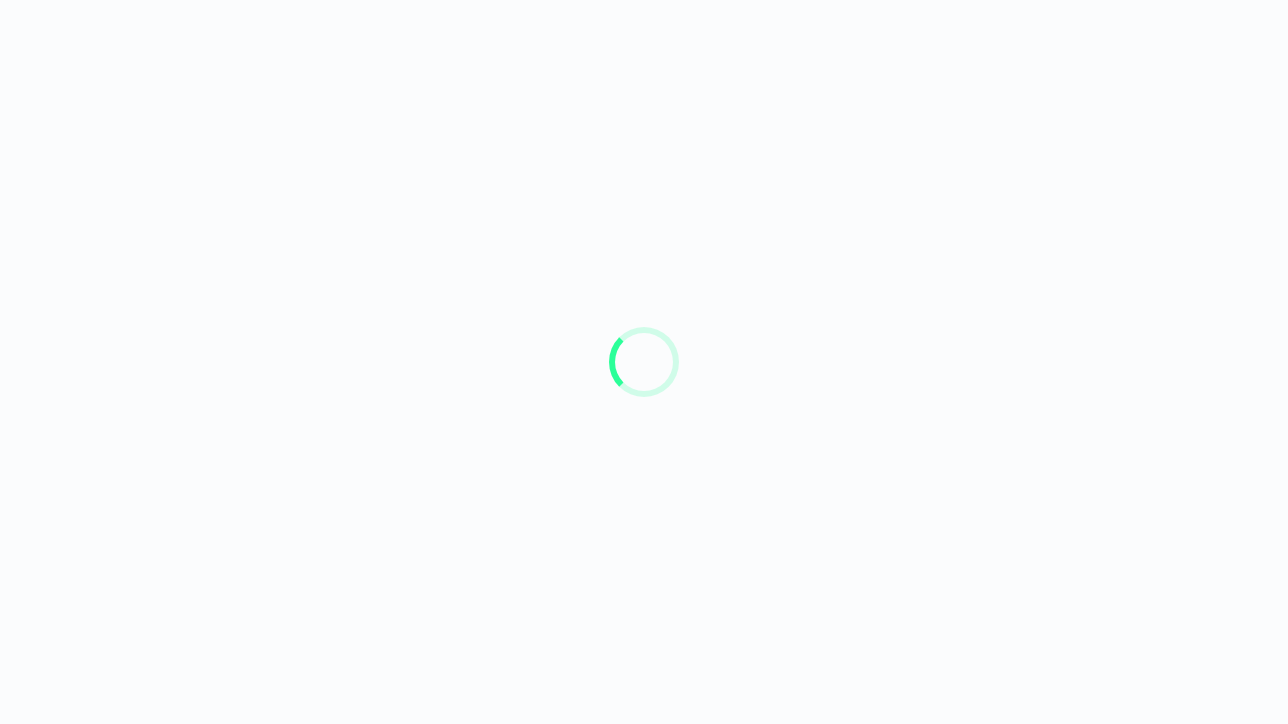 scroll, scrollTop: 0, scrollLeft: 0, axis: both 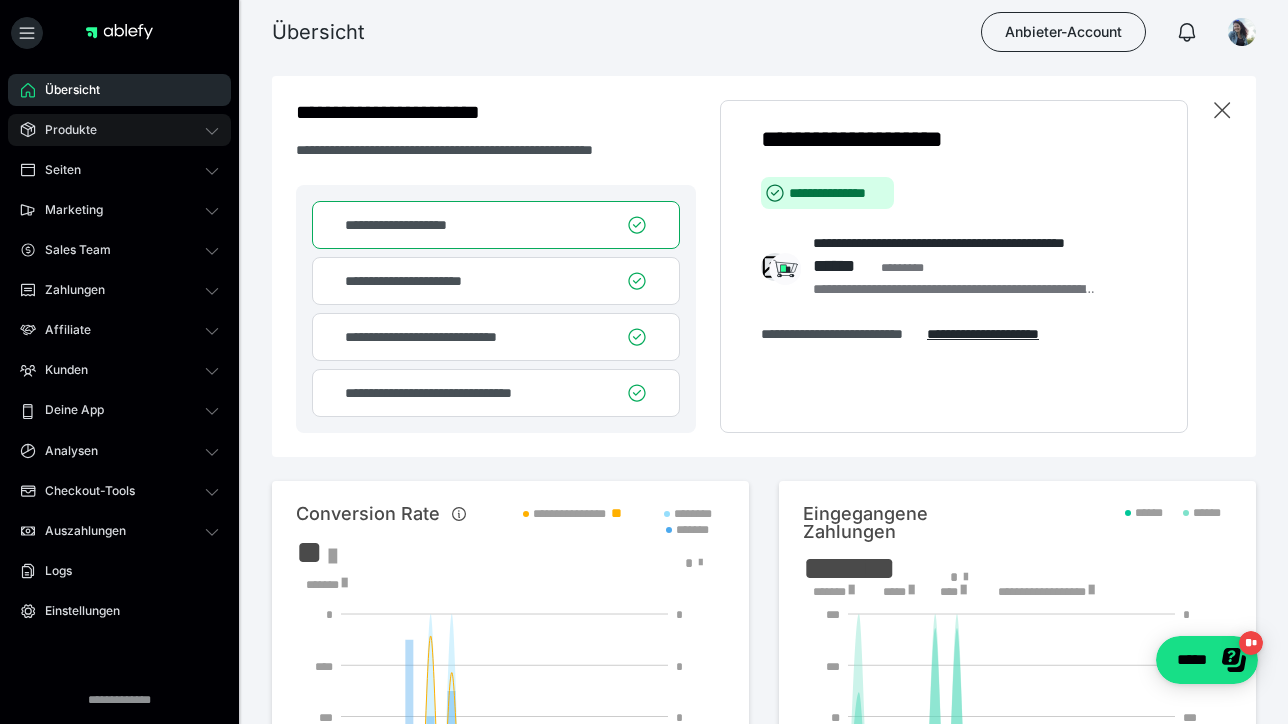 click on "Produkte" at bounding box center [119, 130] 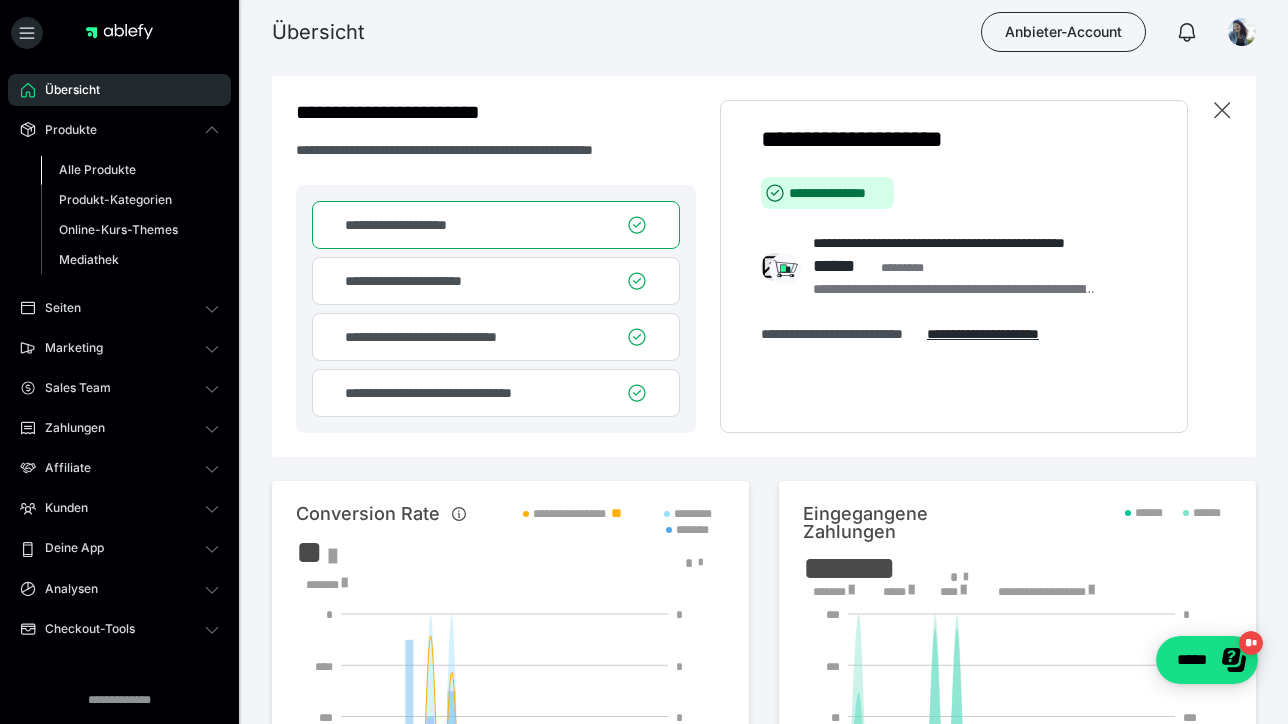 click on "Alle Produkte" at bounding box center (97, 169) 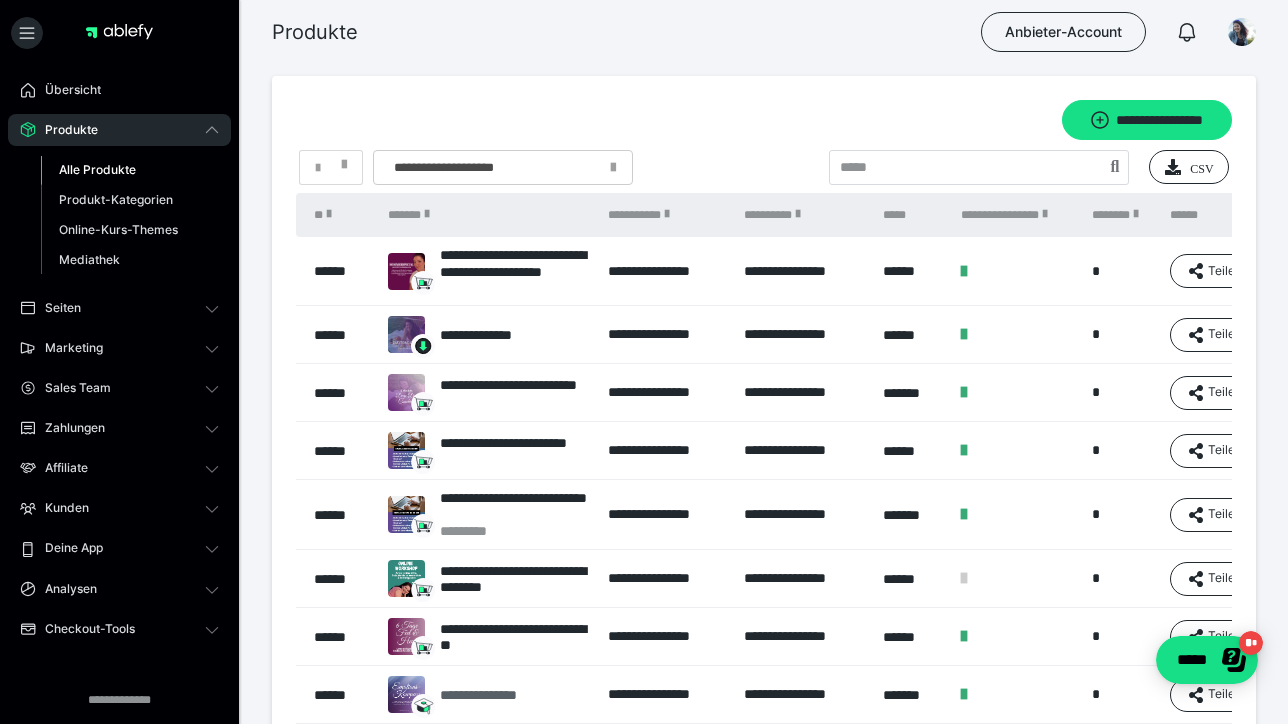 click on "**********" at bounding box center [511, 695] 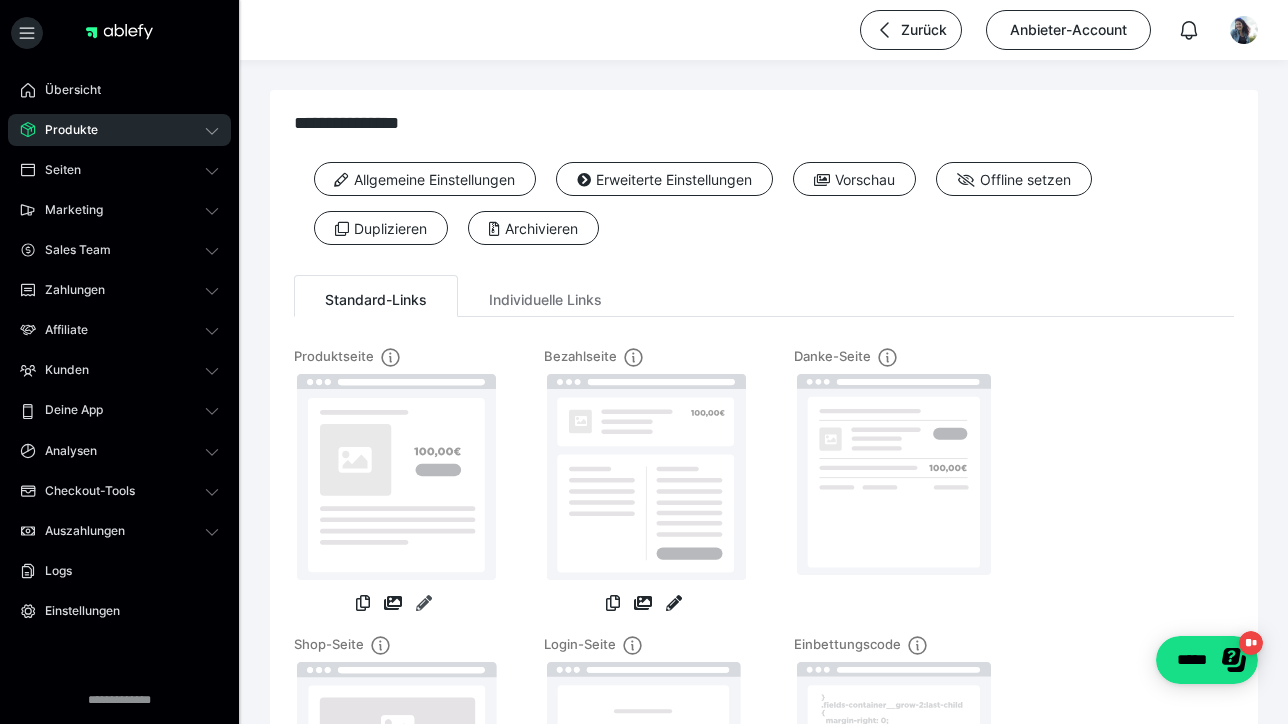 click at bounding box center (424, 603) 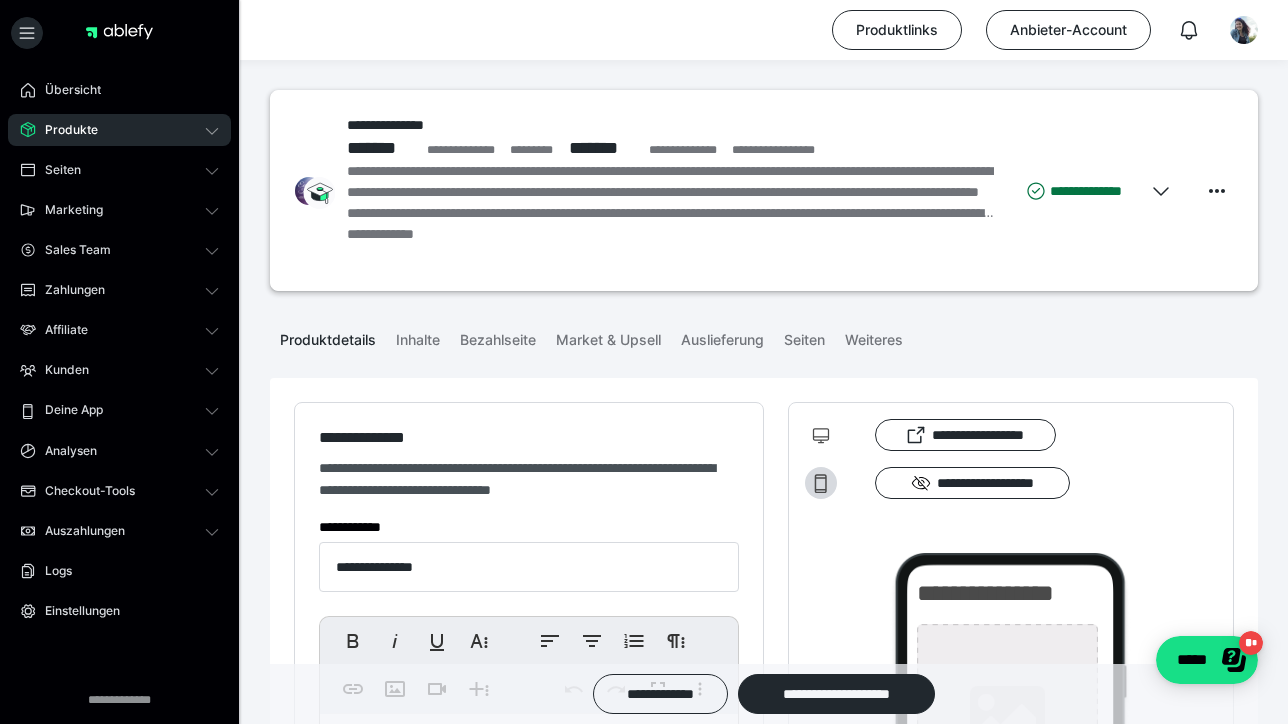 type on "**********" 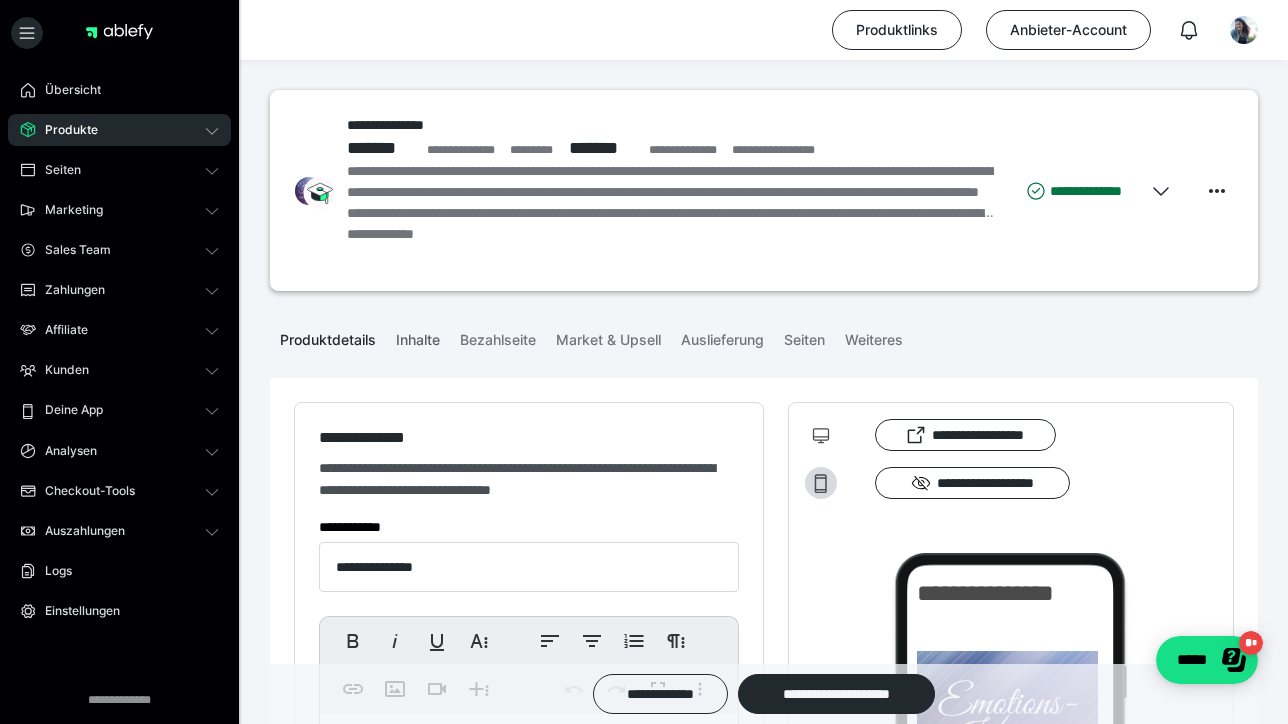 click on "Inhalte" at bounding box center (418, 336) 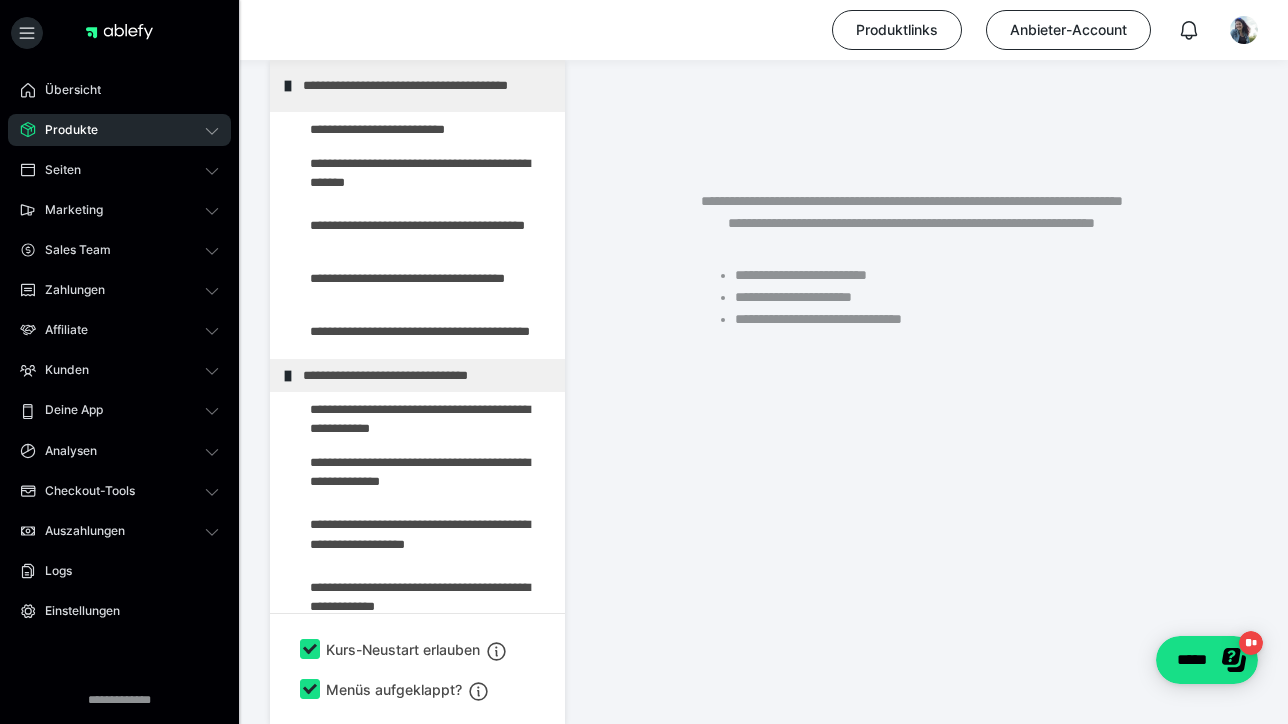 scroll, scrollTop: 416, scrollLeft: 0, axis: vertical 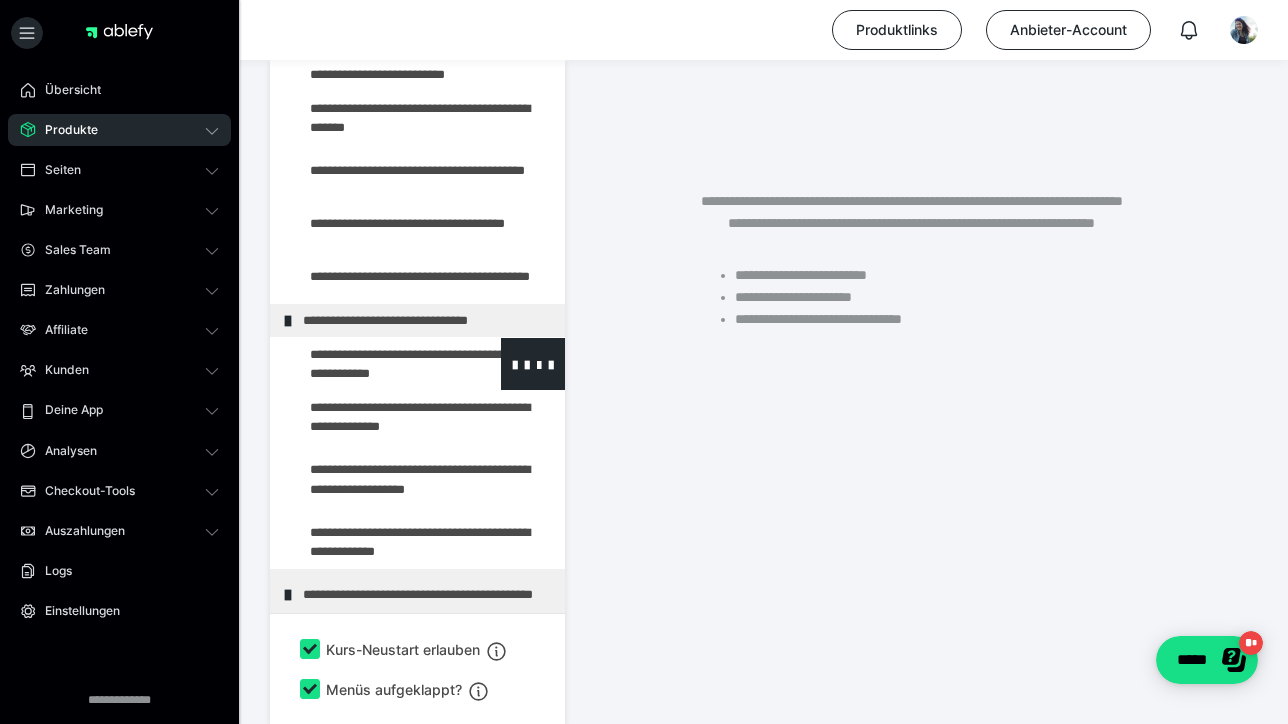 click at bounding box center [375, 364] 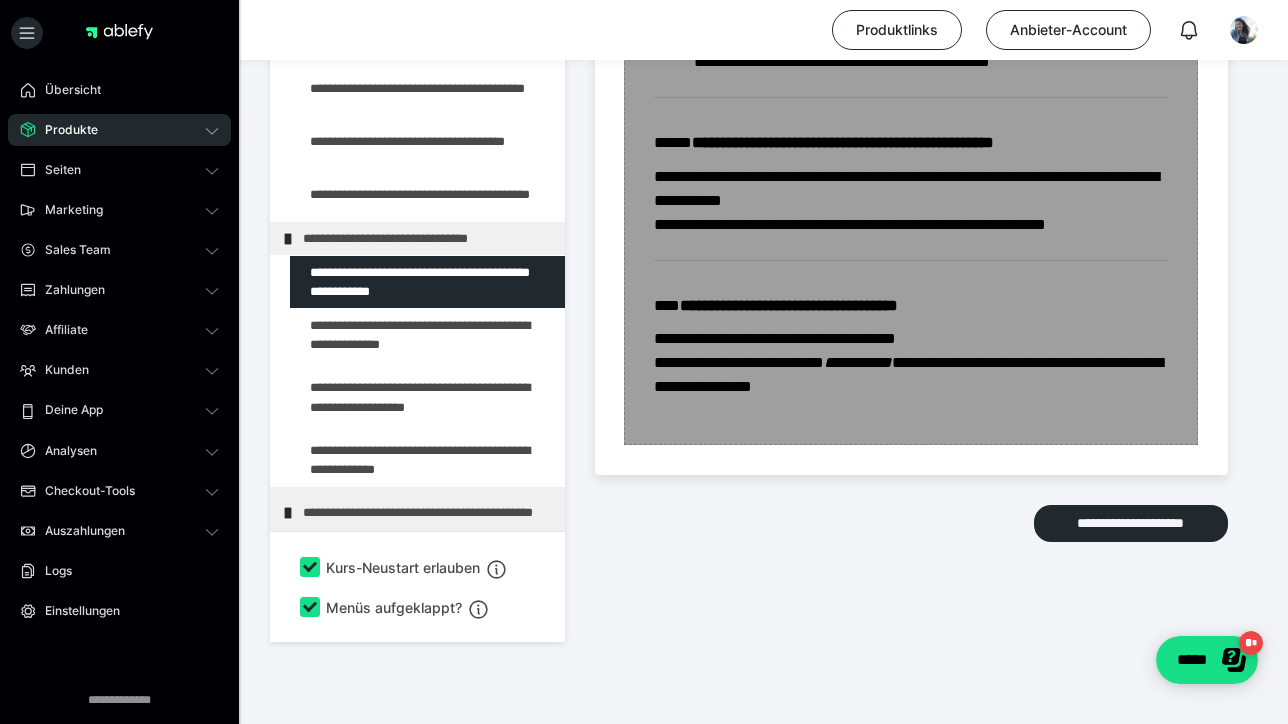 scroll, scrollTop: 2951, scrollLeft: 0, axis: vertical 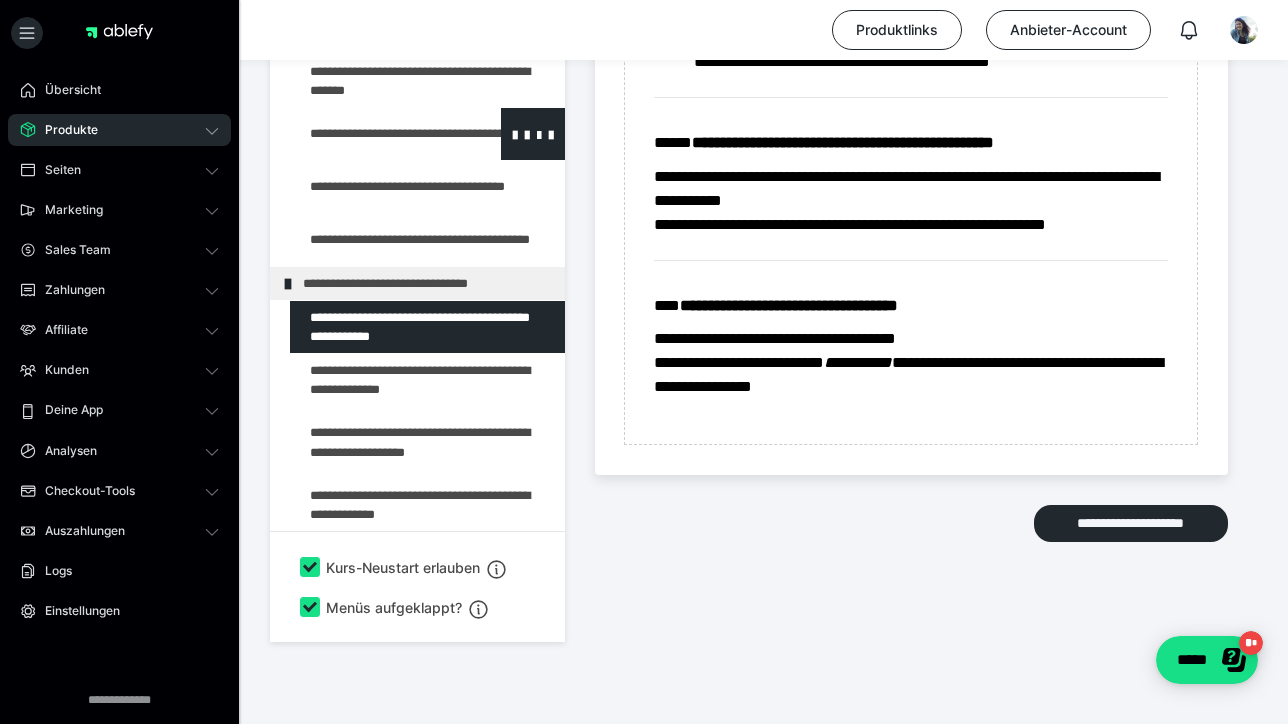 click at bounding box center [375, 134] 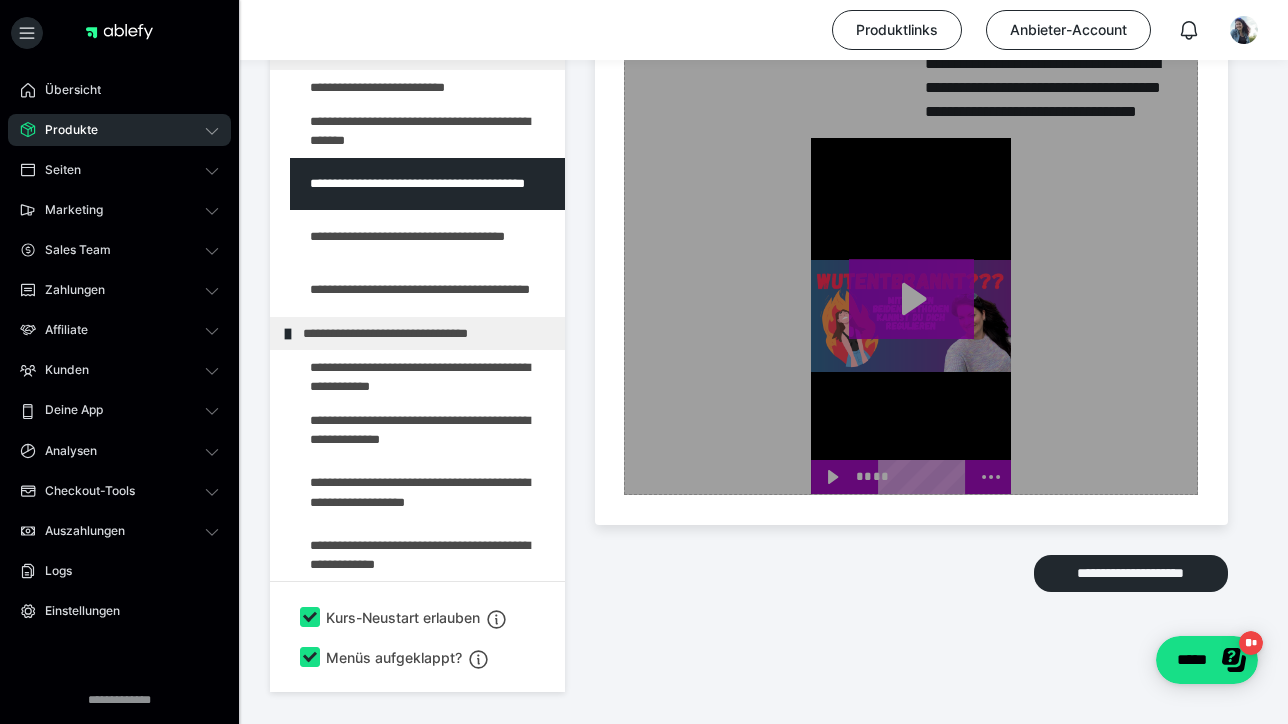 scroll, scrollTop: 1992, scrollLeft: 0, axis: vertical 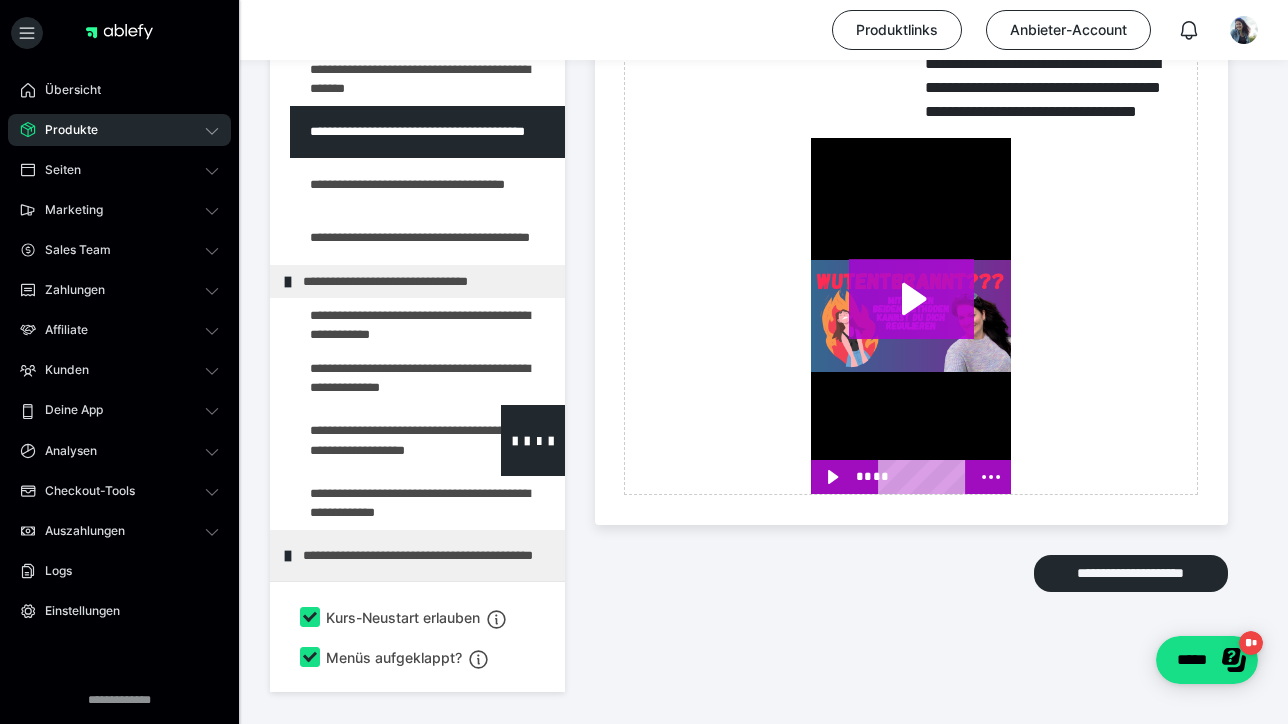 click at bounding box center (375, 440) 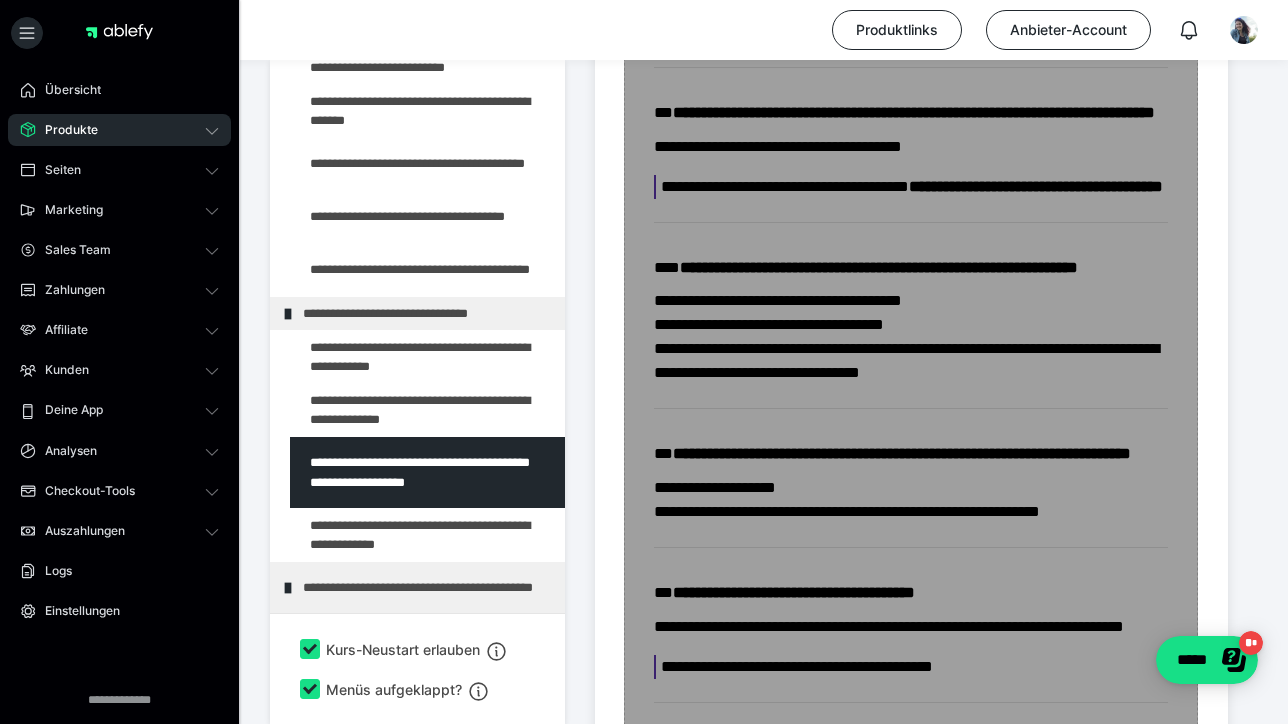 scroll, scrollTop: 1614, scrollLeft: 0, axis: vertical 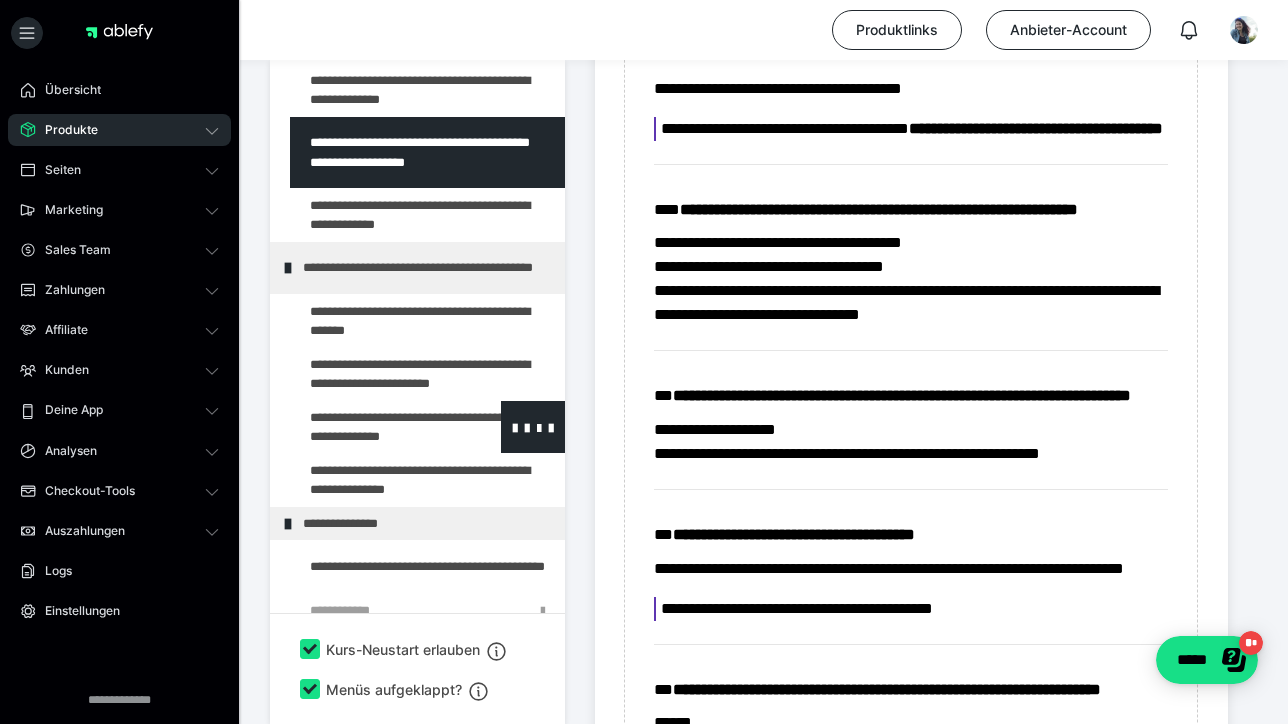 click at bounding box center [375, 427] 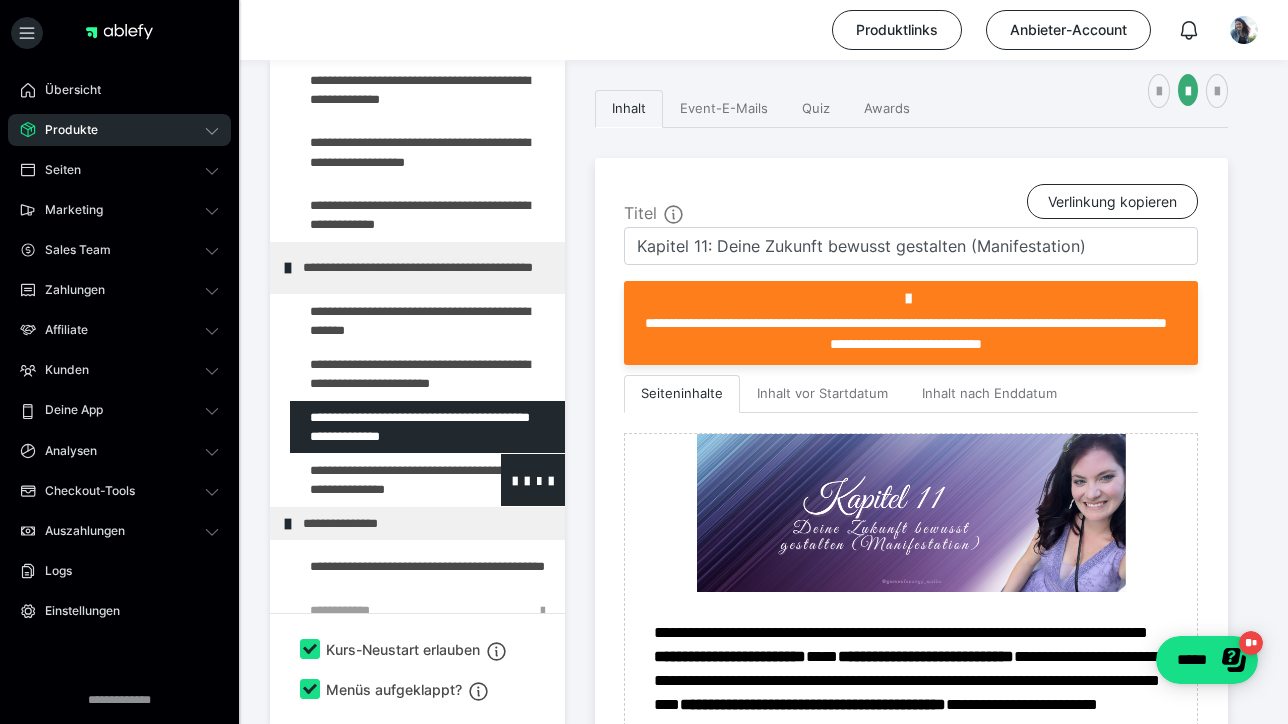 click at bounding box center [375, 480] 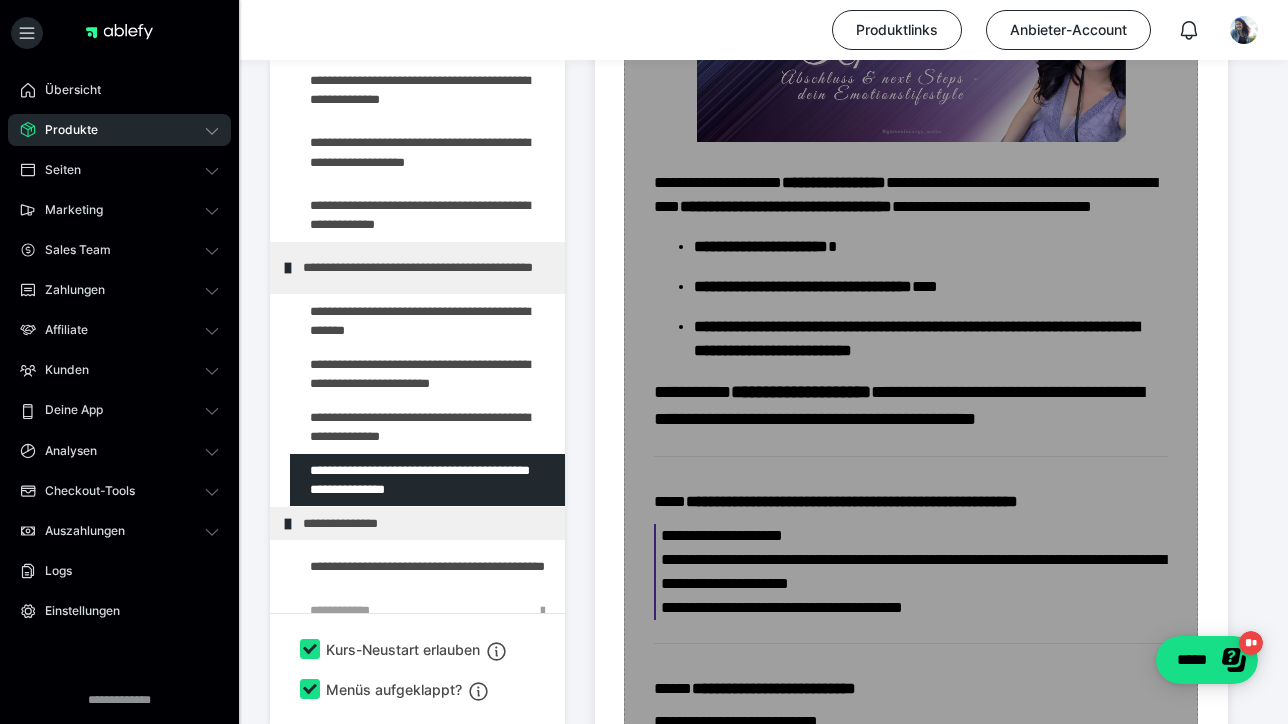 scroll, scrollTop: 868, scrollLeft: 0, axis: vertical 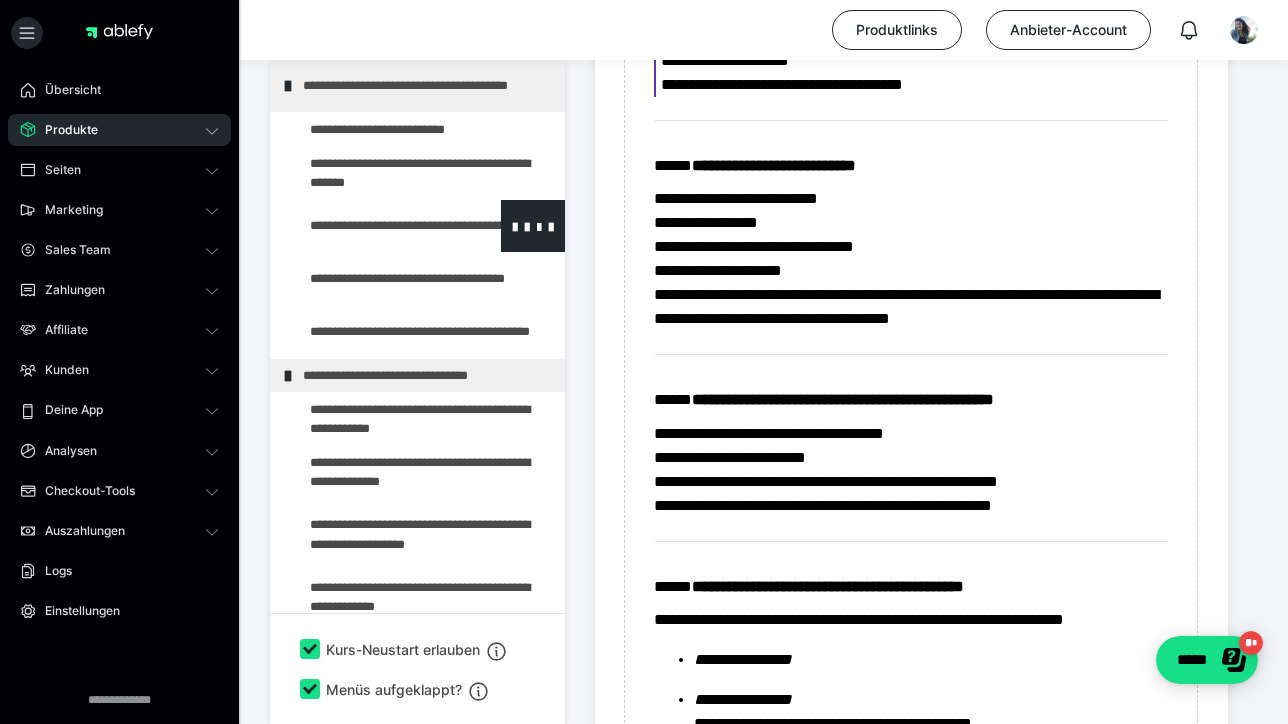 click at bounding box center [375, 226] 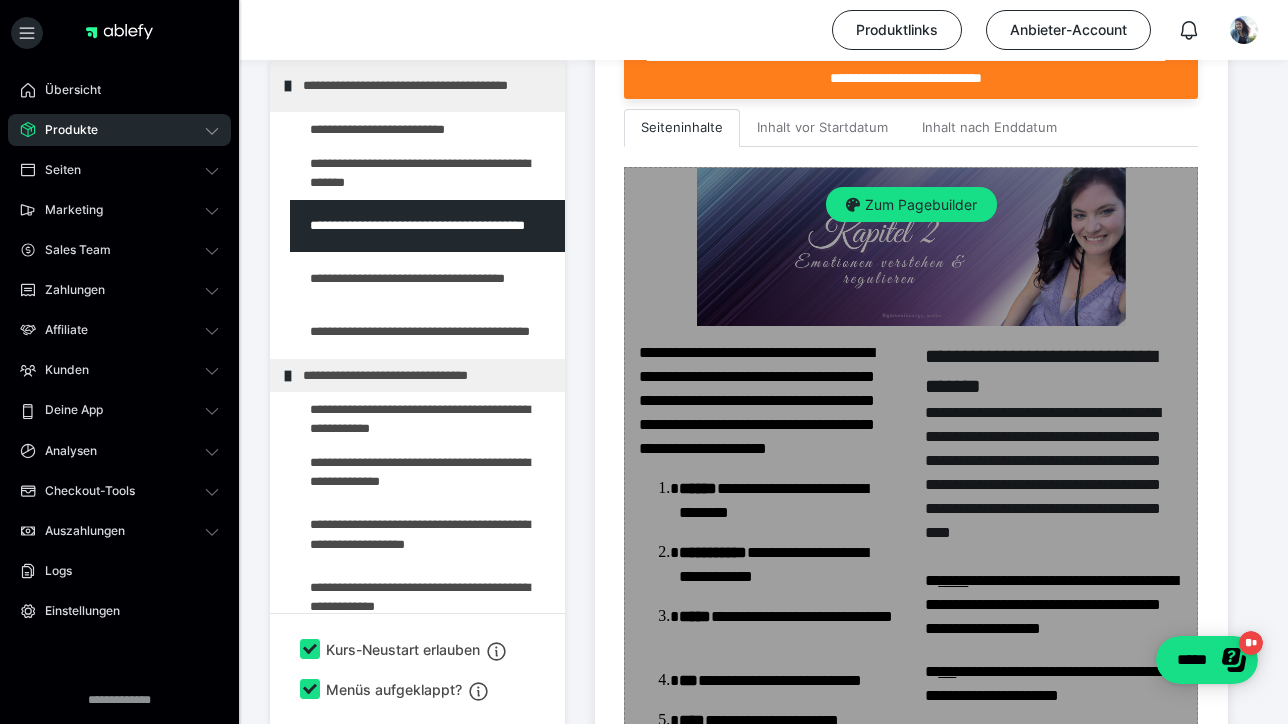 scroll, scrollTop: 686, scrollLeft: 0, axis: vertical 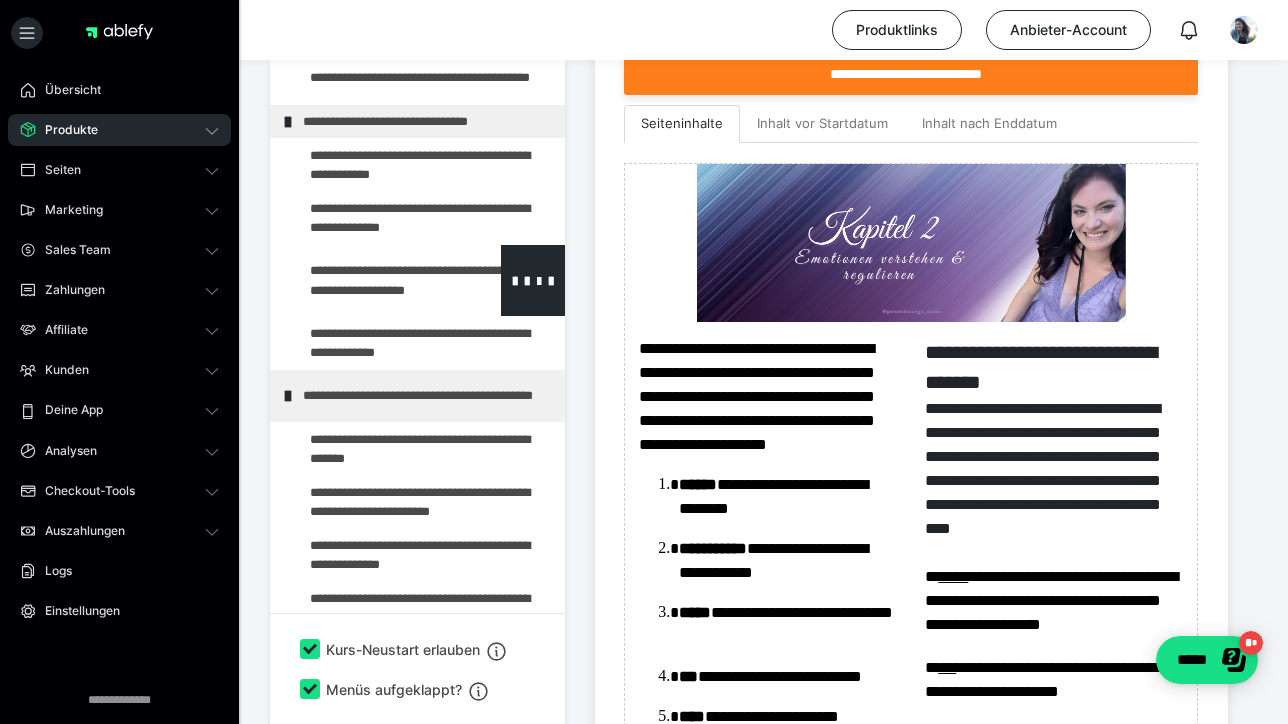 click at bounding box center [375, 280] 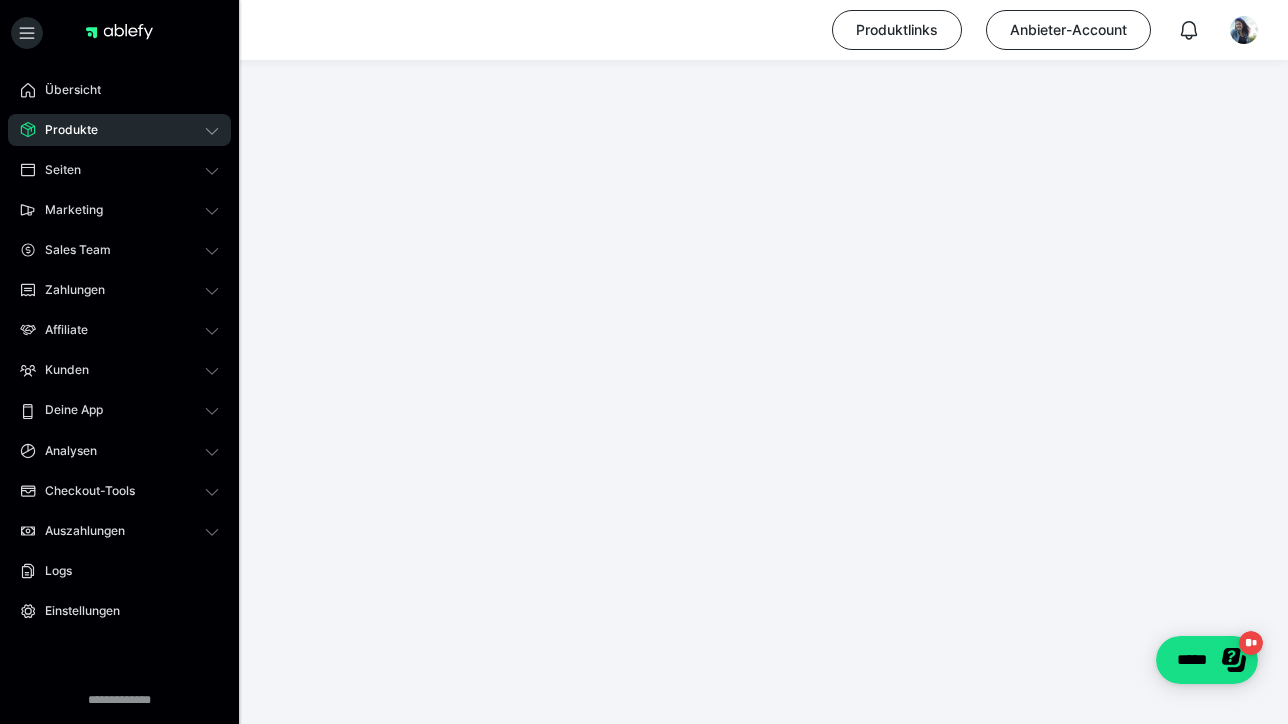 scroll, scrollTop: 6850, scrollLeft: 0, axis: vertical 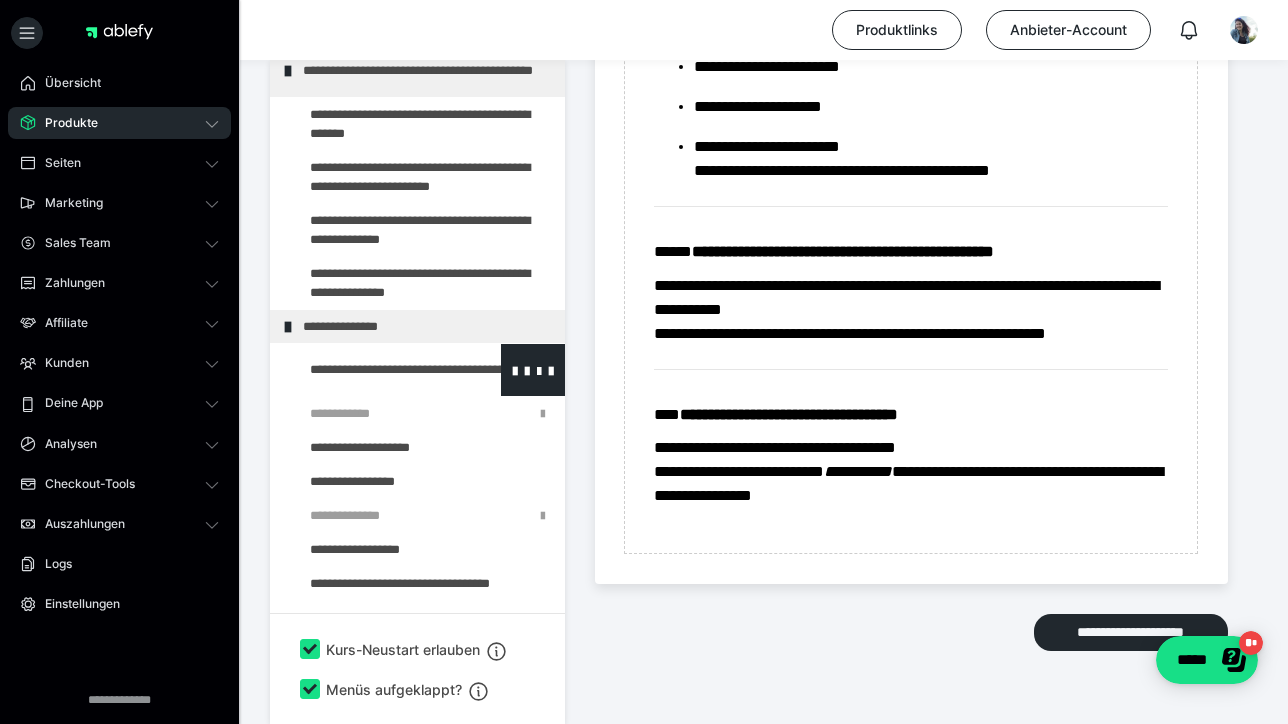 click at bounding box center (375, 370) 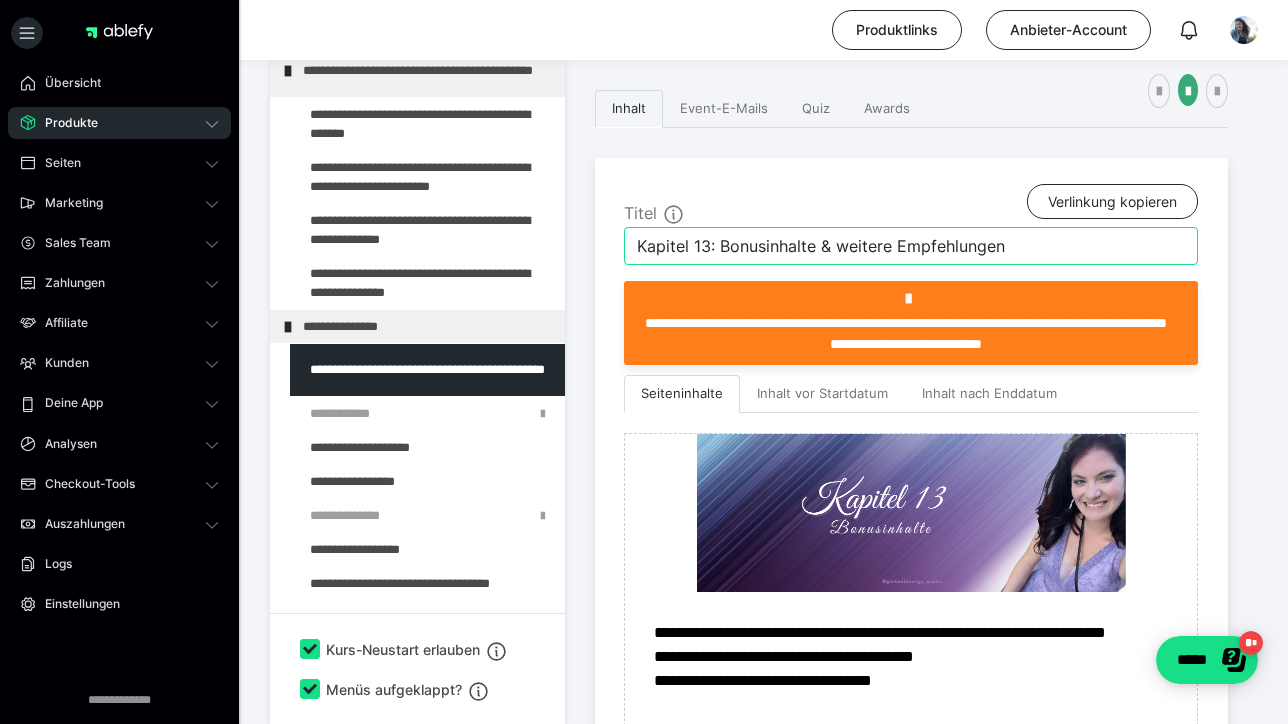 drag, startPoint x: 721, startPoint y: 247, endPoint x: 588, endPoint y: 238, distance: 133.30417 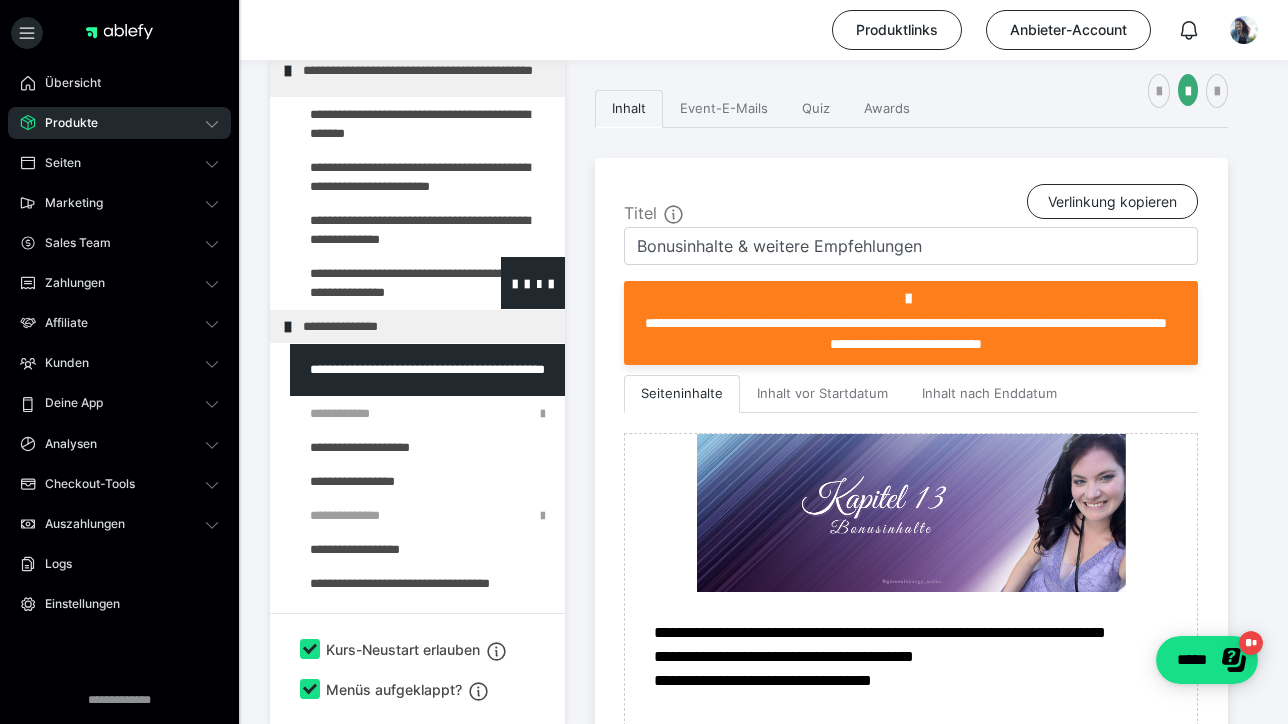 click at bounding box center [375, 283] 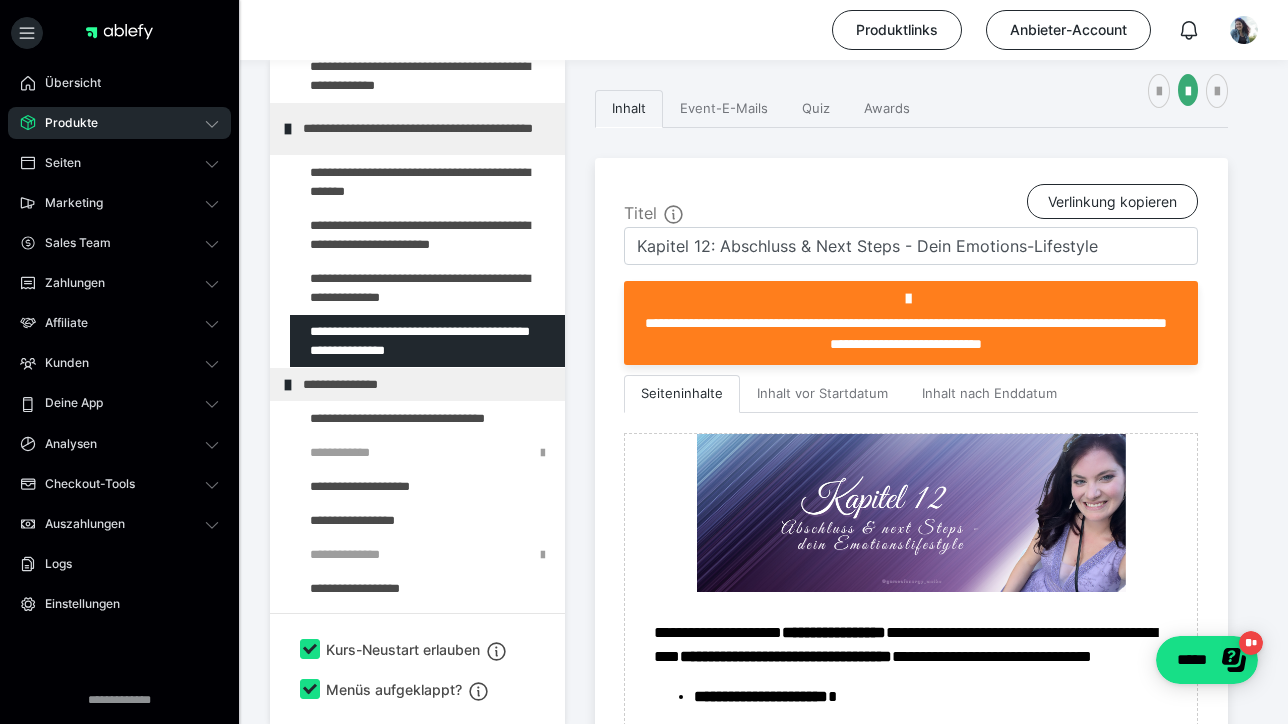 scroll, scrollTop: 501, scrollLeft: 0, axis: vertical 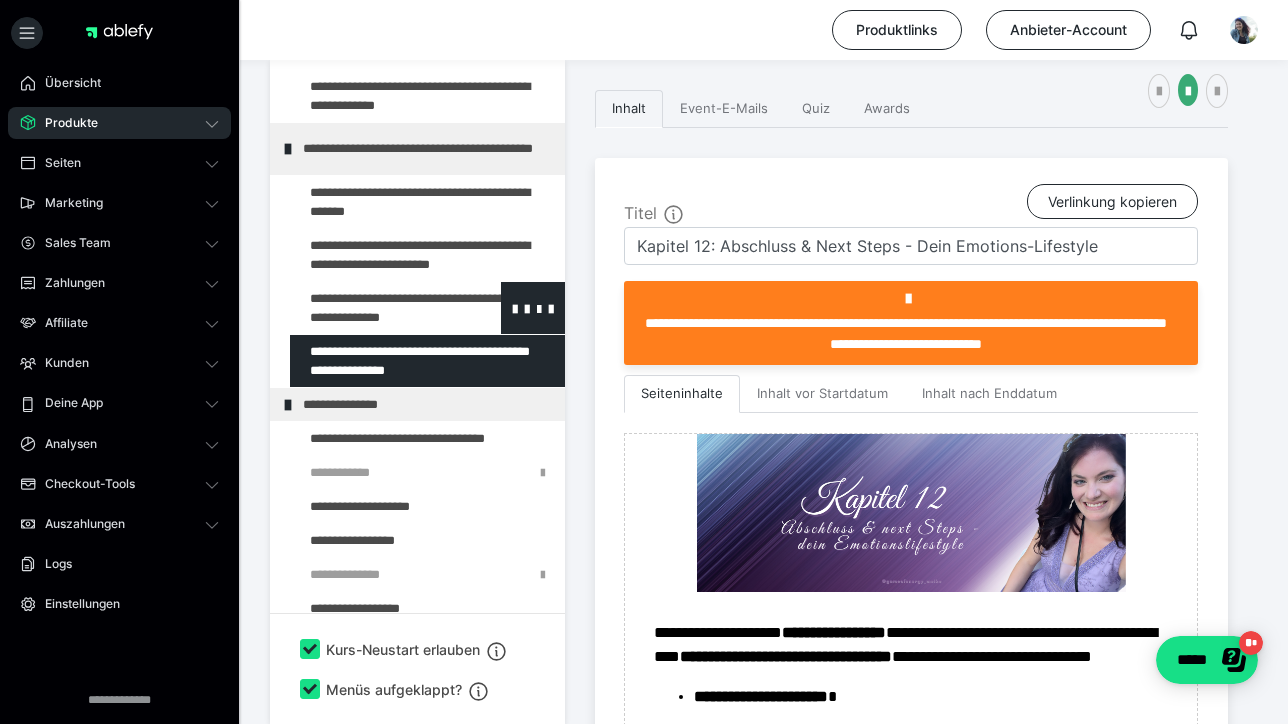 click at bounding box center [375, 308] 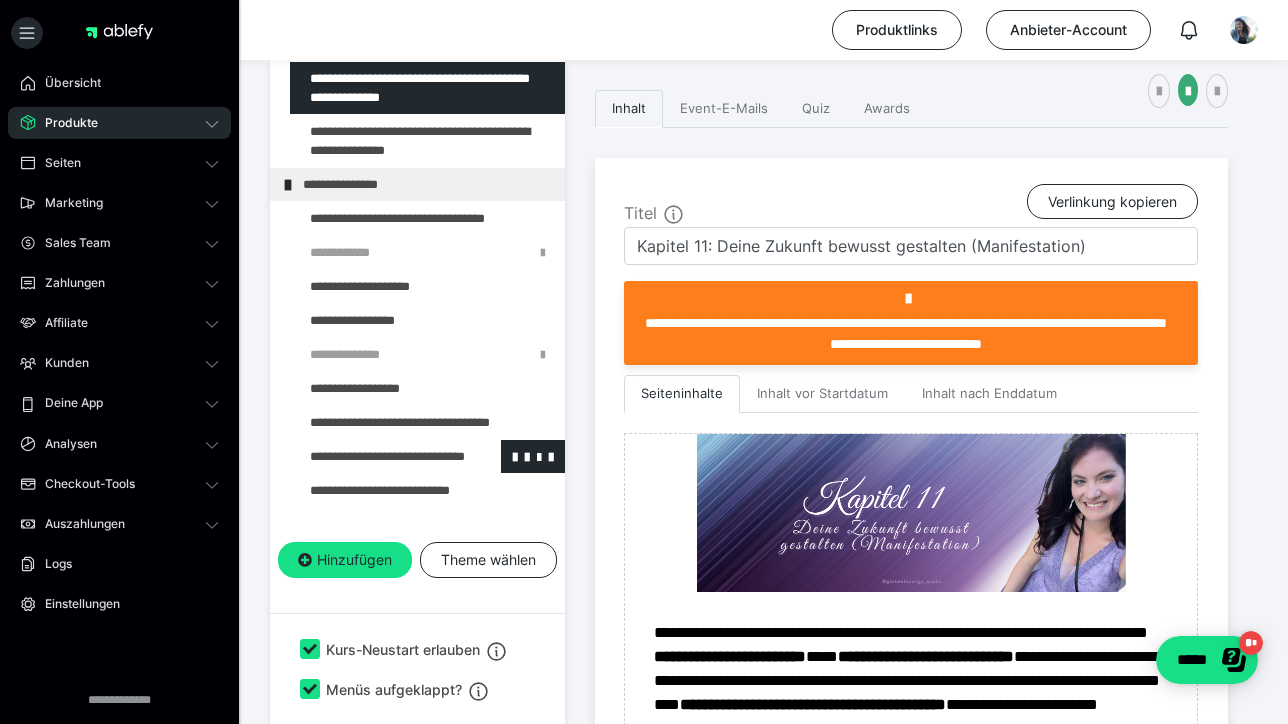 scroll, scrollTop: 720, scrollLeft: 0, axis: vertical 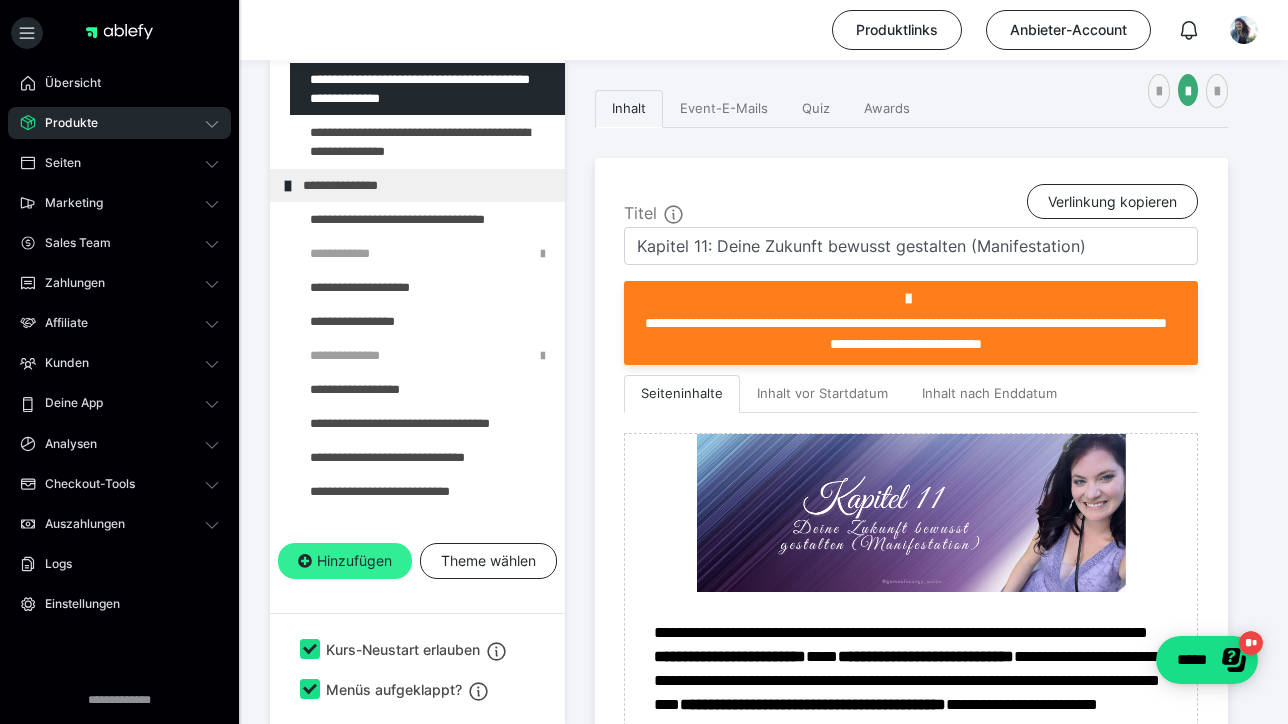 click on "Hinzufügen" at bounding box center [345, 561] 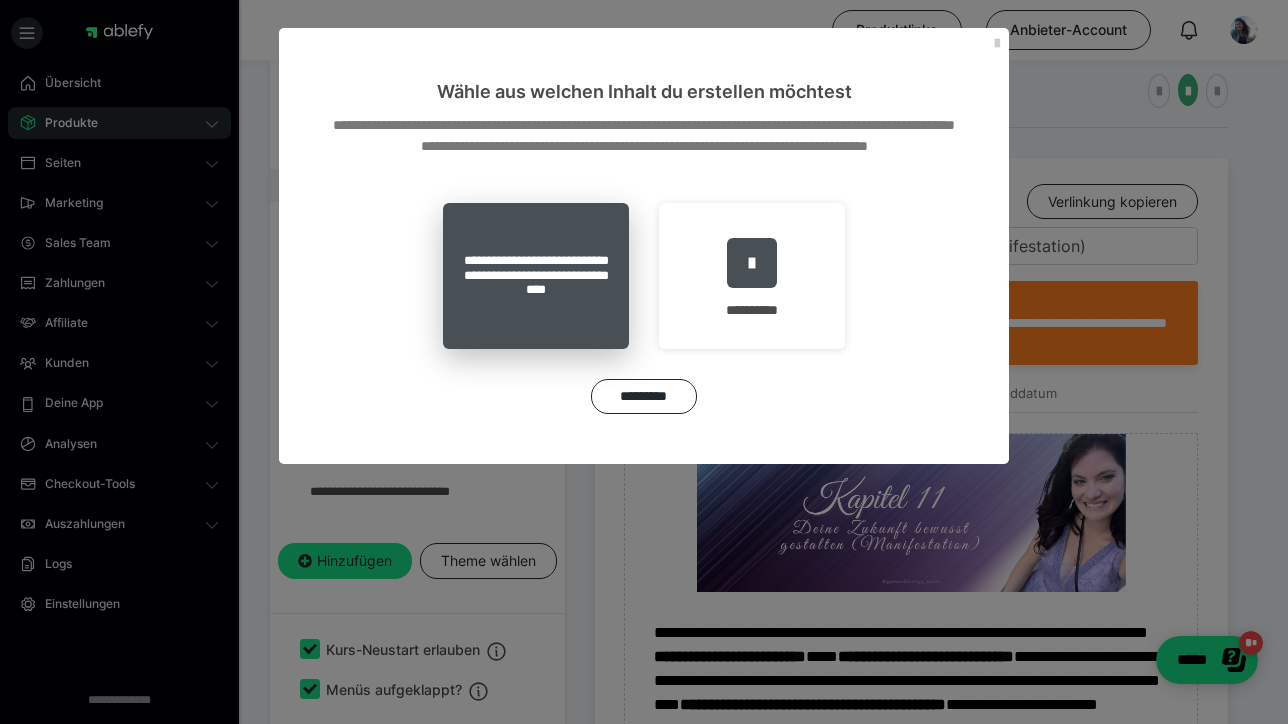 click on "**********" at bounding box center [536, 276] 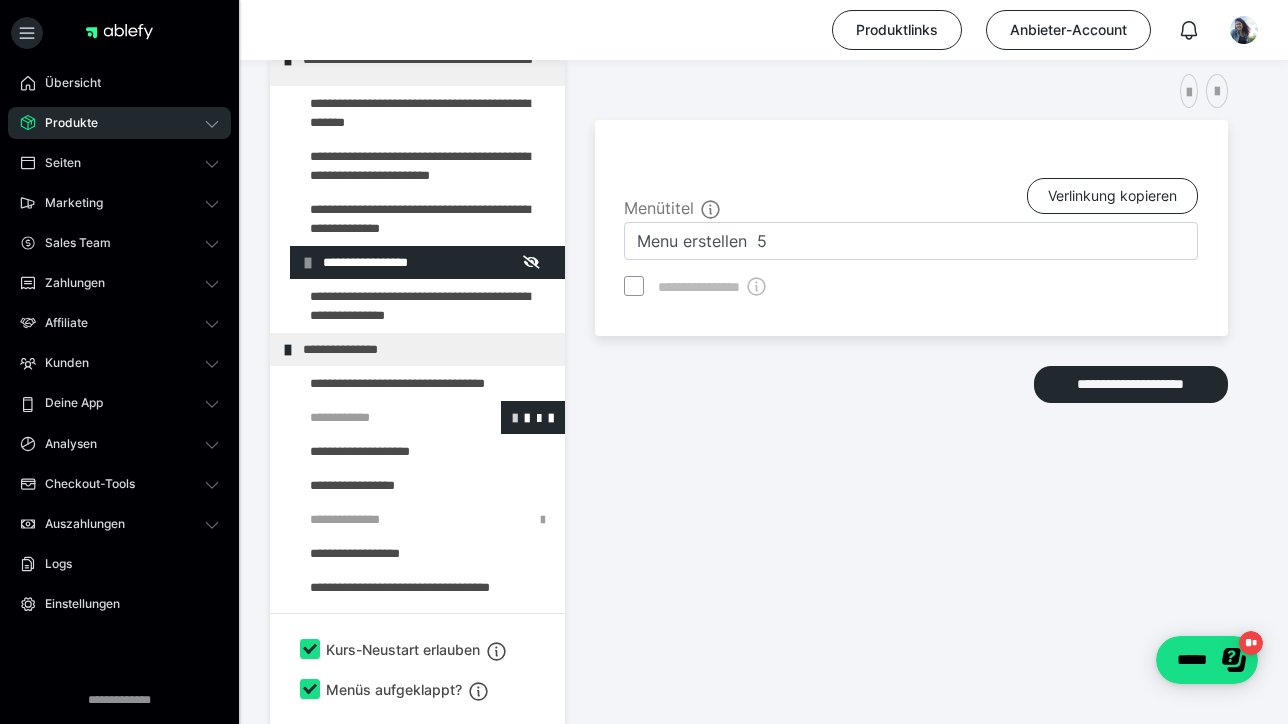 scroll, scrollTop: 589, scrollLeft: 0, axis: vertical 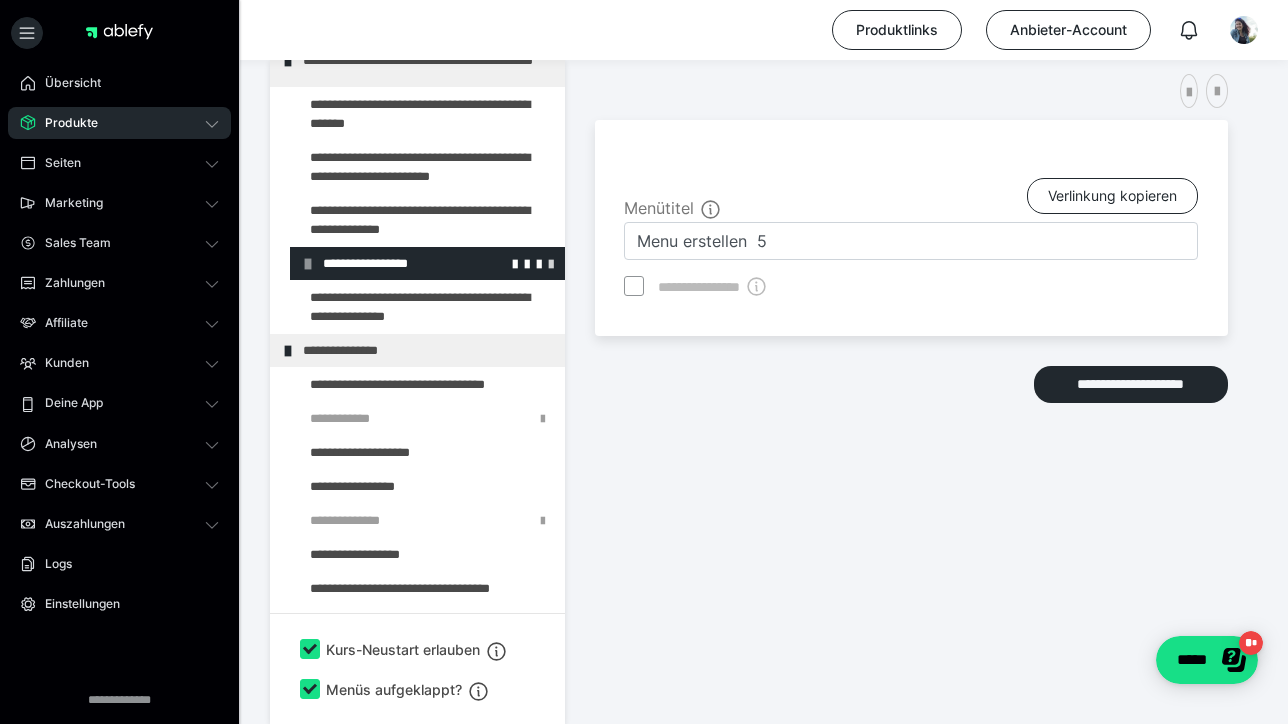 click at bounding box center (551, 263) 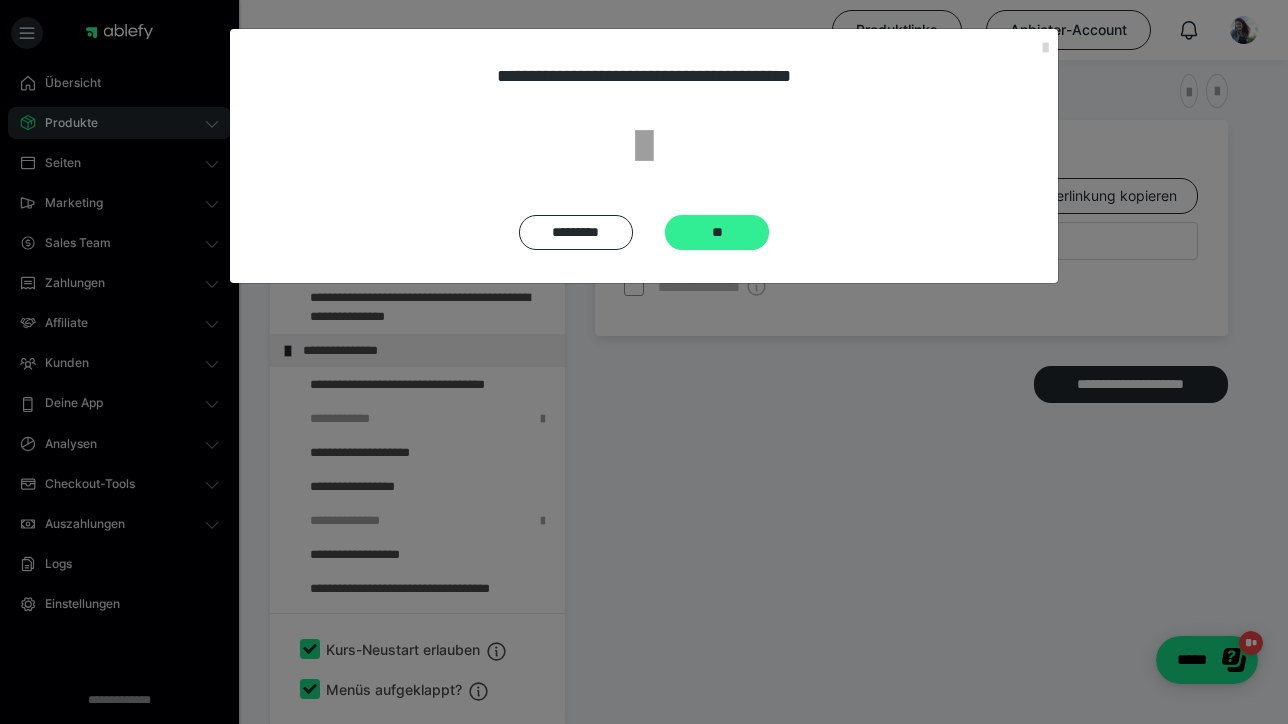 click on "**" at bounding box center (717, 232) 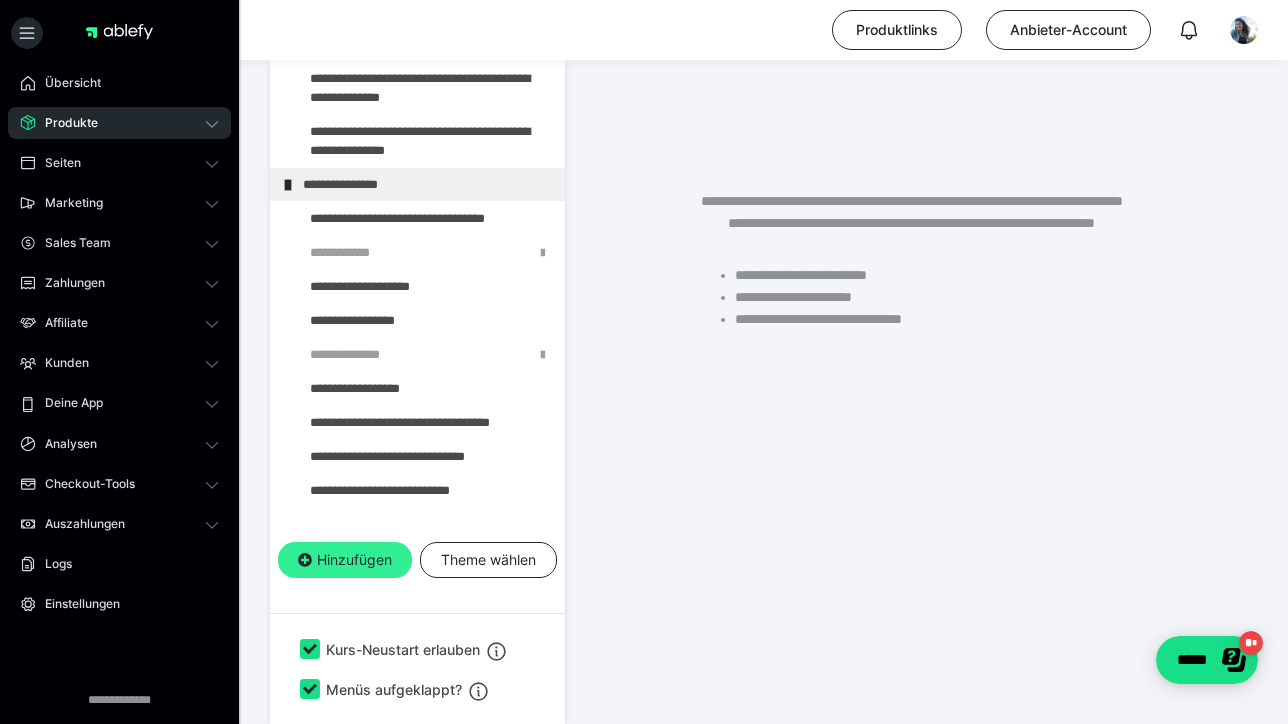 scroll, scrollTop: 720, scrollLeft: 0, axis: vertical 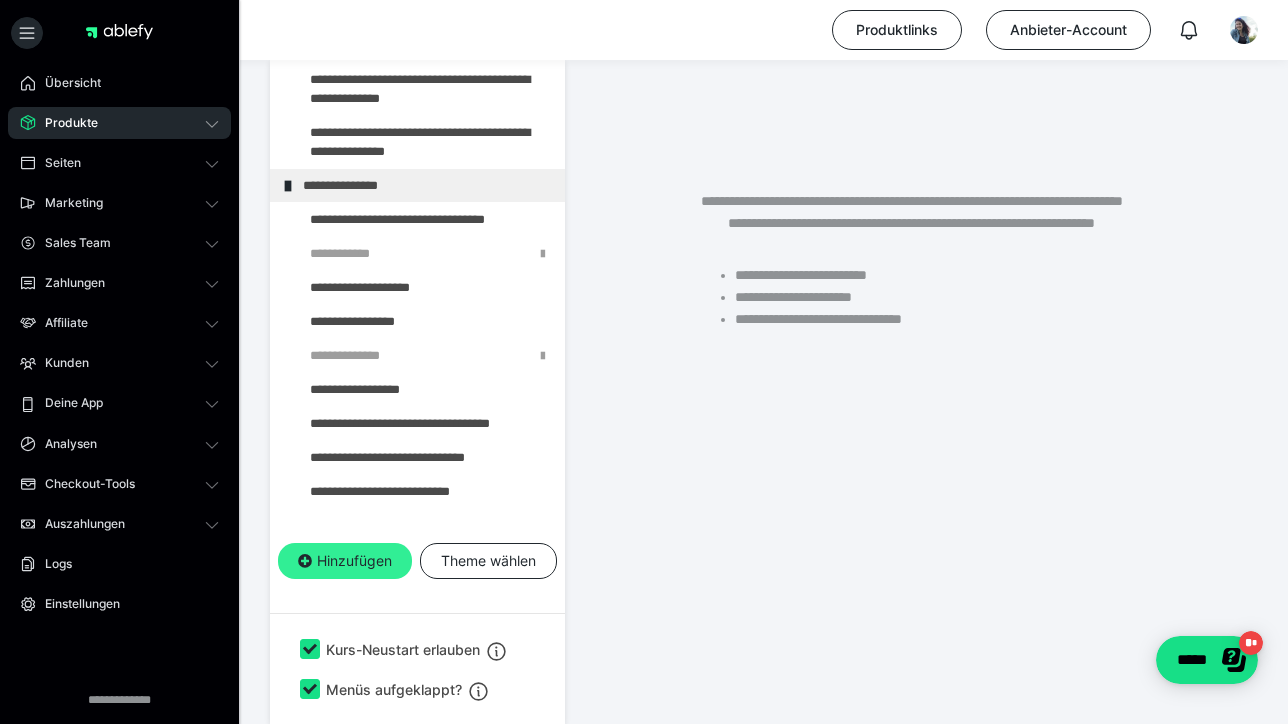 click on "Hinzufügen" at bounding box center (345, 561) 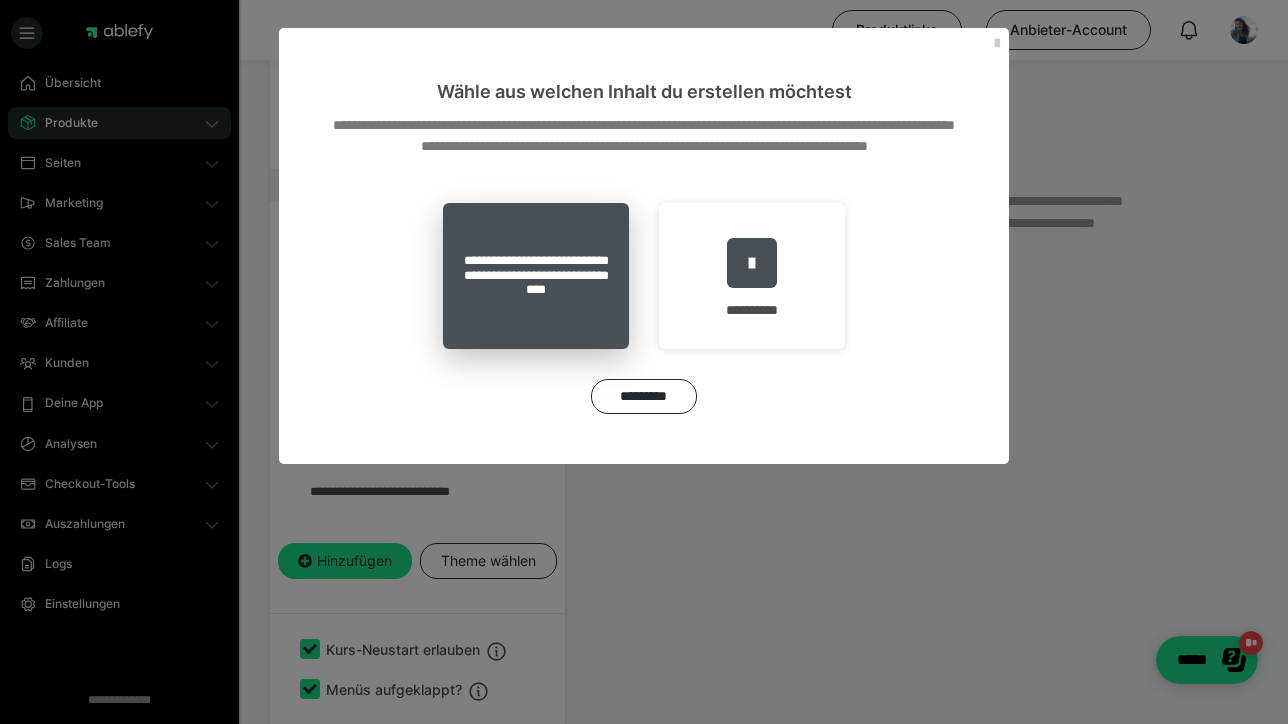 click on "**********" at bounding box center [536, 276] 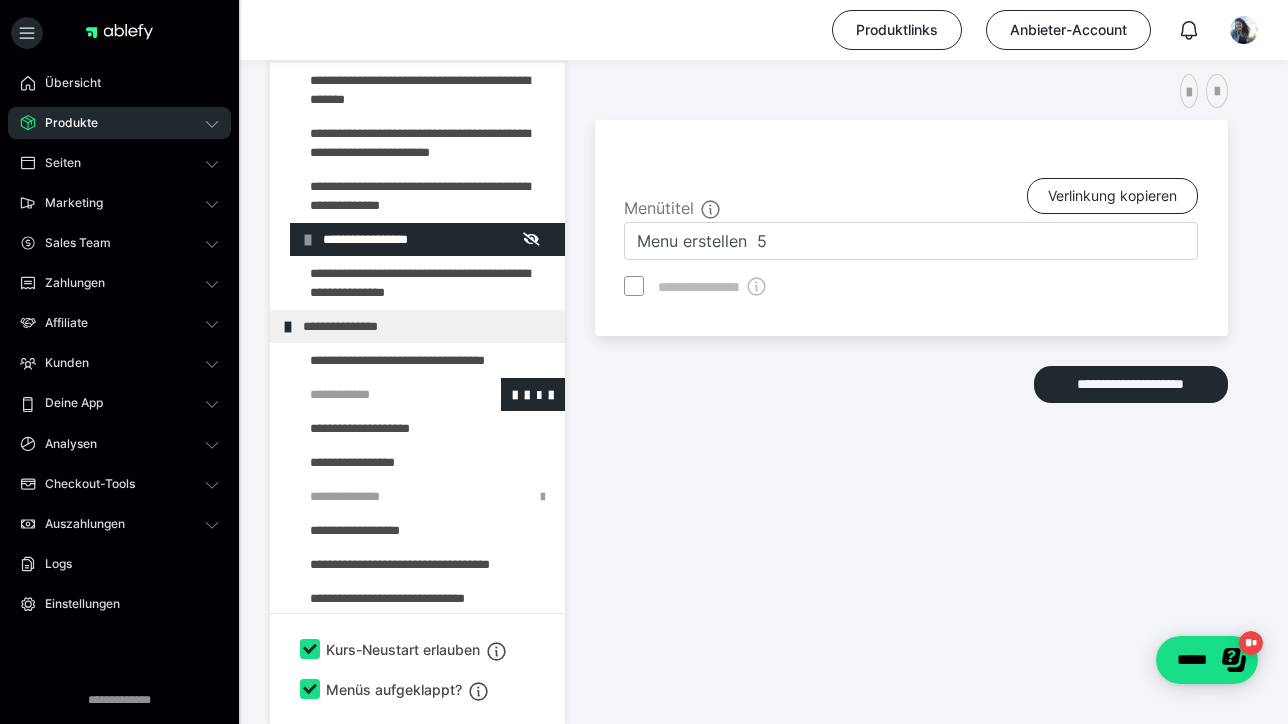 scroll, scrollTop: 601, scrollLeft: 0, axis: vertical 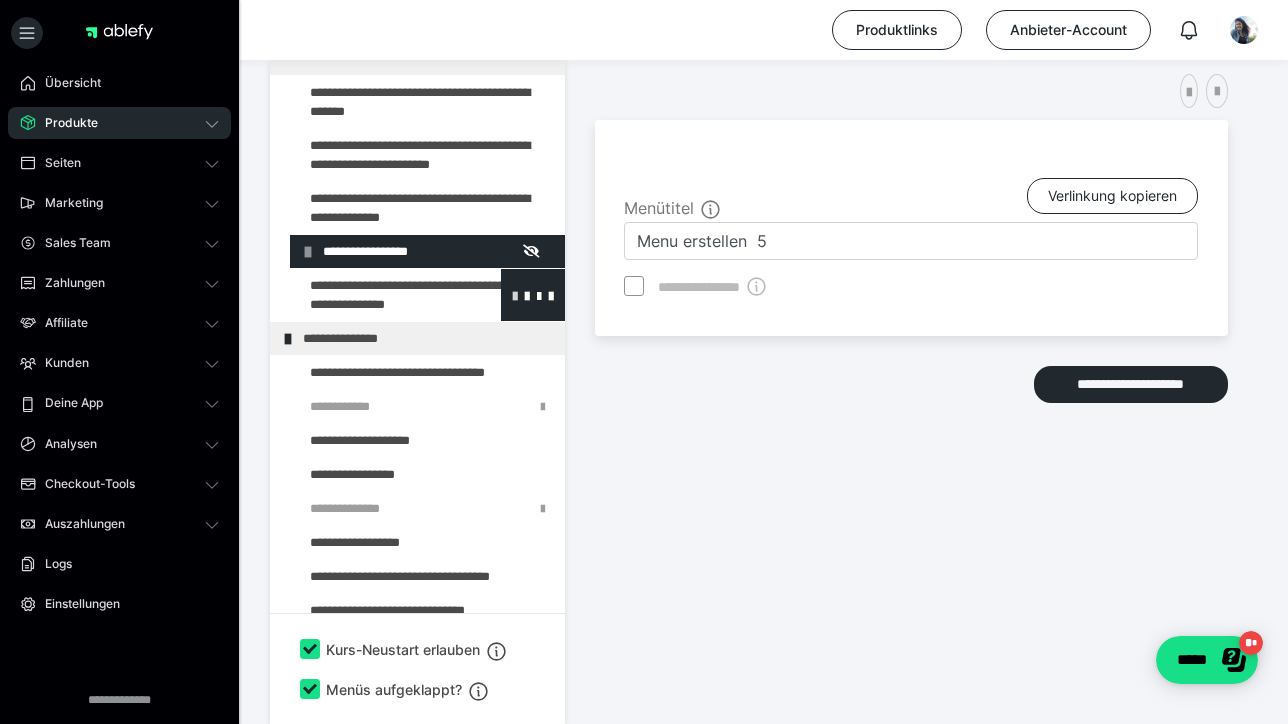 click at bounding box center (515, 295) 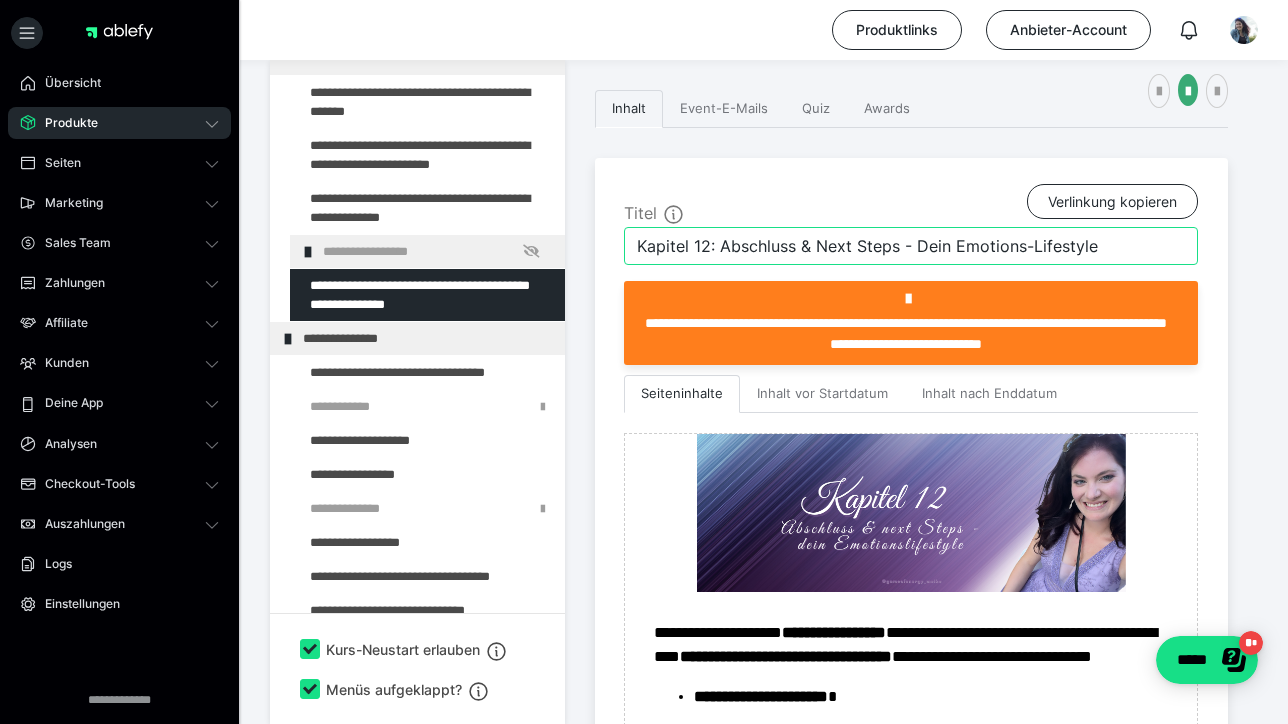 click on "Kapitel 12: Abschluss & Next Steps - Dein Emotions-Lifestyle" at bounding box center (911, 246) 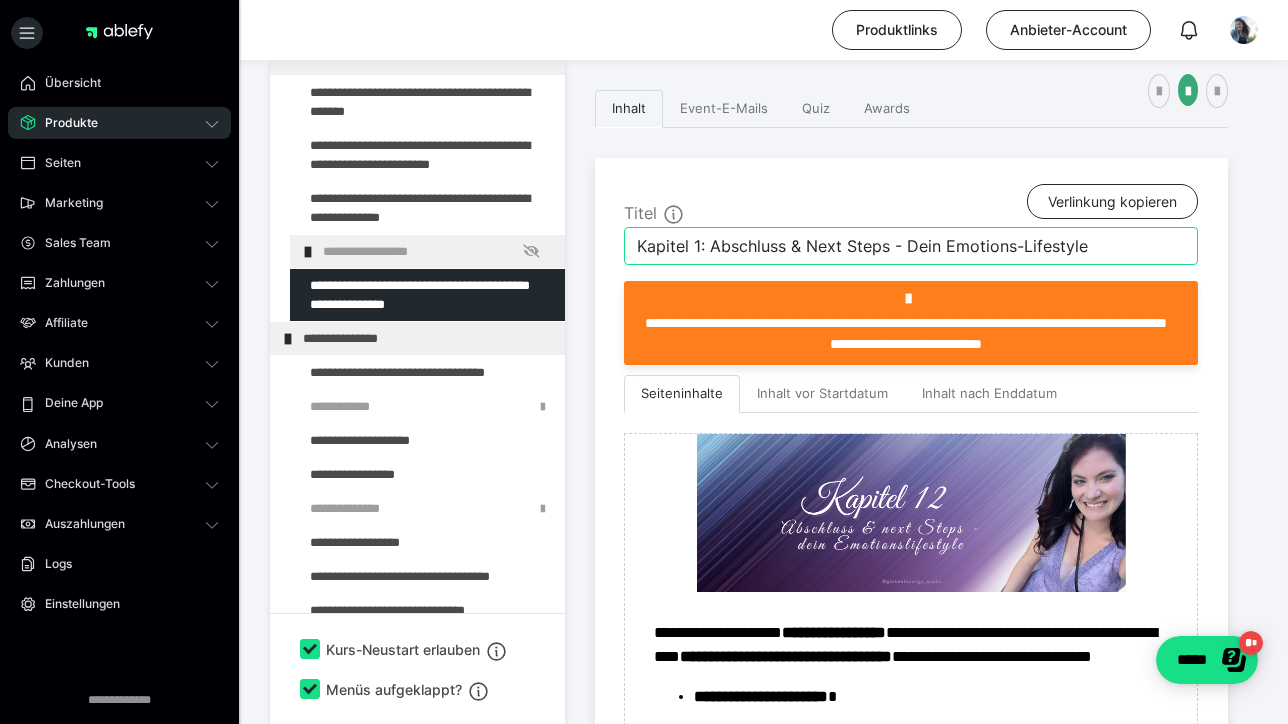 type on "Kapitel 13: Abschluss & Next Steps - Dein Emotions-Lifestyle" 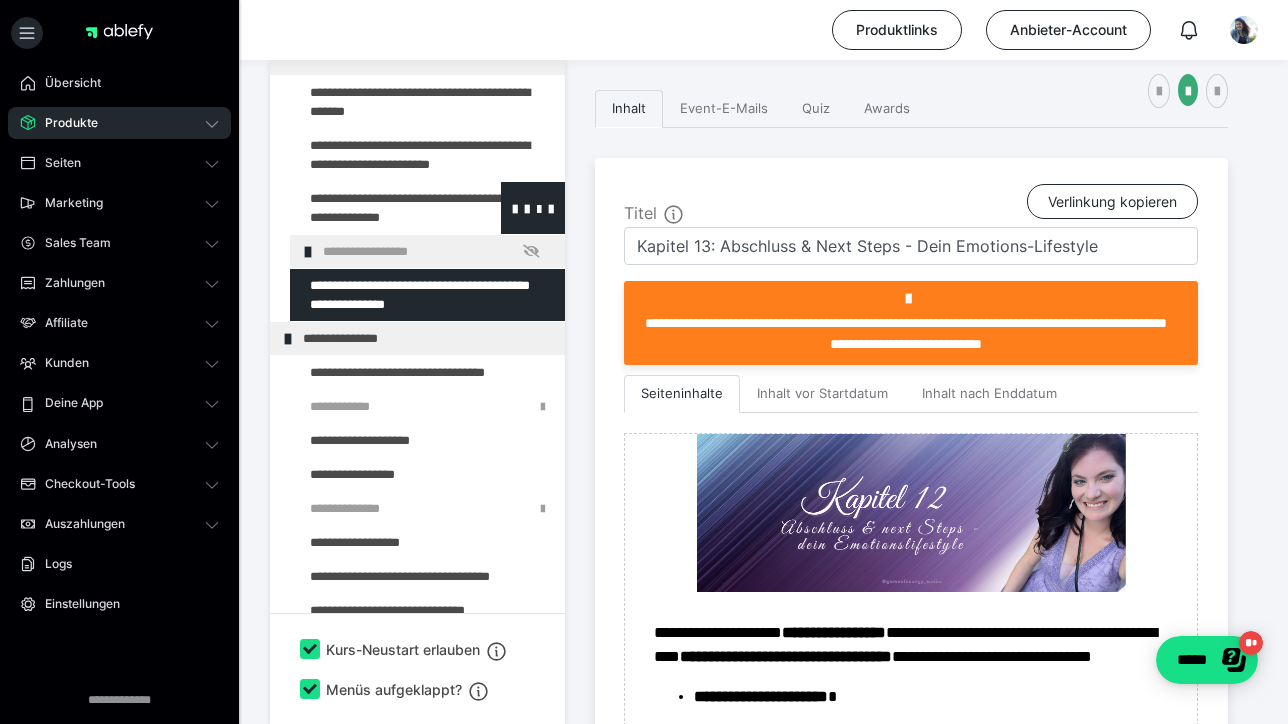 click at bounding box center (375, 208) 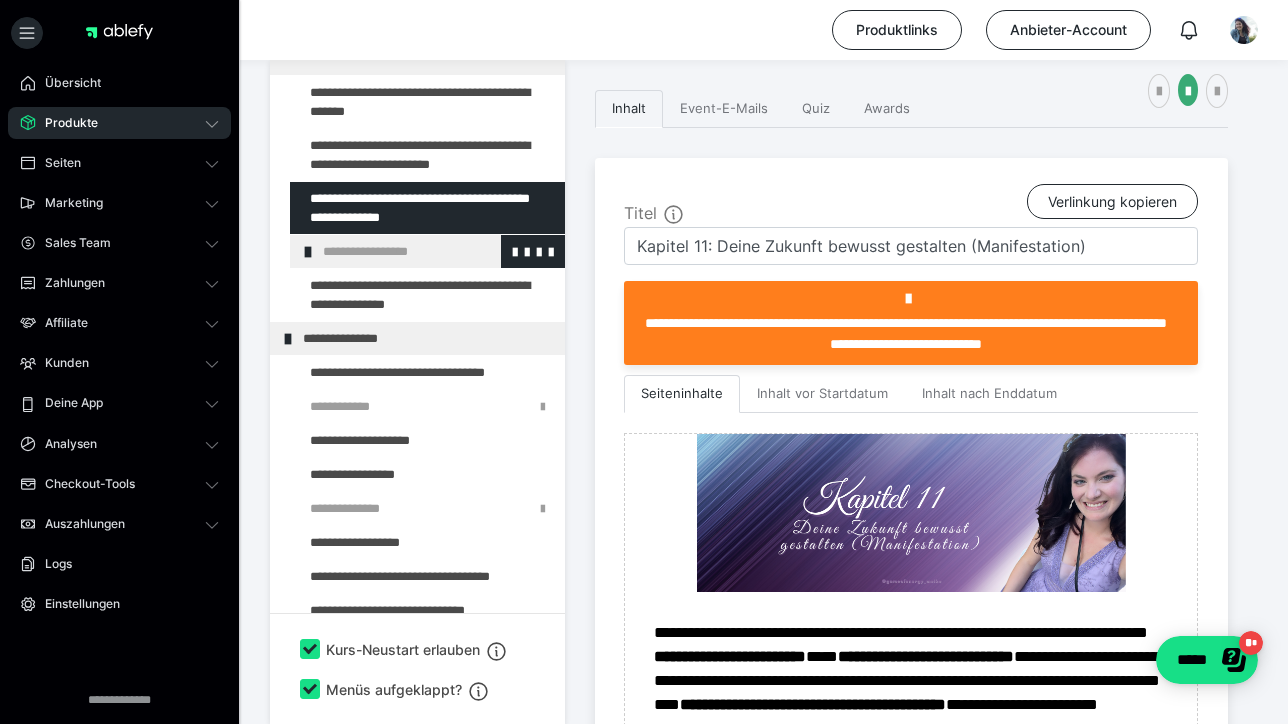 click on "**********" at bounding box center (436, 251) 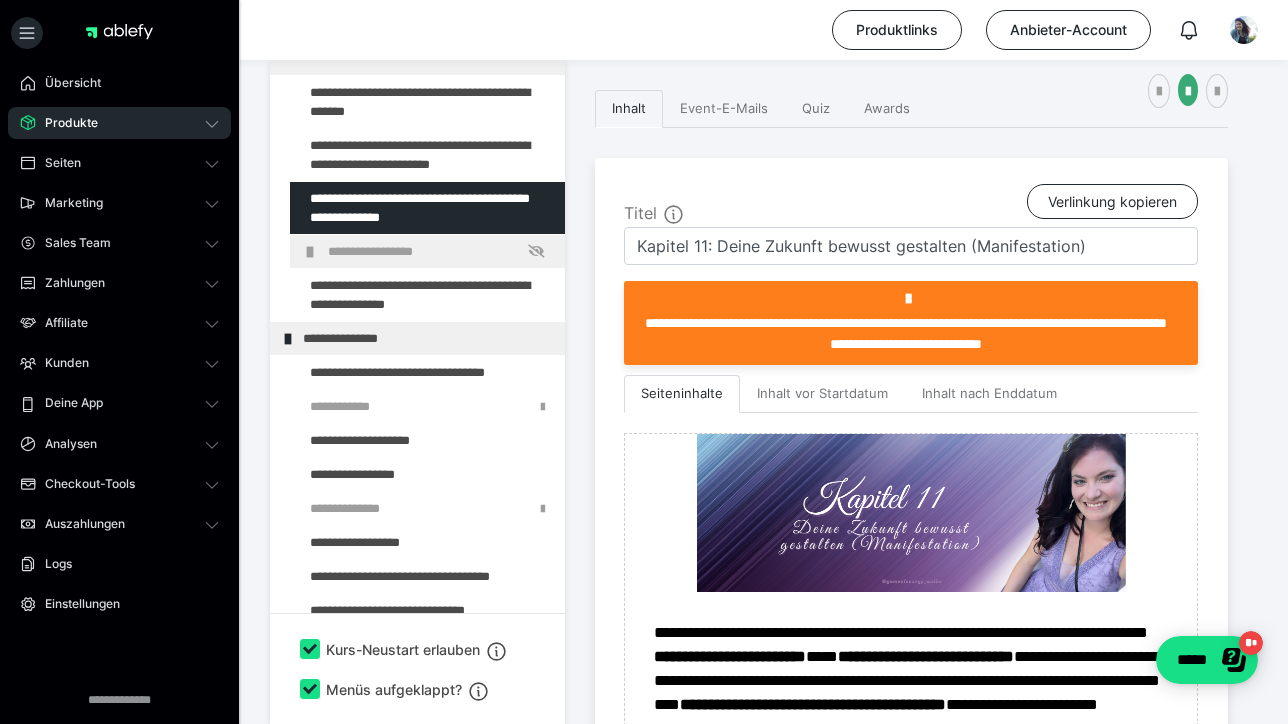 click on "**********" at bounding box center (441, 251) 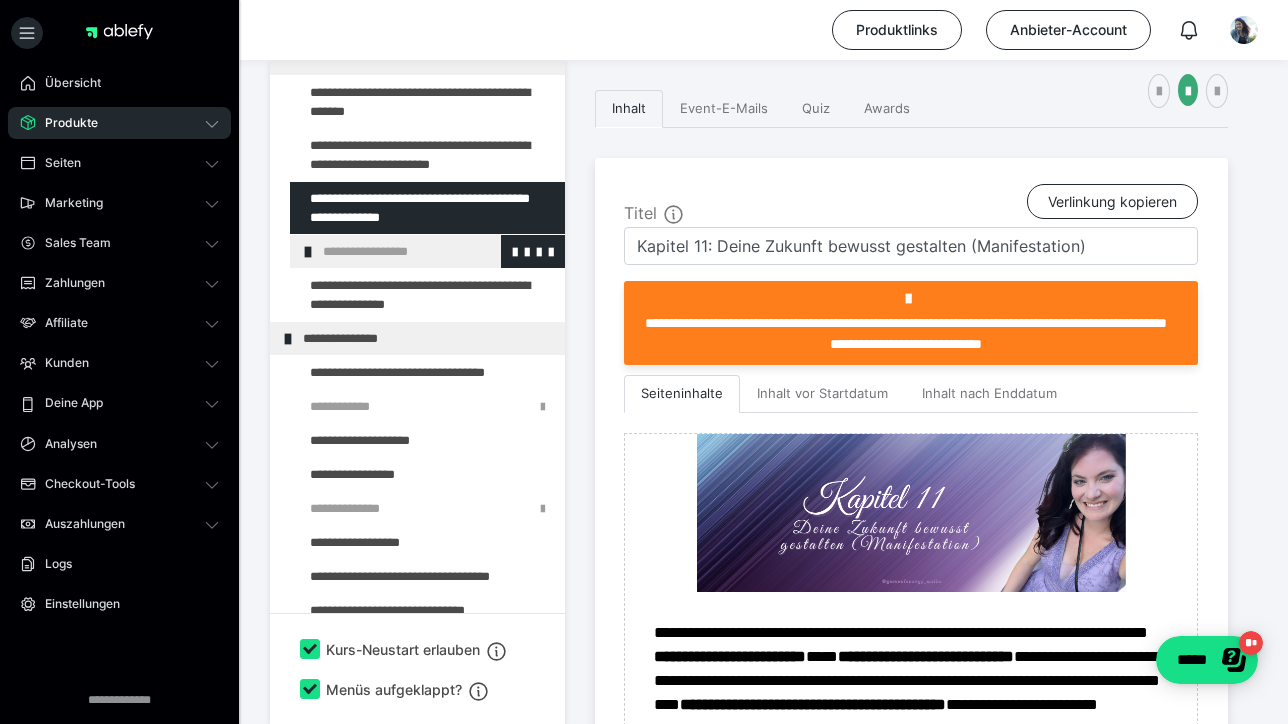 click on "**********" at bounding box center (436, 251) 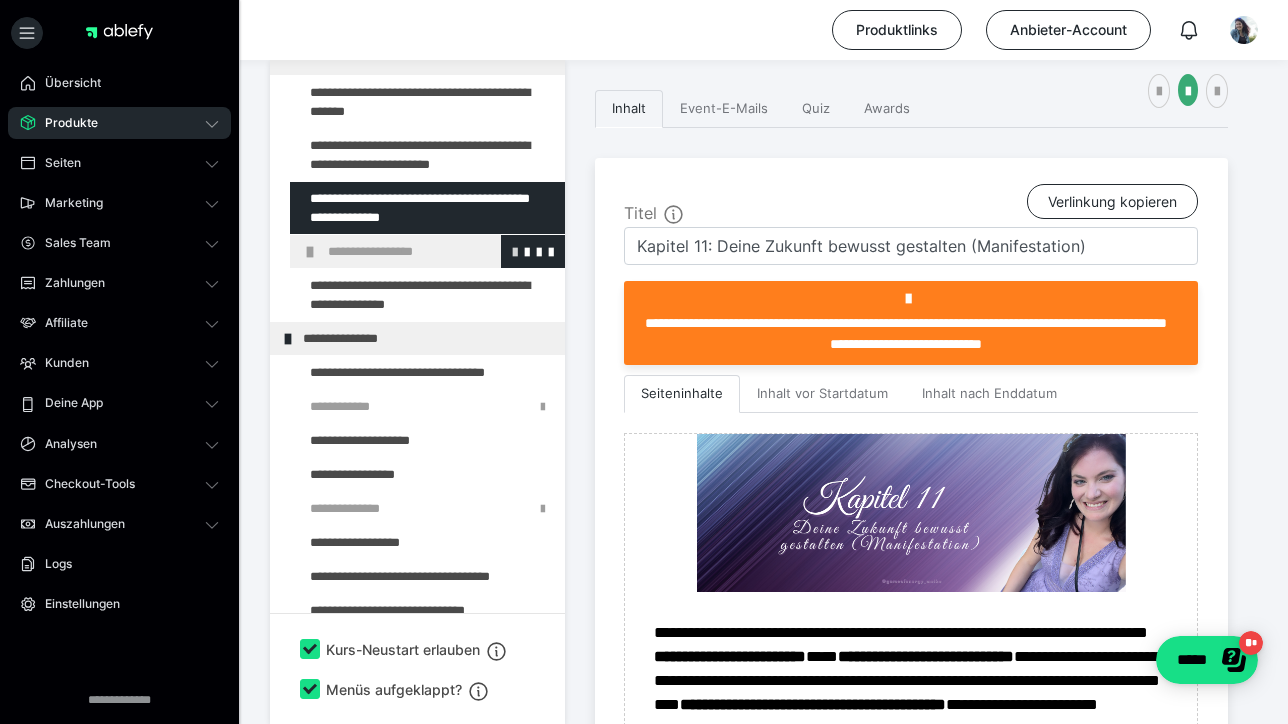click at bounding box center [515, 251] 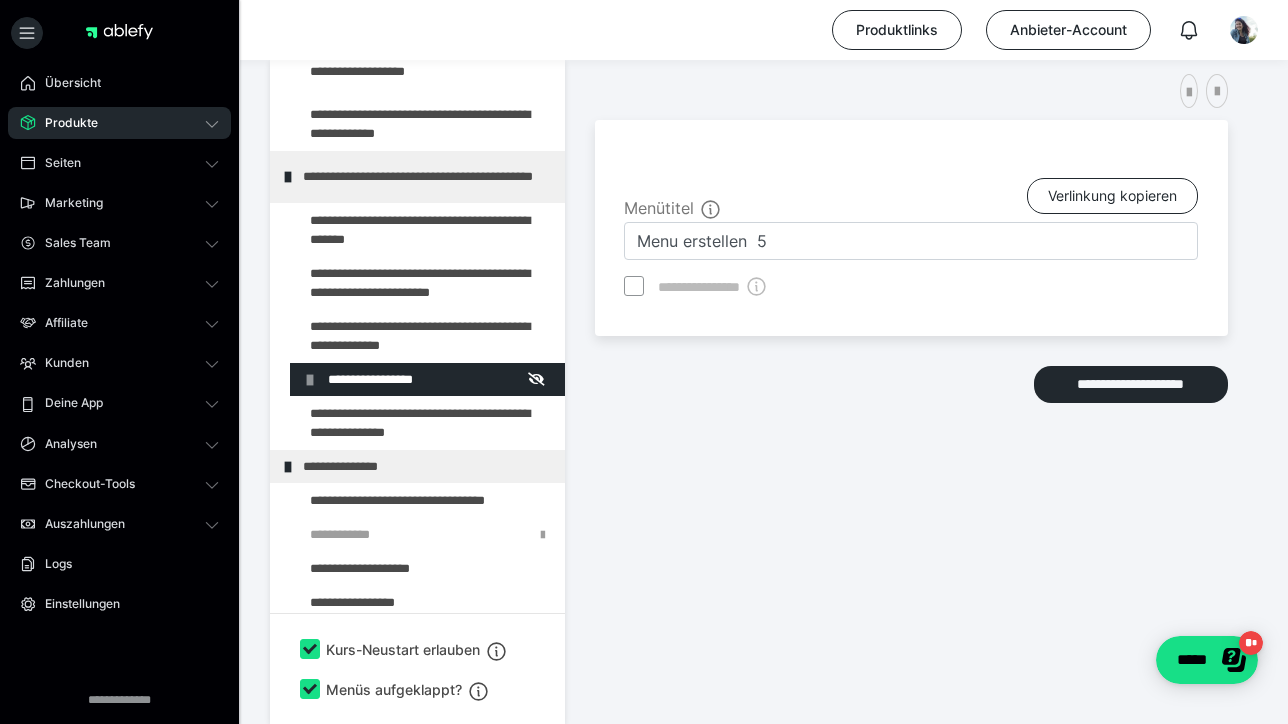 scroll, scrollTop: 462, scrollLeft: 0, axis: vertical 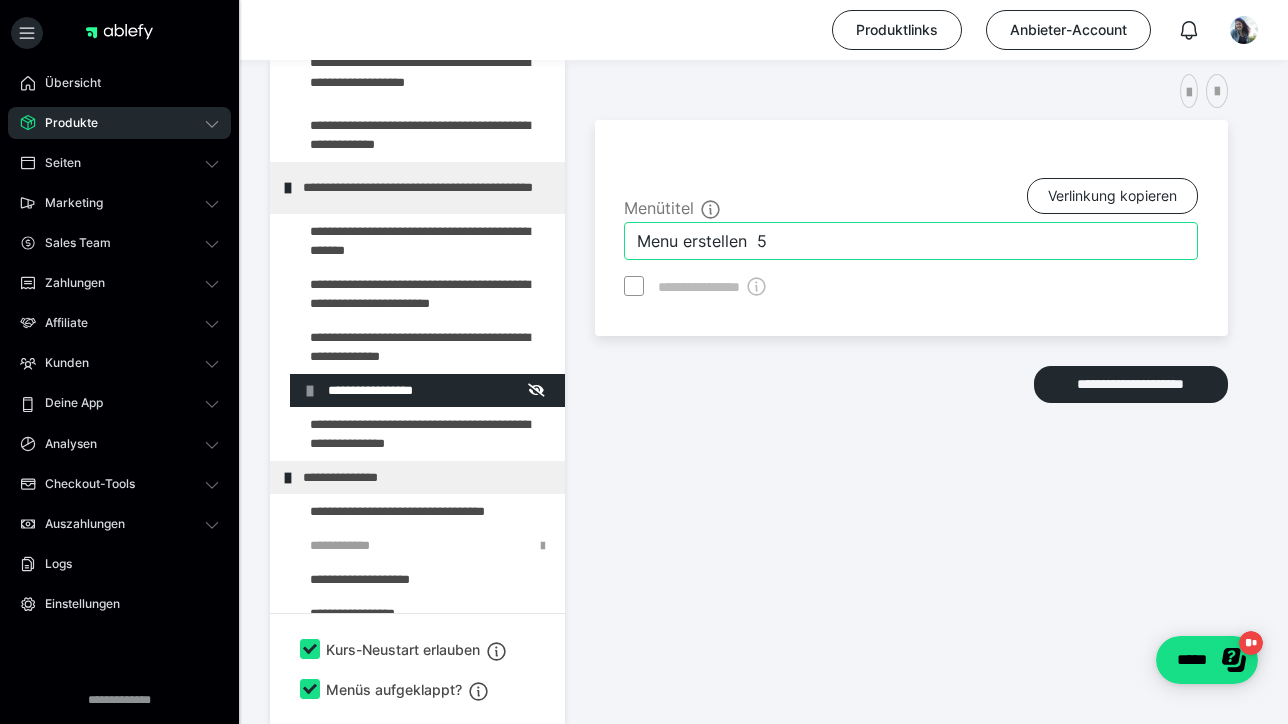 drag, startPoint x: 796, startPoint y: 239, endPoint x: 585, endPoint y: 223, distance: 211.60576 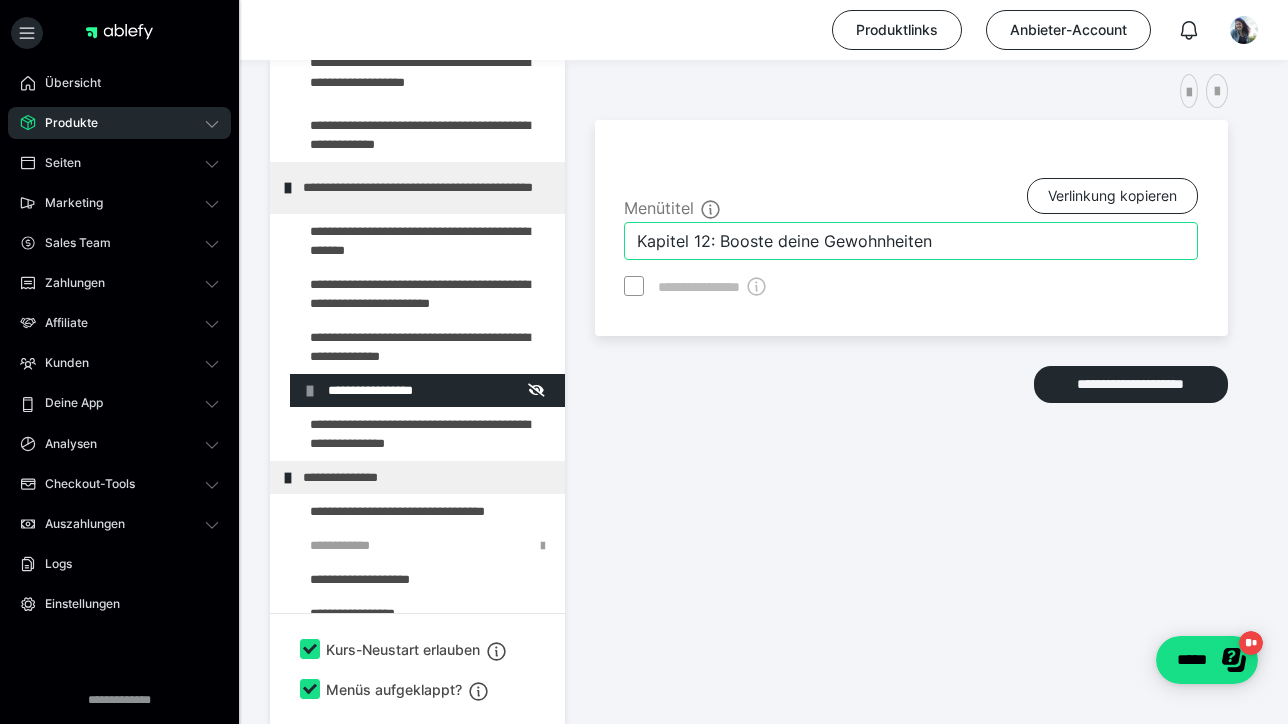 type on "Kapitel 12: Booste deine Gewohnheiten" 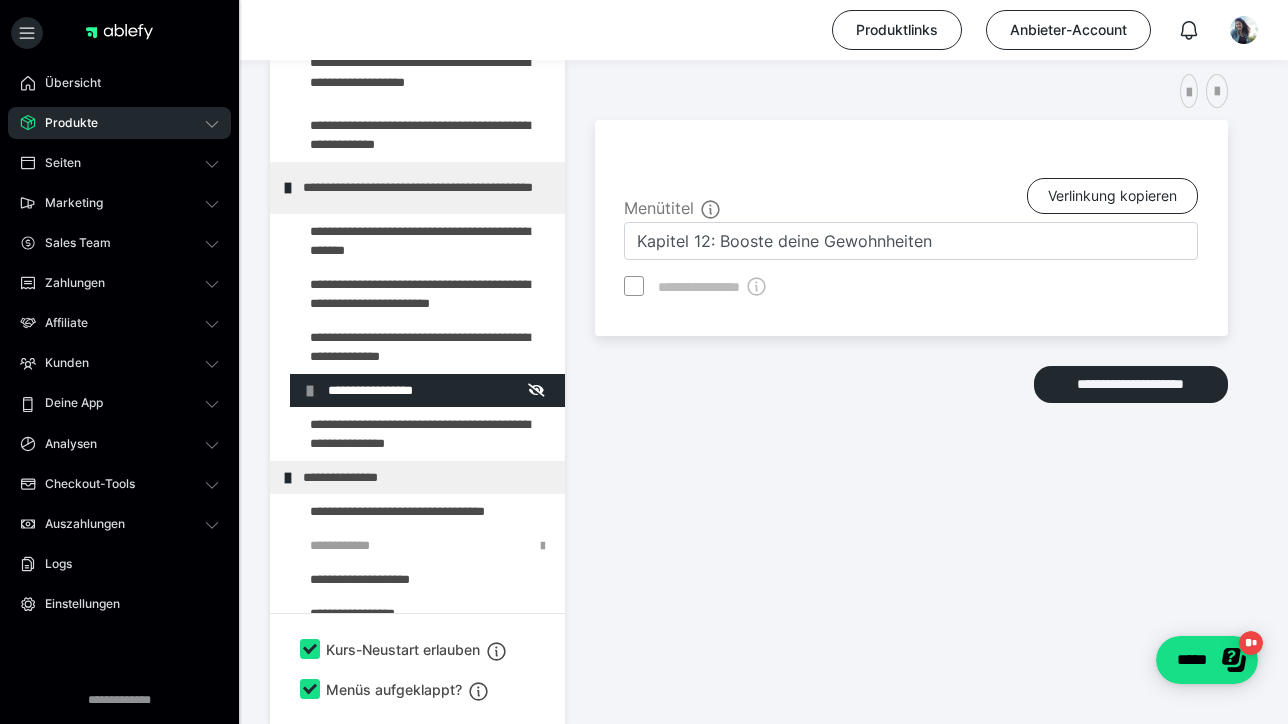 click on "**********" at bounding box center (911, 228) 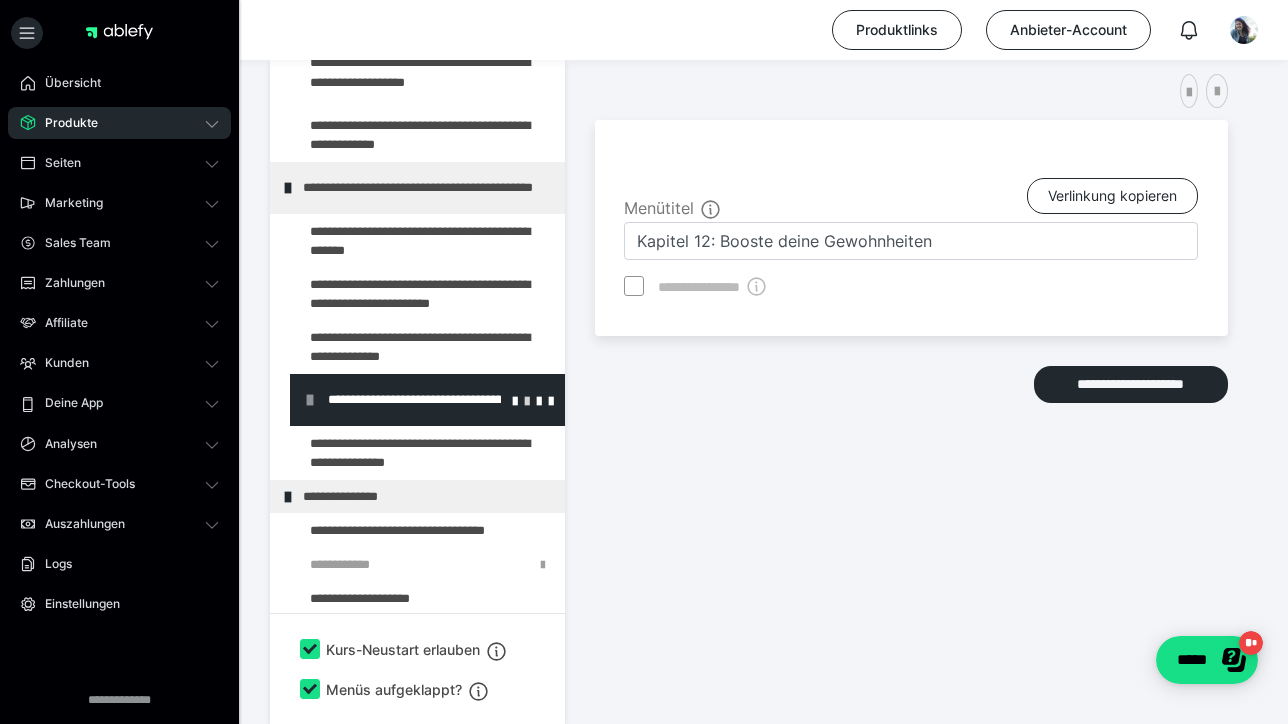 click at bounding box center (527, 400) 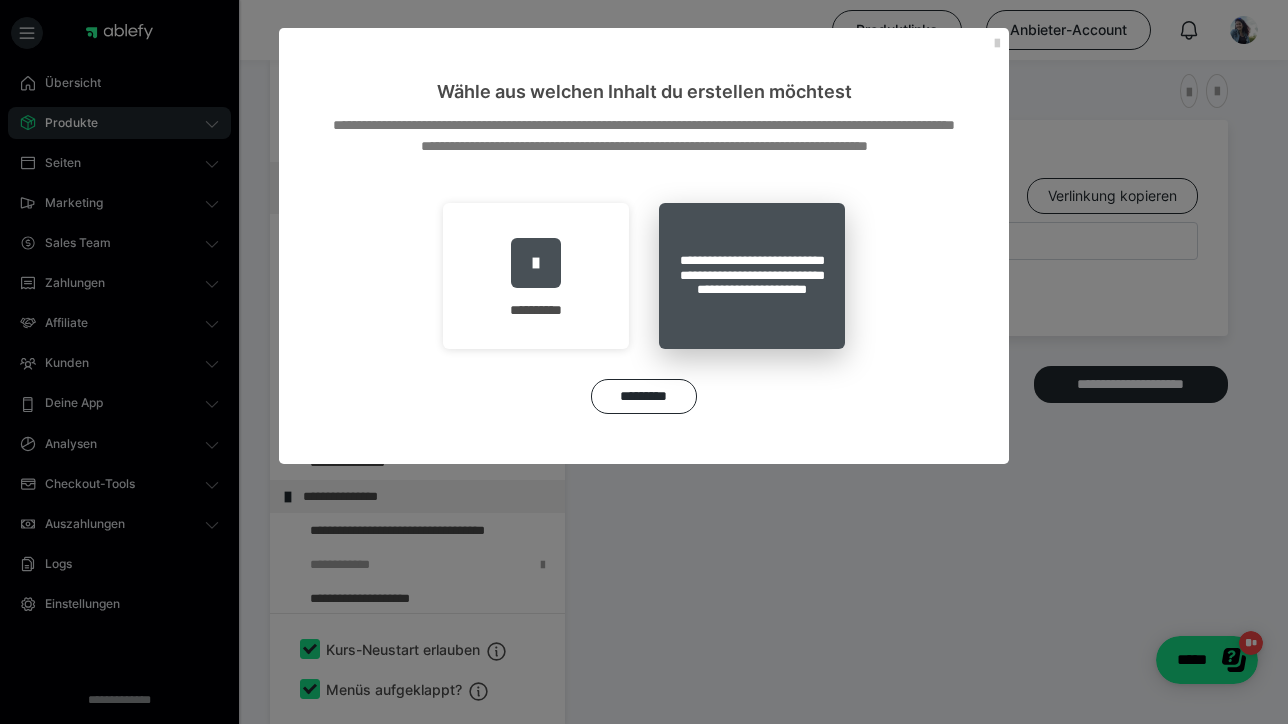 click on "**********" at bounding box center [752, 276] 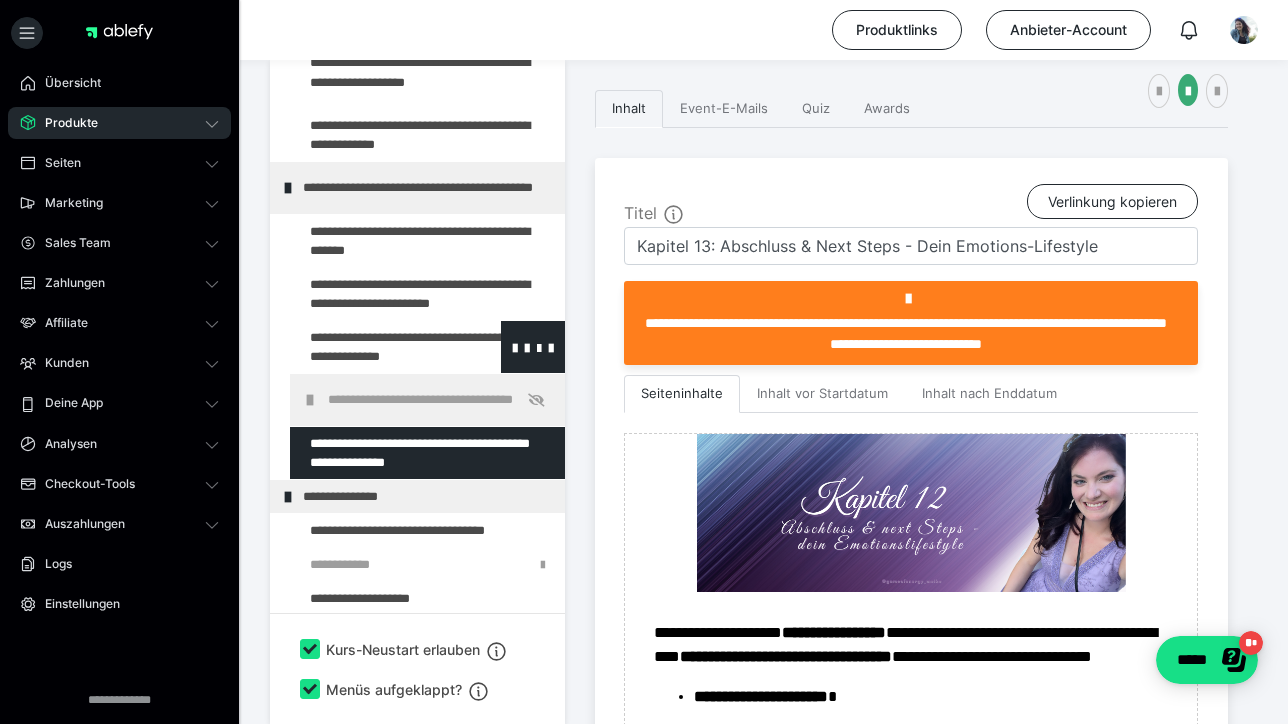 click at bounding box center [375, 347] 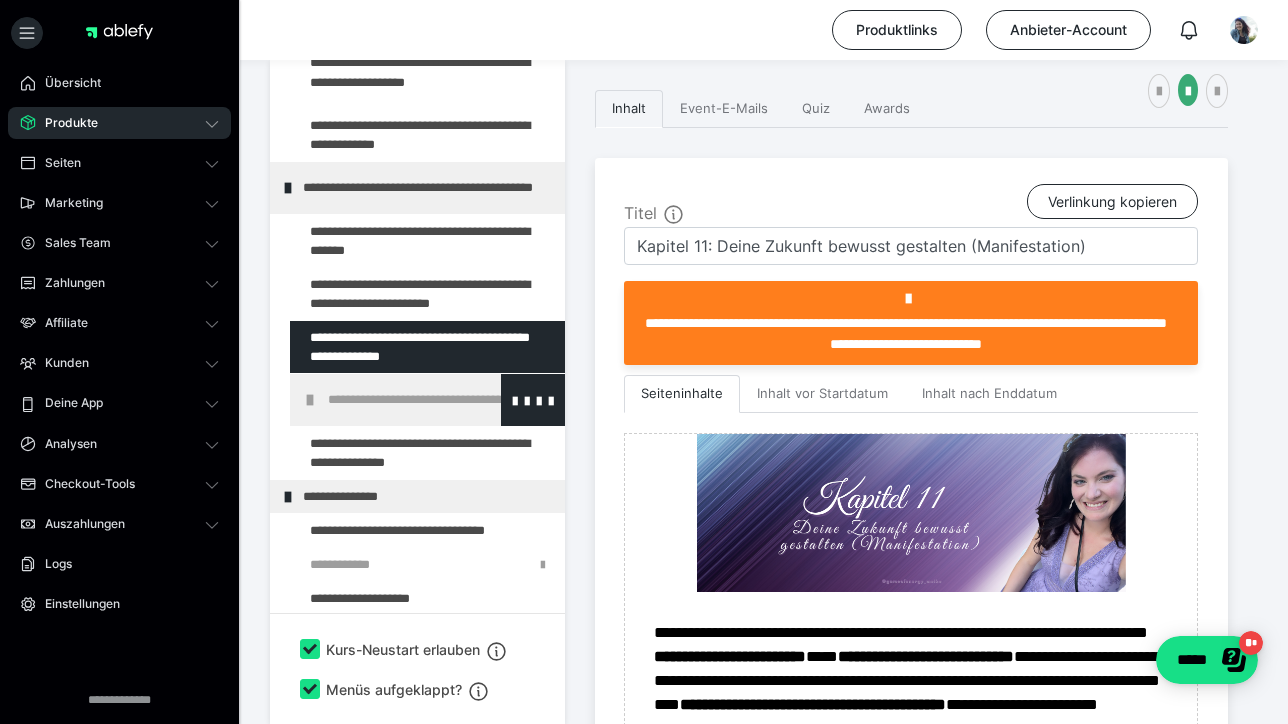 click on "**********" at bounding box center (441, 400) 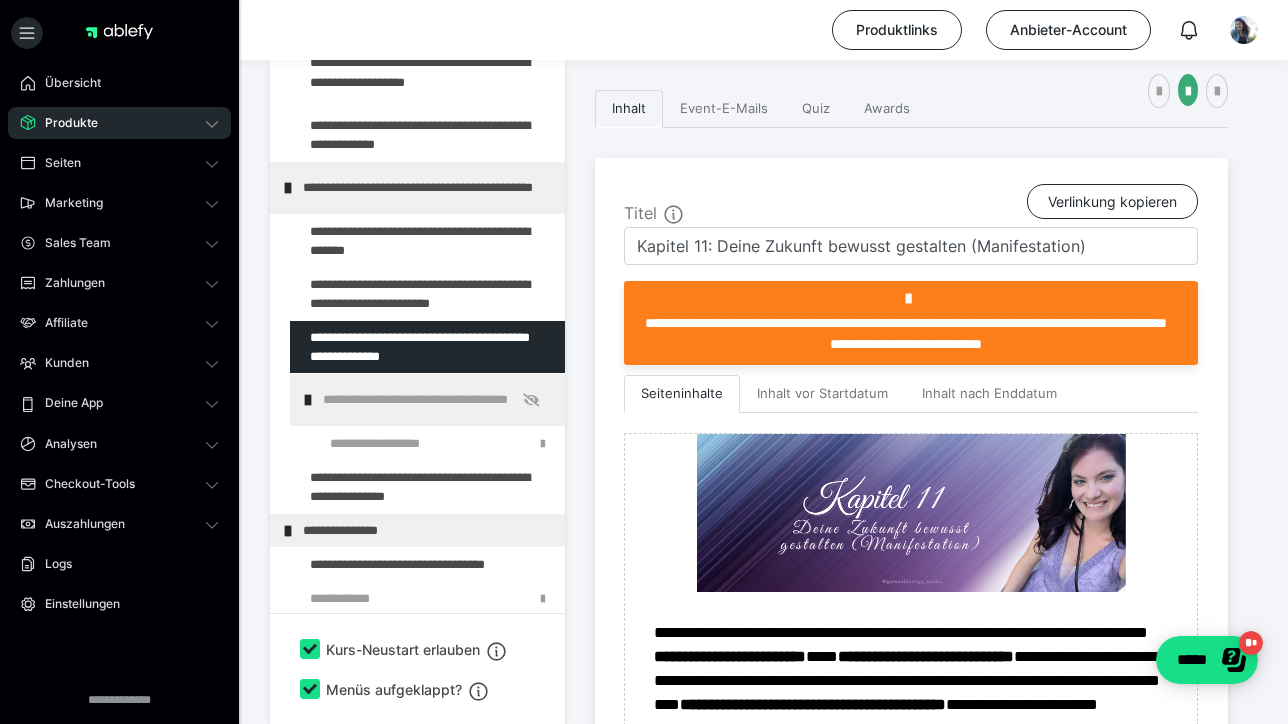 click on "**********" at bounding box center [436, 400] 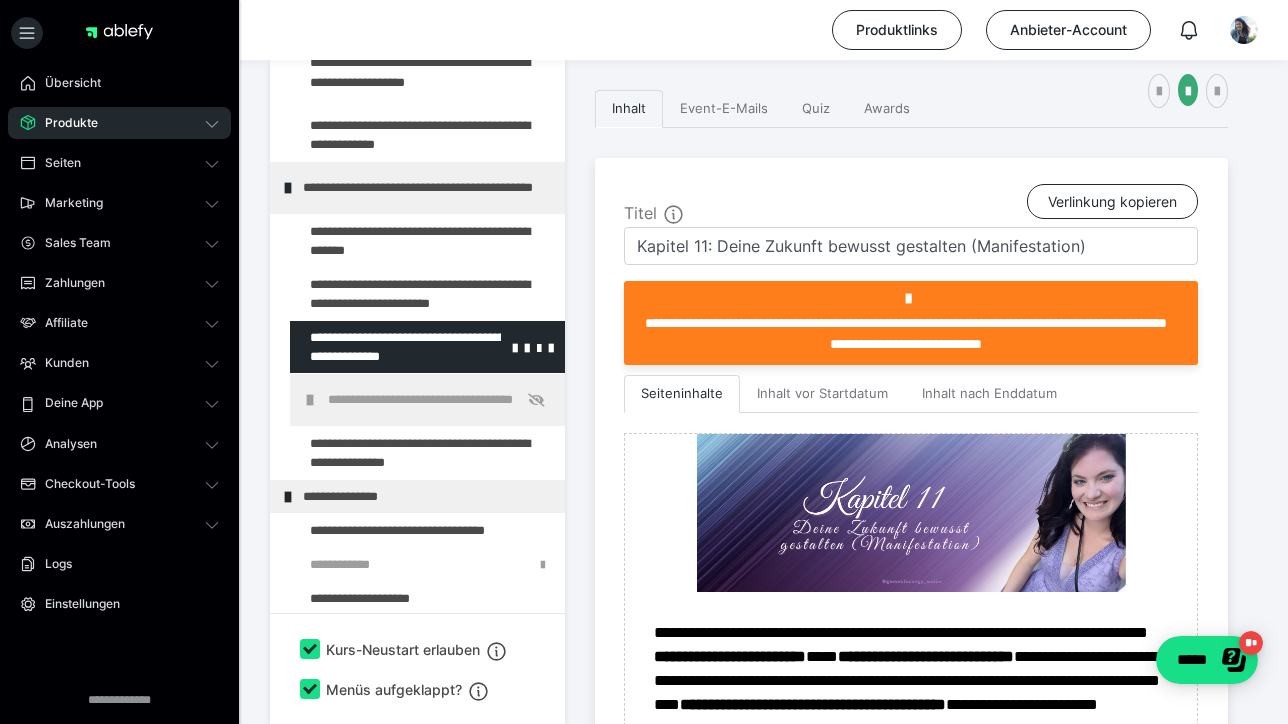 click at bounding box center (375, 347) 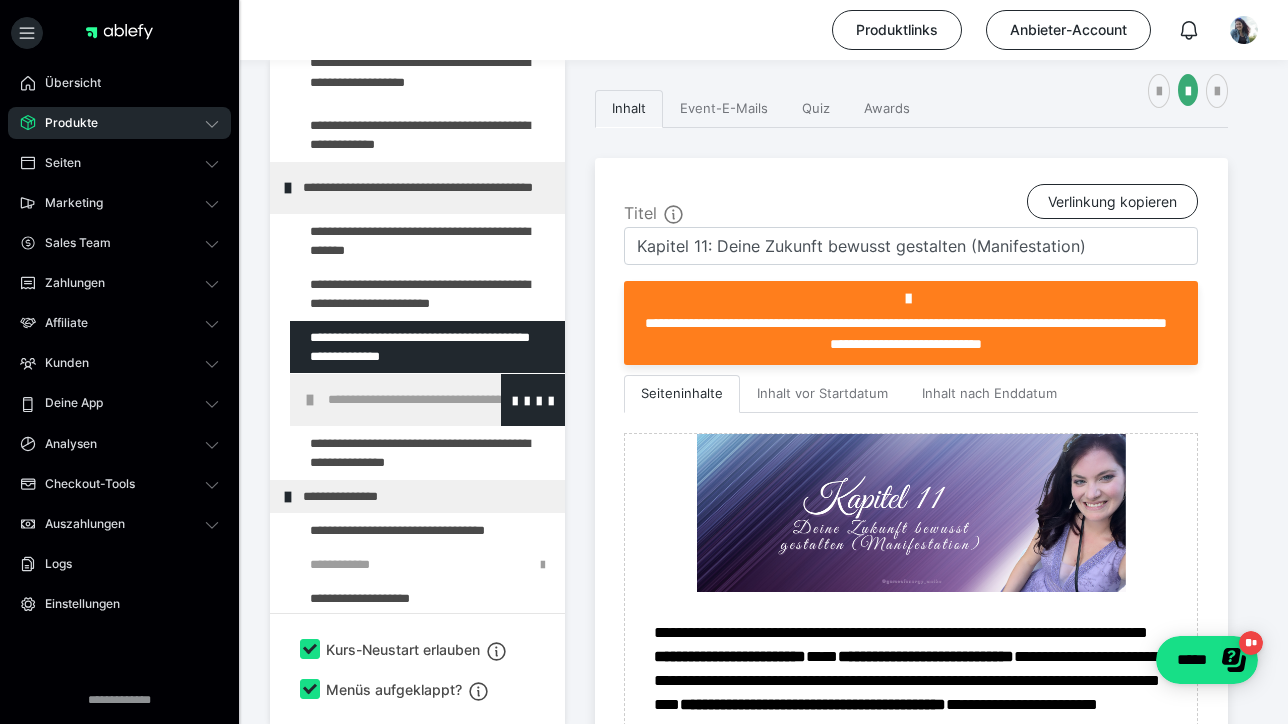 click on "**********" at bounding box center [441, 400] 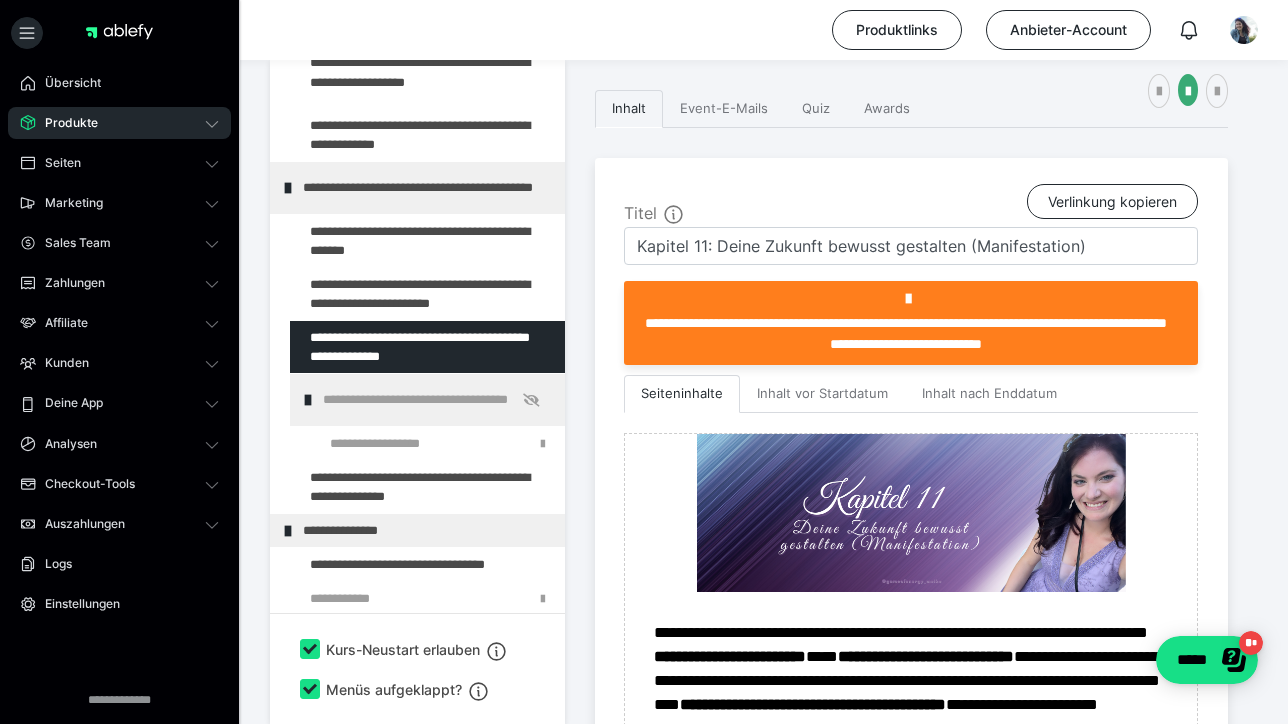 click on "**********" at bounding box center (436, 400) 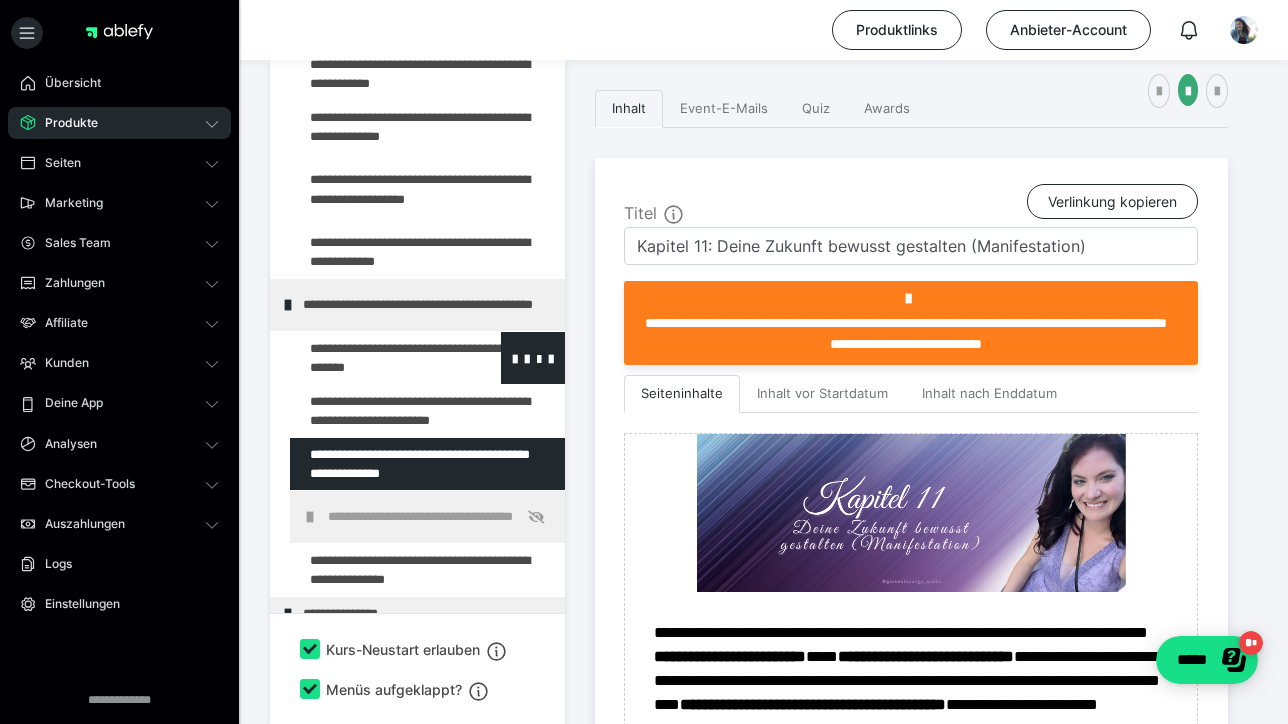 scroll, scrollTop: 348, scrollLeft: 0, axis: vertical 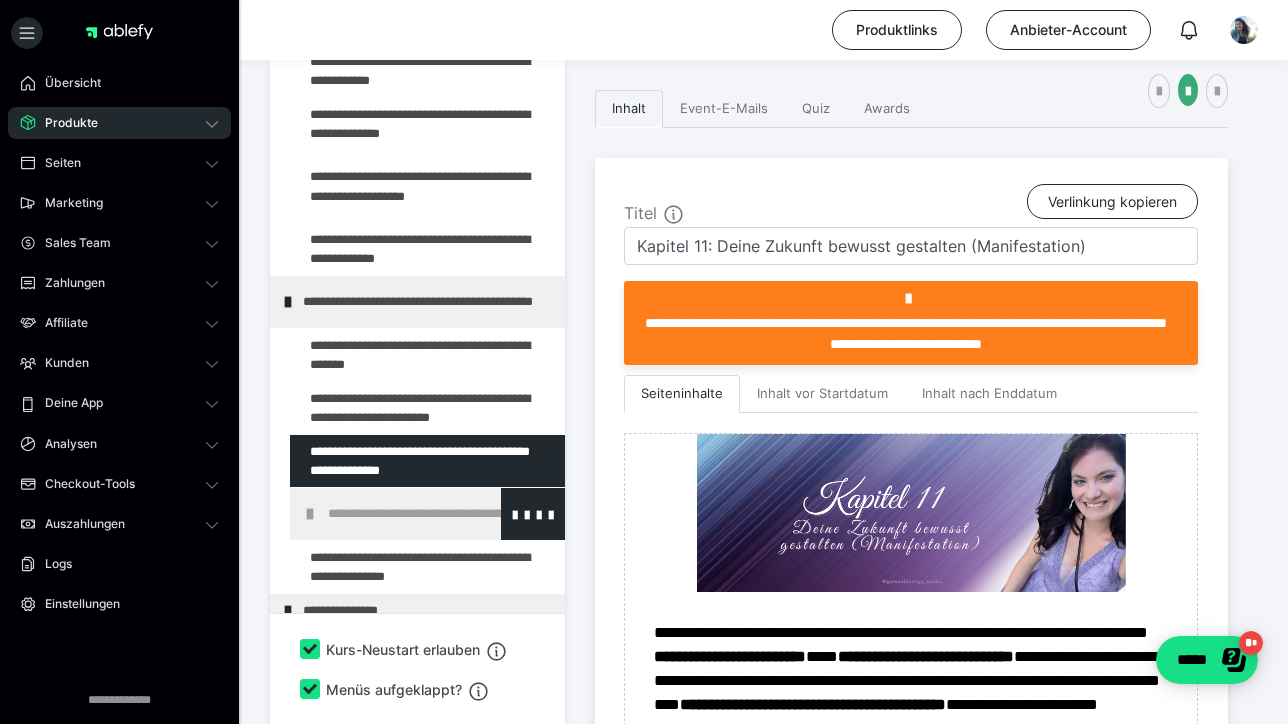 click on "**********" at bounding box center (441, 514) 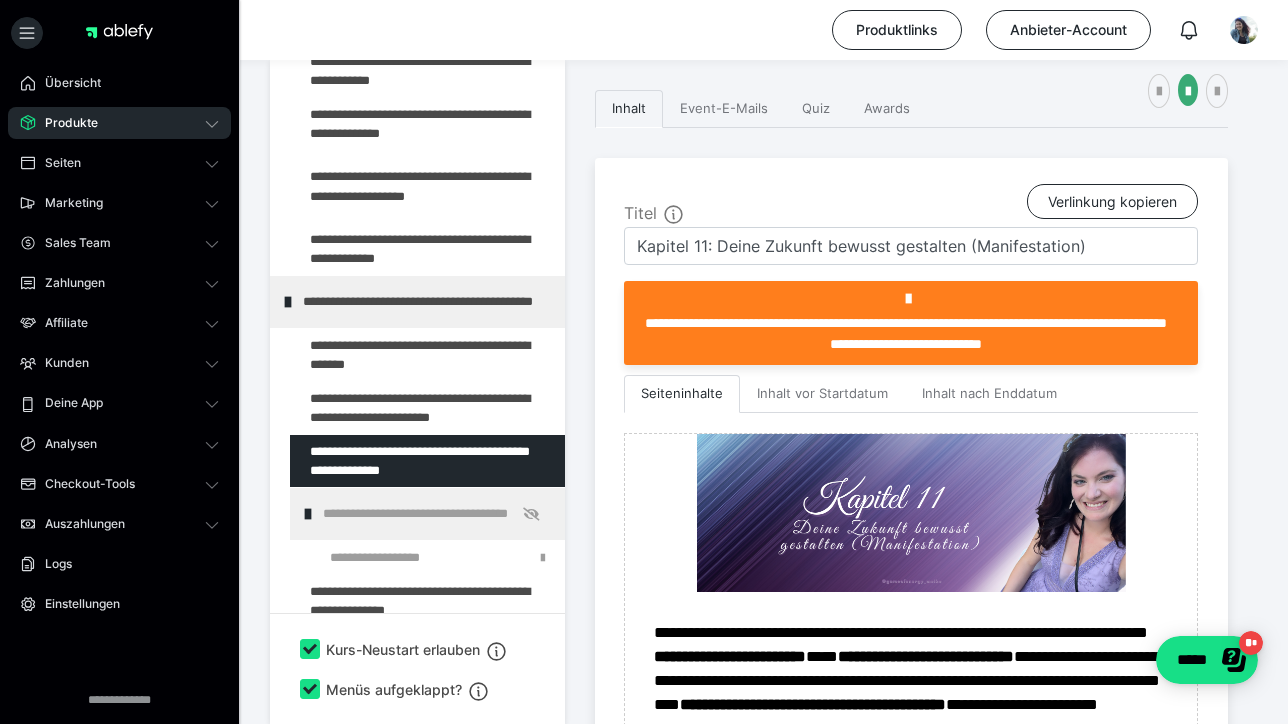 click on "**********" at bounding box center (436, 514) 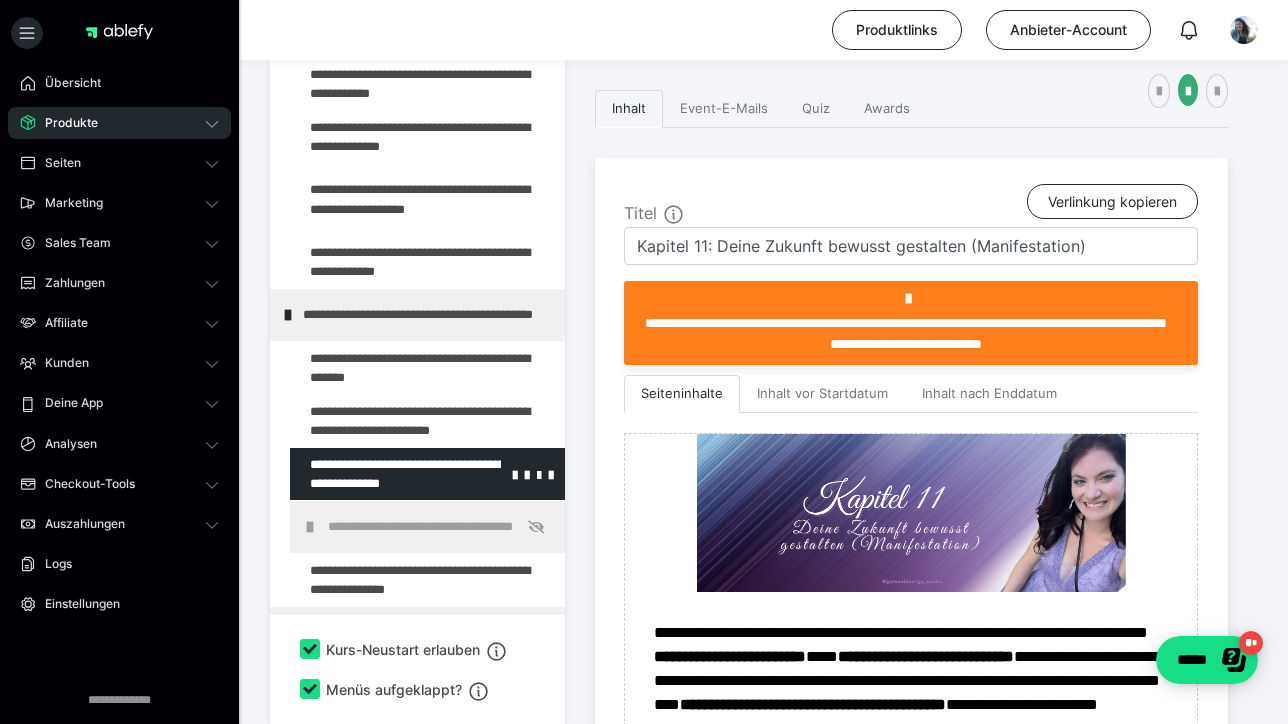 scroll, scrollTop: 324, scrollLeft: 0, axis: vertical 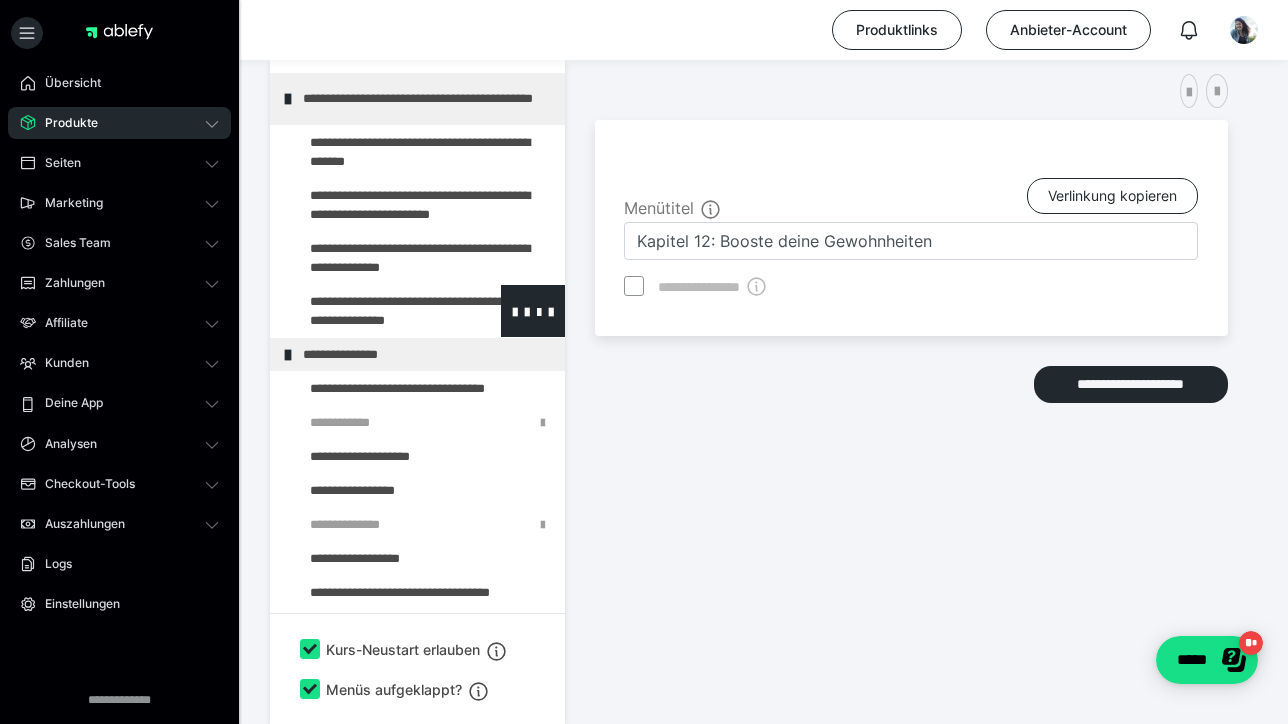click at bounding box center [375, 311] 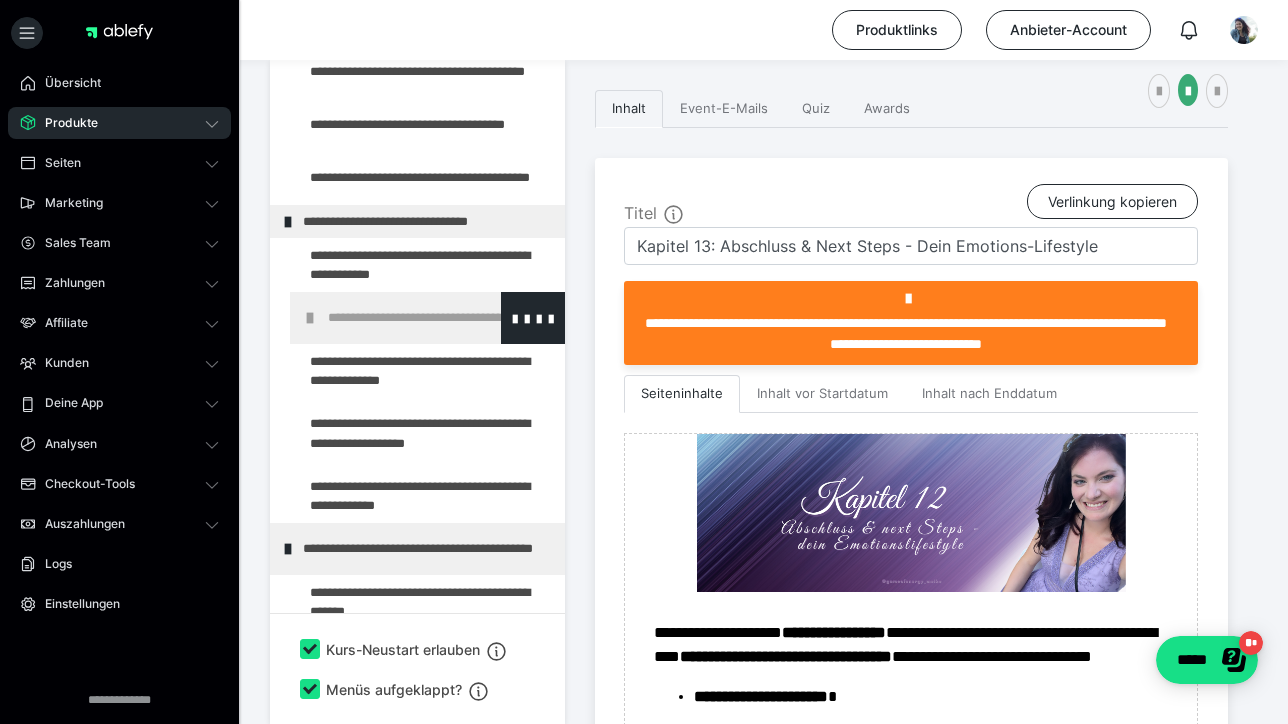 scroll, scrollTop: 167, scrollLeft: 0, axis: vertical 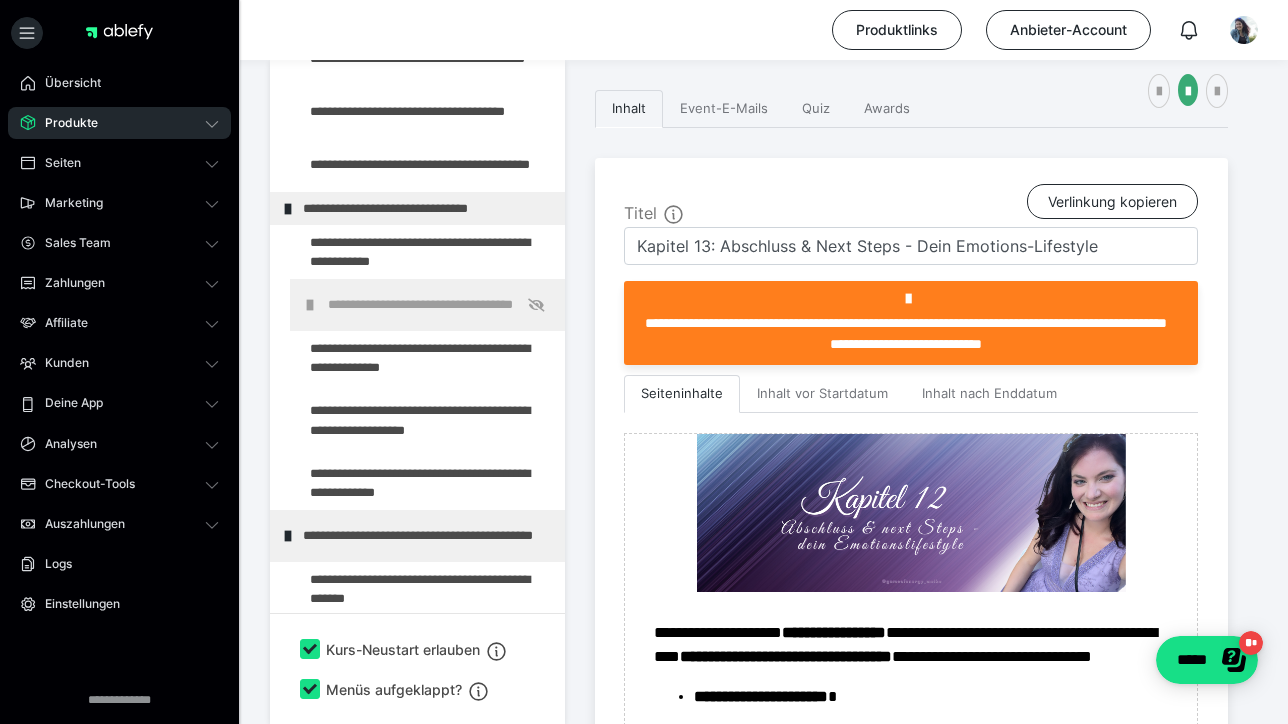 click on "**********" at bounding box center (764, 1696) 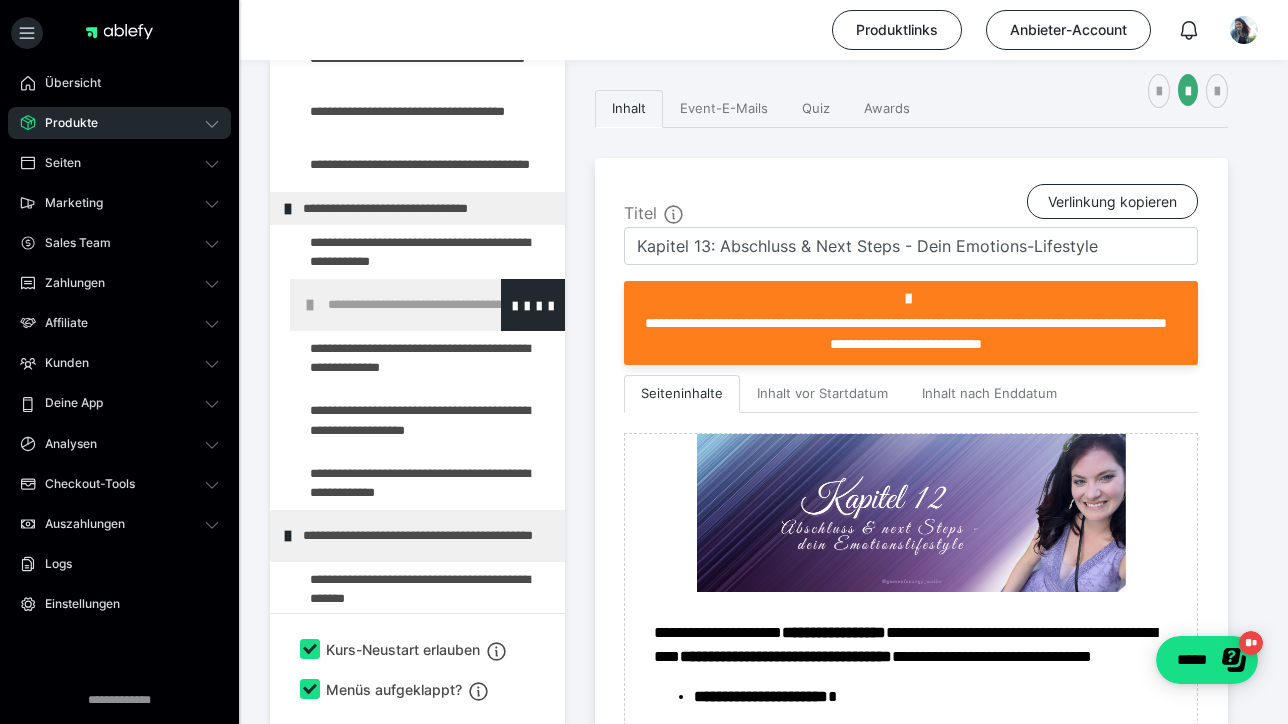 click on "**********" at bounding box center (427, 305) 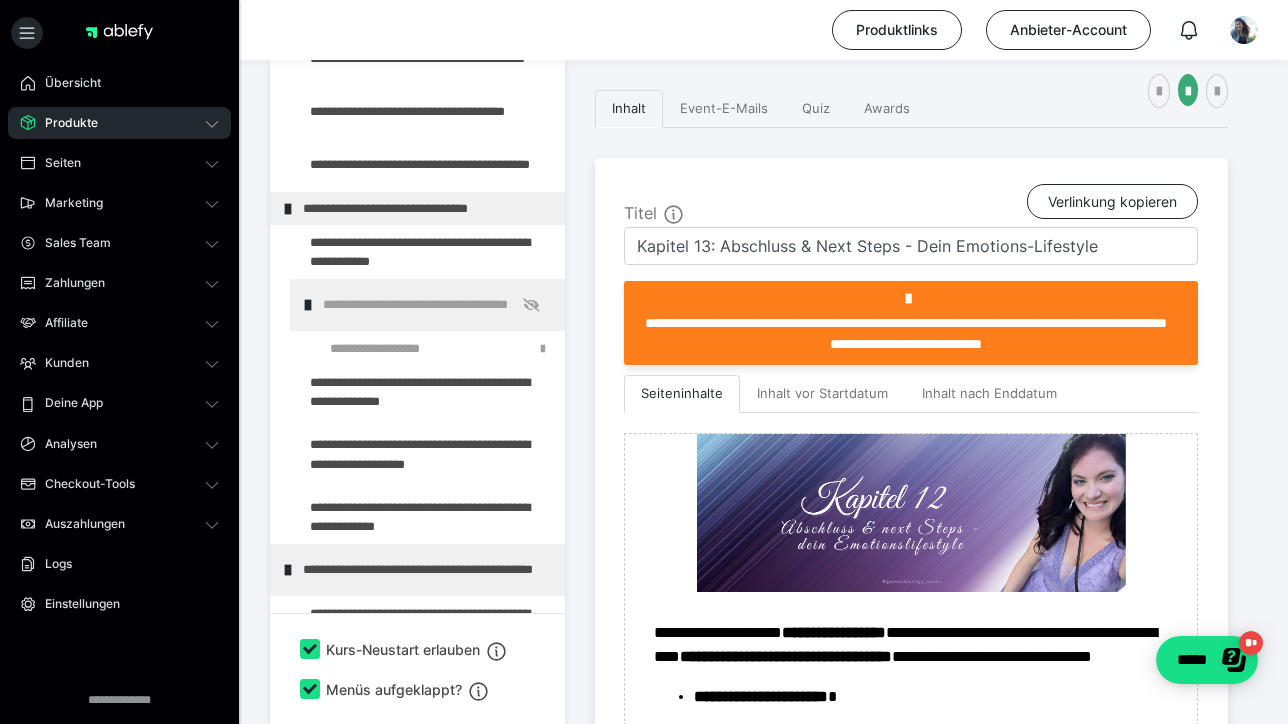 click on "**********" at bounding box center (427, 305) 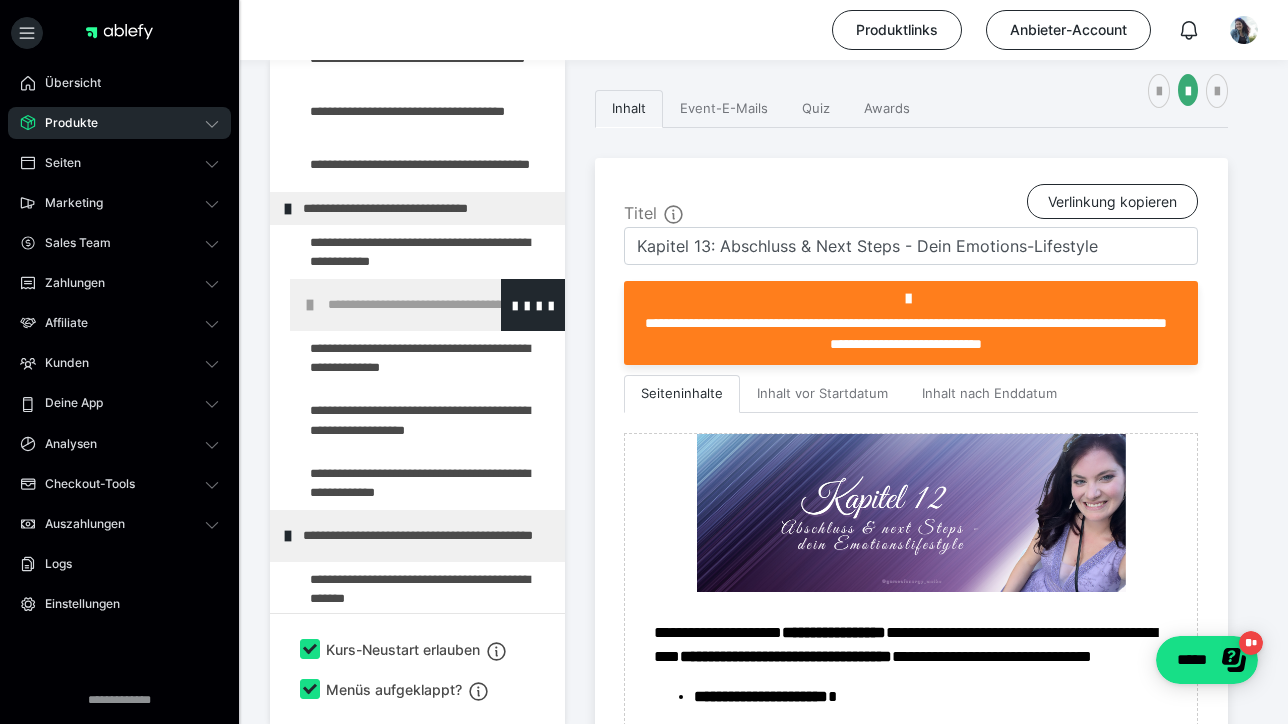 click on "**********" at bounding box center (441, 305) 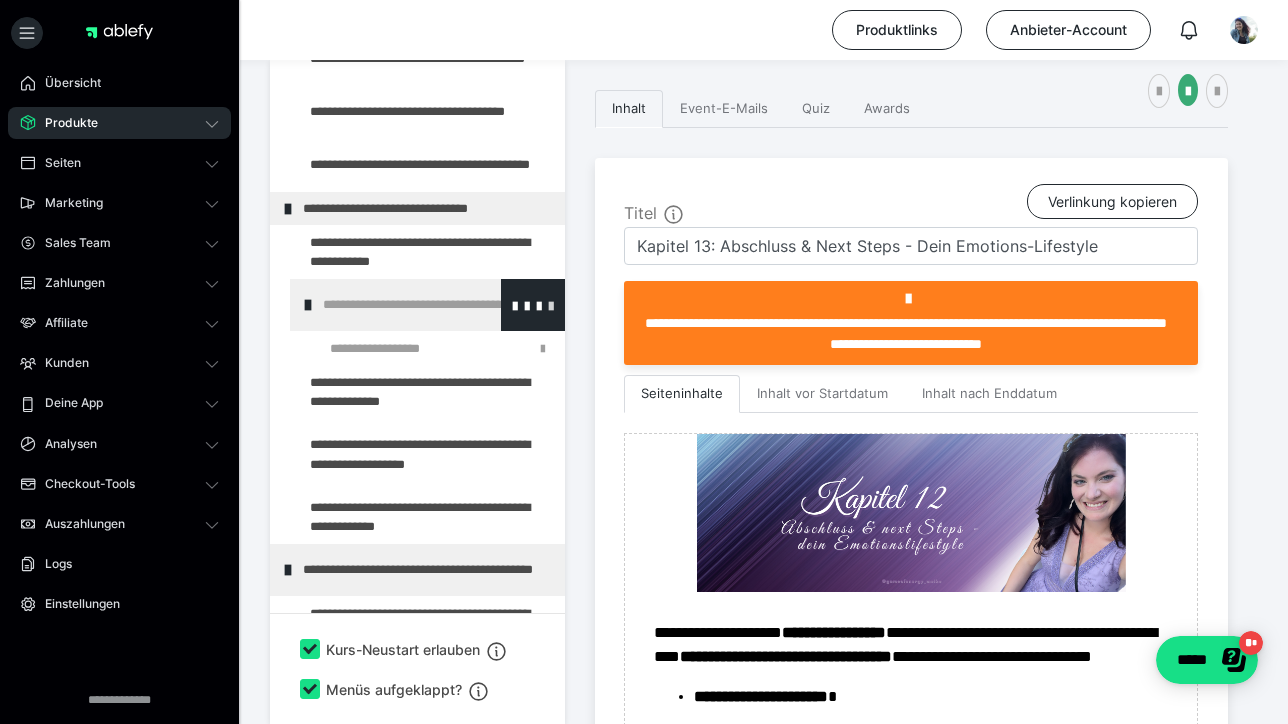 click at bounding box center (551, 305) 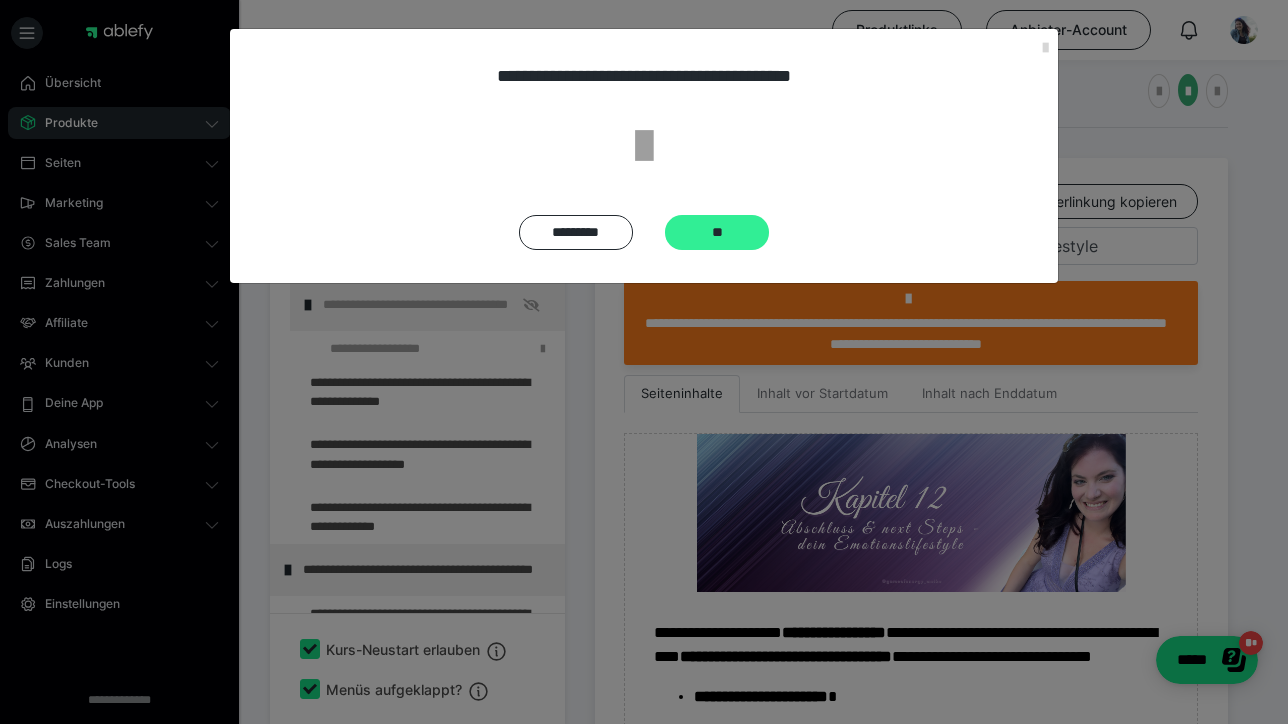 click on "**" at bounding box center (717, 232) 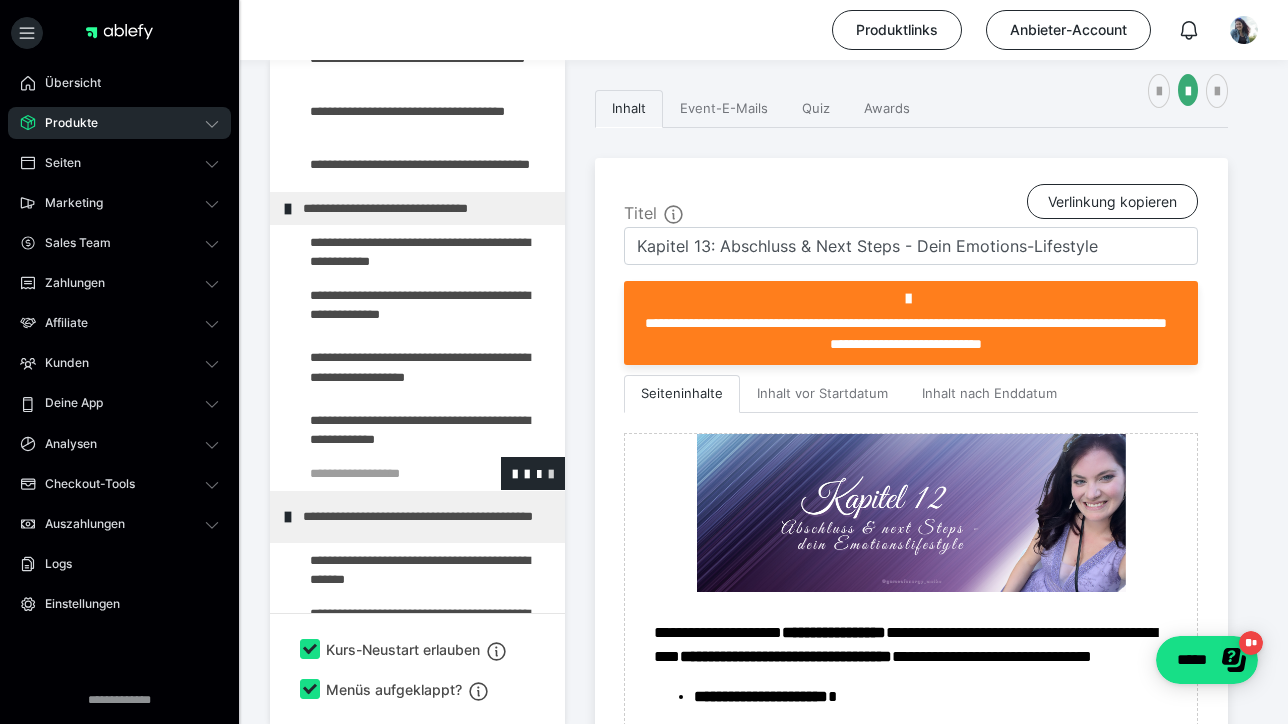 click at bounding box center [551, 473] 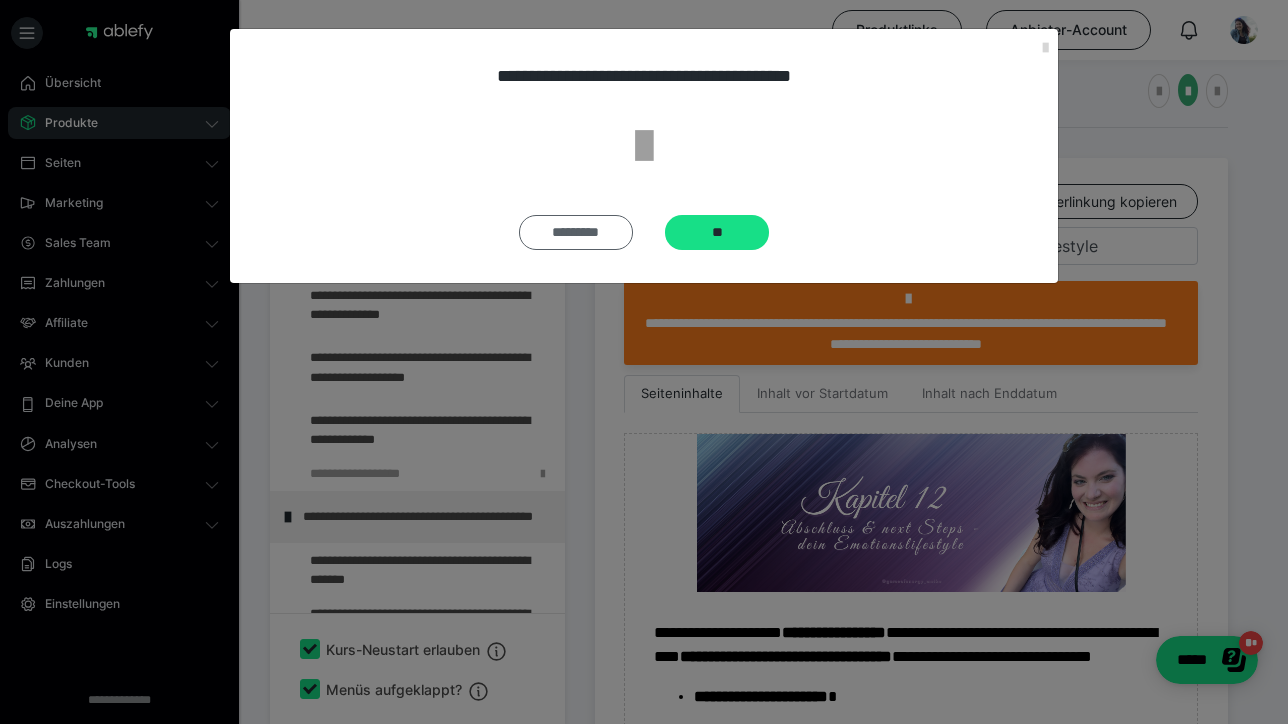 click on "*********" at bounding box center [576, 232] 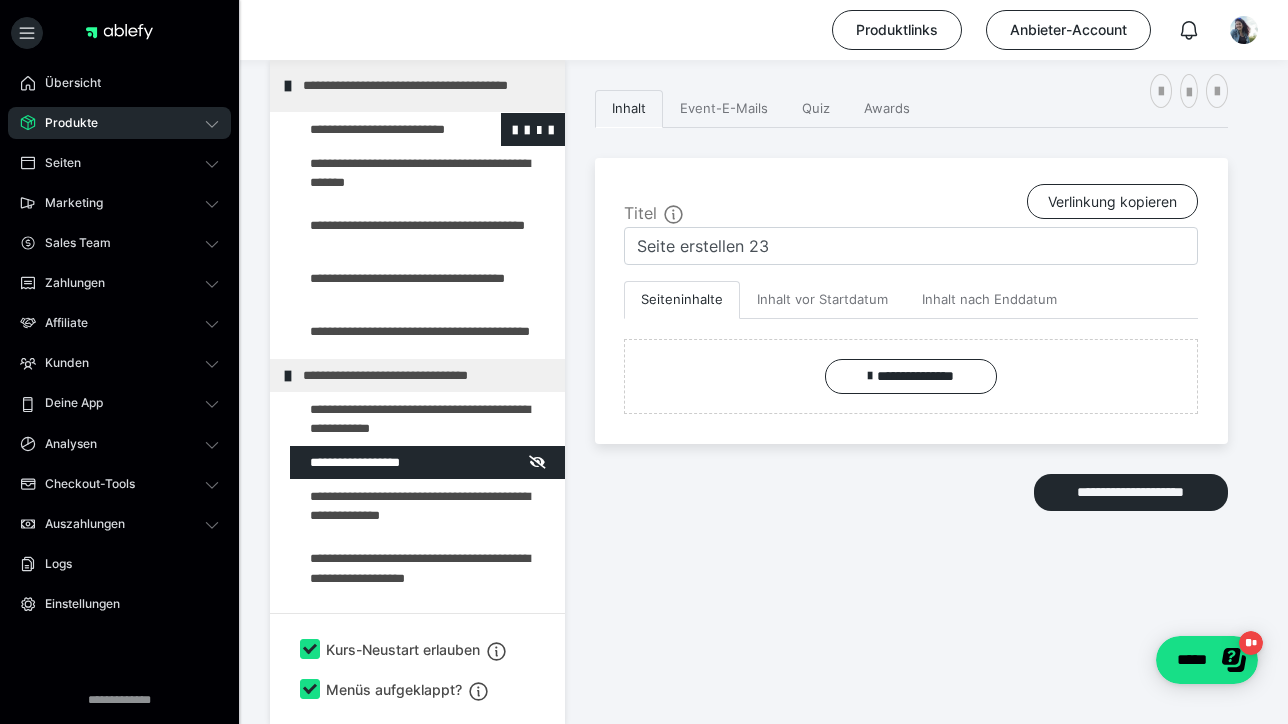 scroll, scrollTop: 0, scrollLeft: 0, axis: both 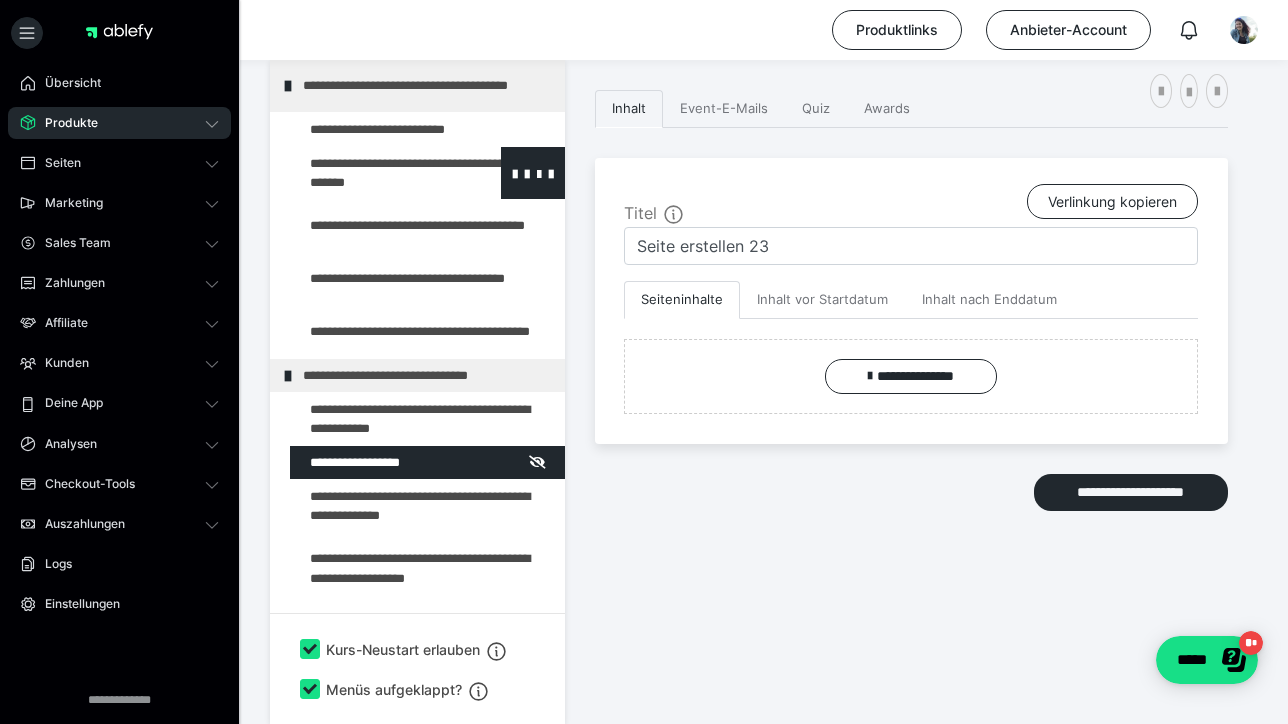 click at bounding box center [375, 173] 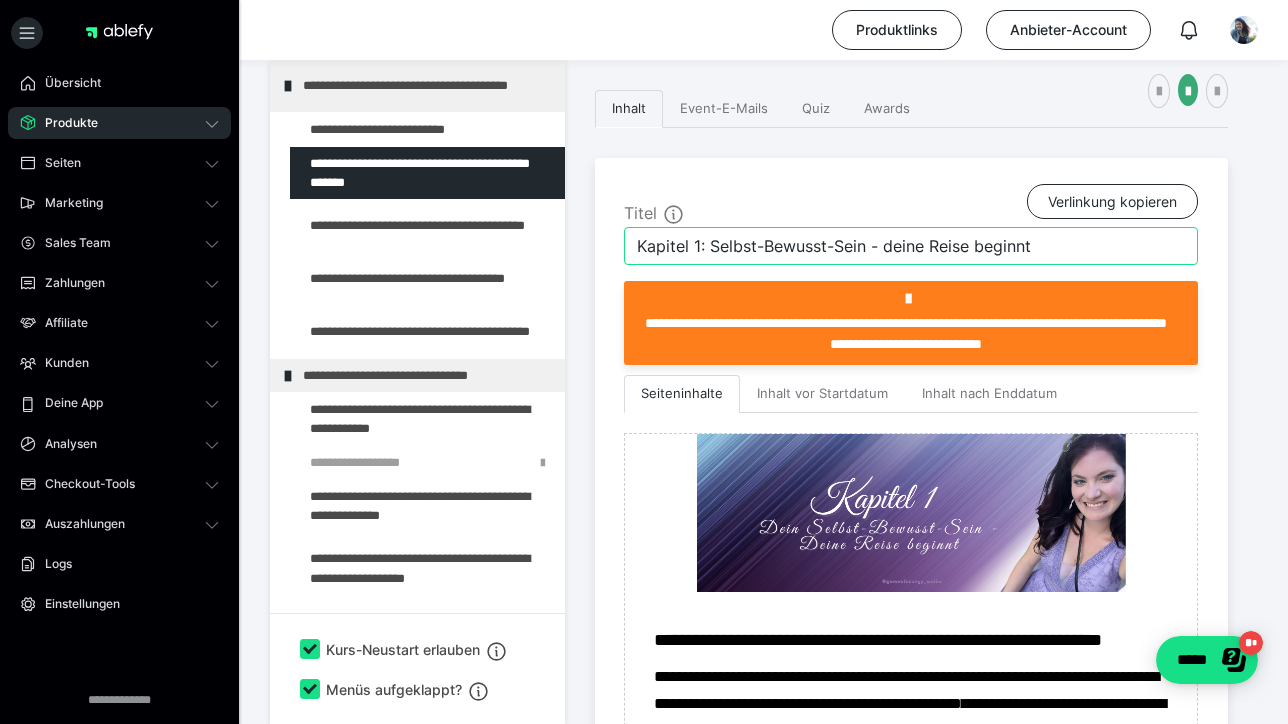 drag, startPoint x: 710, startPoint y: 239, endPoint x: 605, endPoint y: 223, distance: 106.21205 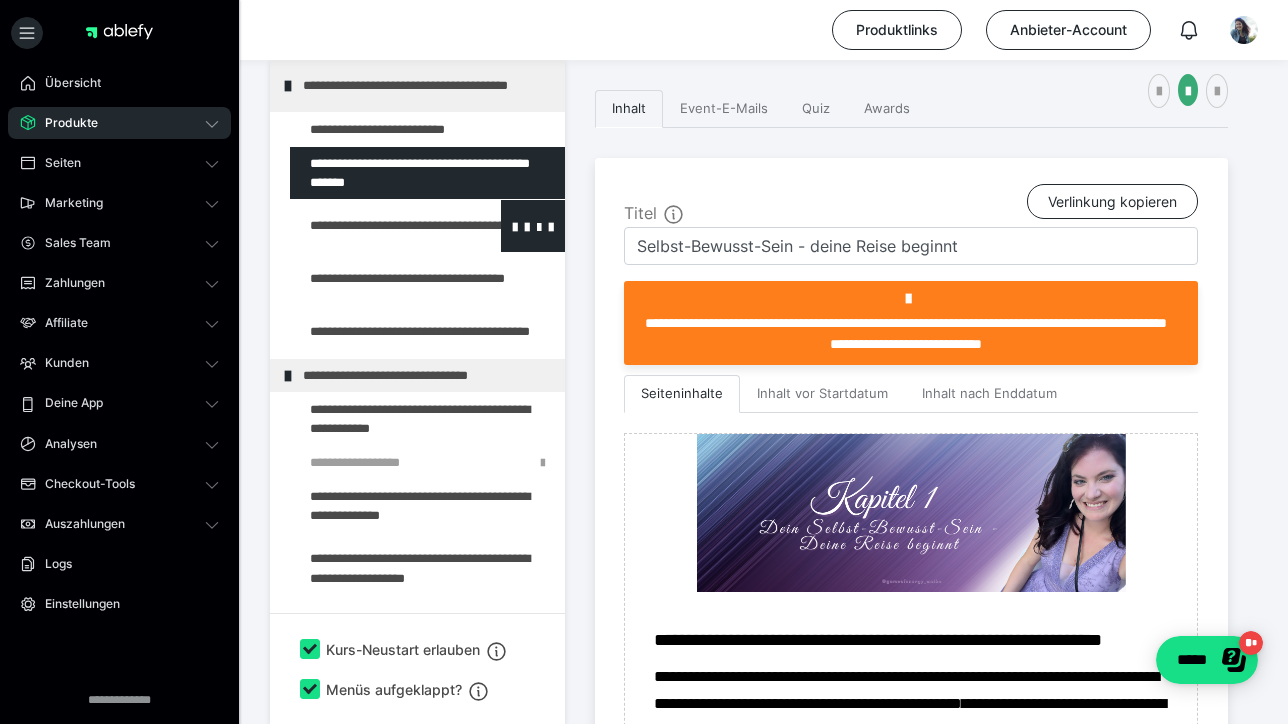 click at bounding box center [375, 226] 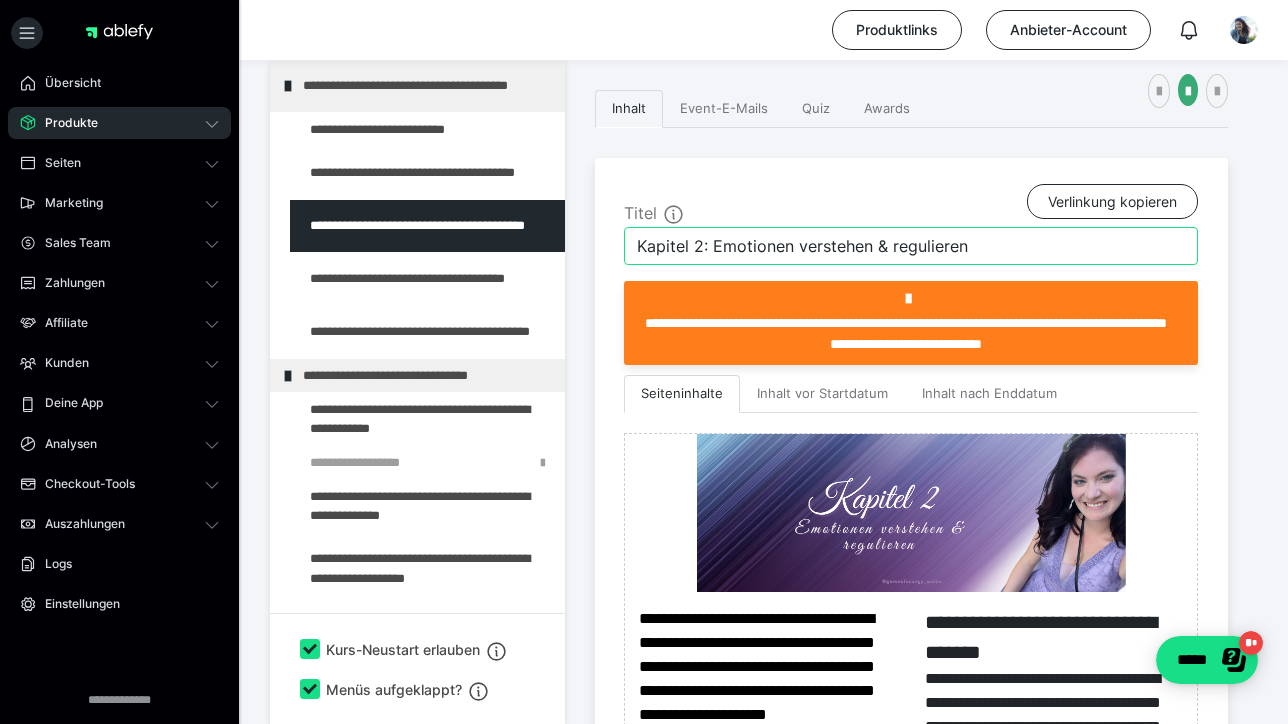 drag, startPoint x: 712, startPoint y: 250, endPoint x: 602, endPoint y: 248, distance: 110.01818 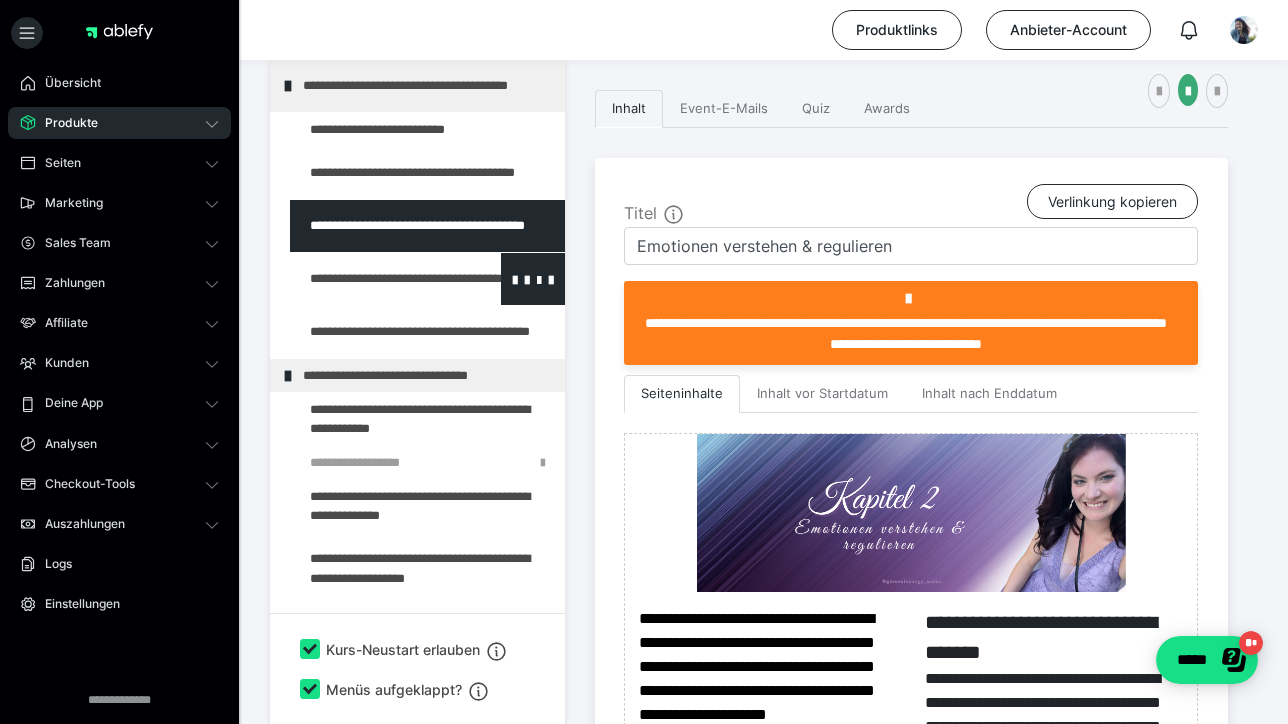 click at bounding box center (375, 279) 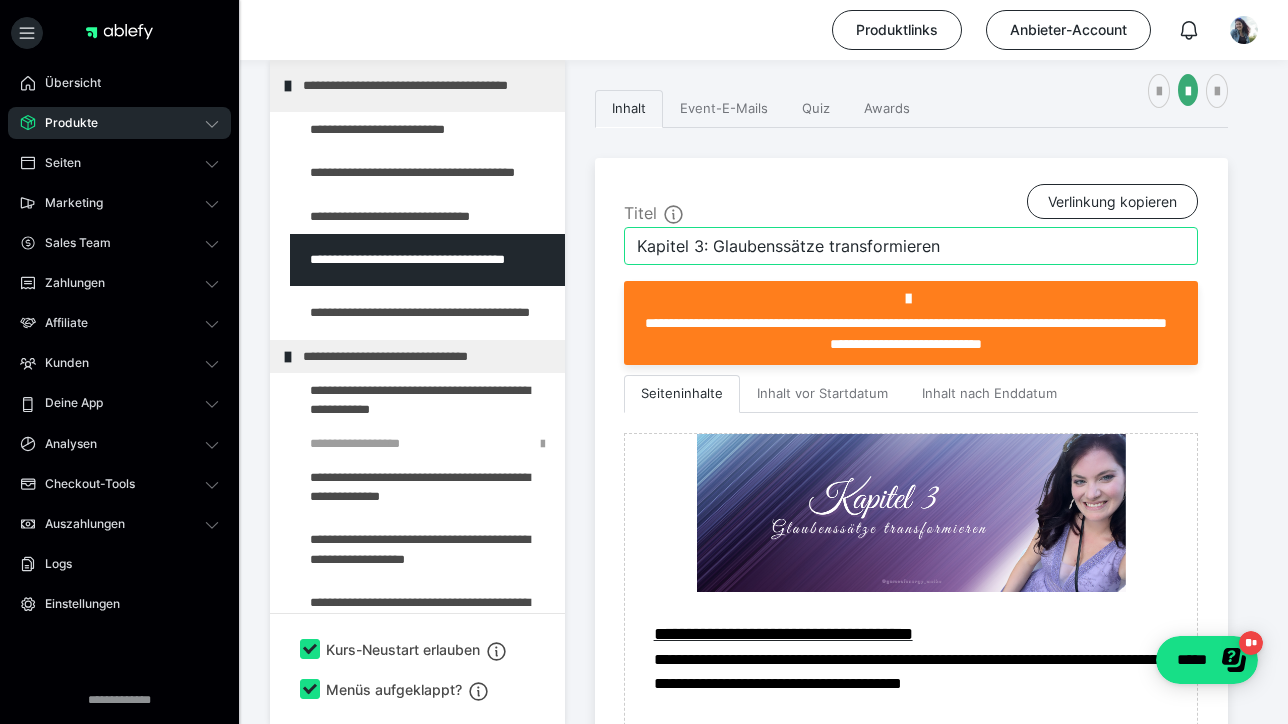 drag, startPoint x: 715, startPoint y: 244, endPoint x: 602, endPoint y: 235, distance: 113.35784 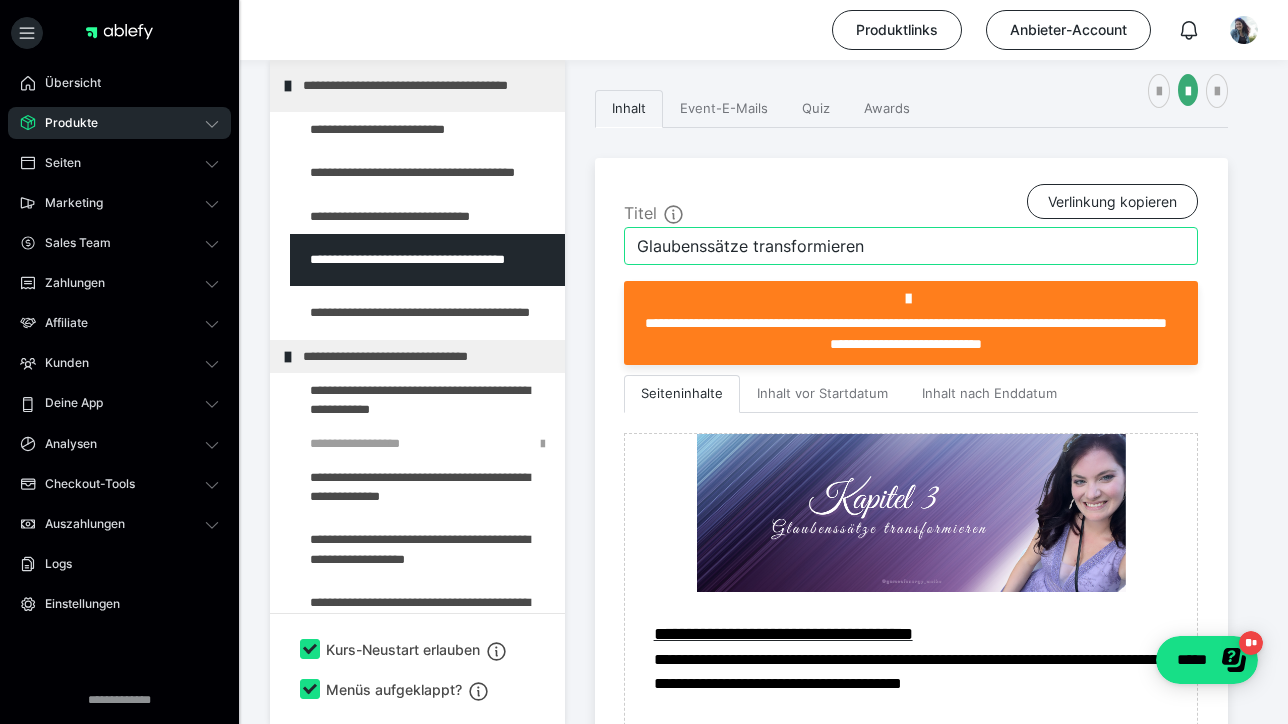 type on "Glaubenssätze transformieren" 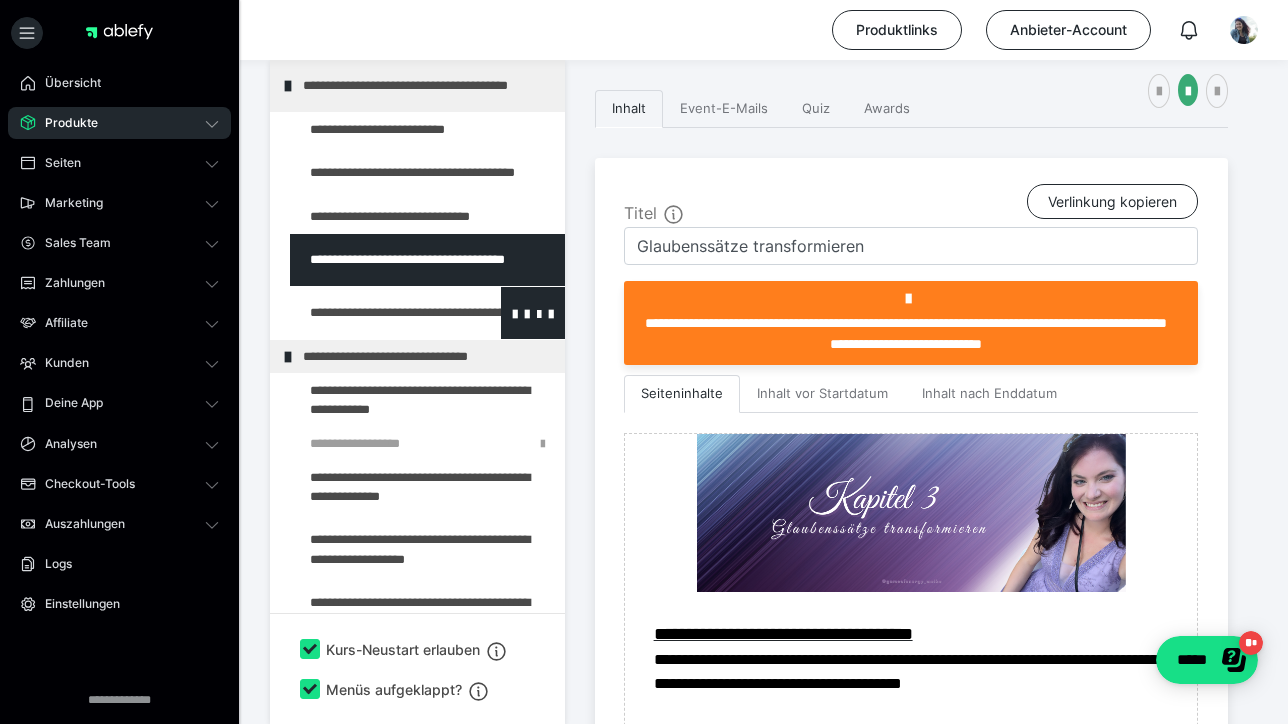 click at bounding box center [375, 313] 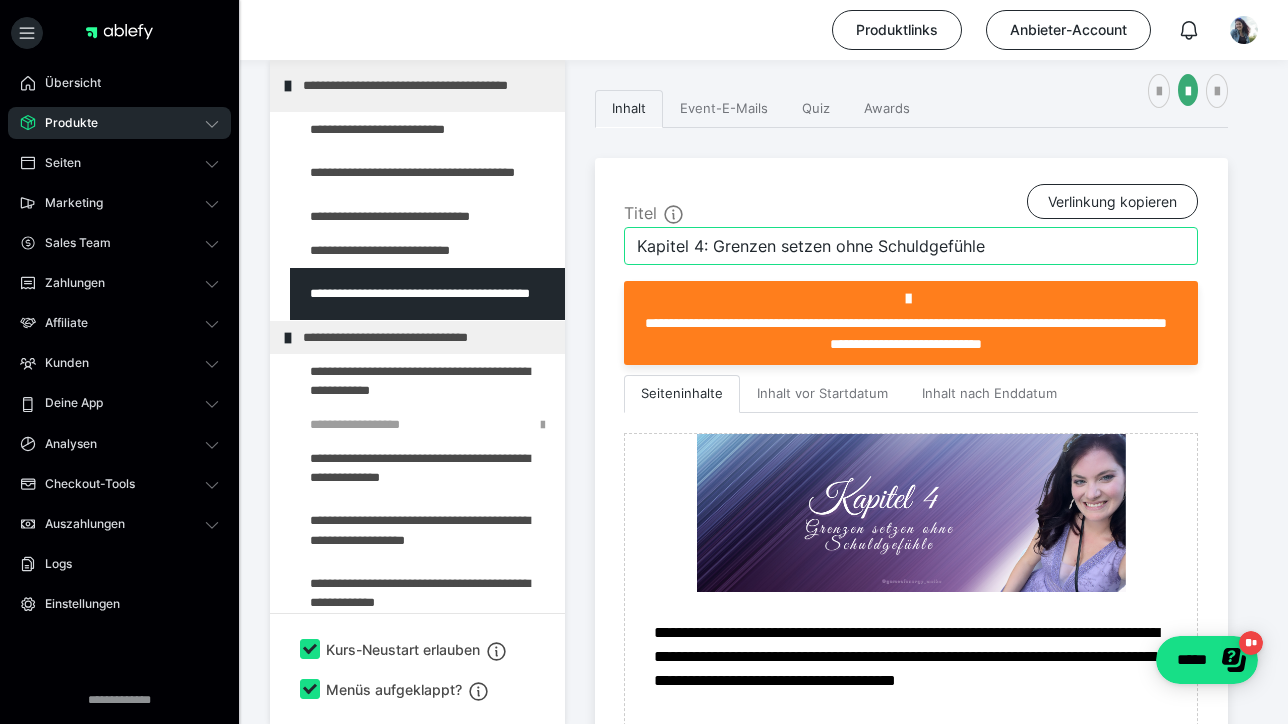 drag, startPoint x: 717, startPoint y: 240, endPoint x: 596, endPoint y: 233, distance: 121.20231 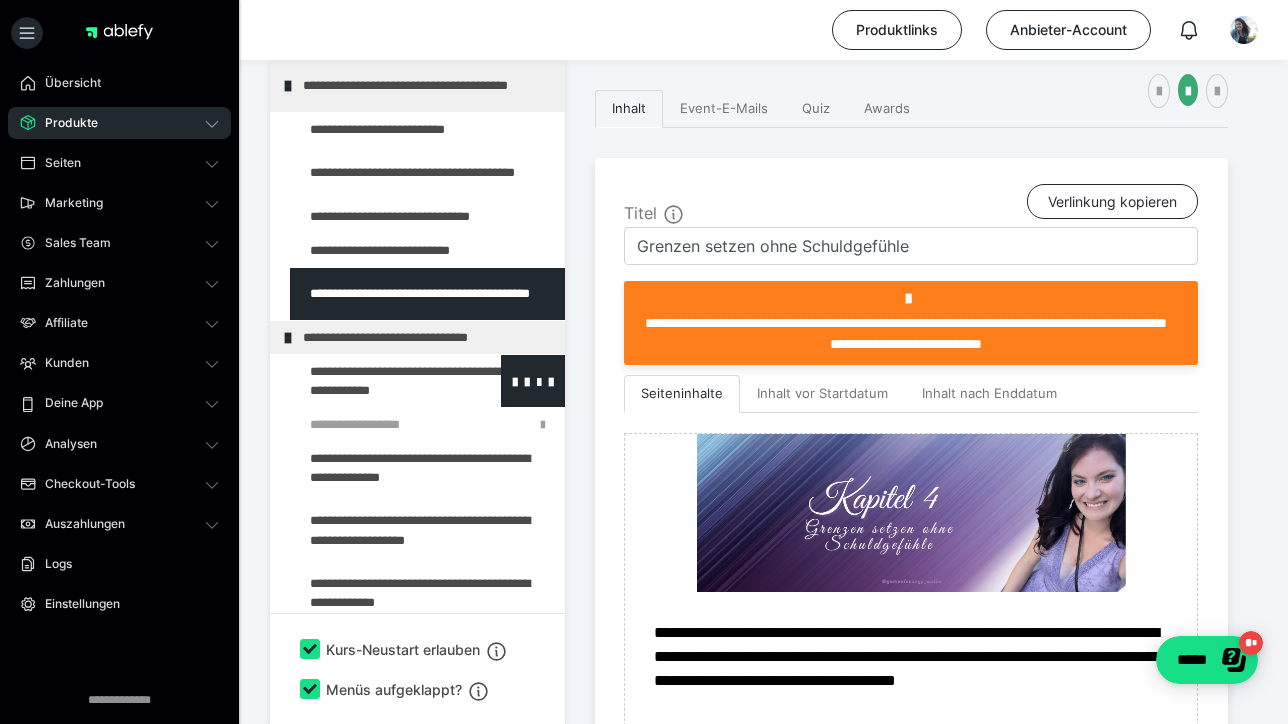 click at bounding box center [375, 381] 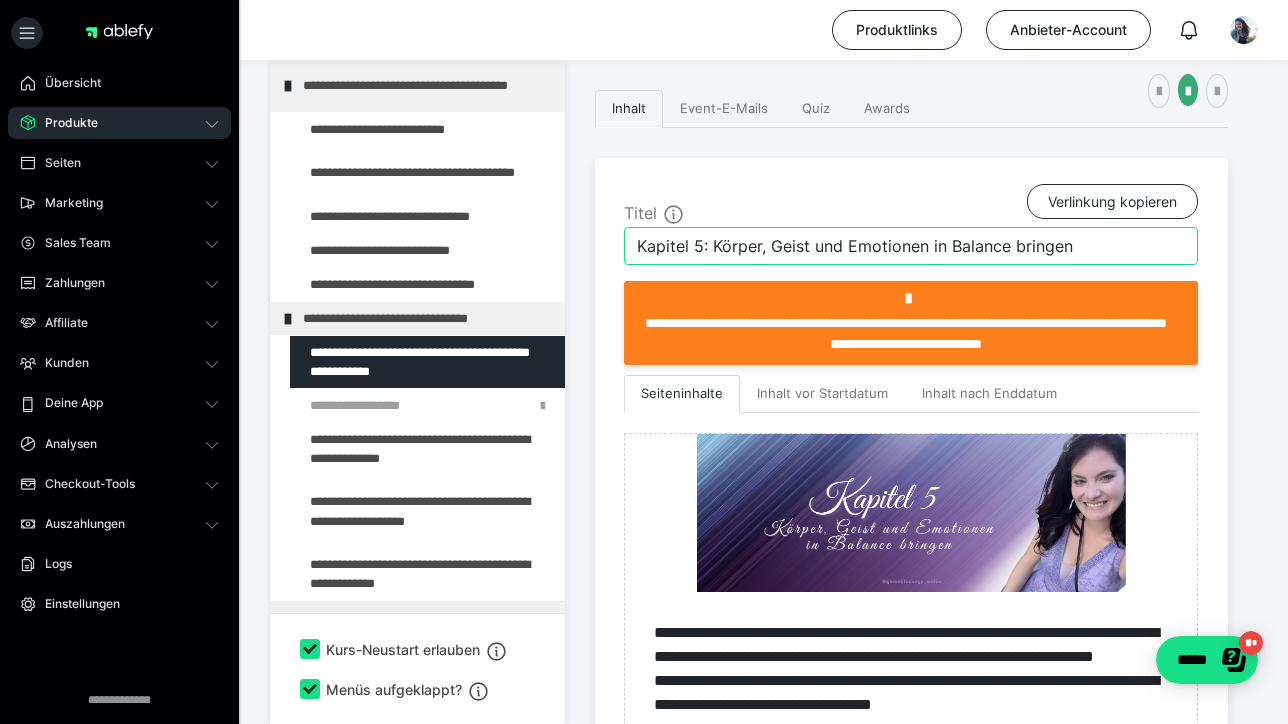 drag, startPoint x: 715, startPoint y: 251, endPoint x: 618, endPoint y: 245, distance: 97.18539 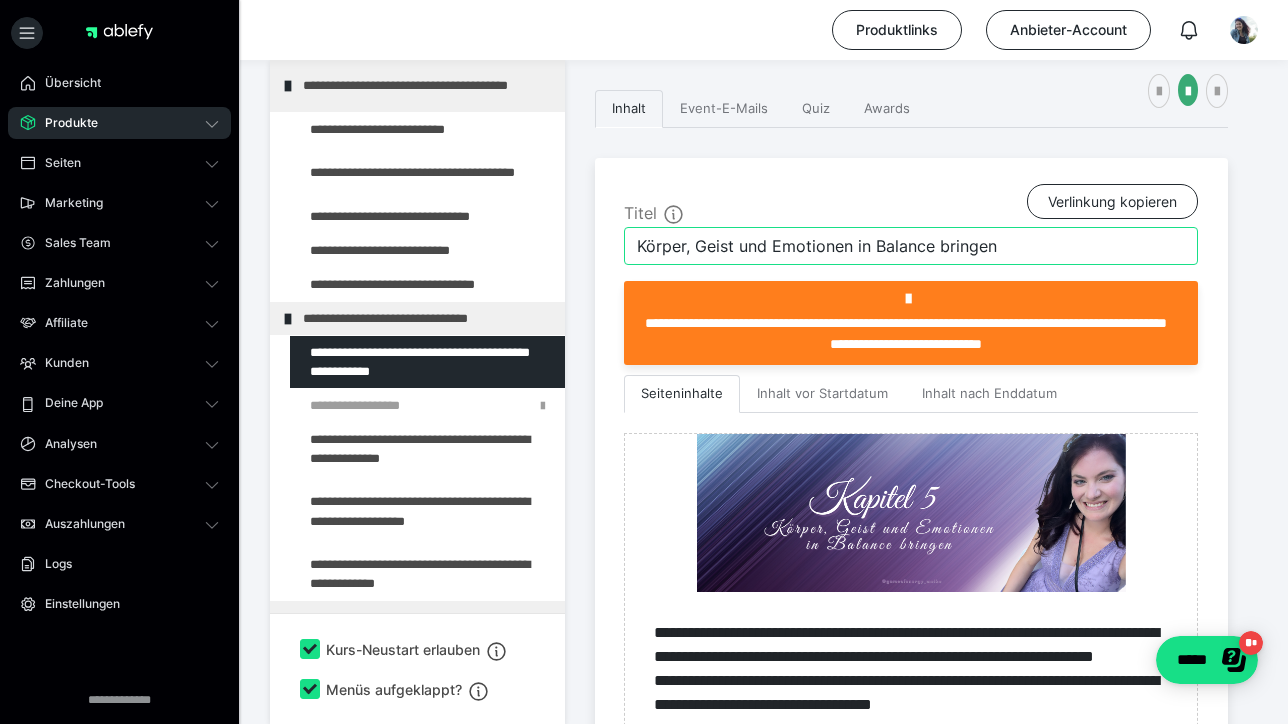 type on "Körper, Geist und Emotionen in Balance bringen" 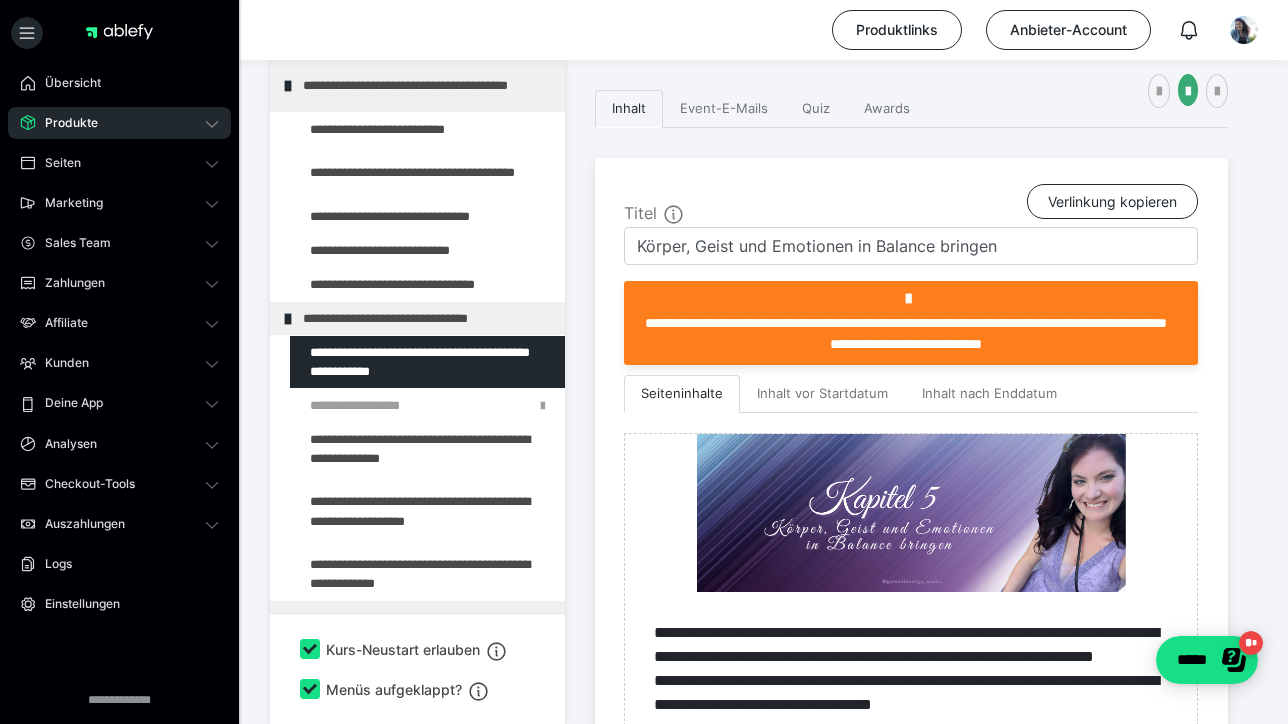 click on "**********" at bounding box center [417, 468] 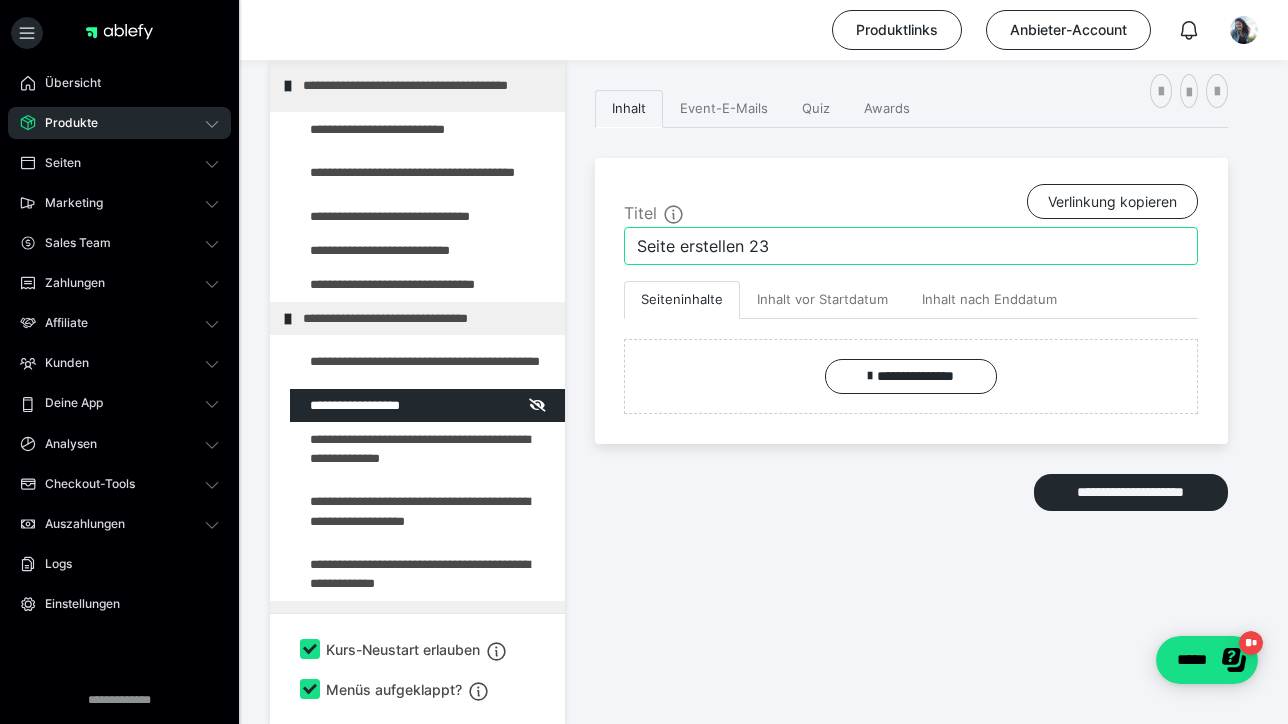 drag, startPoint x: 807, startPoint y: 246, endPoint x: 612, endPoint y: 215, distance: 197.44873 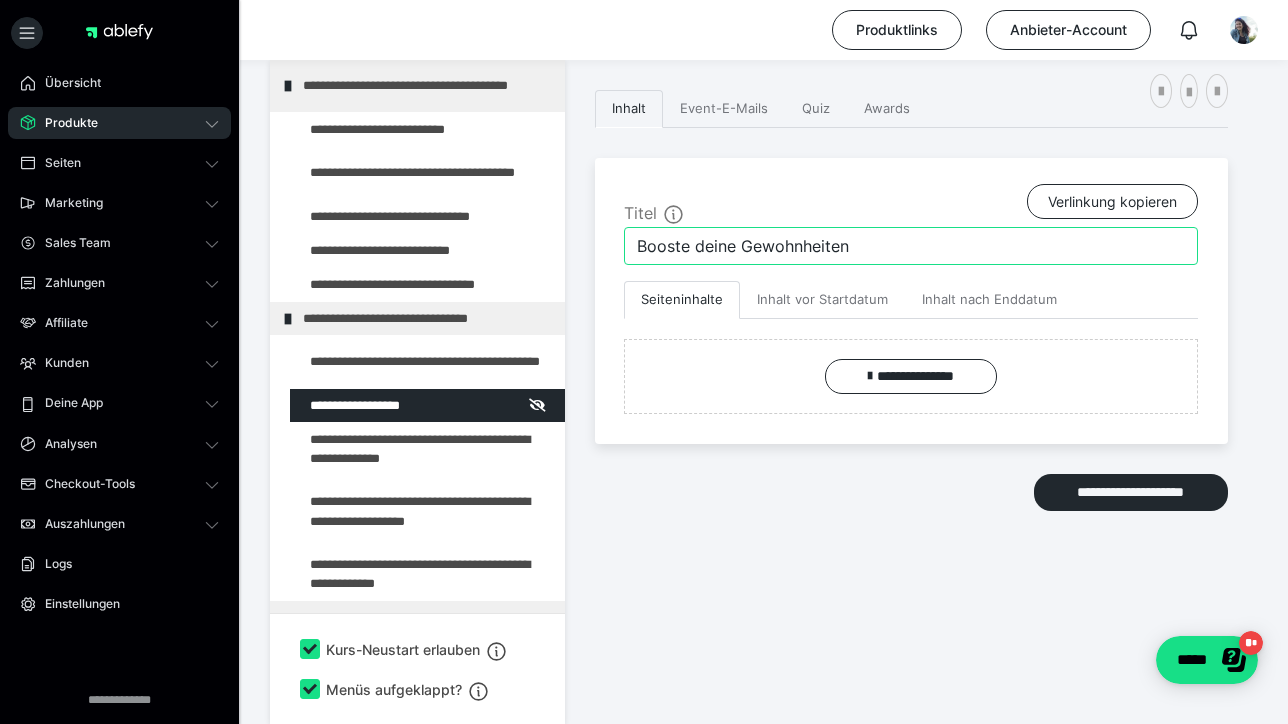 type on "Booste deine Gewohnheiten" 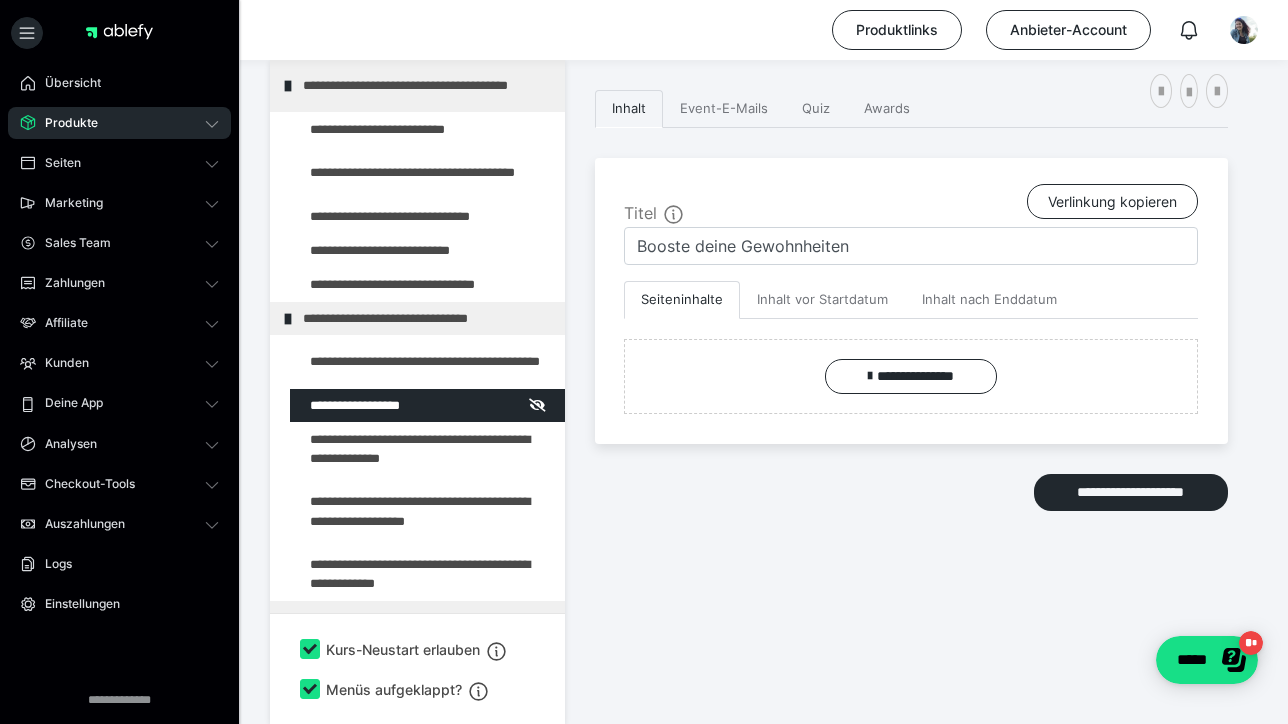 click on "**********" at bounding box center (911, 357) 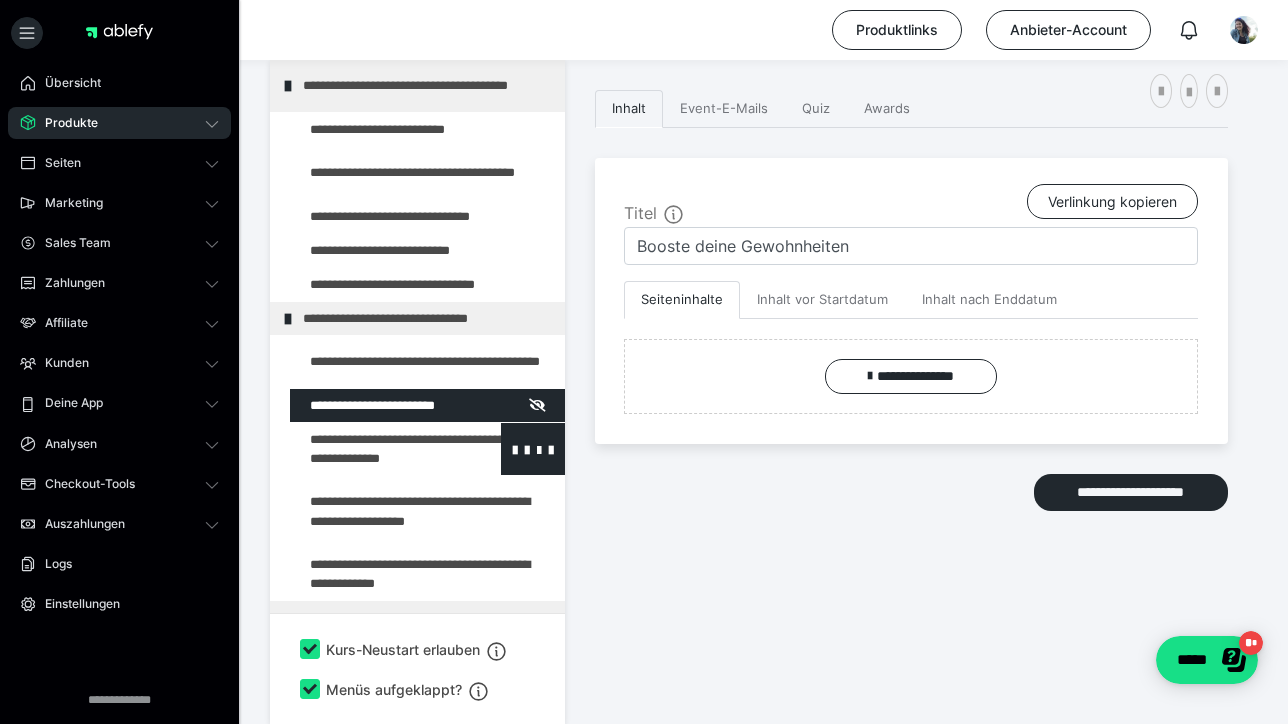 click at bounding box center (375, 449) 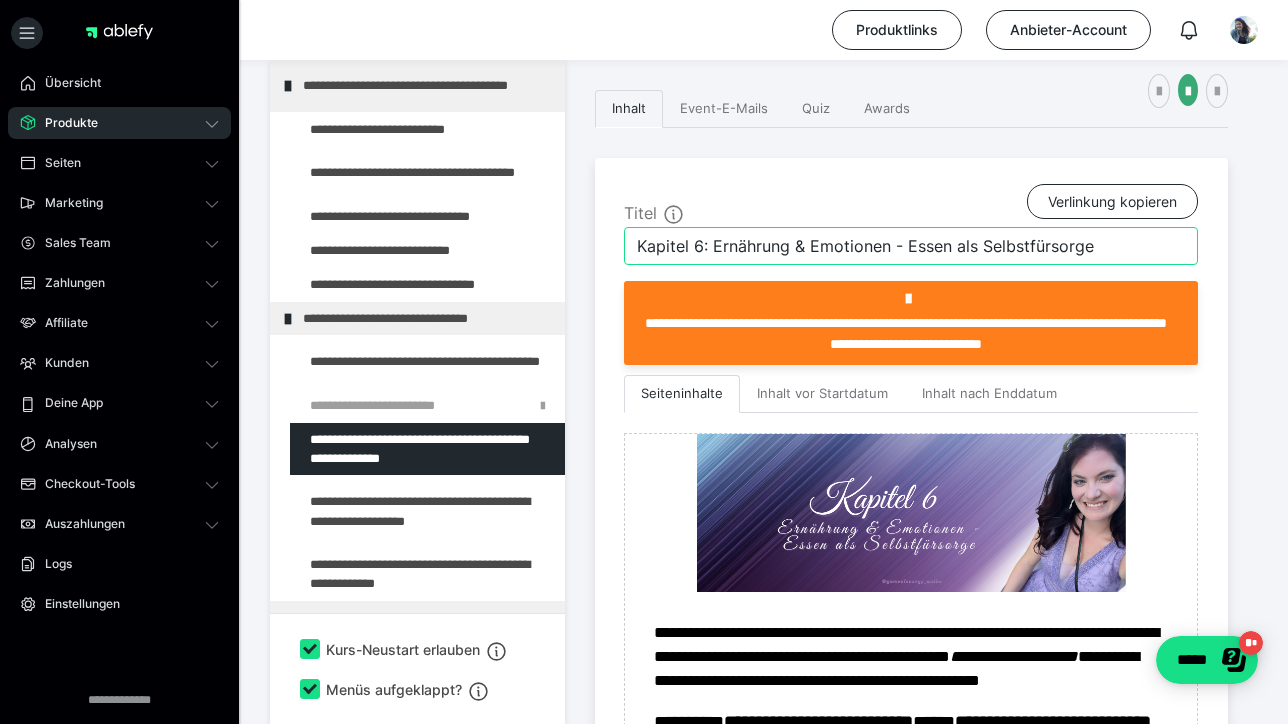 drag, startPoint x: 710, startPoint y: 240, endPoint x: 603, endPoint y: 230, distance: 107.46627 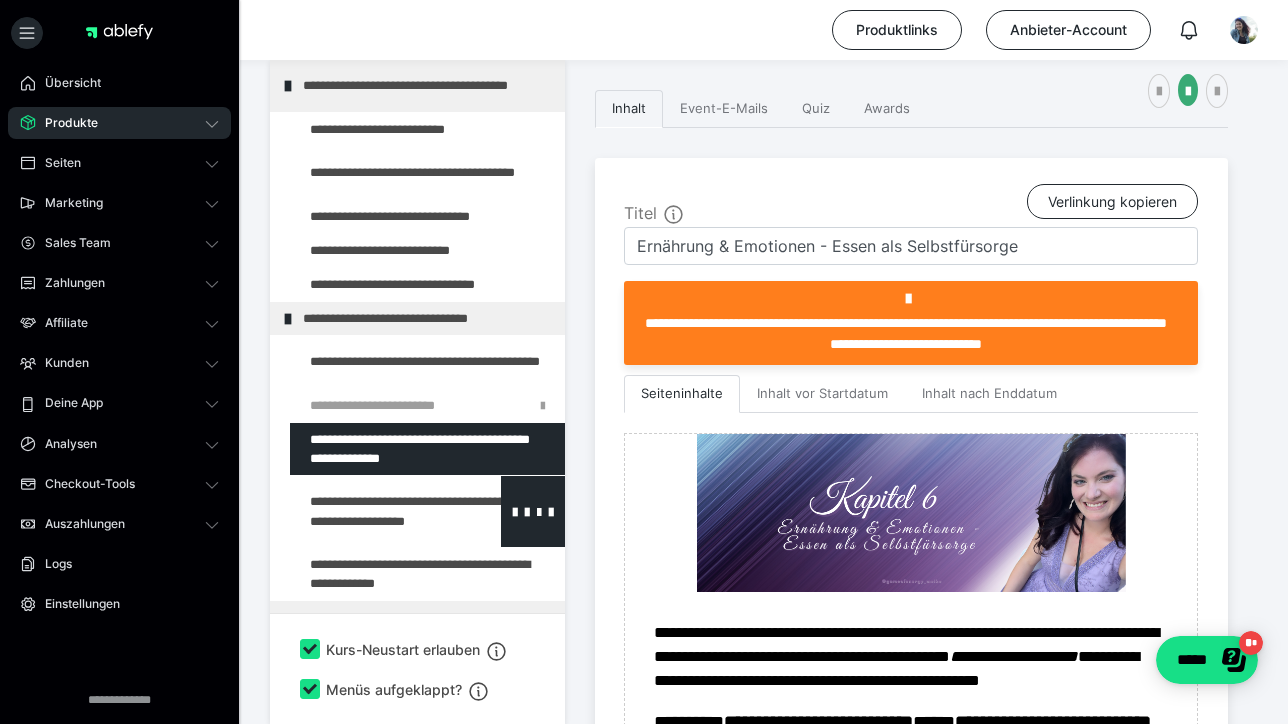 click at bounding box center [375, 511] 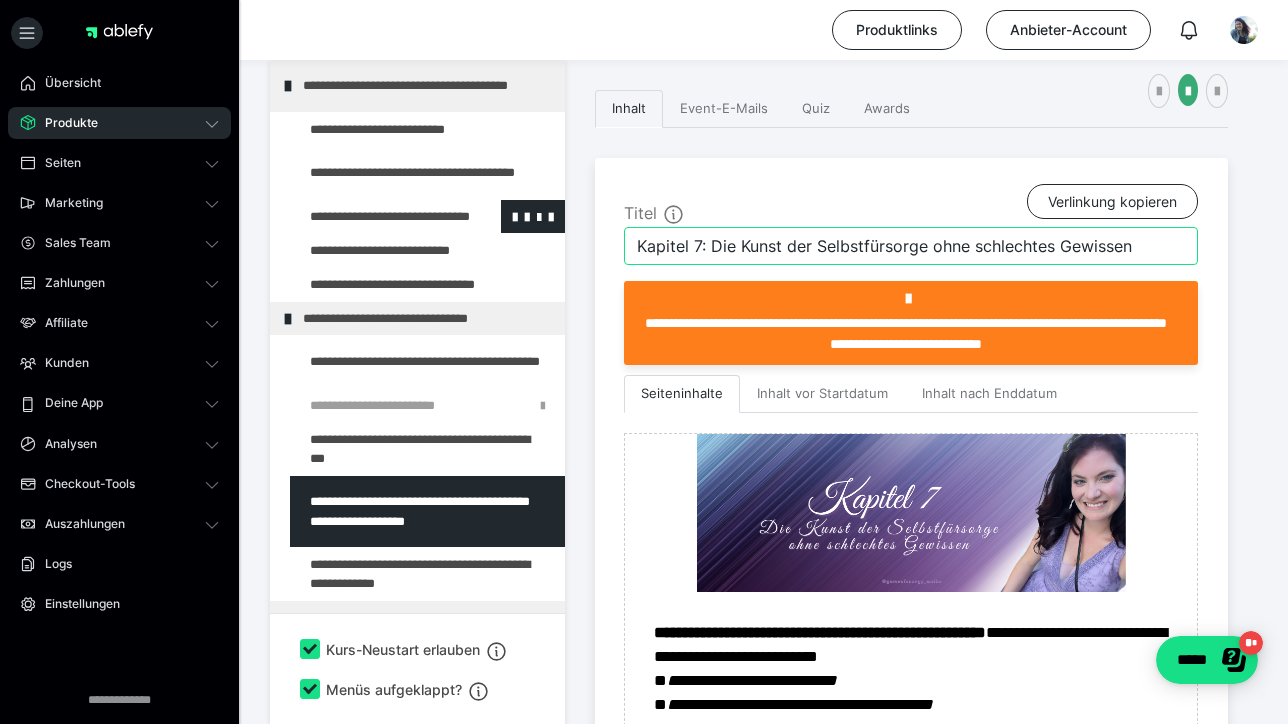 drag, startPoint x: 709, startPoint y: 244, endPoint x: 564, endPoint y: 214, distance: 148.07092 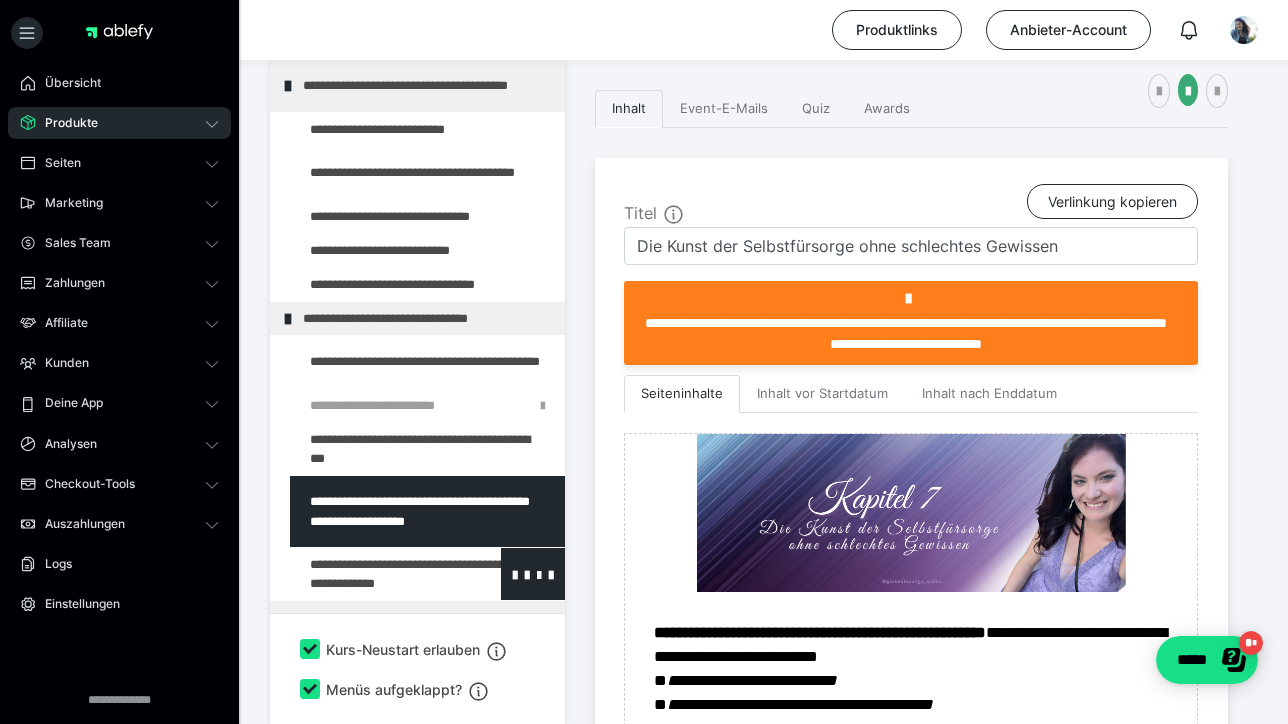 click at bounding box center (375, 574) 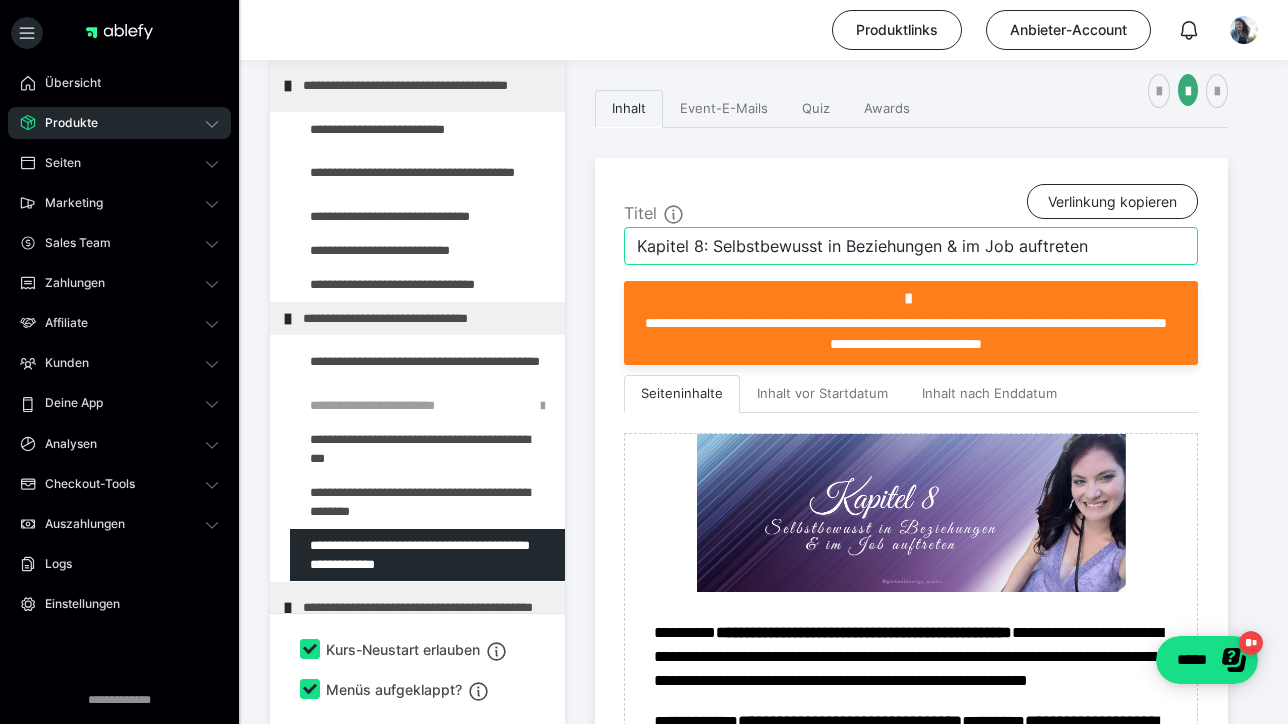 drag, startPoint x: 709, startPoint y: 254, endPoint x: 599, endPoint y: 242, distance: 110.65261 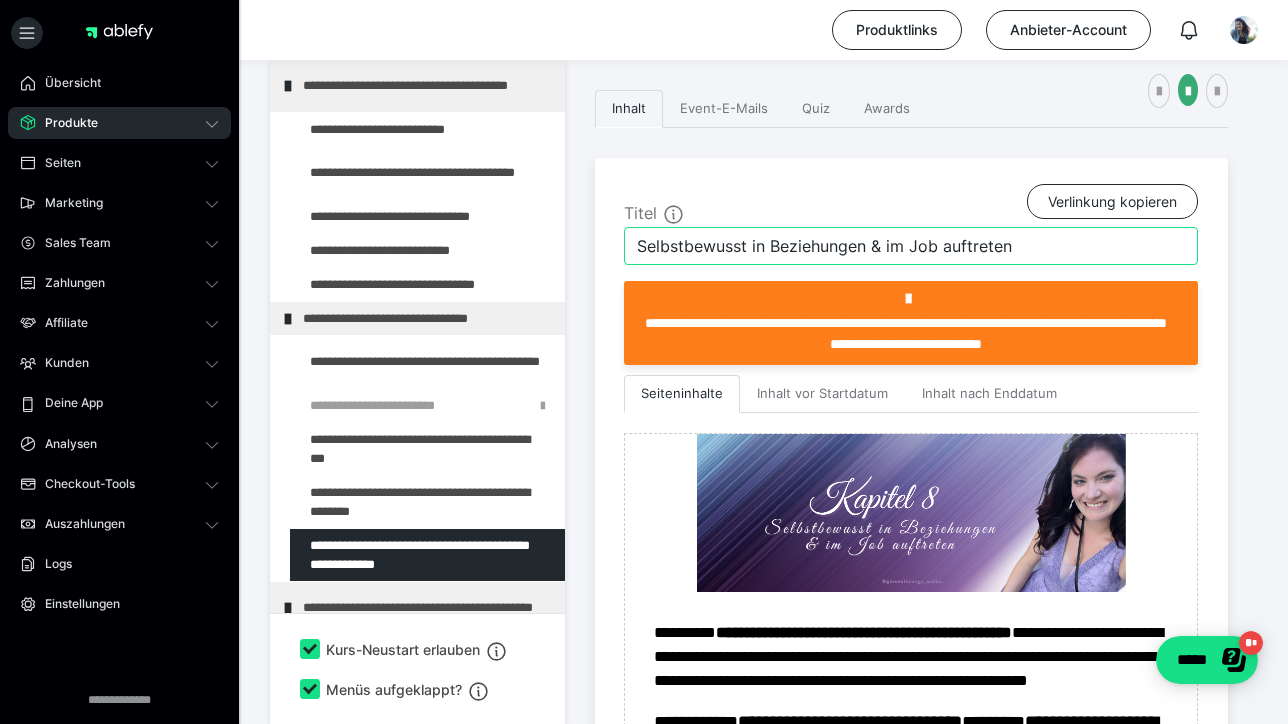 type on "Selbstbewusst in Beziehungen & im Job auftreten" 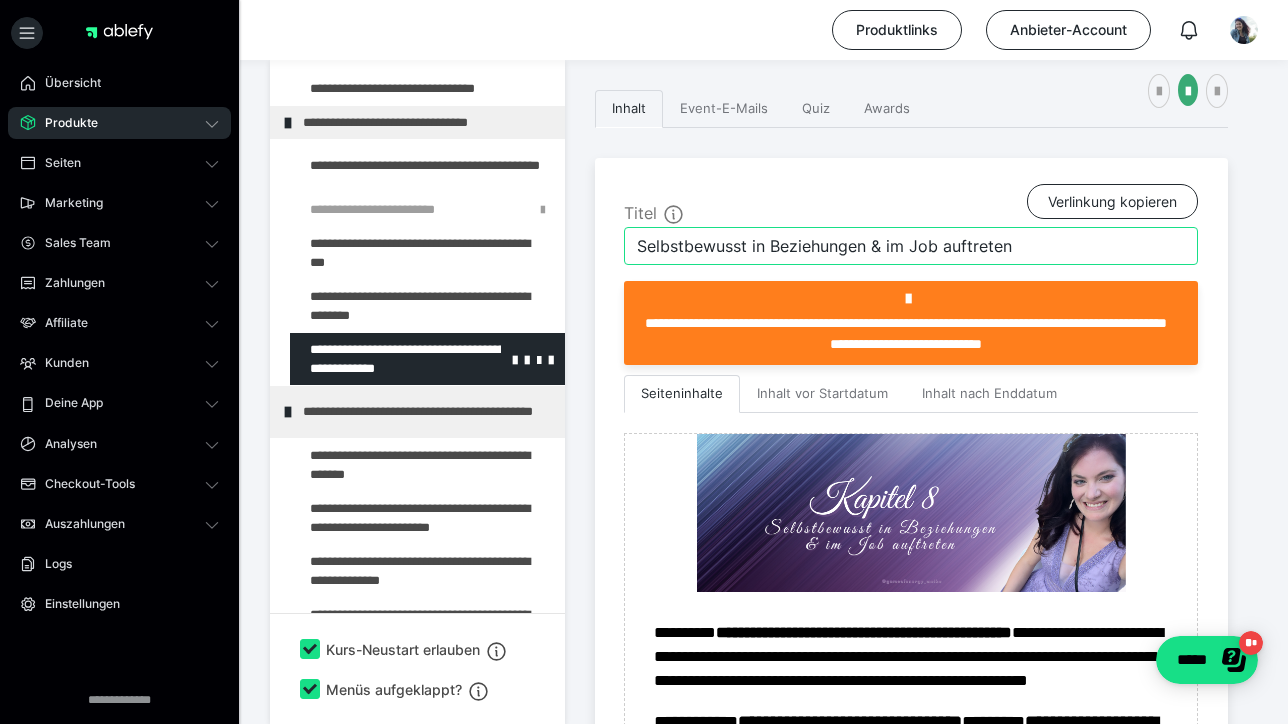 scroll, scrollTop: 200, scrollLeft: 0, axis: vertical 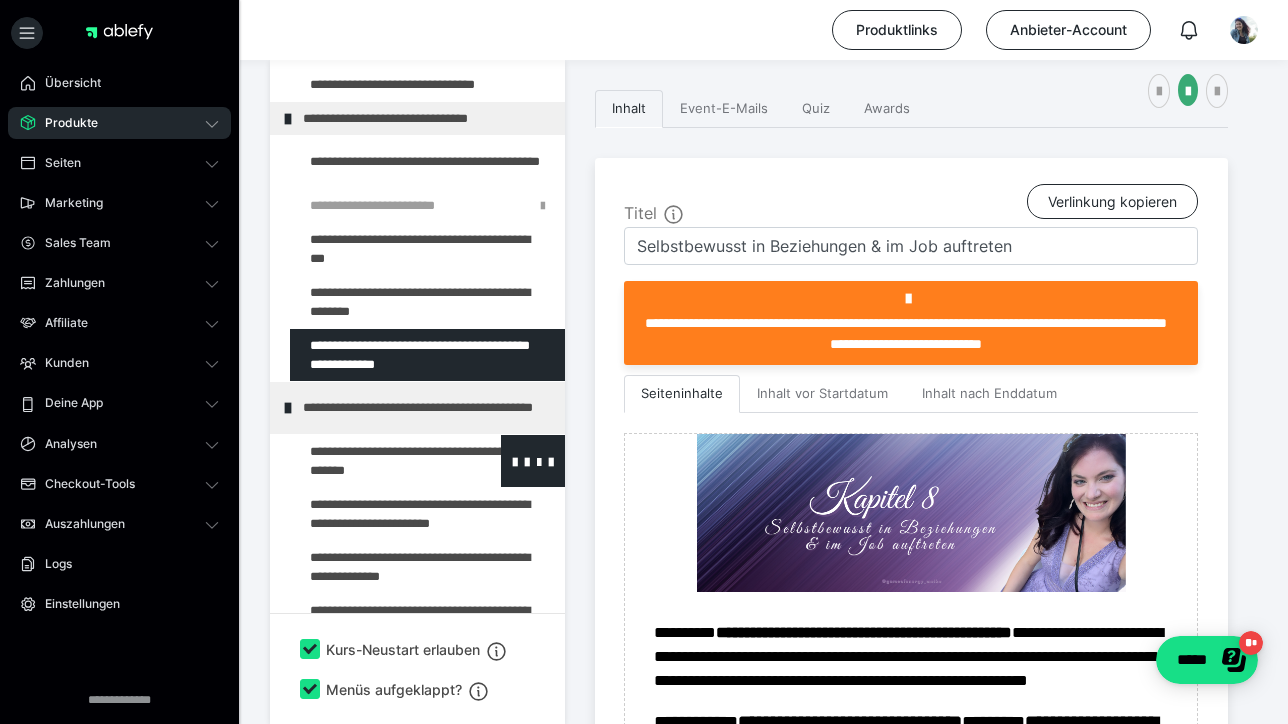 click at bounding box center [375, 461] 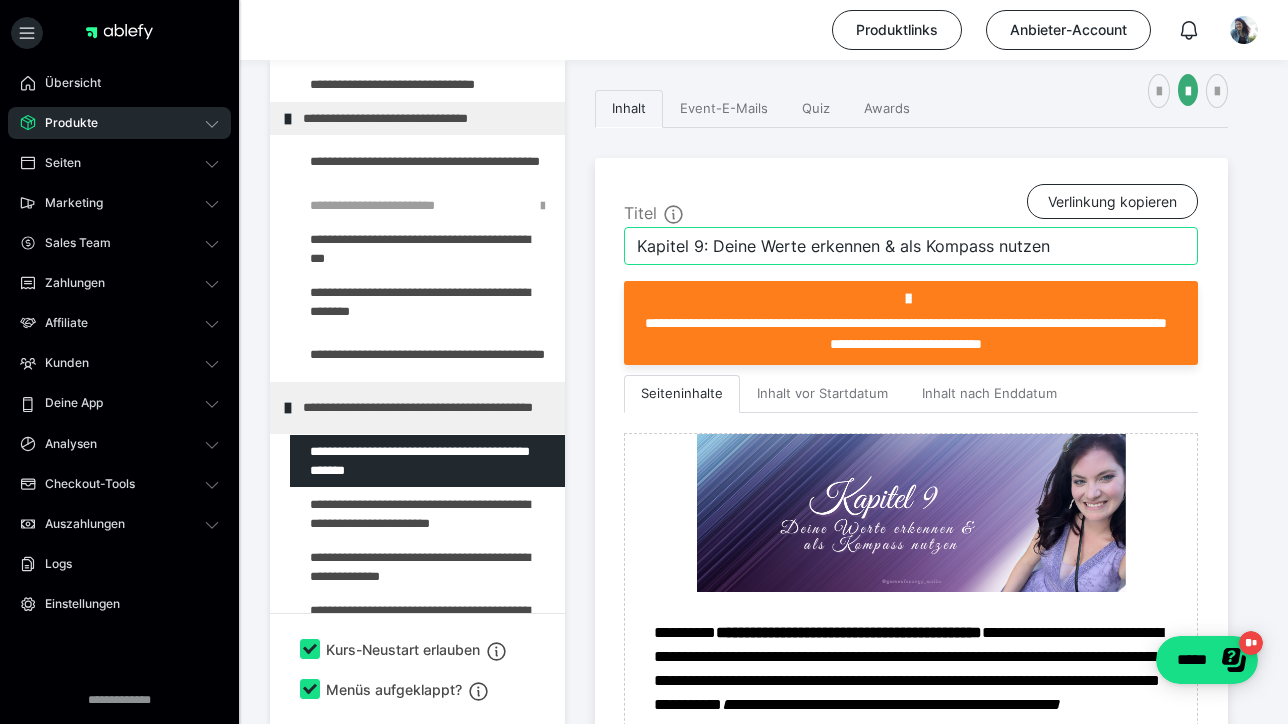 drag, startPoint x: 713, startPoint y: 243, endPoint x: 598, endPoint y: 222, distance: 116.901665 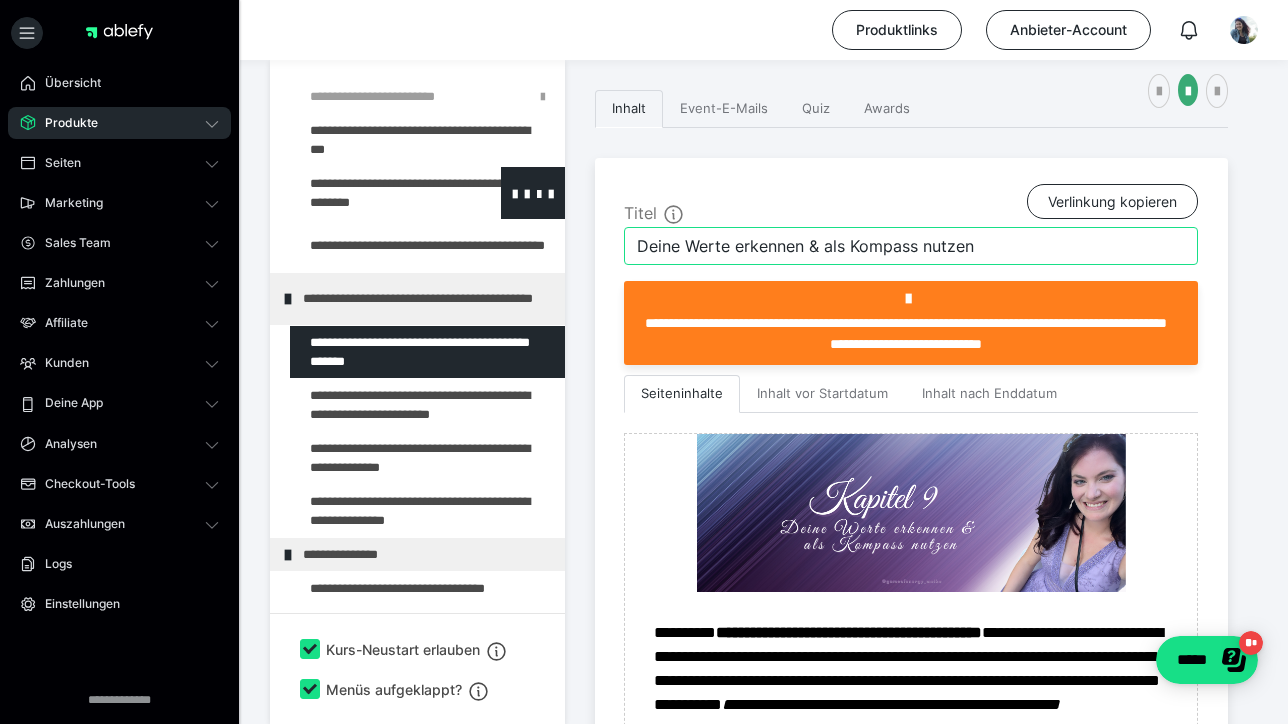 scroll, scrollTop: 402, scrollLeft: 0, axis: vertical 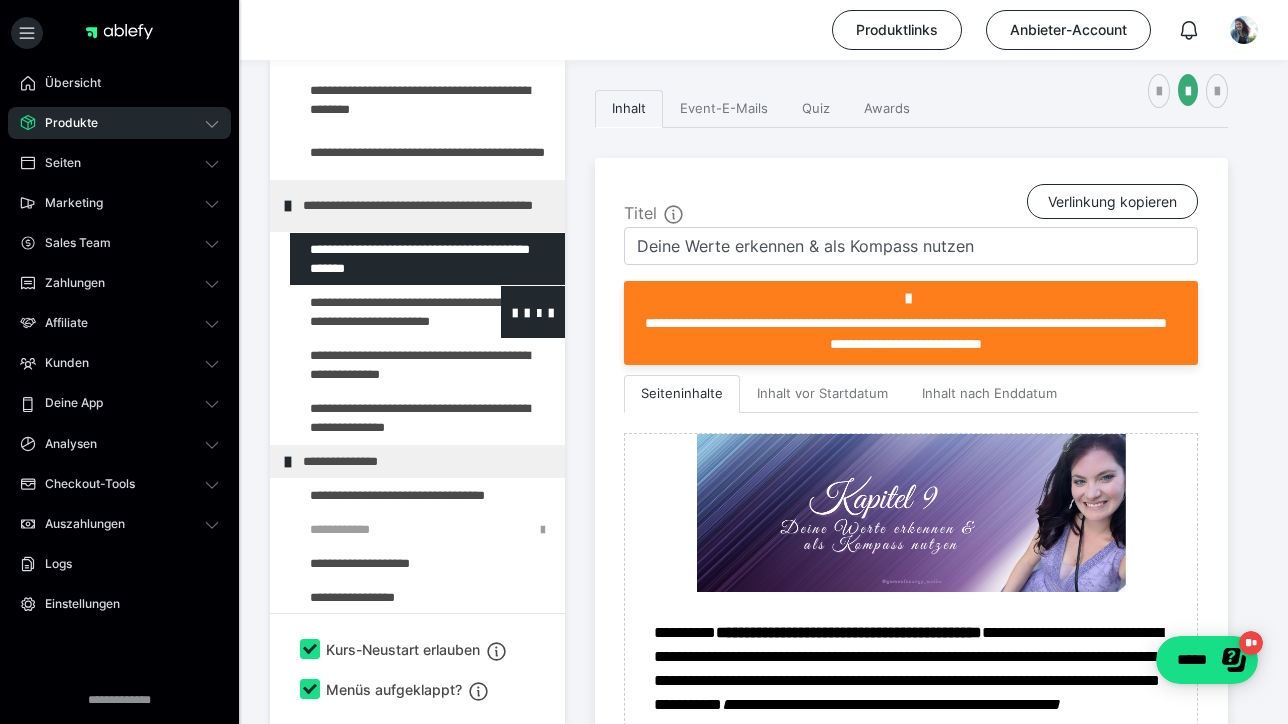 click at bounding box center (375, 312) 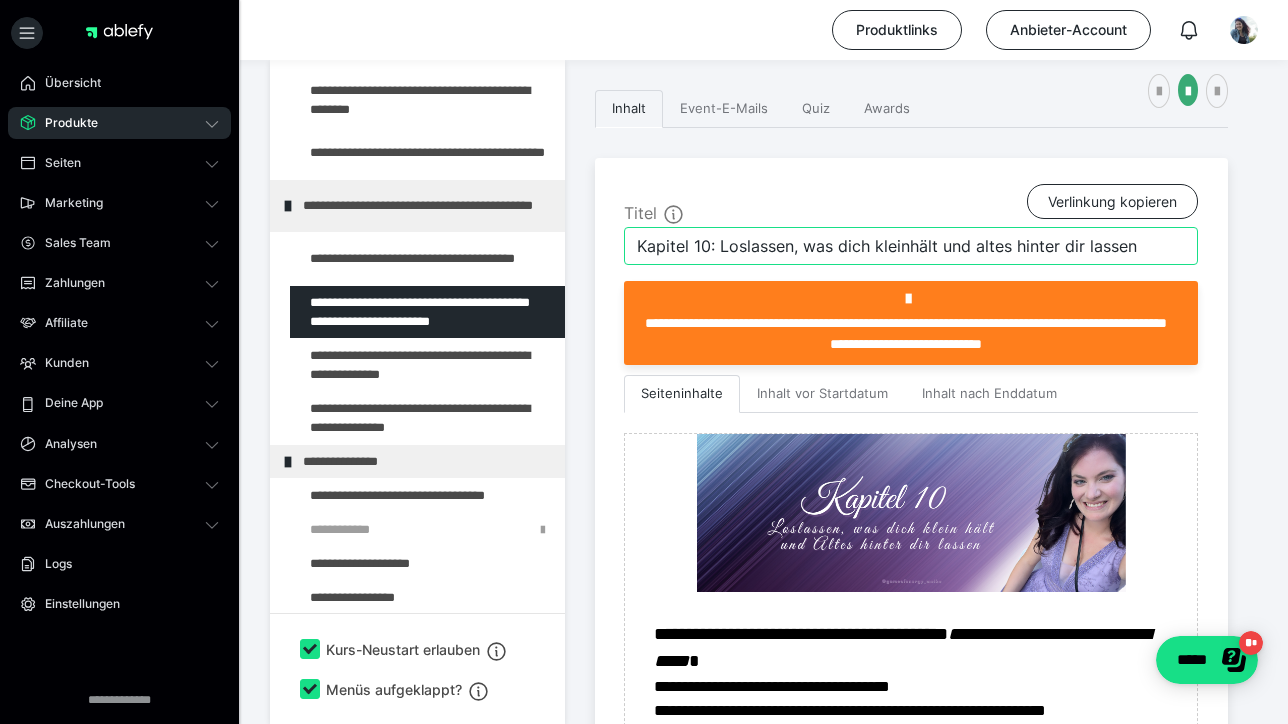 drag, startPoint x: 723, startPoint y: 247, endPoint x: 603, endPoint y: 239, distance: 120.26637 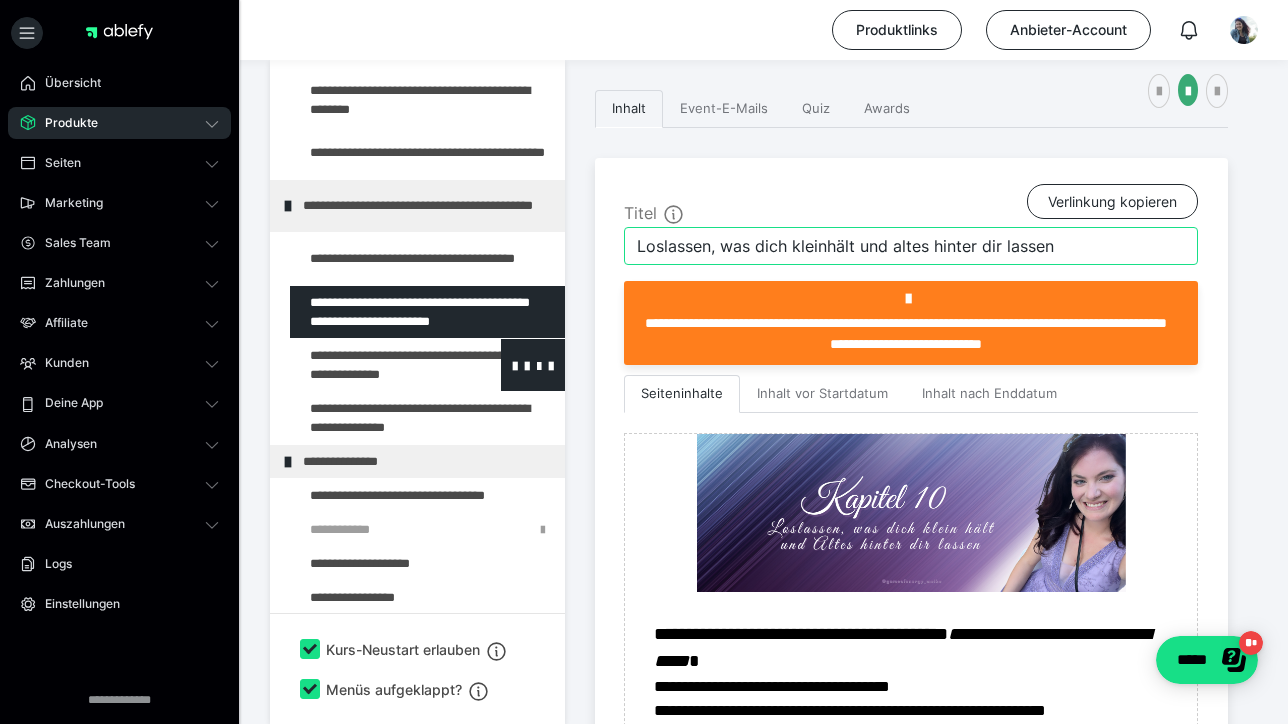 type on "Loslassen, was dich kleinhält und altes hinter dir lassen" 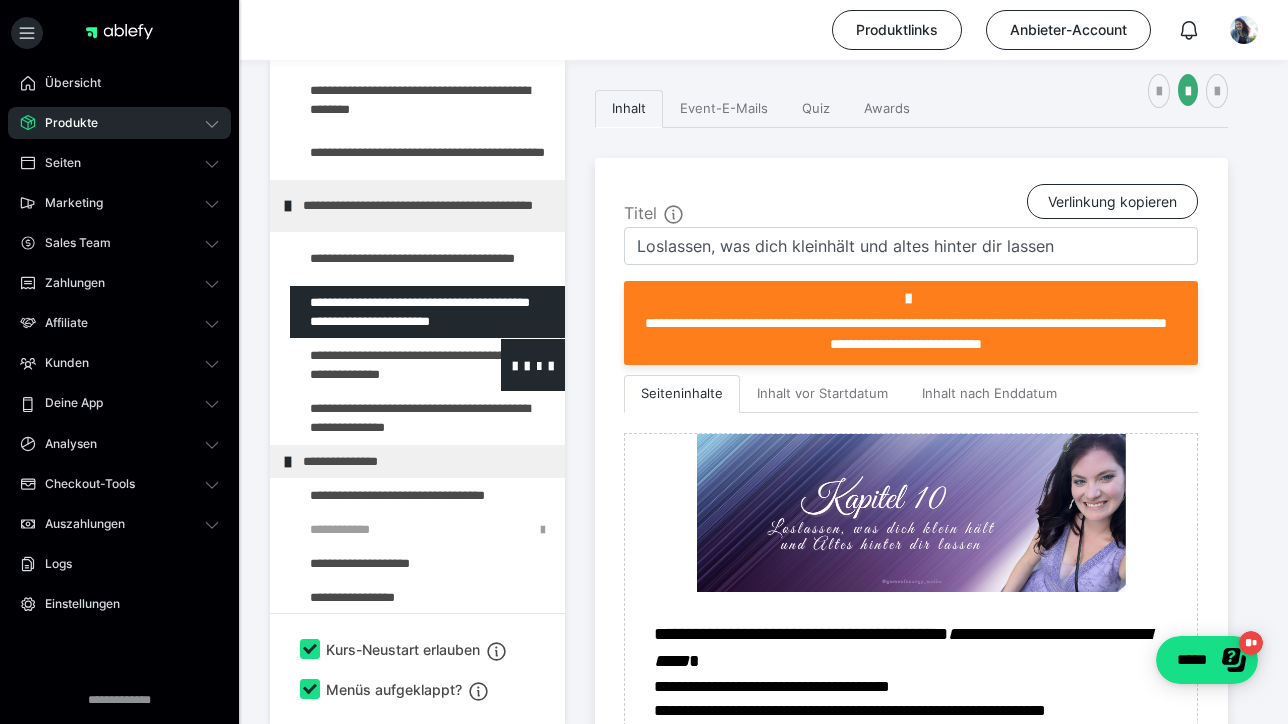 click at bounding box center (533, 365) 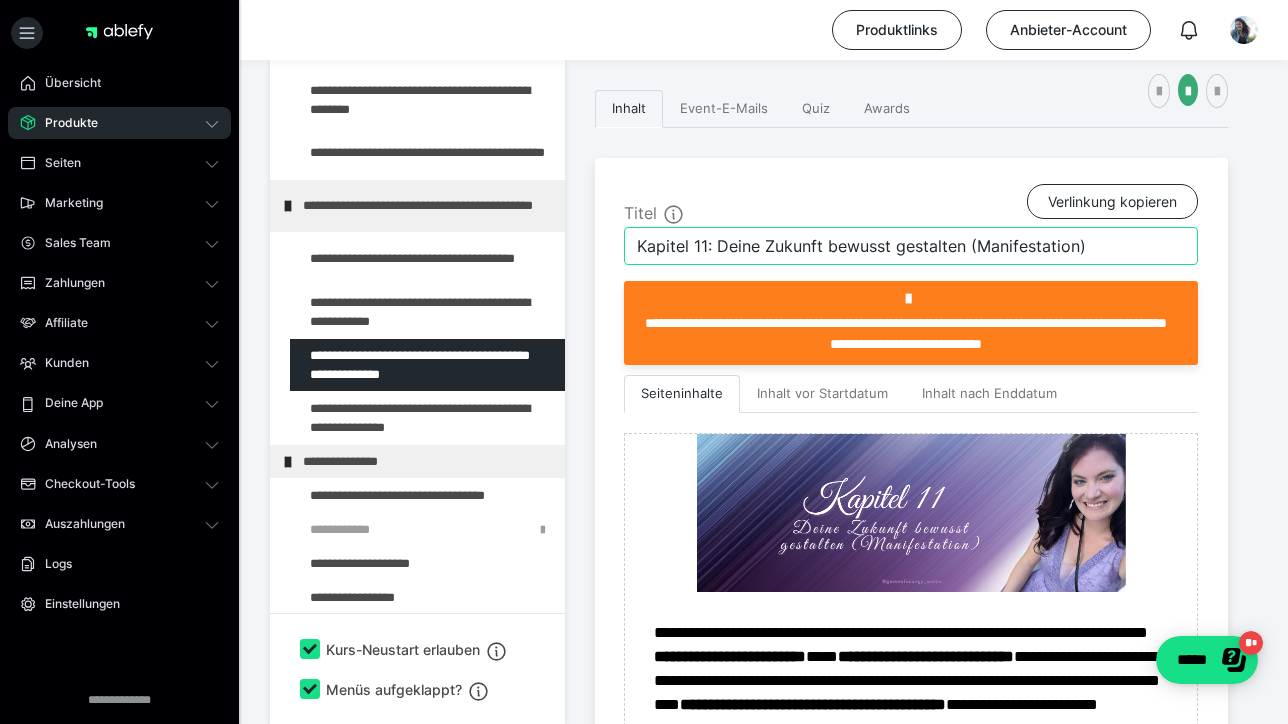 drag, startPoint x: 721, startPoint y: 242, endPoint x: 577, endPoint y: 240, distance: 144.01389 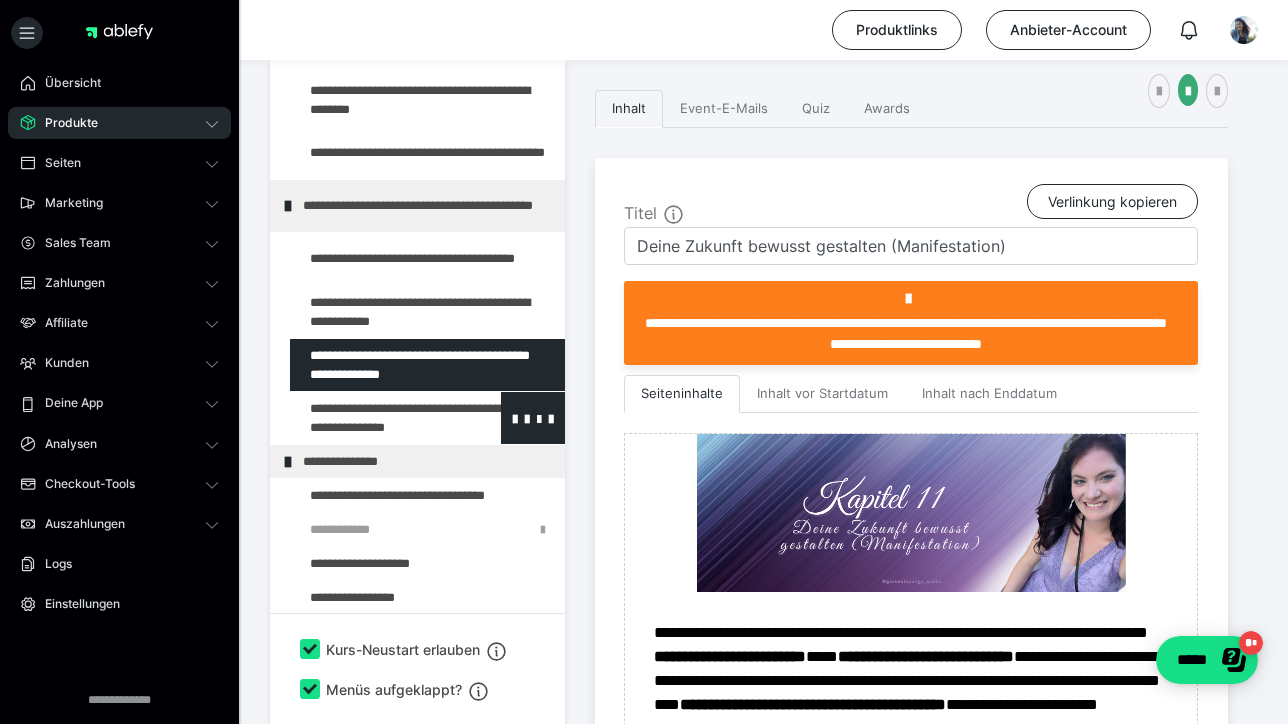 click at bounding box center [375, 418] 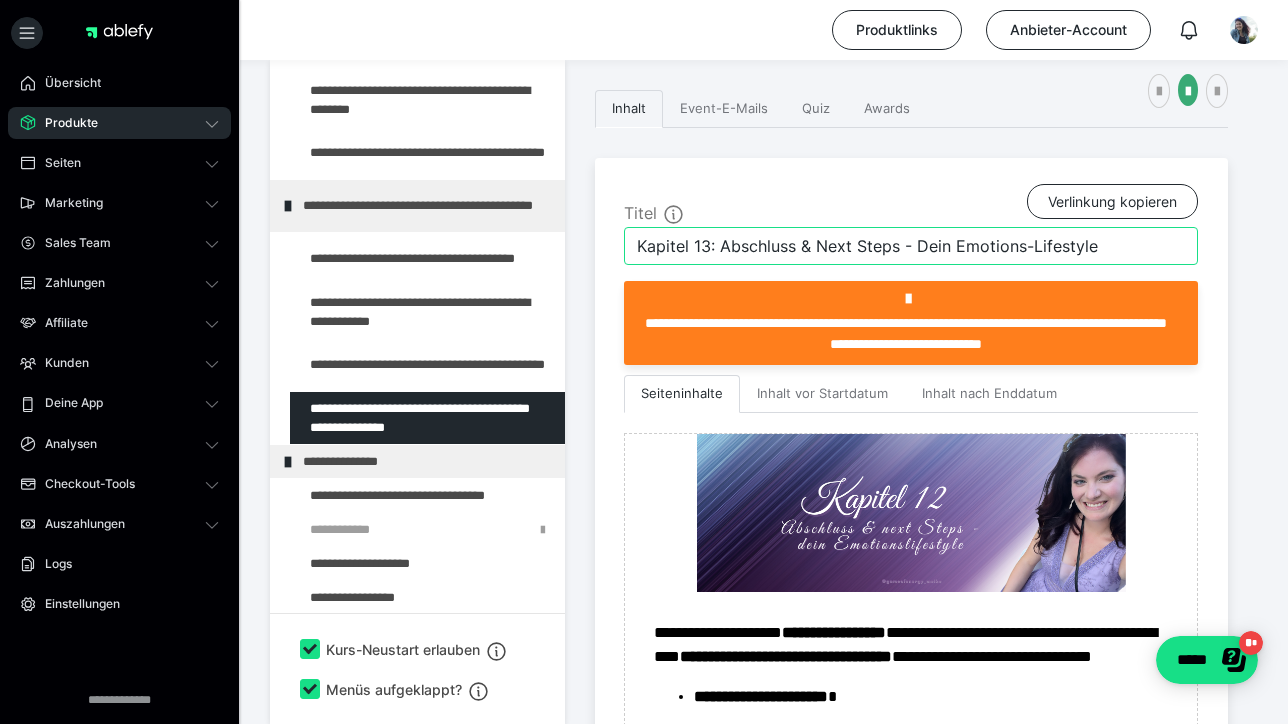 drag, startPoint x: 724, startPoint y: 241, endPoint x: 614, endPoint y: 239, distance: 110.01818 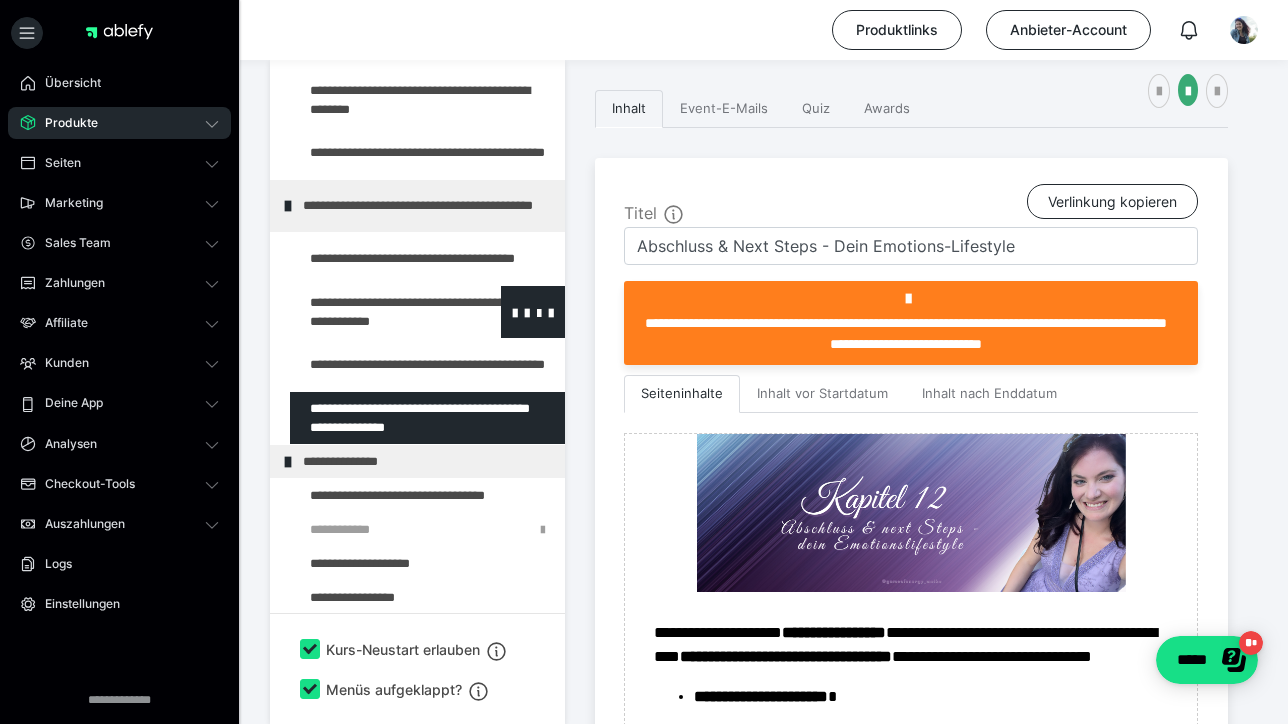 click at bounding box center (375, 312) 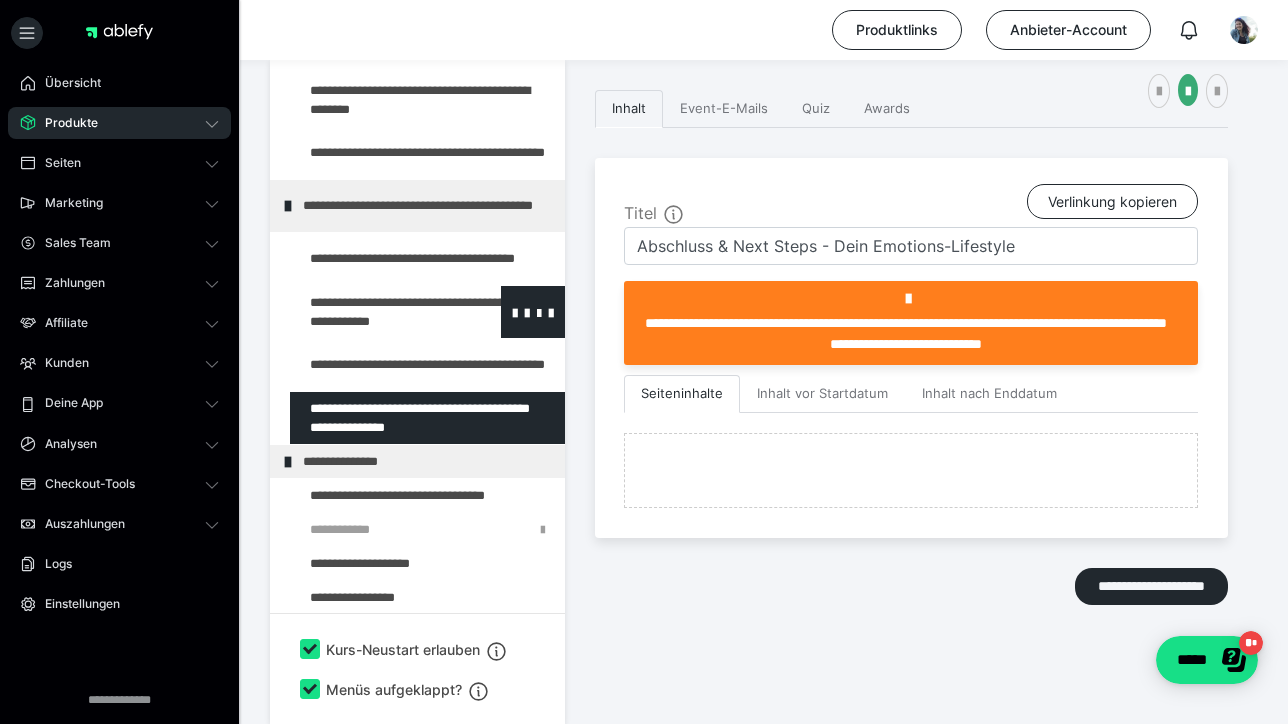 type on "Loslassen, was dich kleinhält und altes hinter dir lassen" 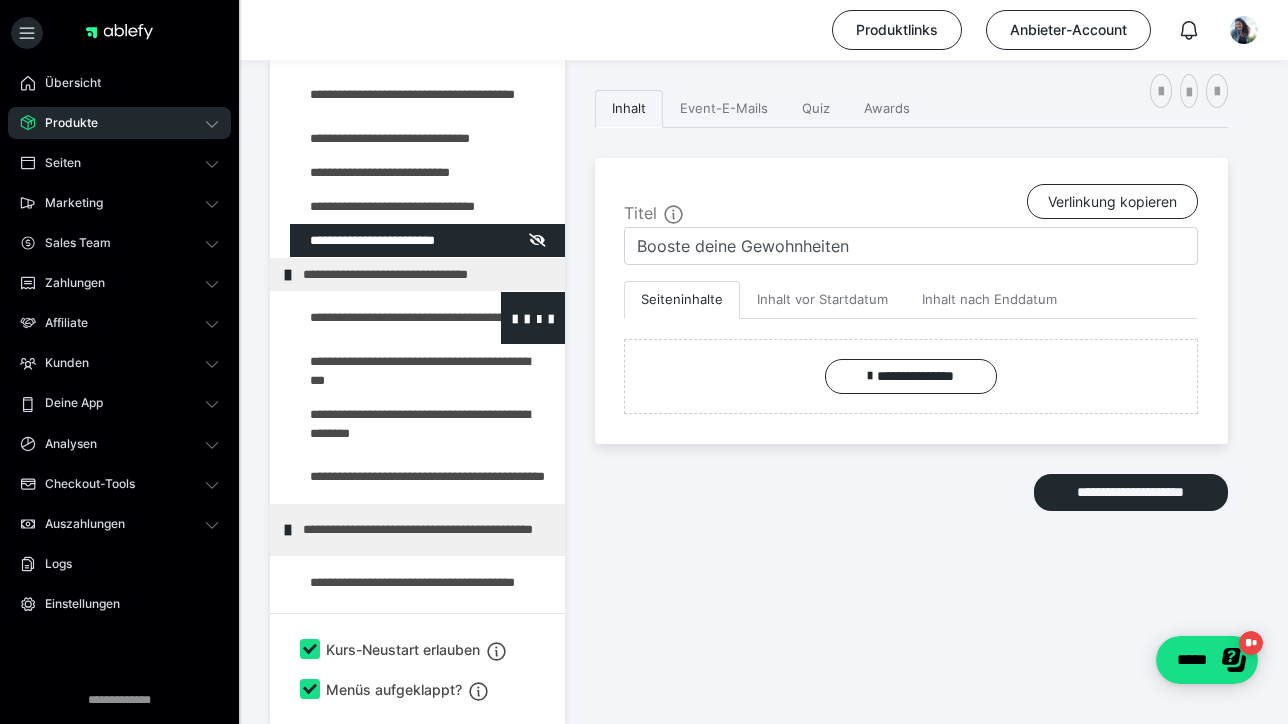 scroll, scrollTop: 80, scrollLeft: 0, axis: vertical 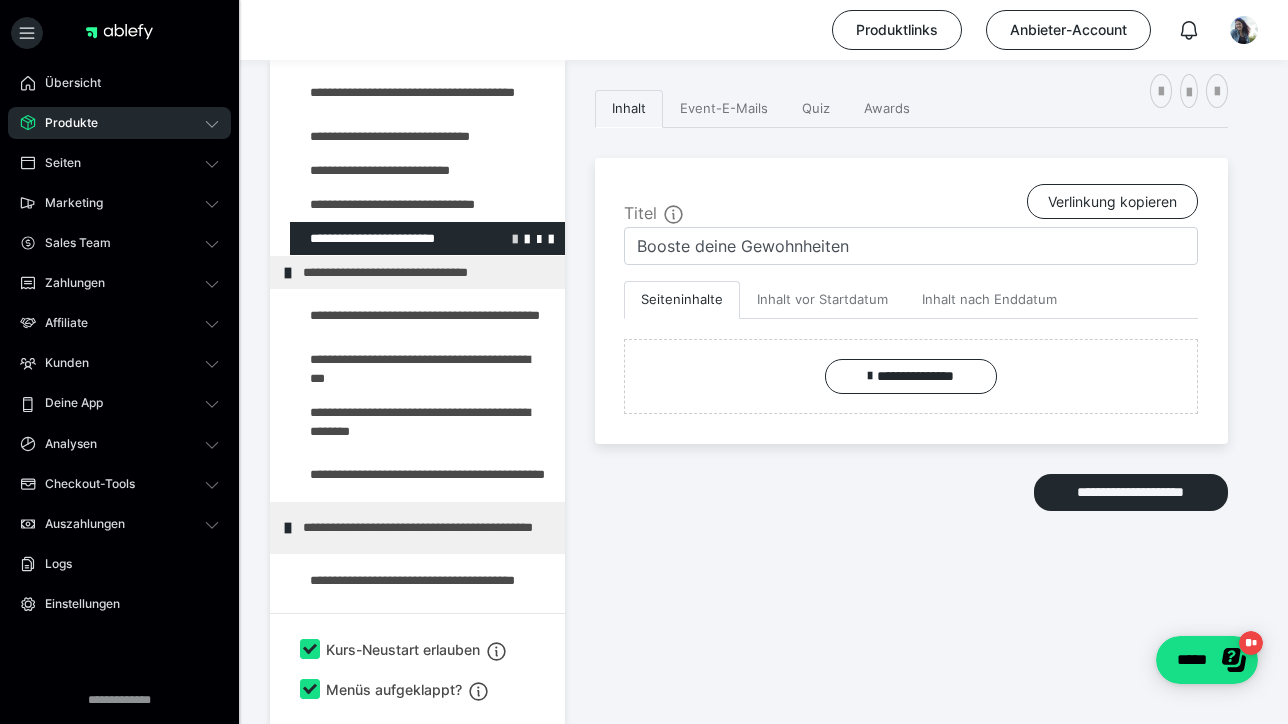 click at bounding box center [515, 238] 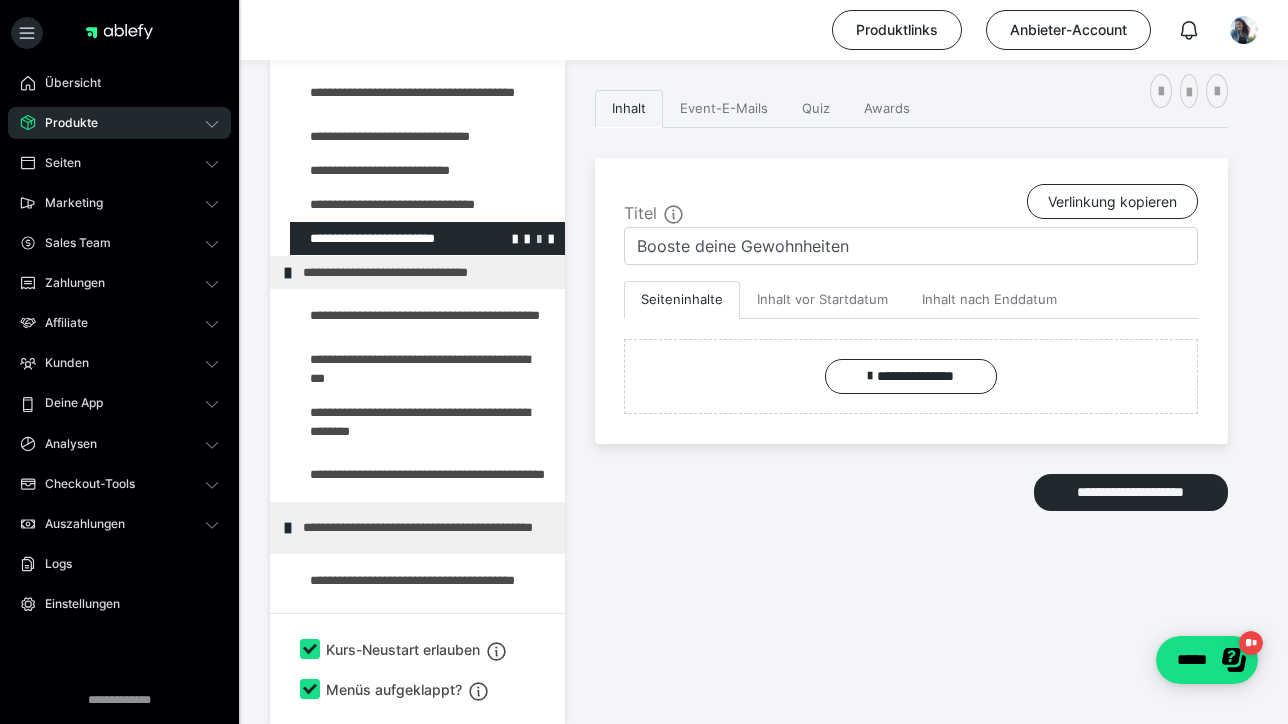 click at bounding box center [539, 238] 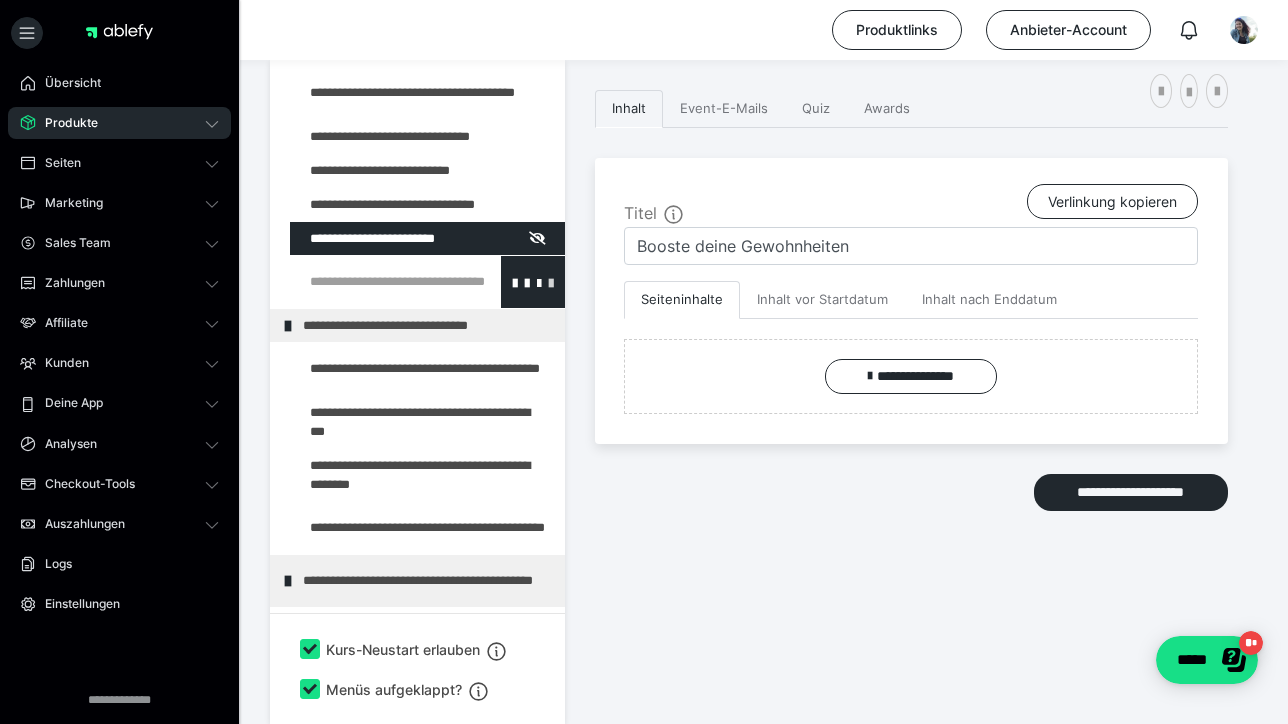 click at bounding box center (551, 282) 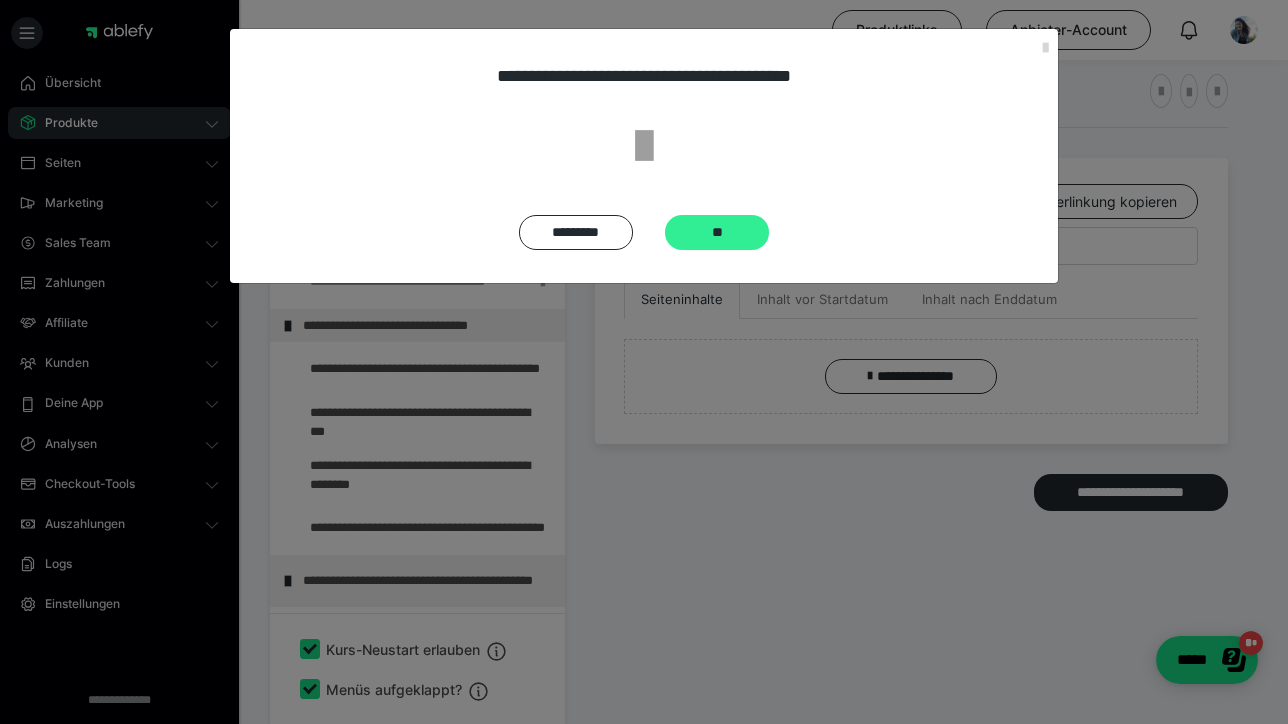 click on "**" at bounding box center [717, 232] 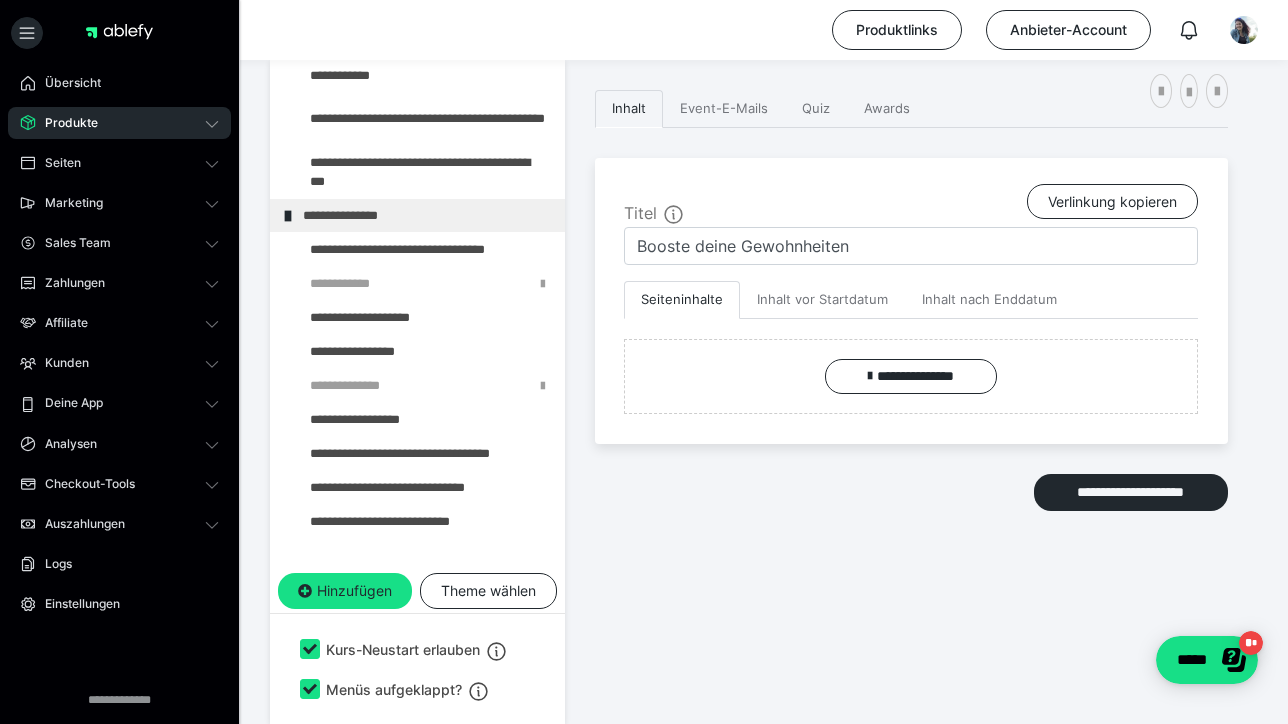 scroll, scrollTop: 649, scrollLeft: 0, axis: vertical 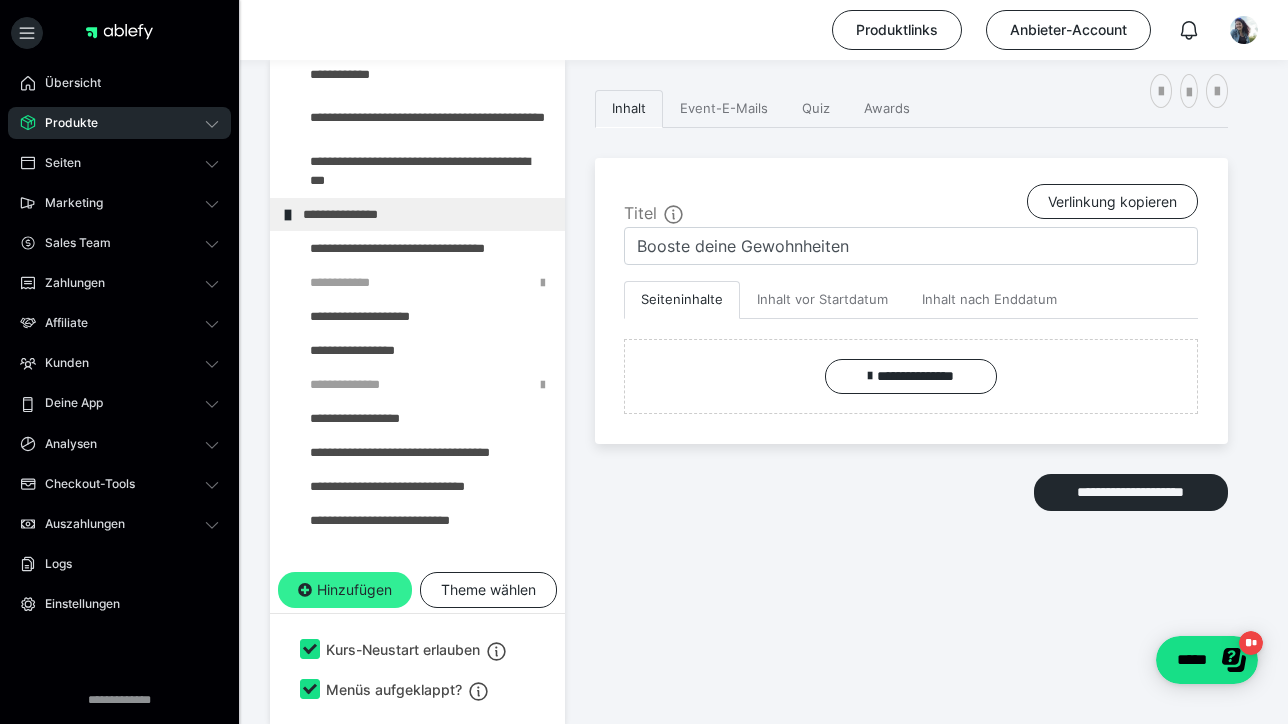 click on "Hinzufügen" at bounding box center [345, 590] 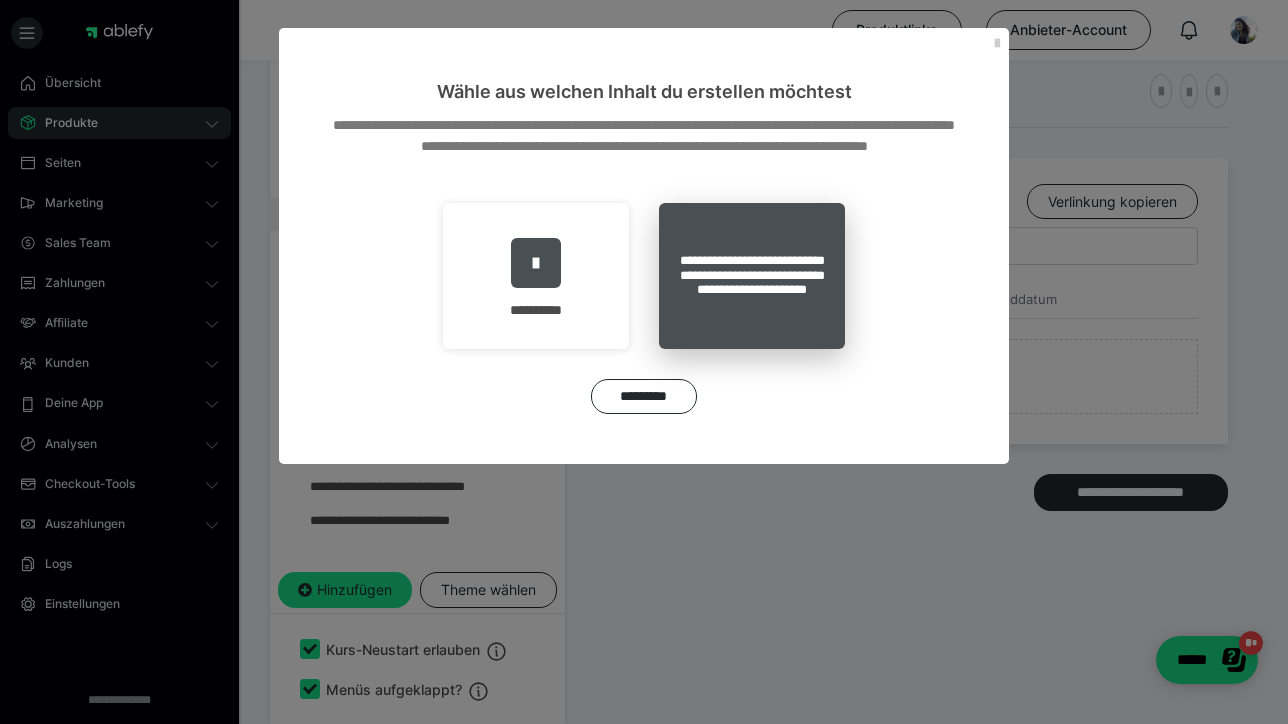 click on "**********" at bounding box center (752, 276) 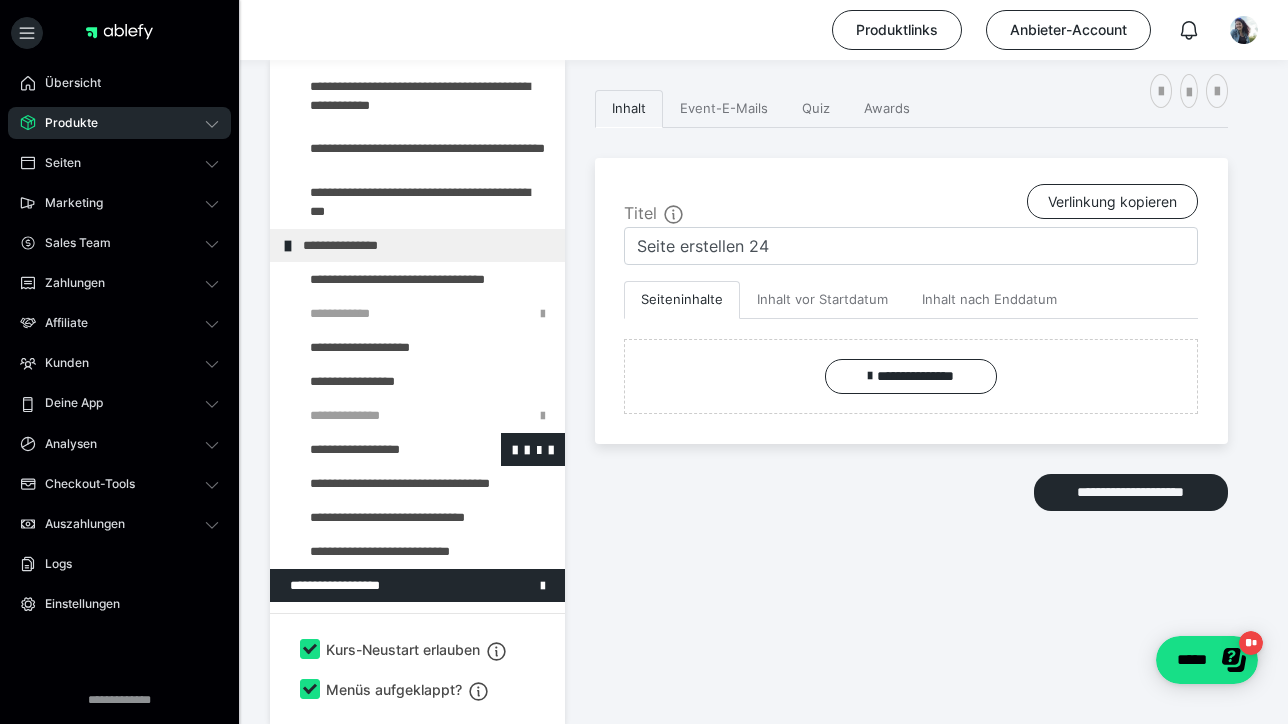 scroll, scrollTop: 622, scrollLeft: 0, axis: vertical 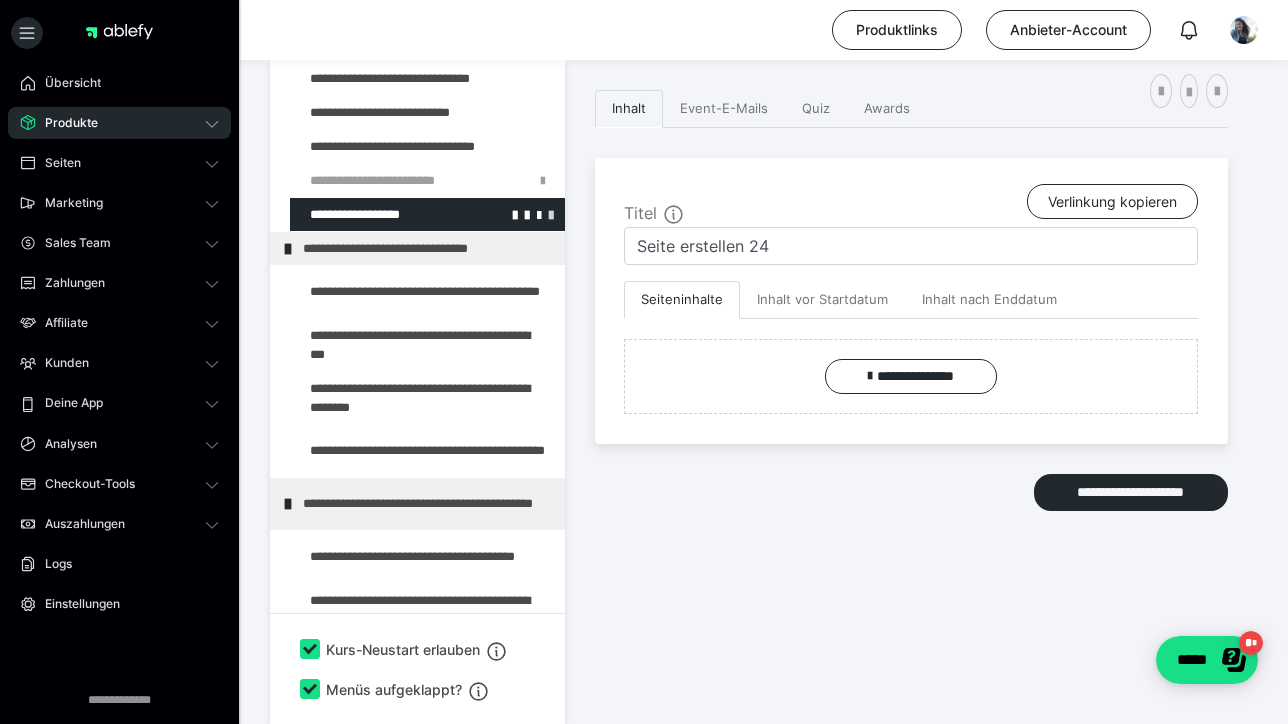 click at bounding box center (551, 214) 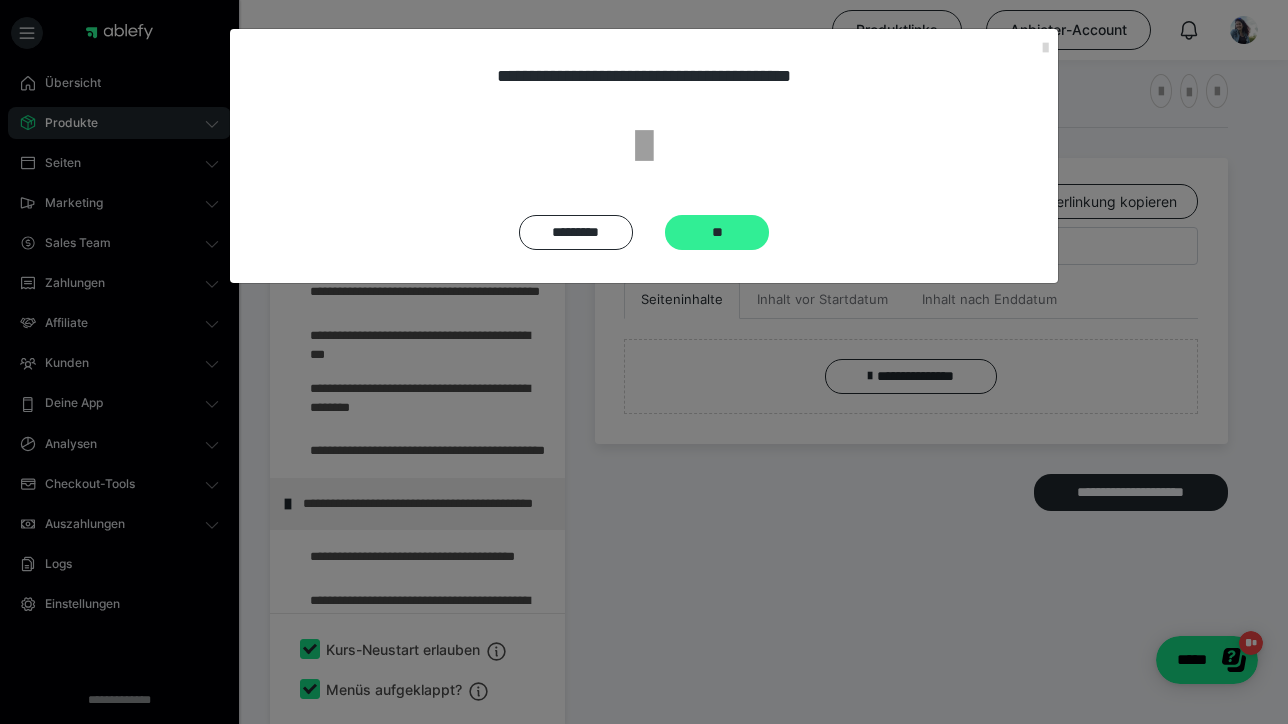 click on "**" at bounding box center [717, 232] 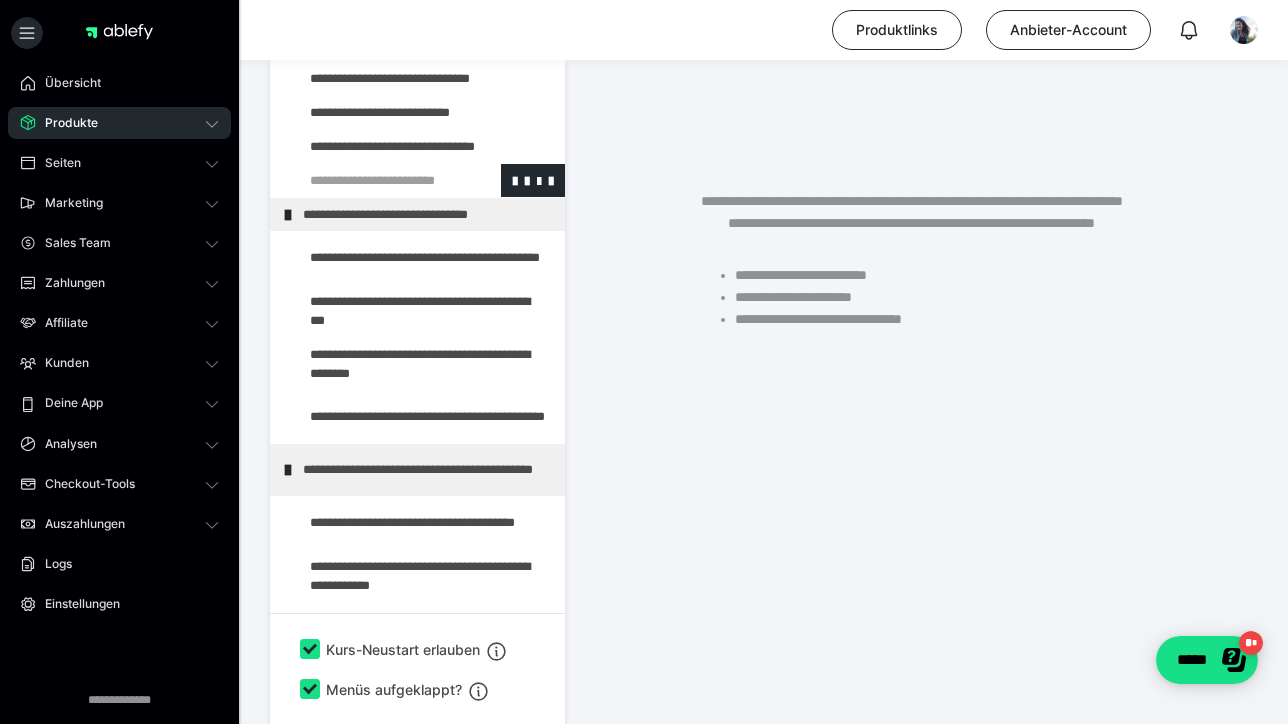 click at bounding box center (375, 180) 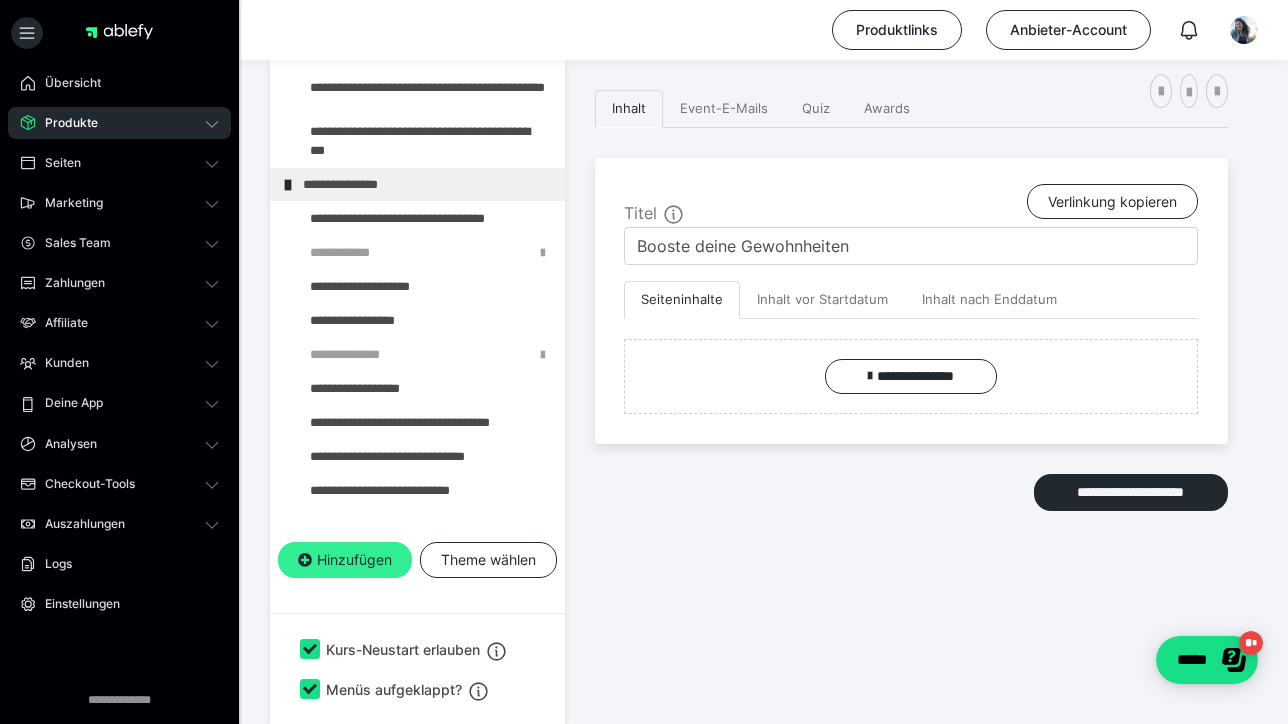 scroll, scrollTop: 678, scrollLeft: 0, axis: vertical 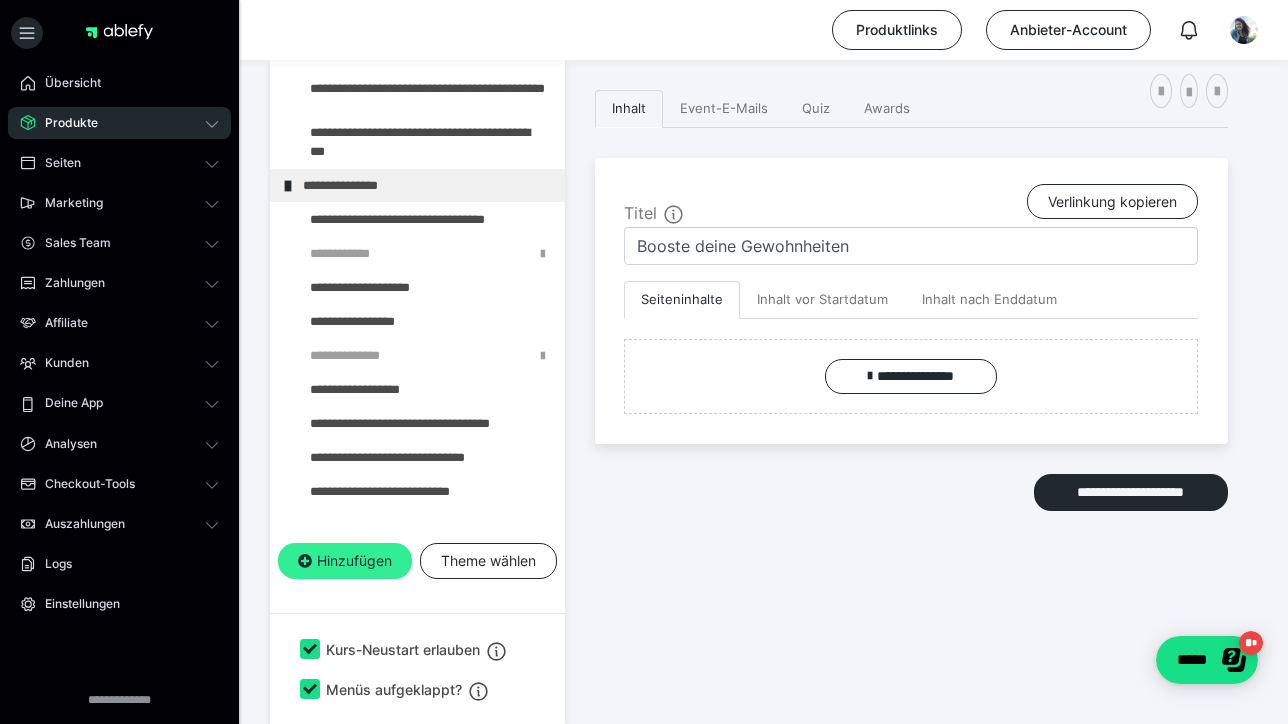 click on "Hinzufügen" at bounding box center [345, 561] 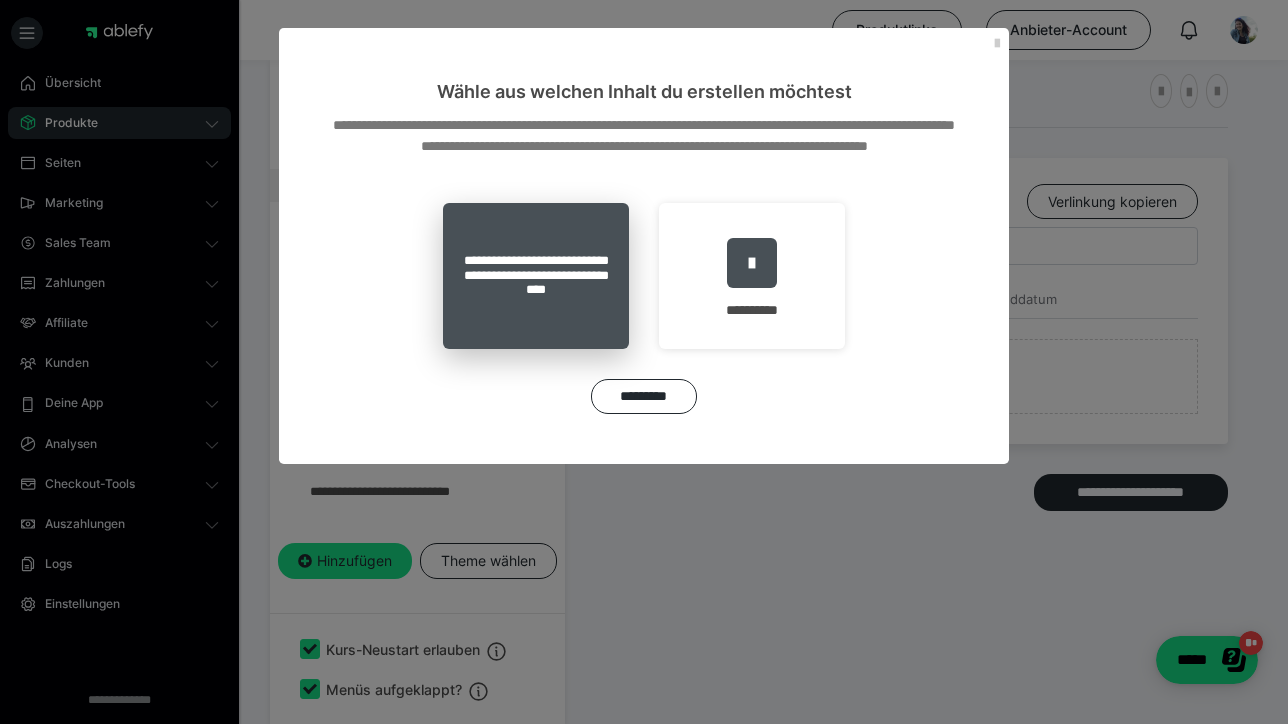 click on "**********" at bounding box center (536, 276) 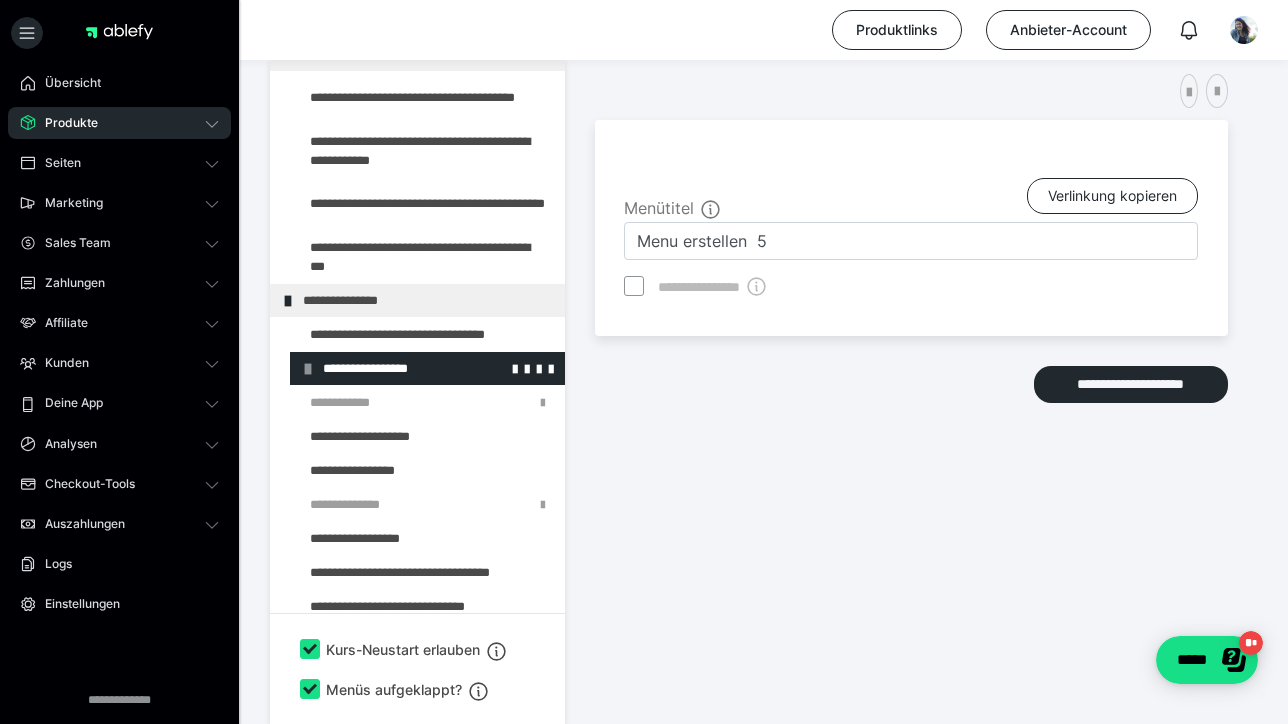 scroll, scrollTop: 470, scrollLeft: 0, axis: vertical 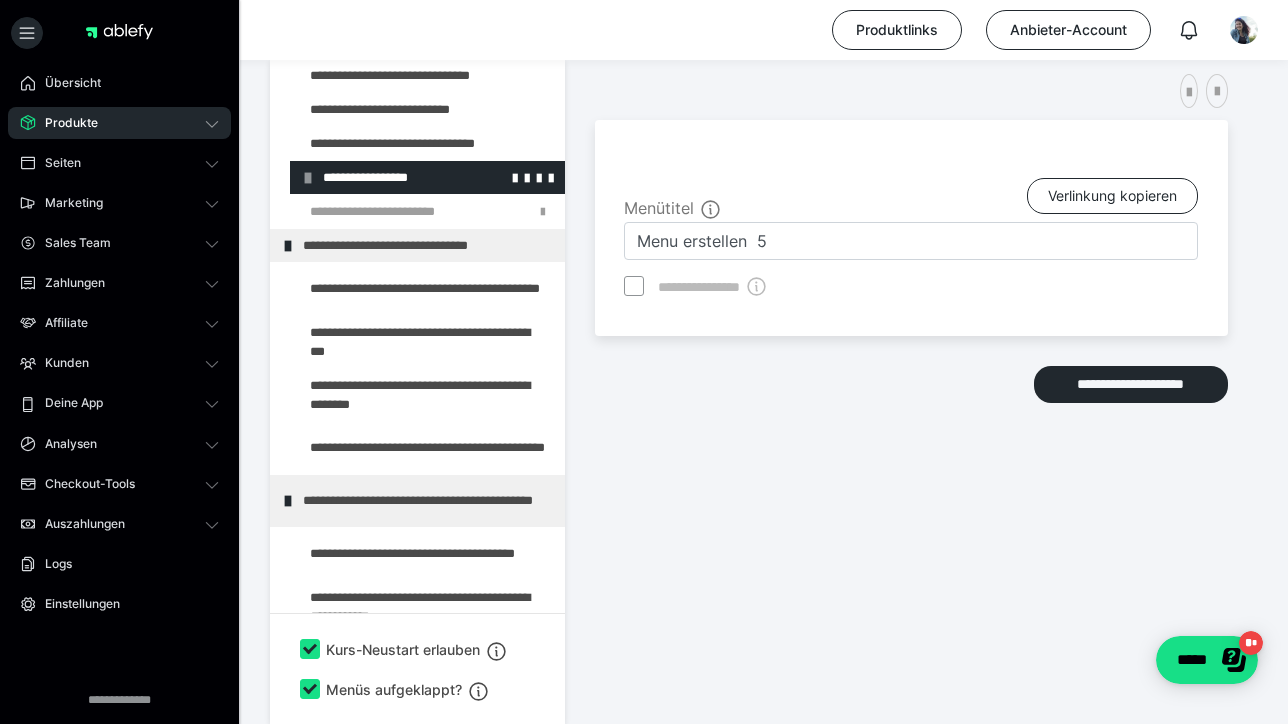 click on "**********" at bounding box center (436, 177) 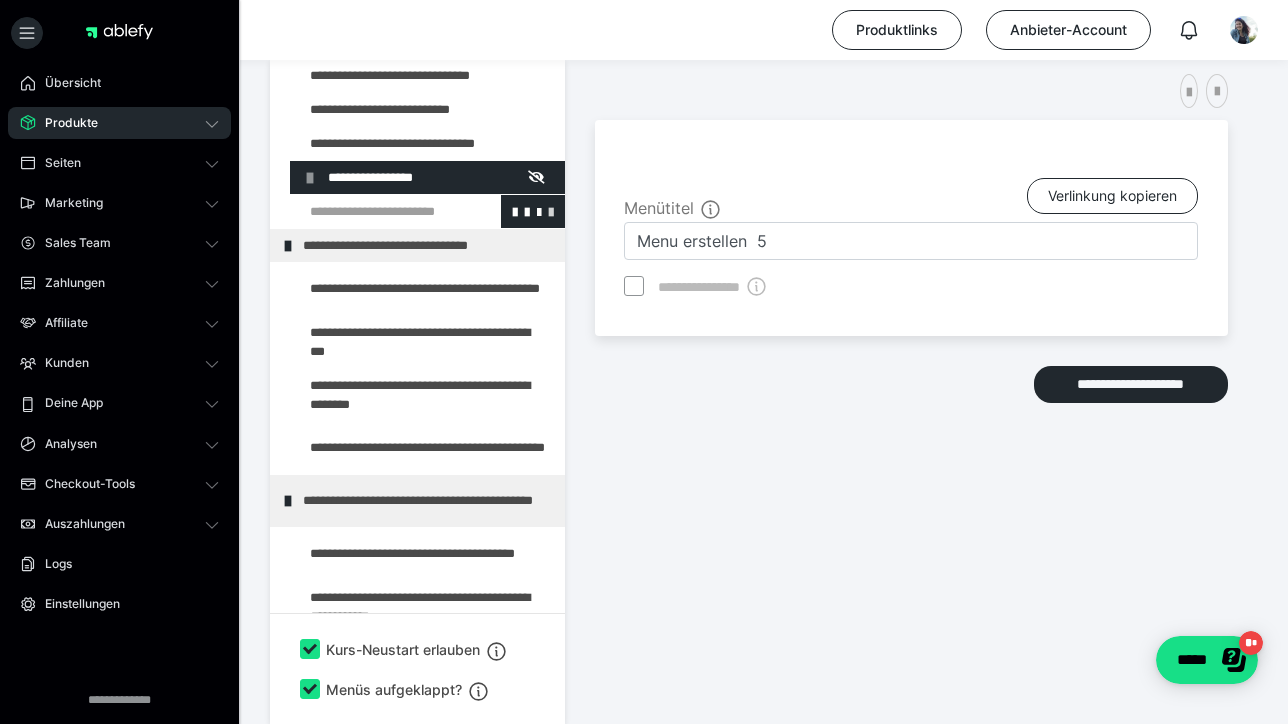 click at bounding box center [551, 211] 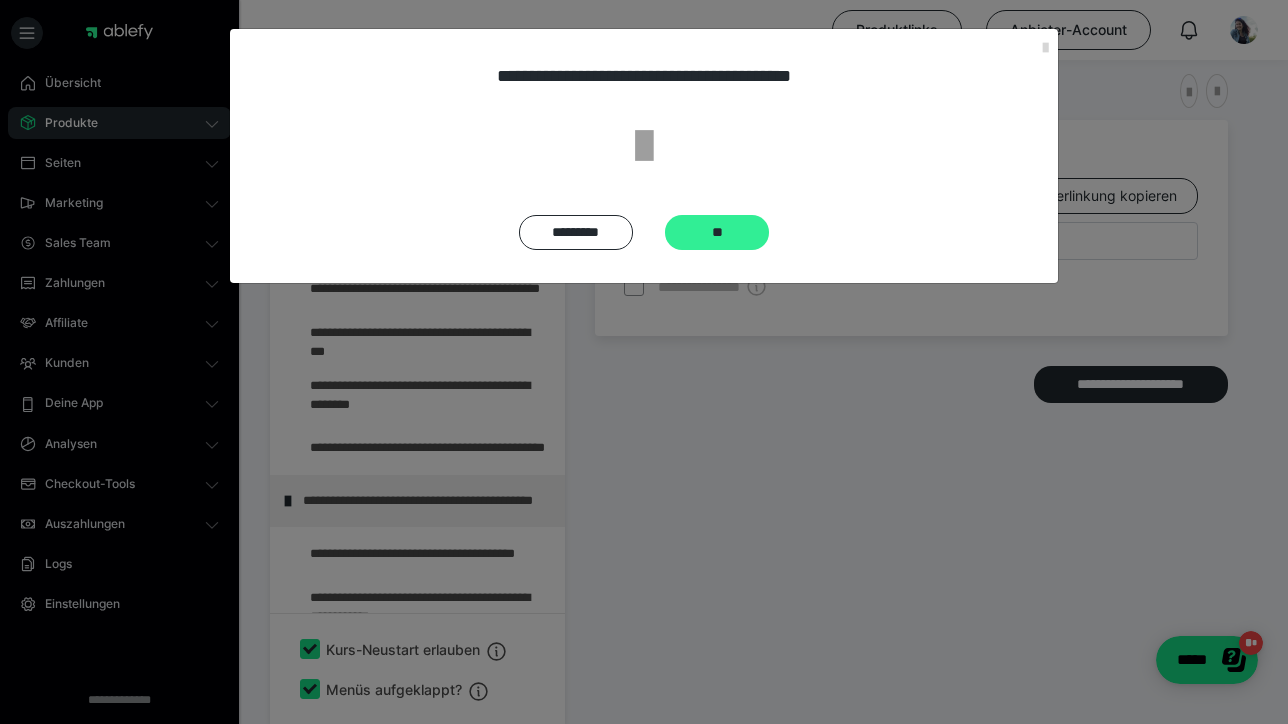click on "**" at bounding box center (717, 232) 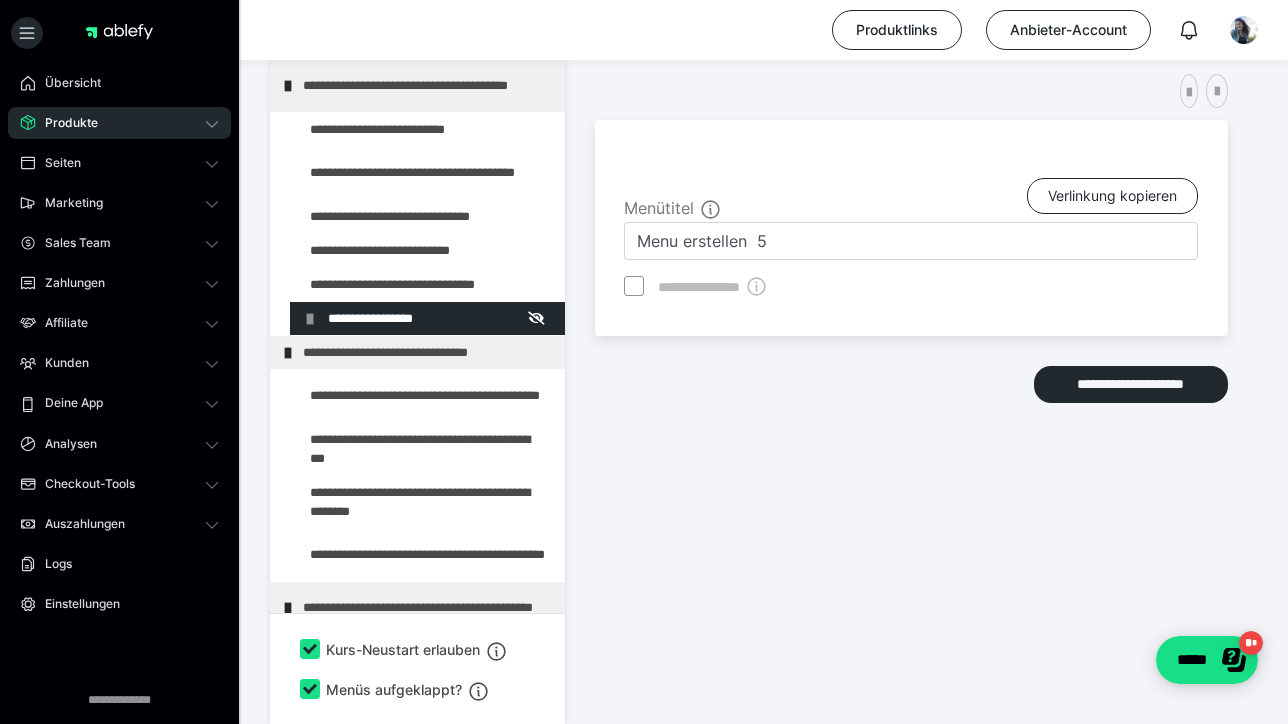 scroll, scrollTop: 0, scrollLeft: 0, axis: both 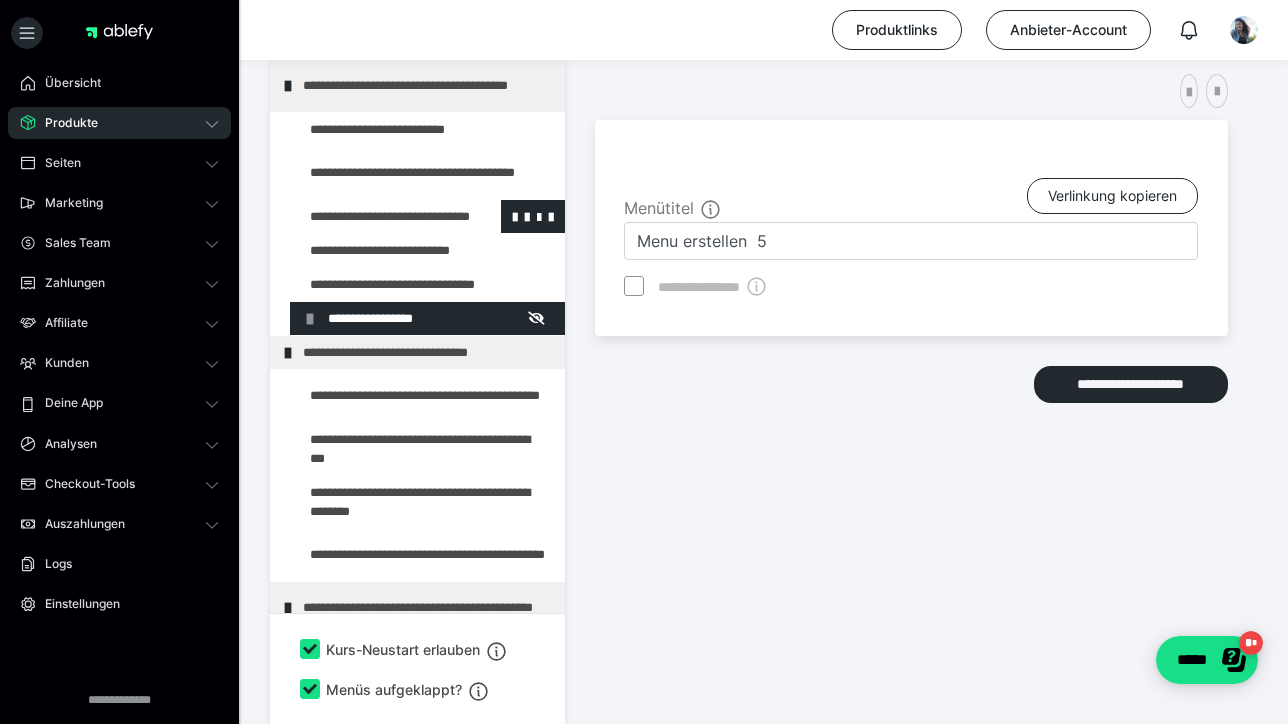click at bounding box center [375, 216] 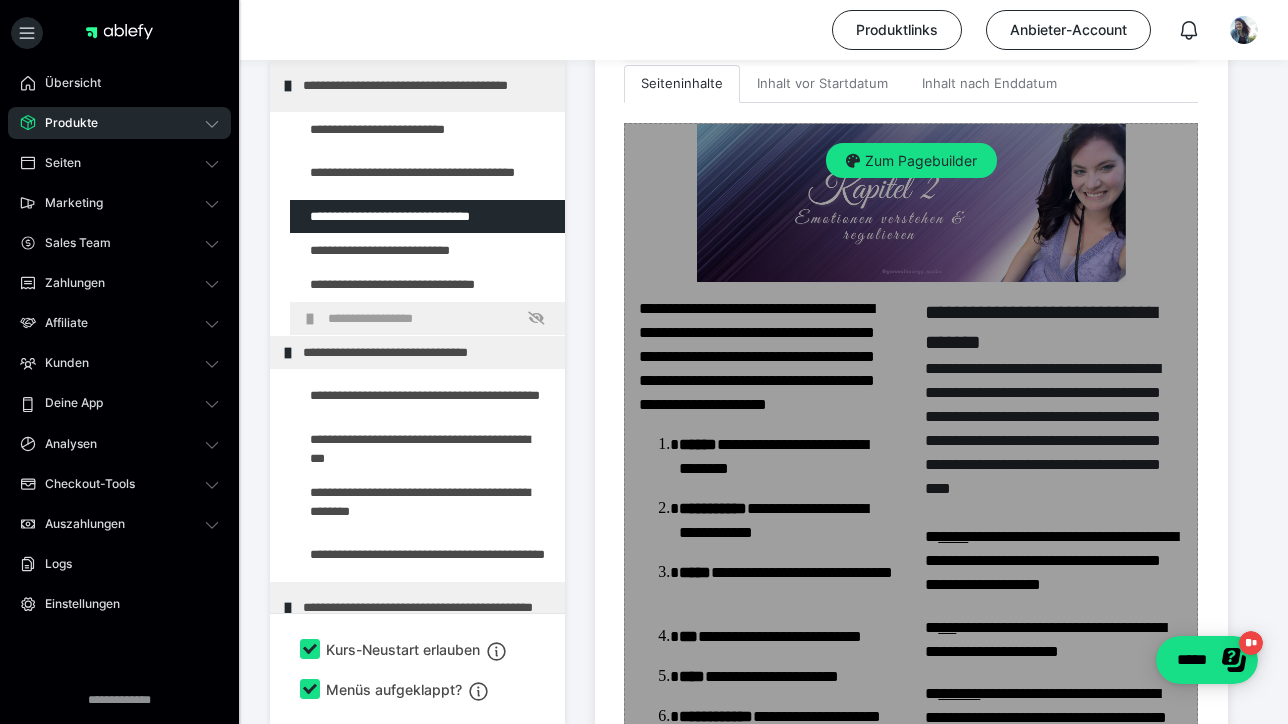 scroll, scrollTop: 724, scrollLeft: 0, axis: vertical 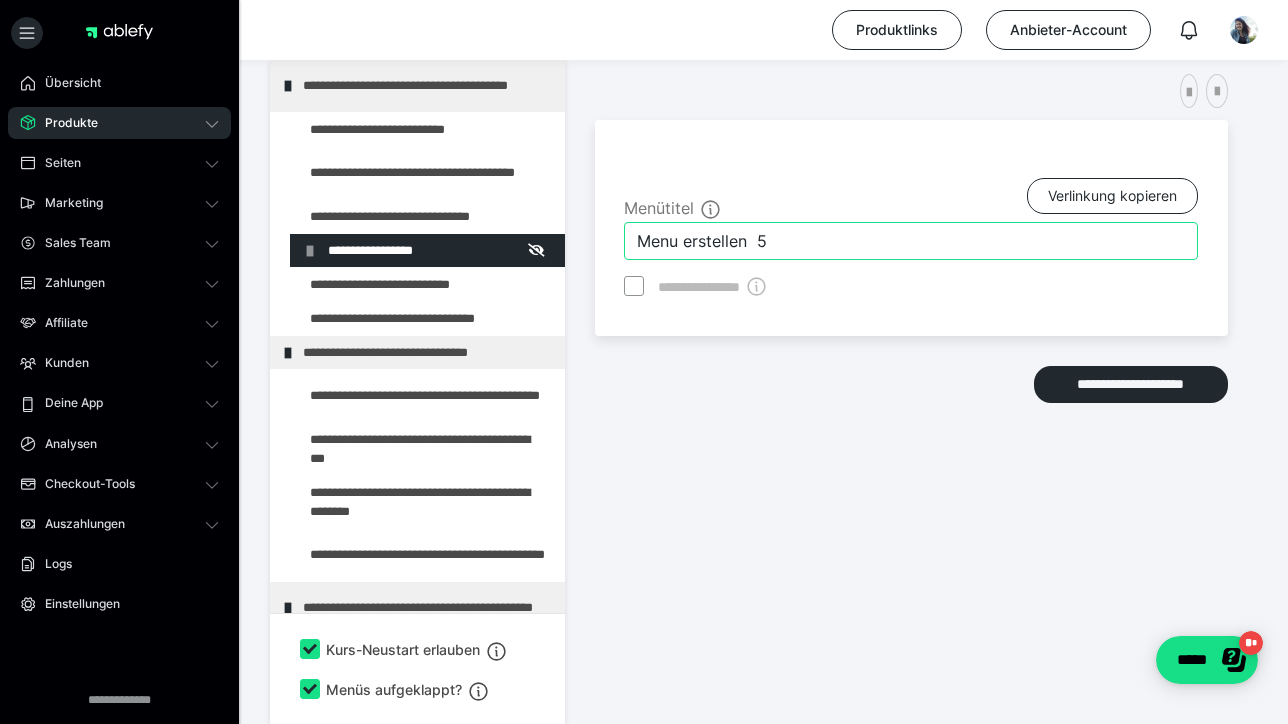 drag, startPoint x: 793, startPoint y: 240, endPoint x: 599, endPoint y: 226, distance: 194.5045 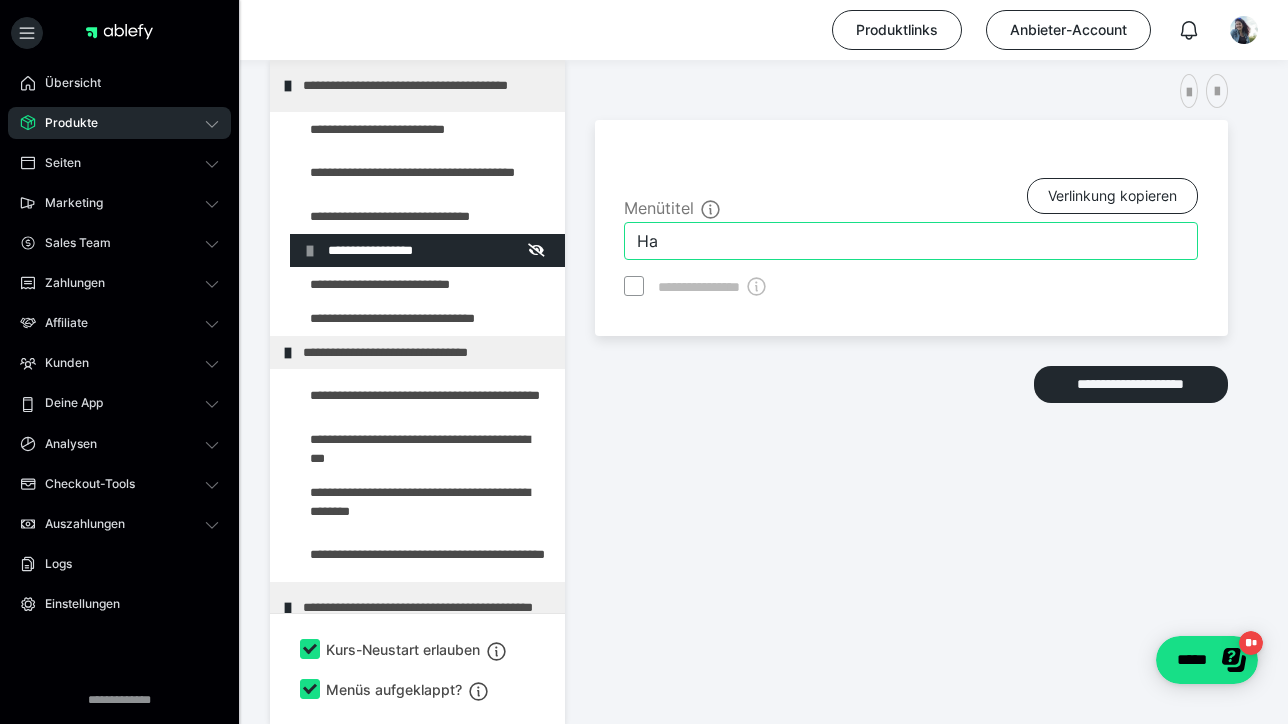 type on "H" 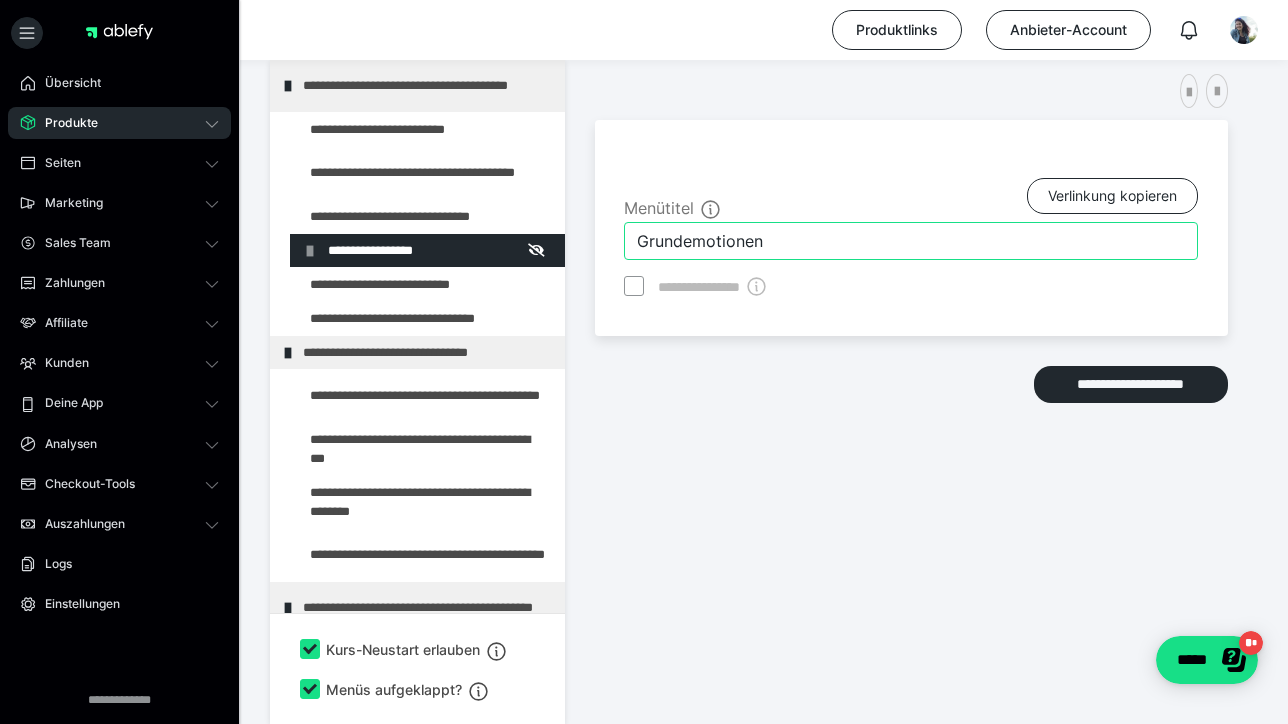 type on "Grundemotionen" 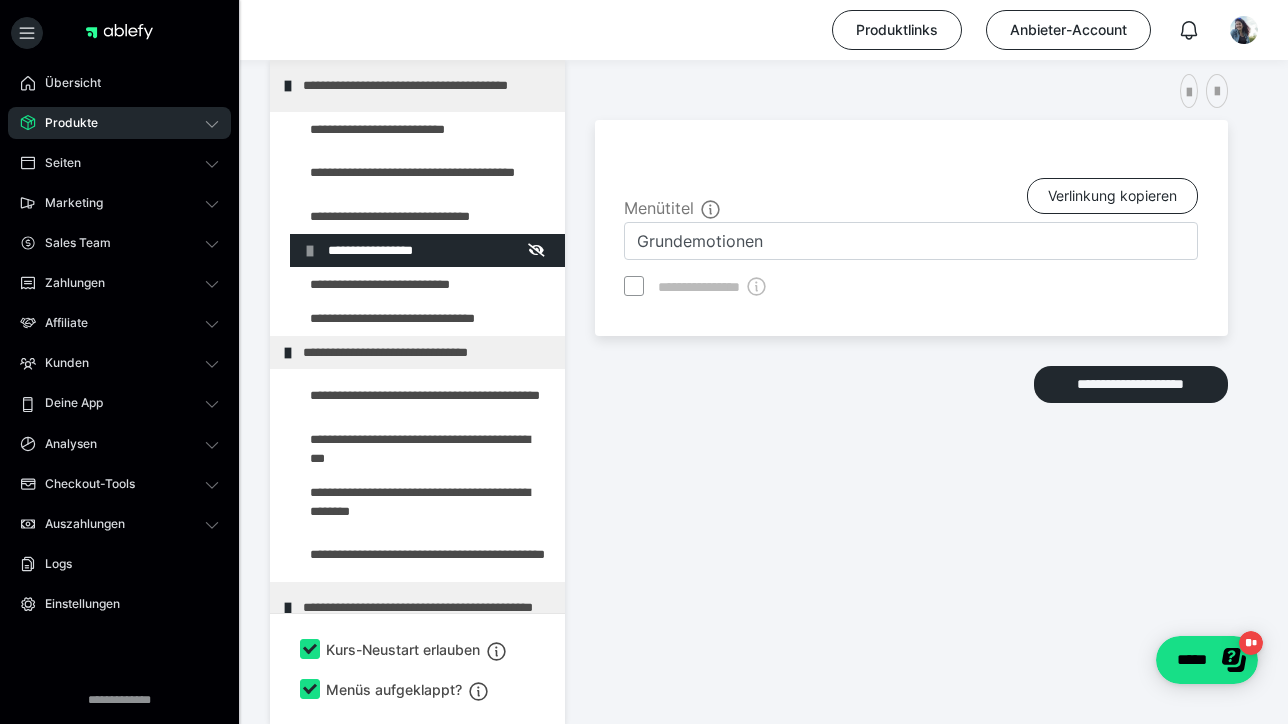 click on "**********" at bounding box center [911, 357] 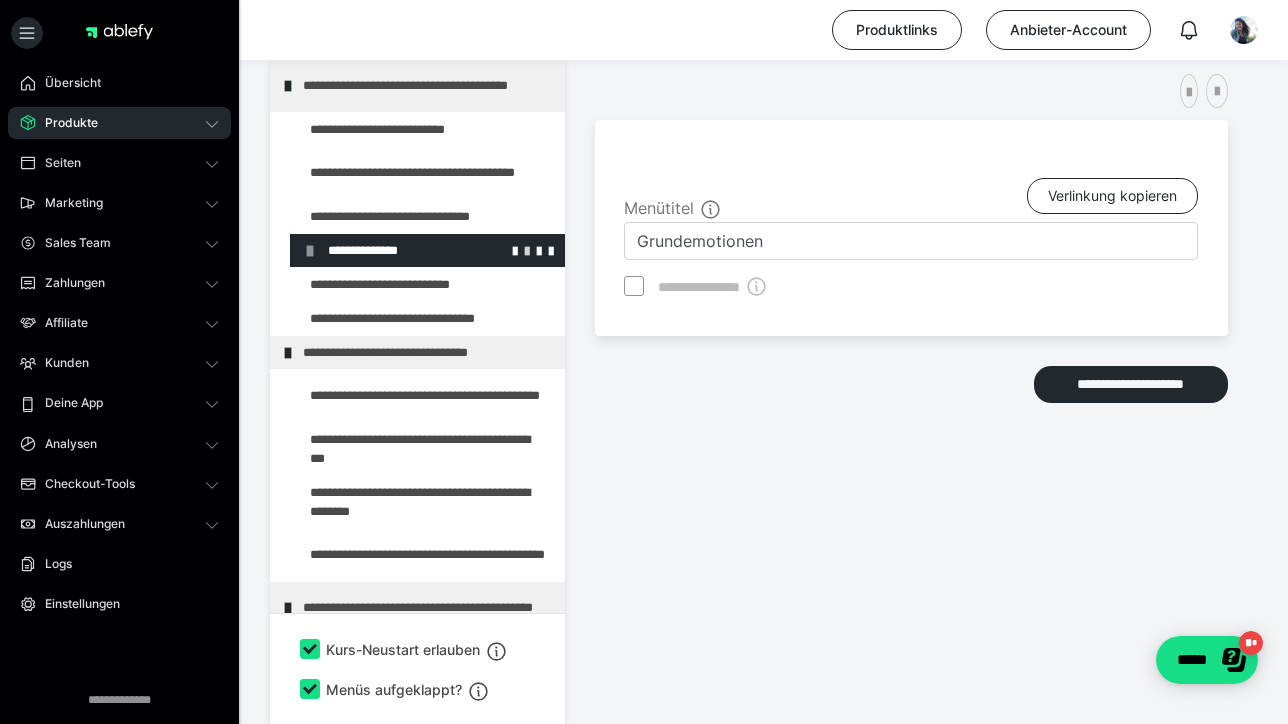 click at bounding box center (527, 250) 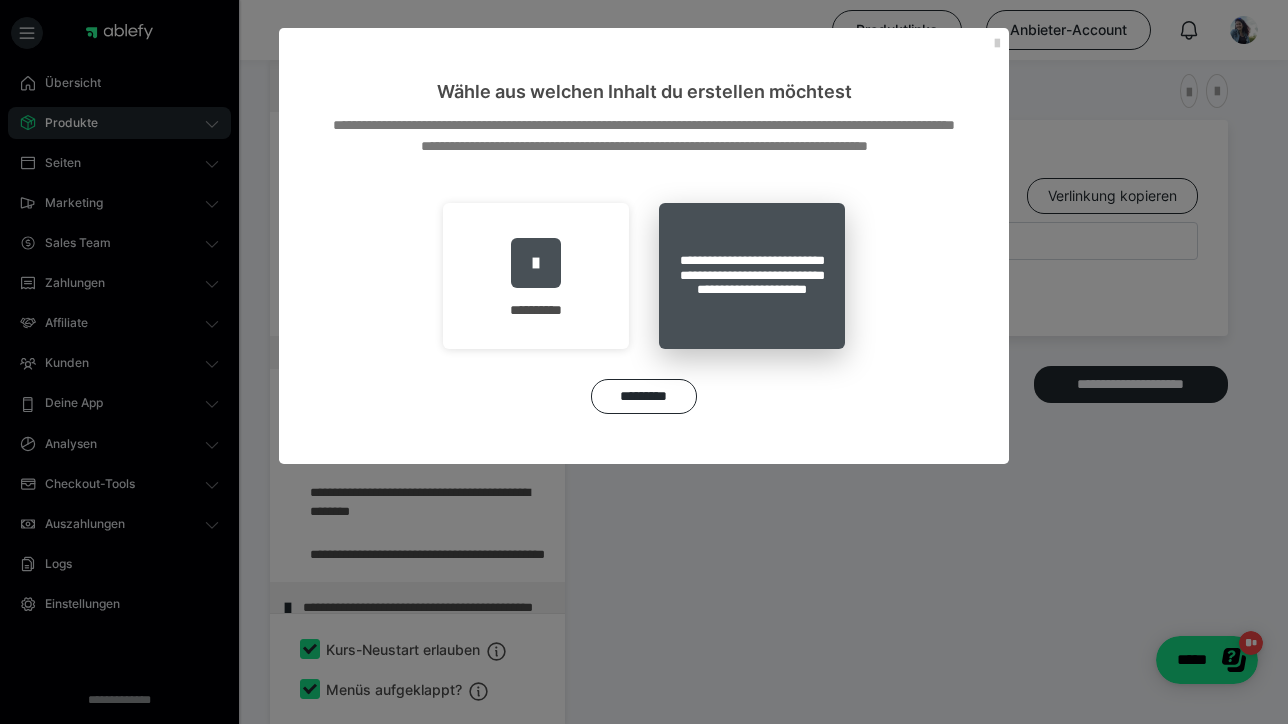 click on "**********" at bounding box center [752, 276] 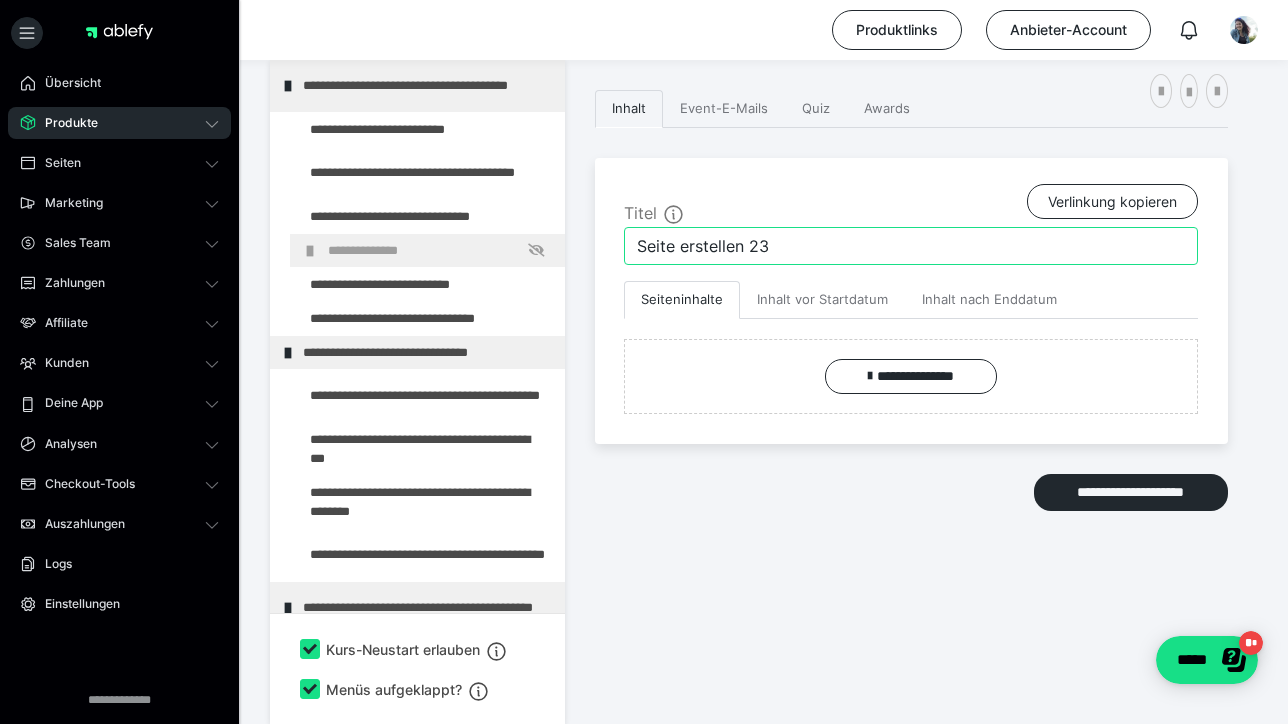 drag, startPoint x: 816, startPoint y: 242, endPoint x: 618, endPoint y: 255, distance: 198.42632 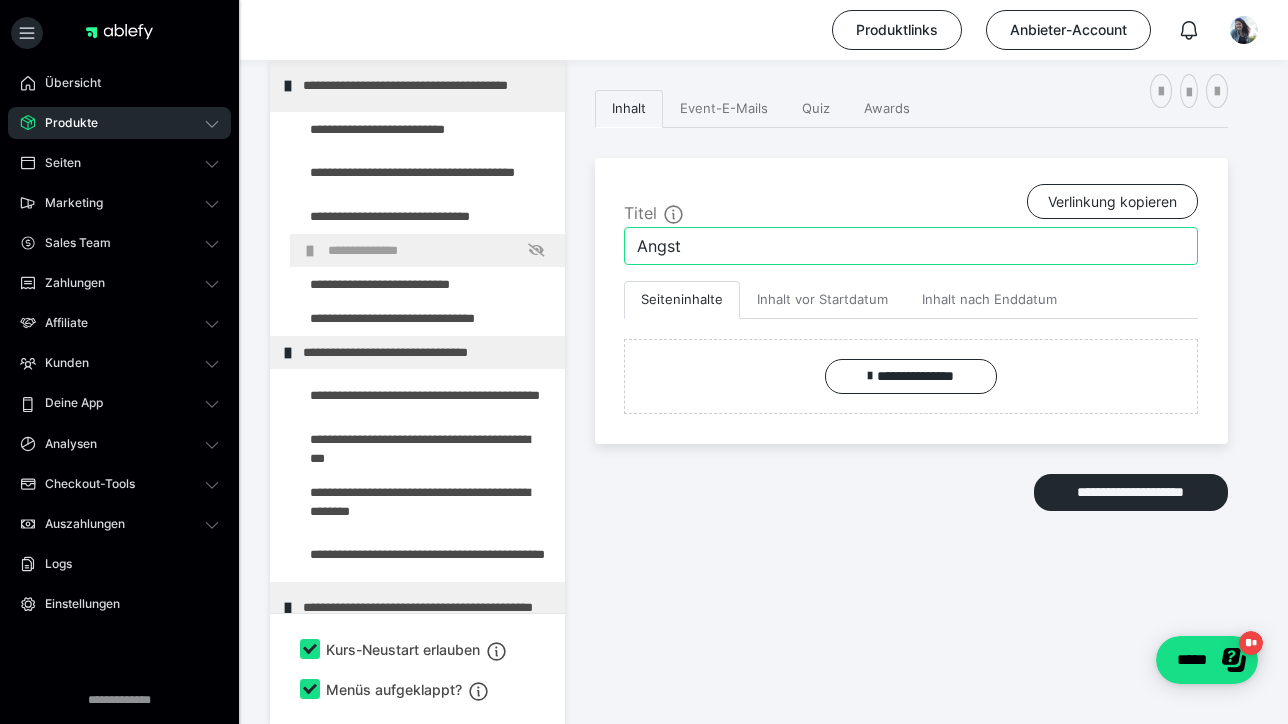 type on "Angst" 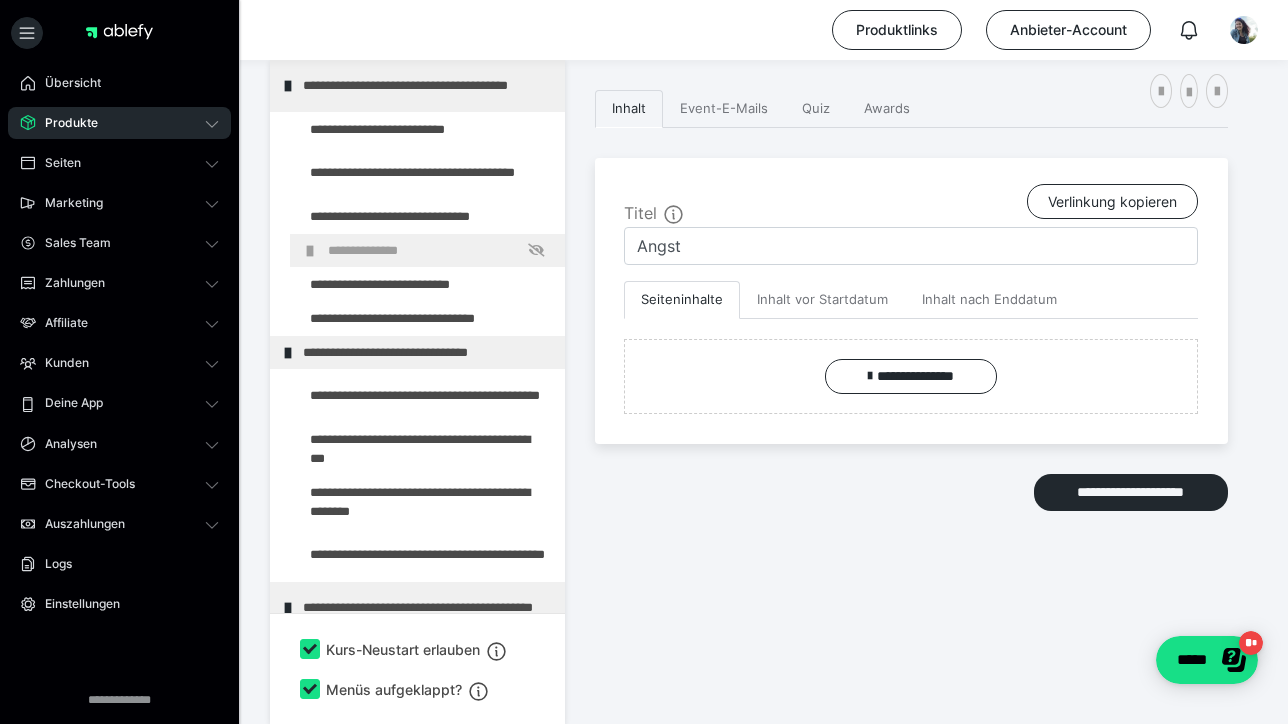 click on "**********" at bounding box center (911, 357) 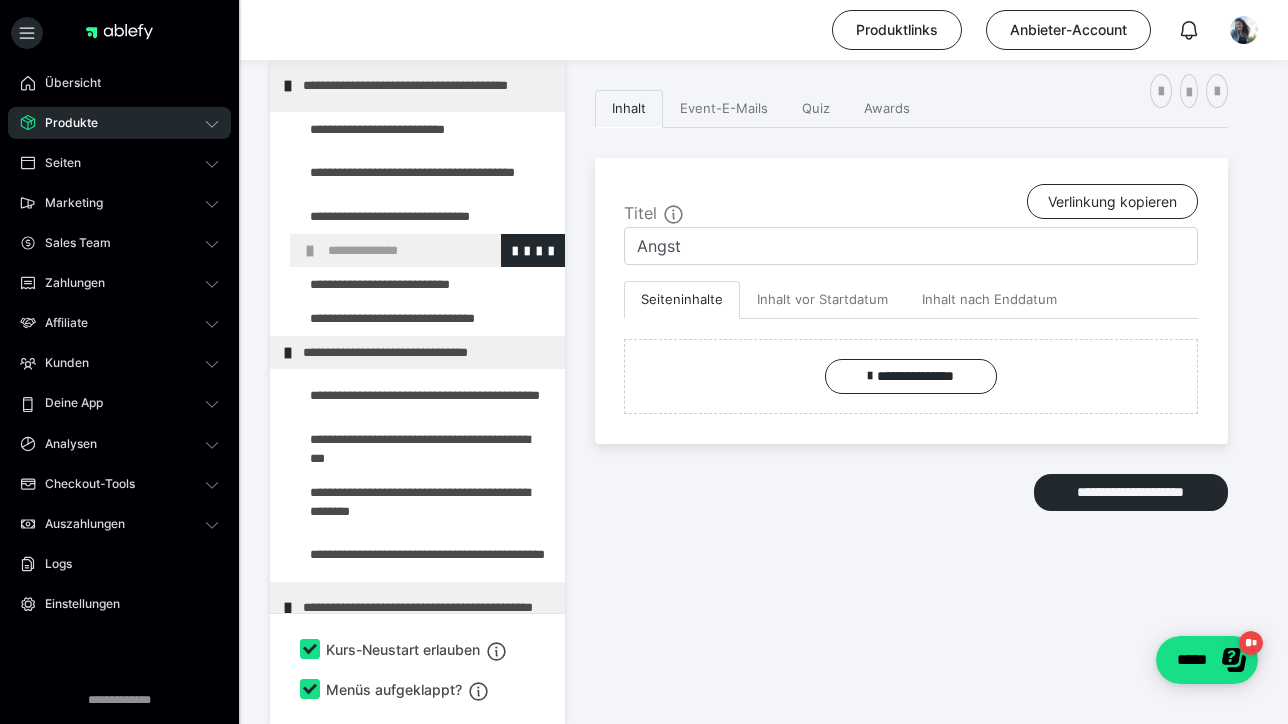 click on "**********" at bounding box center (441, 250) 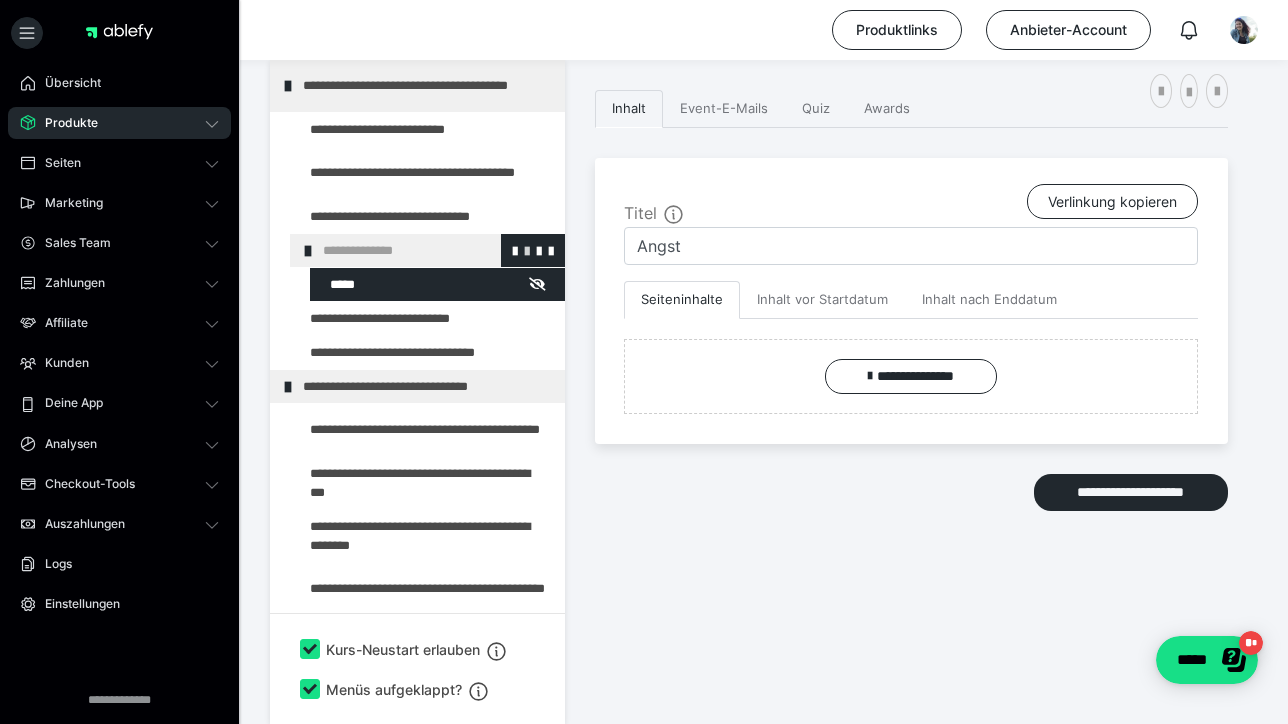 click at bounding box center (527, 250) 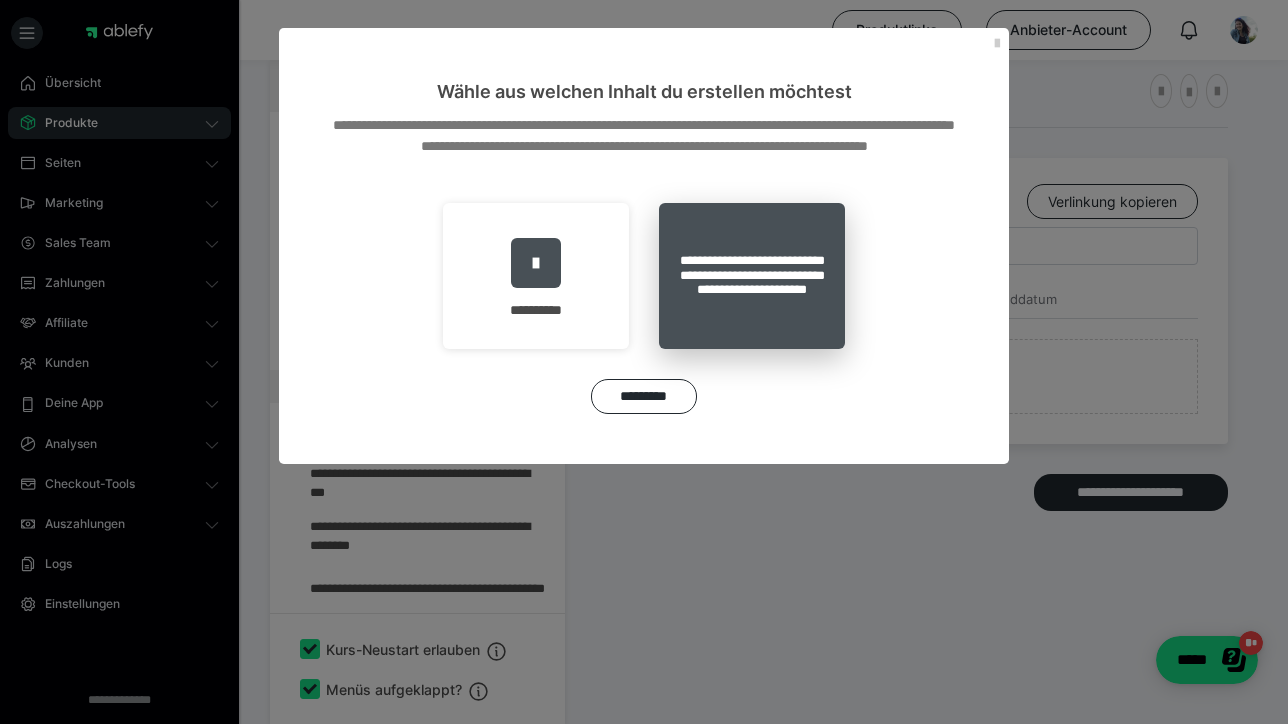 click on "**********" at bounding box center [752, 276] 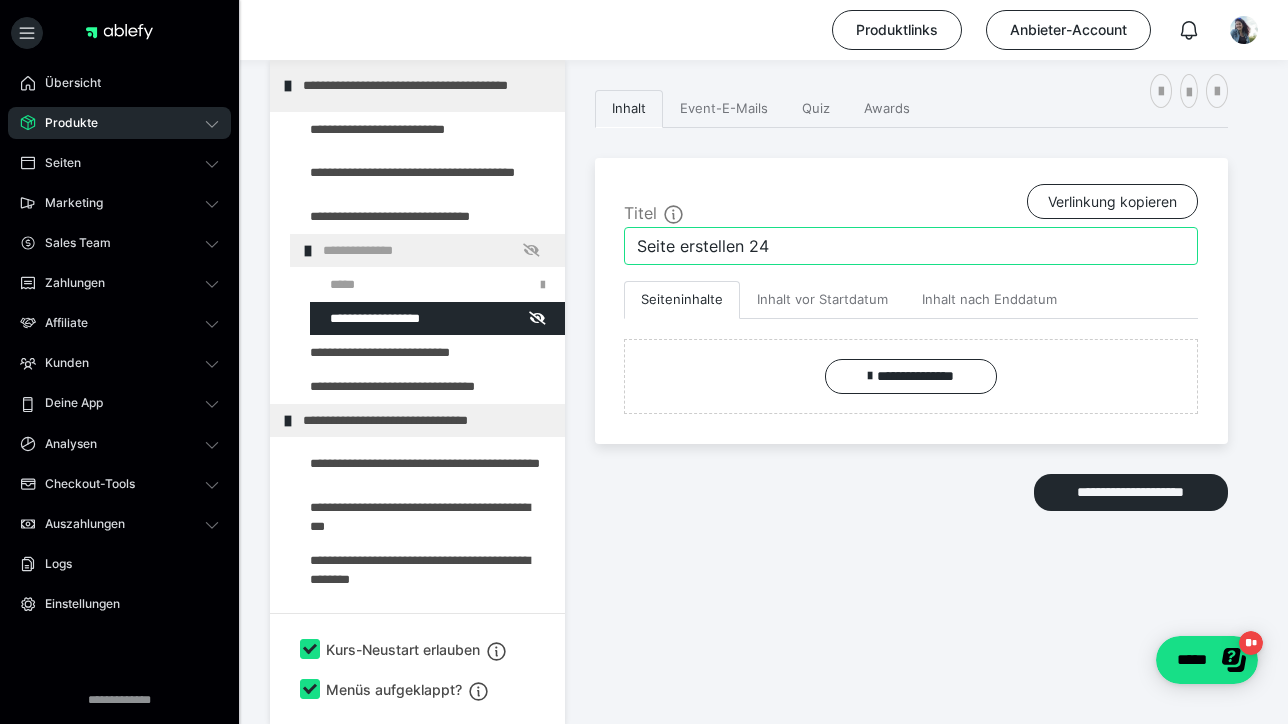 drag, startPoint x: 798, startPoint y: 253, endPoint x: 639, endPoint y: 241, distance: 159.4522 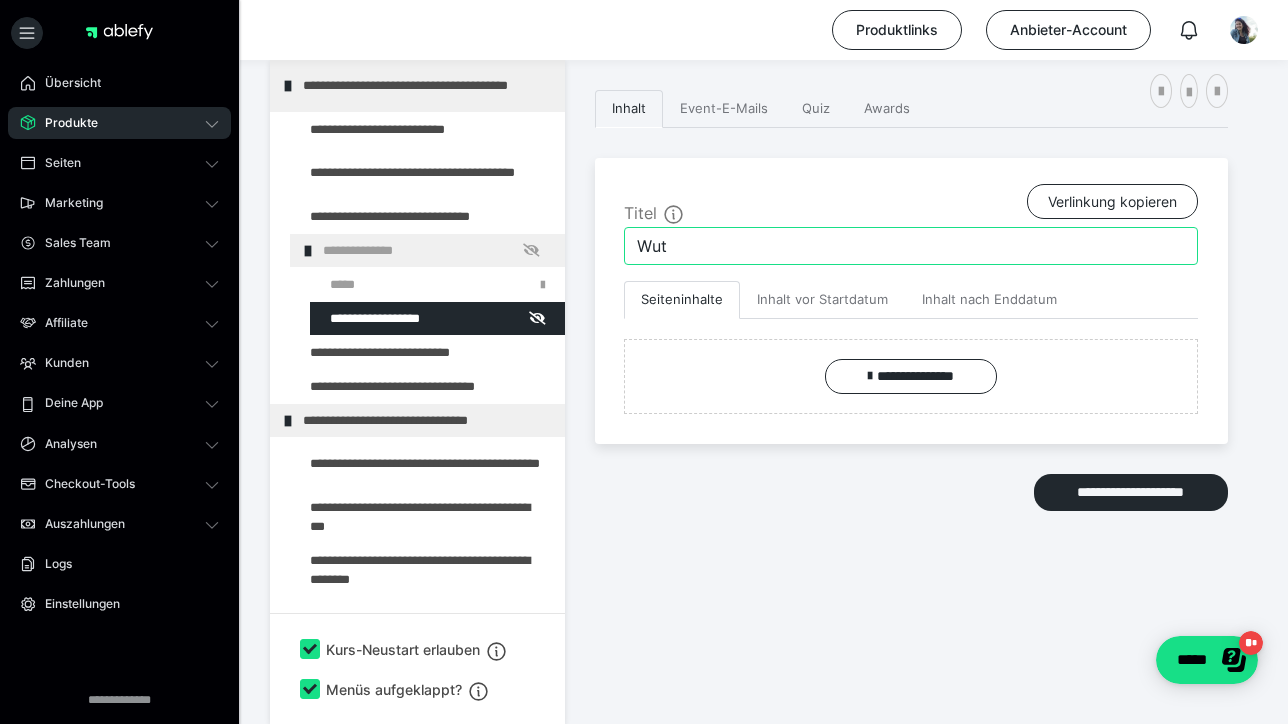 type on "Wut" 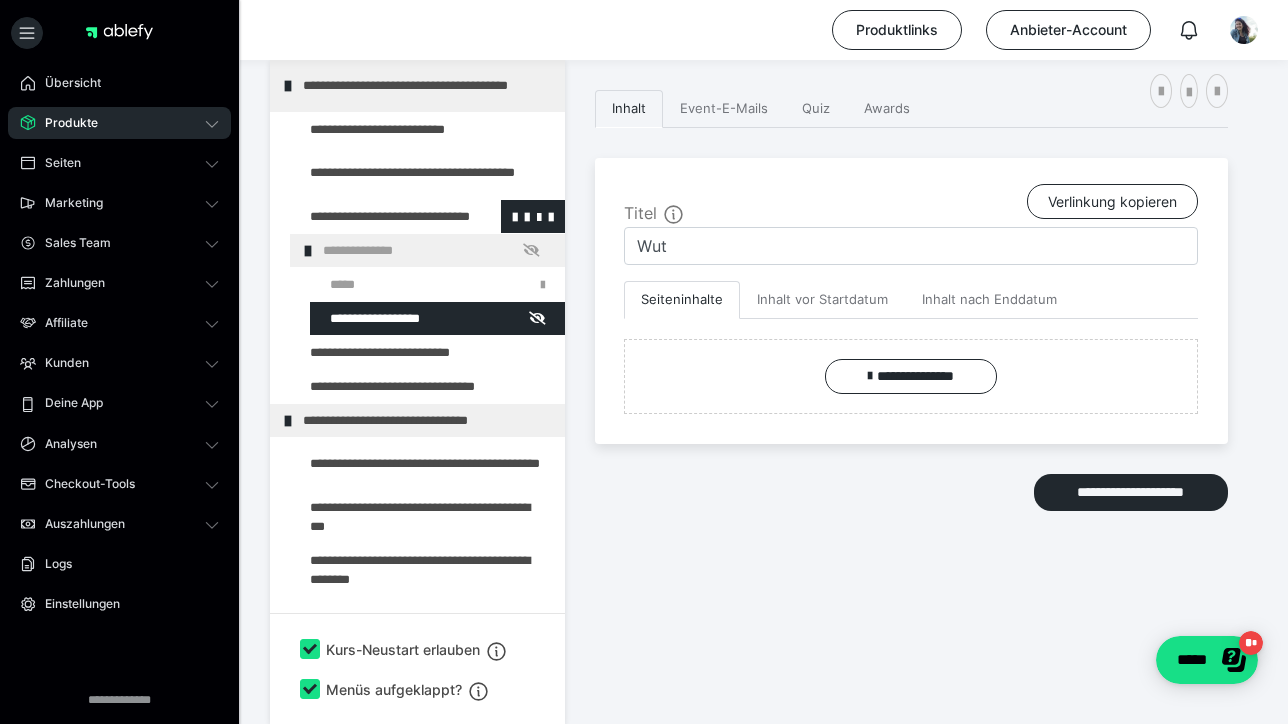 click at bounding box center (375, 216) 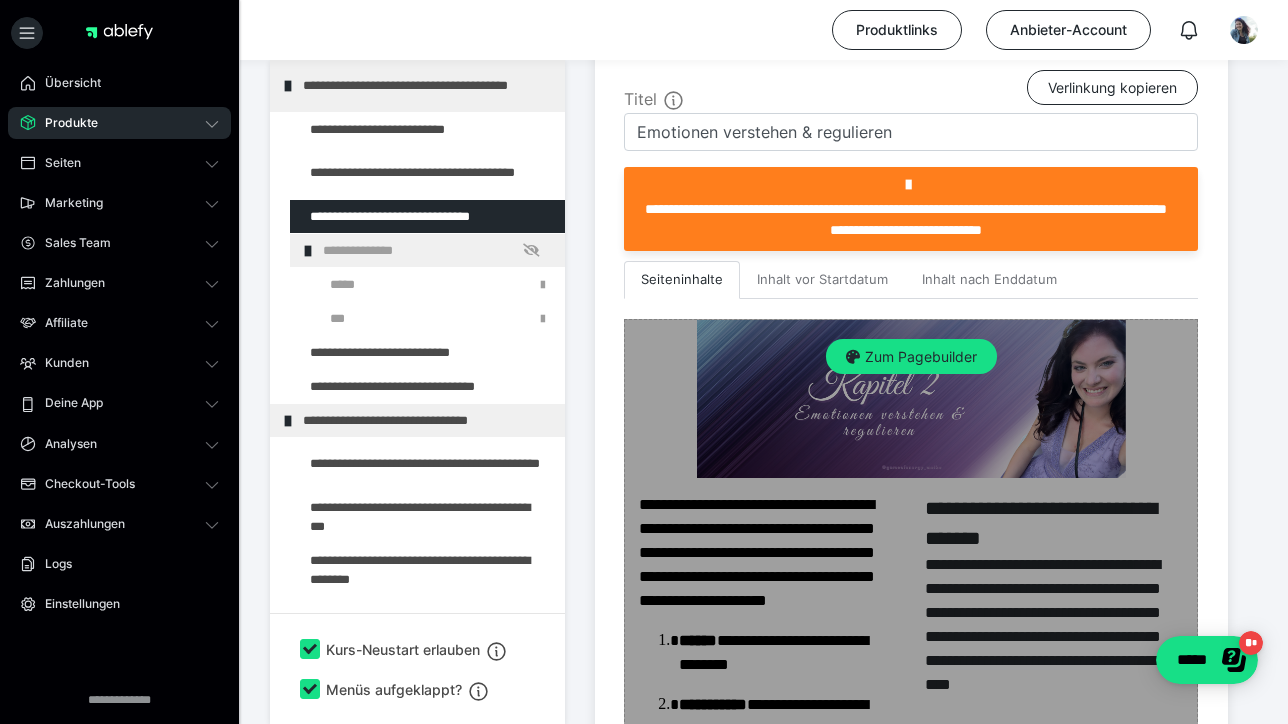 scroll, scrollTop: 501, scrollLeft: 0, axis: vertical 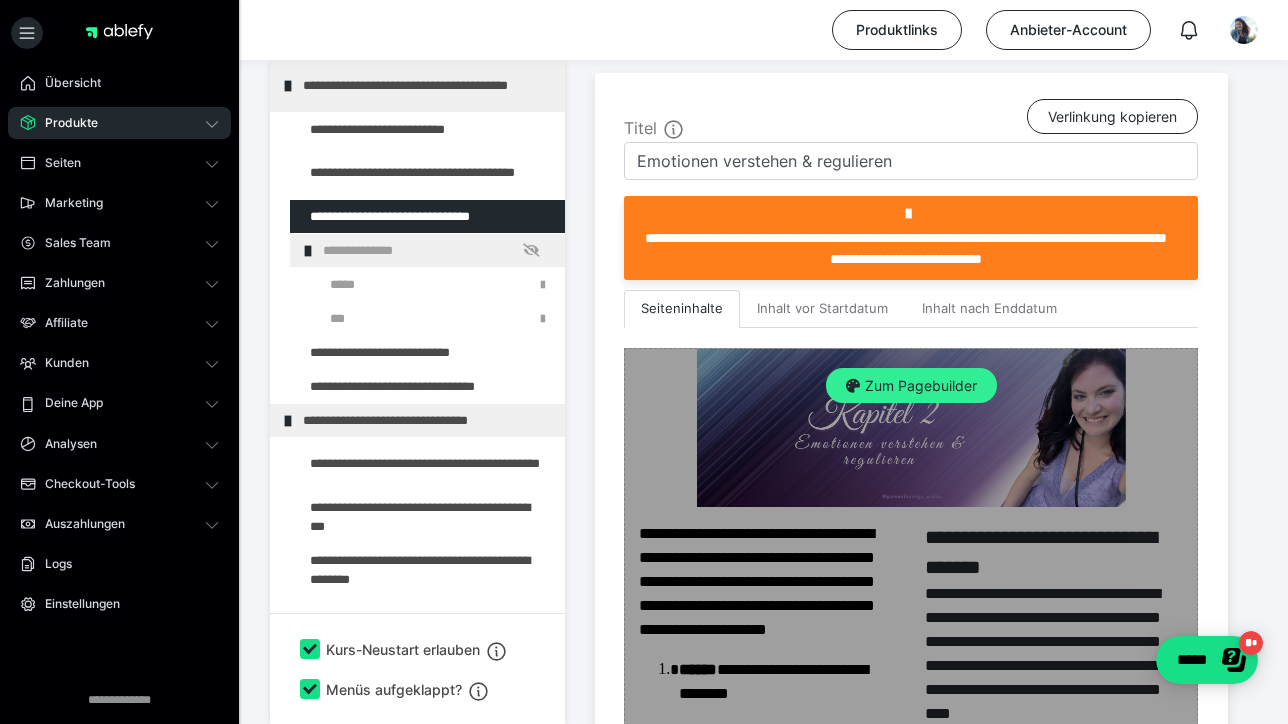 click on "Zum Pagebuilder" at bounding box center [911, 386] 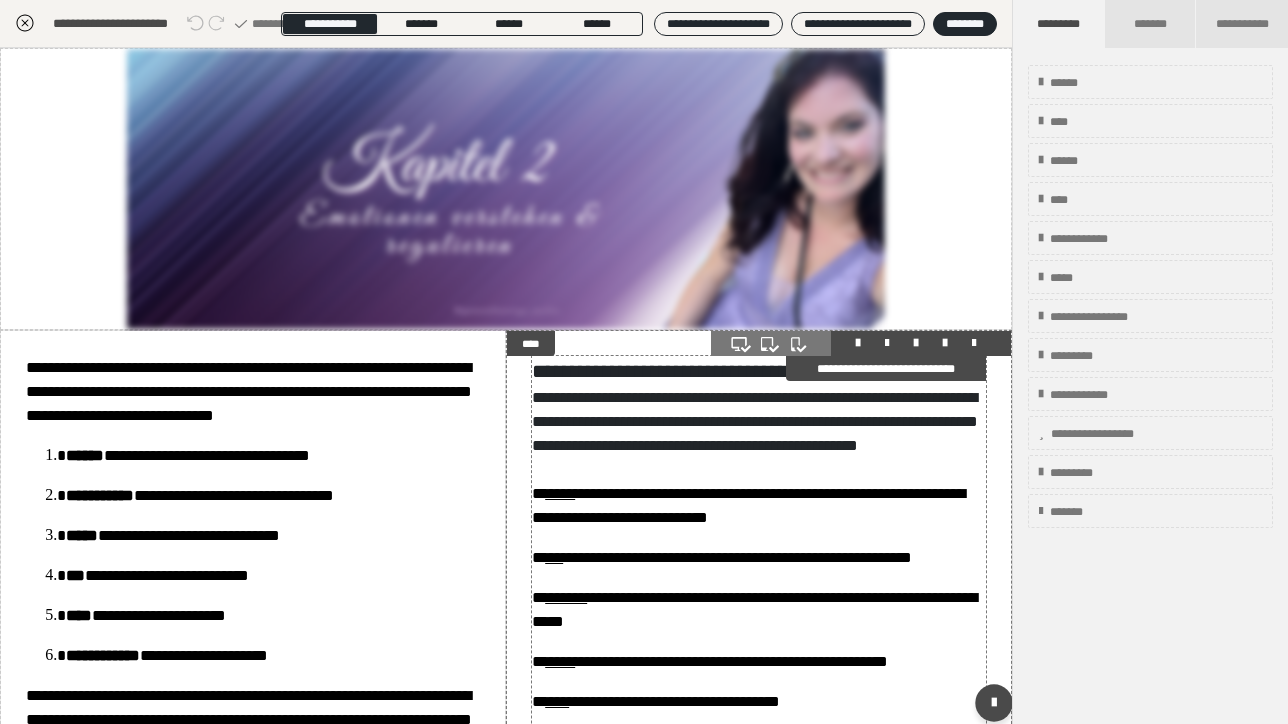scroll, scrollTop: 416, scrollLeft: 0, axis: vertical 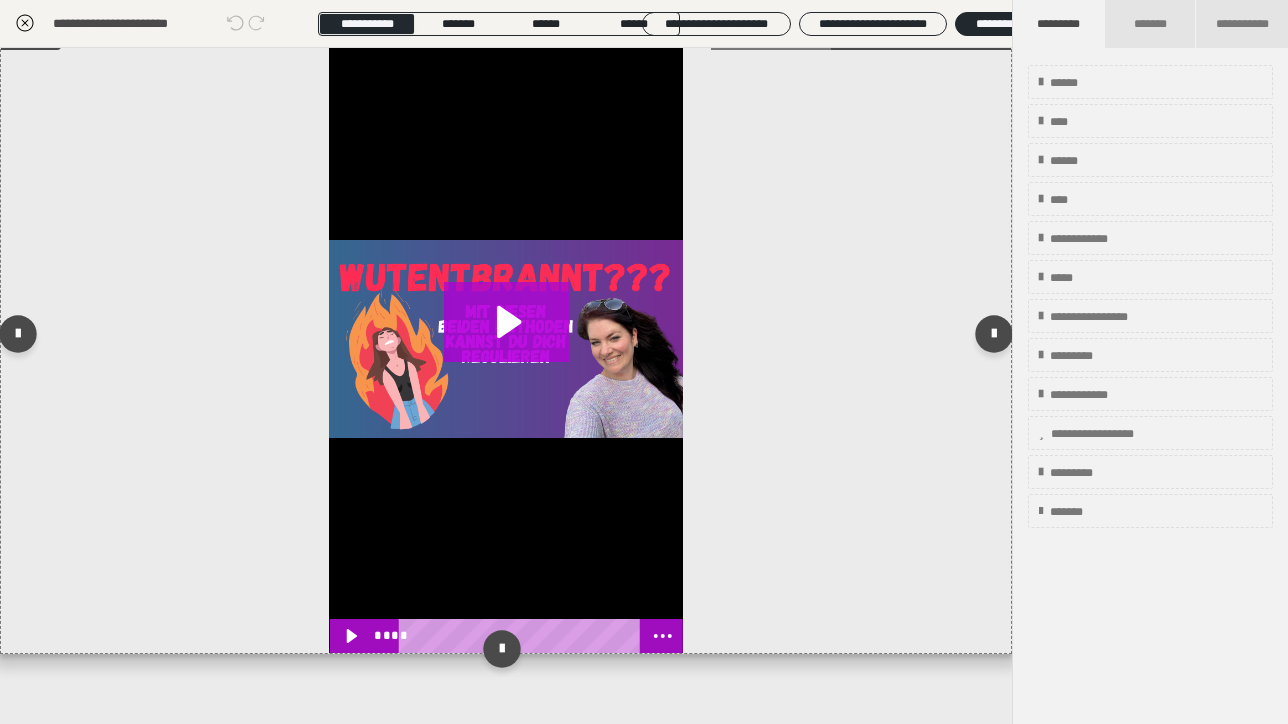 click at bounding box center (506, 339) 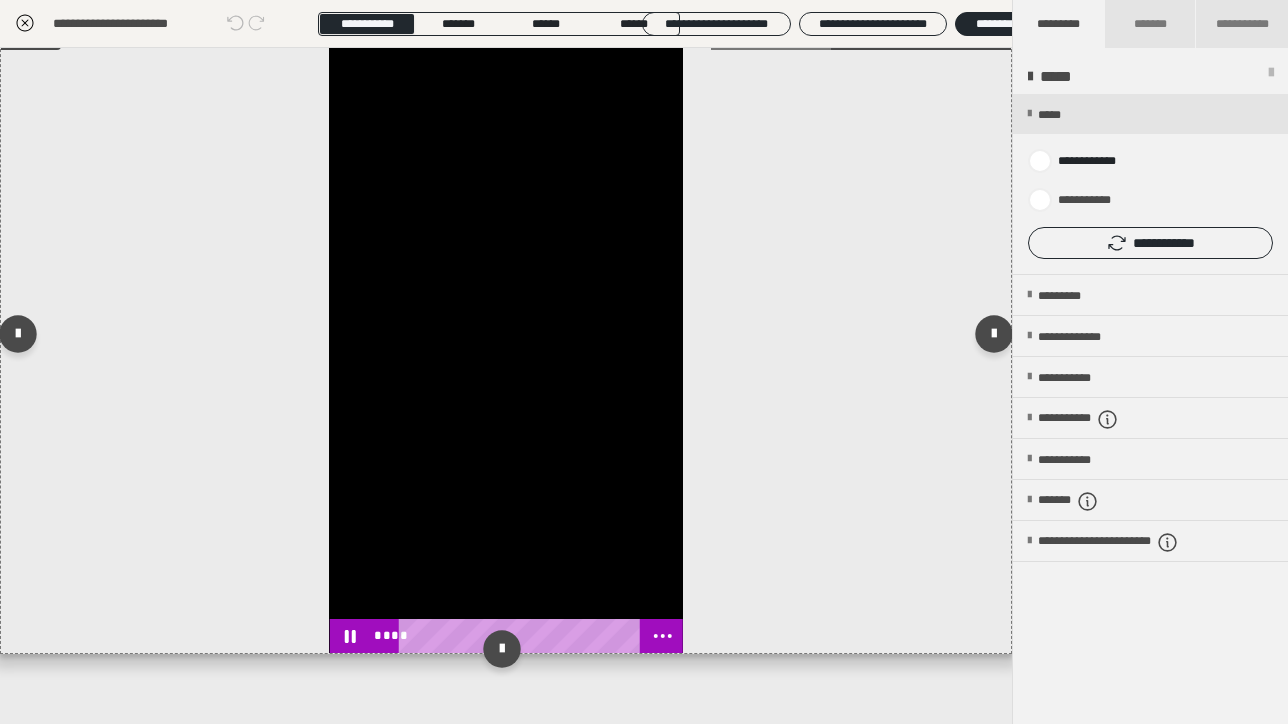click at bounding box center [506, 339] 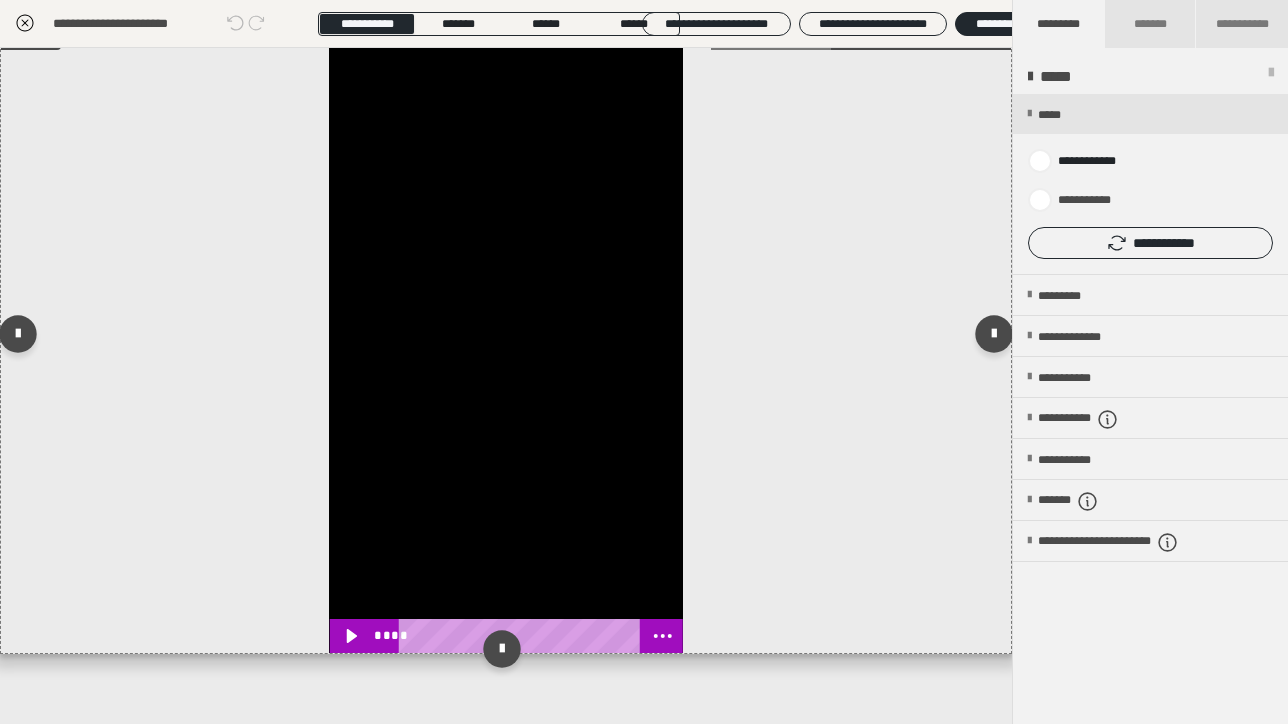 click at bounding box center [506, 339] 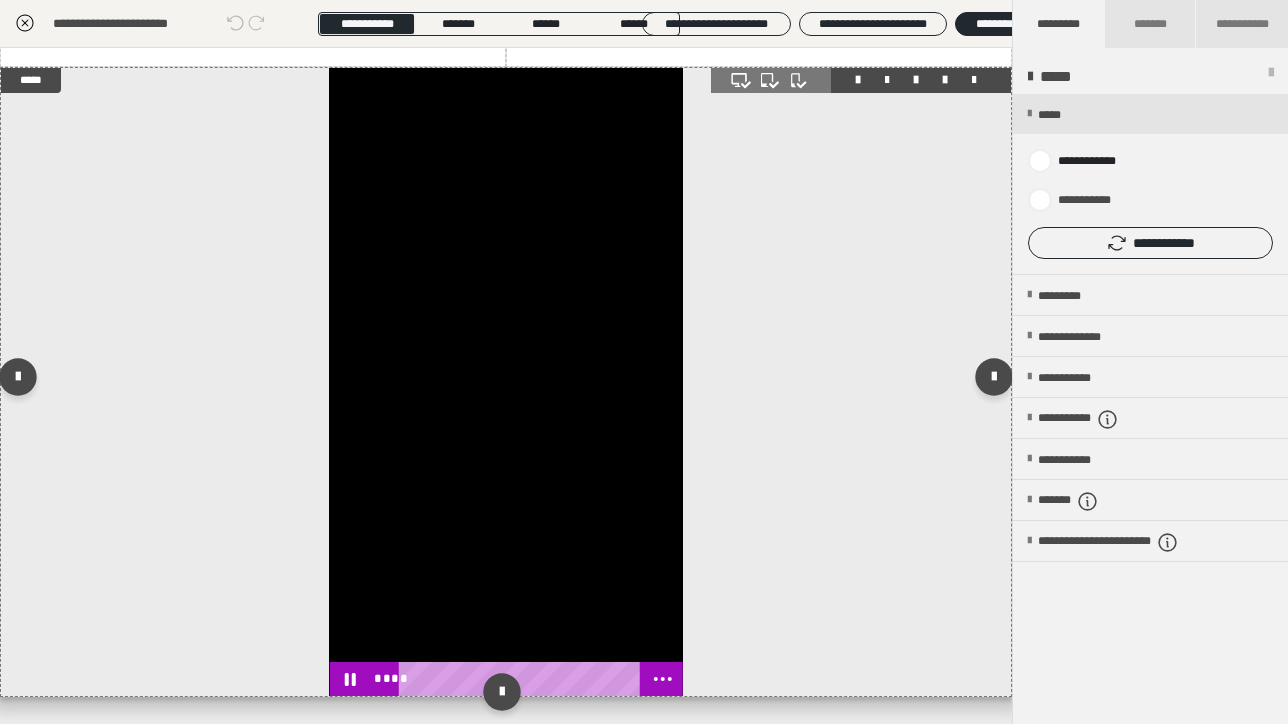 scroll, scrollTop: 1032, scrollLeft: 0, axis: vertical 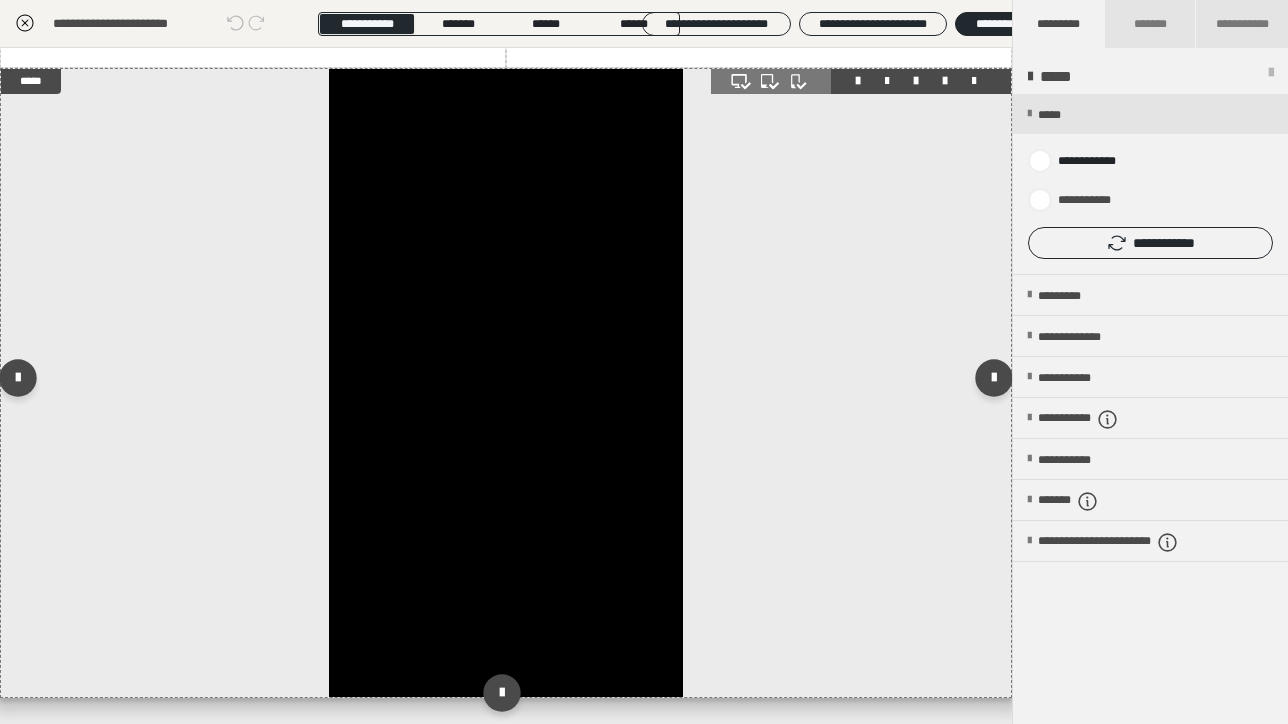 click at bounding box center [506, 383] 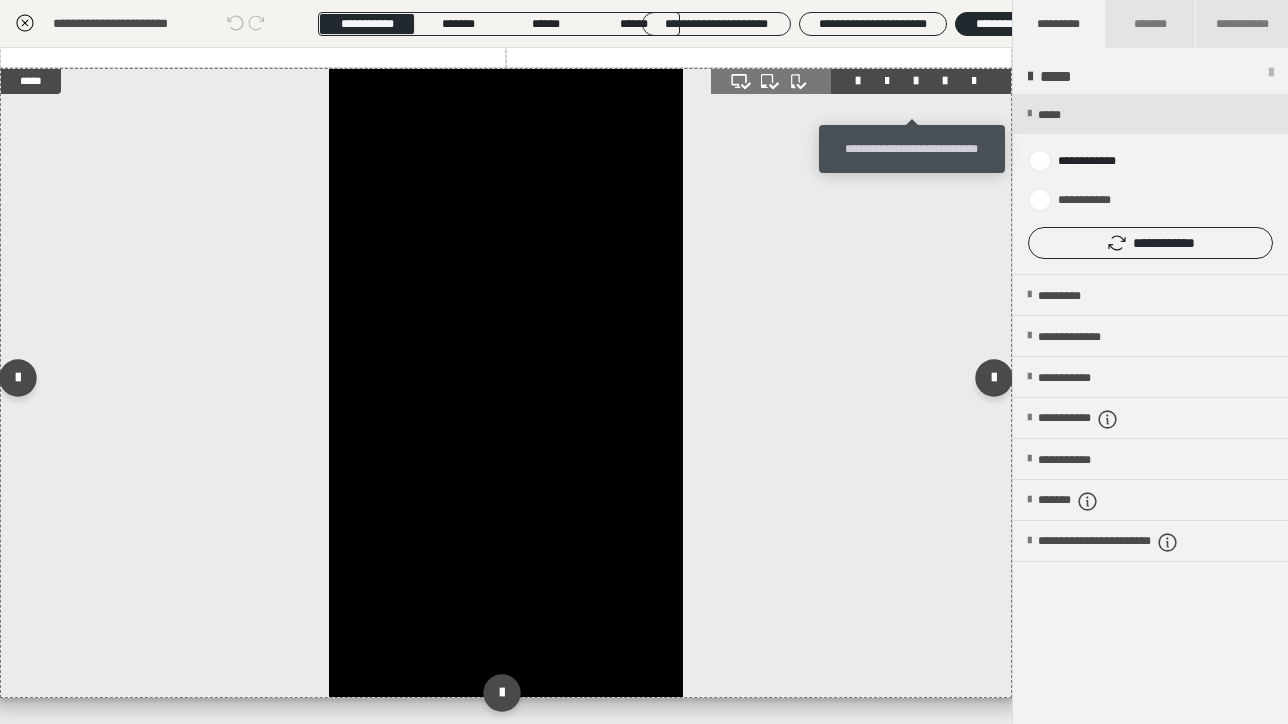 click at bounding box center (916, 81) 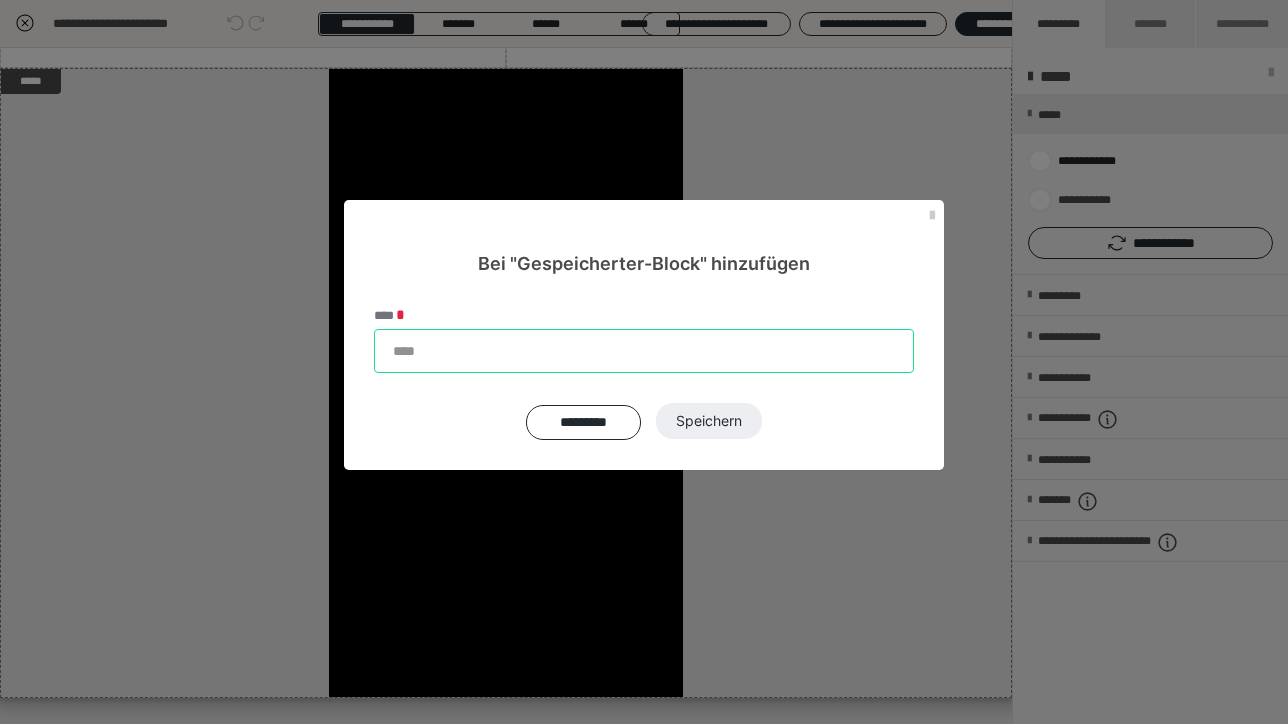click on "****" at bounding box center [644, 351] 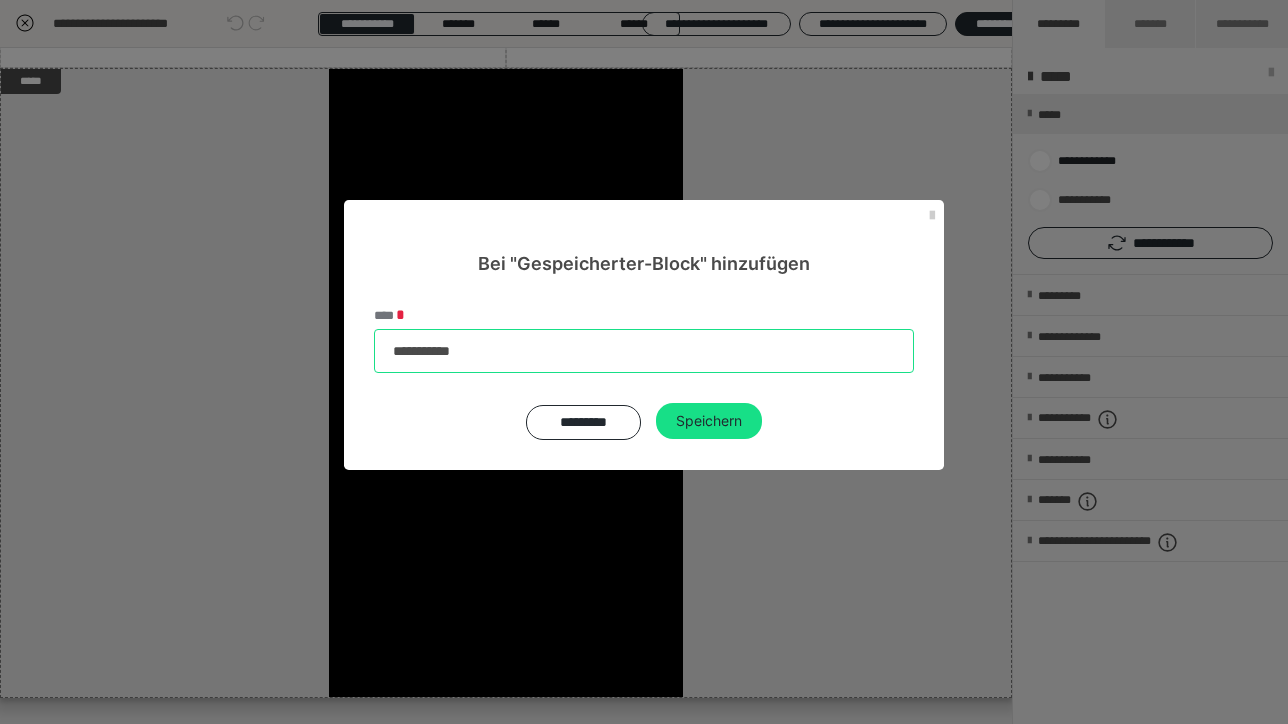 type on "**********" 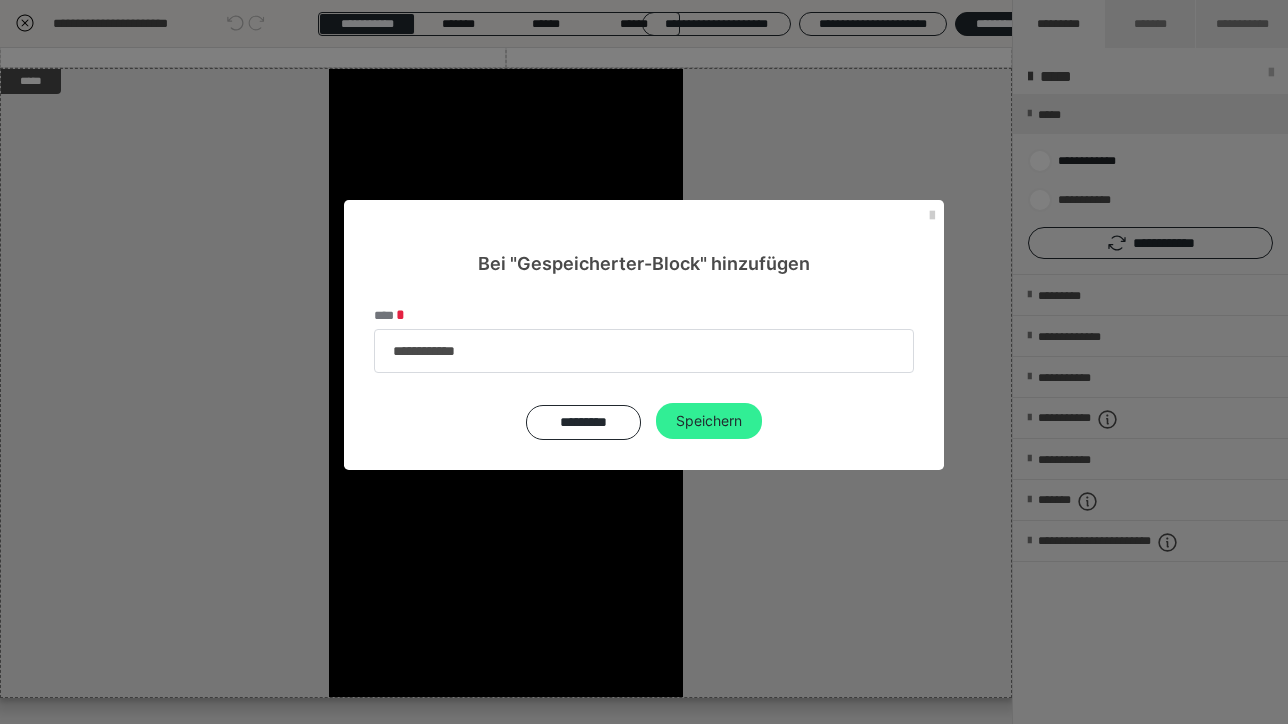 click on "Speichern" at bounding box center (709, 421) 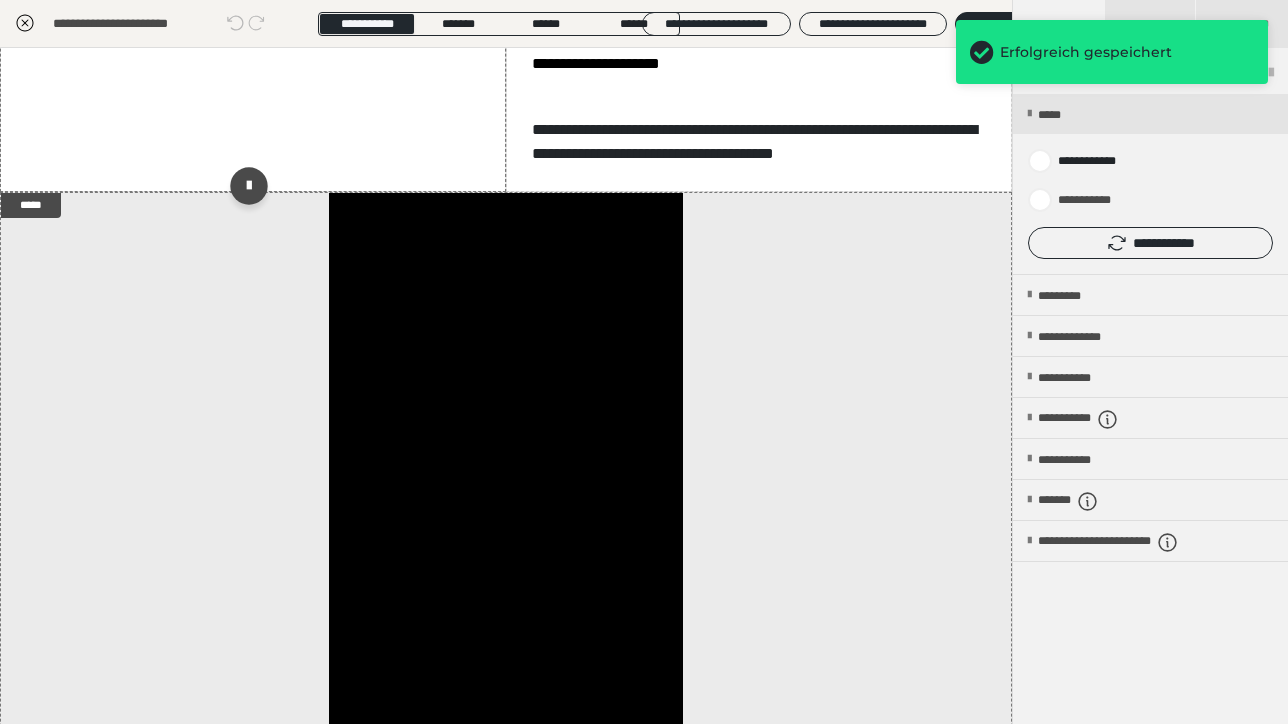 scroll, scrollTop: 894, scrollLeft: 0, axis: vertical 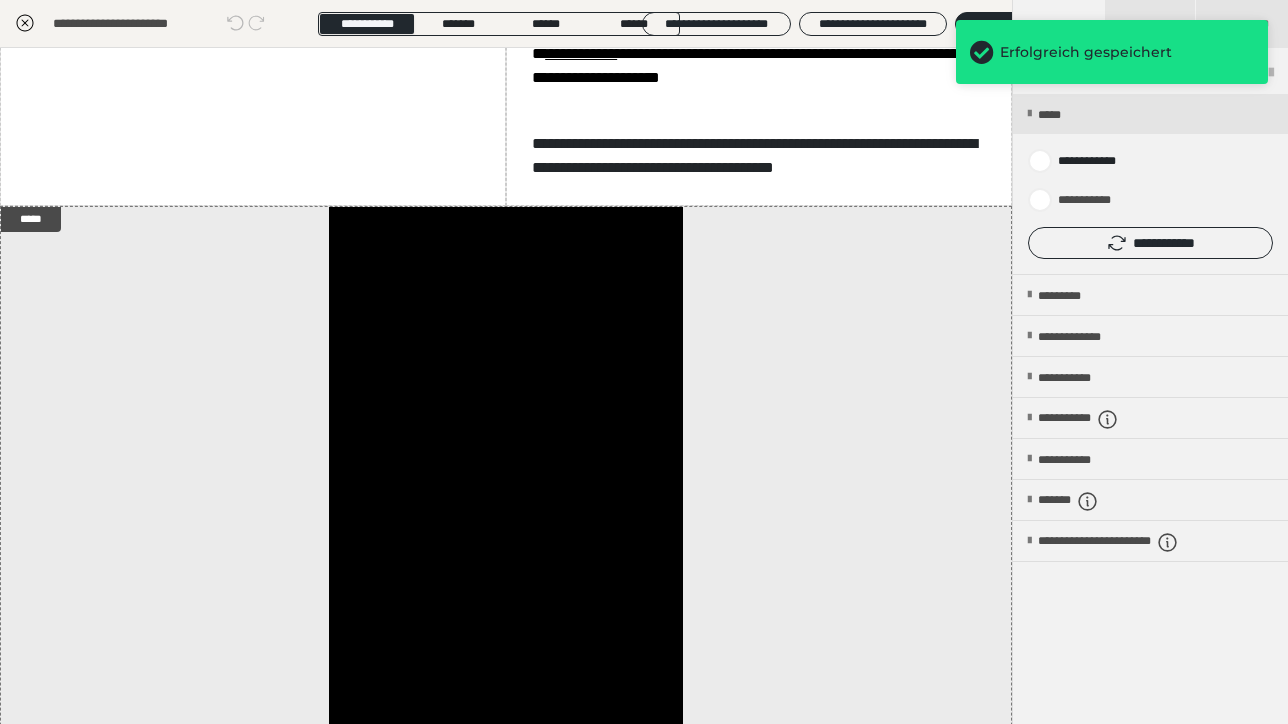 click 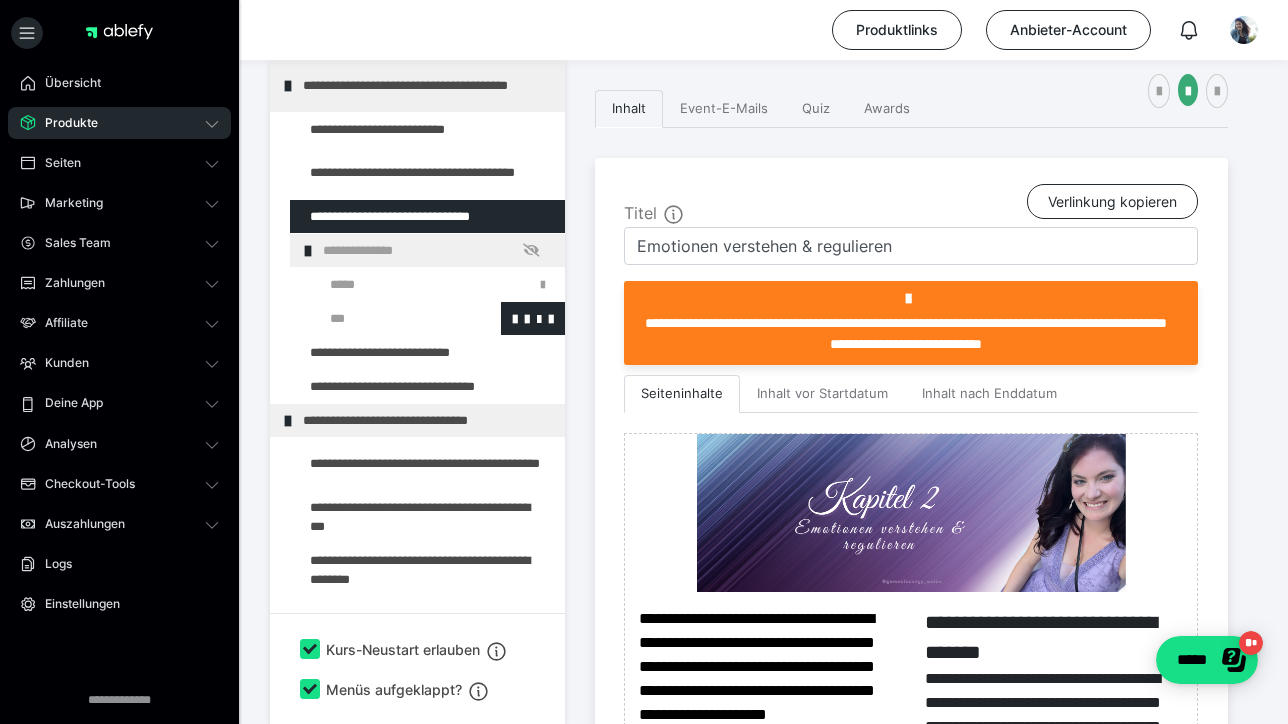 click at bounding box center (385, 318) 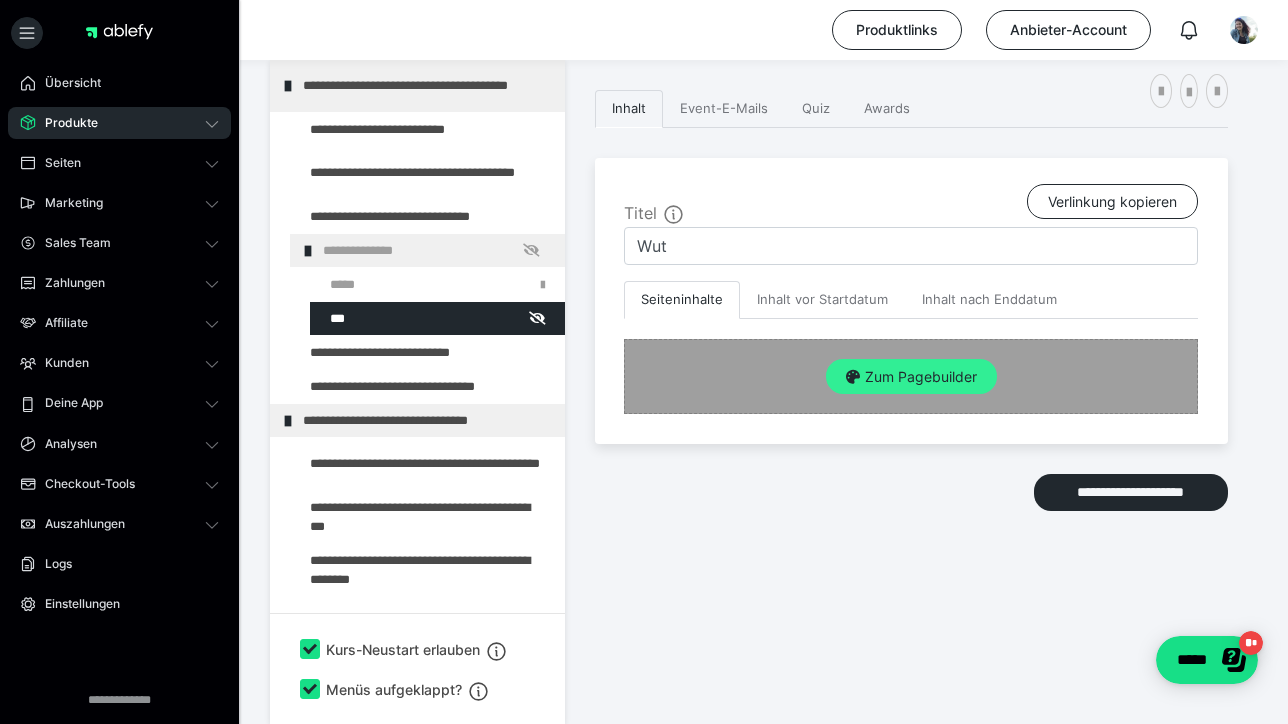 click on "Zum Pagebuilder" at bounding box center [911, 377] 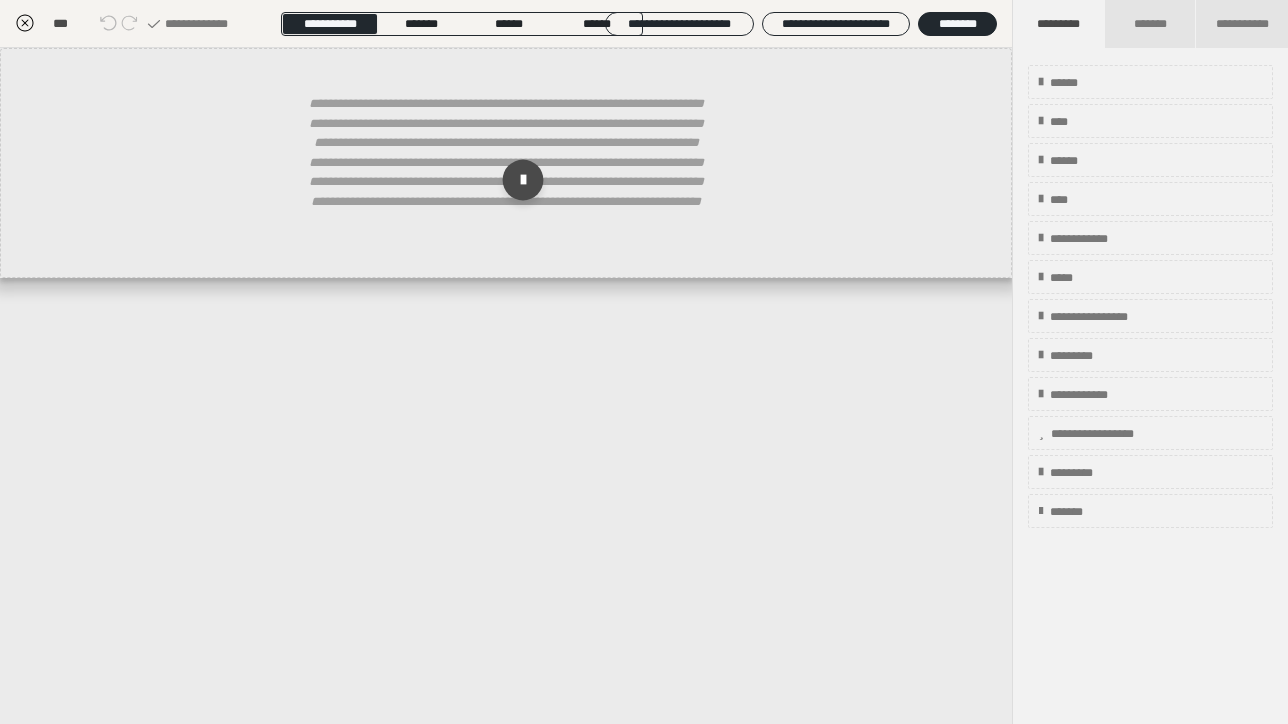 click at bounding box center [523, 180] 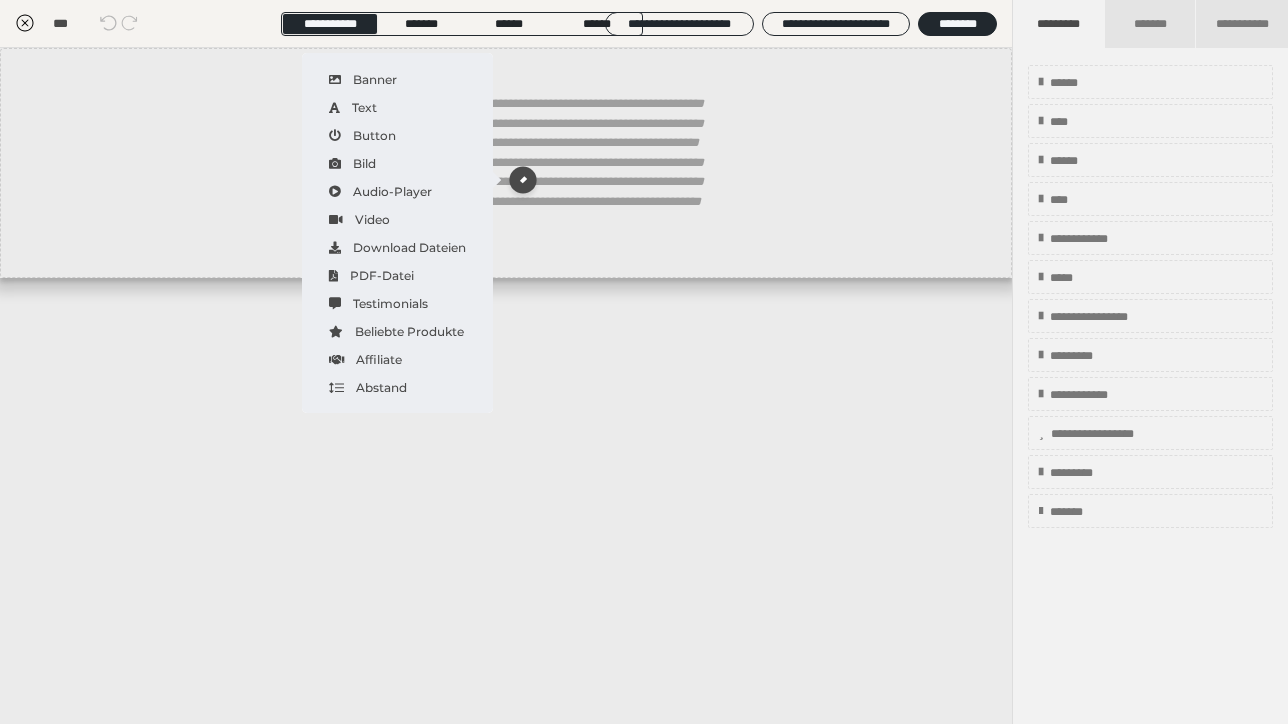 click on "**********" at bounding box center [506, 163] 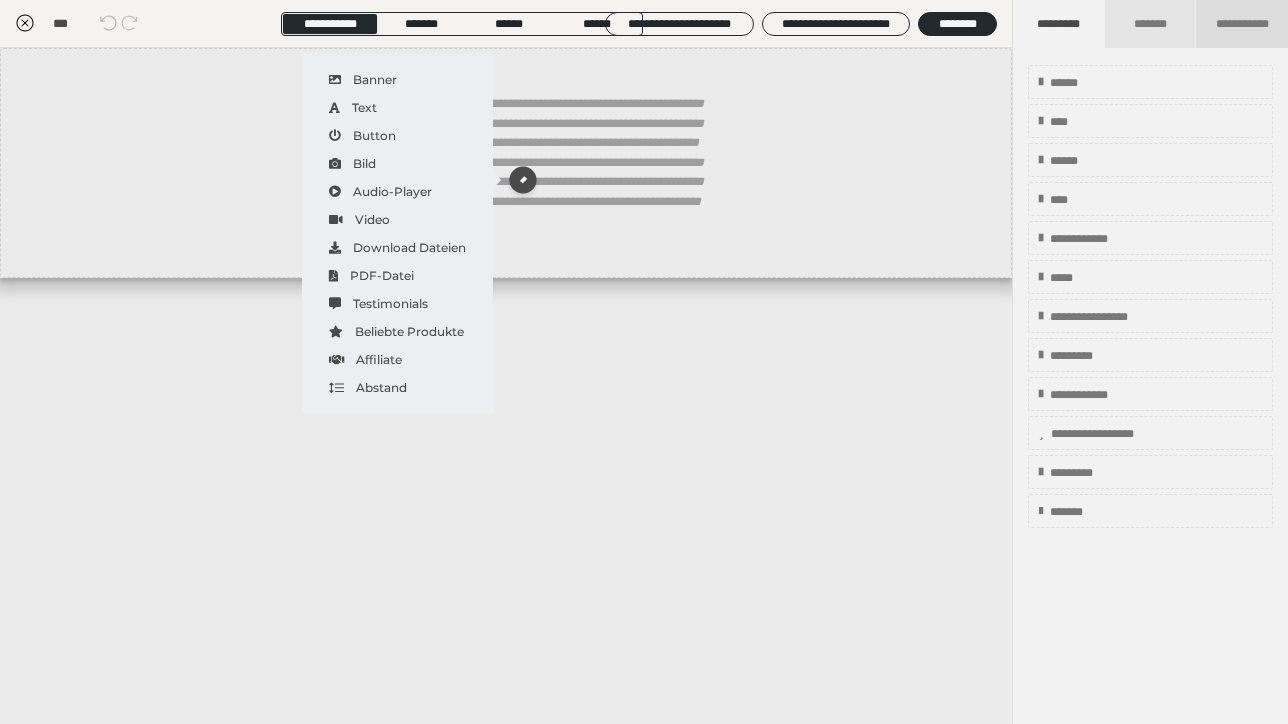 click on "**********" at bounding box center (1242, 24) 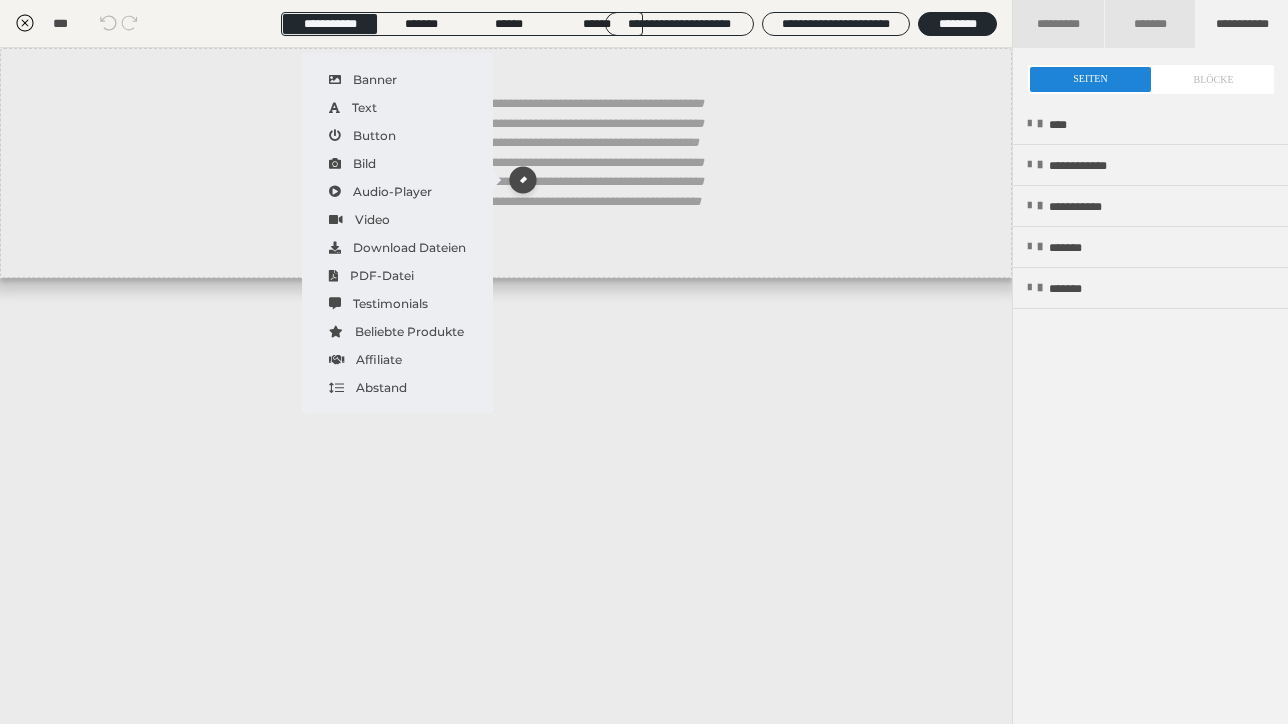 click at bounding box center (1151, 79) 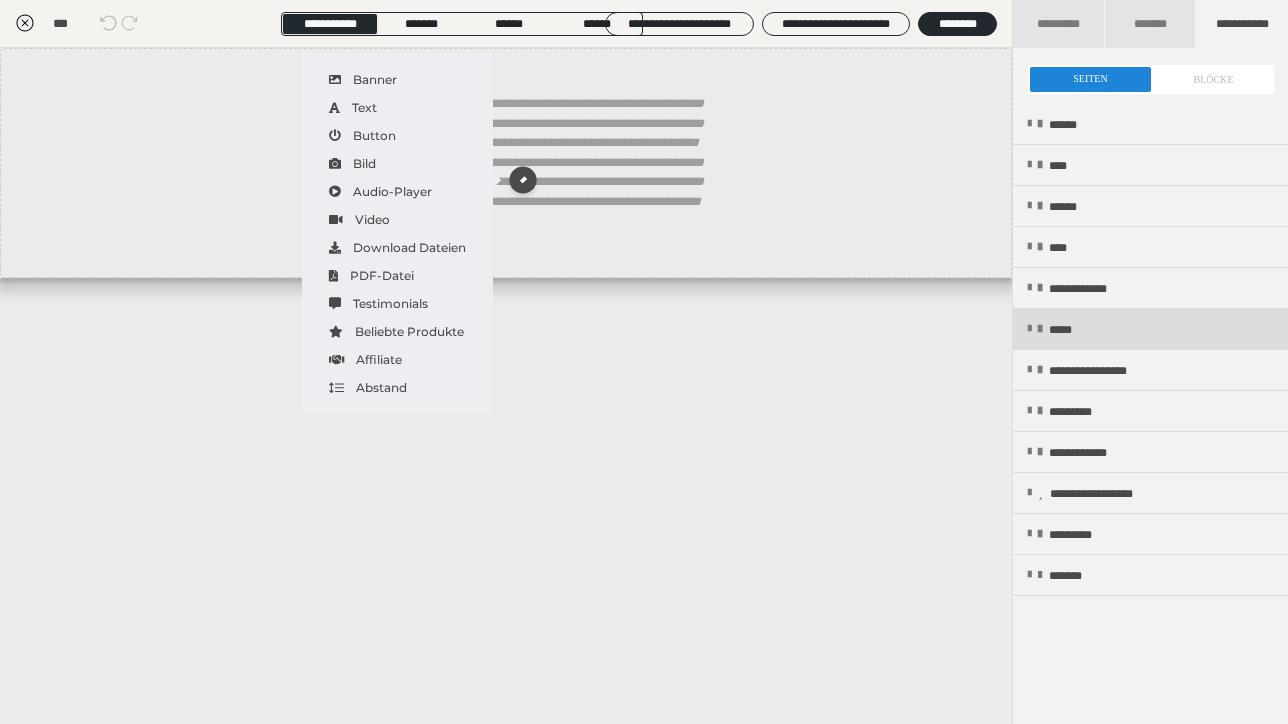click on "*****" at bounding box center [1069, 330] 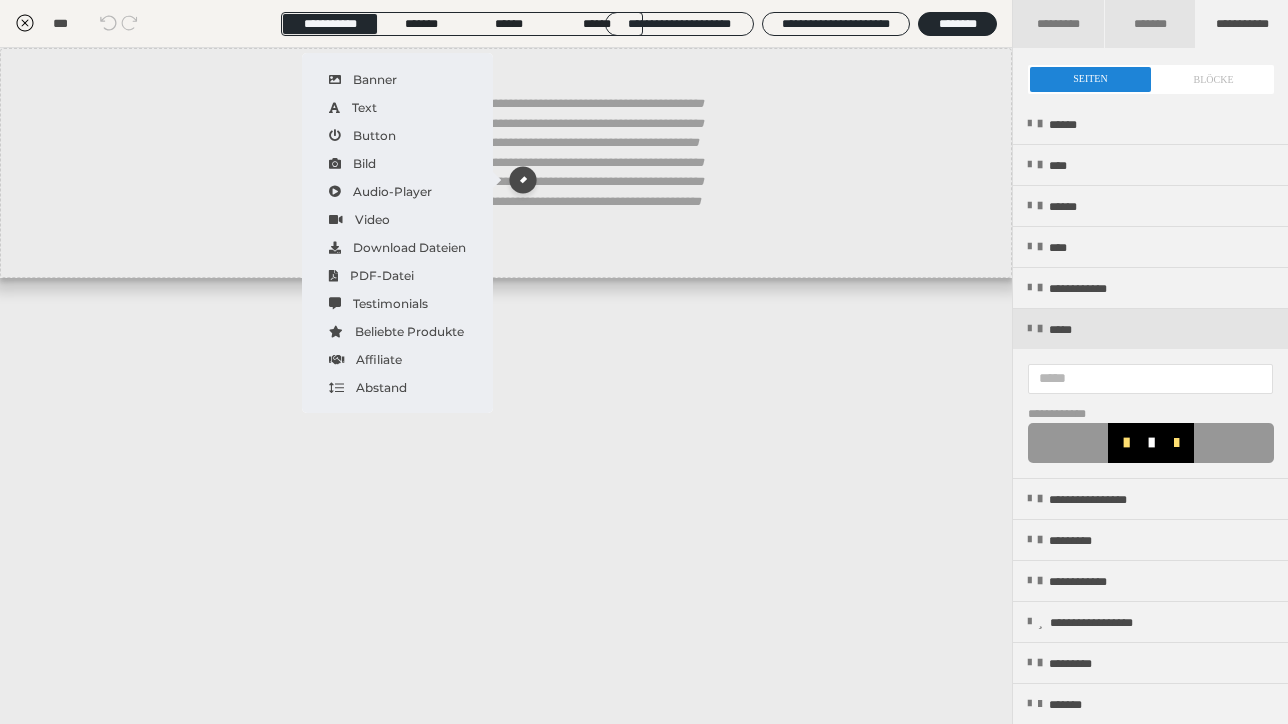 click at bounding box center [1151, 443] 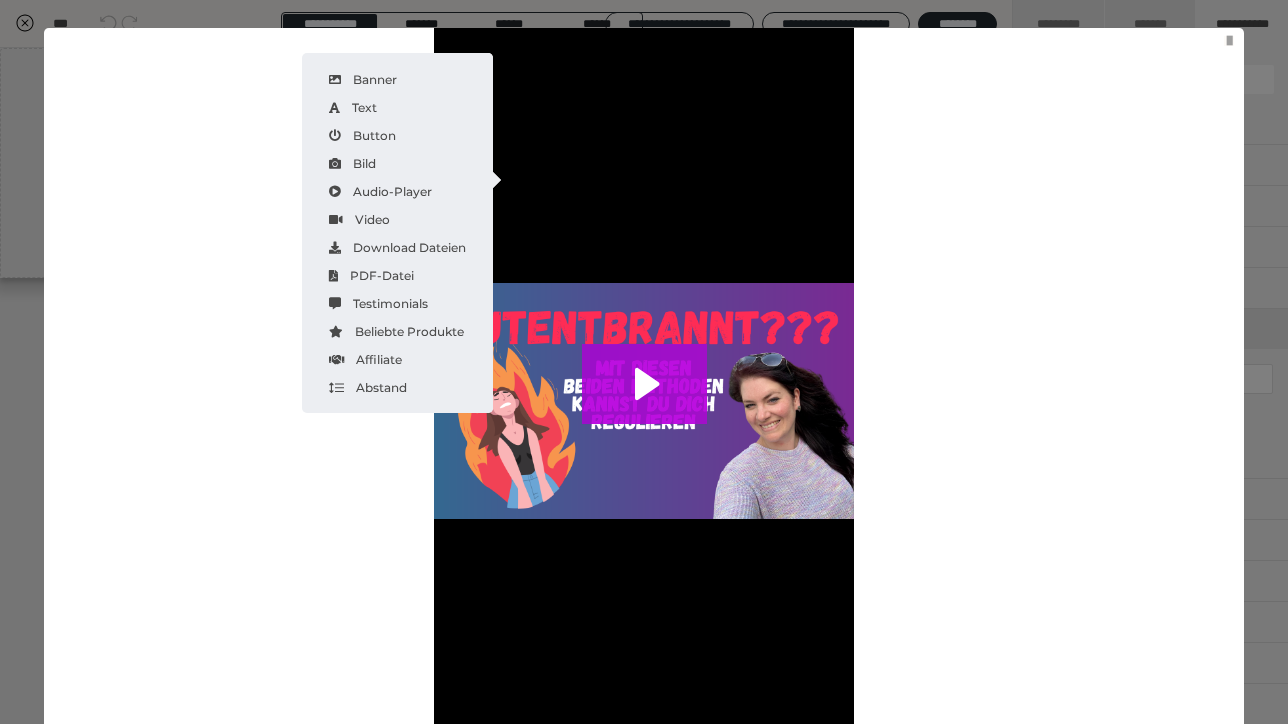 click at bounding box center [1229, 41] 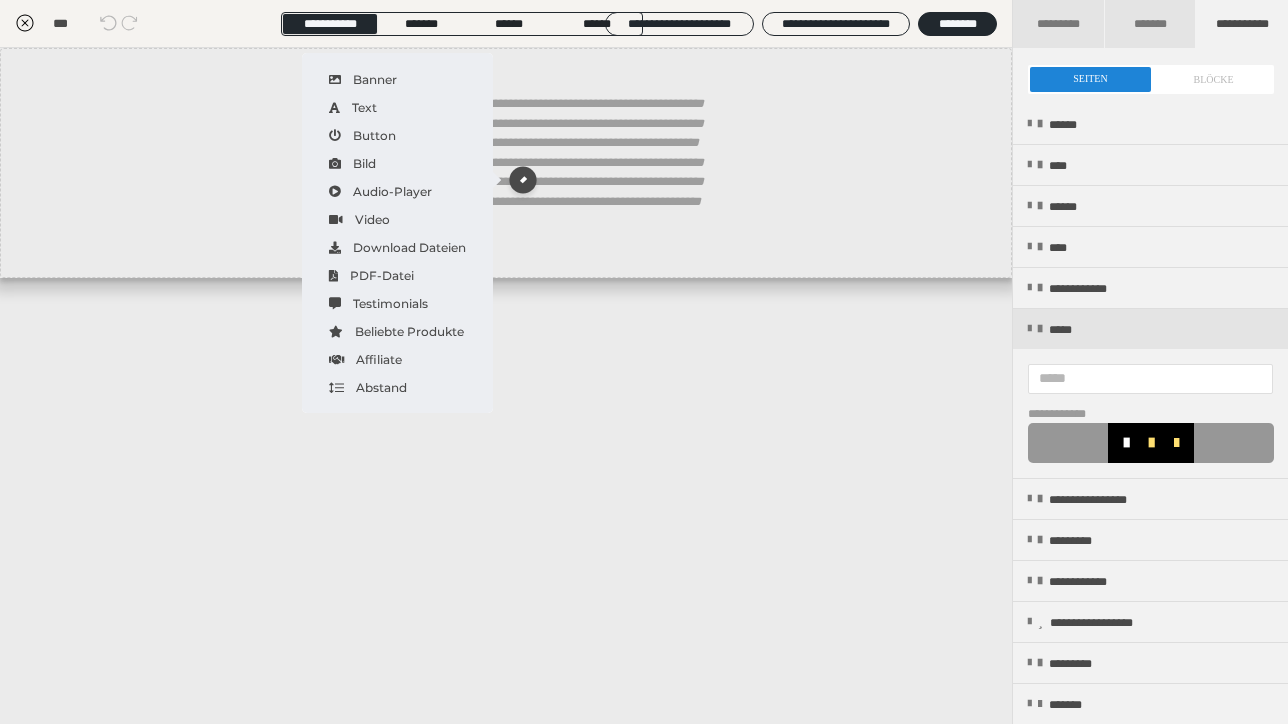 click at bounding box center (1126, 443) 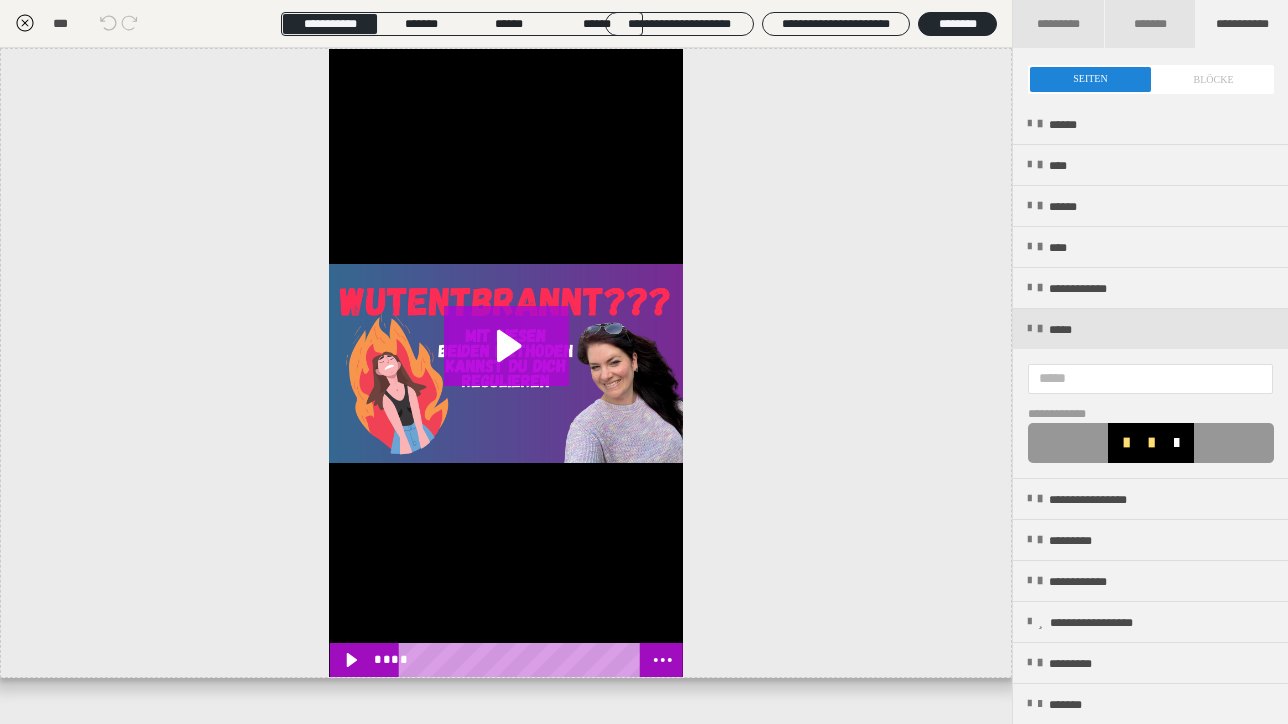 click at bounding box center [1176, 443] 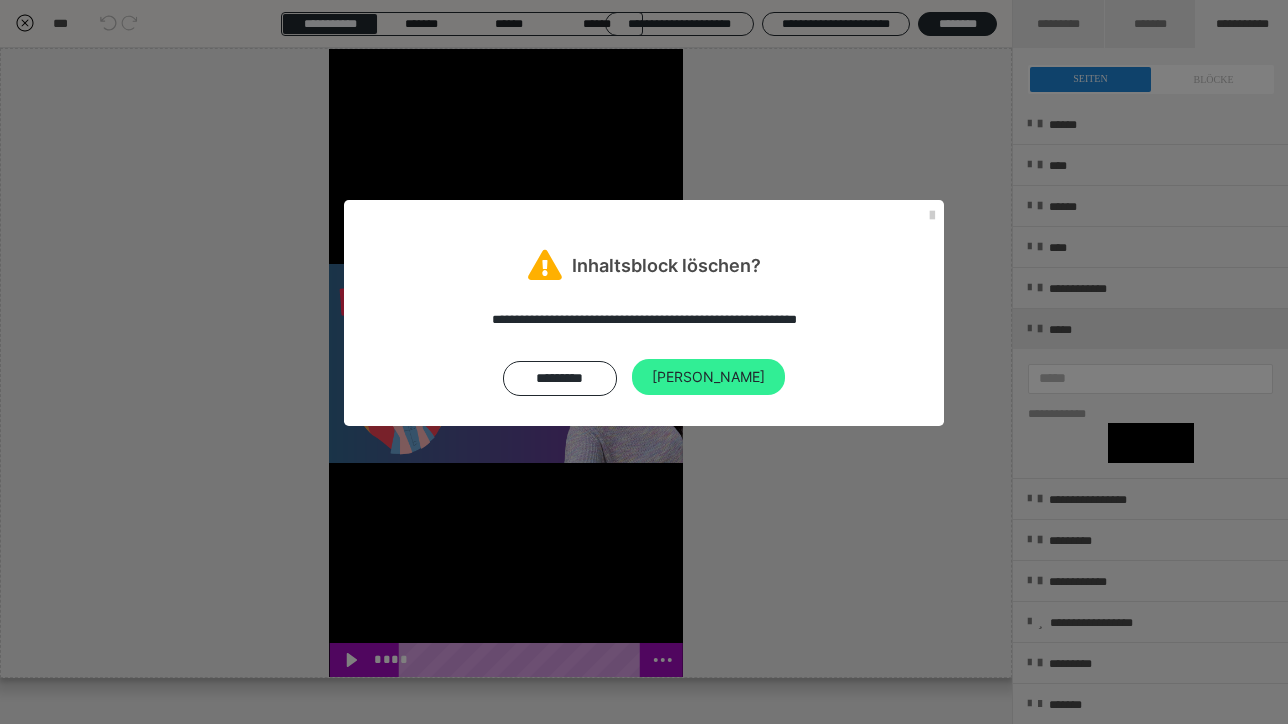 click on "[PERSON_NAME]" at bounding box center [708, 377] 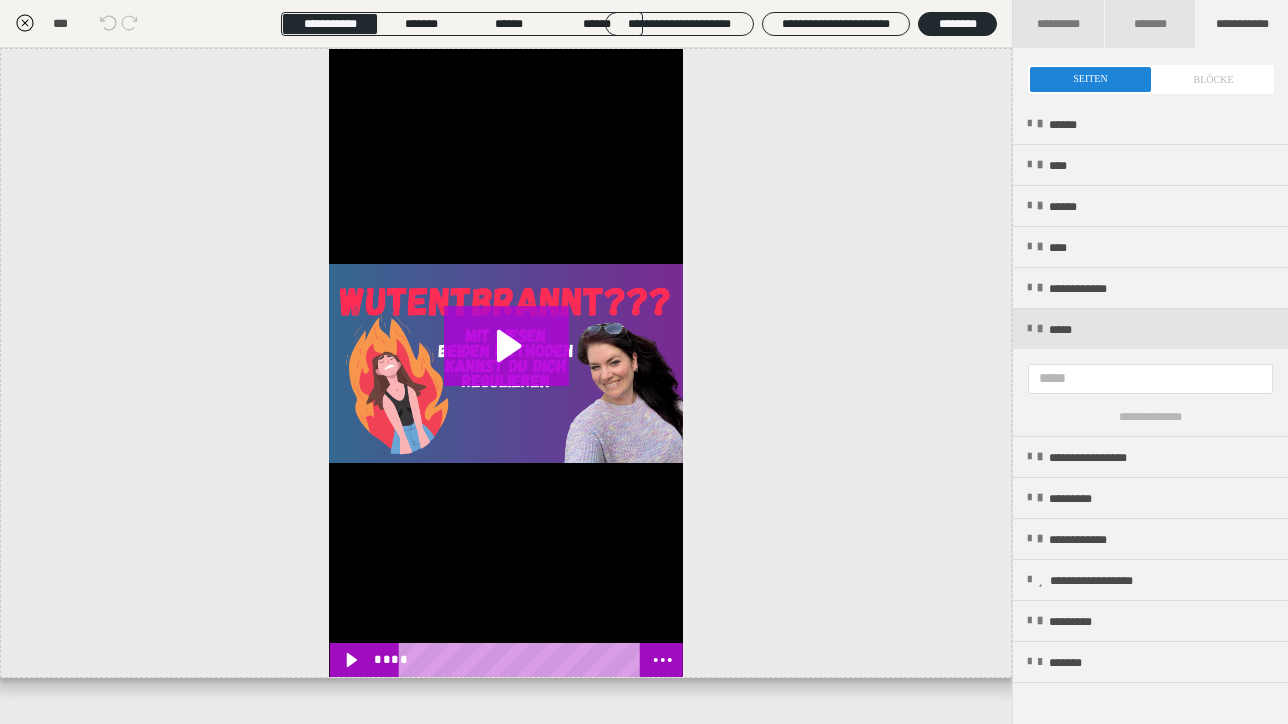 click 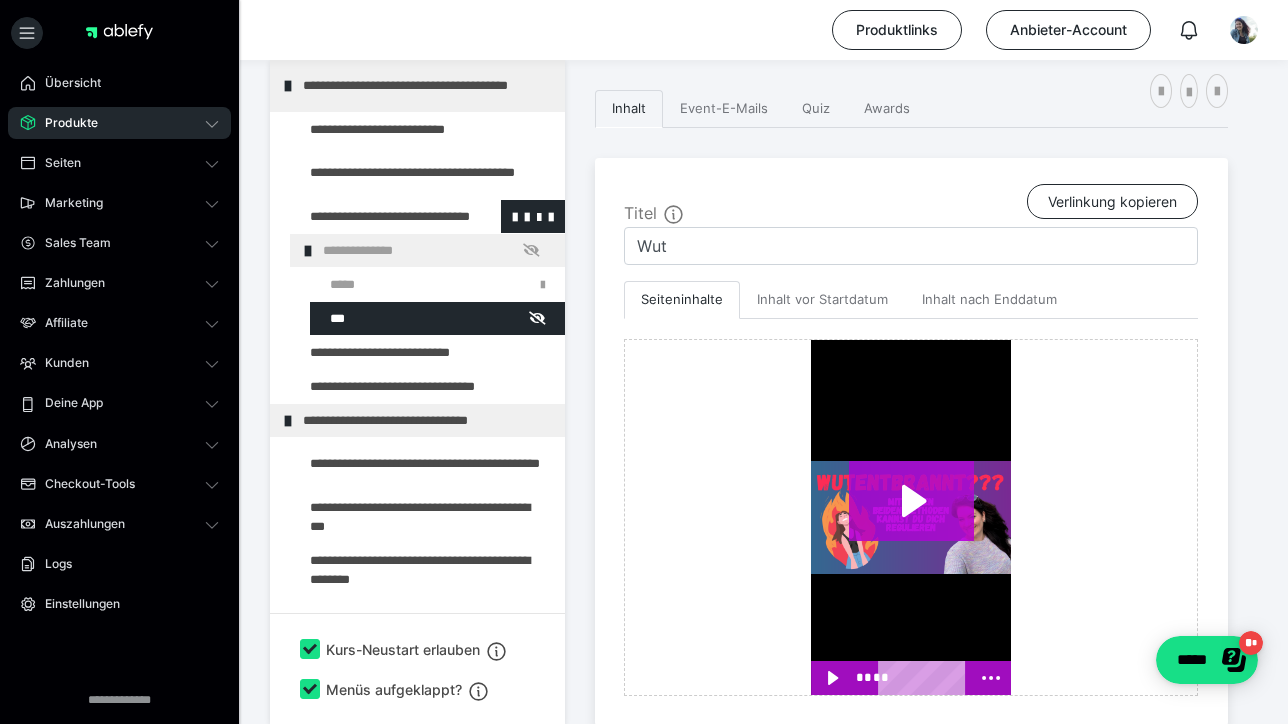 click at bounding box center (375, 216) 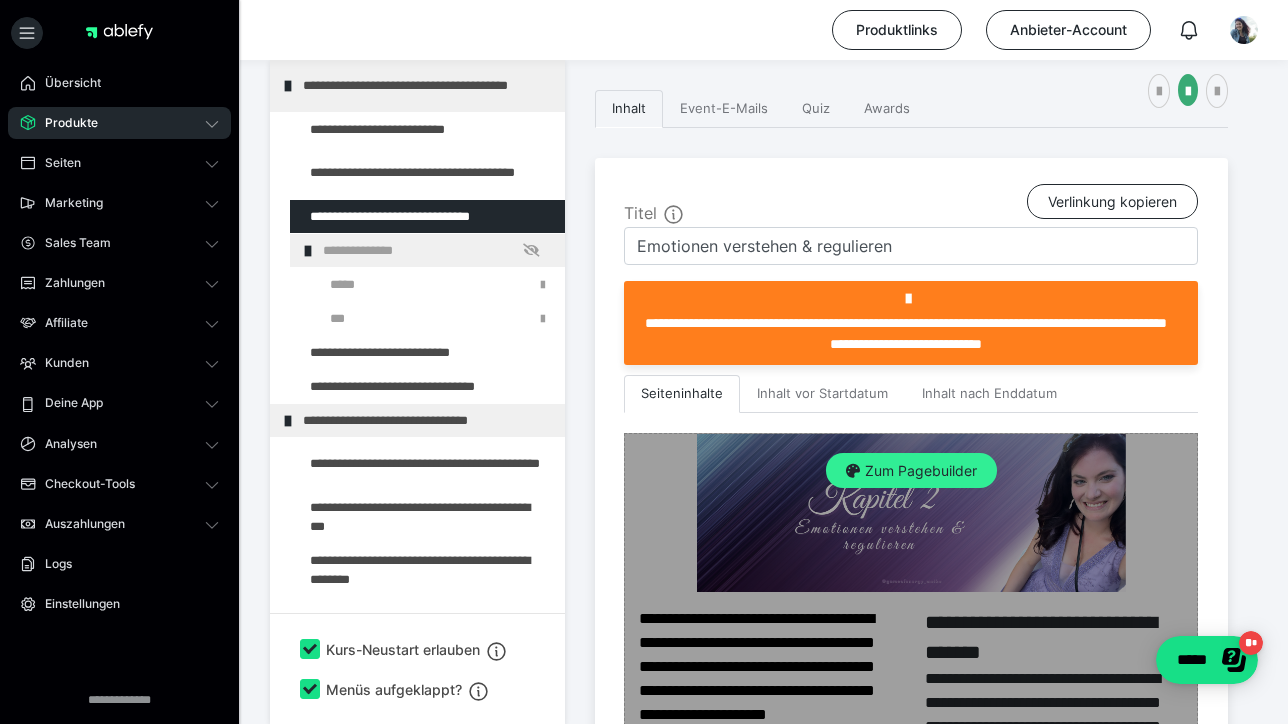 click on "Zum Pagebuilder" at bounding box center [911, 471] 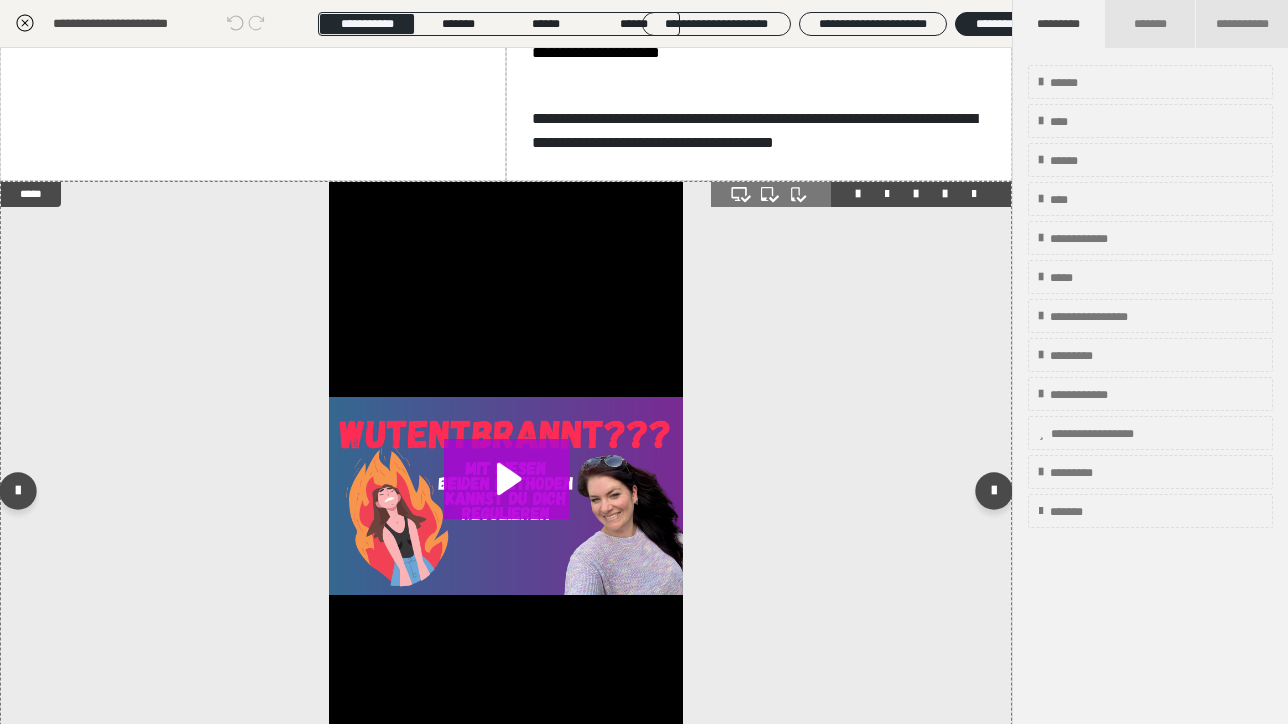 scroll, scrollTop: 868, scrollLeft: 0, axis: vertical 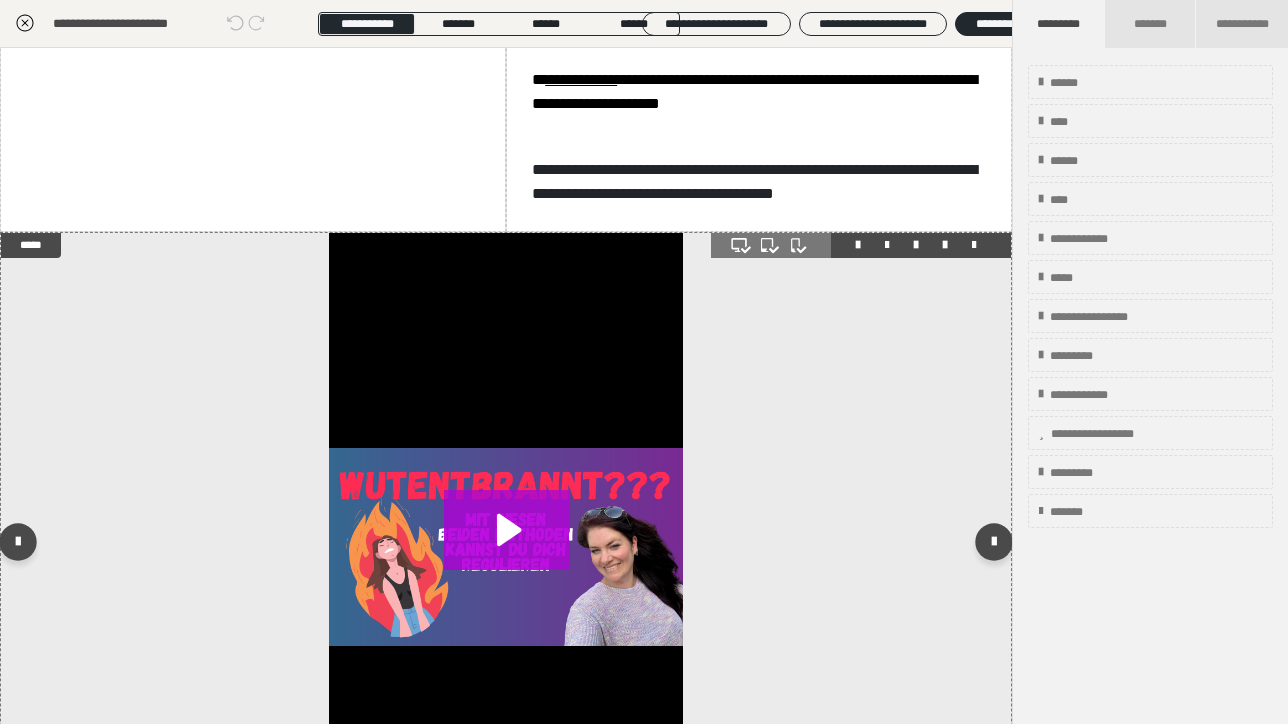 click at bounding box center (861, 245) 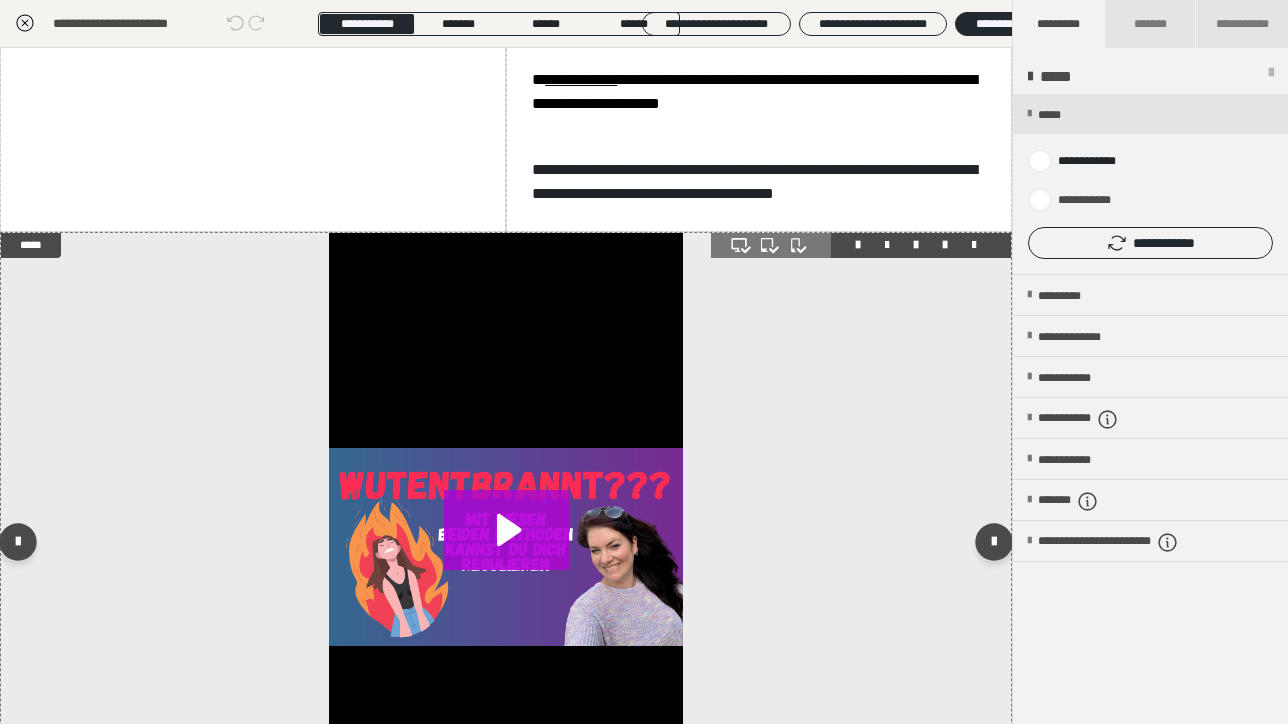click at bounding box center [861, 245] 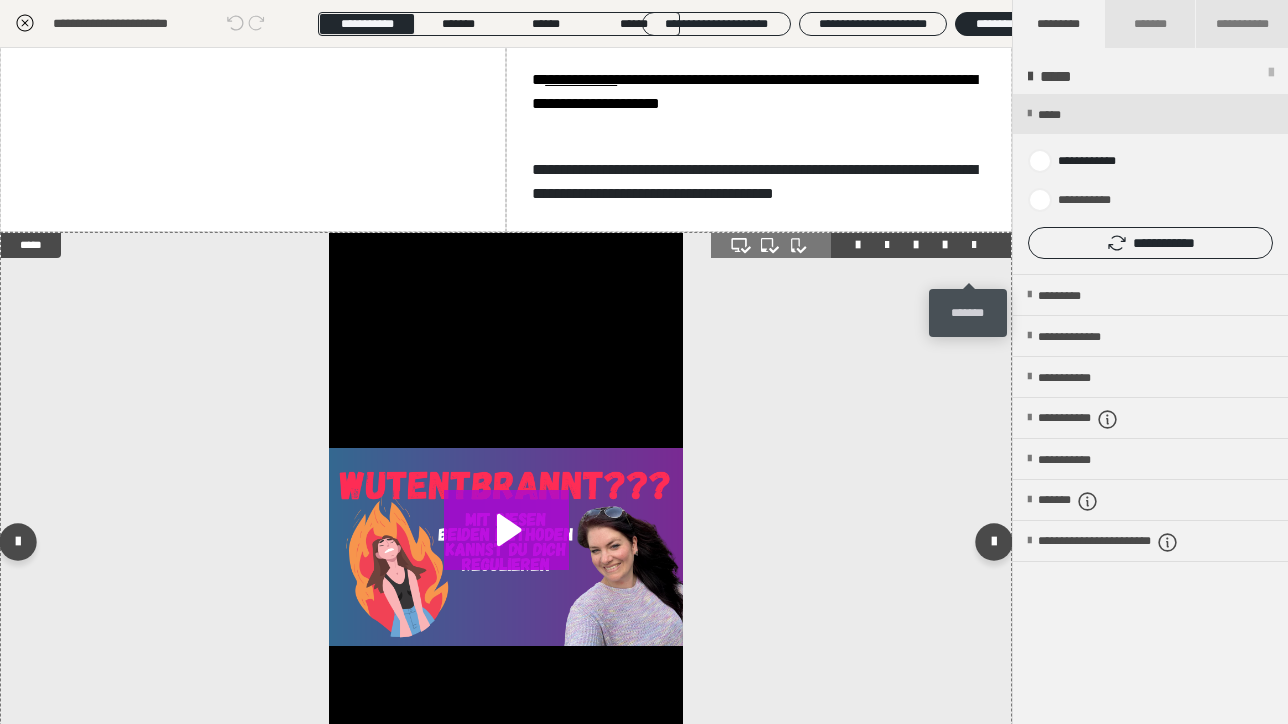 click at bounding box center [974, 245] 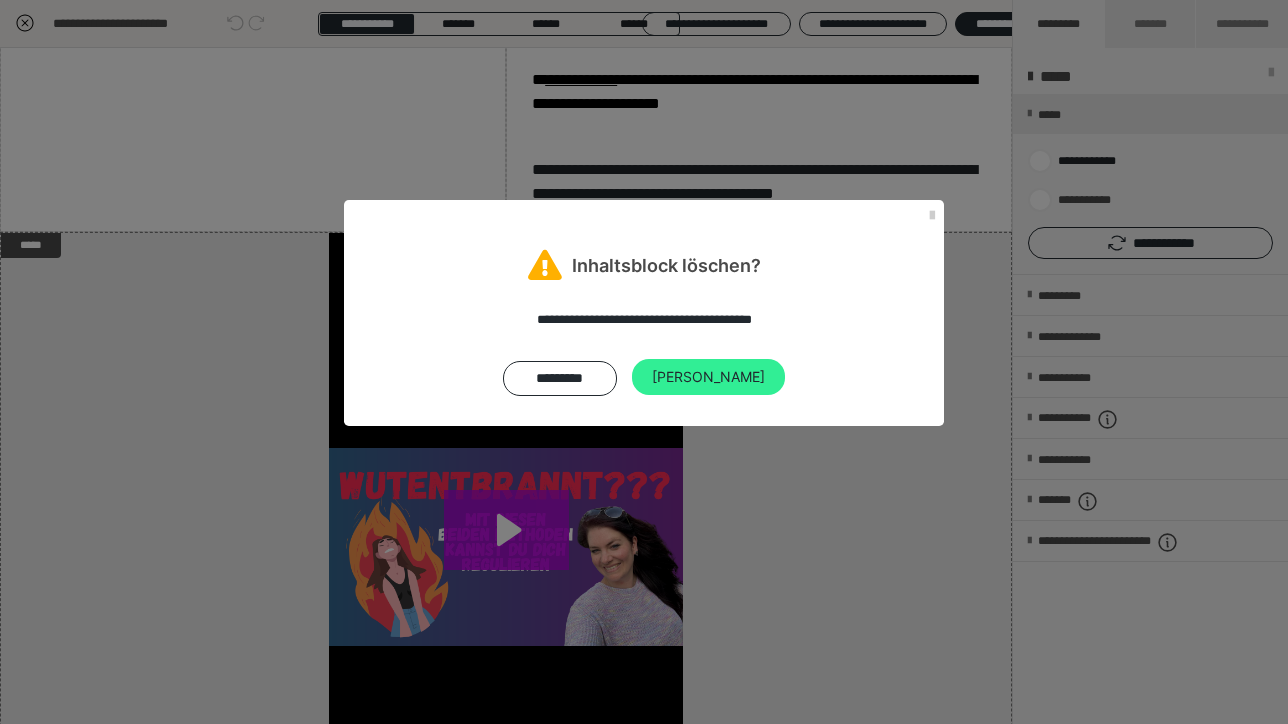 click on "[PERSON_NAME]" at bounding box center (708, 377) 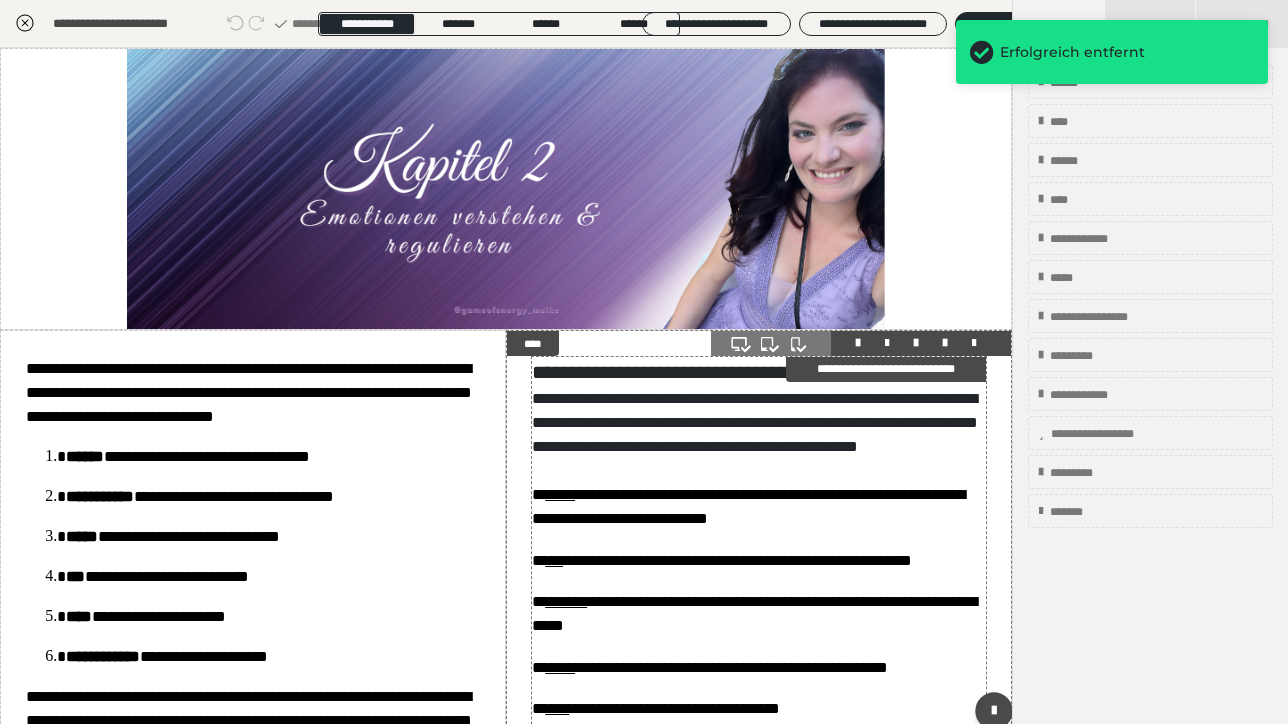 scroll, scrollTop: 0, scrollLeft: 0, axis: both 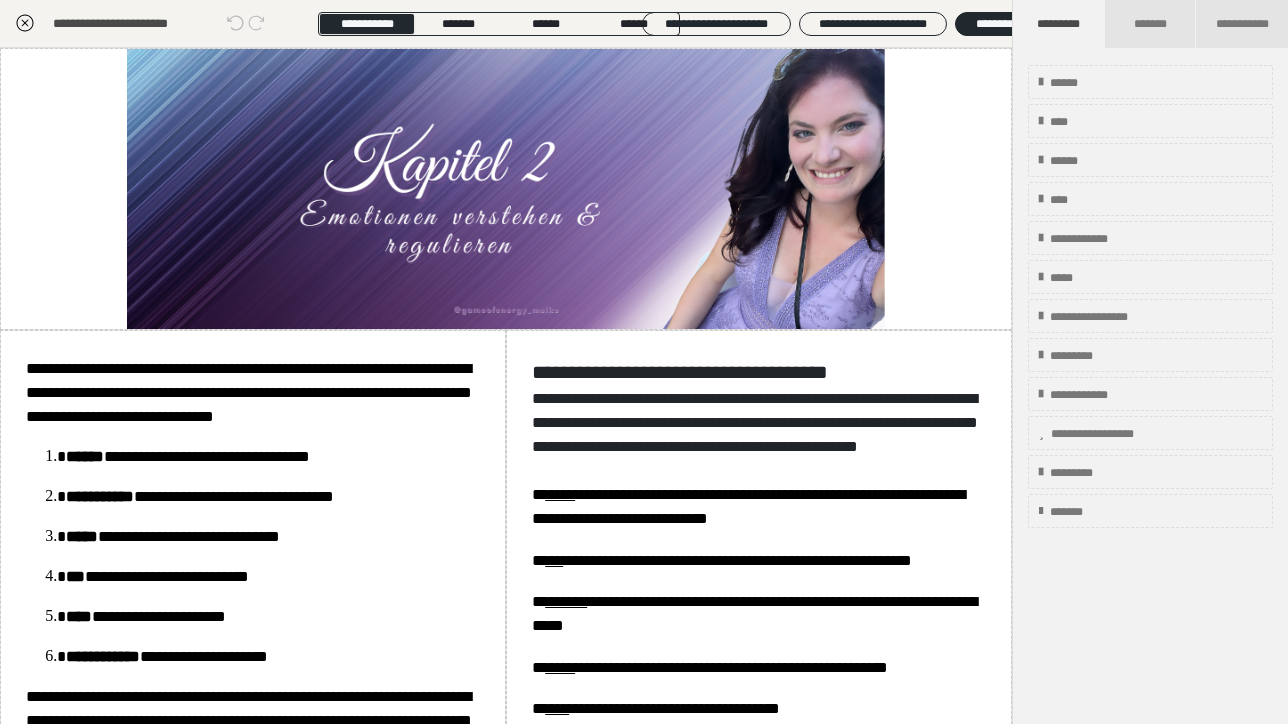 click at bounding box center [25, 24] 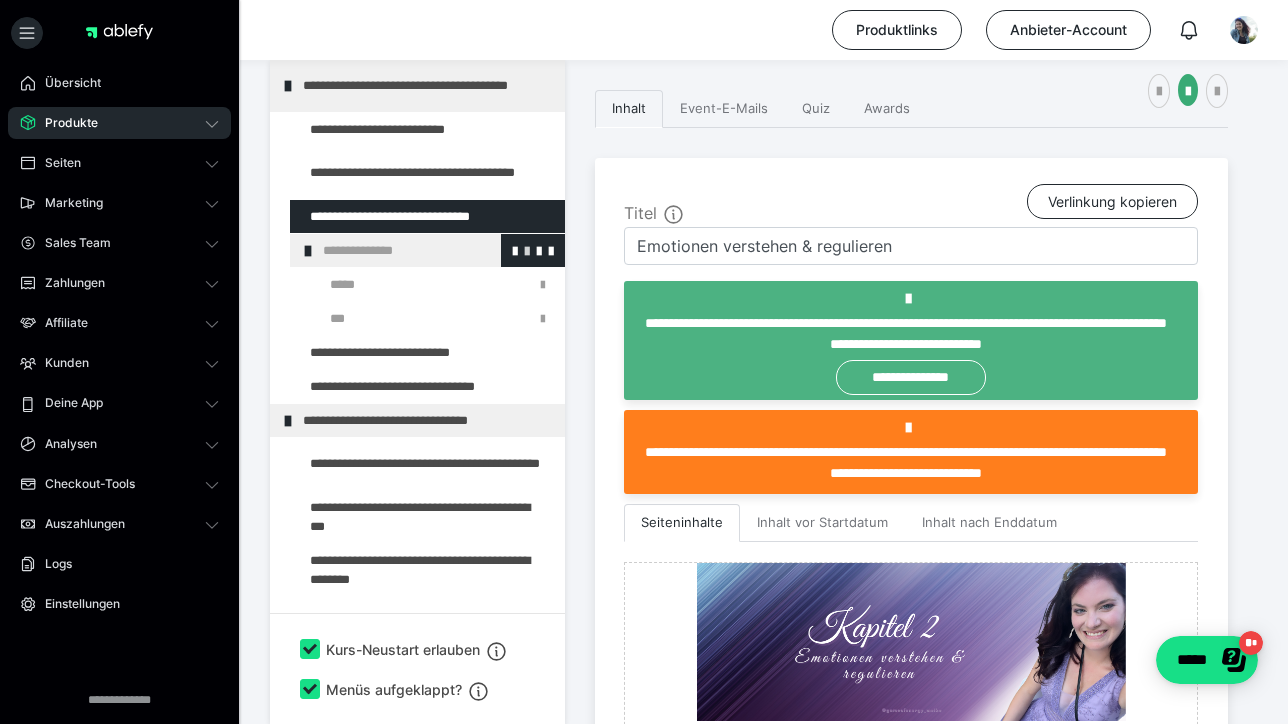 click at bounding box center (527, 250) 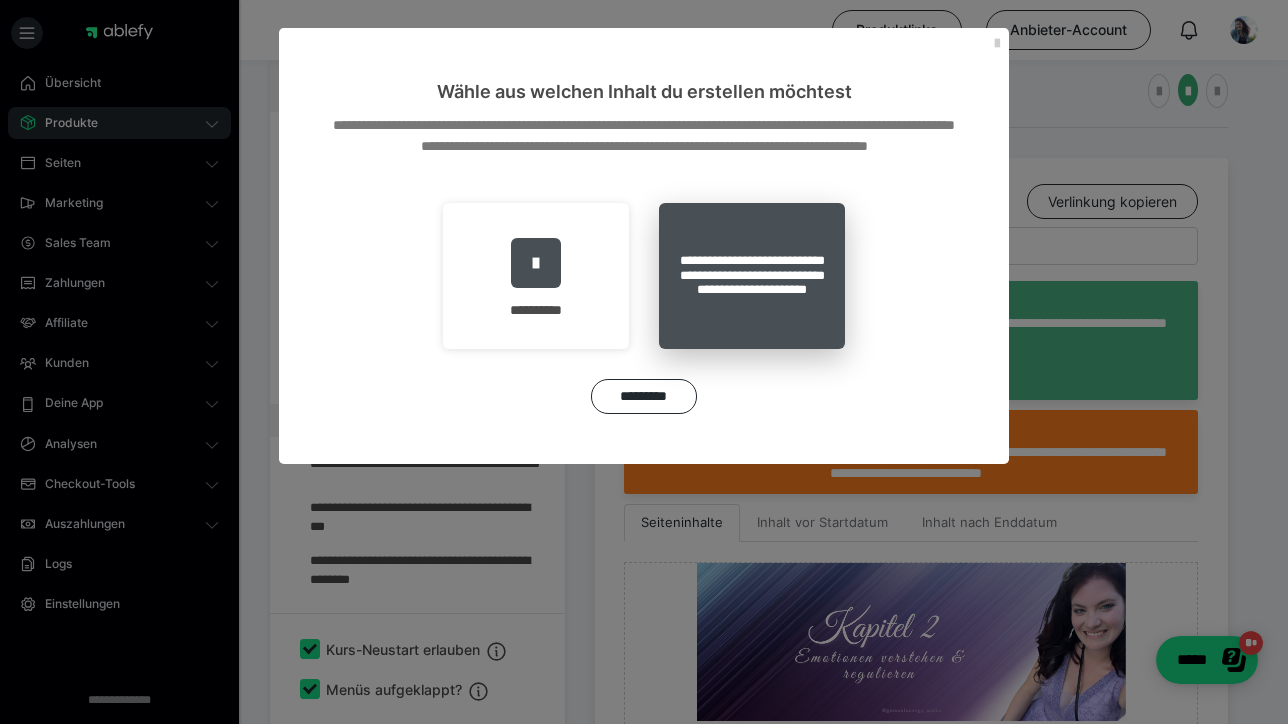 click on "**********" at bounding box center (752, 276) 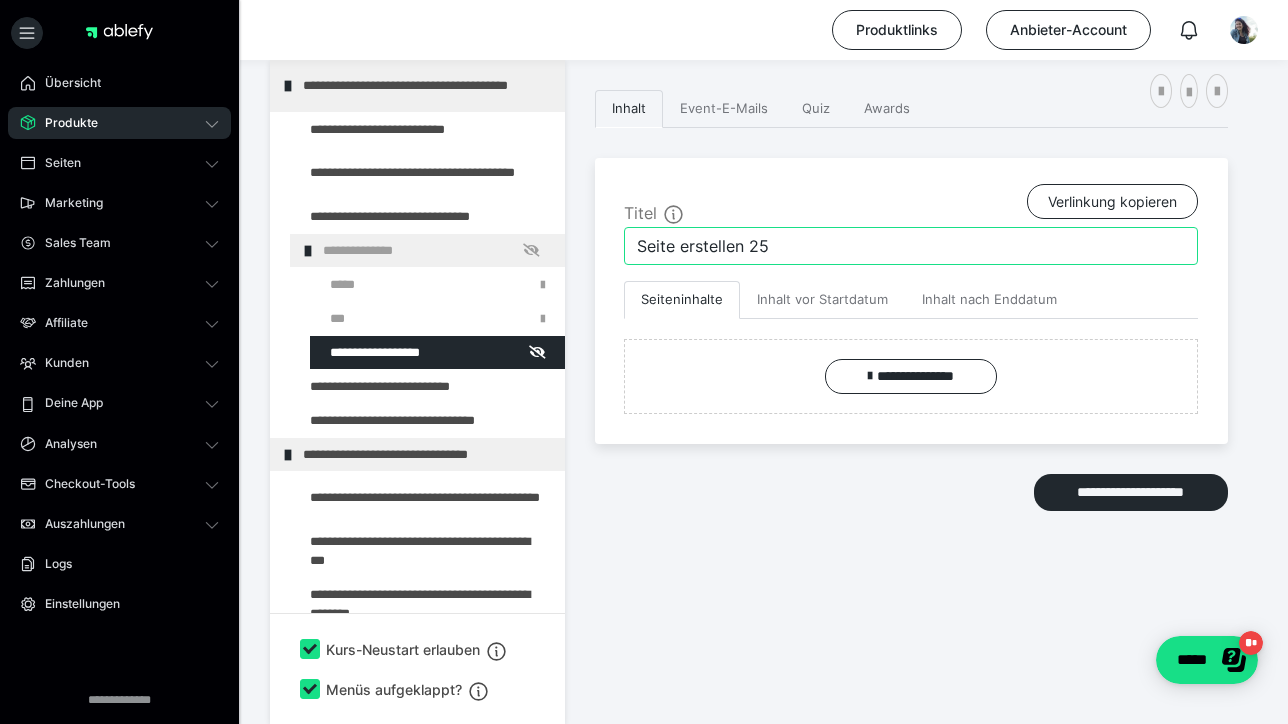 drag, startPoint x: 787, startPoint y: 248, endPoint x: 603, endPoint y: 212, distance: 187.48866 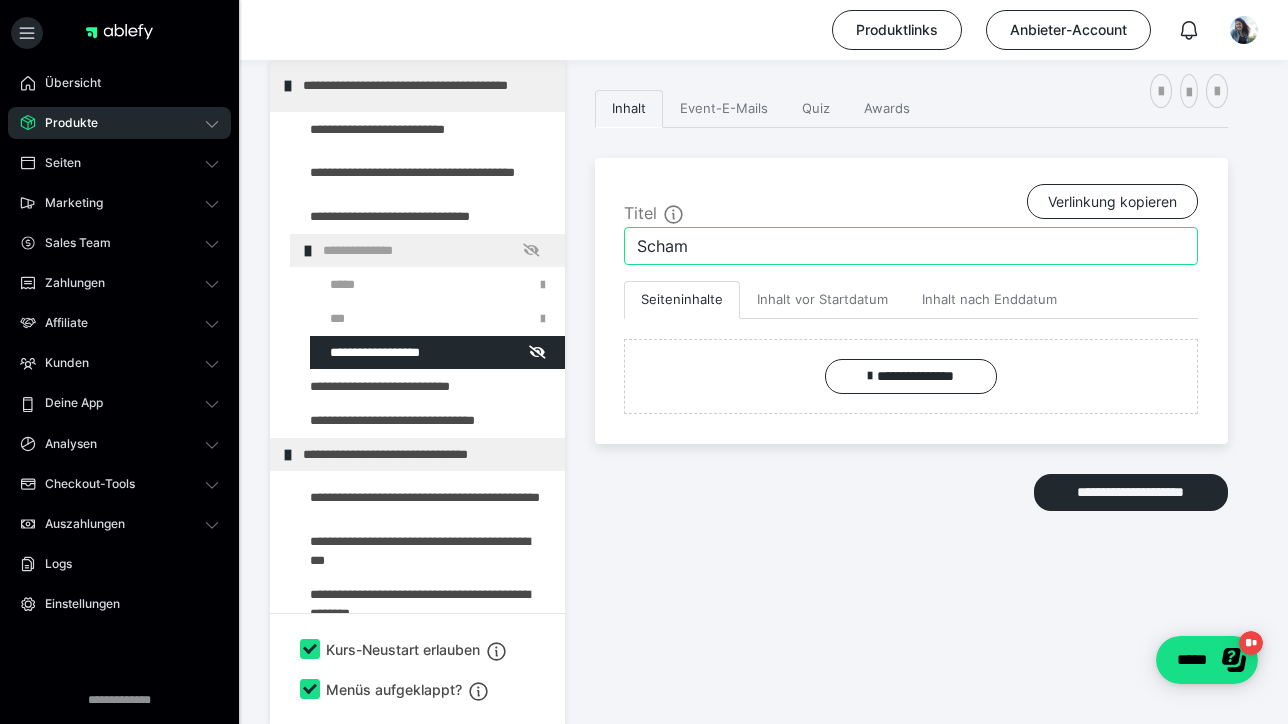 type on "Scham" 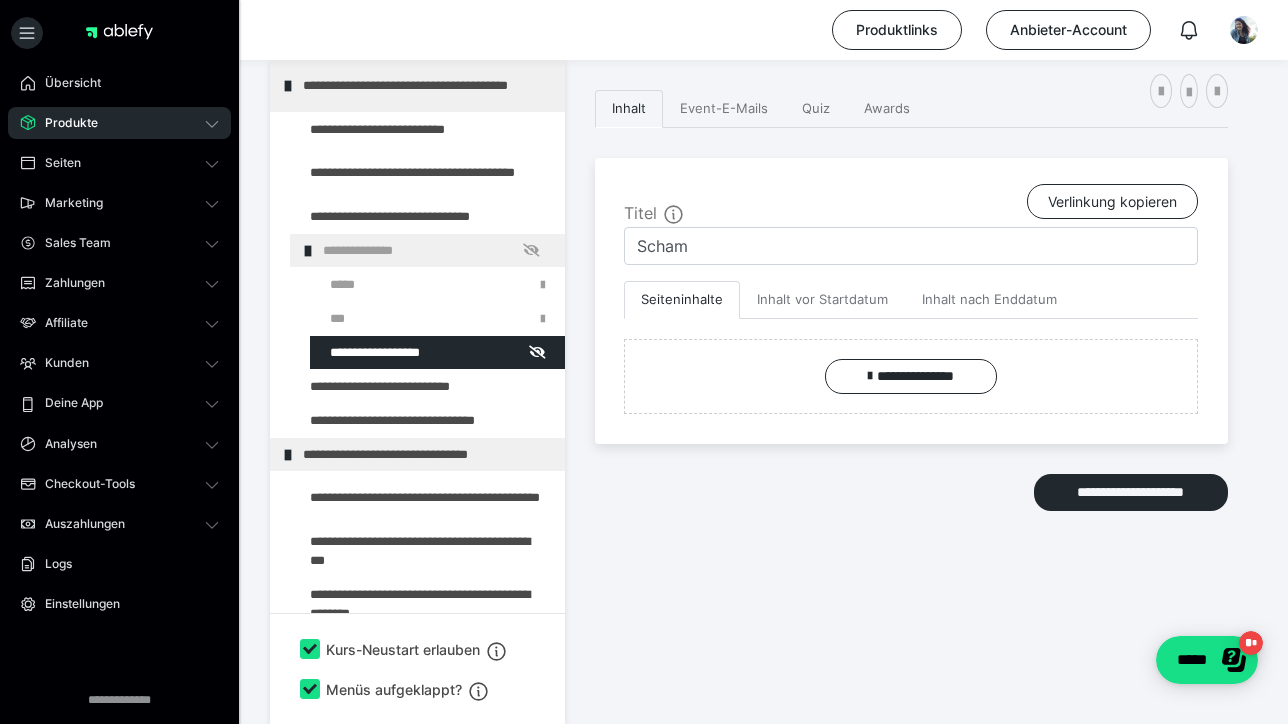 click on "**********" at bounding box center [911, 357] 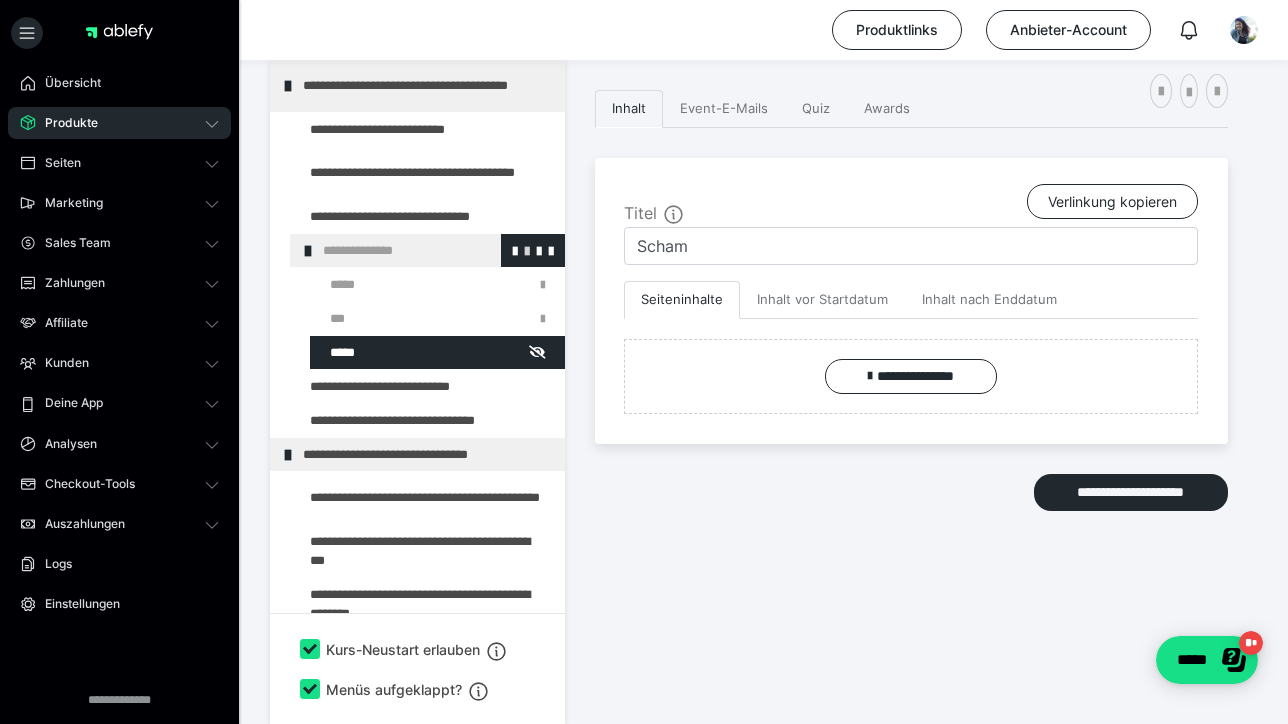 click at bounding box center [527, 250] 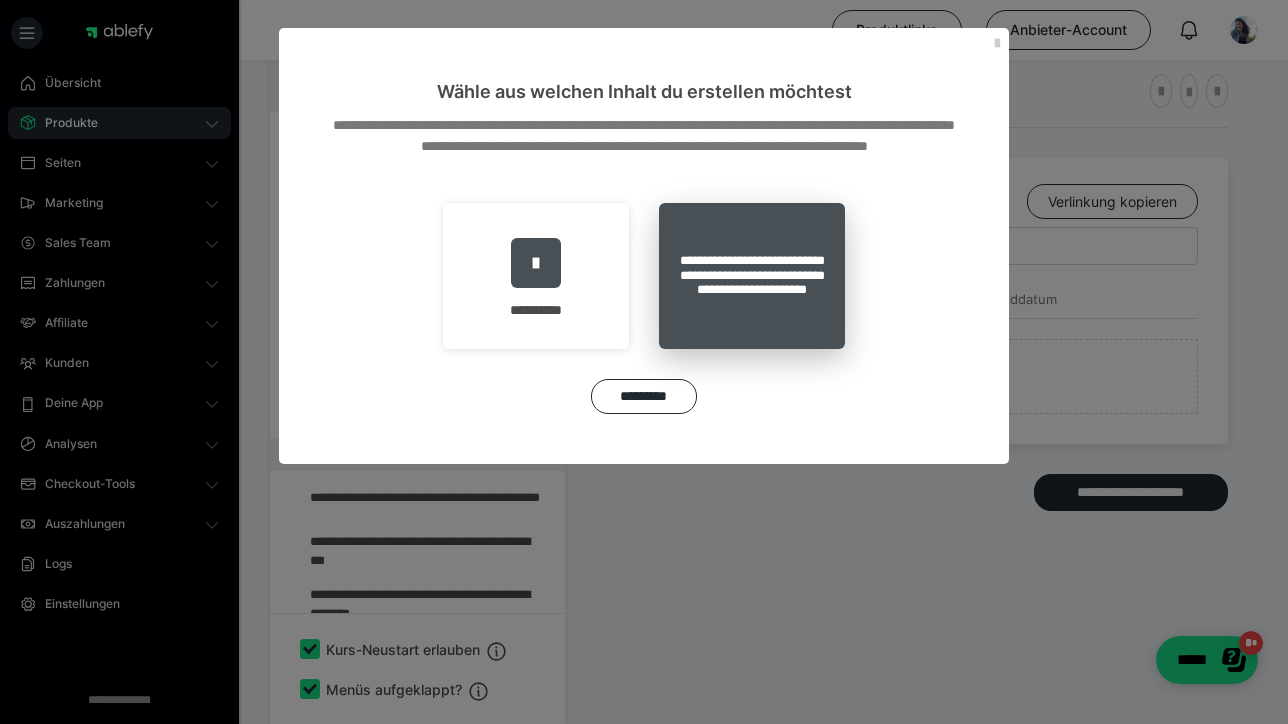 click on "**********" at bounding box center [752, 276] 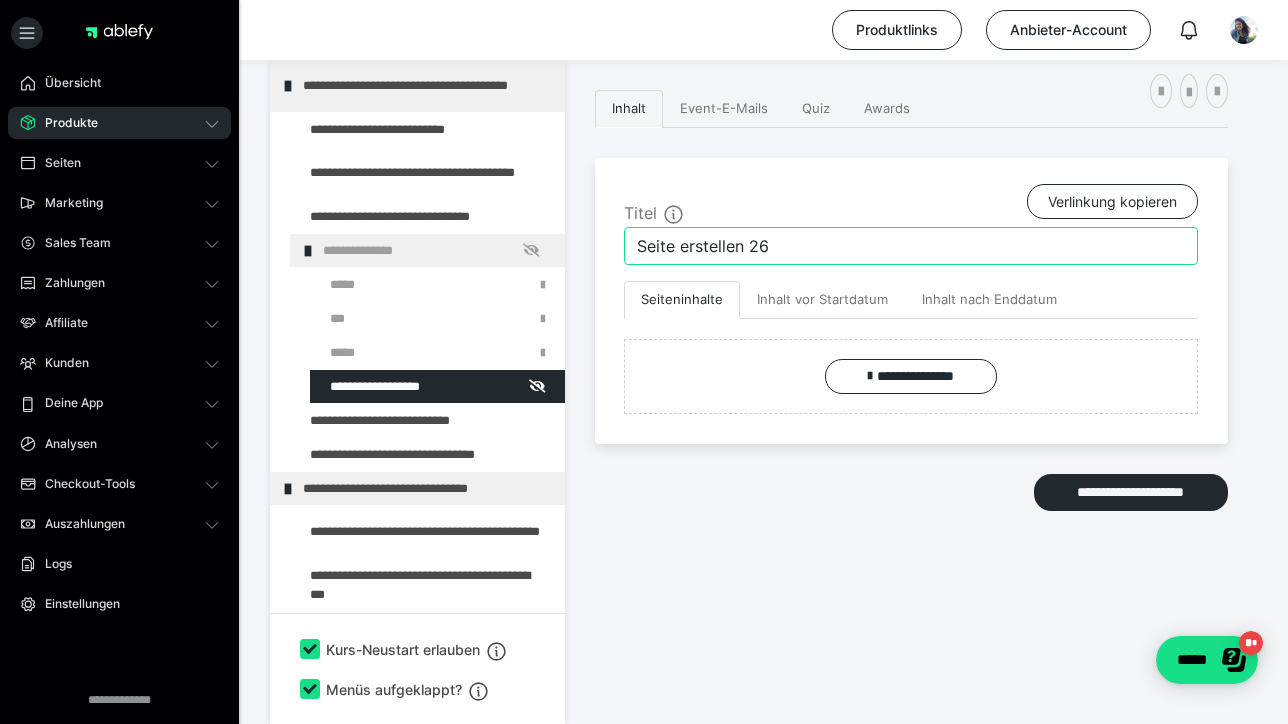 drag, startPoint x: 801, startPoint y: 242, endPoint x: 603, endPoint y: 222, distance: 199.00754 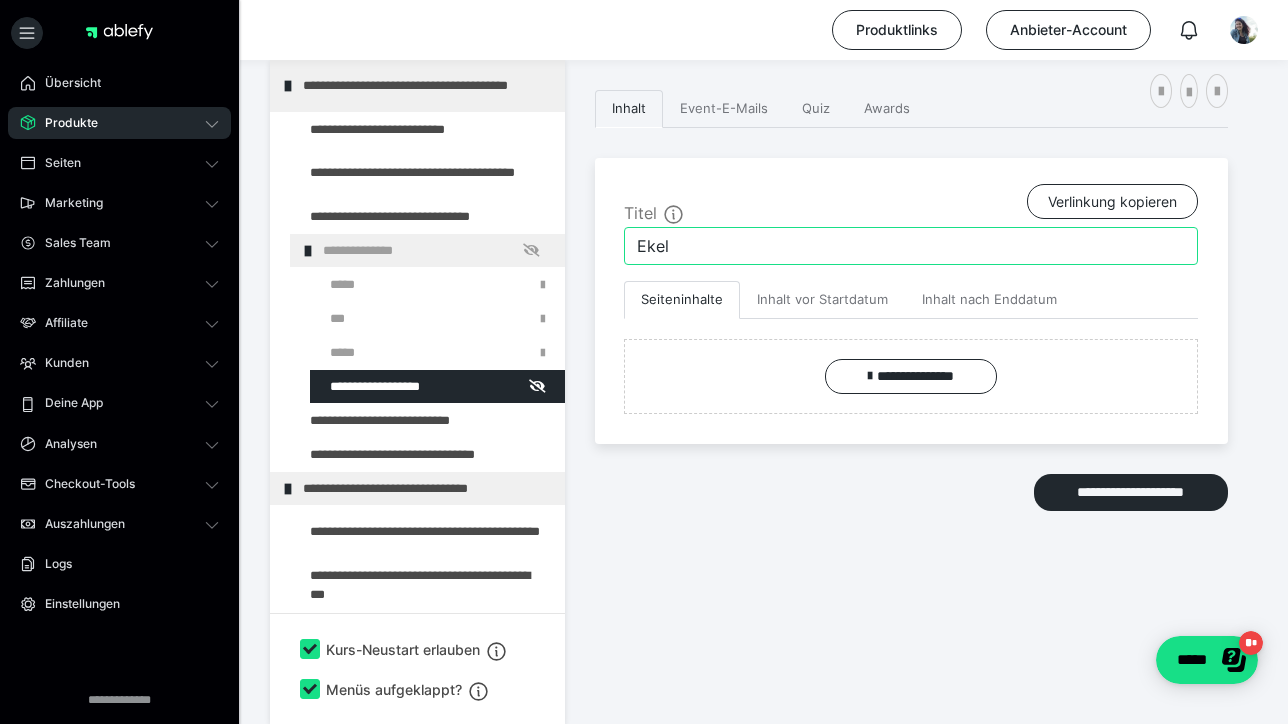 type on "Ekel" 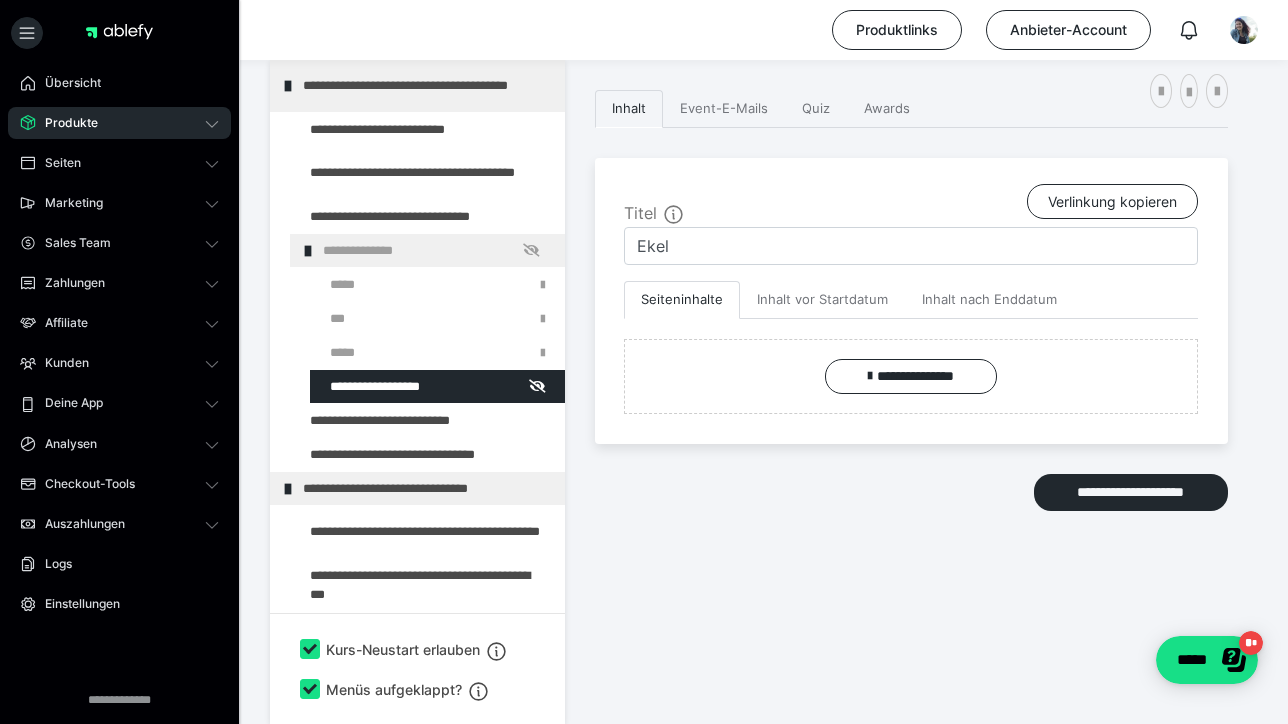click on "**********" at bounding box center [911, 357] 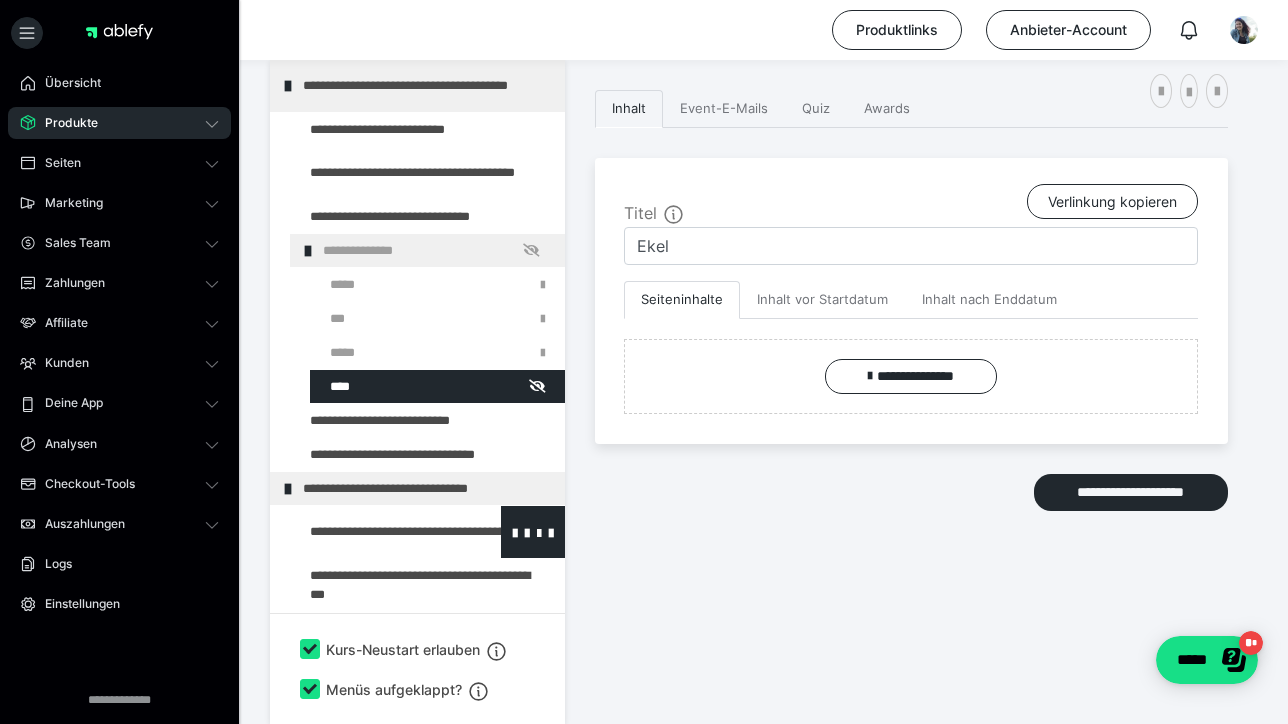 scroll, scrollTop: 0, scrollLeft: 0, axis: both 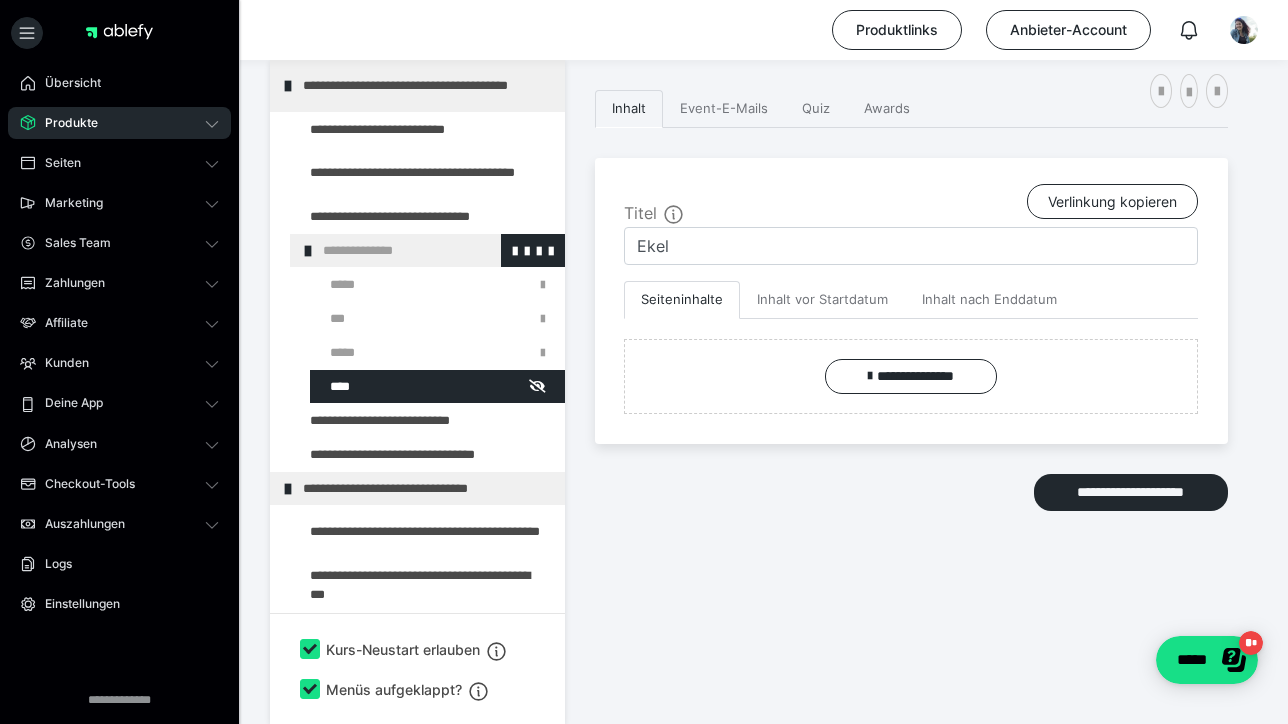 click on "**********" at bounding box center [436, 250] 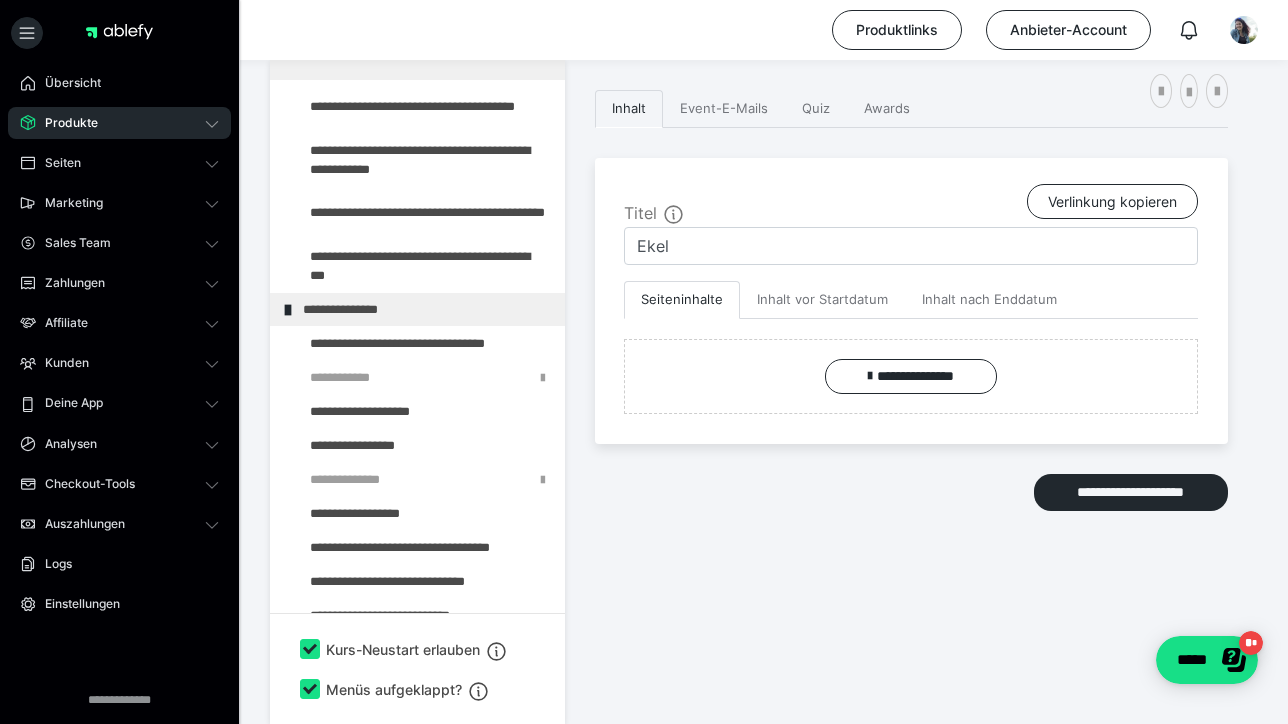 scroll, scrollTop: 553, scrollLeft: 0, axis: vertical 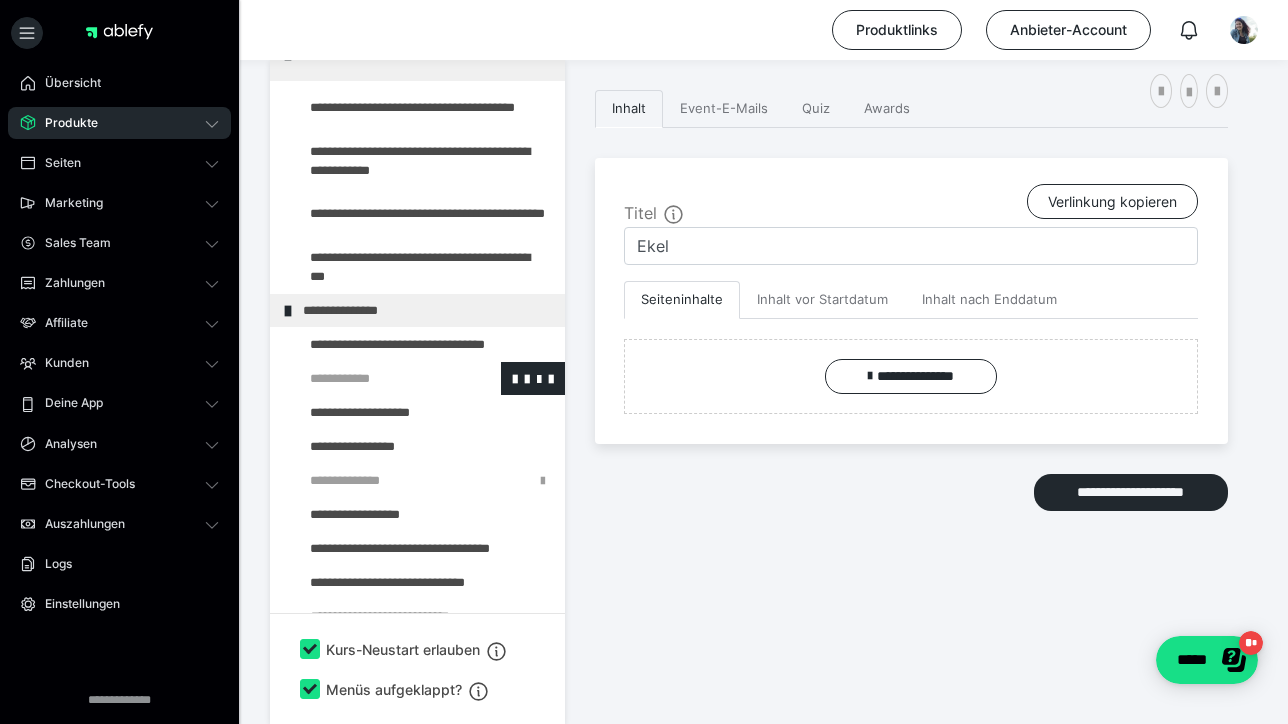 click at bounding box center (375, 378) 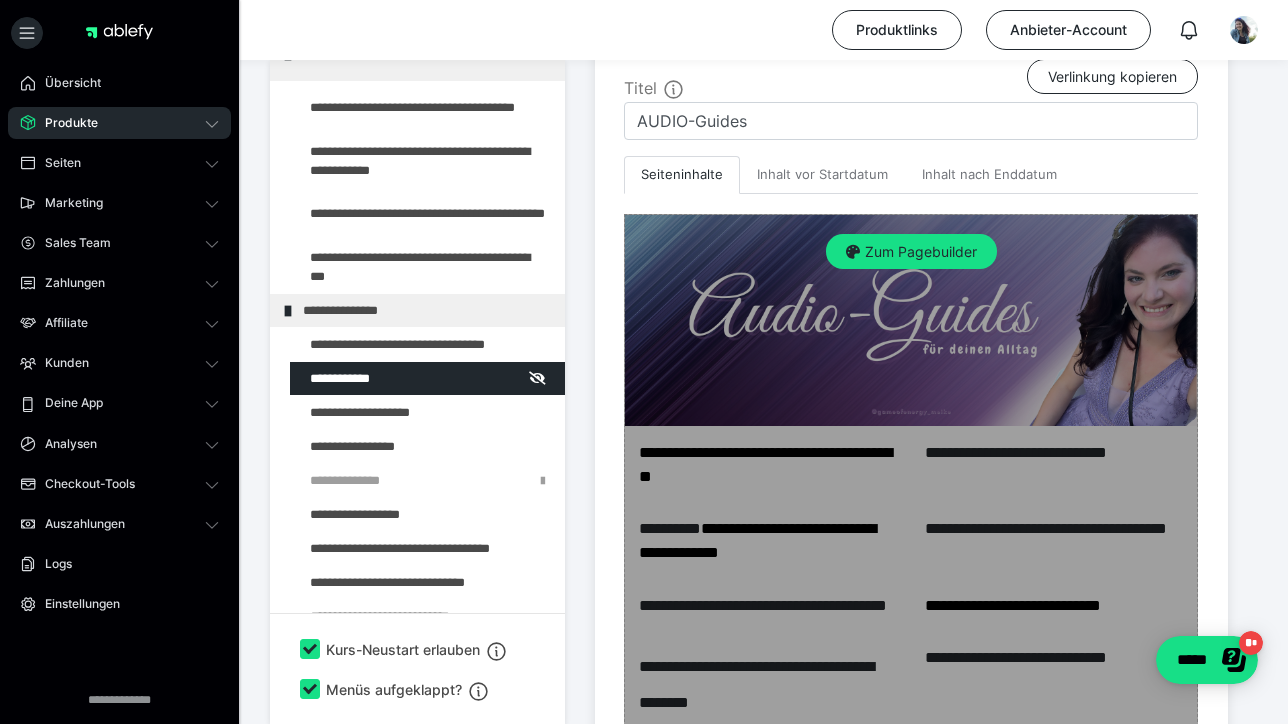 scroll, scrollTop: 540, scrollLeft: 0, axis: vertical 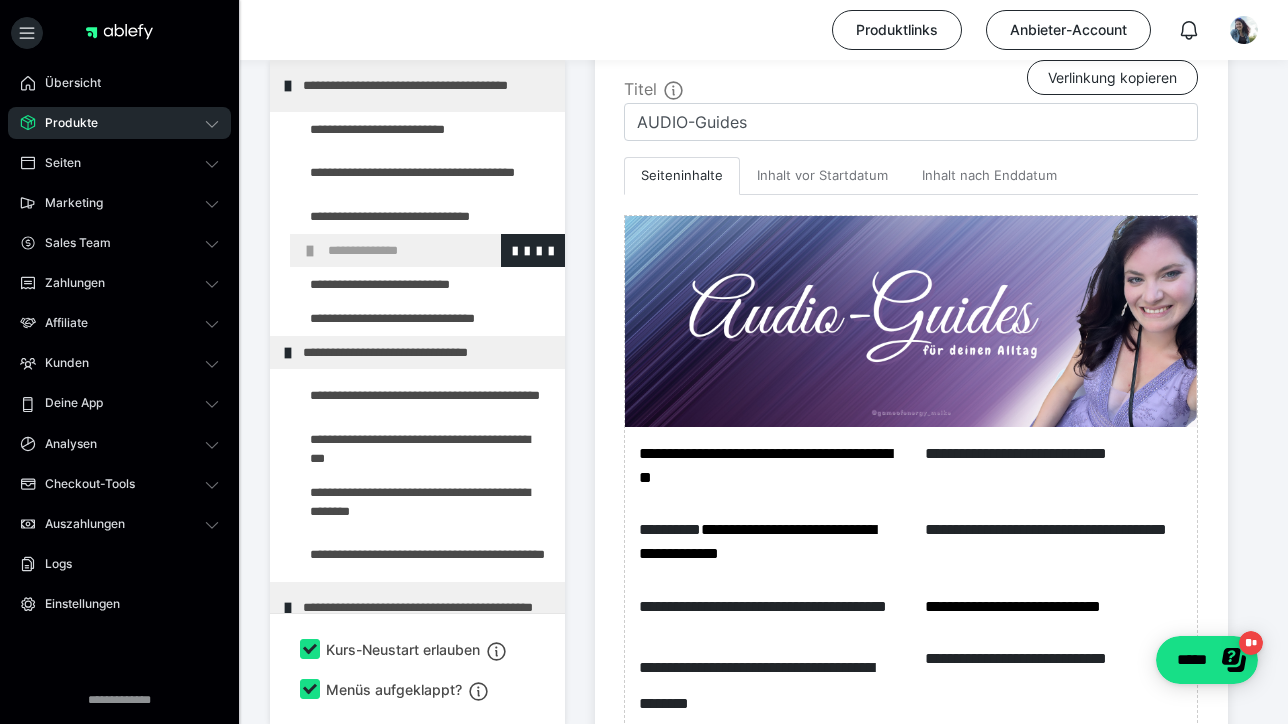 click on "**********" at bounding box center [441, 250] 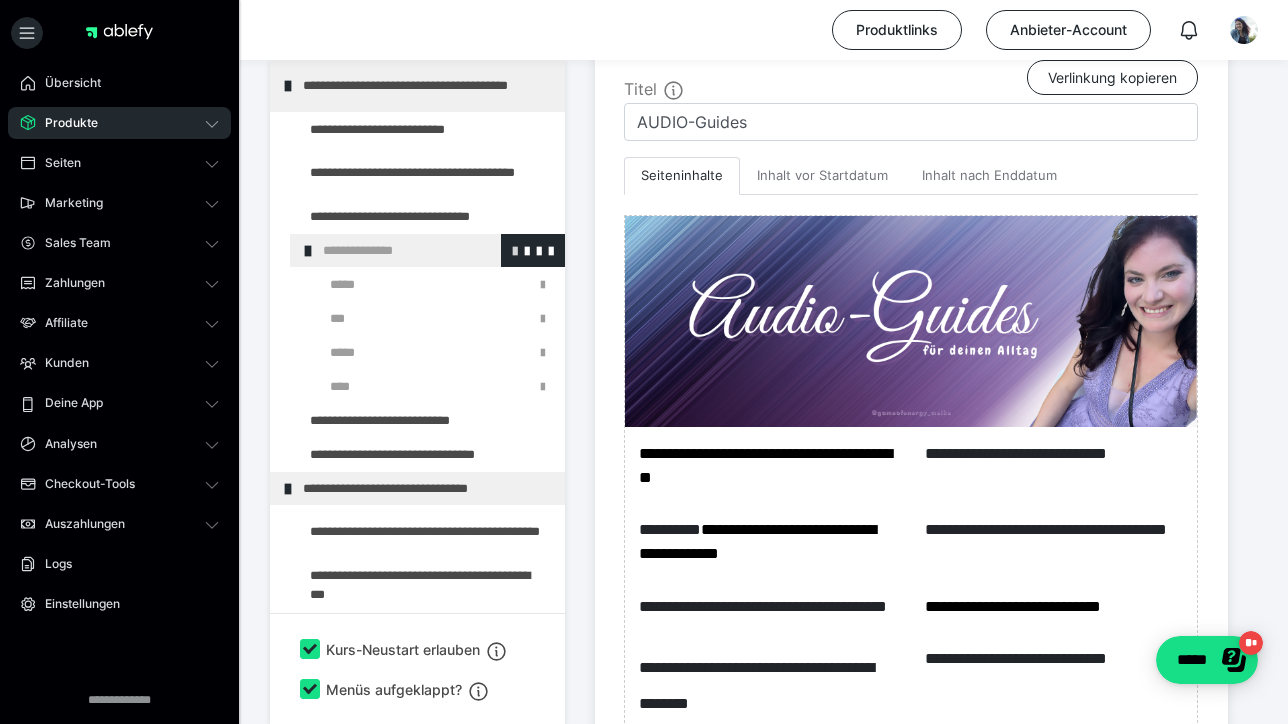 click at bounding box center [515, 250] 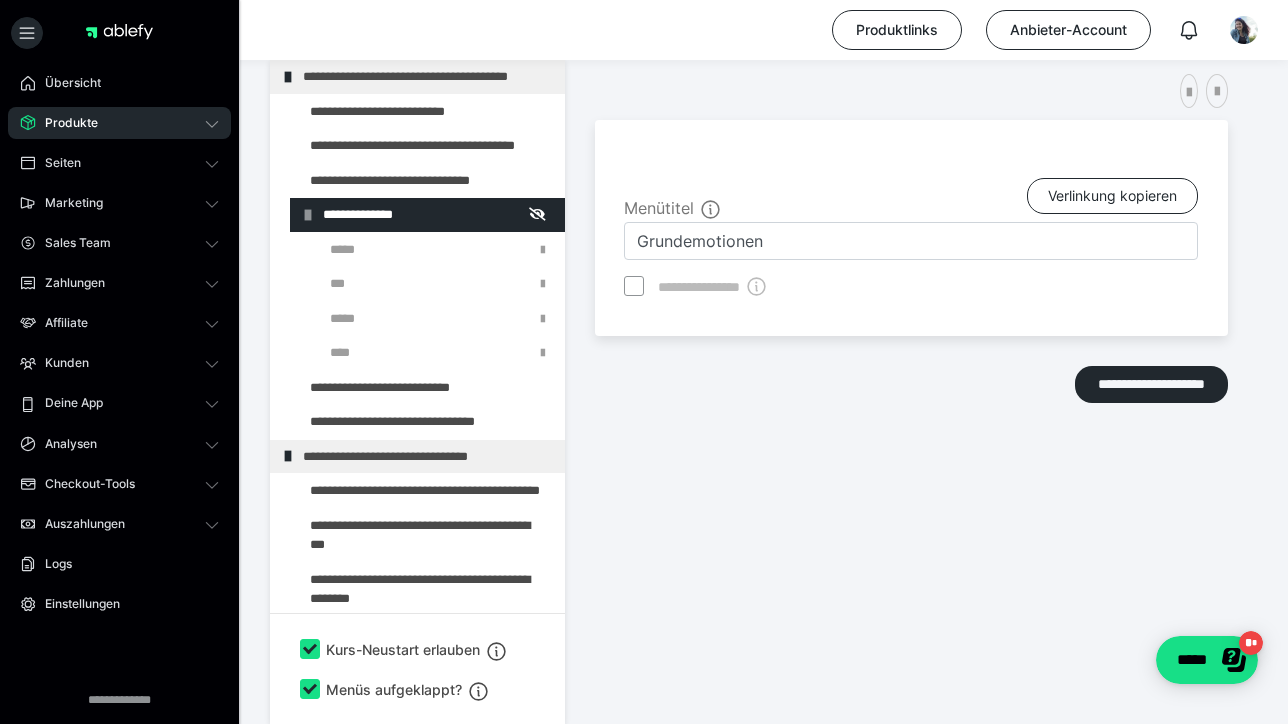 scroll, scrollTop: 416, scrollLeft: 0, axis: vertical 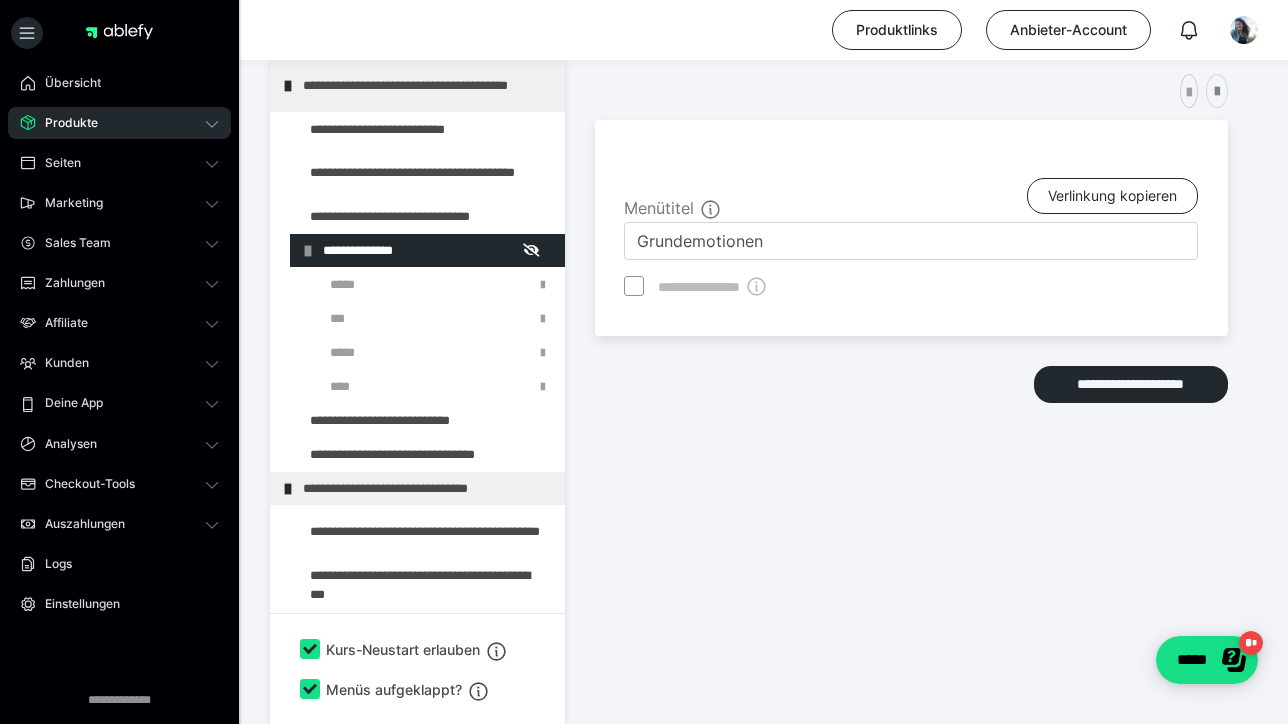 click at bounding box center [1217, 92] 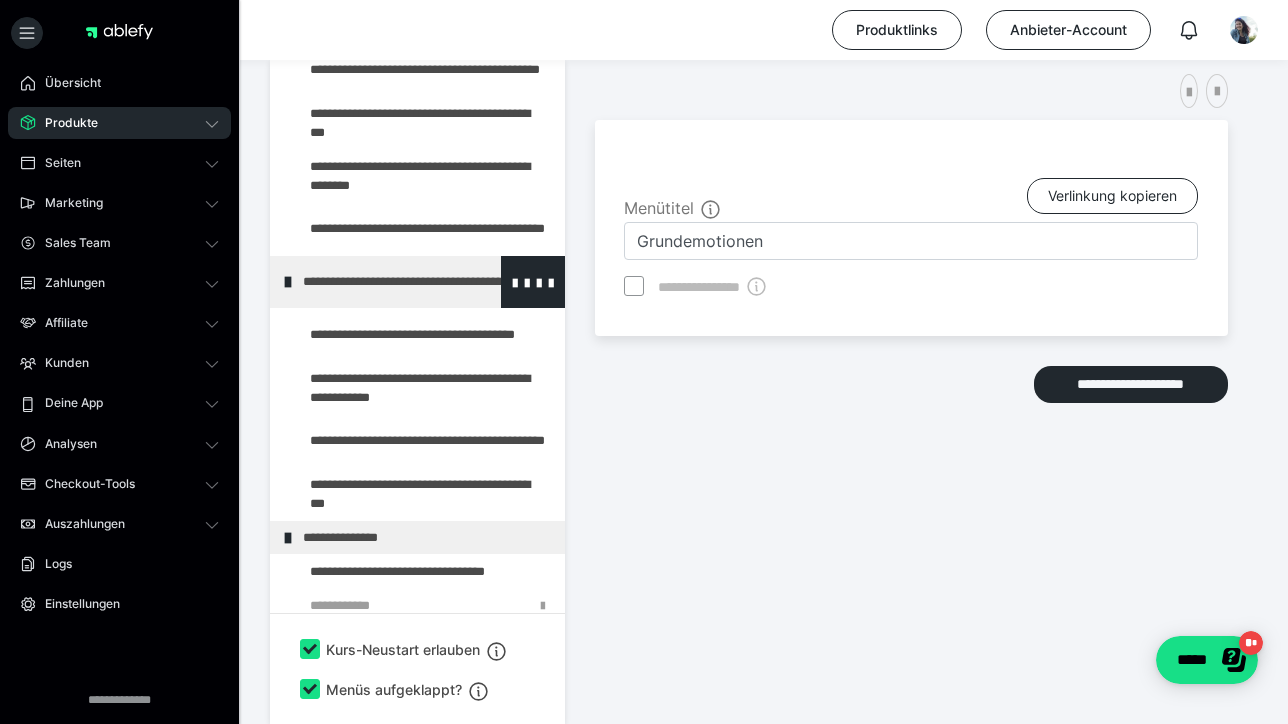 scroll, scrollTop: 458, scrollLeft: 0, axis: vertical 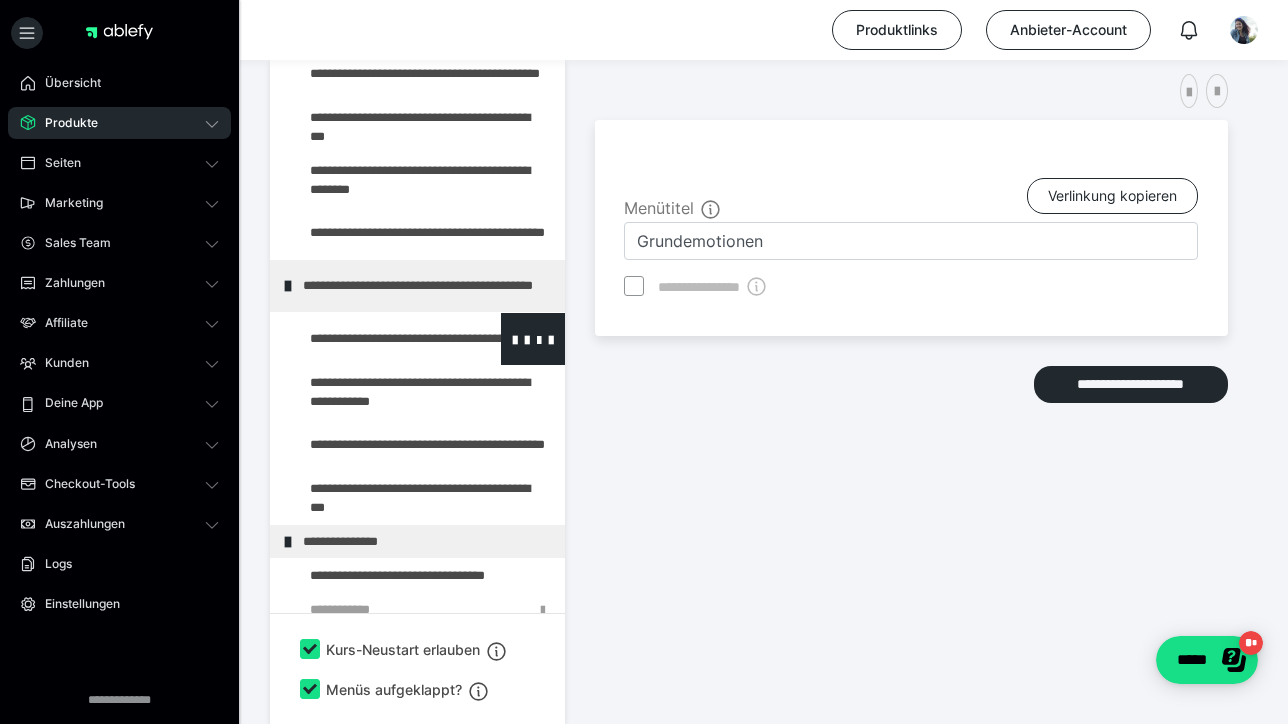 click at bounding box center (375, 339) 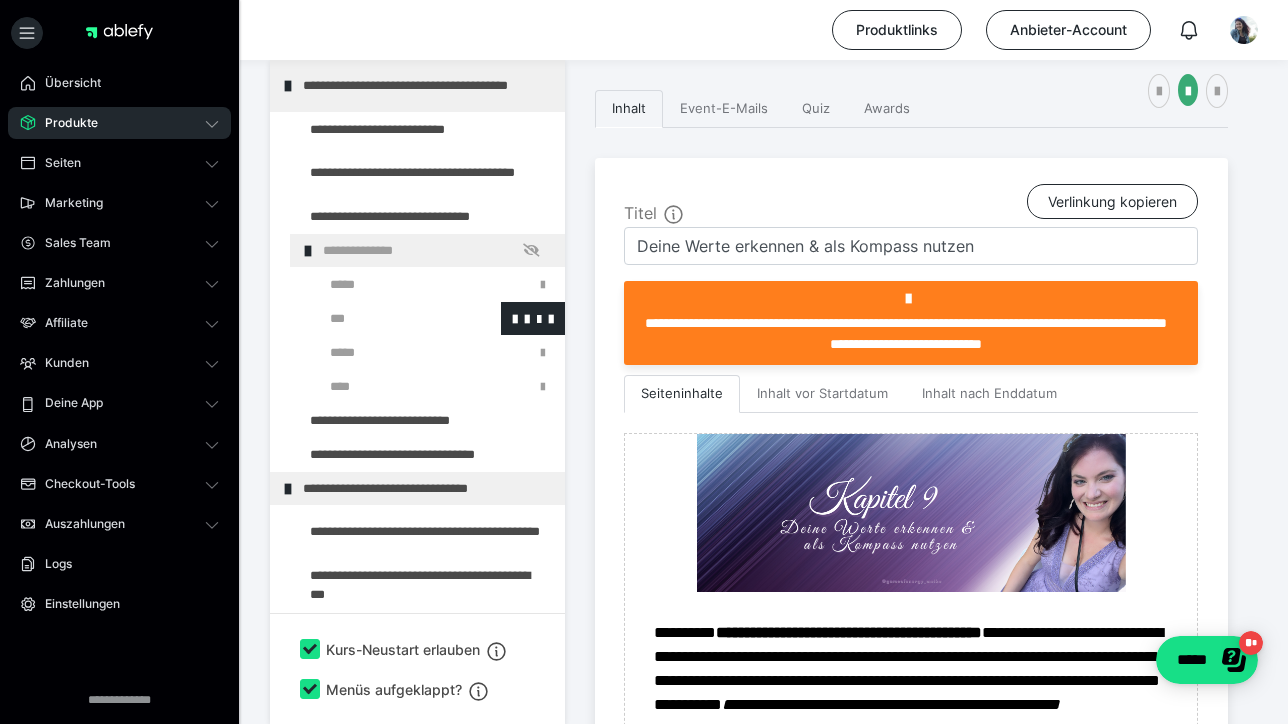 scroll, scrollTop: 0, scrollLeft: 0, axis: both 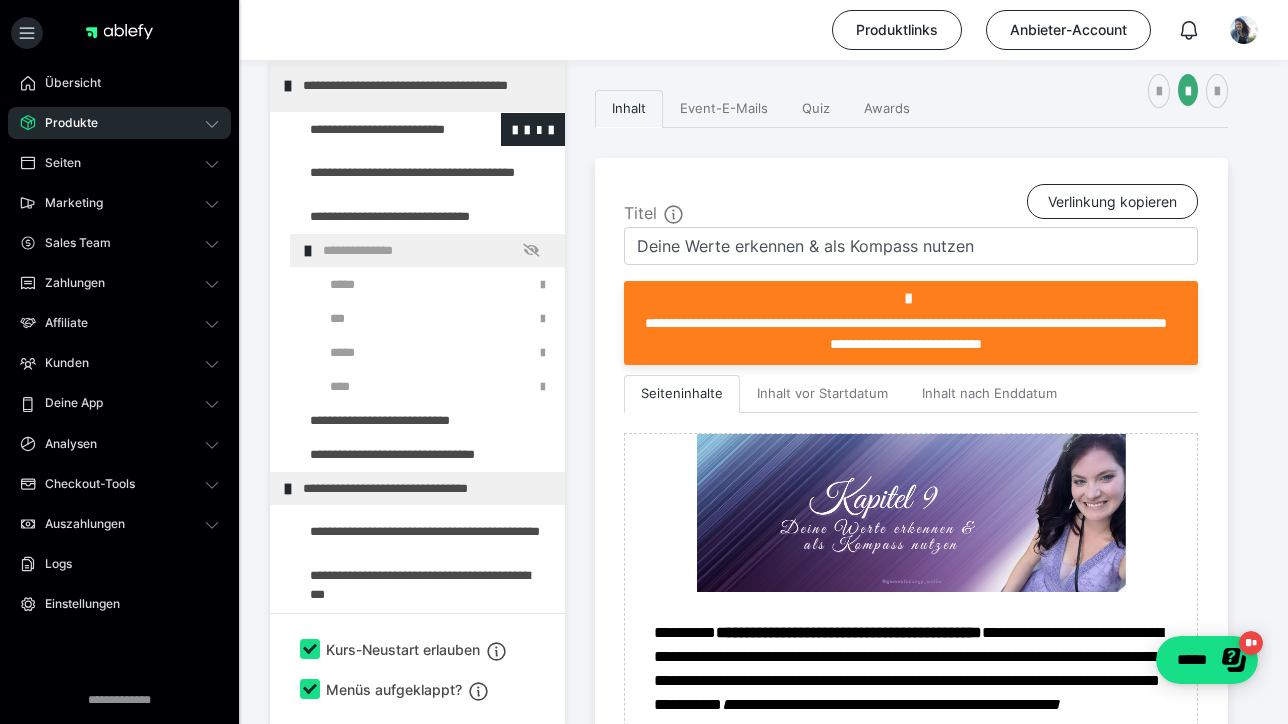 click at bounding box center (375, 129) 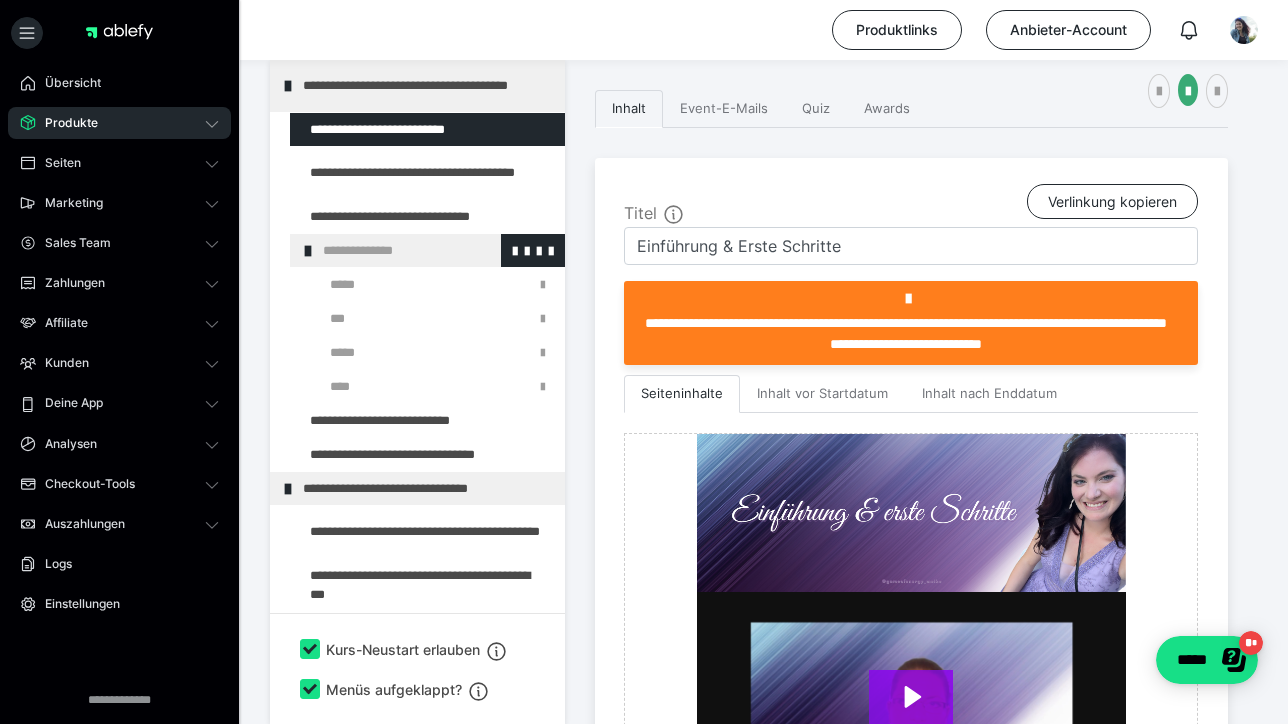 click on "**********" at bounding box center (436, 250) 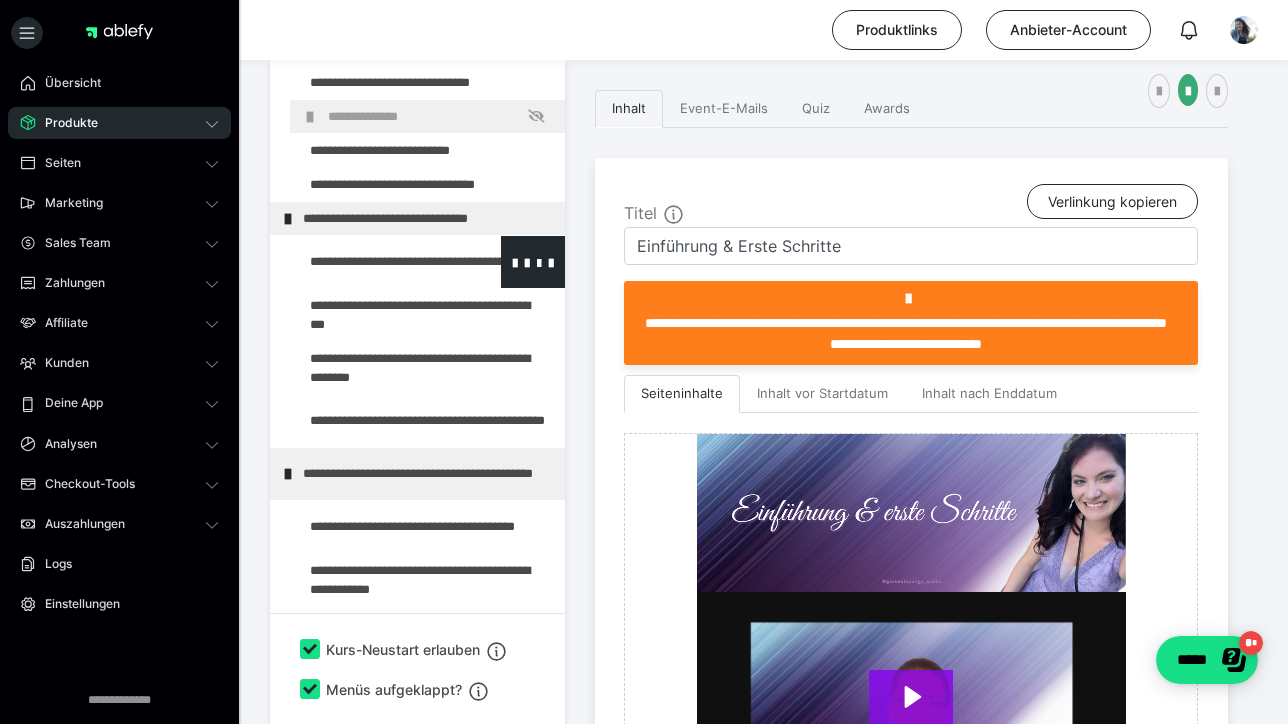 scroll, scrollTop: 142, scrollLeft: 0, axis: vertical 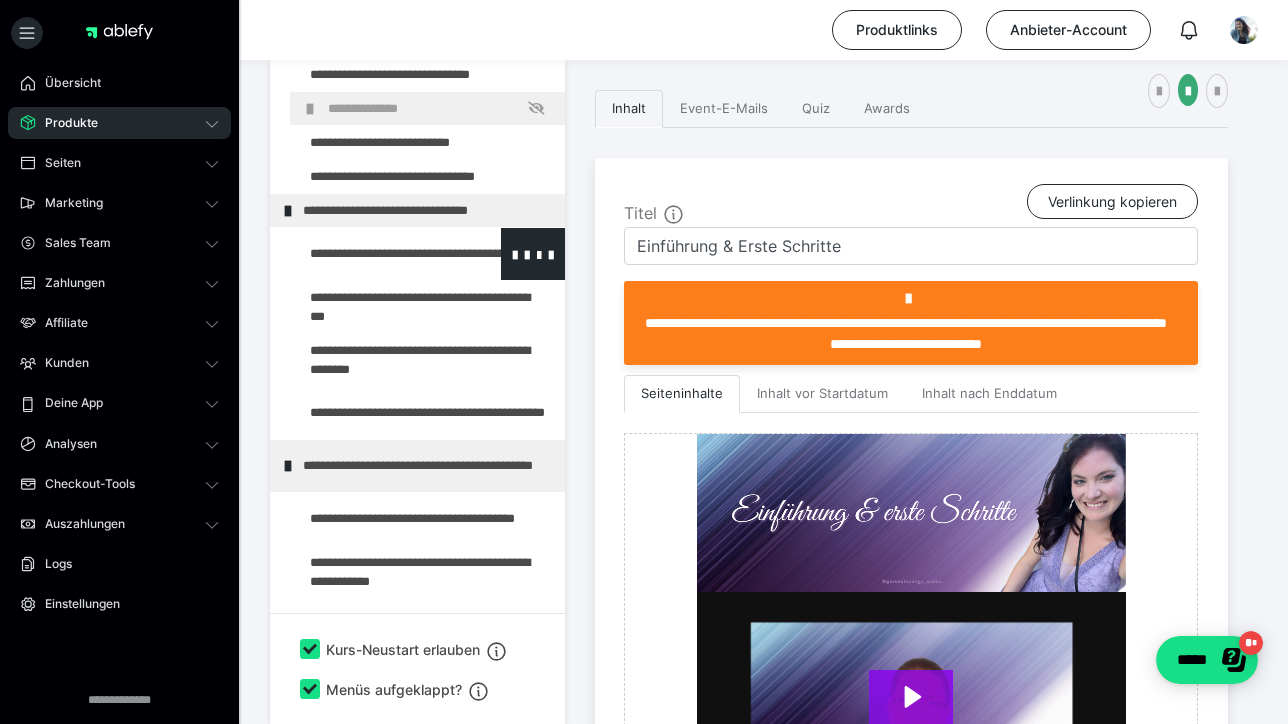 click at bounding box center (375, 254) 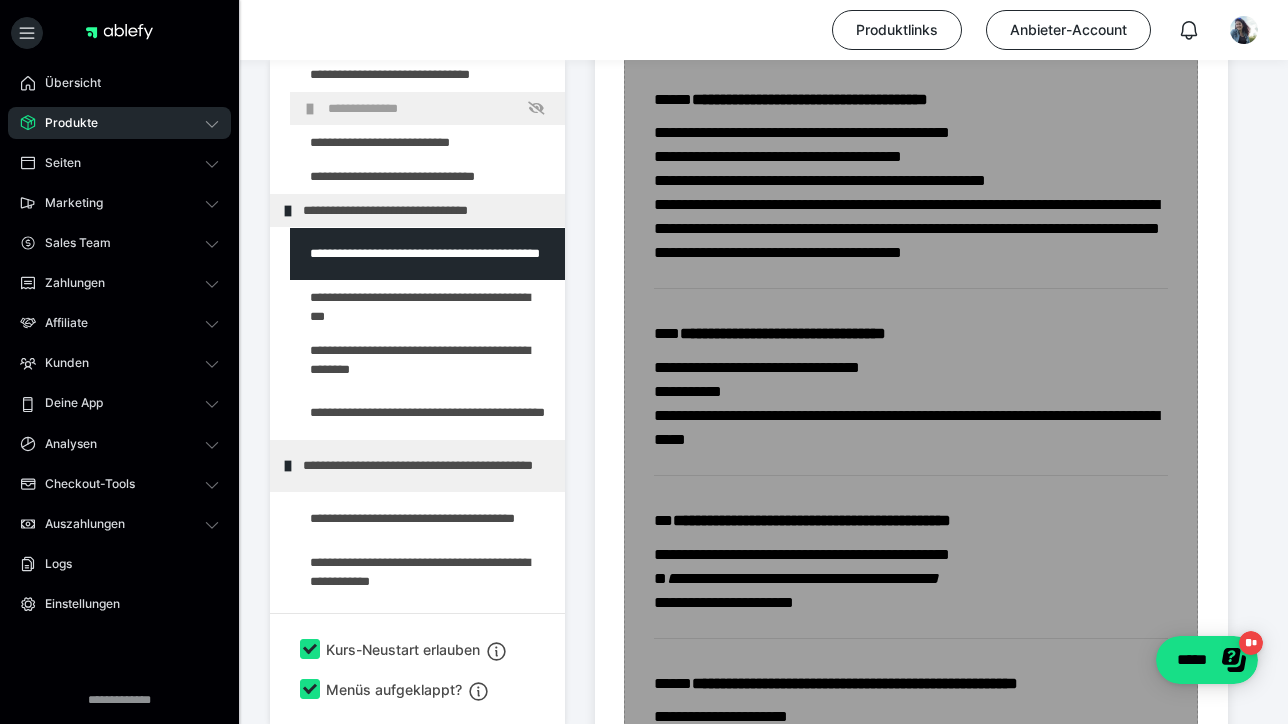 scroll, scrollTop: 1526, scrollLeft: 0, axis: vertical 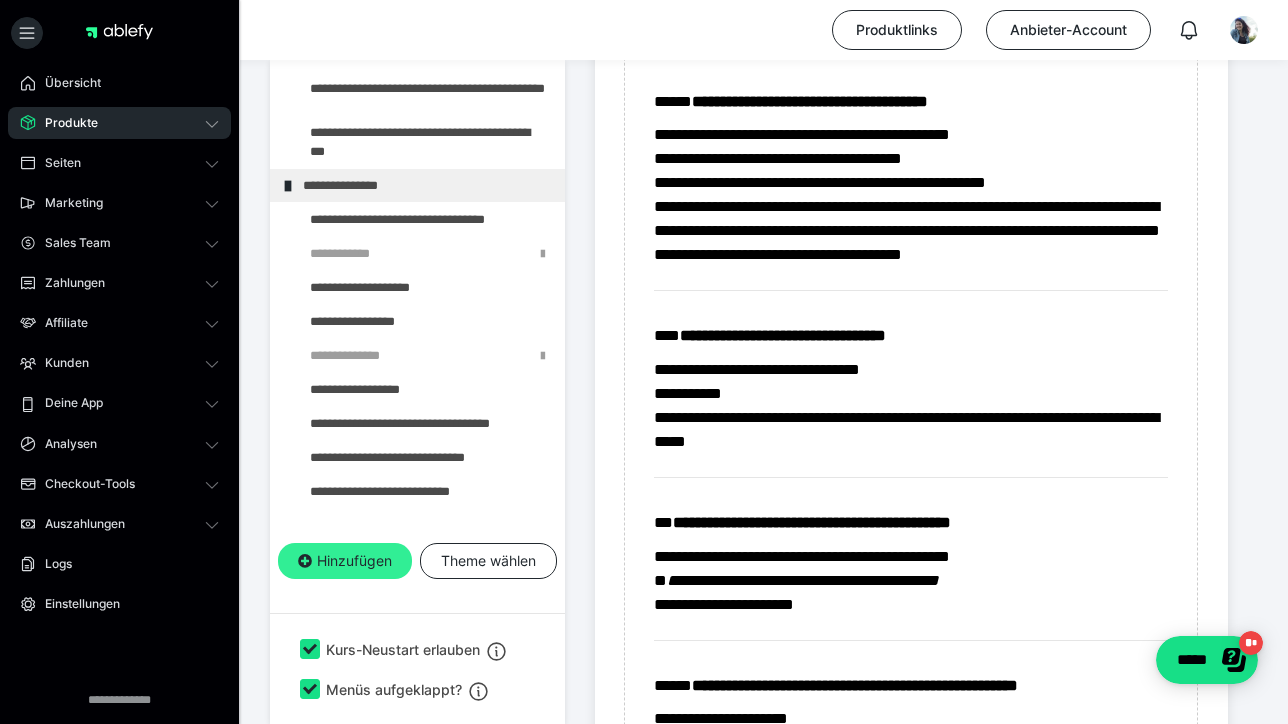 click on "Hinzufügen" at bounding box center [345, 561] 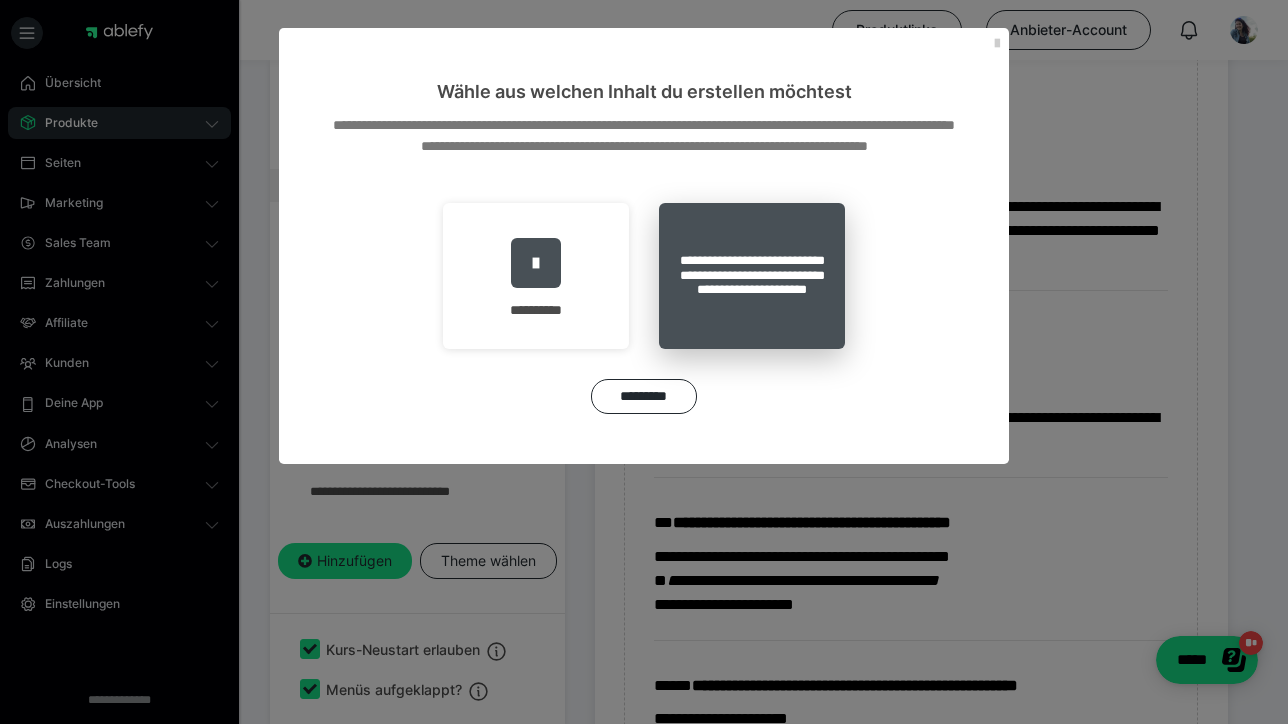 click on "**********" at bounding box center [752, 276] 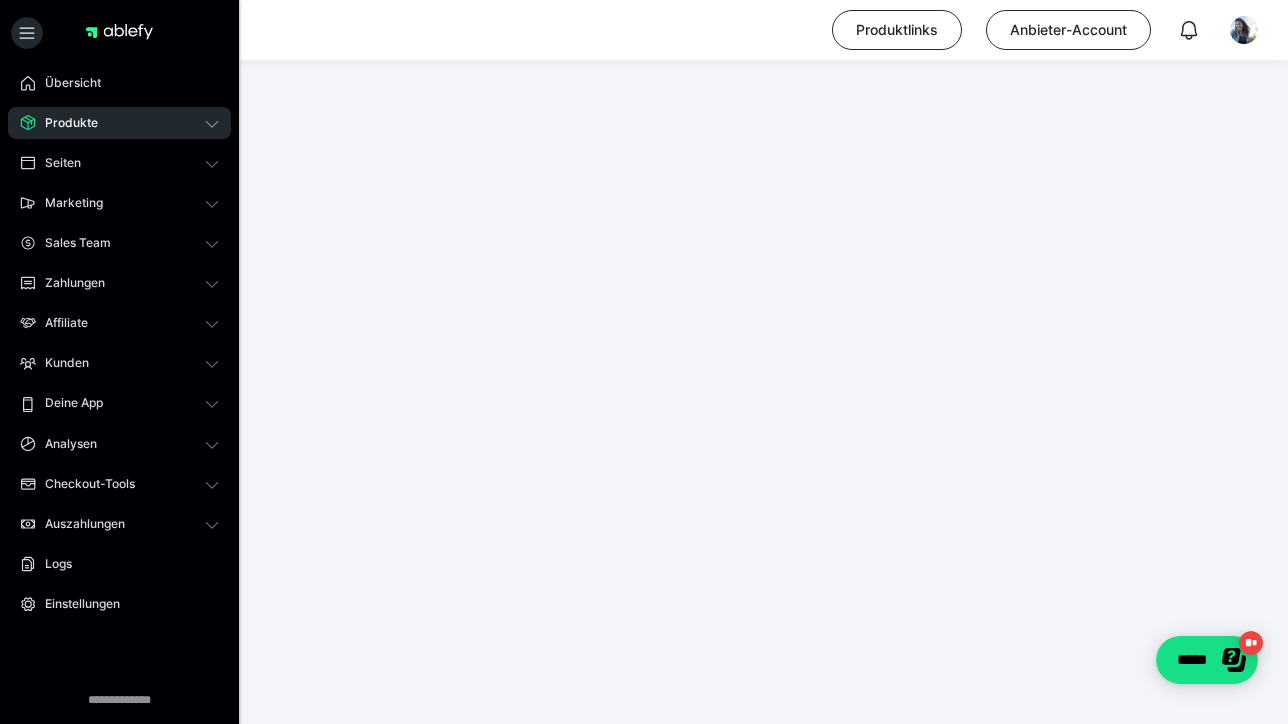 scroll, scrollTop: 416, scrollLeft: 0, axis: vertical 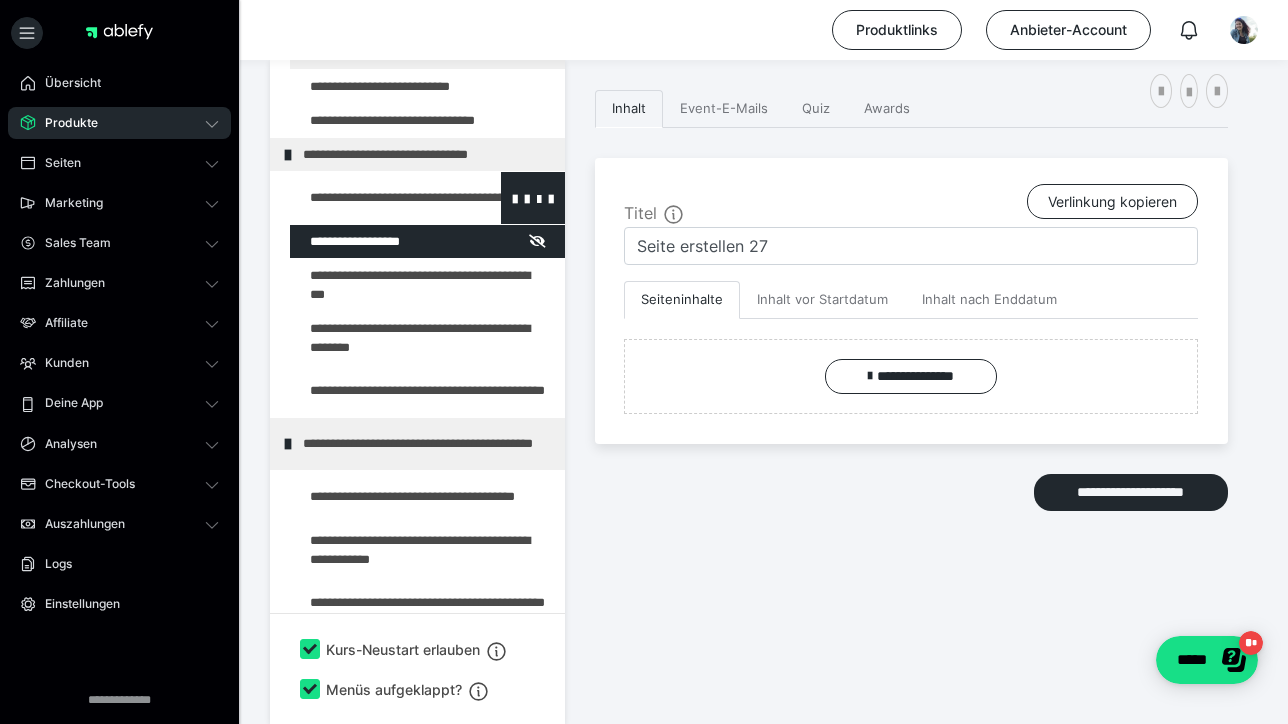 click at bounding box center [375, 198] 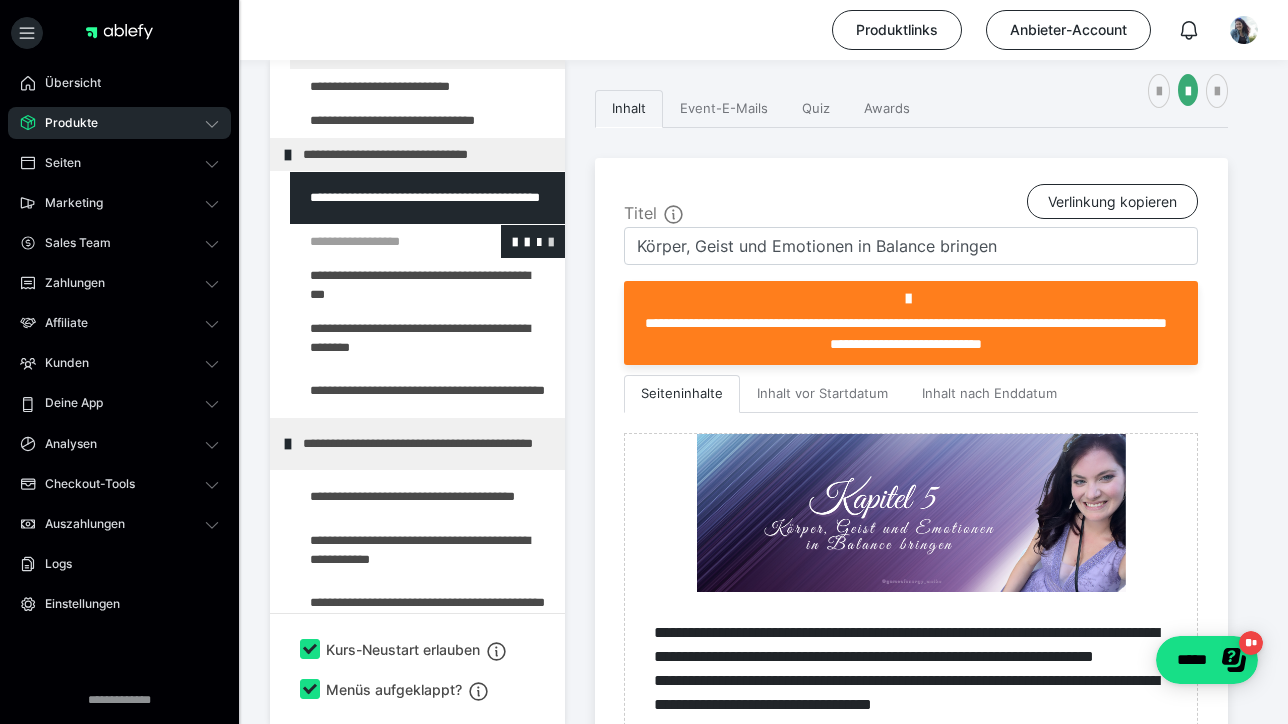 click at bounding box center [551, 241] 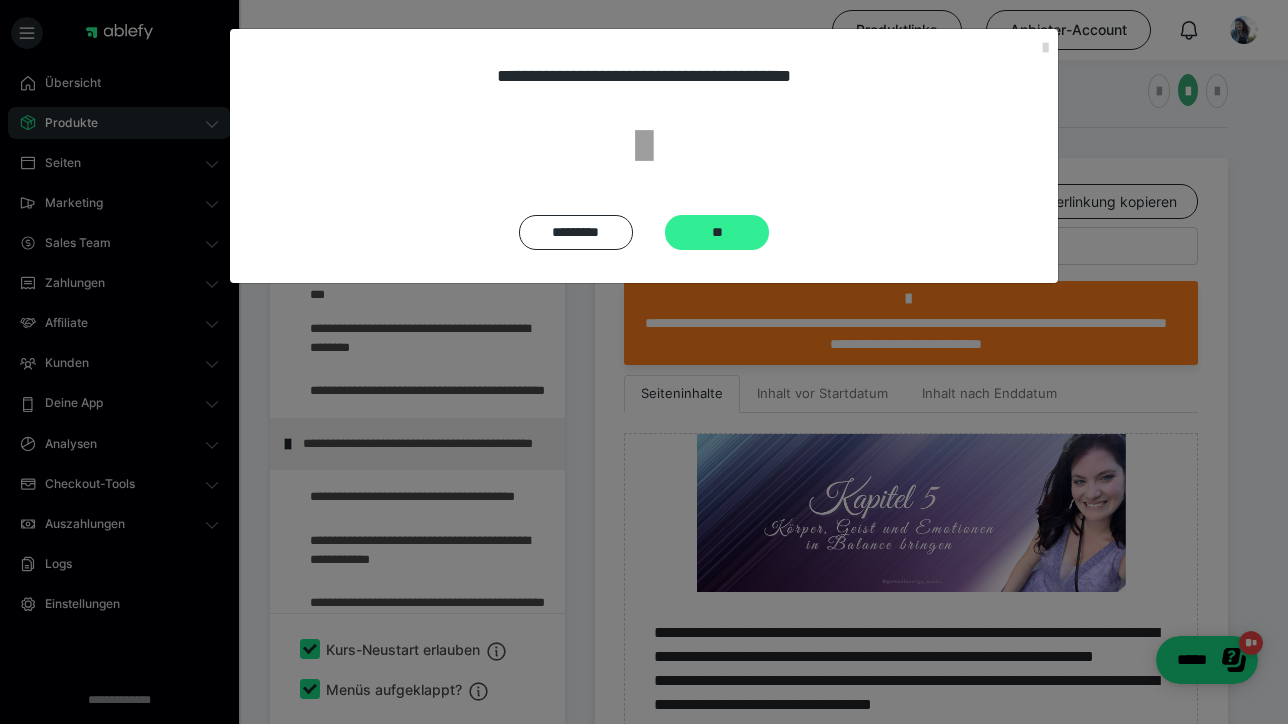 click on "**" at bounding box center (717, 232) 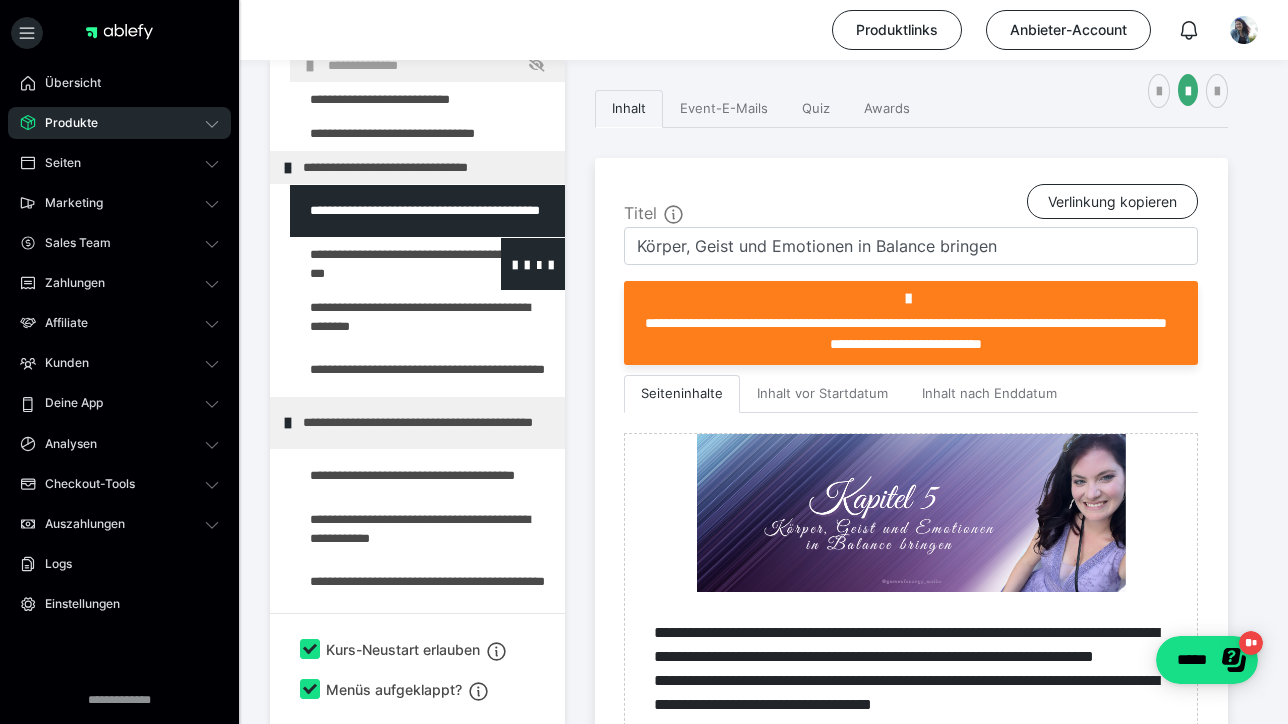 scroll, scrollTop: 179, scrollLeft: 0, axis: vertical 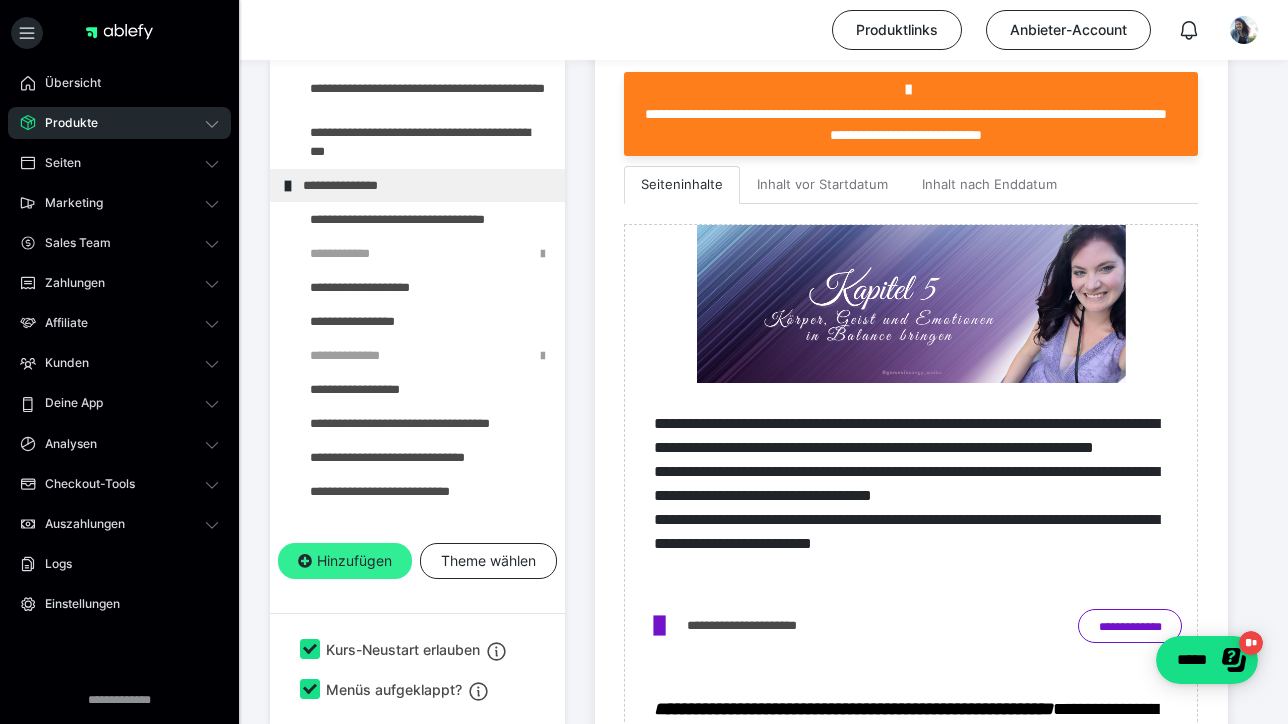 click on "Hinzufügen" at bounding box center [345, 561] 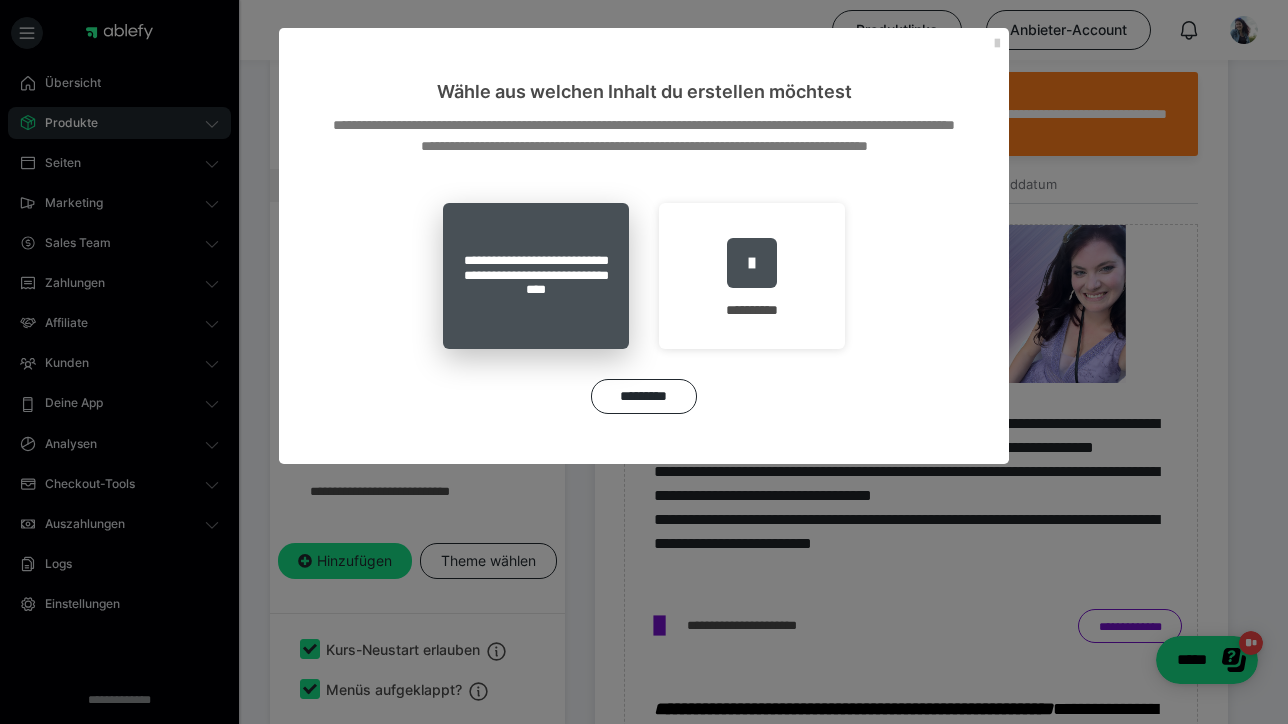 click on "**********" at bounding box center [536, 276] 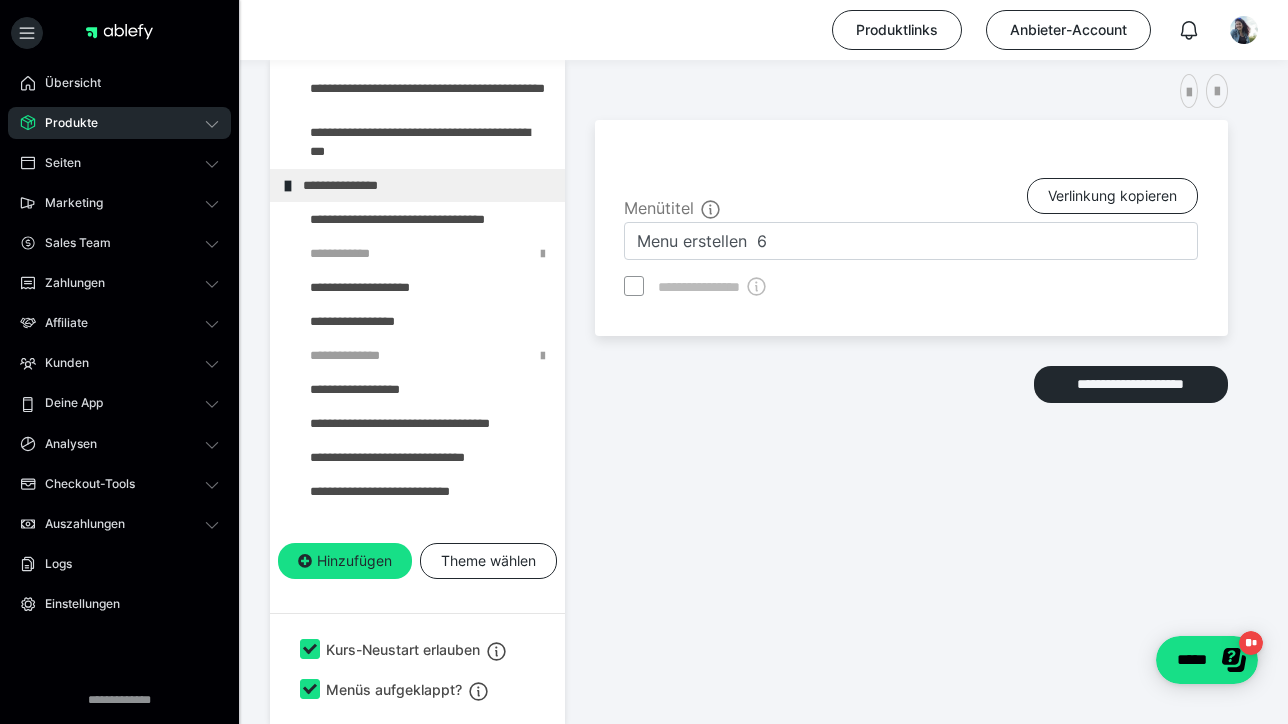 scroll, scrollTop: 416, scrollLeft: 0, axis: vertical 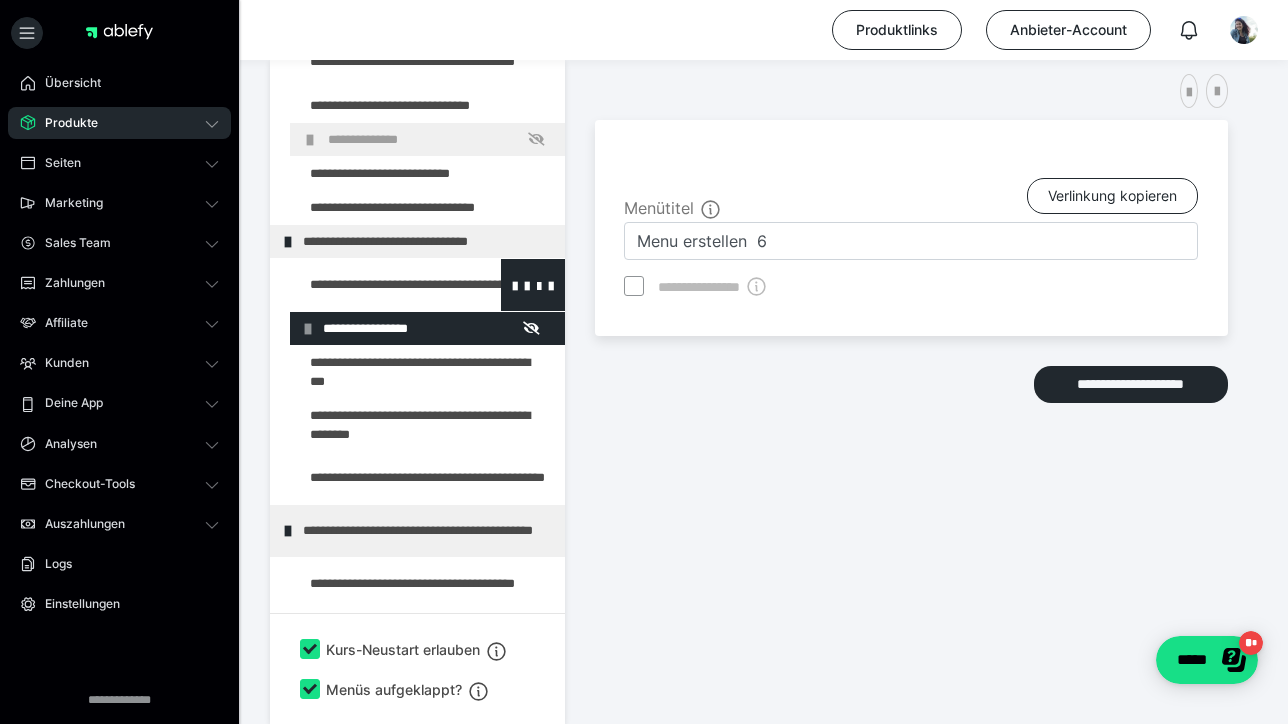 click at bounding box center (375, 285) 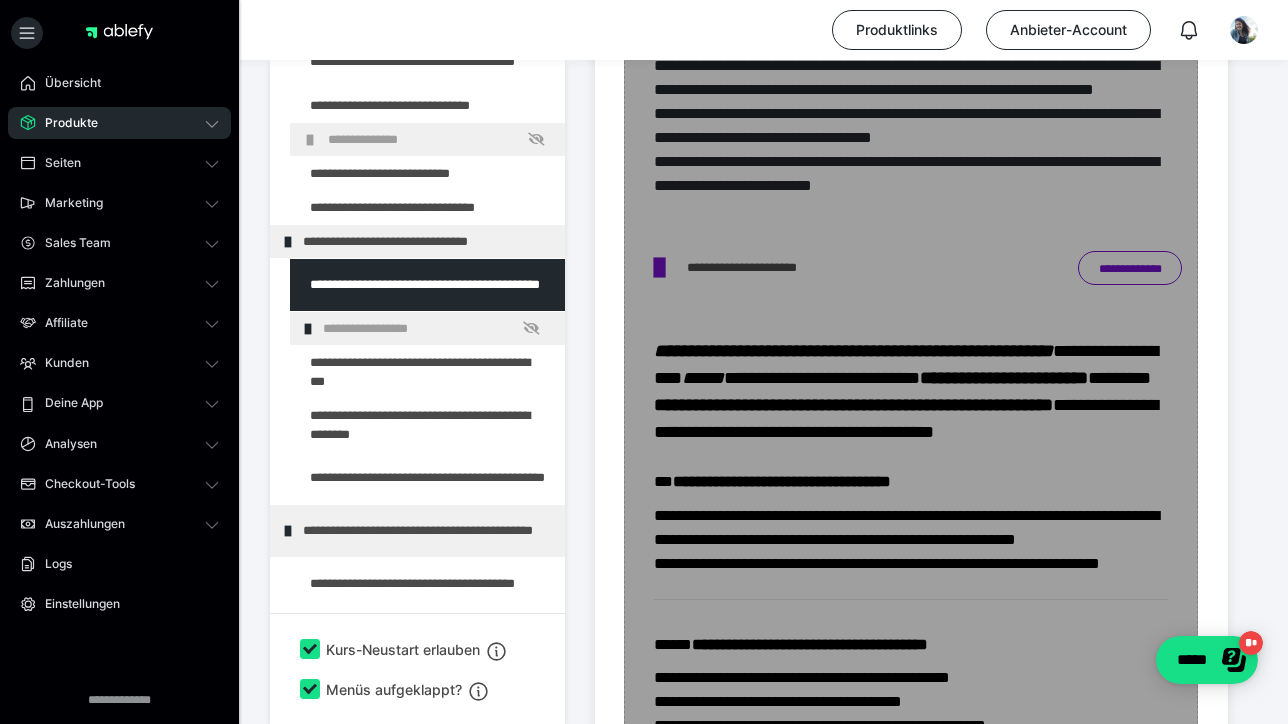 scroll, scrollTop: 990, scrollLeft: 0, axis: vertical 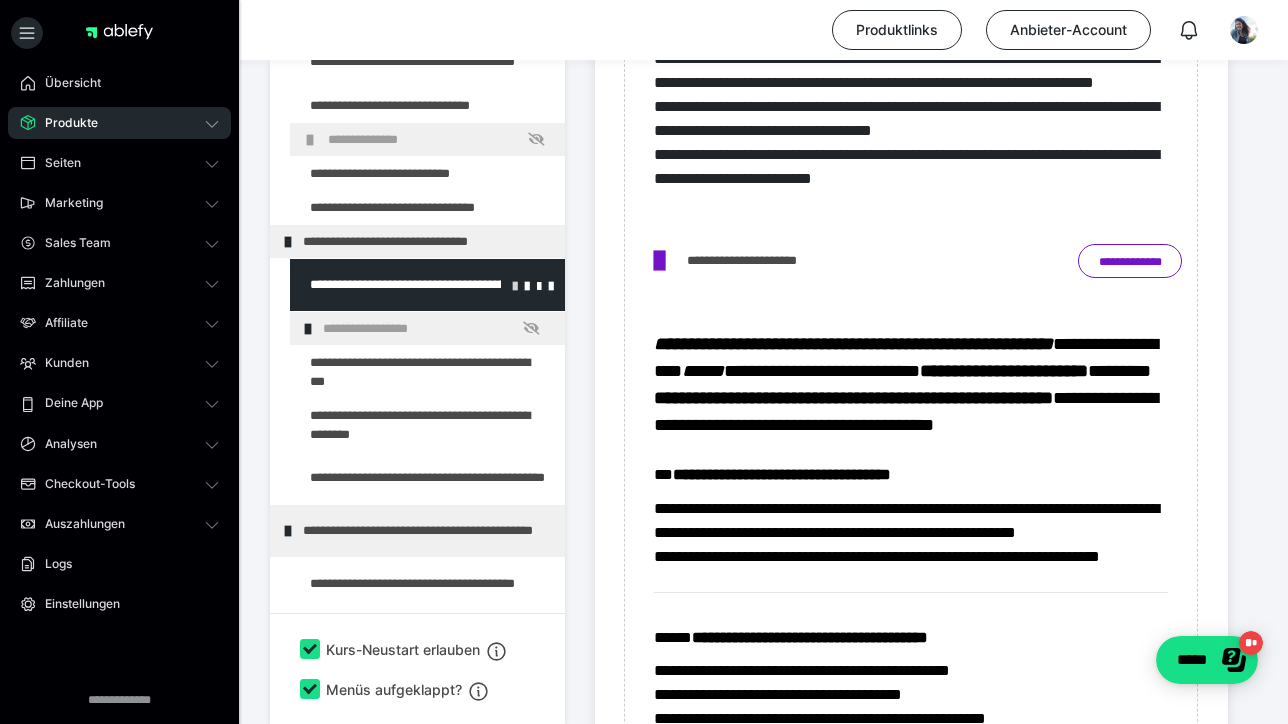 click at bounding box center [515, 285] 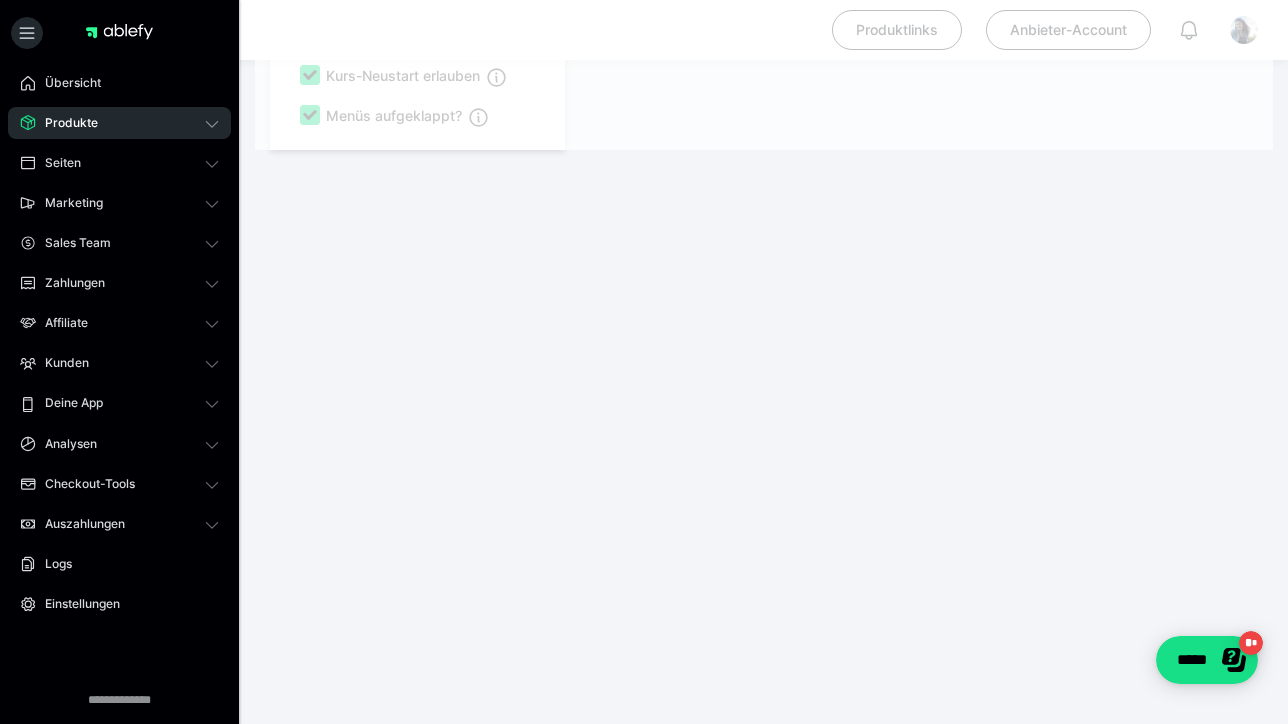 scroll, scrollTop: 416, scrollLeft: 0, axis: vertical 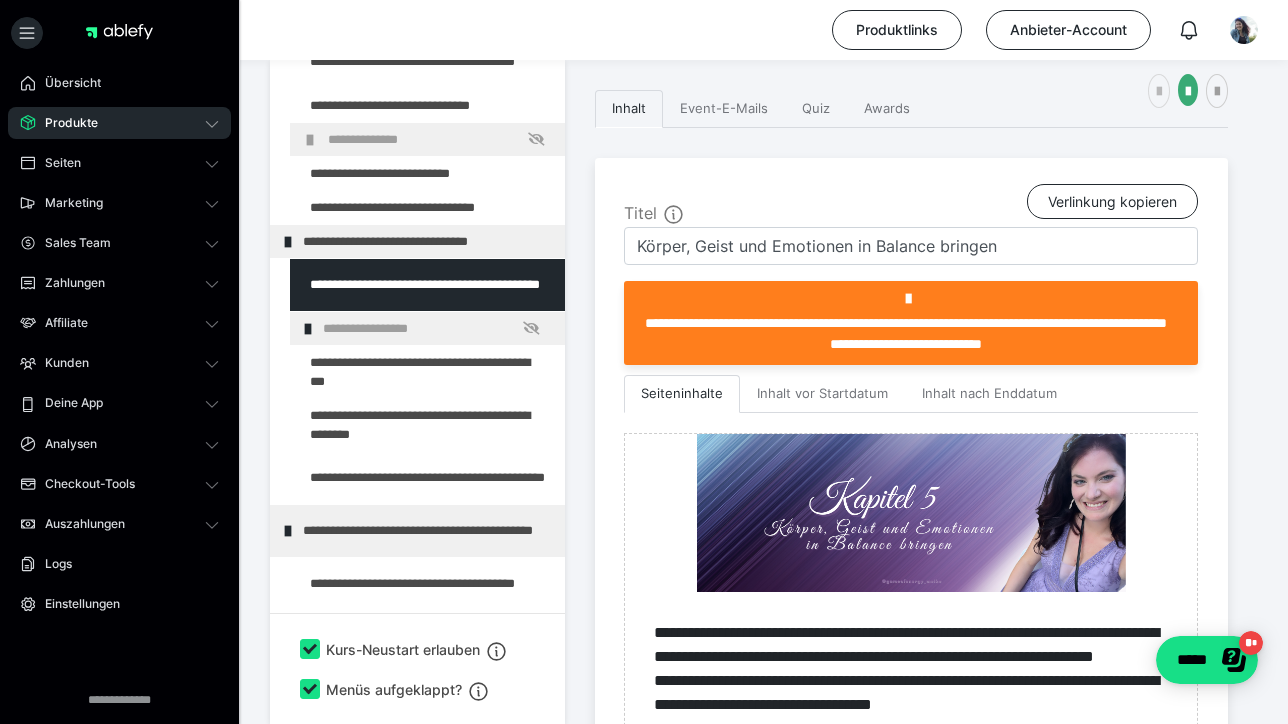 click at bounding box center [1159, 91] 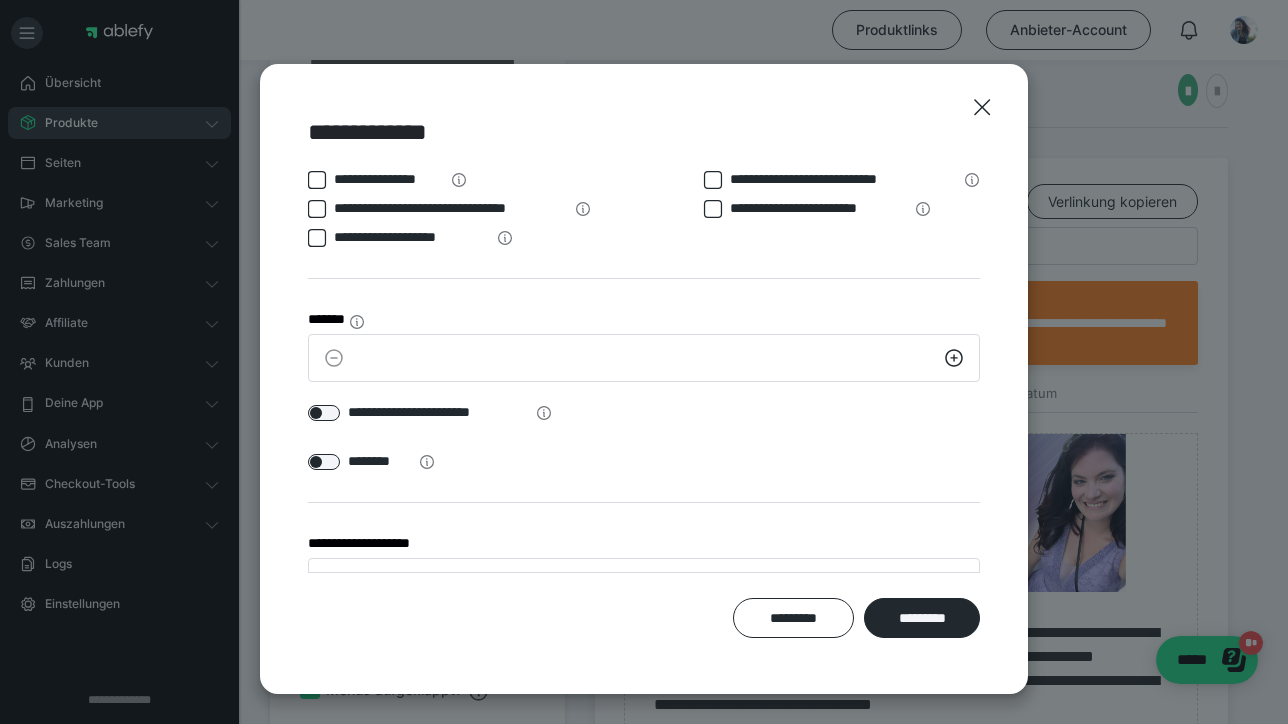 scroll, scrollTop: 0, scrollLeft: 0, axis: both 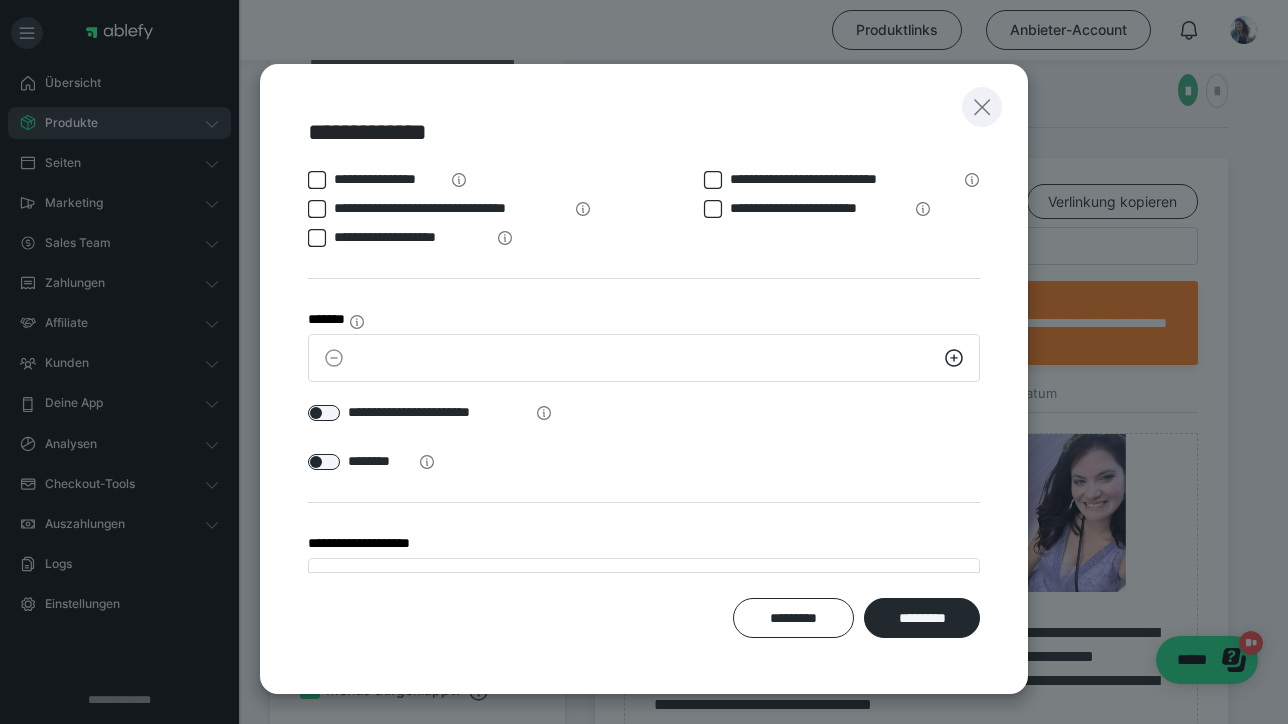 click 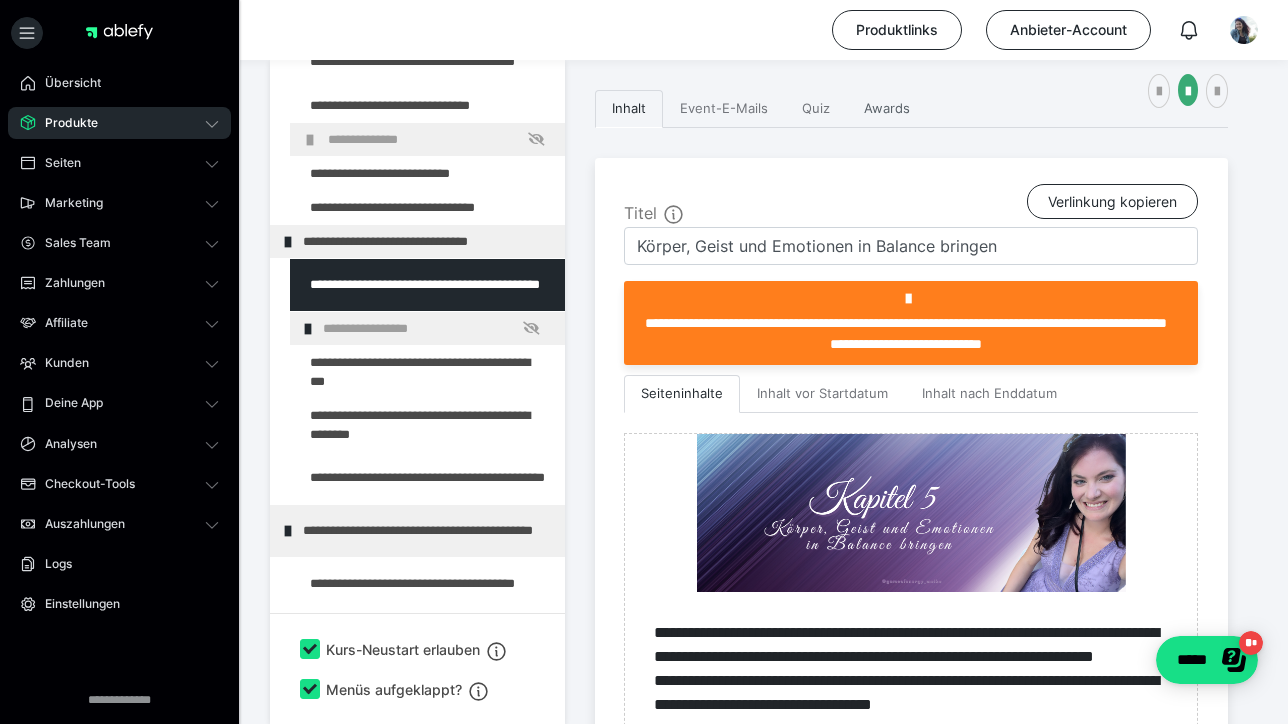 click on "Awards" at bounding box center [887, 109] 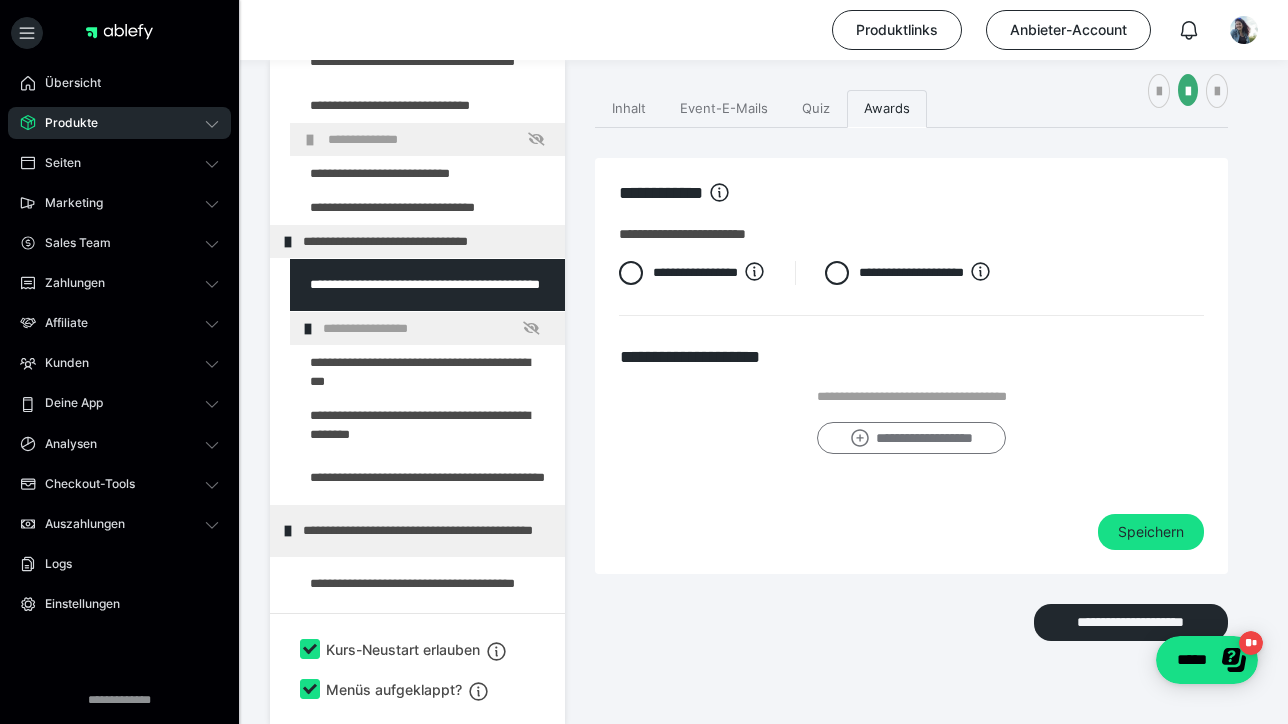 click on "**********" at bounding box center [911, 438] 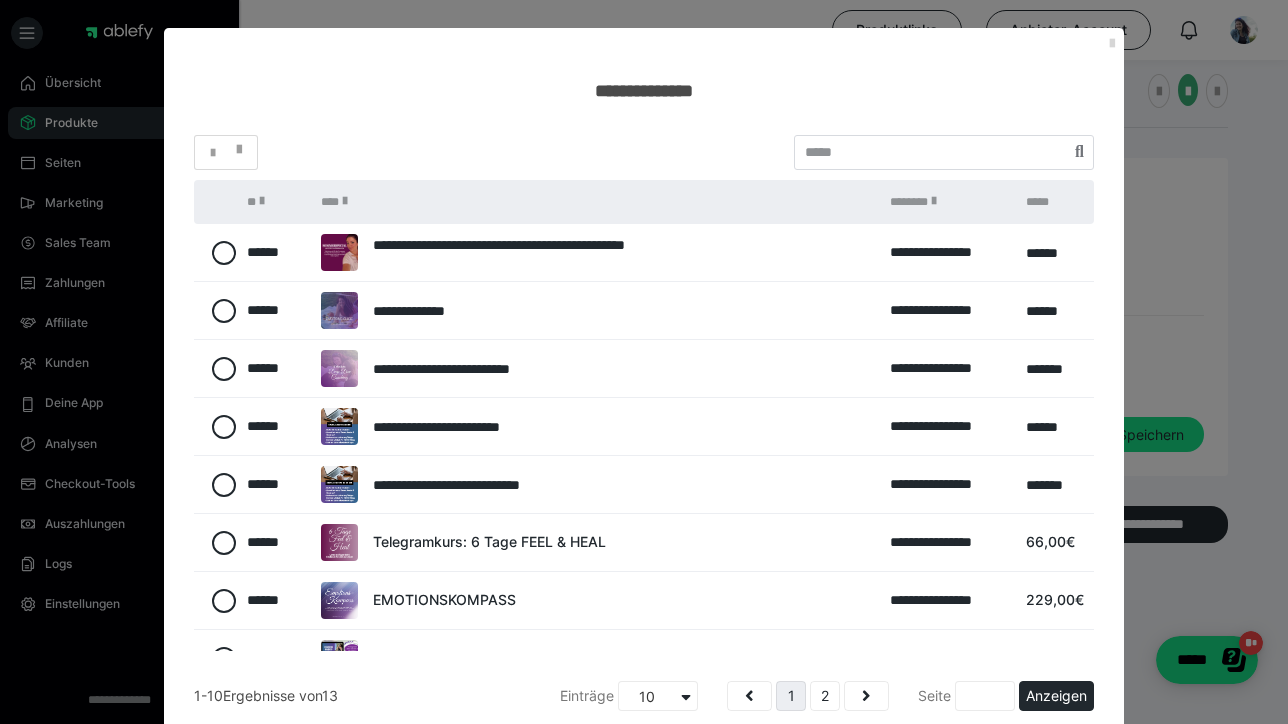 click at bounding box center [1112, 44] 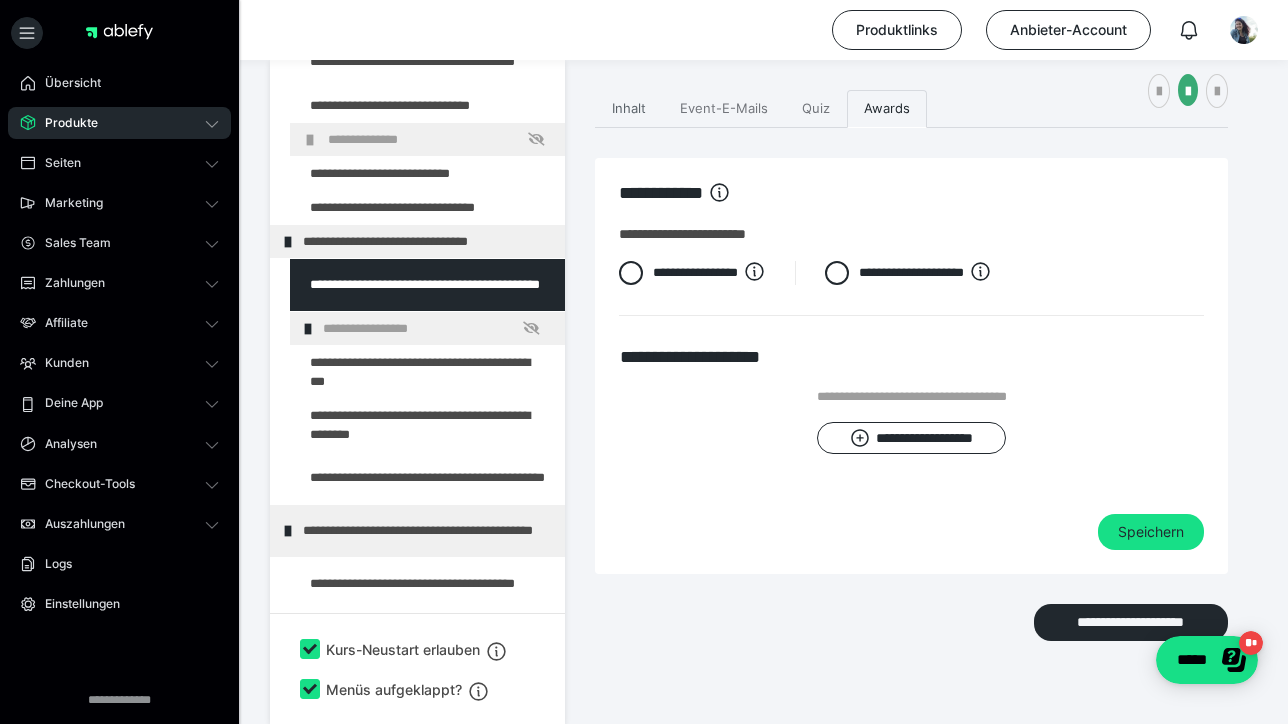 click on "Inhalt" at bounding box center (629, 109) 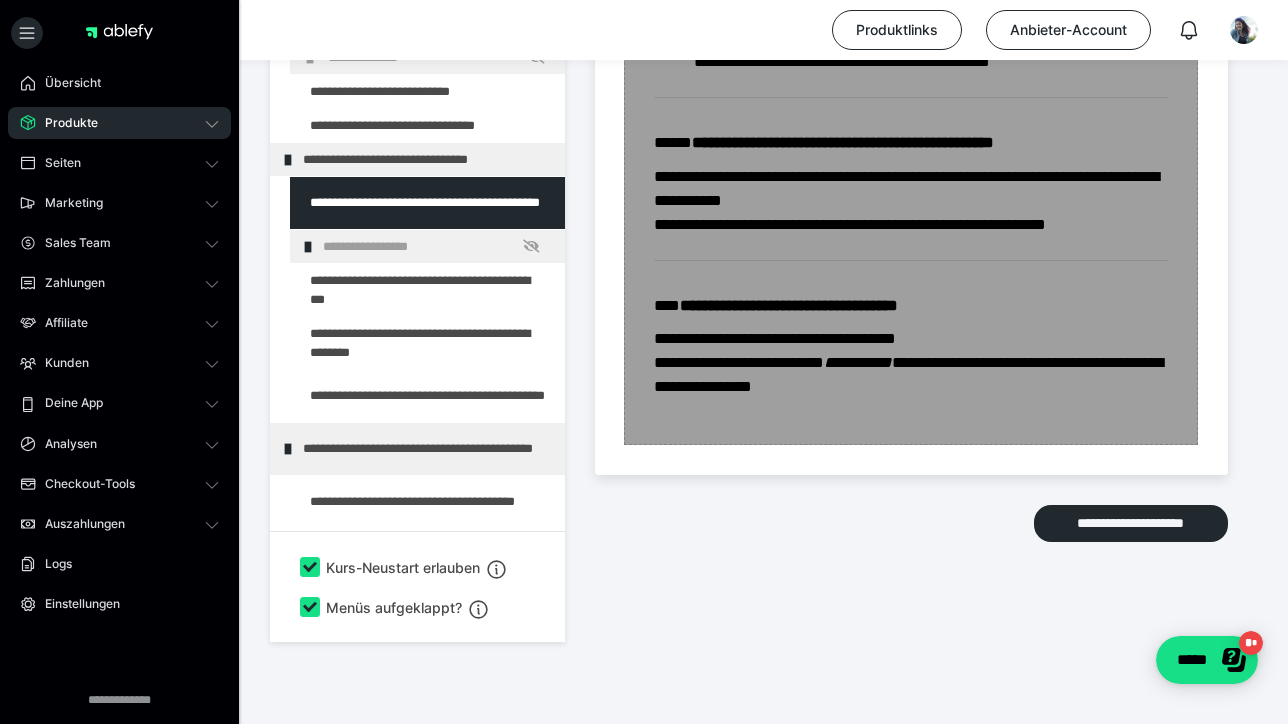 scroll, scrollTop: 2951, scrollLeft: 0, axis: vertical 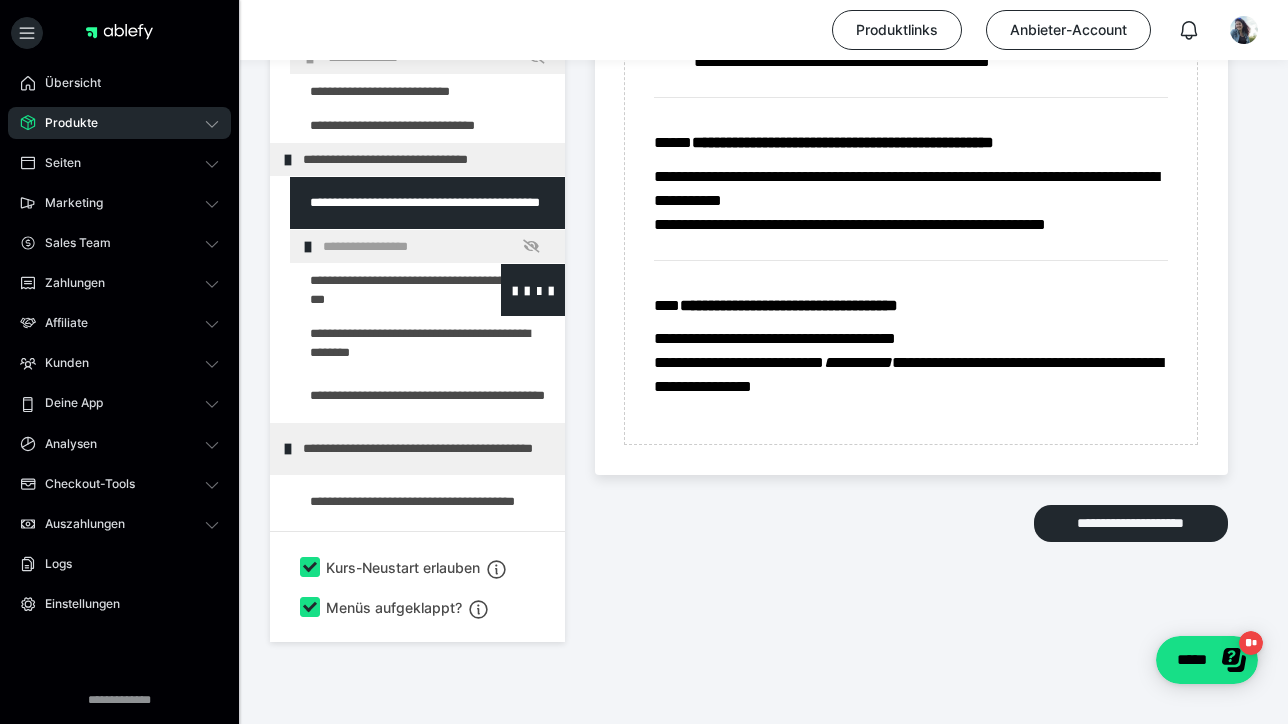 click at bounding box center [375, 290] 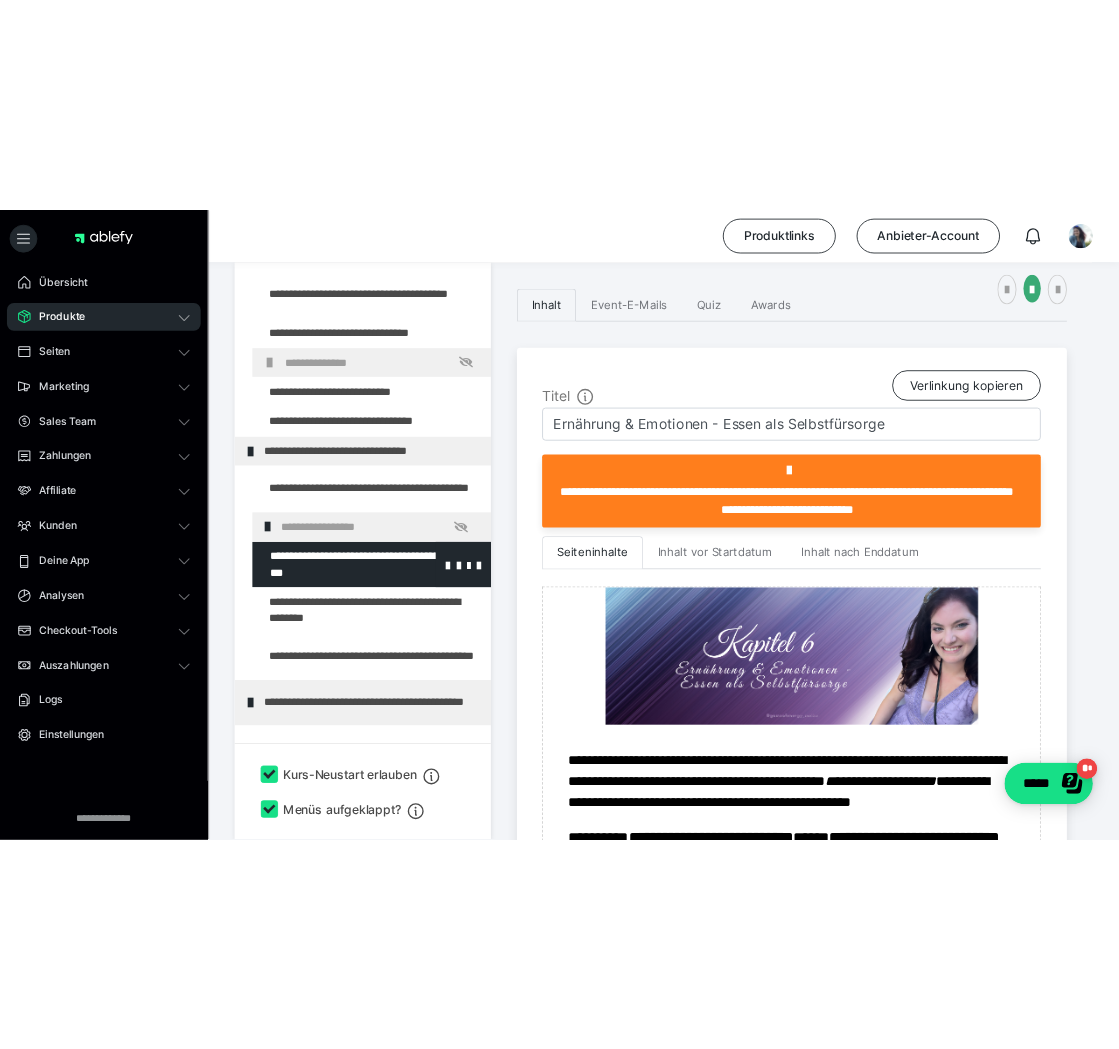 scroll, scrollTop: 73, scrollLeft: 0, axis: vertical 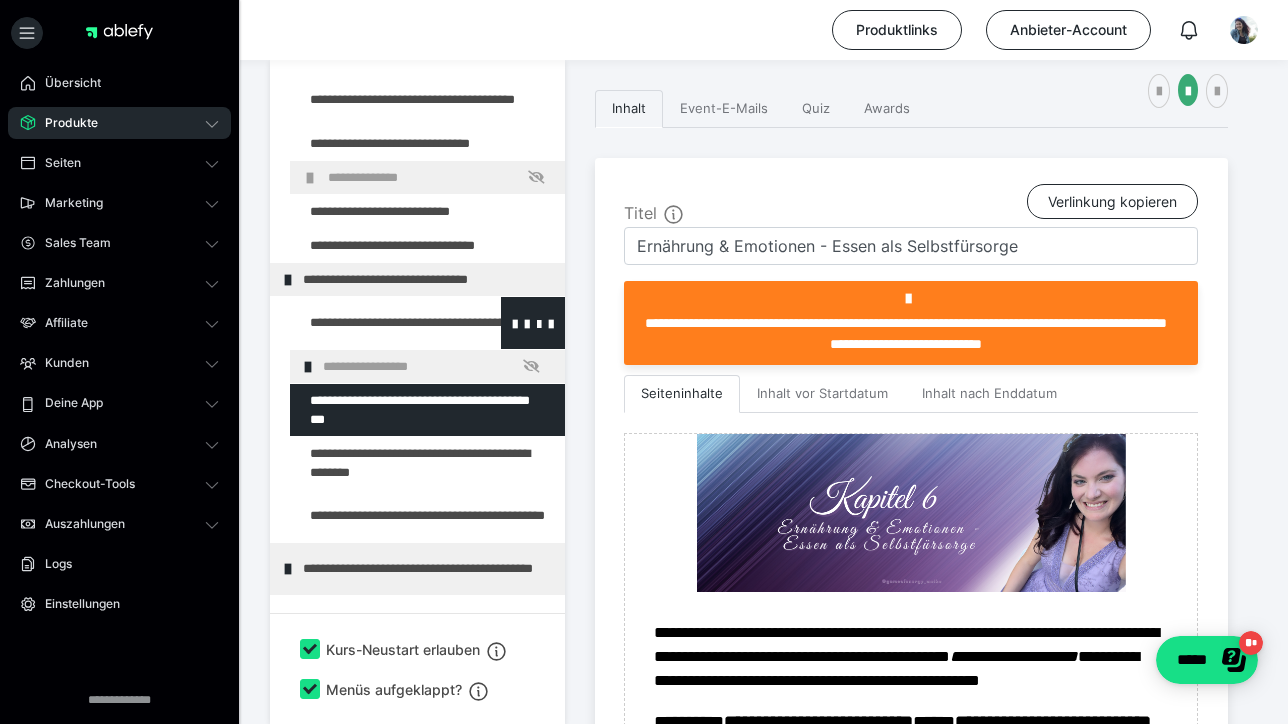 click at bounding box center (375, 323) 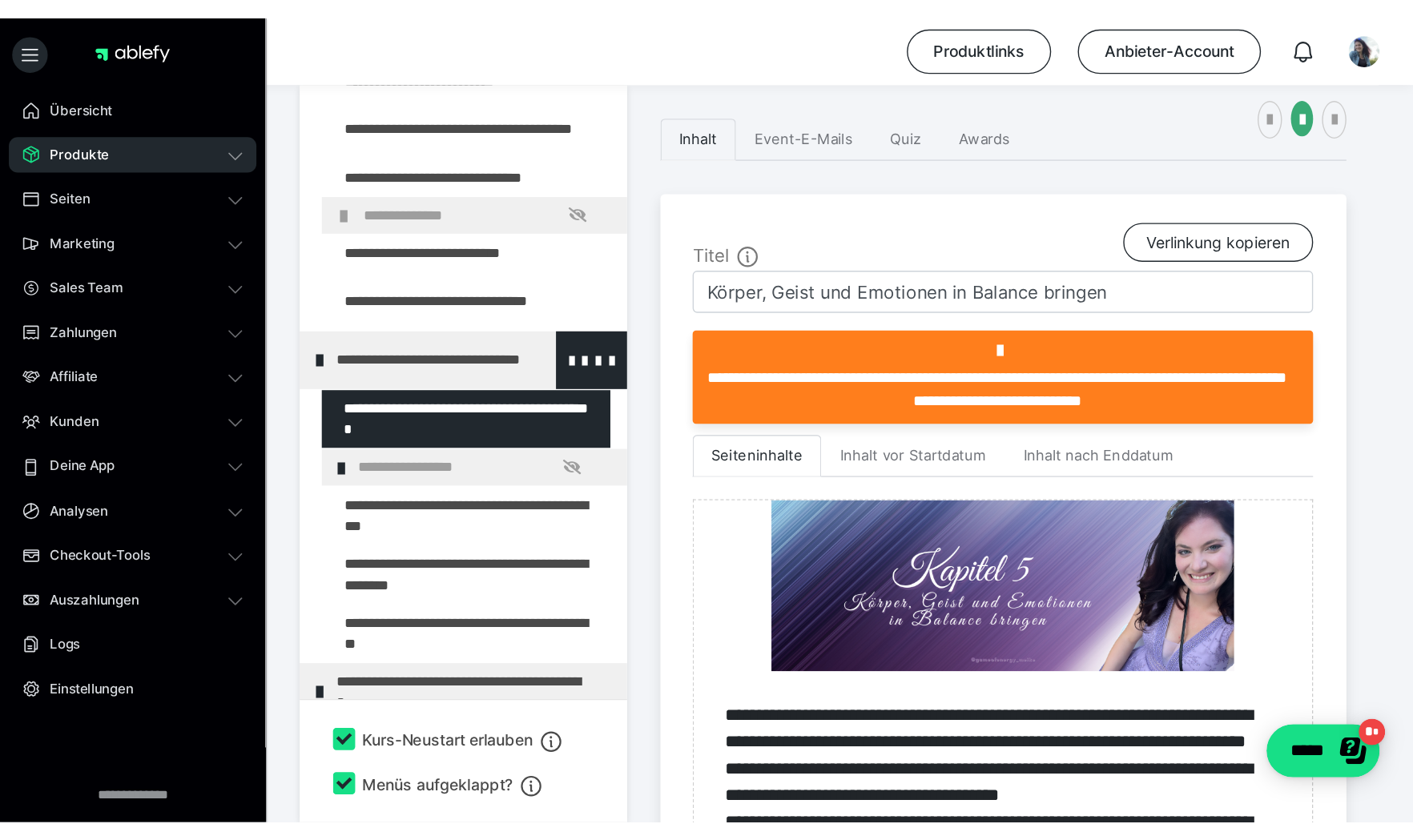 scroll, scrollTop: 0, scrollLeft: 0, axis: both 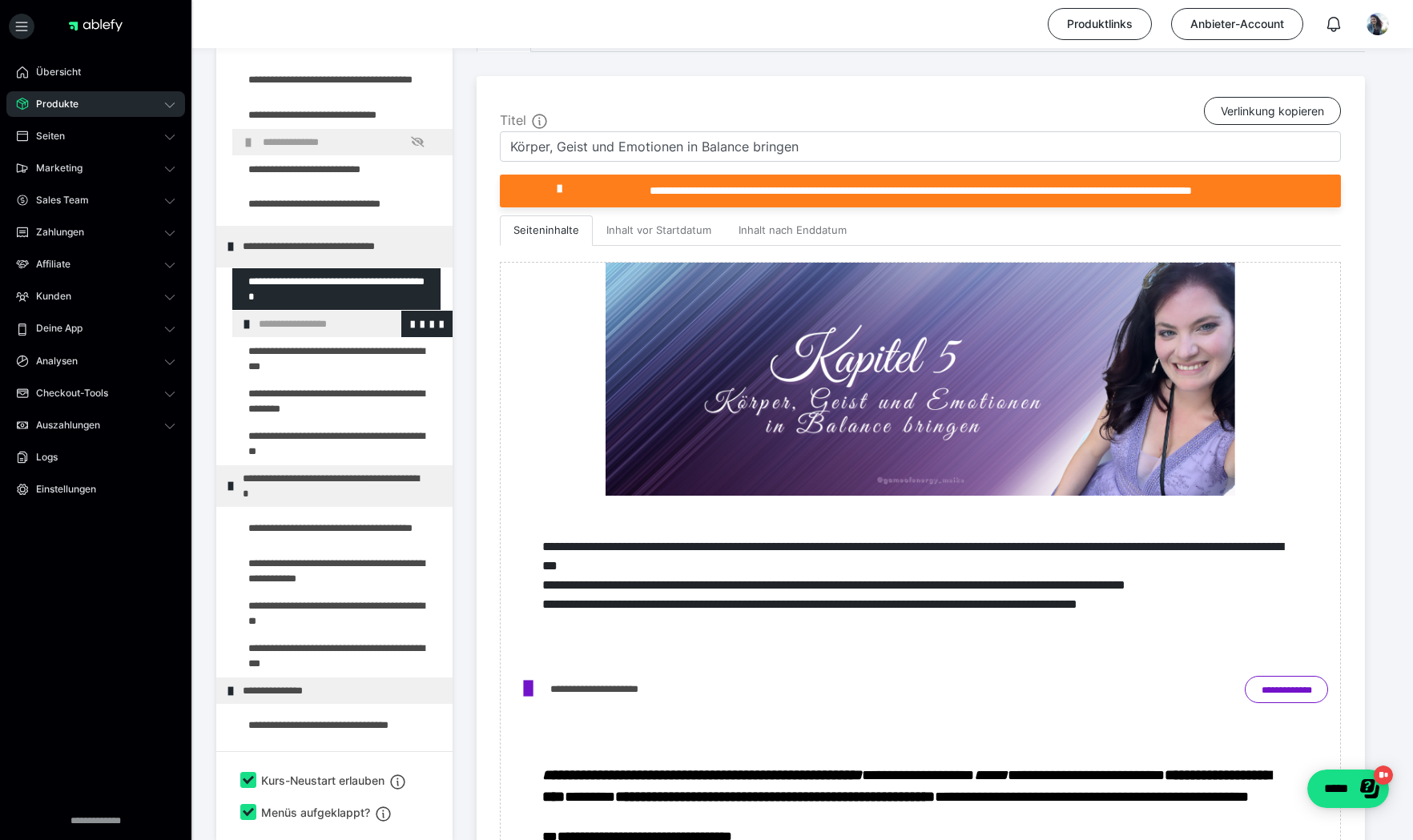 click on "**********" at bounding box center (343, 324) 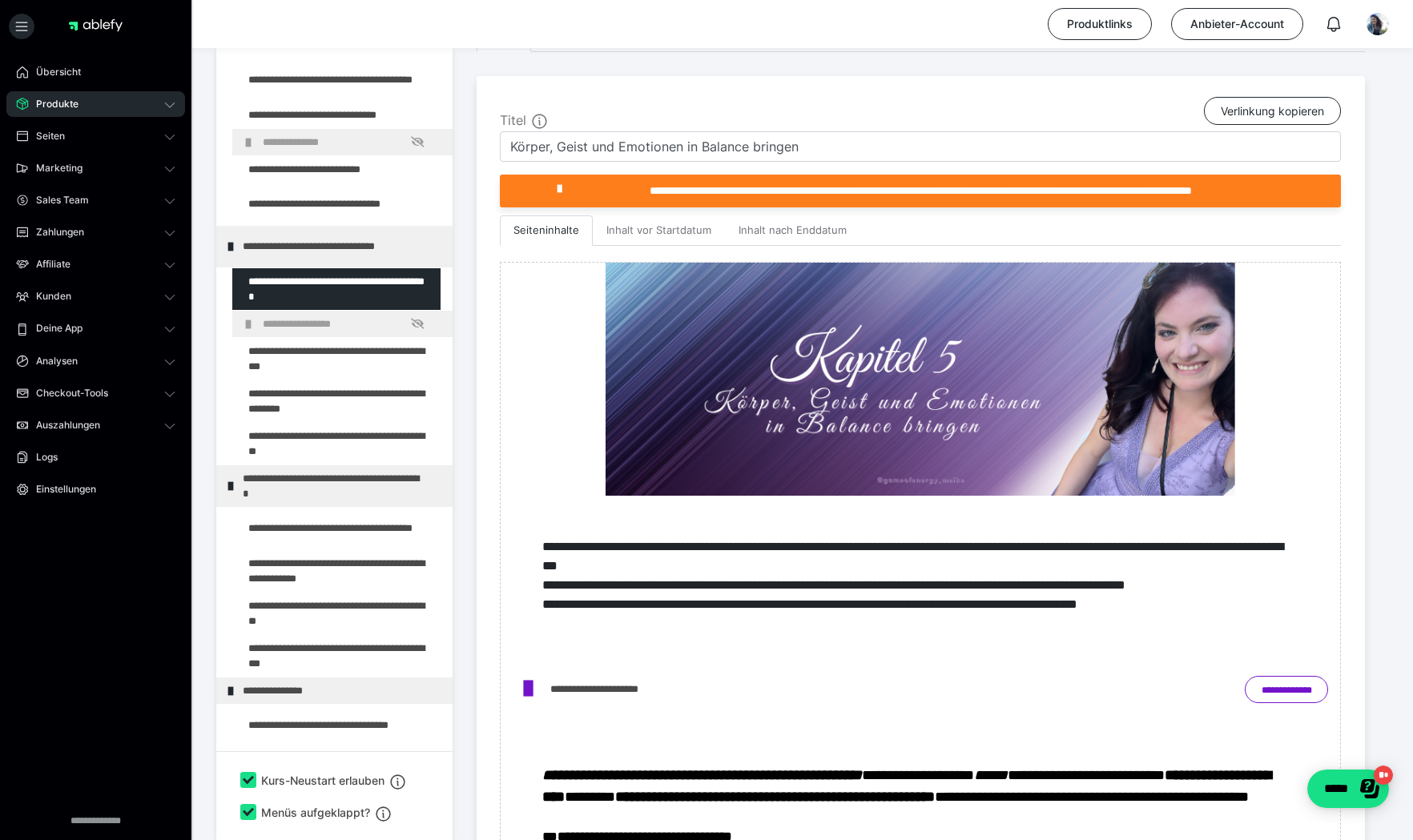 click on "**********" at bounding box center (347, 324) 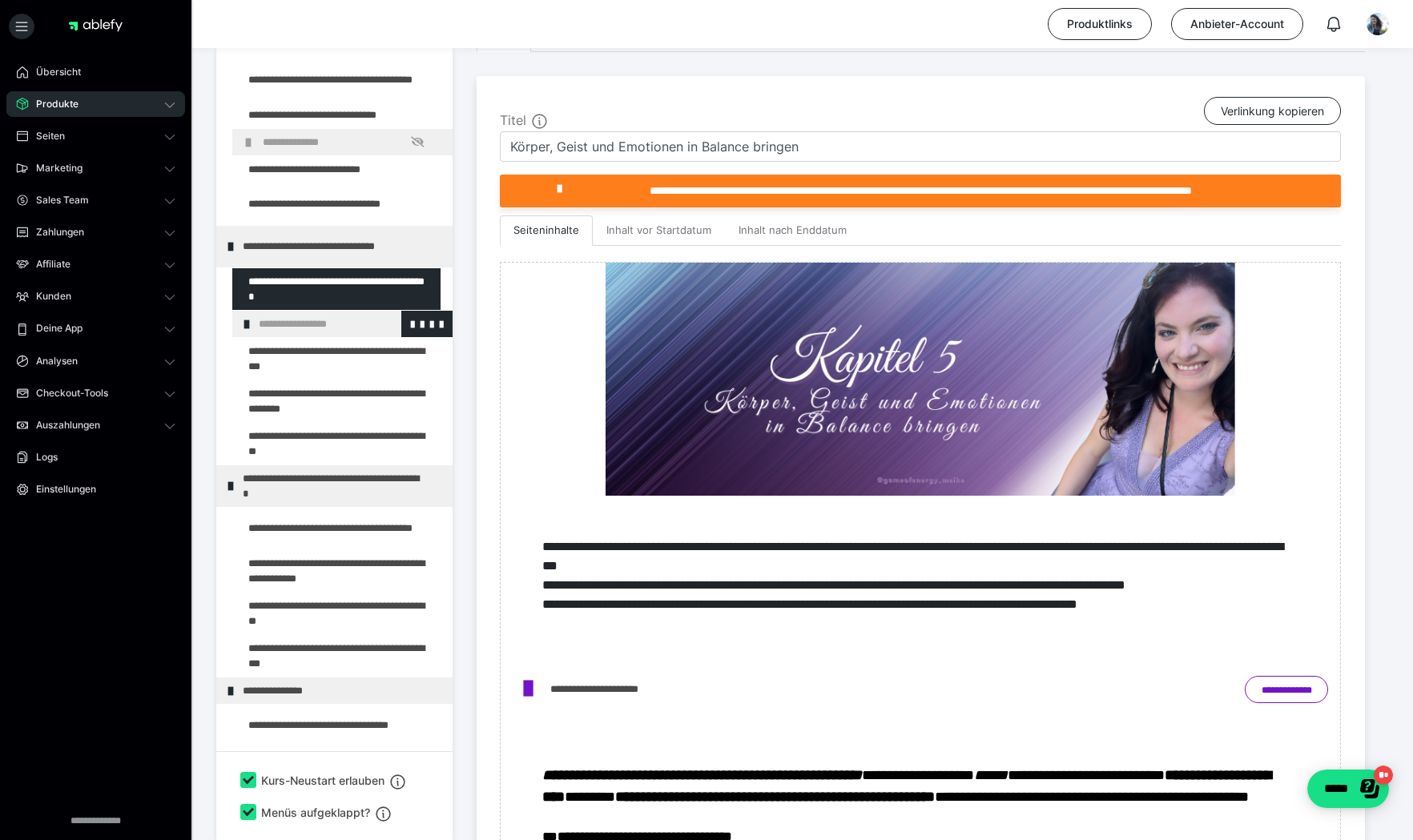 click on "**********" at bounding box center [343, 324] 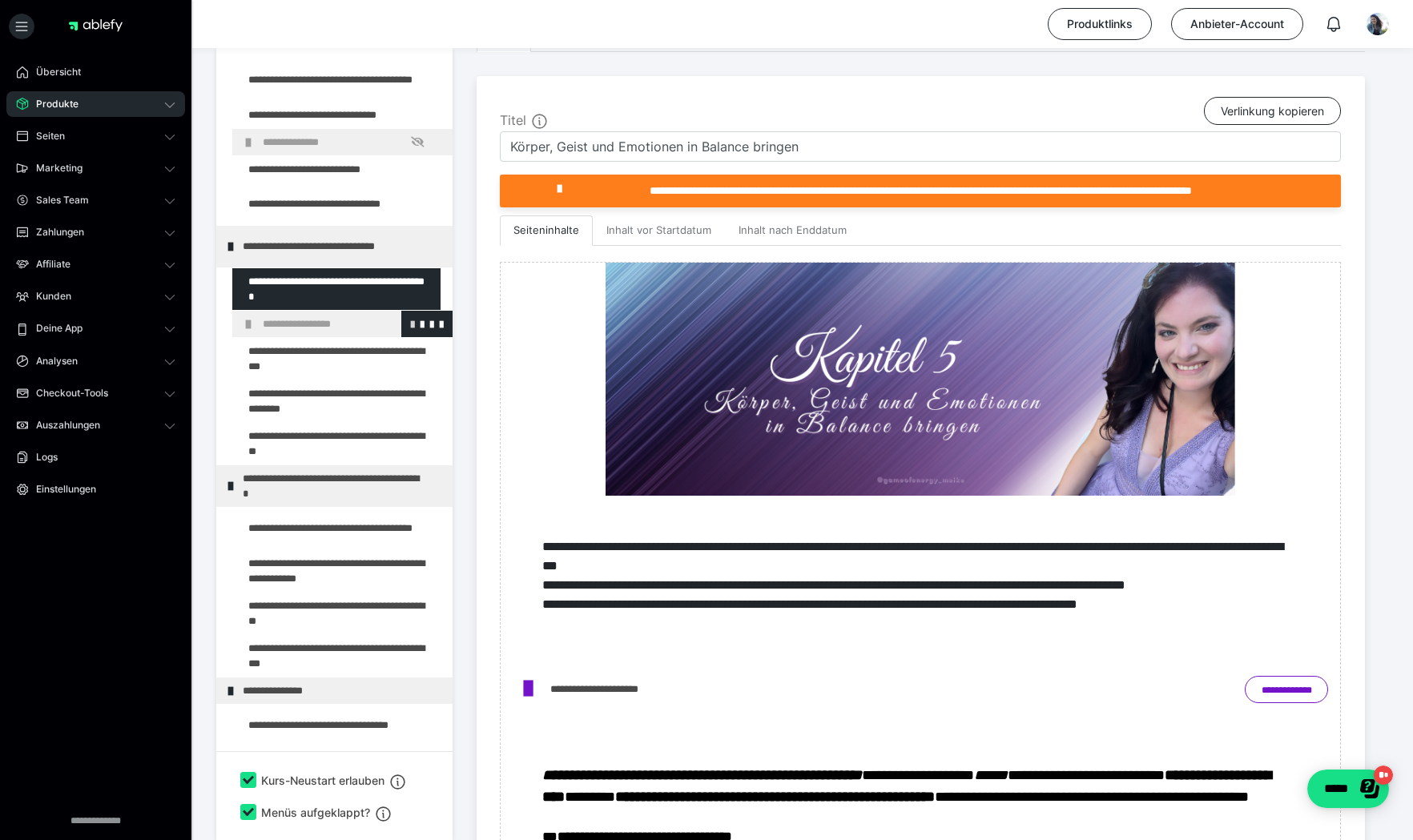 click at bounding box center [413, 324] 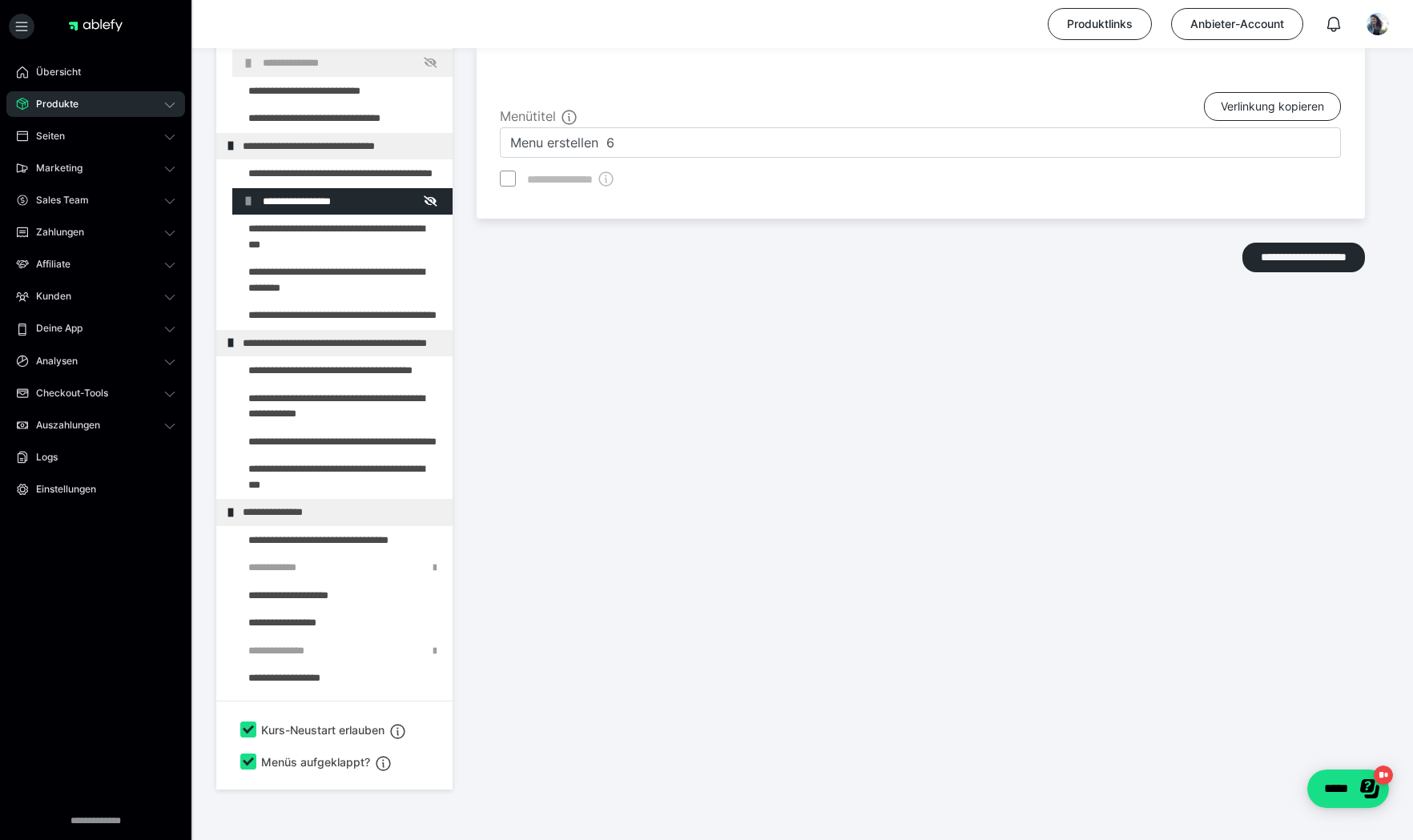 scroll, scrollTop: 283, scrollLeft: 0, axis: vertical 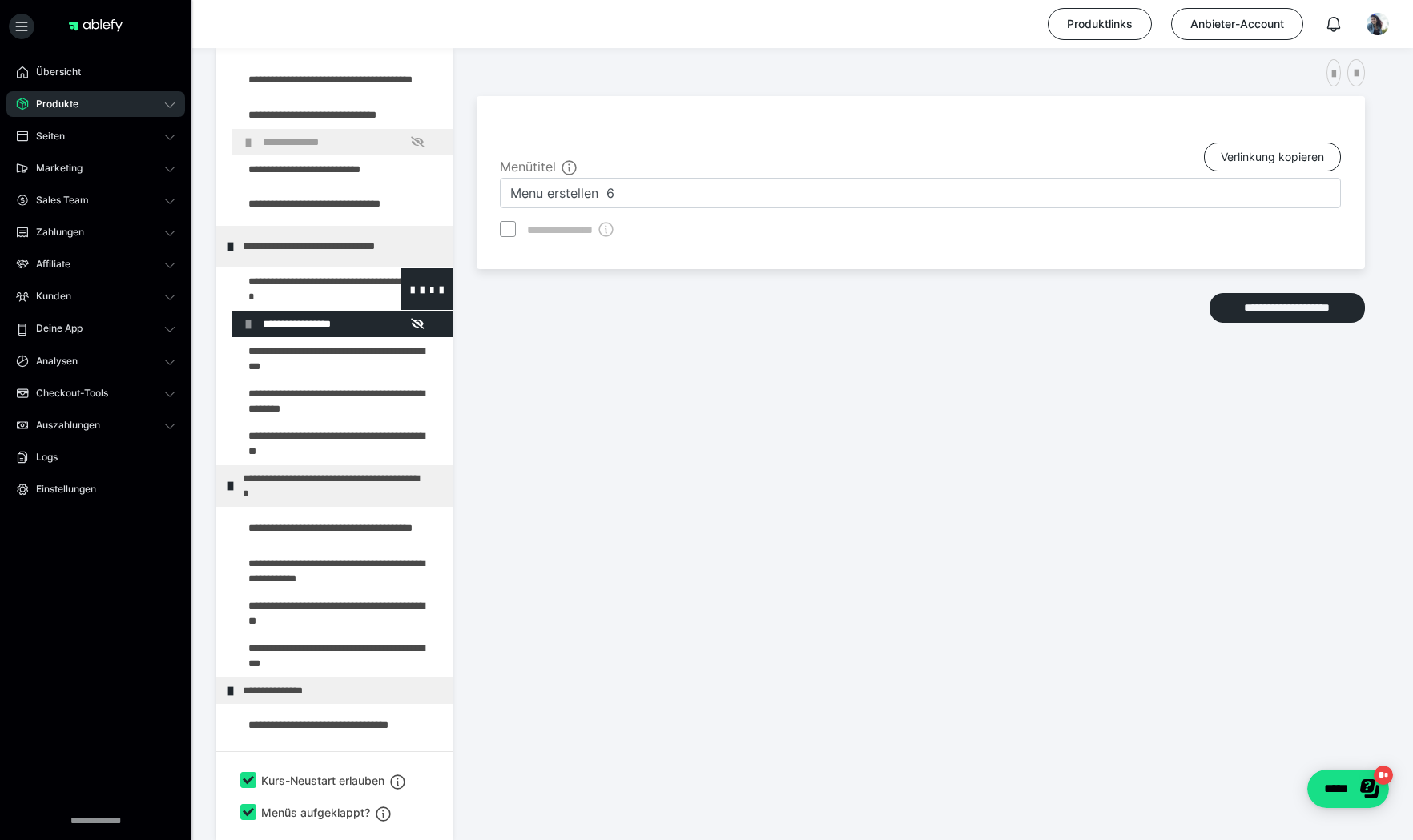 click at bounding box center (300, 289) 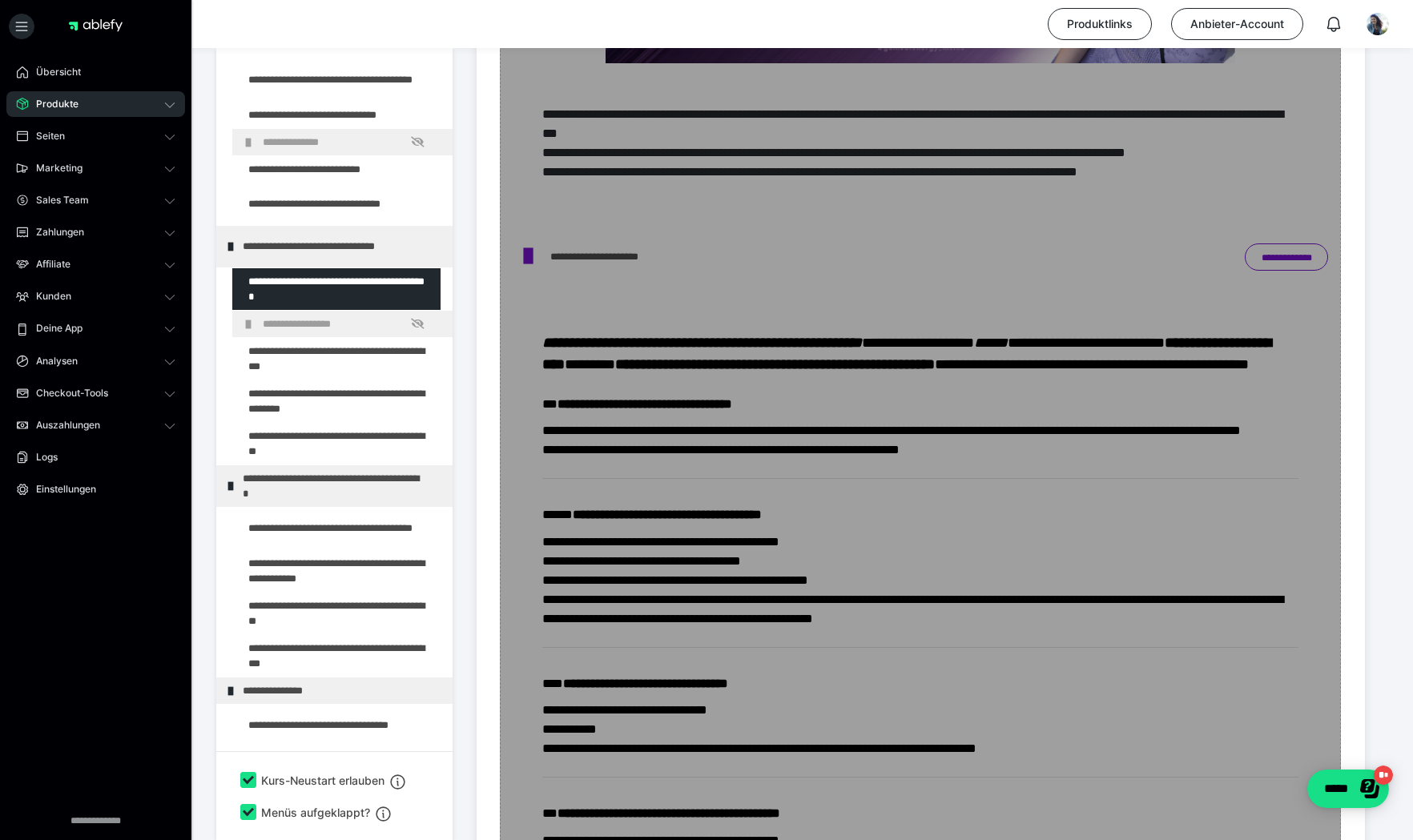 scroll, scrollTop: 653, scrollLeft: 0, axis: vertical 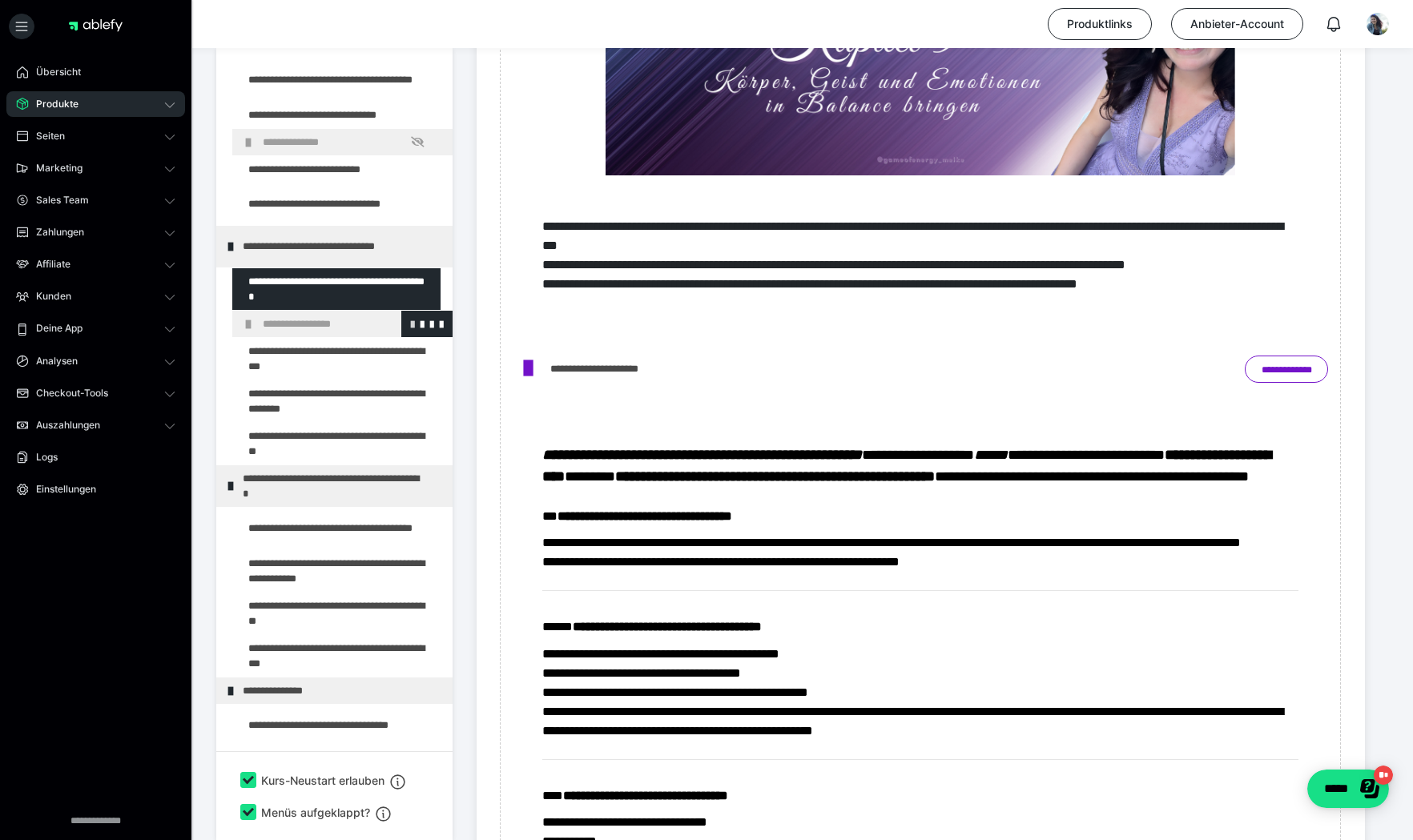 click at bounding box center [413, 324] 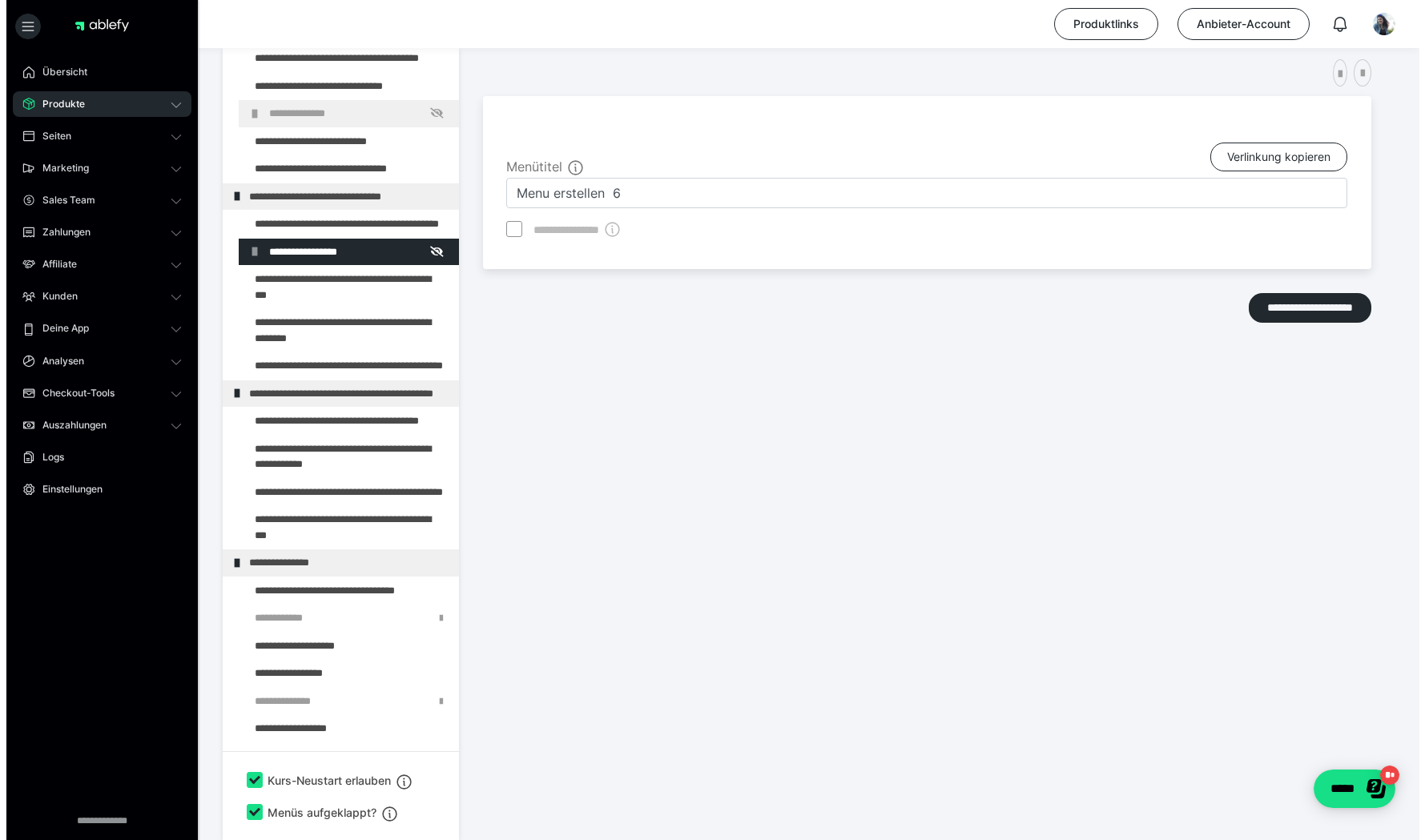 scroll, scrollTop: 283, scrollLeft: 0, axis: vertical 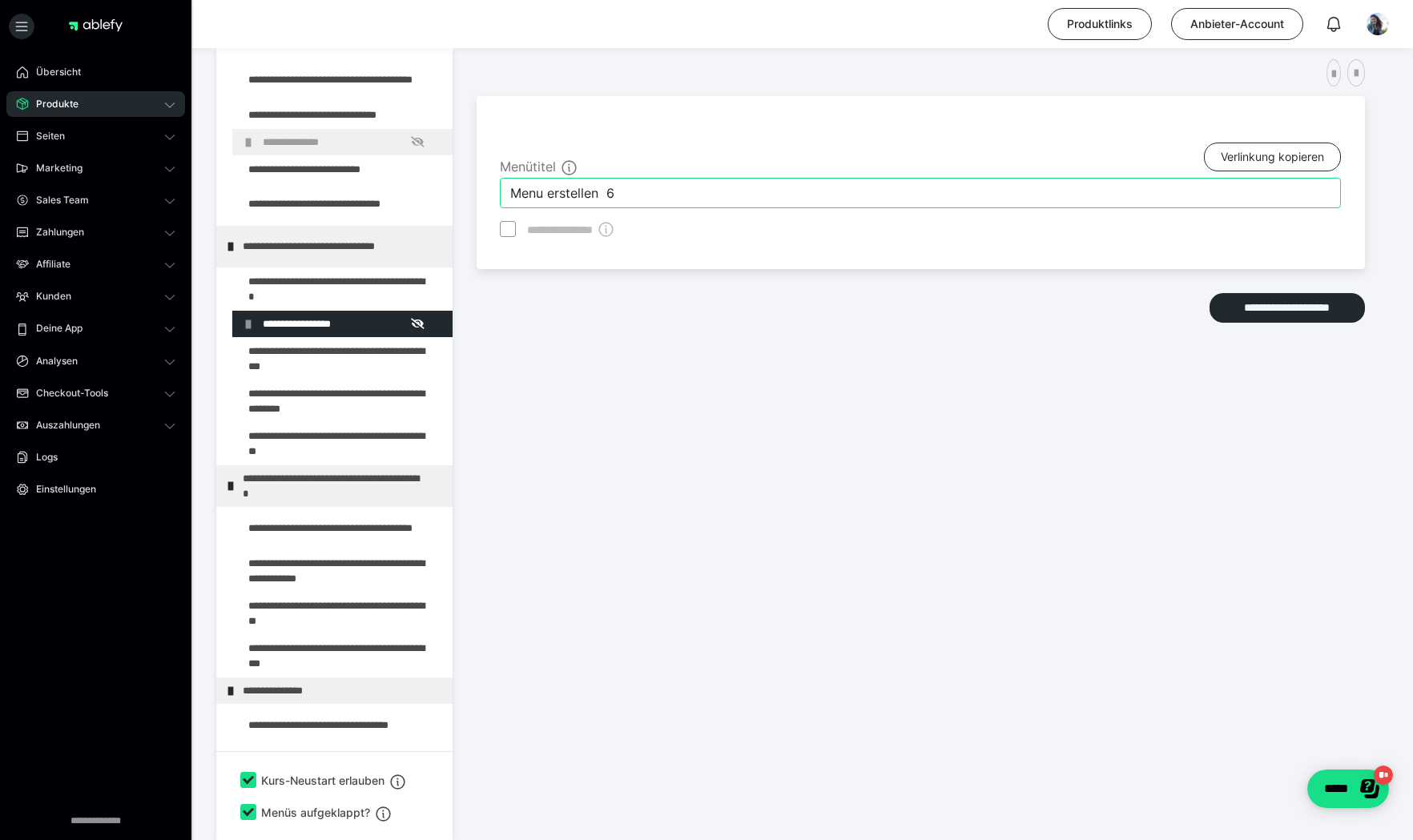 click on "Menu erstellen  6" at bounding box center [920, 193] 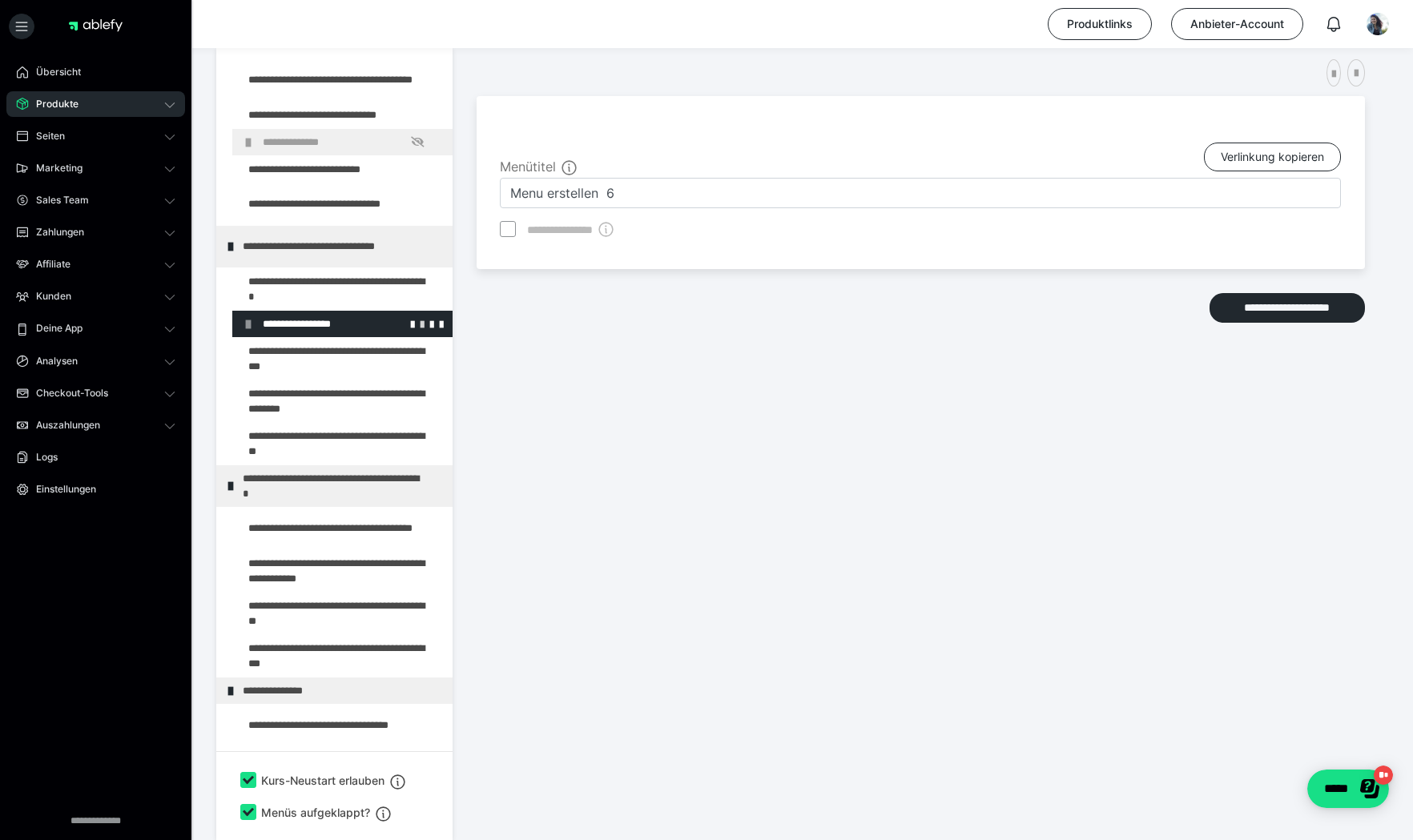 click at bounding box center (422, 324) 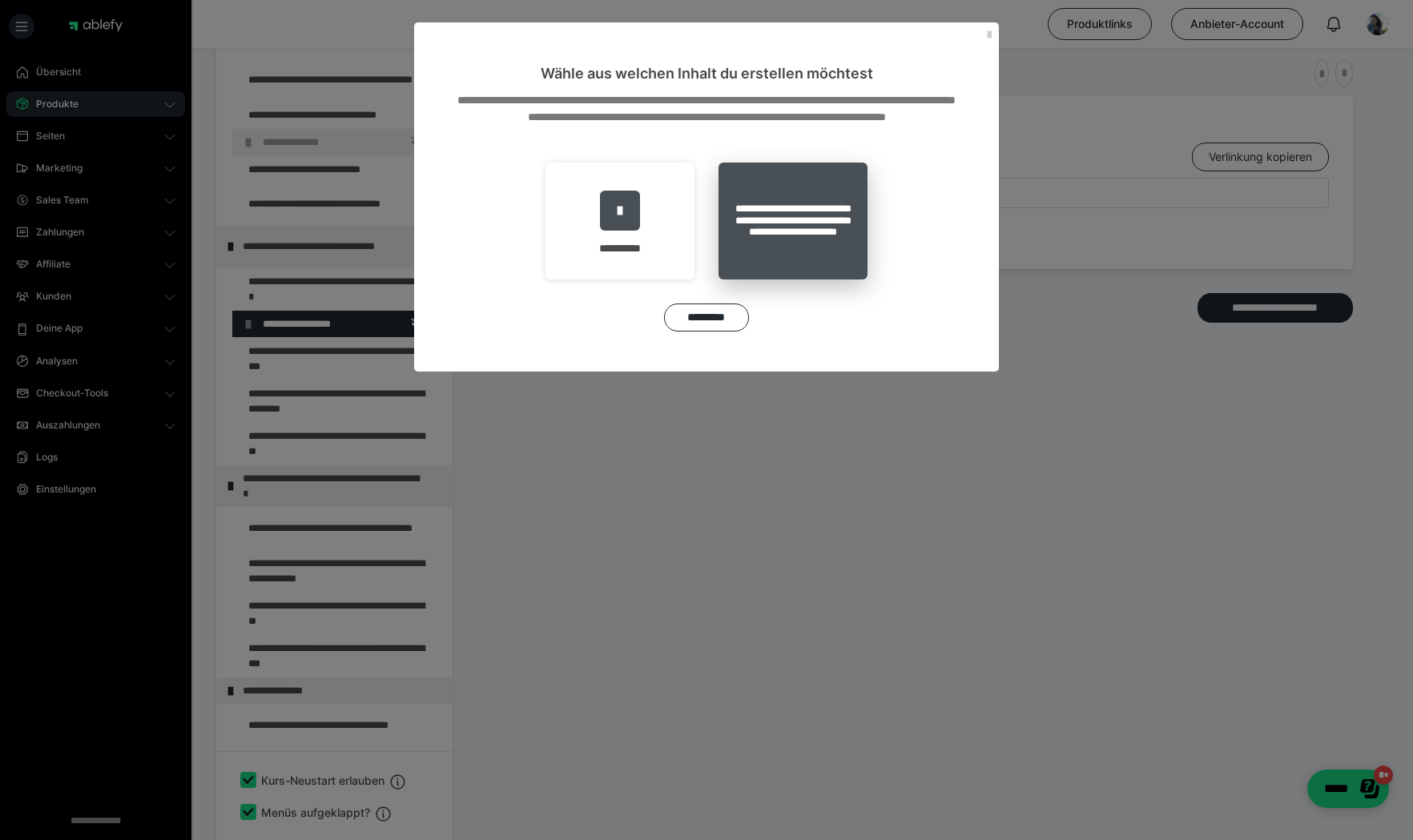 click on "**********" at bounding box center (793, 221) 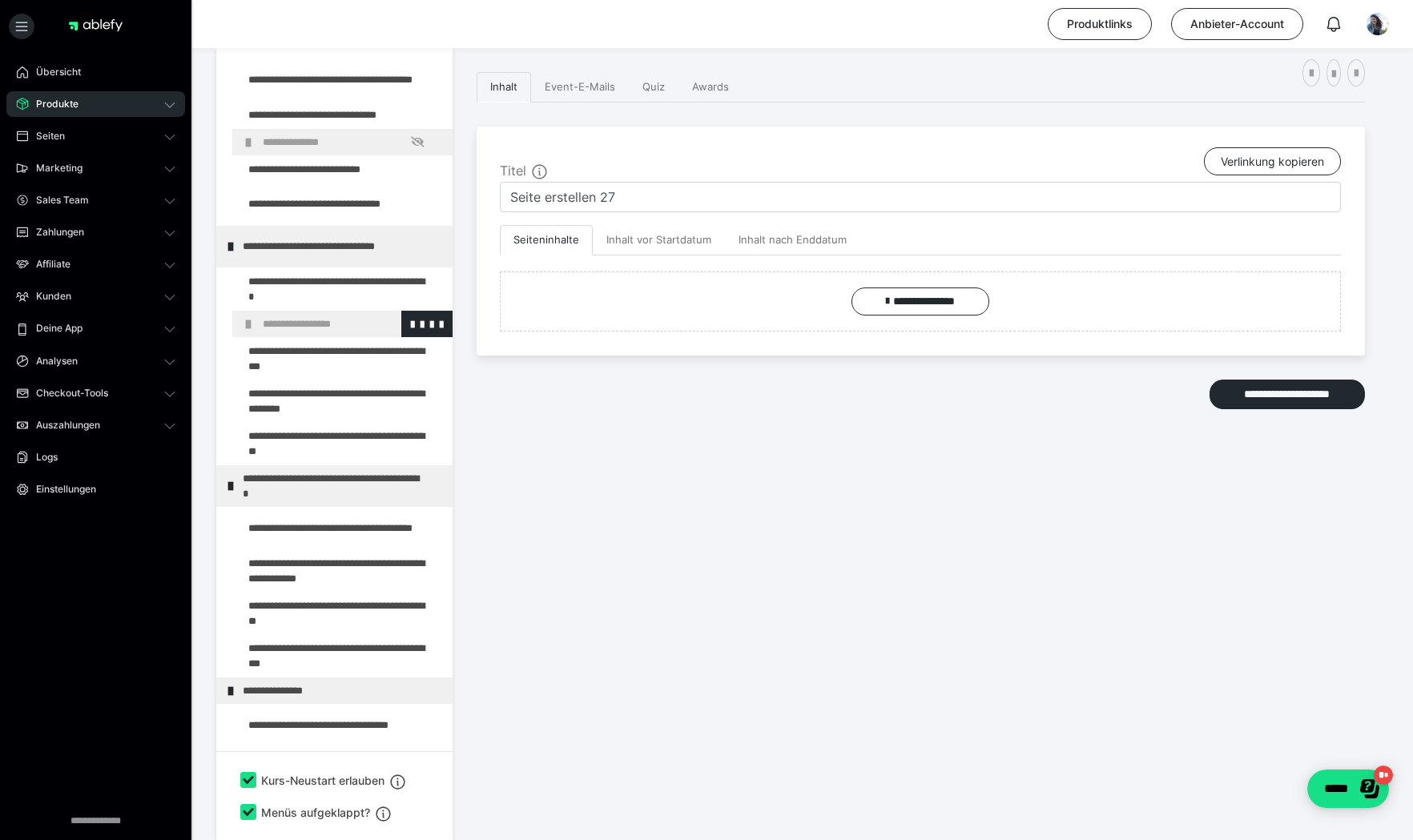 click on "**********" at bounding box center [347, 324] 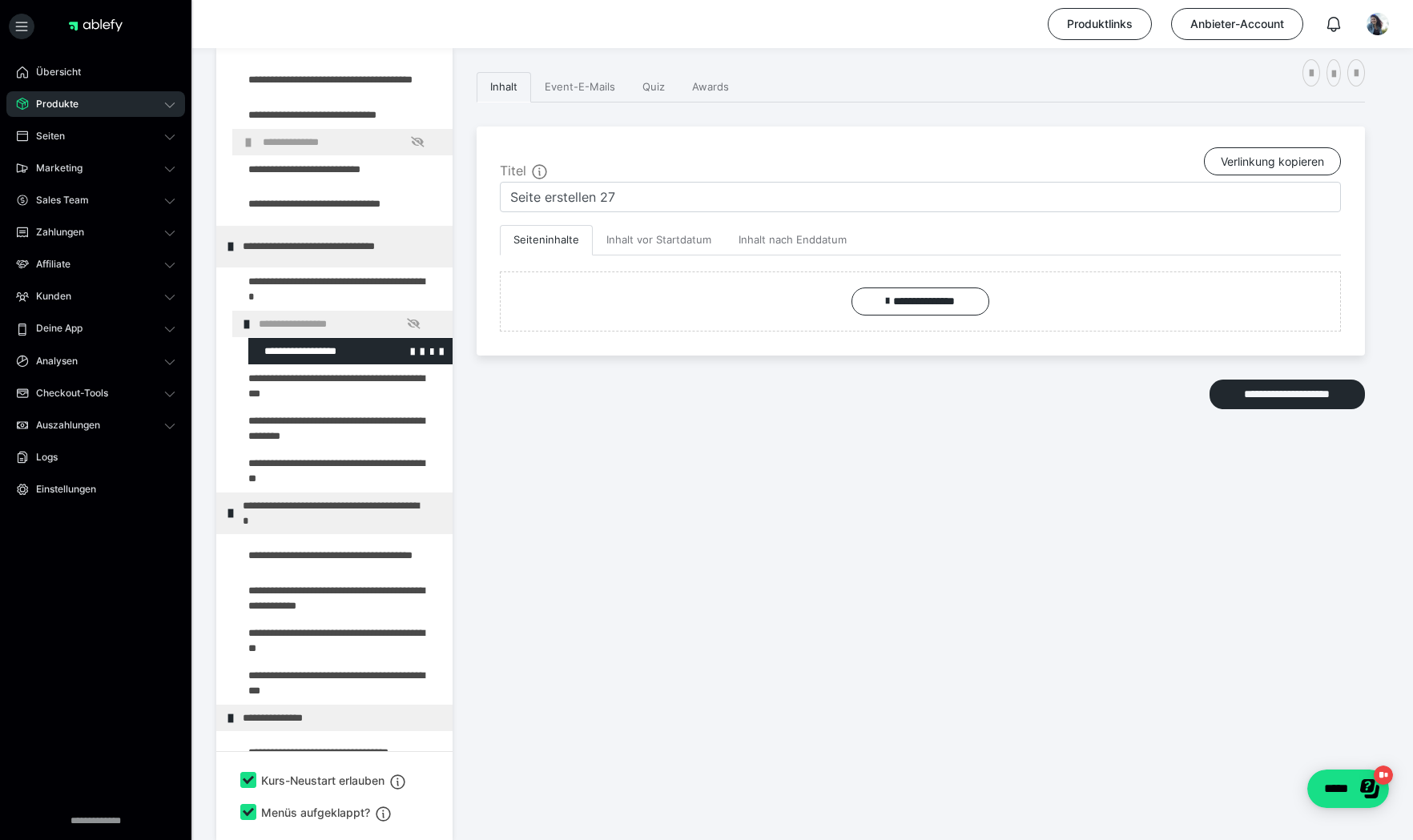 click at bounding box center [308, 351] 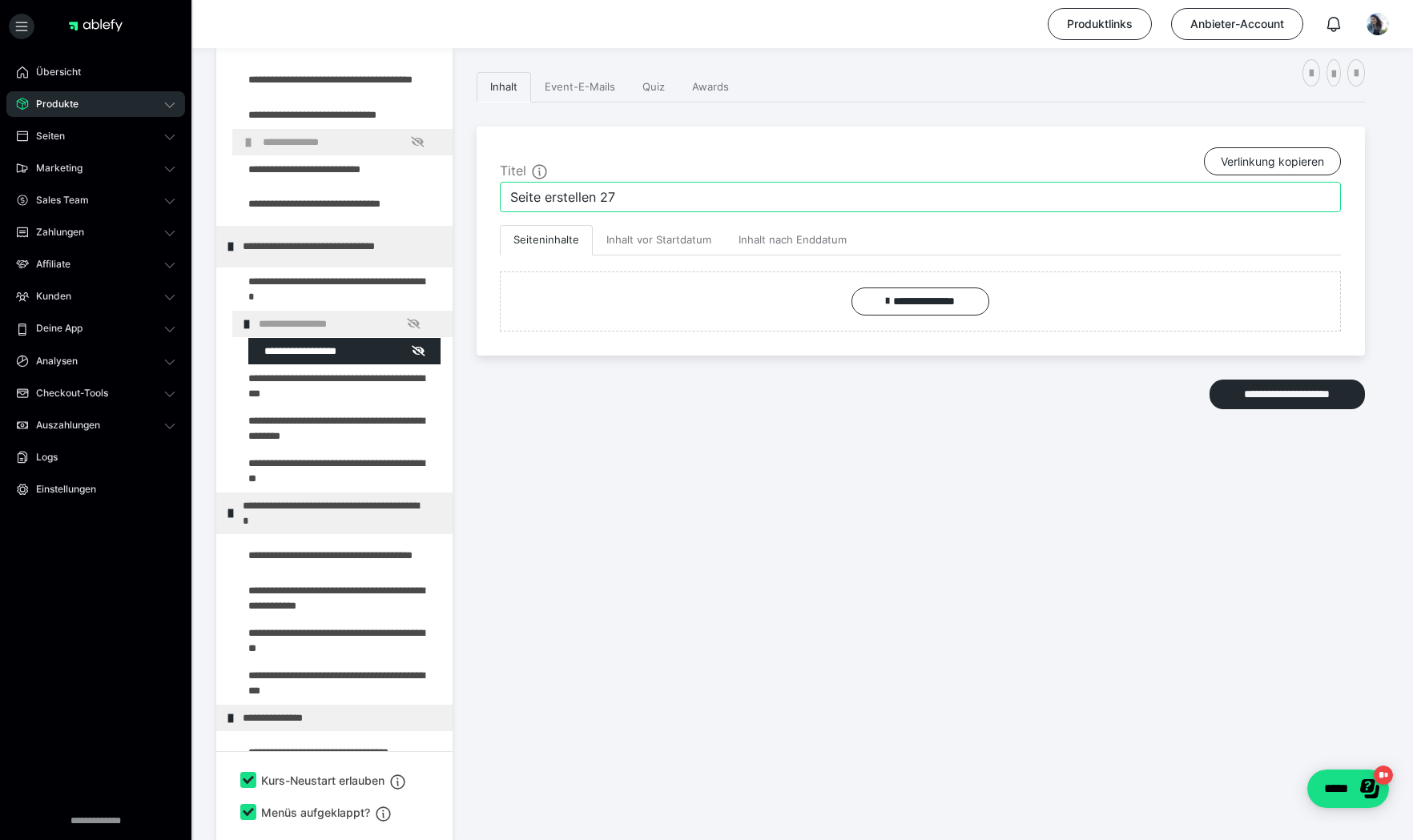 drag, startPoint x: 639, startPoint y: 198, endPoint x: 455, endPoint y: 195, distance: 184.02445 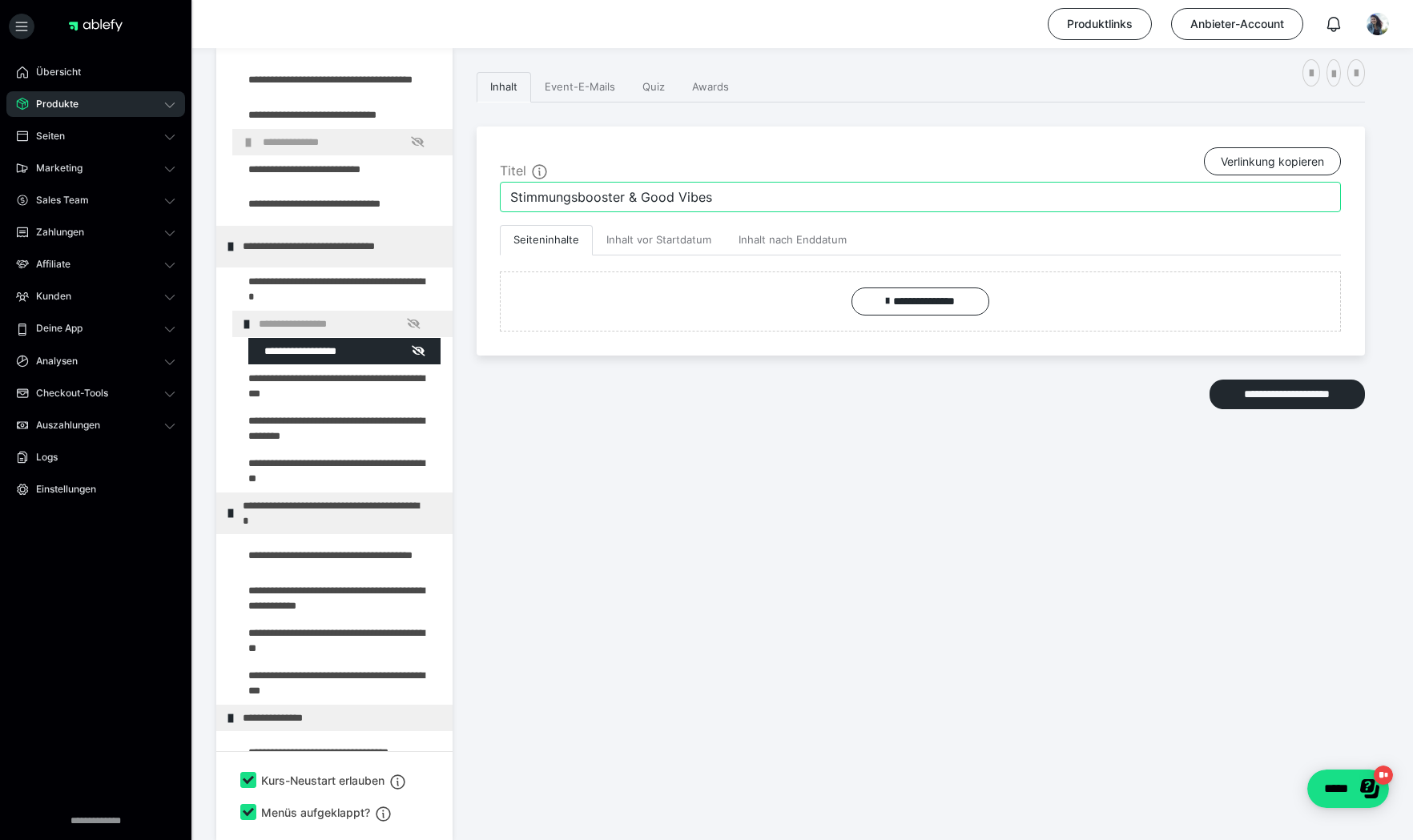 type on "Stimmungsbooster & Good Vibes" 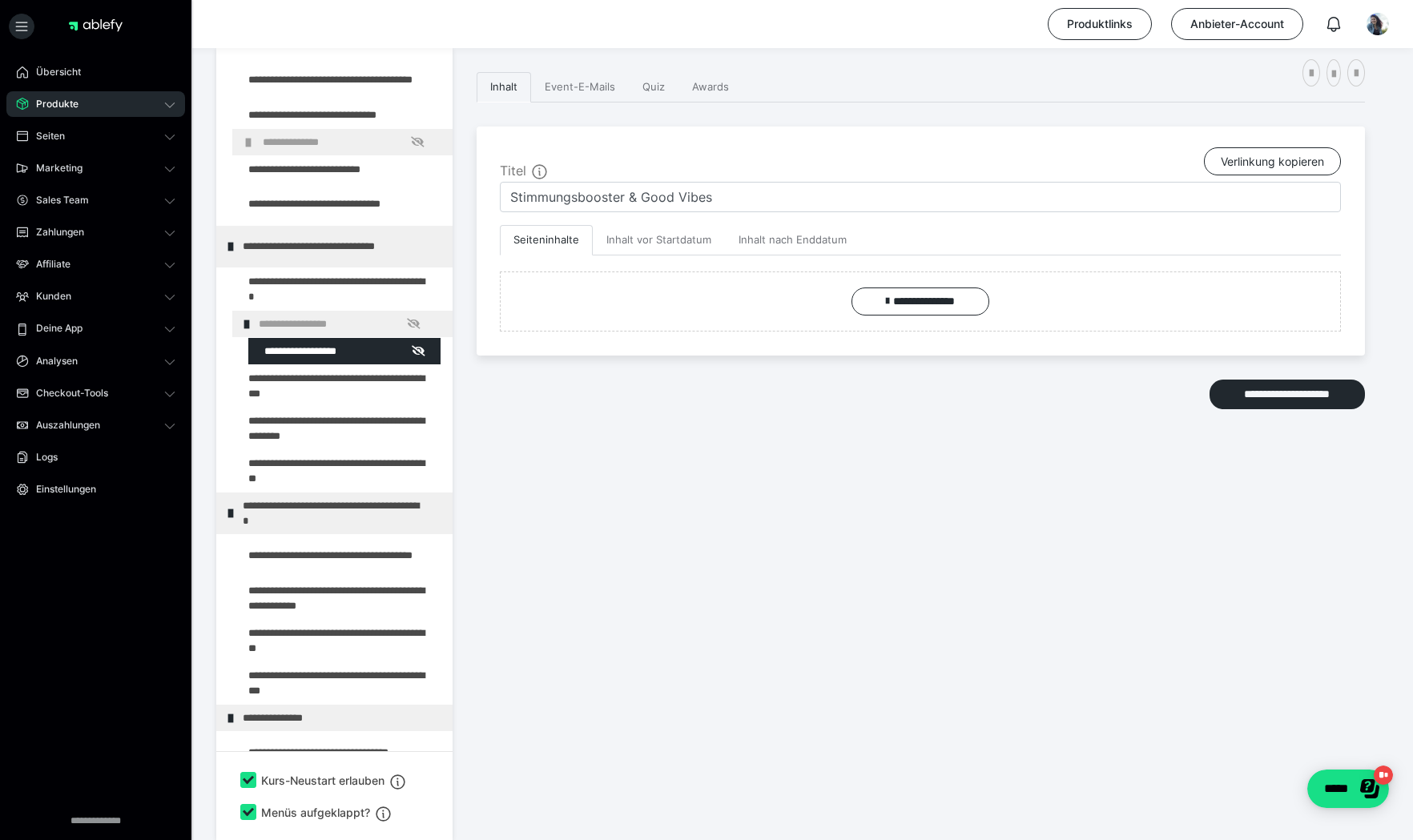 click on "**********" at bounding box center (920, 416) 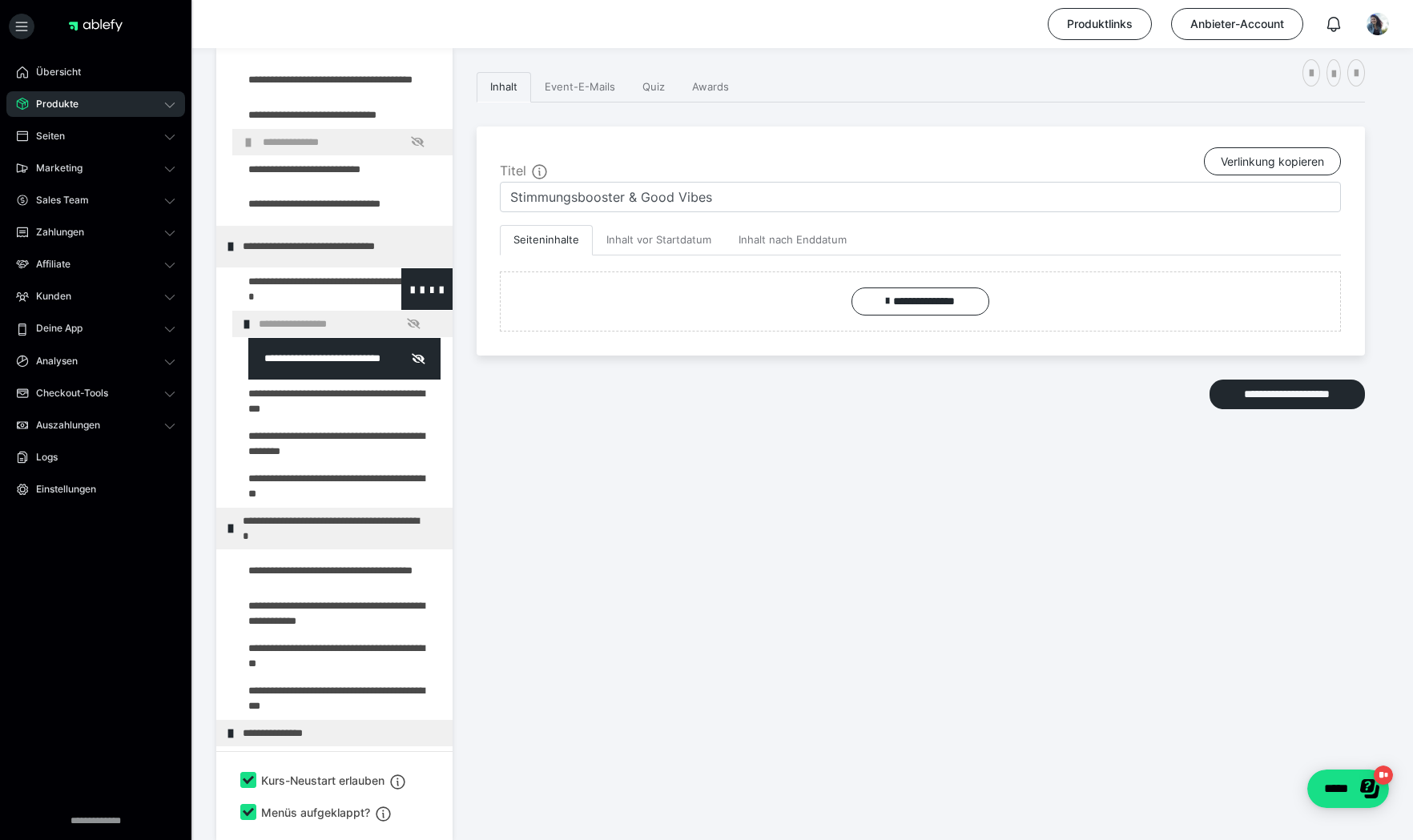 click at bounding box center [300, 289] 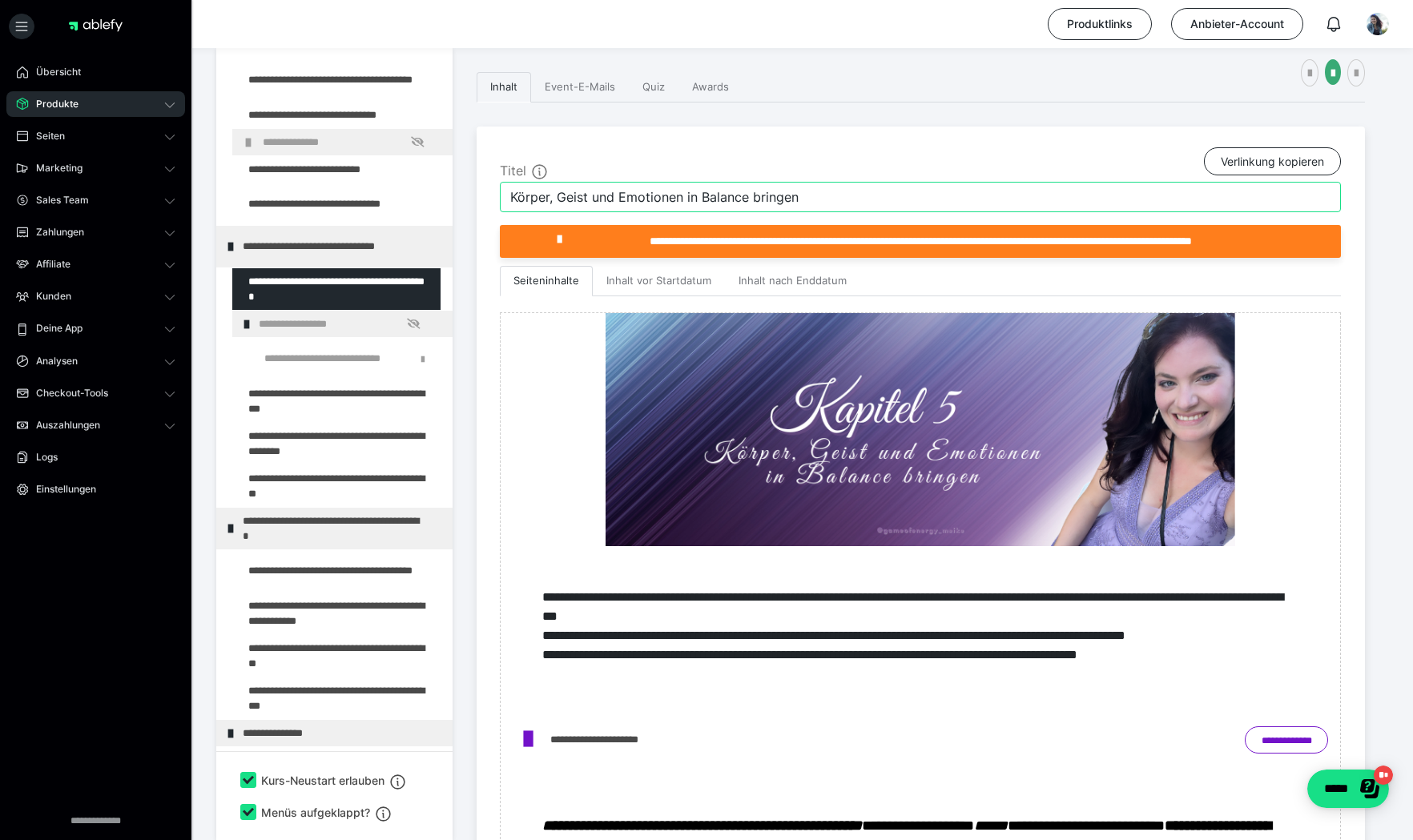 drag, startPoint x: 801, startPoint y: 199, endPoint x: 459, endPoint y: 173, distance: 342.9869 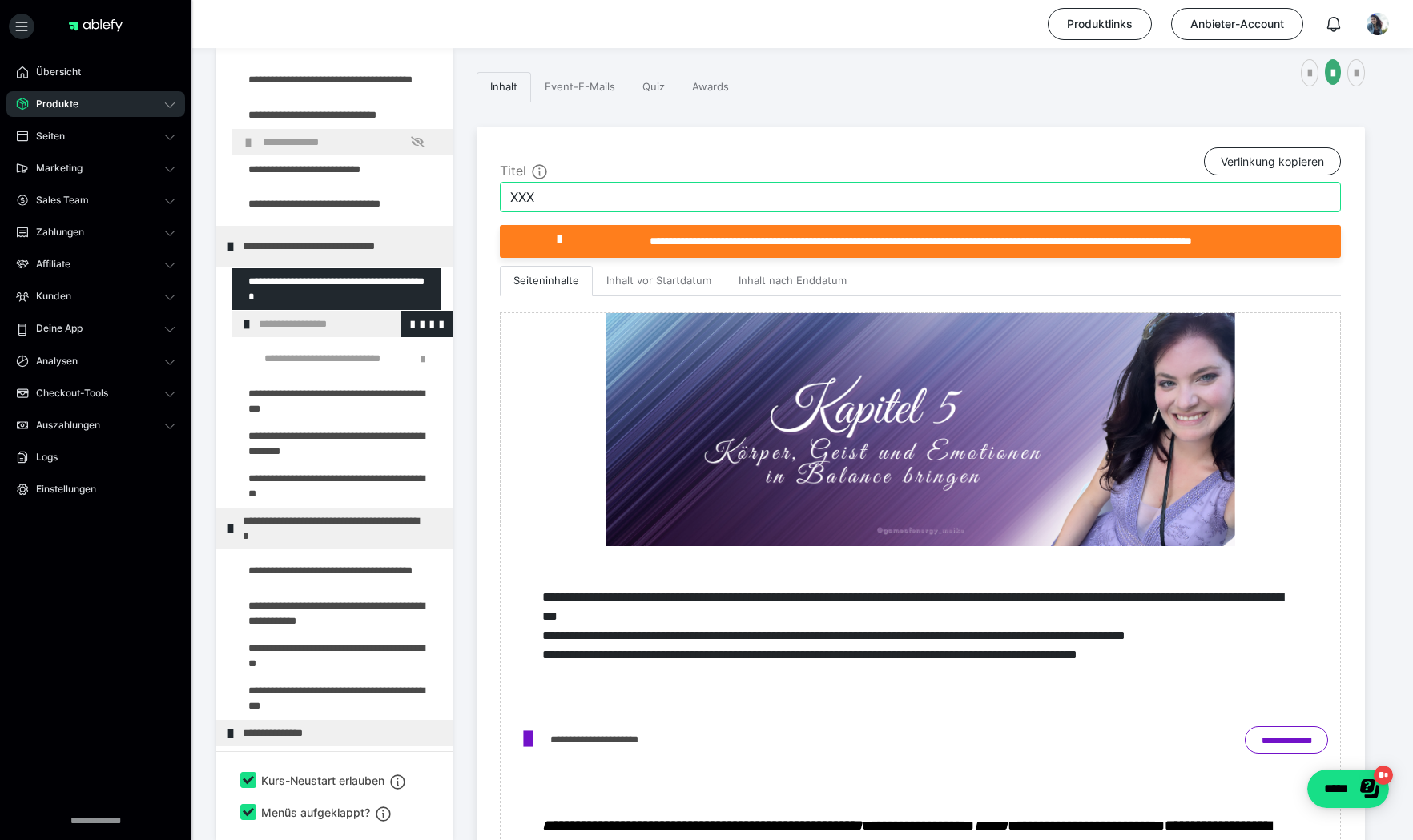 type on "XXX" 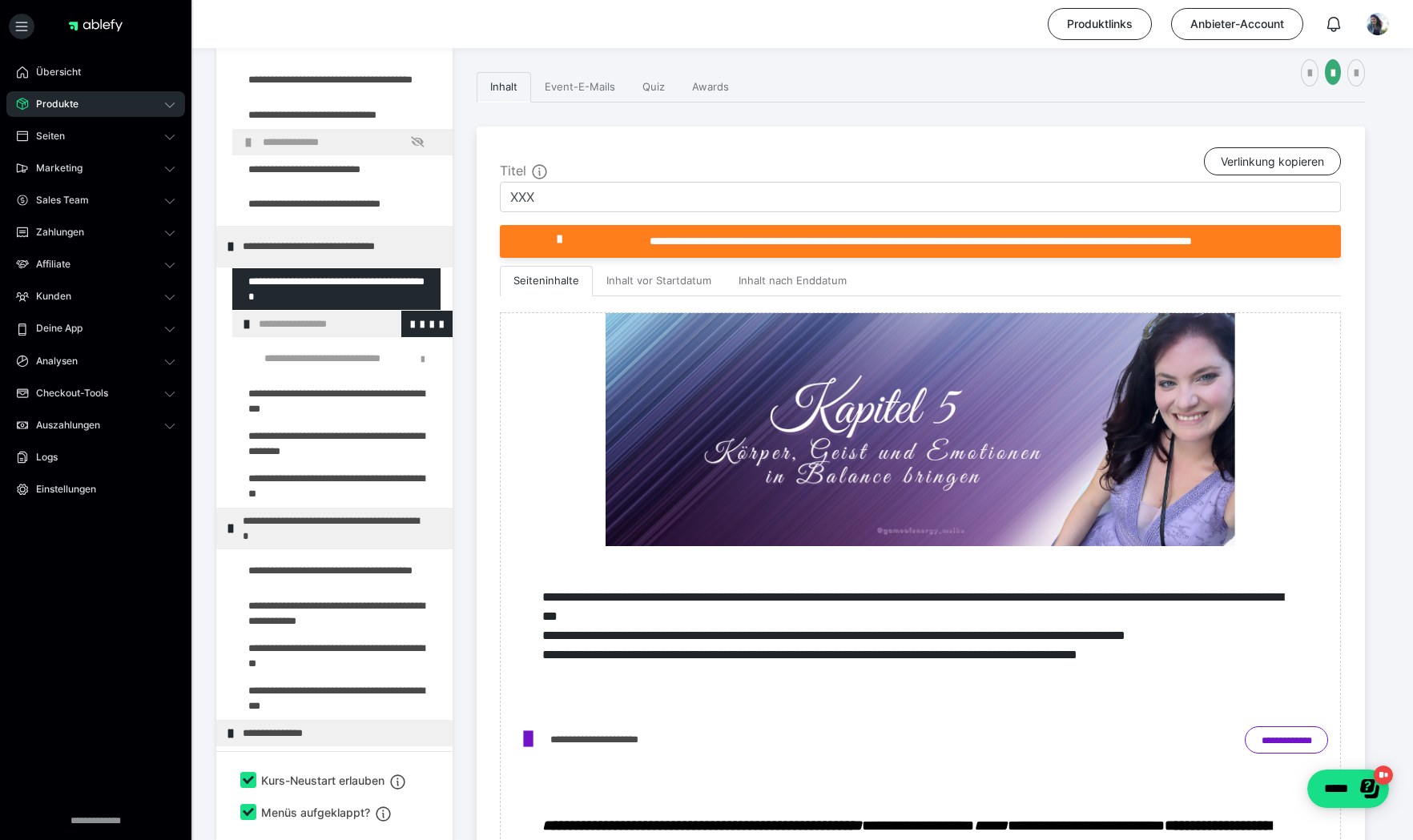 click on "**********" at bounding box center [343, 324] 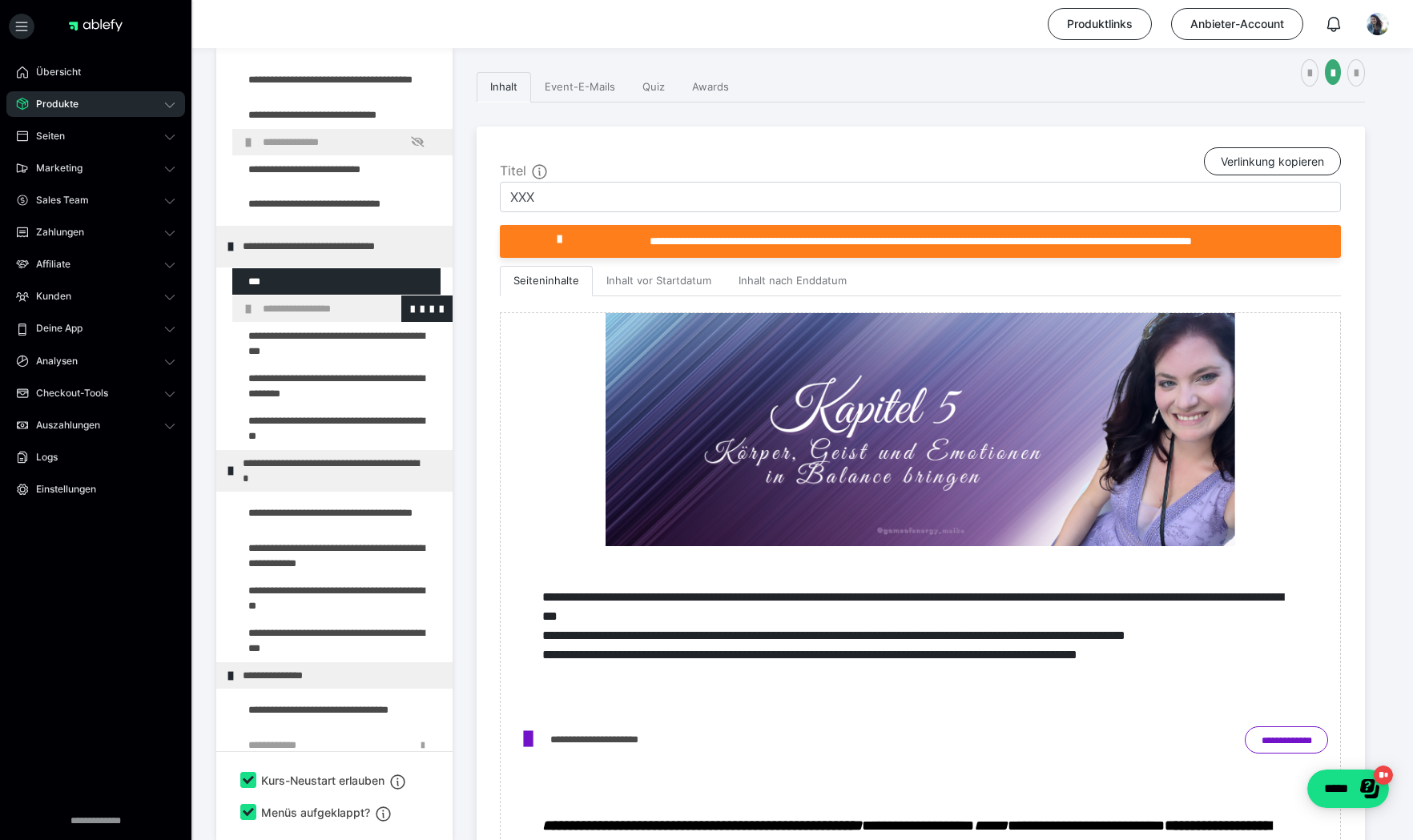 click on "**********" at bounding box center (347, 308) 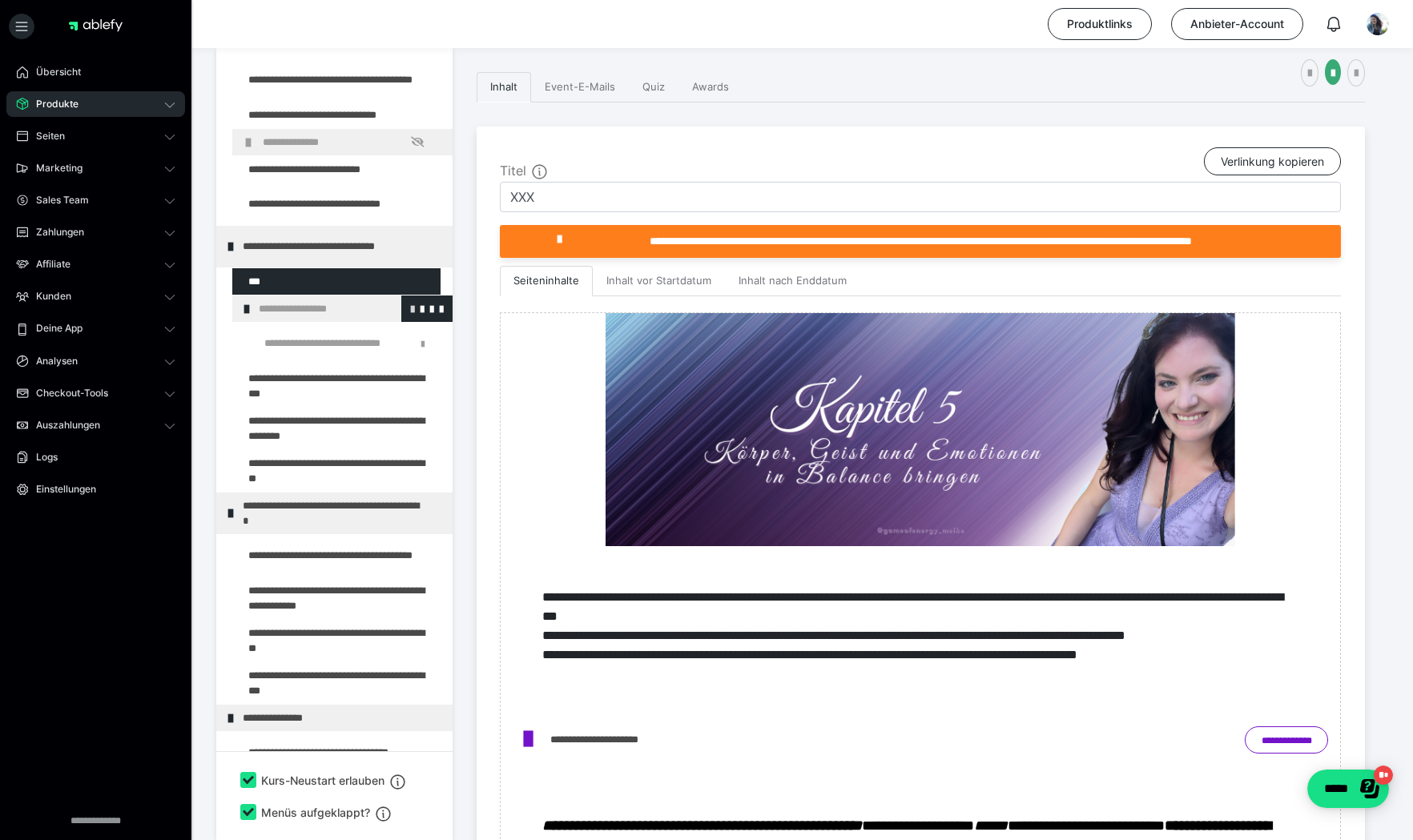 click at bounding box center (413, 308) 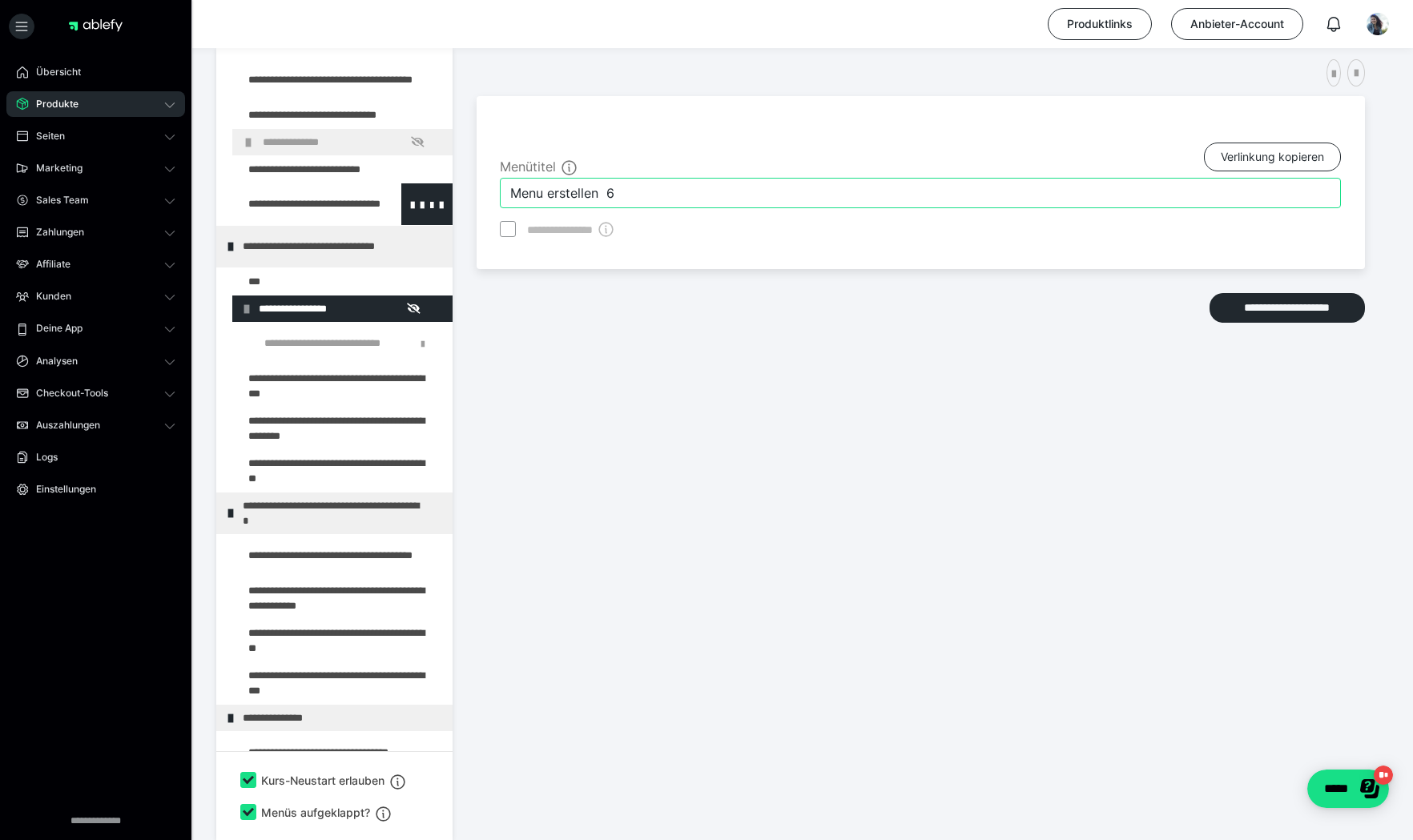 drag, startPoint x: 632, startPoint y: 185, endPoint x: 436, endPoint y: 189, distance: 196.04081 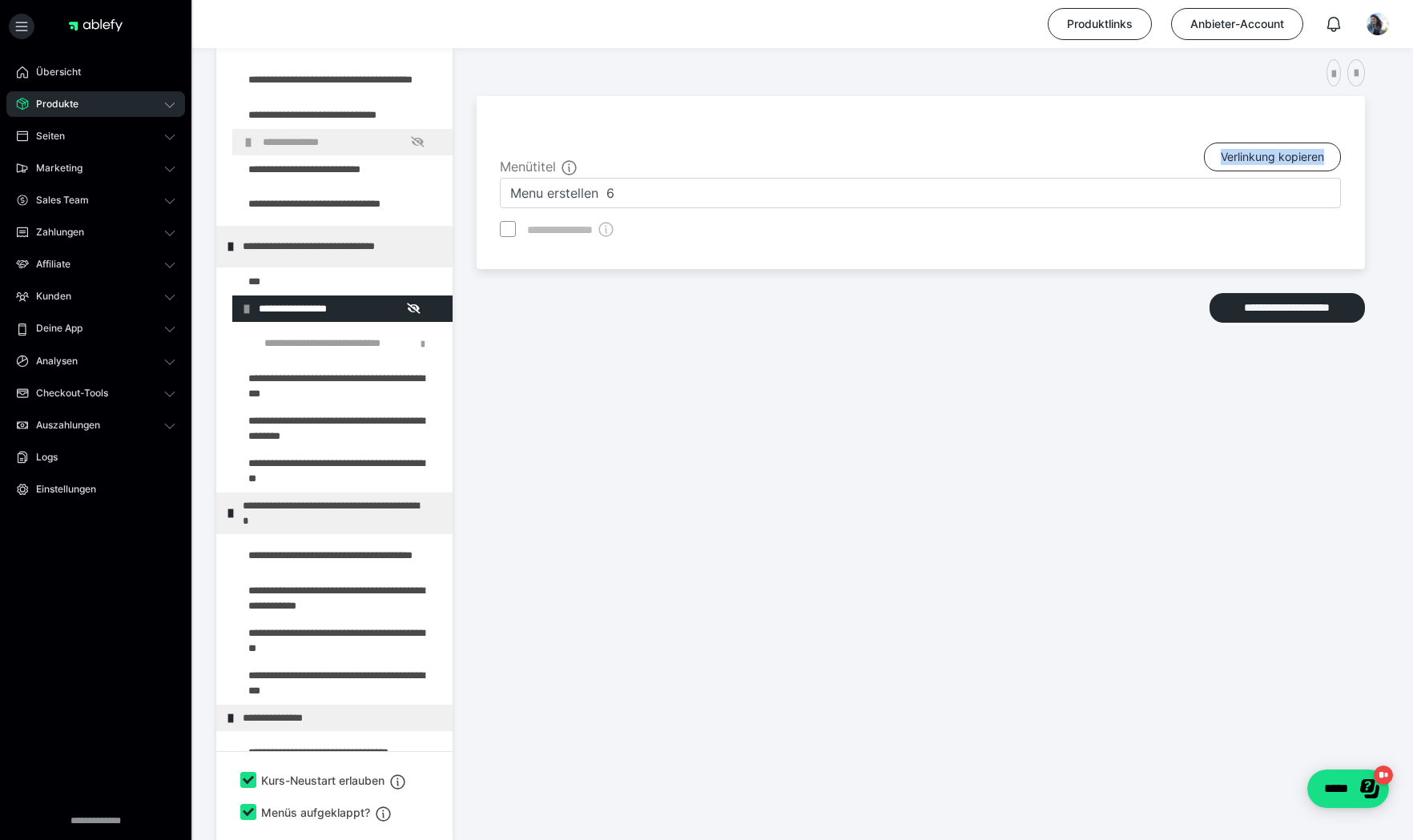 drag, startPoint x: 673, startPoint y: 174, endPoint x: 525, endPoint y: 187, distance: 148.56985 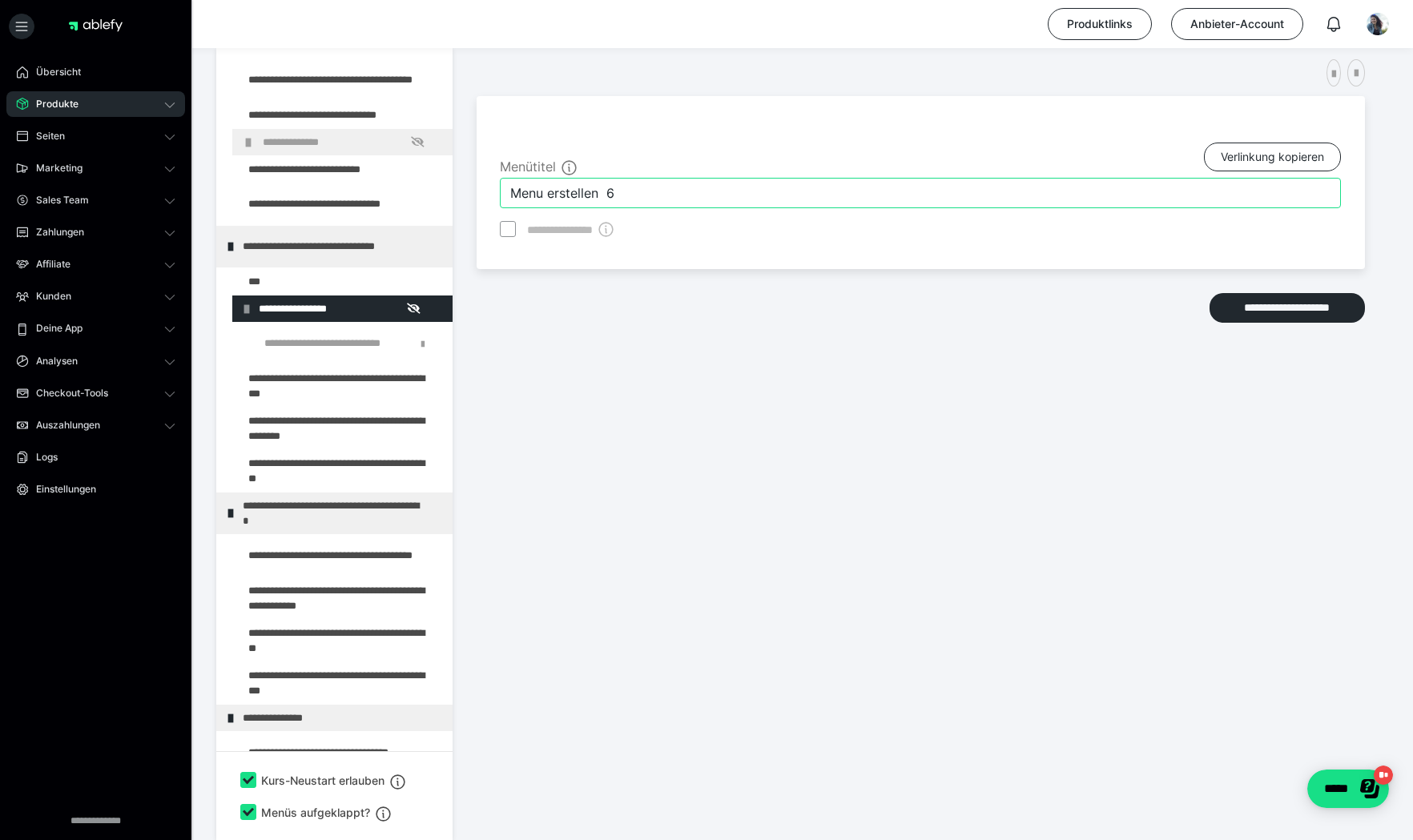 drag, startPoint x: 619, startPoint y: 191, endPoint x: 473, endPoint y: 187, distance: 146.05478 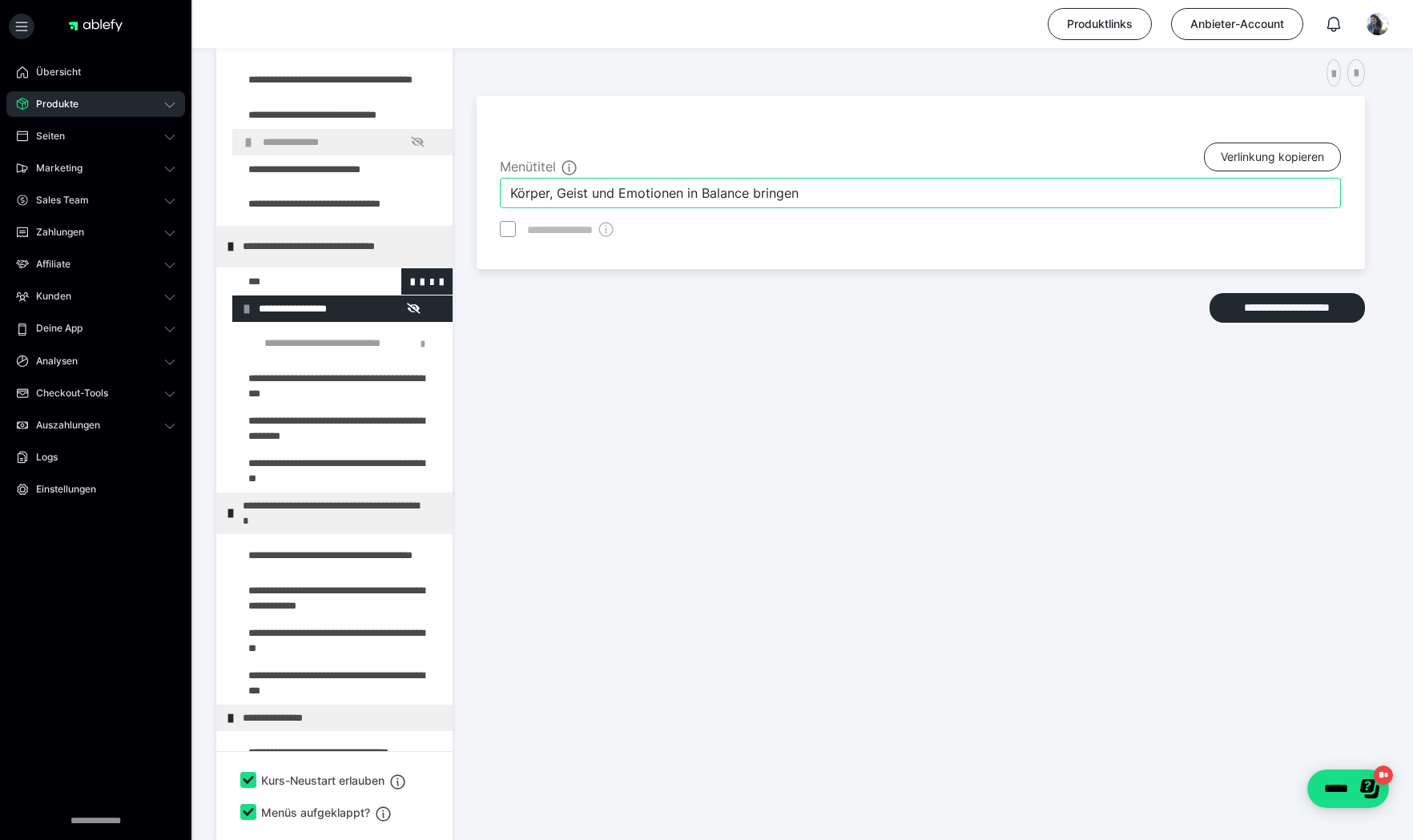 type on "Körper, Geist und Emotionen in Balance bringen" 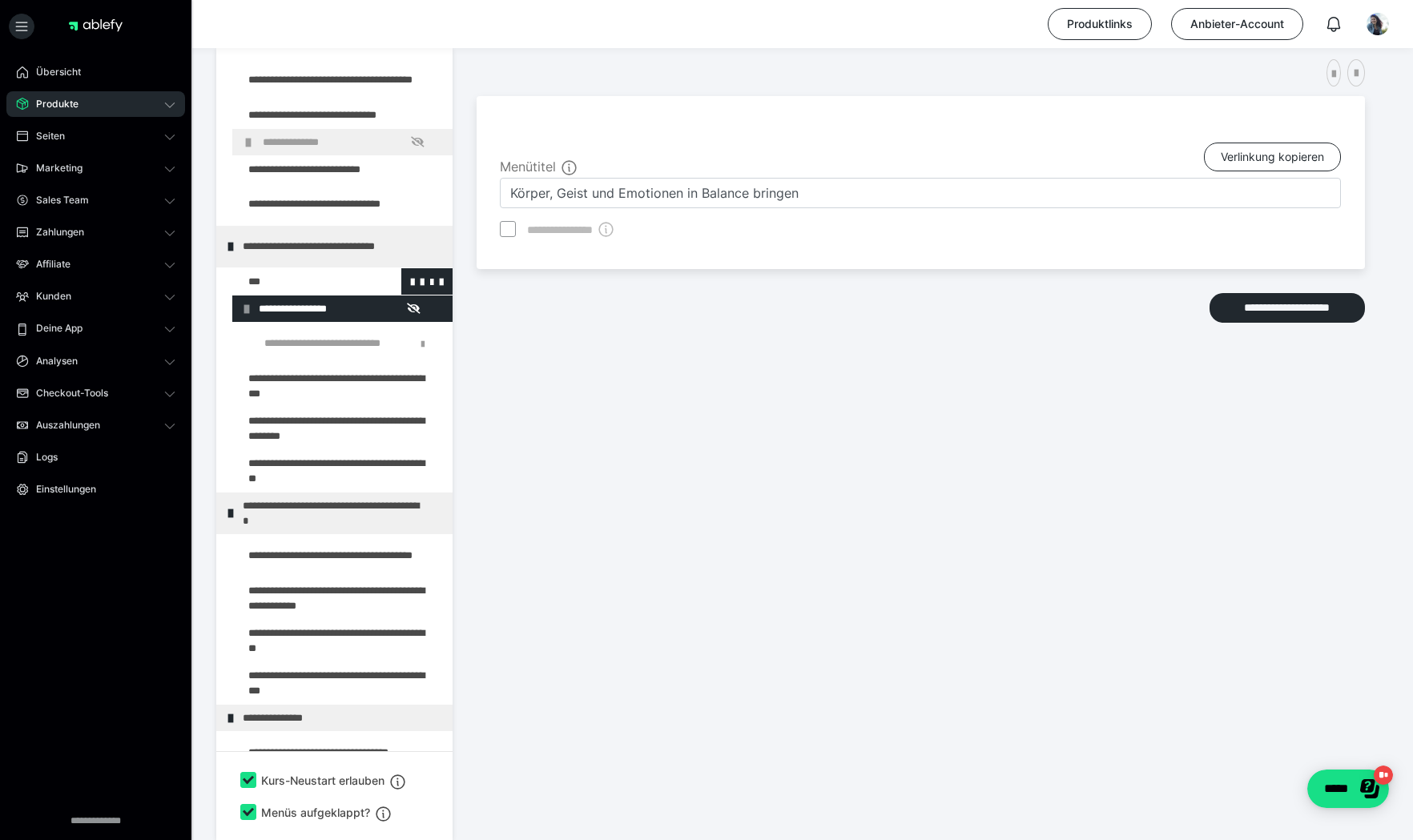 click at bounding box center [300, 281] 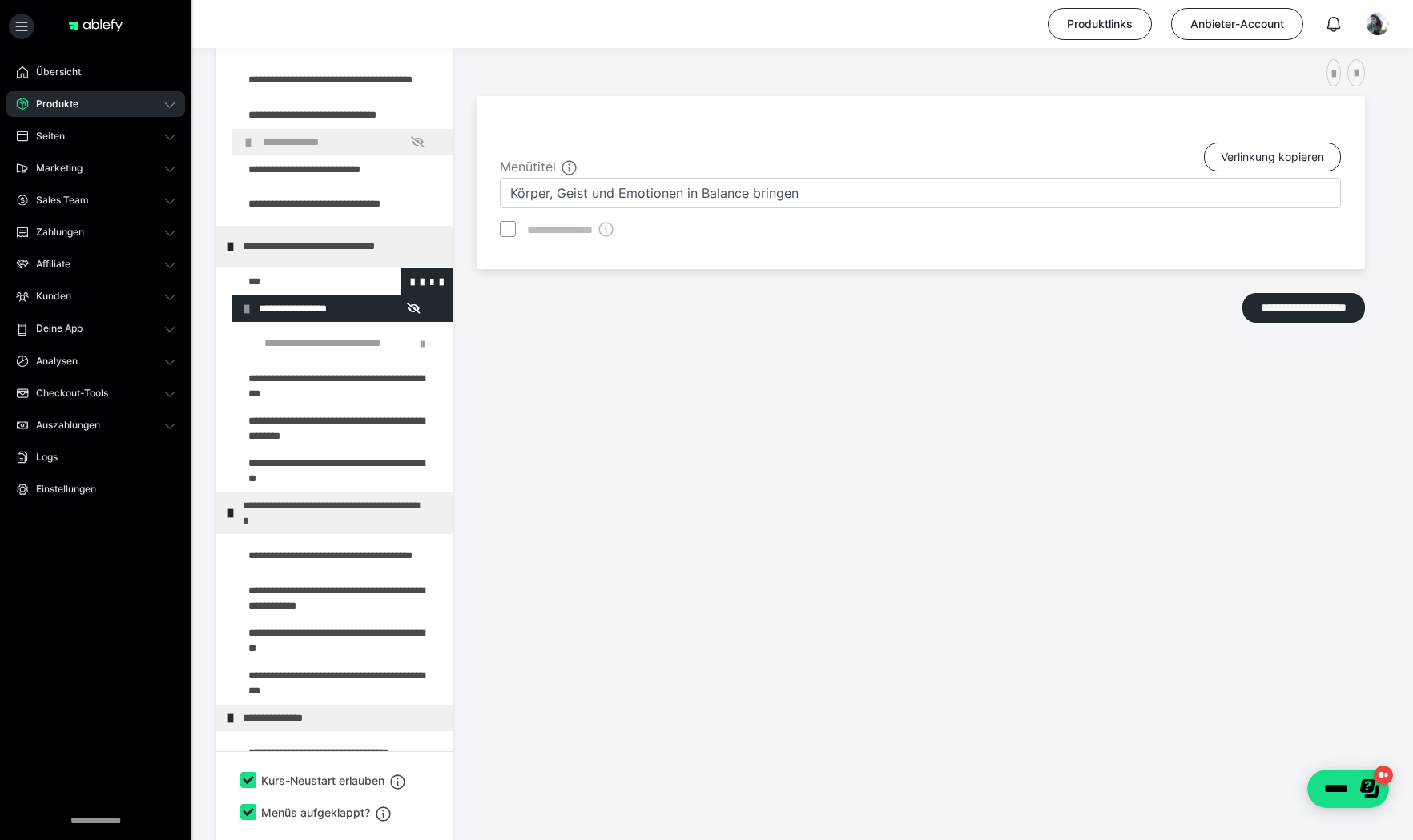 type on "XXX" 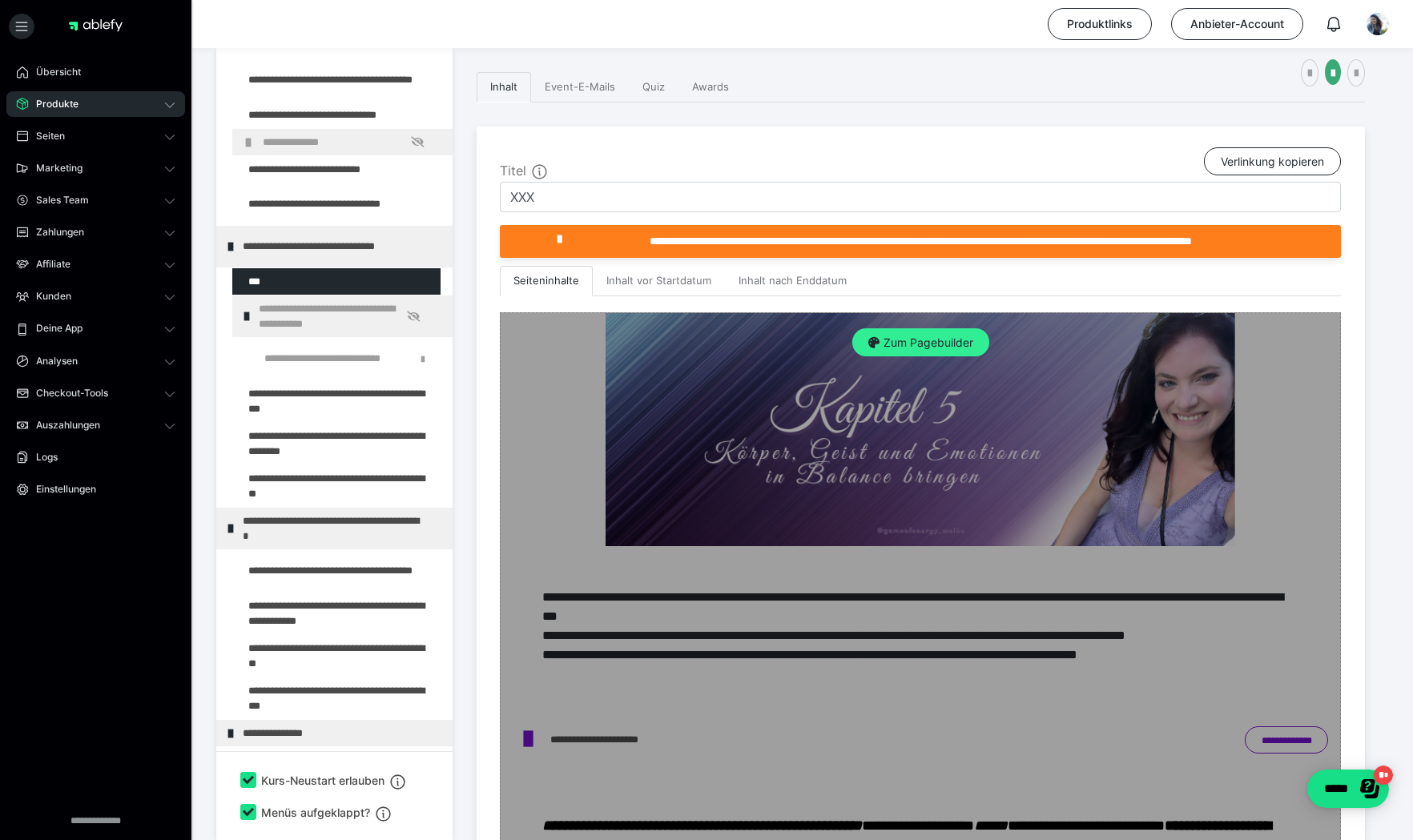 click on "Zum Pagebuilder" at bounding box center [920, 343] 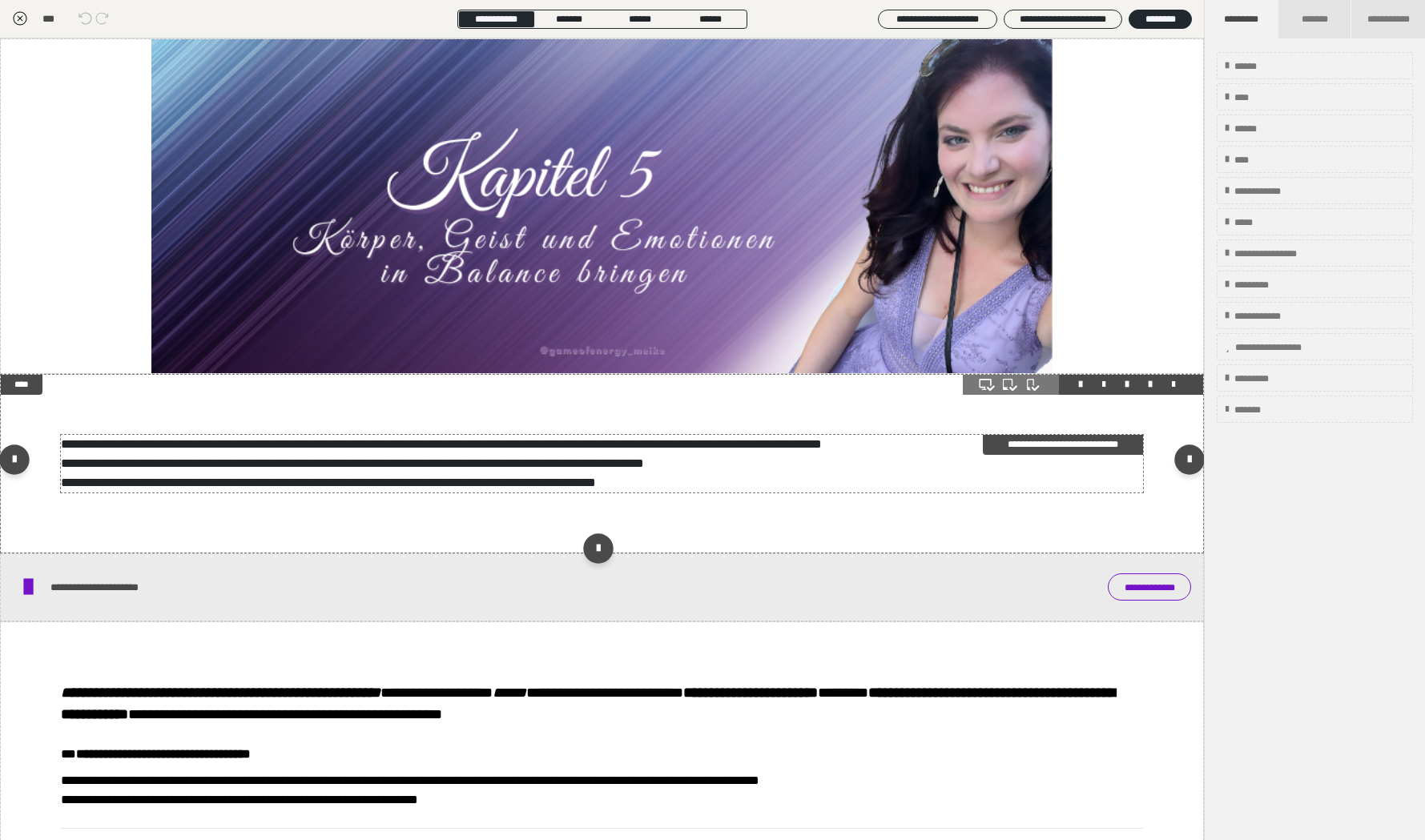 click on "**********" at bounding box center [441, 453] 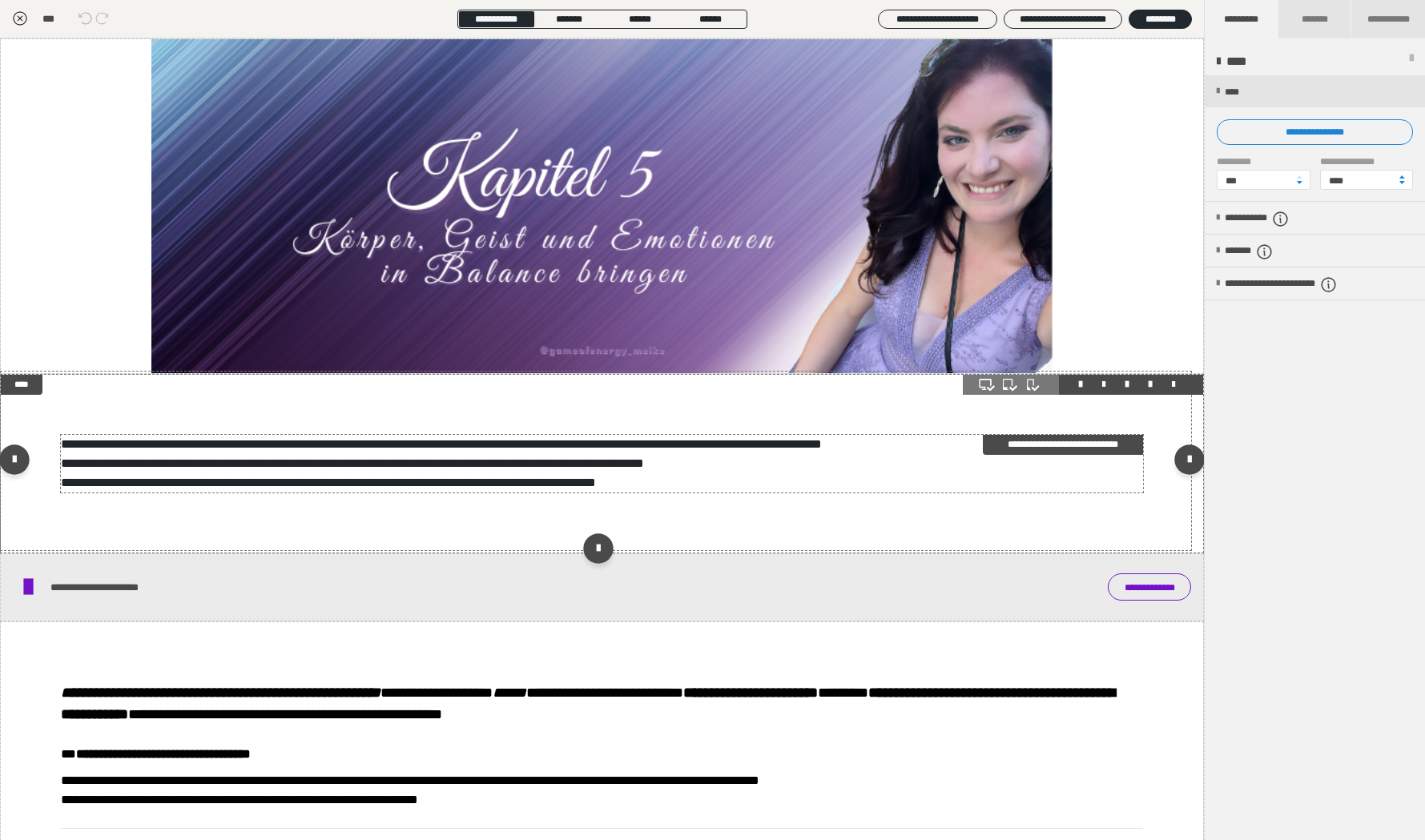 click on "**********" at bounding box center [441, 453] 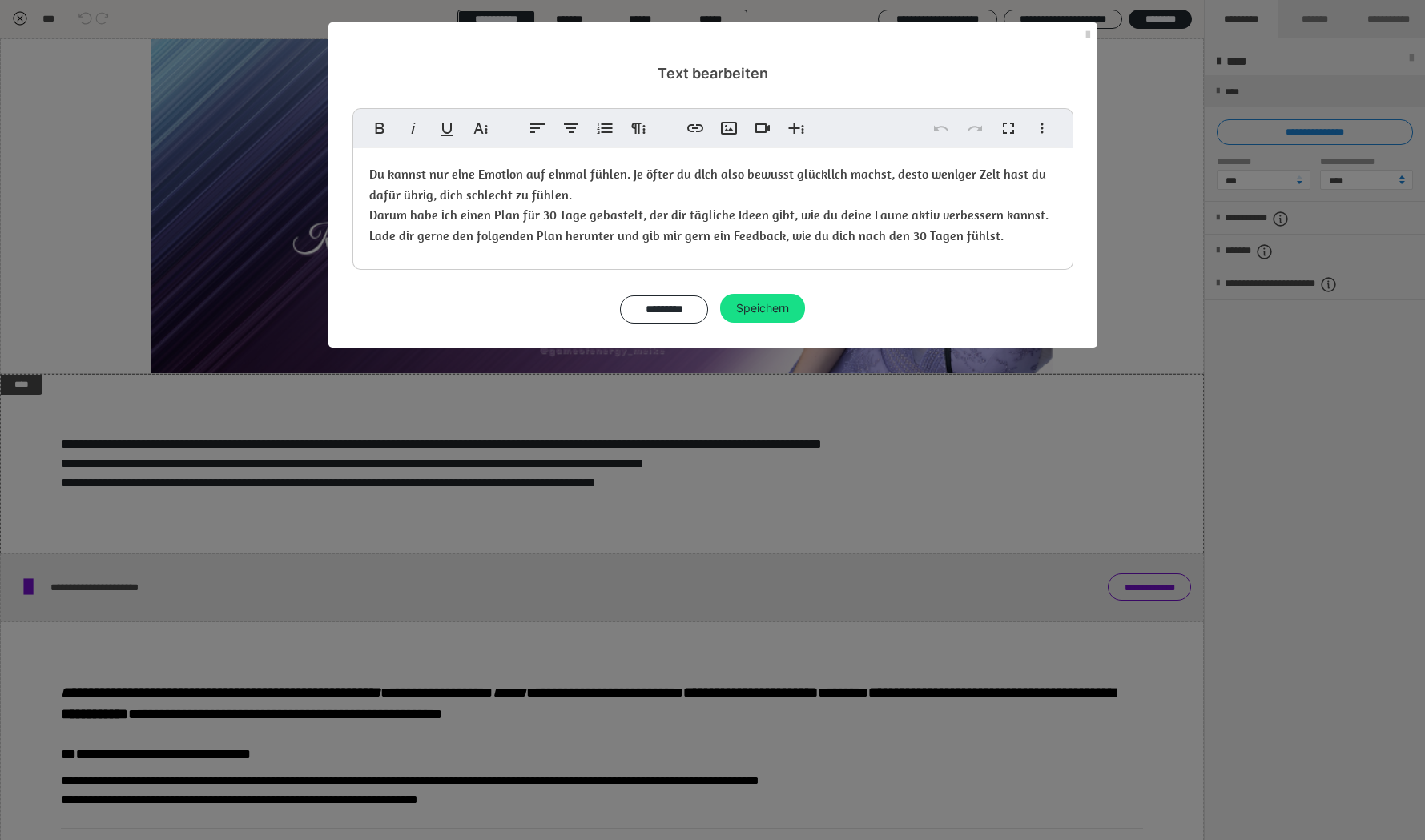 drag, startPoint x: 997, startPoint y: 231, endPoint x: 336, endPoint y: 152, distance: 665.70414 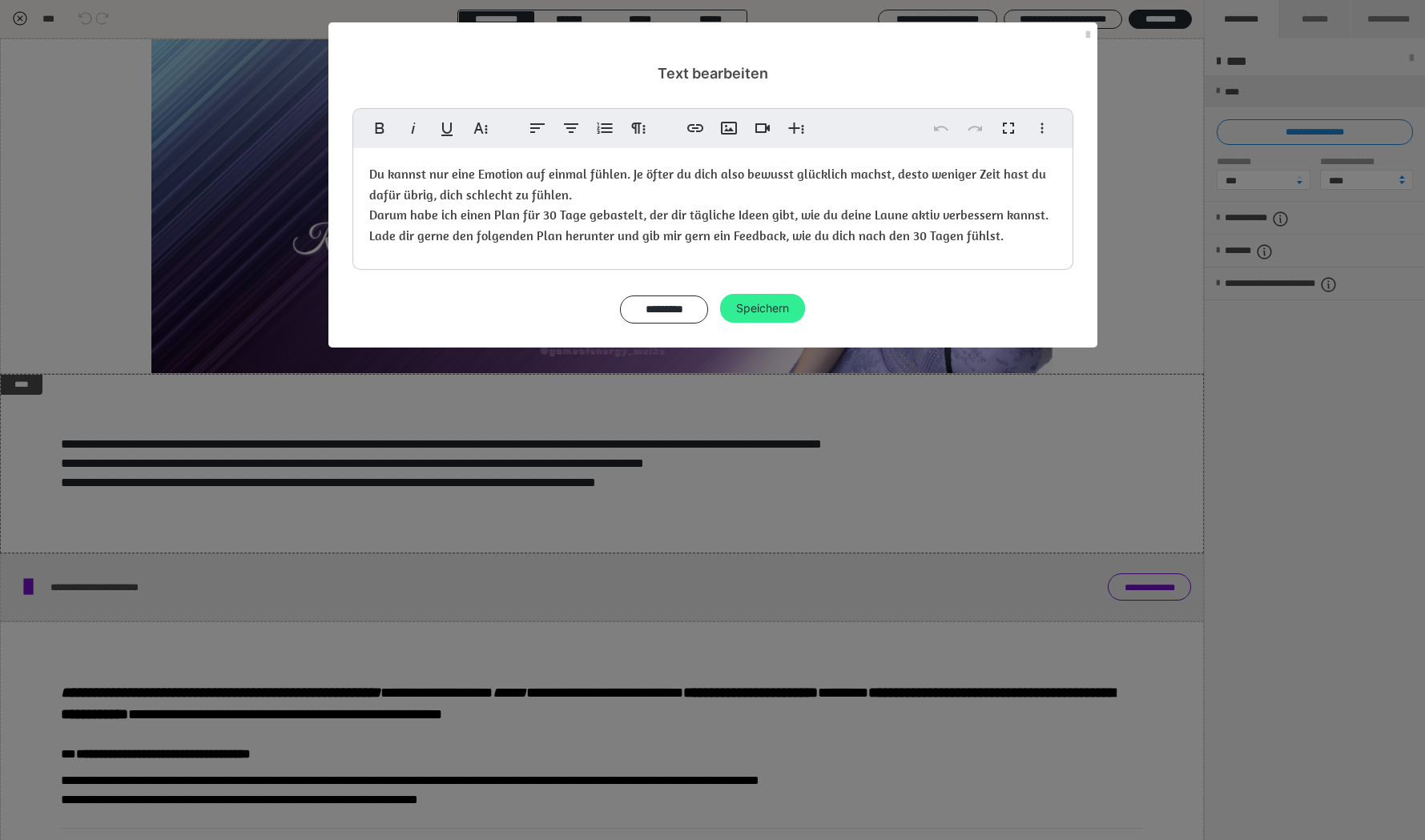 click on "Speichern" at bounding box center [763, 308] 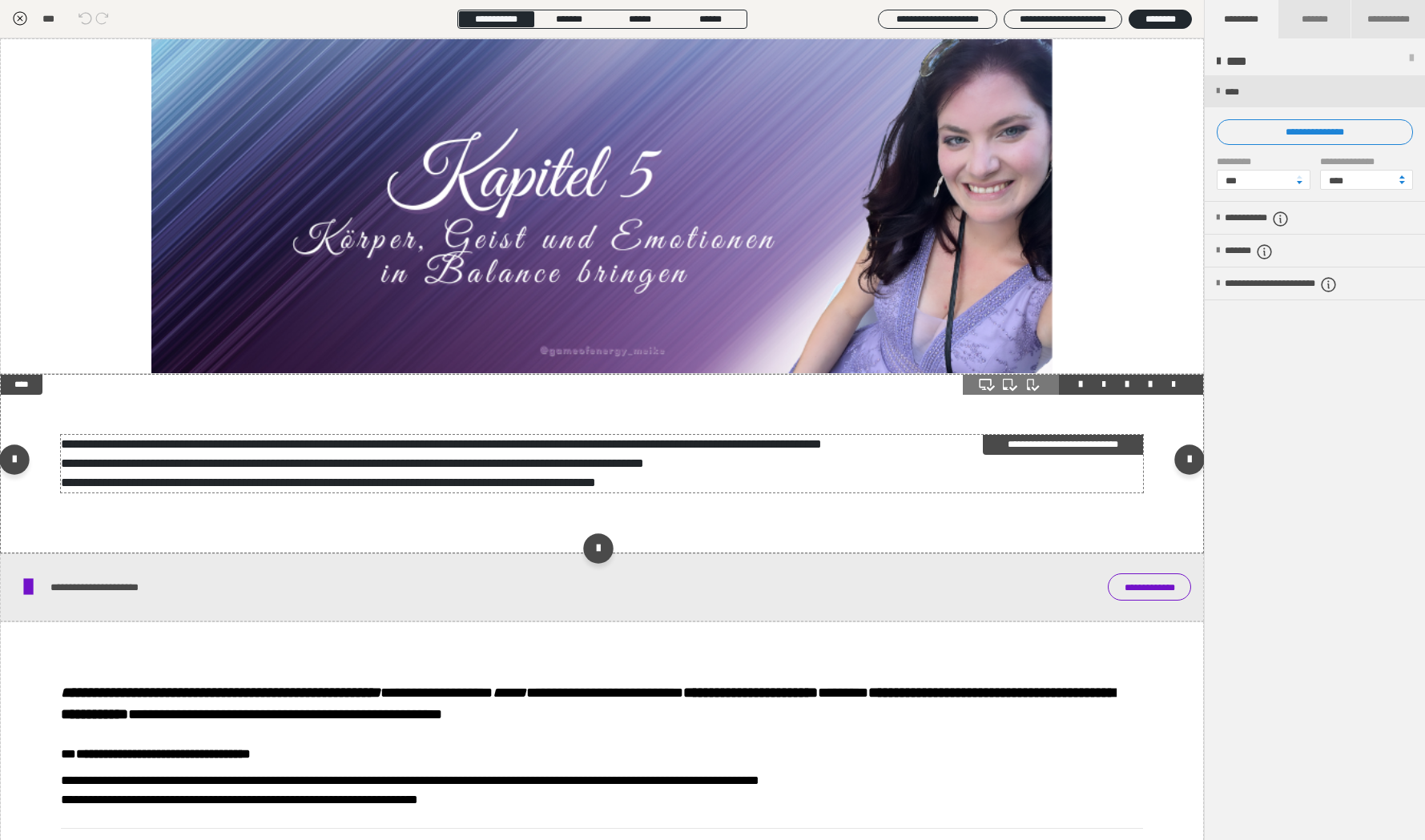 click on "**********" at bounding box center (602, 464) 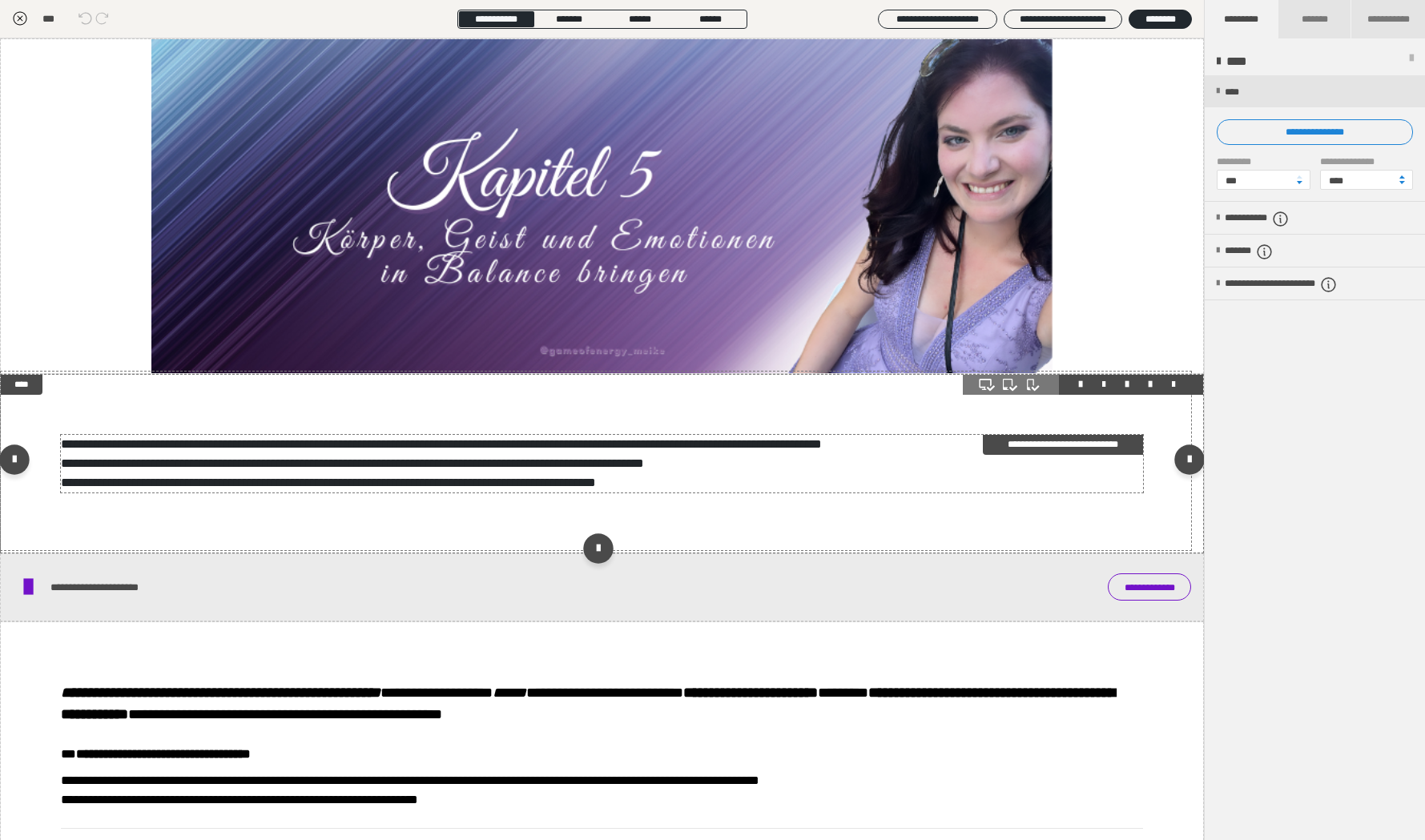 click on "**********" at bounding box center (602, 464) 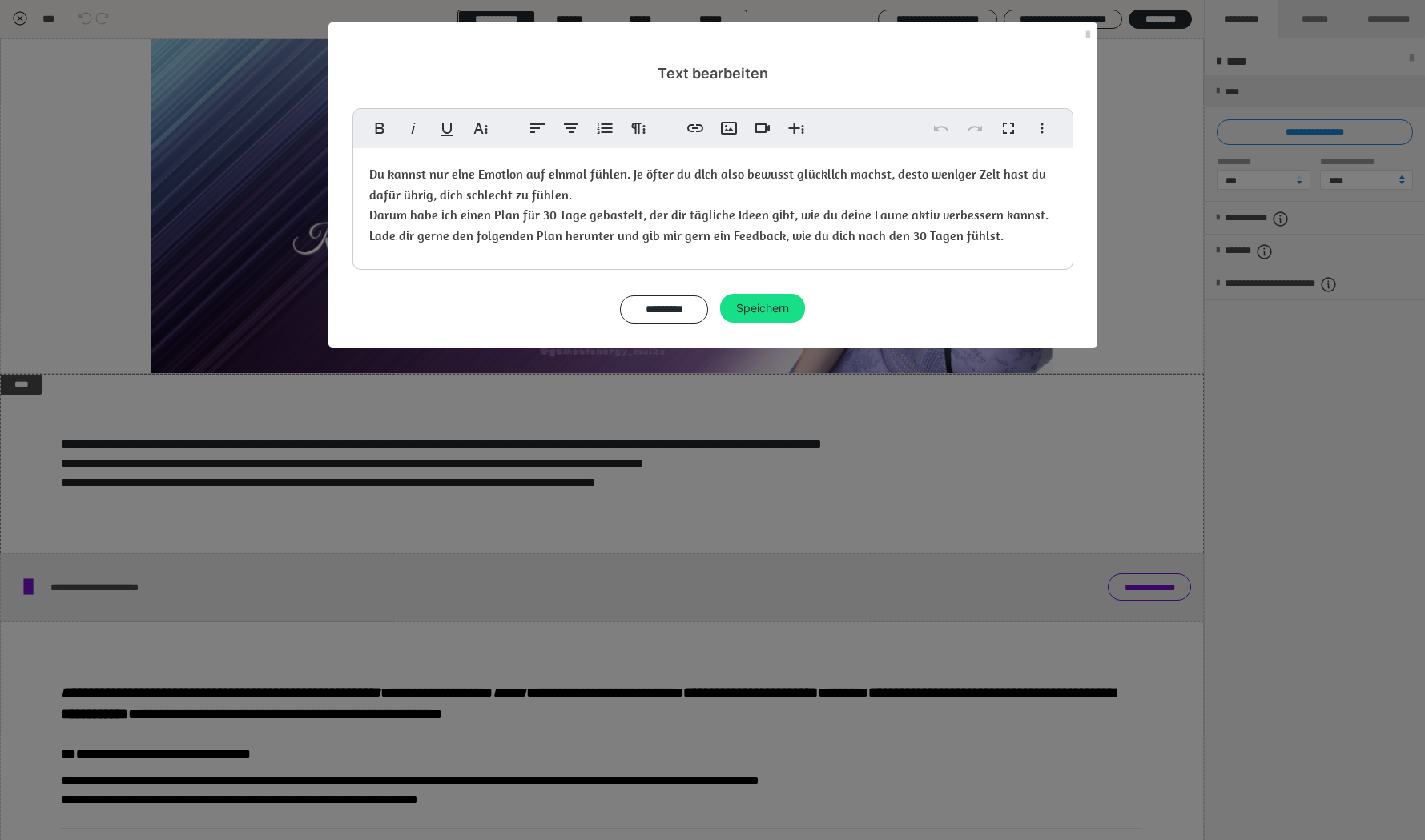 drag, startPoint x: 986, startPoint y: 239, endPoint x: 364, endPoint y: 171, distance: 625.706 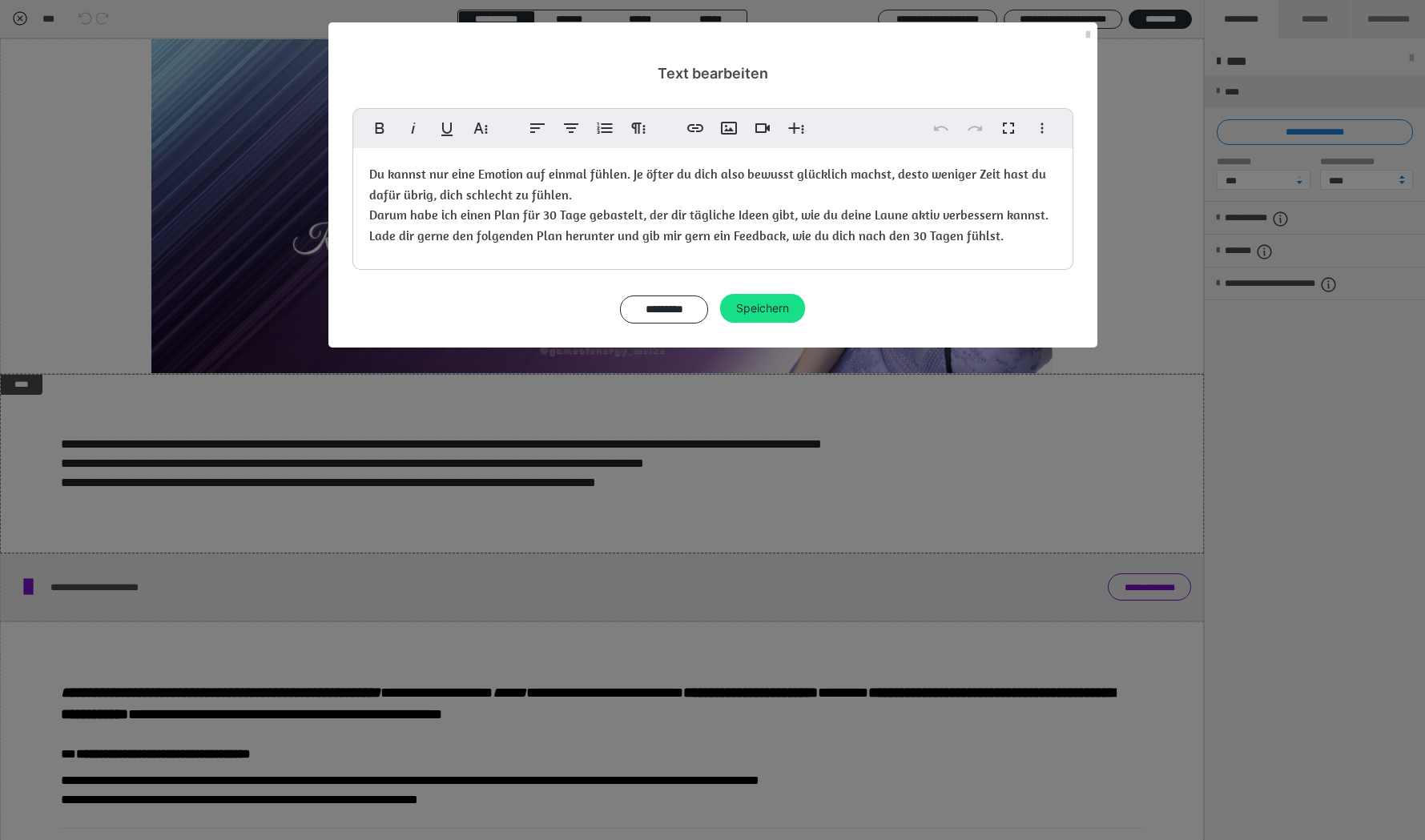 type 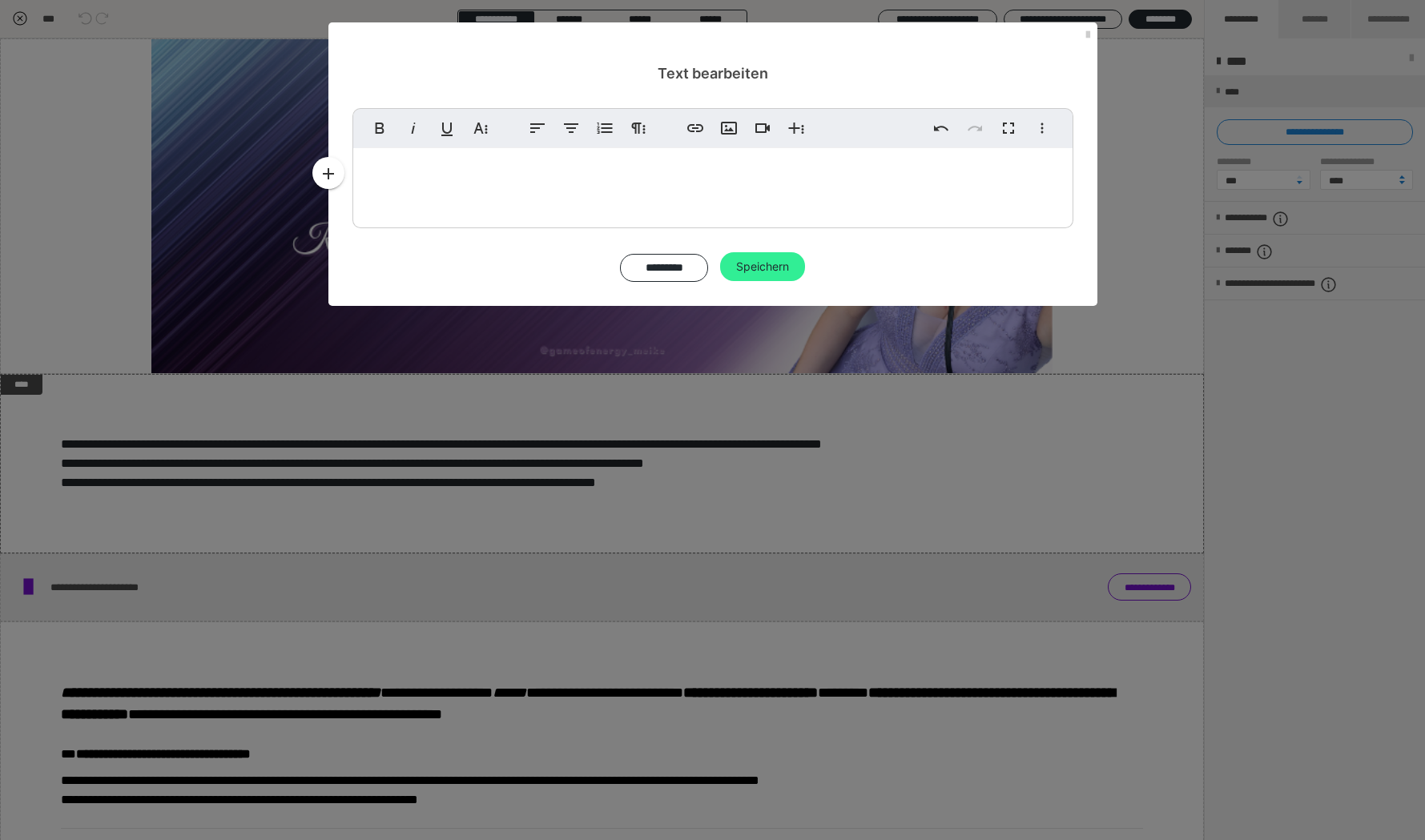 click on "Speichern" at bounding box center (763, 267) 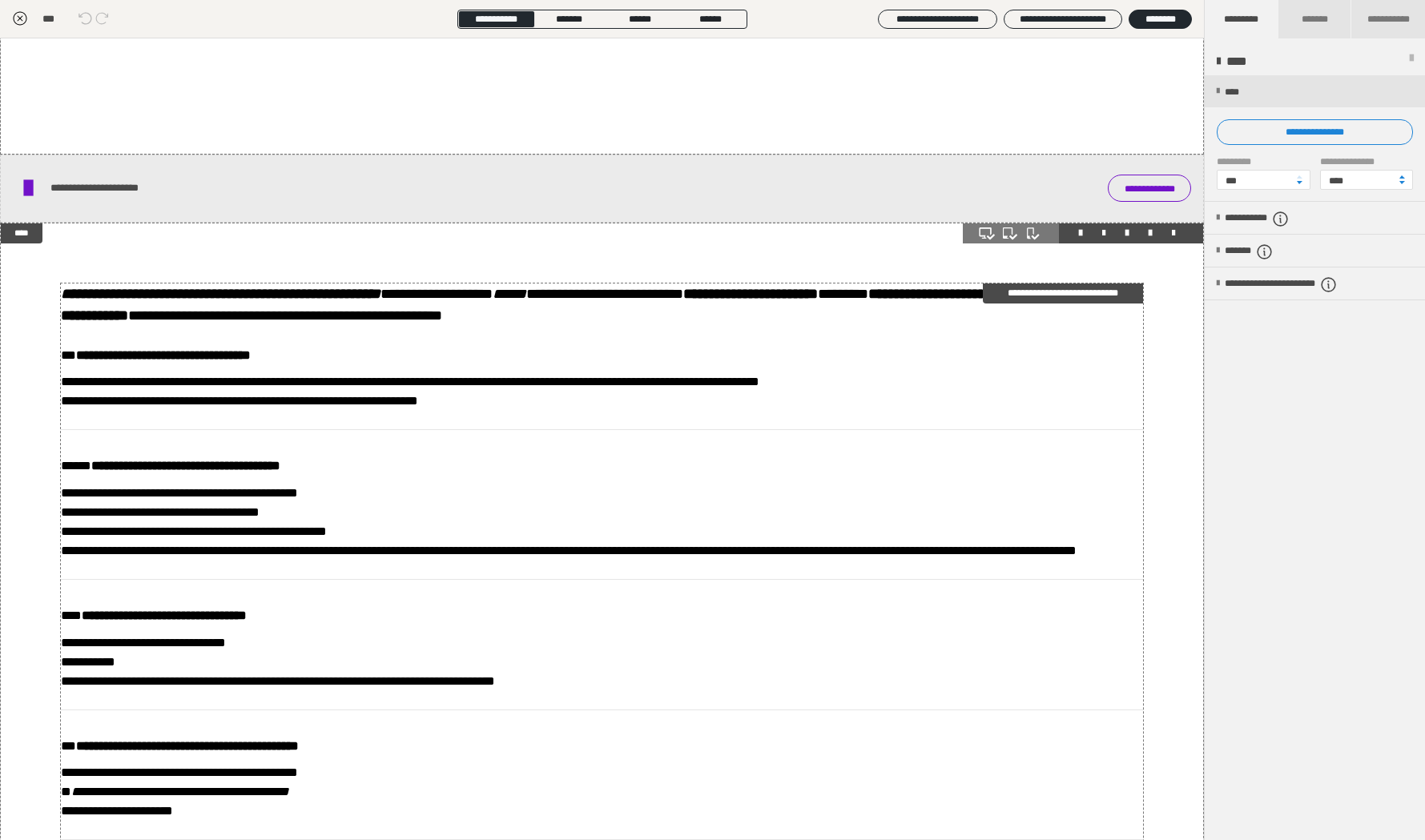 scroll, scrollTop: 552, scrollLeft: 0, axis: vertical 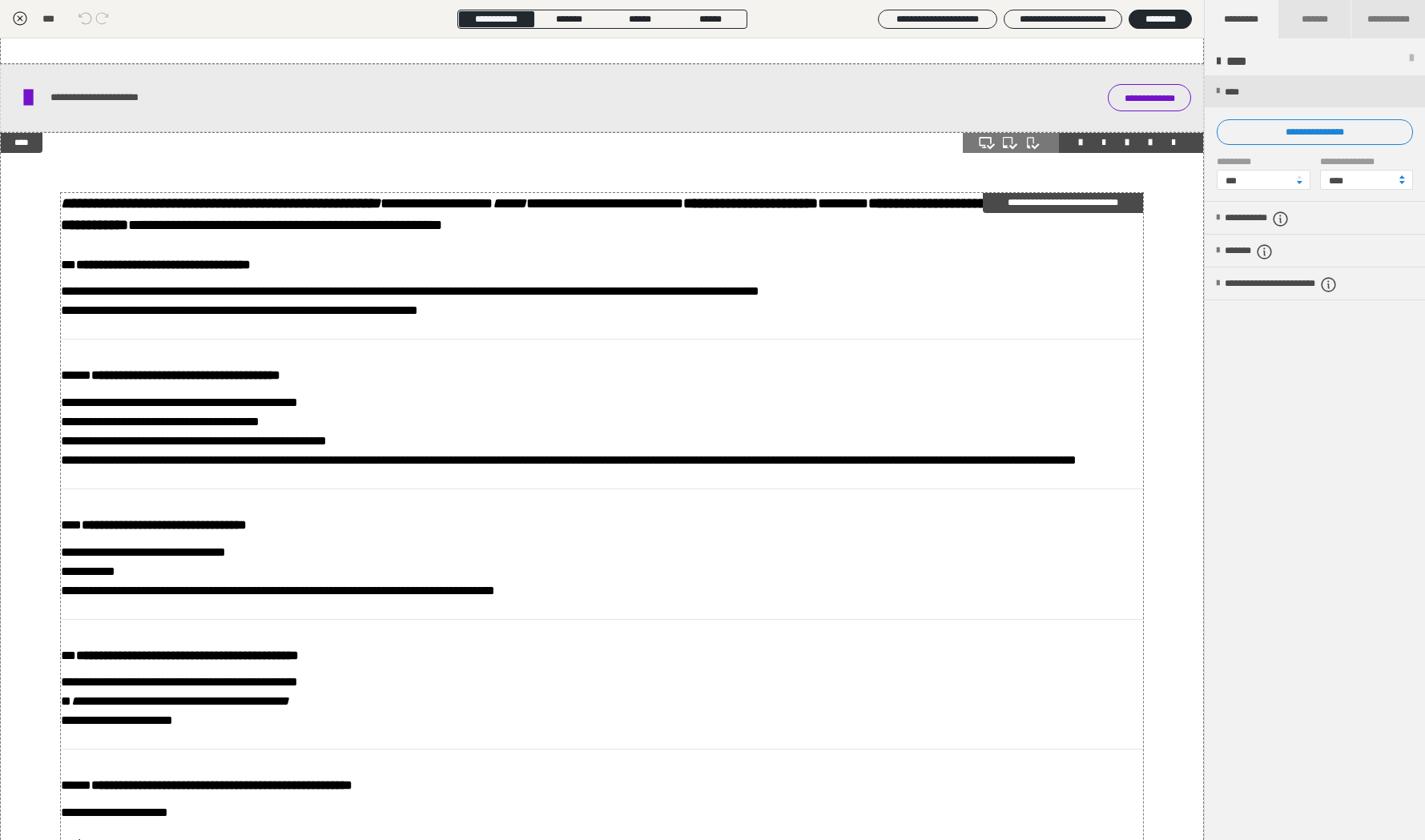 click on "**********" at bounding box center (602, 432) 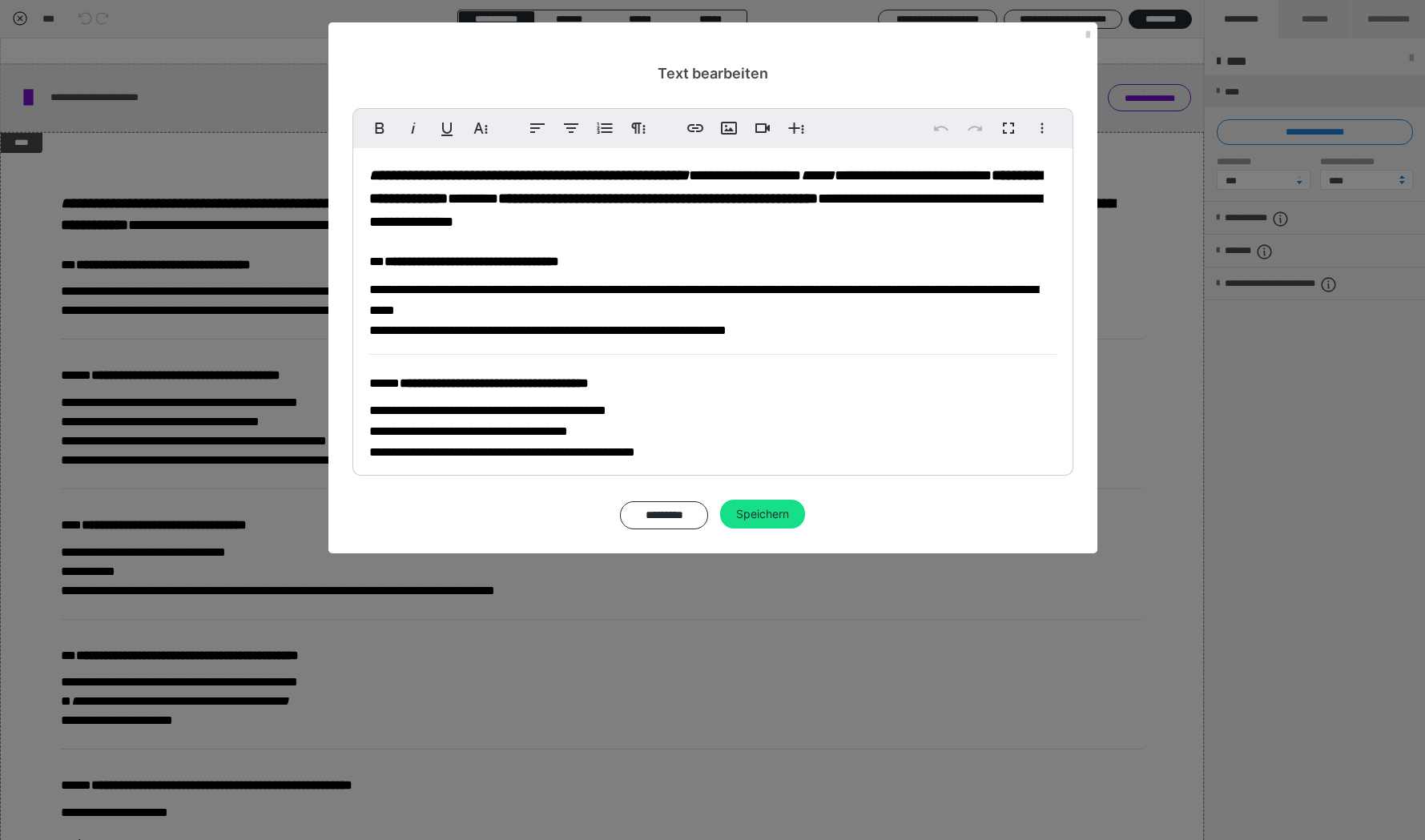 click on "**********" at bounding box center (713, 890) 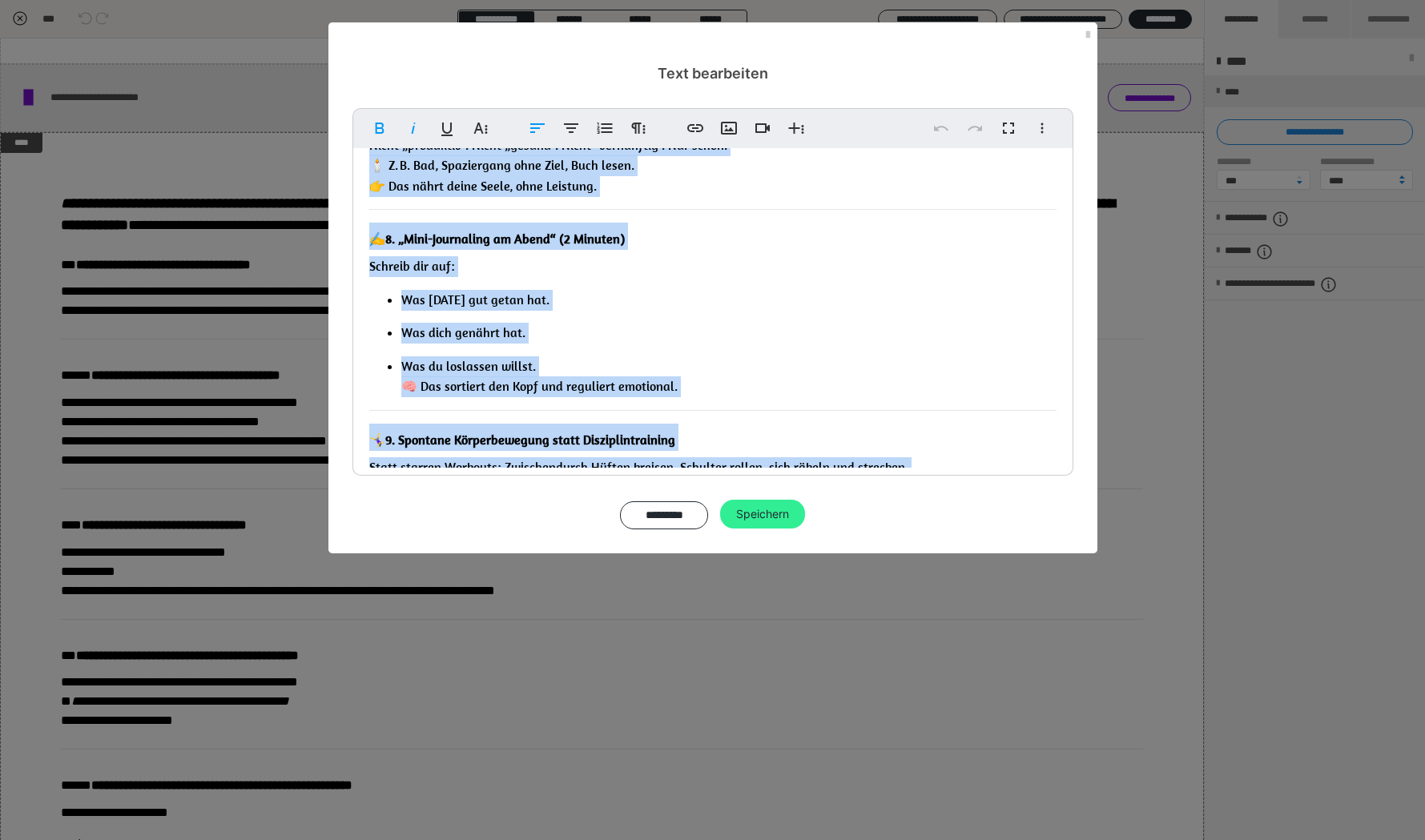 scroll, scrollTop: 1145, scrollLeft: 0, axis: vertical 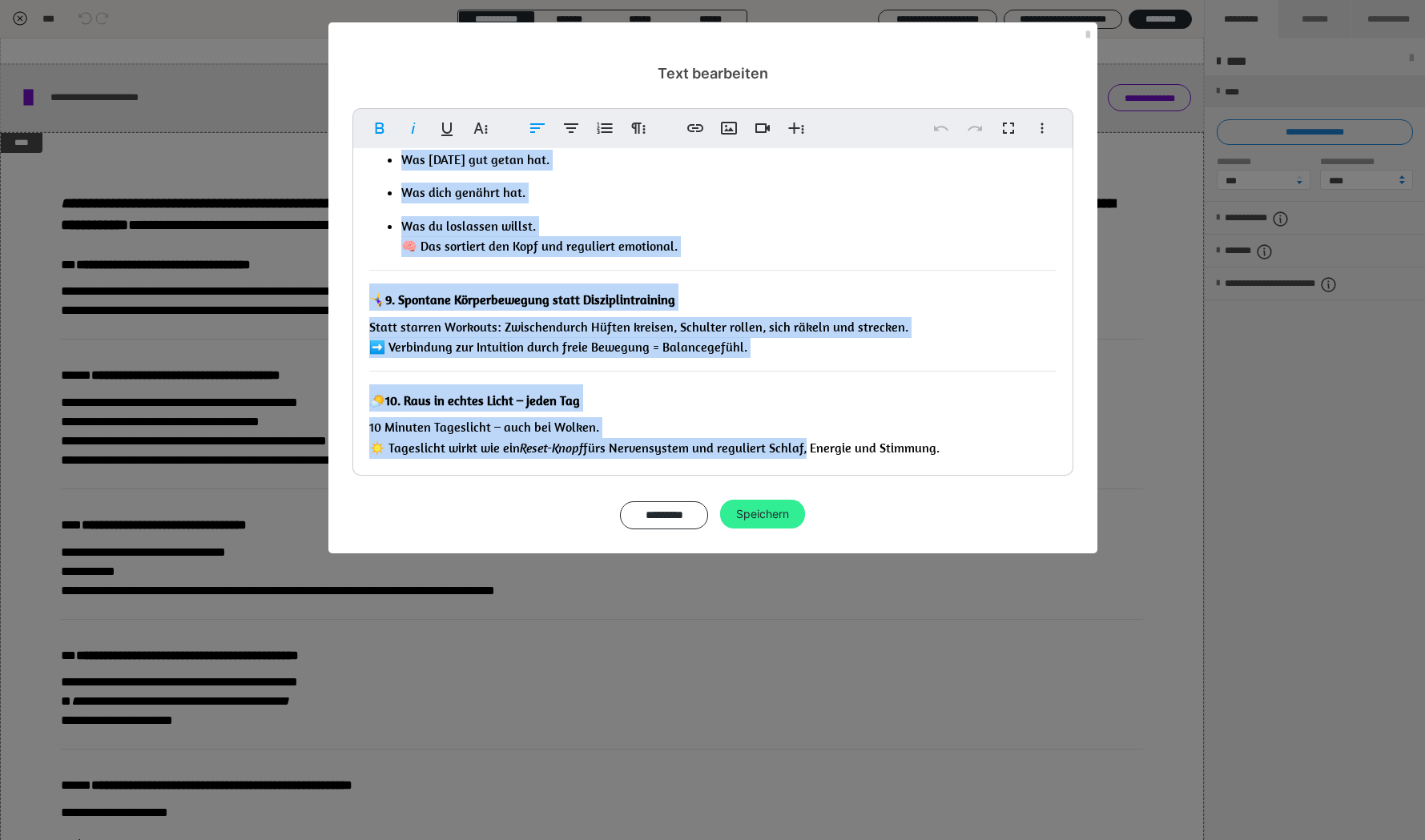 drag, startPoint x: 368, startPoint y: 174, endPoint x: 797, endPoint y: 517, distance: 549.26314 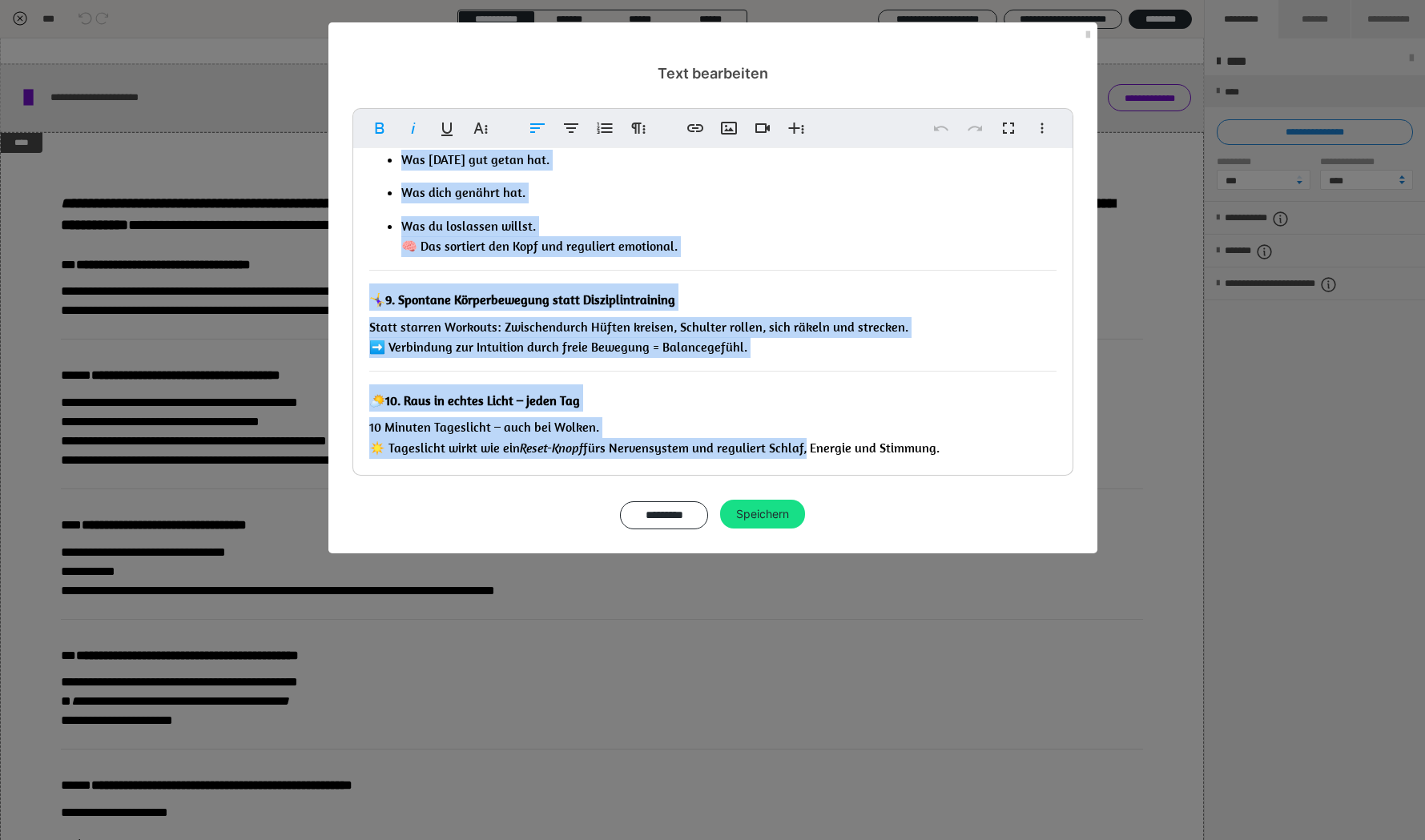 copy on "Emotional in Balanca, alltagstauglich, körpernah und echt  – ohne überdrehtes  Chichi , aber mit Tiefe. Hier sind  10 praxistaugliche Ideen , wie du  Körper, Geist und Seele wieder in Einklang bringen kannst  – realistisch, umsetzbar und ohne esoterischen Überbau: 🔄  1. 10-Minuten-Offline-Zeit am Morgen Starte ohne Handy. Keine Nachrichten, kein Scrollen – nur du. Zum Beispiel mit deinem Tee, Erfolgsjournal oder einfach dem Blick aus dem Fenster. 🧠 Das reduziert Reizüberflutung und gibt dir sofort wieder inneren Fokus. 🧘‍♀️  2. Beweg dich, wie es dir HEUTE gut tut Nicht „weil du musst“, sondern um dich zu spüren. 💡 Mal Yoga, mal Dehnen, mal Spaziergang.  Körperkontakt zu dir = Zugang zu deiner inneren Stimme. Hör auf, etwas zu tun, weil "man das so macht", wenn es dir aber keinen Spaß macht. Suche dir die Bewegung, die sich gut anfühlt. Wann warst du das letzte Mal beim Tanzen? Vielleicht sogar im eigenen Wohnzimmer? 🌬️  3. Atemübung gegen Reizüberflutung 4 Sekunden ein – 6–8 Sekunden aus. 5 Atemzüge. 🧠 Da..." 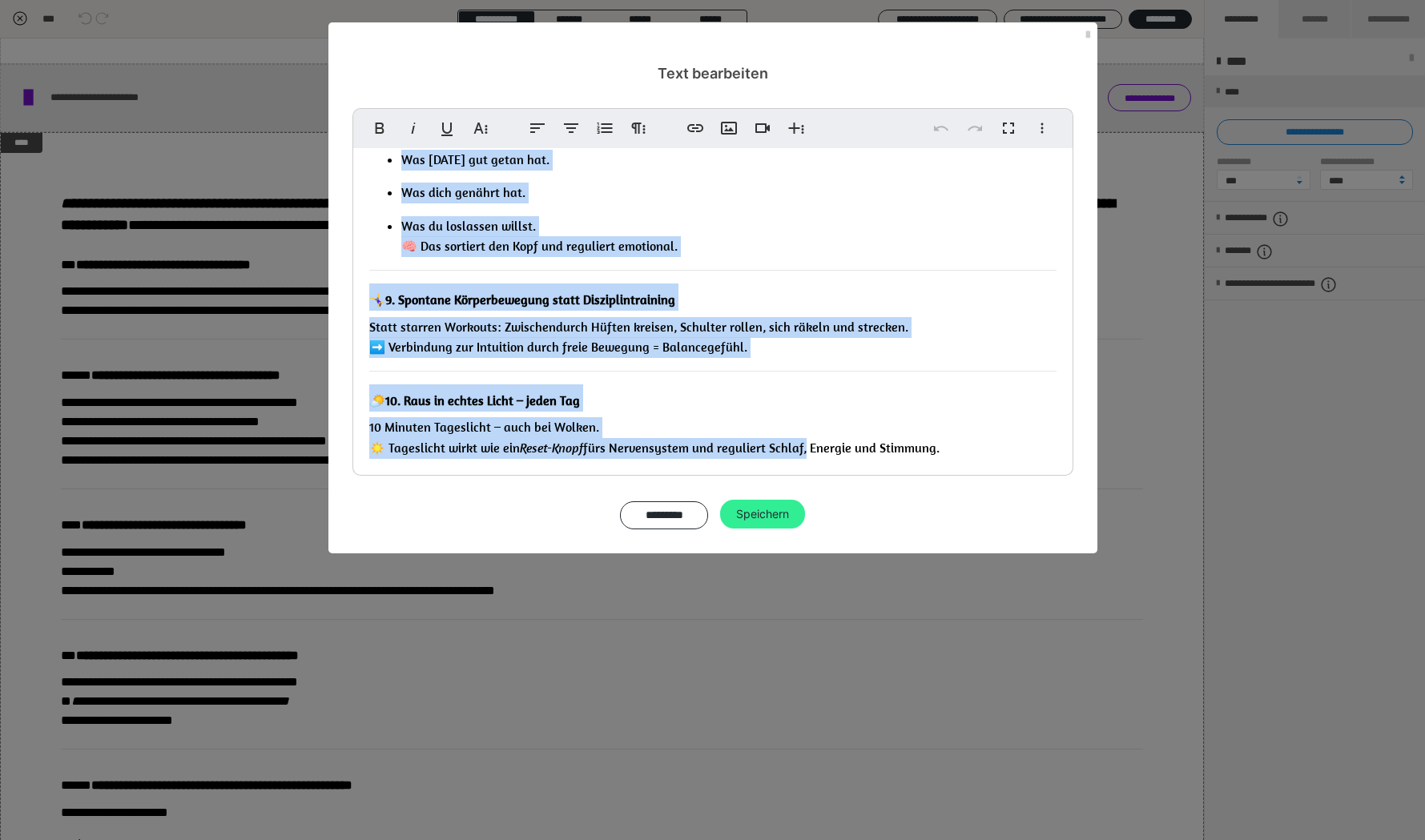 click on "Speichern" at bounding box center (763, 514) 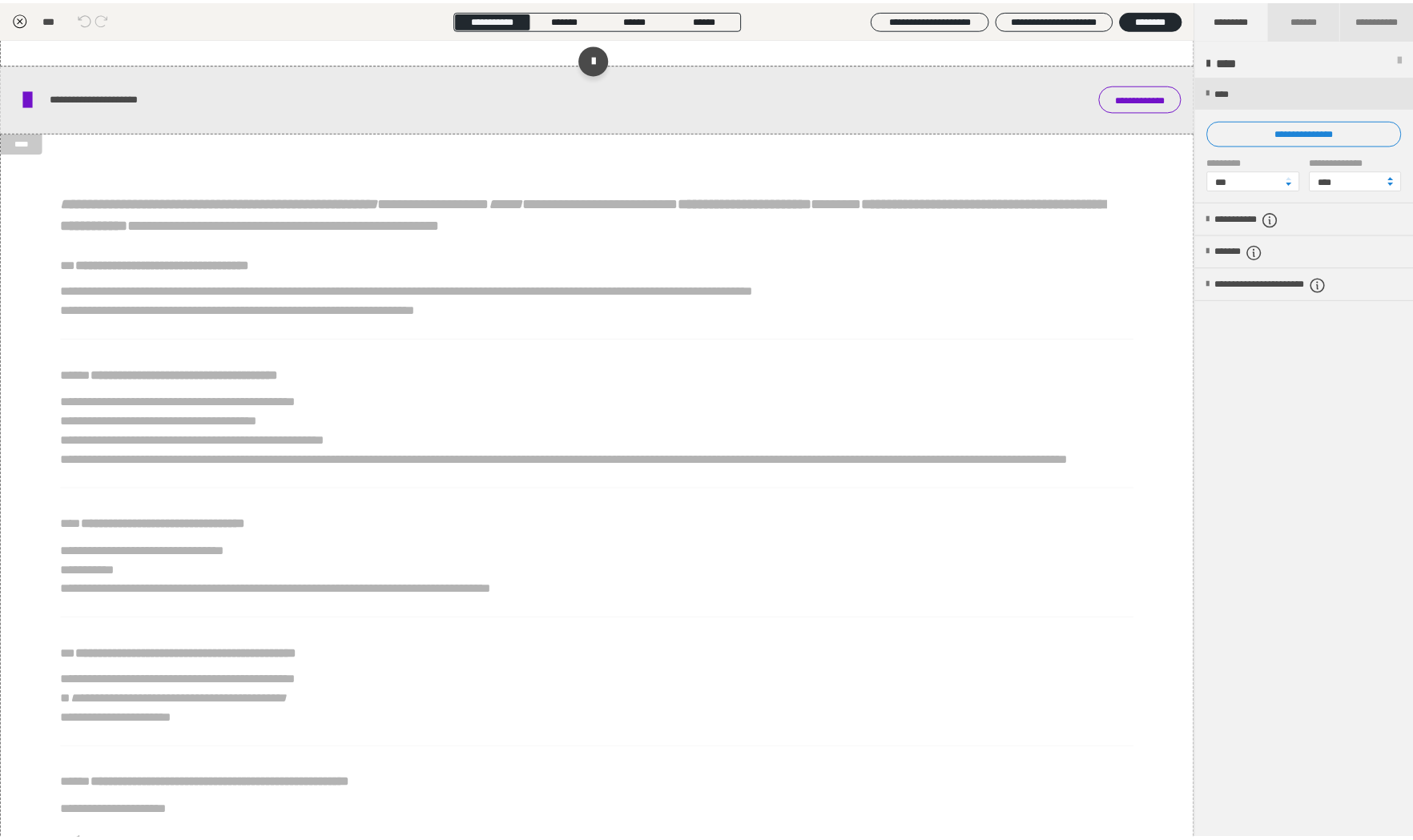 scroll, scrollTop: 29, scrollLeft: 0, axis: vertical 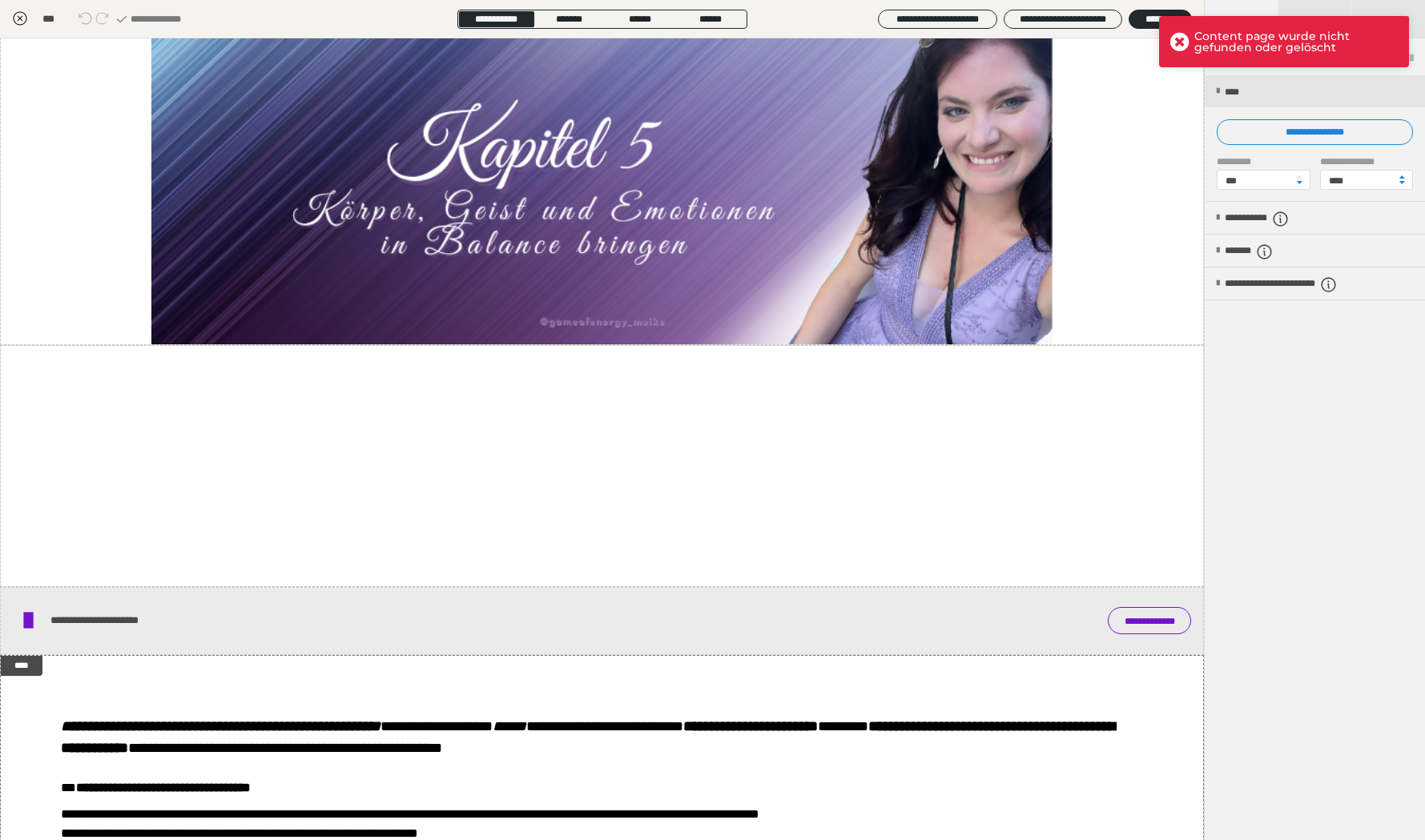 click 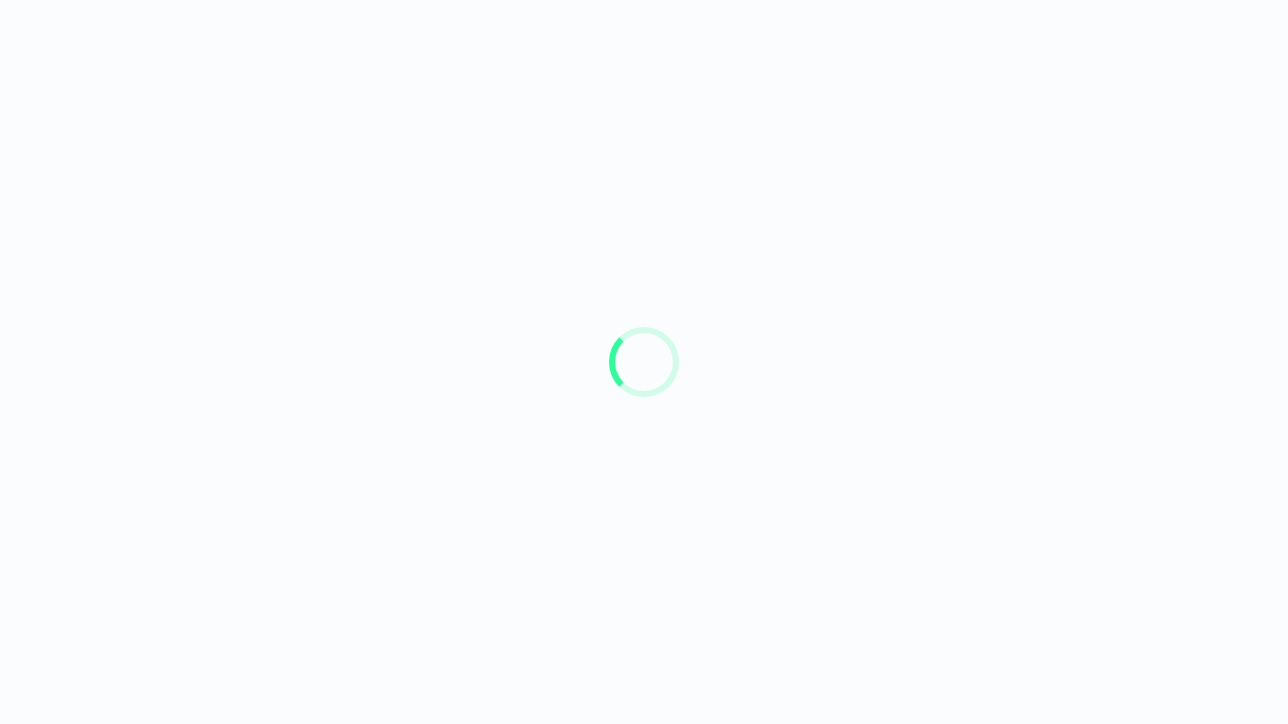 scroll, scrollTop: 0, scrollLeft: 0, axis: both 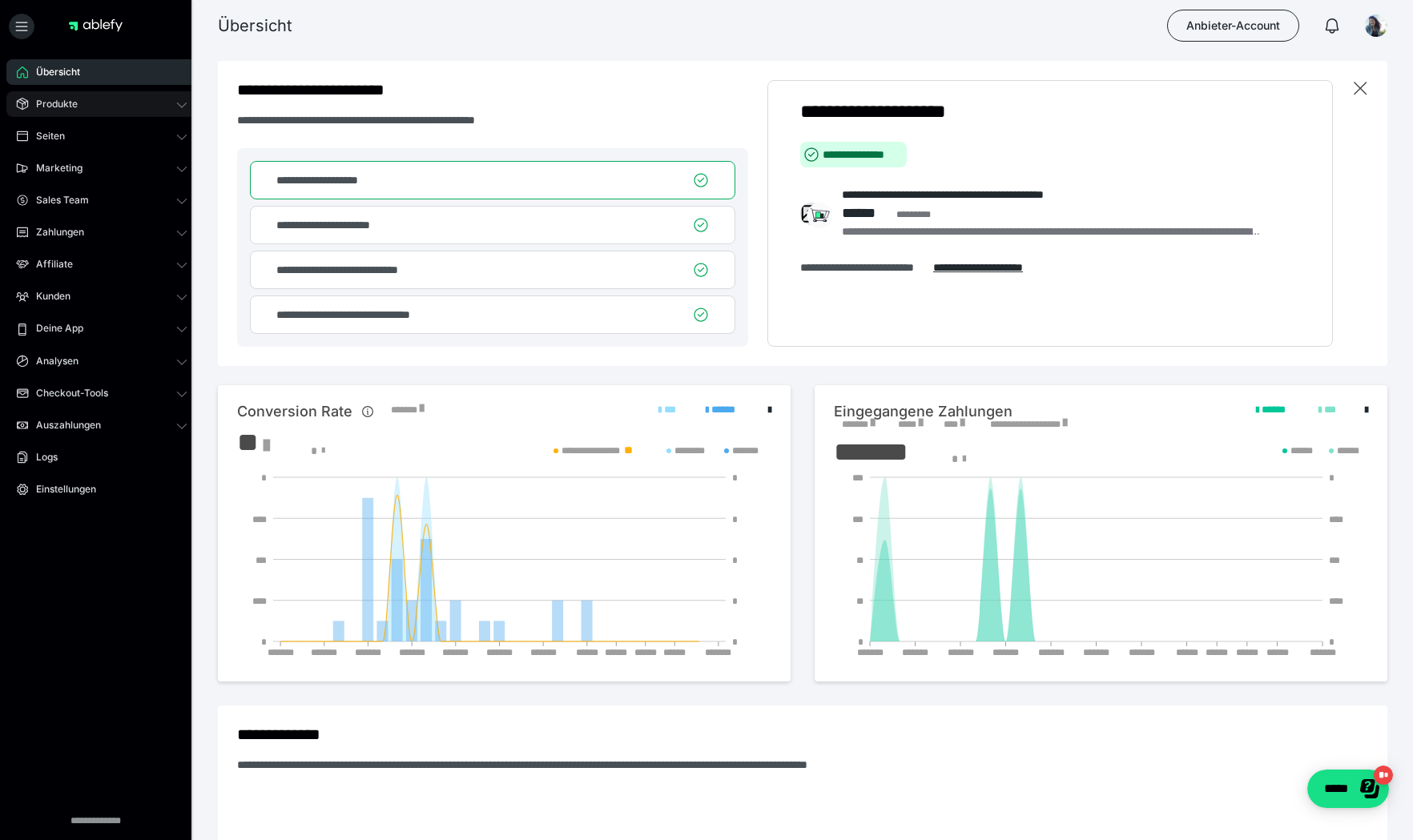 click on "Produkte" at bounding box center (51, 104) 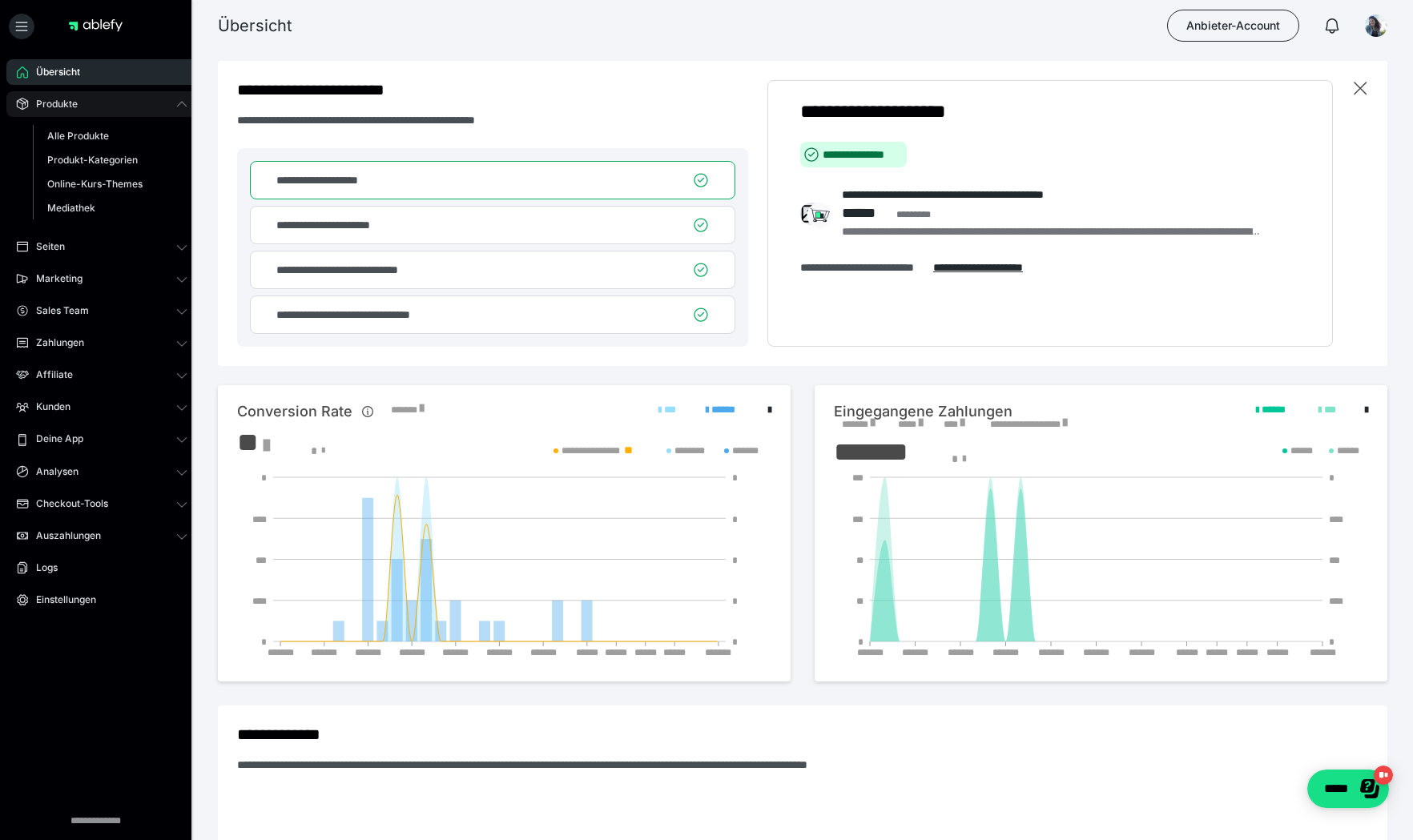 scroll, scrollTop: 0, scrollLeft: 0, axis: both 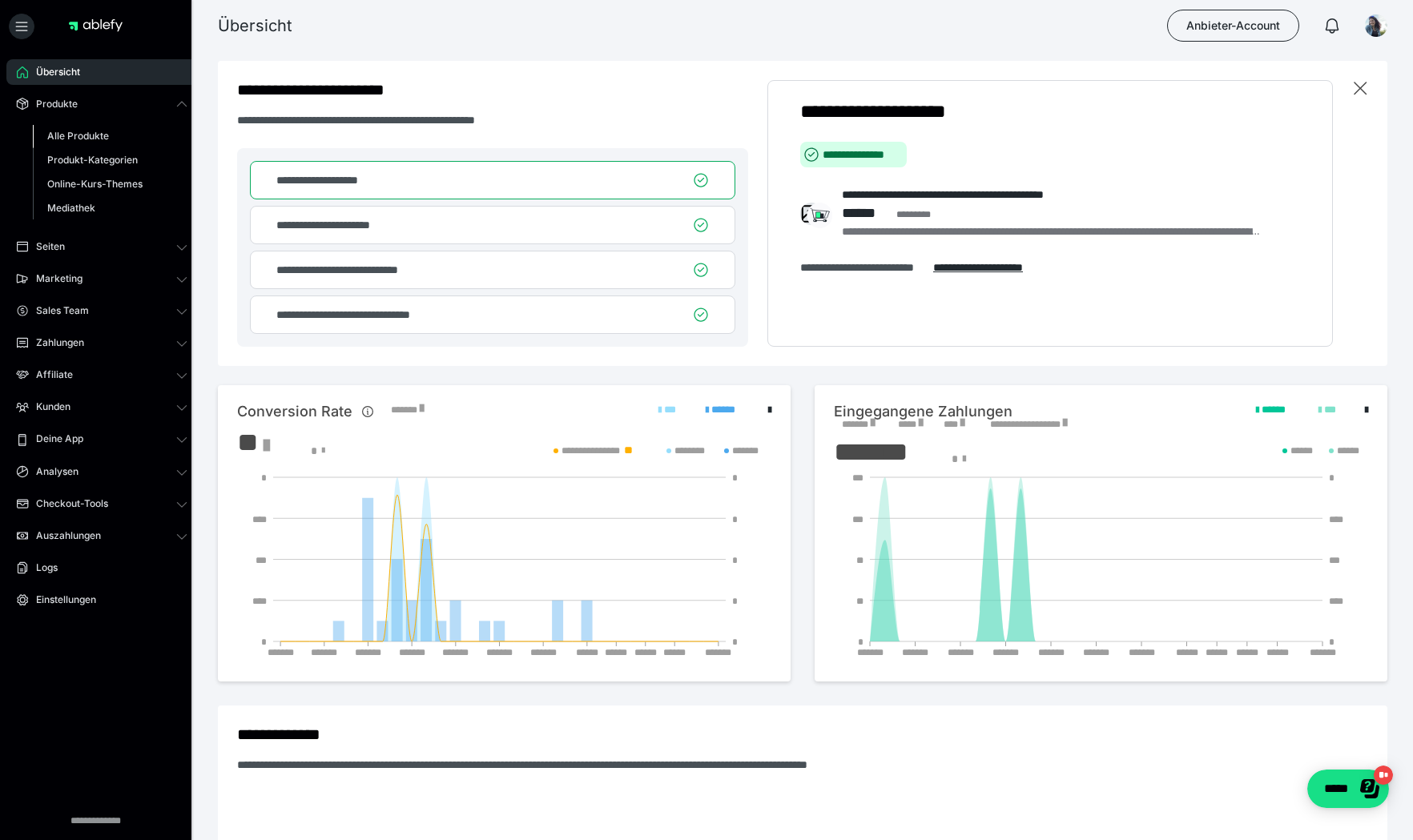 click on "Alle Produkte" at bounding box center [78, 135] 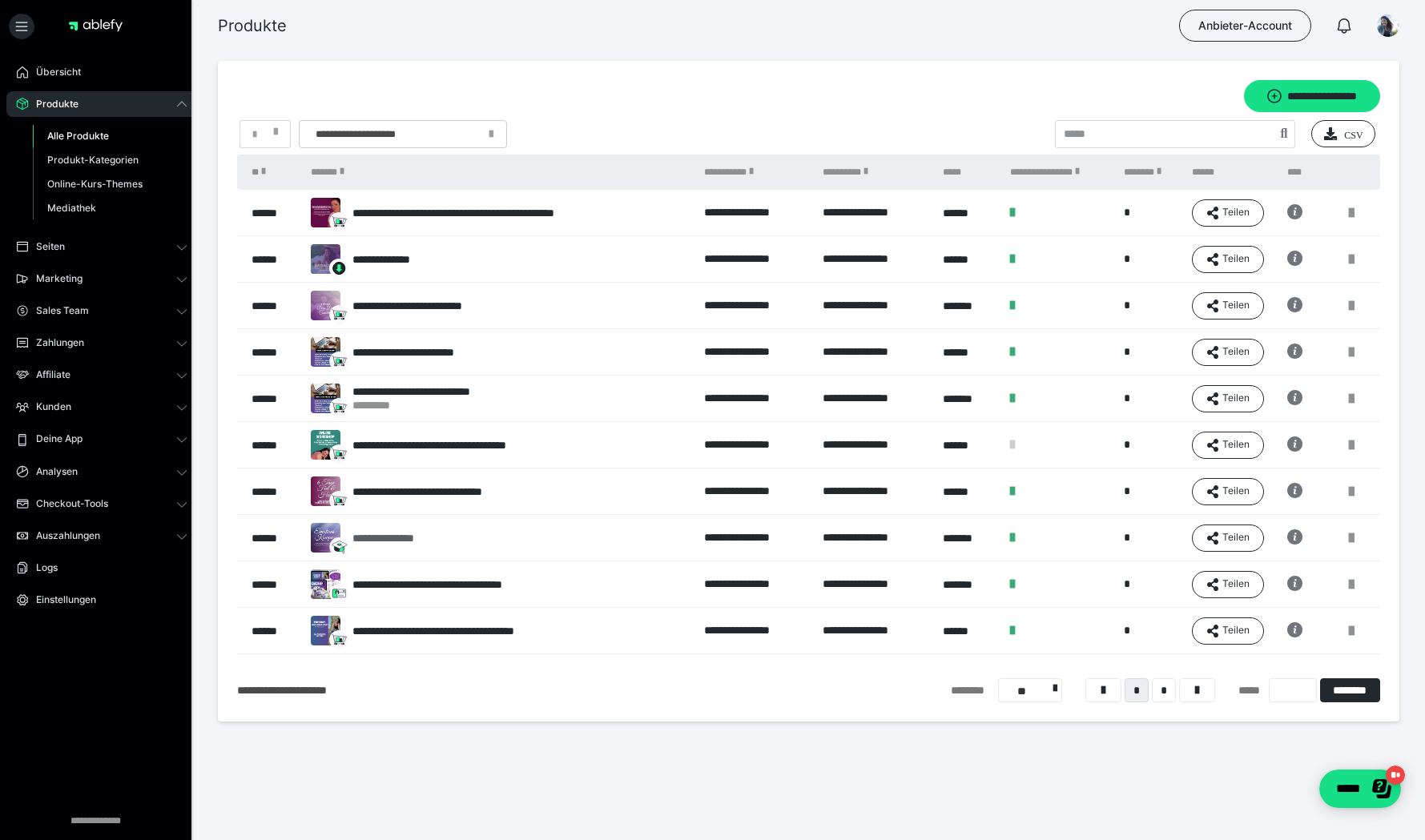 click on "**********" at bounding box center [409, 538] 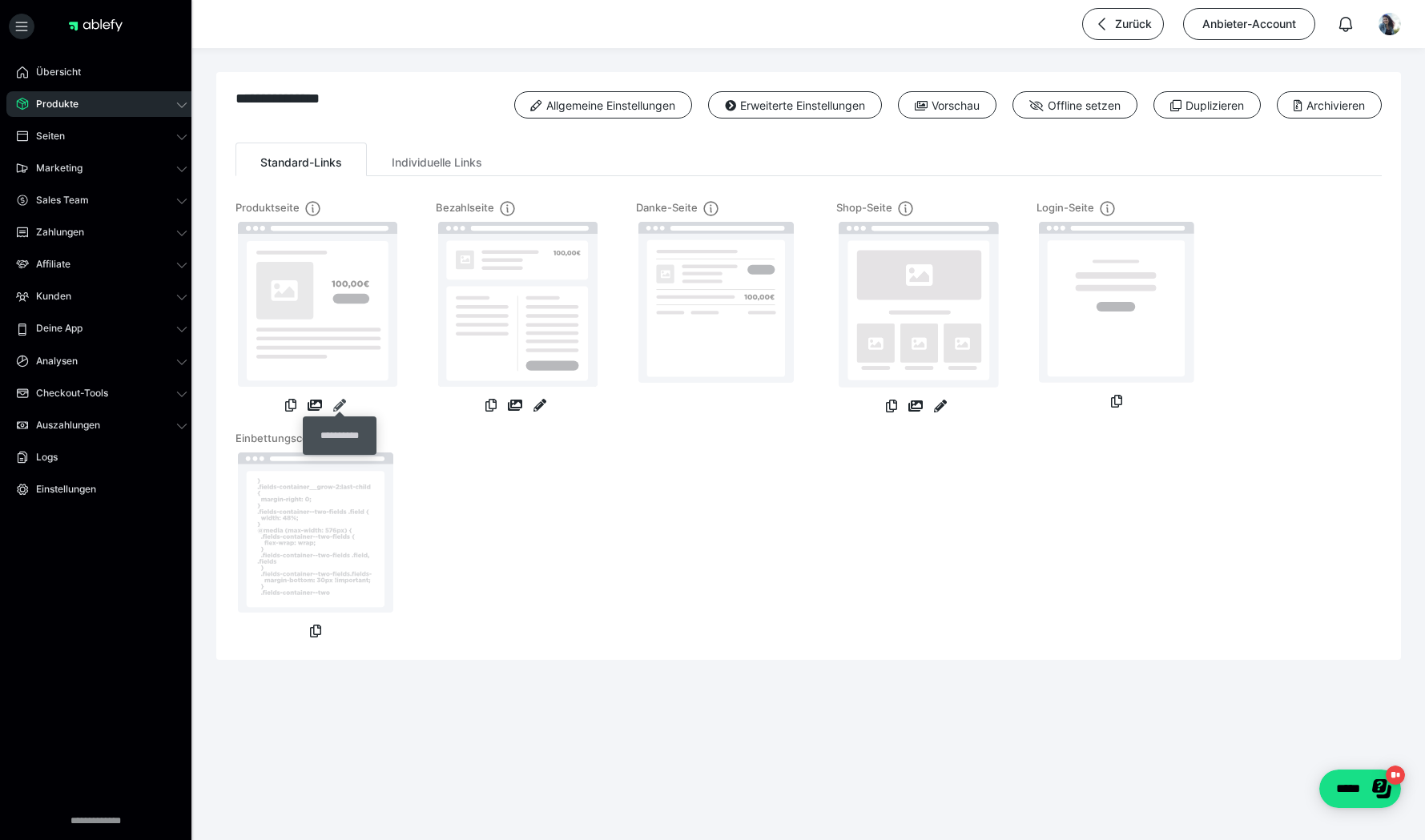 click at bounding box center [340, 405] 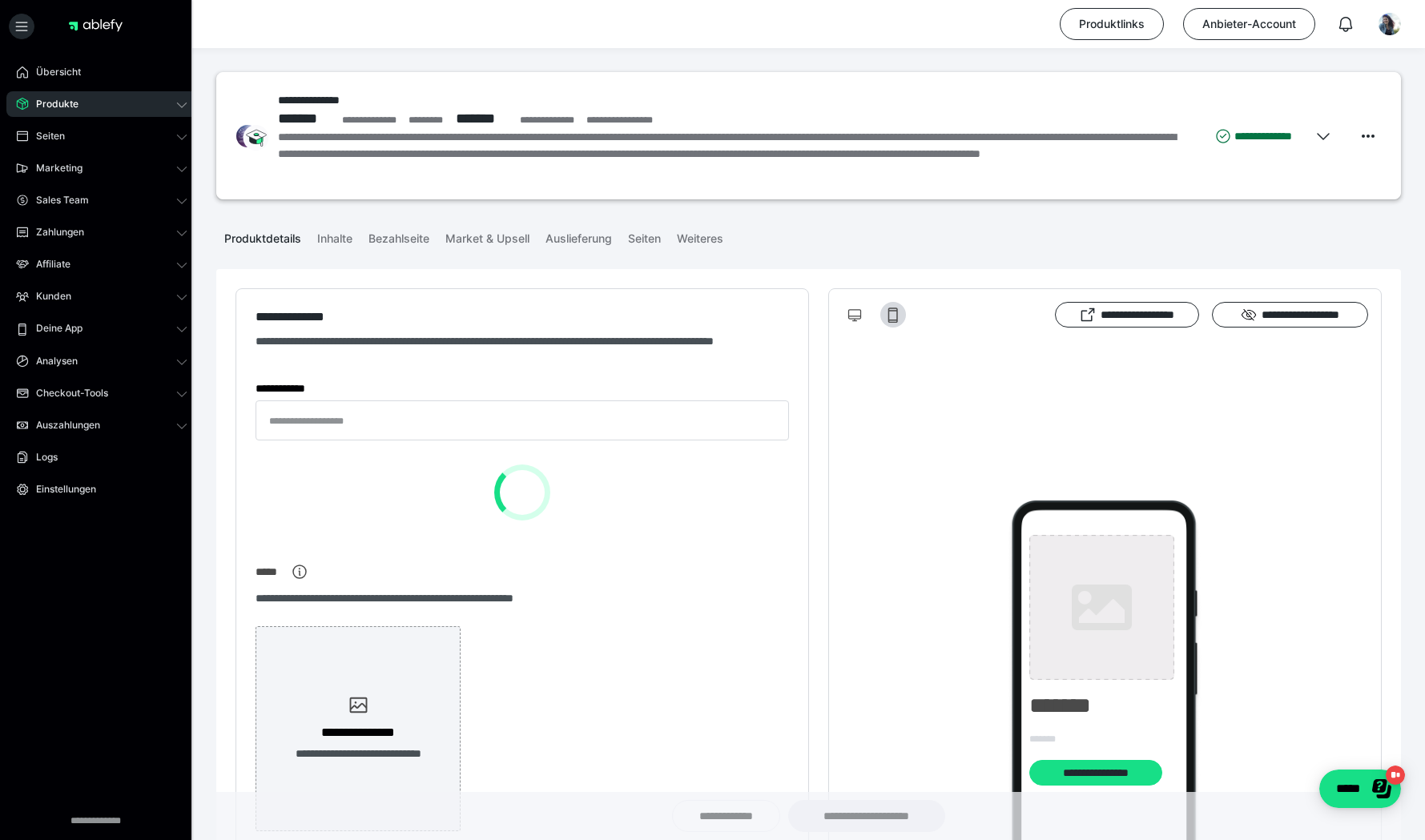 type on "**********" 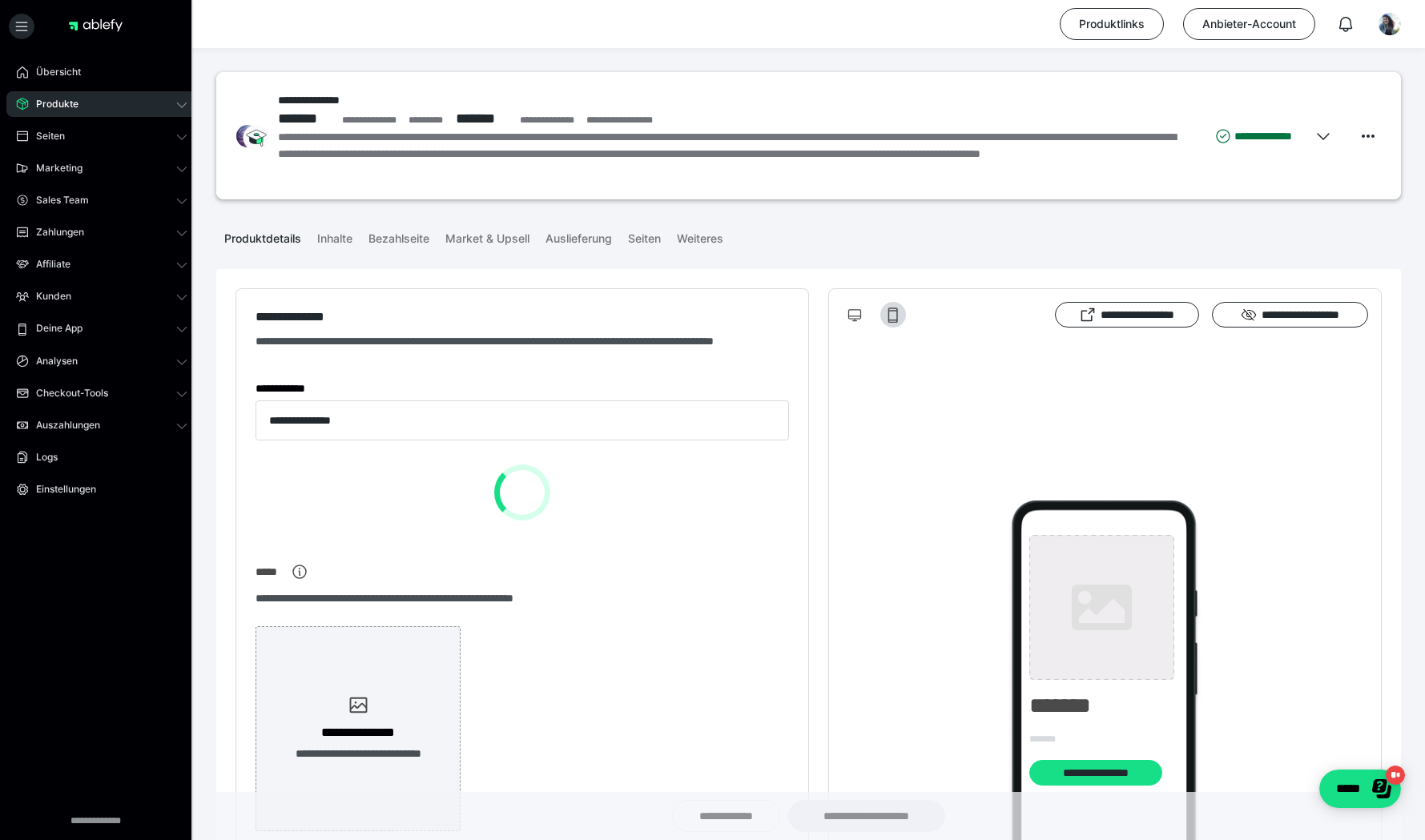 type on "**********" 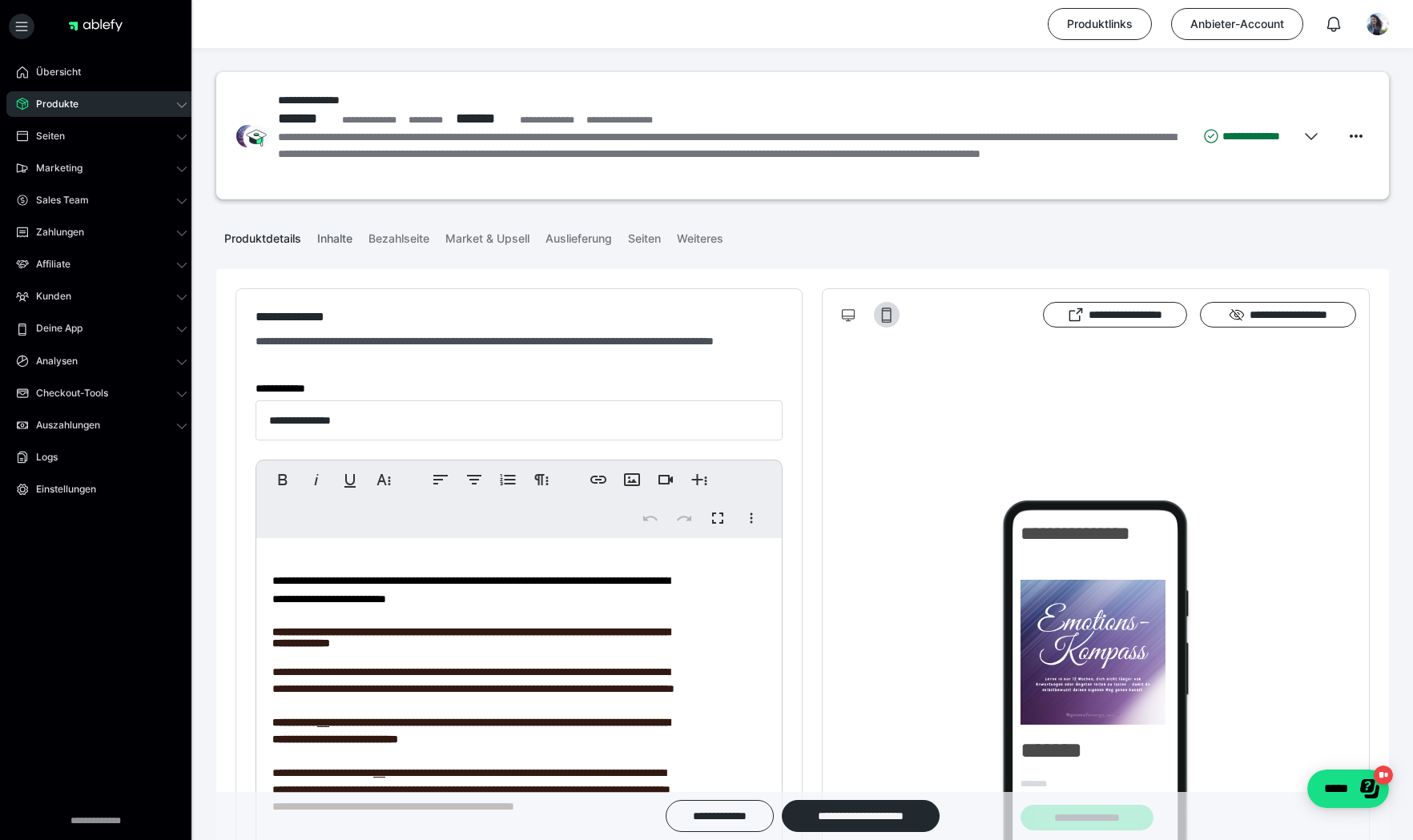 click on "Inhalte" at bounding box center [335, 235] 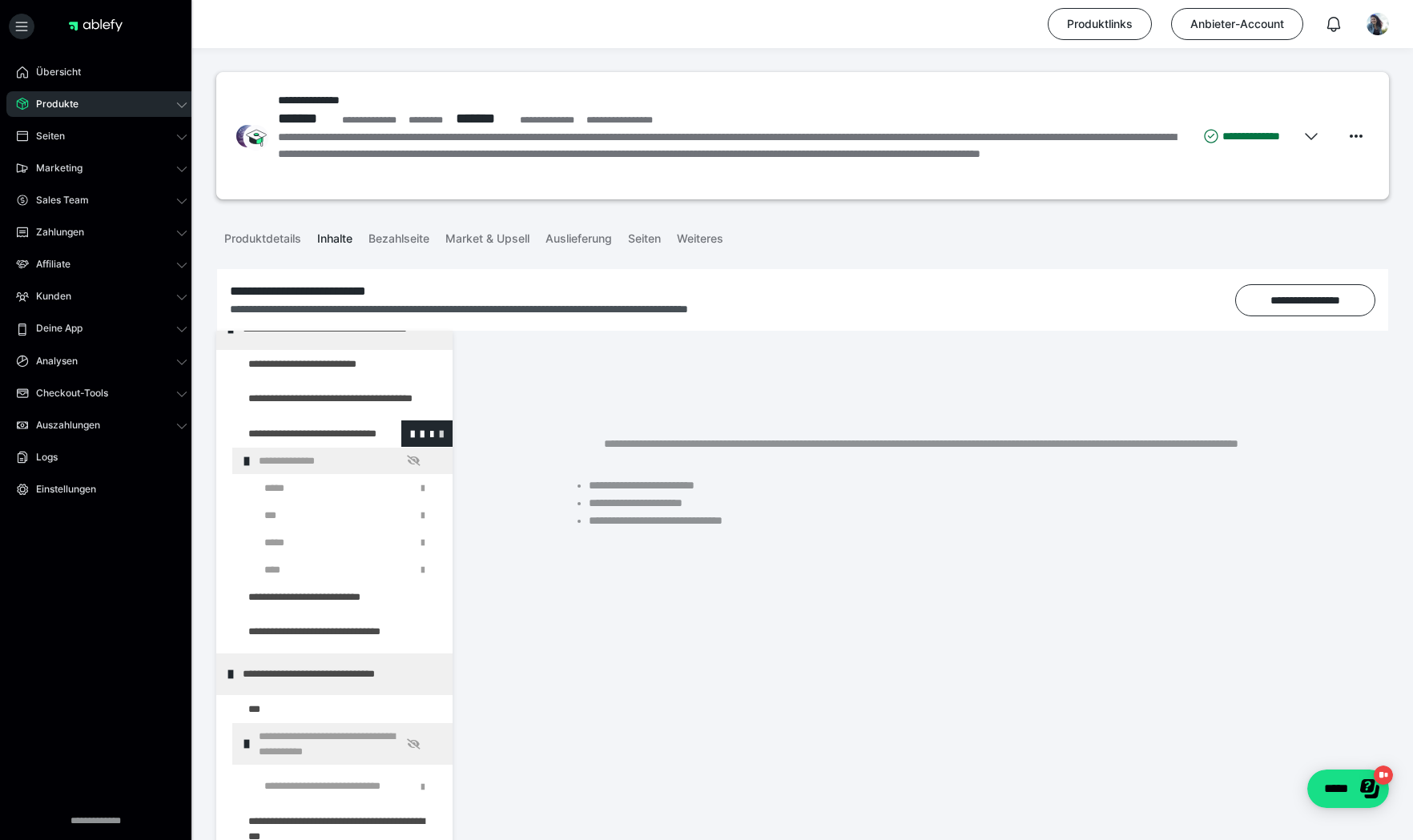 scroll, scrollTop: 183, scrollLeft: 0, axis: vertical 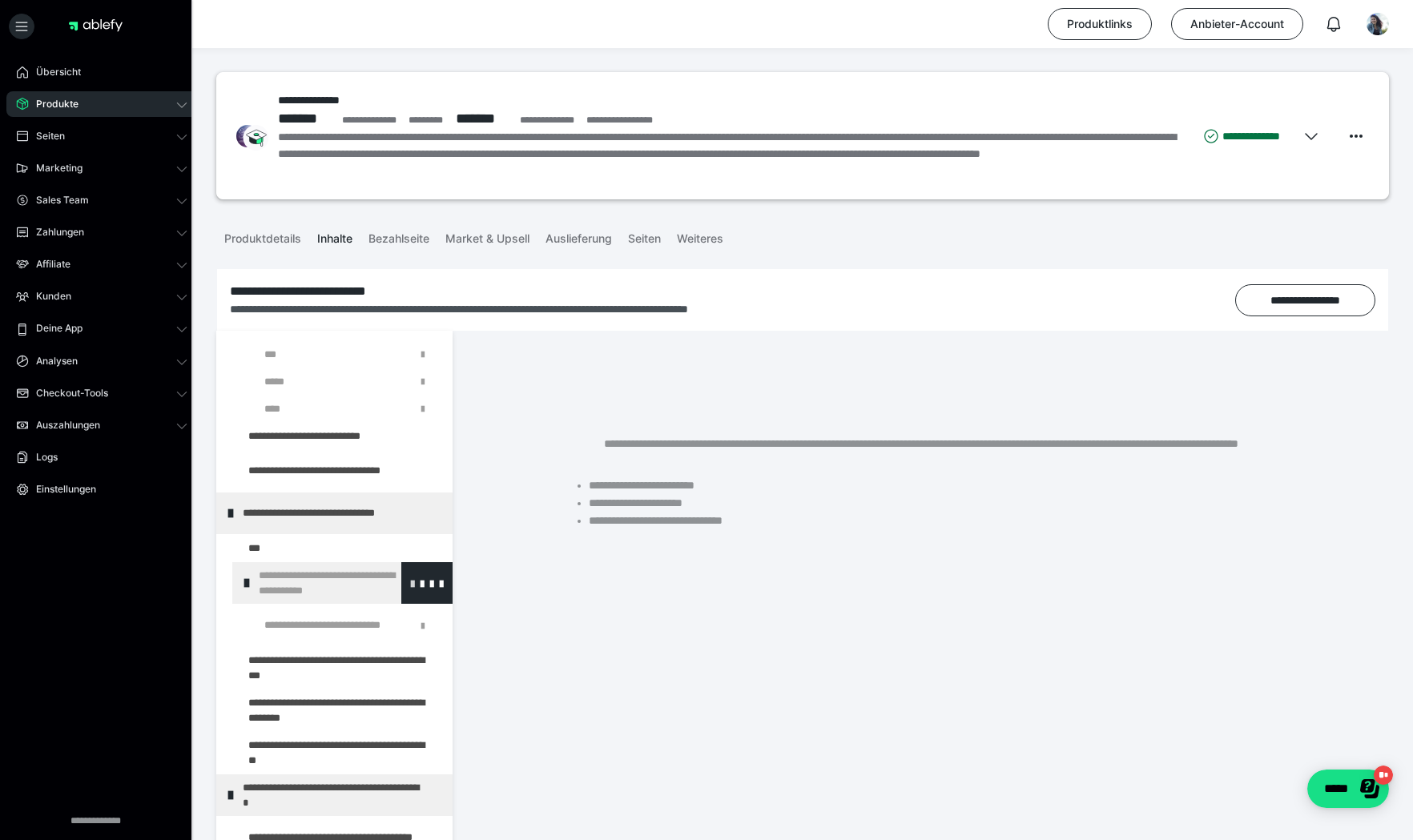 click at bounding box center (413, 583) 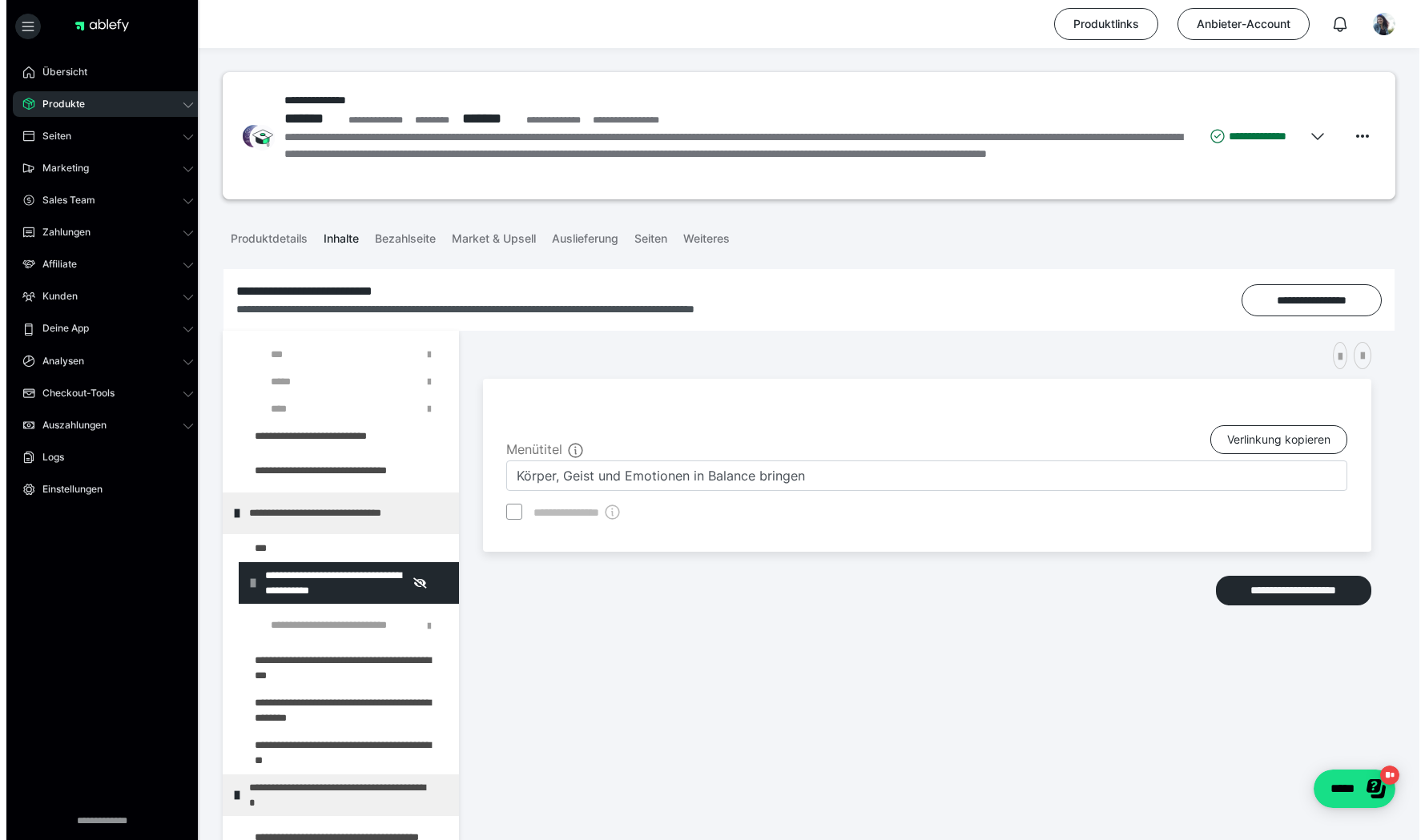 scroll, scrollTop: 3, scrollLeft: 0, axis: vertical 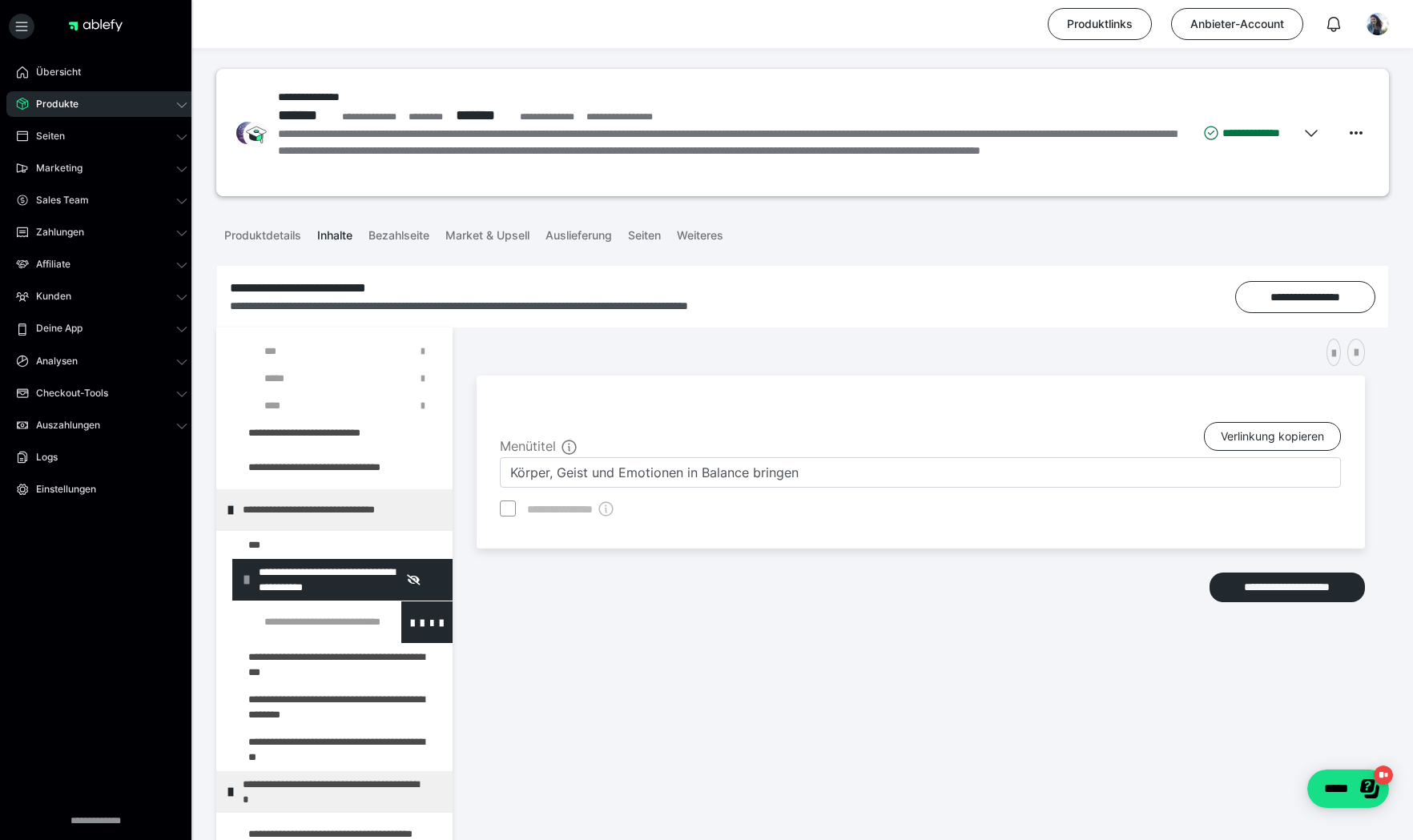 click at bounding box center (308, 622) 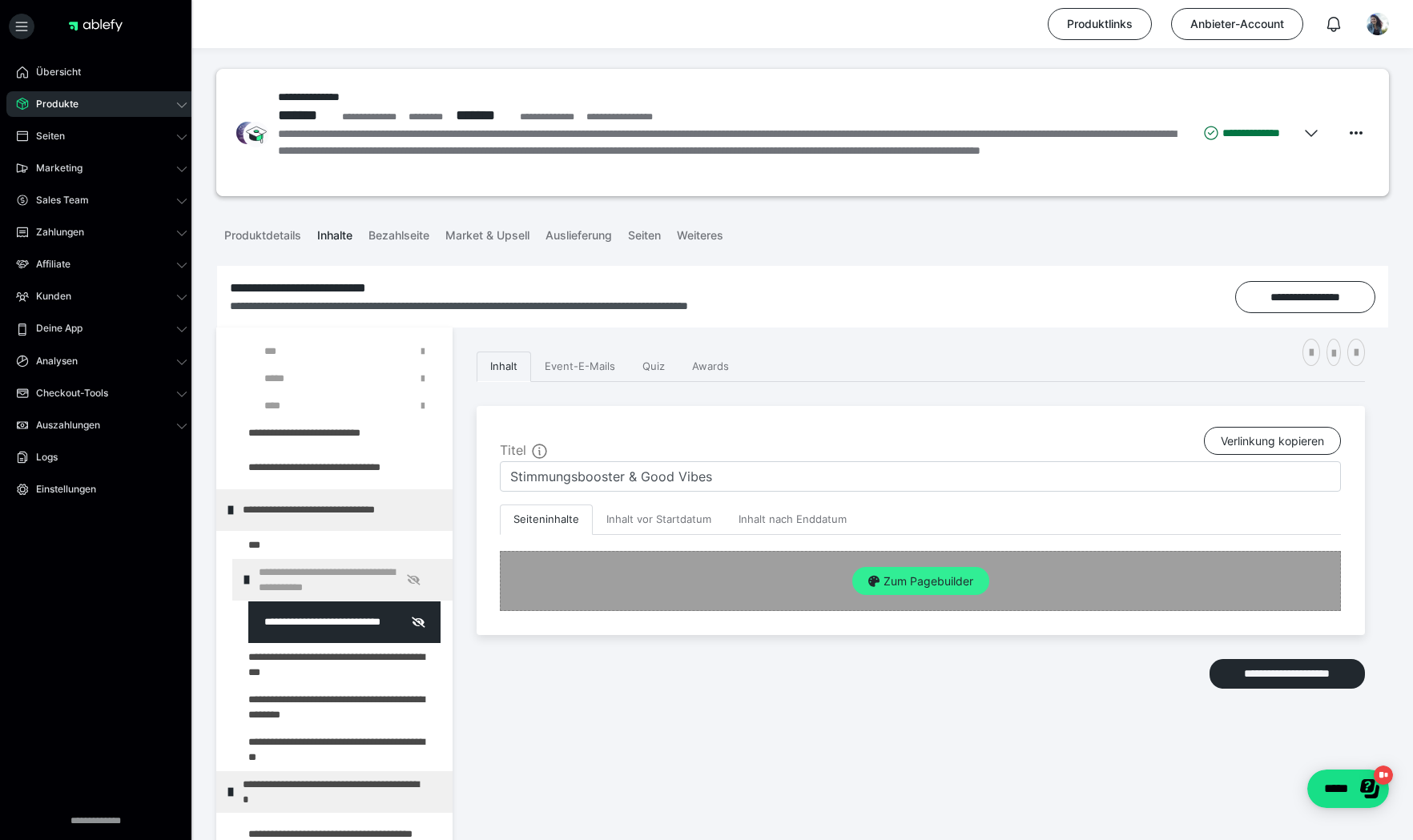 click on "Zum Pagebuilder" at bounding box center [920, 581] 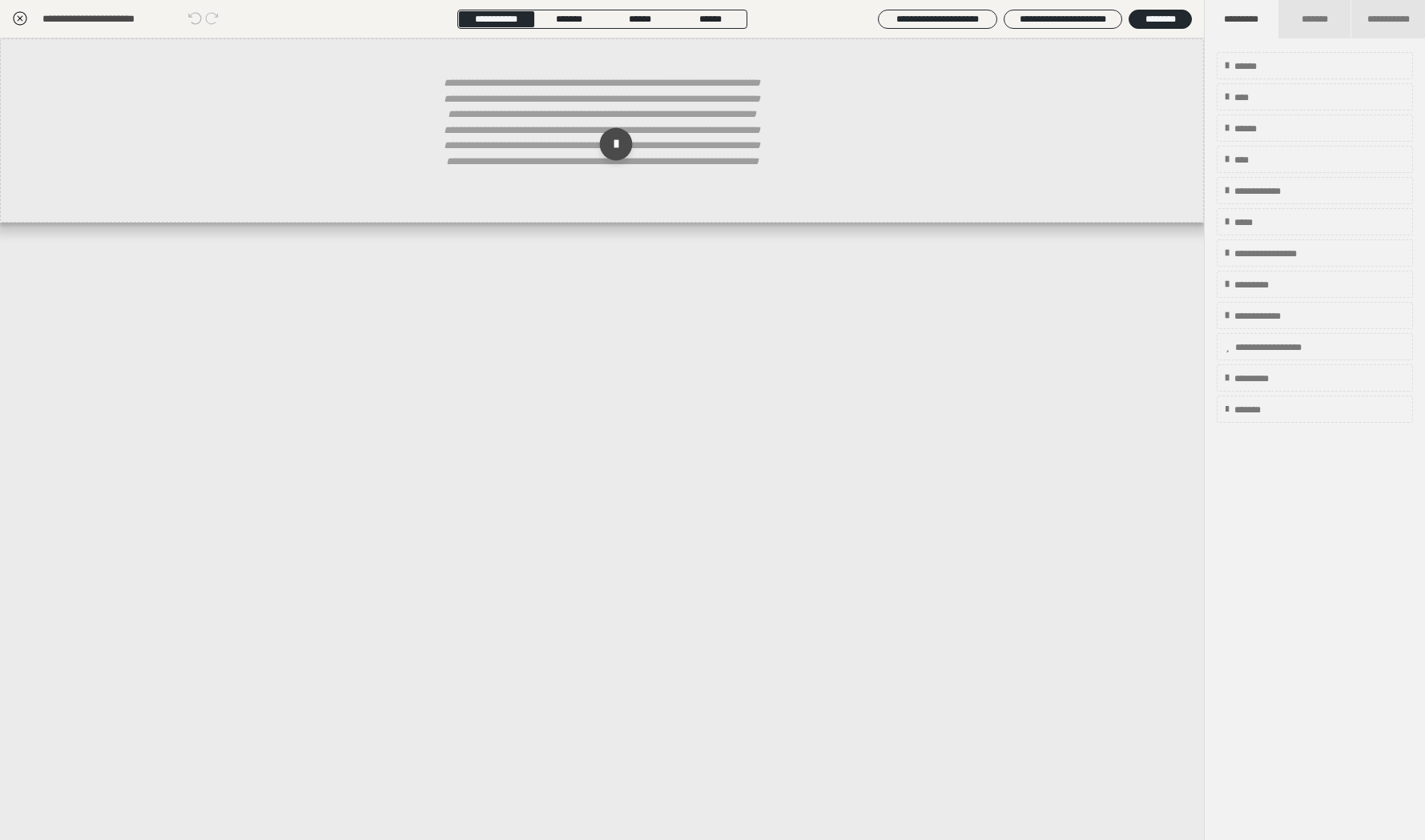 click at bounding box center [615, 144] 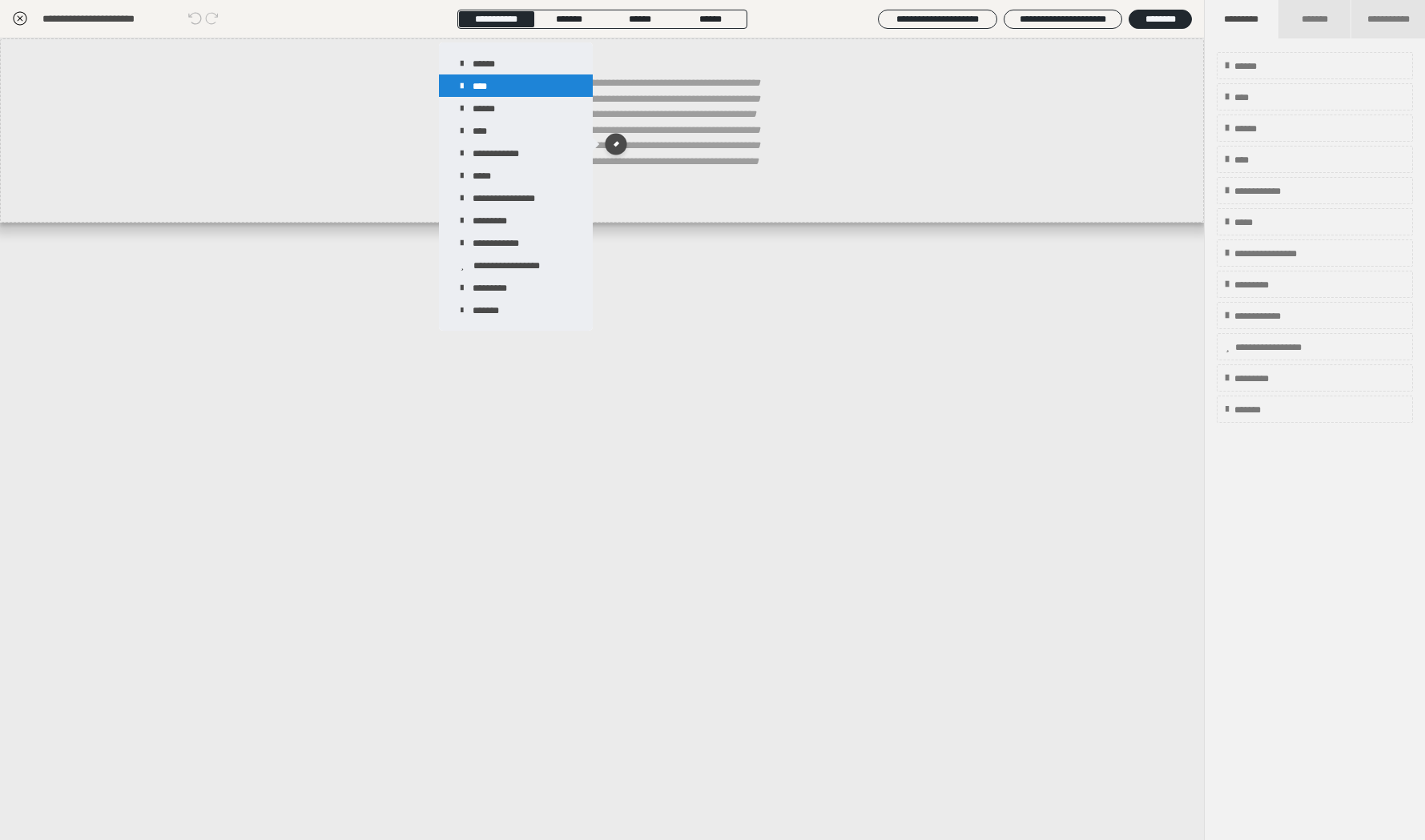click on "****" at bounding box center (516, 86) 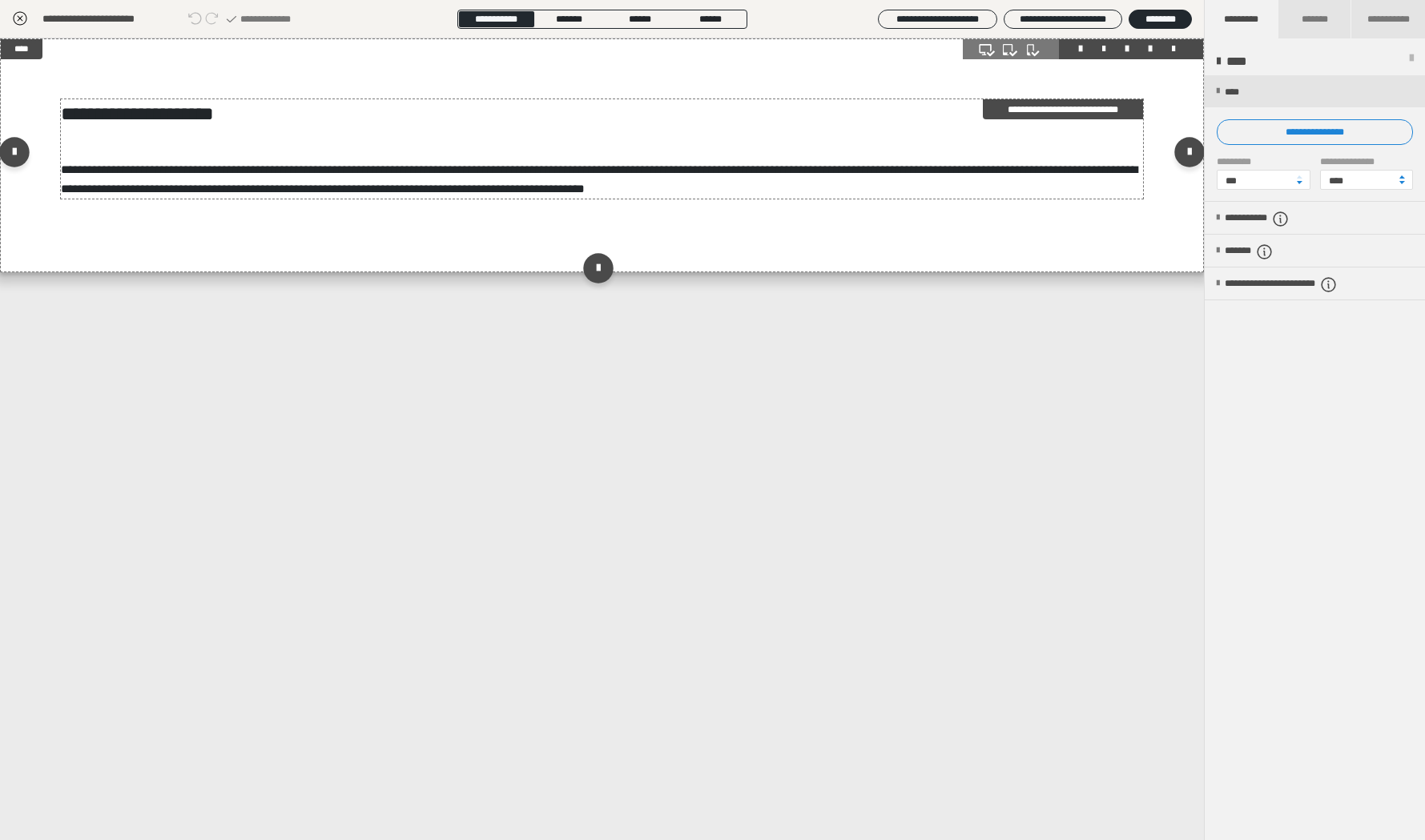 click on "**********" at bounding box center (599, 179) 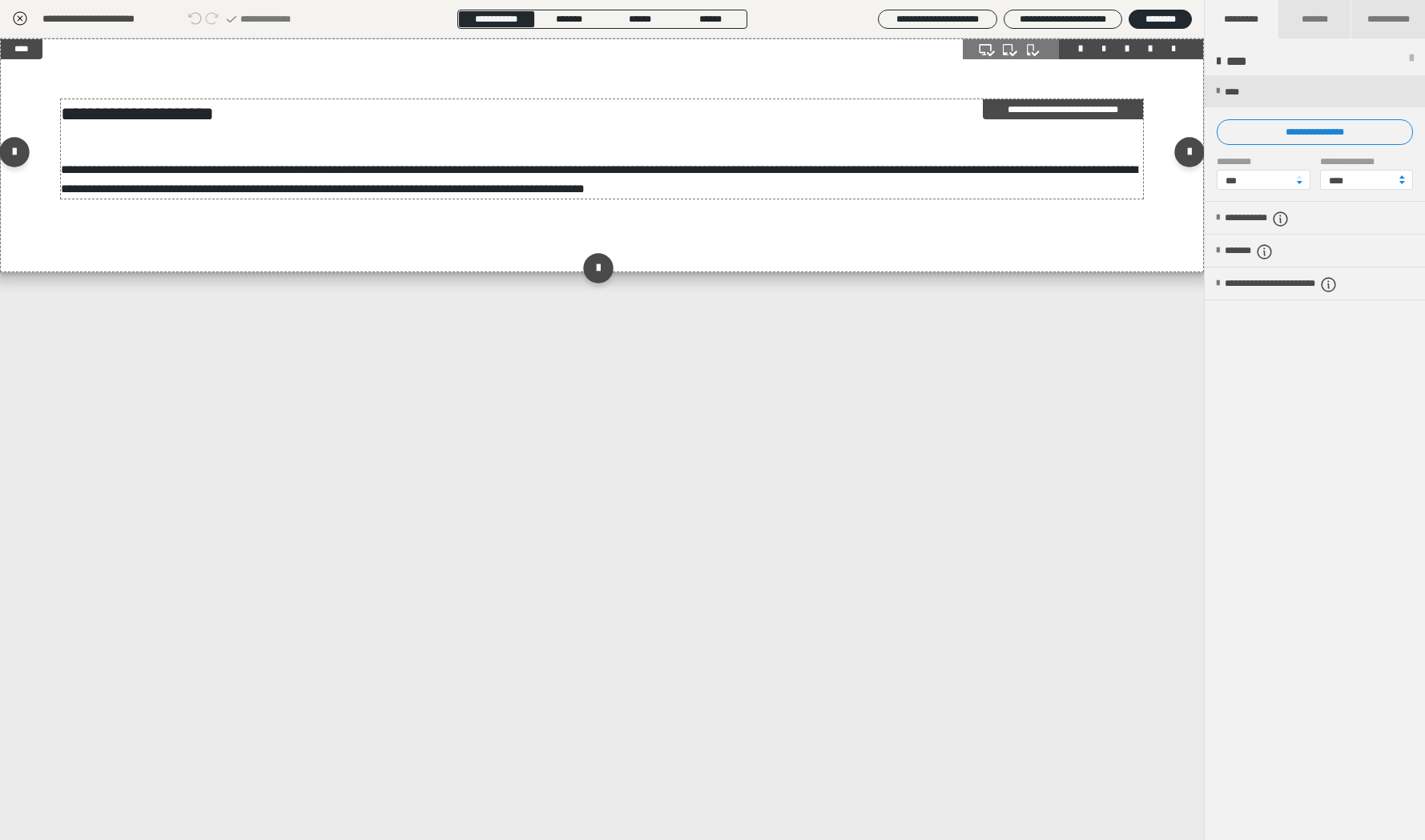 click on "**********" at bounding box center (599, 179) 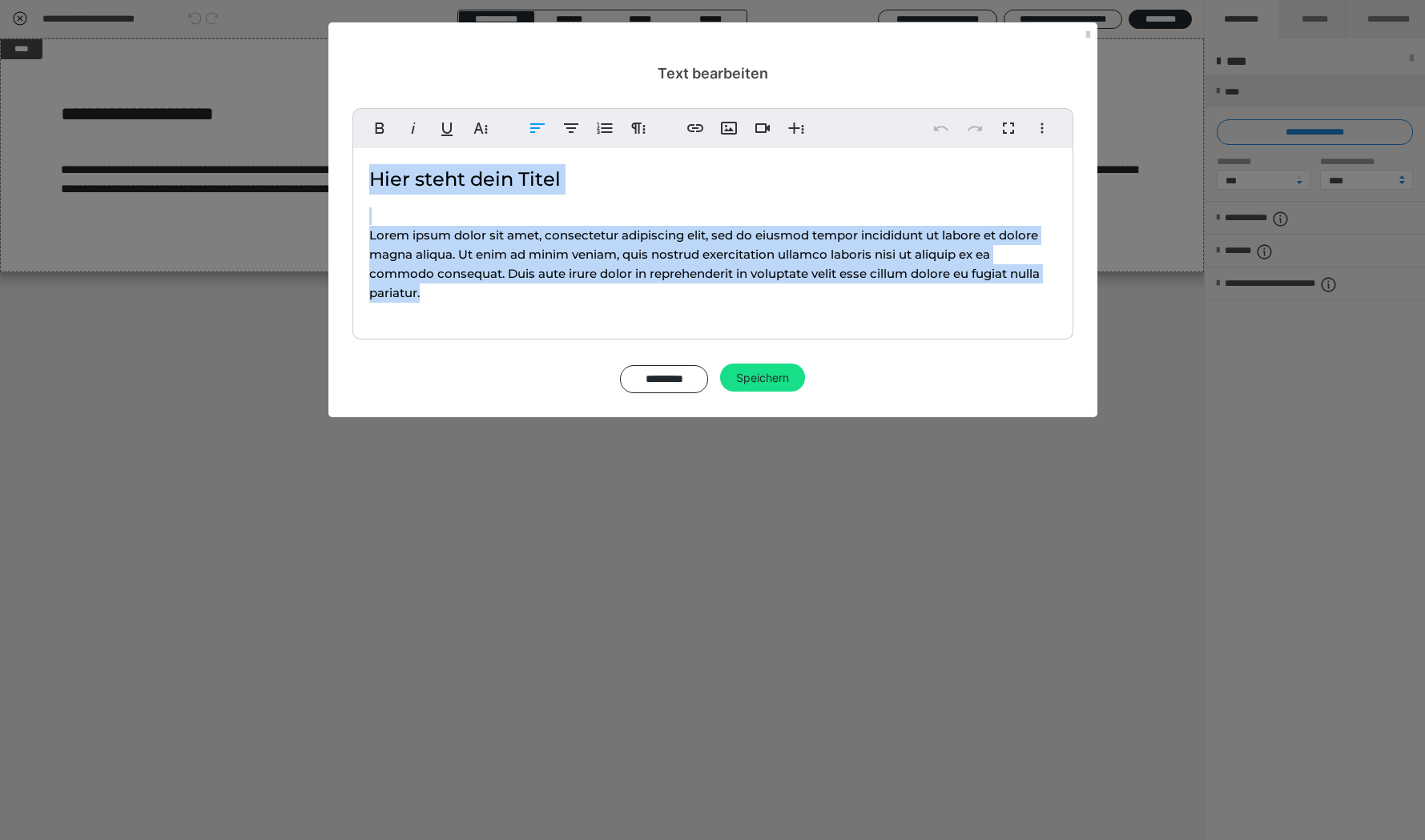 drag, startPoint x: 441, startPoint y: 303, endPoint x: 326, endPoint y: 135, distance: 203.59027 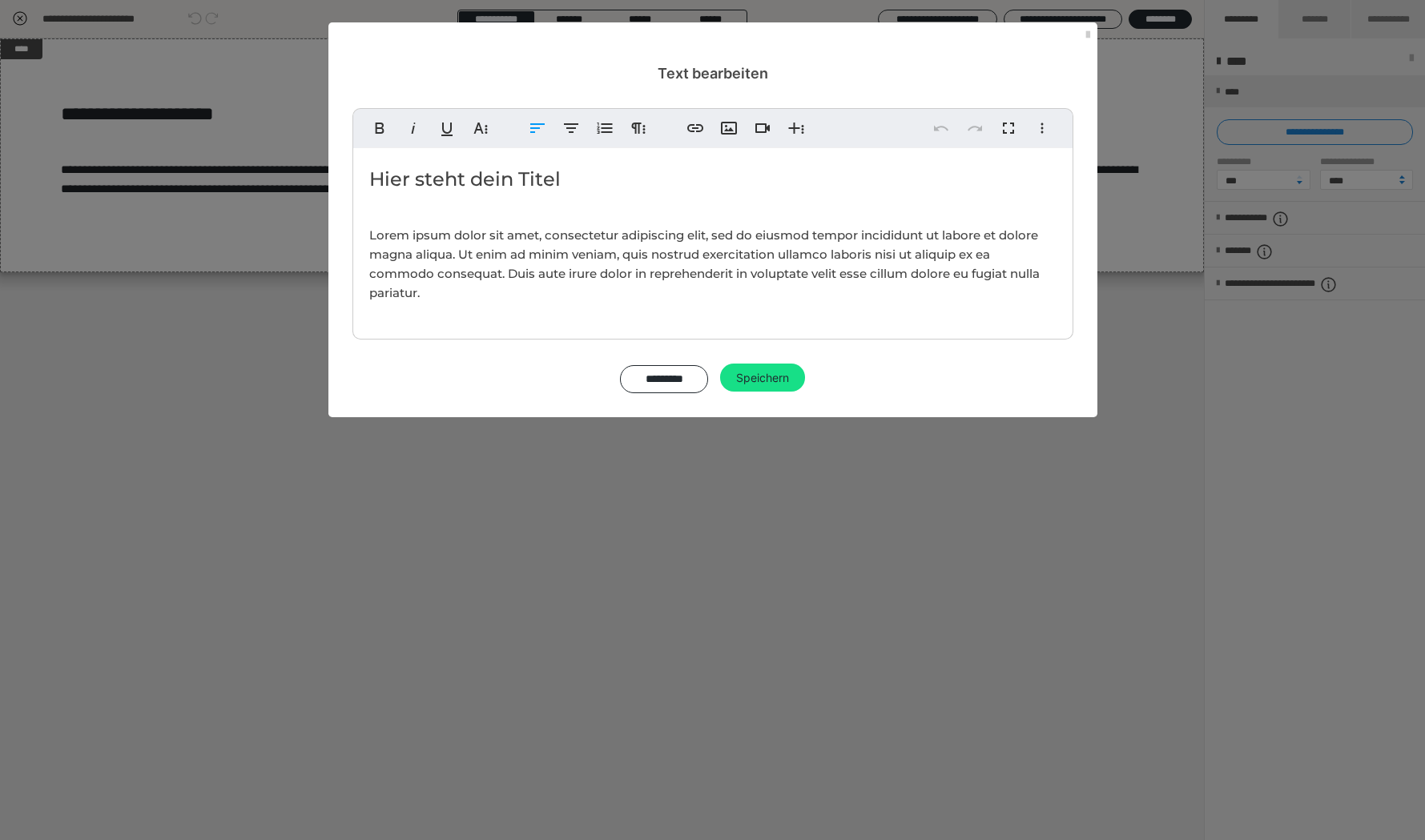 copy on "Hier steht dein Titel Lorem ipsum dolor sit amet, consectetur adipiscing elit, sed do eiusmod tempor incididunt ut labore et dolore magna aliqua. Ut enim ad minim veniam, quis nostrud exercitation ullamco laboris nisi ut aliquip ex ea commodo consequat. Duis aute irure dolor in reprehenderit in voluptate velit esse cillum dolore eu fugiat nulla pariatur." 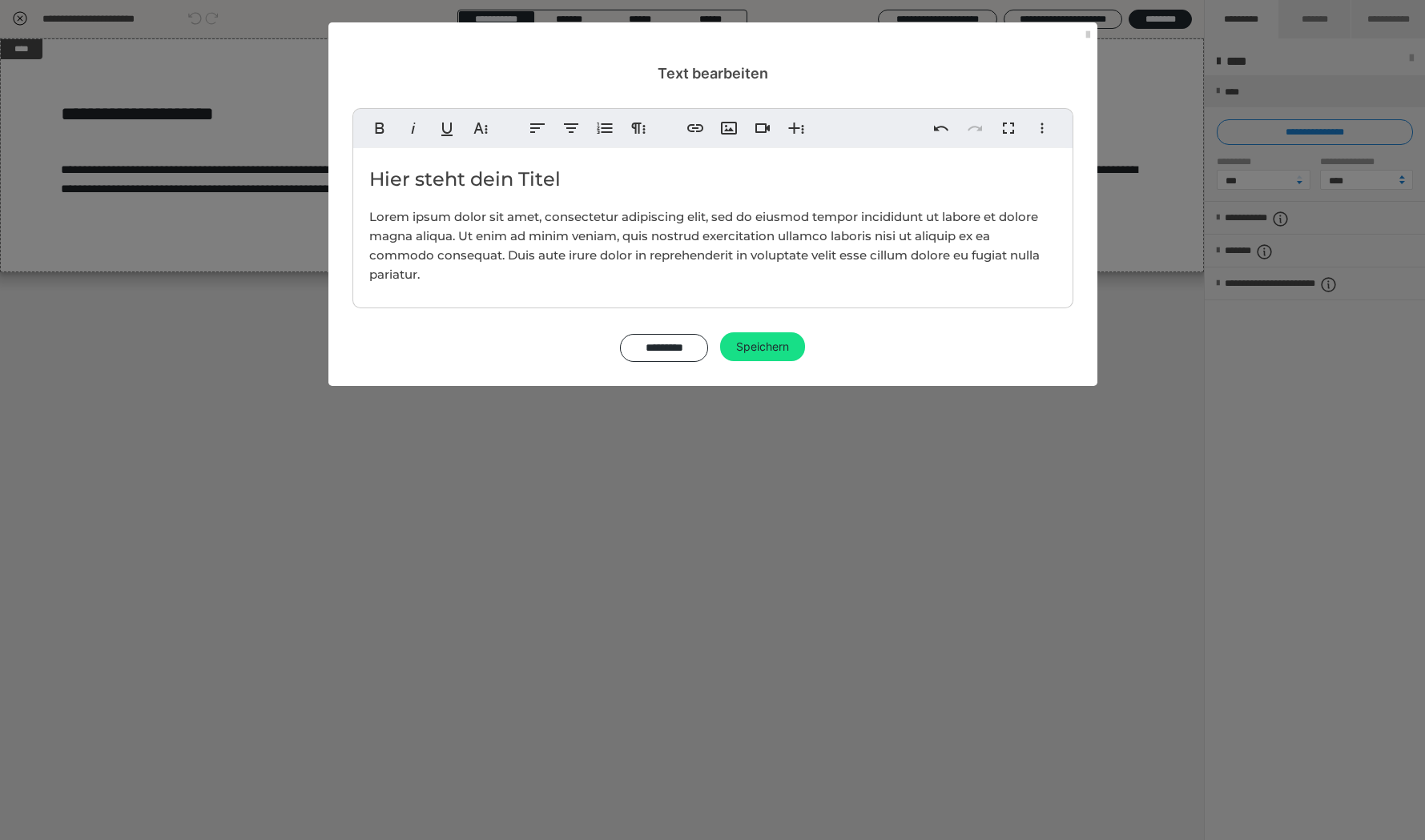 click on "Lorem ipsum dolor sit amet, consectetur adipiscing elit, sed do eiusmod tempor incididunt ut labore et dolore magna aliqua. Ut enim ad minim veniam, quis nostrud exercitation ullamco laboris nisi ut aliquip ex ea commodo consequat. Duis aute irure dolor in reprehenderit in voluptate velit esse cillum dolore eu fugiat nulla pariatur." at bounding box center (704, 245) 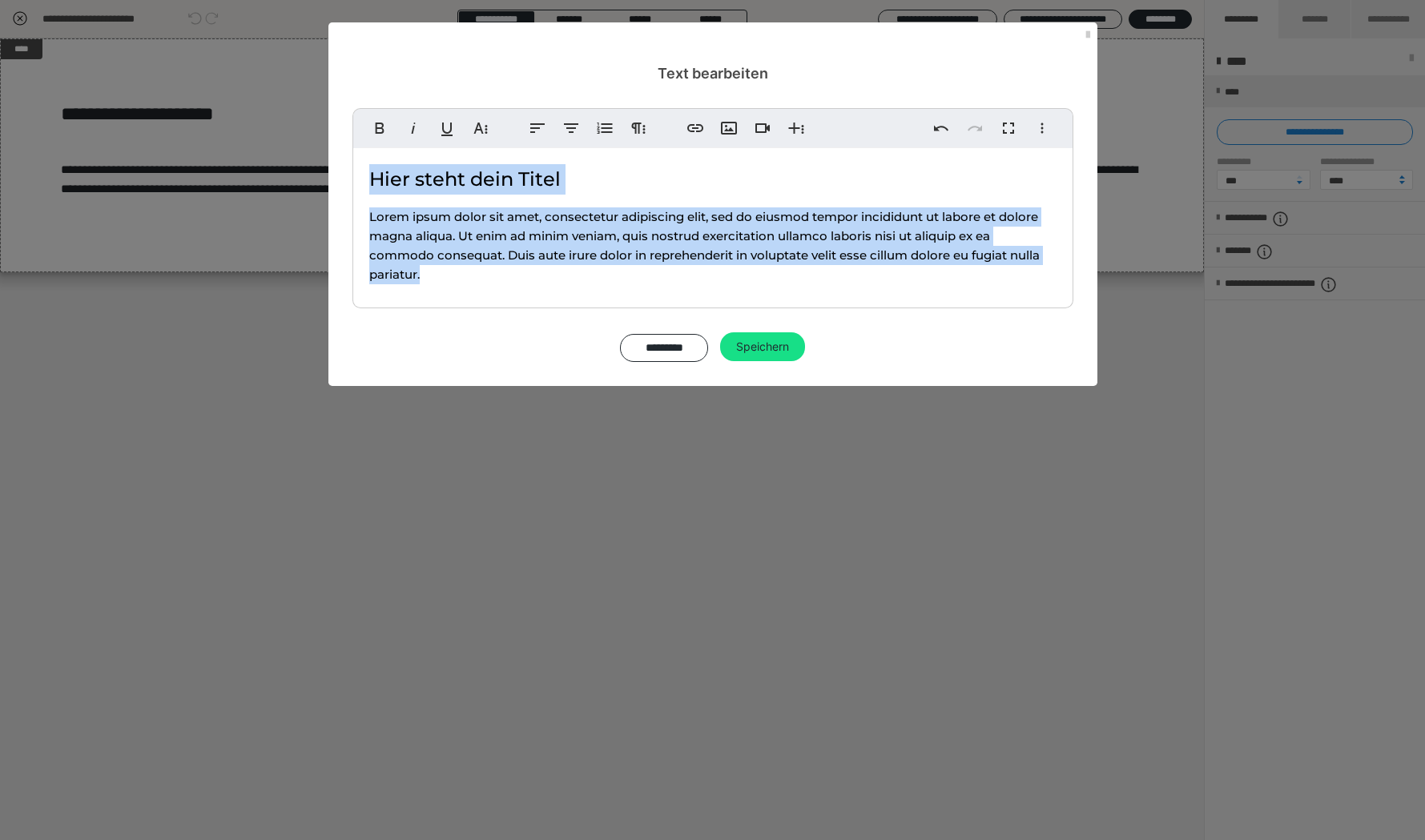 drag, startPoint x: 460, startPoint y: 286, endPoint x: 307, endPoint y: 123, distance: 223.5576 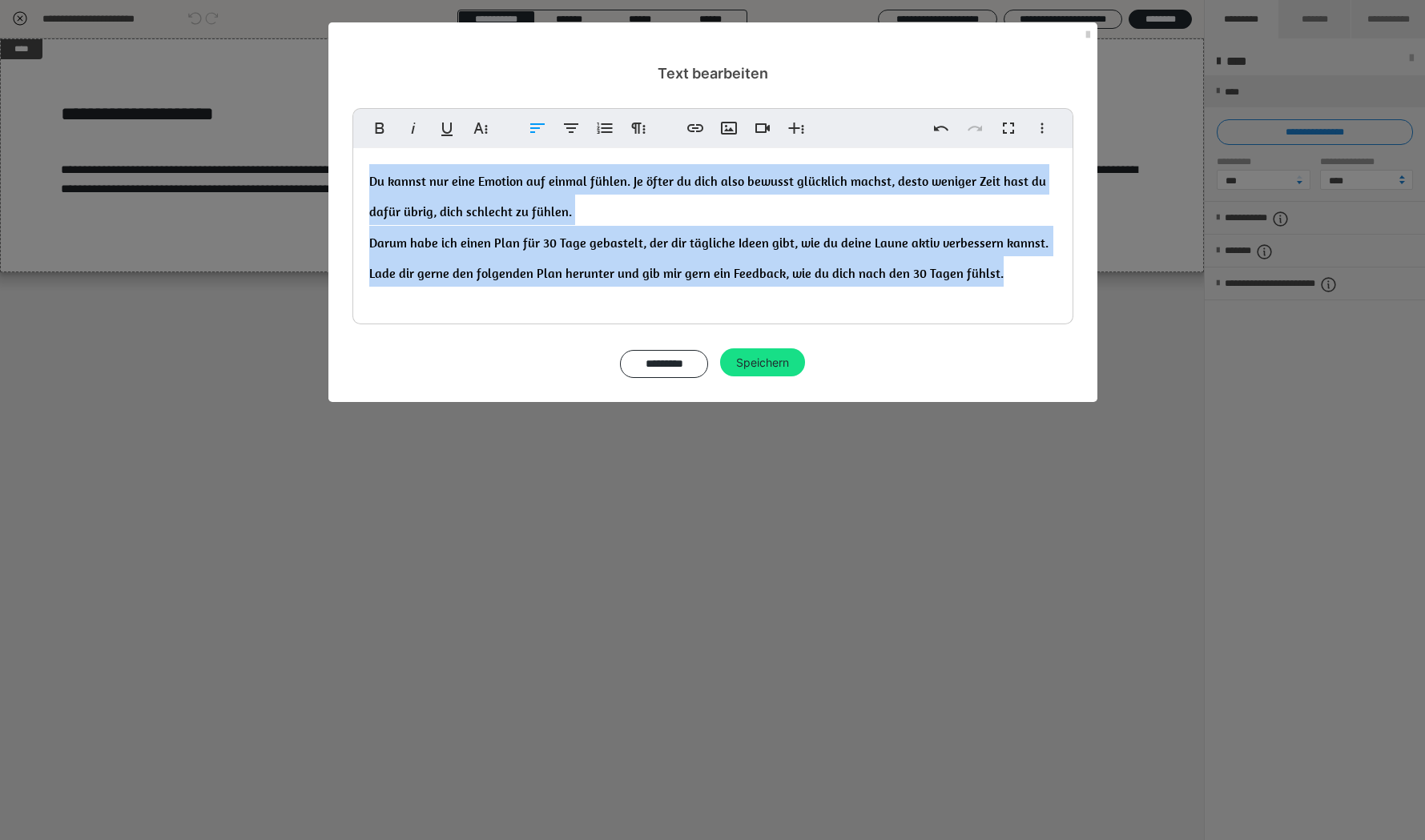 drag, startPoint x: 1002, startPoint y: 271, endPoint x: 304, endPoint y: 156, distance: 707.4101 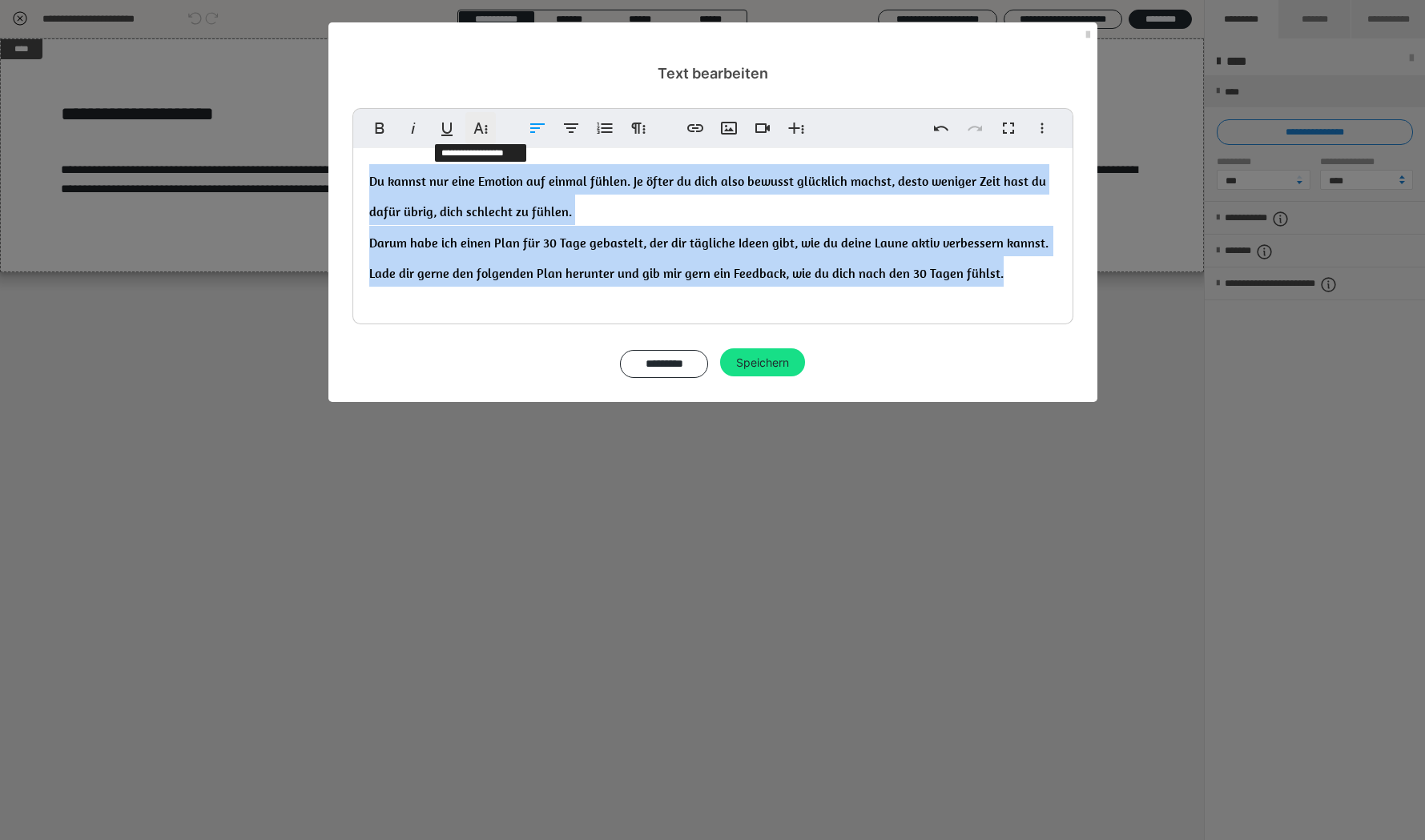 click 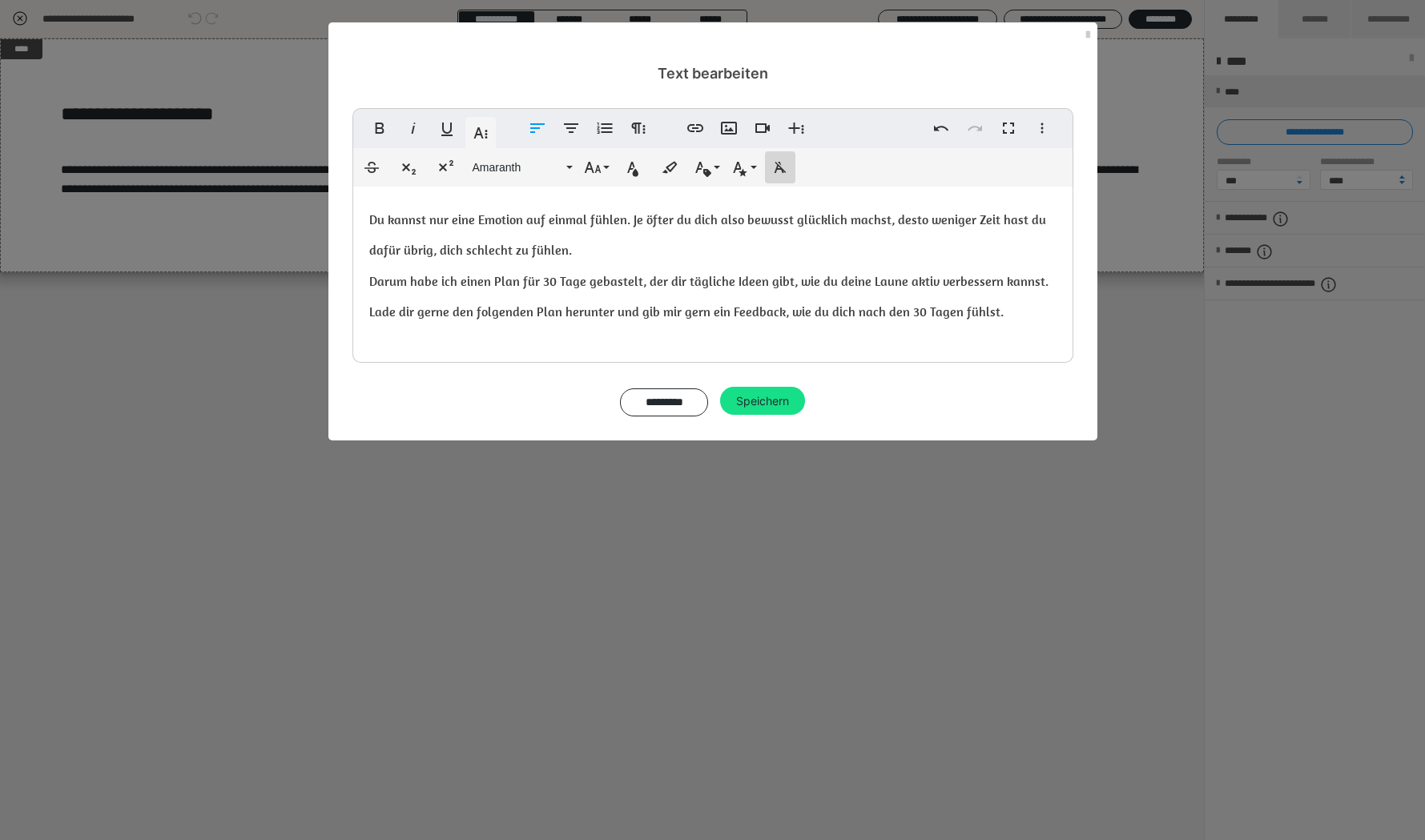 click 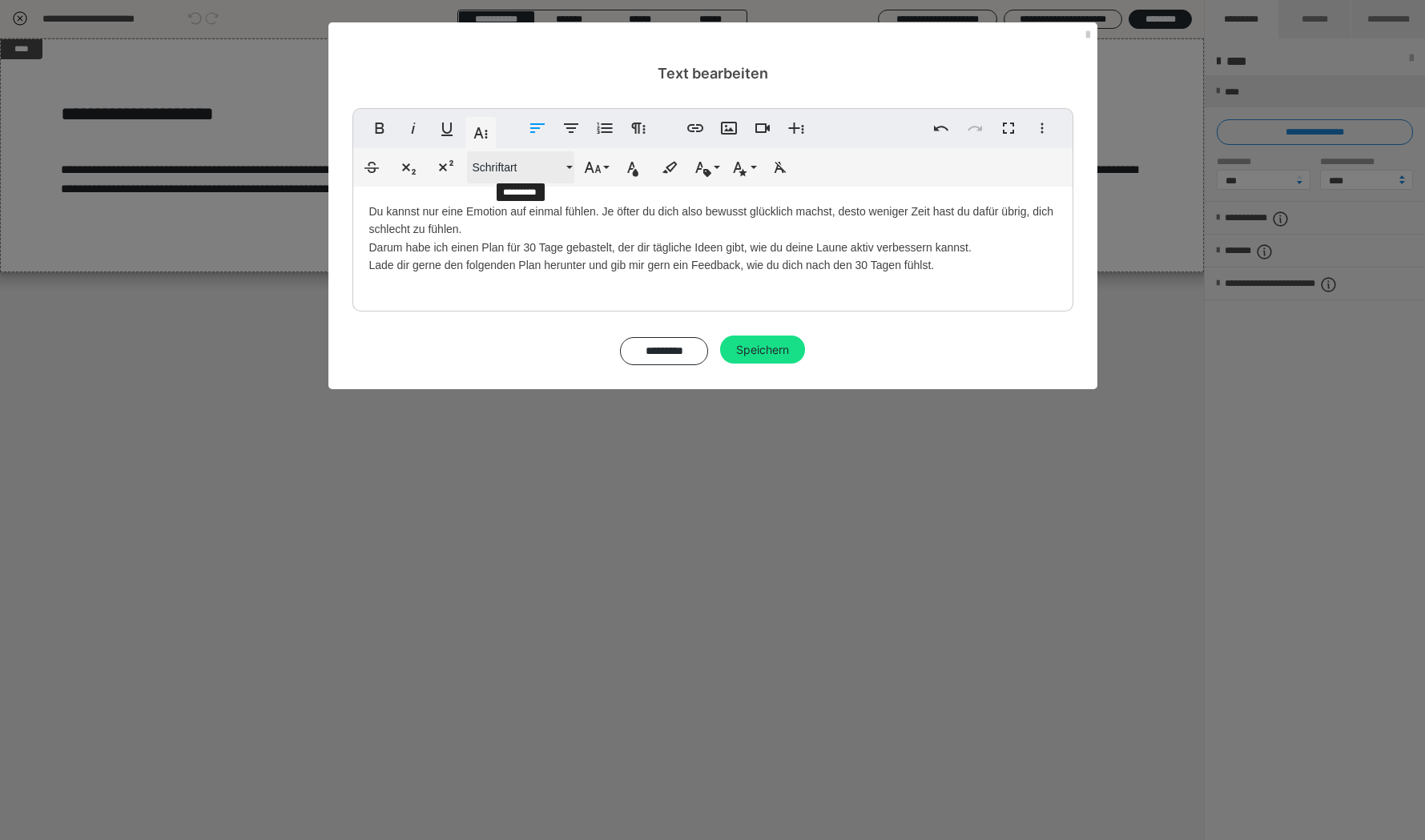 click on "Schriftart" at bounding box center [517, 167] 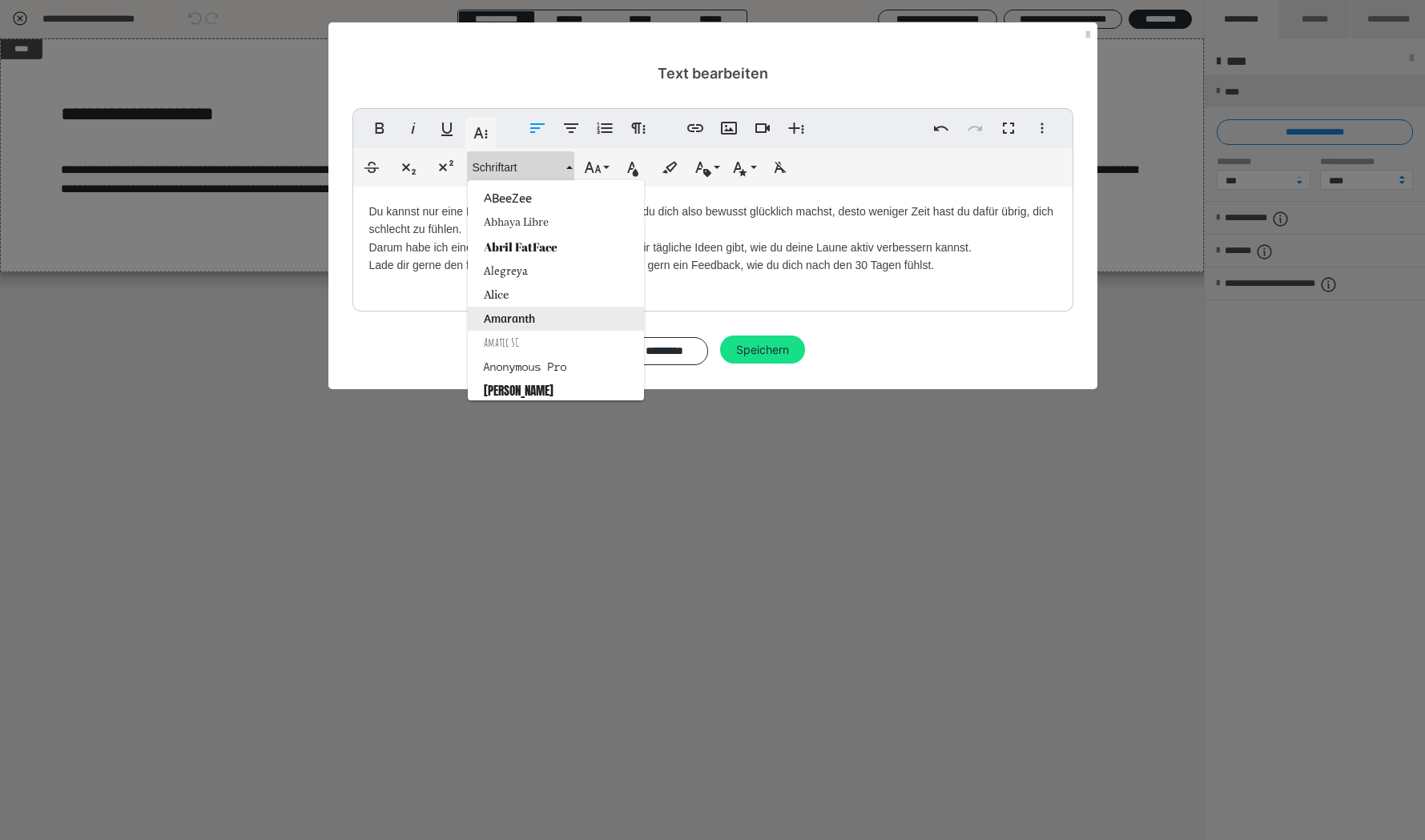 click on "Amaranth" at bounding box center [556, 319] 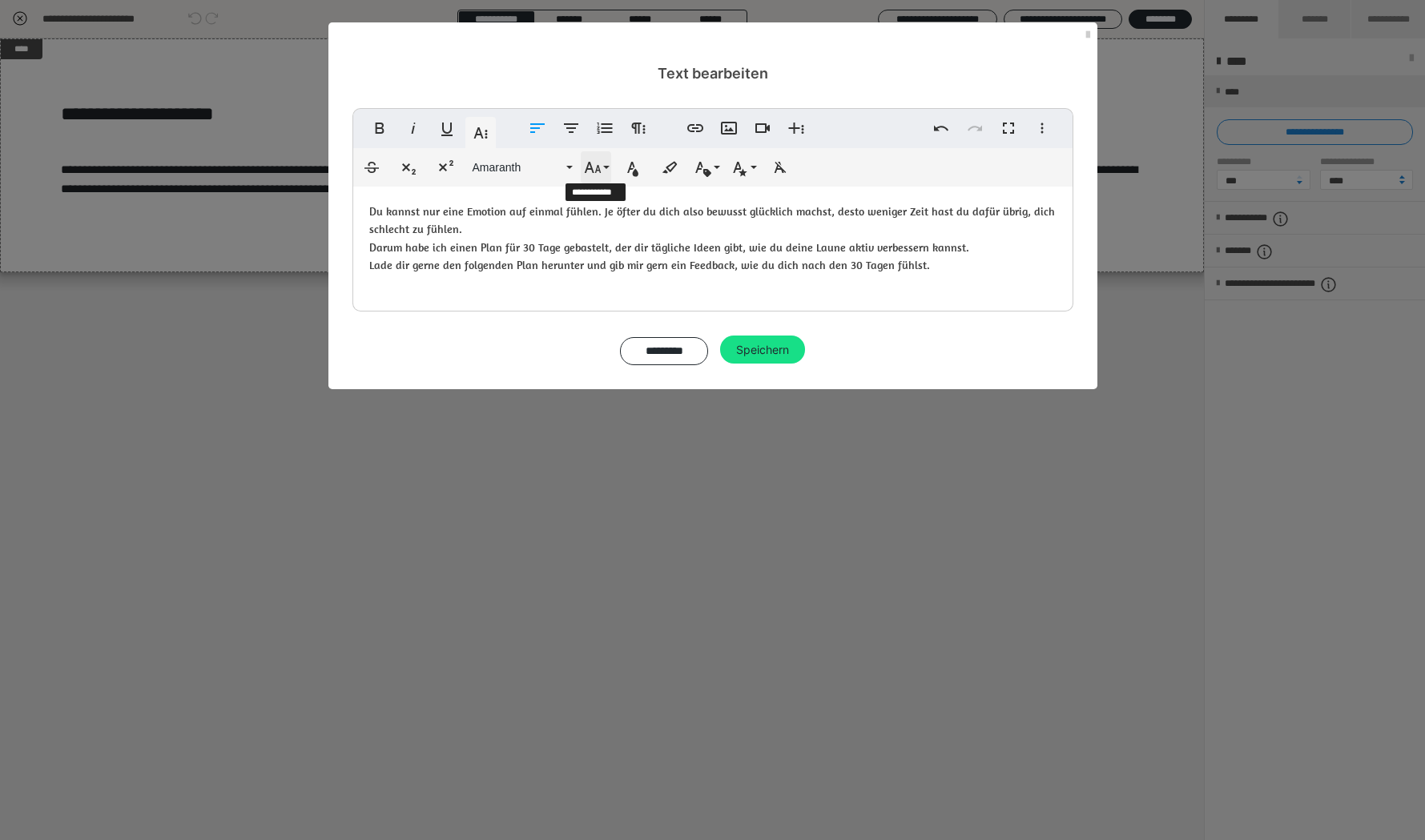 click 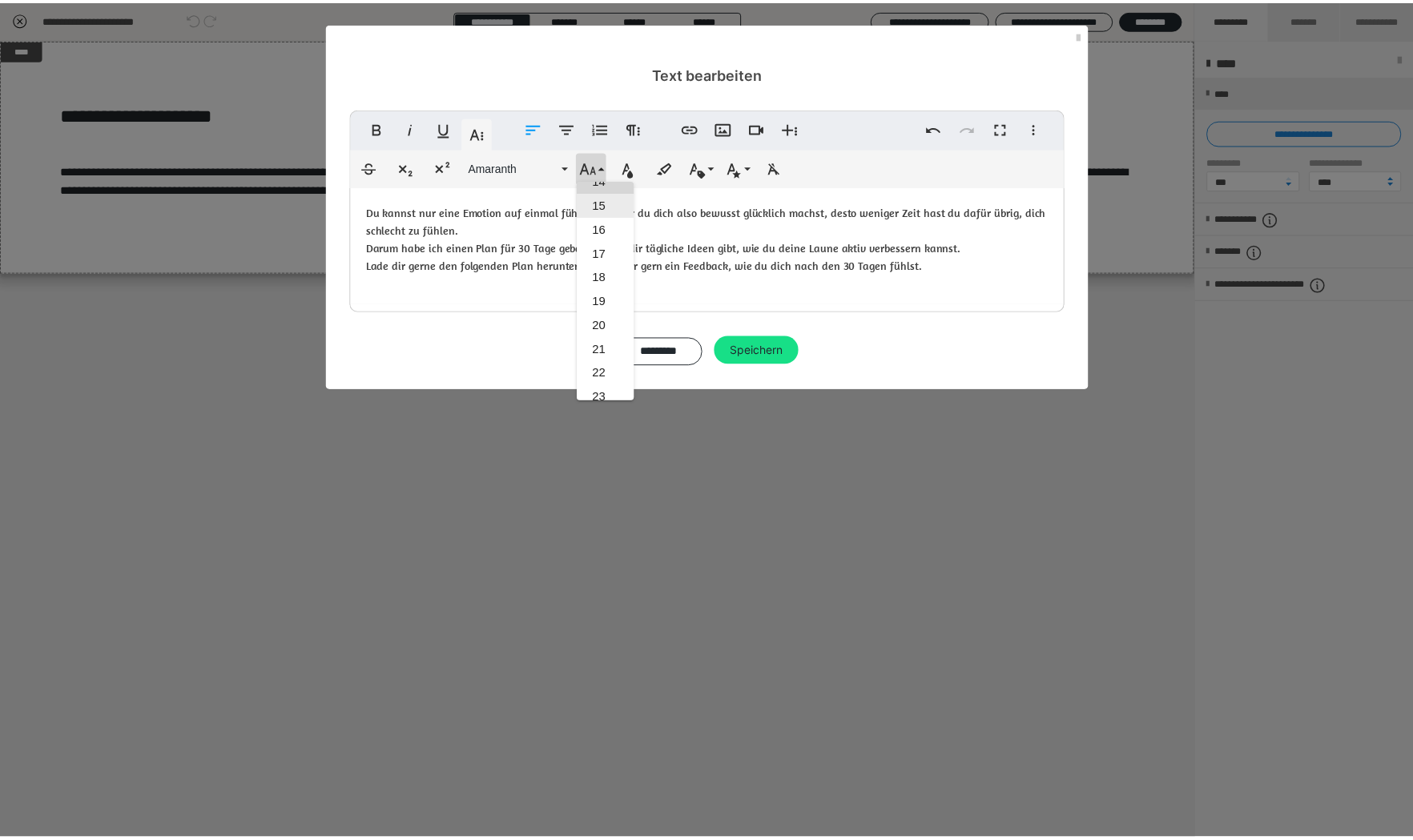 scroll, scrollTop: 314, scrollLeft: 0, axis: vertical 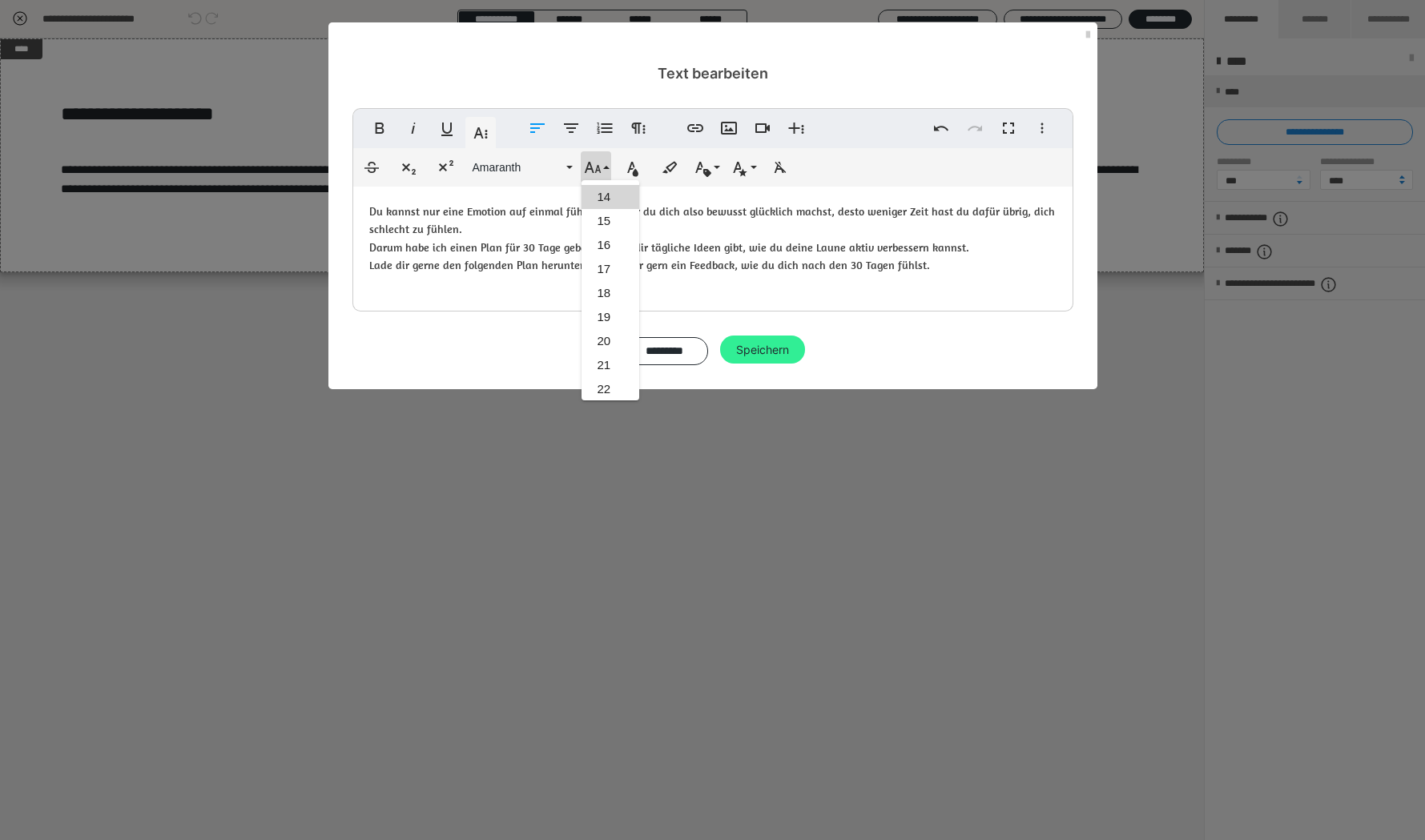 click on "Speichern" at bounding box center (763, 350) 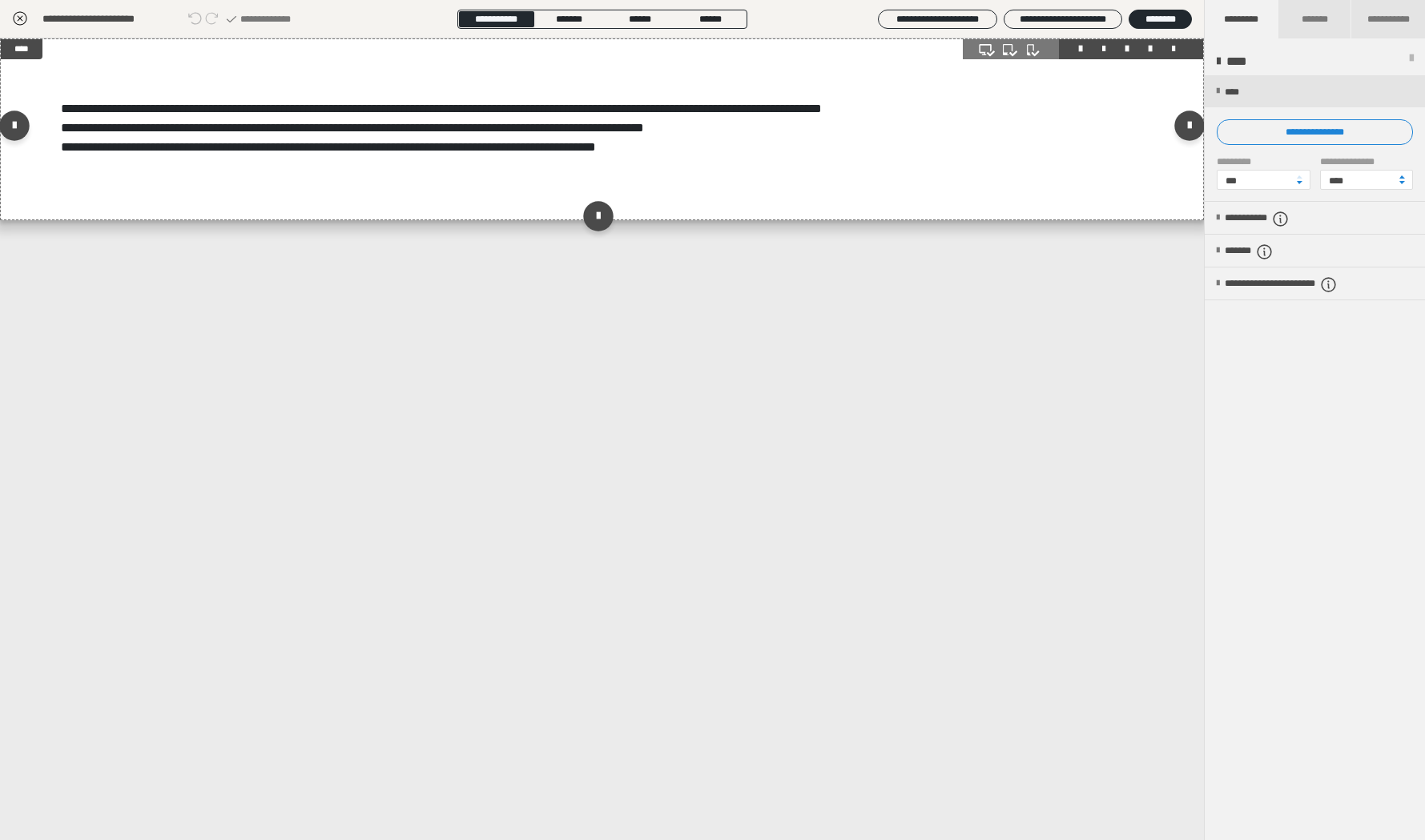 click on "**********" at bounding box center (602, 129) 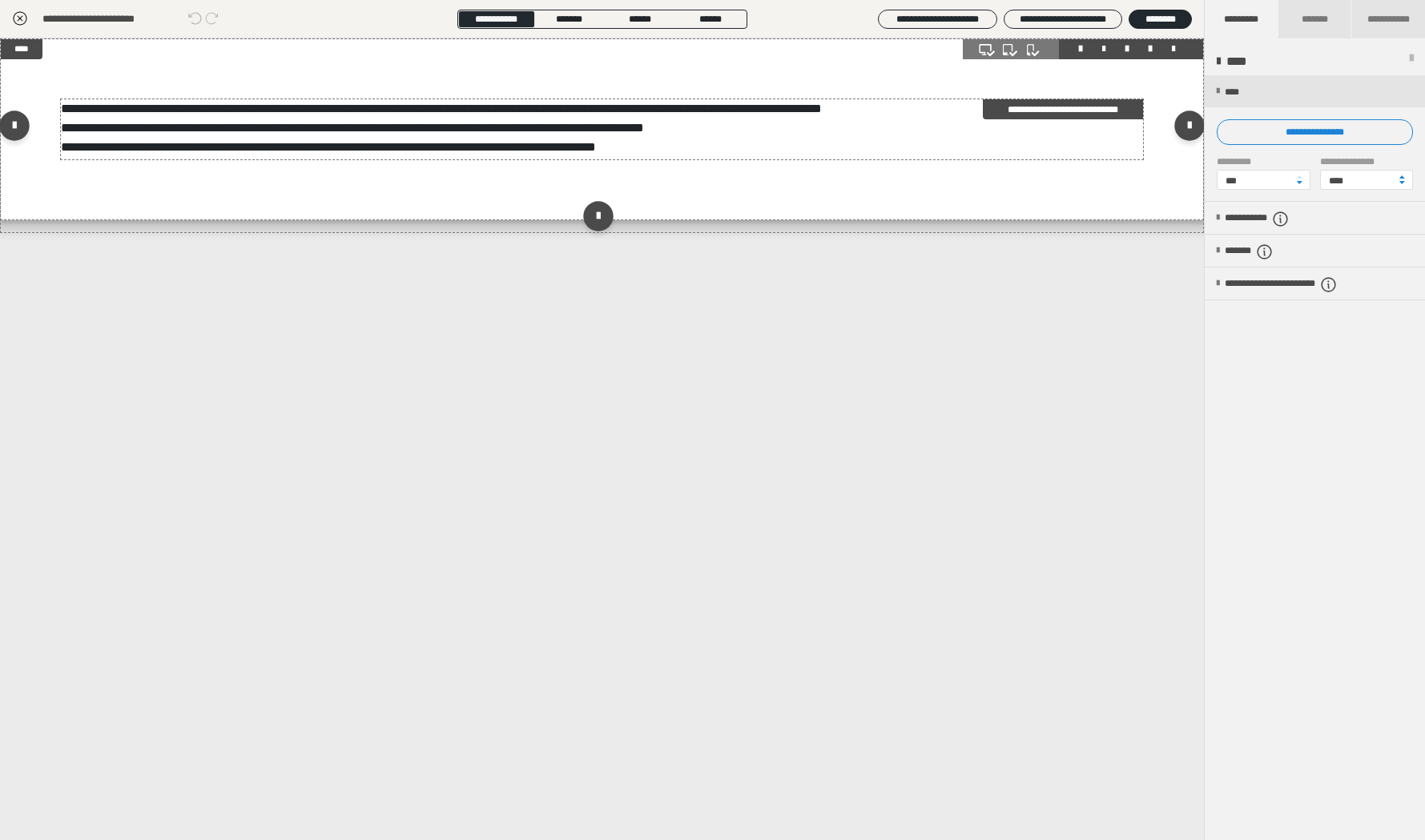 click on "**********" at bounding box center [441, 127] 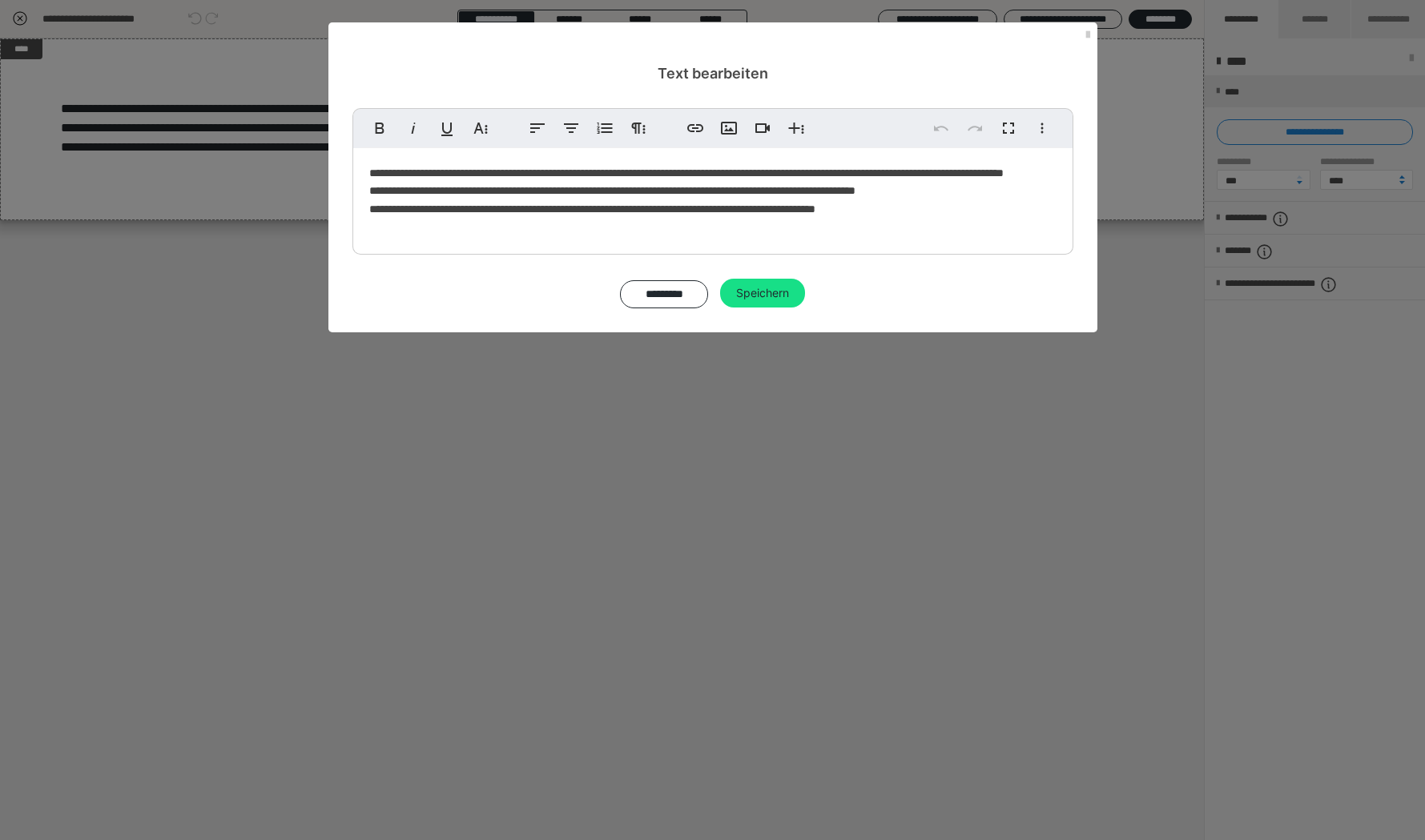 click on "**********" at bounding box center [713, 197] 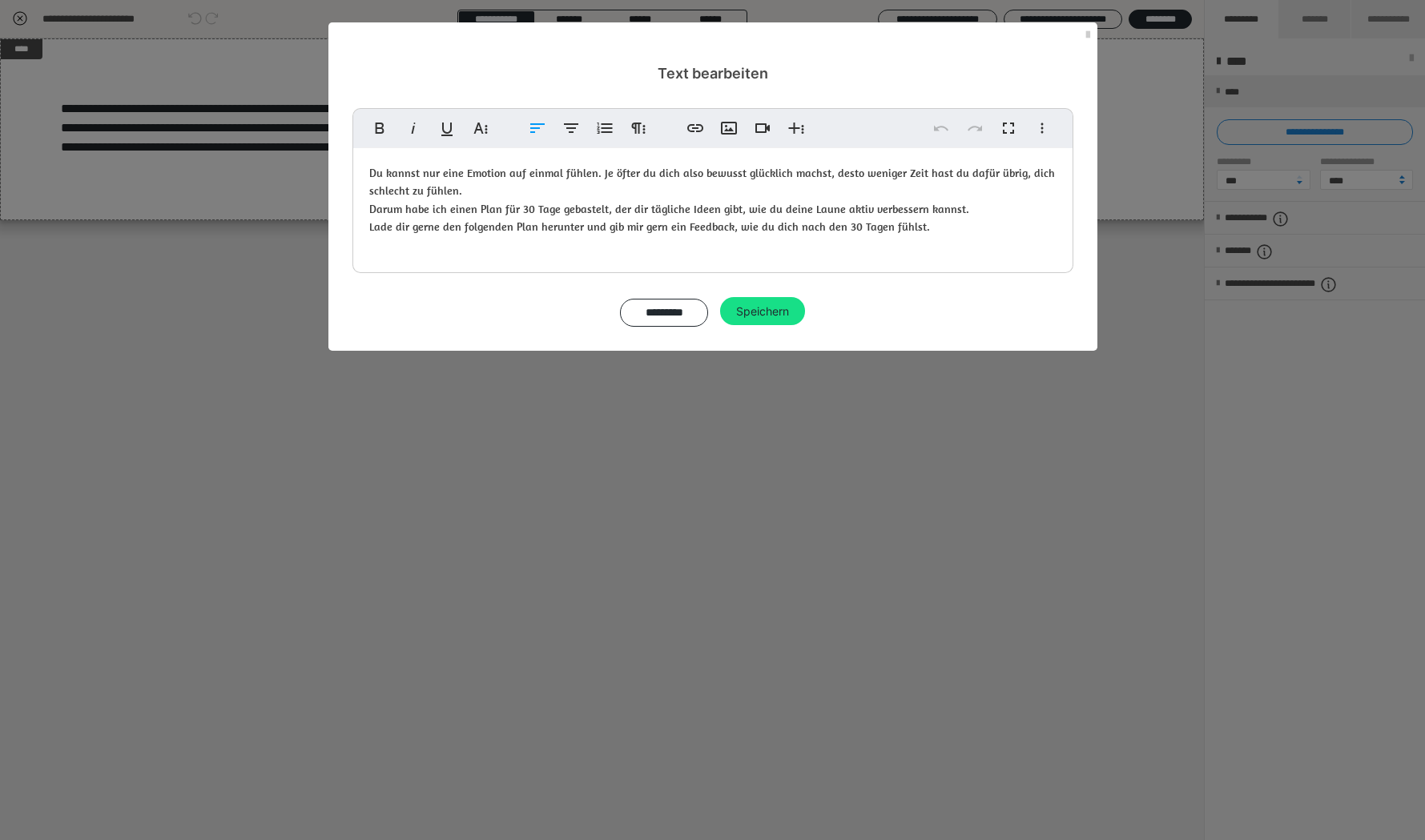 click on "Du kannst nur eine Emotion auf einmal fühlen. Je öfter du dich also bewusst glücklich machst, desto weniger Zeit hast du dafür übrig, dich schlecht zu fühlen. Darum habe ich einen Plan für 30 Tage gebastelt, der dir tägliche Ideen gibt, wie du deine Laune aktiv verbessern kannst. Lade dir gerne den folgenden Plan herunter und gib mir gern ein Feedback, wie du dich nach den 30 Tagen fühlst." at bounding box center [713, 207] 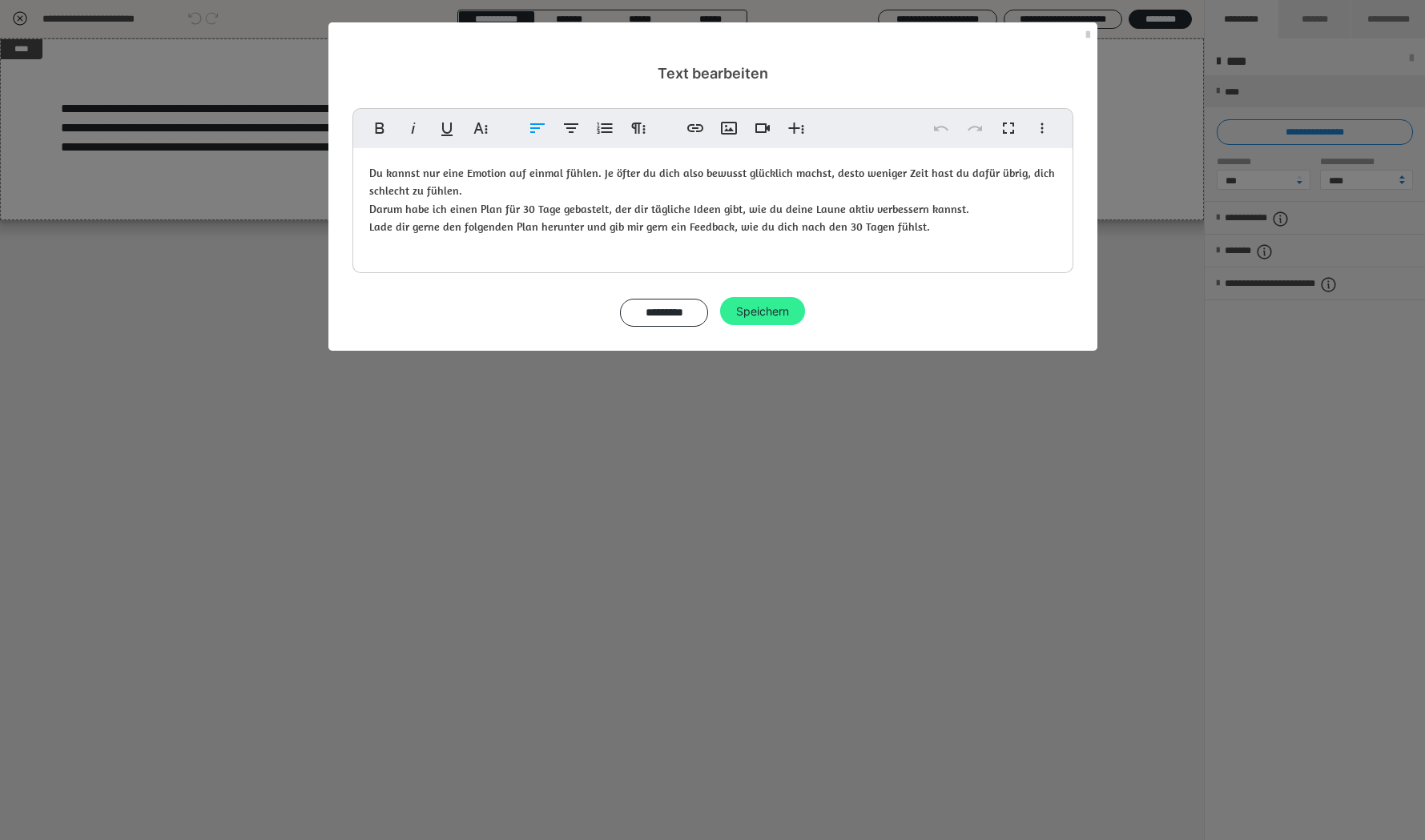 click on "Speichern" at bounding box center (763, 311) 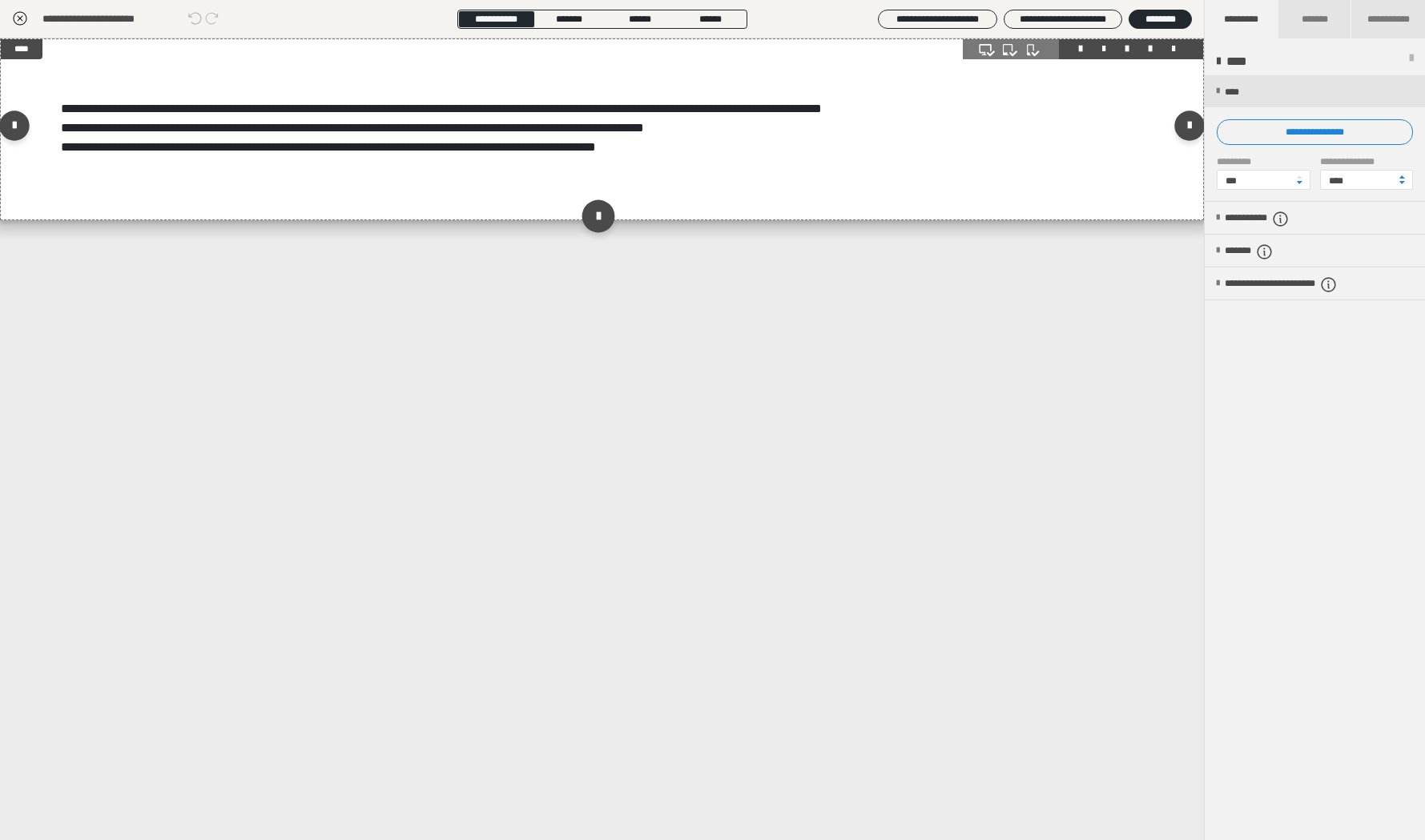 click on "**********" at bounding box center [602, 129] 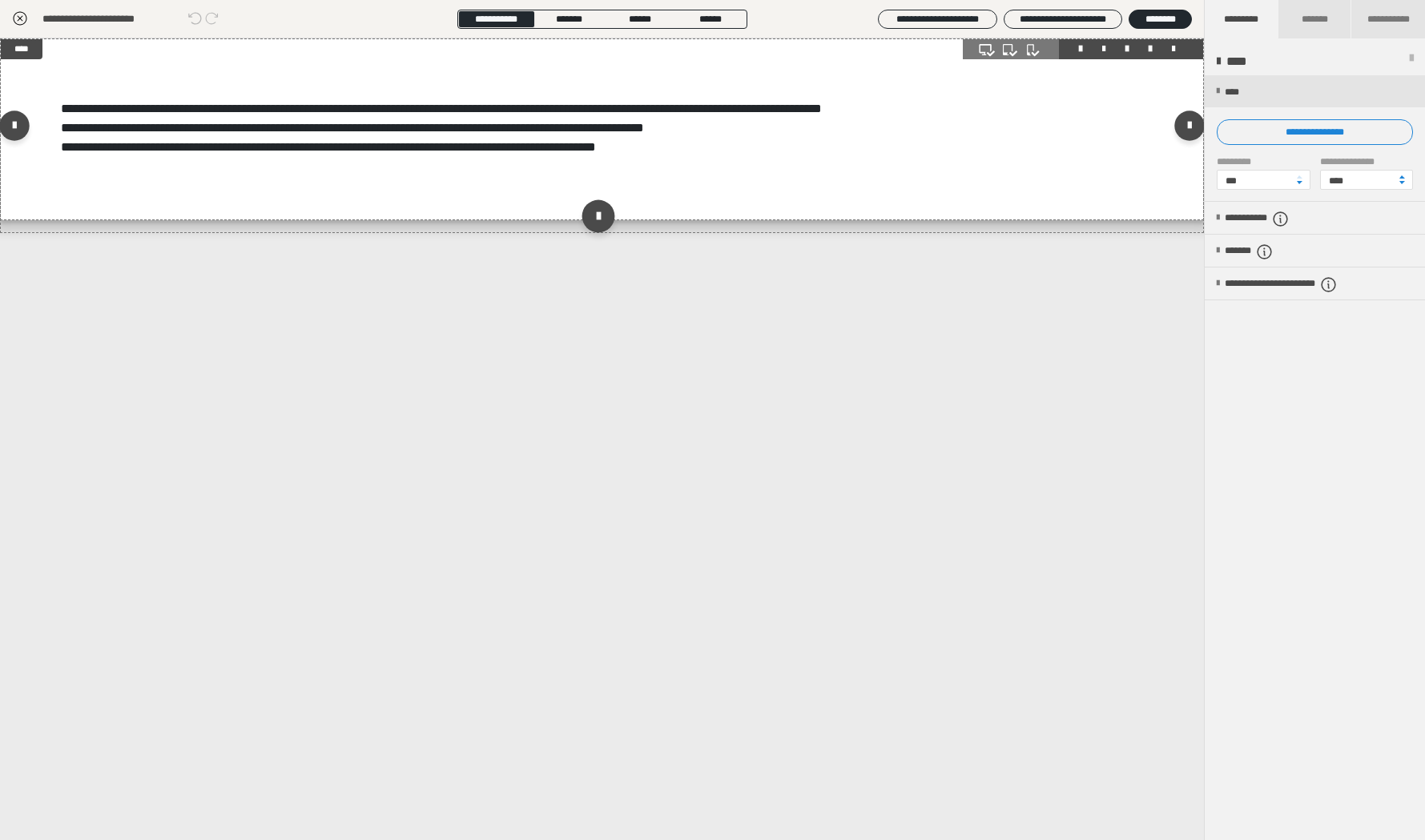 click at bounding box center [598, 215] 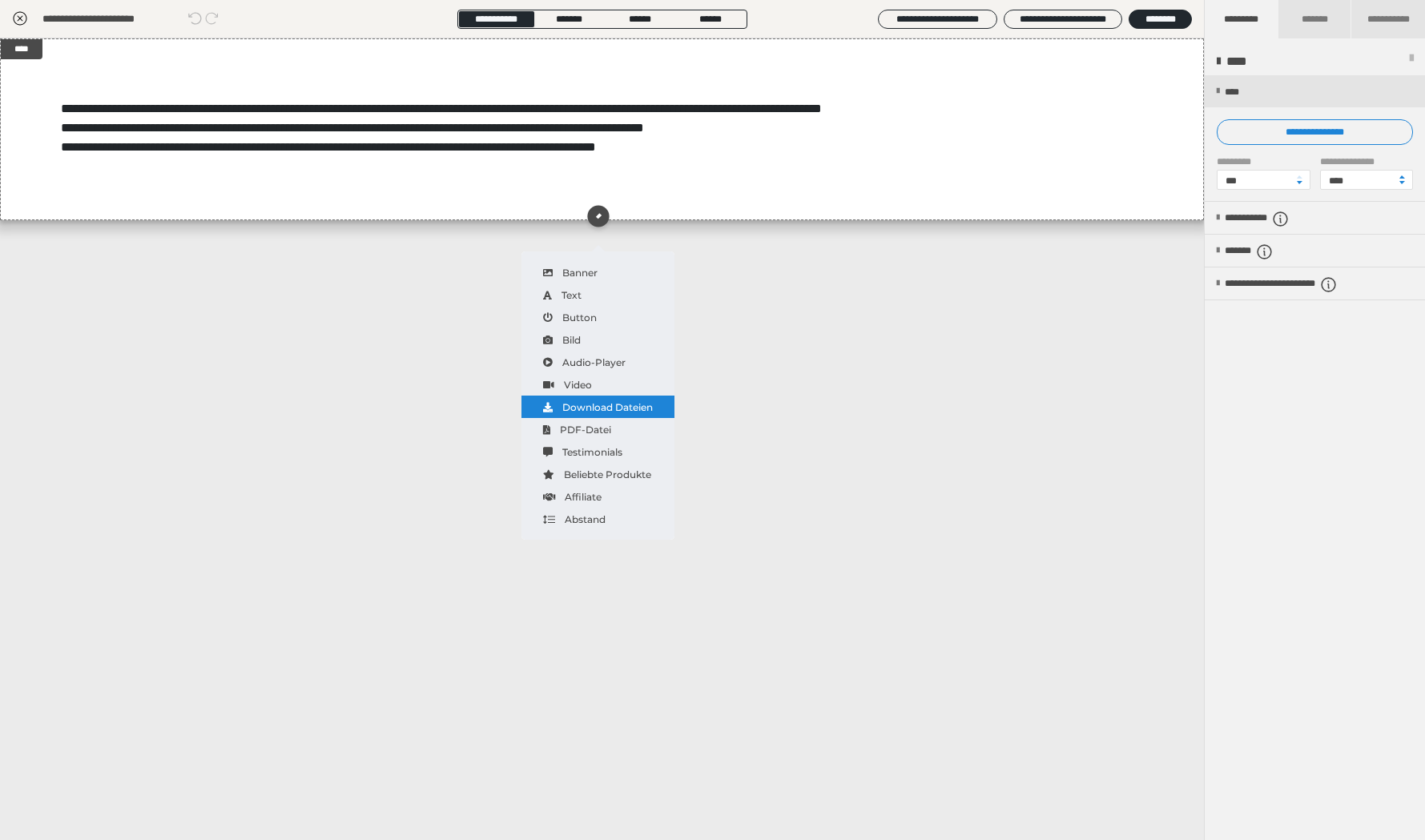click on "Download Dateien" at bounding box center (598, 407) 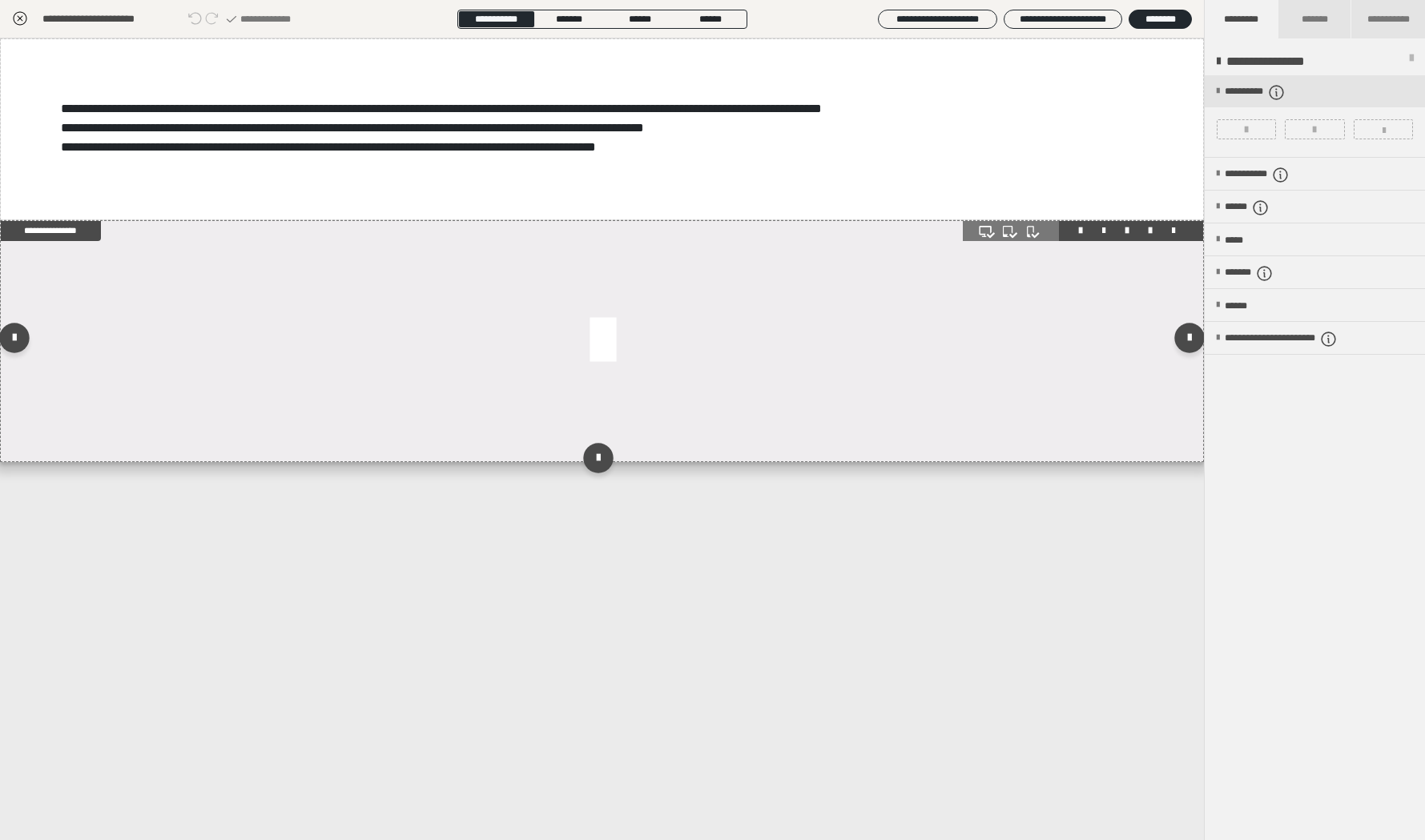 click at bounding box center (602, 341) 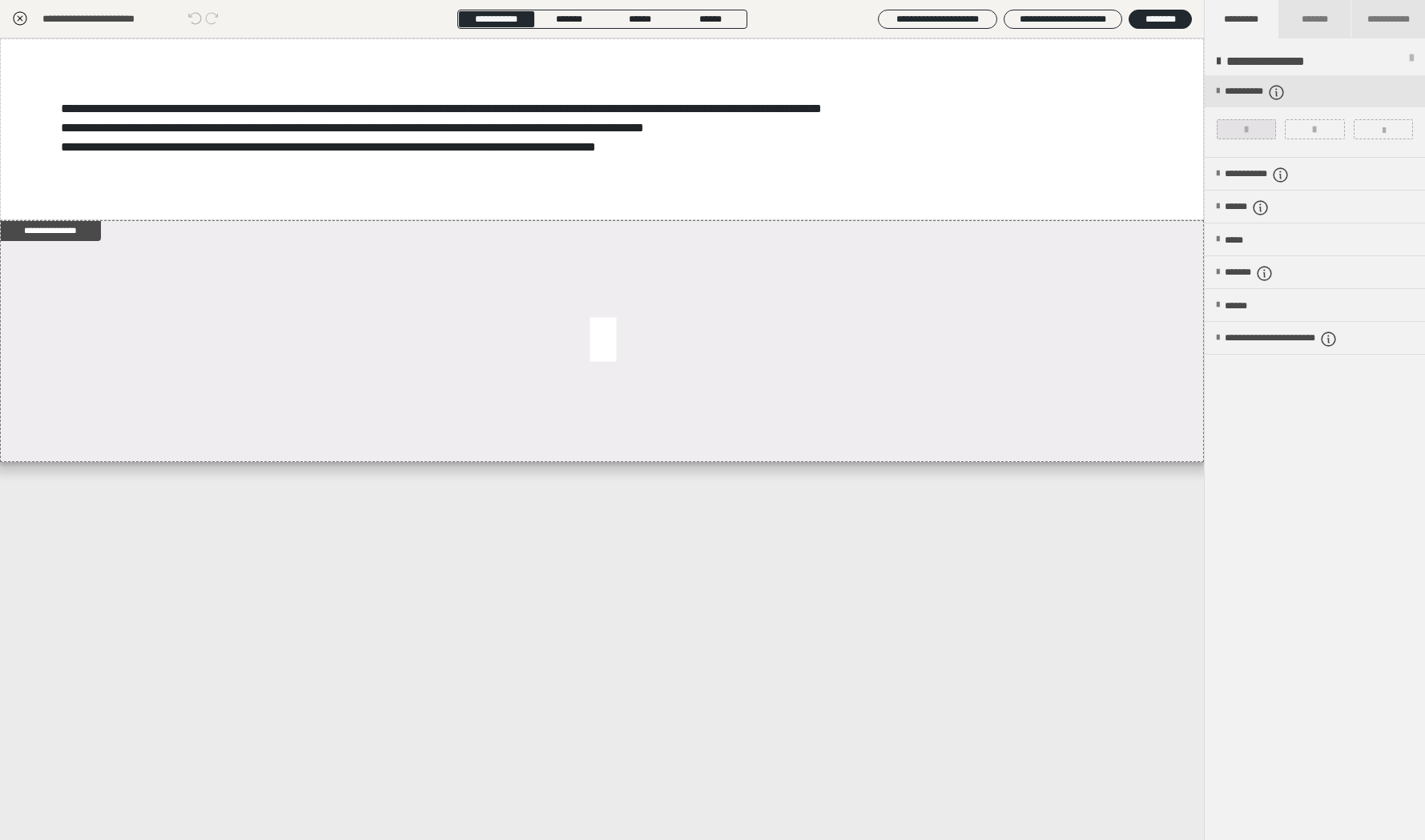 click at bounding box center [1246, 129] 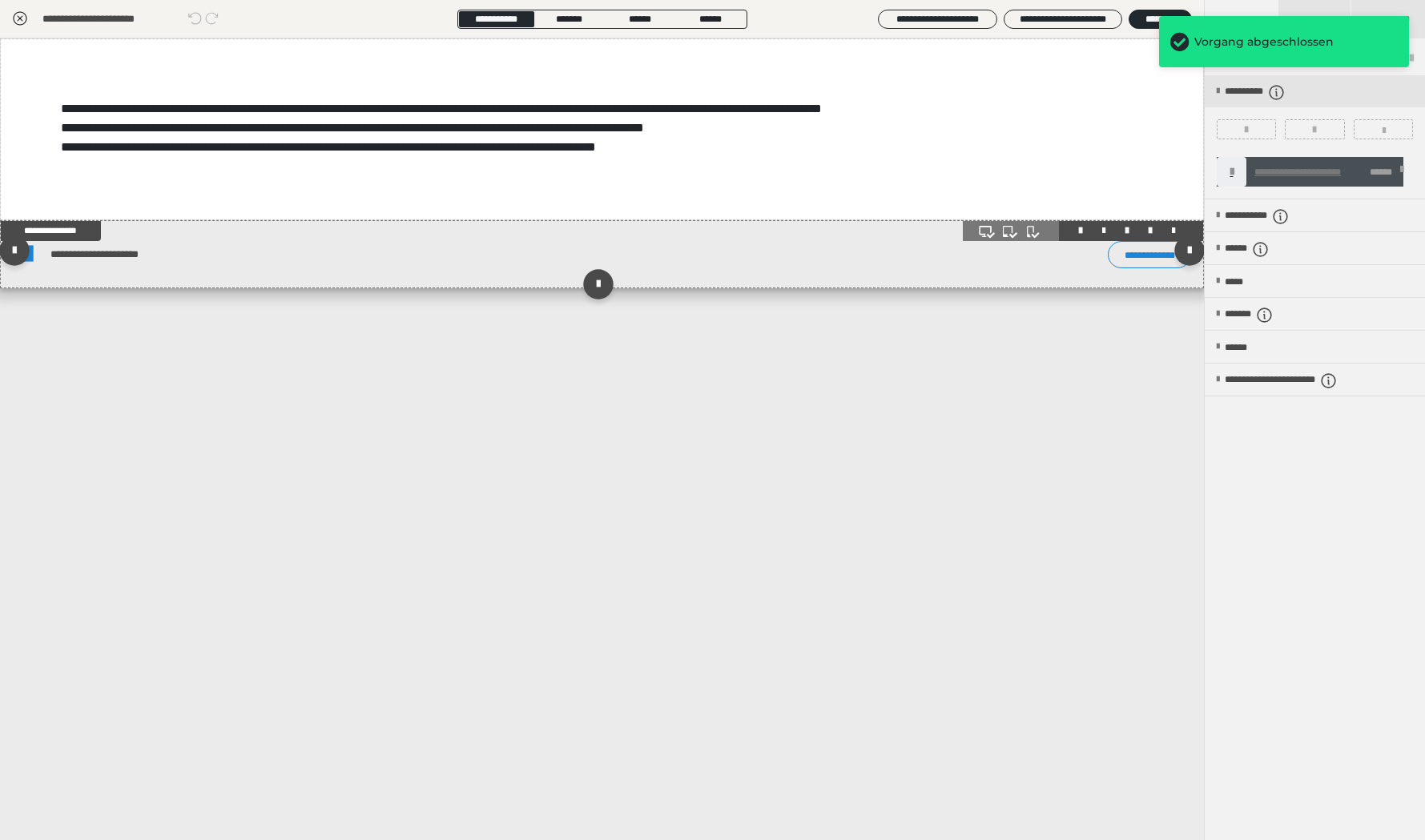 click on "**********" at bounding box center [602, 254] 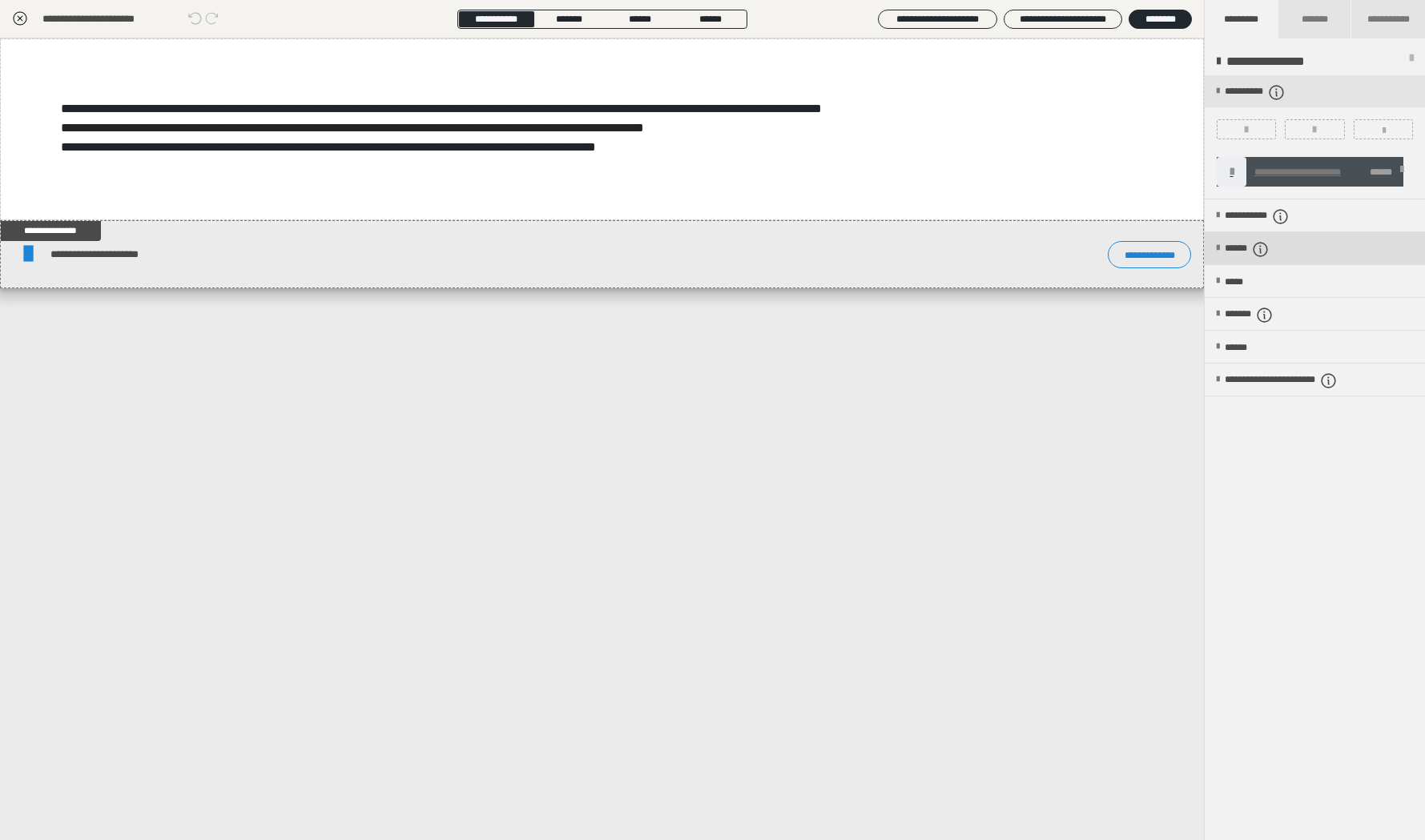 click on "******" at bounding box center [1259, 249] 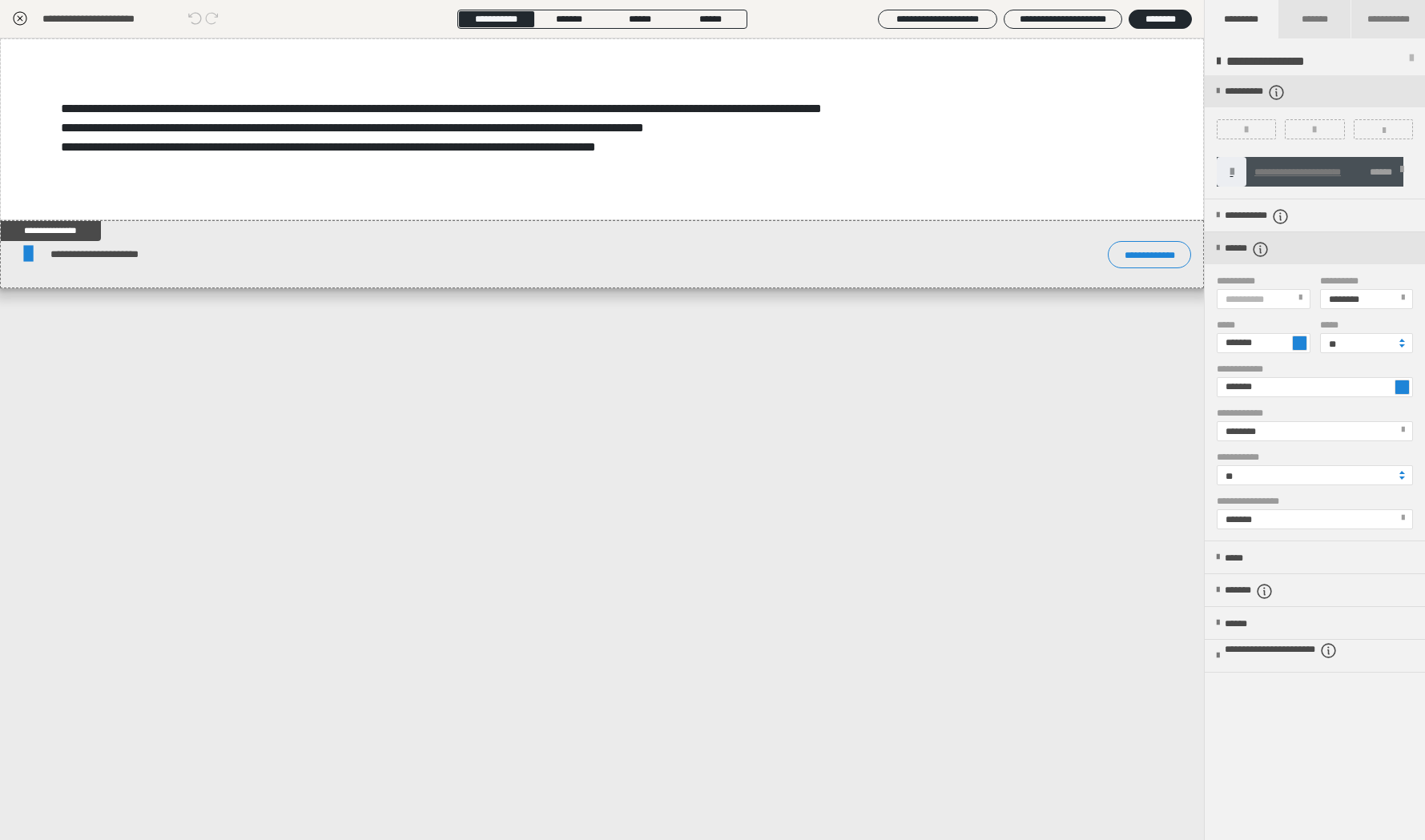 click at bounding box center (1299, 343) 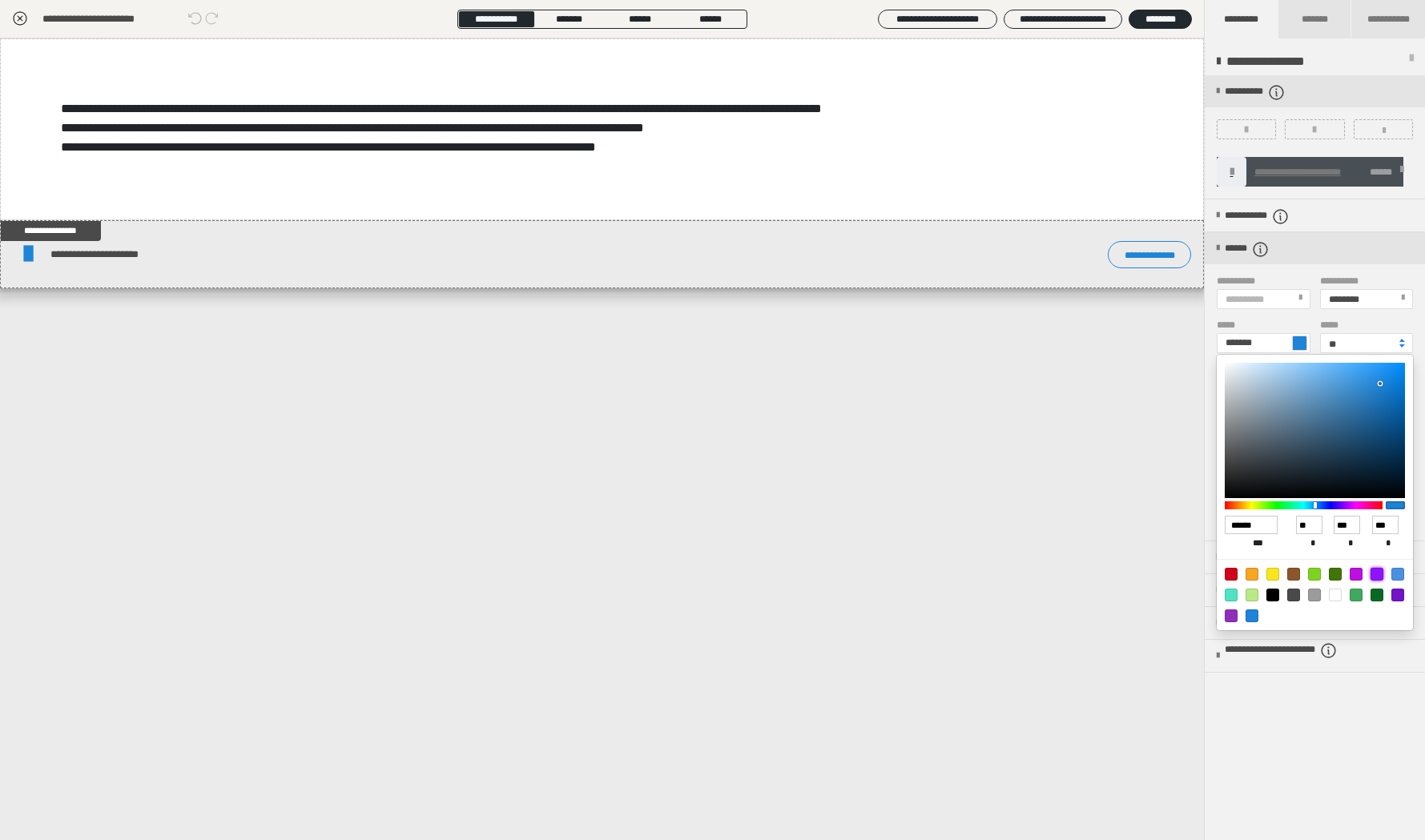 click at bounding box center [1377, 574] 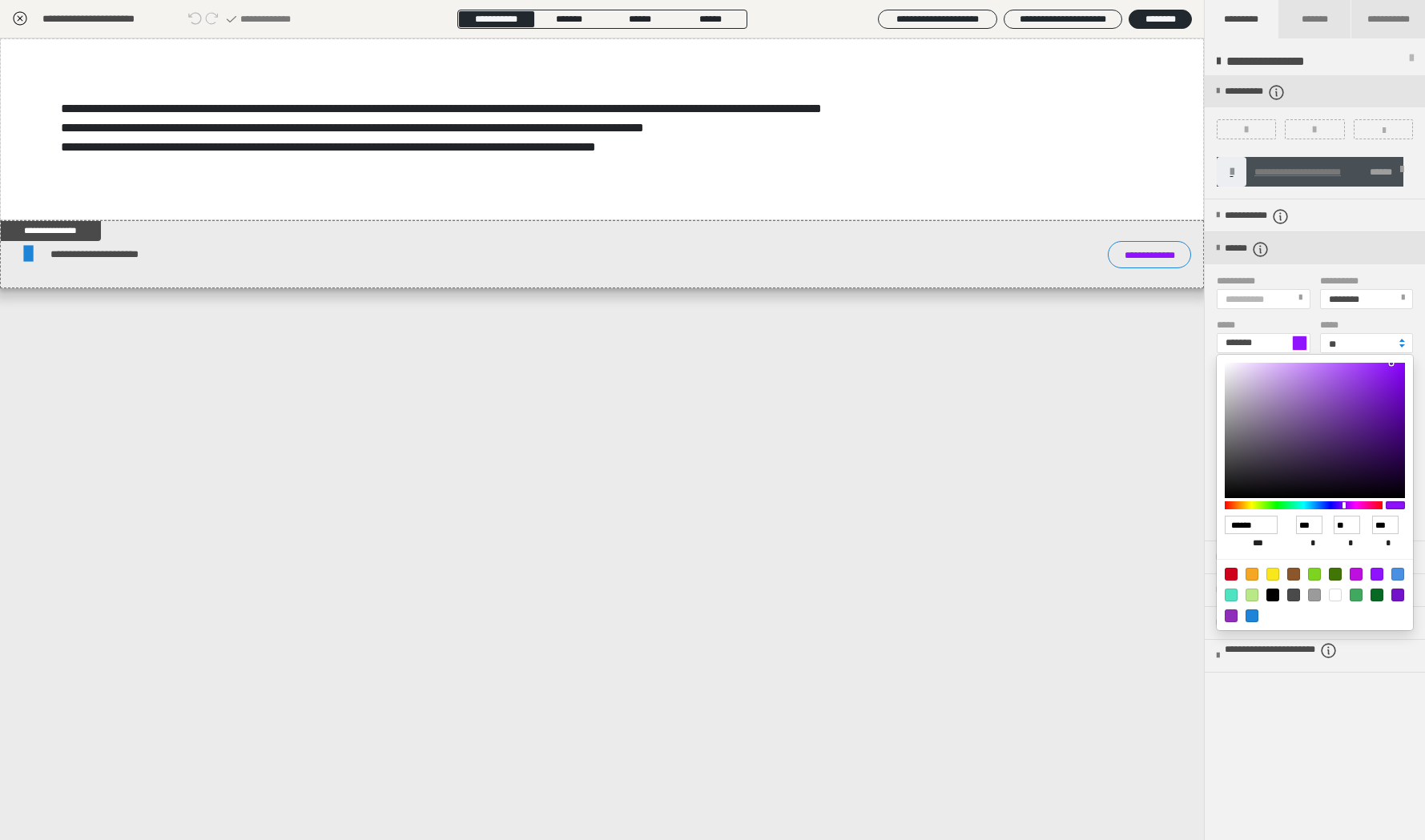 click at bounding box center (712, 420) 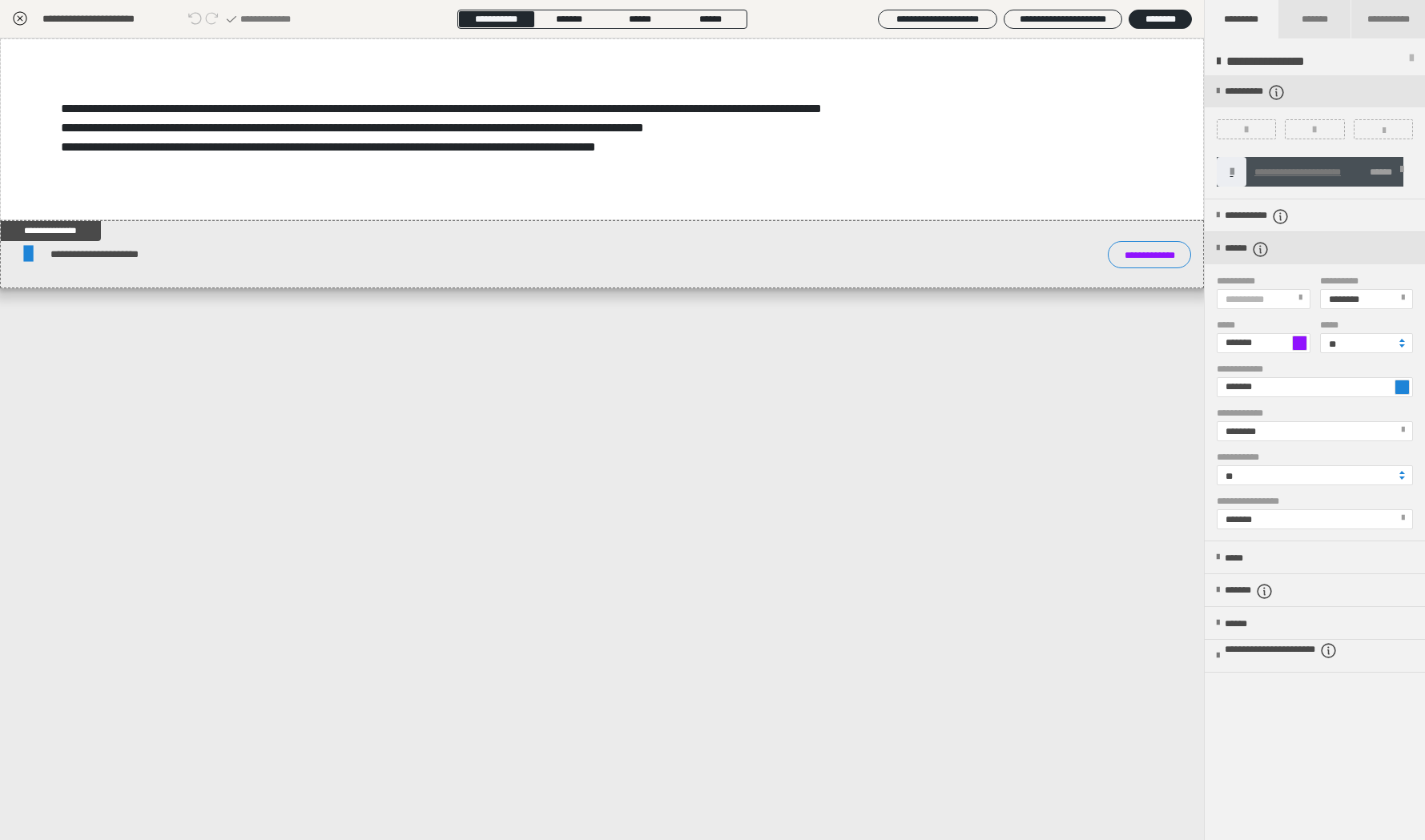 click at bounding box center (1402, 387) 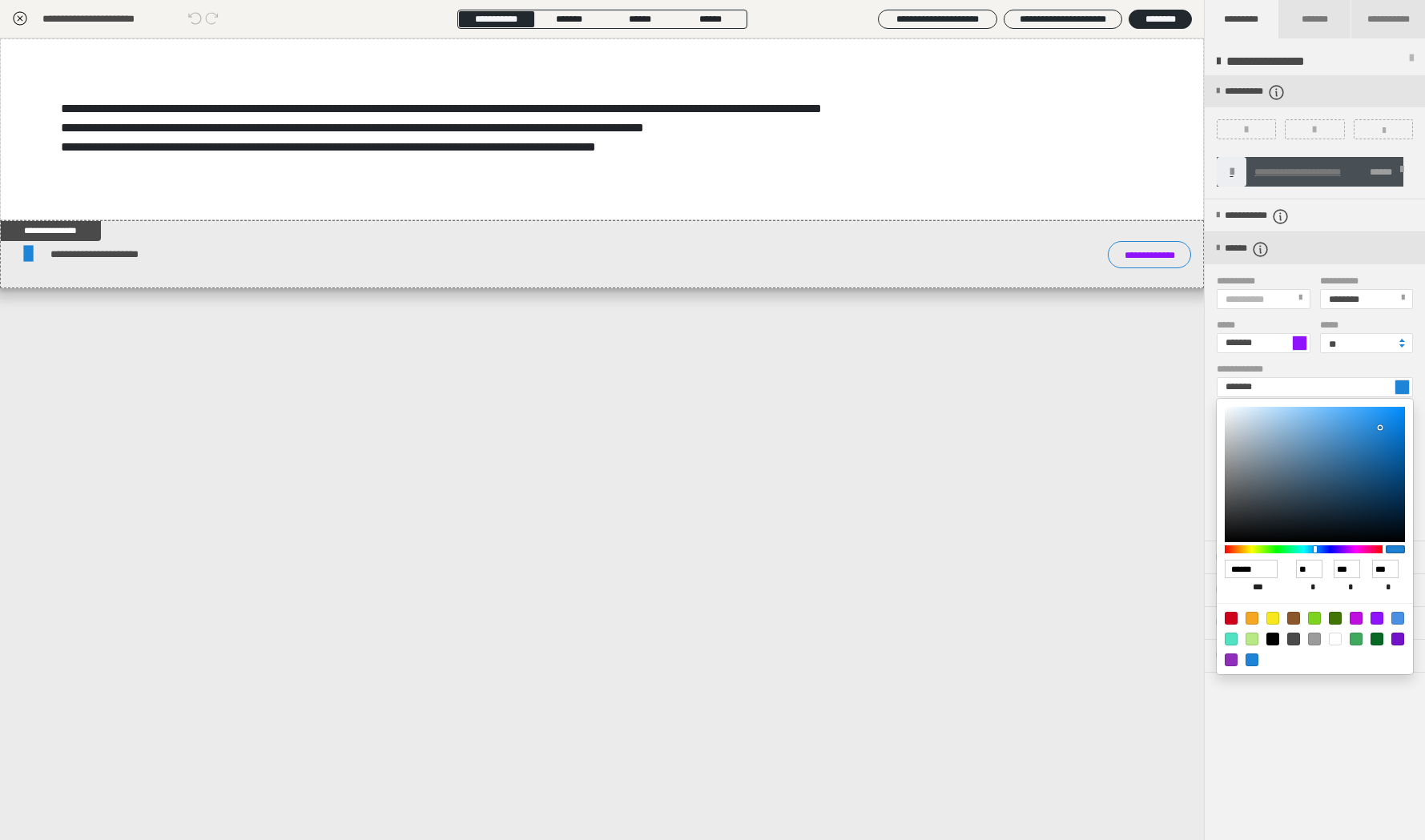 click at bounding box center (1377, 618) 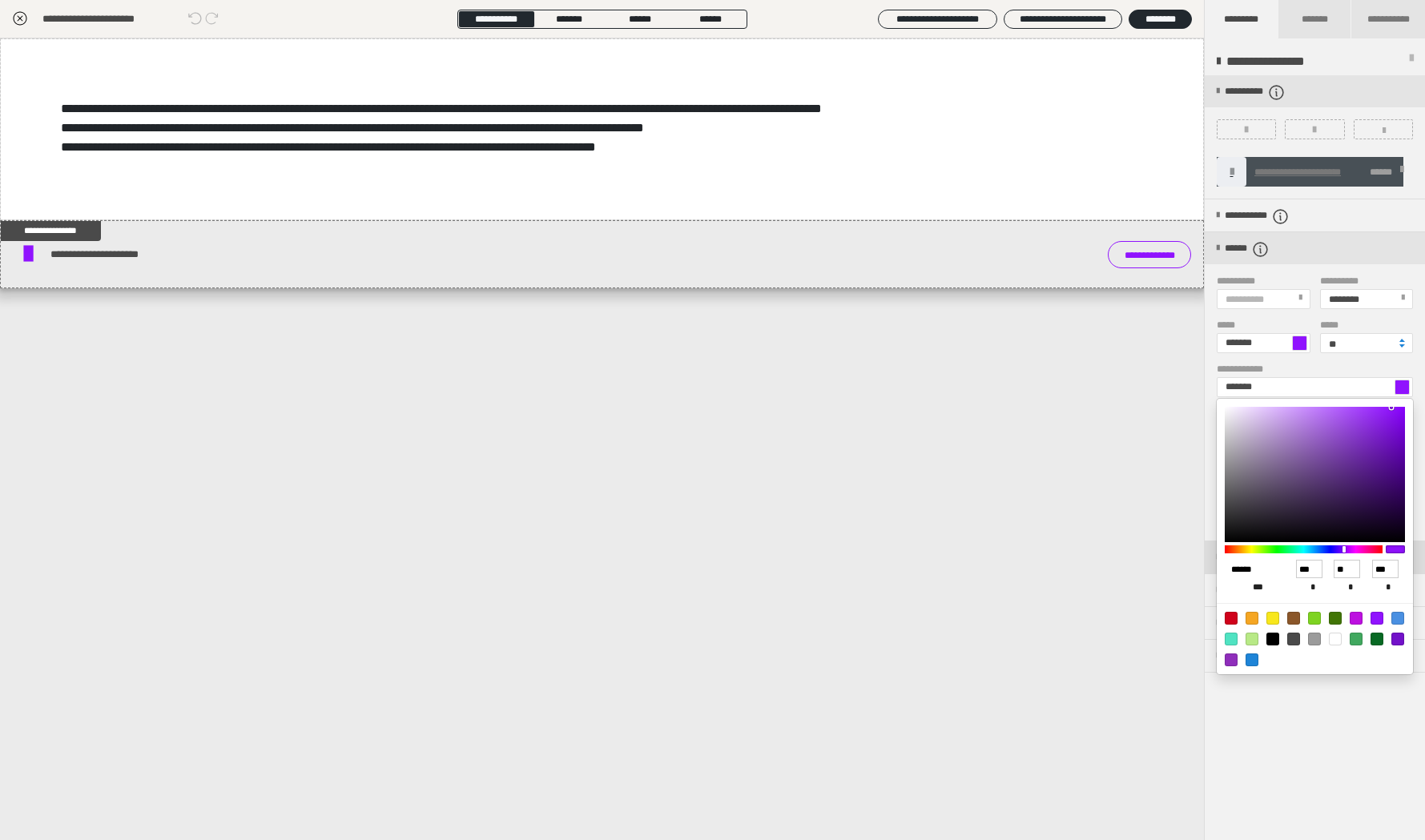 drag, startPoint x: 1263, startPoint y: 565, endPoint x: 1207, endPoint y: 573, distance: 56.5685 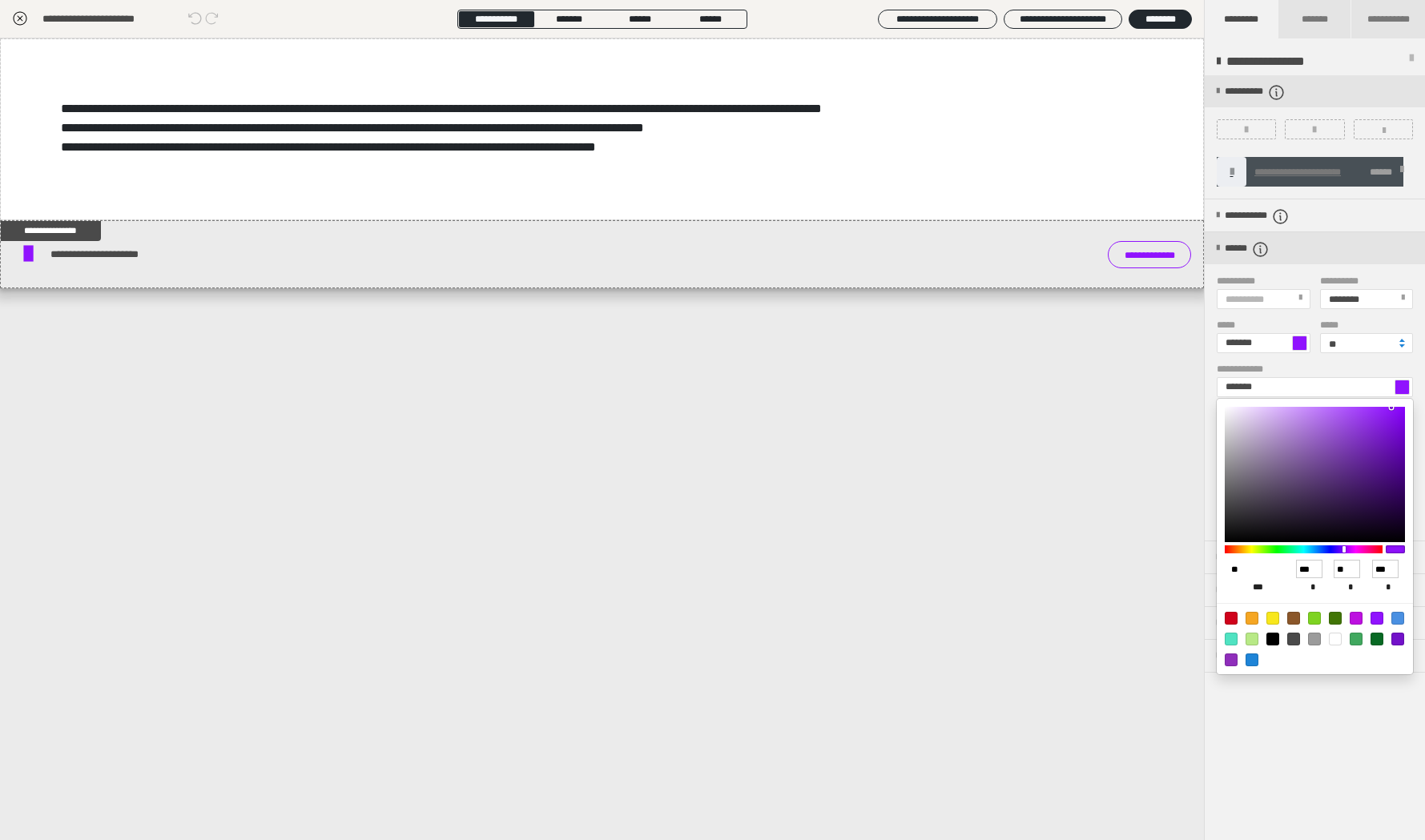 type on "***" 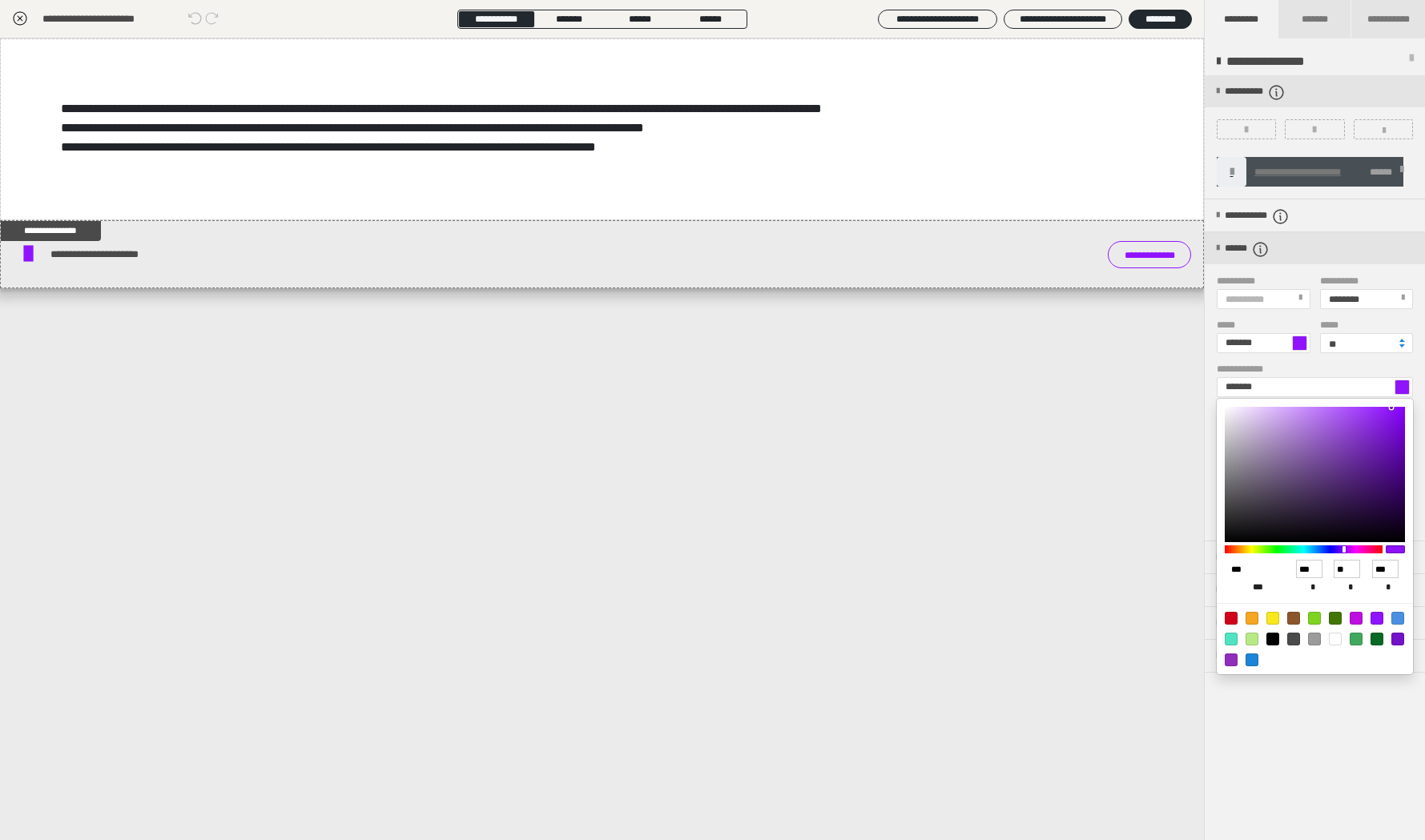 type on "*******" 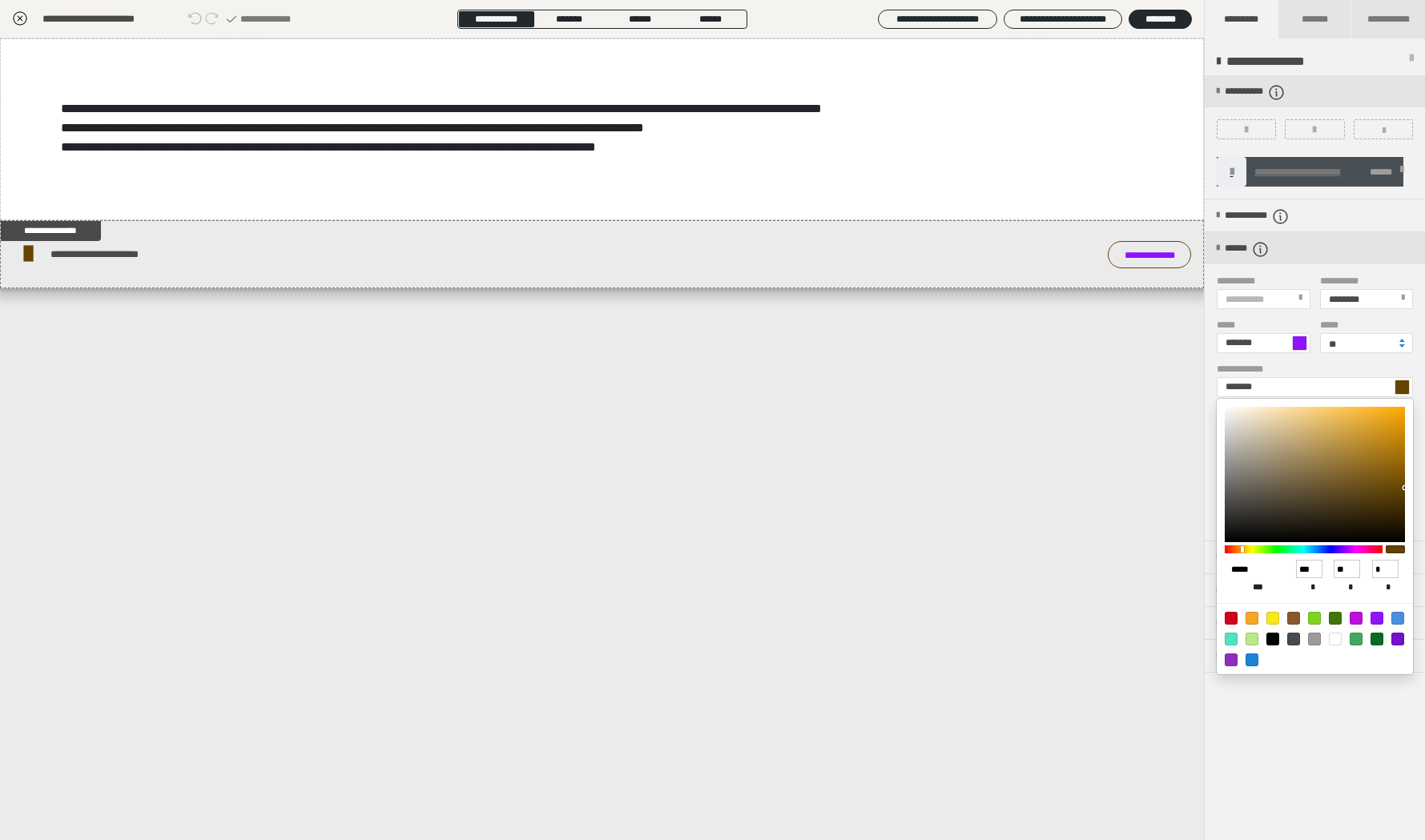 type on "******" 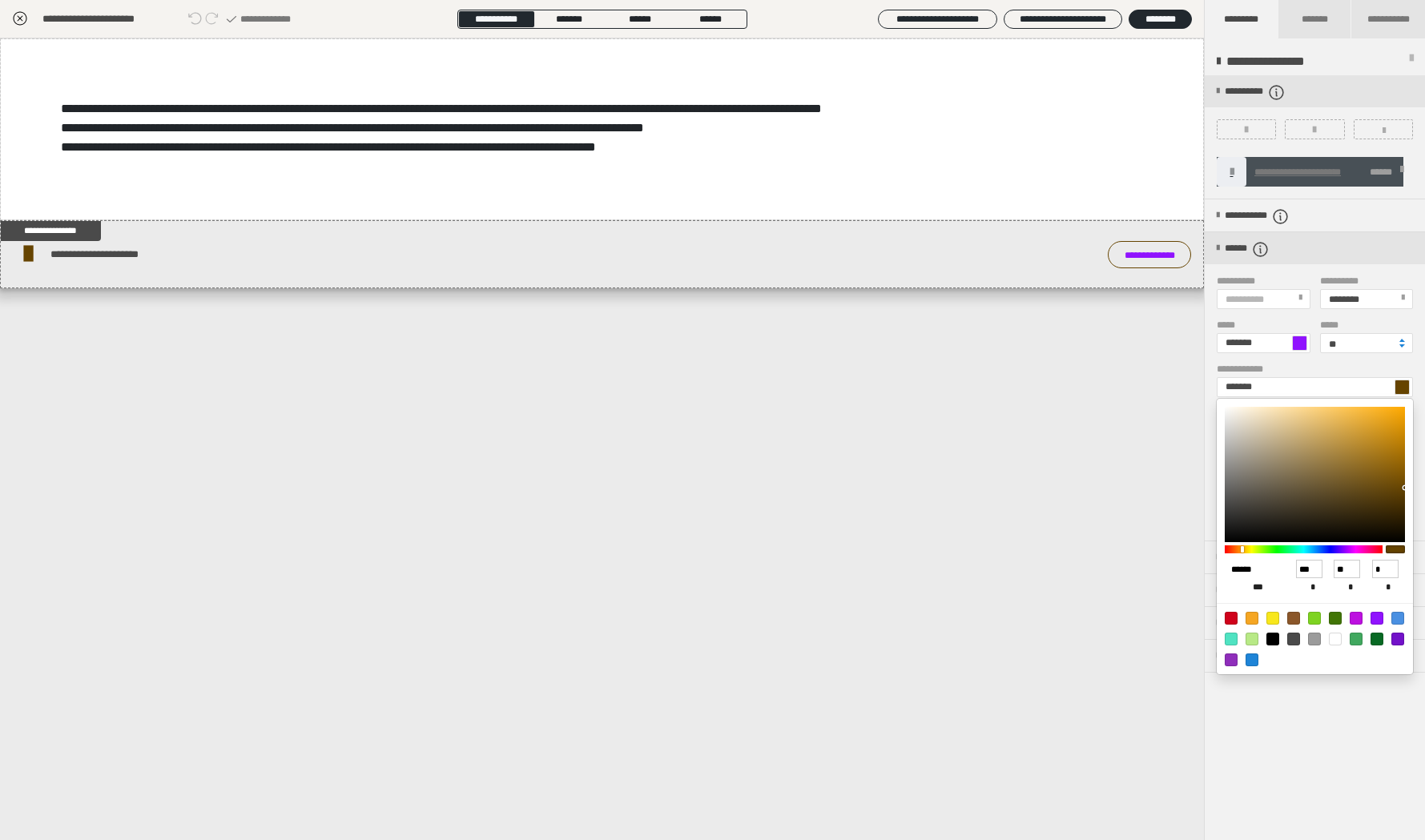 type on "*******" 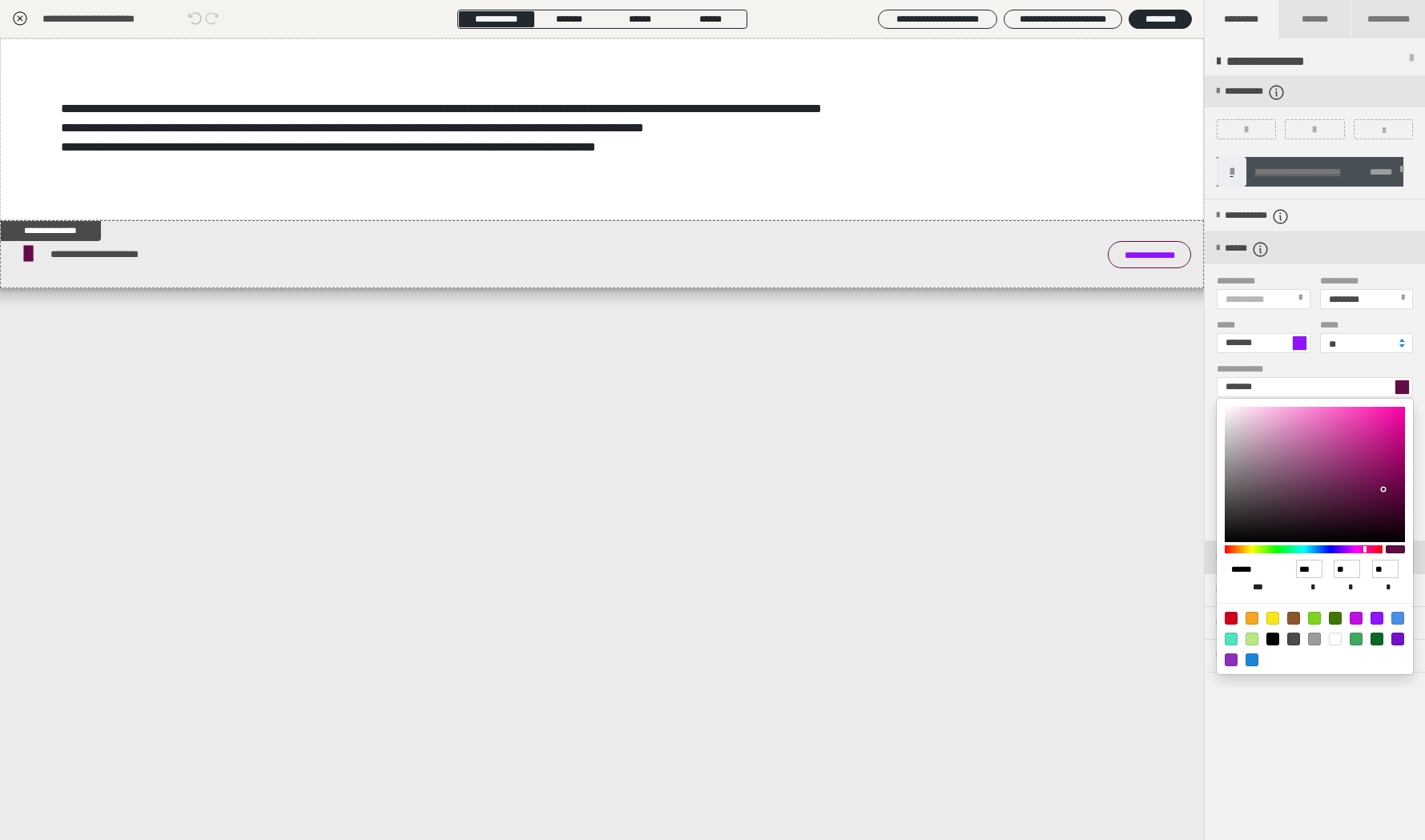 drag, startPoint x: 1270, startPoint y: 572, endPoint x: 1210, endPoint y: 570, distance: 60.033324 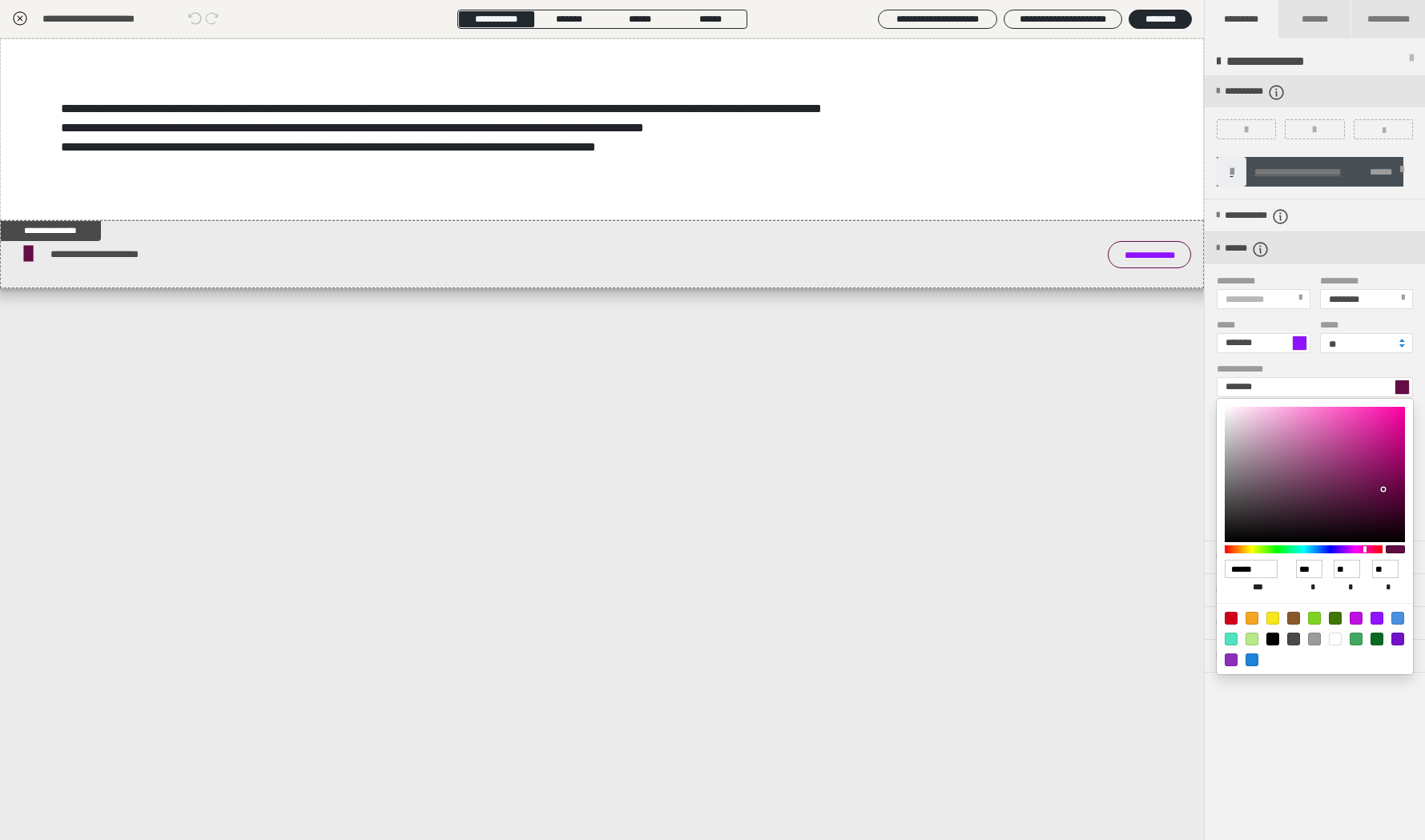 type on "******" 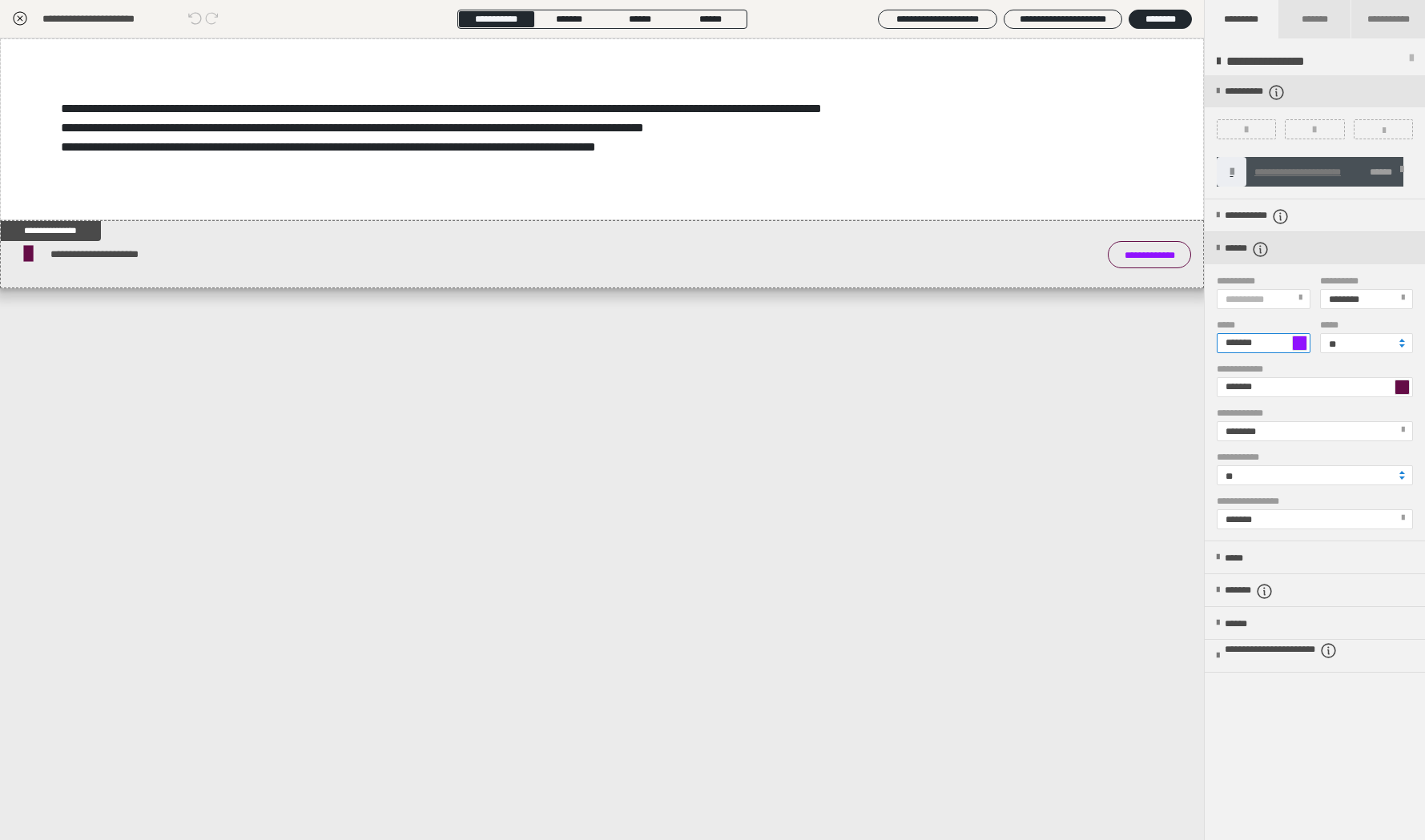 drag, startPoint x: 1274, startPoint y: 344, endPoint x: 1175, endPoint y: 344, distance: 99 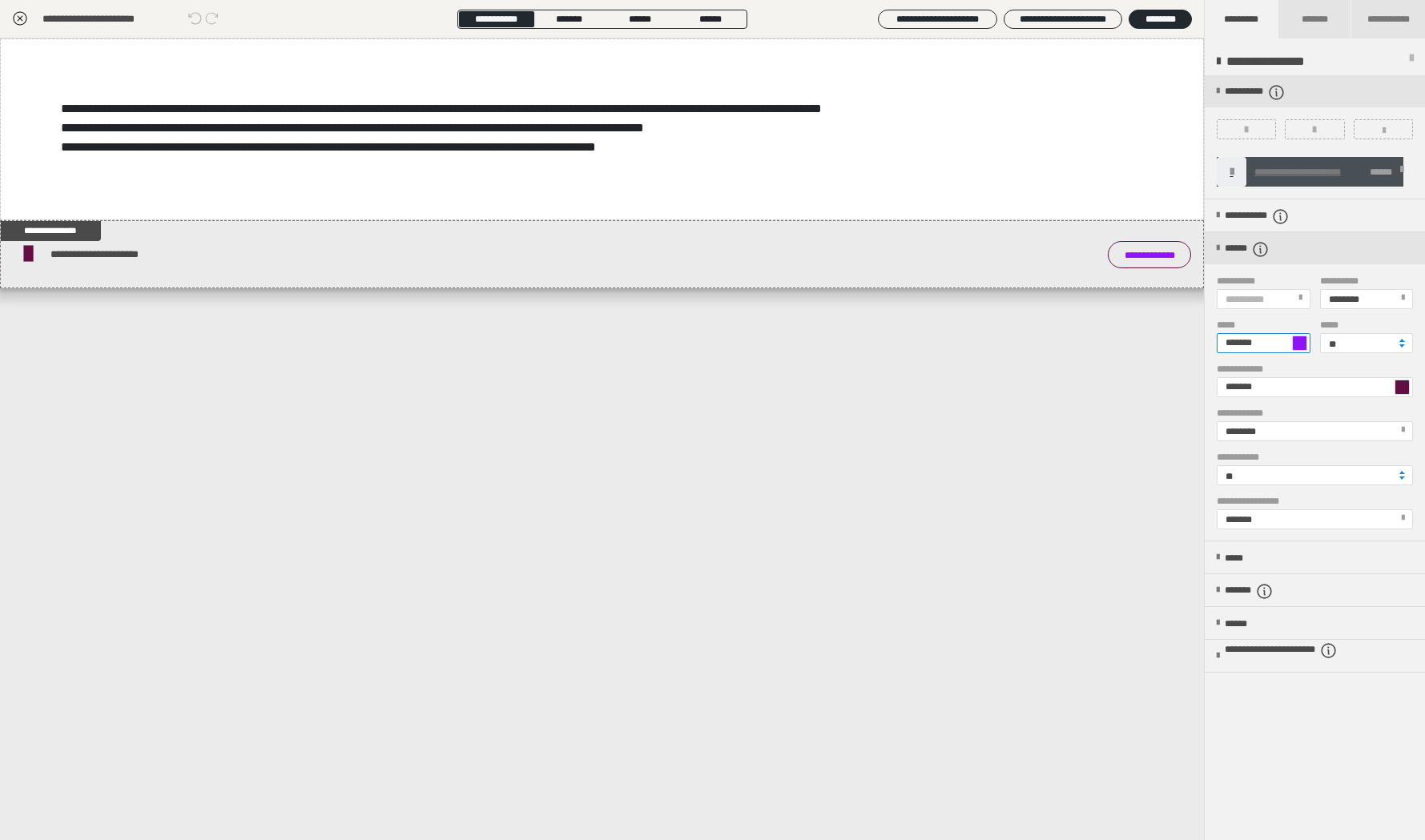 click on "**********" at bounding box center (712, 420) 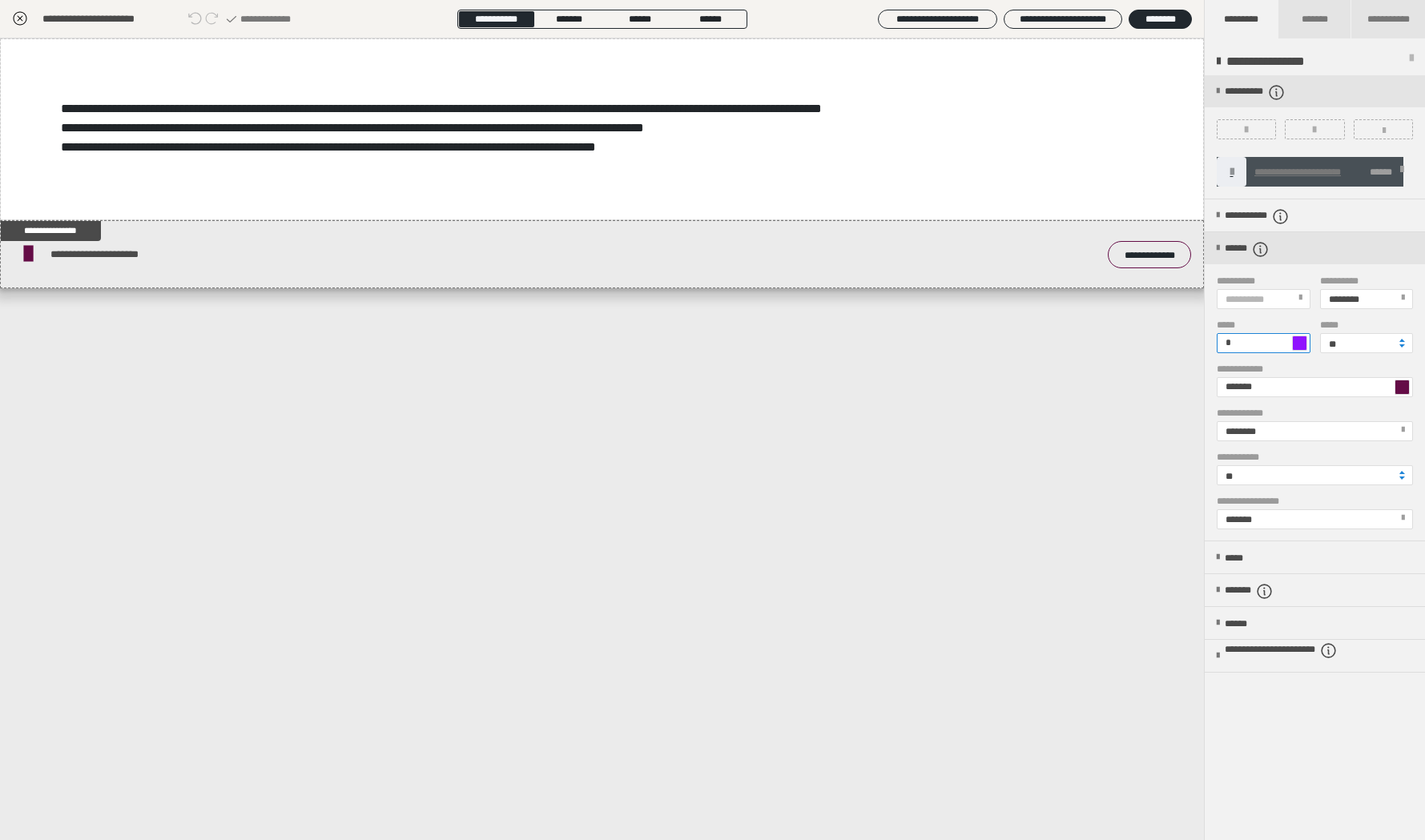 paste on "******" 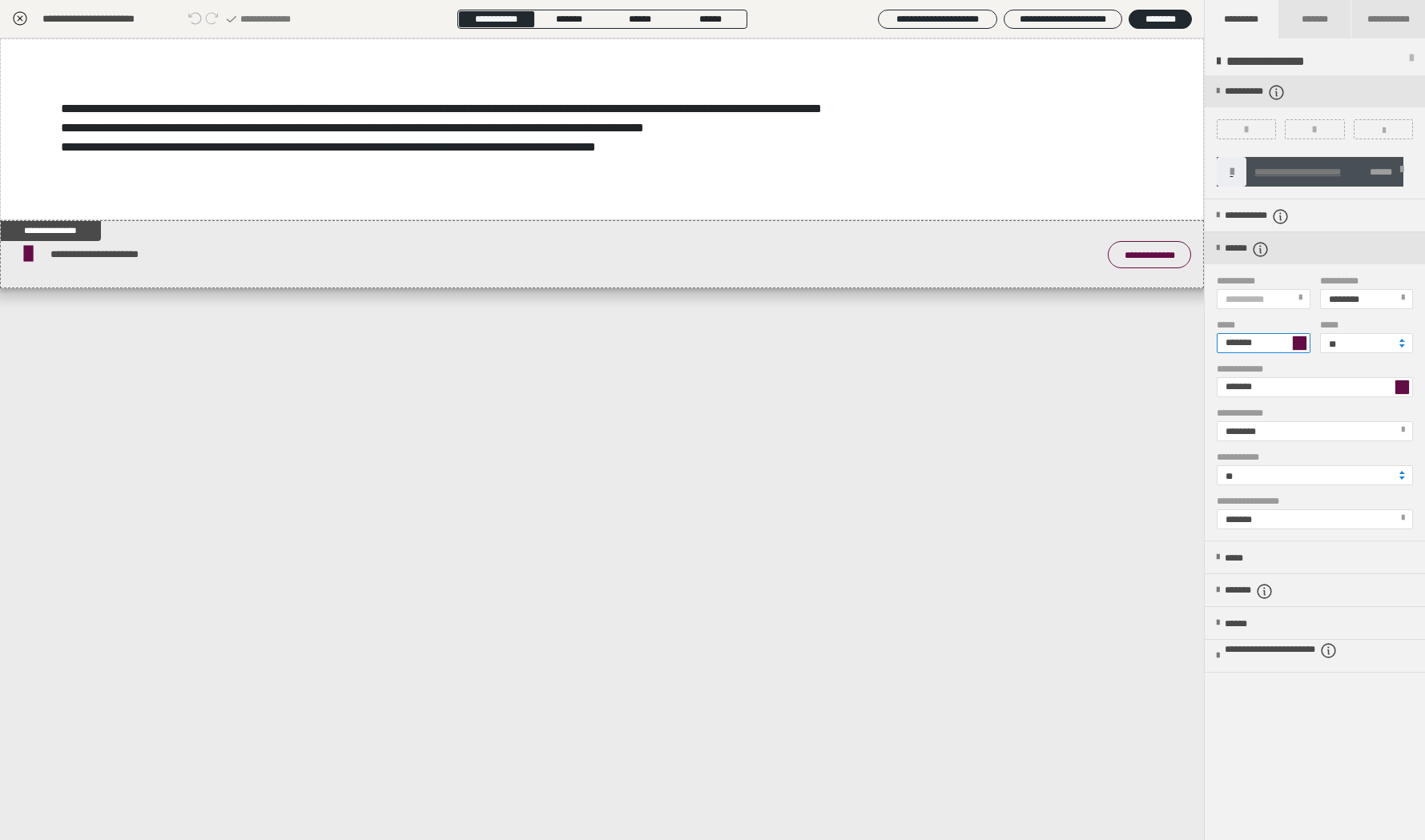 type on "*******" 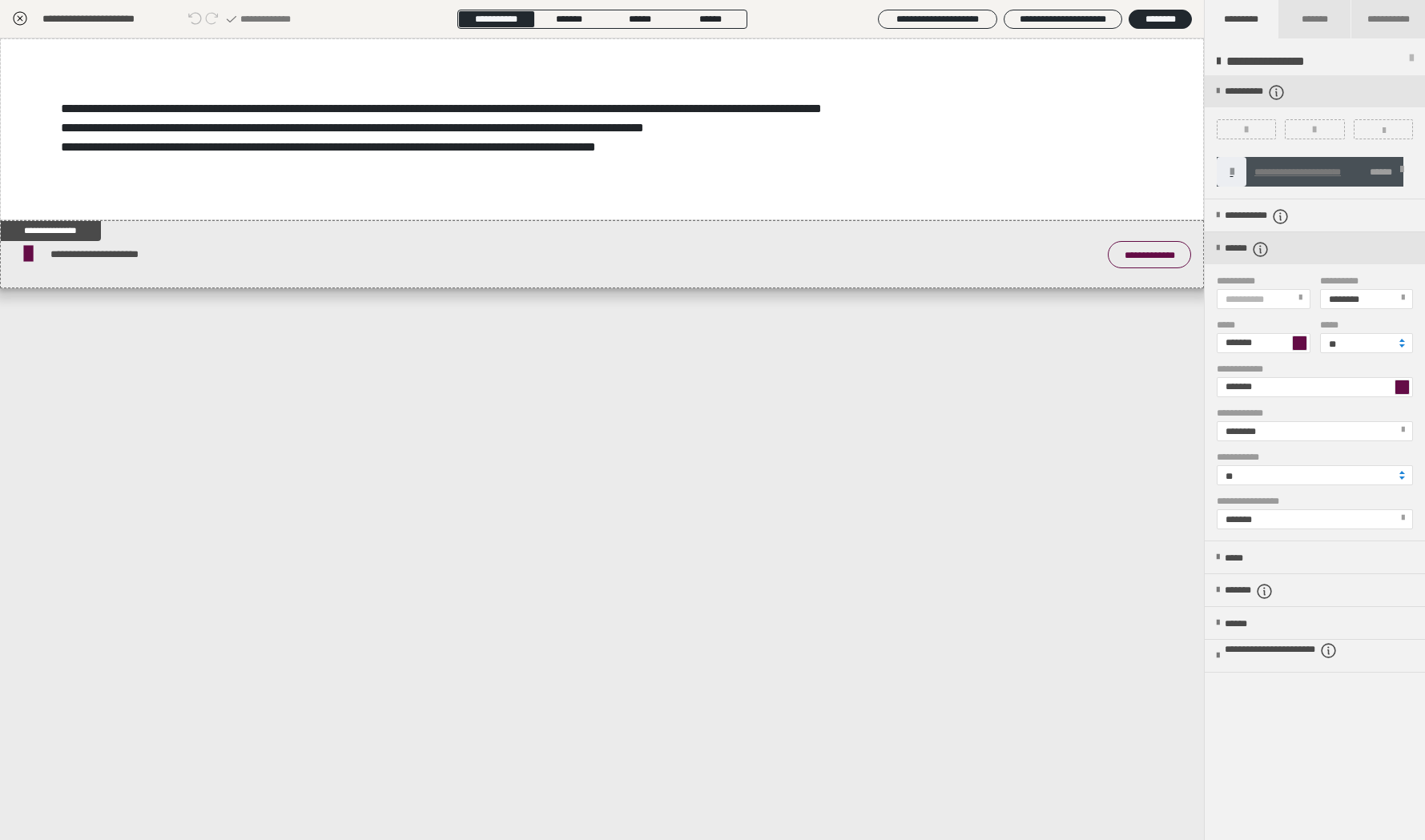 click on "**********" at bounding box center (602, 439) 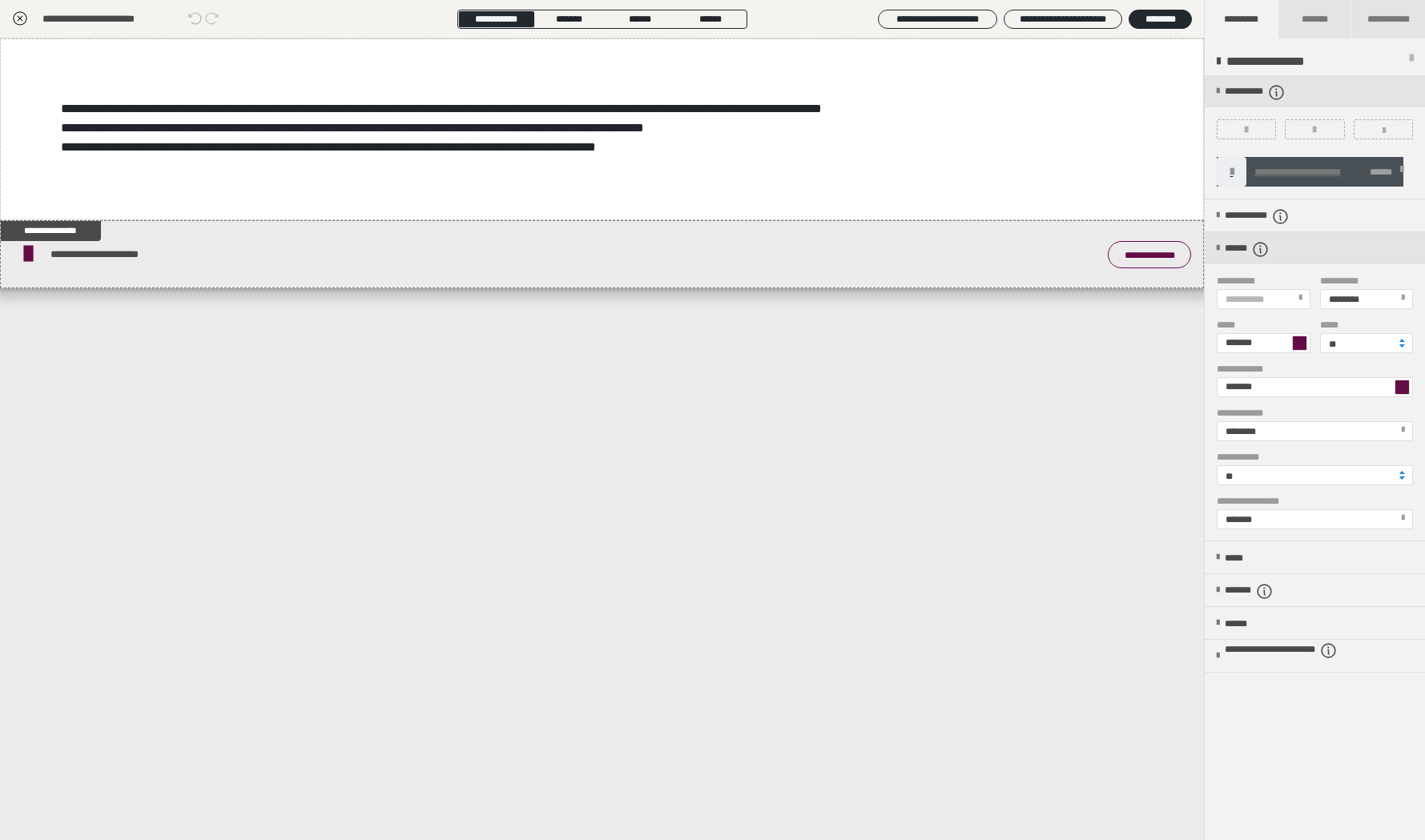 click 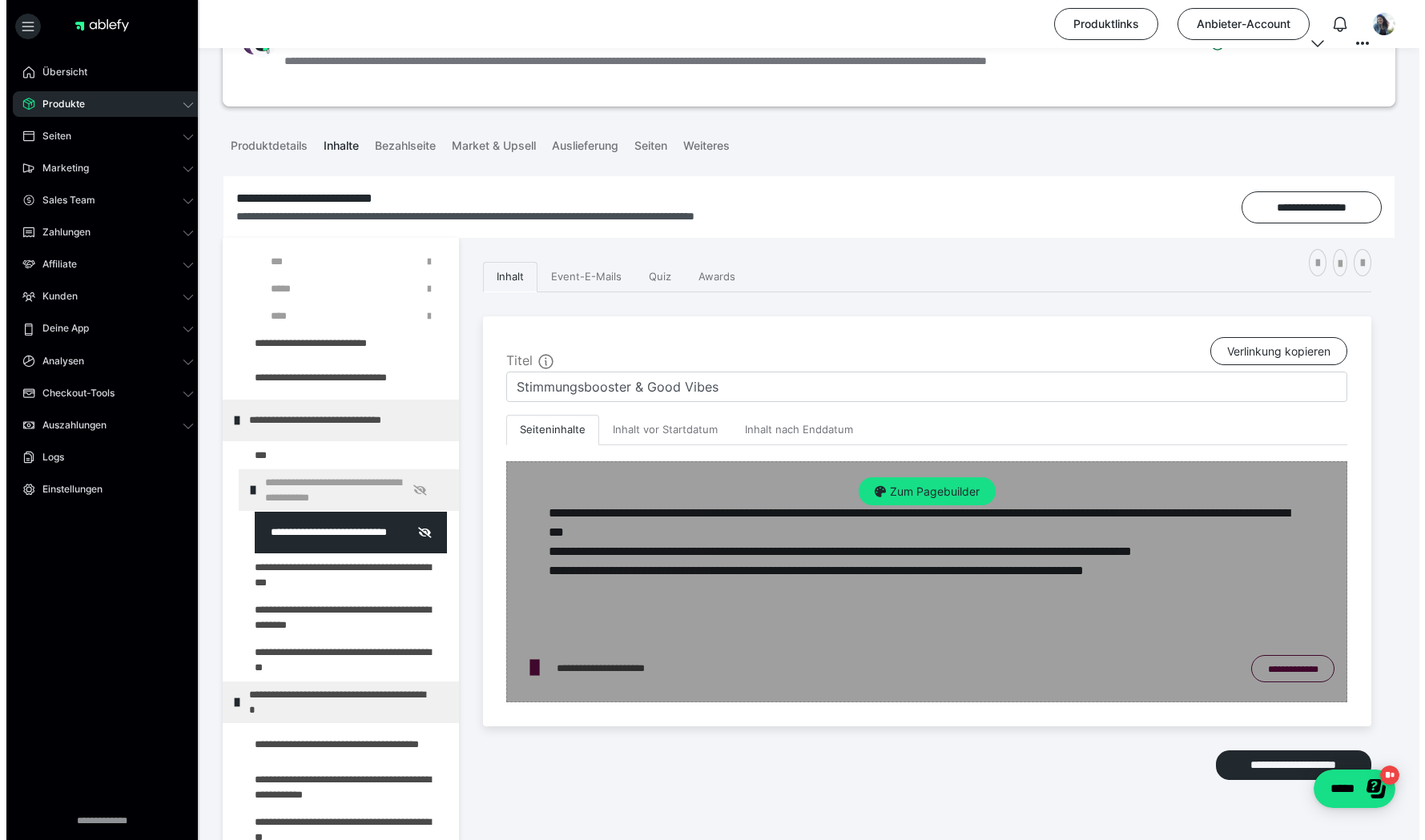scroll, scrollTop: 195, scrollLeft: 0, axis: vertical 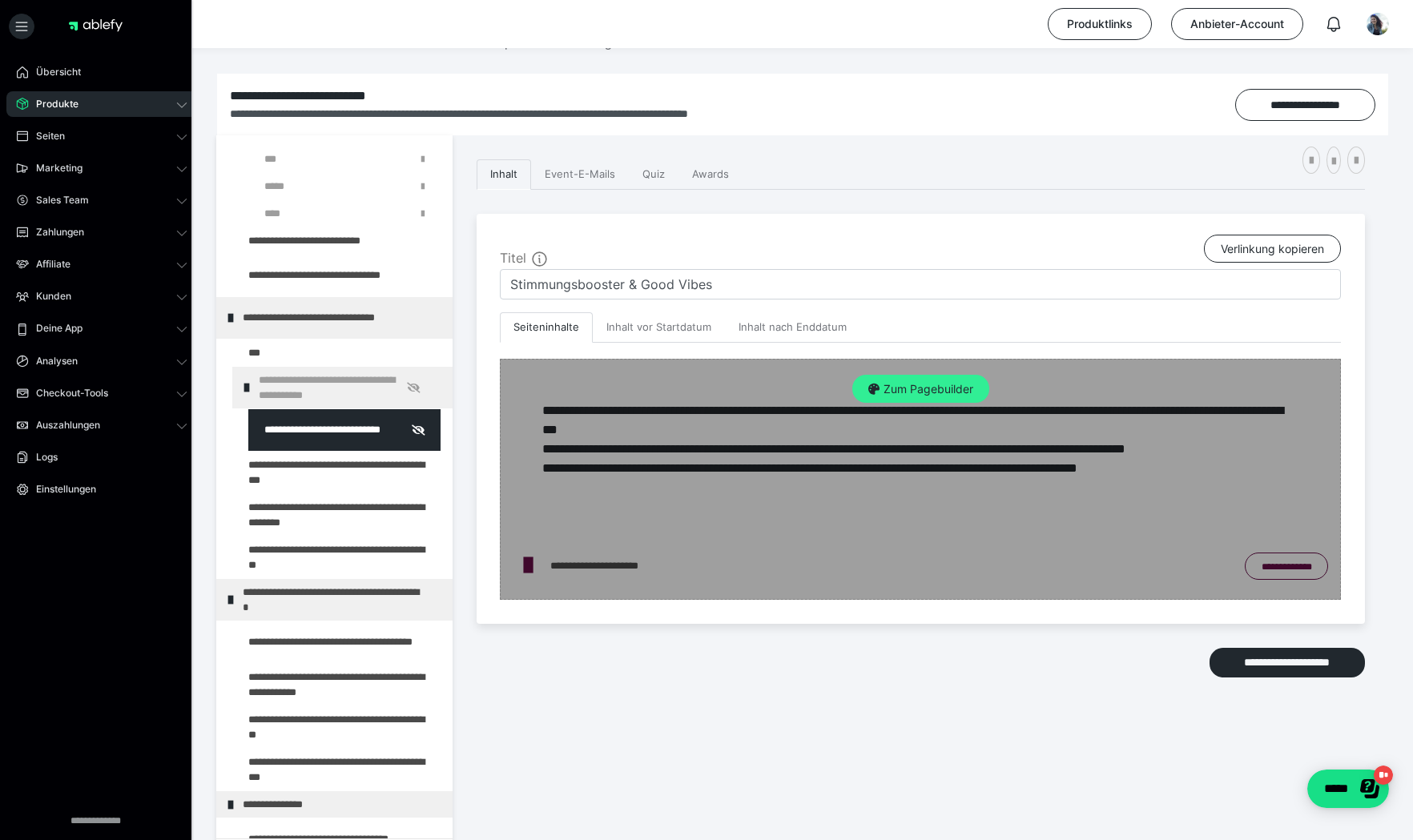 click on "Zum Pagebuilder" at bounding box center (920, 389) 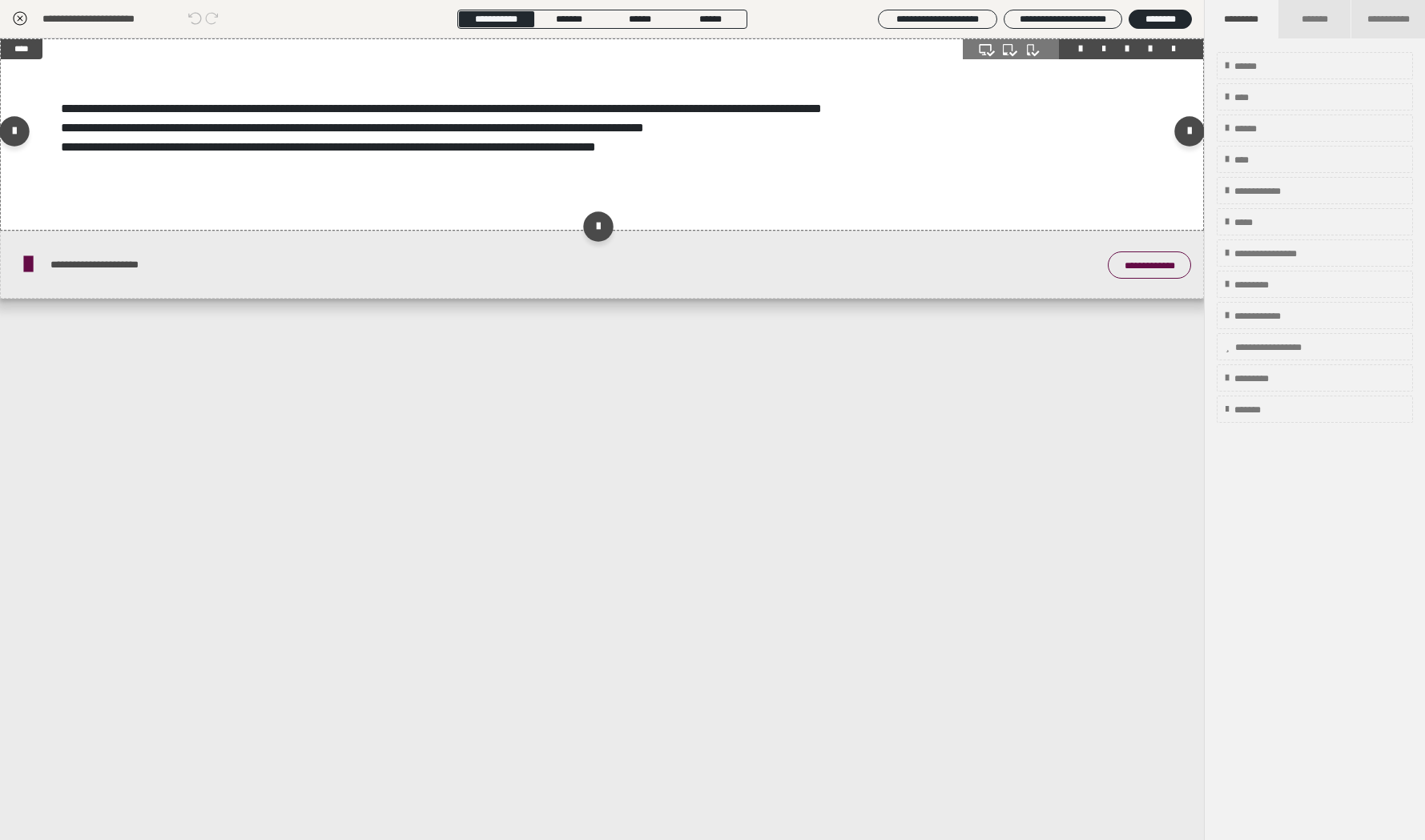 click on "**********" at bounding box center (602, 135) 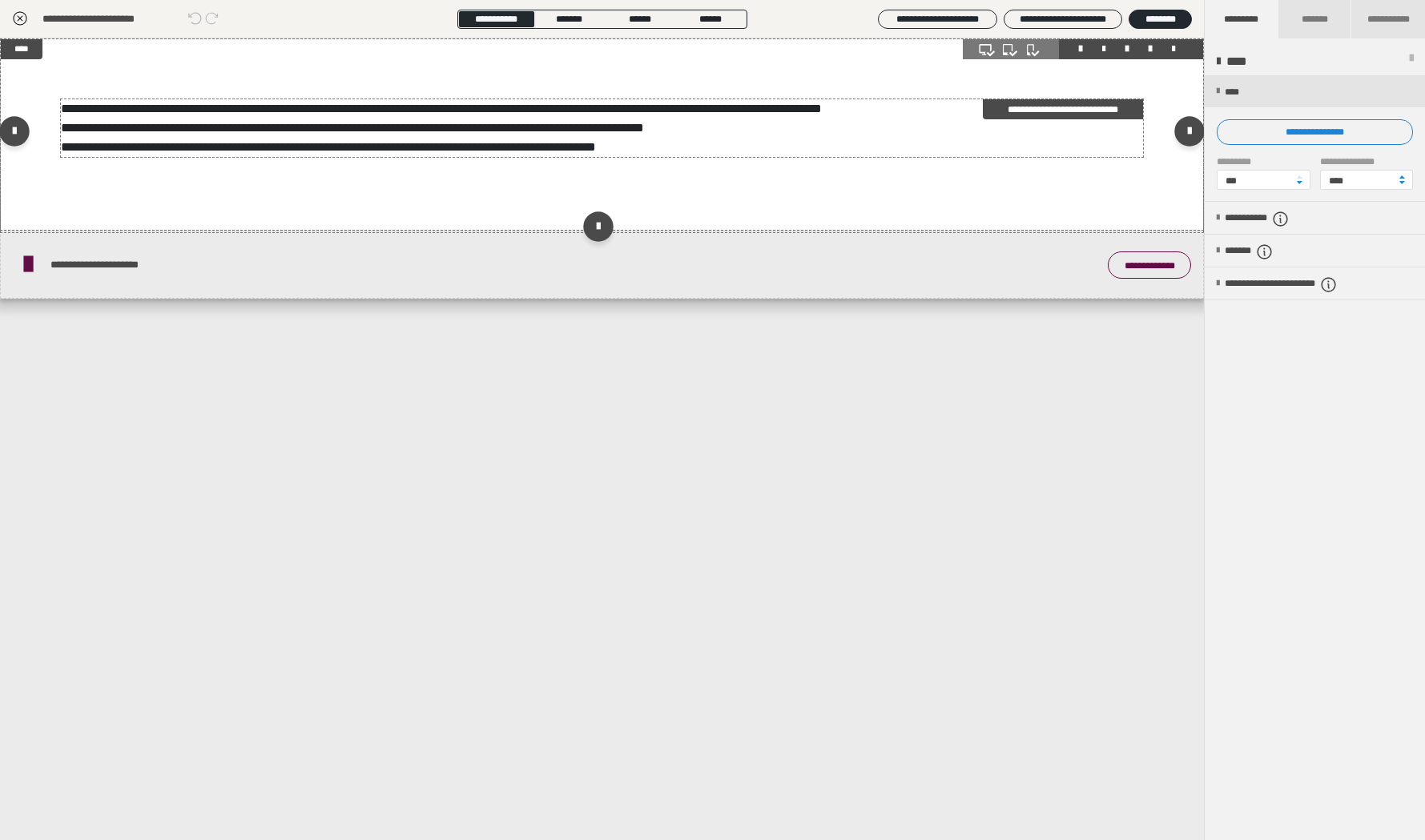 click on "**********" at bounding box center (441, 127) 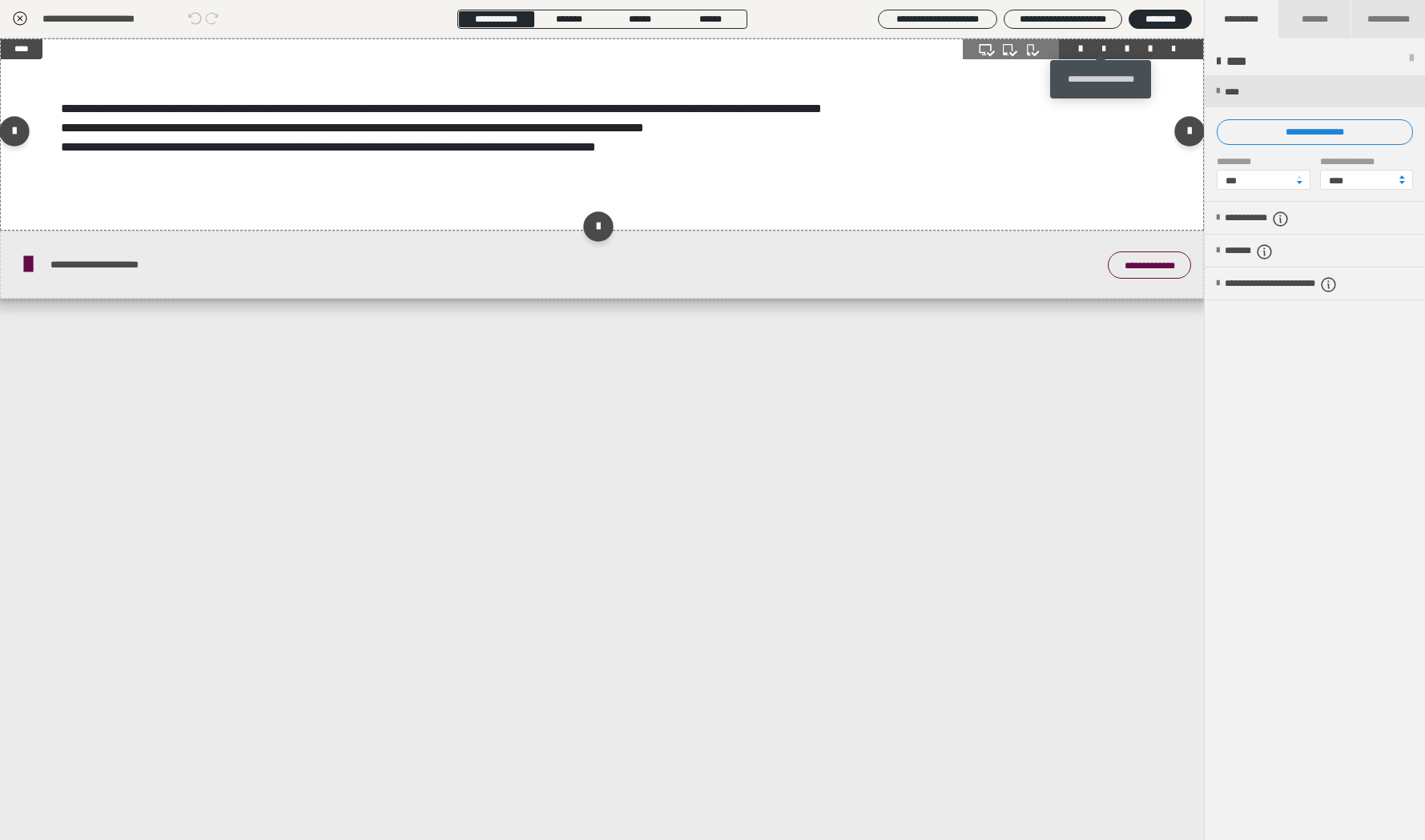 click at bounding box center (1104, 49) 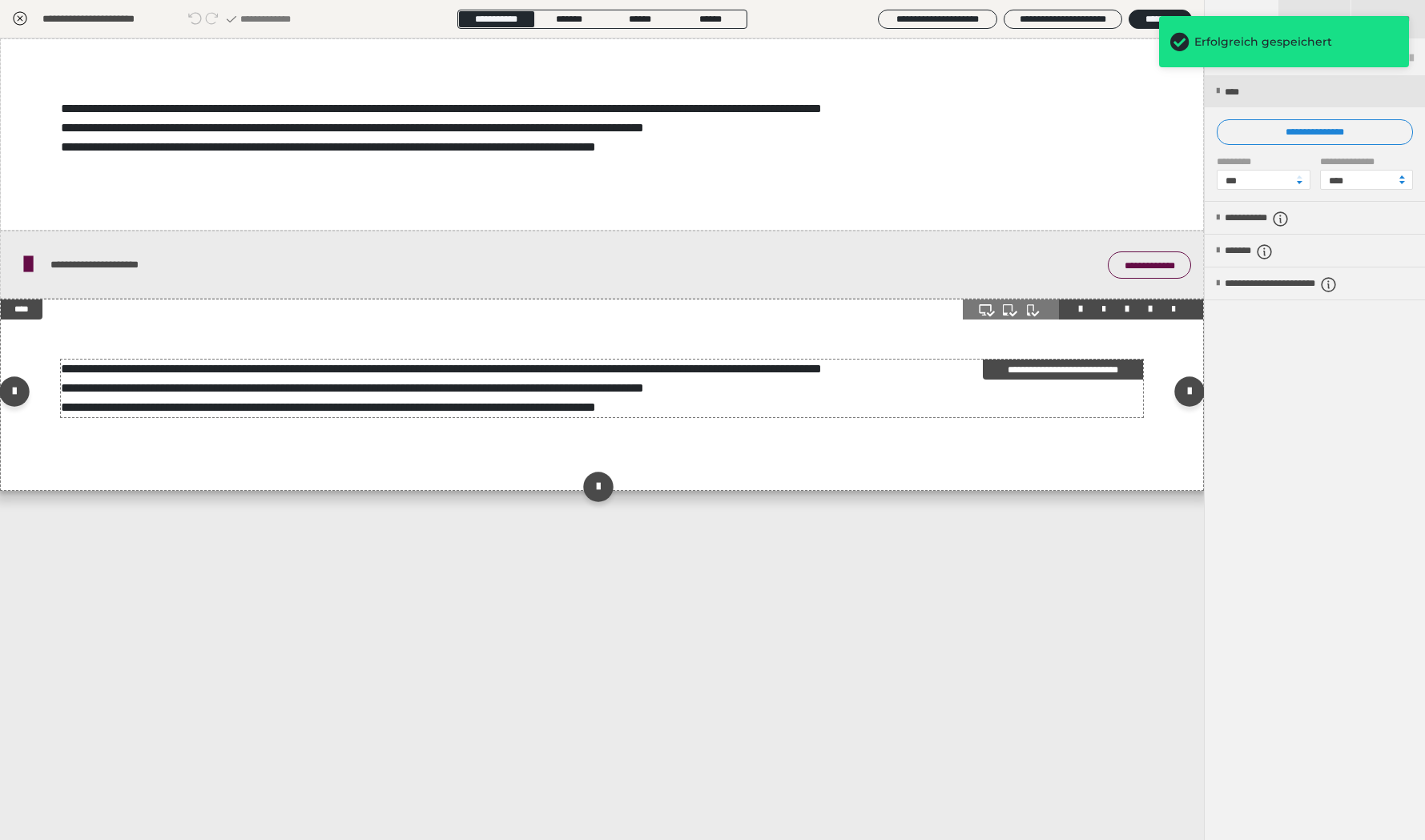 click on "**********" at bounding box center [602, 388] 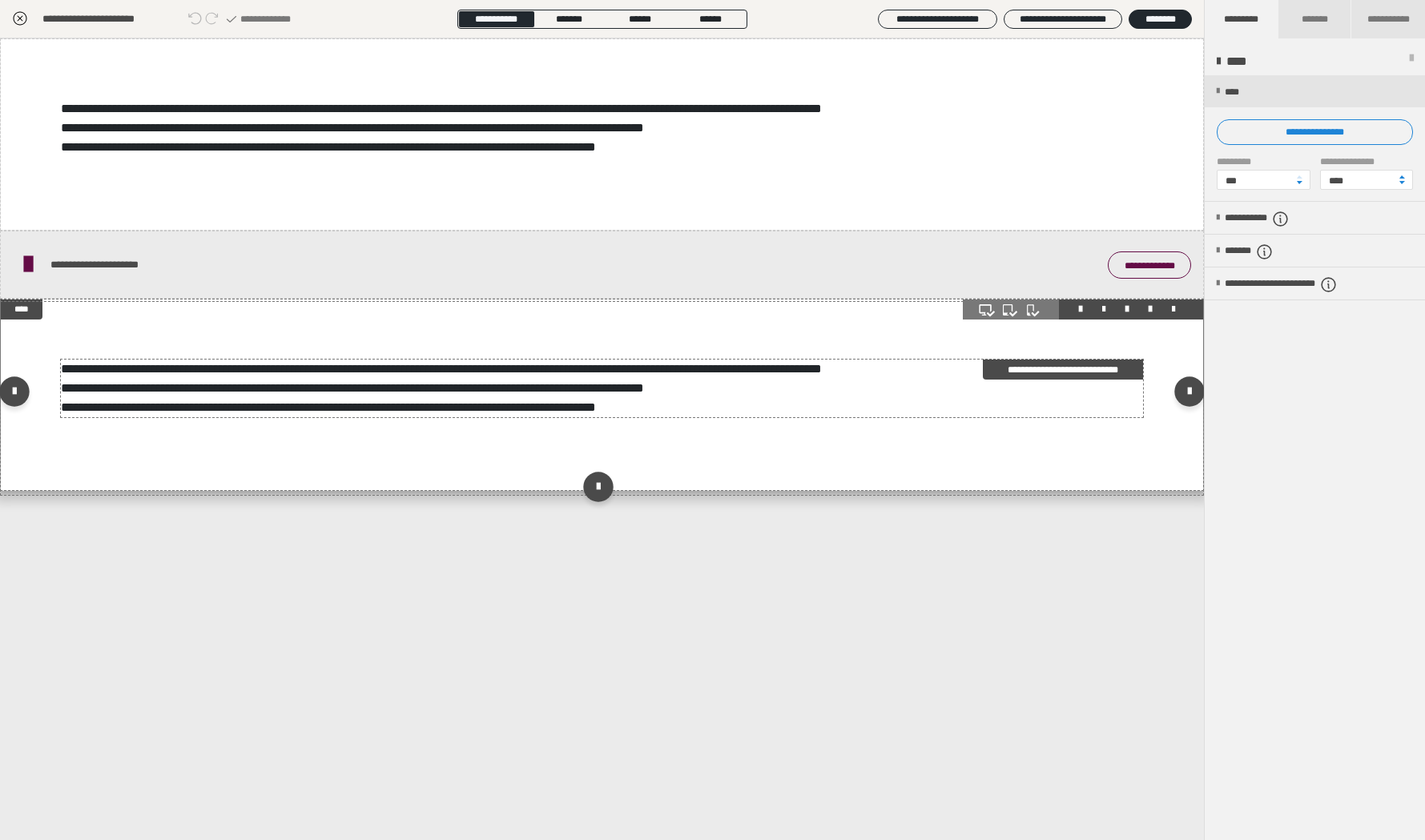 click on "**********" at bounding box center [602, 388] 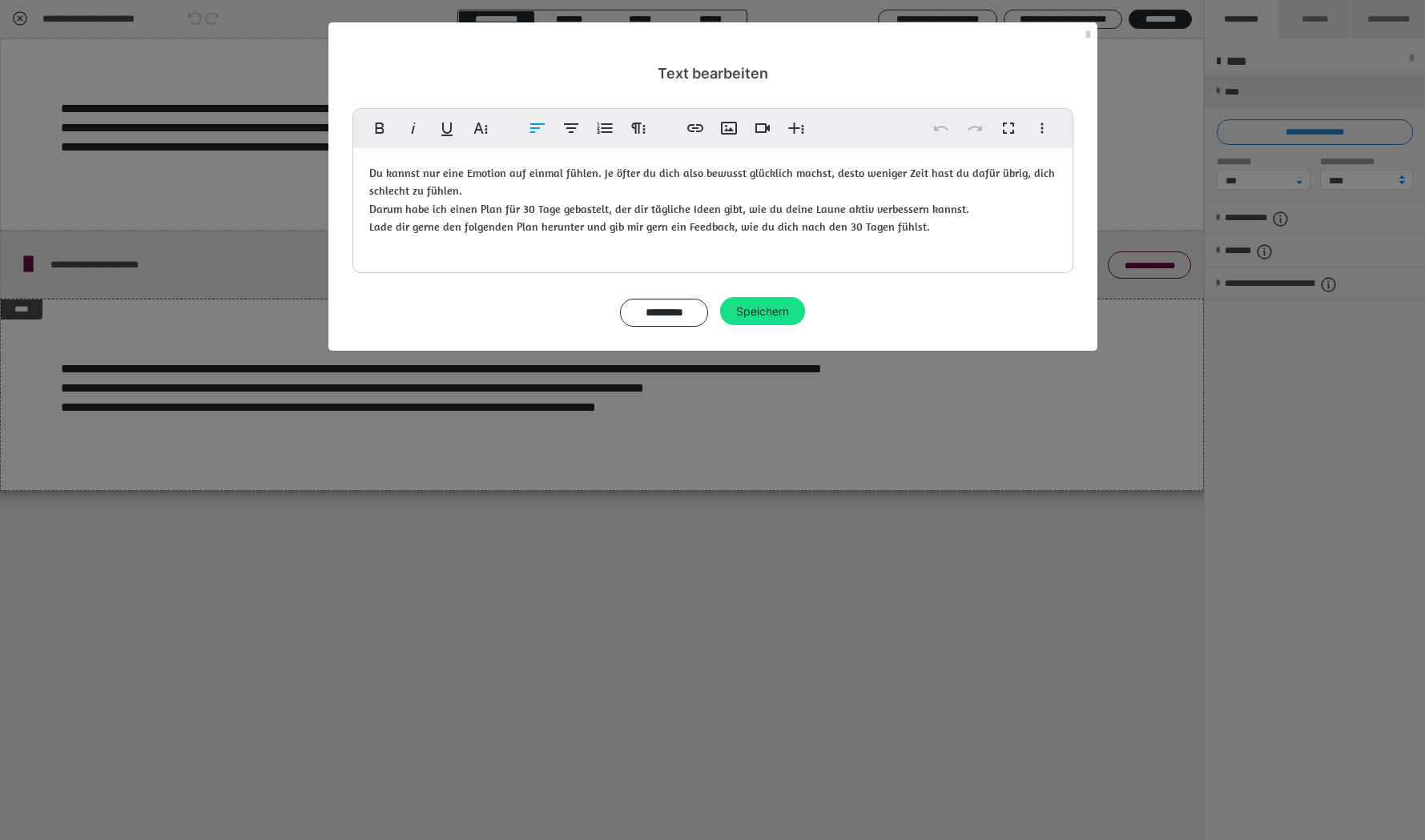 drag, startPoint x: 371, startPoint y: 171, endPoint x: 1053, endPoint y: 220, distance: 683.758 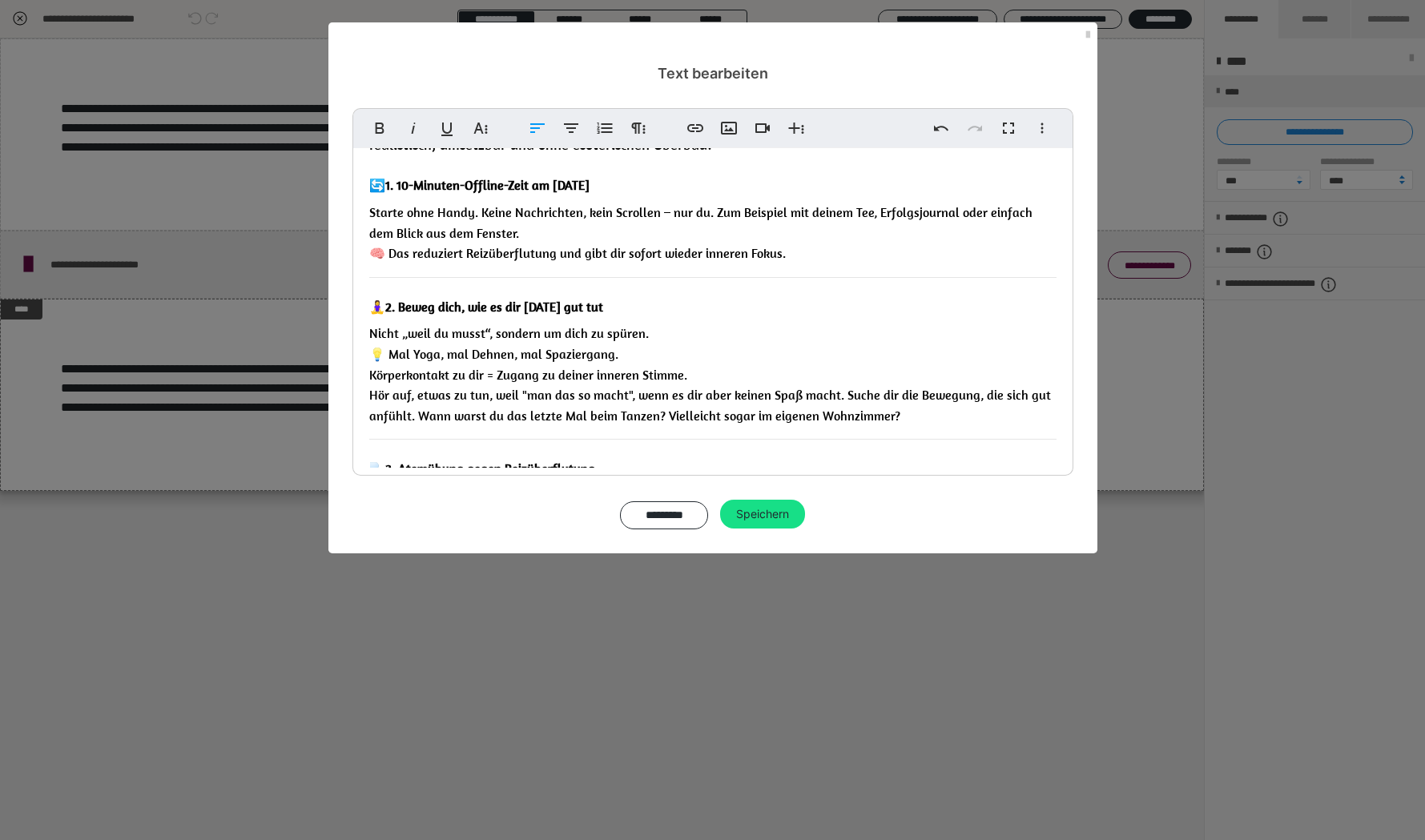 scroll, scrollTop: 0, scrollLeft: 0, axis: both 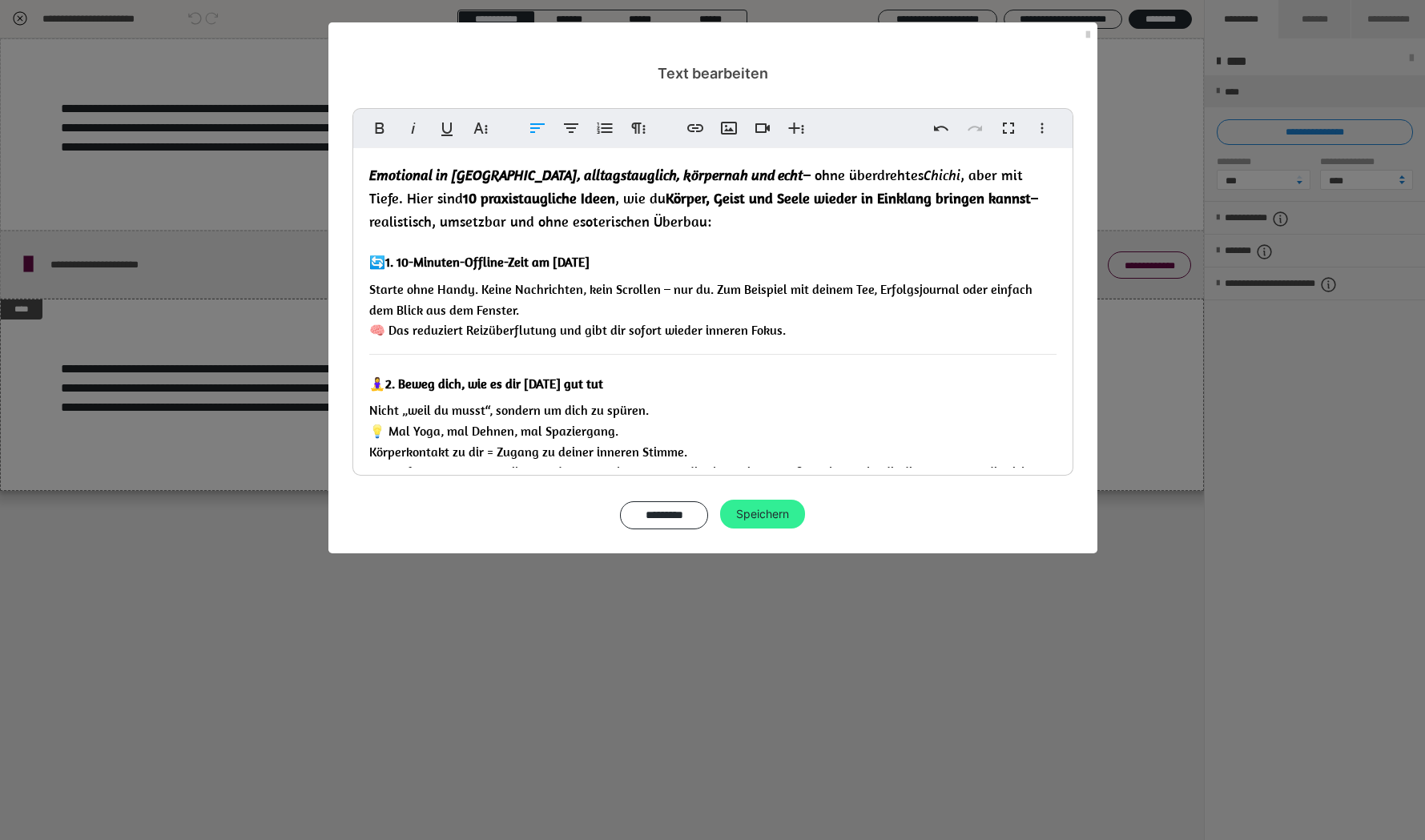 click on "Speichern" at bounding box center (763, 514) 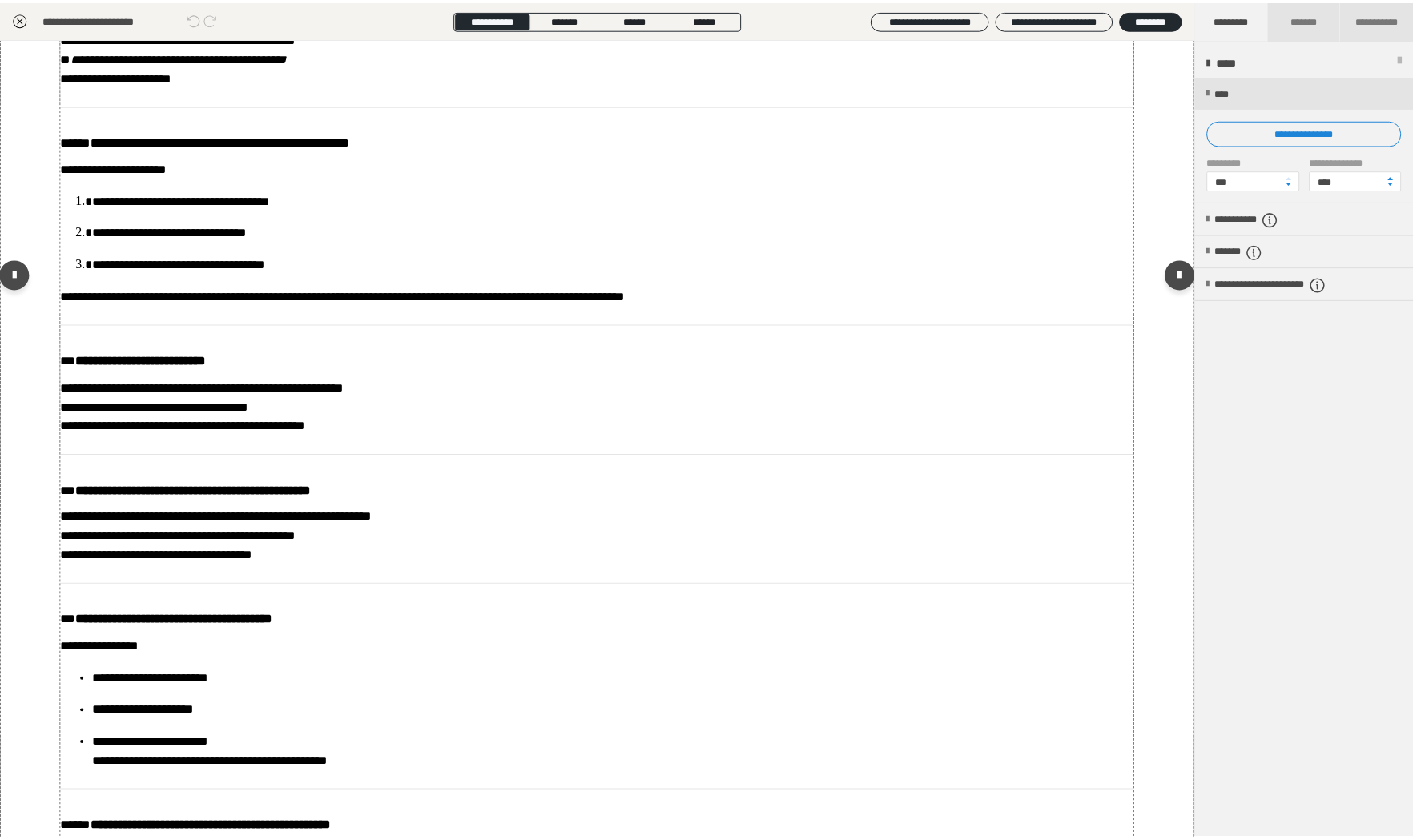 scroll, scrollTop: 0, scrollLeft: 0, axis: both 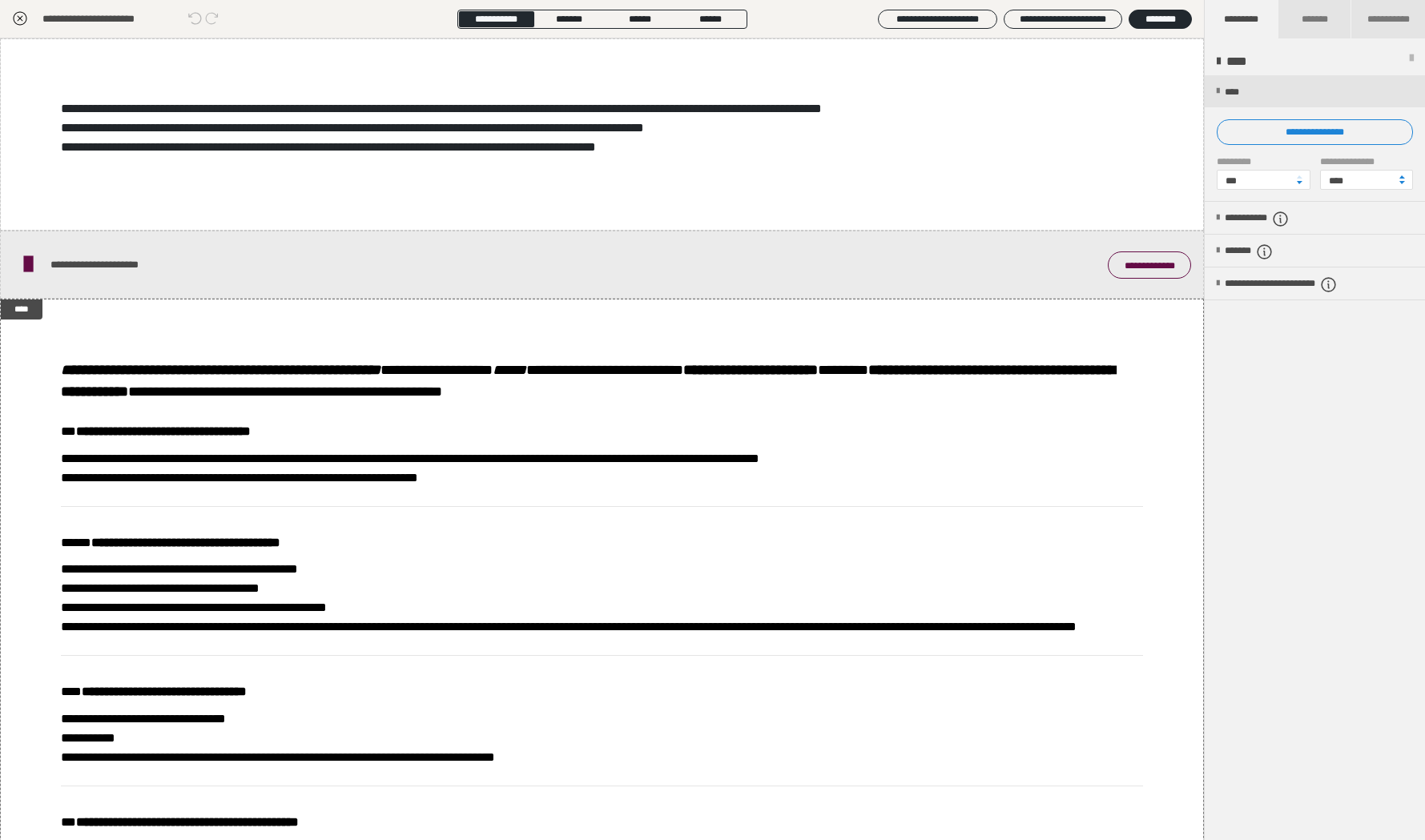 click 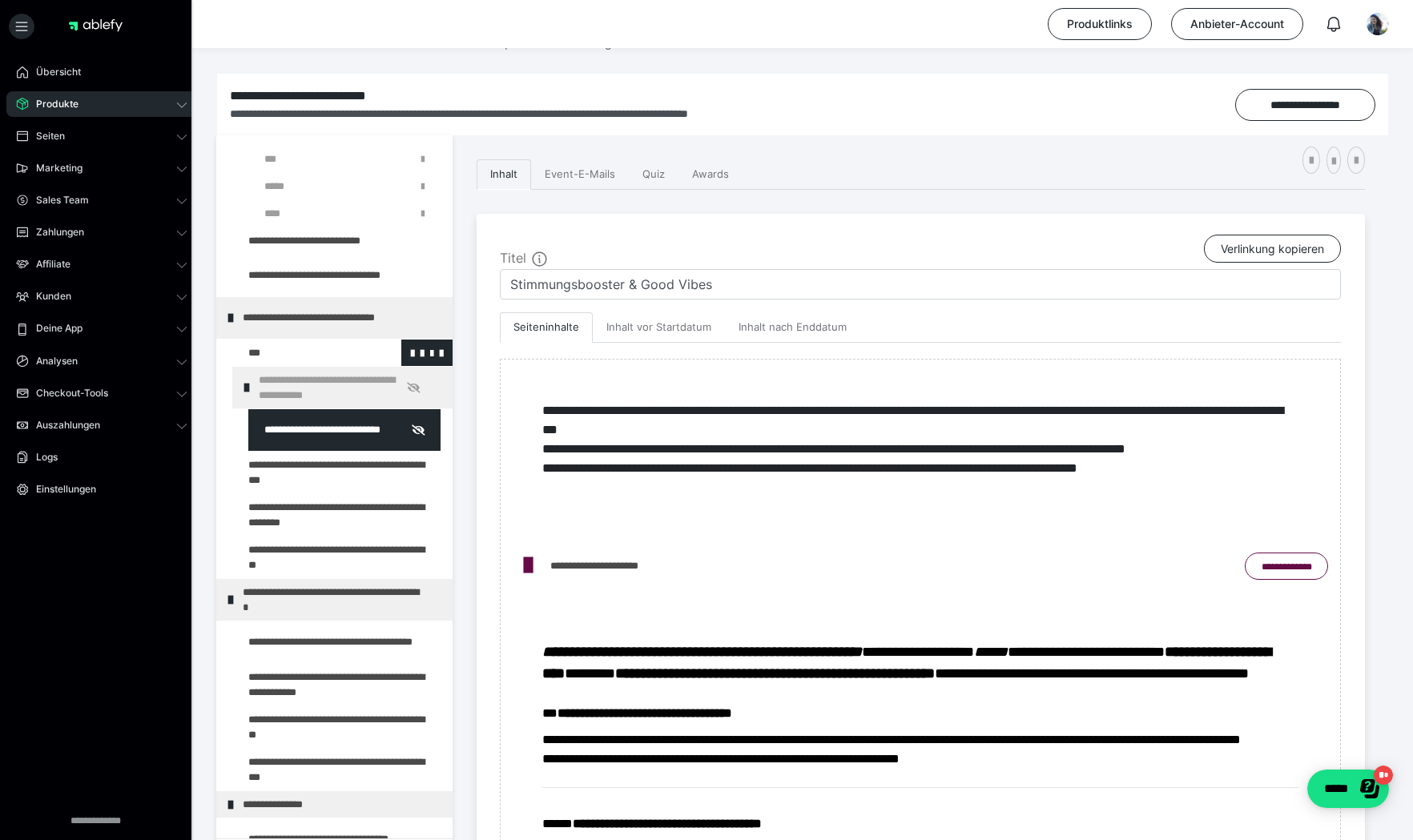 click at bounding box center [300, 352] 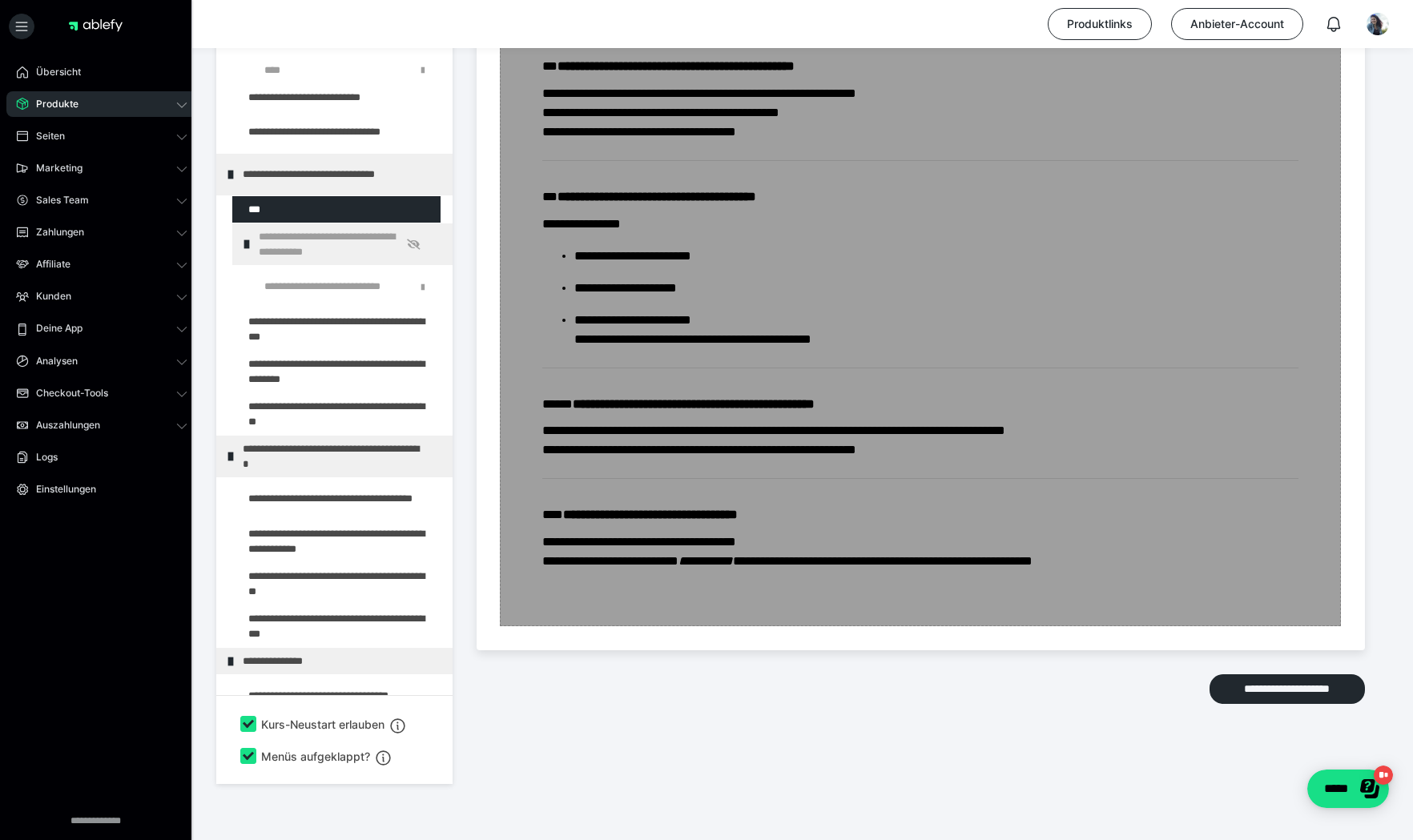 scroll, scrollTop: 1833, scrollLeft: 0, axis: vertical 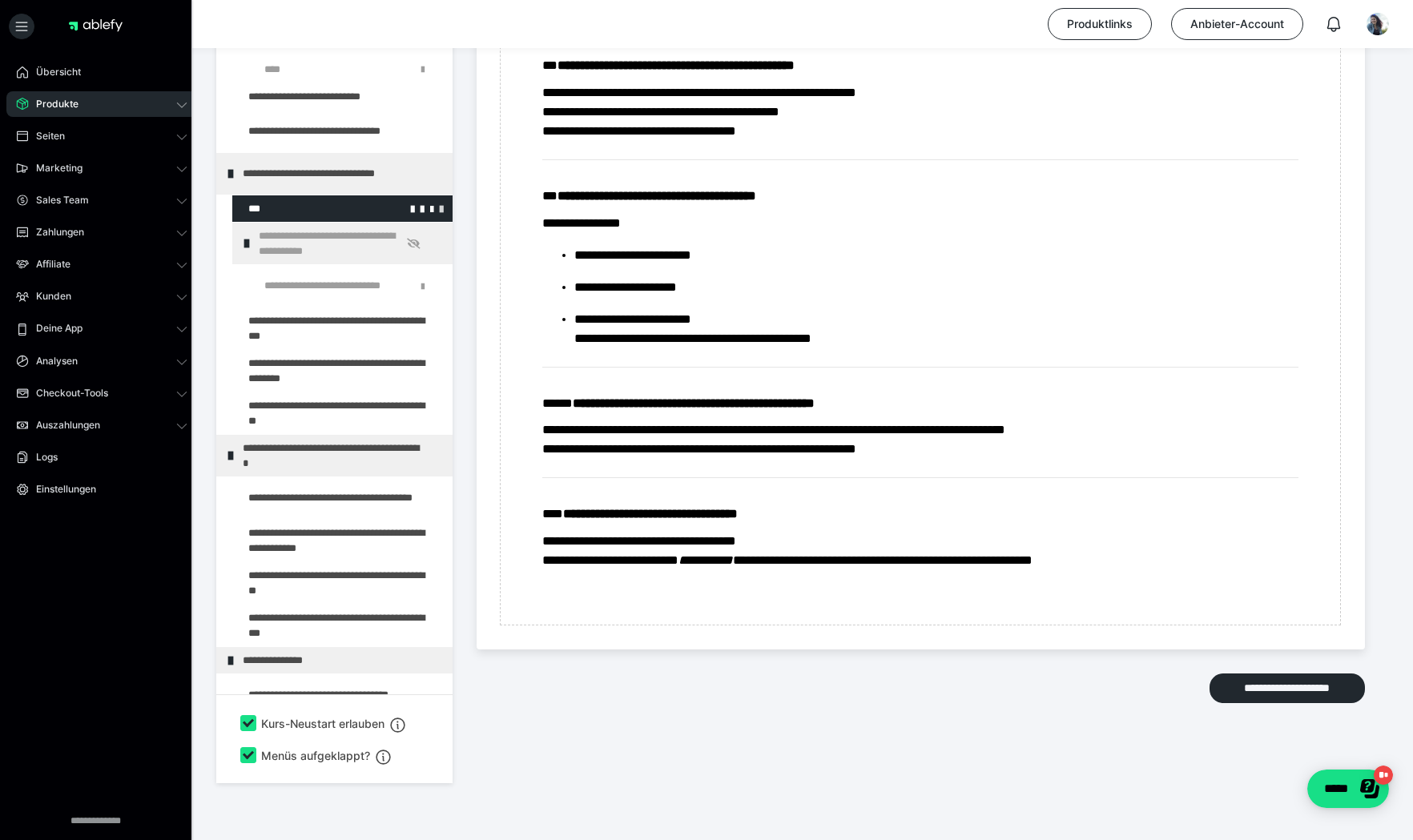 click at bounding box center [441, 208] 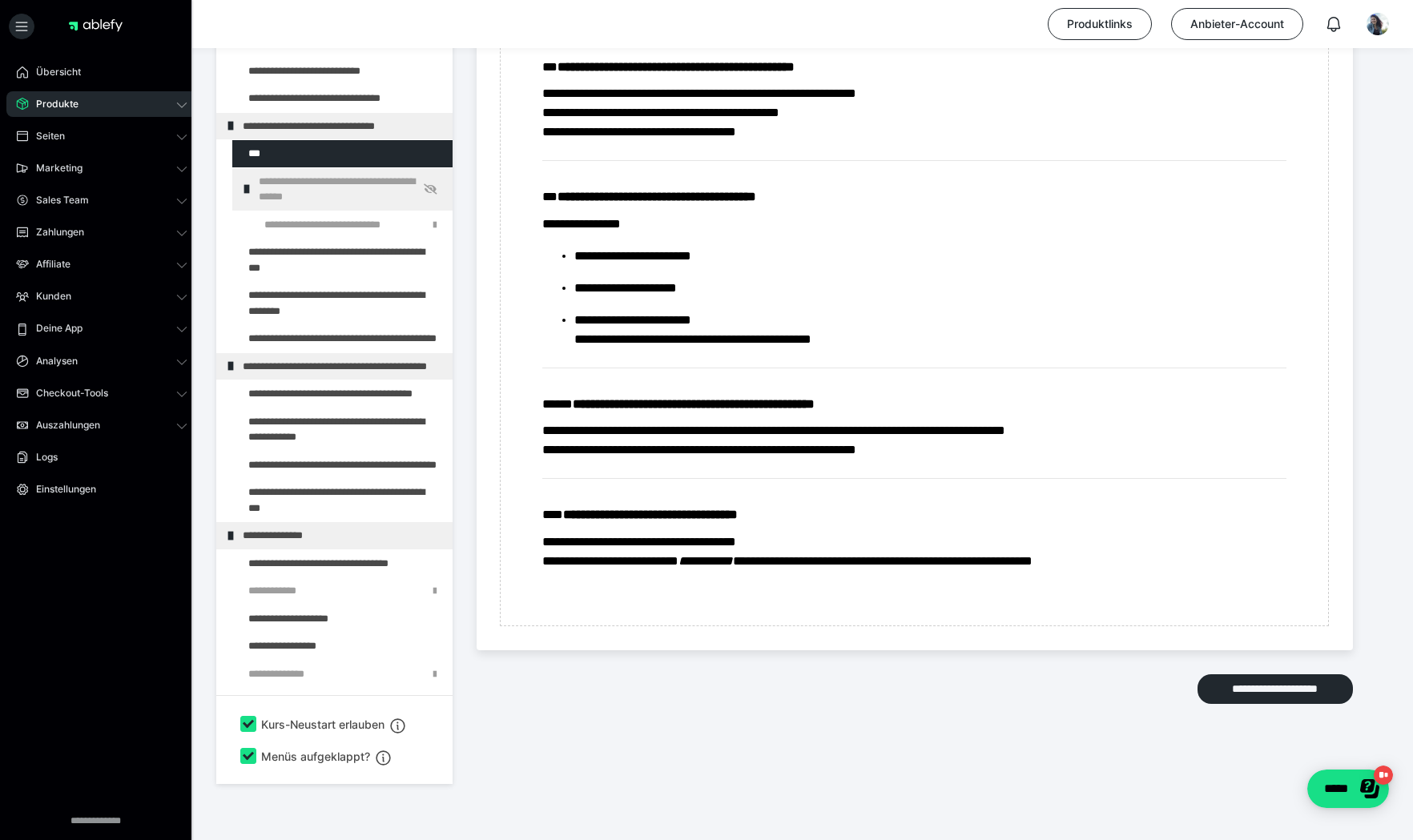 scroll, scrollTop: 1828, scrollLeft: 0, axis: vertical 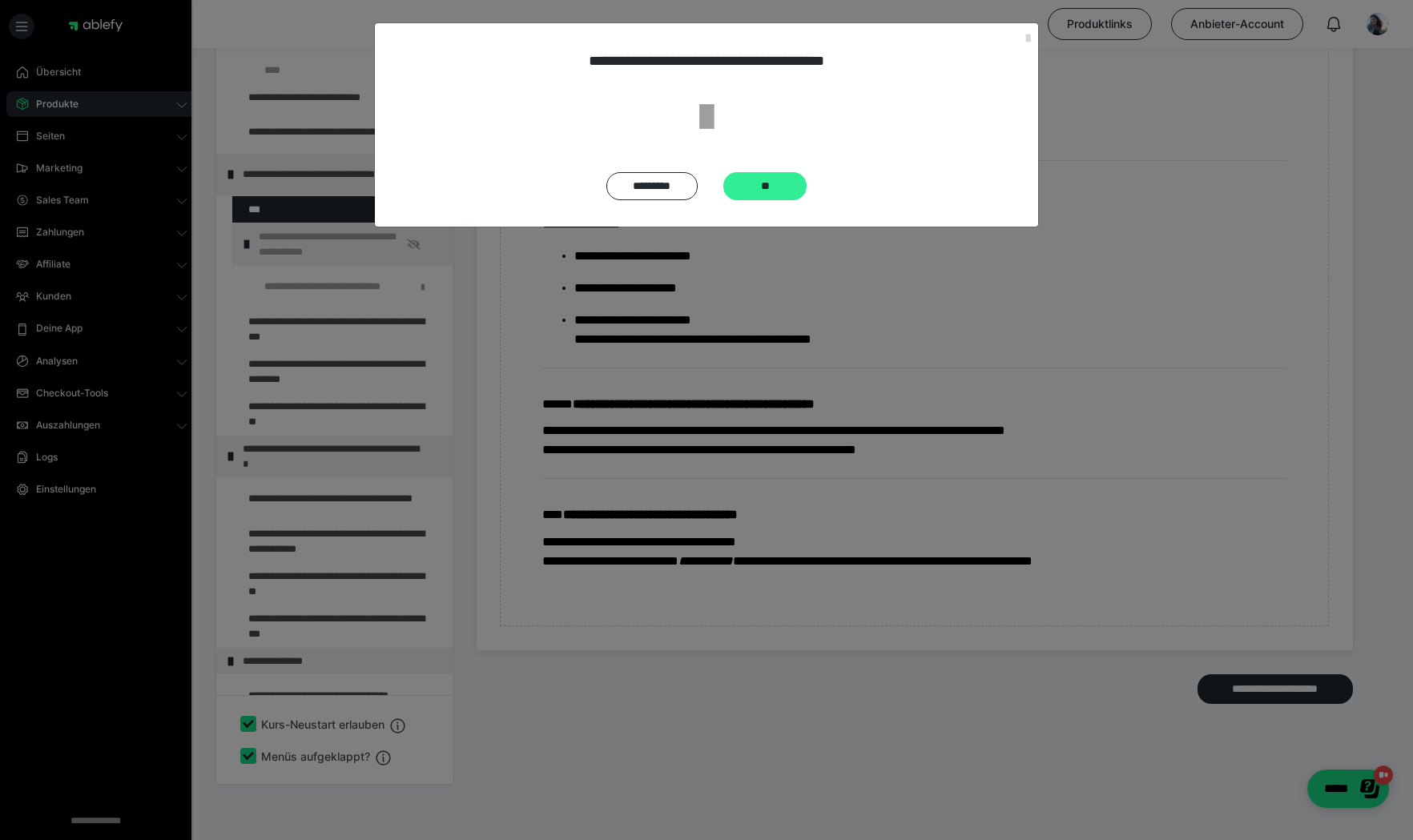 click on "**" at bounding box center (765, 186) 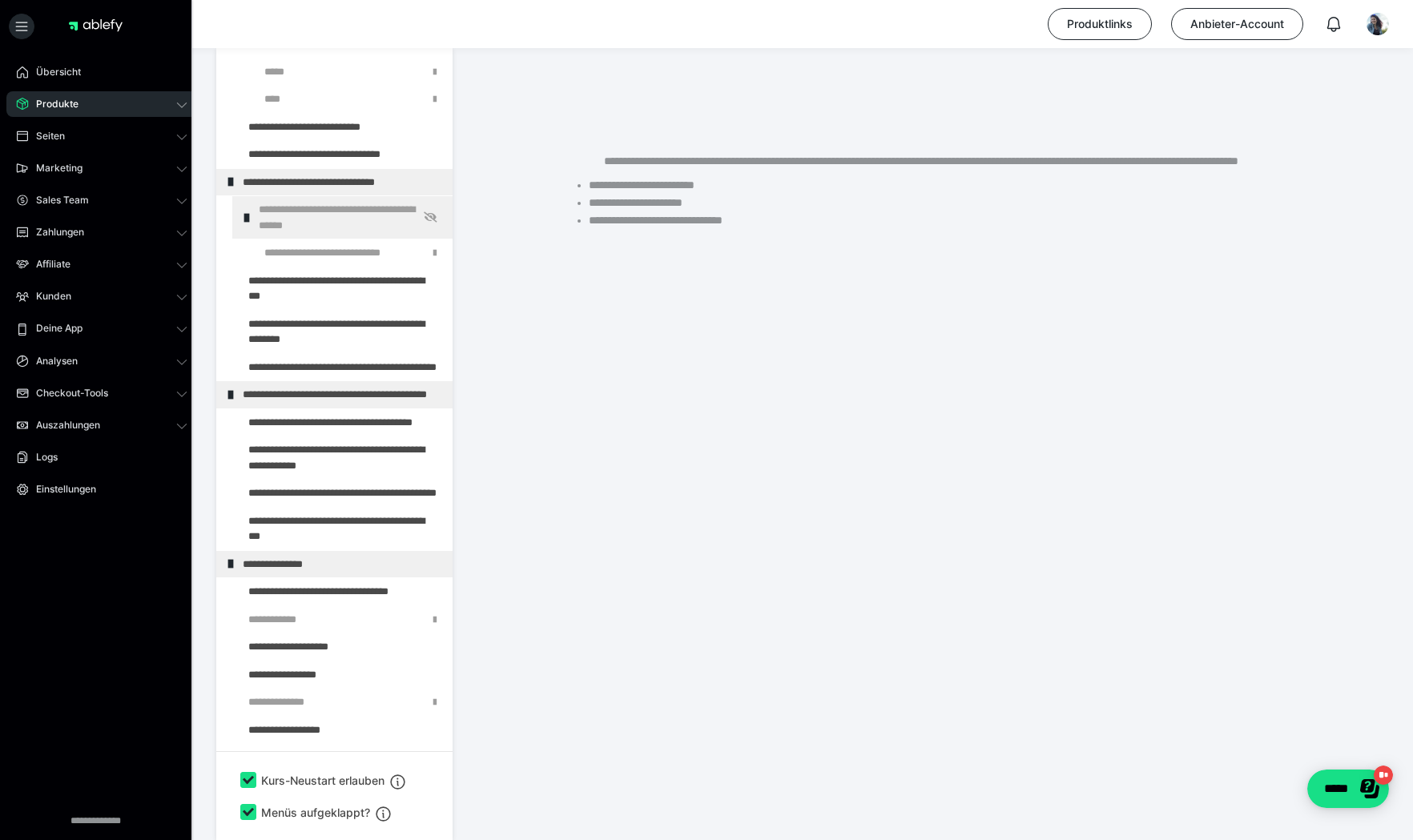 scroll, scrollTop: 283, scrollLeft: 0, axis: vertical 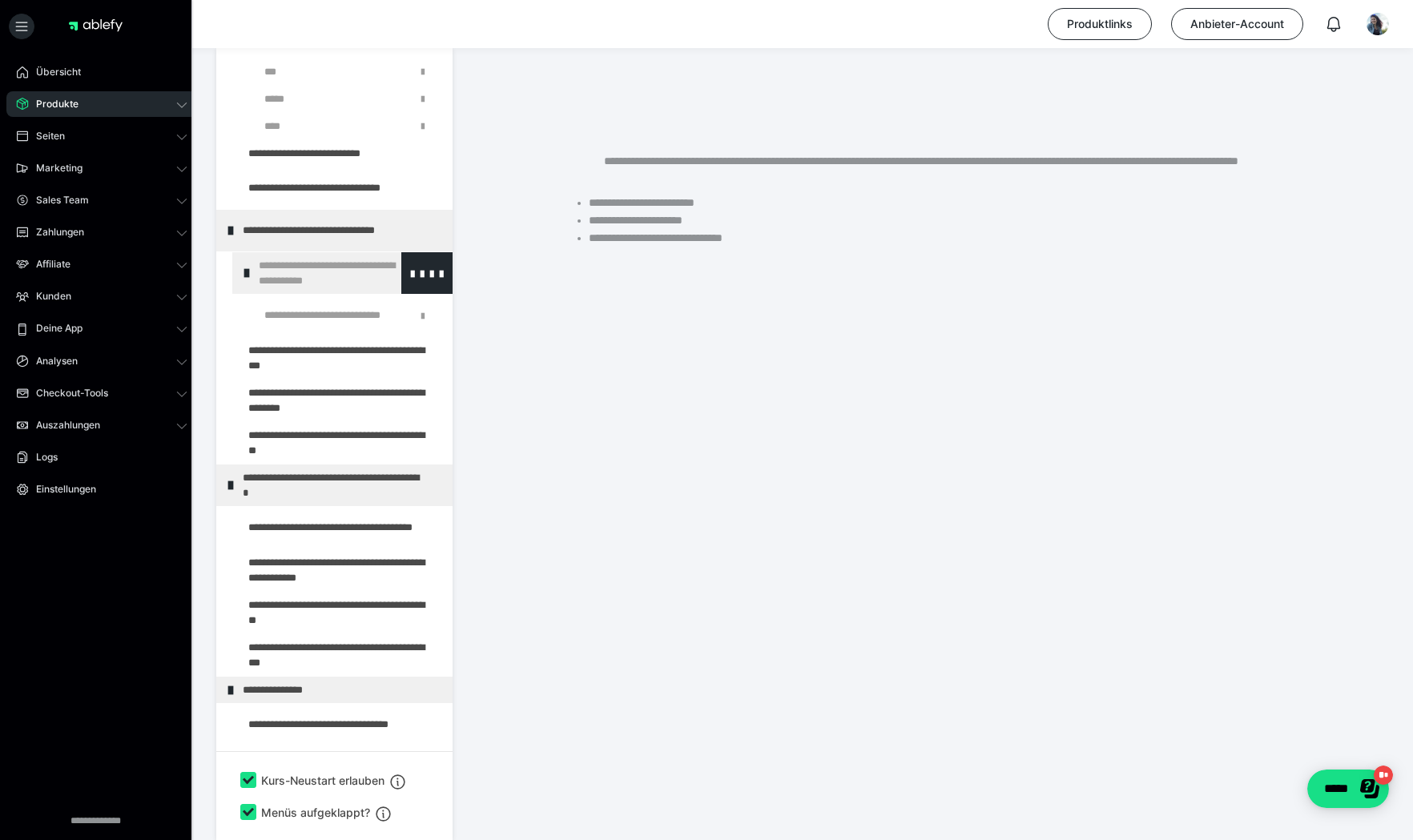 click on "**********" at bounding box center (343, 273) 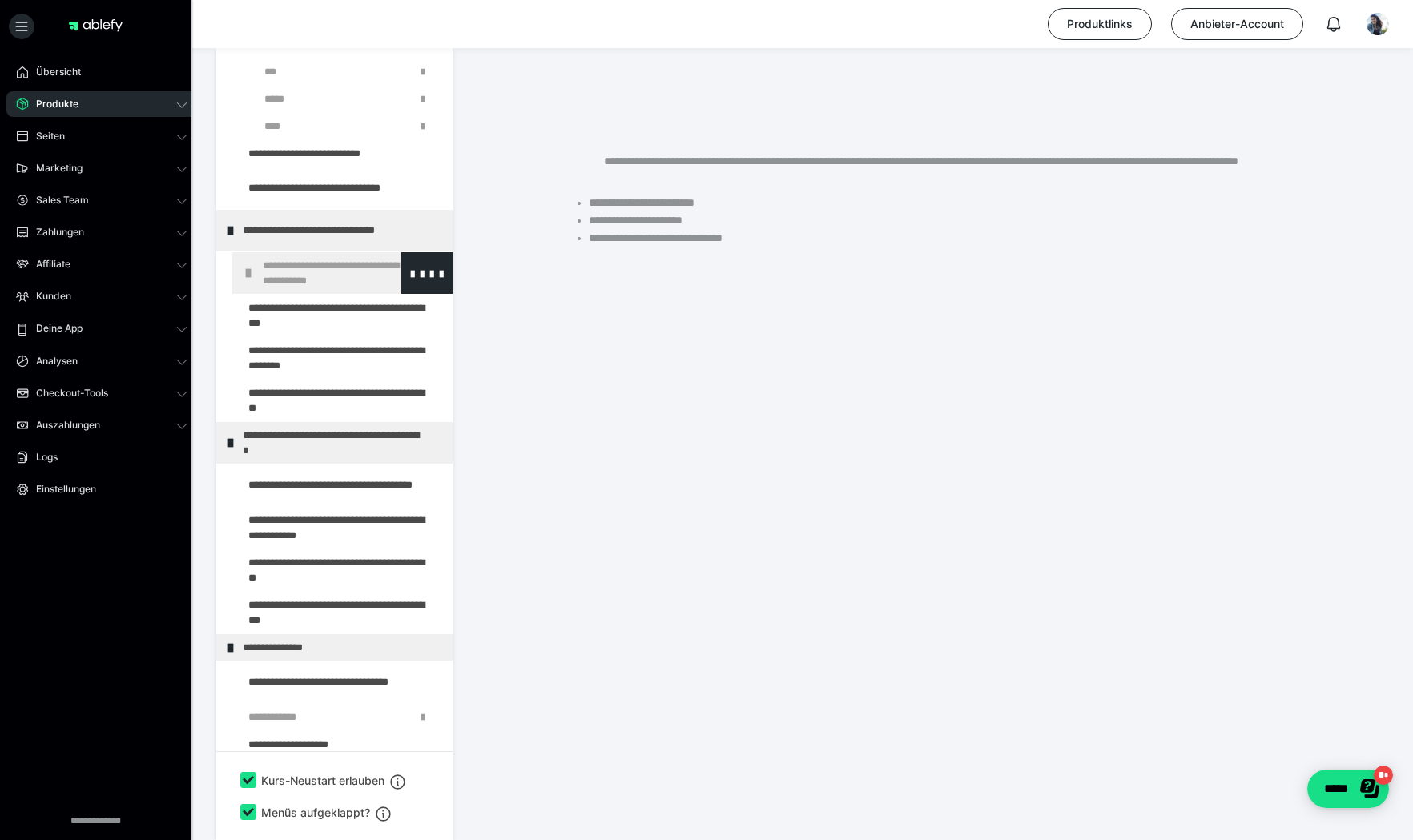 click on "**********" at bounding box center [347, 273] 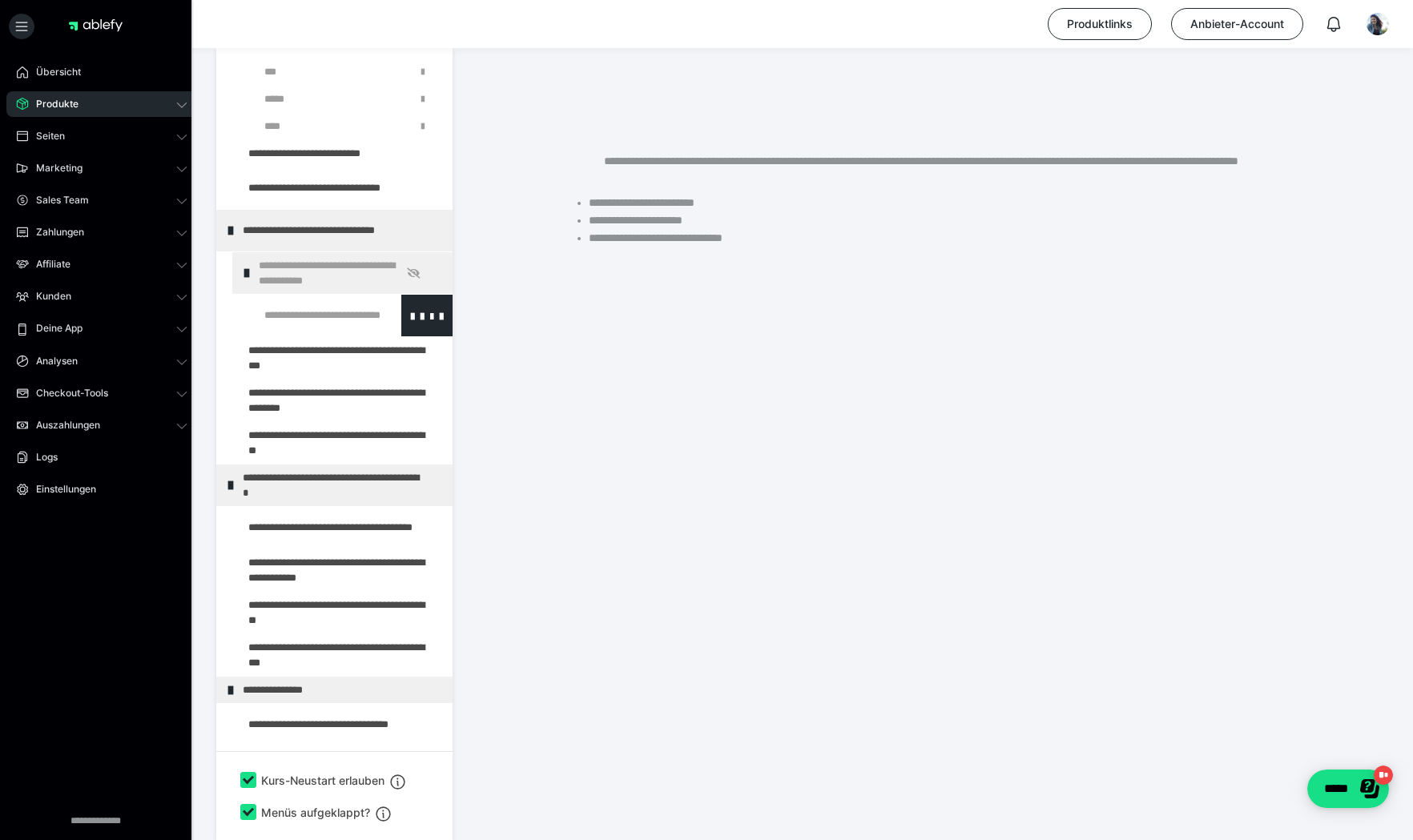 click at bounding box center [308, 316] 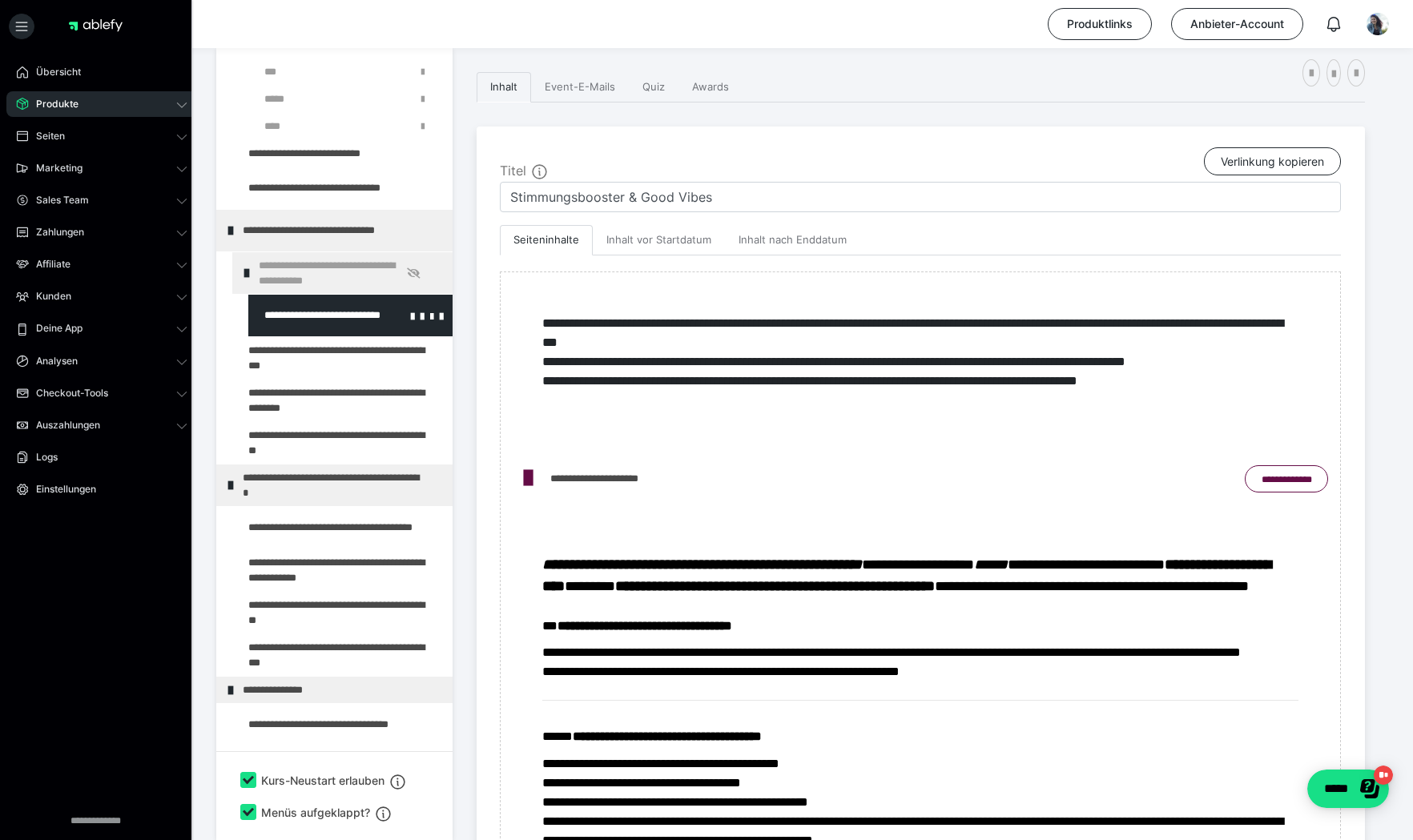 click at bounding box center [308, 316] 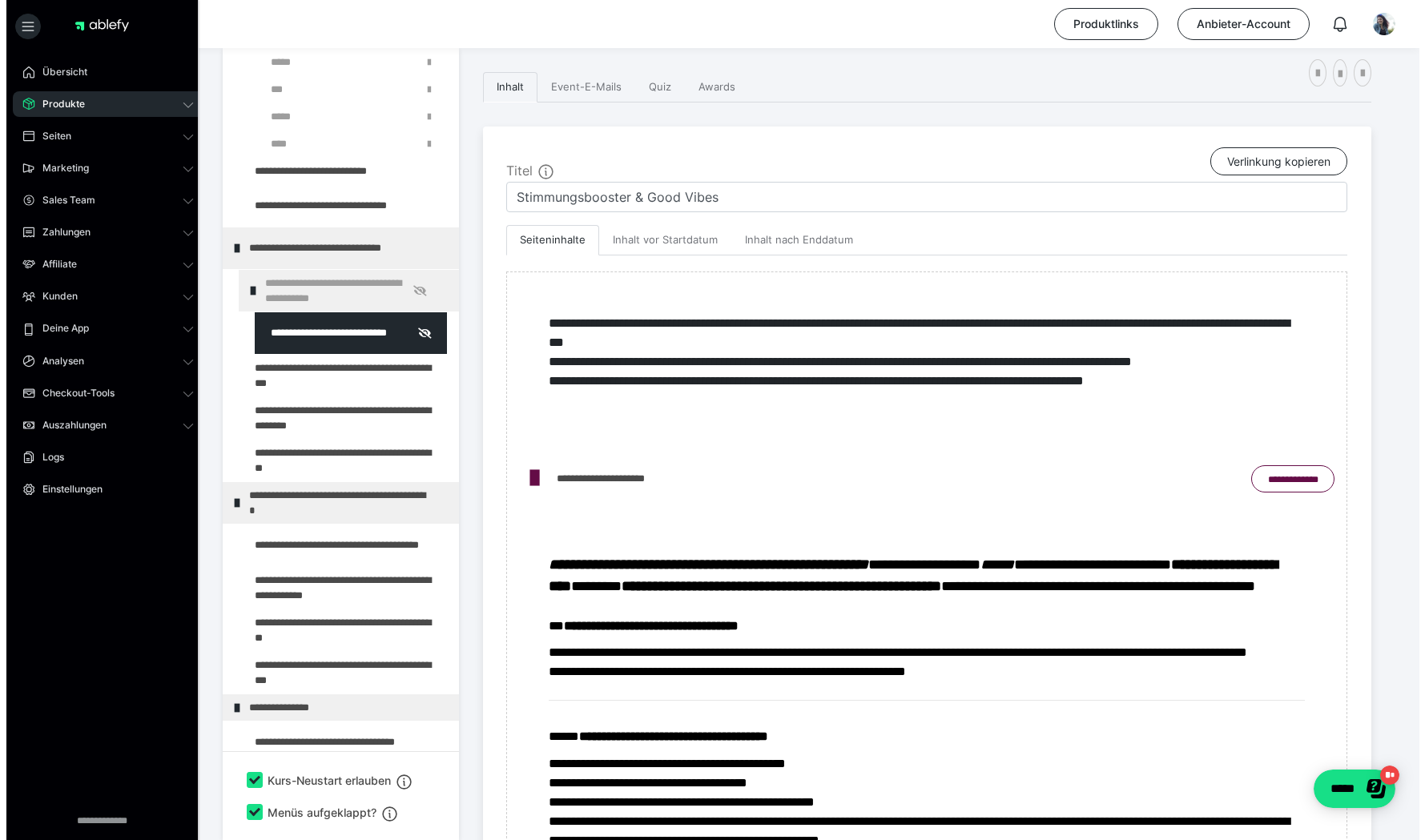 scroll, scrollTop: 88, scrollLeft: 0, axis: vertical 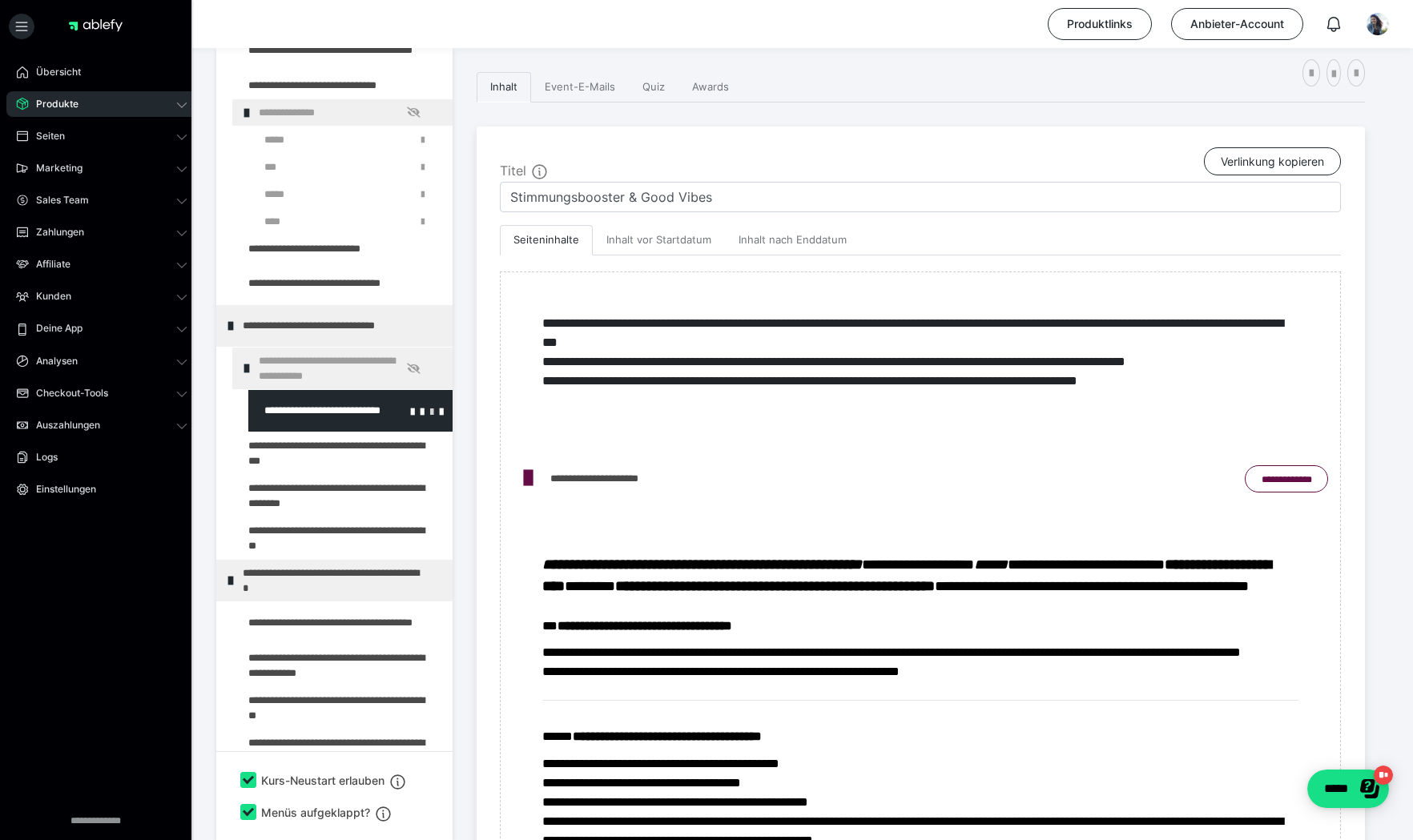 click at bounding box center [432, 411] 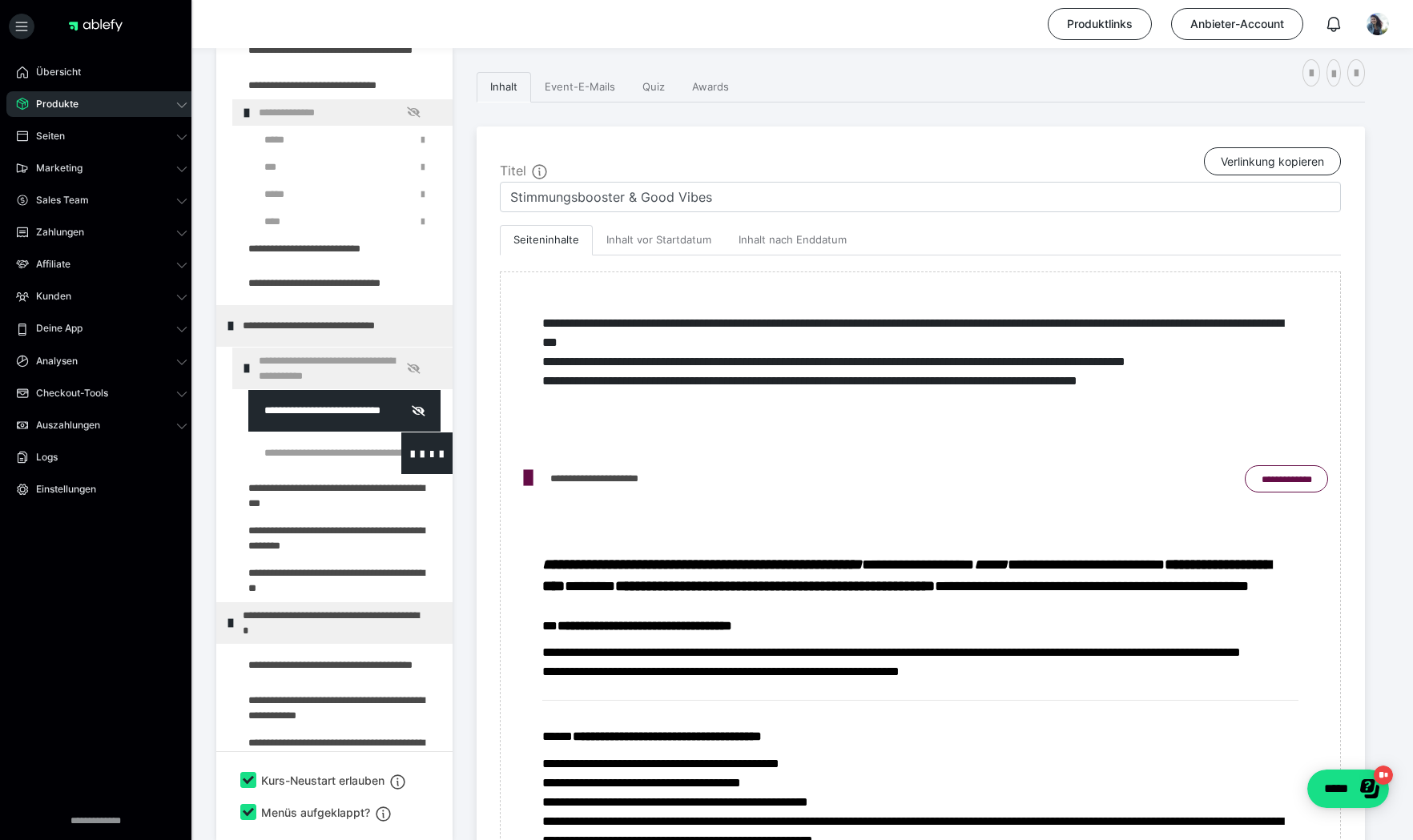 click at bounding box center (308, 453) 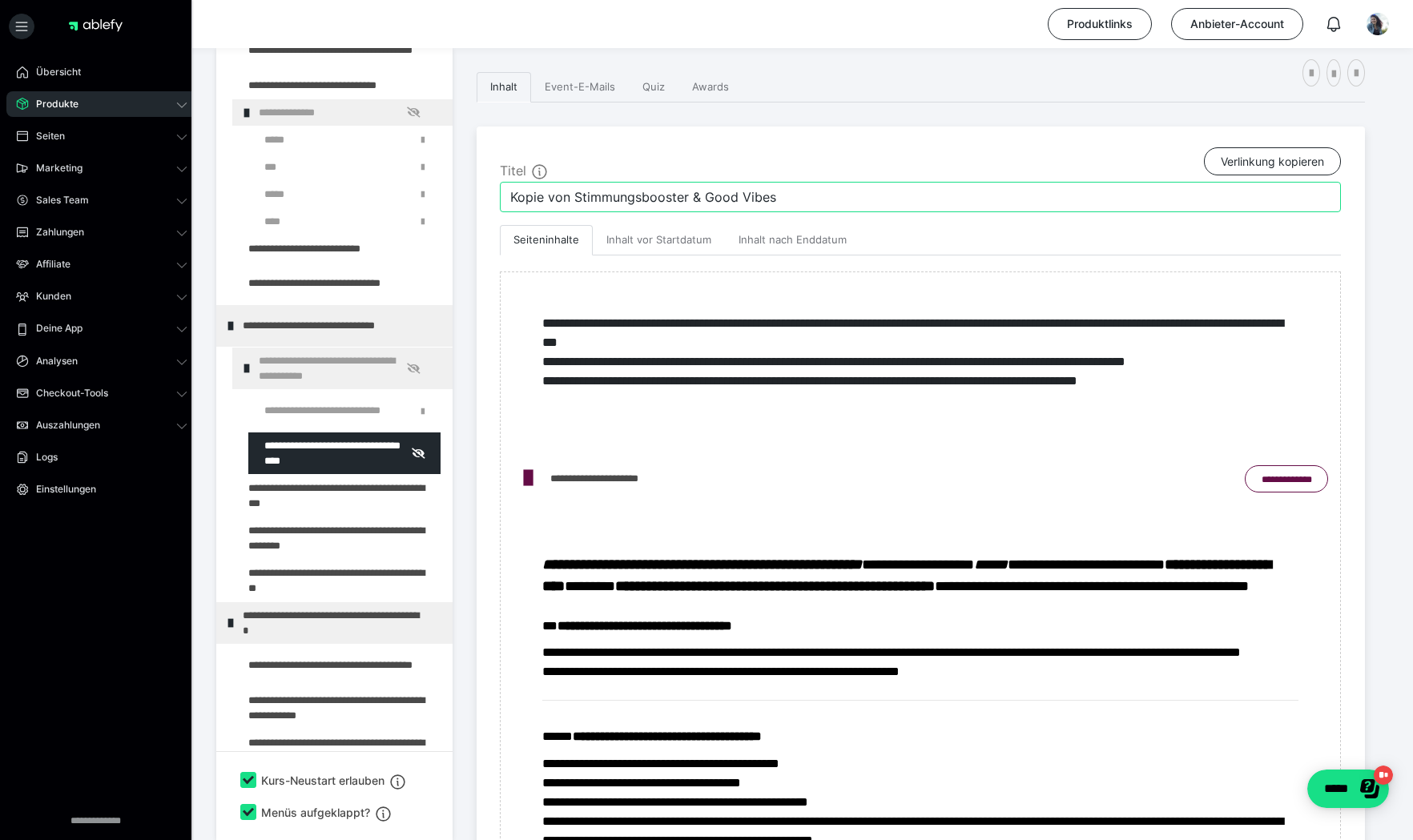 drag, startPoint x: 791, startPoint y: 190, endPoint x: 461, endPoint y: 198, distance: 330.09696 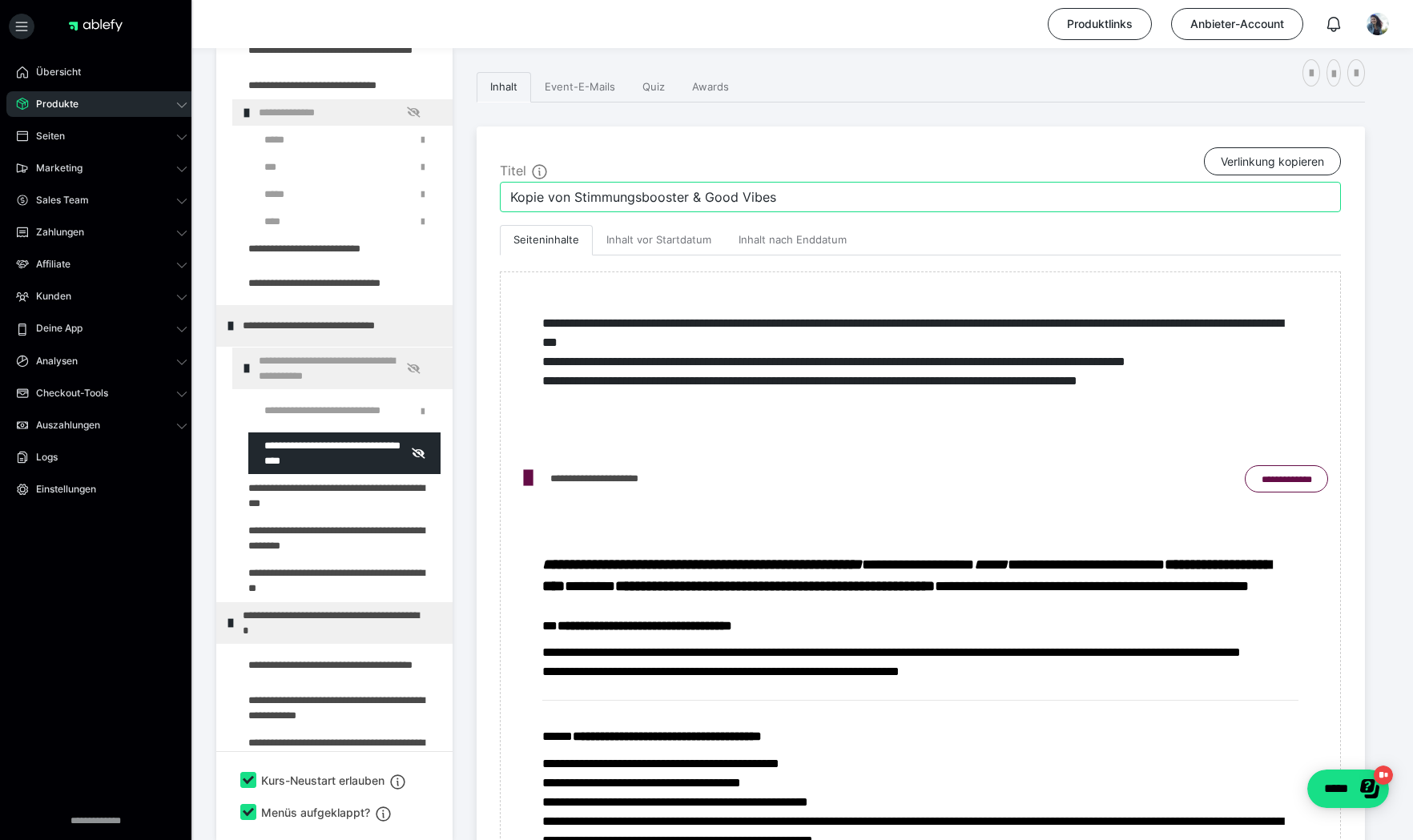 click on "**********" at bounding box center (803, 1140) 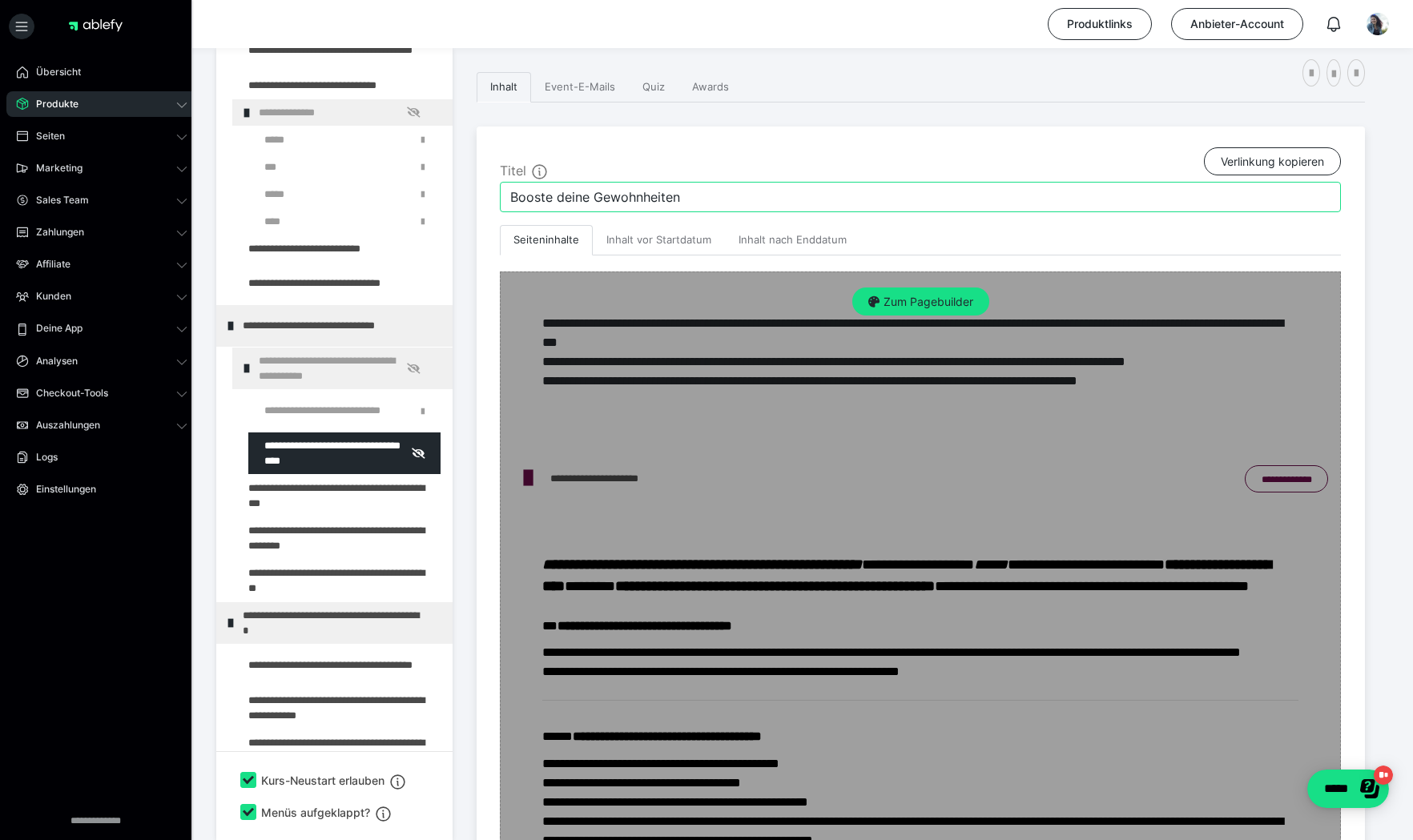 type on "Booste deine Gewohnheiten" 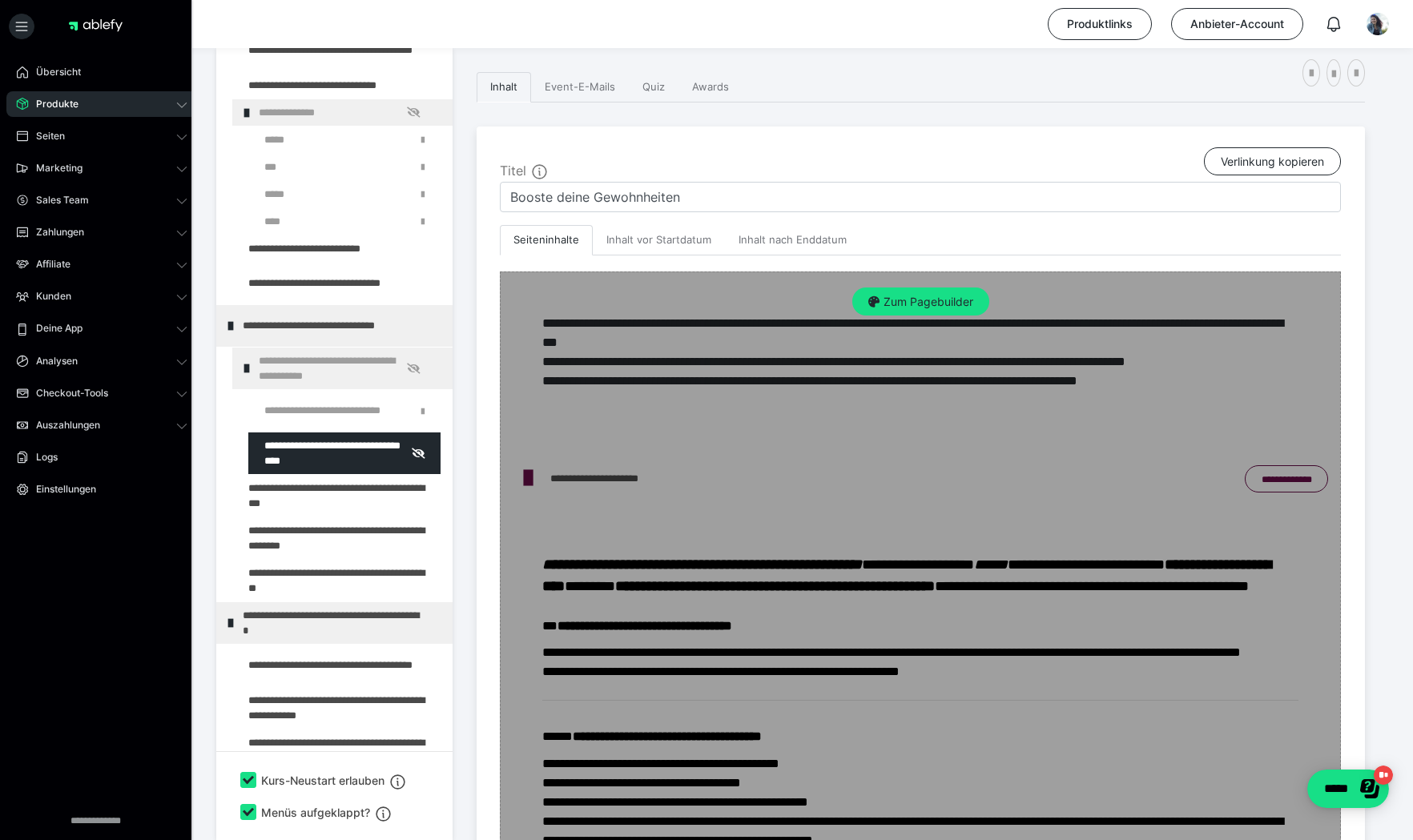 click on "Zum Pagebuilder" at bounding box center (920, 1174) 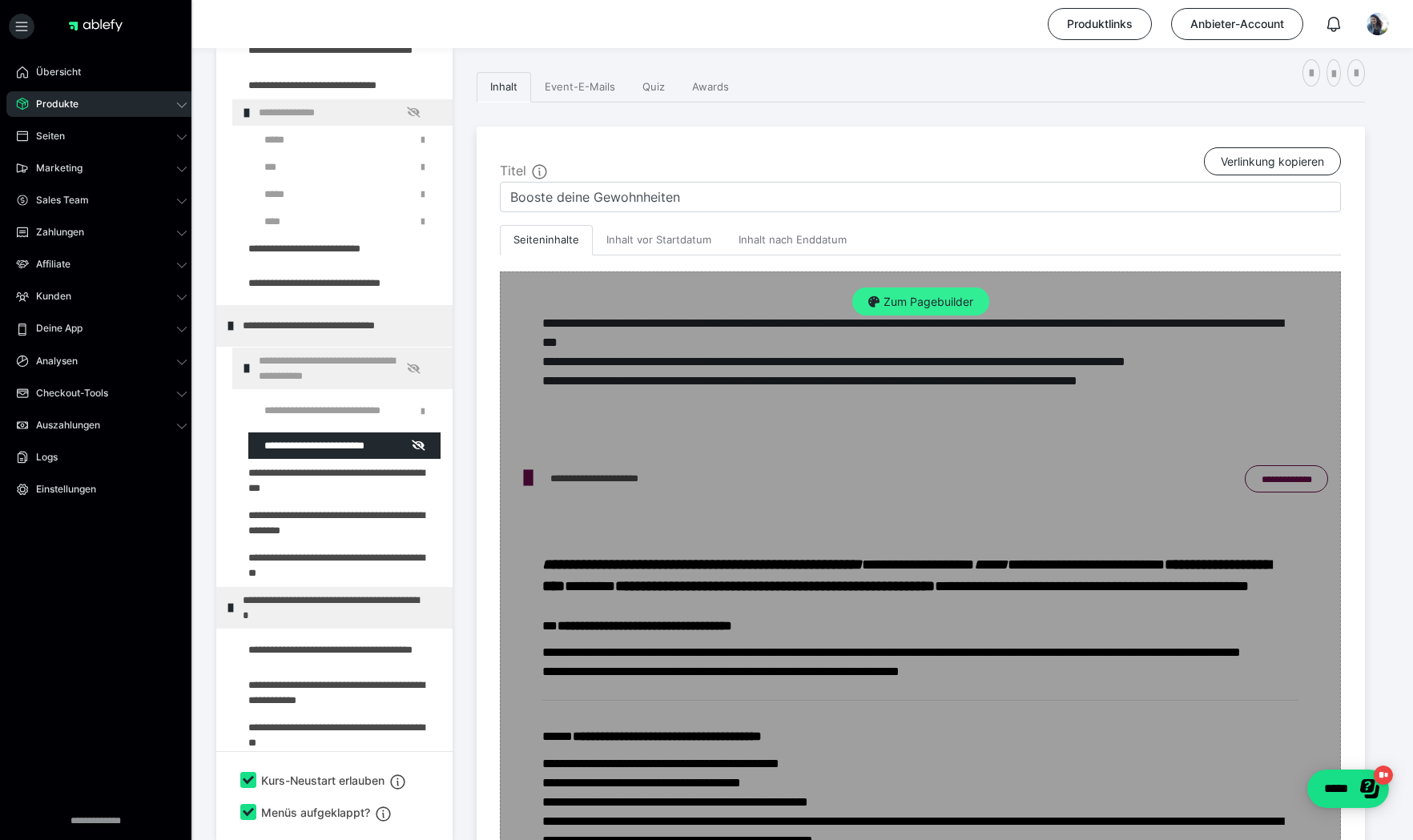 click on "Zum Pagebuilder" at bounding box center (920, 302) 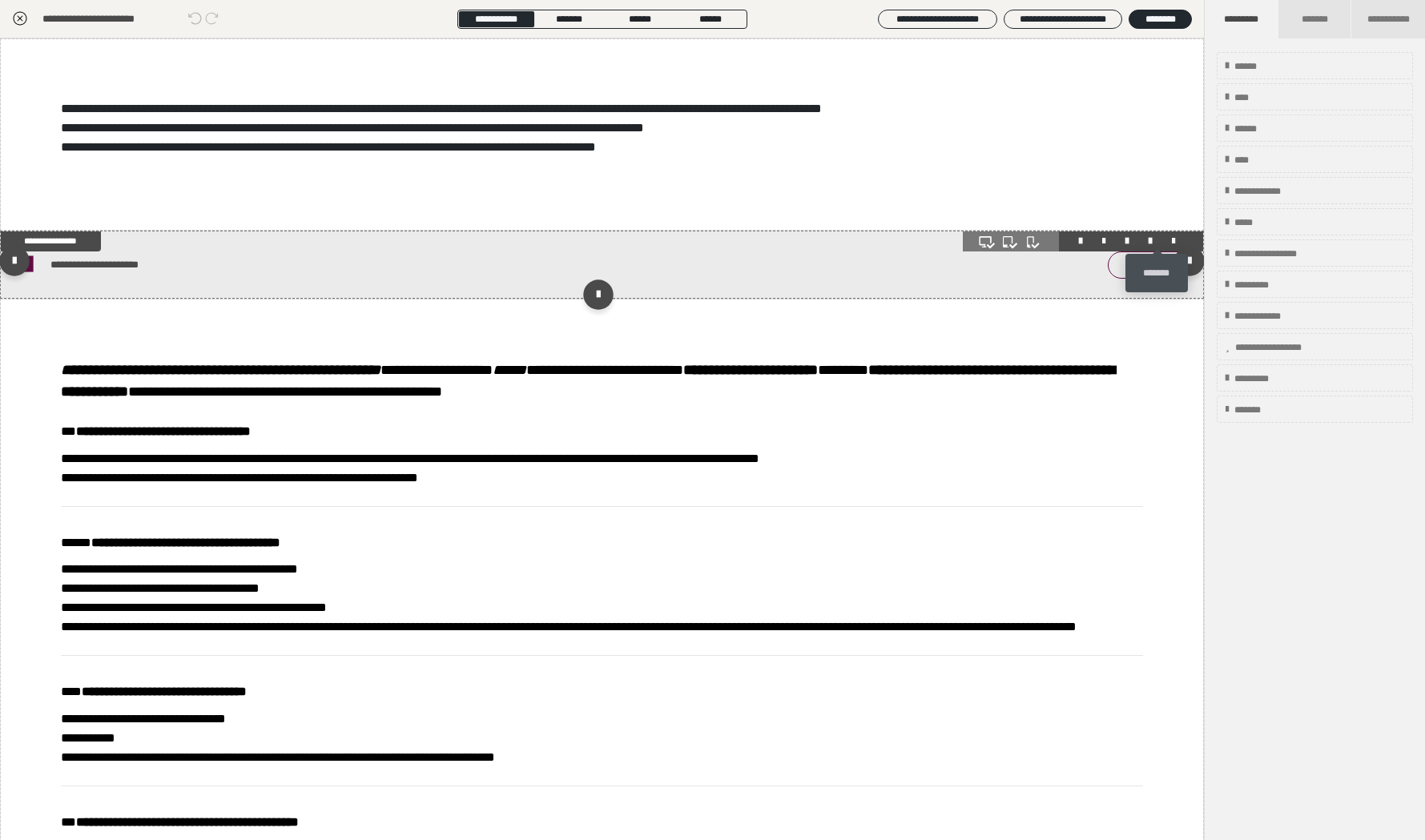 click at bounding box center [1173, 241] 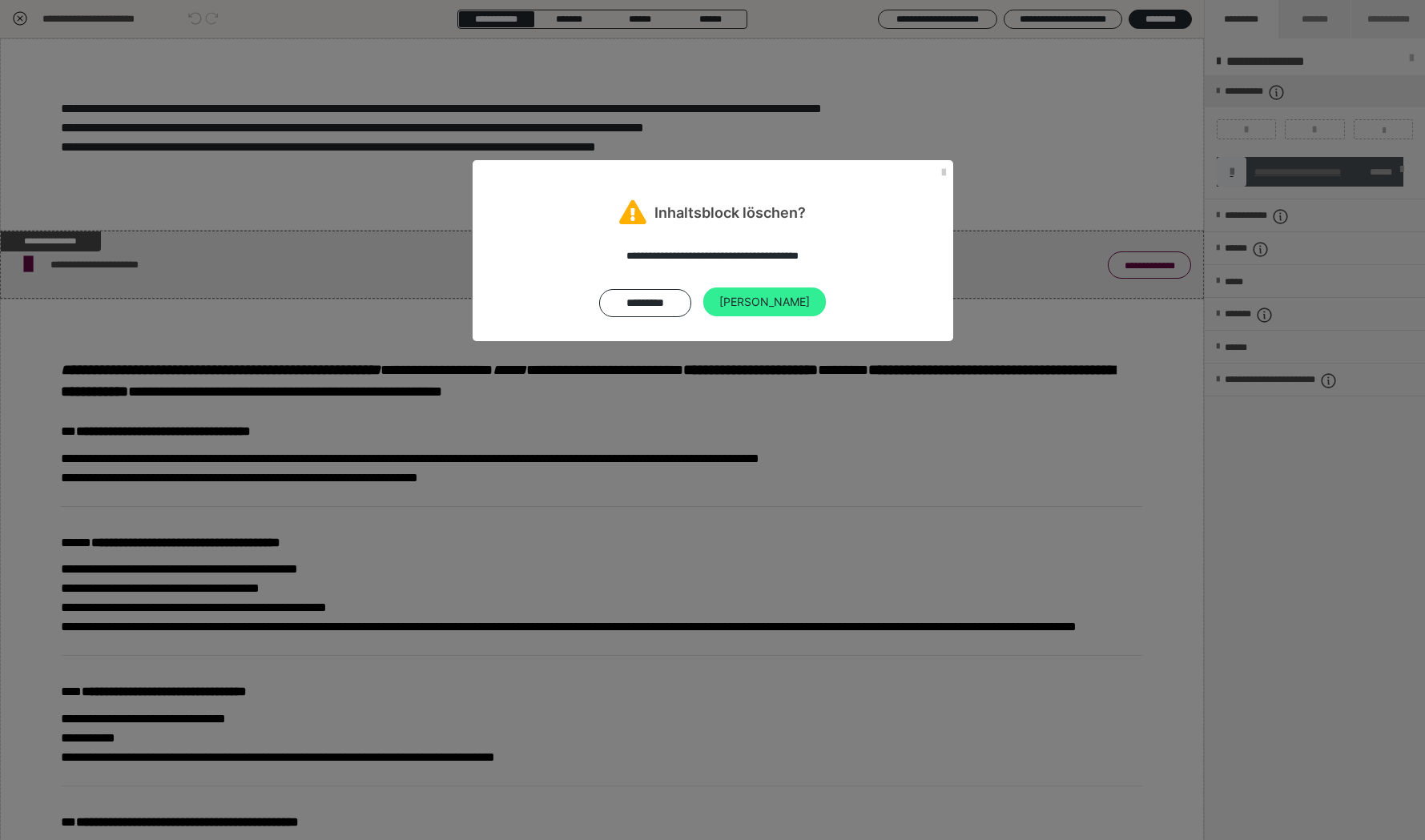 click on "[PERSON_NAME]" at bounding box center [764, 302] 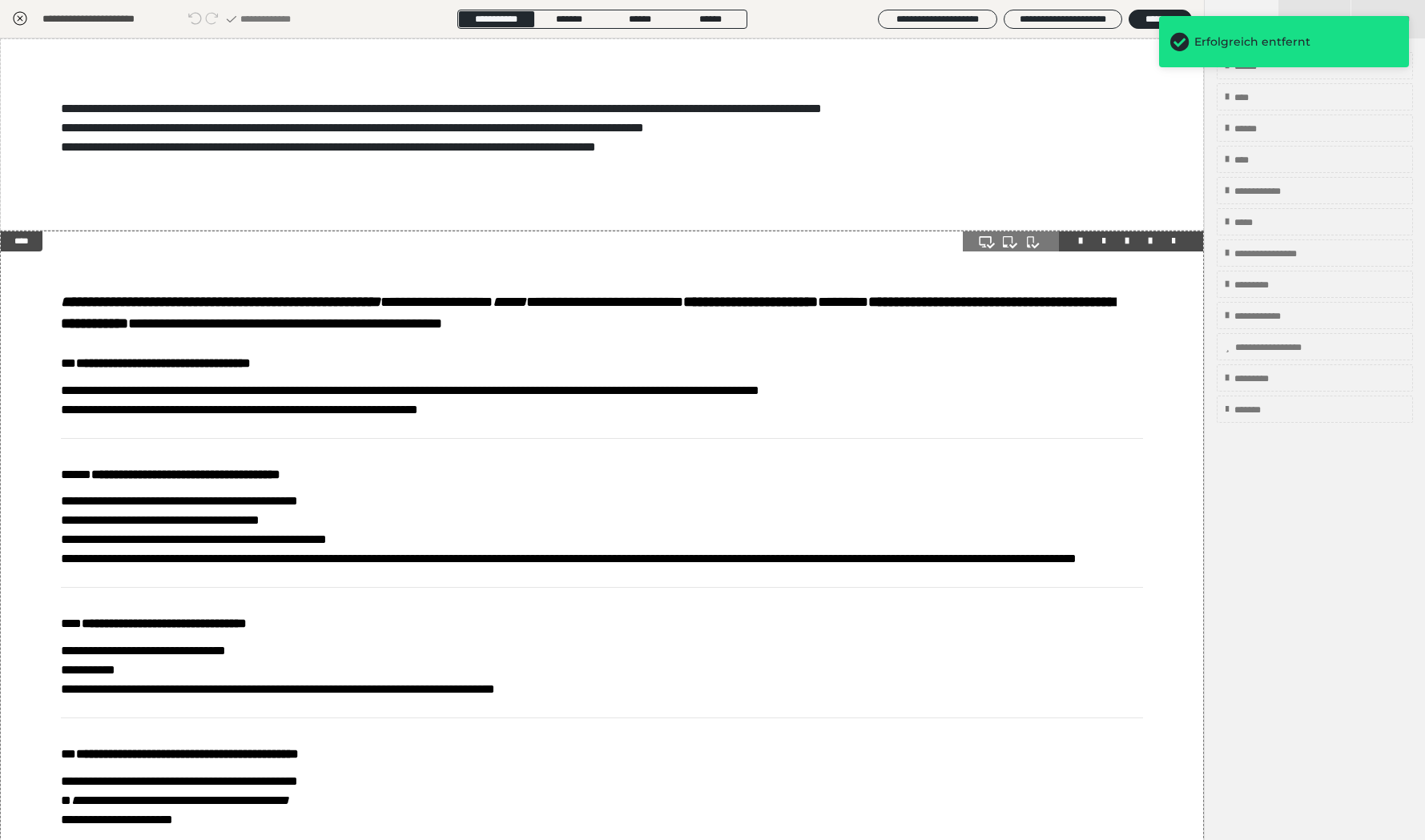 click at bounding box center [1173, 241] 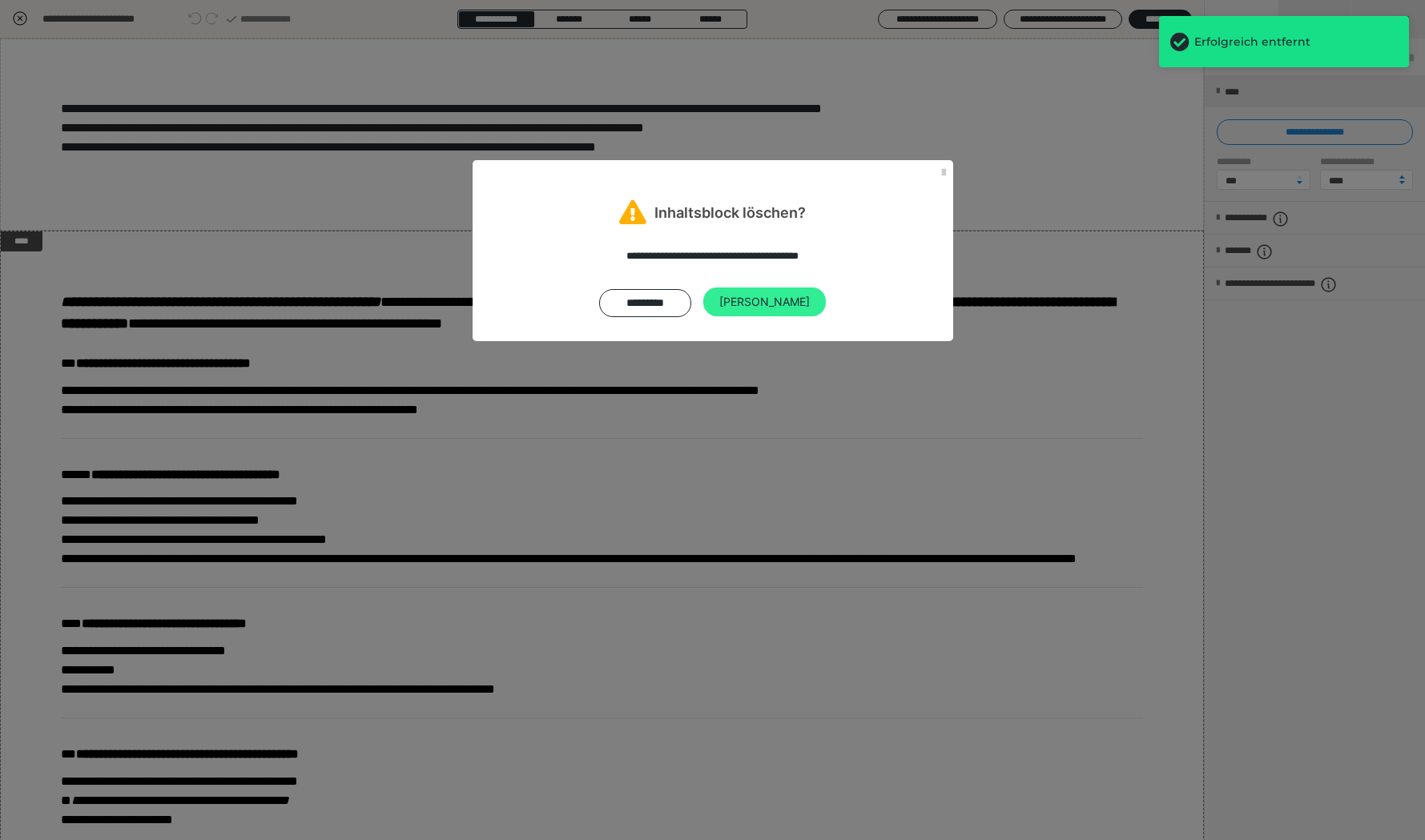 click on "[PERSON_NAME]" at bounding box center (764, 302) 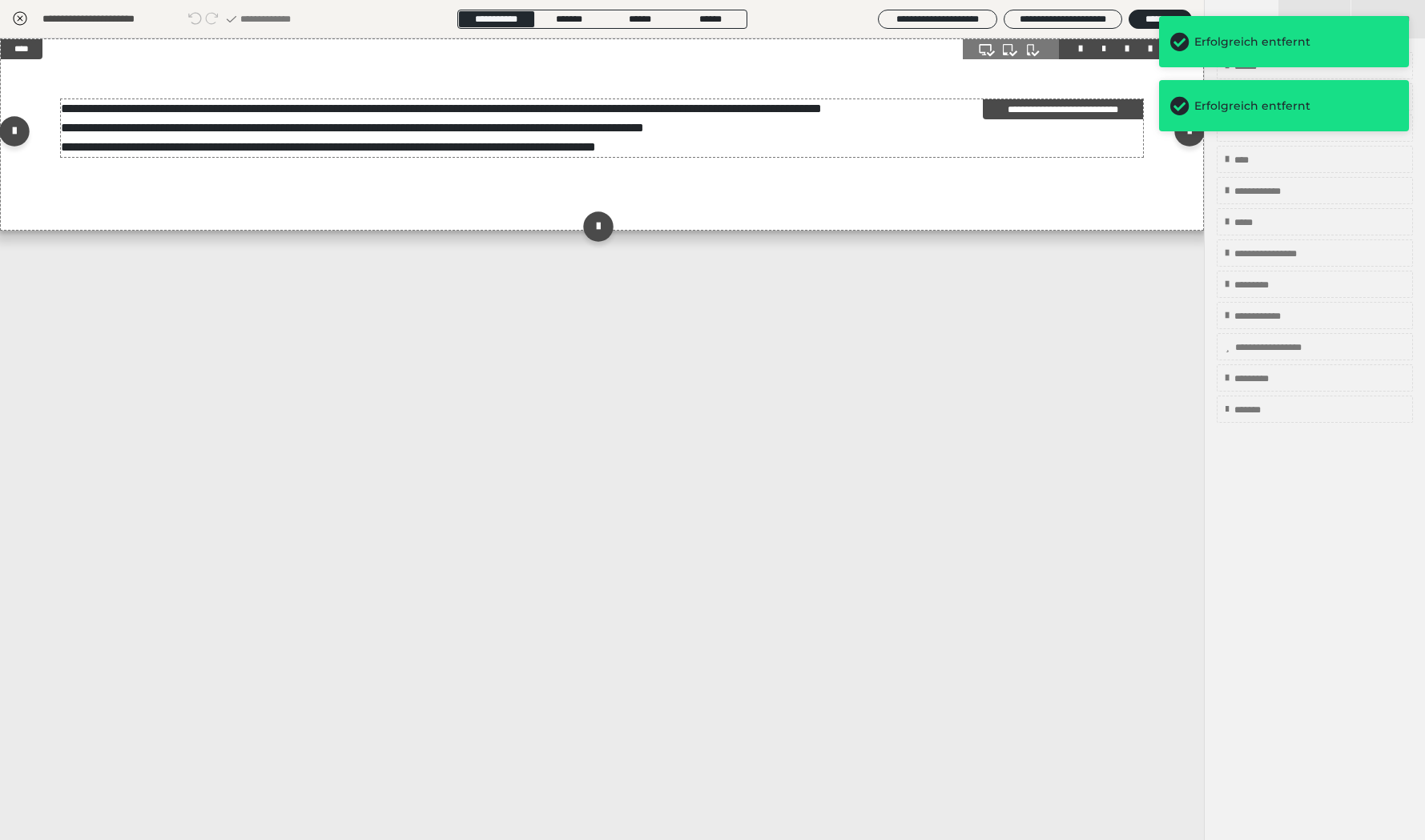 click on "**********" at bounding box center (602, 128) 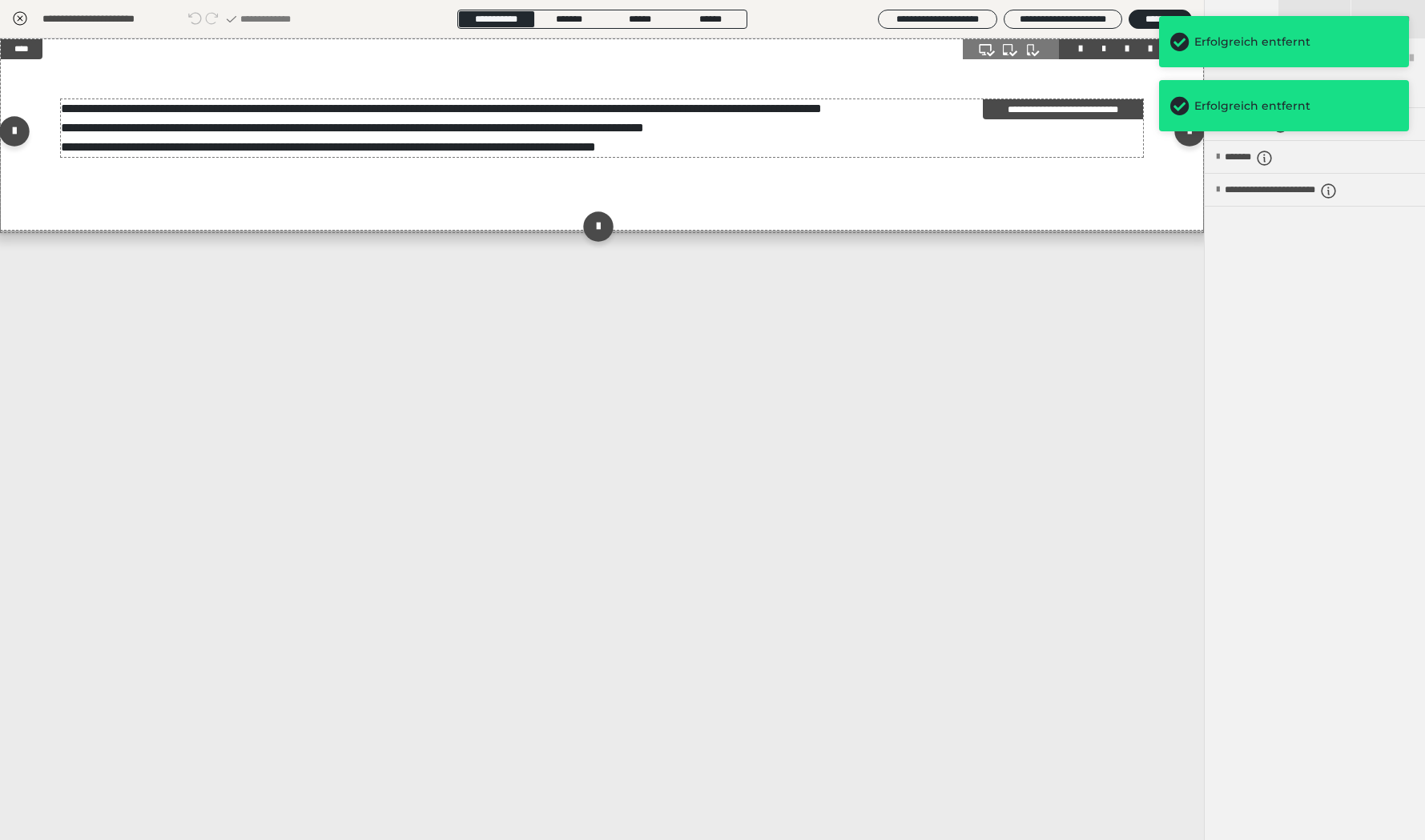 click on "**********" at bounding box center [602, 128] 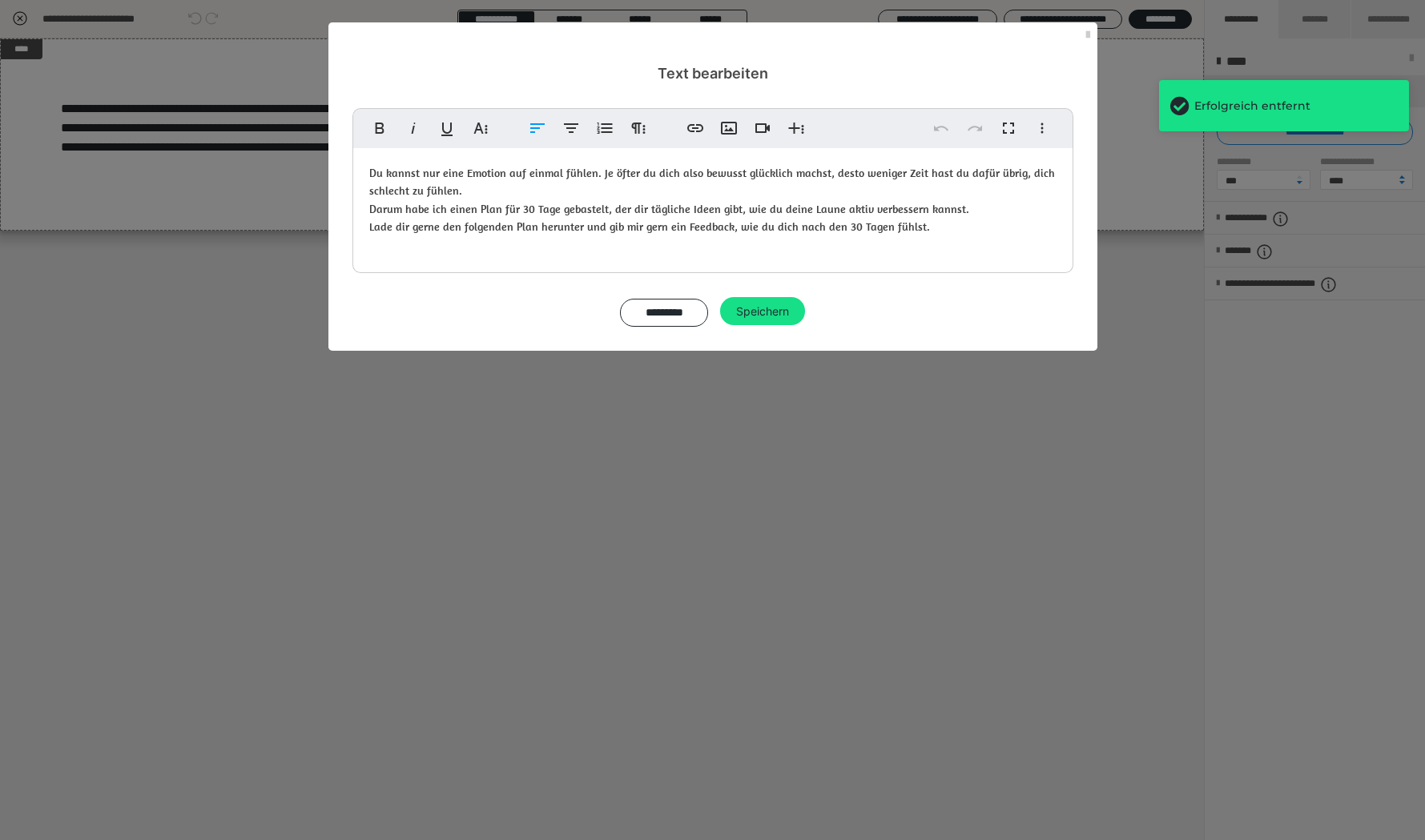drag, startPoint x: 366, startPoint y: 171, endPoint x: 992, endPoint y: 279, distance: 635.24798 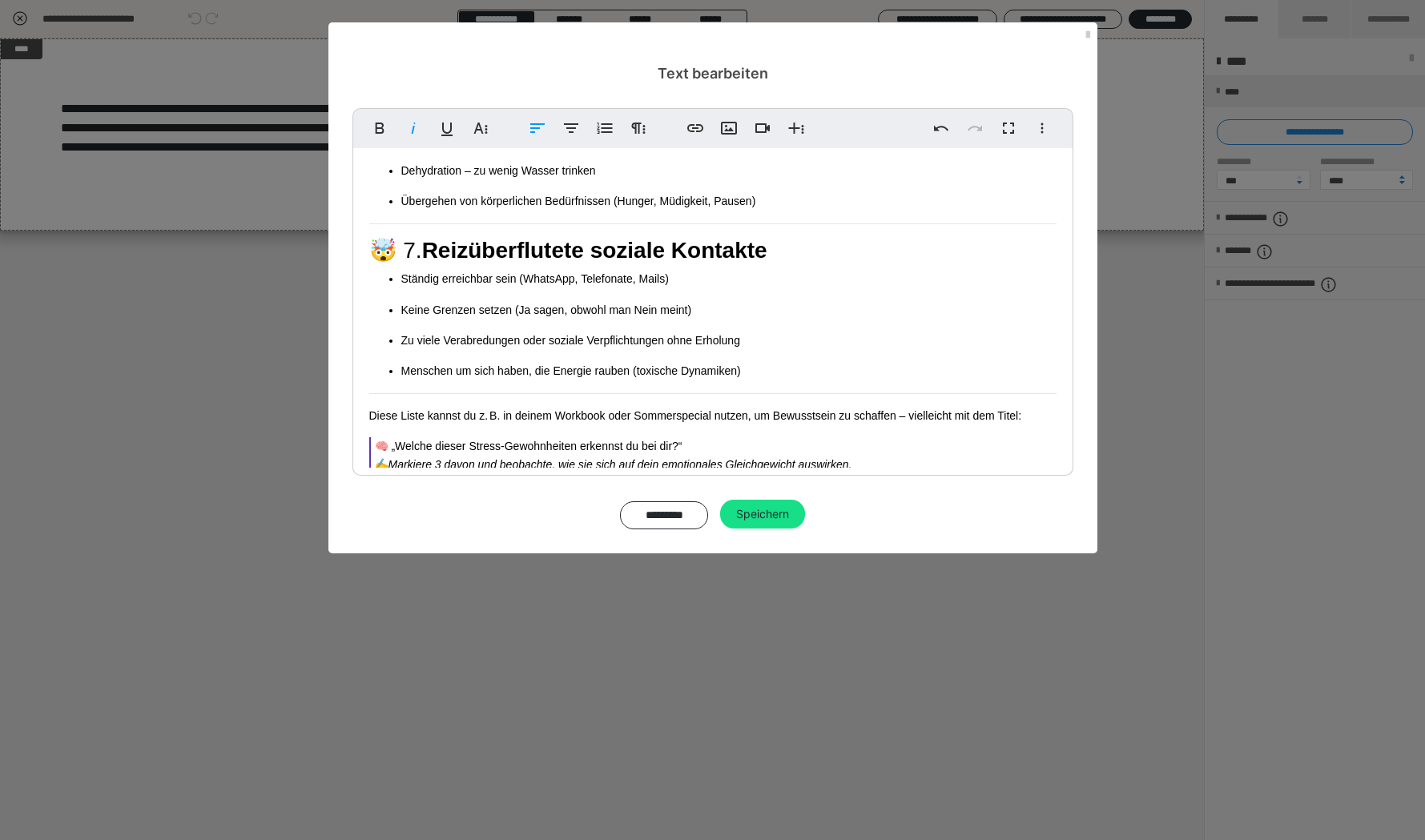 scroll, scrollTop: 1044, scrollLeft: 0, axis: vertical 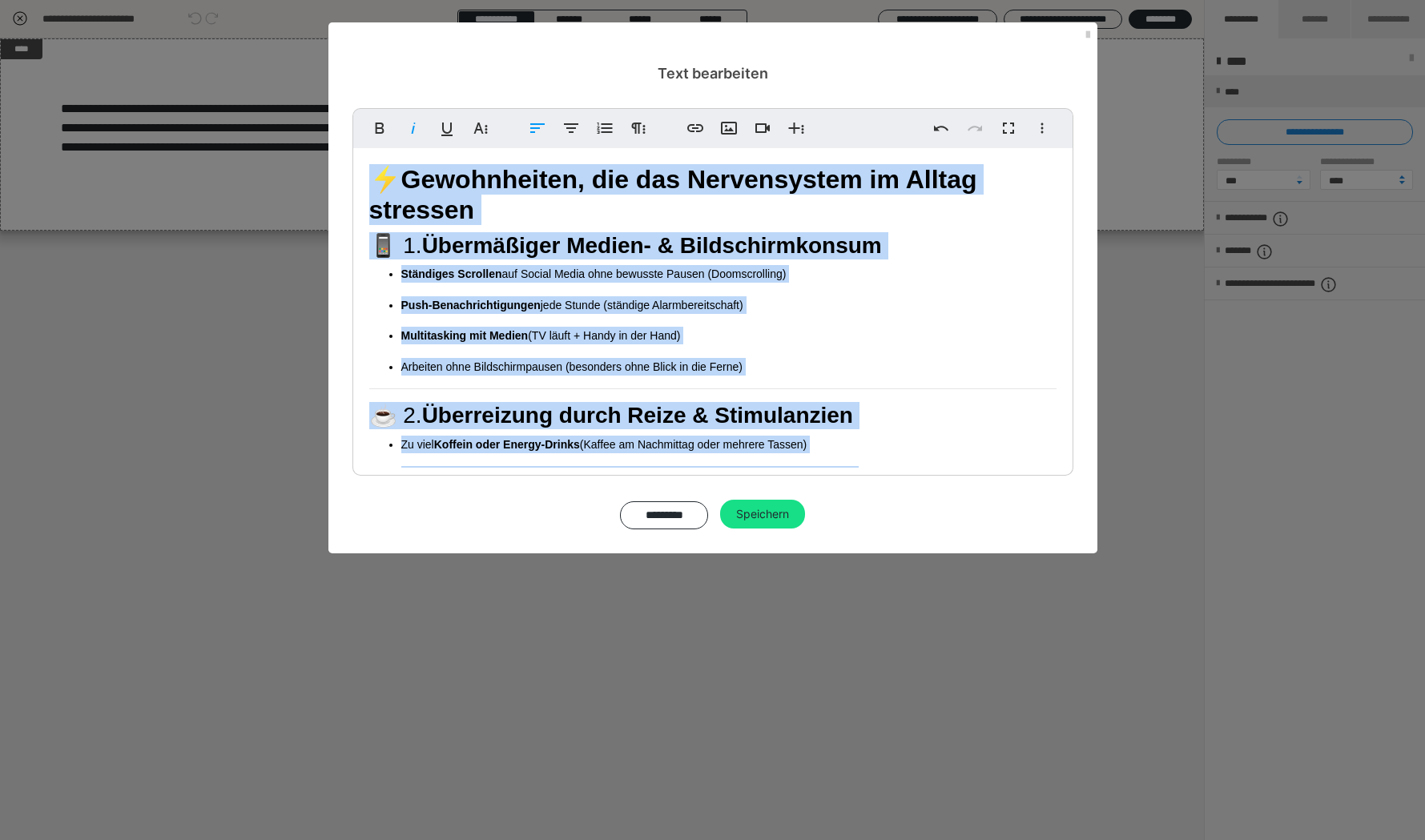 drag, startPoint x: 876, startPoint y: 437, endPoint x: 351, endPoint y: 66, distance: 642.85768 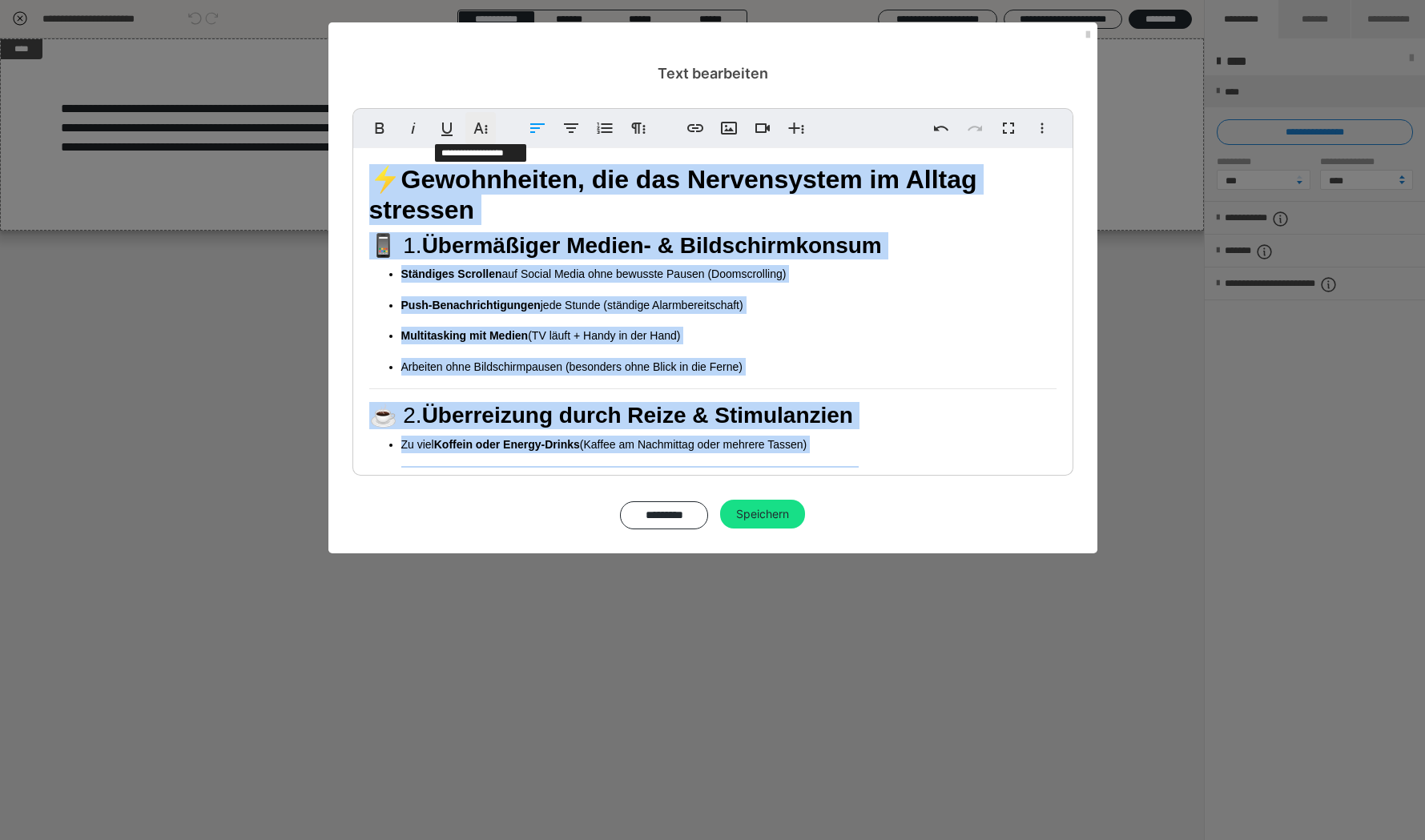 click 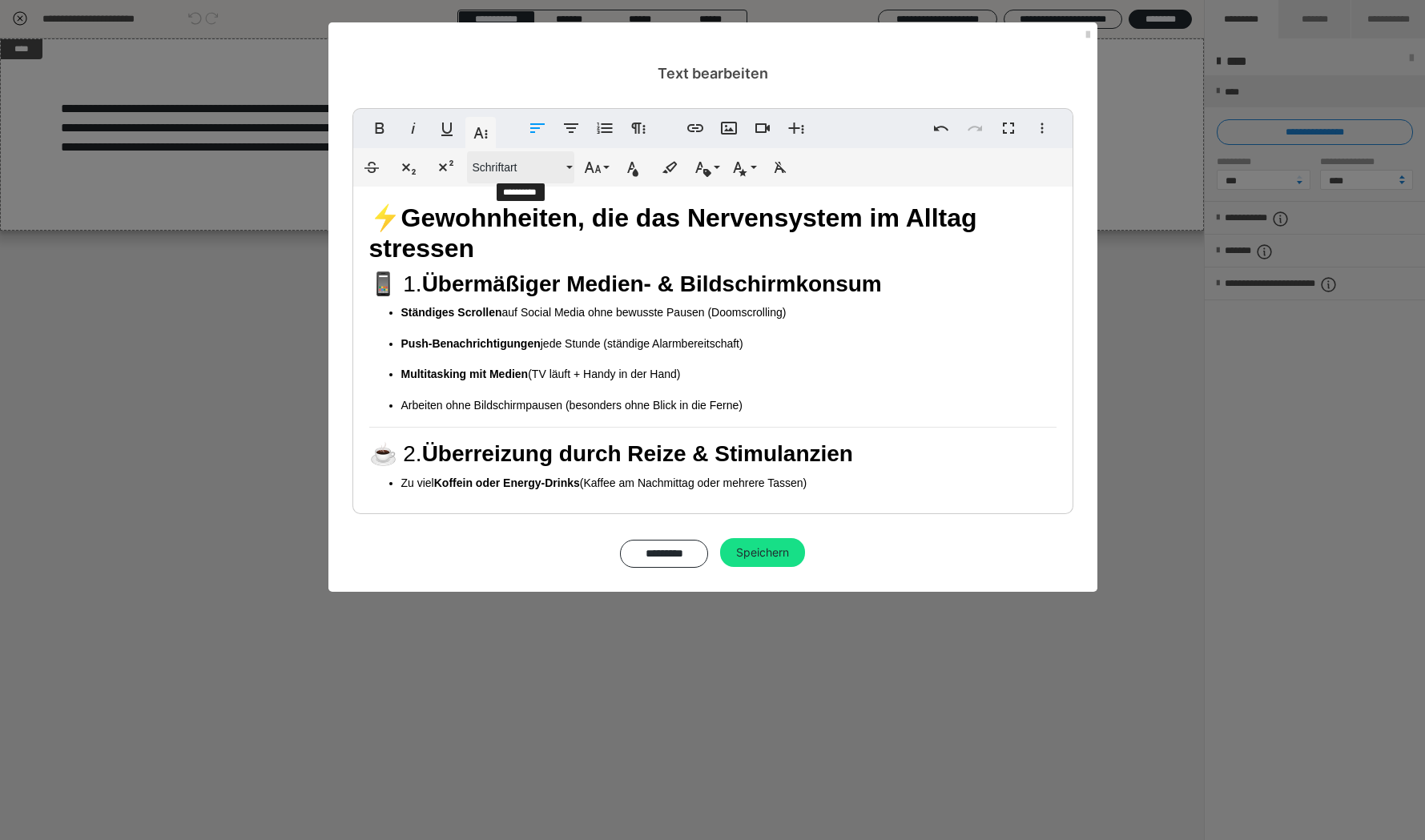 click on "Schriftart" at bounding box center [517, 167] 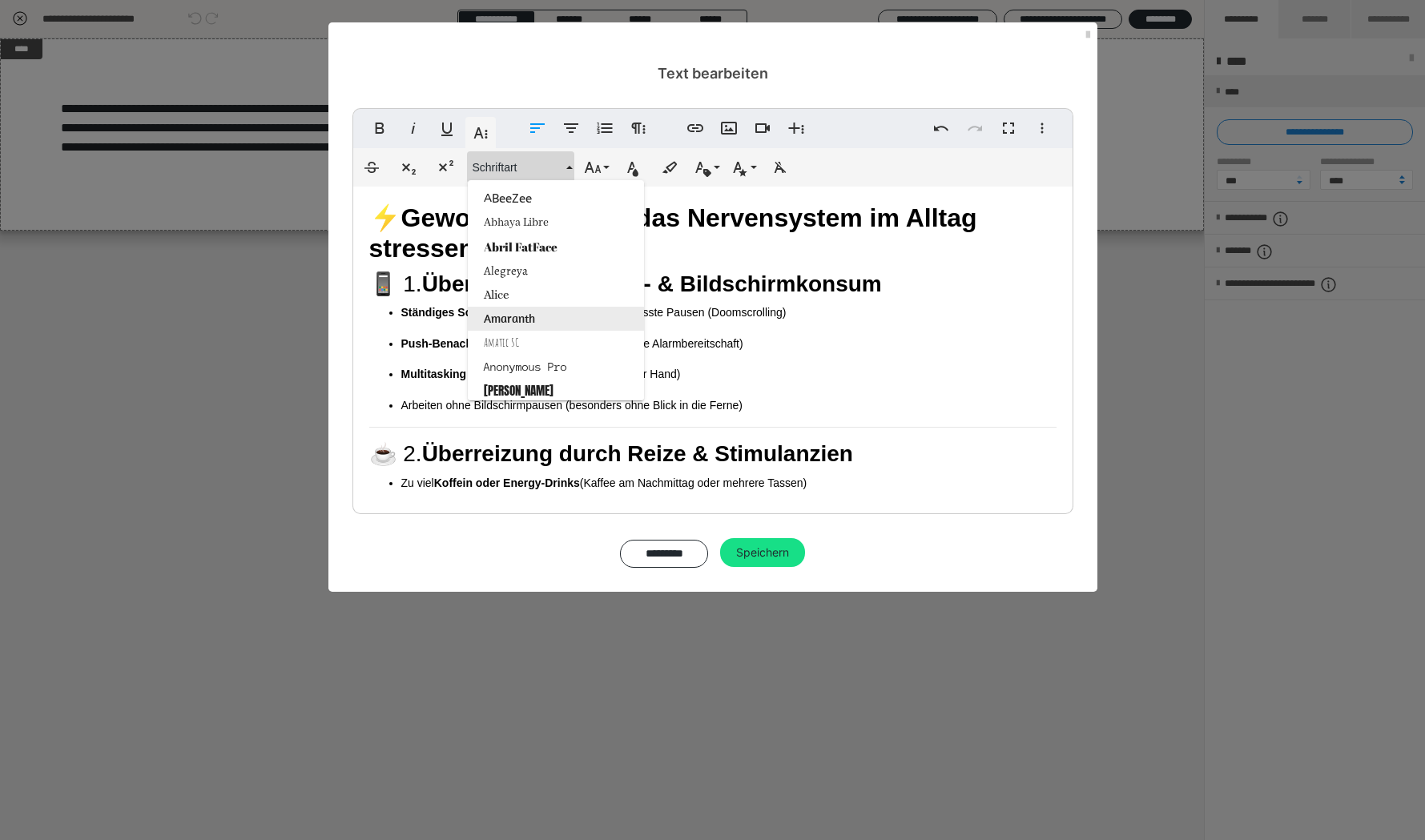 click on "Amaranth" at bounding box center (556, 319) 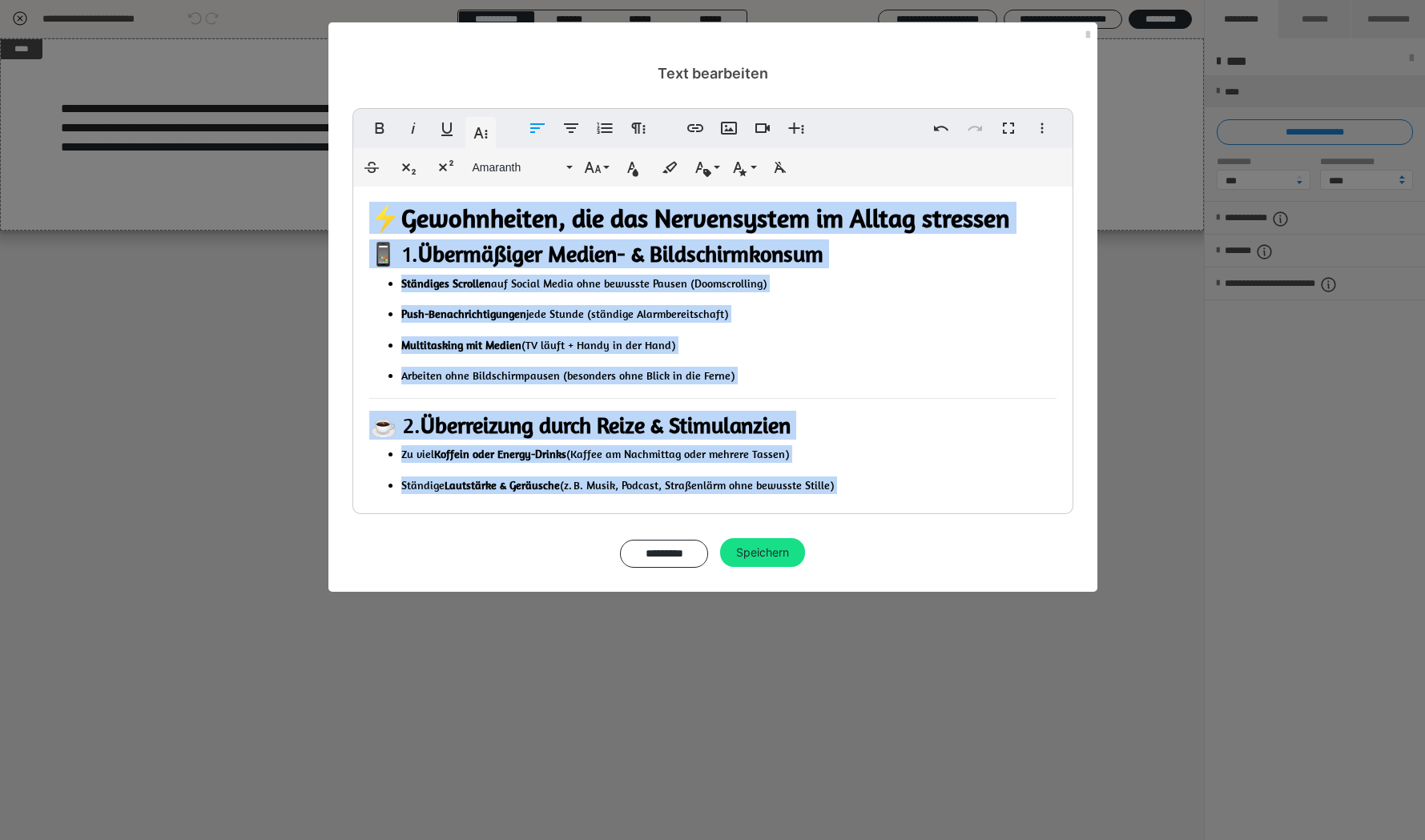 click on "⚡️  Gewohnheiten, die das Nervensystem im Alltag stressen" at bounding box center (713, 218) 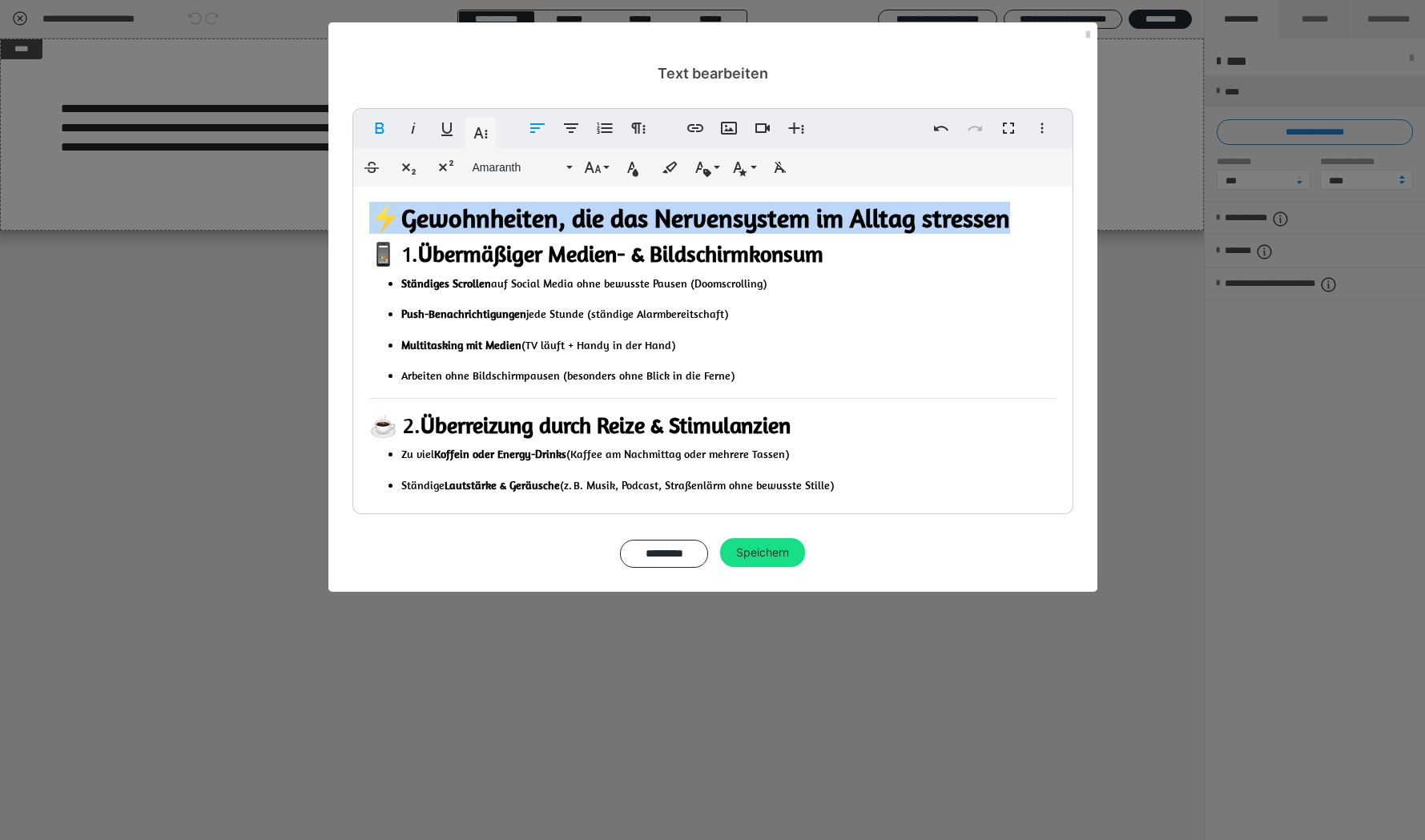 drag, startPoint x: 482, startPoint y: 251, endPoint x: 348, endPoint y: 212, distance: 140 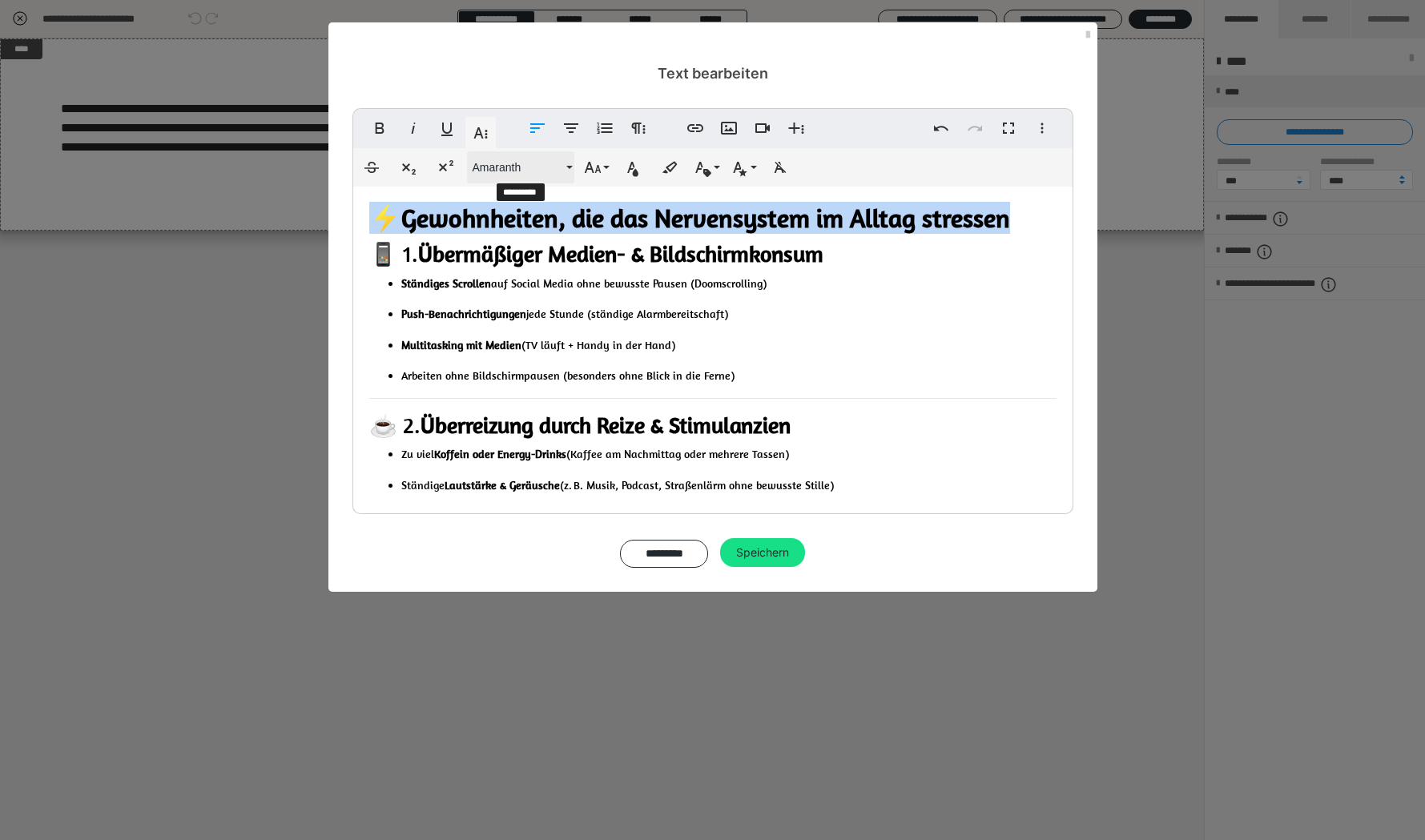click on "Amaranth" at bounding box center (517, 167) 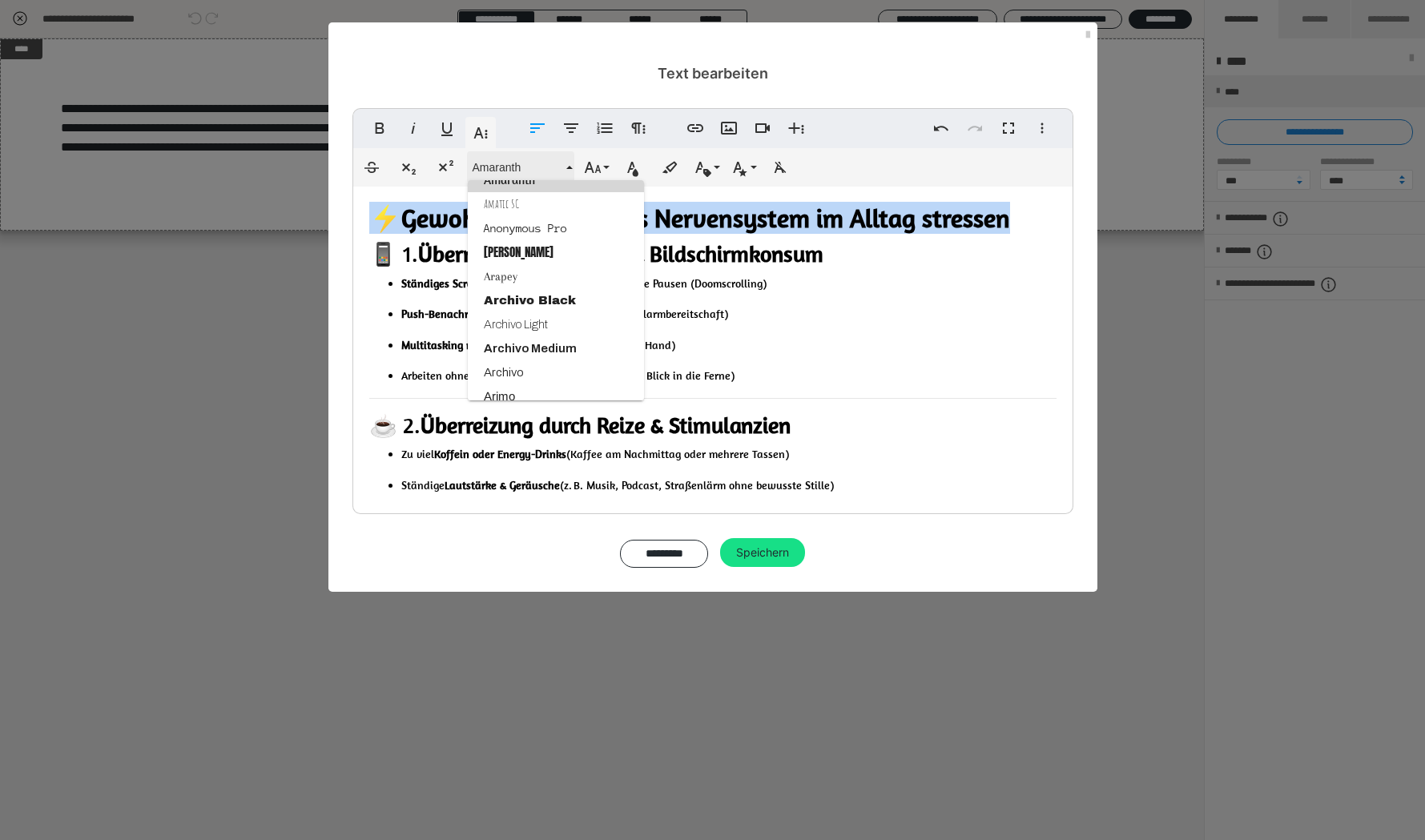 click on "Amaranth" at bounding box center (517, 167) 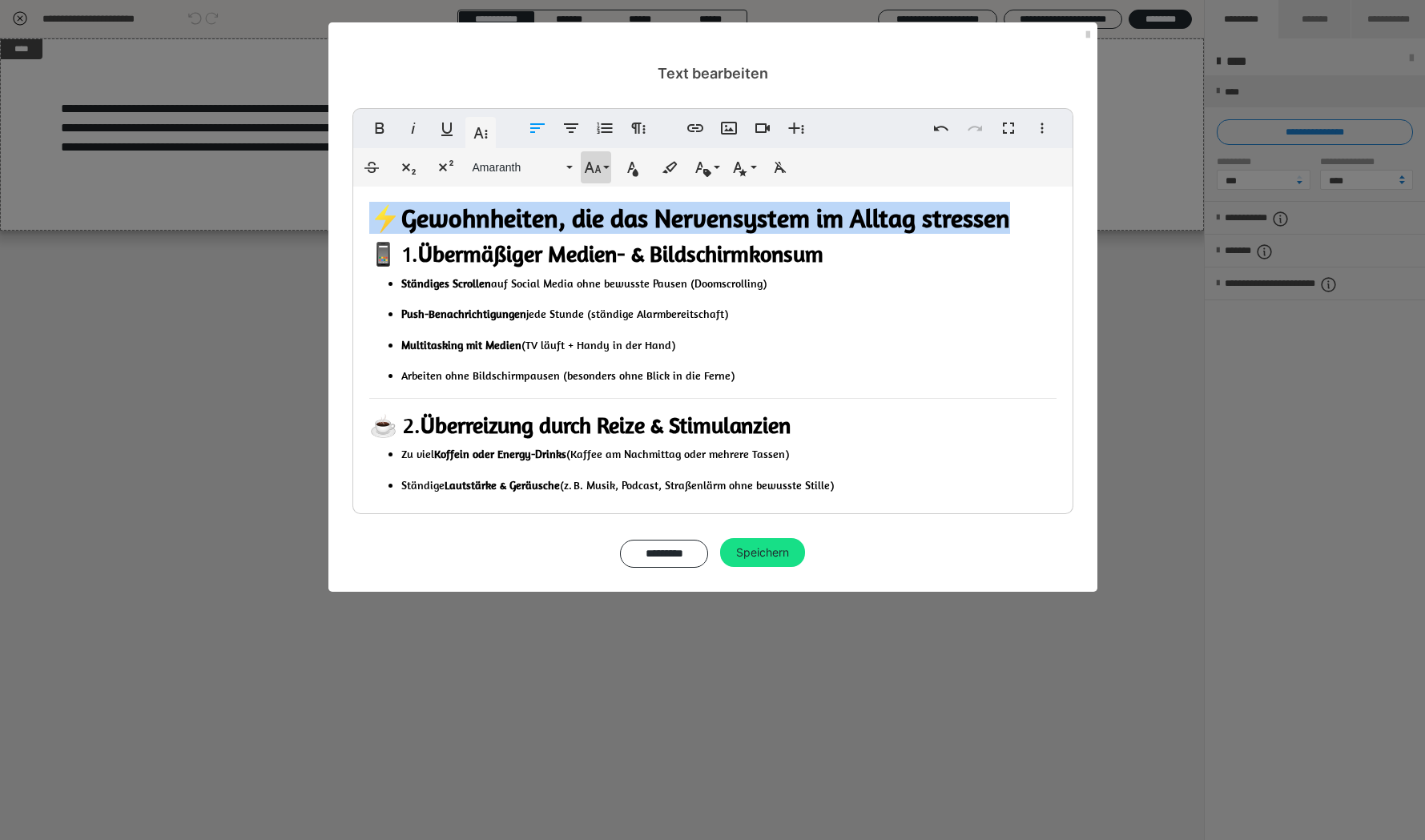 click on "Schriftgröße" at bounding box center (596, 167) 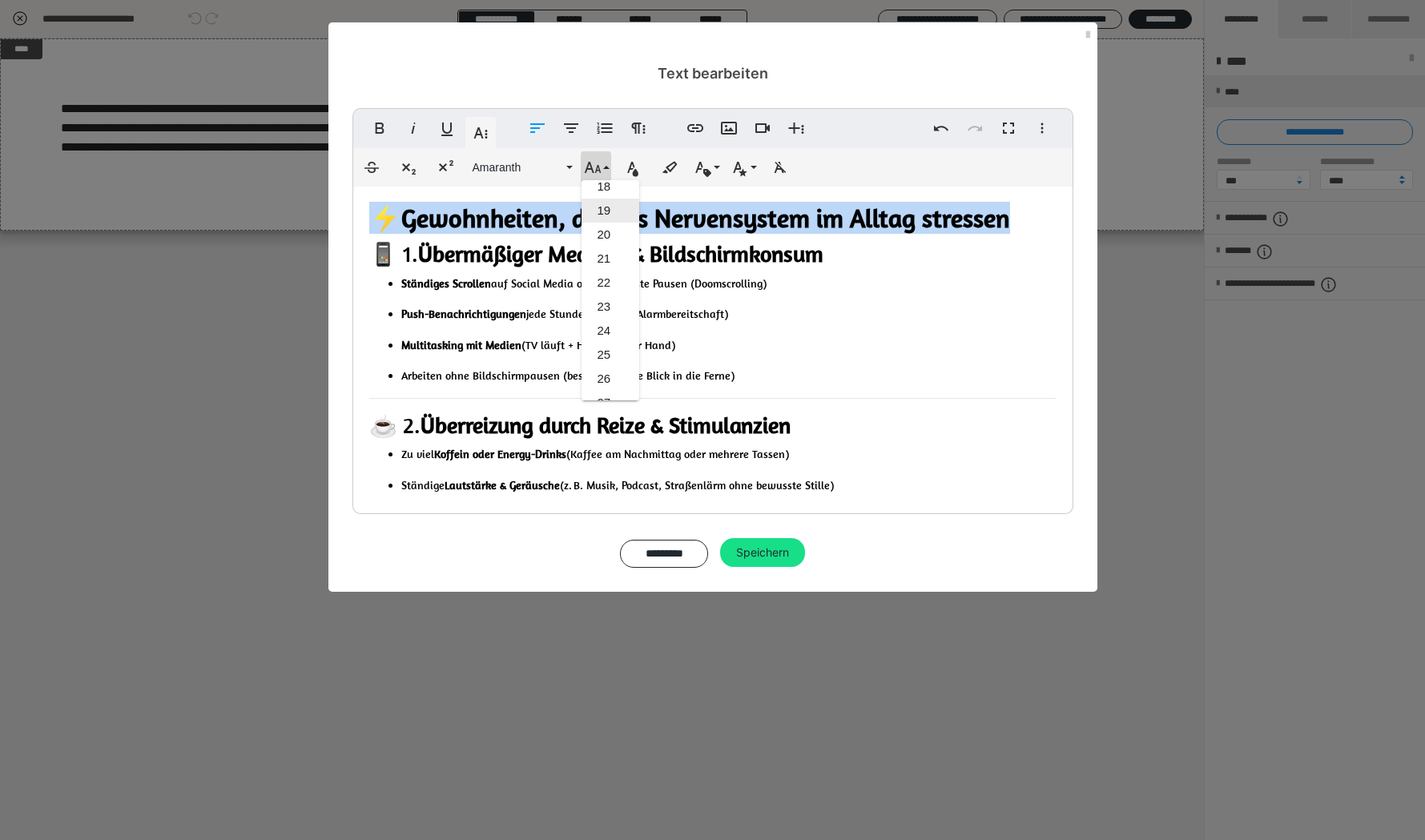 scroll, scrollTop: 307, scrollLeft: 0, axis: vertical 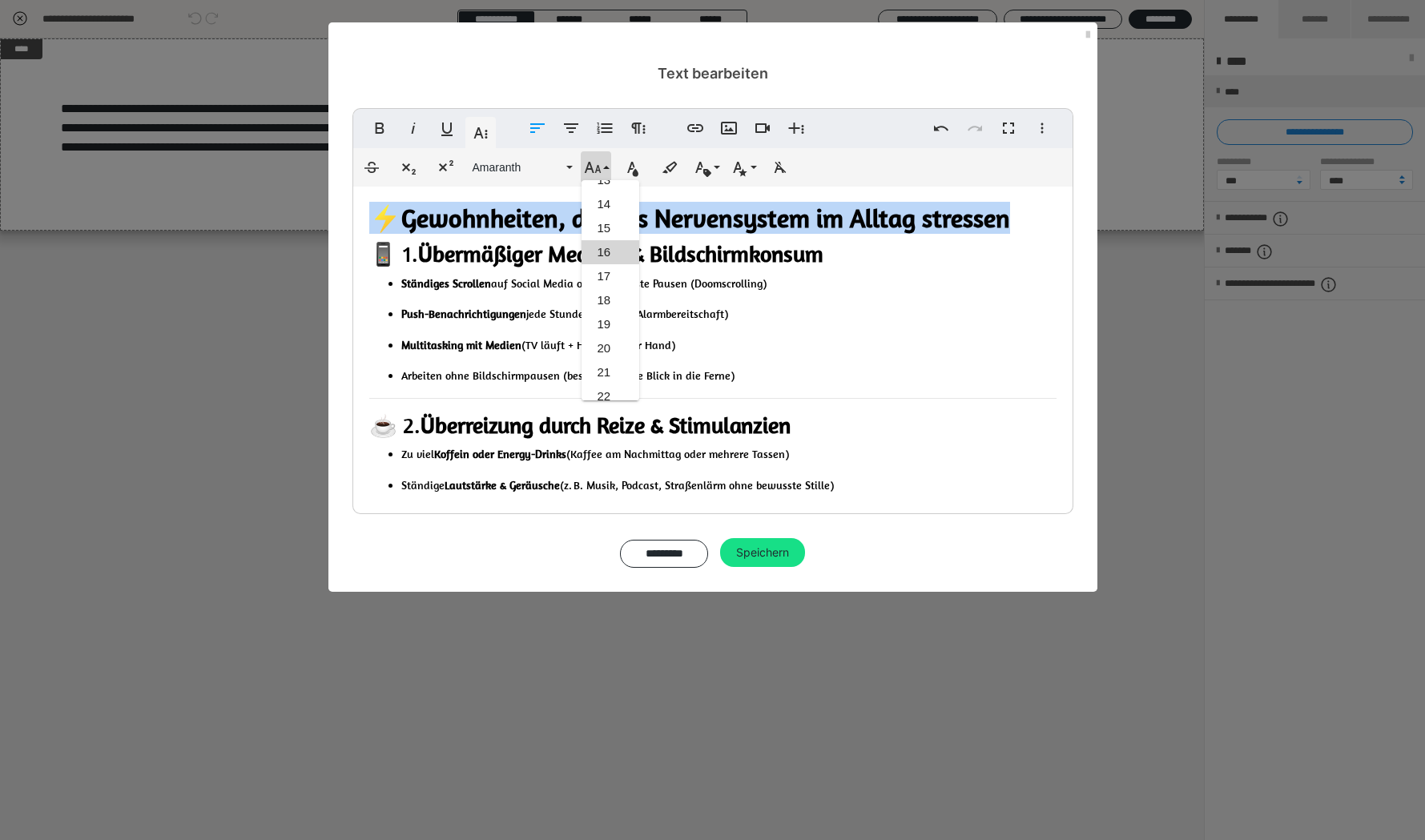 click on "16" at bounding box center [610, 252] 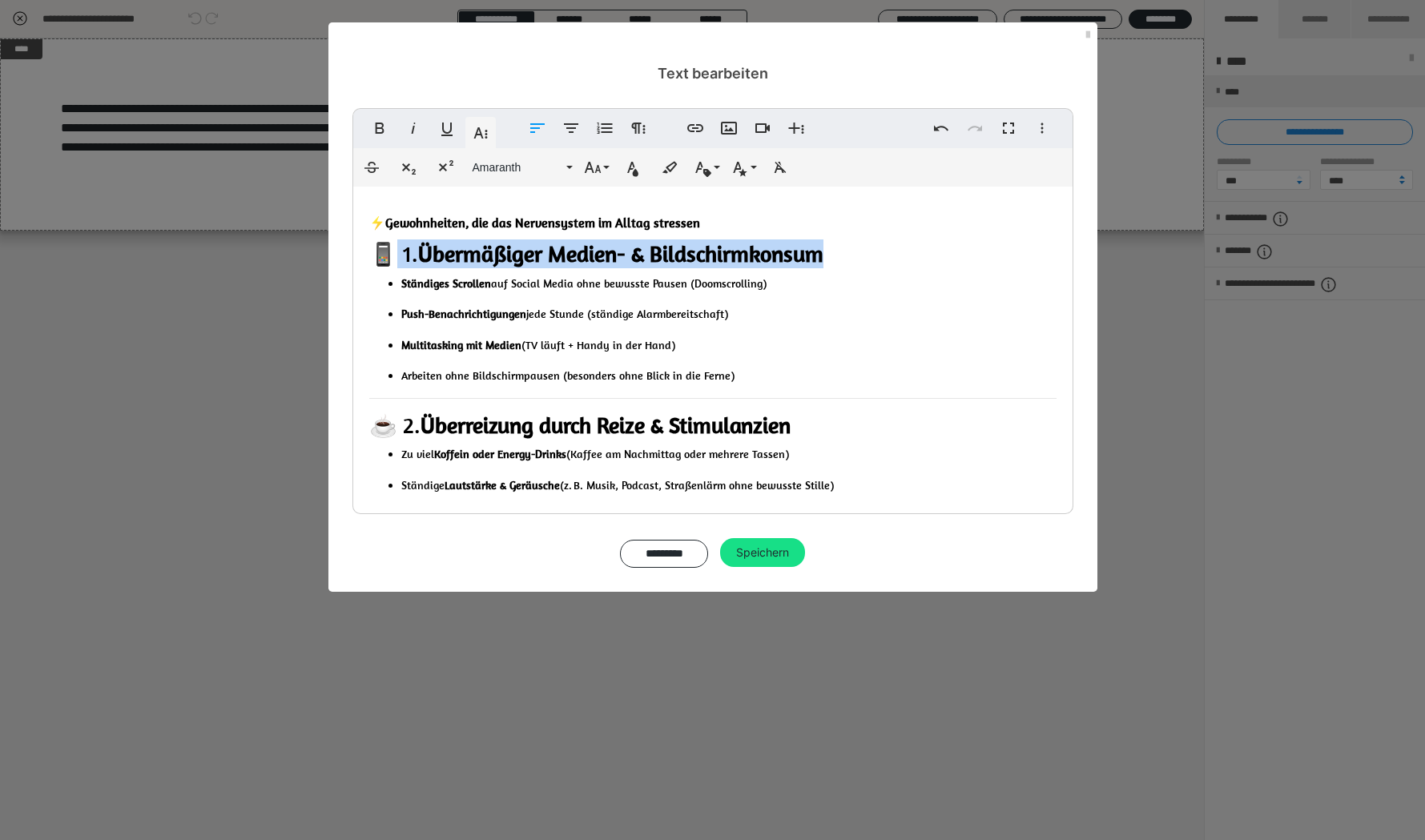 drag, startPoint x: 858, startPoint y: 253, endPoint x: 386, endPoint y: 251, distance: 472.0042 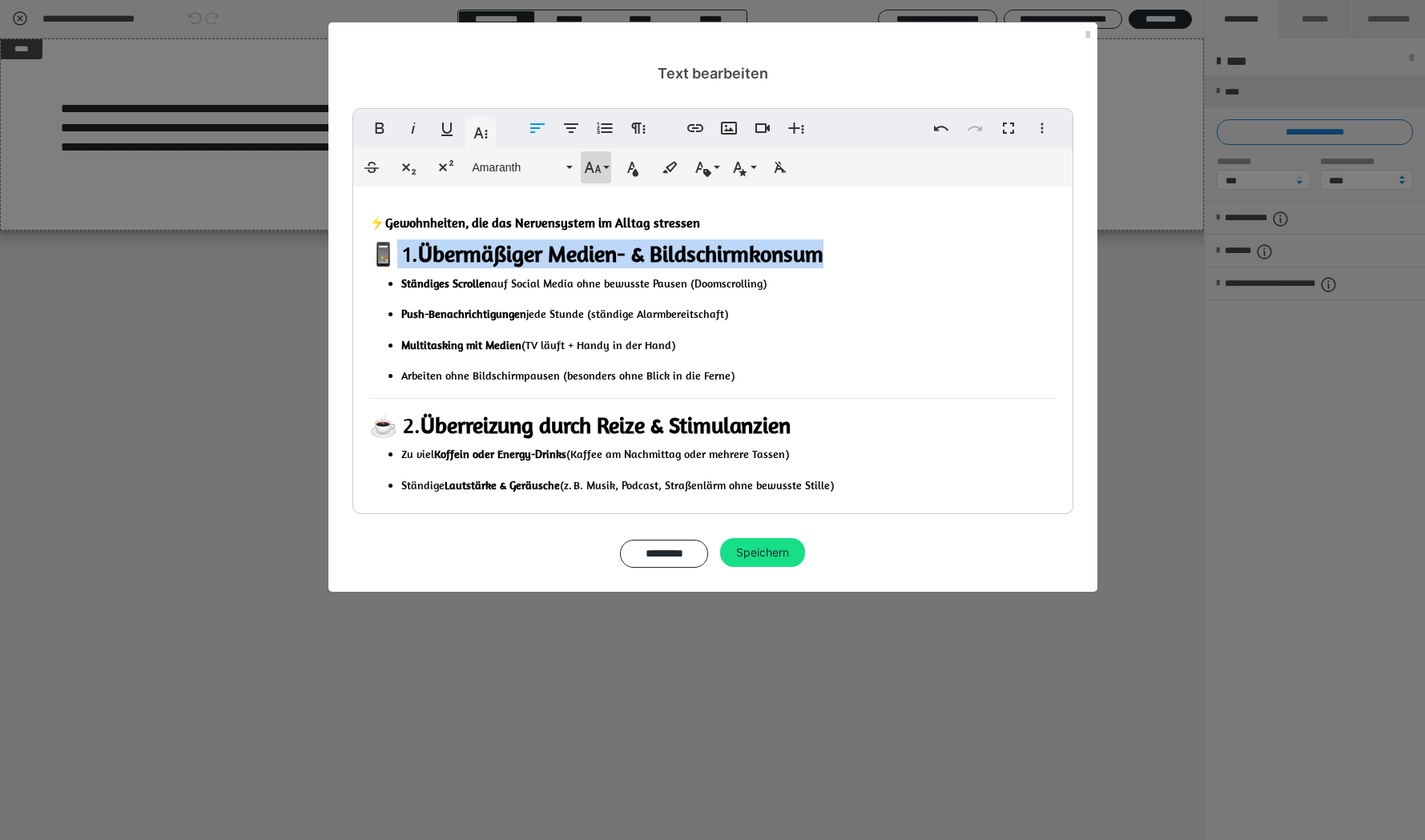 click 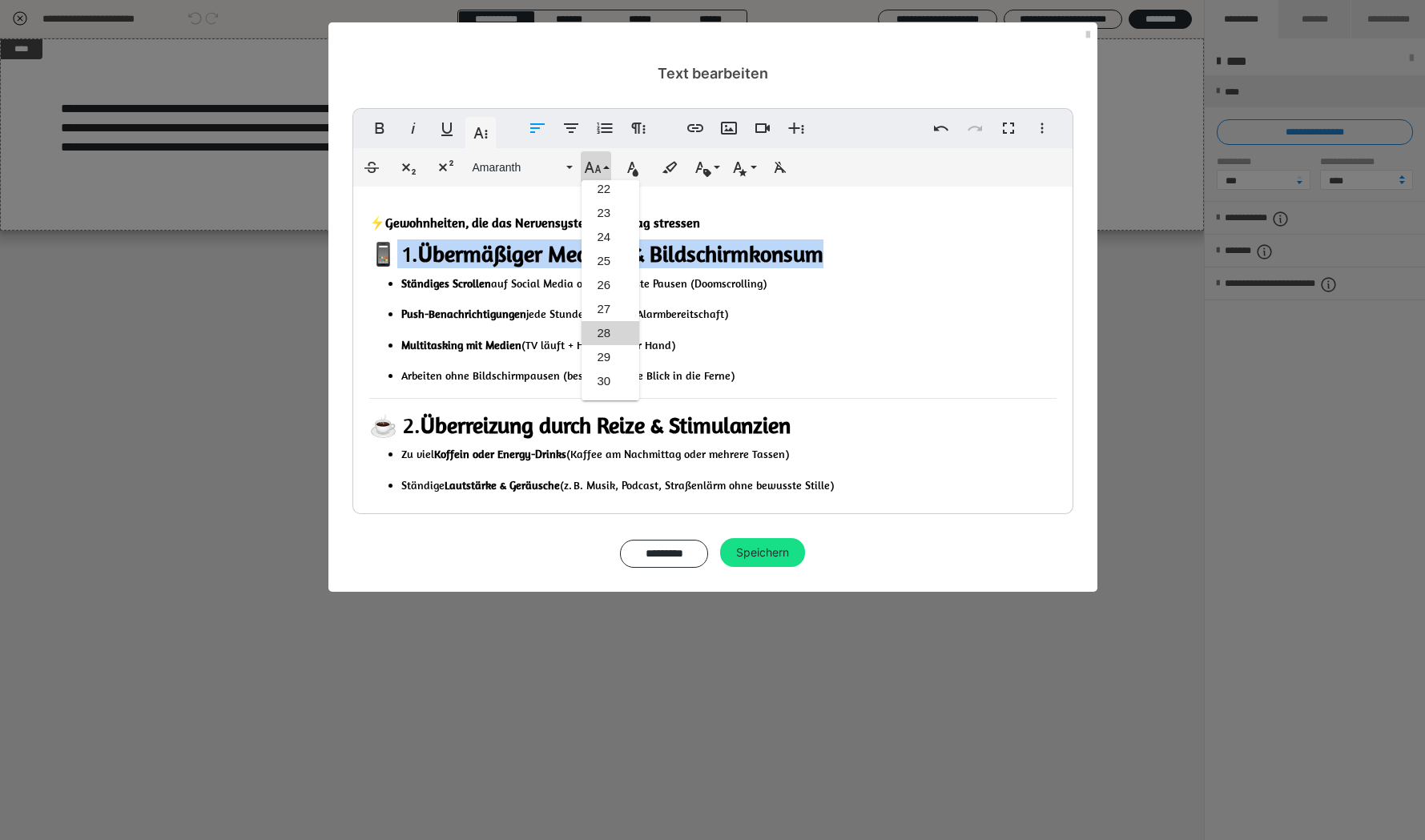 scroll, scrollTop: 372, scrollLeft: 0, axis: vertical 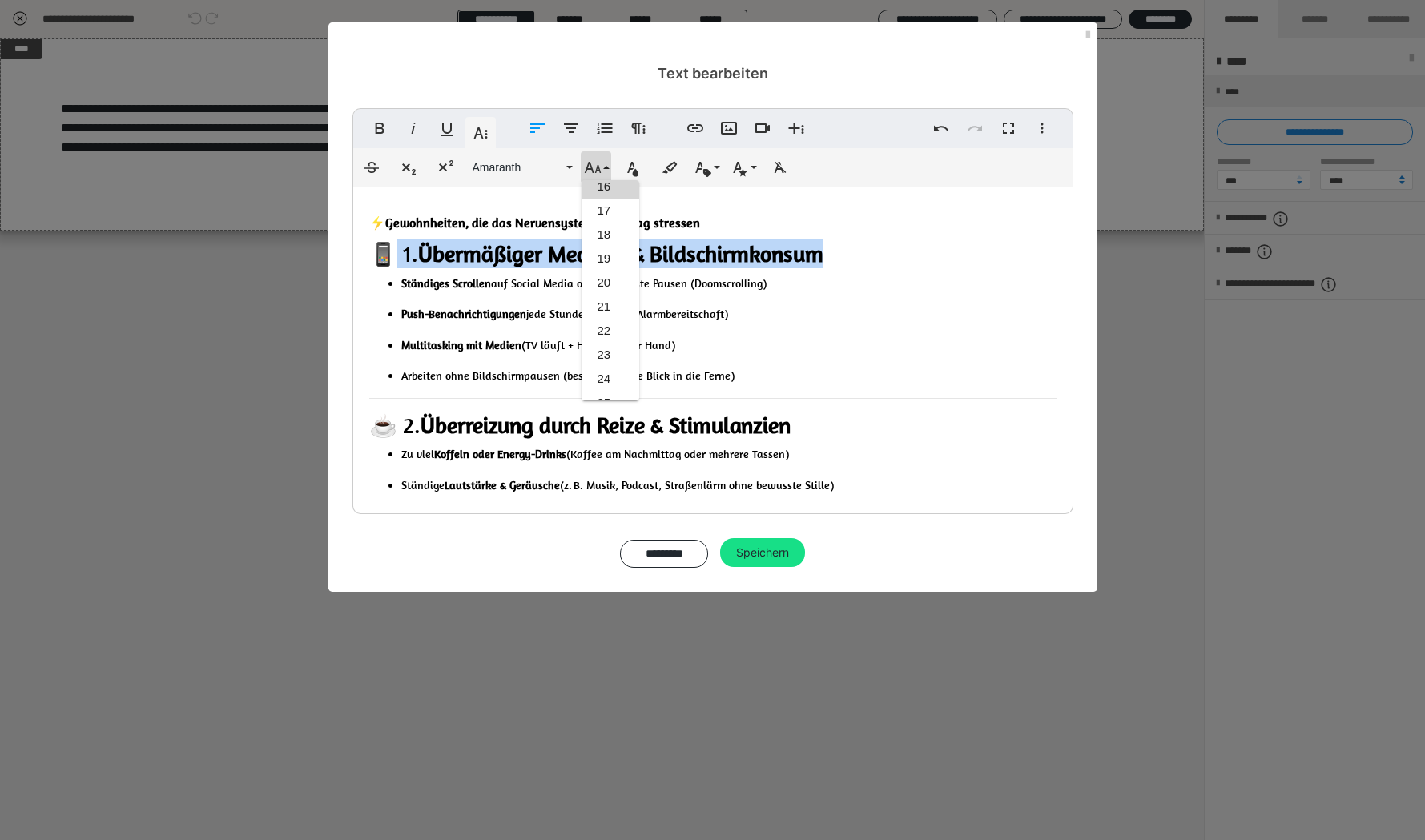 click on "16" at bounding box center [610, 187] 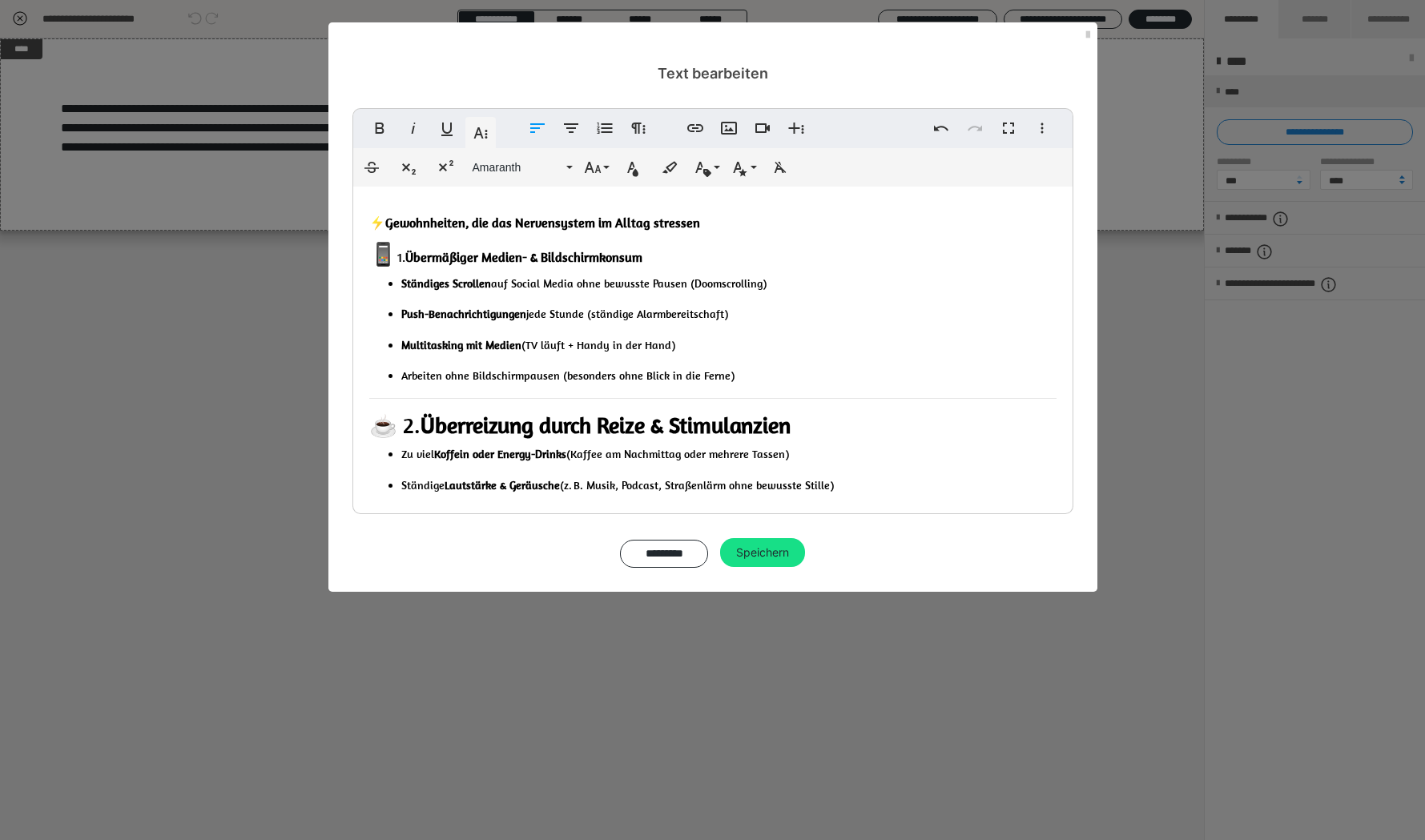 click on "Multitasking mit Medien  (TV läuft + Handy in der Hand)" at bounding box center [729, 345] 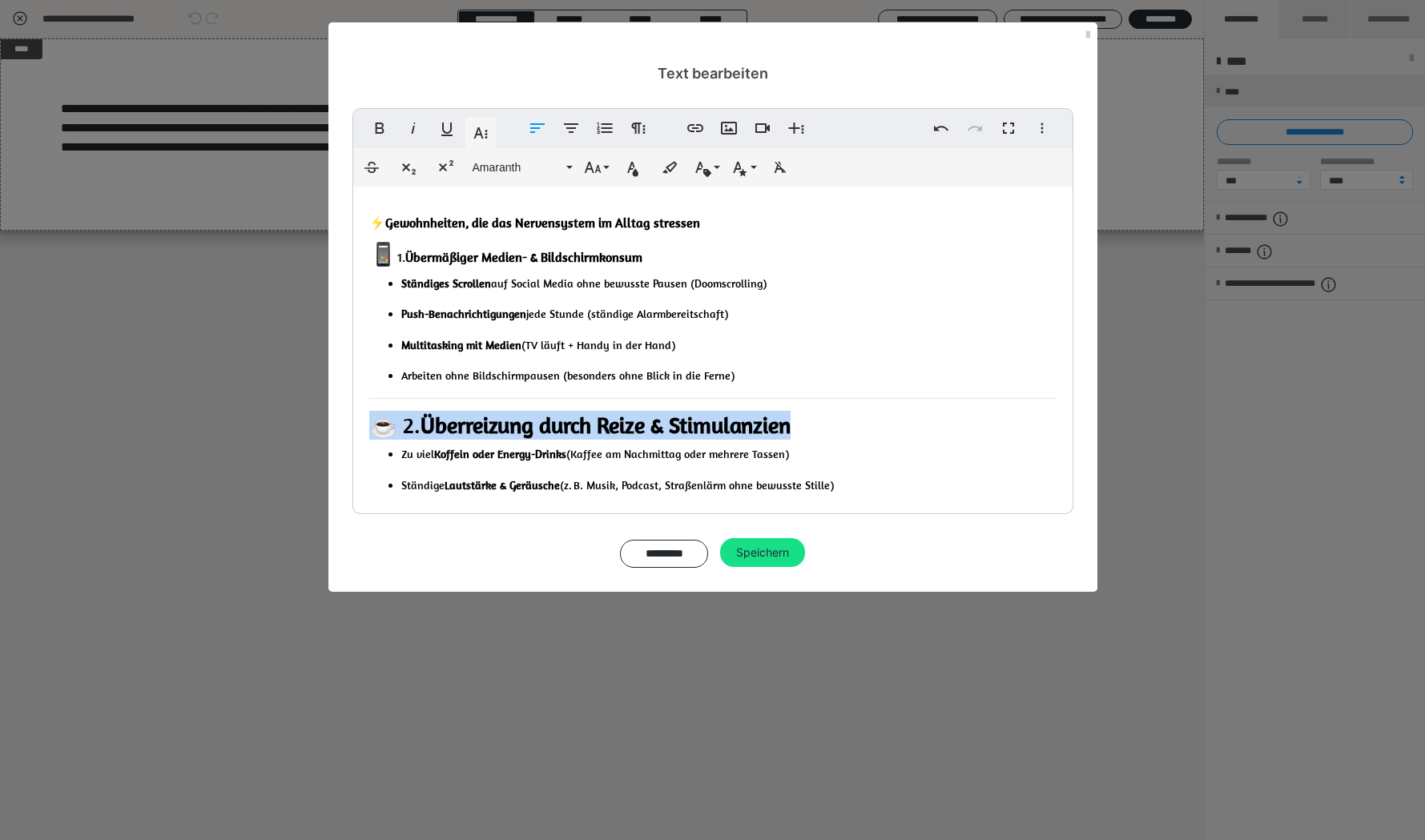 drag, startPoint x: 835, startPoint y: 424, endPoint x: 378, endPoint y: 428, distance: 457.0175 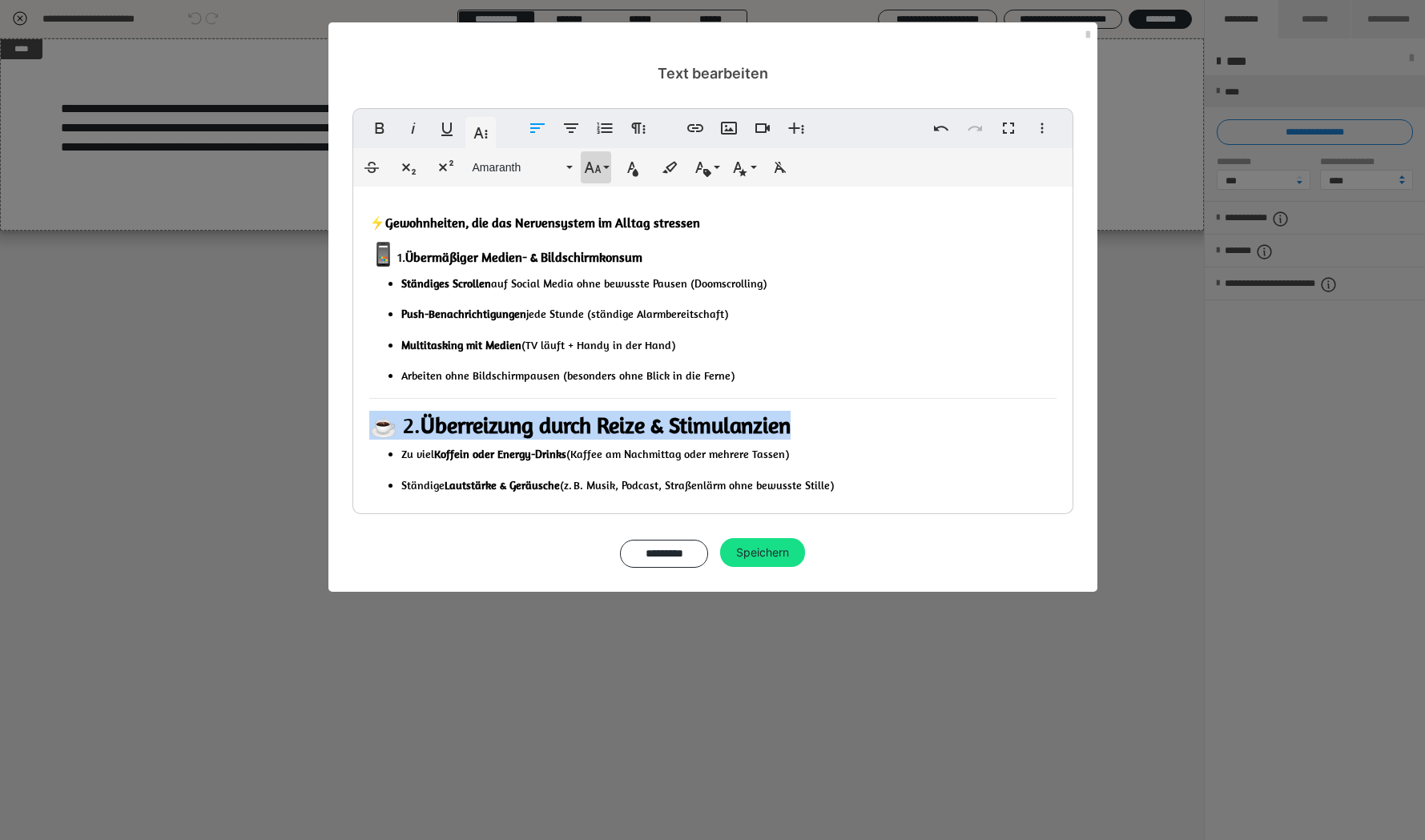 click 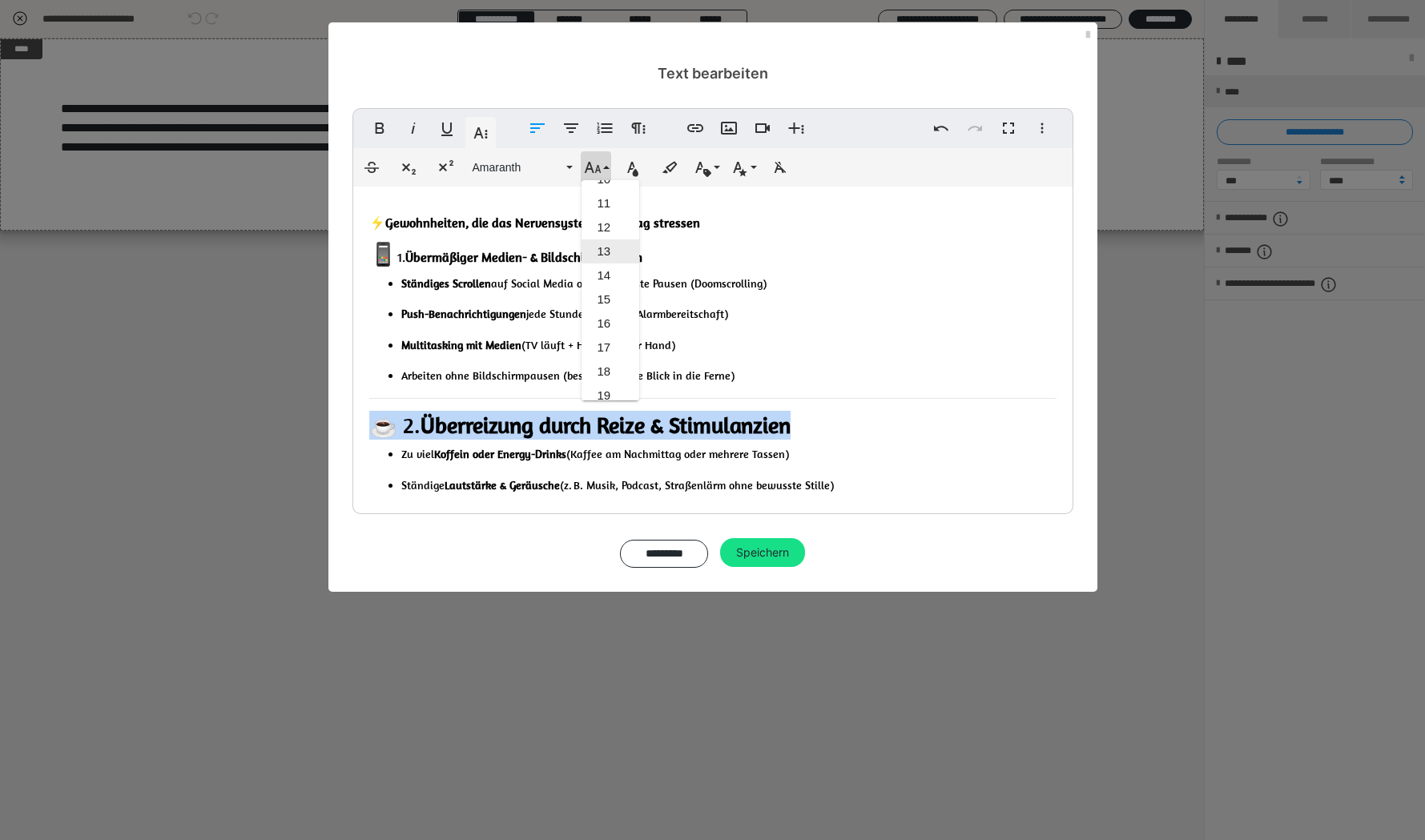 scroll, scrollTop: 223, scrollLeft: 0, axis: vertical 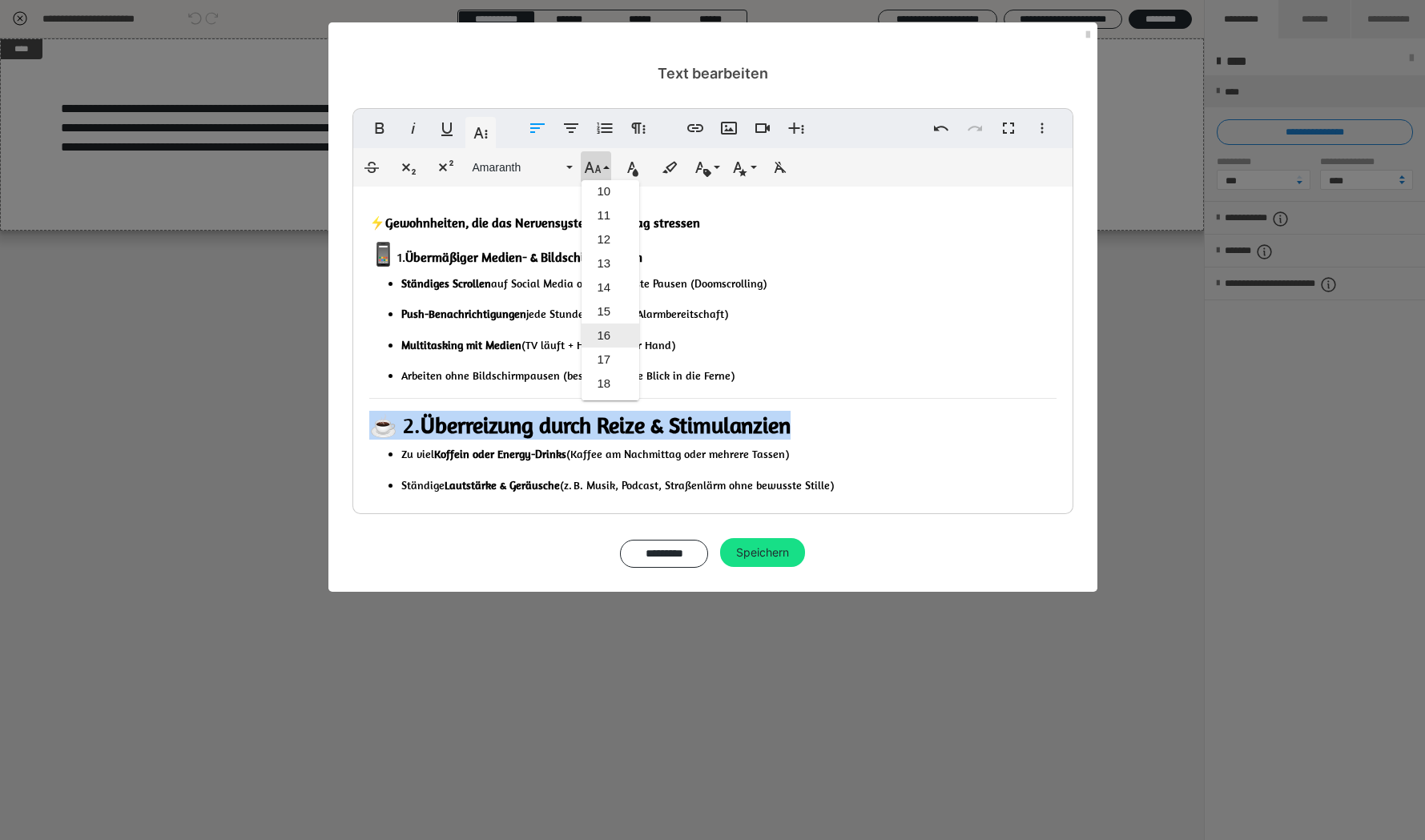 click on "16" at bounding box center [610, 336] 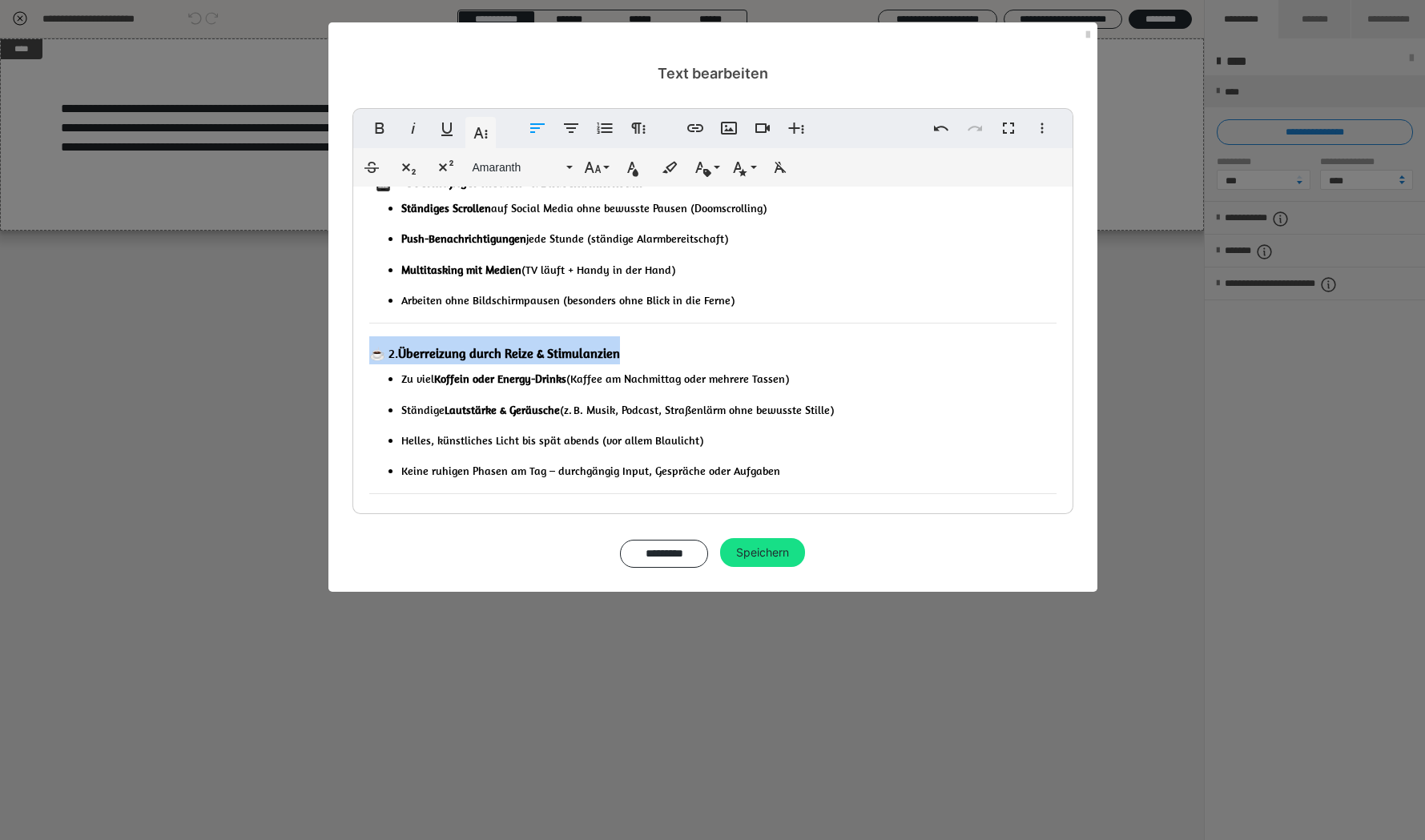 scroll, scrollTop: 258, scrollLeft: 0, axis: vertical 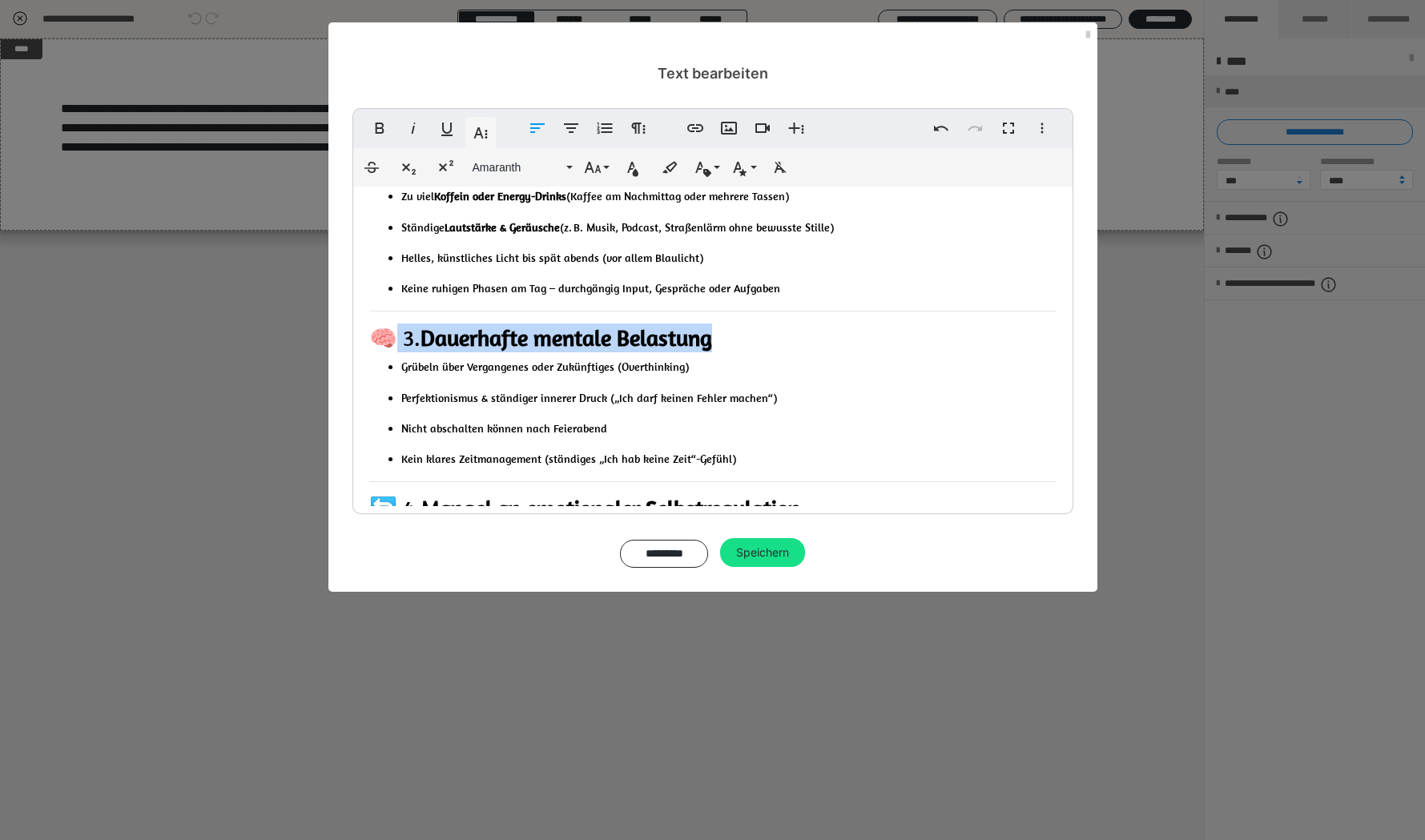 drag, startPoint x: 732, startPoint y: 331, endPoint x: 387, endPoint y: 335, distance: 345.023 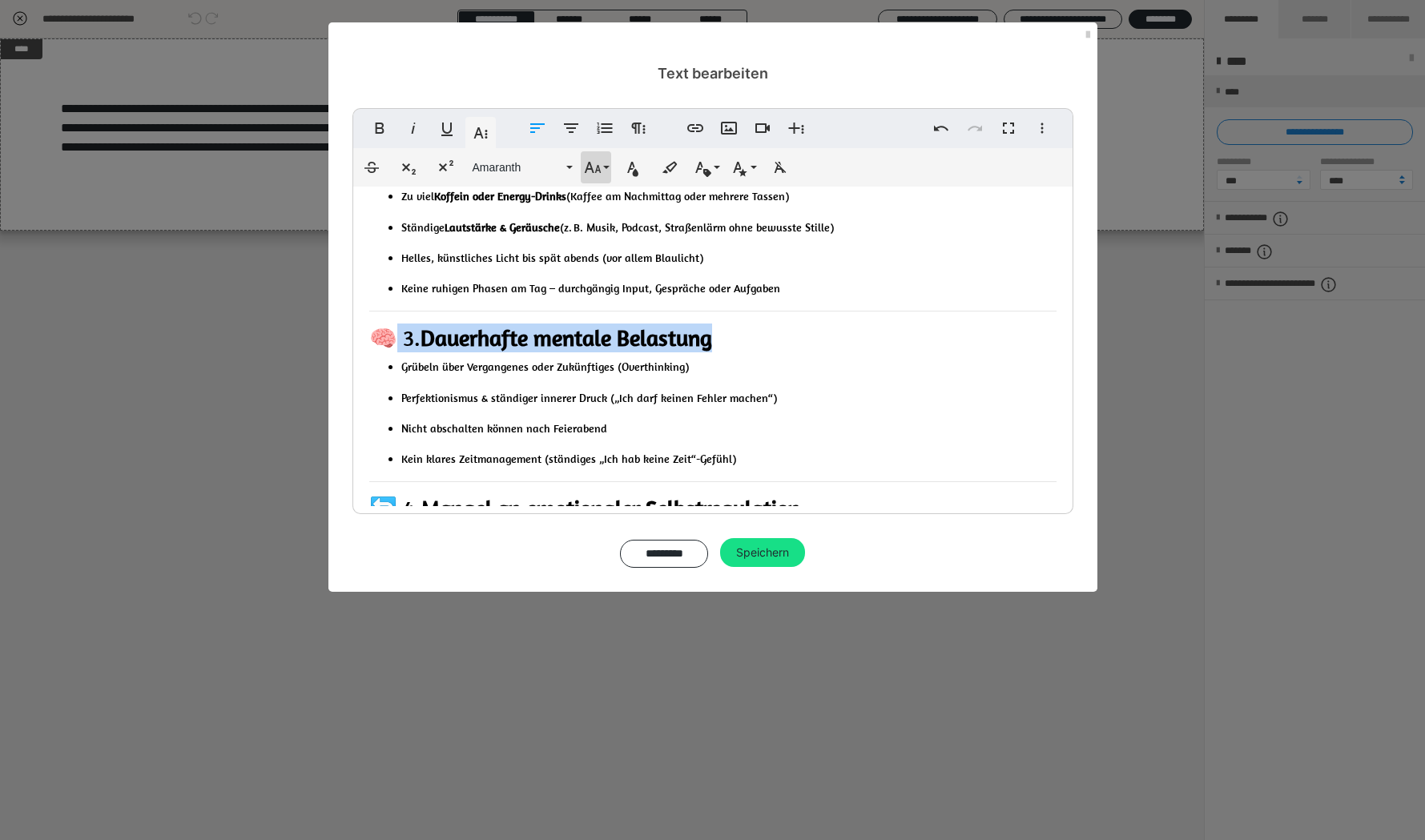 click 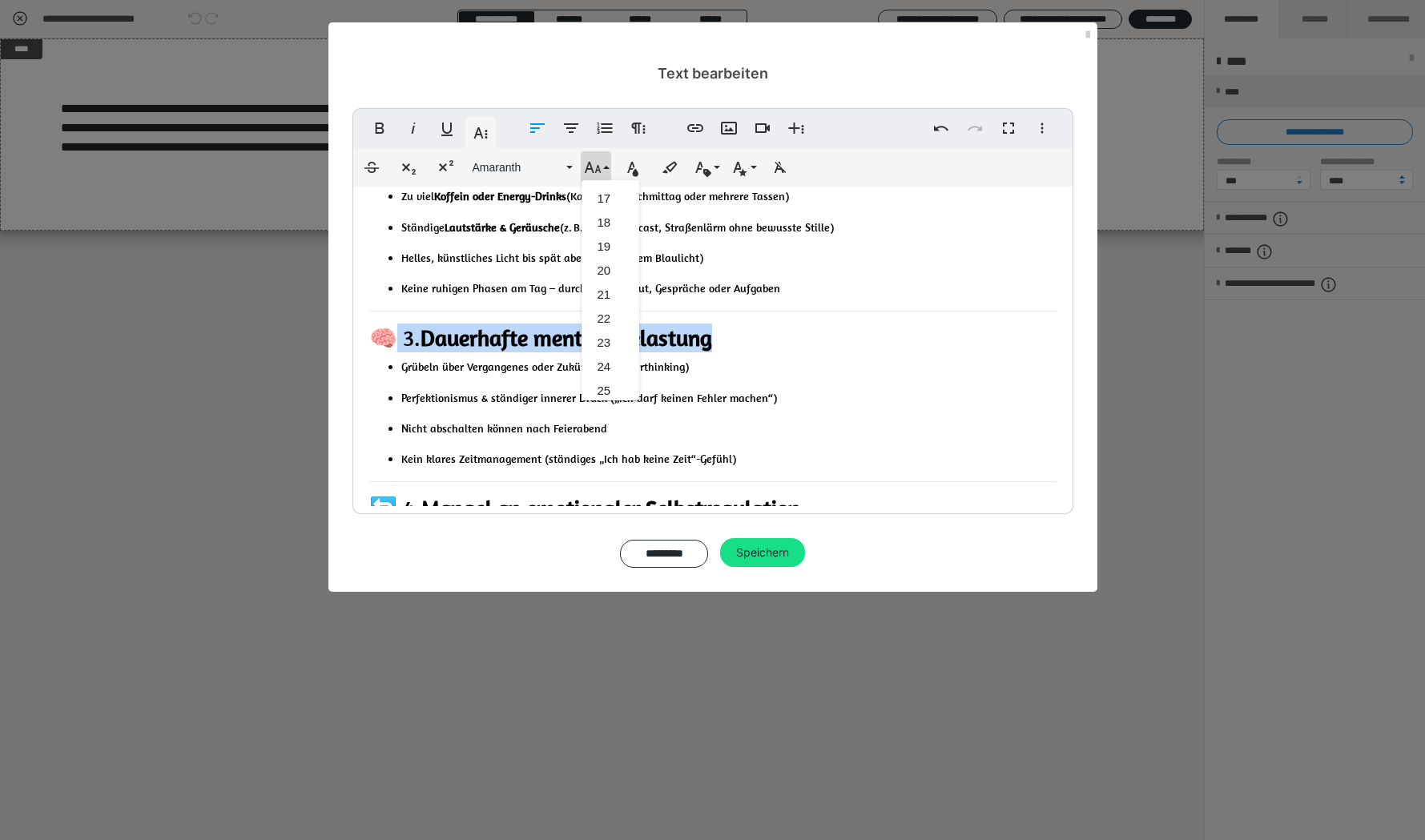 scroll, scrollTop: 381, scrollLeft: 0, axis: vertical 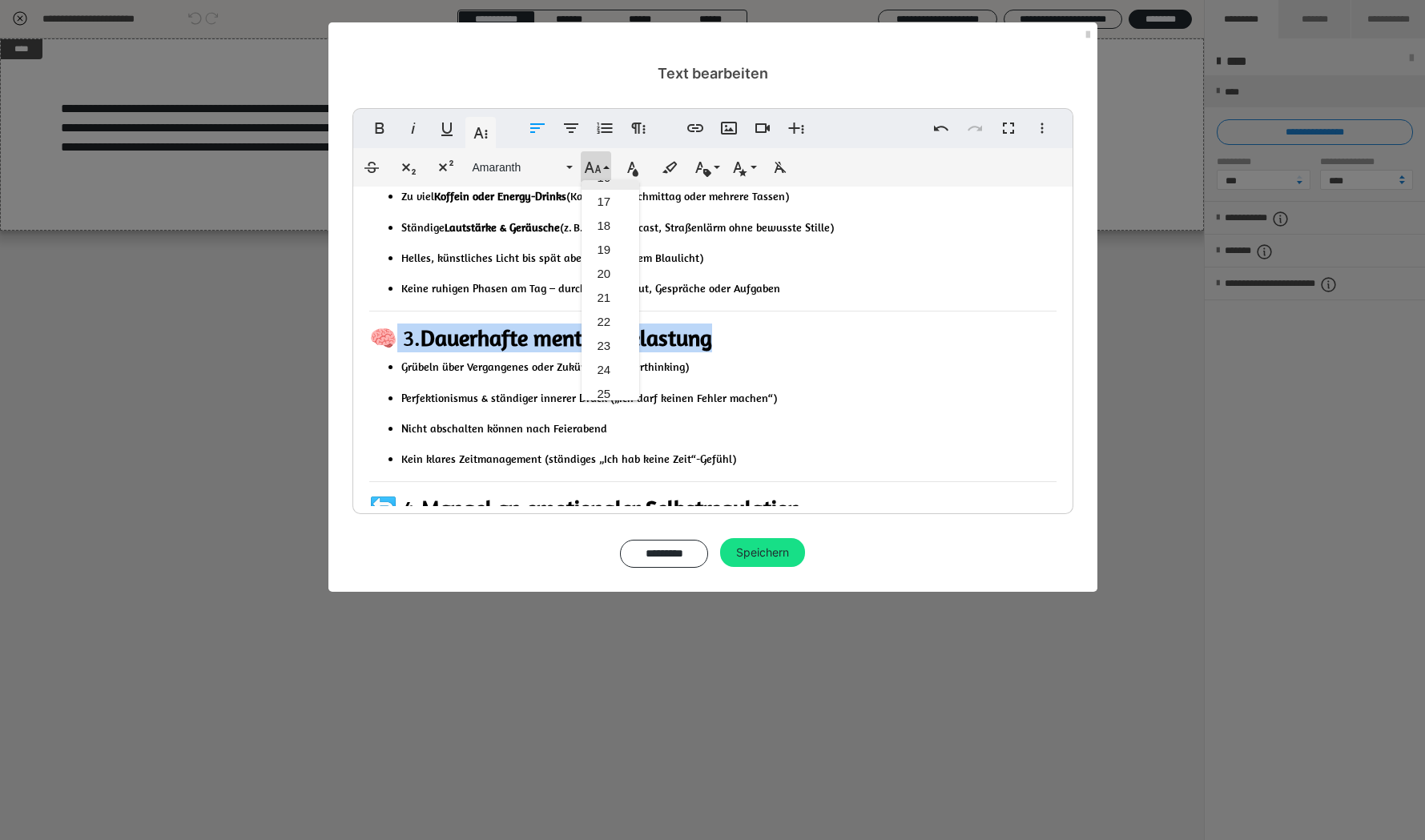 click on "16" at bounding box center [610, 178] 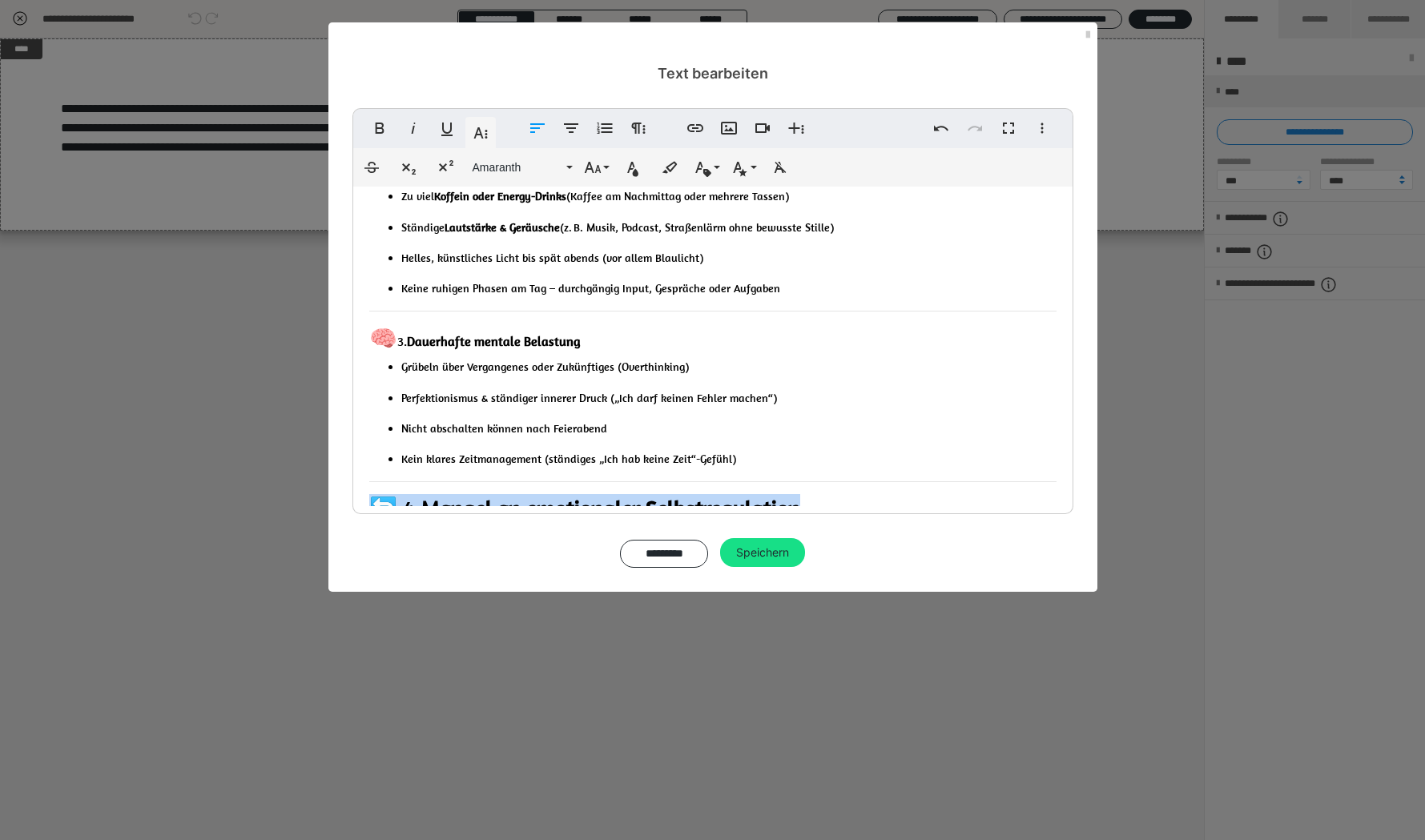 drag, startPoint x: 829, startPoint y: 499, endPoint x: 366, endPoint y: 500, distance: 463.0011 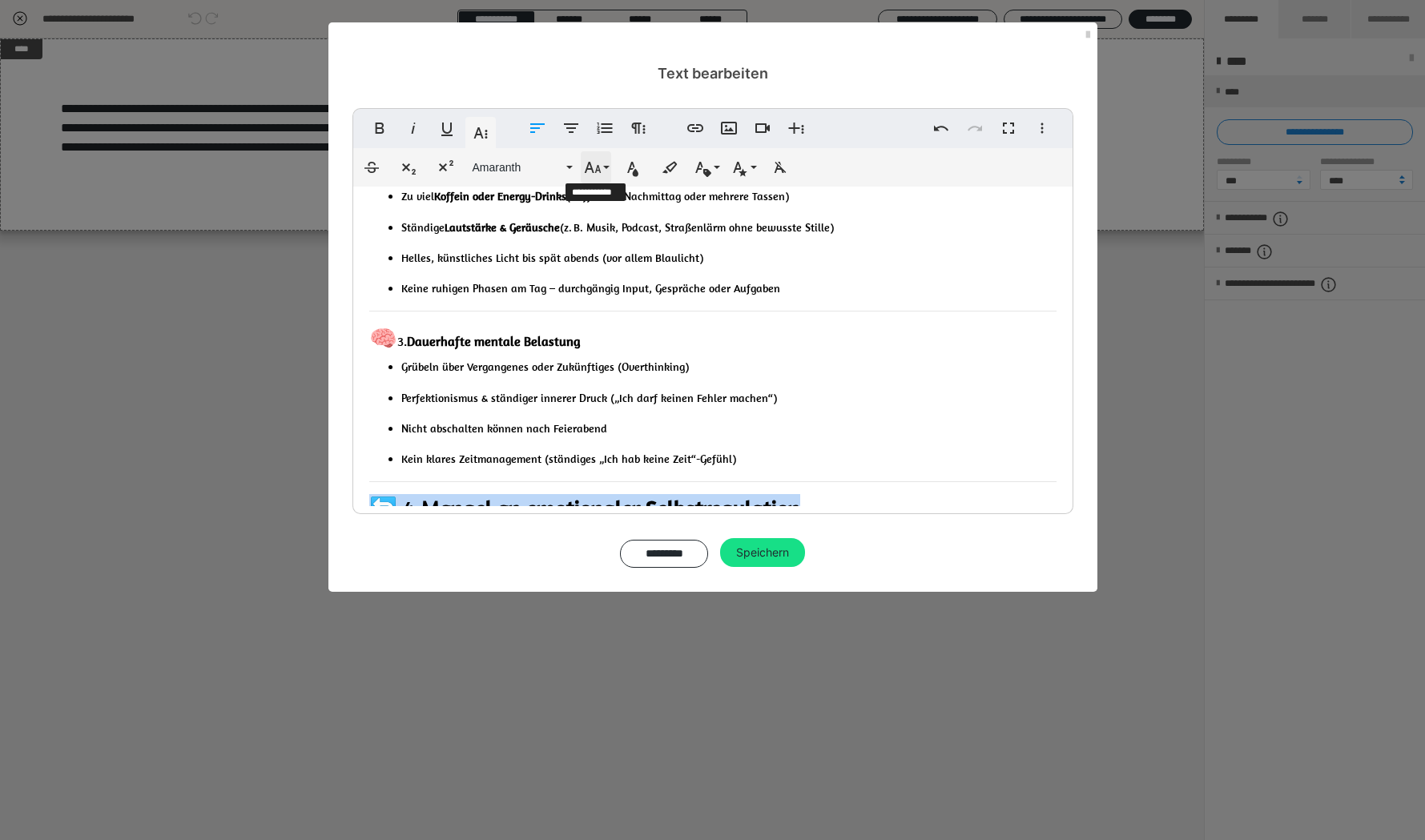click 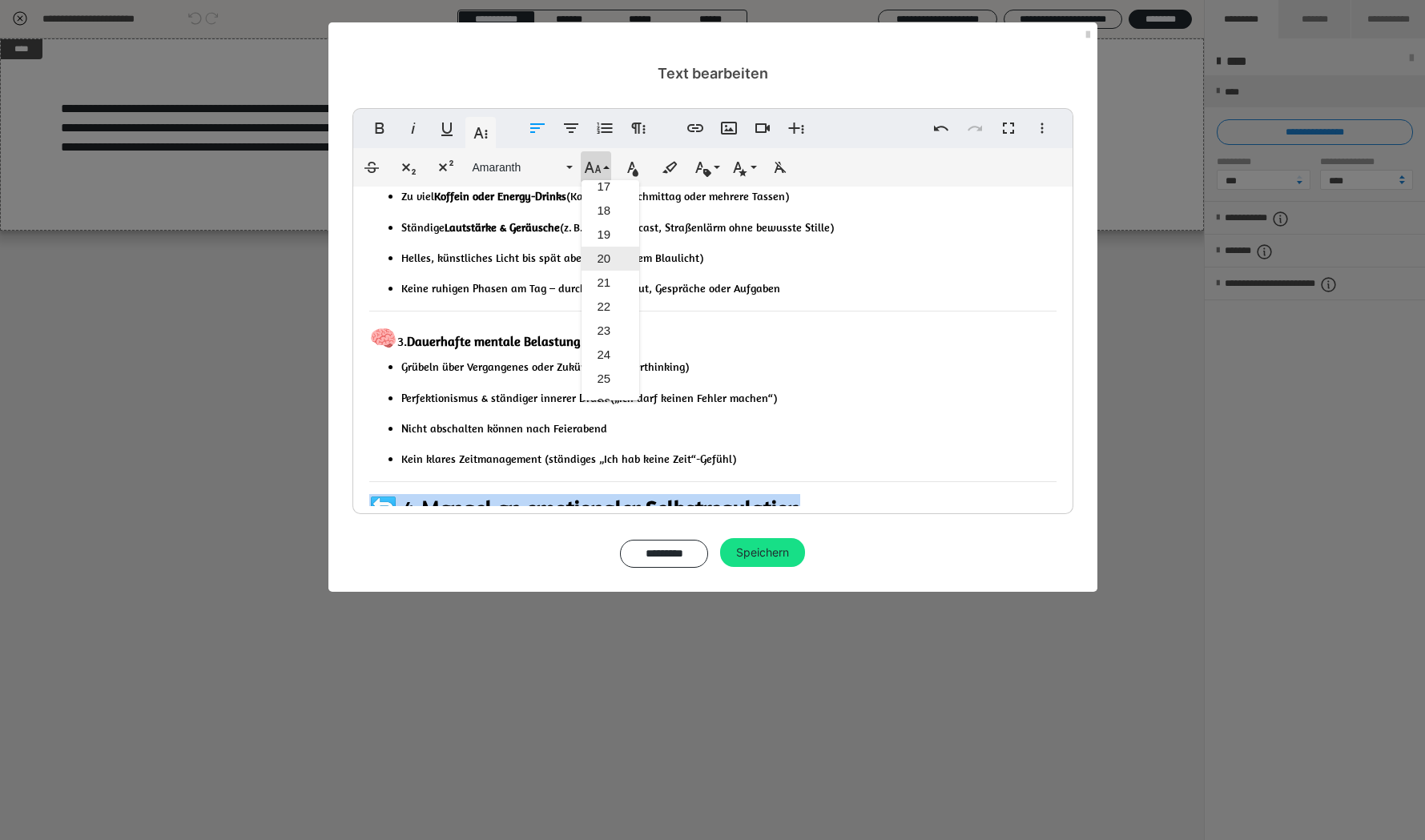 scroll, scrollTop: 326, scrollLeft: 0, axis: vertical 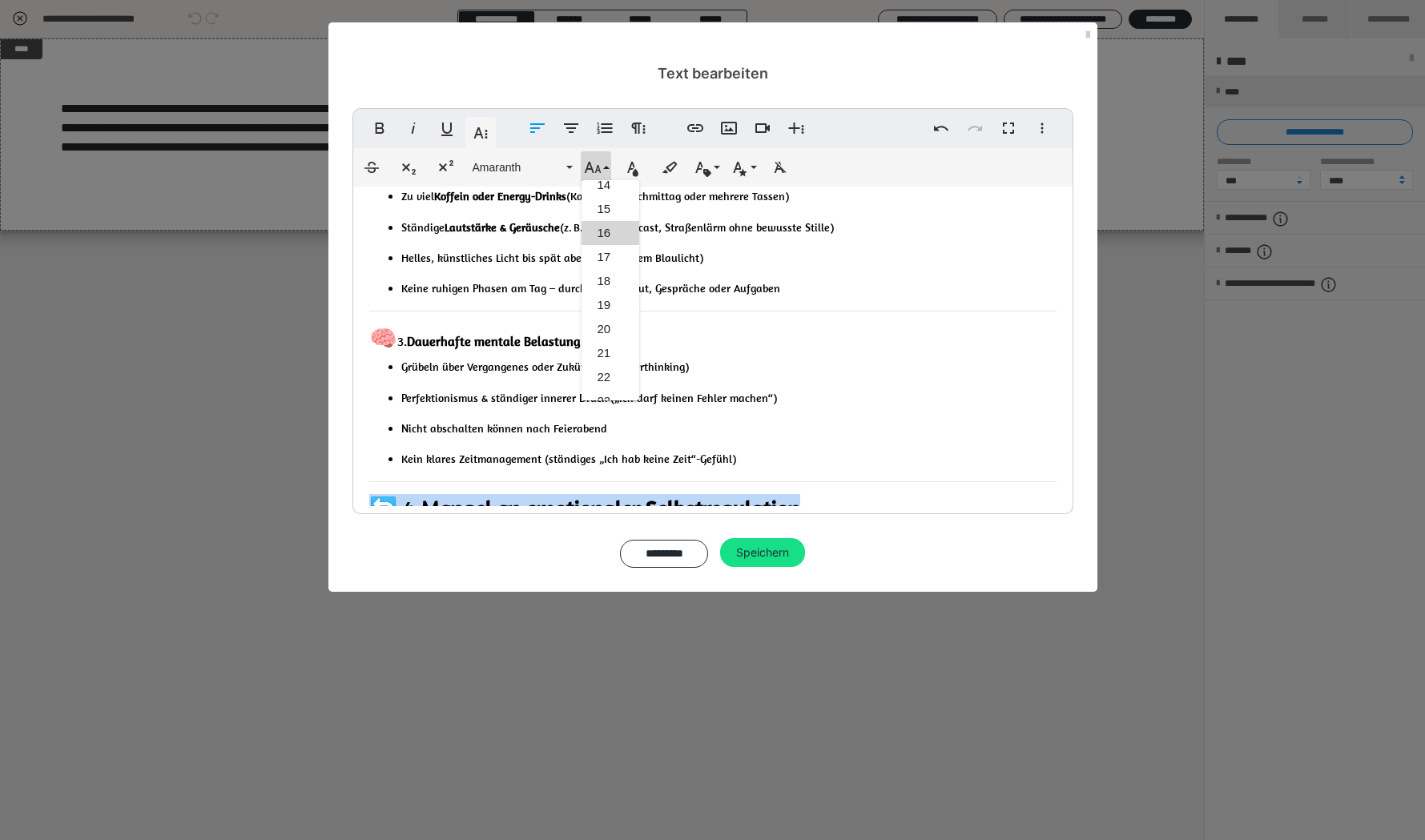 click on "16" at bounding box center (610, 233) 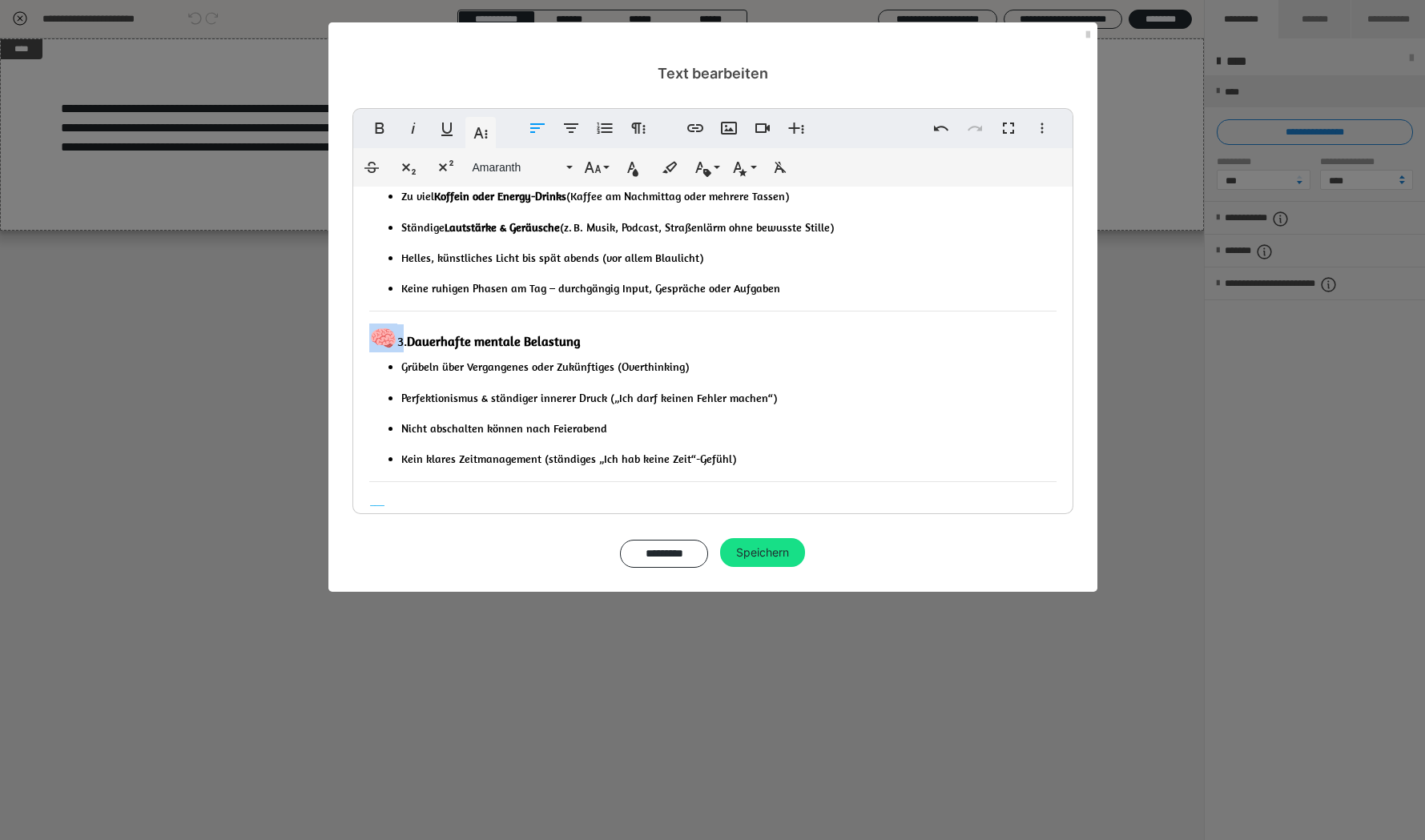 drag, startPoint x: 395, startPoint y: 334, endPoint x: 372, endPoint y: 339, distance: 23.537205 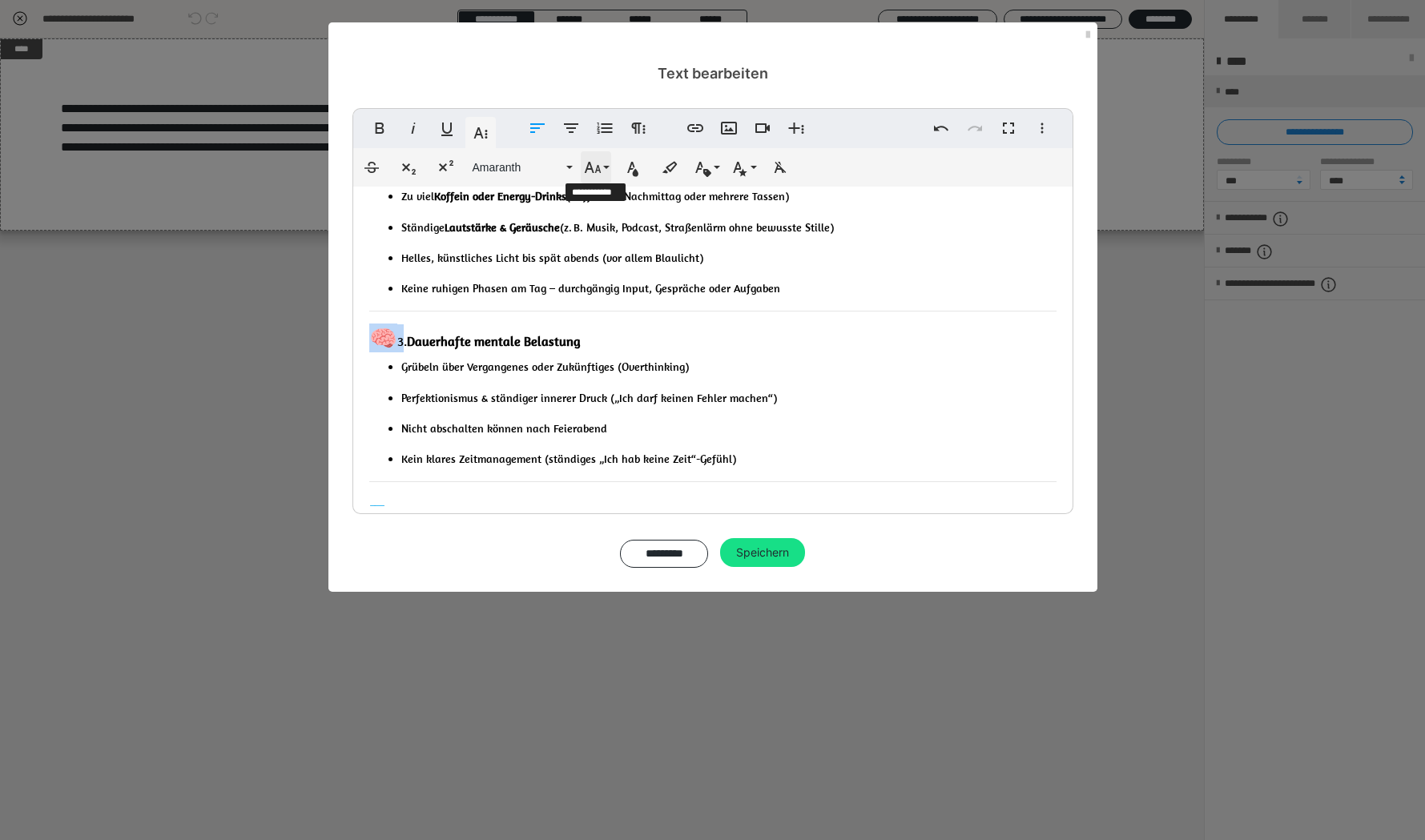 click 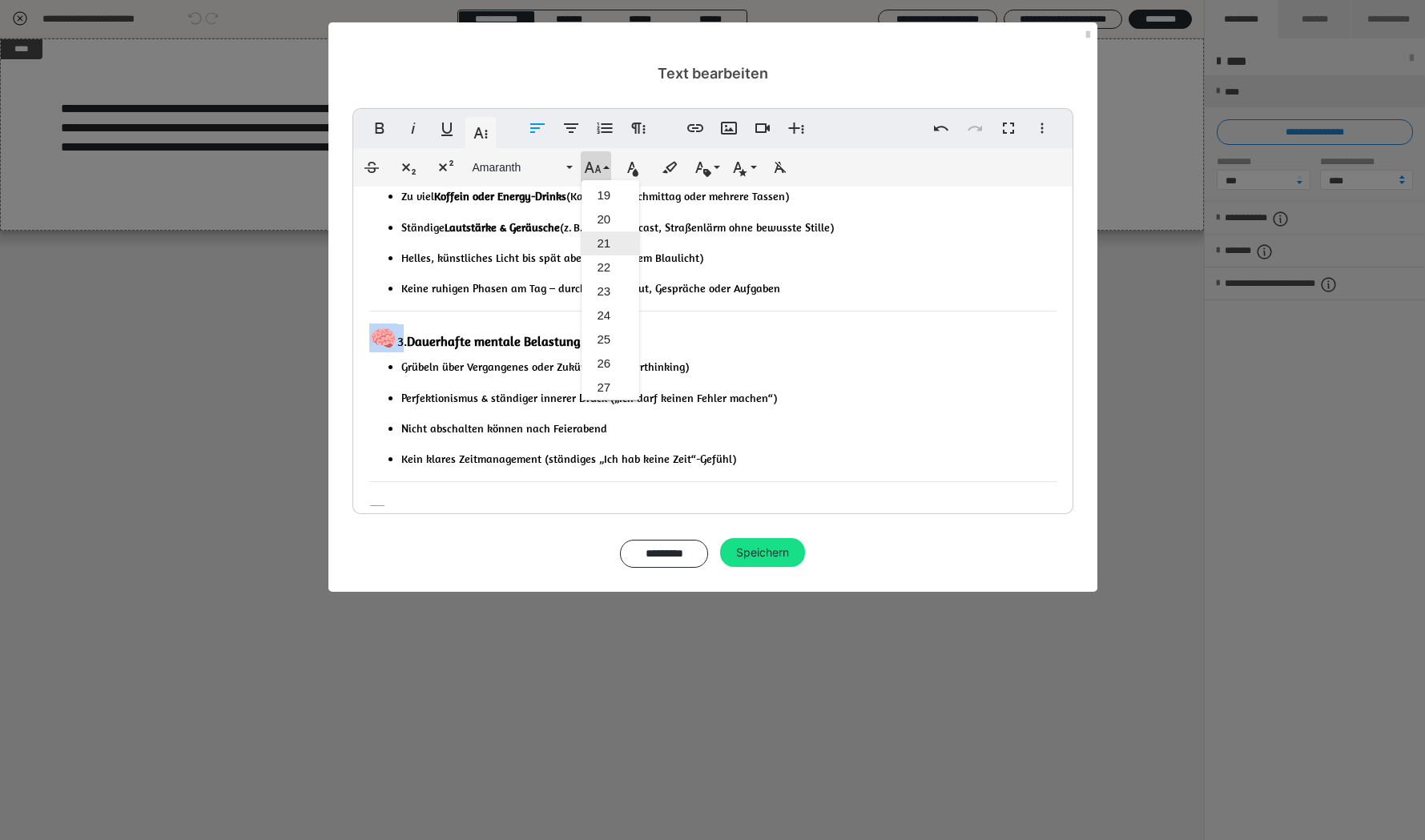 scroll, scrollTop: 320, scrollLeft: 0, axis: vertical 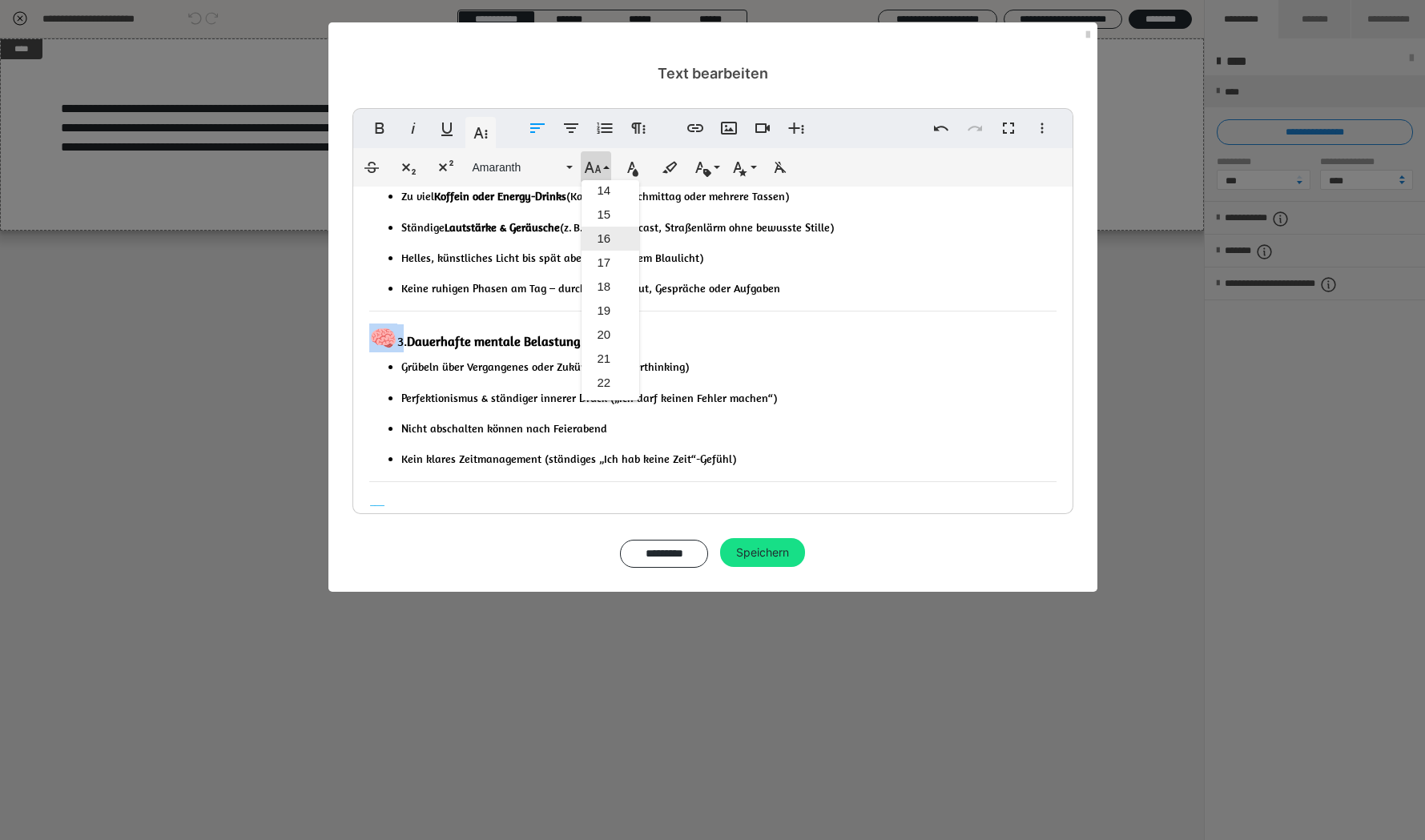 click on "16" at bounding box center [610, 239] 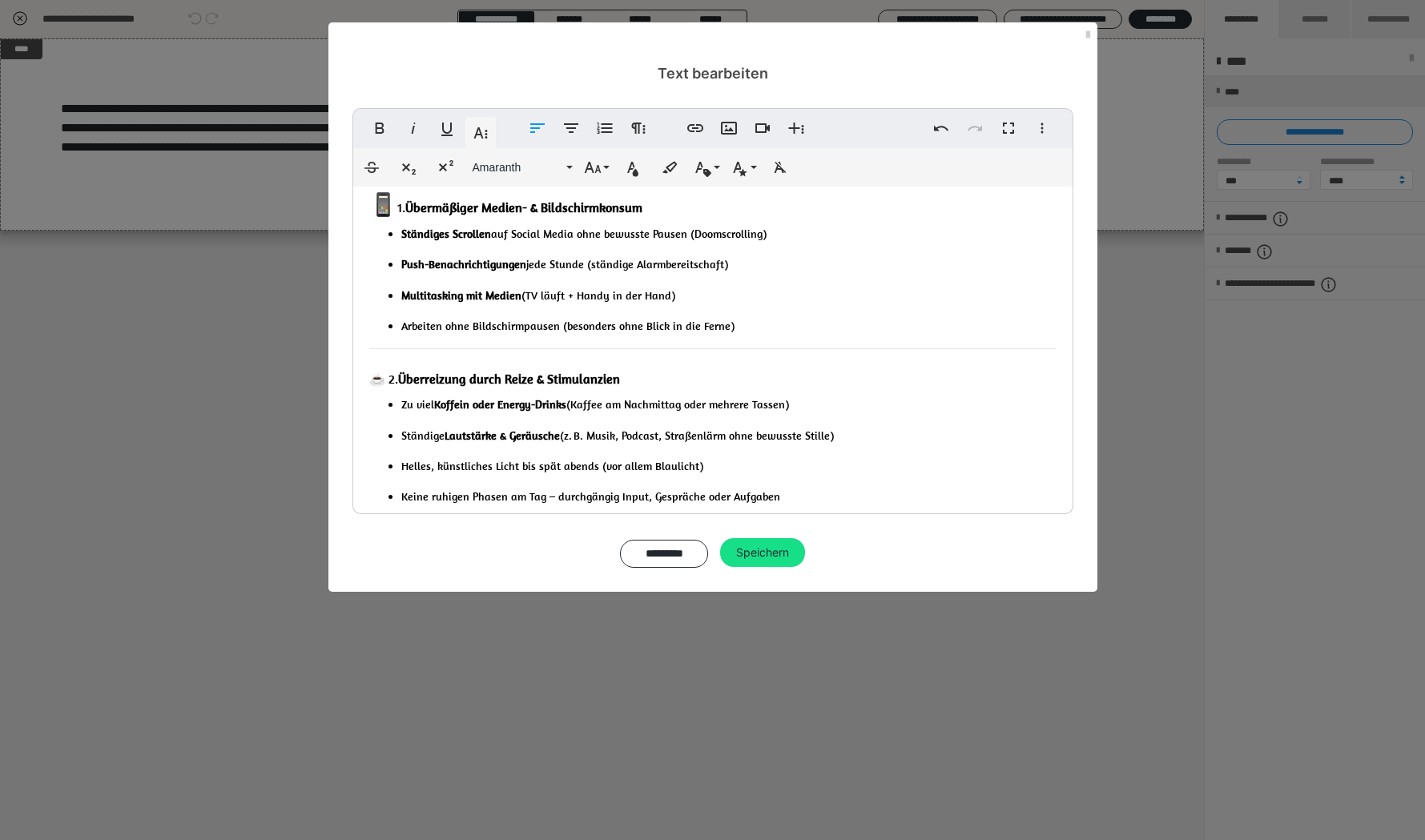 scroll, scrollTop: 0, scrollLeft: 0, axis: both 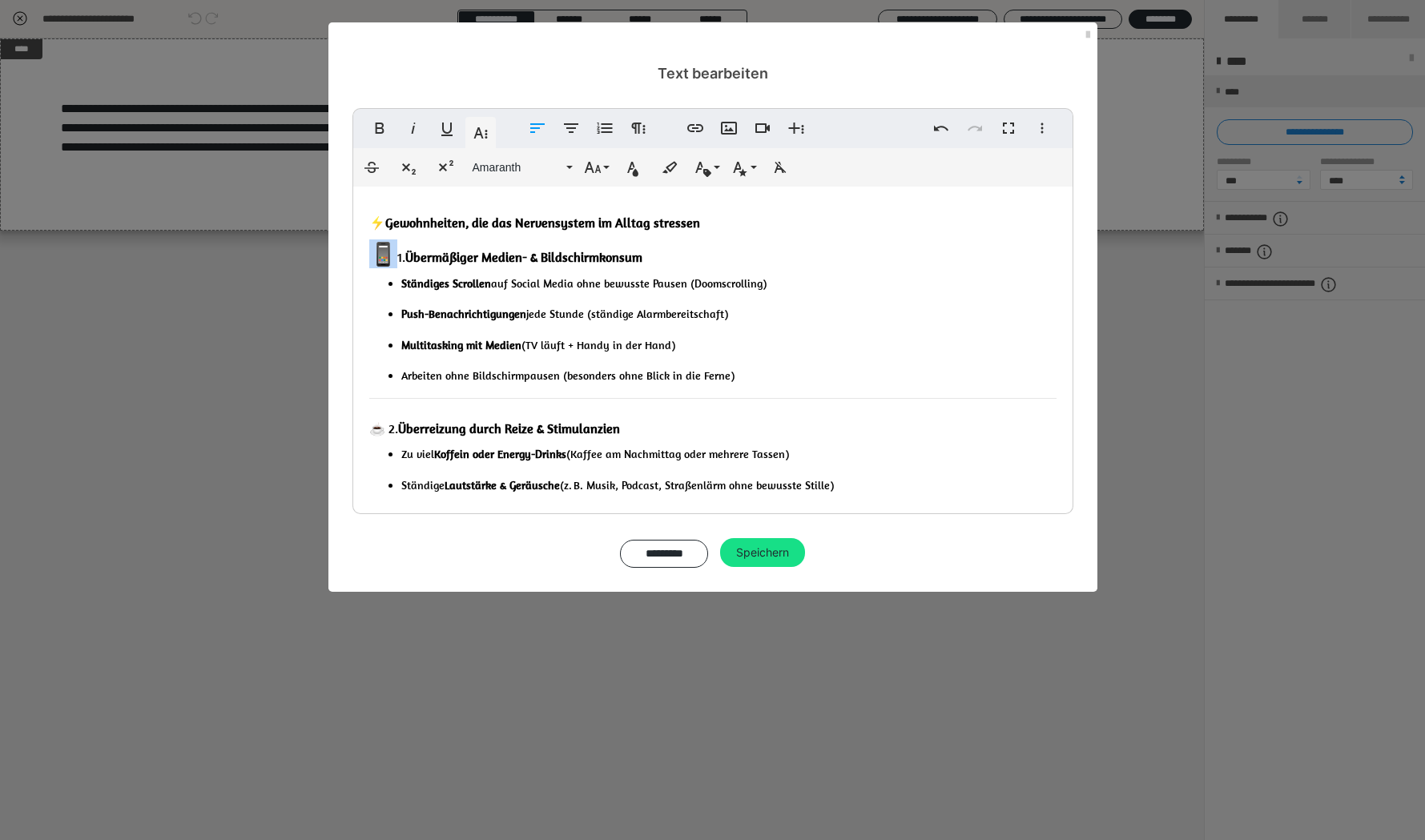 drag, startPoint x: 388, startPoint y: 255, endPoint x: 366, endPoint y: 256, distance: 22.022716 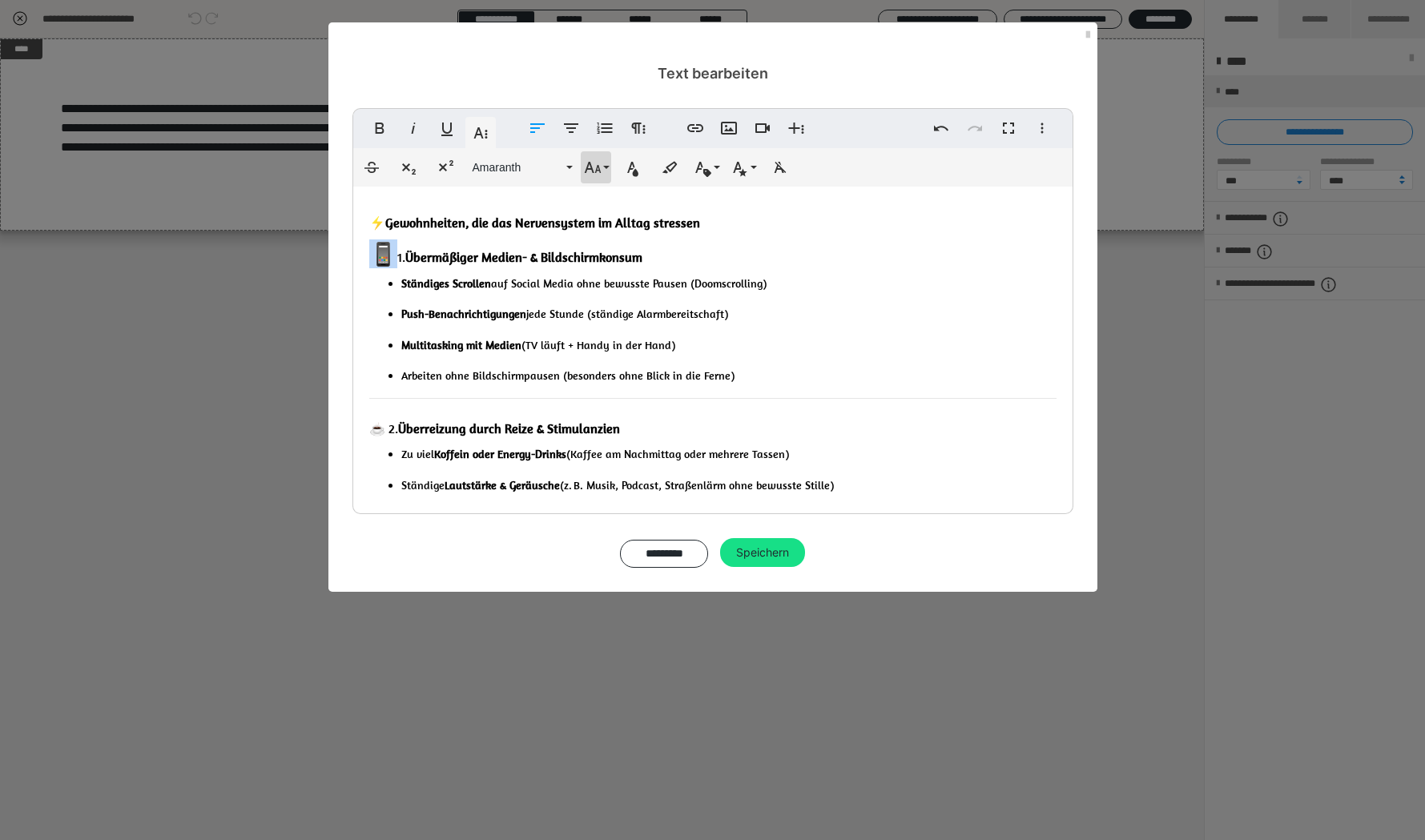 click 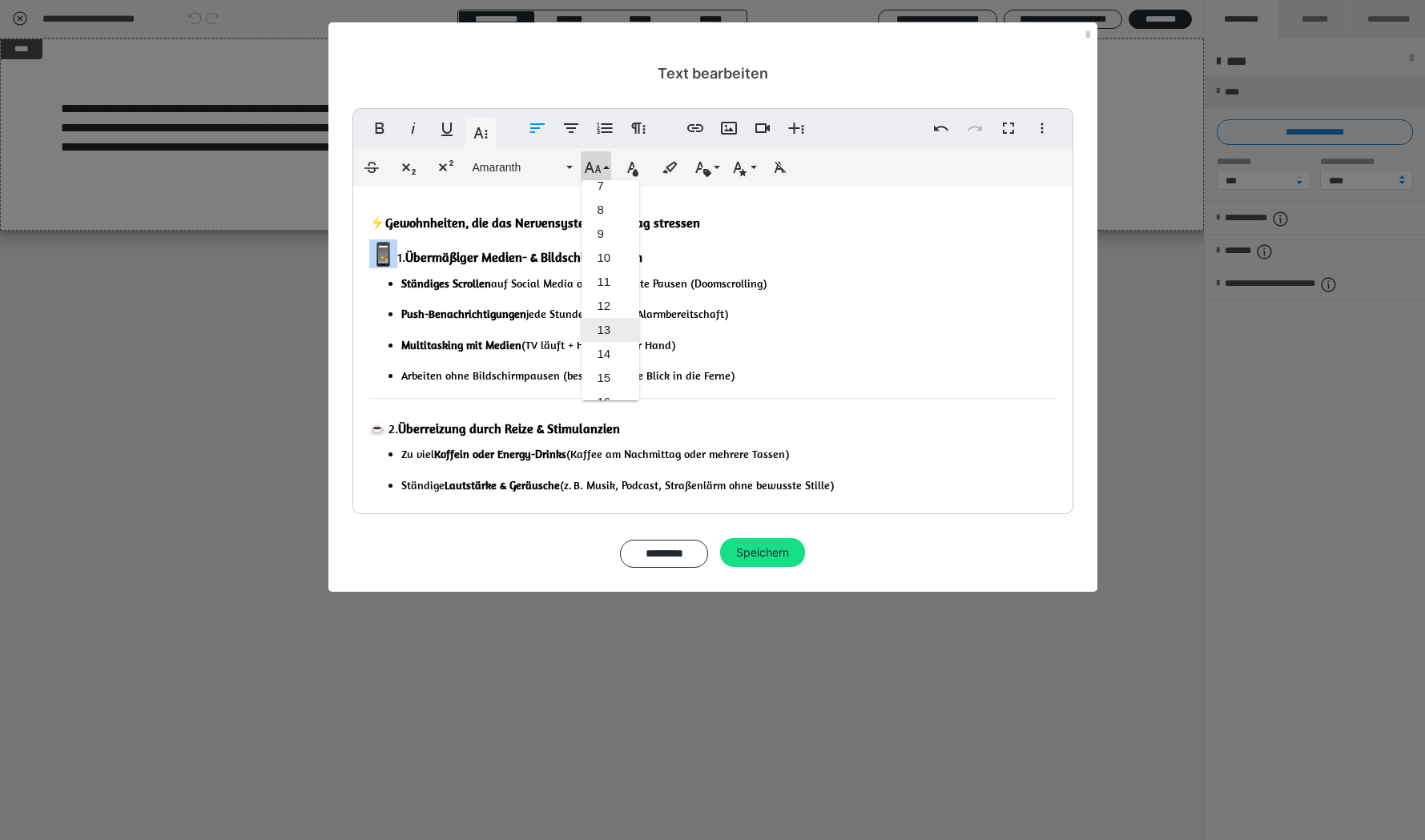 scroll, scrollTop: 167, scrollLeft: 0, axis: vertical 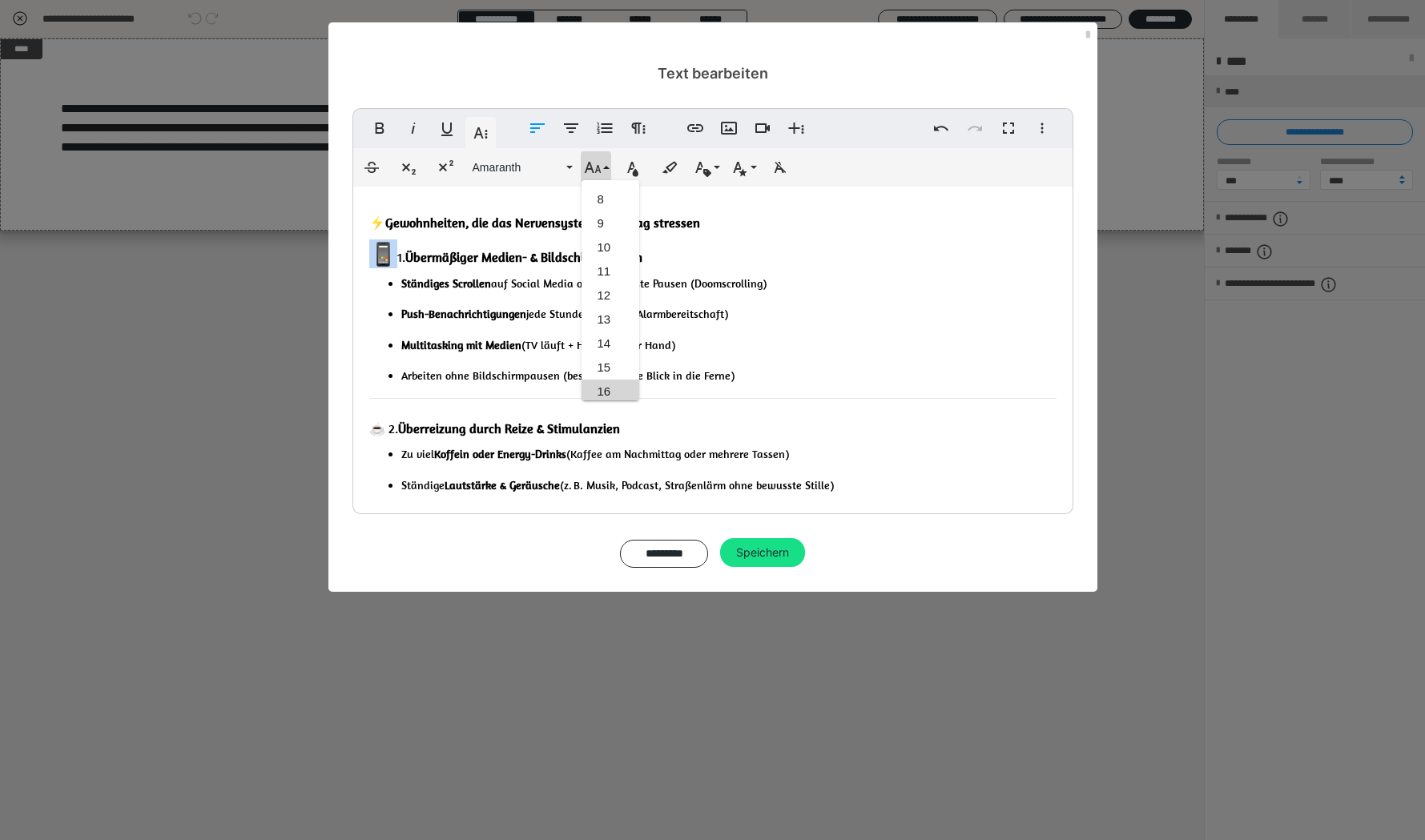 click on "16" at bounding box center (610, 392) 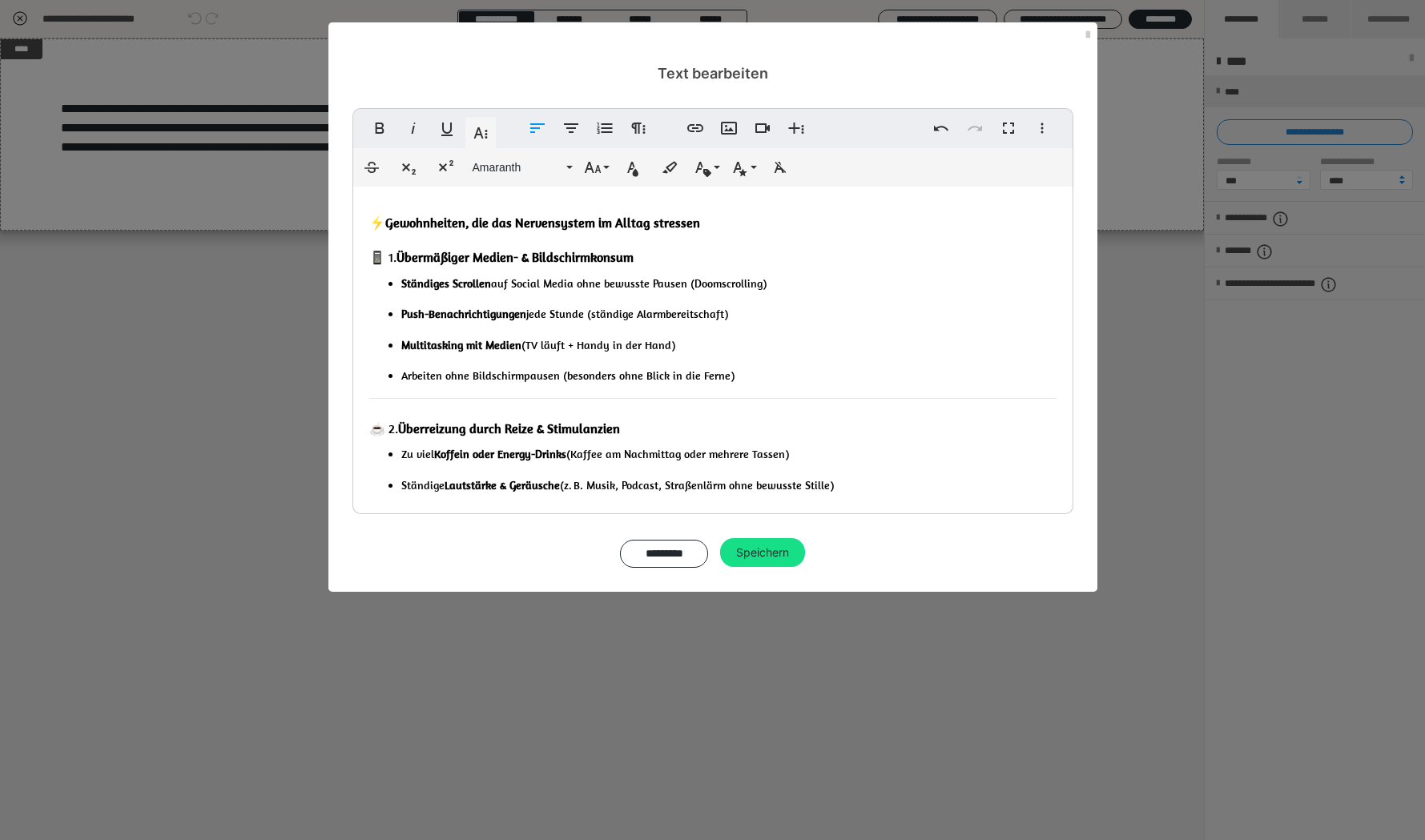 click on "Multitasking mit Medien  (TV läuft + Handy in der Hand)" at bounding box center [729, 345] 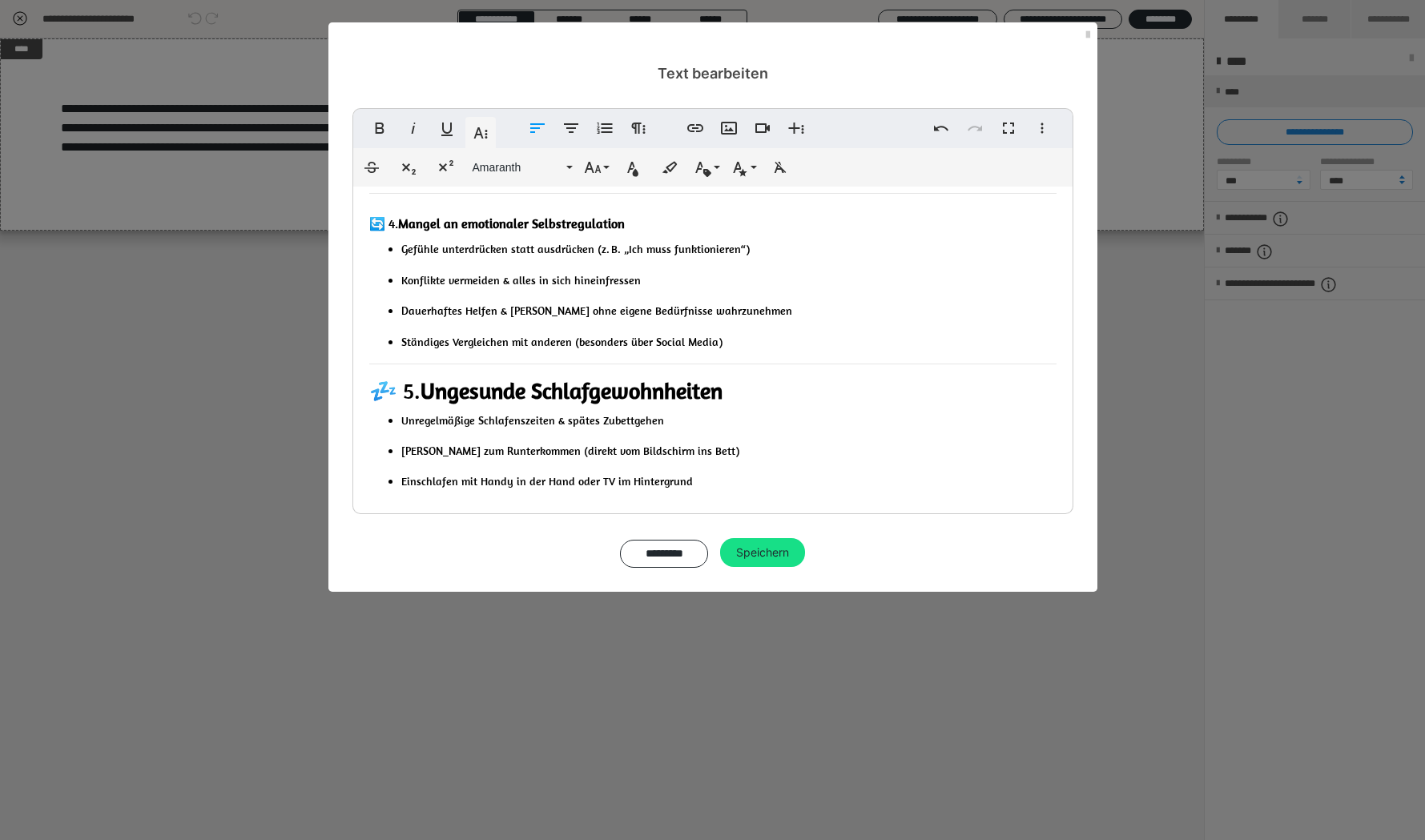 scroll, scrollTop: 641, scrollLeft: 0, axis: vertical 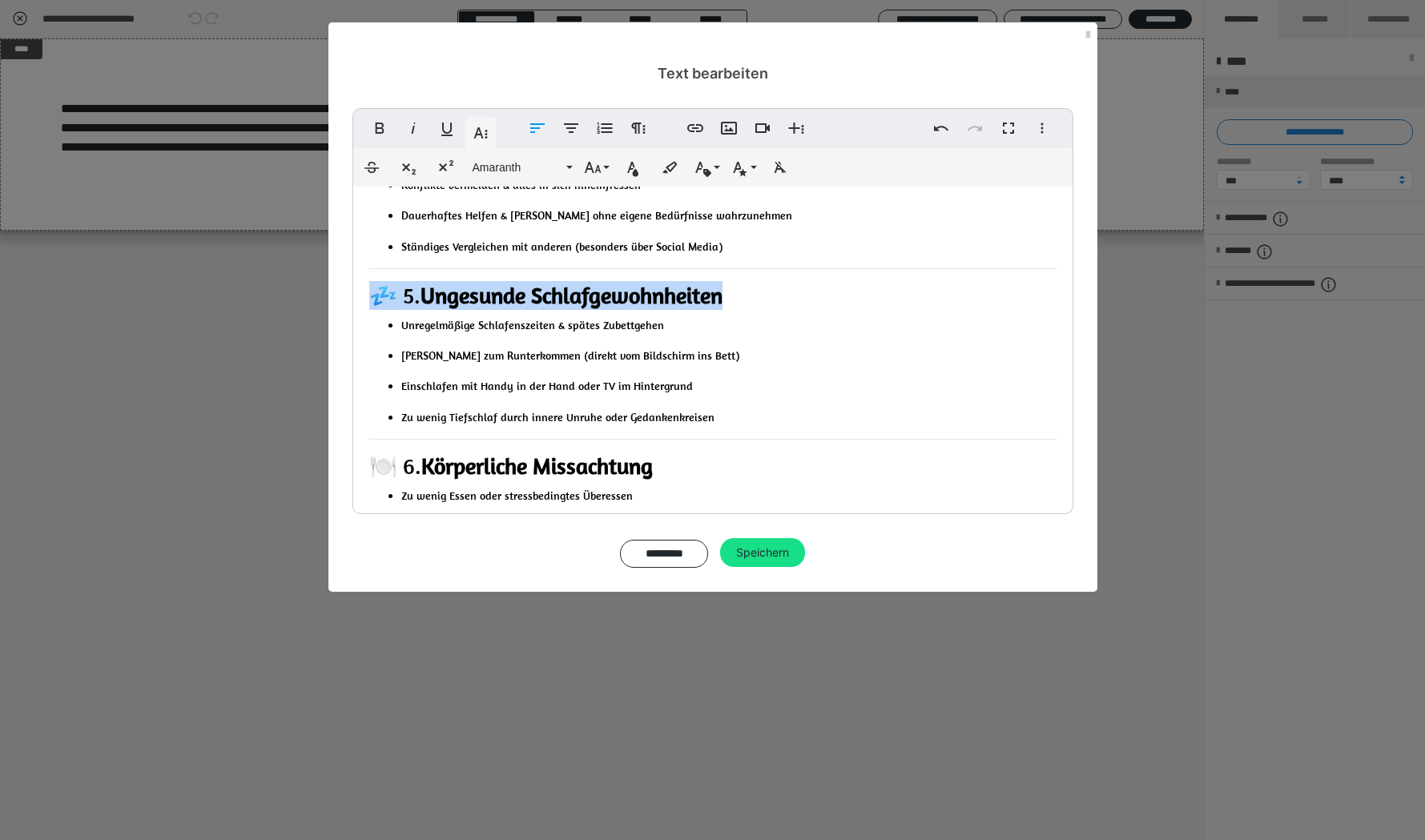 drag, startPoint x: 757, startPoint y: 287, endPoint x: 332, endPoint y: 290, distance: 425.0106 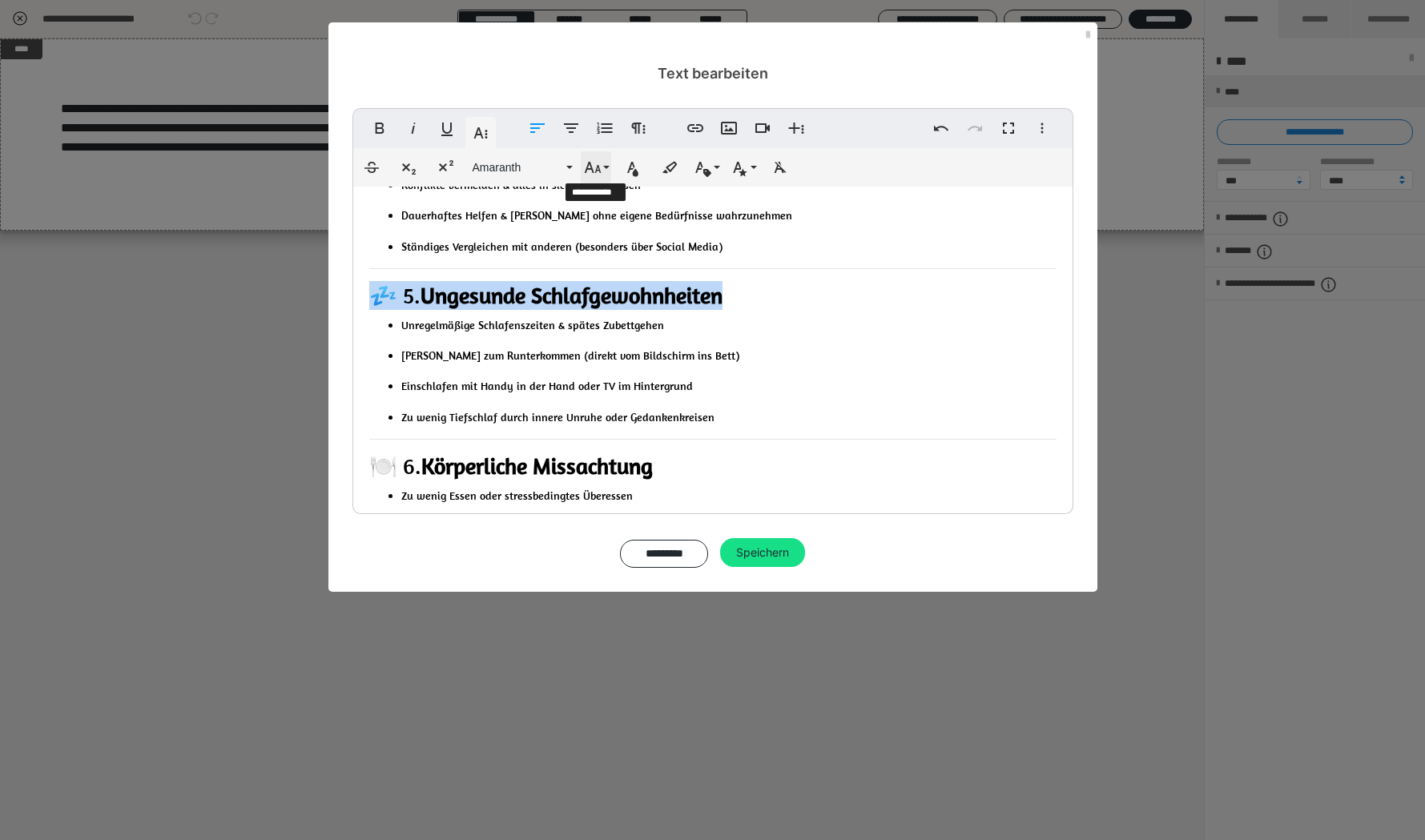 click 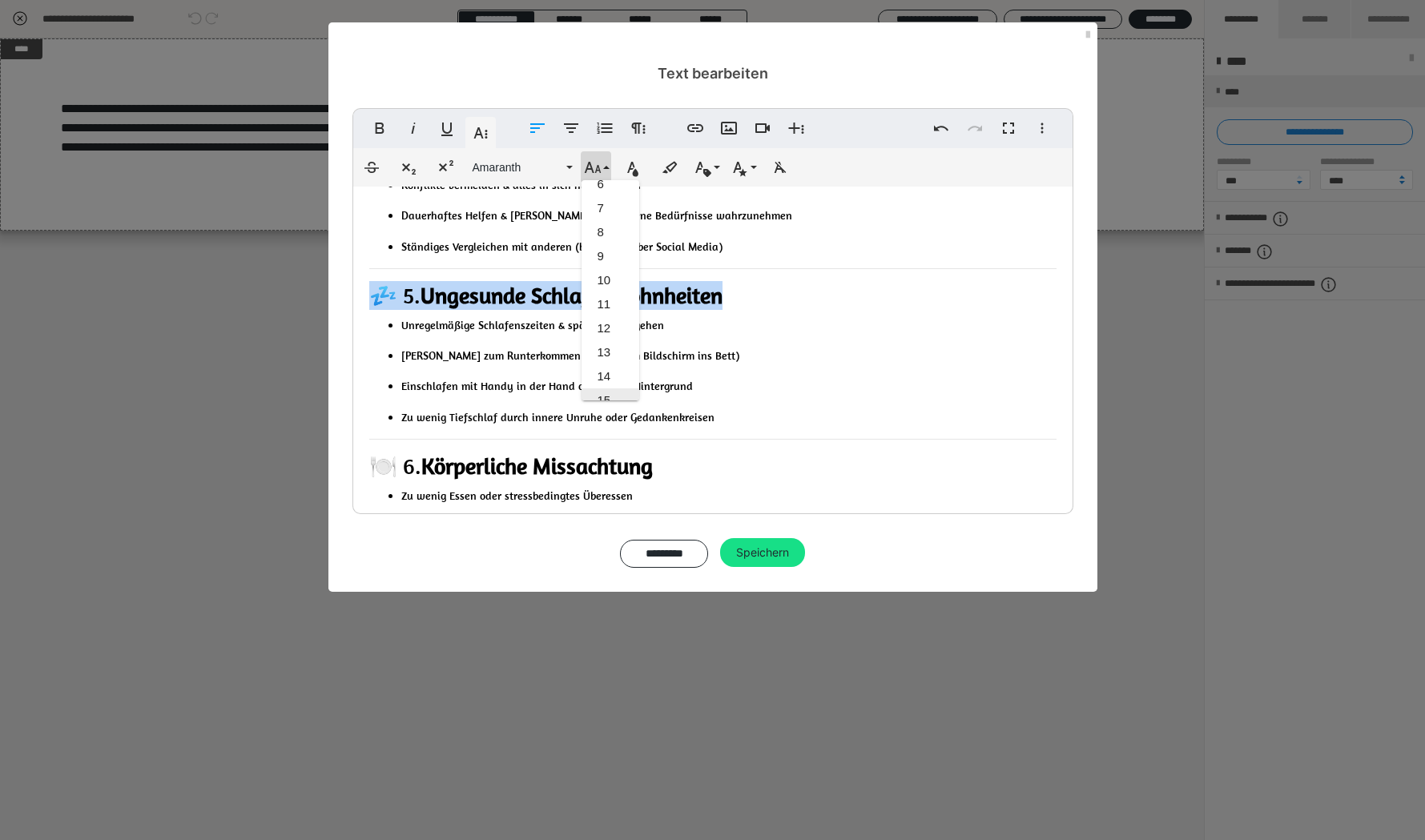 scroll, scrollTop: 180, scrollLeft: 0, axis: vertical 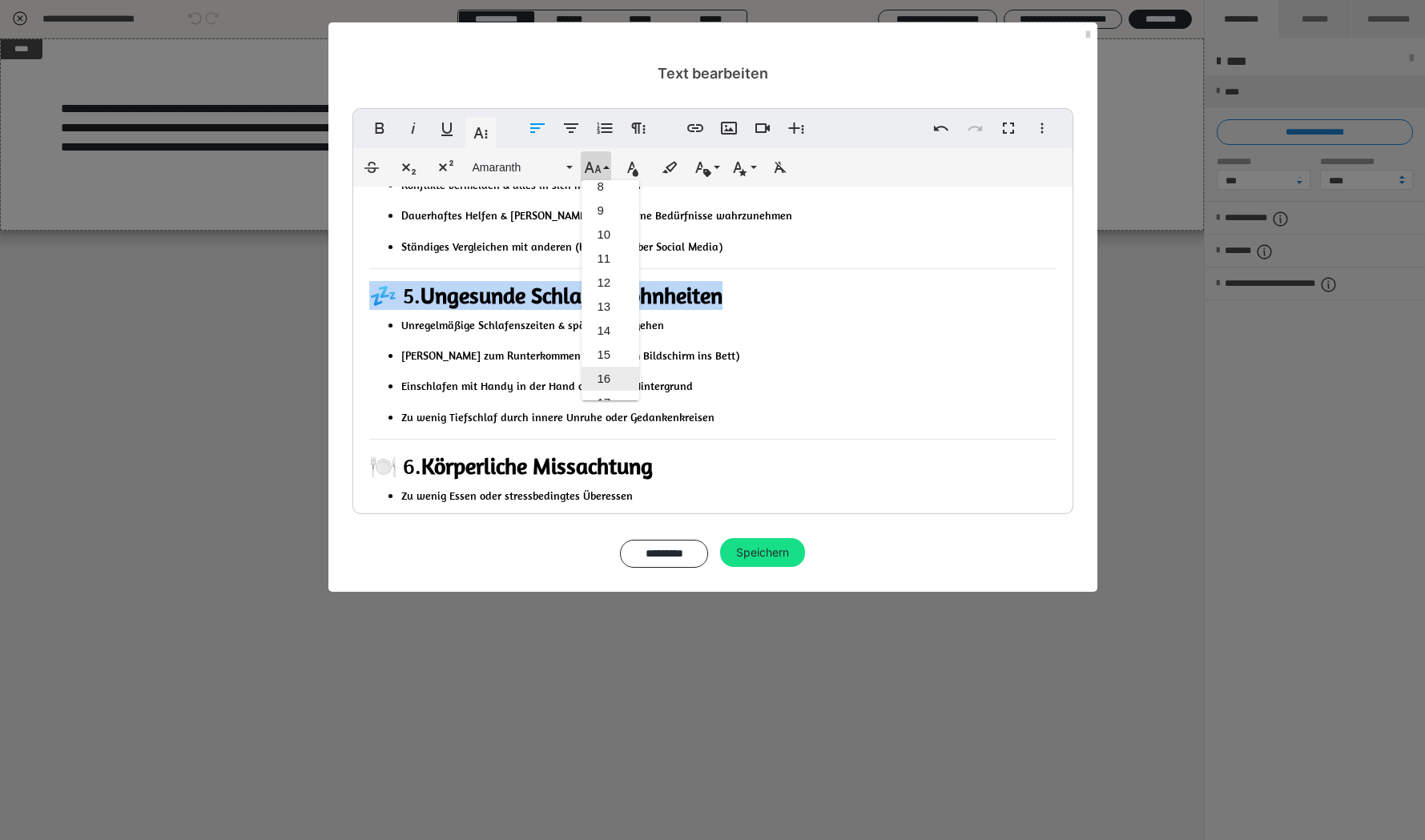click on "16" at bounding box center (610, 379) 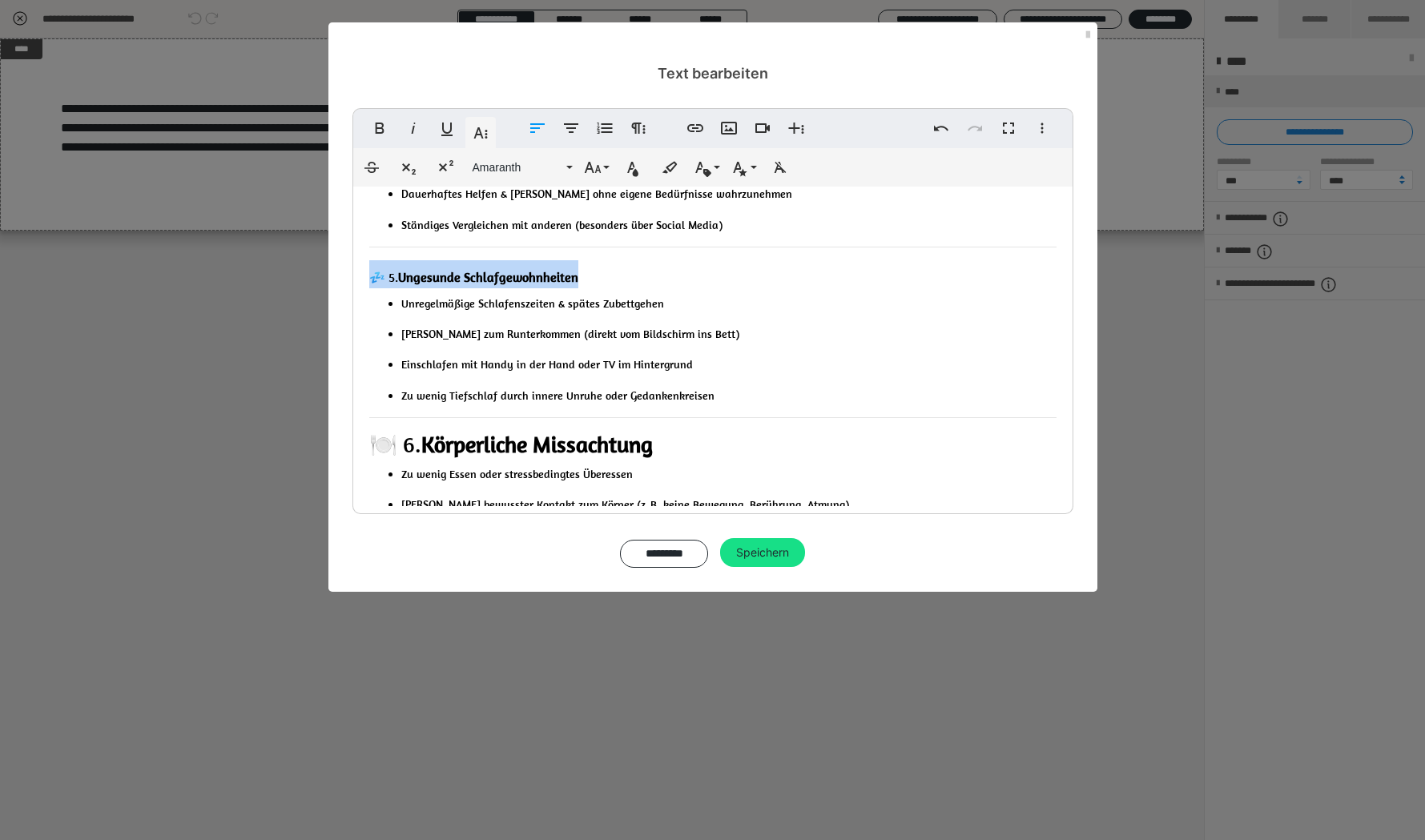 scroll, scrollTop: 709, scrollLeft: 0, axis: vertical 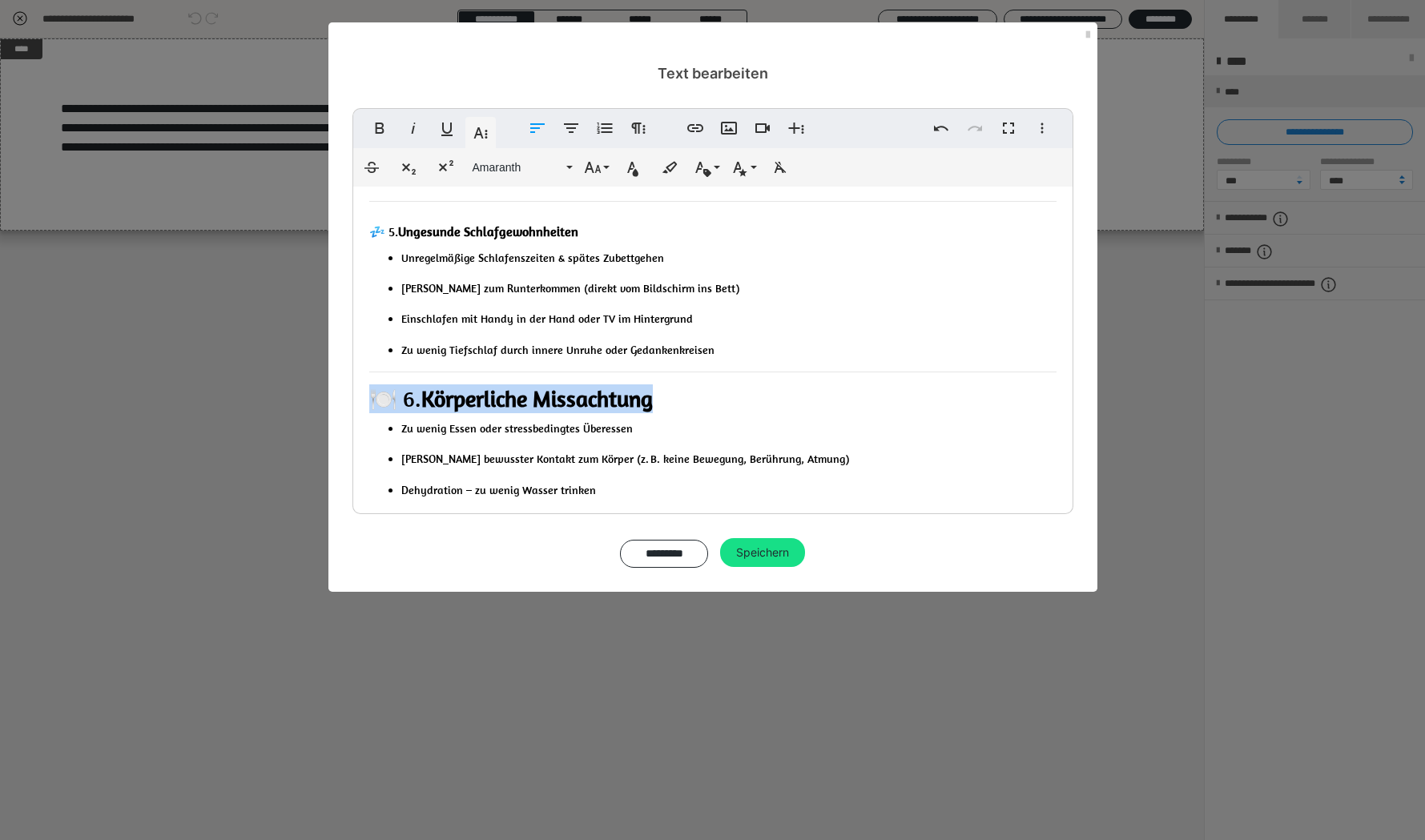 drag, startPoint x: 676, startPoint y: 394, endPoint x: 362, endPoint y: 399, distance: 314.03981 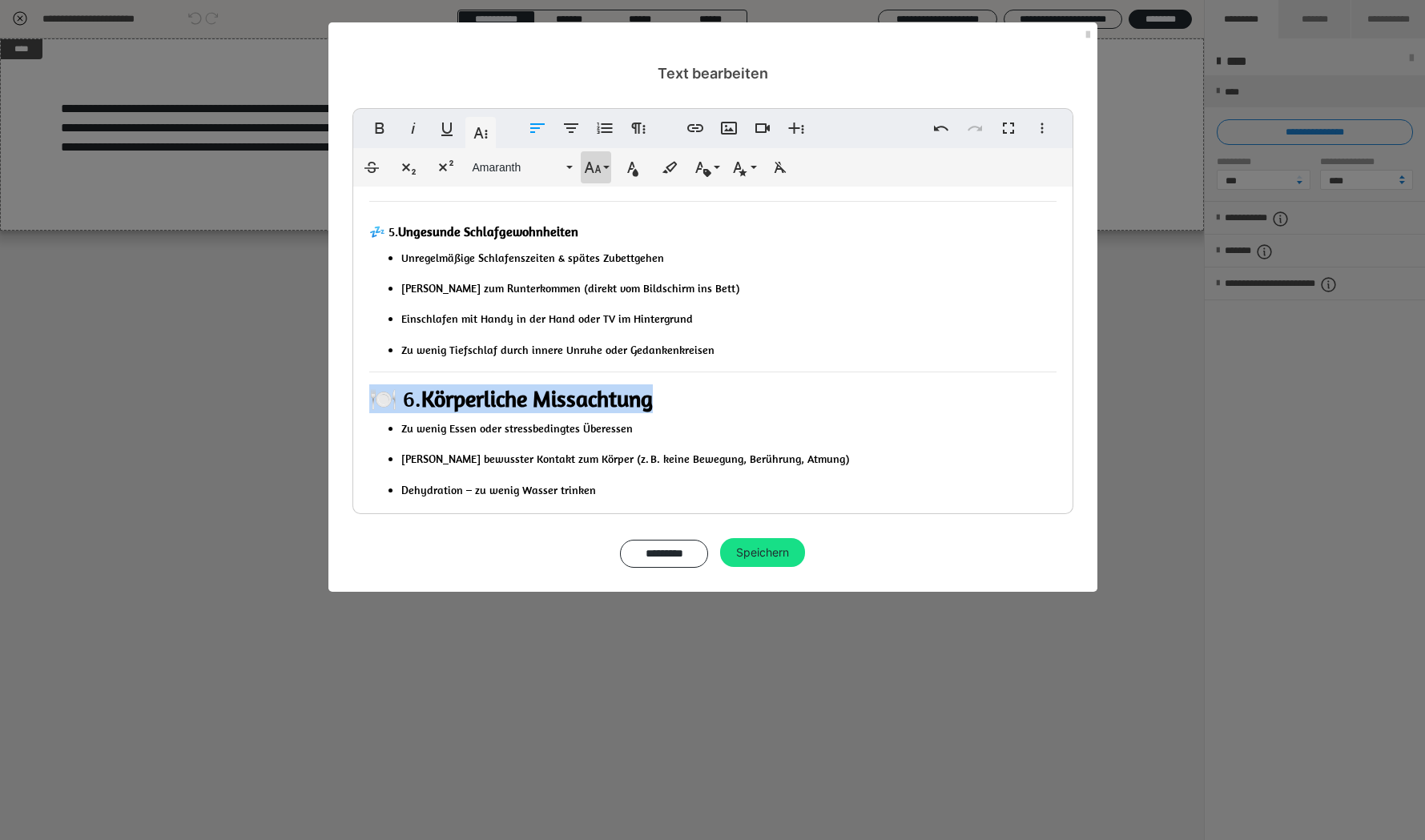 click 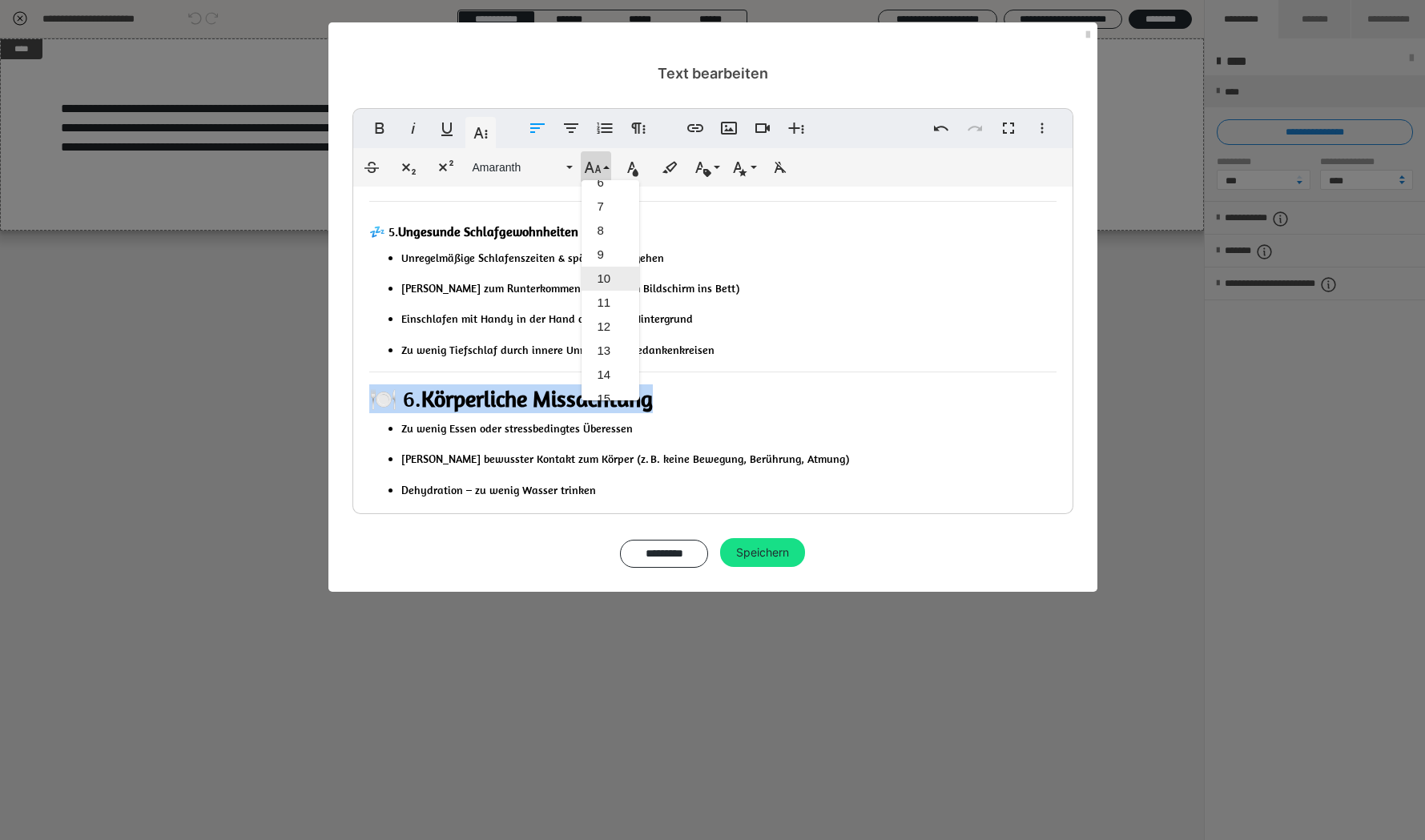 scroll, scrollTop: 172, scrollLeft: 0, axis: vertical 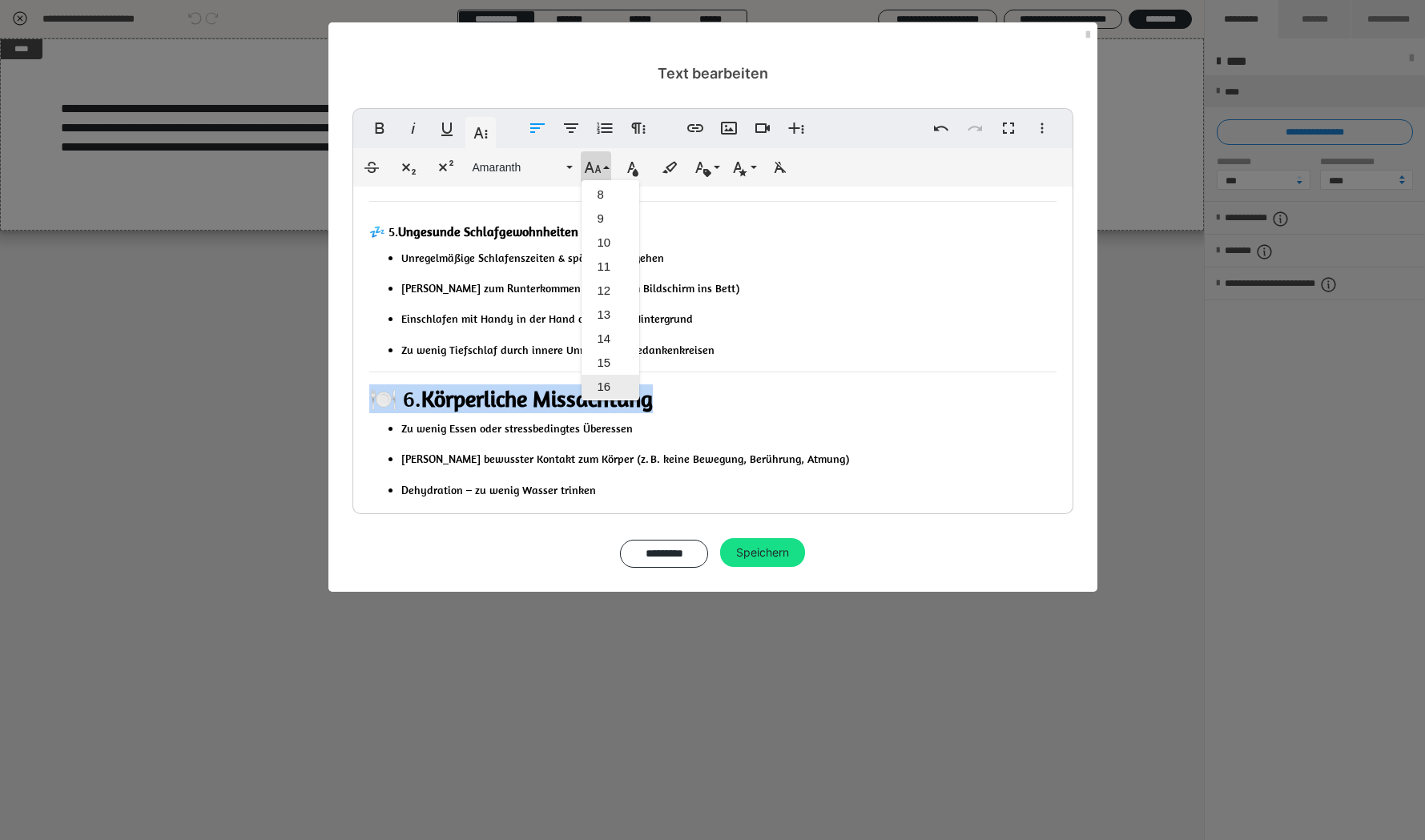 click on "16" at bounding box center (610, 387) 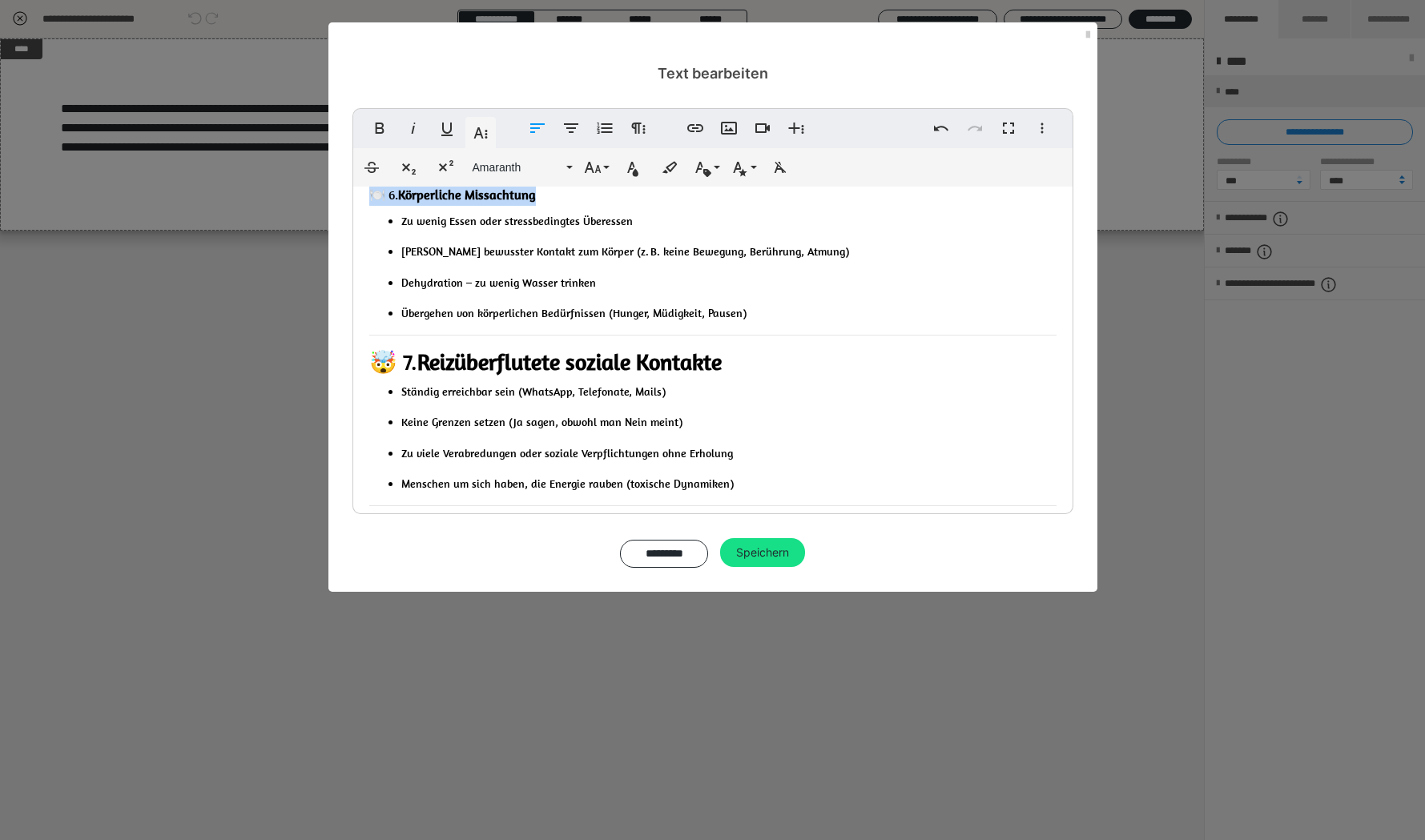 scroll, scrollTop: 1014, scrollLeft: 0, axis: vertical 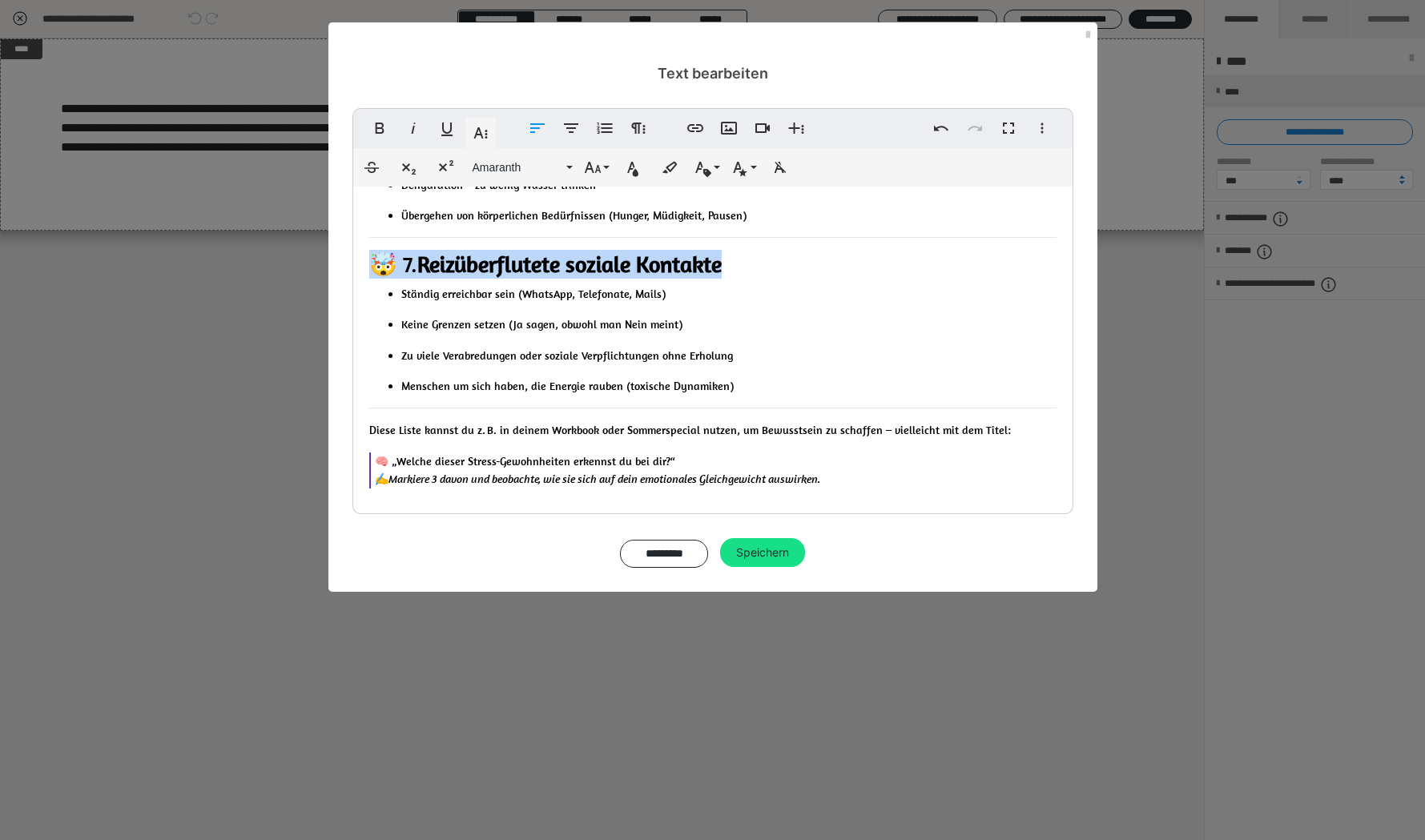 drag, startPoint x: 741, startPoint y: 253, endPoint x: 334, endPoint y: 259, distance: 407.044 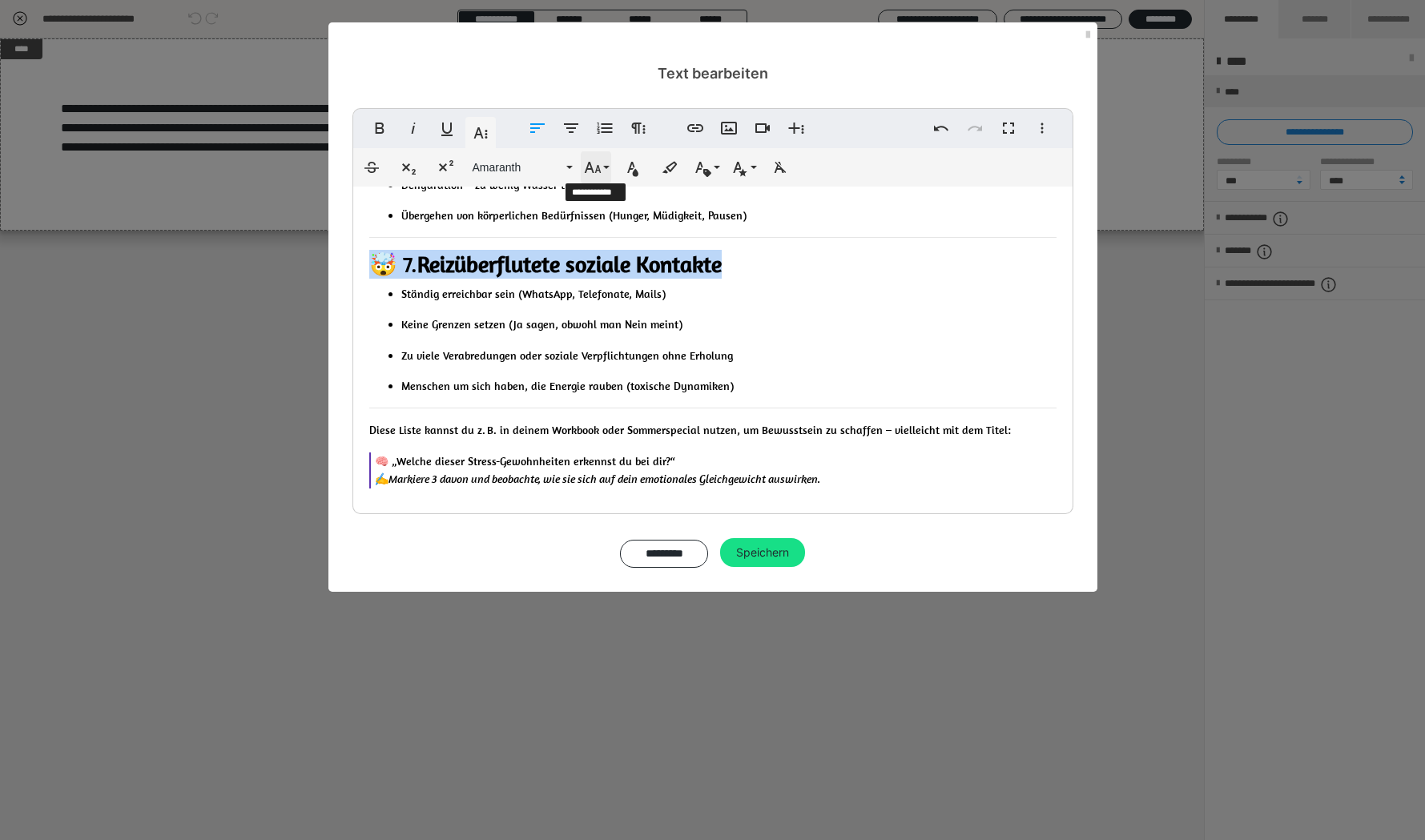 click 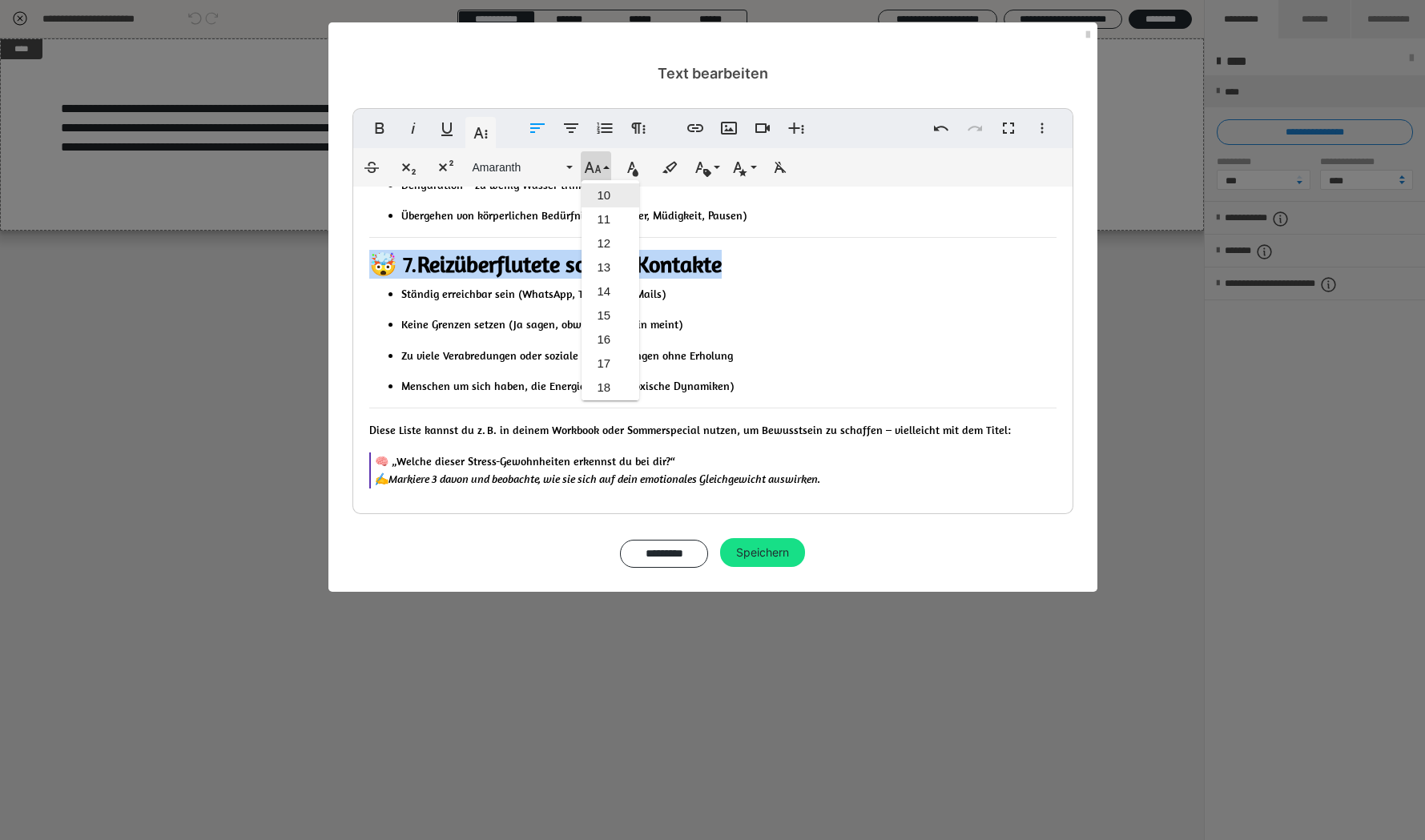 scroll, scrollTop: 331, scrollLeft: 0, axis: vertical 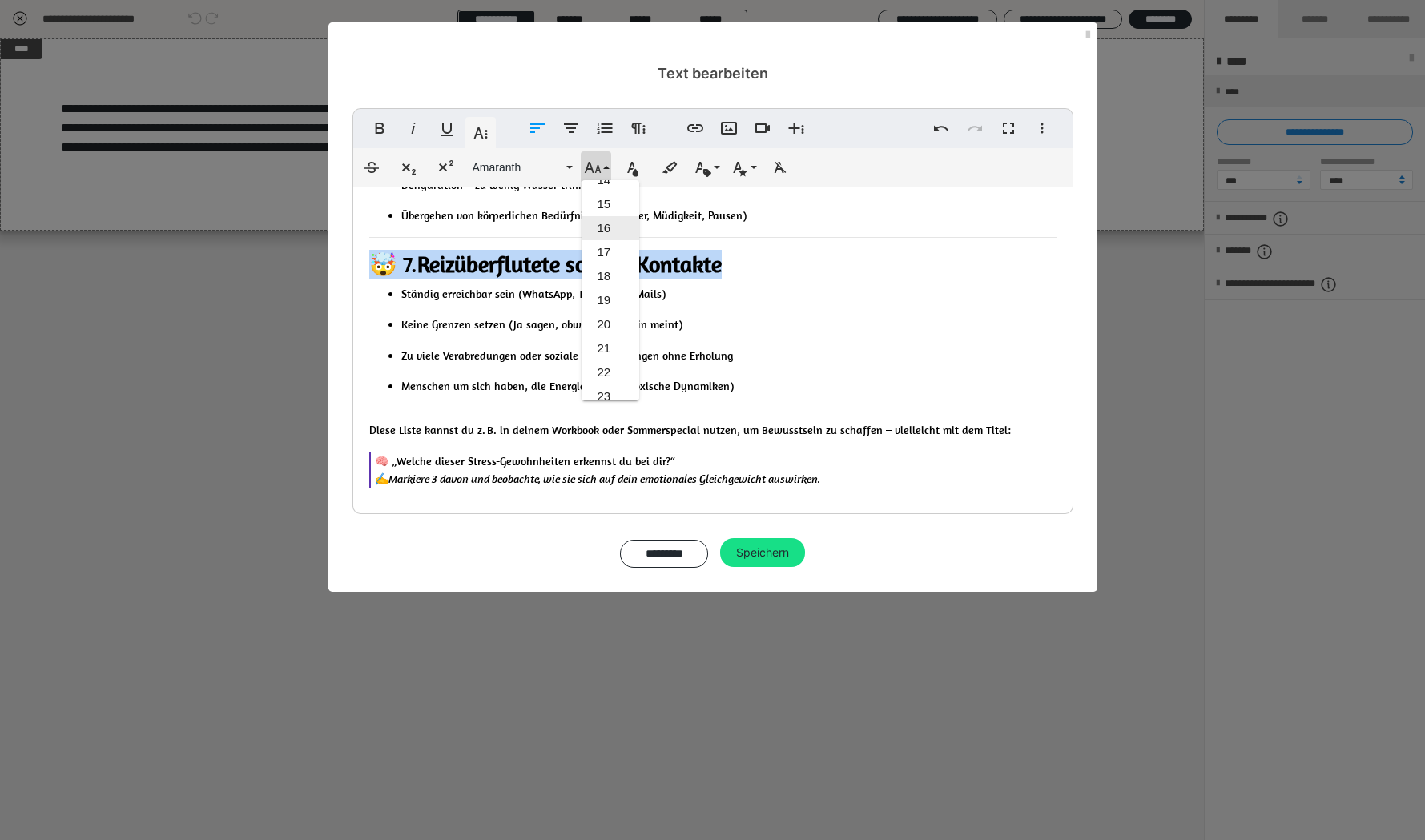 click on "16" at bounding box center [610, 228] 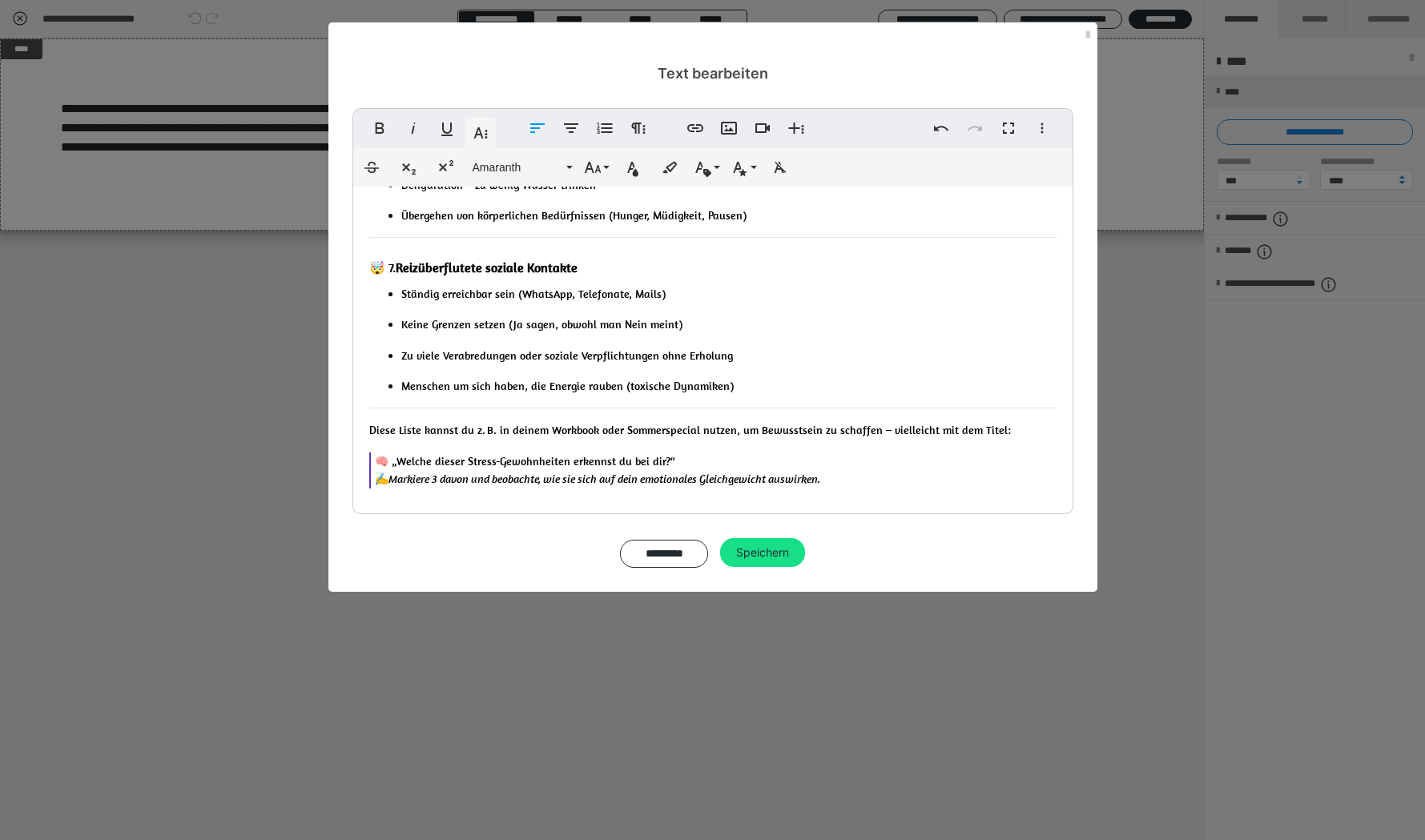 click on "⚡️  Gewohnheiten, die das Nervensystem im Alltag stressen 📱 1.  Übermäßiger Medien- & Bildschirmkonsum Ständiges Scrollen  auf Social Media ohne bewusste Pausen (Doomscrolling) Push-Benachrichtigungen  jede Stunde (ständige Alarmbereitschaft) Multitasking mit Medien  (TV läuft + Handy in der Hand) Arbeiten ohne Bildschirmpausen (besonders ohne Blick in die Ferne) ☕️ 2.  Überreizung durch Reize & Stimulanzien Zu viel  Koffein oder Energy-Drinks  (Kaffee am Nachmittag oder mehrere Tassen) Ständige  Lautstärke & Geräusche  (z. B. Musik, Podcast, Straßenlärm ohne bewusste Stille) Helles, künstliches Licht bis spät abends (vor allem Blaulicht) Keine ruhigen Phasen am Tag – durchgängig Input, Gespräche oder Aufgaben 🧠 3.  Dauerhafte mentale Belastung Grübeln über Vergangenes oder Zukünftiges (Overthinking) Perfektionismus & ständiger innerer Druck („Ich darf keinen Fehler machen“) Nicht abschalten können nach Feierabend 🔄 4.  💤 5.  🍽️ 6.  🤯 7." at bounding box center [713, -155] 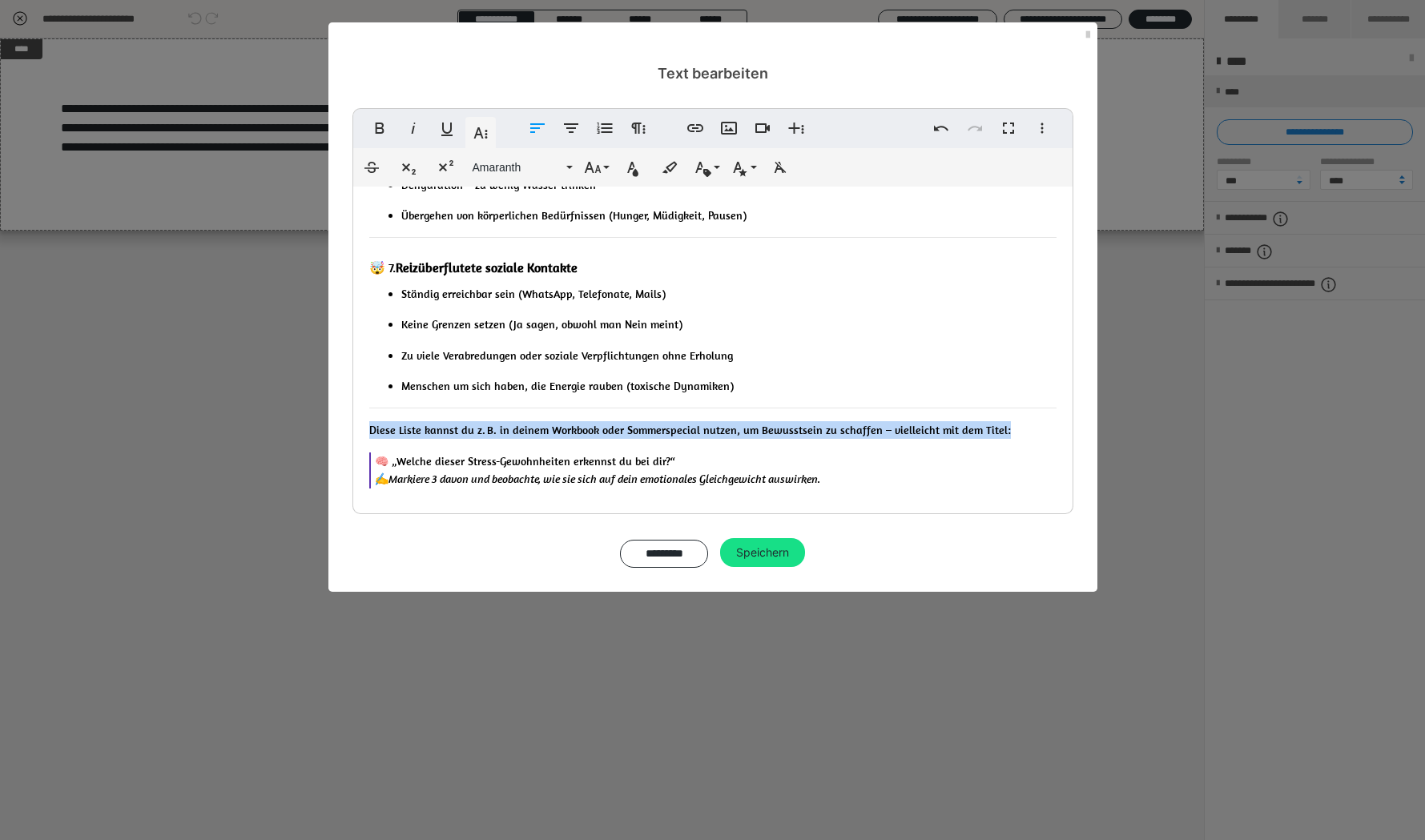drag, startPoint x: 1002, startPoint y: 424, endPoint x: 365, endPoint y: 423, distance: 637.0008 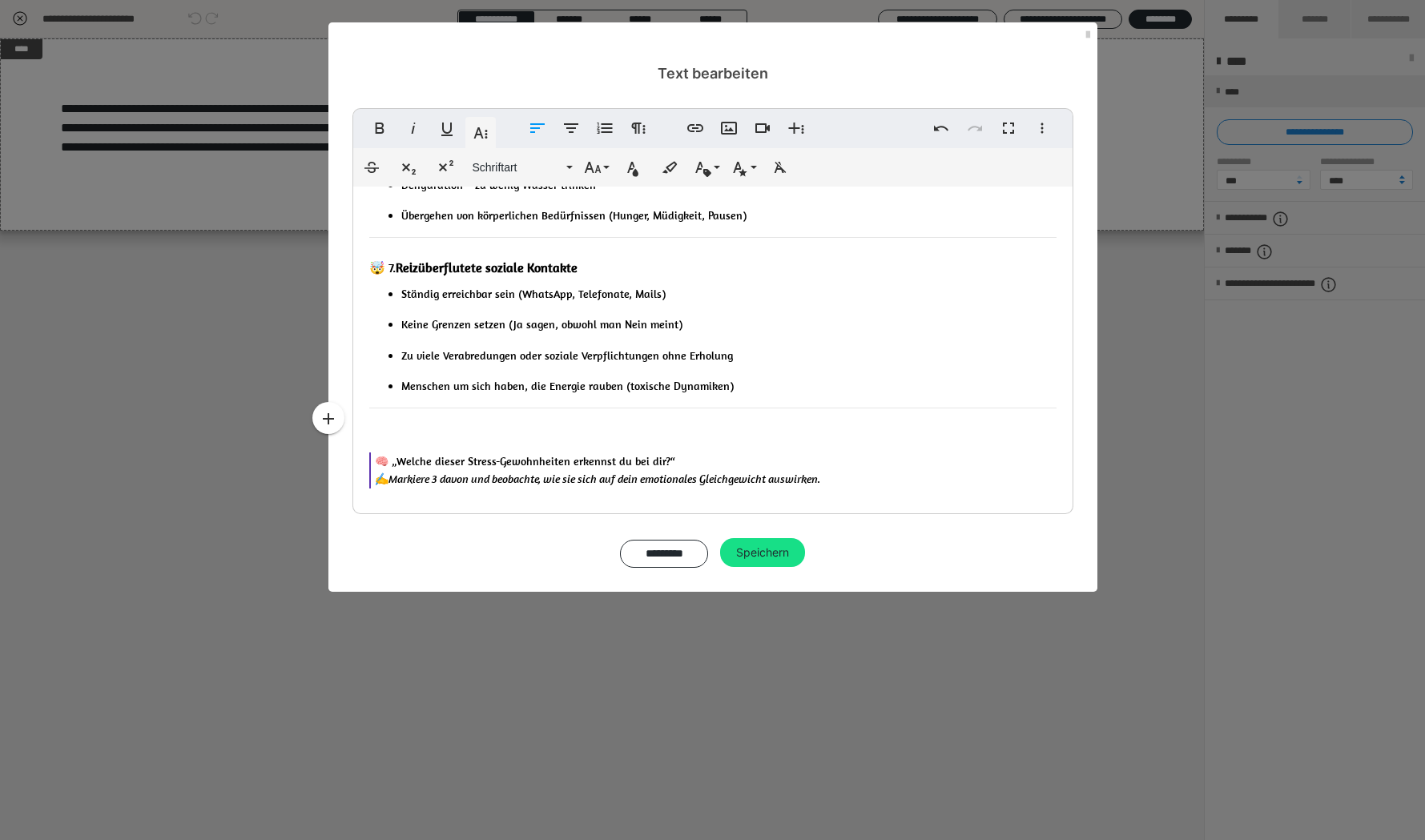 click on "⚡️  Gewohnheiten, die das Nervensystem im Alltag stressen 📱 1.  Übermäßiger Medien- & Bildschirmkonsum Ständiges Scrollen  auf Social Media ohne bewusste Pausen (Doomscrolling) Push-Benachrichtigungen  jede Stunde (ständige Alarmbereitschaft) Multitasking mit Medien  (TV läuft + Handy in der Hand) Arbeiten ohne Bildschirmpausen (besonders ohne Blick in die Ferne) ☕️ 2.  Überreizung durch Reize & Stimulanzien Zu viel  Koffein oder Energy-Drinks  (Kaffee am Nachmittag oder mehrere Tassen) Ständige  Lautstärke & Geräusche  (z. B. Musik, Podcast, Straßenlärm ohne bewusste Stille) Helles, künstliches Licht bis spät abends (vor allem Blaulicht) Keine ruhigen Phasen am Tag – durchgängig Input, Gespräche oder Aufgaben 🧠 3.  Dauerhafte mentale Belastung Grübeln über Vergangenes oder Zukünftiges (Overthinking) Perfektionismus & ständiger innerer Druck („Ich darf keinen Fehler machen“) Nicht abschalten können nach Feierabend 🔄 4.  Mangel an emotionaler Selbstregulation" at bounding box center [713, -155] 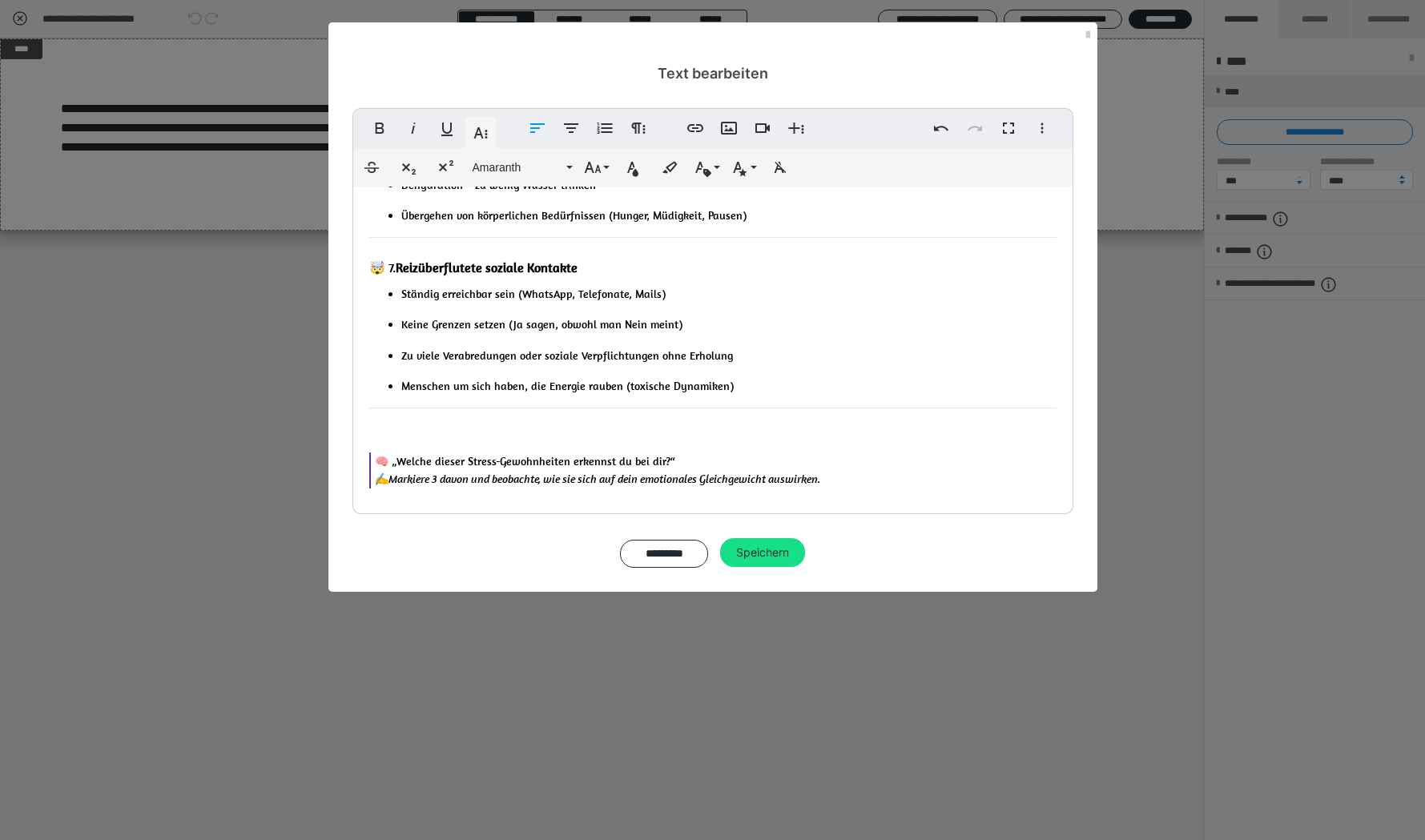 click on "⚡️  Gewohnheiten, die das Nervensystem im Alltag stressen 📱 1.  Übermäßiger Medien- & Bildschirmkonsum Ständiges Scrollen  auf Social Media ohne bewusste Pausen (Doomscrolling) Push-Benachrichtigungen  jede Stunde (ständige Alarmbereitschaft) Multitasking mit Medien  (TV läuft + Handy in der Hand) Arbeiten ohne Bildschirmpausen (besonders ohne Blick in die Ferne) ☕️ 2.  Überreizung durch Reize & Stimulanzien Zu viel  Koffein oder Energy-Drinks  (Kaffee am Nachmittag oder mehrere Tassen) Ständige  Lautstärke & Geräusche  (z. B. Musik, Podcast, Straßenlärm ohne bewusste Stille) Helles, künstliches Licht bis spät abends (vor allem Blaulicht) Keine ruhigen Phasen am Tag – durchgängig Input, Gespräche oder Aufgaben 🧠 3.  Dauerhafte mentale Belastung Grübeln über Vergangenes oder Zukünftiges (Overthinking) Perfektionismus & ständiger innerer Druck („Ich darf keinen Fehler machen“) Nicht abschalten können nach Feierabend 🔄 4.  Mangel an emotionaler Selbstregulation" at bounding box center [713, -155] 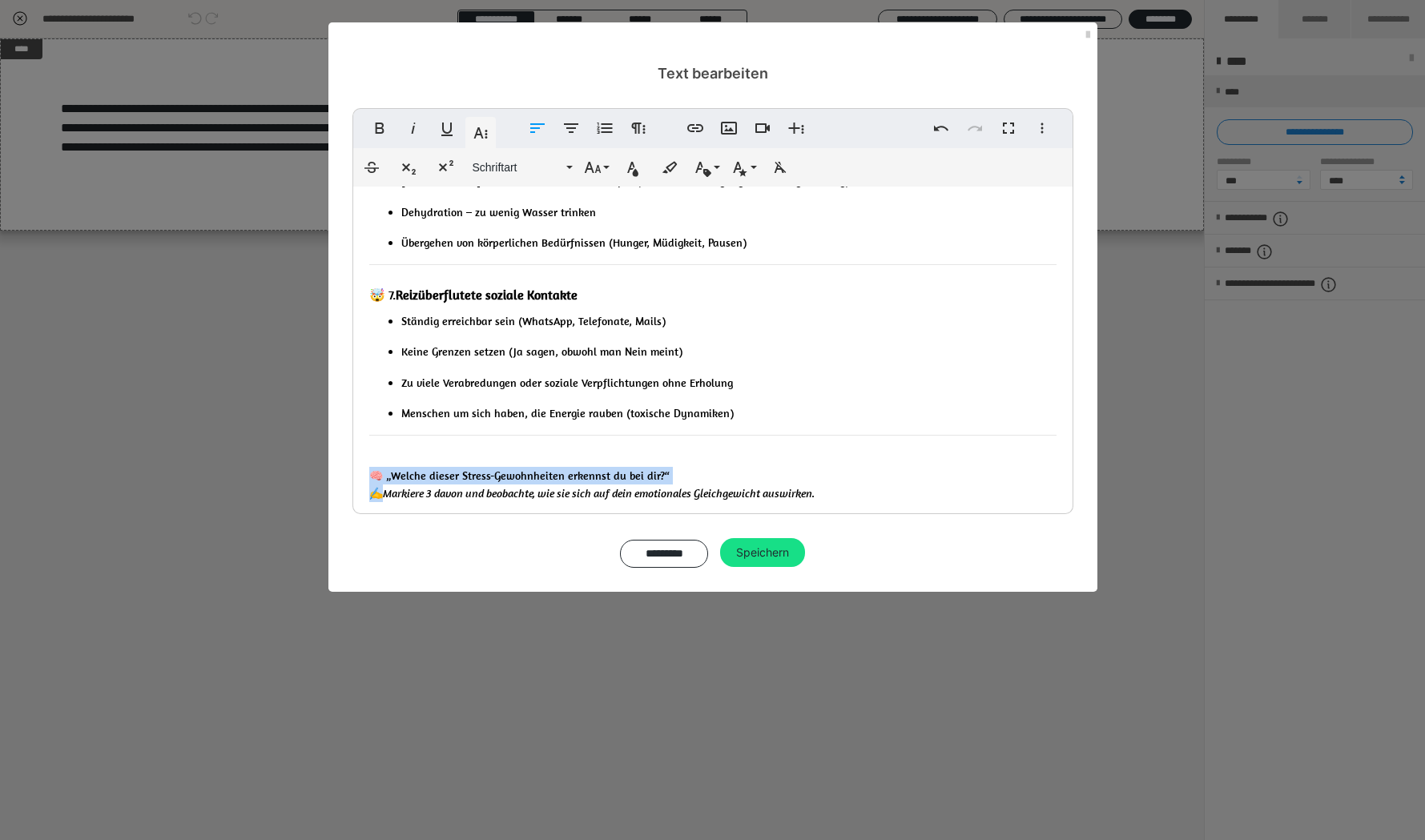 scroll, scrollTop: 990, scrollLeft: 0, axis: vertical 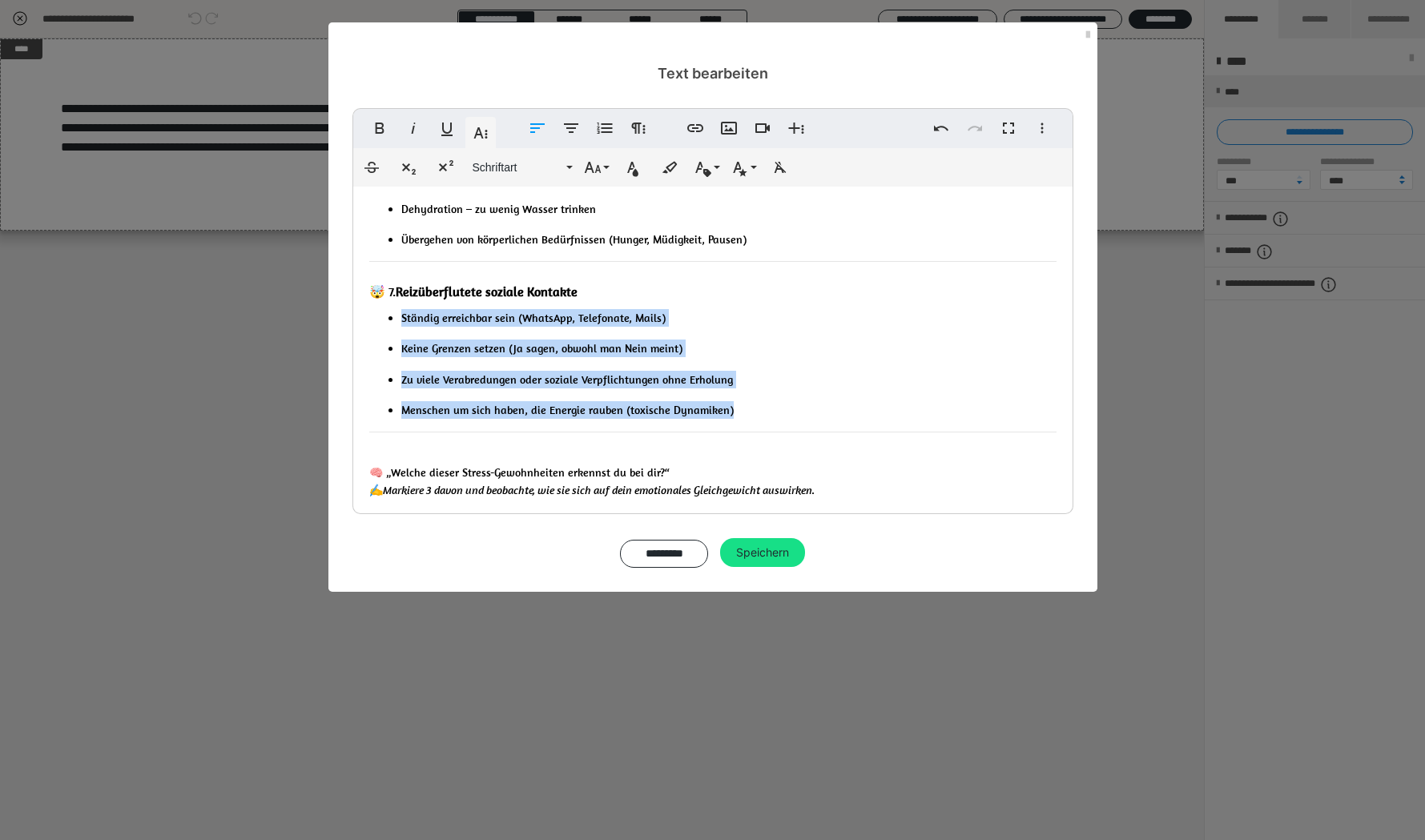drag, startPoint x: 731, startPoint y: 404, endPoint x: 368, endPoint y: 302, distance: 377.05835 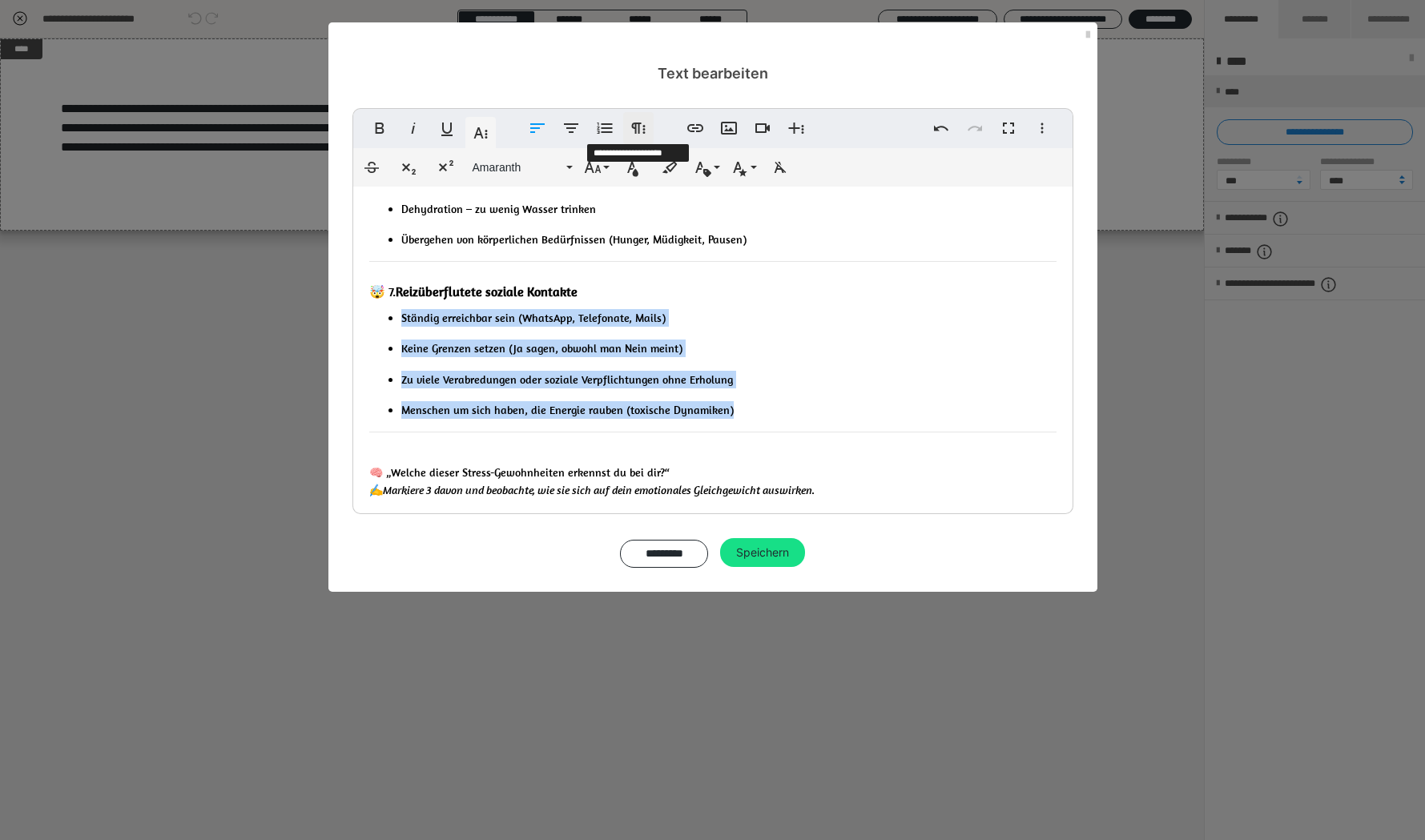 click on "Weitere Absatzformate" at bounding box center [638, 128] 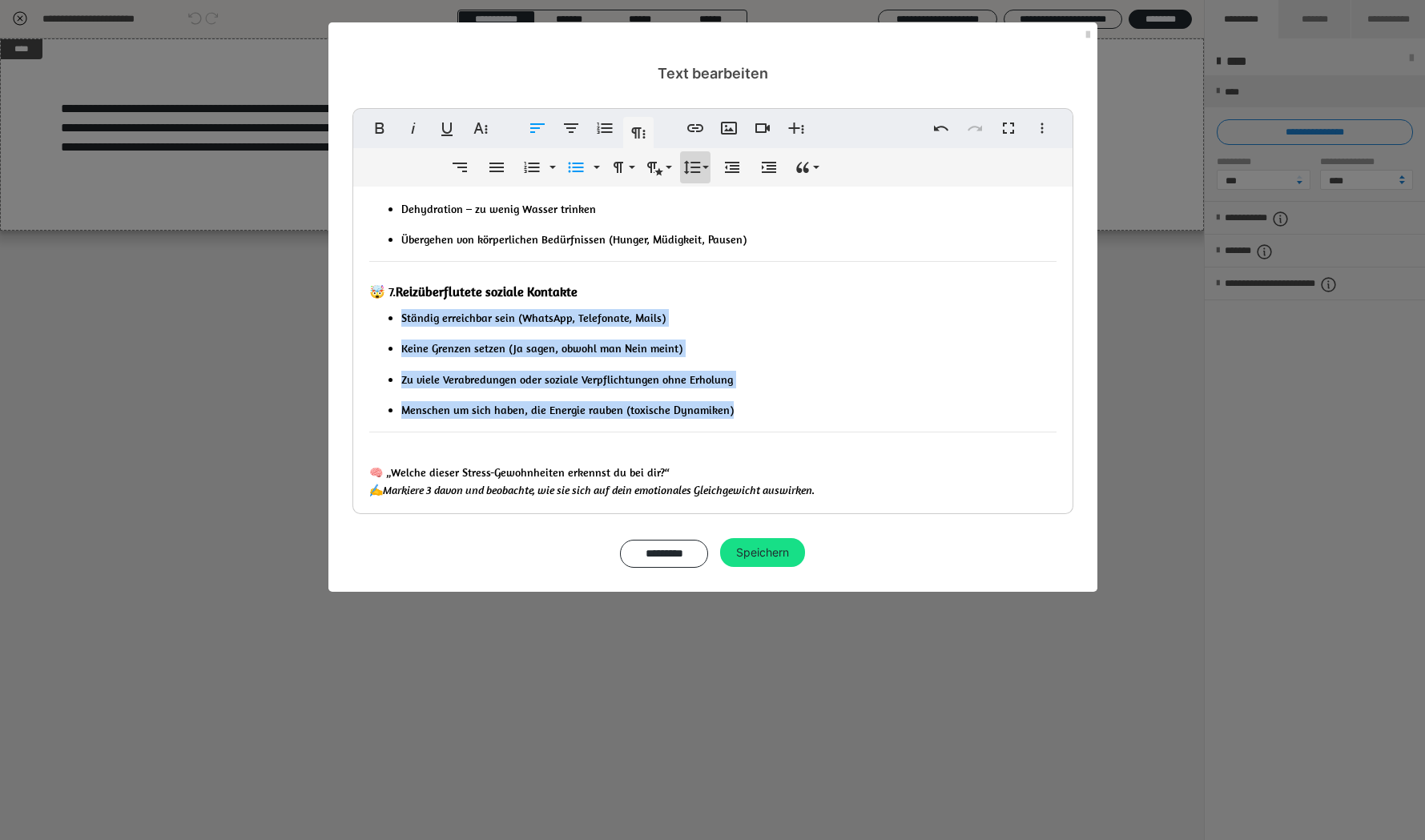 click 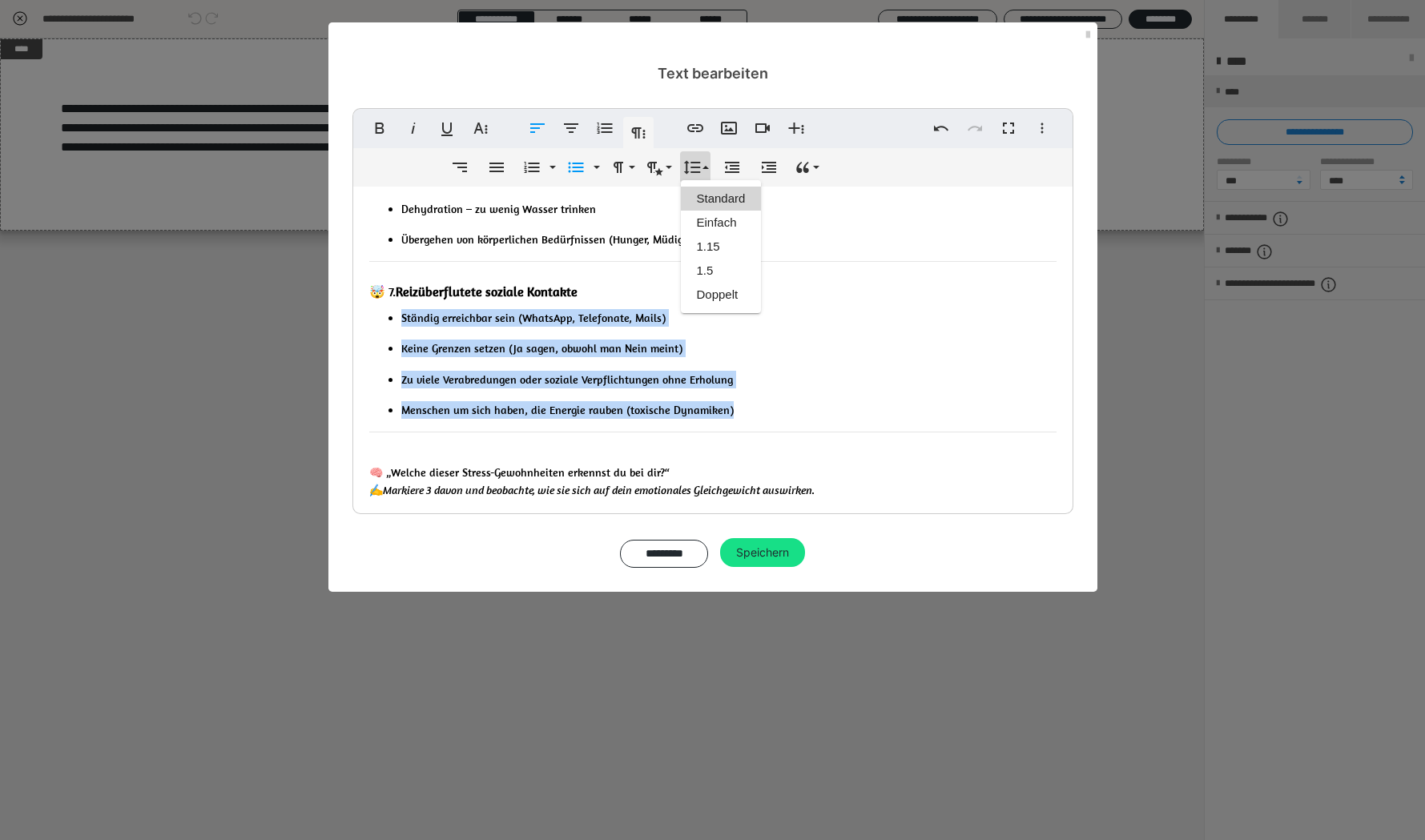 scroll, scrollTop: 0, scrollLeft: 0, axis: both 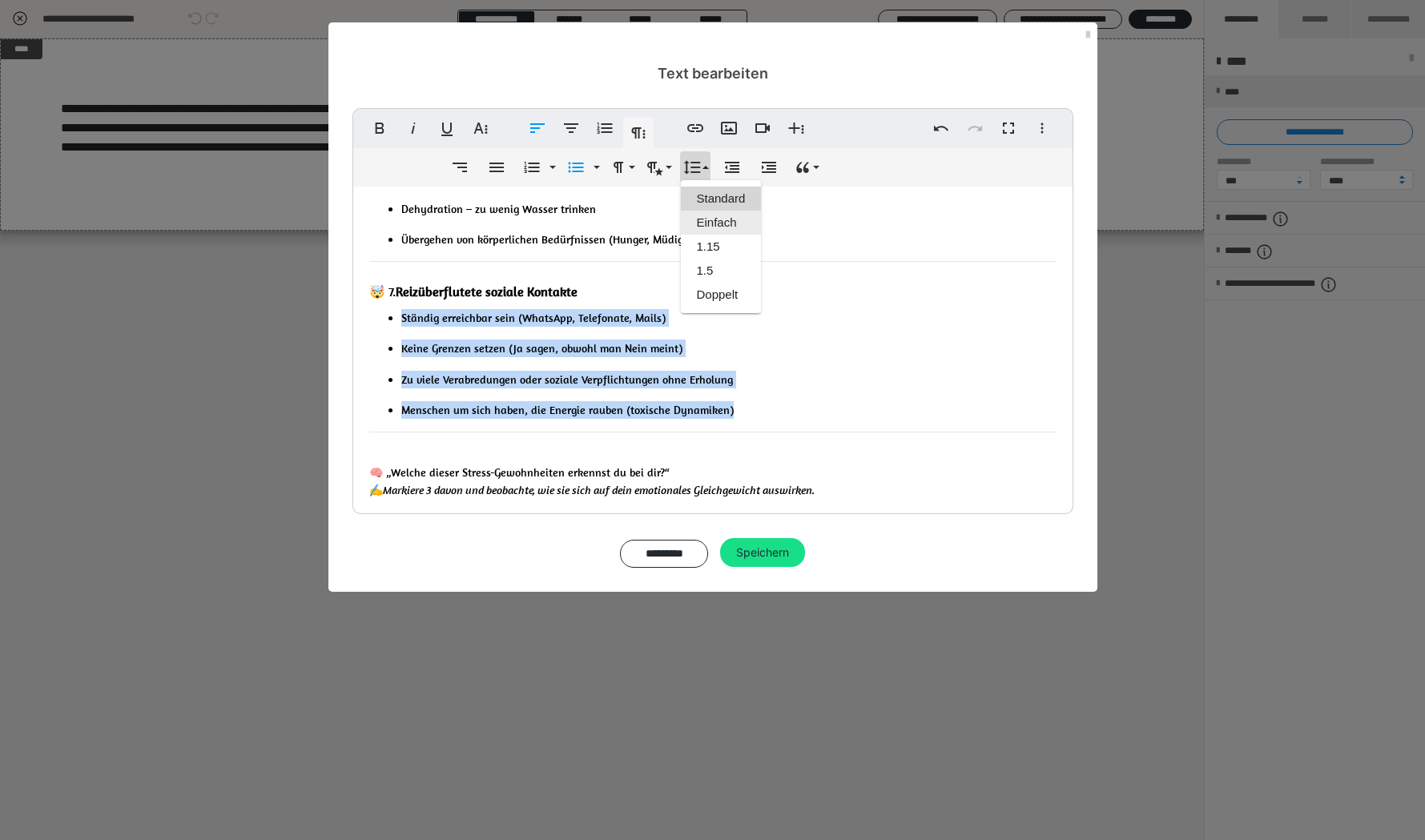 click on "Einfach" at bounding box center (721, 223) 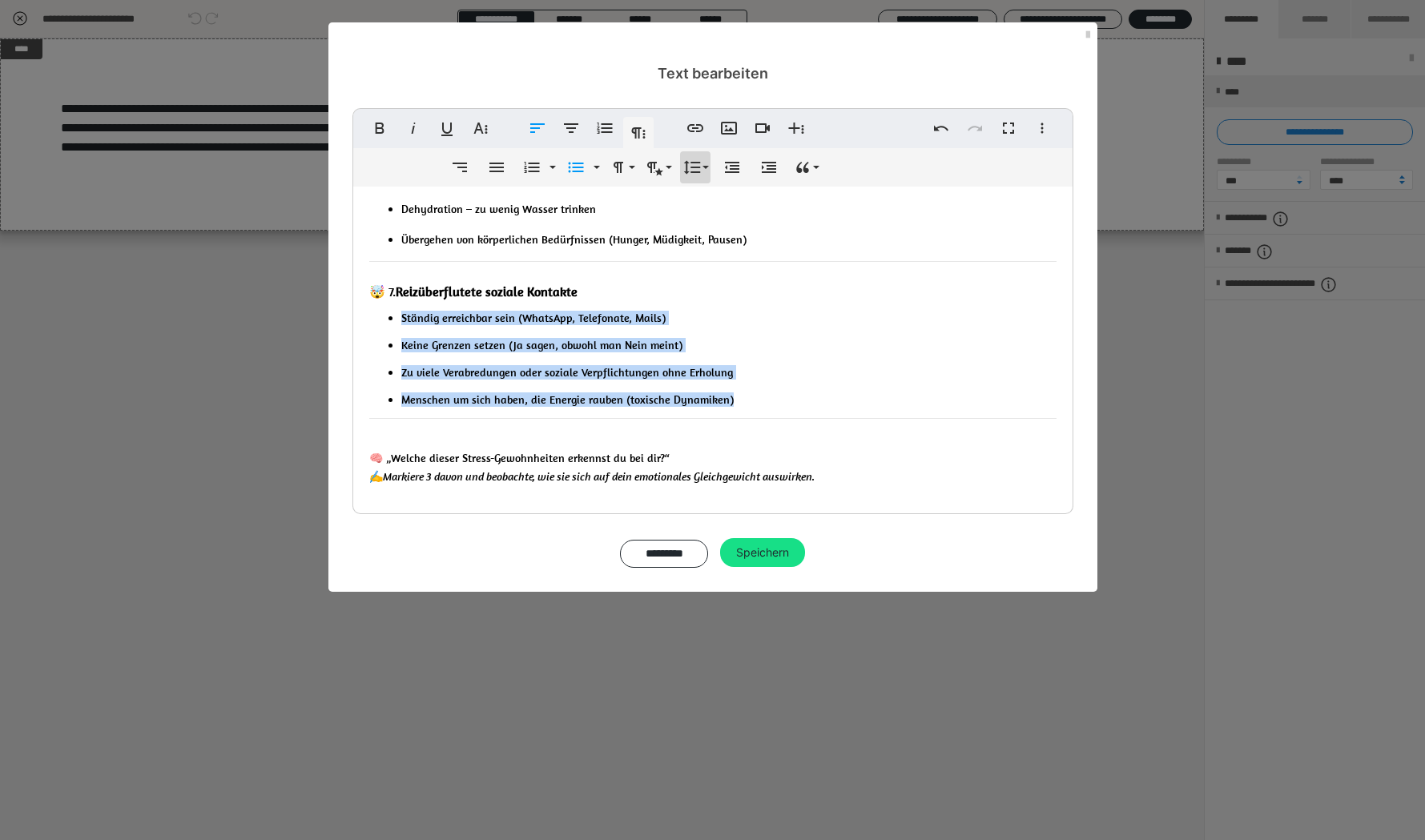 click 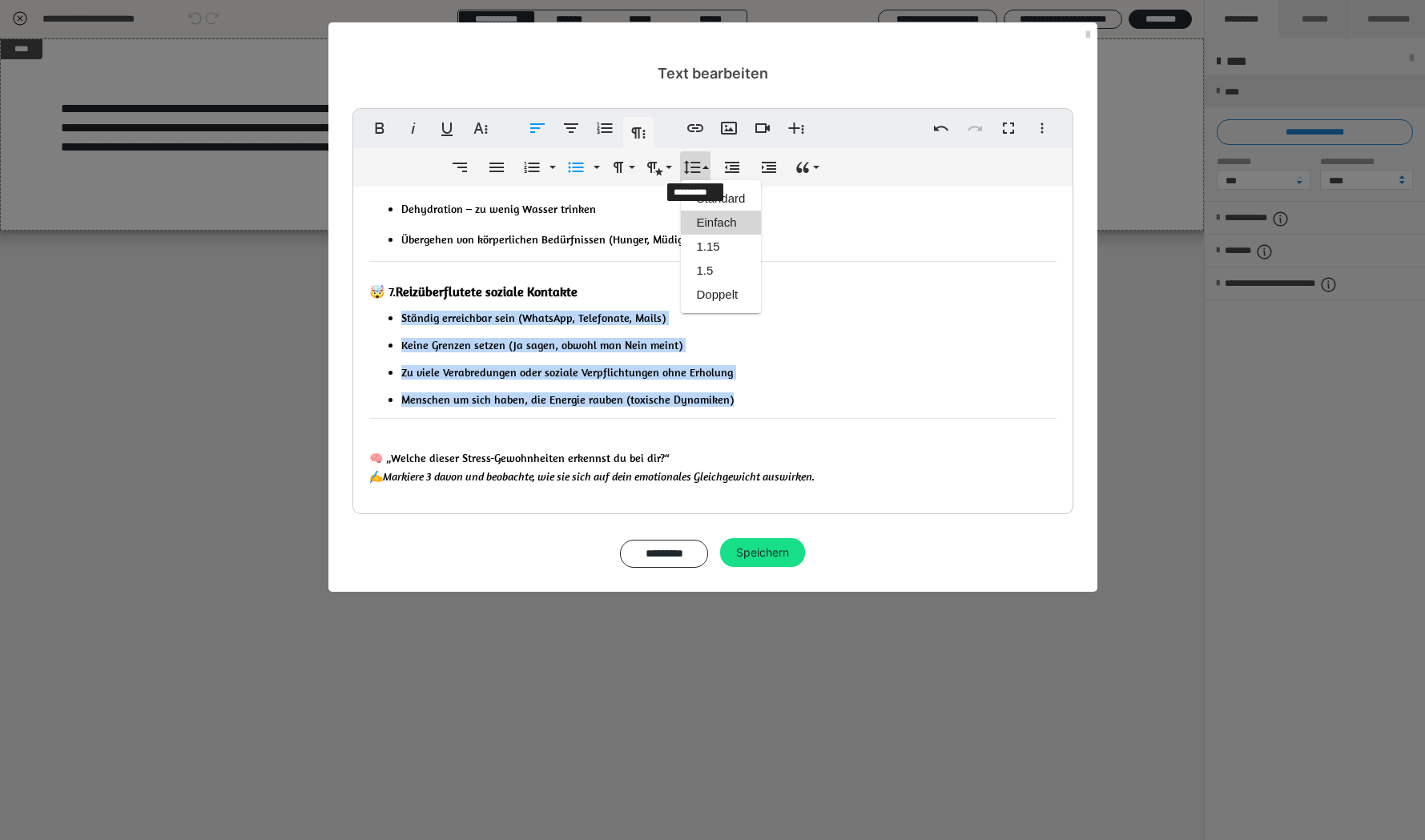 scroll, scrollTop: 0, scrollLeft: 0, axis: both 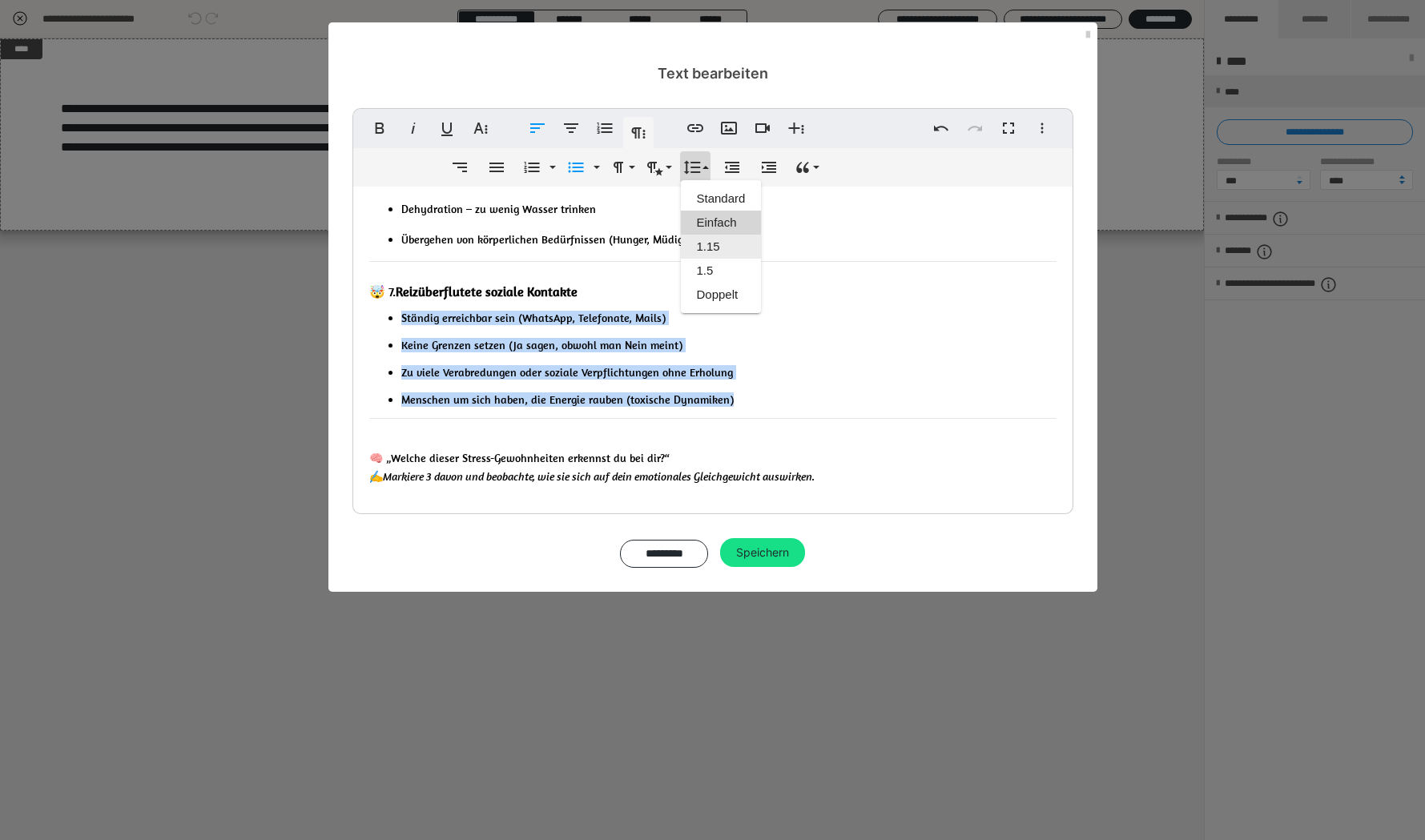 click on "1.15" at bounding box center [721, 247] 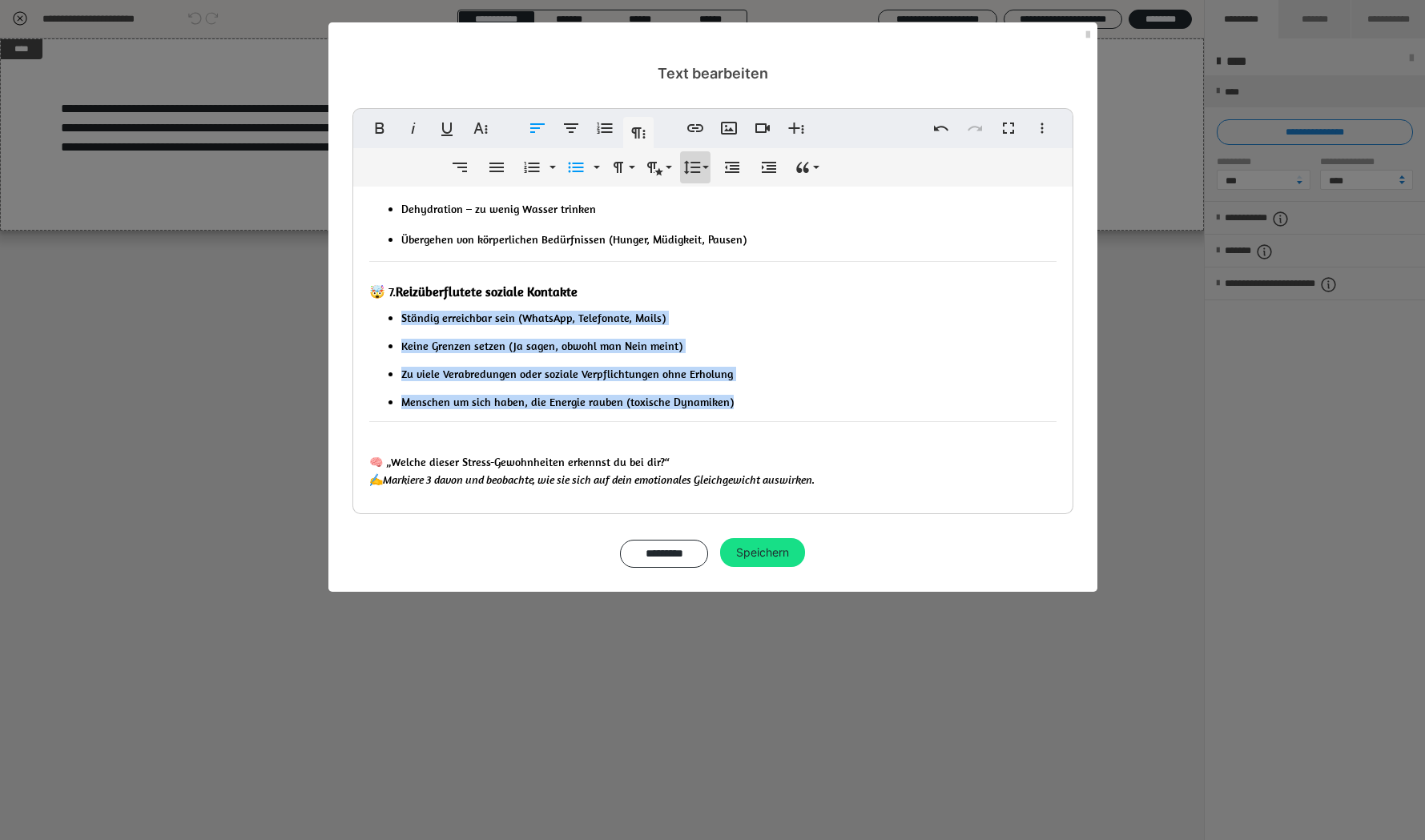 click on "Zeilenhöhe" at bounding box center (695, 167) 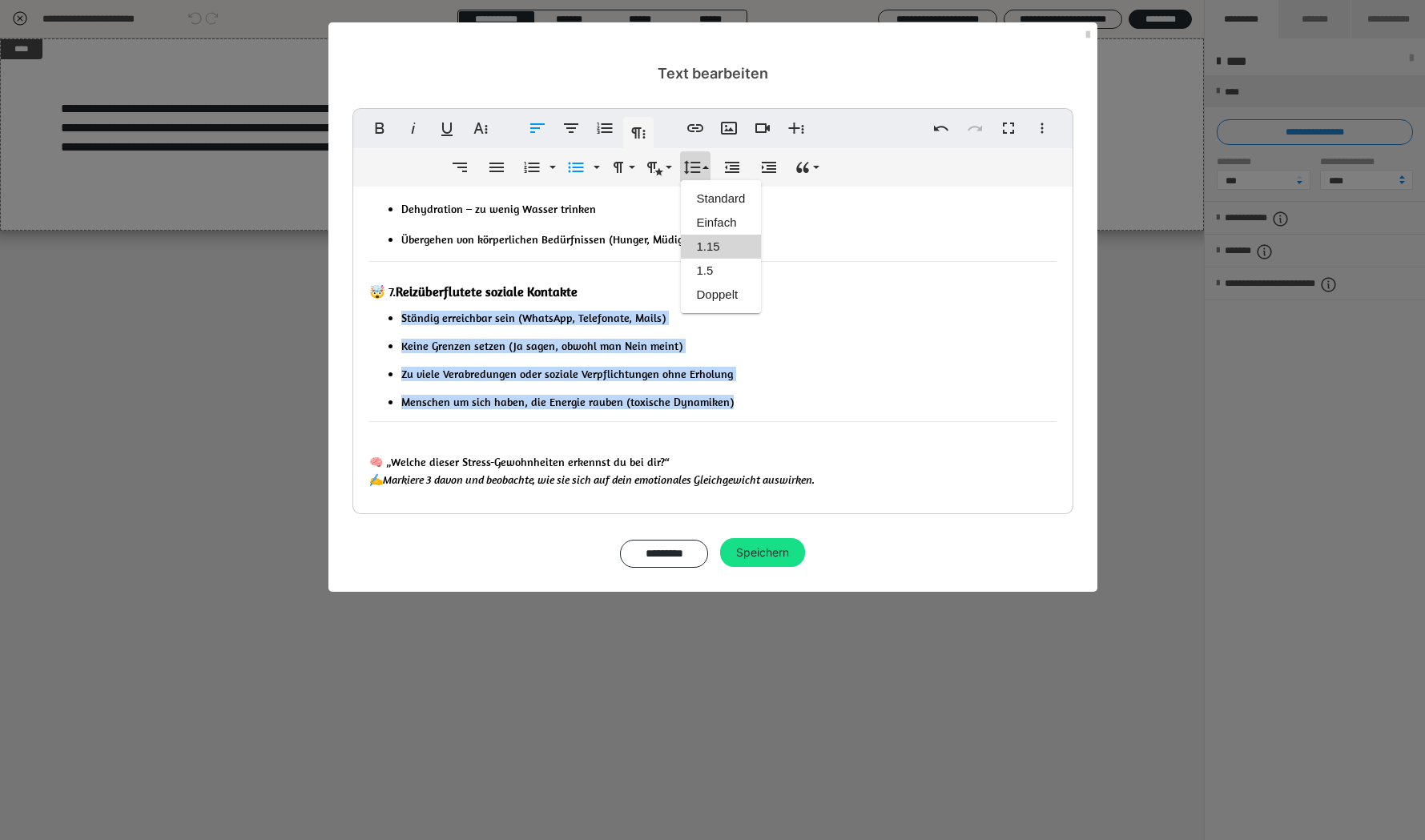 scroll, scrollTop: 0, scrollLeft: 0, axis: both 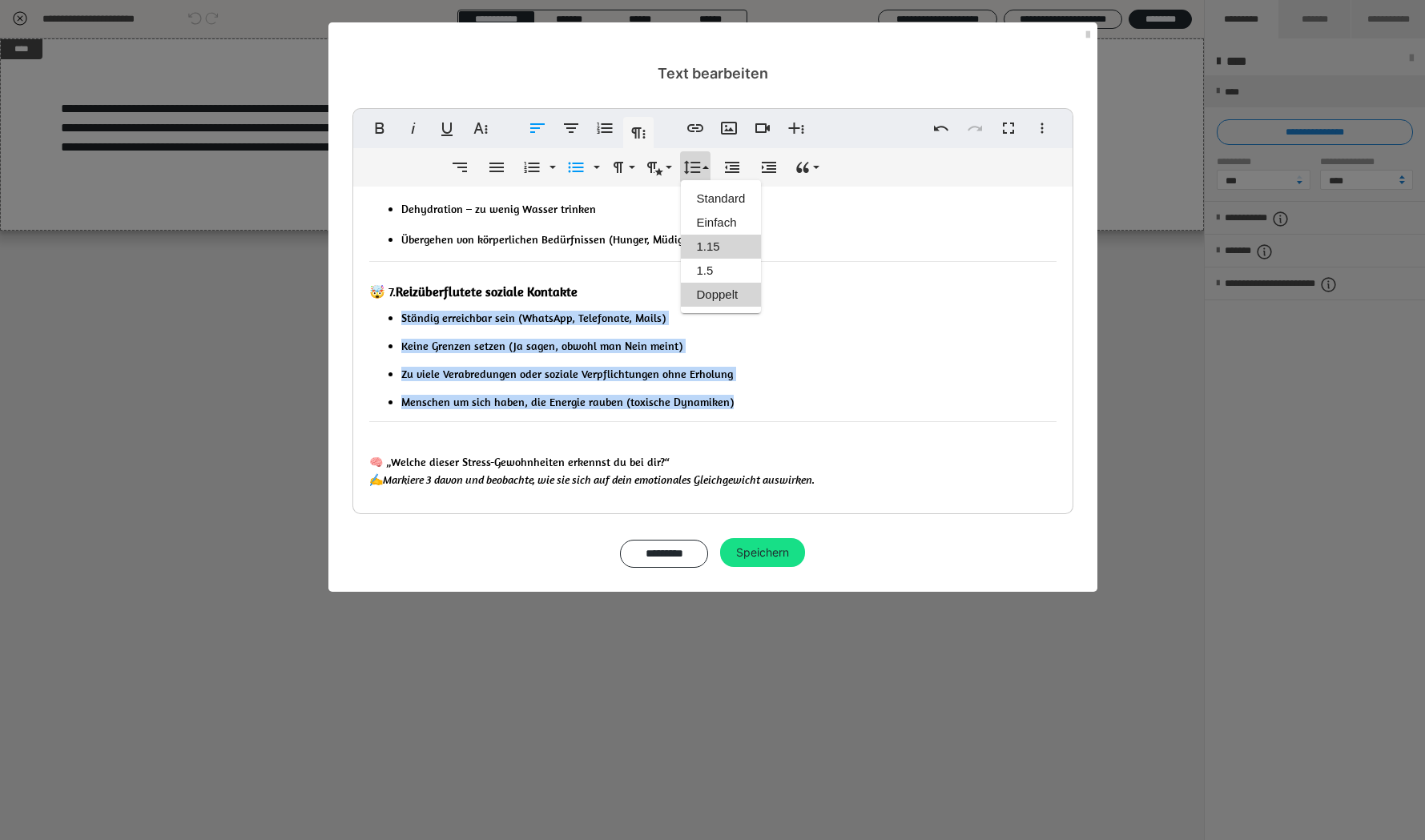 click on "Doppelt" at bounding box center [721, 295] 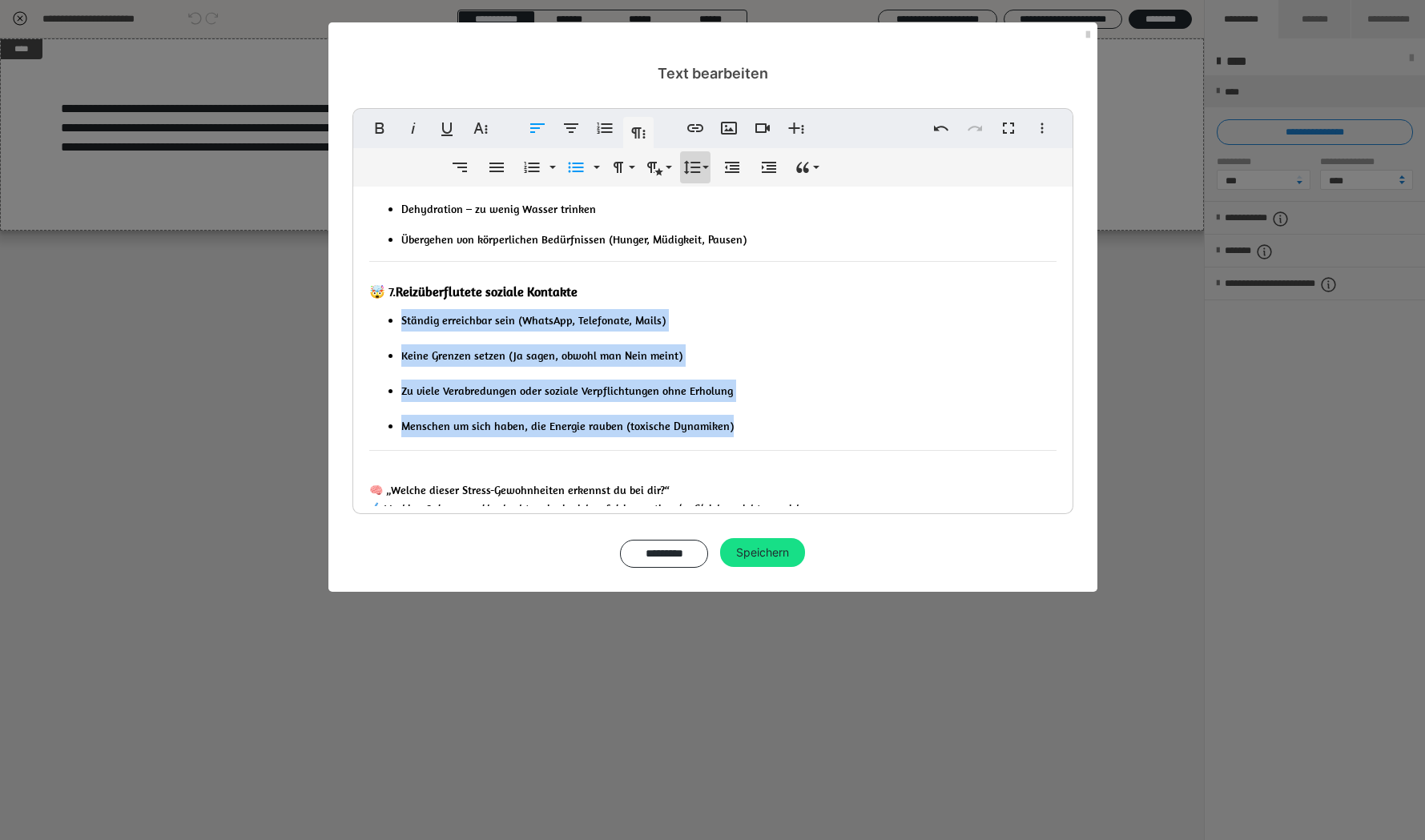 click on "Zeilenhöhe" at bounding box center [695, 167] 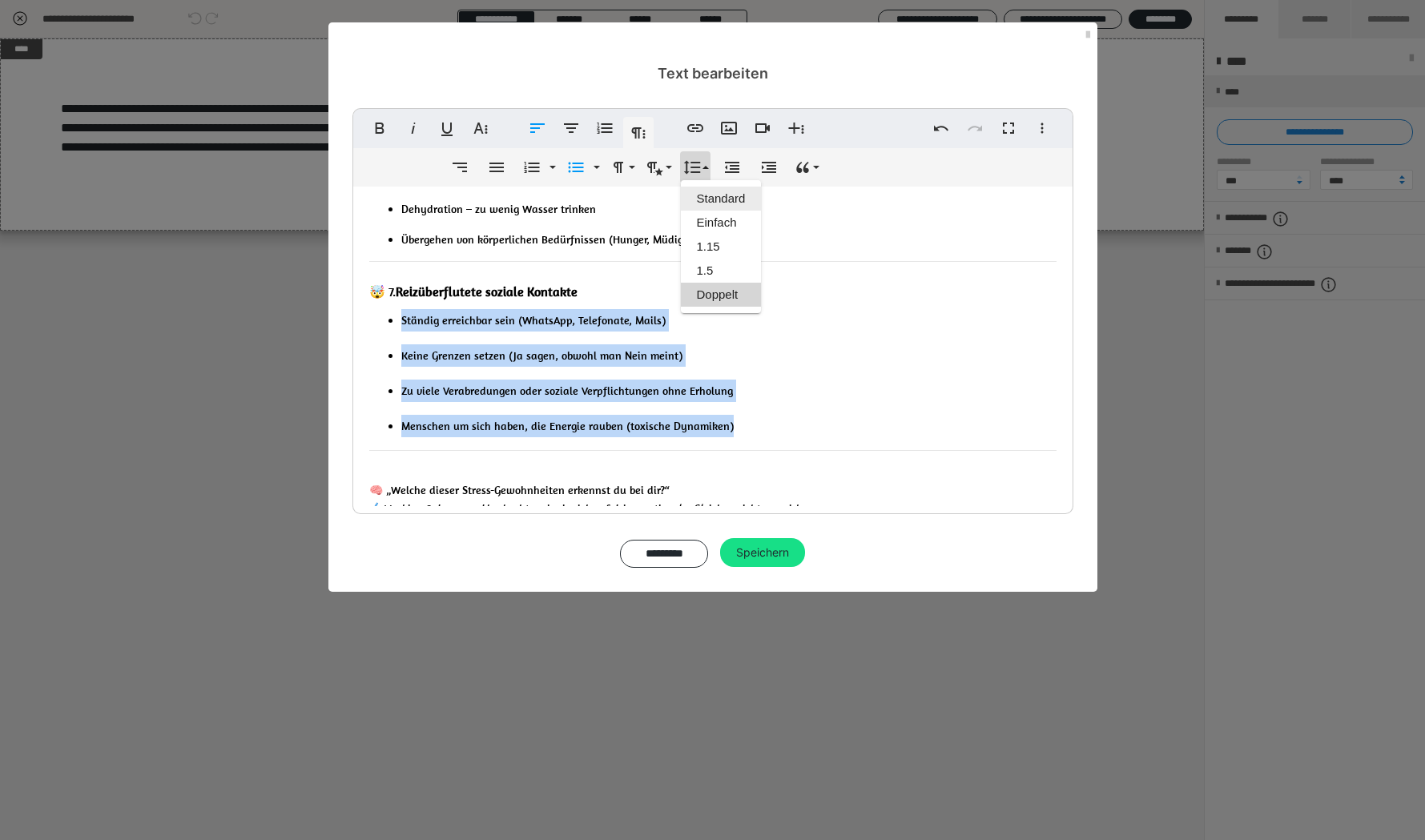 scroll, scrollTop: 0, scrollLeft: 0, axis: both 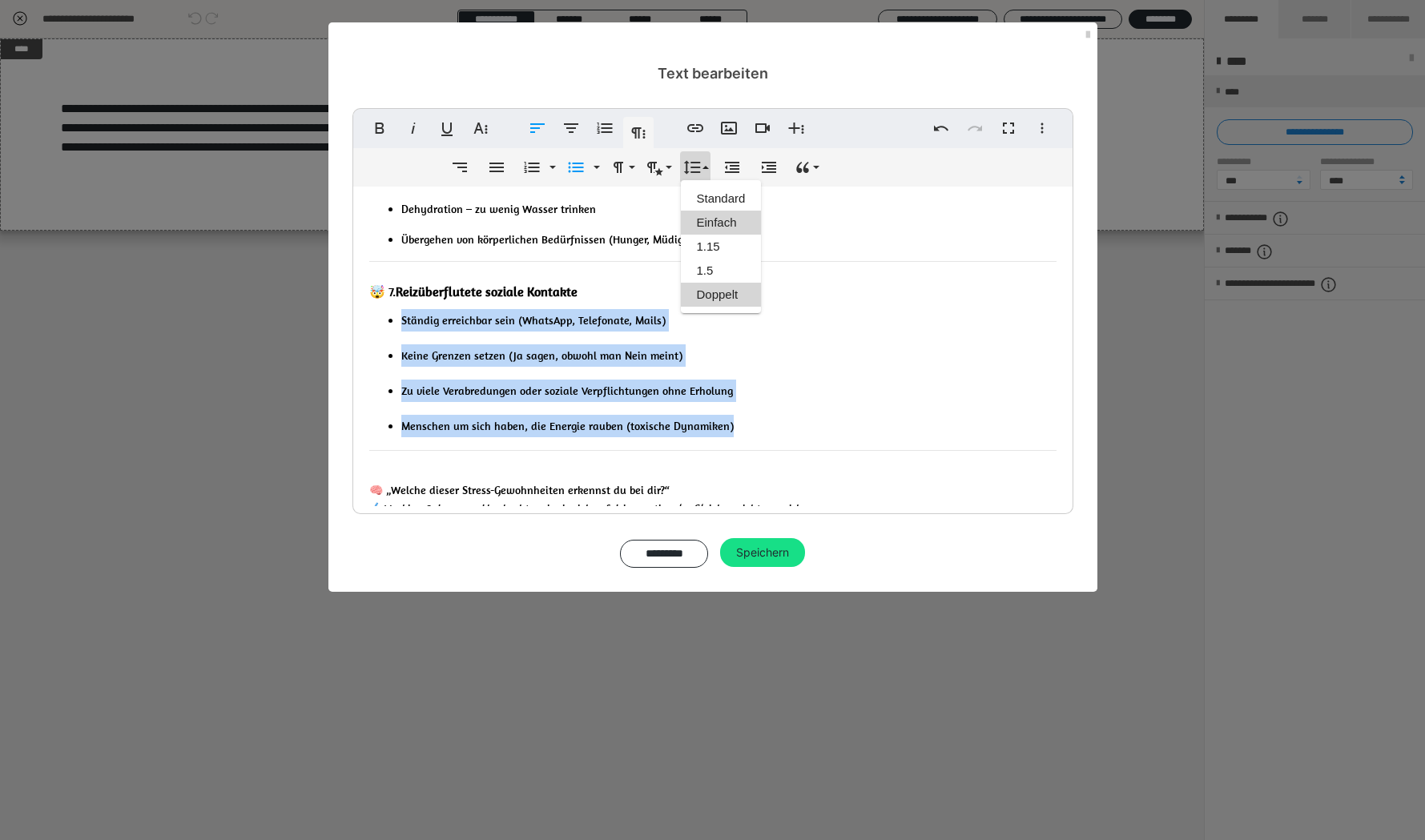 click on "Einfach" at bounding box center (721, 223) 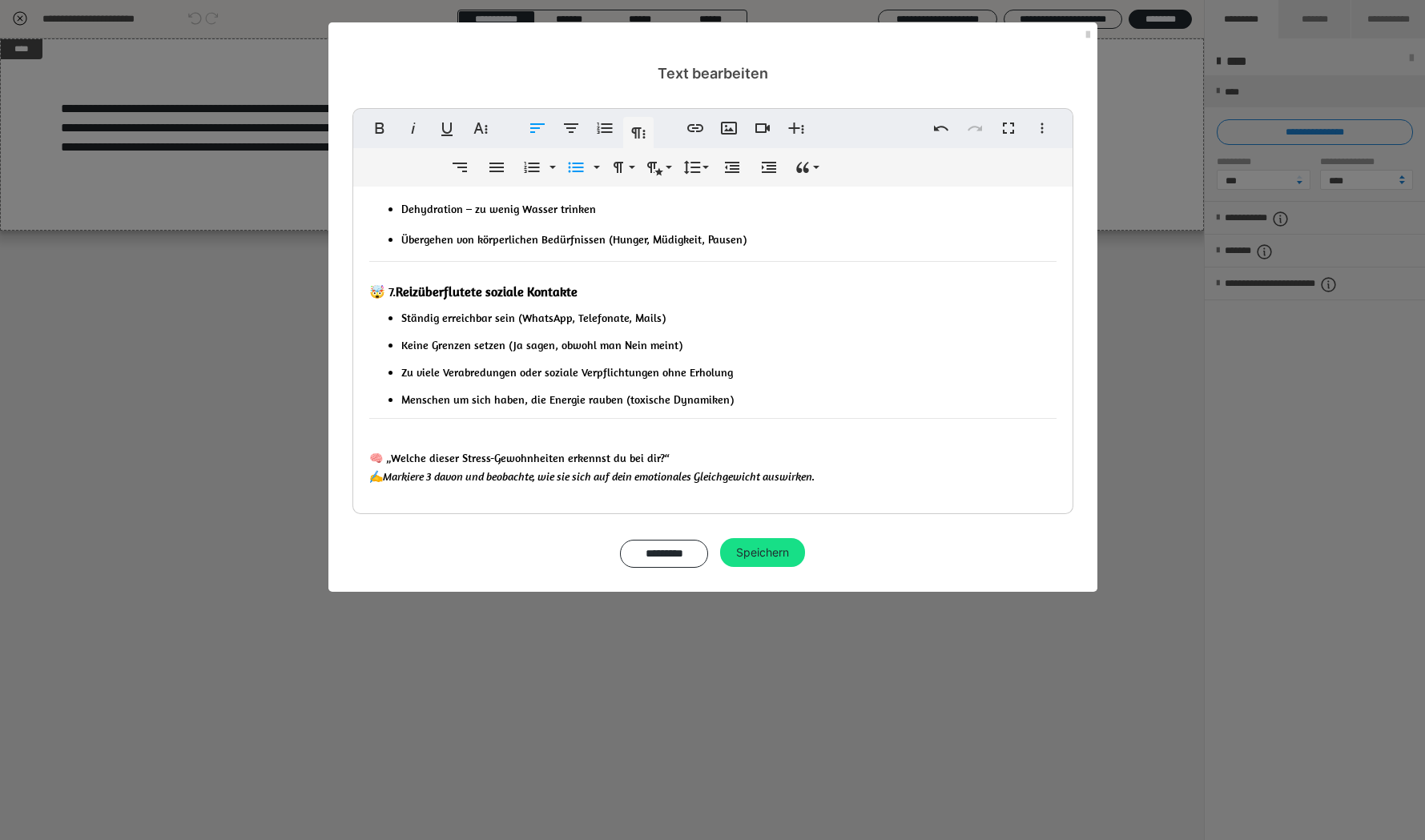 click on "⚡️  Gewohnheiten, die das Nervensystem im Alltag stressen 📱 1.  Übermäßiger Medien- & Bildschirmkonsum Ständiges Scrollen  auf Social Media ohne bewusste Pausen (Doomscrolling) Push-Benachrichtigungen  jede Stunde (ständige Alarmbereitschaft) Multitasking mit Medien  (TV läuft + Handy in der Hand) Arbeiten ohne Bildschirmpausen (besonders ohne Blick in die Ferne) ☕️ 2.  Überreizung durch Reize & Stimulanzien Zu viel  Koffein oder Energy-Drinks  (Kaffee am Nachmittag oder mehrere Tassen) Ständige  Lautstärke & Geräusche  (z. B. Musik, Podcast, Straßenlärm ohne bewusste Stille) Helles, künstliches Licht bis spät abends (vor allem Blaulicht) Keine ruhigen Phasen am Tag – durchgängig Input, Gespräche oder Aufgaben 🧠 3.  Dauerhafte mentale Belastung Grübeln über Vergangenes oder Zukünftiges (Overthinking) Perfektionismus & ständiger innerer Druck („Ich darf keinen Fehler machen“) Nicht abschalten können nach Feierabend 🔄 4.  Mangel an emotionaler Selbstregulation" at bounding box center (713, -145) 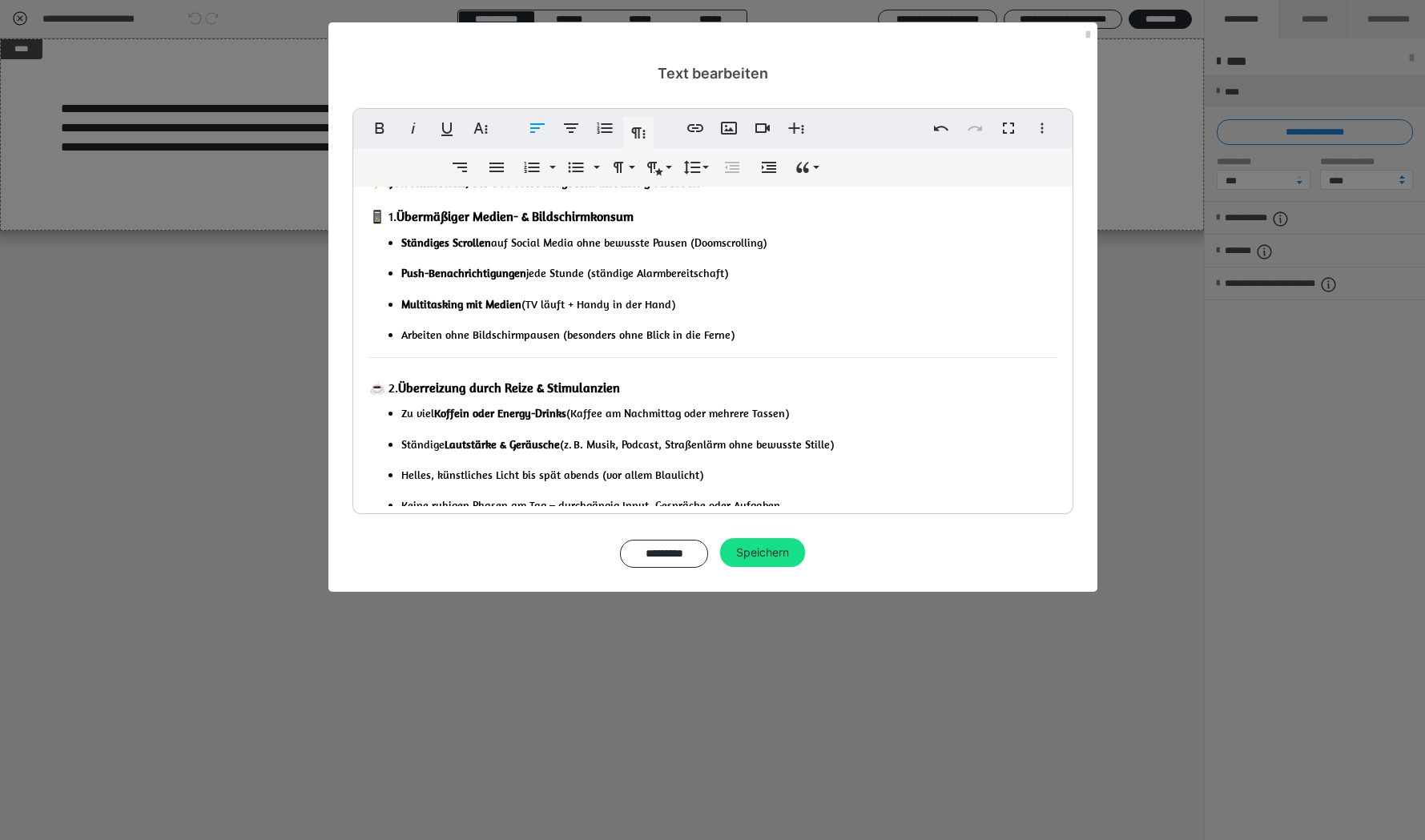 scroll, scrollTop: 0, scrollLeft: 0, axis: both 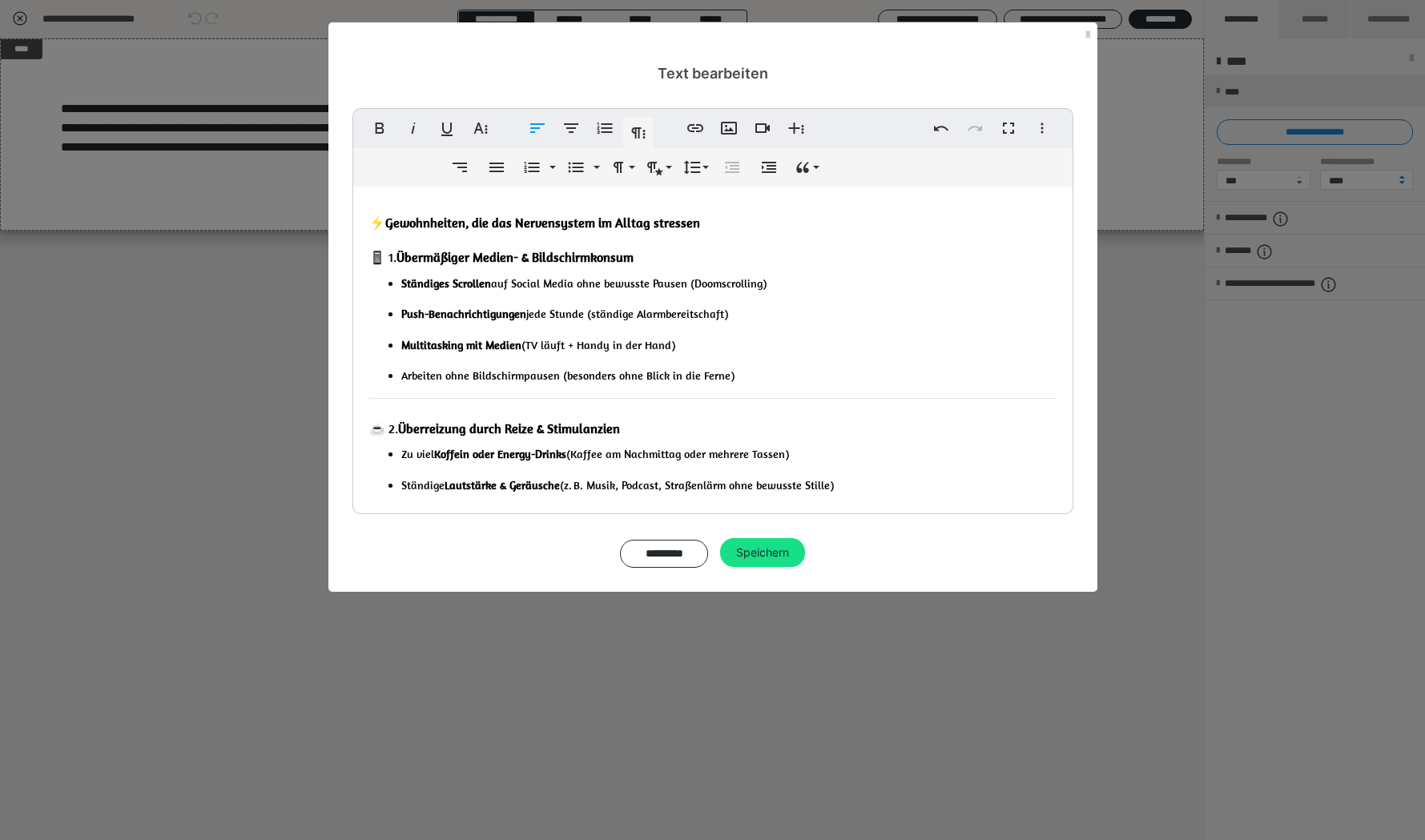 click on "Übermäßiger Medien- & Bildschirmkonsum" at bounding box center [515, 257] 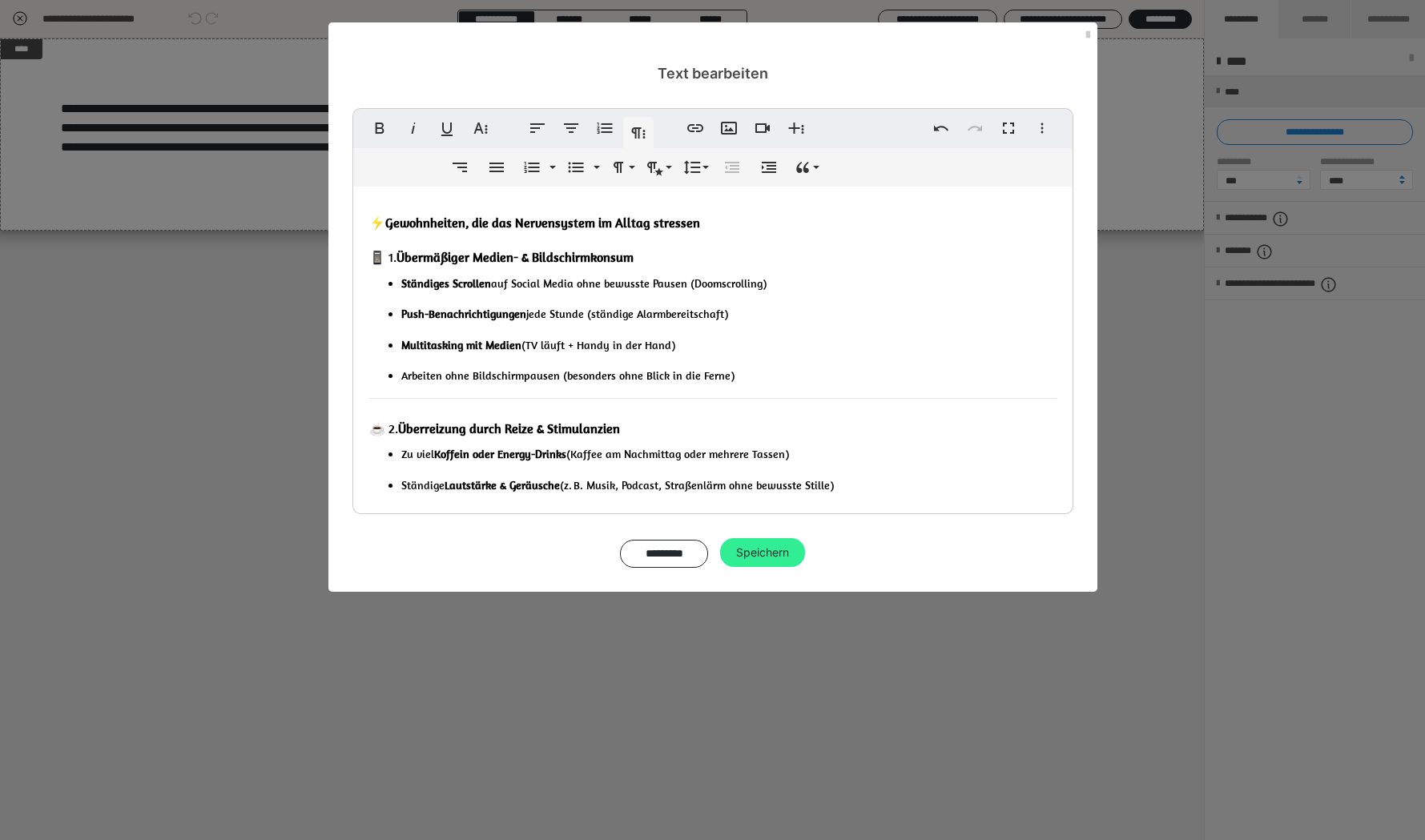 click on "Speichern" at bounding box center (763, 553) 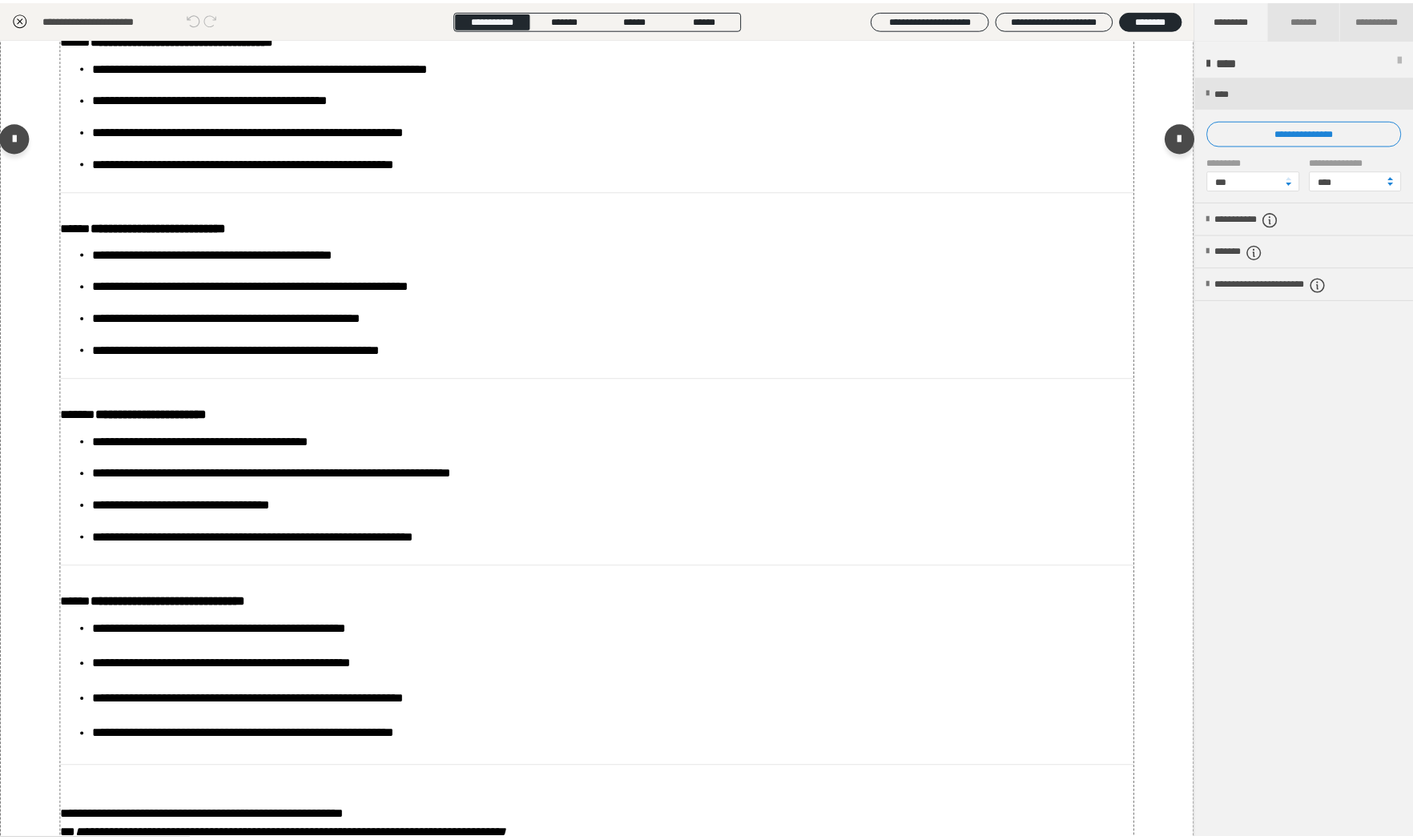 scroll, scrollTop: 0, scrollLeft: 0, axis: both 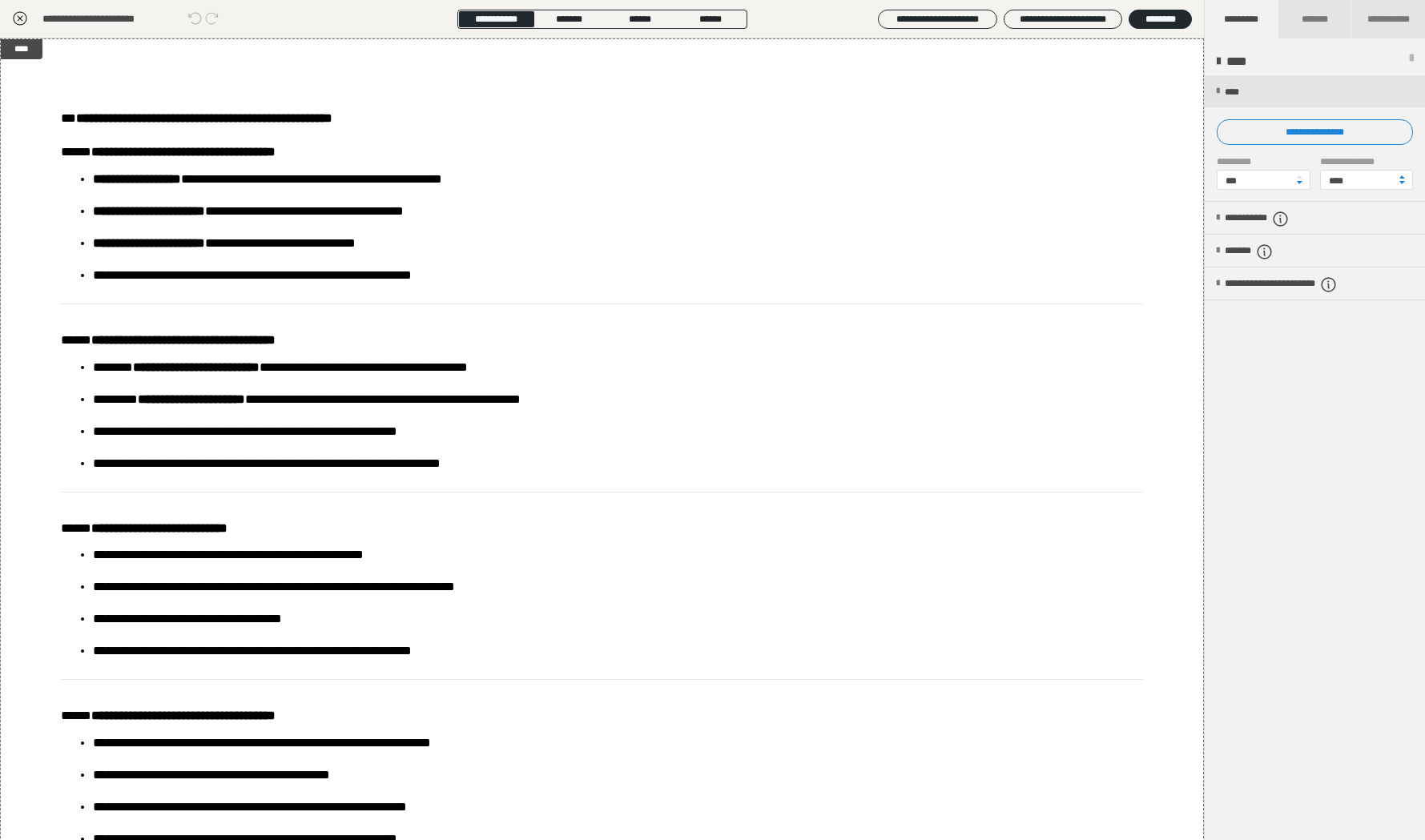 click 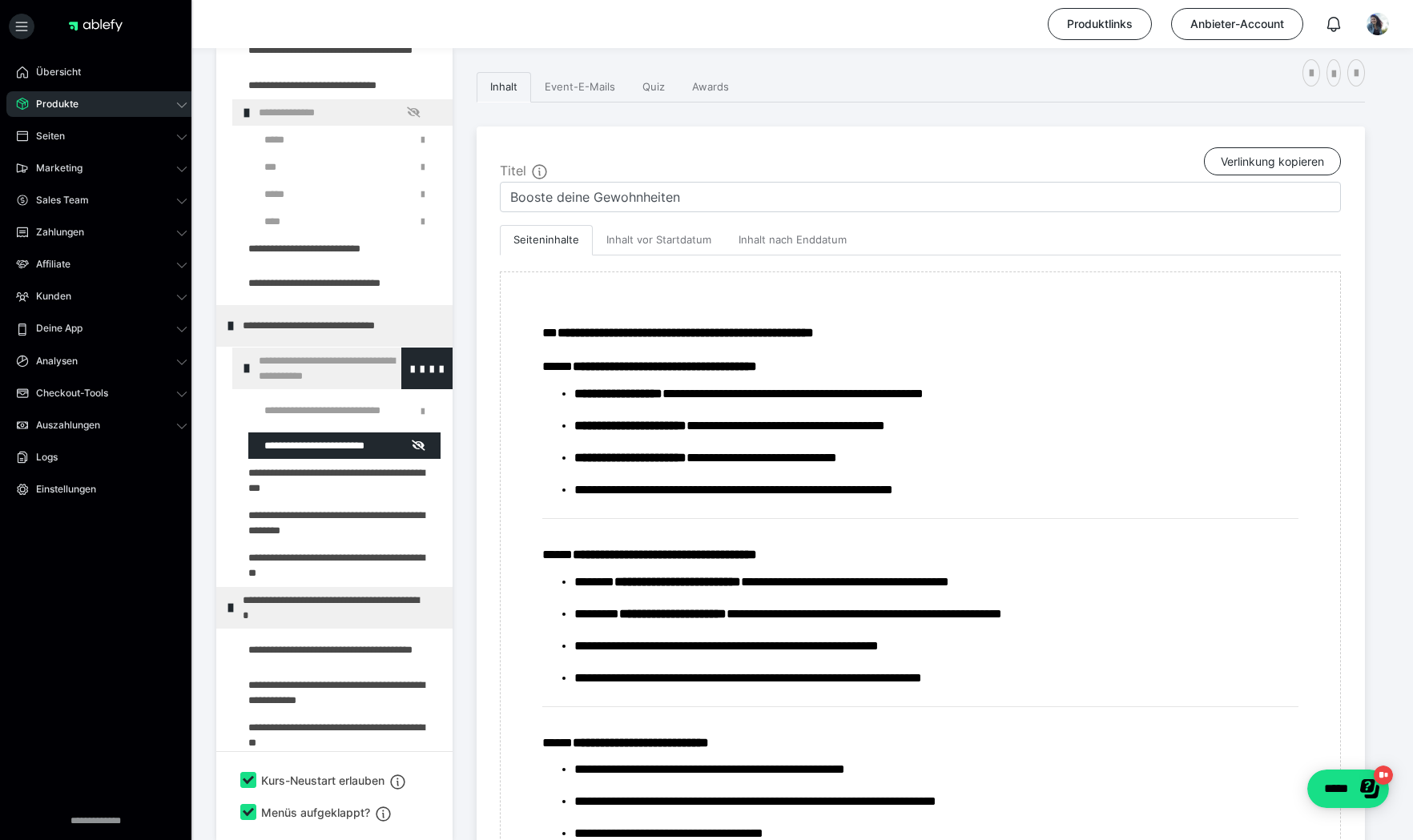 click on "**********" at bounding box center [343, 368] 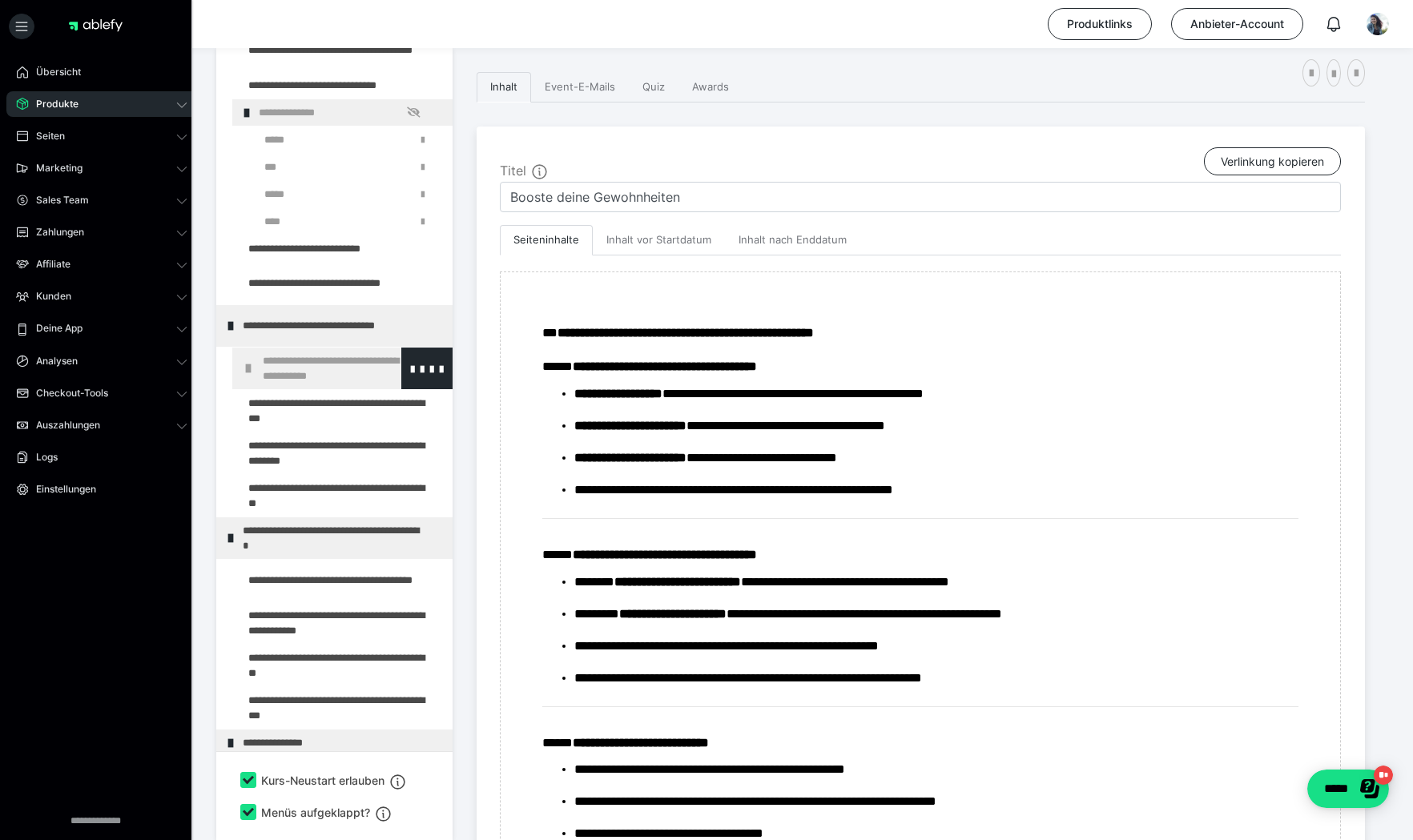 click on "**********" at bounding box center (347, 368) 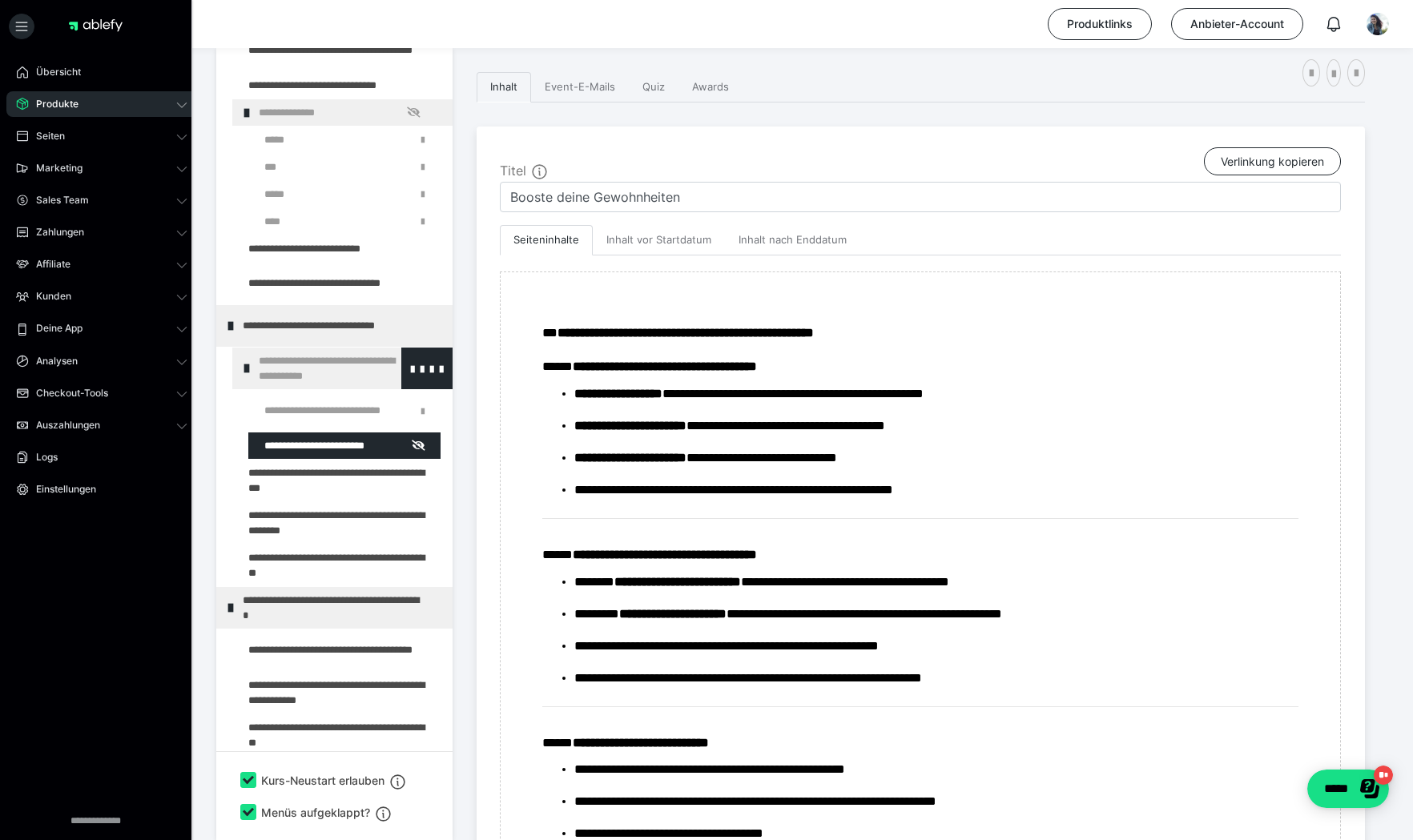 click on "**********" at bounding box center (343, 368) 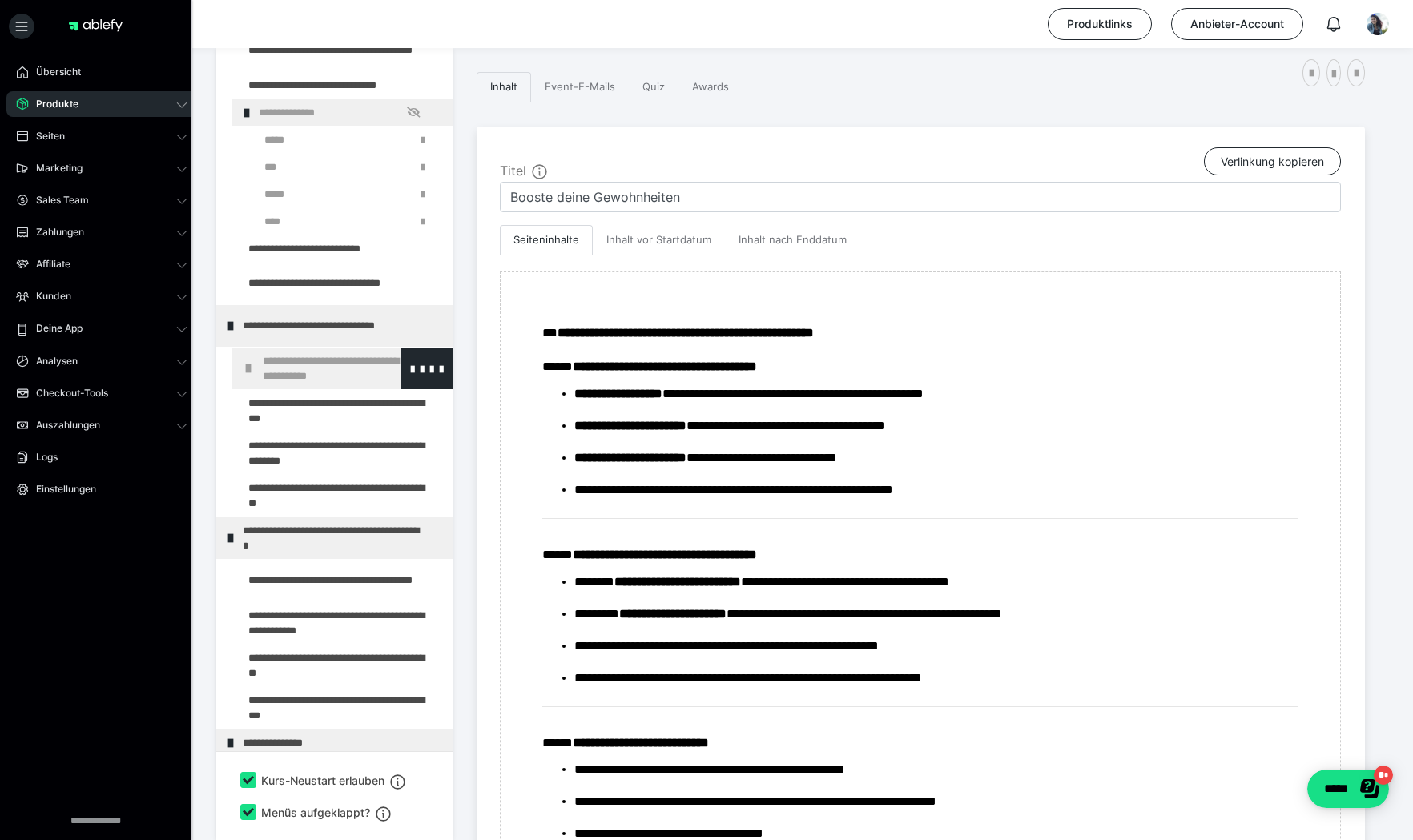 click on "**********" at bounding box center (347, 368) 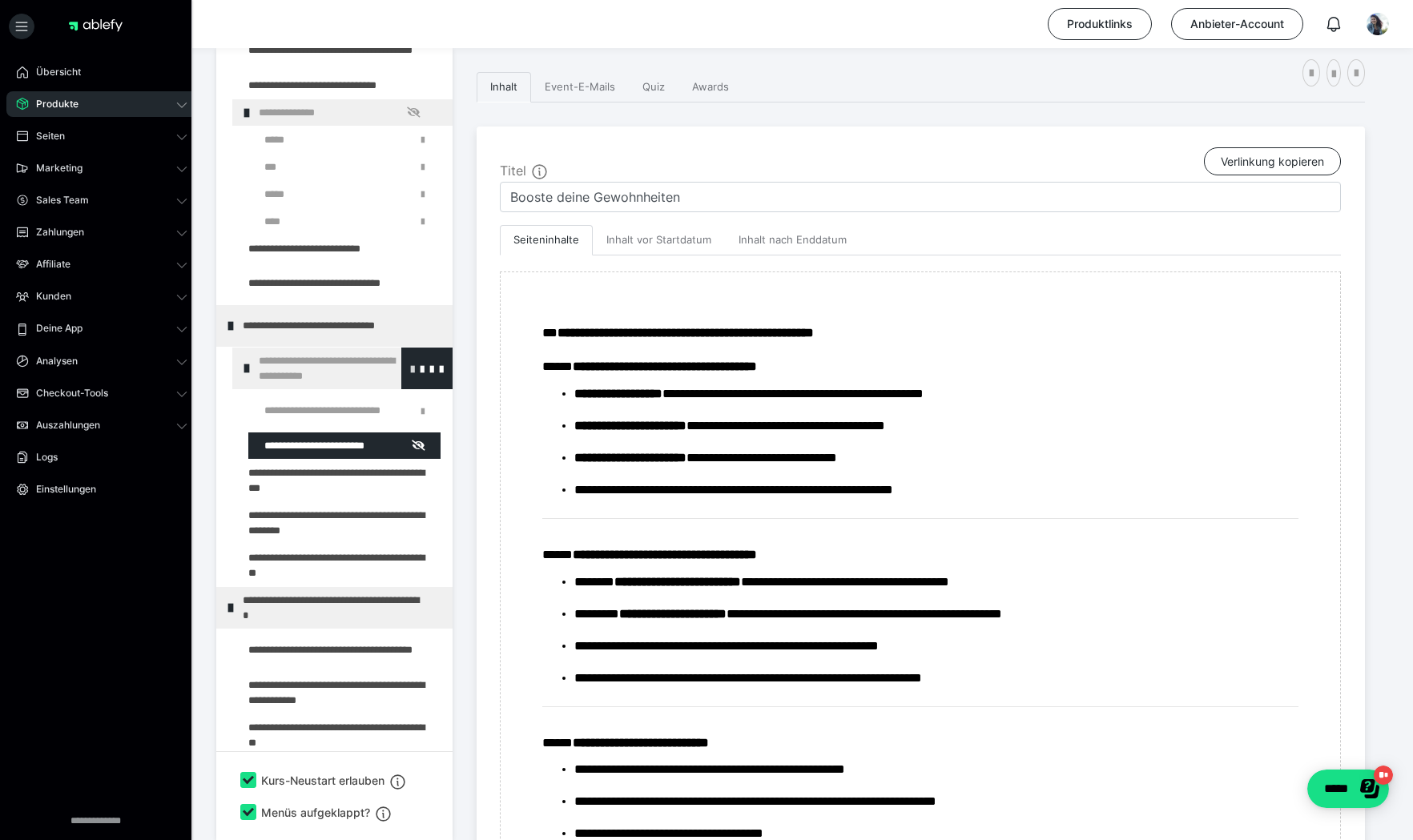 click at bounding box center (413, 368) 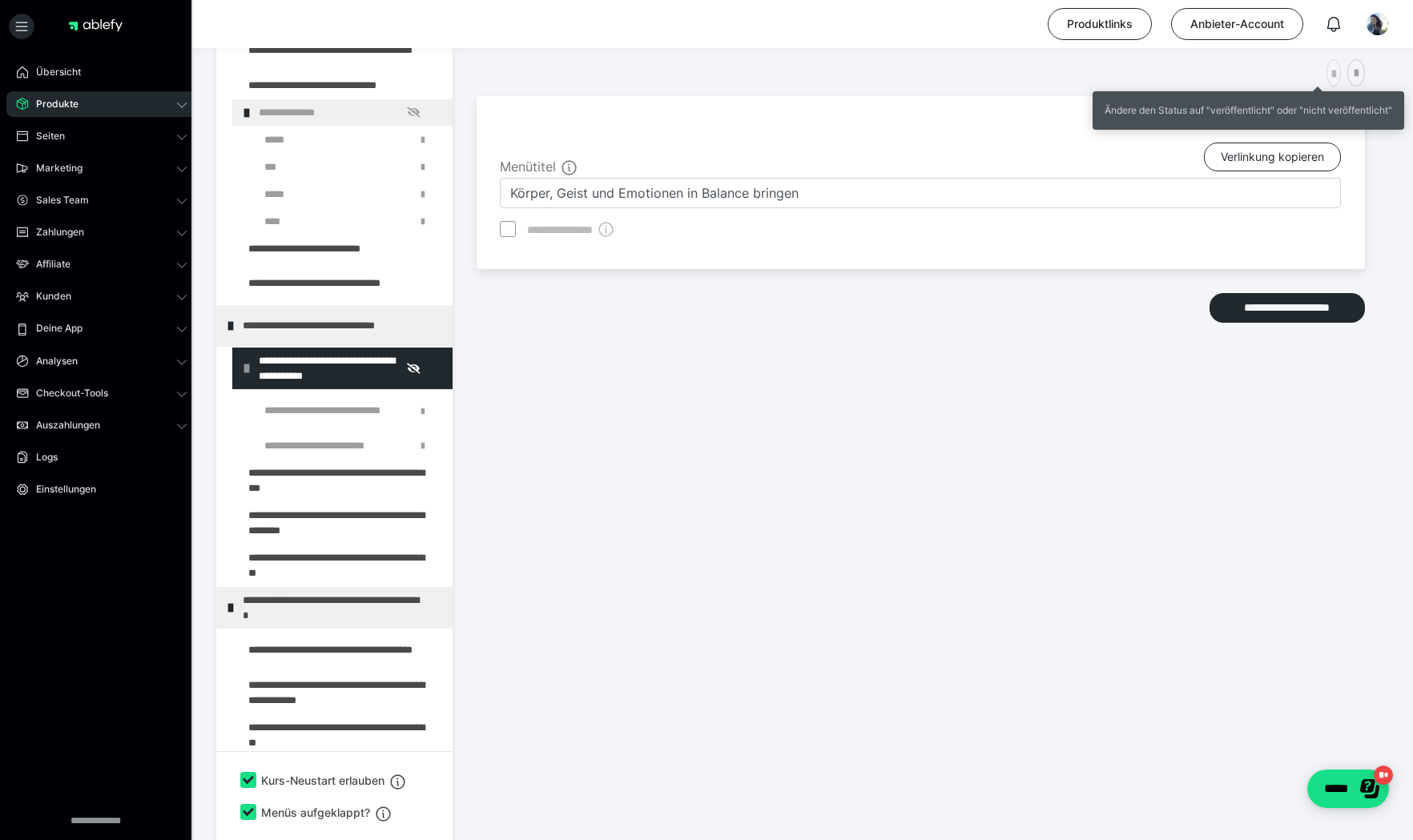 click at bounding box center [1334, 74] 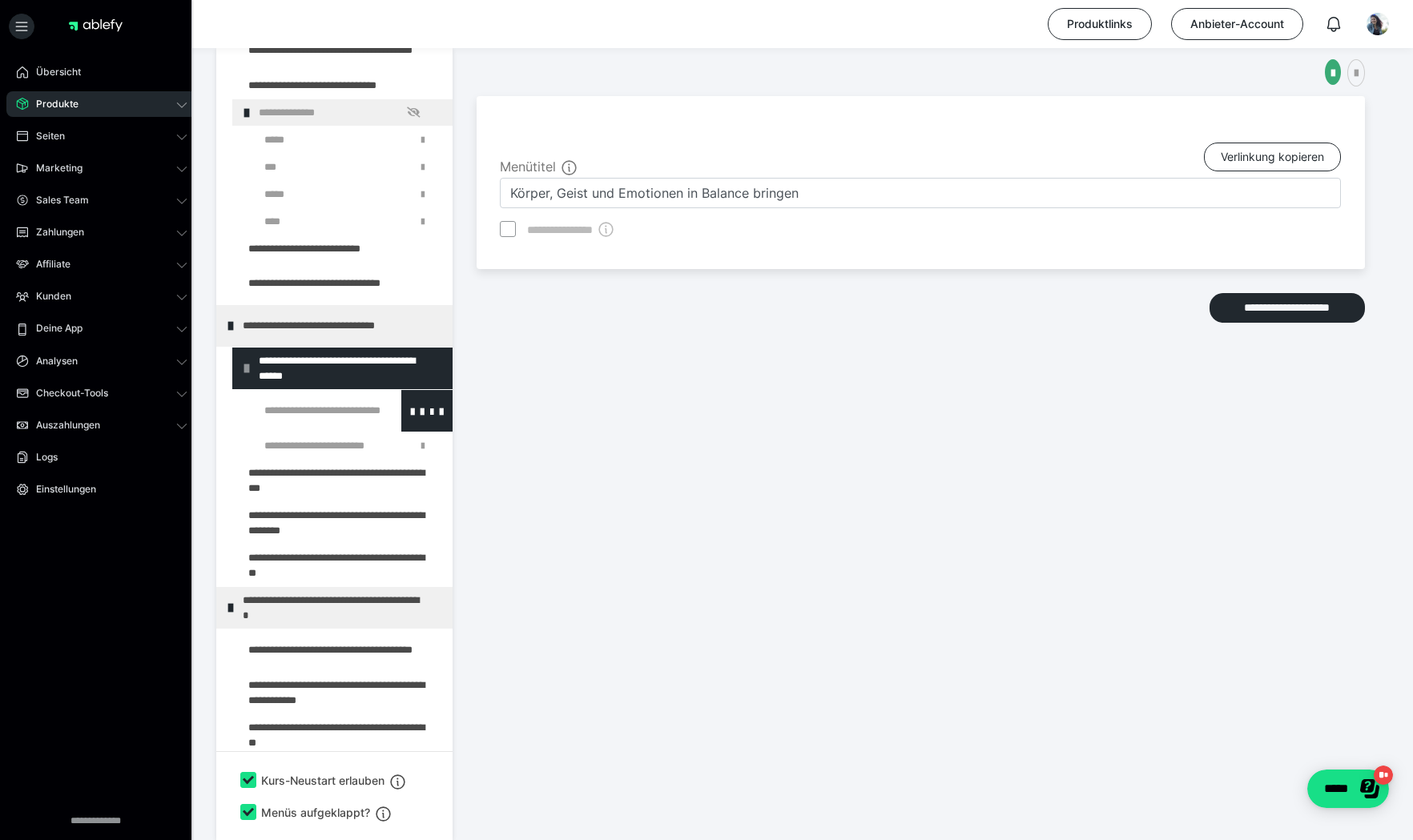 click at bounding box center (308, 411) 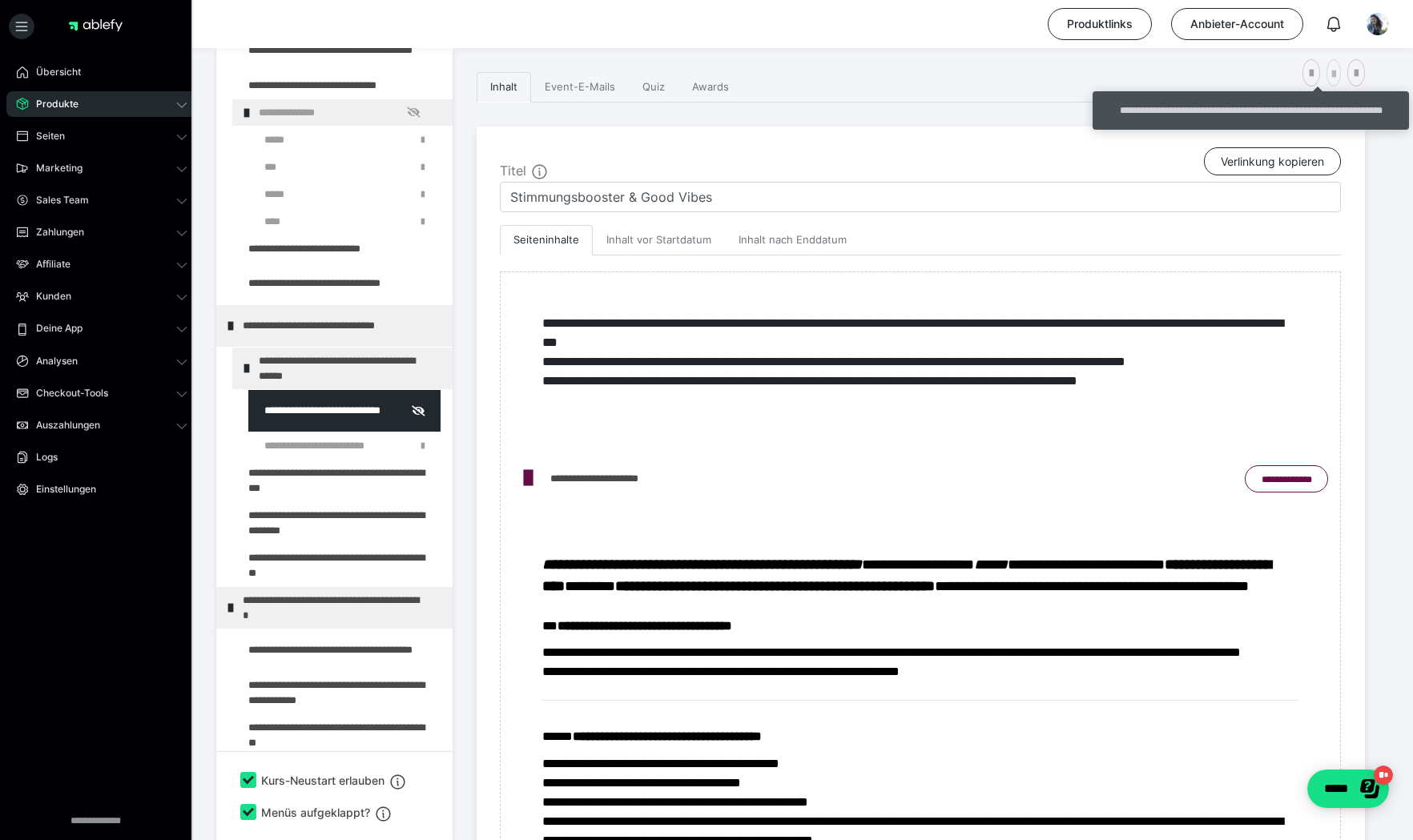 click at bounding box center [1334, 74] 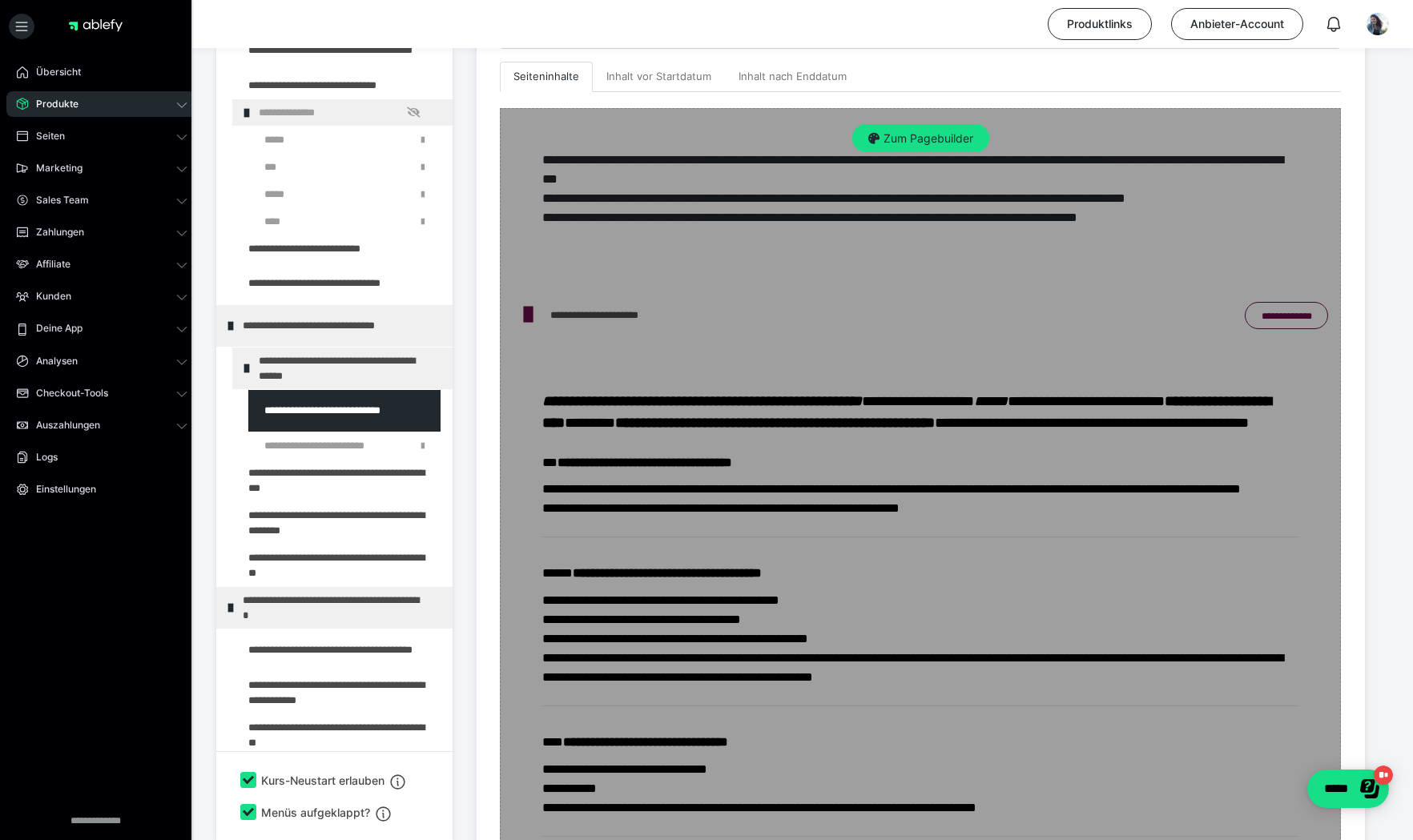 scroll, scrollTop: 210, scrollLeft: 0, axis: vertical 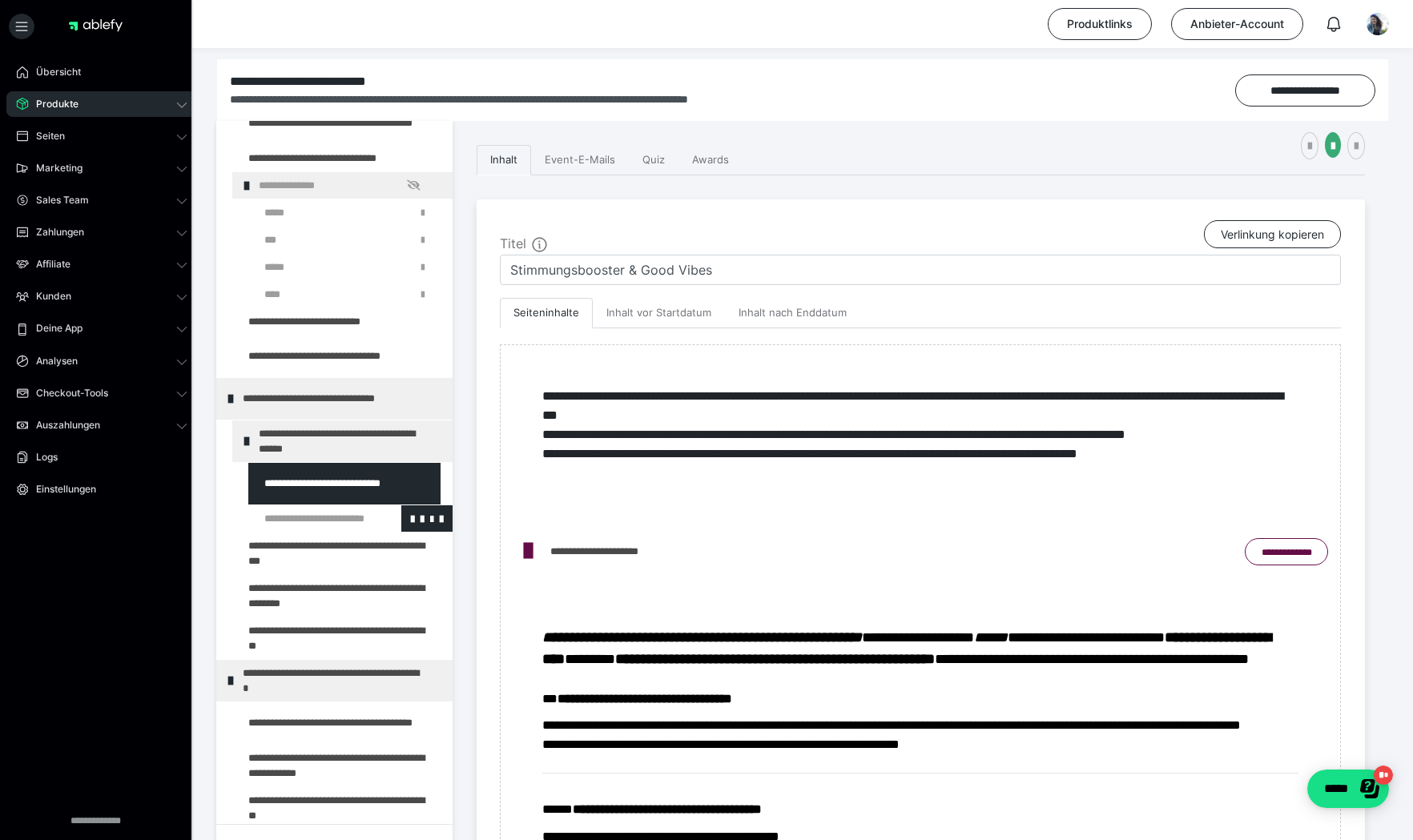 click at bounding box center (308, 518) 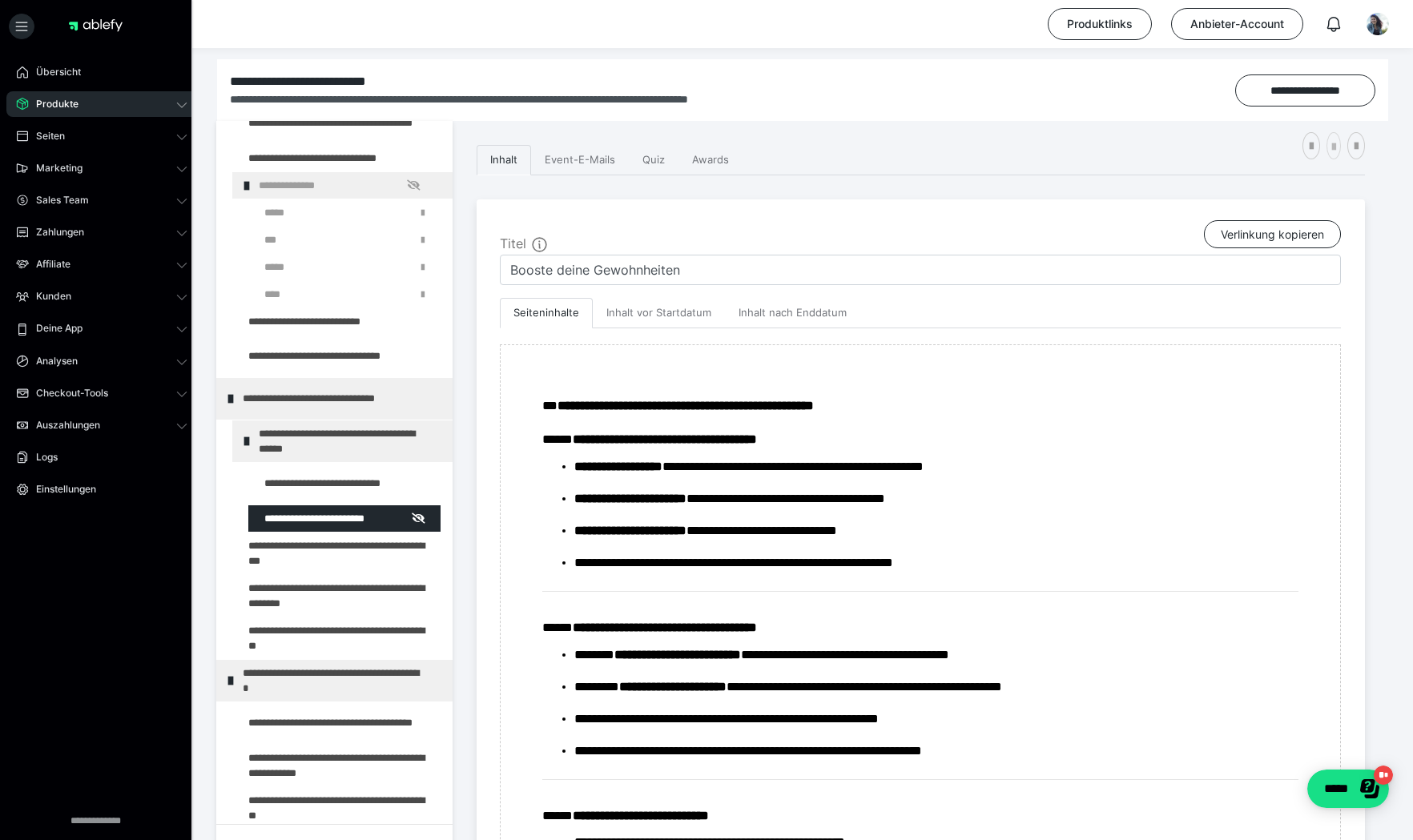 click at bounding box center [1334, 147] 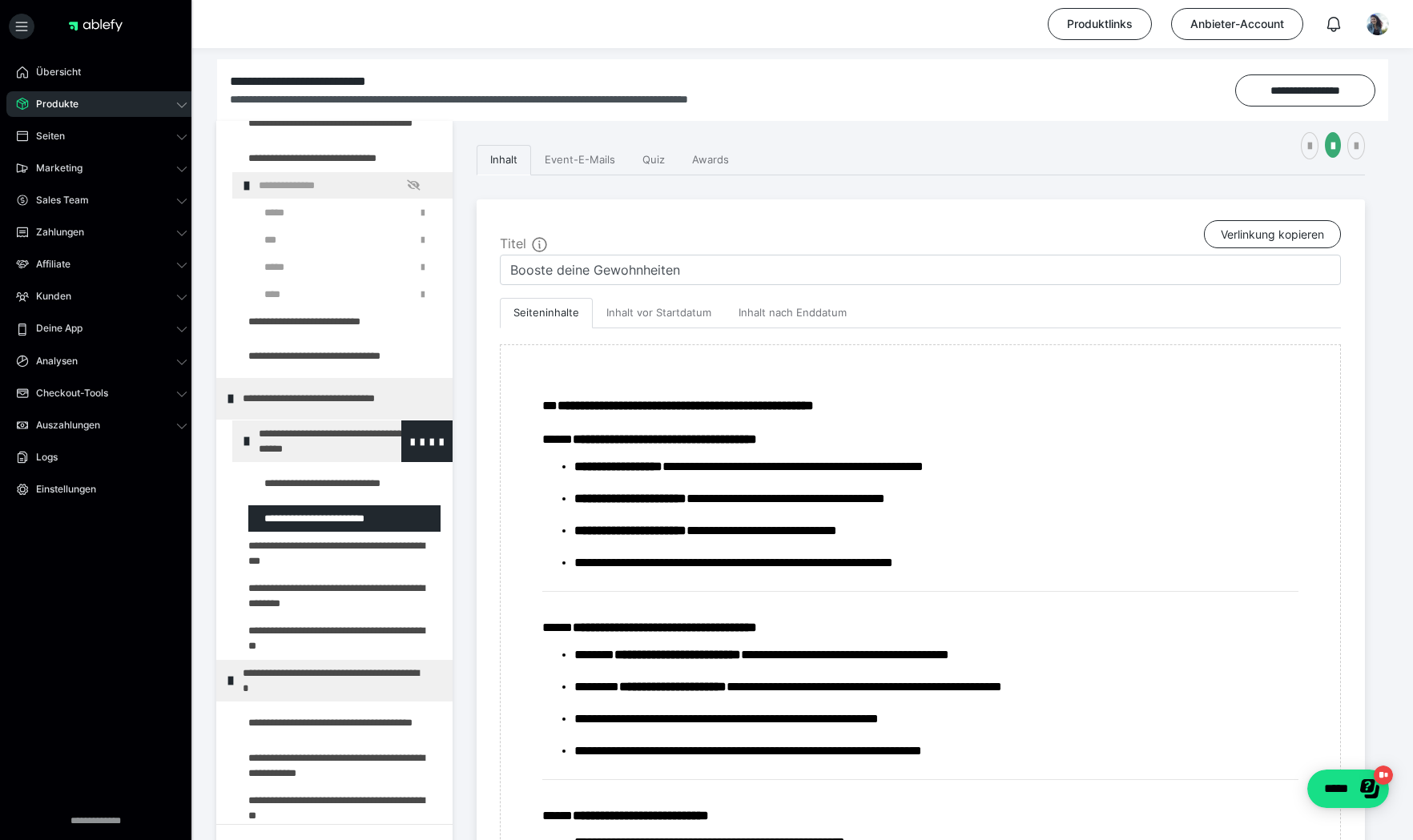 scroll, scrollTop: 62, scrollLeft: 0, axis: vertical 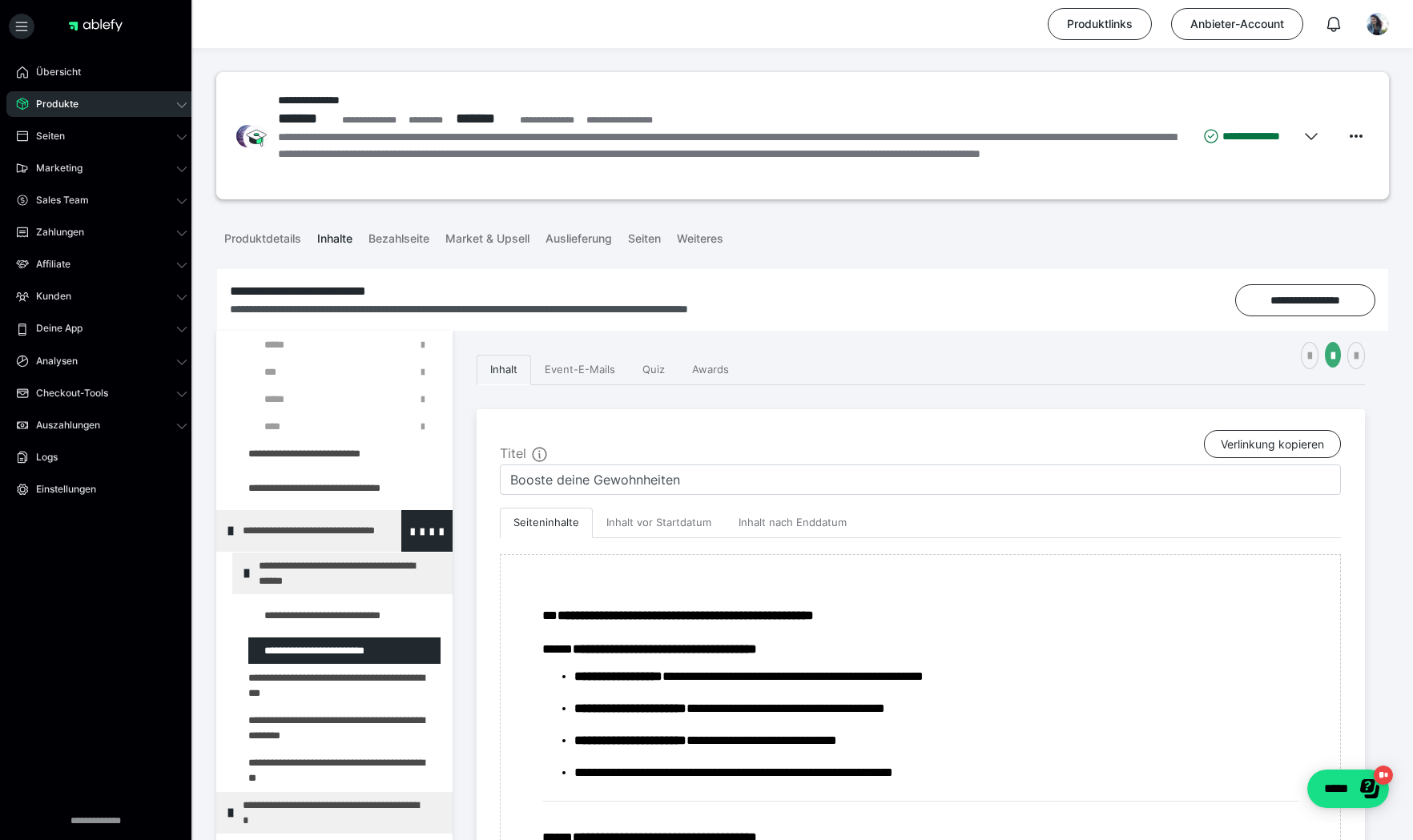 click at bounding box center [231, 531] 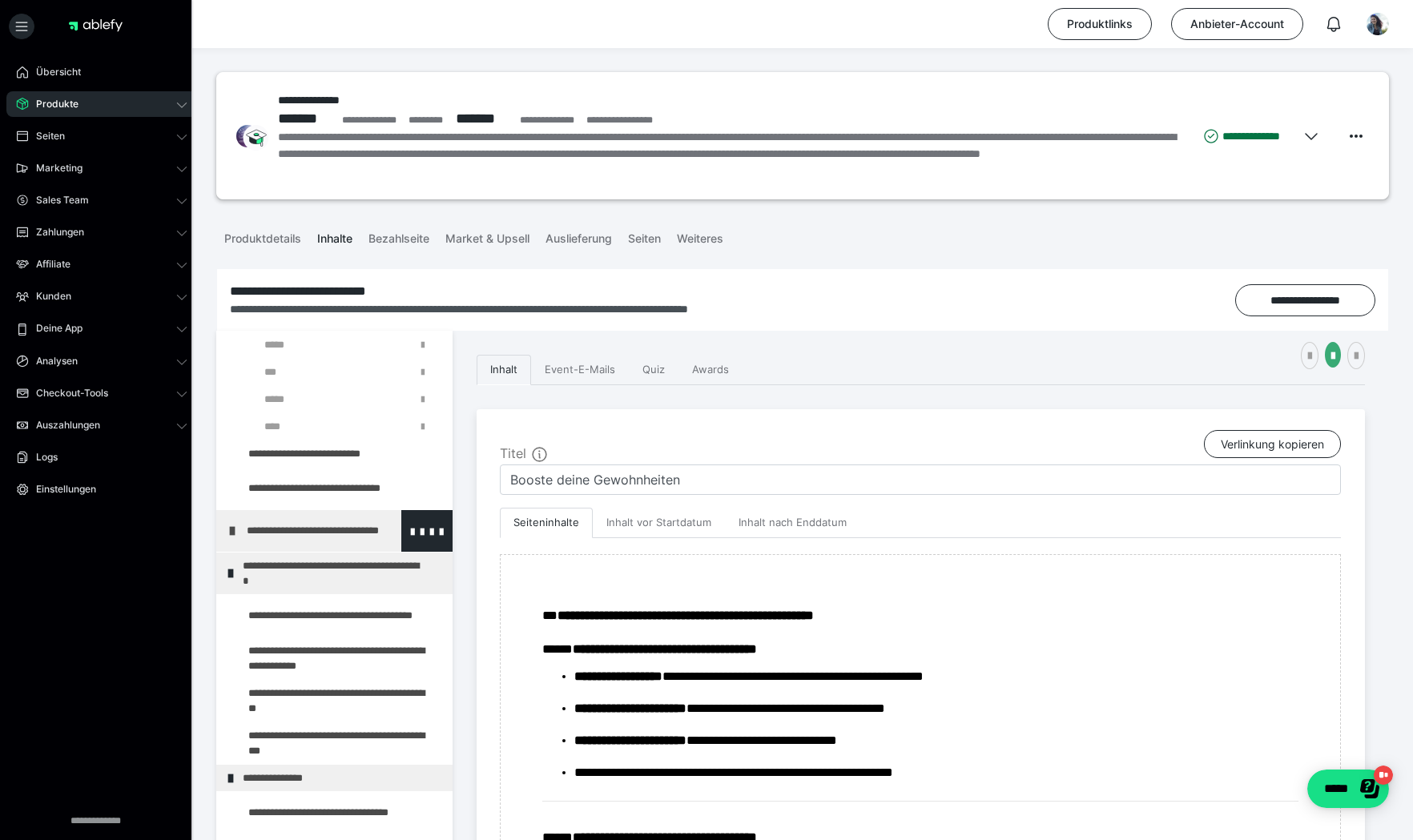 click at bounding box center (232, 531) 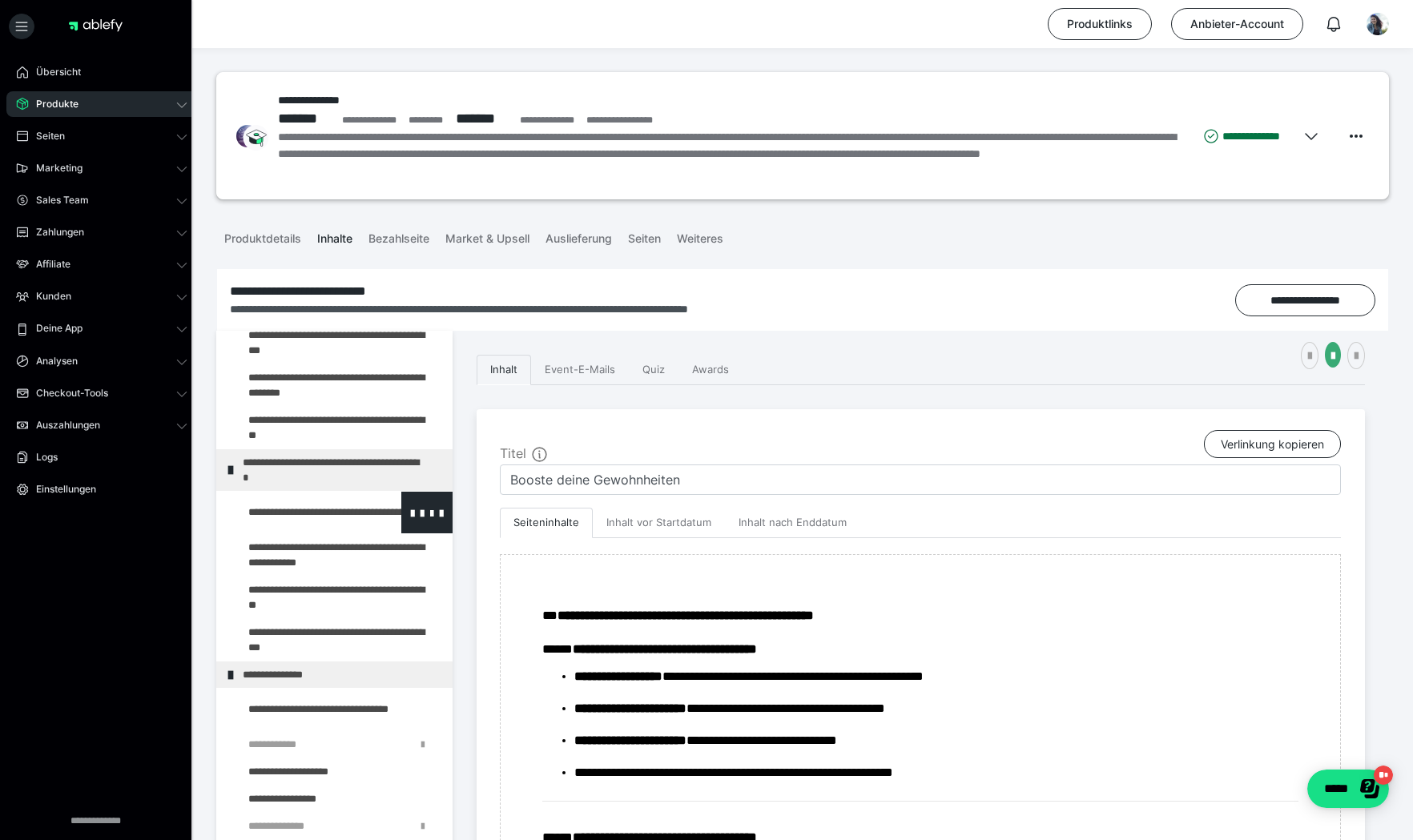 scroll, scrollTop: 550, scrollLeft: 0, axis: vertical 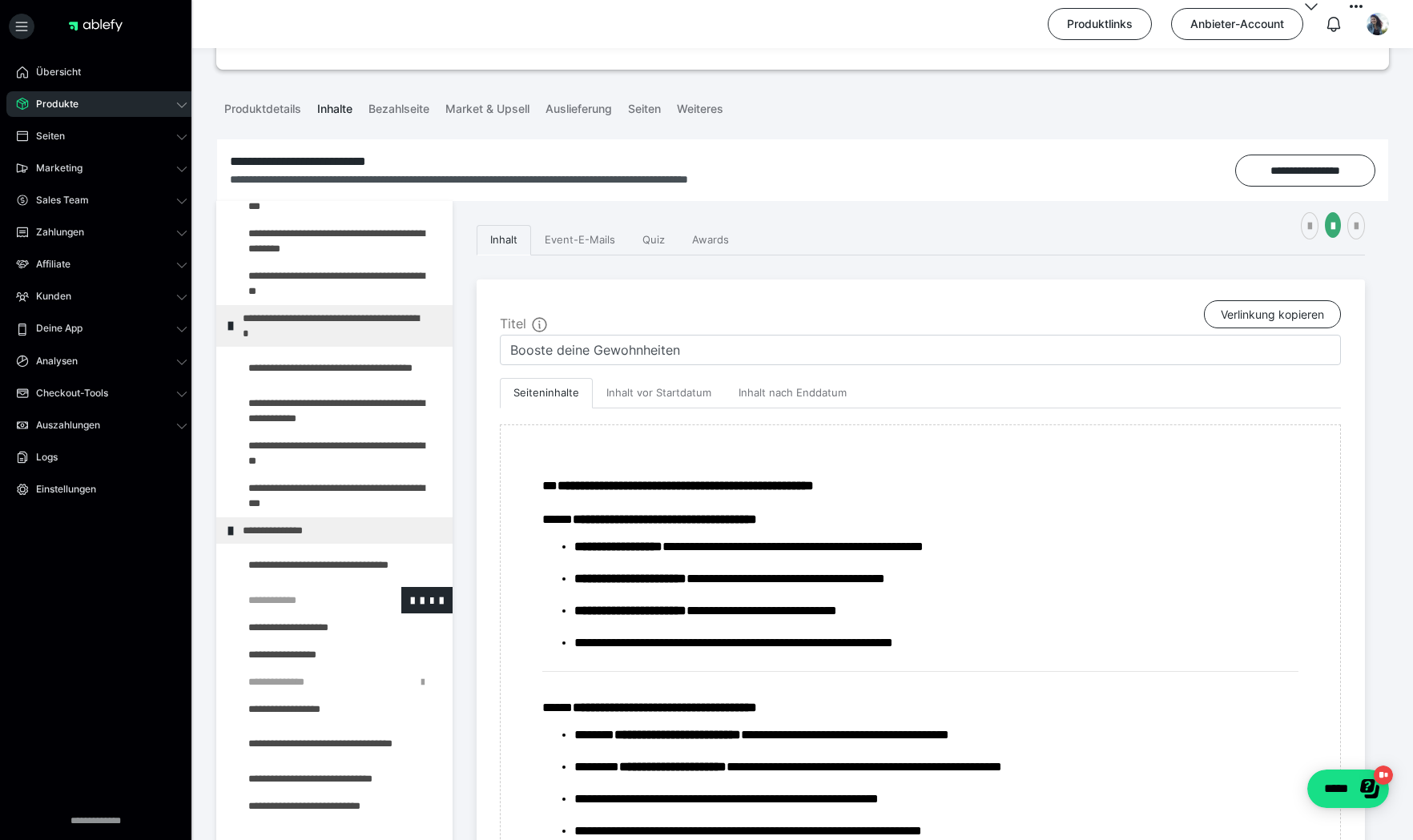 click at bounding box center (300, 600) 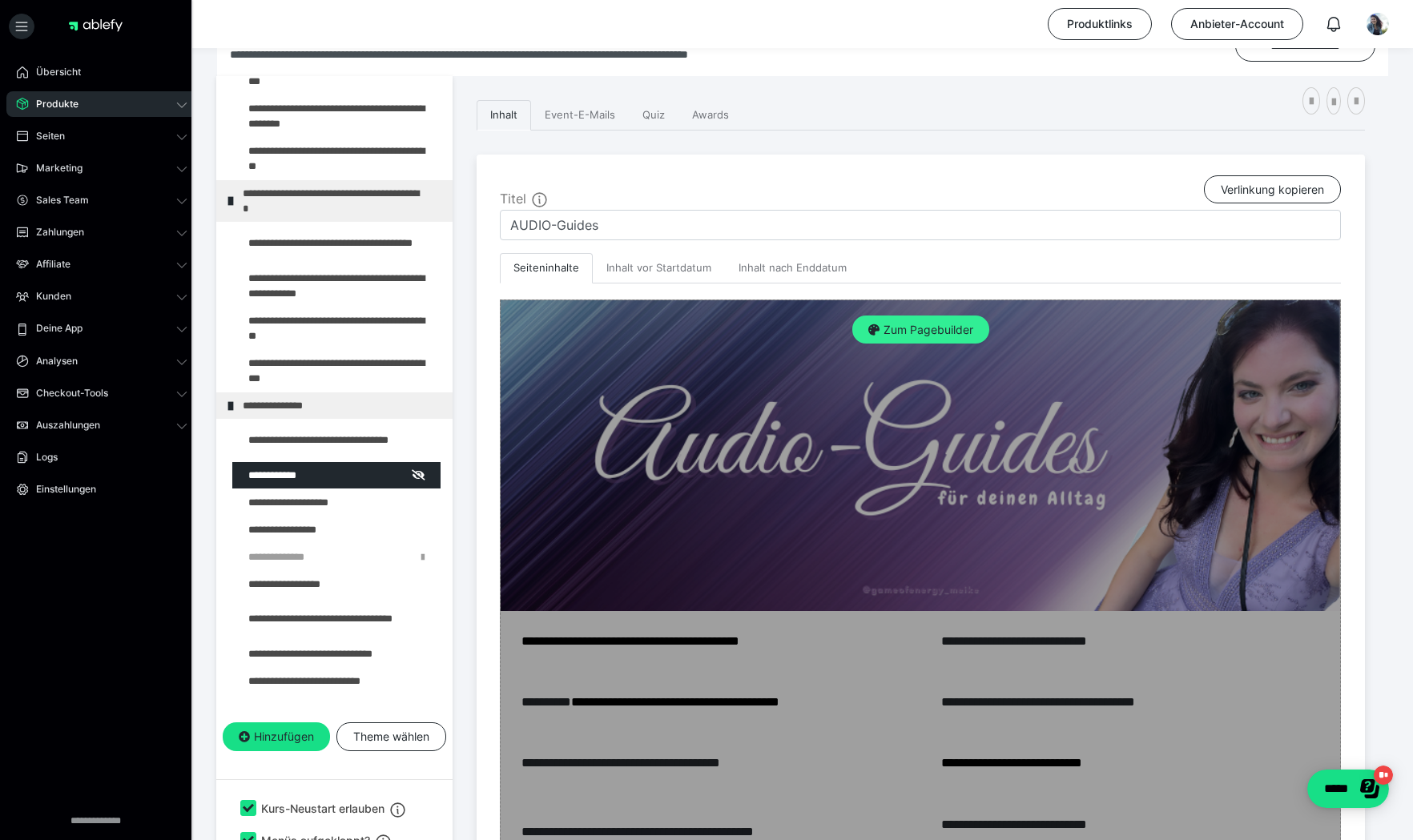 scroll, scrollTop: 521, scrollLeft: 0, axis: vertical 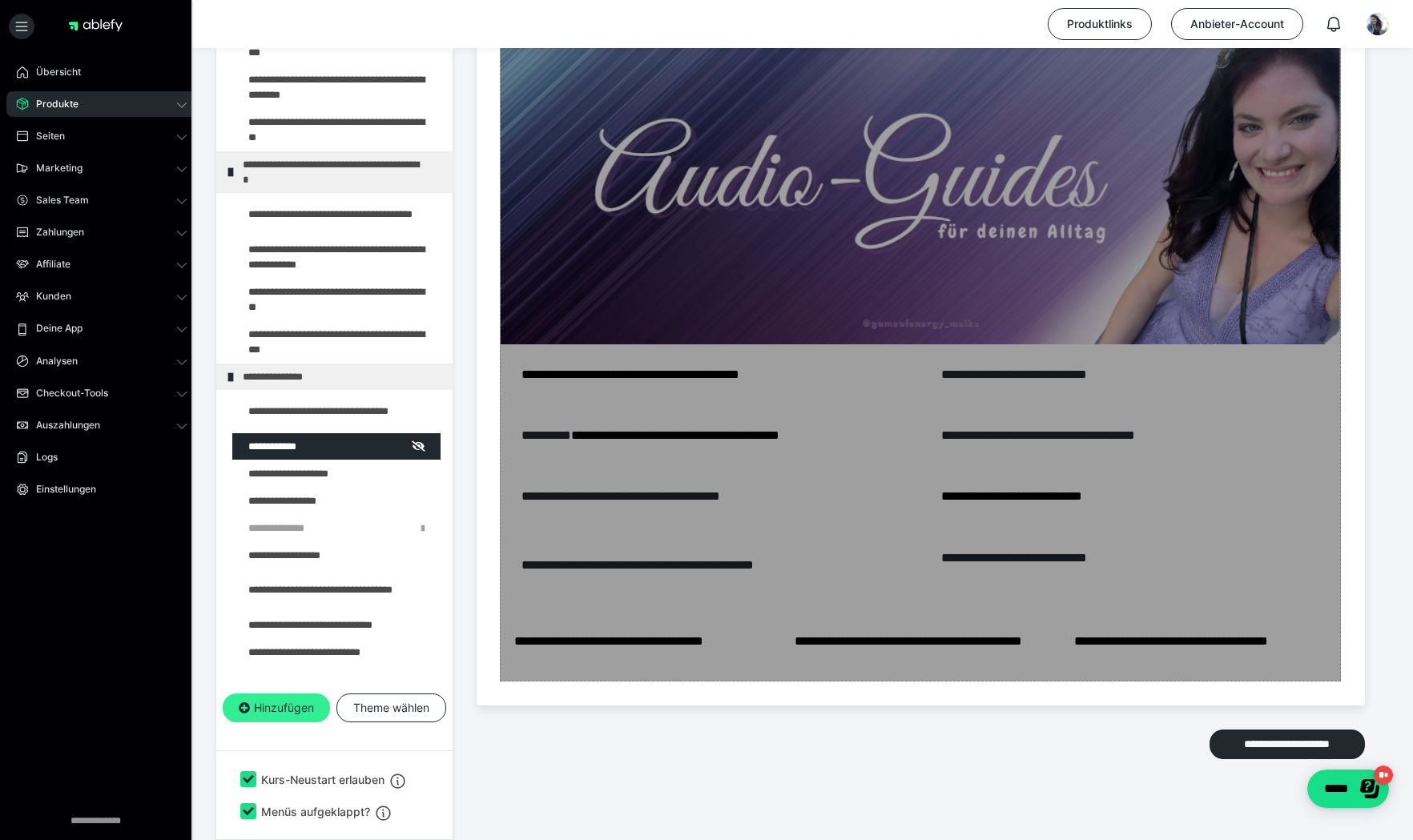 click on "Hinzufügen" at bounding box center (276, 708) 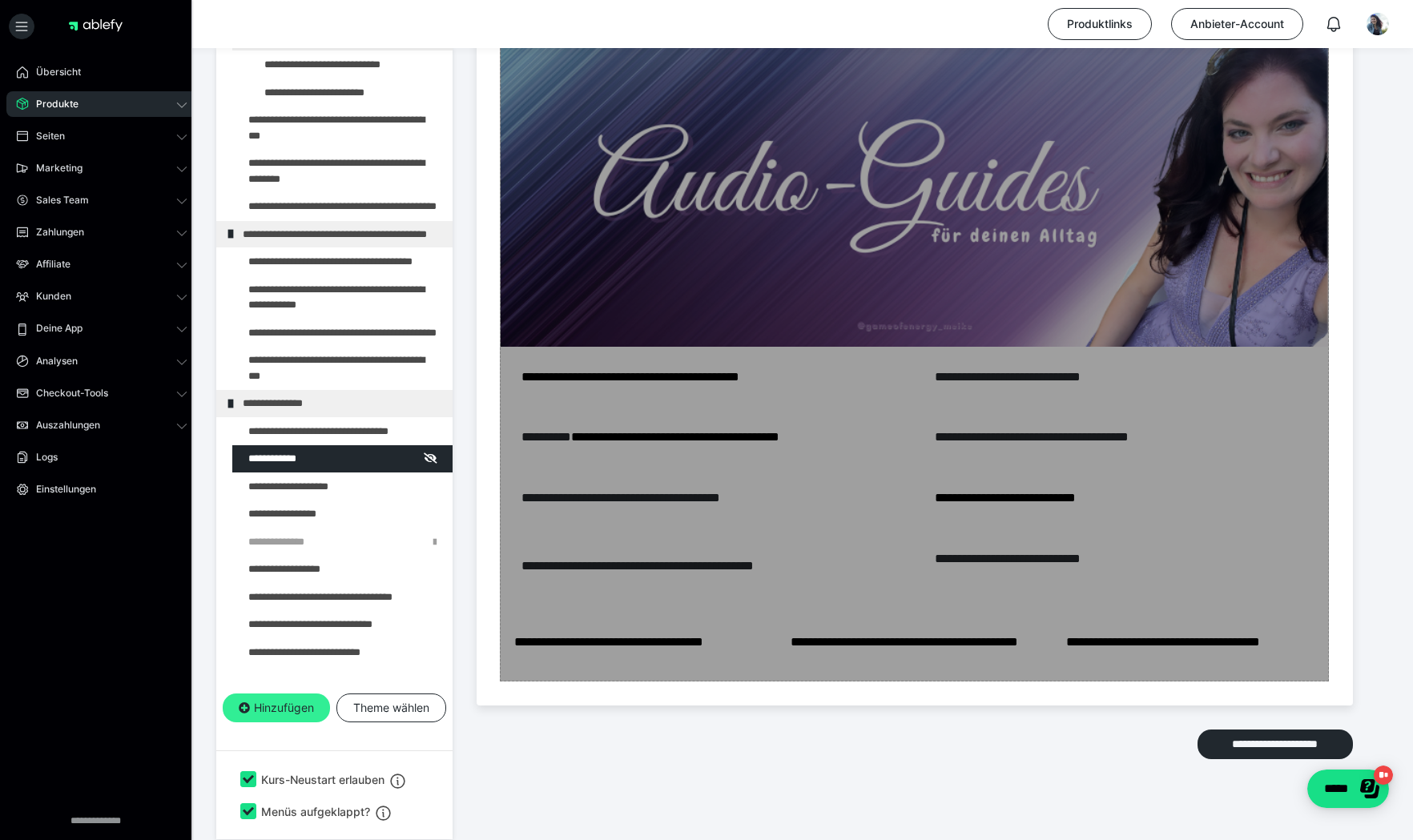 scroll, scrollTop: 514, scrollLeft: 0, axis: vertical 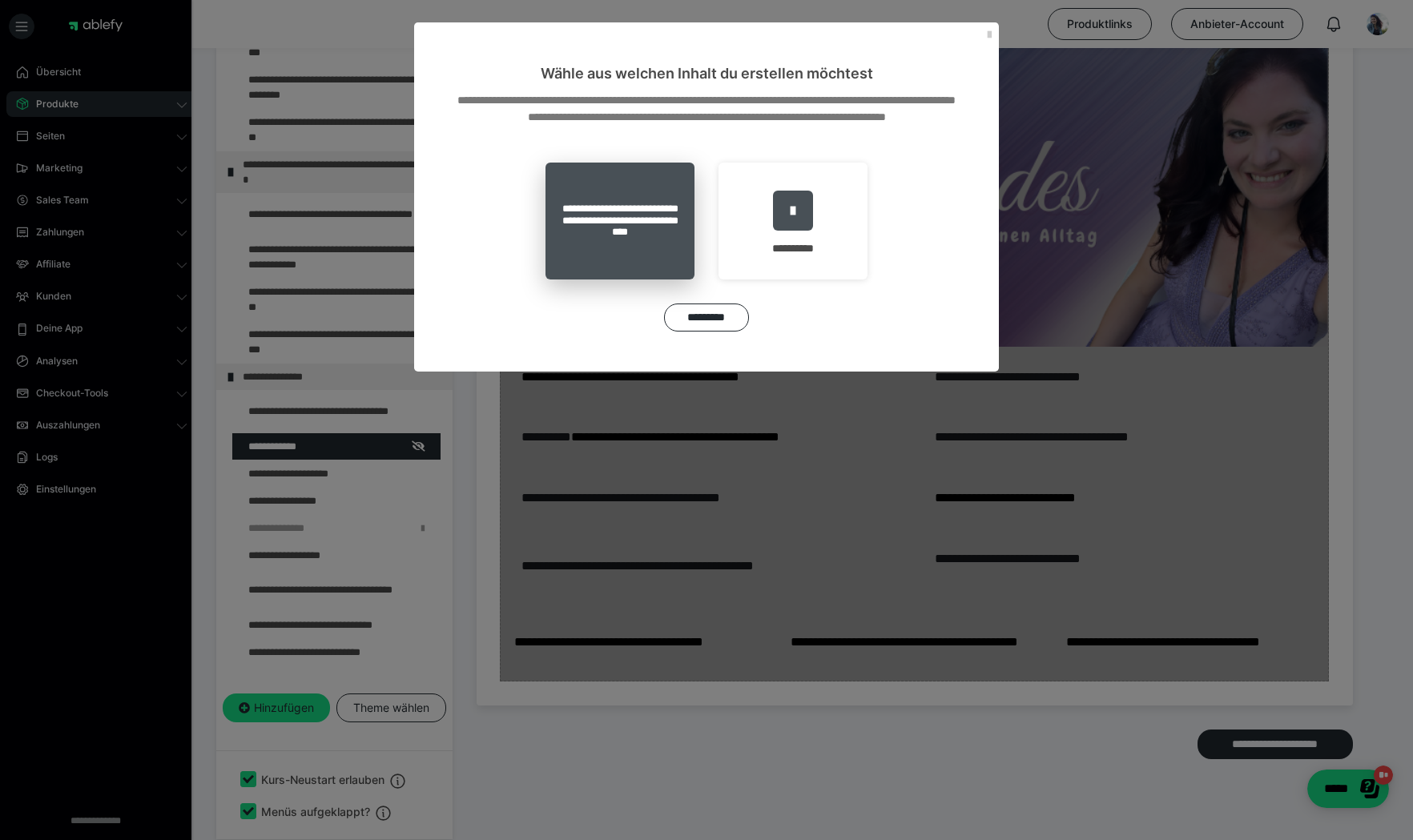 click on "**********" at bounding box center [620, 221] 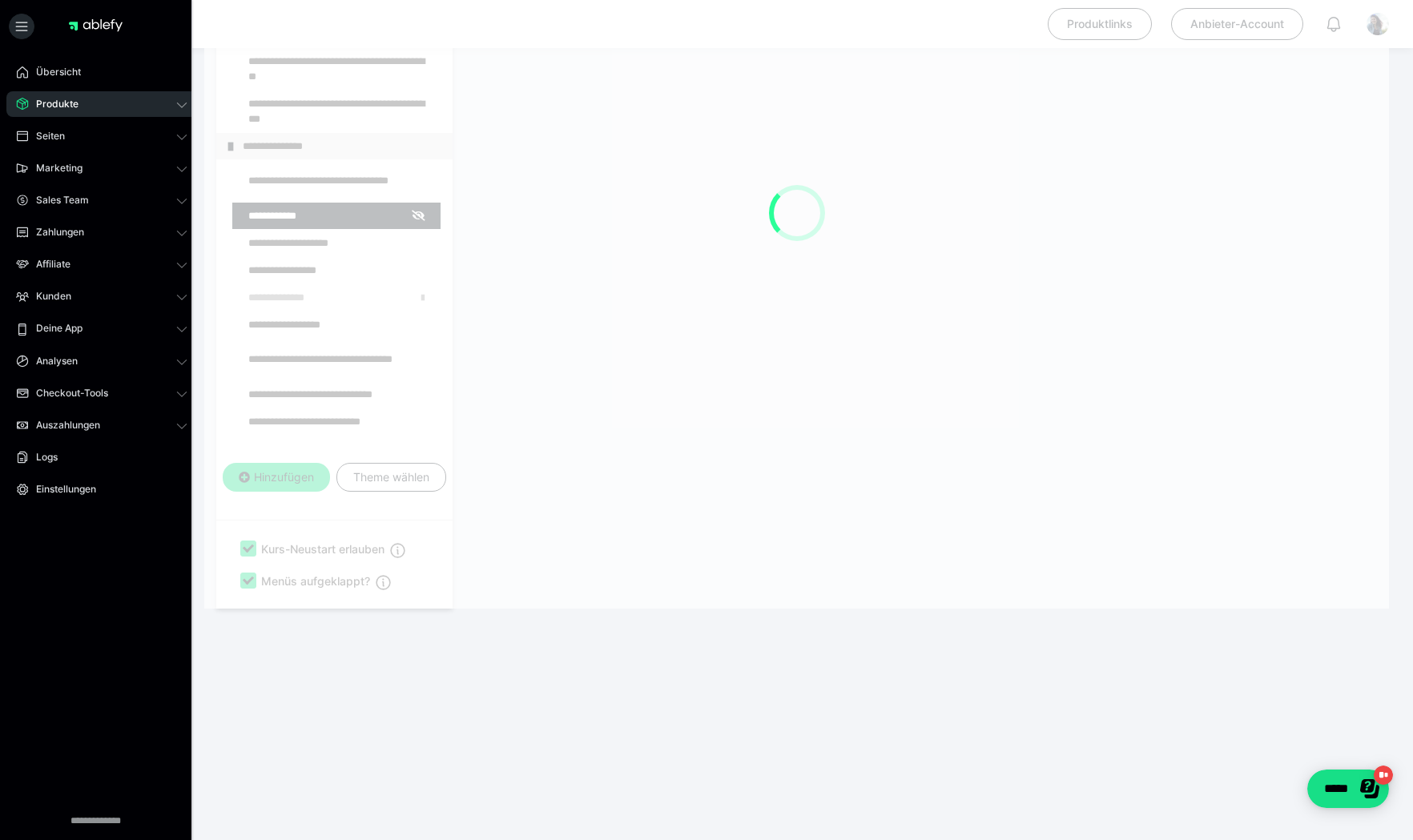 scroll, scrollTop: 283, scrollLeft: 0, axis: vertical 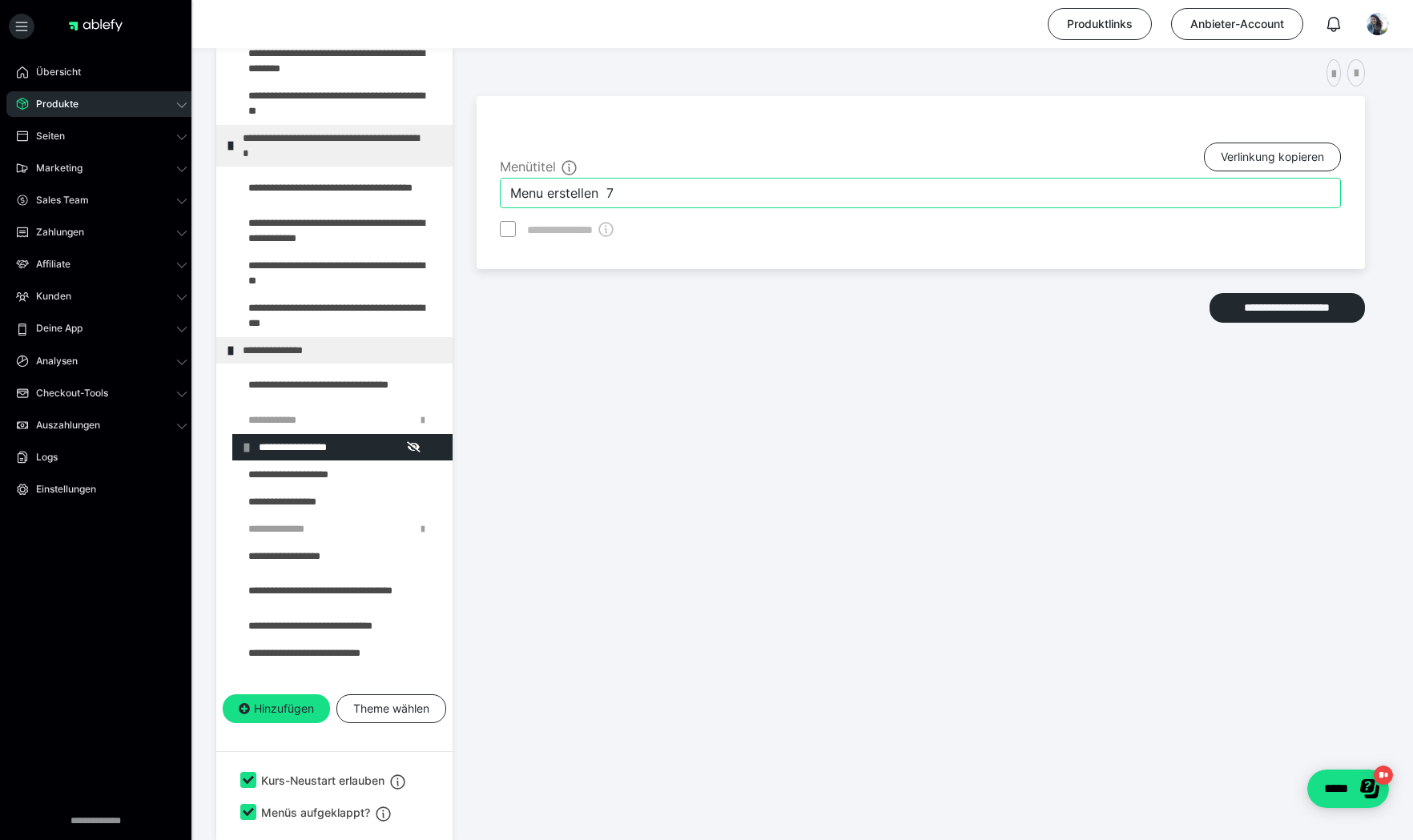 drag, startPoint x: 622, startPoint y: 196, endPoint x: 478, endPoint y: 199, distance: 144.03125 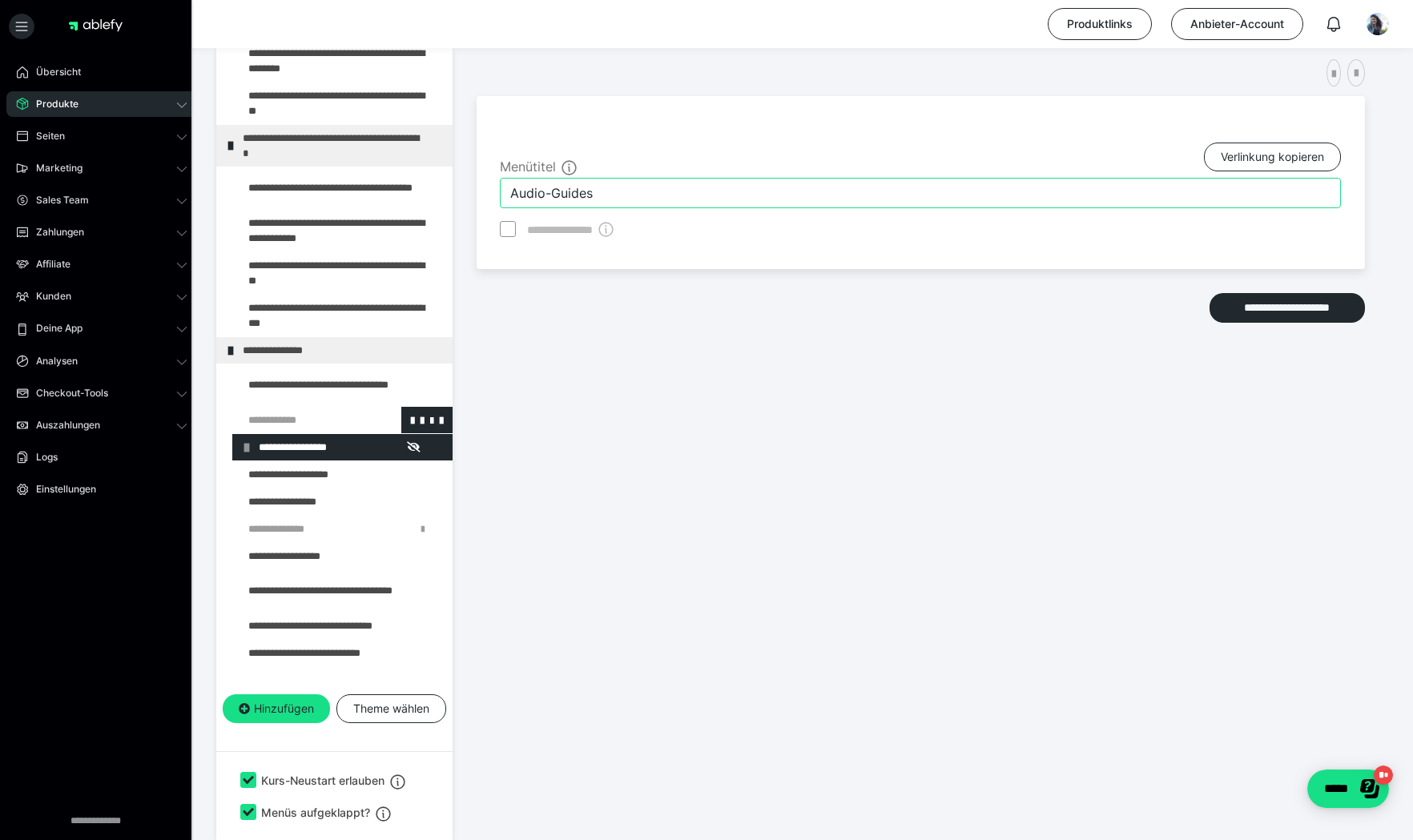 type on "Audio-Guides" 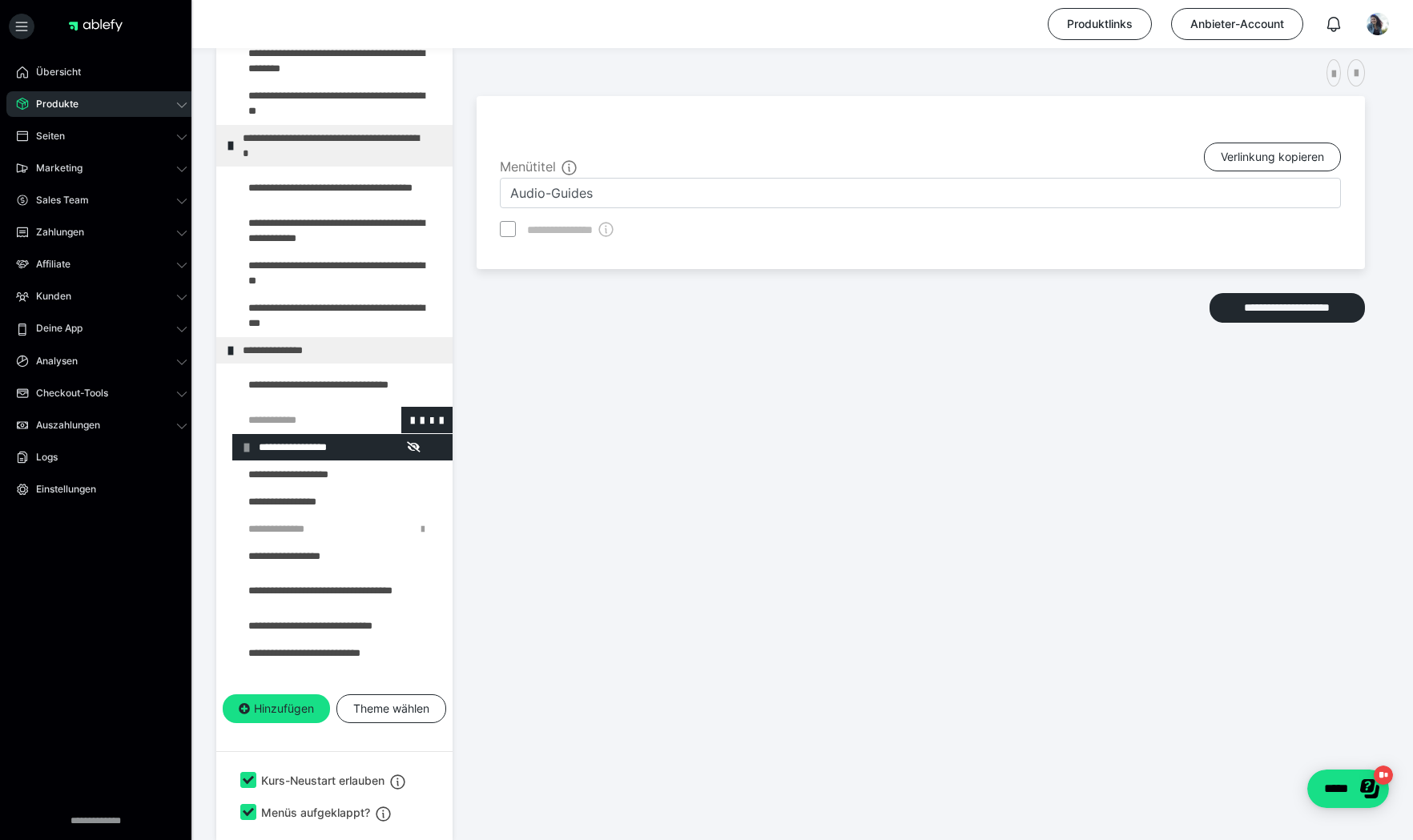 click at bounding box center [300, 420] 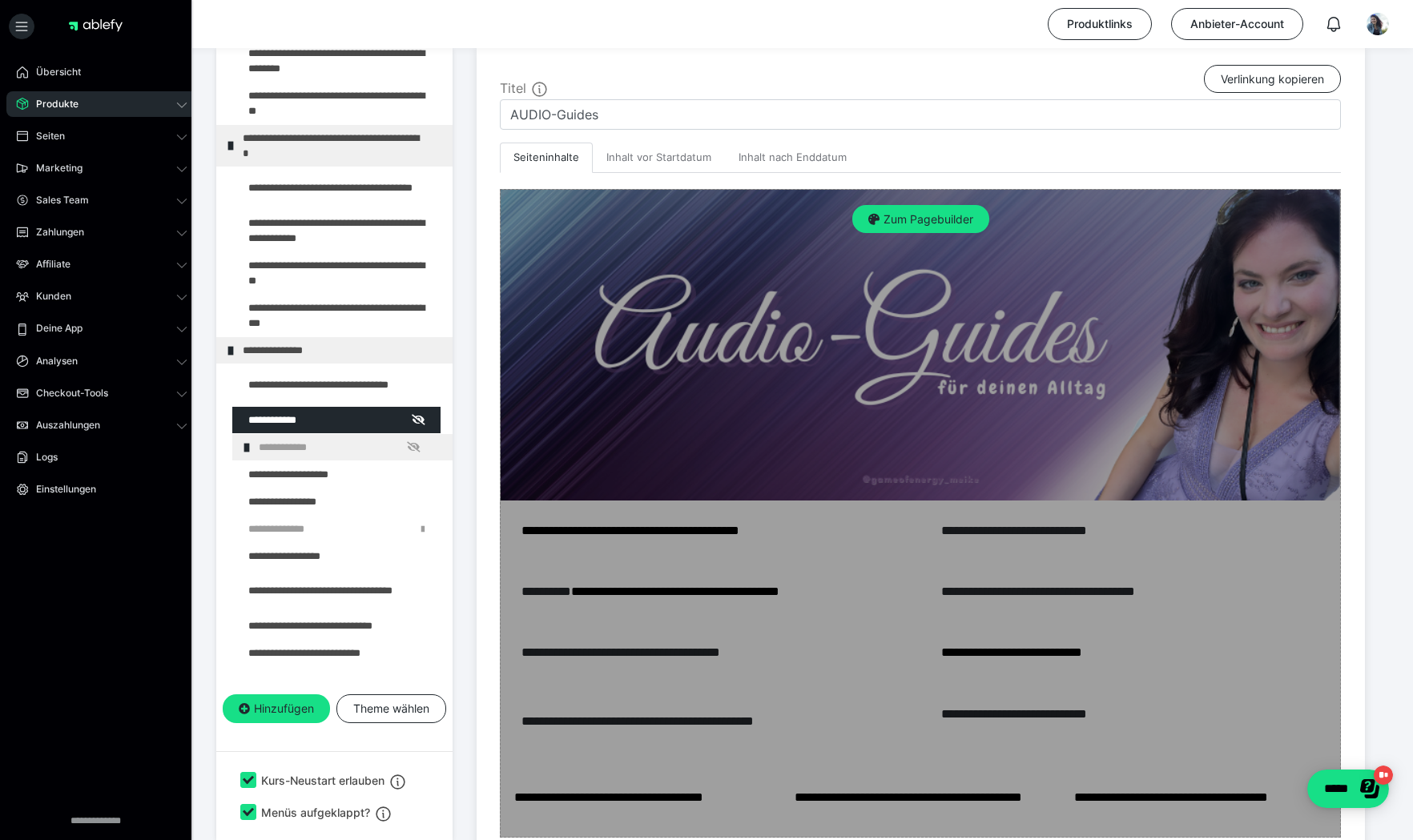 scroll, scrollTop: 459, scrollLeft: 0, axis: vertical 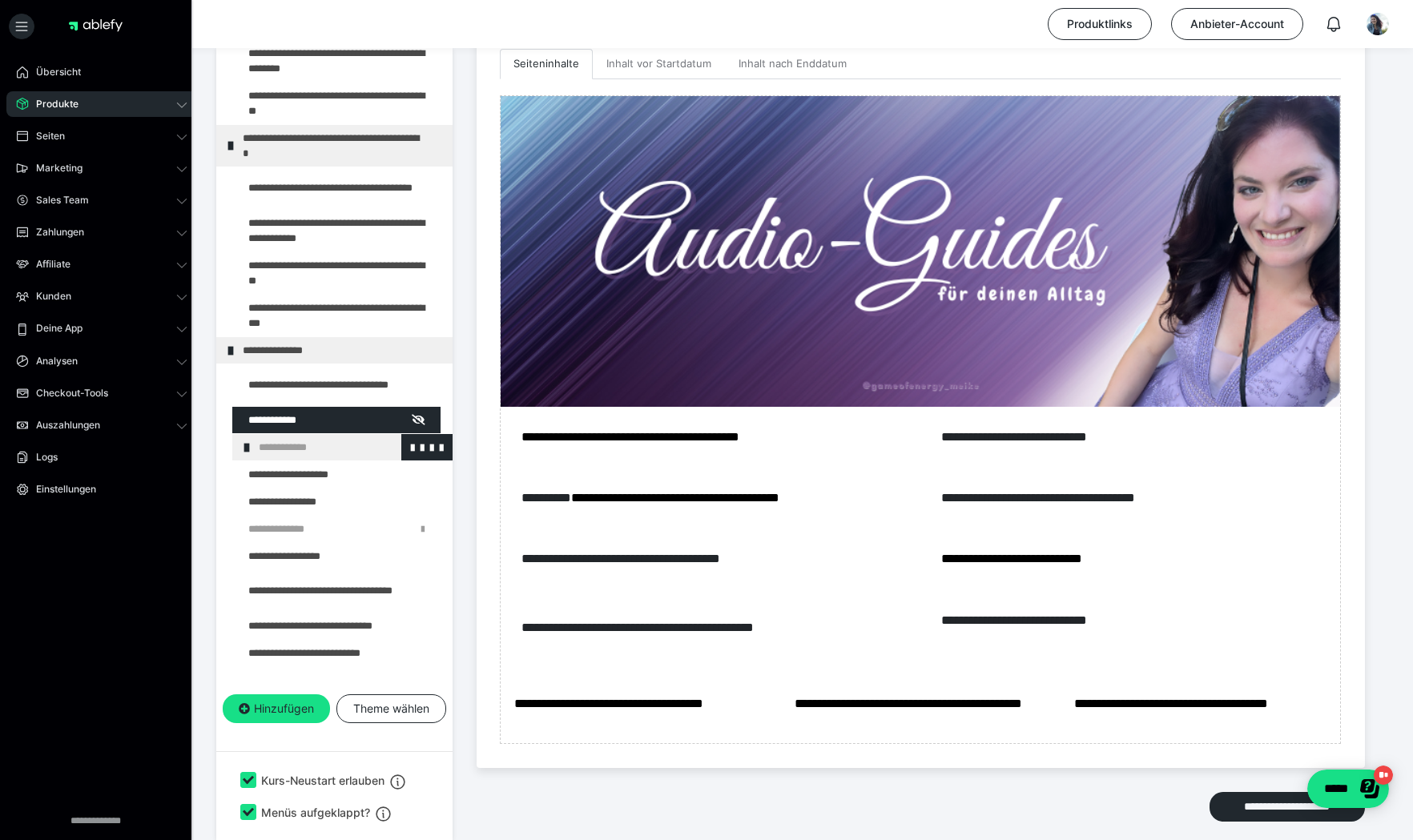 click on "**********" at bounding box center [343, 447] 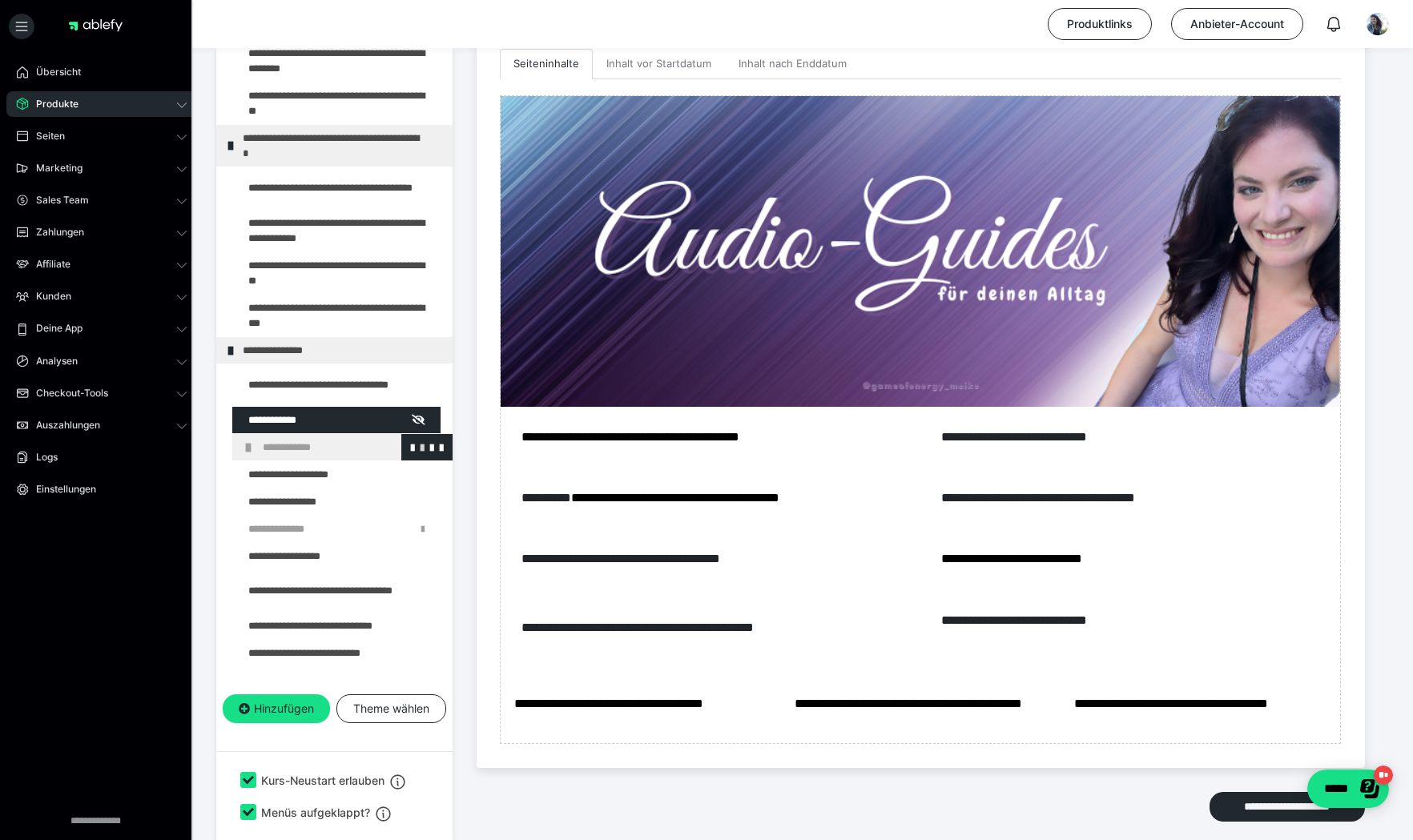 click at bounding box center [422, 447] 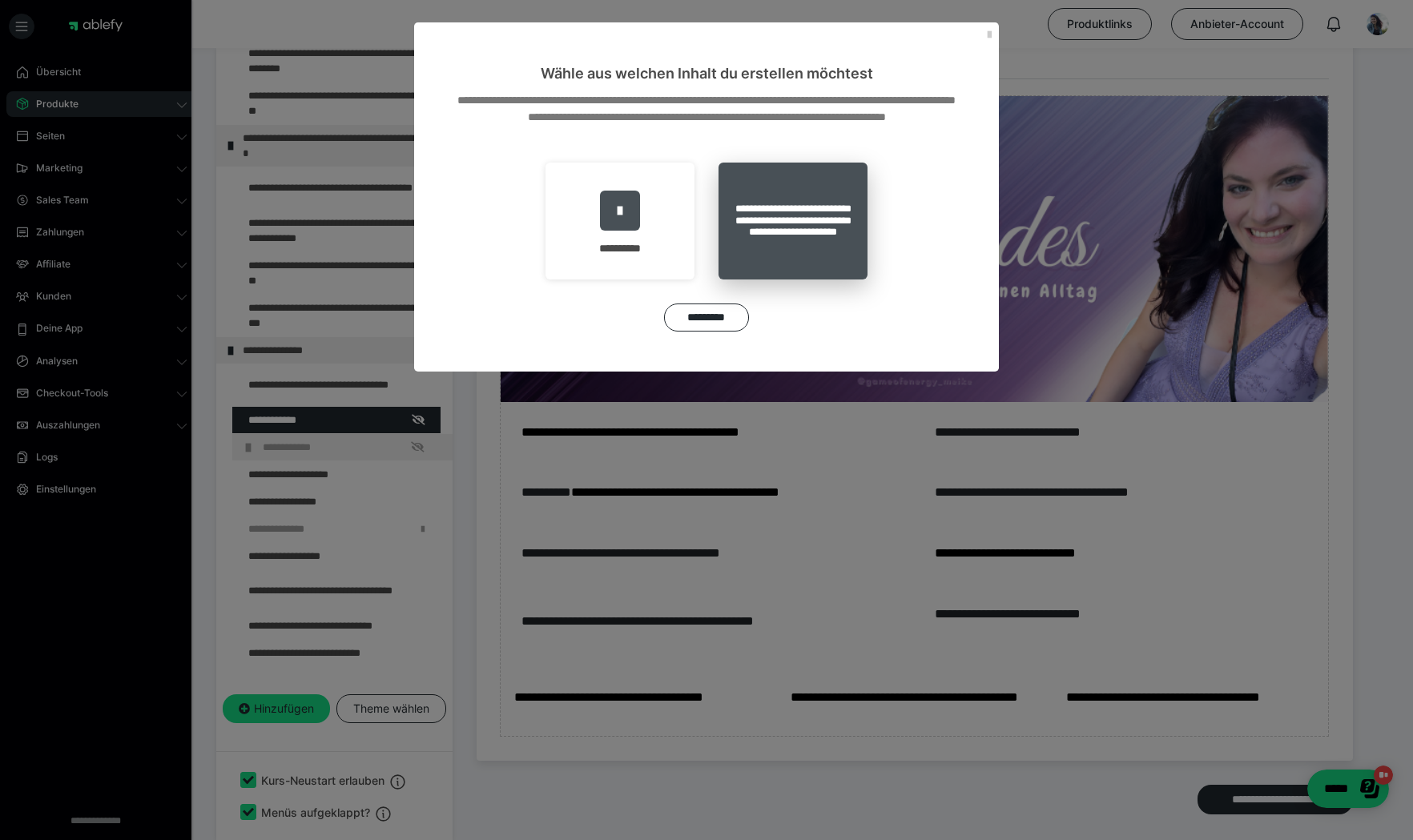 click on "**********" at bounding box center (793, 221) 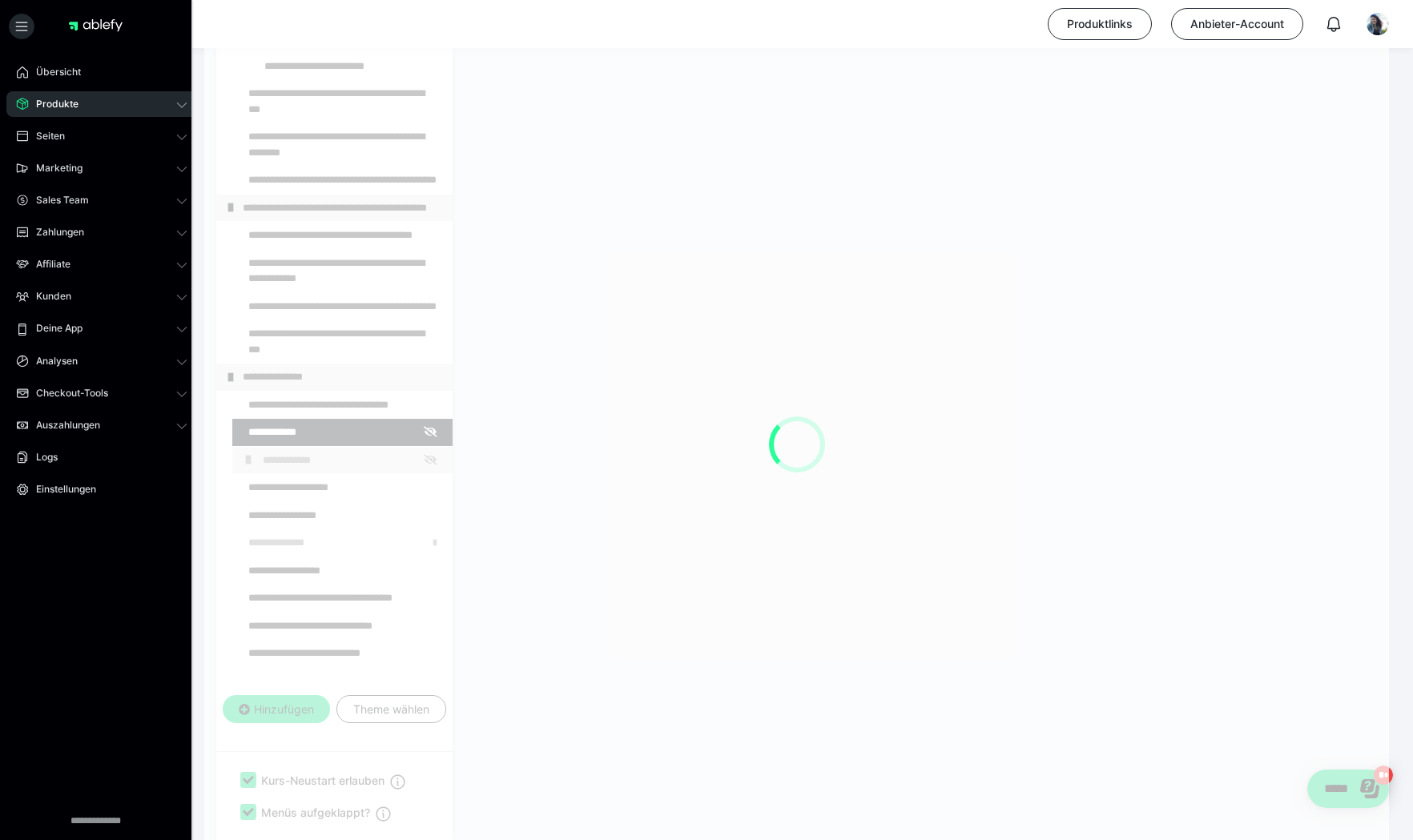 scroll, scrollTop: 283, scrollLeft: 0, axis: vertical 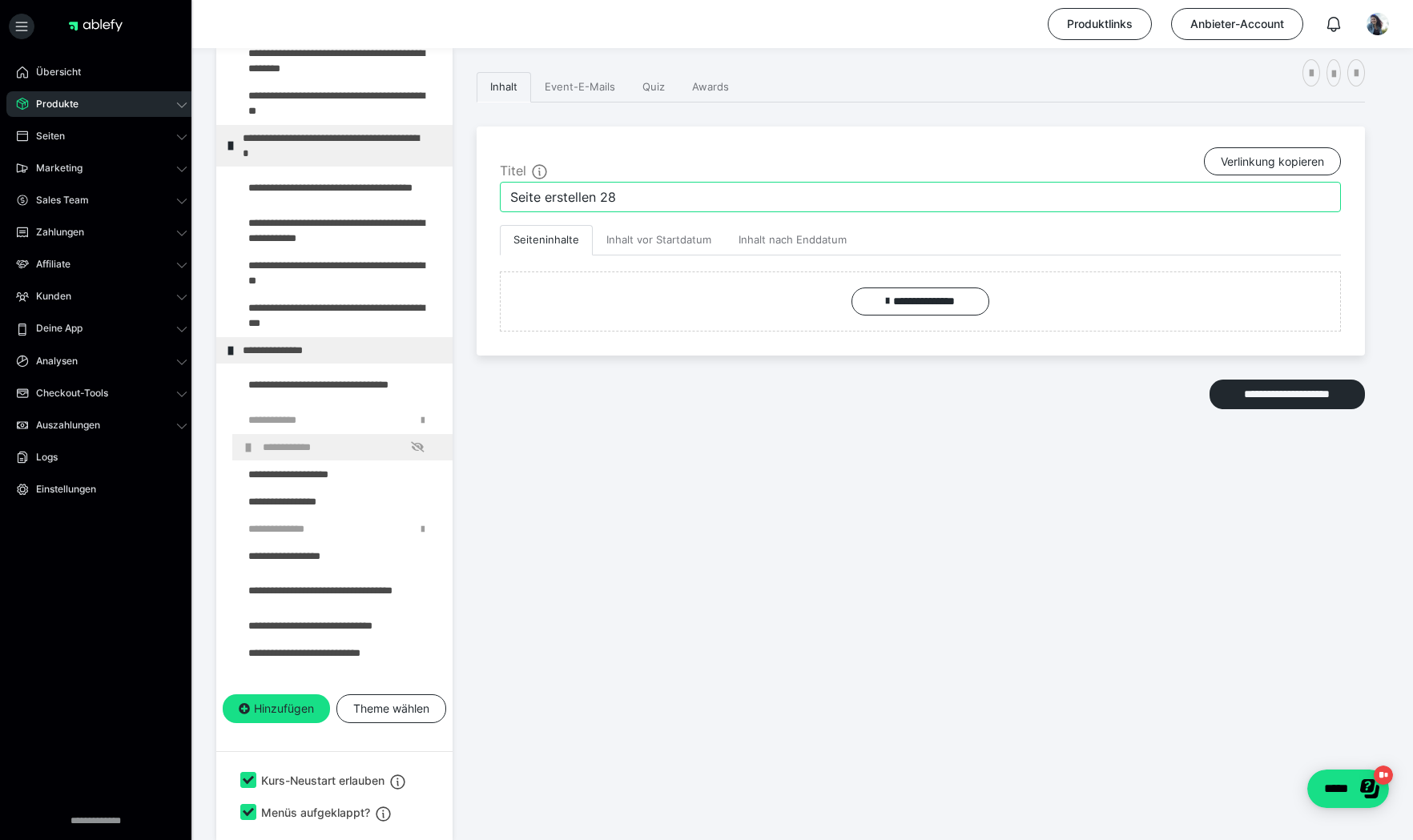 drag, startPoint x: 631, startPoint y: 195, endPoint x: 466, endPoint y: 199, distance: 165.04848 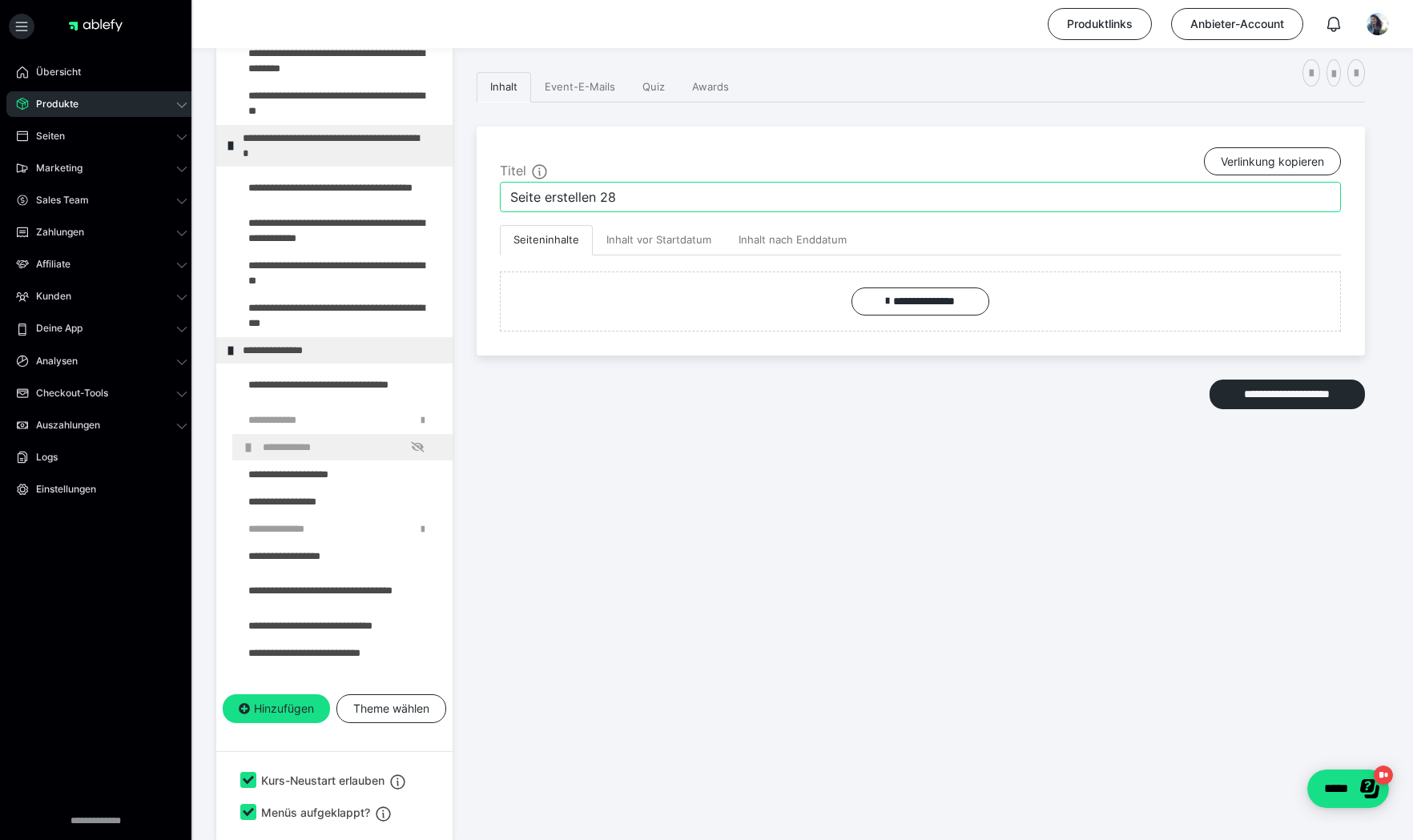 click on "**********" at bounding box center [803, 444] 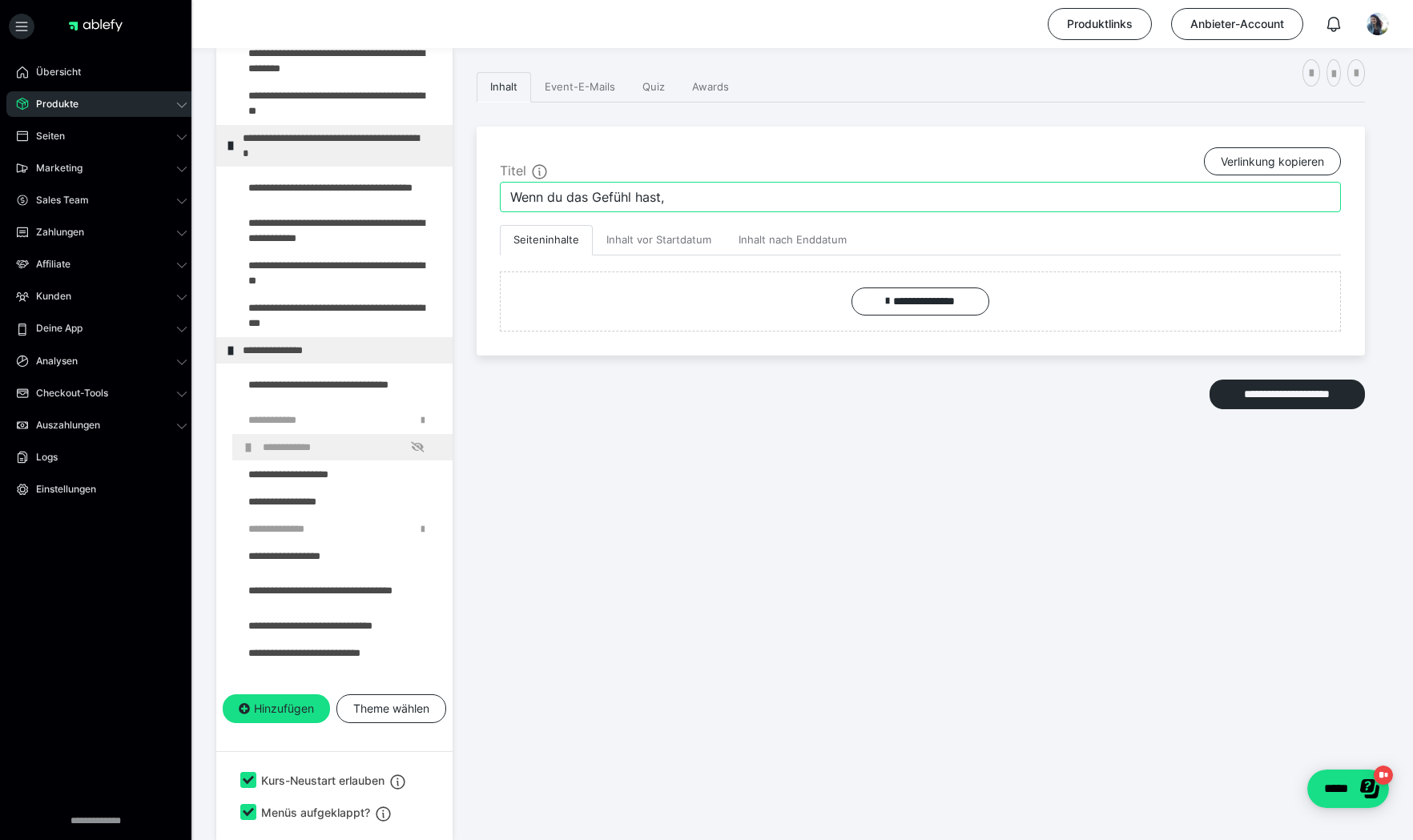 drag, startPoint x: 690, startPoint y: 195, endPoint x: 547, endPoint y: 198, distance: 143.03147 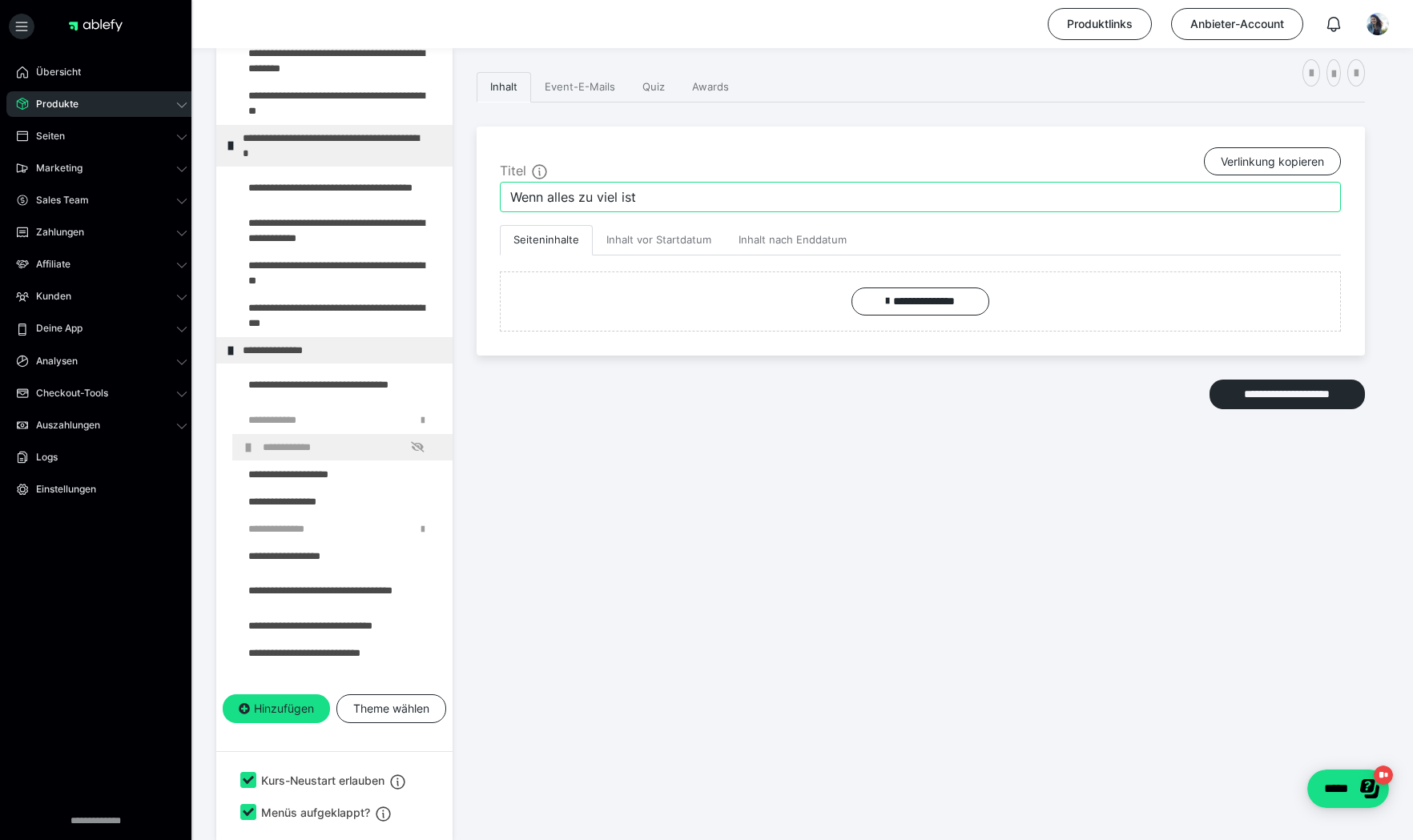 type on "Wenn alles zu viel ist" 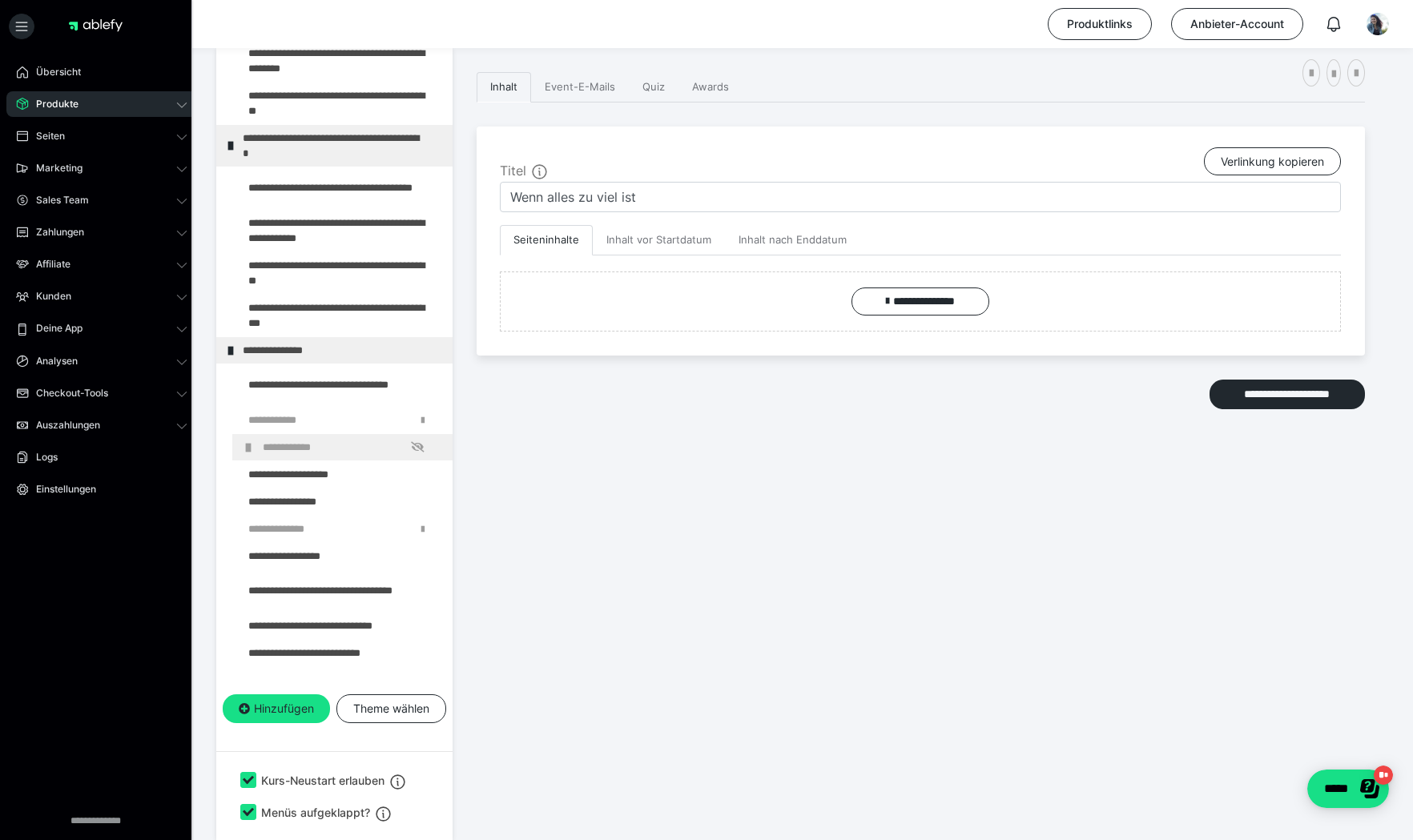 click on "**********" at bounding box center [920, 416] 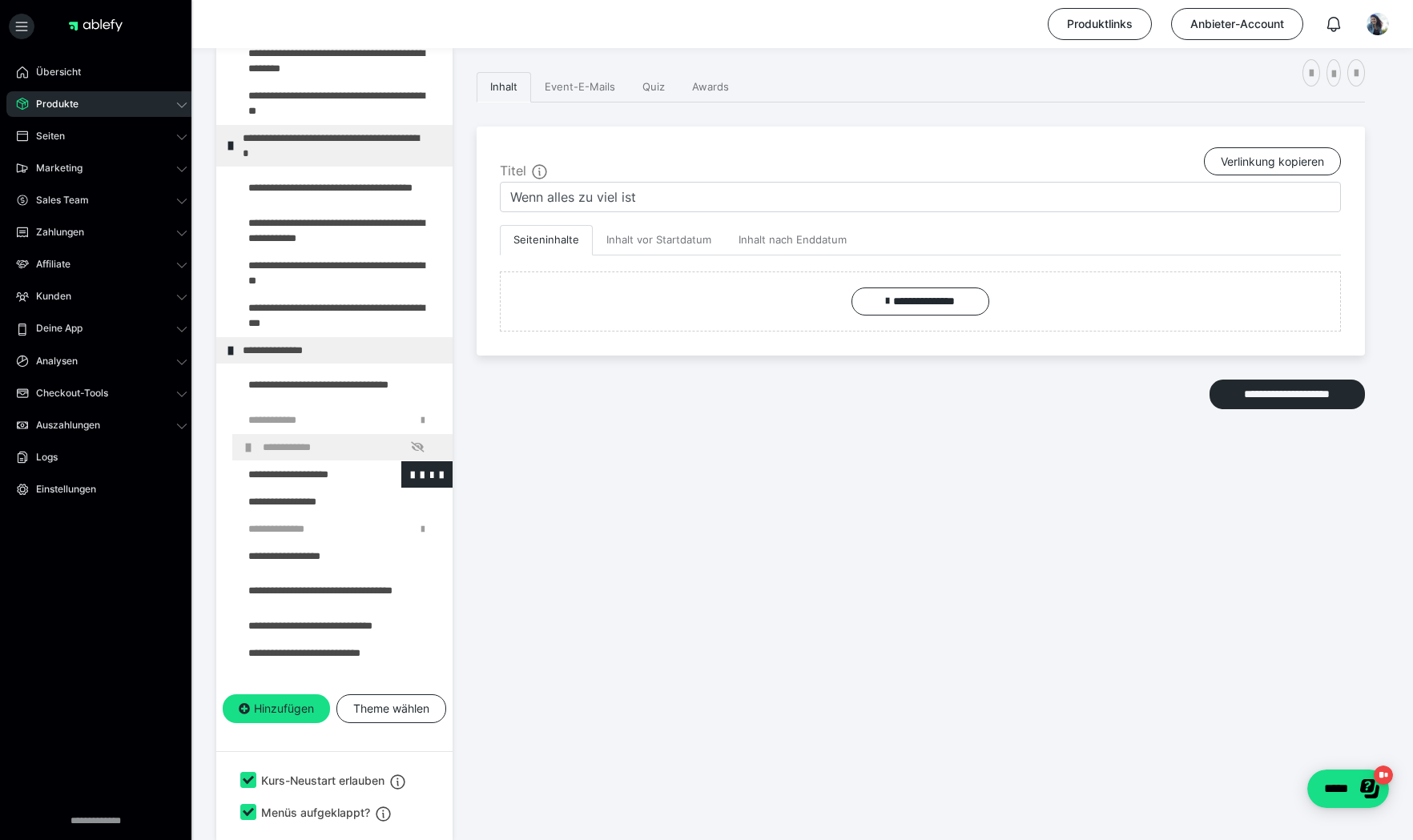 click at bounding box center (300, 474) 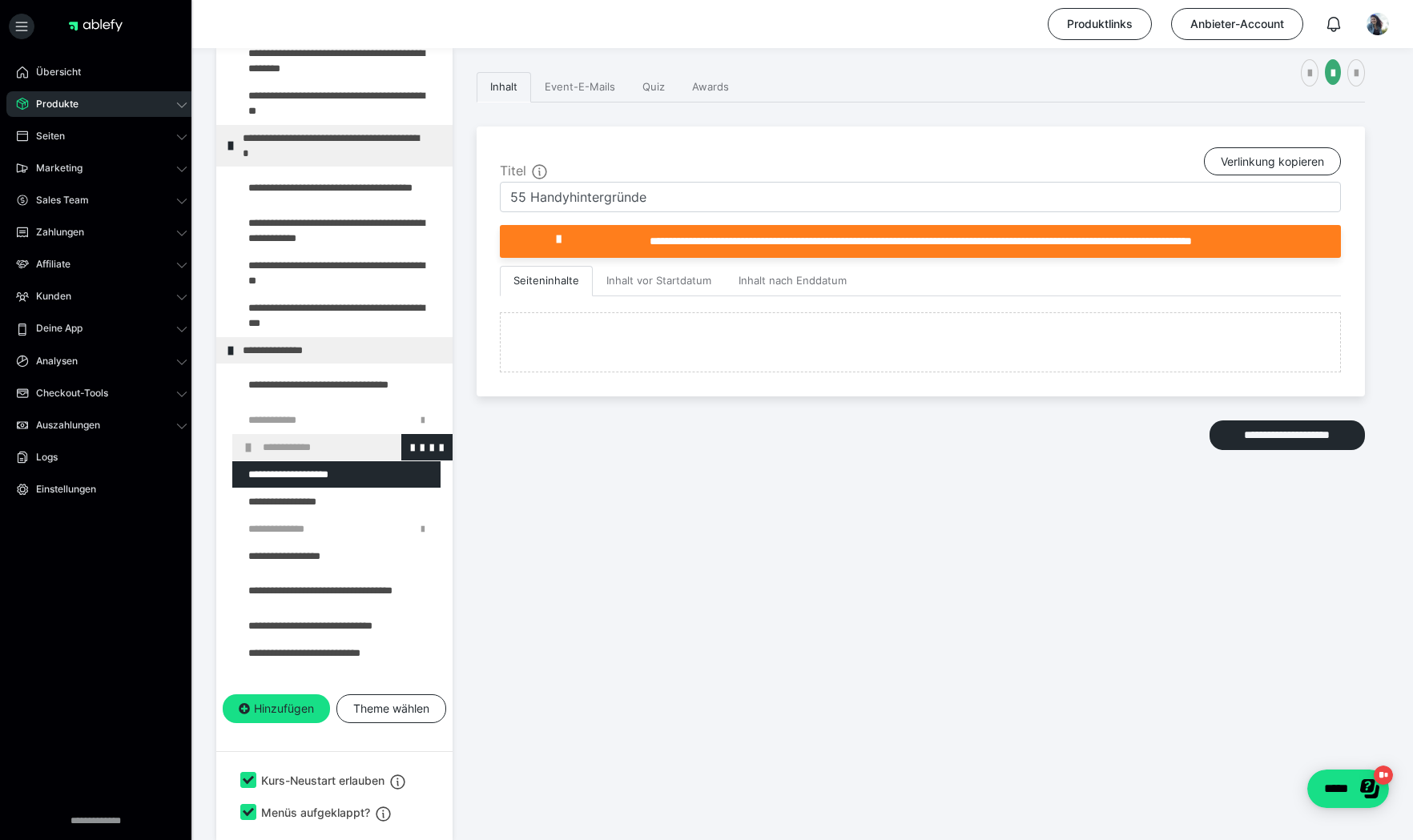 click at bounding box center [248, 448] 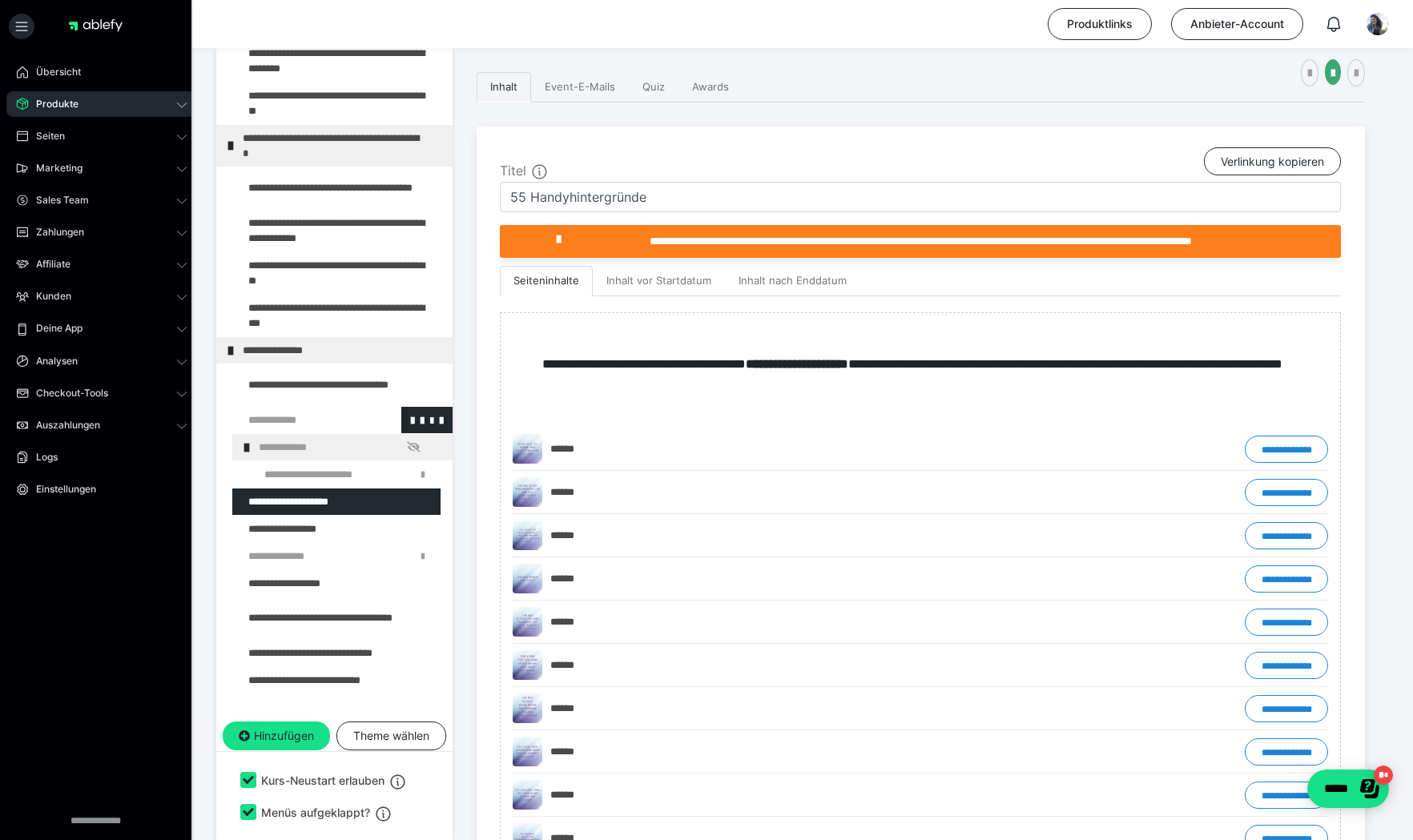 click at bounding box center (300, 420) 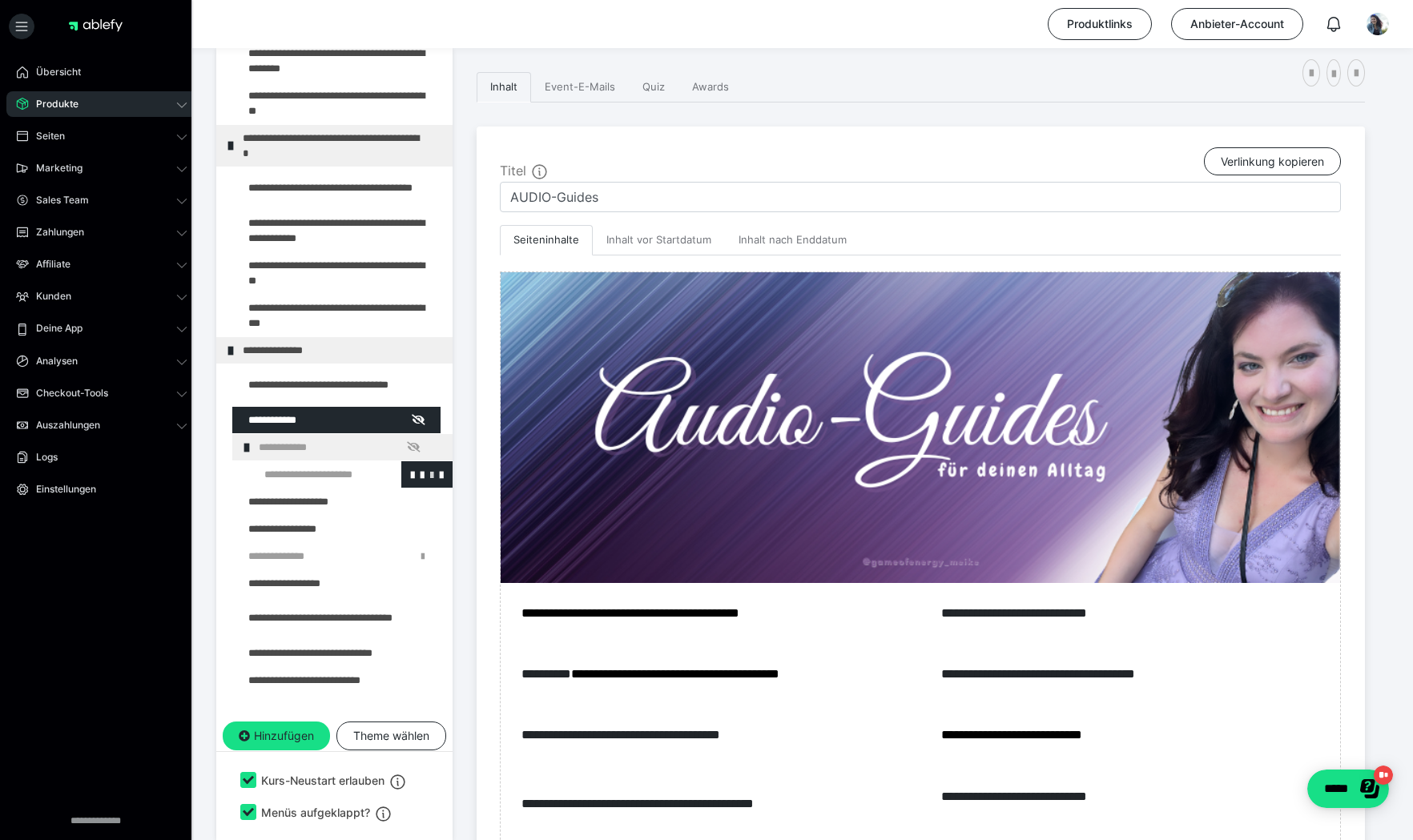 click at bounding box center [432, 474] 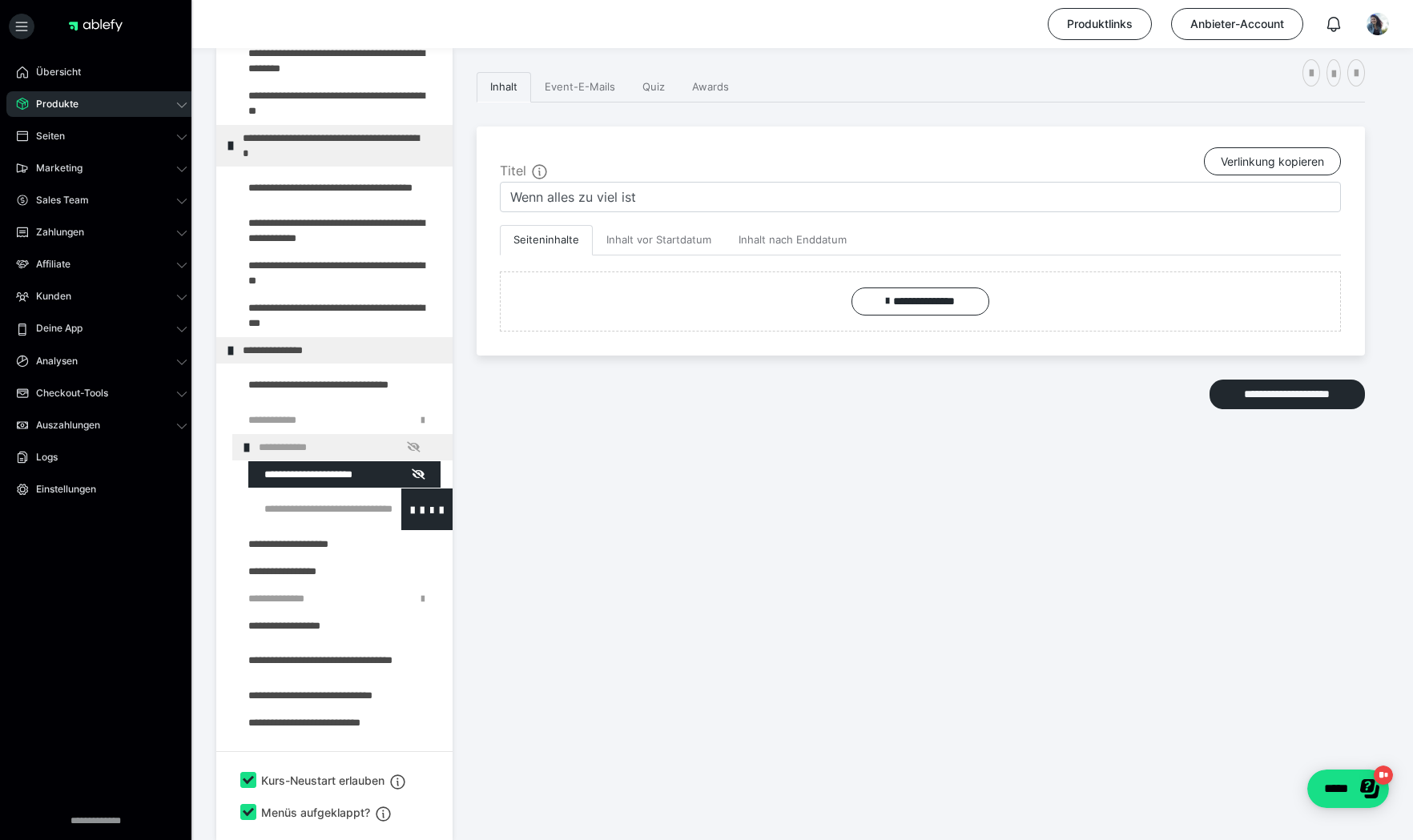 click at bounding box center [308, 509] 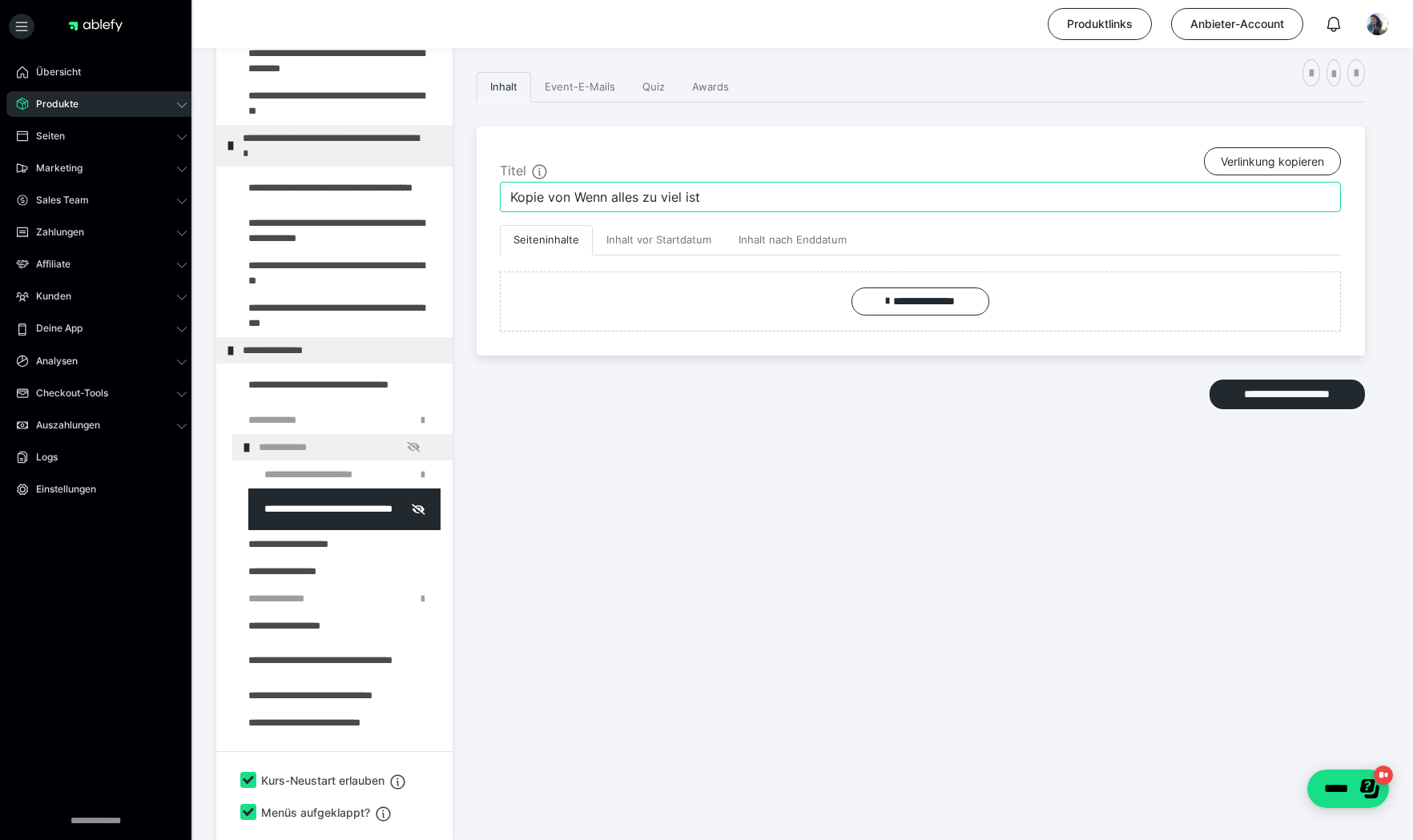 drag, startPoint x: 743, startPoint y: 193, endPoint x: 493, endPoint y: 199, distance: 250.07199 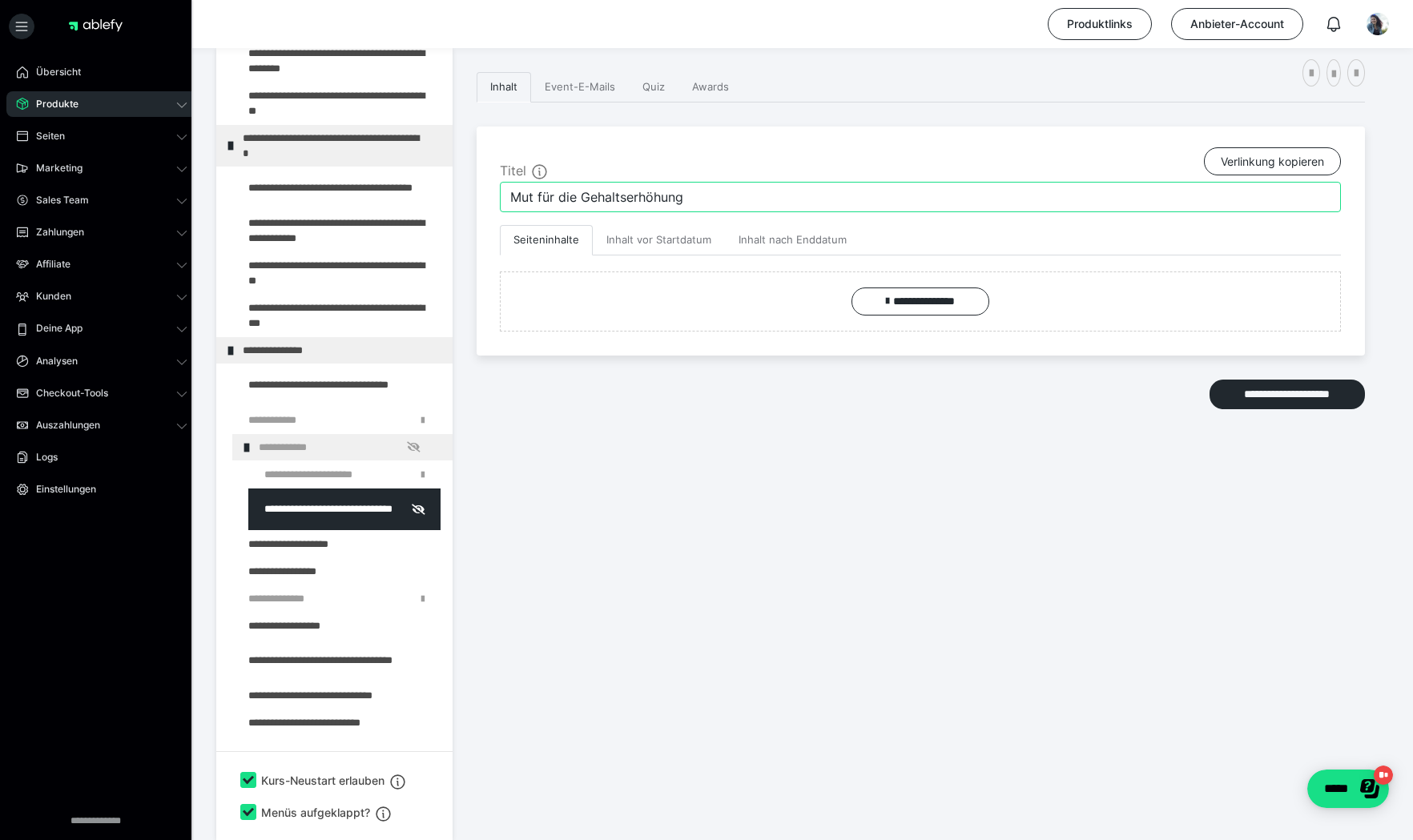 type on "Mut für die Gehaltserhöhung" 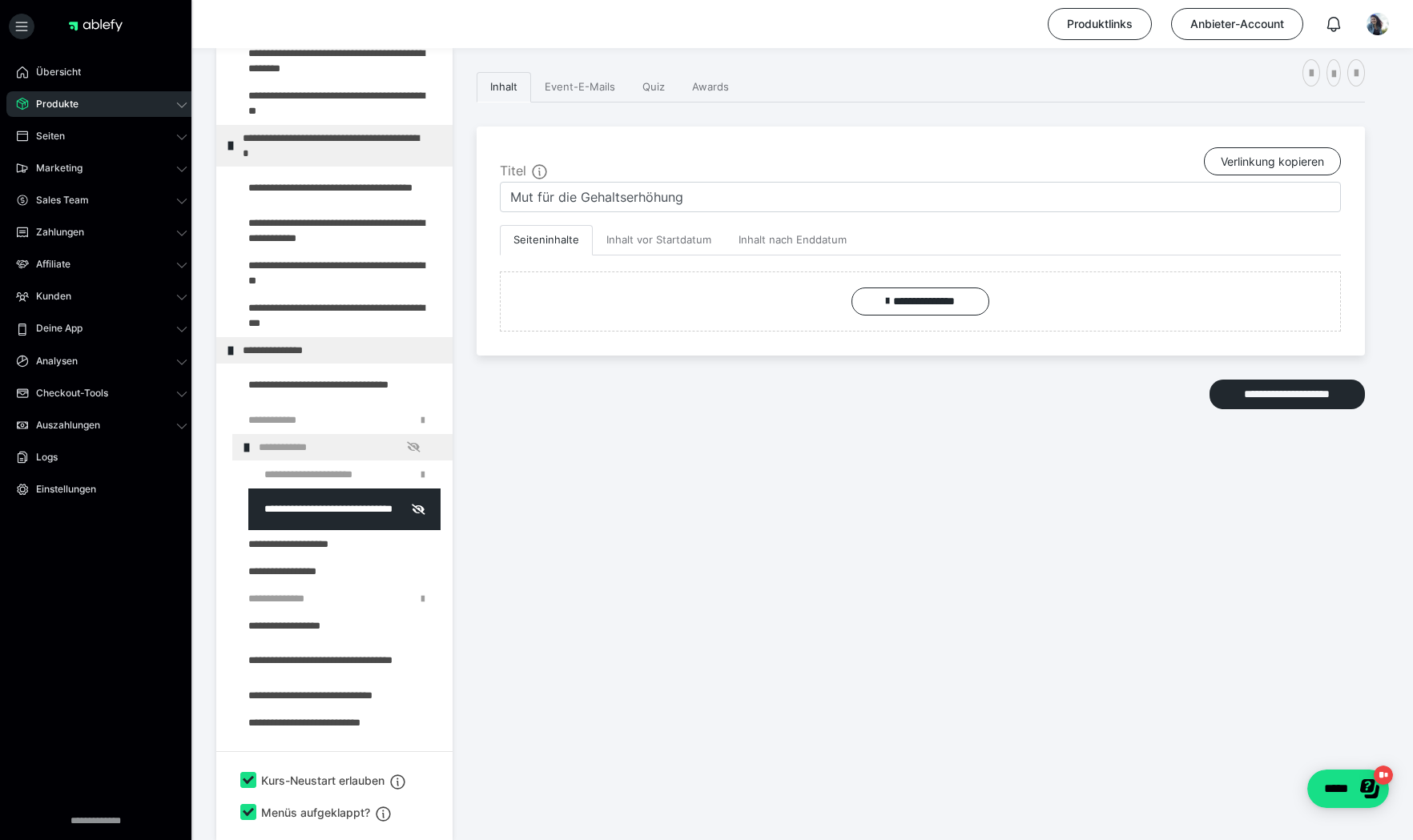 click on "**********" at bounding box center (920, 416) 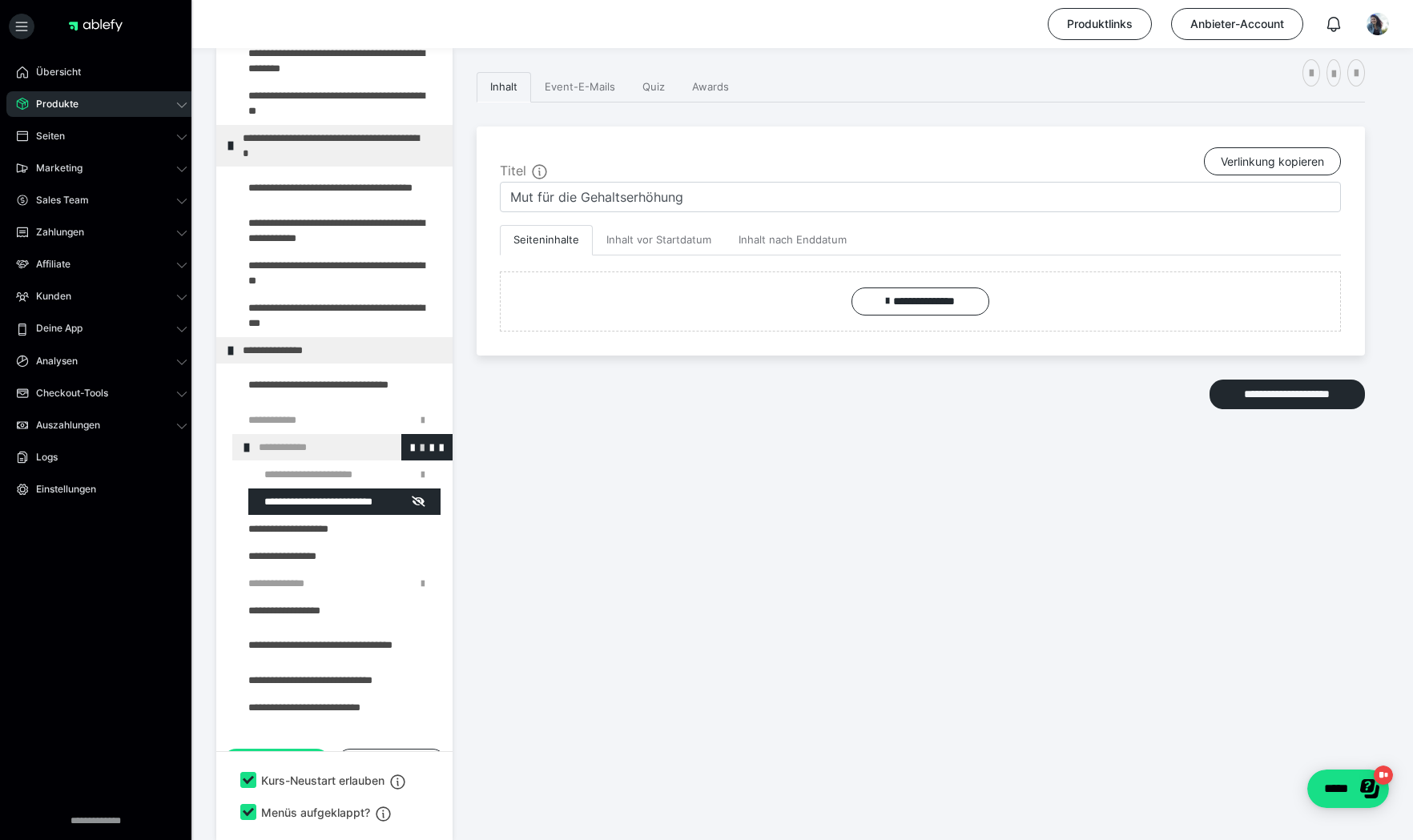 click at bounding box center [422, 447] 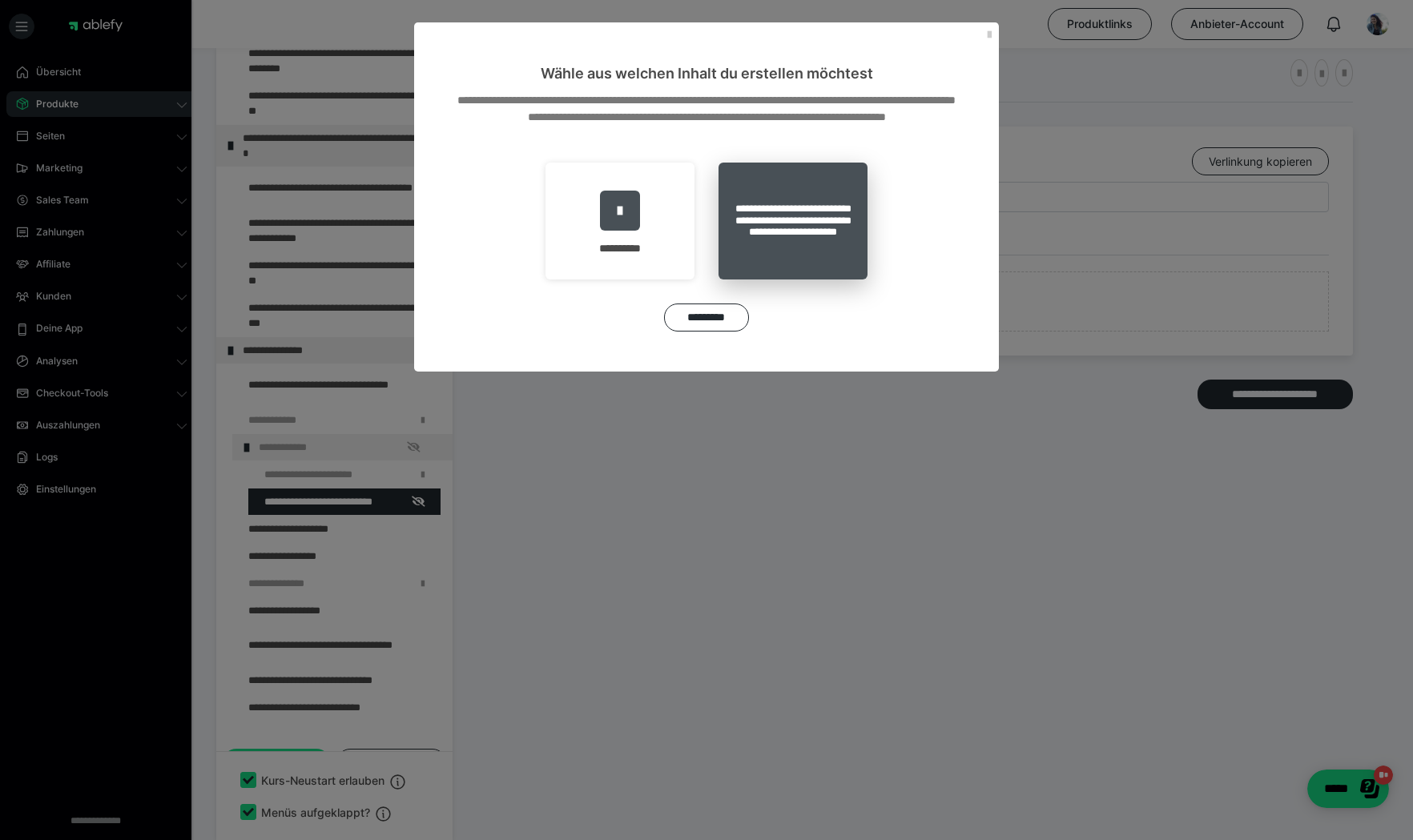 click on "**********" at bounding box center (793, 221) 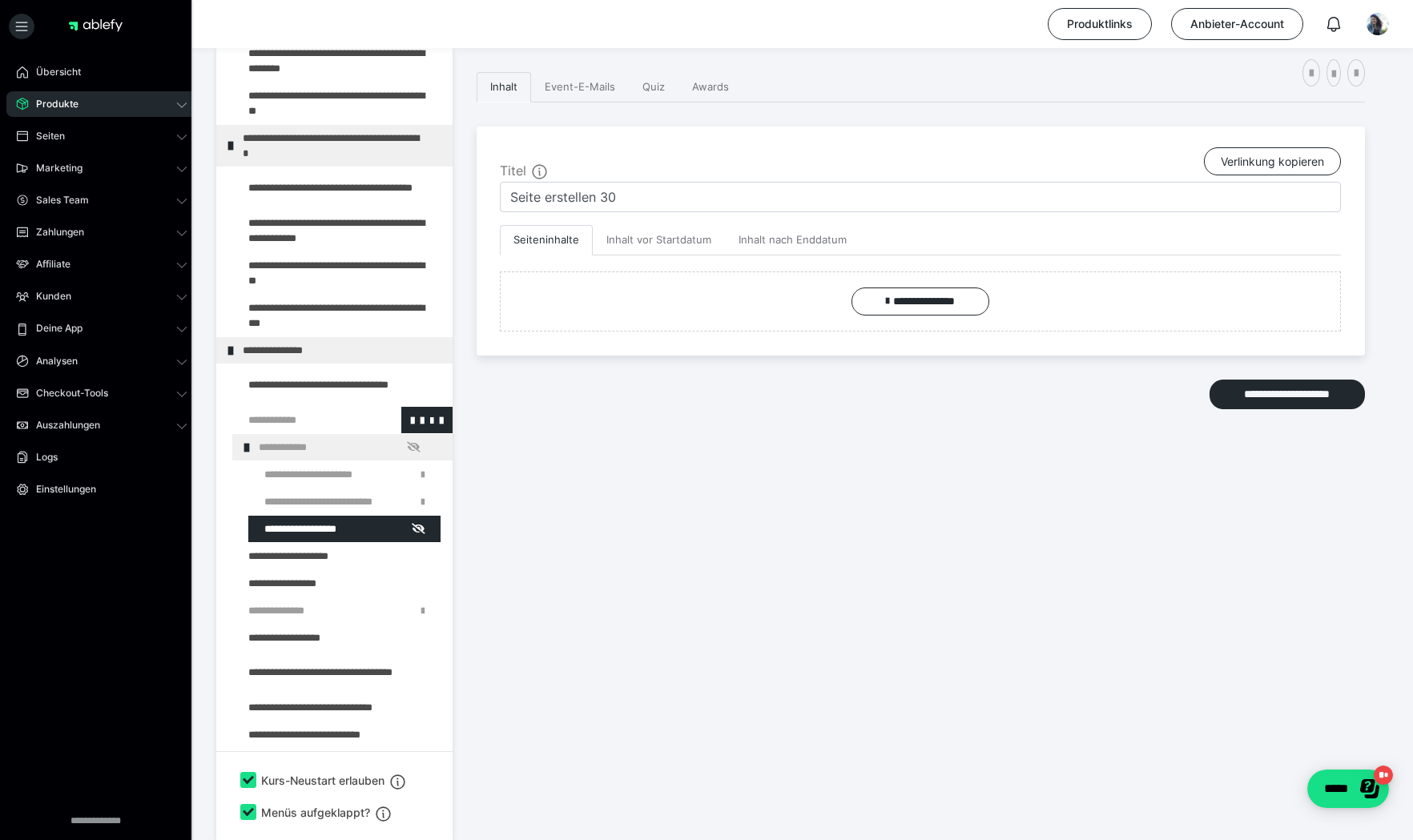 click at bounding box center [300, 420] 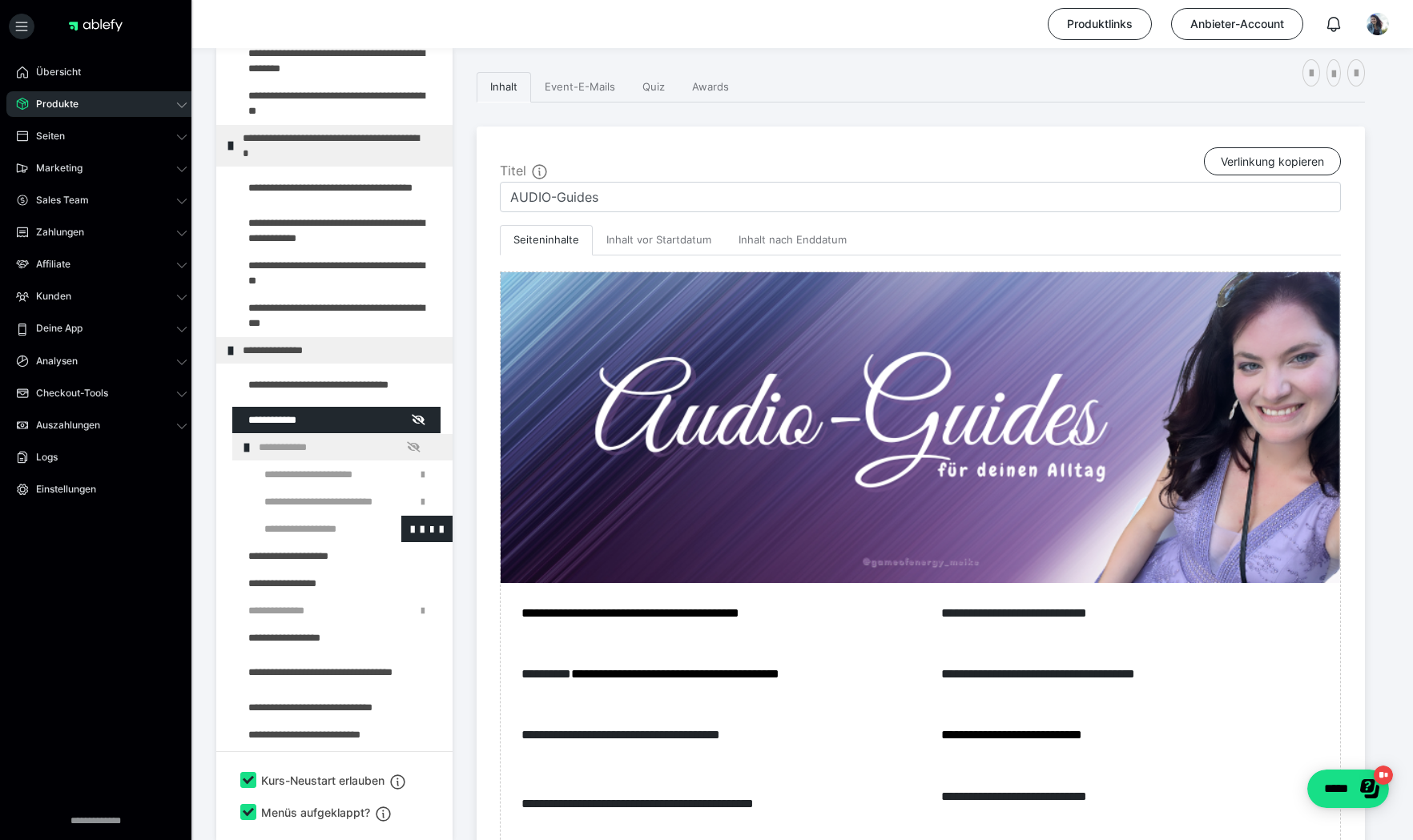 click at bounding box center (308, 529) 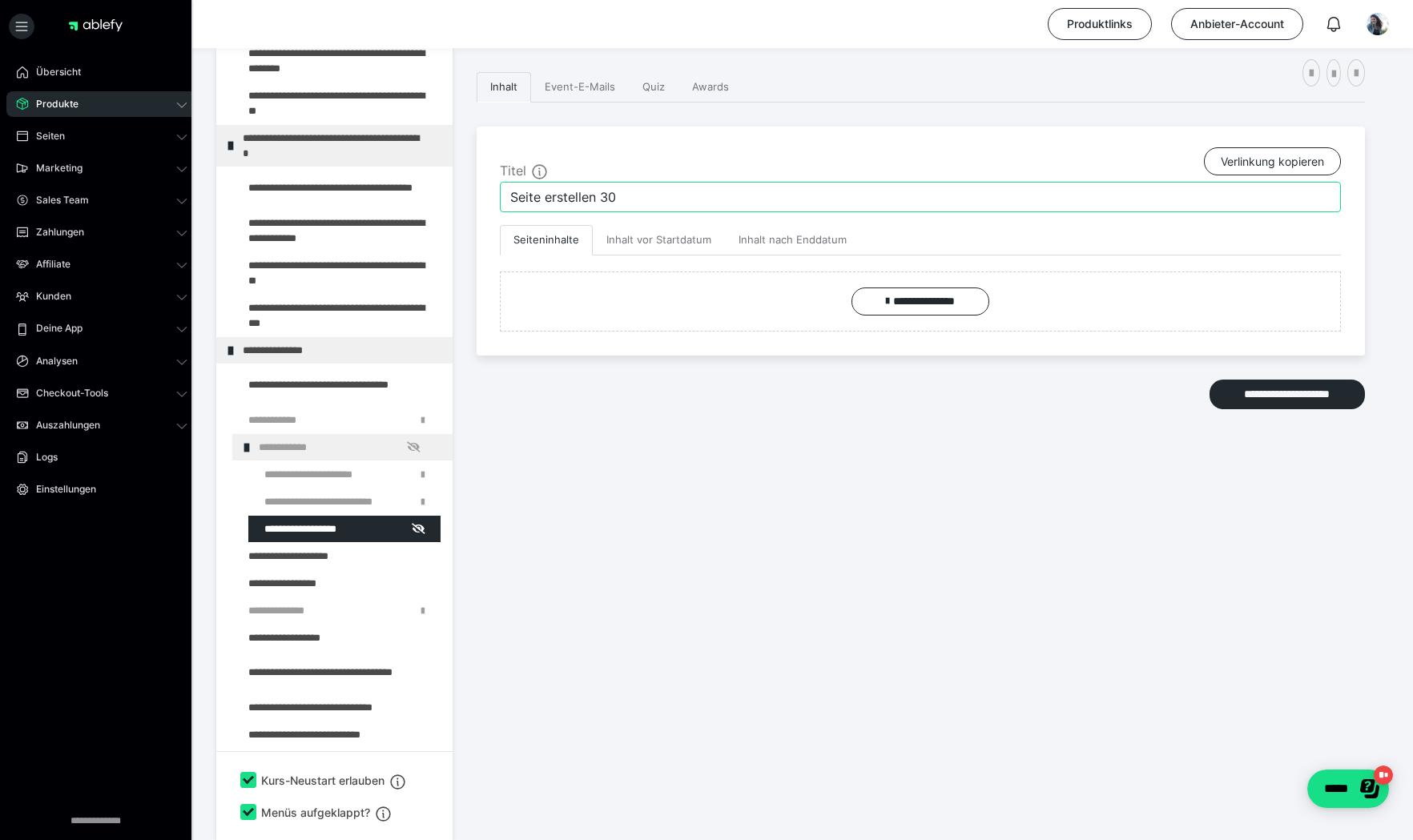 drag, startPoint x: 649, startPoint y: 191, endPoint x: 489, endPoint y: 193, distance: 160.0125 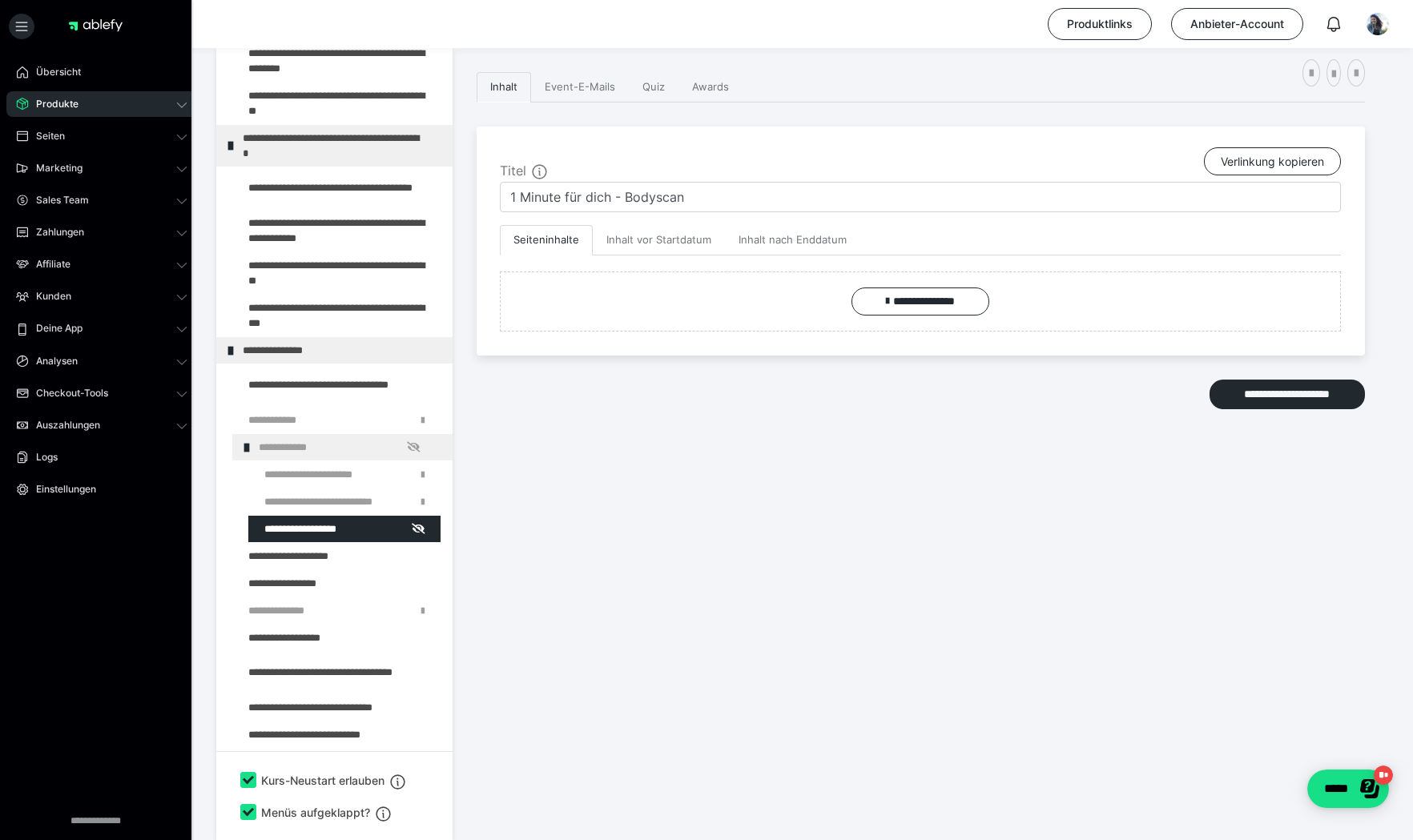 click on "**********" at bounding box center [920, 416] 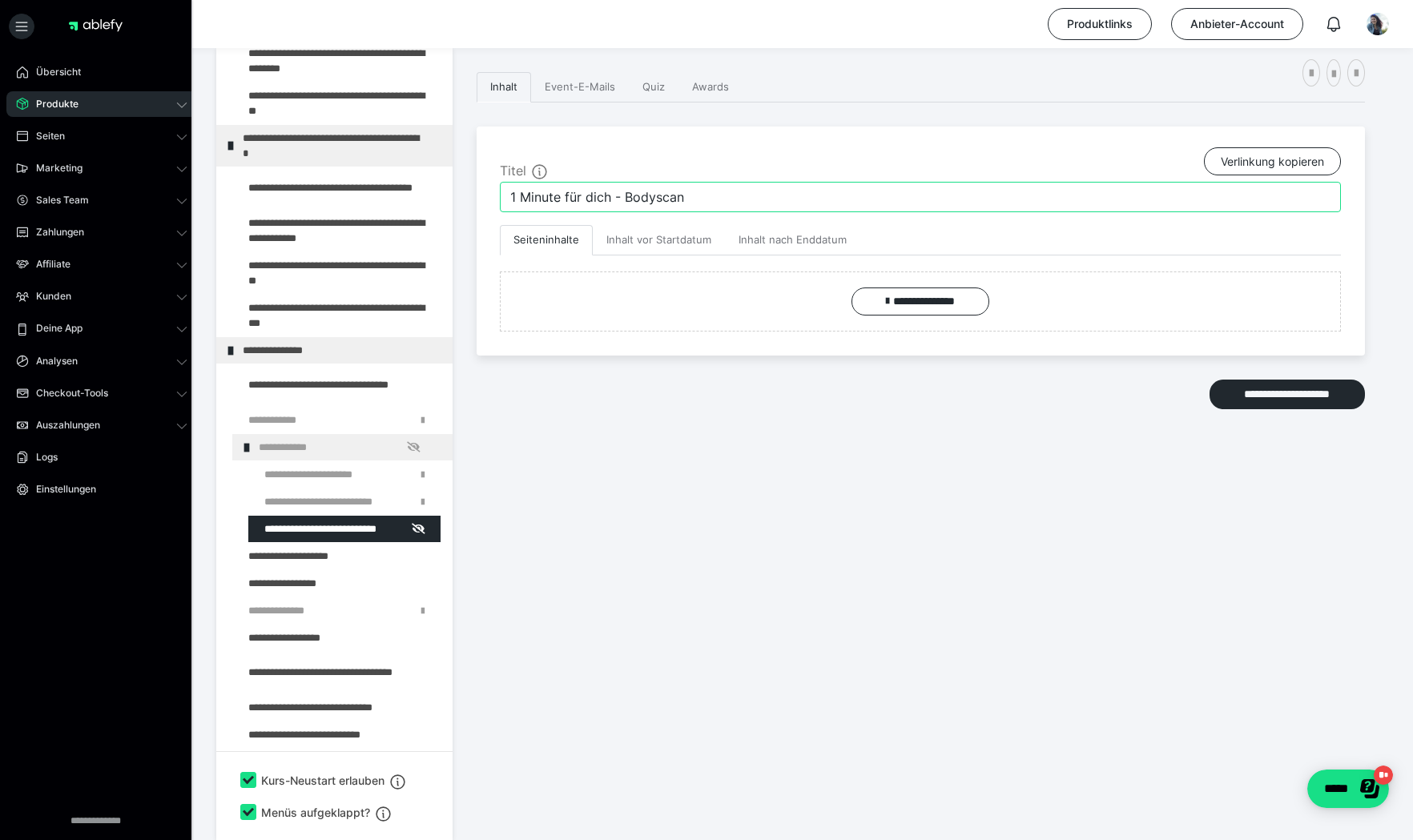 drag, startPoint x: 704, startPoint y: 198, endPoint x: 615, endPoint y: 200, distance: 89.022469 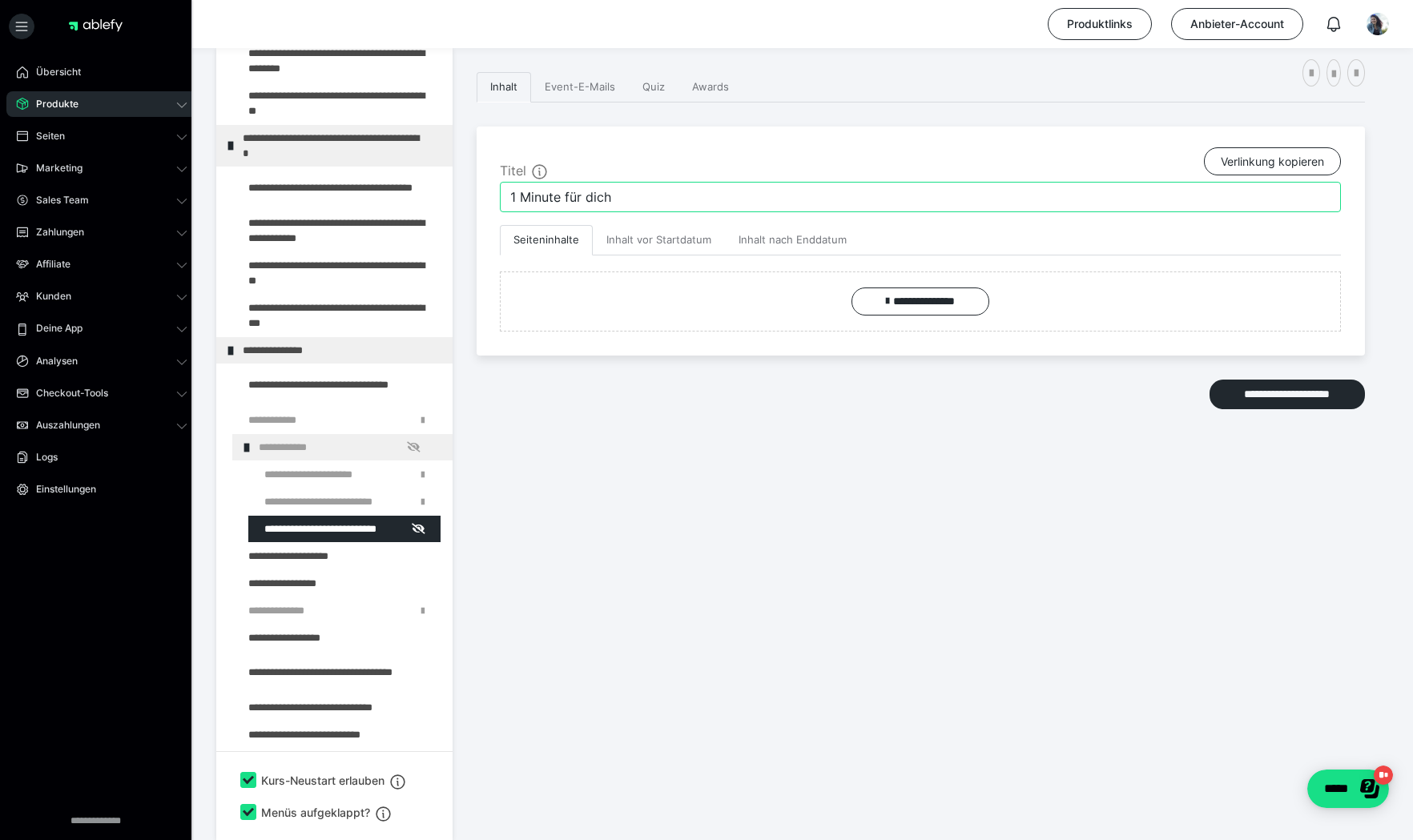 click on "1 Minute für dich" at bounding box center (920, 197) 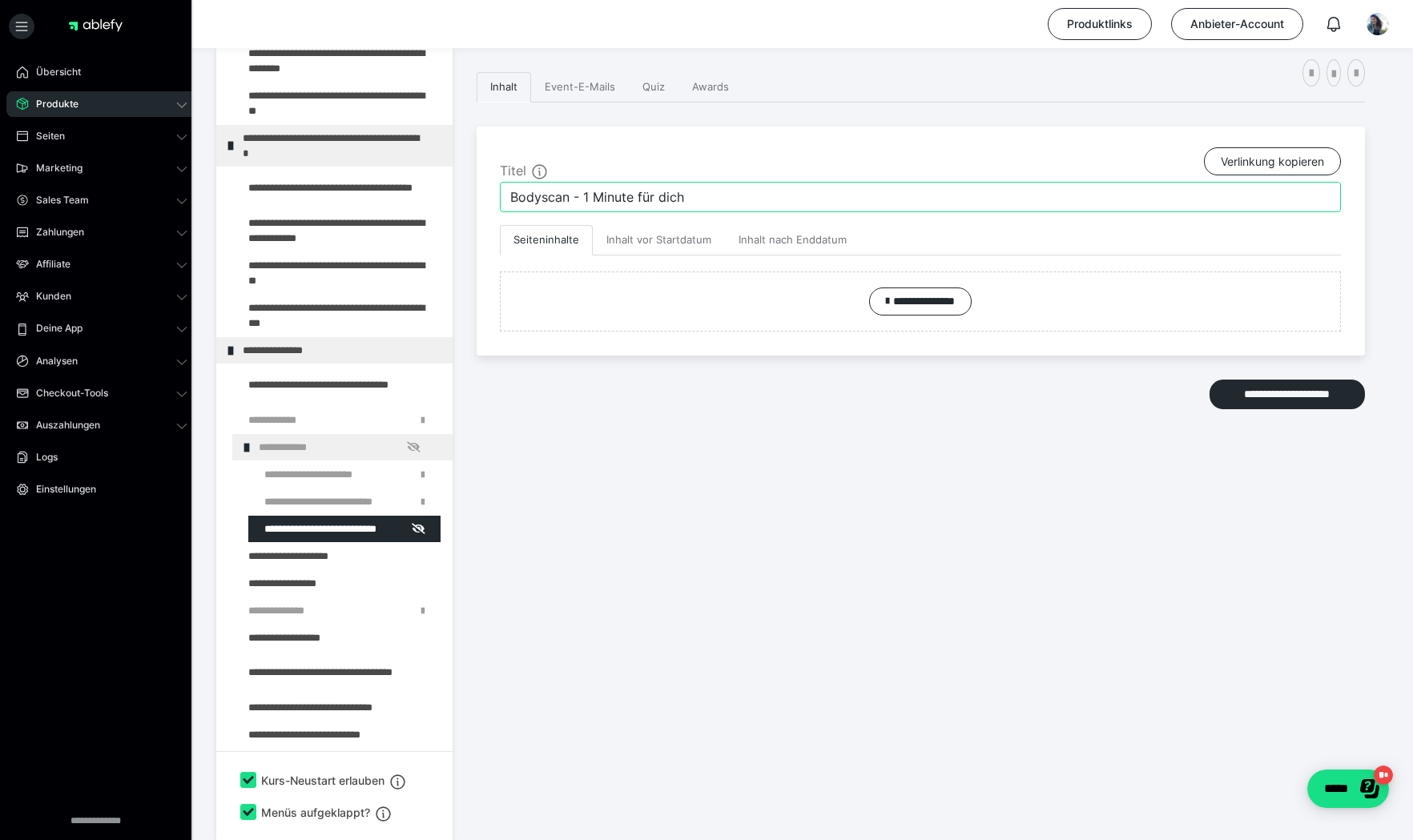 type on "Bodyscan - 1 Minute für dich" 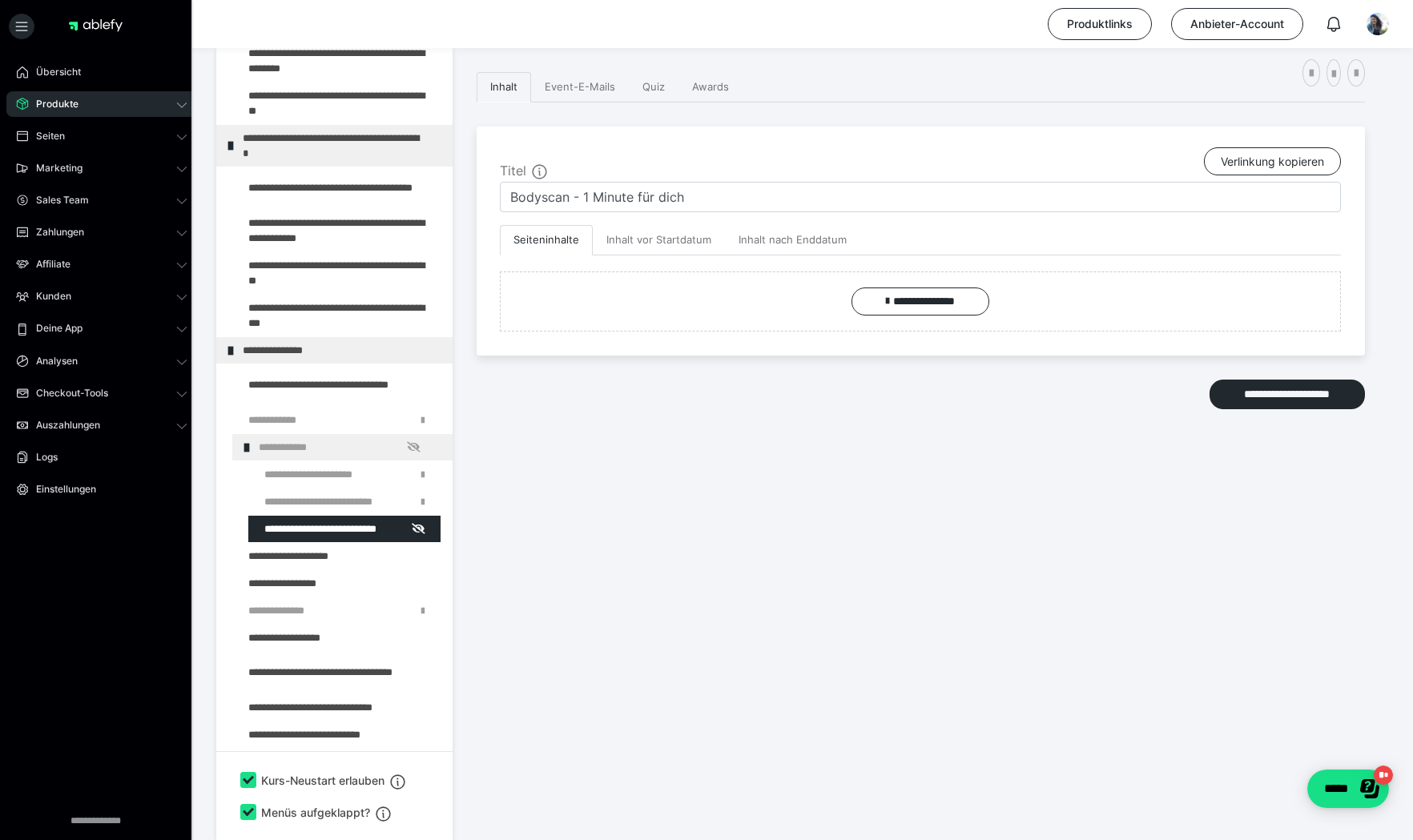 click on "**********" at bounding box center (920, 416) 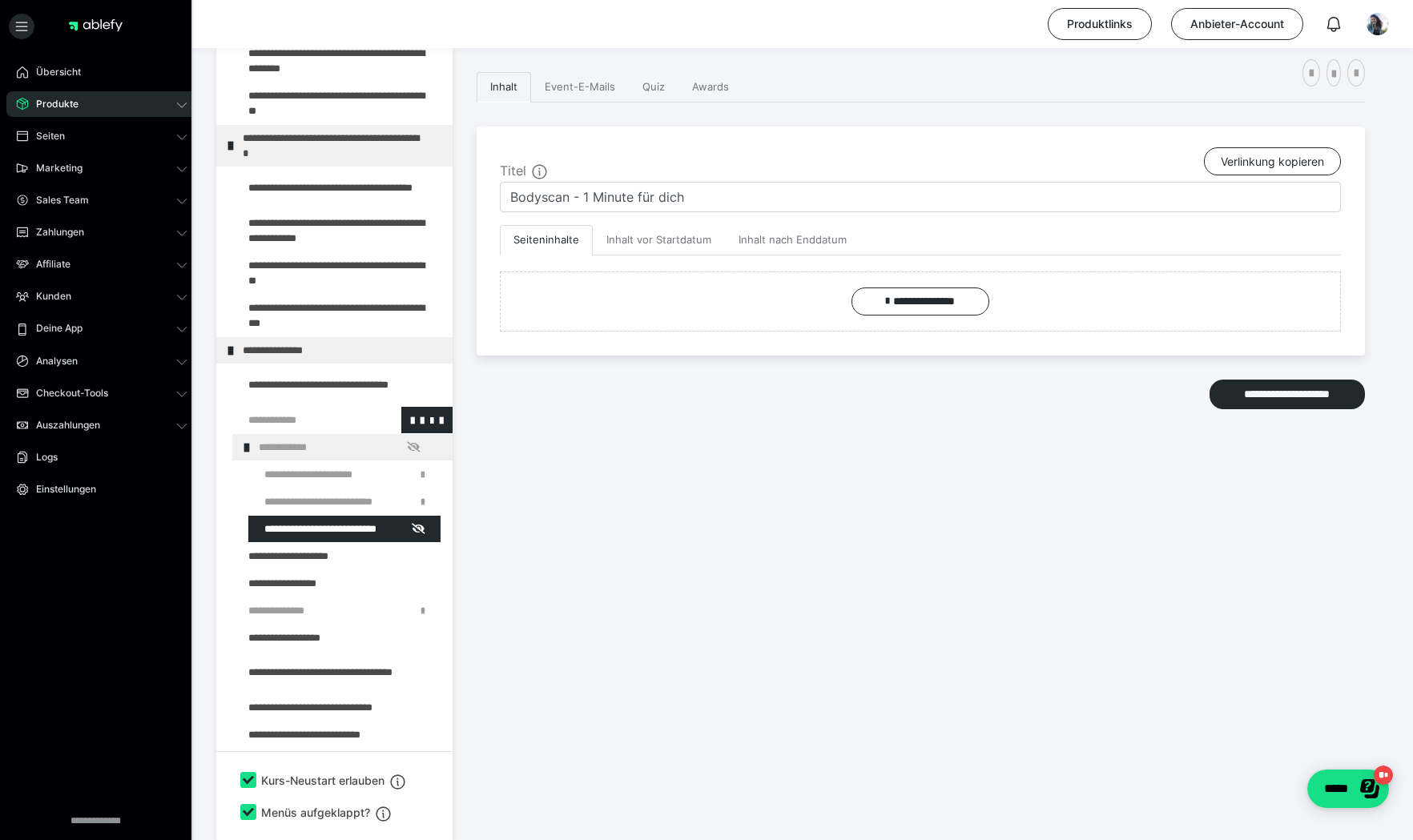 click at bounding box center [300, 420] 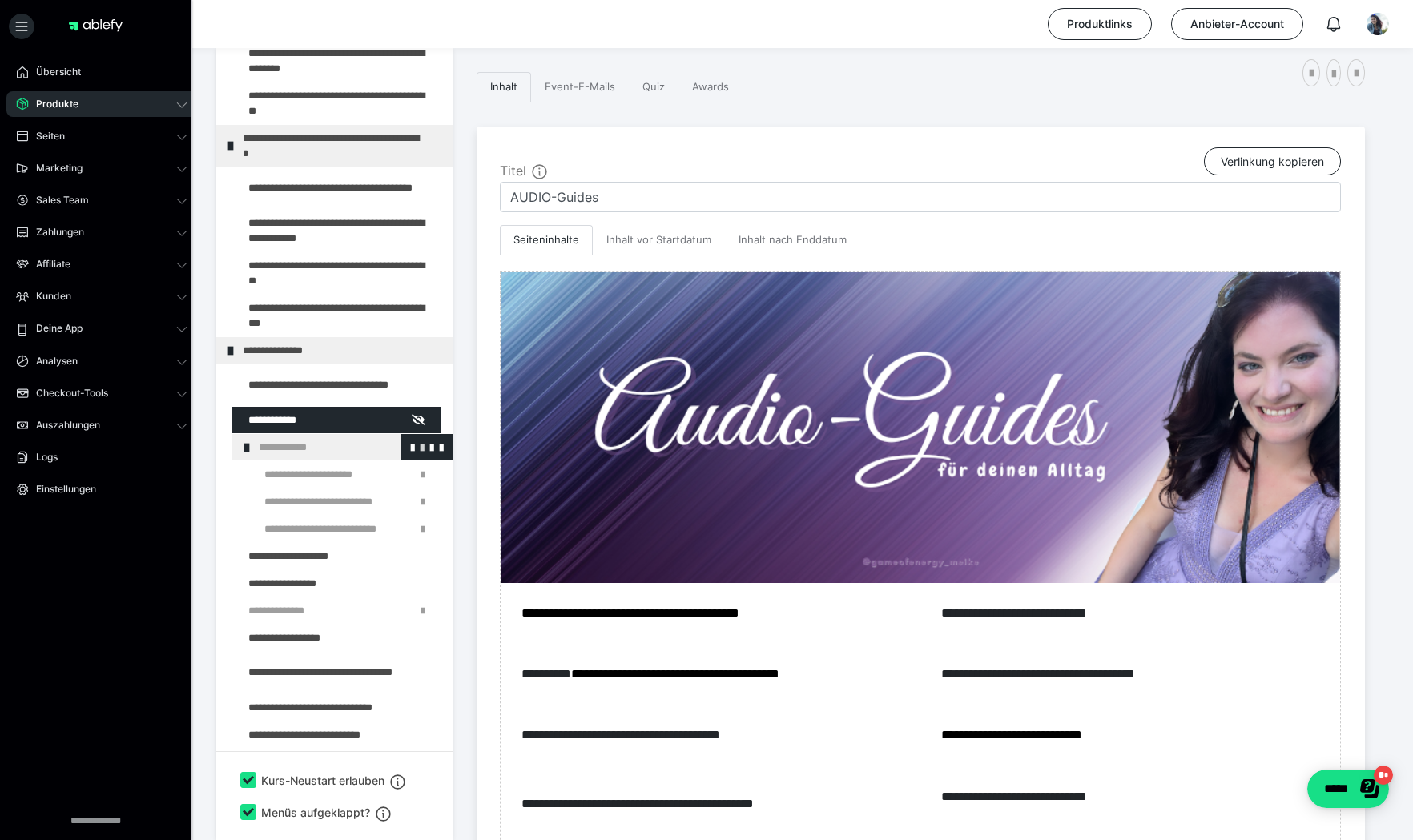 click at bounding box center [422, 447] 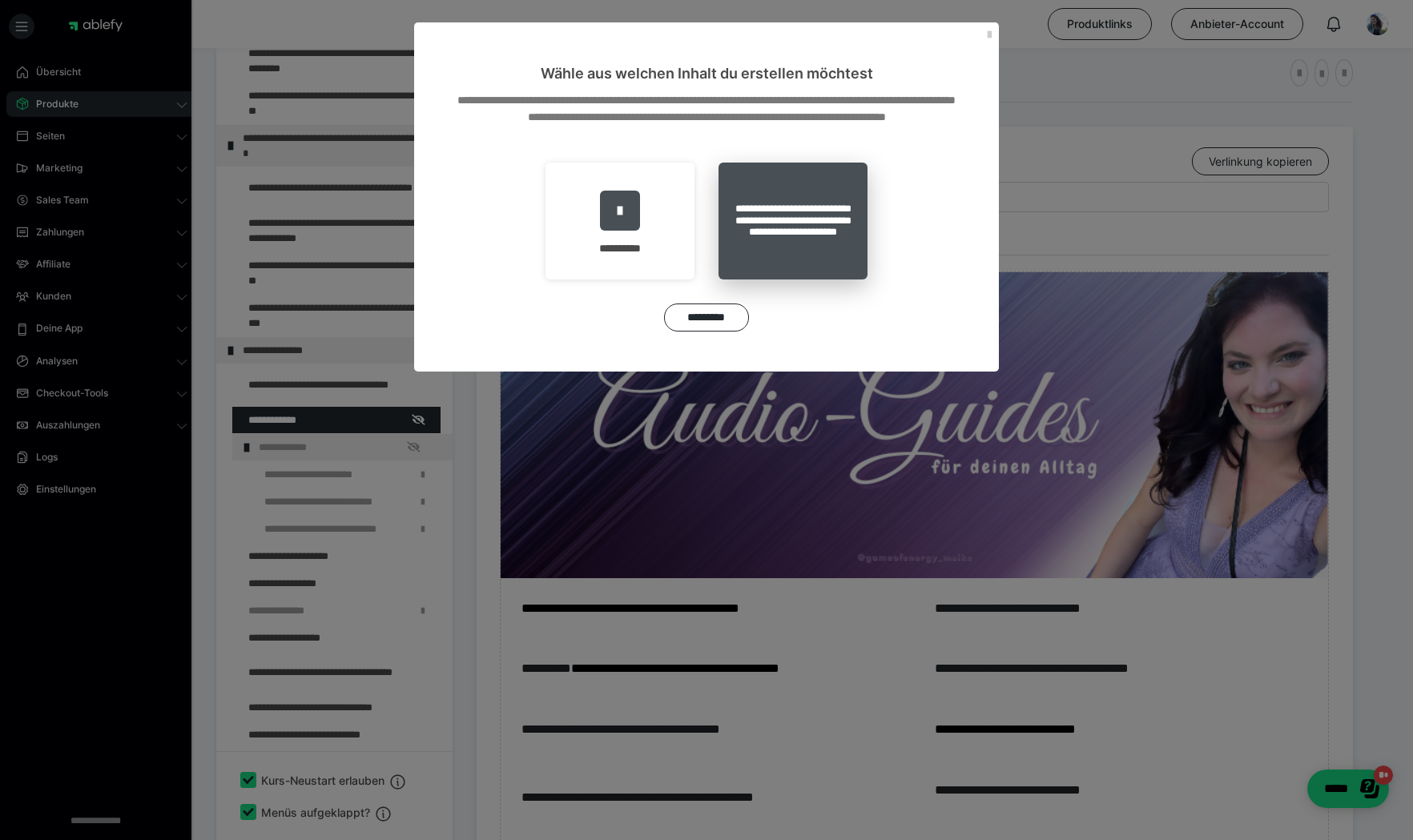 click on "**********" at bounding box center [793, 221] 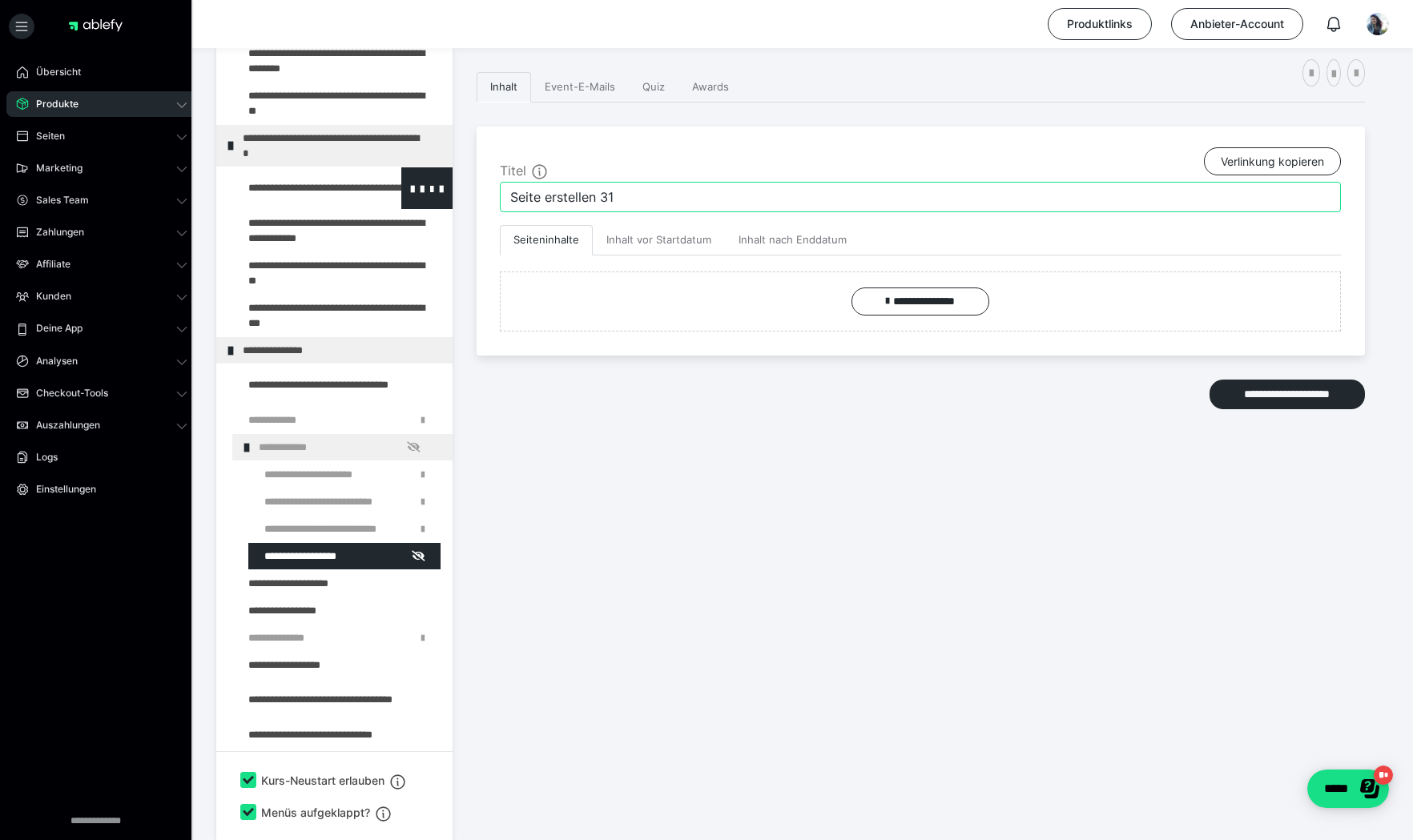 drag, startPoint x: 627, startPoint y: 203, endPoint x: 432, endPoint y: 203, distance: 195 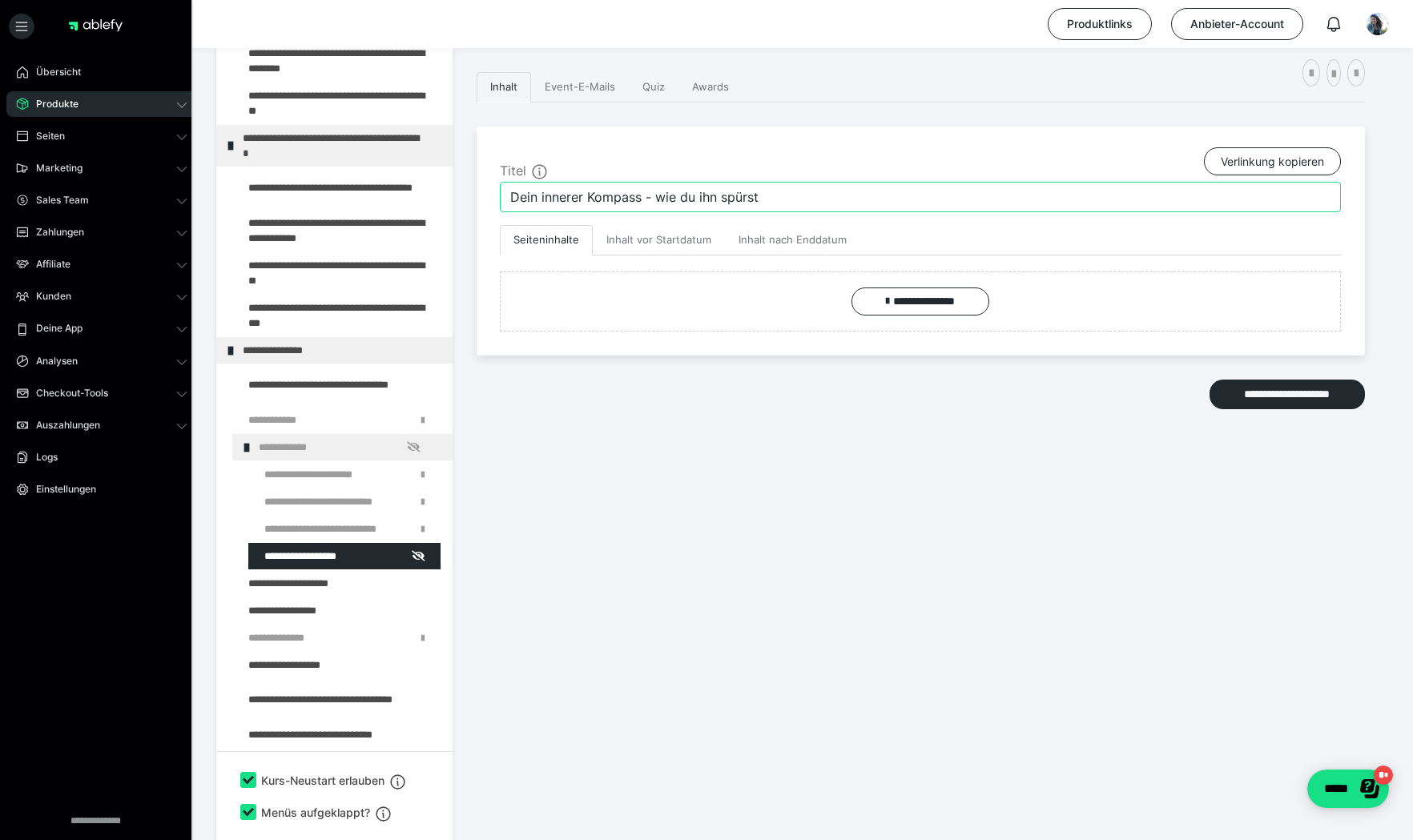 type on "Dein innerer Kompass - wie du ihn spürst" 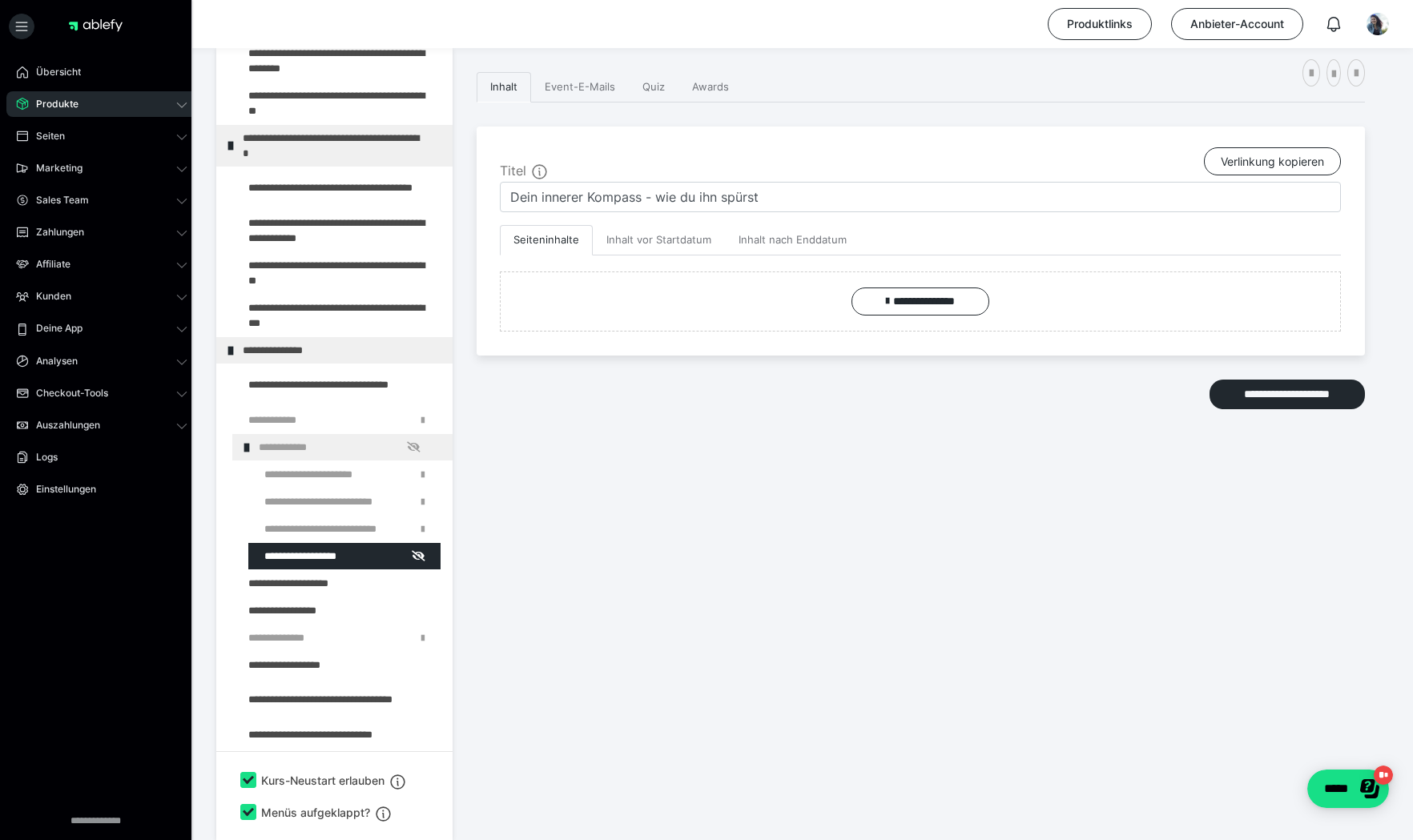 click on "**********" at bounding box center [920, 416] 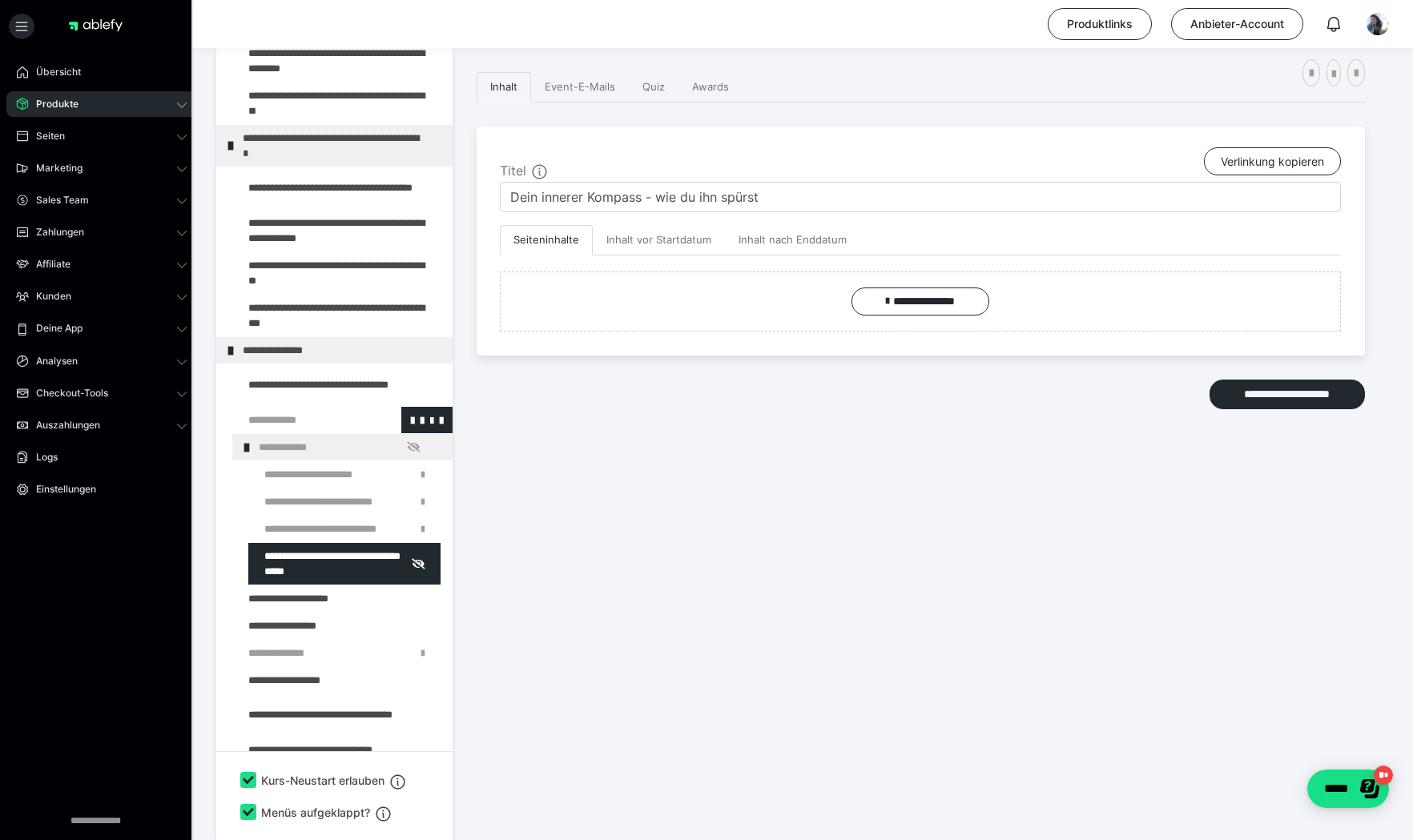 click at bounding box center (300, 420) 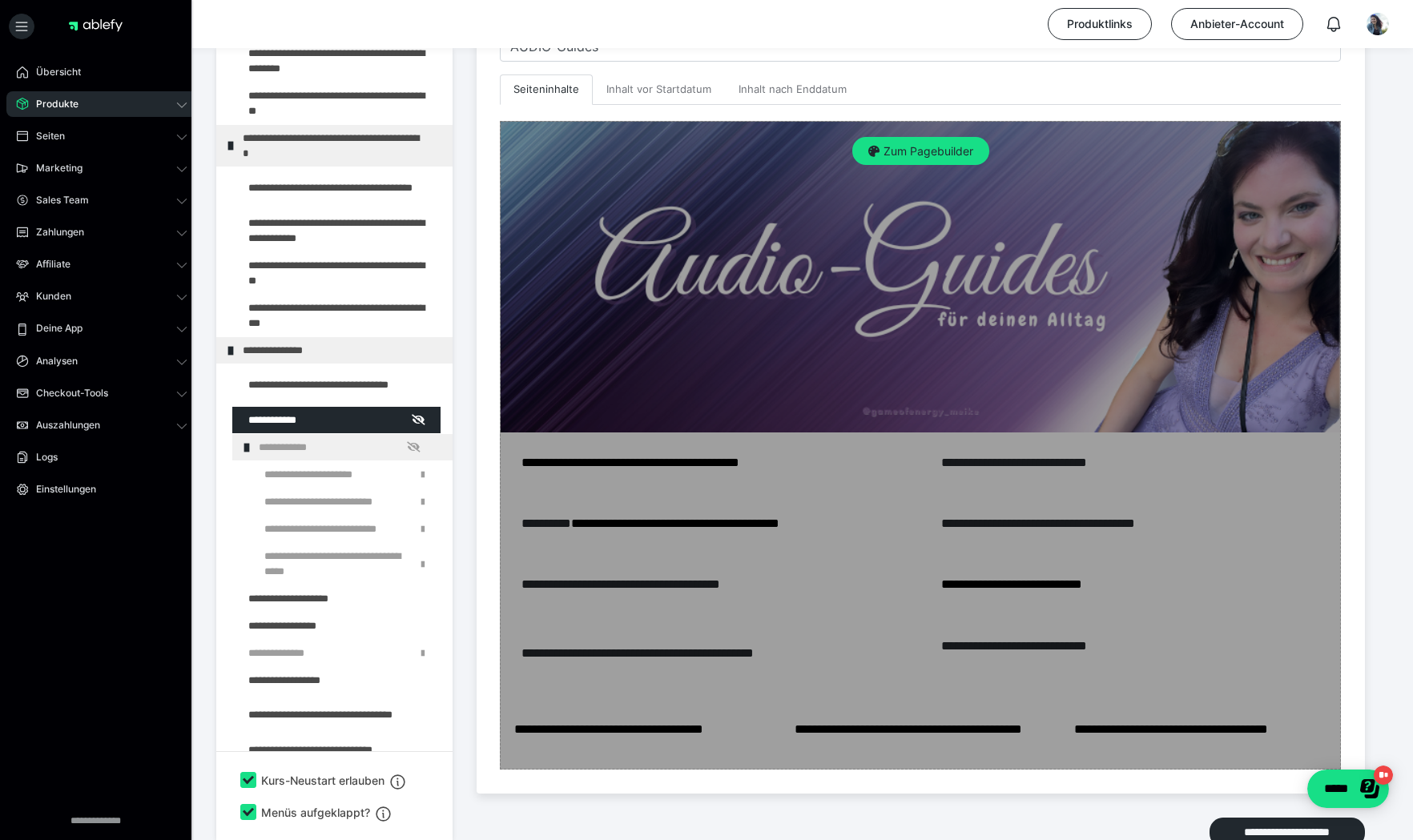 scroll, scrollTop: 447, scrollLeft: 0, axis: vertical 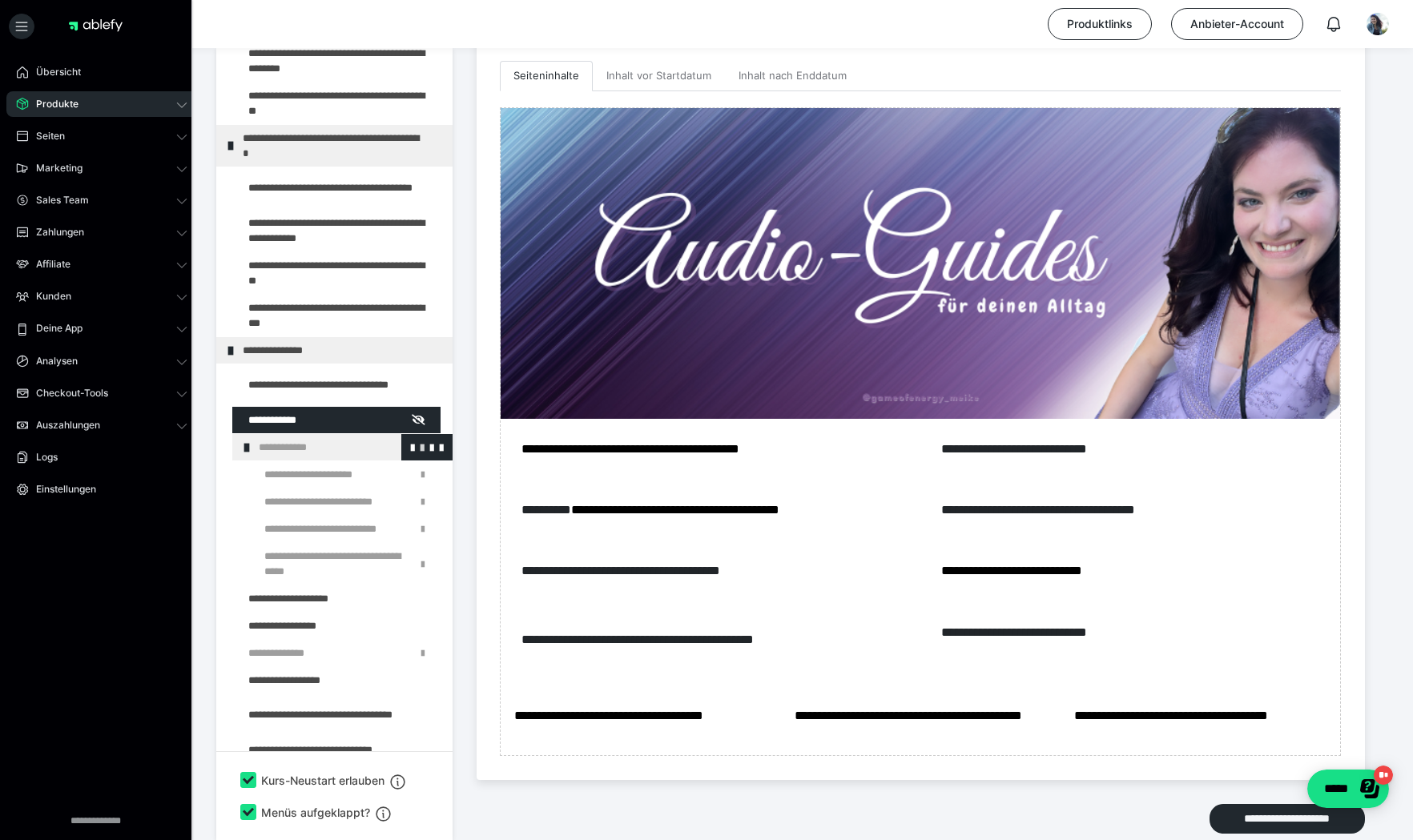 click at bounding box center [422, 447] 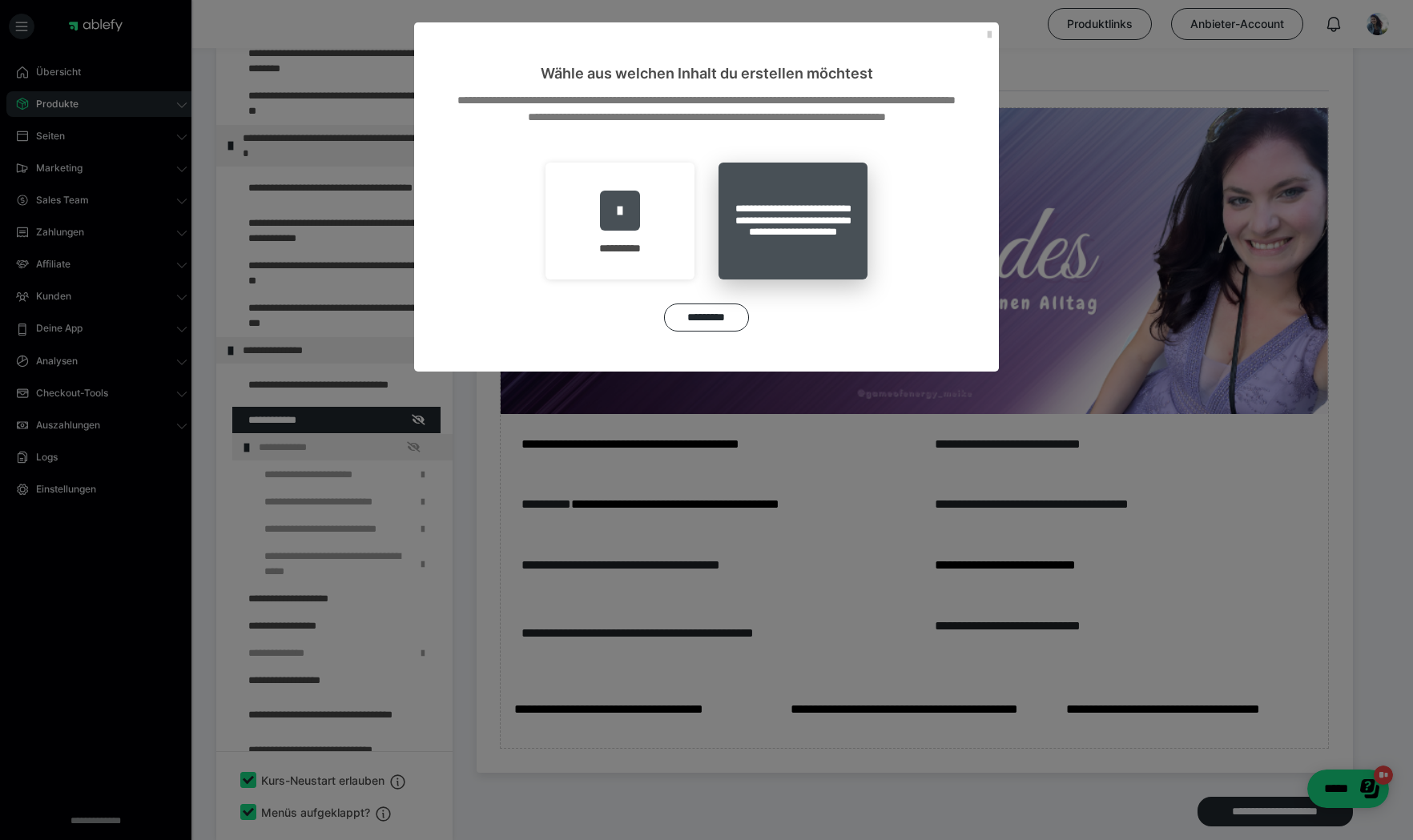 click on "**********" at bounding box center [793, 221] 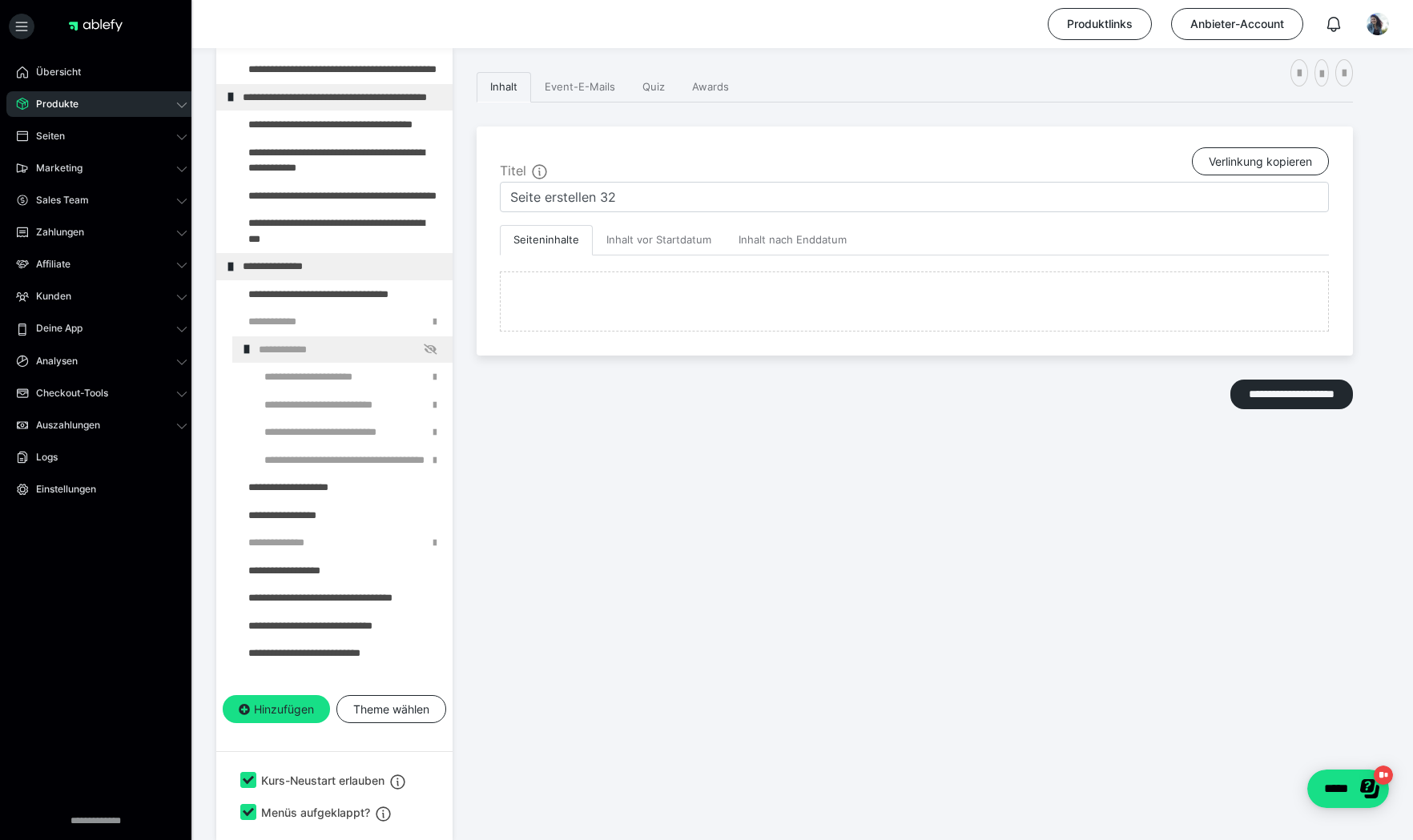 scroll, scrollTop: 283, scrollLeft: 0, axis: vertical 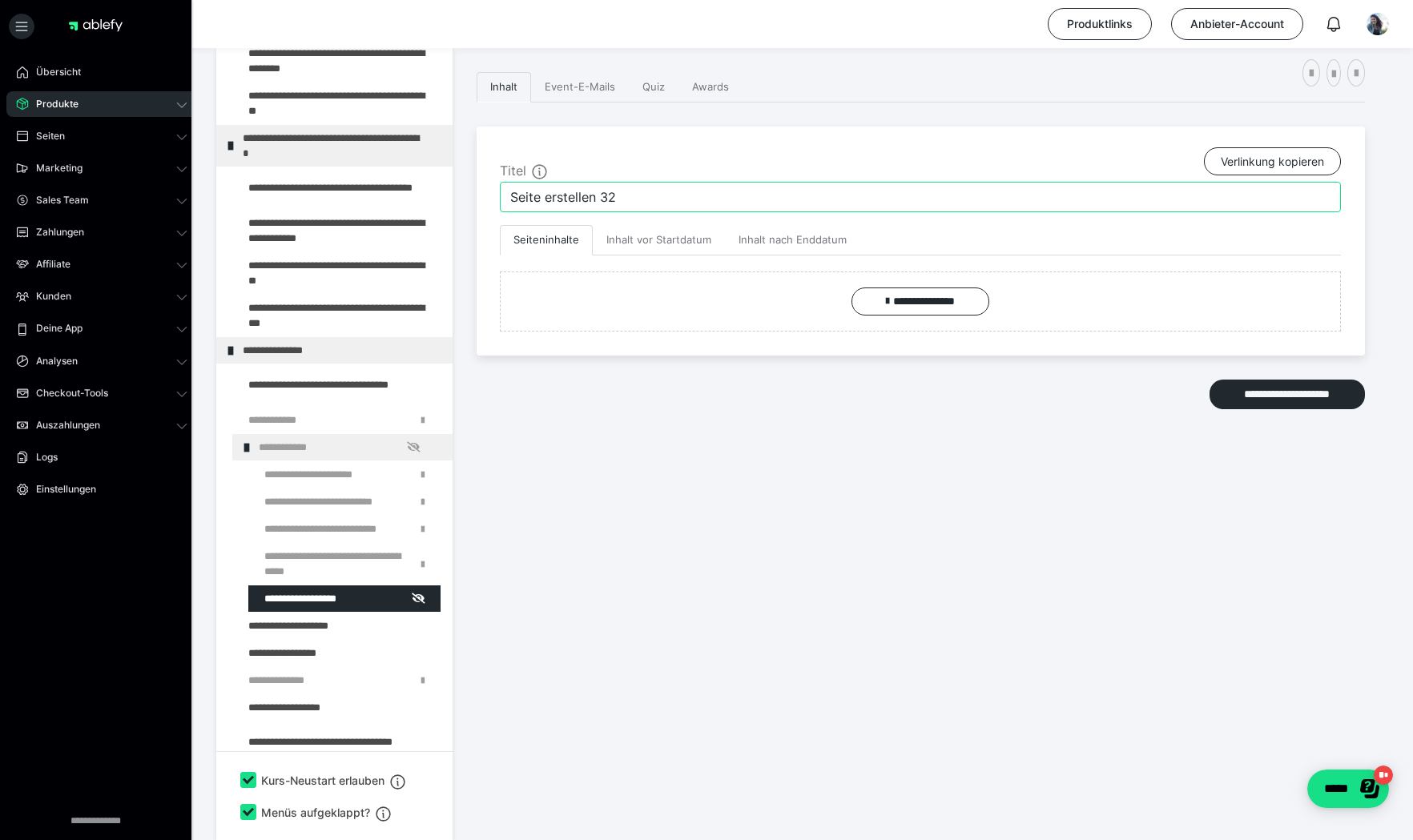 drag, startPoint x: 638, startPoint y: 189, endPoint x: 475, endPoint y: 193, distance: 163.04907 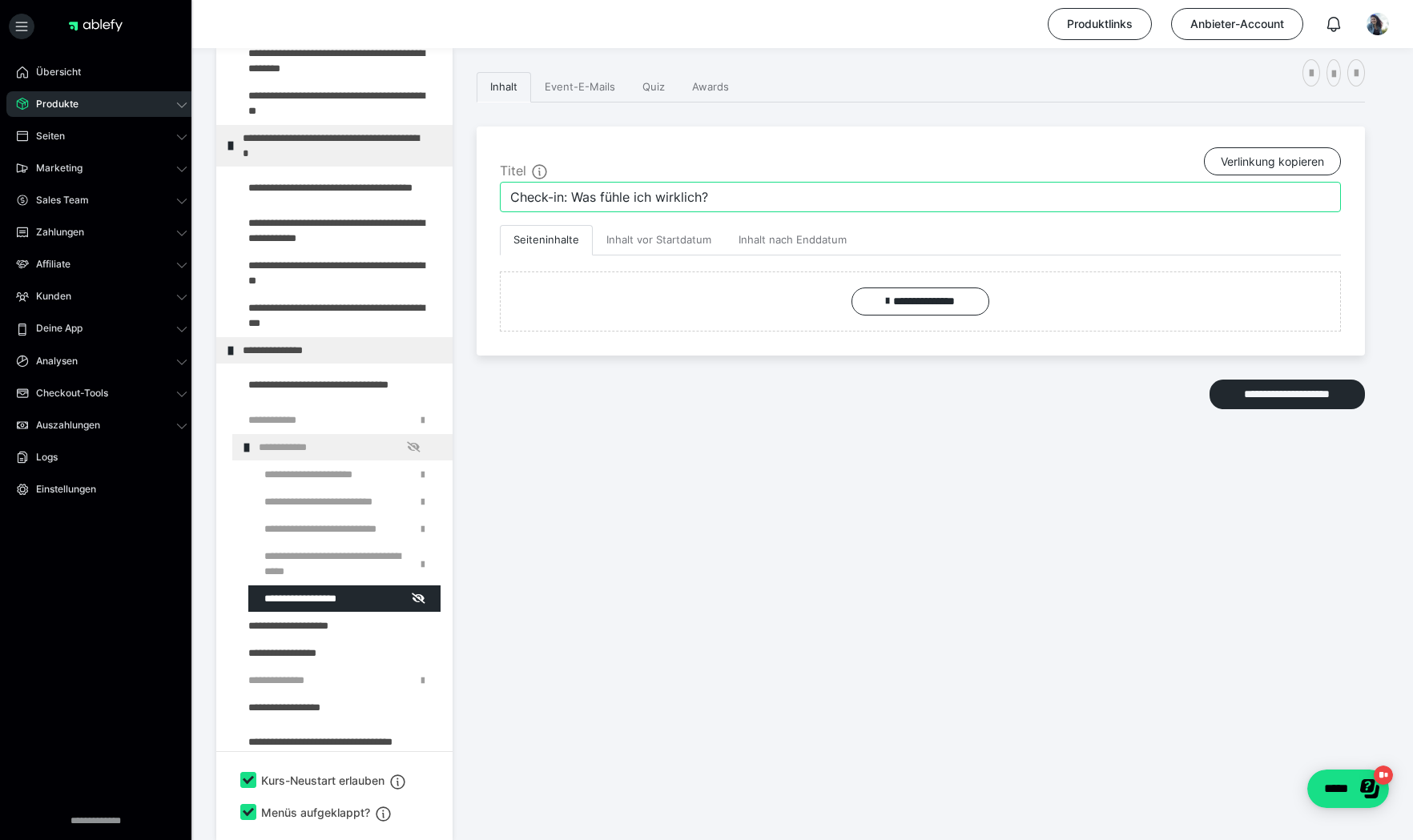 type on "Check-in: Was fühle ich wirklich?" 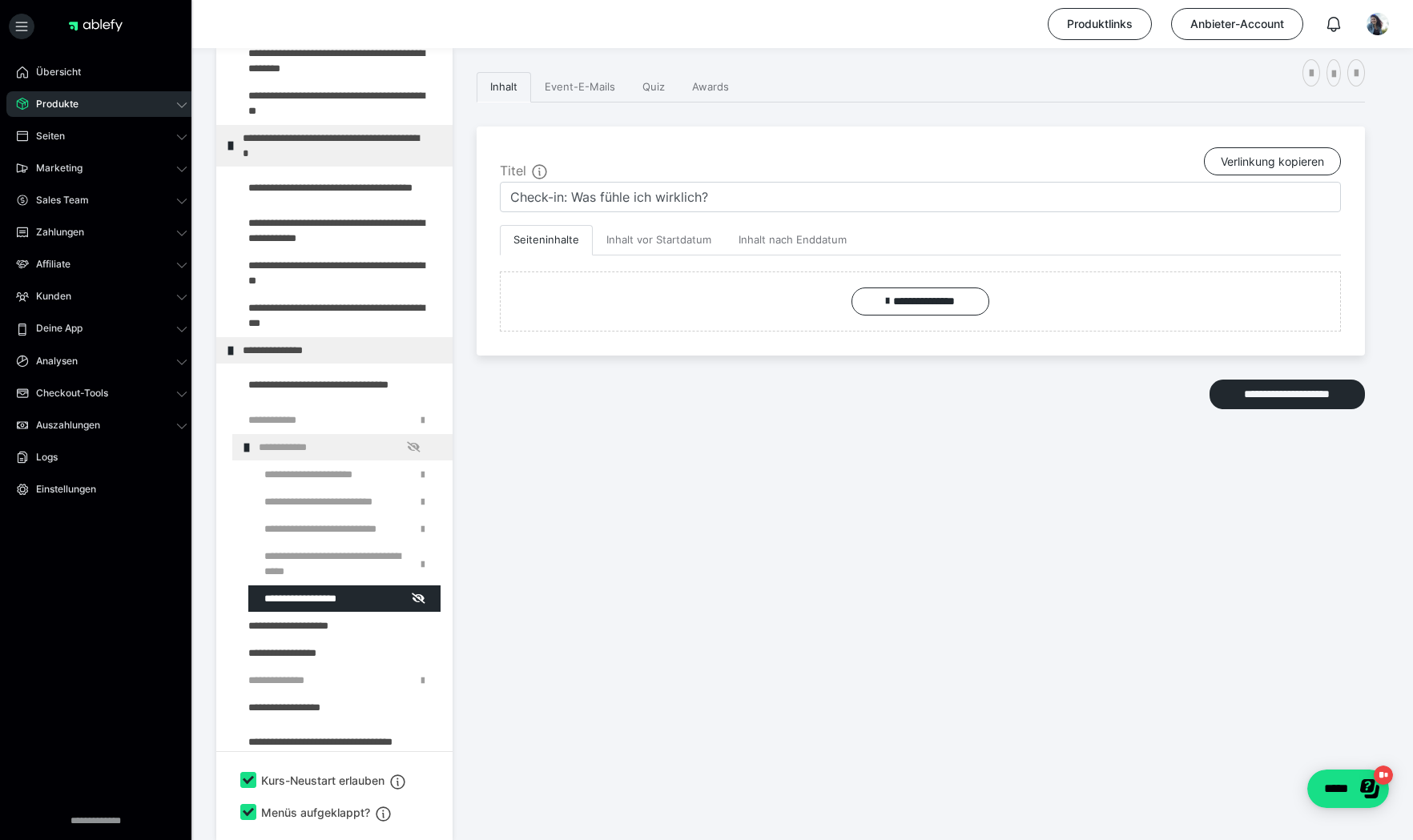 click on "**********" at bounding box center [920, 416] 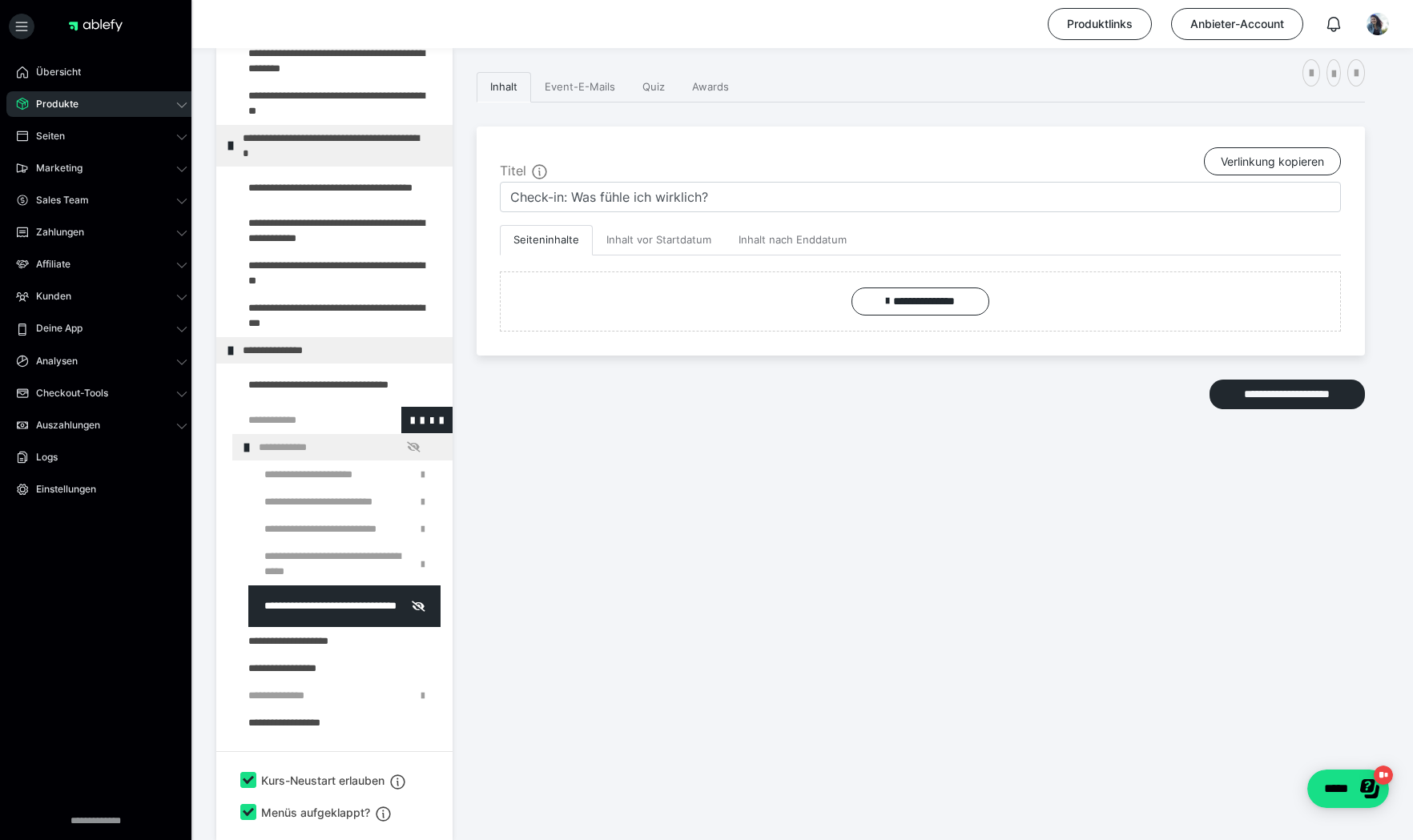 click at bounding box center (300, 420) 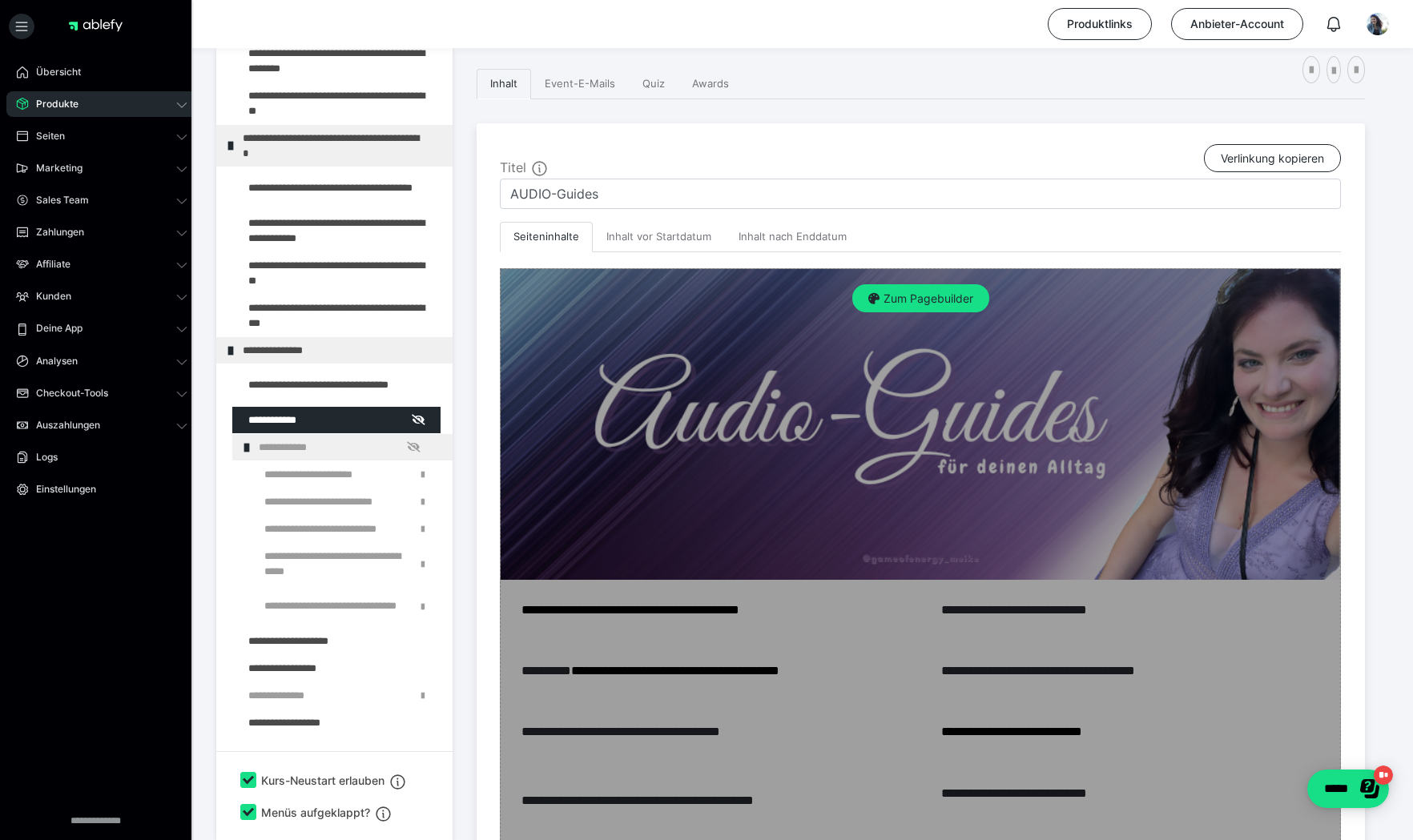 scroll, scrollTop: 521, scrollLeft: 0, axis: vertical 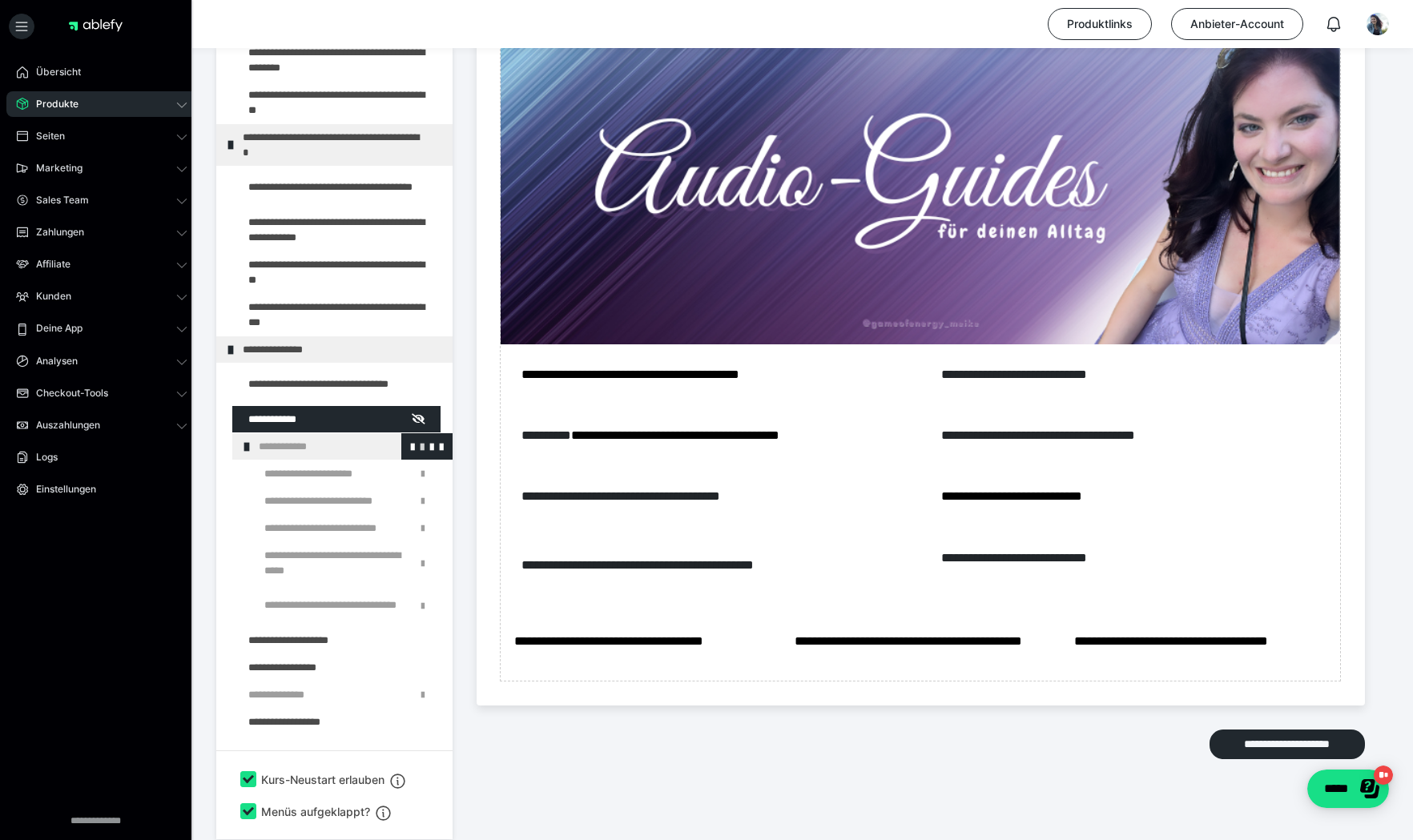 click at bounding box center [422, 446] 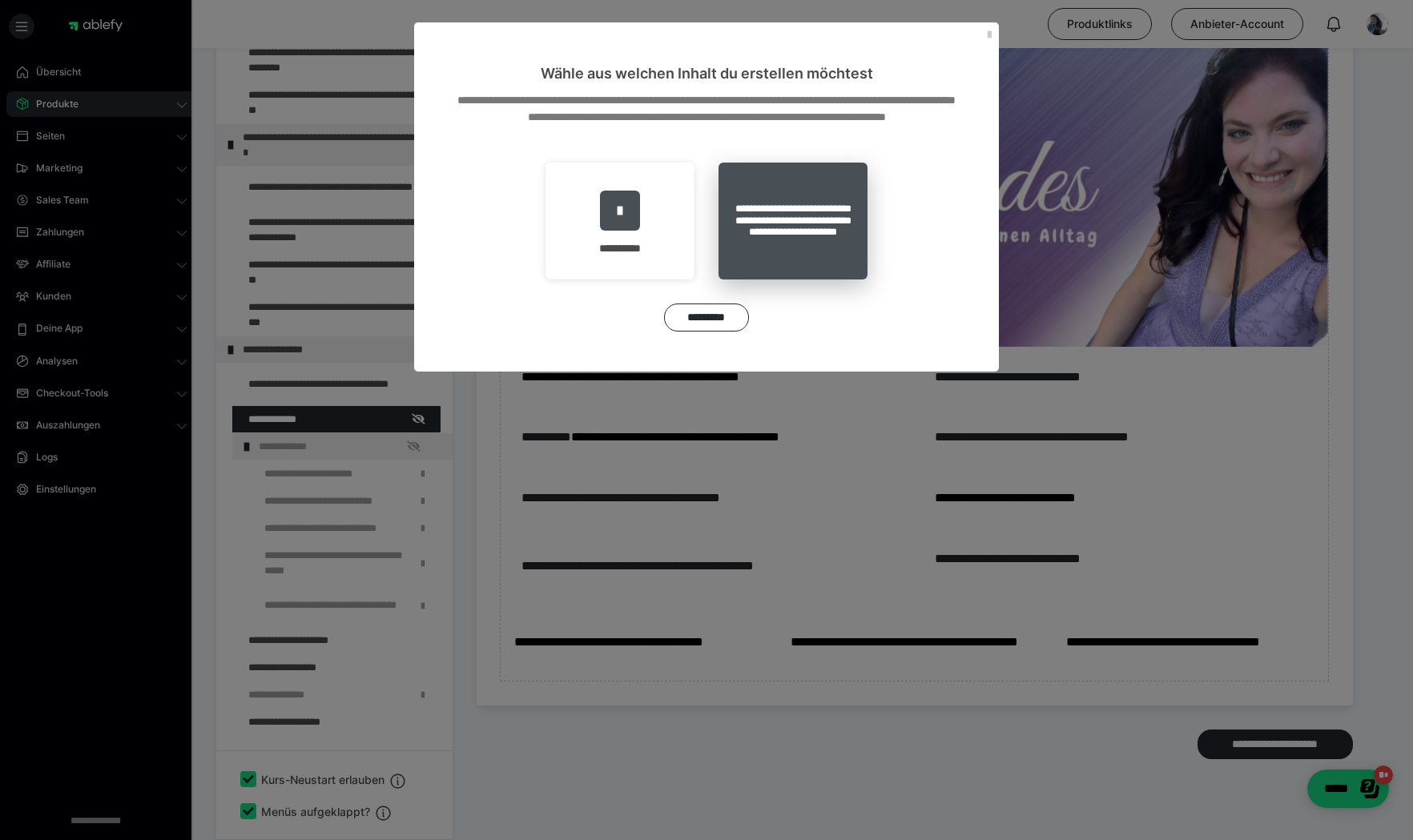 click on "**********" at bounding box center (793, 221) 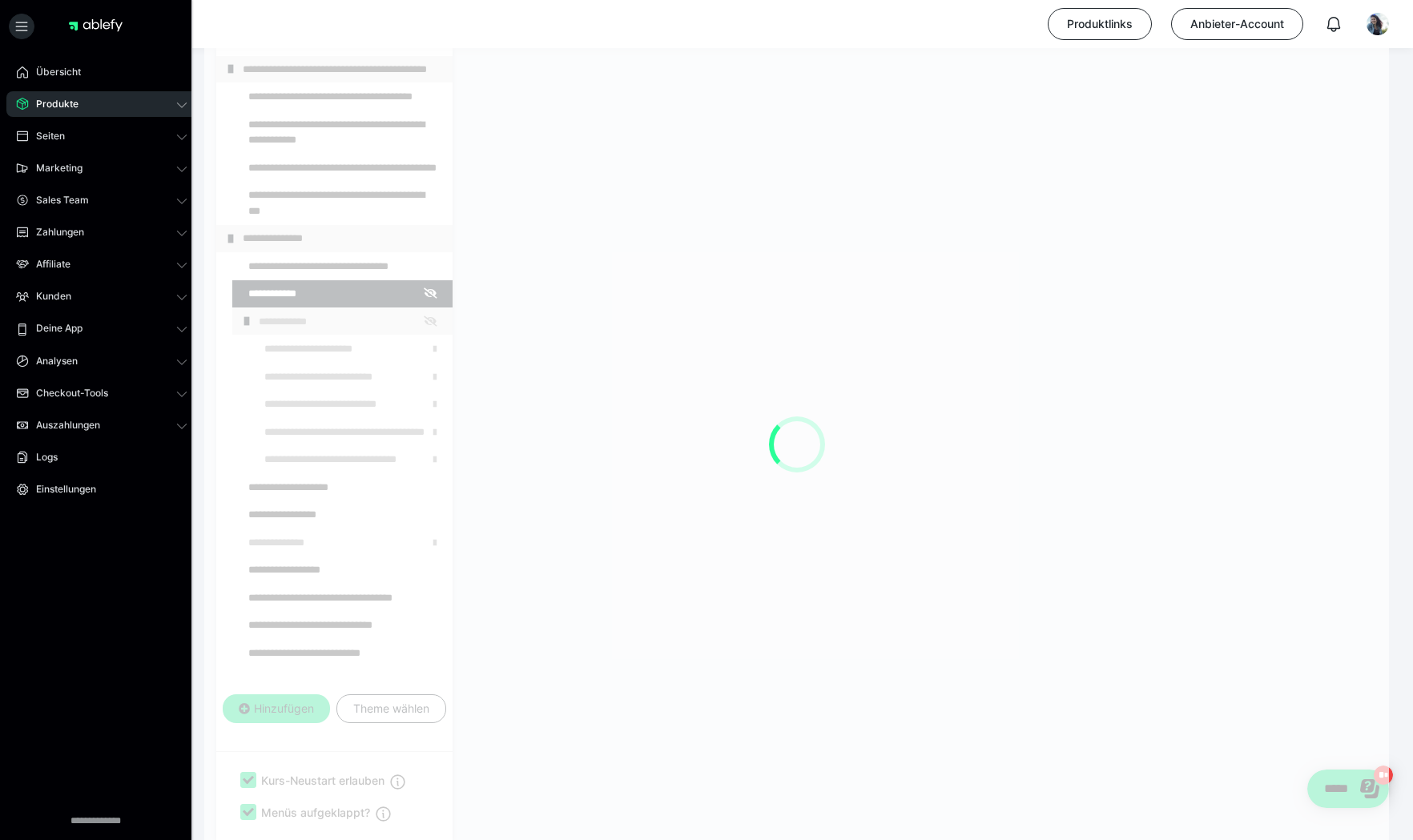 scroll, scrollTop: 283, scrollLeft: 0, axis: vertical 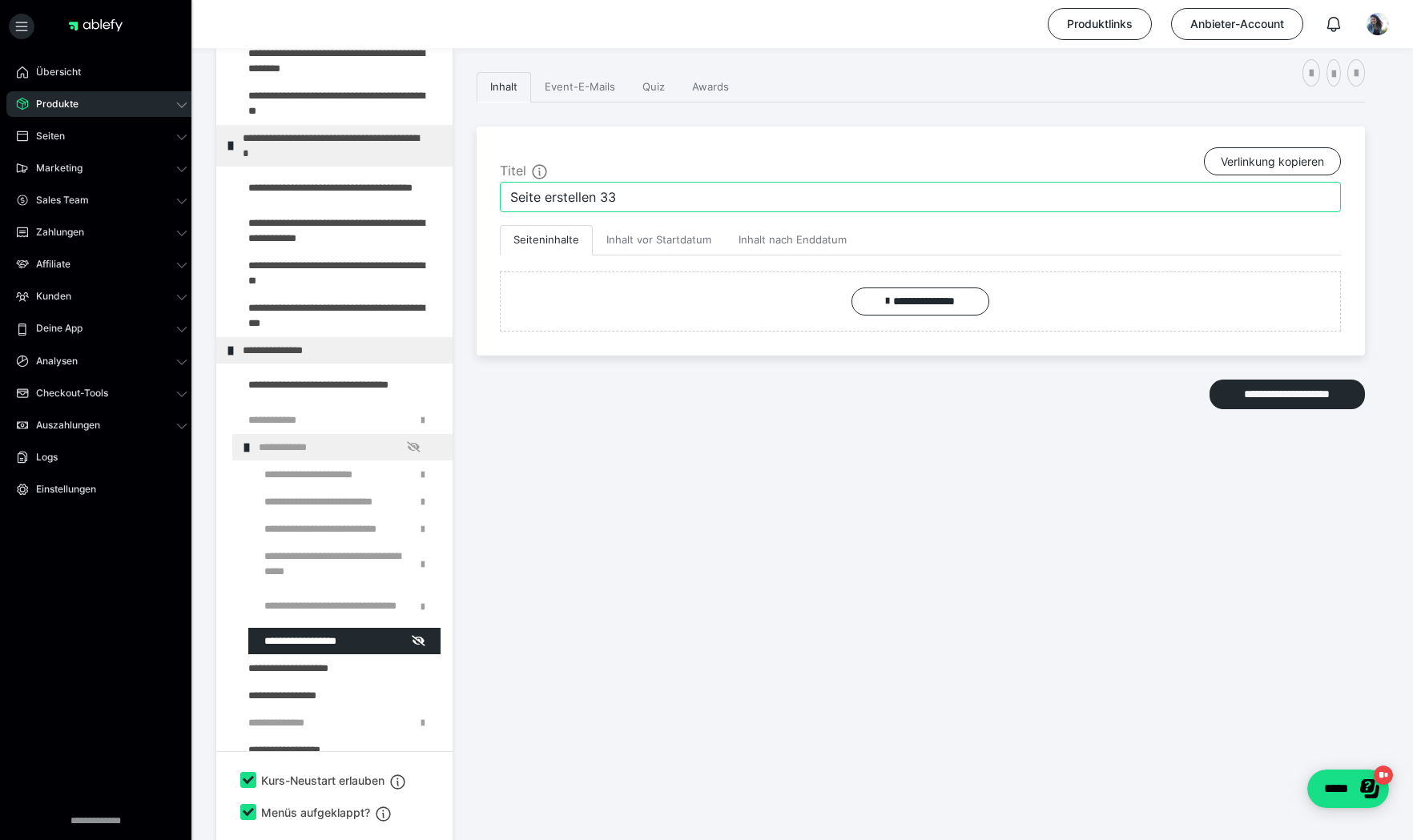 drag, startPoint x: 590, startPoint y: 201, endPoint x: 449, endPoint y: 201, distance: 141 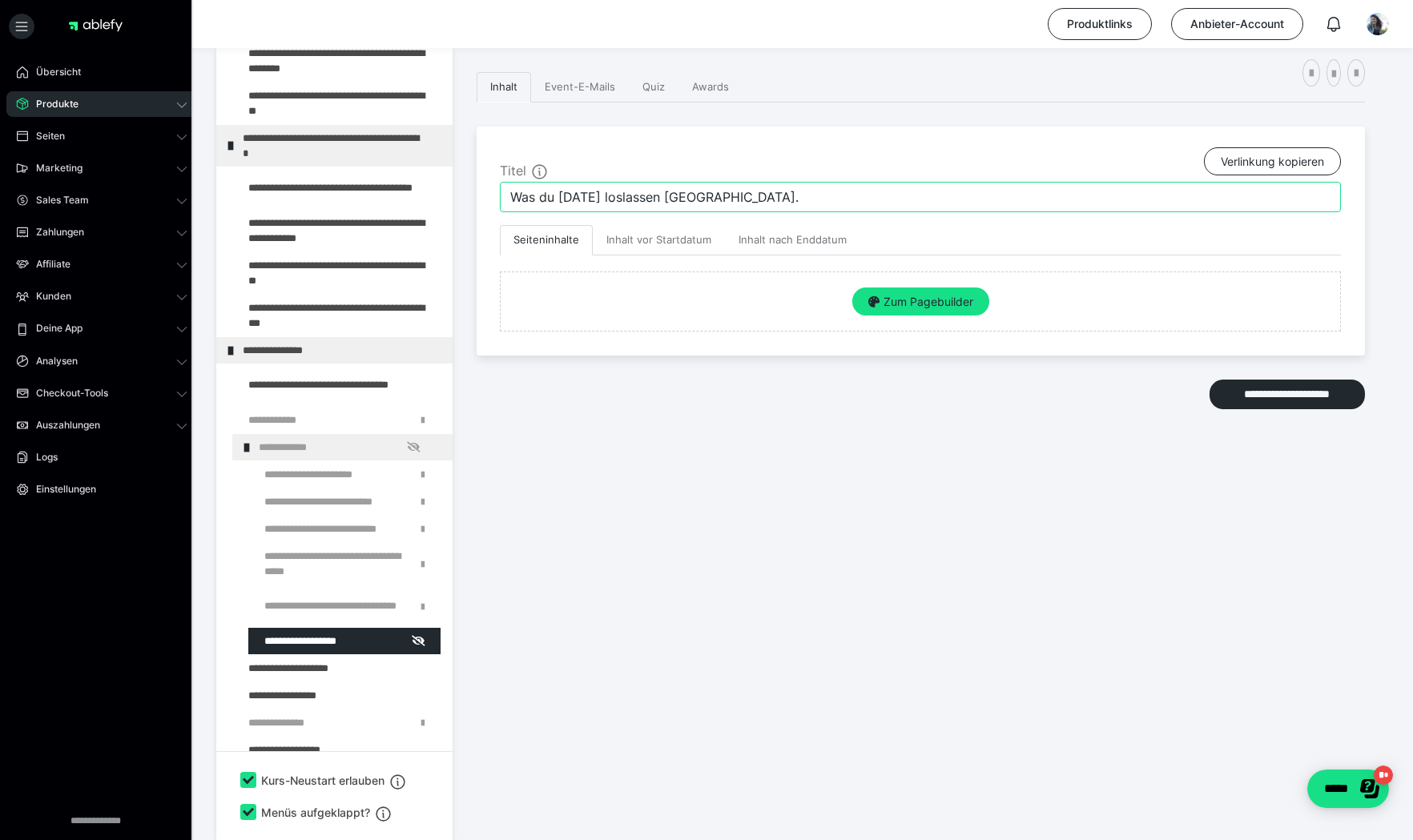 type on "Was du [DATE] loslassen [GEOGRAPHIC_DATA]." 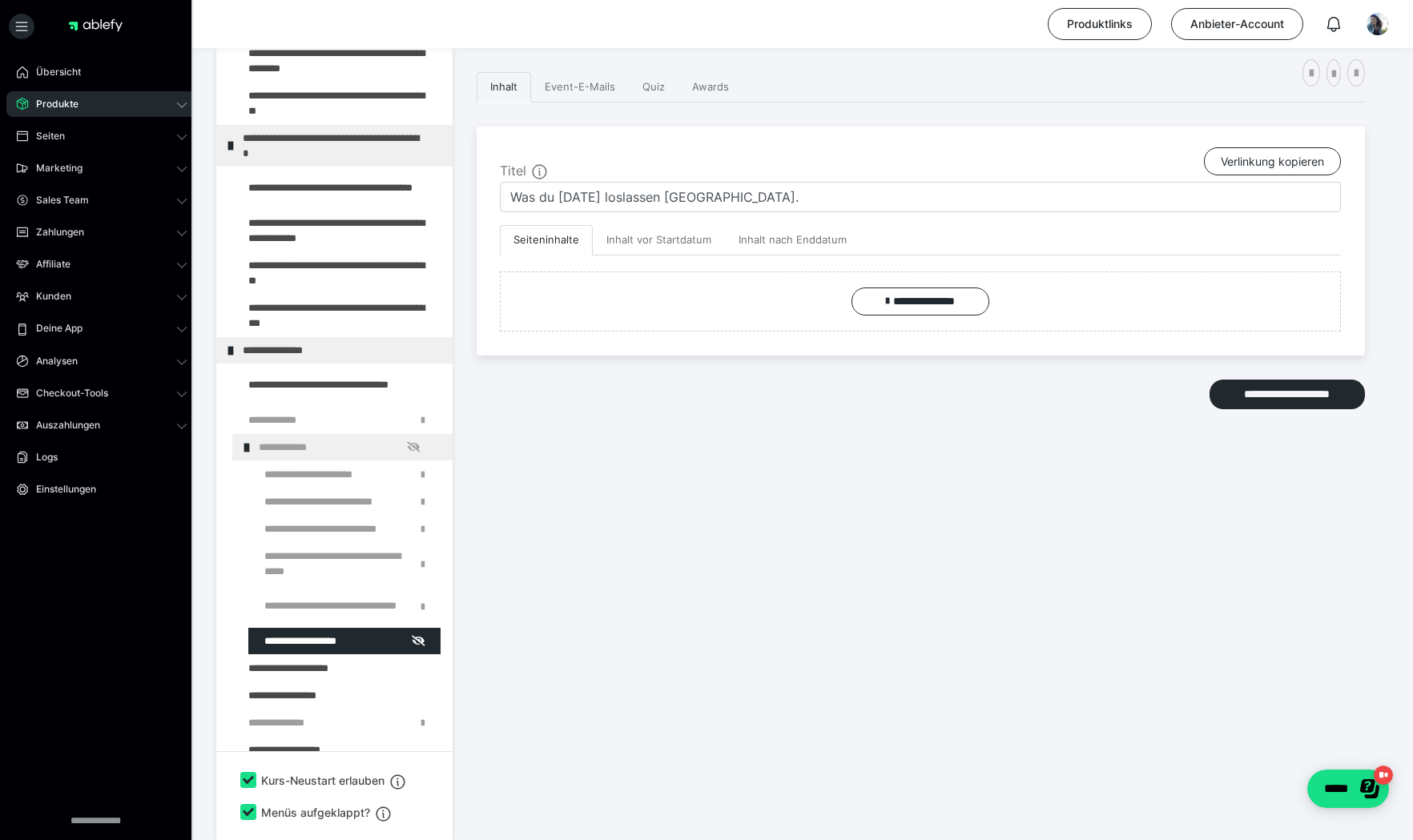 click on "**********" at bounding box center [920, 416] 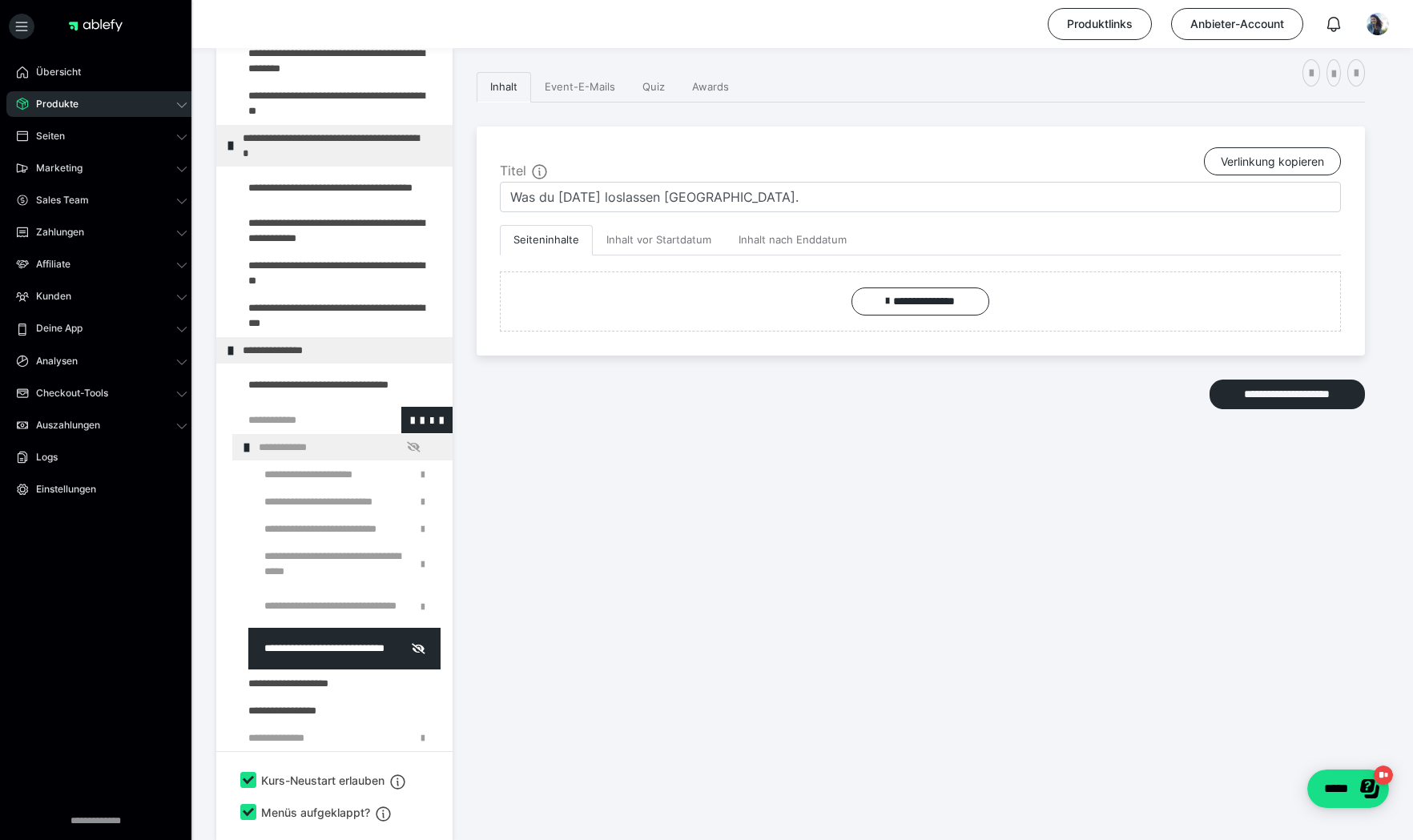 click at bounding box center [300, 420] 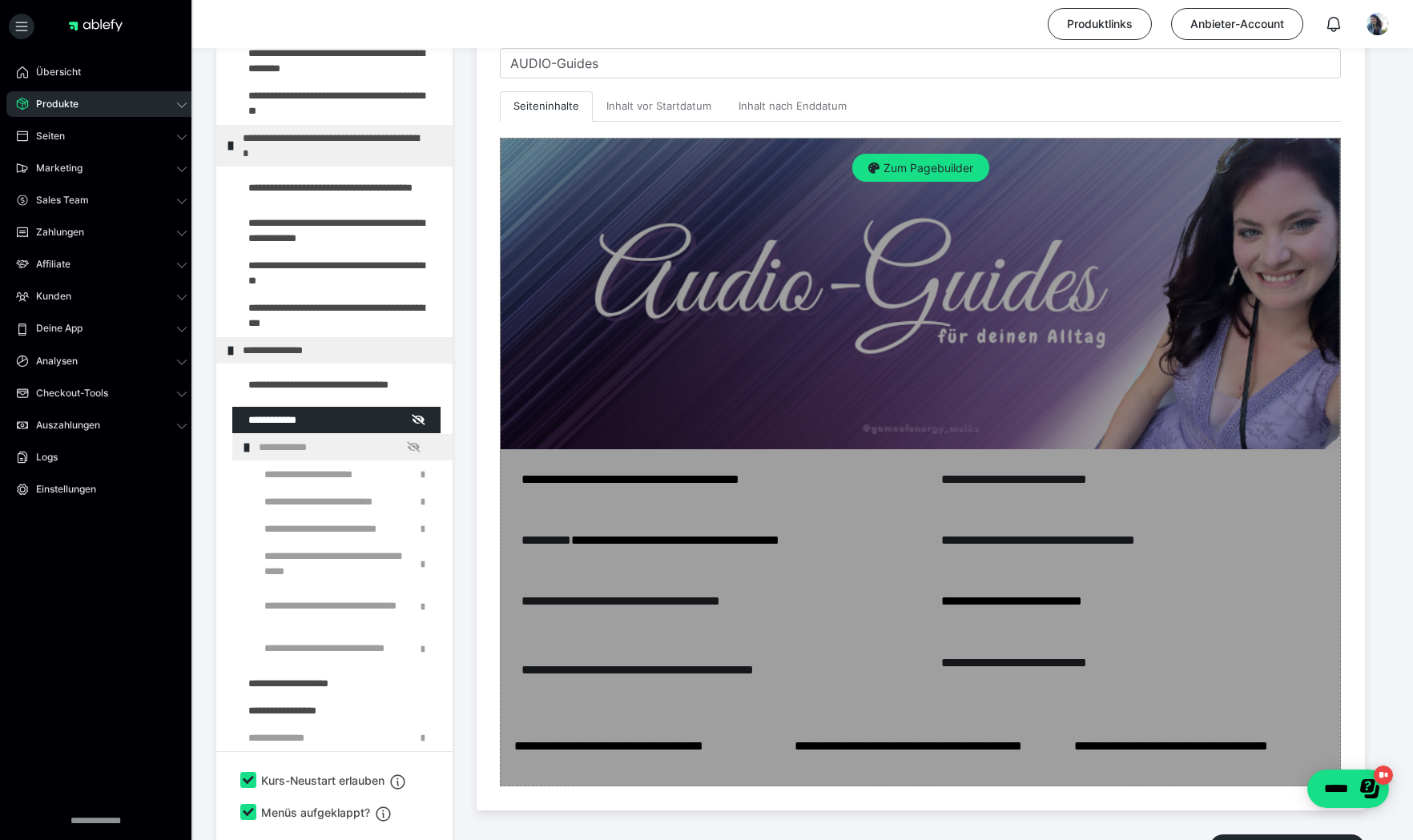 scroll, scrollTop: 521, scrollLeft: 0, axis: vertical 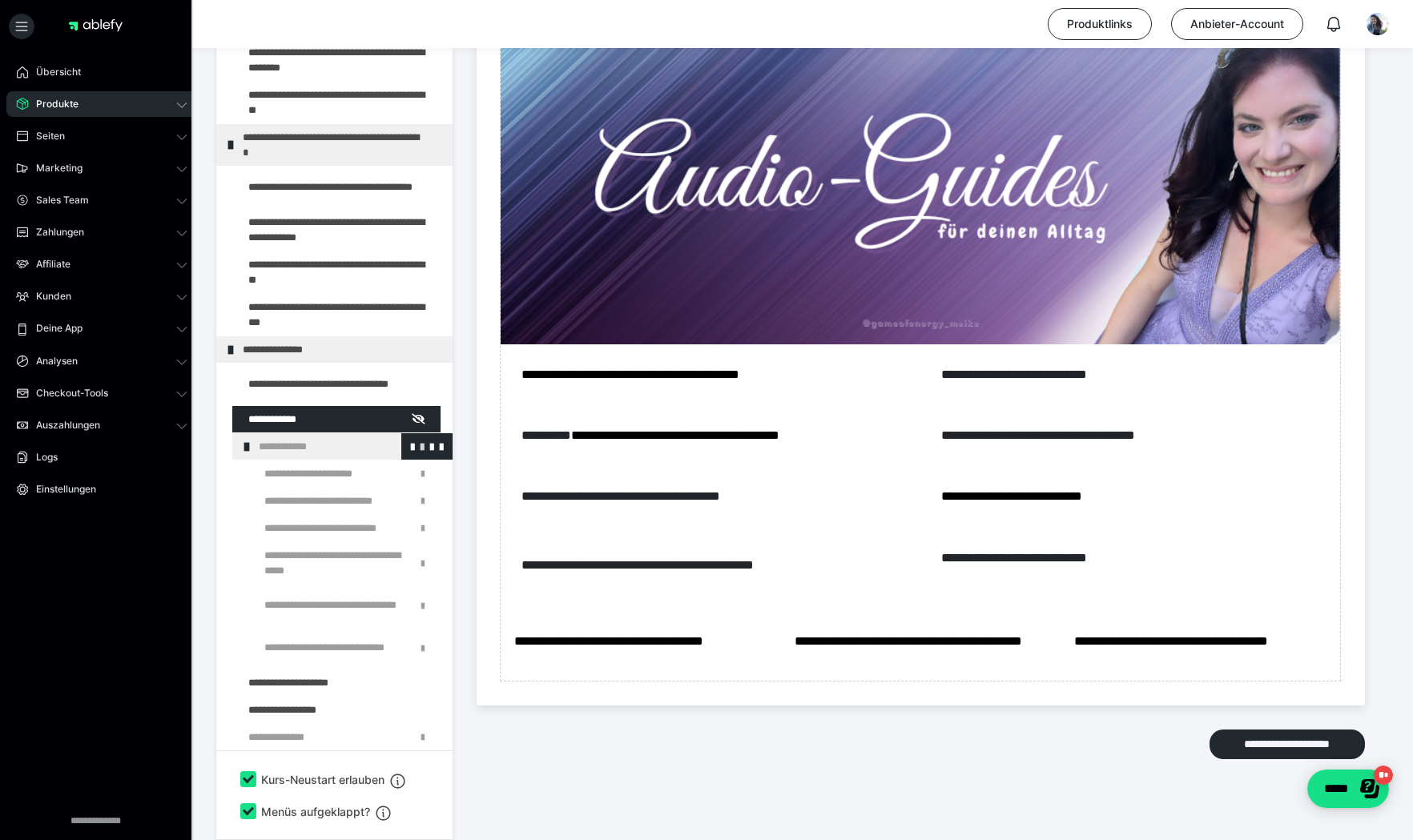 click at bounding box center (422, 446) 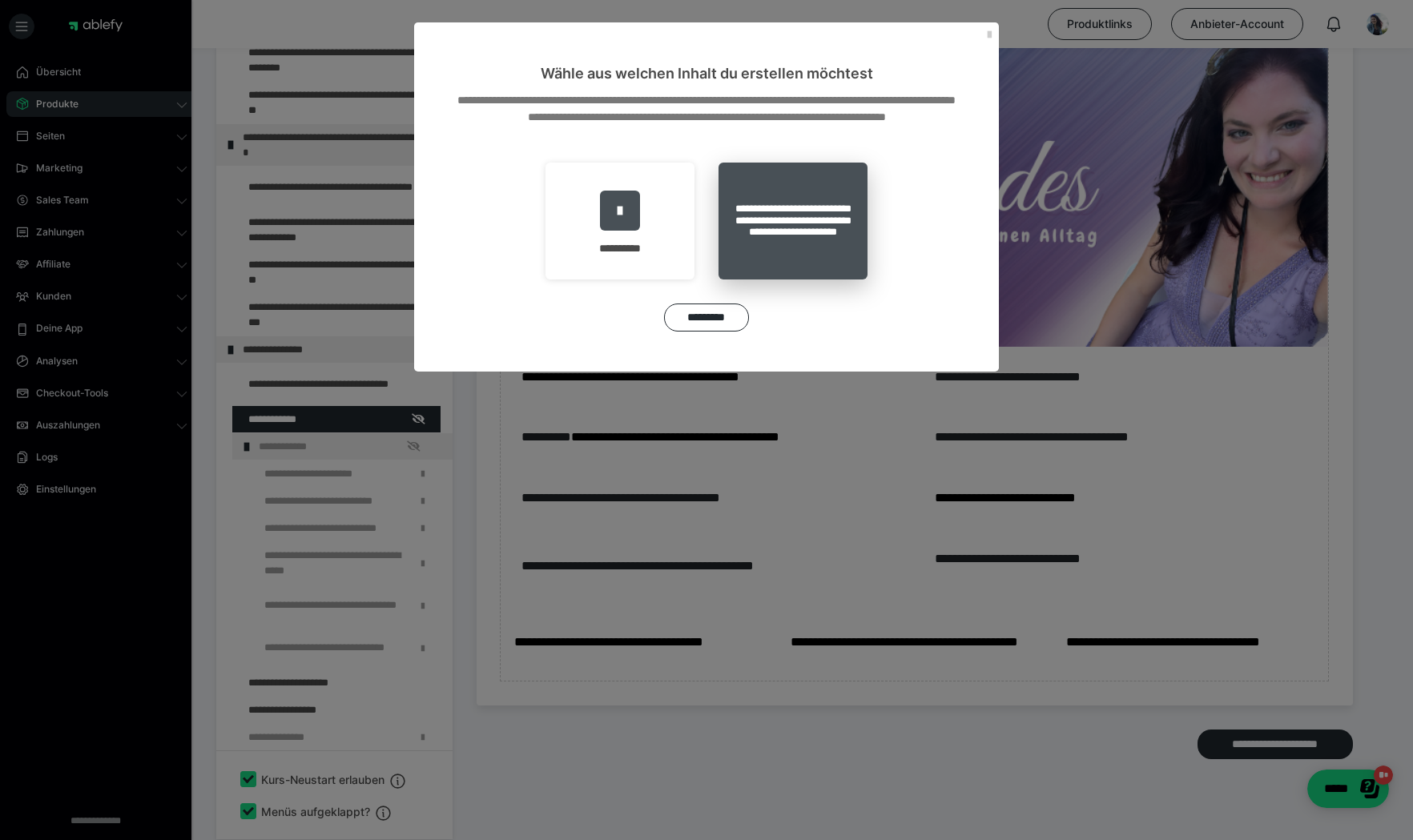 click on "**********" at bounding box center (793, 221) 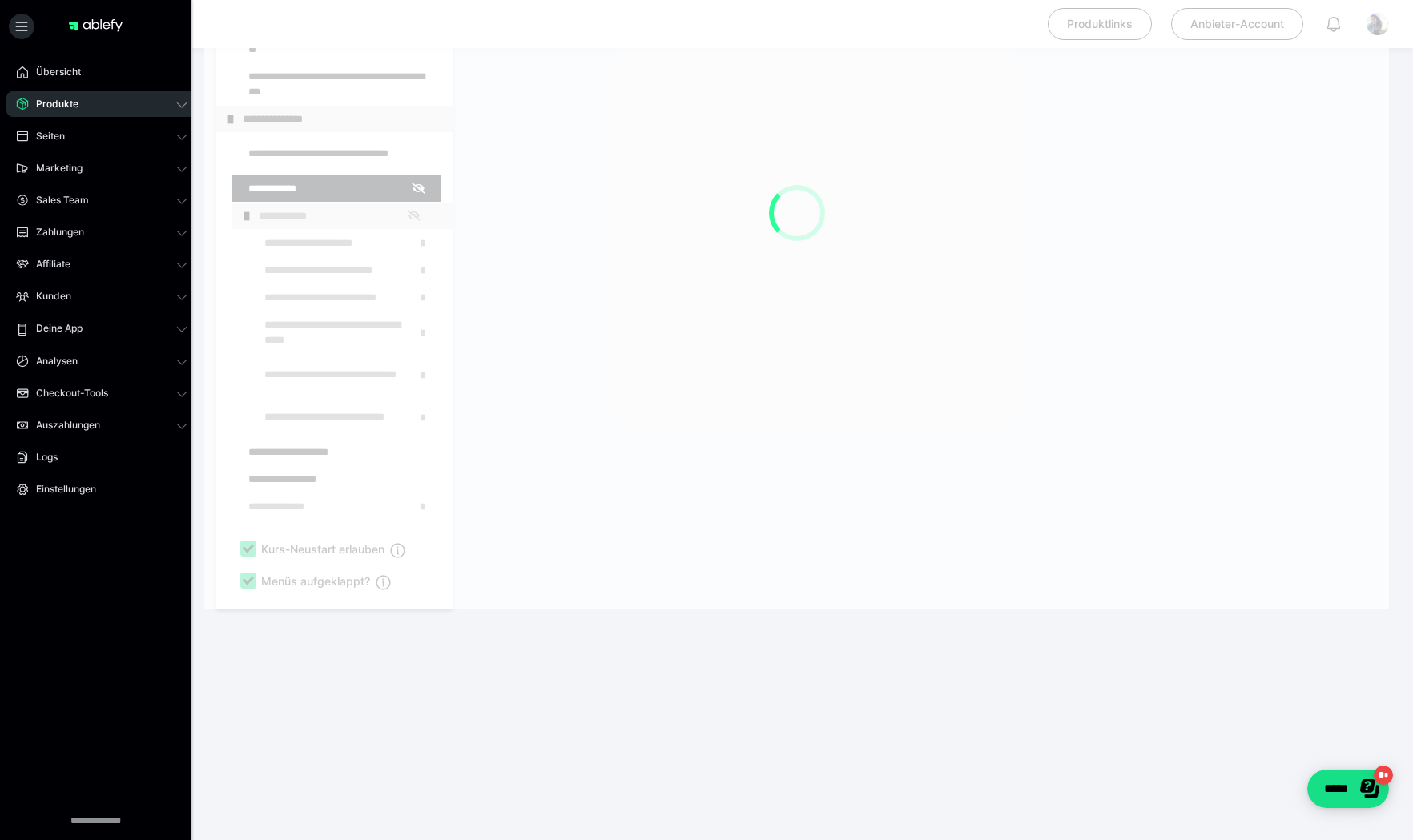 scroll, scrollTop: 283, scrollLeft: 0, axis: vertical 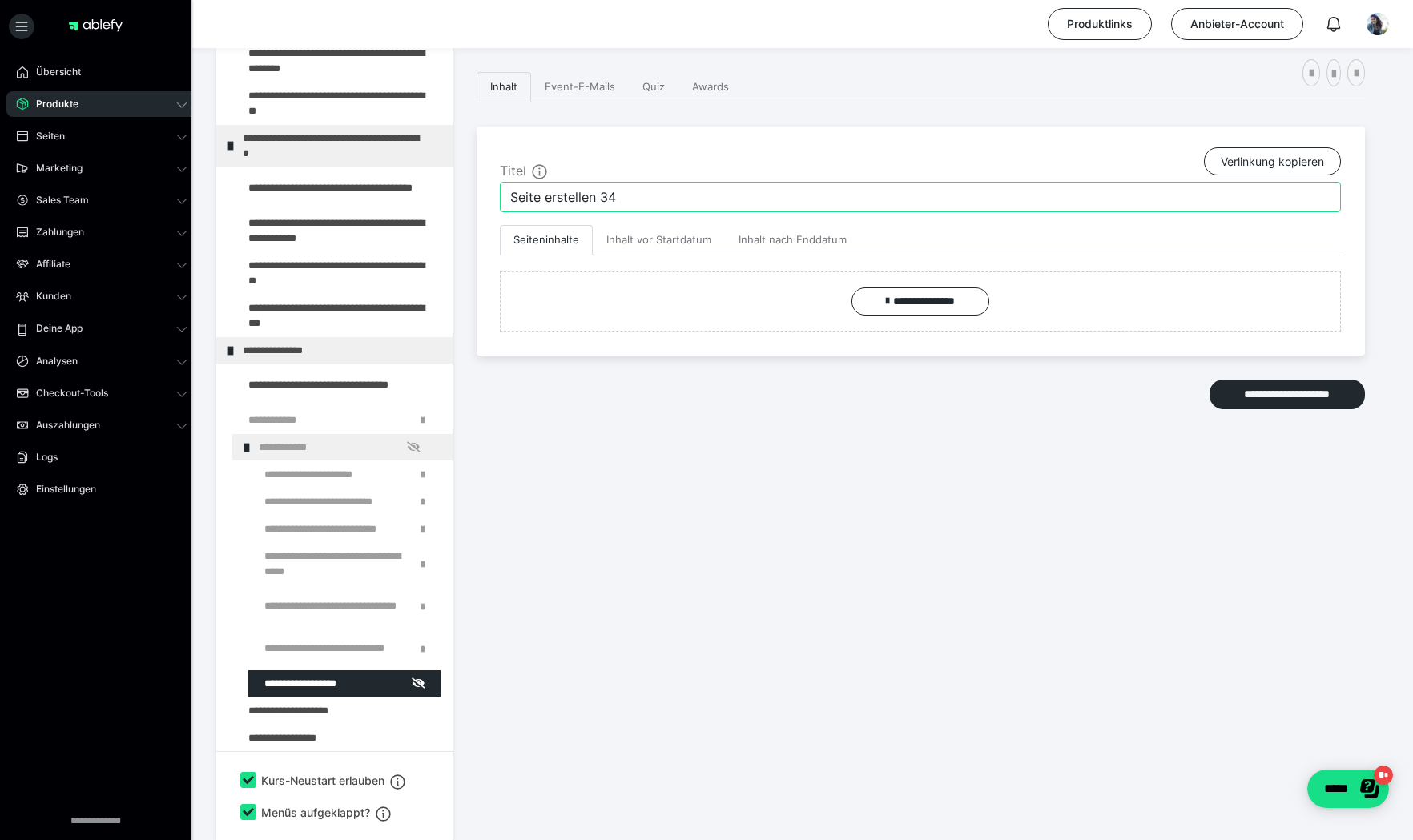 drag, startPoint x: 584, startPoint y: 195, endPoint x: 448, endPoint y: 190, distance: 136.09188 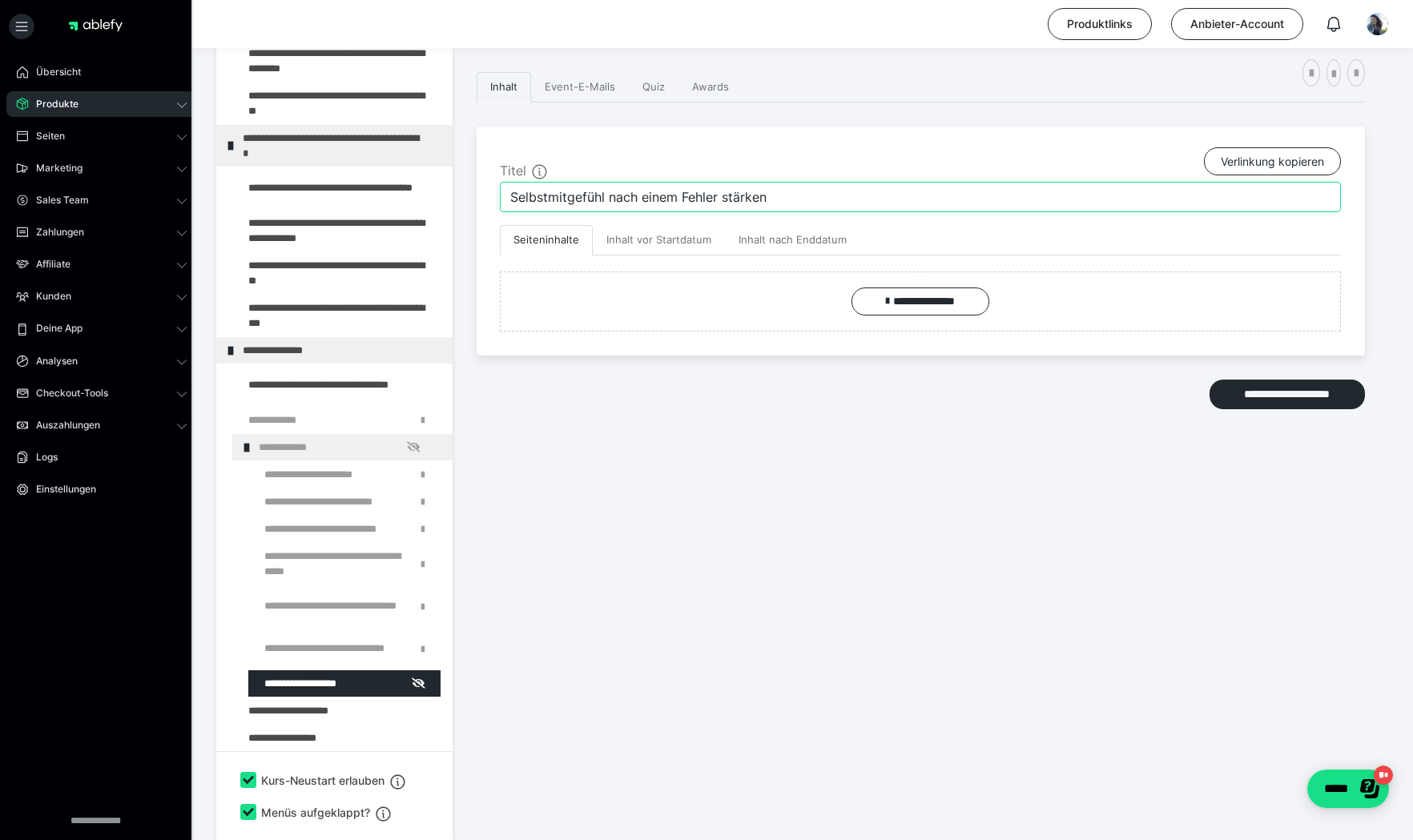 type on "Selbstmitgefühl nach einem Fehler stärken" 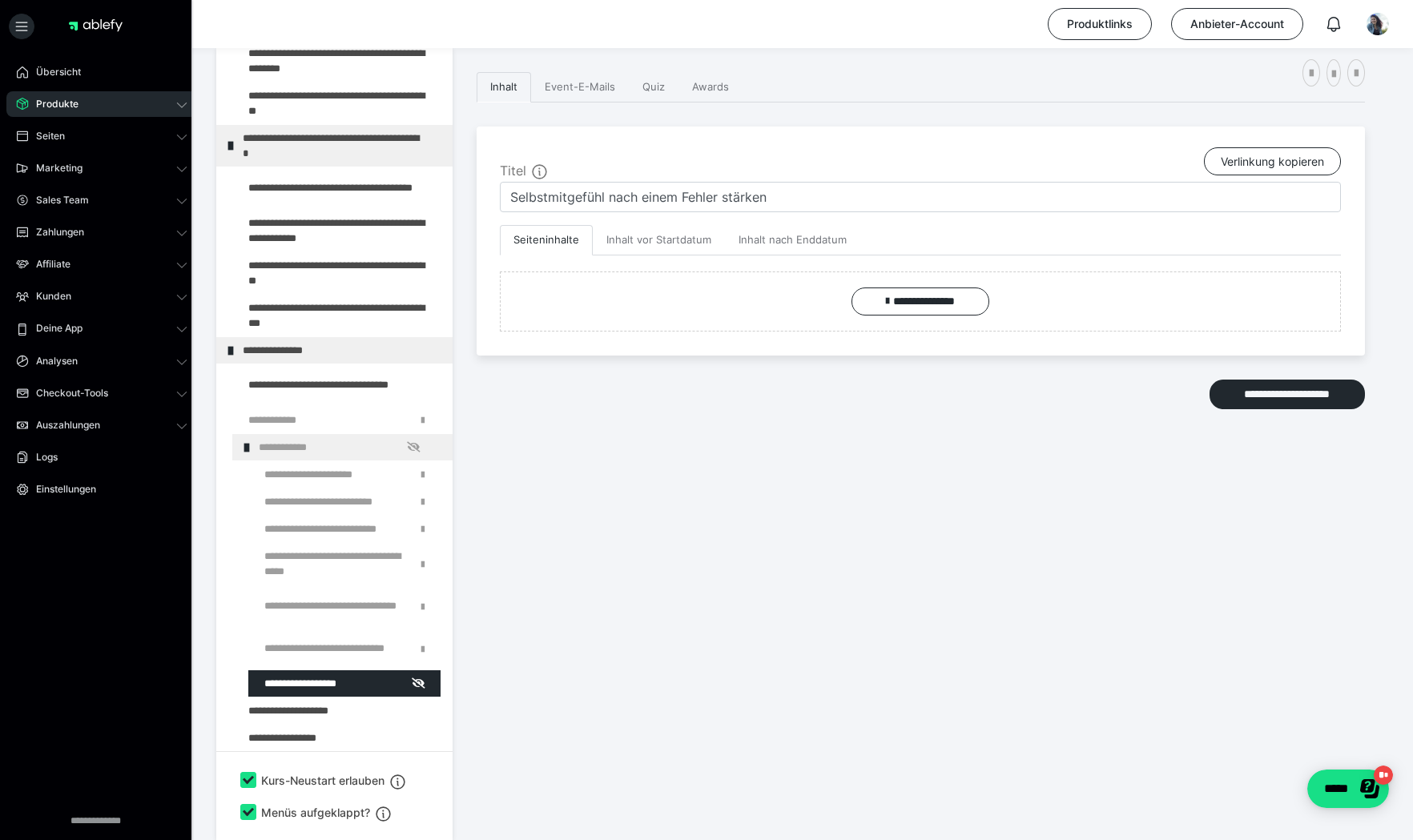 click on "**********" at bounding box center (920, 416) 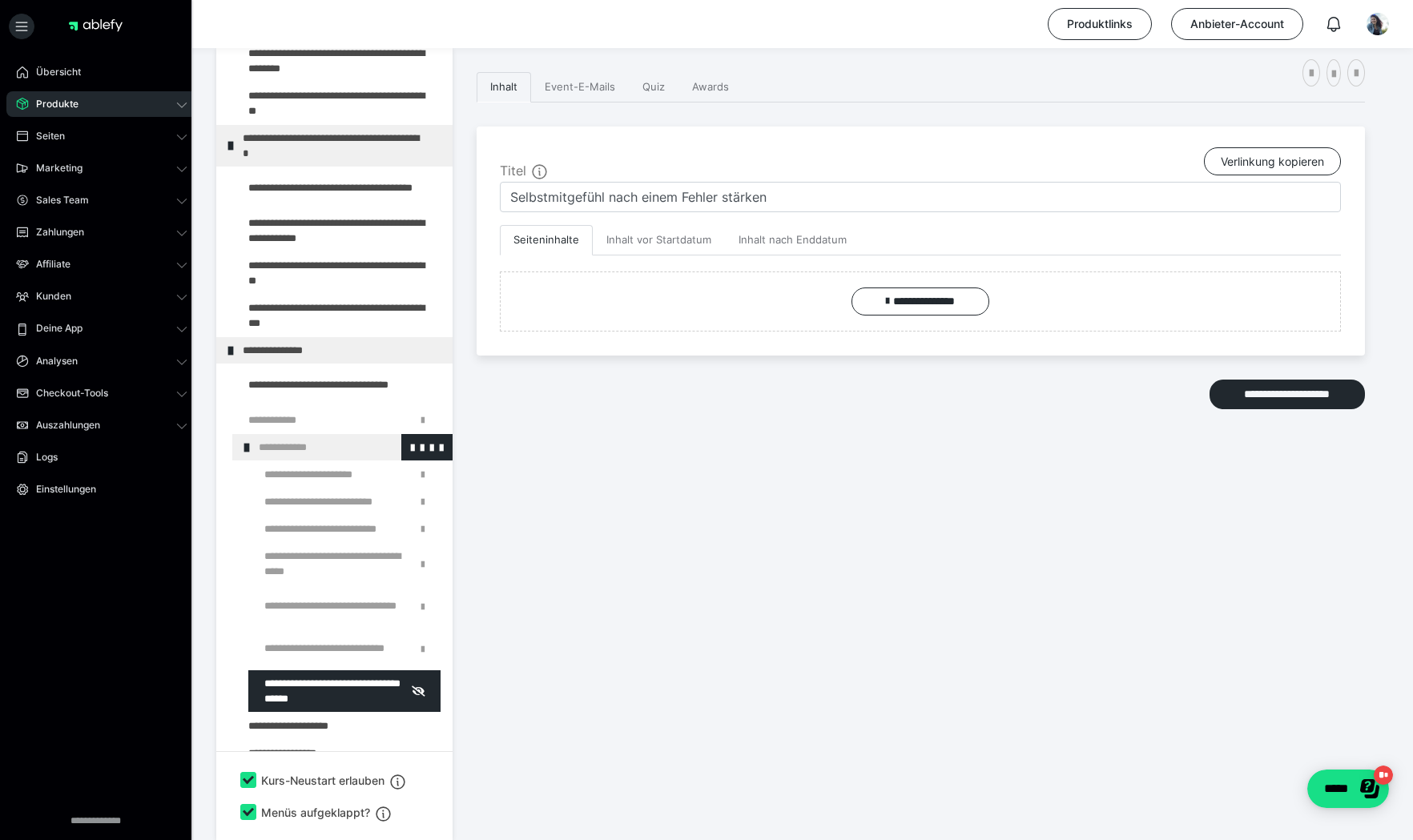 click on "**********" at bounding box center [343, 447] 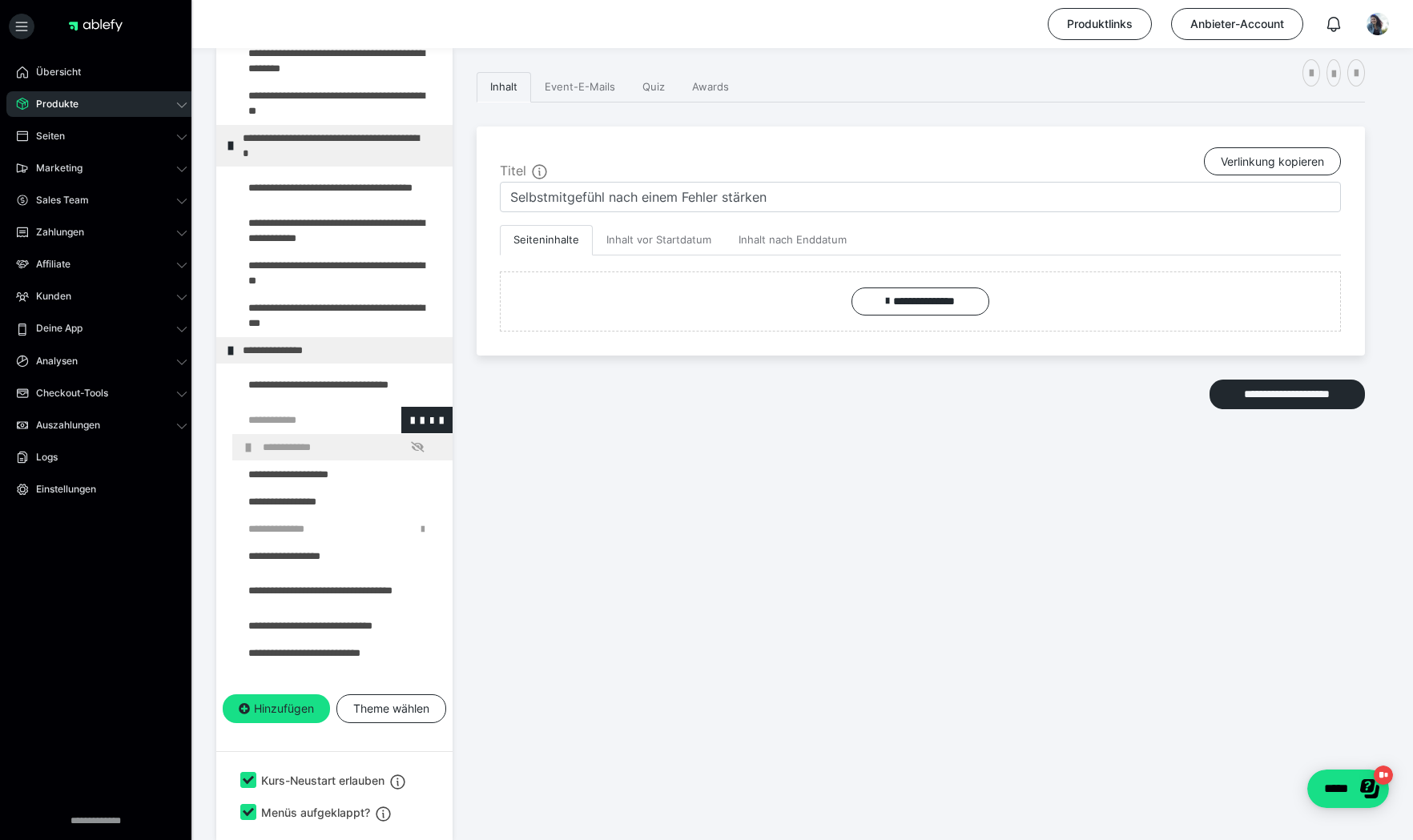 click at bounding box center [300, 420] 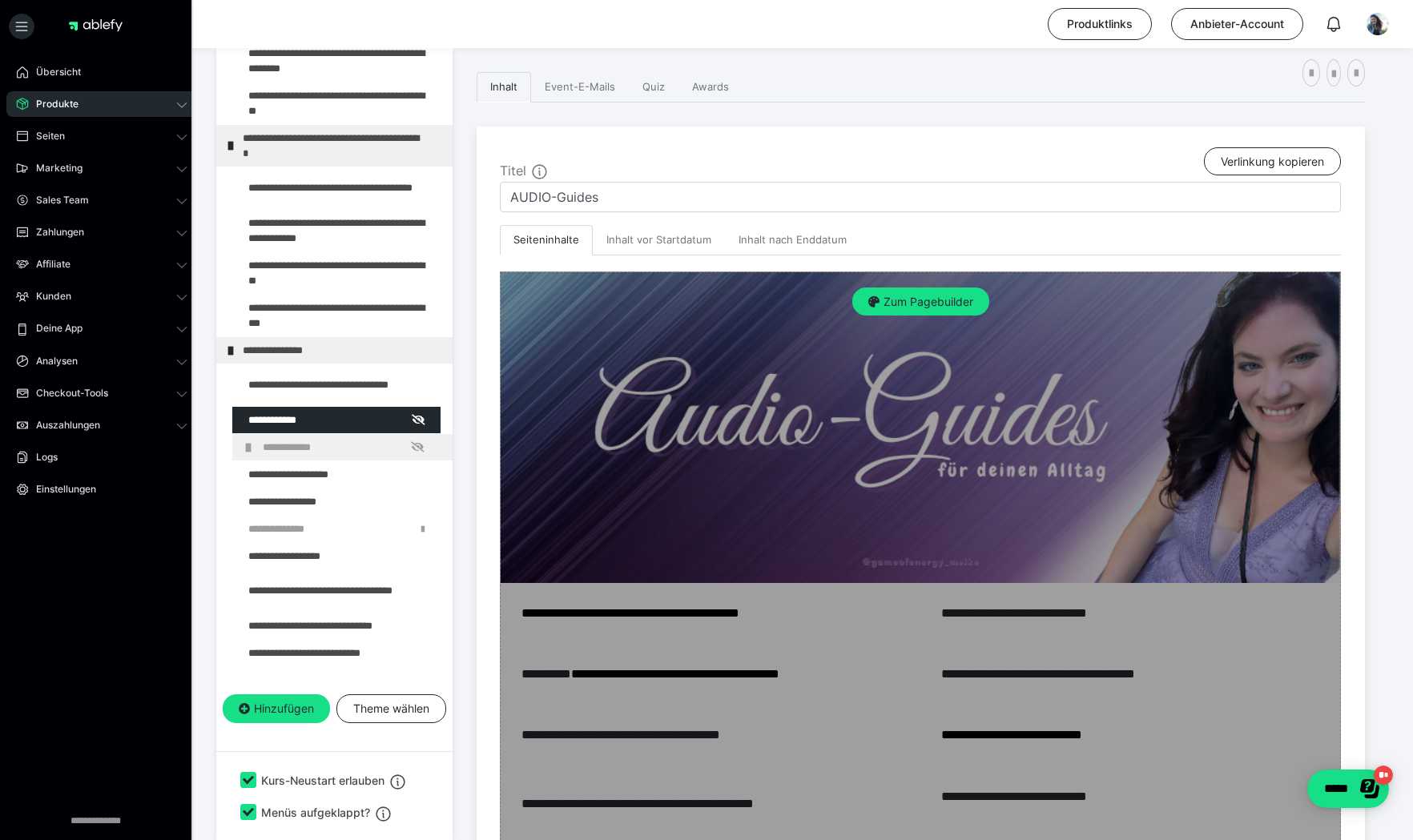 scroll, scrollTop: 521, scrollLeft: 0, axis: vertical 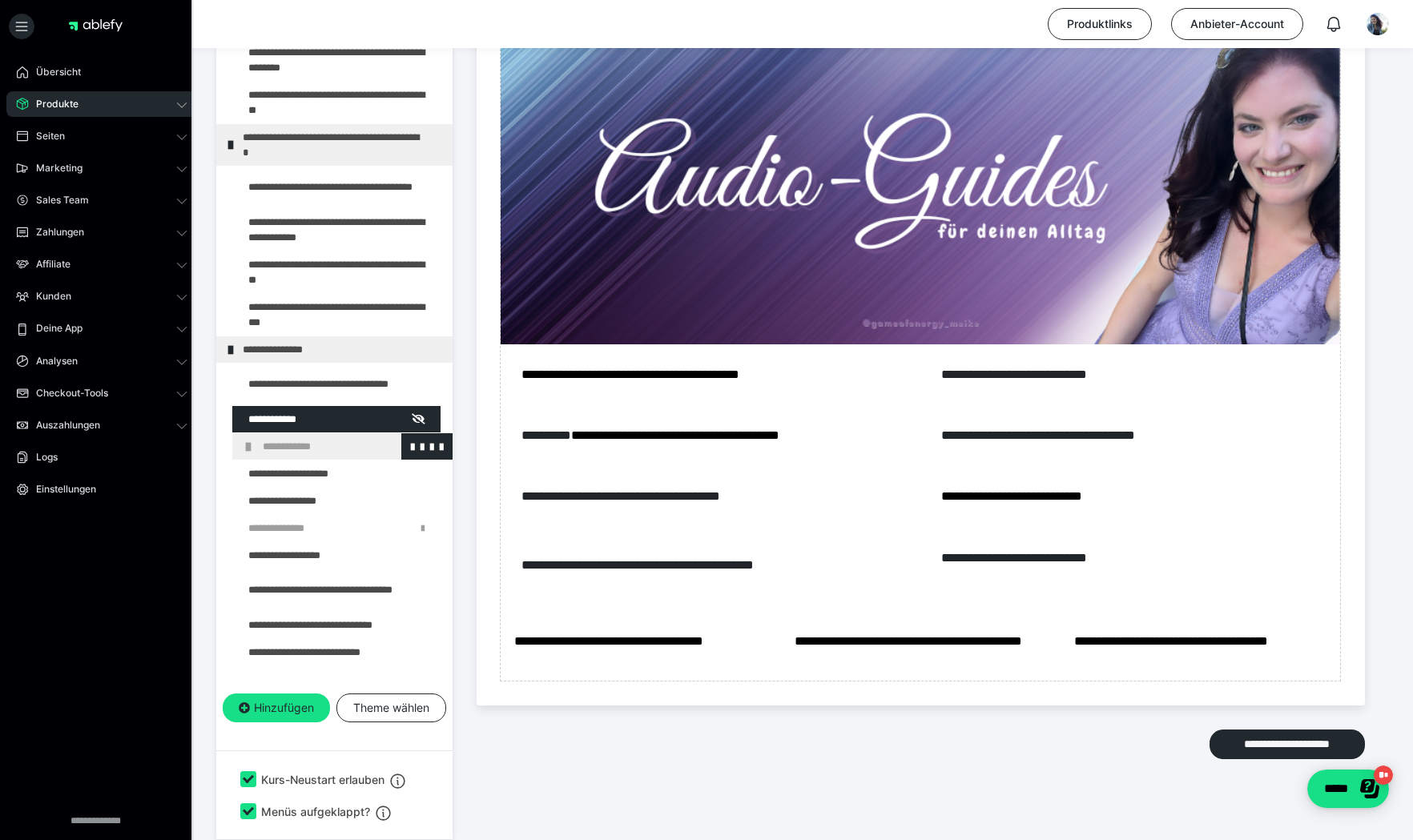 click on "**********" at bounding box center (347, 446) 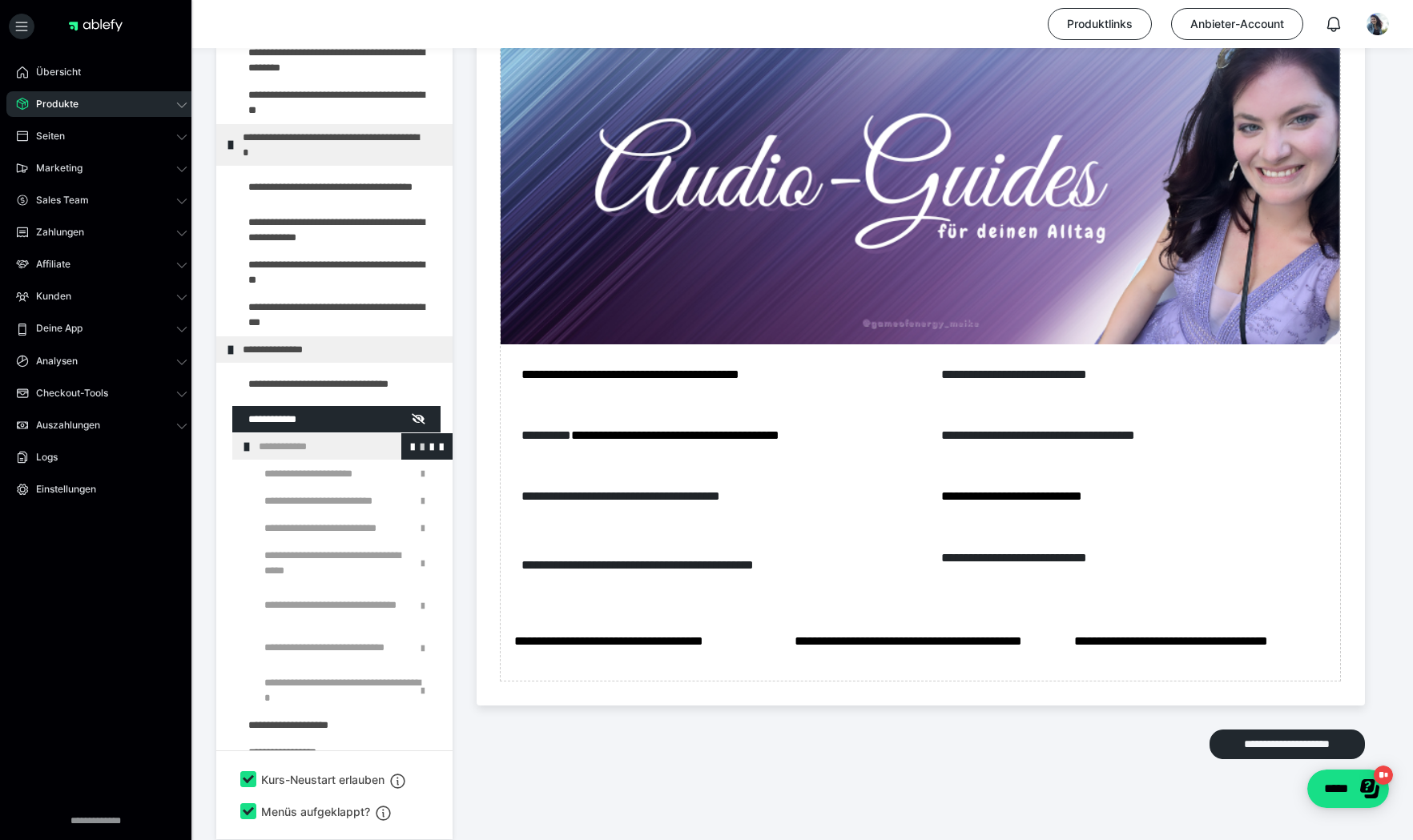 click at bounding box center [422, 446] 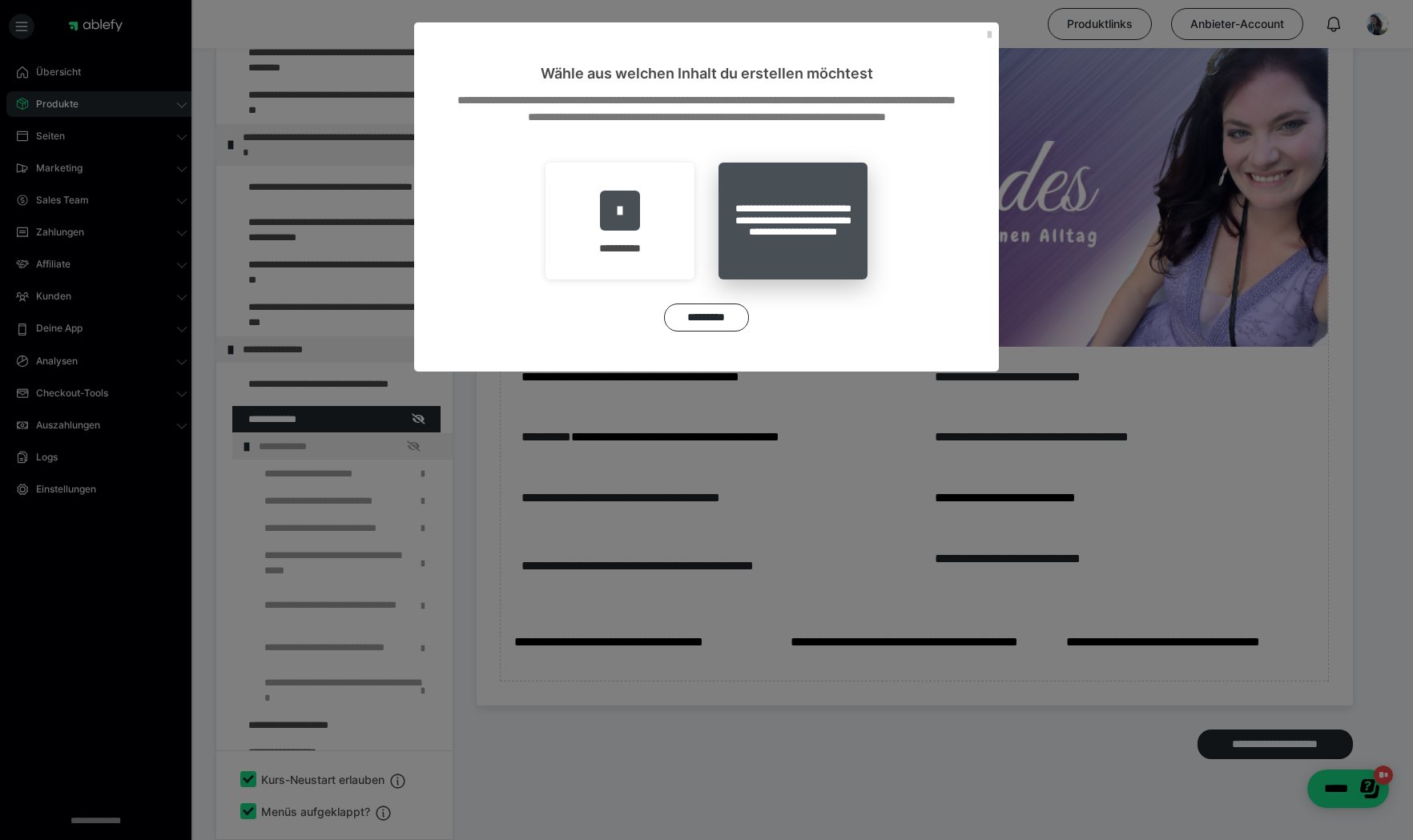 click on "**********" at bounding box center [793, 221] 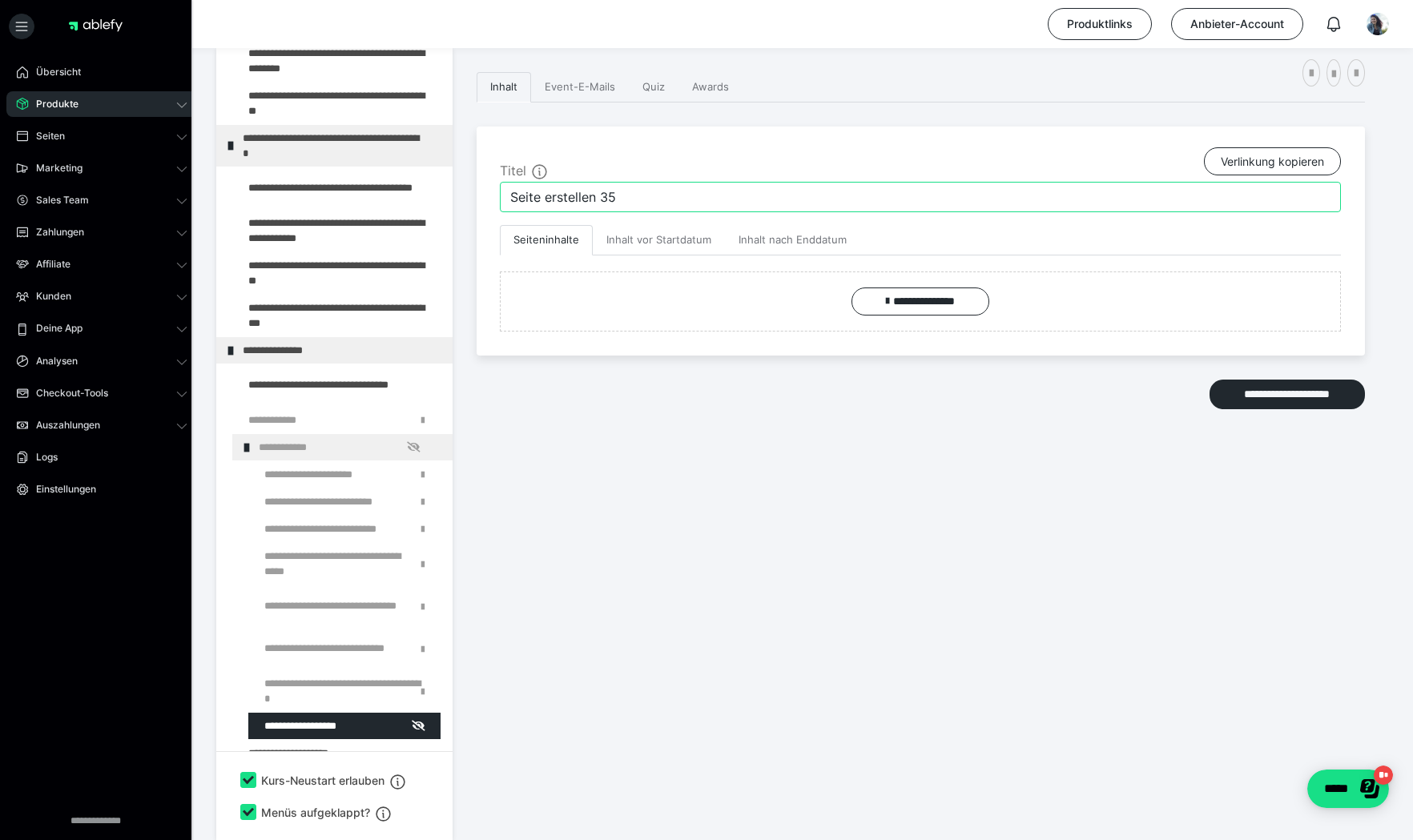 drag, startPoint x: 645, startPoint y: 193, endPoint x: 458, endPoint y: 193, distance: 187 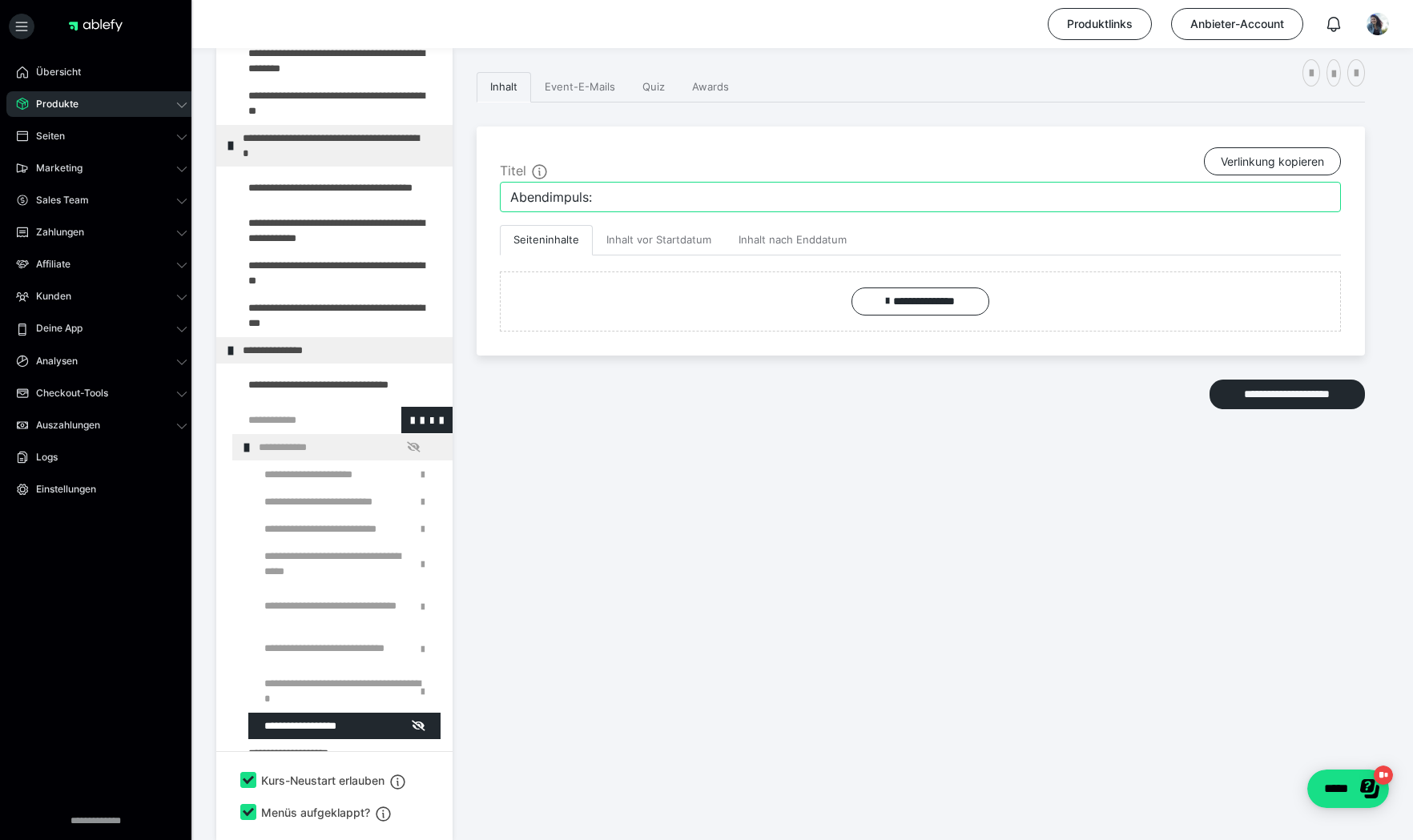 type on "Abendimpuls:" 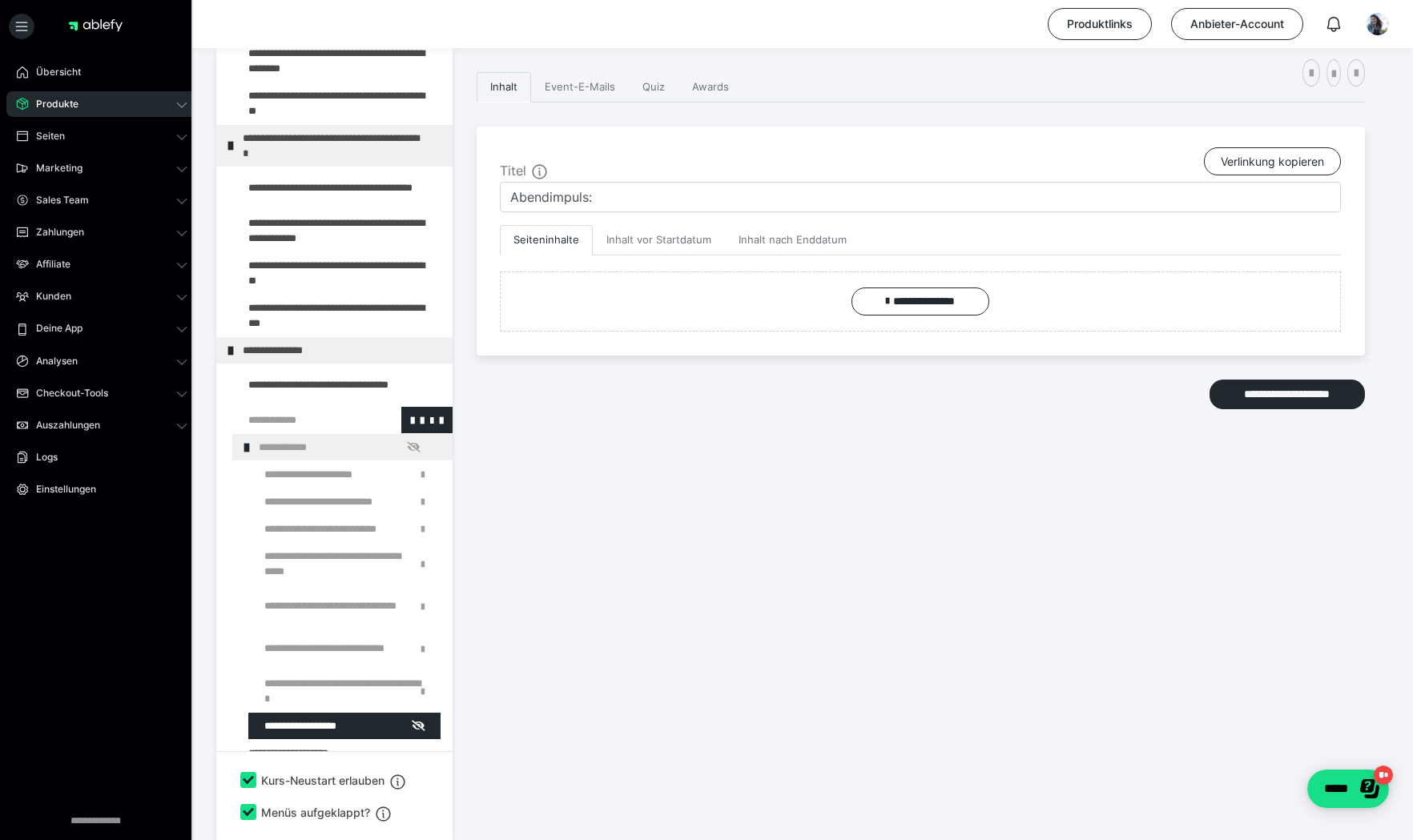 click at bounding box center (300, 420) 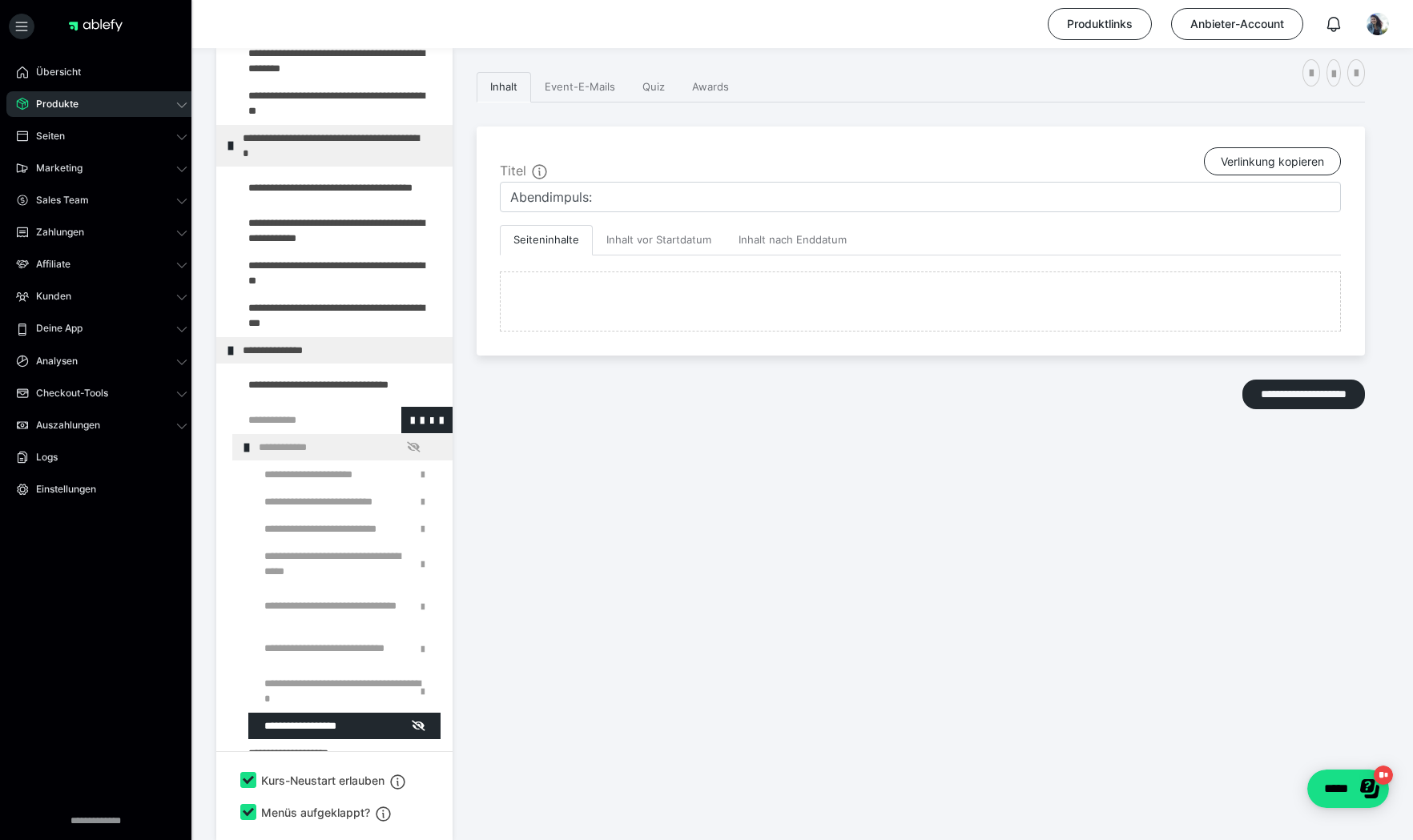 type on "AUDIO-Guides" 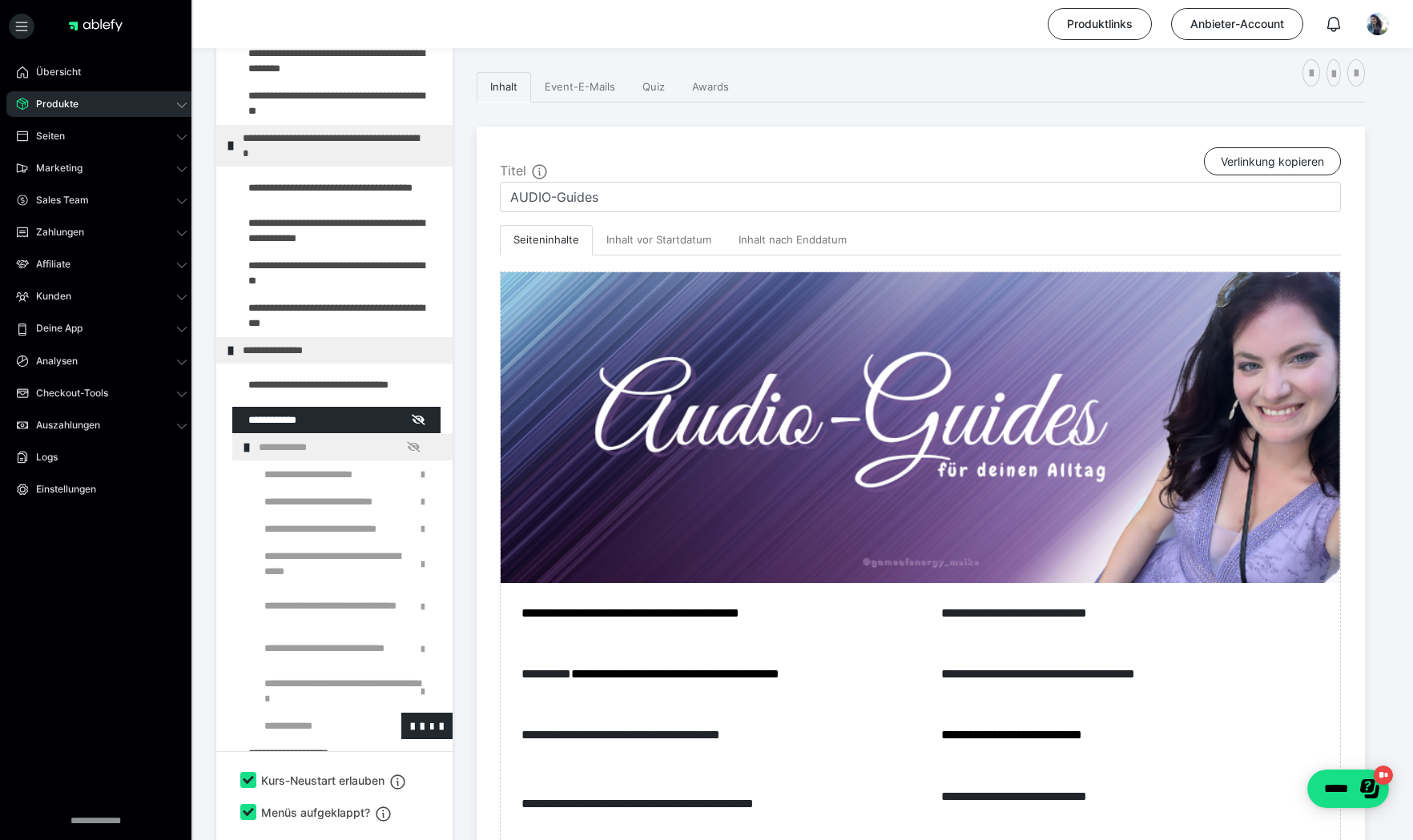 click at bounding box center (308, 725) 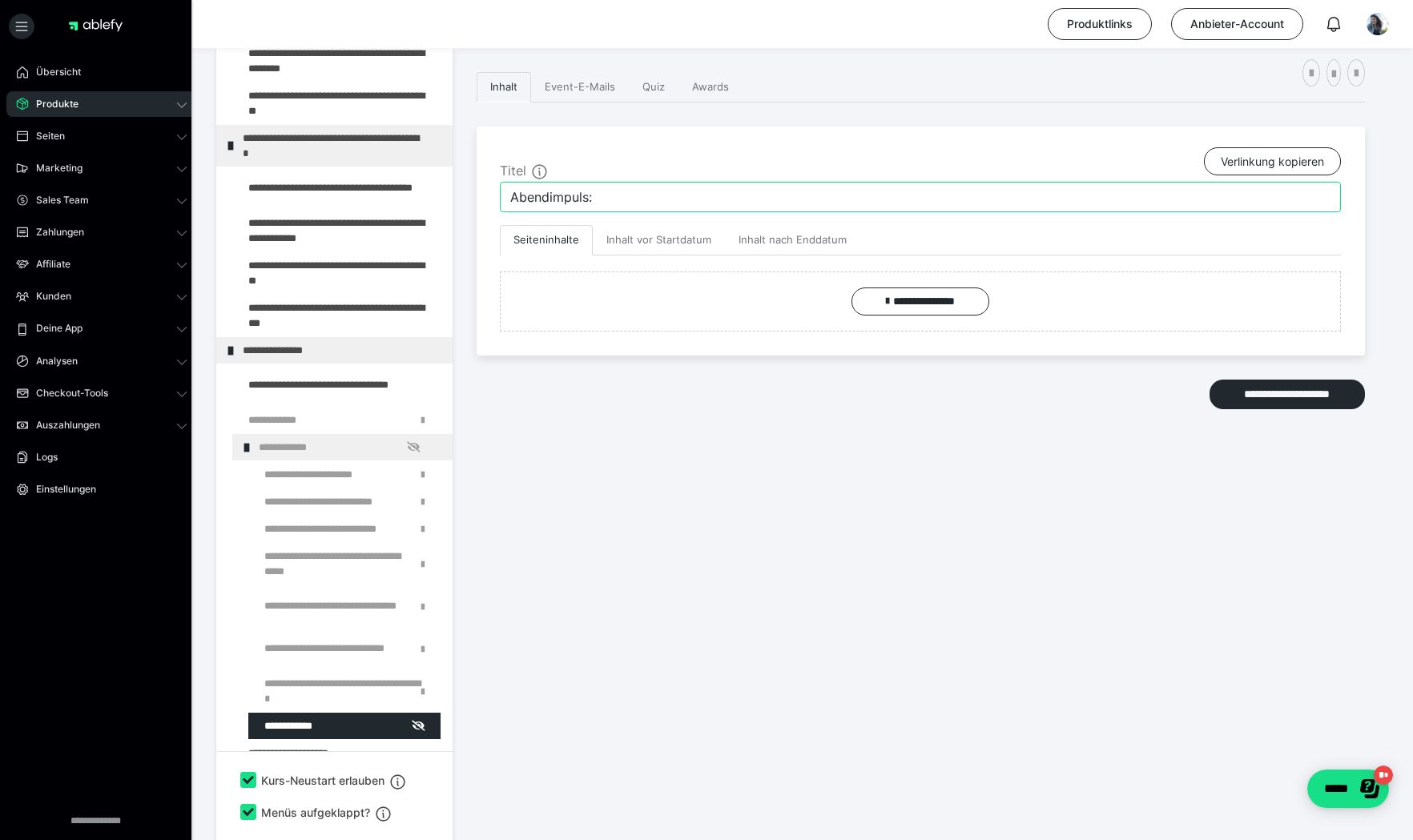 click on "Abendimpuls:" at bounding box center [920, 197] 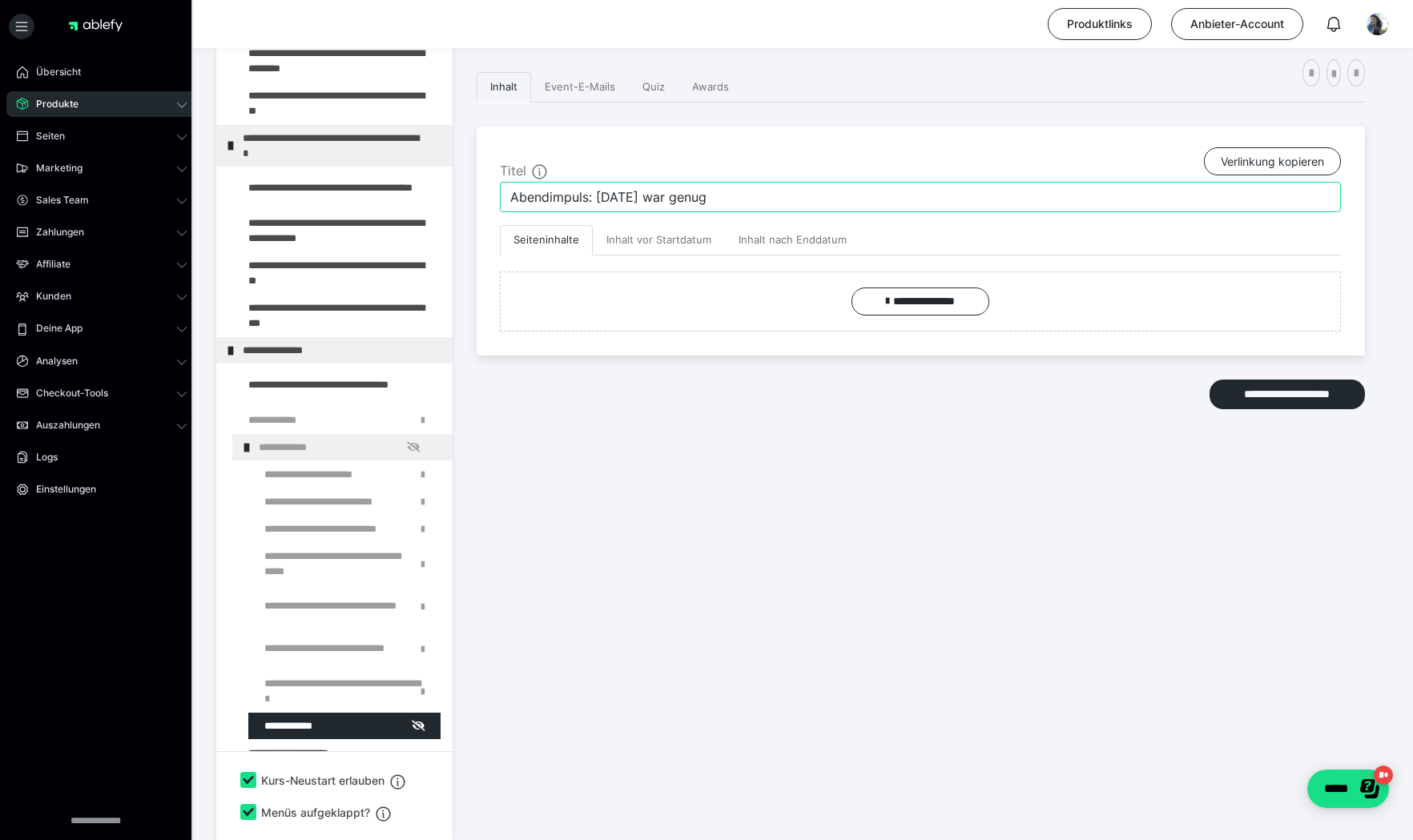 type on "Abendimpuls: [DATE] war genug" 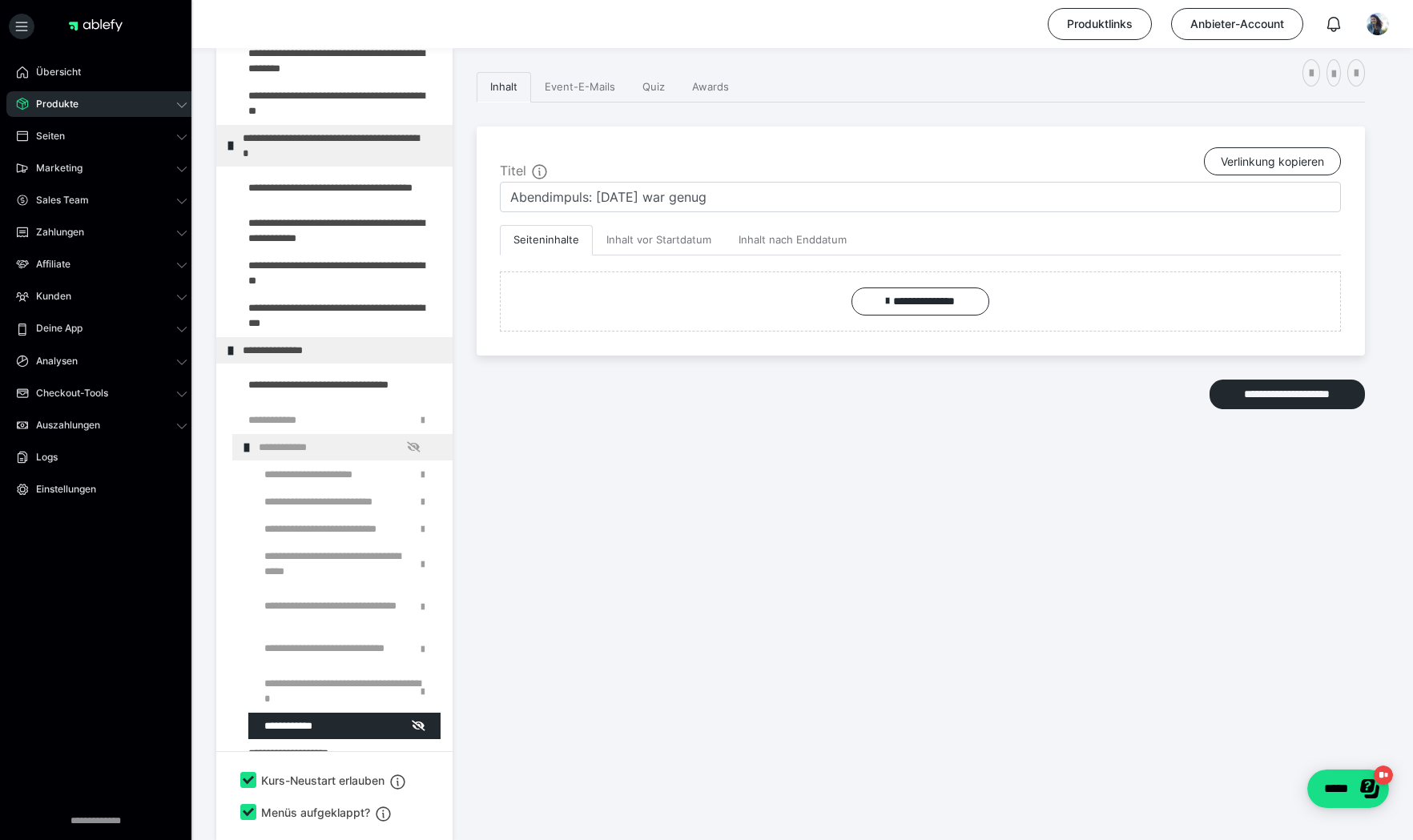 click on "**********" at bounding box center [920, 416] 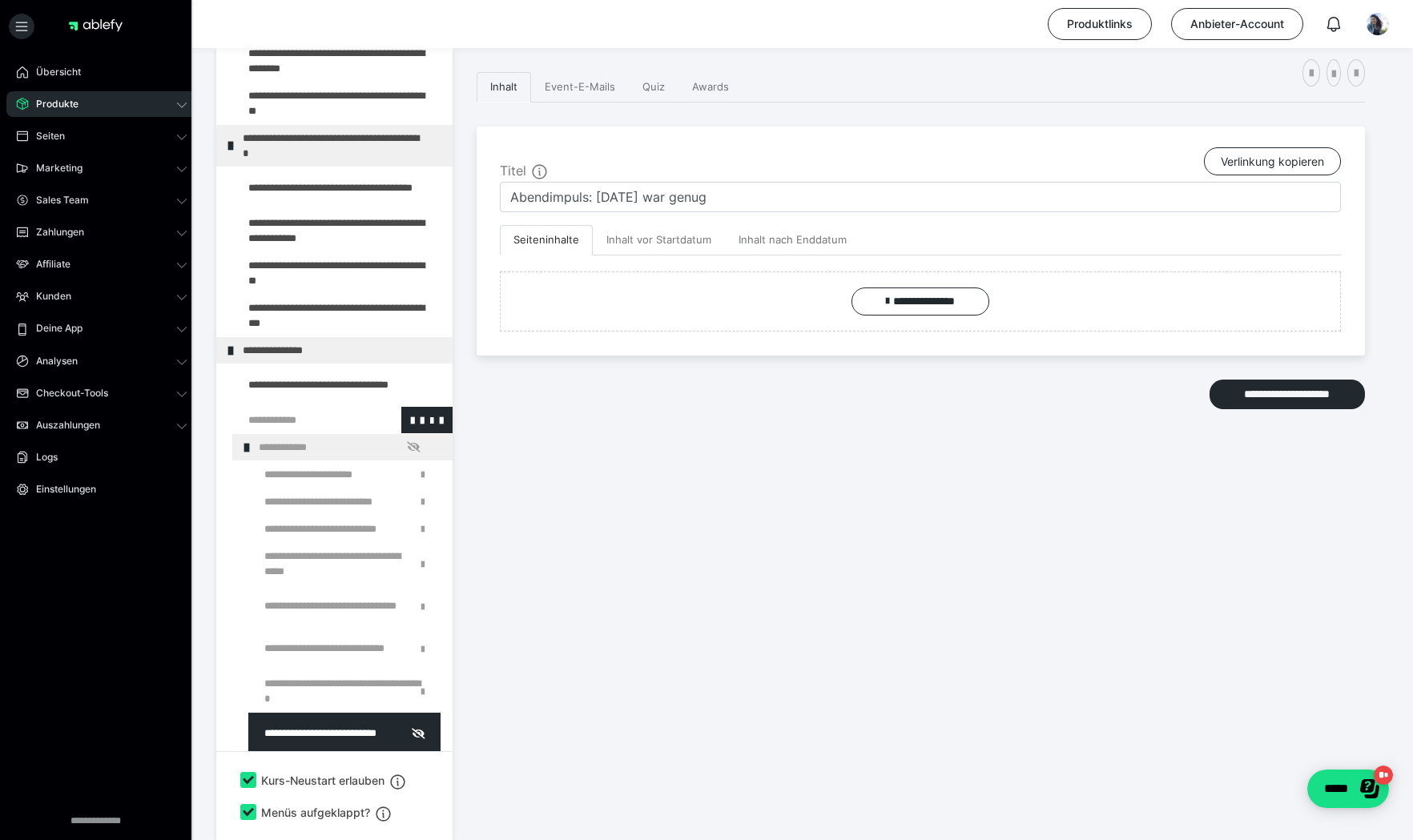 click at bounding box center [300, 420] 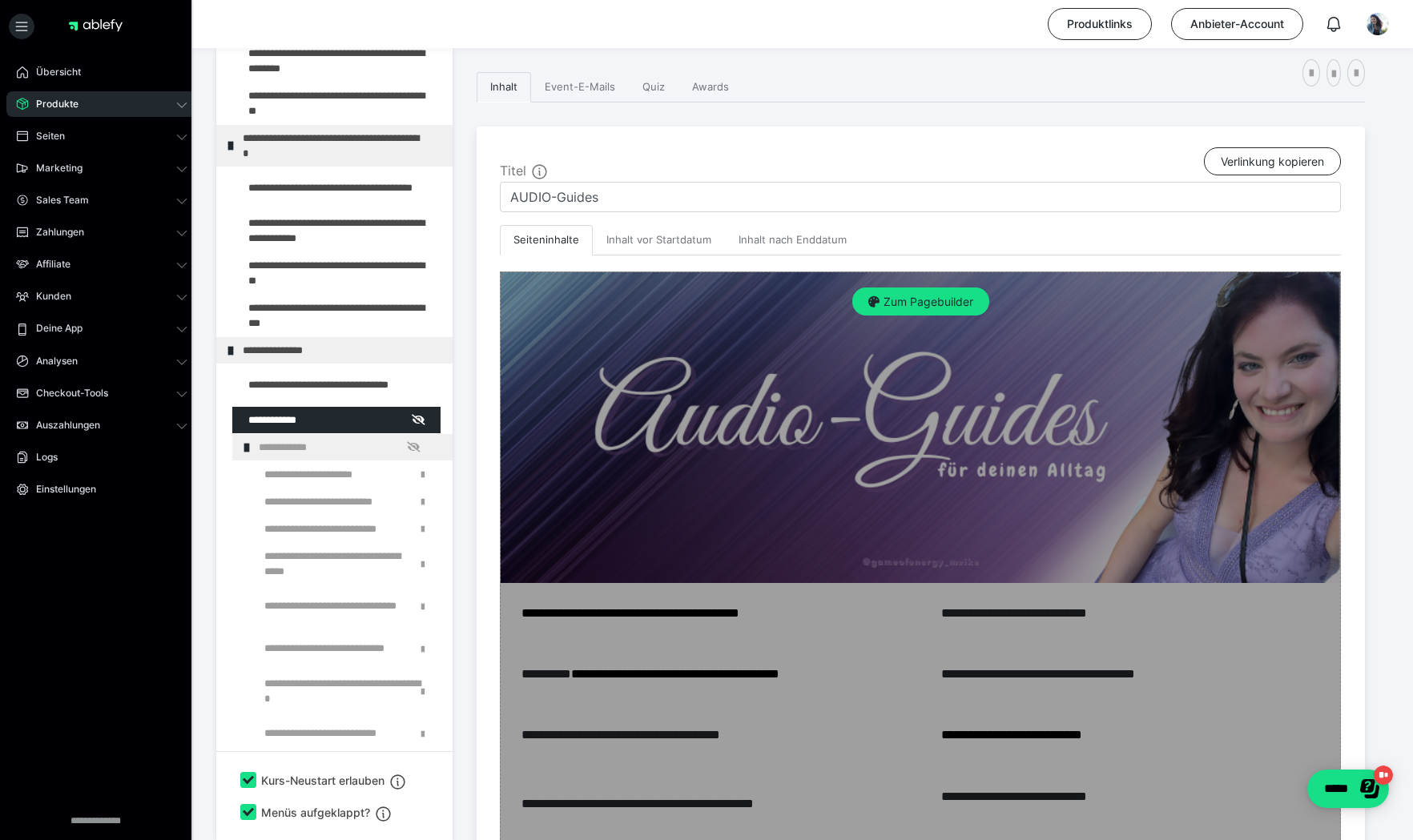 scroll, scrollTop: 521, scrollLeft: 0, axis: vertical 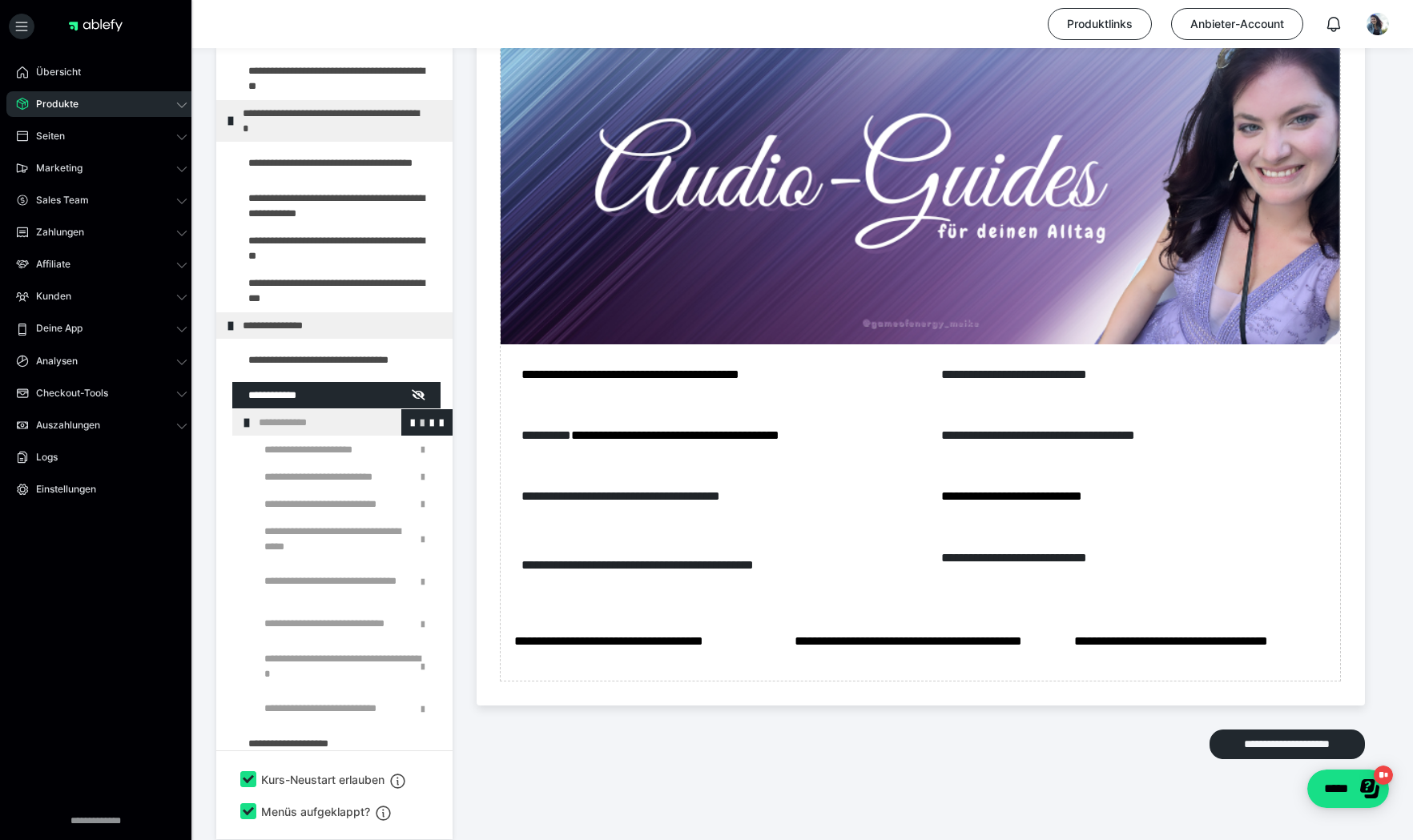 click at bounding box center [422, 422] 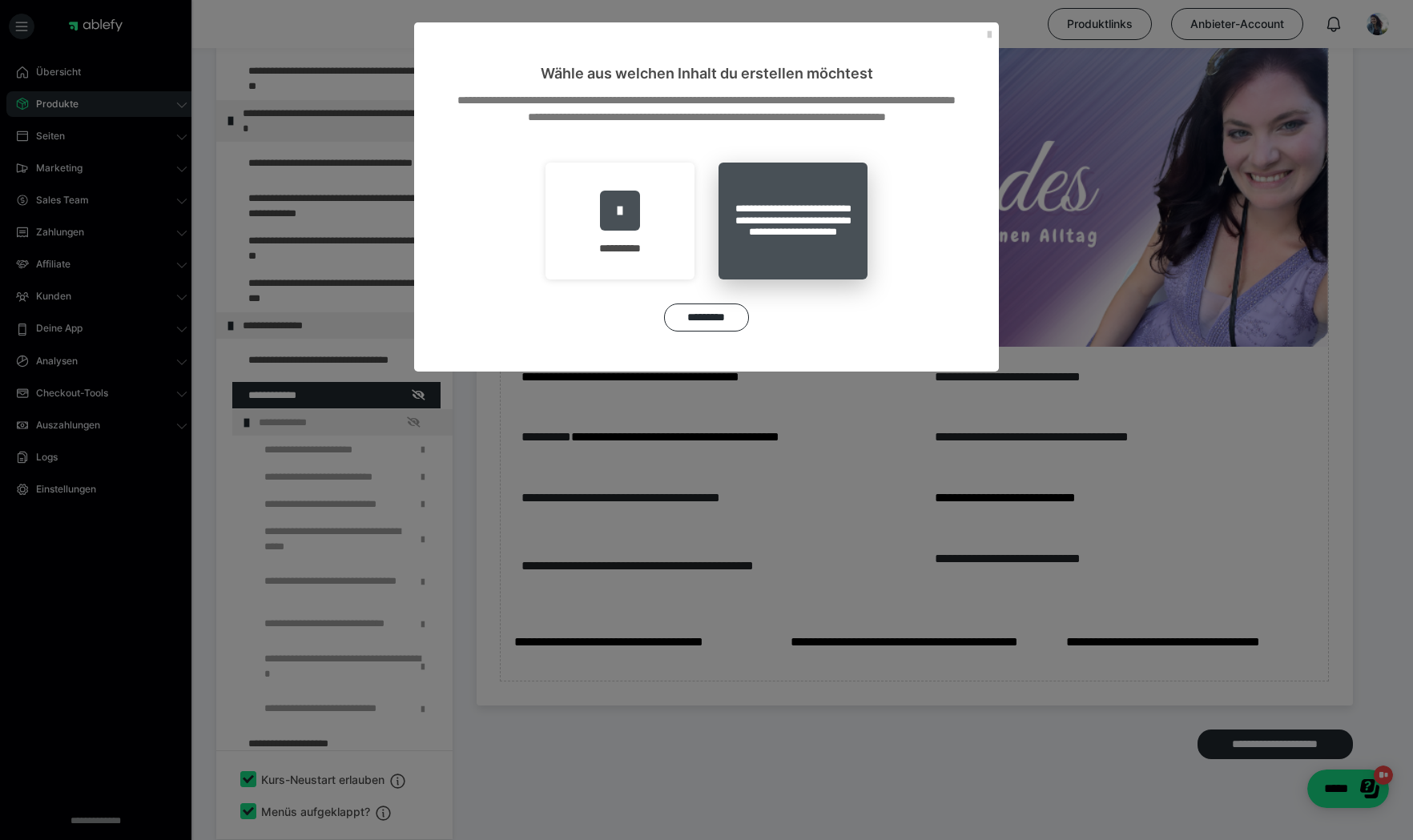click on "**********" at bounding box center (793, 221) 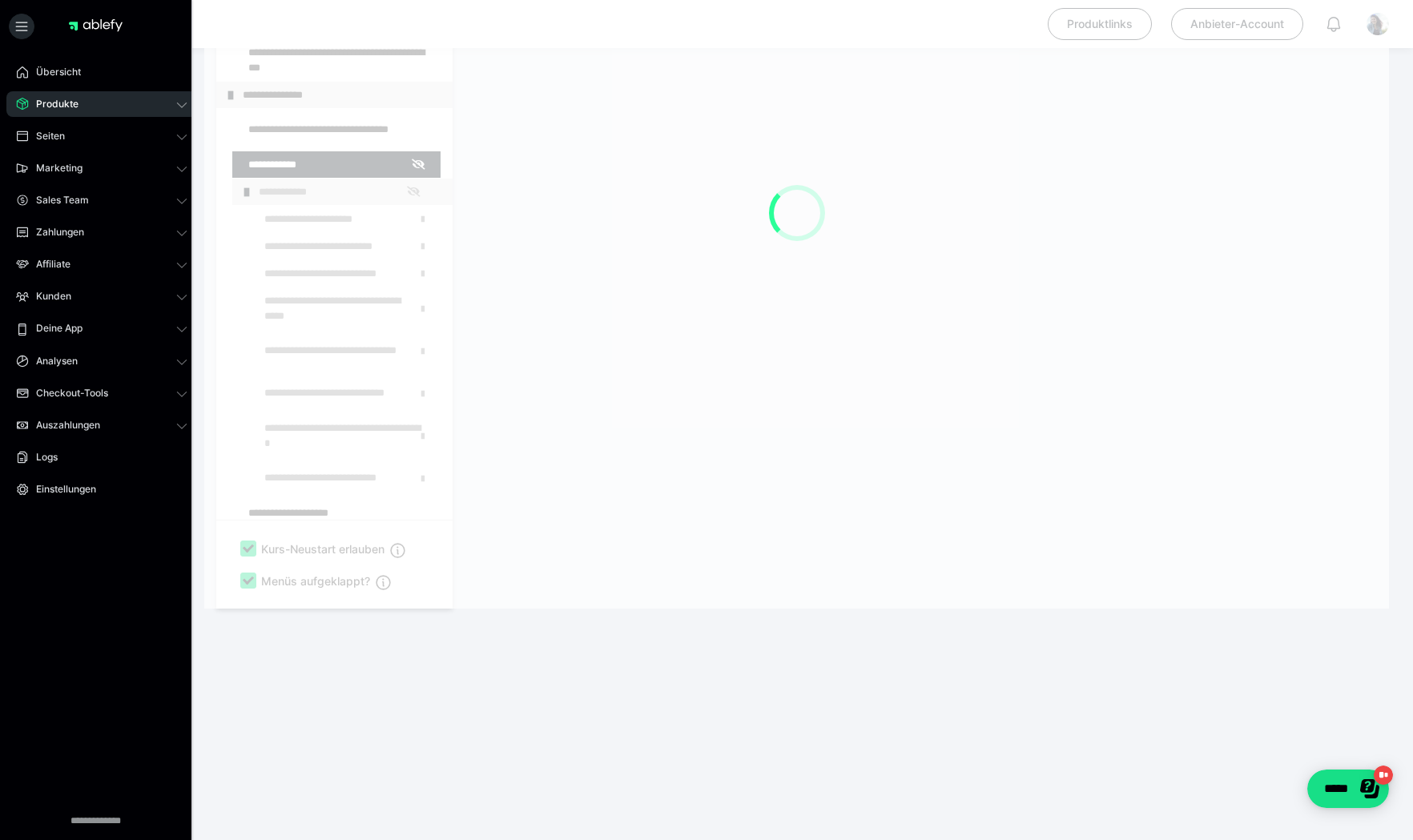 scroll, scrollTop: 283, scrollLeft: 0, axis: vertical 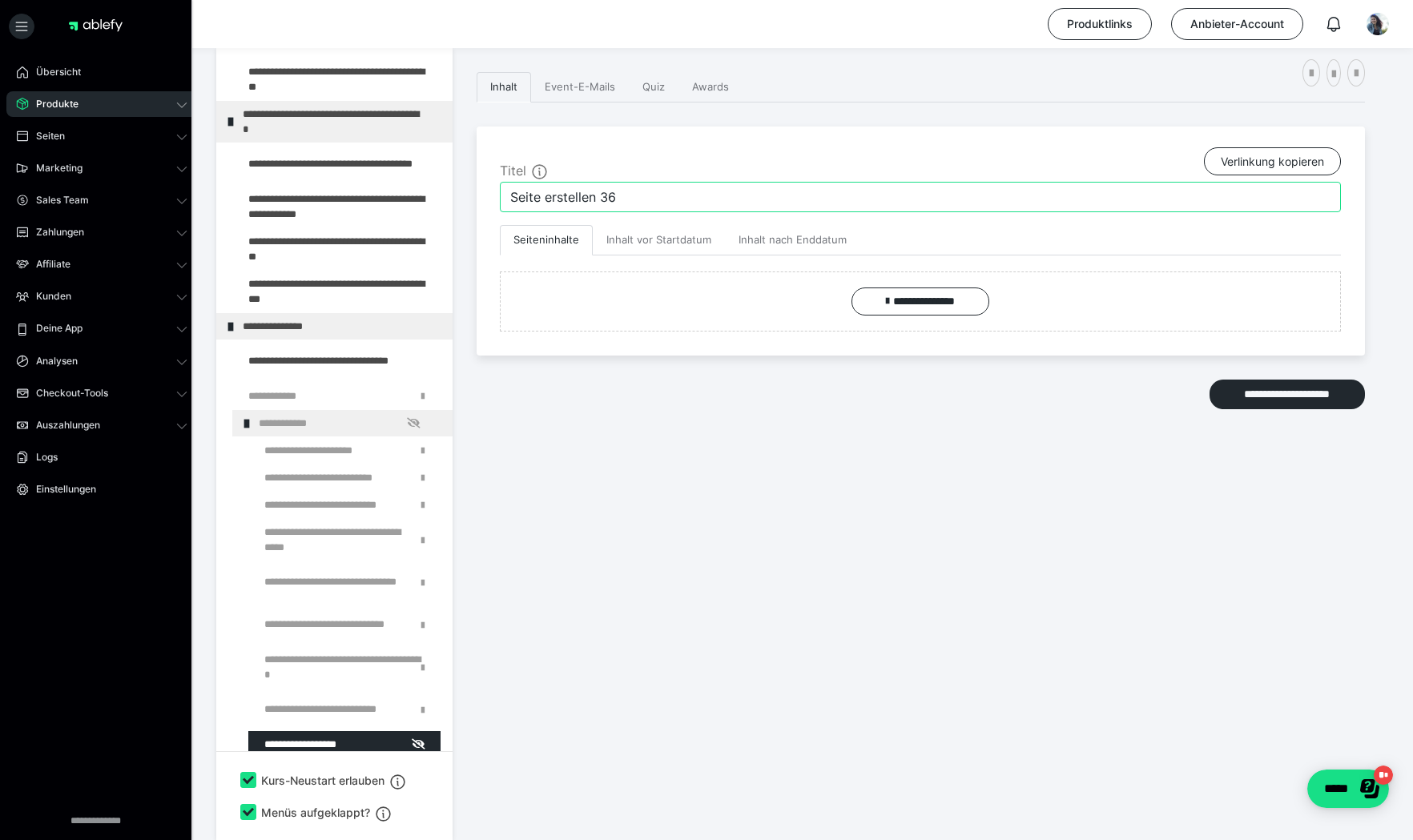 drag, startPoint x: 657, startPoint y: 199, endPoint x: 457, endPoint y: 204, distance: 200.06249 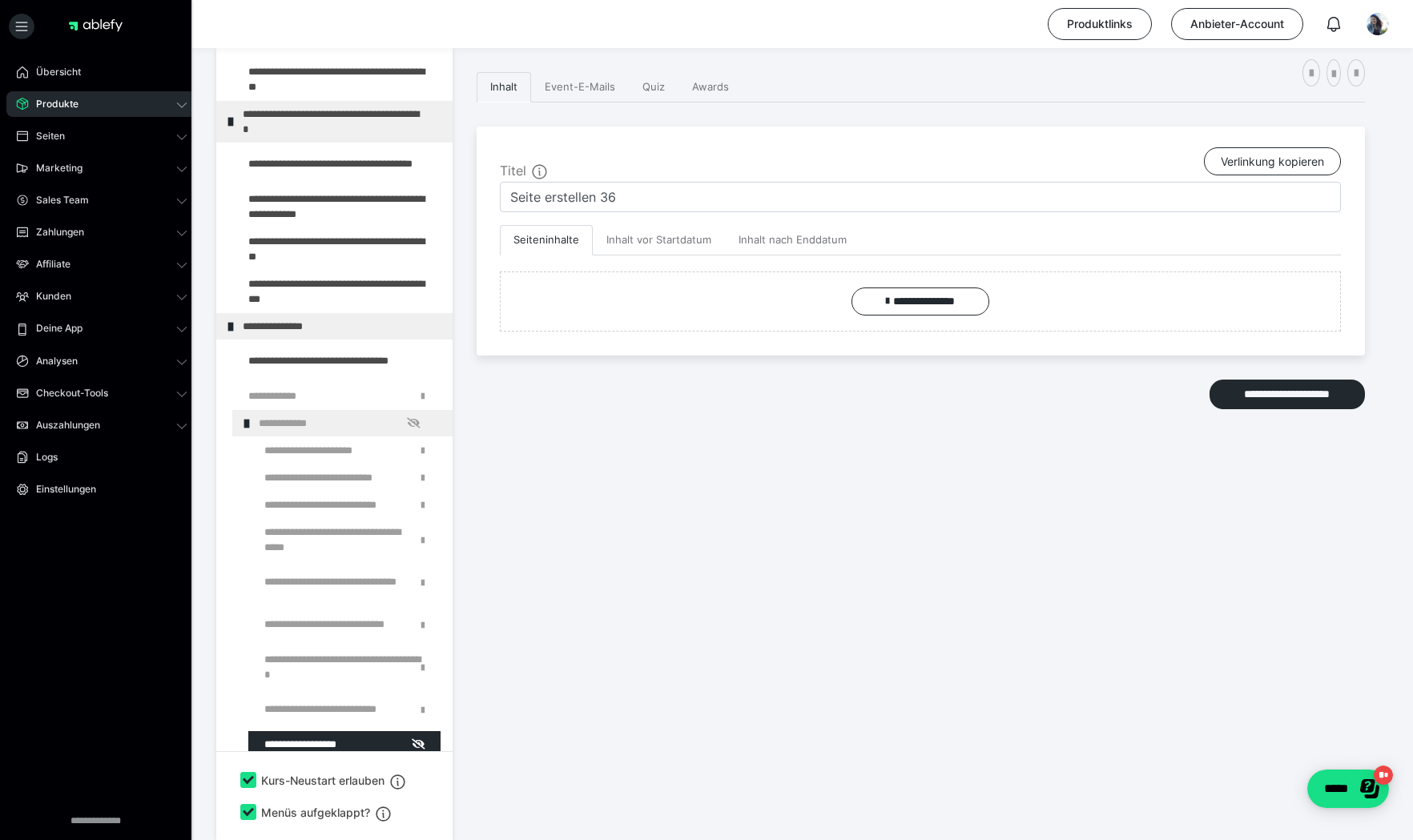 click on "**********" at bounding box center (803, 444) 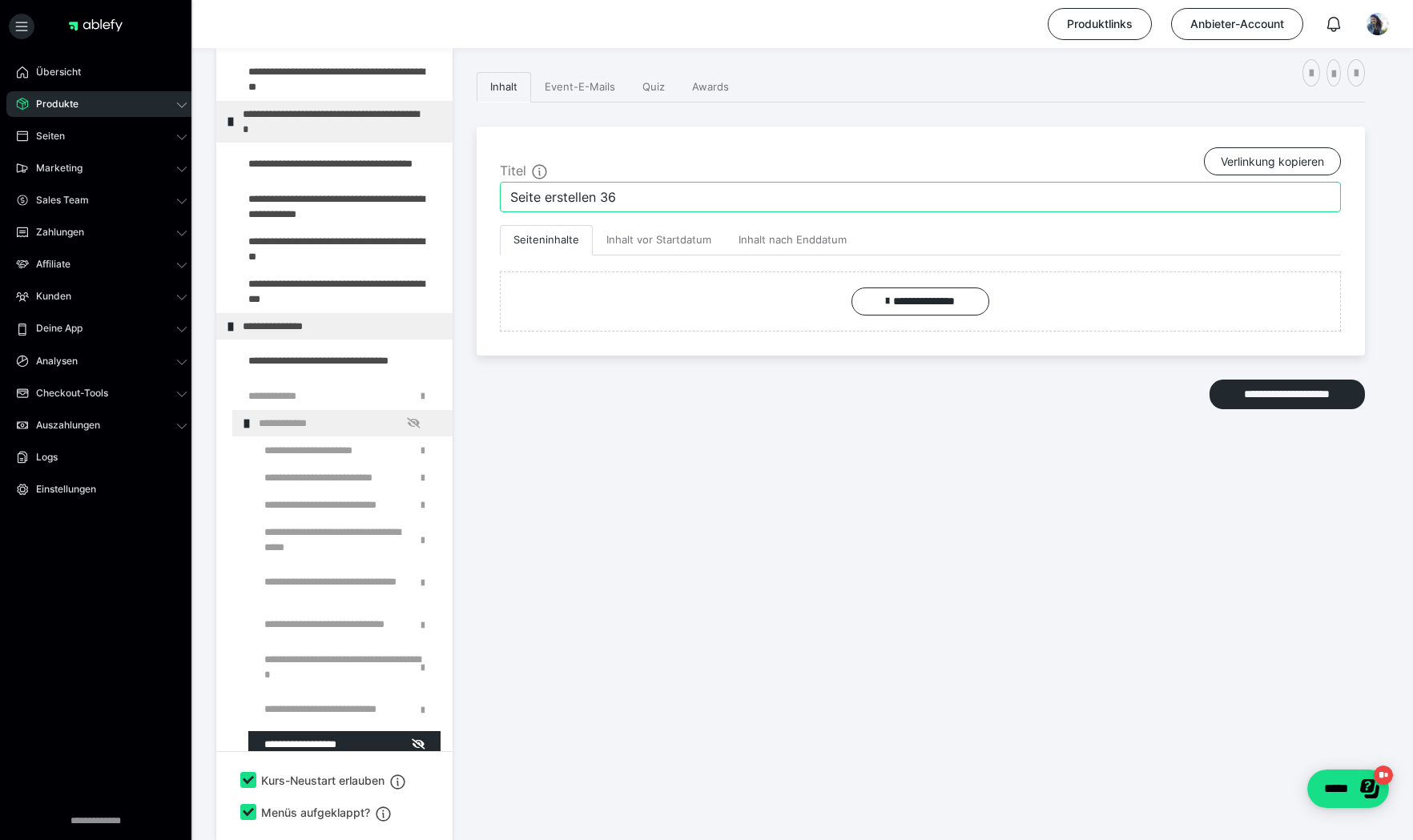 drag, startPoint x: 666, startPoint y: 187, endPoint x: 658, endPoint y: 190, distance: 8.544004 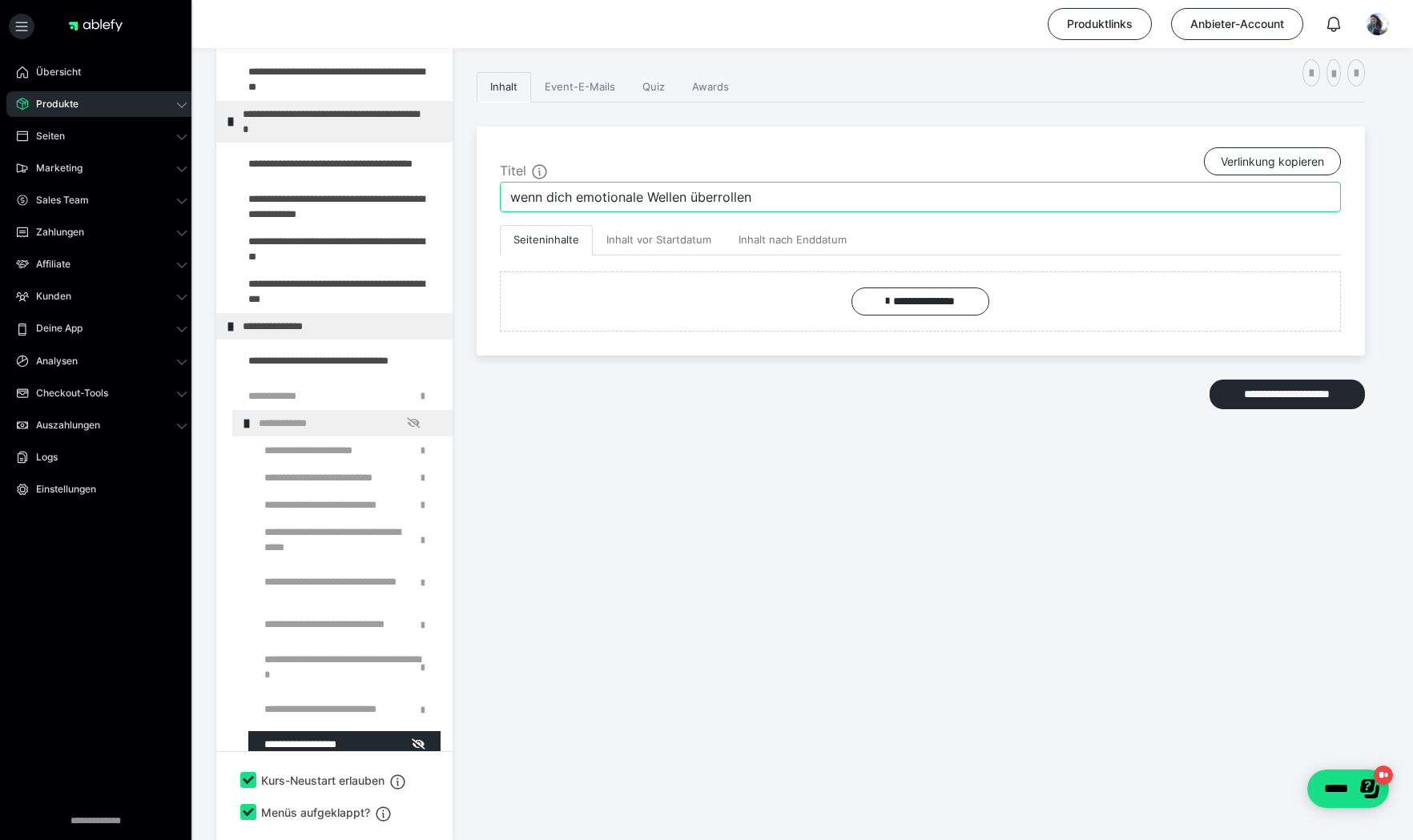 click on "wenn dich emotionale Wellen überrollen" at bounding box center (920, 197) 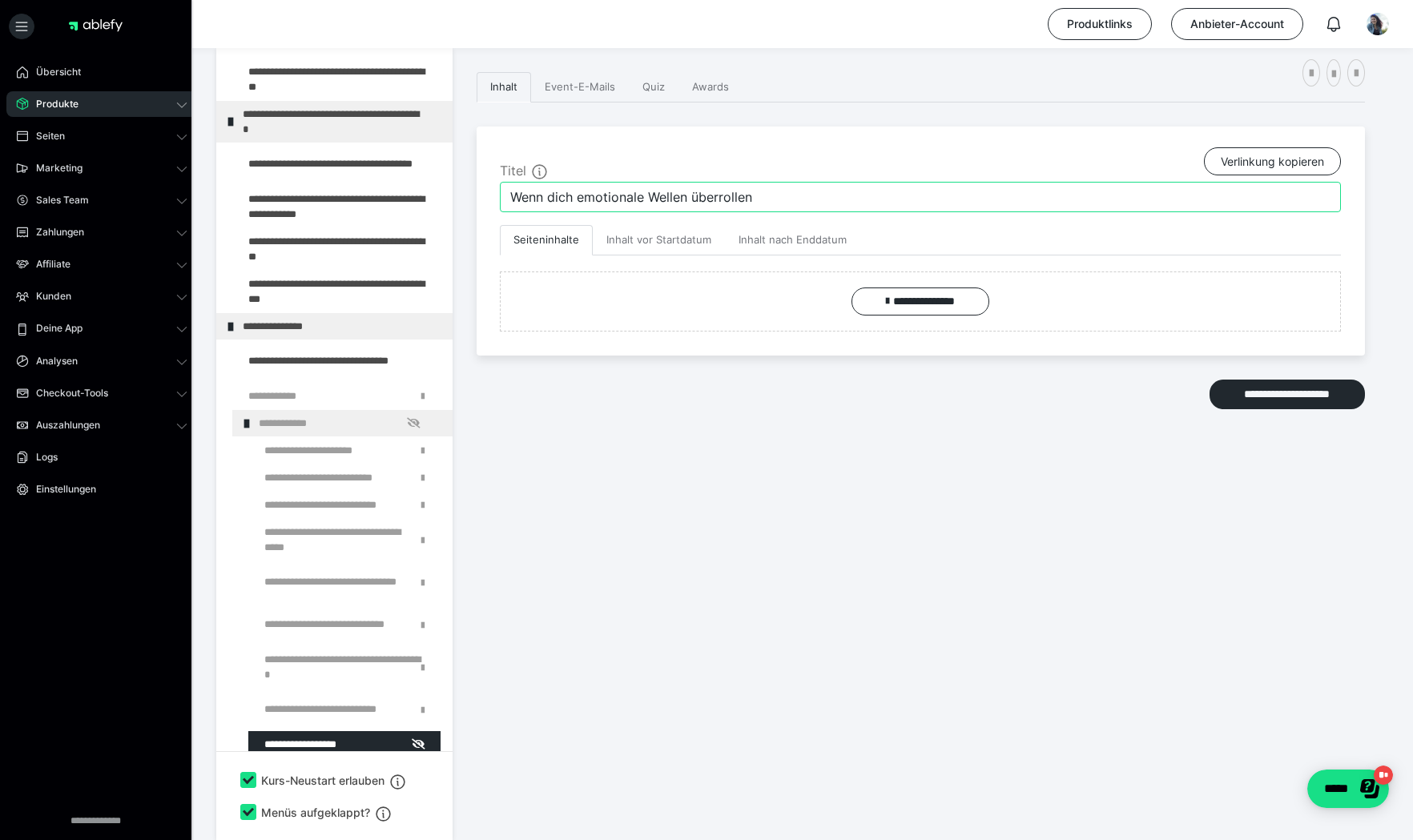 type on "Wenn dich emotionale Wellen überrollen" 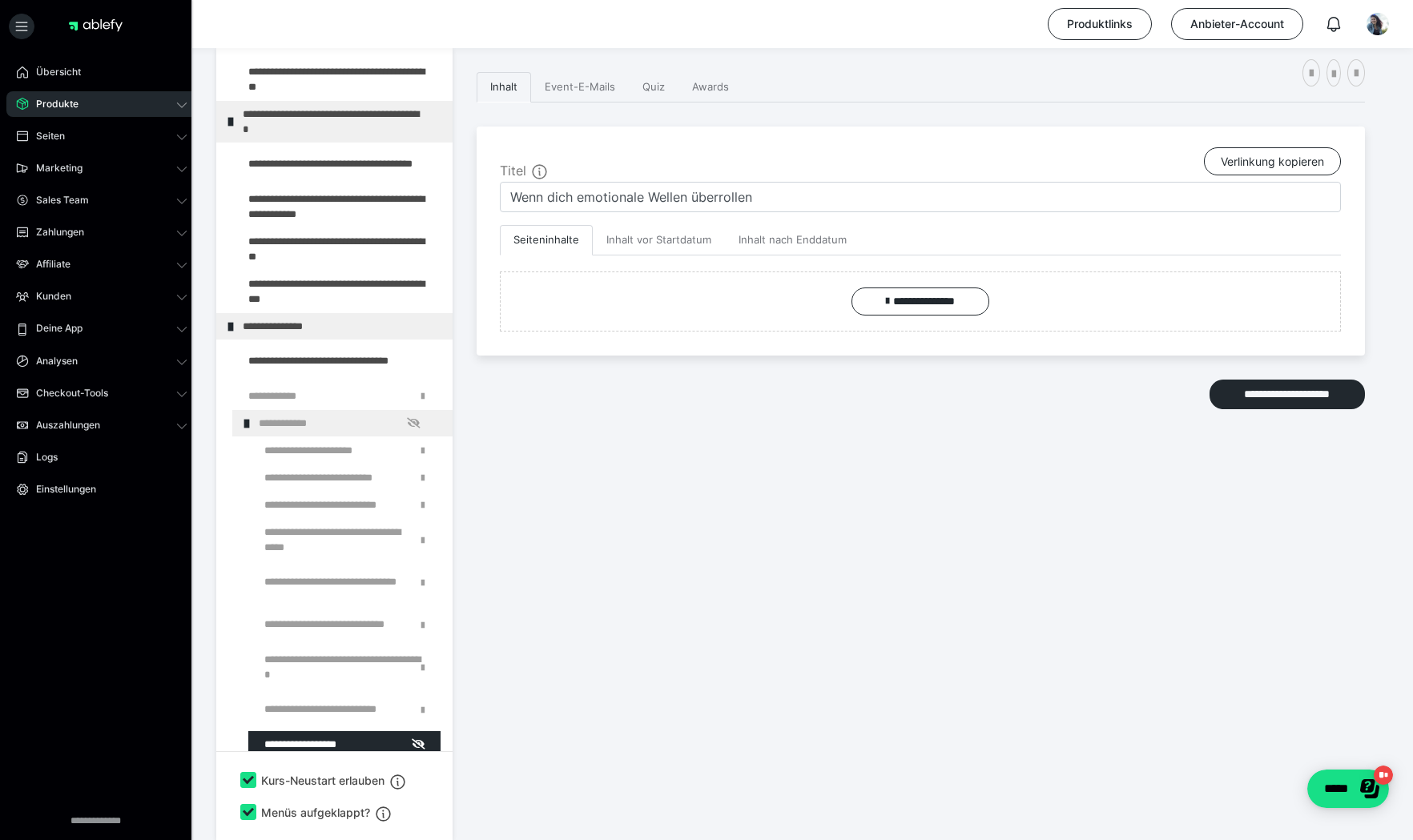 click on "**********" at bounding box center (920, 416) 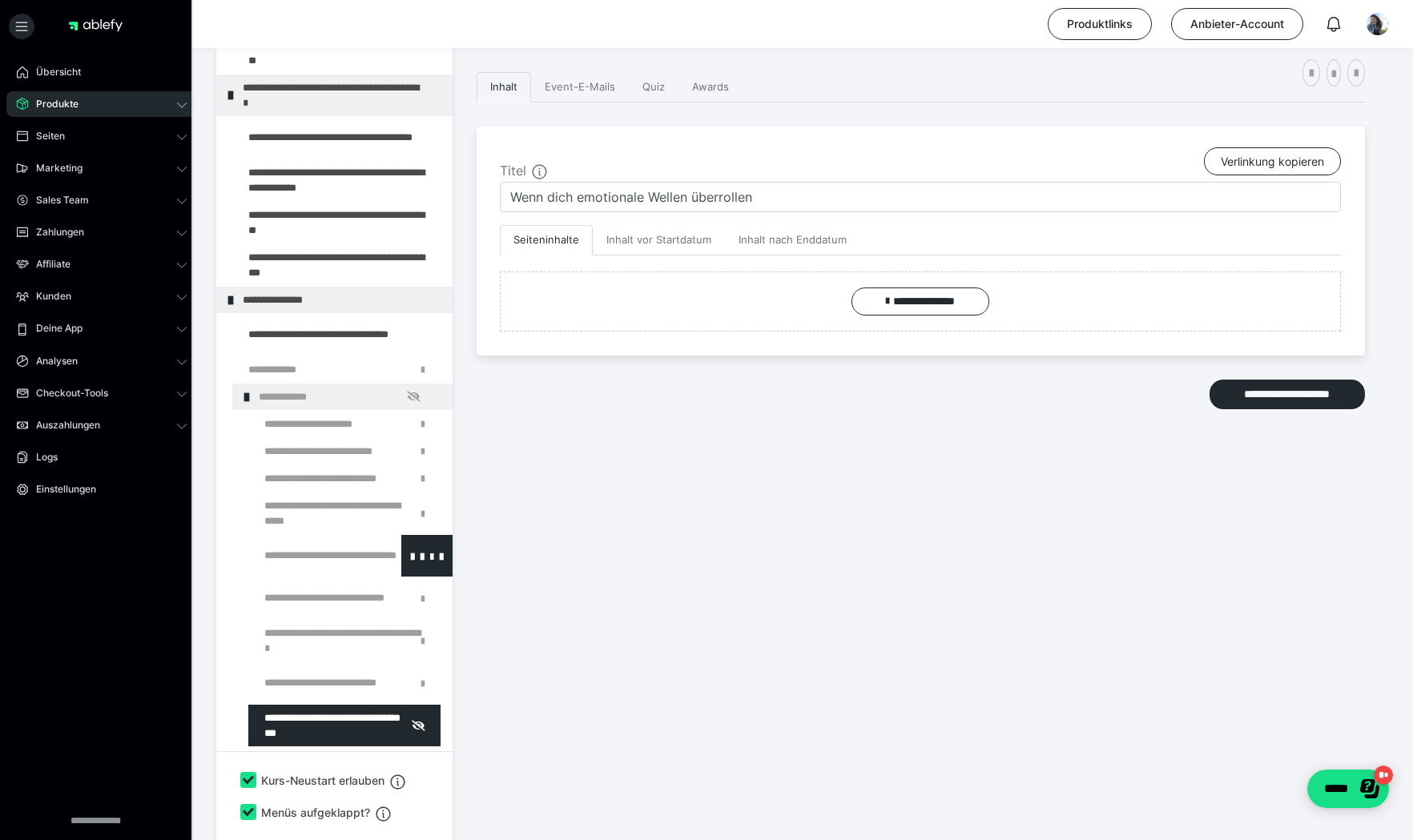scroll, scrollTop: 641, scrollLeft: 0, axis: vertical 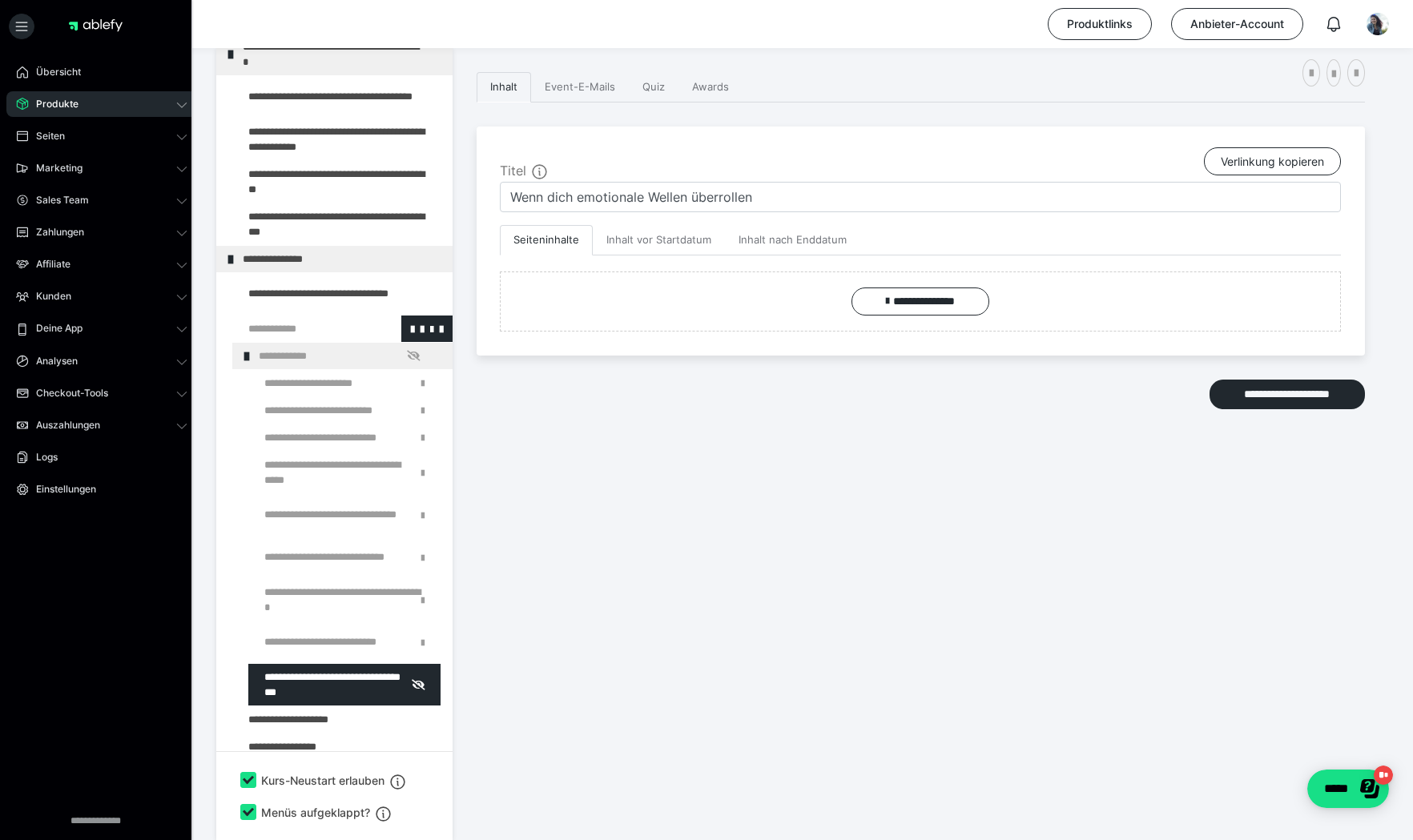 click at bounding box center (300, 328) 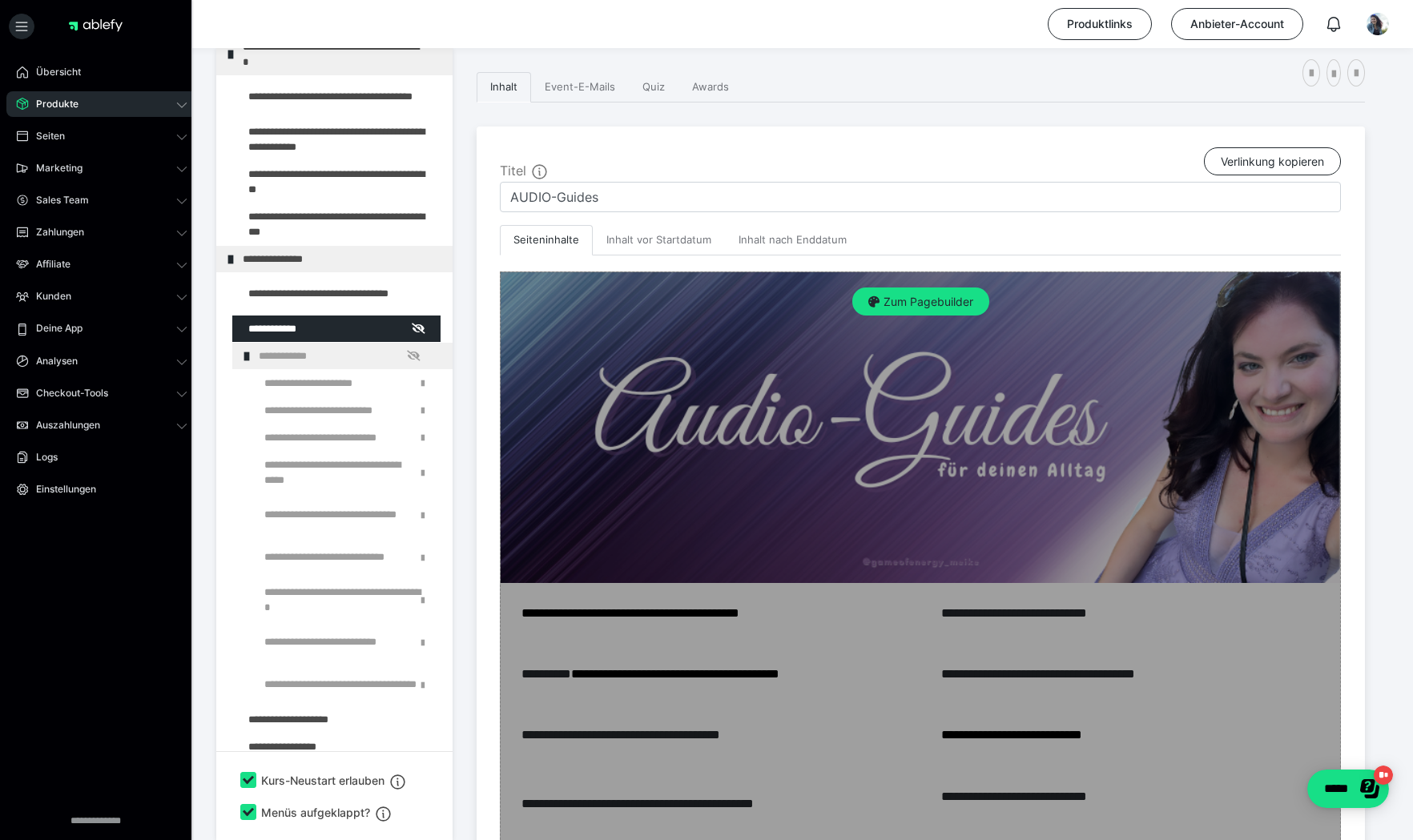 scroll, scrollTop: 521, scrollLeft: 0, axis: vertical 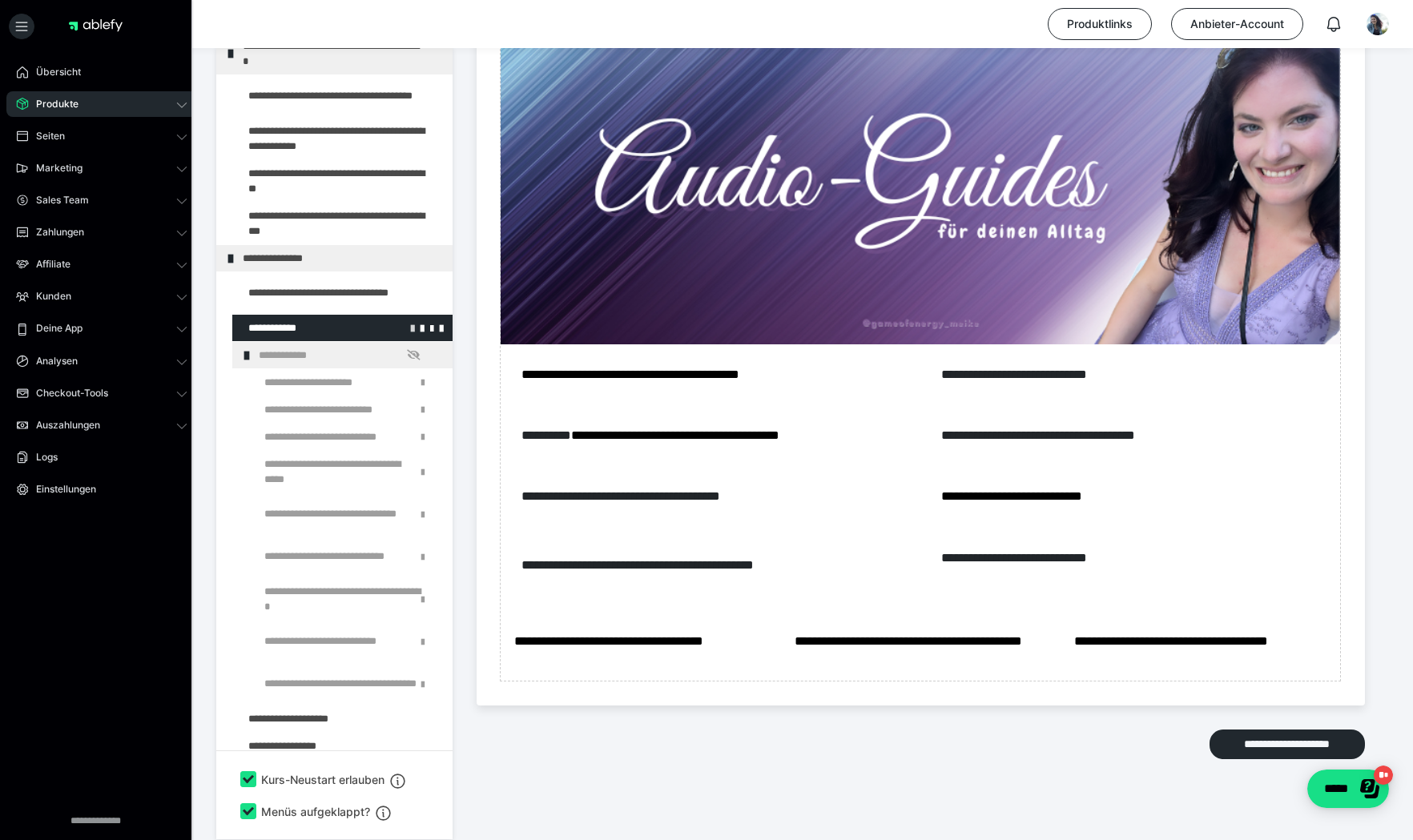 click at bounding box center [413, 328] 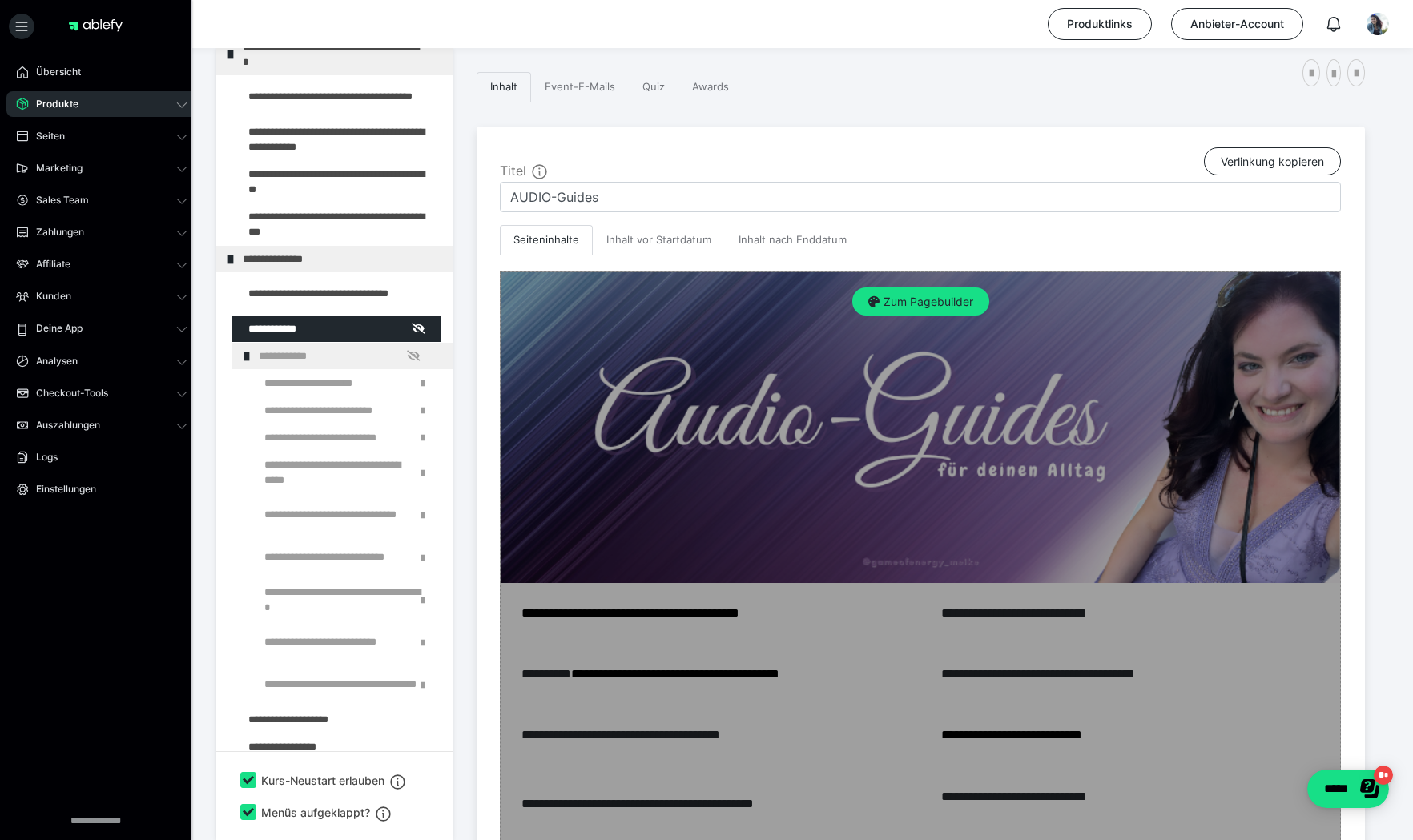 scroll, scrollTop: 521, scrollLeft: 0, axis: vertical 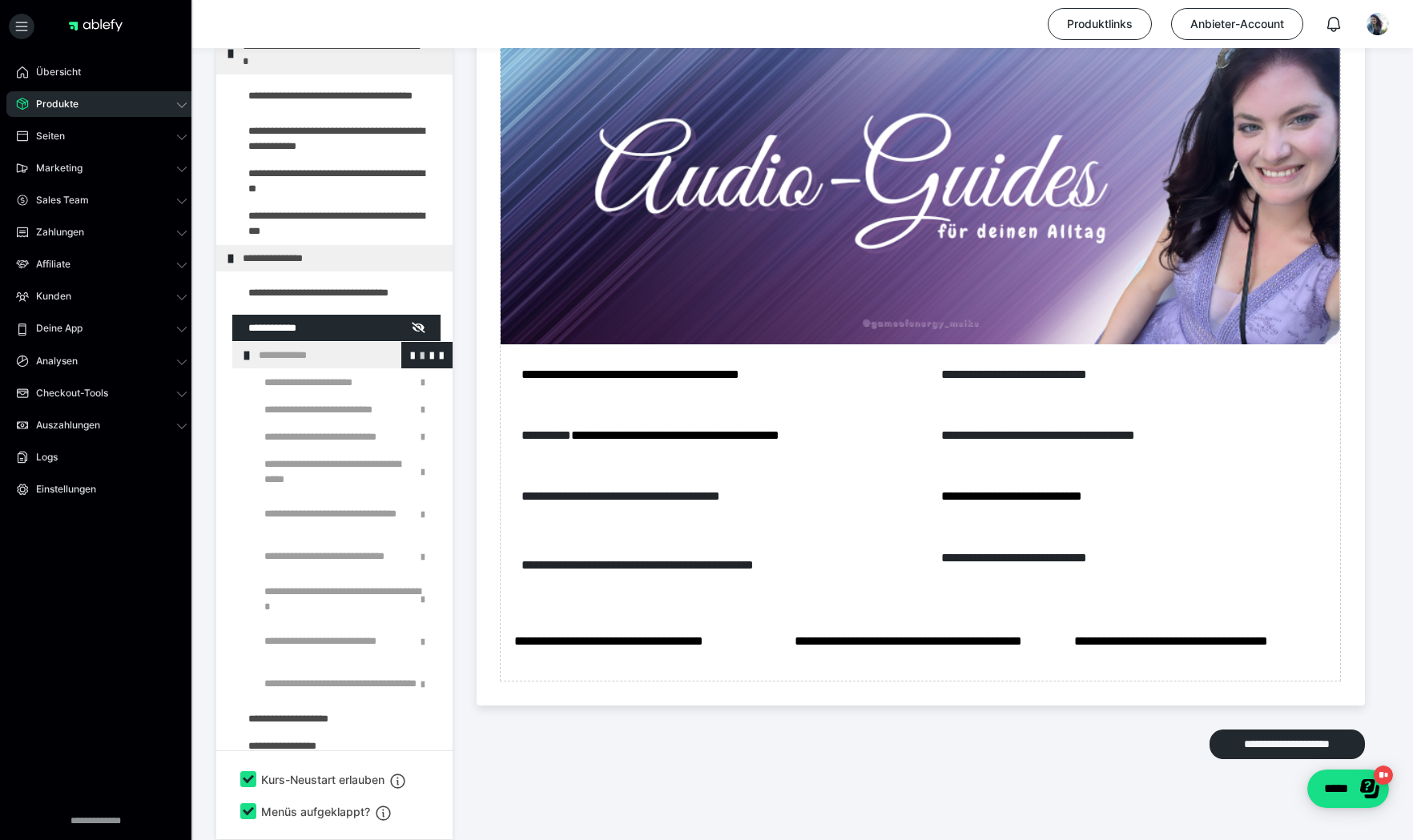 click at bounding box center [422, 355] 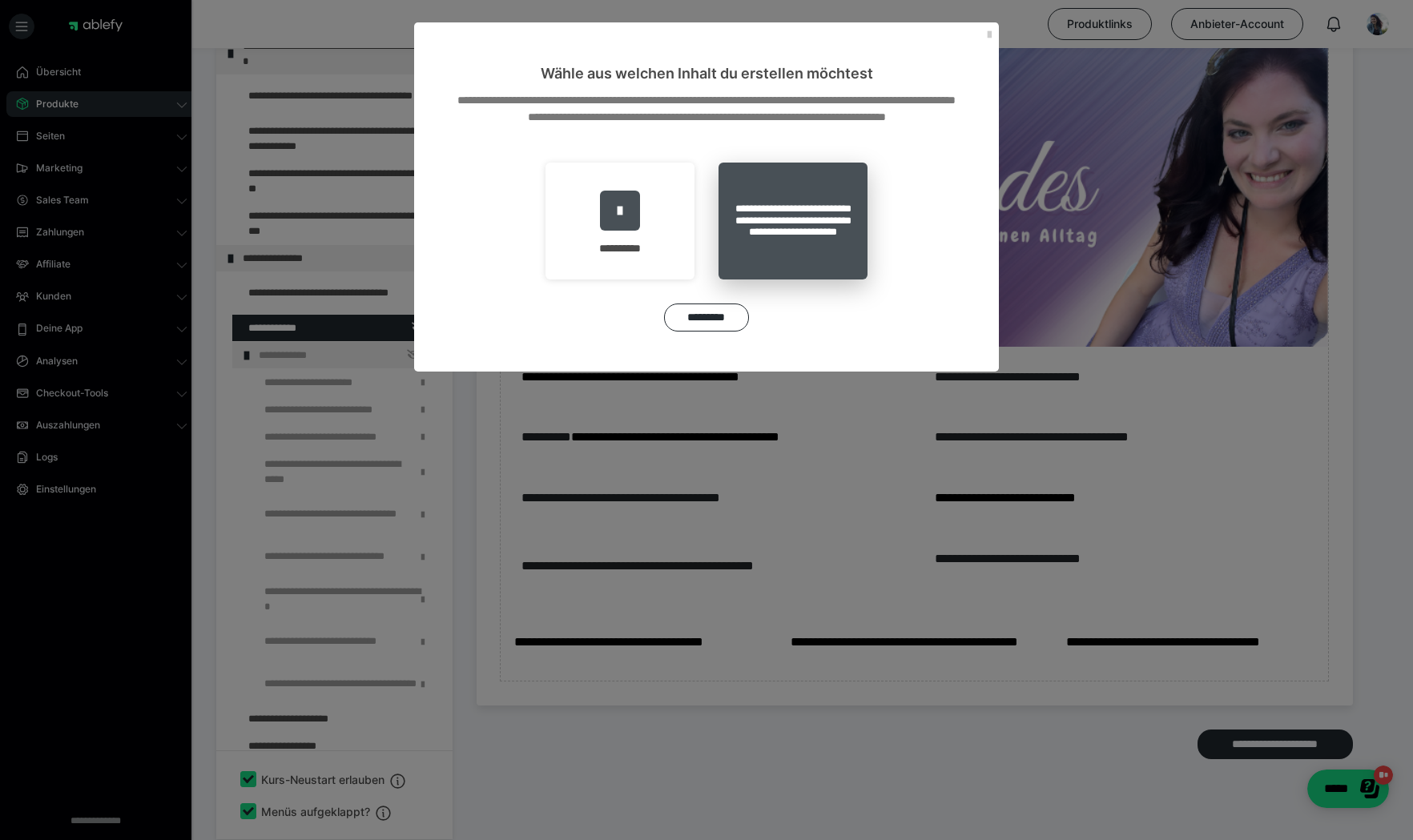 click on "**********" at bounding box center [793, 221] 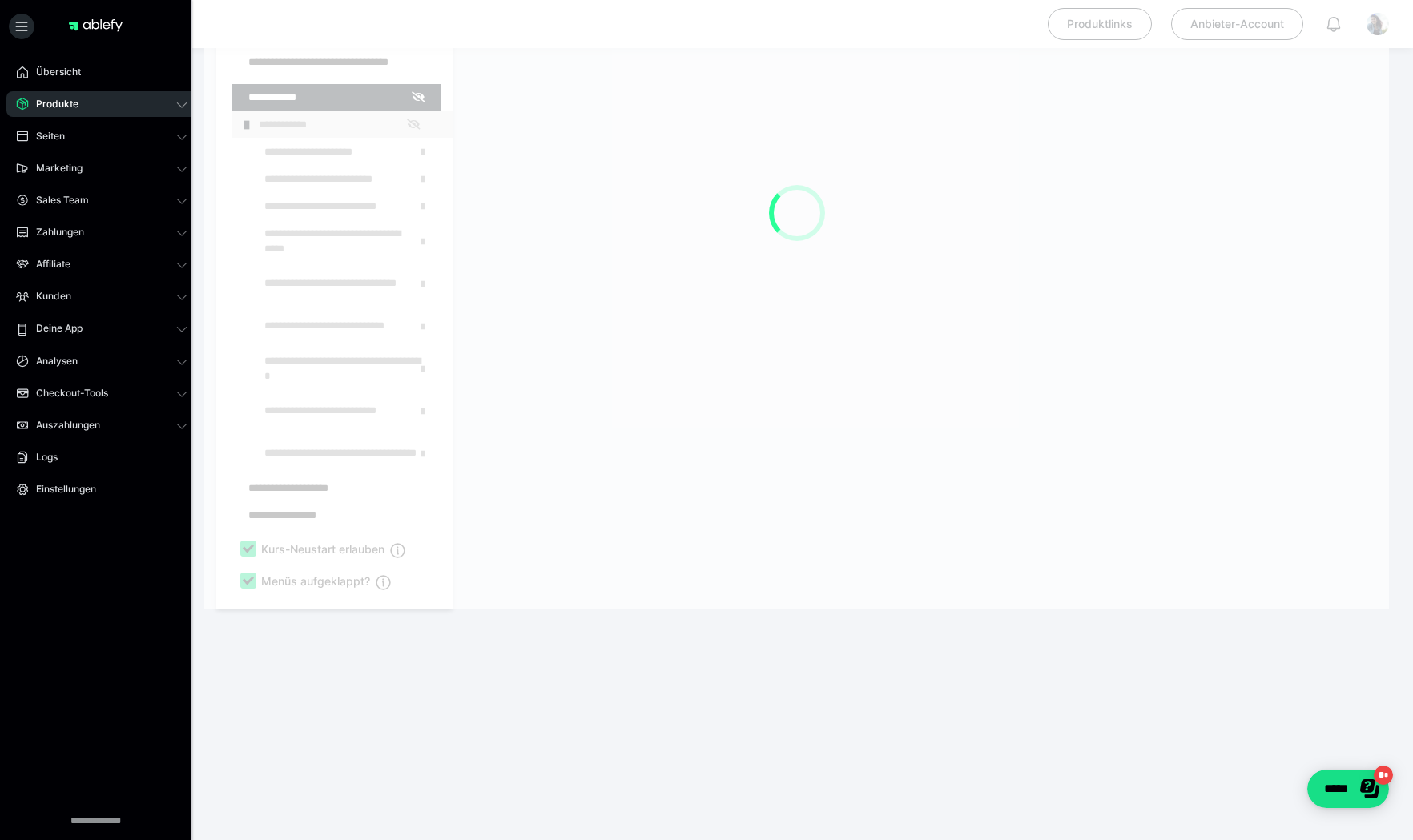 scroll, scrollTop: 283, scrollLeft: 0, axis: vertical 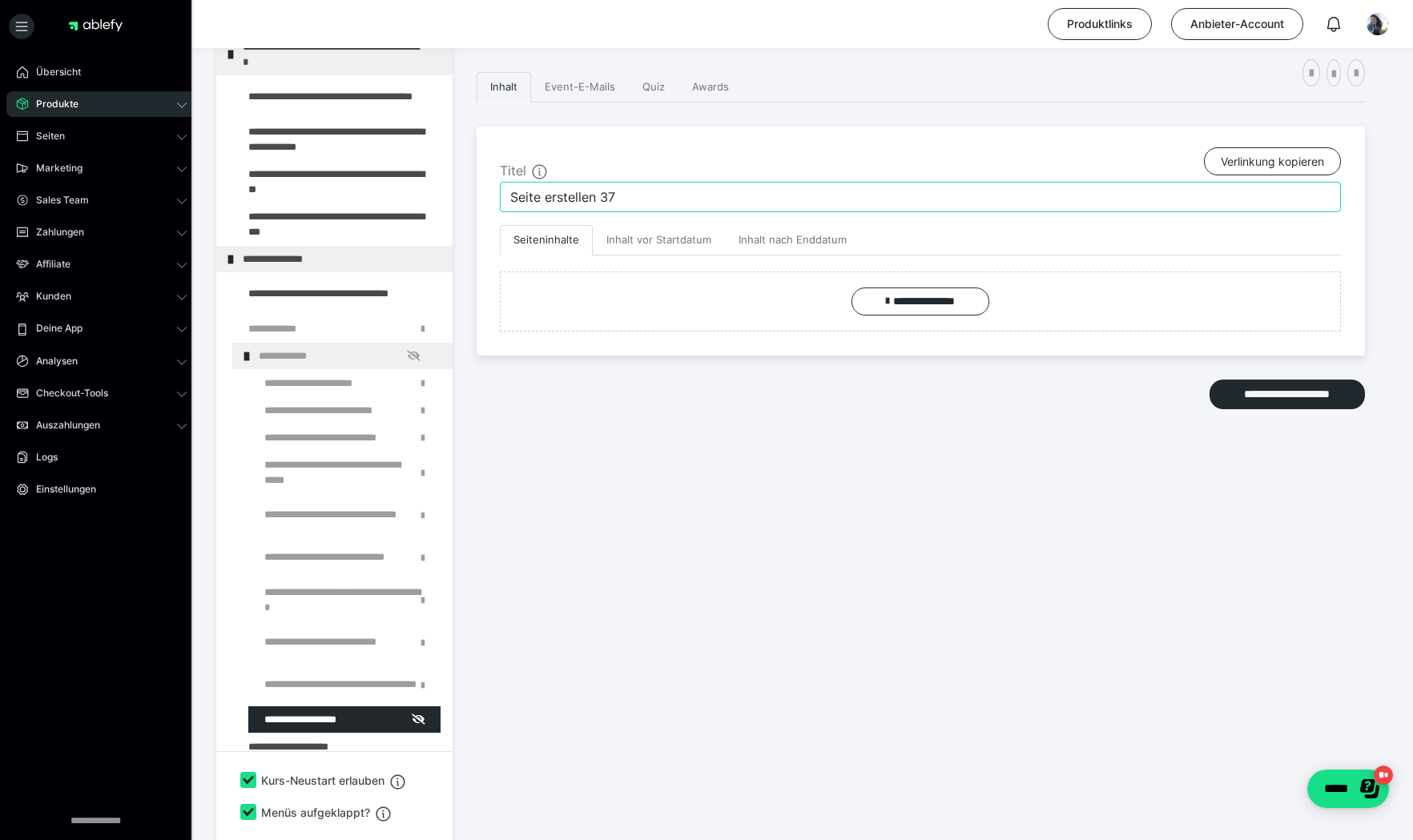 drag, startPoint x: 642, startPoint y: 199, endPoint x: 465, endPoint y: 196, distance: 177.02542 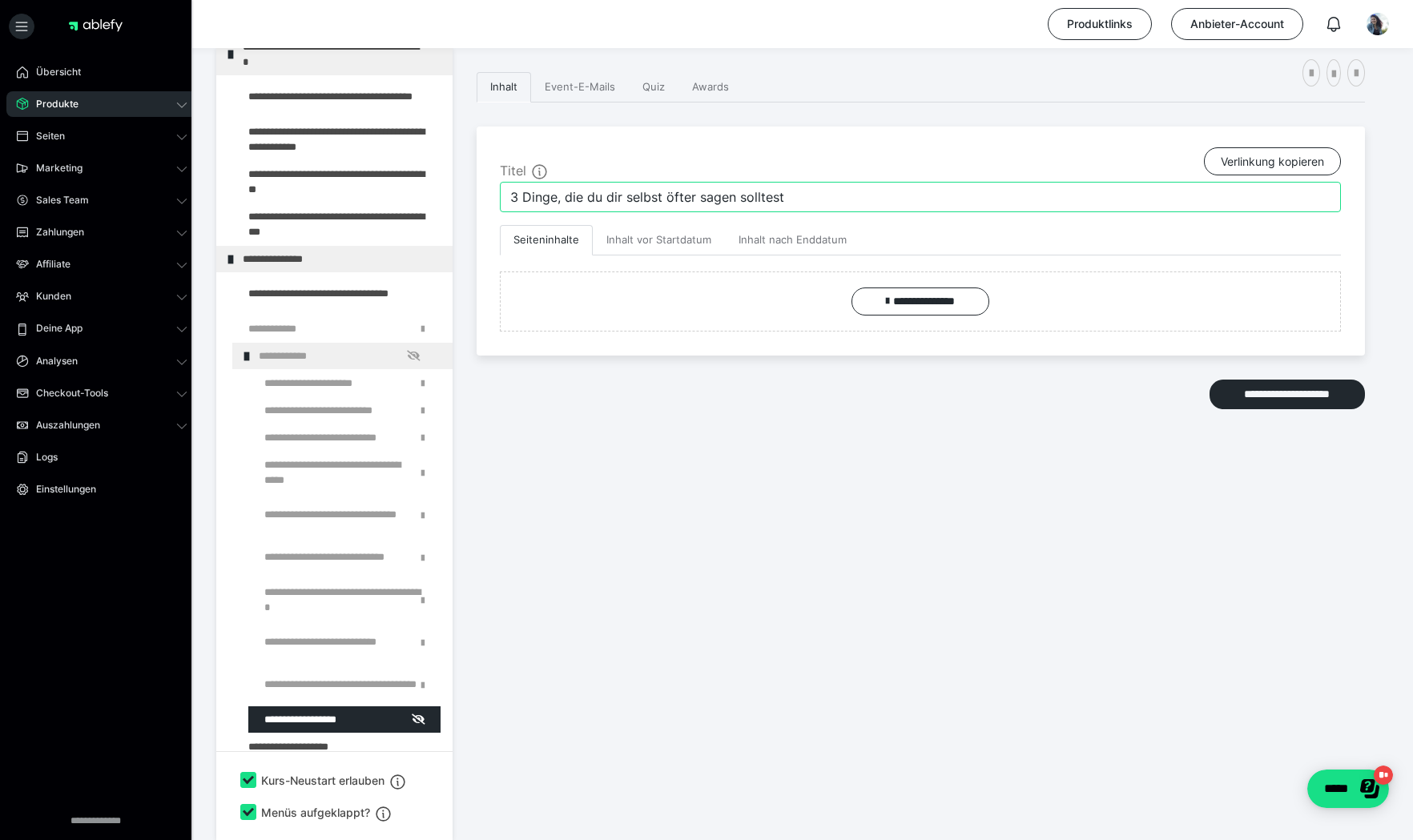 type on "3 Dinge, die du dir selbst öfter sagen solltest" 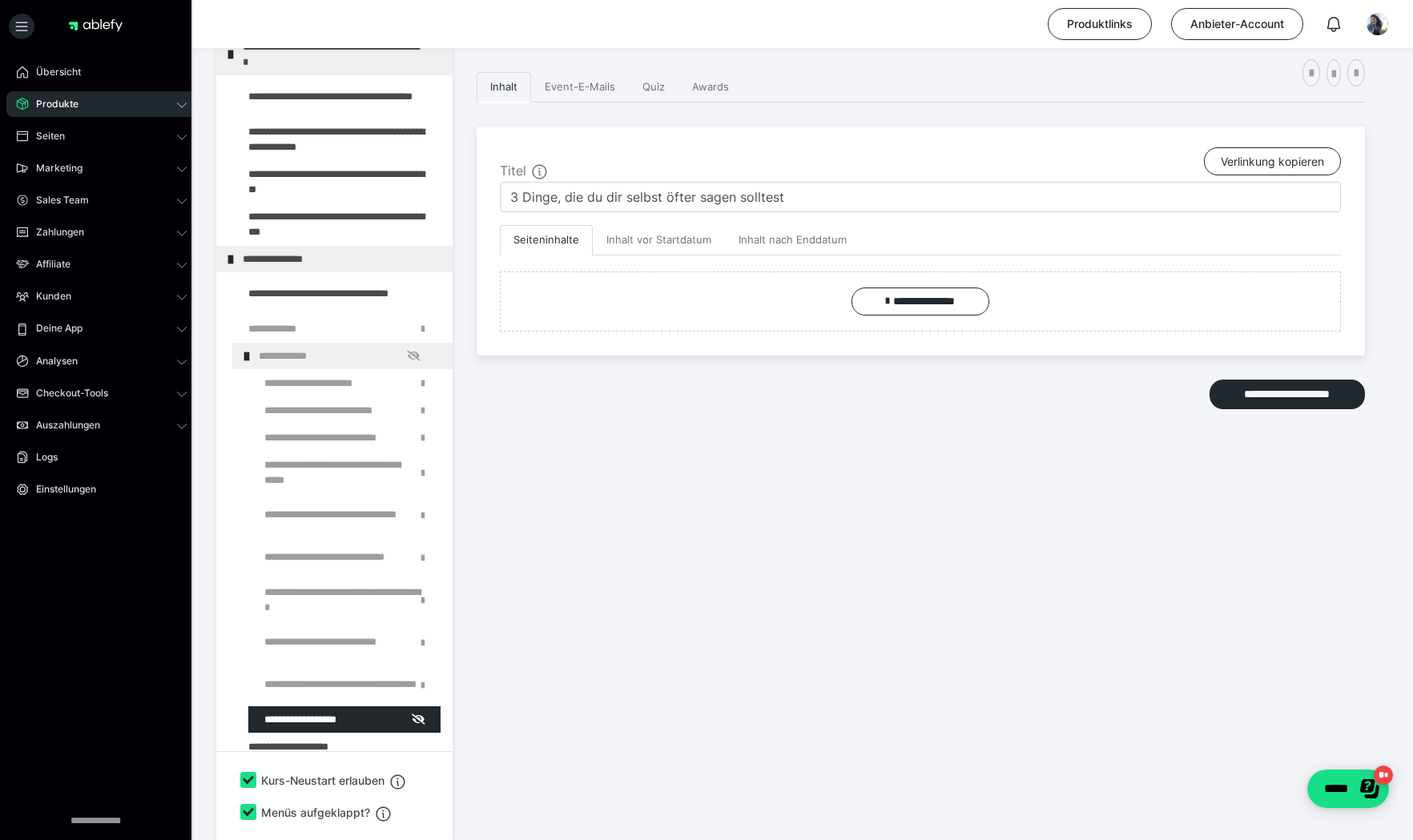 click on "**********" at bounding box center (920, 416) 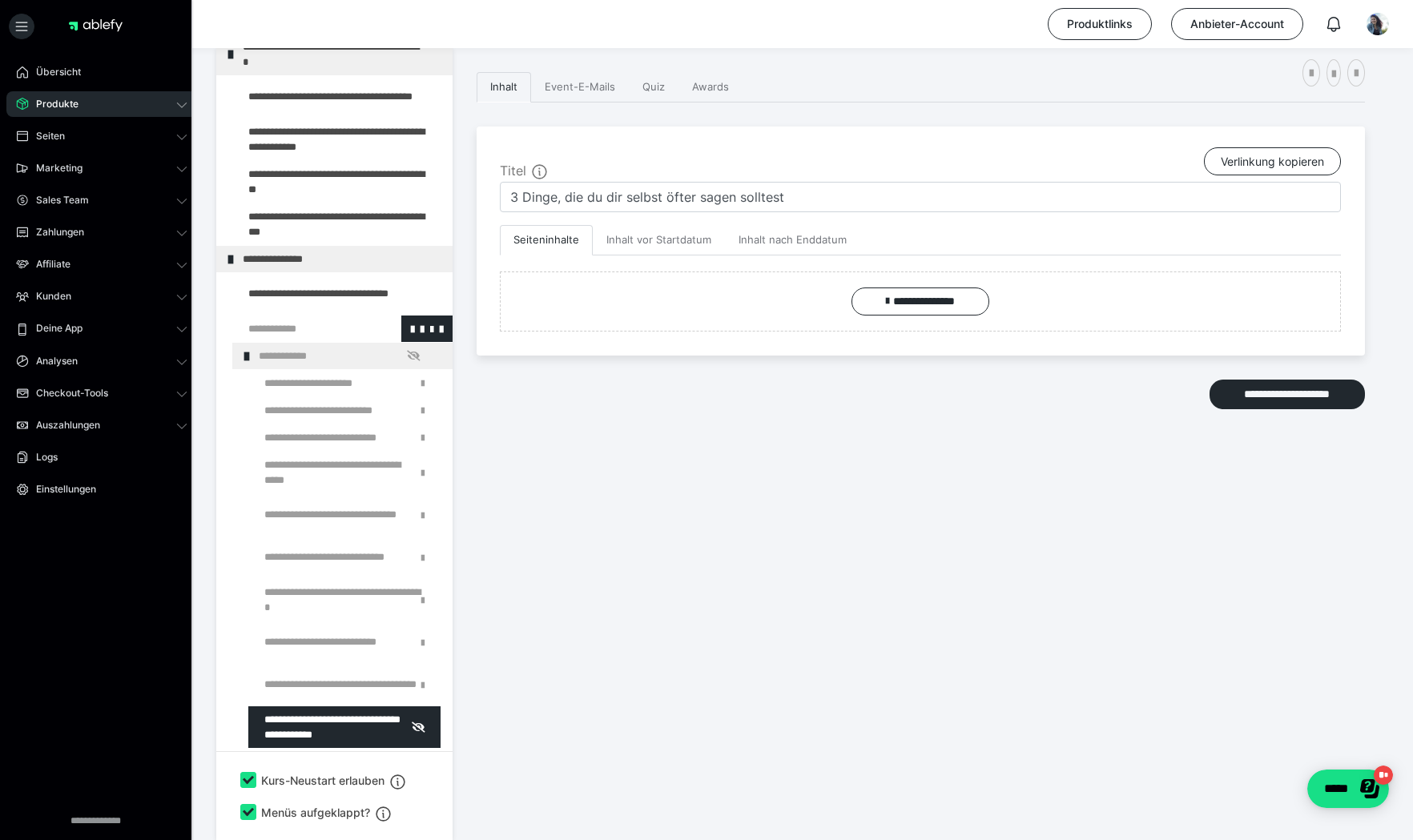 click at bounding box center (300, 328) 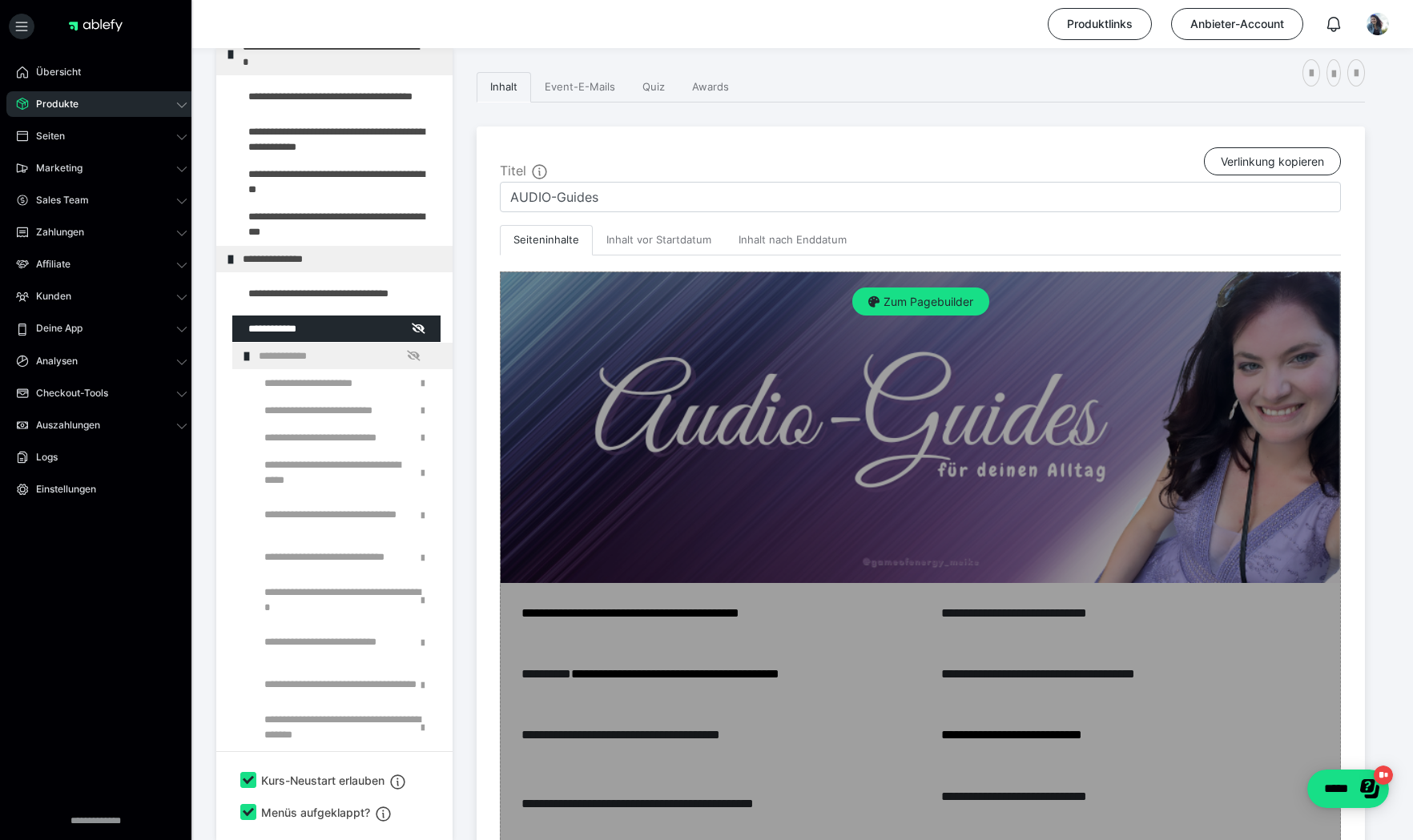 scroll, scrollTop: 521, scrollLeft: 0, axis: vertical 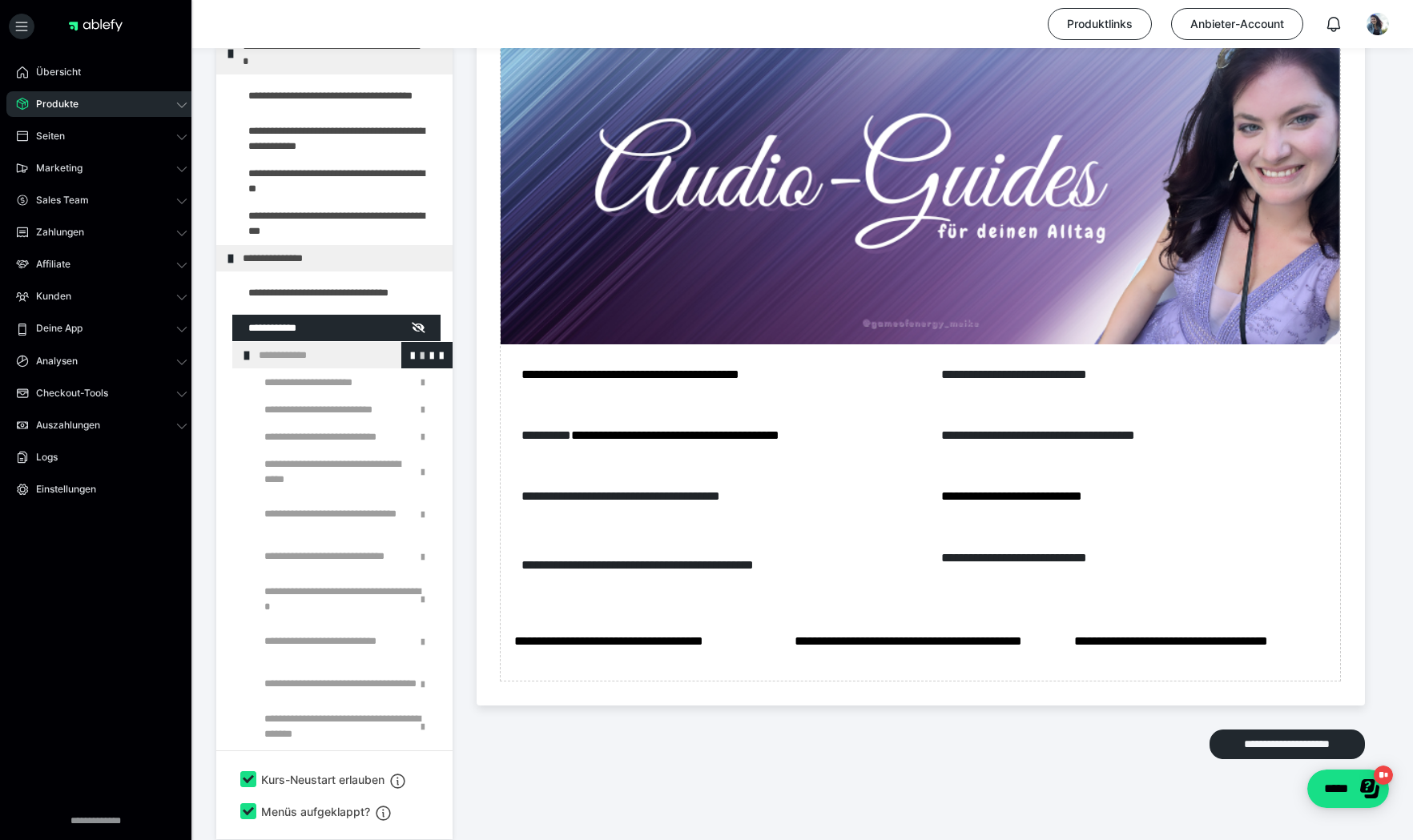 click at bounding box center (422, 355) 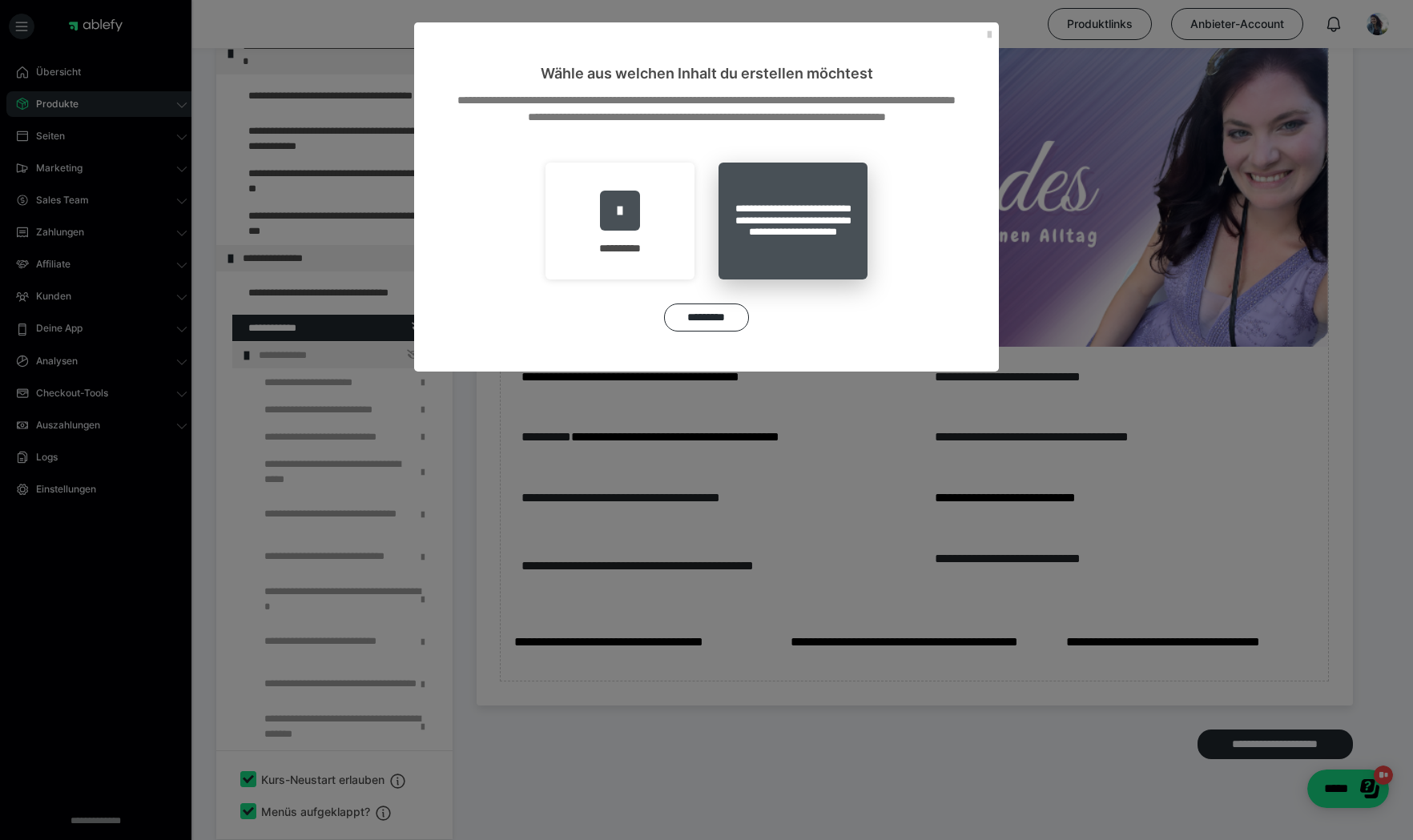 click on "**********" at bounding box center (793, 221) 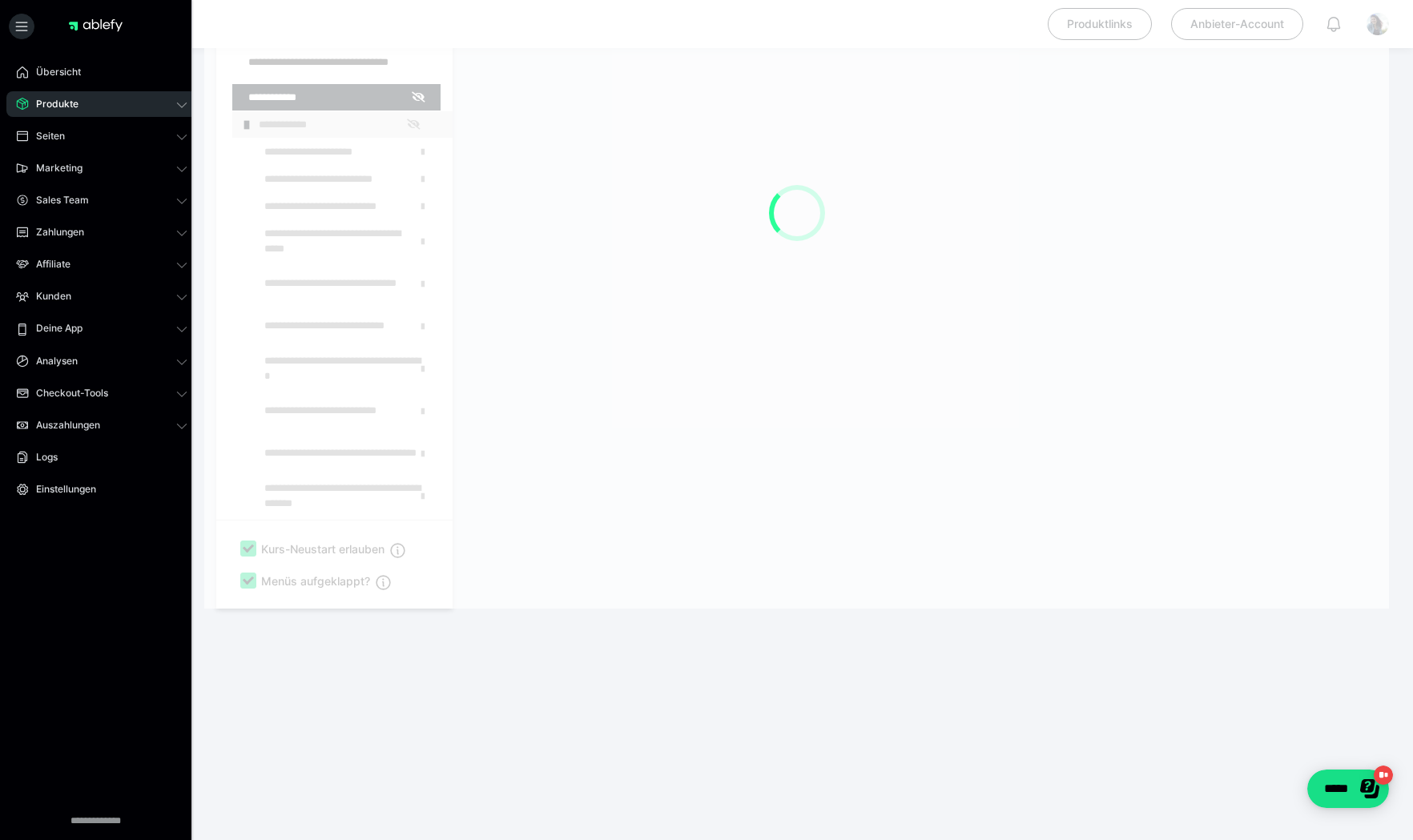 scroll, scrollTop: 283, scrollLeft: 0, axis: vertical 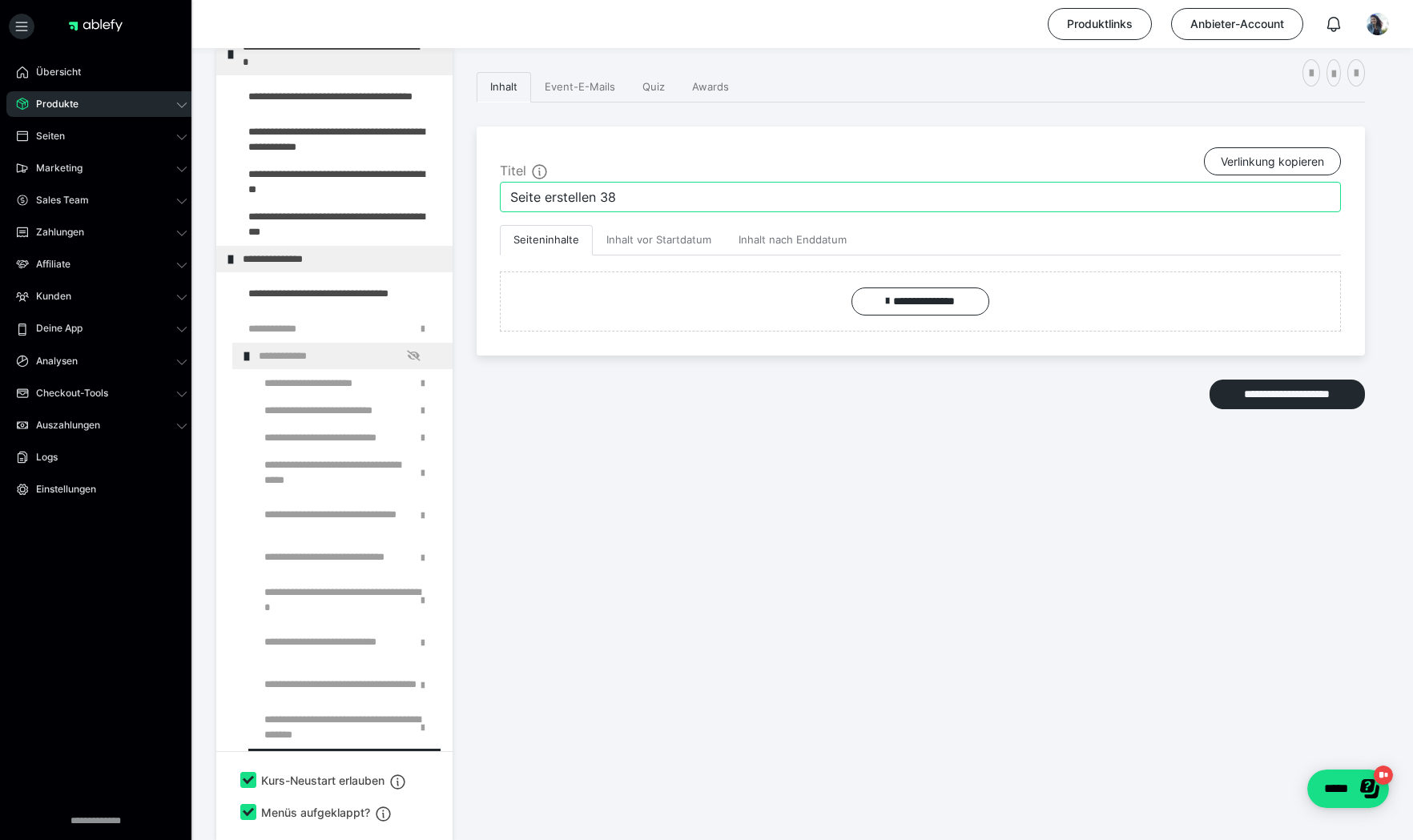 drag, startPoint x: 636, startPoint y: 199, endPoint x: 462, endPoint y: 196, distance: 174.02586 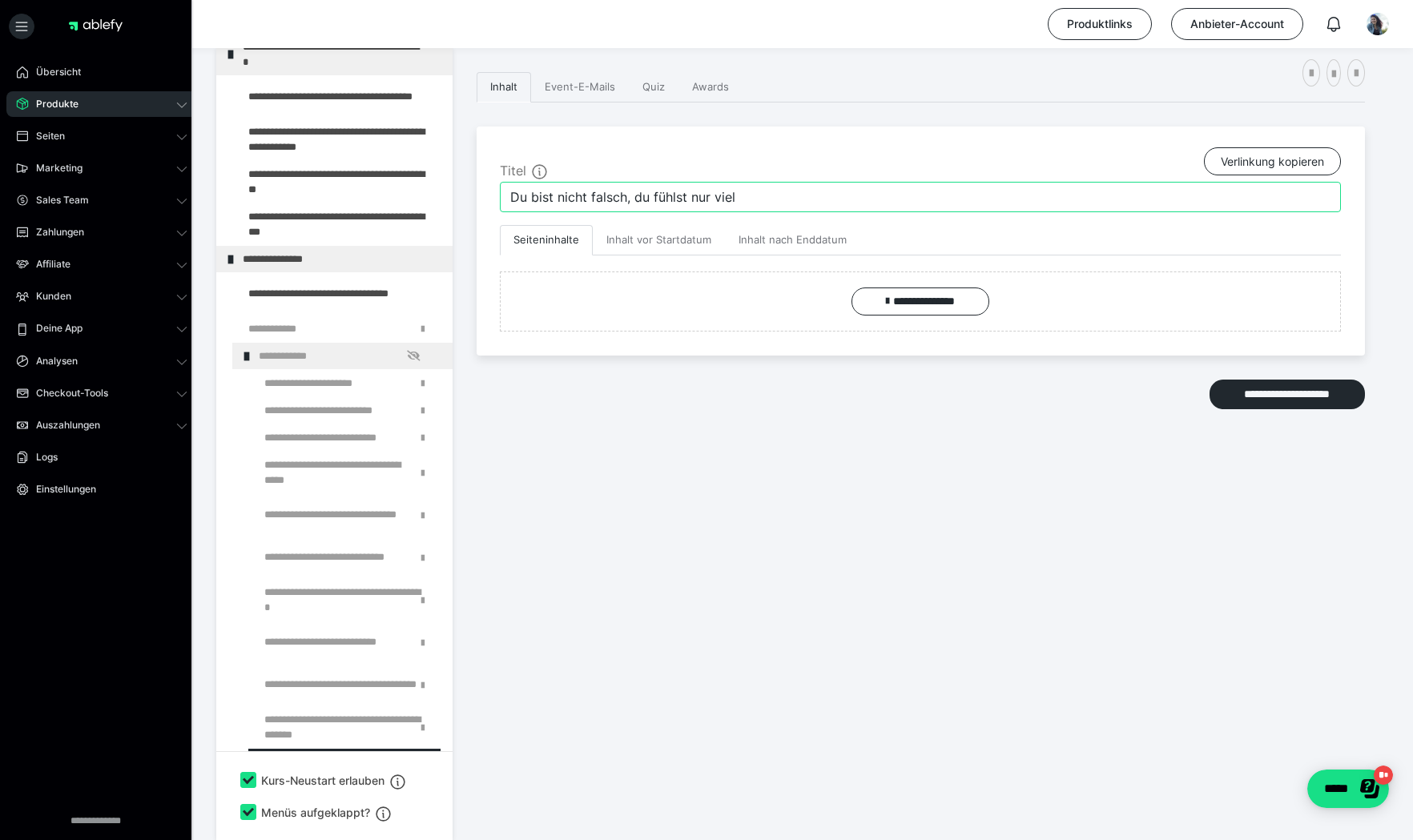 type on "Du bist nicht falsch, du fühlst nur viel" 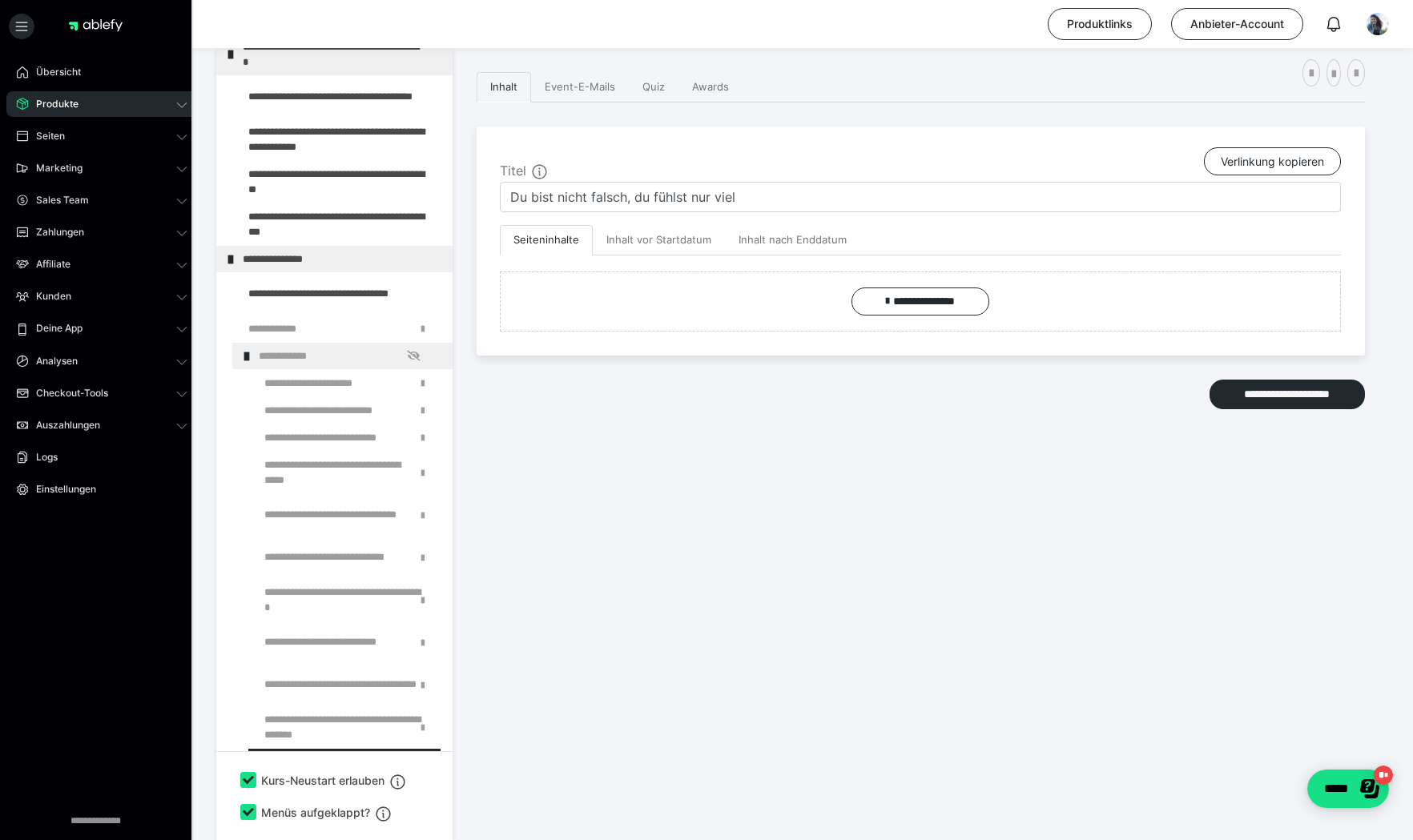click on "**********" at bounding box center [920, 416] 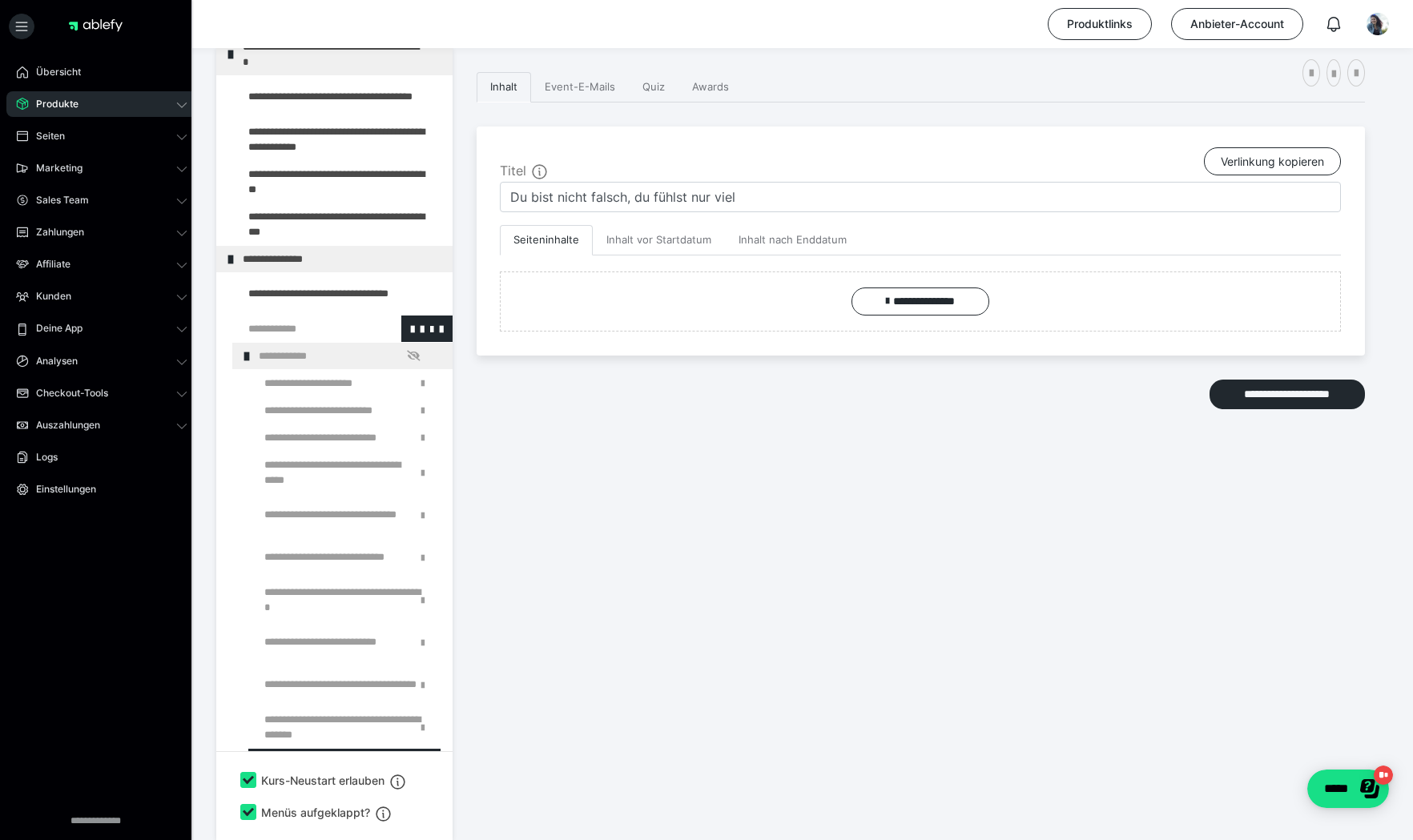 click at bounding box center (300, 328) 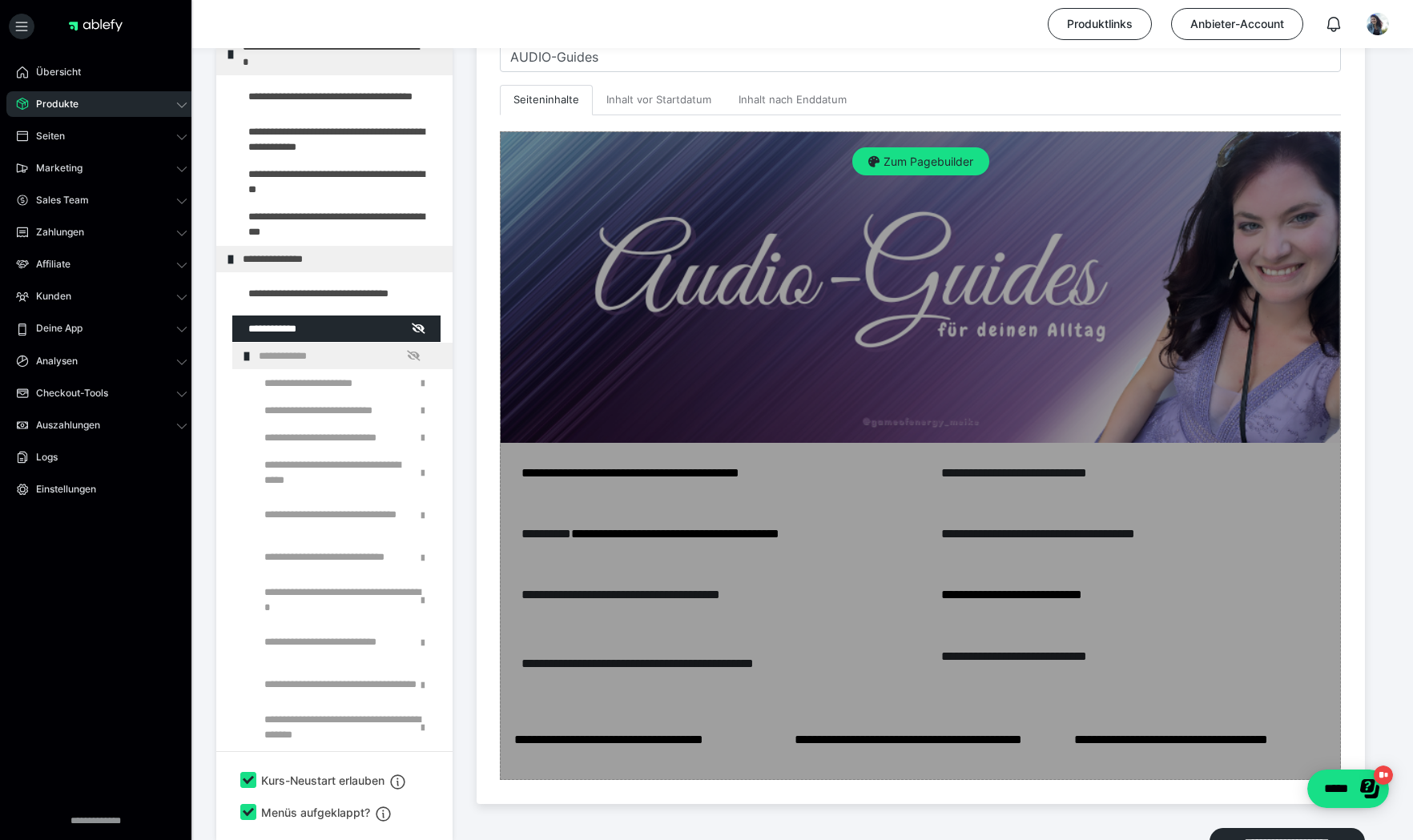 scroll, scrollTop: 521, scrollLeft: 0, axis: vertical 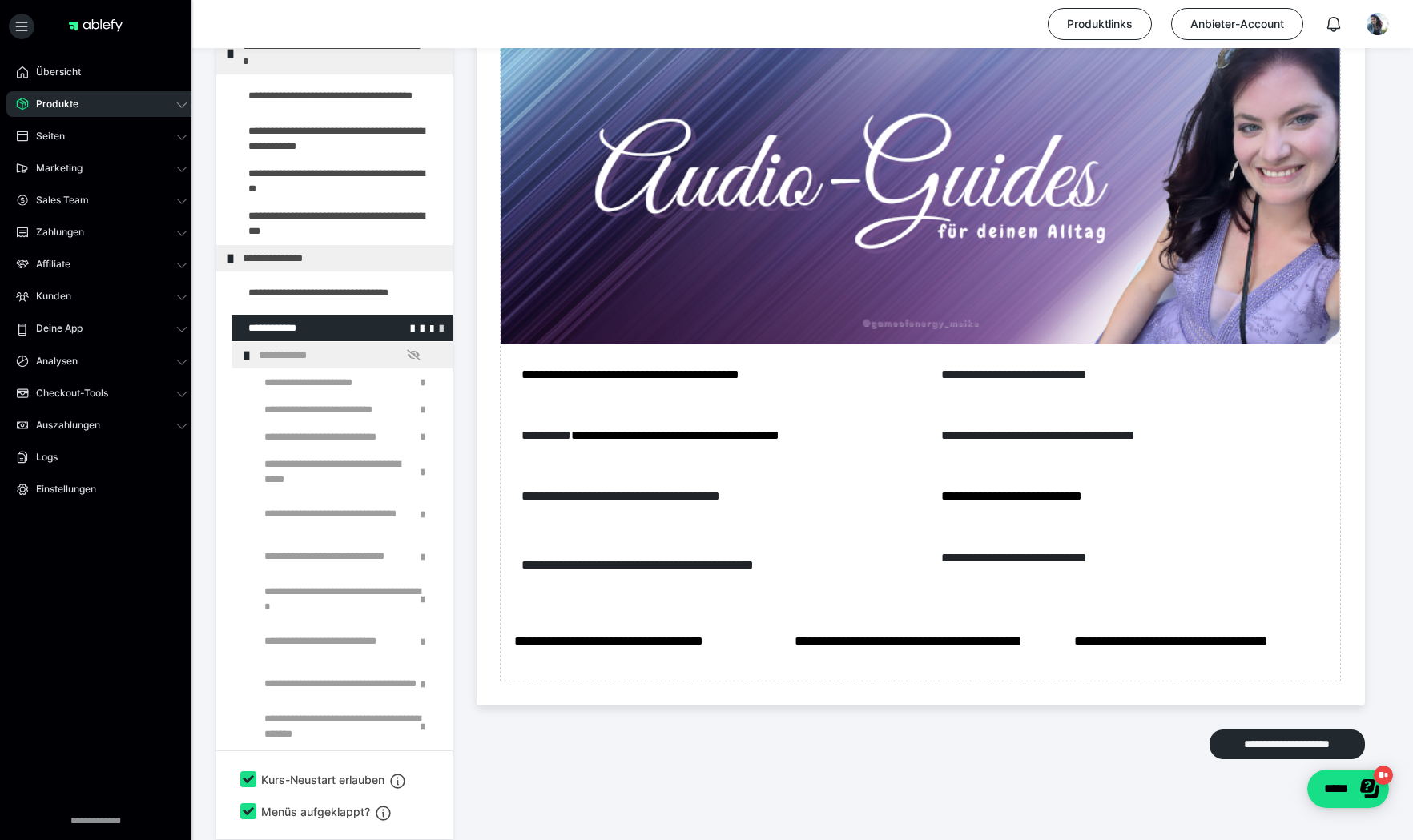 click at bounding box center (441, 328) 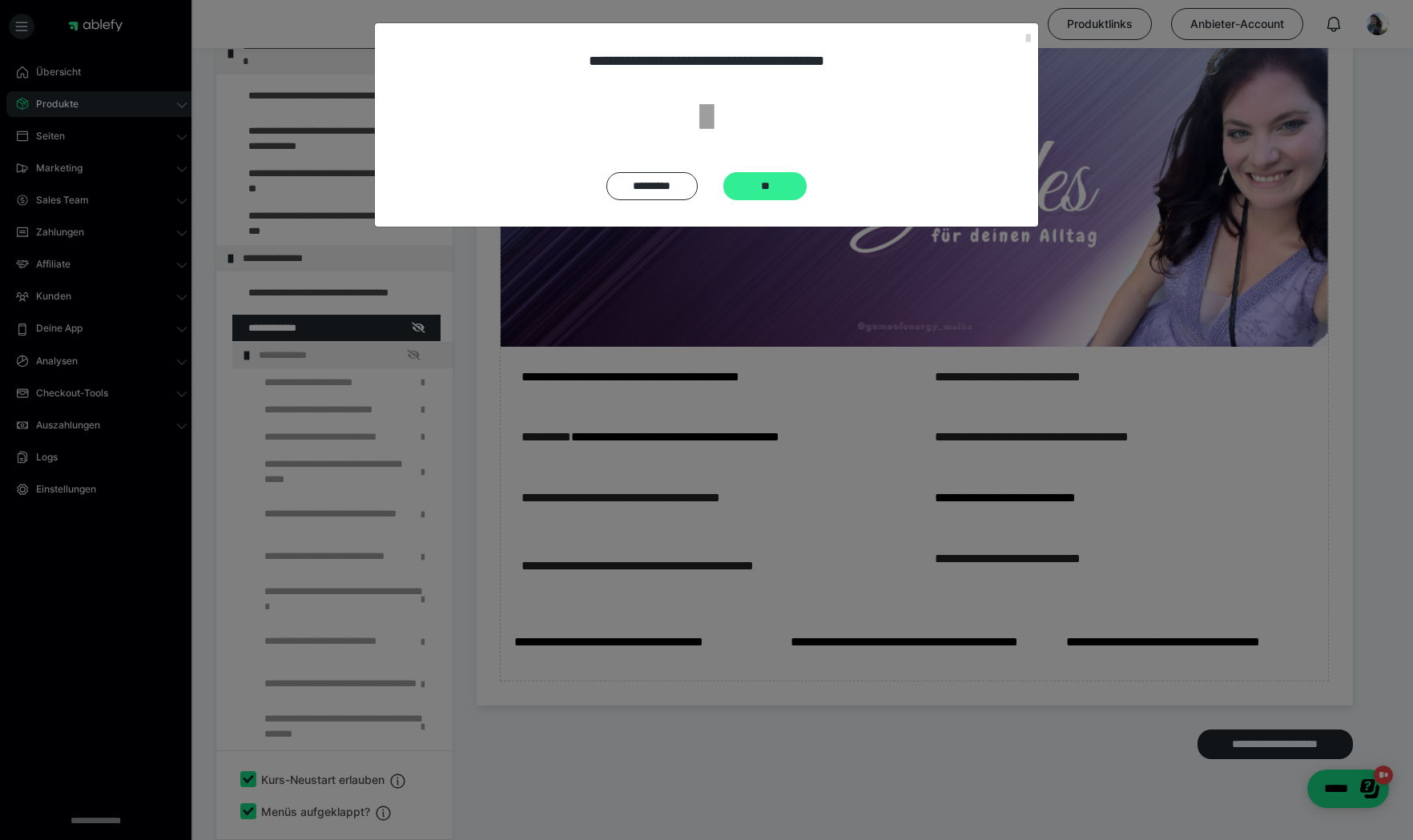 click on "**" at bounding box center (765, 186) 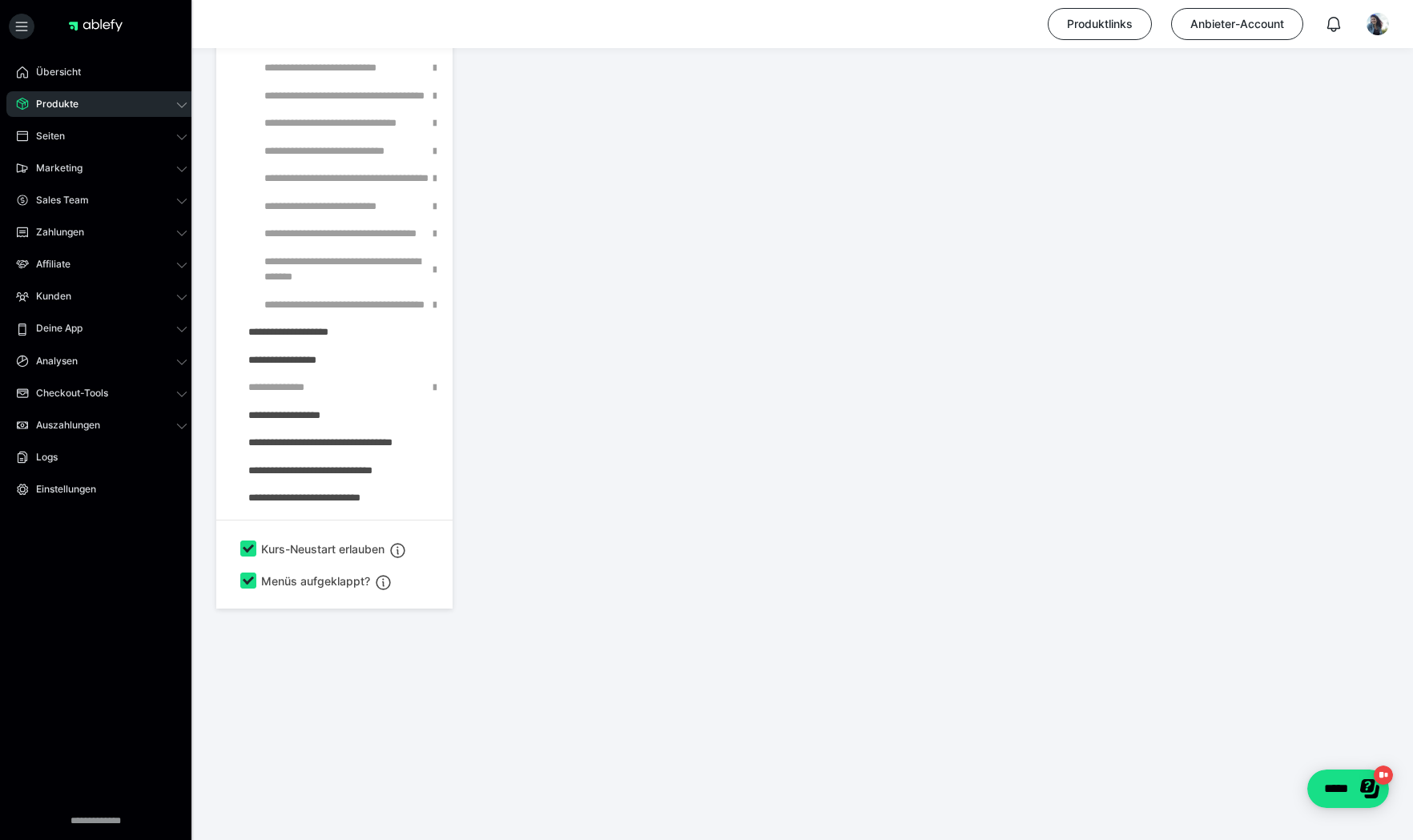 scroll, scrollTop: 283, scrollLeft: 0, axis: vertical 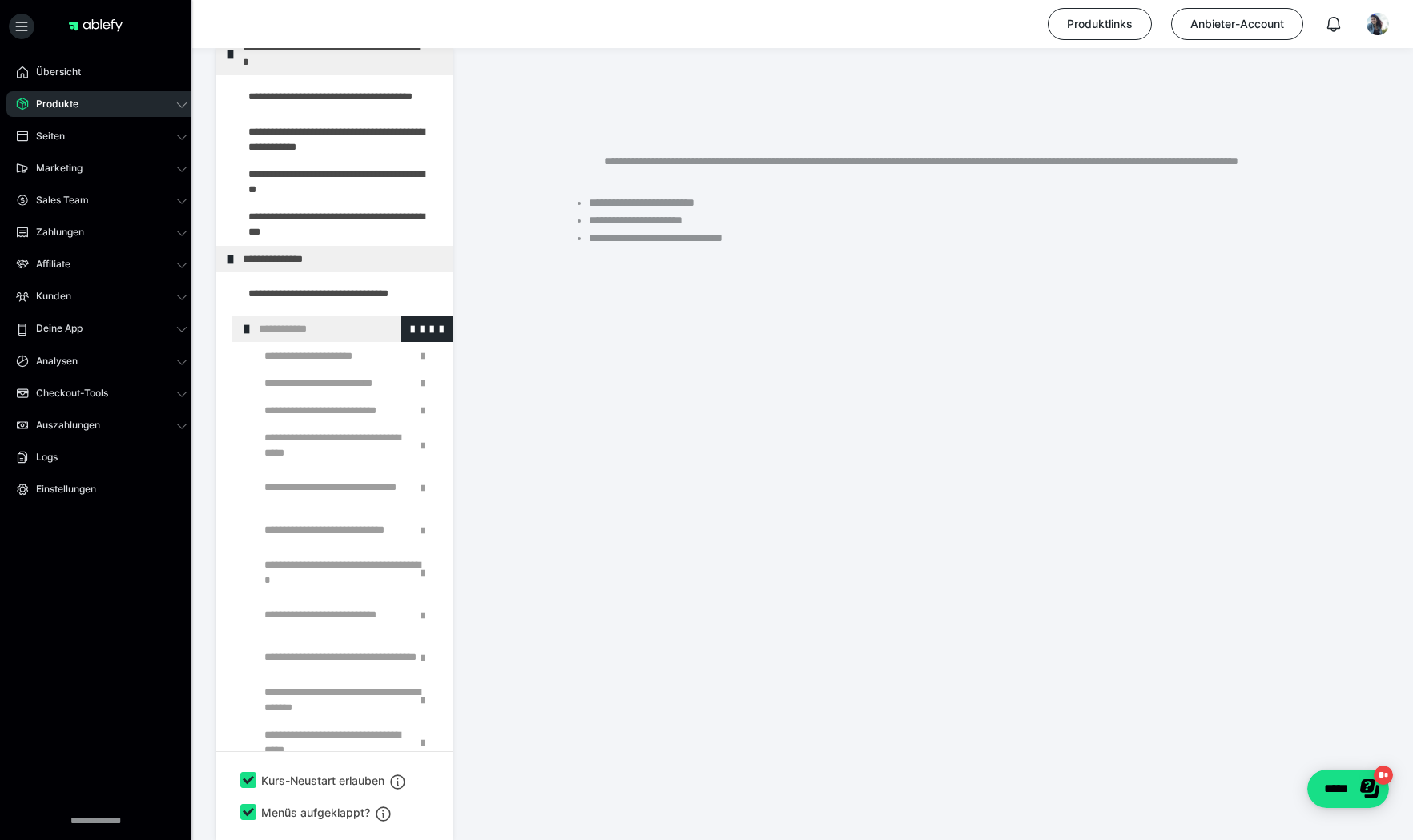 click on "**********" at bounding box center (343, 328) 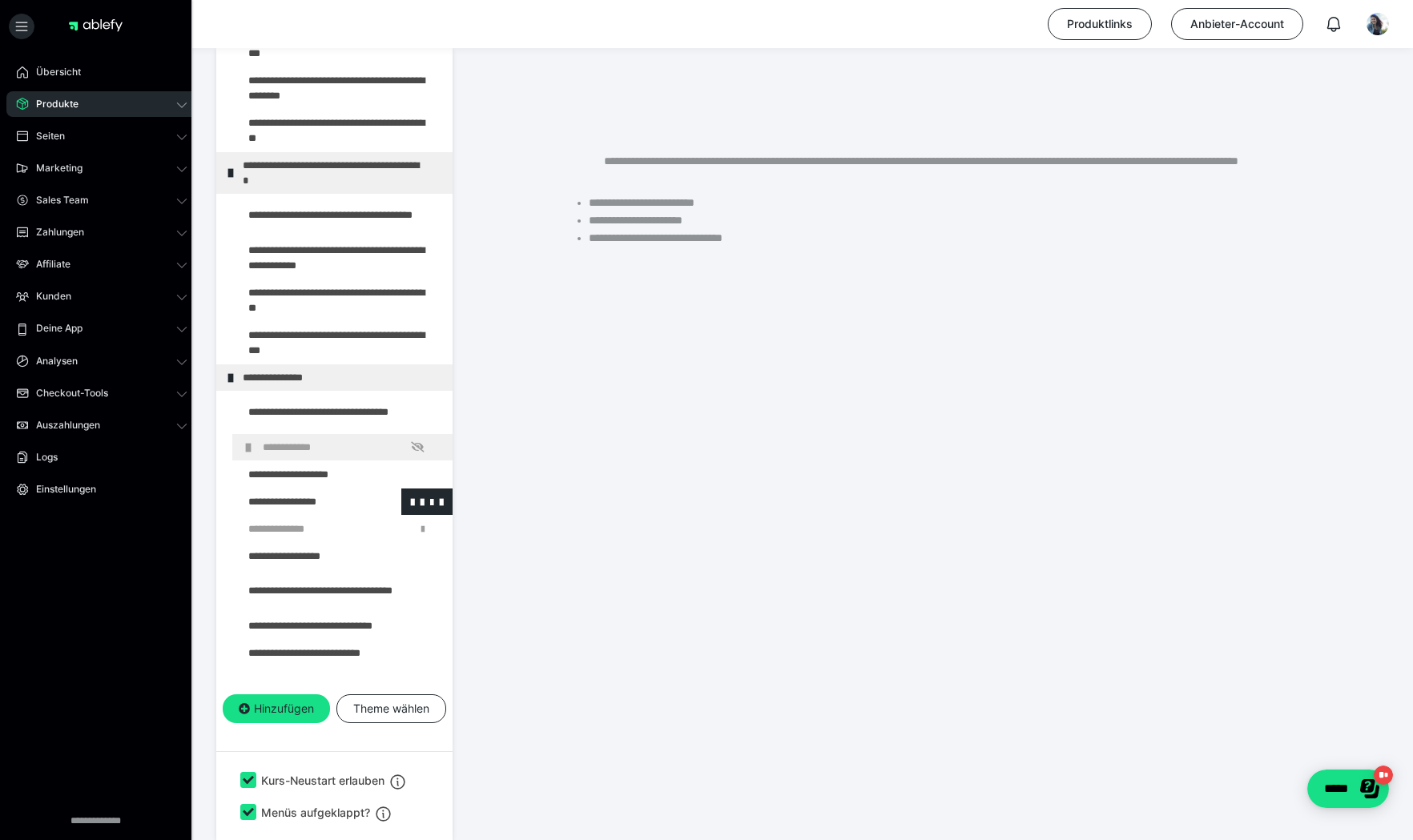 click at bounding box center [300, 501] 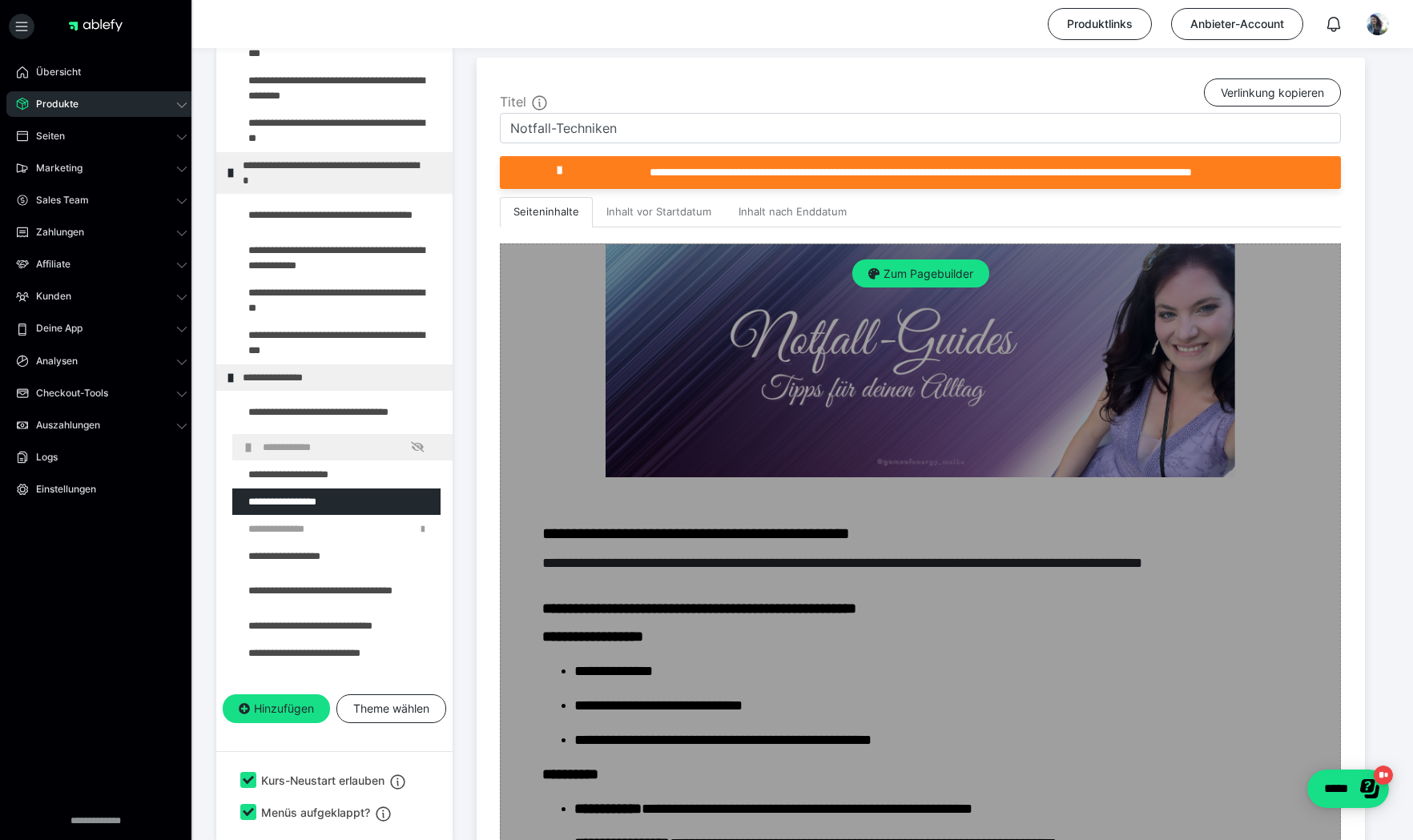 scroll, scrollTop: 216, scrollLeft: 0, axis: vertical 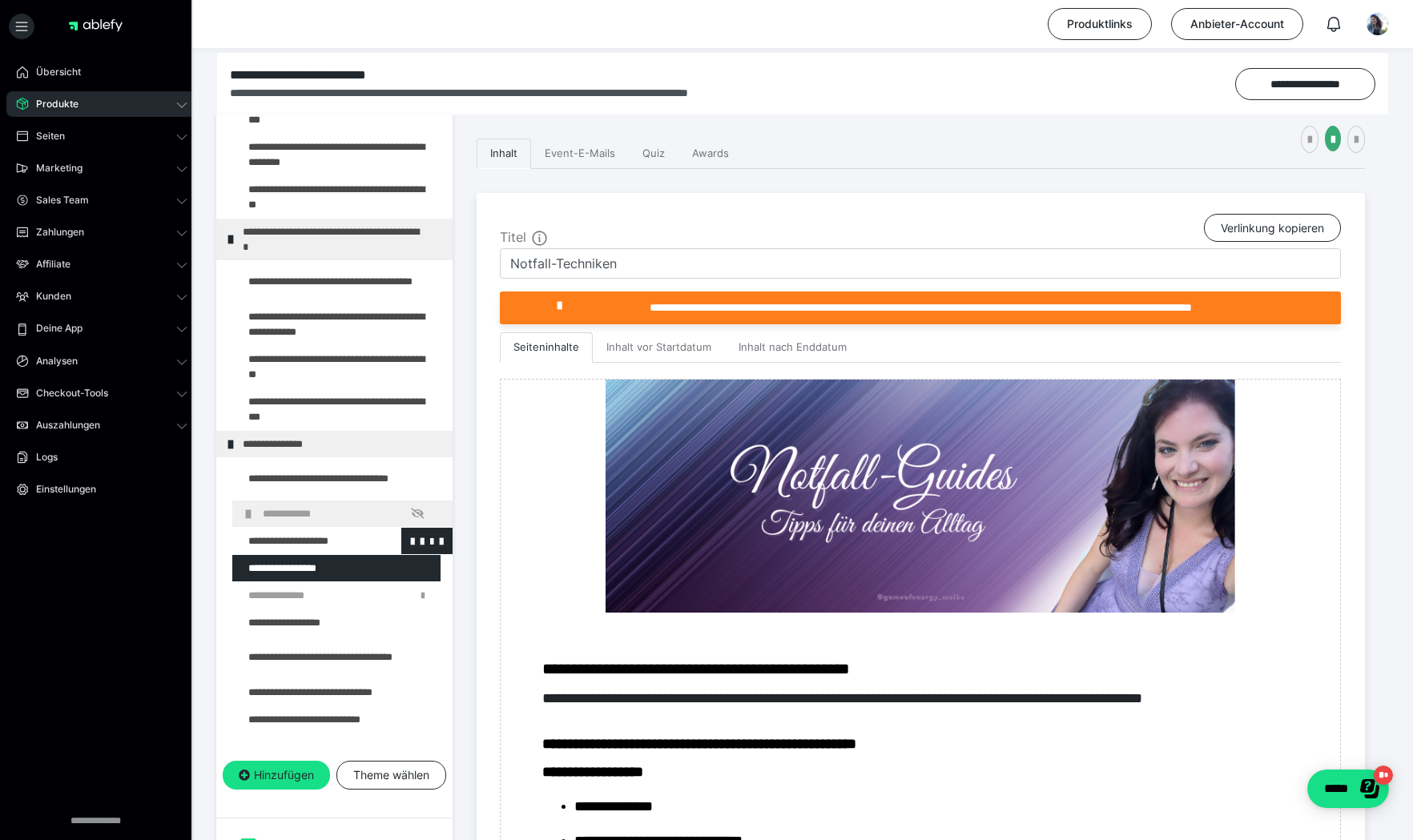 click at bounding box center (300, 541) 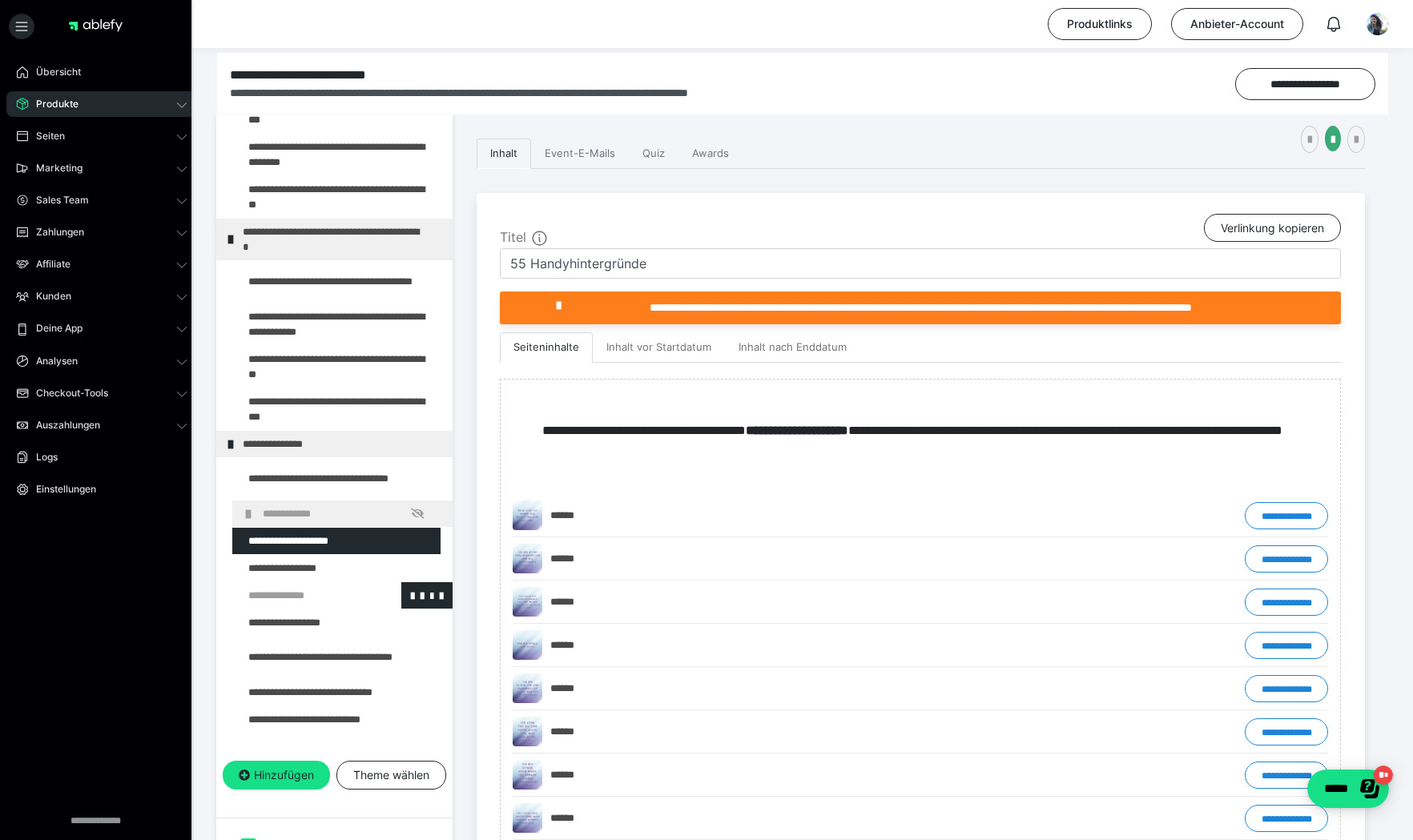 click at bounding box center [300, 595] 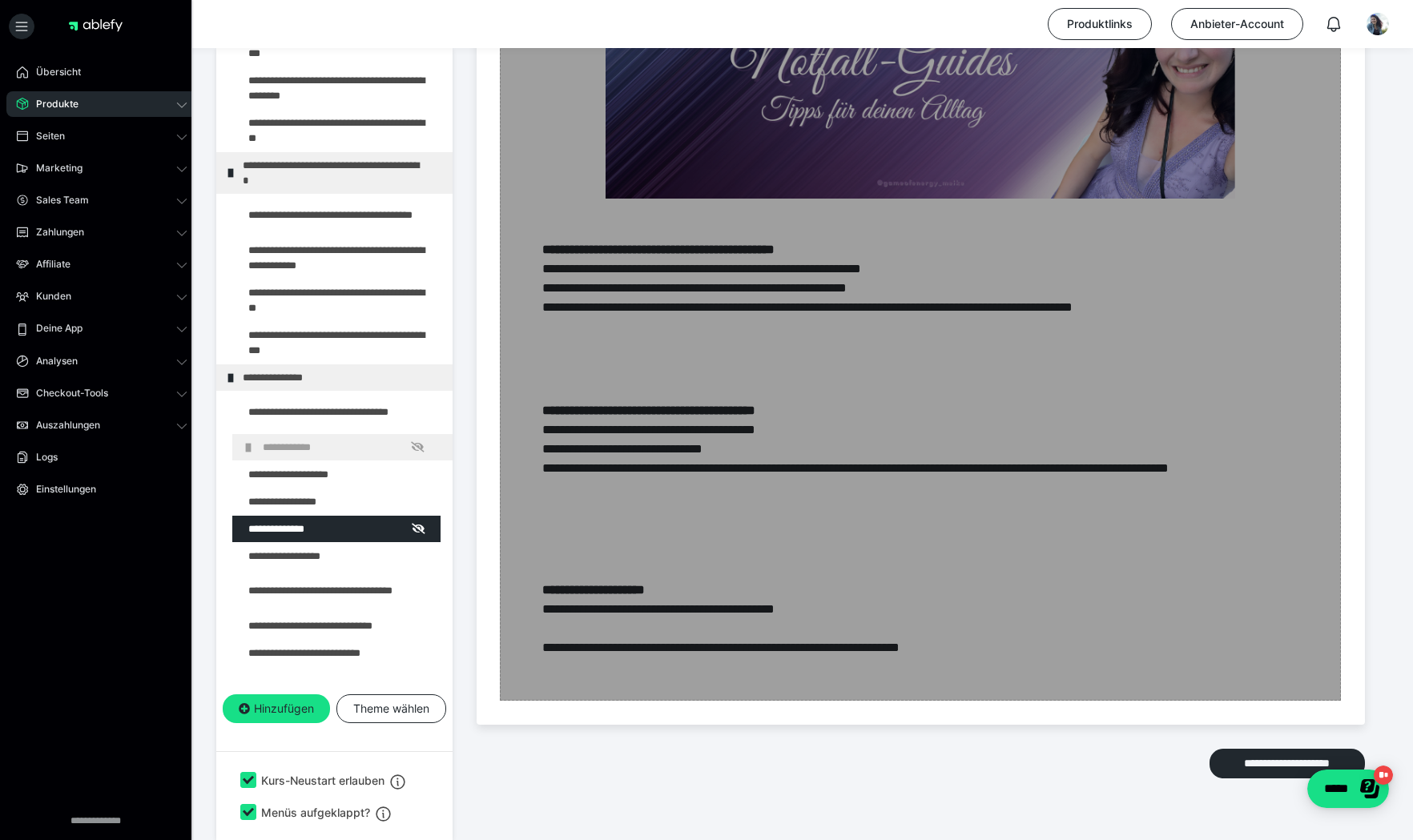 scroll, scrollTop: 544, scrollLeft: 0, axis: vertical 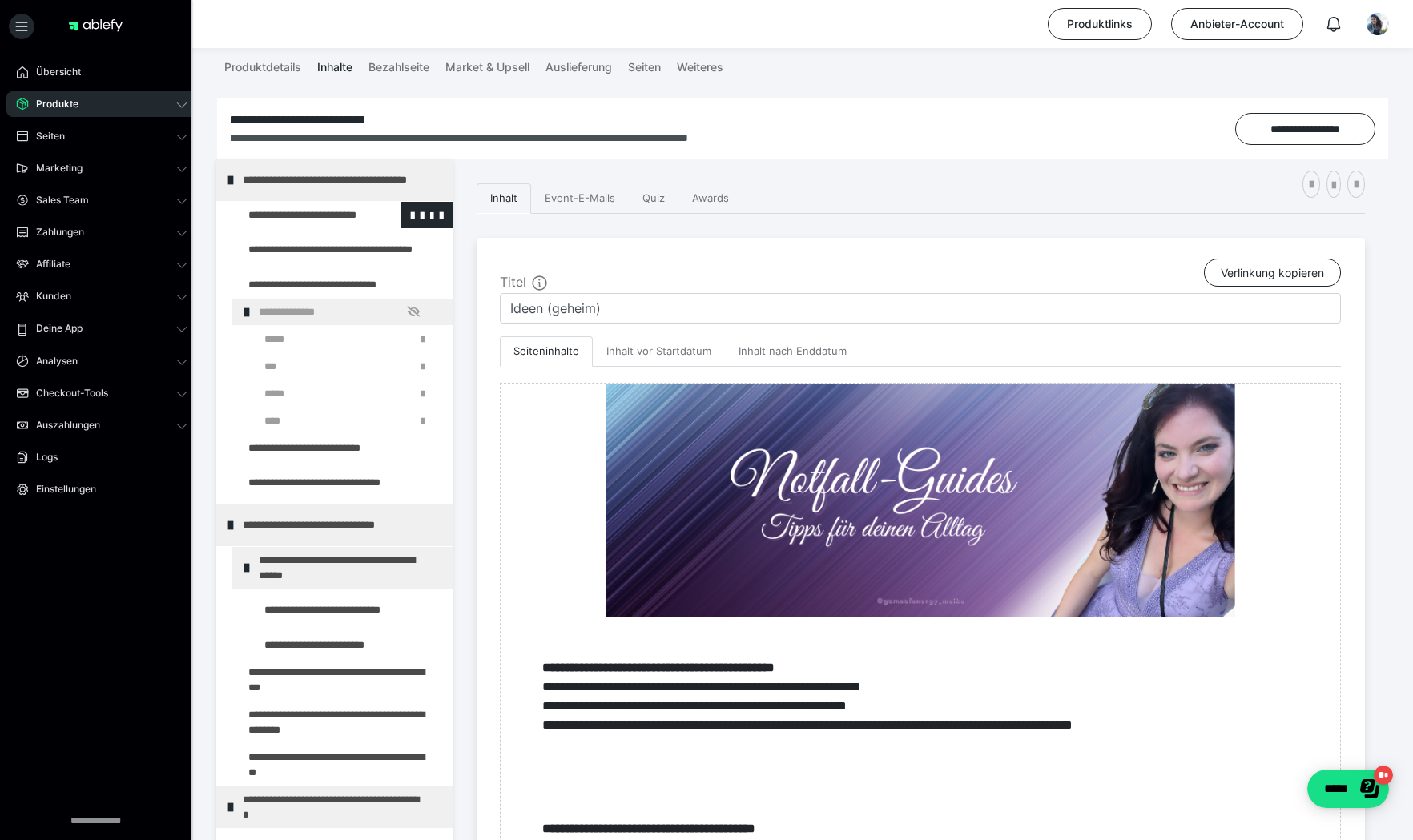click at bounding box center [300, 215] 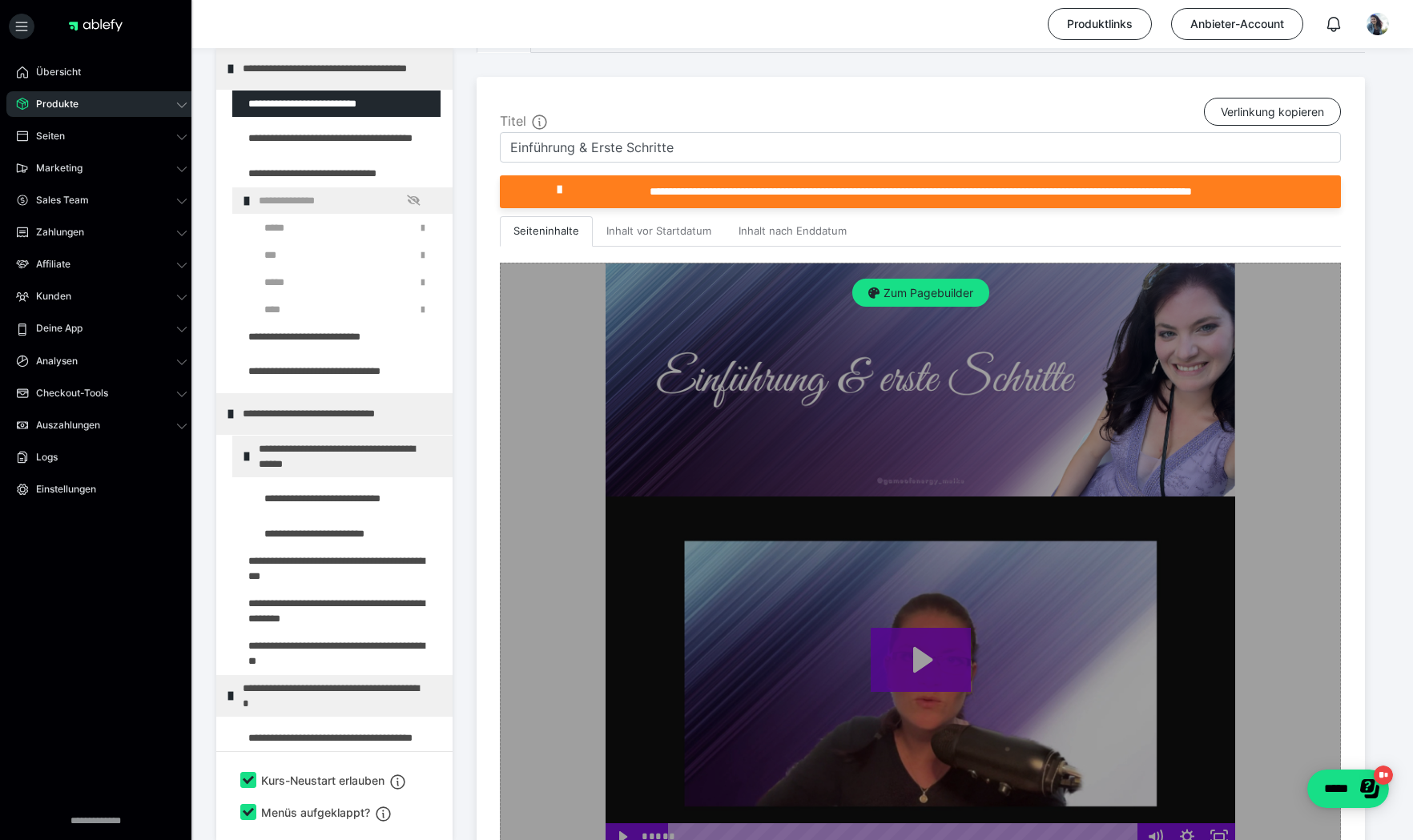 scroll, scrollTop: 386, scrollLeft: 0, axis: vertical 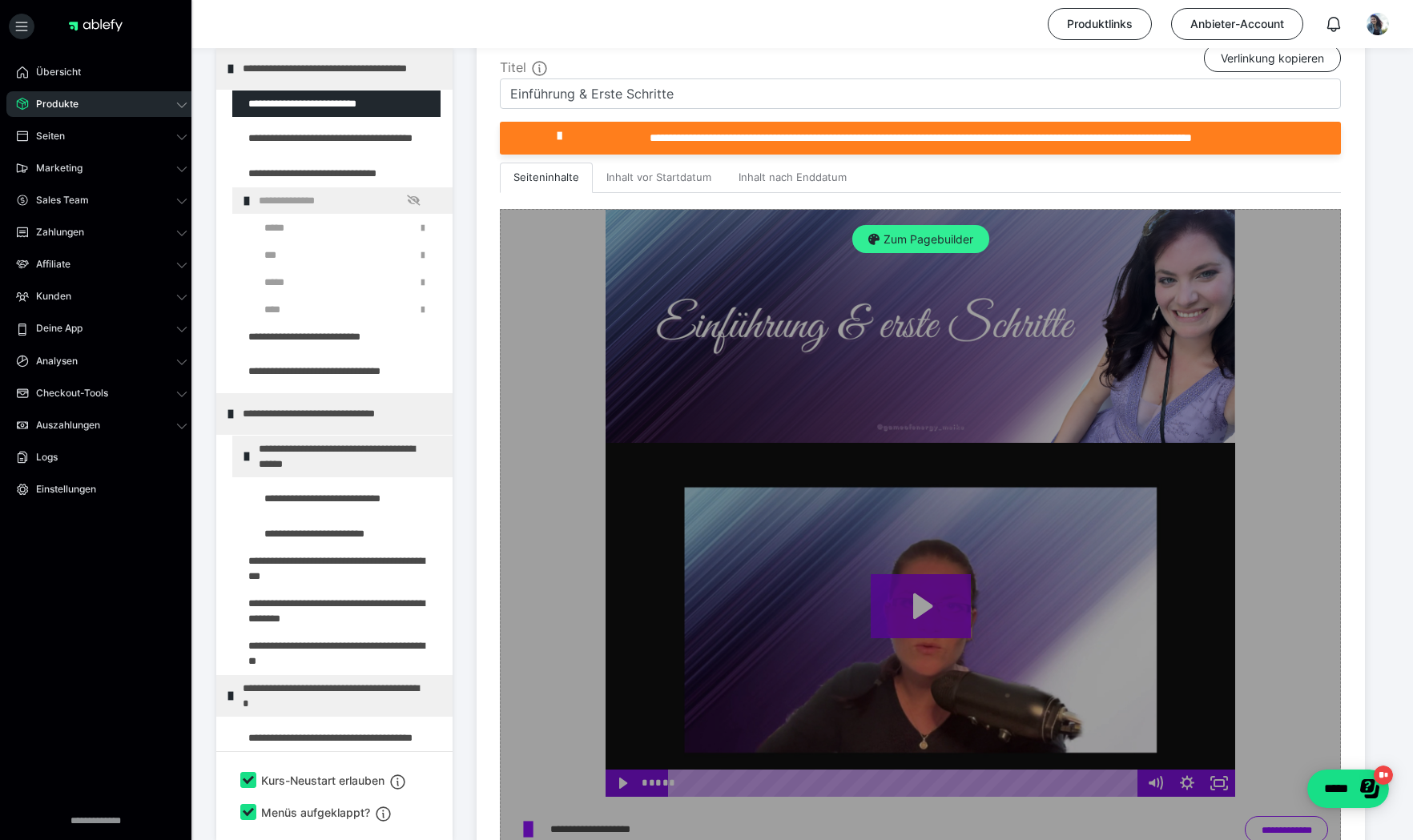 click on "Zum Pagebuilder" at bounding box center (920, 239) 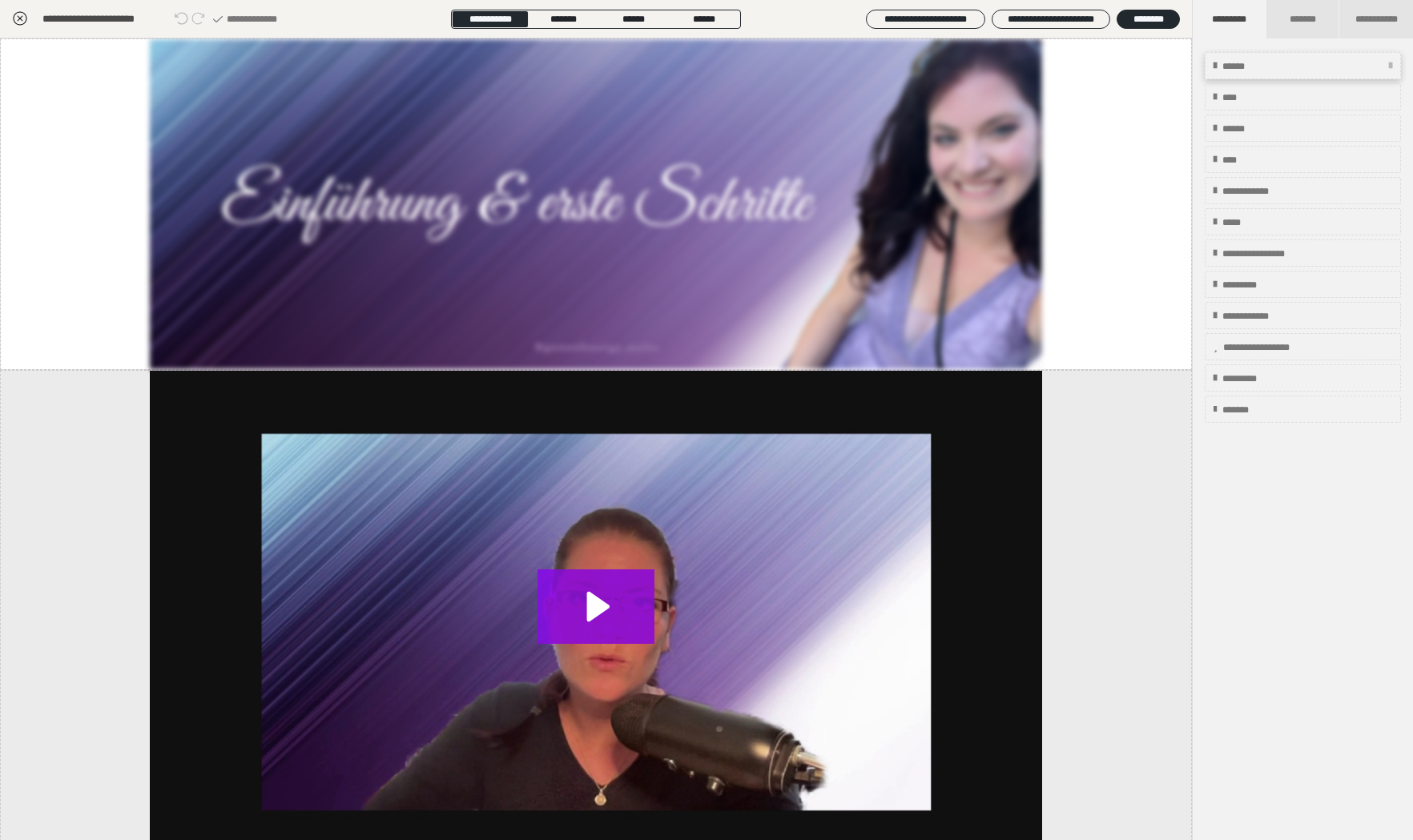 scroll, scrollTop: 283, scrollLeft: 0, axis: vertical 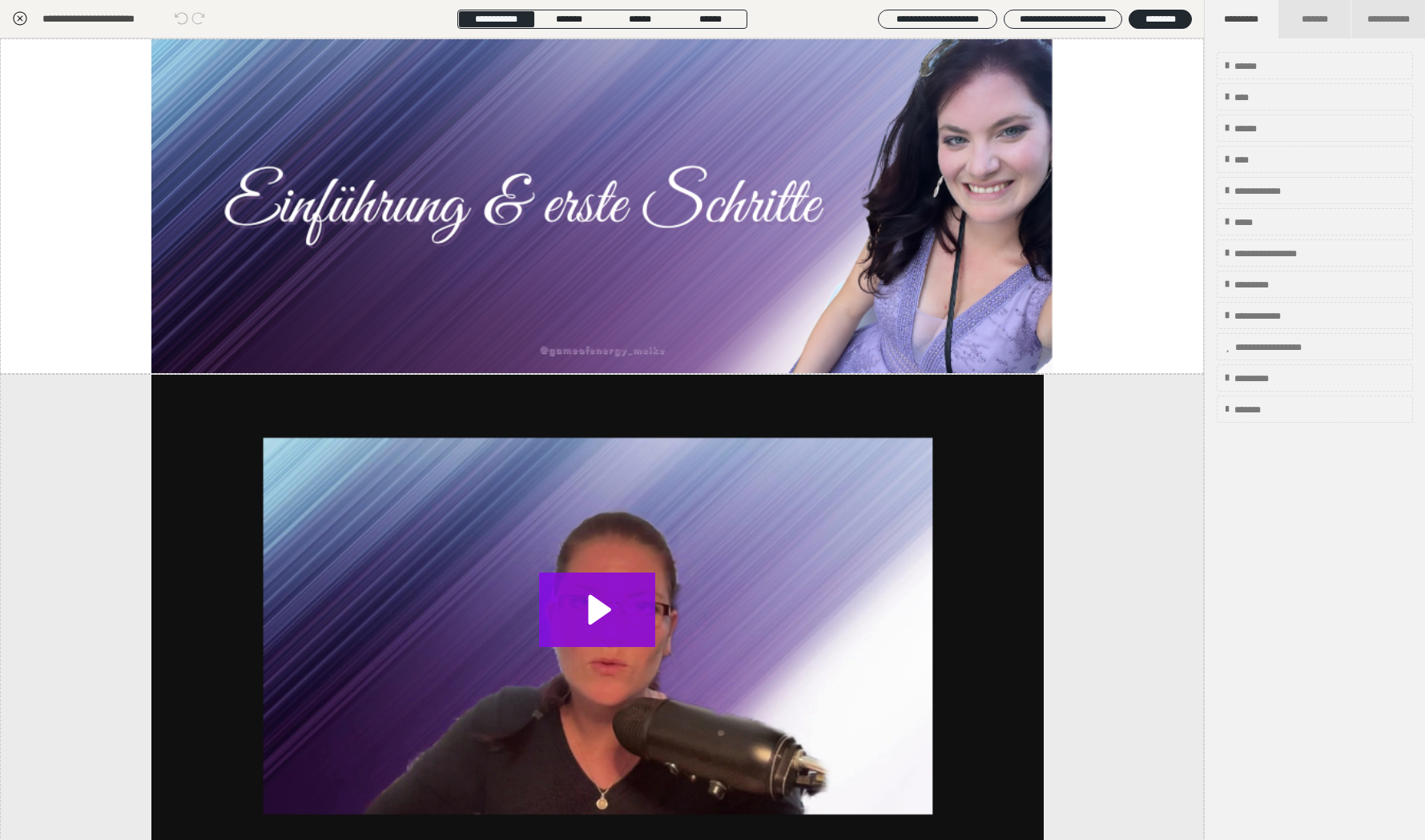 click 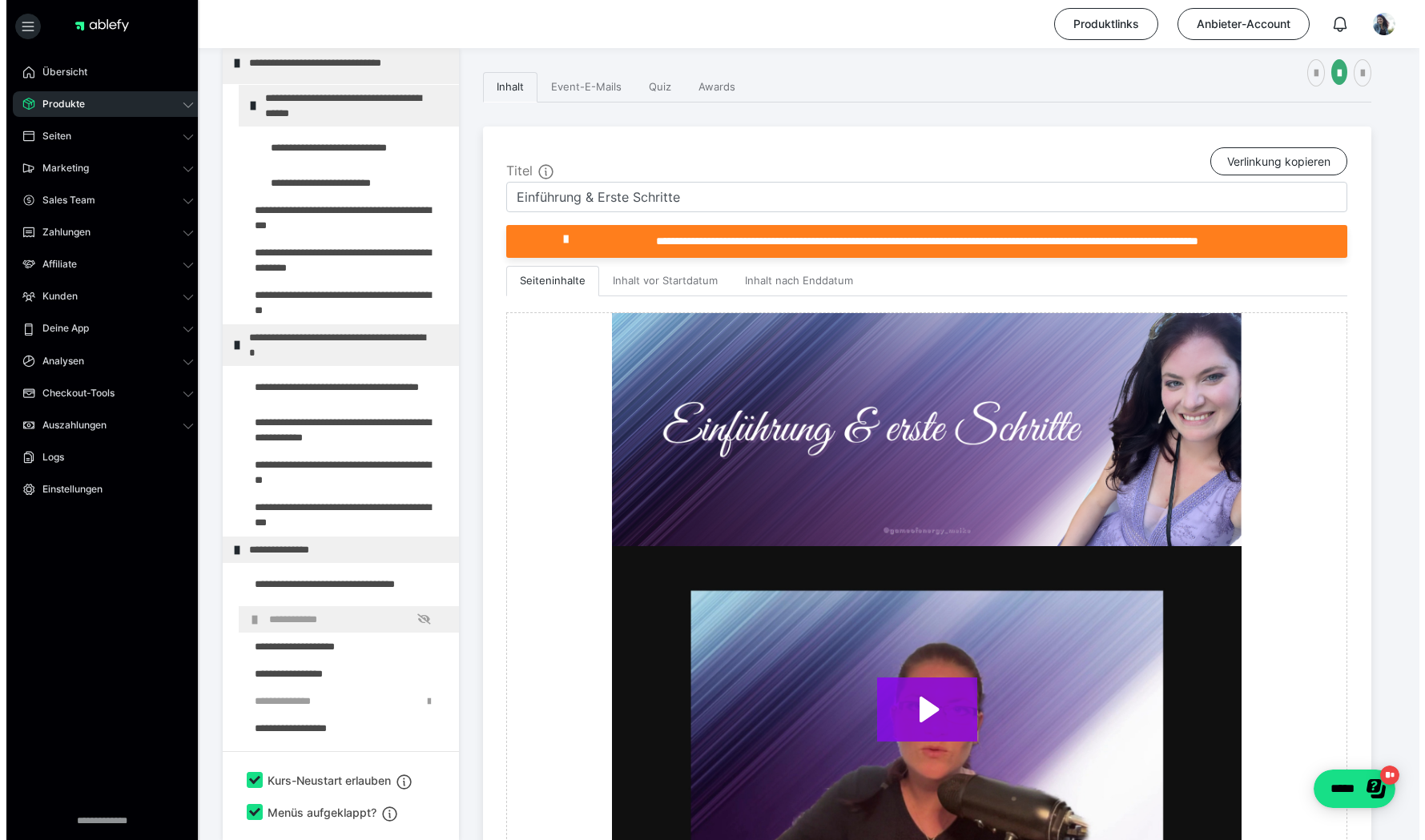 scroll, scrollTop: 524, scrollLeft: 0, axis: vertical 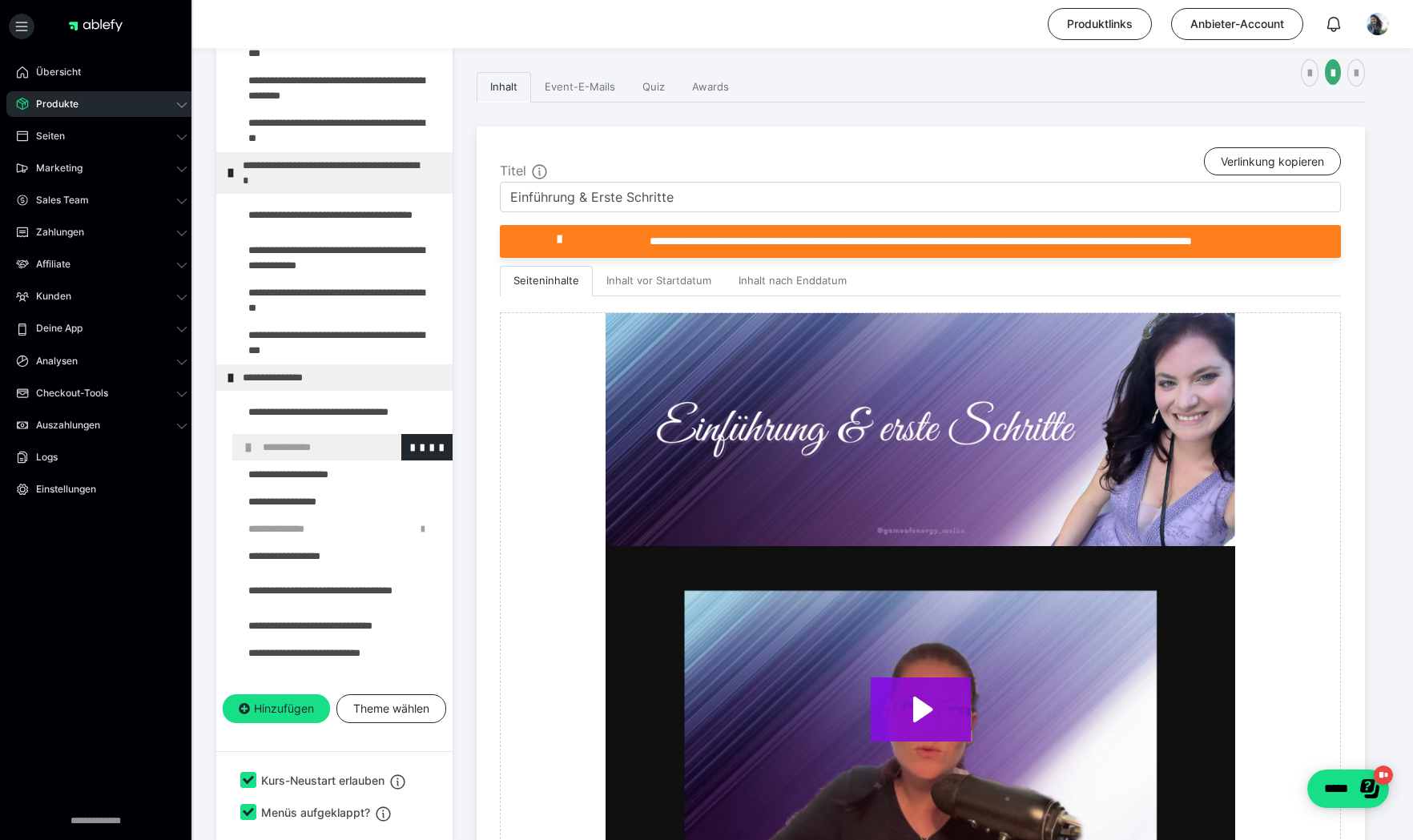 click on "**********" at bounding box center (347, 447) 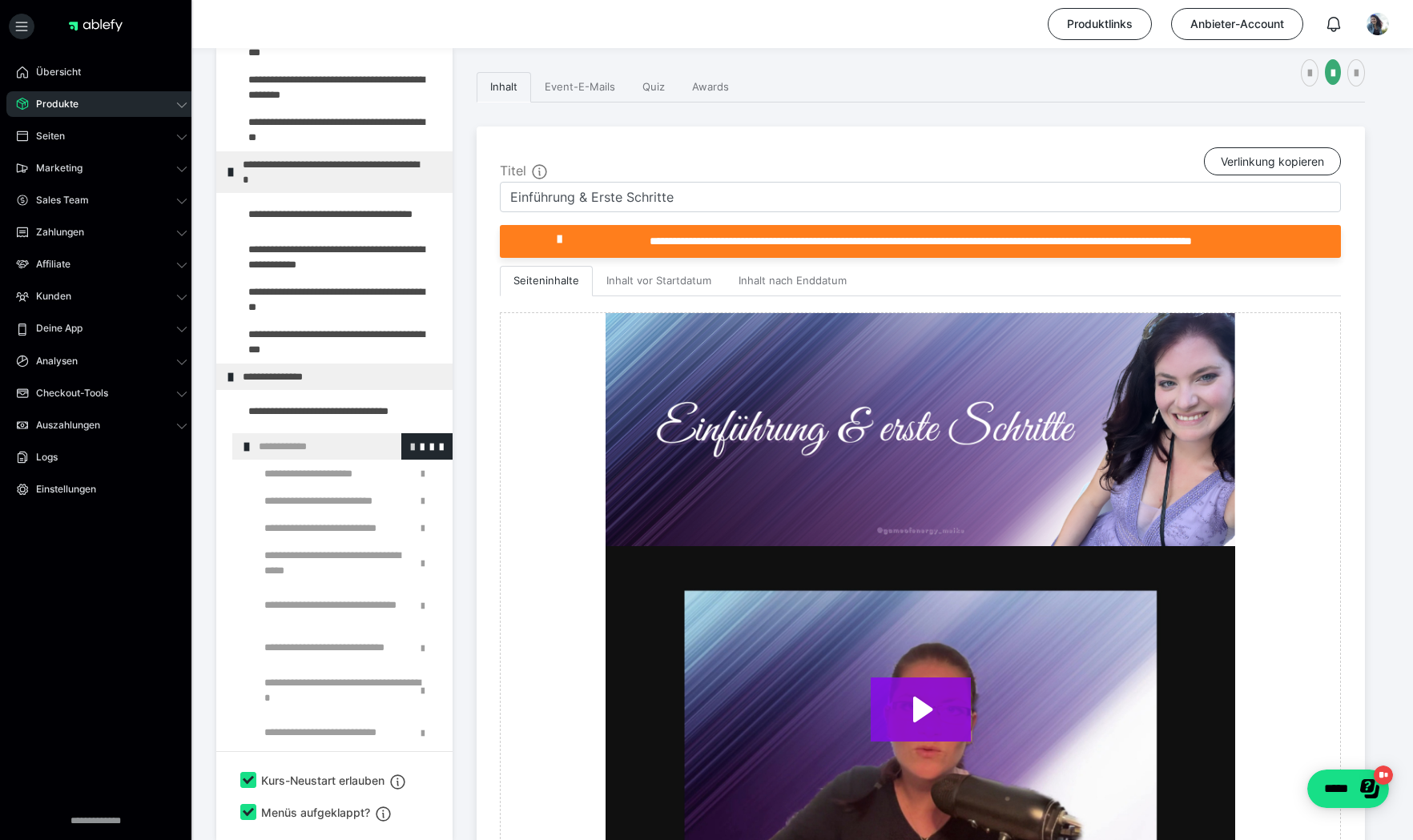 click at bounding box center (413, 446) 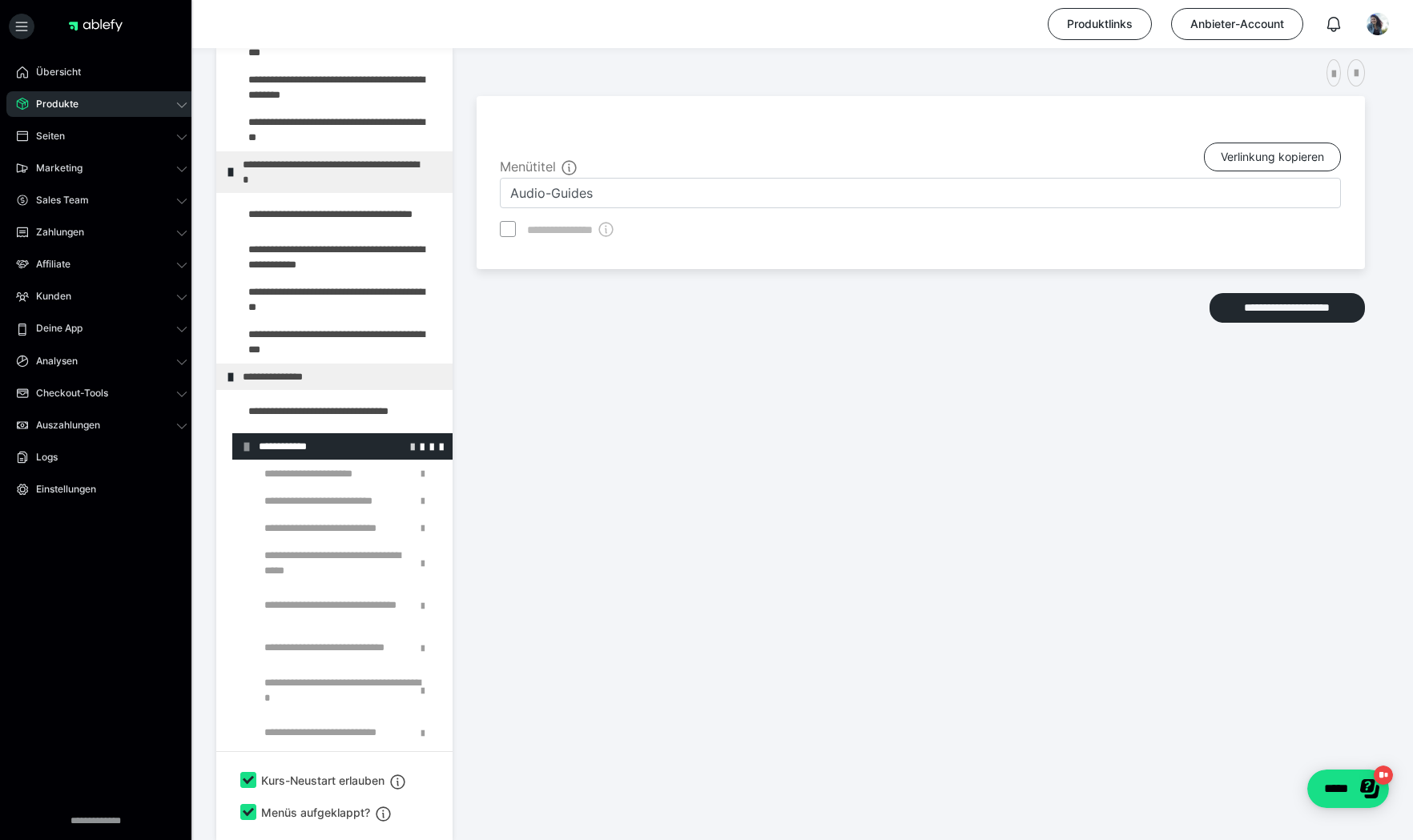 click at bounding box center [413, 446] 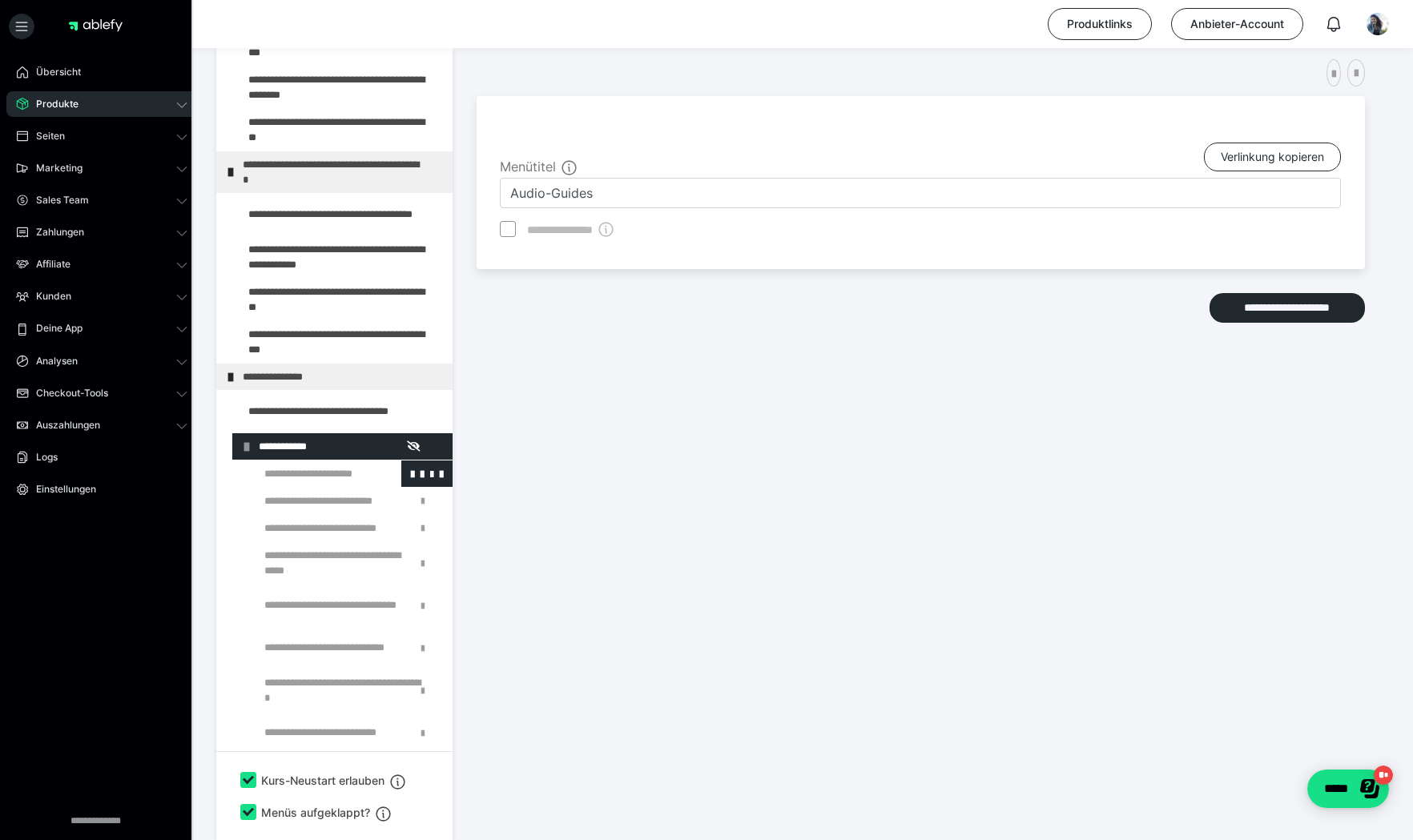 click at bounding box center [308, 473] 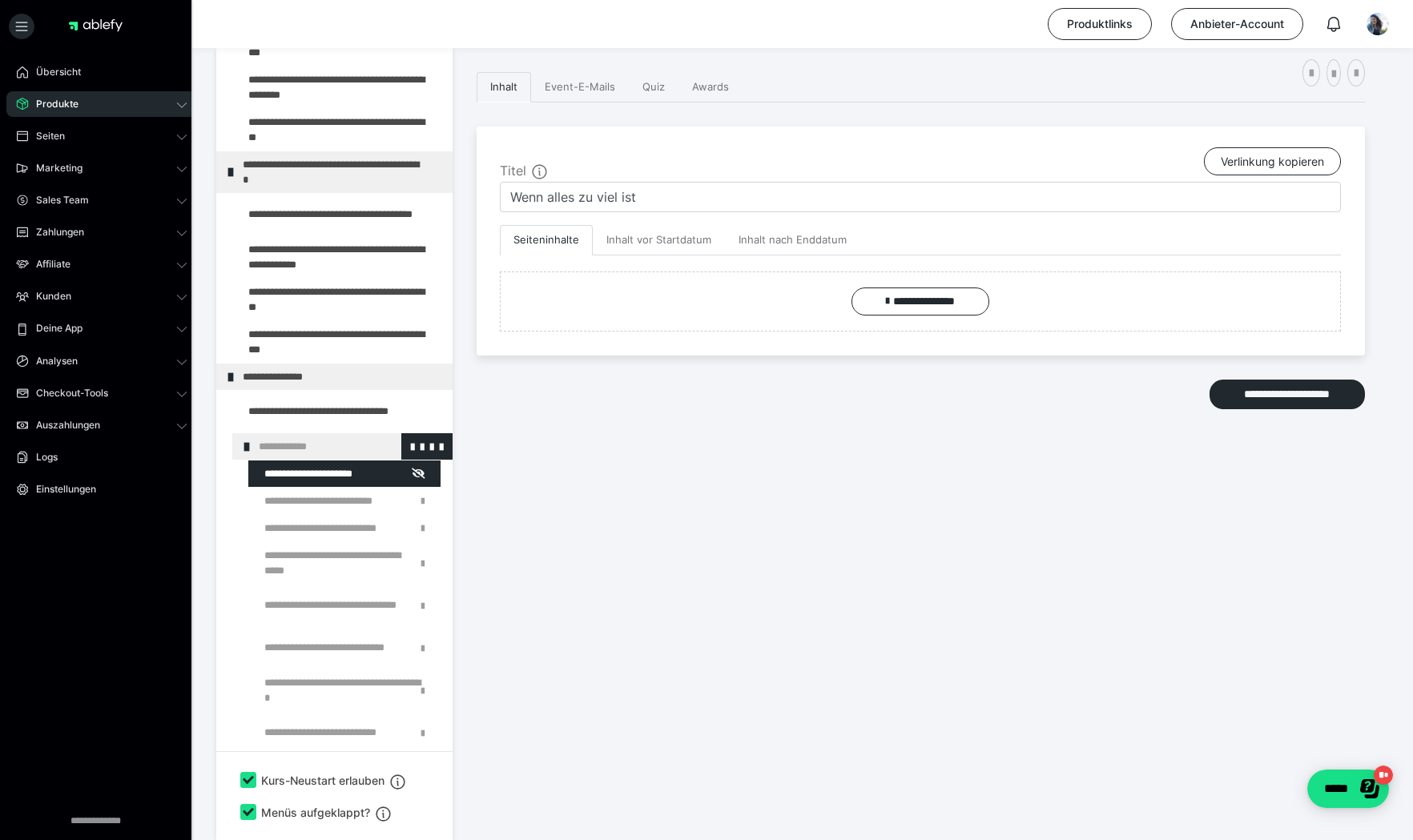 click on "**********" at bounding box center [343, 446] 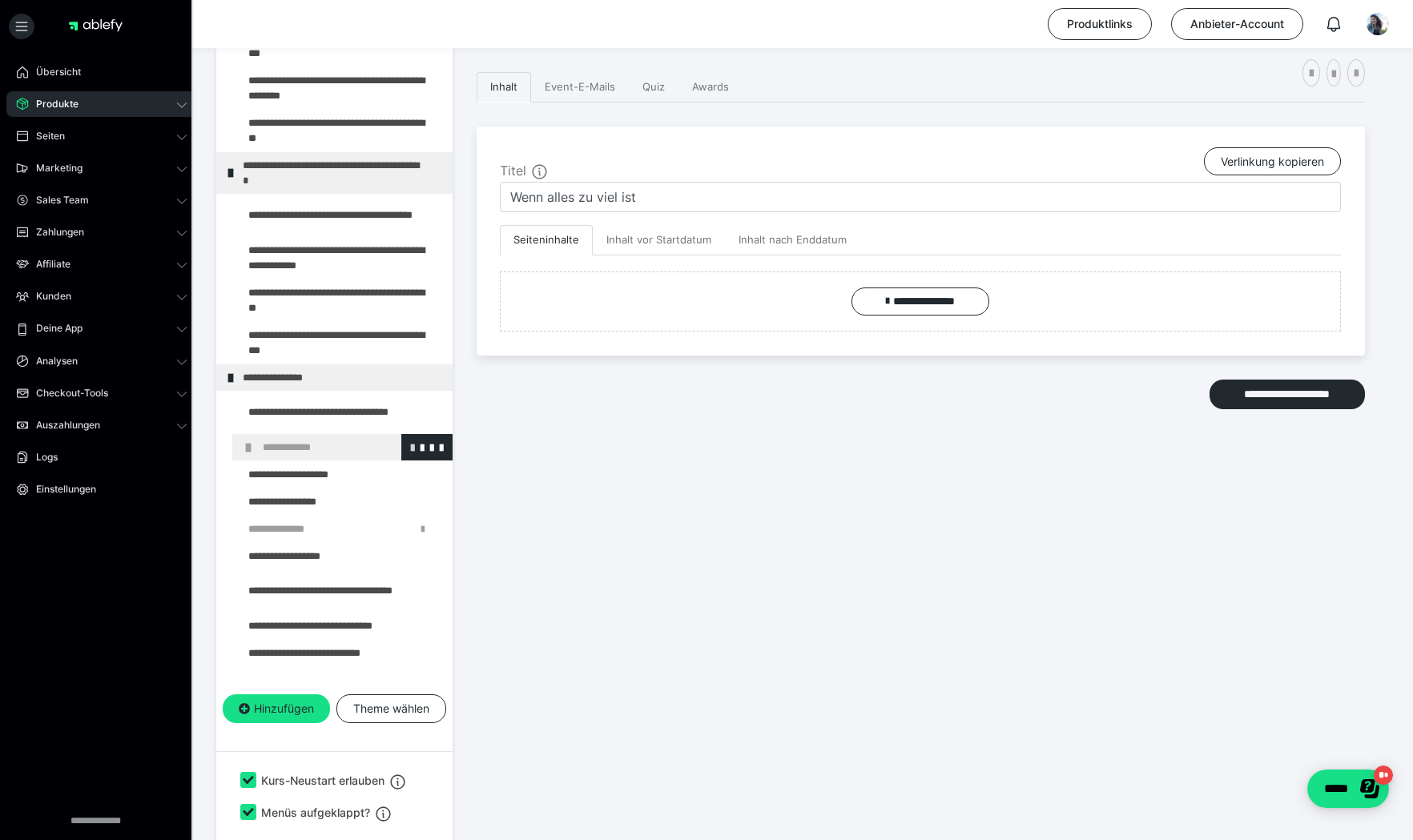 click at bounding box center [413, 447] 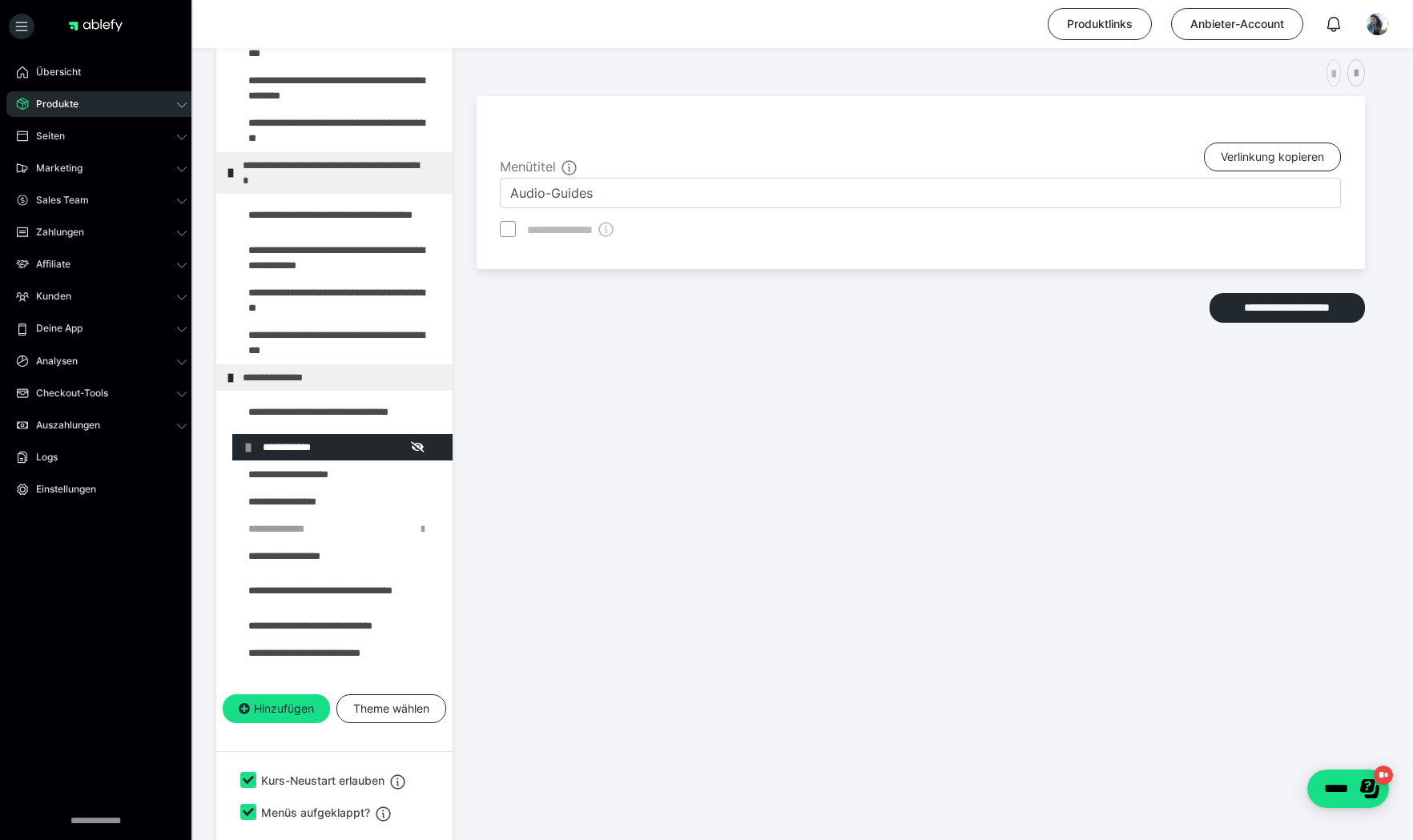 click at bounding box center (1334, 74) 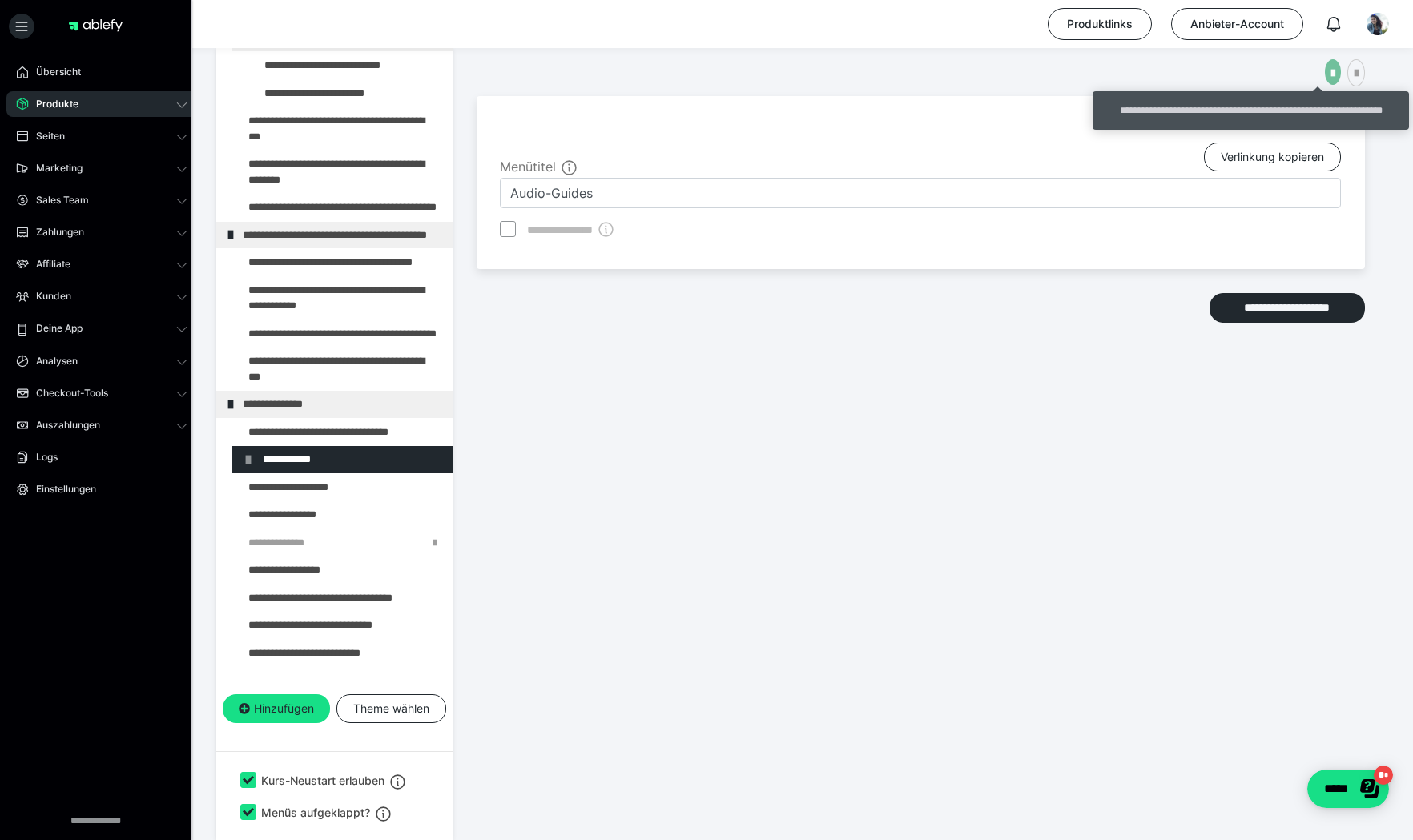 click at bounding box center (1333, 74) 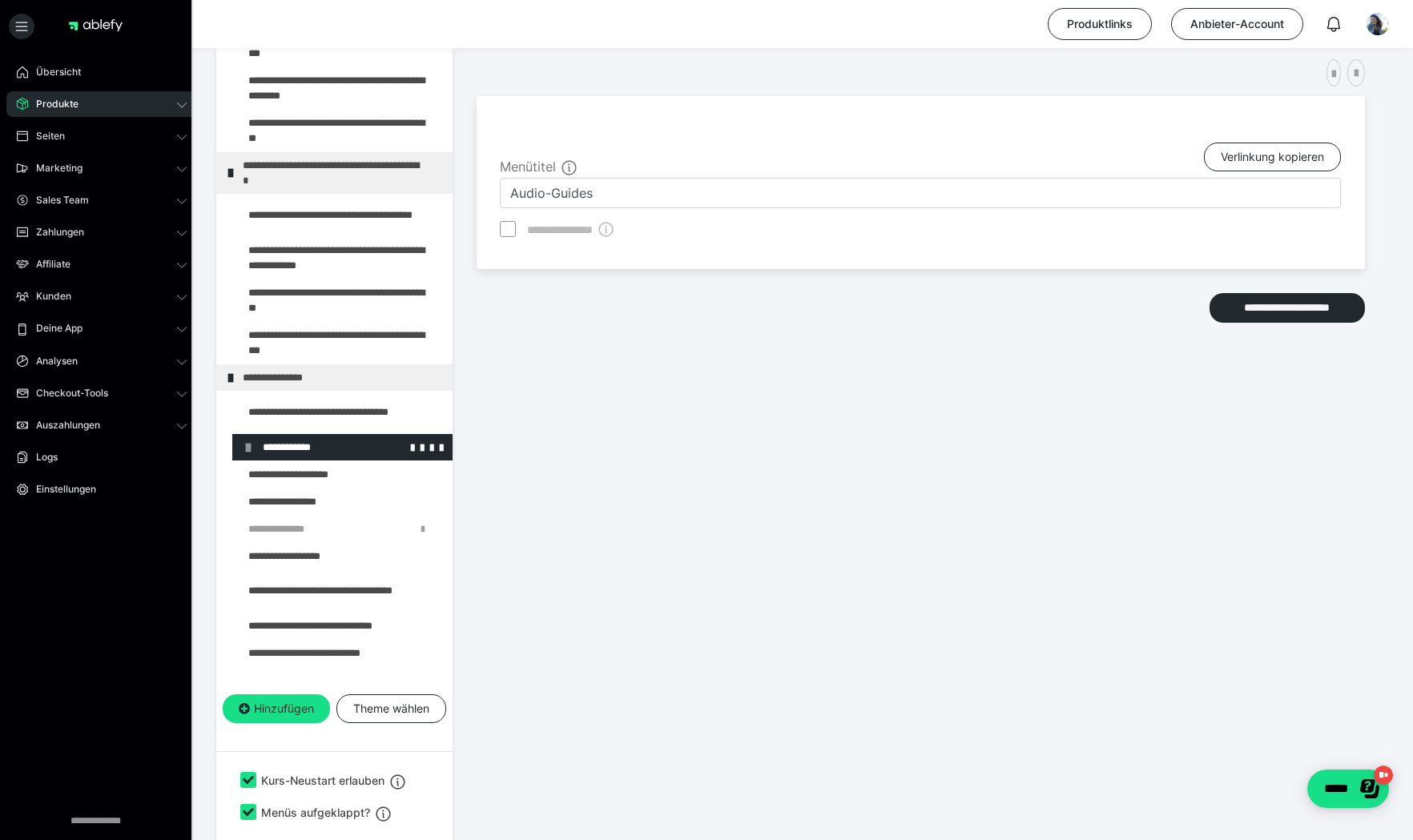 click on "**********" at bounding box center [347, 447] 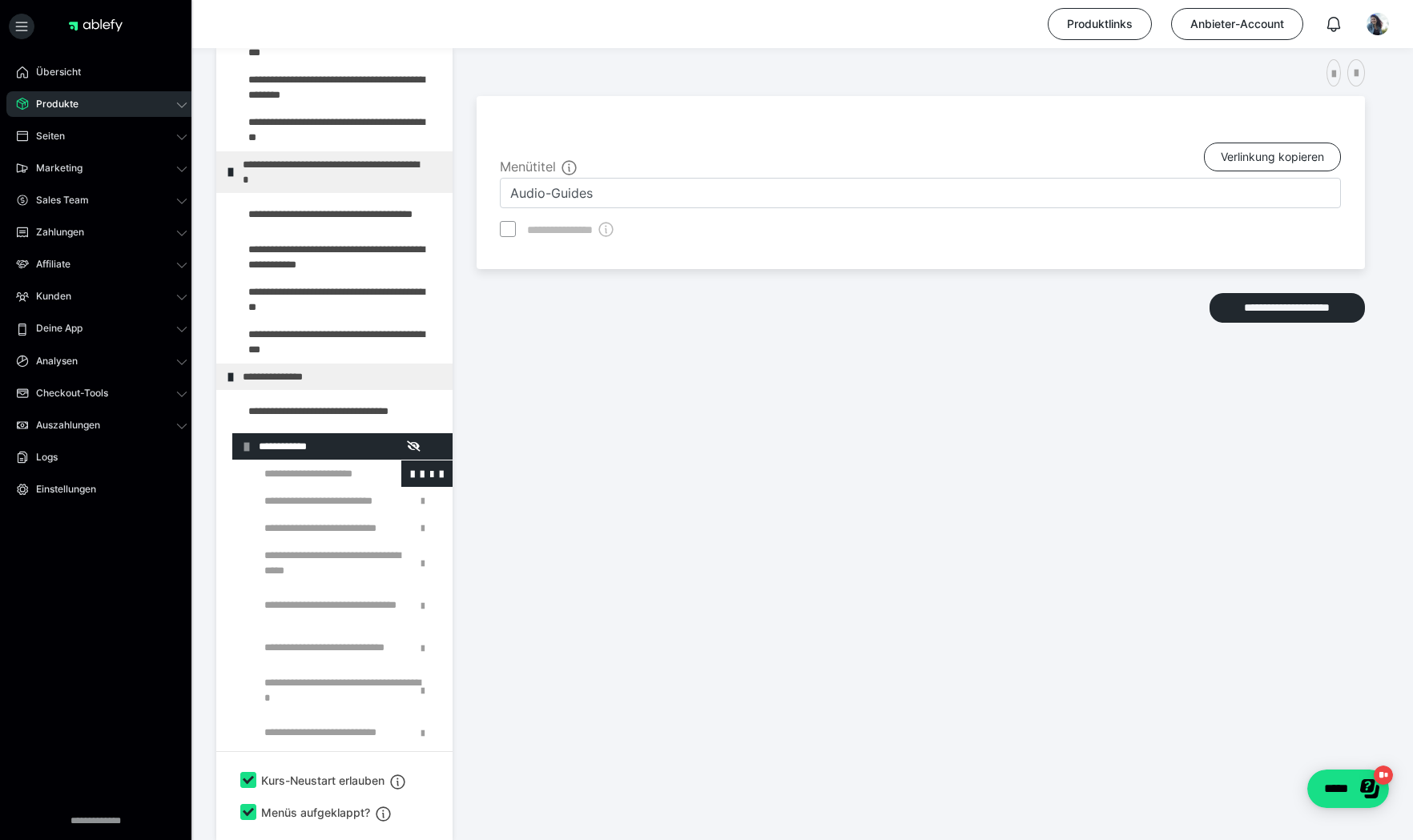 click at bounding box center [308, 473] 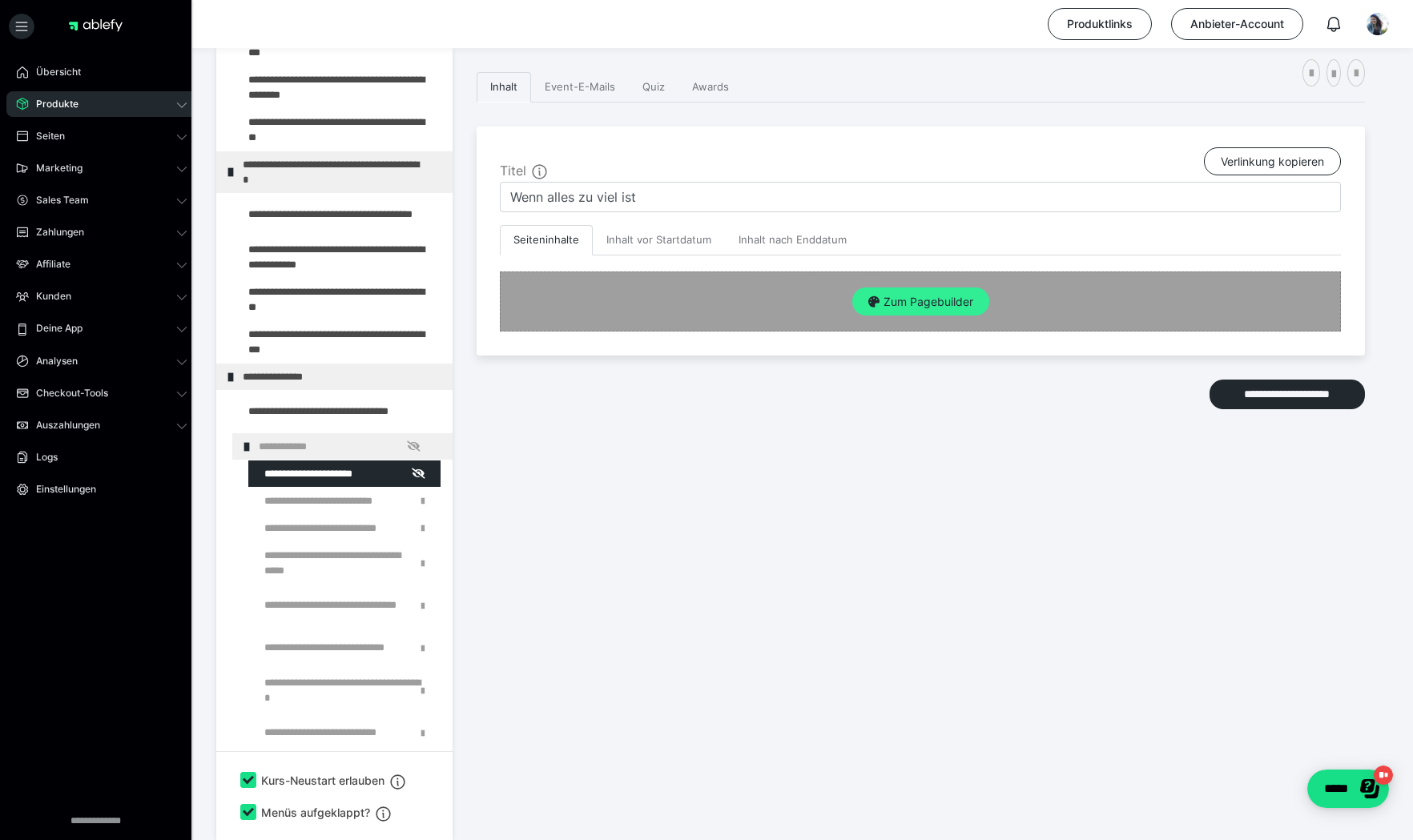 click on "Zum Pagebuilder" at bounding box center [920, 302] 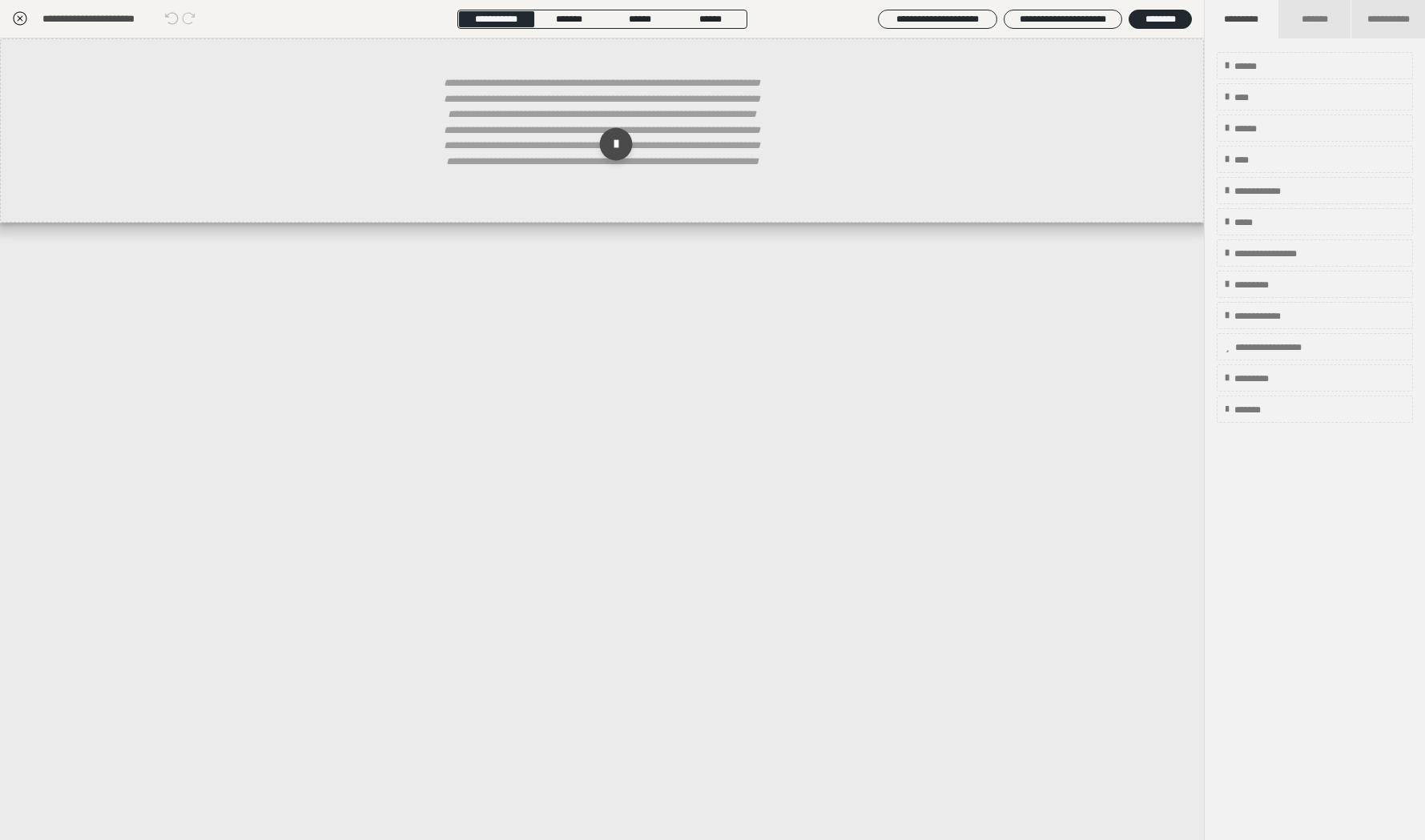 click at bounding box center [615, 144] 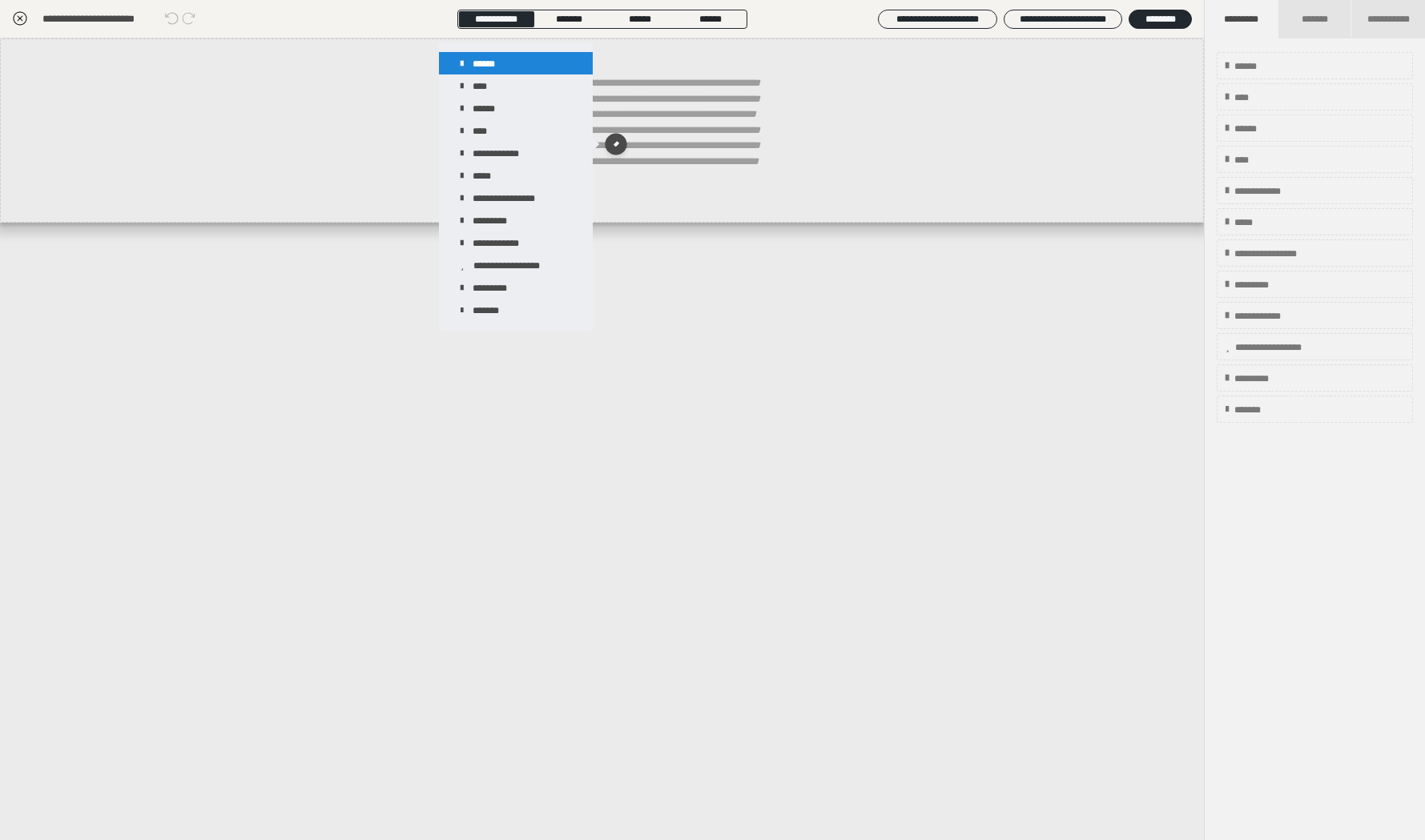 click on "******" at bounding box center [516, 63] 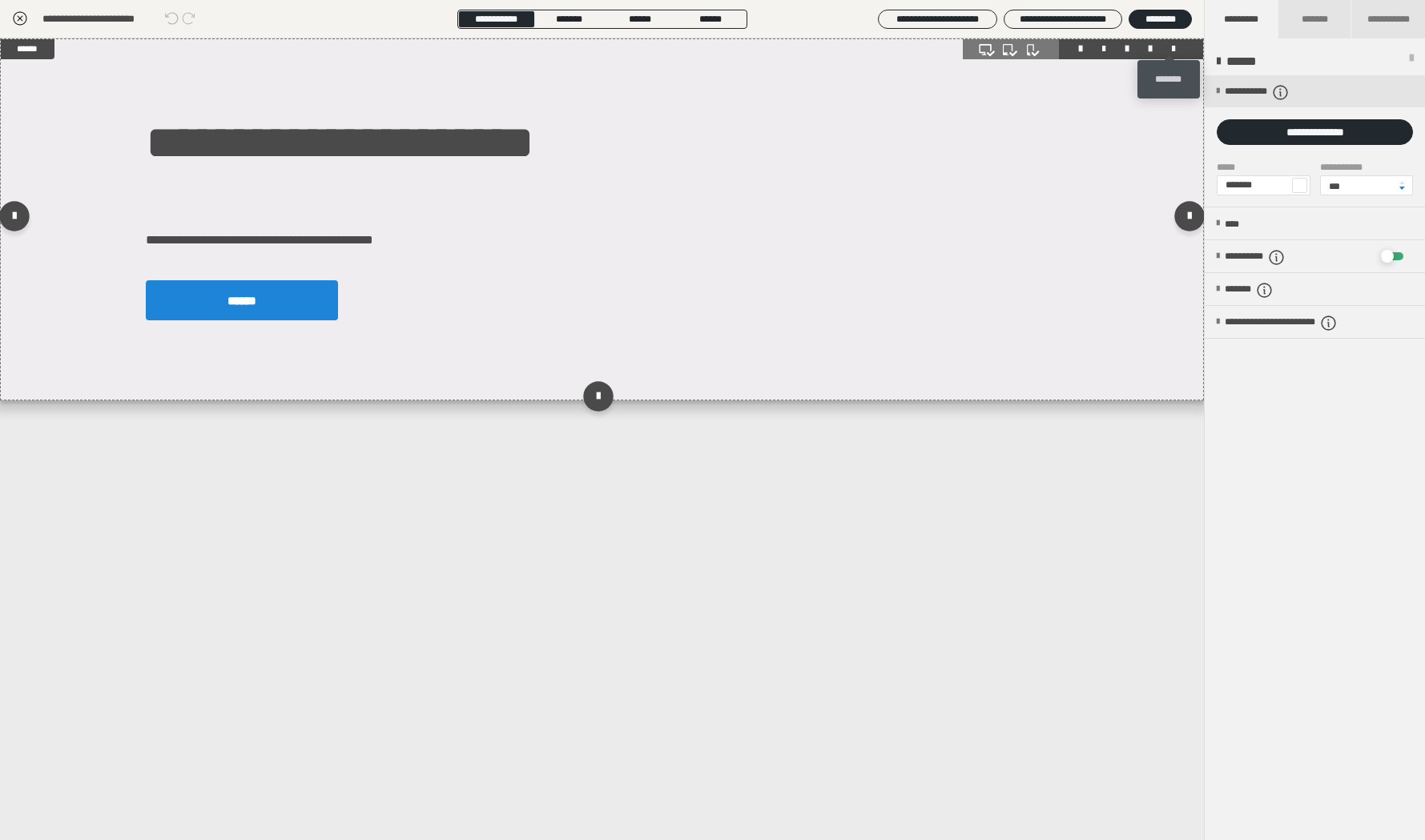click at bounding box center [1173, 49] 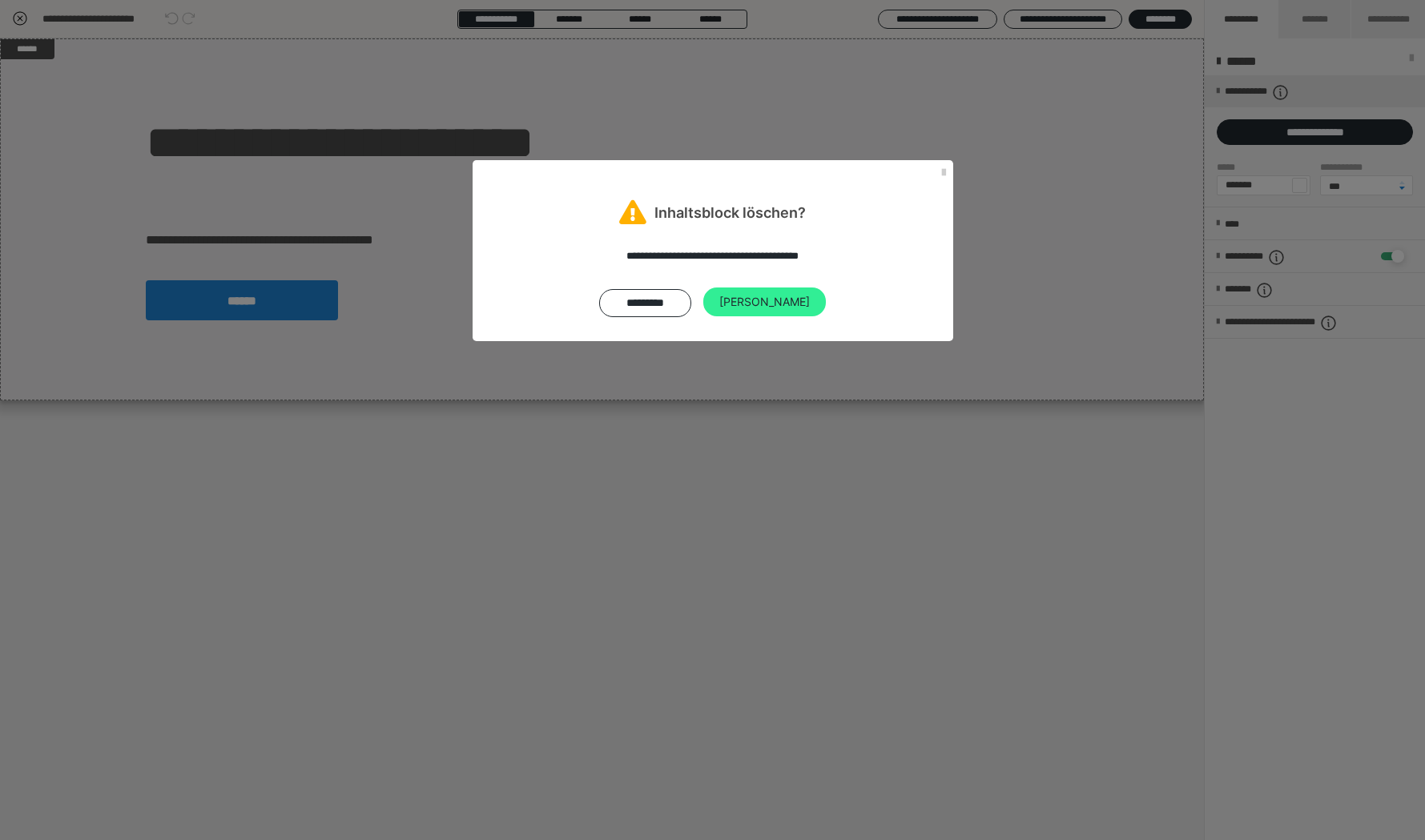 click on "[PERSON_NAME]" at bounding box center [764, 302] 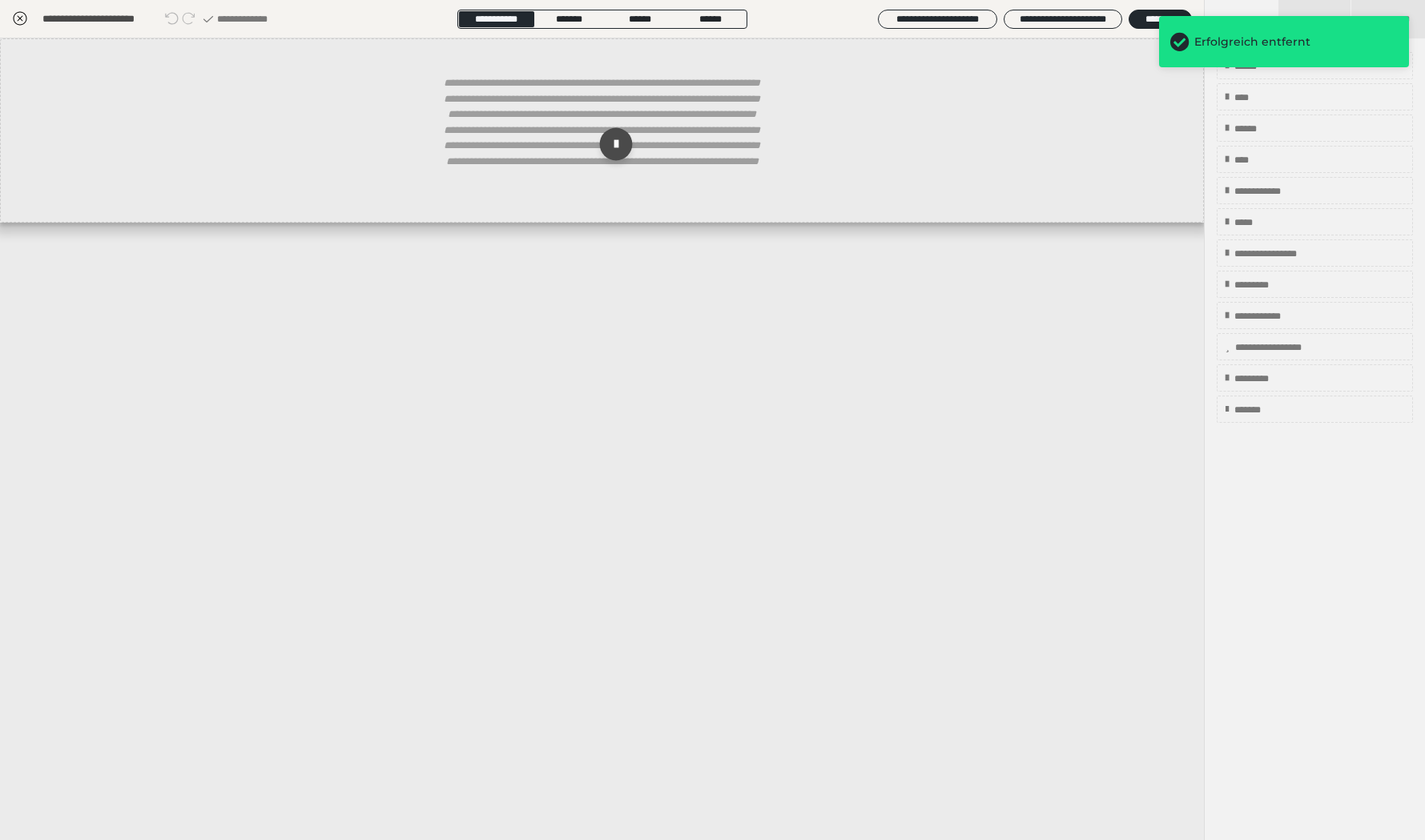 click at bounding box center (615, 144) 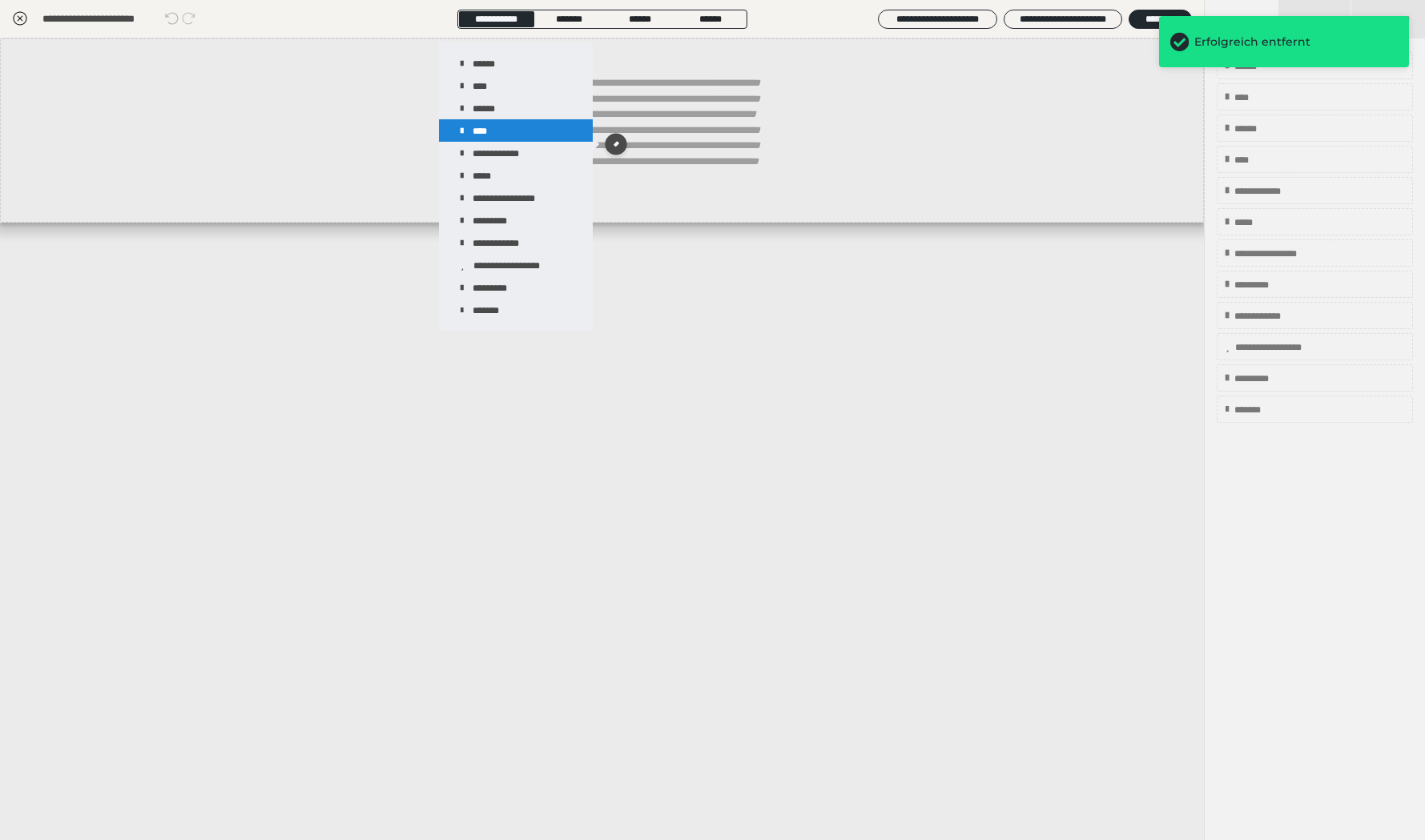 click on "****" at bounding box center [516, 131] 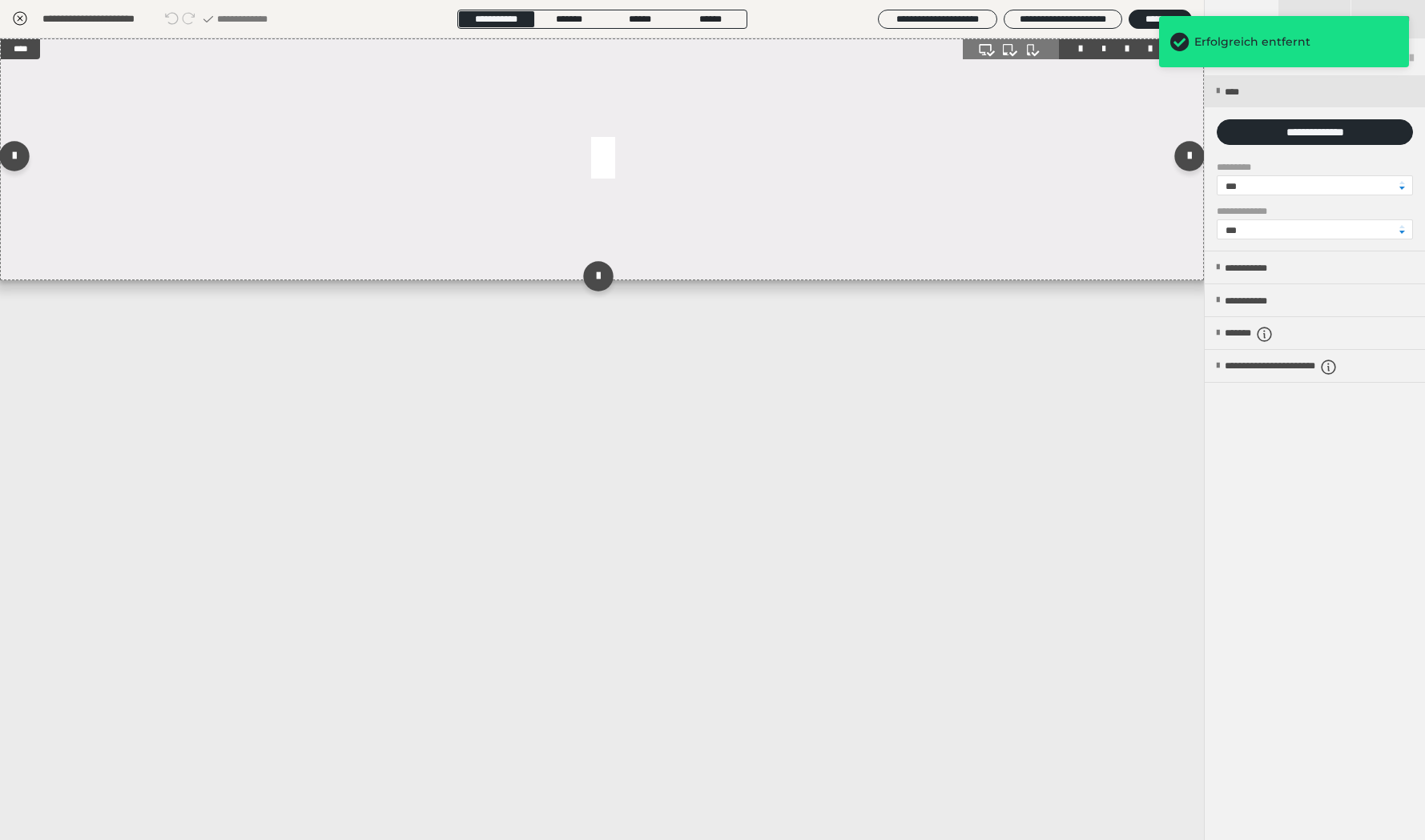 click at bounding box center [602, 159] 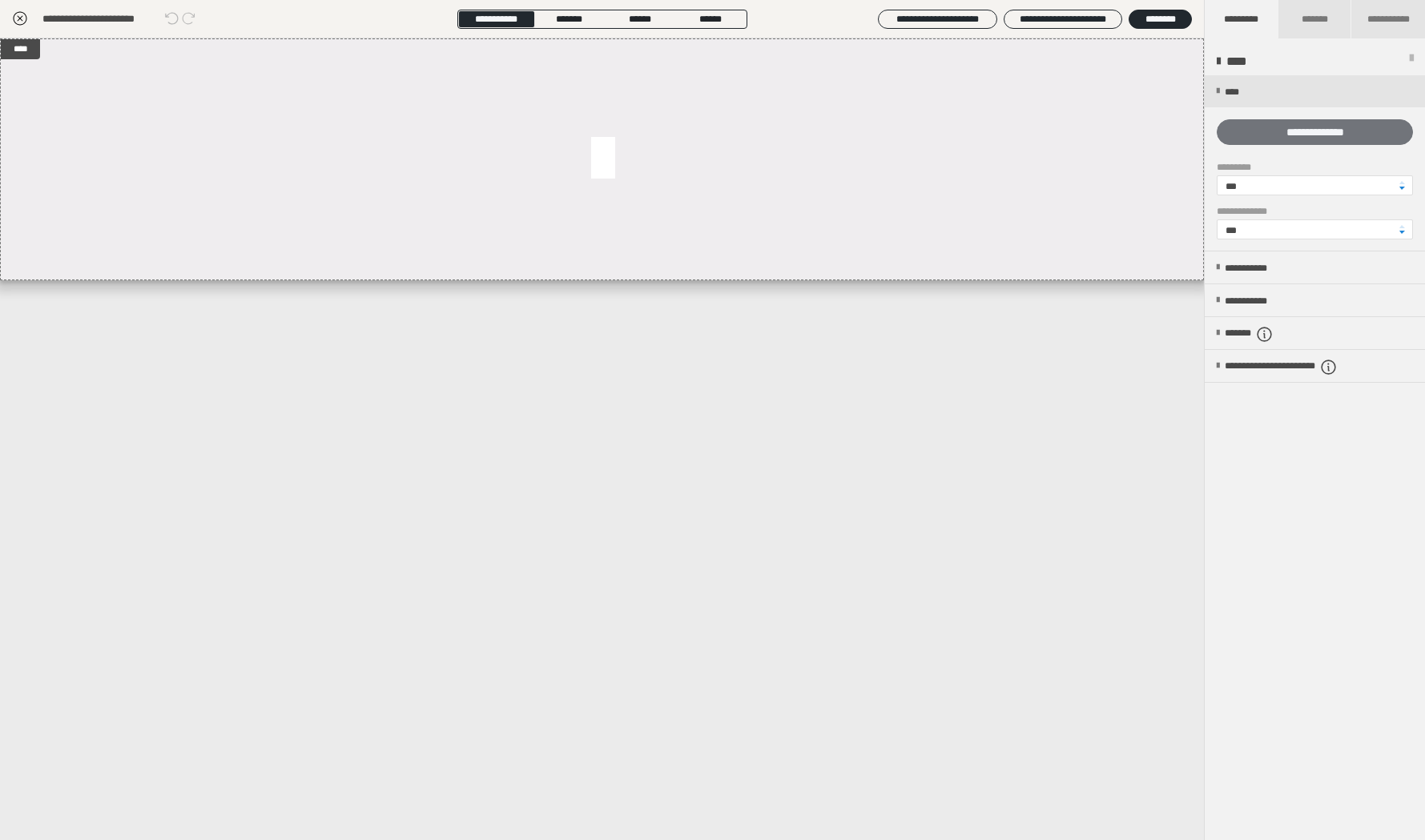click on "**********" at bounding box center (1314, 132) 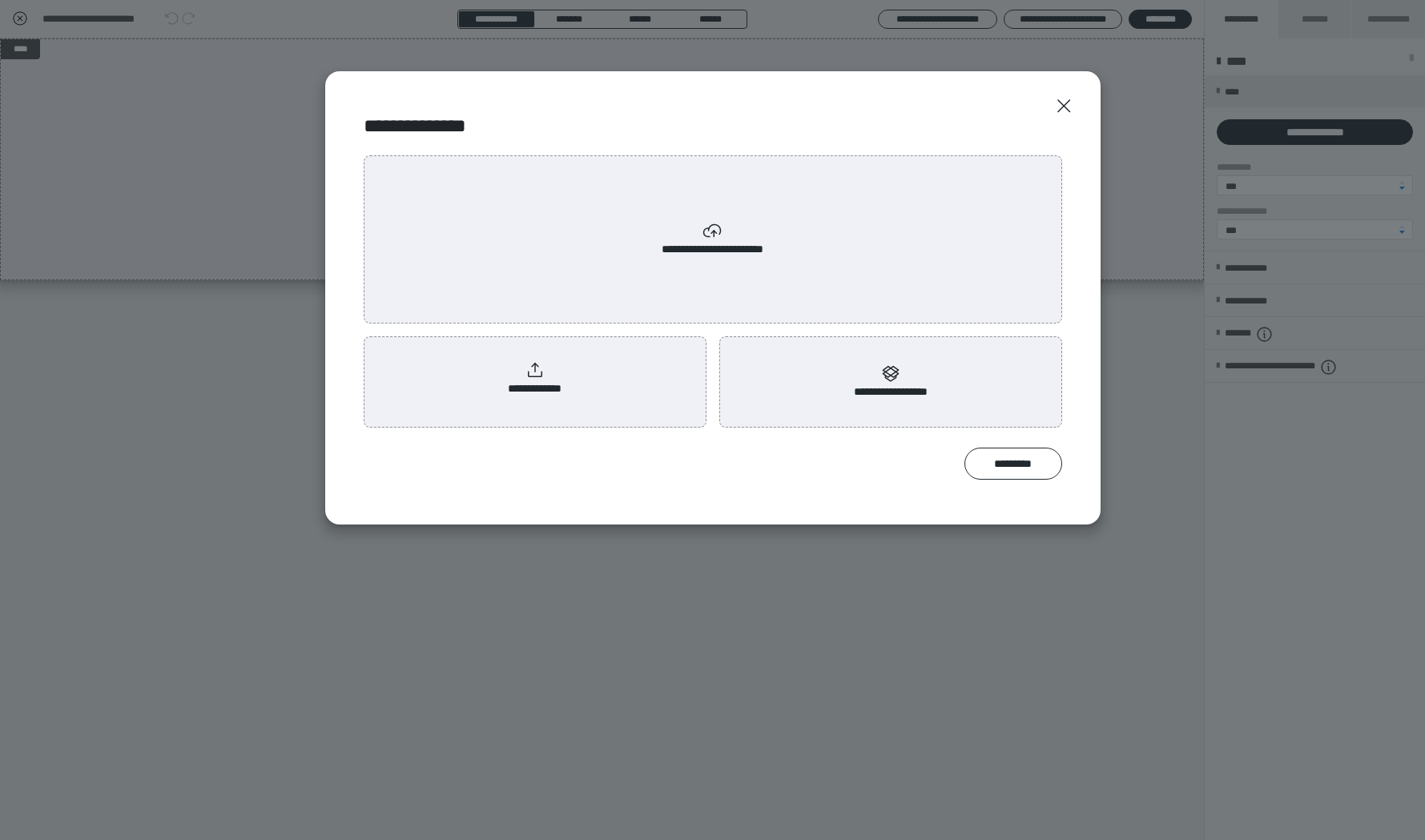 click on "**********" at bounding box center (534, 379) 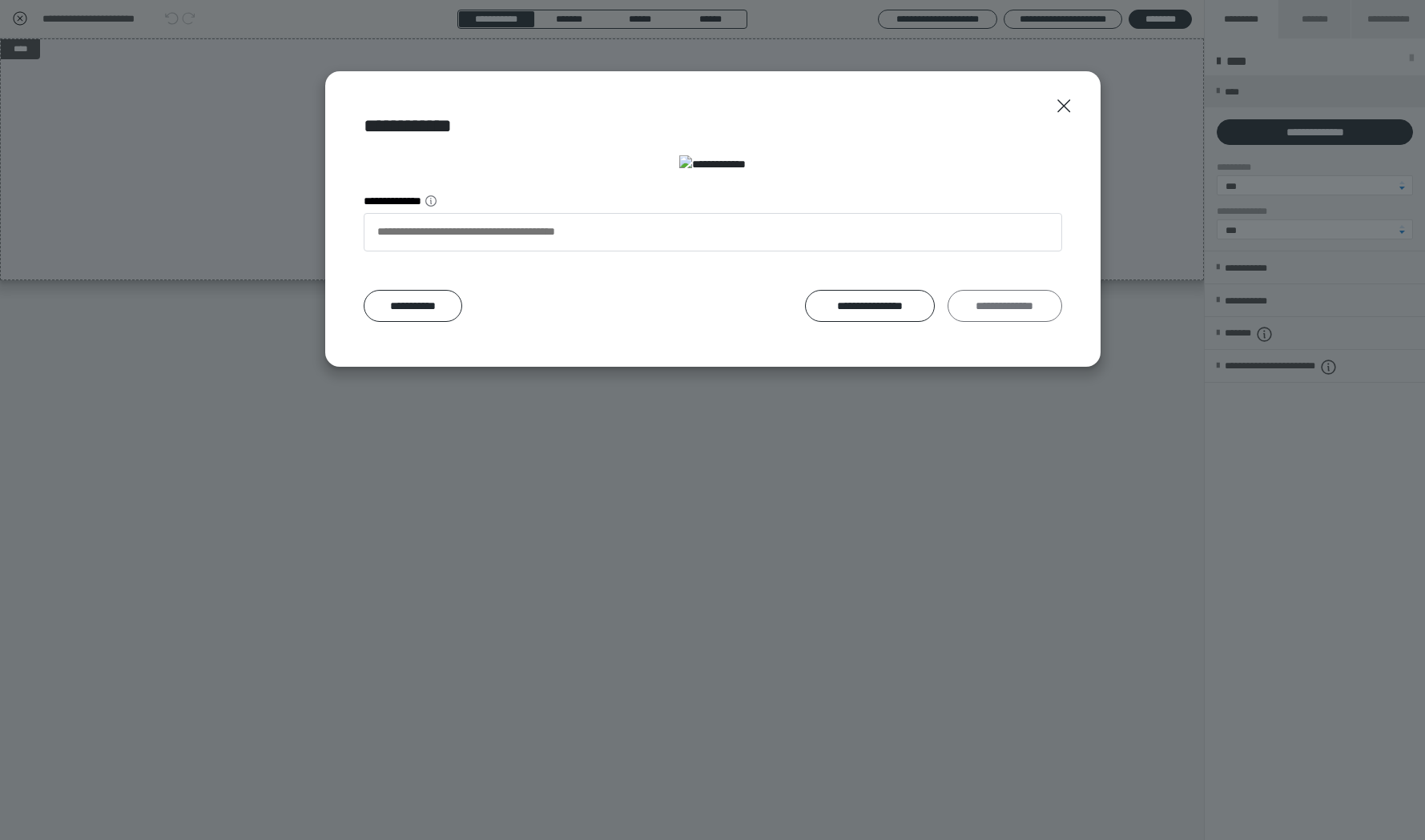 click on "**********" at bounding box center [1004, 306] 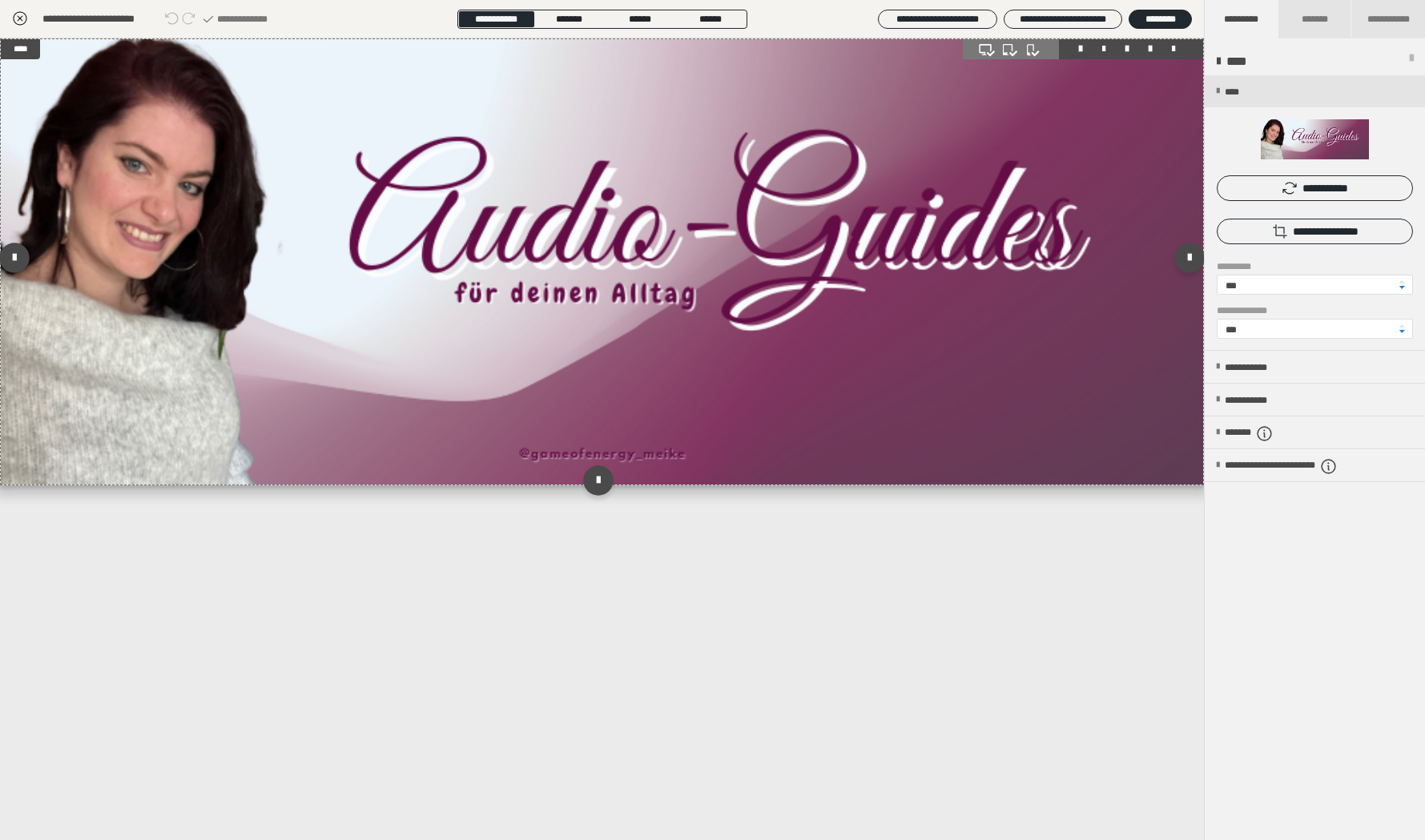 click at bounding box center (602, 262) 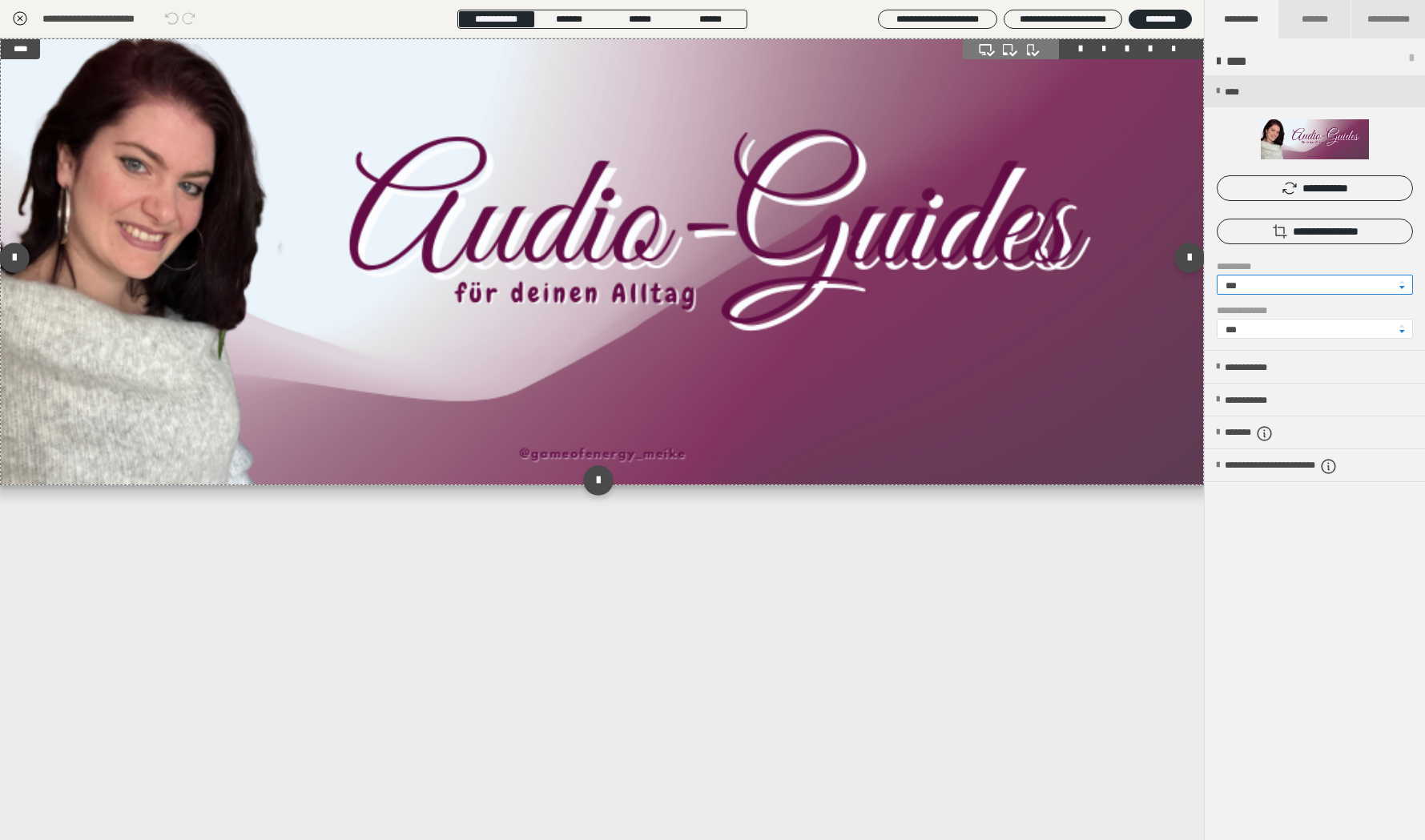 drag, startPoint x: 1281, startPoint y: 282, endPoint x: 1172, endPoint y: 286, distance: 109.07337 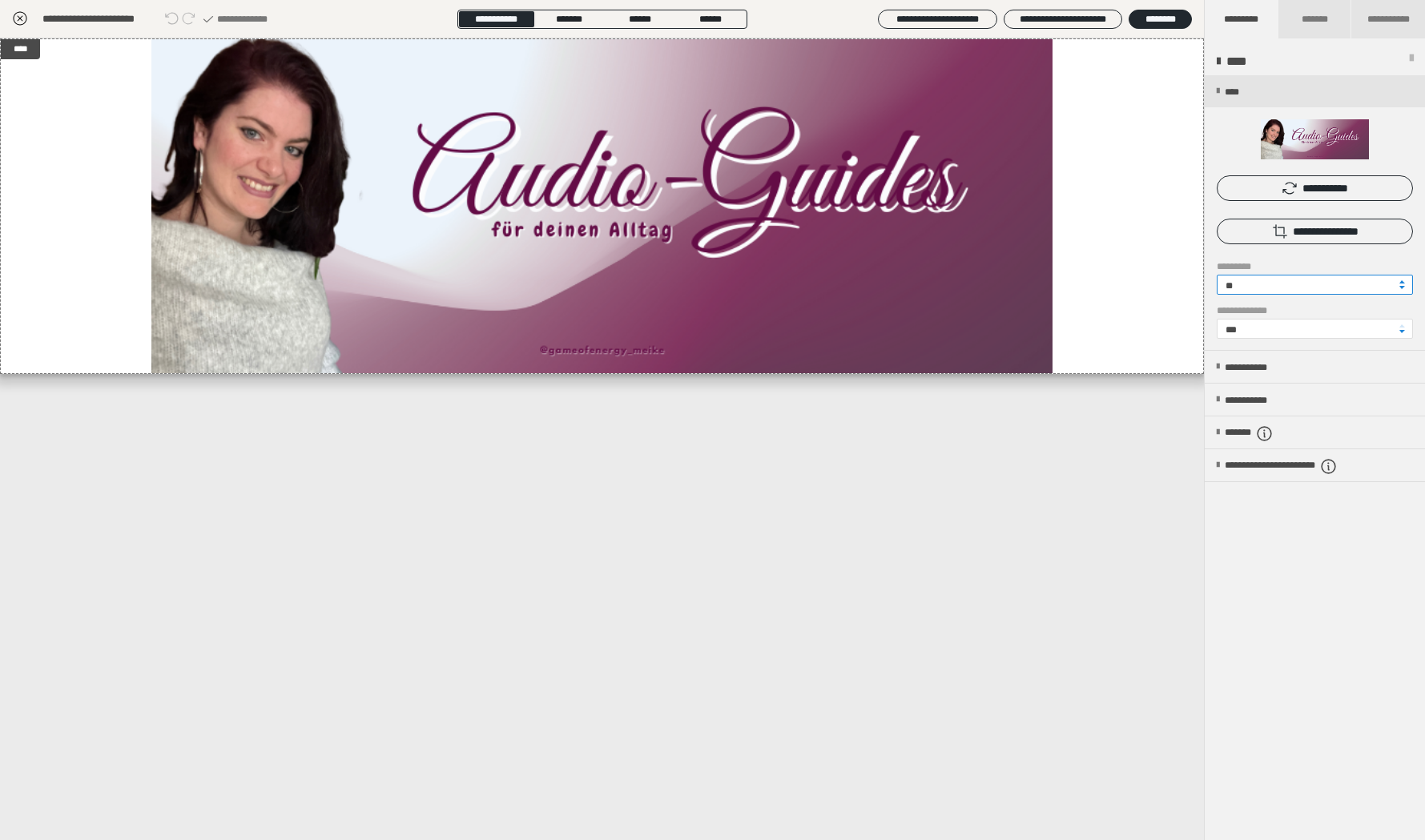 type on "**" 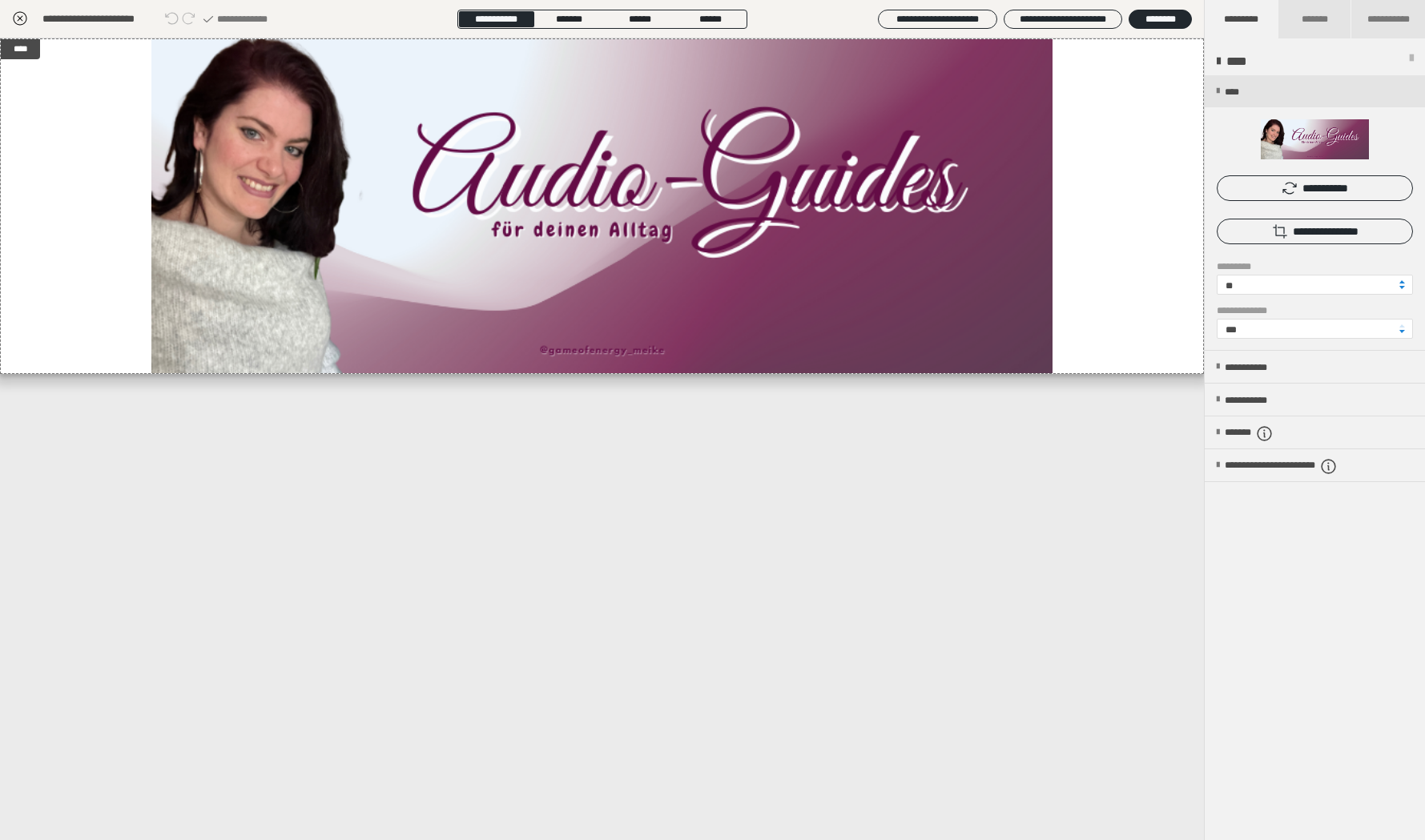 click on "****" at bounding box center [602, 439] 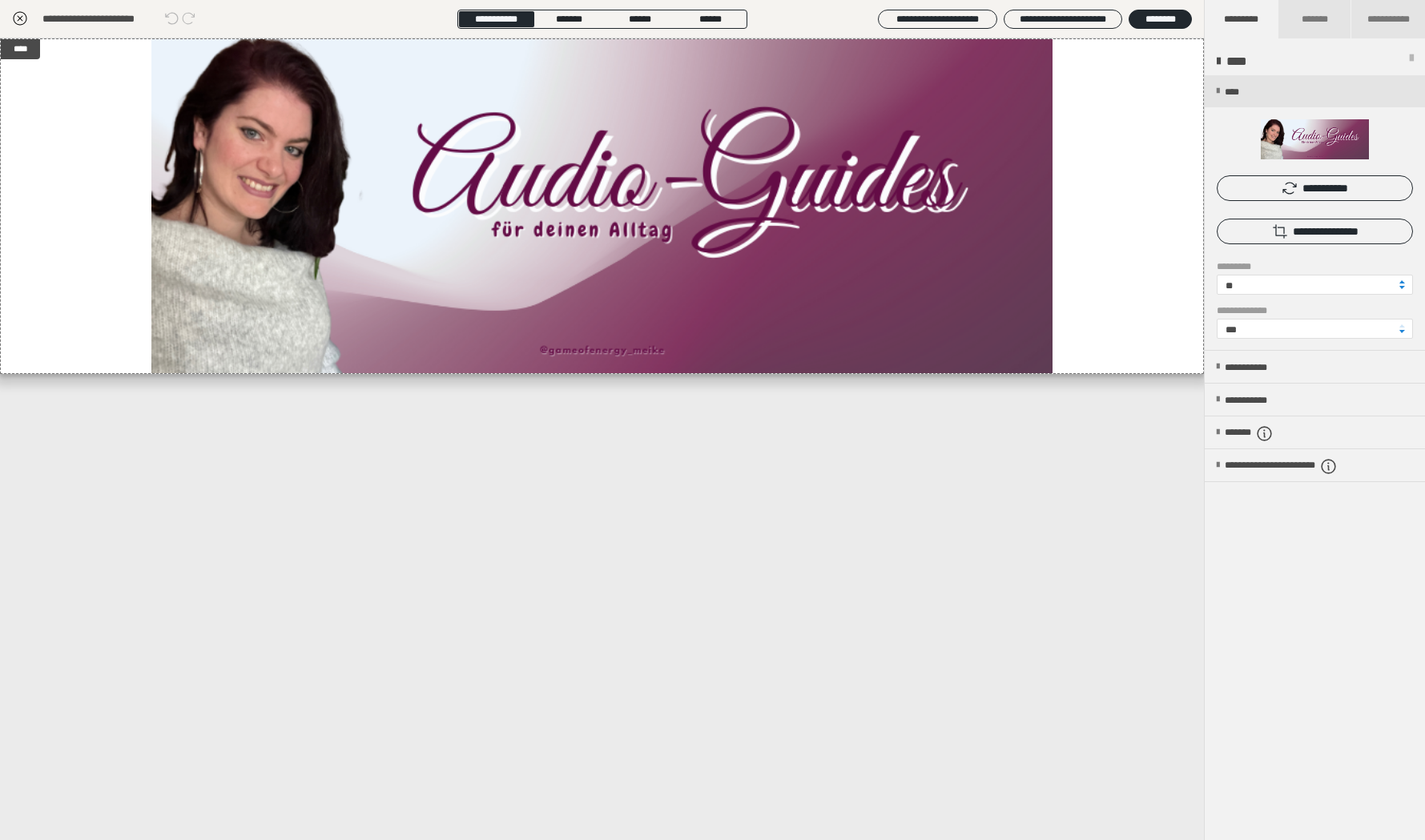click on "****" at bounding box center (602, 439) 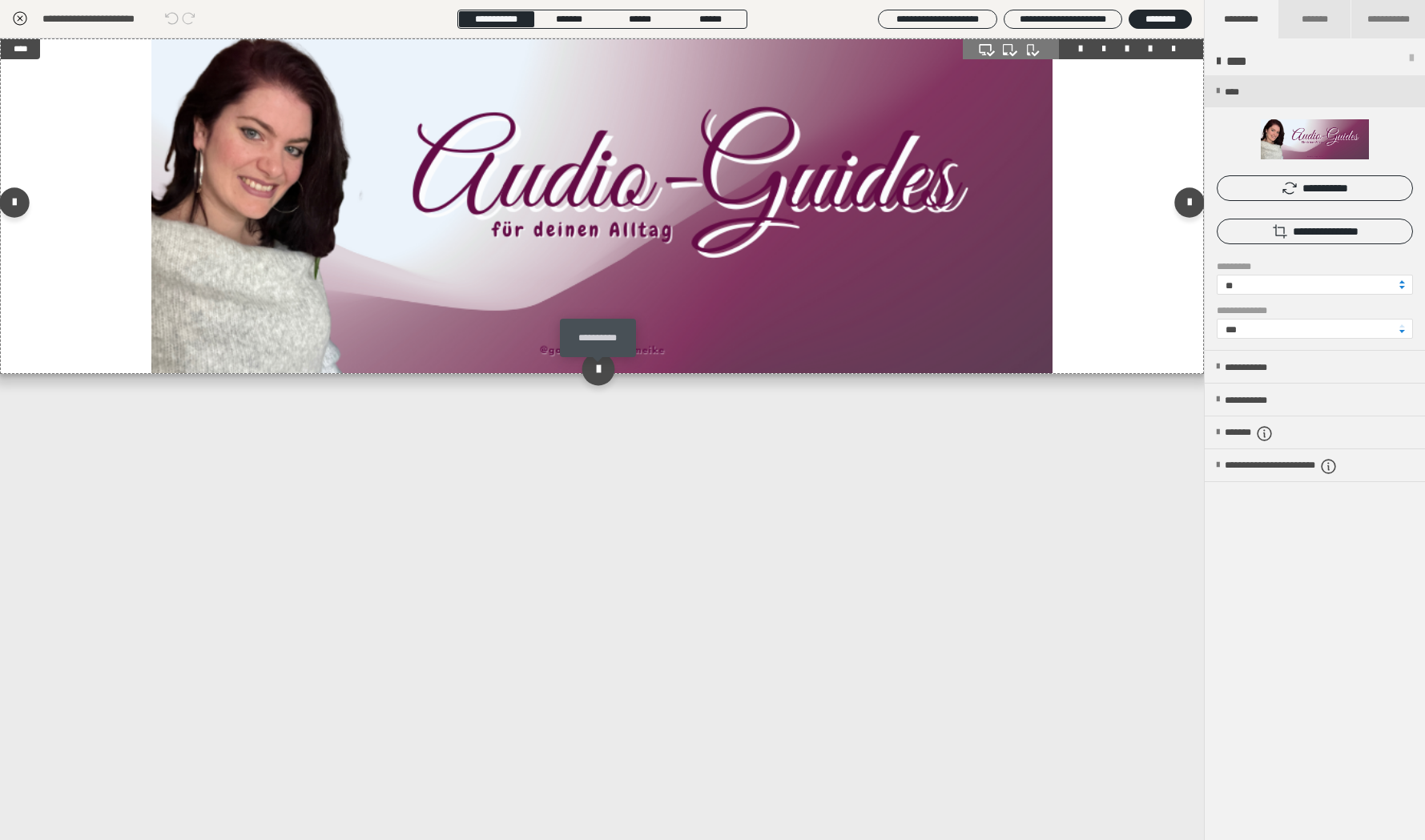 click at bounding box center (598, 369) 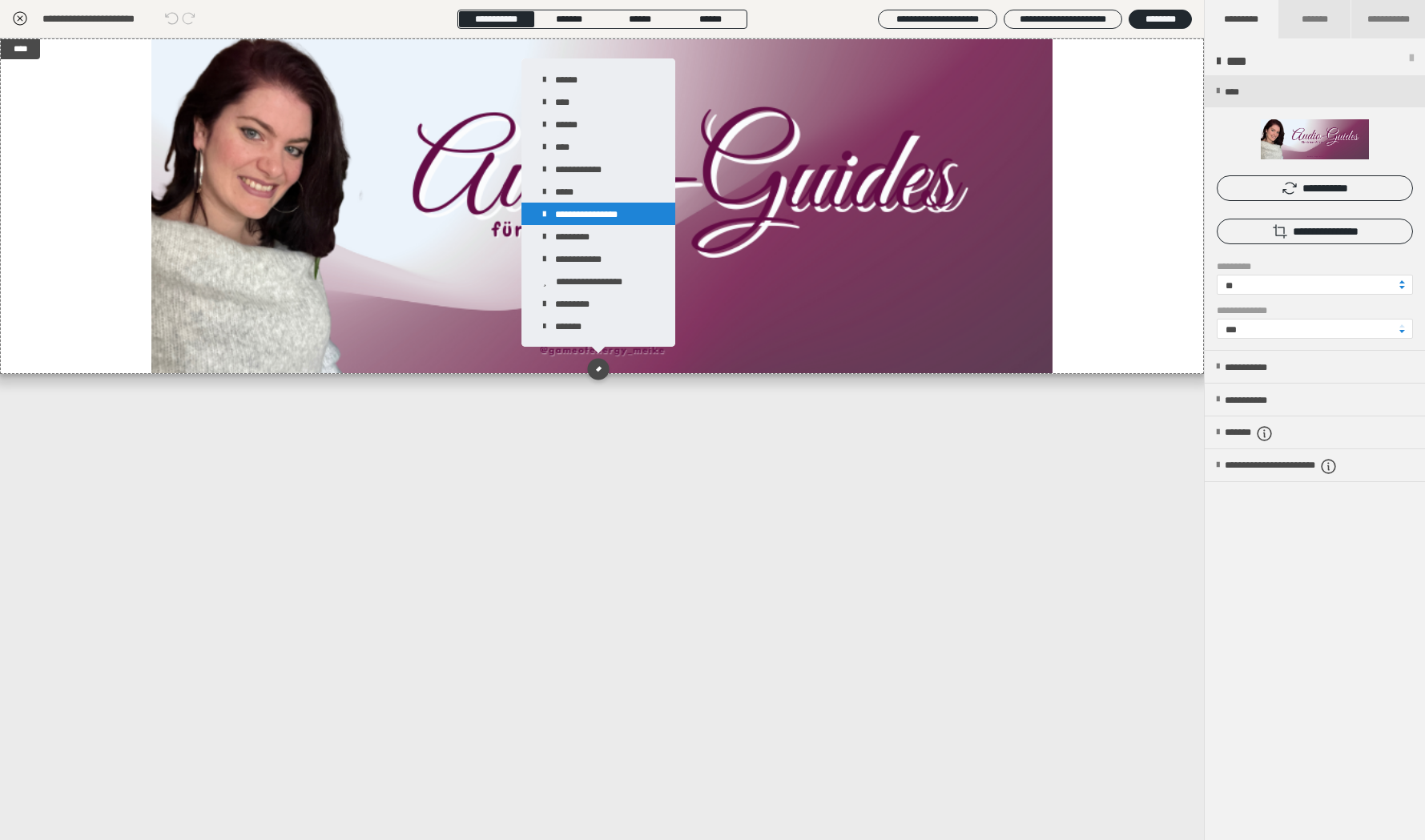 click on "**********" at bounding box center [598, 214] 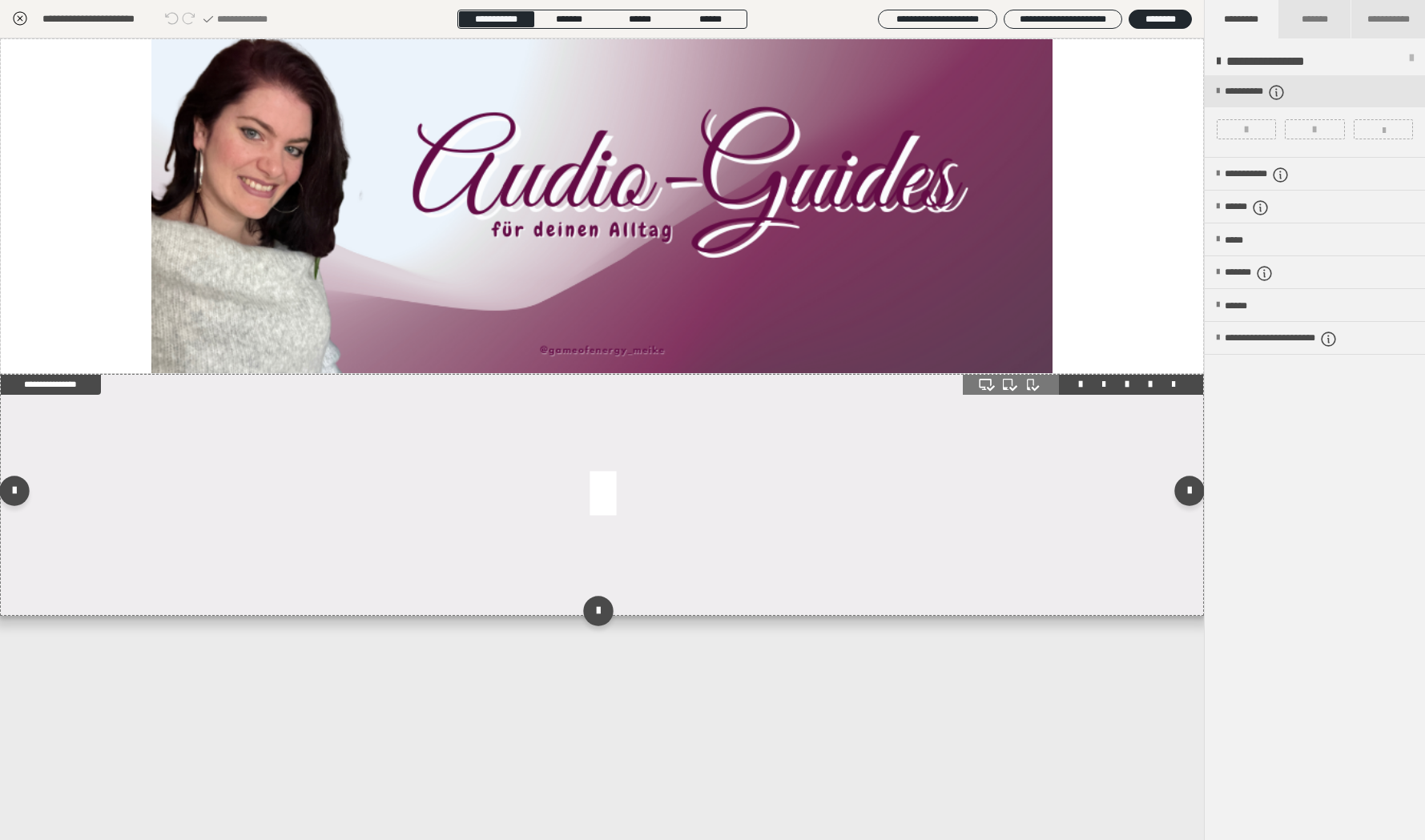 click at bounding box center [602, 495] 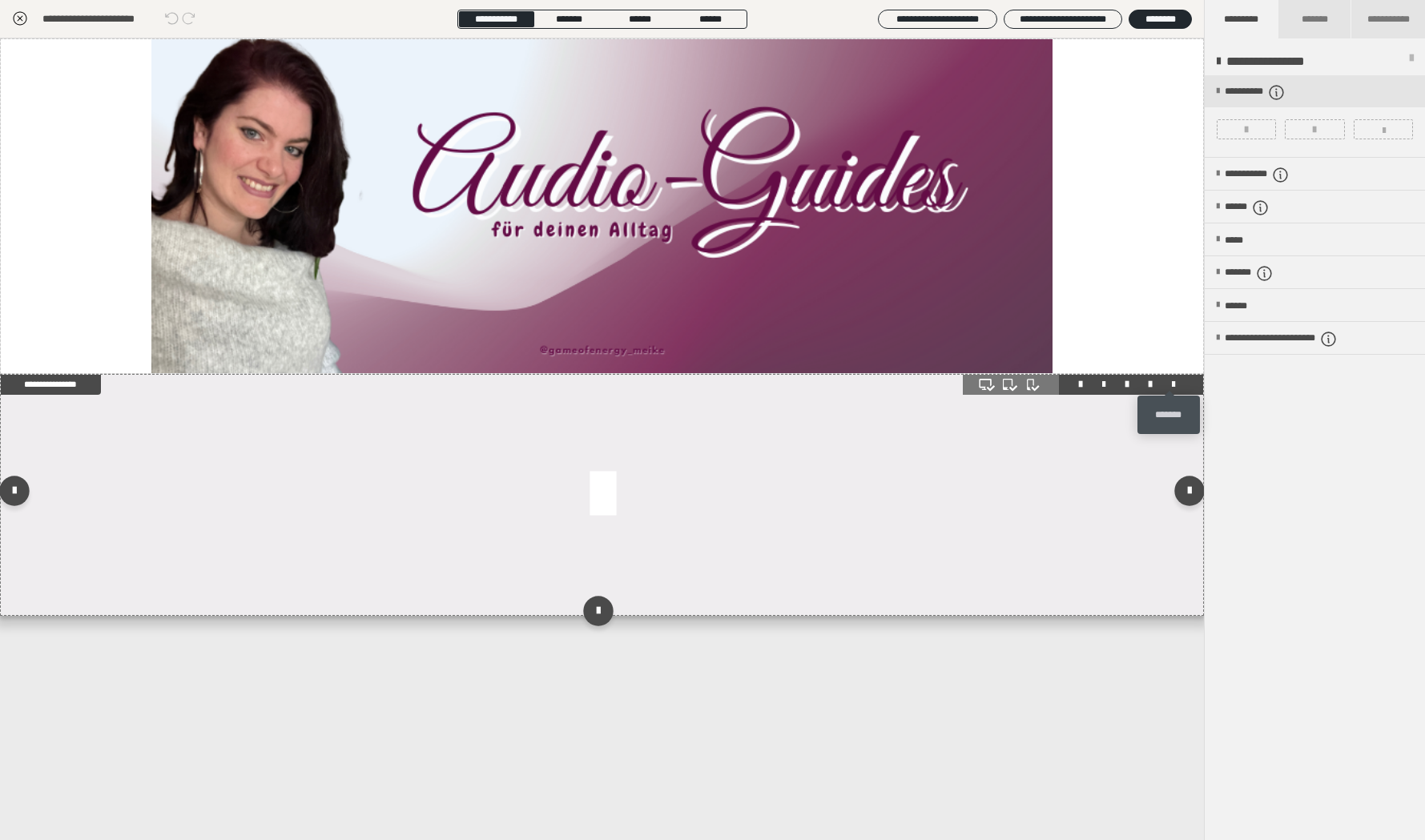 click at bounding box center (1173, 384) 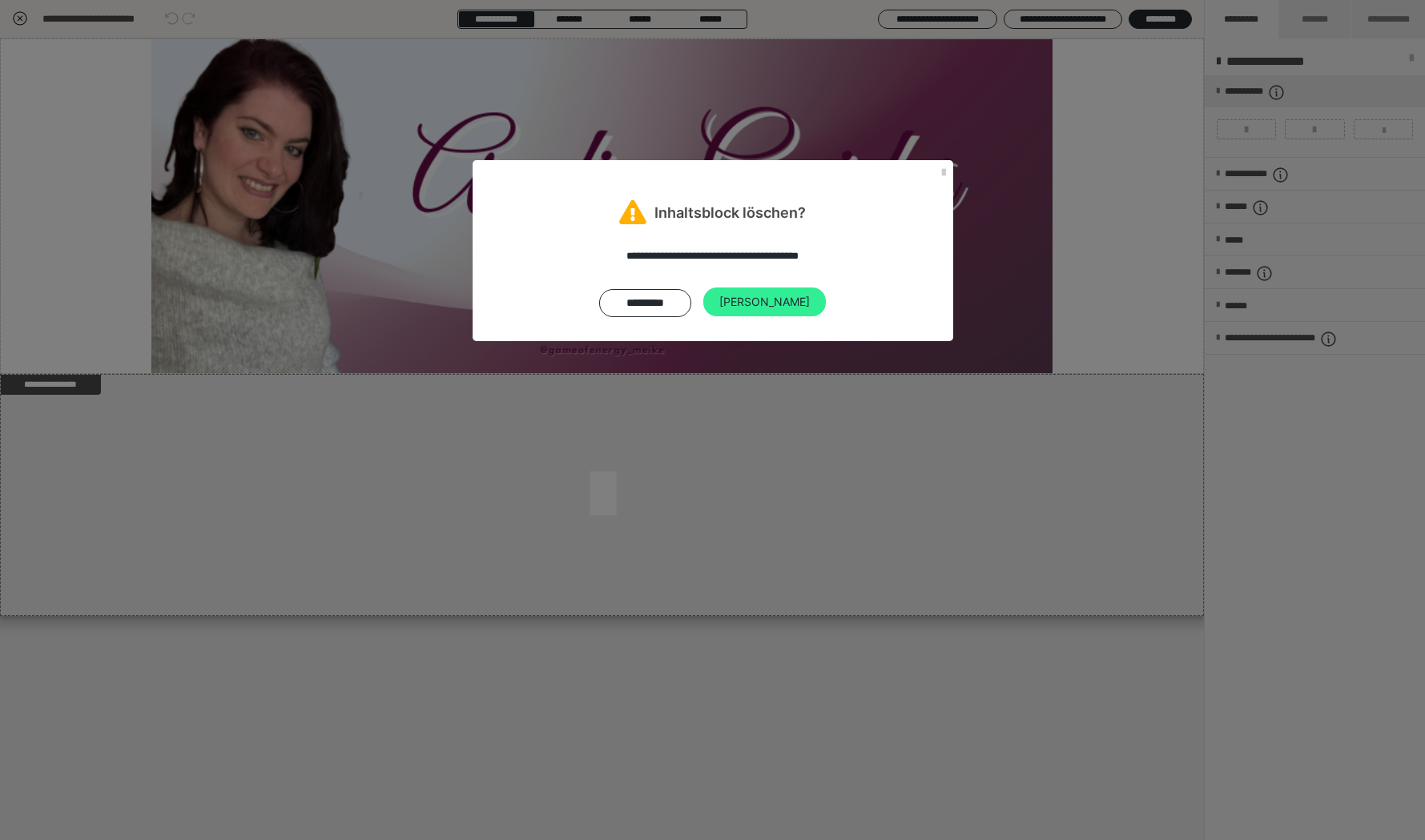 click on "[PERSON_NAME]" at bounding box center [764, 302] 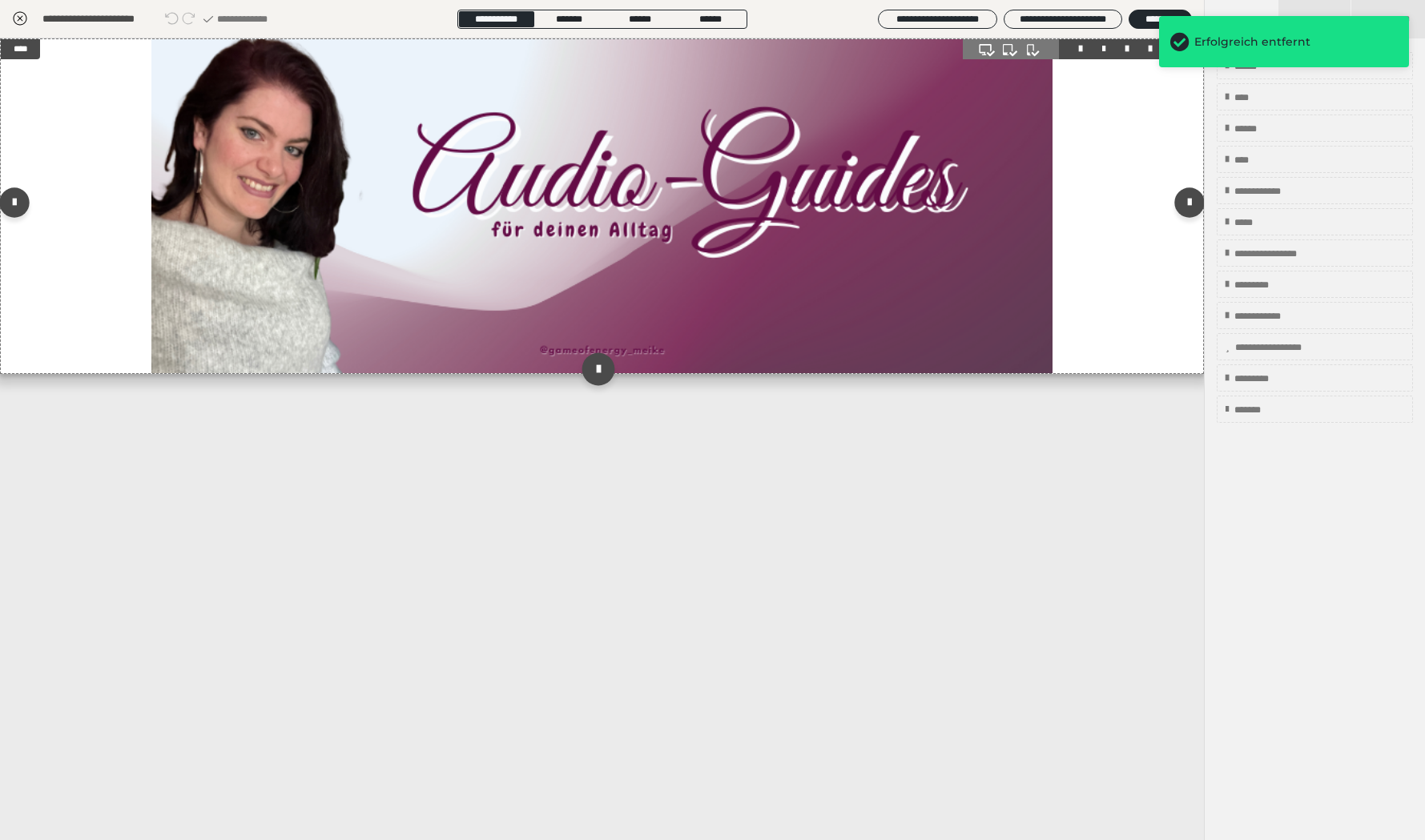 click at bounding box center (598, 369) 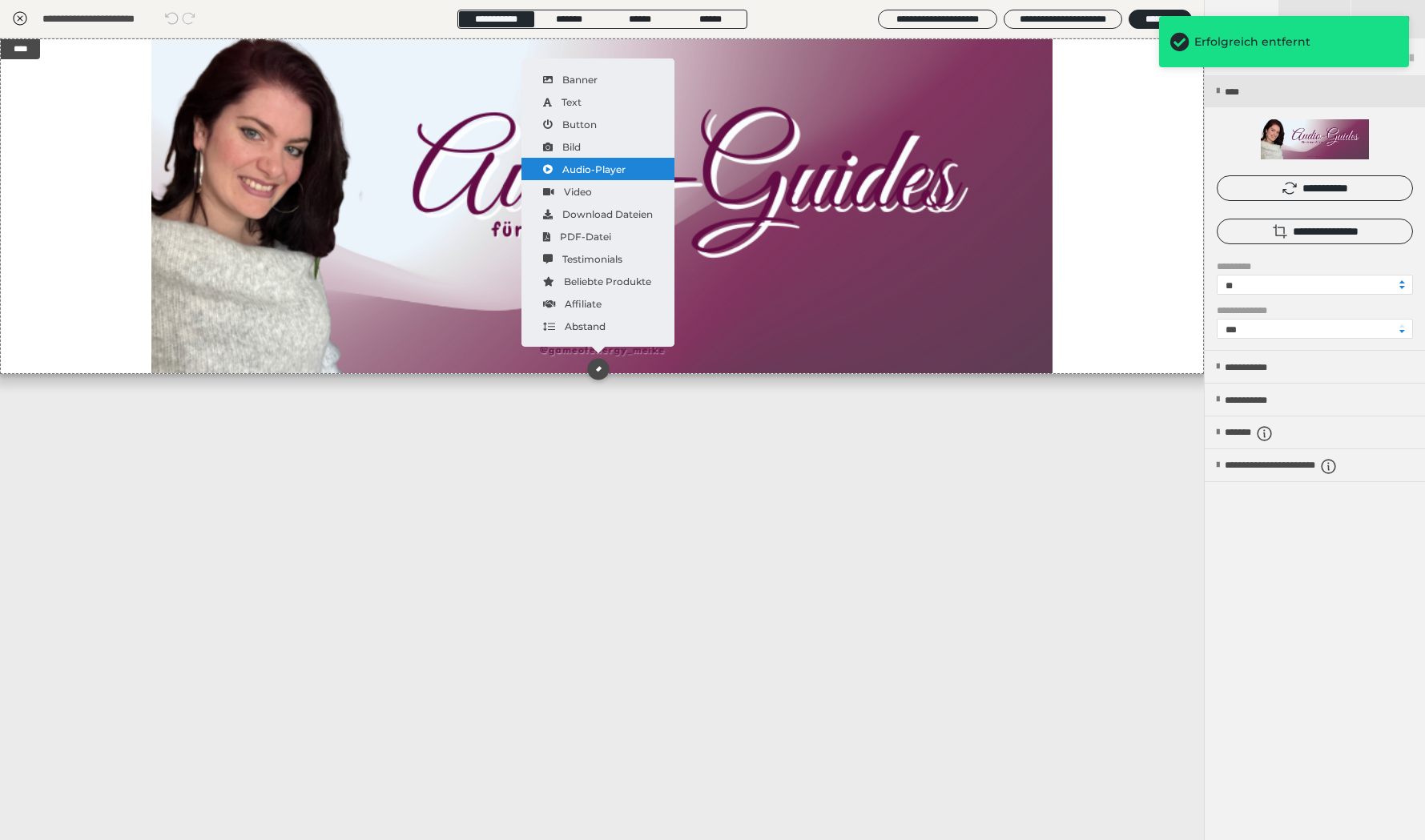 click on "Audio-Player" at bounding box center (598, 169) 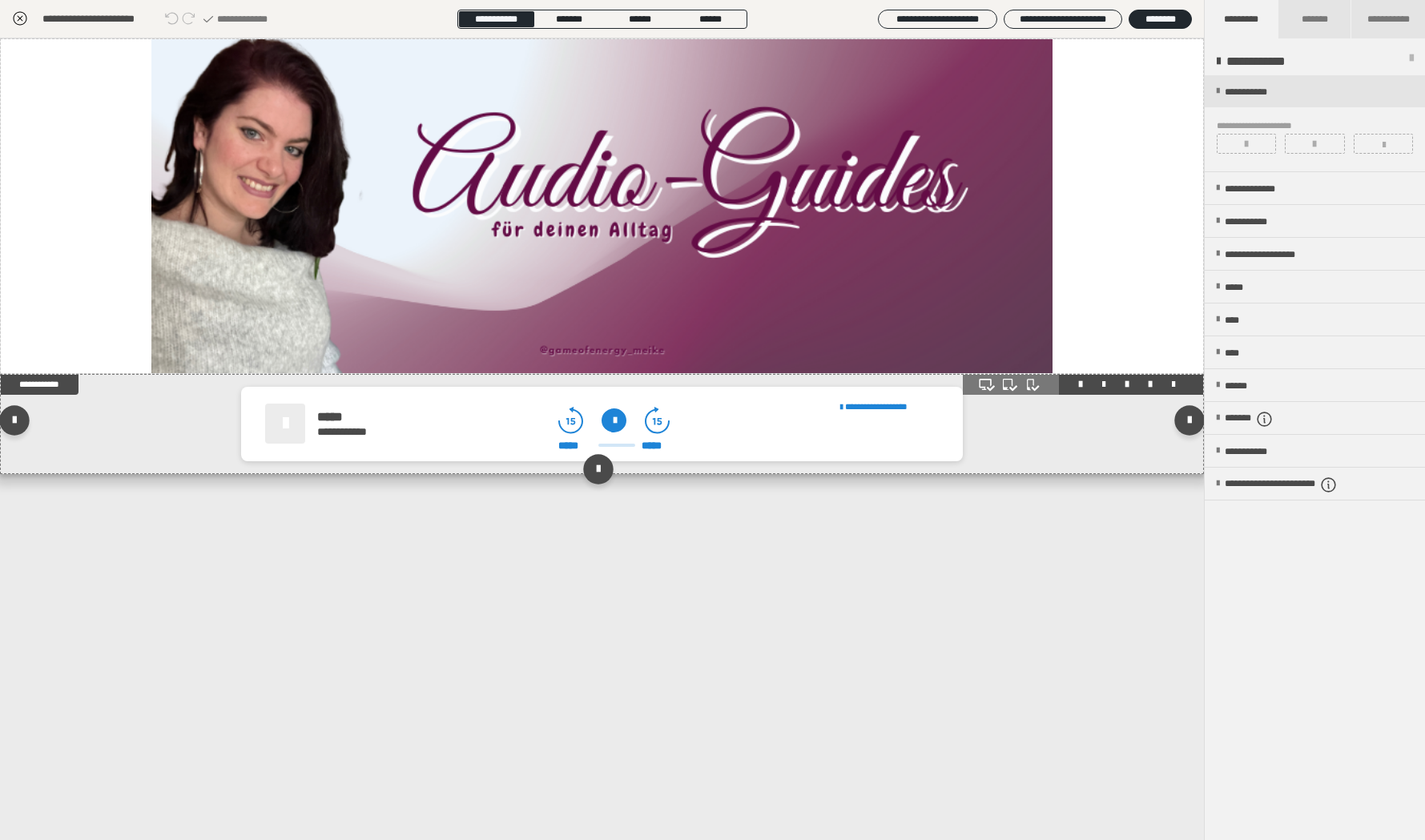 click on "**********" at bounding box center (602, 424) 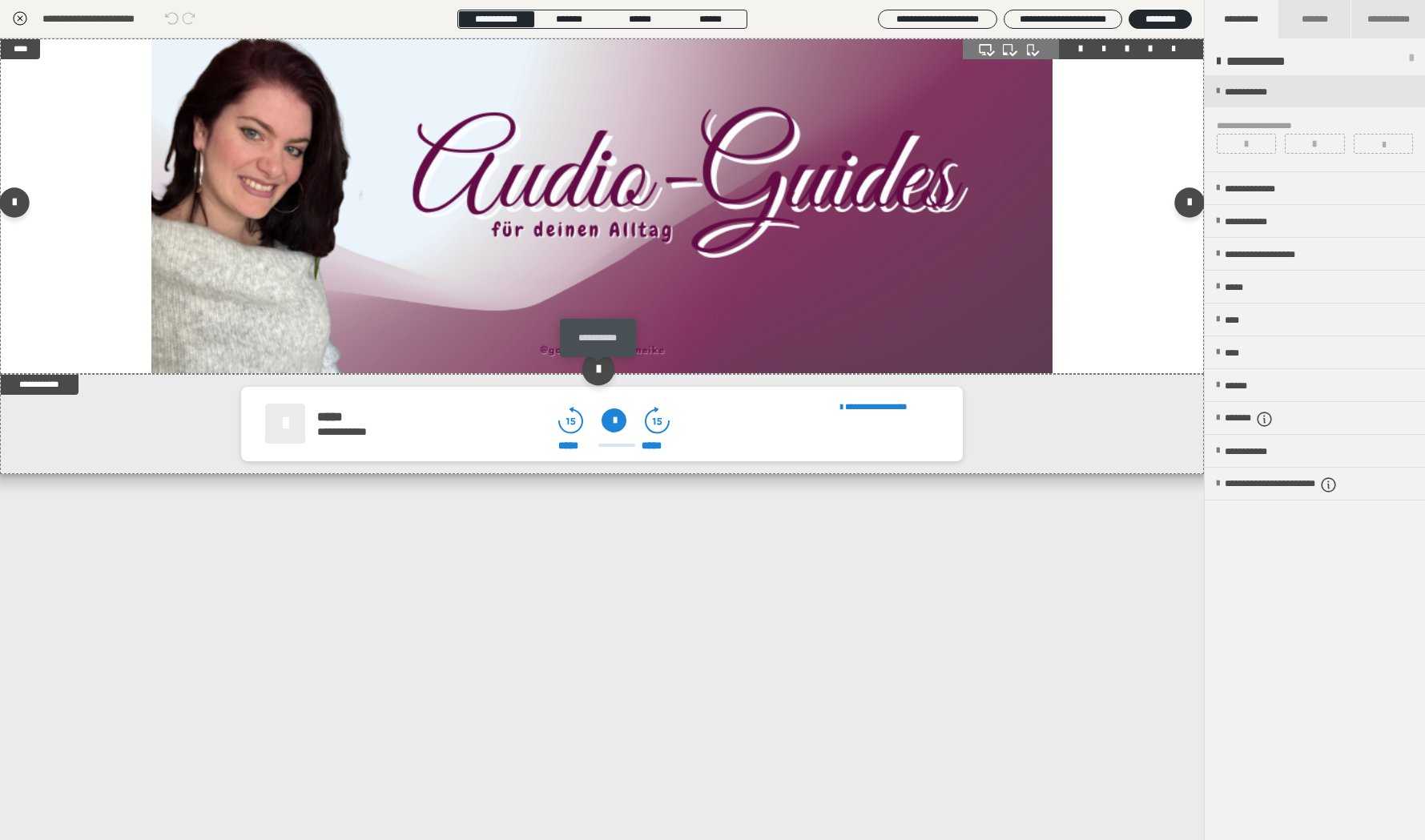 click at bounding box center (598, 369) 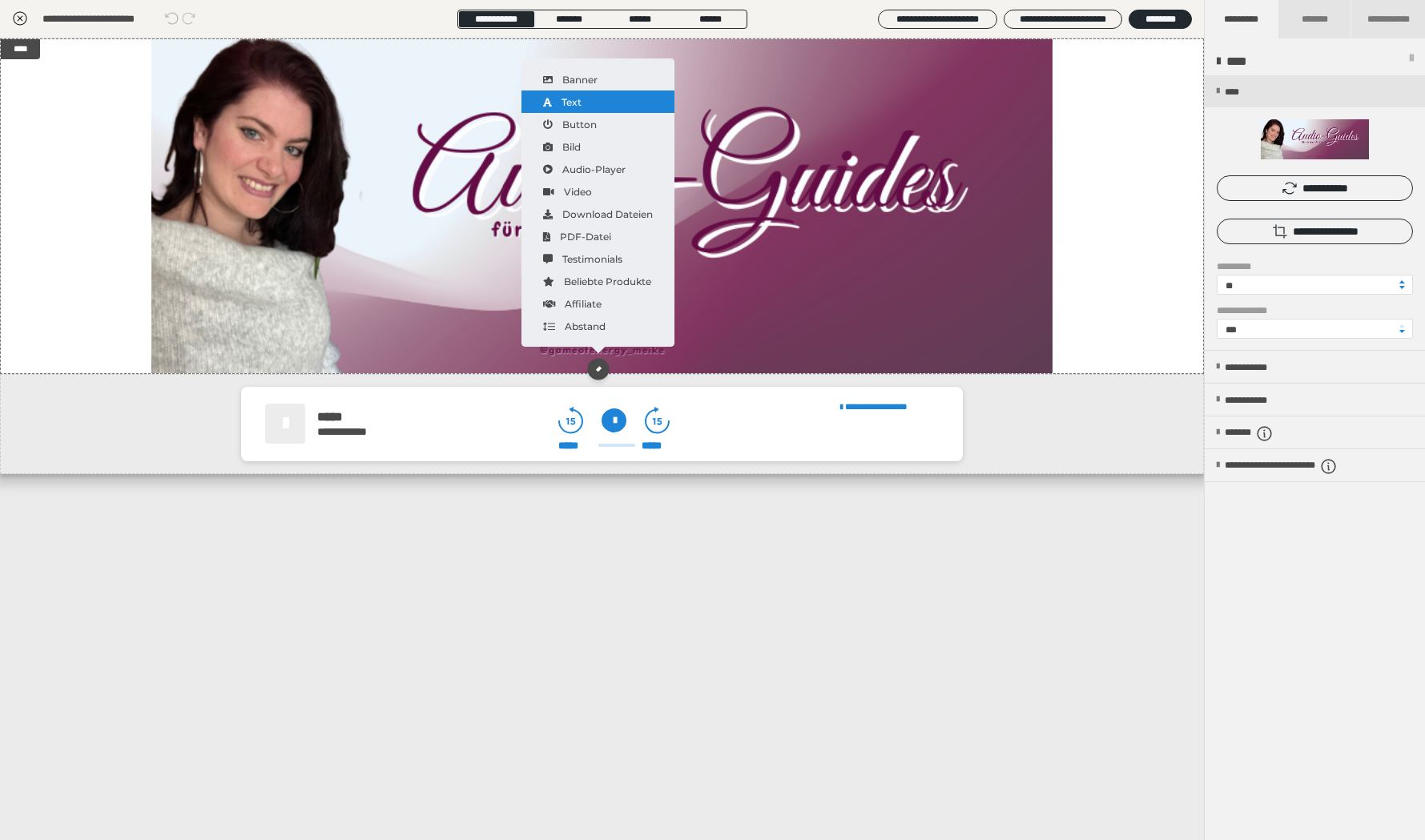 click on "Text" at bounding box center [598, 102] 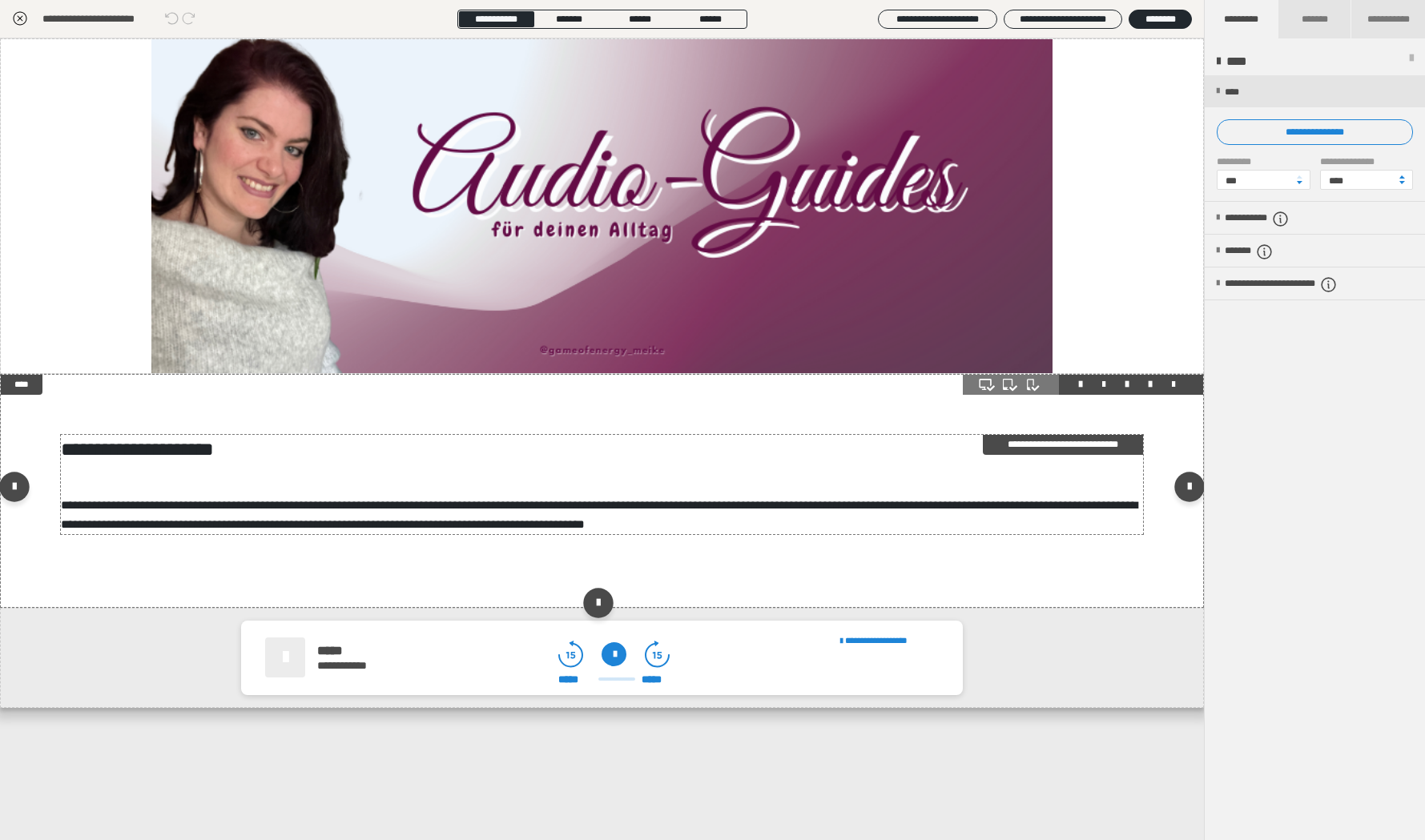click on "**********" at bounding box center (602, 484) 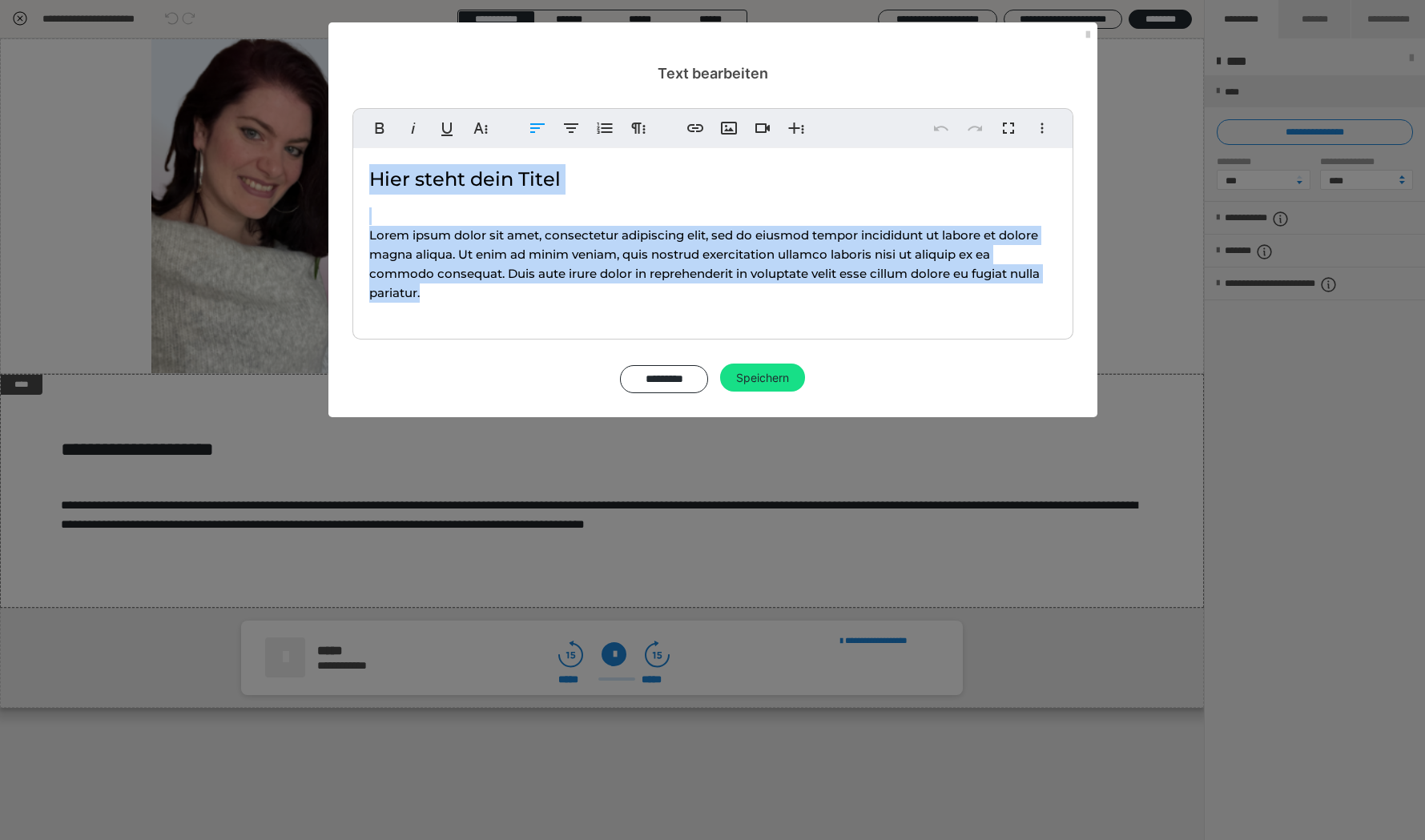 drag, startPoint x: 426, startPoint y: 312, endPoint x: 317, endPoint y: 129, distance: 213 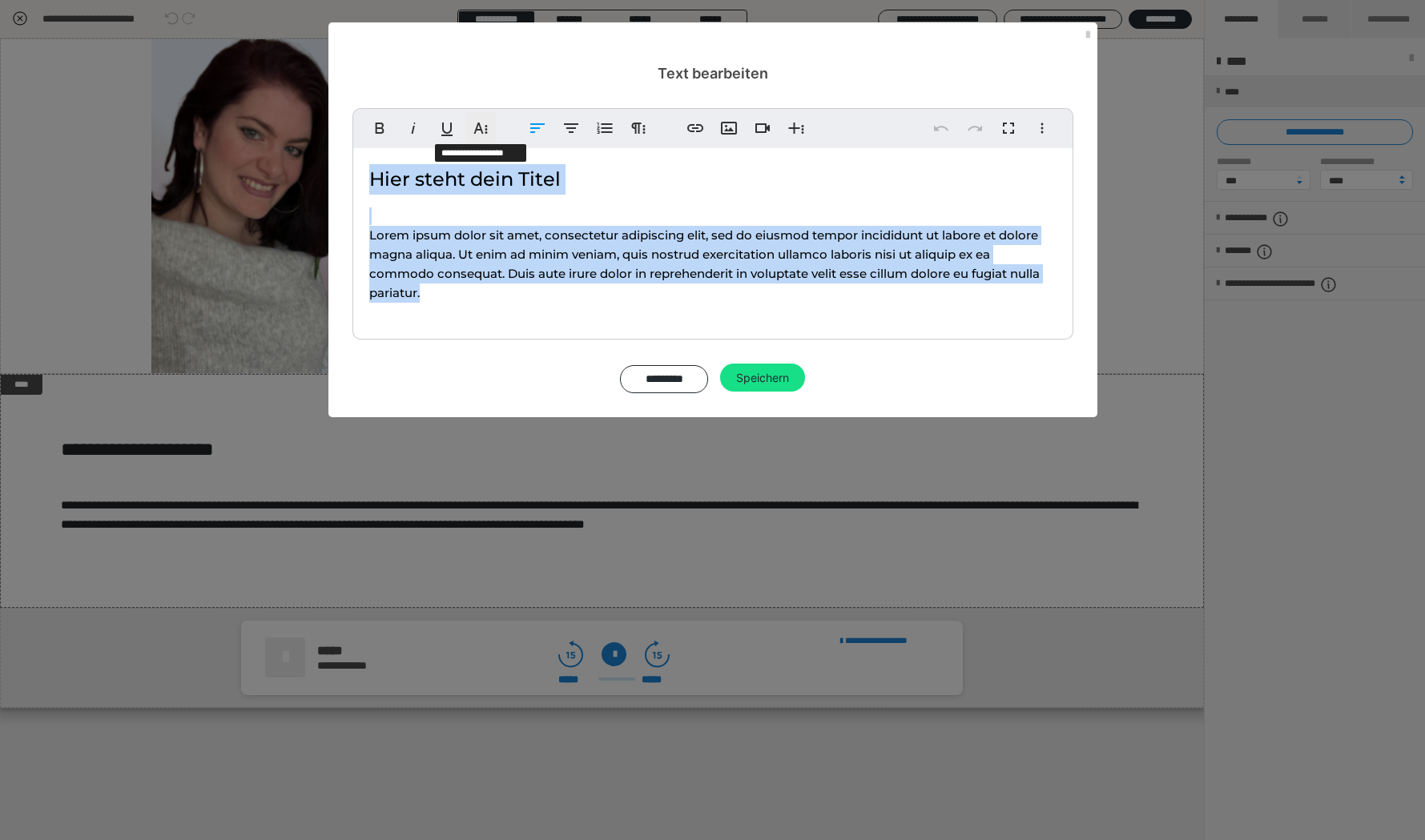 click 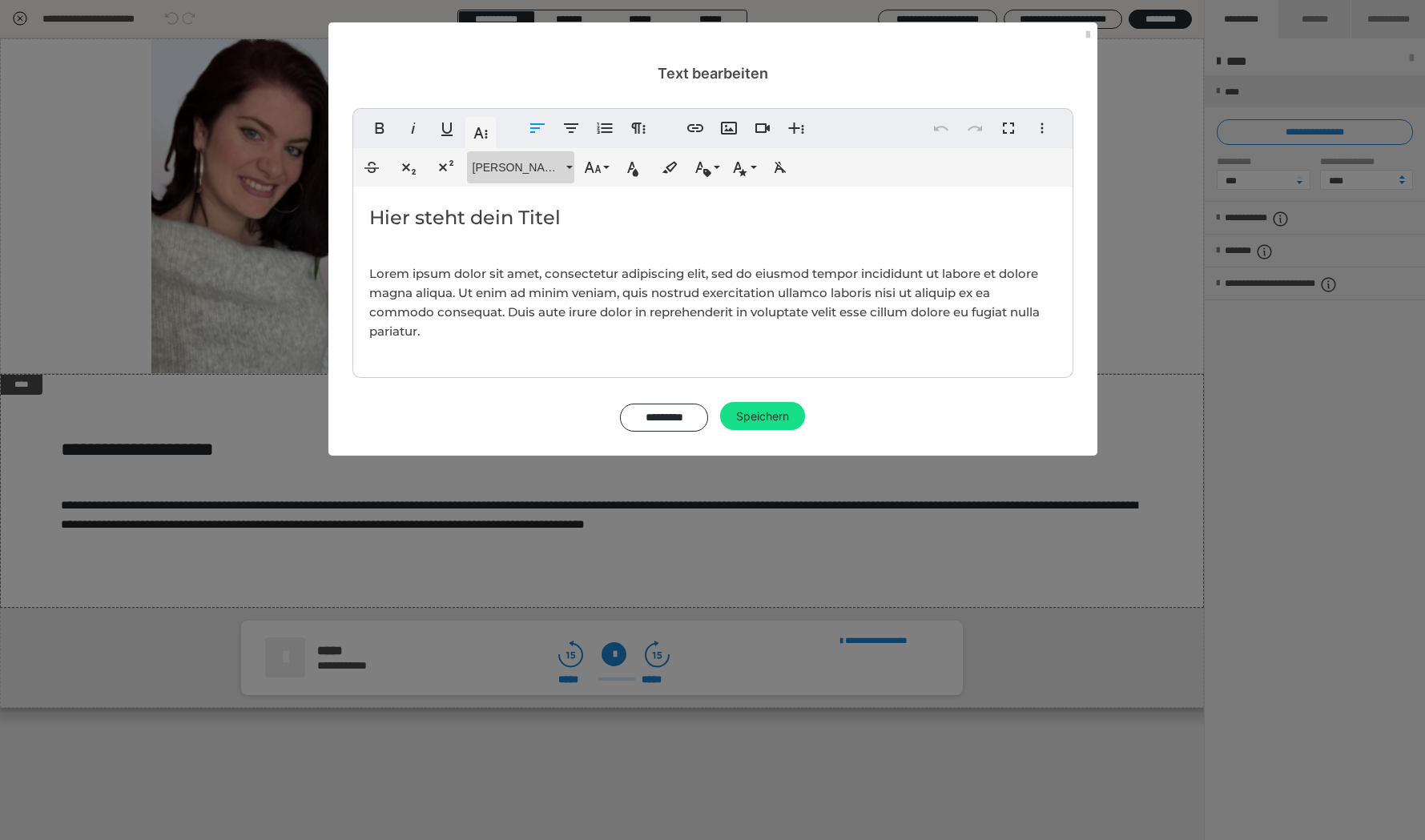 click on "[PERSON_NAME]" at bounding box center [517, 167] 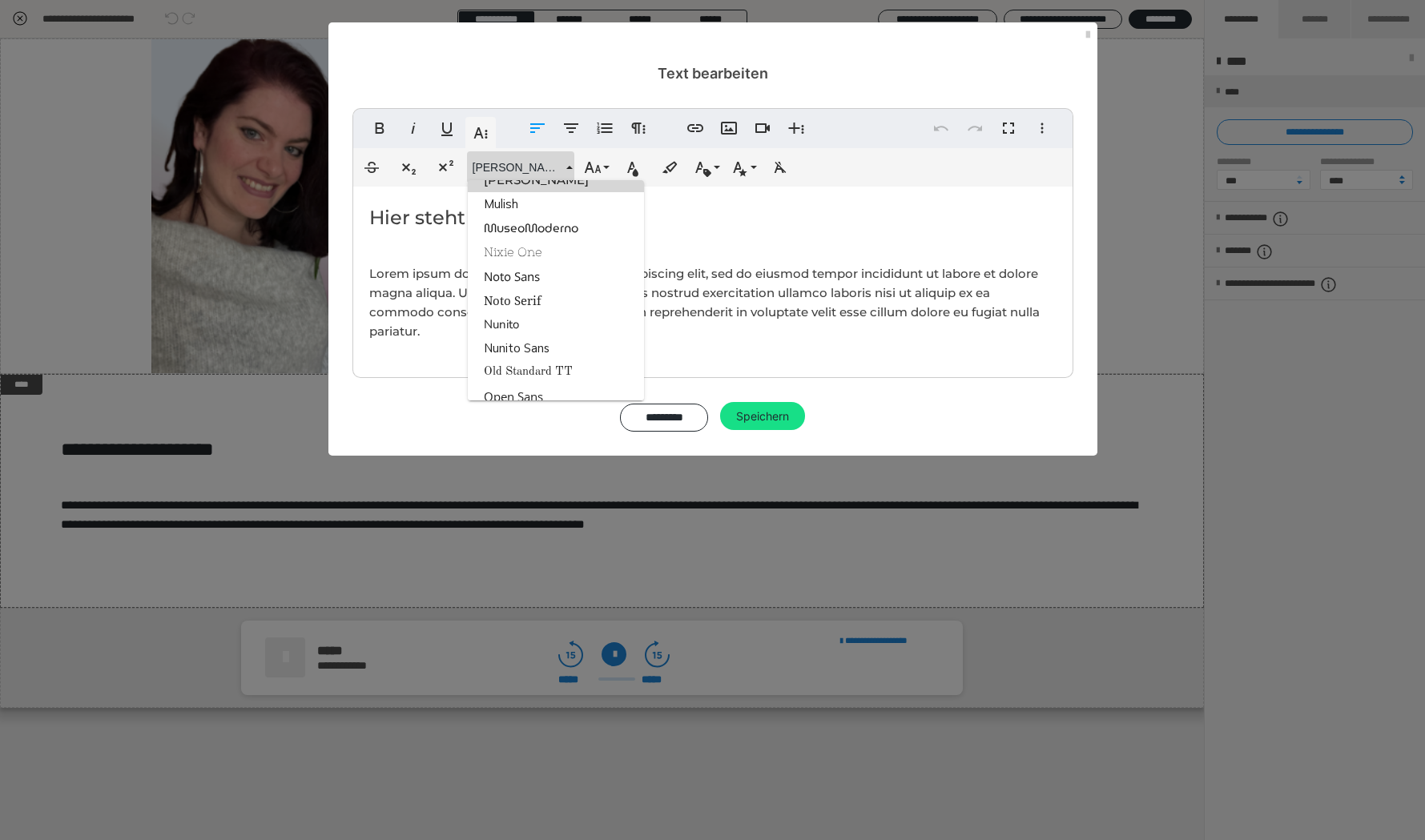 scroll, scrollTop: 0, scrollLeft: 0, axis: both 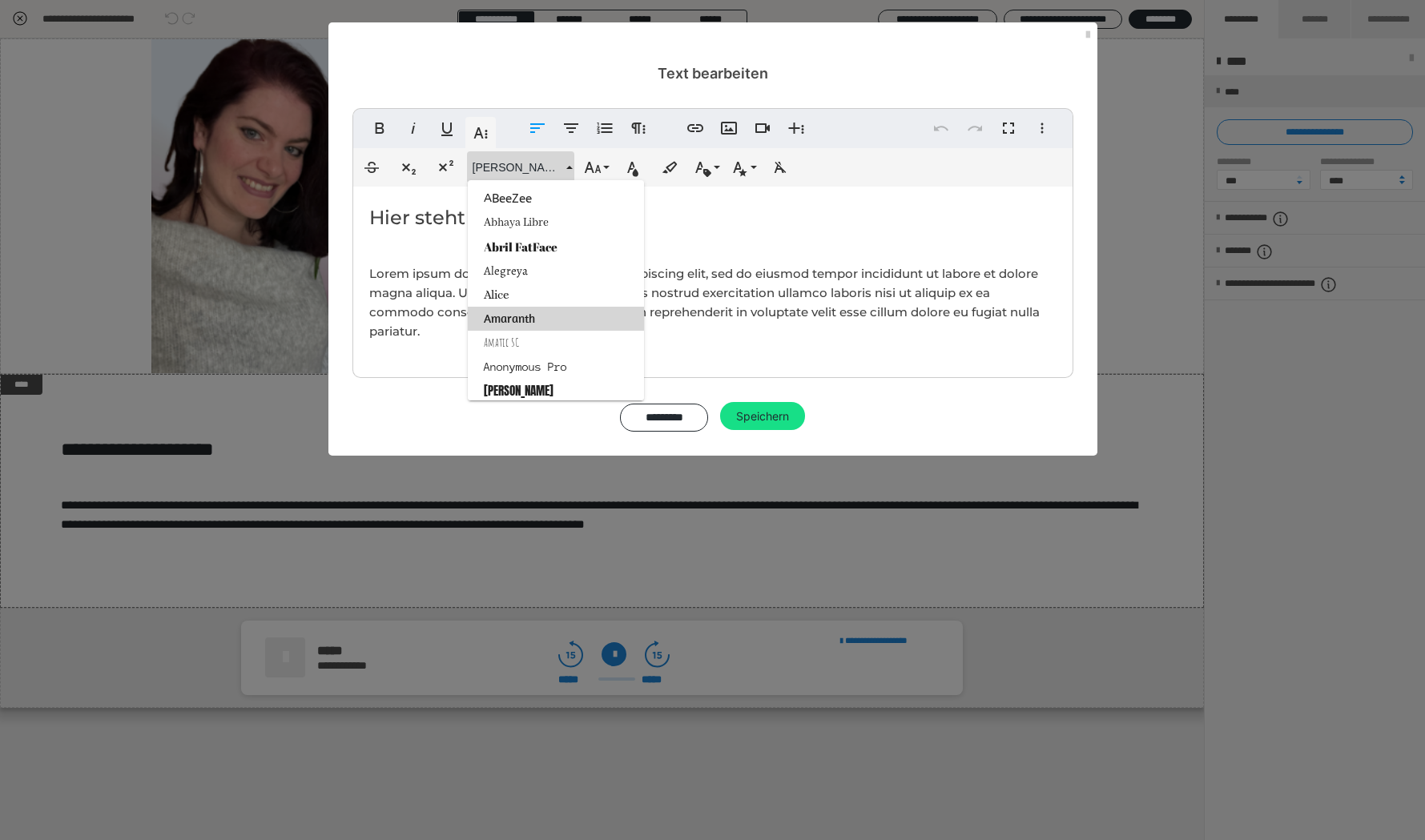 click on "Amaranth" at bounding box center (556, 319) 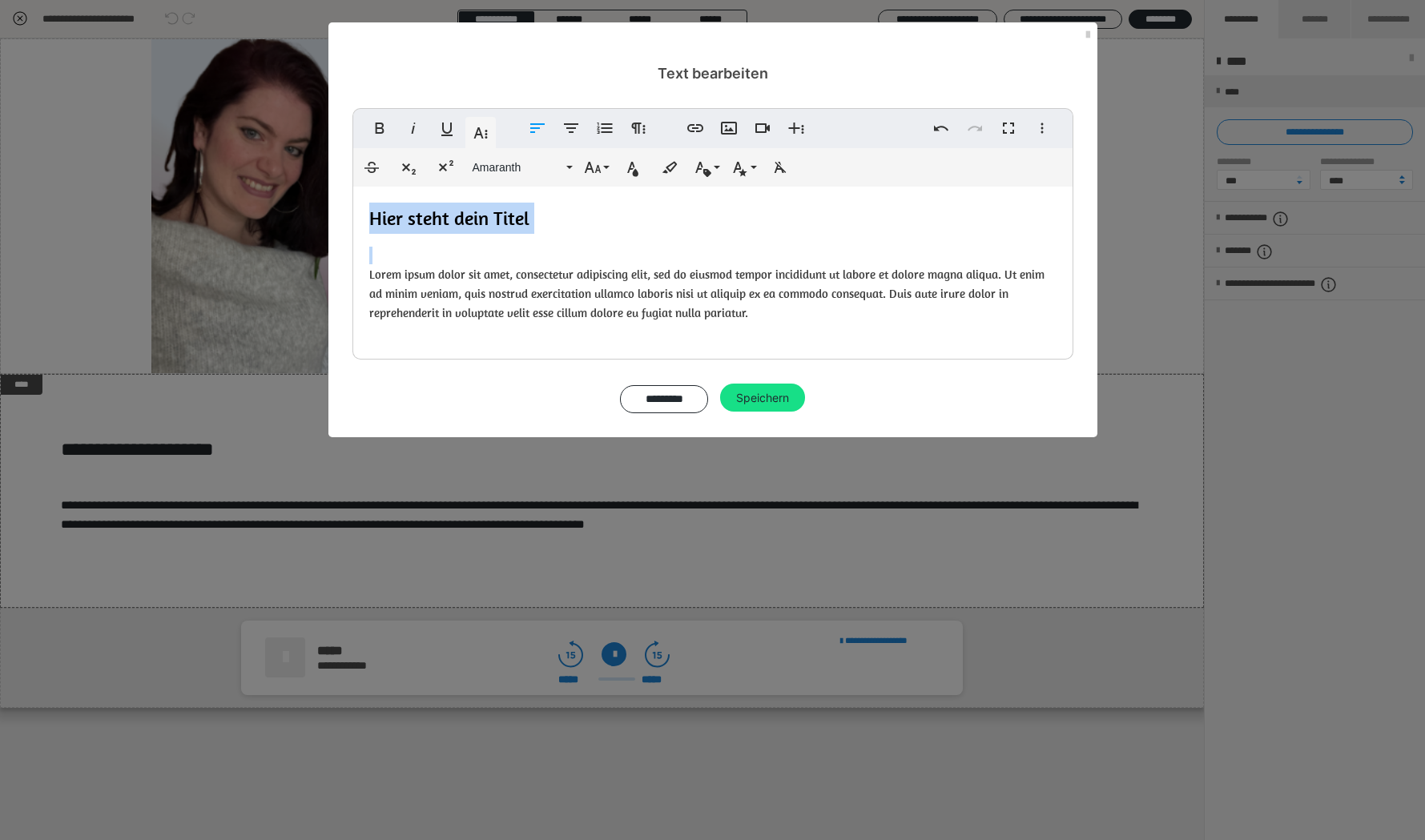 type 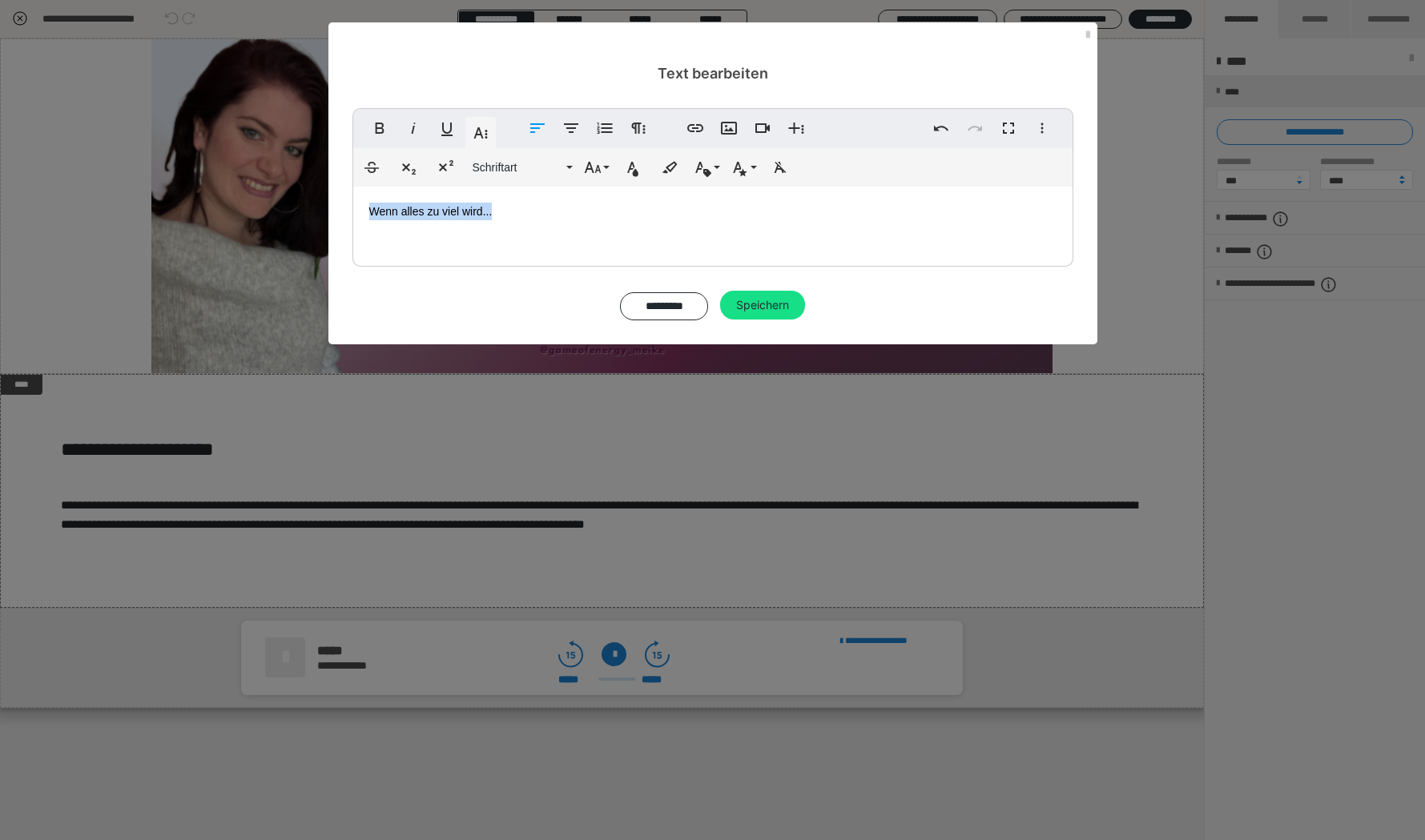 drag, startPoint x: 529, startPoint y: 219, endPoint x: 327, endPoint y: 213, distance: 202.0891 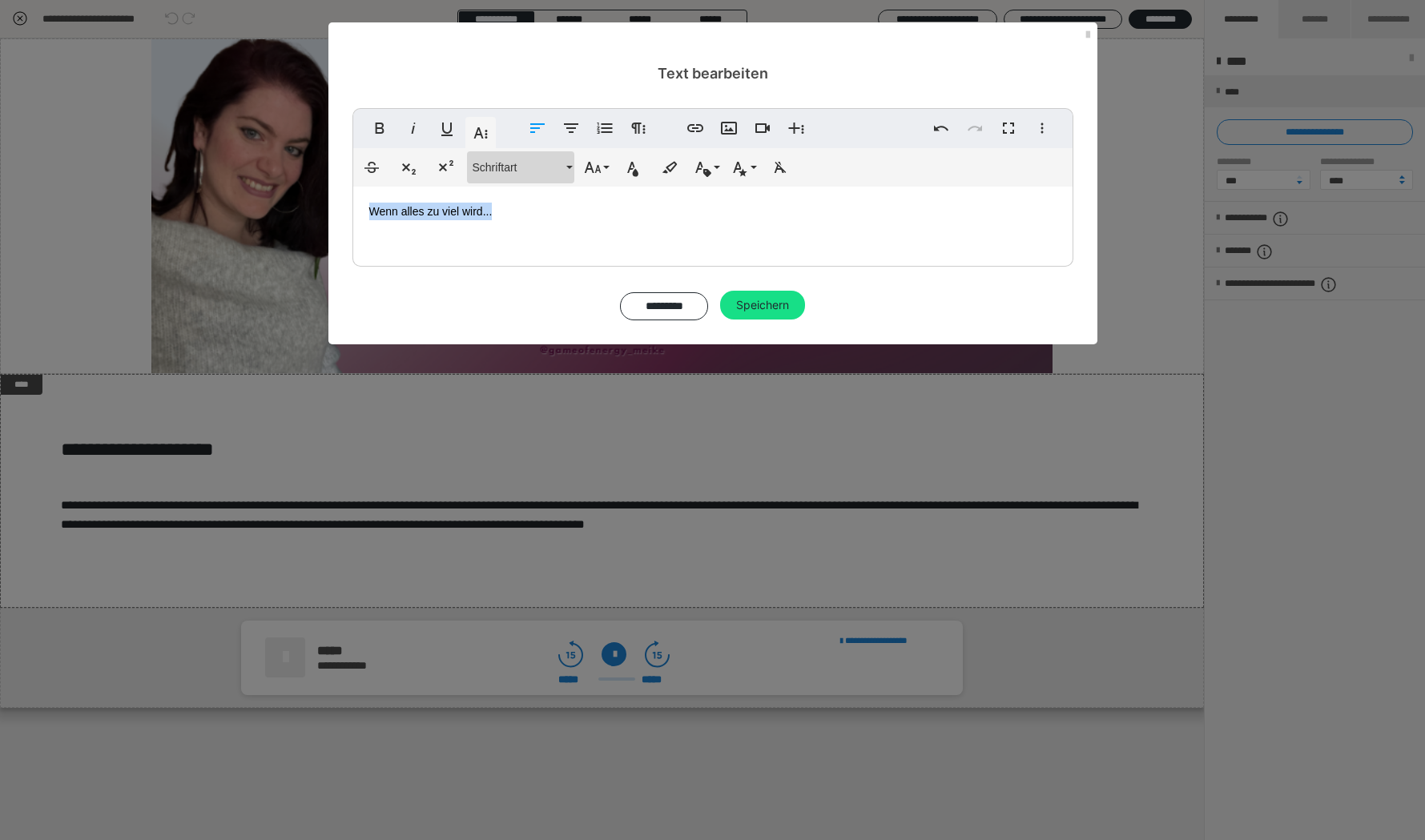 click on "Schriftart" at bounding box center (517, 167) 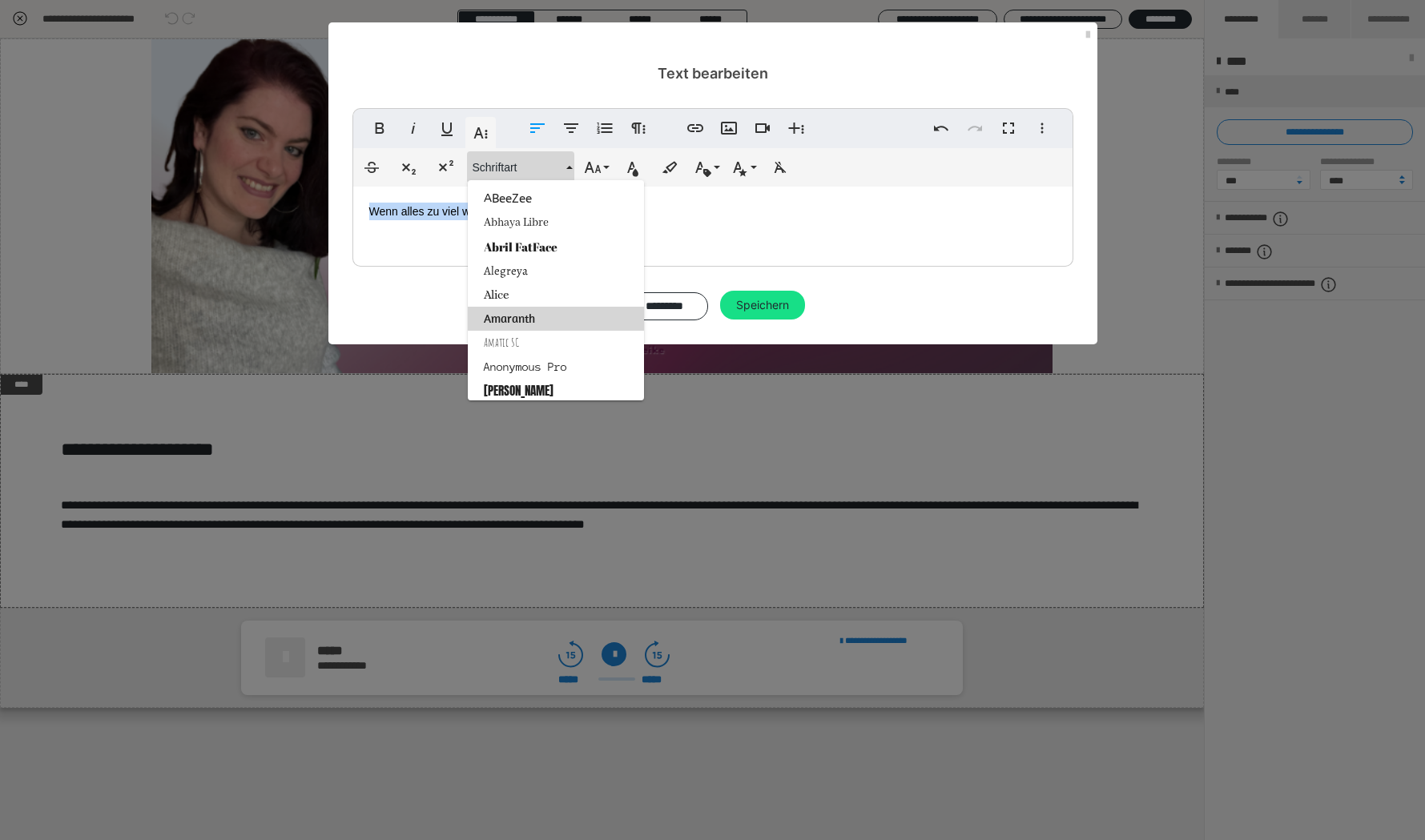 click on "Amaranth" at bounding box center [556, 319] 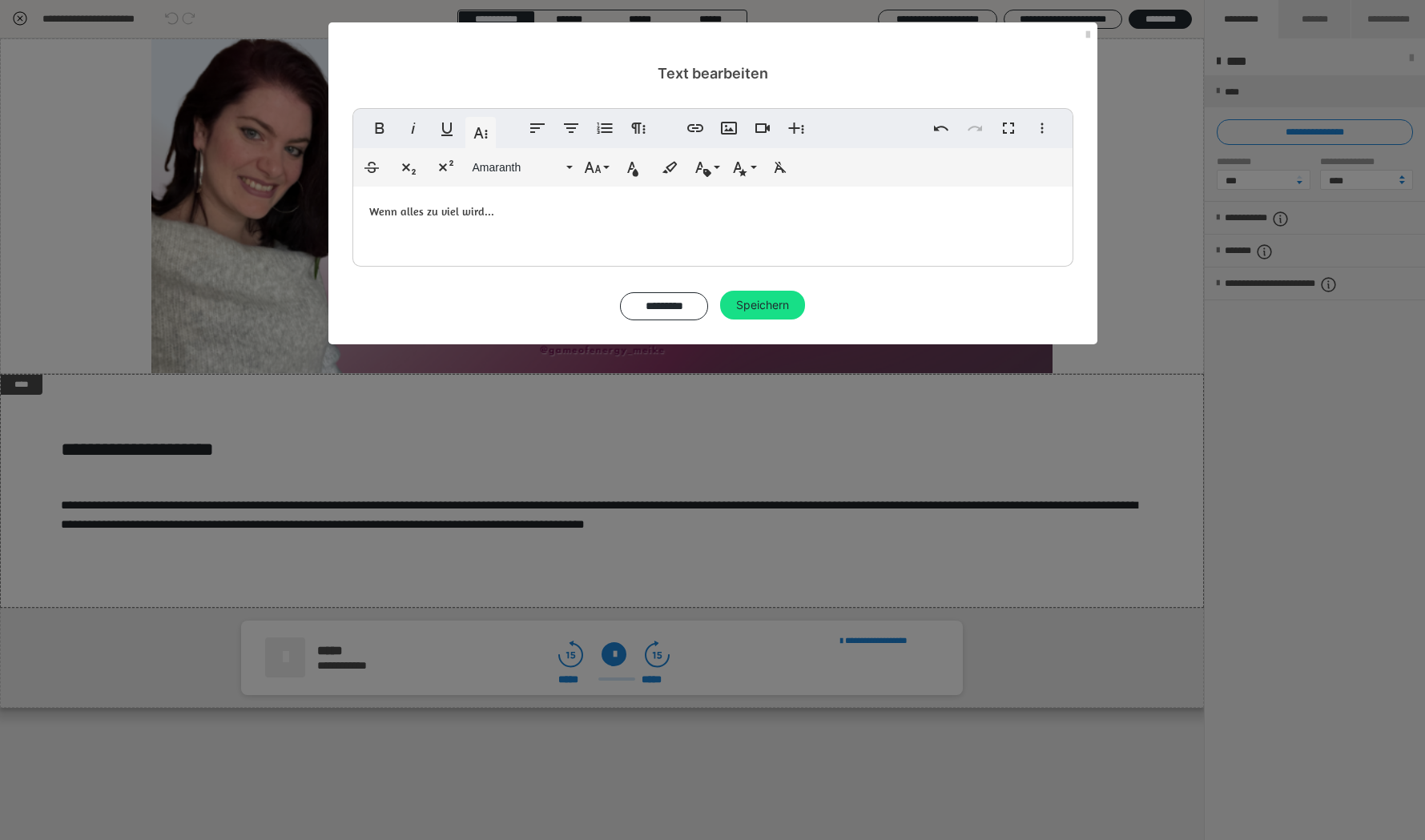 click on "Wenn alles zu viel wird..." at bounding box center [713, 223] 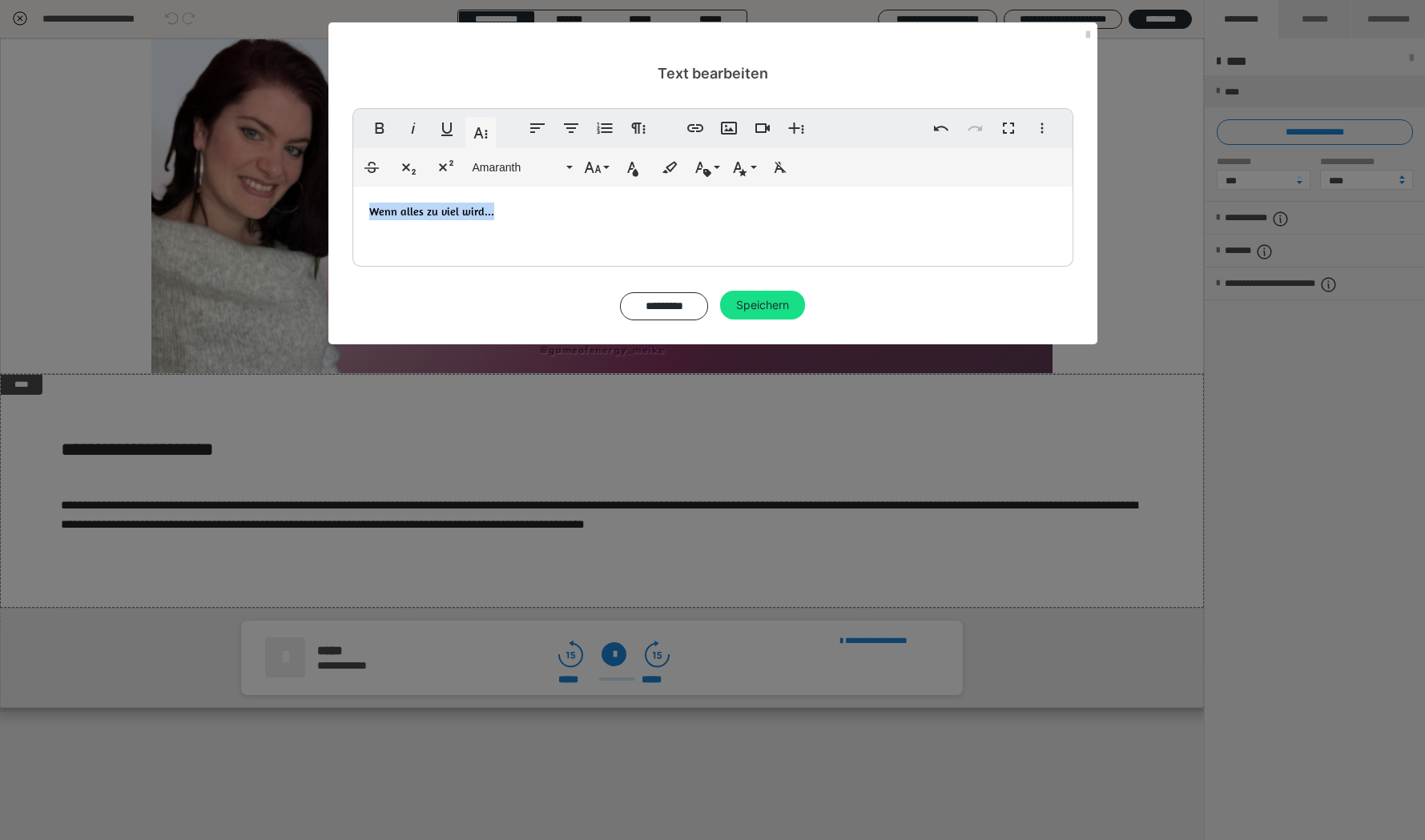 drag, startPoint x: 562, startPoint y: 212, endPoint x: 322, endPoint y: 207, distance: 240.05 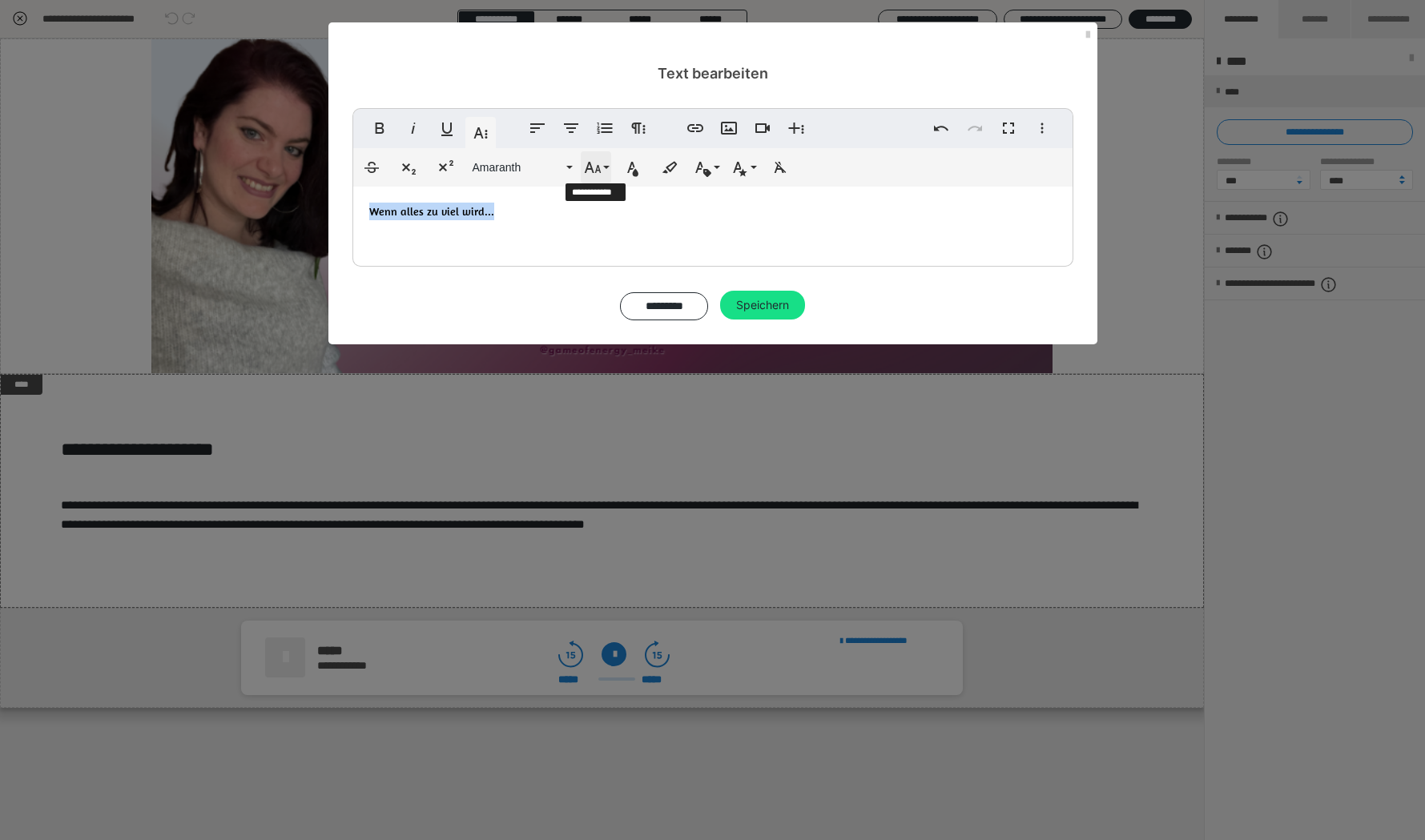 click 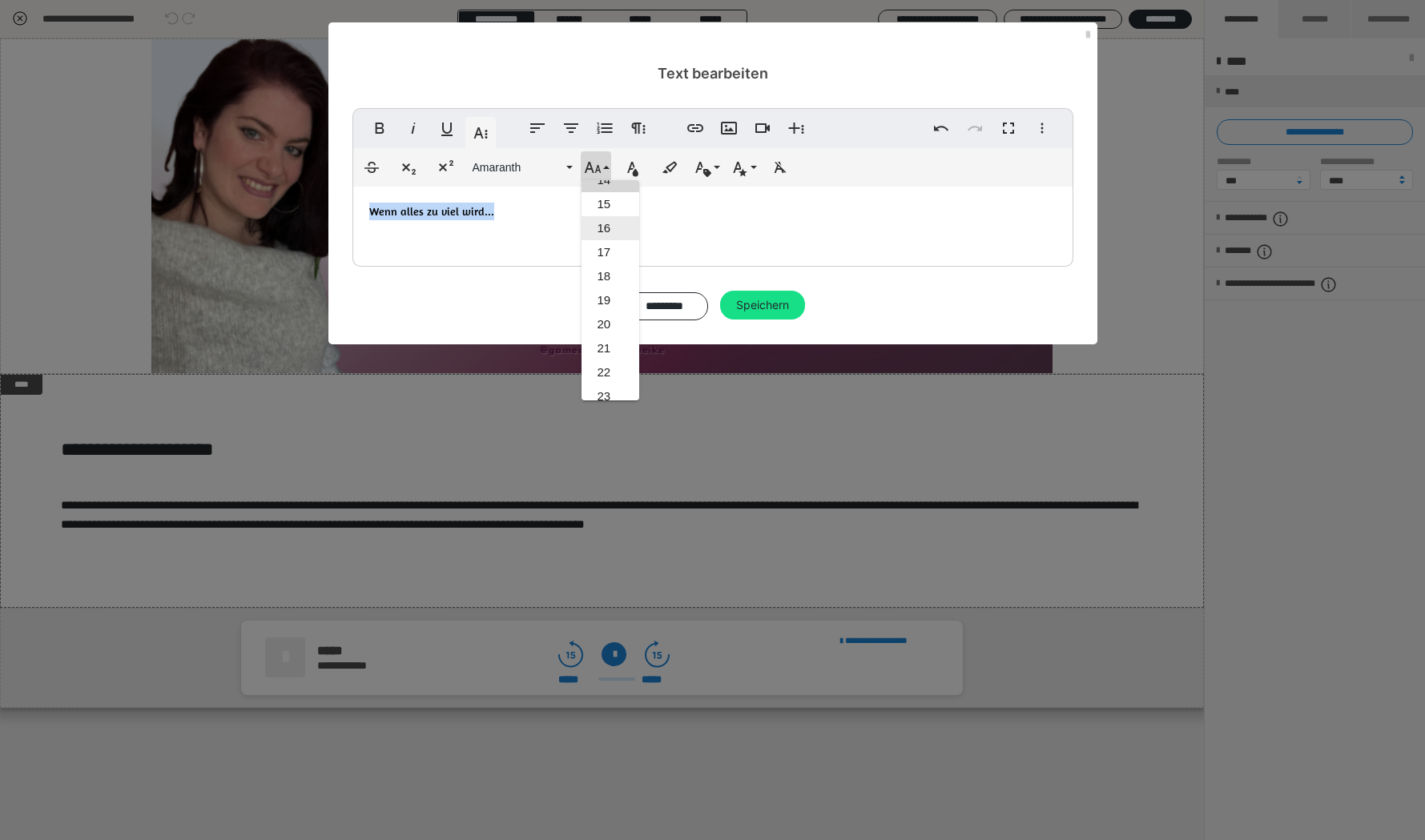 click on "16" at bounding box center [610, 228] 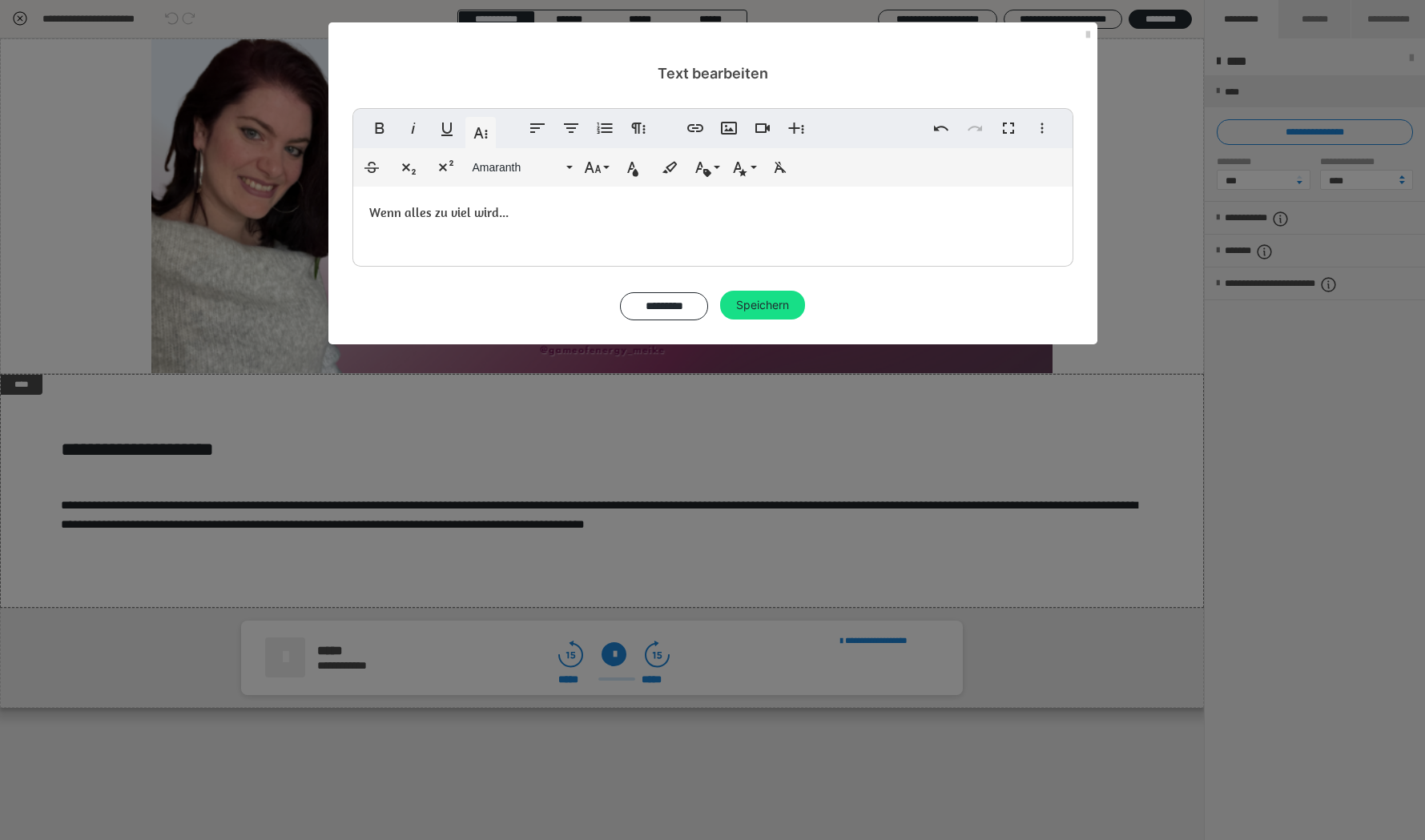 click on "Wenn alles zu viel wird..." at bounding box center (713, 223) 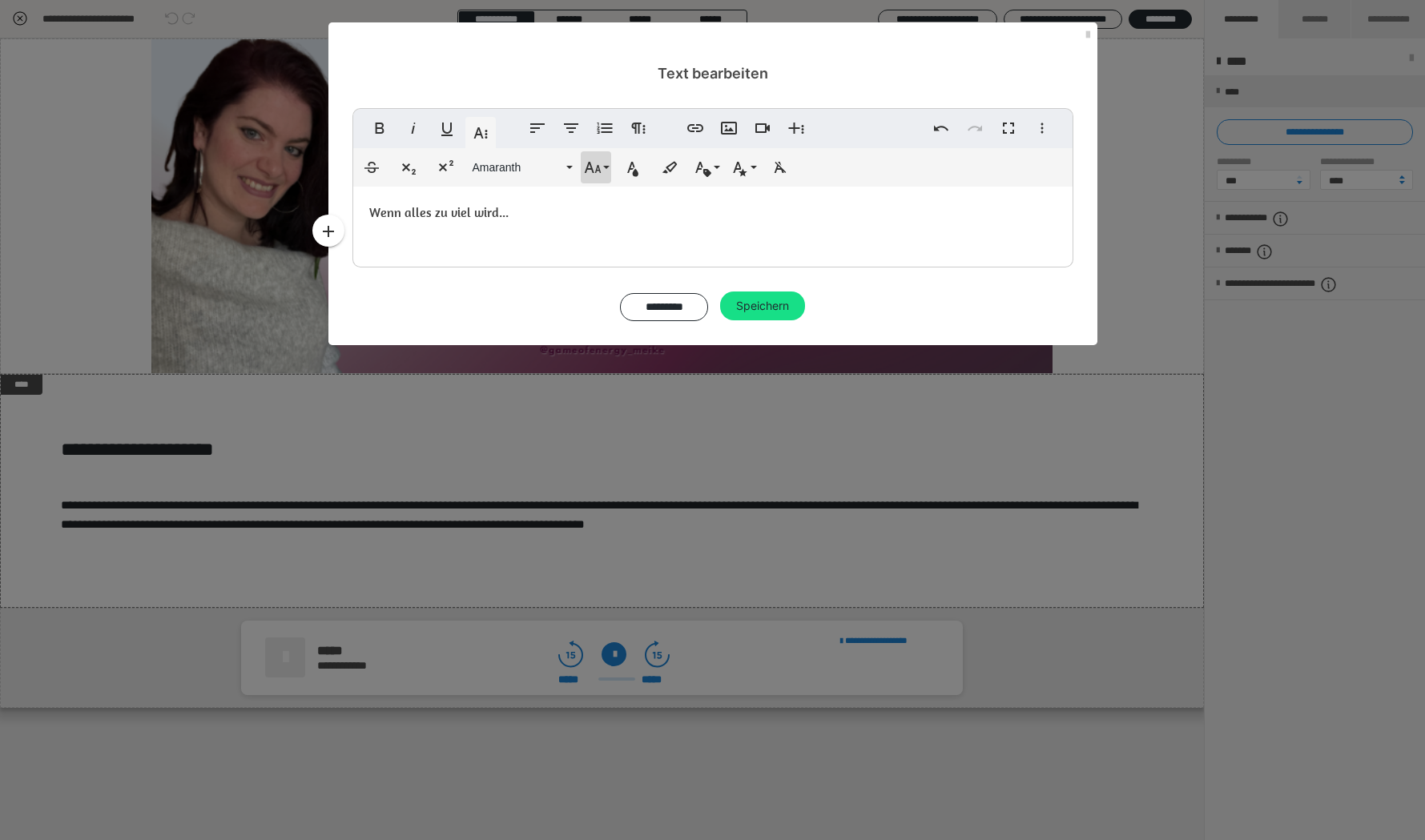 click 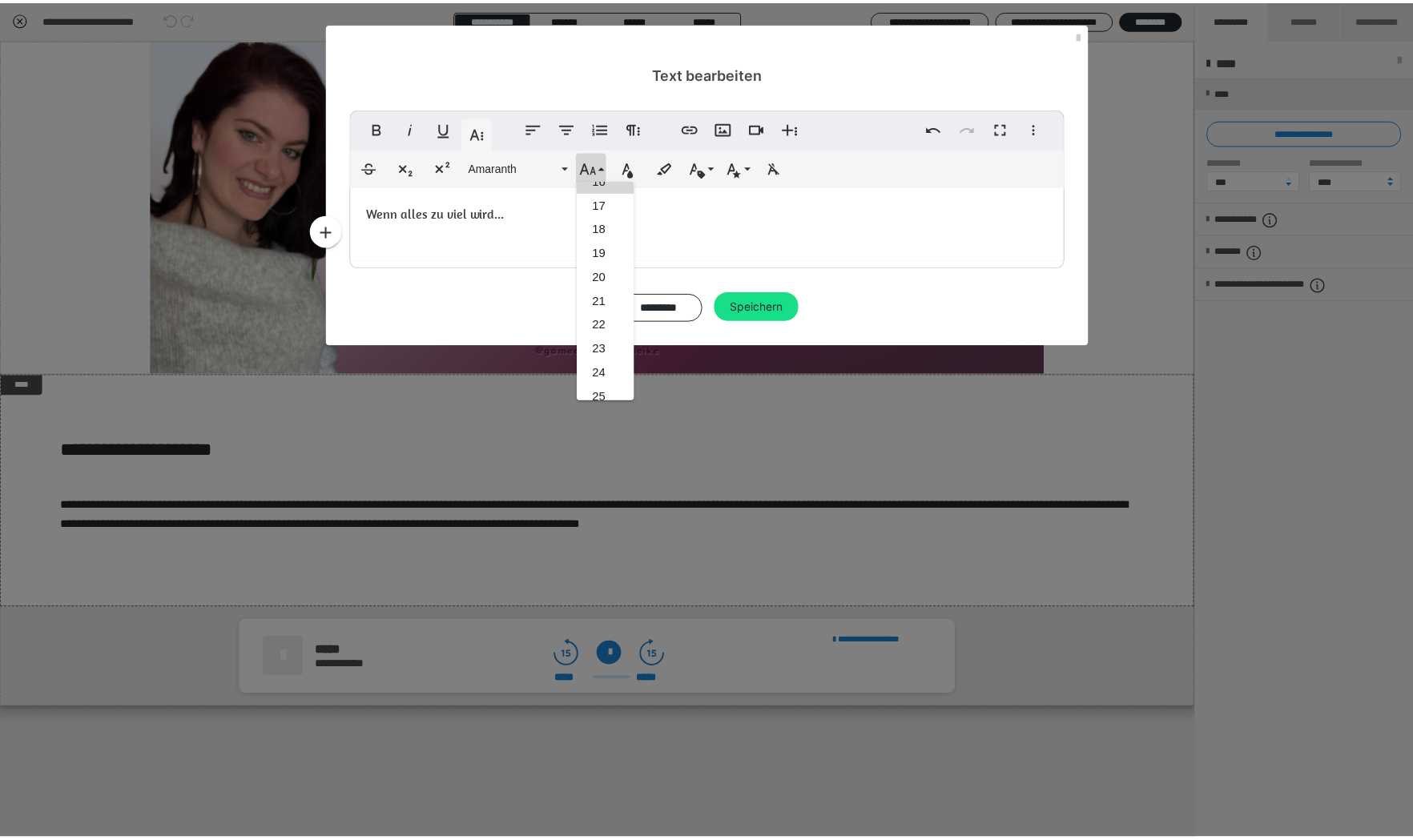 scroll, scrollTop: 251, scrollLeft: 0, axis: vertical 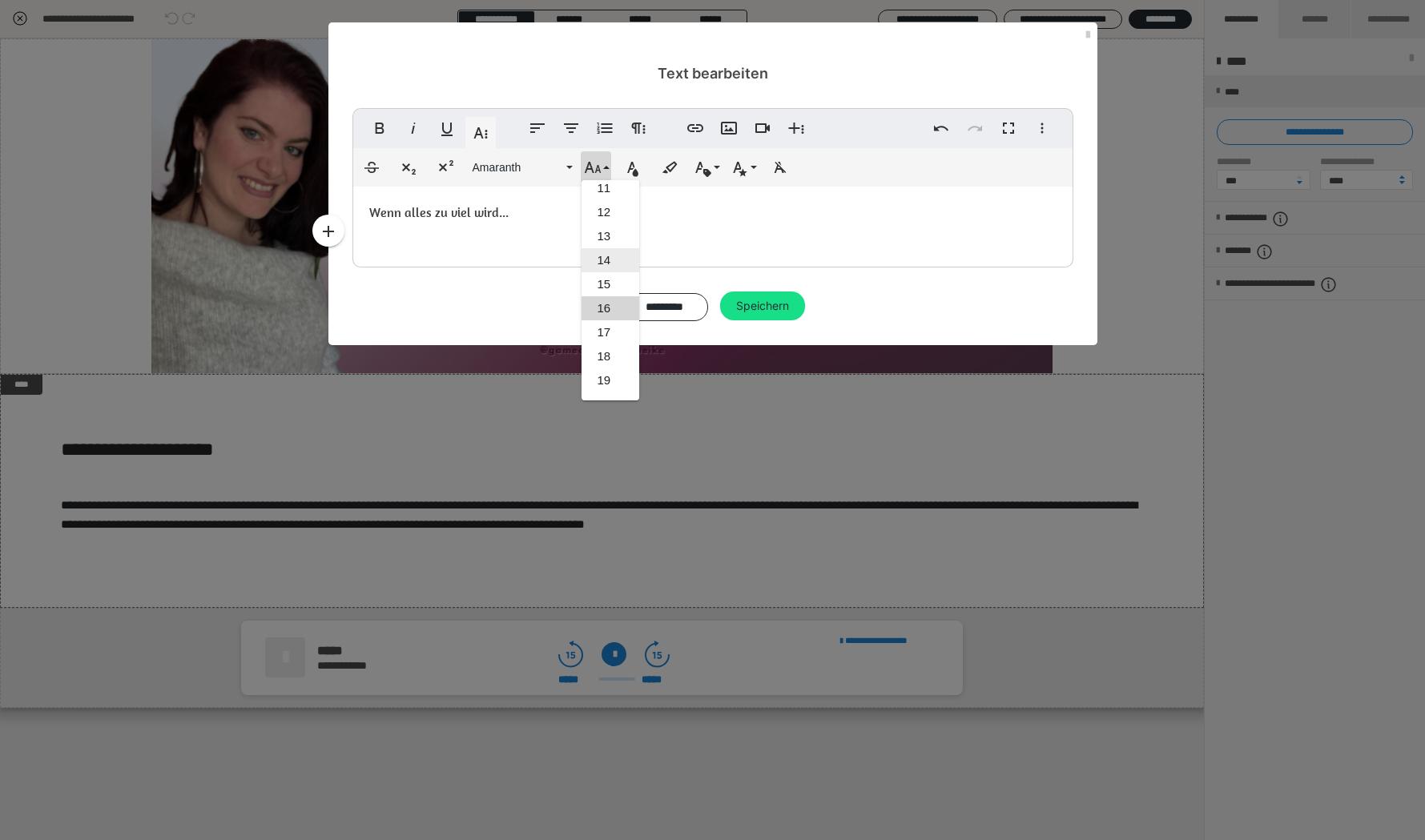 click on "14" at bounding box center [610, 260] 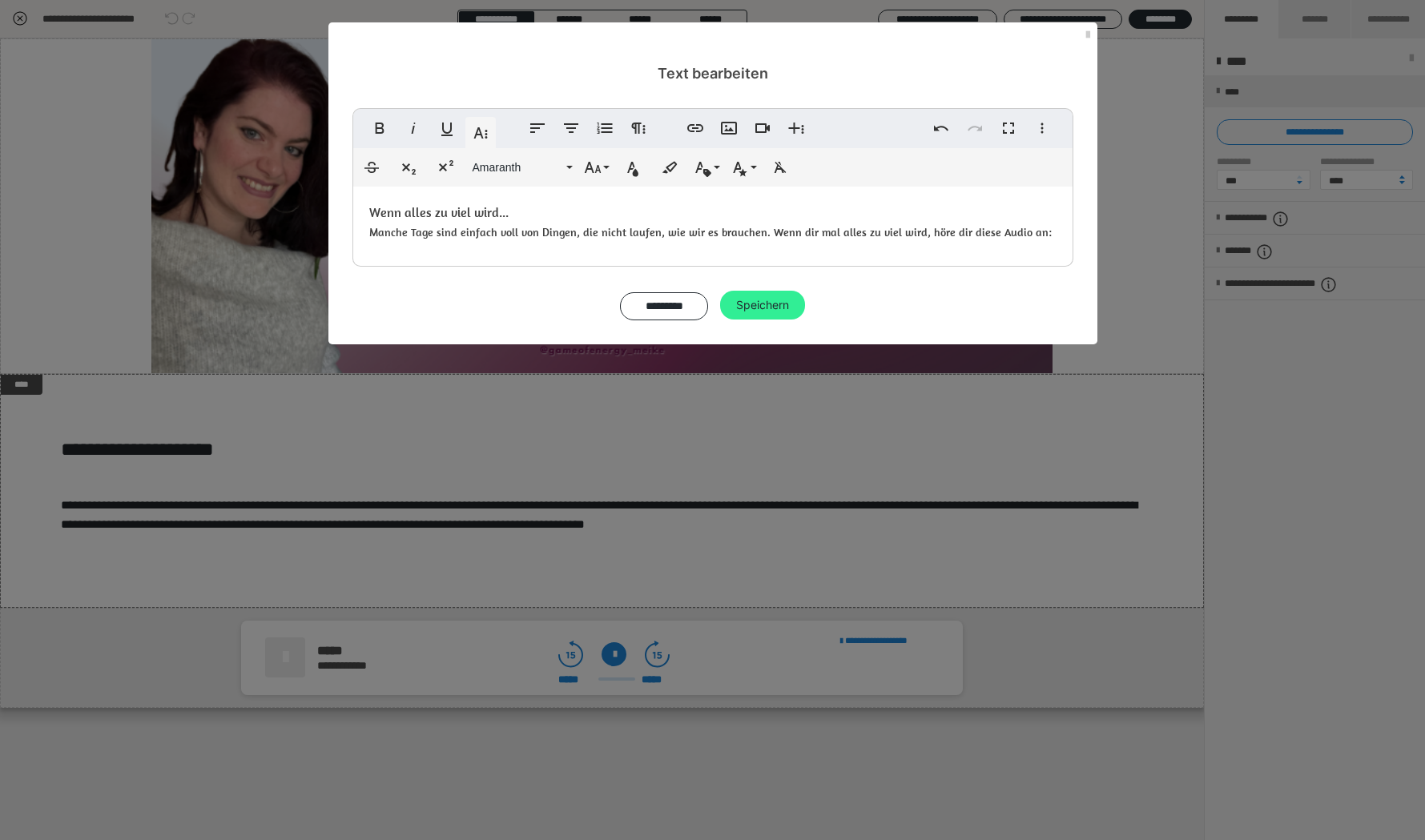 click on "Speichern" at bounding box center (763, 305) 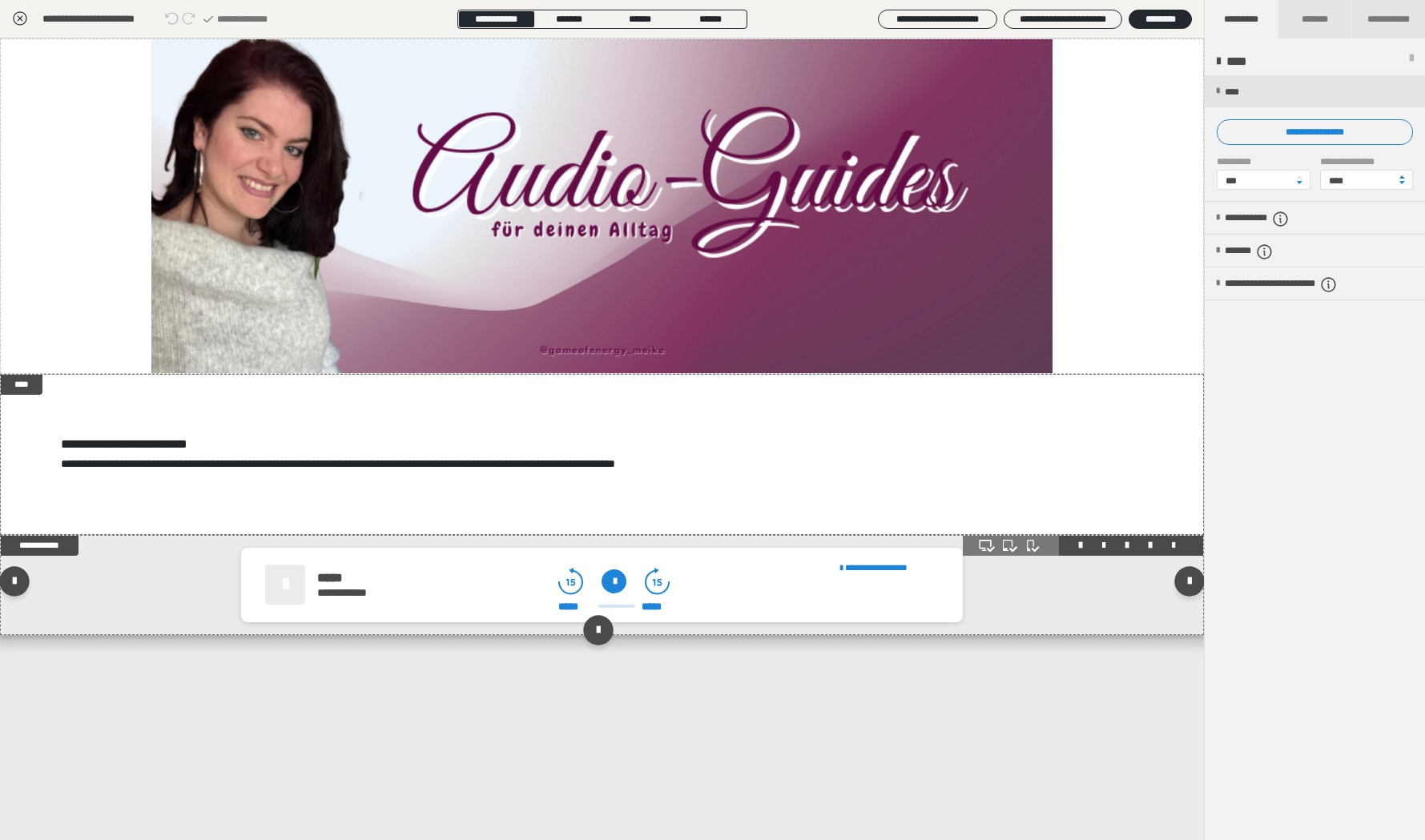 click on "**********" at bounding box center [602, 585] 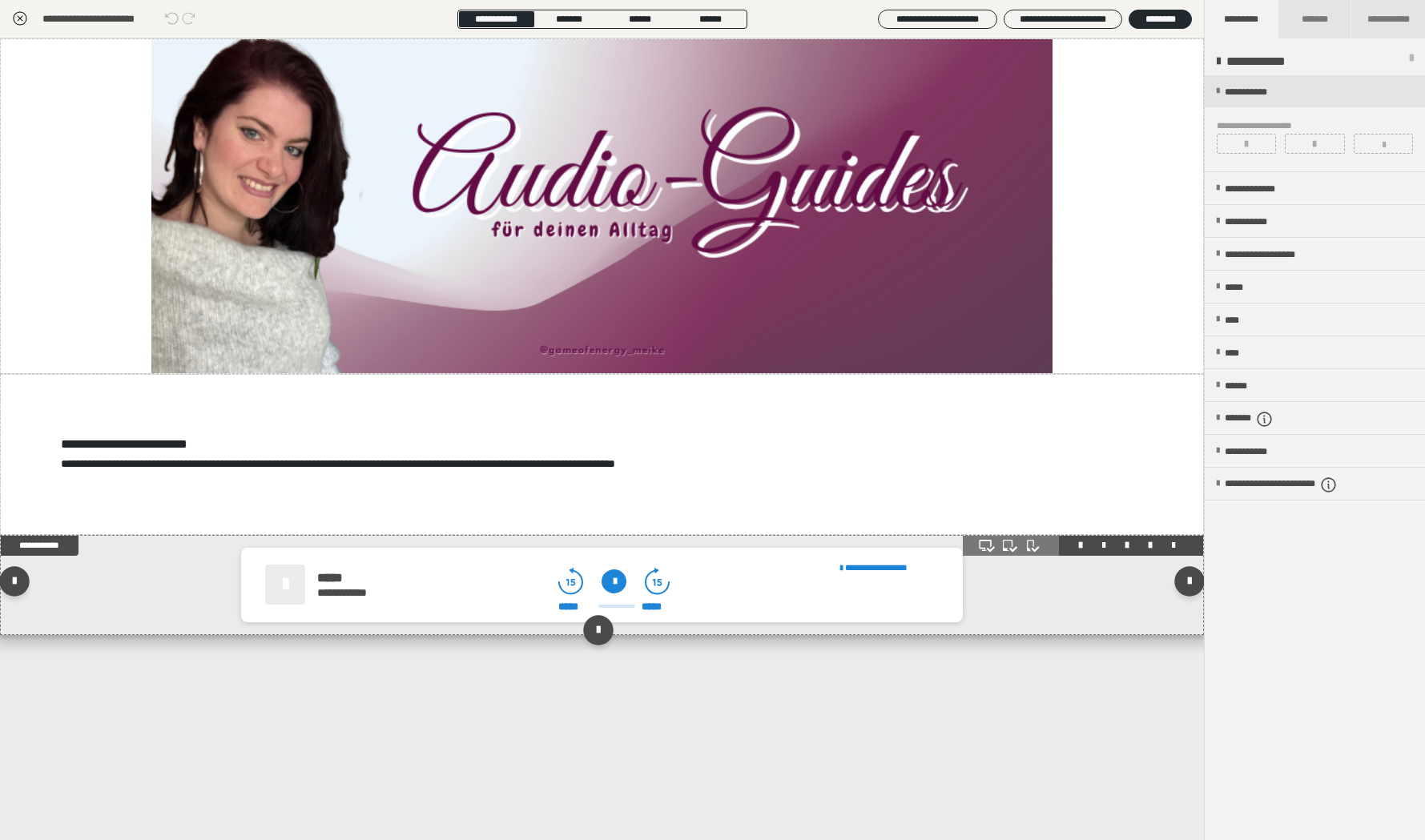 click on "**********" at bounding box center [602, 585] 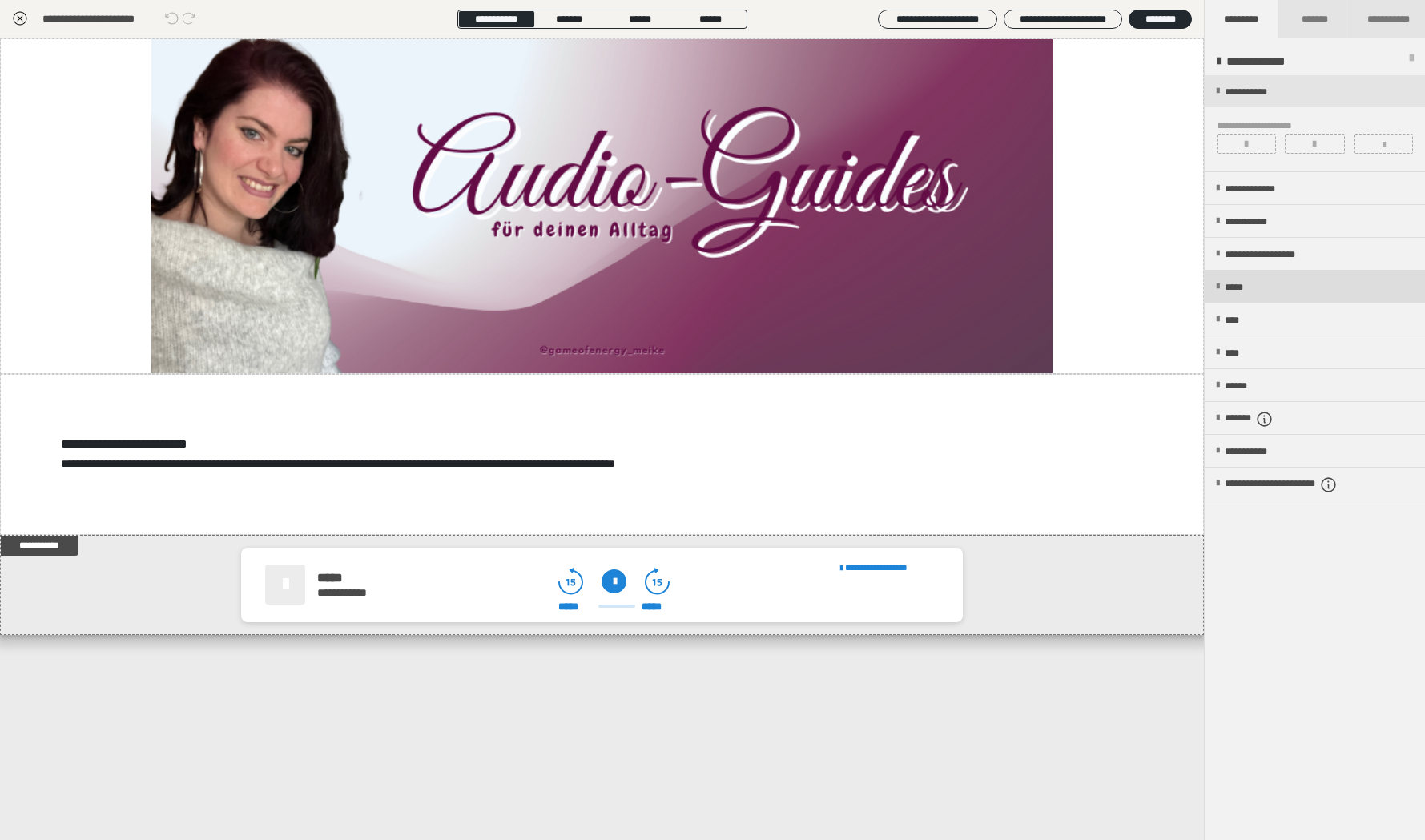 click on "*****" at bounding box center (1242, 287) 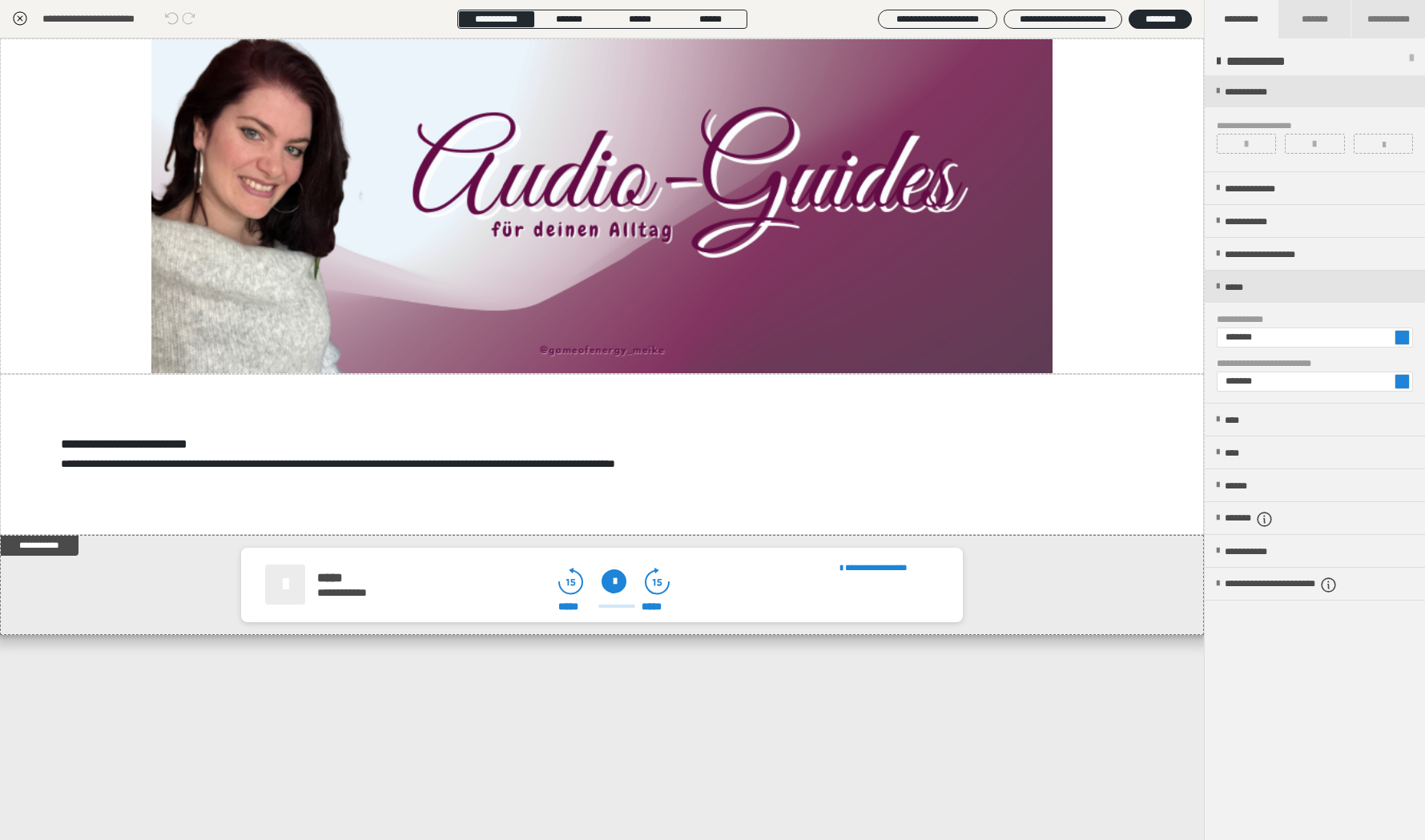 click at bounding box center [1402, 337] 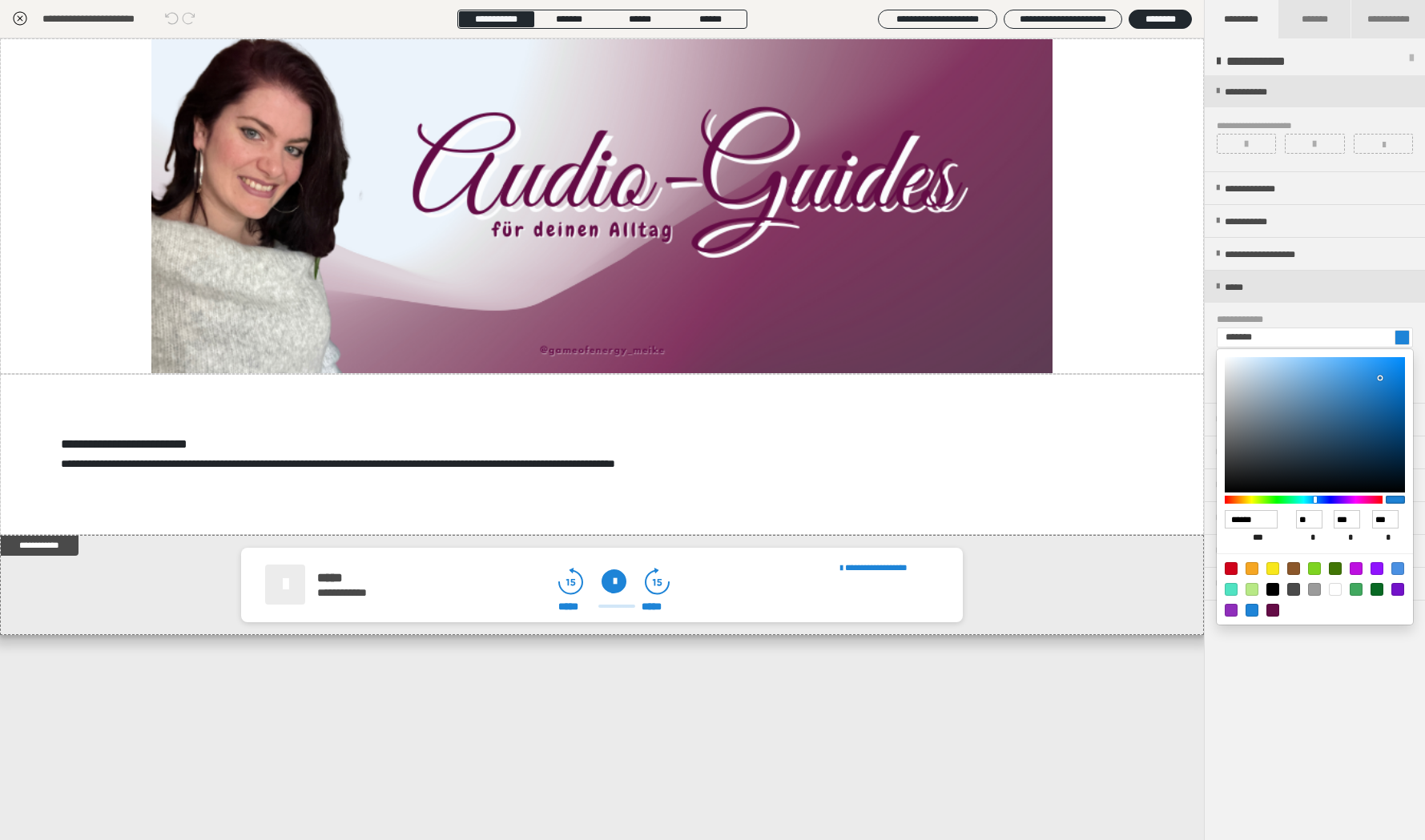 click at bounding box center (1273, 610) 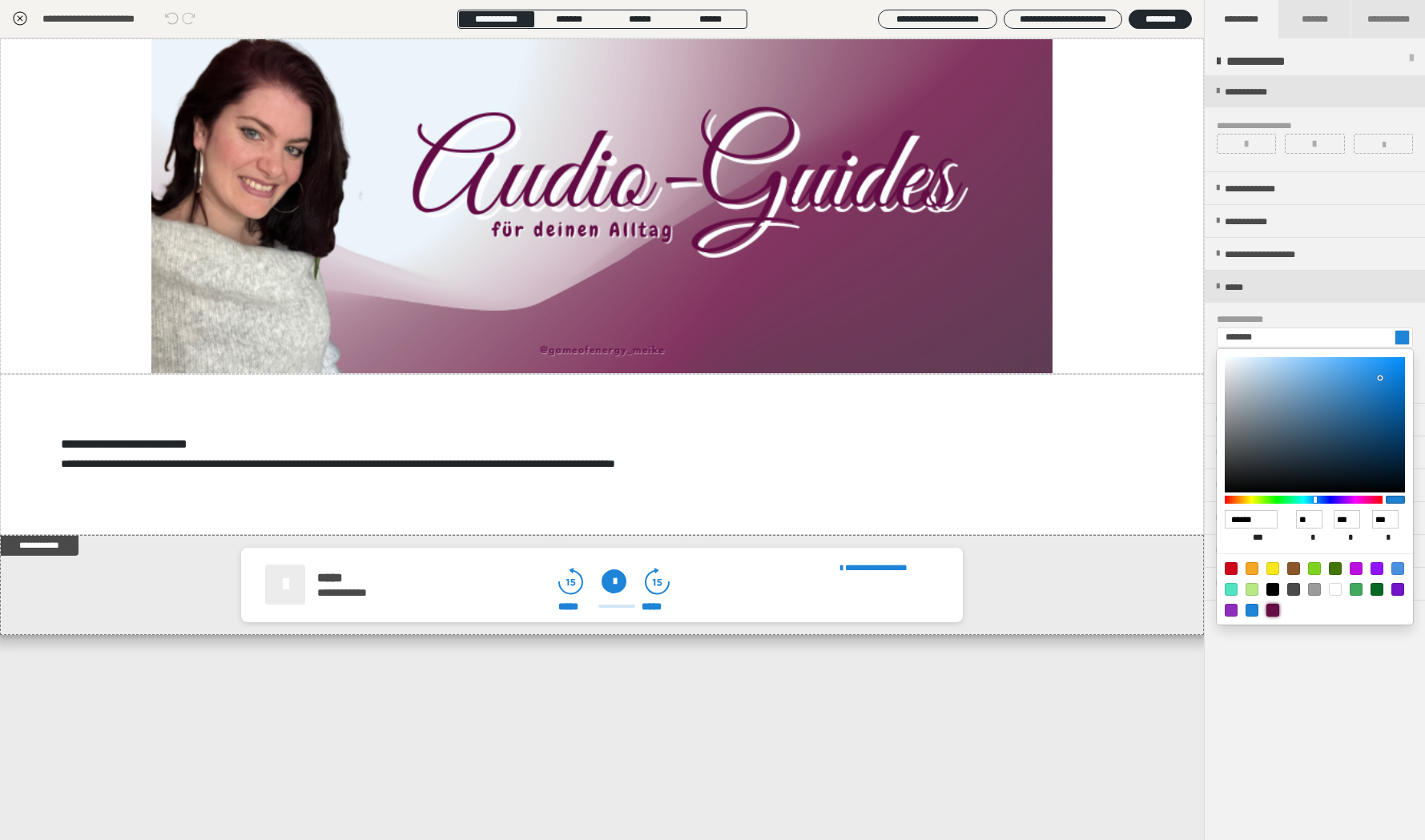 type on "*******" 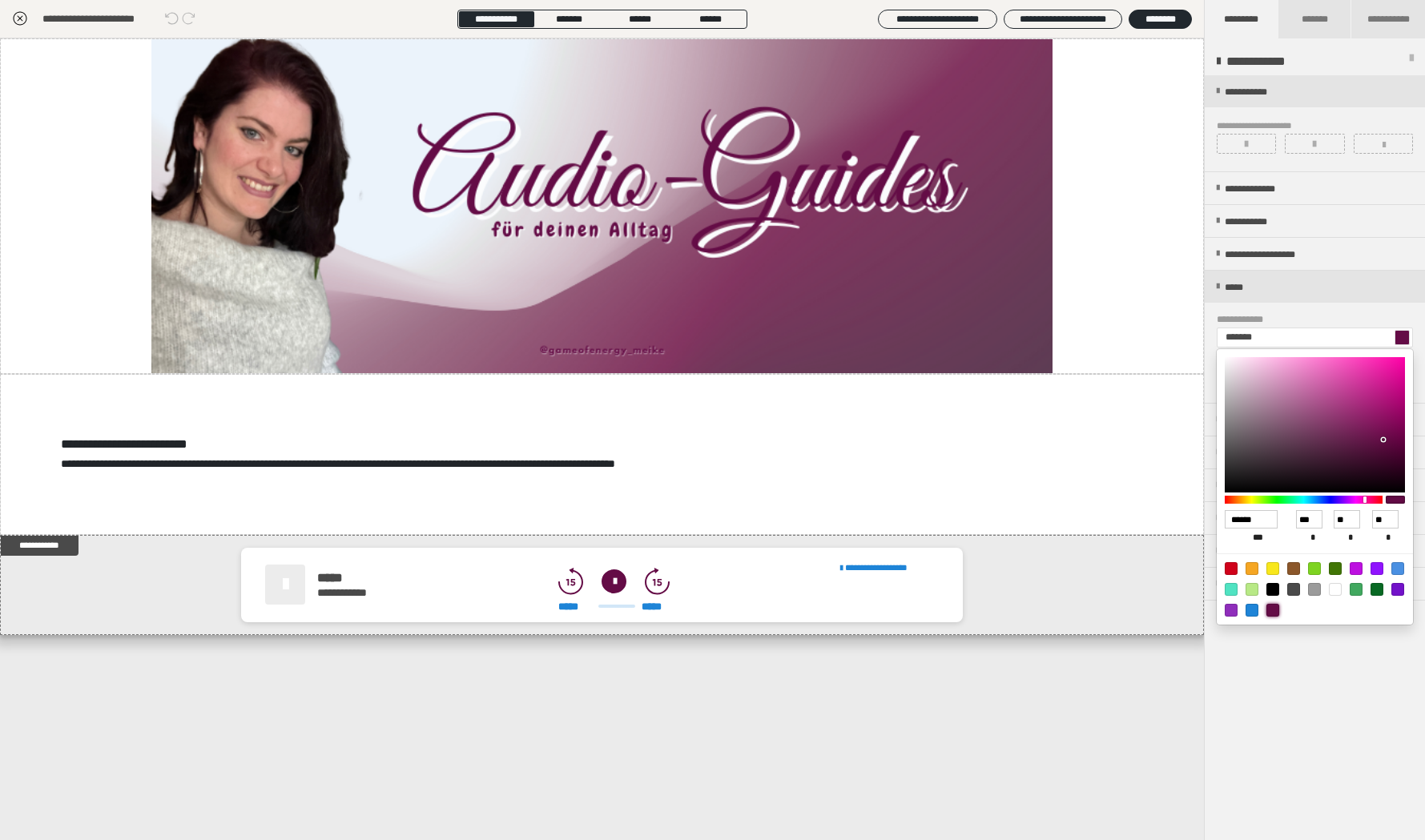click at bounding box center (712, 420) 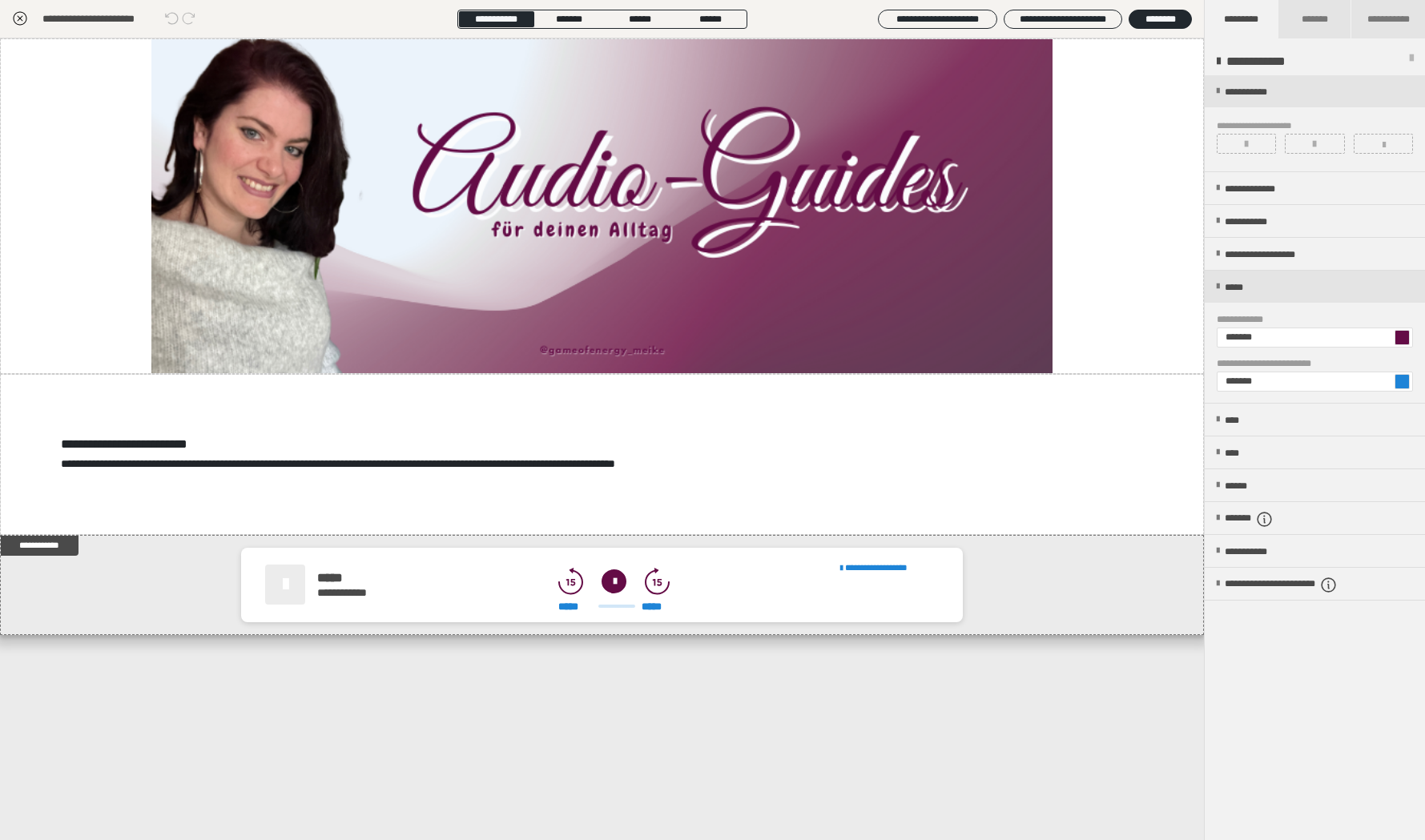 click at bounding box center [1402, 381] 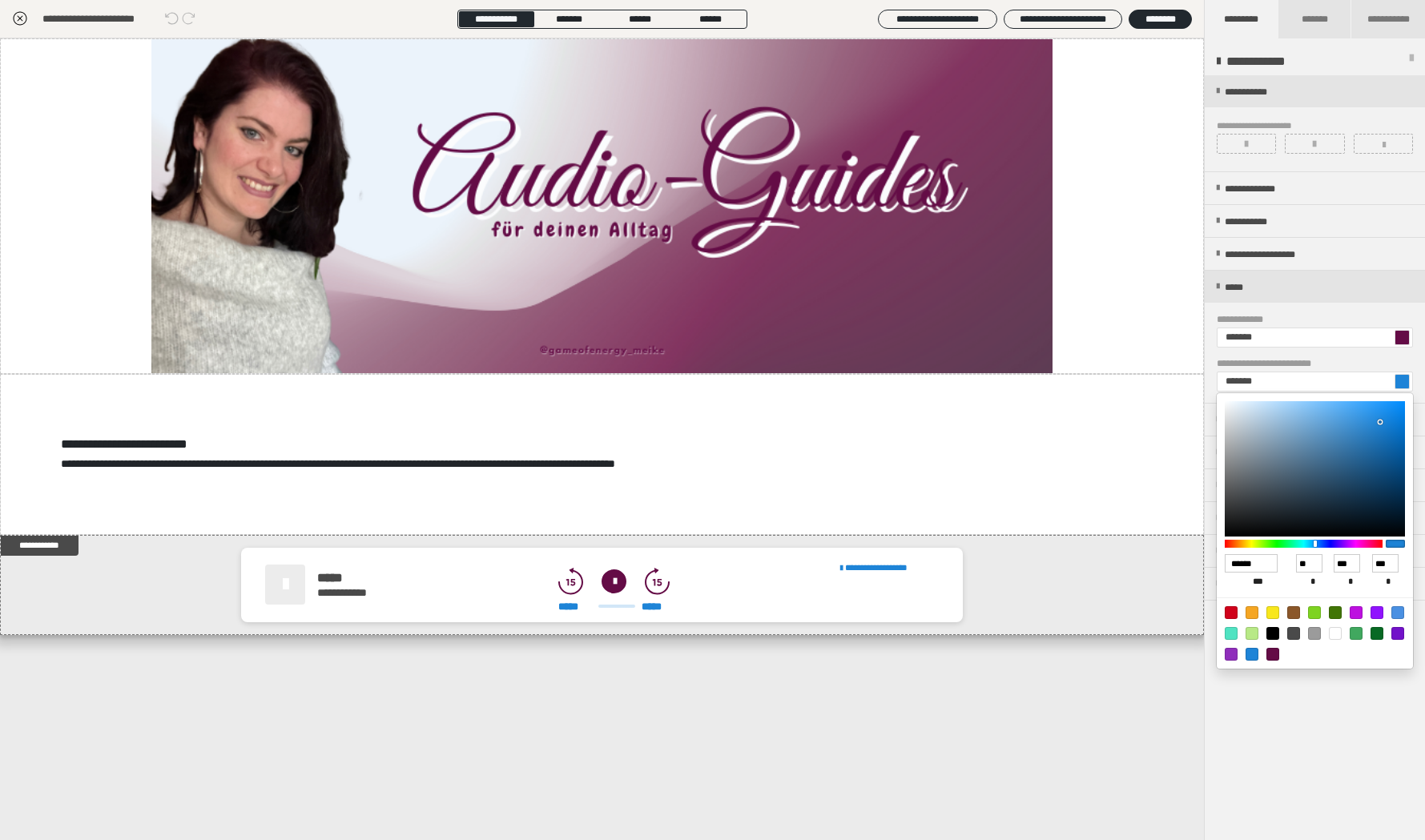 click at bounding box center [1273, 654] 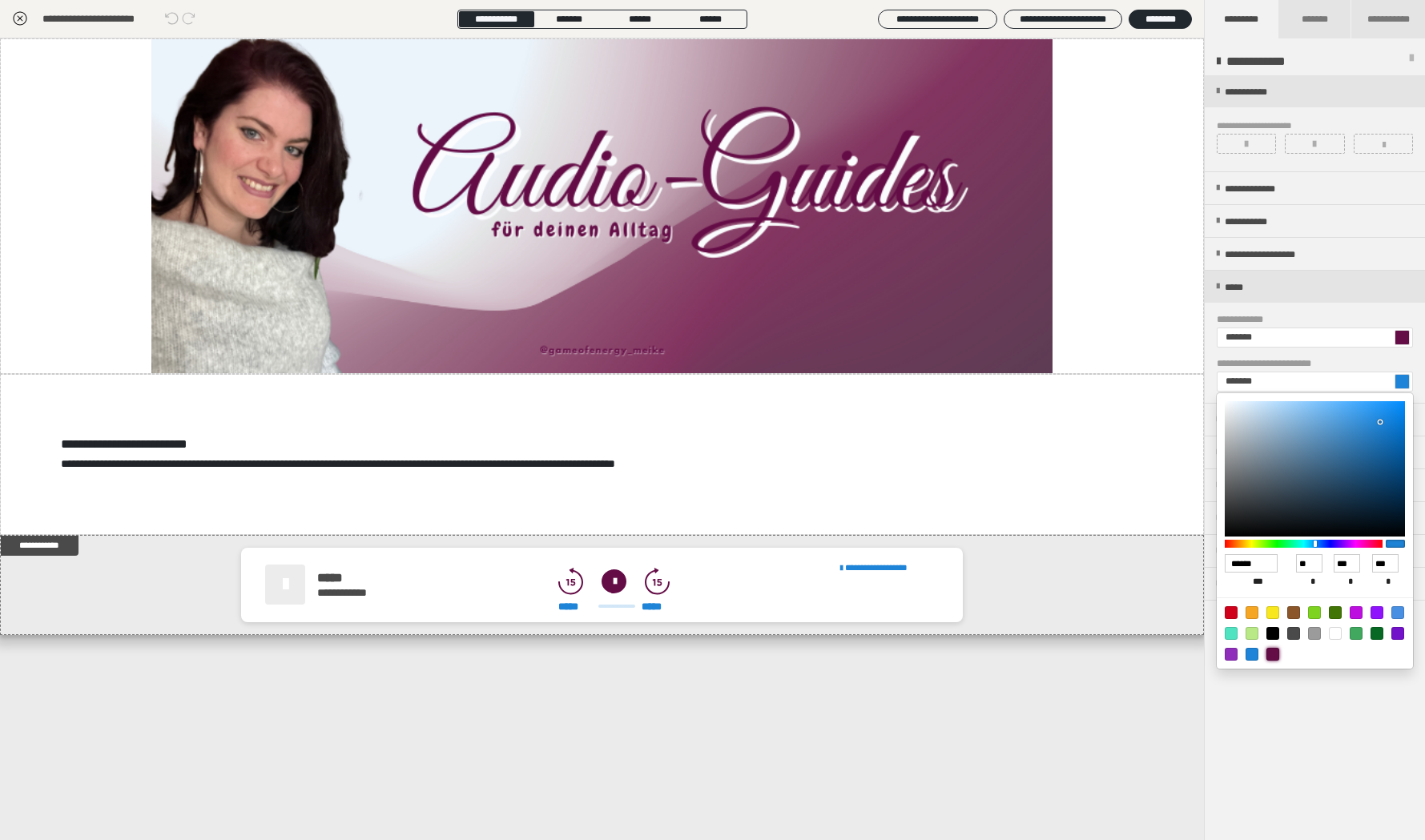 type on "*******" 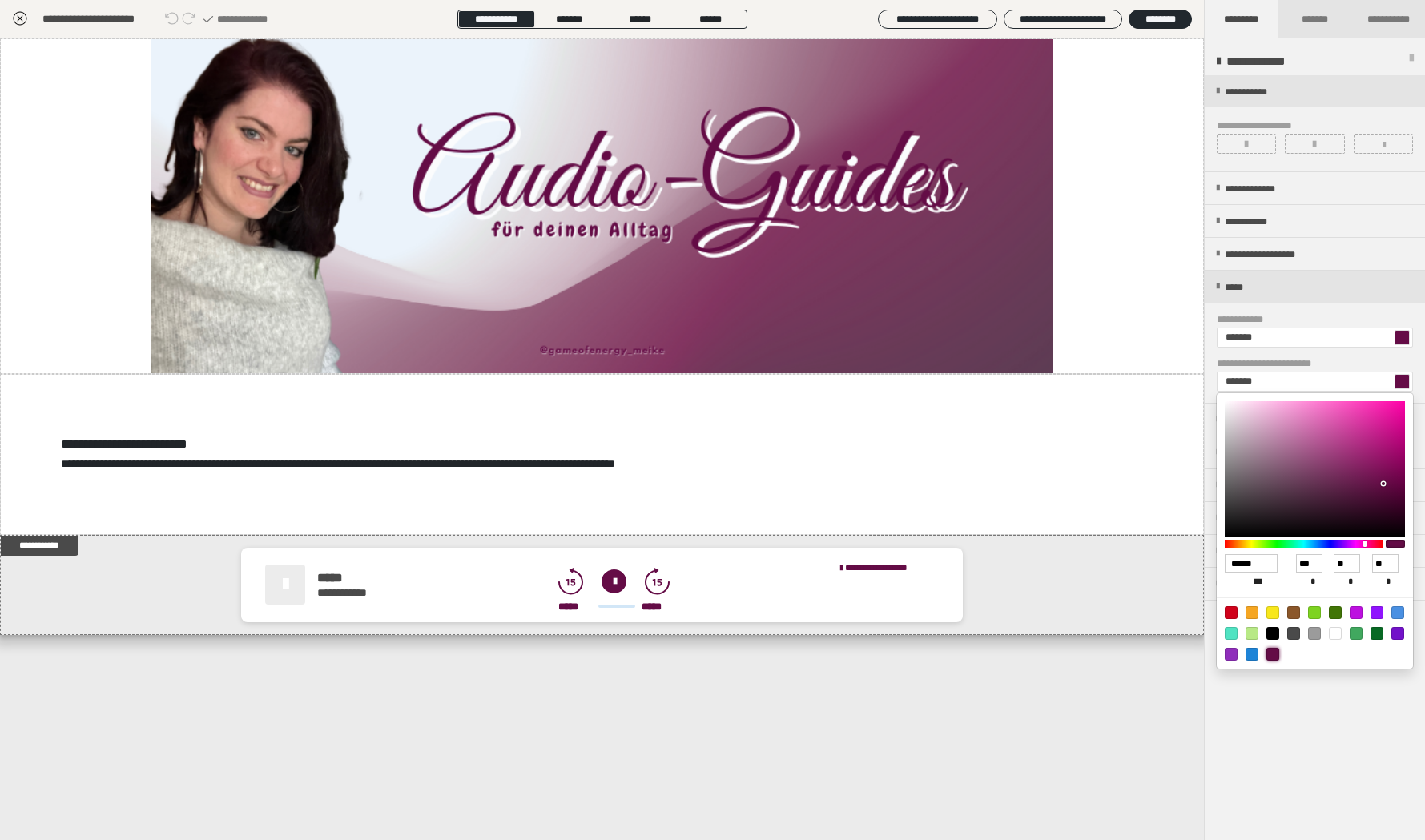 click at bounding box center (712, 420) 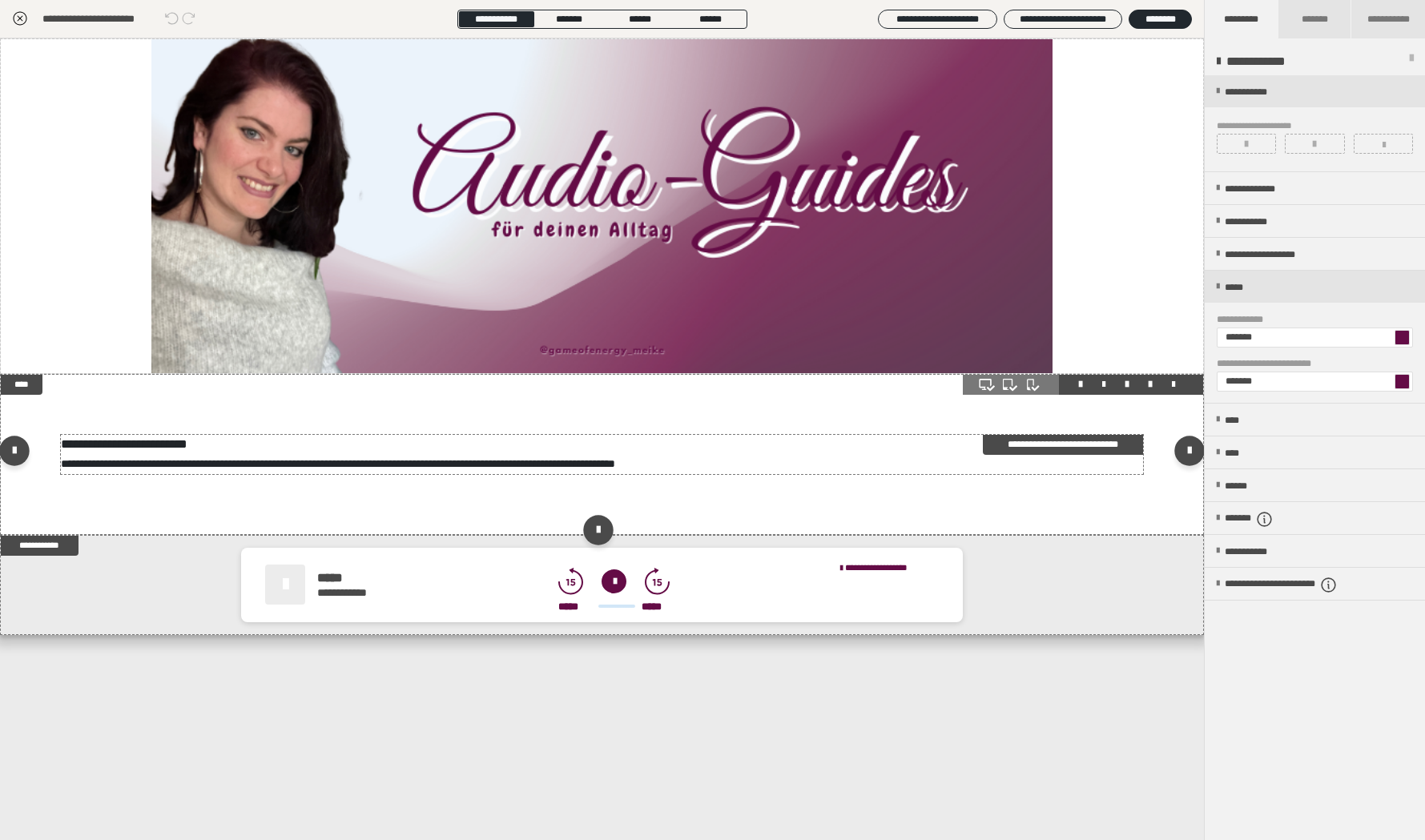 click on "**********" at bounding box center [602, 454] 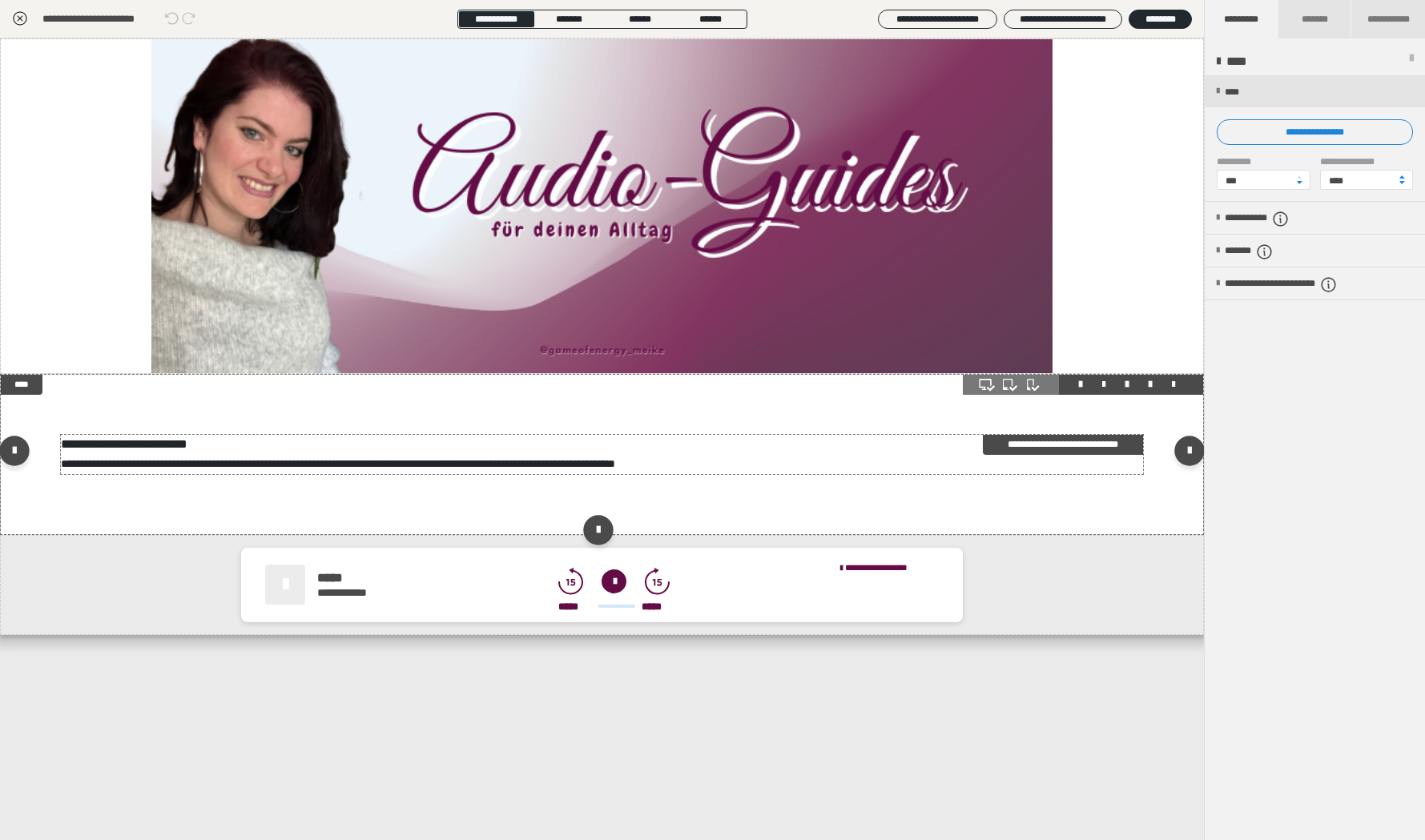 click on "**********" at bounding box center [602, 454] 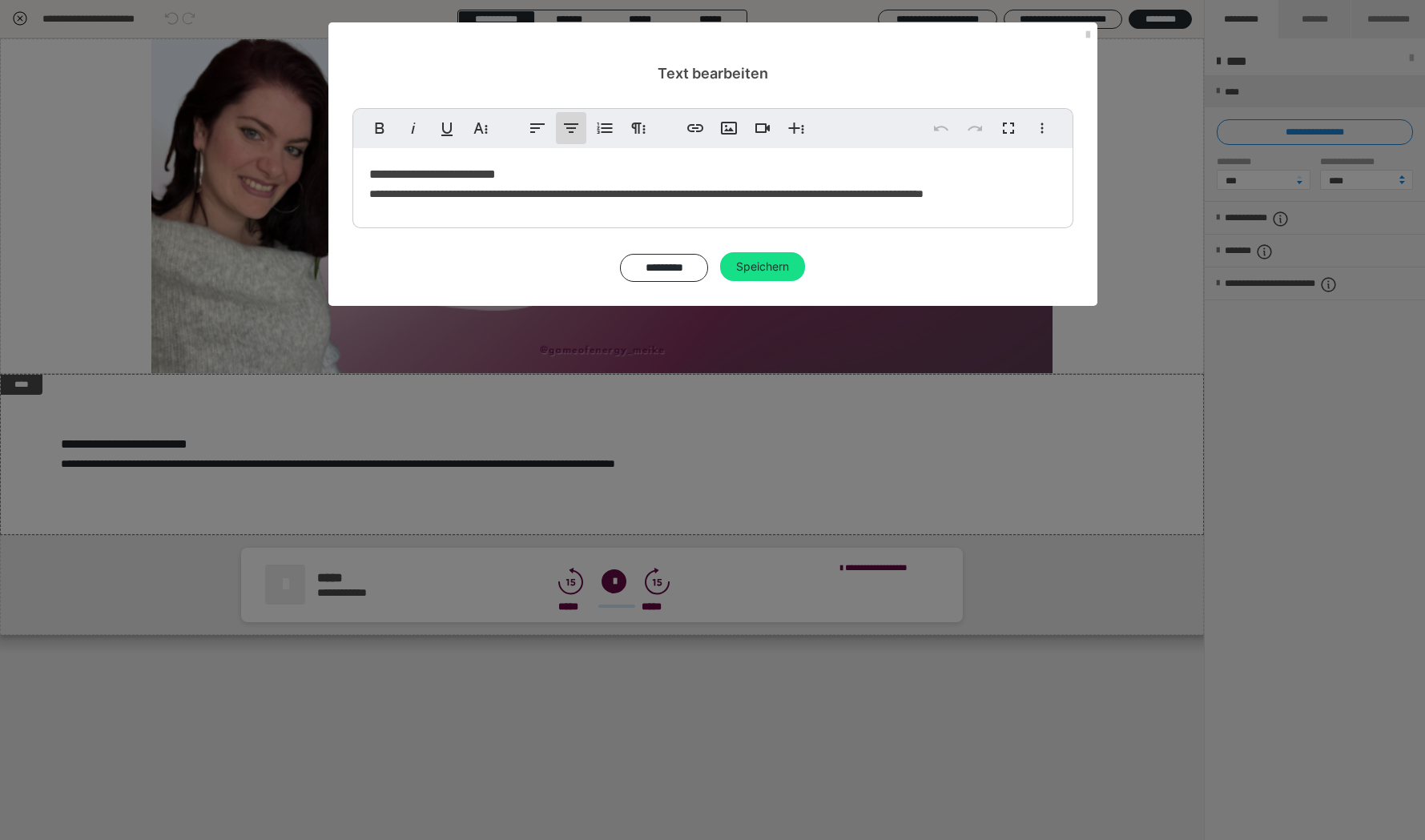 click 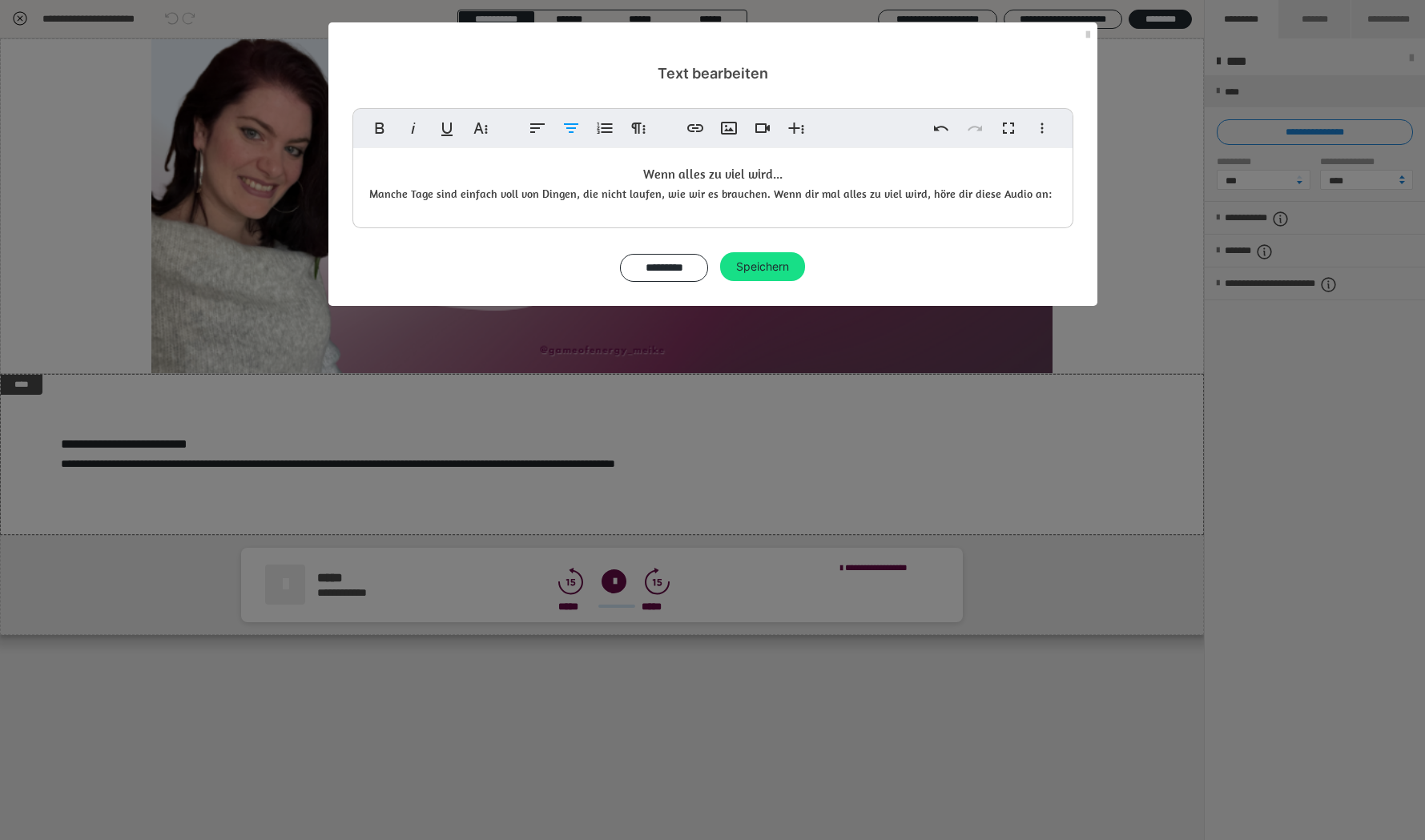 click on "Manche Tage sind einfach voll von Dingen, die nicht laufen, wie wir es brauchen. Wenn dir mal alles zu viel wird, höre dir diese Audio an:" at bounding box center [710, 194] 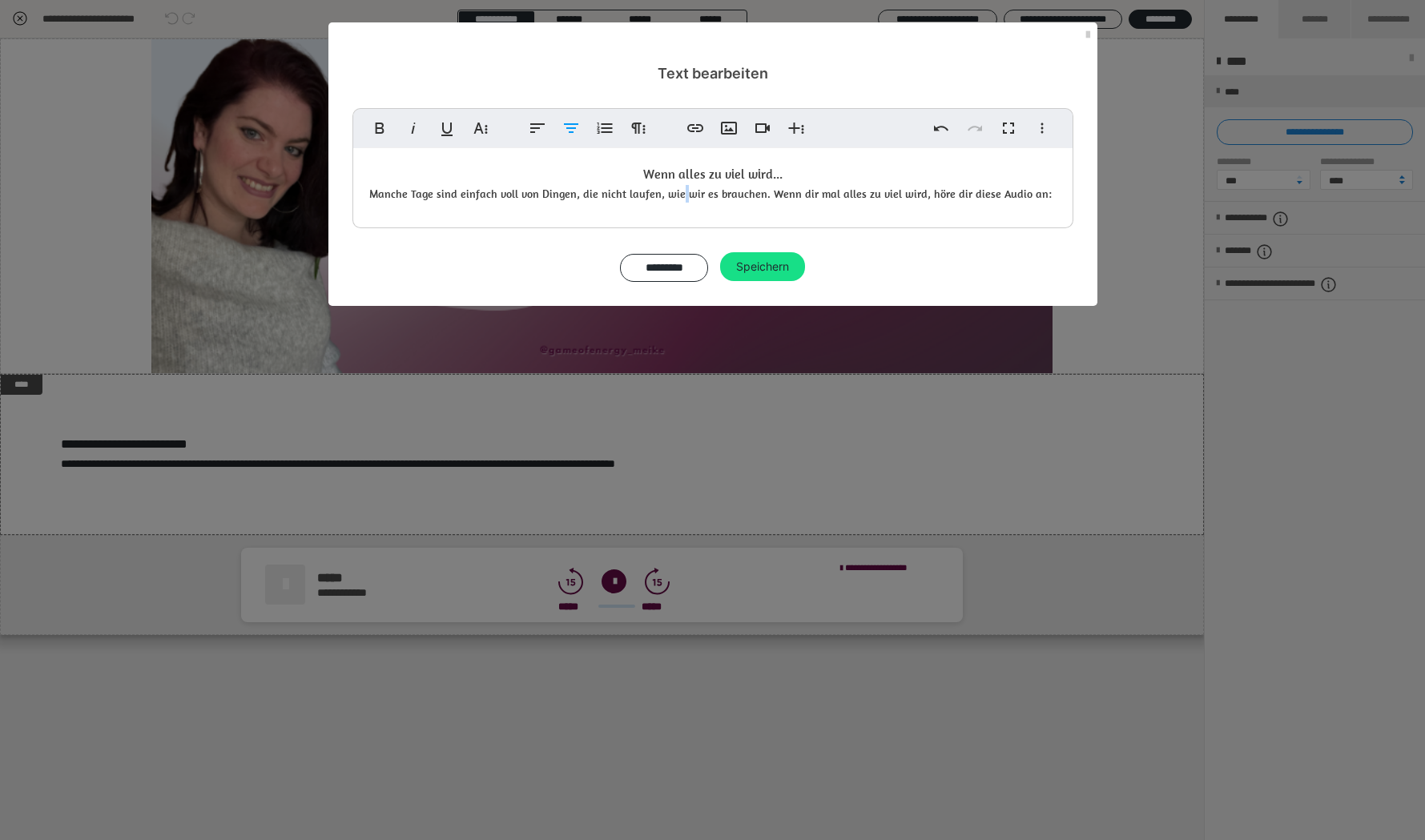 click on "Manche Tage sind einfach voll von Dingen, die nicht laufen, wie wir es brauchen. Wenn dir mal alles zu viel wird, höre dir diese Audio an:" at bounding box center [710, 194] 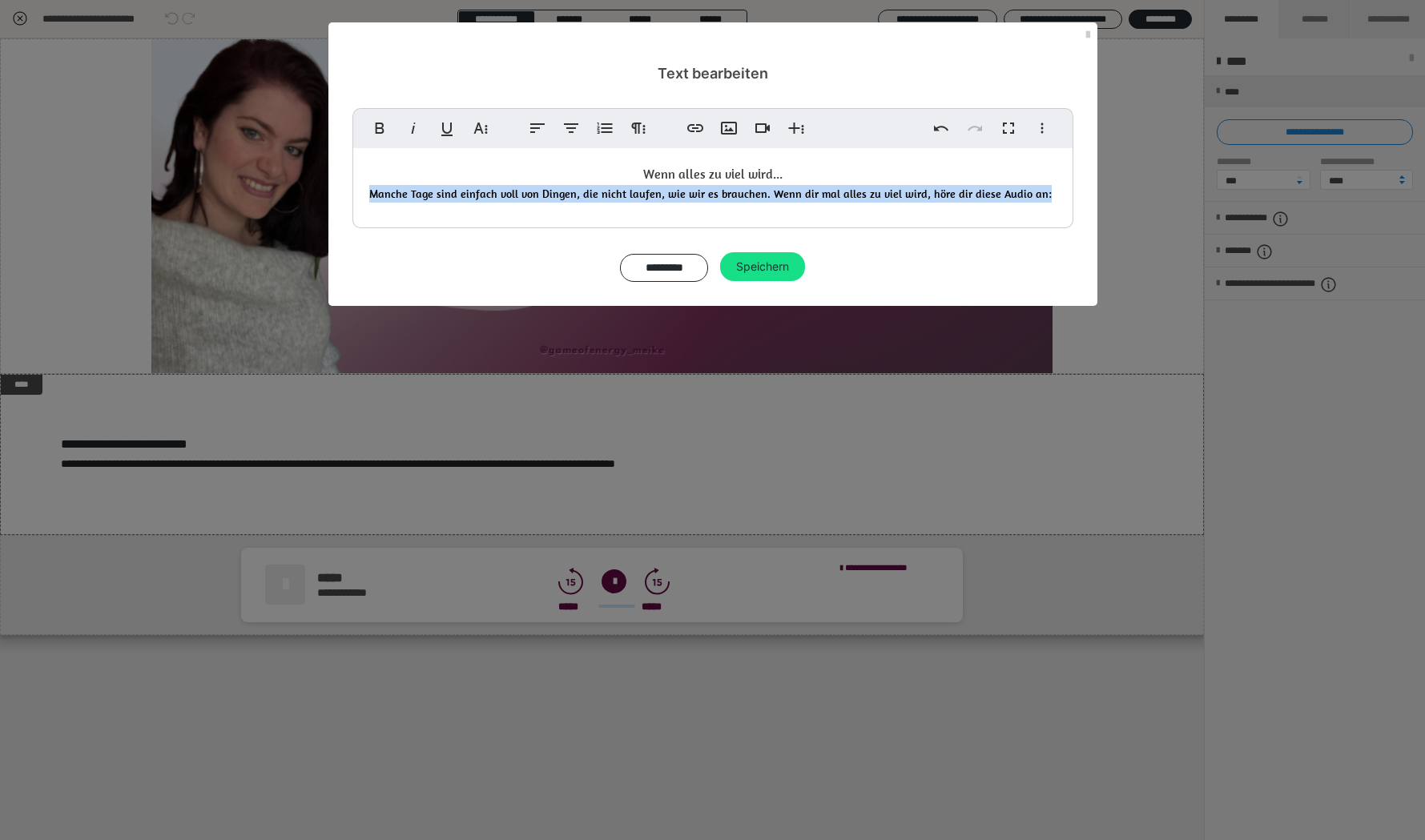 click on "Manche Tage sind einfach voll von Dingen, die nicht laufen, wie wir es brauchen. Wenn dir mal alles zu viel wird, höre dir diese Audio an:" at bounding box center (710, 194) 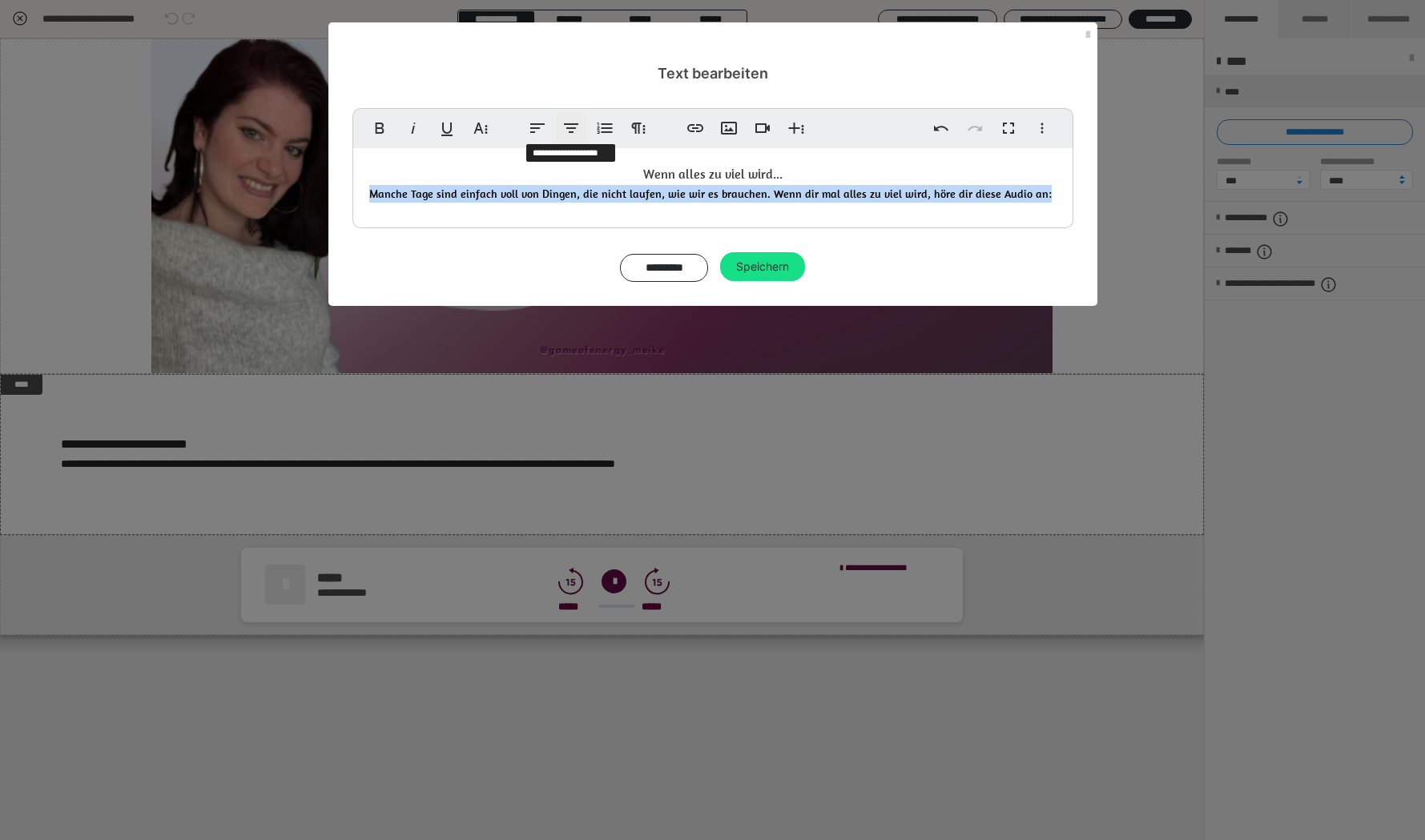 click 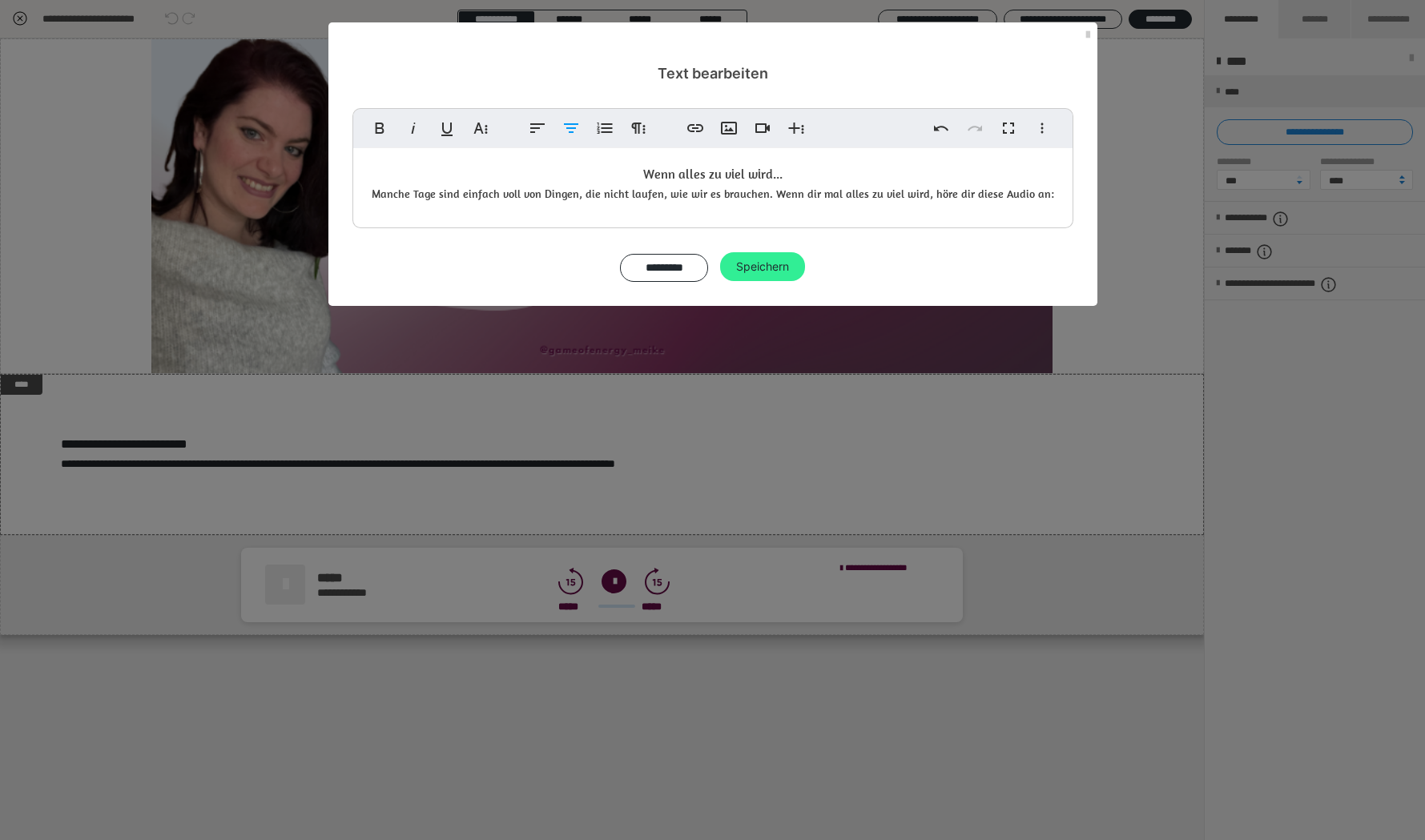 click on "Speichern" at bounding box center [763, 267] 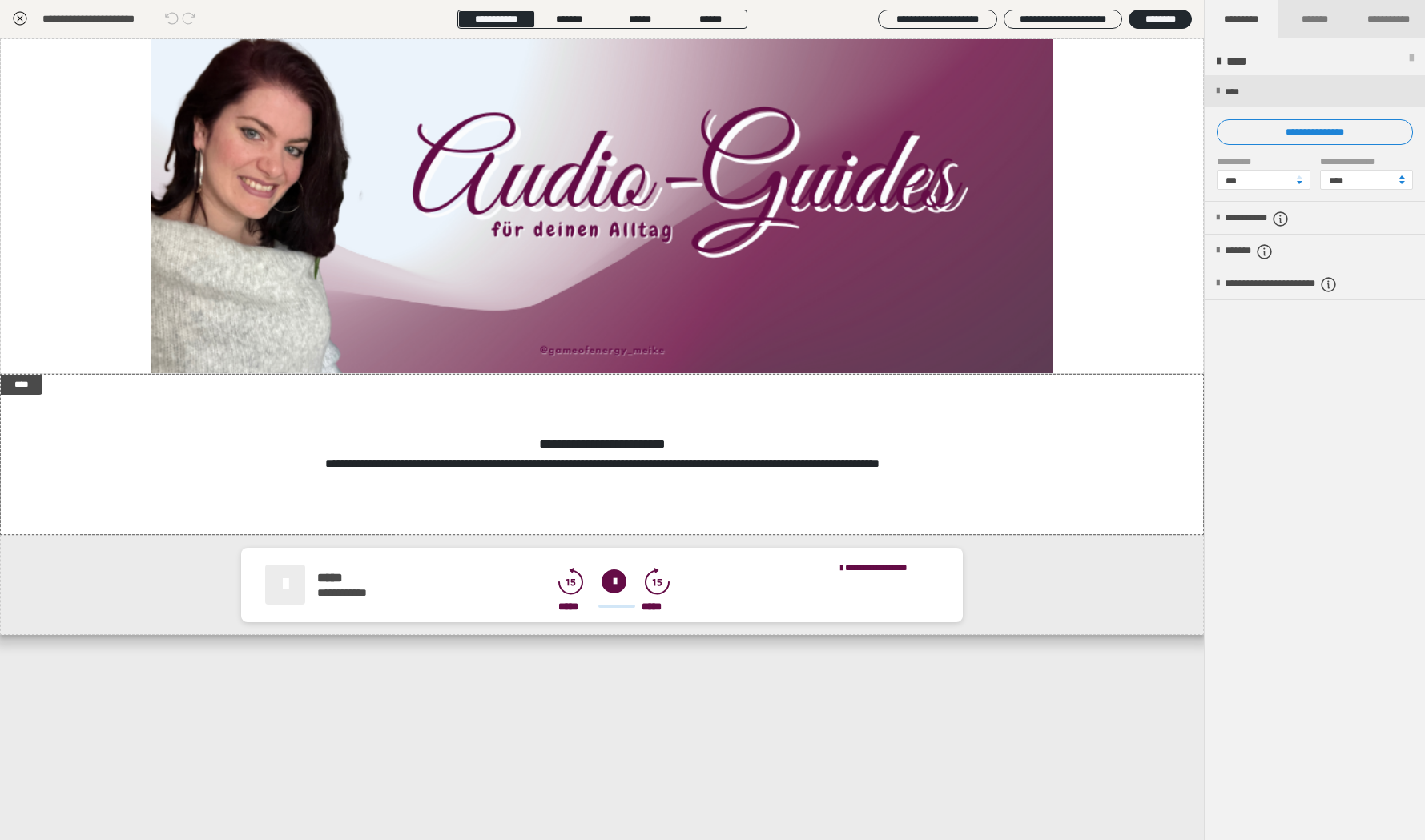 click 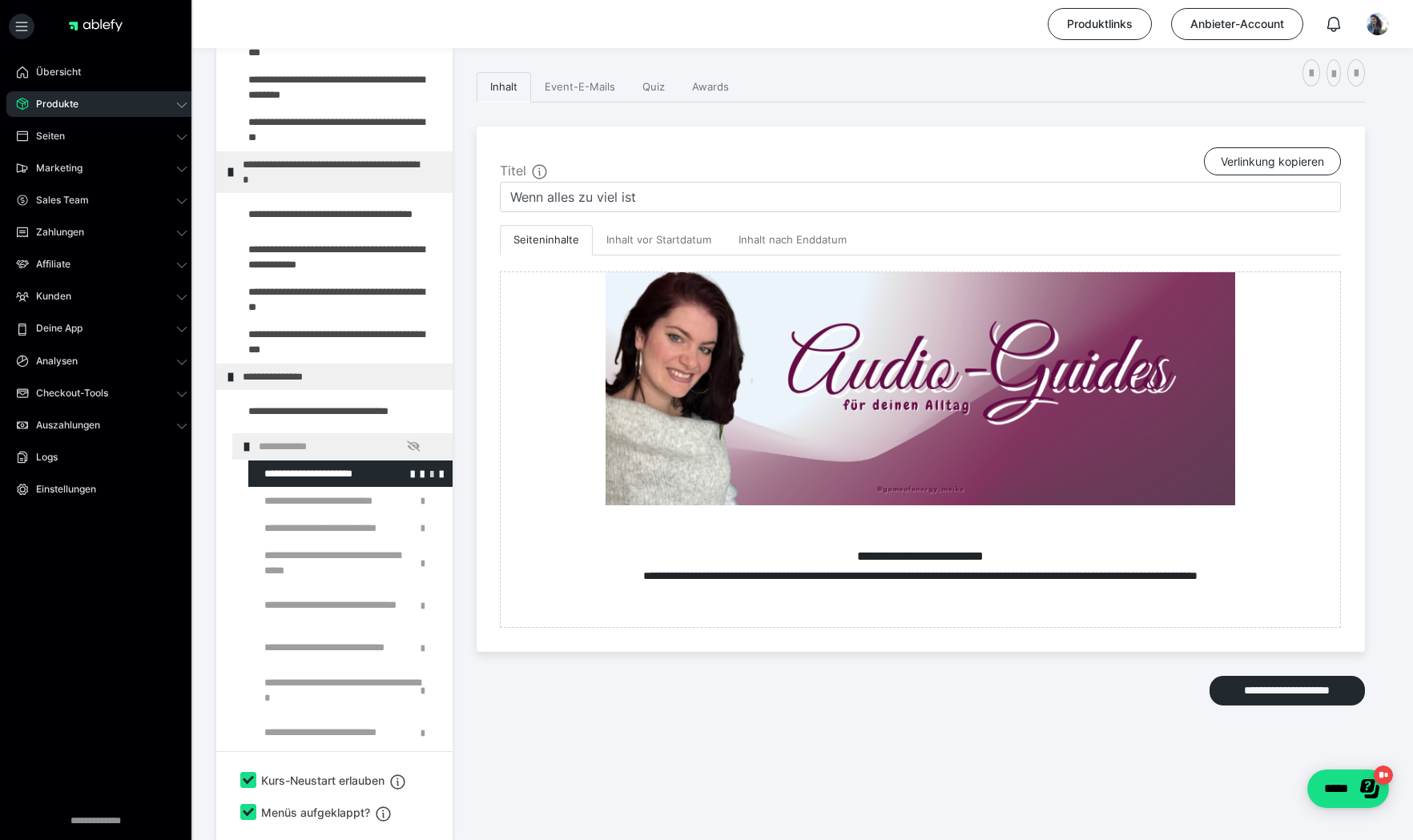 click at bounding box center [432, 473] 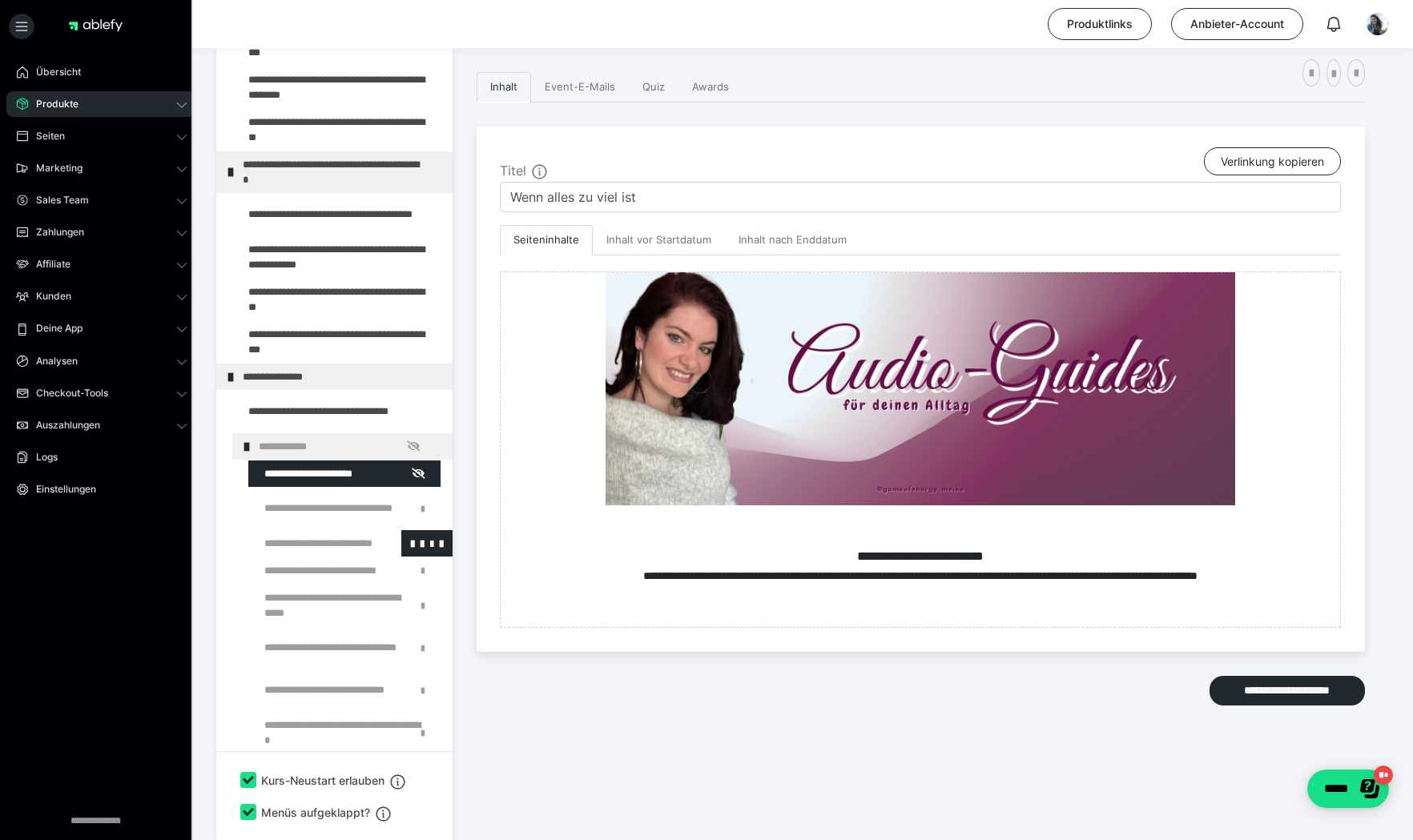click at bounding box center [308, 543] 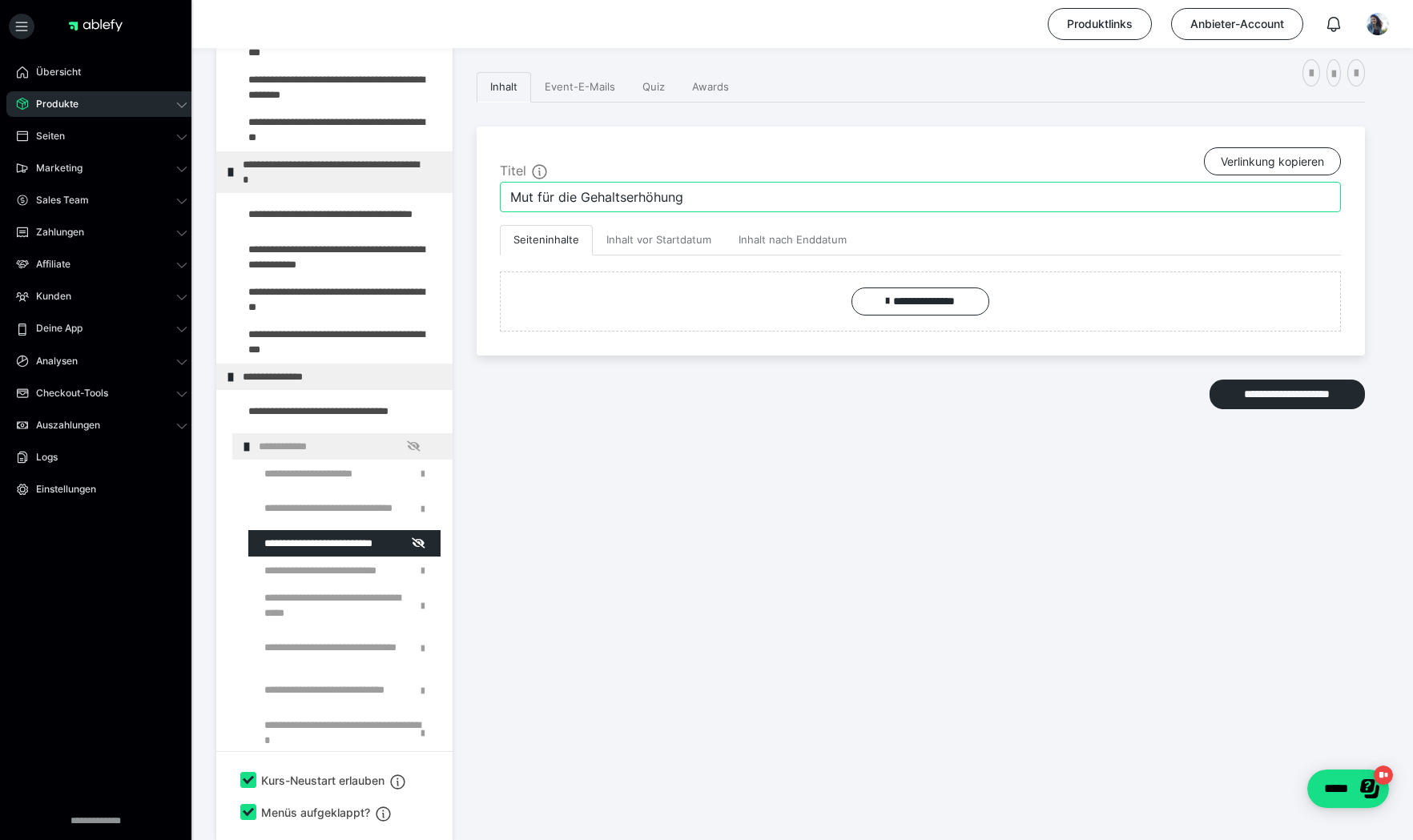 drag, startPoint x: 702, startPoint y: 192, endPoint x: 489, endPoint y: 191, distance: 213.0023 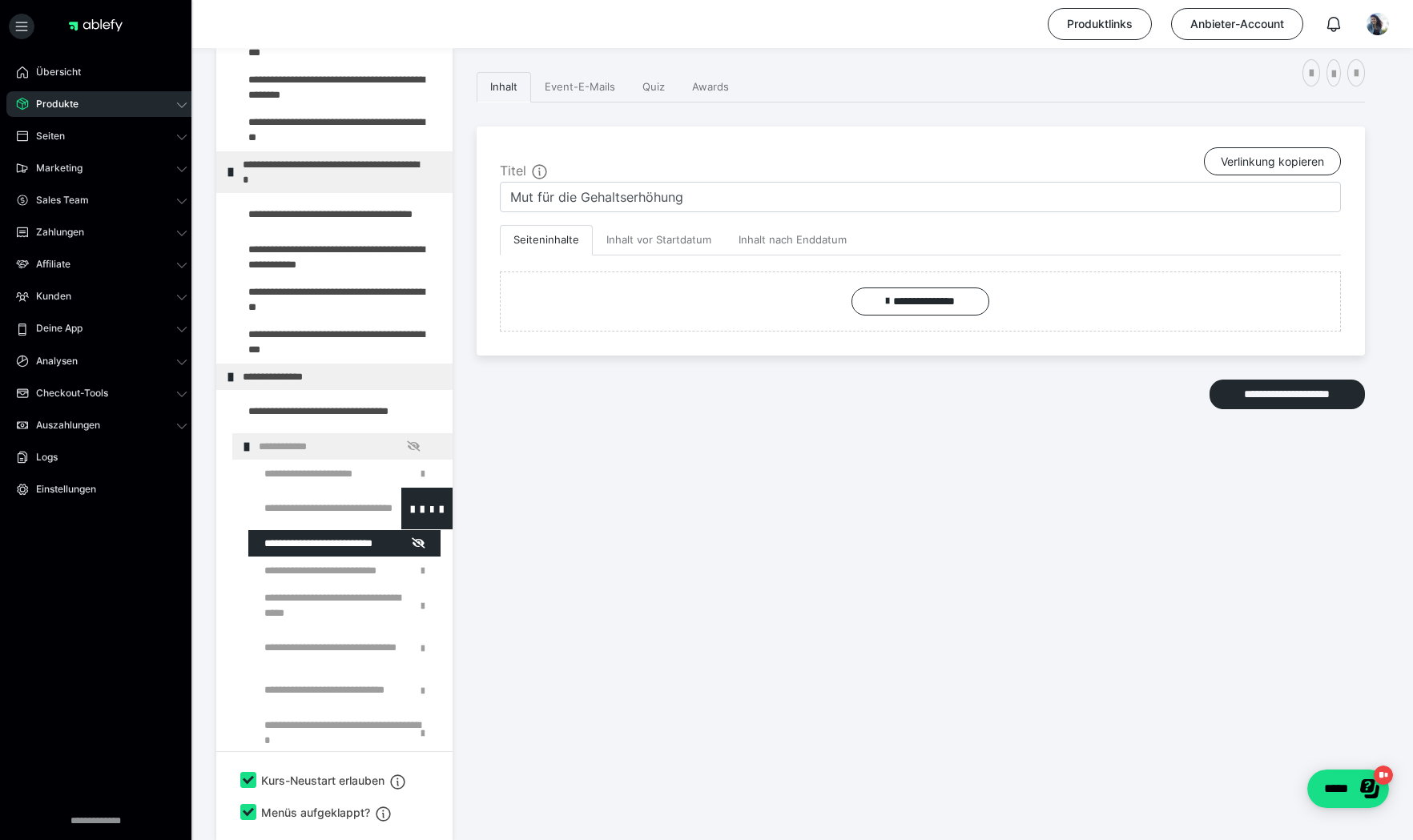 click at bounding box center [308, 508] 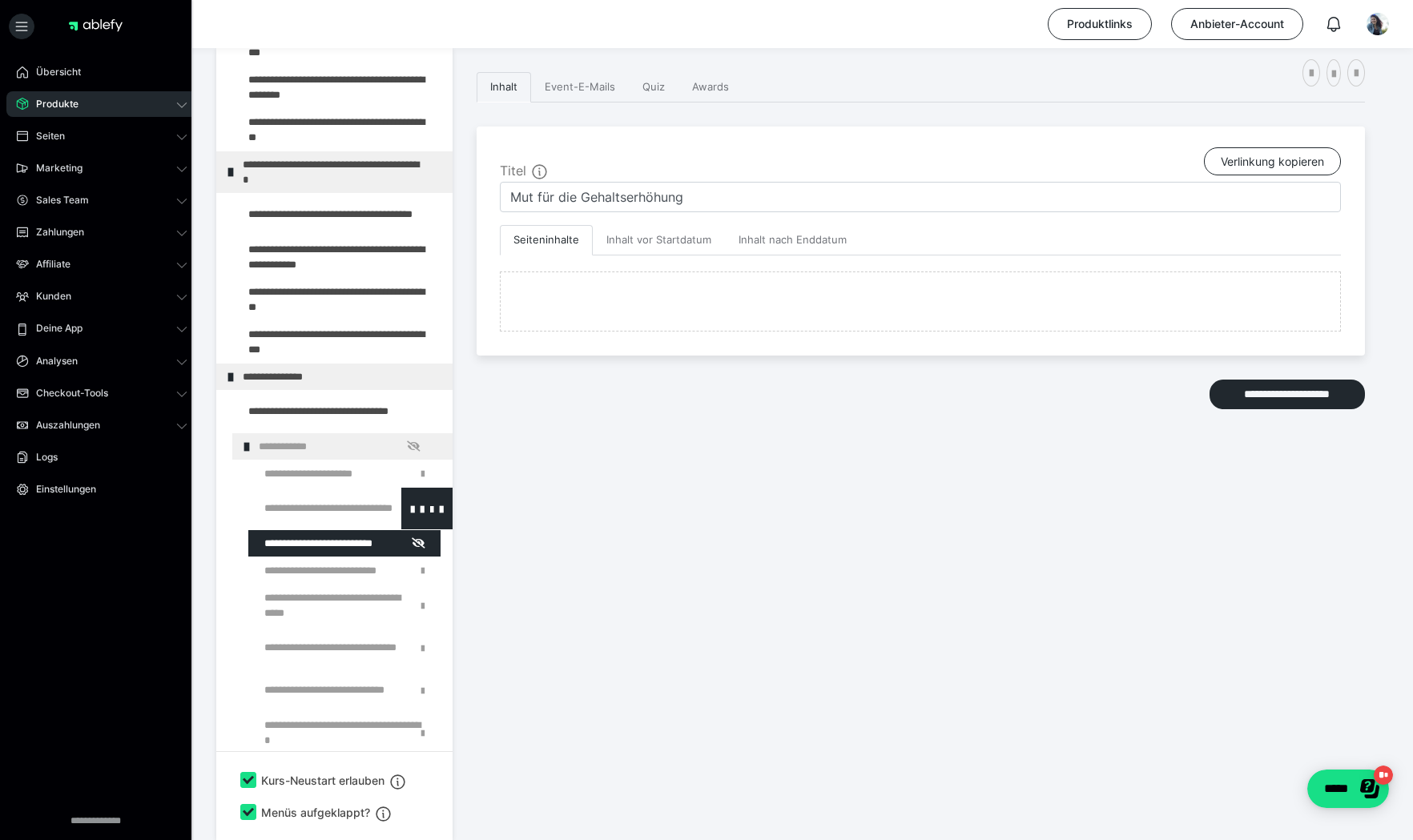 type on "Kopie von Wenn alles zu viel ist" 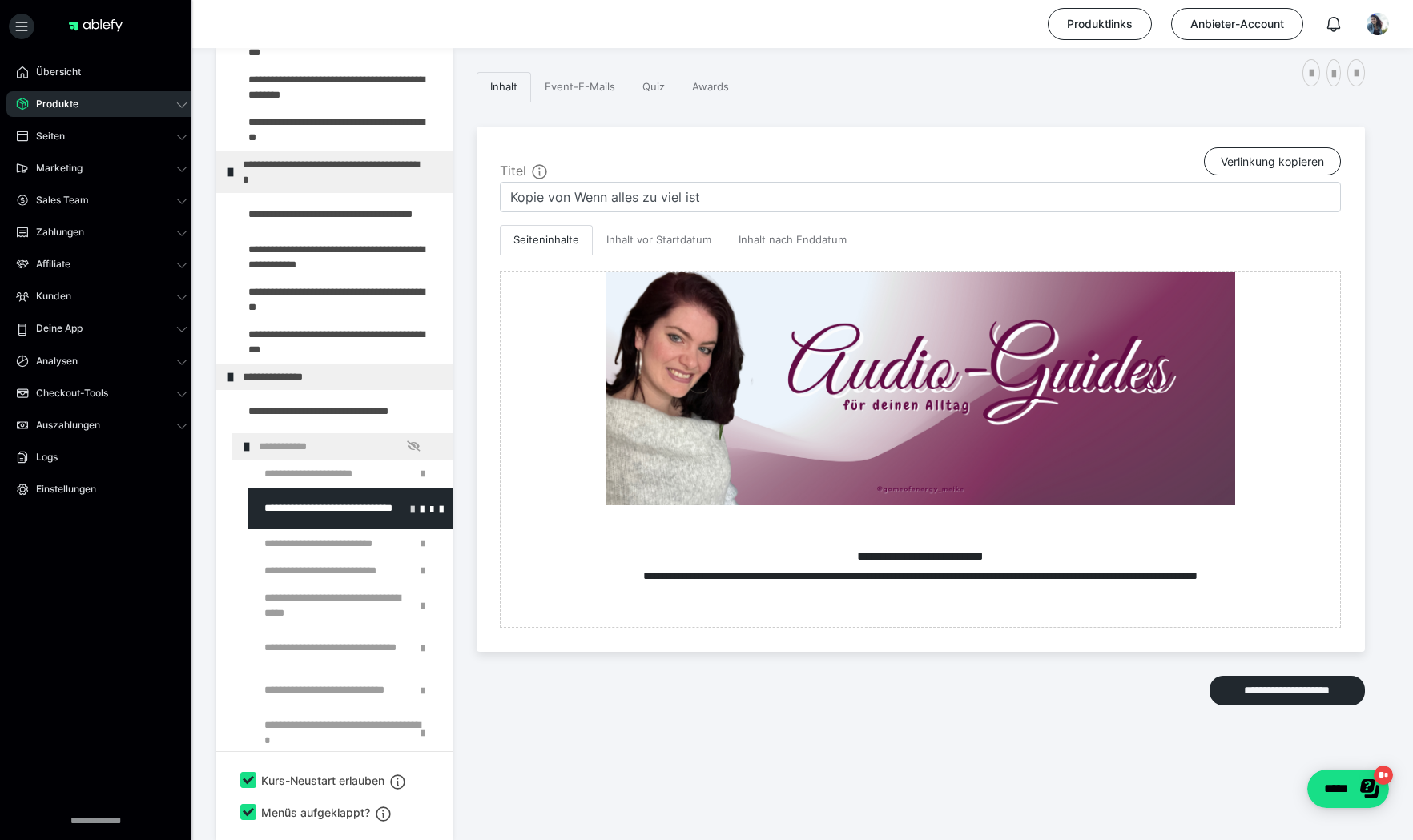 click at bounding box center [413, 508] 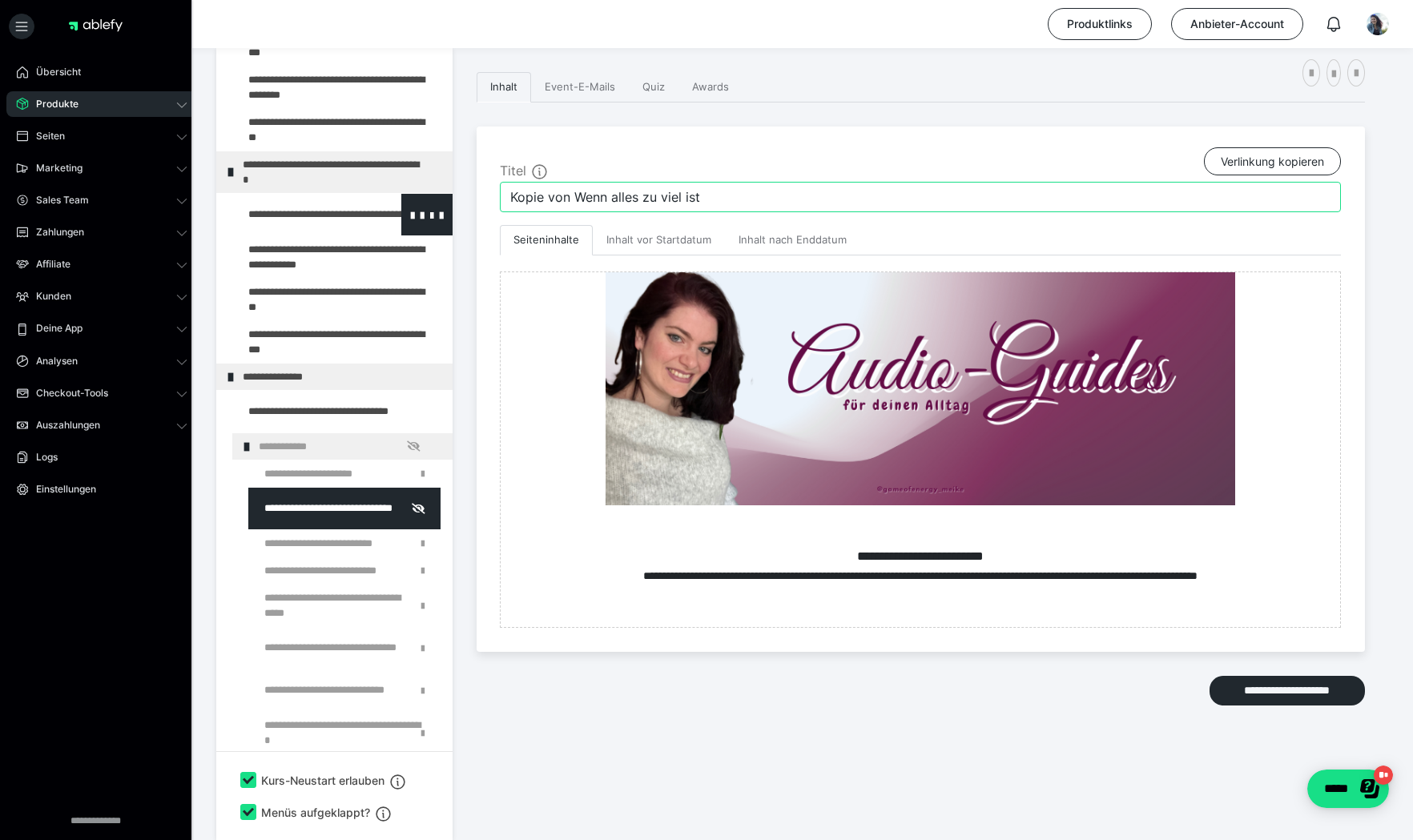 drag, startPoint x: 723, startPoint y: 201, endPoint x: 403, endPoint y: 199, distance: 320.0062 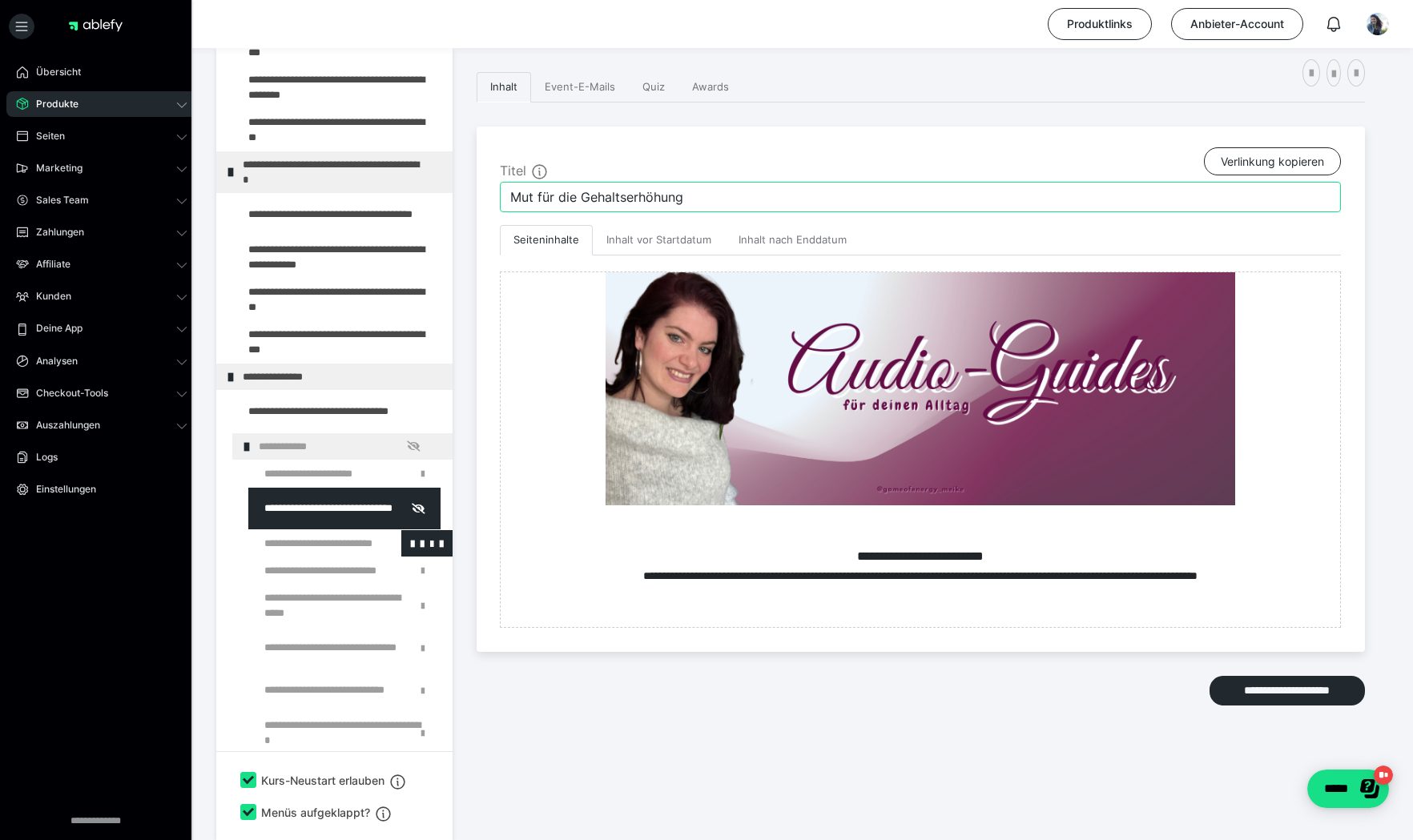 type on "Mut für die Gehaltserhöhung" 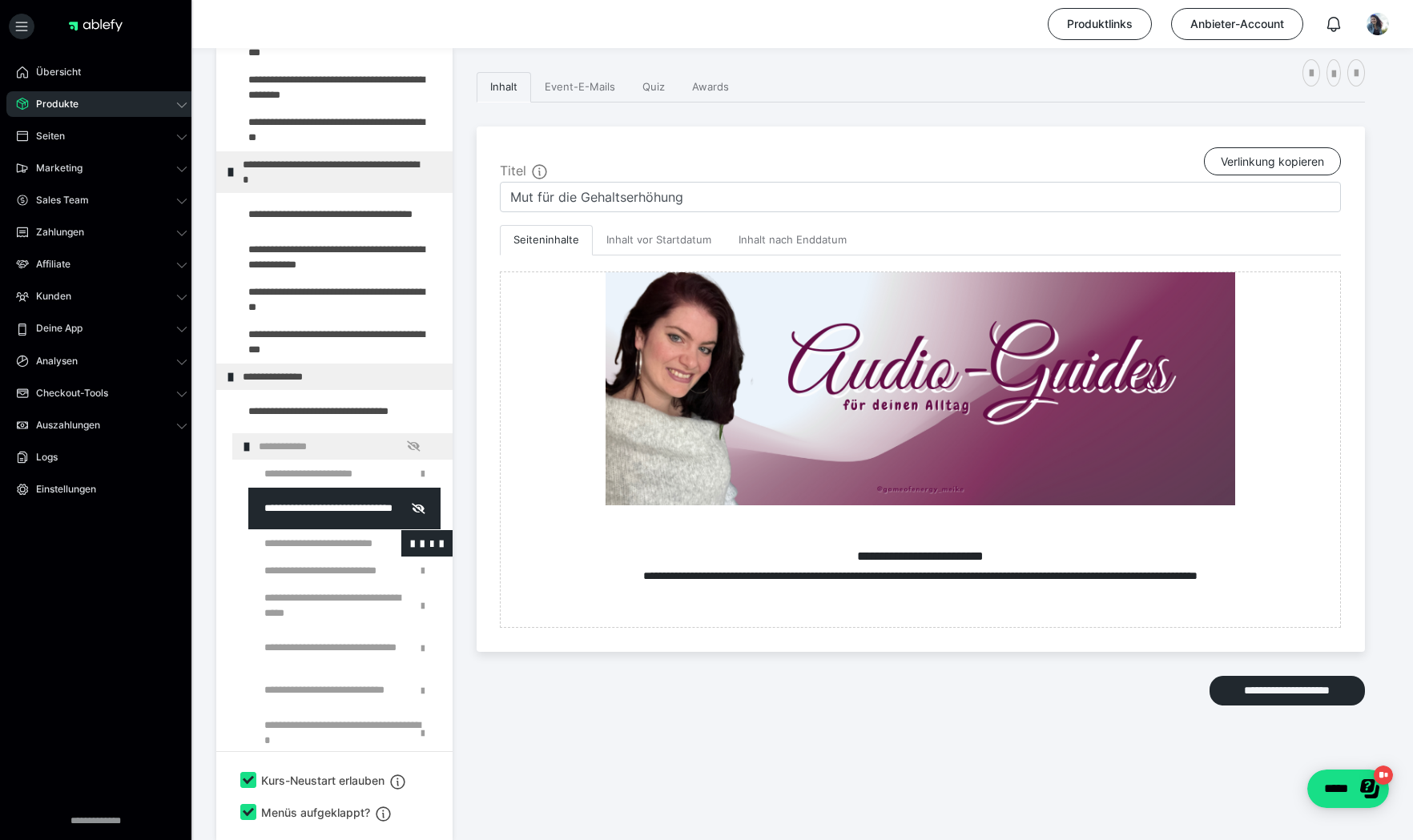 click at bounding box center [308, 543] 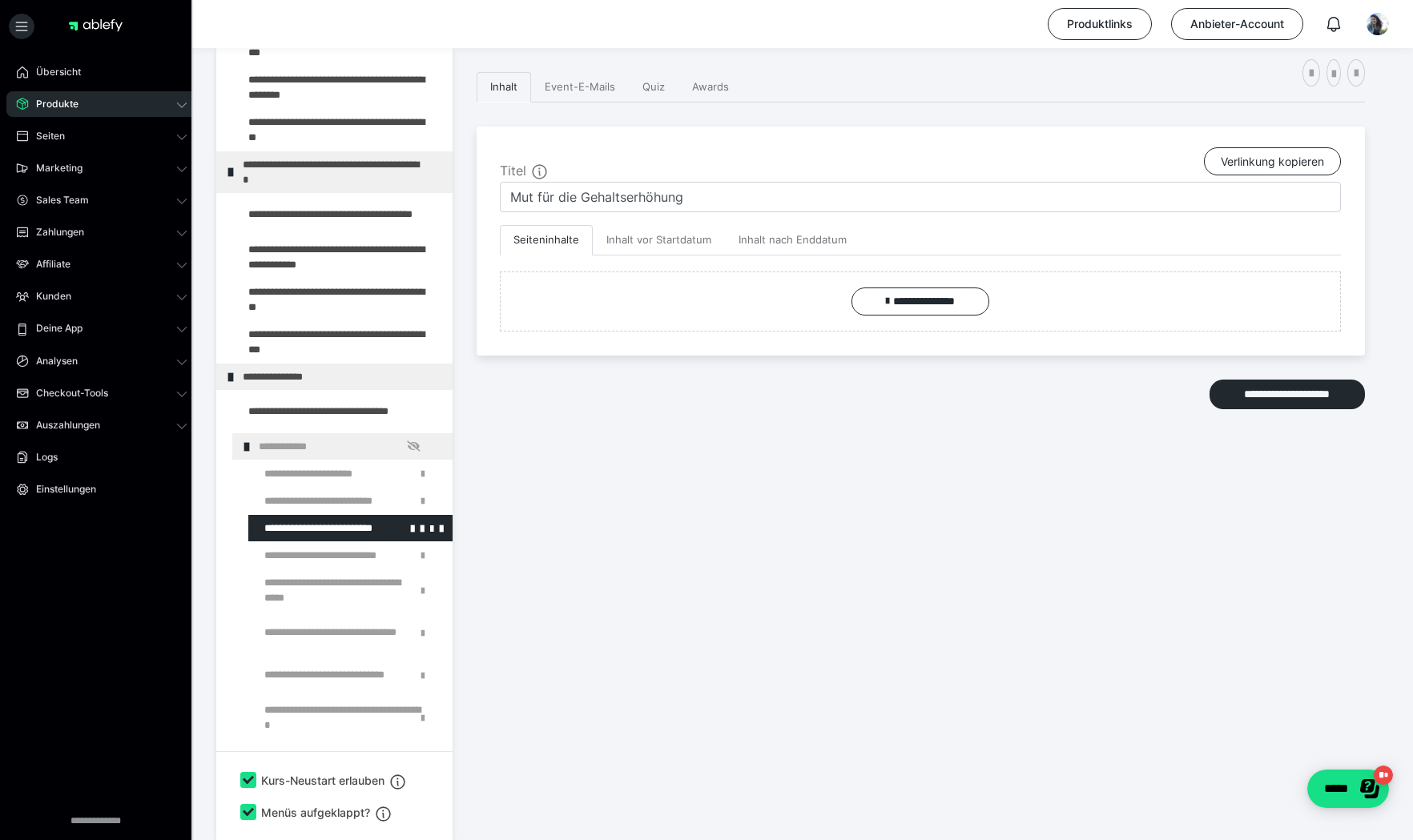 click at bounding box center (308, 528) 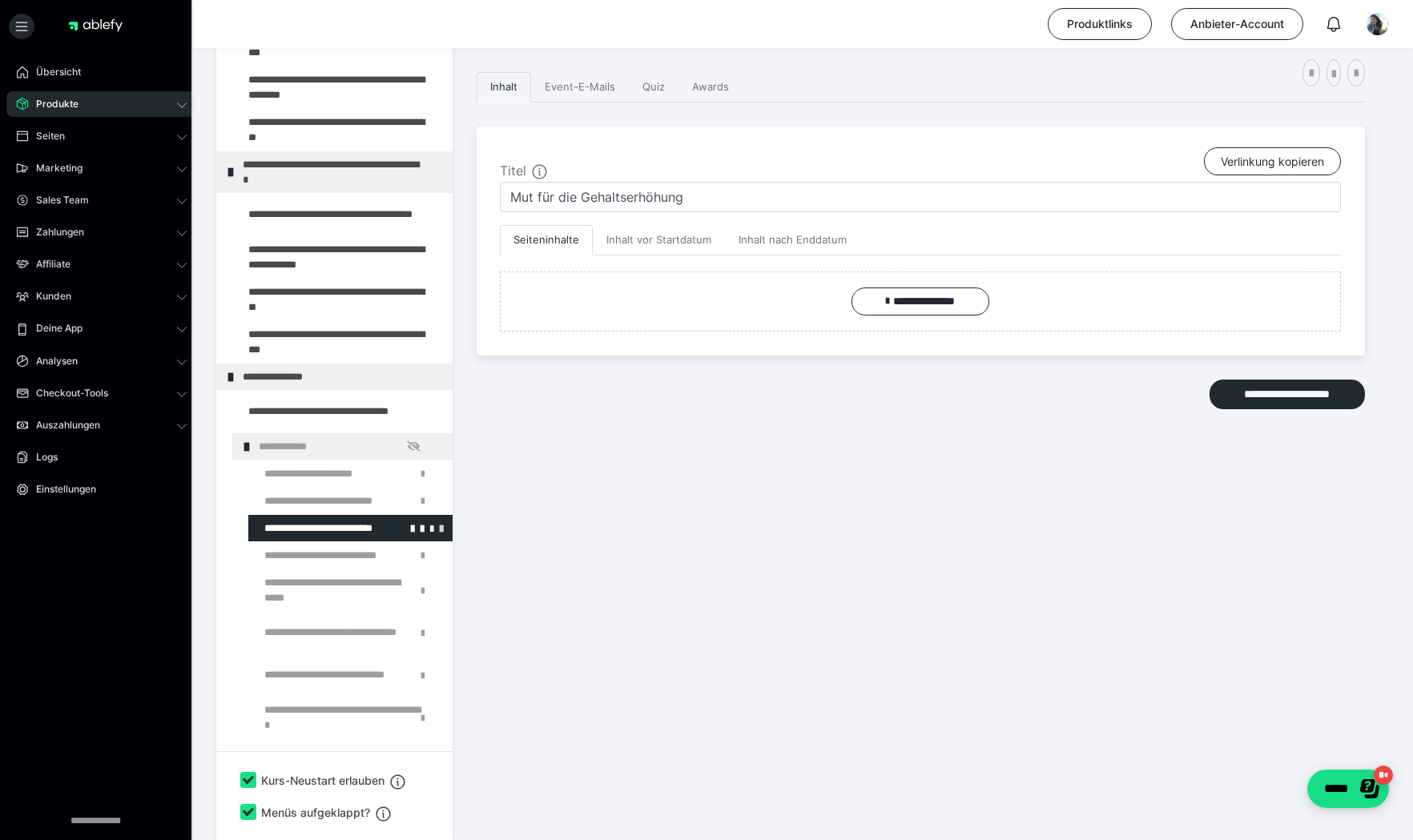 click at bounding box center (441, 528) 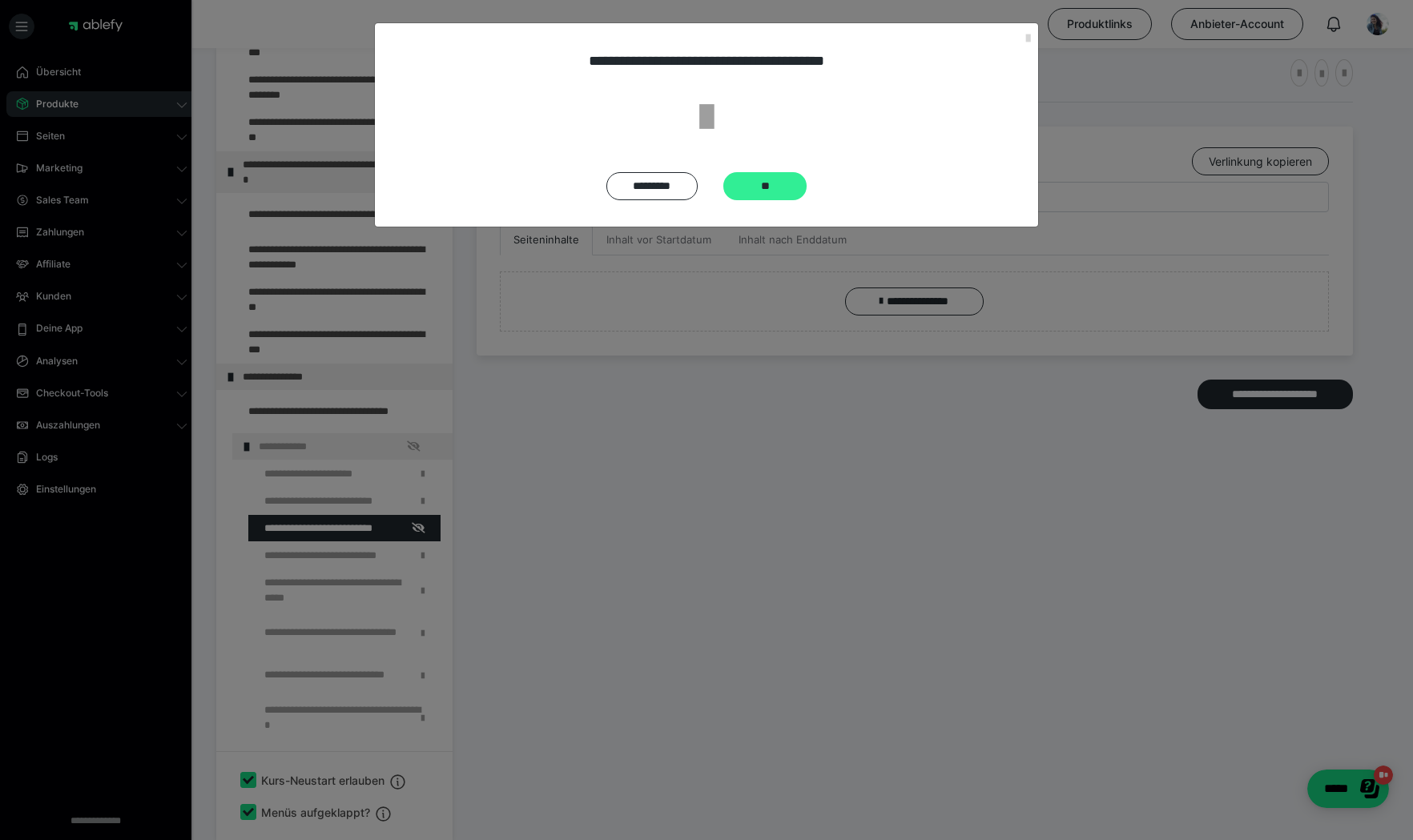 click on "**" at bounding box center (765, 186) 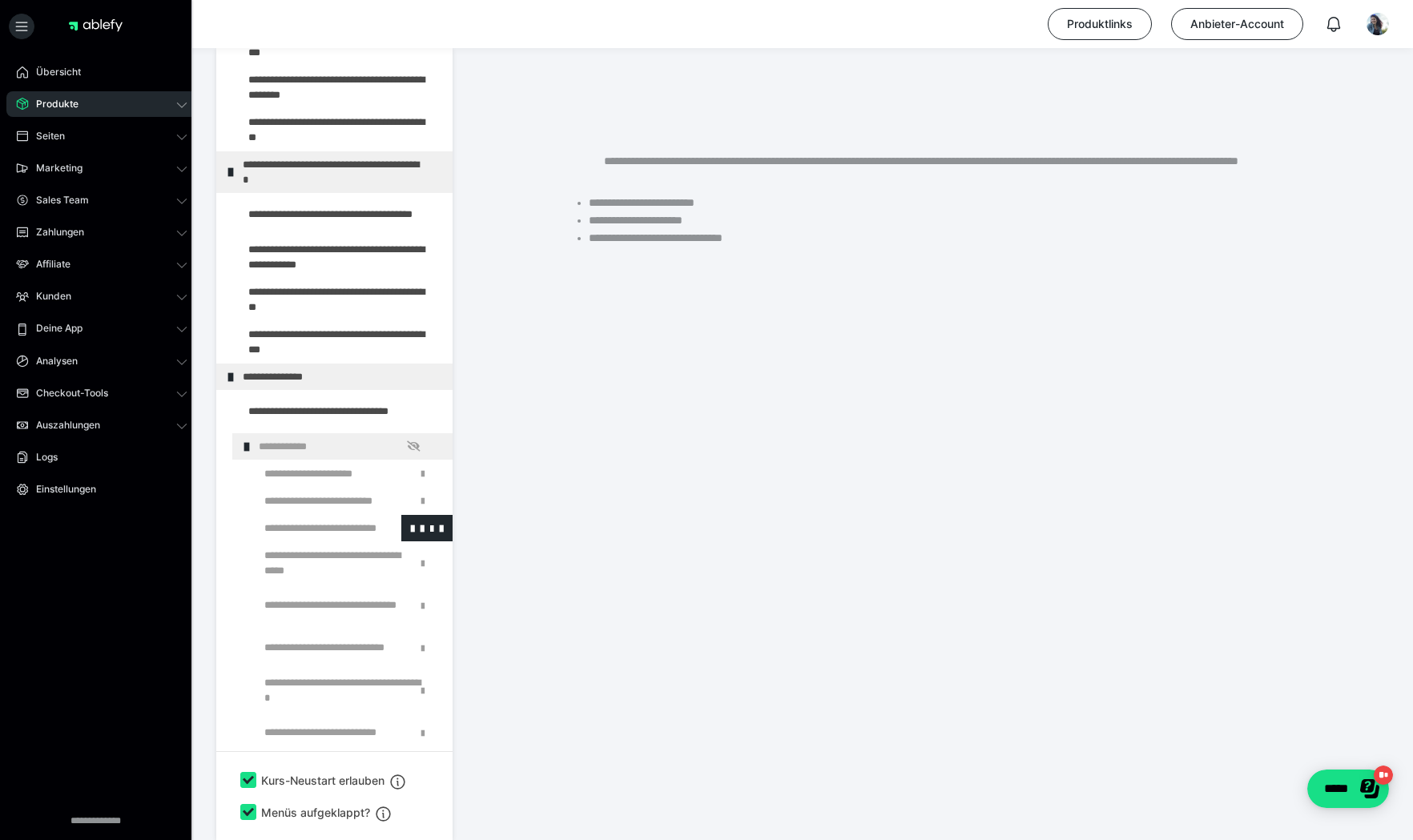 click at bounding box center [308, 528] 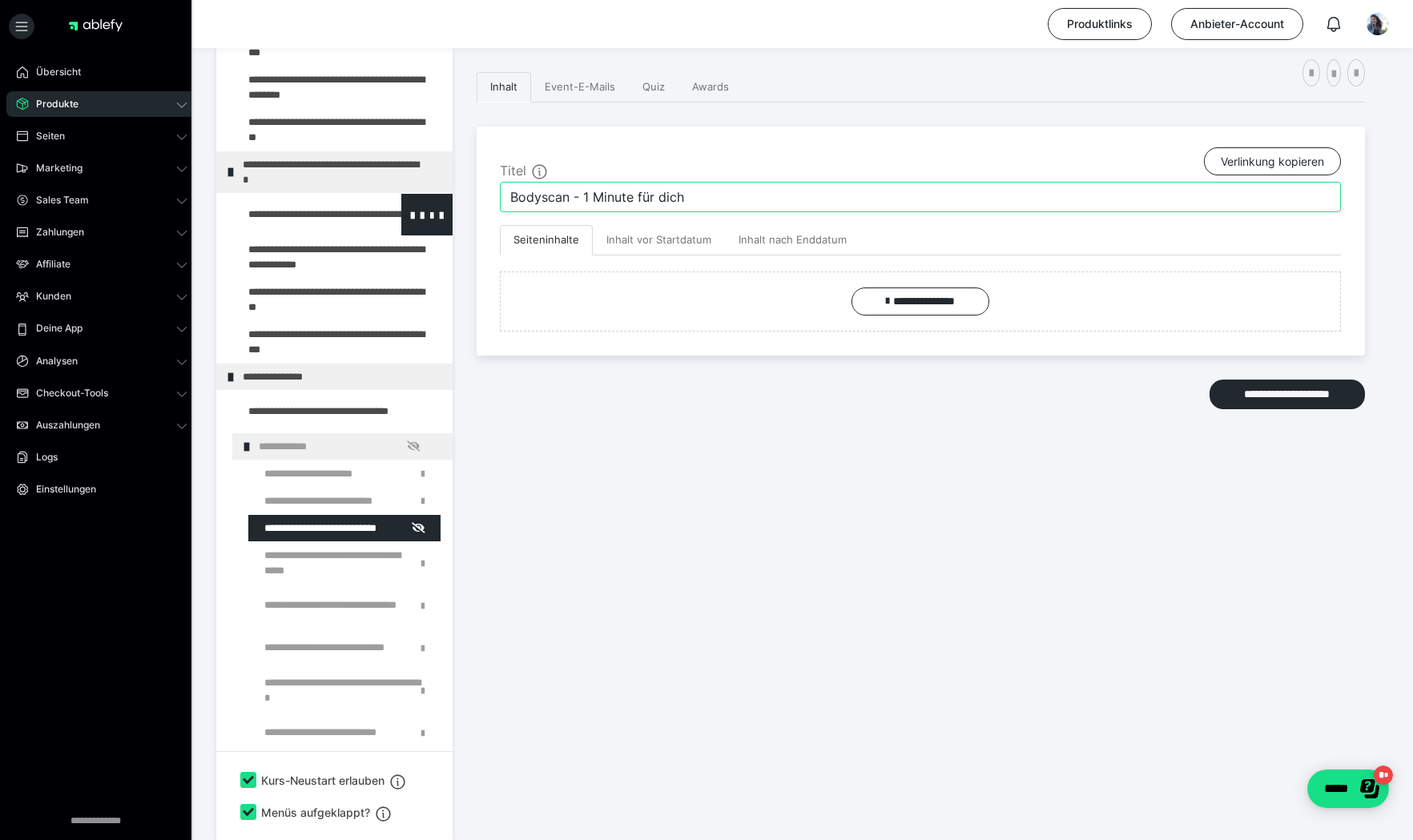 drag, startPoint x: 711, startPoint y: 195, endPoint x: 420, endPoint y: 207, distance: 291.24732 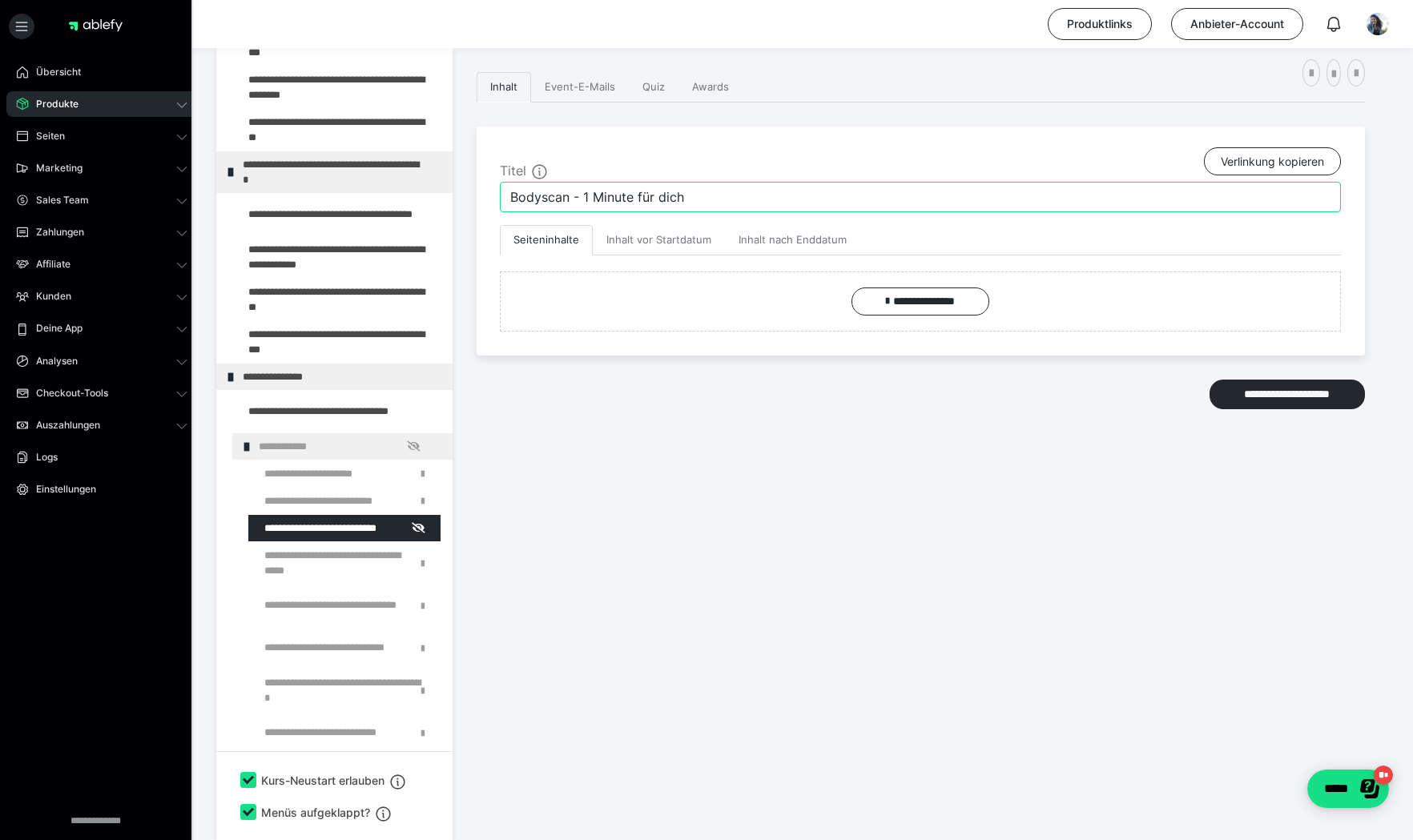 drag, startPoint x: 694, startPoint y: 195, endPoint x: 464, endPoint y: 197, distance: 230.0087 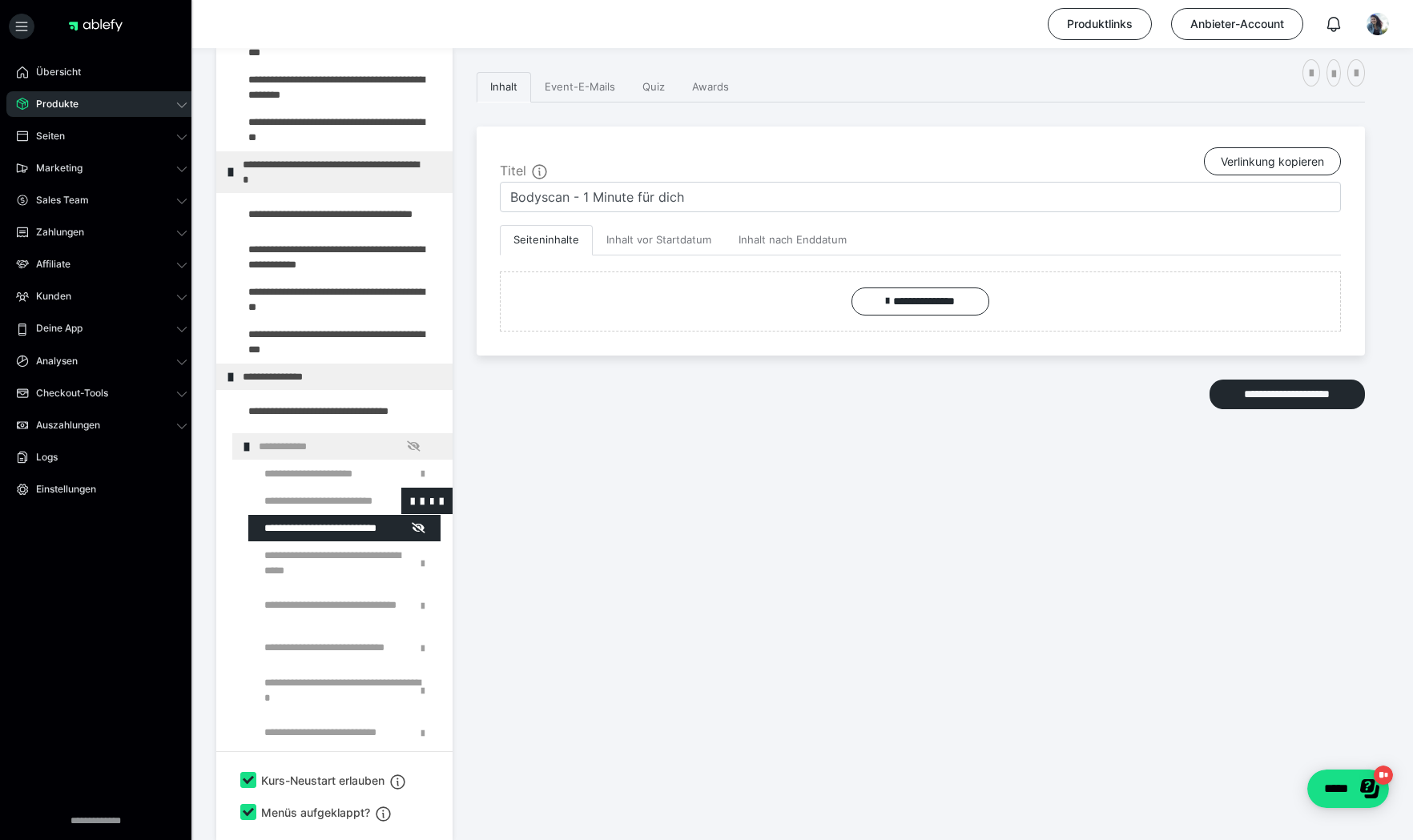 click at bounding box center [308, 500] 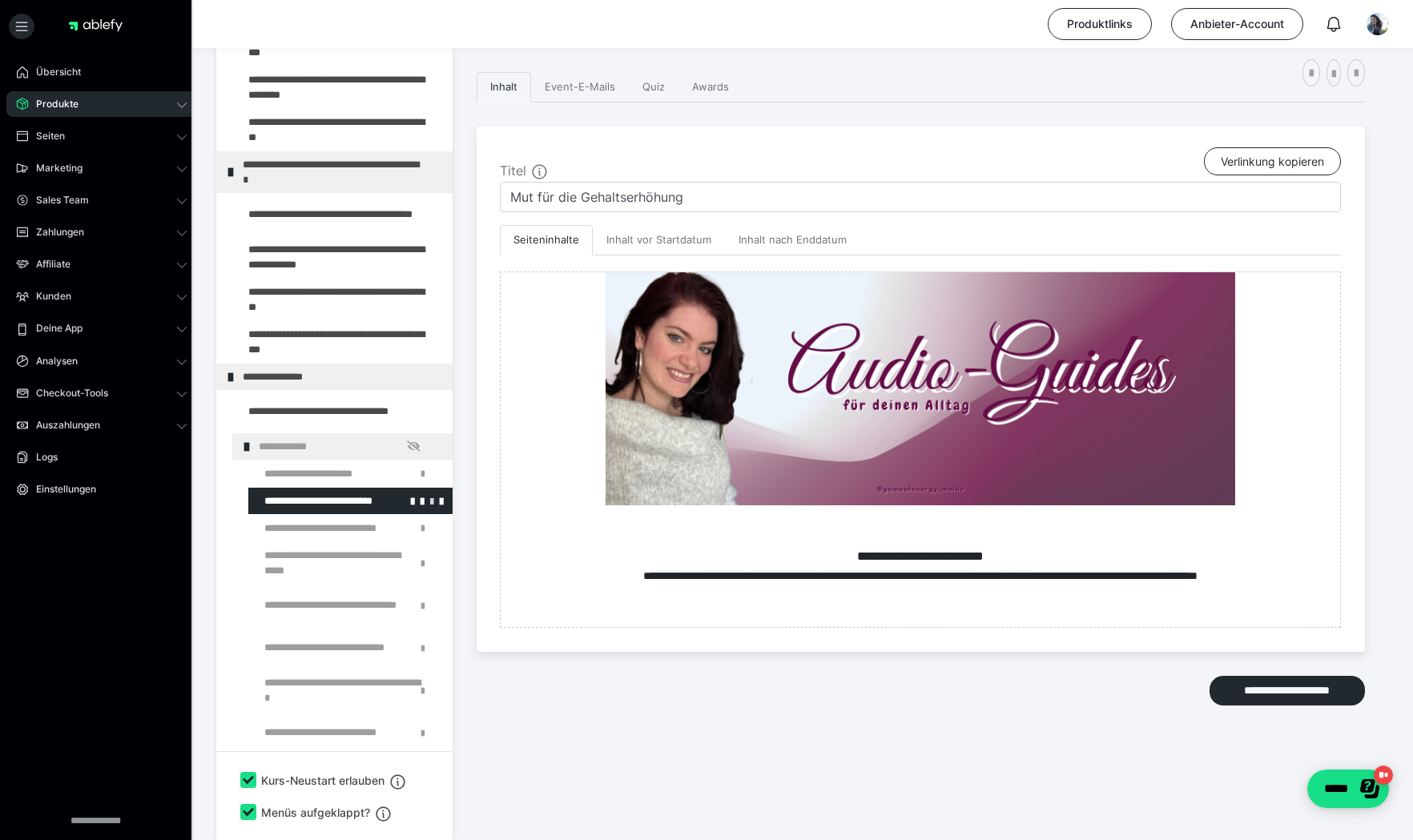 click at bounding box center [432, 500] 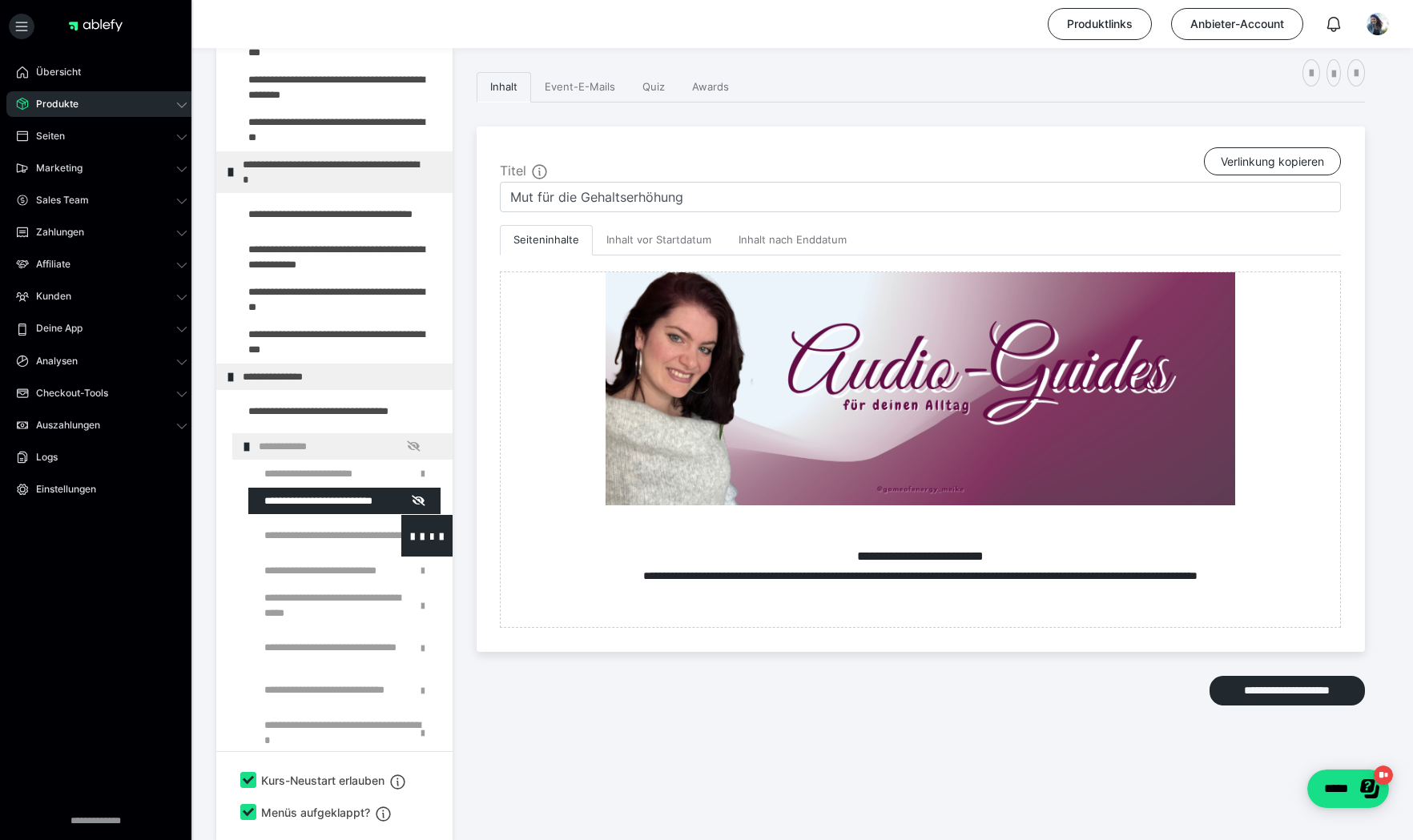 click at bounding box center [308, 536] 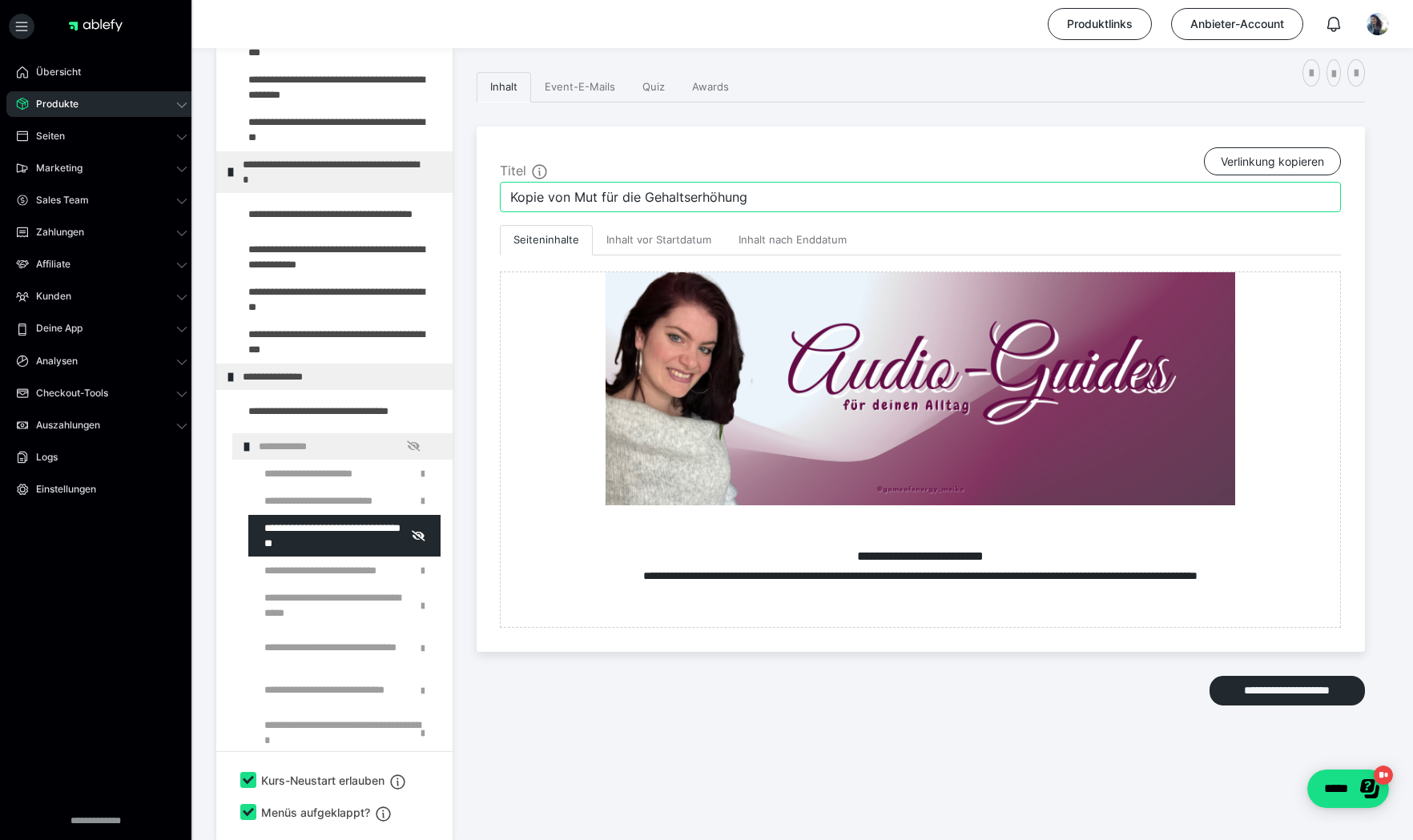 drag, startPoint x: 775, startPoint y: 186, endPoint x: 767, endPoint y: 194, distance: 11.313708 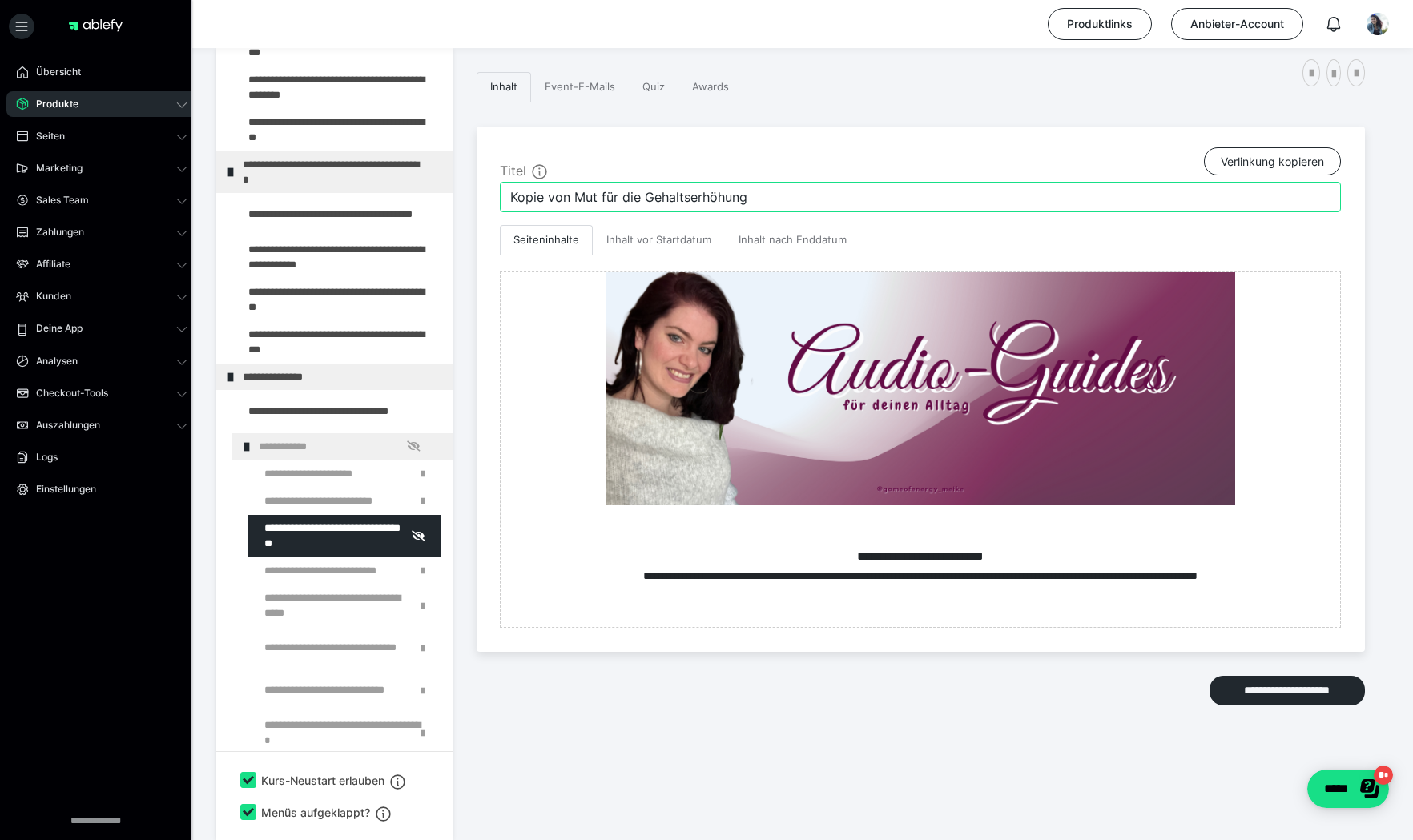 click on "Kopie von Mut für die Gehaltserhöhung" at bounding box center (920, 197) 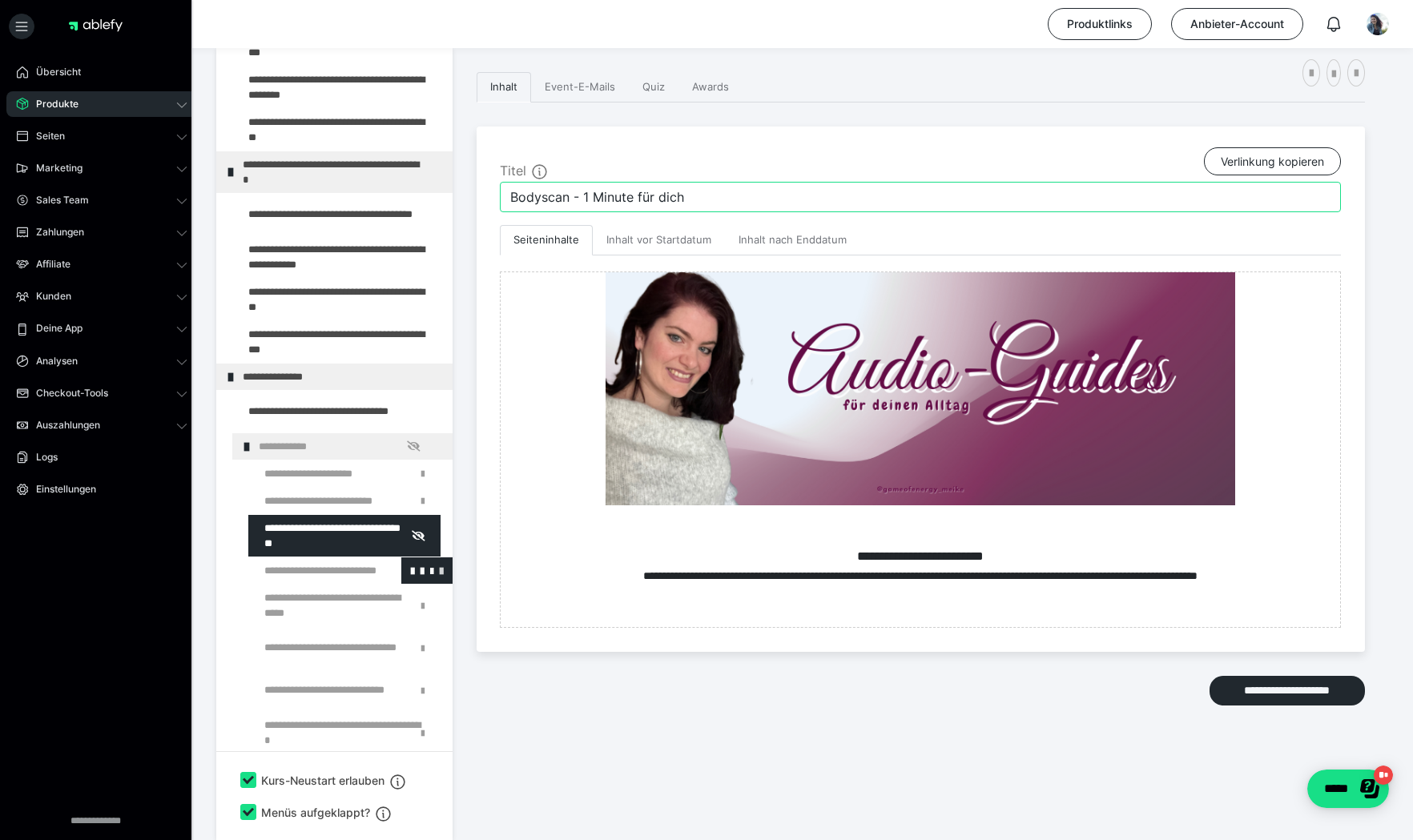 type on "Bodyscan - 1 Minute für dich" 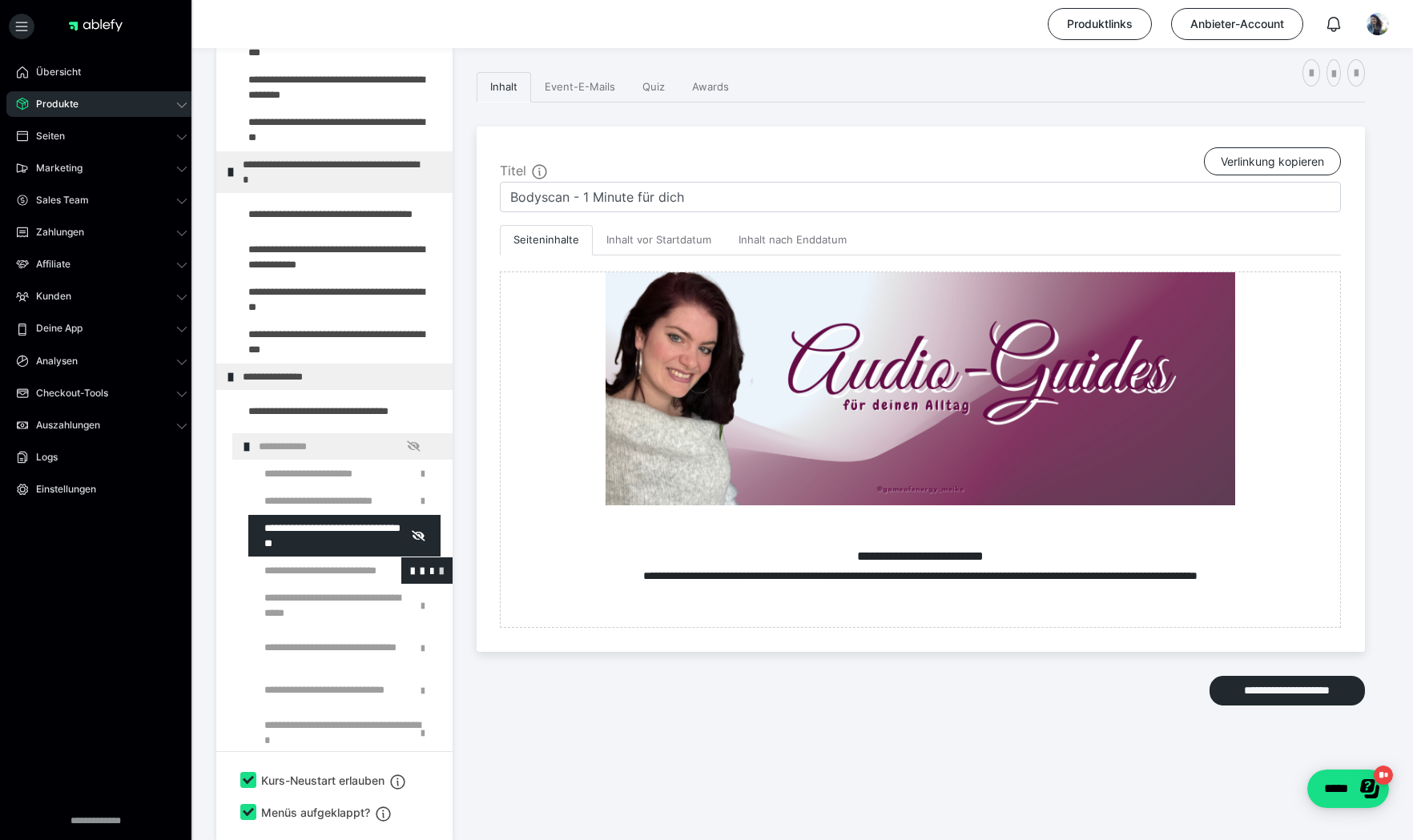 click at bounding box center (441, 570) 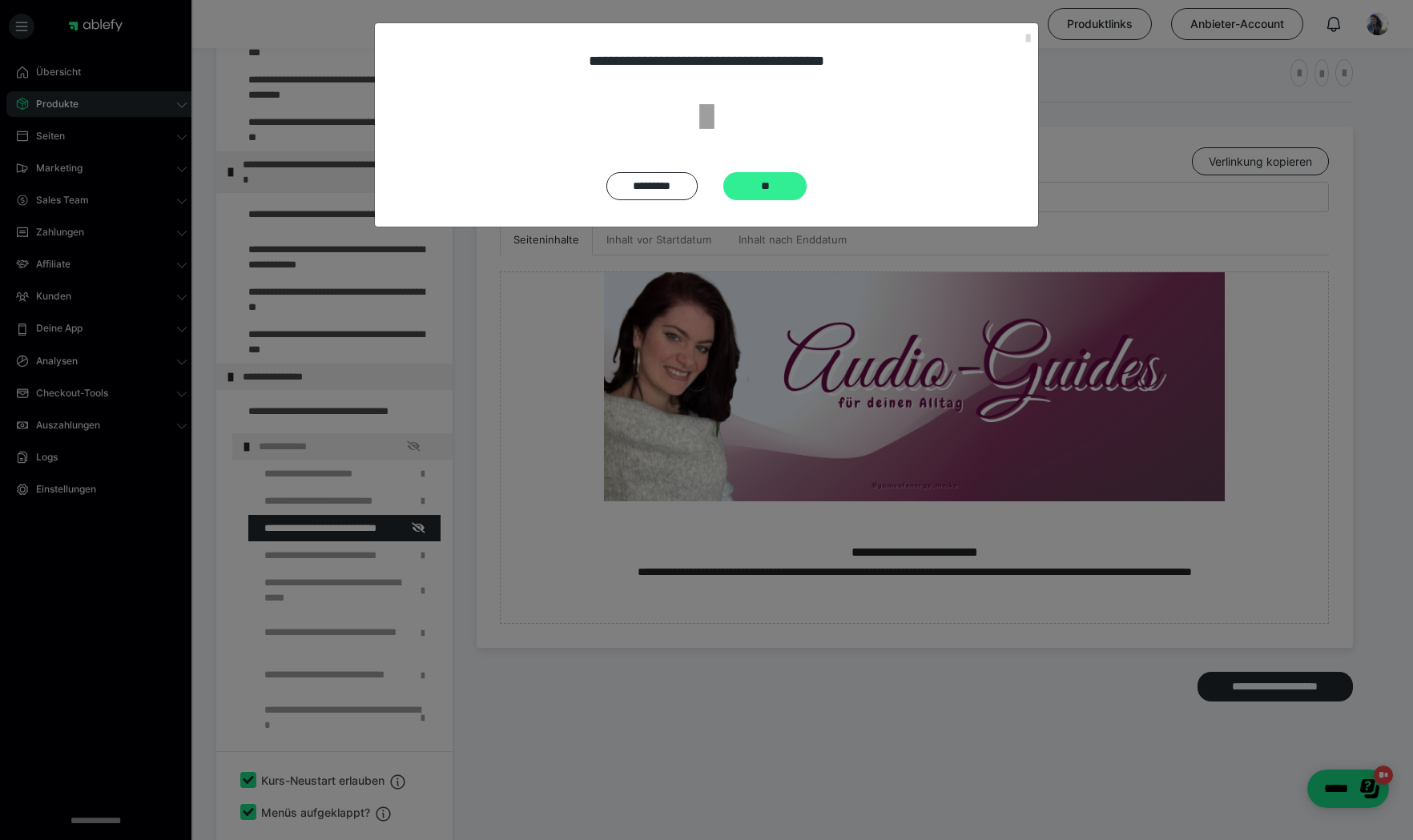 click on "**" at bounding box center [765, 186] 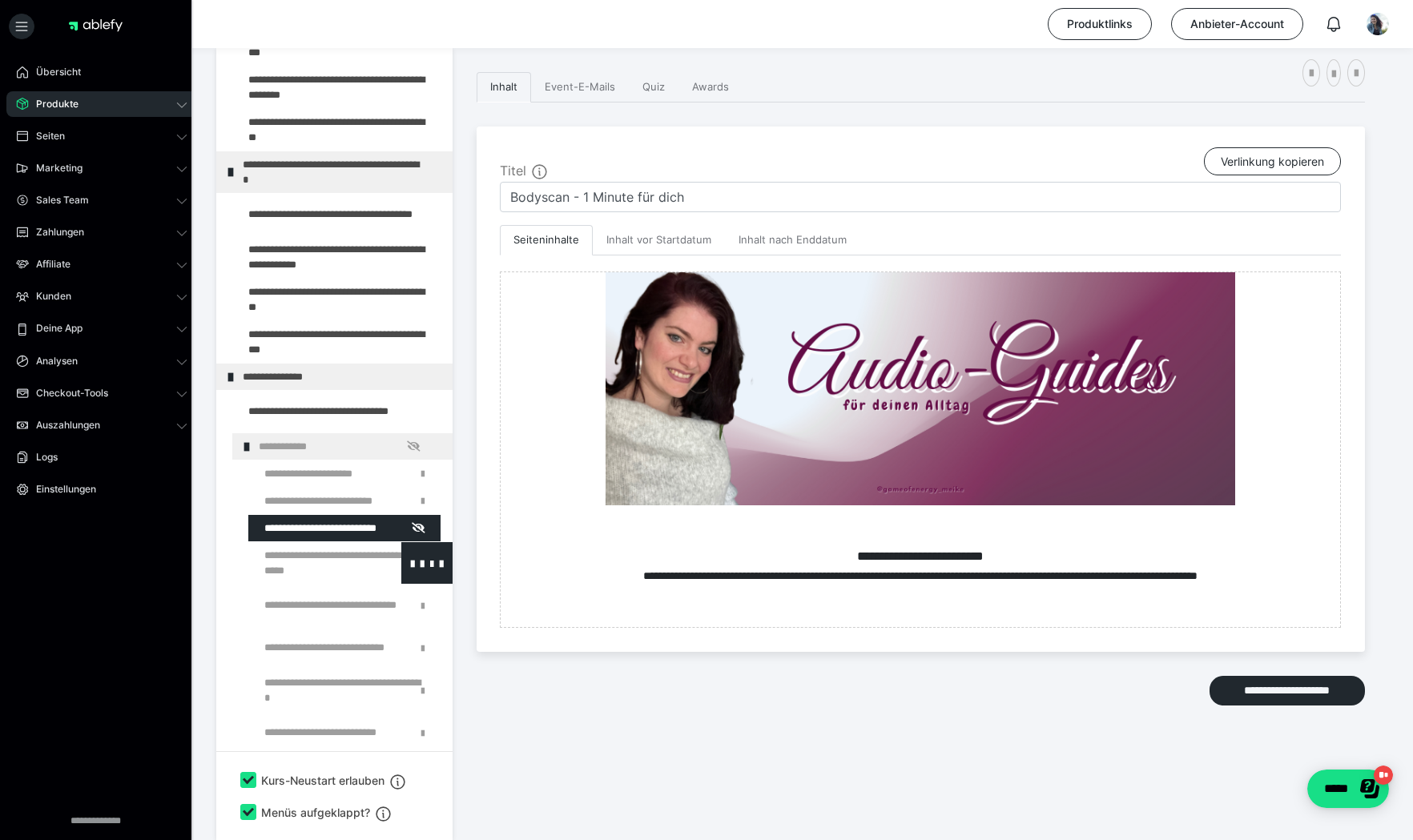 click at bounding box center (308, 563) 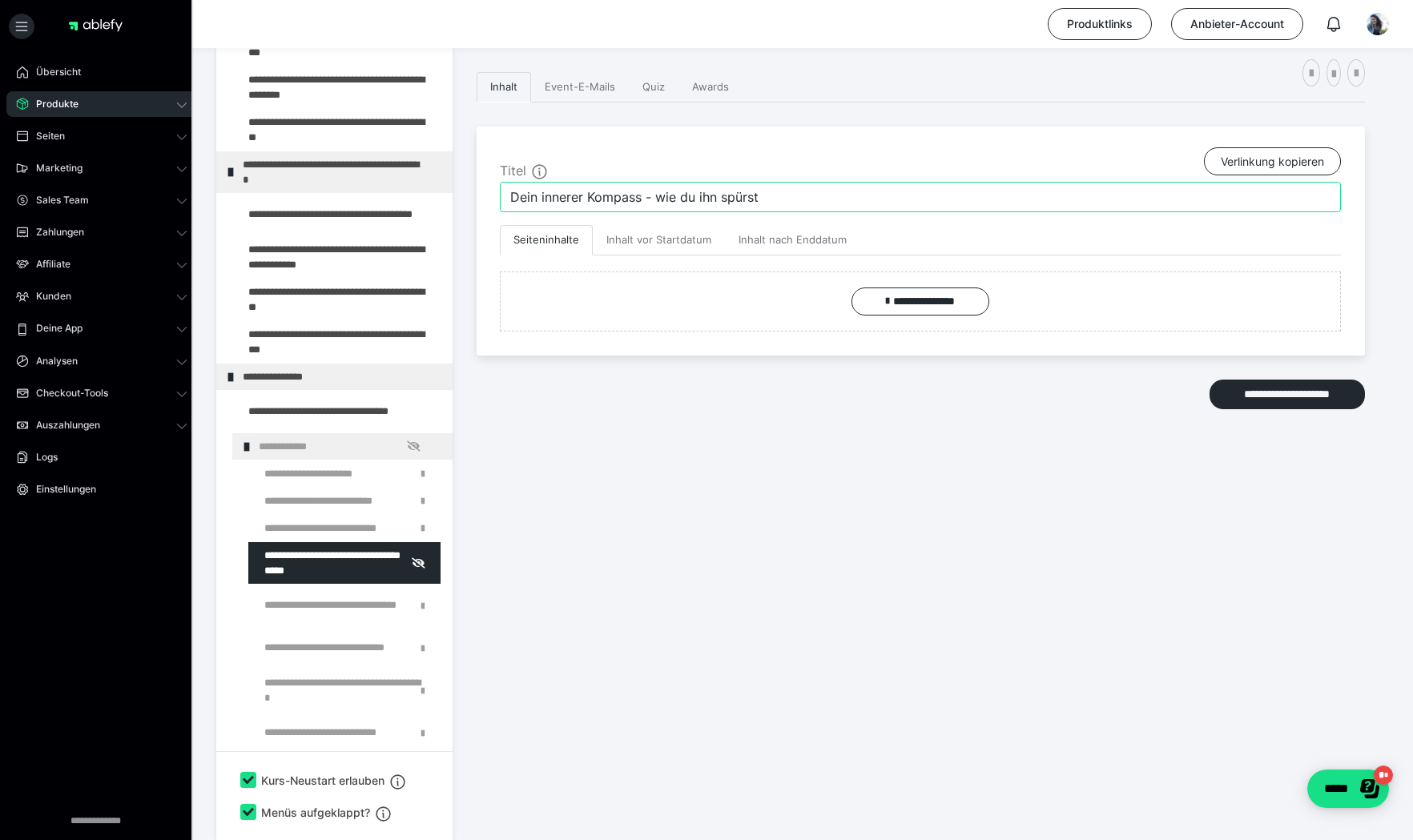 drag, startPoint x: 783, startPoint y: 198, endPoint x: 497, endPoint y: 203, distance: 286.0437 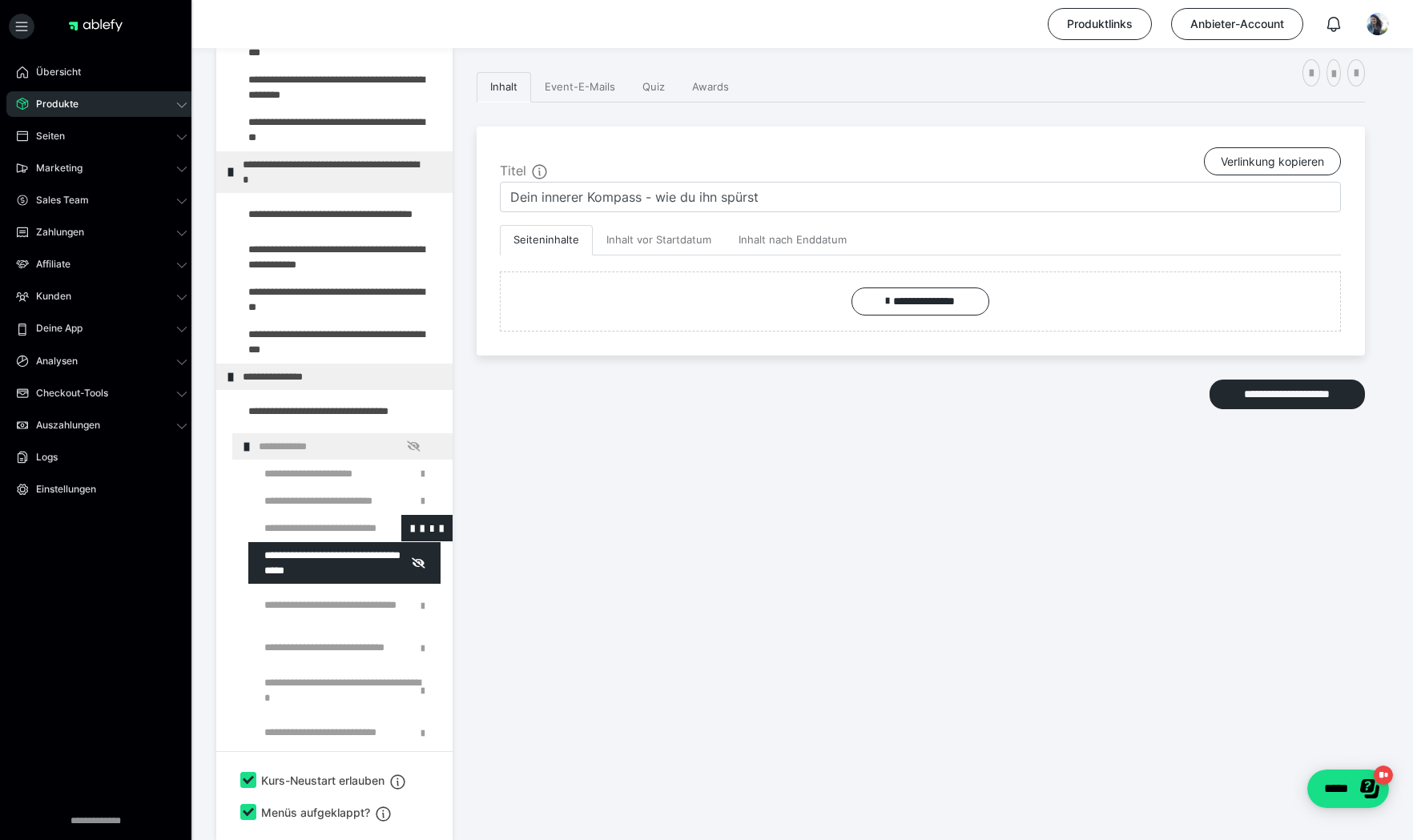 click at bounding box center (308, 528) 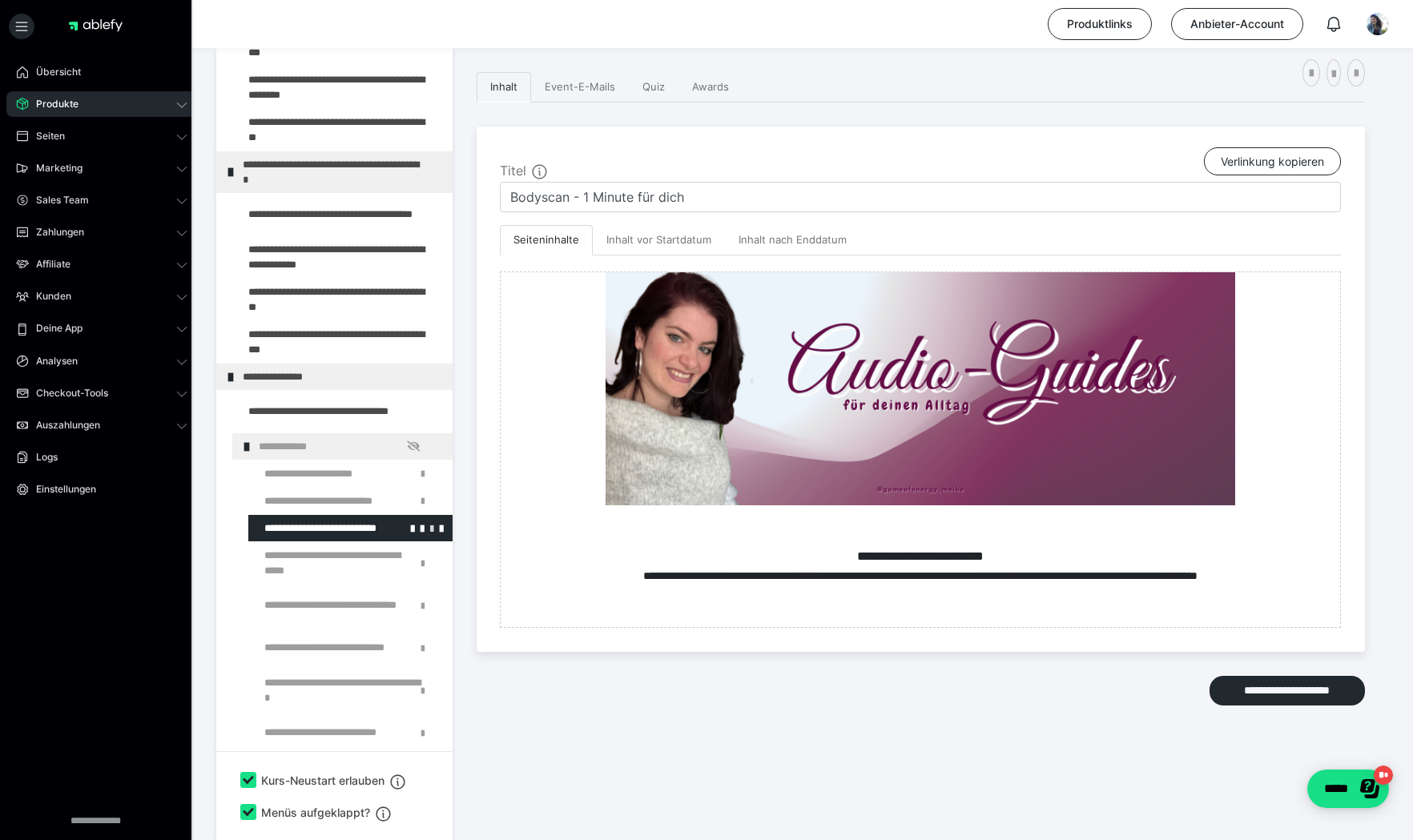 click at bounding box center (432, 528) 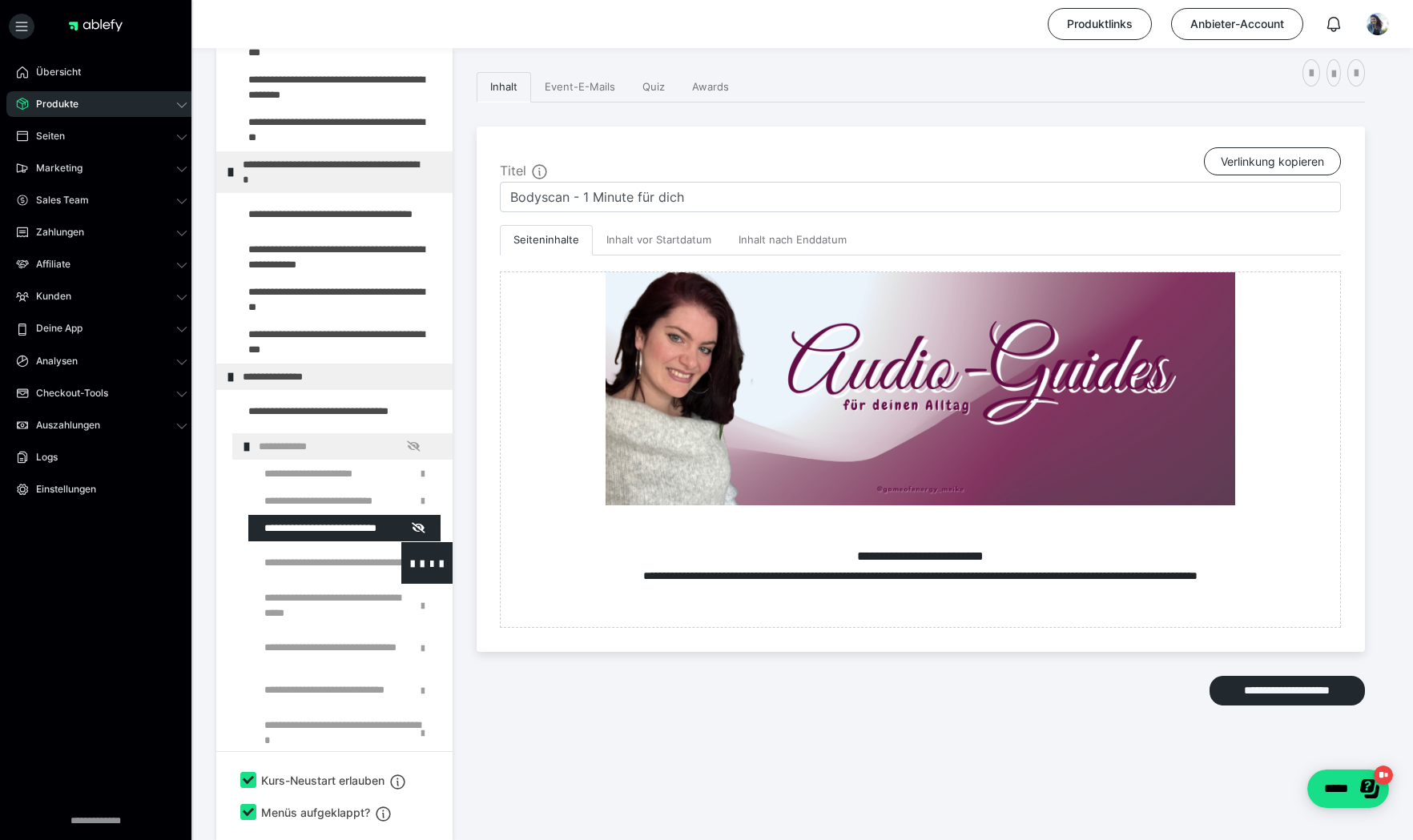 click at bounding box center (308, 563) 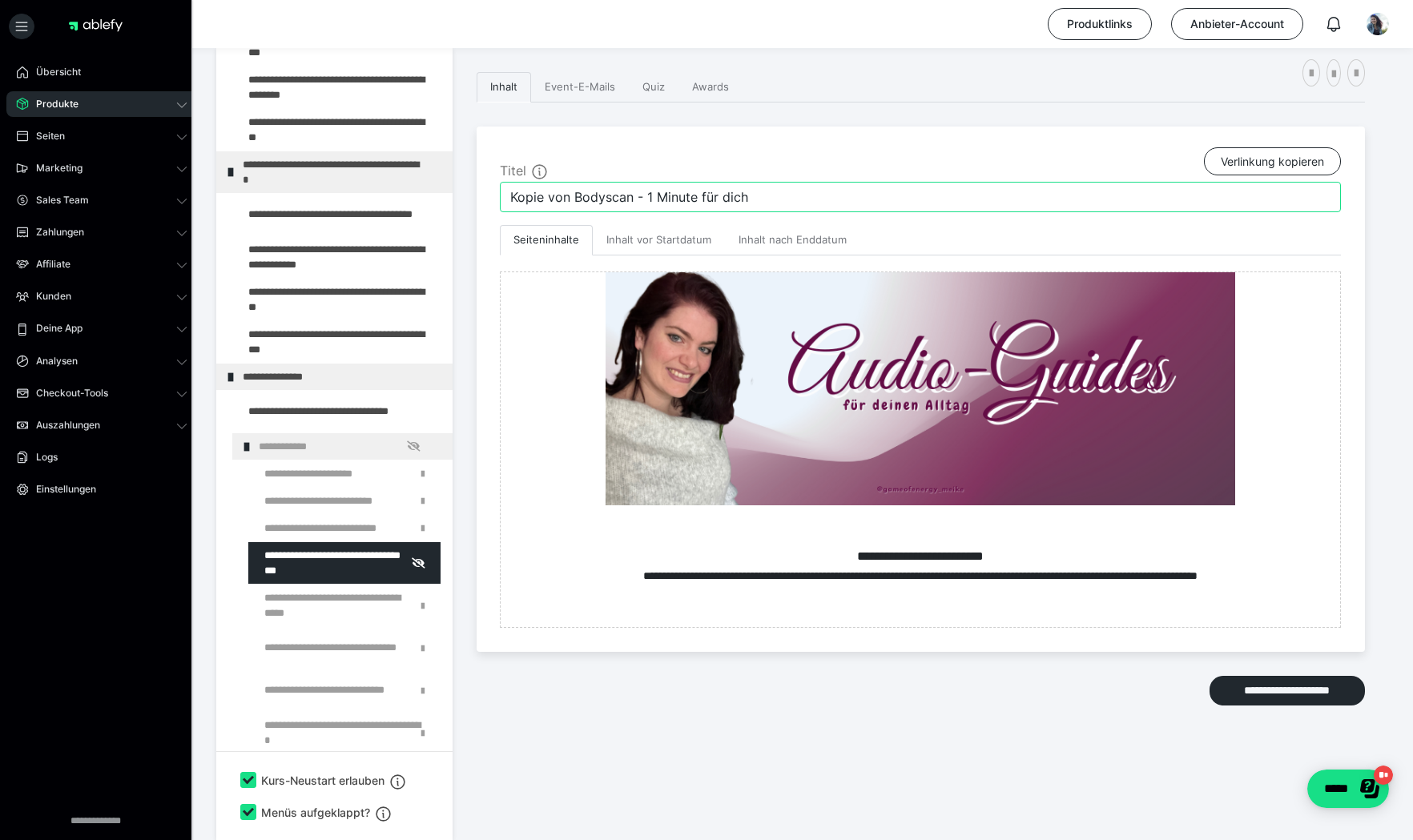 drag, startPoint x: 791, startPoint y: 187, endPoint x: 794, endPoint y: 197, distance: 10.440307 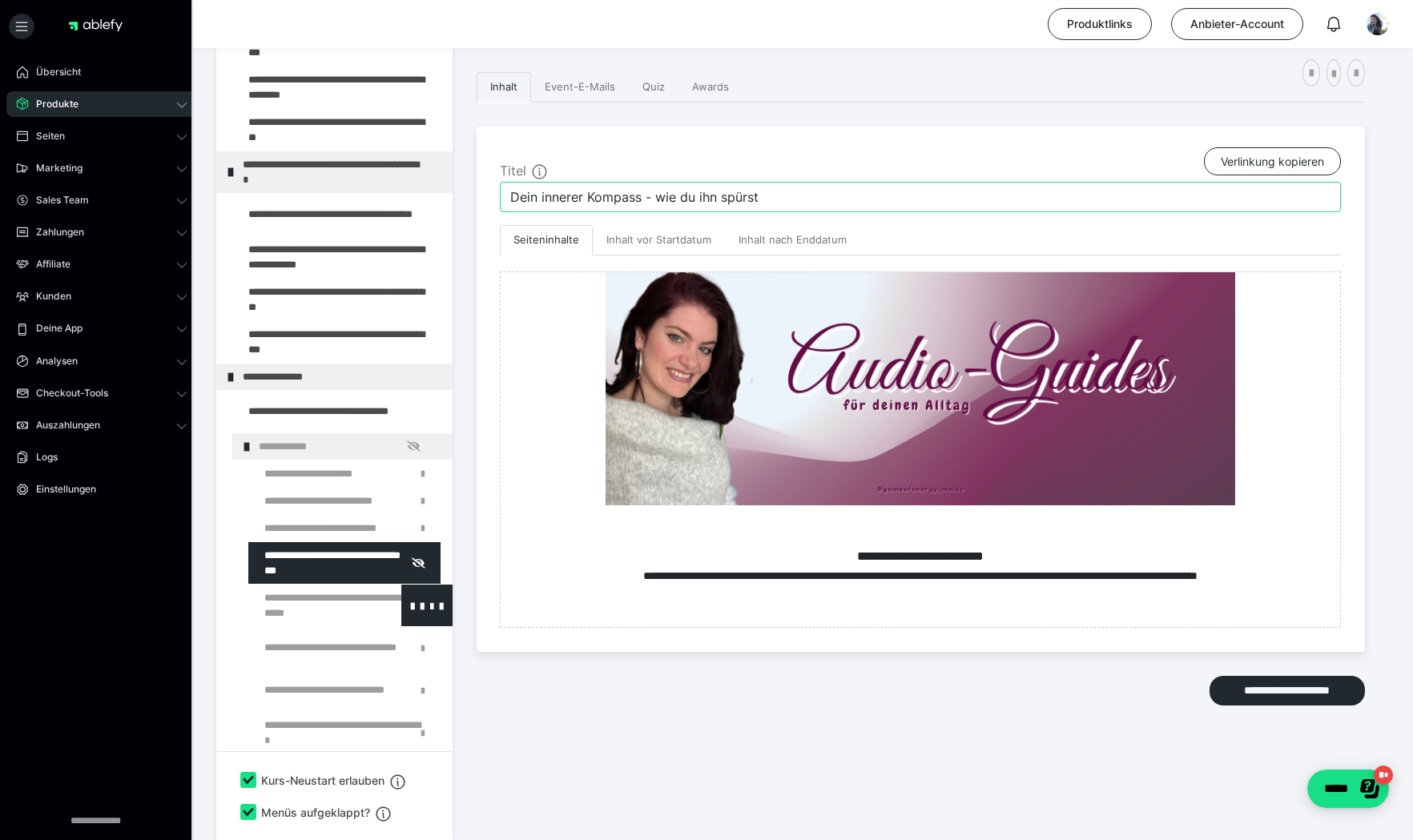 type on "Dein innerer Kompass - wie du ihn spürst" 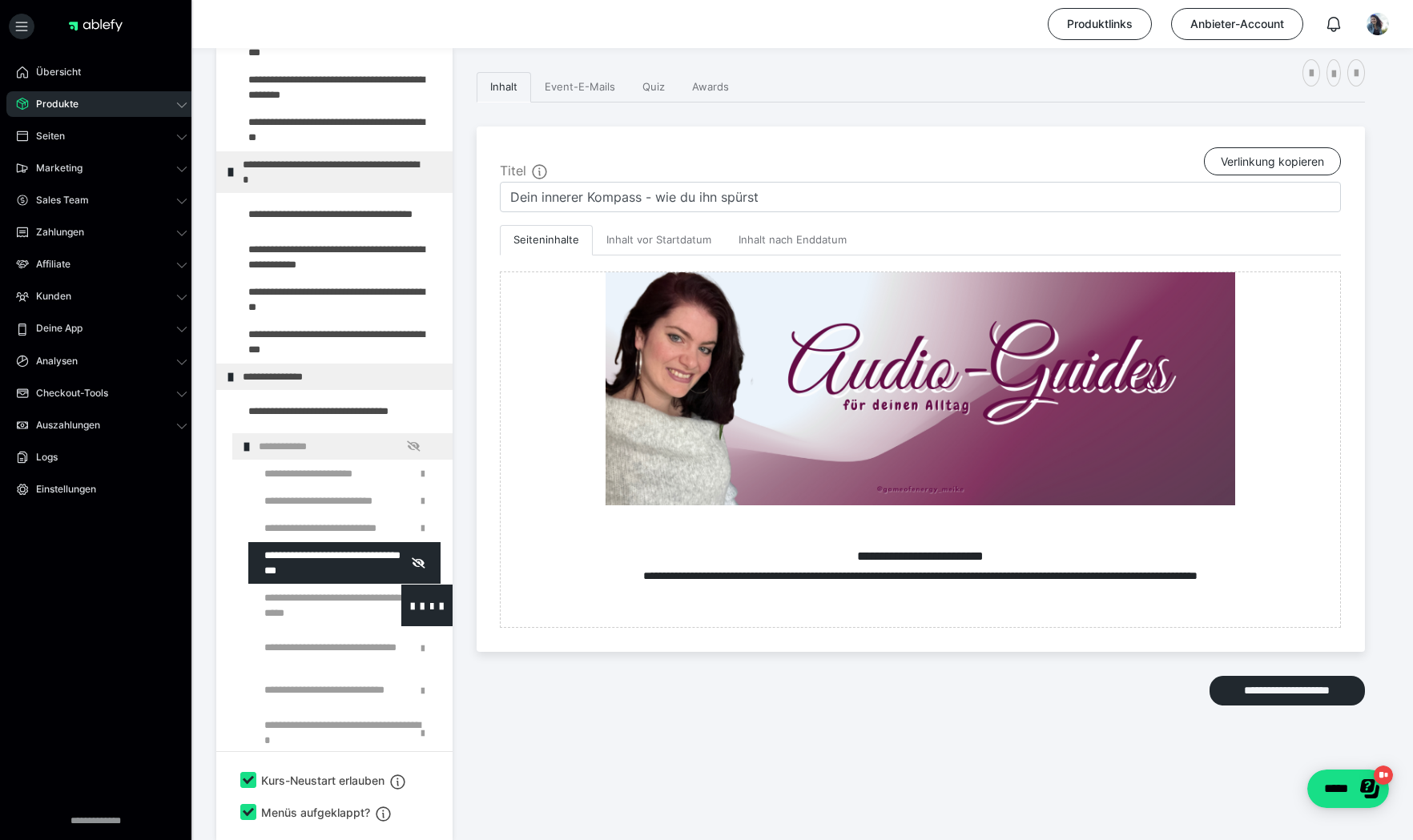 click at bounding box center (308, 605) 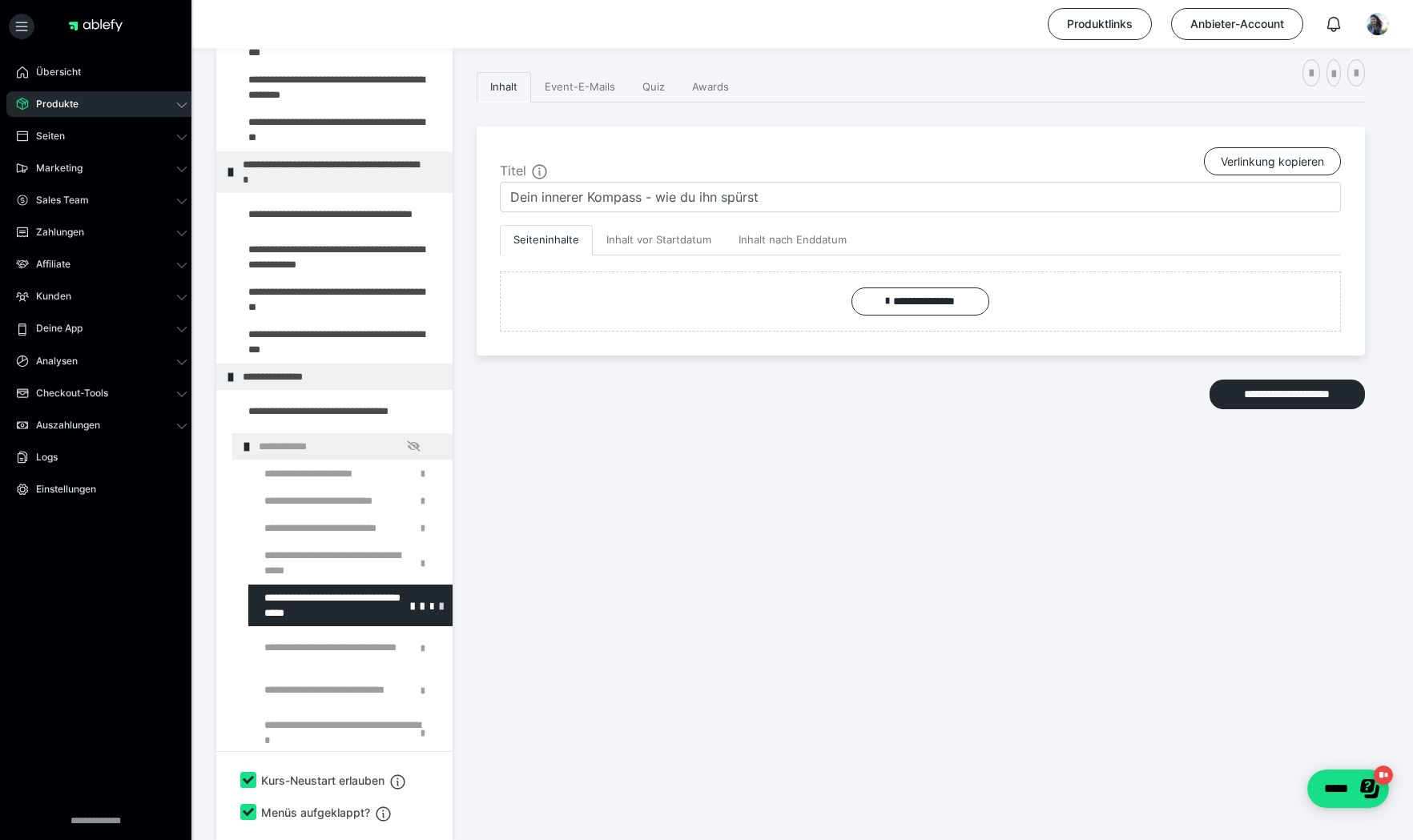 click at bounding box center [441, 605] 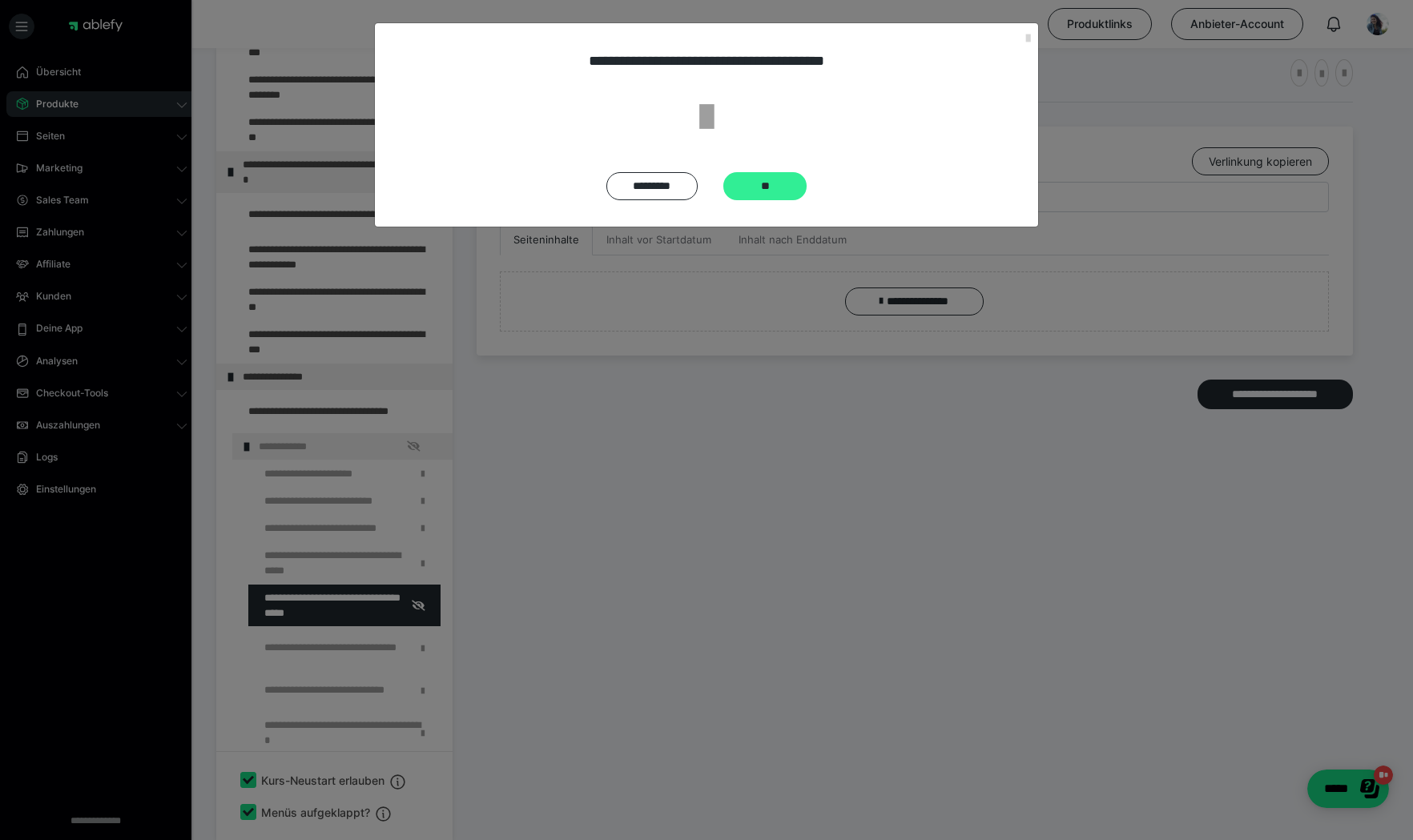 click on "**" at bounding box center (765, 186) 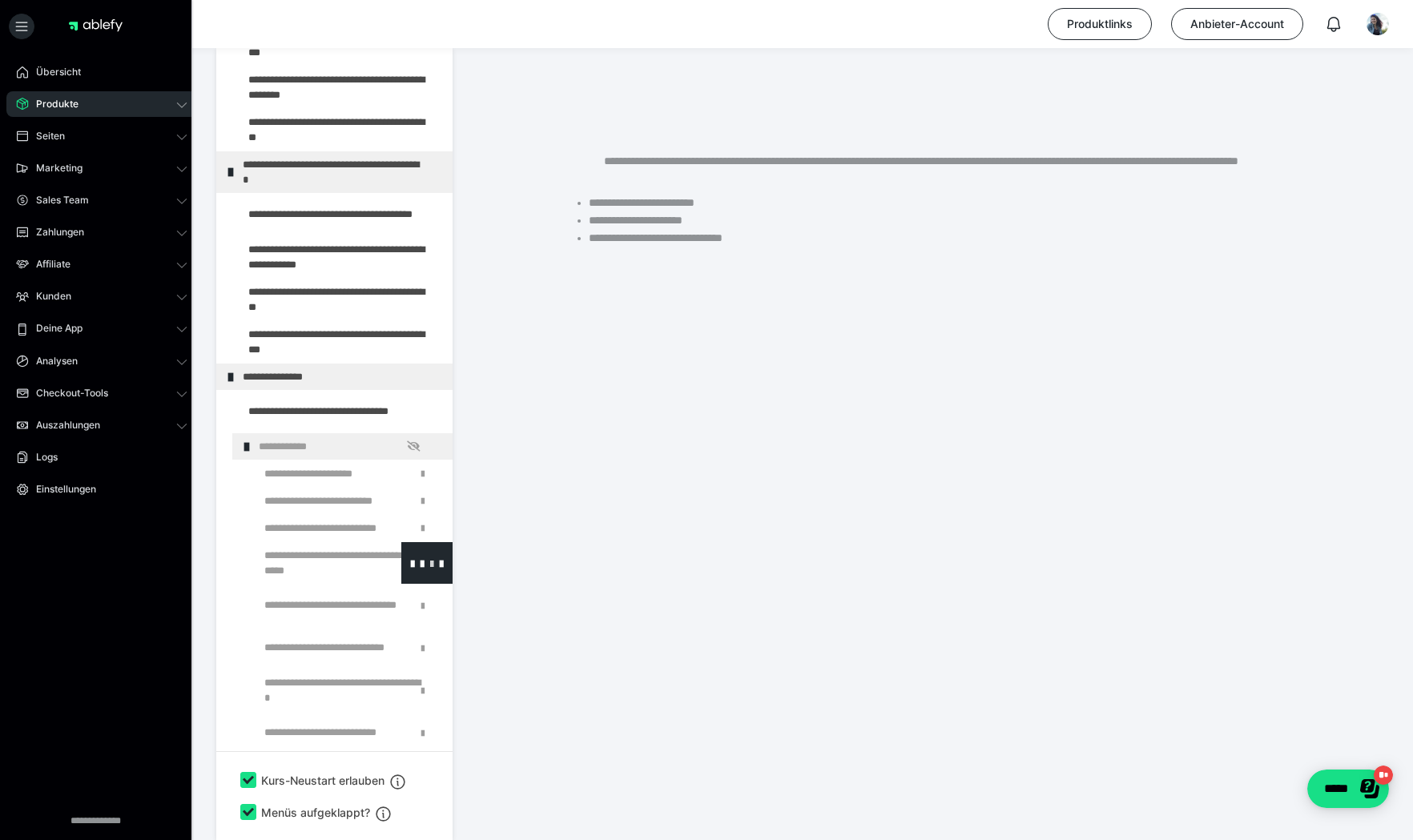 click at bounding box center (432, 563) 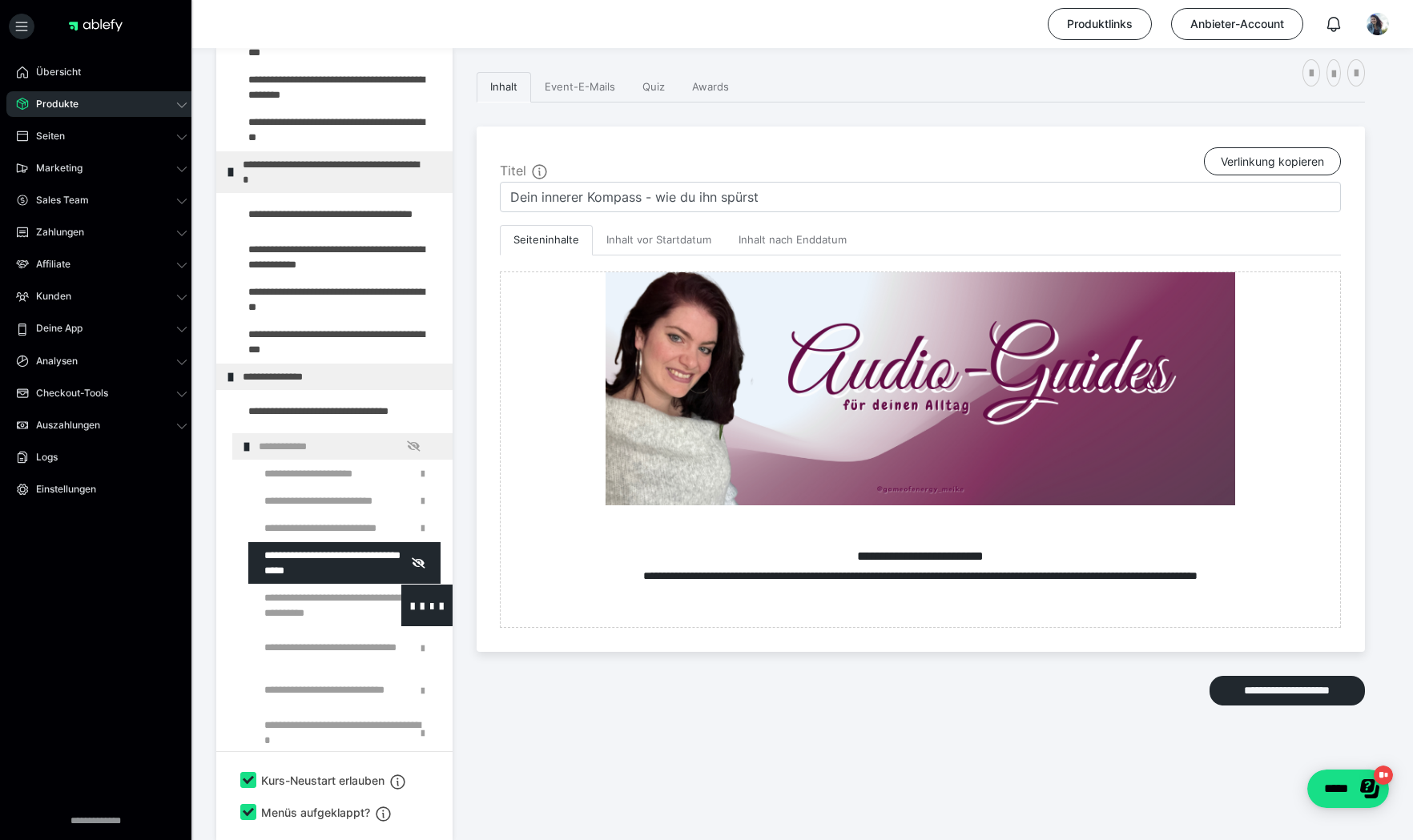 click at bounding box center [308, 605] 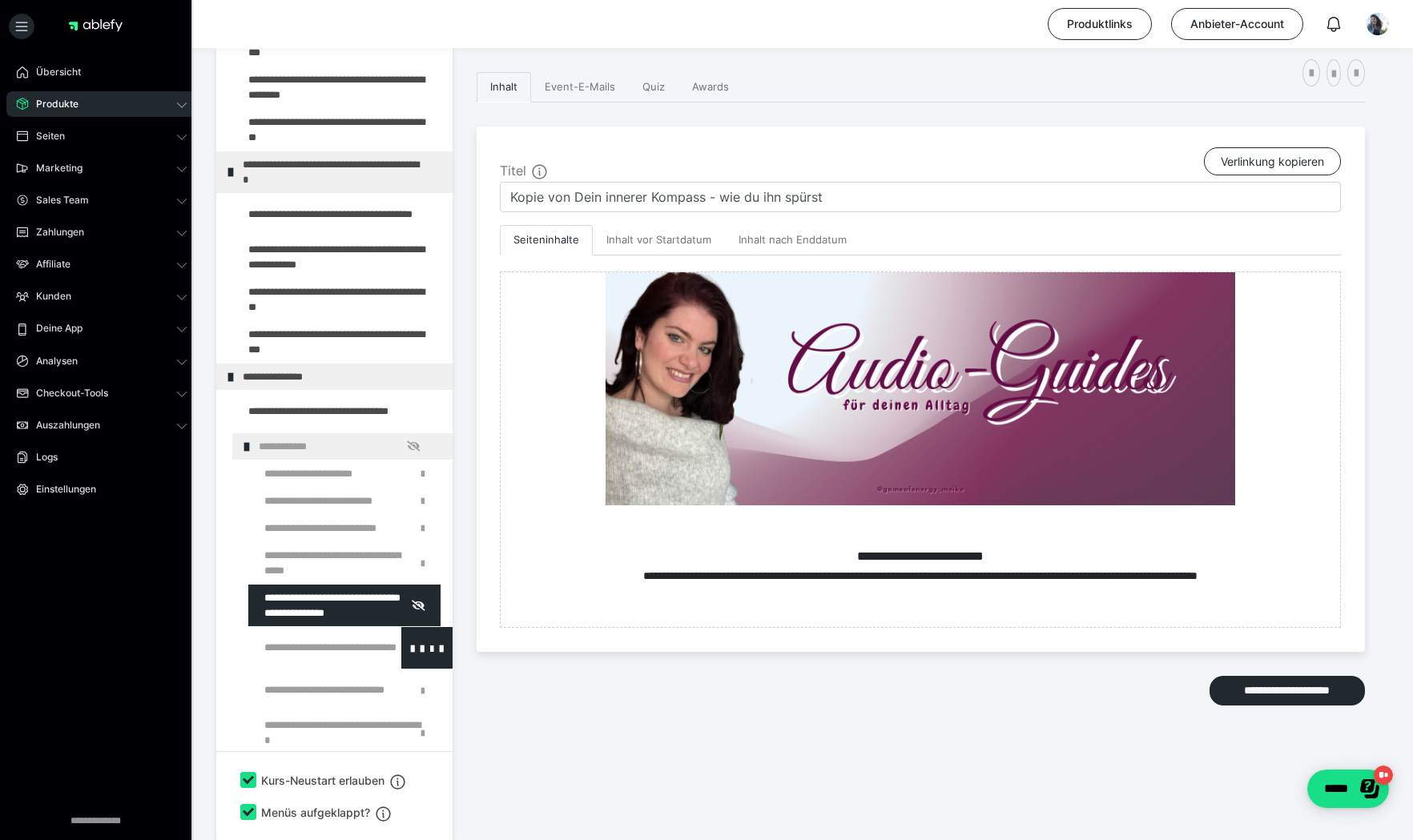 click at bounding box center (308, 648) 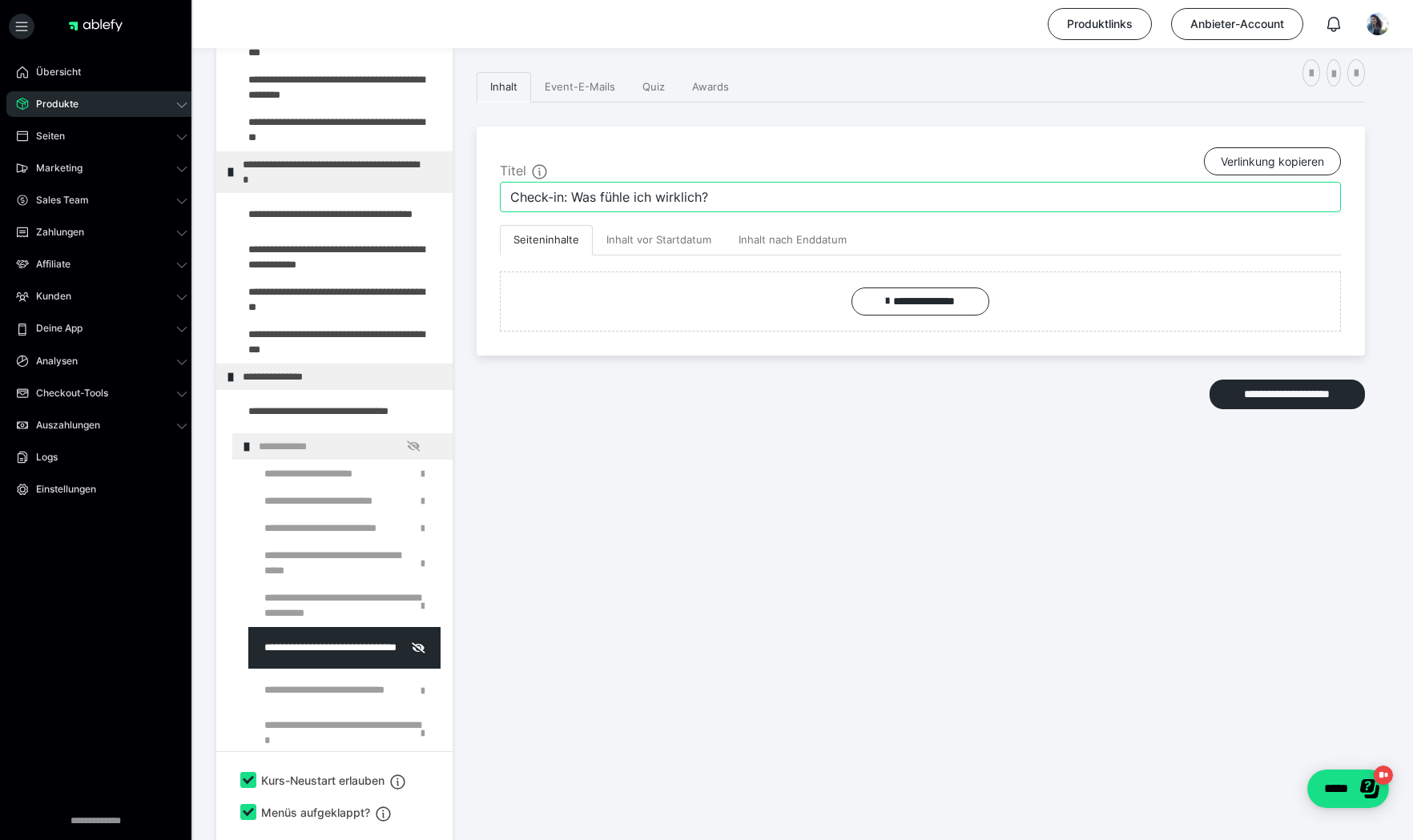 drag, startPoint x: 726, startPoint y: 203, endPoint x: 489, endPoint y: 203, distance: 237 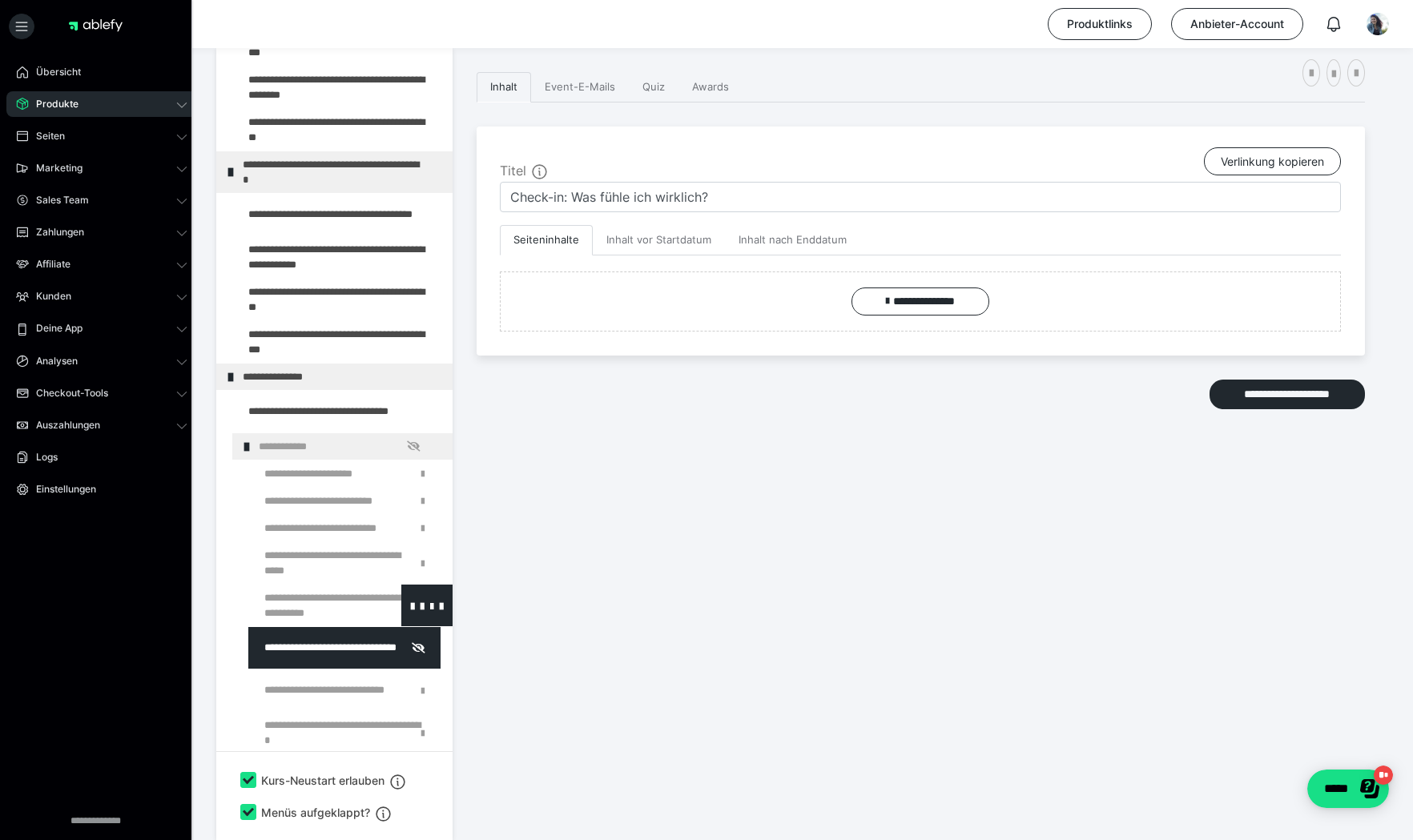 click at bounding box center (308, 605) 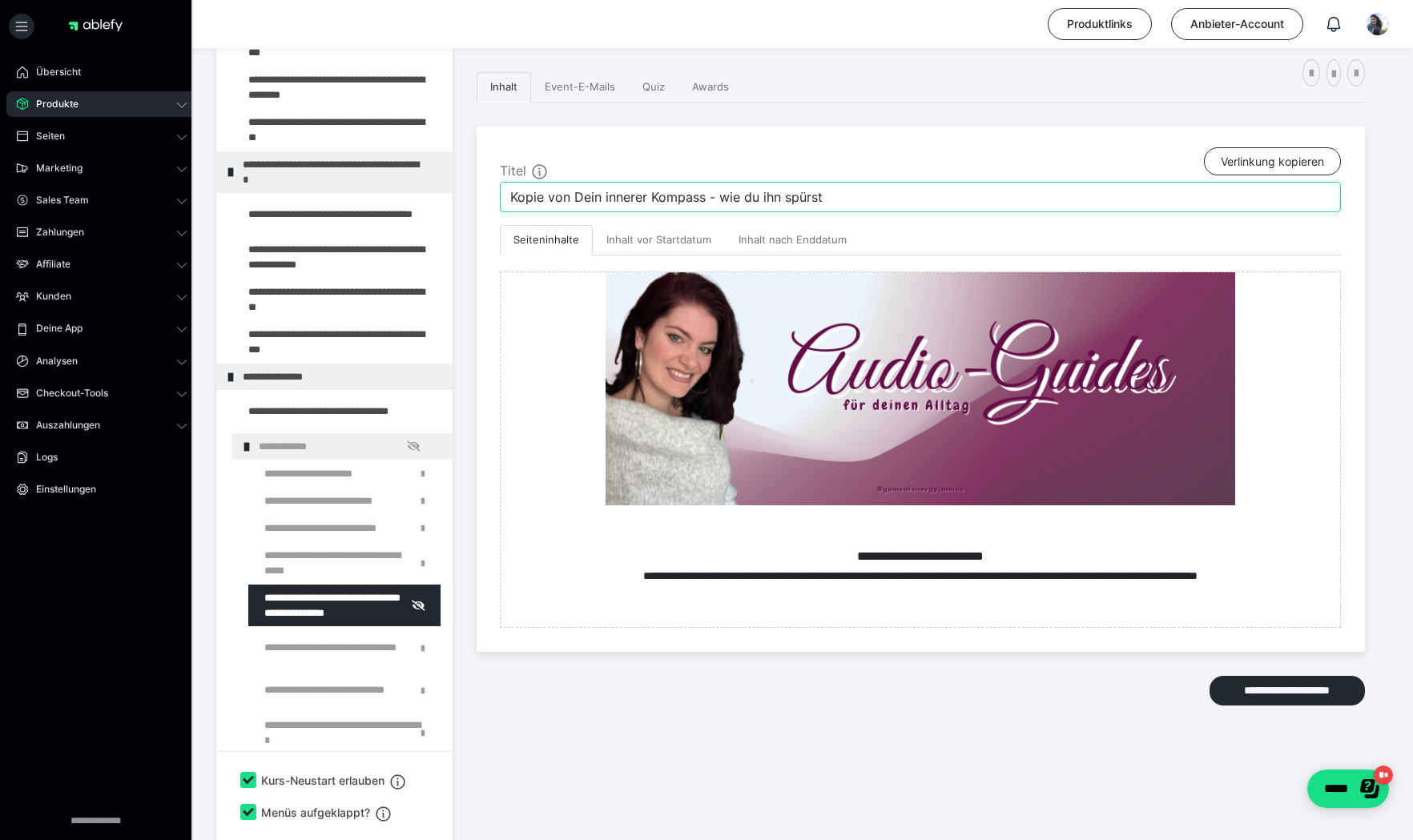 drag, startPoint x: 839, startPoint y: 201, endPoint x: 466, endPoint y: 195, distance: 373.04825 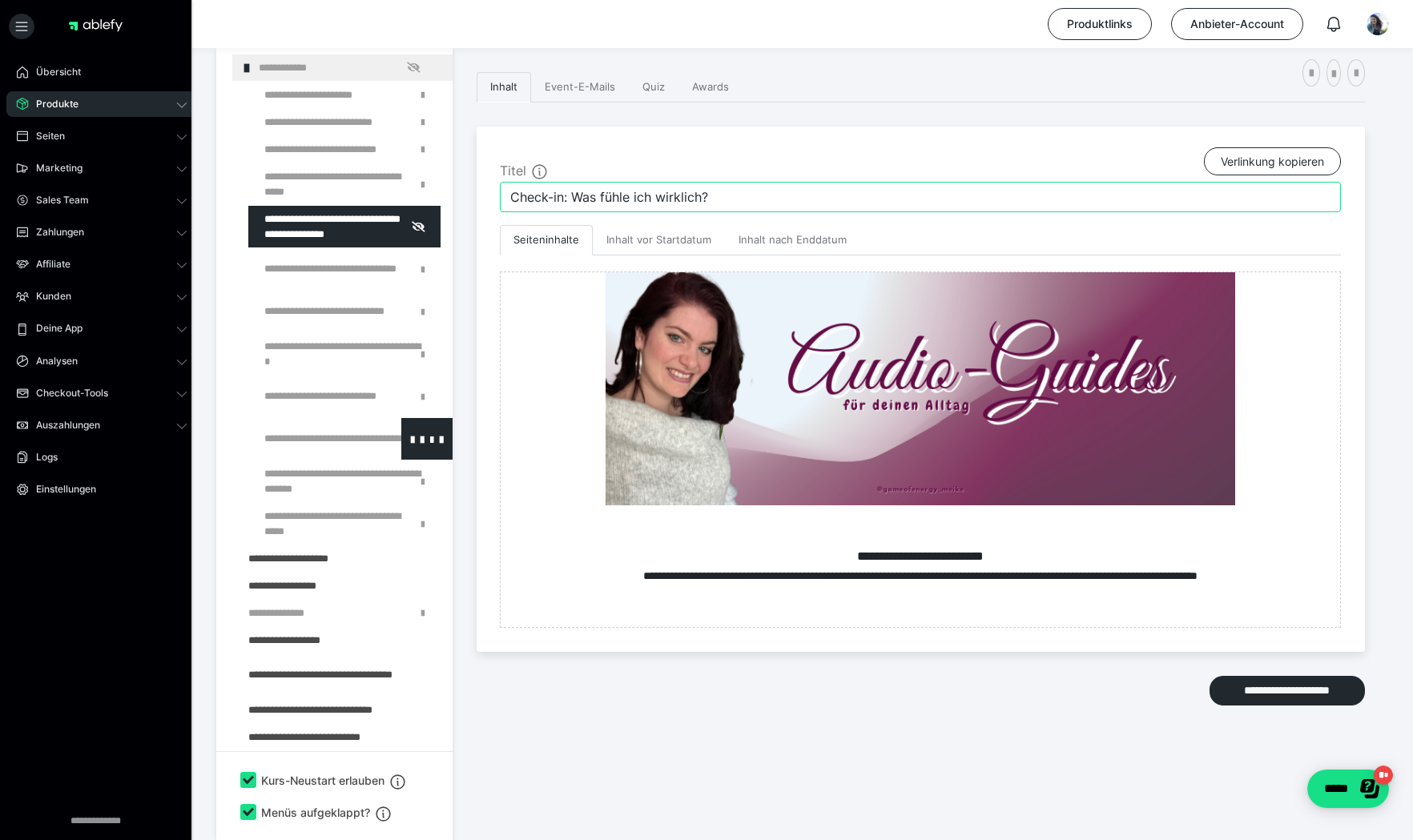scroll, scrollTop: 880, scrollLeft: 0, axis: vertical 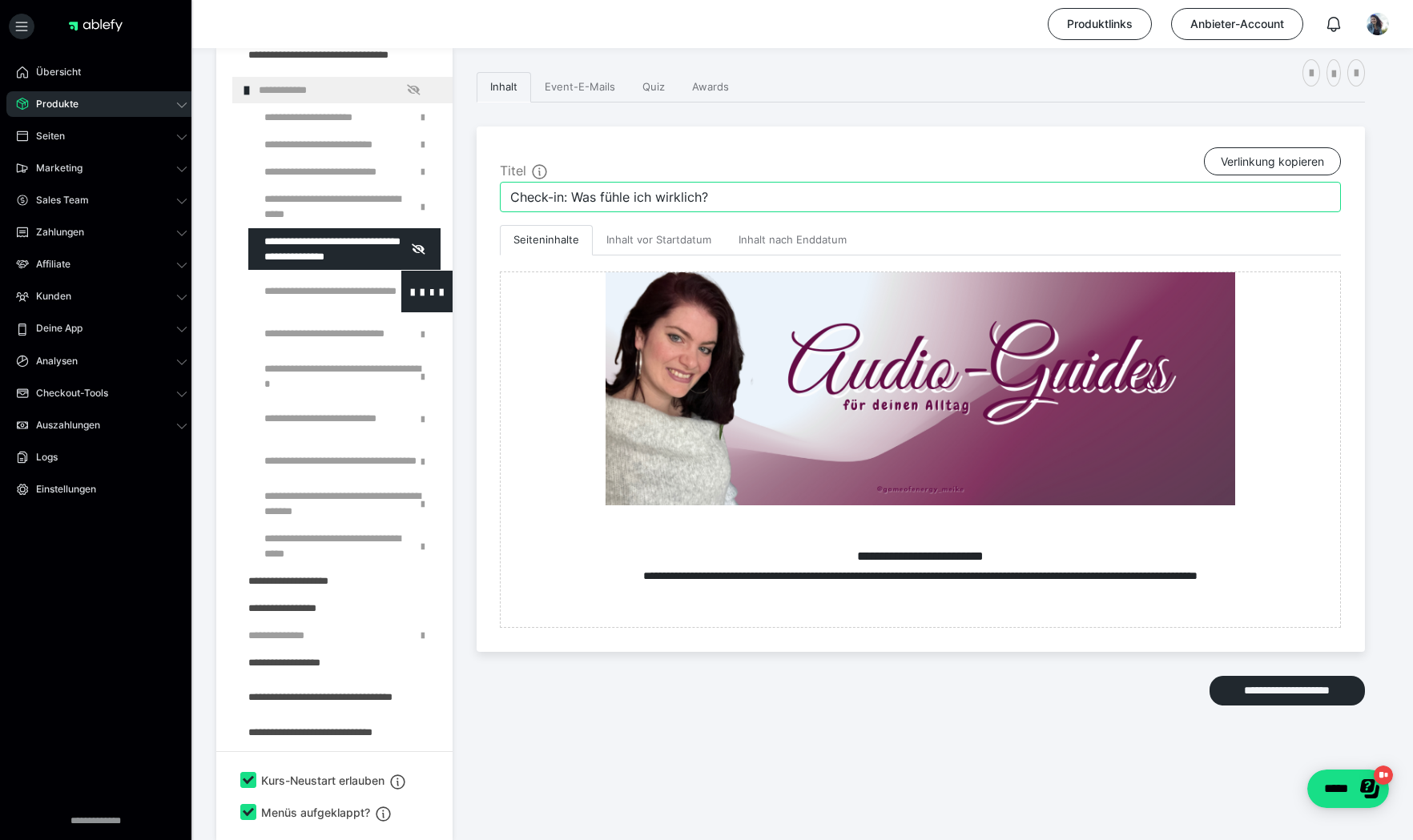 type on "Check-in: Was fühle ich wirklich?" 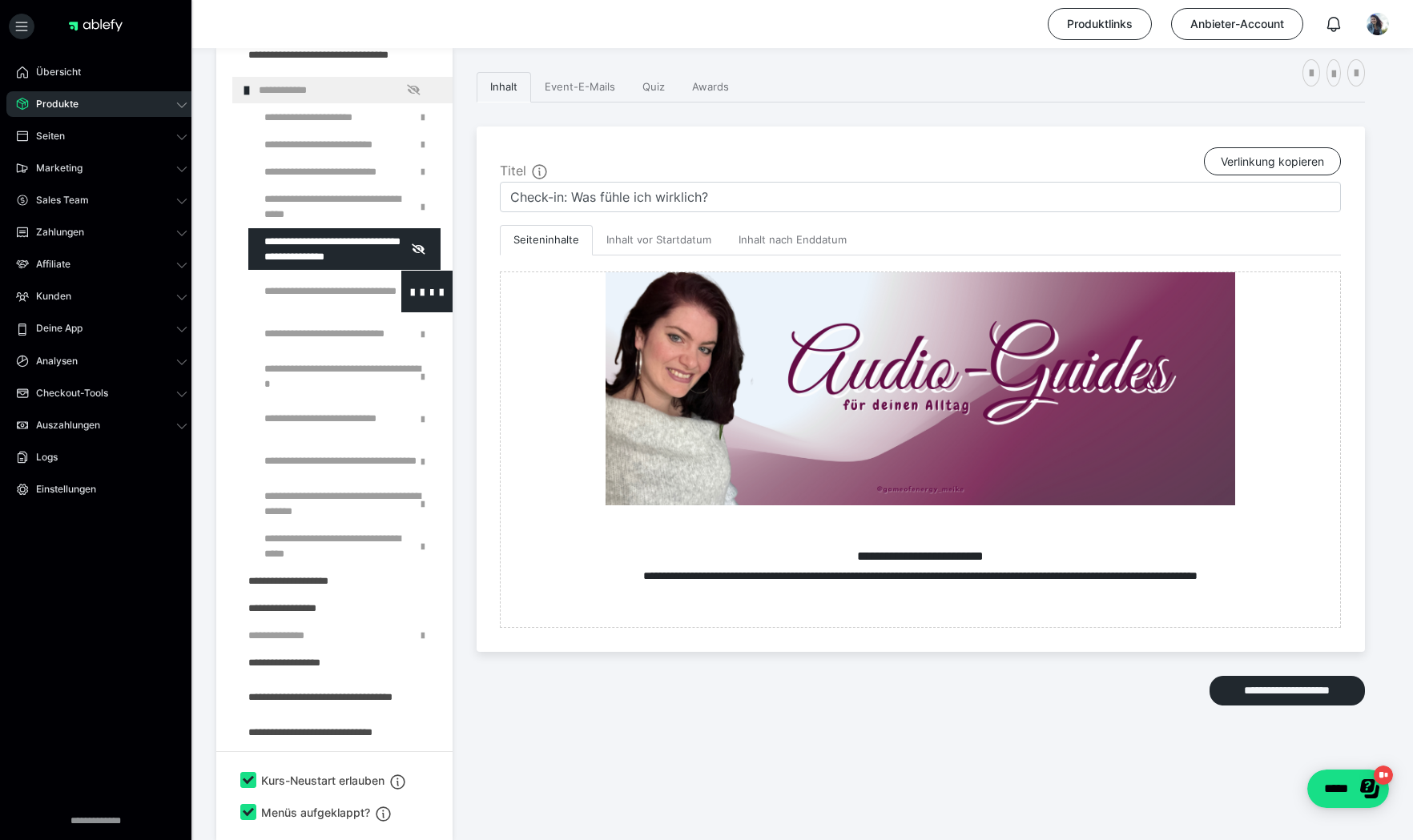 click at bounding box center (308, 291) 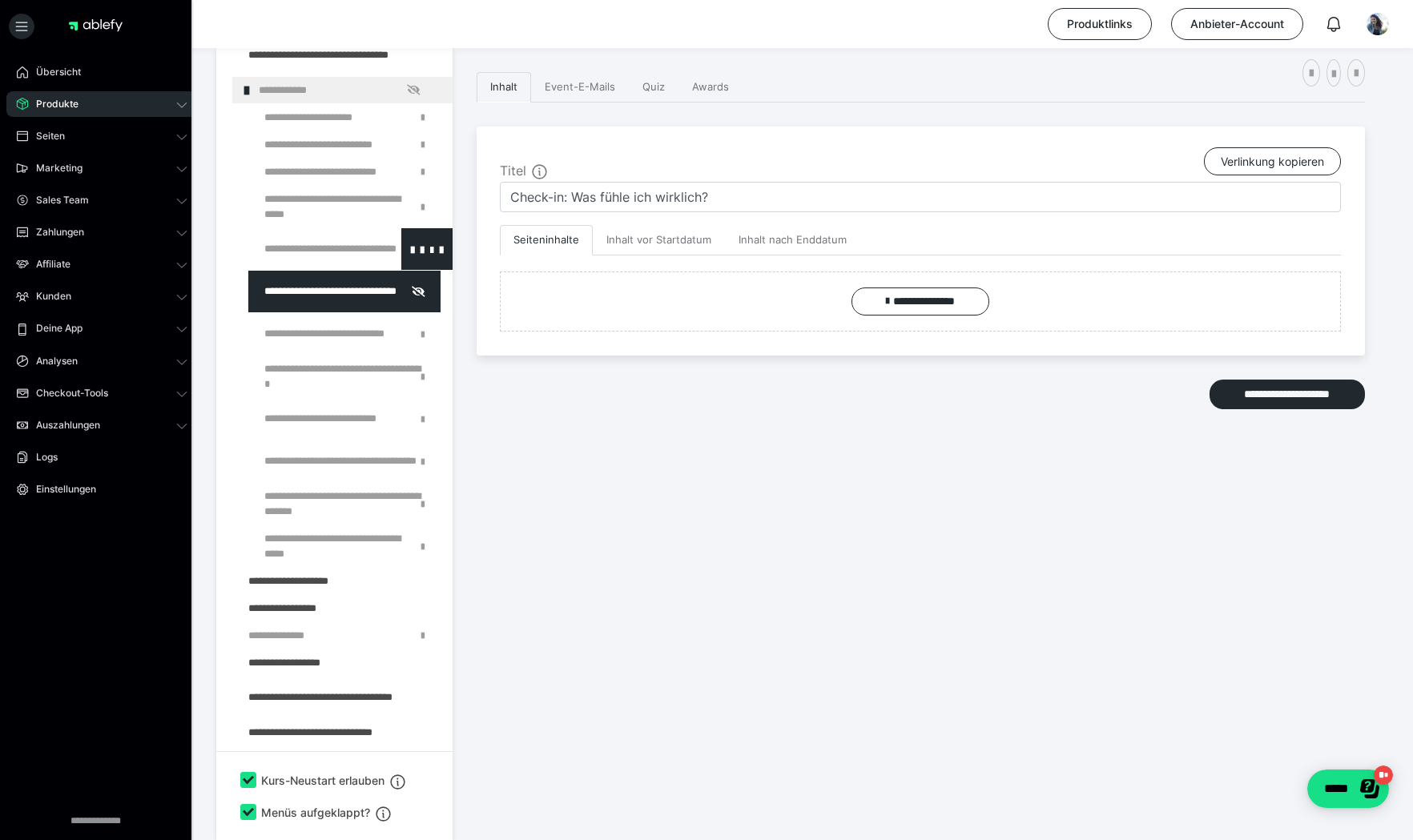click at bounding box center (308, 249) 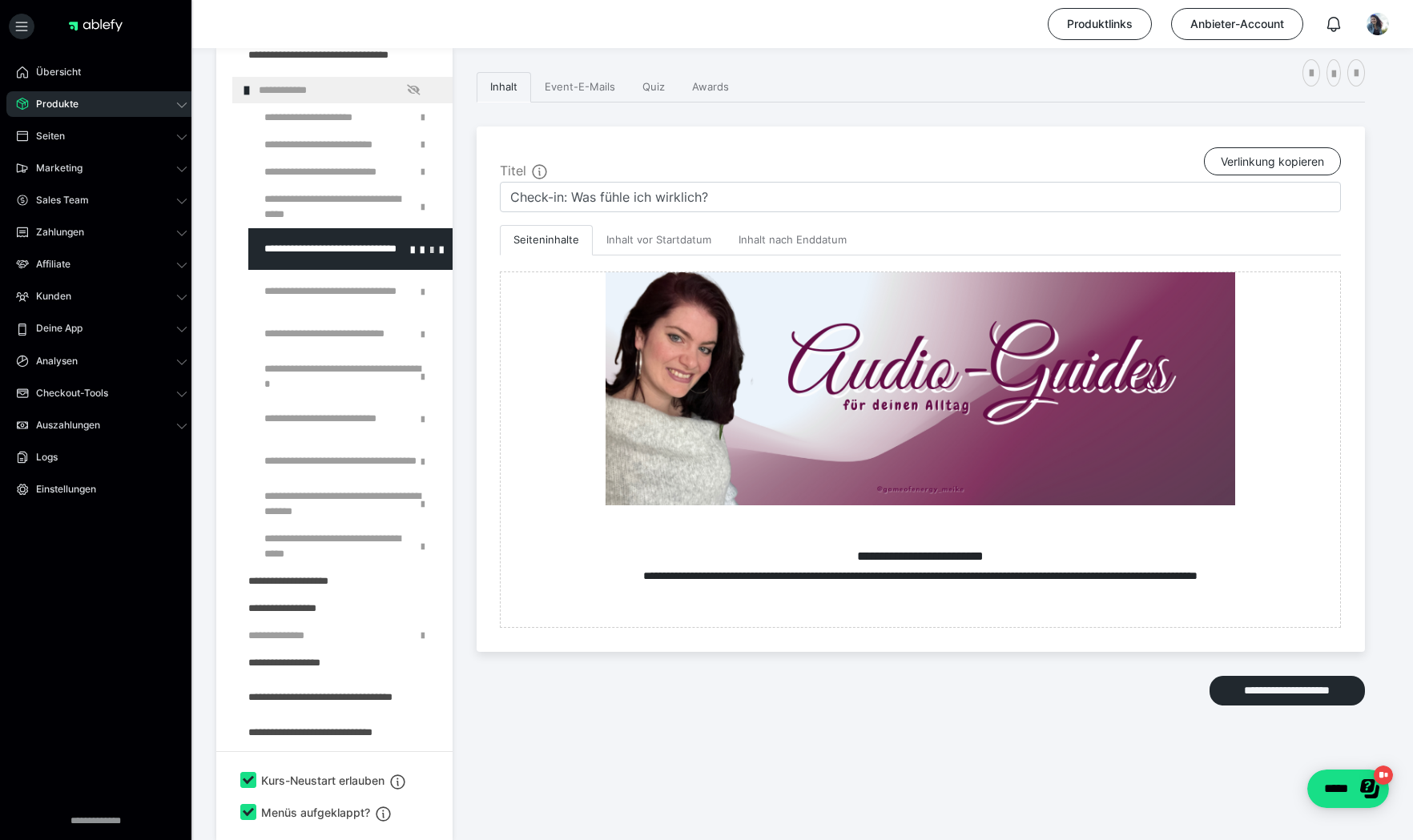 click at bounding box center [432, 249] 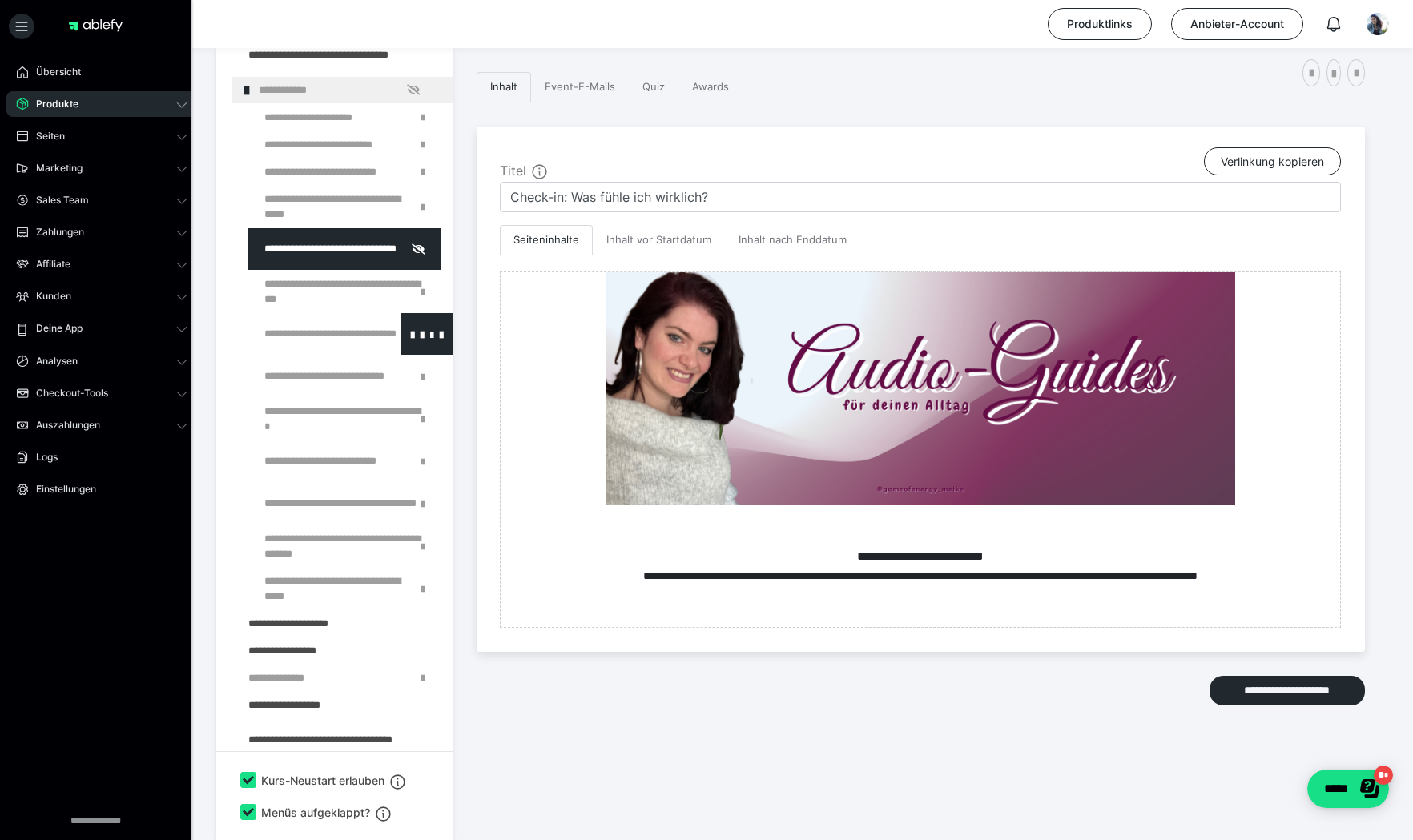 click at bounding box center [308, 334] 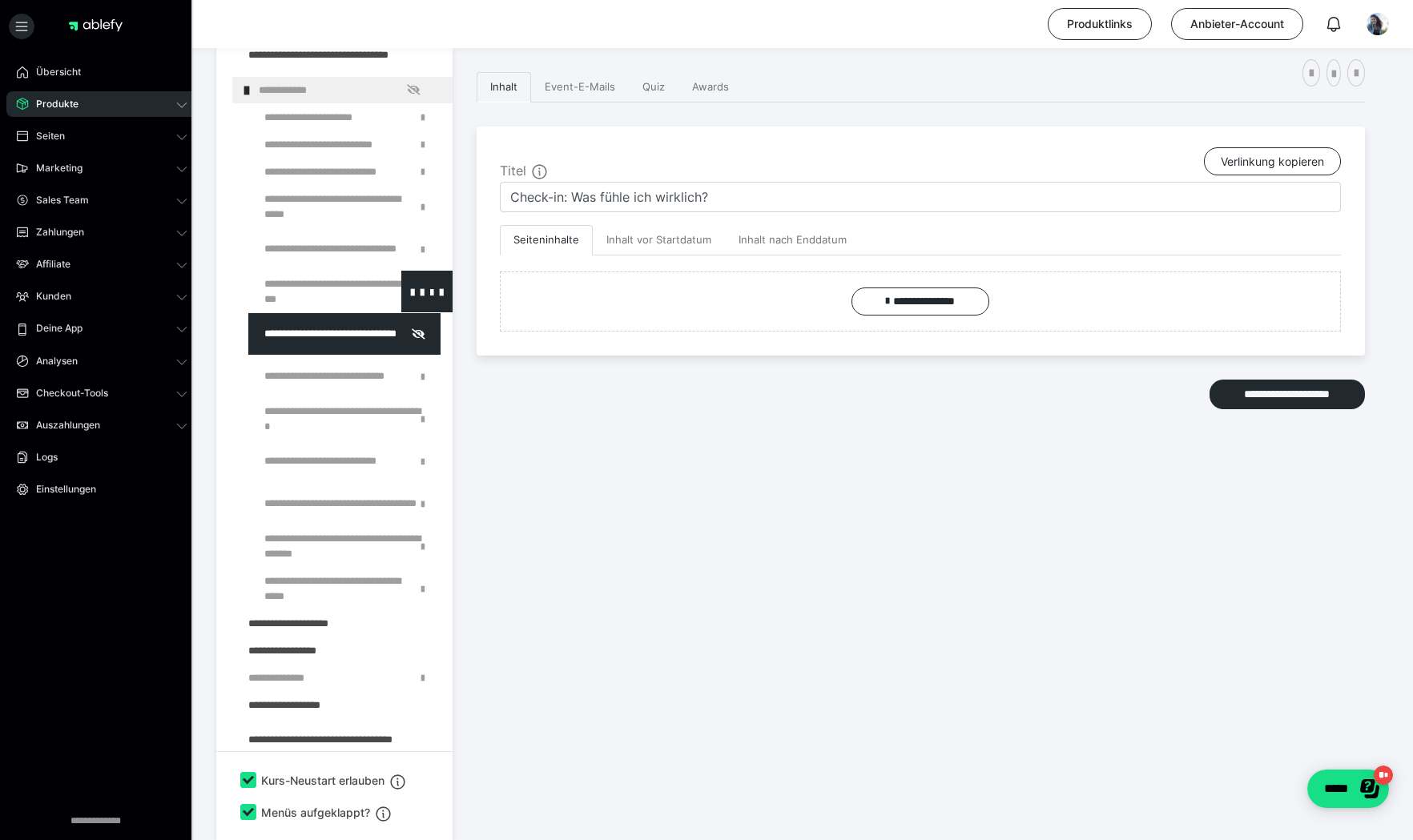 click at bounding box center [308, 291] 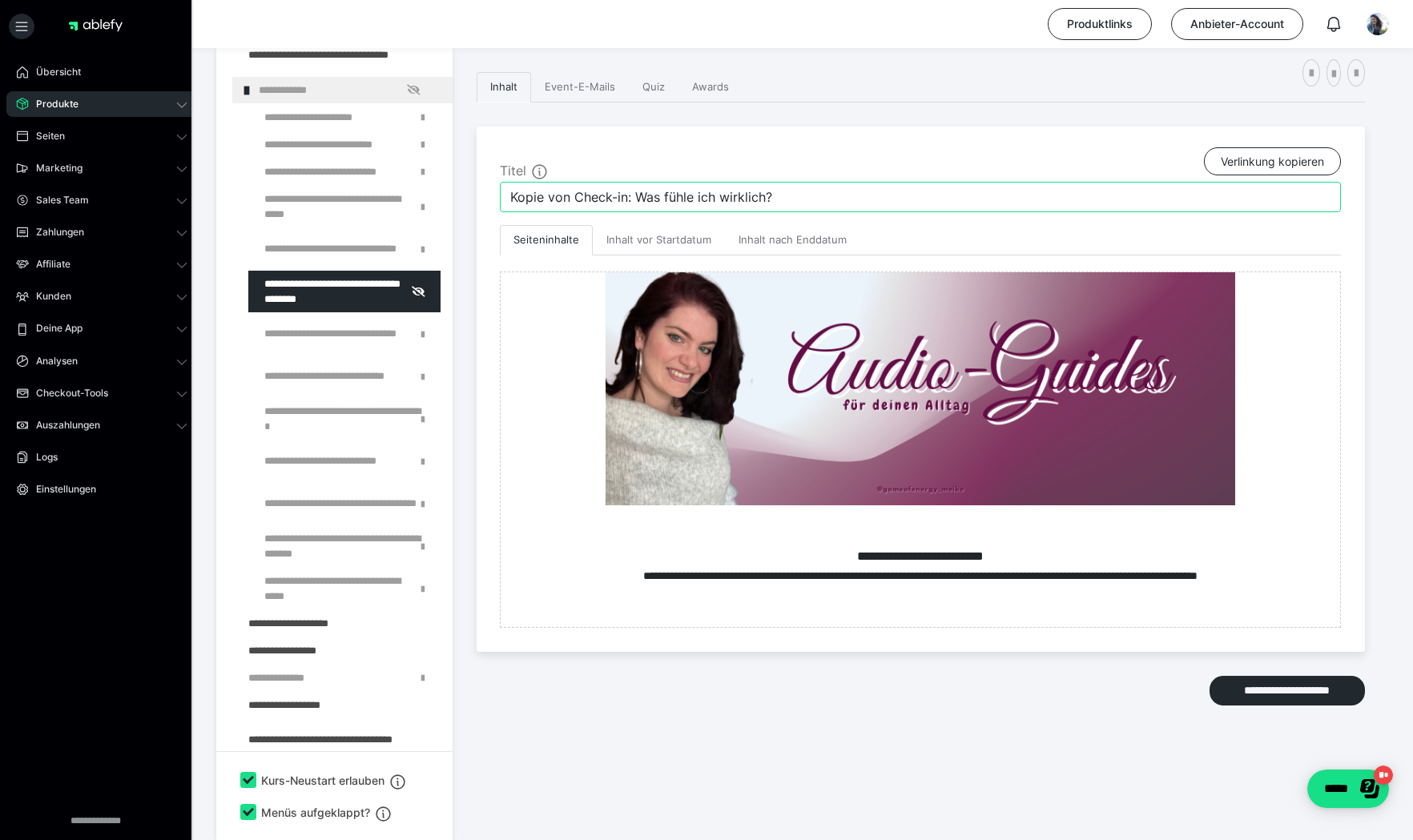 drag, startPoint x: 574, startPoint y: 192, endPoint x: 454, endPoint y: 194, distance: 120.01667 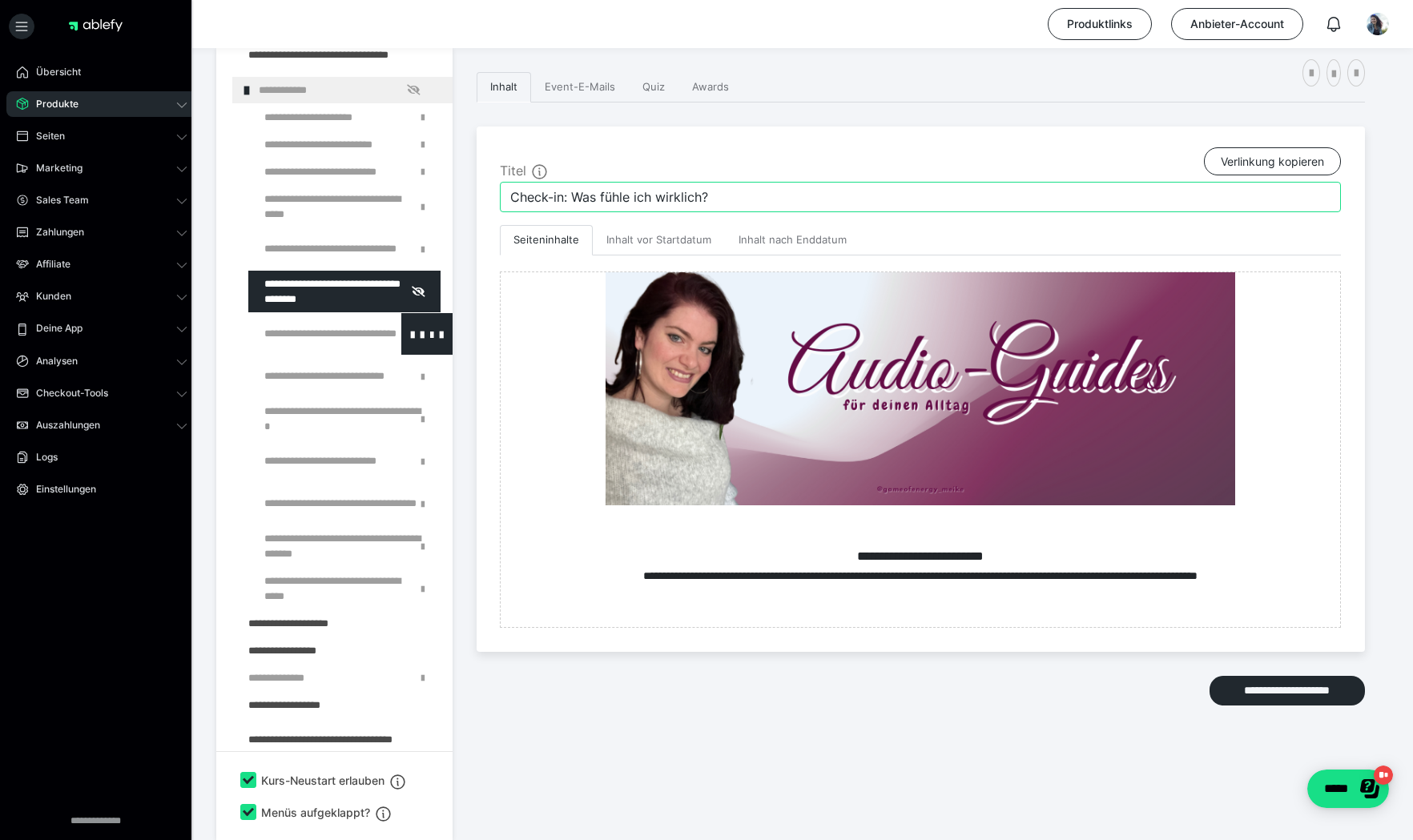 type on "Check-in: Was fühle ich wirklich?" 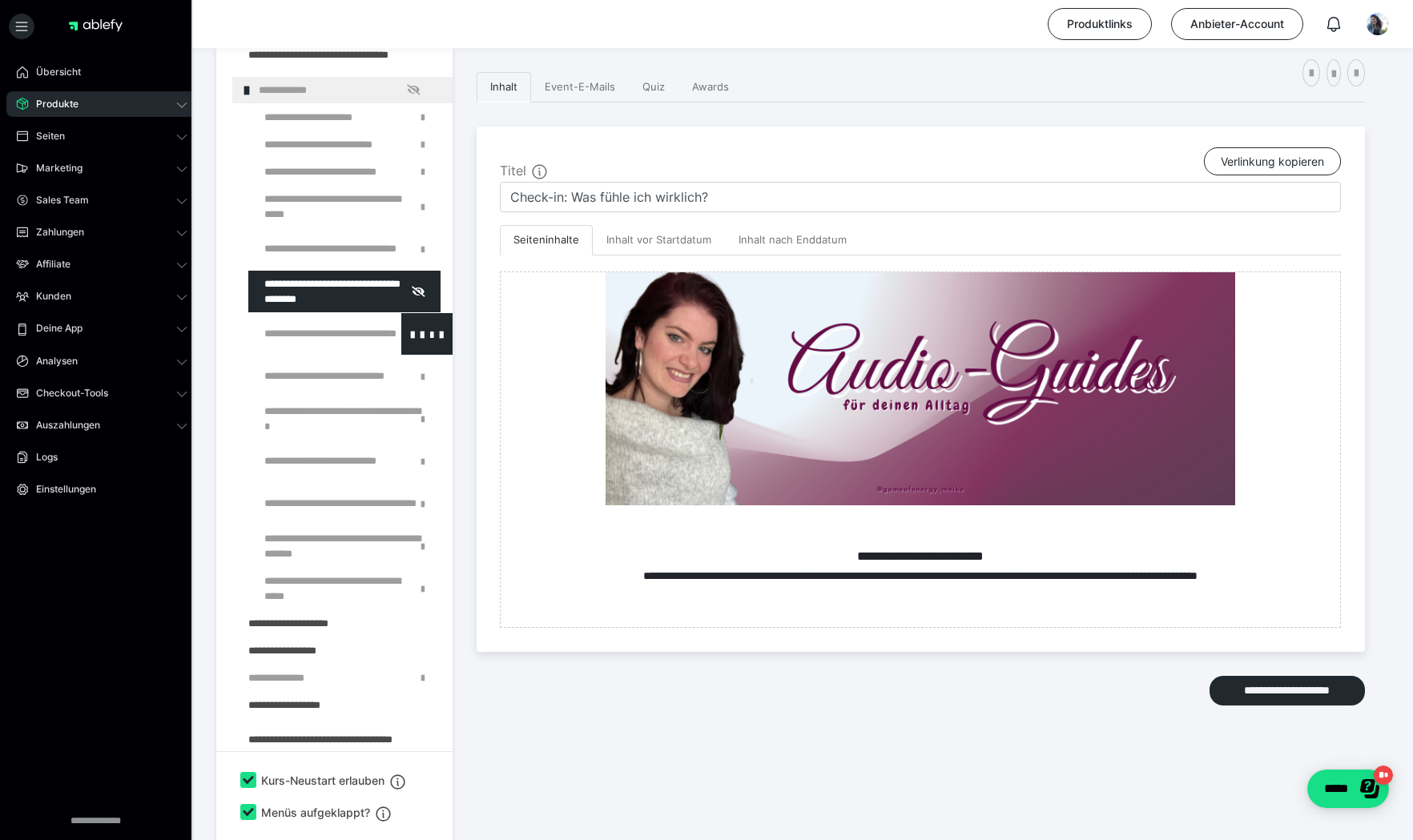 click at bounding box center (308, 334) 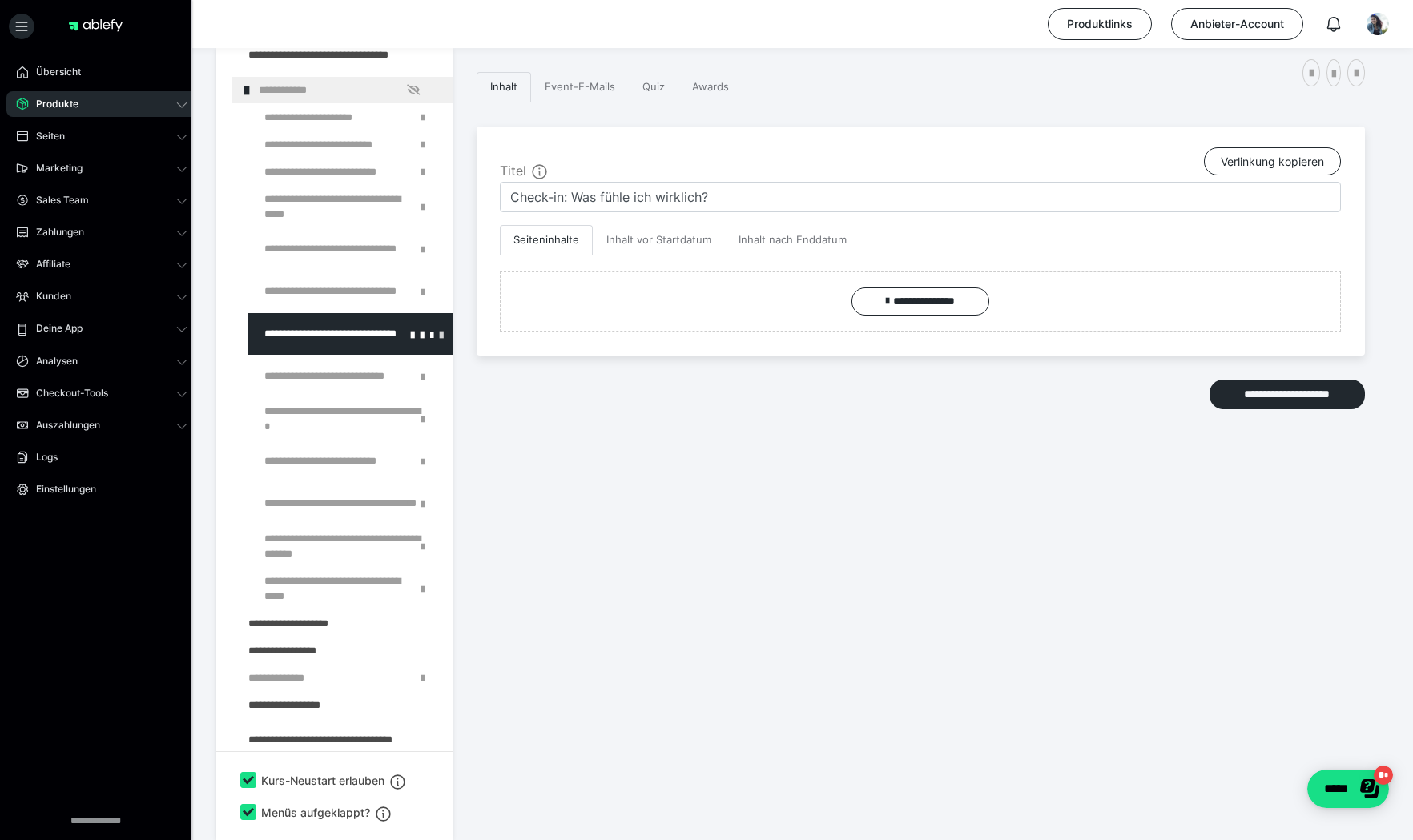 click at bounding box center (441, 334) 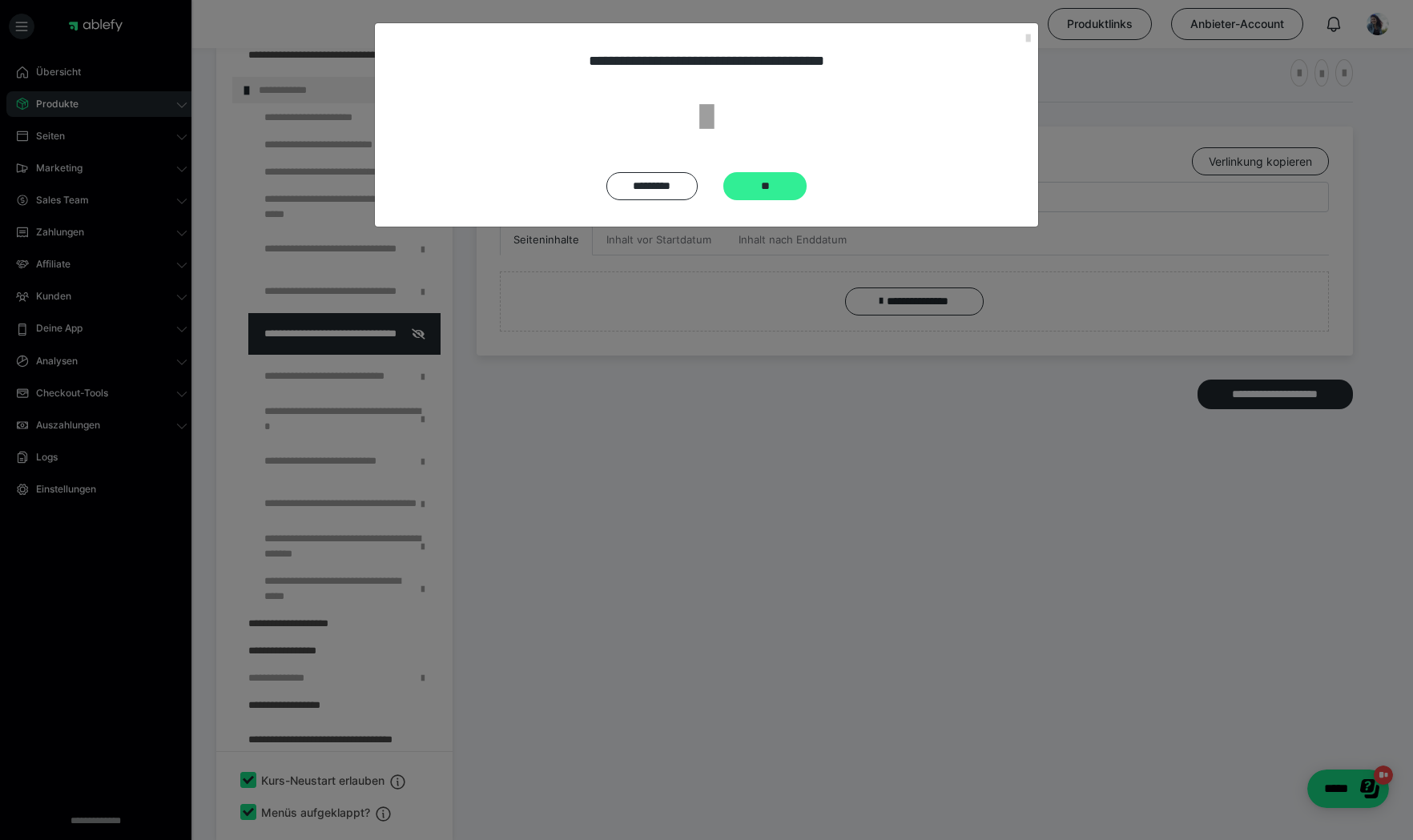click on "**" at bounding box center (765, 186) 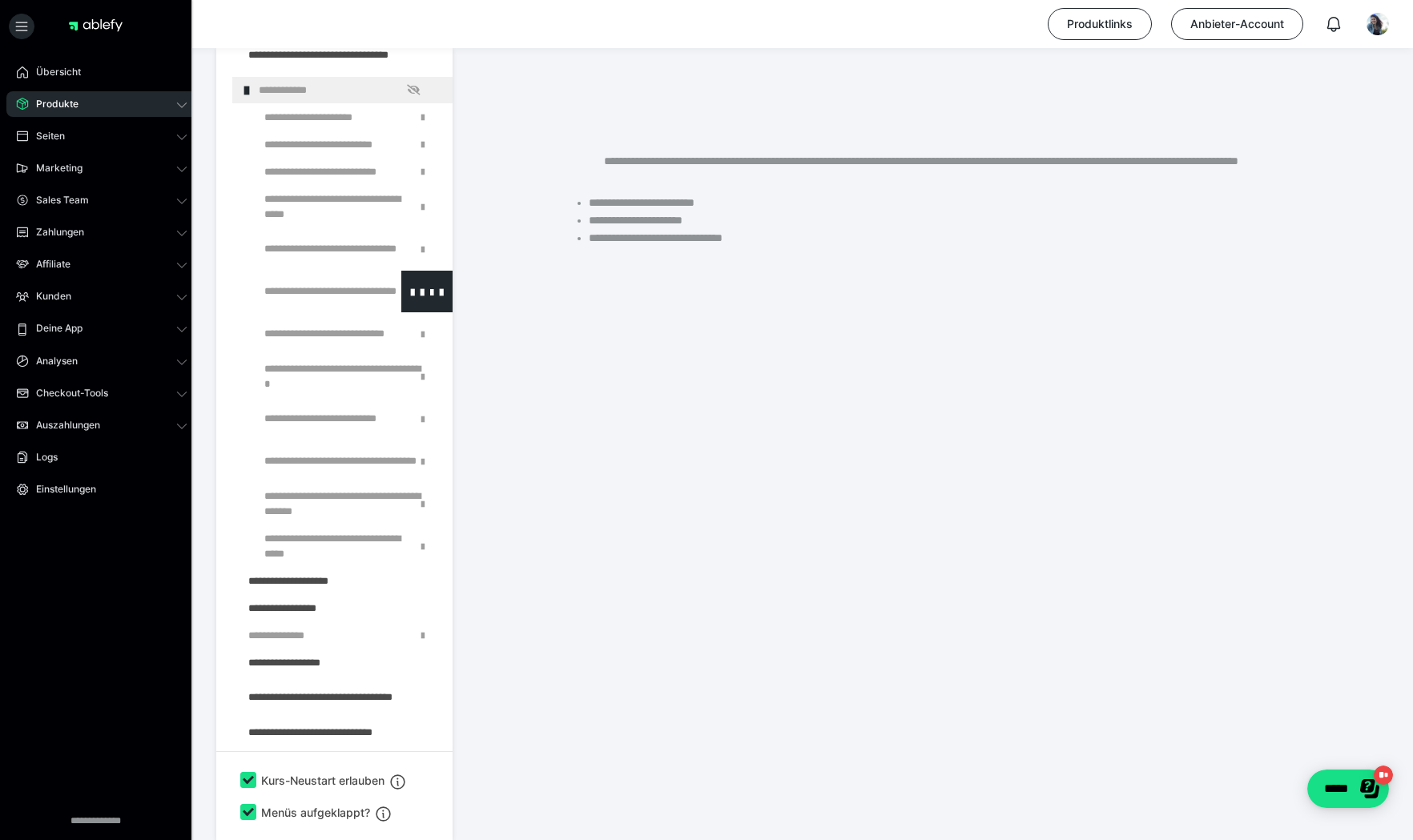 click at bounding box center (308, 291) 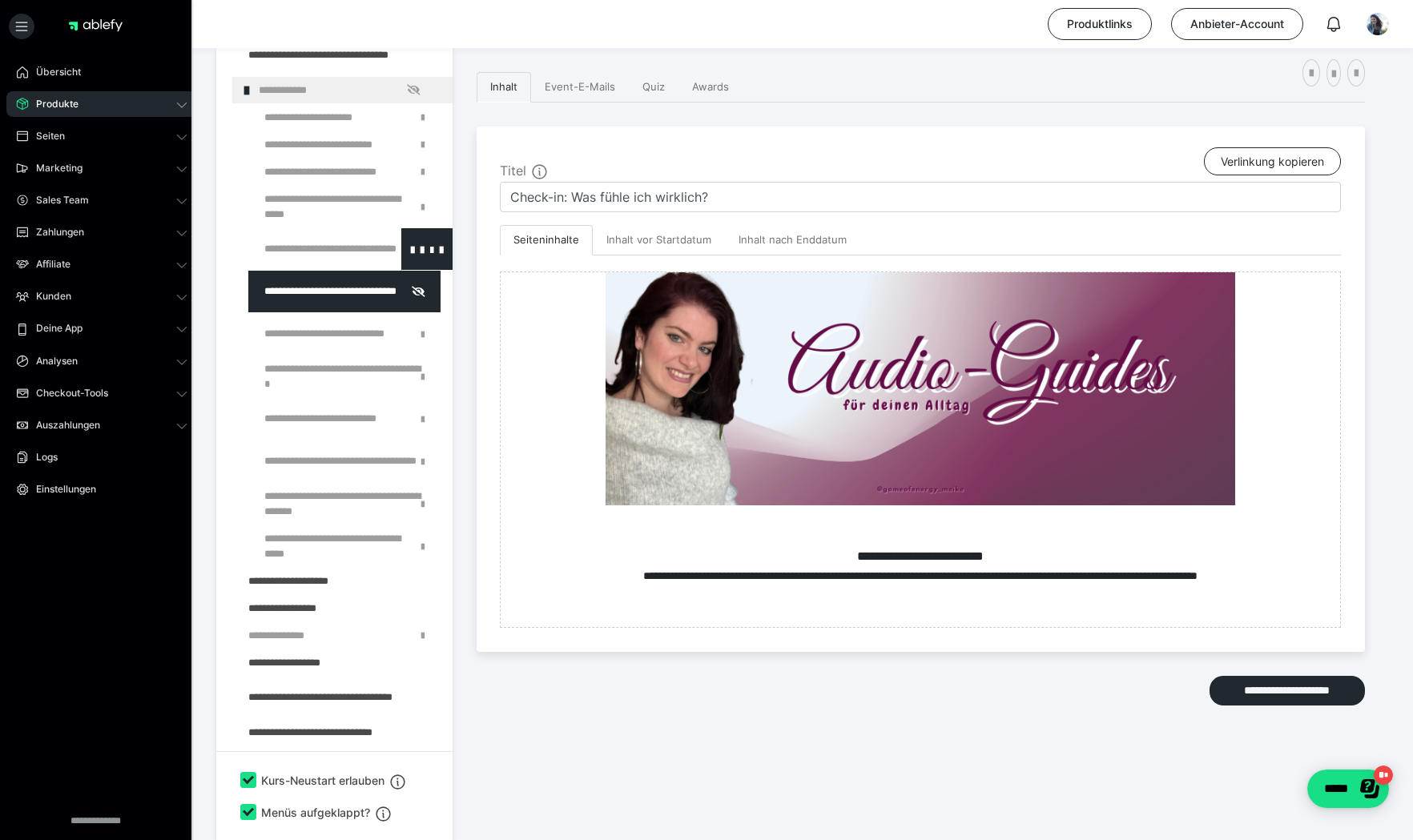 click at bounding box center [308, 249] 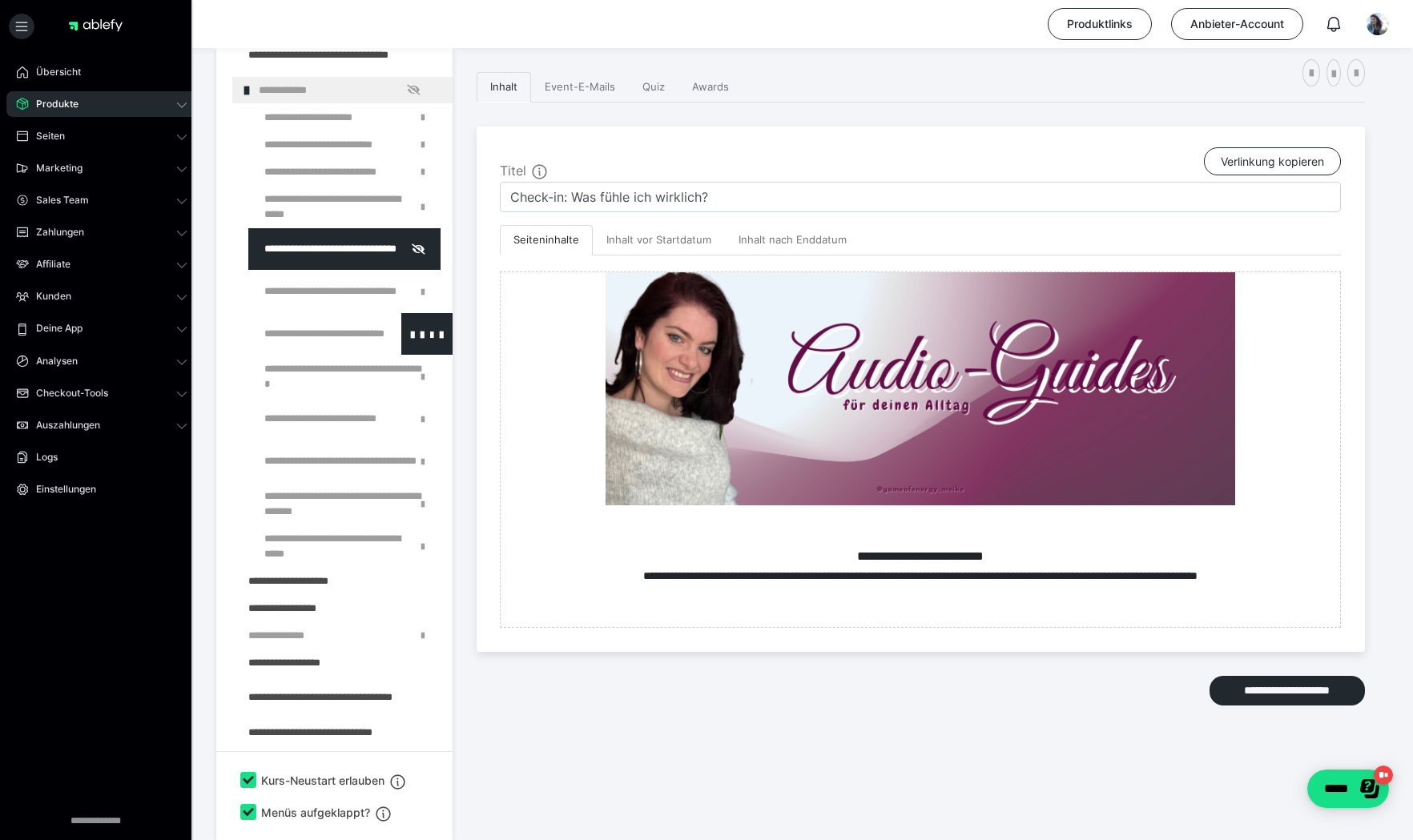 click at bounding box center [308, 334] 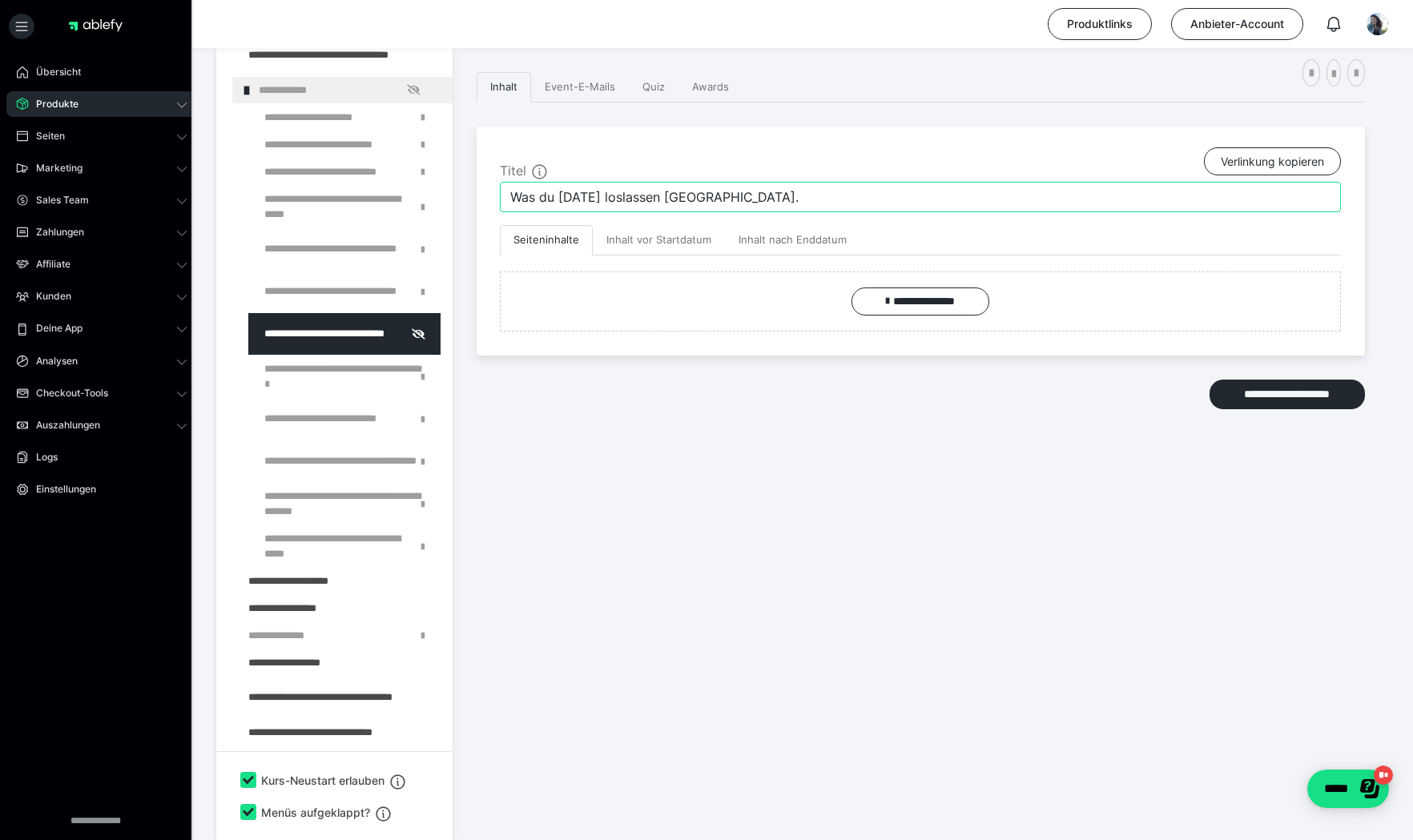 drag, startPoint x: 713, startPoint y: 201, endPoint x: 464, endPoint y: 191, distance: 249.20072 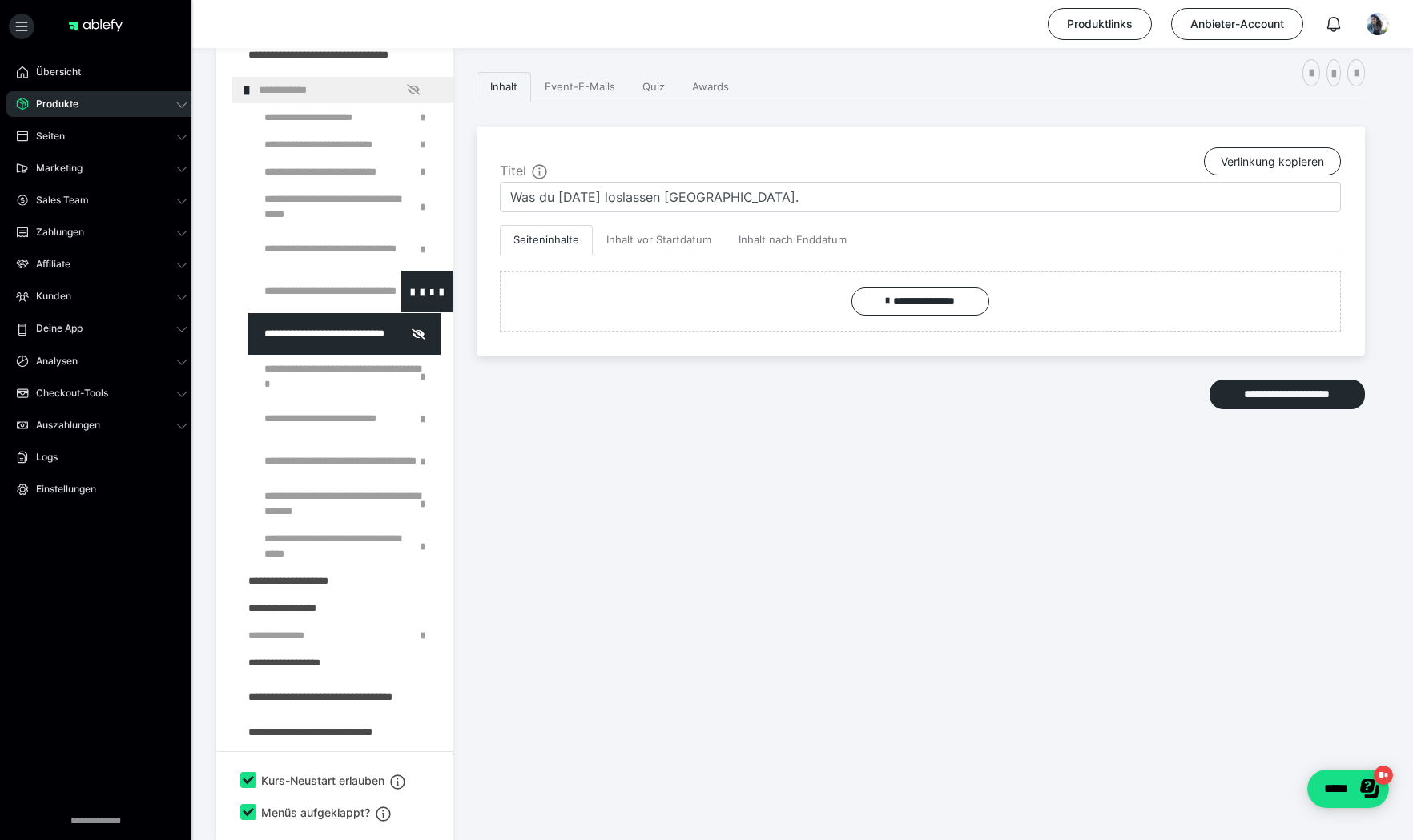 click at bounding box center [308, 291] 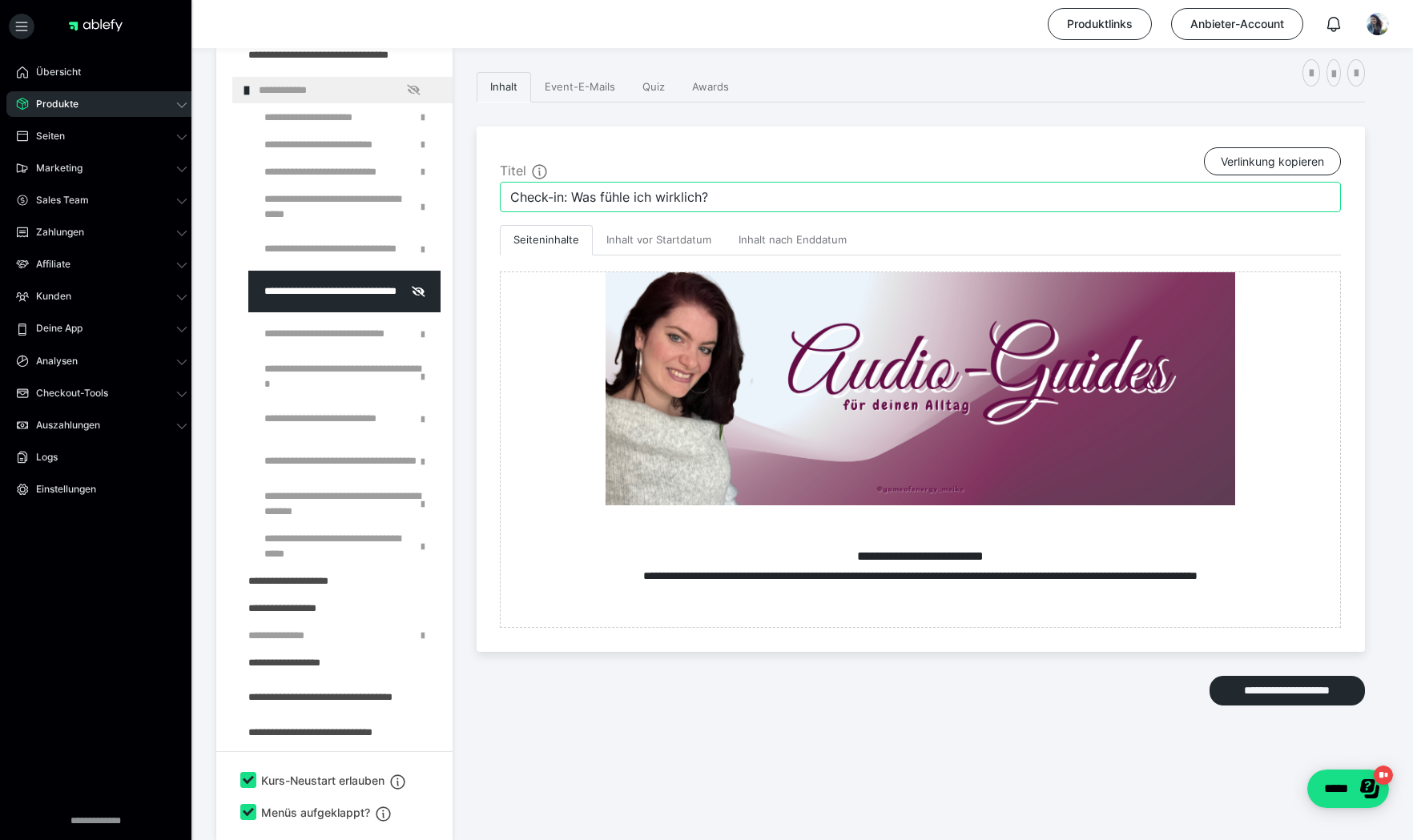 drag, startPoint x: 718, startPoint y: 192, endPoint x: 462, endPoint y: 197, distance: 256.04882 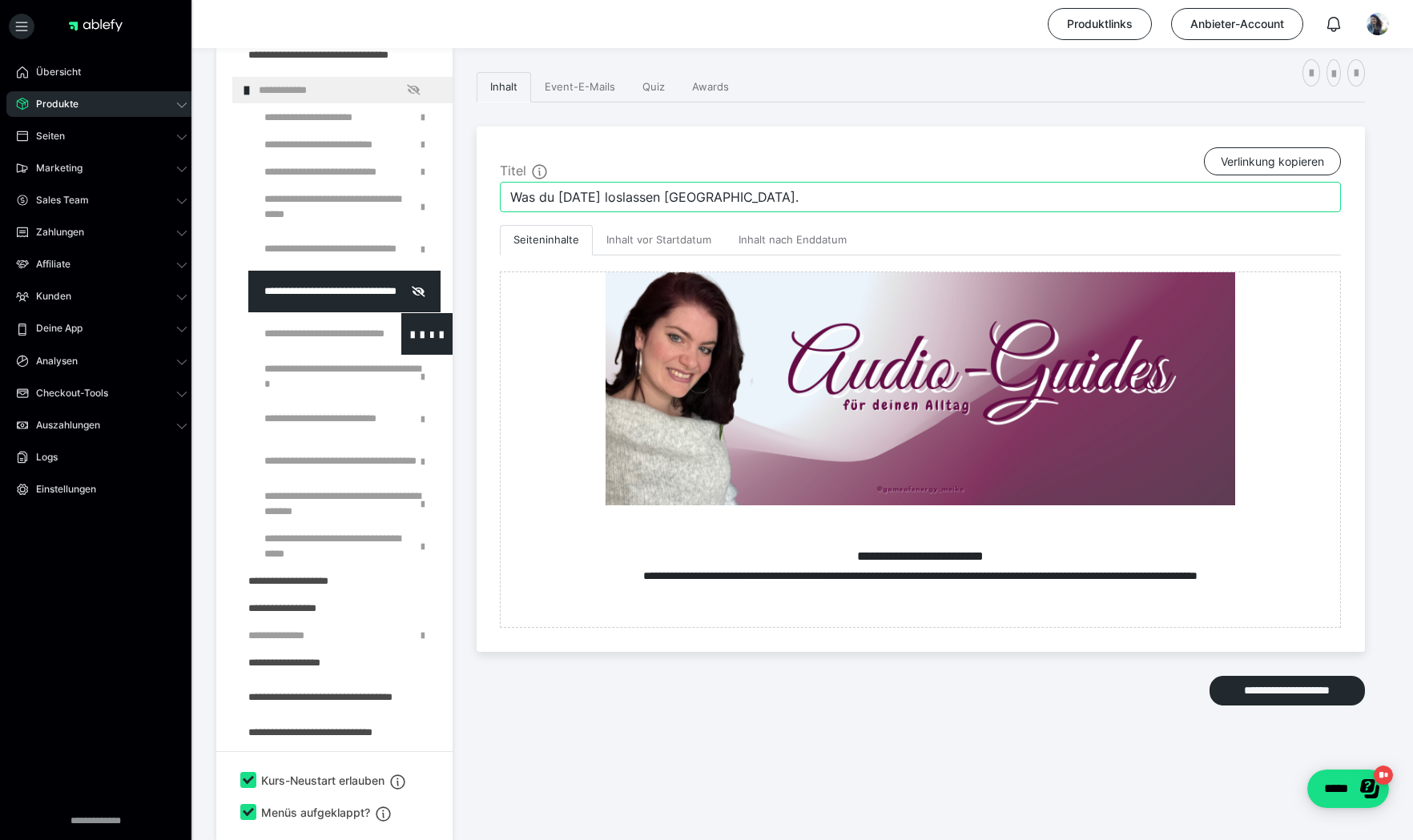 type on "Was du [DATE] loslassen [GEOGRAPHIC_DATA]." 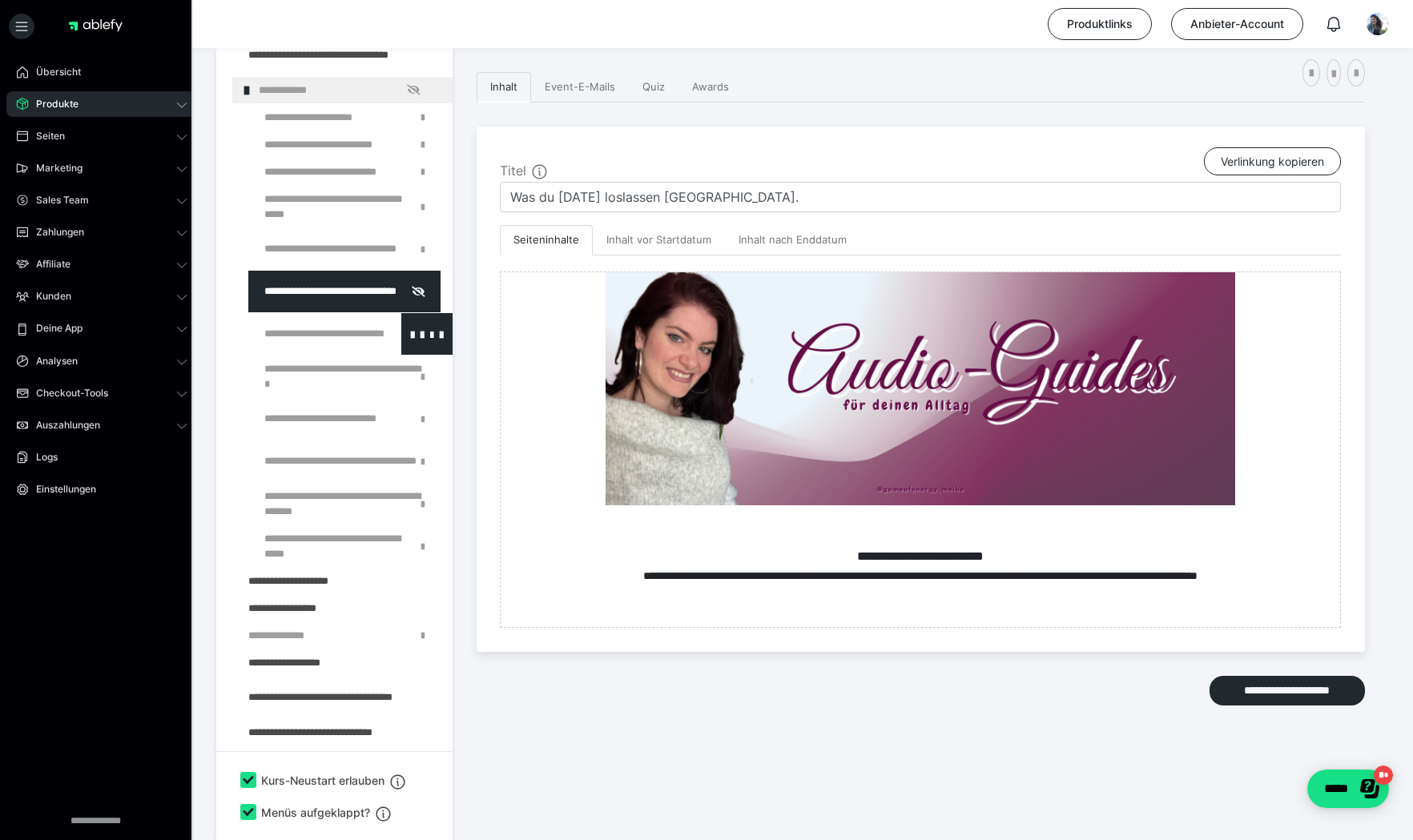 click at bounding box center (308, 334) 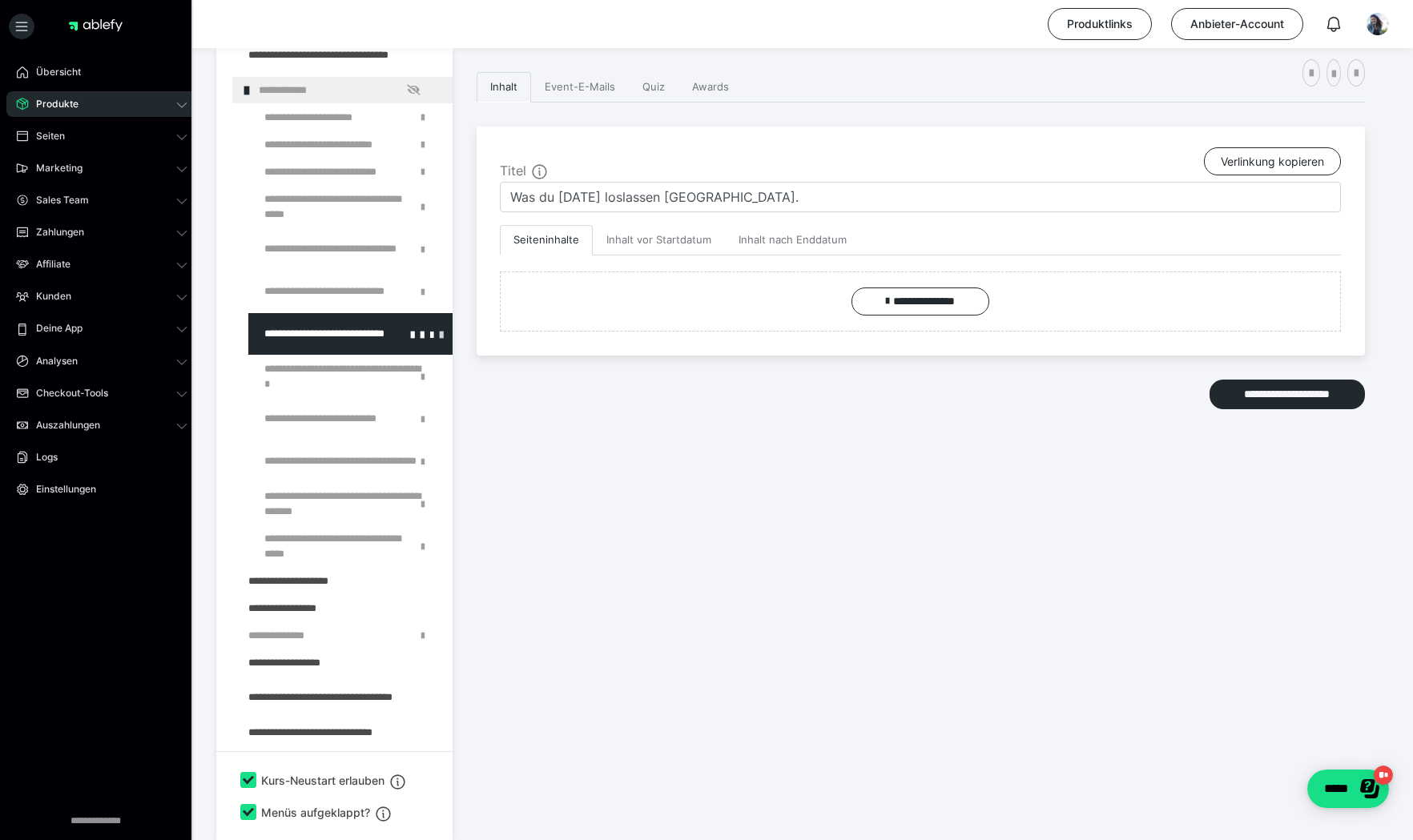 click at bounding box center (441, 334) 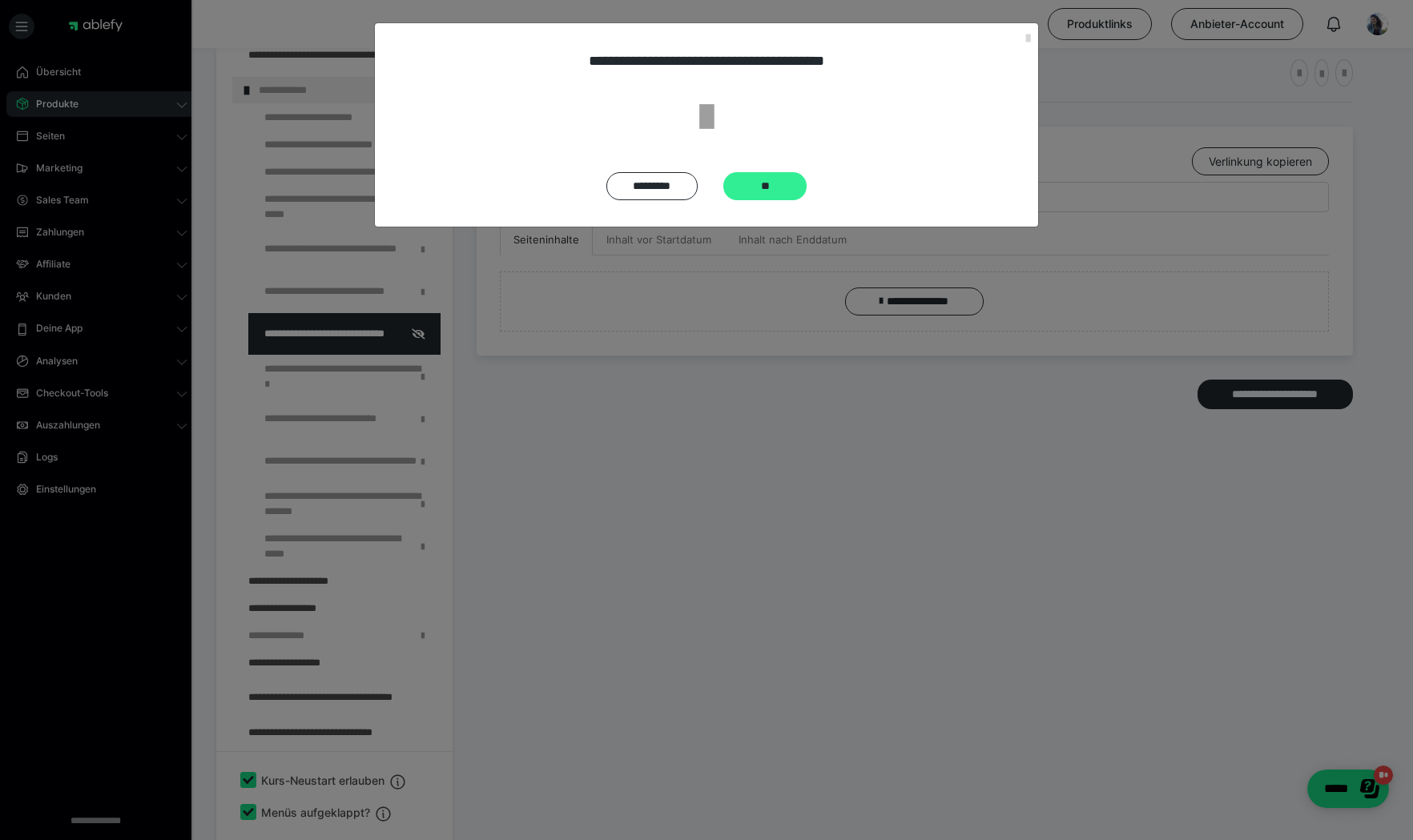 click on "**" at bounding box center (765, 186) 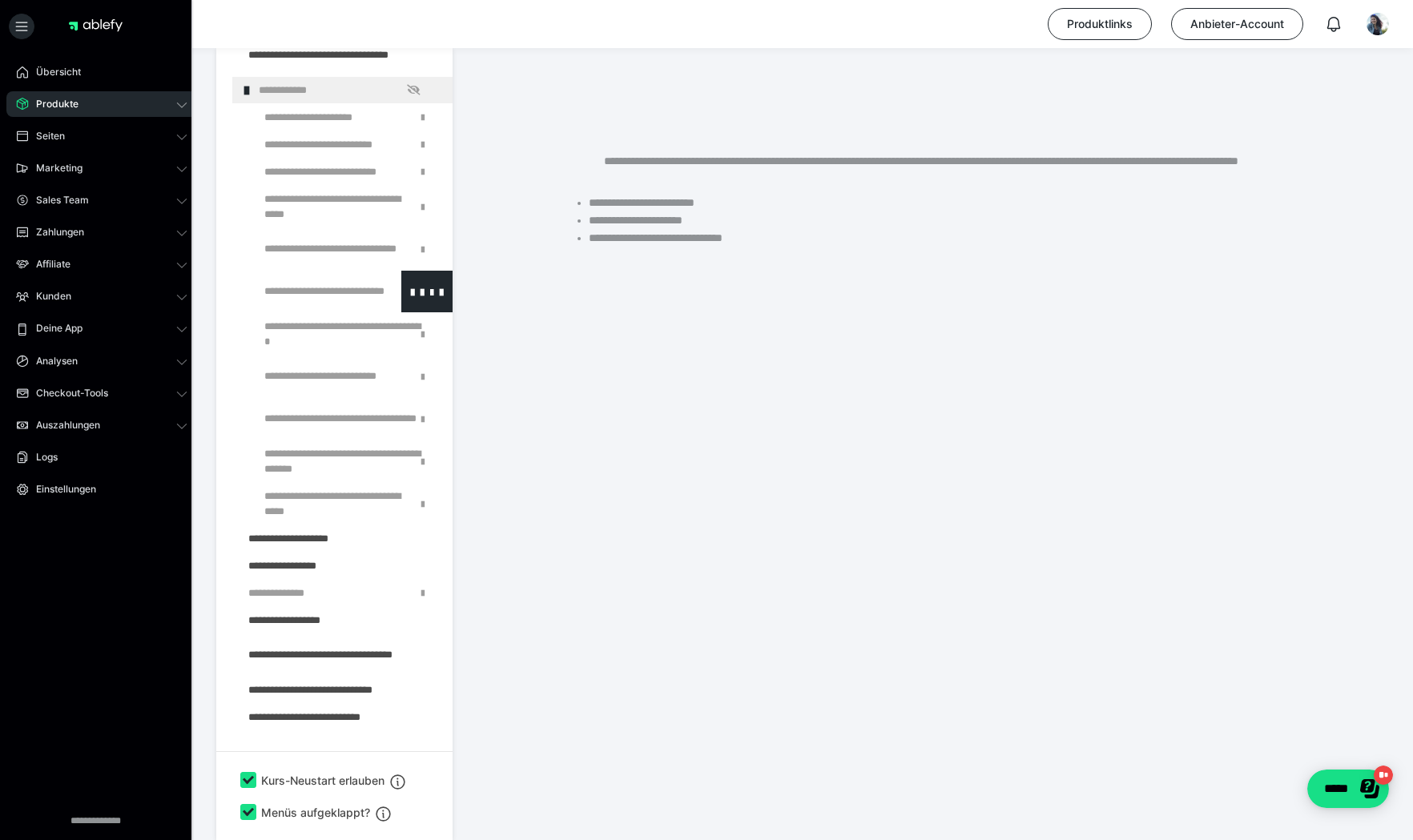 click at bounding box center [308, 291] 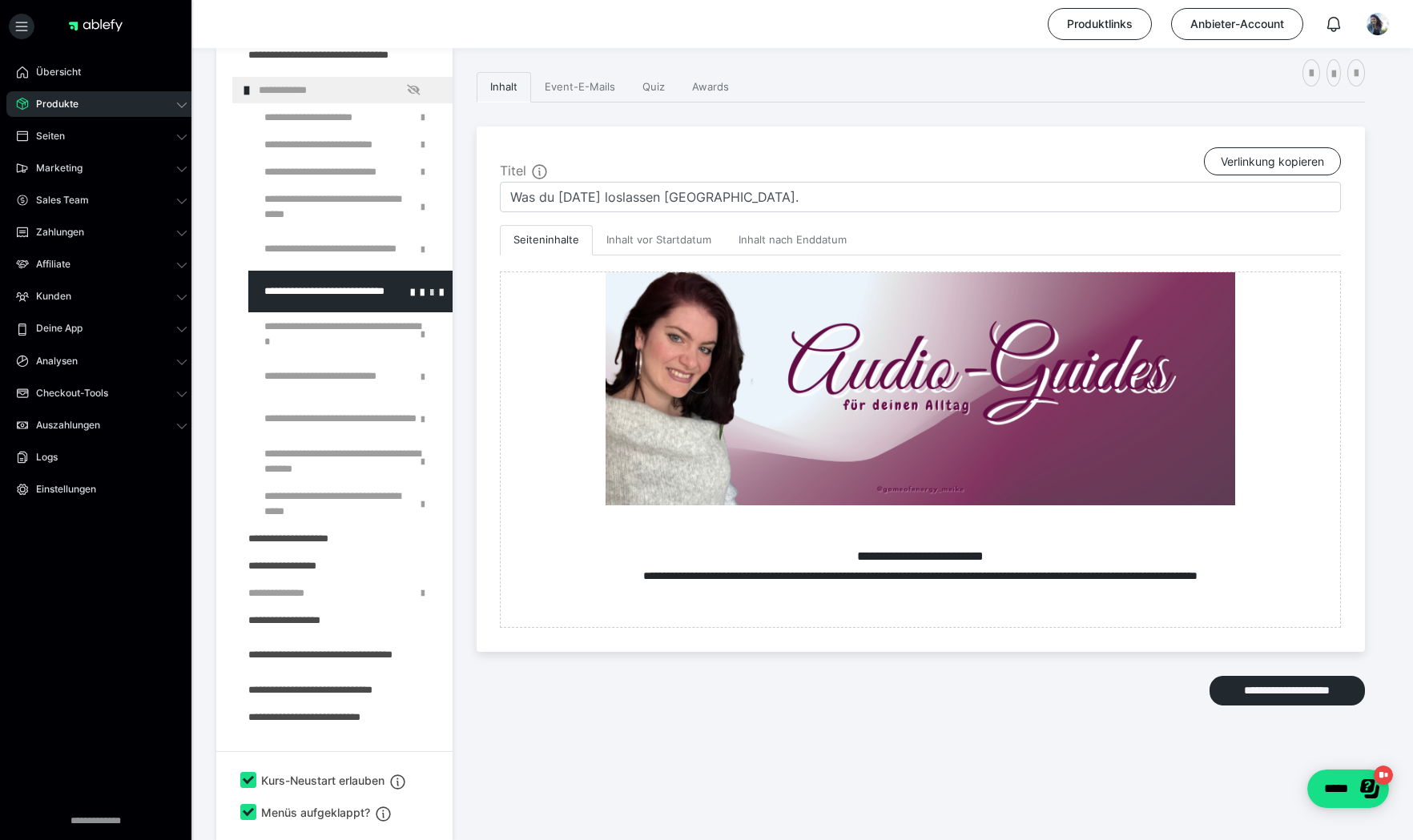 click at bounding box center [432, 291] 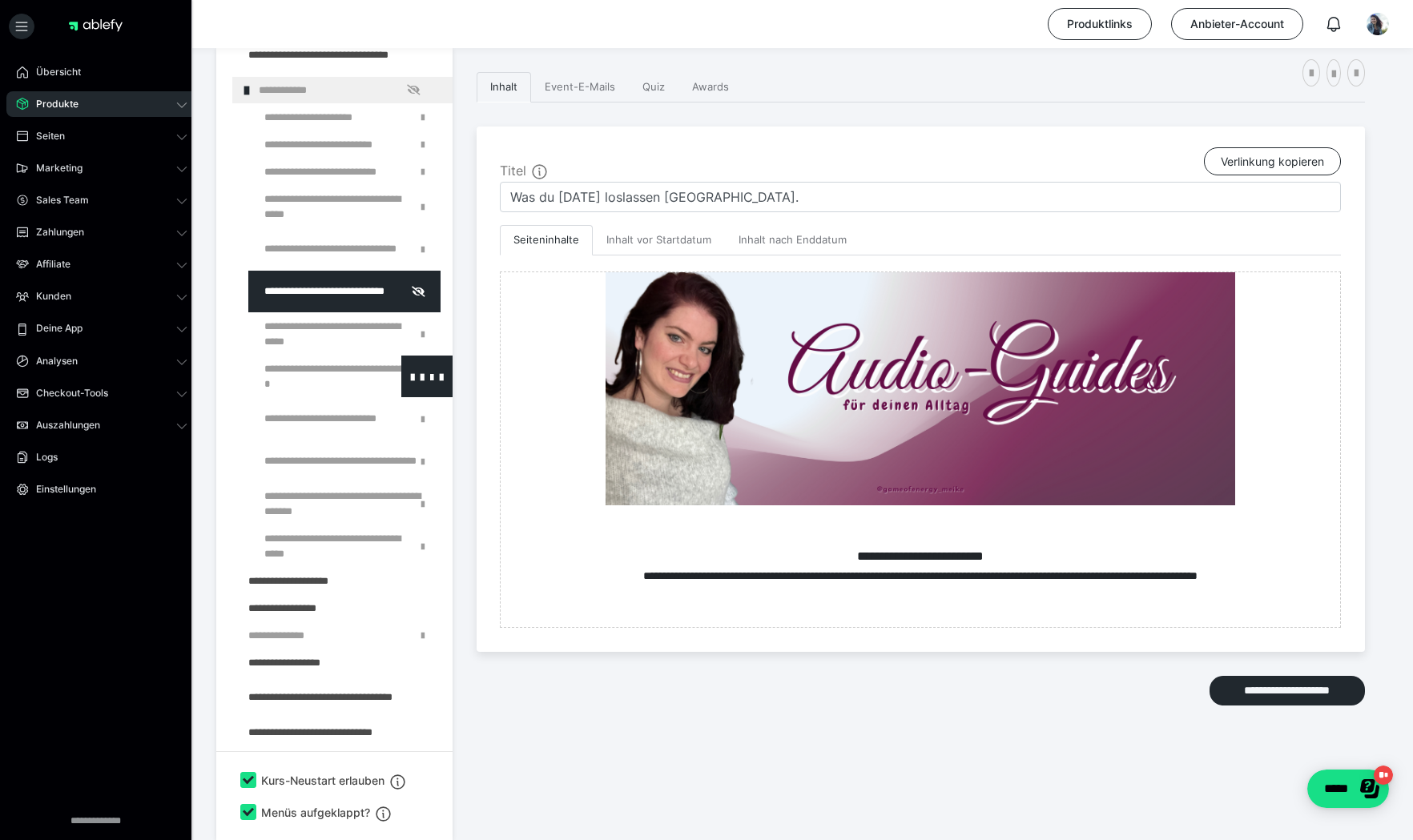 click at bounding box center (308, 376) 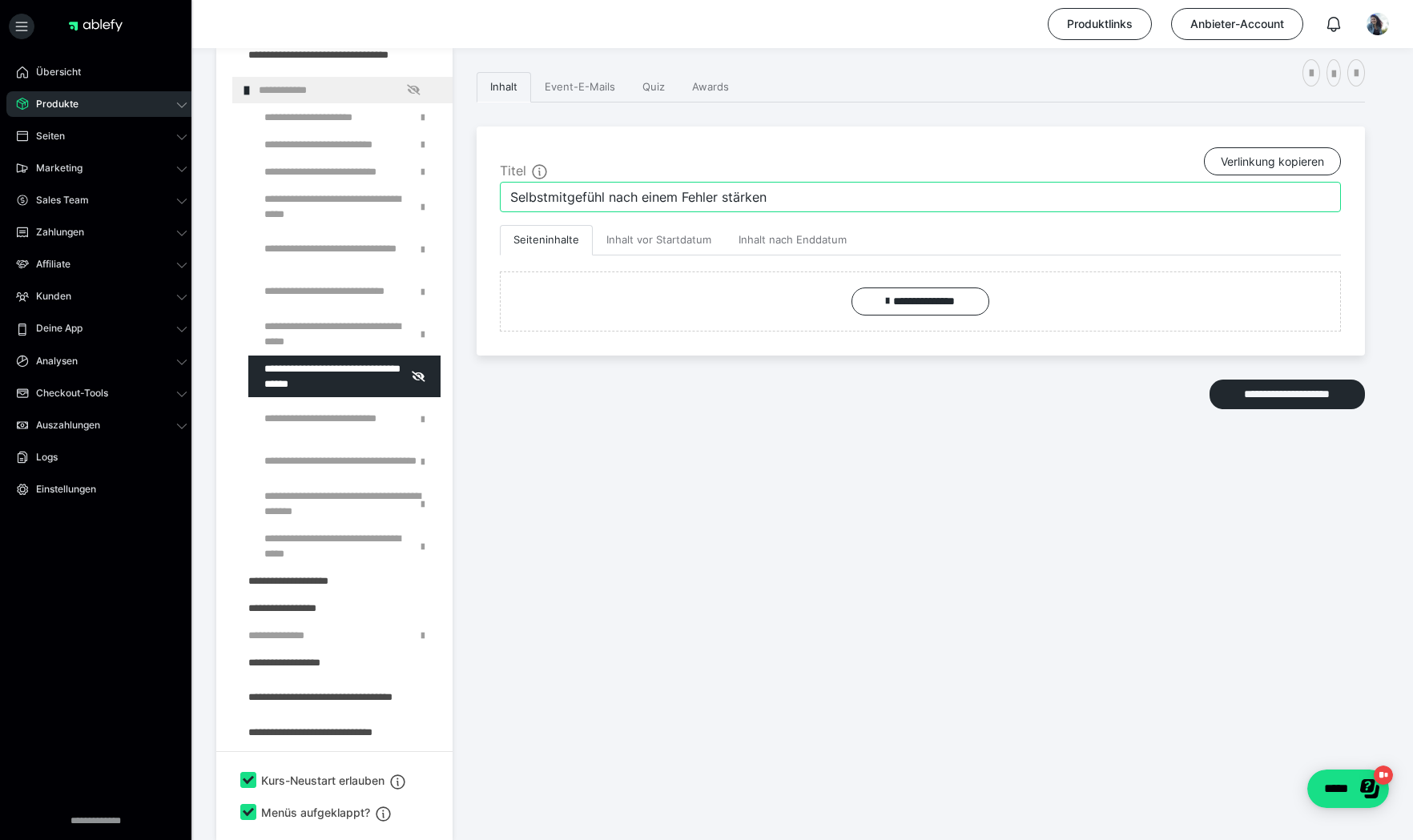 drag, startPoint x: 783, startPoint y: 197, endPoint x: 474, endPoint y: 197, distance: 309 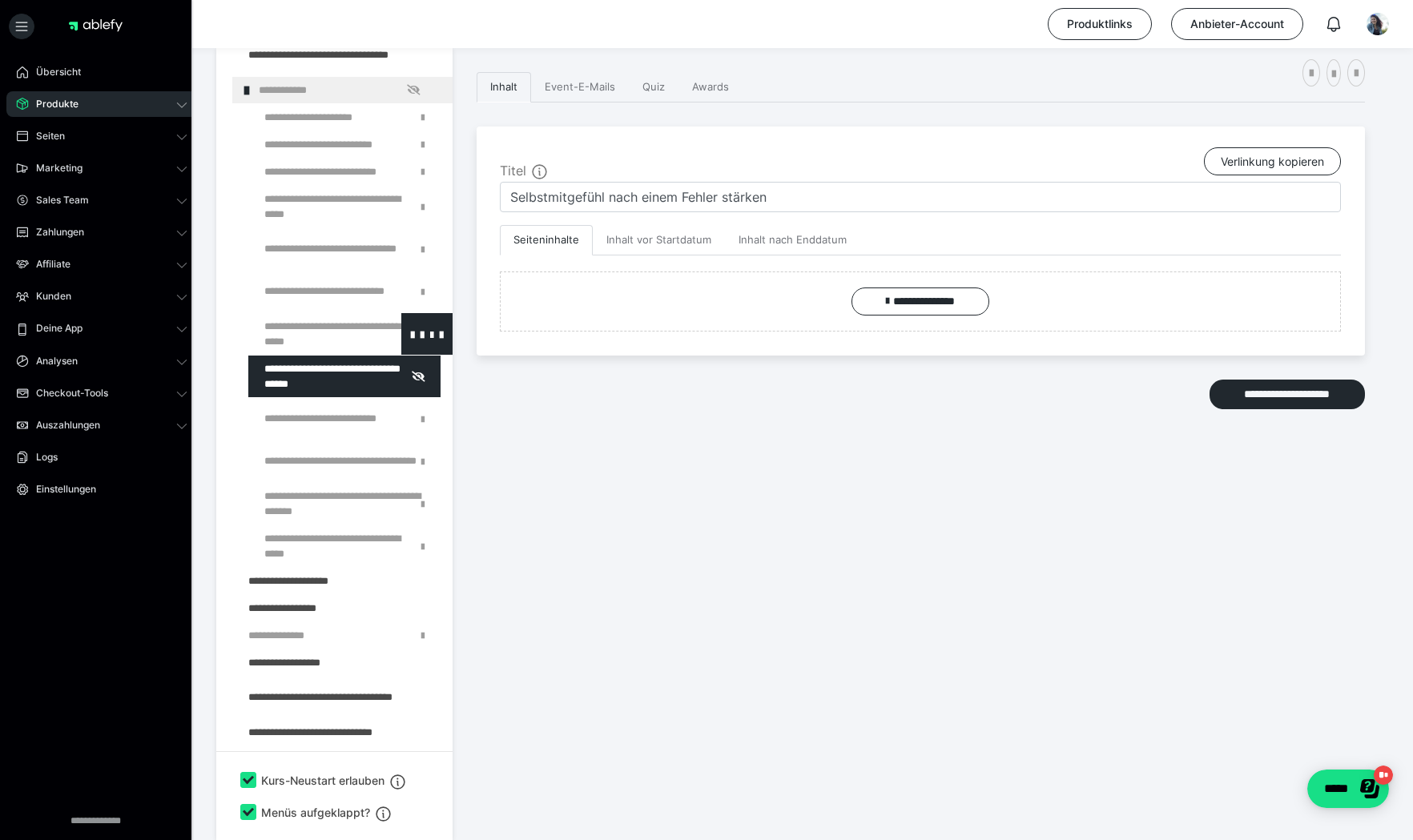 click at bounding box center [308, 334] 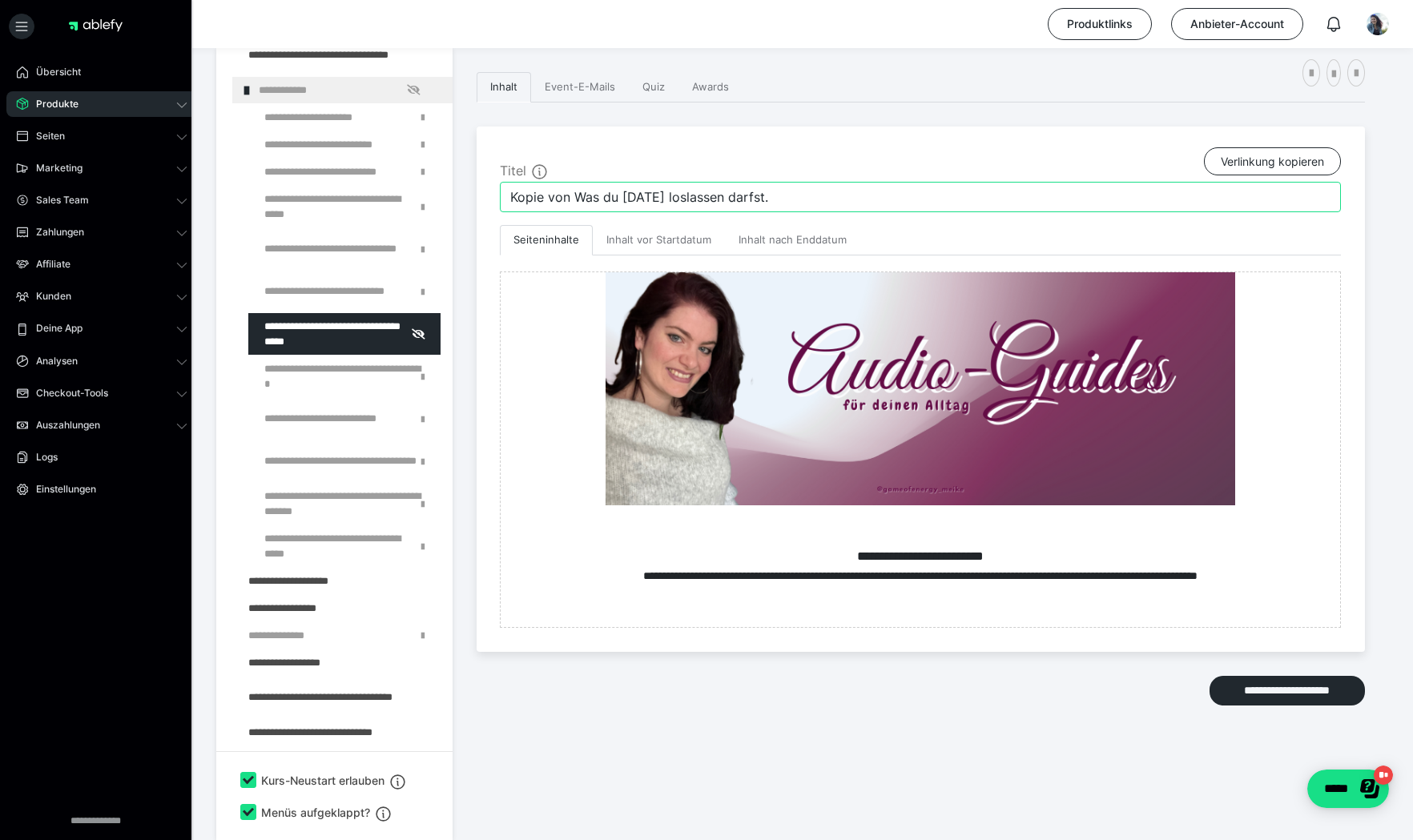 drag, startPoint x: 776, startPoint y: 195, endPoint x: 458, endPoint y: 197, distance: 318.00629 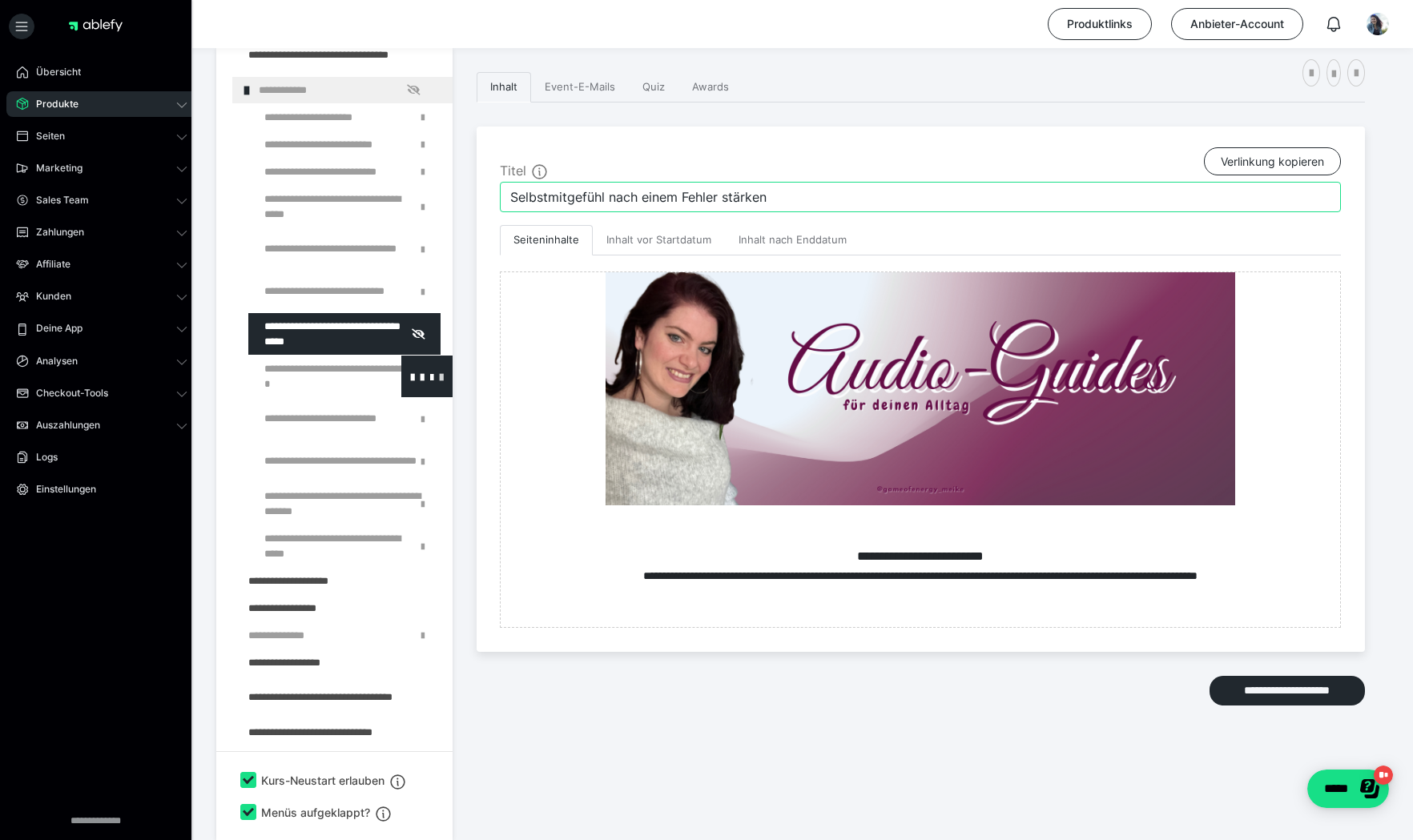 type on "Selbstmitgefühl nach einem Fehler stärken" 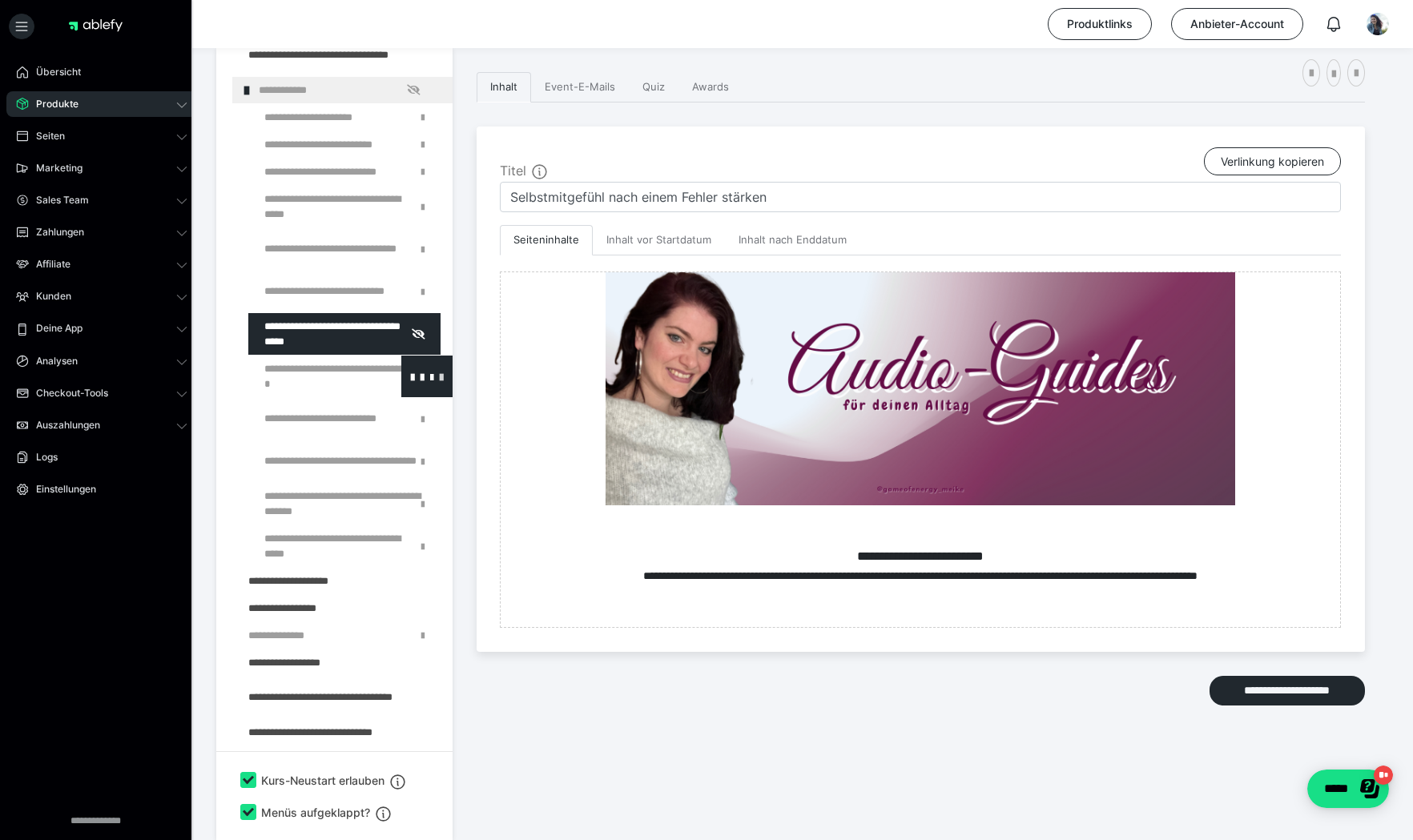 click at bounding box center (441, 376) 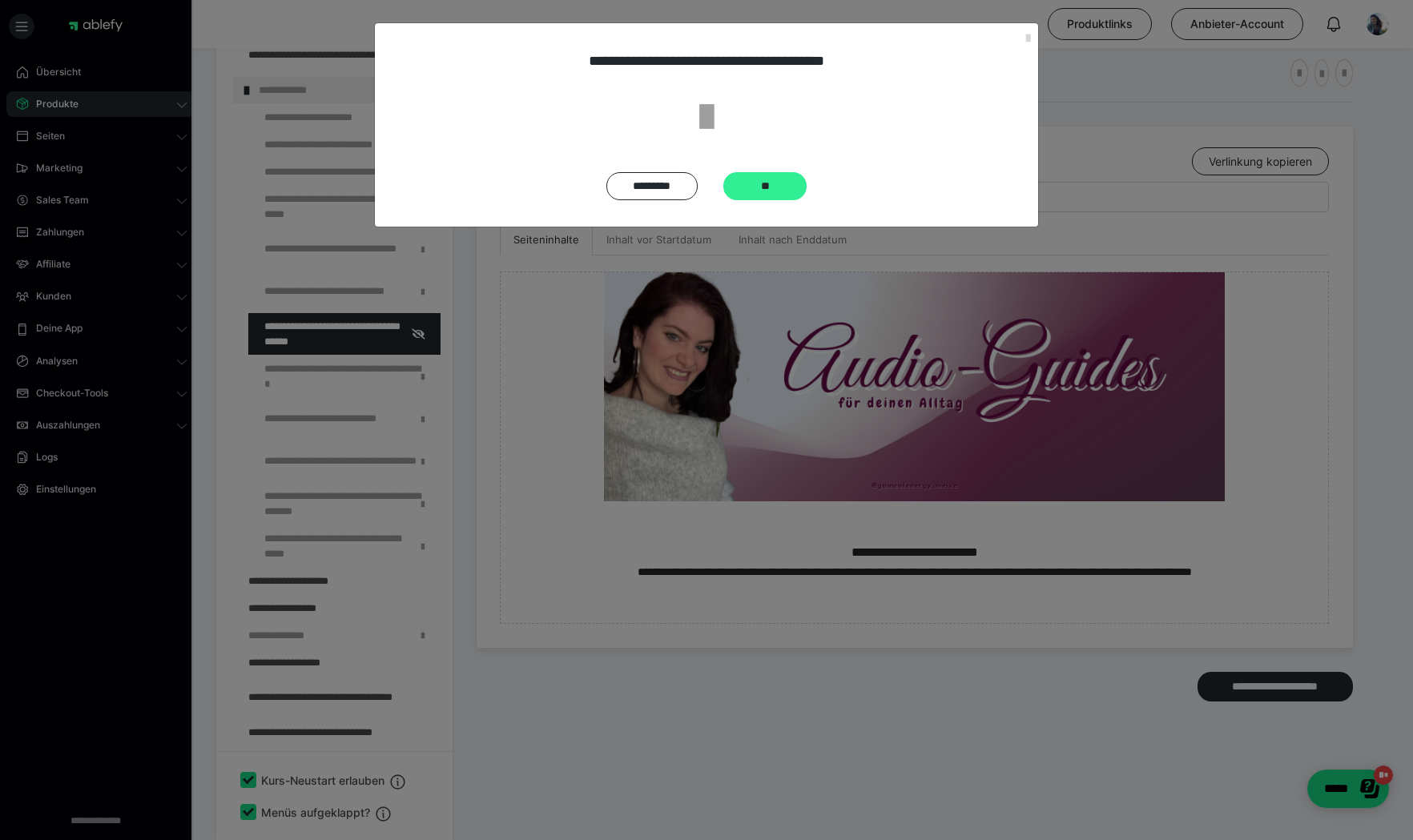 click on "**" at bounding box center [765, 186] 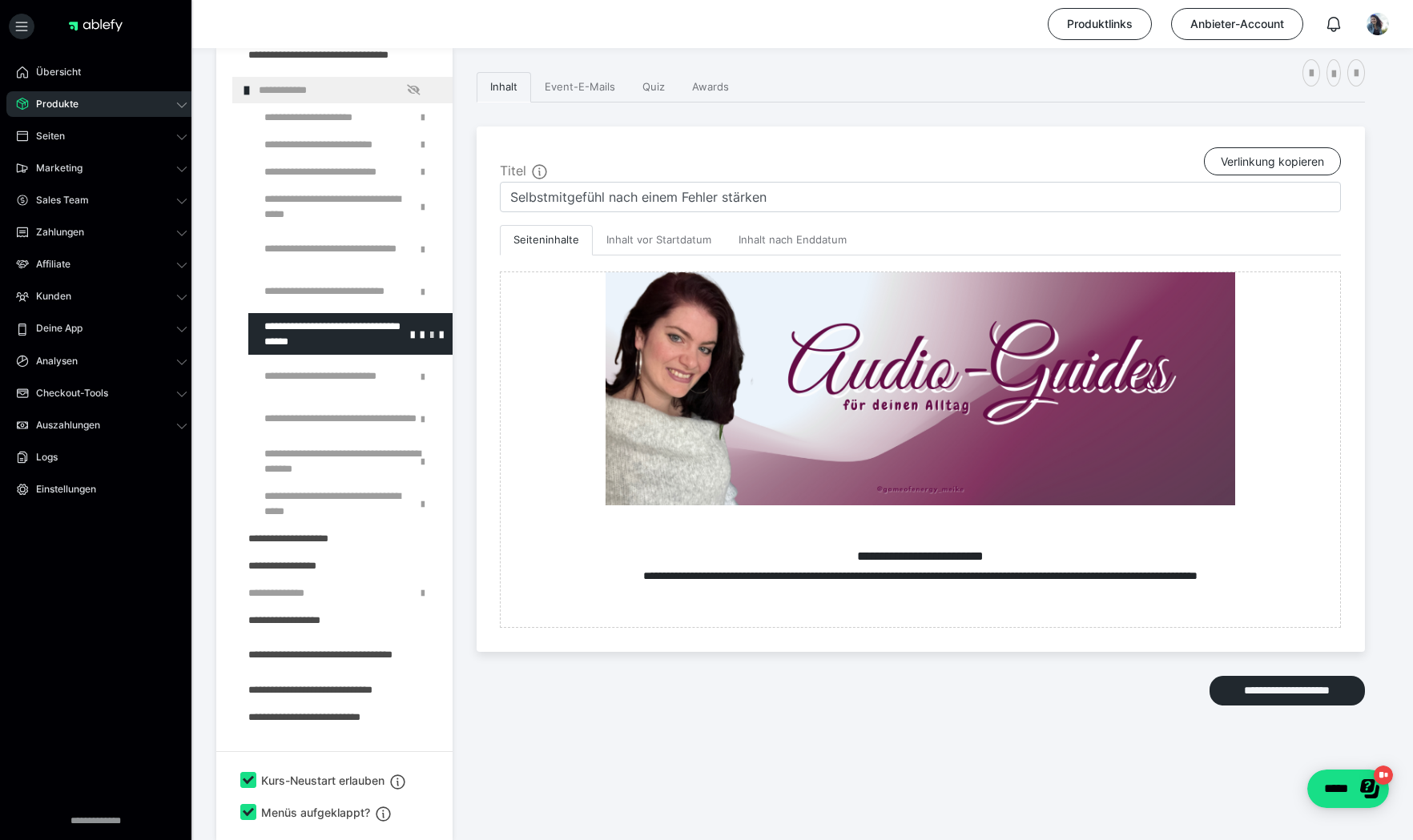 click at bounding box center [432, 334] 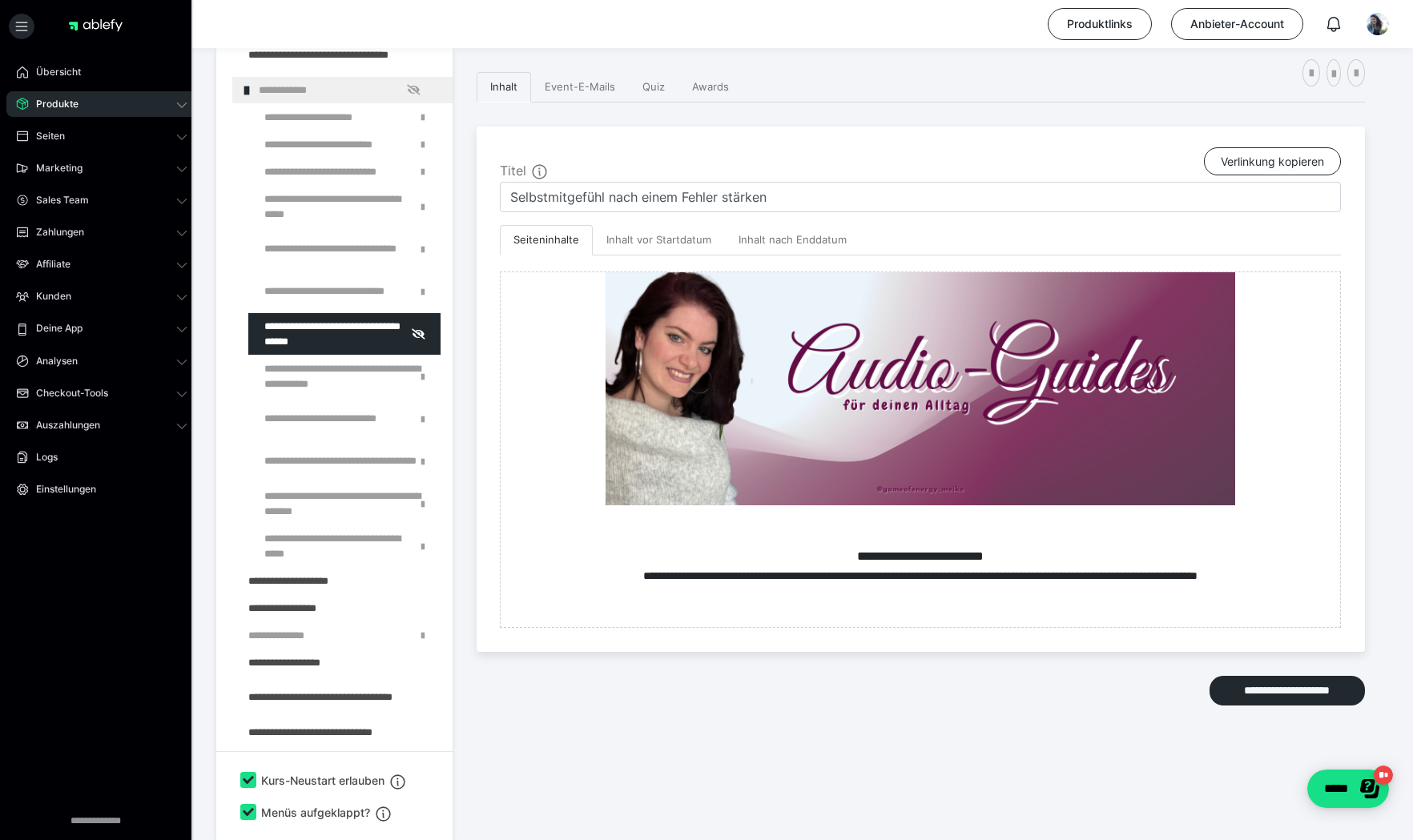 click at bounding box center [308, 376] 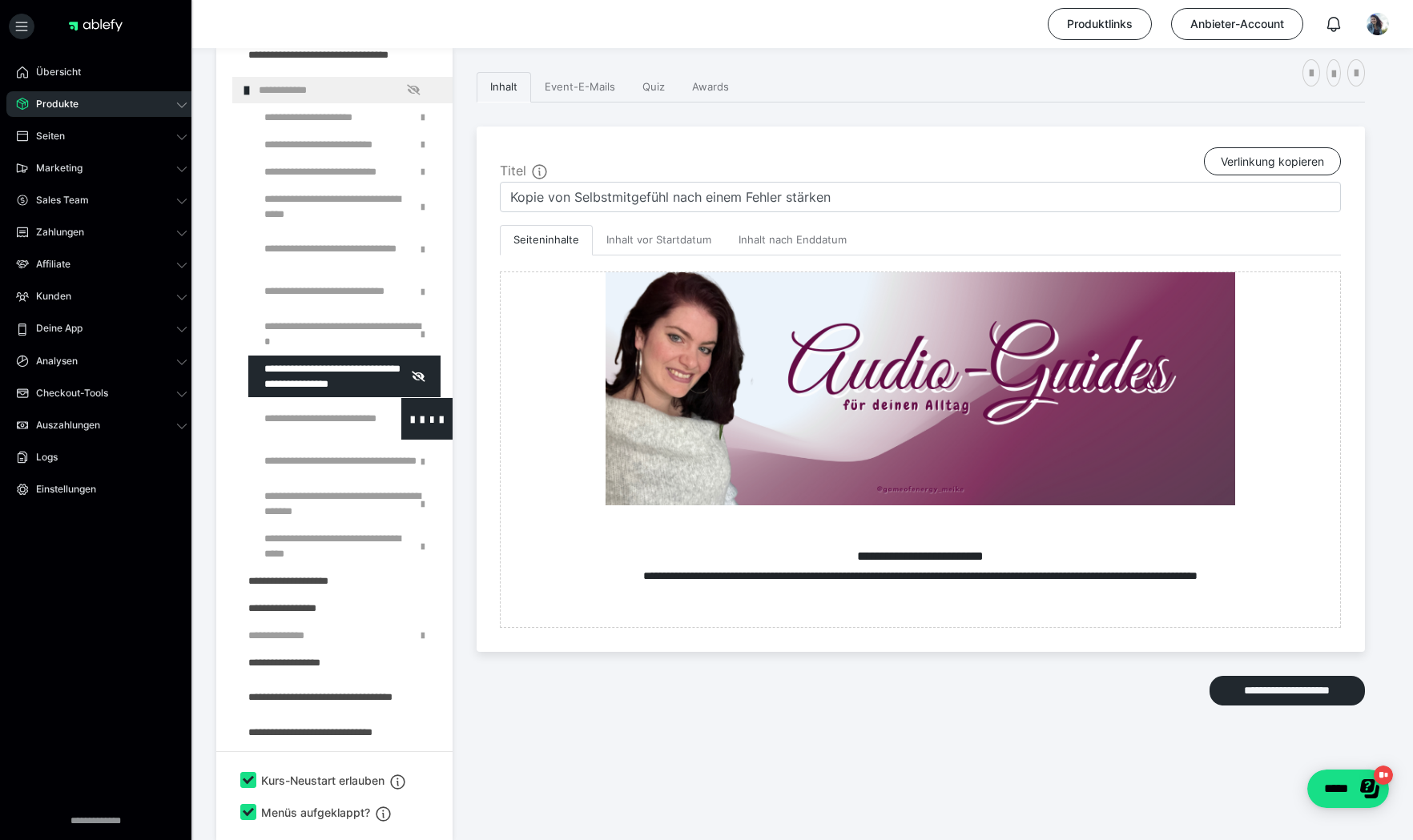 click at bounding box center [308, 419] 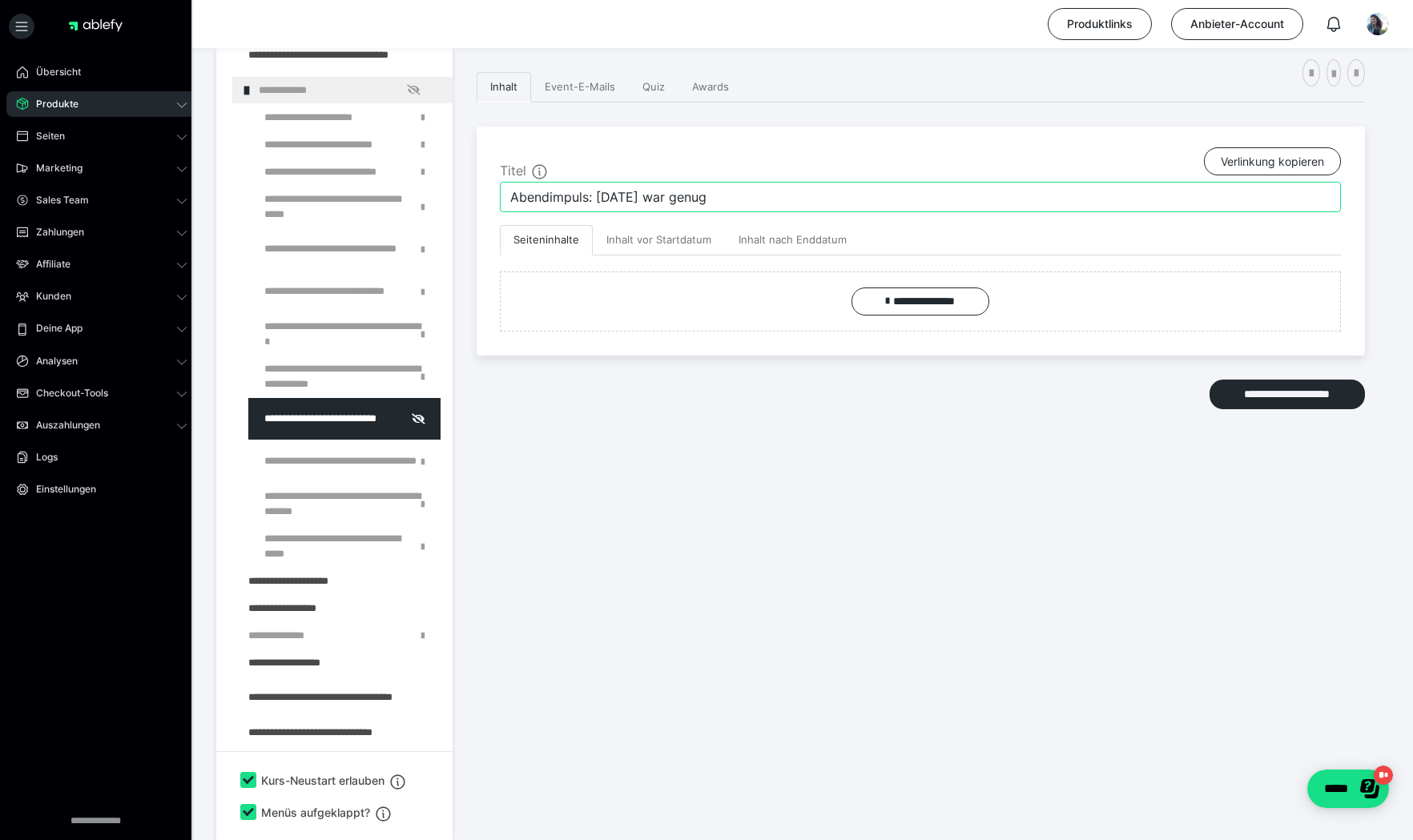 drag, startPoint x: 732, startPoint y: 198, endPoint x: 462, endPoint y: 198, distance: 270 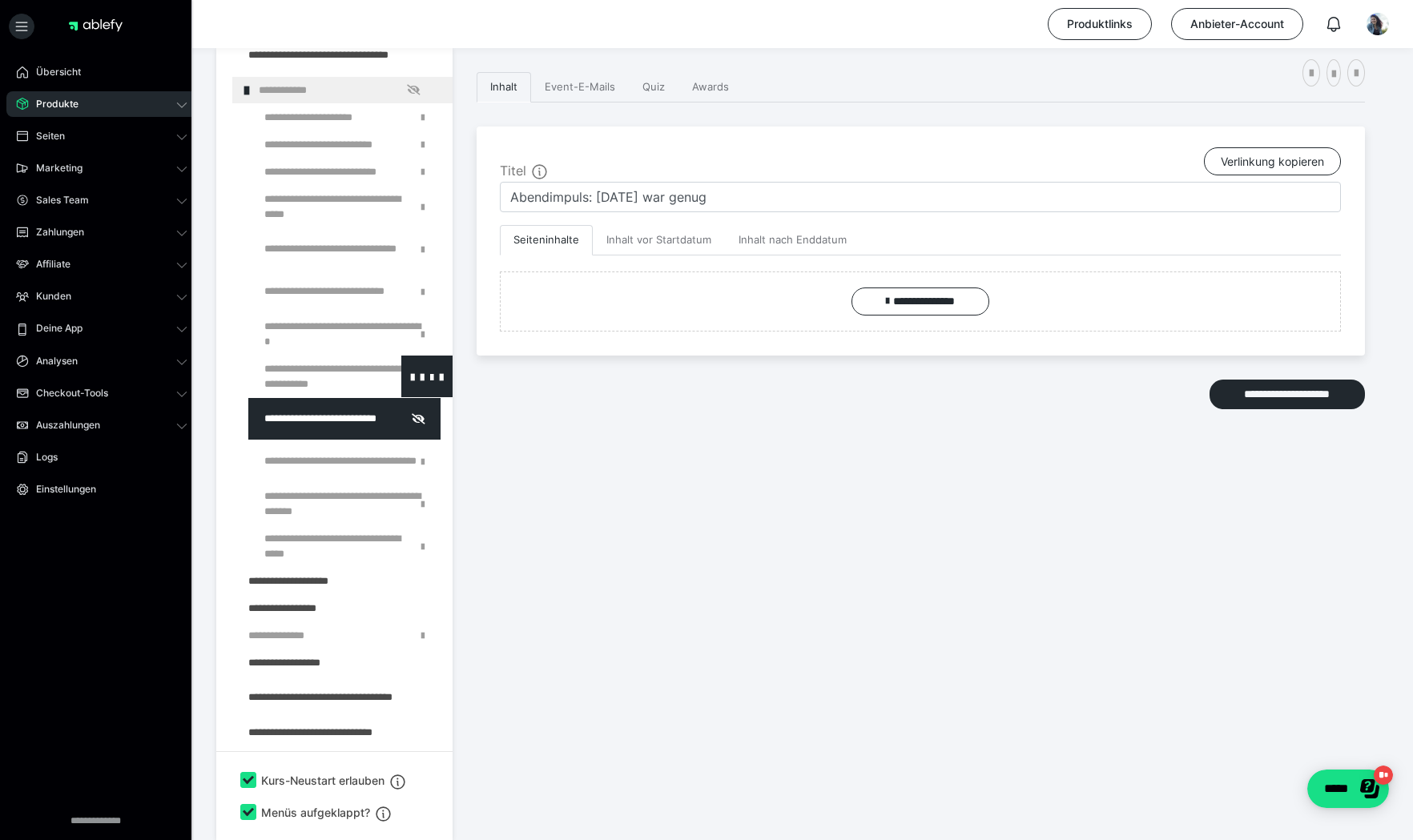 click at bounding box center [308, 376] 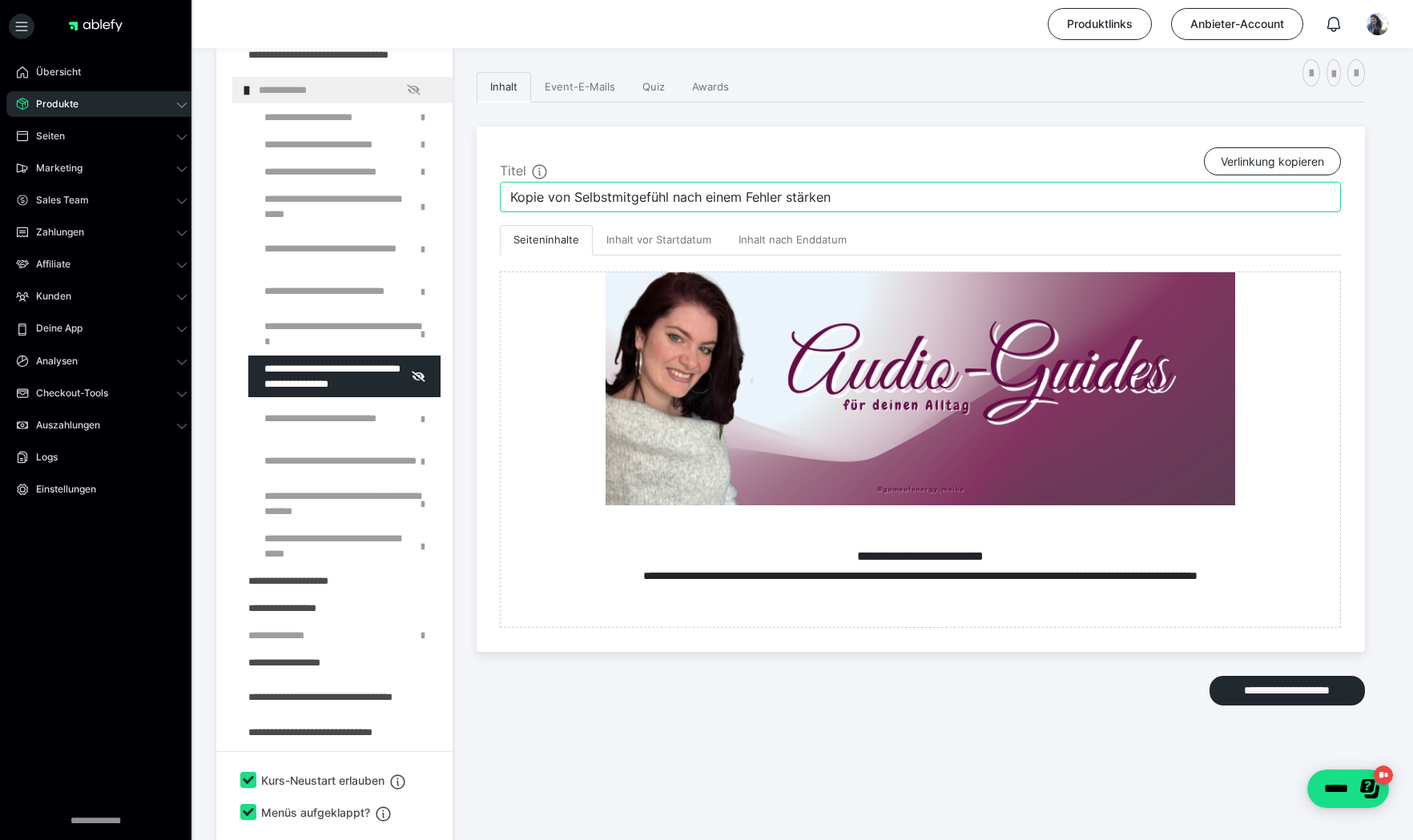 drag, startPoint x: 849, startPoint y: 184, endPoint x: 905, endPoint y: 194, distance: 56.885851 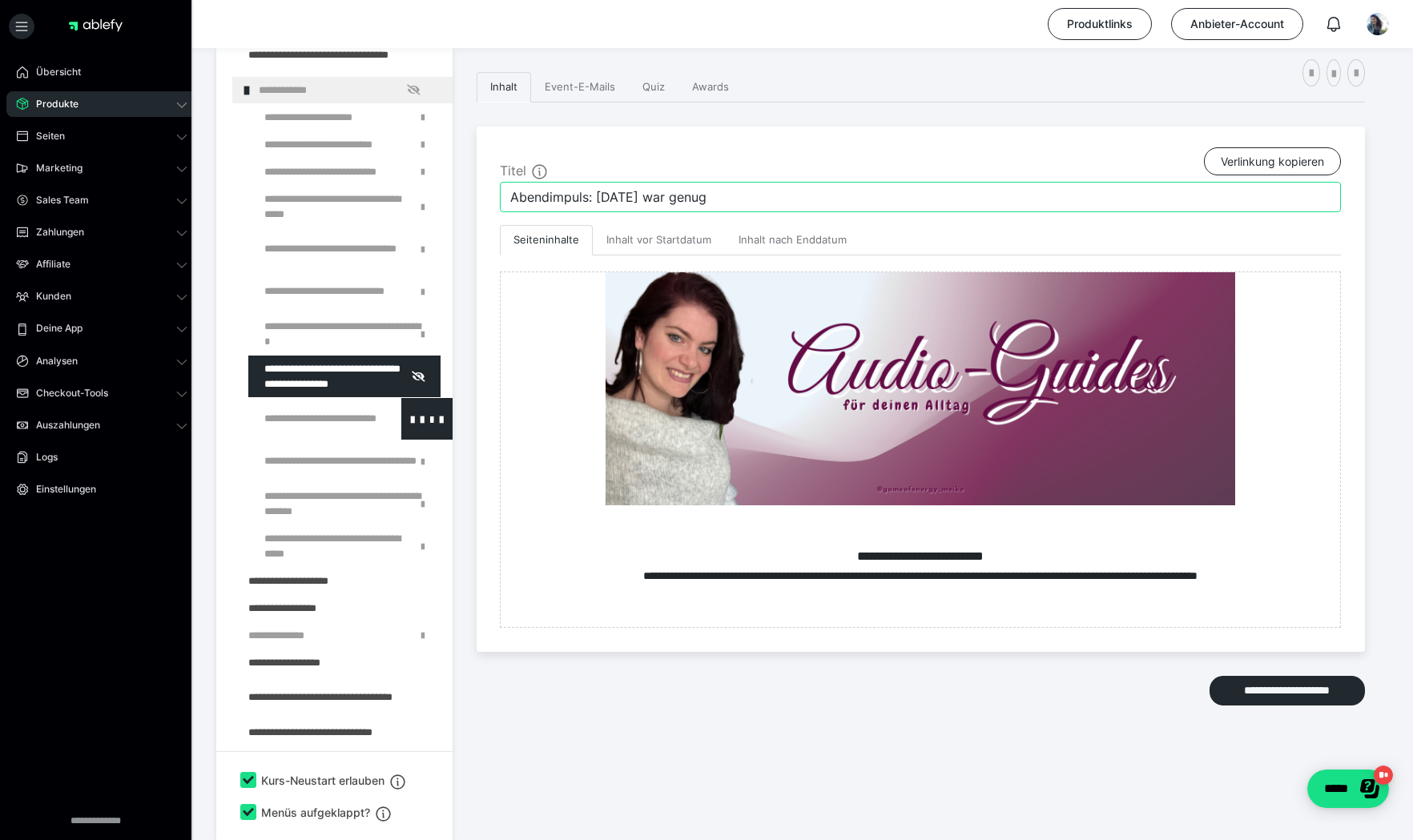 type on "Abendimpuls: [DATE] war genug" 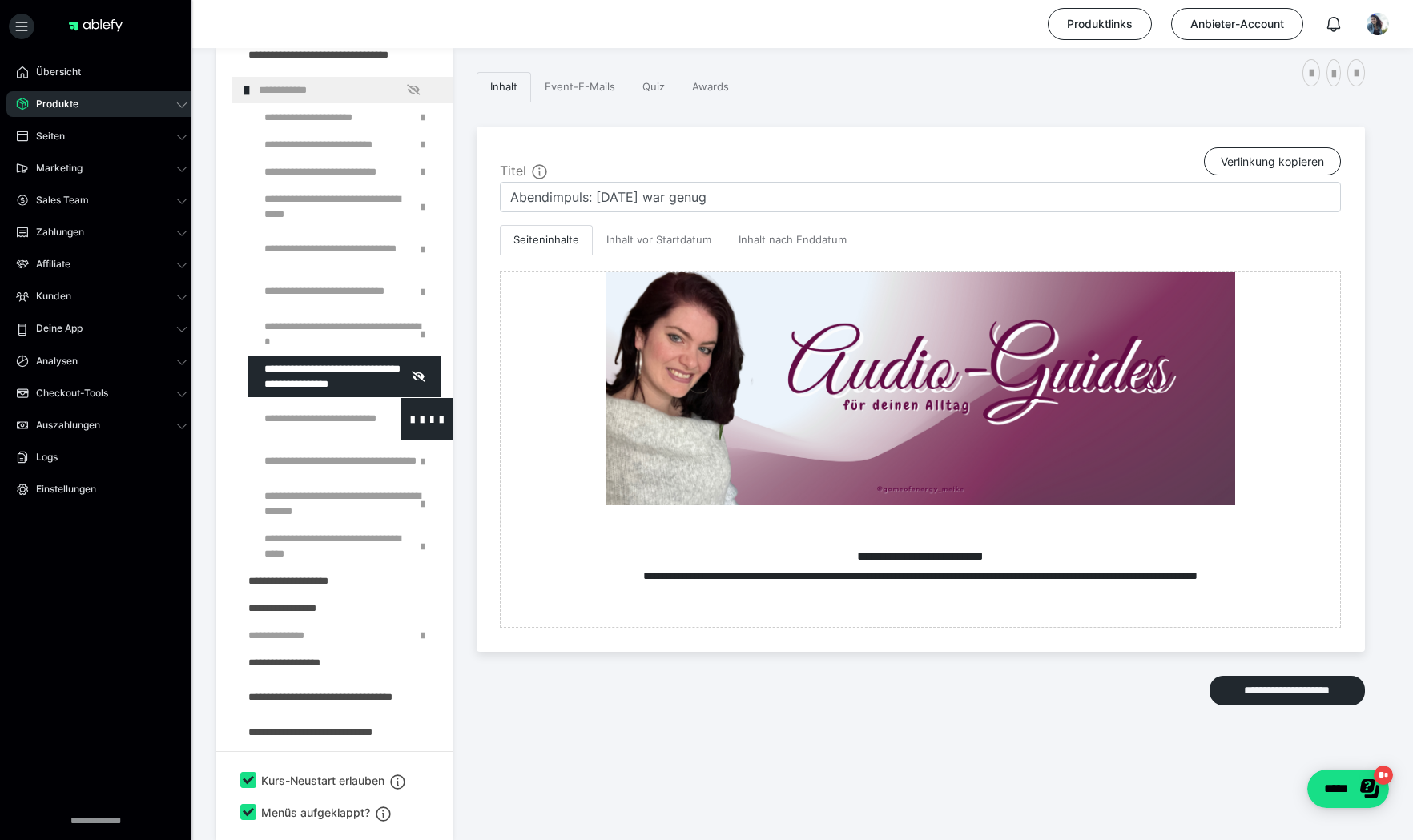 click at bounding box center (308, 419) 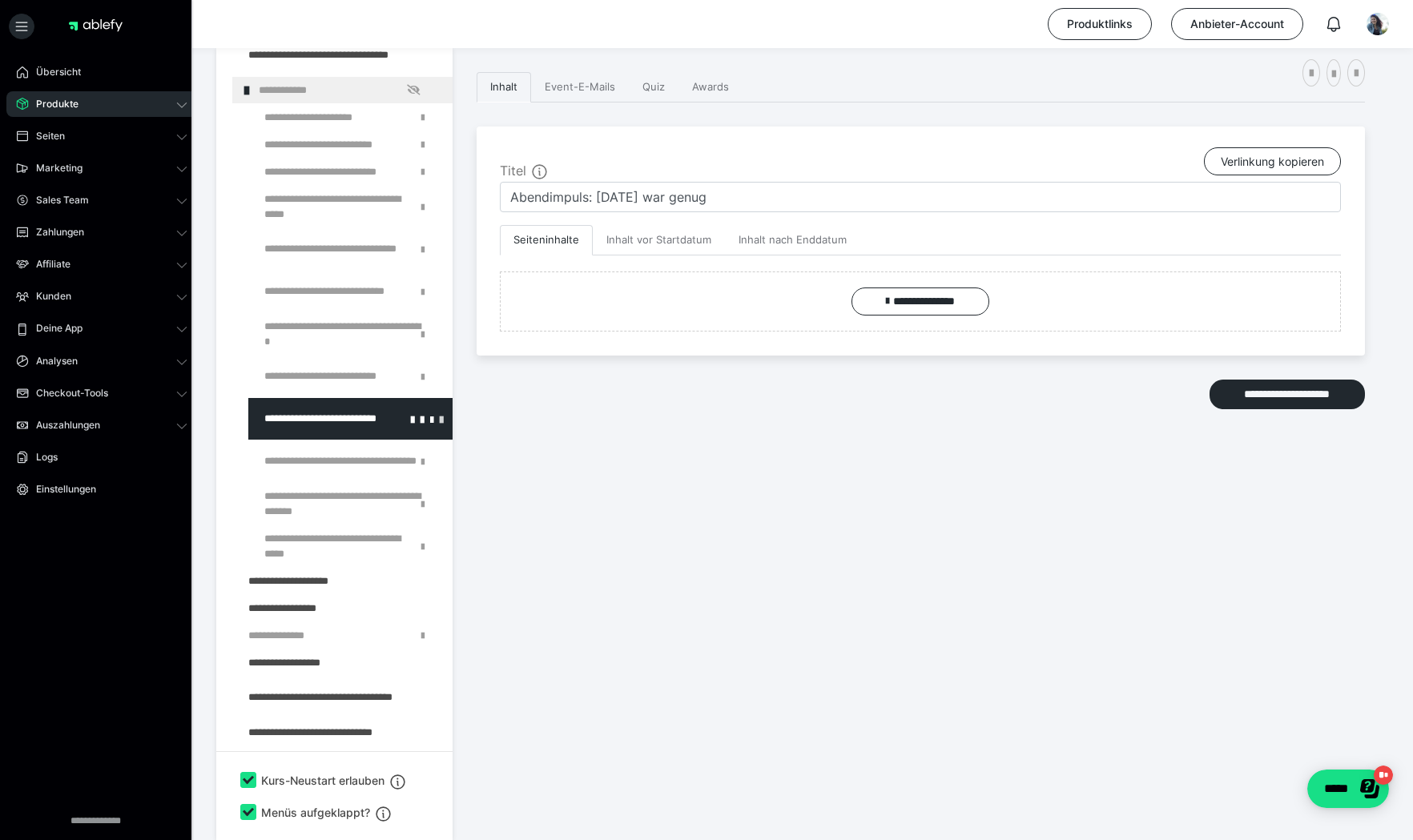 click at bounding box center (441, 419) 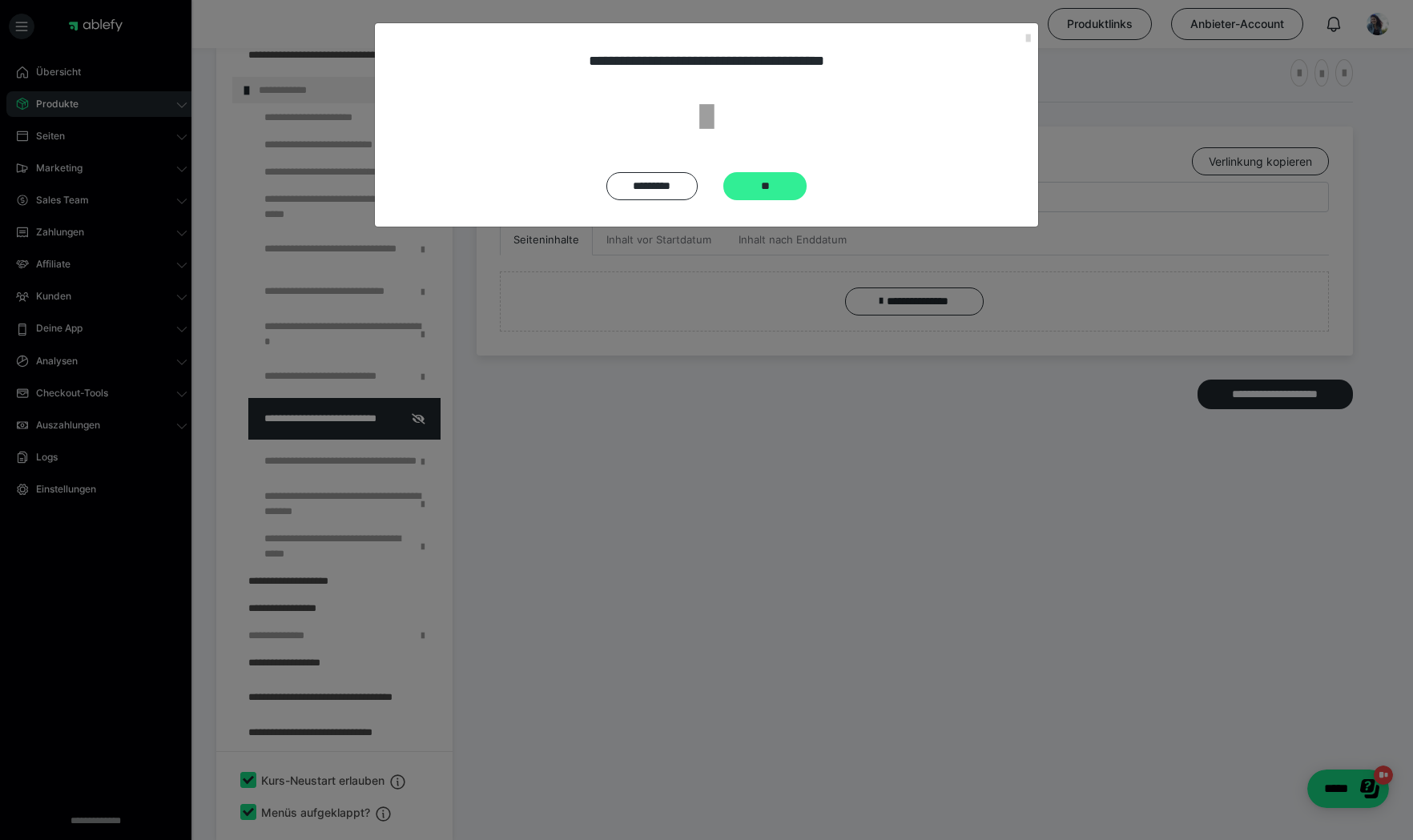 click on "**" at bounding box center (765, 186) 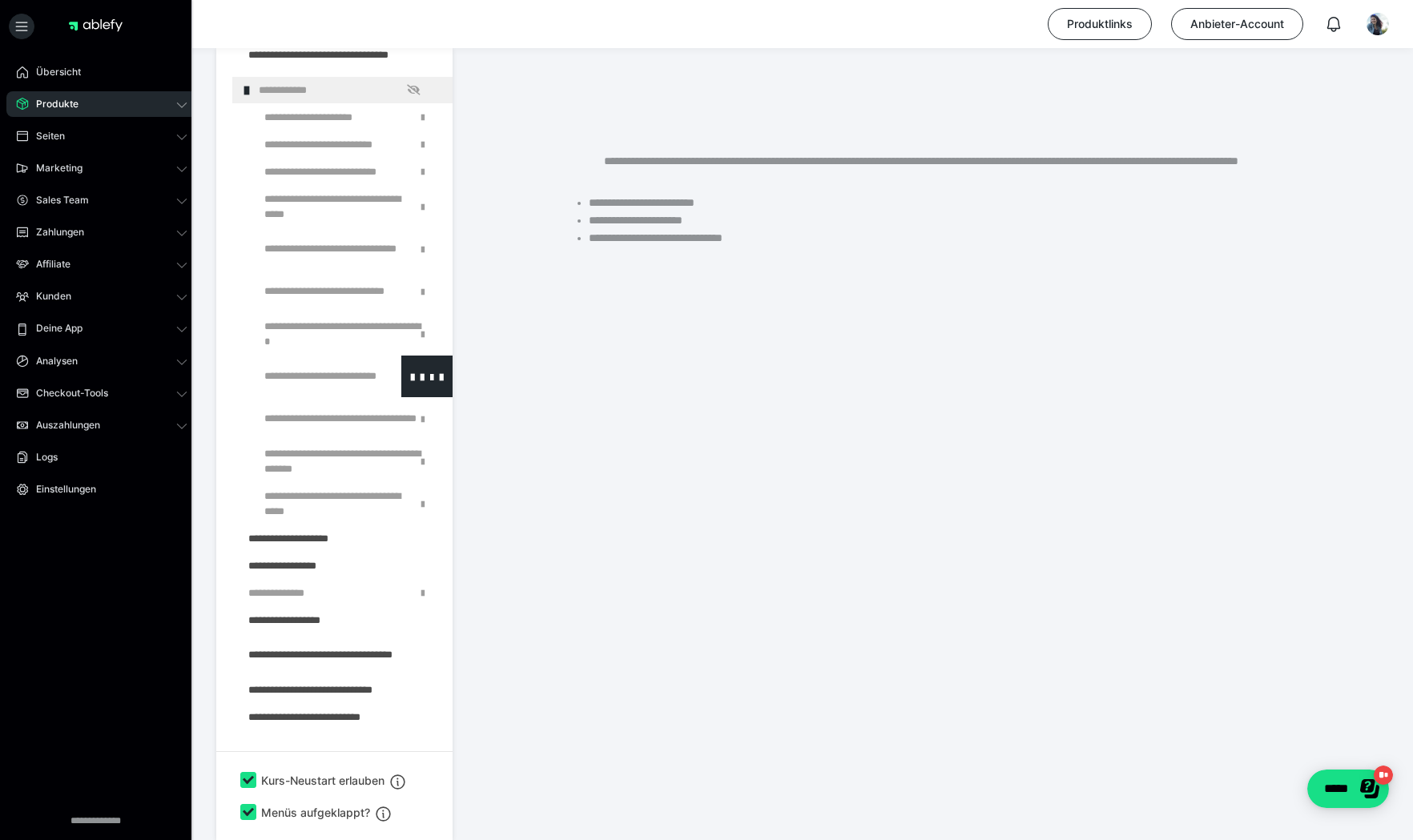 click at bounding box center [308, 376] 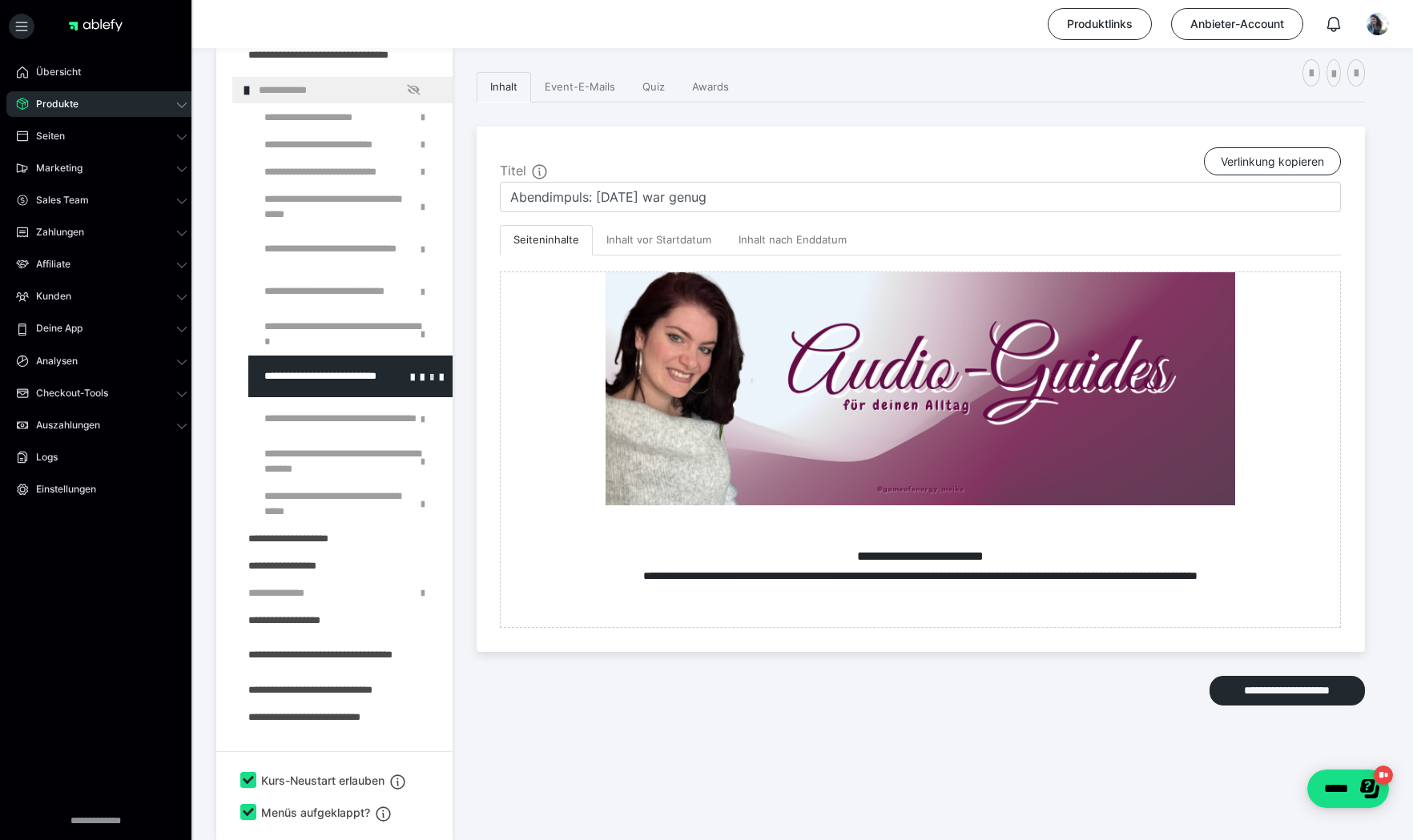 click at bounding box center (432, 376) 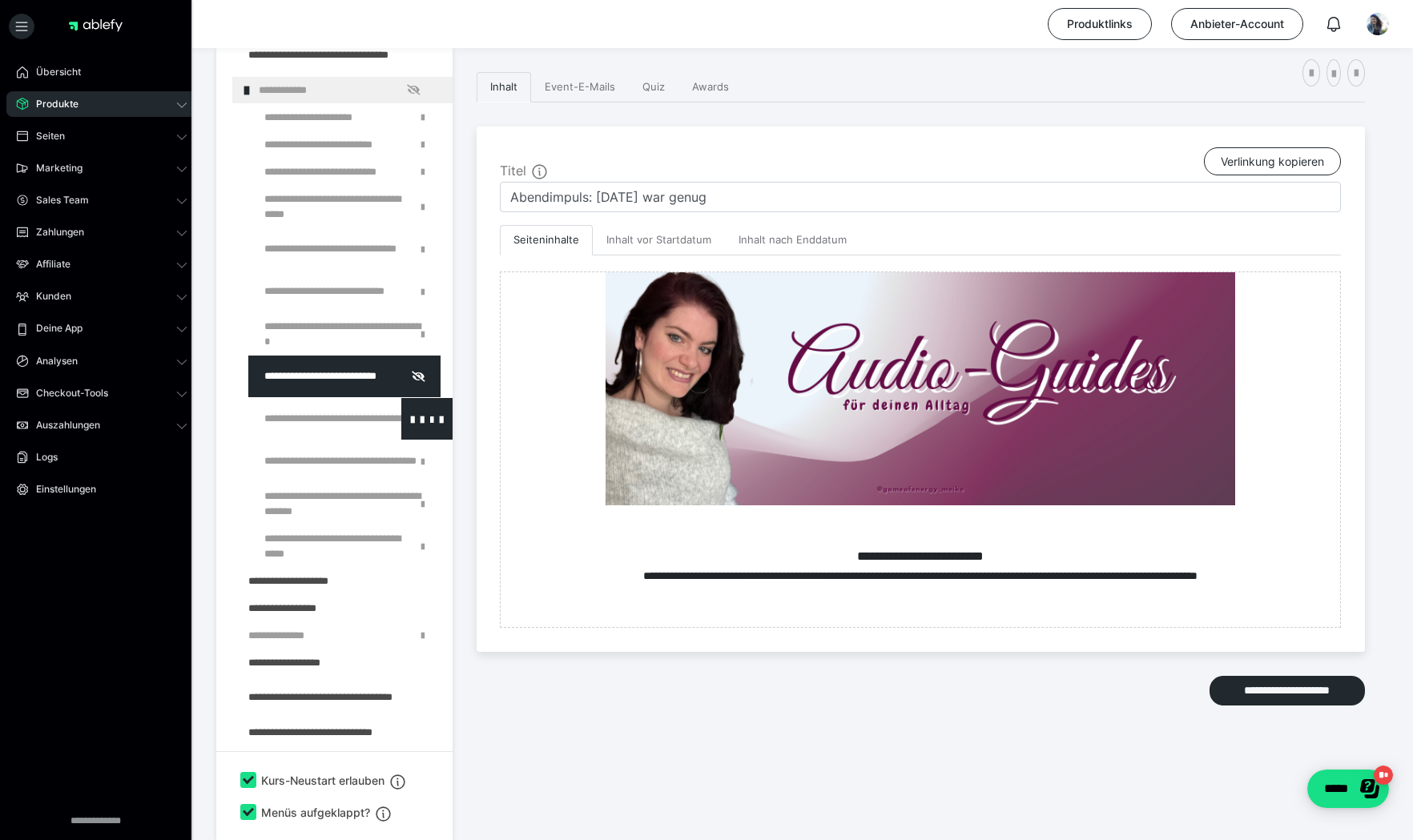 click at bounding box center [308, 419] 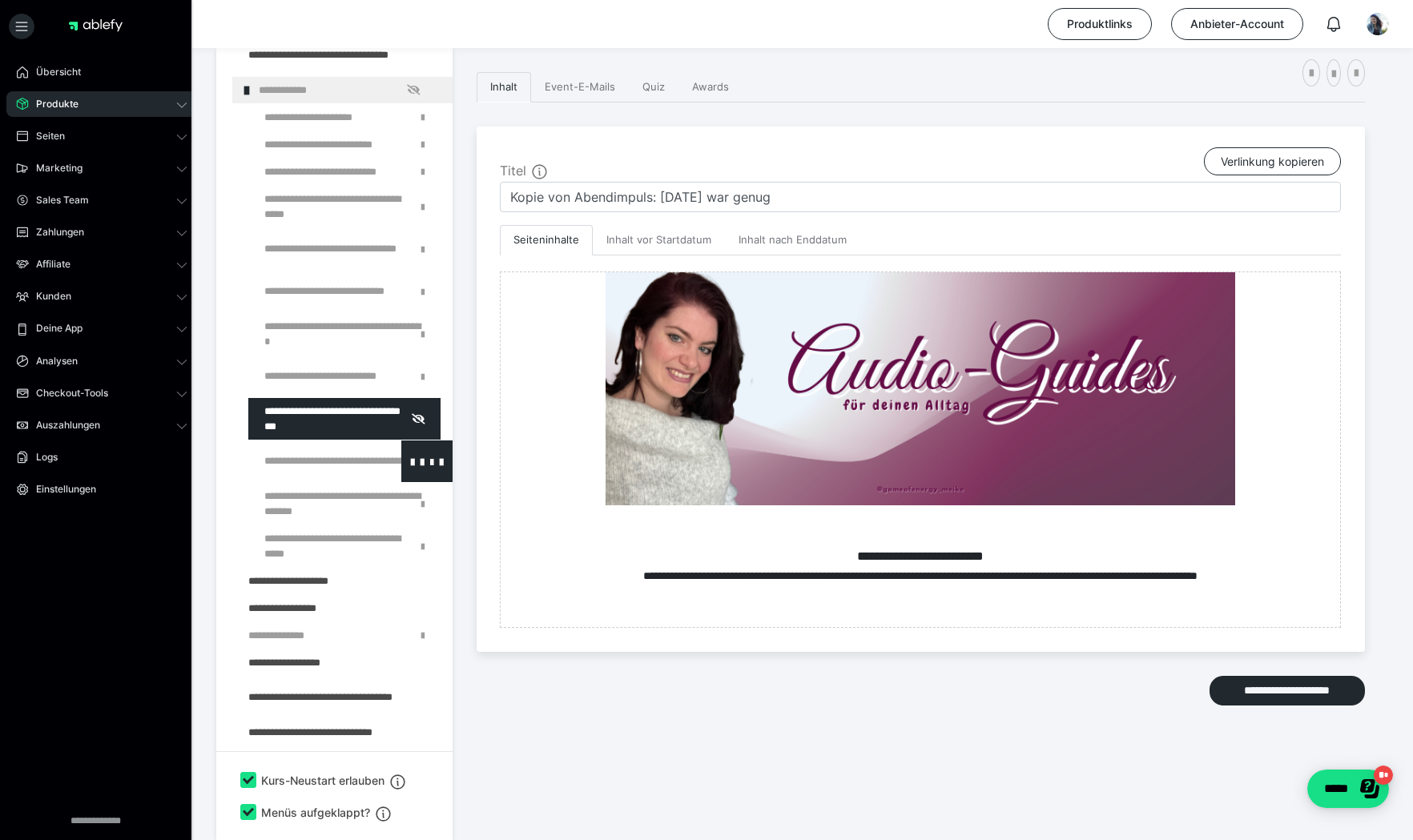click at bounding box center [308, 461] 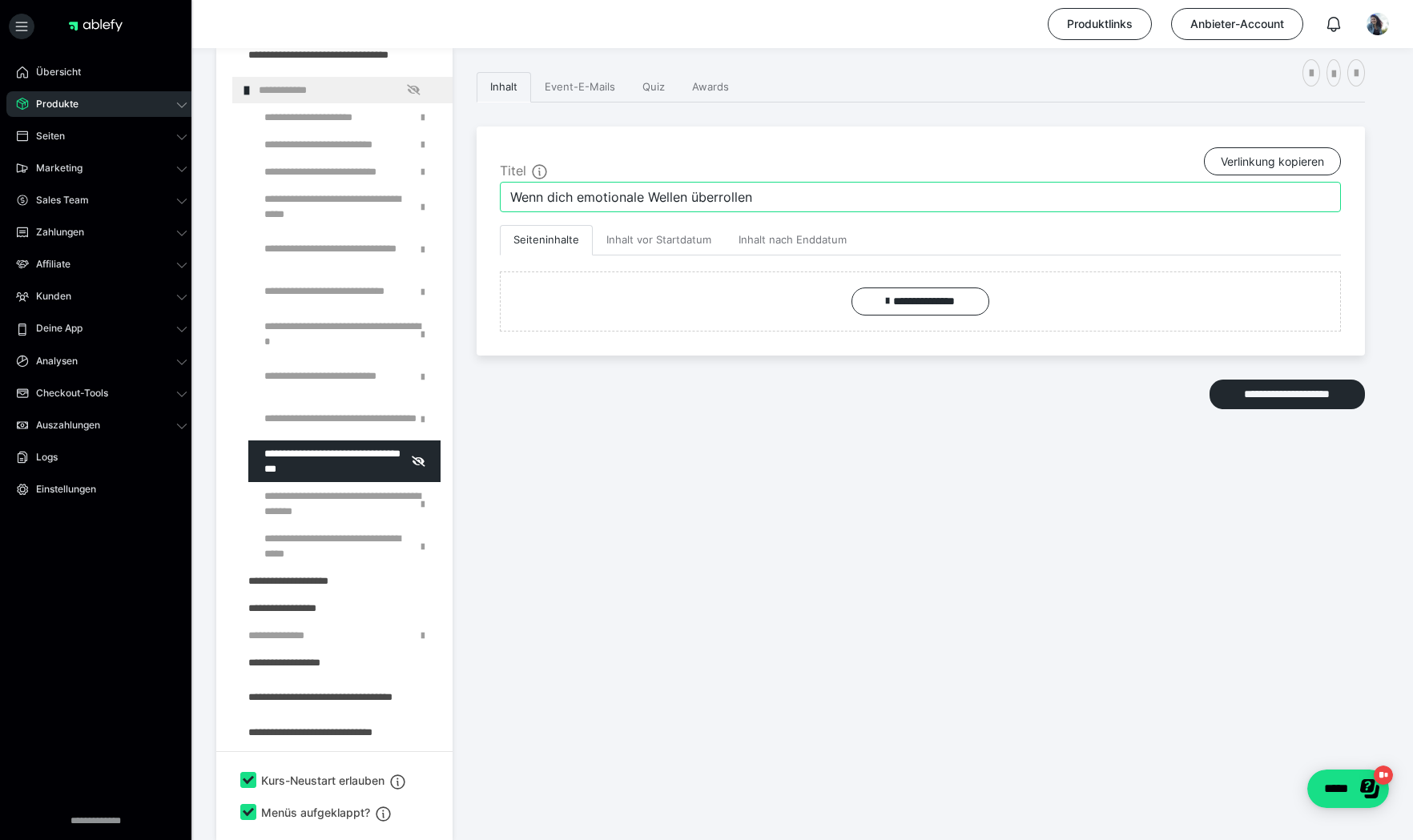 drag, startPoint x: 780, startPoint y: 195, endPoint x: 472, endPoint y: 200, distance: 308.04058 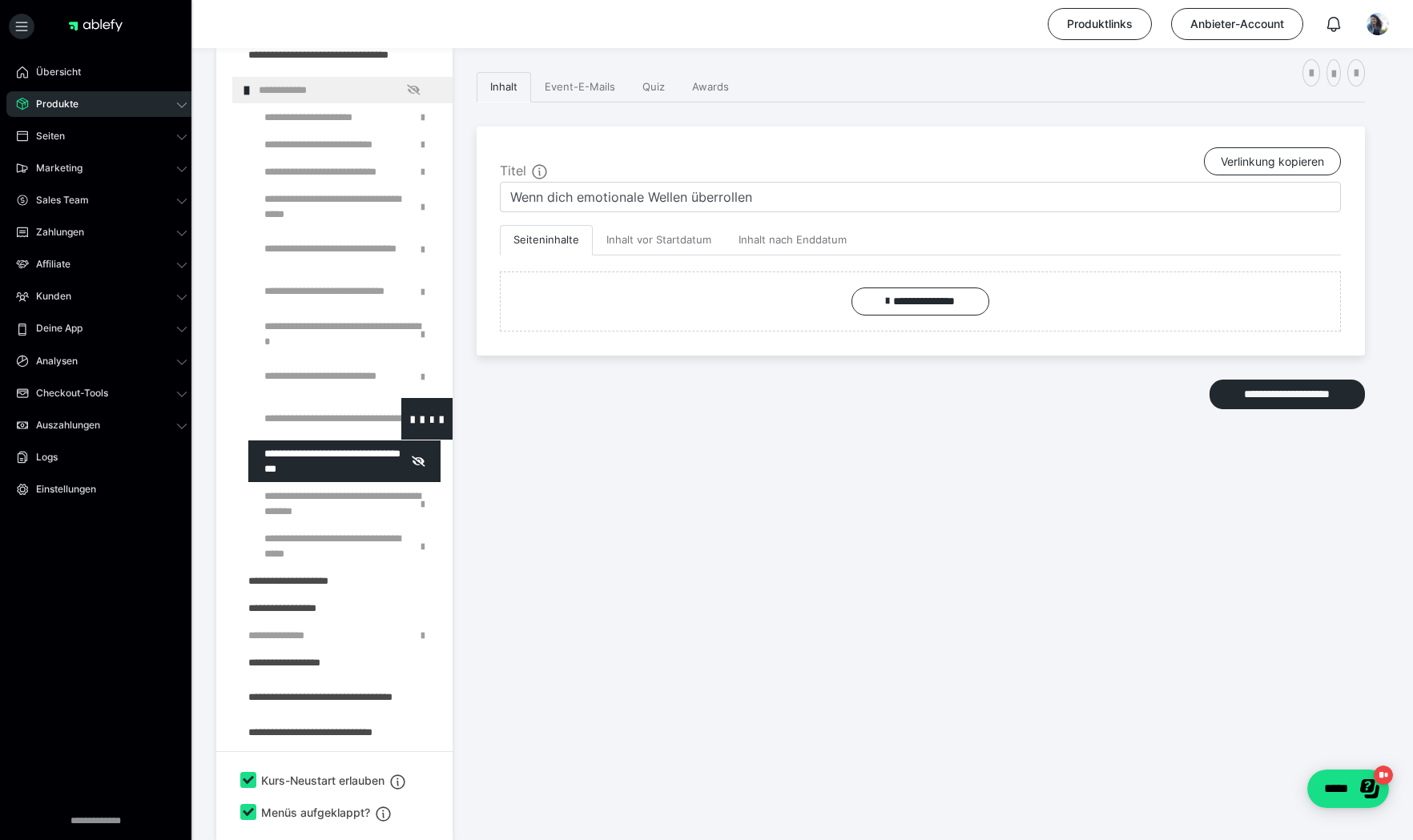 click at bounding box center [308, 419] 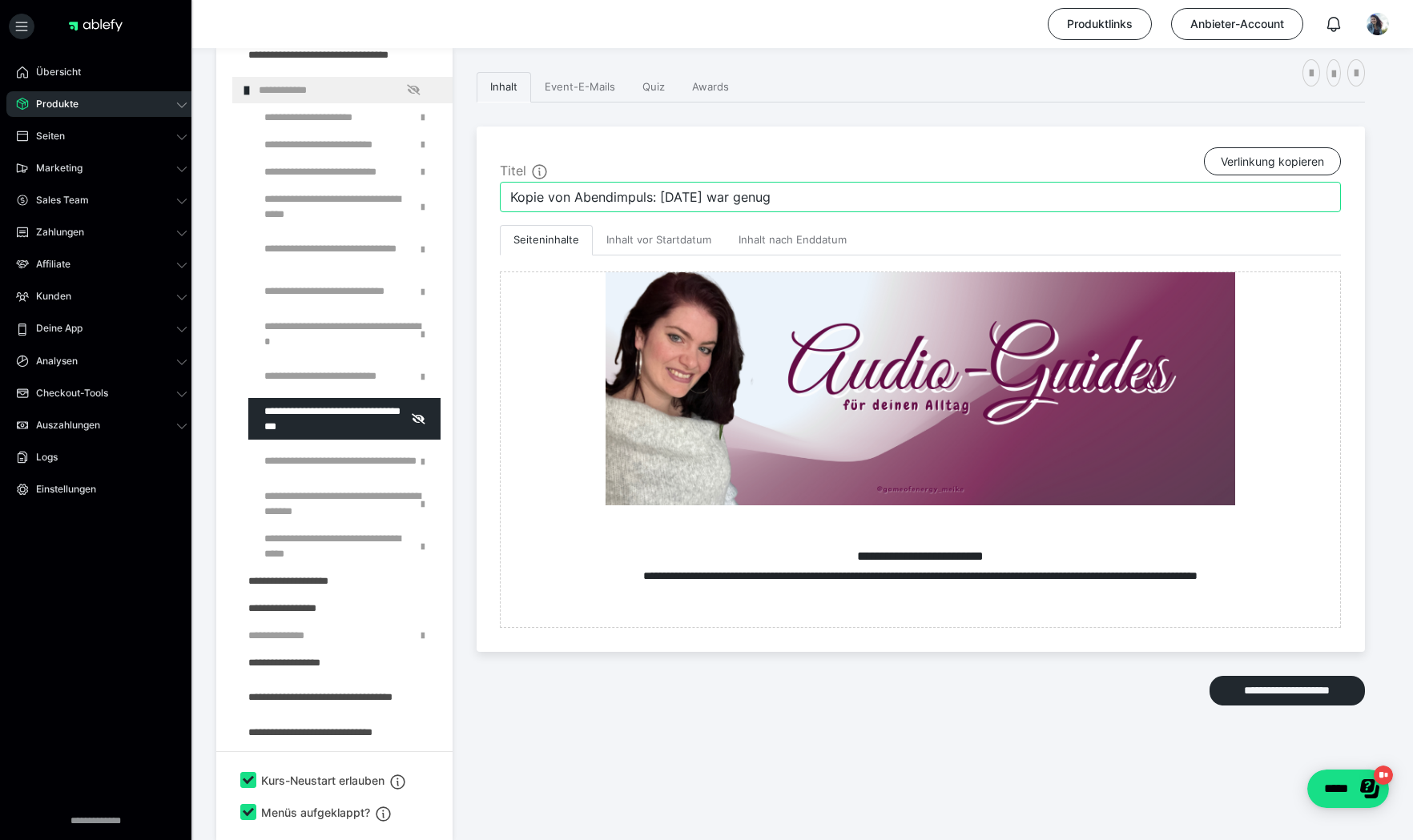 drag, startPoint x: 783, startPoint y: 191, endPoint x: 457, endPoint y: 192, distance: 326.0015 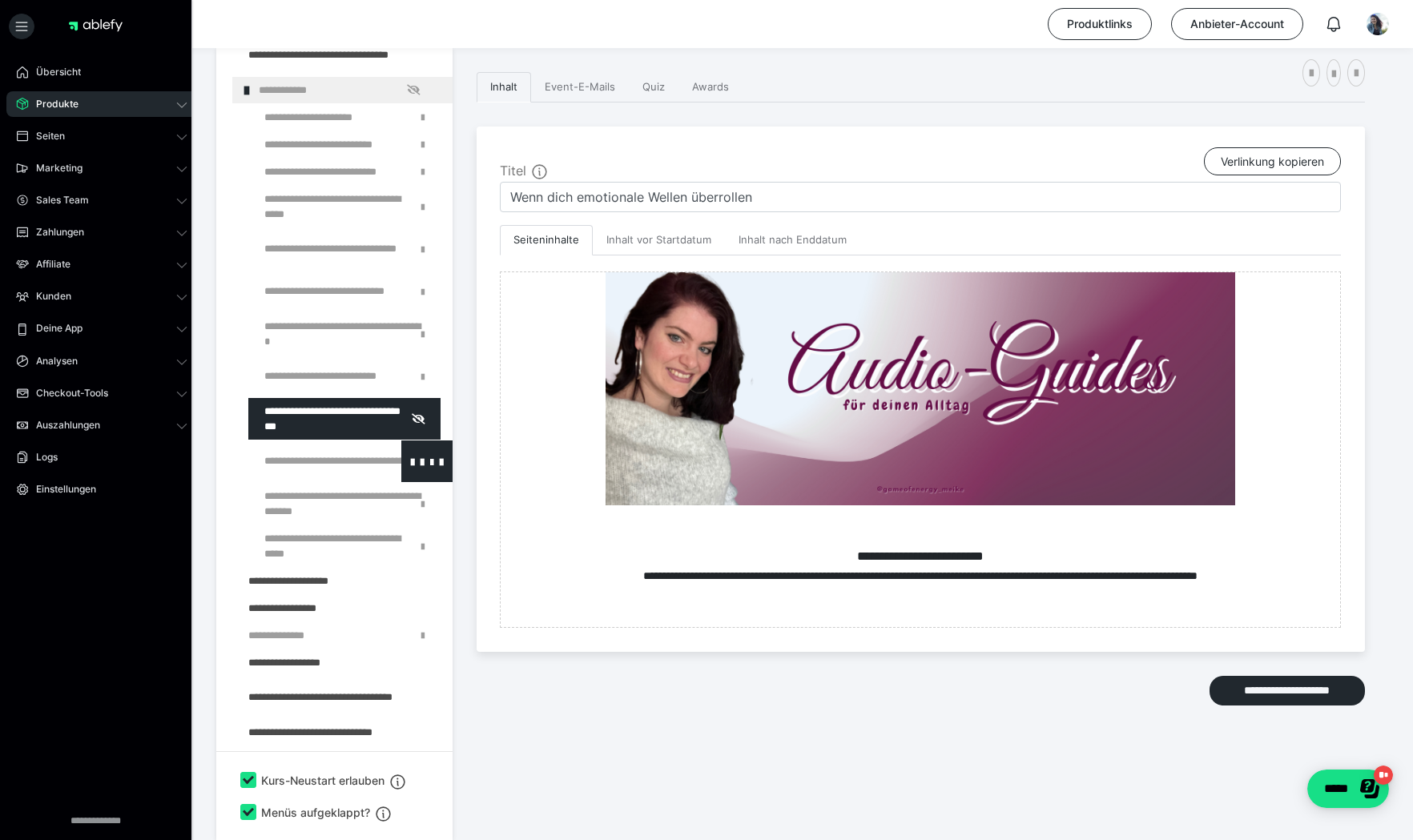 click at bounding box center [308, 461] 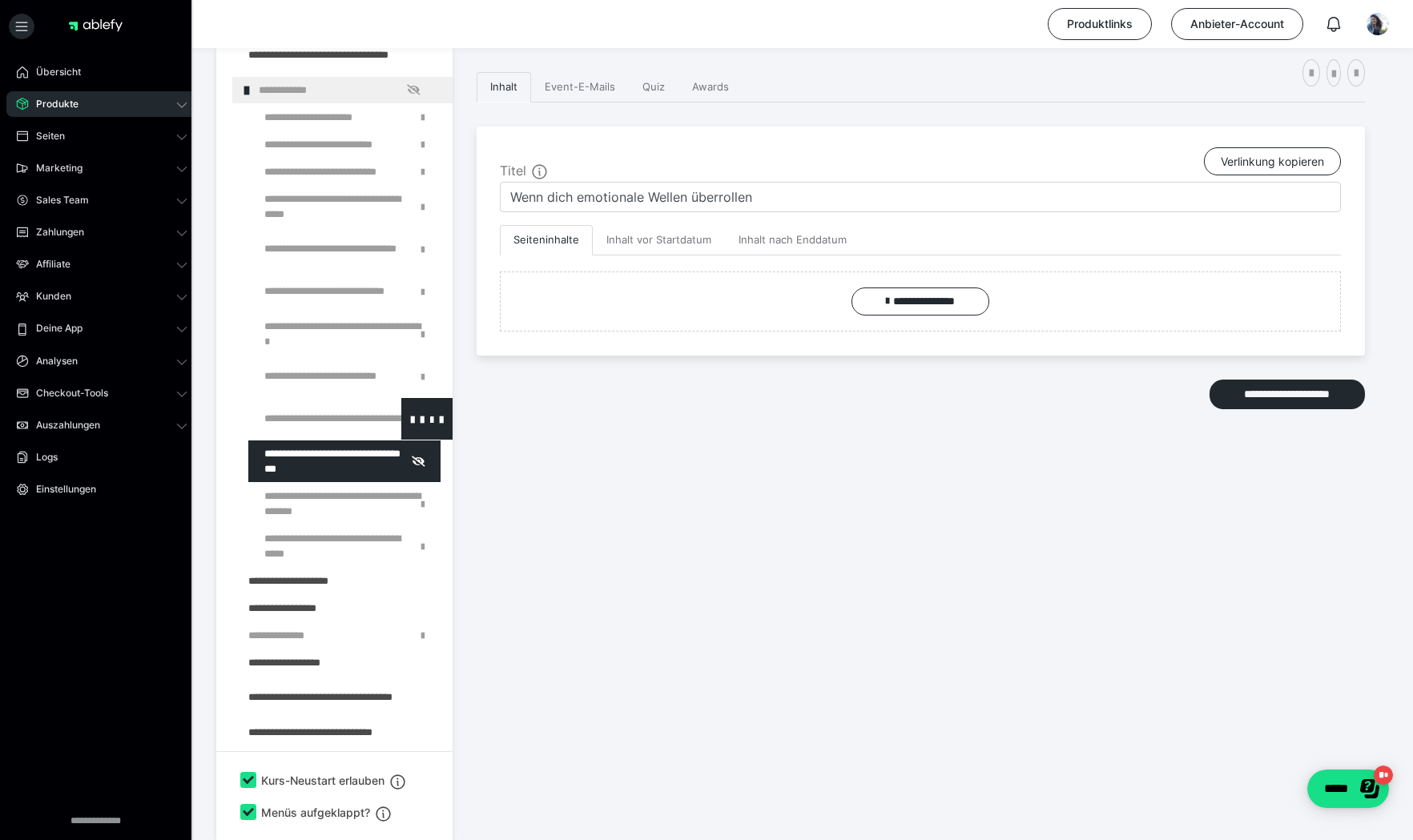 click at bounding box center [308, 419] 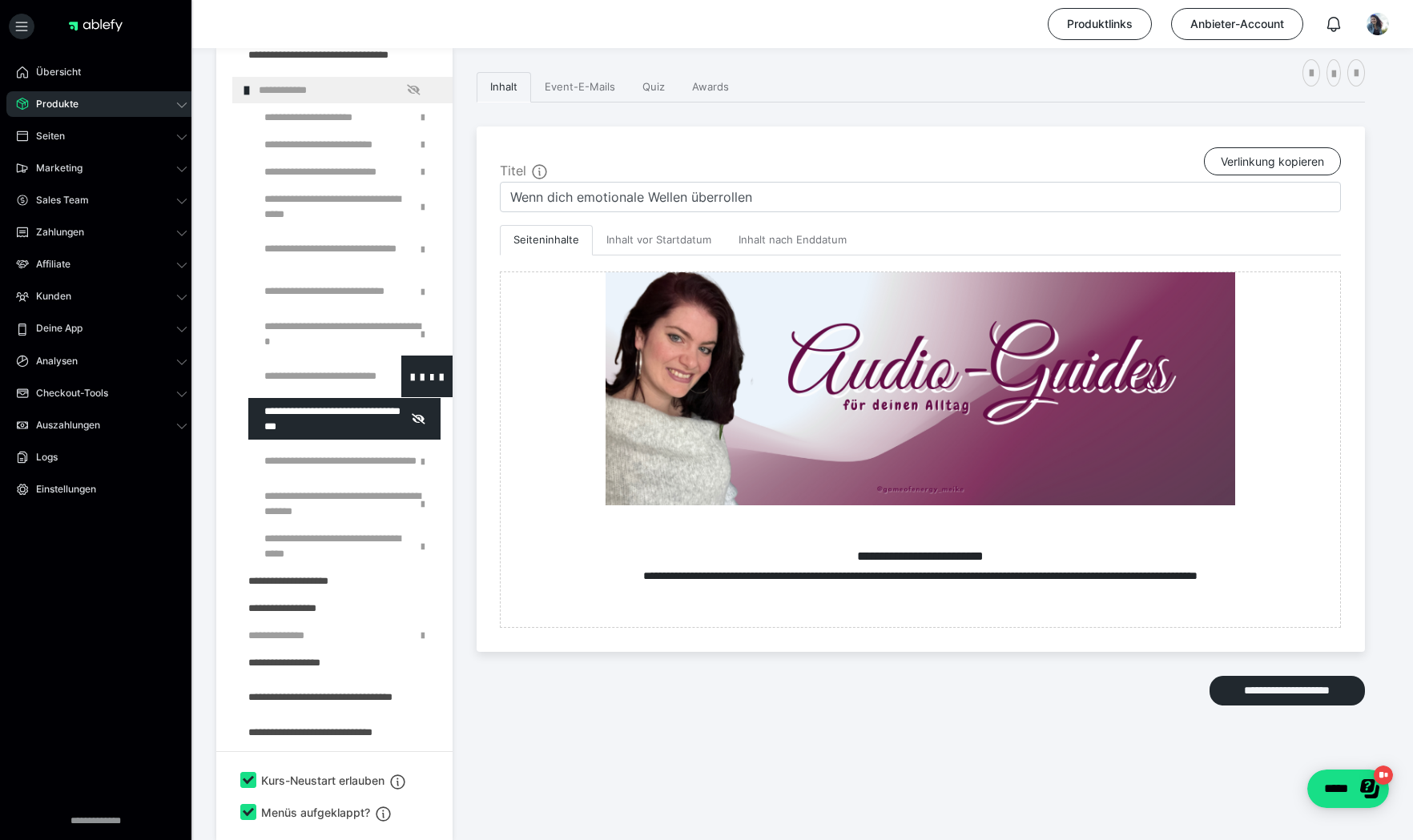 click at bounding box center [308, 376] 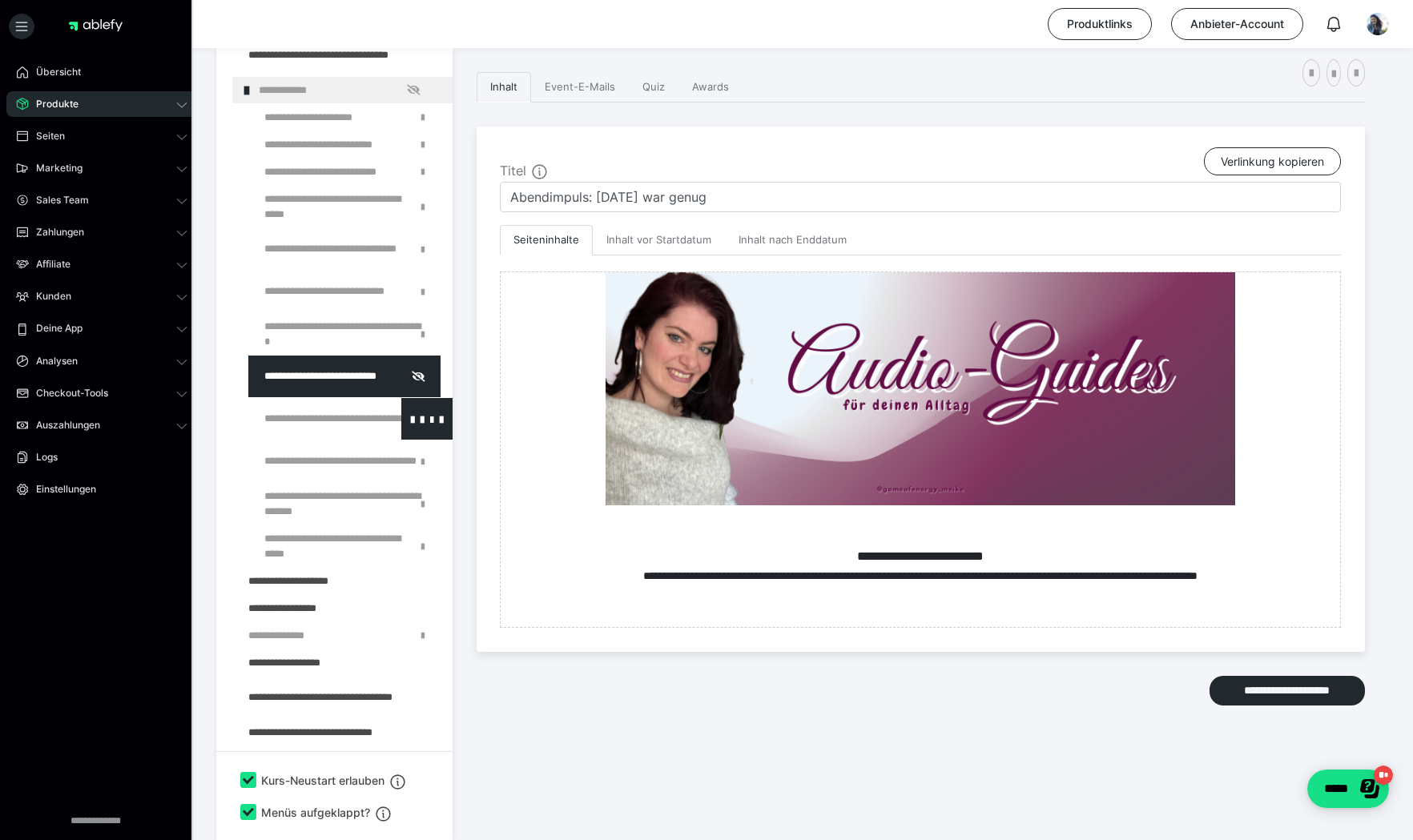 click at bounding box center (308, 419) 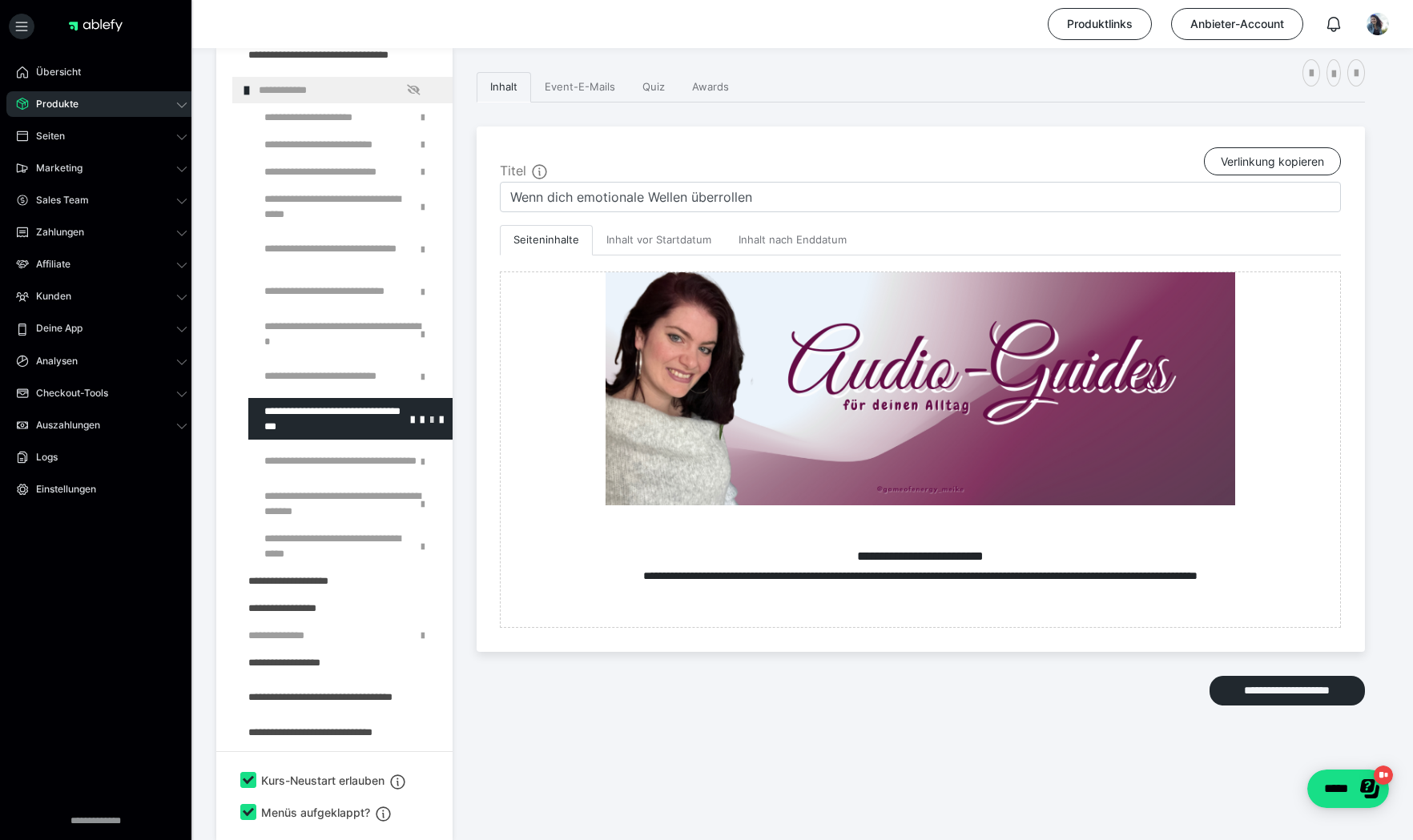 click at bounding box center [432, 419] 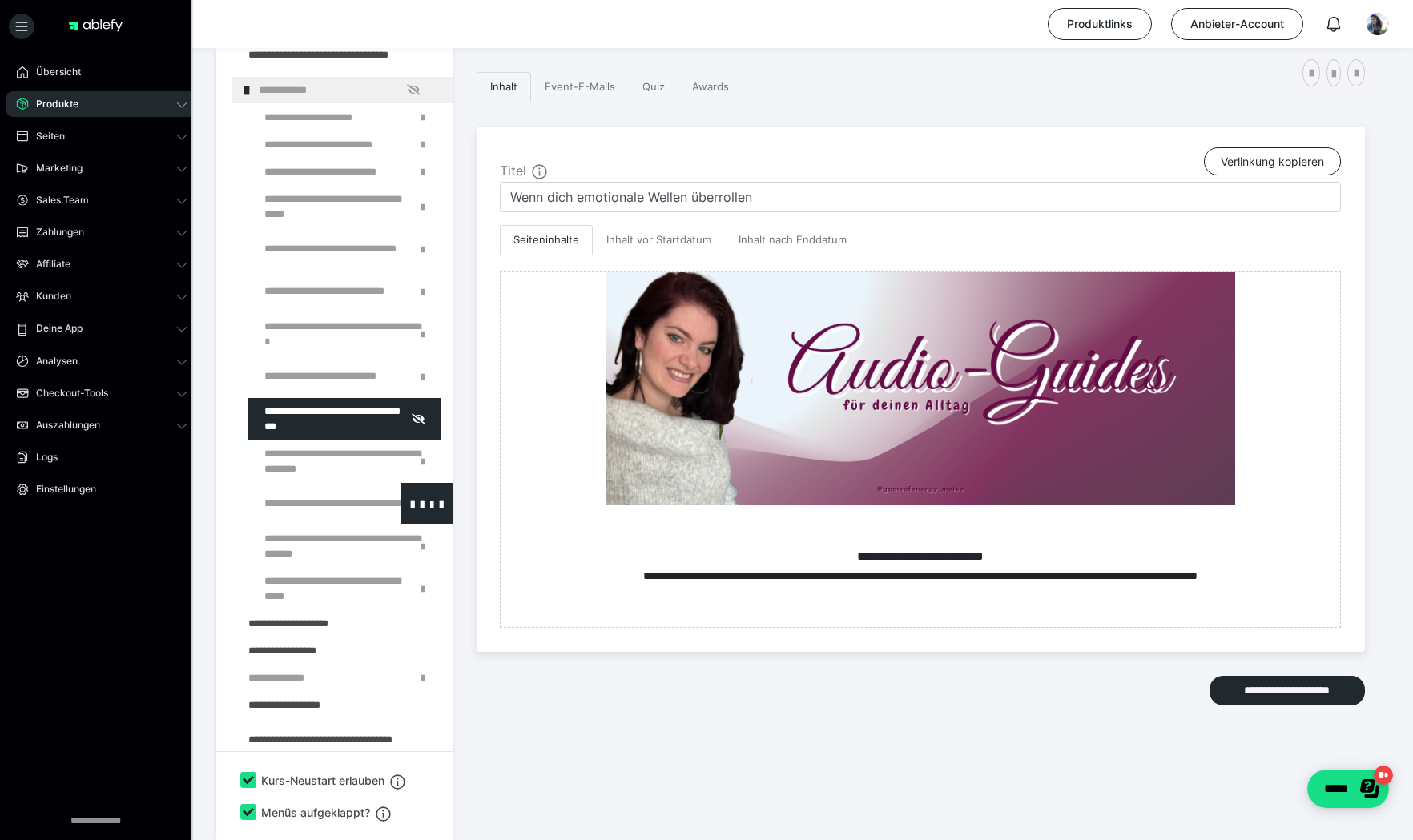click at bounding box center (308, 504) 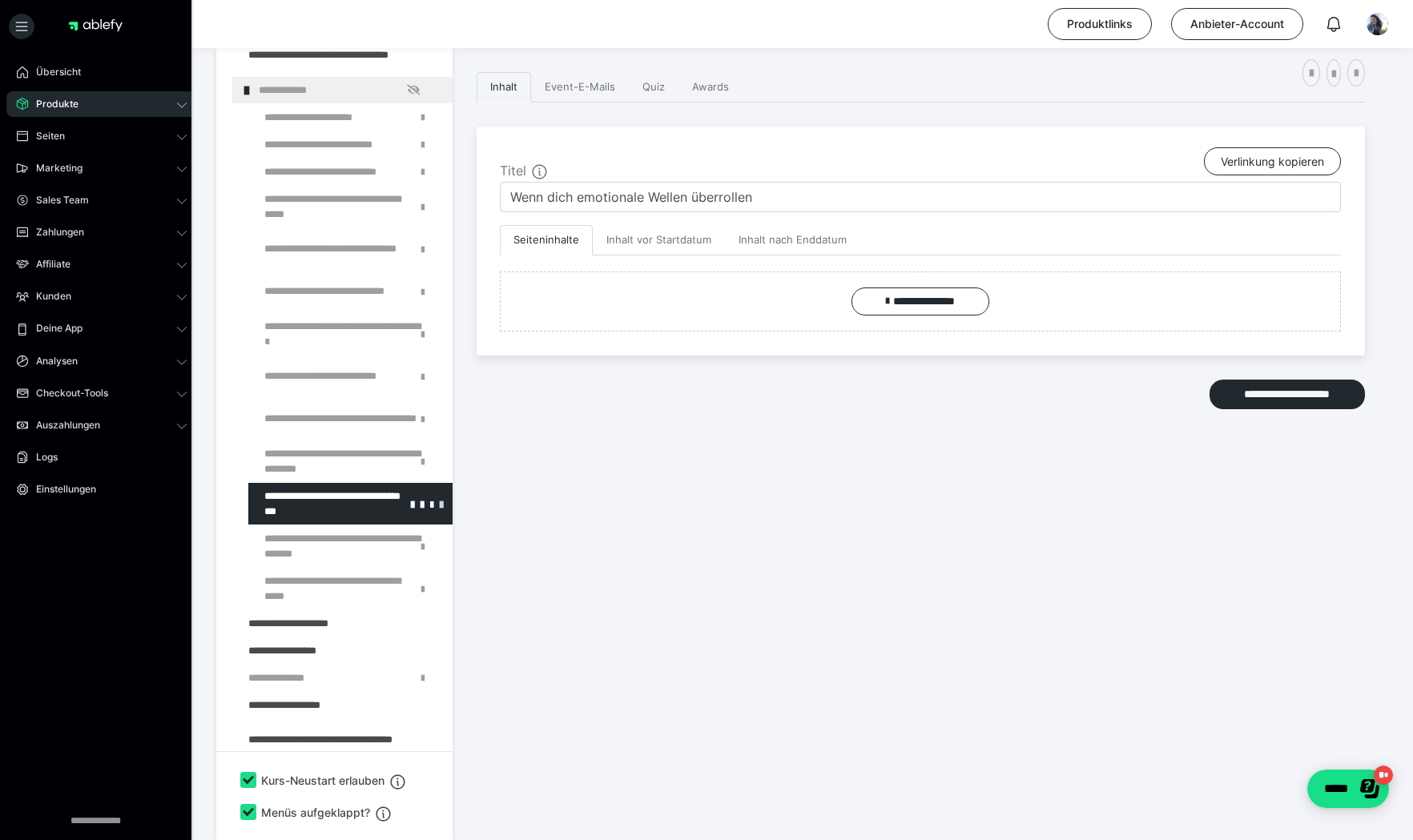 click at bounding box center (441, 504) 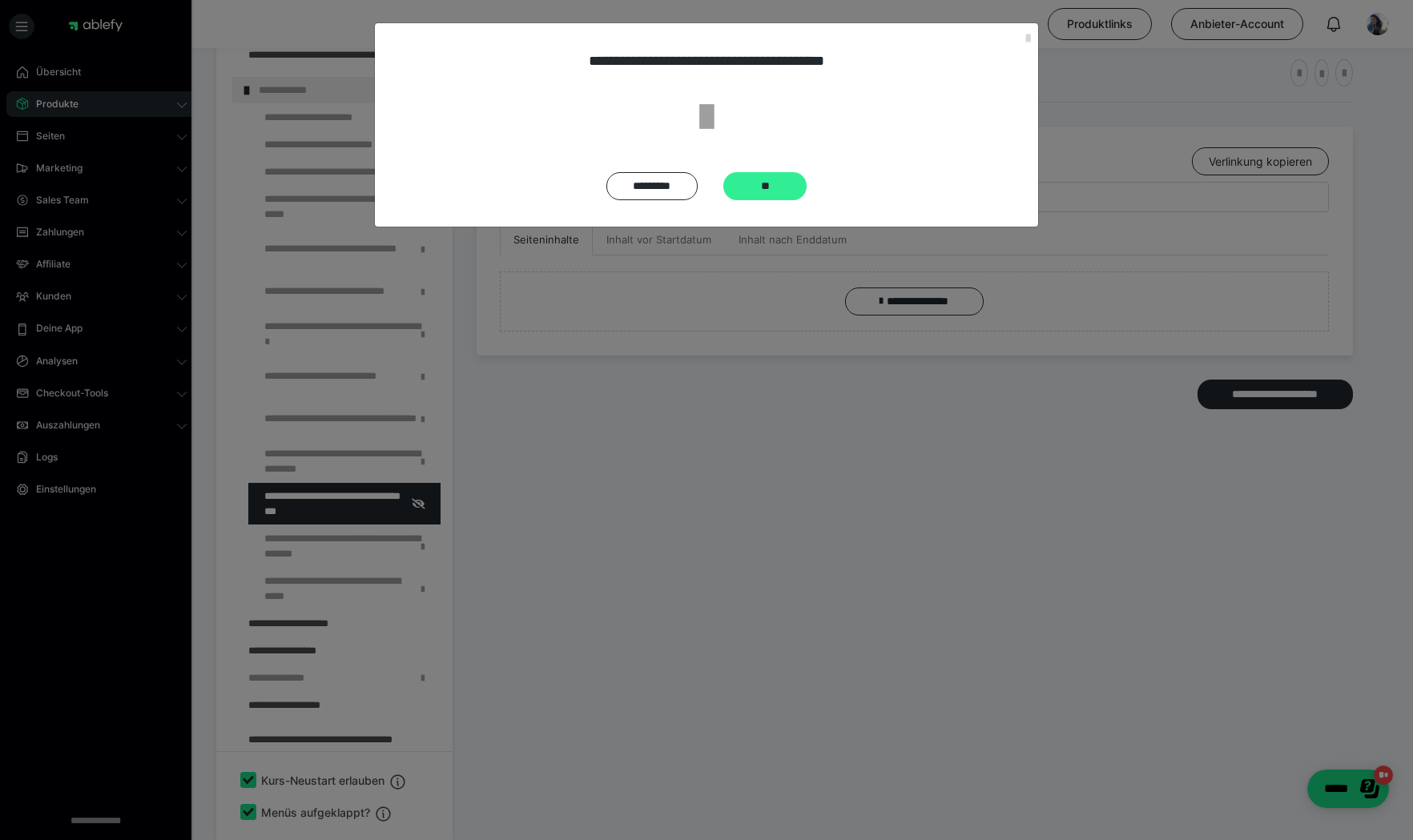 click on "**" at bounding box center (765, 186) 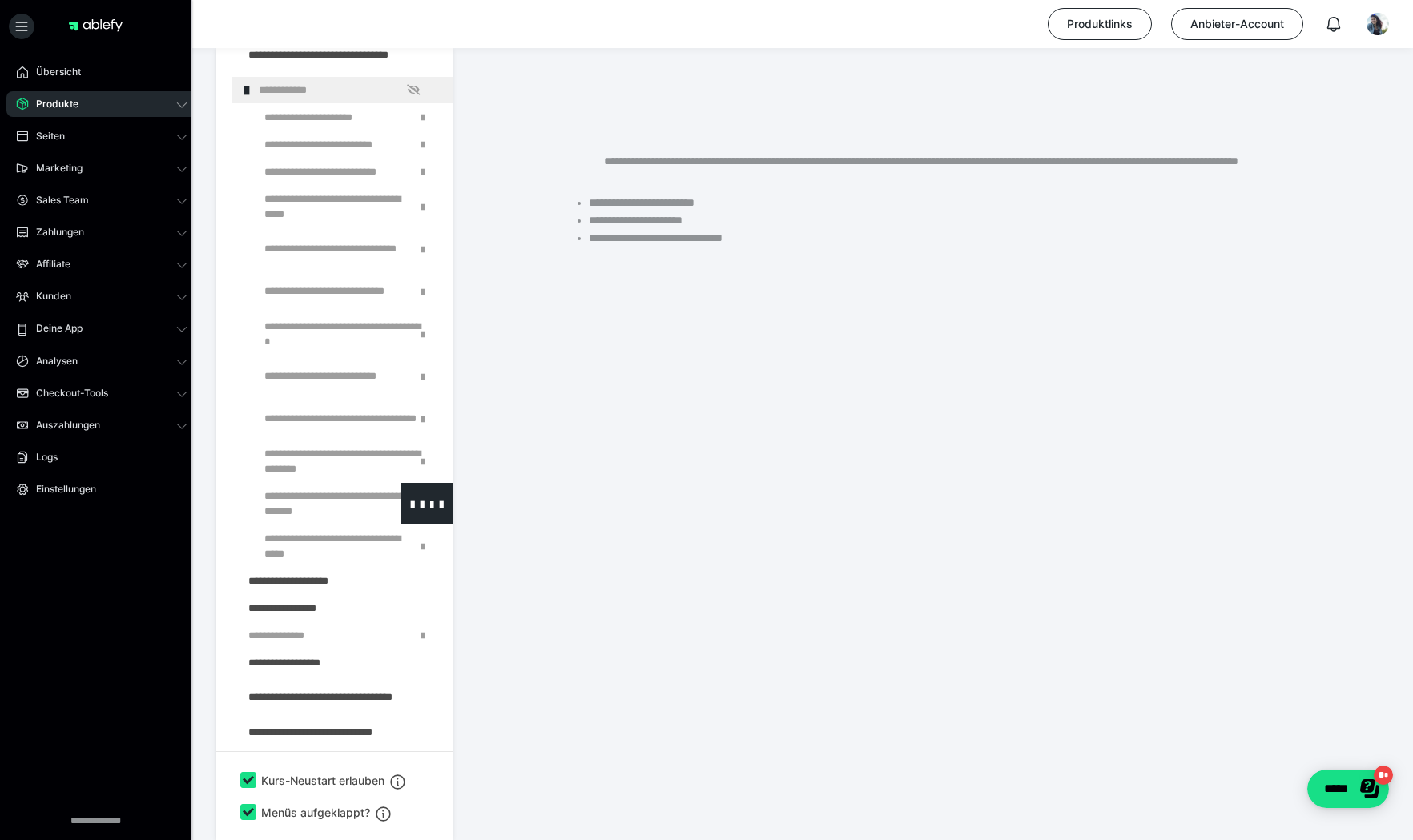 click at bounding box center [308, 504] 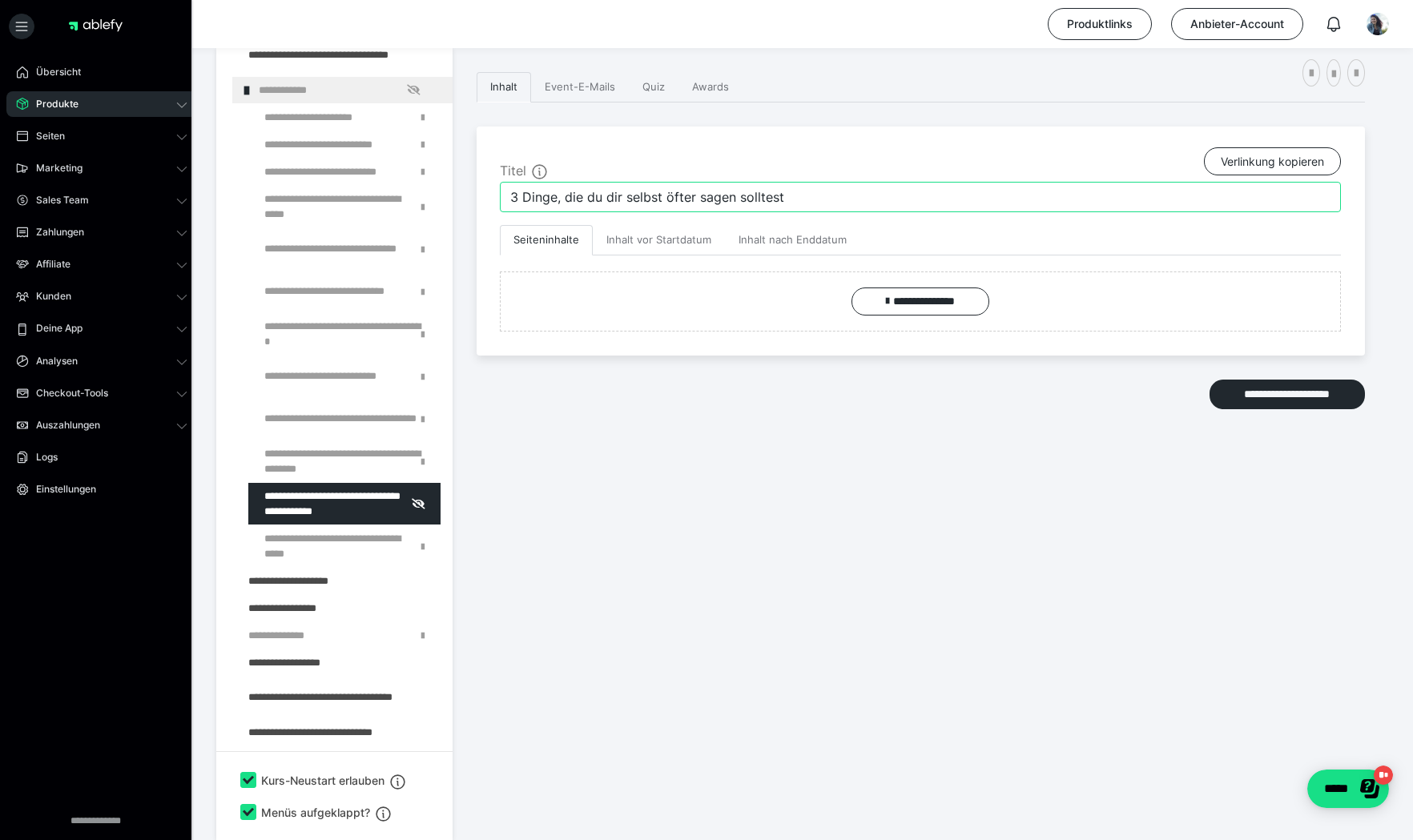 drag, startPoint x: 798, startPoint y: 193, endPoint x: 489, endPoint y: 201, distance: 309.10354 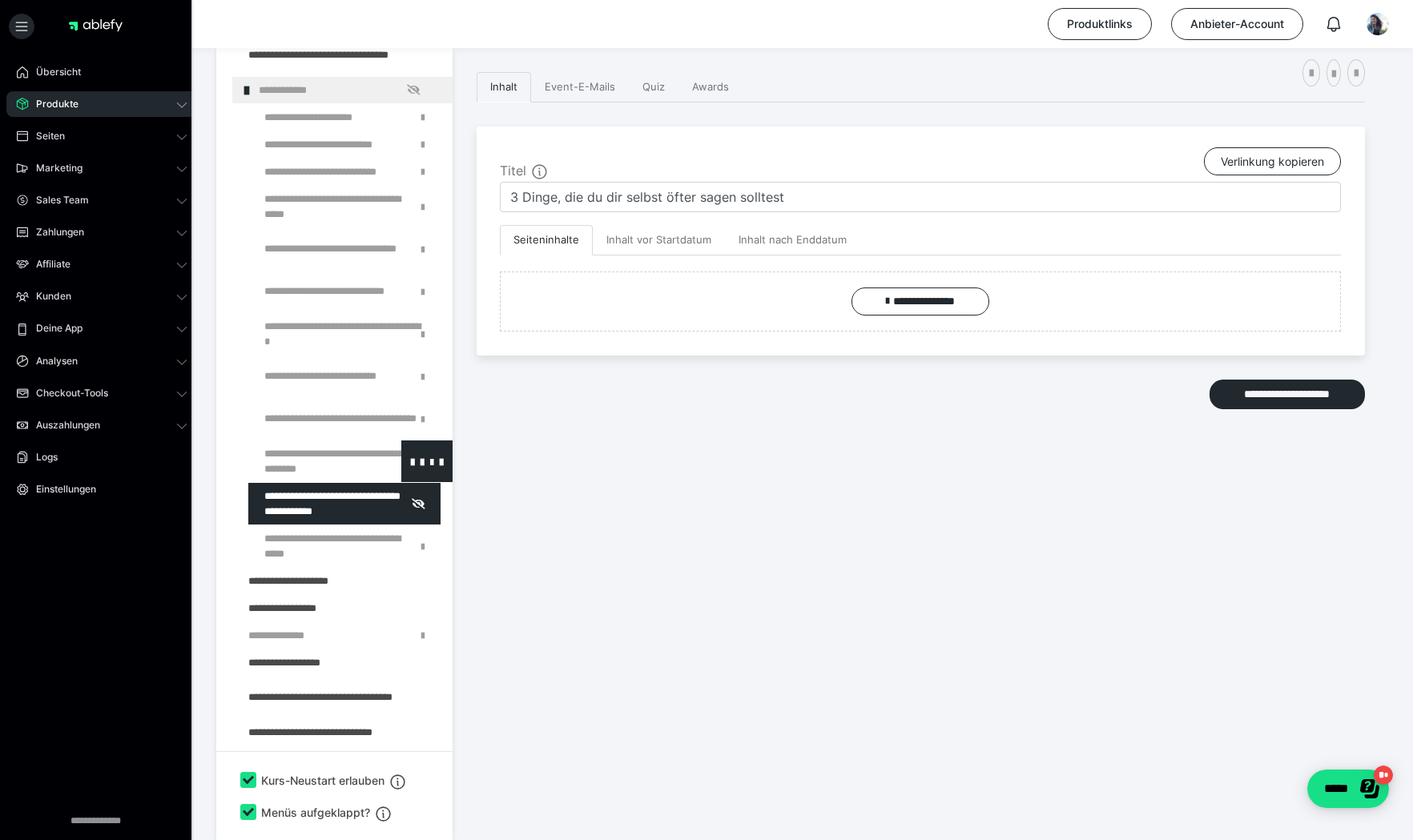 click at bounding box center (308, 461) 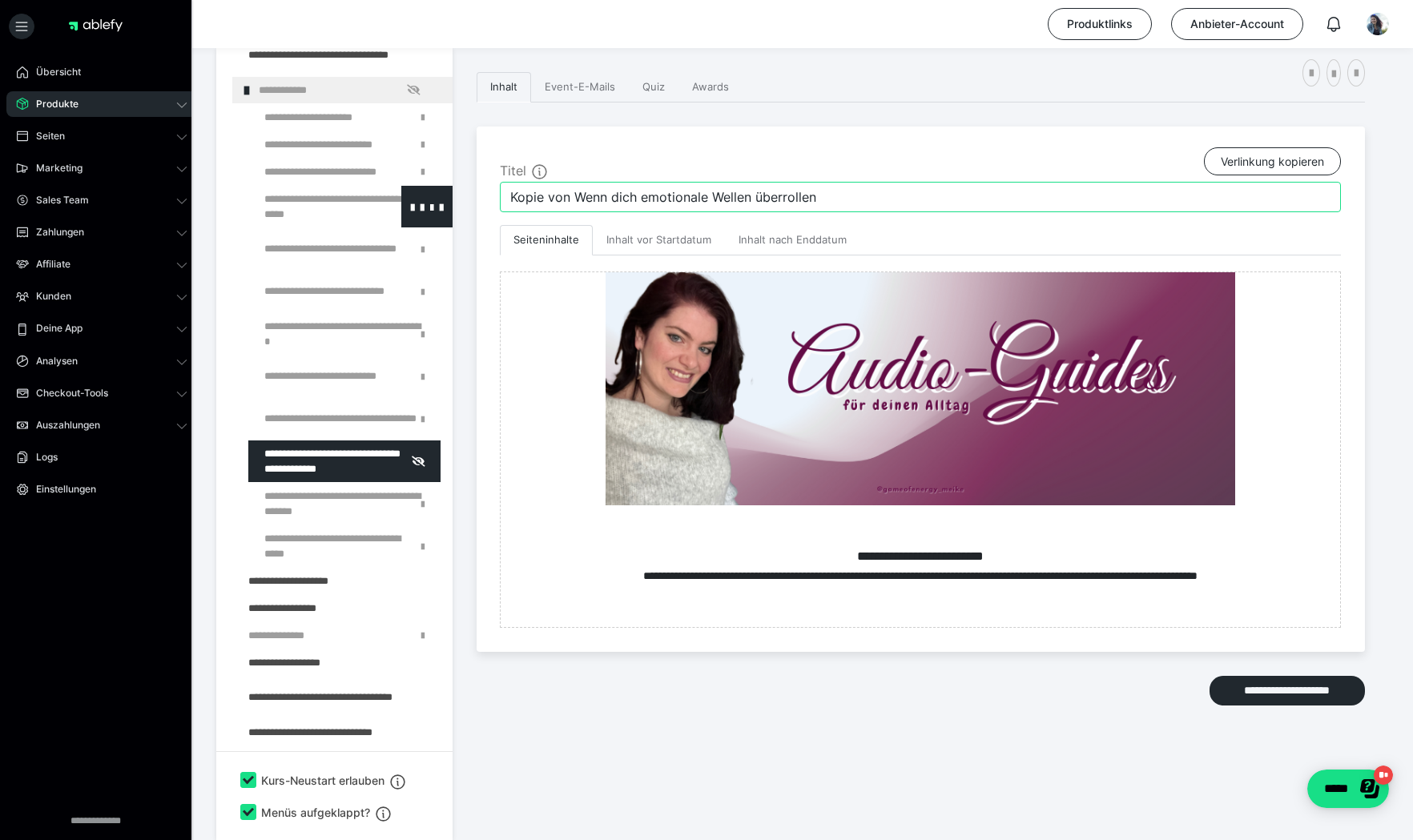 drag, startPoint x: 742, startPoint y: 195, endPoint x: 431, endPoint y: 199, distance: 311.0257 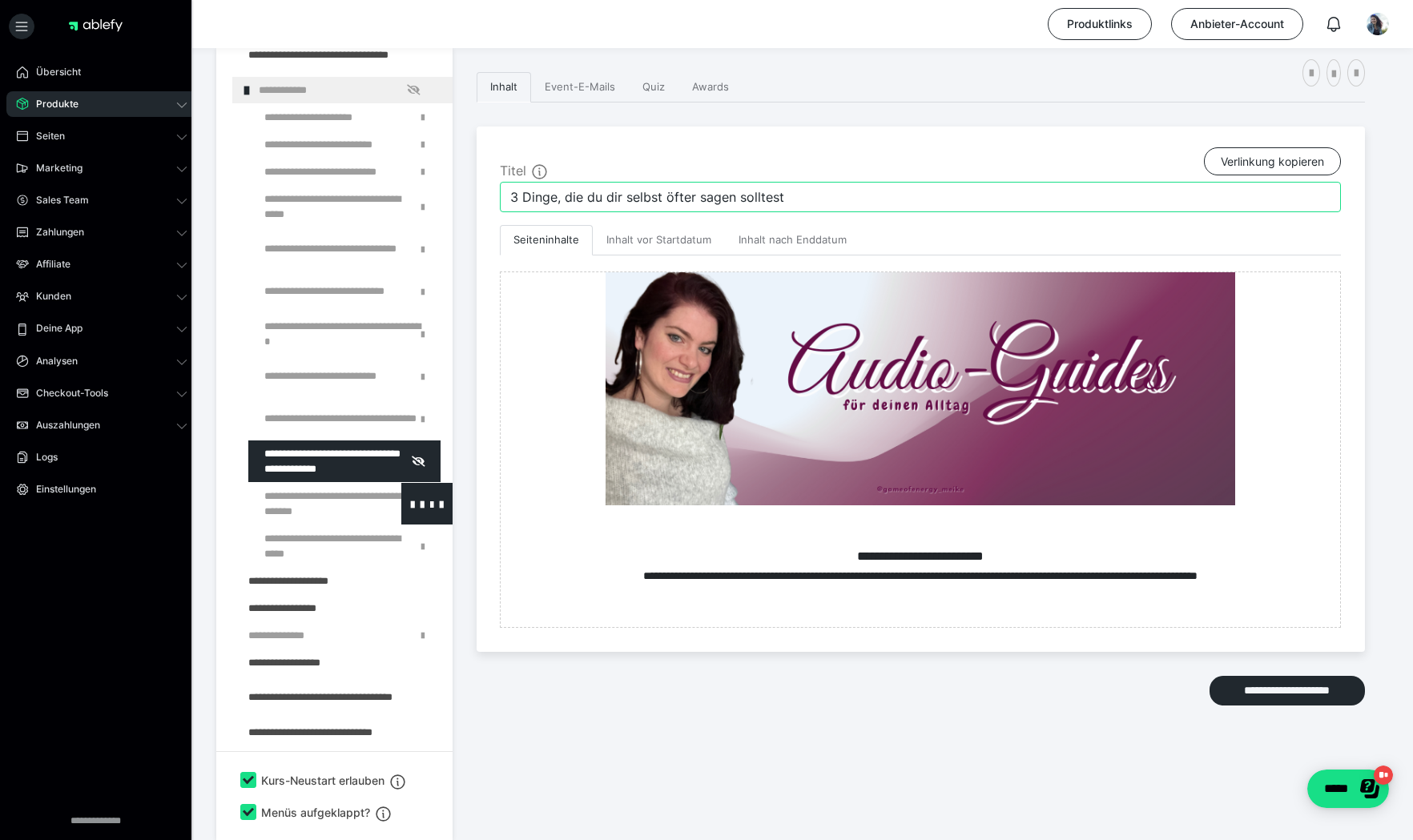 type on "3 Dinge, die du dir selbst öfter sagen solltest" 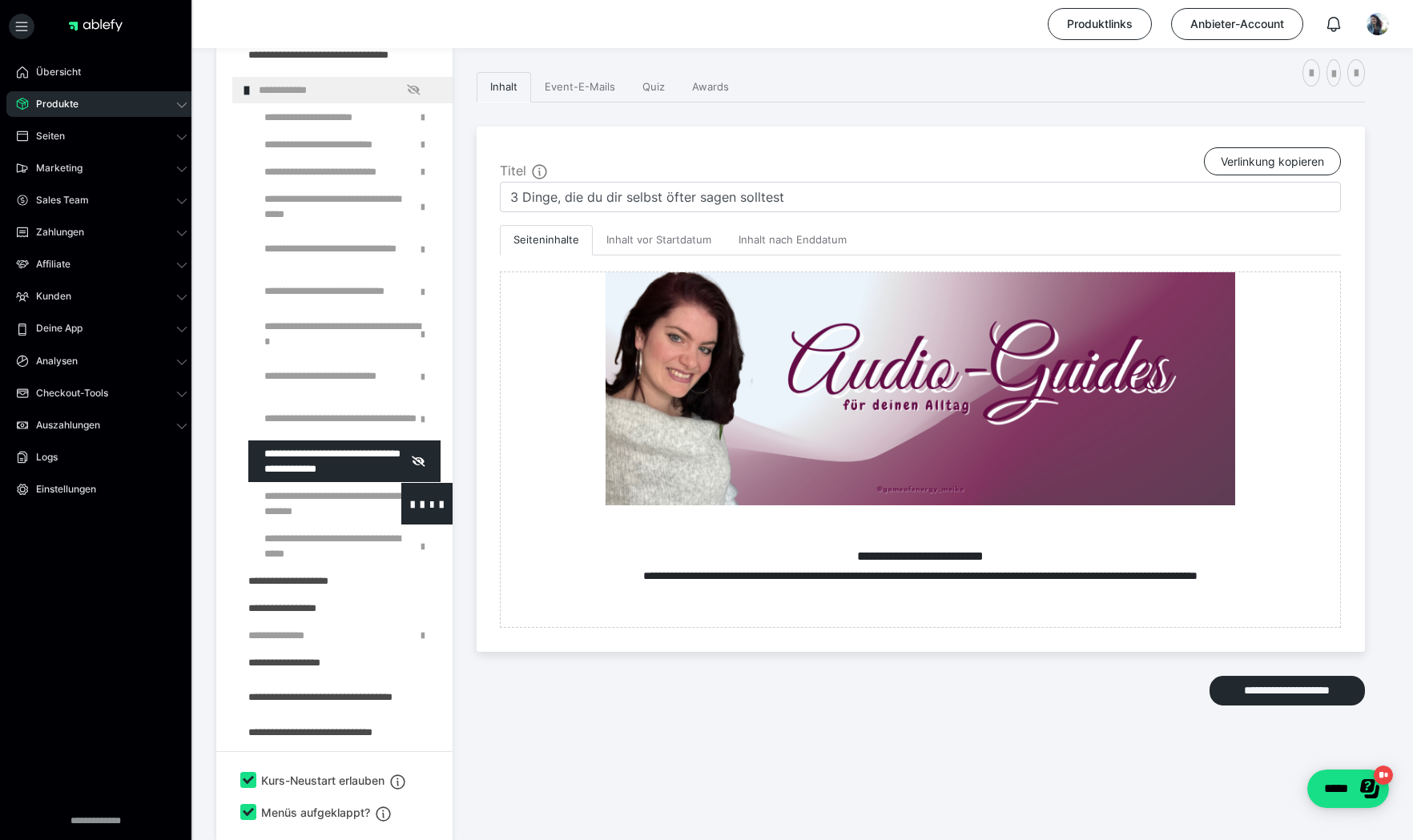 click at bounding box center [308, 504] 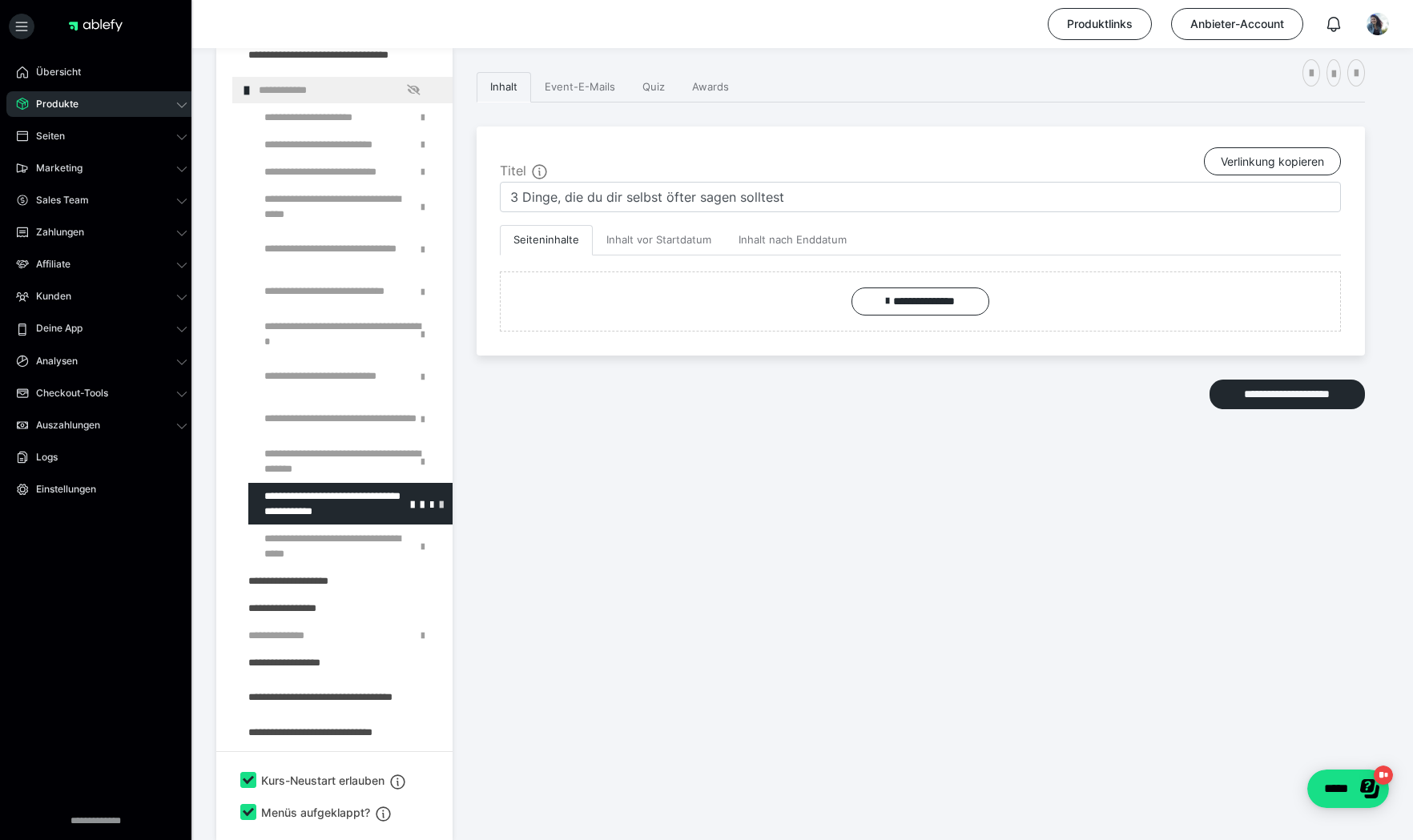 click at bounding box center (441, 504) 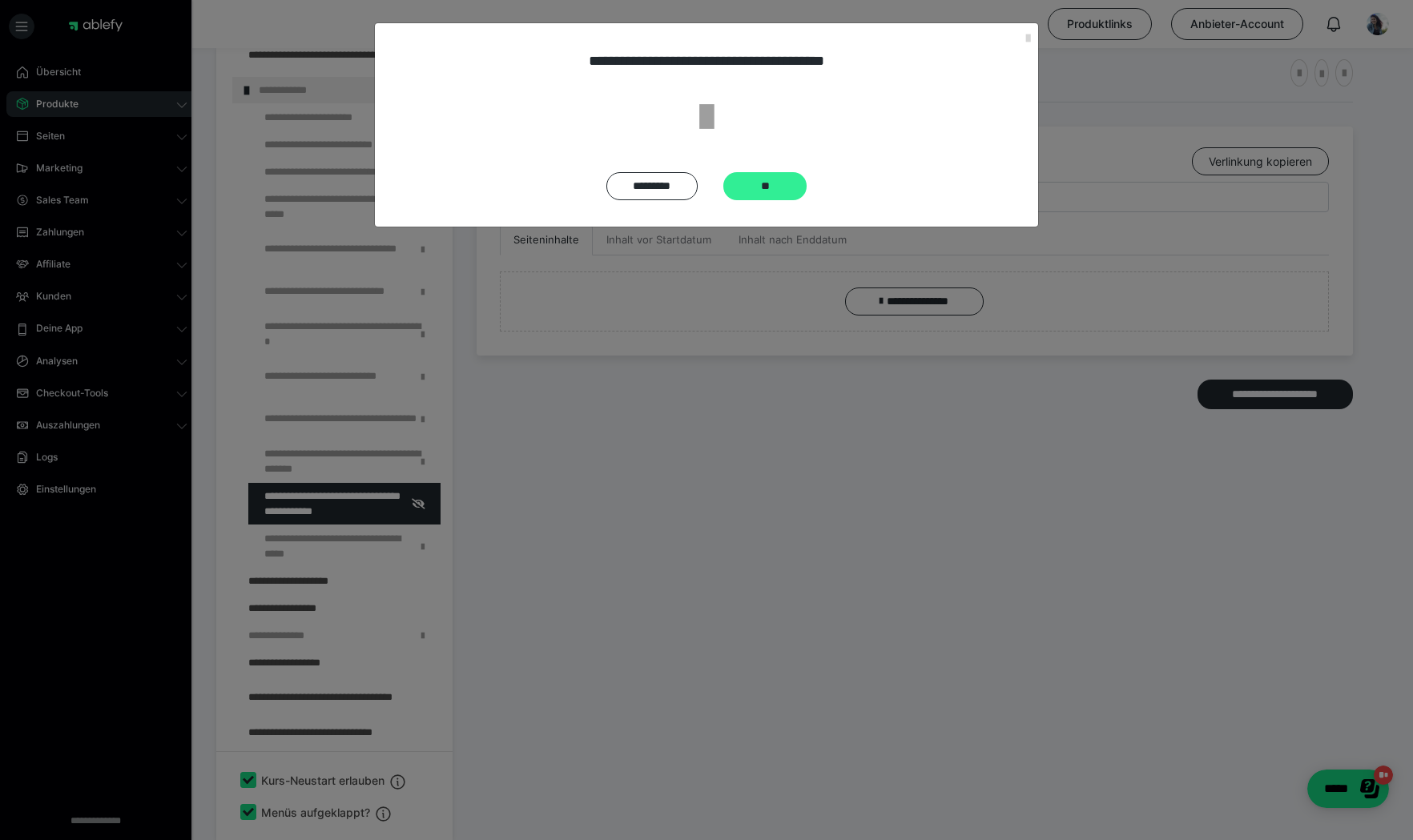 click on "**" at bounding box center [765, 186] 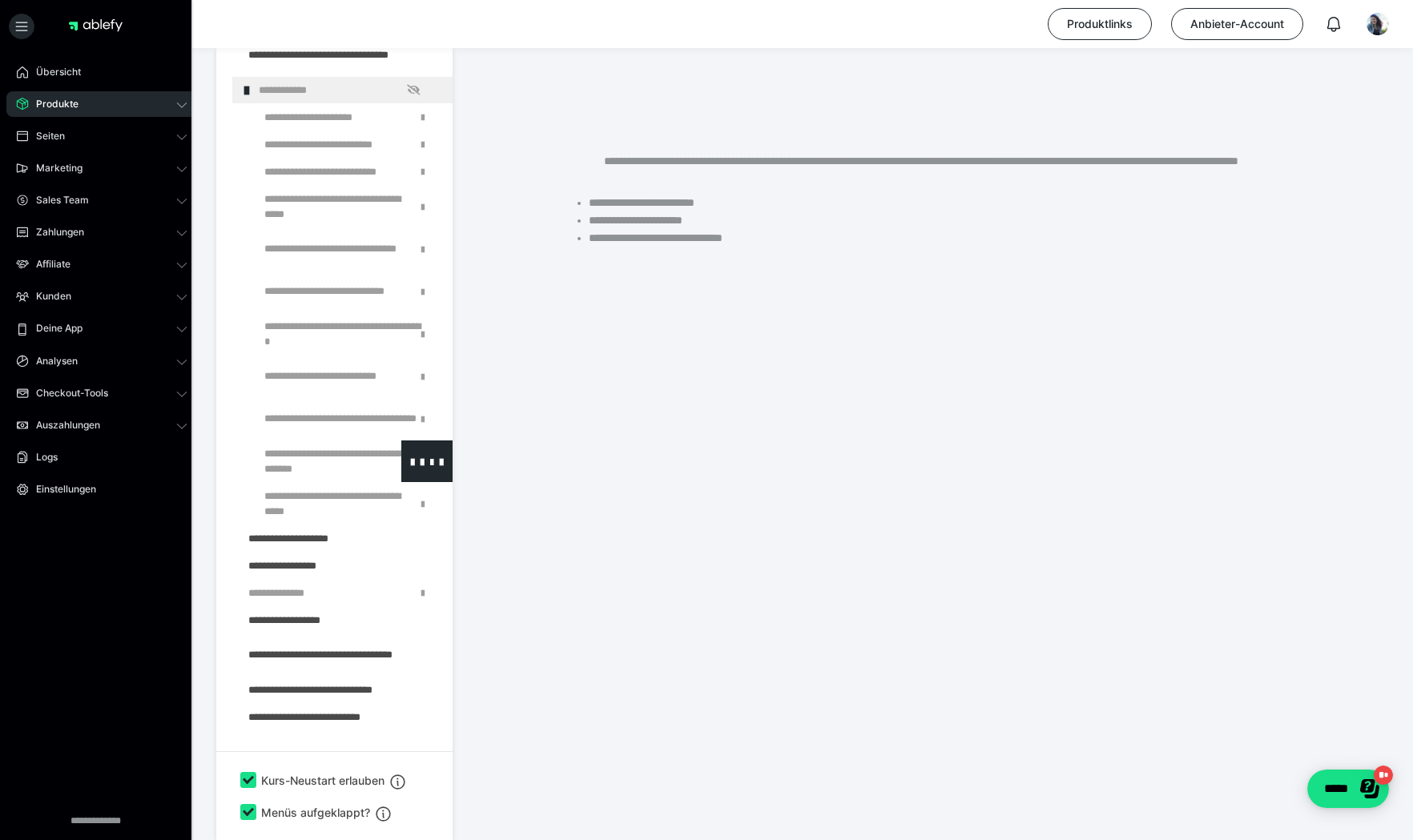 click at bounding box center (308, 461) 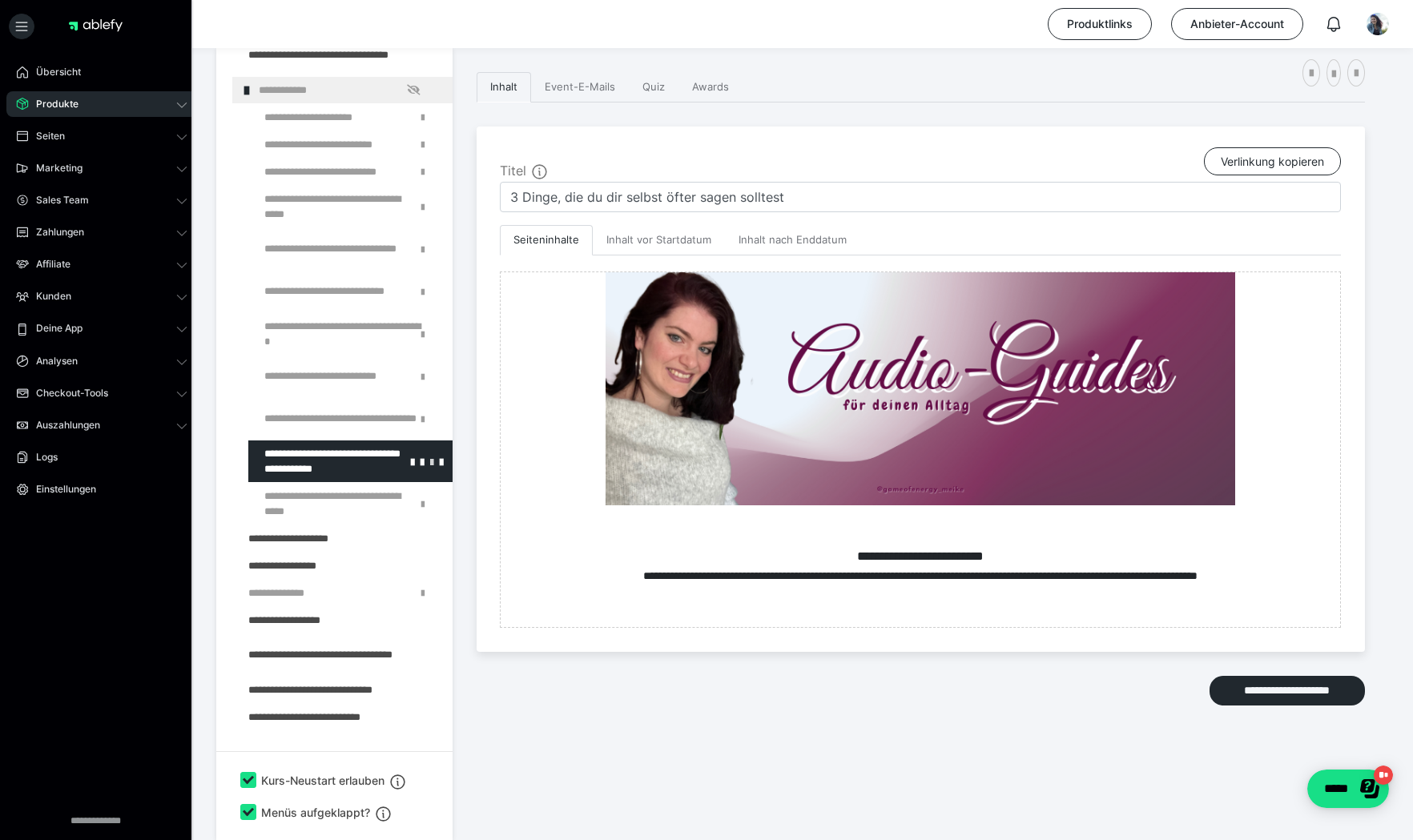 click at bounding box center [432, 461] 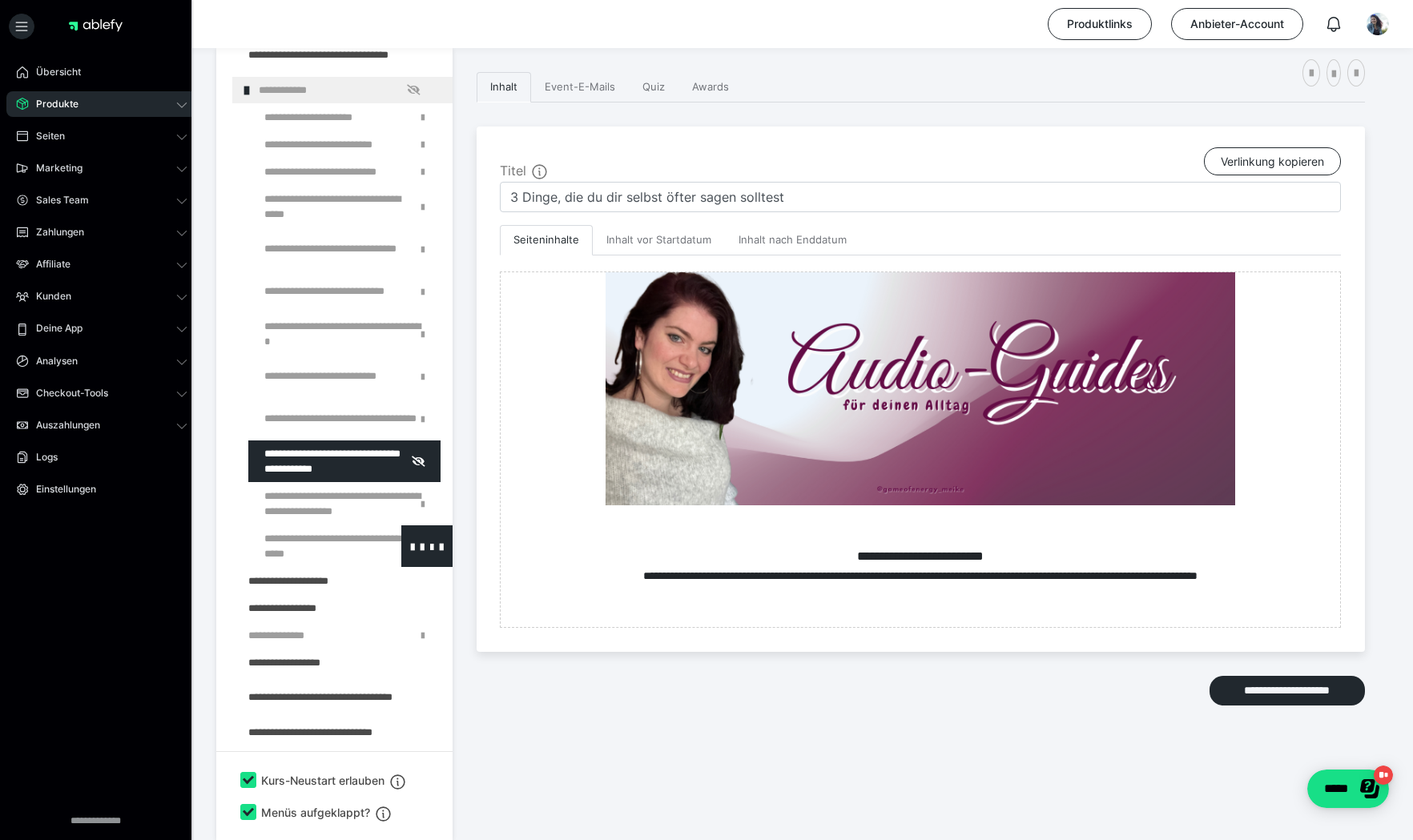 click at bounding box center (308, 546) 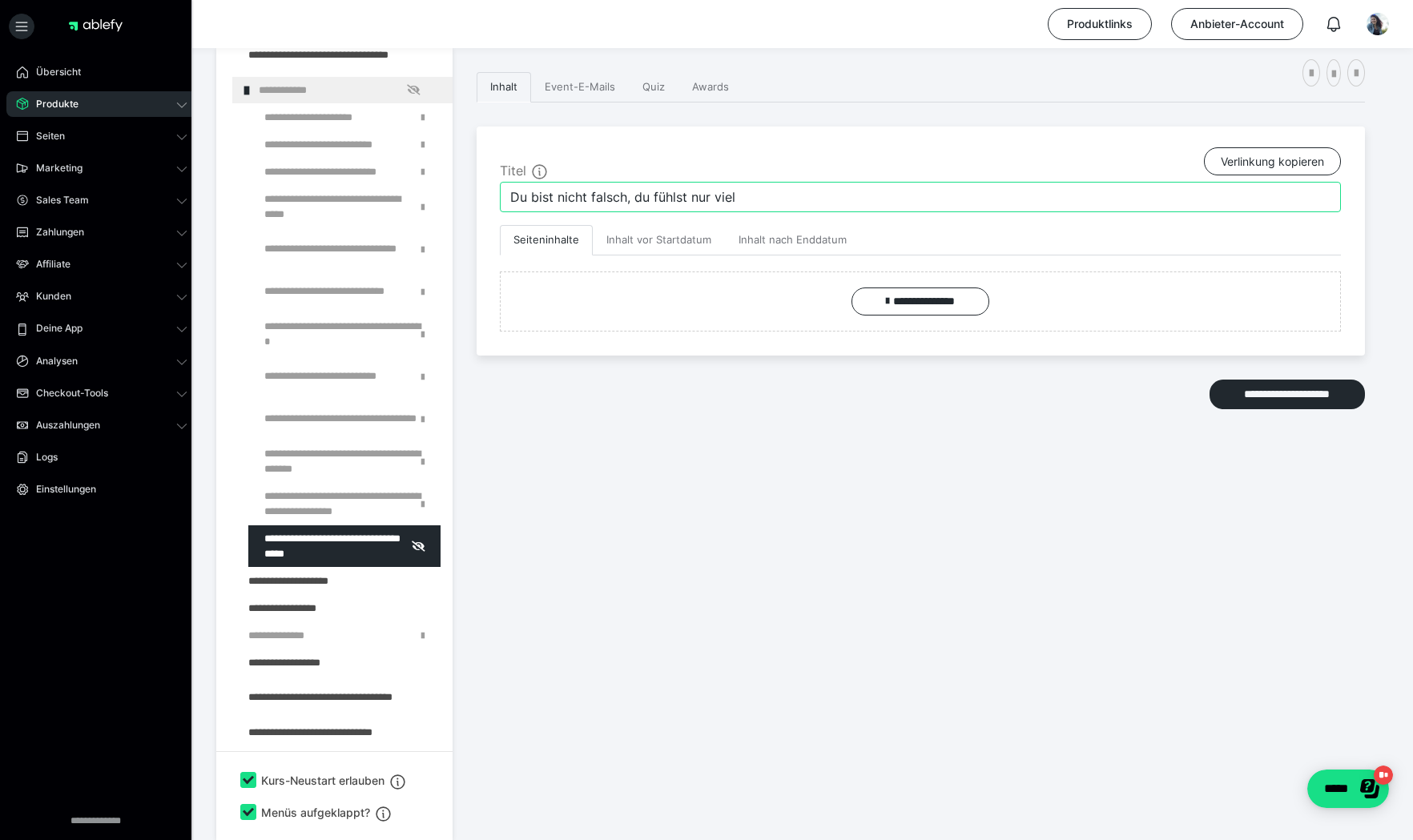 drag, startPoint x: 764, startPoint y: 199, endPoint x: 489, endPoint y: 201, distance: 275.0073 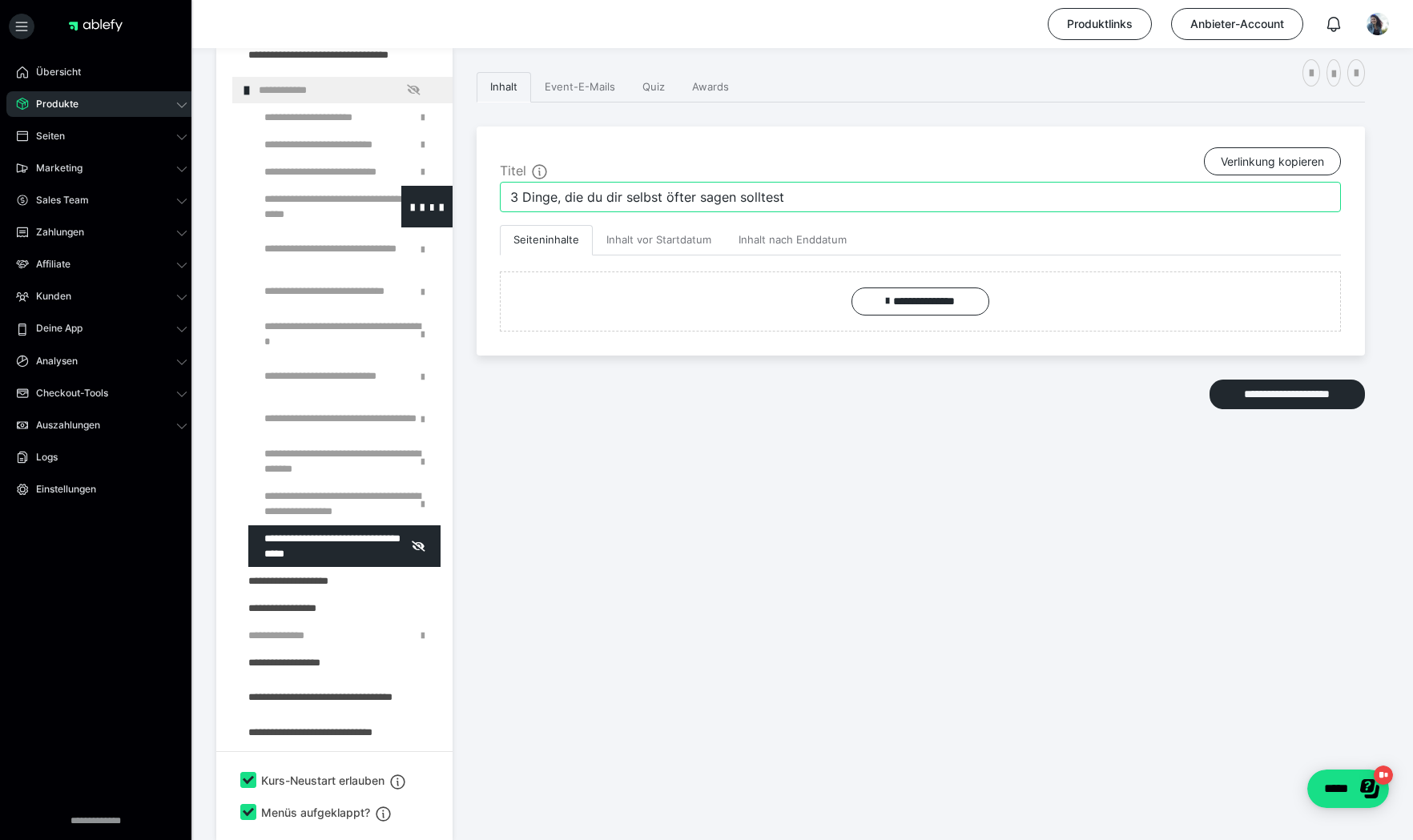 drag, startPoint x: 795, startPoint y: 199, endPoint x: 433, endPoint y: 193, distance: 362.04972 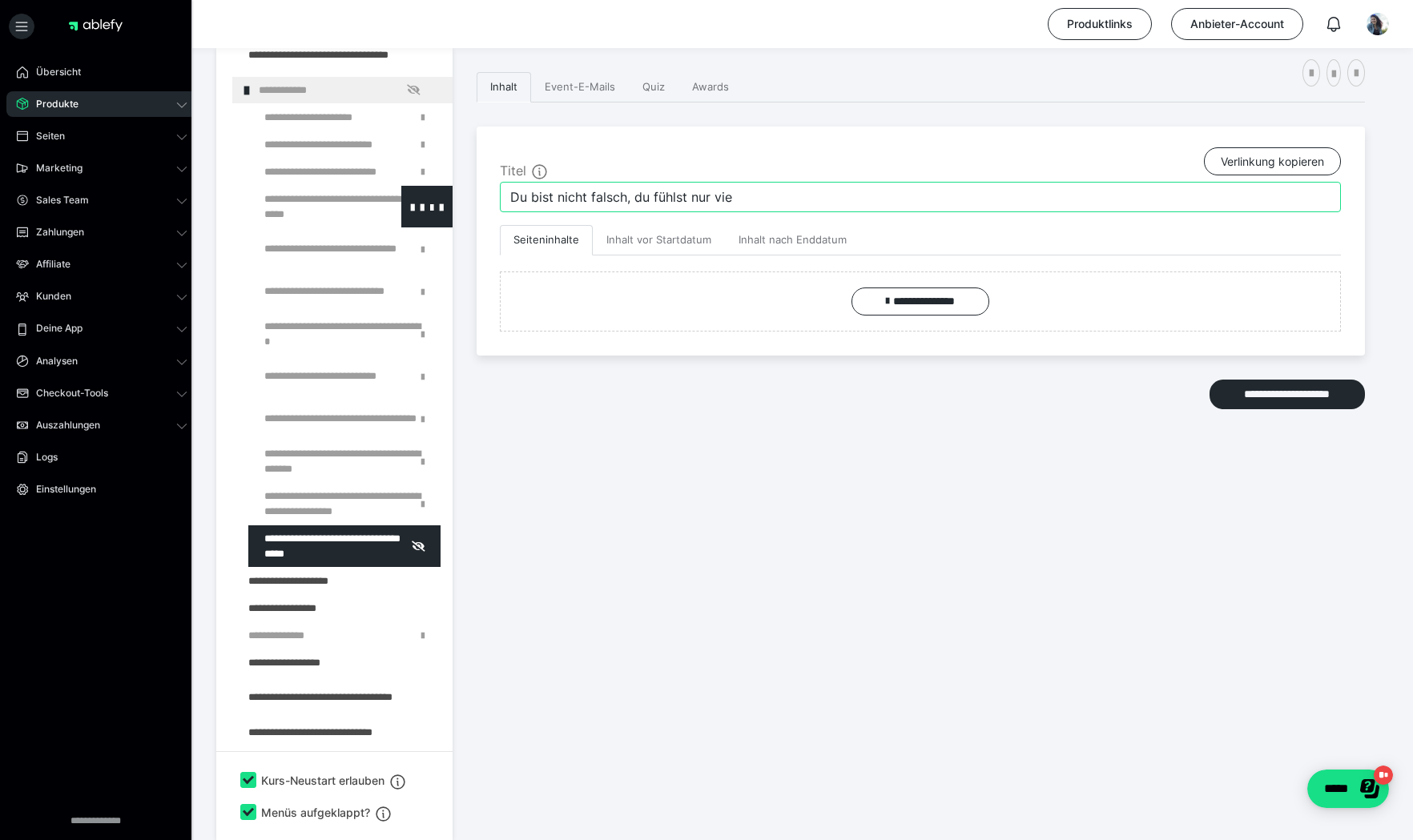 type on "Du bist nicht falsch, du fühlst nur viel" 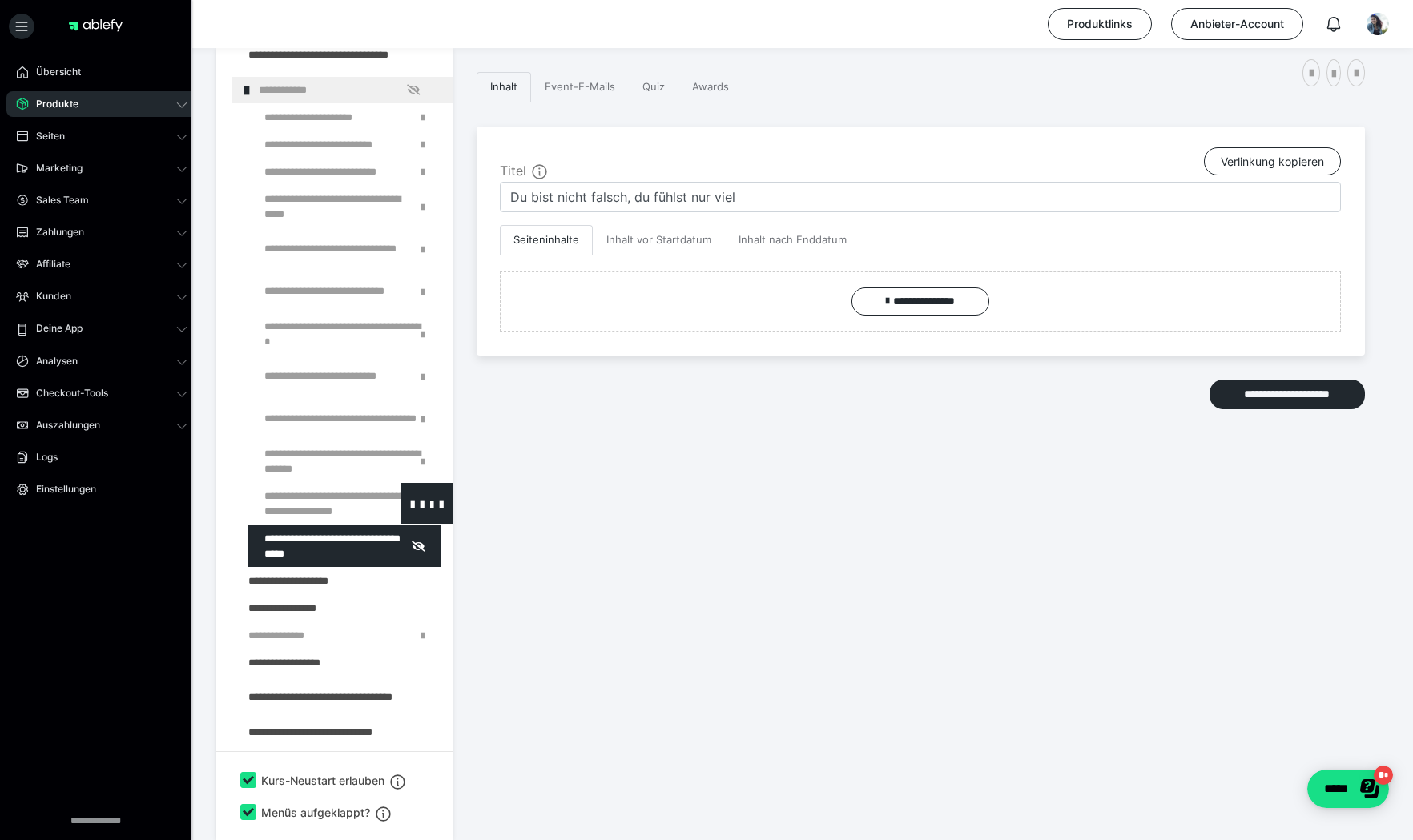 click at bounding box center [308, 504] 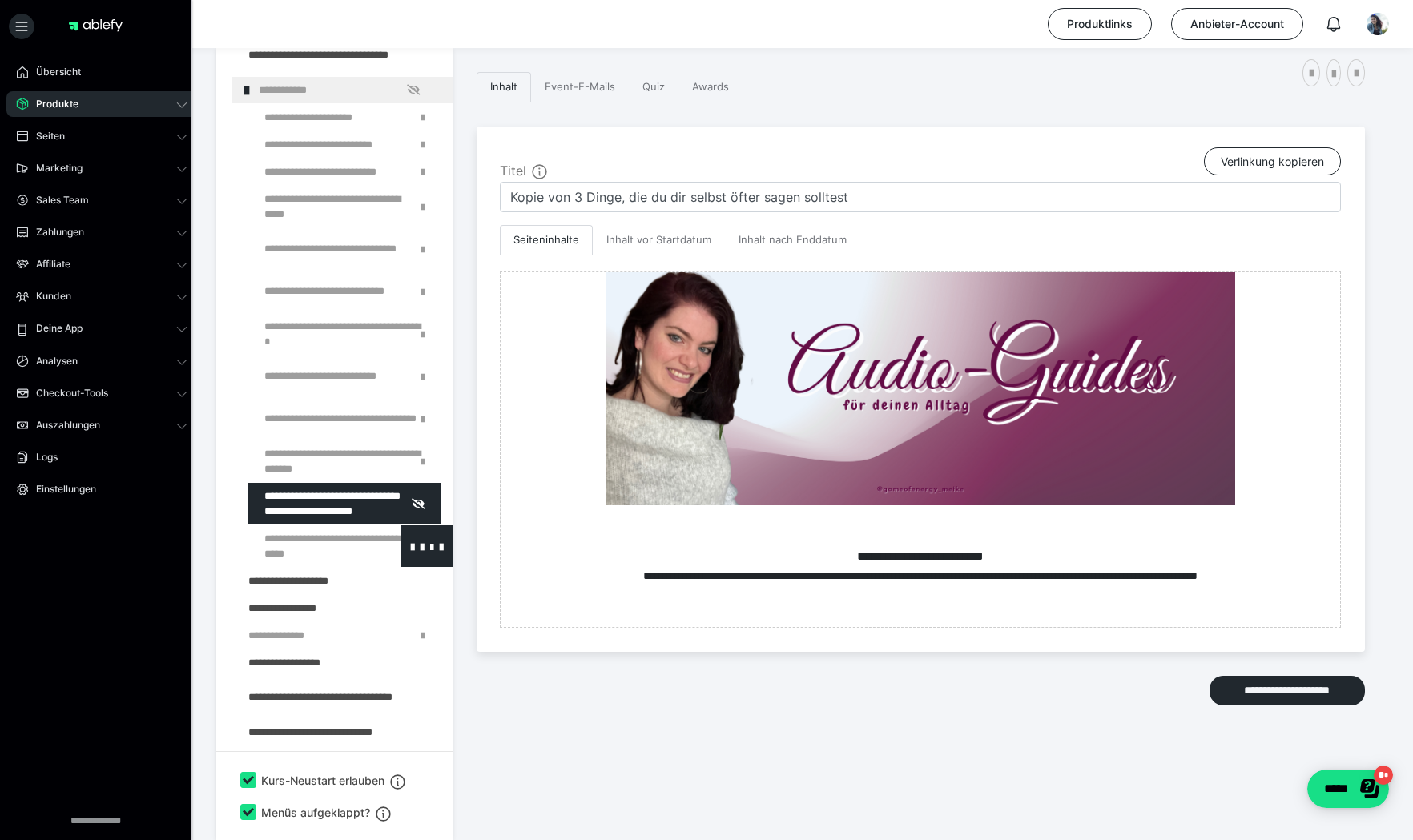 click at bounding box center (308, 546) 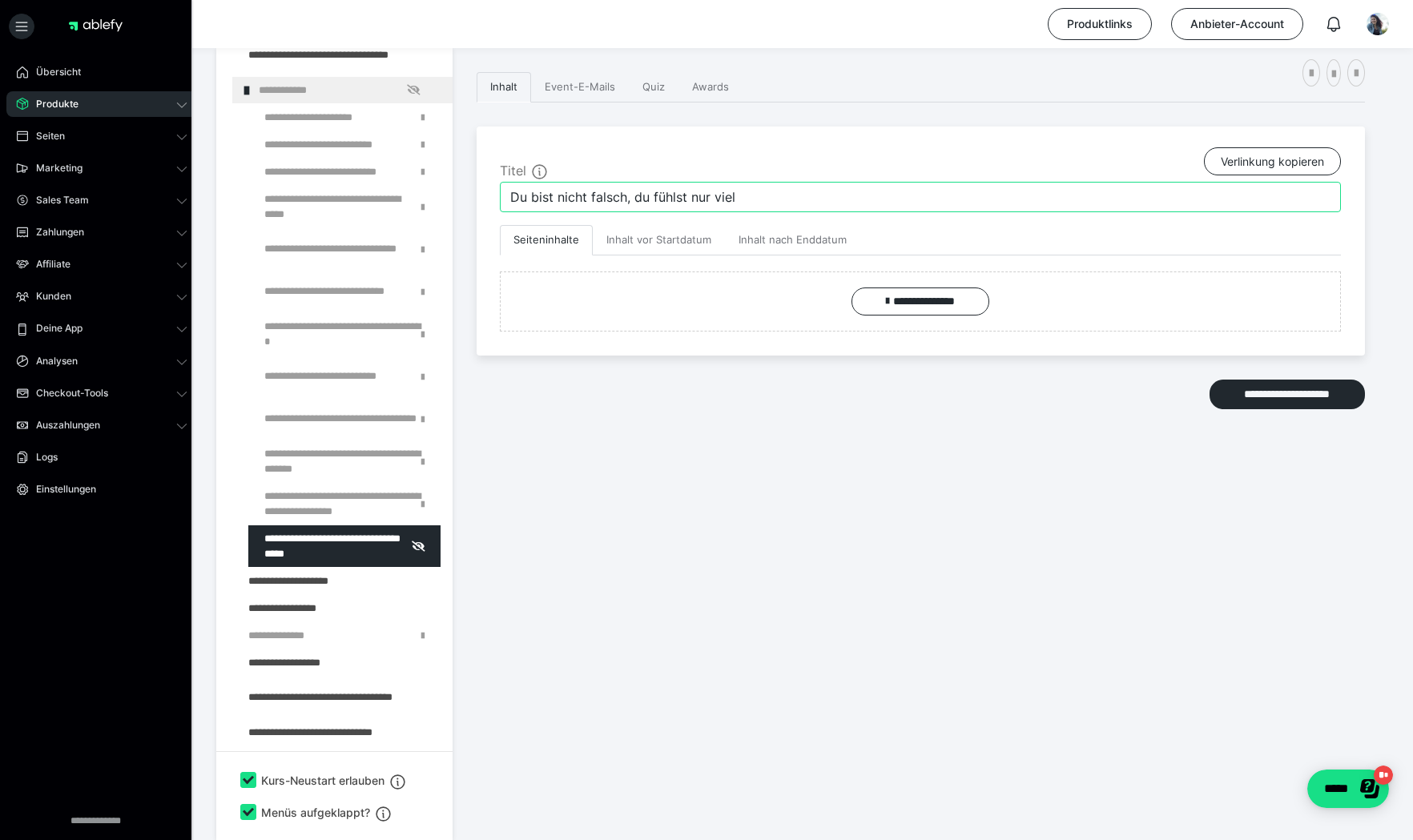 drag, startPoint x: 695, startPoint y: 204, endPoint x: 449, endPoint y: 200, distance: 246.0325 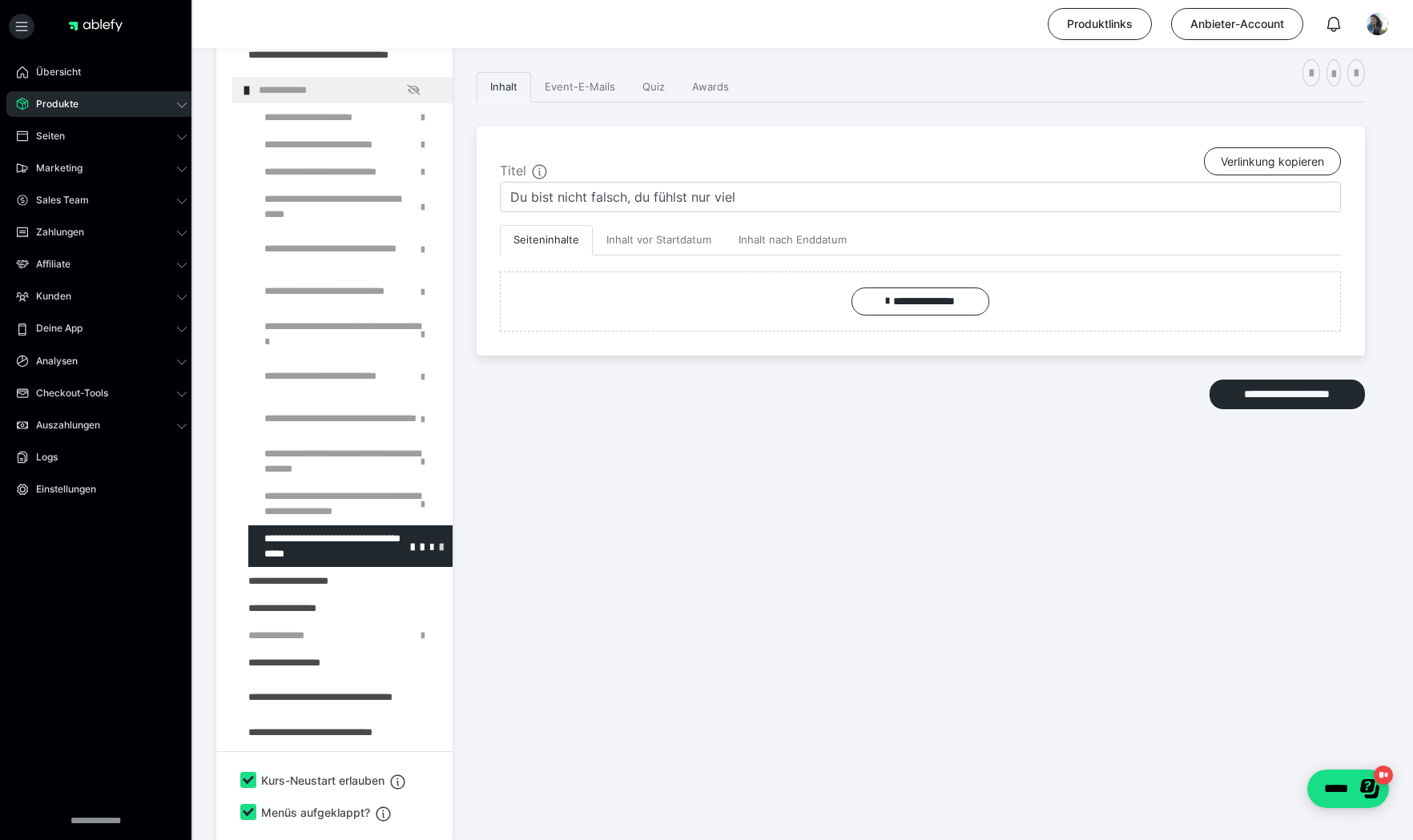 click at bounding box center [441, 546] 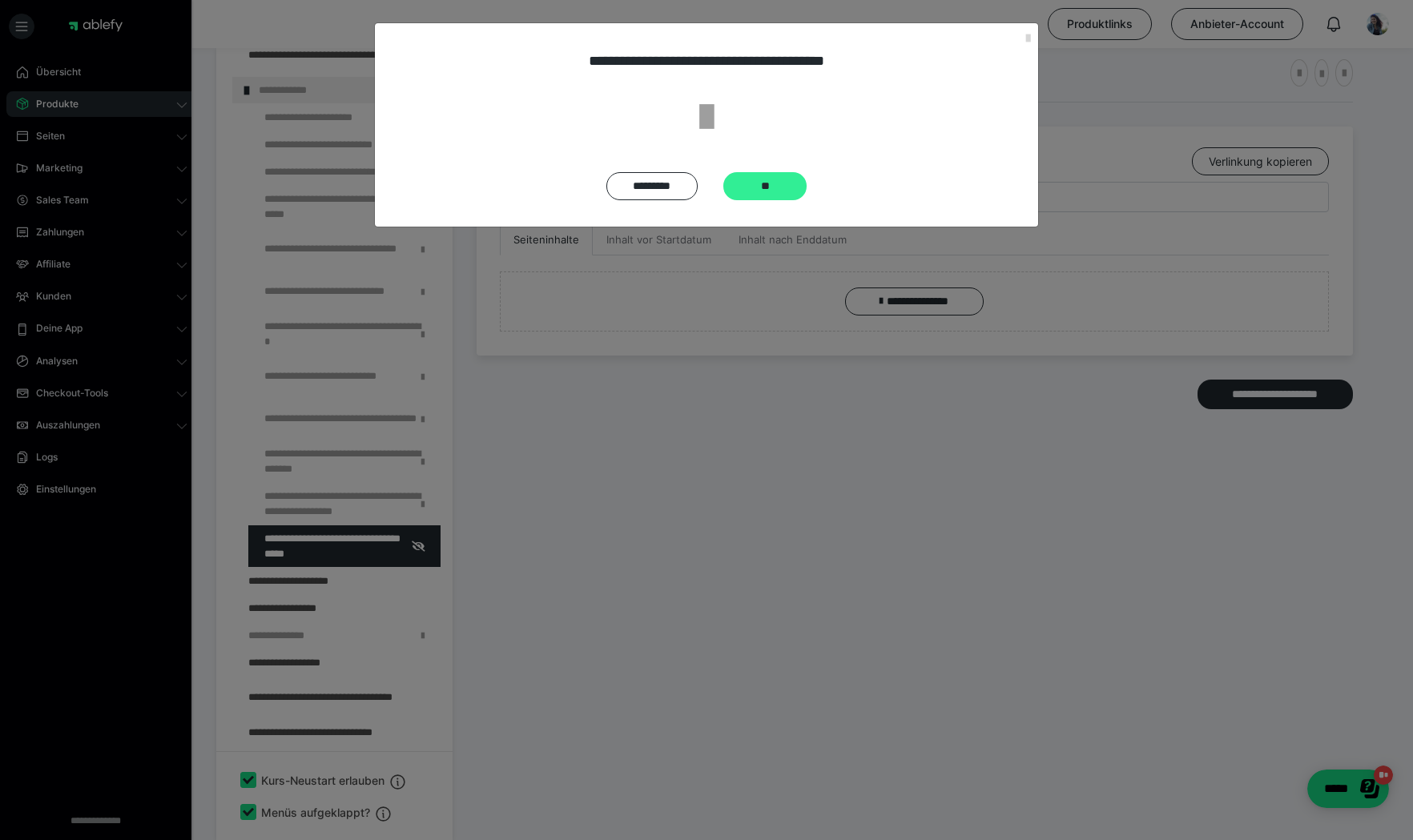 click on "**" at bounding box center (765, 186) 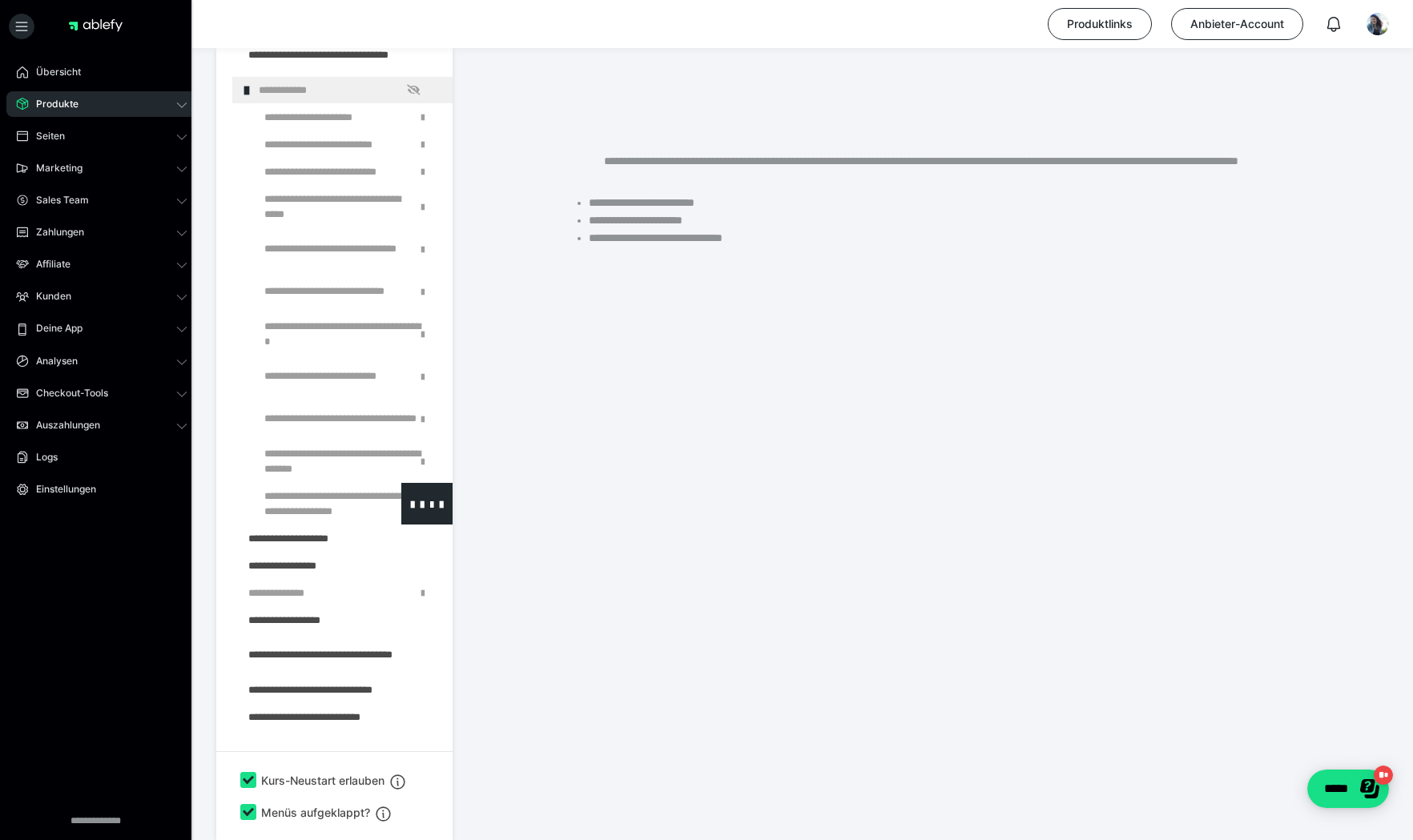 click at bounding box center (308, 504) 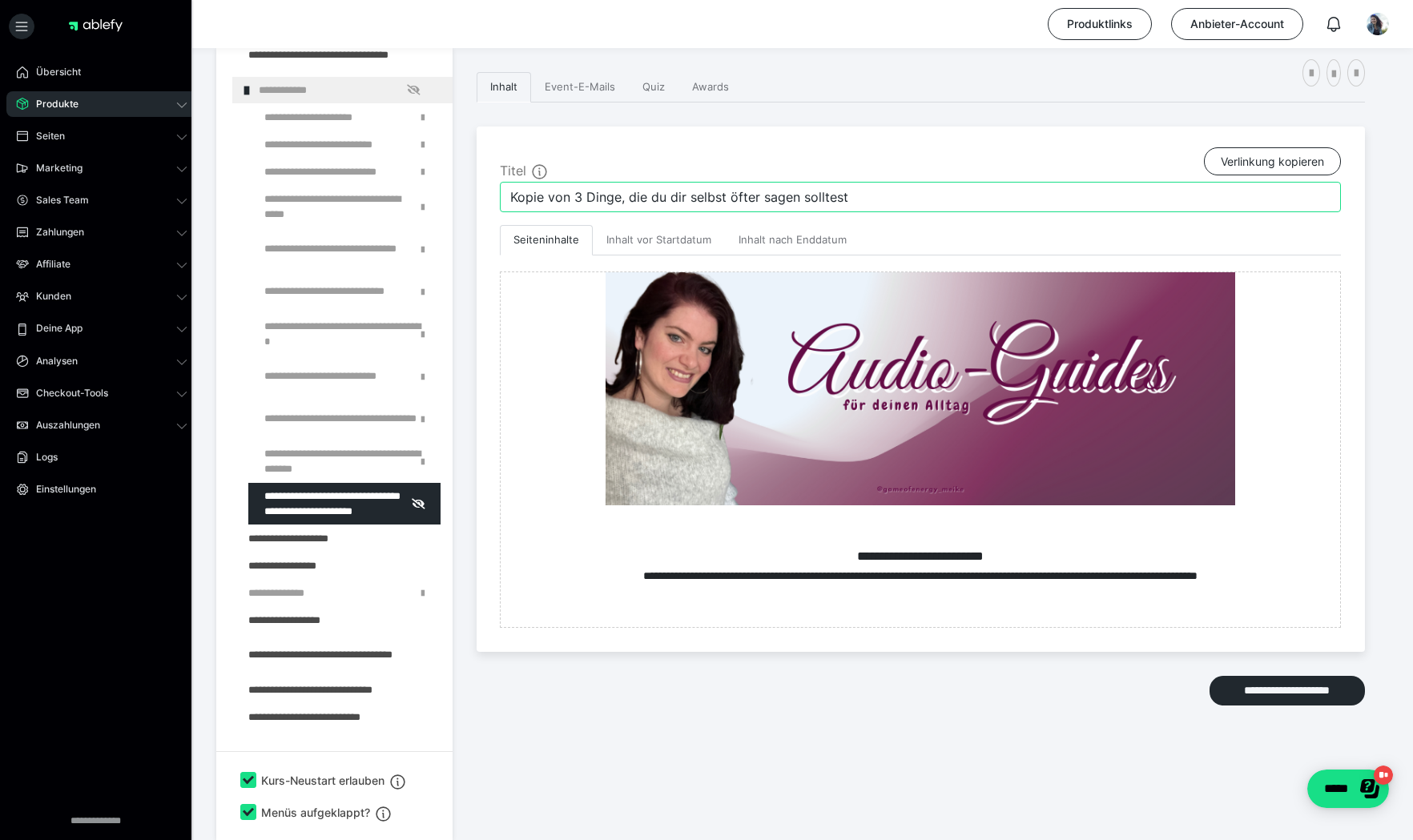 drag, startPoint x: 906, startPoint y: 203, endPoint x: 449, endPoint y: 198, distance: 457.0274 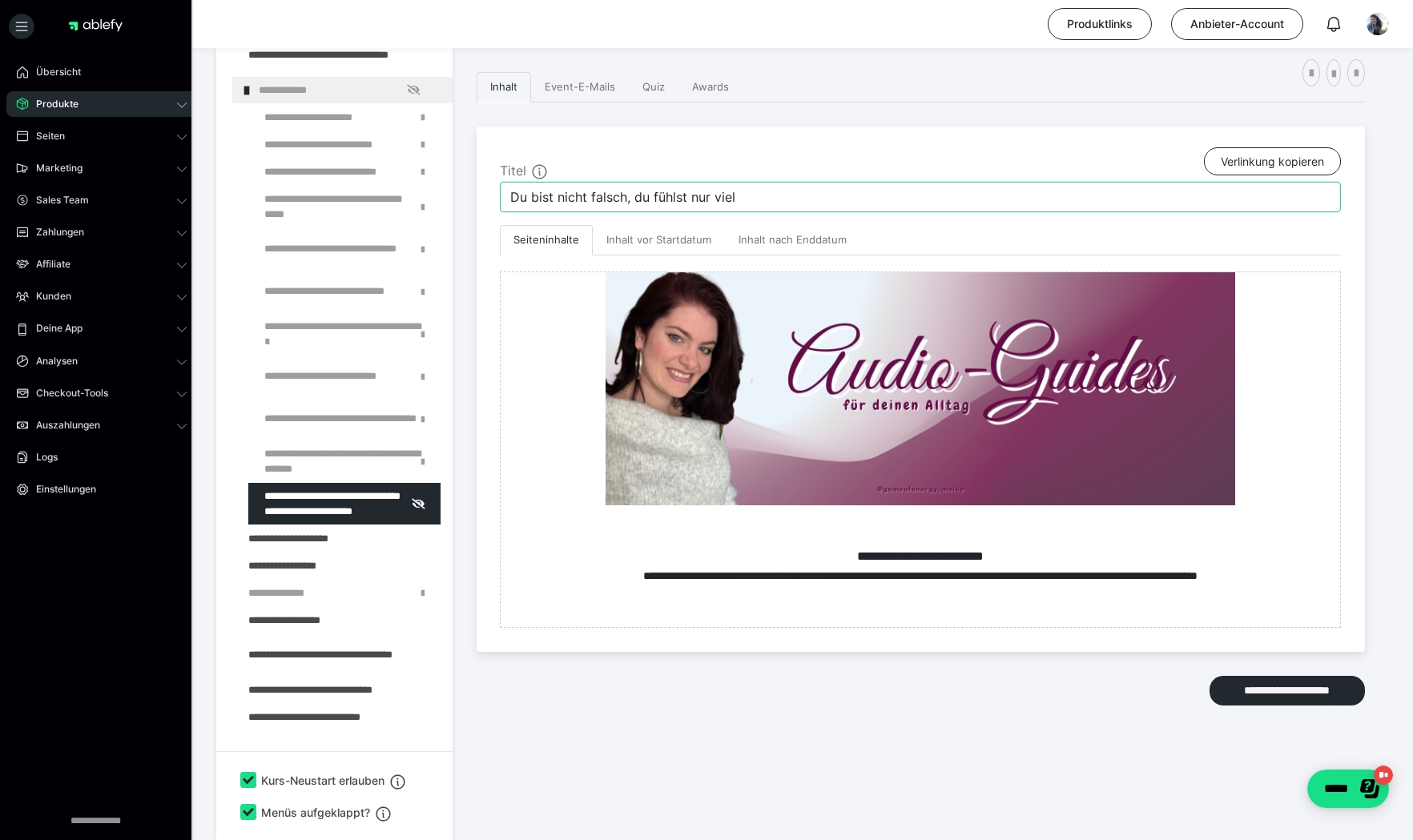 type on "Du bist nicht falsch, du fühlst nur viel" 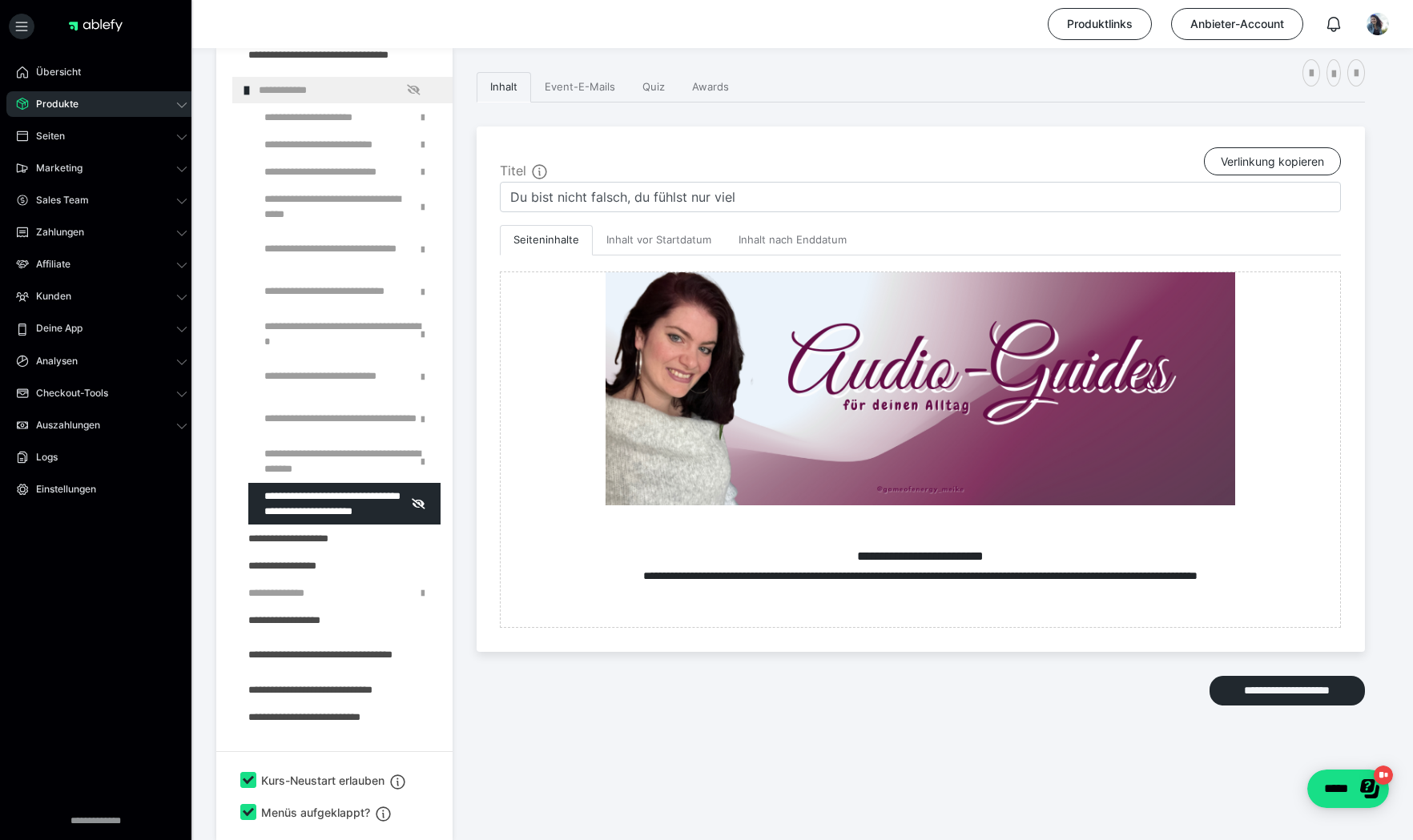 click on "**********" at bounding box center (920, 416) 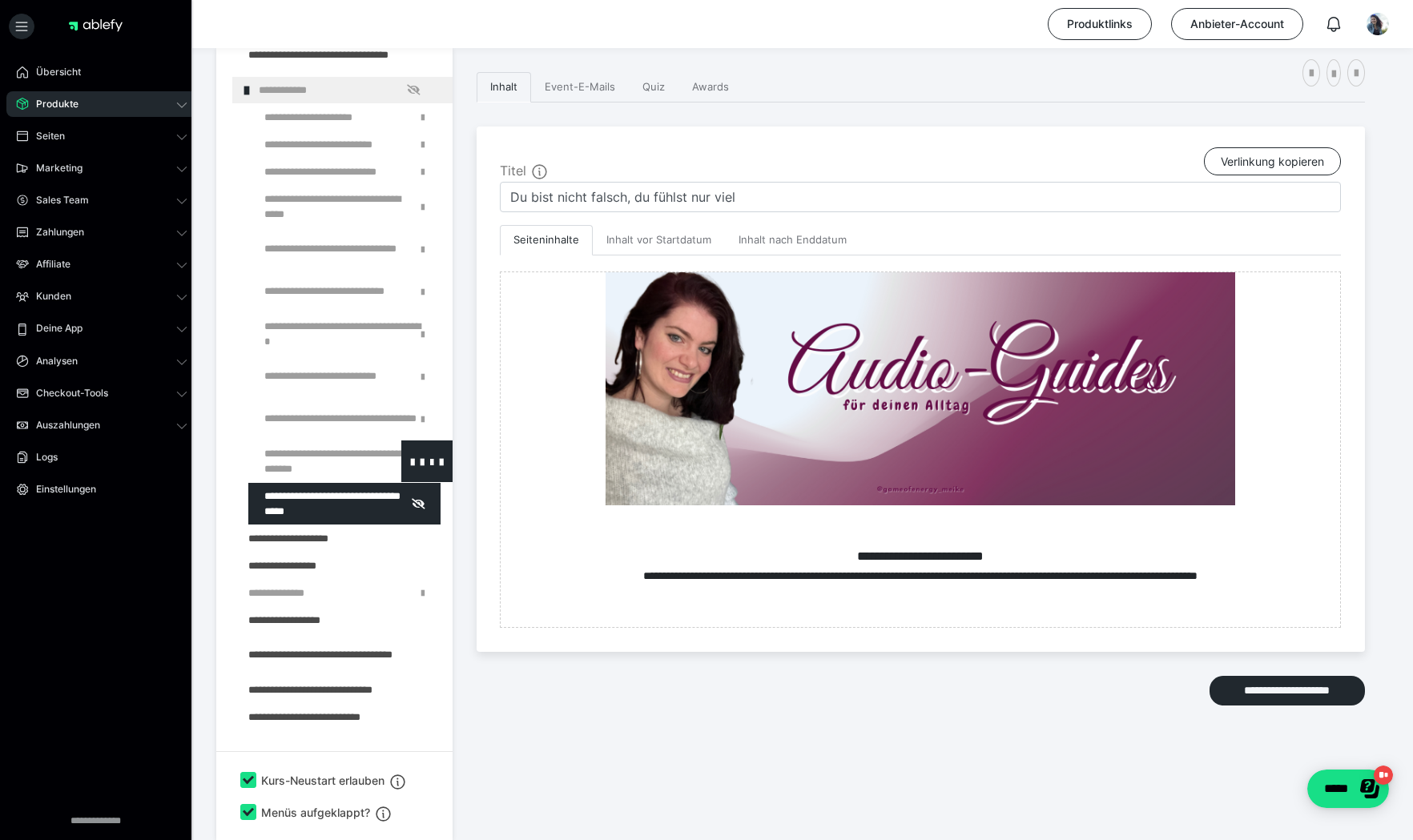 click at bounding box center [308, 461] 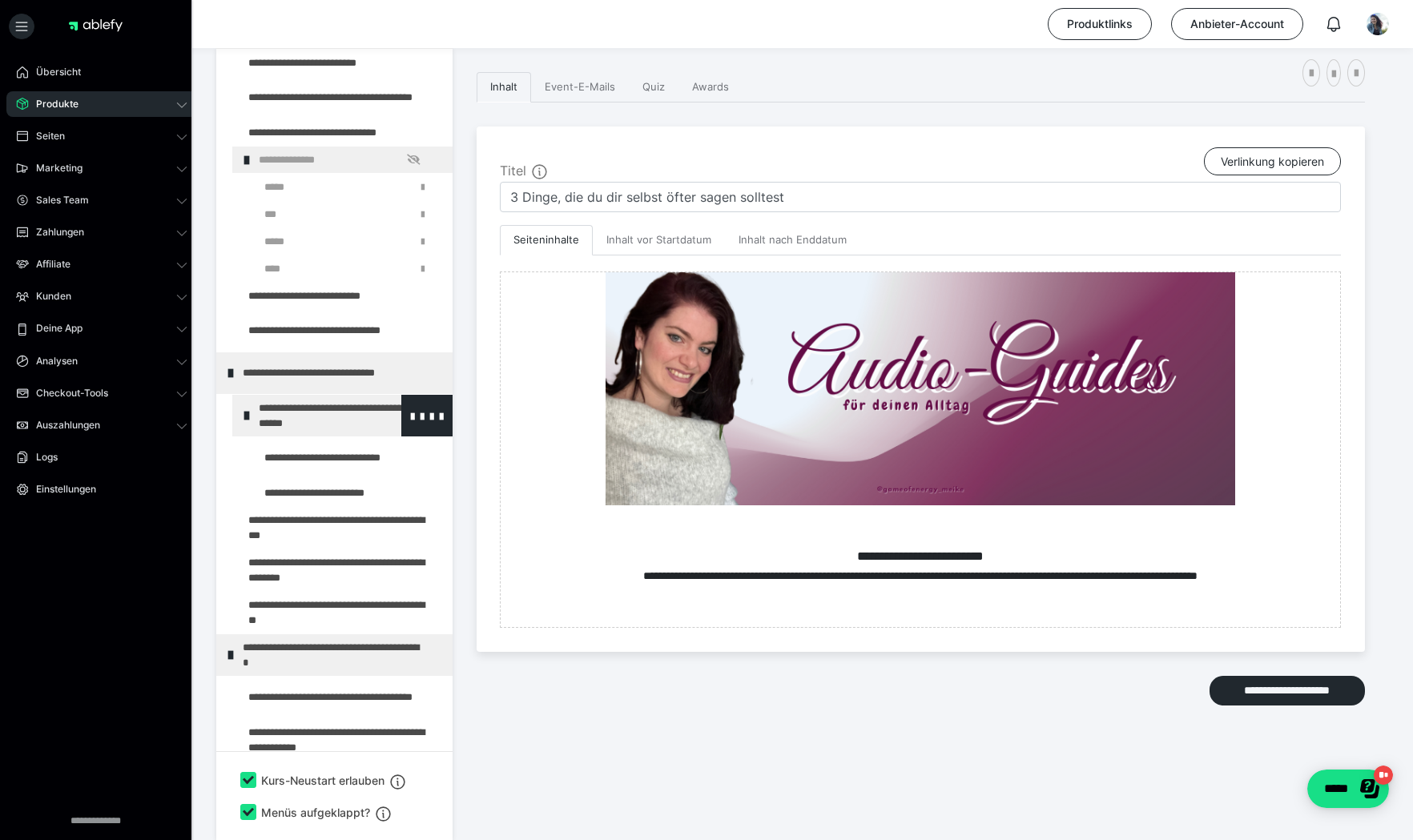 scroll, scrollTop: 0, scrollLeft: 0, axis: both 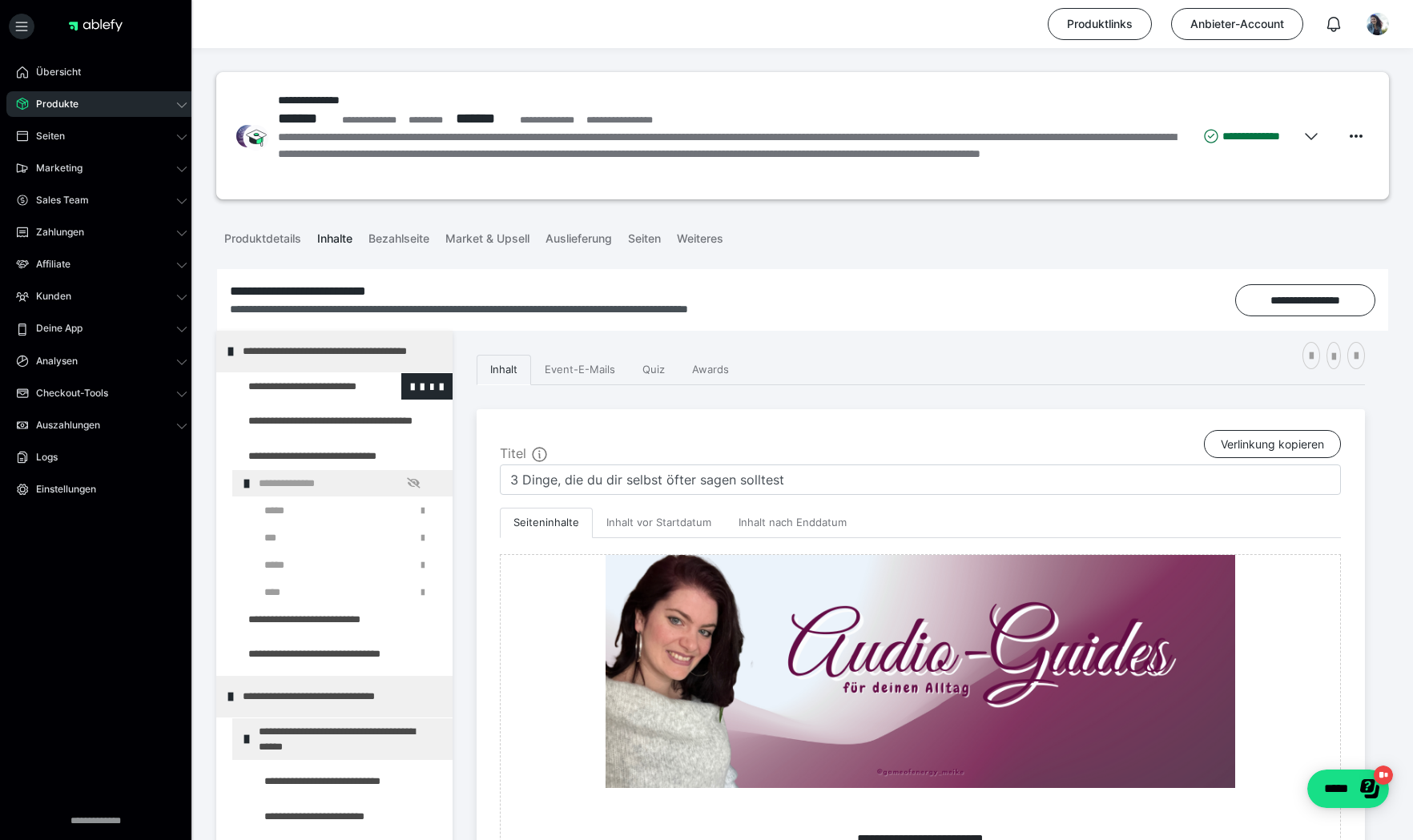 click at bounding box center [300, 386] 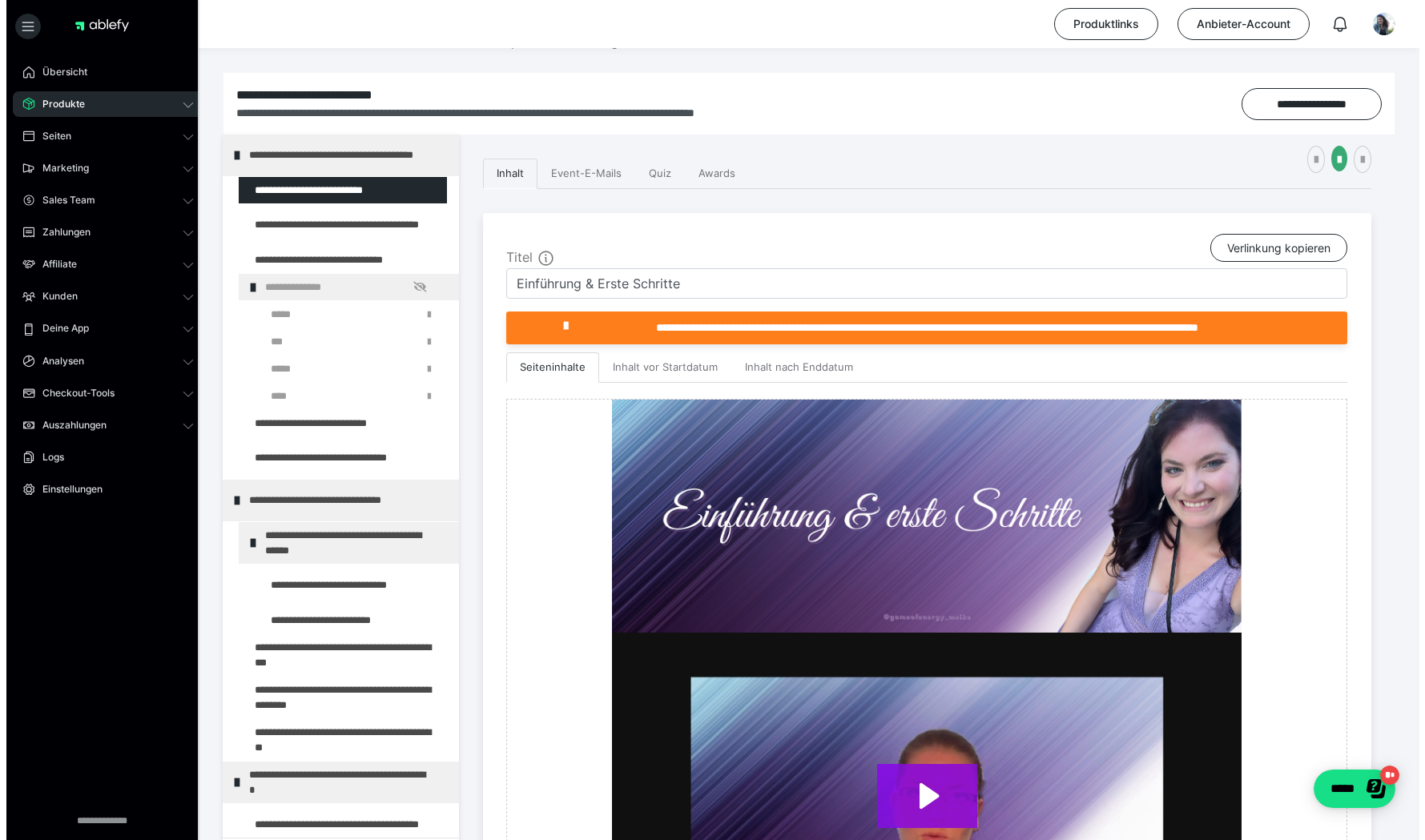 scroll, scrollTop: 176, scrollLeft: 0, axis: vertical 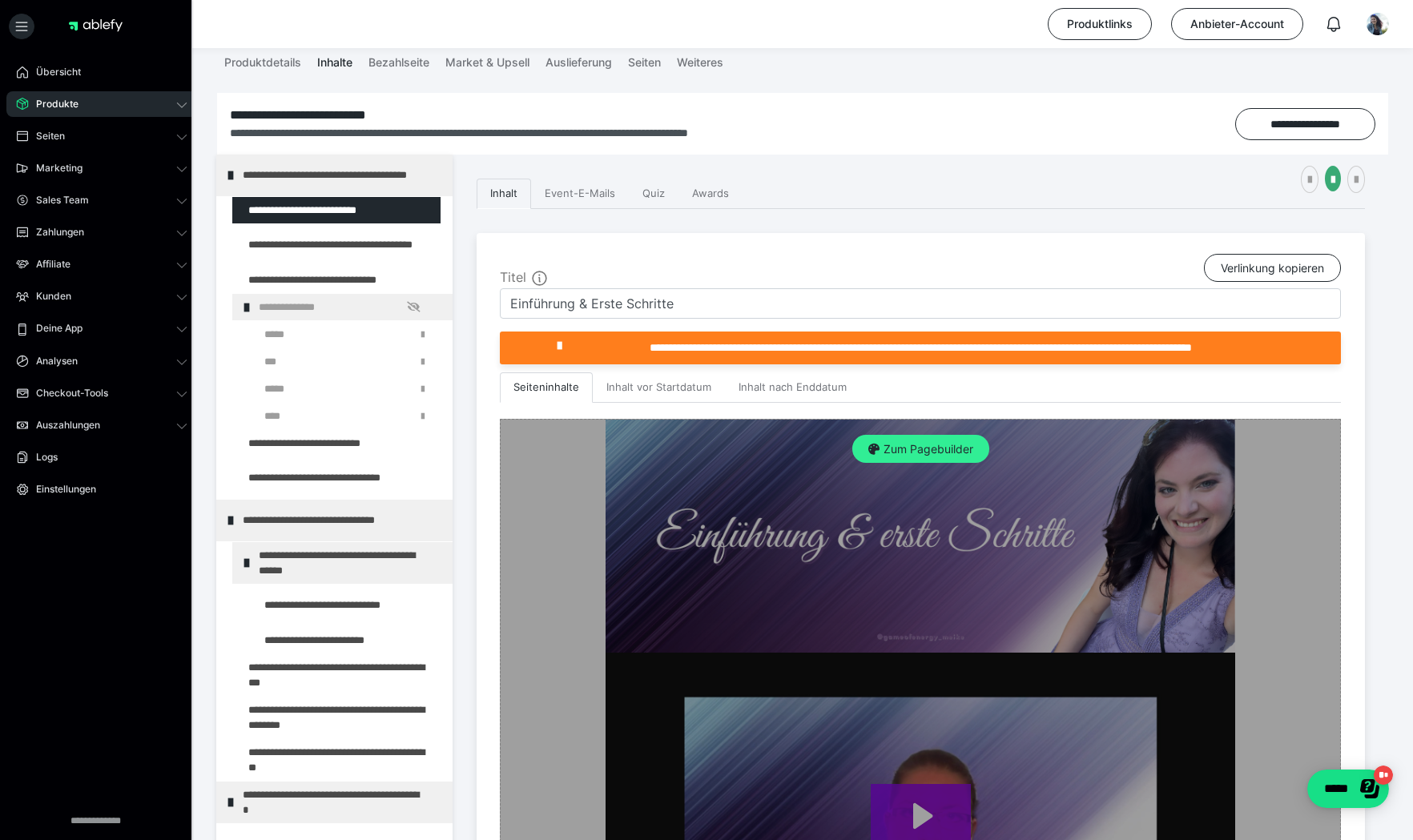 click on "Zum Pagebuilder" at bounding box center (920, 449) 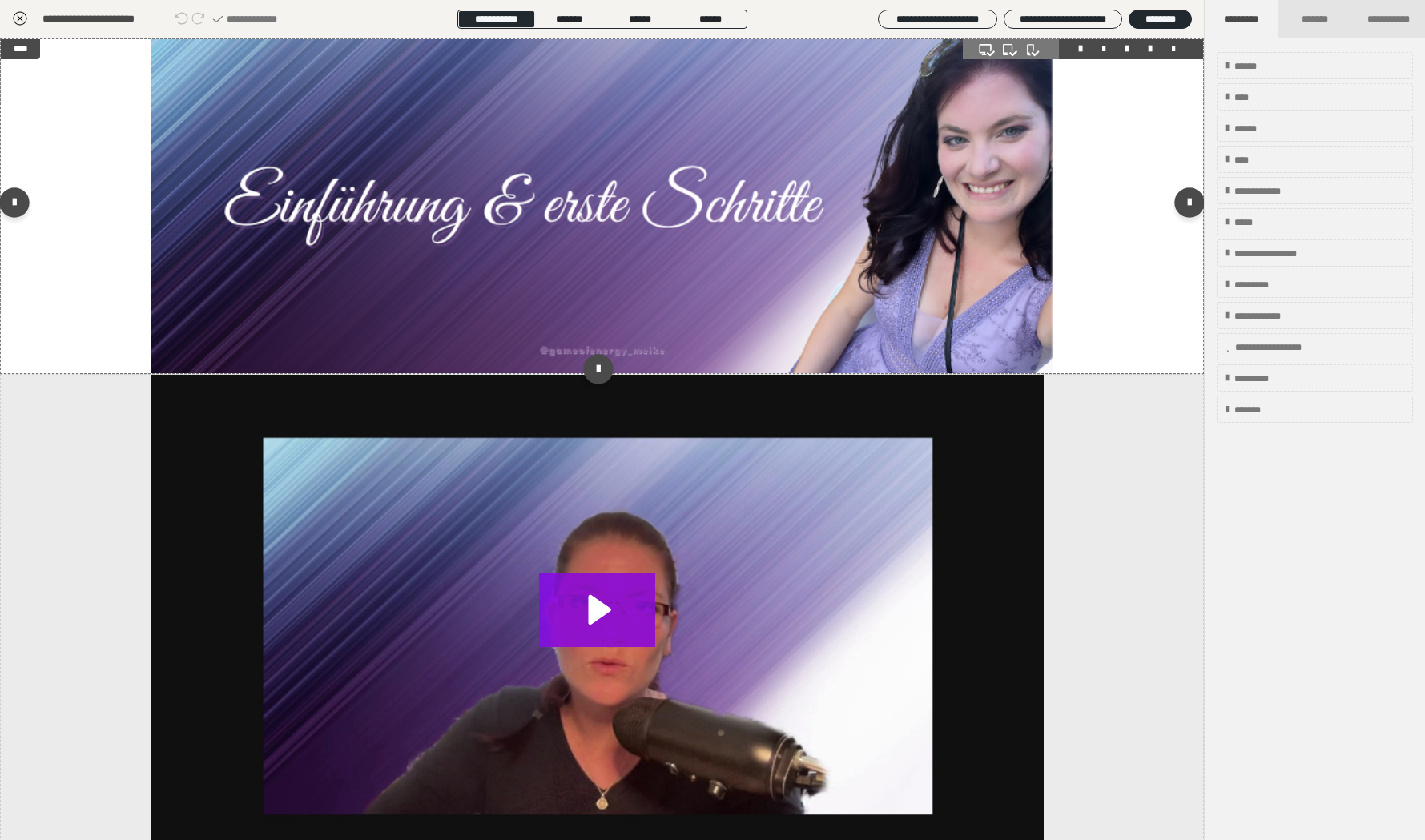click at bounding box center (602, 206) 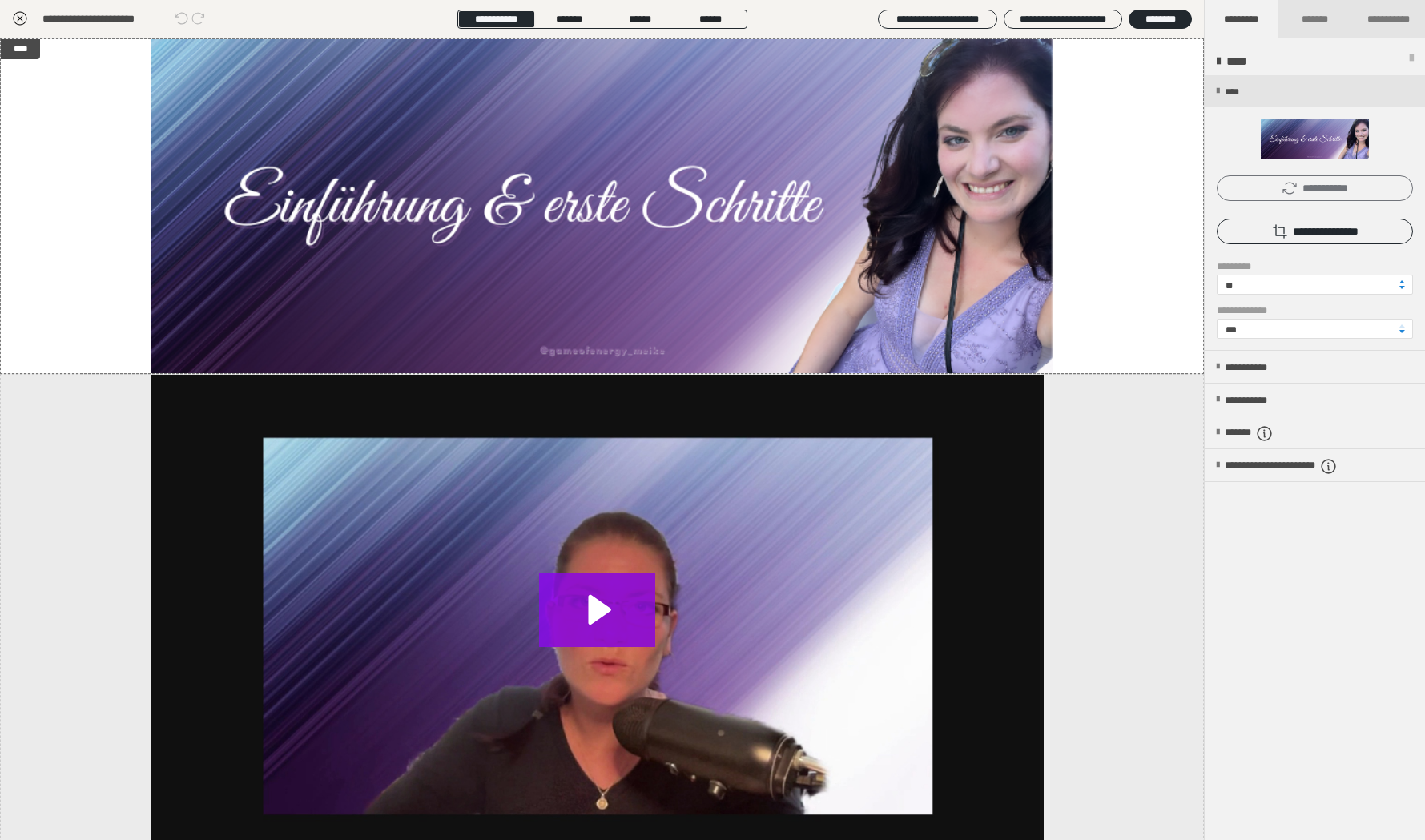 click on "**********" at bounding box center [1314, 188] 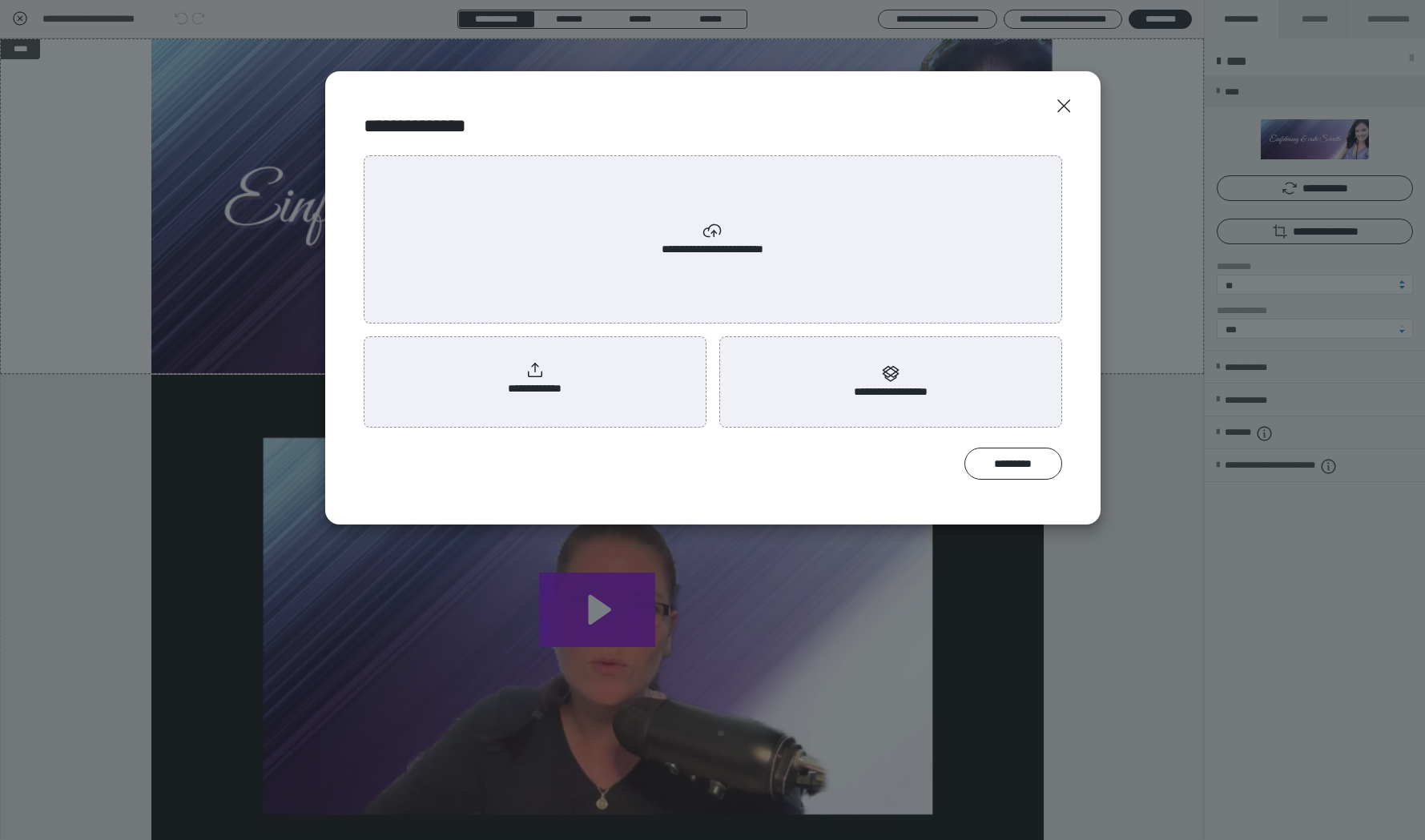 click on "**********" at bounding box center (534, 379) 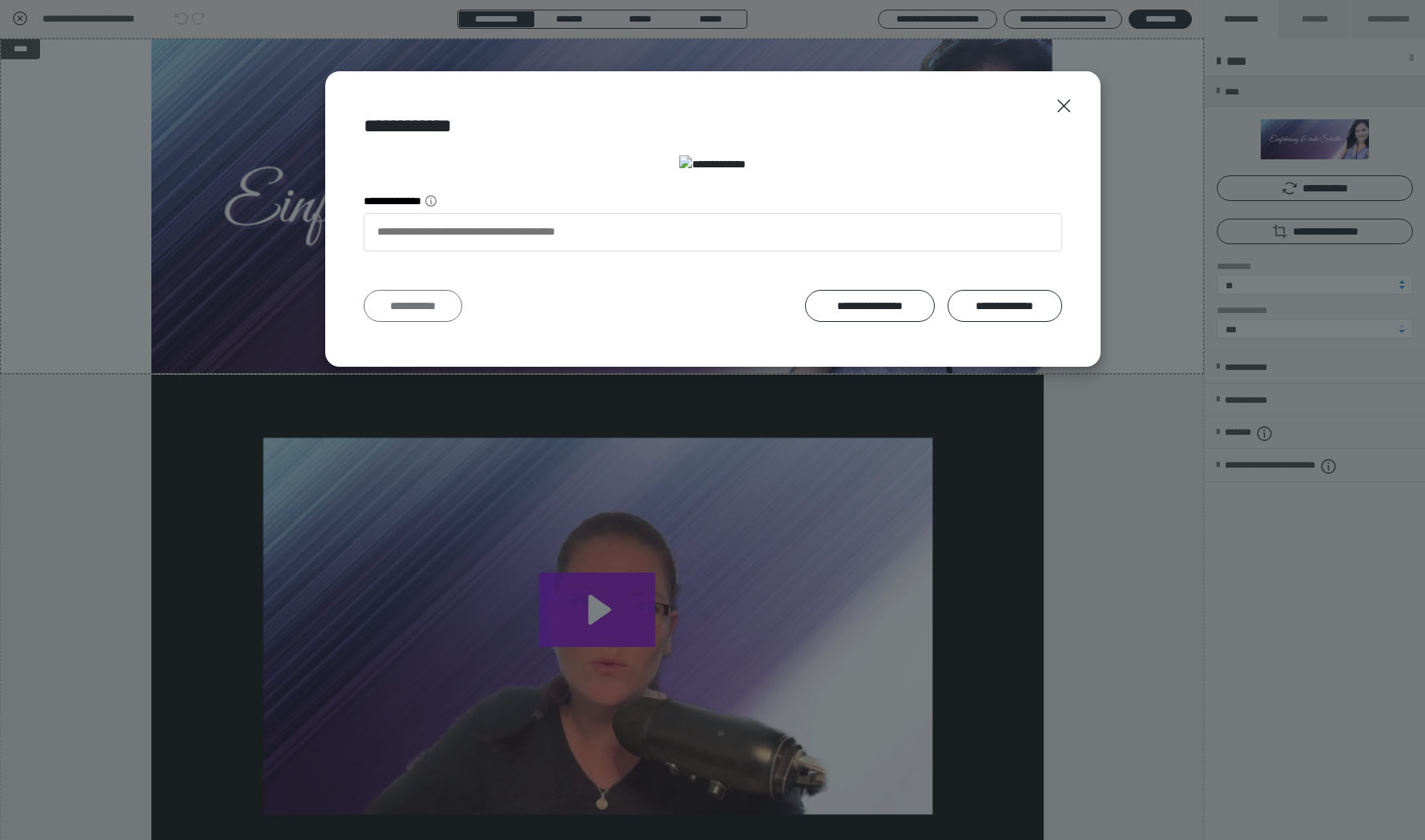 click on "**********" at bounding box center [413, 306] 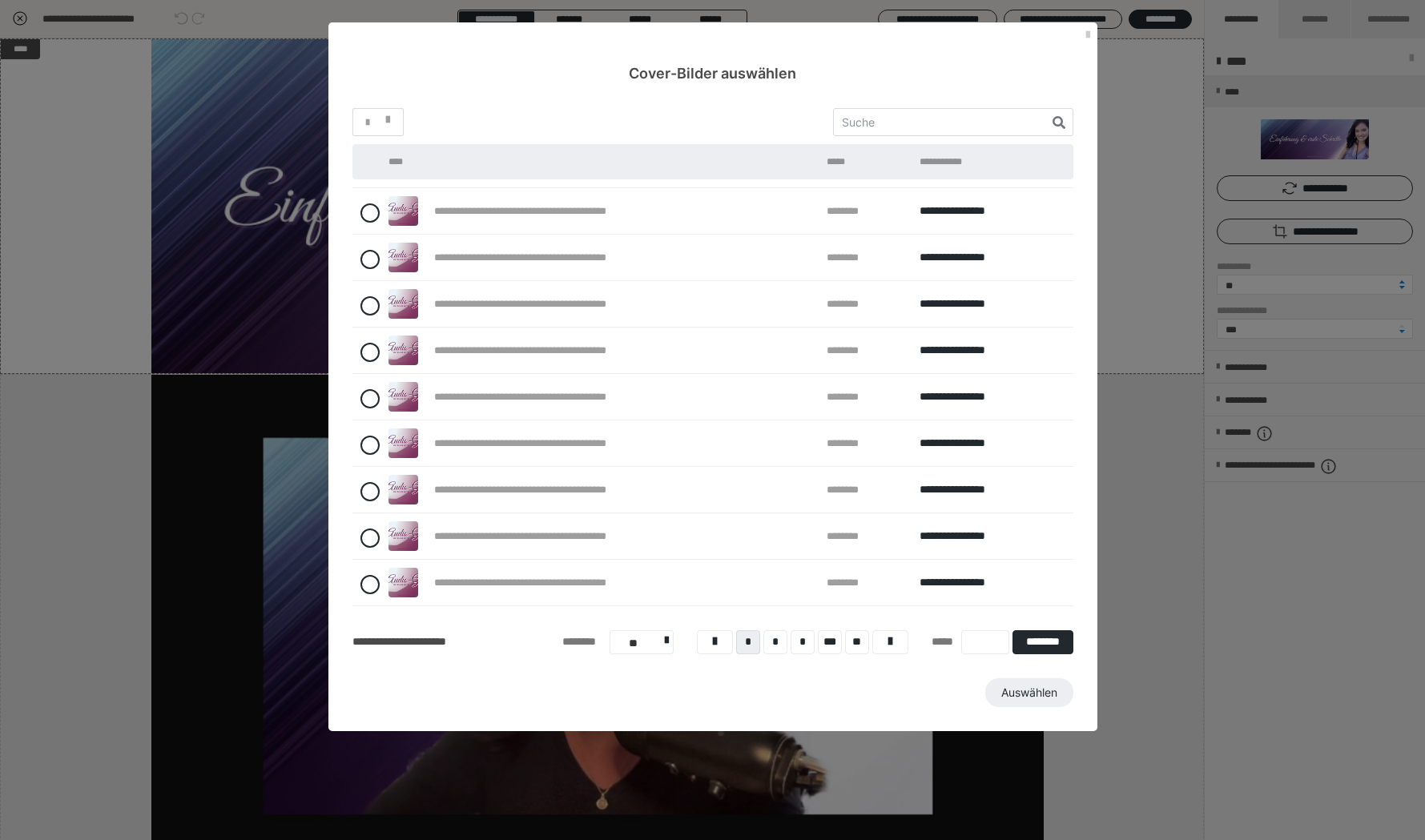 scroll, scrollTop: 0, scrollLeft: 0, axis: both 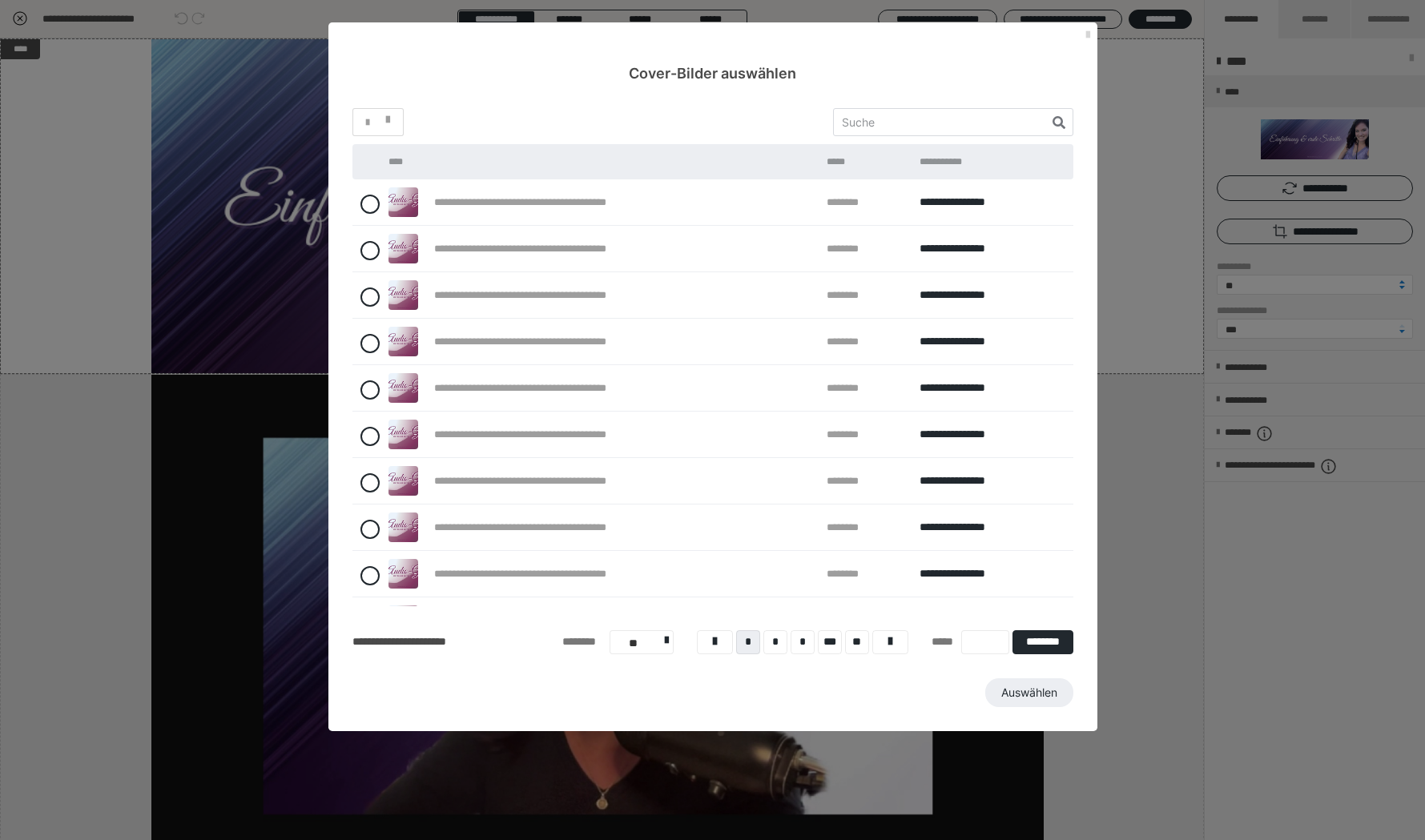 click at bounding box center (1088, 35) 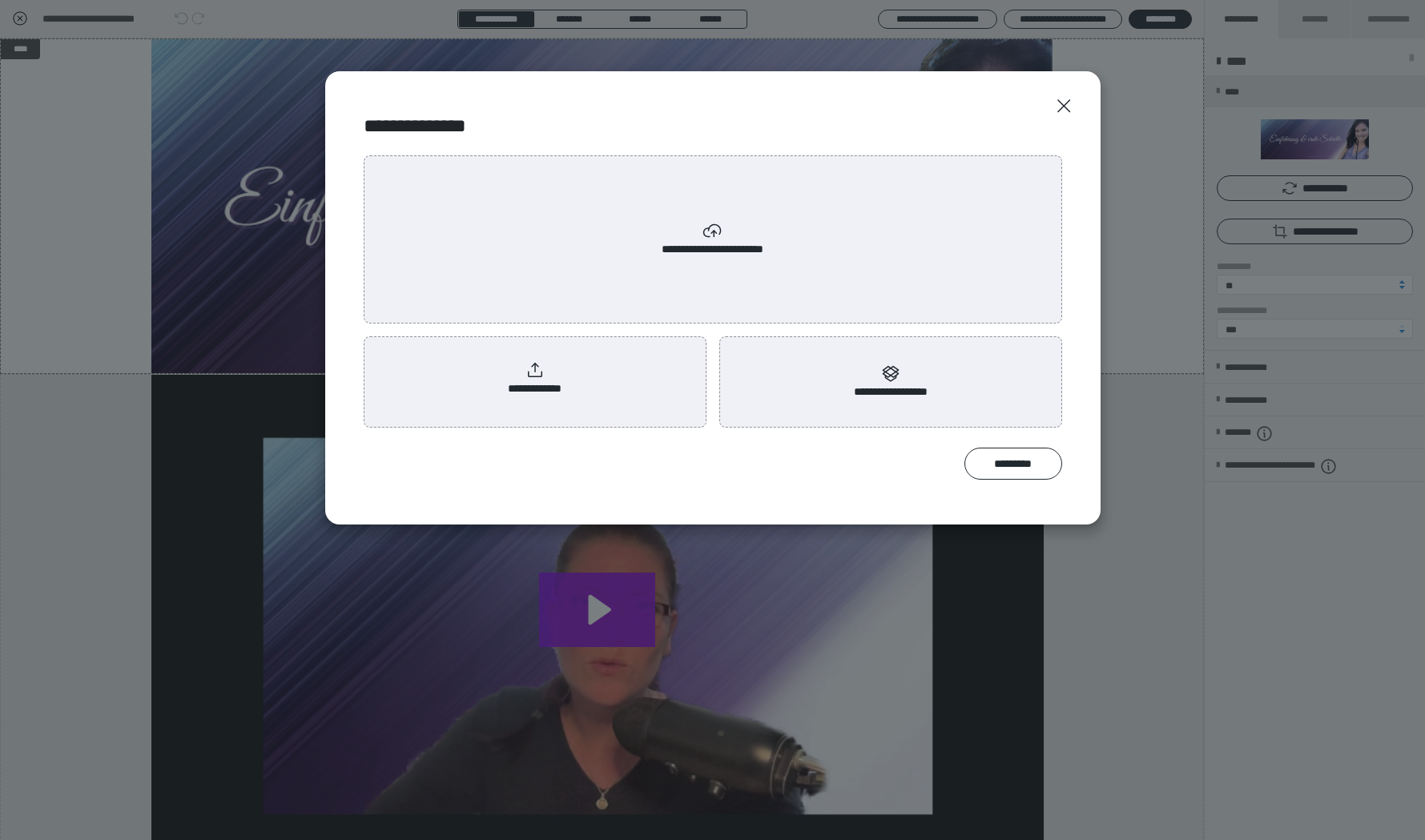 click on "**********" at bounding box center [713, 239] 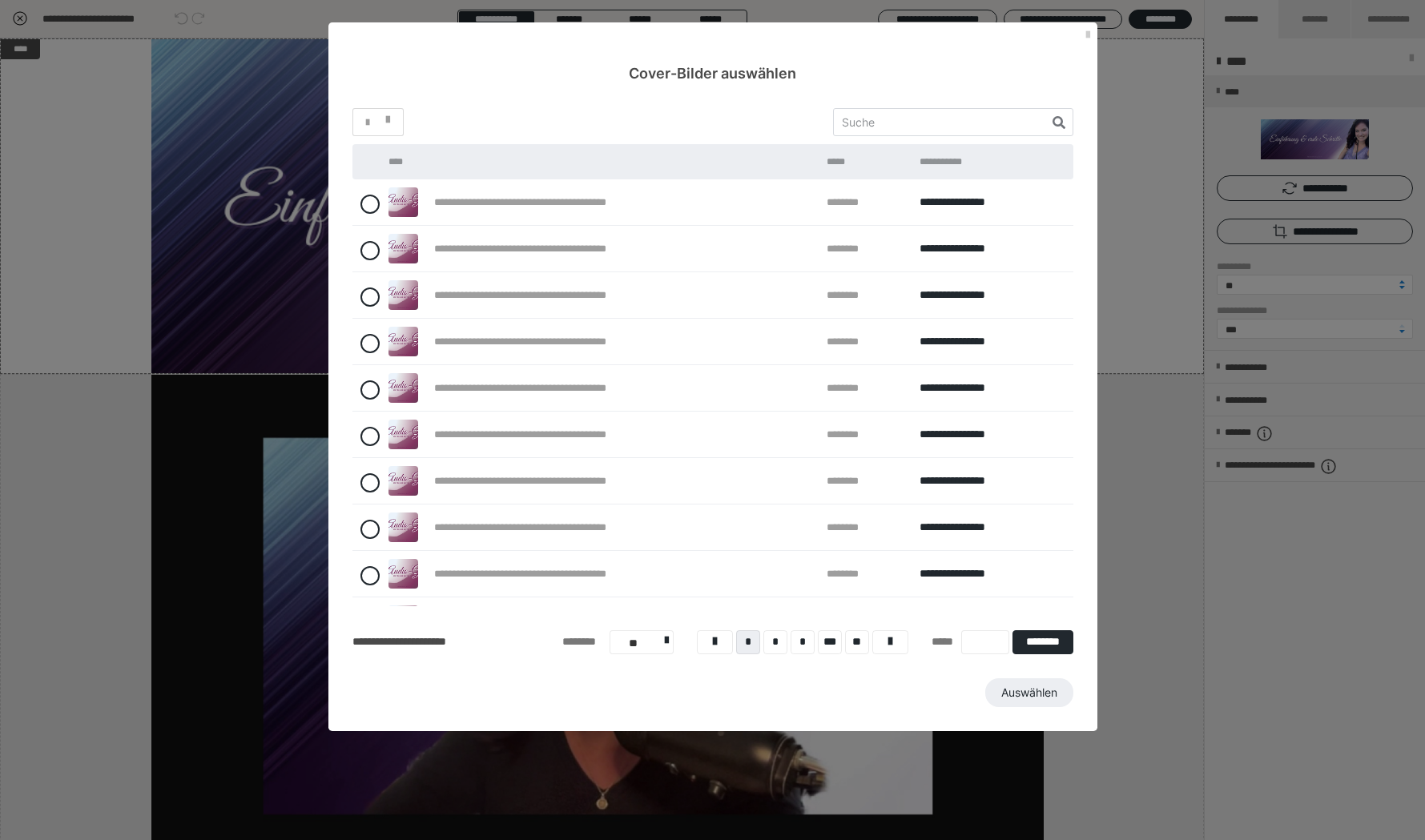 scroll, scrollTop: 38, scrollLeft: 0, axis: vertical 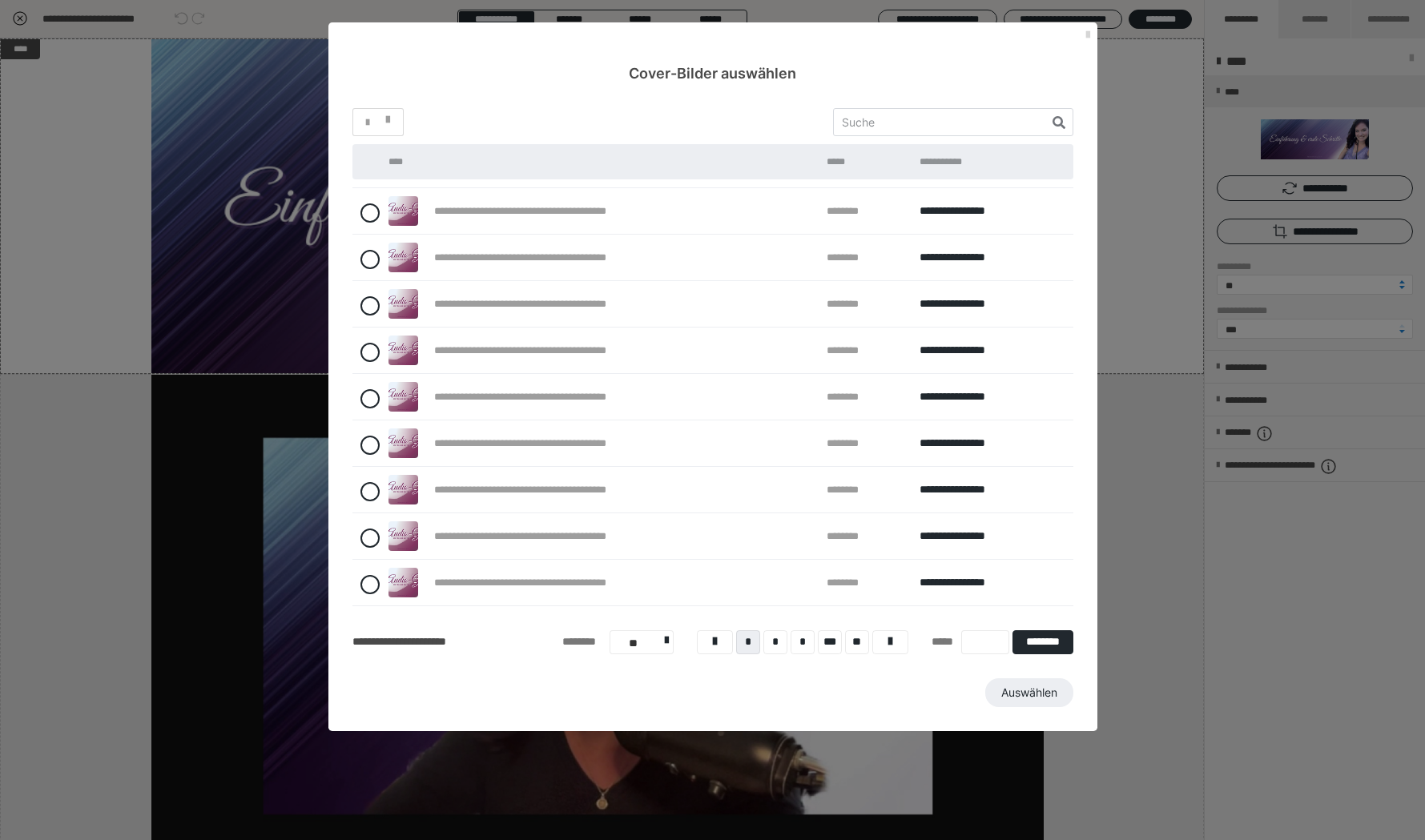 click at bounding box center [1088, 35] 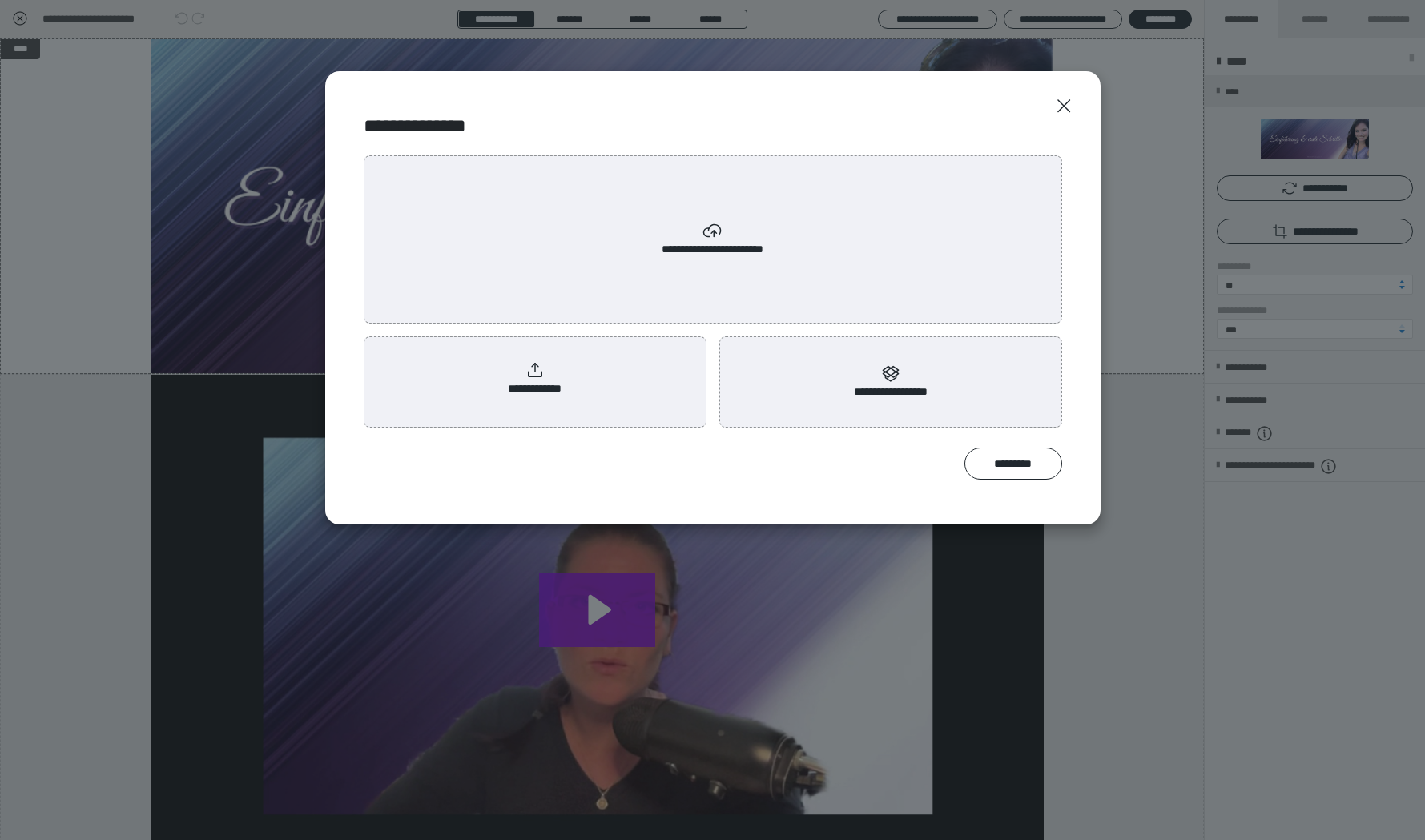 click on "**********" at bounding box center (535, 379) 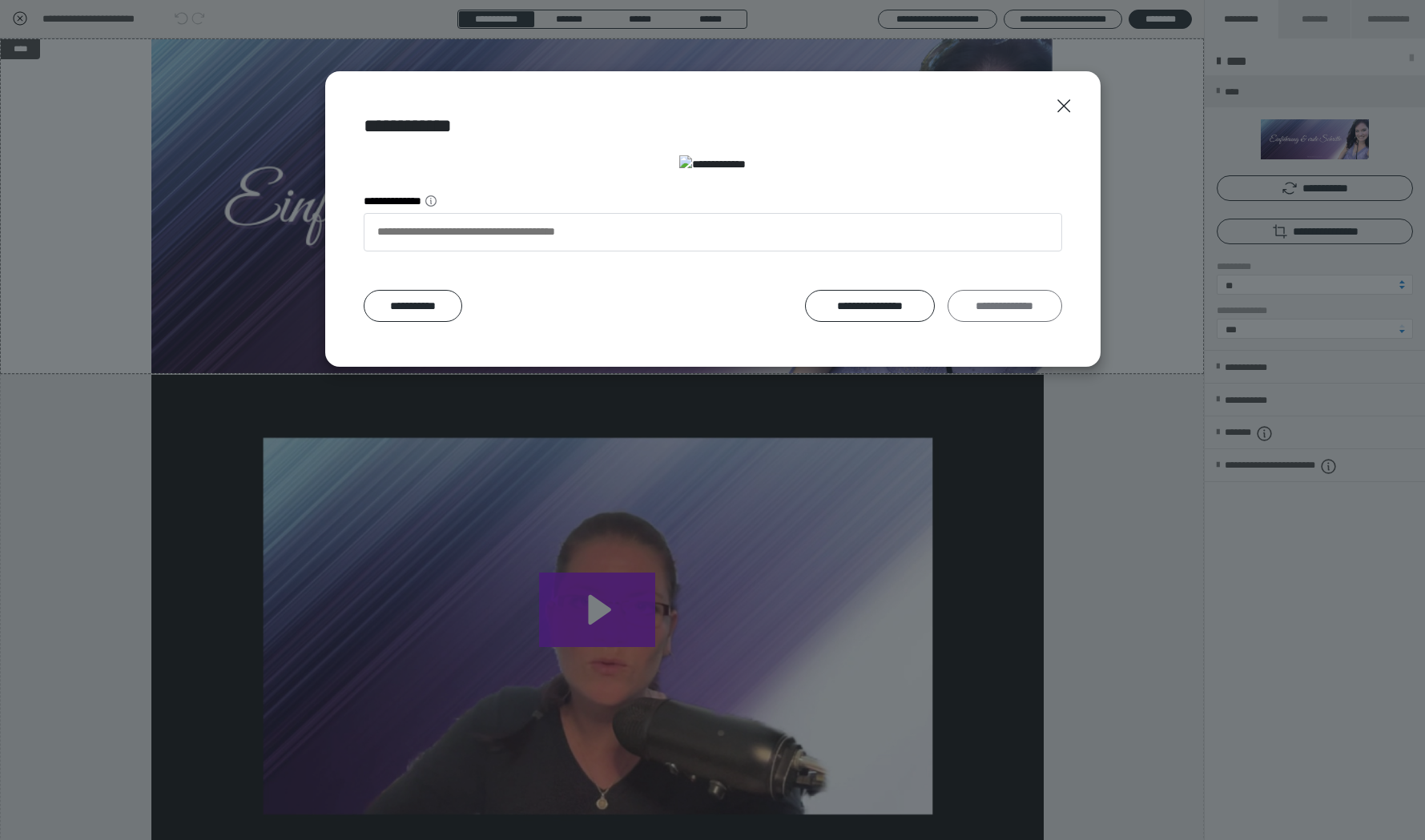 click on "**********" at bounding box center (1004, 306) 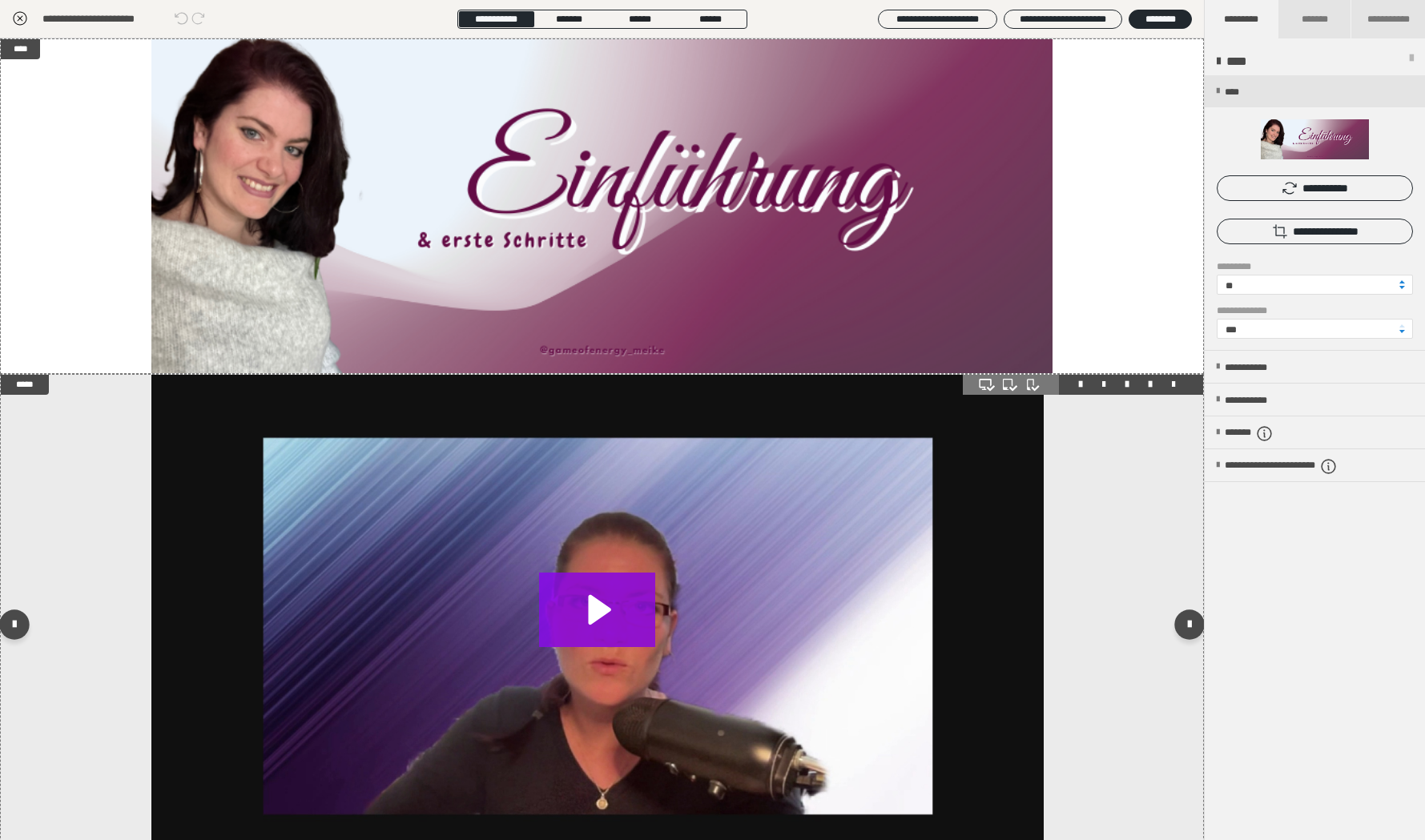 click at bounding box center (602, 628) 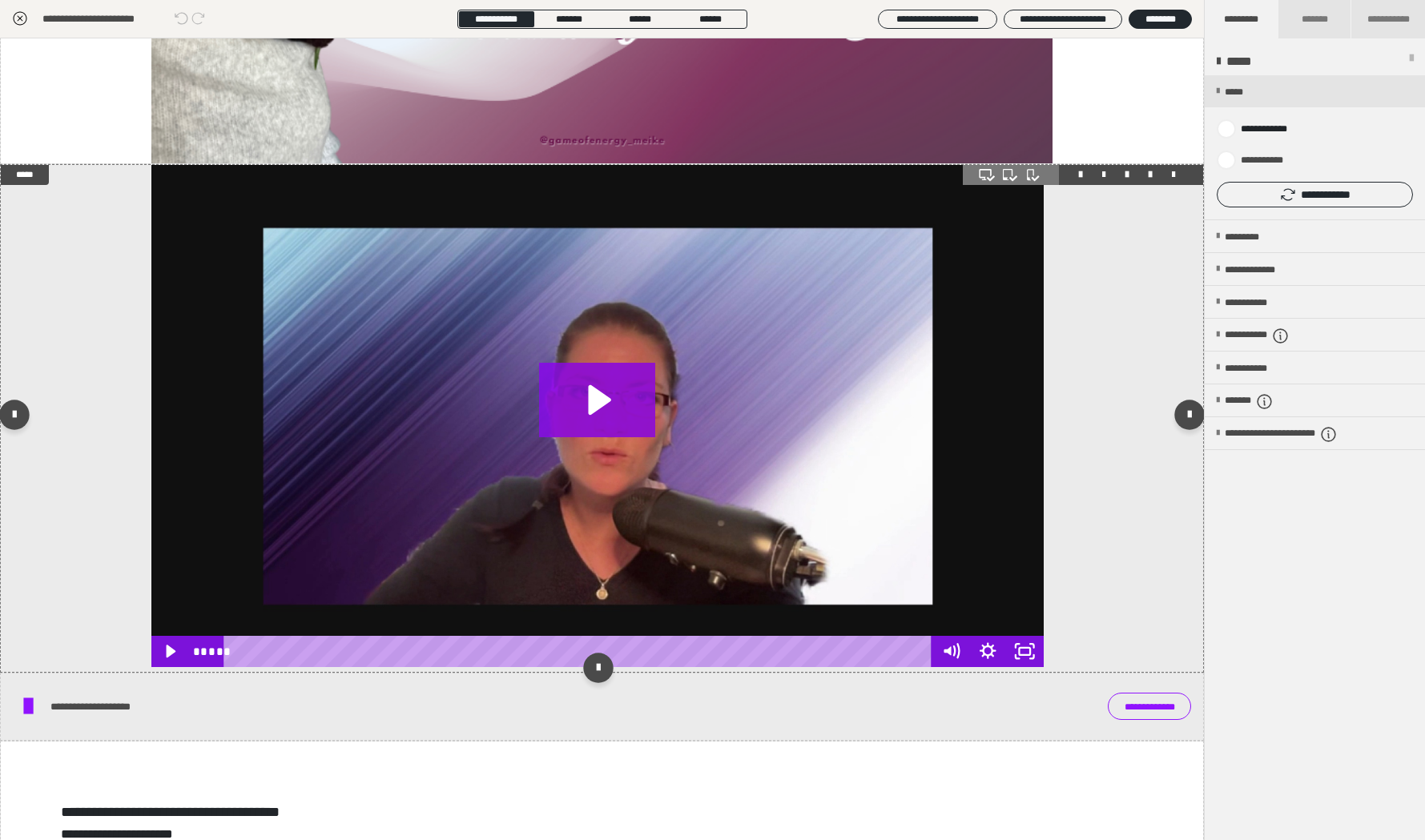 scroll, scrollTop: 470, scrollLeft: 0, axis: vertical 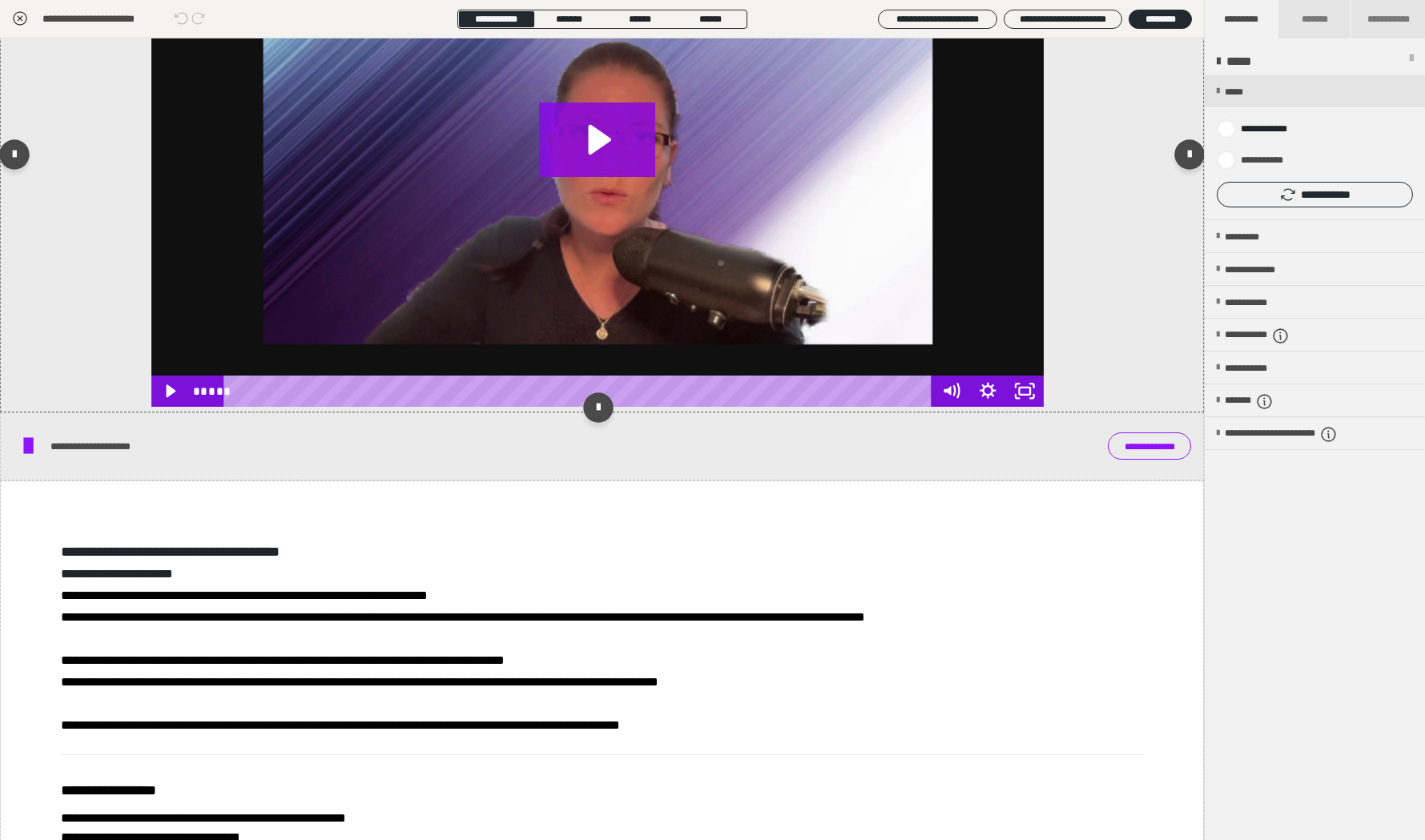click at bounding box center [598, 155] 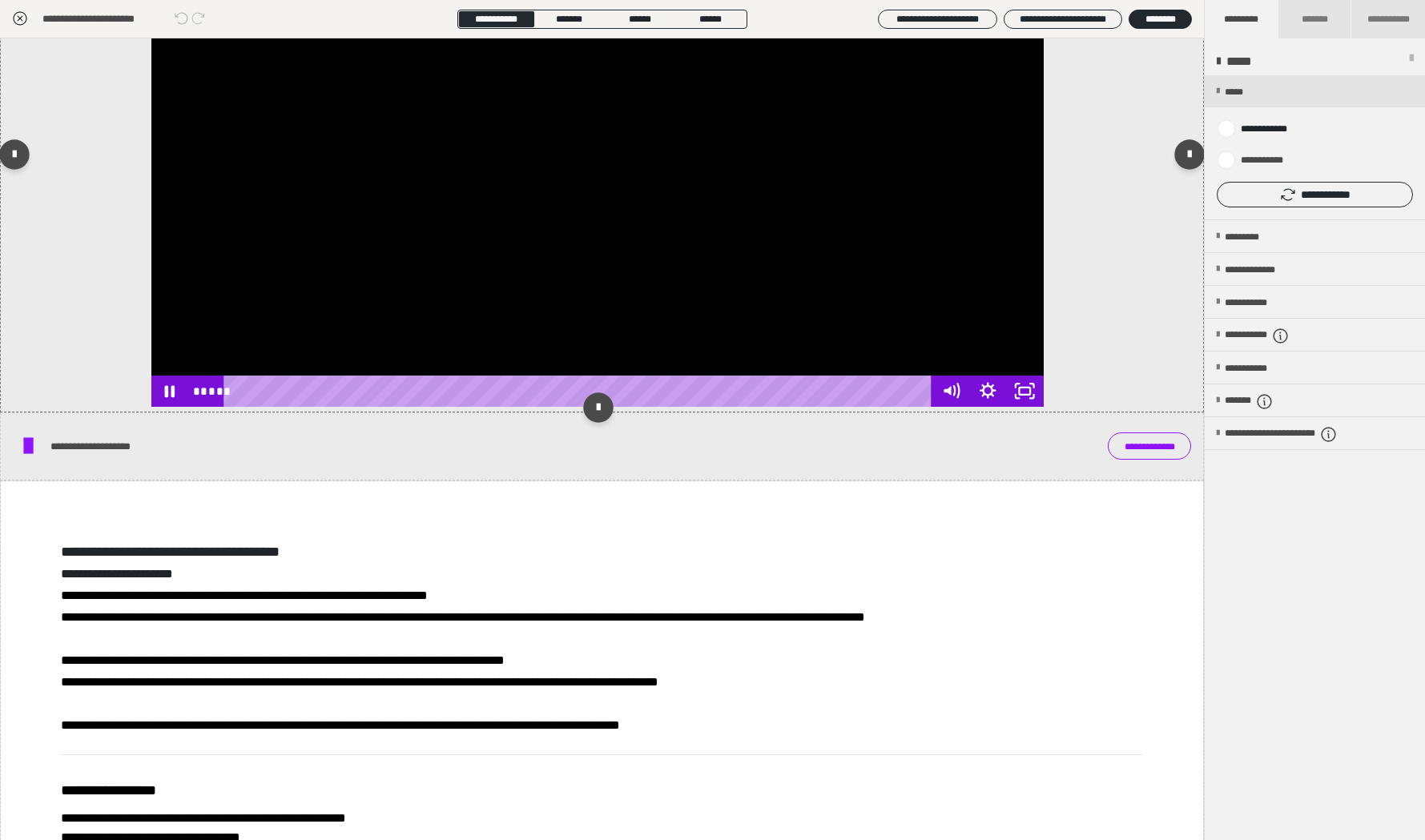 click at bounding box center [598, 155] 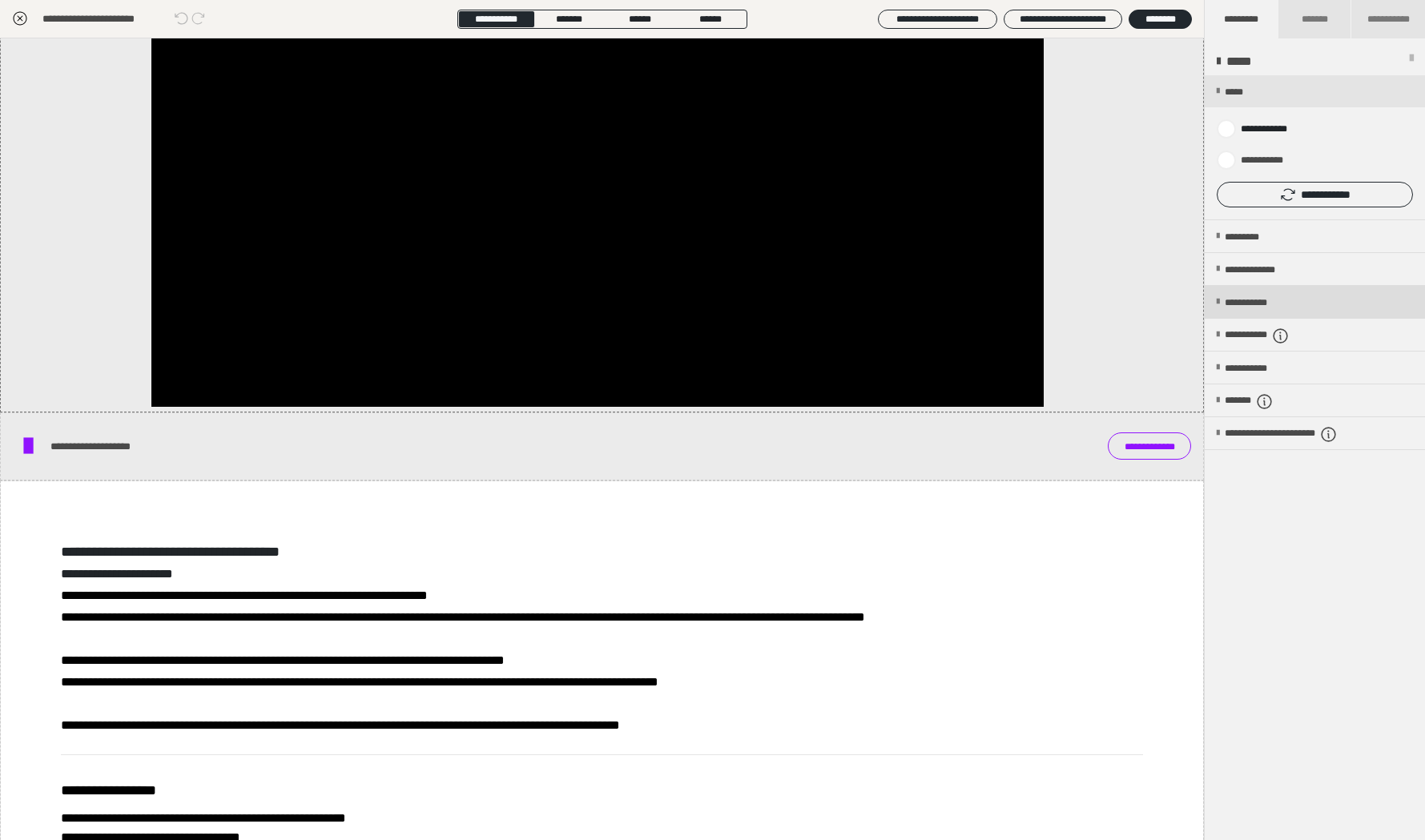 click on "**********" at bounding box center (1260, 303) 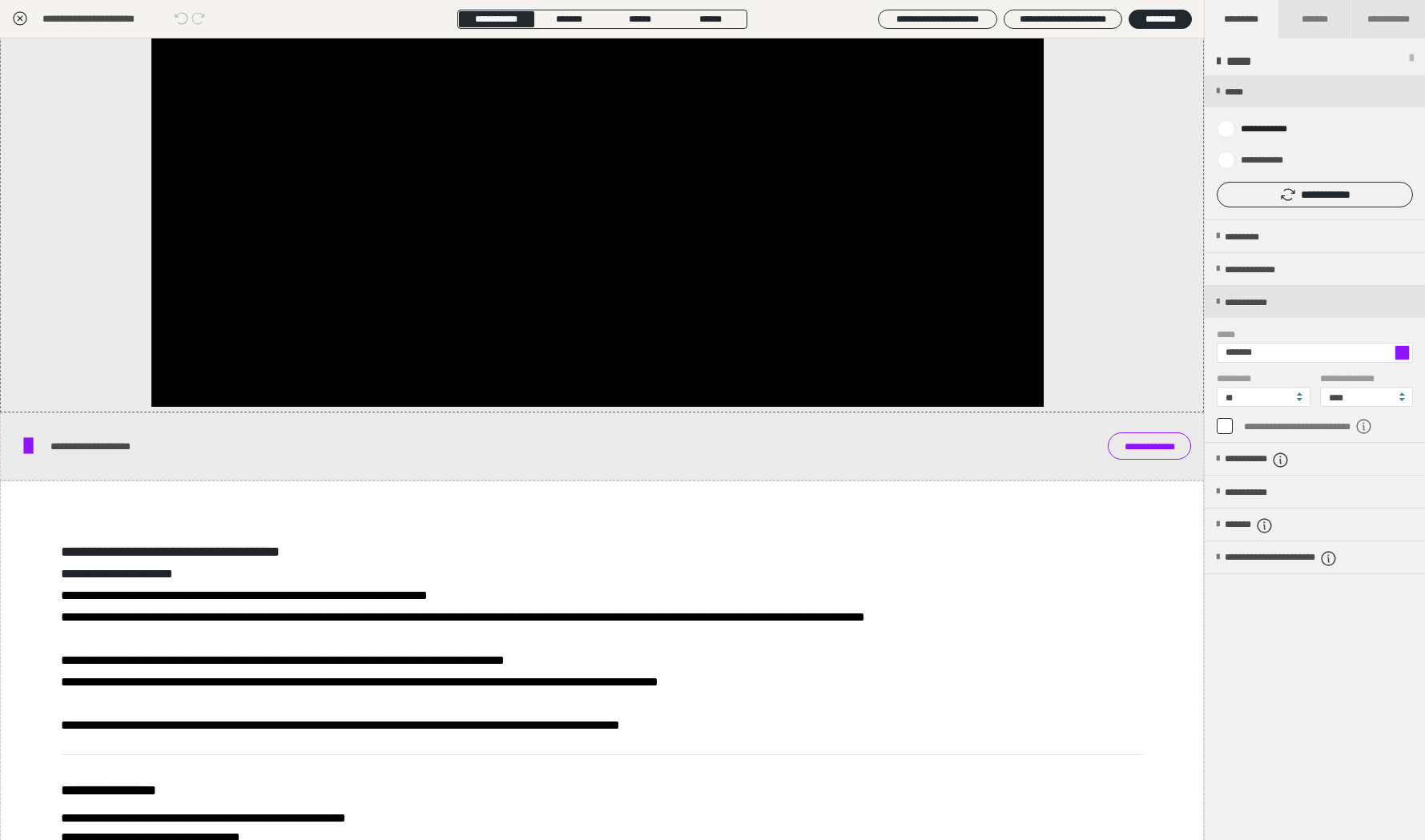 click at bounding box center [1402, 352] 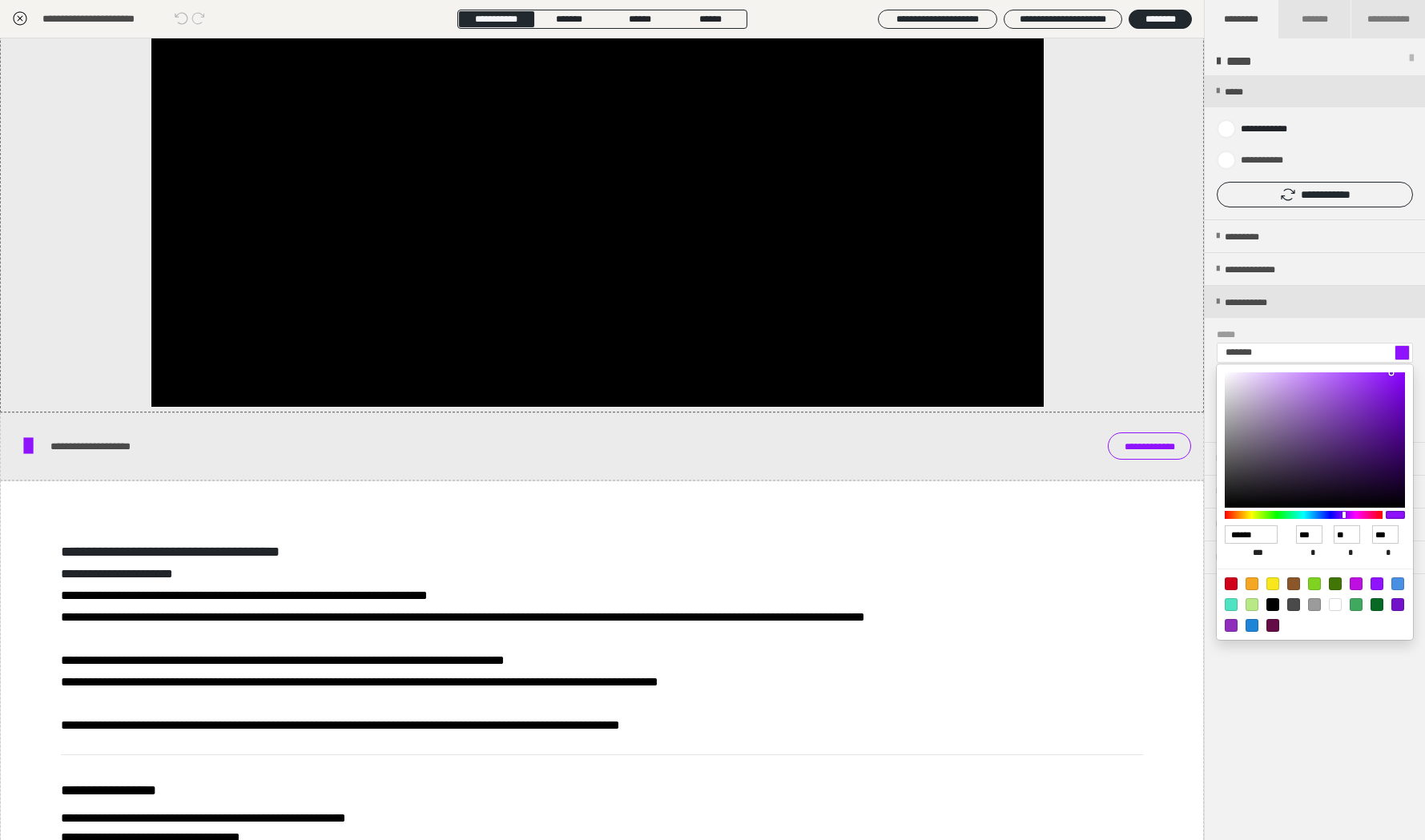 click at bounding box center (1273, 625) 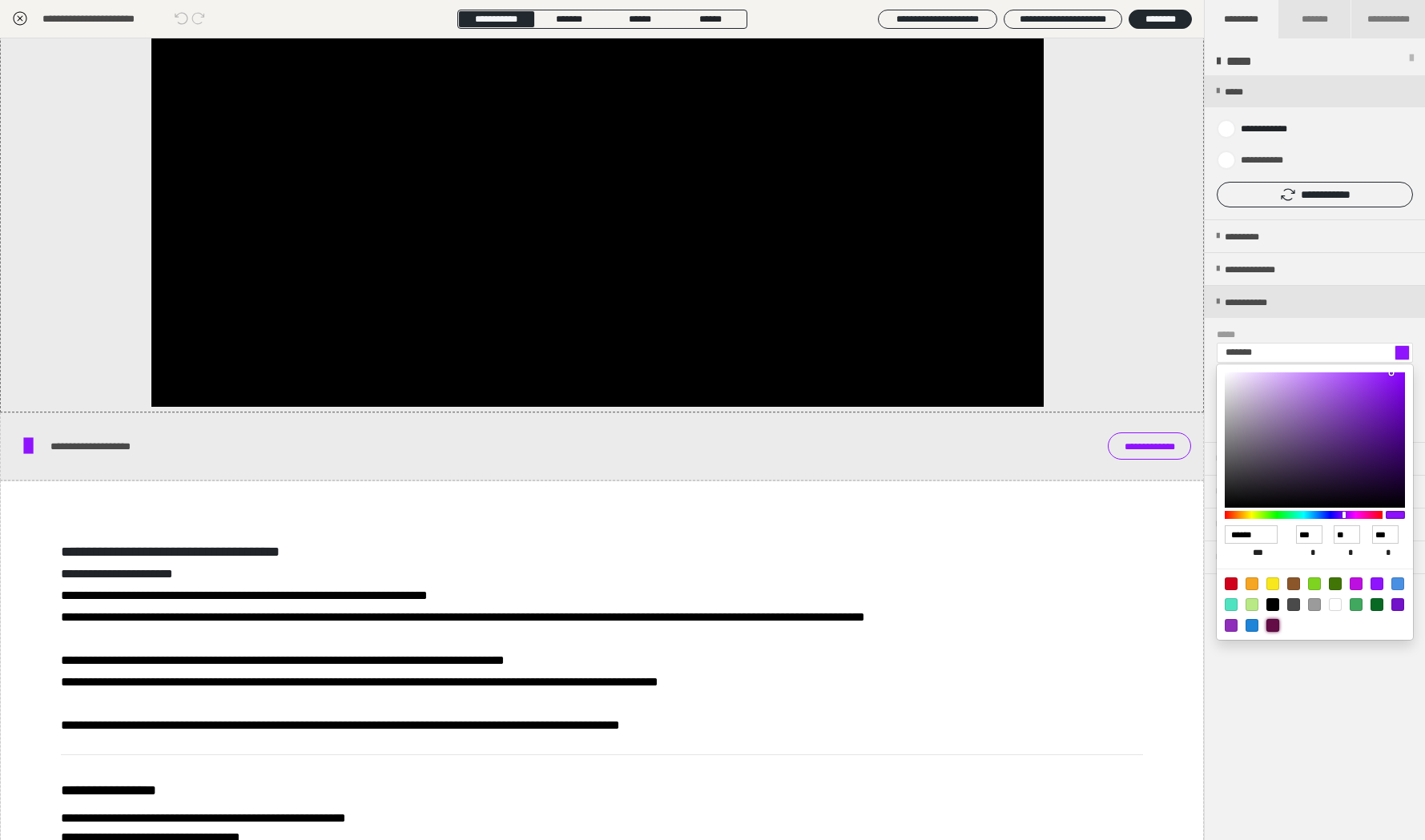 type on "*******" 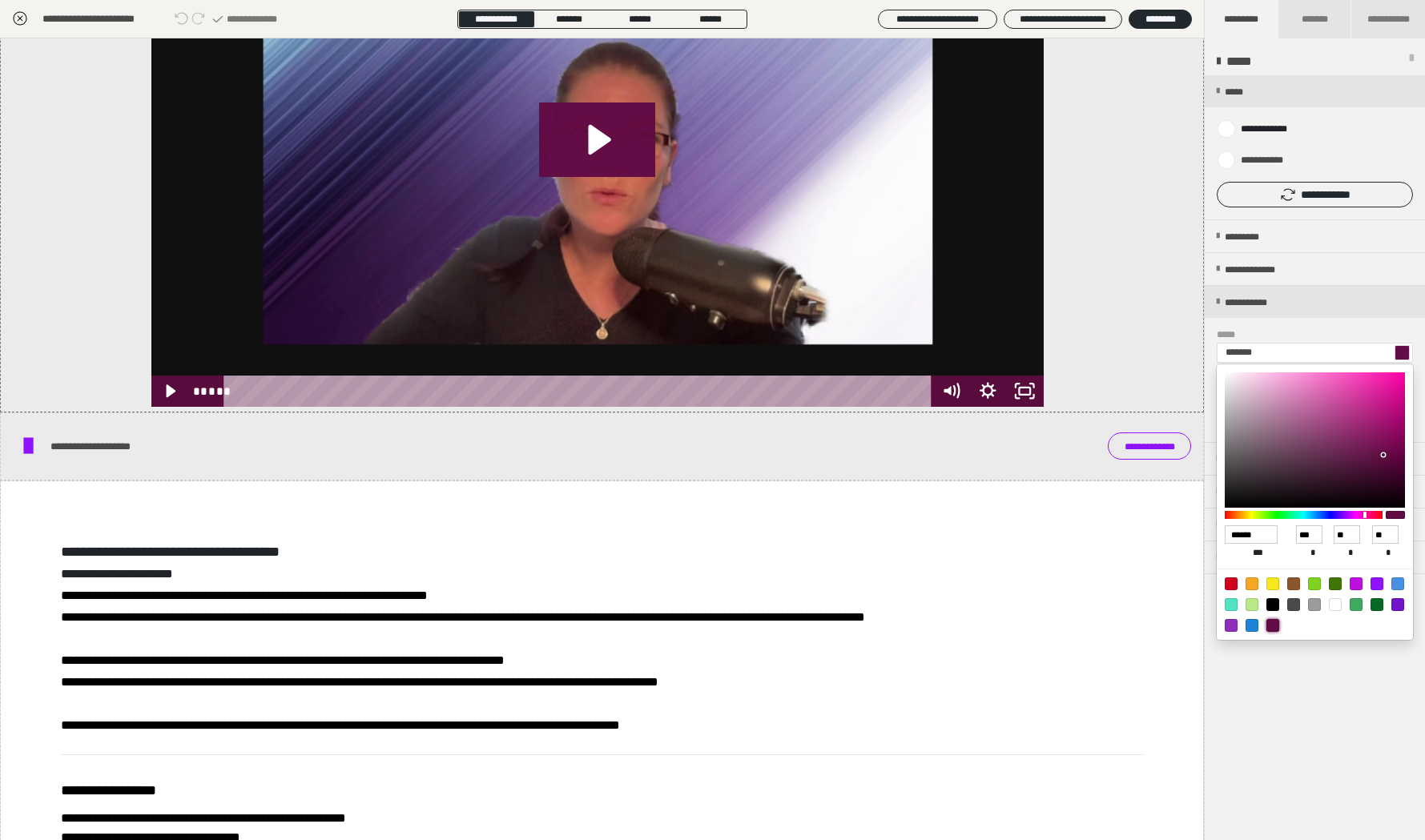 click at bounding box center [712, 420] 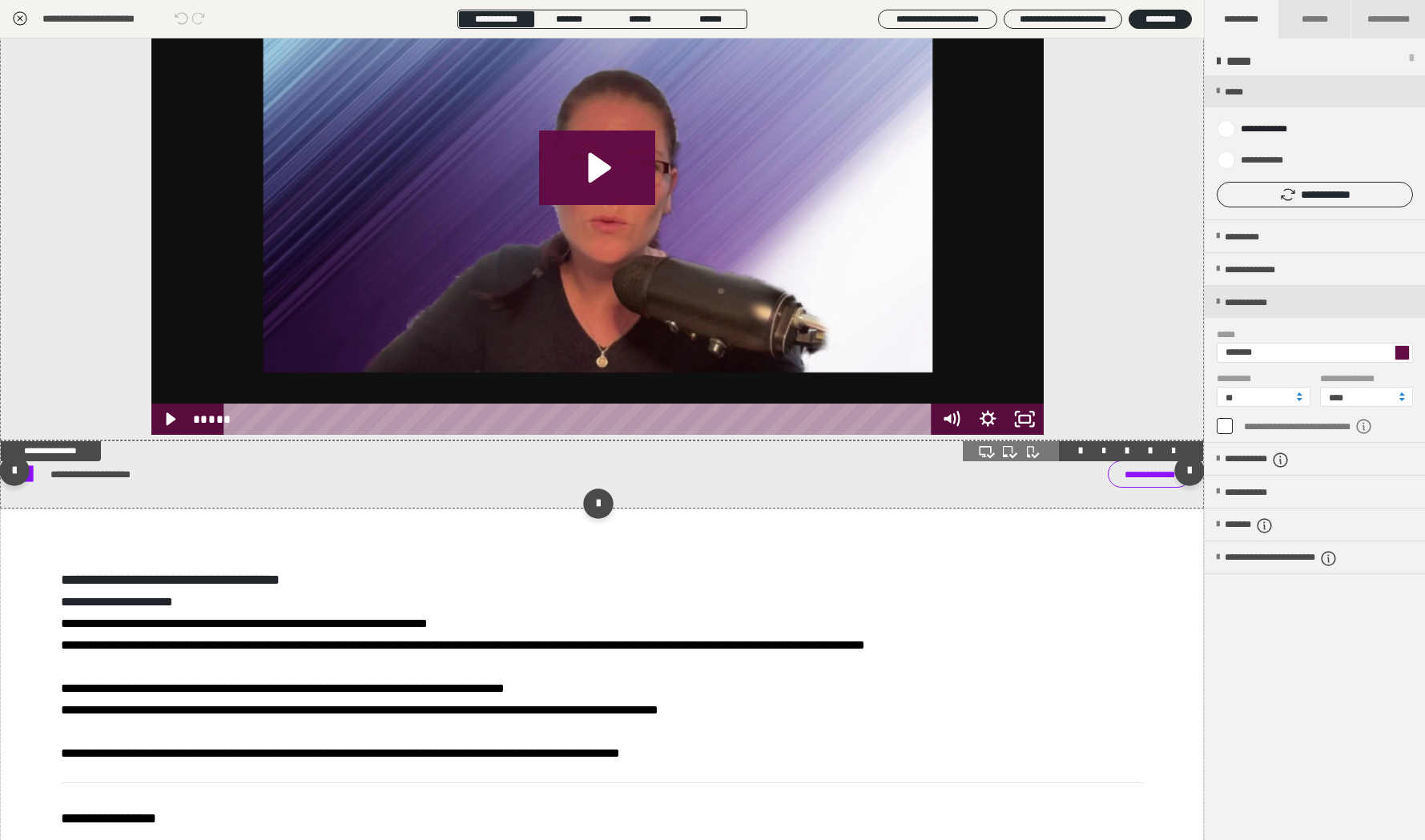 scroll, scrollTop: 363, scrollLeft: 0, axis: vertical 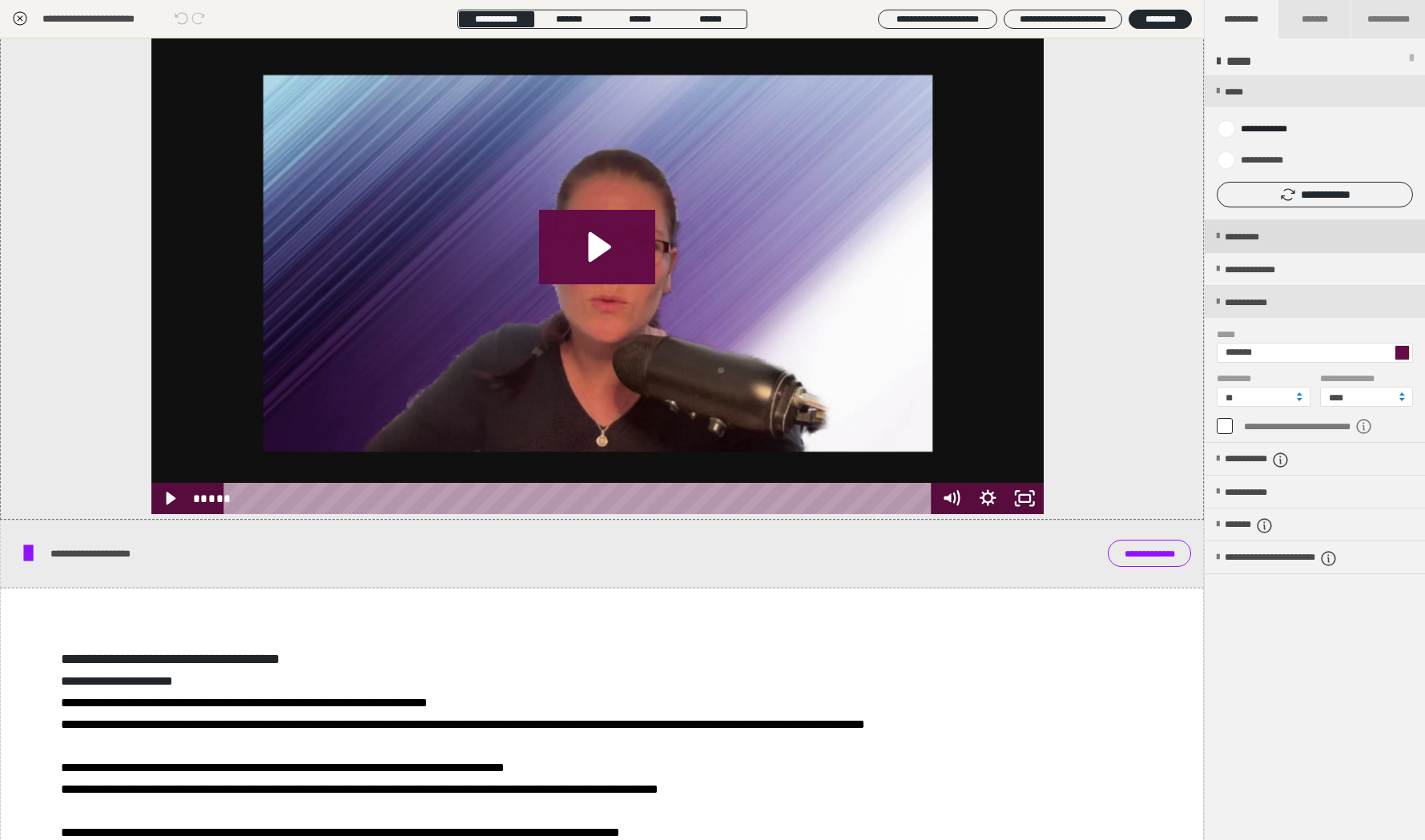 click on "*********" at bounding box center [1314, 236] 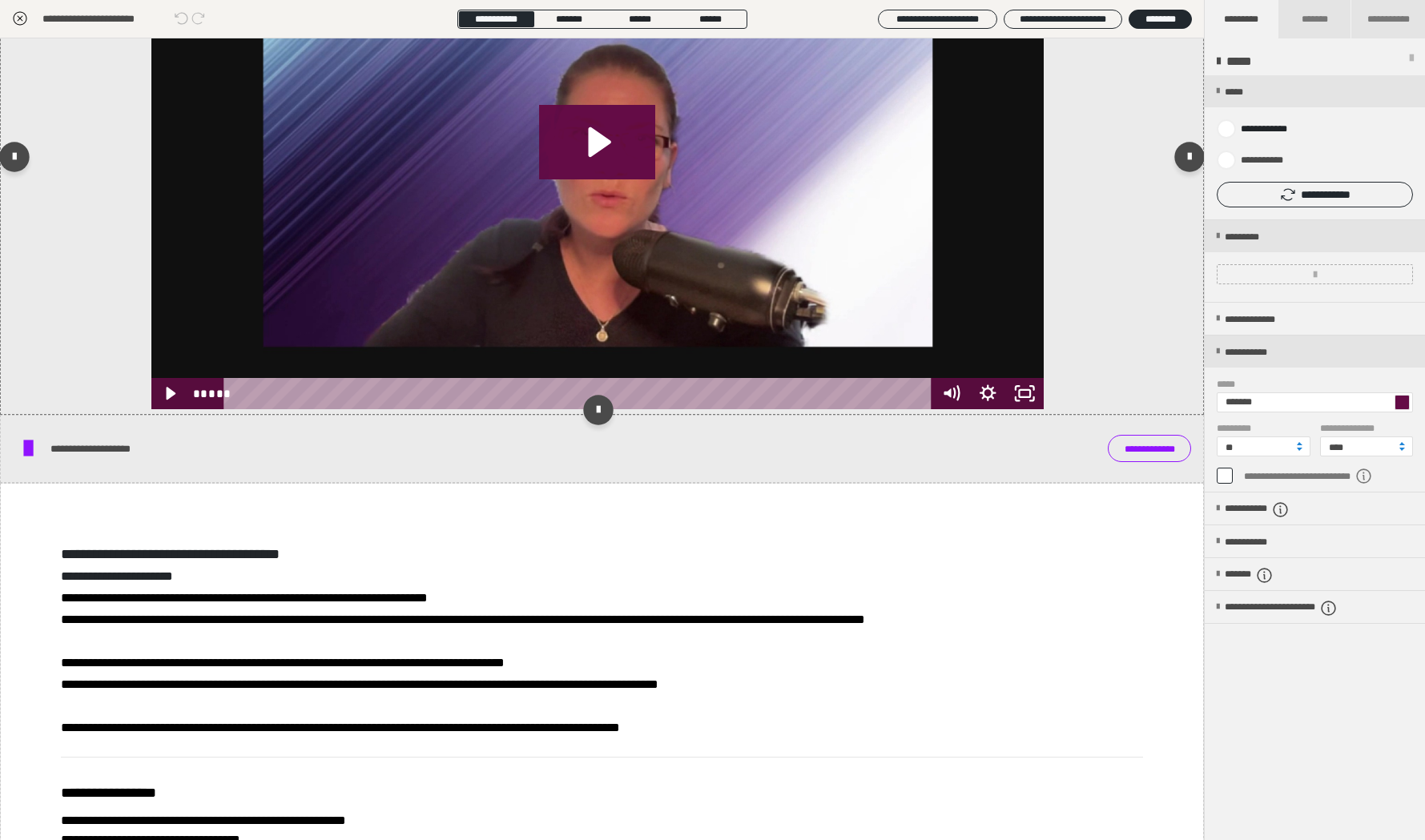 scroll, scrollTop: 471, scrollLeft: 0, axis: vertical 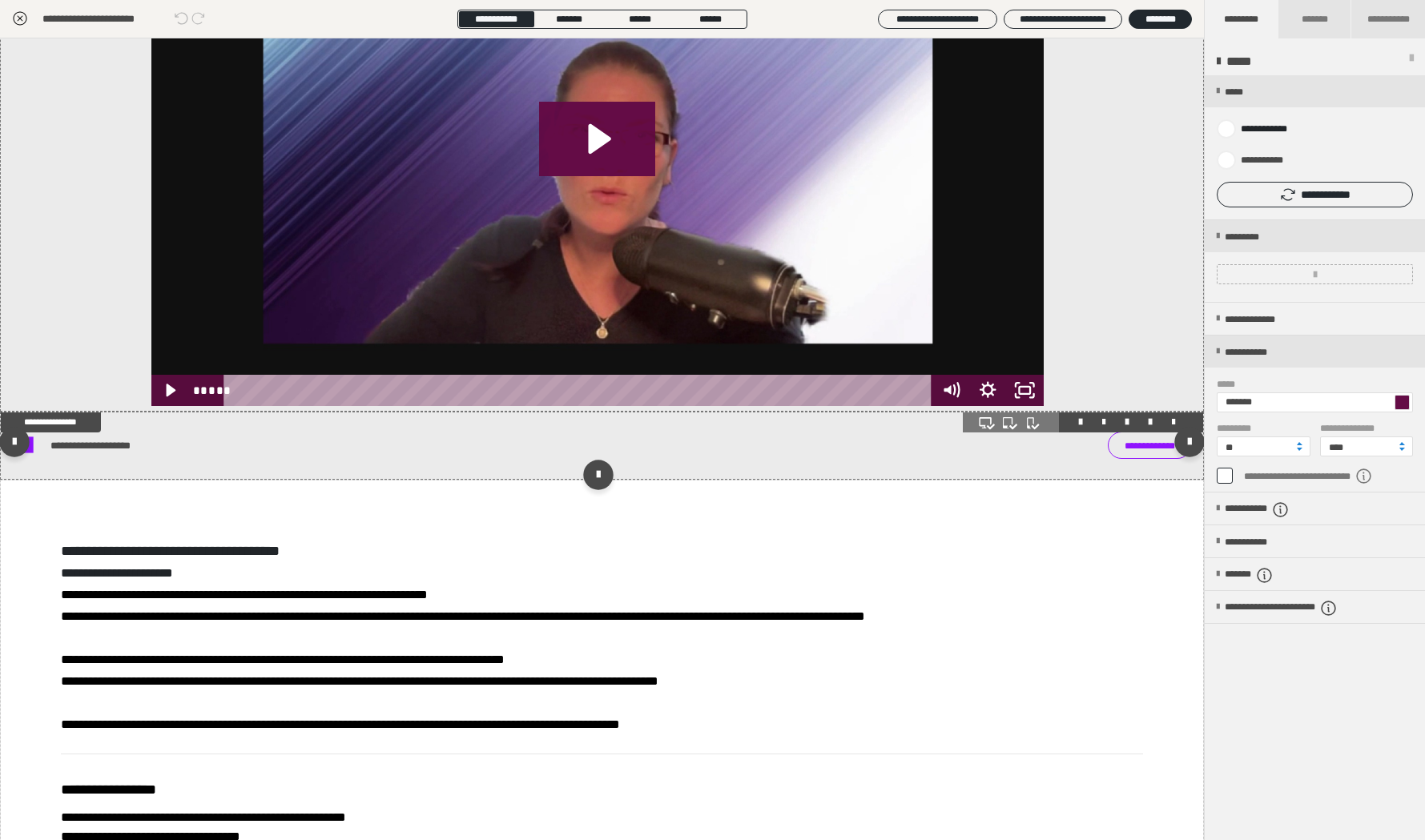 click on "**********" at bounding box center [602, 445] 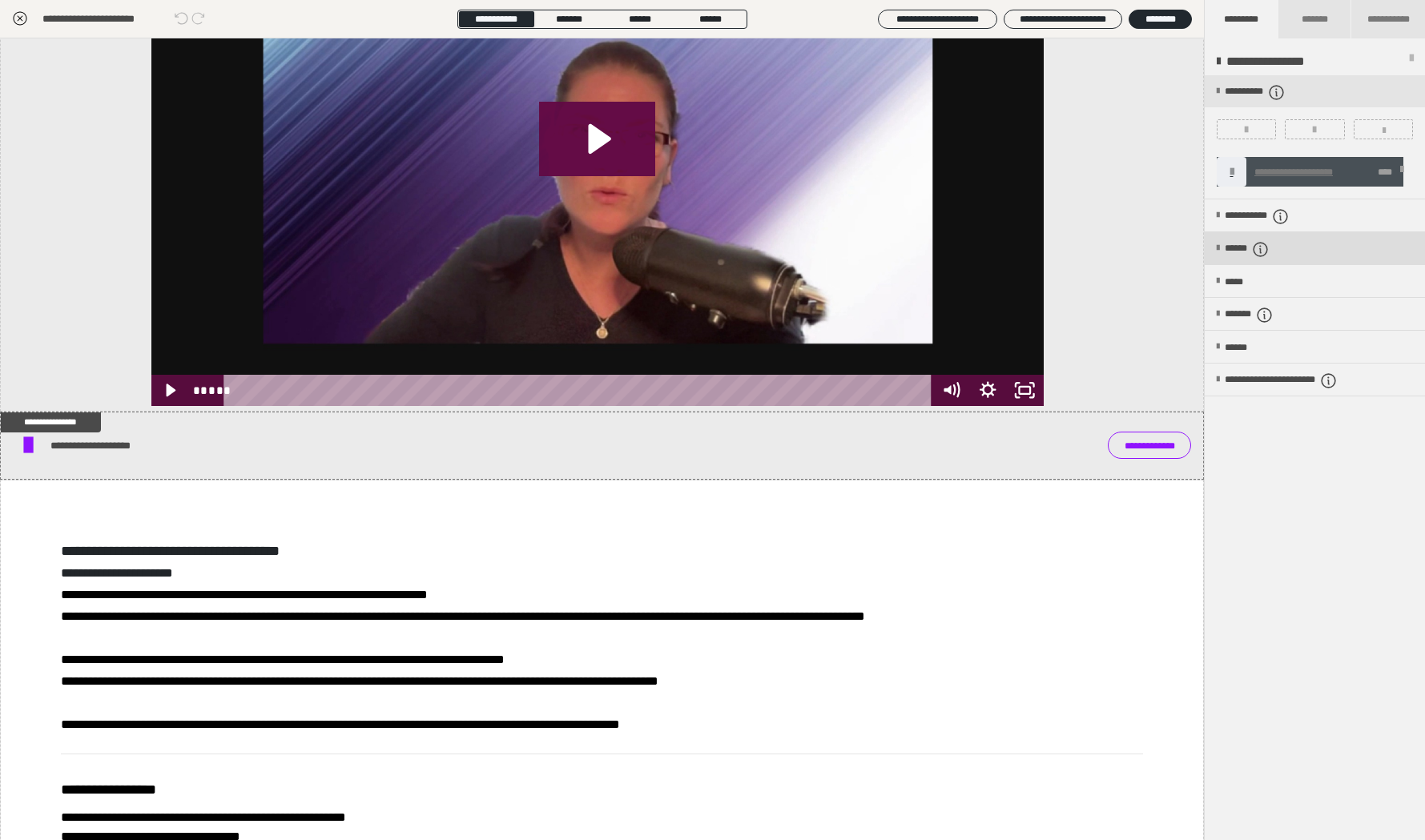 click on "******" at bounding box center (1259, 249) 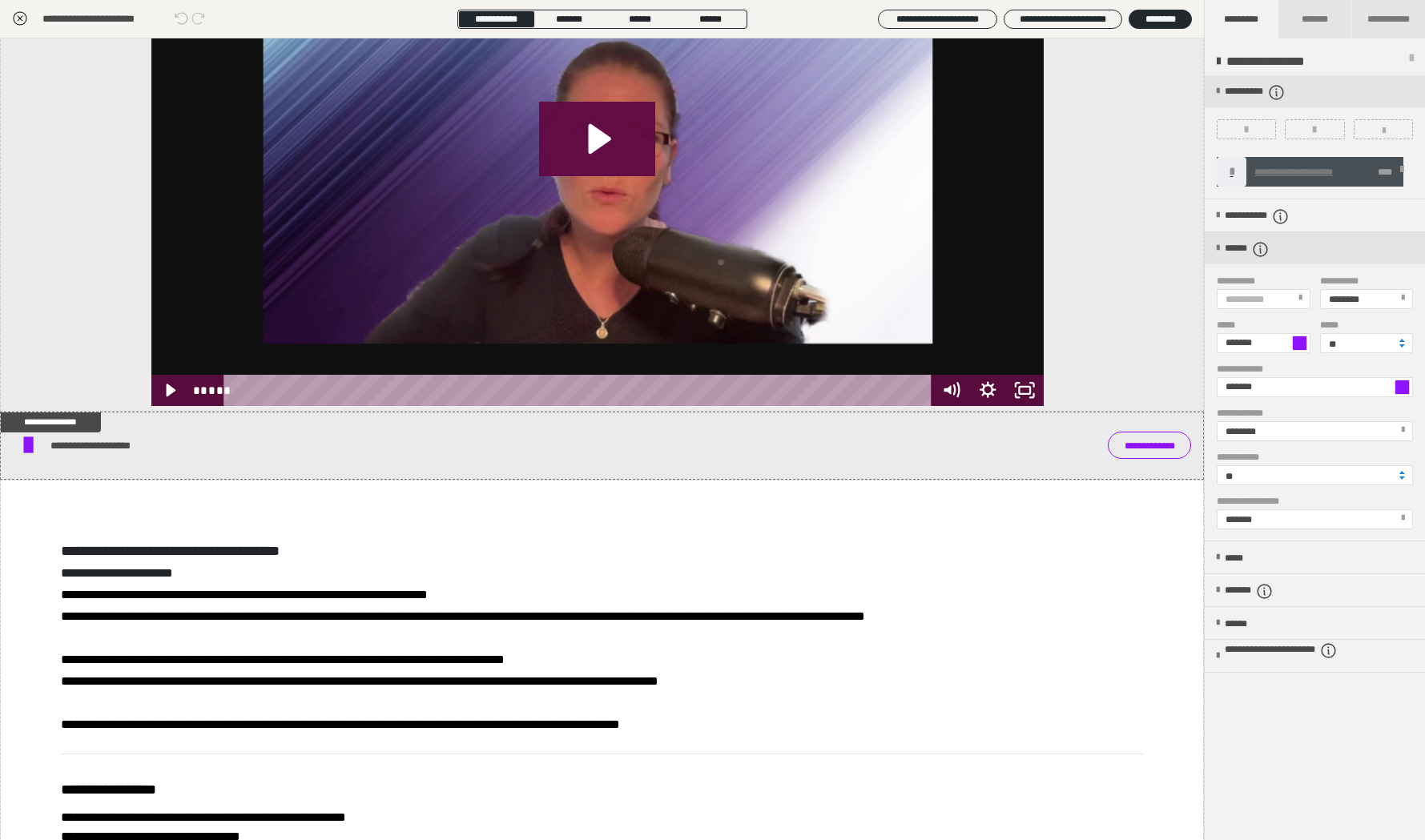 click at bounding box center (1299, 343) 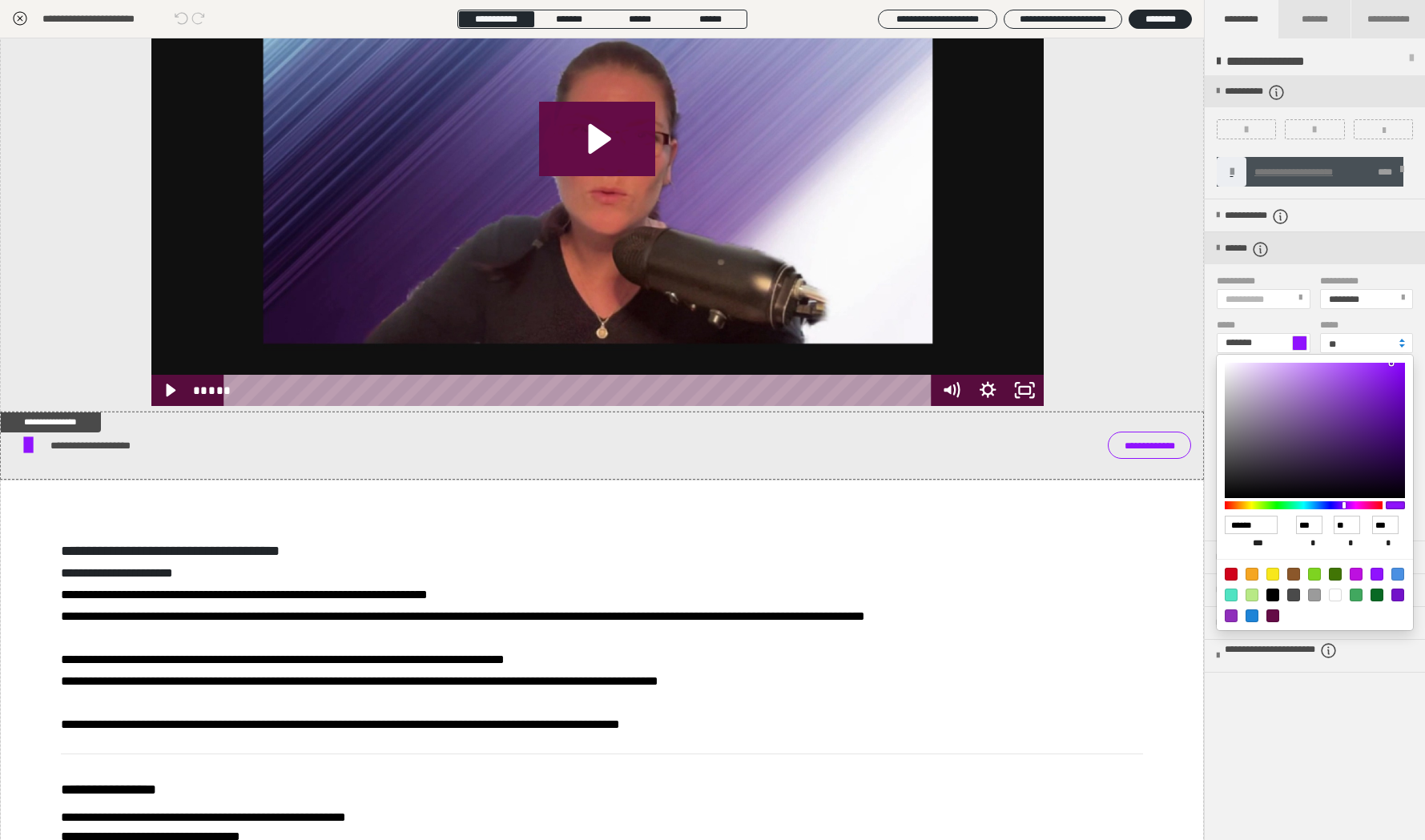 click at bounding box center [1273, 616] 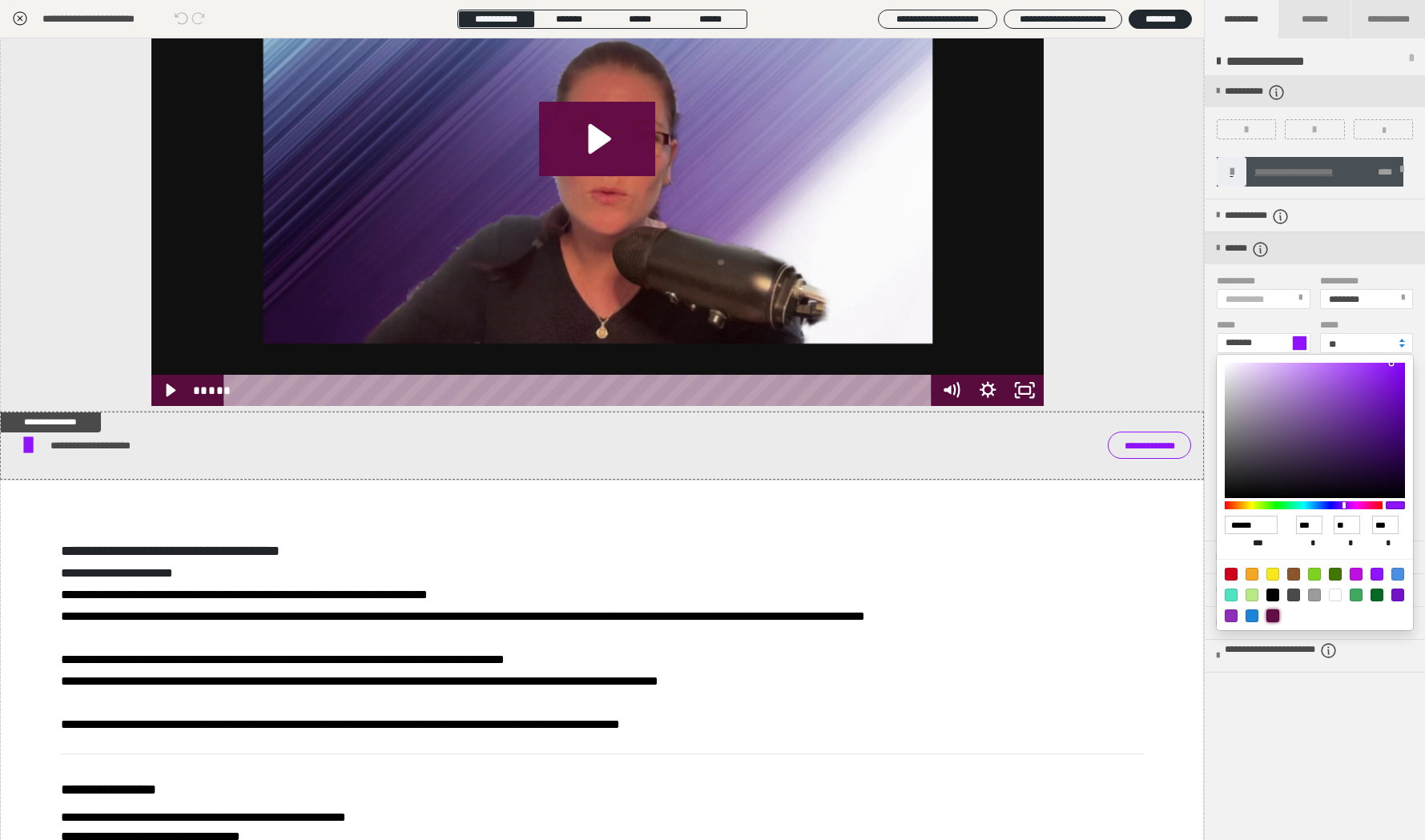 type on "*******" 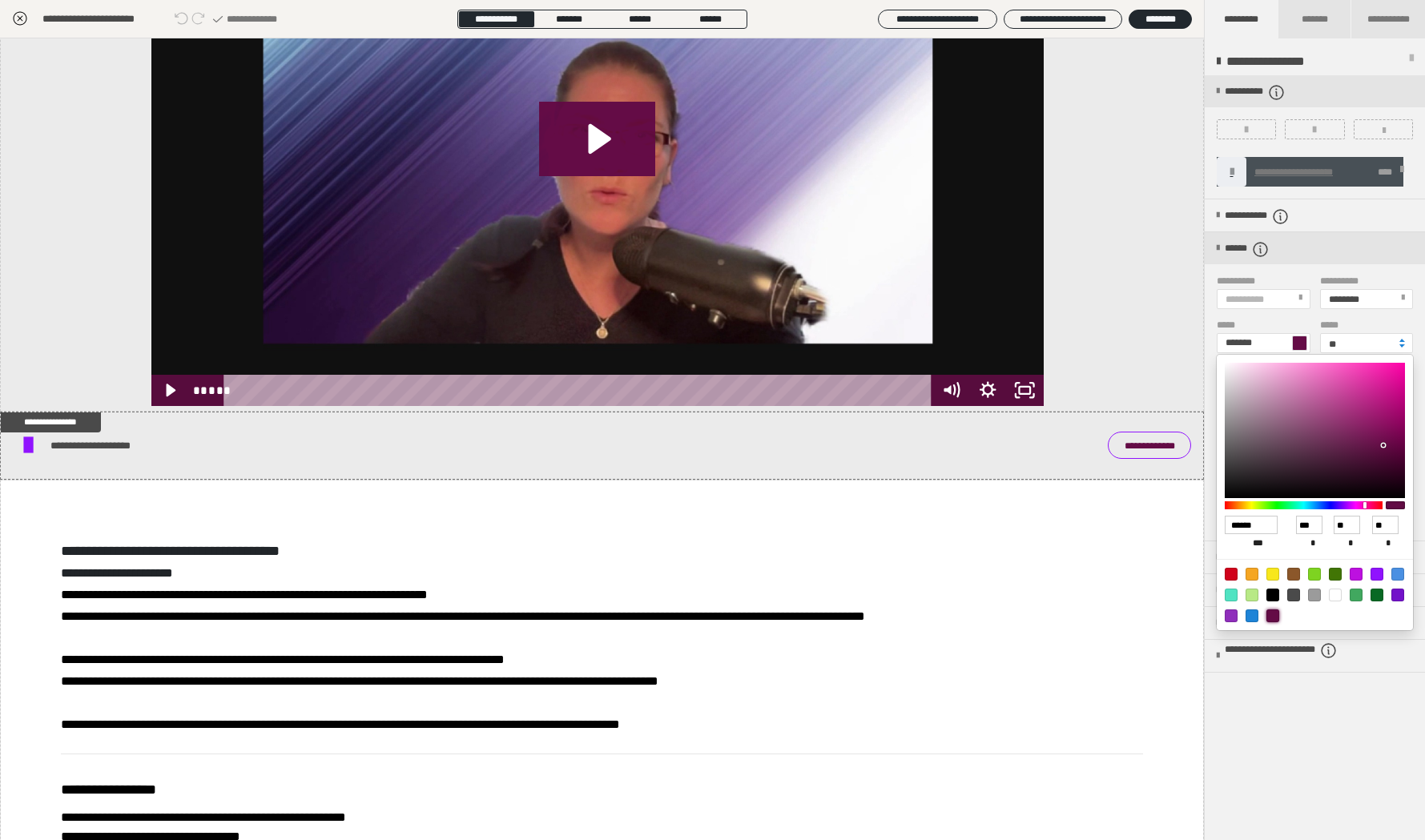 click at bounding box center [712, 420] 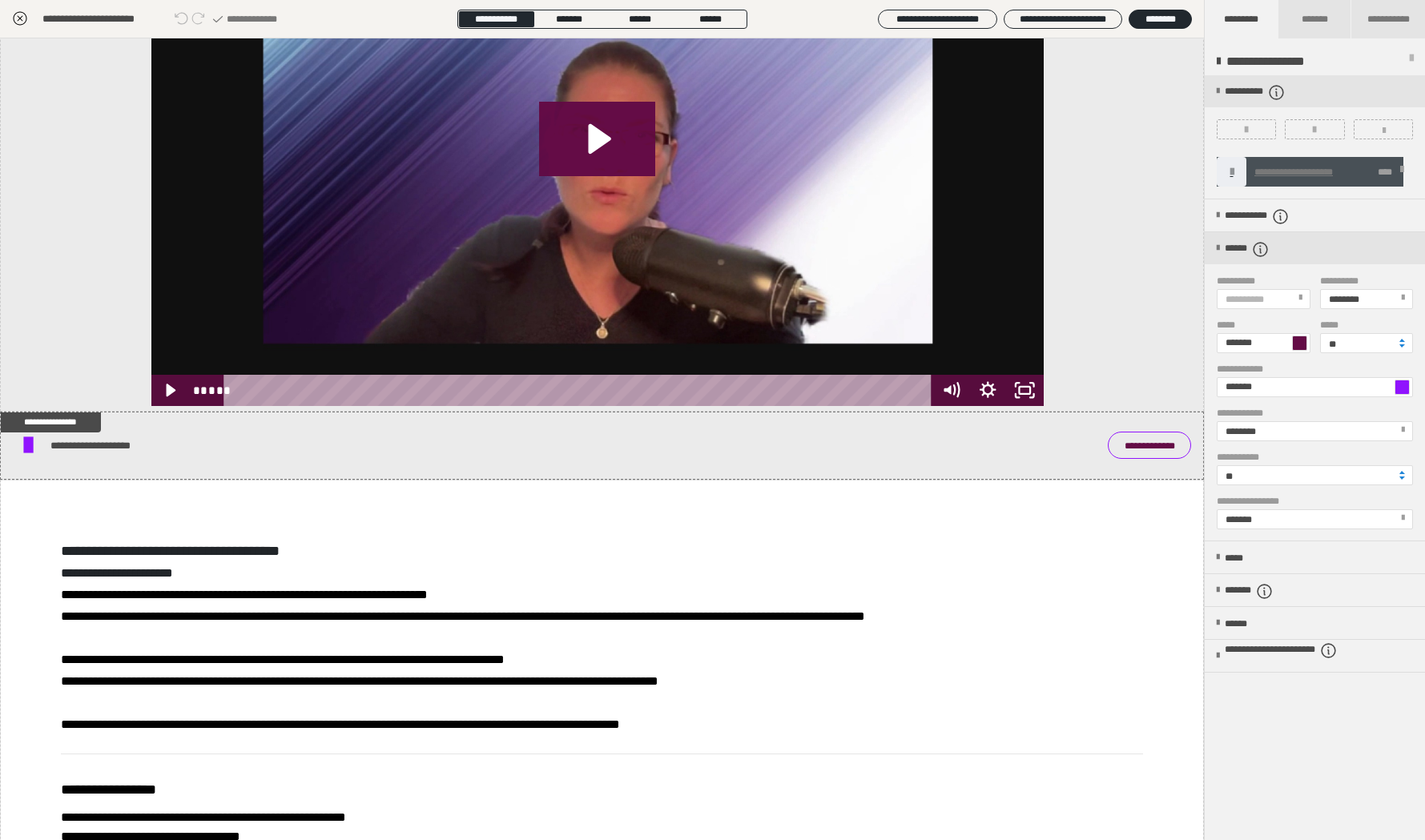 click at bounding box center (1402, 387) 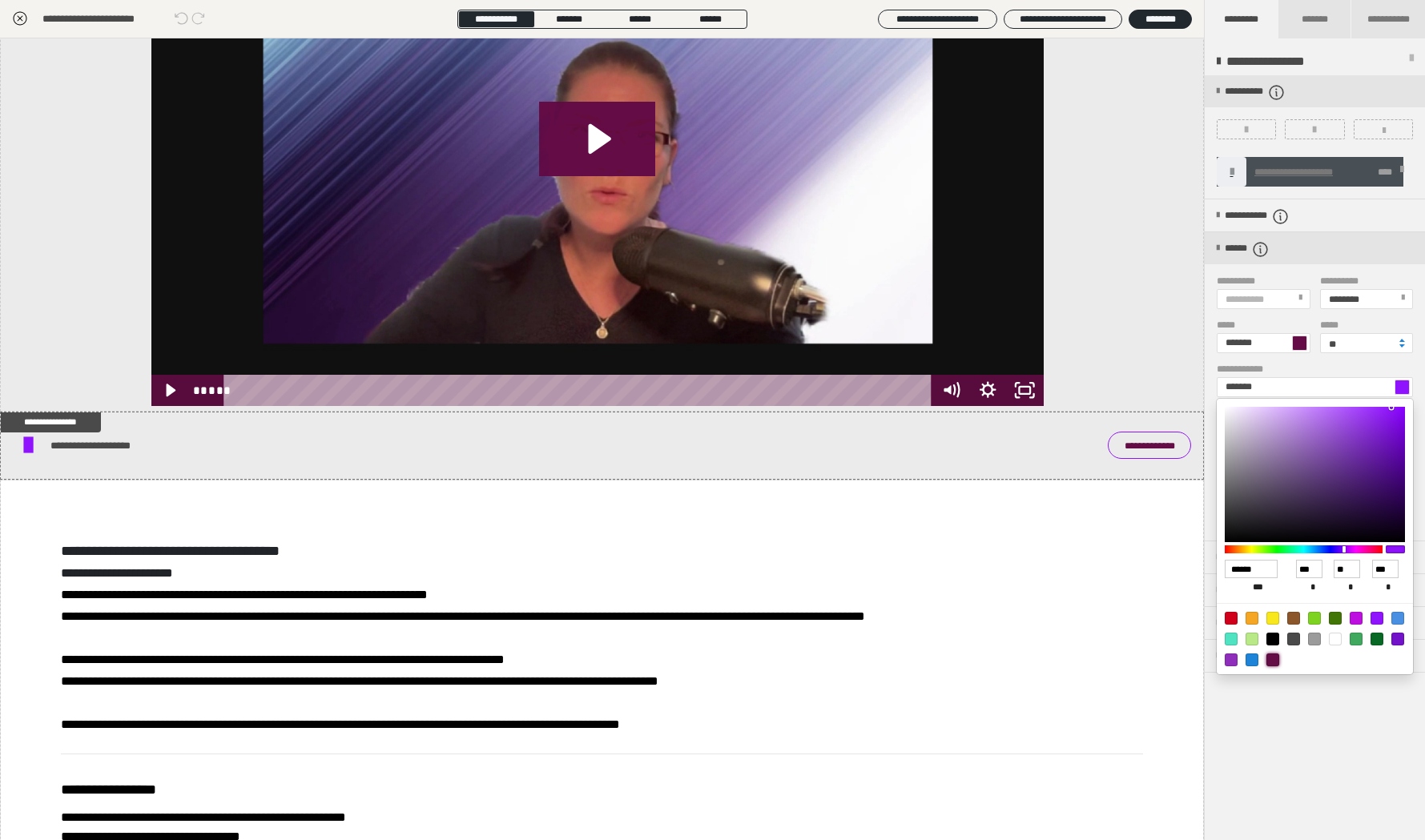 click at bounding box center (1273, 660) 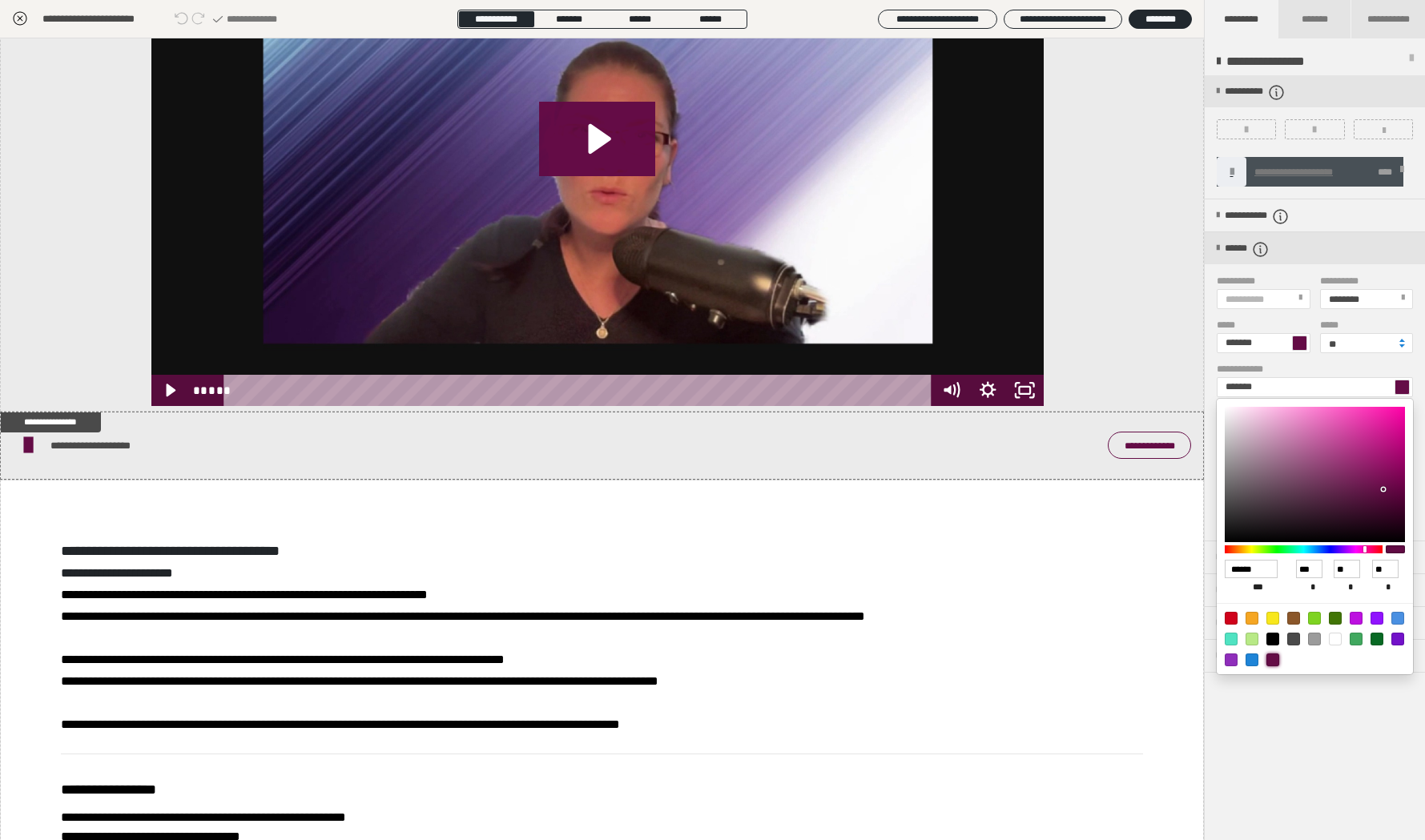 click at bounding box center [712, 420] 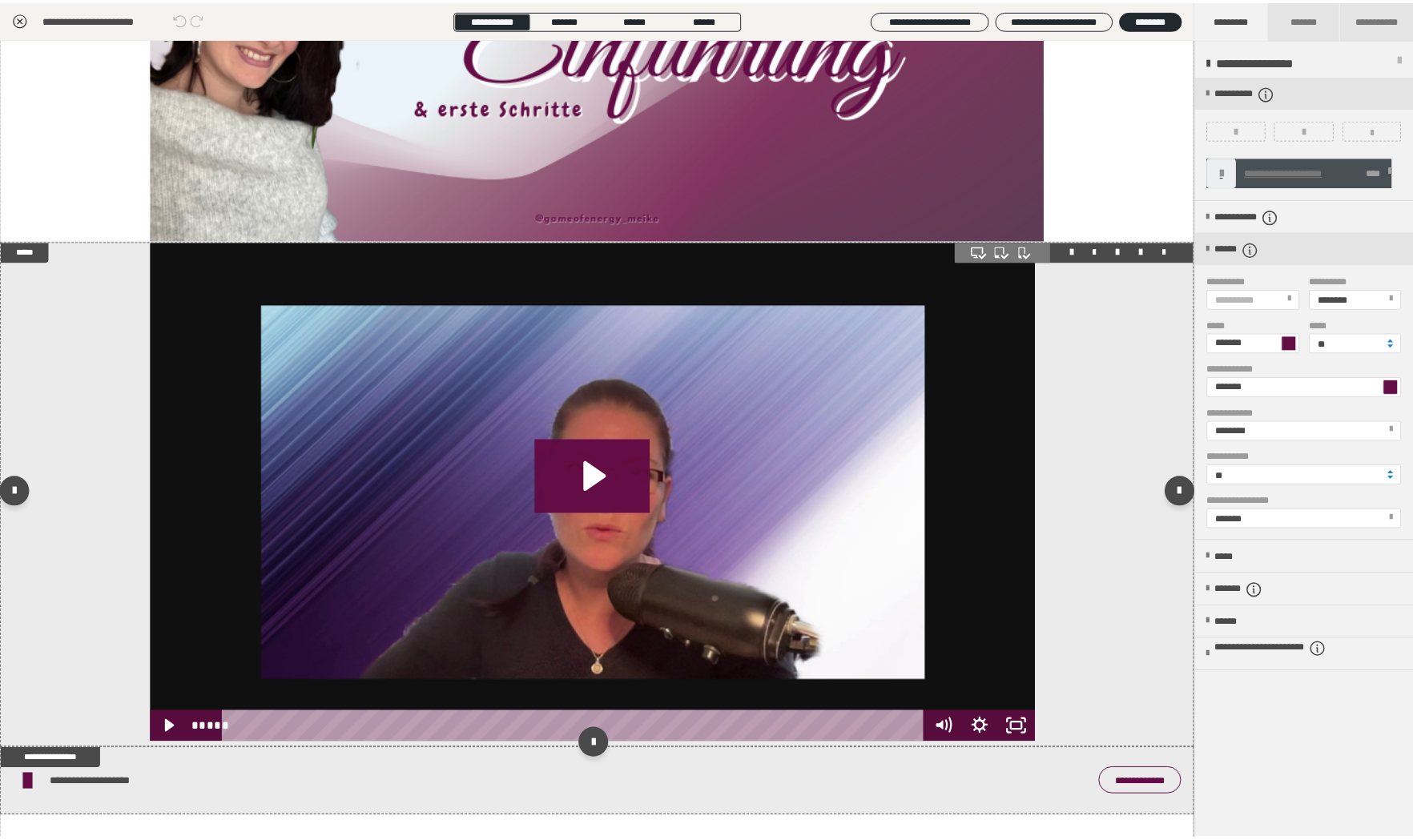 scroll, scrollTop: 0, scrollLeft: 0, axis: both 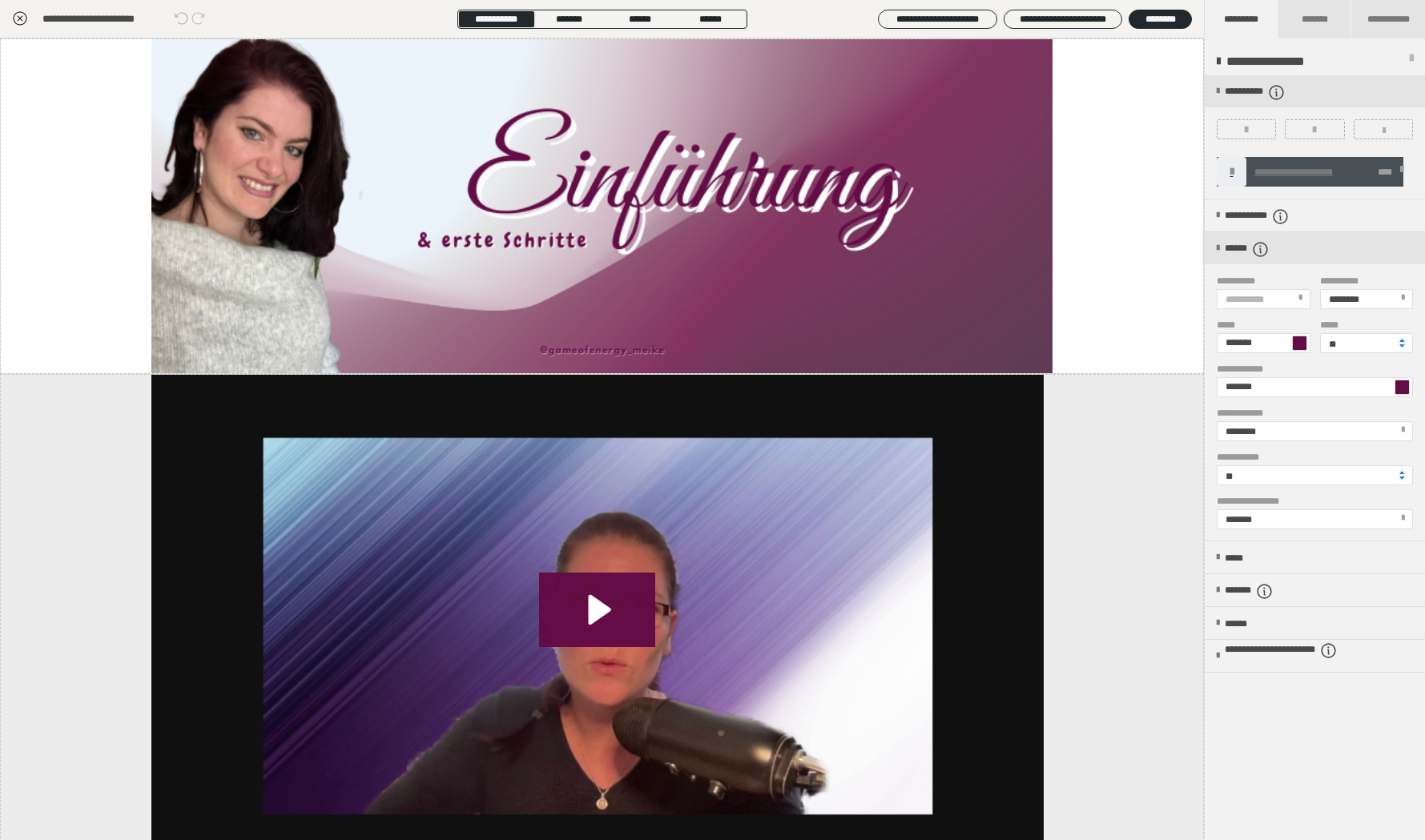 click 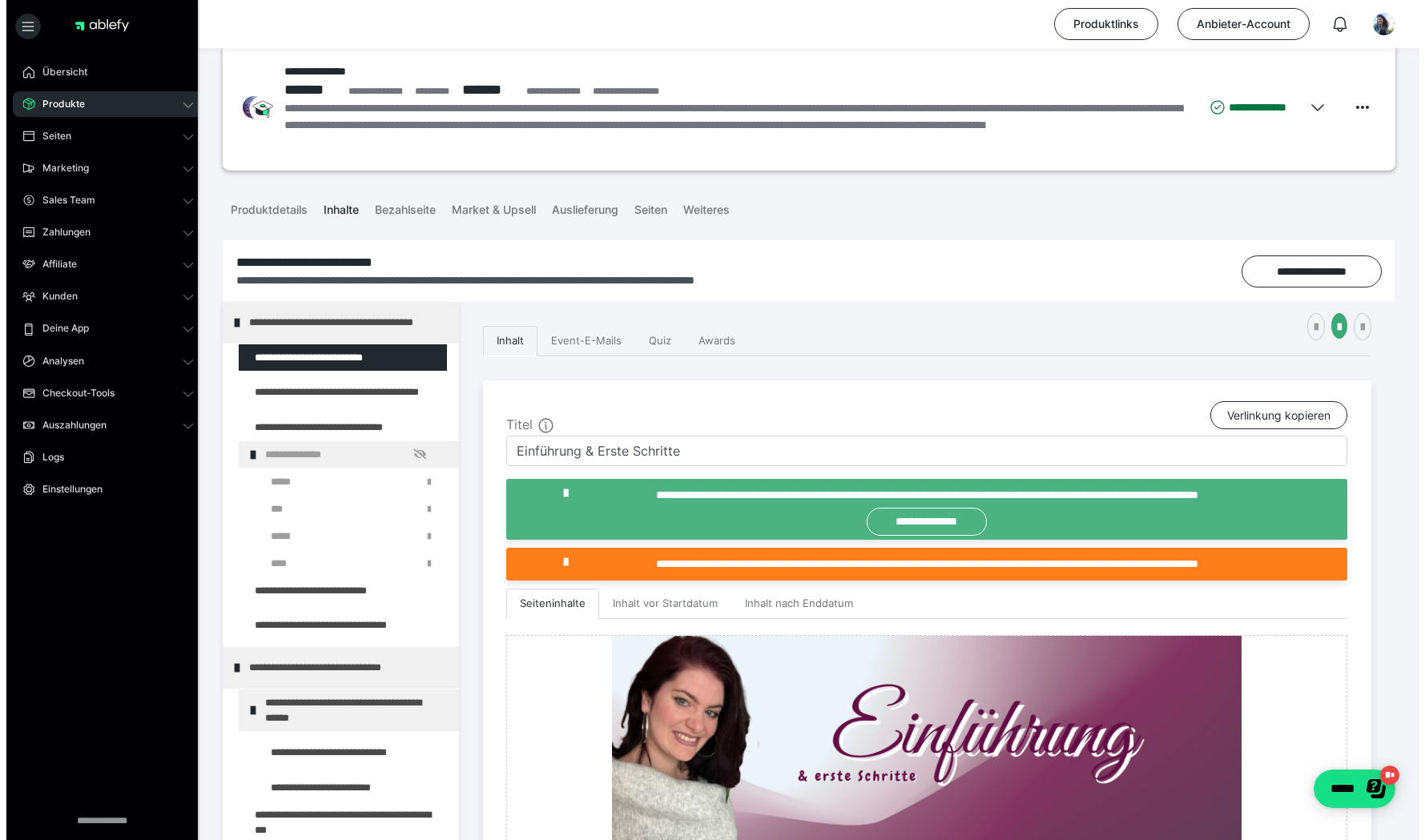 scroll, scrollTop: 203, scrollLeft: 0, axis: vertical 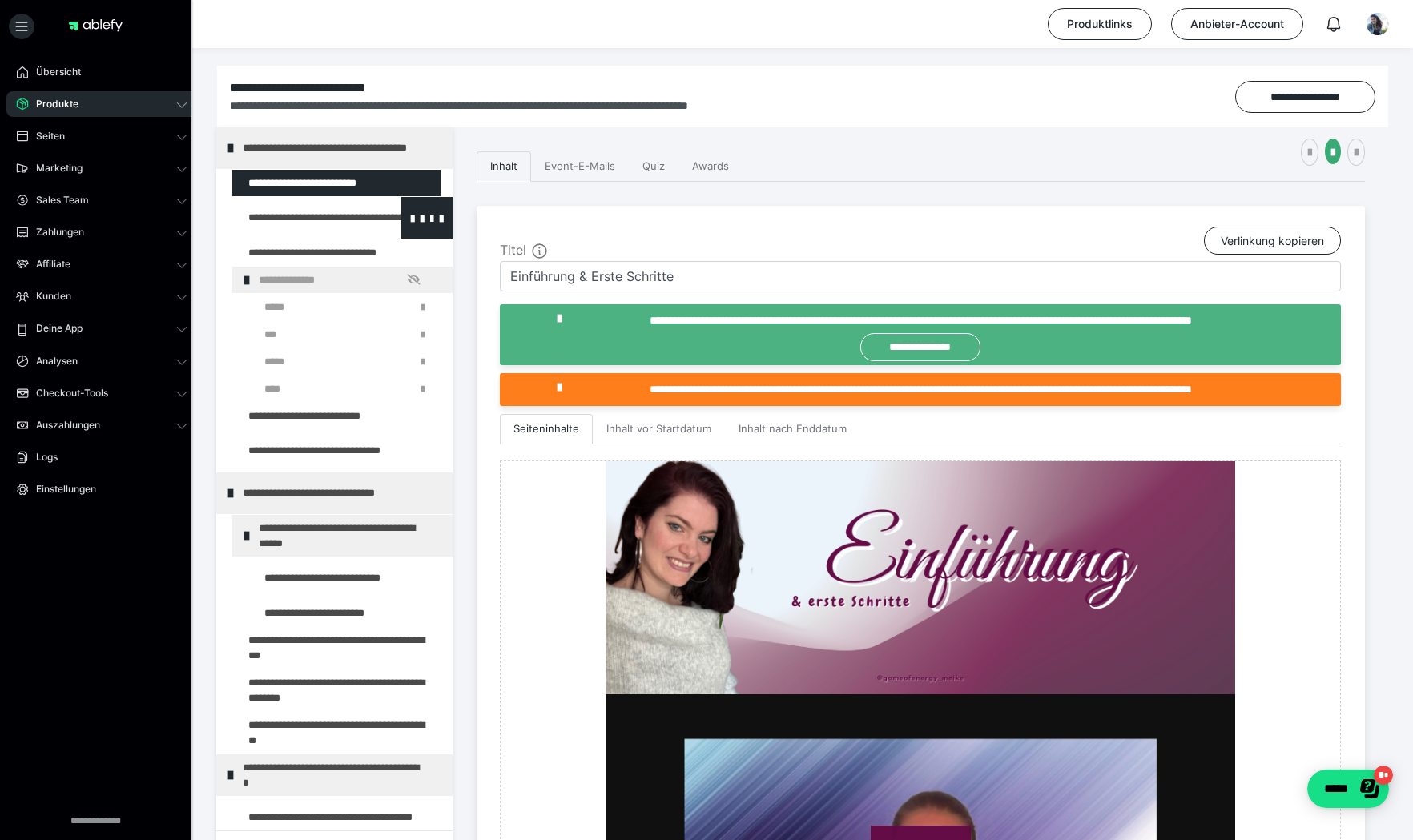click at bounding box center (300, 218) 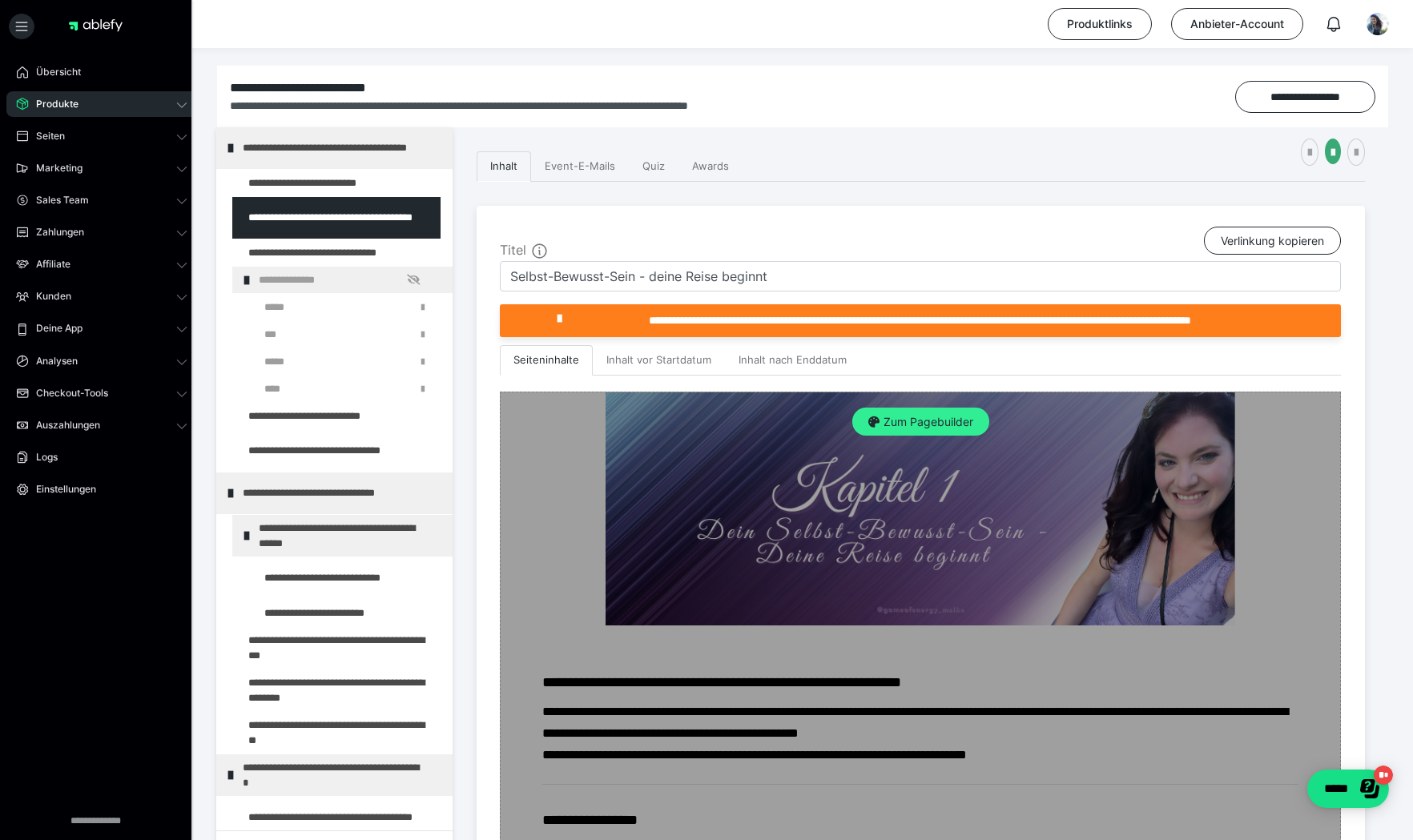 click on "Zum Pagebuilder" at bounding box center [920, 422] 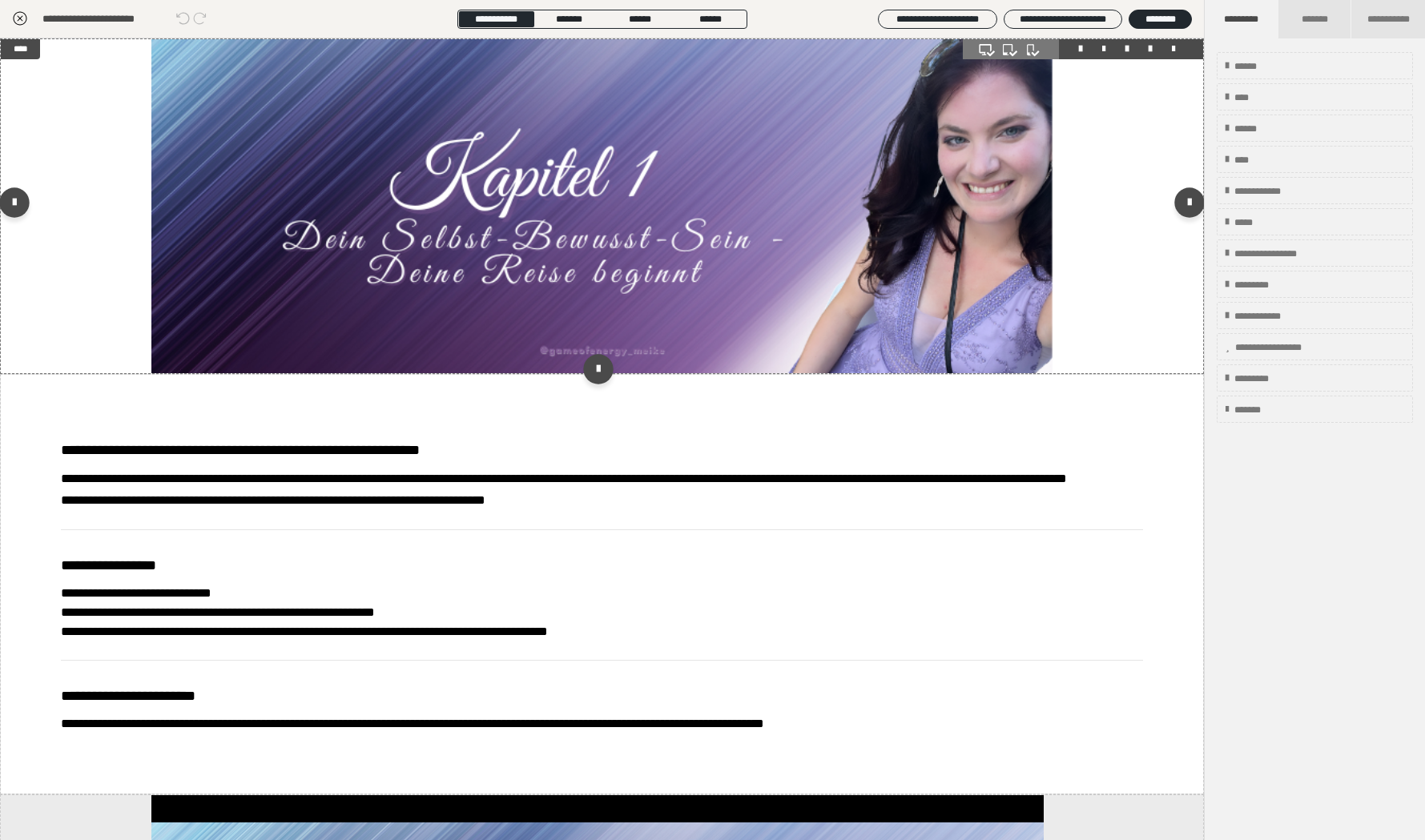 click at bounding box center [602, 206] 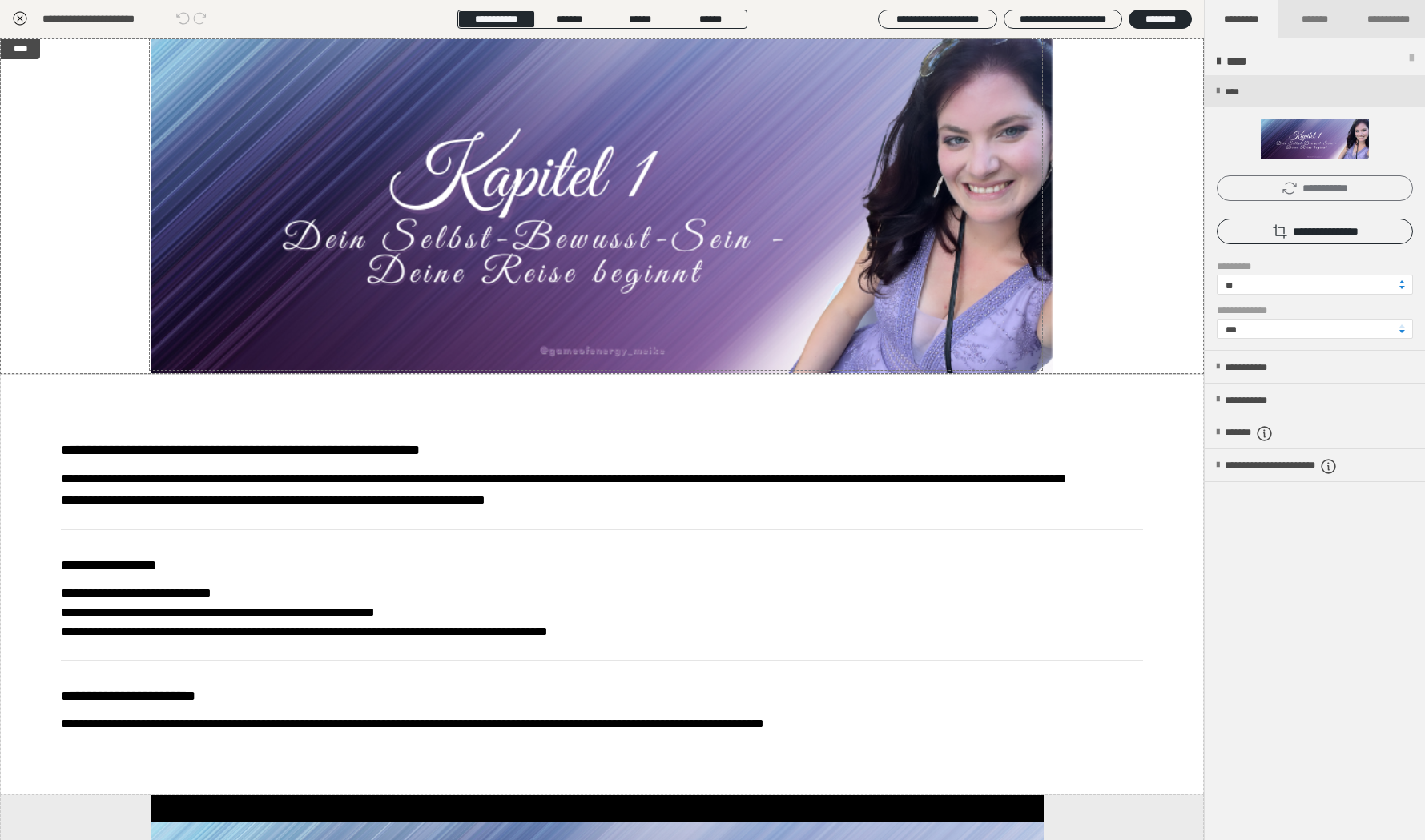 click on "**********" at bounding box center [1314, 188] 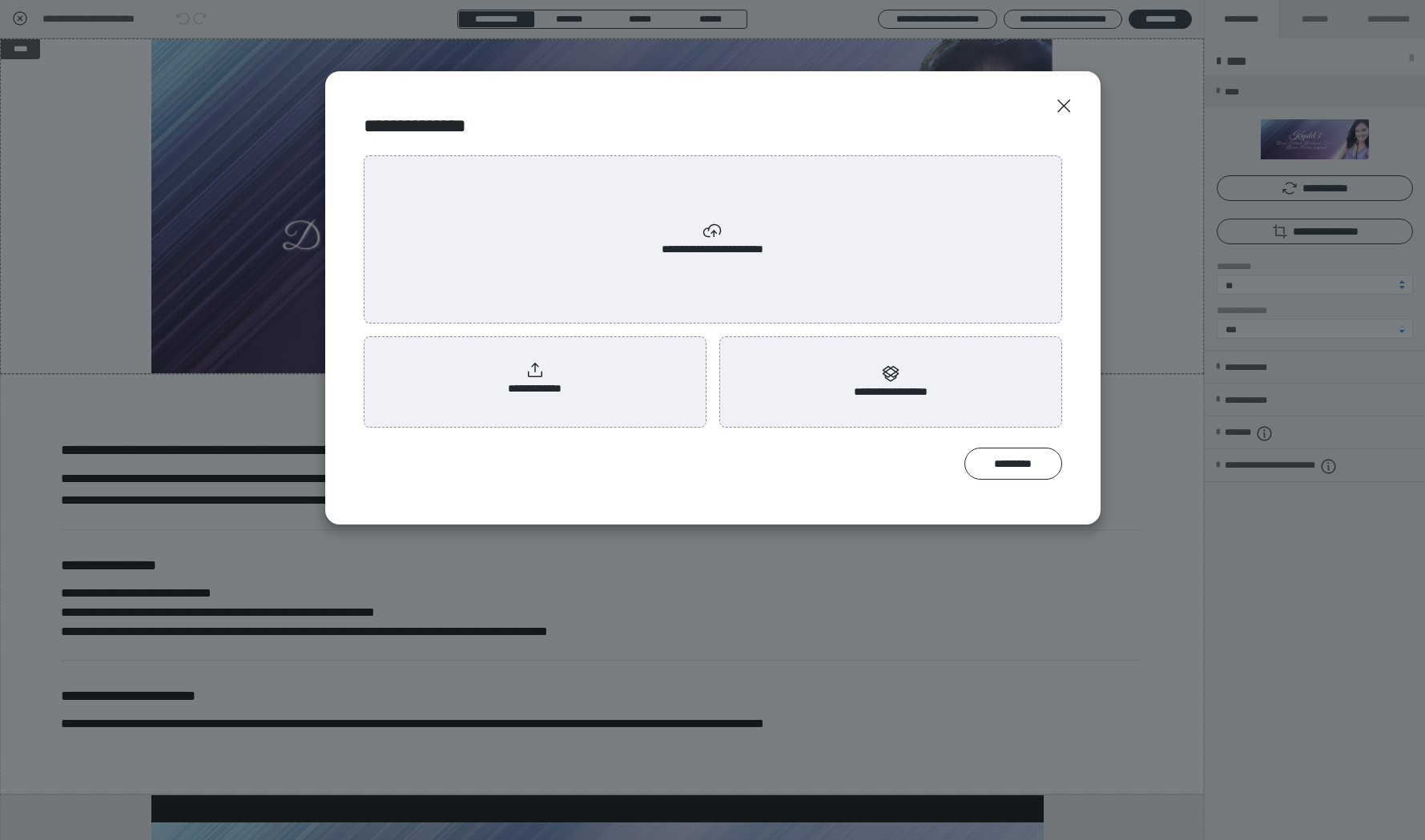 click on "**********" at bounding box center [713, 239] 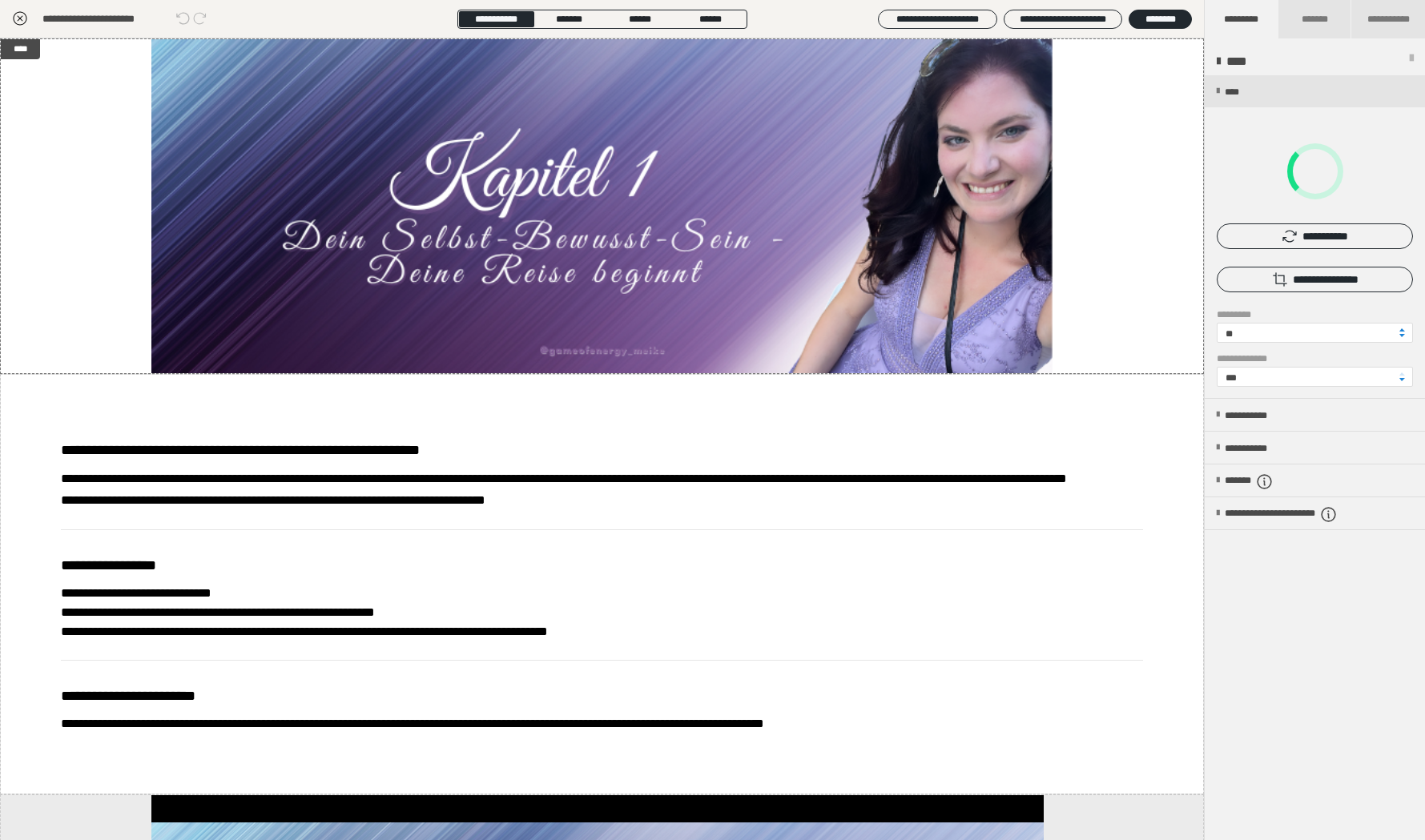 scroll, scrollTop: 0, scrollLeft: 0, axis: both 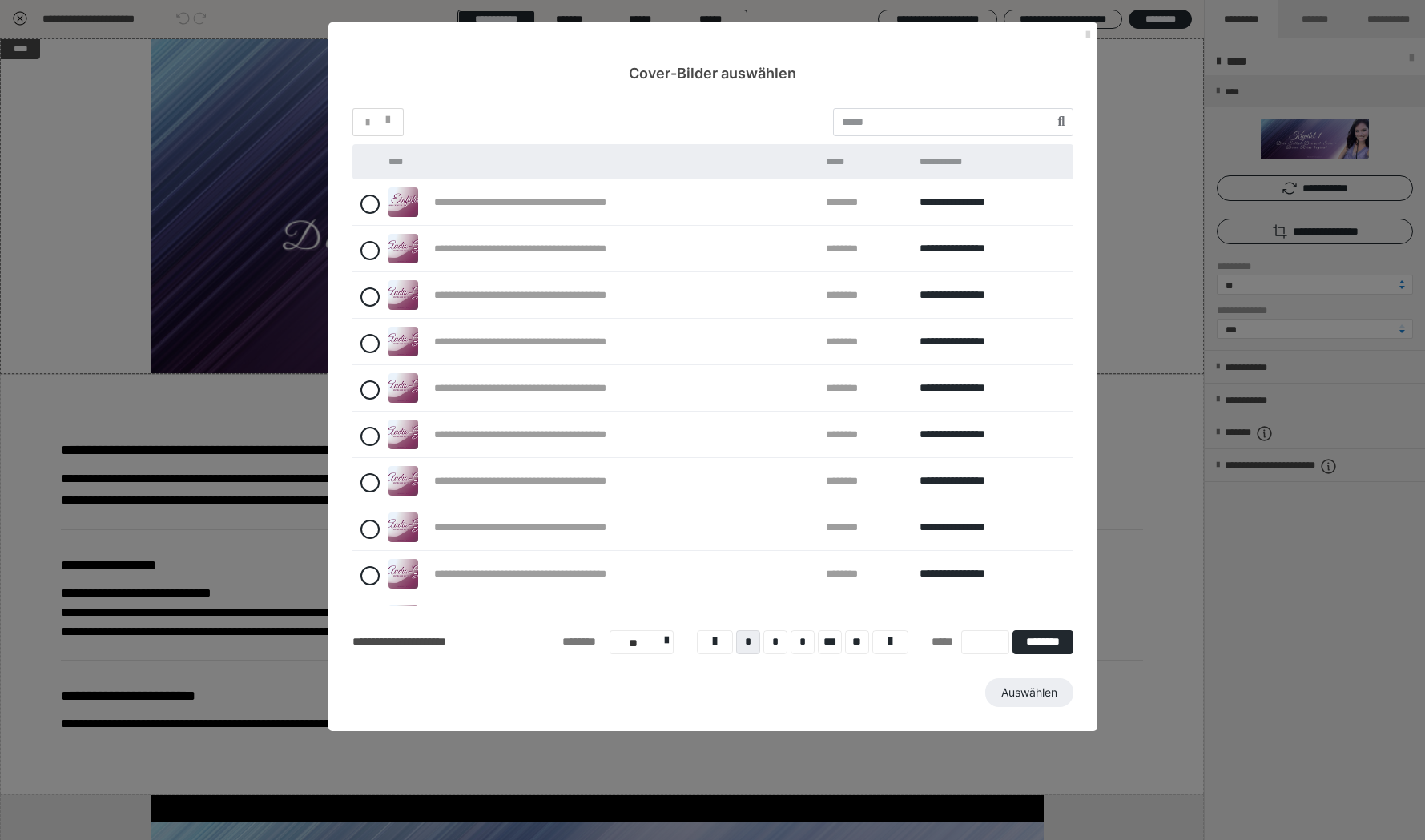 click at bounding box center [1088, 35] 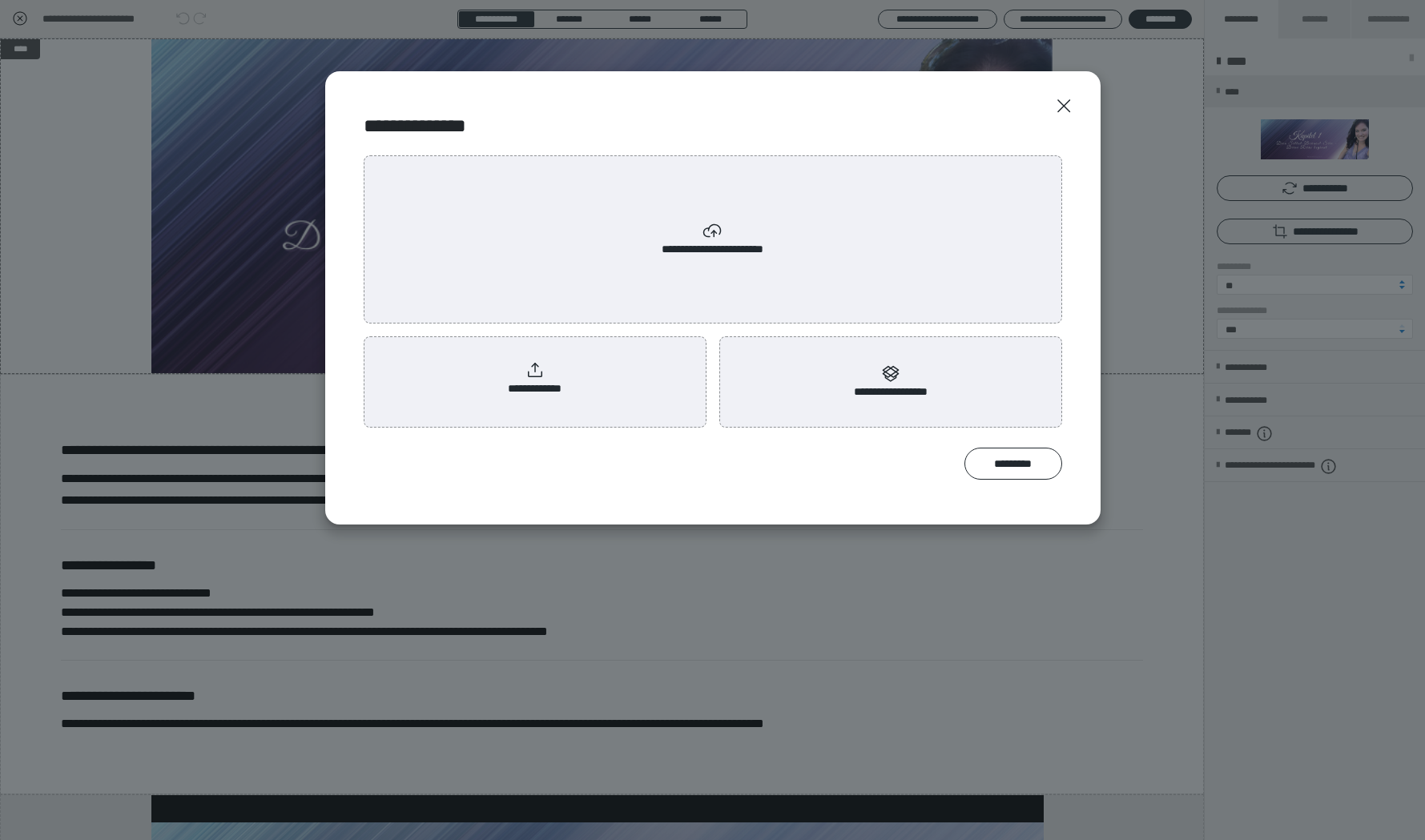 click on "**********" at bounding box center [535, 379] 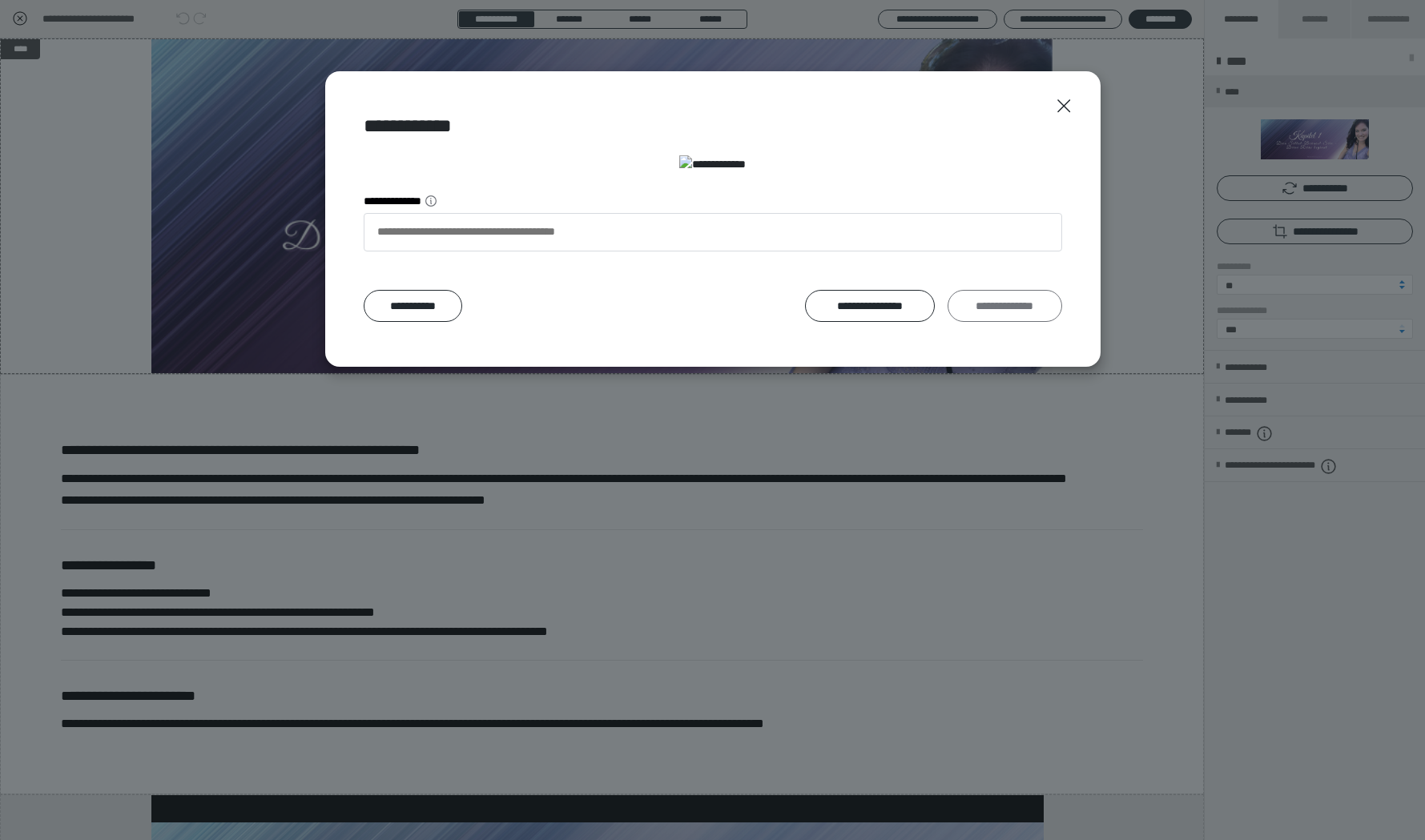 click on "**********" at bounding box center (1004, 306) 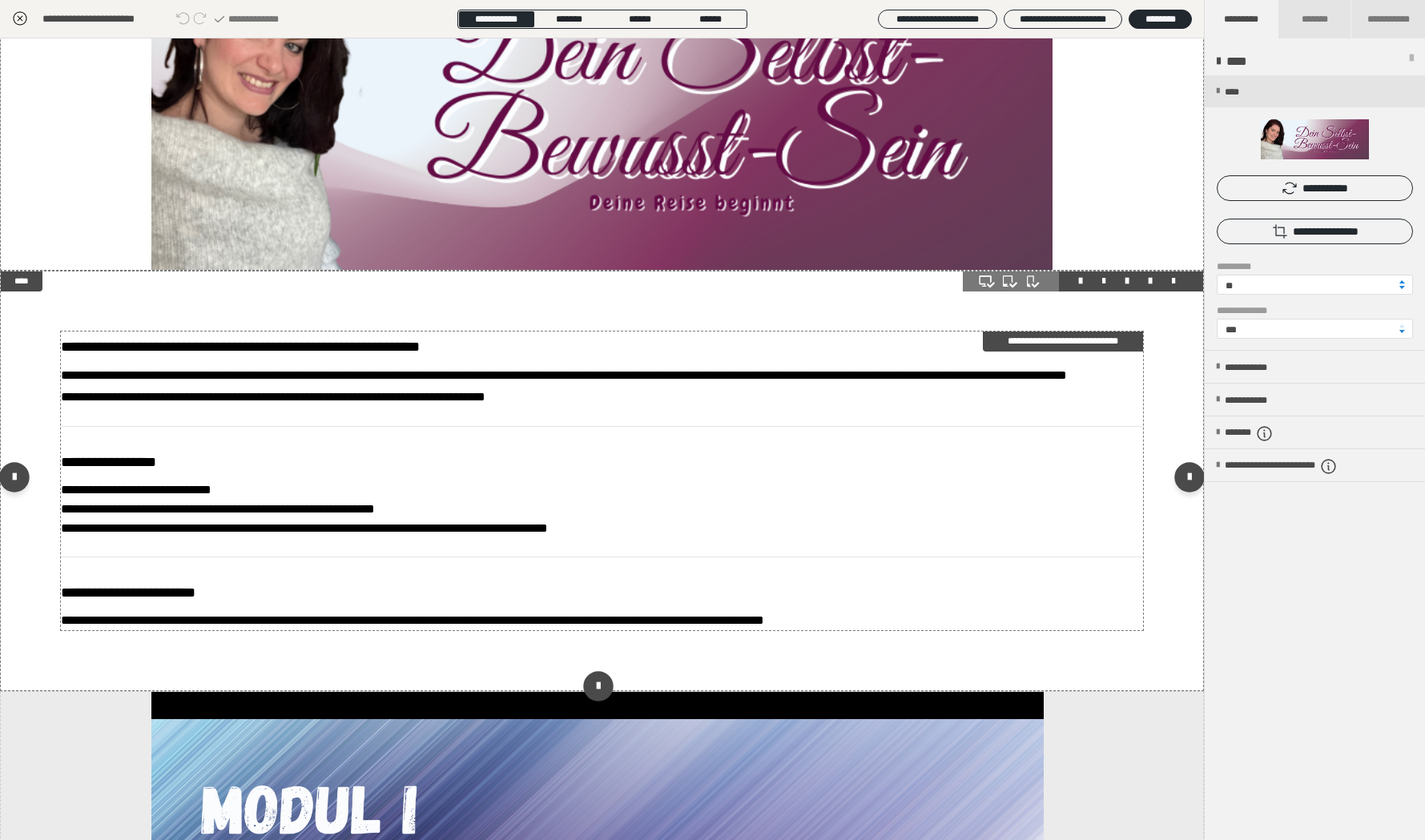 scroll, scrollTop: 543, scrollLeft: 0, axis: vertical 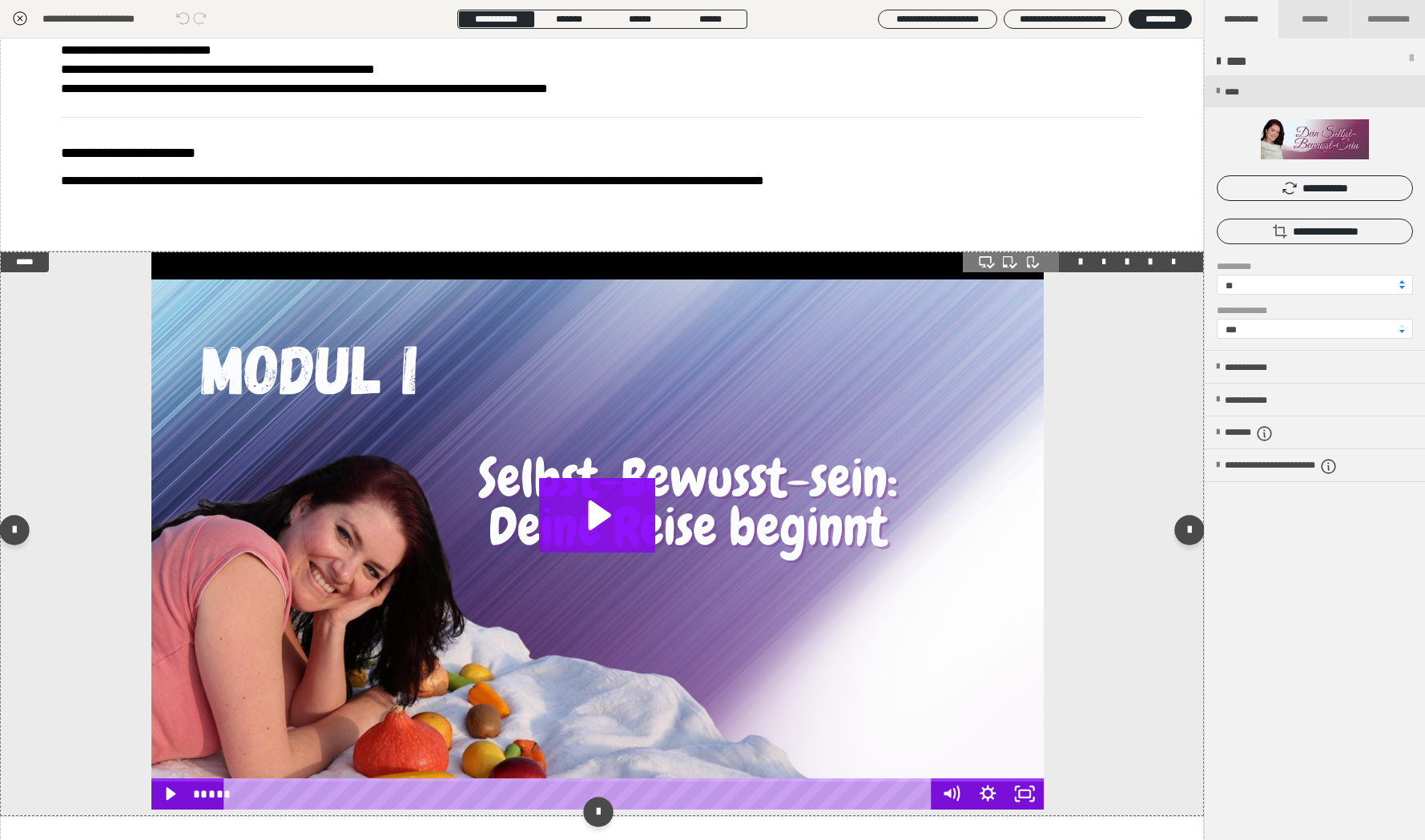 click at bounding box center [598, 531] 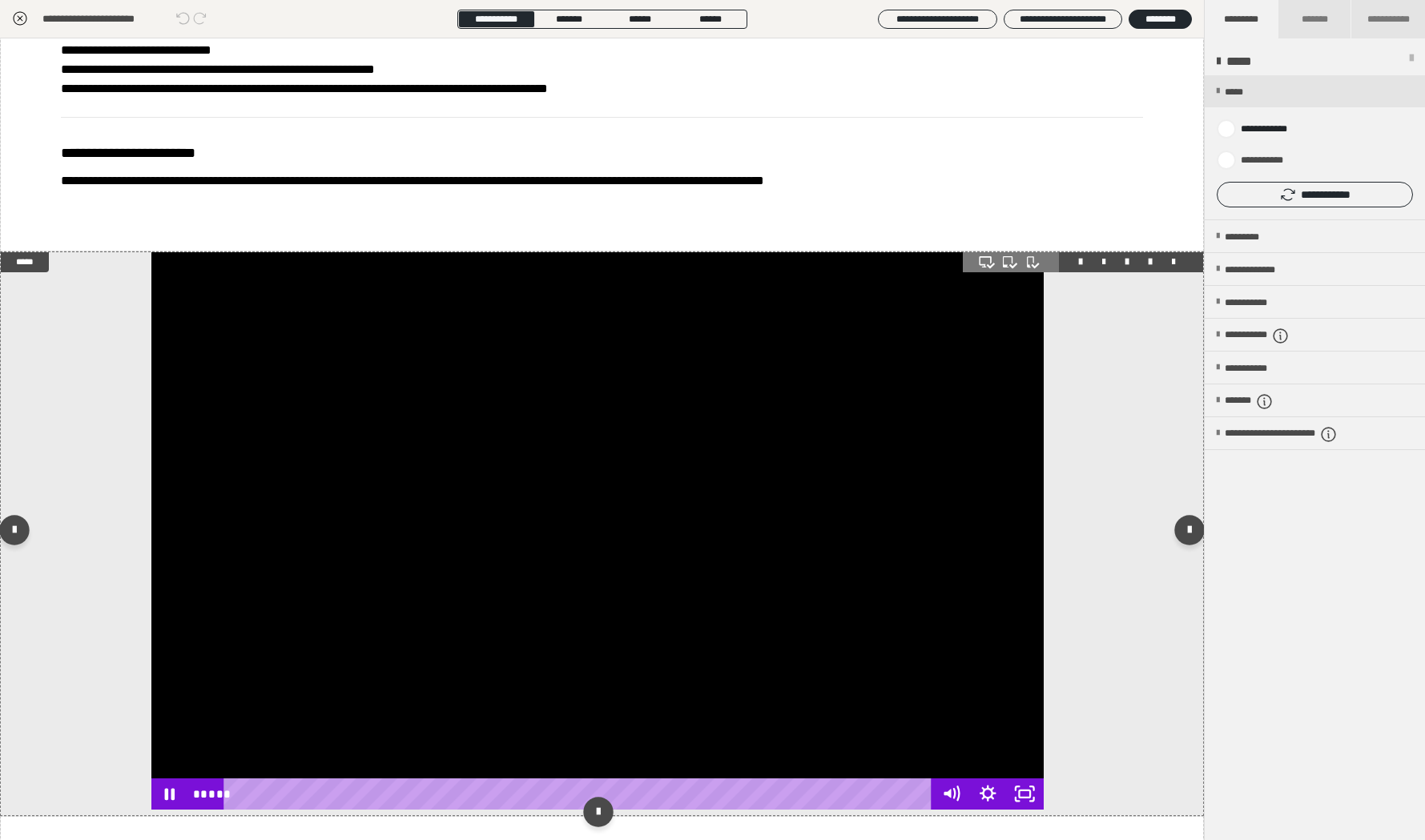 click at bounding box center [598, 531] 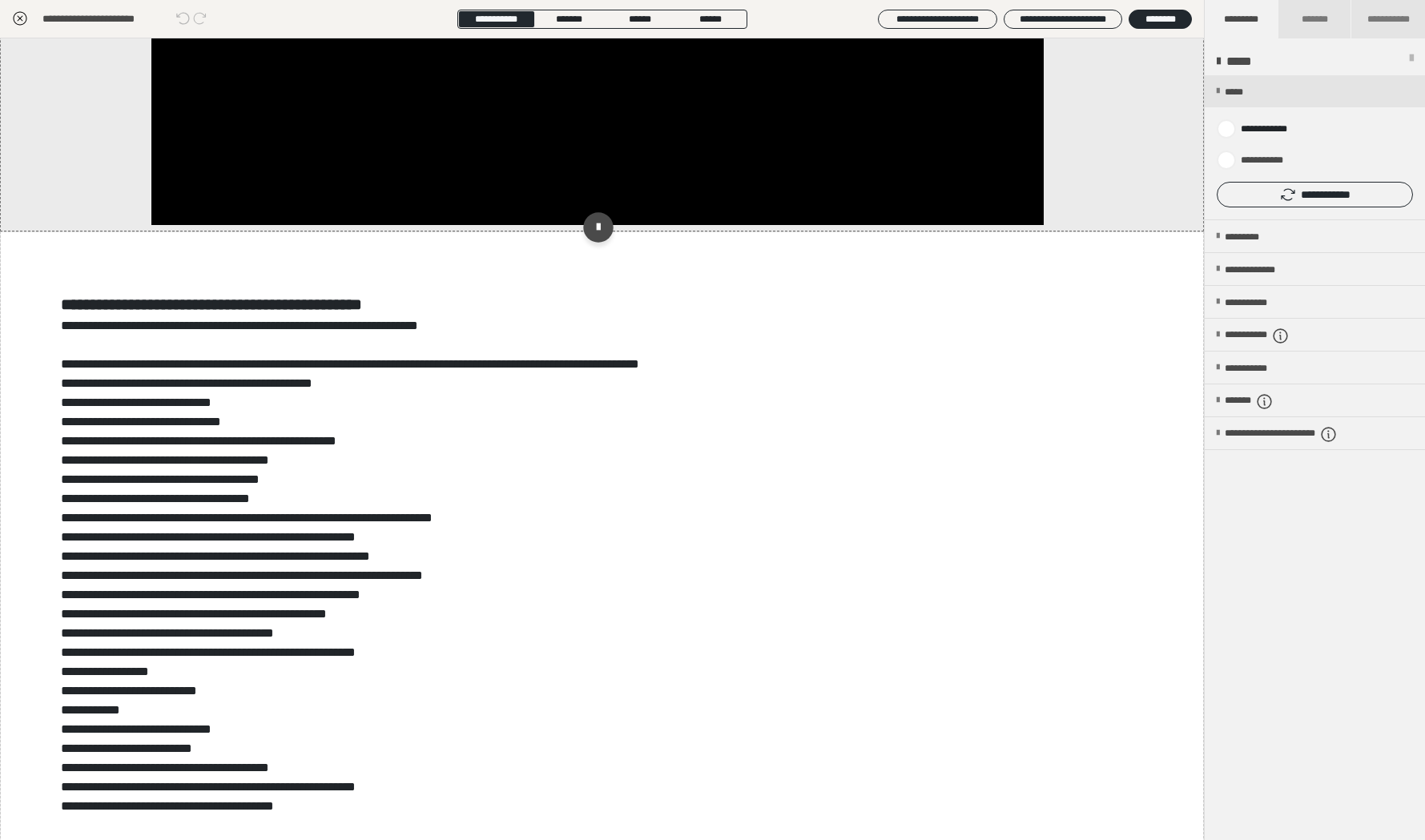 scroll, scrollTop: 834, scrollLeft: 0, axis: vertical 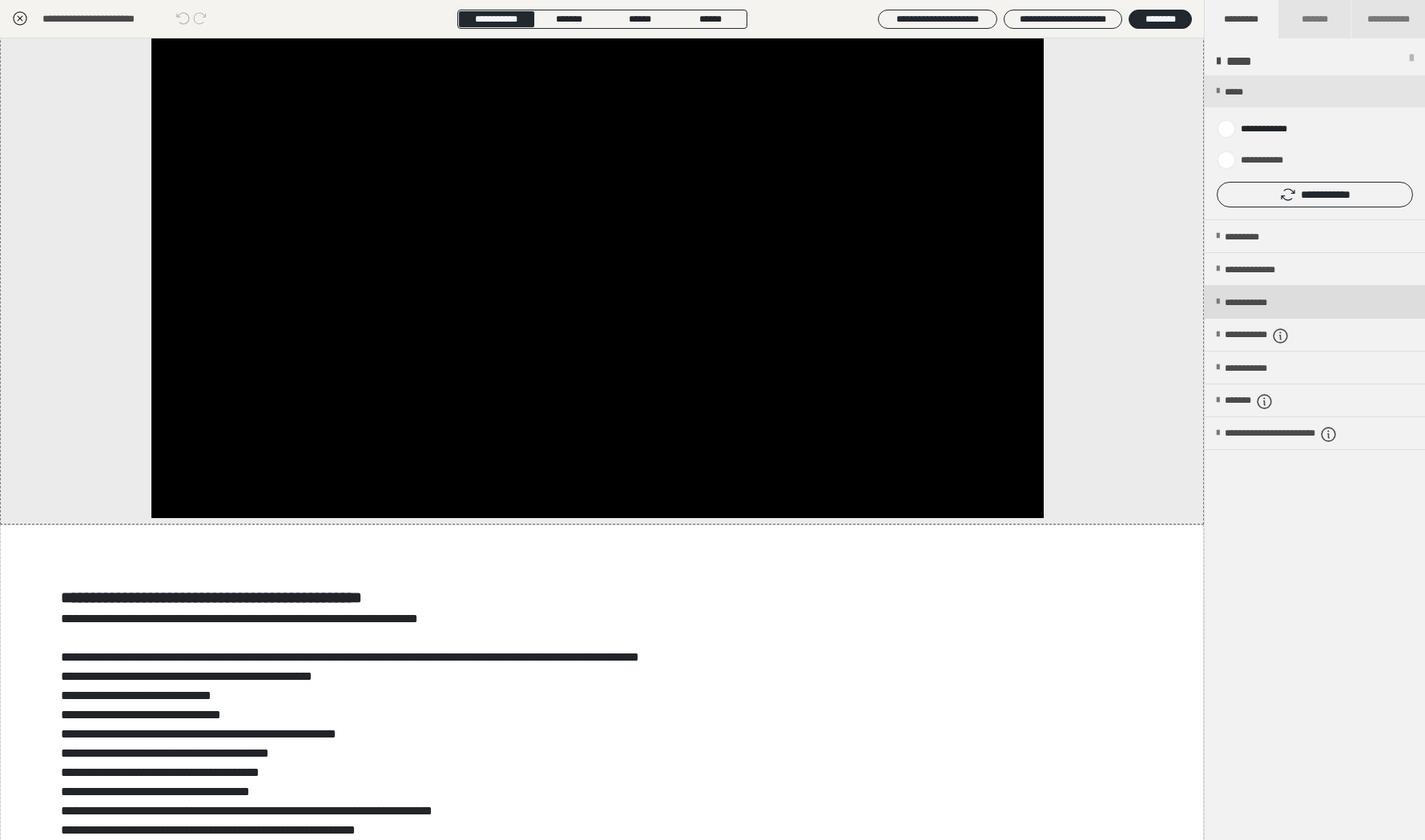 click on "**********" at bounding box center [1260, 303] 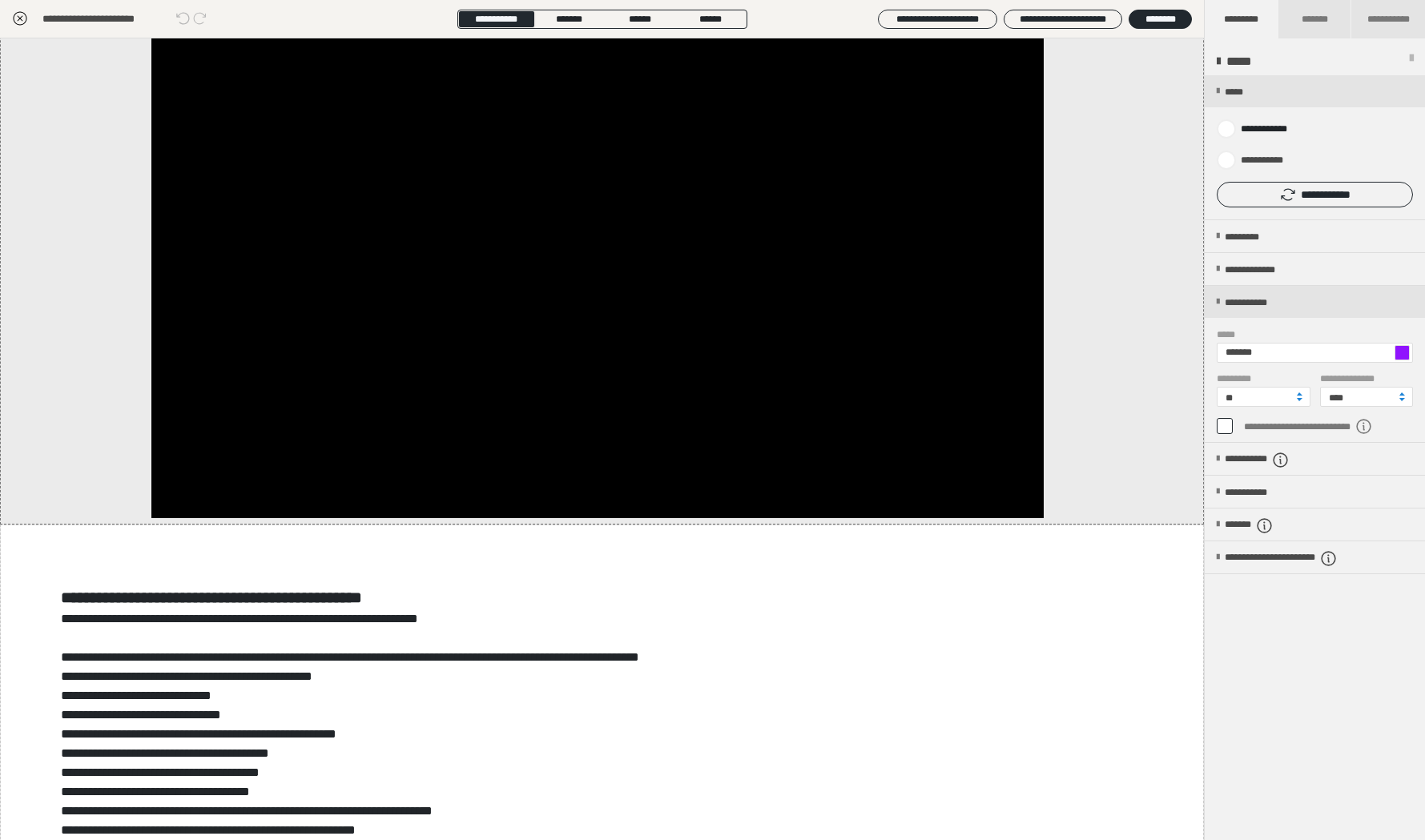 click at bounding box center [1402, 352] 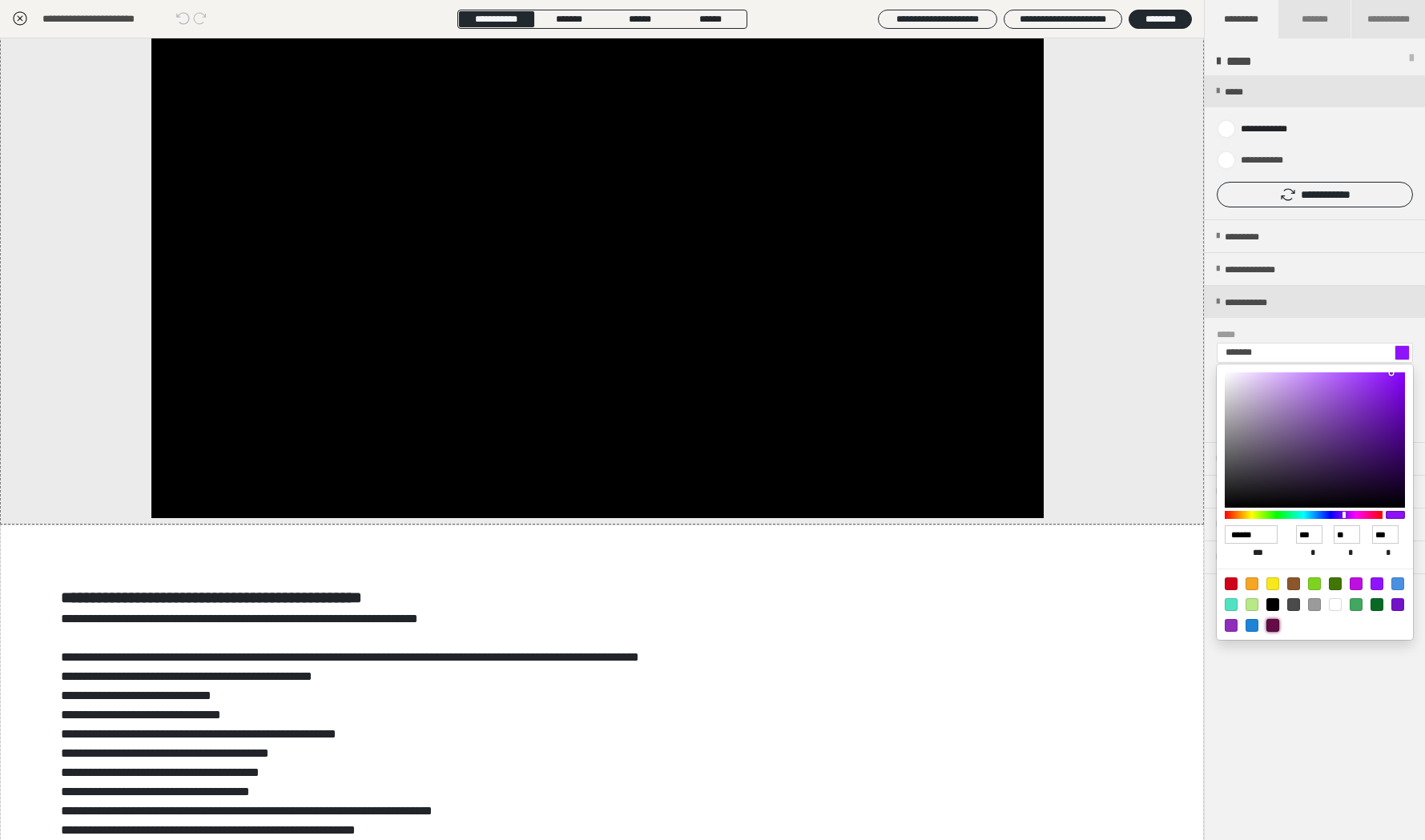 click at bounding box center (1273, 625) 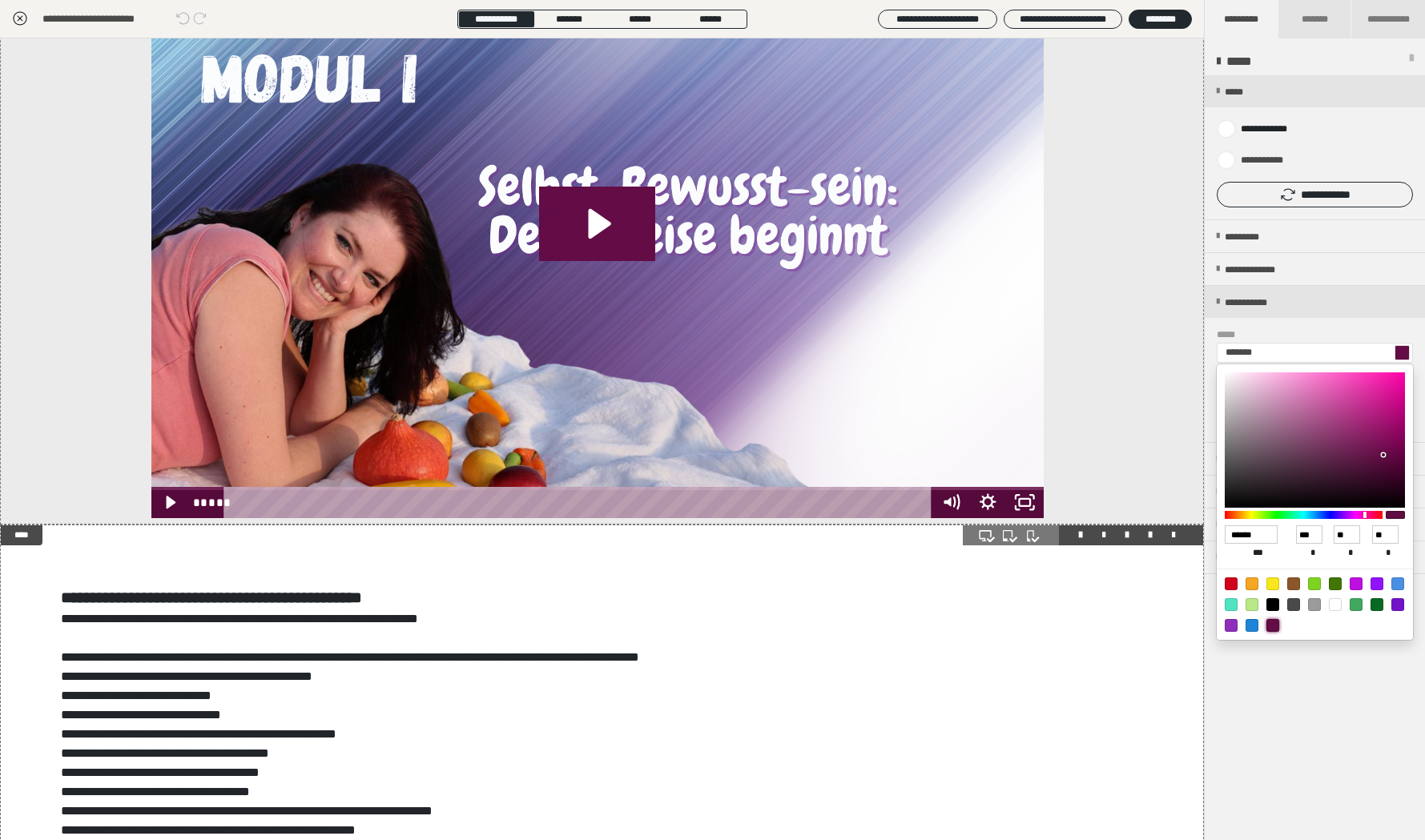 click at bounding box center [712, 420] 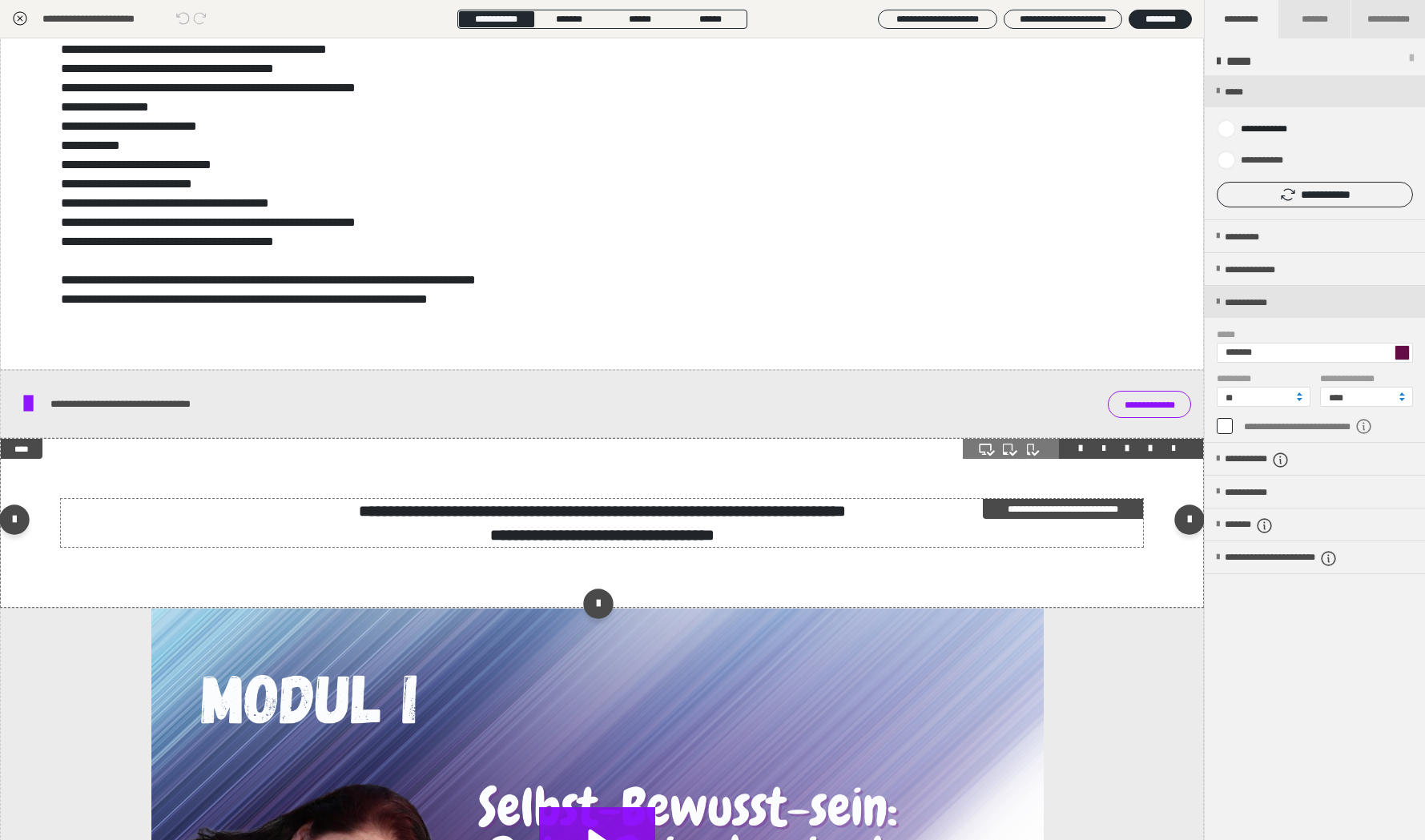 scroll, scrollTop: 2369, scrollLeft: 0, axis: vertical 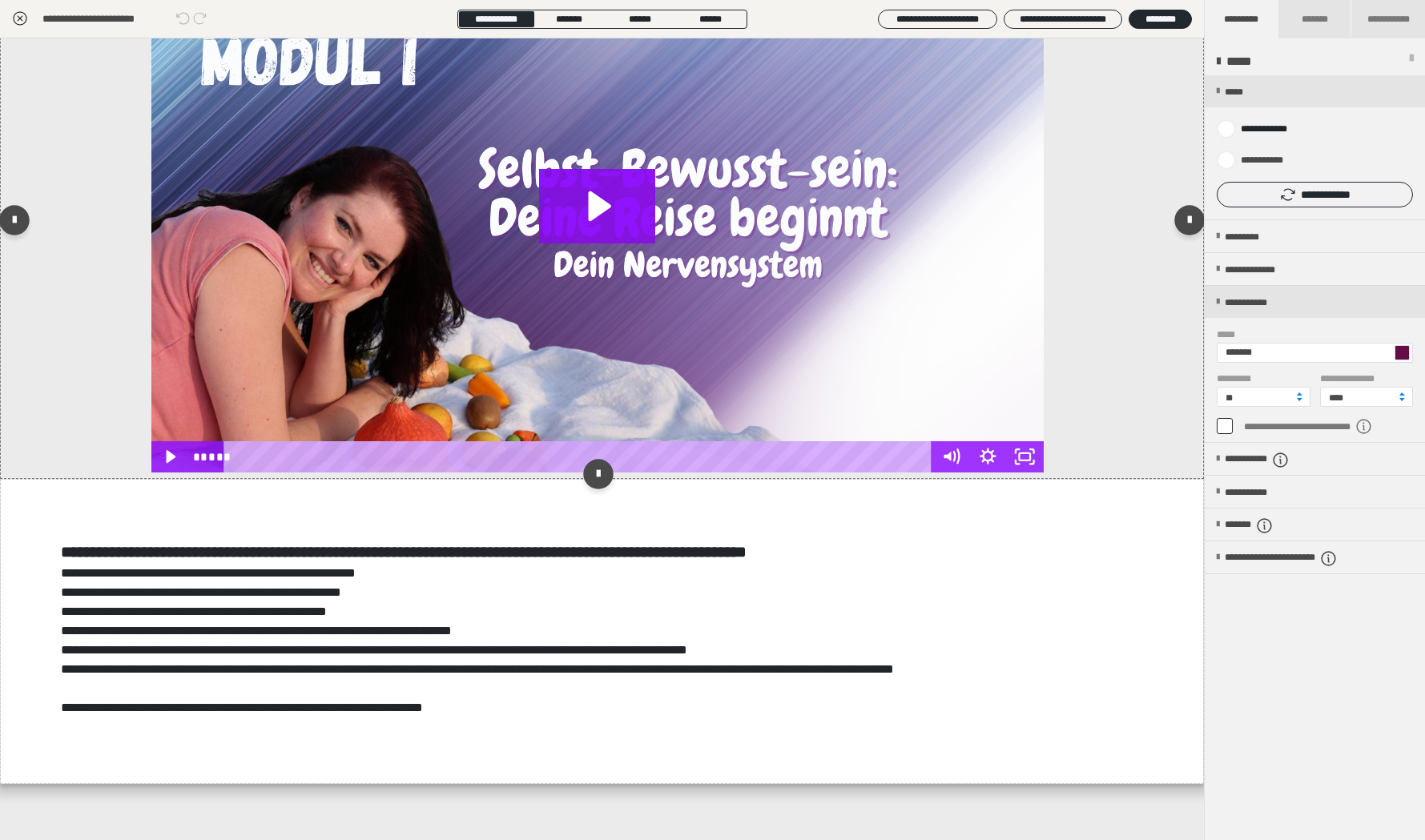 click at bounding box center [598, 221] 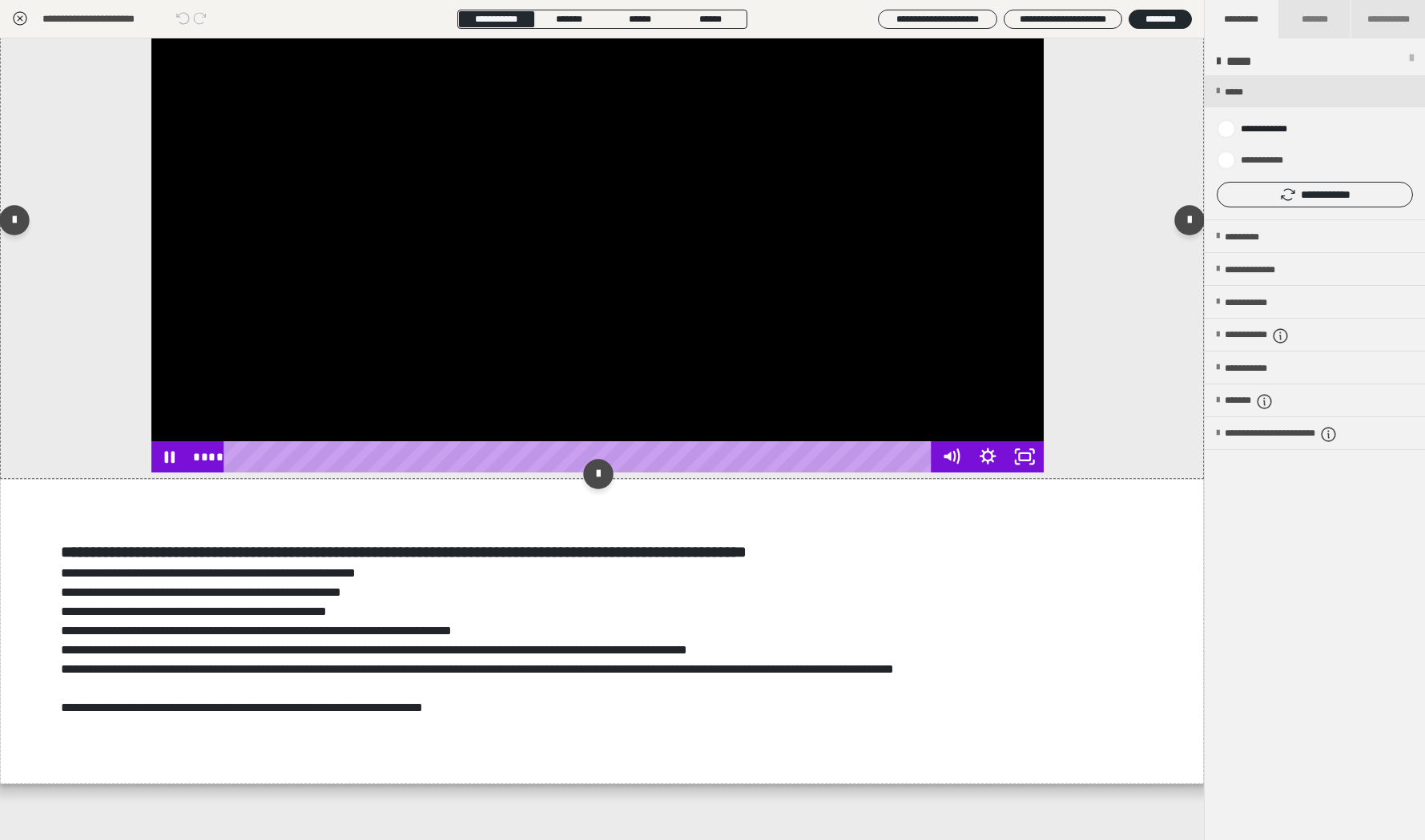 click at bounding box center [598, 221] 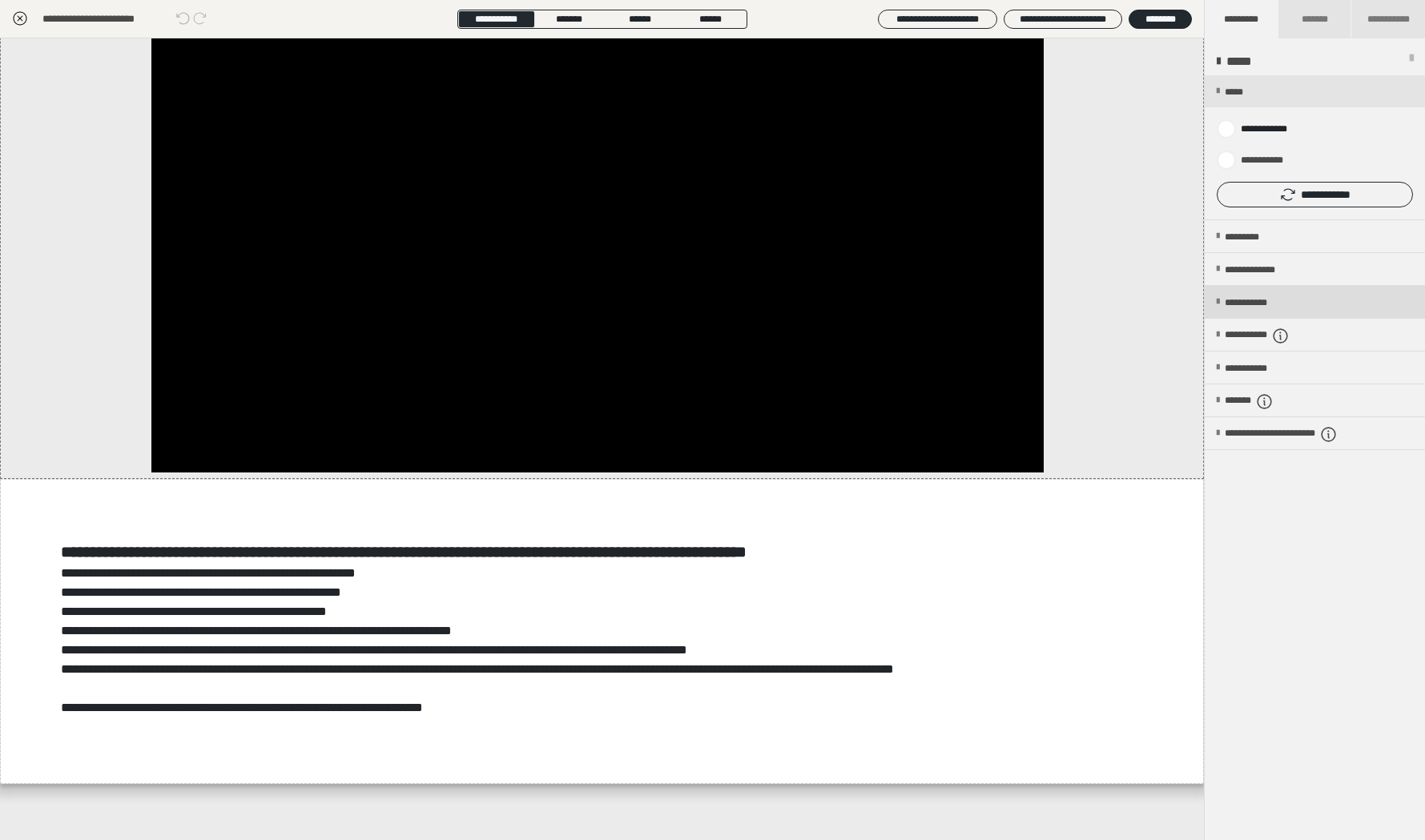 click on "**********" at bounding box center [1260, 303] 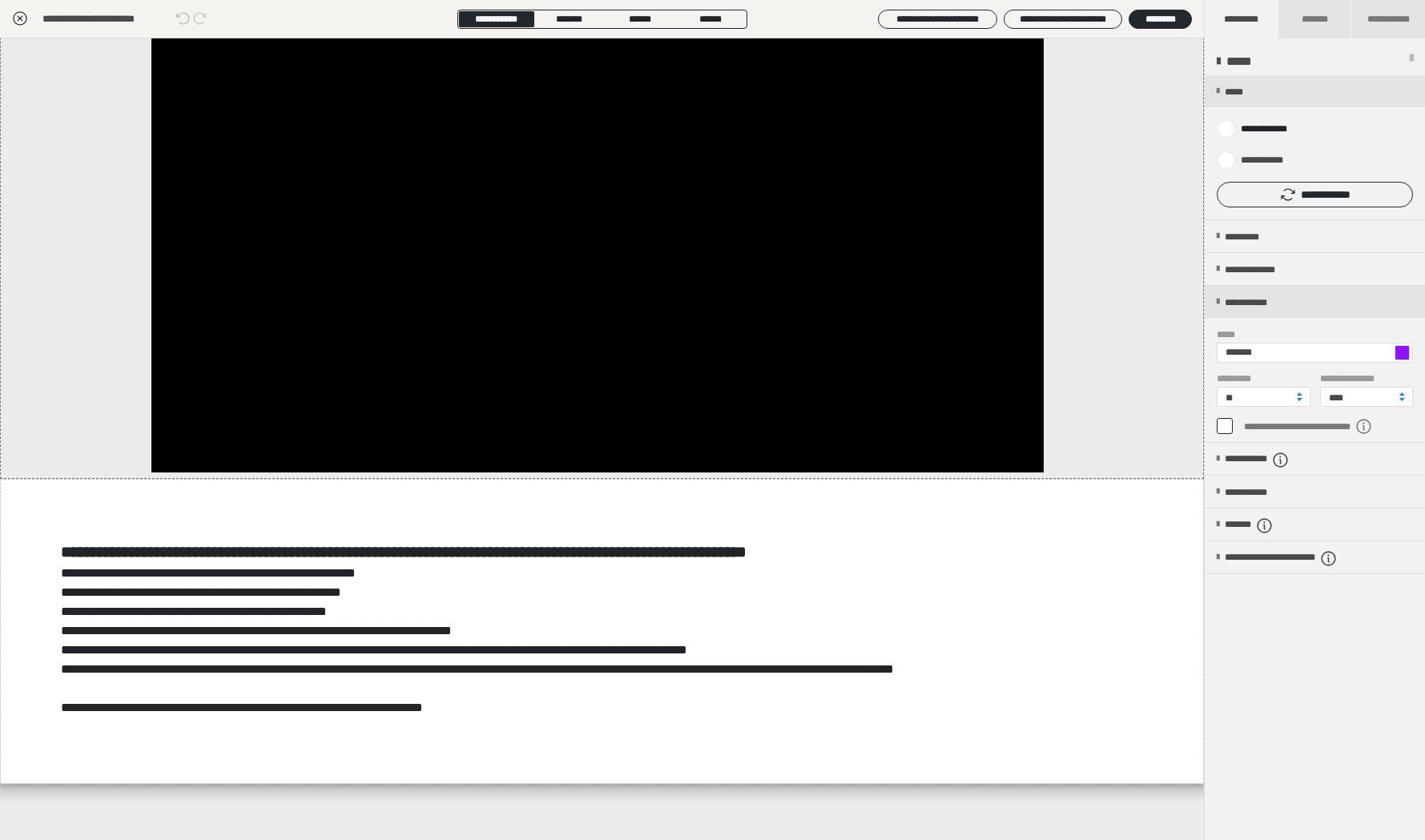 click at bounding box center [1402, 352] 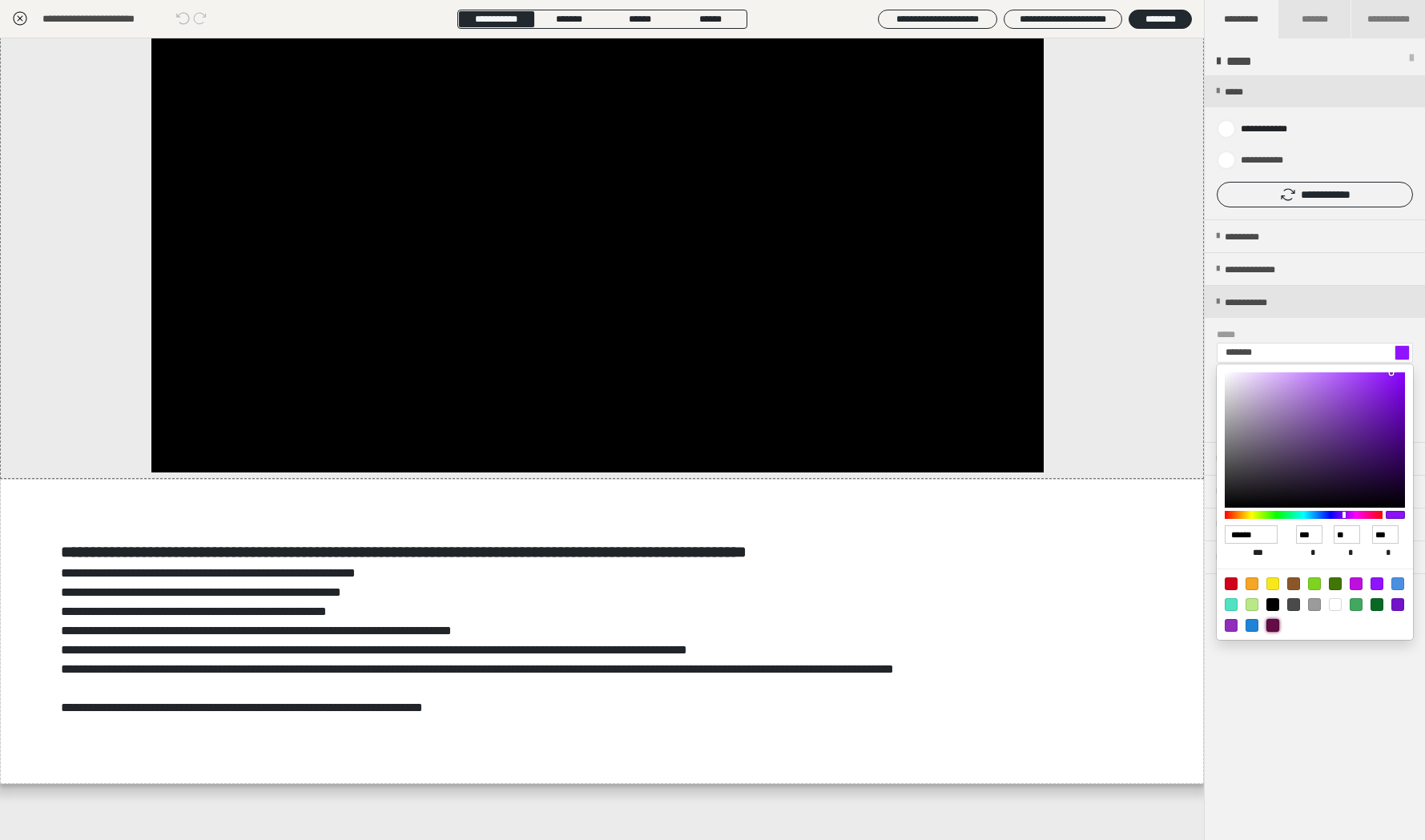 click at bounding box center [1273, 625] 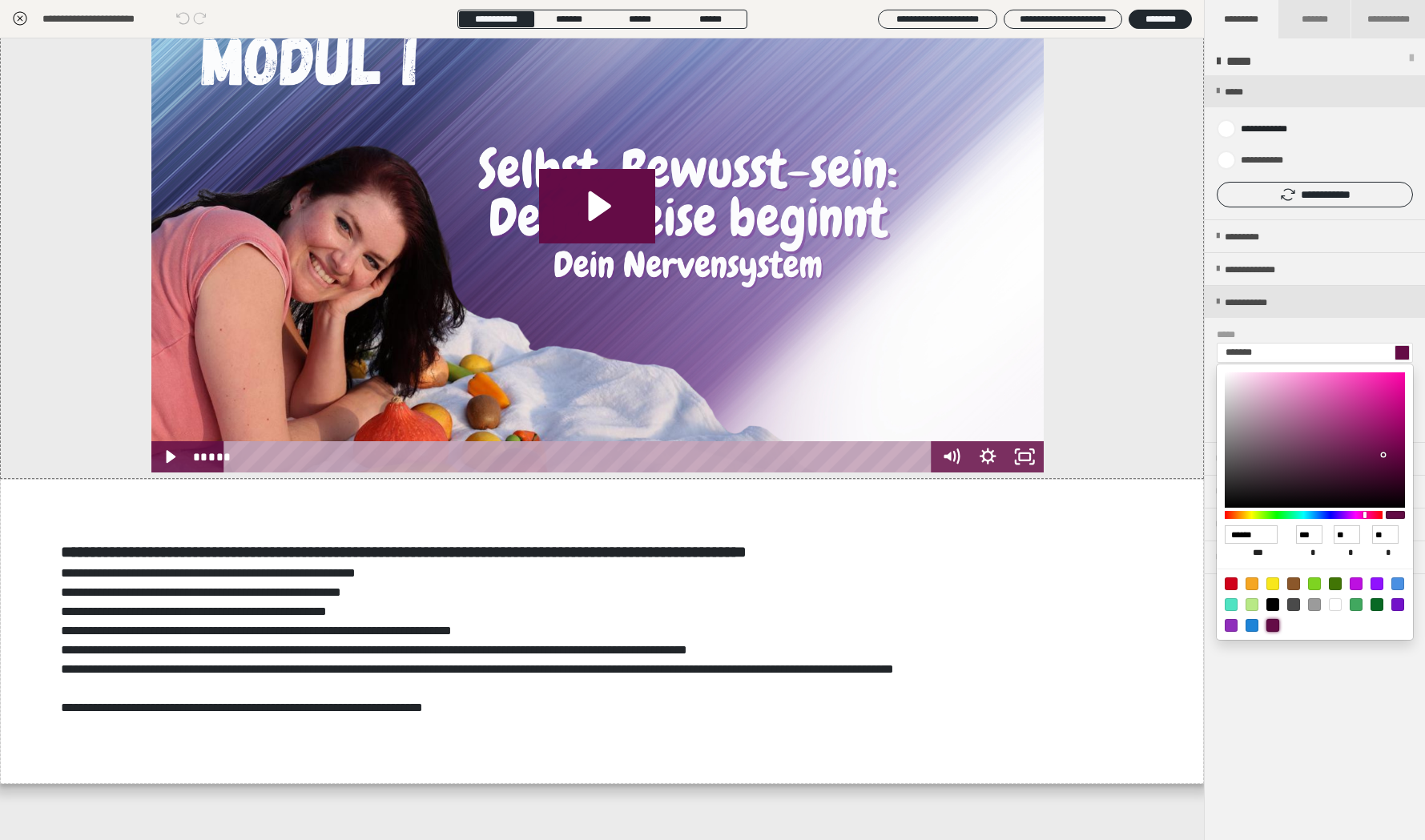 scroll, scrollTop: 1847, scrollLeft: 0, axis: vertical 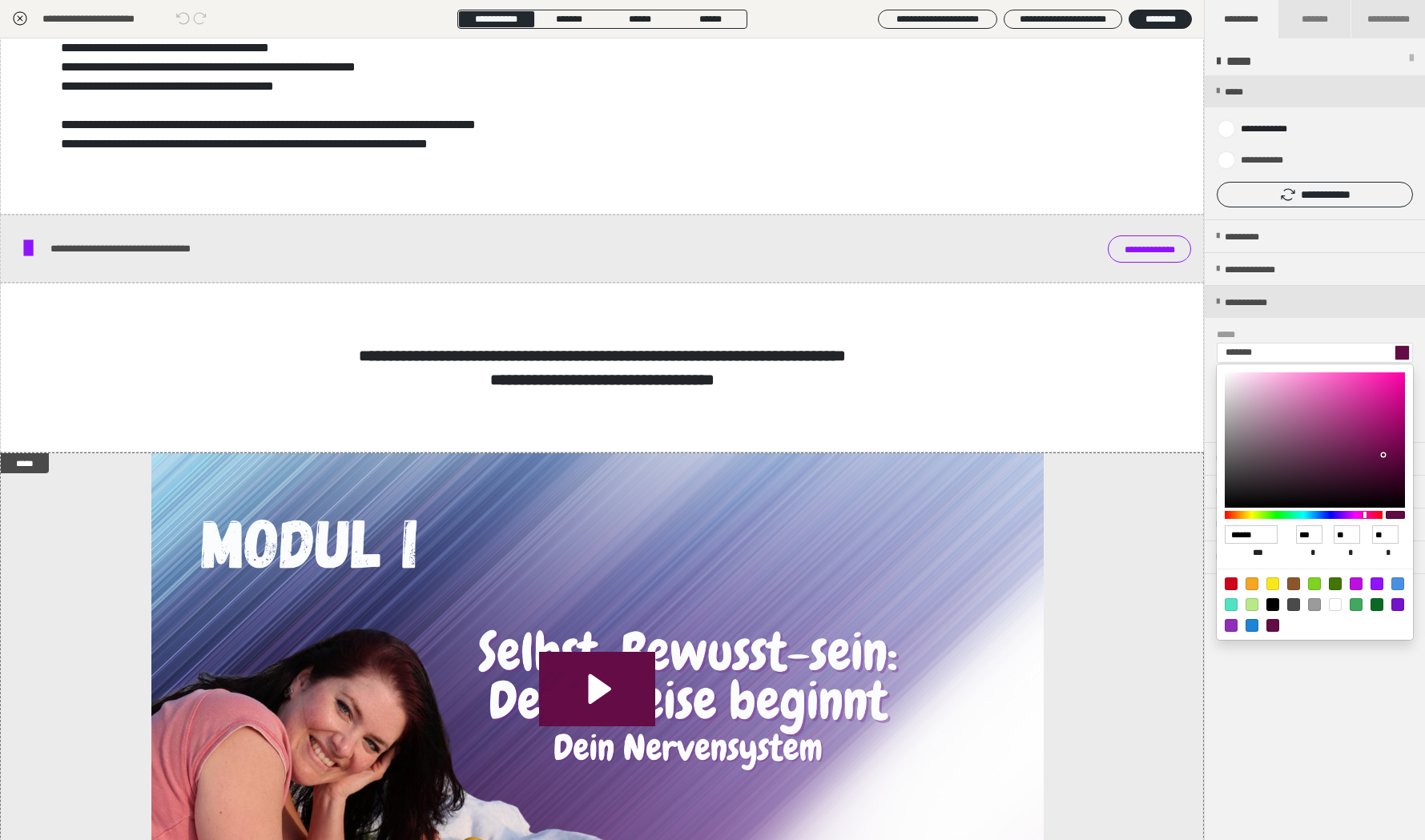 click at bounding box center [712, 420] 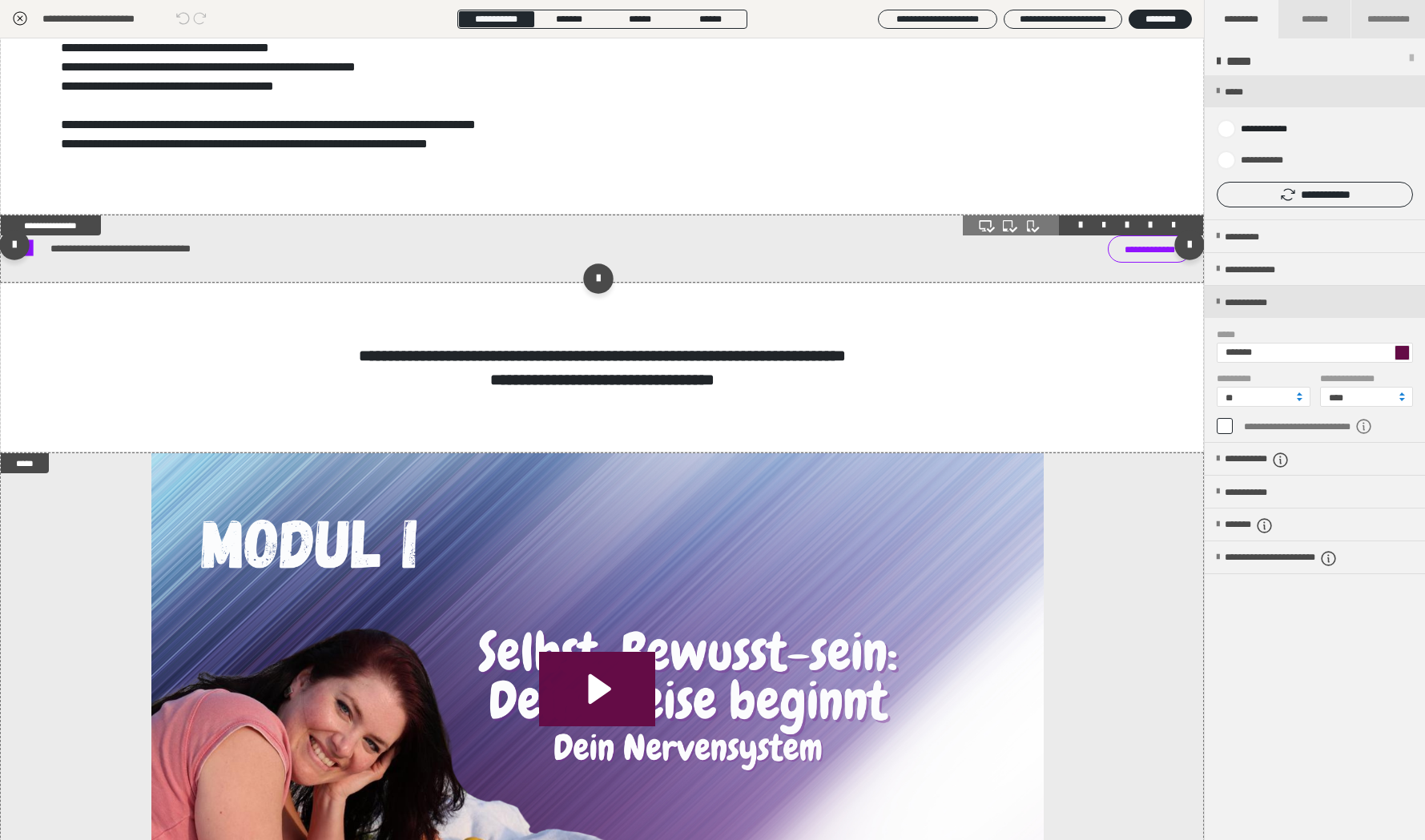 click on "**********" at bounding box center (602, 248) 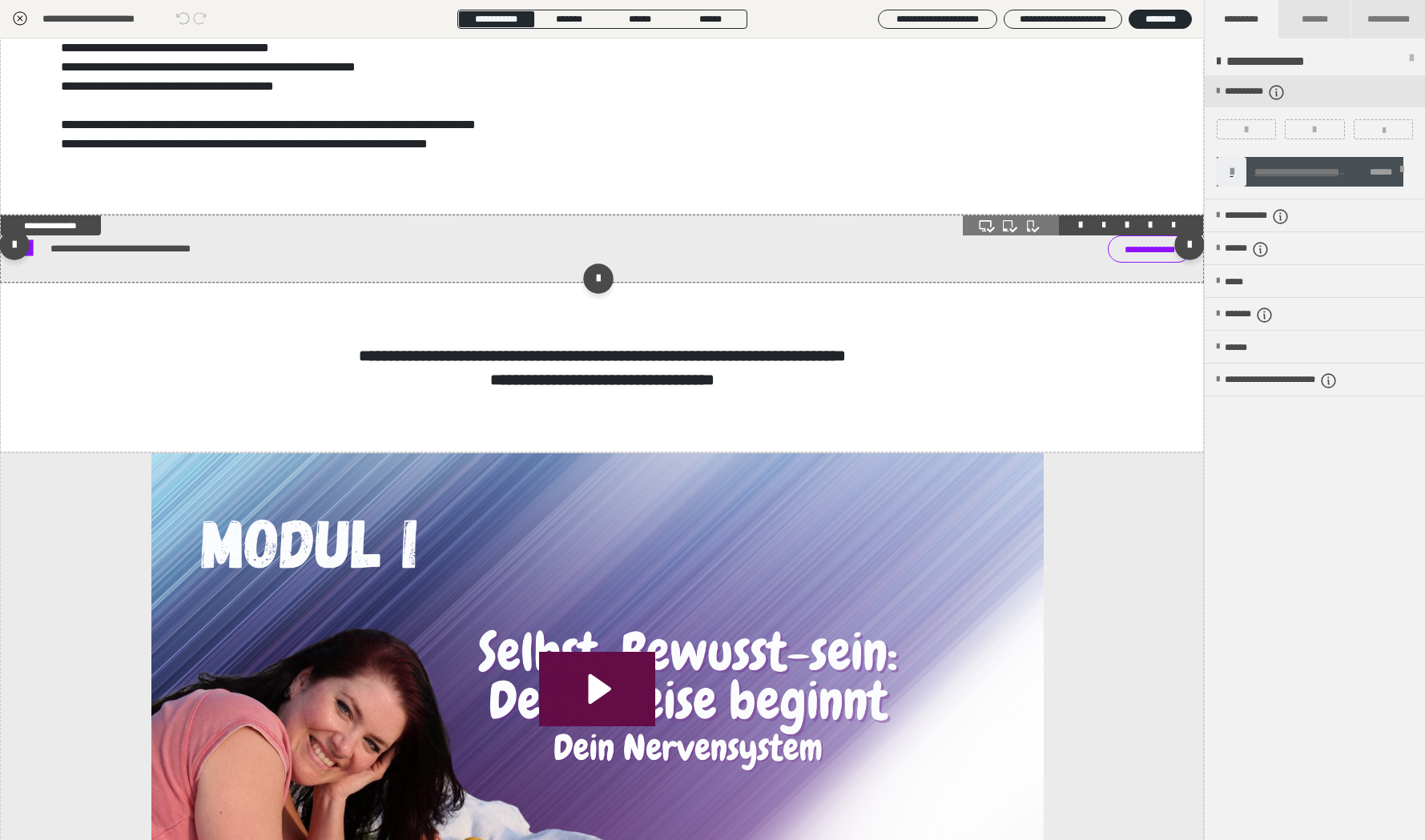 click on "**********" at bounding box center [602, 248] 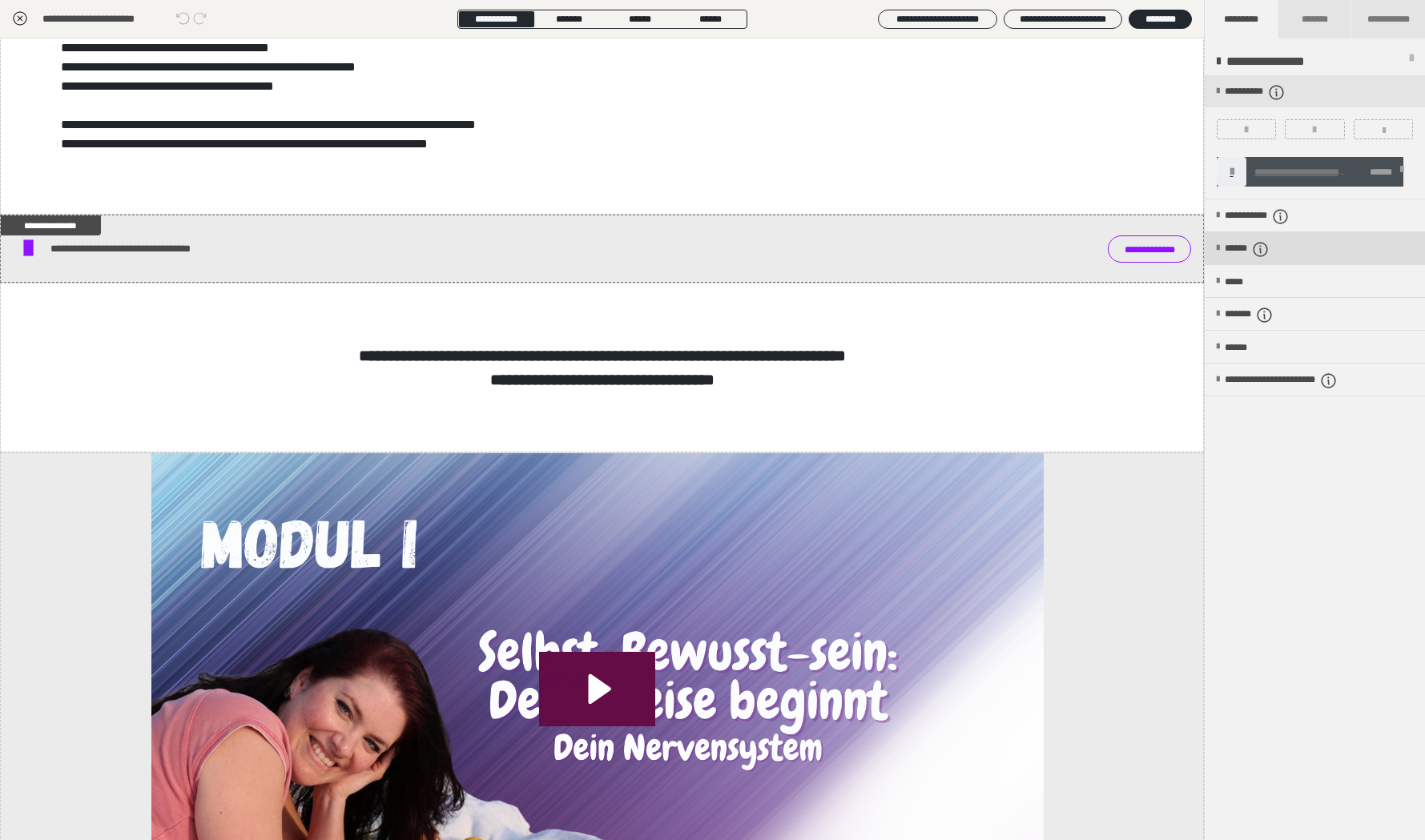 click on "******" at bounding box center (1259, 249) 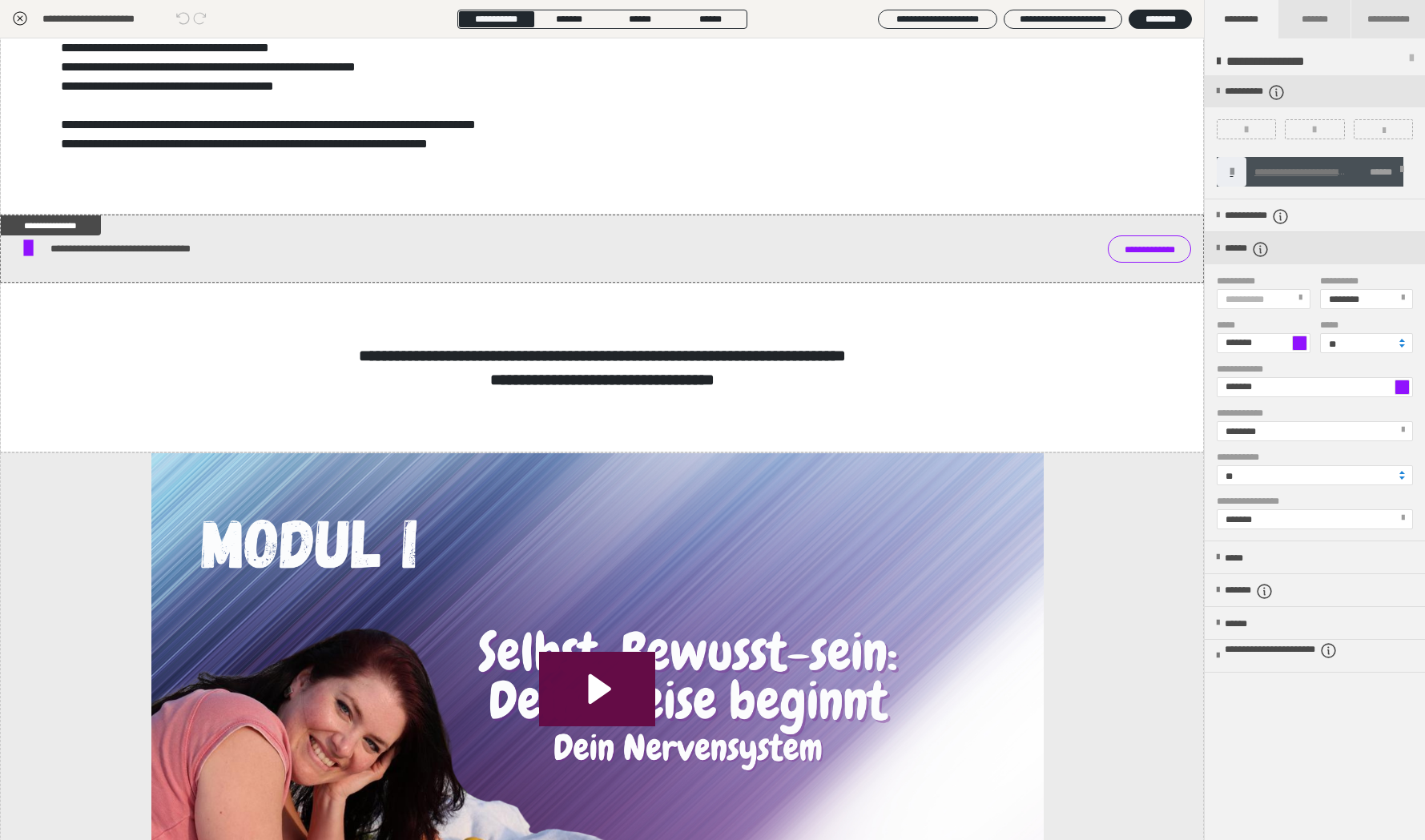click at bounding box center (1402, 387) 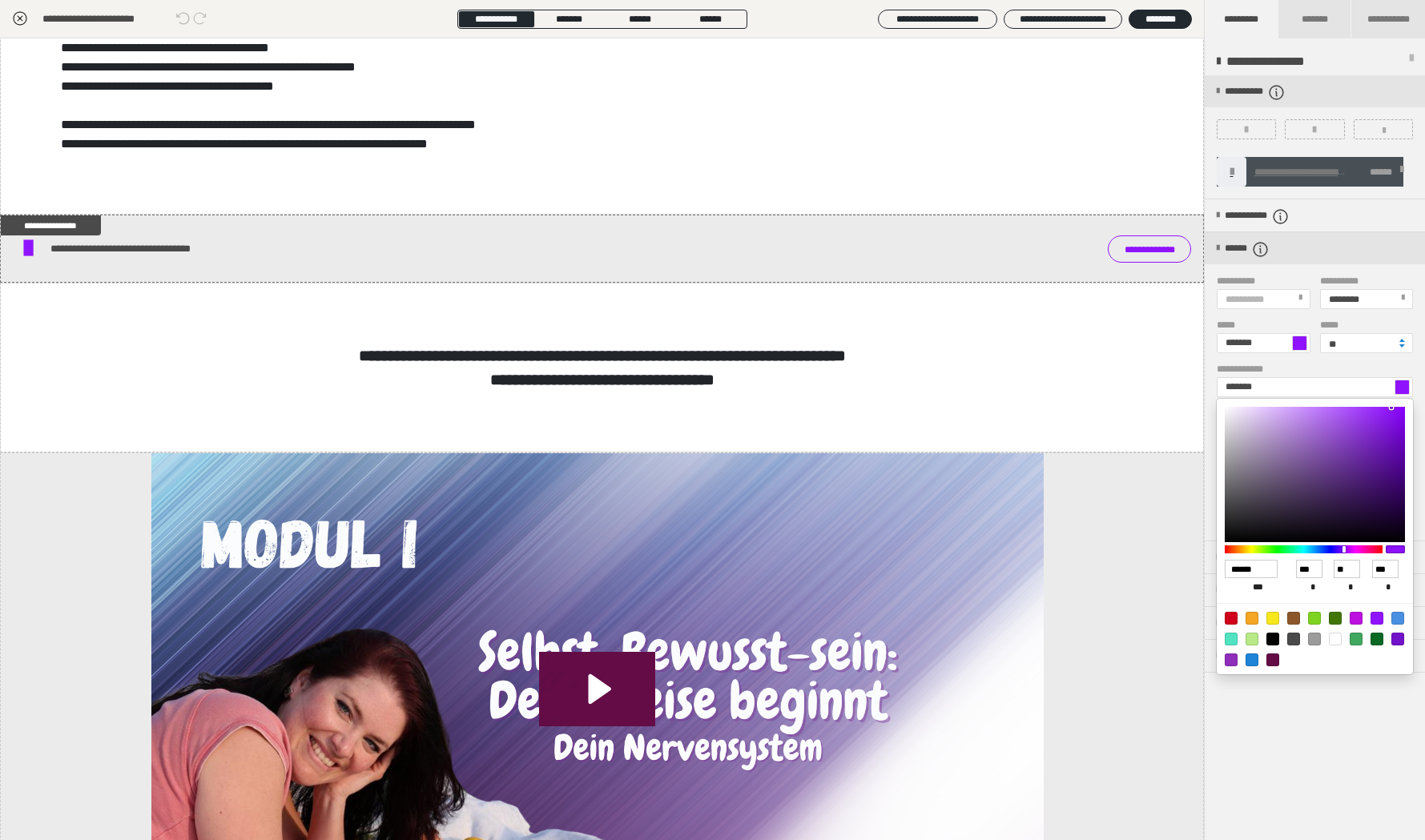 click at bounding box center (1273, 660) 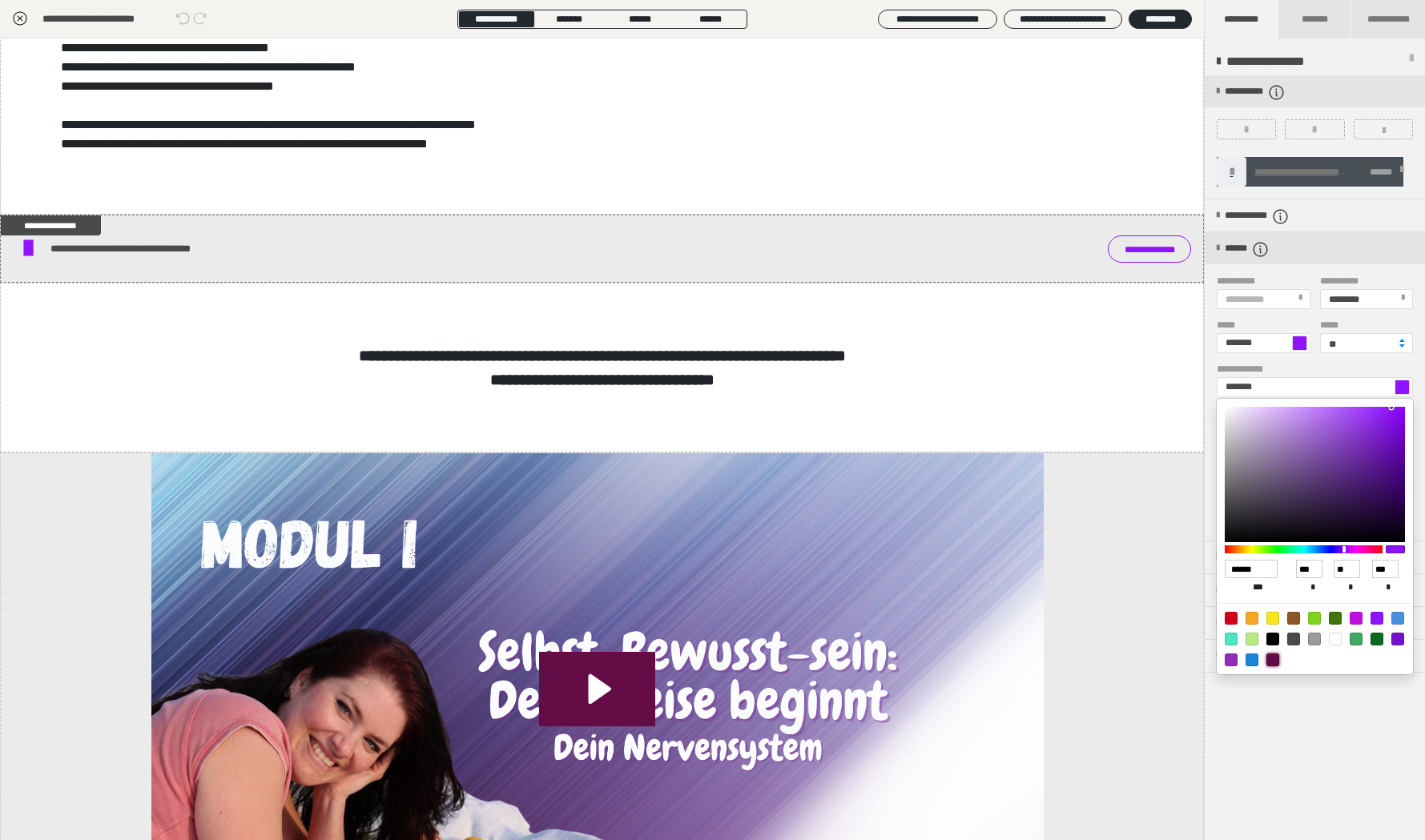 type on "*******" 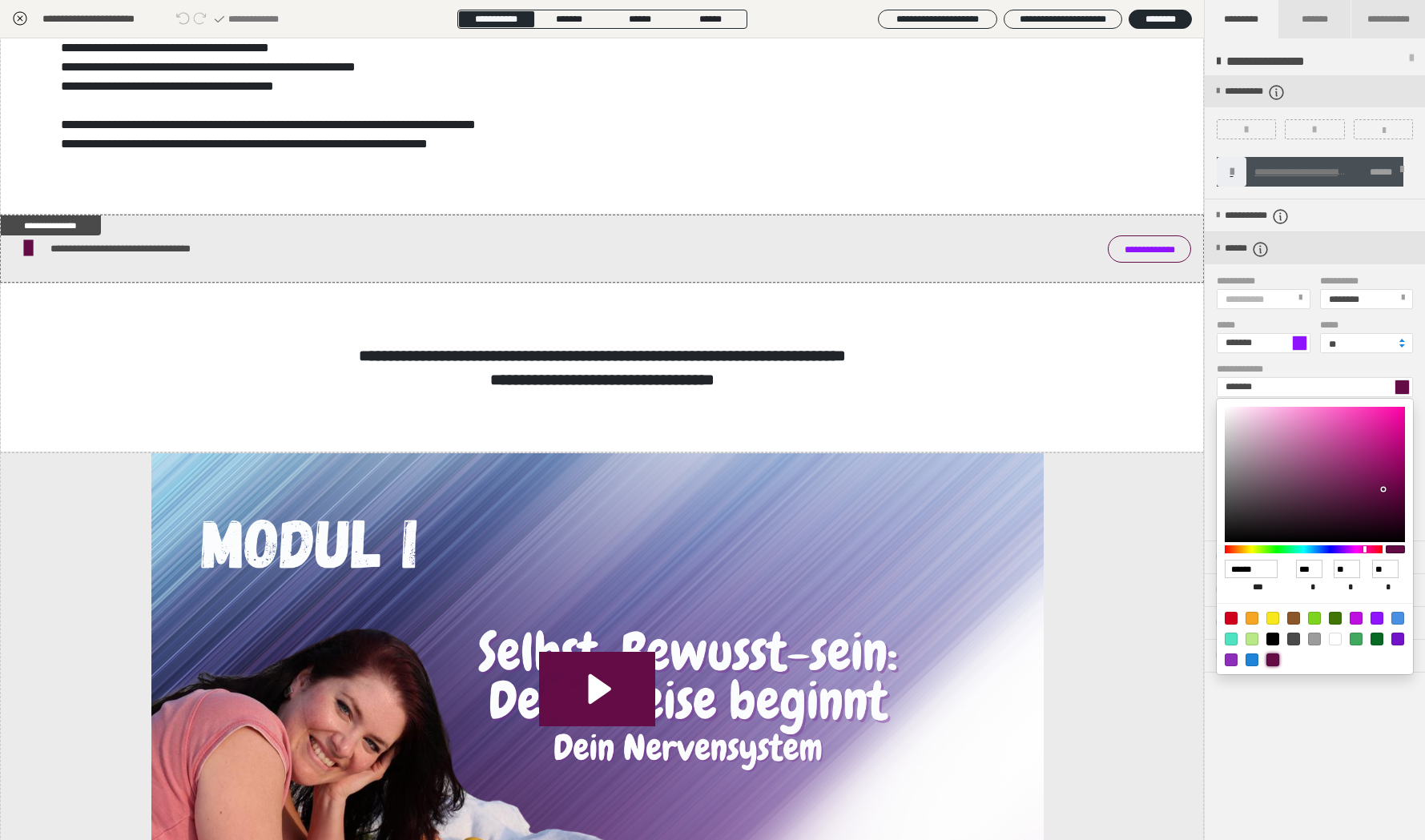 click at bounding box center [712, 420] 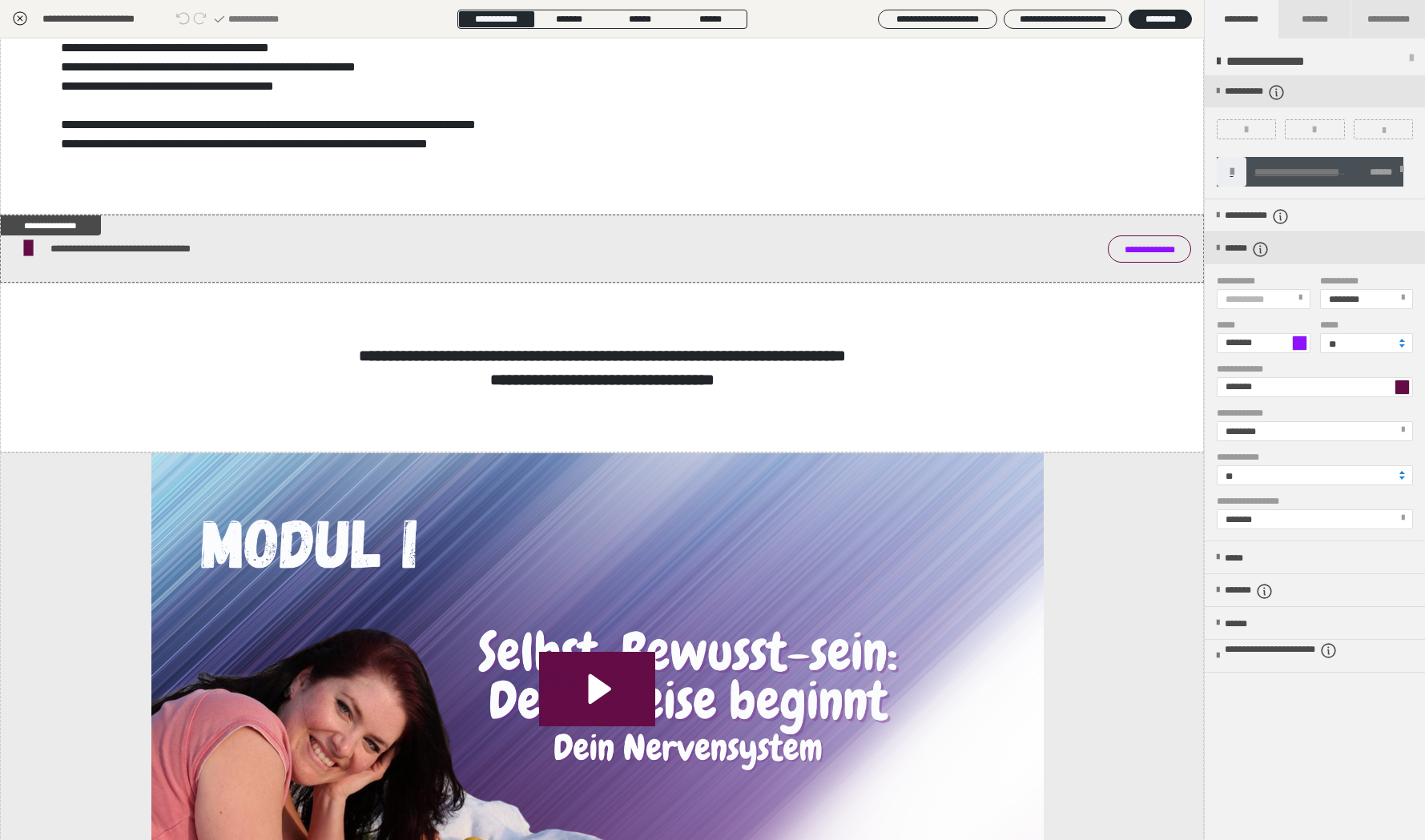 click at bounding box center [1299, 343] 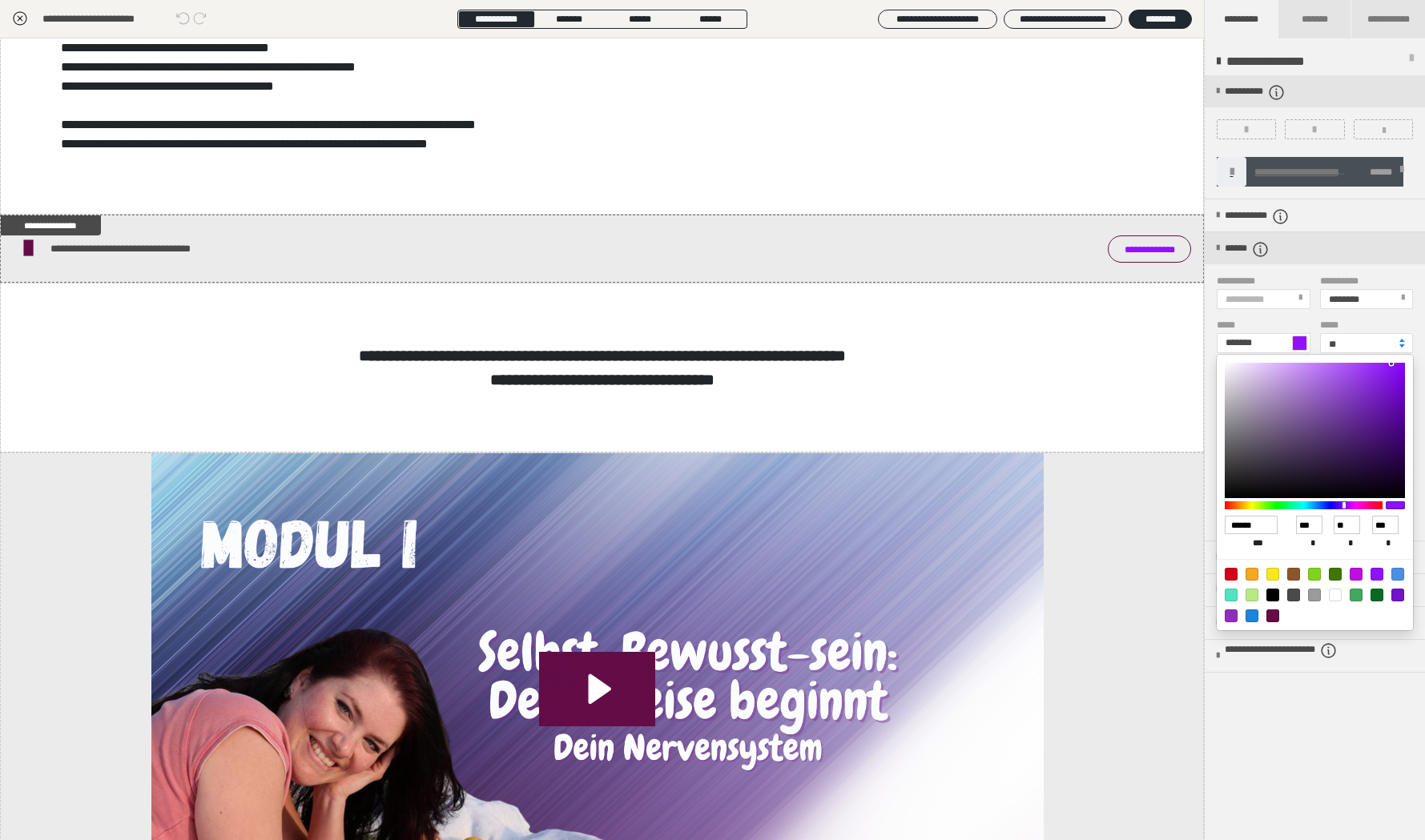 click at bounding box center [1273, 616] 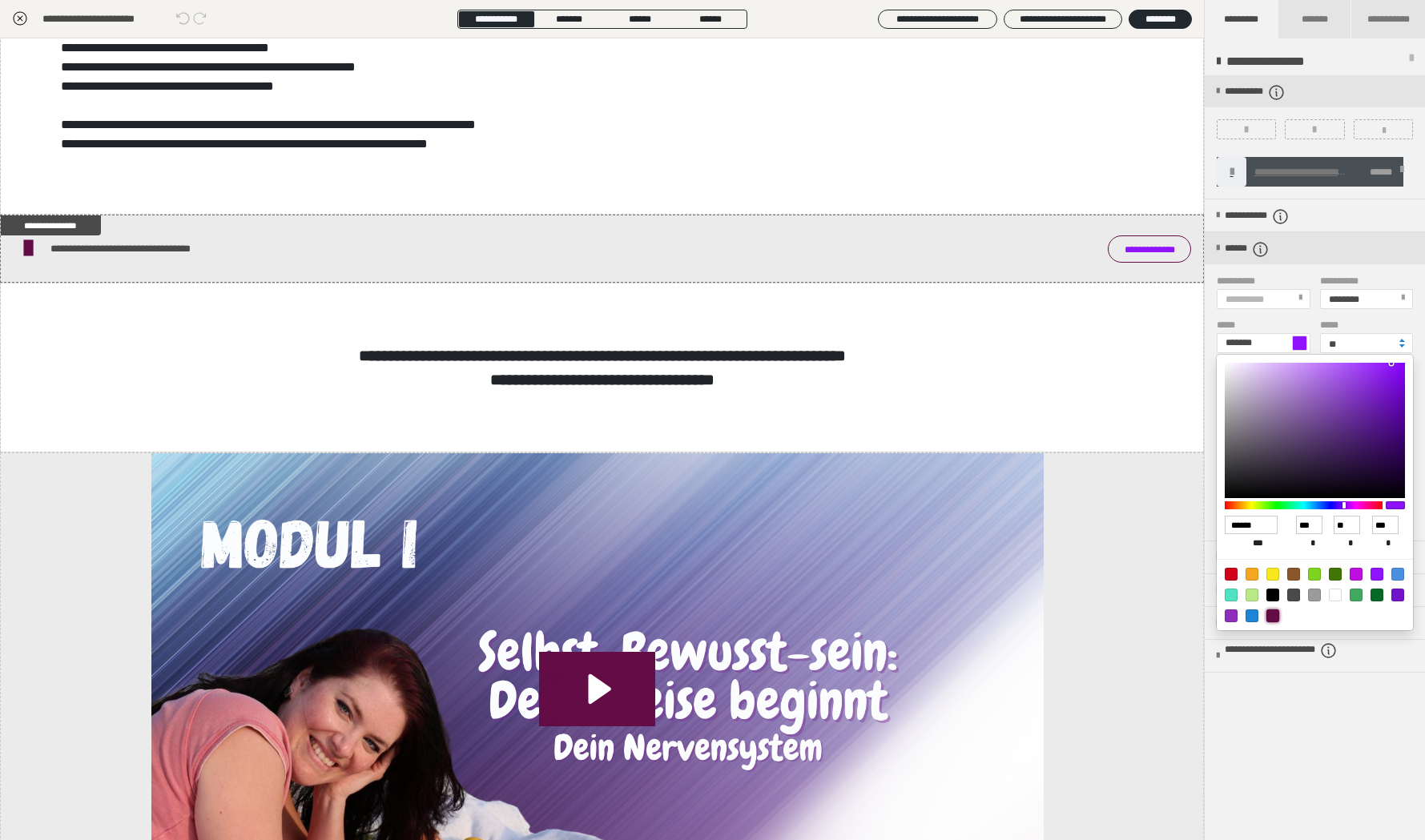 type on "*******" 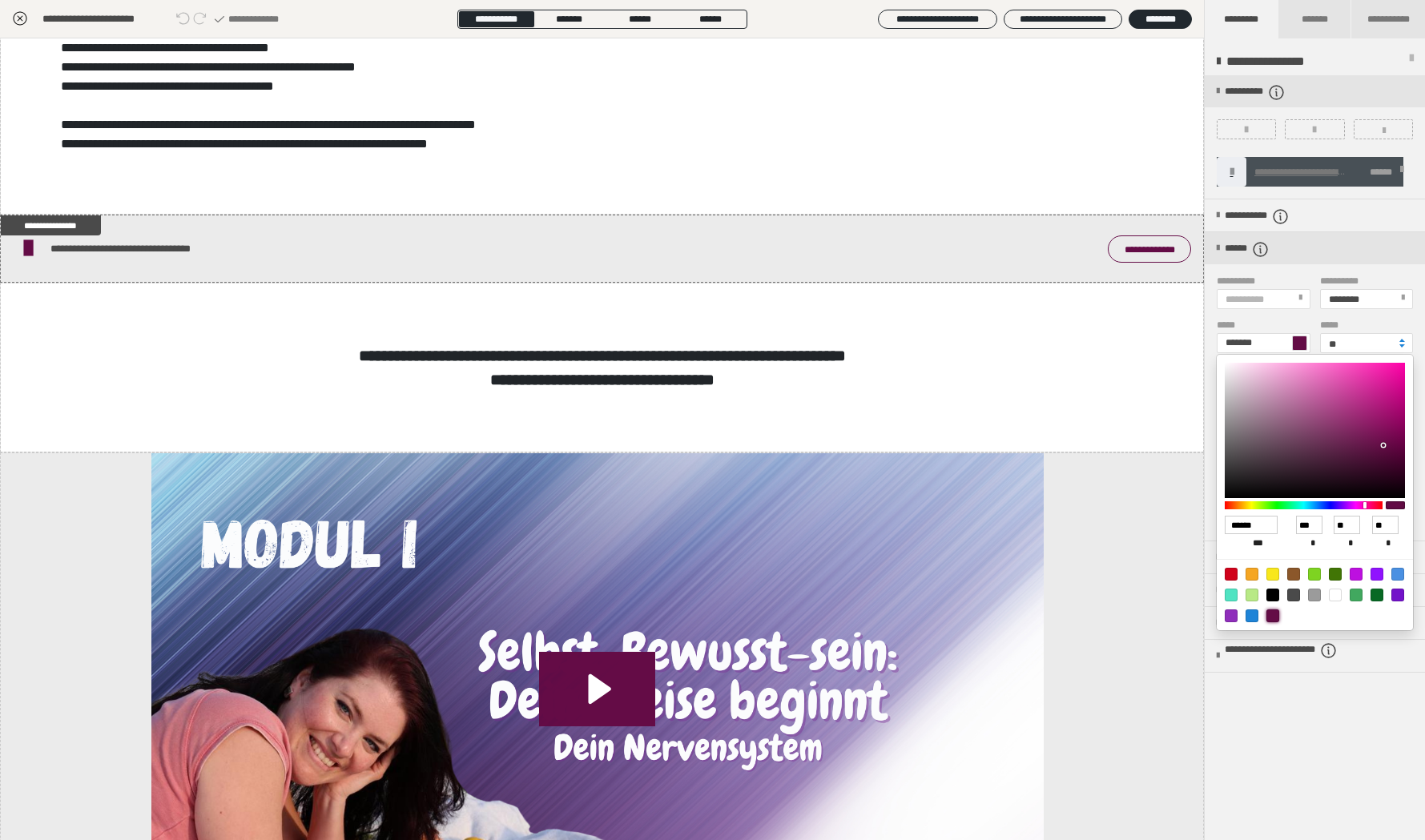 click at bounding box center [712, 420] 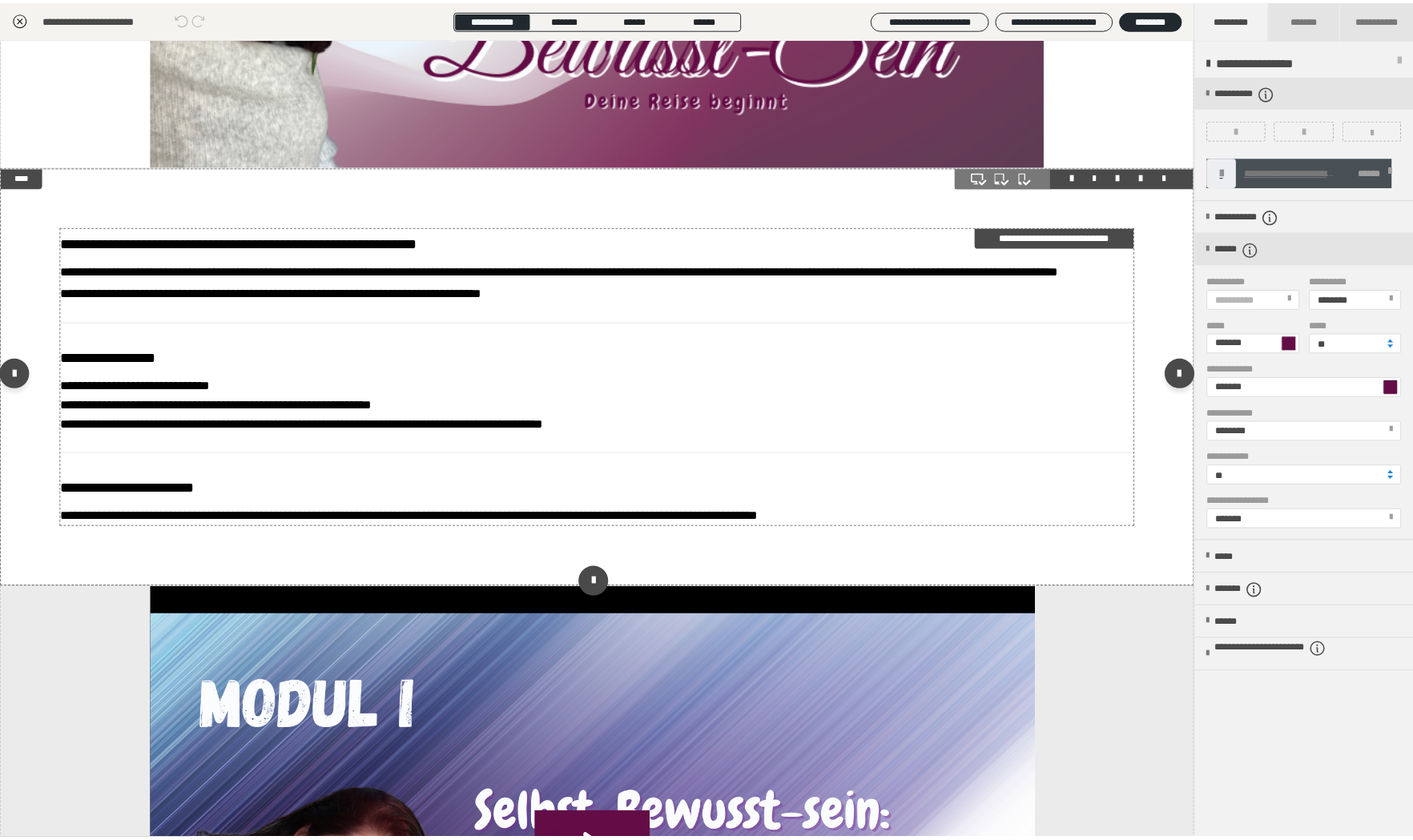 scroll, scrollTop: 0, scrollLeft: 0, axis: both 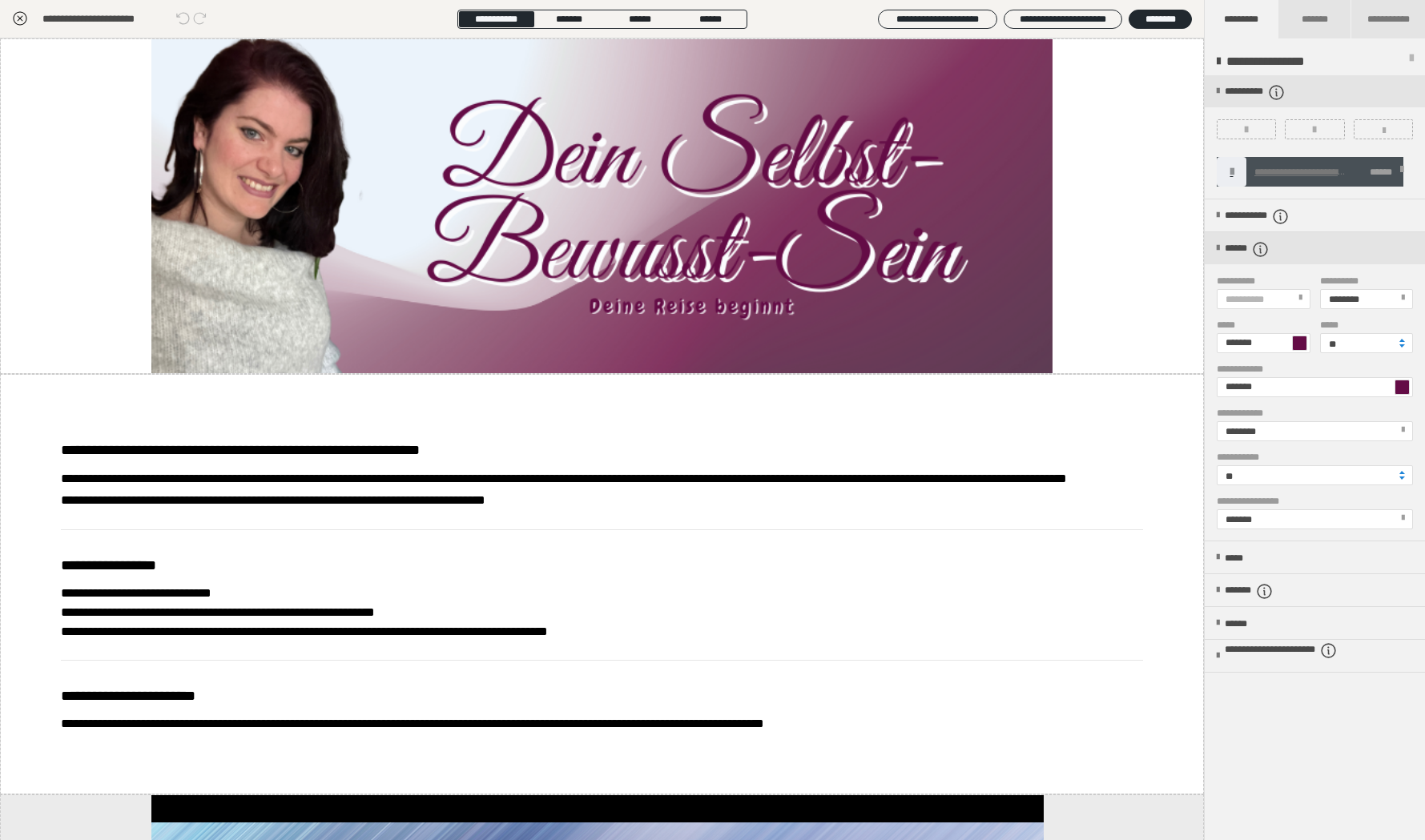 click 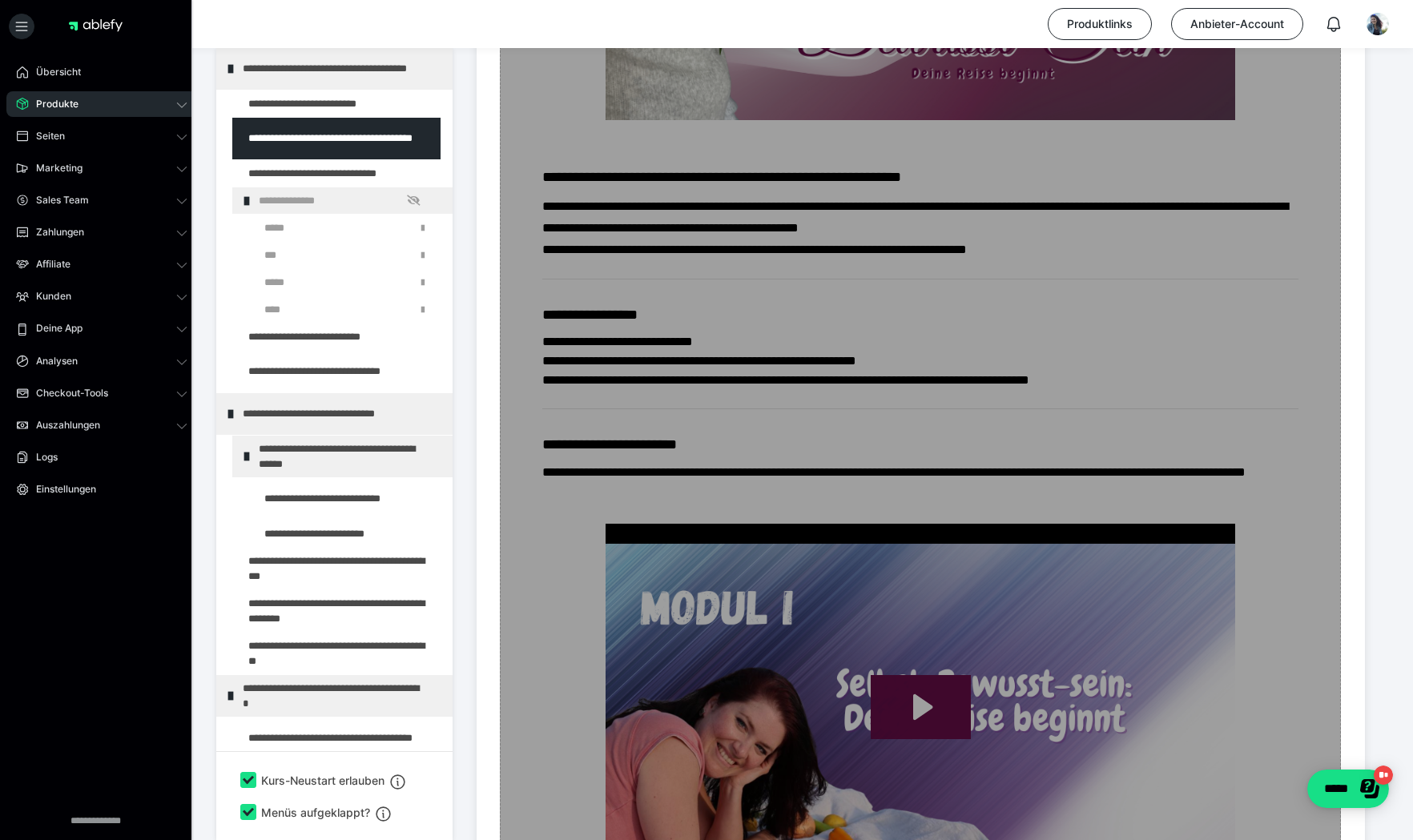 scroll, scrollTop: 31, scrollLeft: 0, axis: vertical 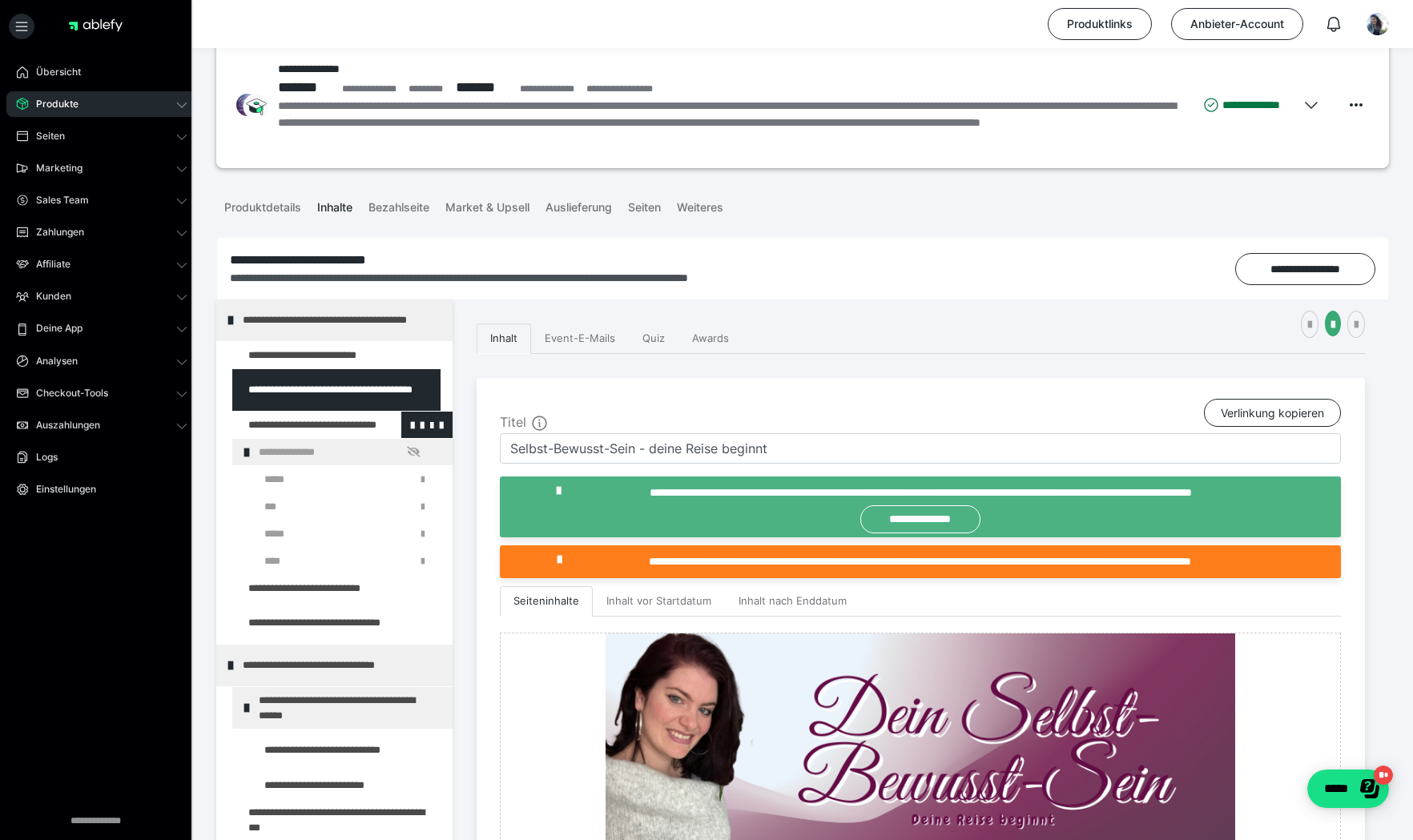 click at bounding box center [300, 424] 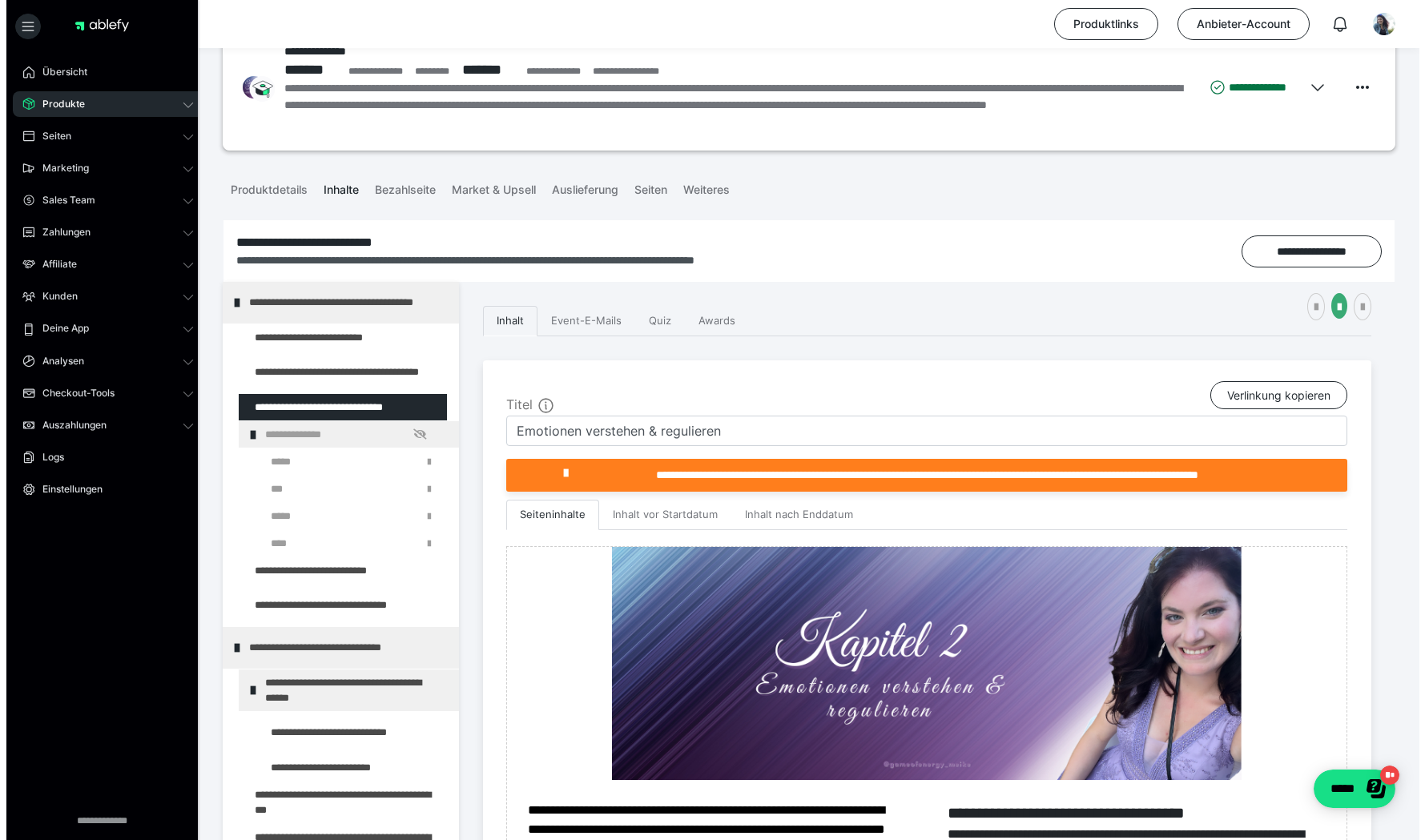 scroll, scrollTop: 117, scrollLeft: 0, axis: vertical 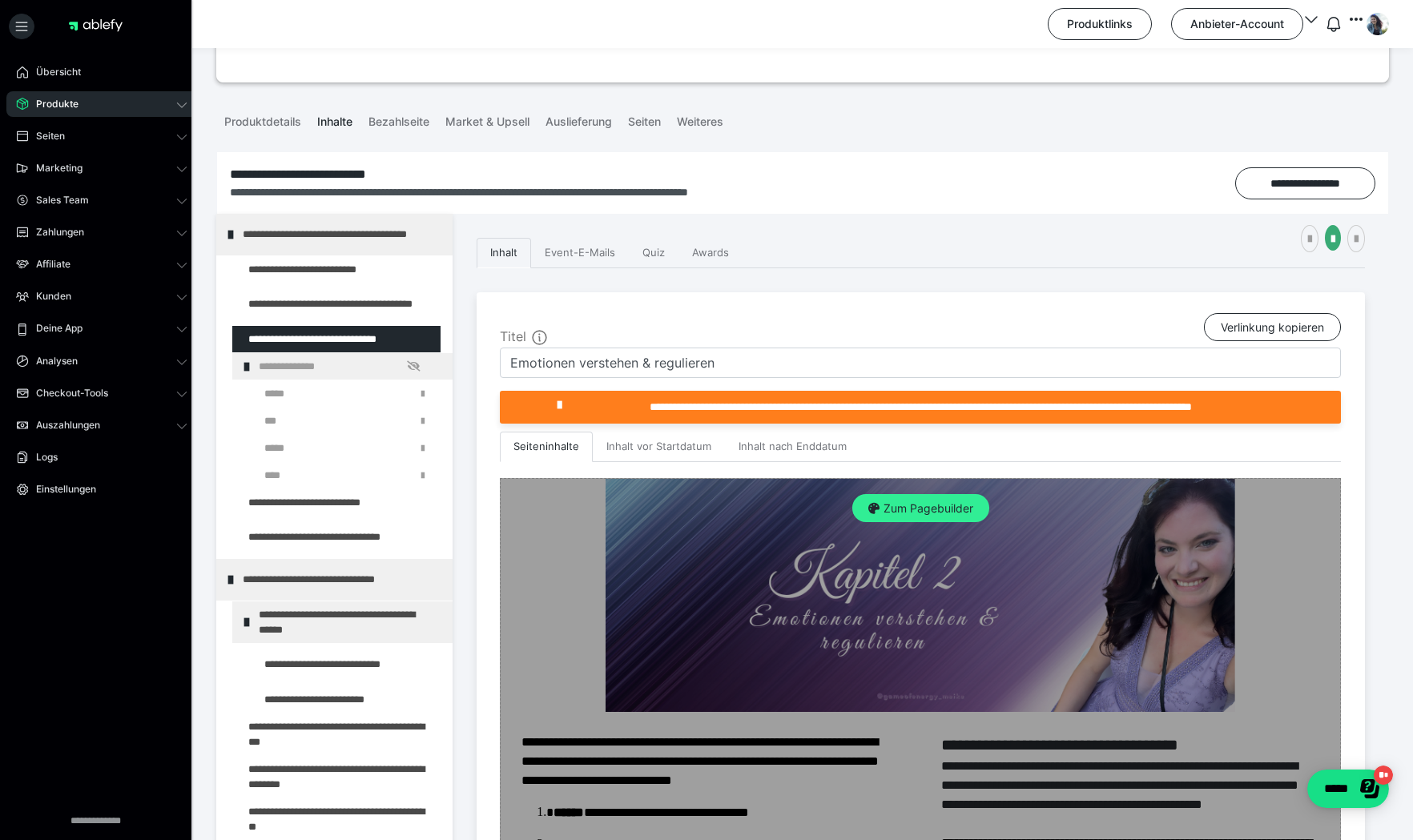 click on "Zum Pagebuilder" at bounding box center (920, 508) 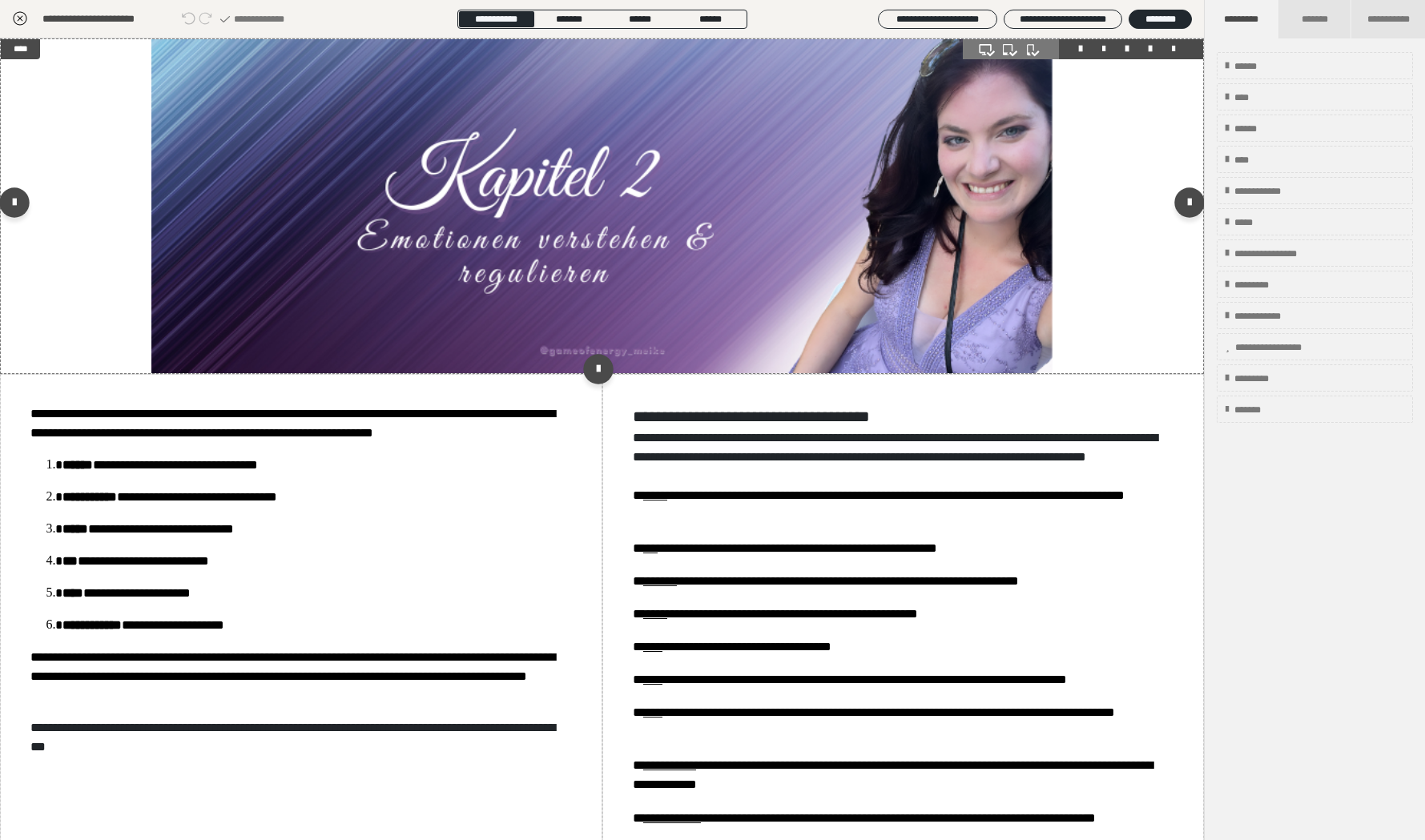 click at bounding box center (602, 206) 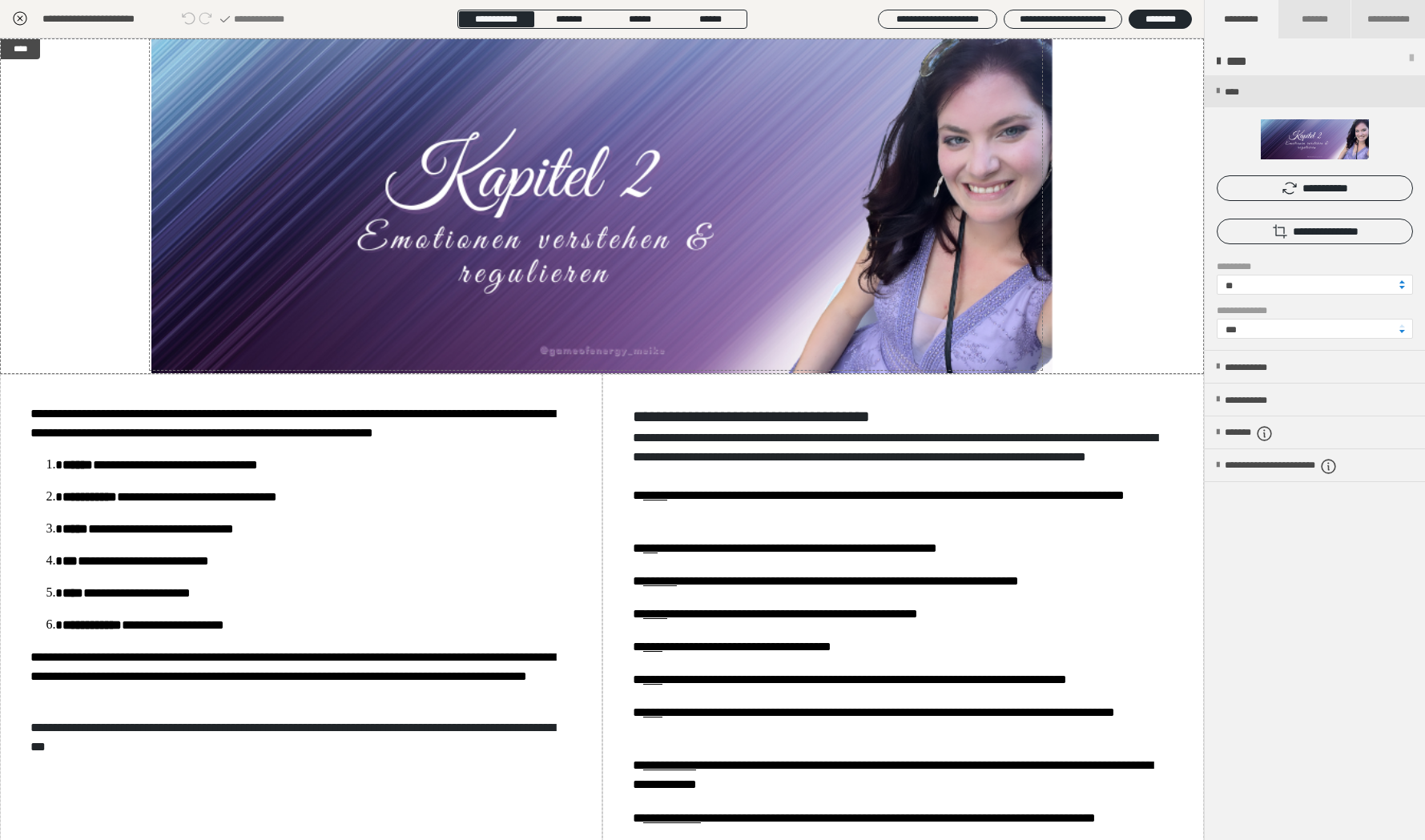 click at bounding box center [1314, 212] 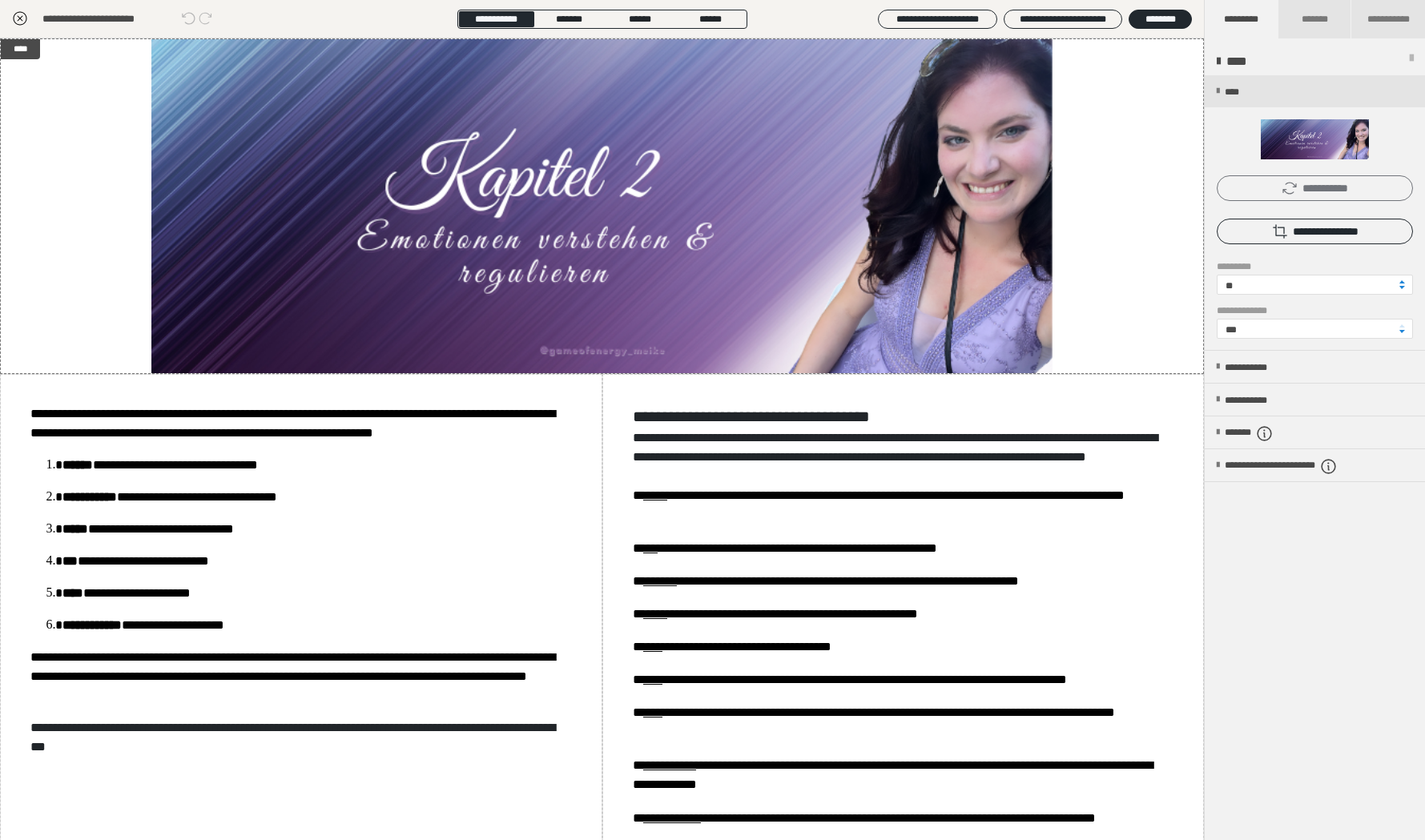 click on "**********" at bounding box center (1314, 188) 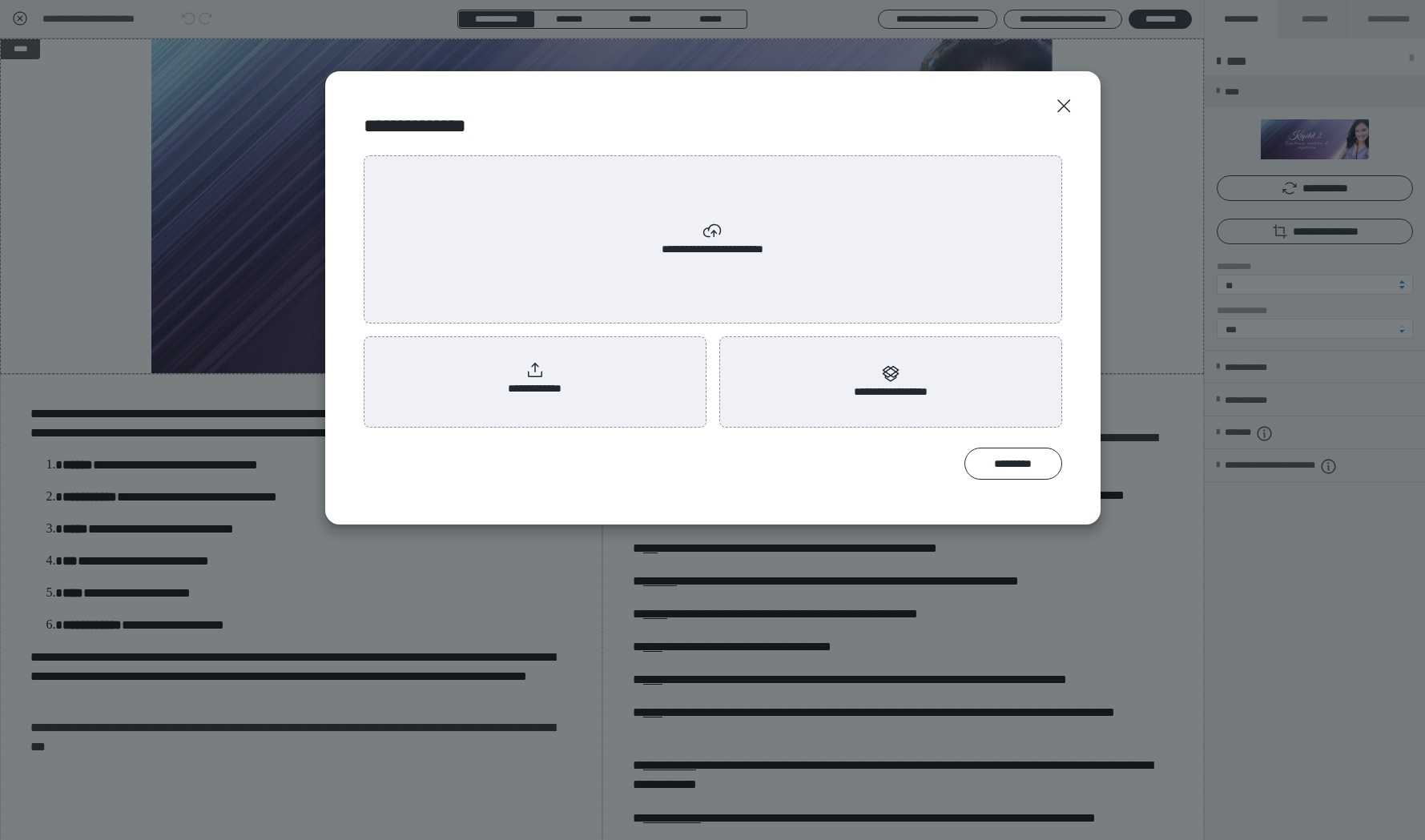 click on "**********" at bounding box center [535, 379] 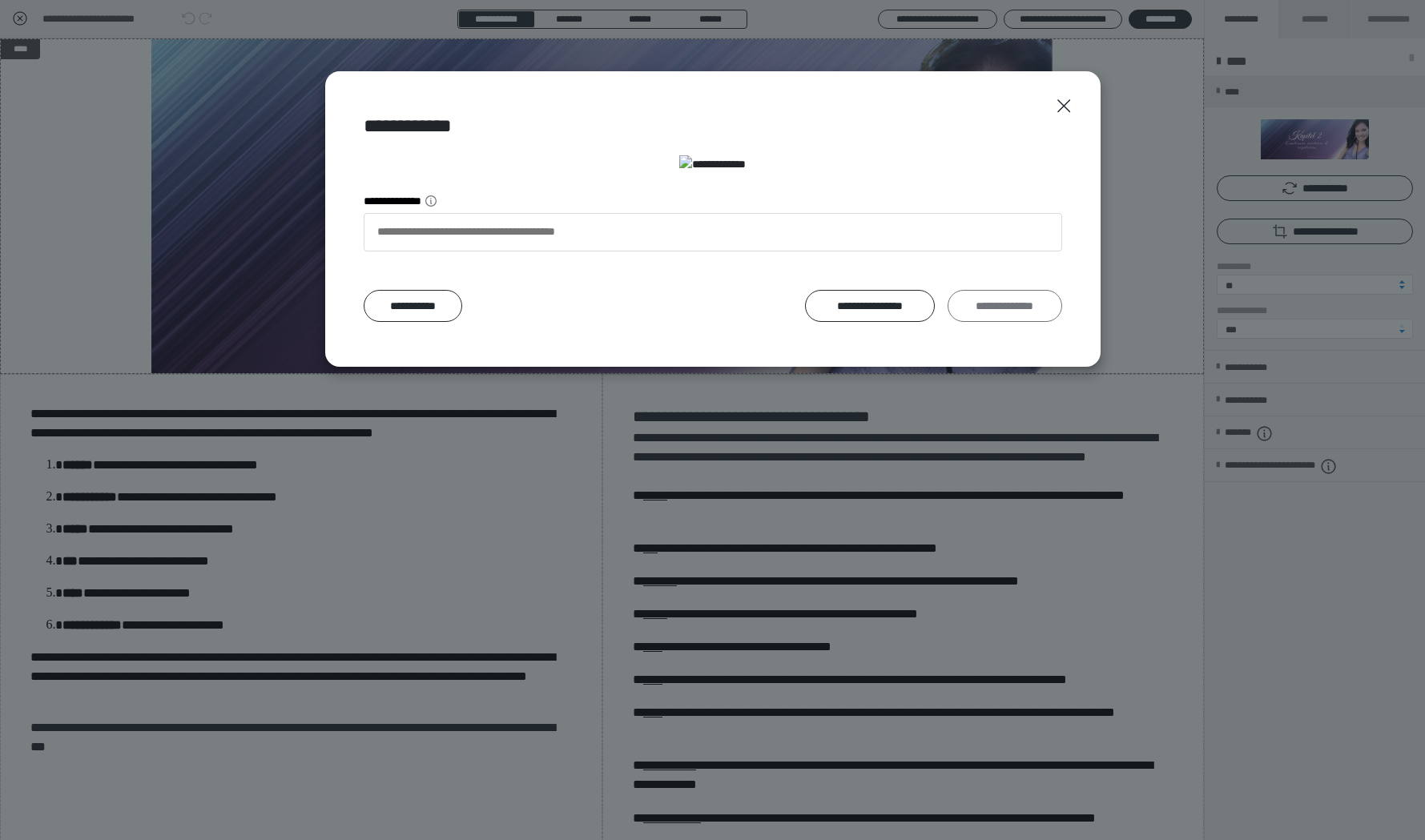 click on "**********" at bounding box center [1004, 306] 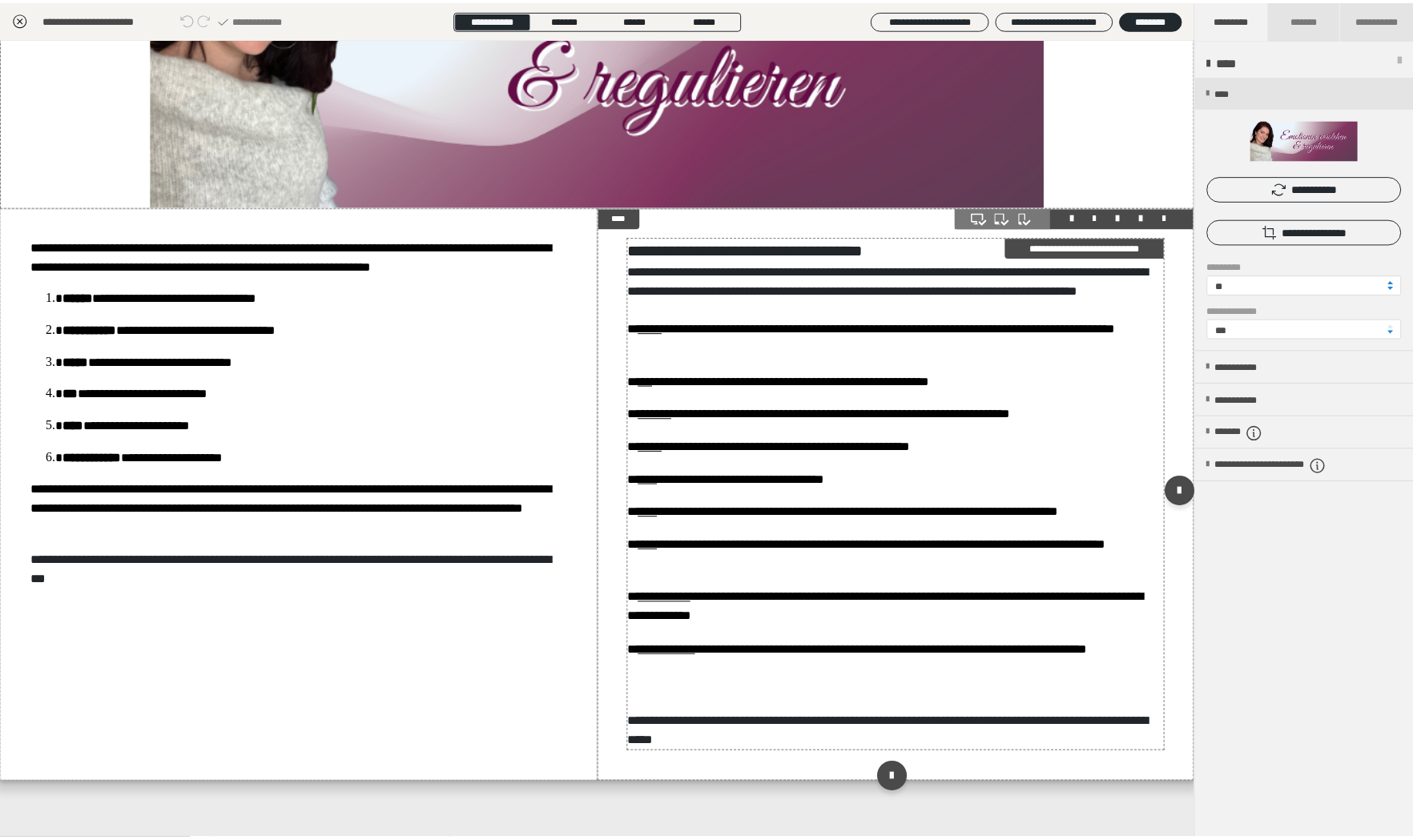 scroll, scrollTop: 0, scrollLeft: 0, axis: both 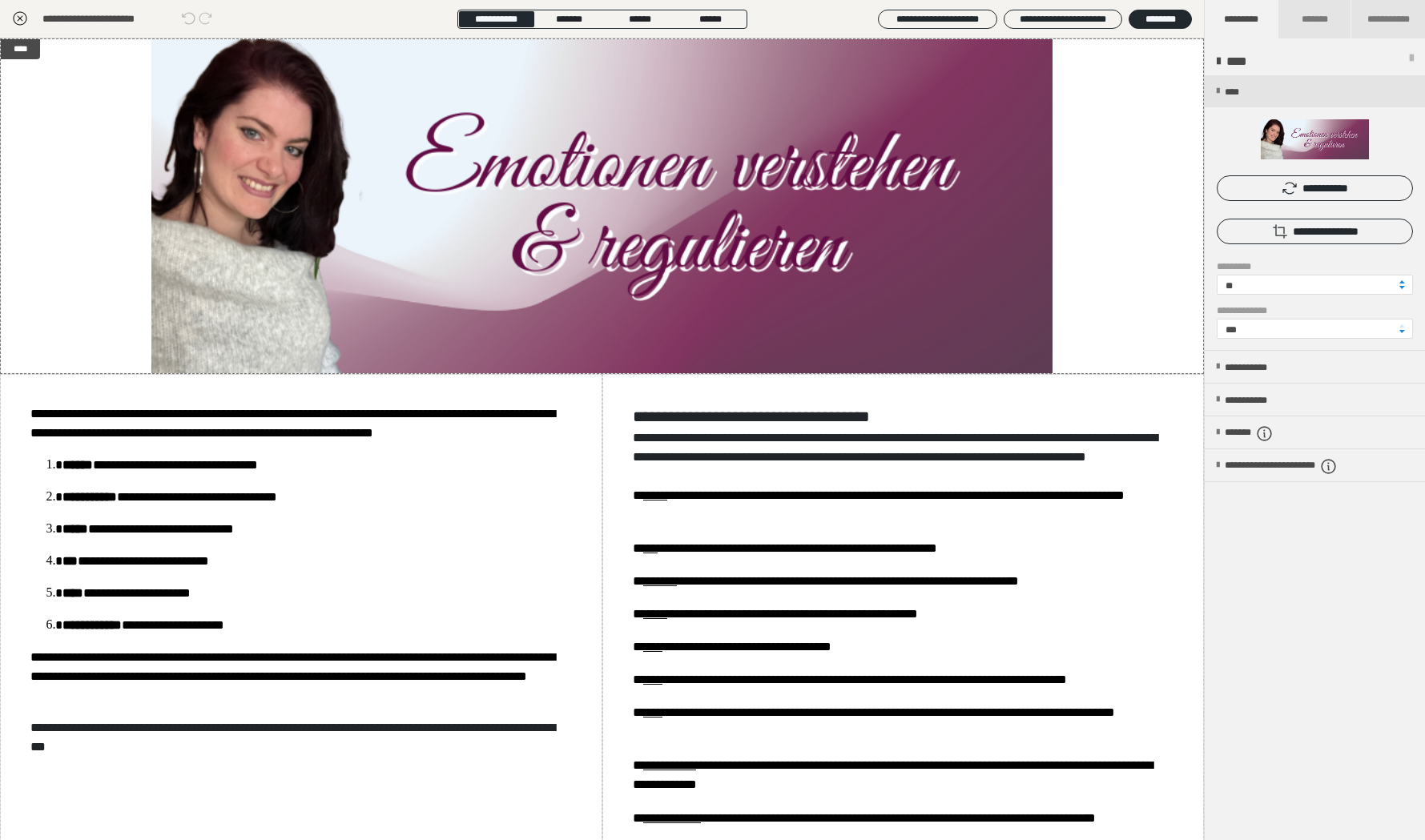 click 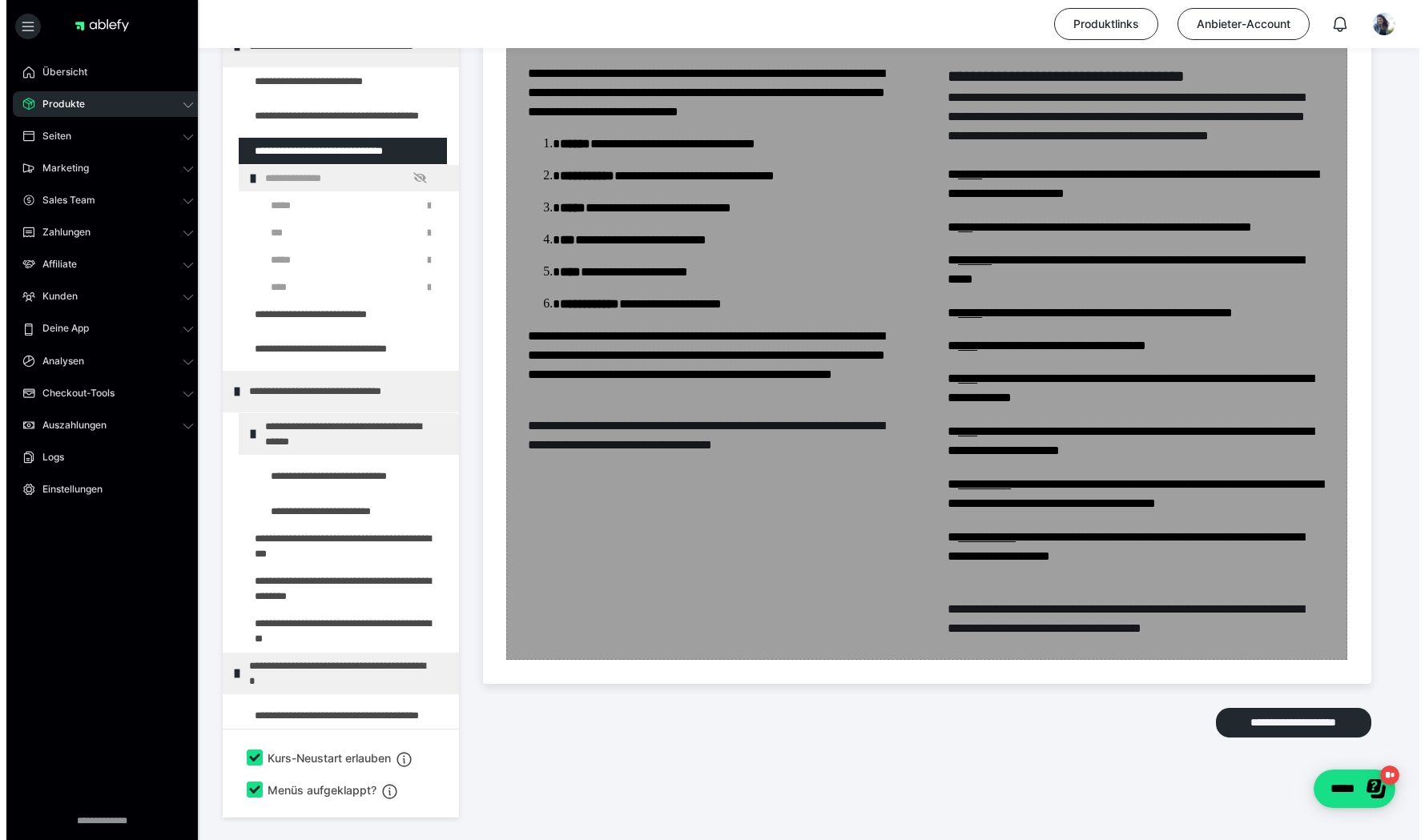 scroll, scrollTop: 173, scrollLeft: 0, axis: vertical 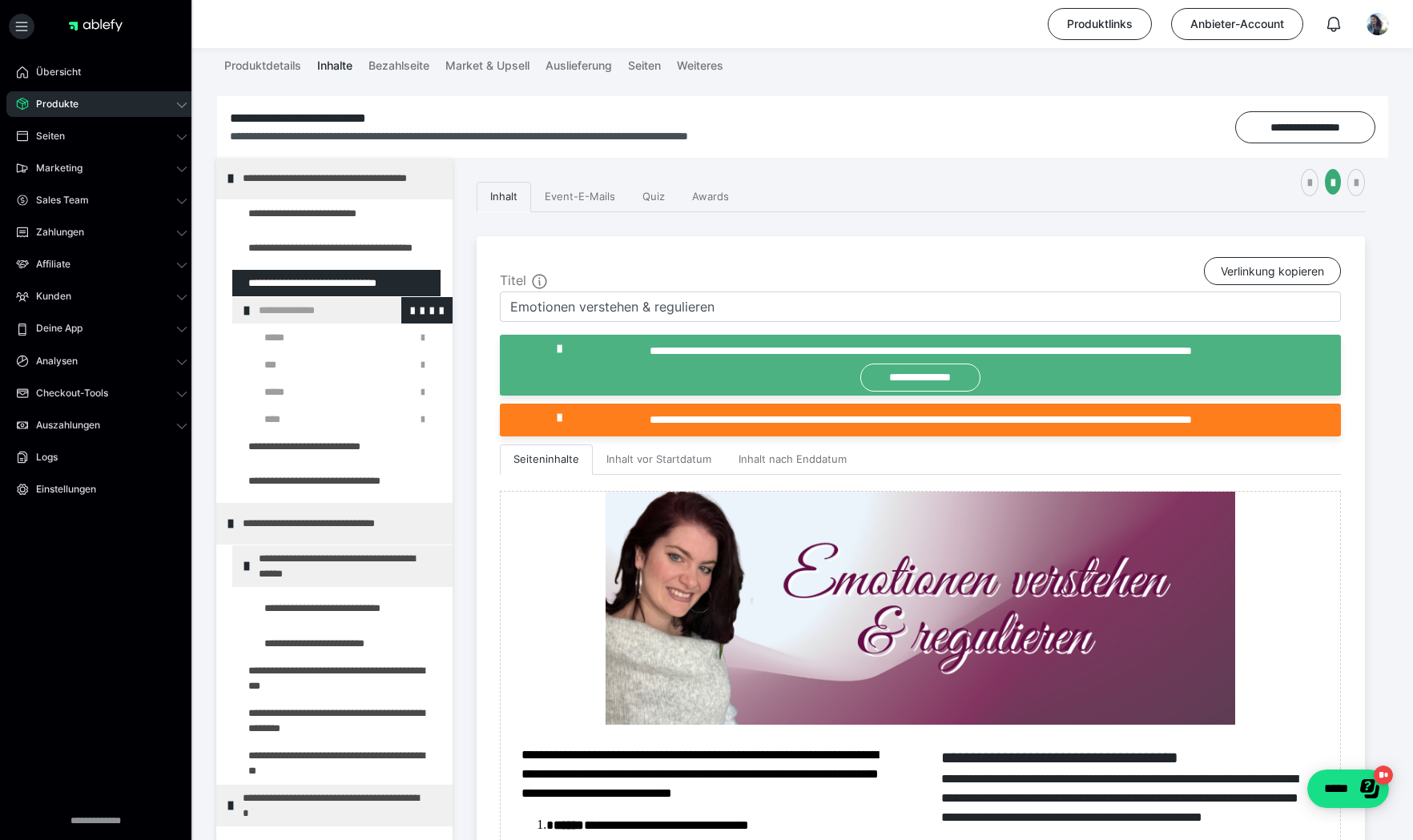 click on "**********" at bounding box center [343, 310] 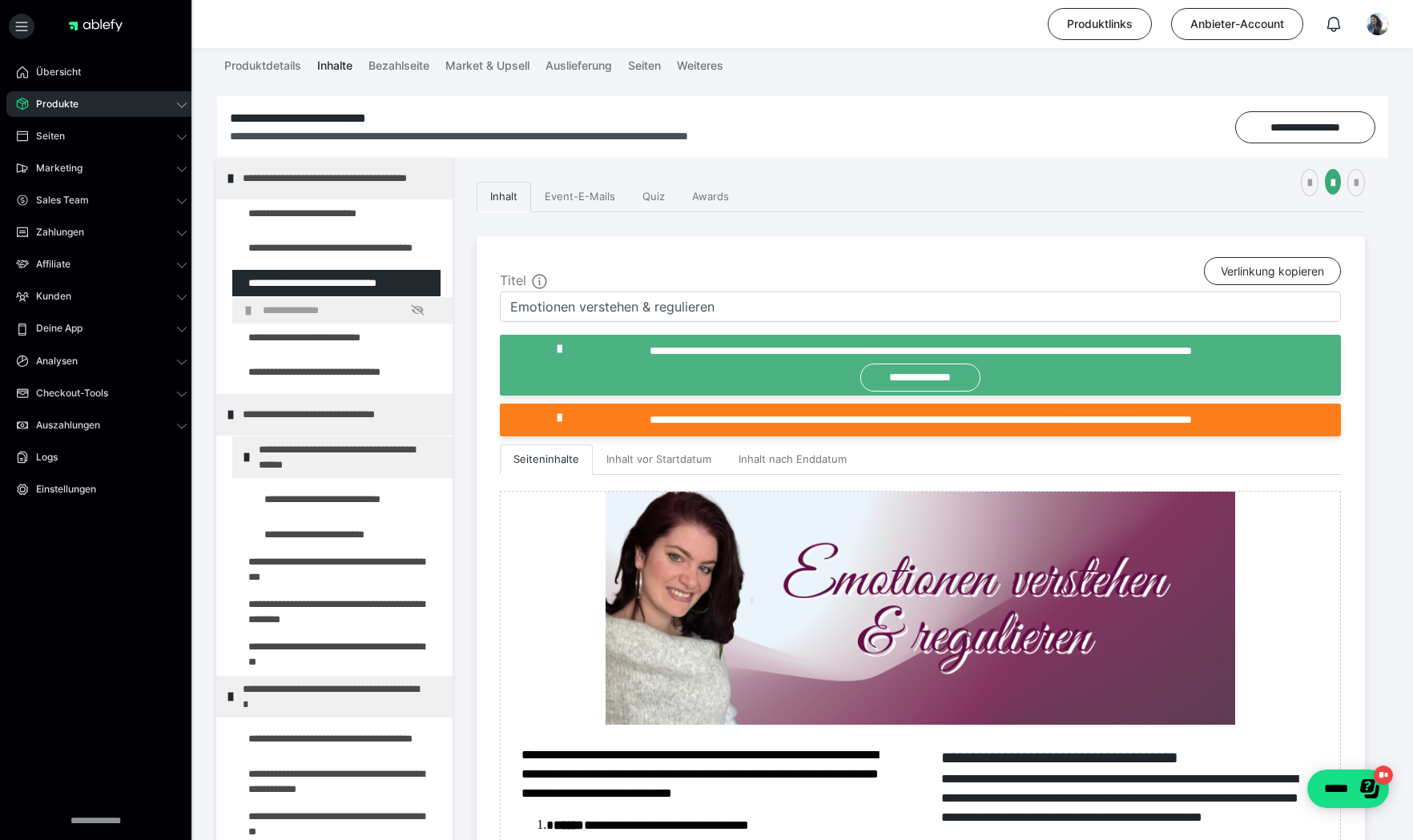 click on "**********" at bounding box center (347, 310) 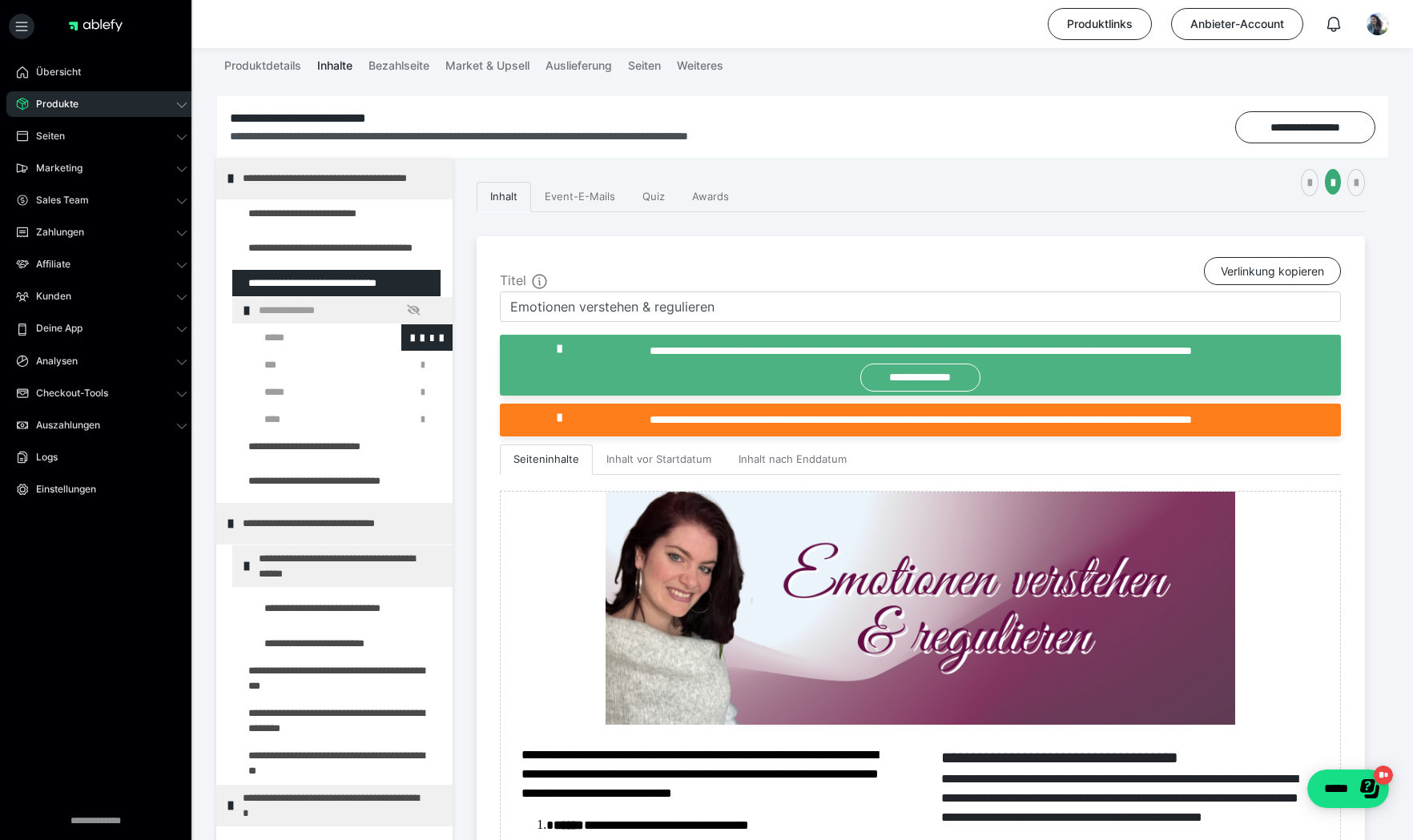 click at bounding box center [308, 337] 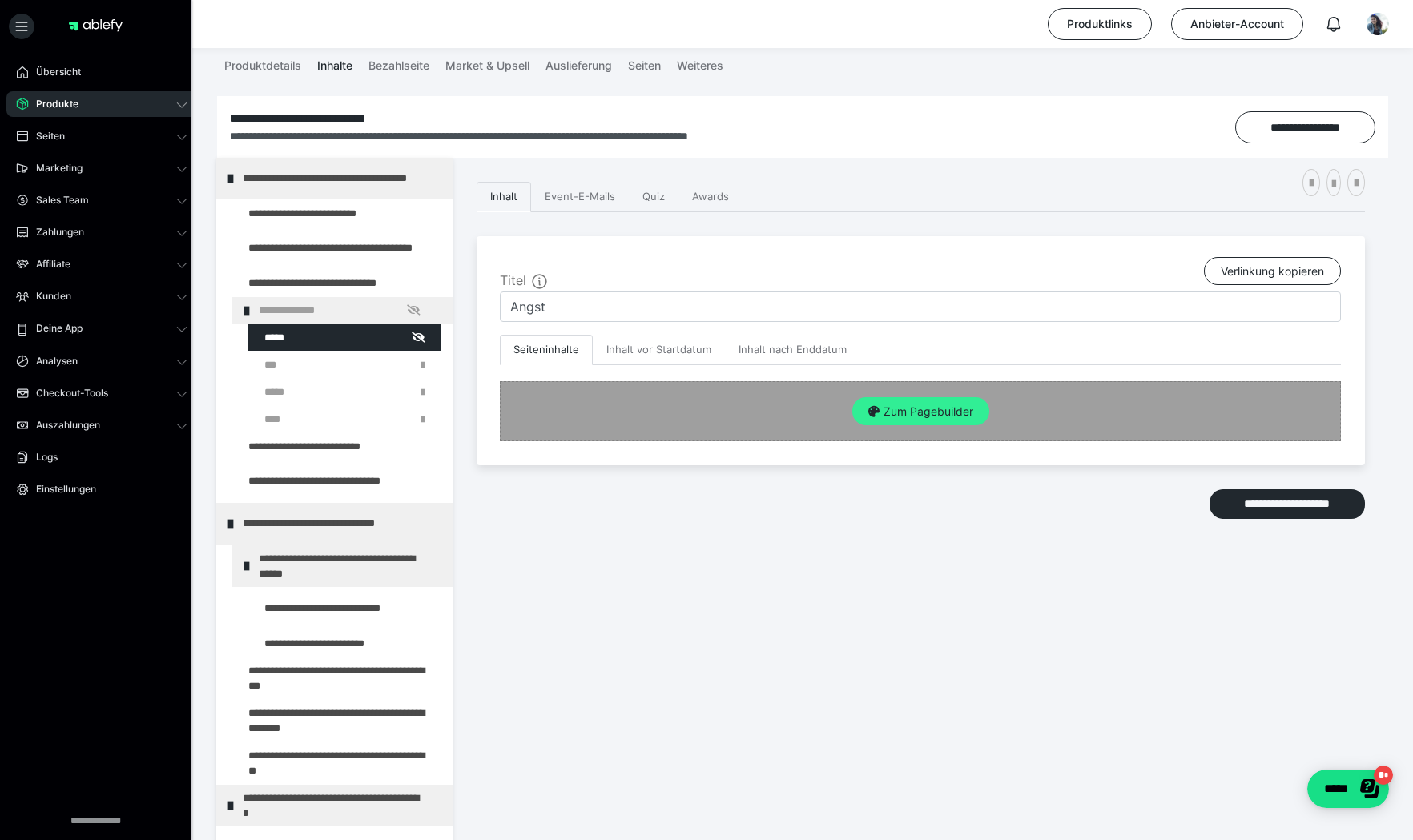 click on "Zum Pagebuilder" at bounding box center [920, 412] 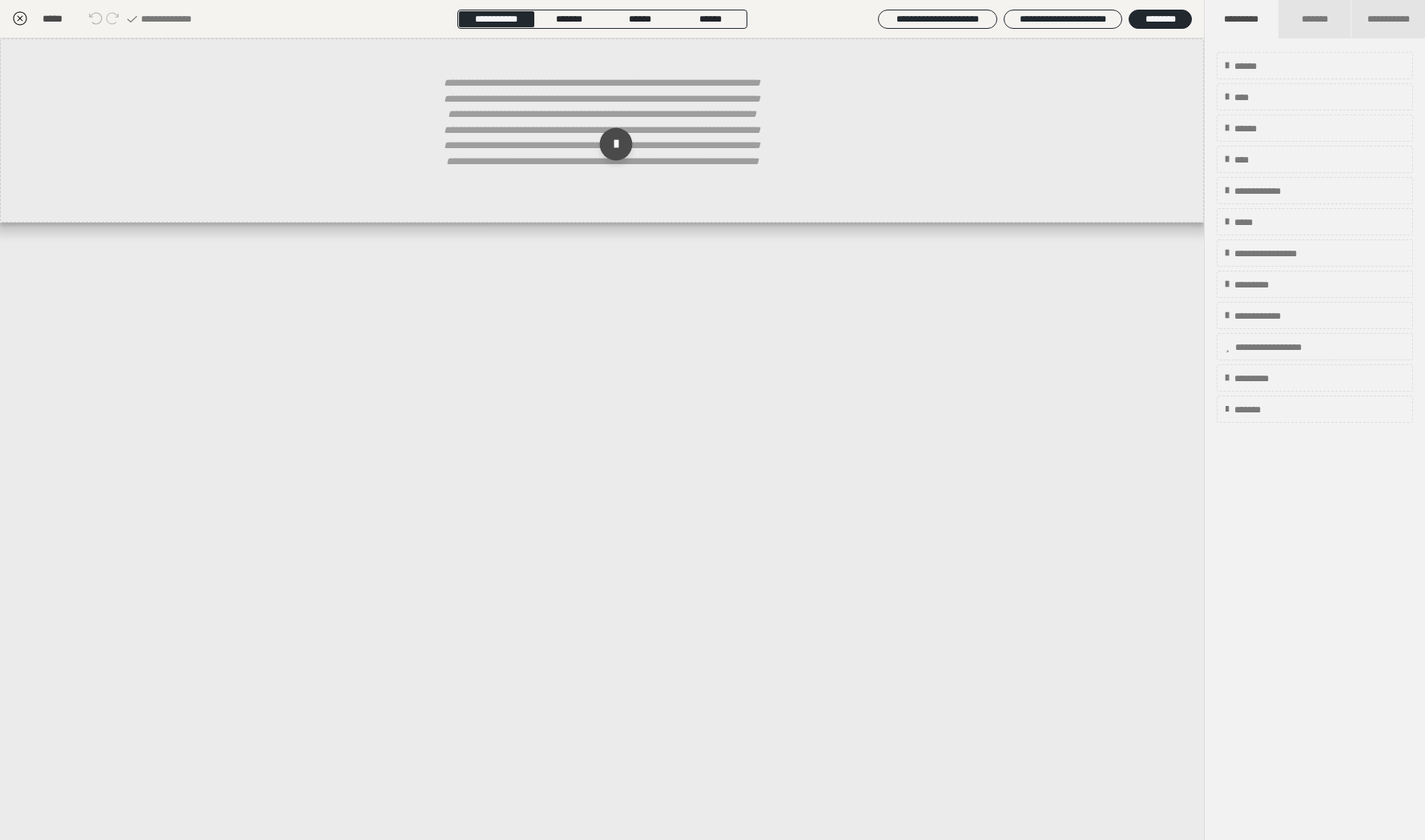 click at bounding box center (615, 144) 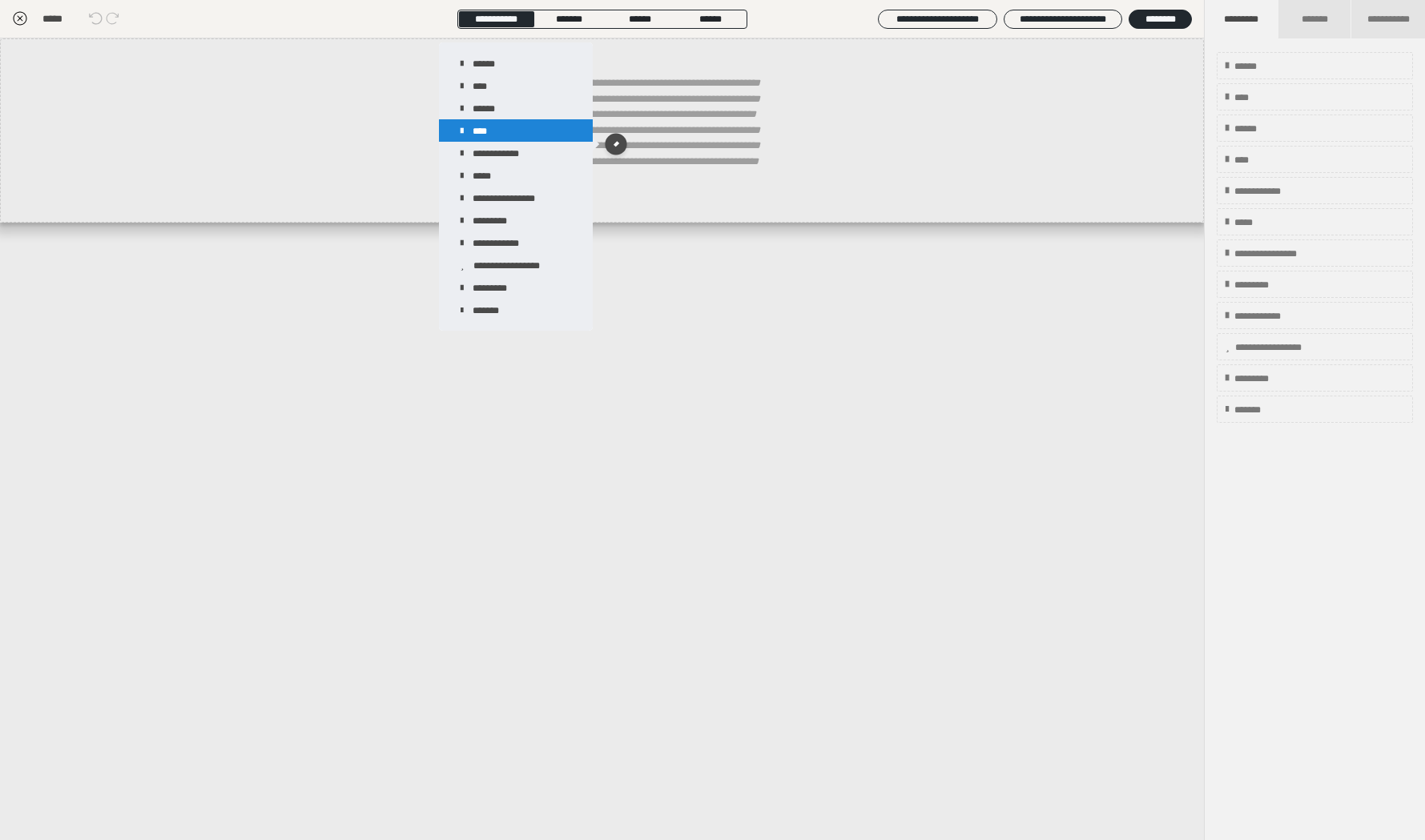 click on "****" at bounding box center [516, 131] 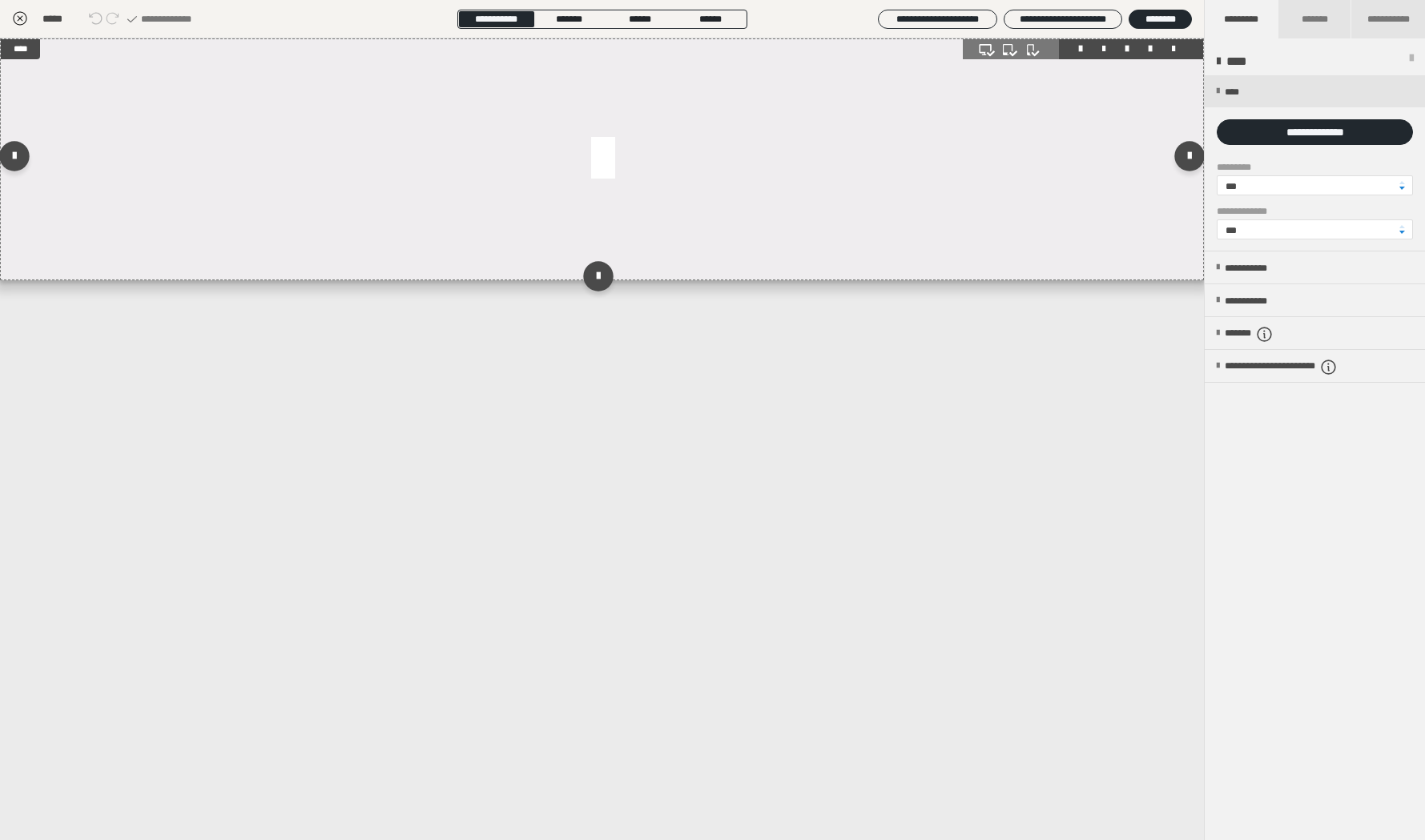 click at bounding box center [602, 159] 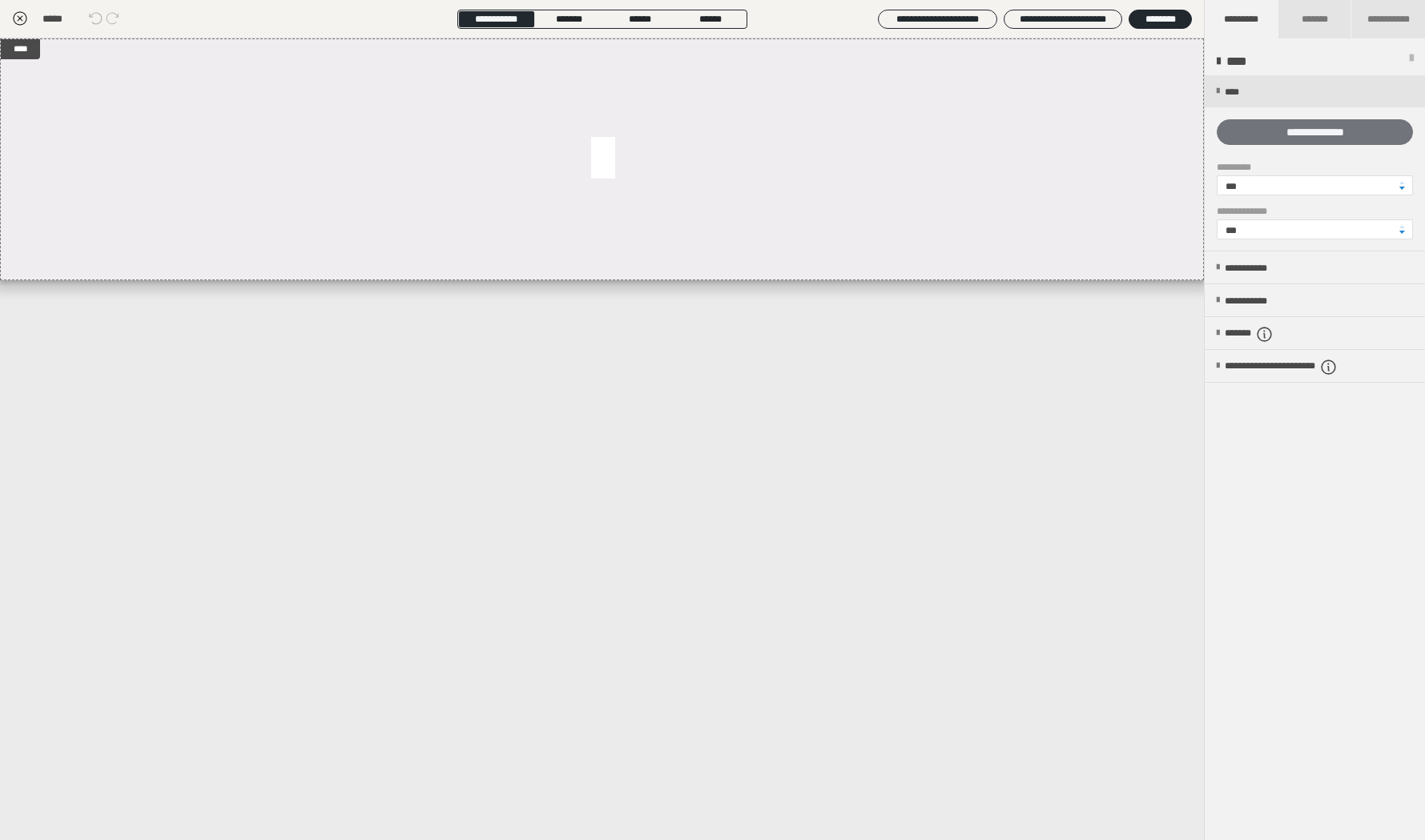 click on "**********" at bounding box center (1314, 132) 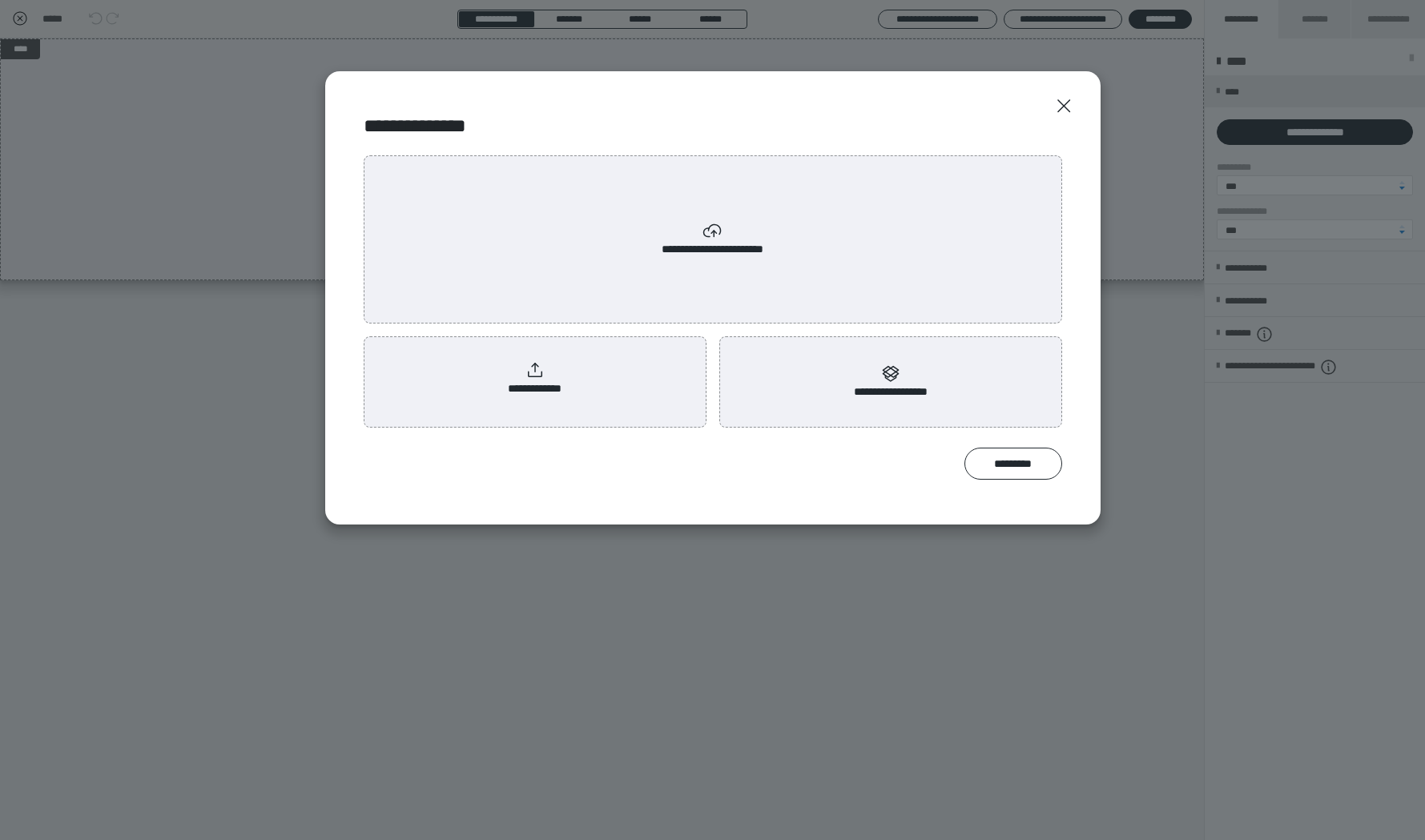 click on "**********" at bounding box center [534, 379] 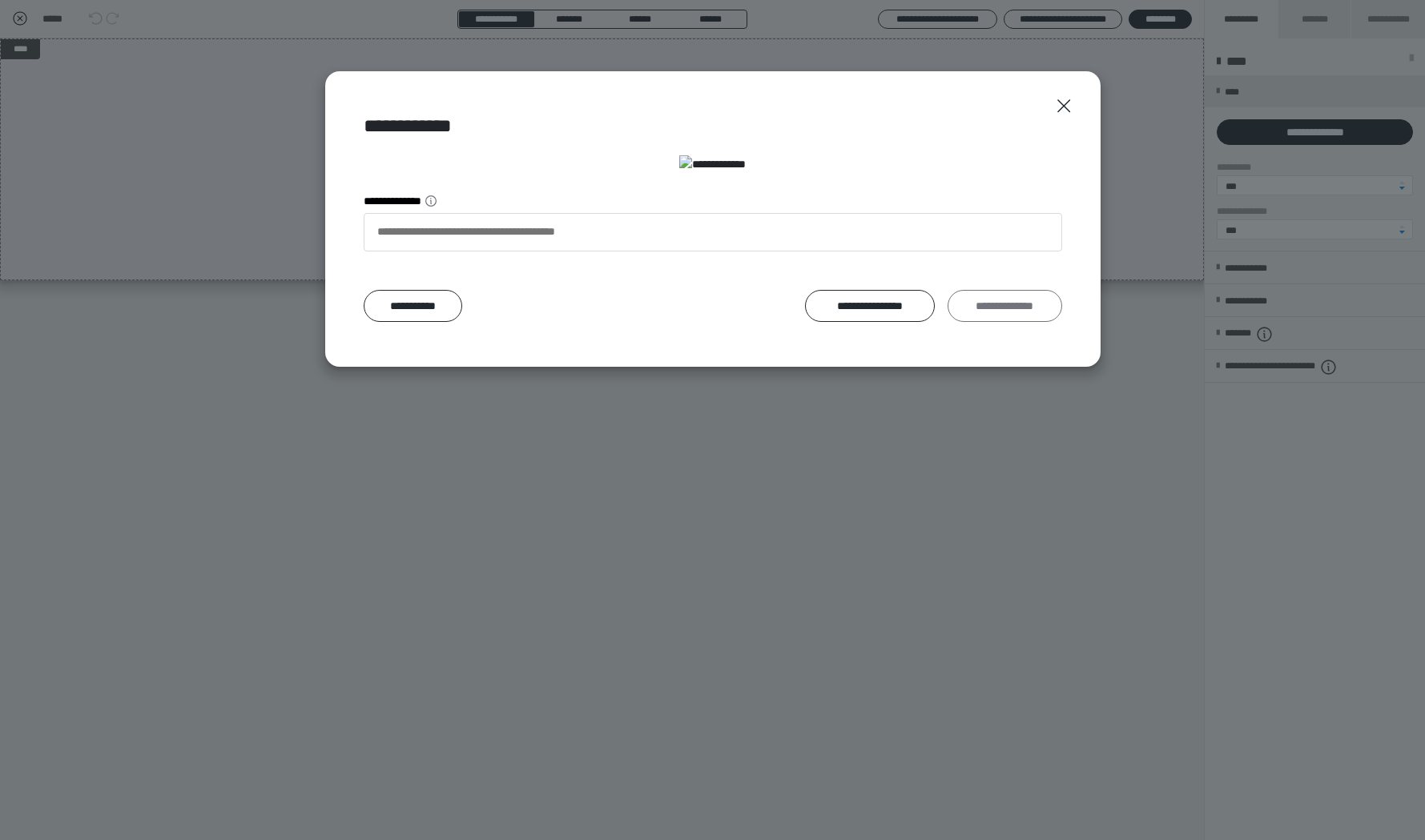 click on "**********" at bounding box center [1004, 306] 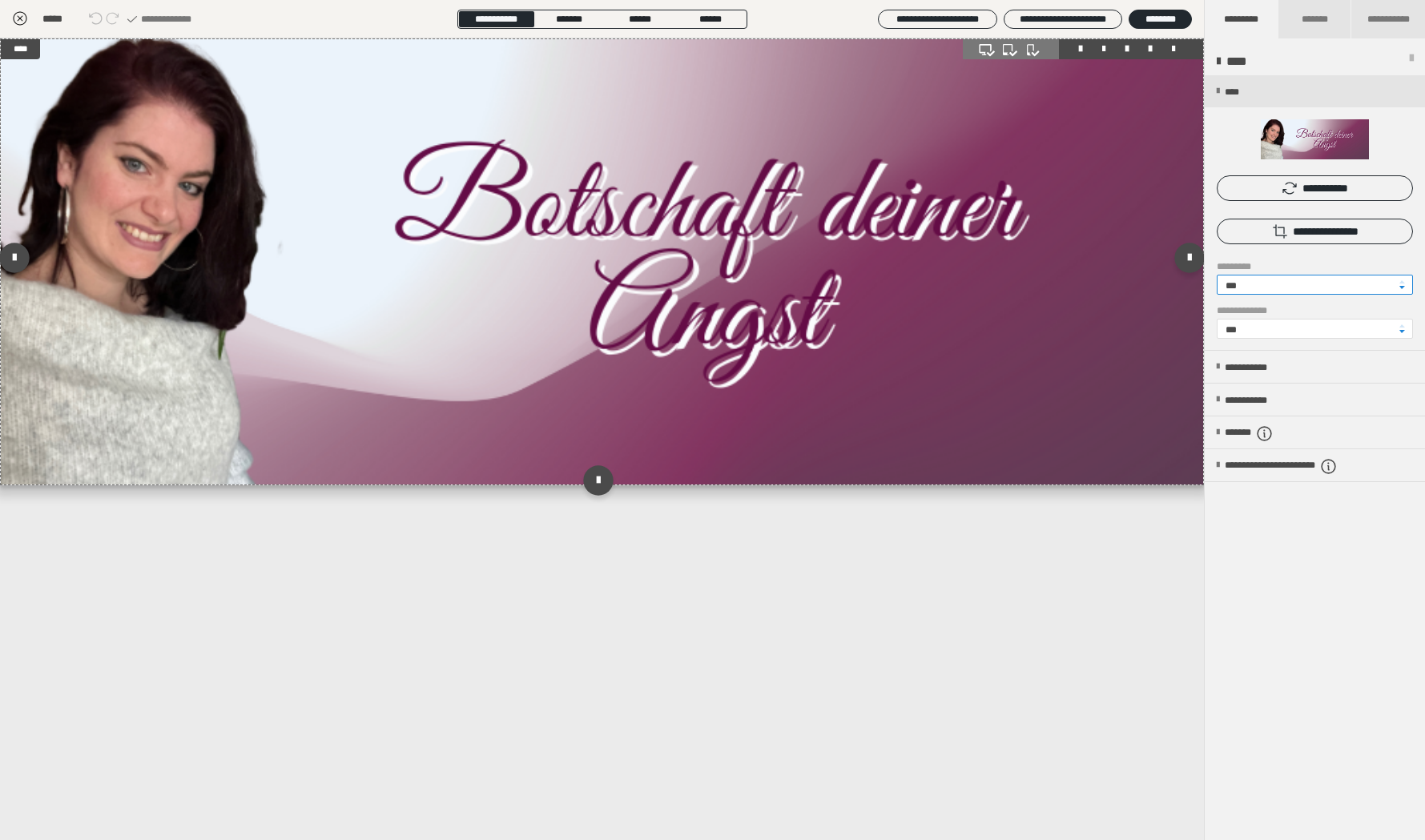 drag, startPoint x: 1258, startPoint y: 289, endPoint x: 1196, endPoint y: 288, distance: 62.00806 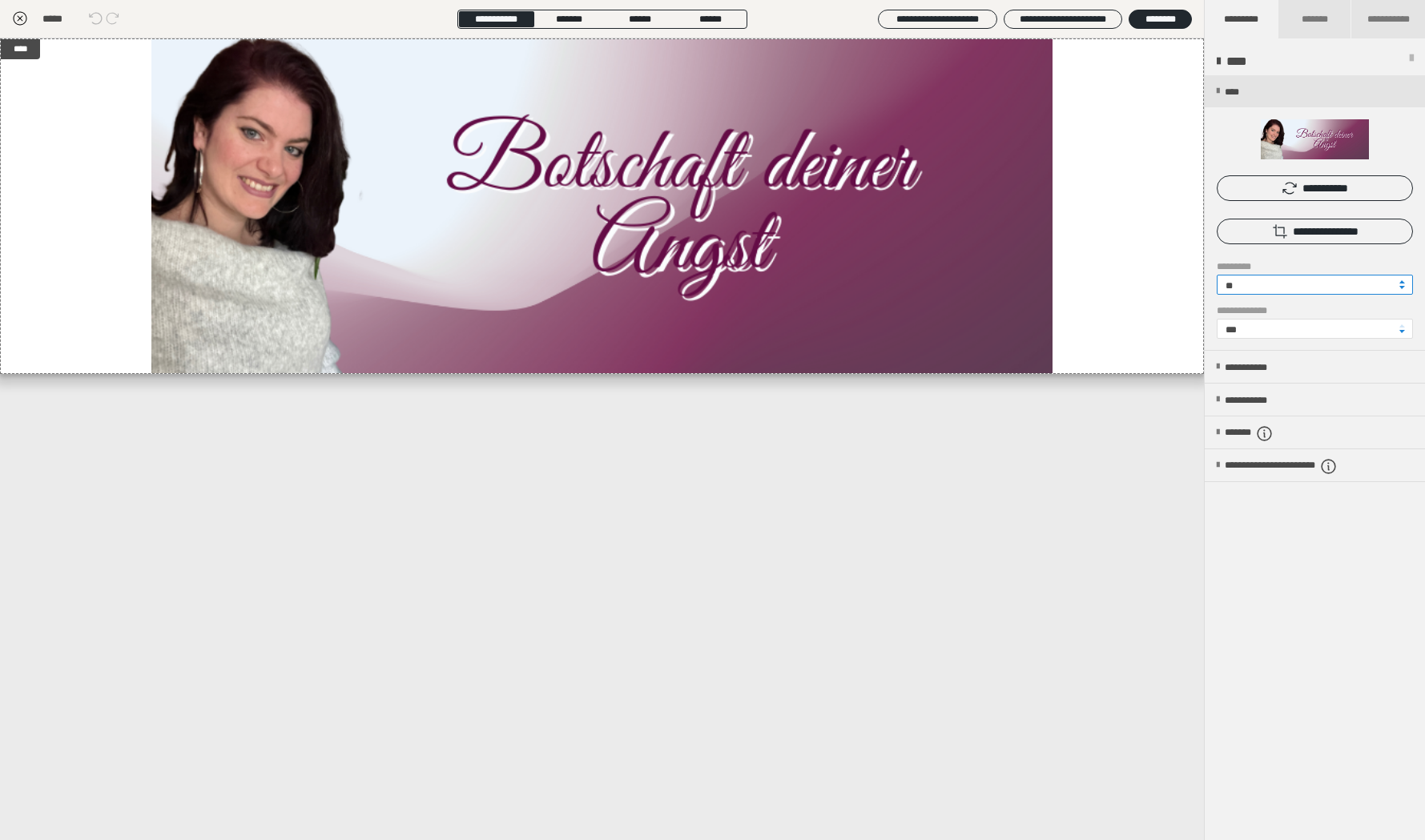 type on "**" 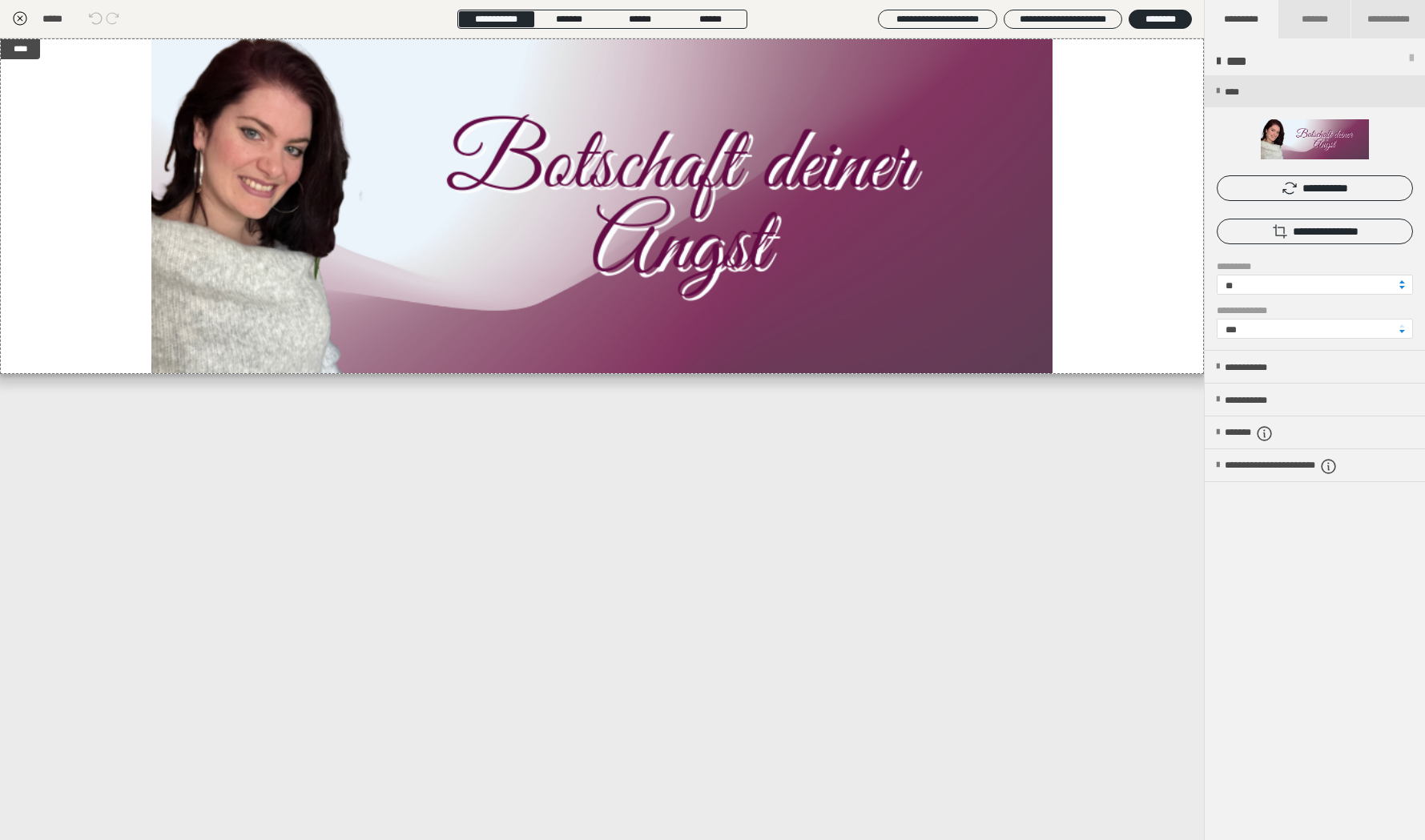 click 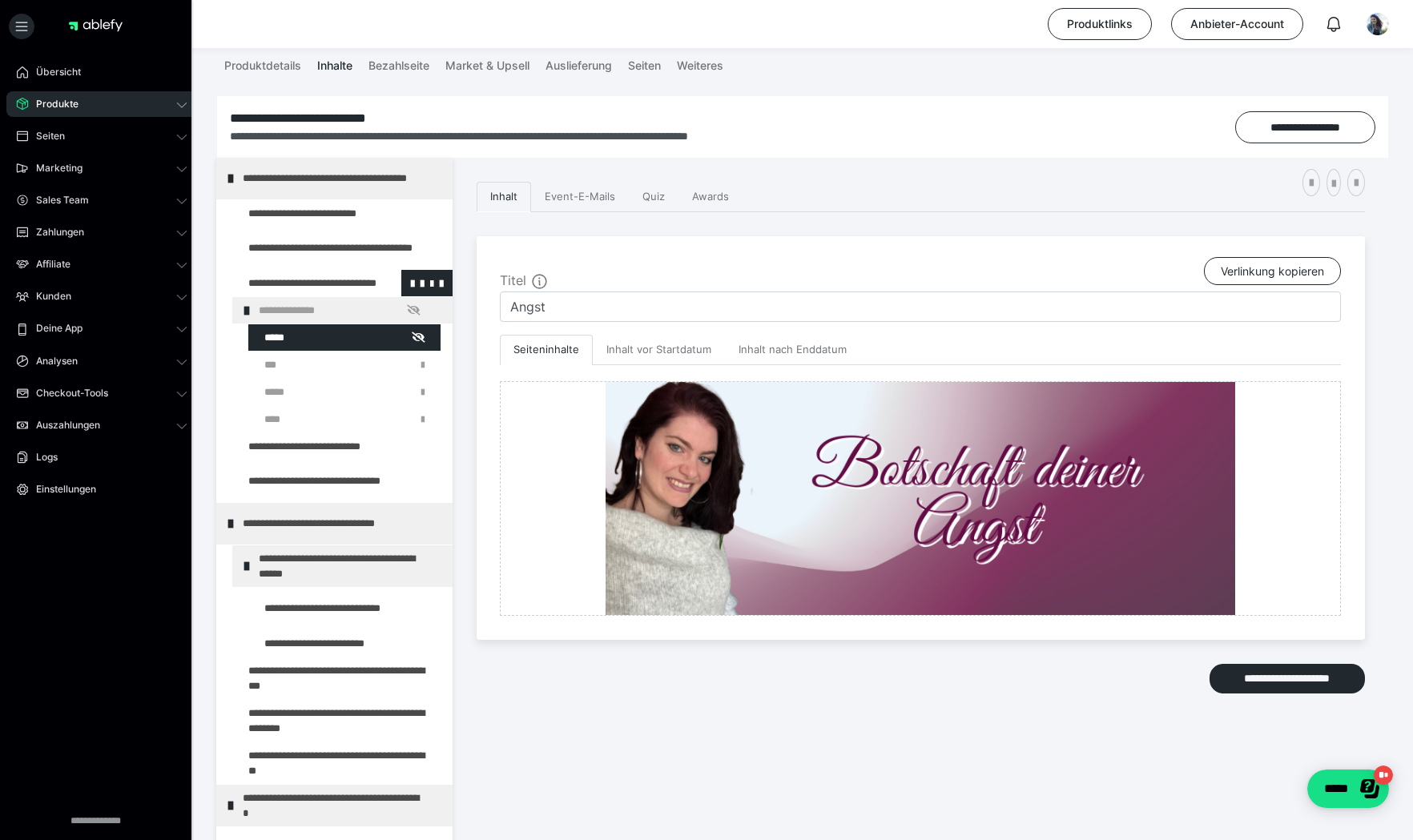 click at bounding box center (300, 283) 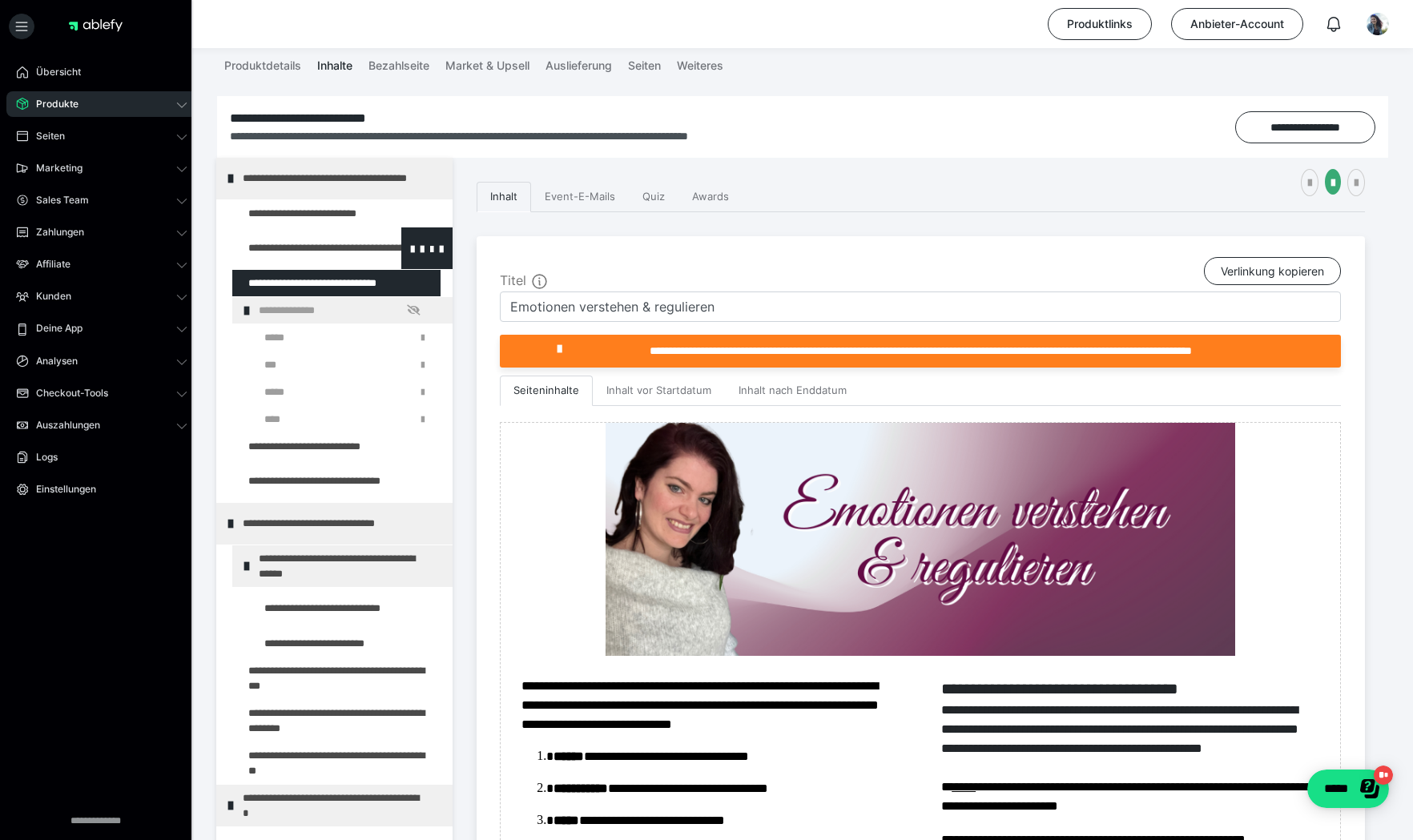 click at bounding box center [300, 248] 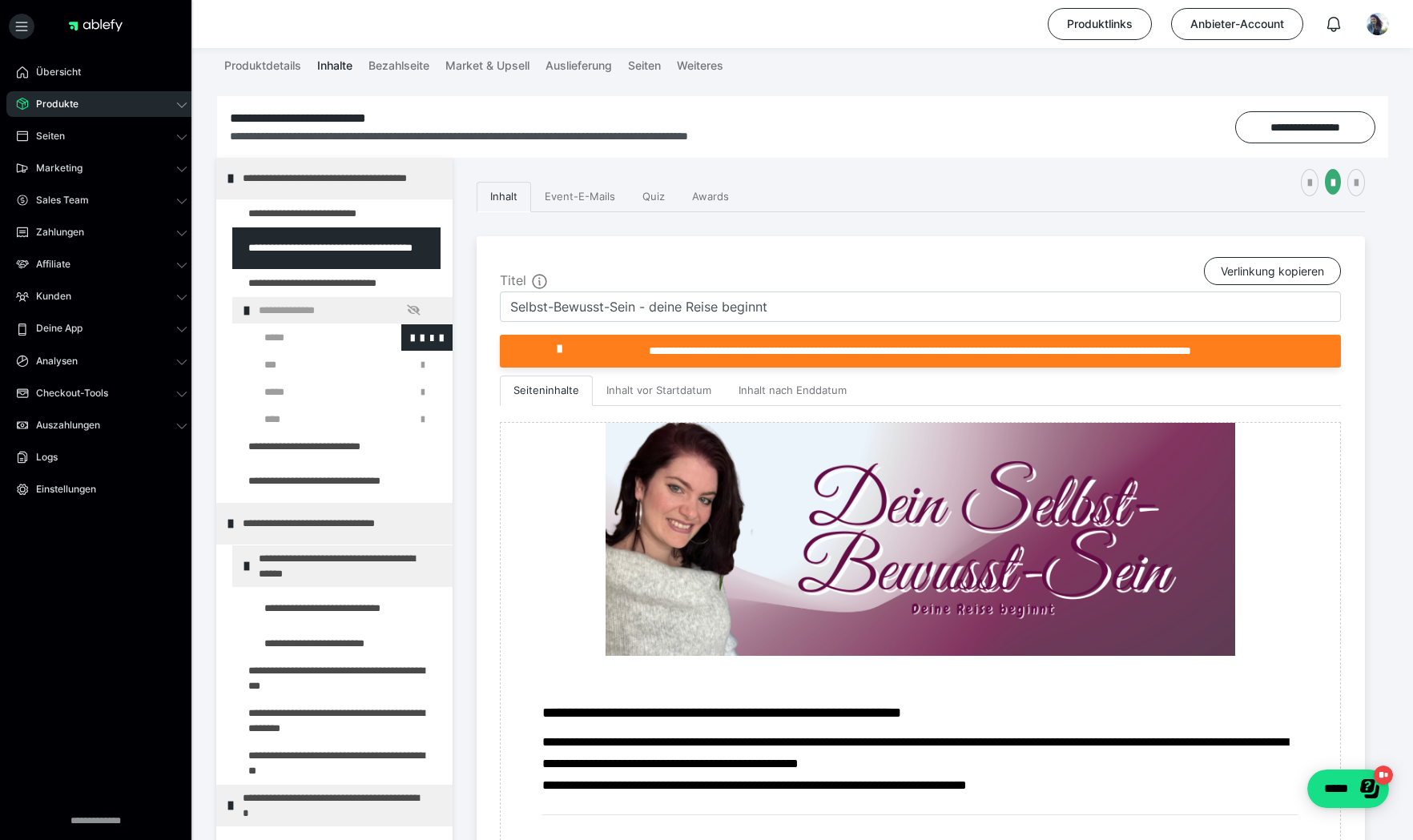 click at bounding box center [308, 337] 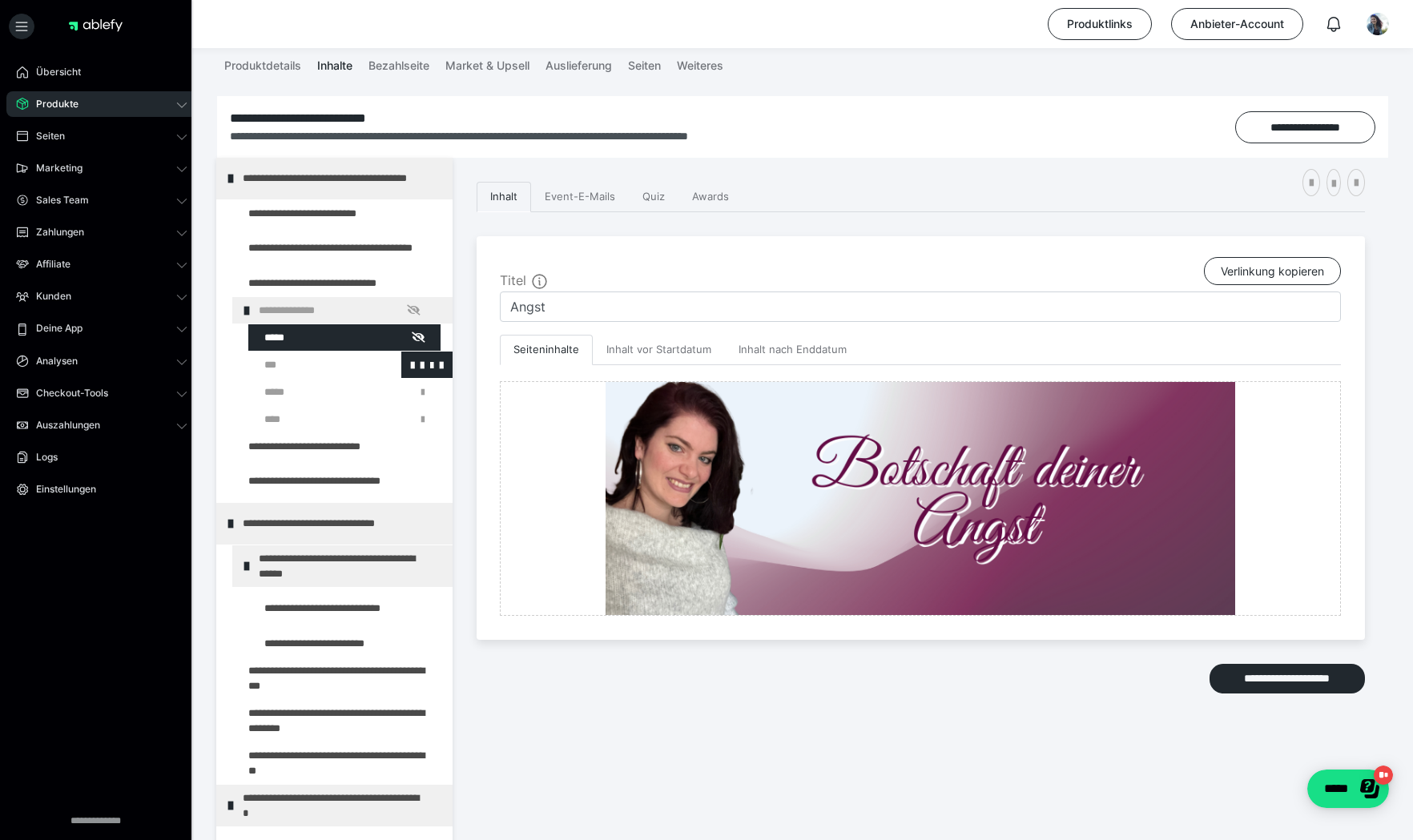 click at bounding box center [308, 364] 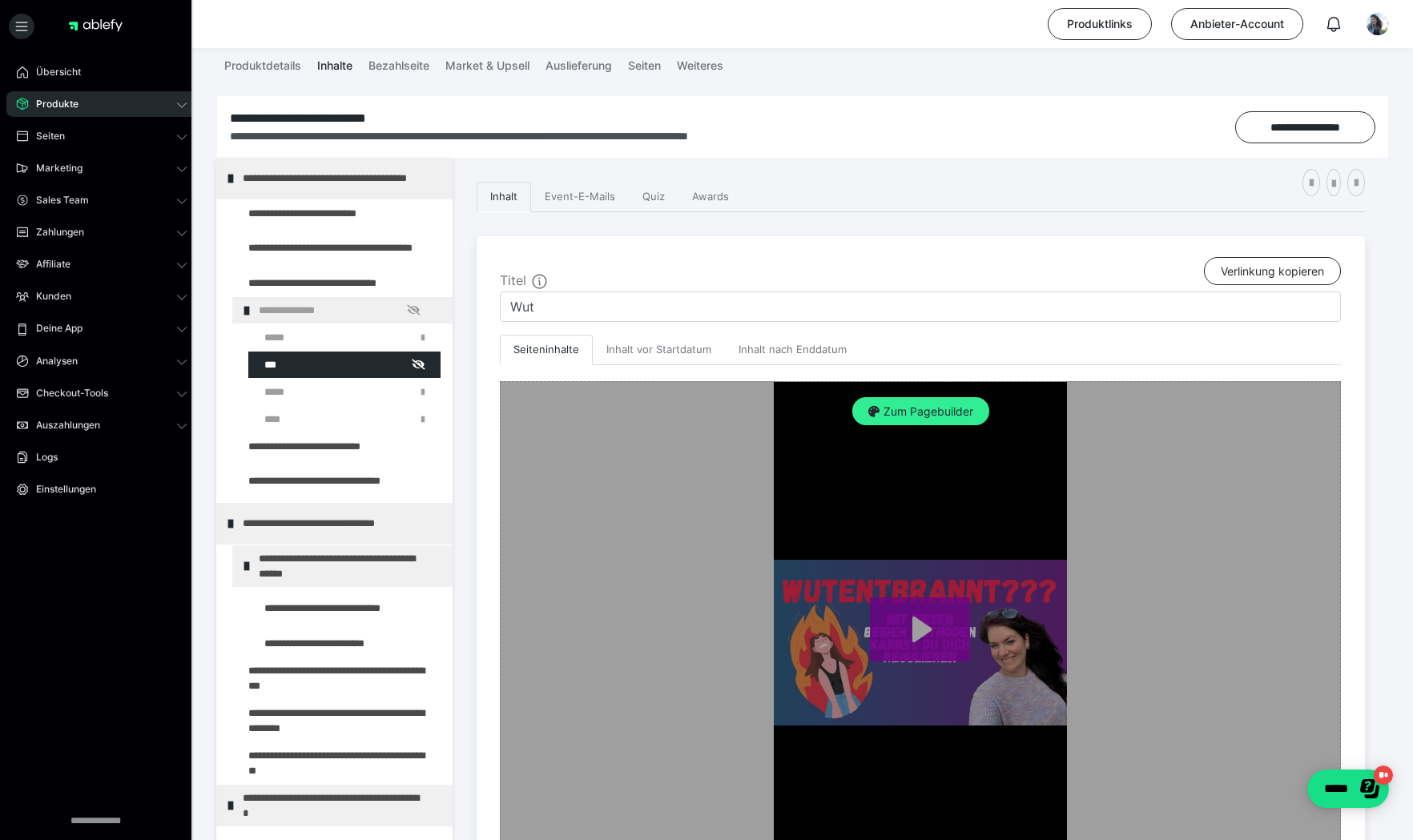 click on "Zum Pagebuilder" at bounding box center (920, 412) 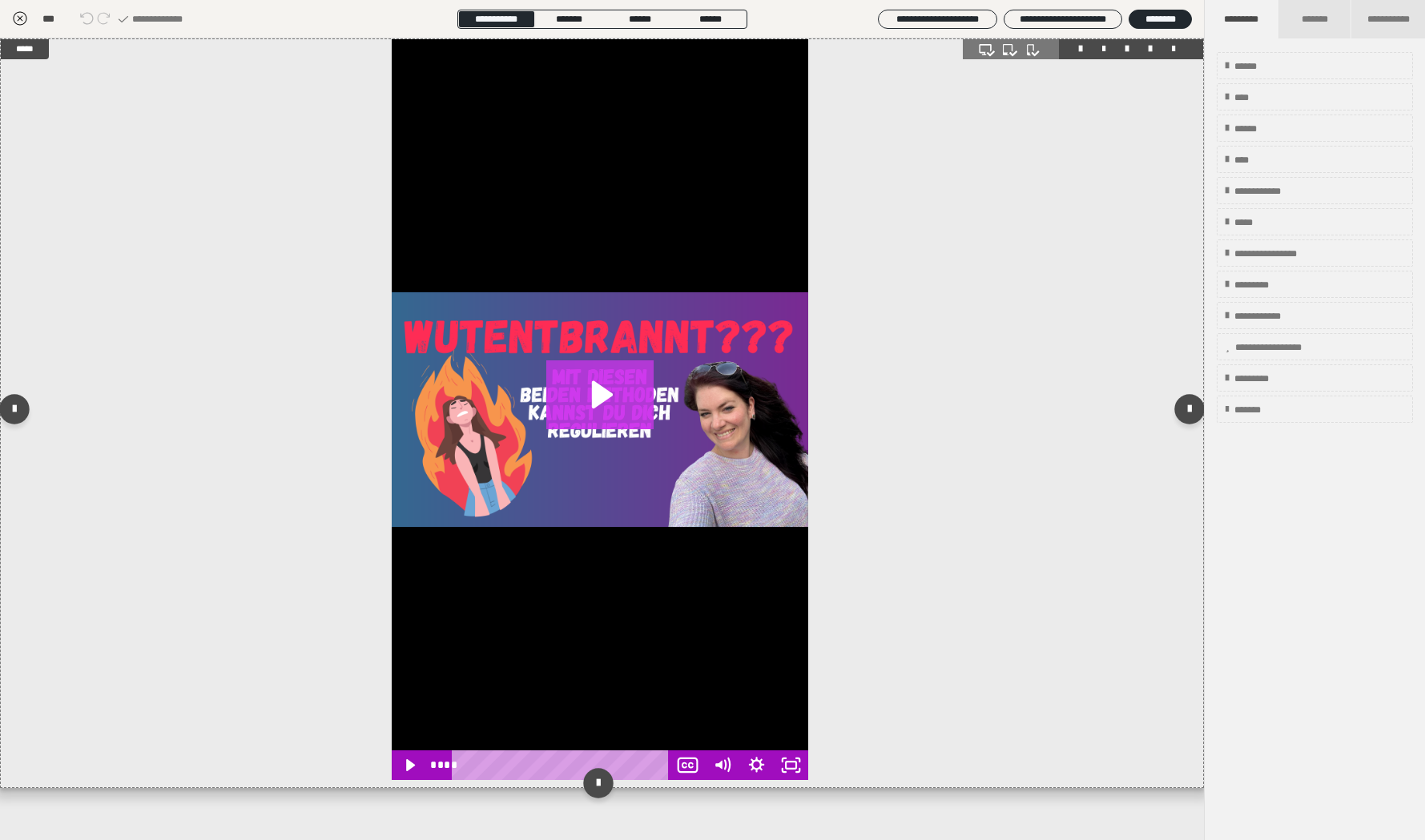 click 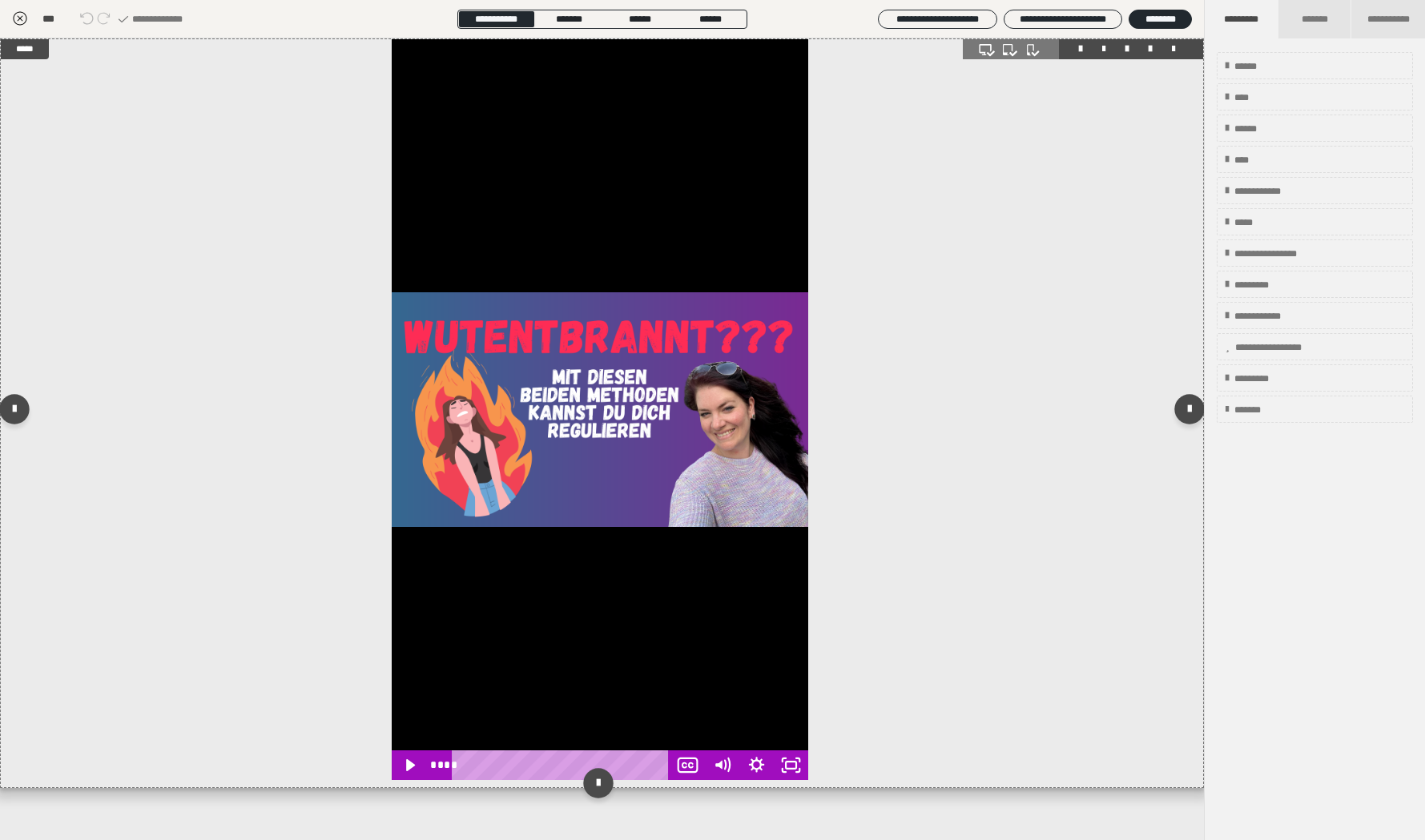 click at bounding box center (600, 409) 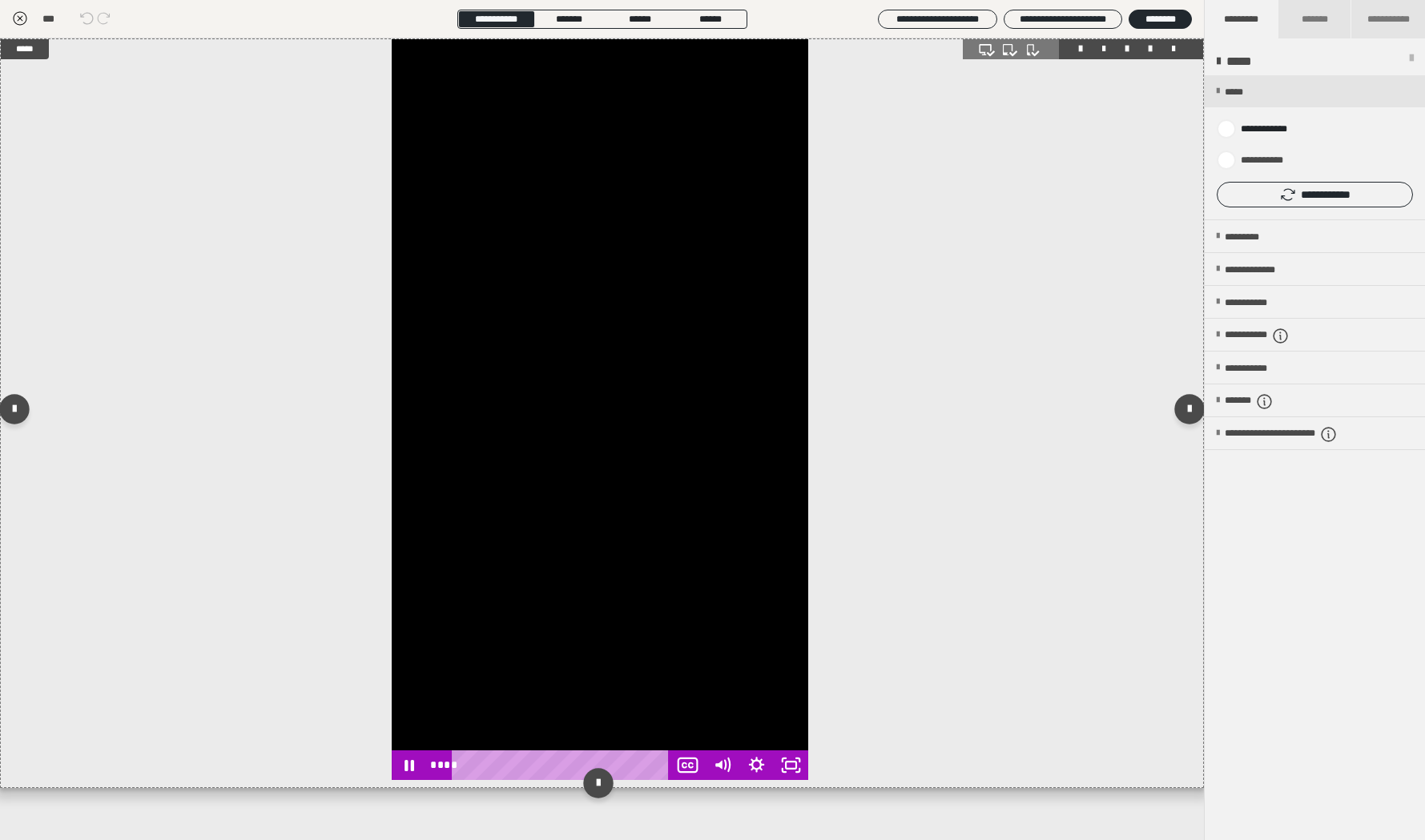 click at bounding box center [600, 409] 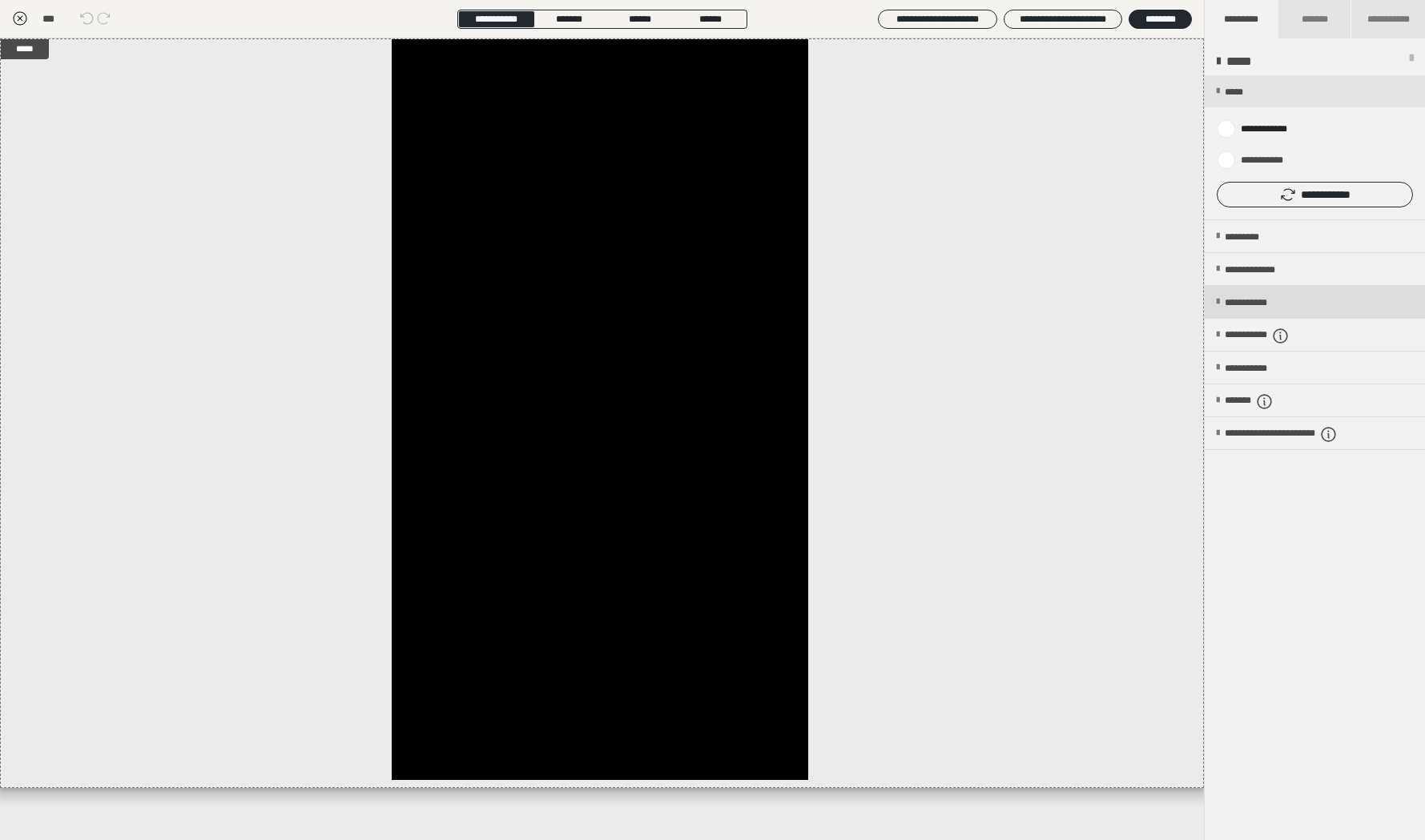 click on "**********" at bounding box center (1314, 302) 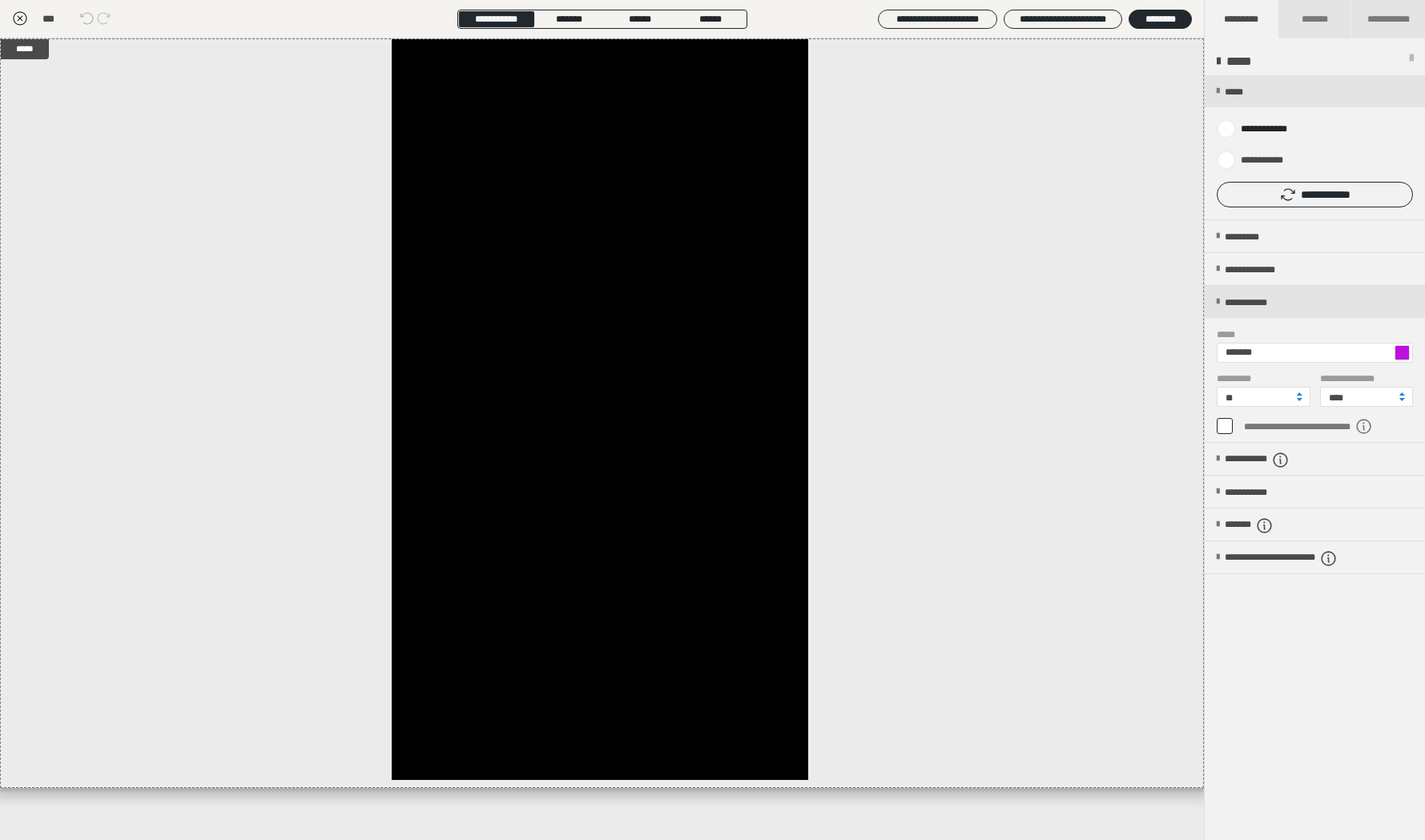 click at bounding box center (1402, 352) 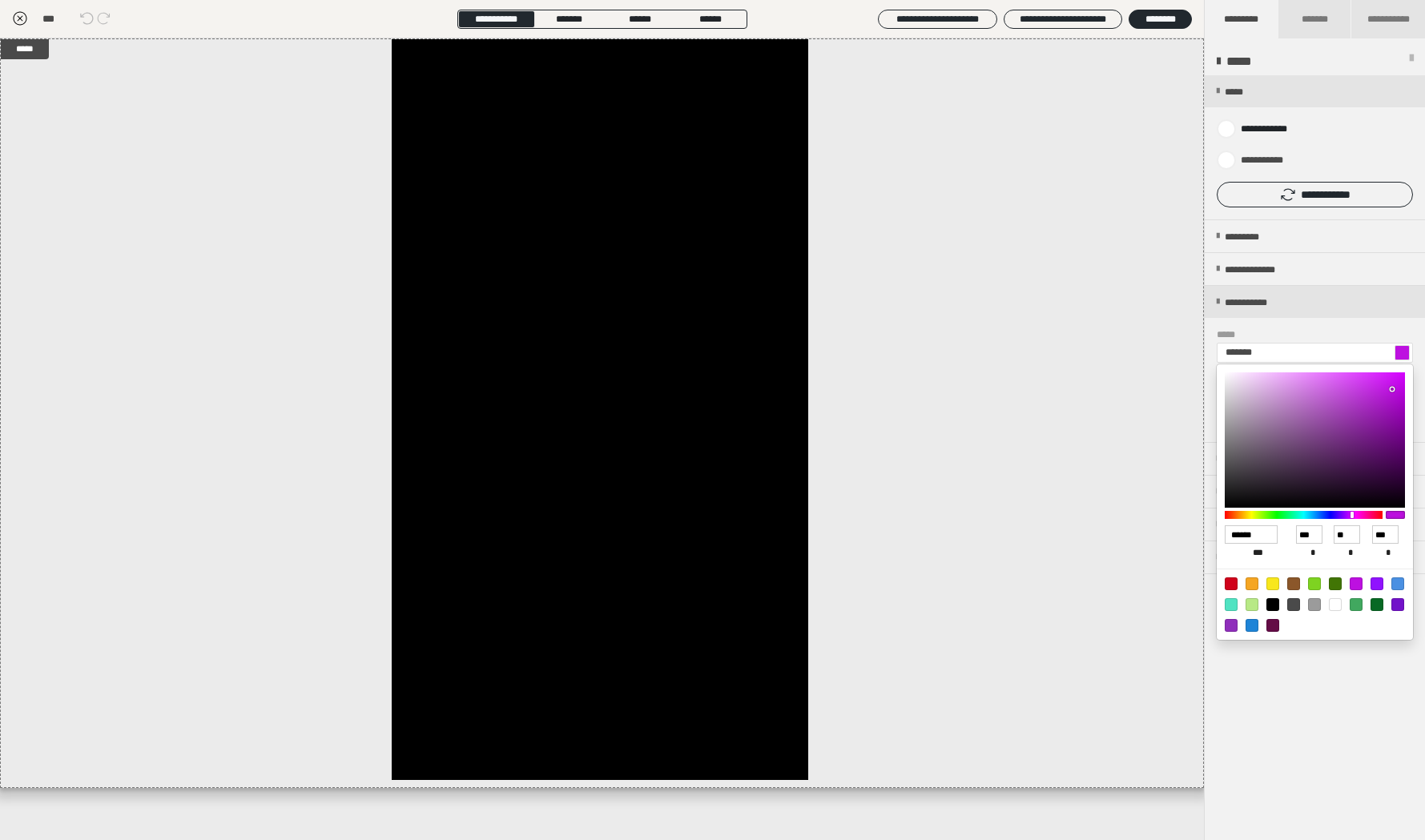 click at bounding box center (1273, 625) 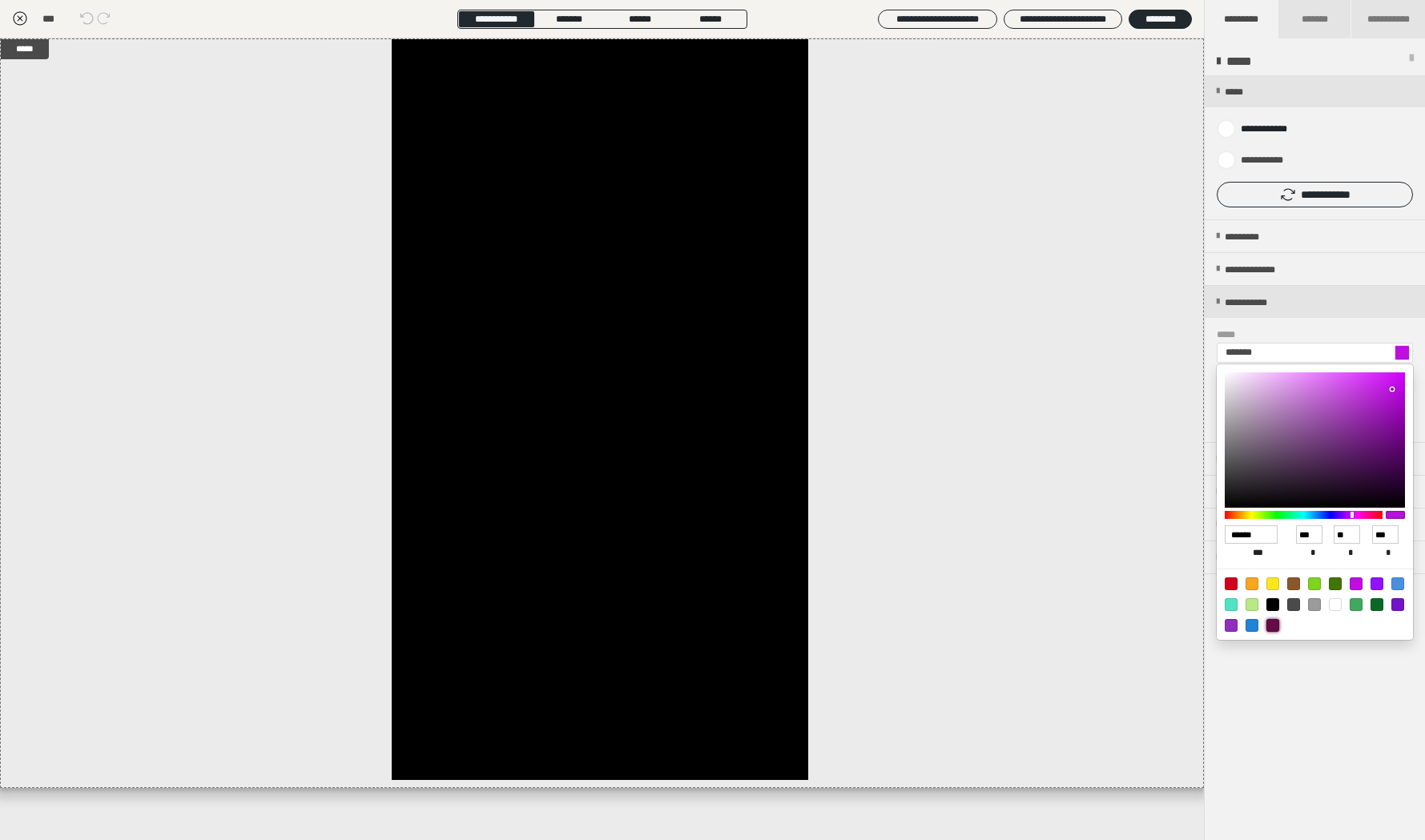 type on "*******" 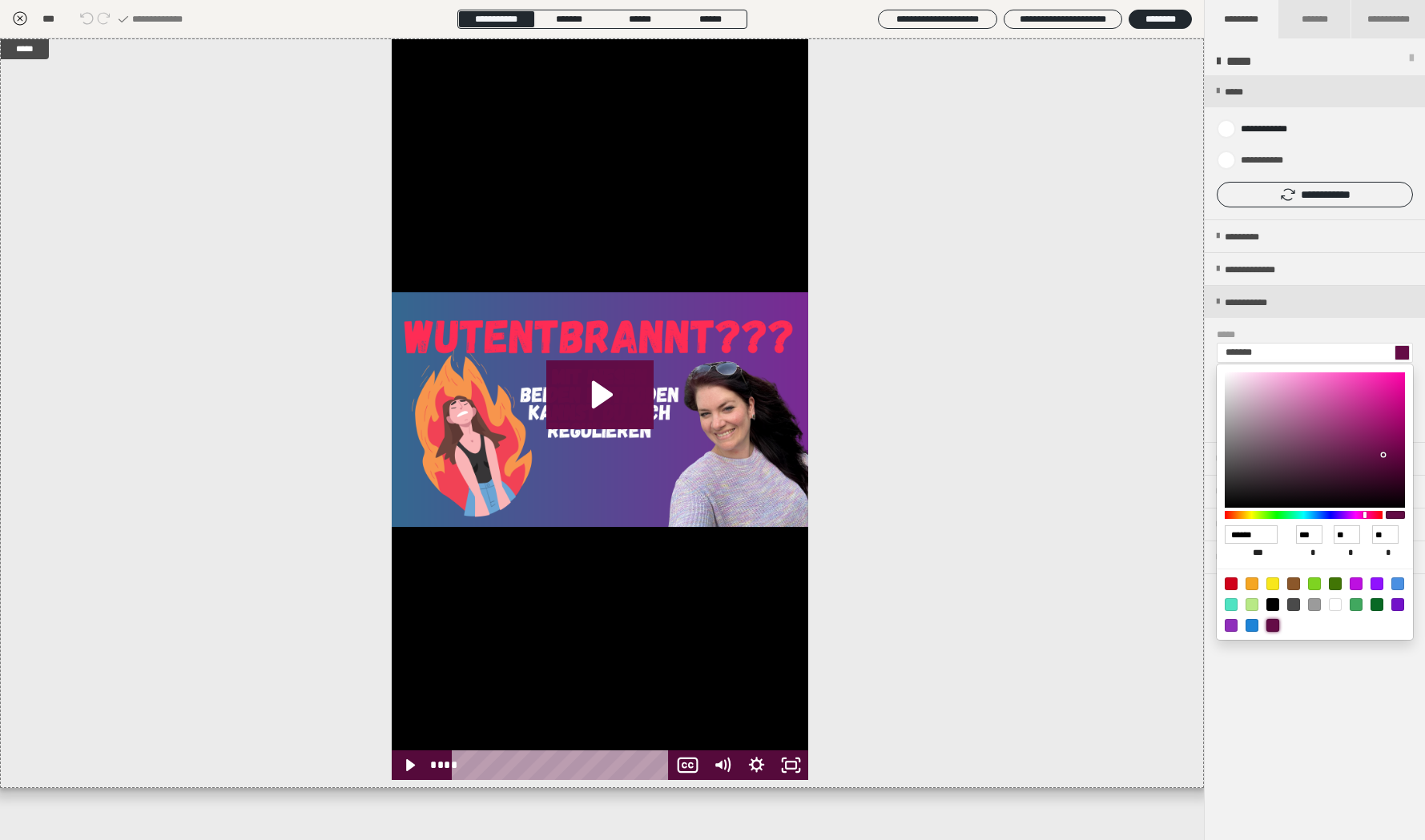 click at bounding box center (712, 420) 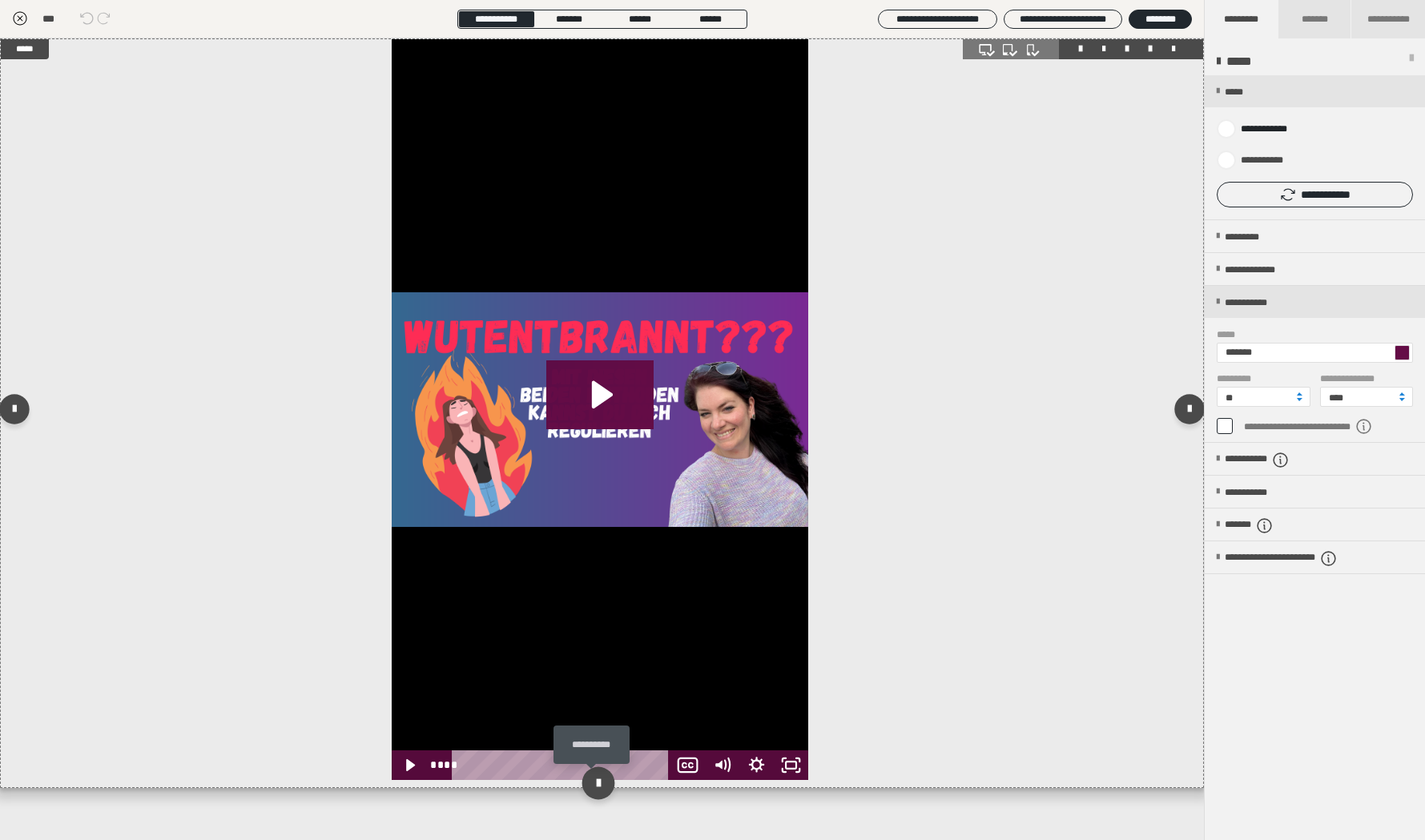 click at bounding box center (598, 783) 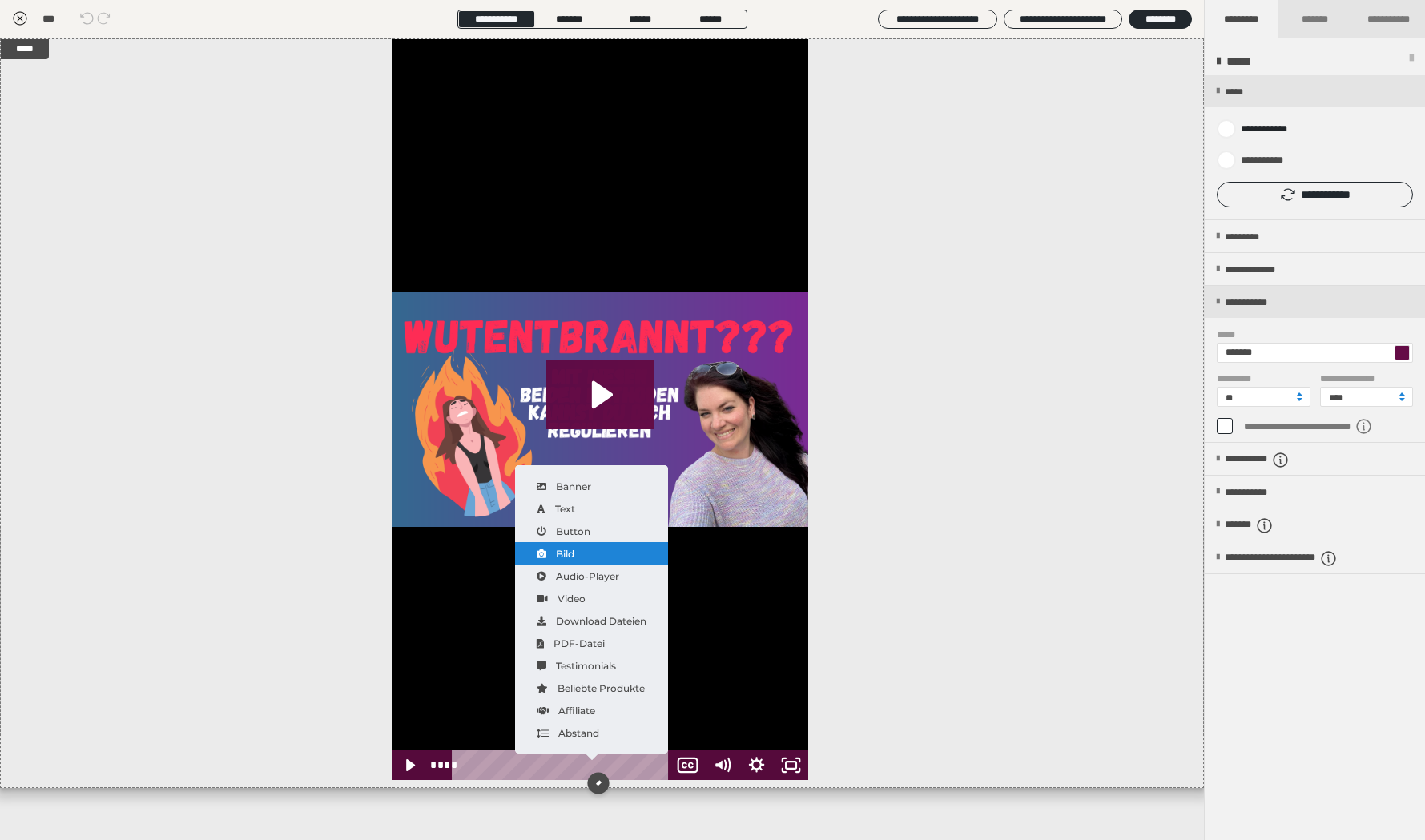 click on "Bild" at bounding box center (591, 553) 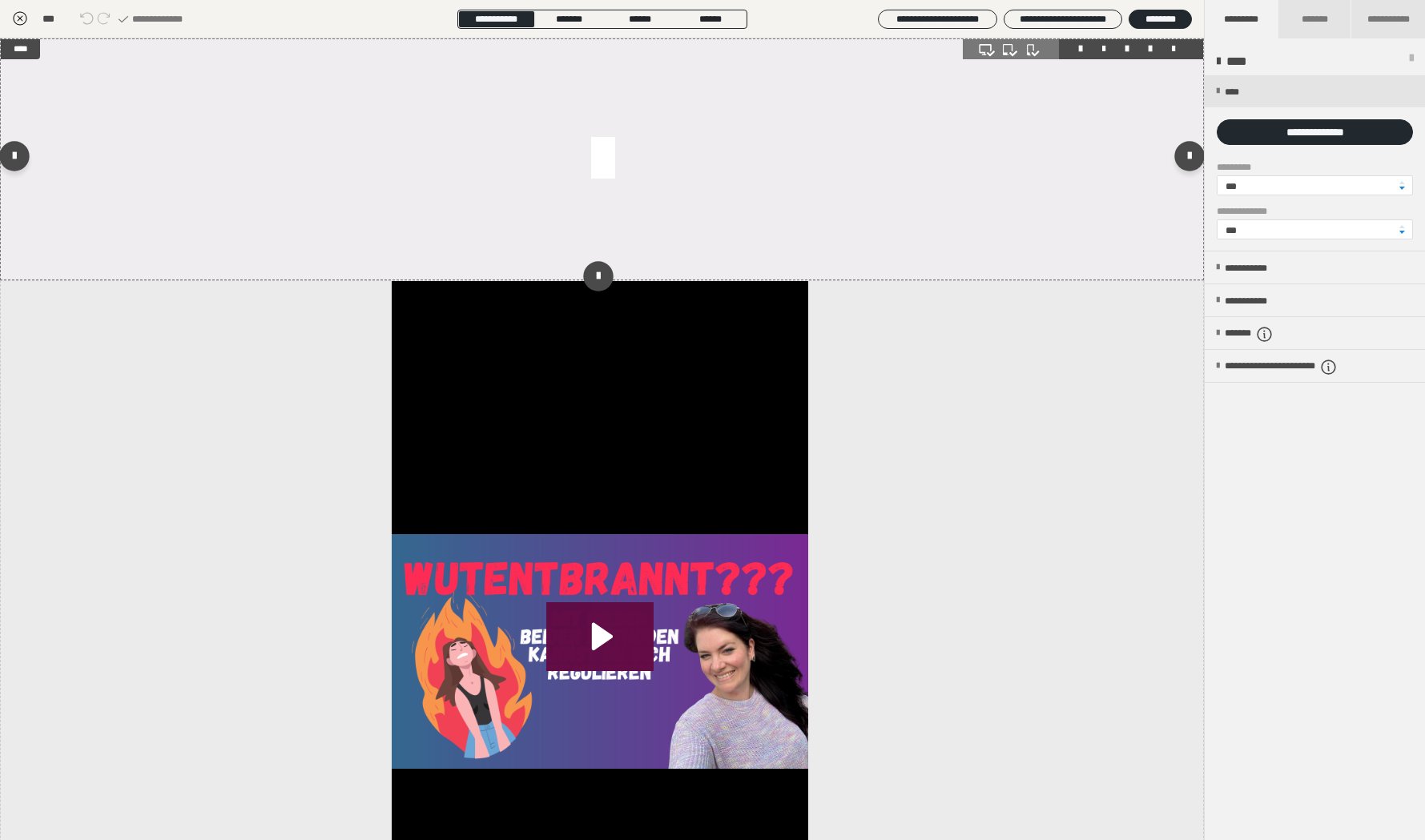click at bounding box center (602, 159) 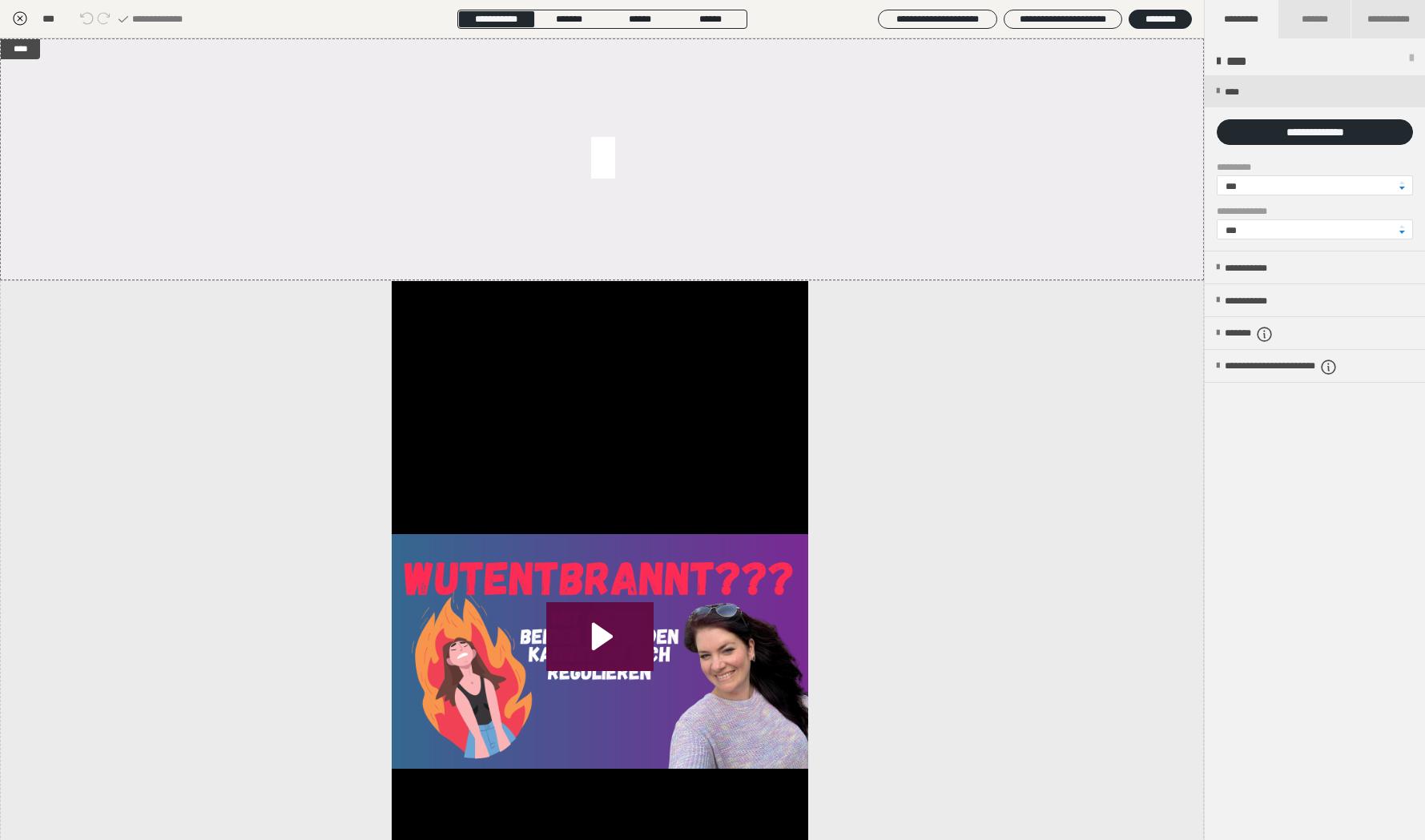 click at bounding box center [1314, 163] 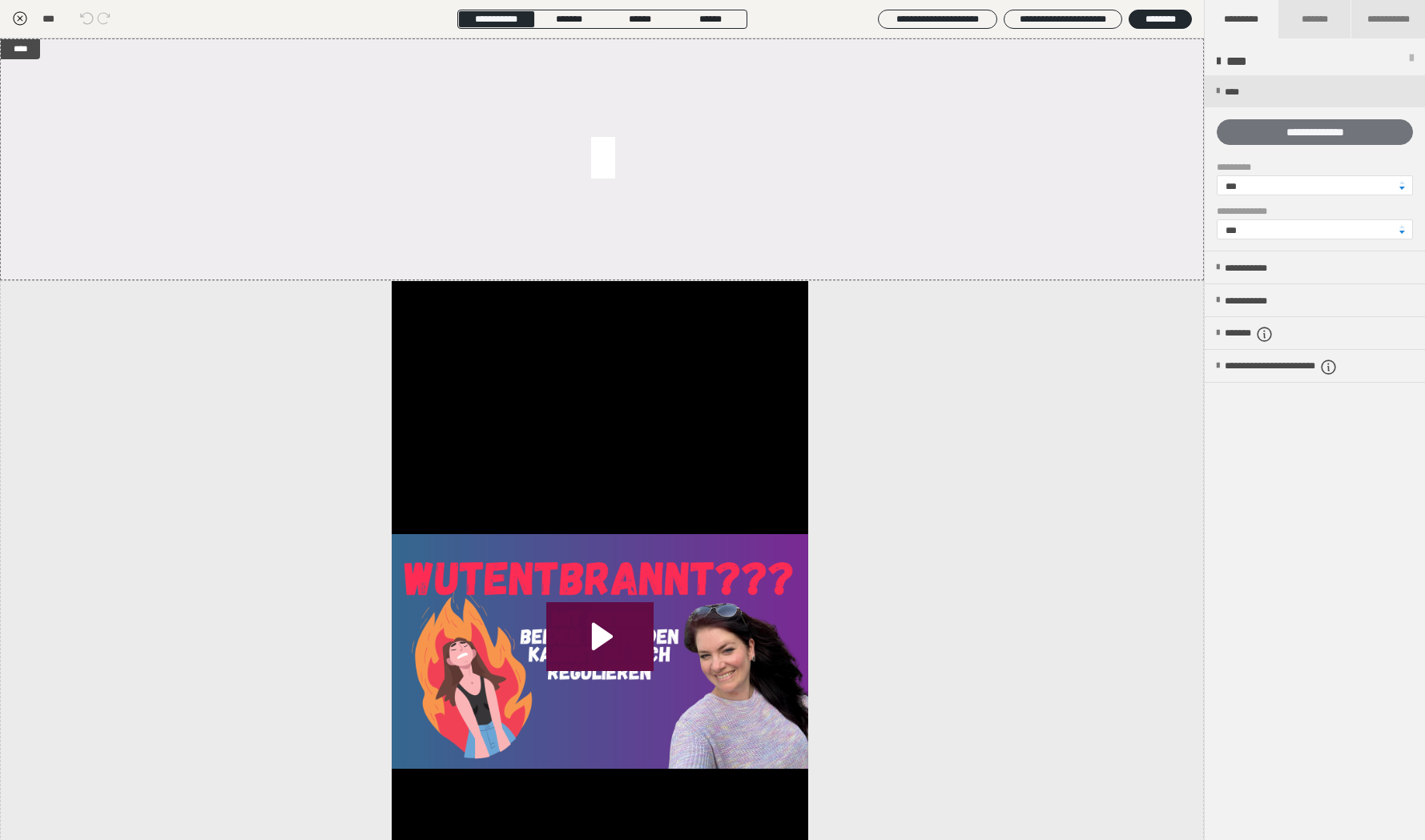 click on "**********" at bounding box center [1314, 132] 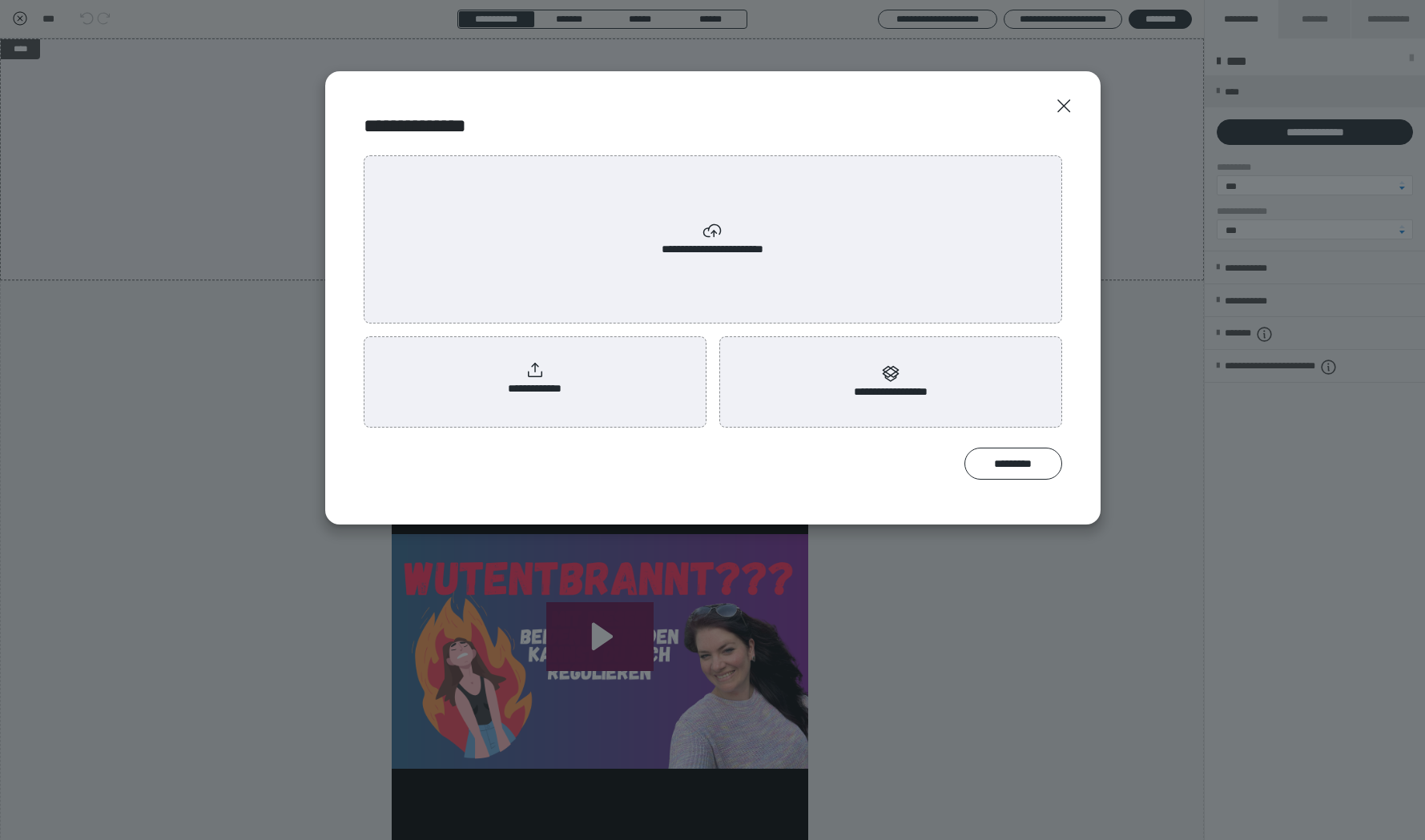 click on "**********" at bounding box center [534, 379] 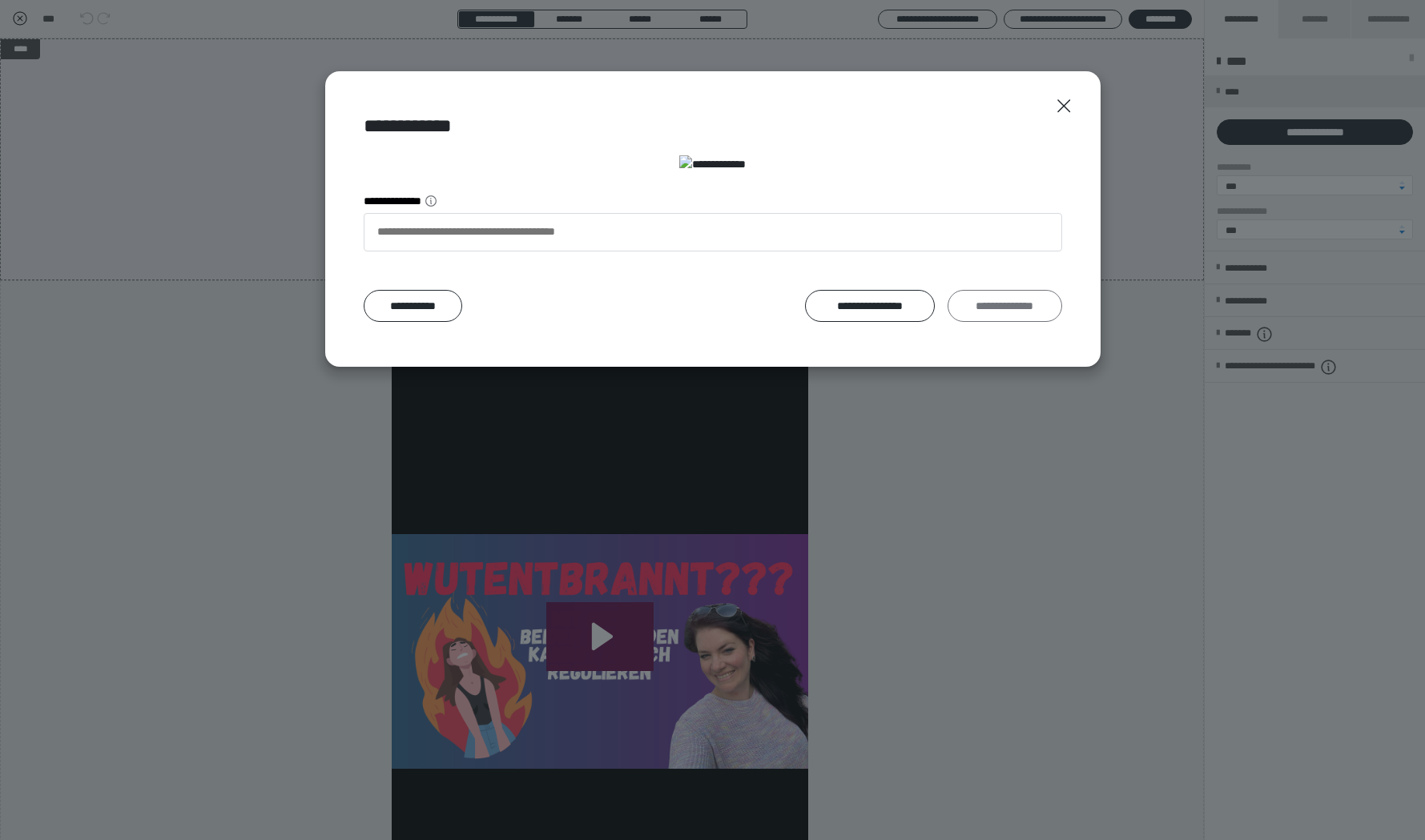 click on "**********" at bounding box center [1004, 306] 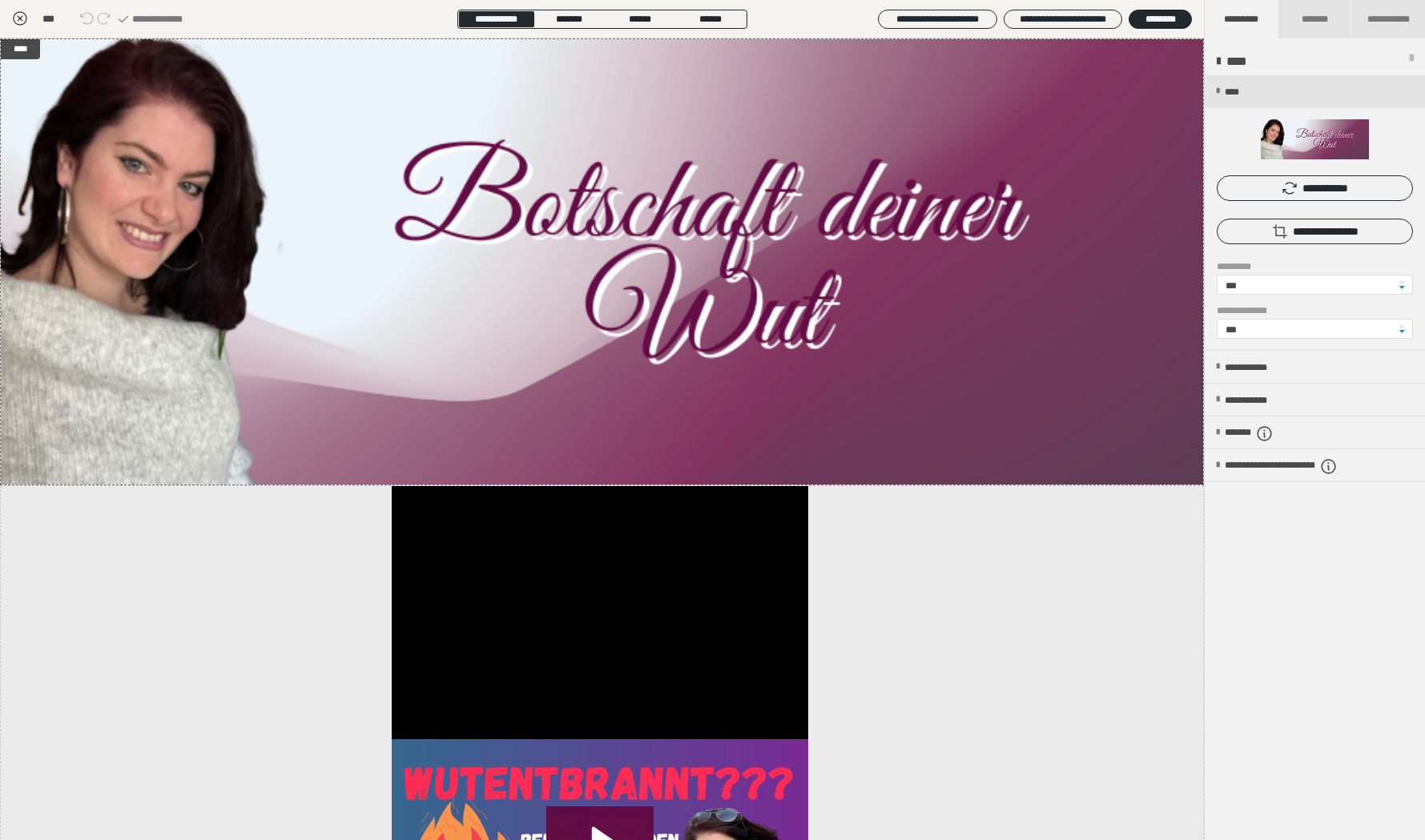 drag, startPoint x: 1258, startPoint y: 274, endPoint x: 1234, endPoint y: 280, distance: 24.73863 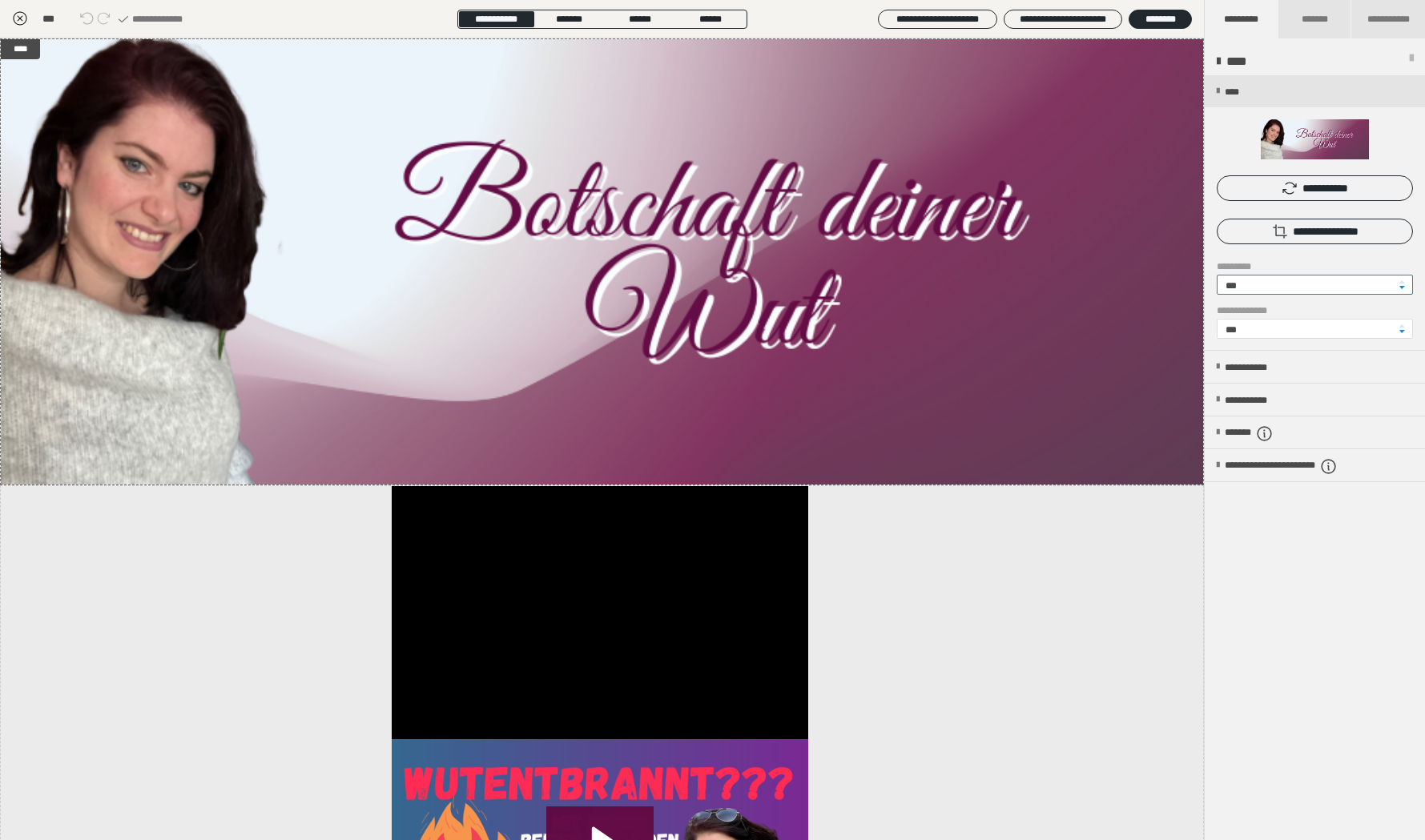 drag, startPoint x: 1257, startPoint y: 287, endPoint x: 1198, endPoint y: 288, distance: 59.00847 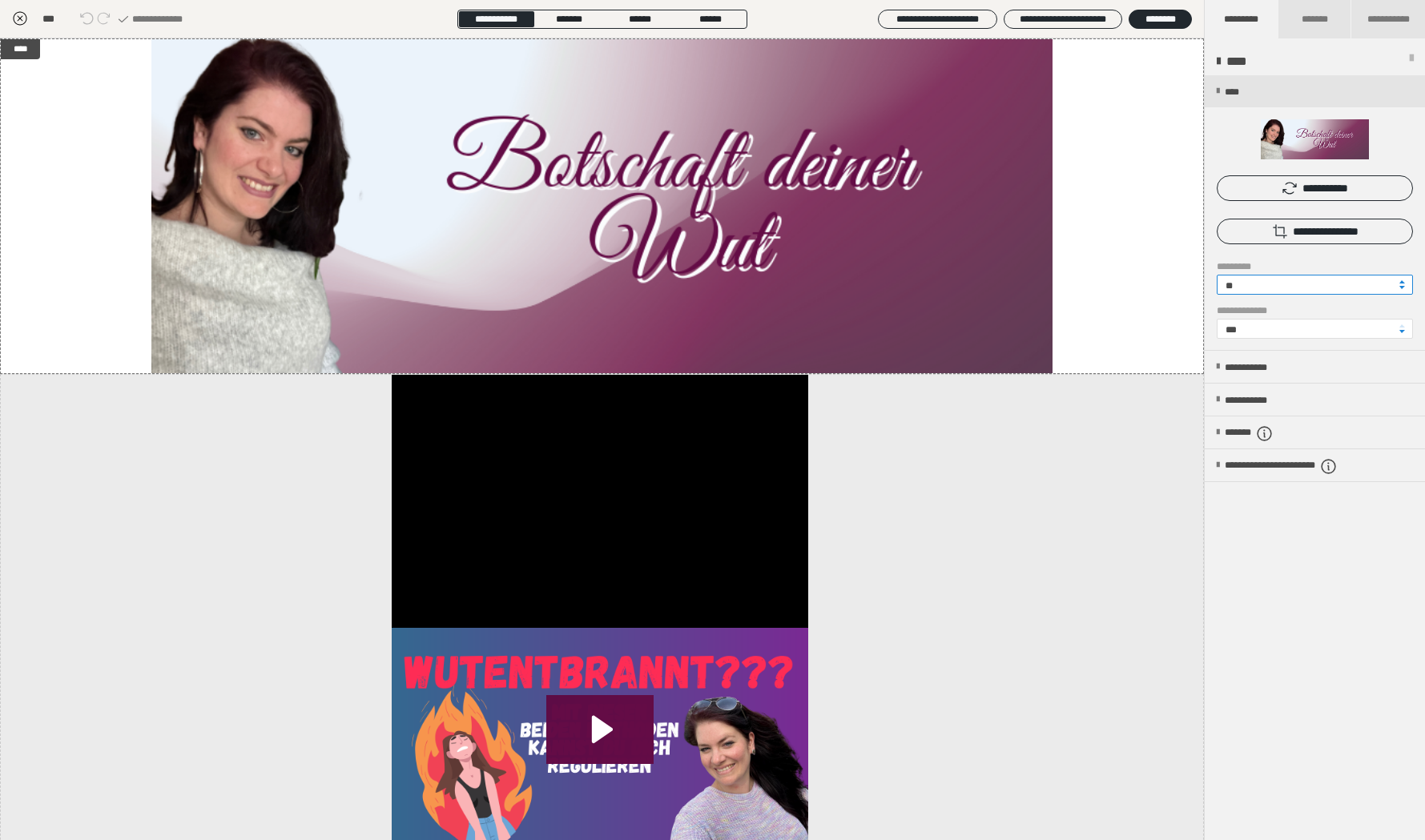 type on "**" 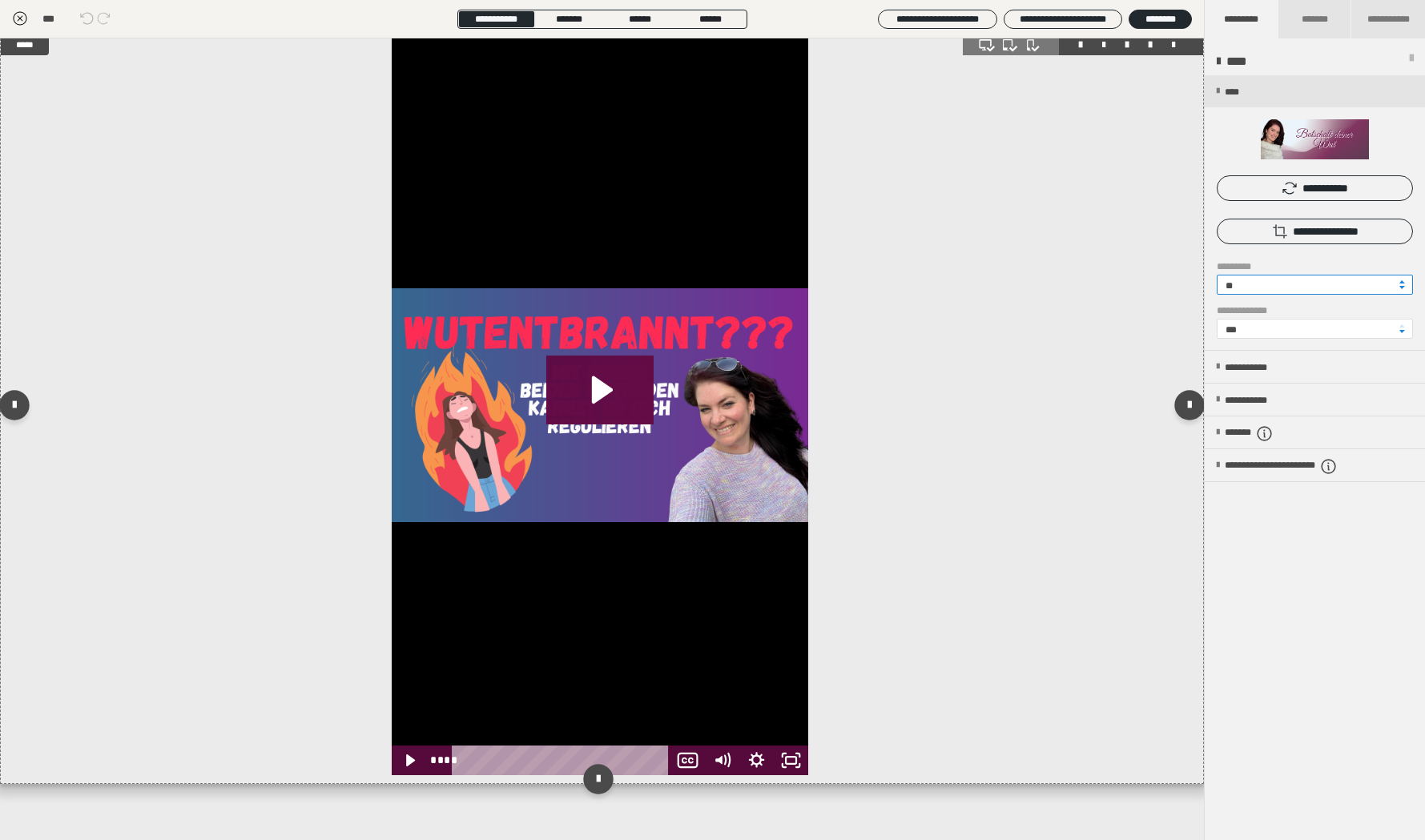 scroll, scrollTop: 0, scrollLeft: 0, axis: both 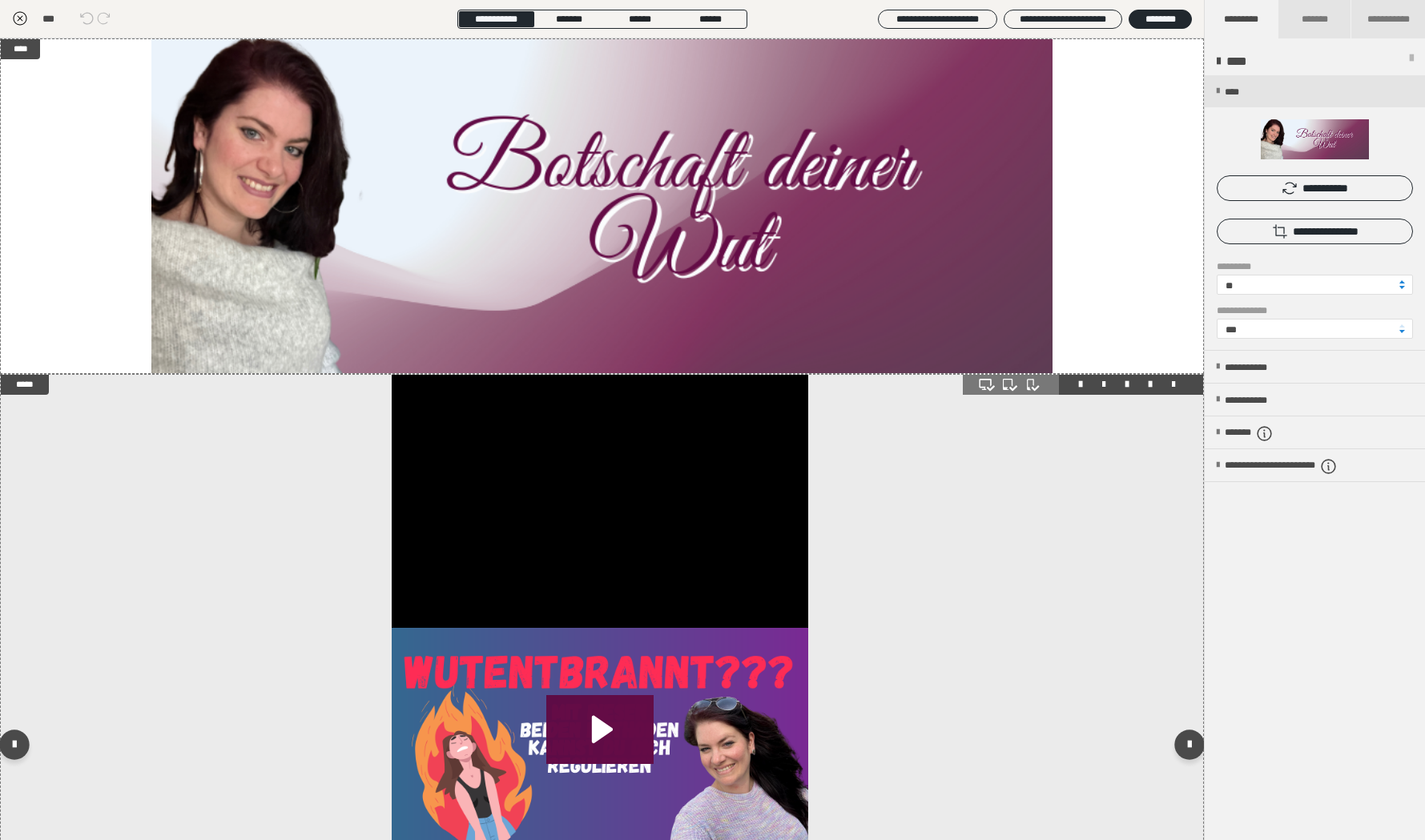 click at bounding box center (602, 749) 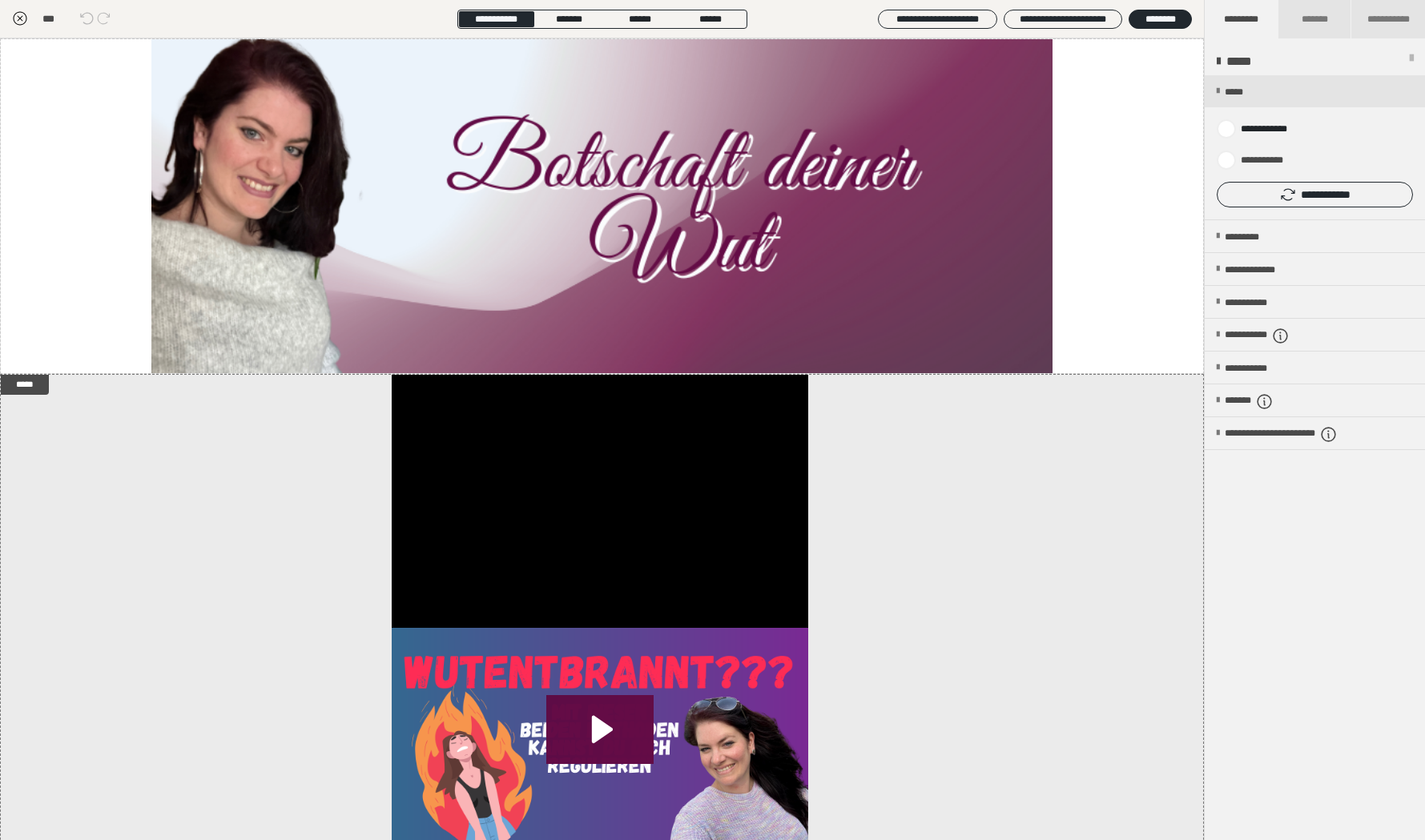 click 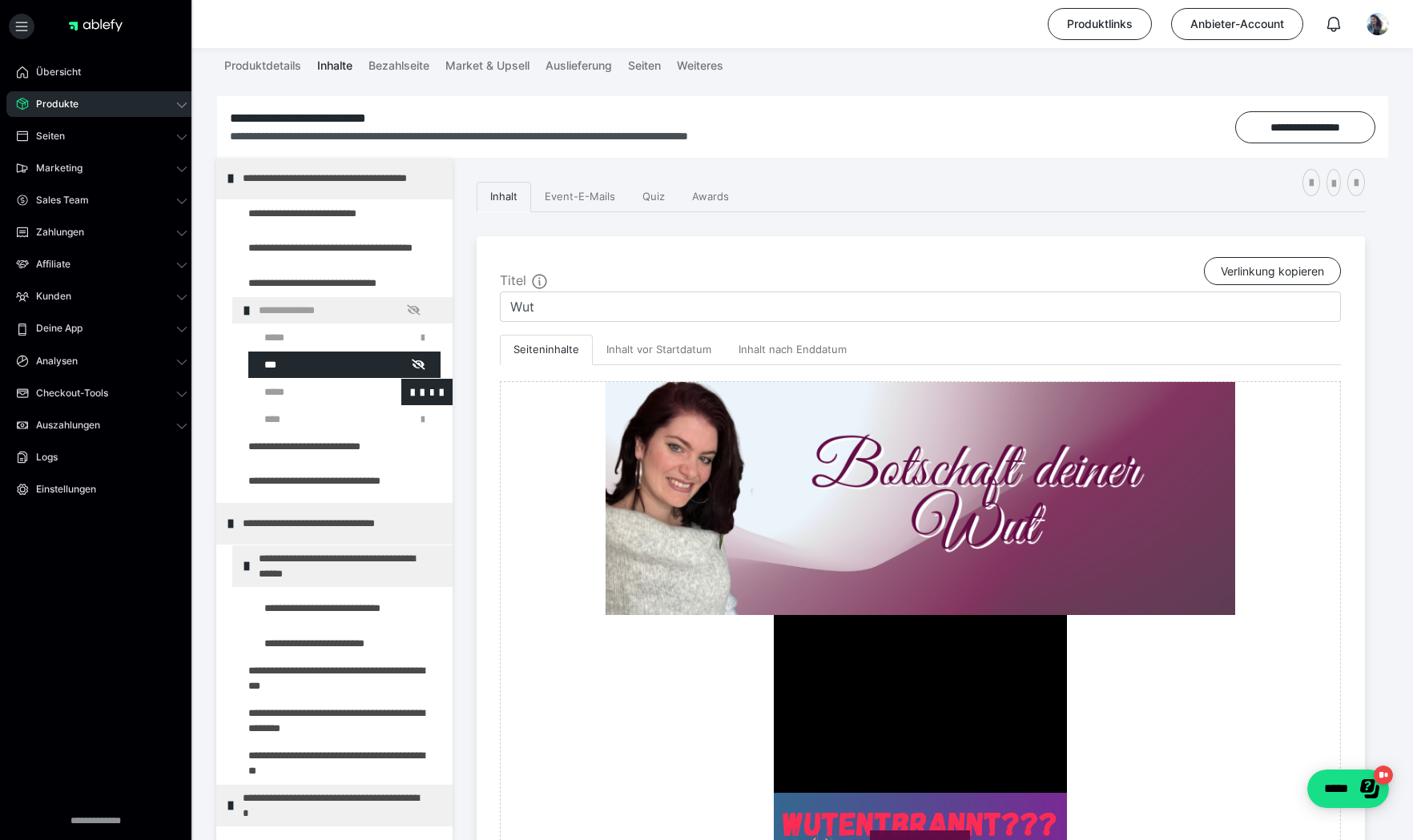 click at bounding box center [308, 392] 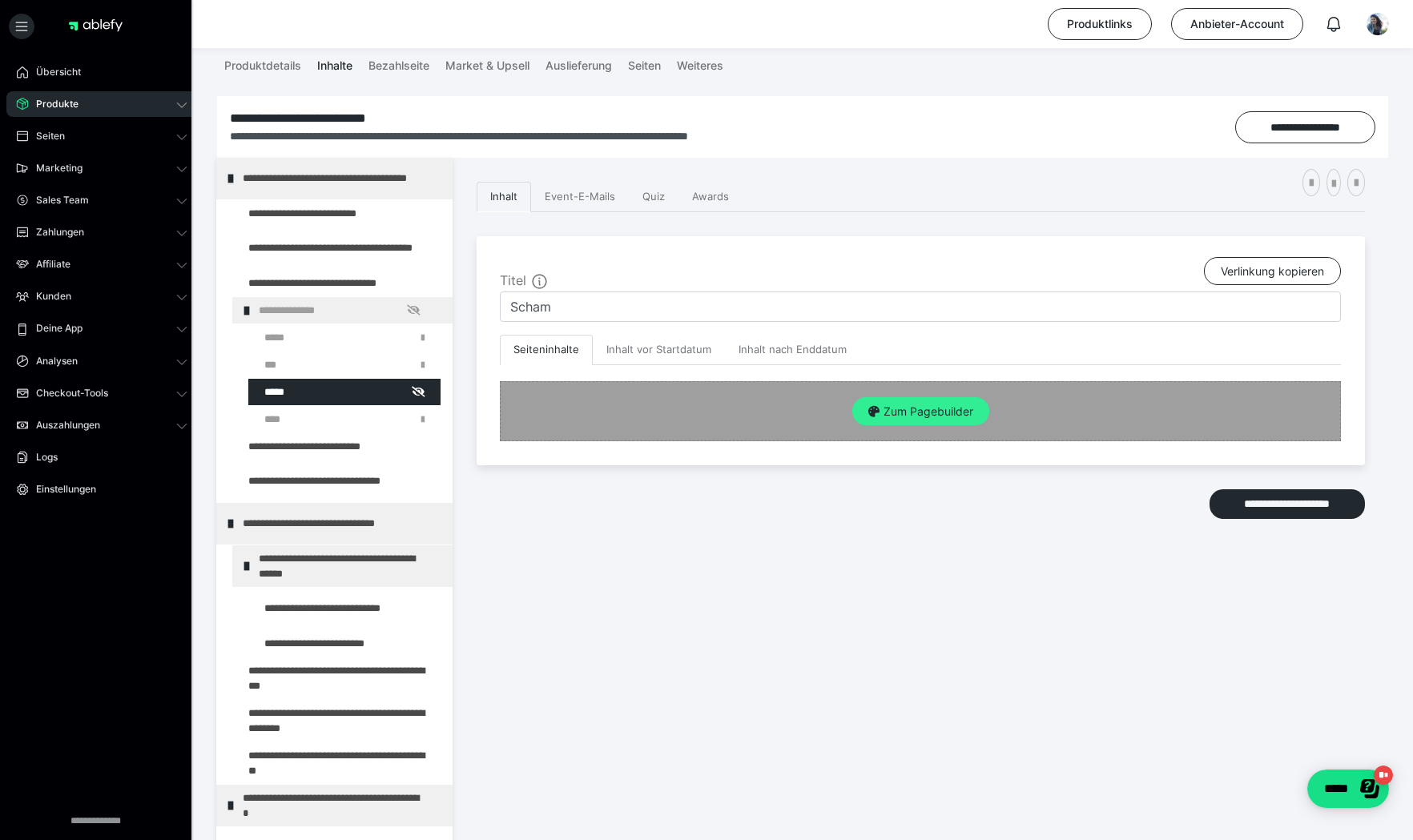 click on "Zum Pagebuilder" at bounding box center [920, 412] 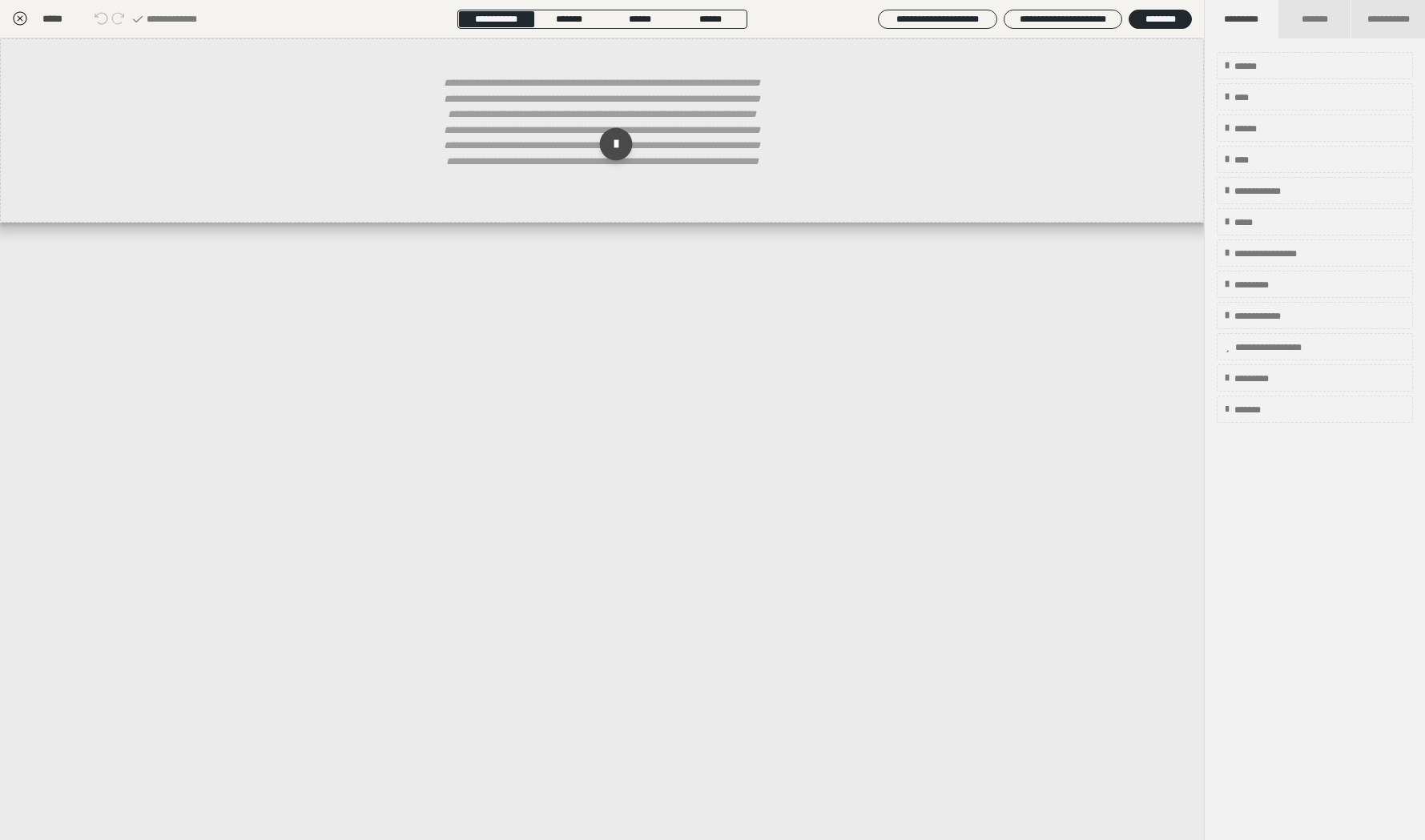 click at bounding box center [615, 144] 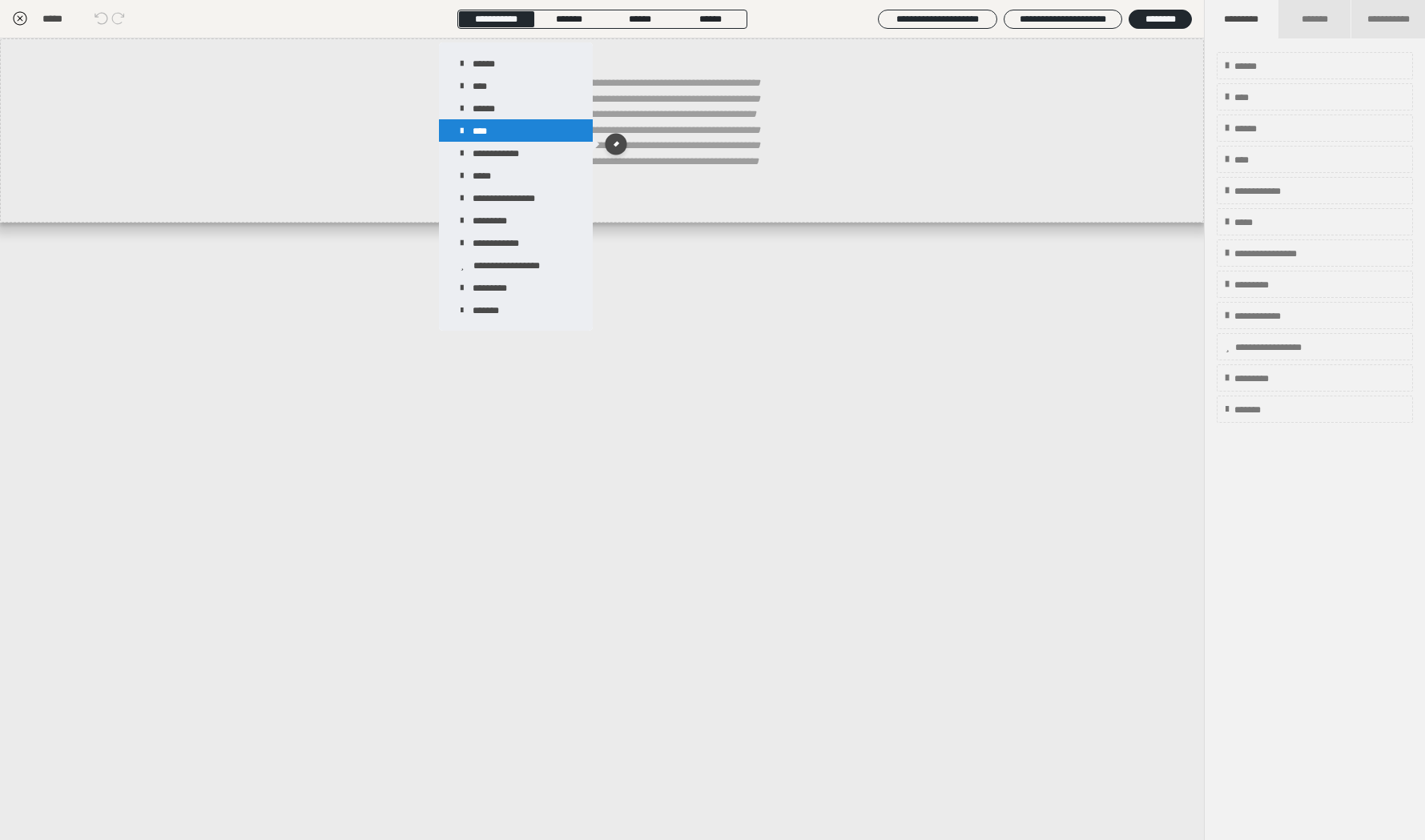click on "****" at bounding box center (516, 131) 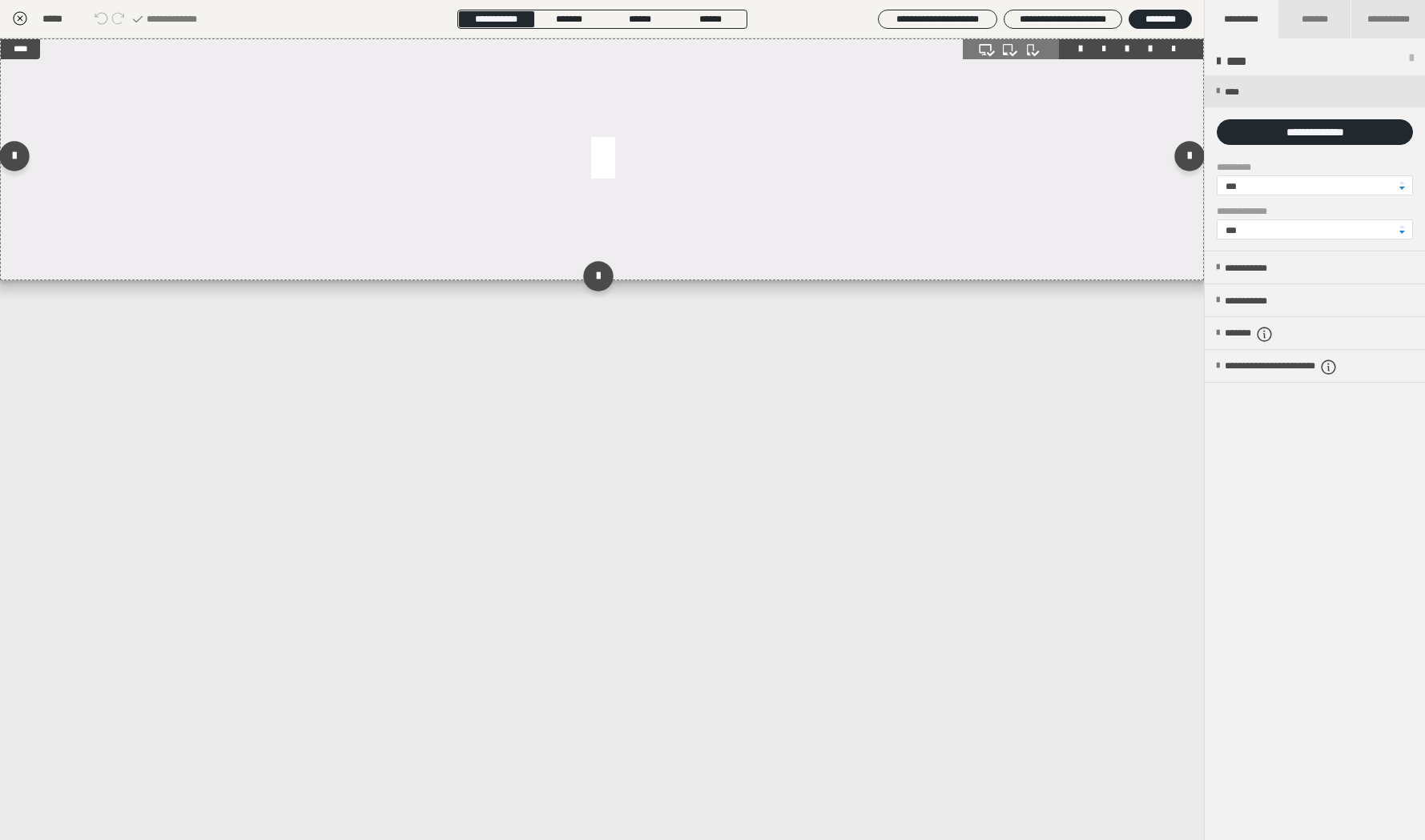 click at bounding box center (602, 159) 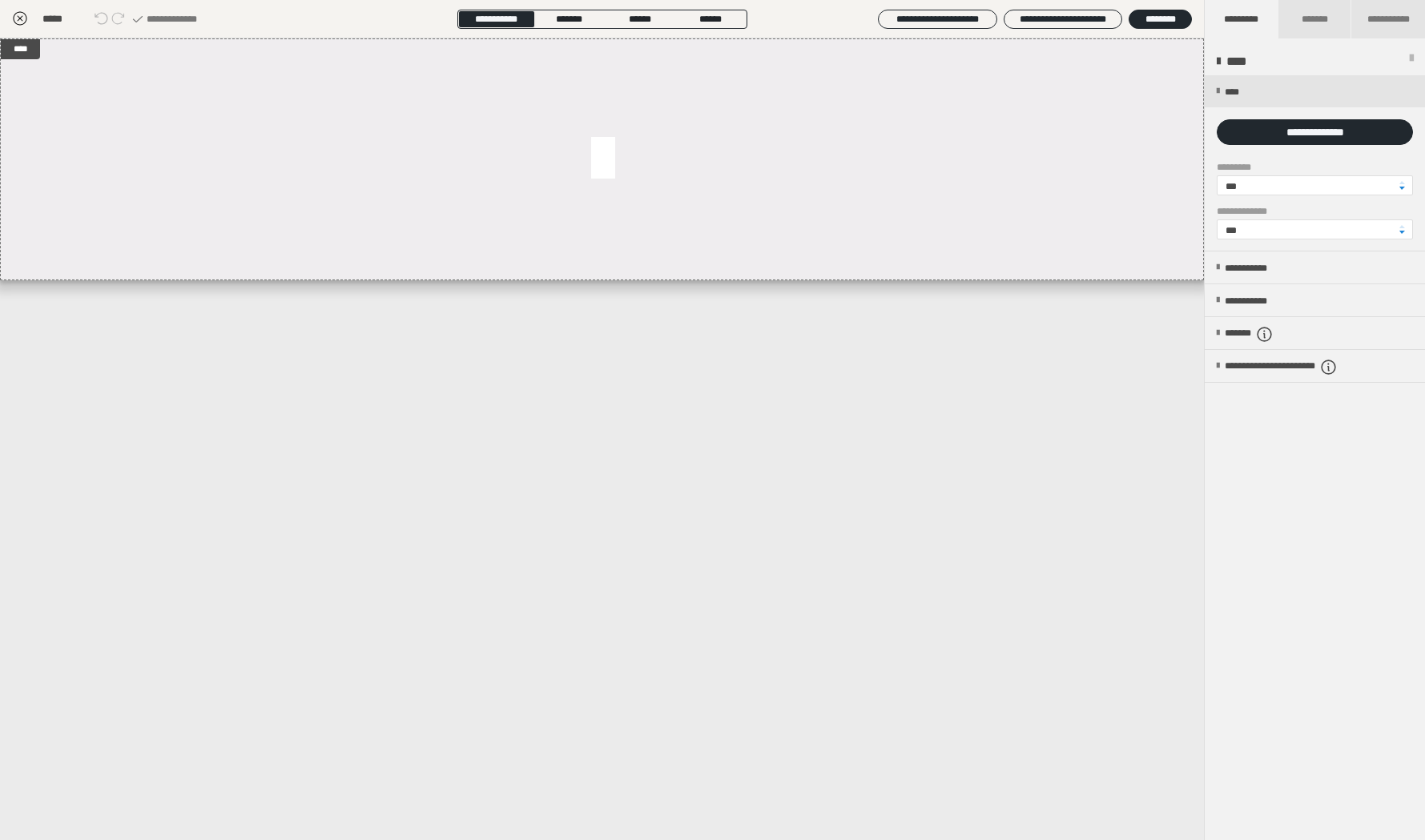 click at bounding box center [1314, 163] 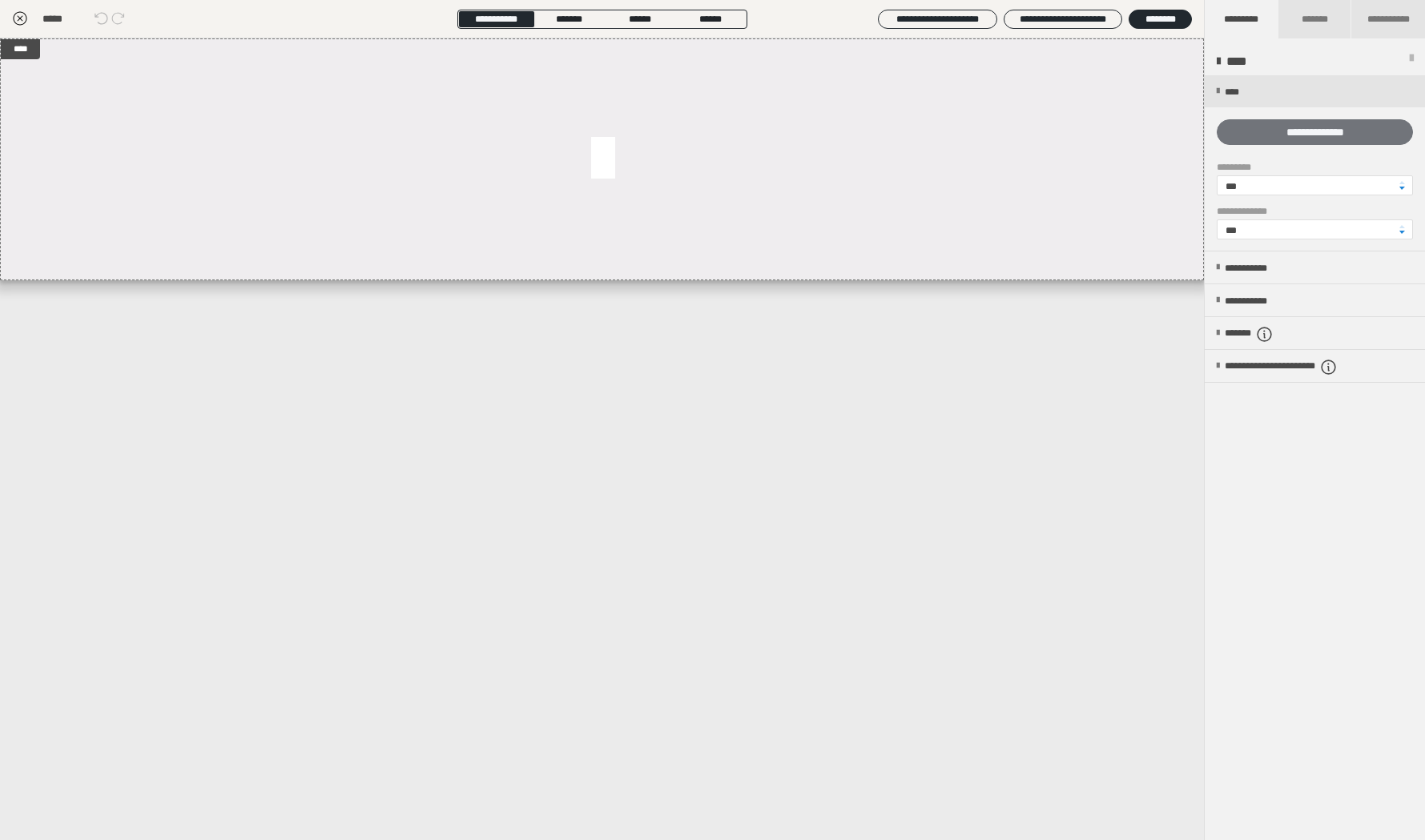 click on "**********" at bounding box center [1314, 132] 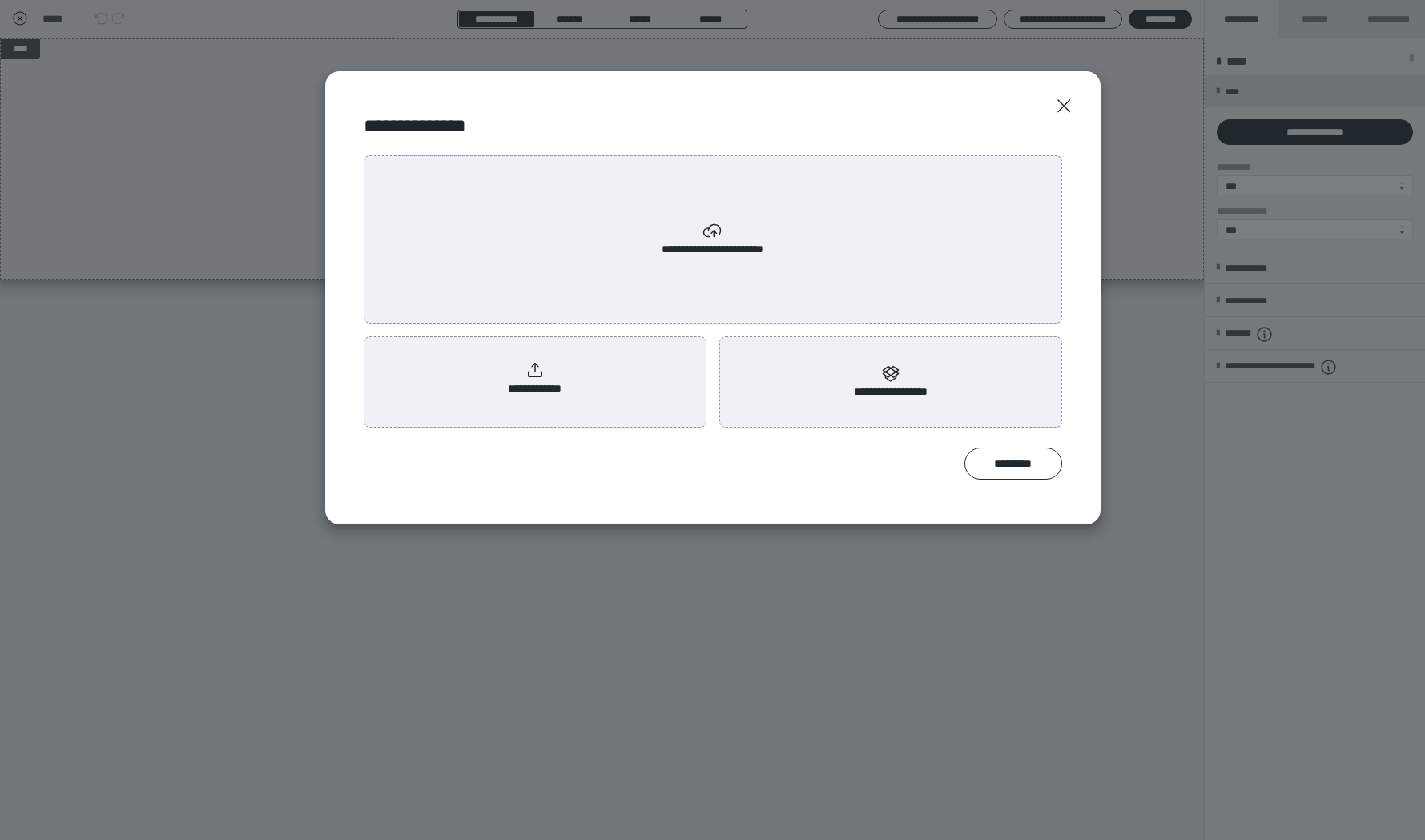 click on "**********" at bounding box center (713, 239) 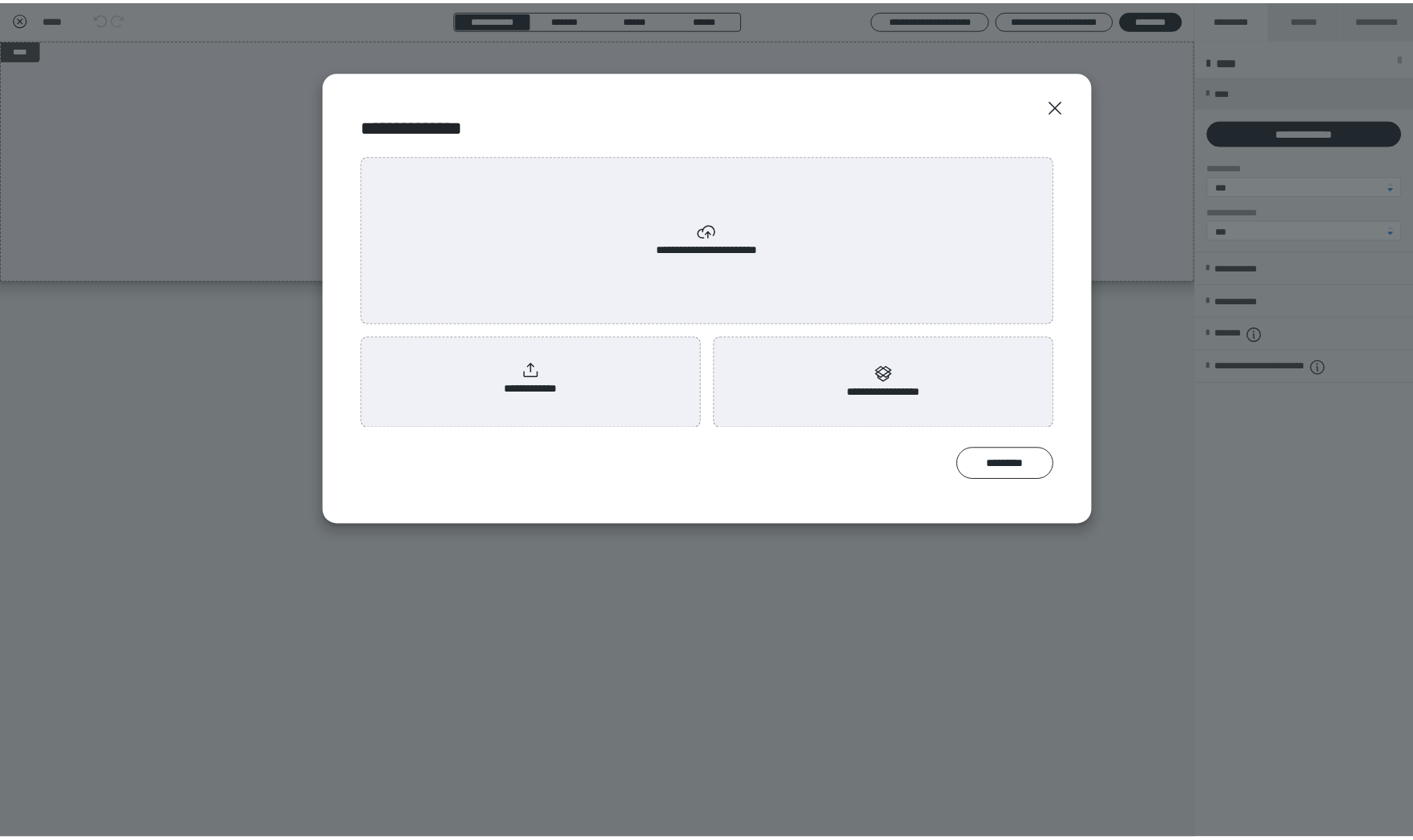 scroll, scrollTop: 0, scrollLeft: 0, axis: both 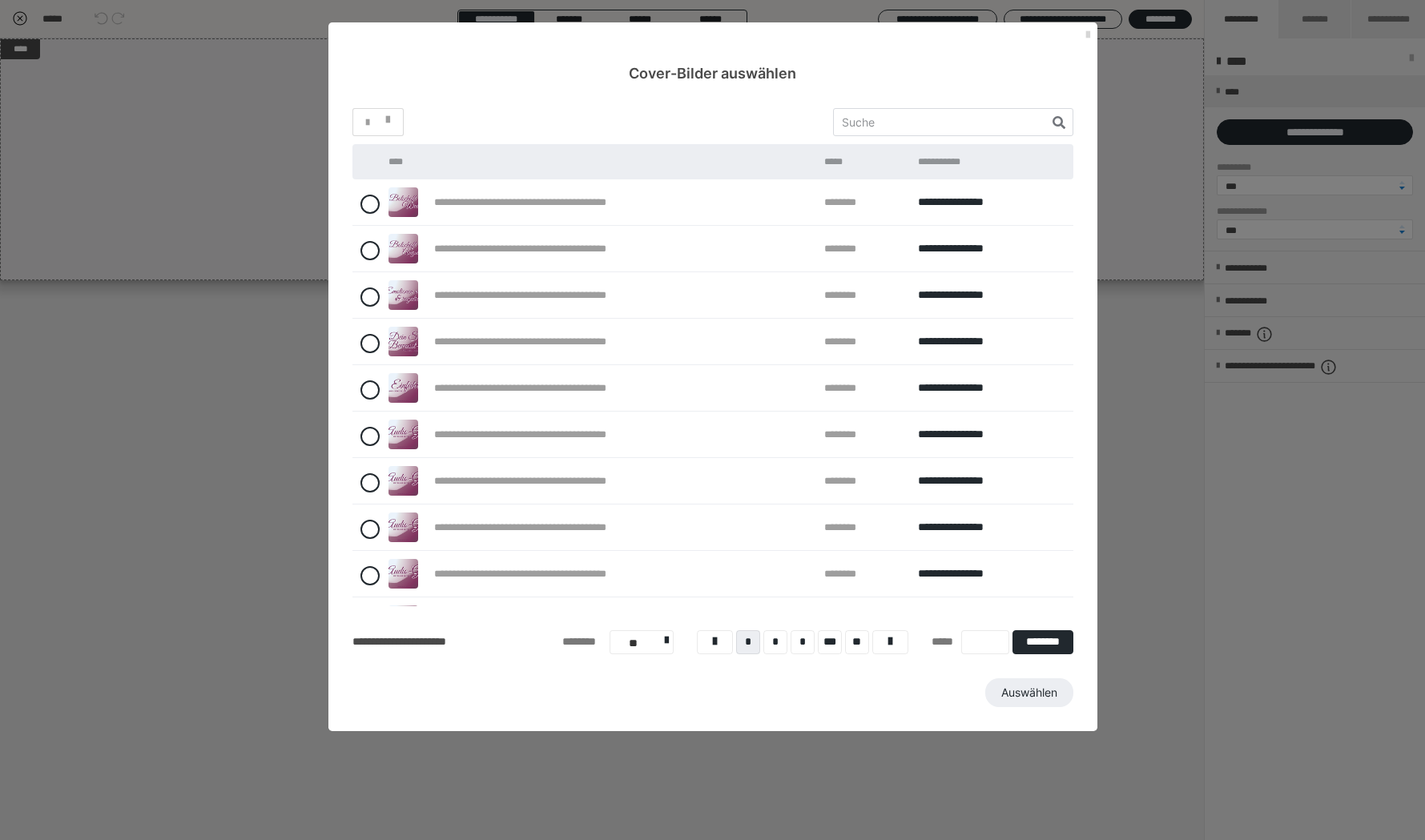 click at bounding box center (1088, 35) 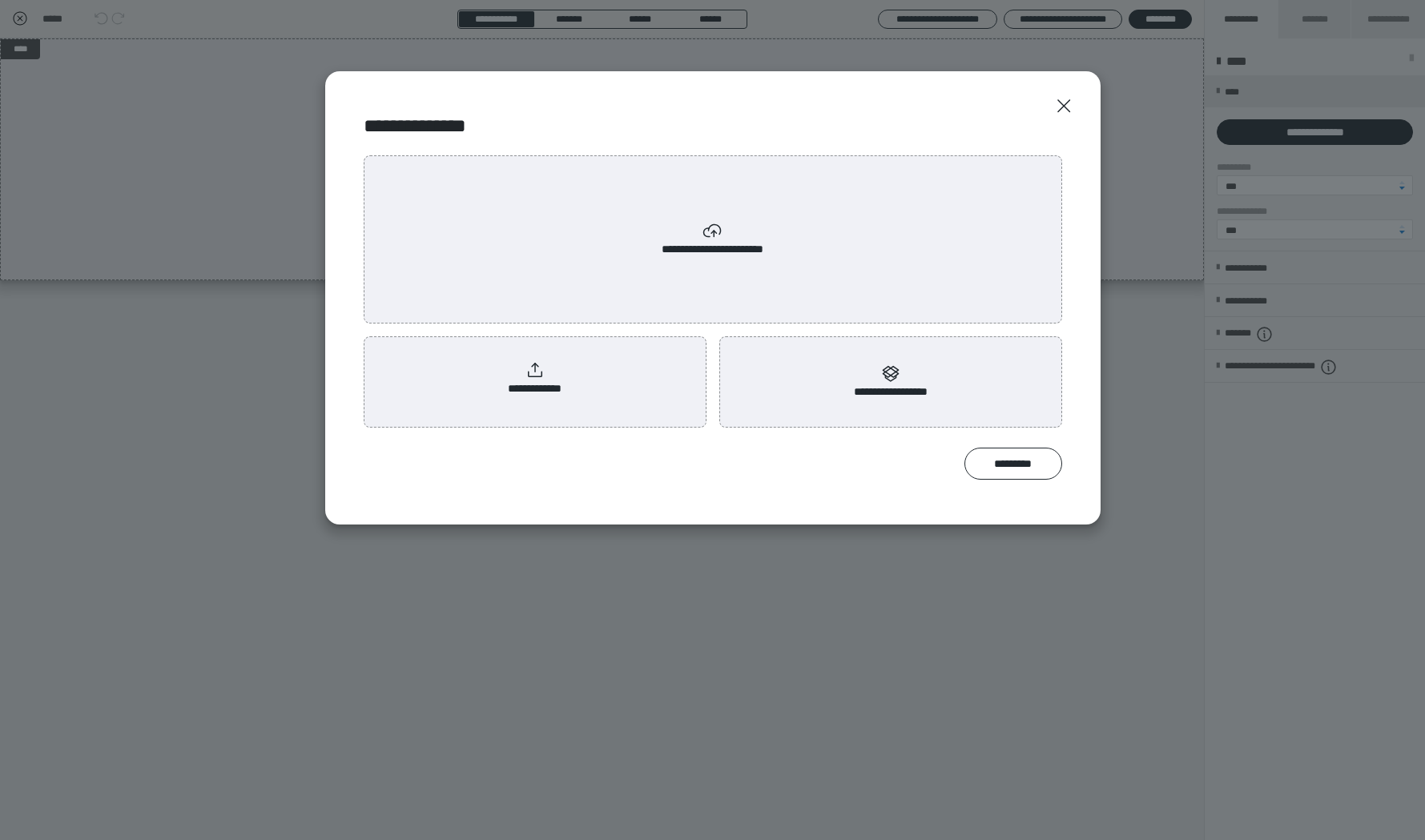 click on "**********" at bounding box center (534, 379) 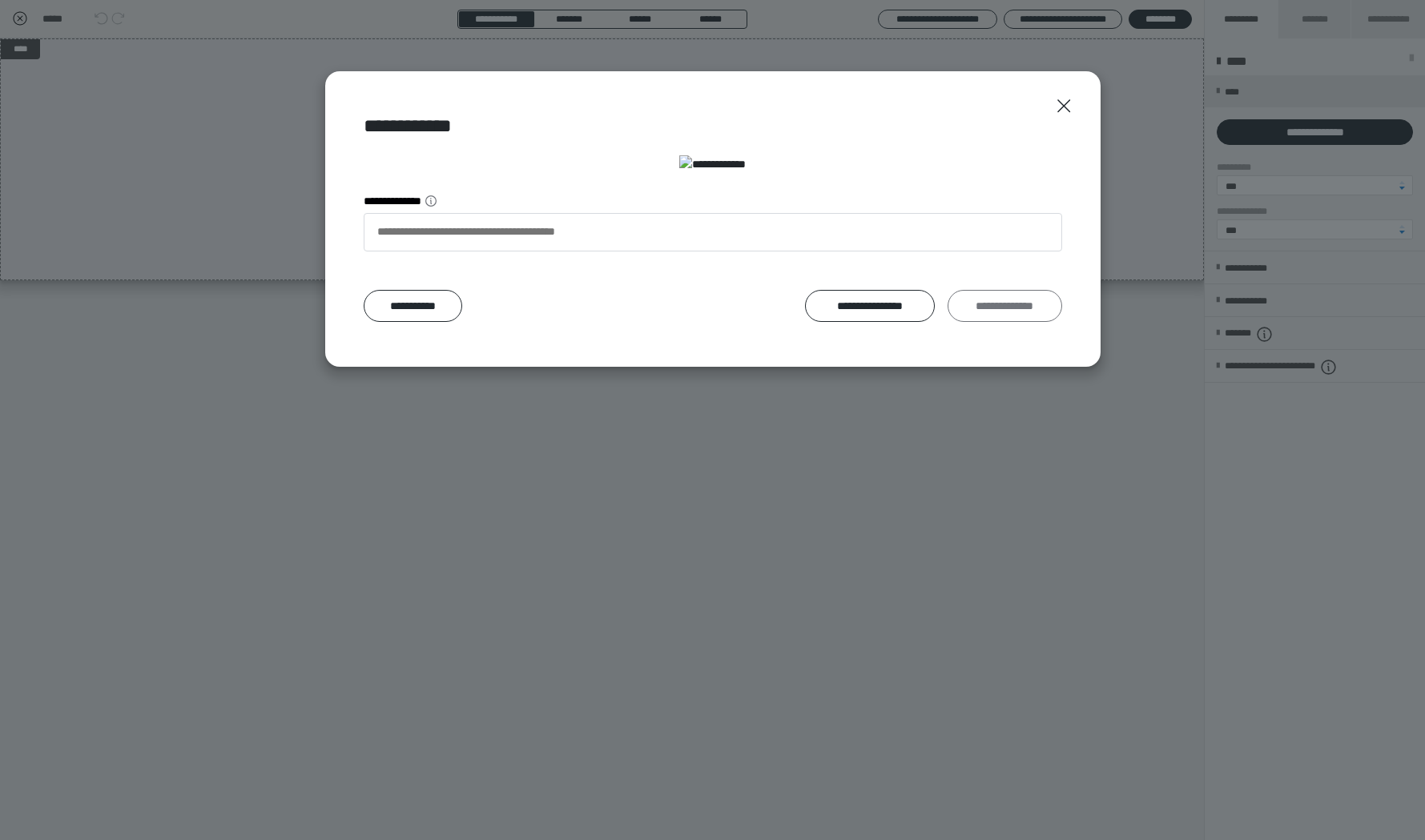 click on "**********" at bounding box center (1004, 306) 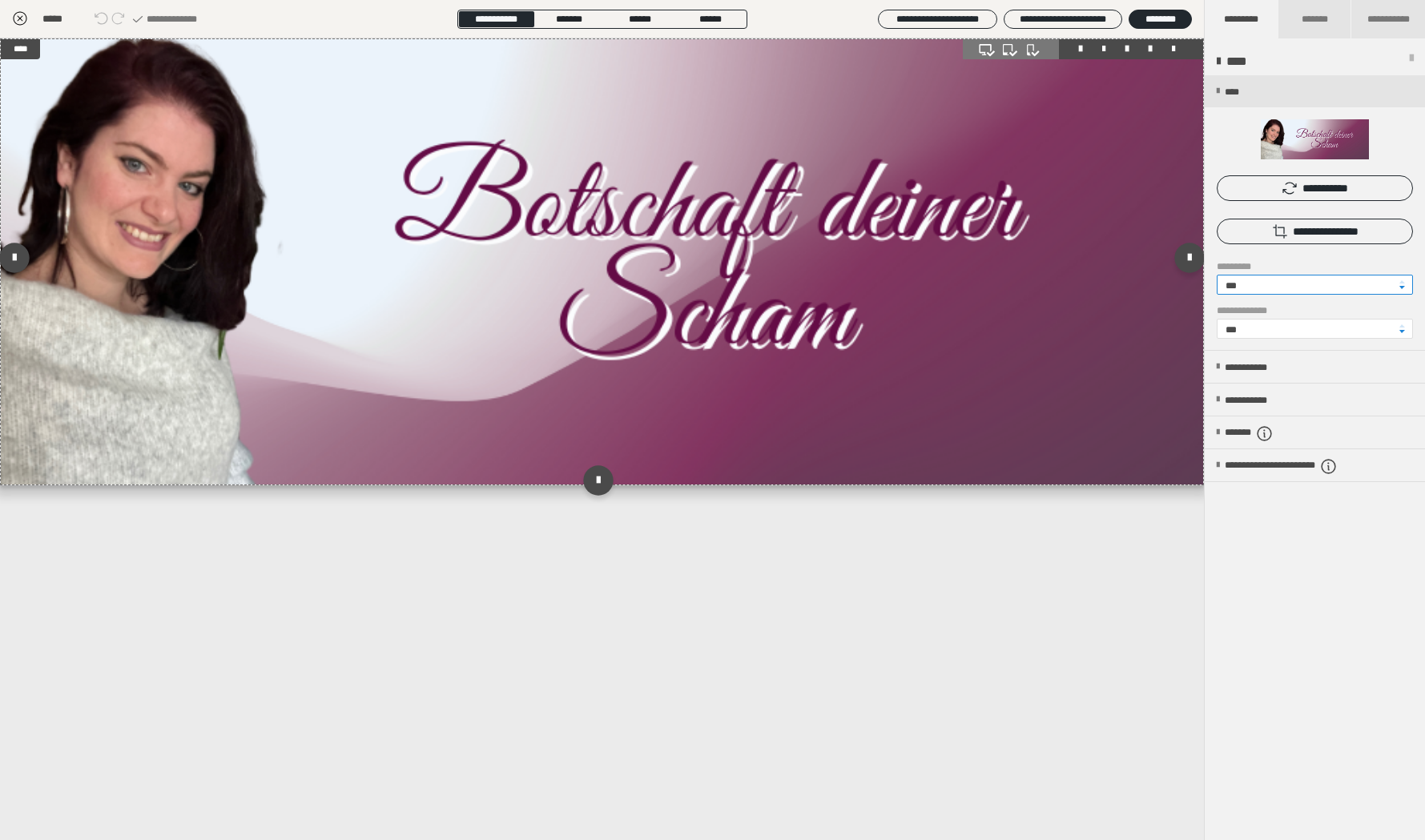 drag, startPoint x: 1262, startPoint y: 291, endPoint x: 1185, endPoint y: 291, distance: 77 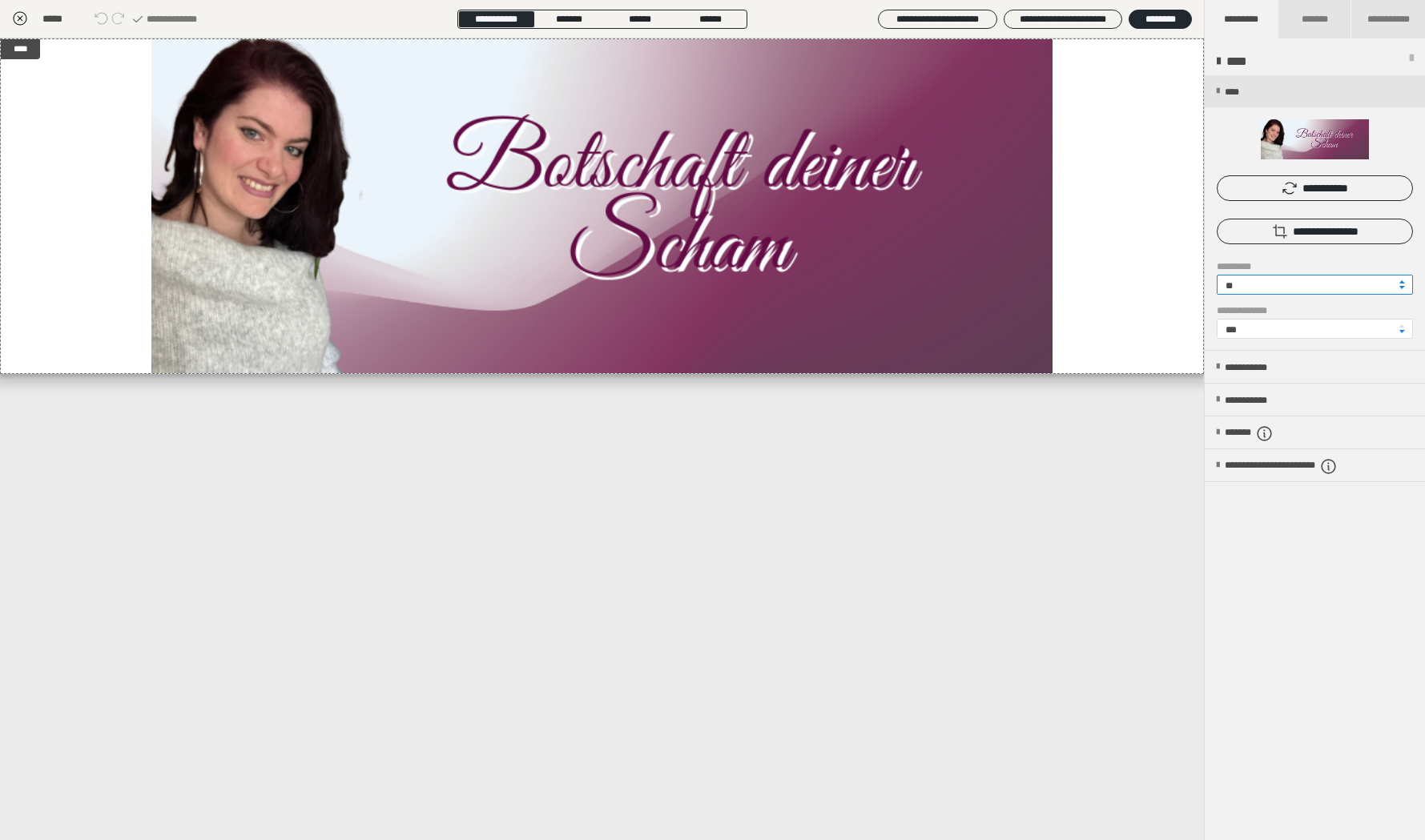 type on "**" 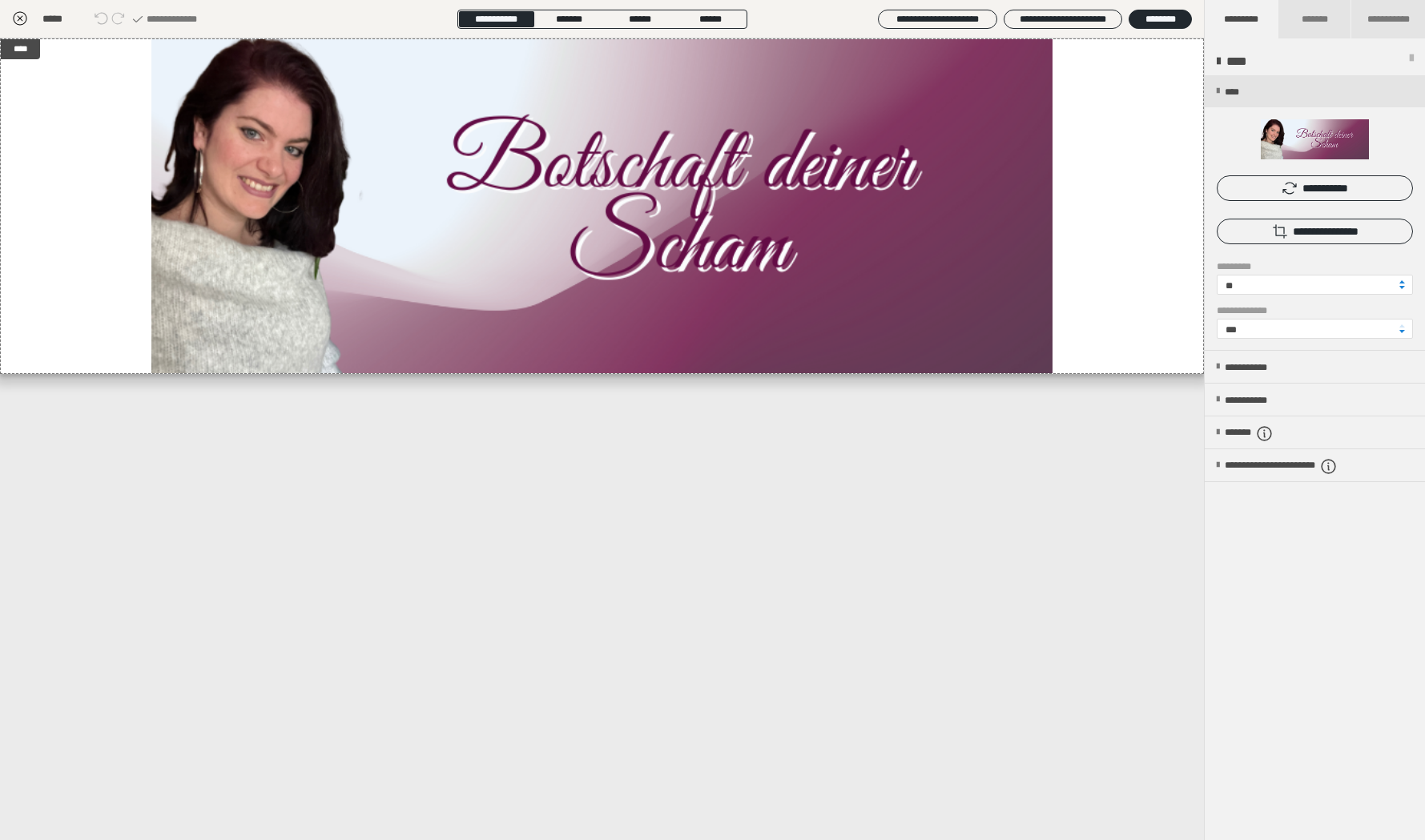 click on "****" at bounding box center [602, 439] 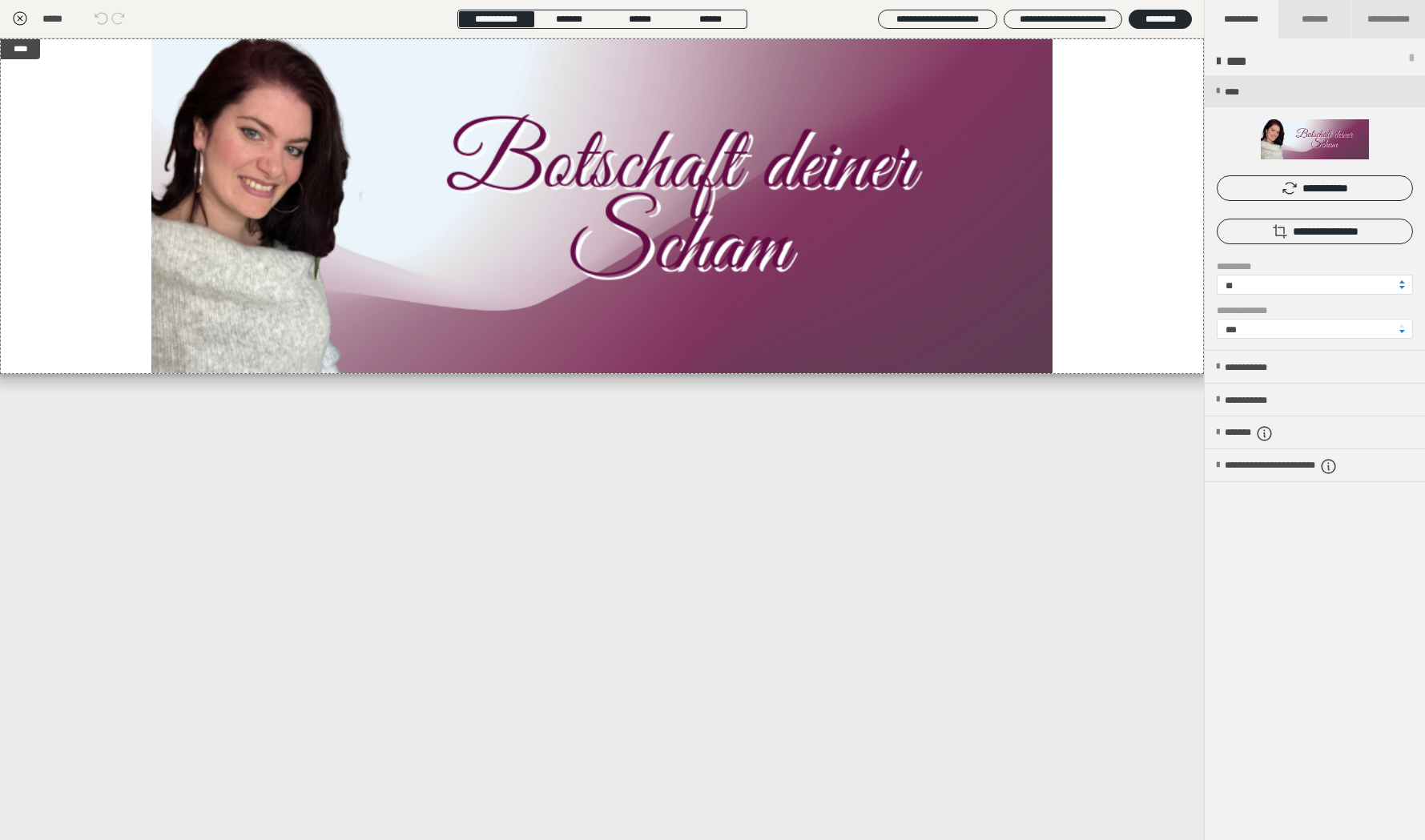 click 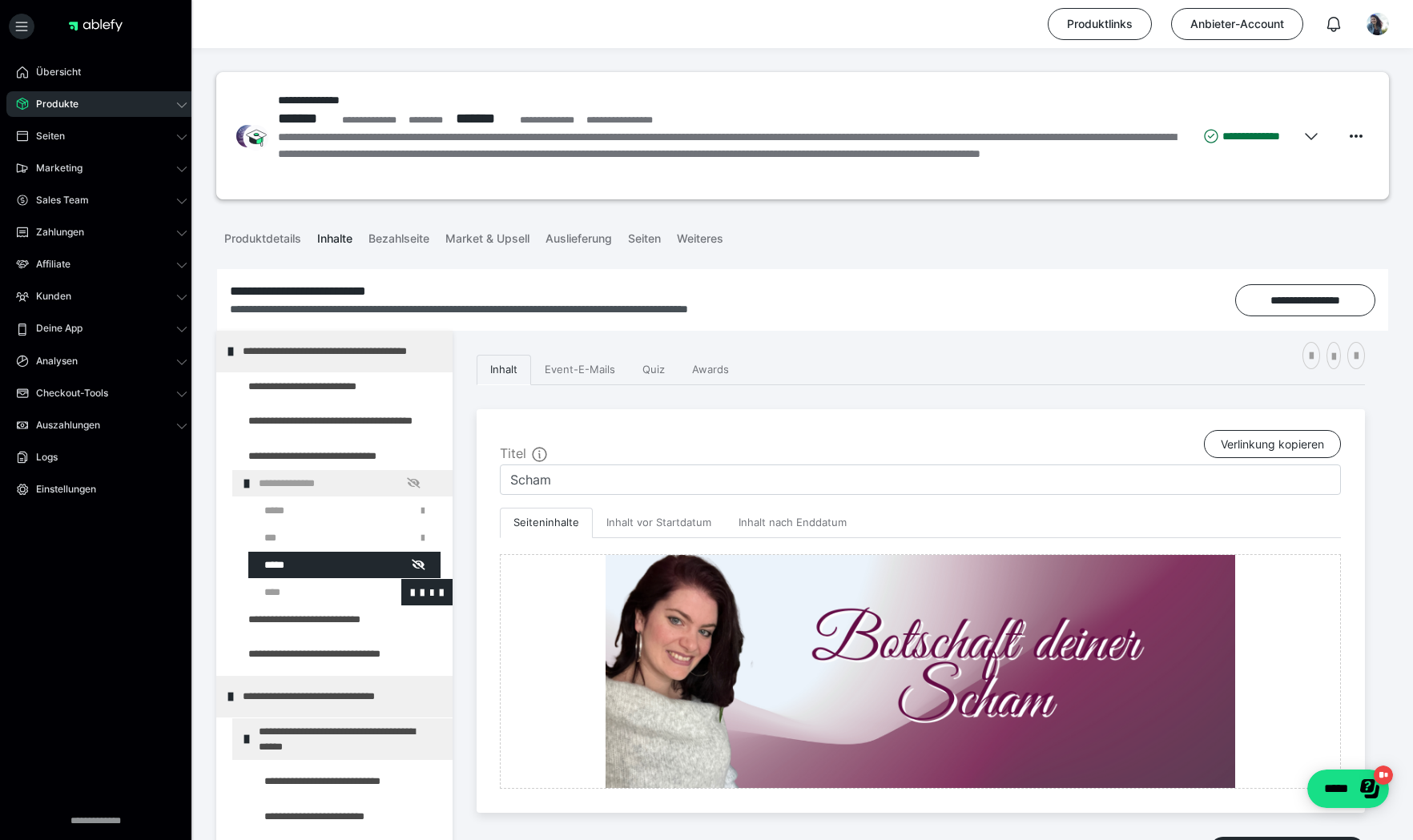 click at bounding box center (308, 592) 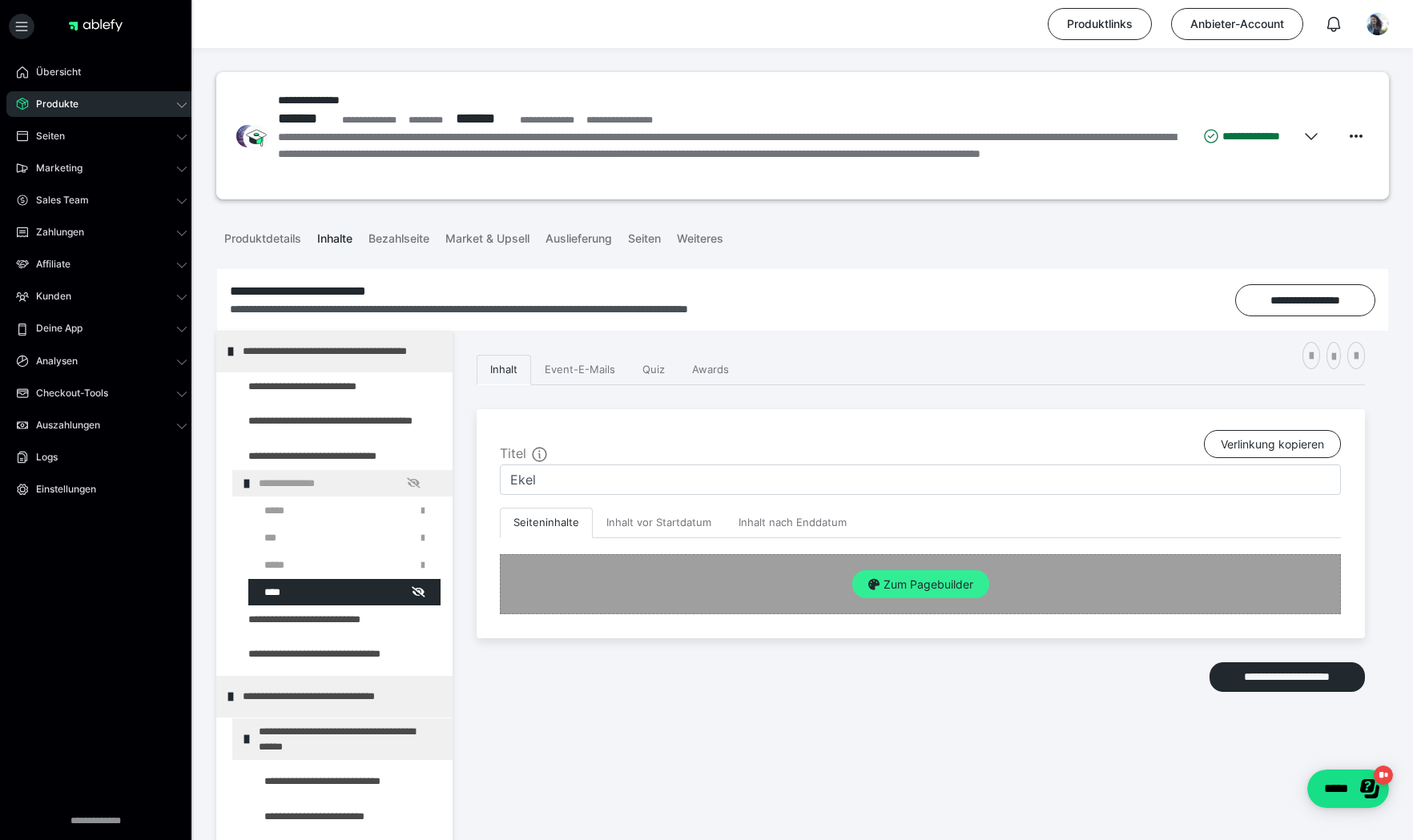 click on "Zum Pagebuilder" at bounding box center [920, 585] 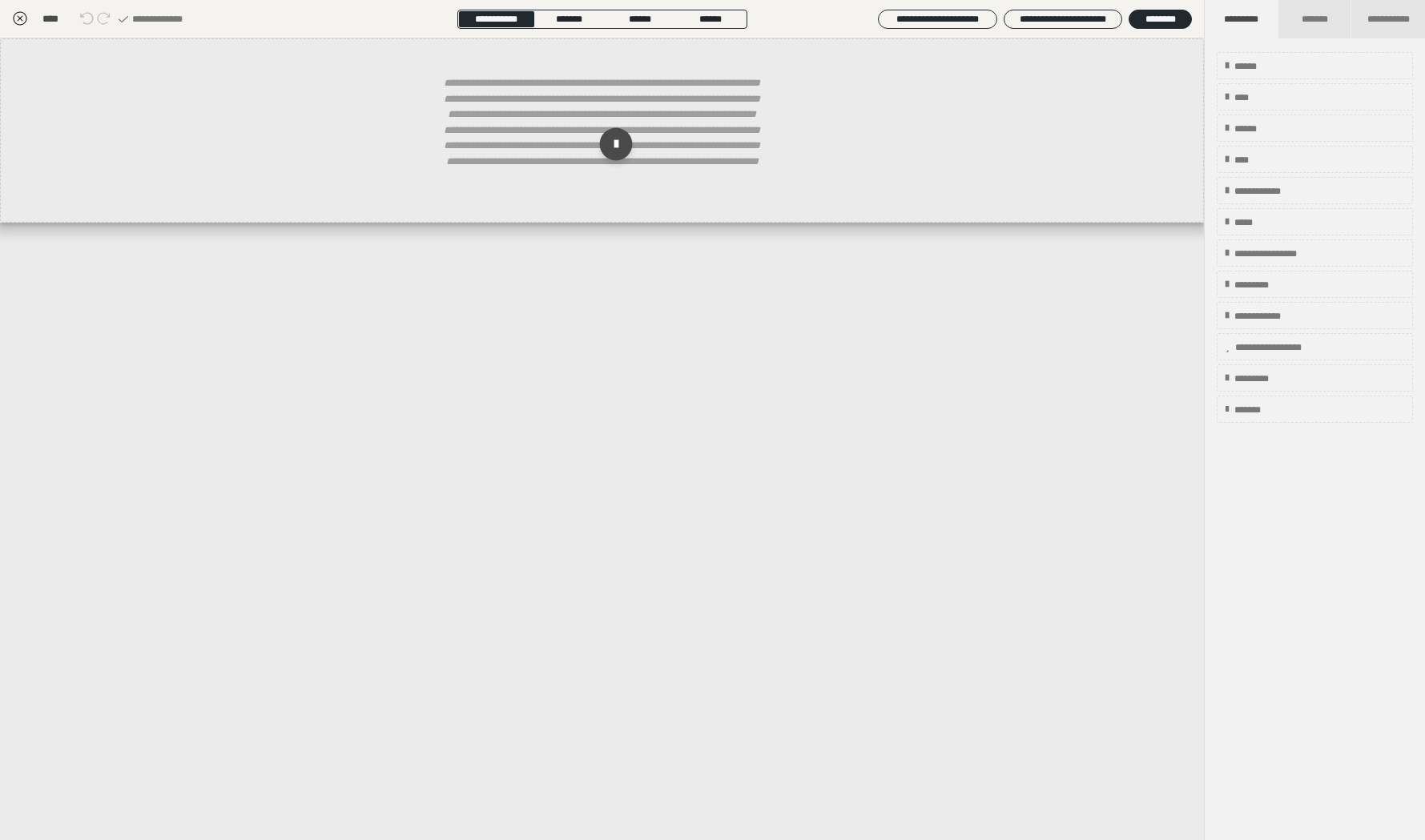 click at bounding box center (615, 144) 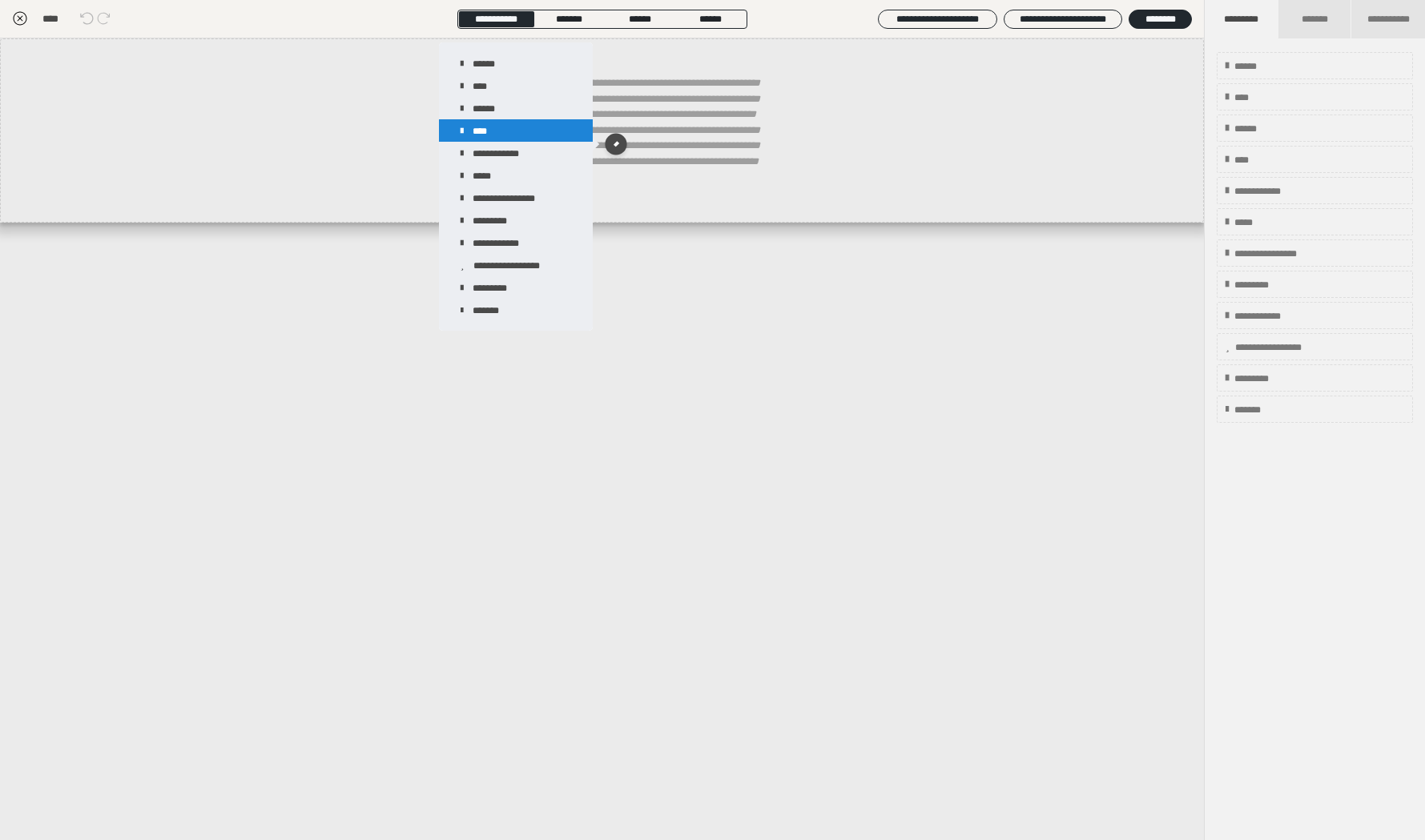 click on "****" at bounding box center (516, 131) 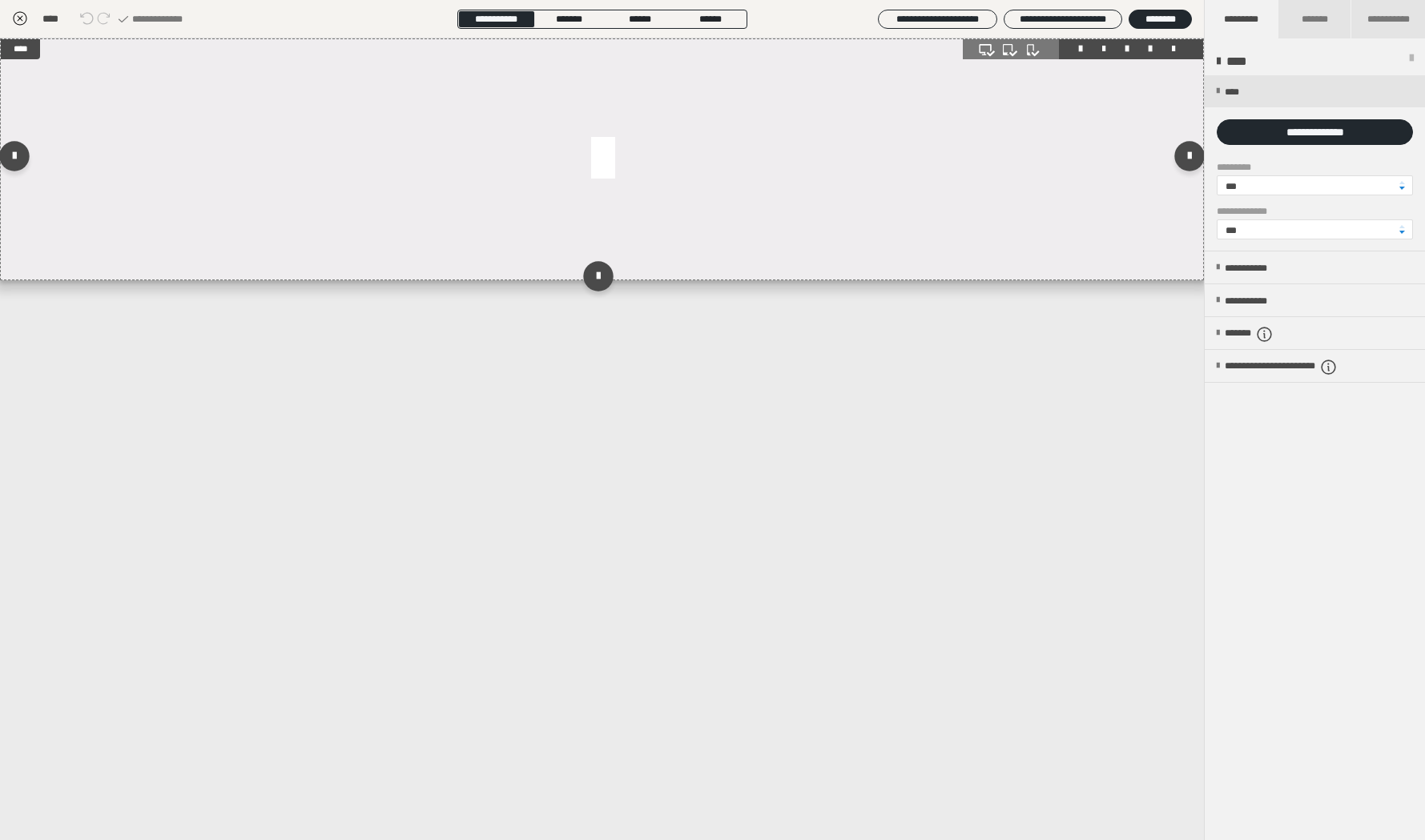 click at bounding box center [602, 159] 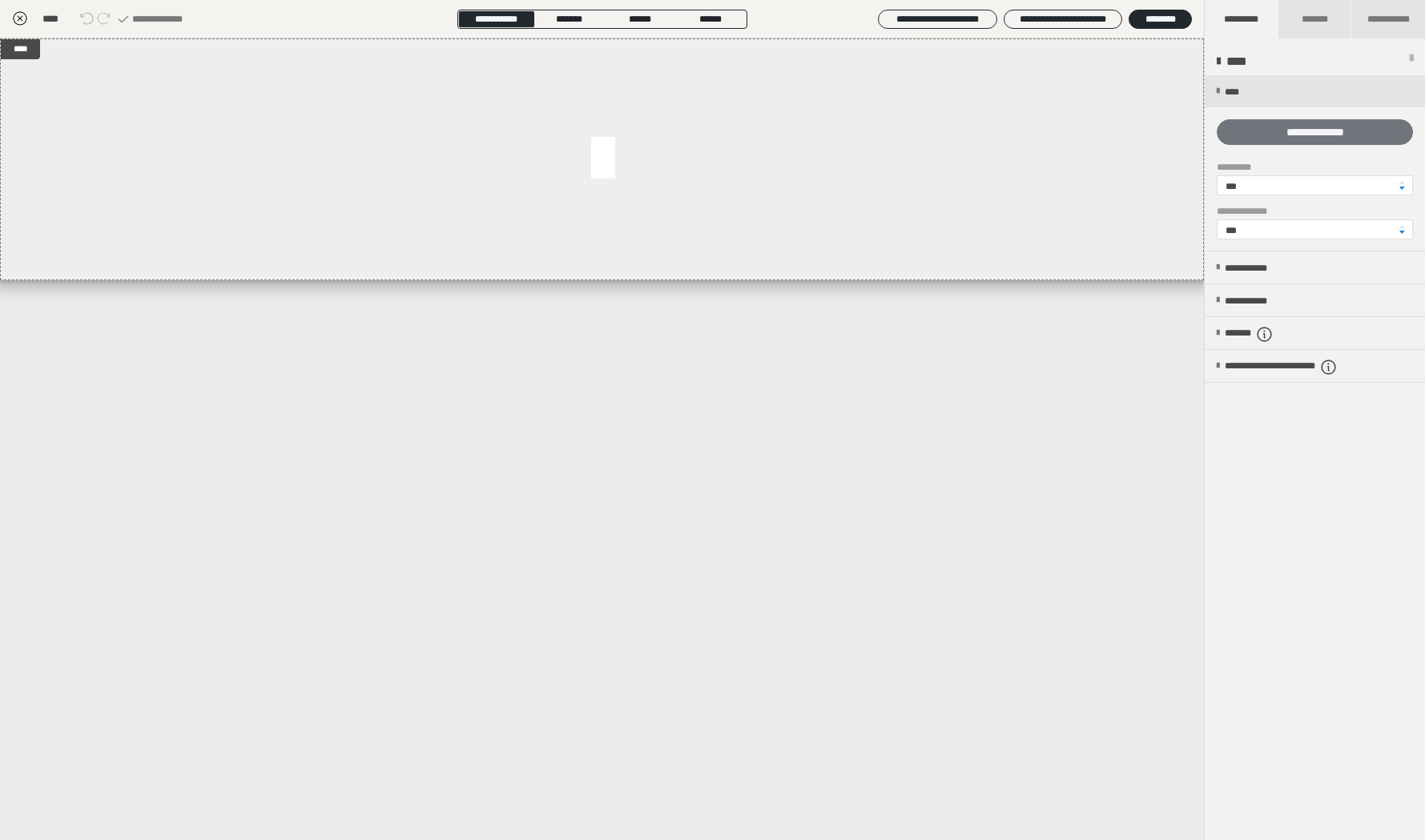 click on "**********" at bounding box center (1314, 132) 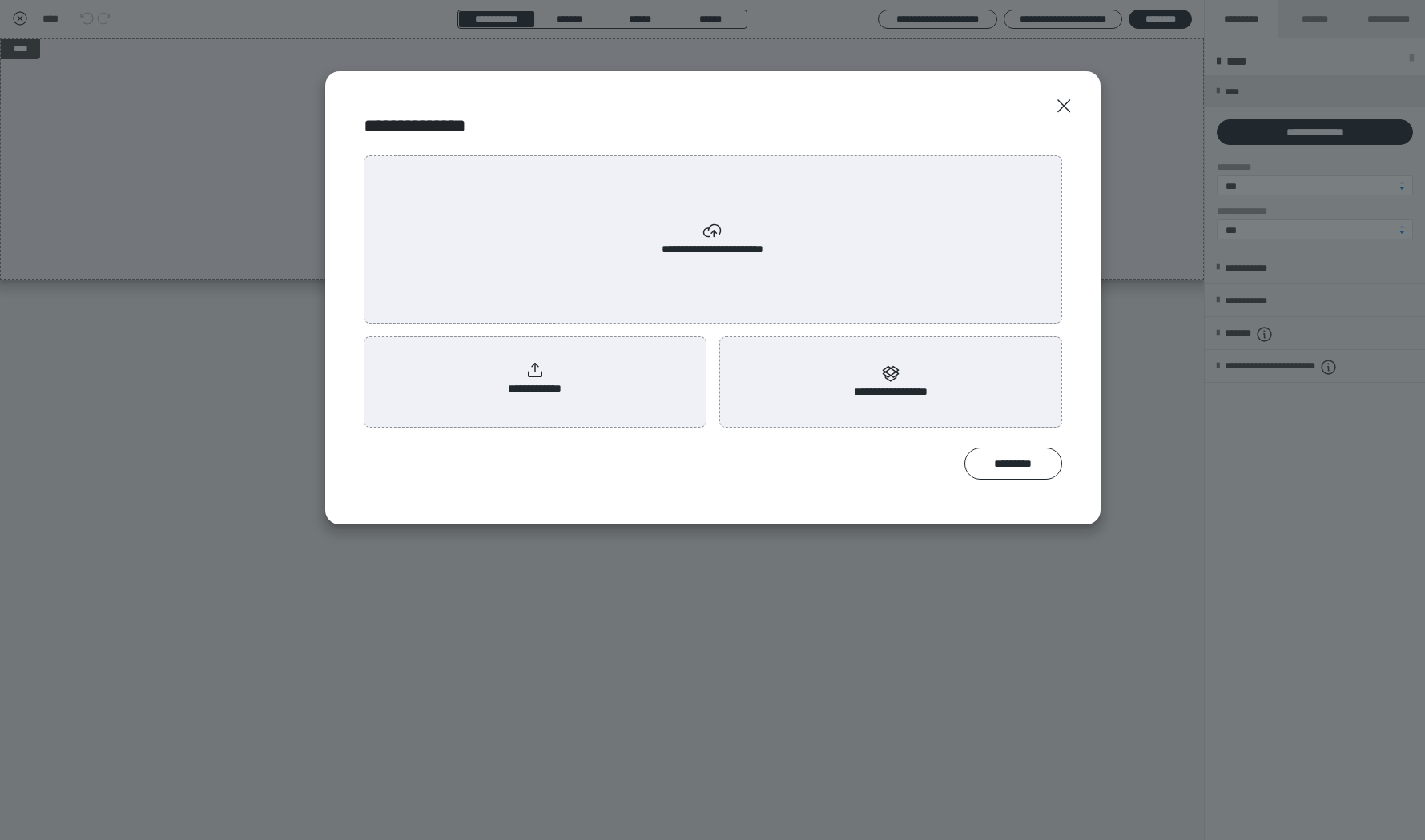 click on "**********" at bounding box center (534, 379) 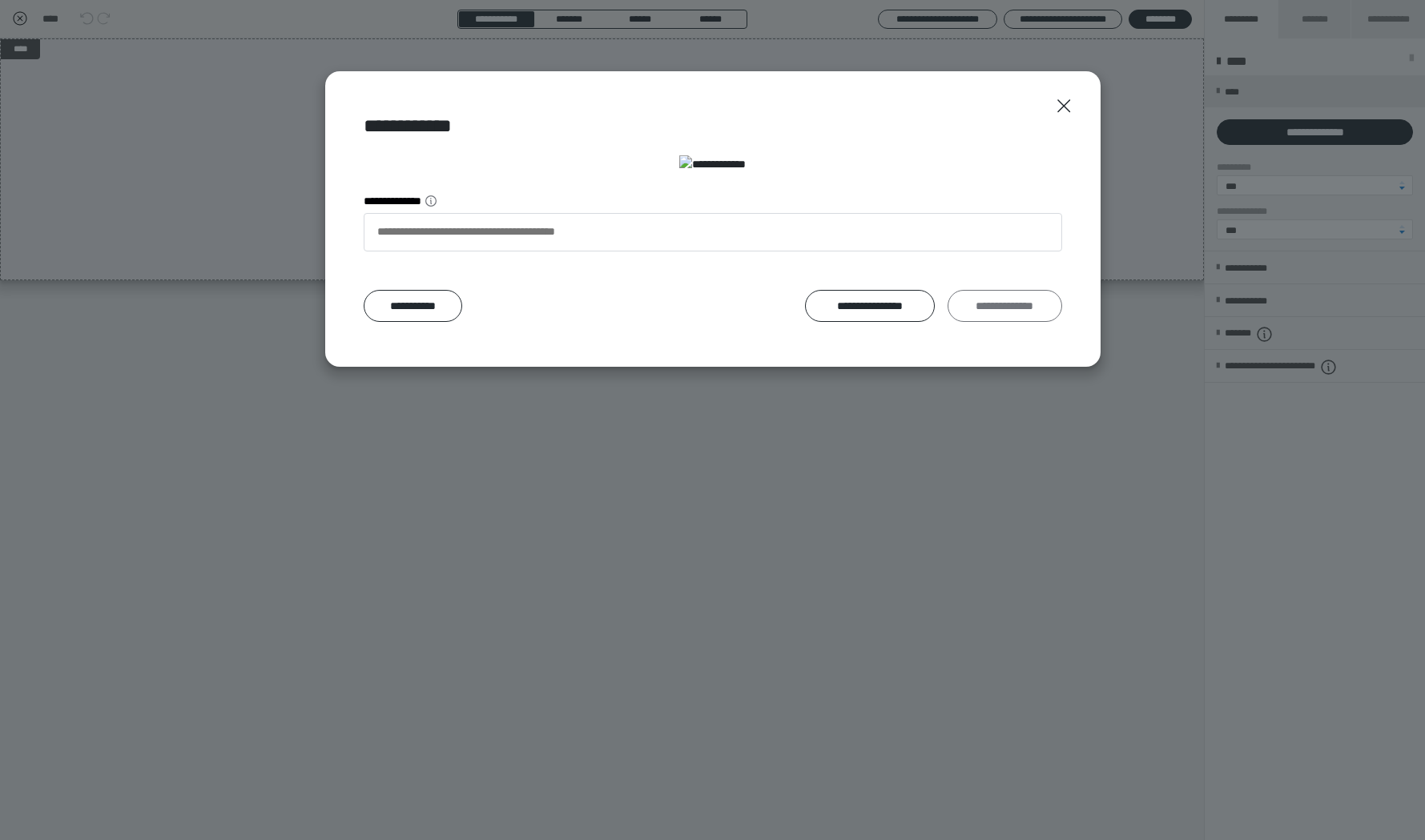click on "**********" at bounding box center (1004, 306) 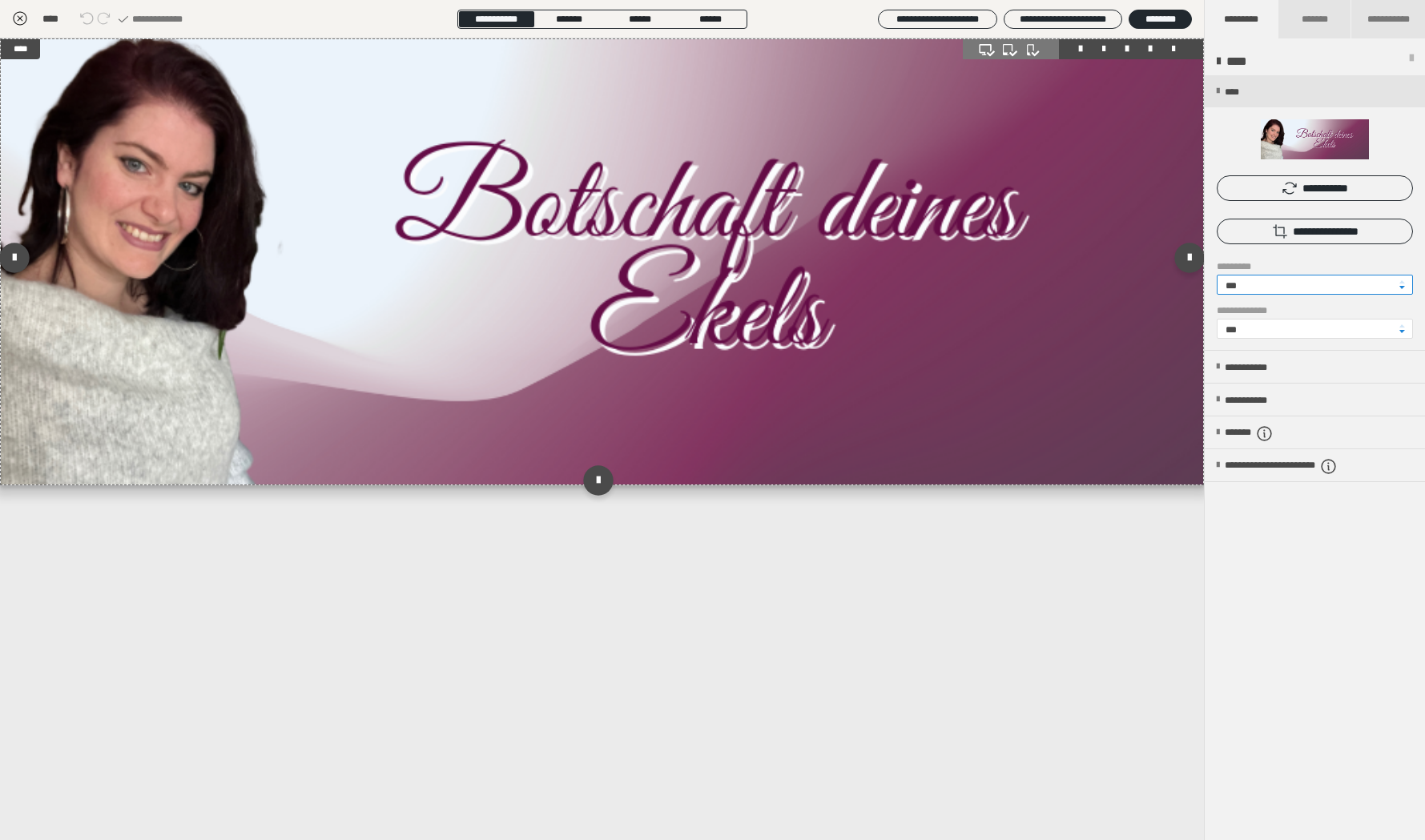 drag, startPoint x: 1246, startPoint y: 283, endPoint x: 1181, endPoint y: 287, distance: 65.12296 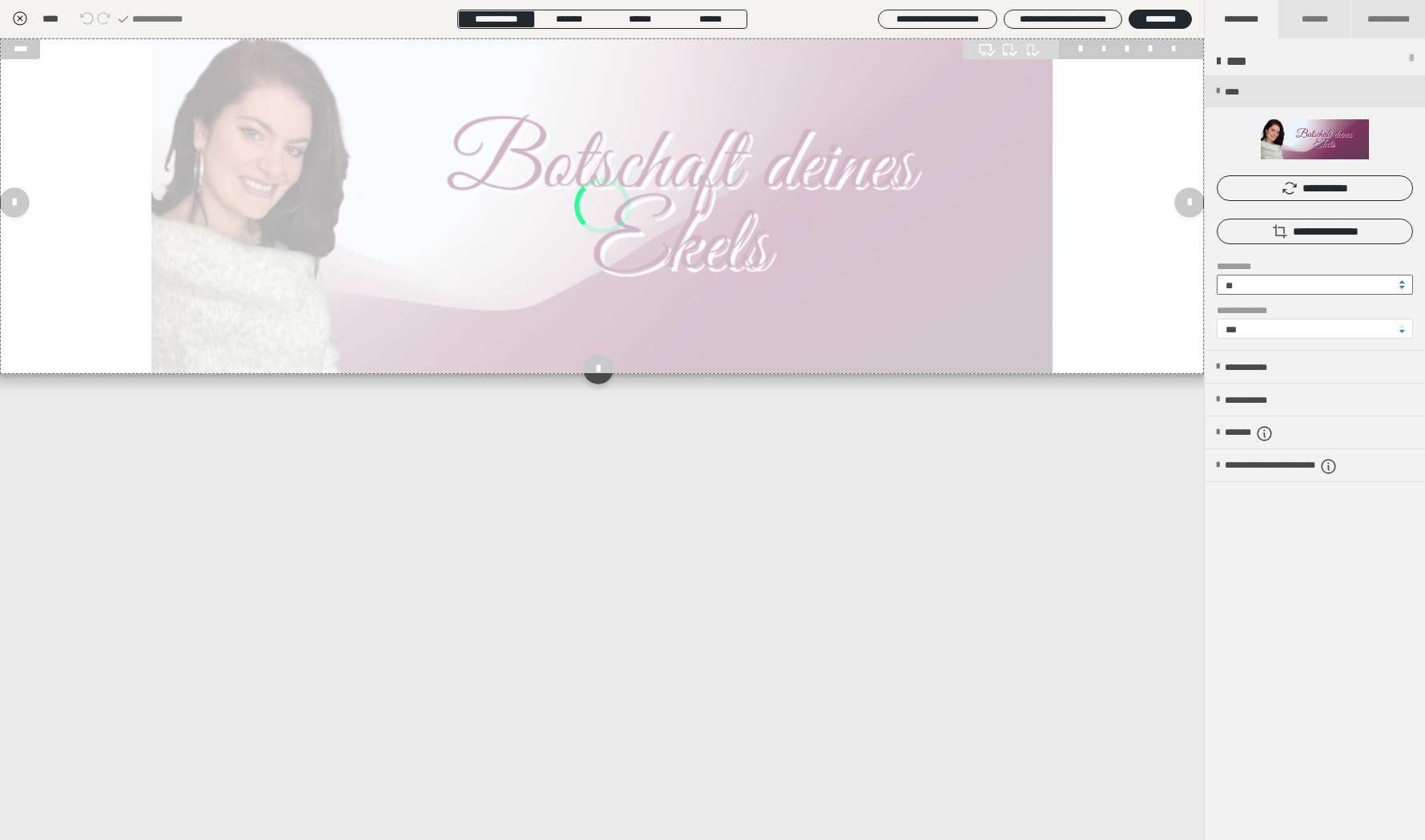 type on "**" 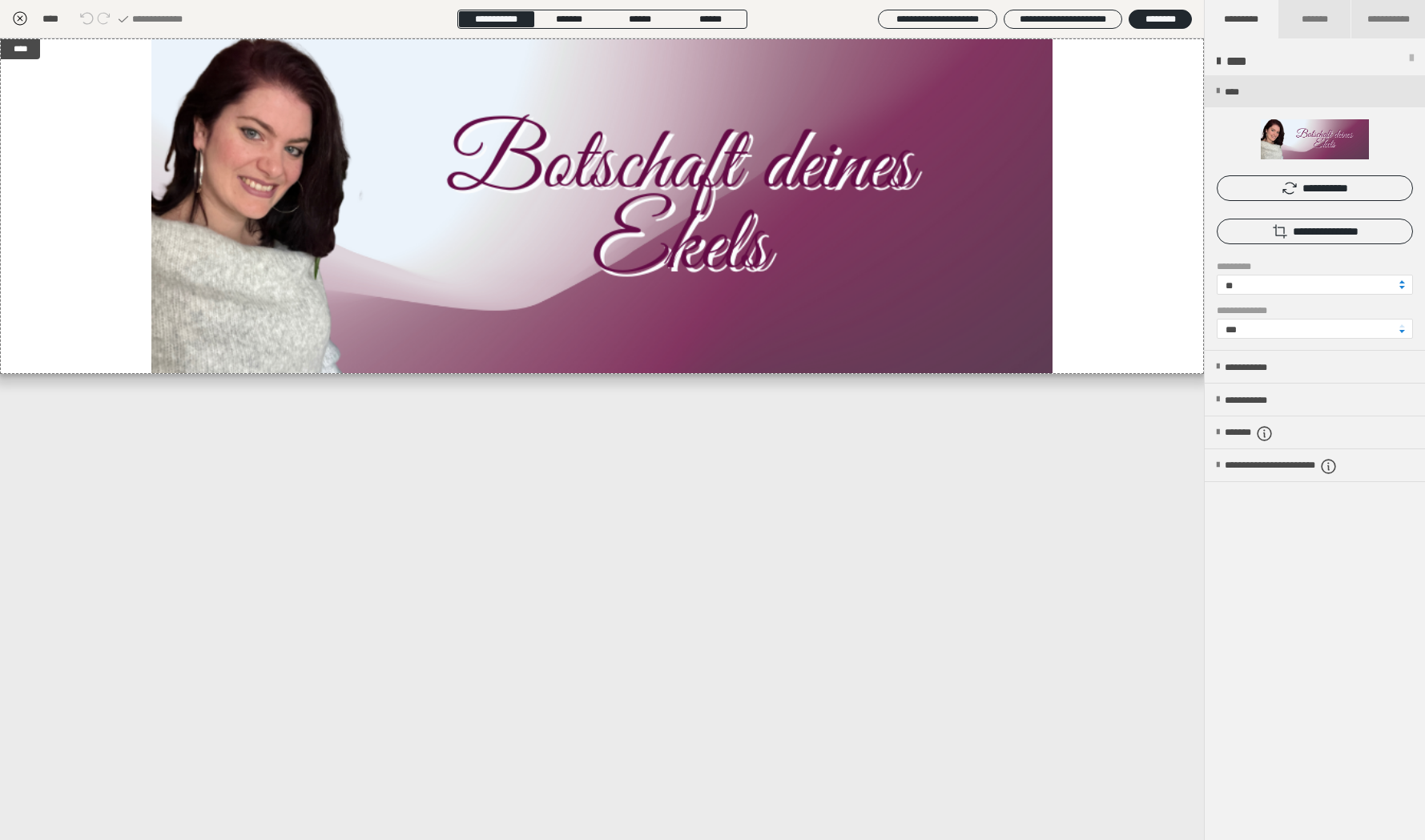 click on "****" at bounding box center [602, 439] 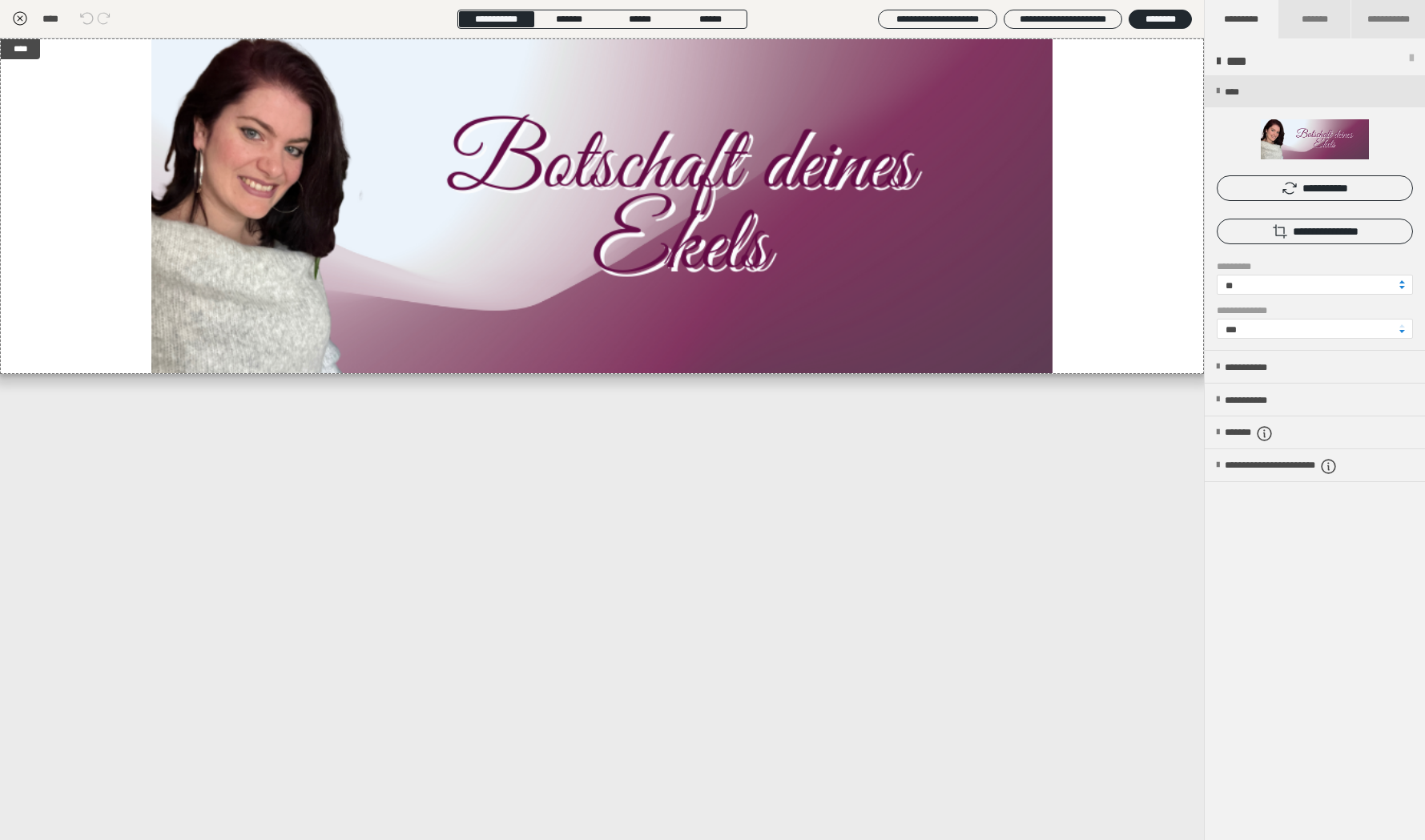 click 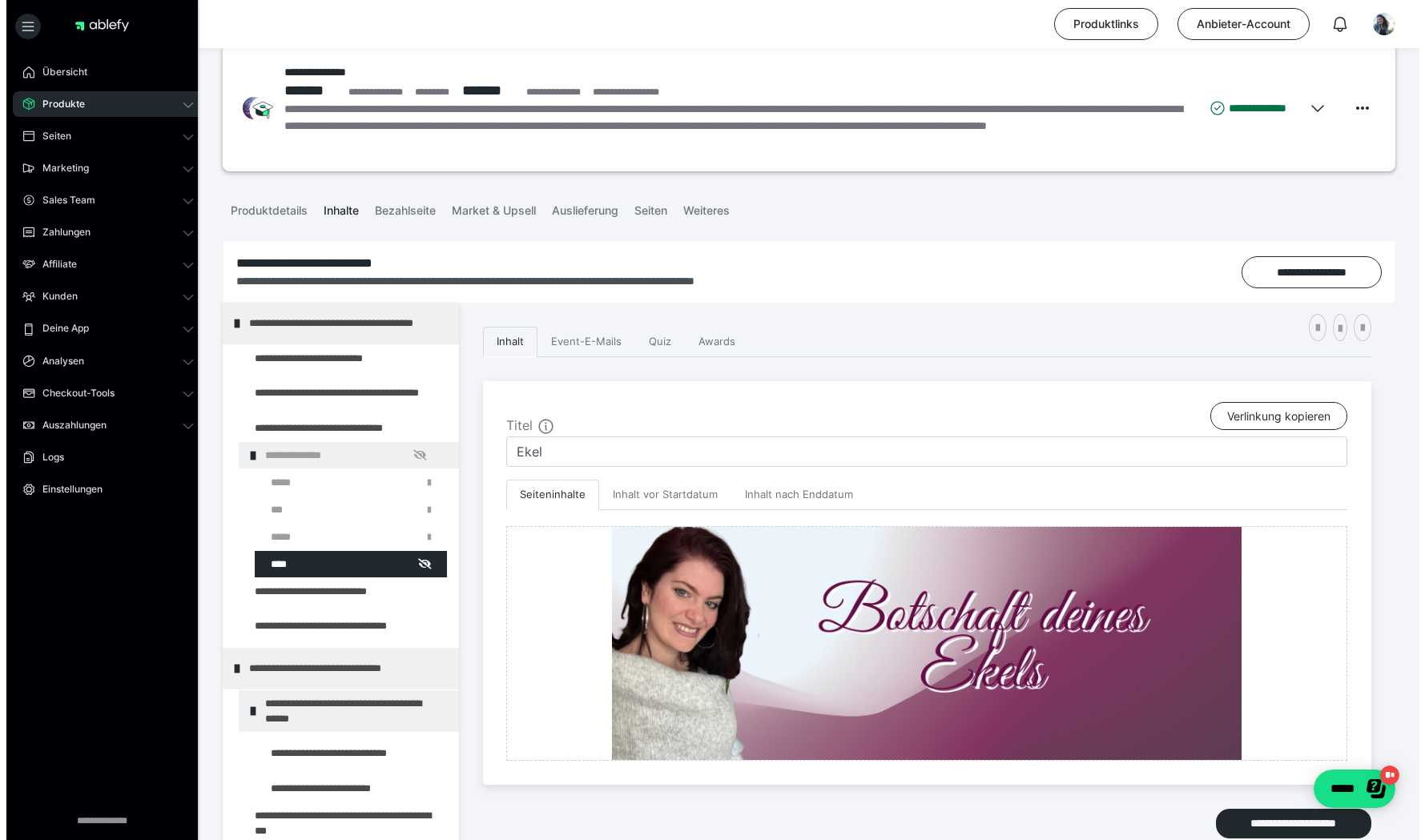 scroll, scrollTop: 151, scrollLeft: 0, axis: vertical 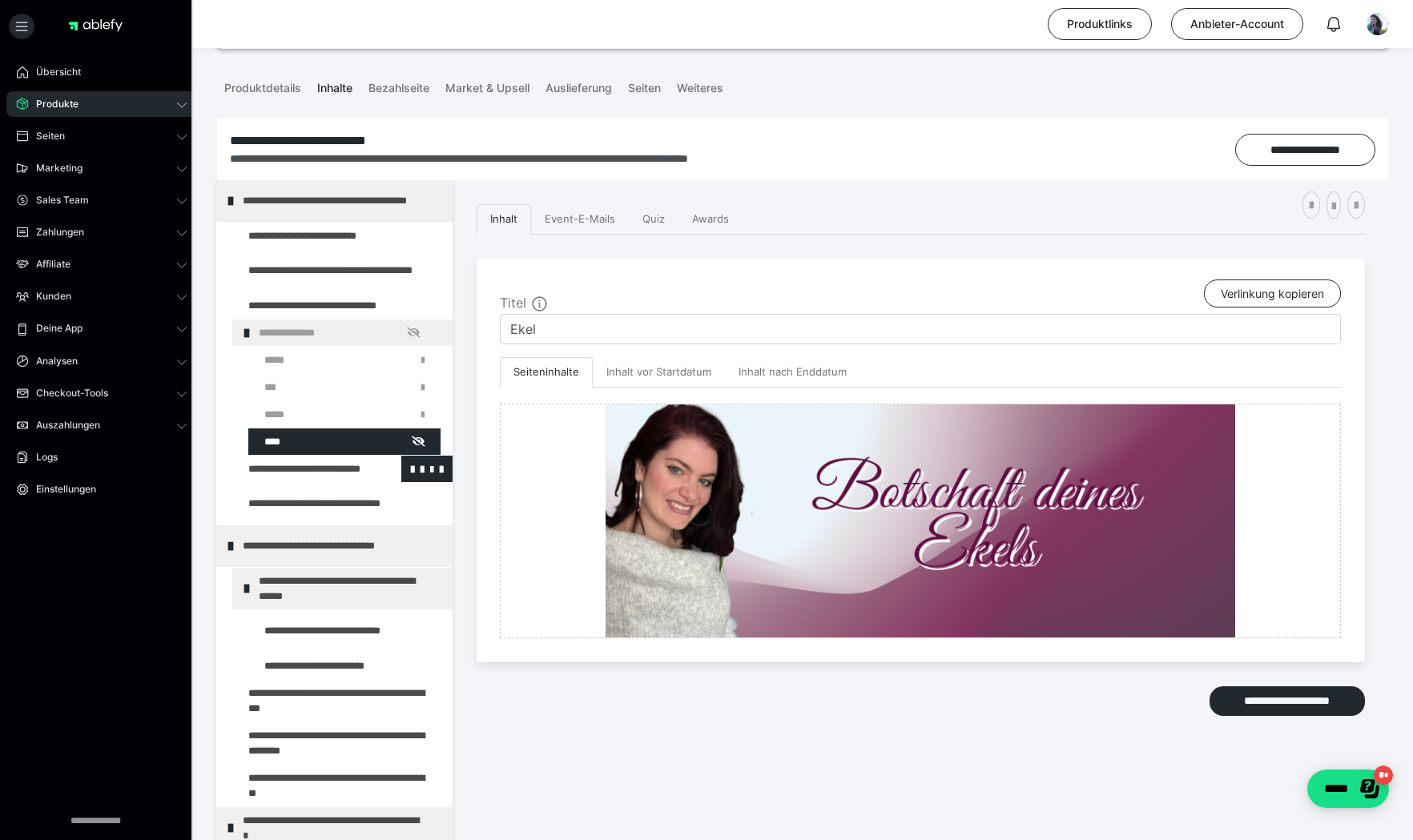 click at bounding box center [300, 468] 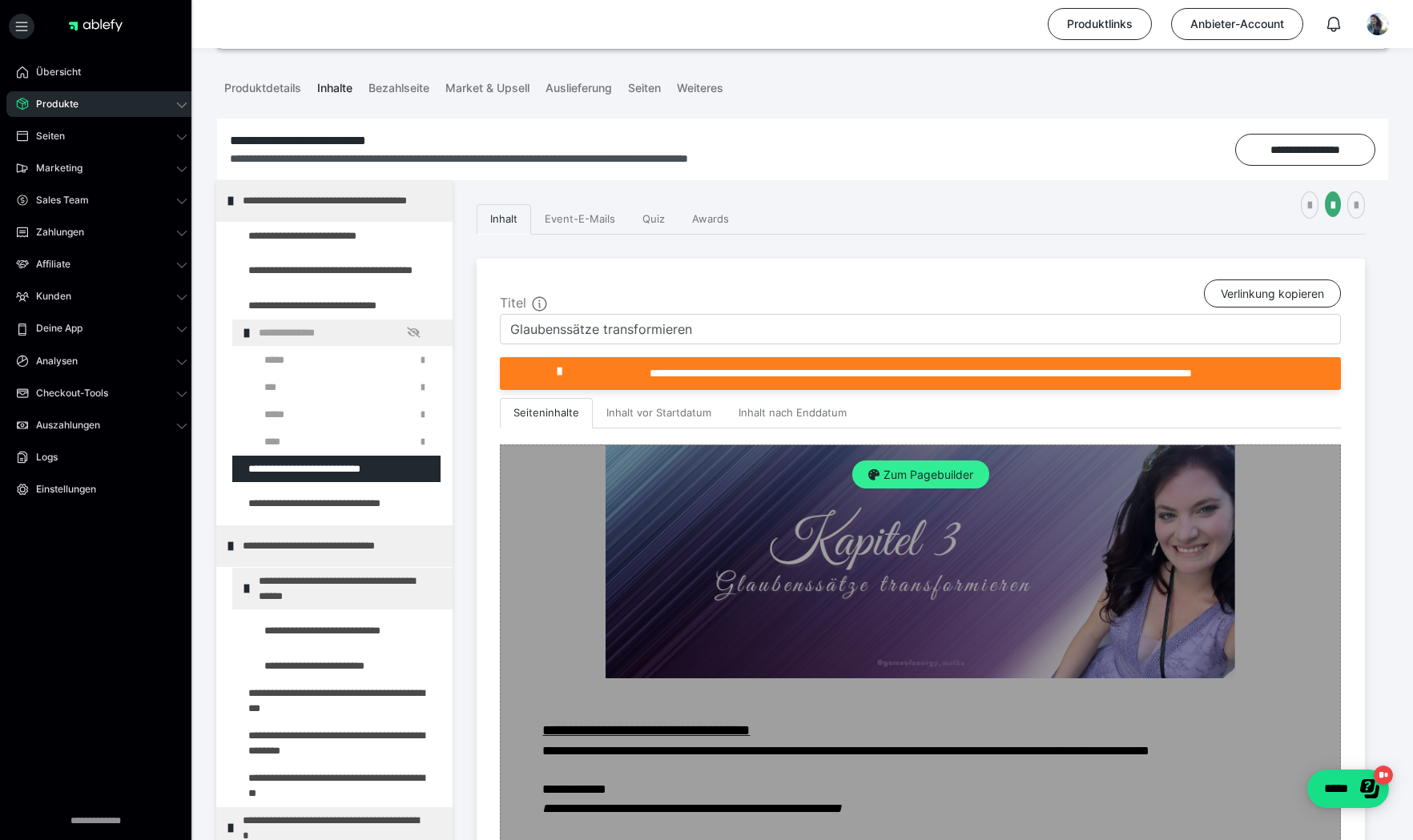click on "Zum Pagebuilder" at bounding box center [920, 475] 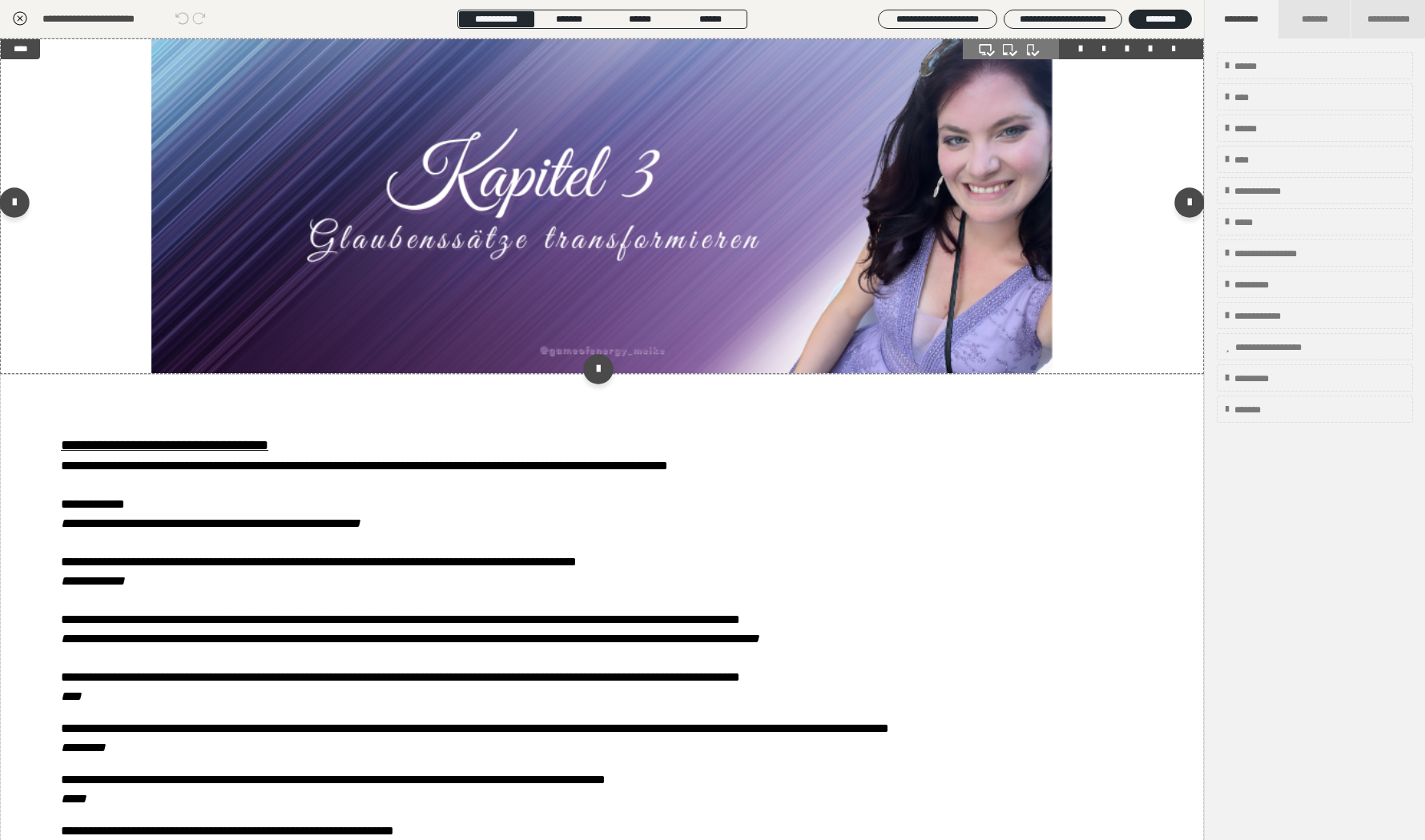 click at bounding box center (602, 206) 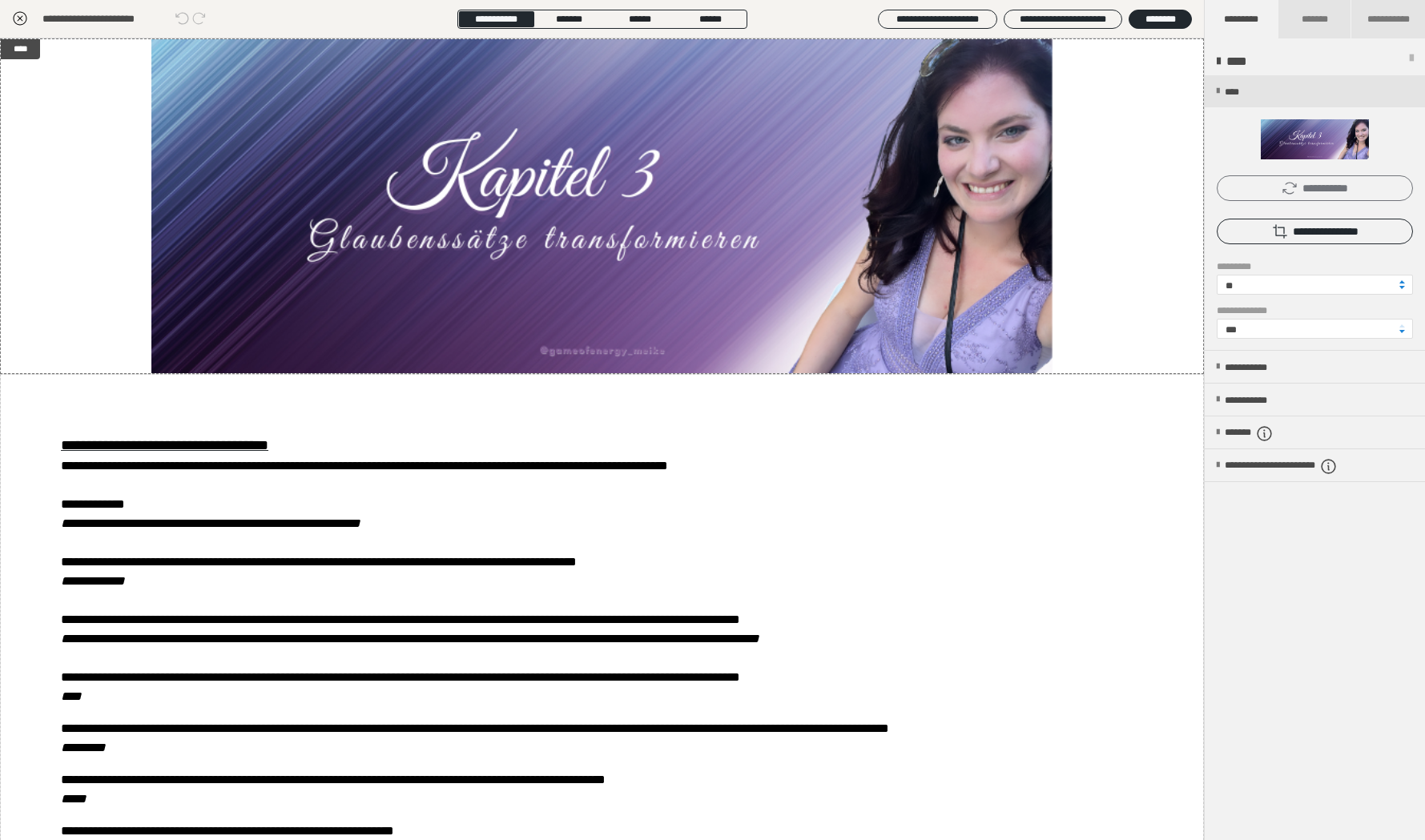 click on "**********" at bounding box center [1314, 188] 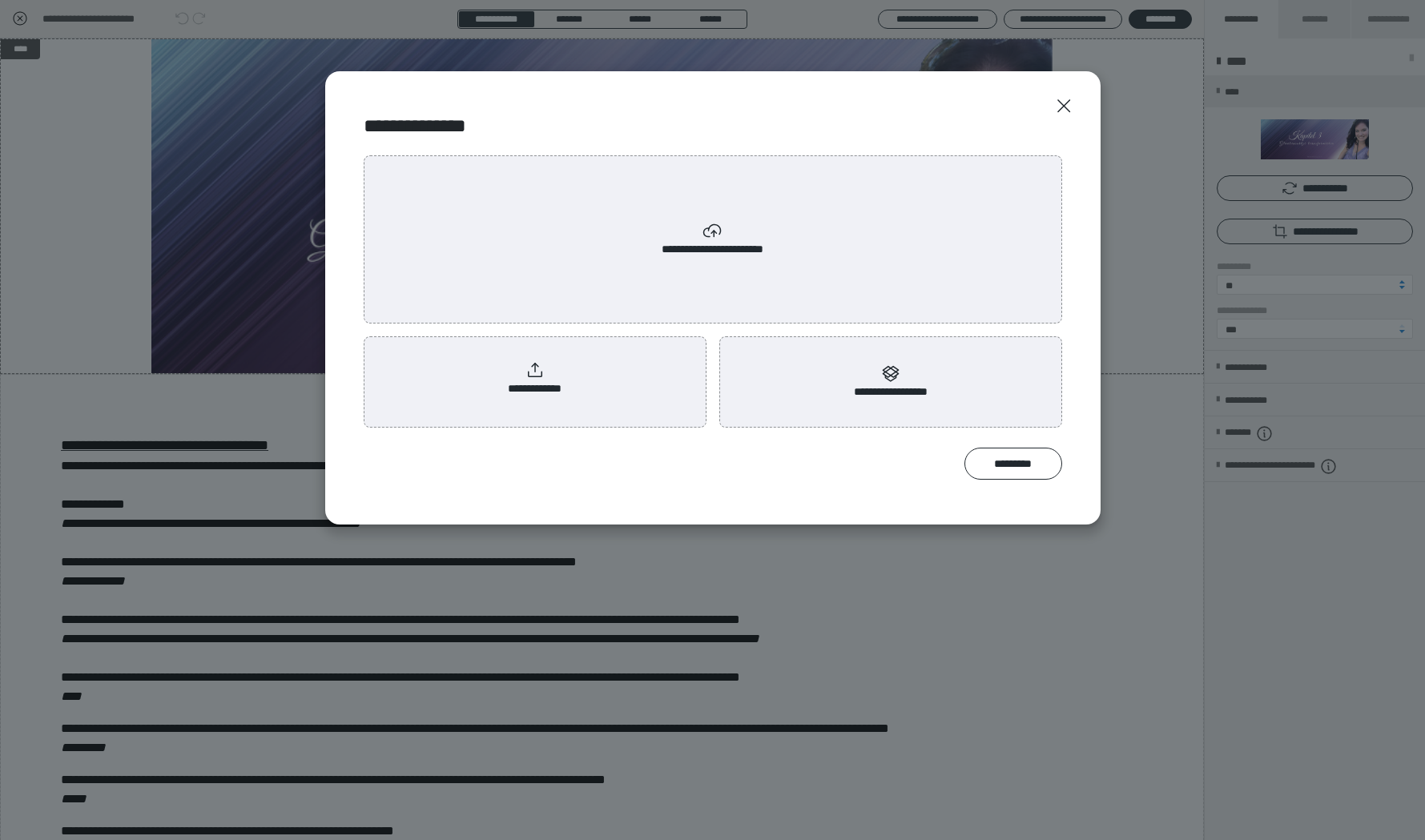 click on "**********" at bounding box center (535, 379) 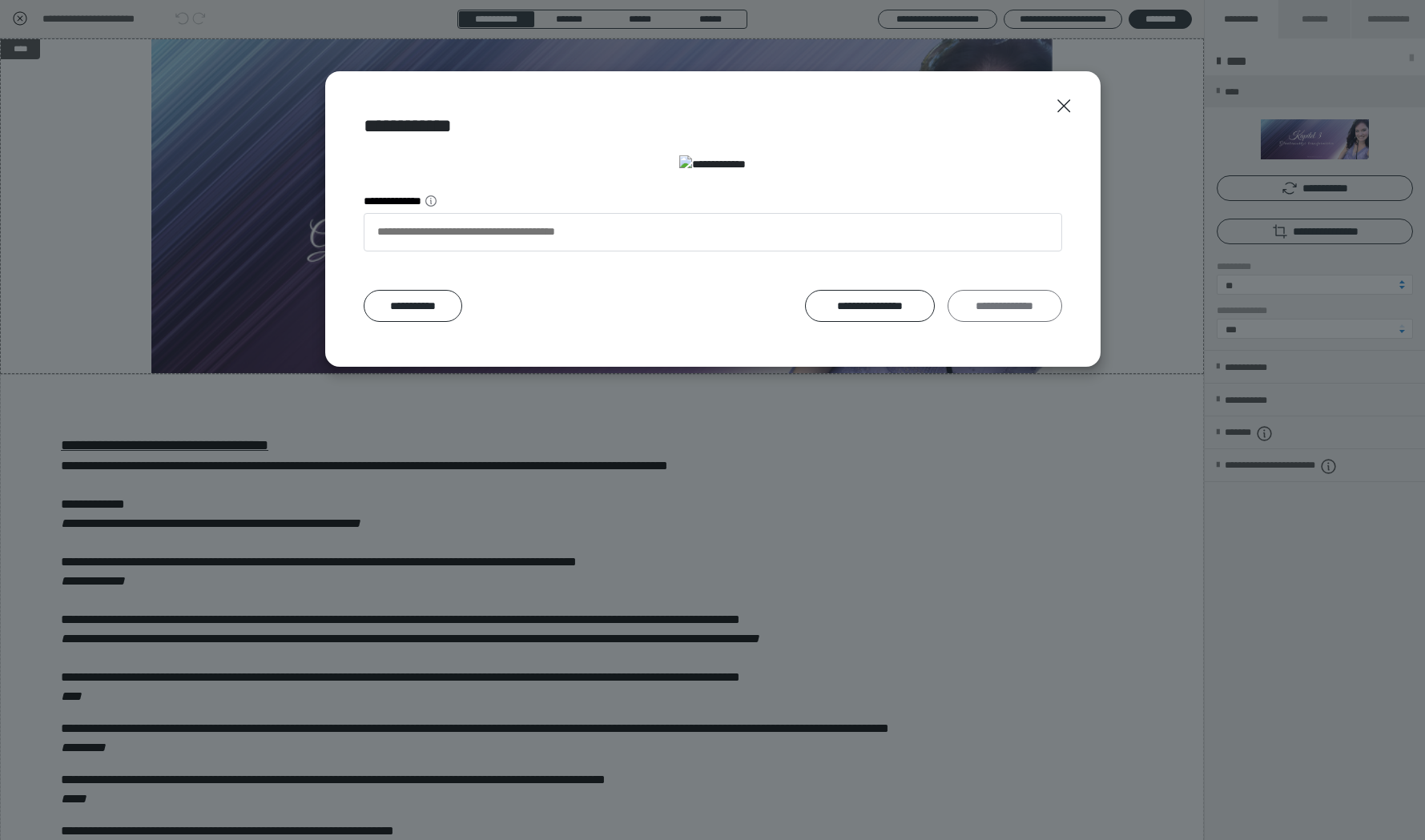 click on "**********" at bounding box center (1004, 306) 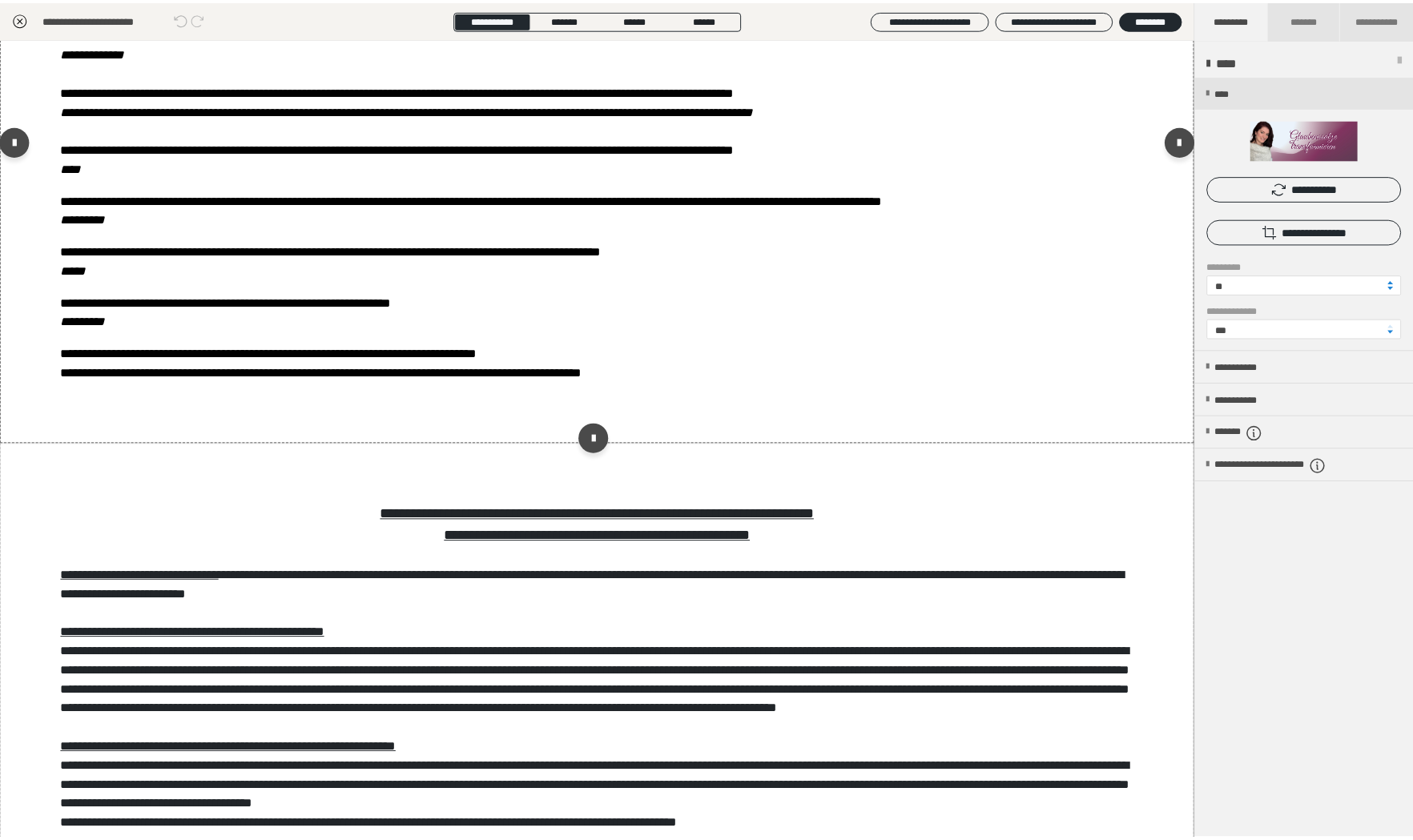 scroll, scrollTop: 0, scrollLeft: 0, axis: both 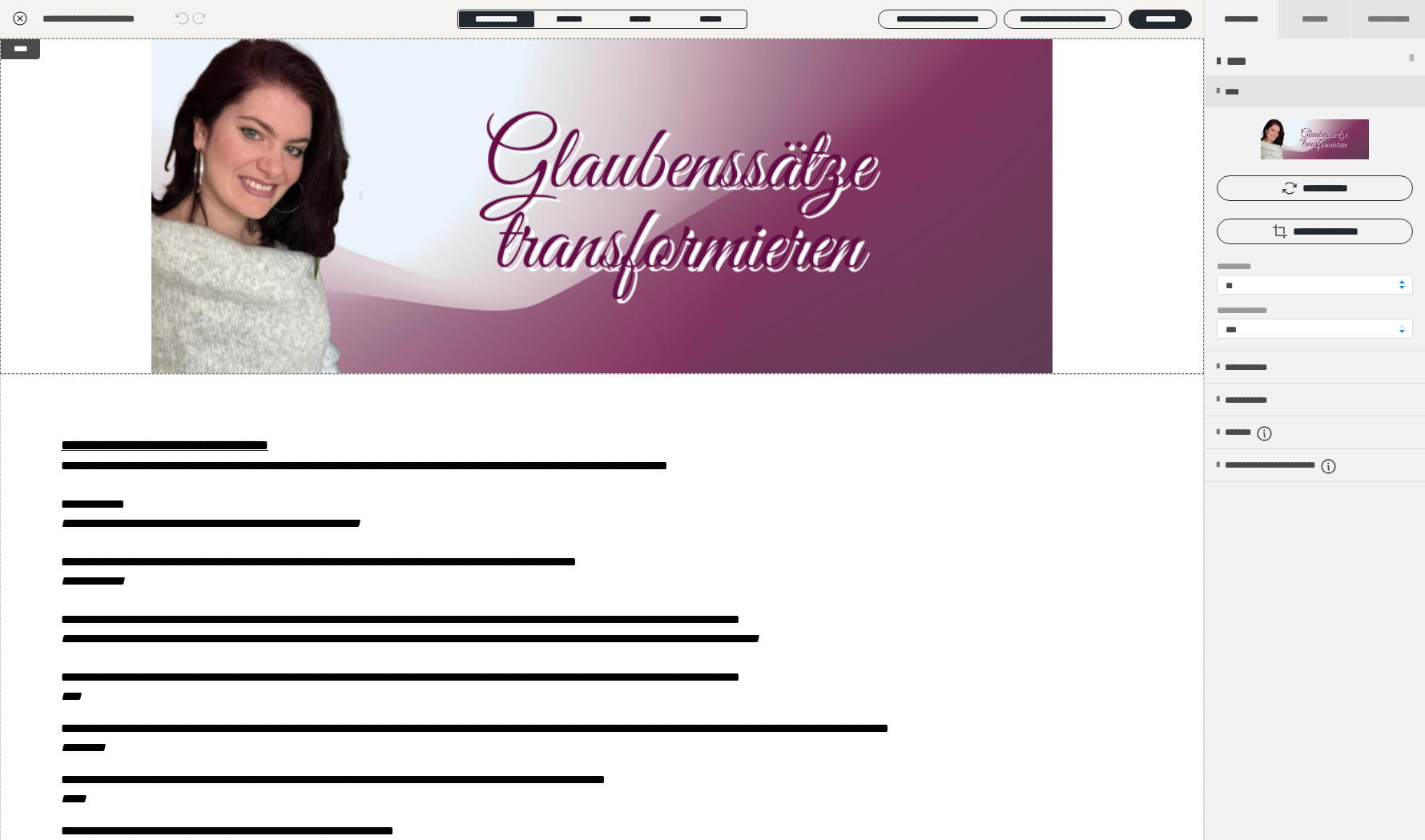 click 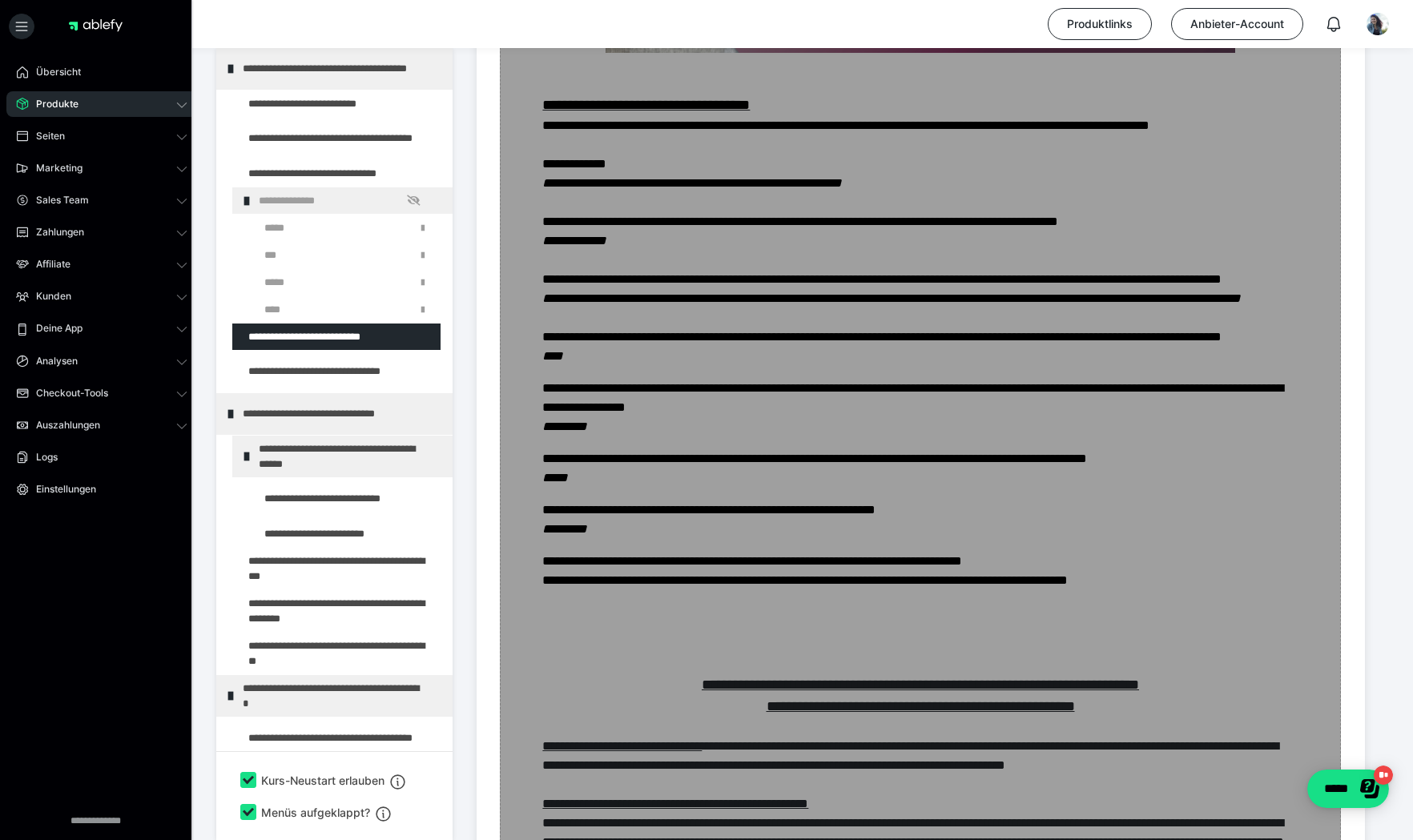 scroll, scrollTop: 519, scrollLeft: 0, axis: vertical 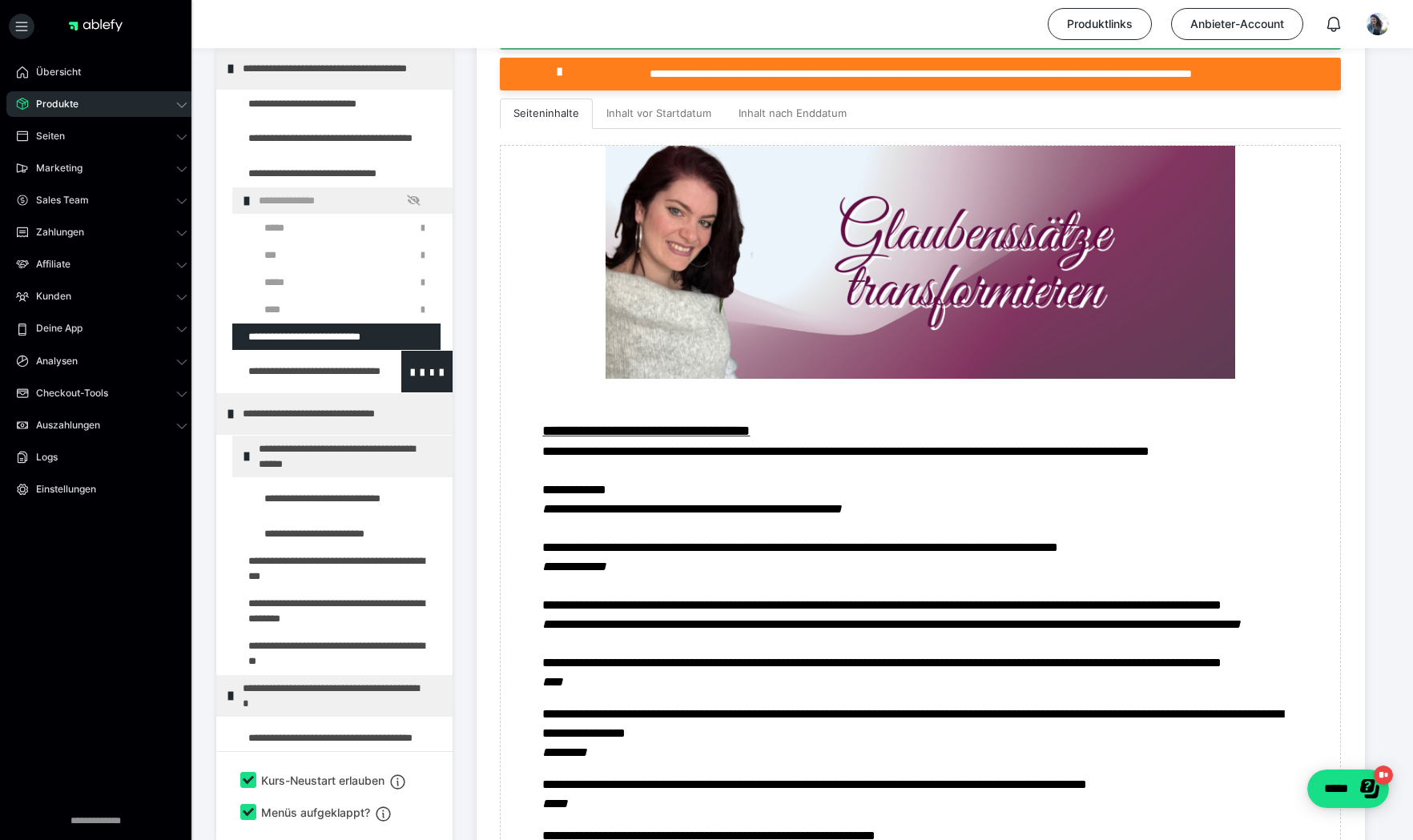 click at bounding box center [300, 372] 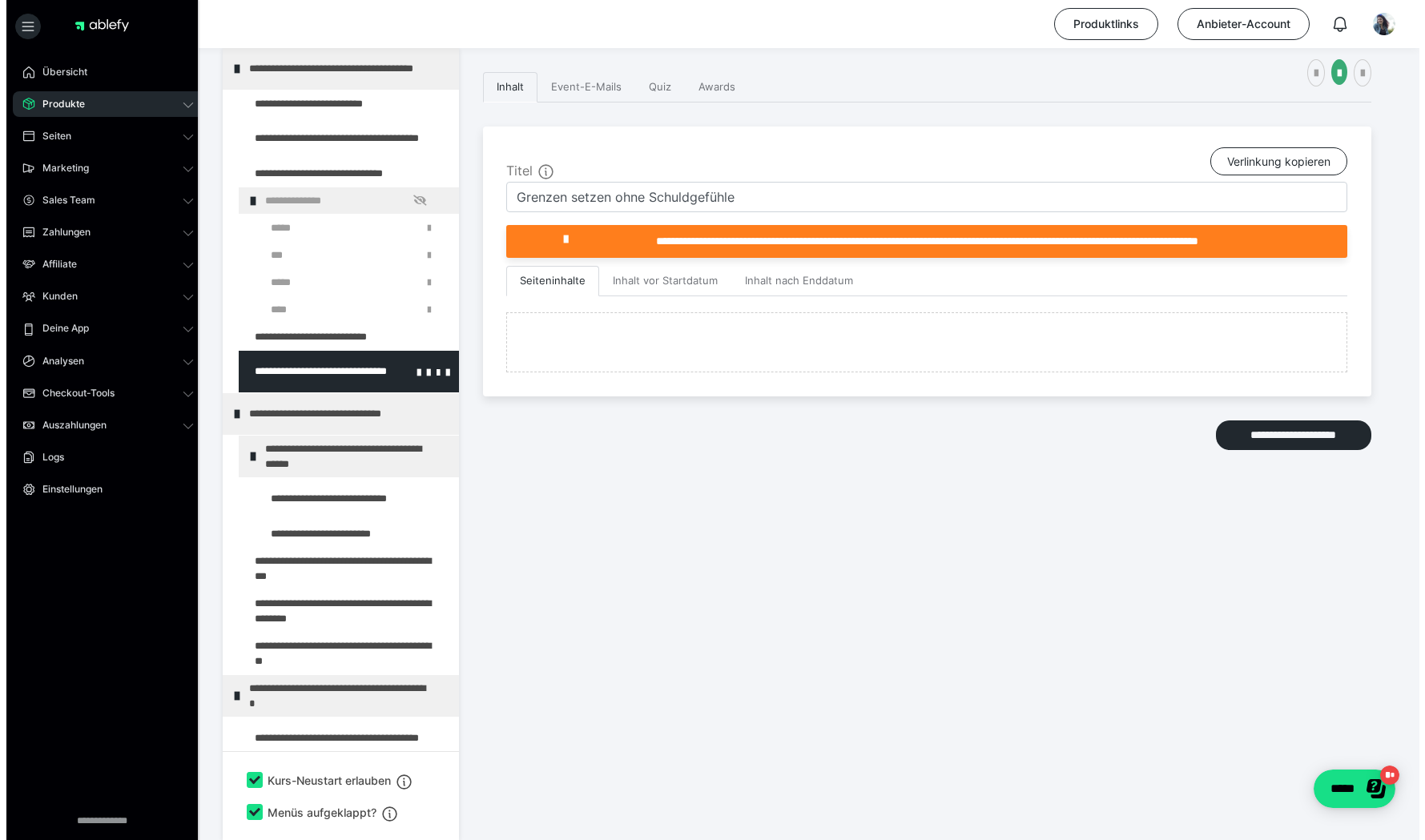 scroll, scrollTop: 283, scrollLeft: 0, axis: vertical 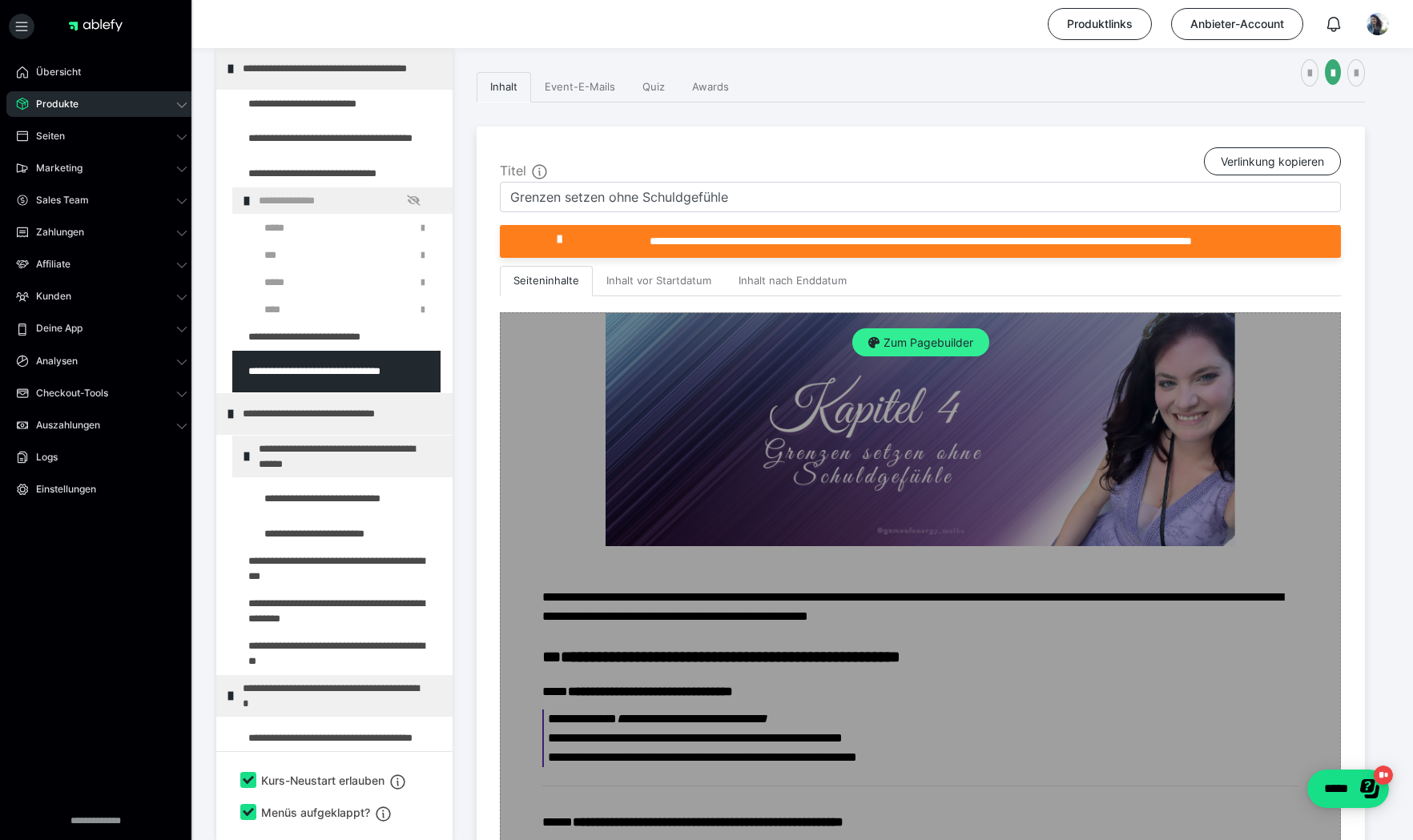 click on "Zum Pagebuilder" at bounding box center (920, 343) 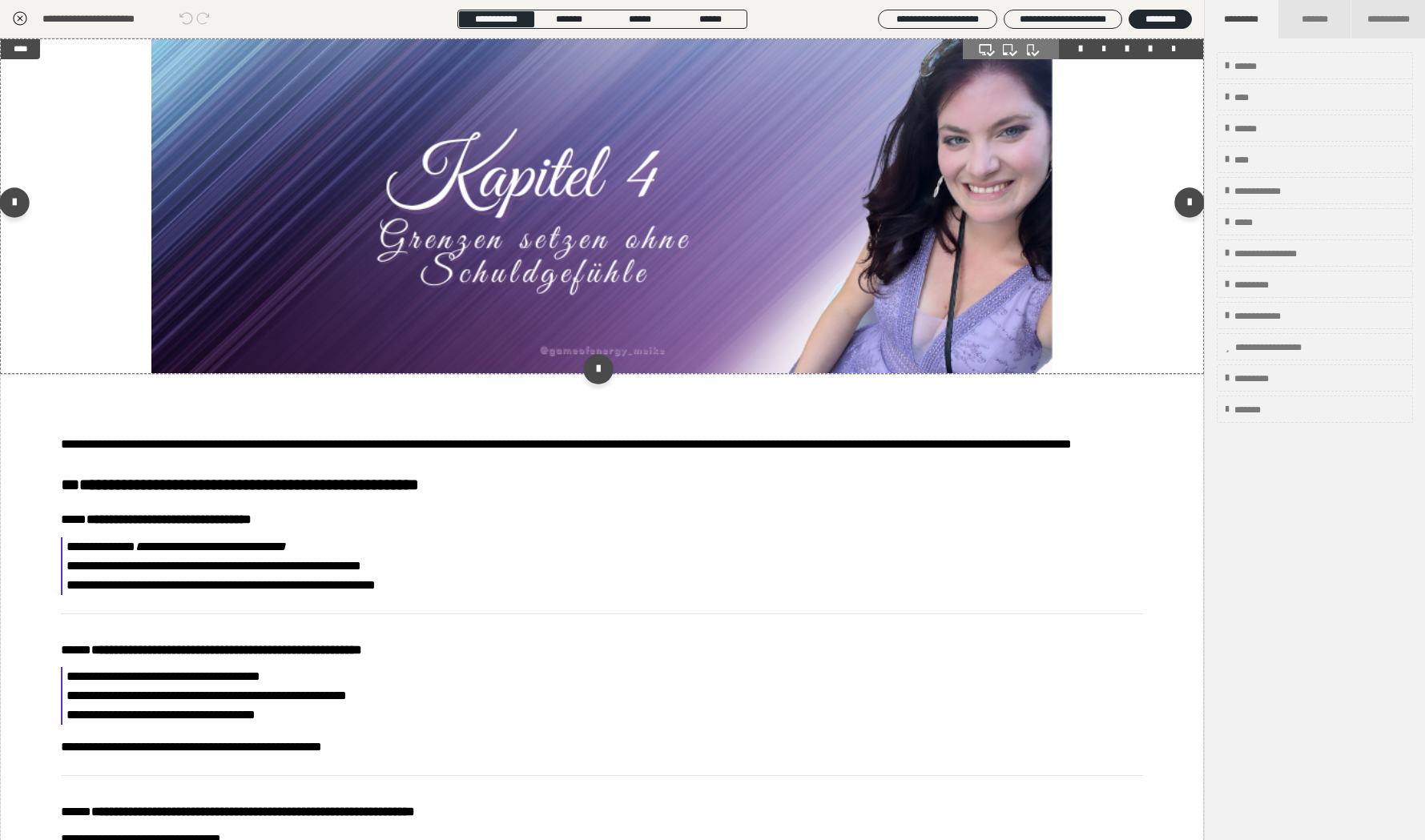 click at bounding box center (602, 206) 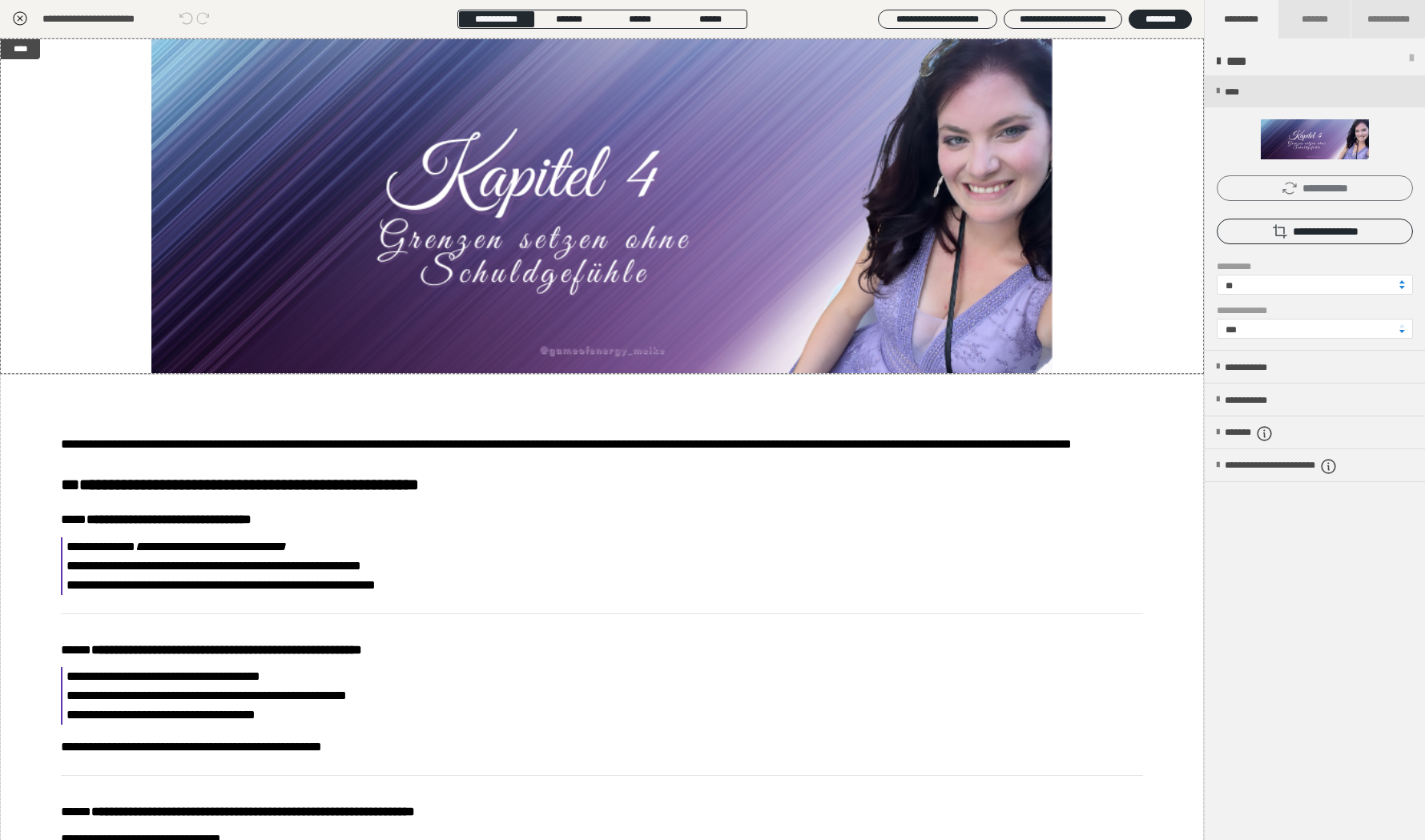 click on "**********" at bounding box center (1314, 188) 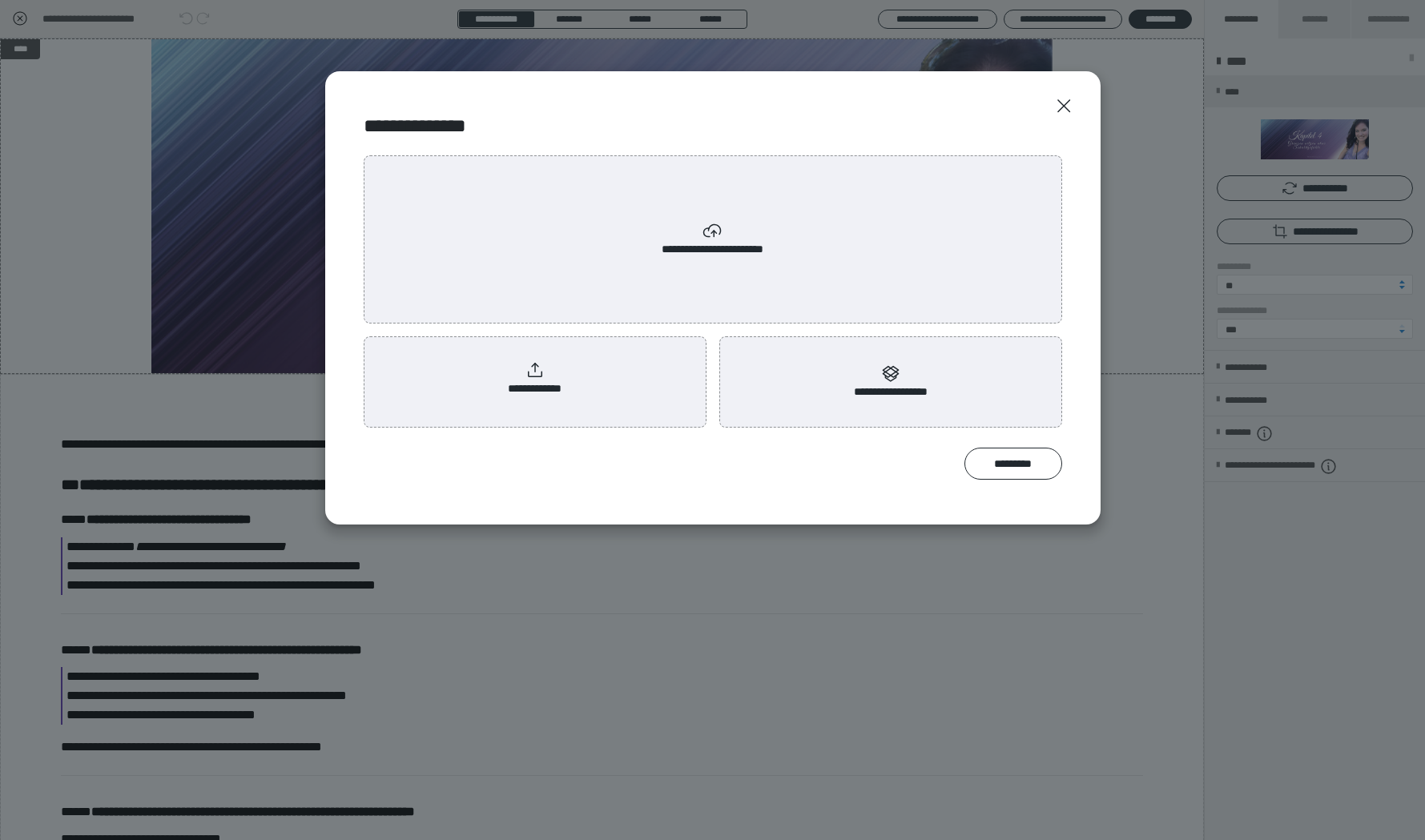 click on "**********" at bounding box center (534, 379) 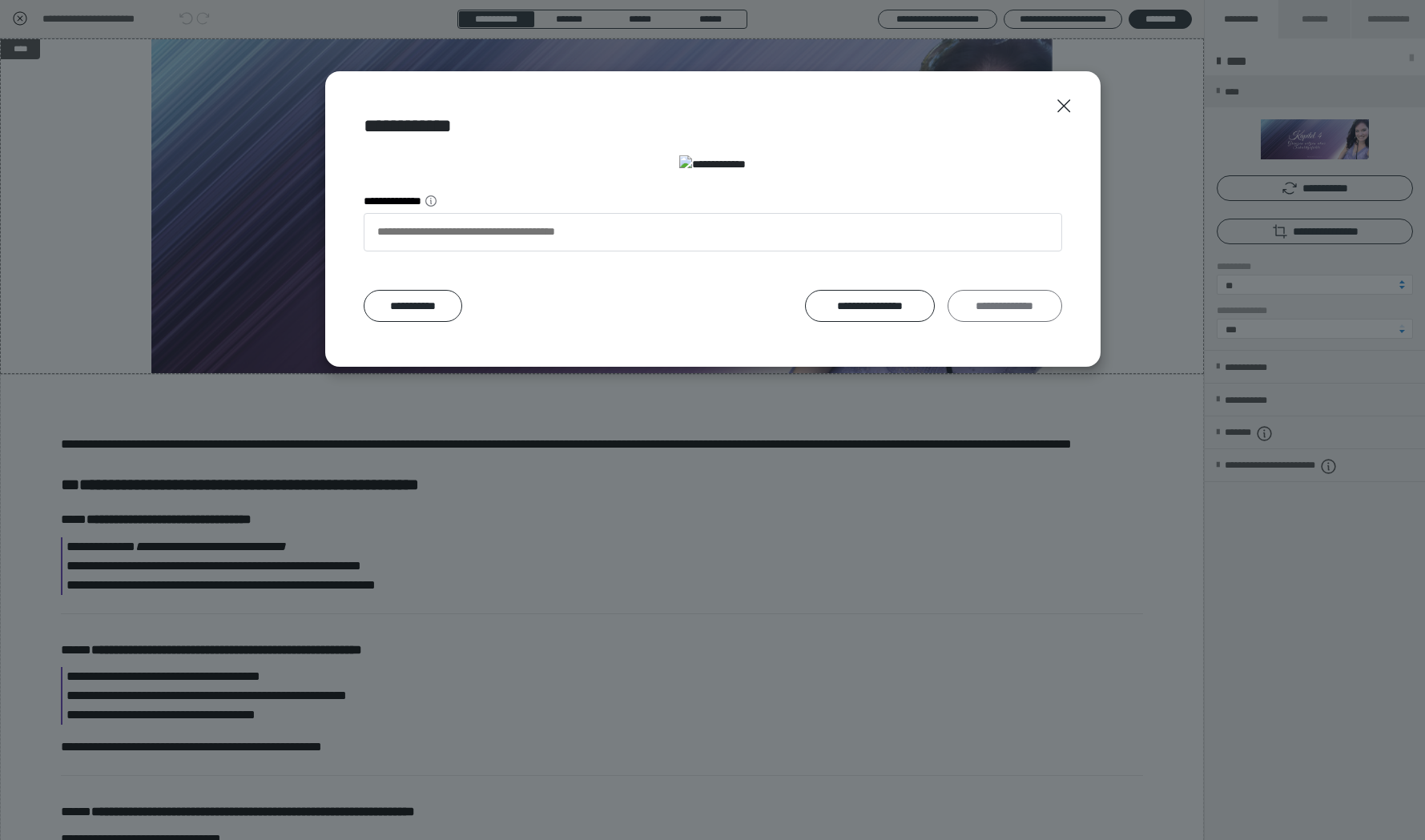 click on "**********" at bounding box center [1004, 306] 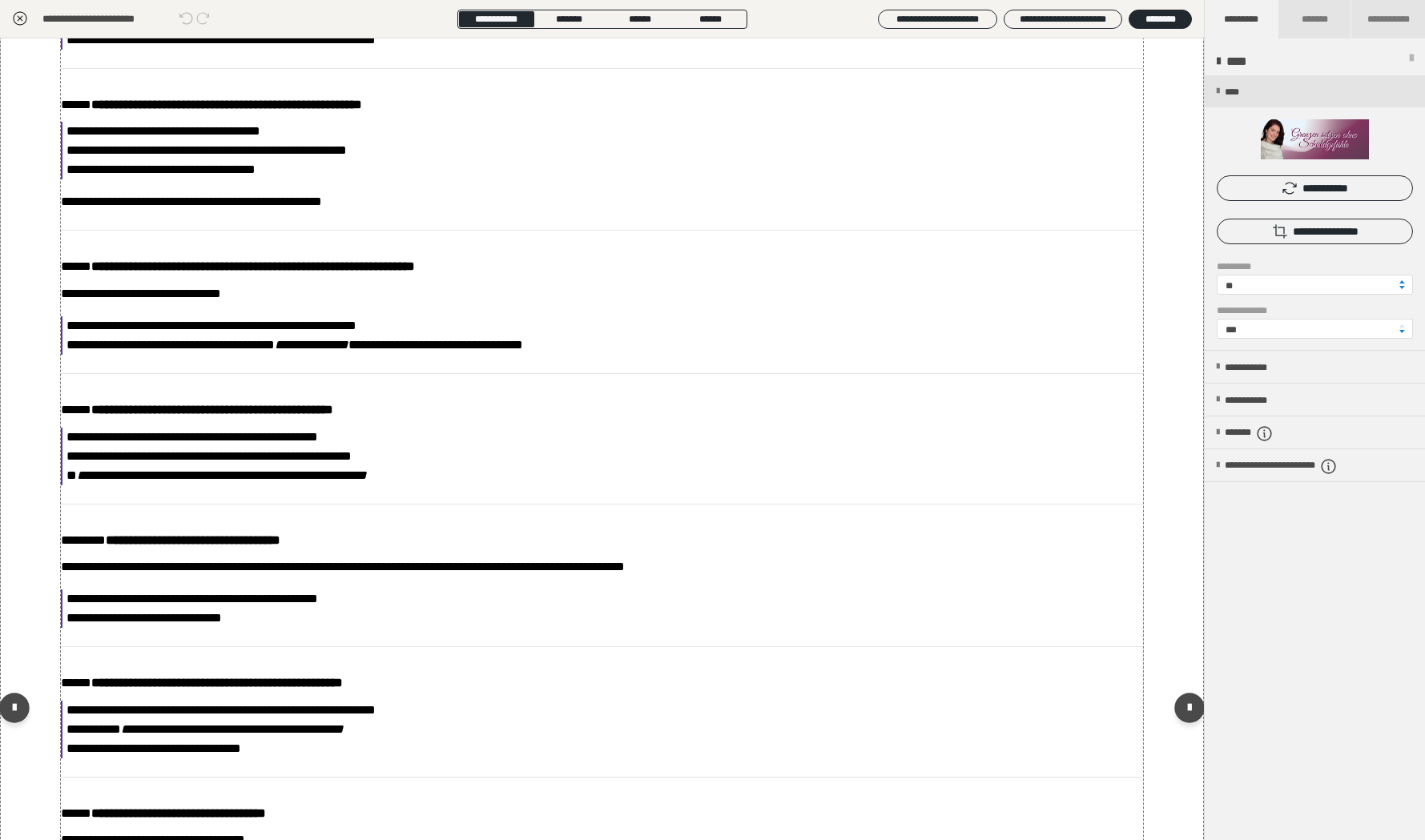 scroll, scrollTop: 0, scrollLeft: 0, axis: both 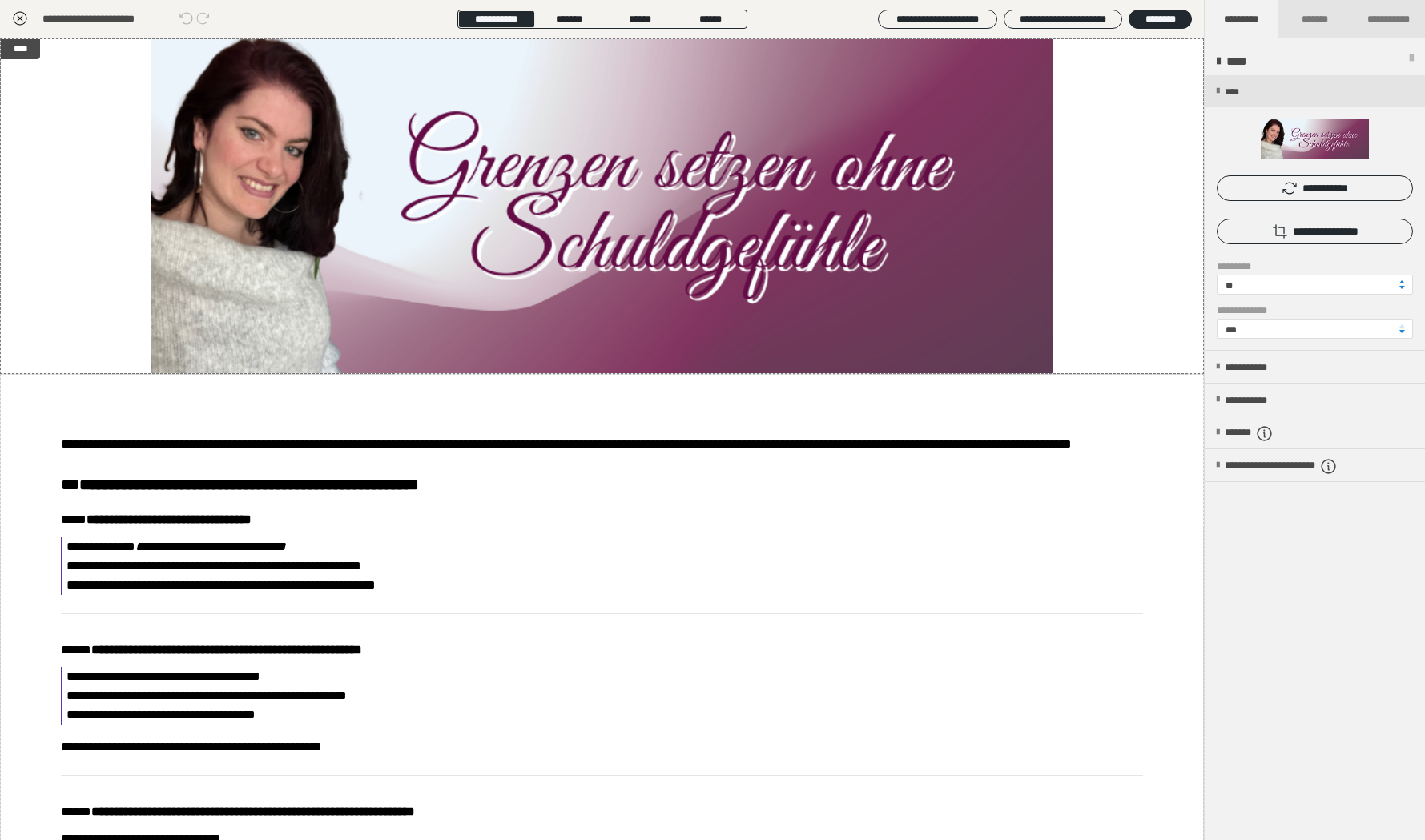 click 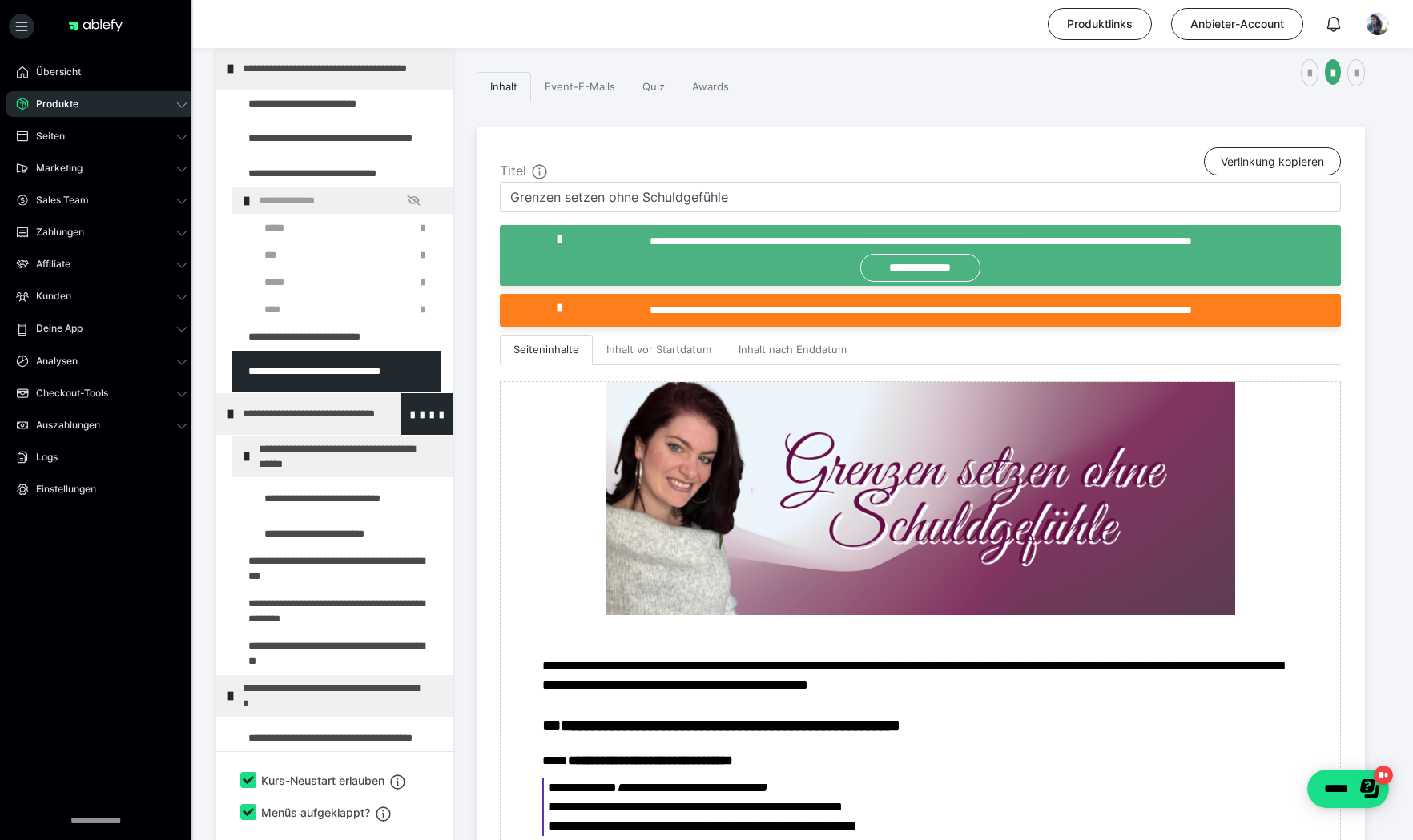 click on "**********" at bounding box center [335, 414] 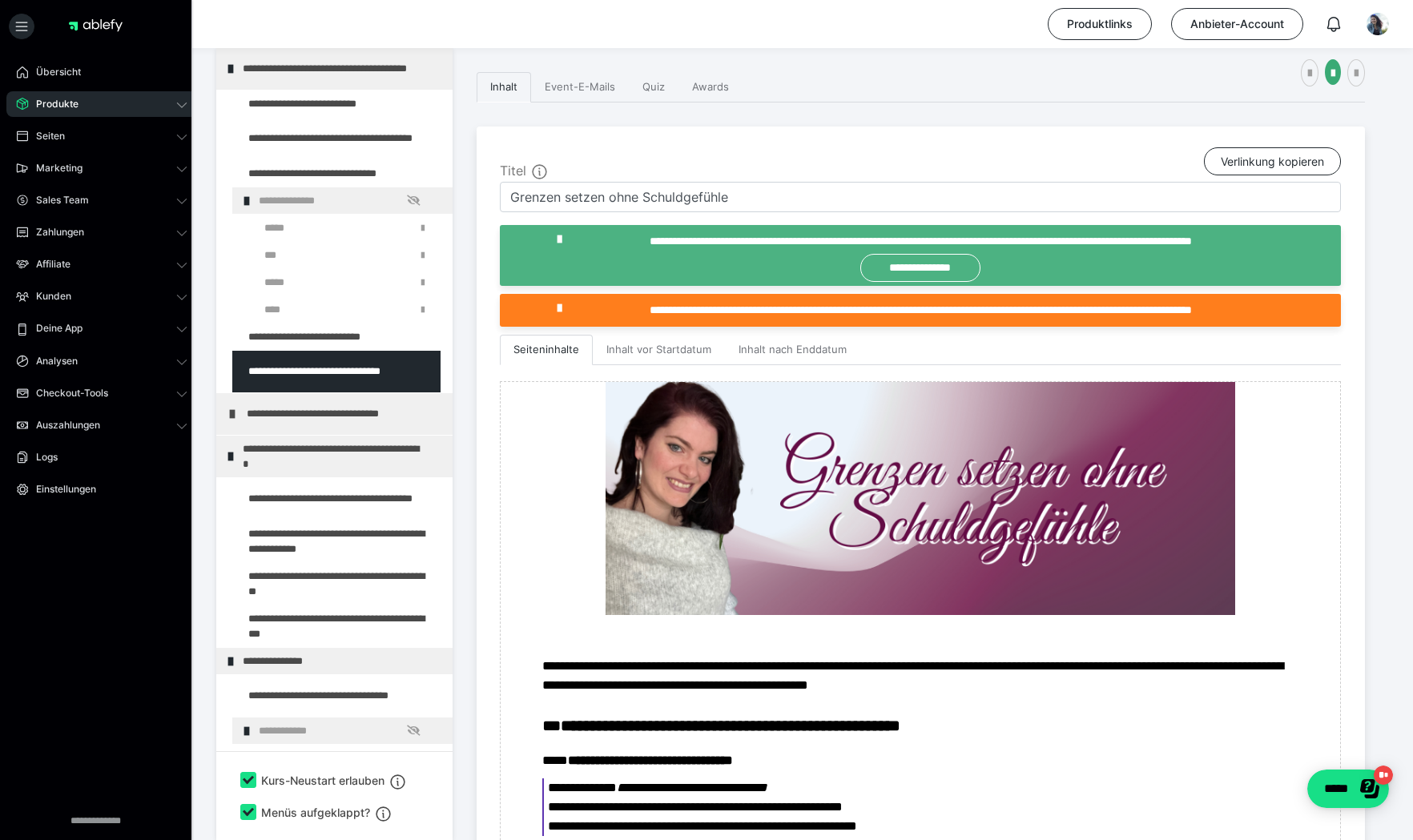 click on "**********" at bounding box center [339, 414] 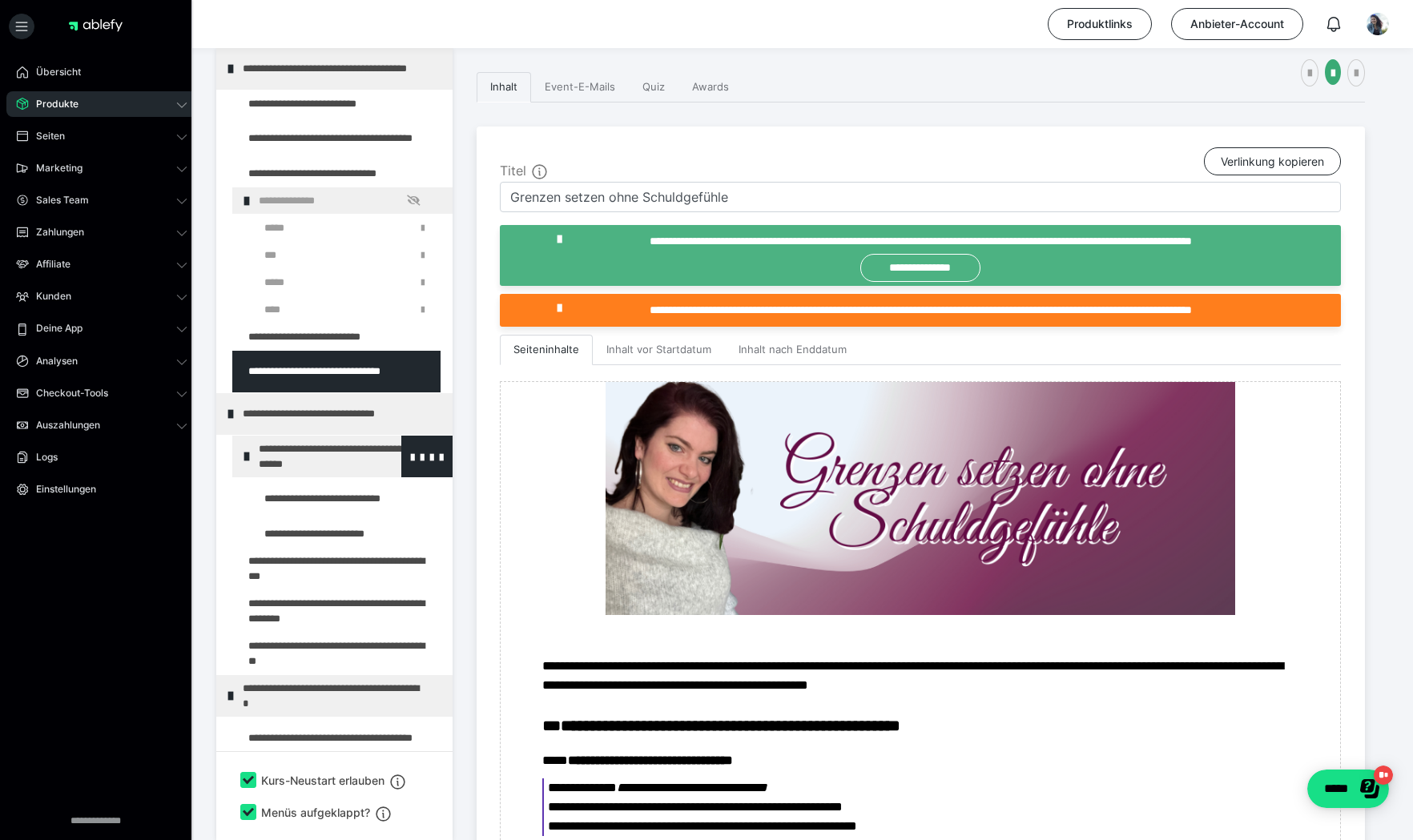 click on "**********" at bounding box center [343, 456] 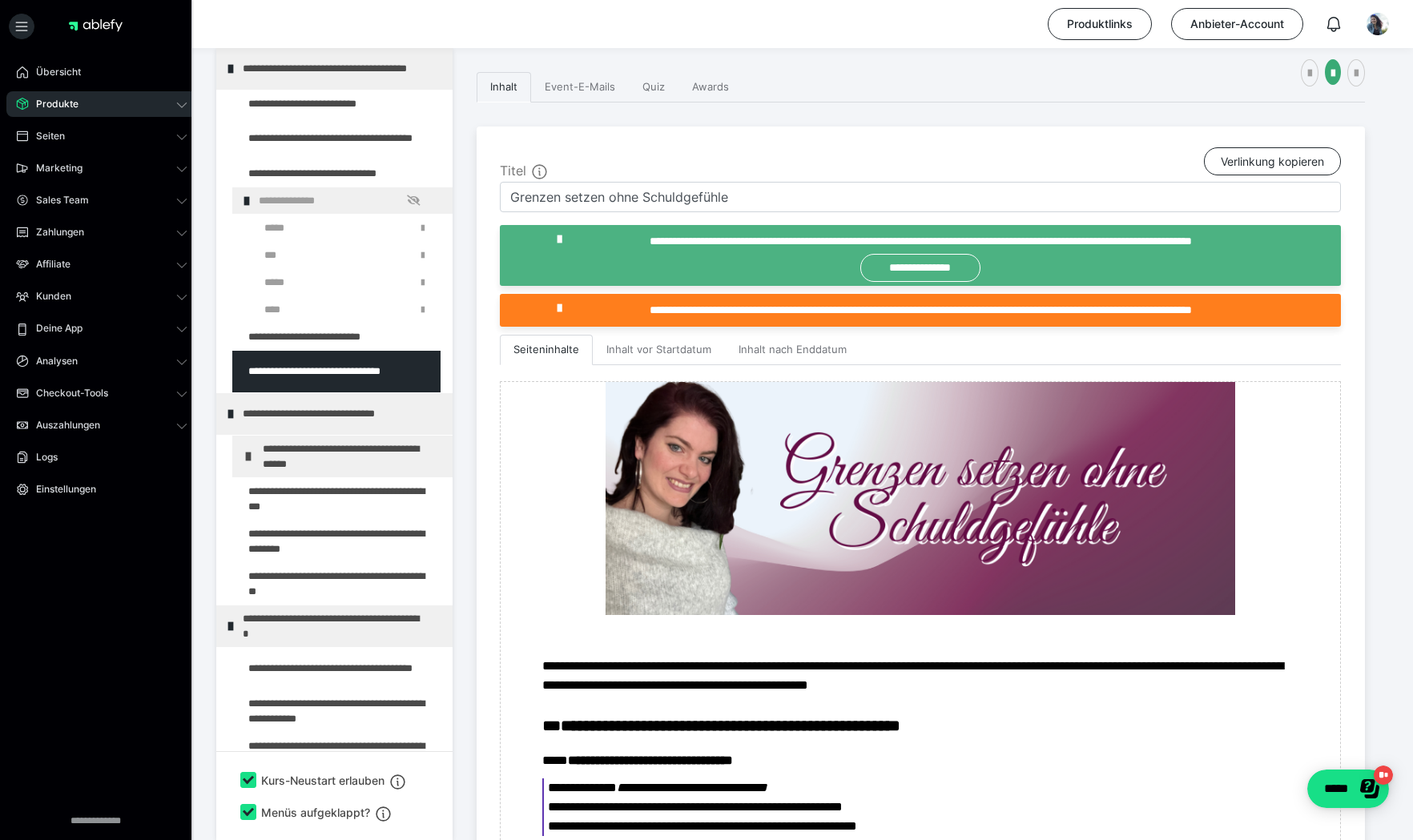 click on "**********" at bounding box center [347, 456] 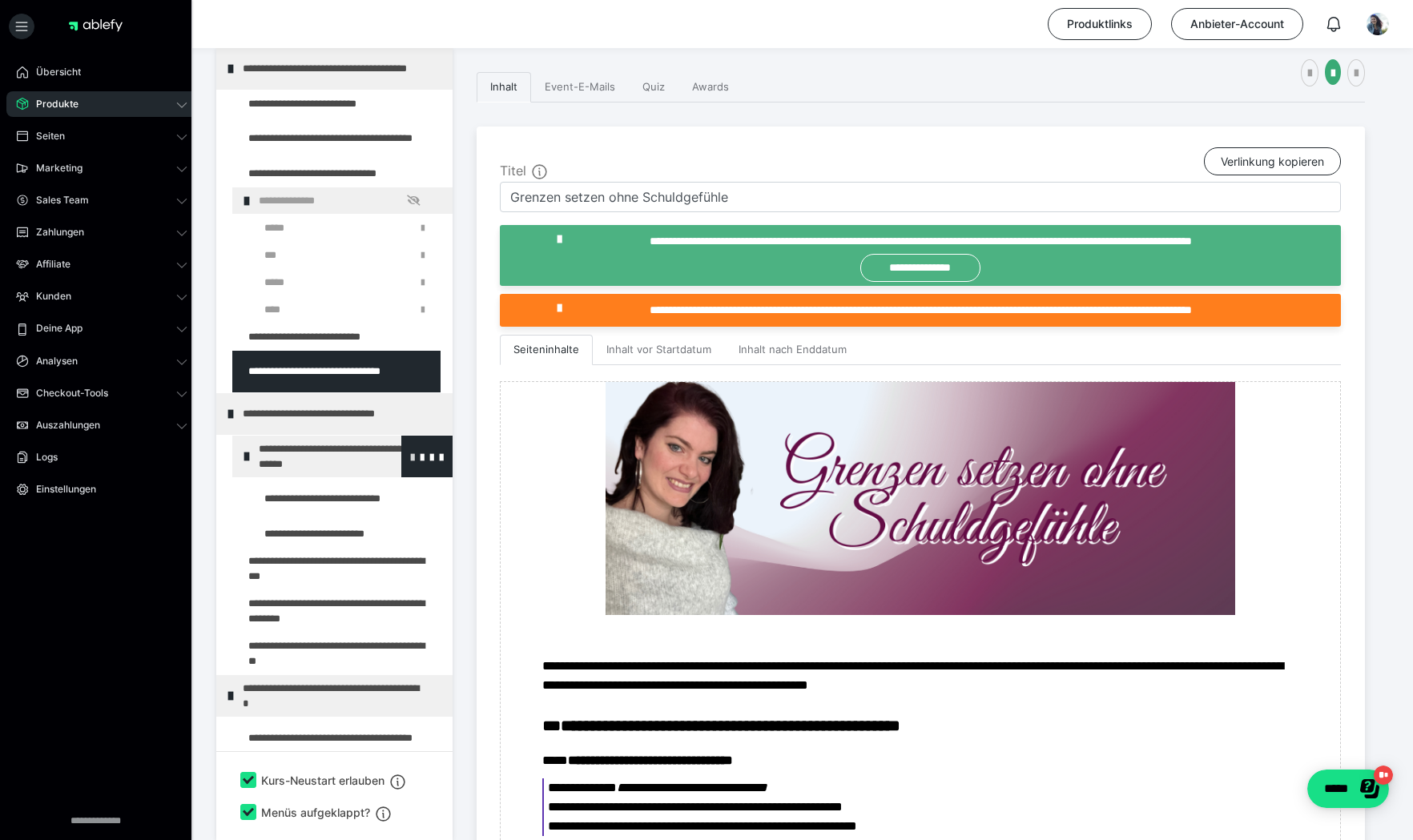 click at bounding box center [413, 456] 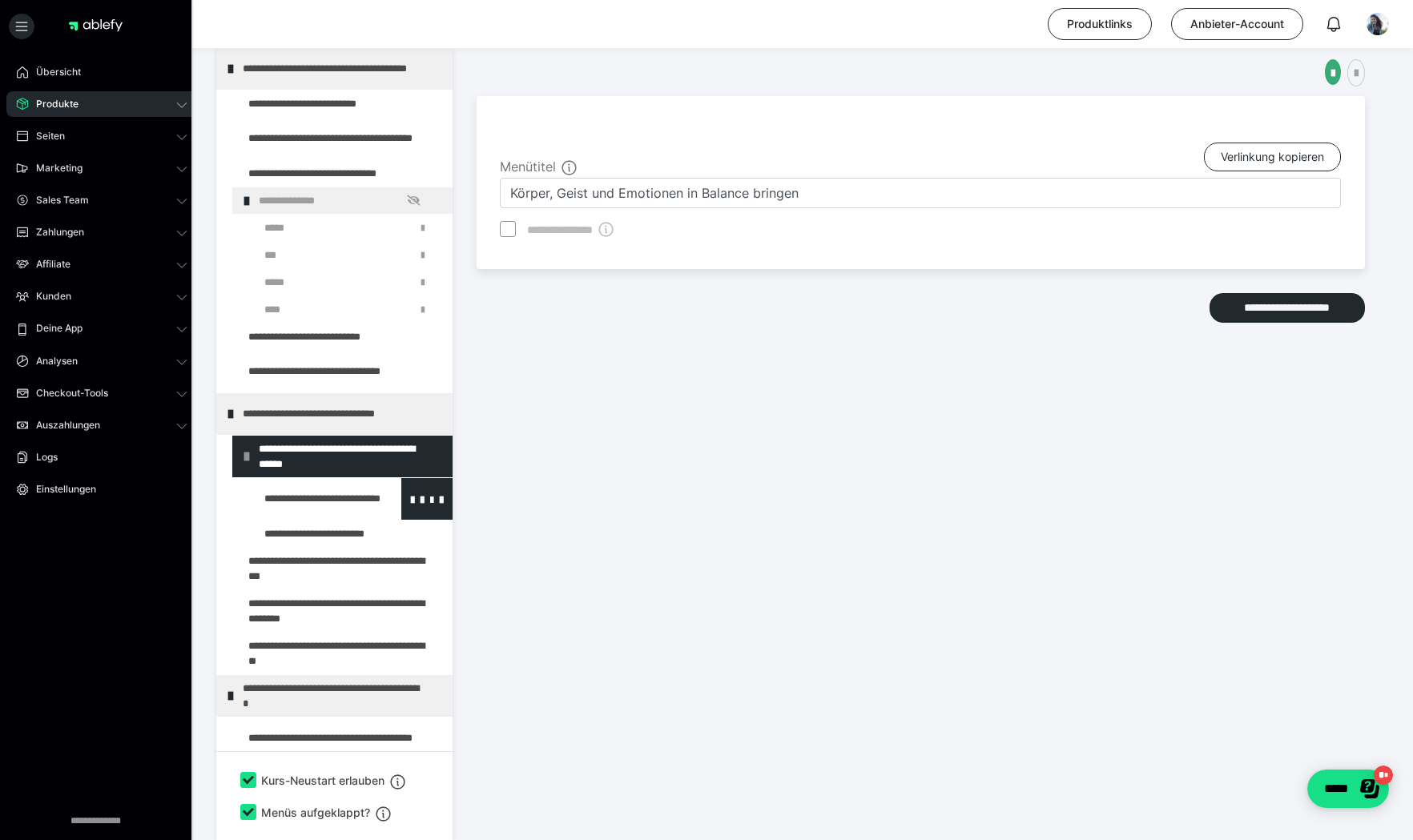 click at bounding box center (308, 499) 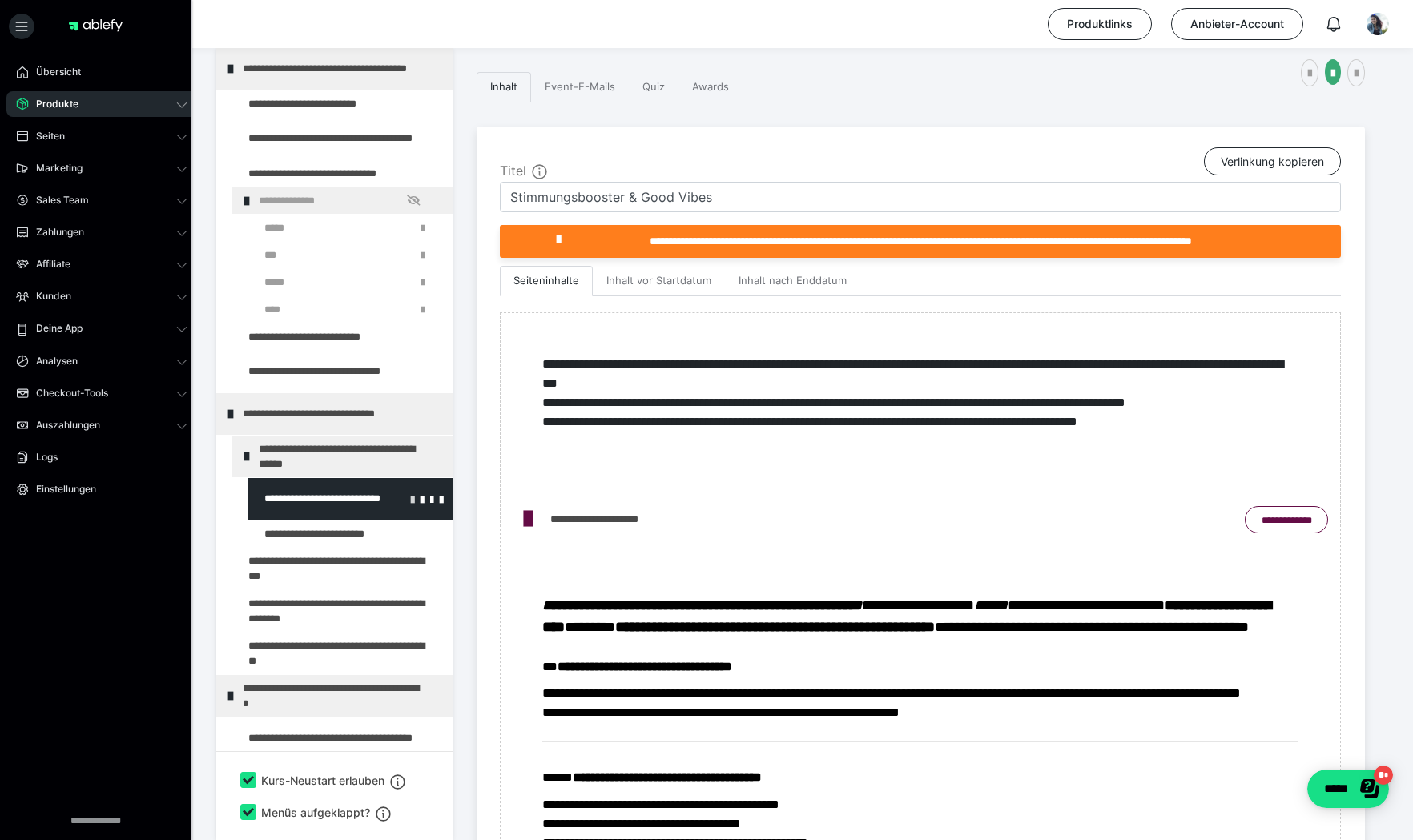 click at bounding box center [413, 499] 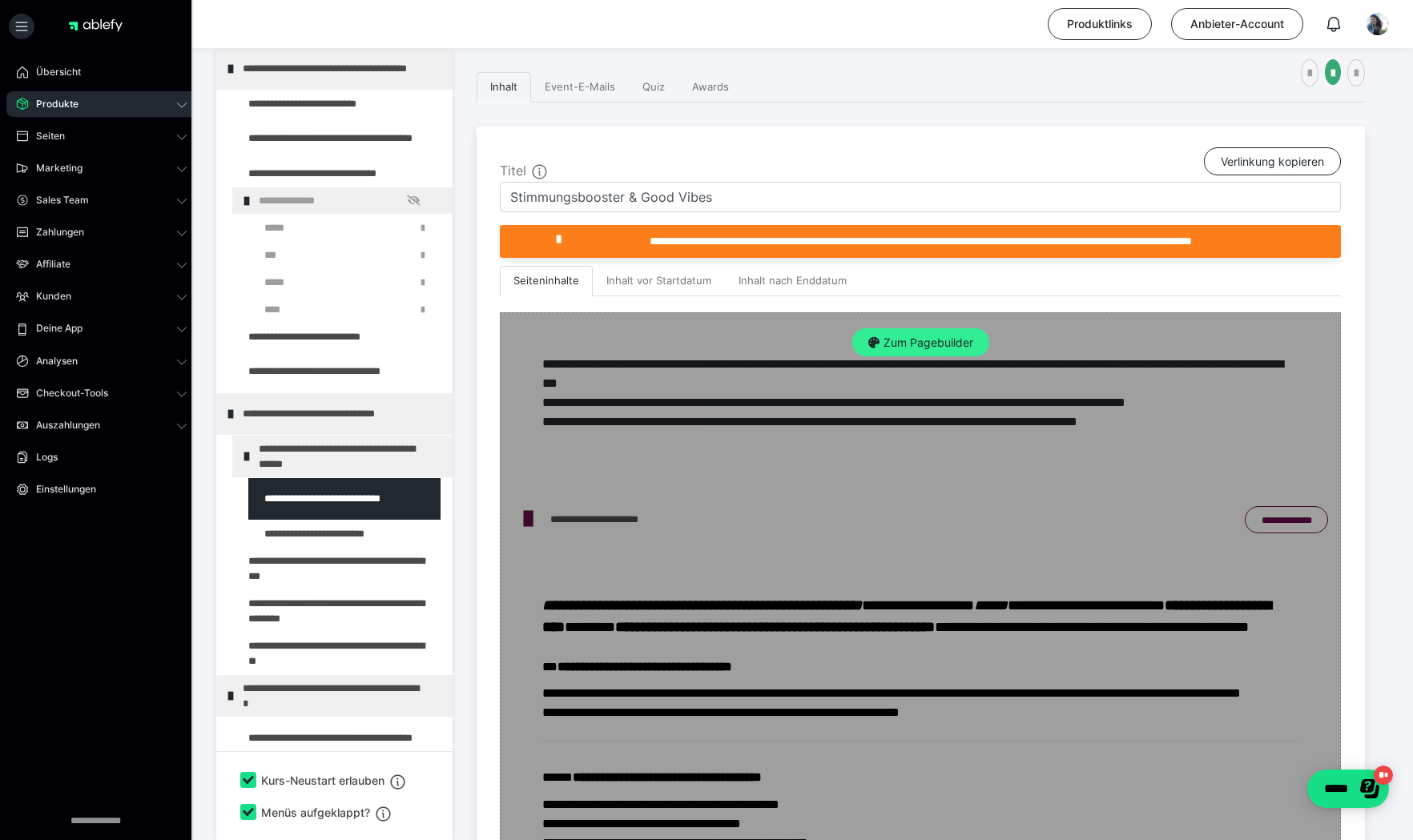click on "Zum Pagebuilder" at bounding box center (920, 343) 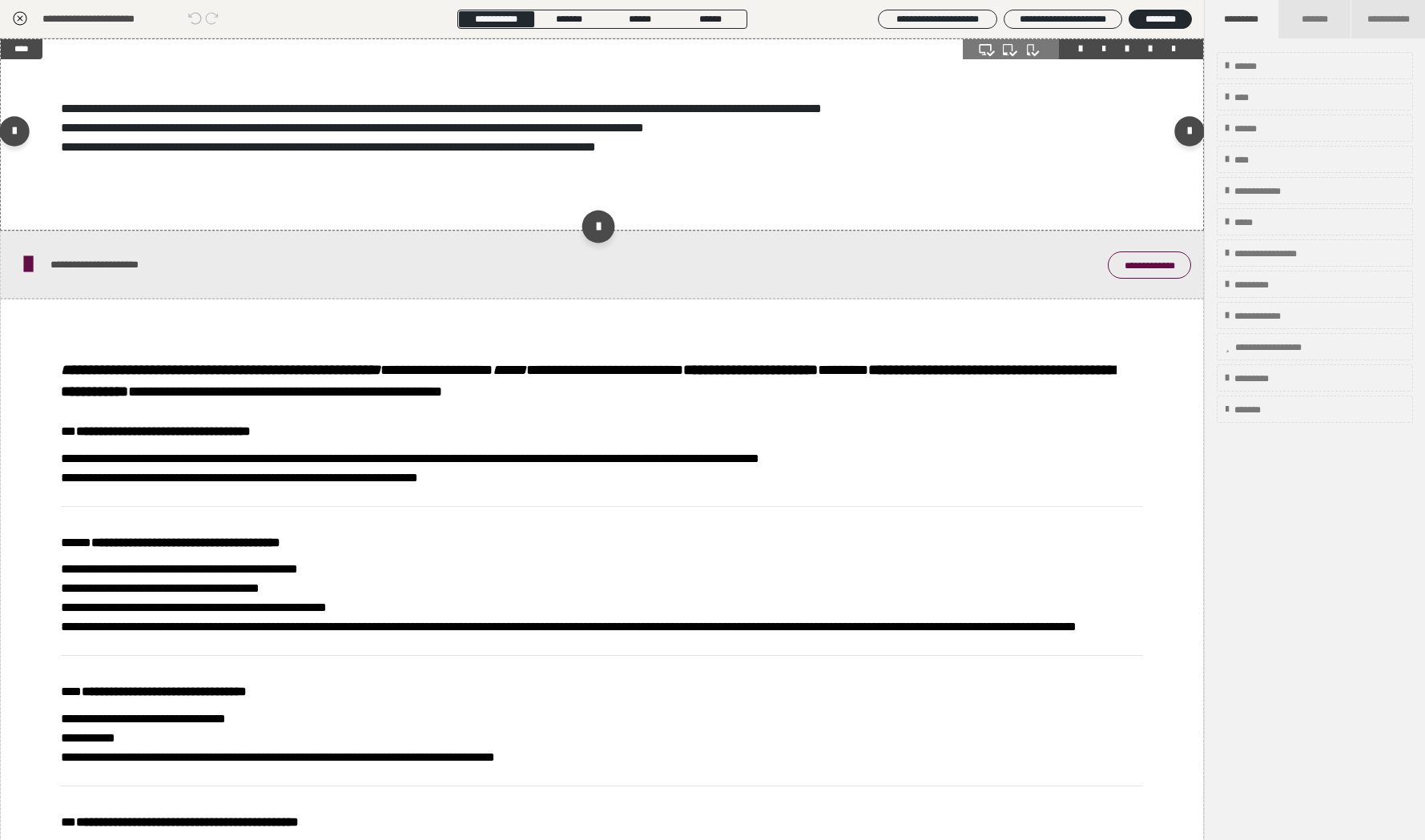 click at bounding box center (598, 226) 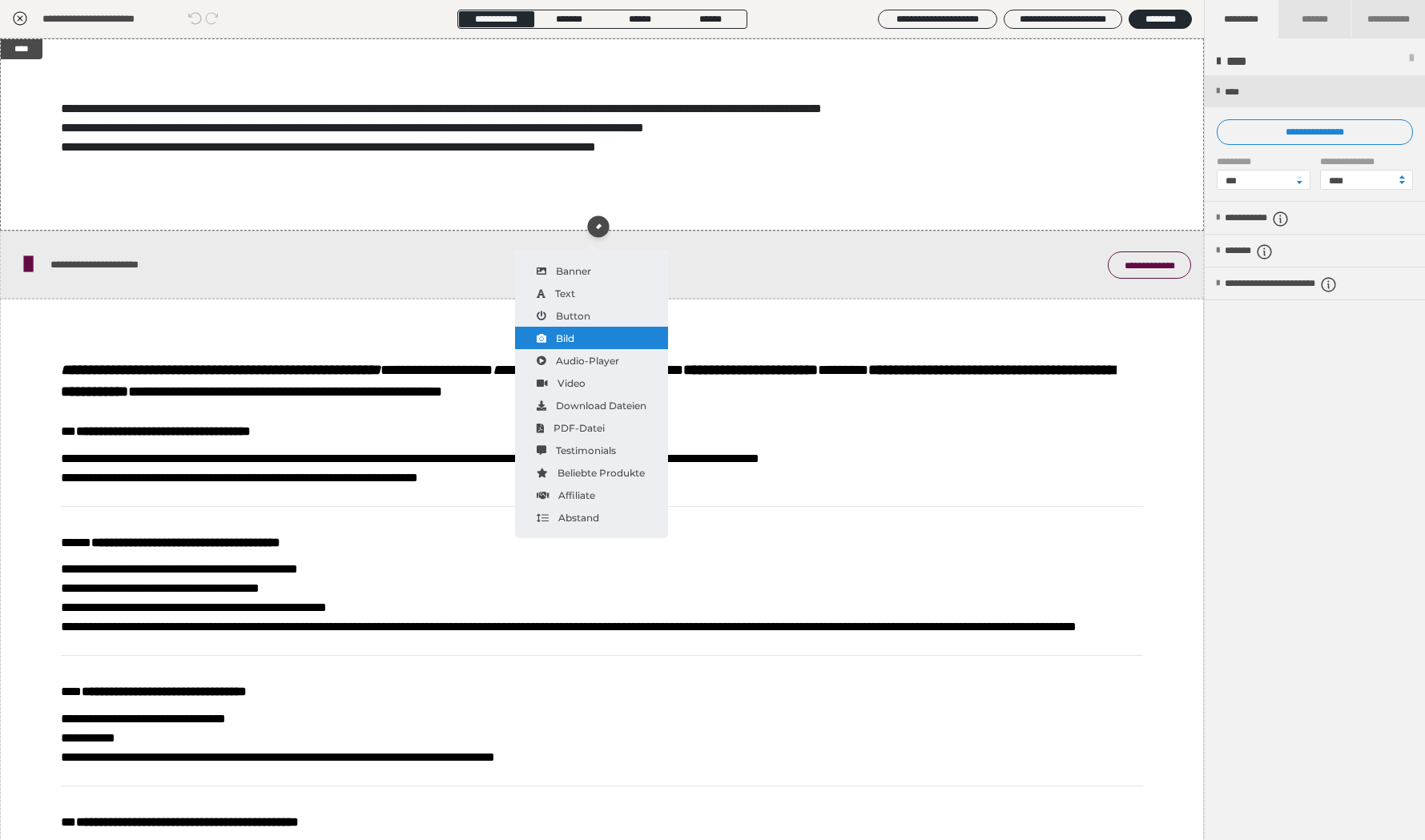 click on "Bild" at bounding box center [591, 338] 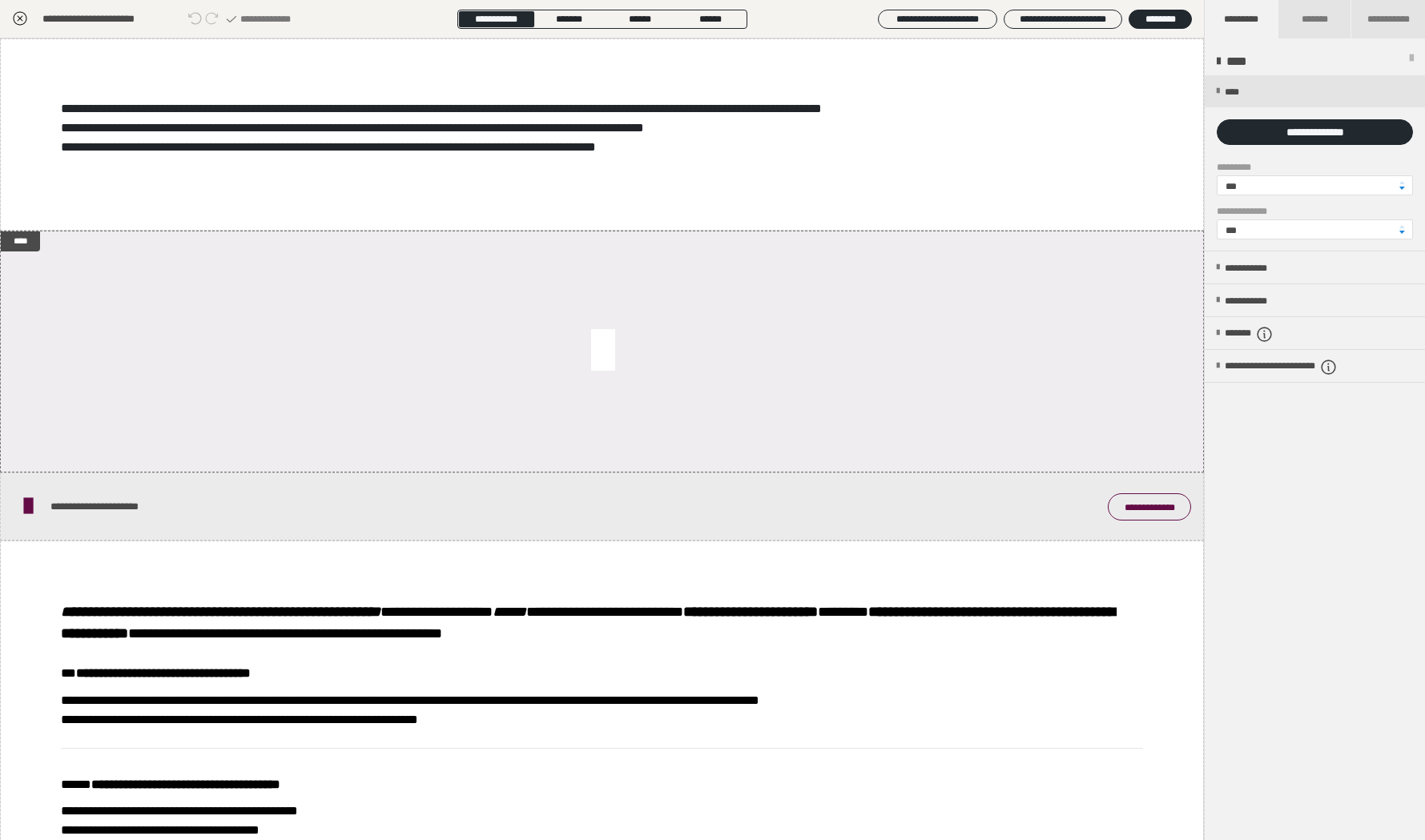 click at bounding box center [602, 352] 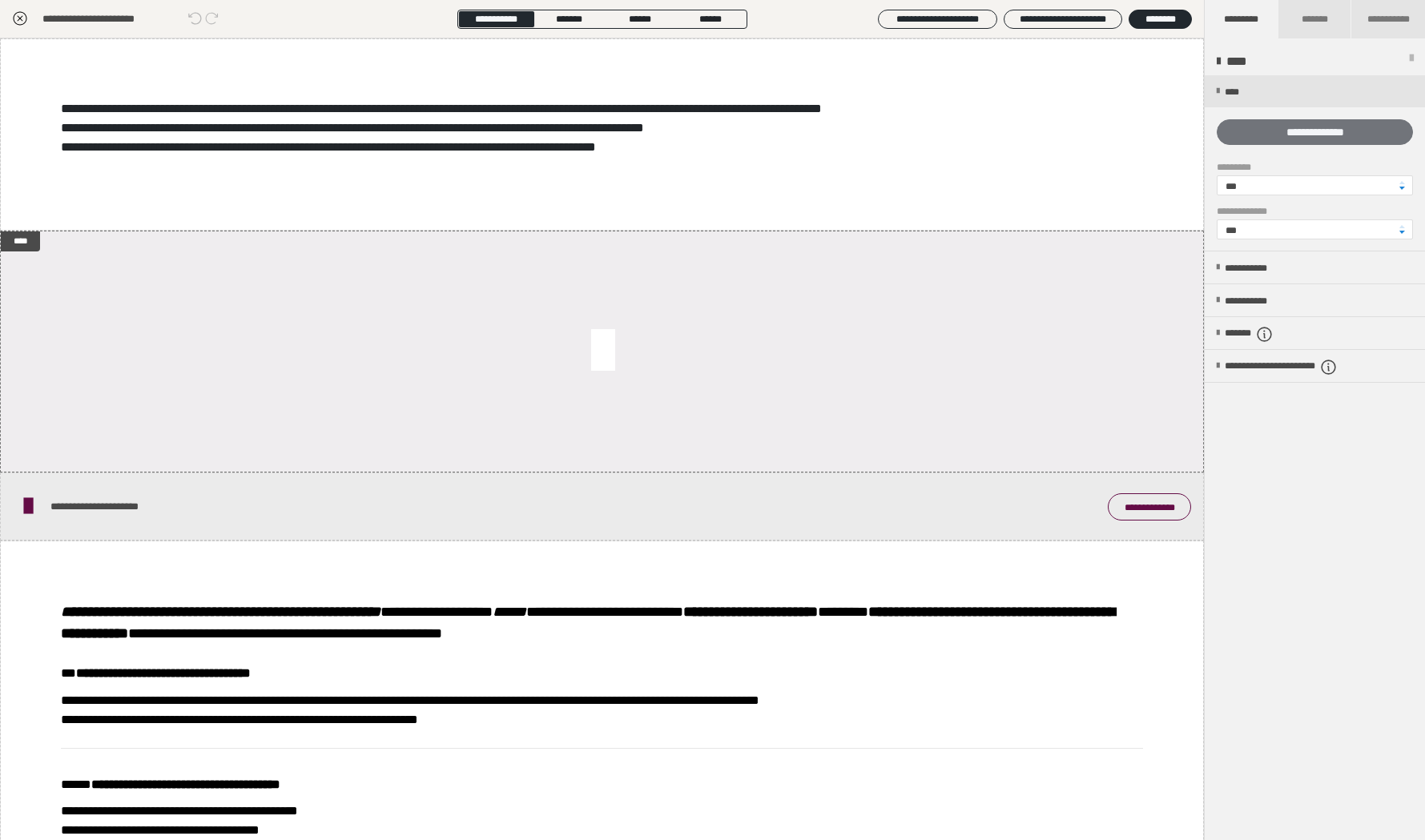 click on "**********" at bounding box center (1314, 132) 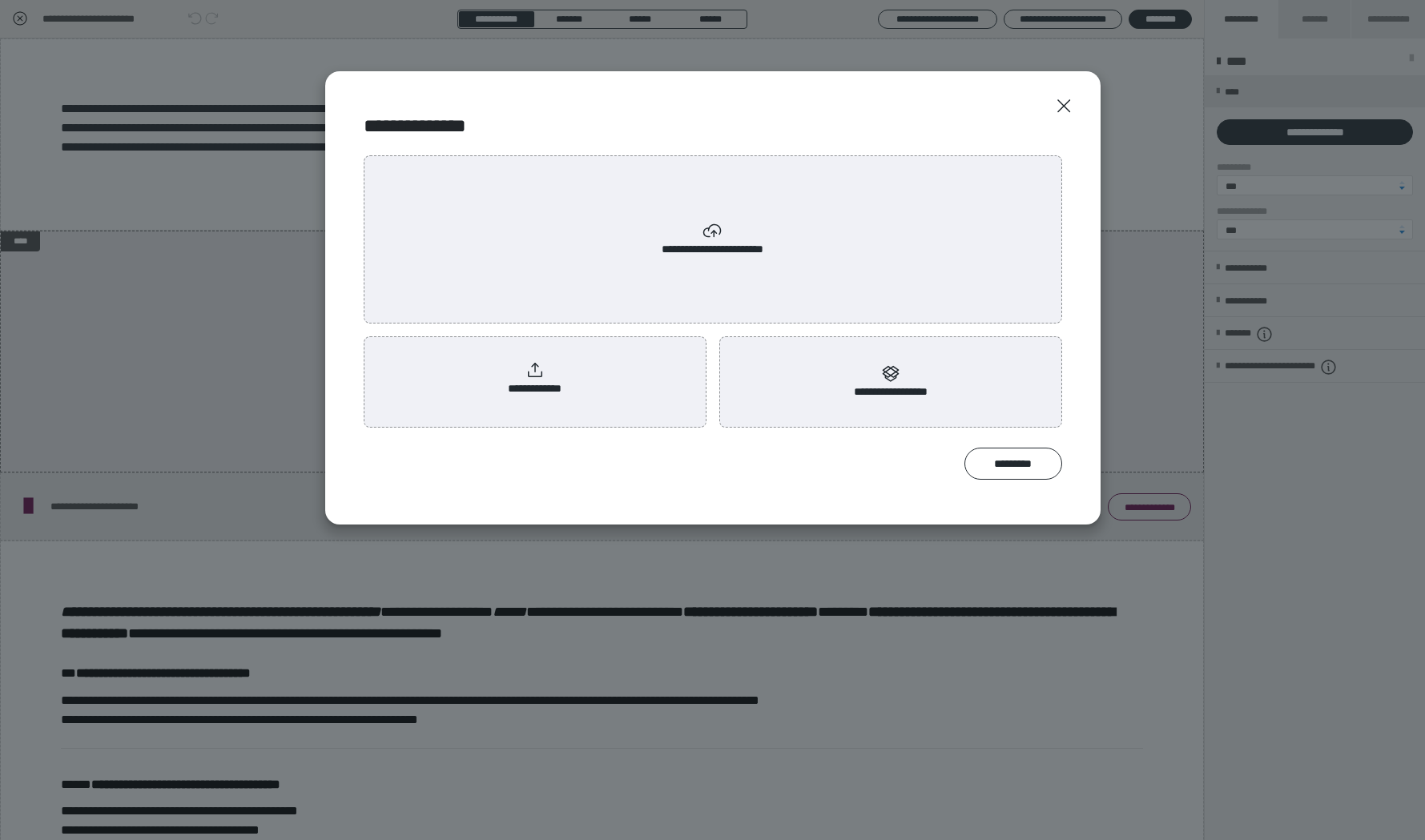click on "**********" at bounding box center (535, 379) 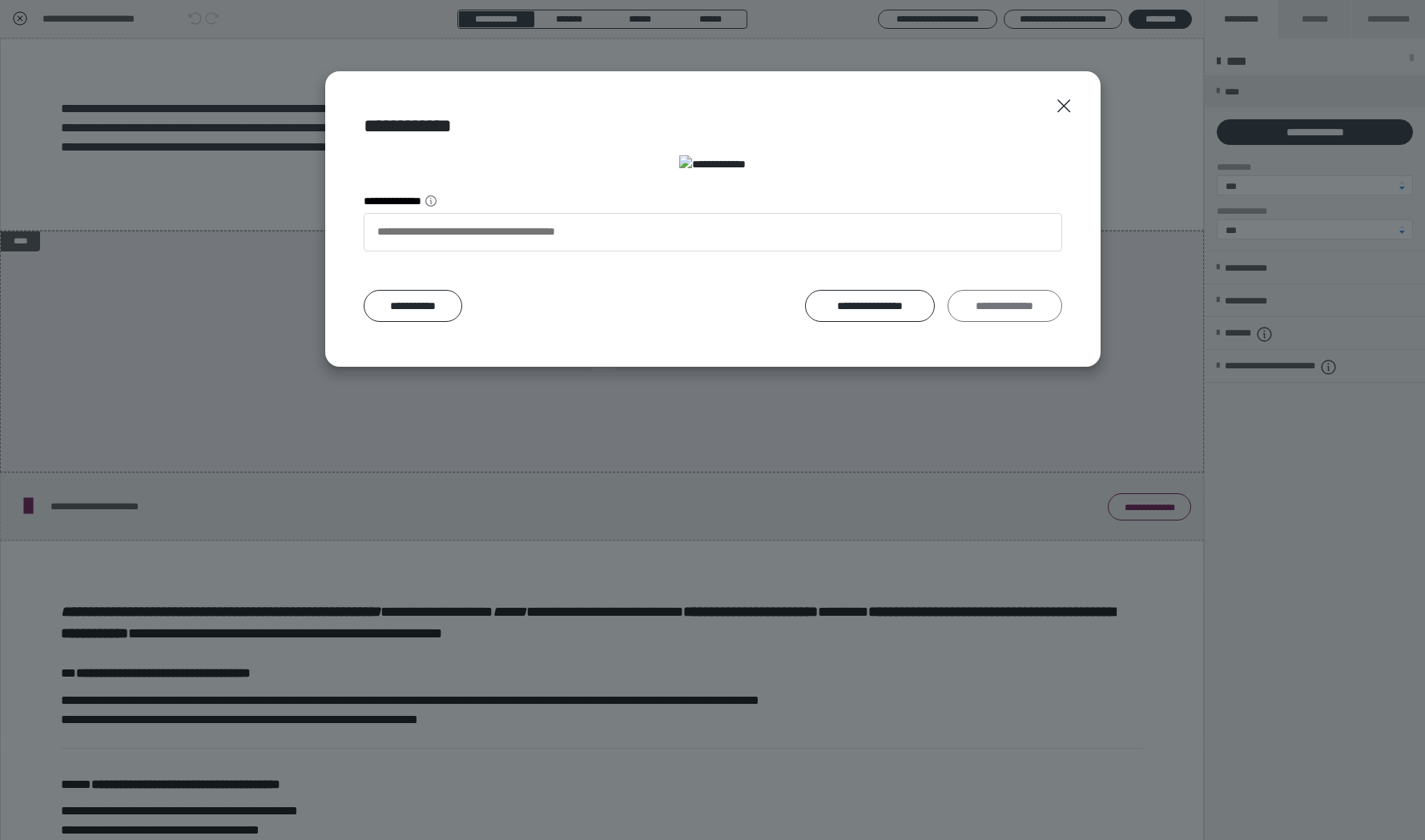click on "**********" at bounding box center (1004, 306) 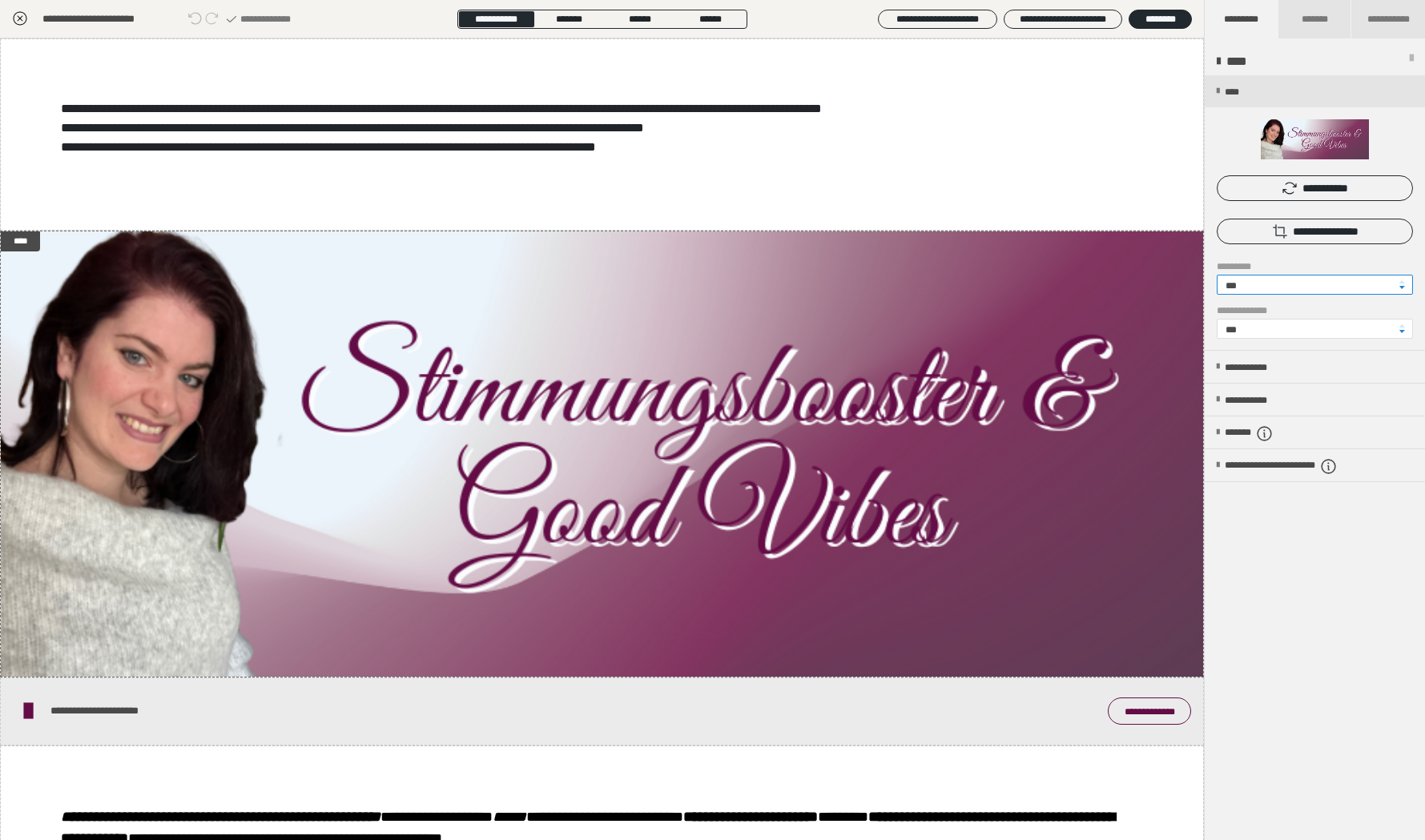 drag, startPoint x: 1246, startPoint y: 283, endPoint x: 1205, endPoint y: 286, distance: 41.10961 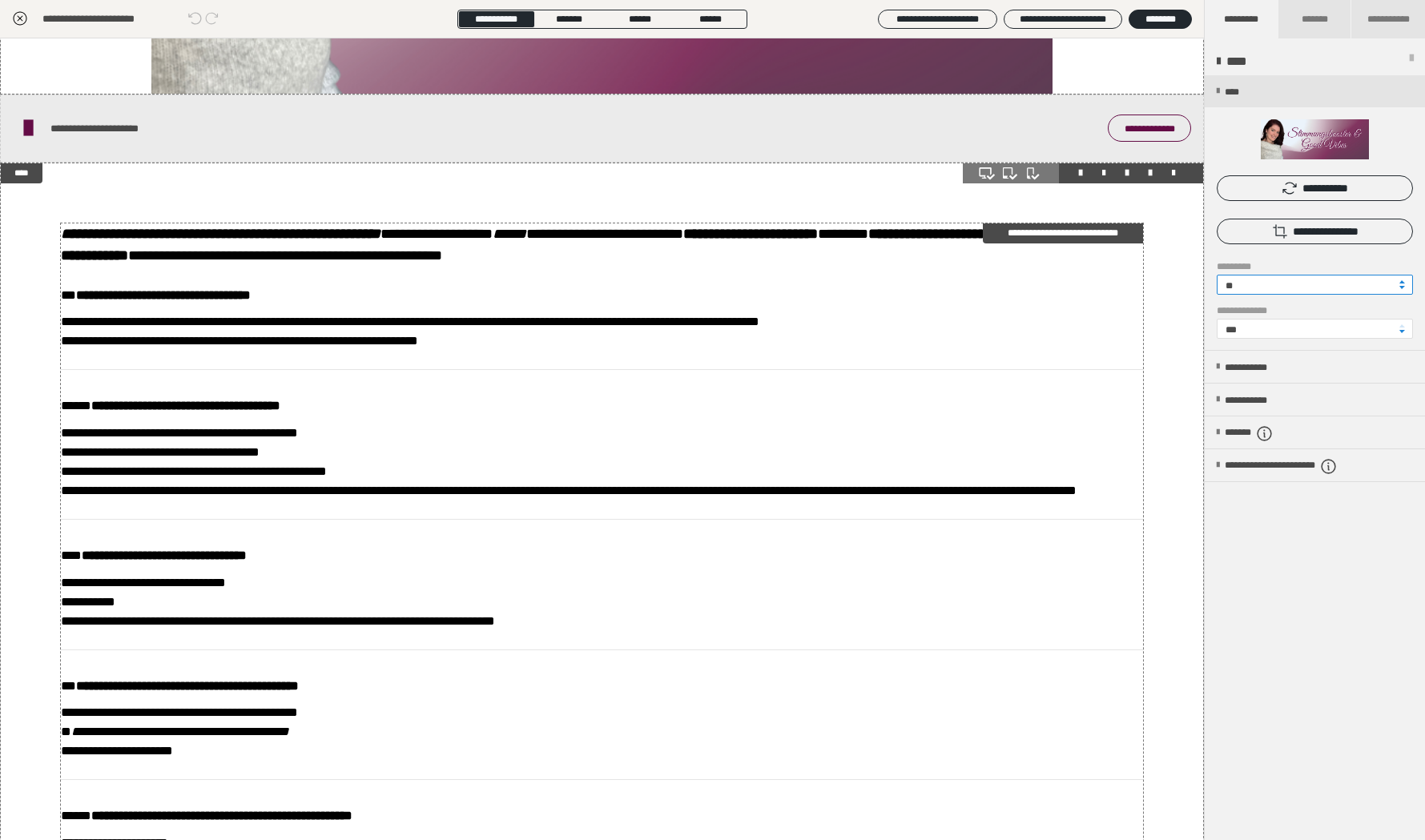 scroll, scrollTop: 0, scrollLeft: 0, axis: both 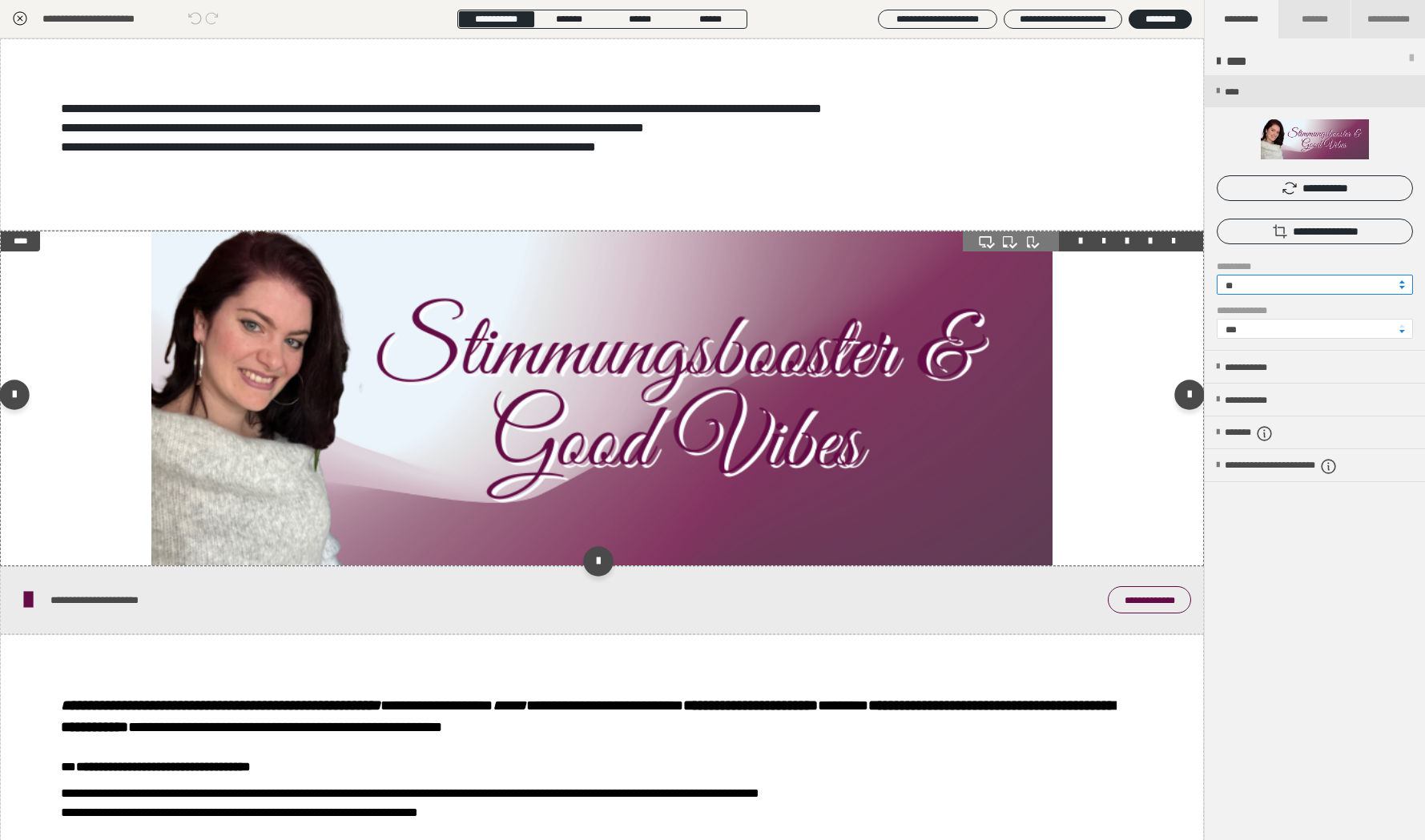type on "**" 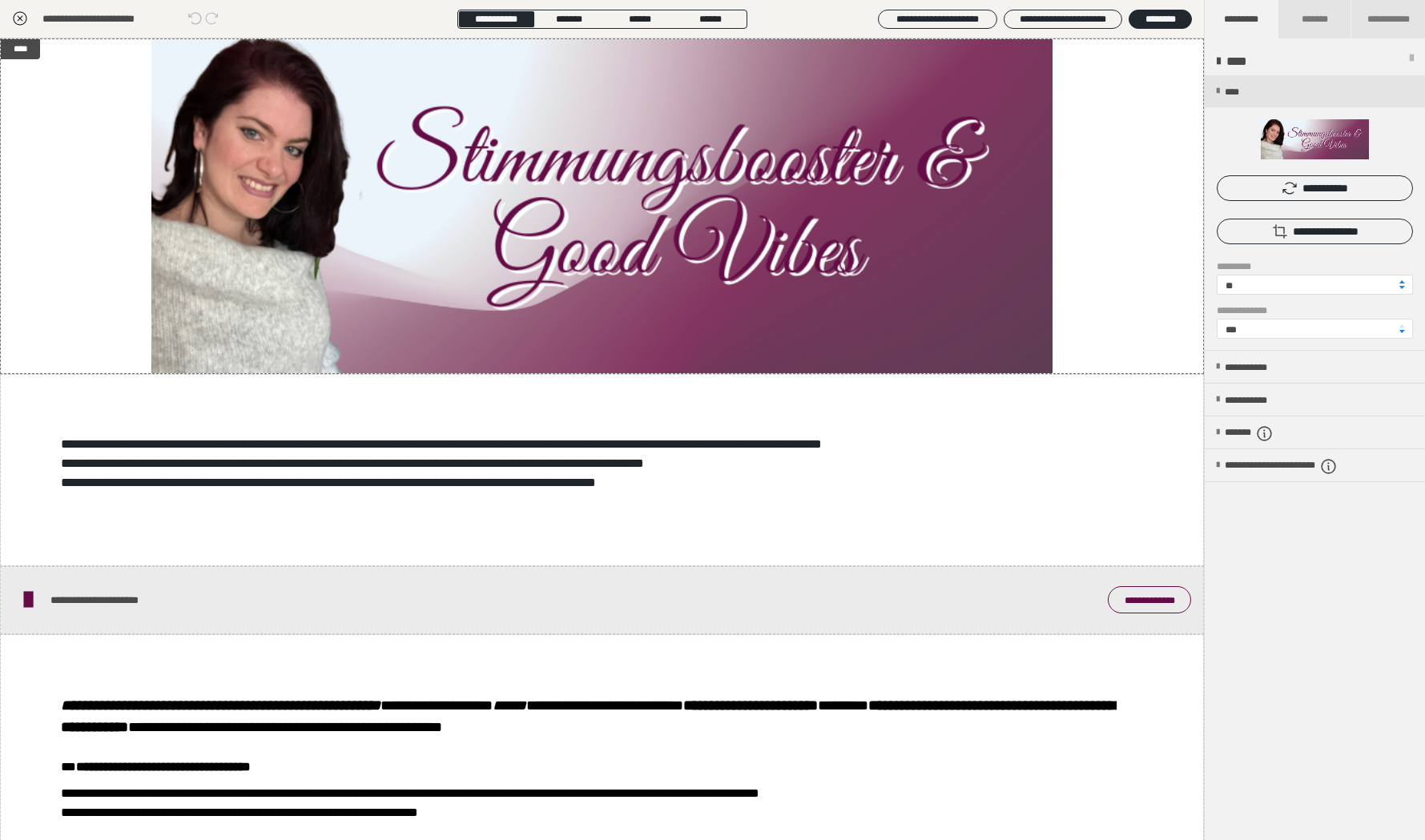 click 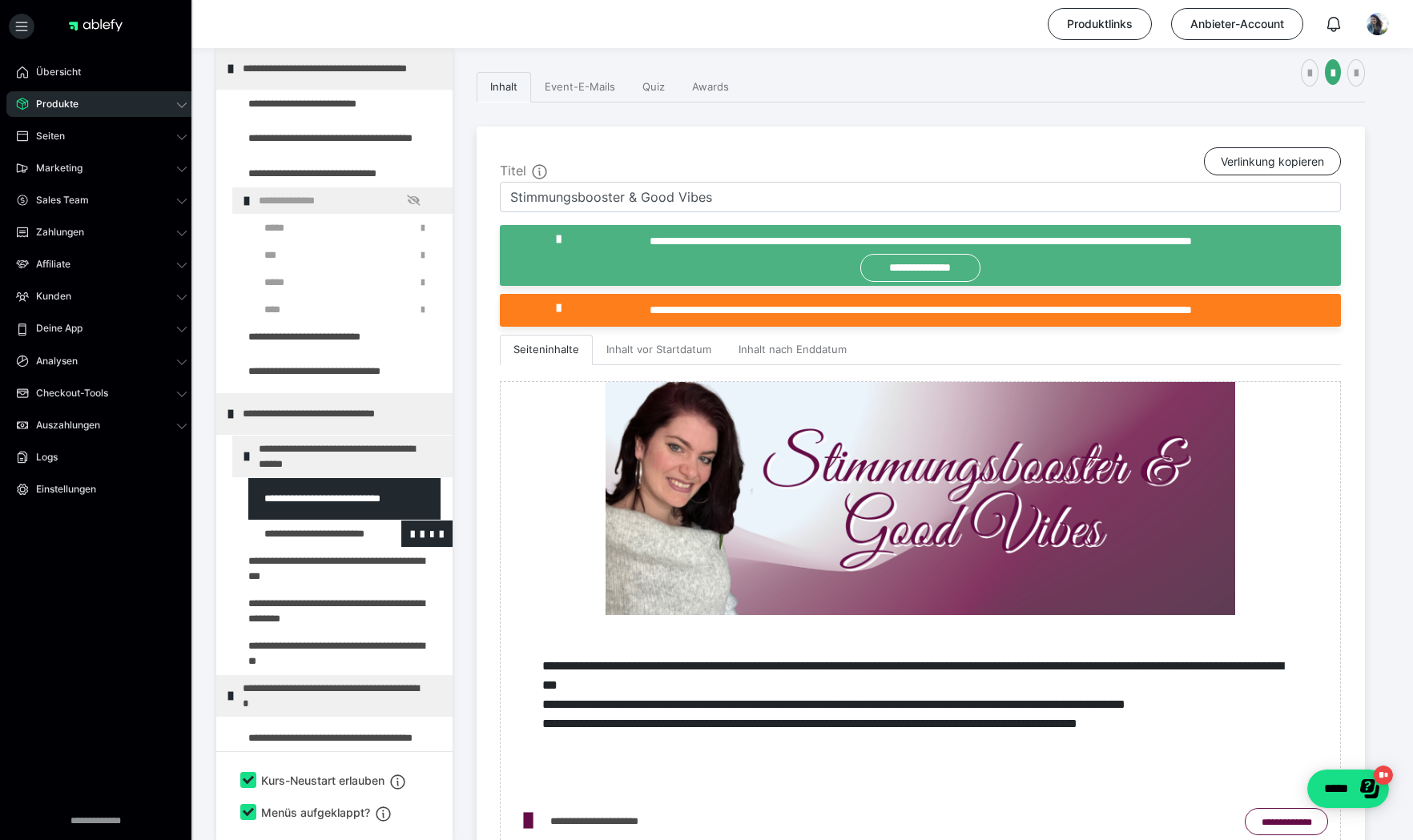 click at bounding box center [308, 533] 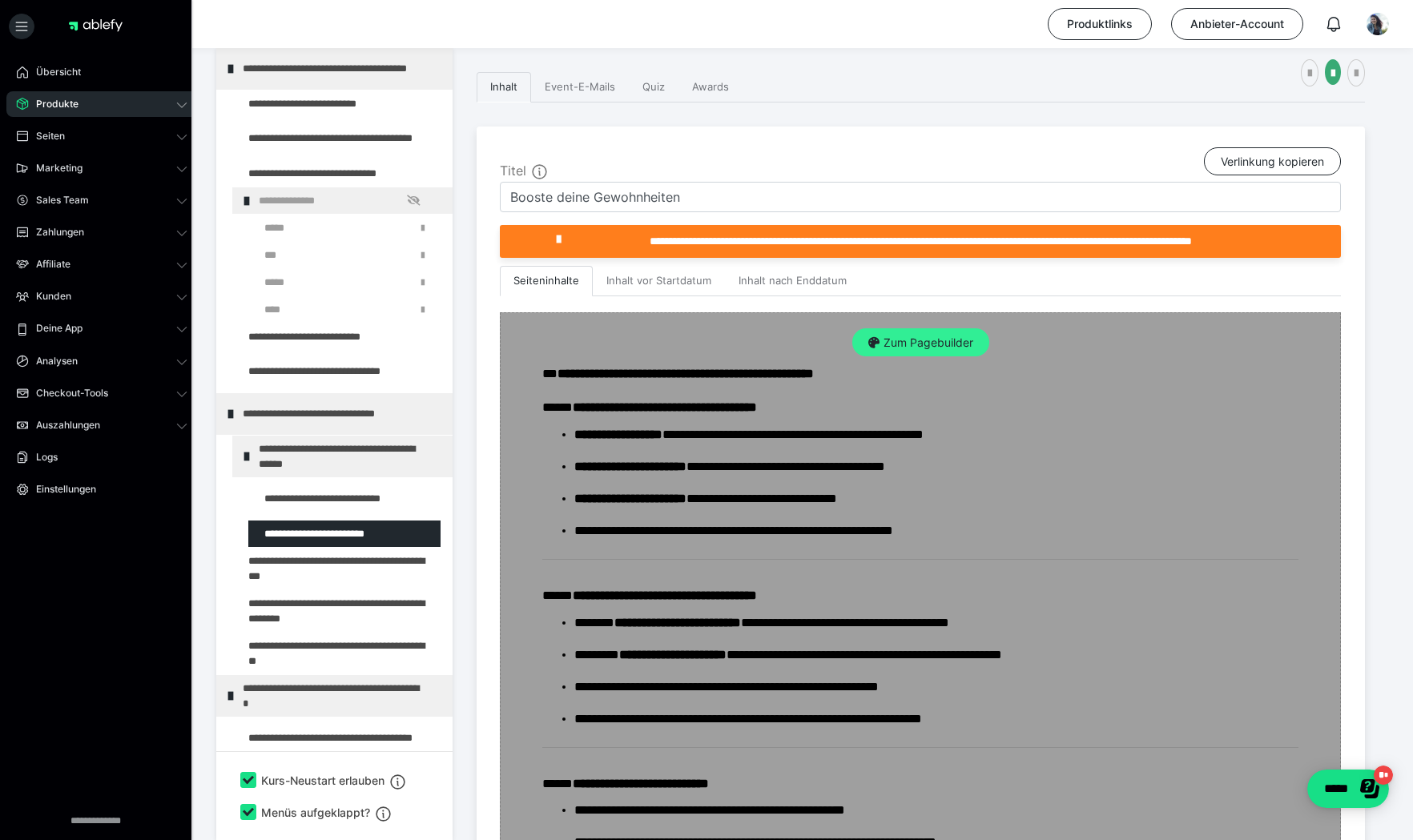 click on "Zum Pagebuilder" at bounding box center (920, 343) 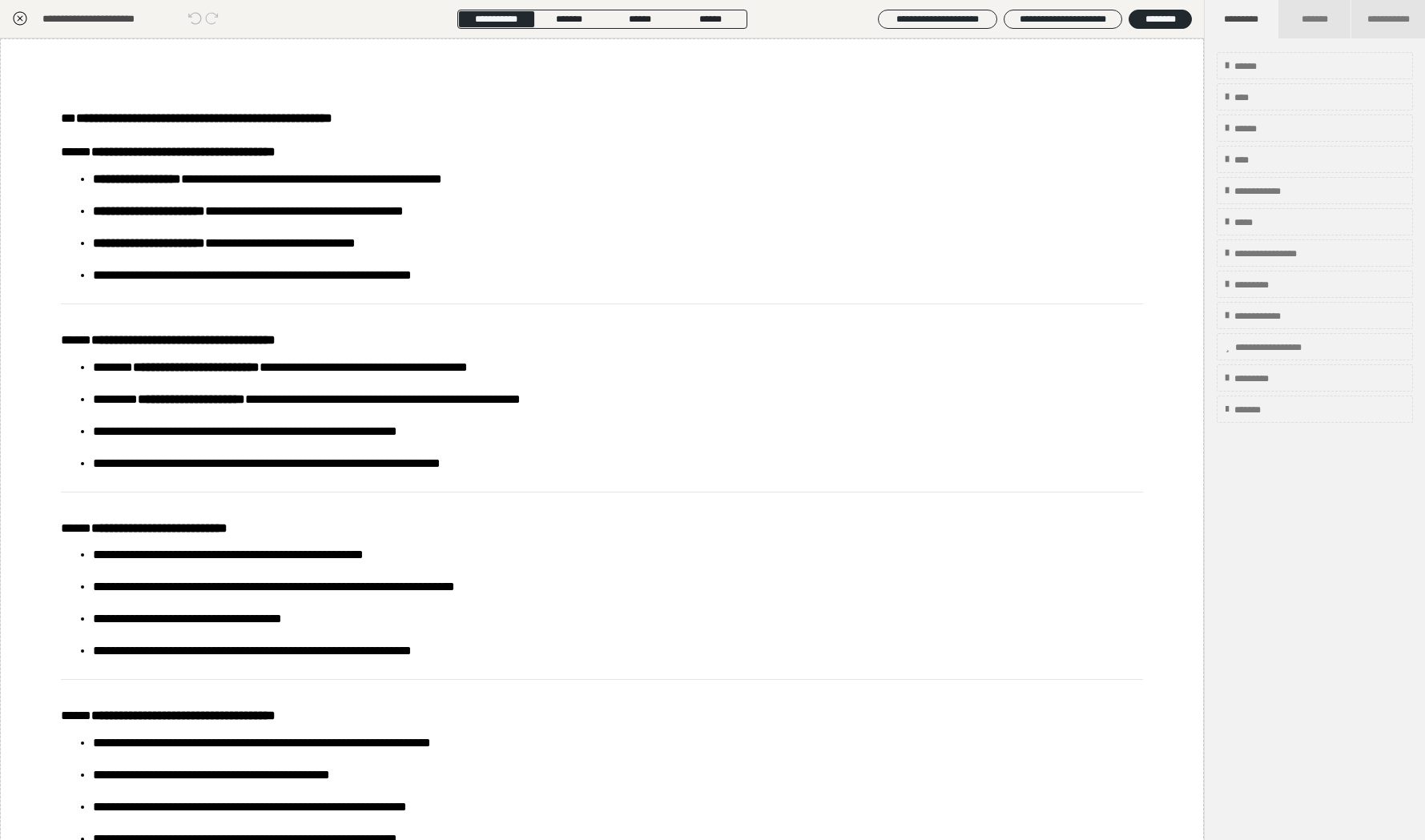 scroll, scrollTop: 283, scrollLeft: 0, axis: vertical 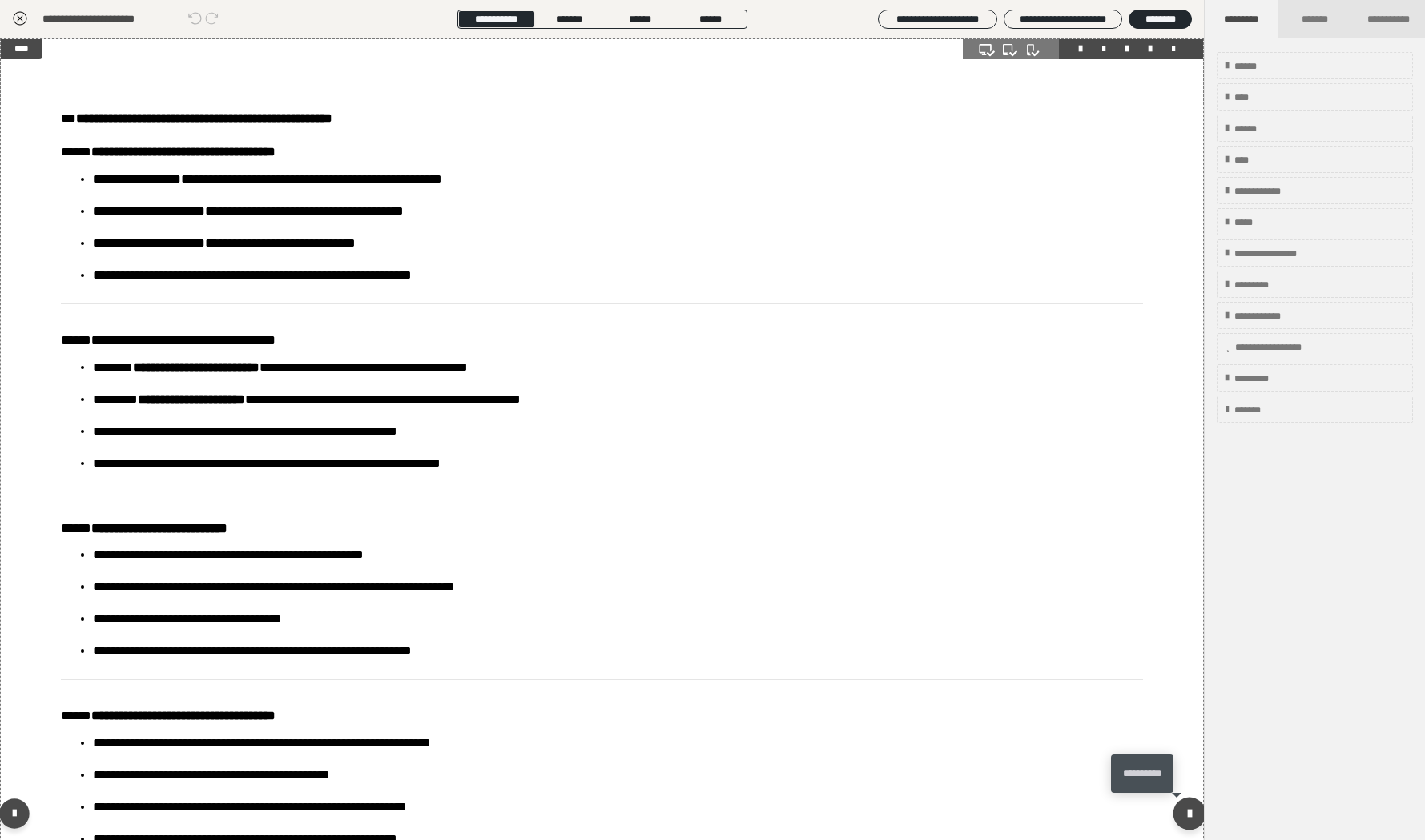 click at bounding box center (1190, 813) 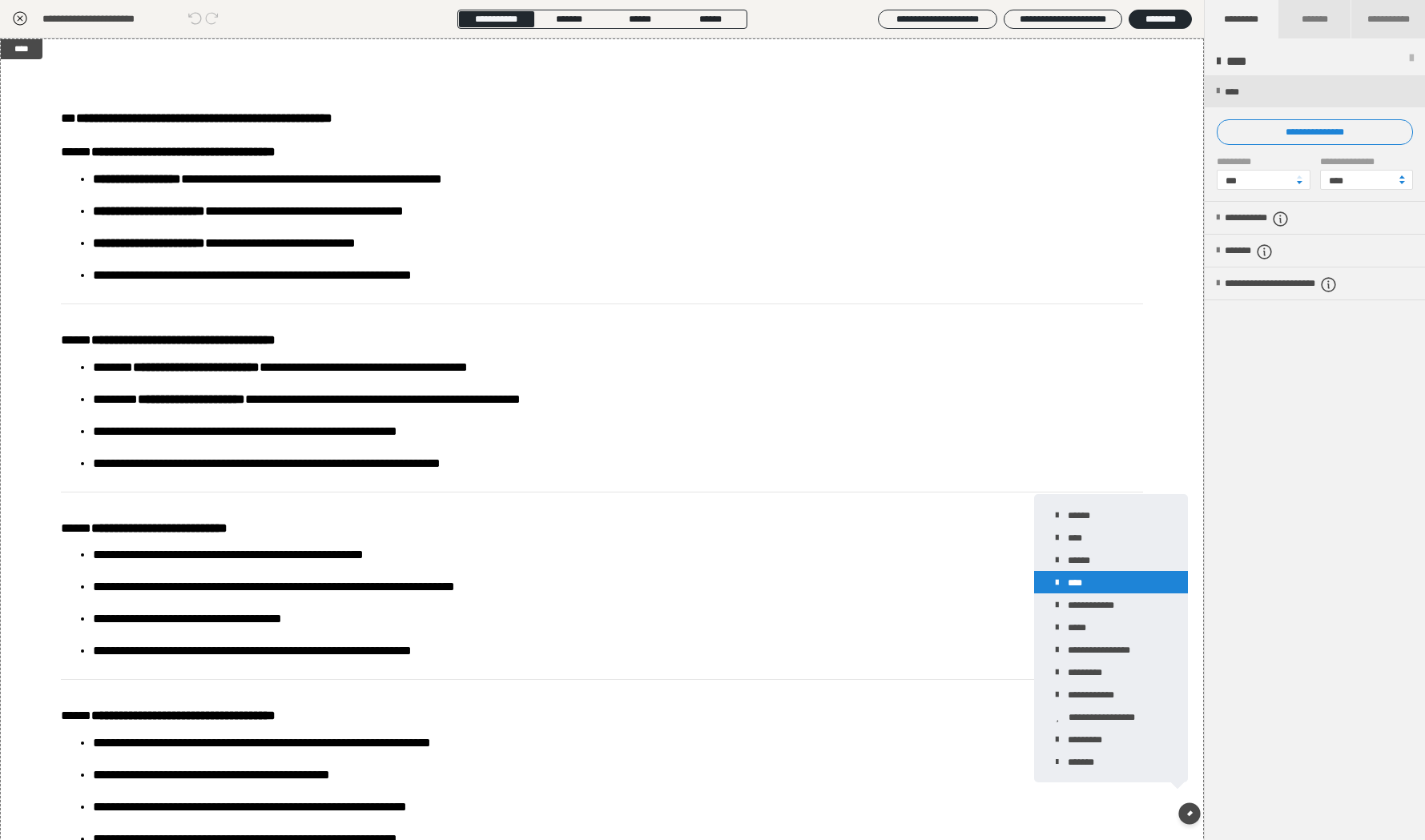 click on "****" at bounding box center [1111, 582] 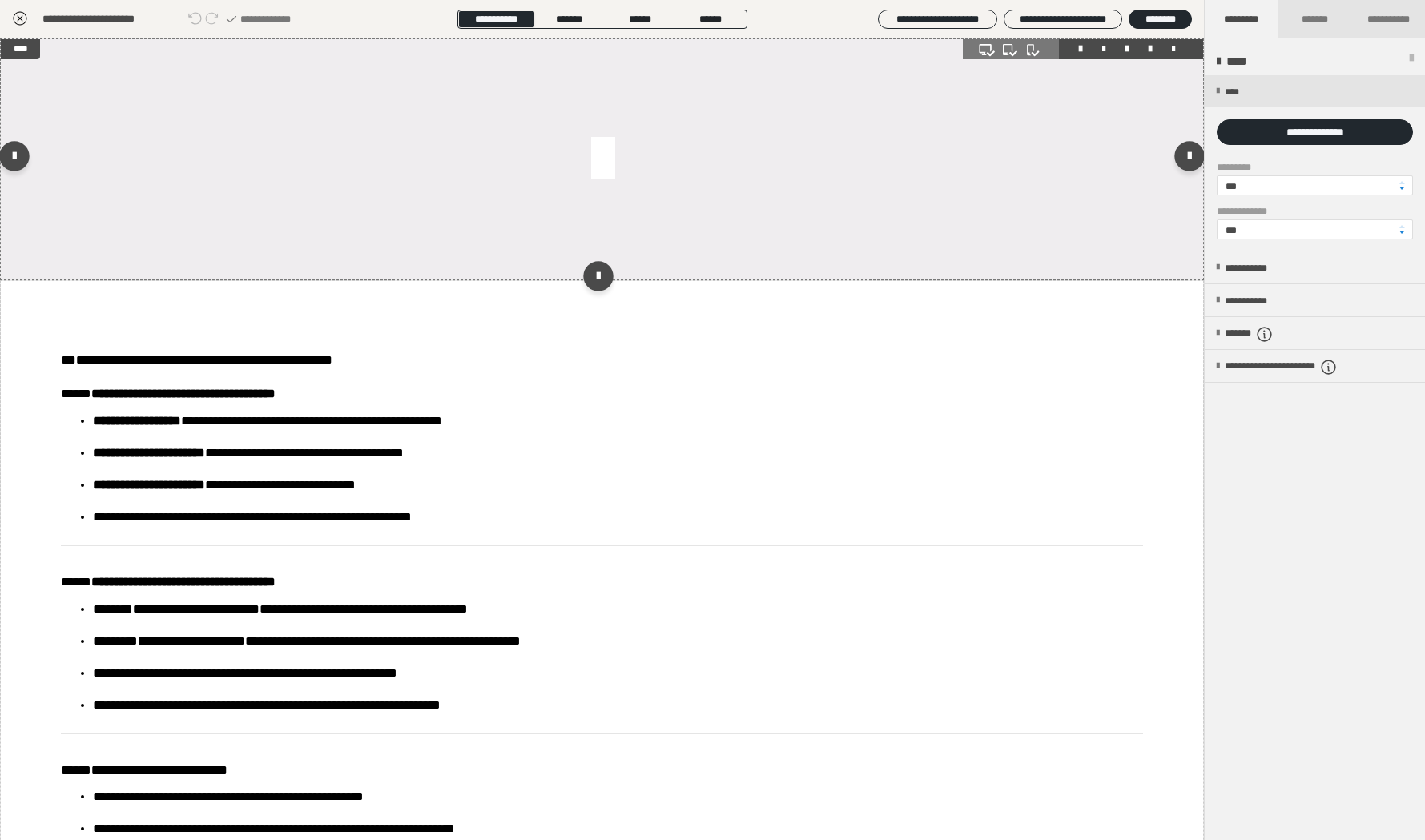 click at bounding box center (602, 159) 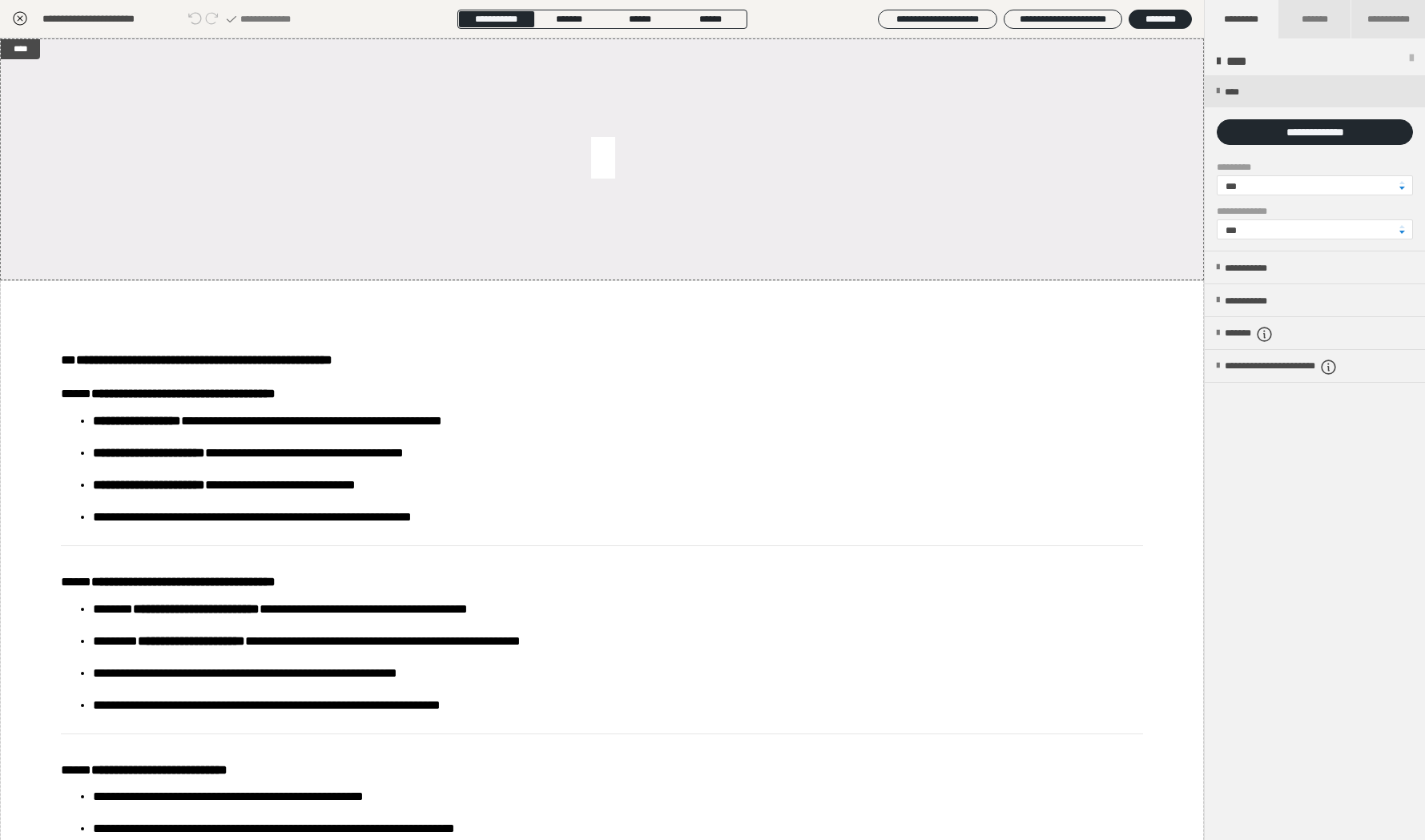 click at bounding box center [1314, 163] 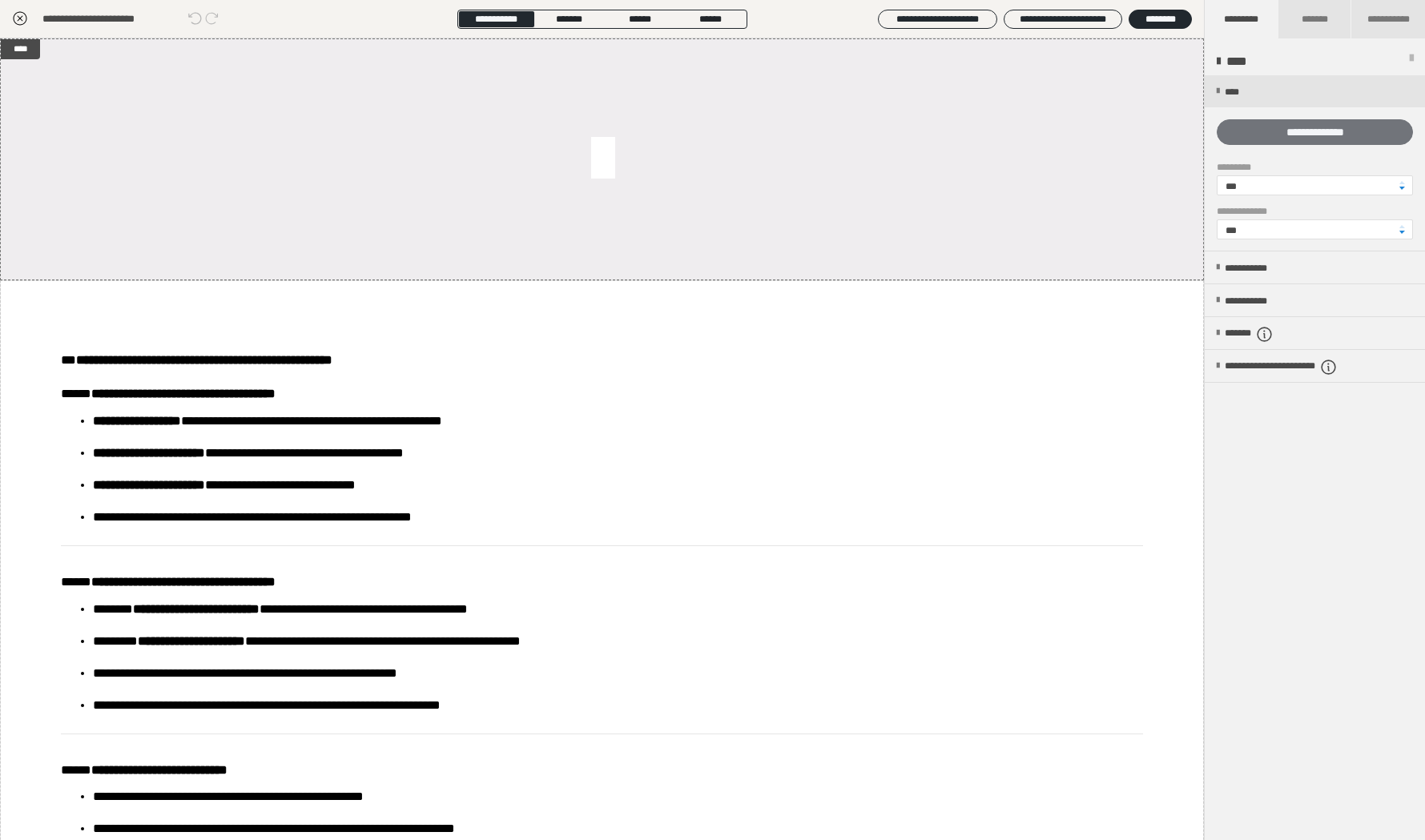 click on "**********" at bounding box center [1314, 132] 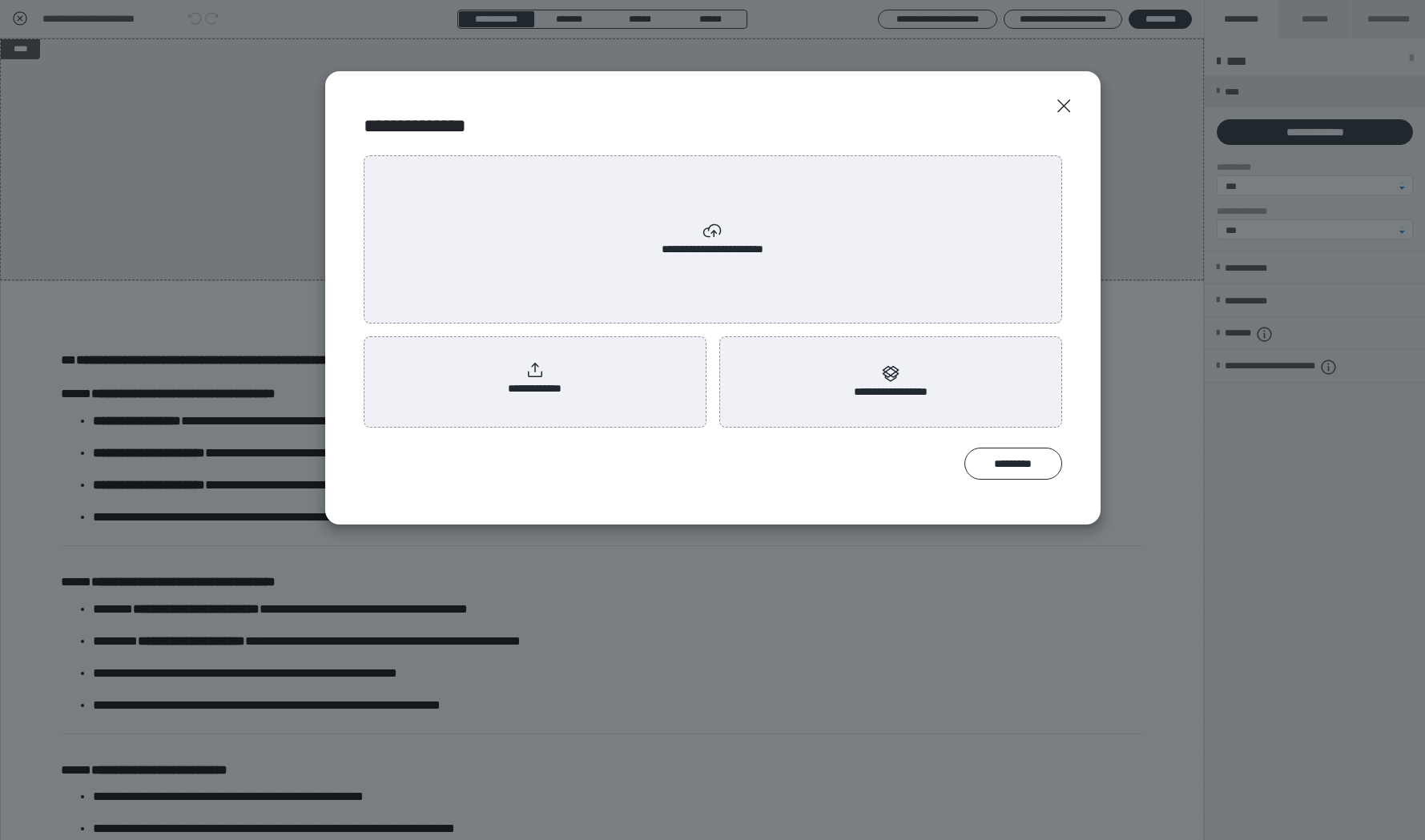 click on "**********" at bounding box center (535, 379) 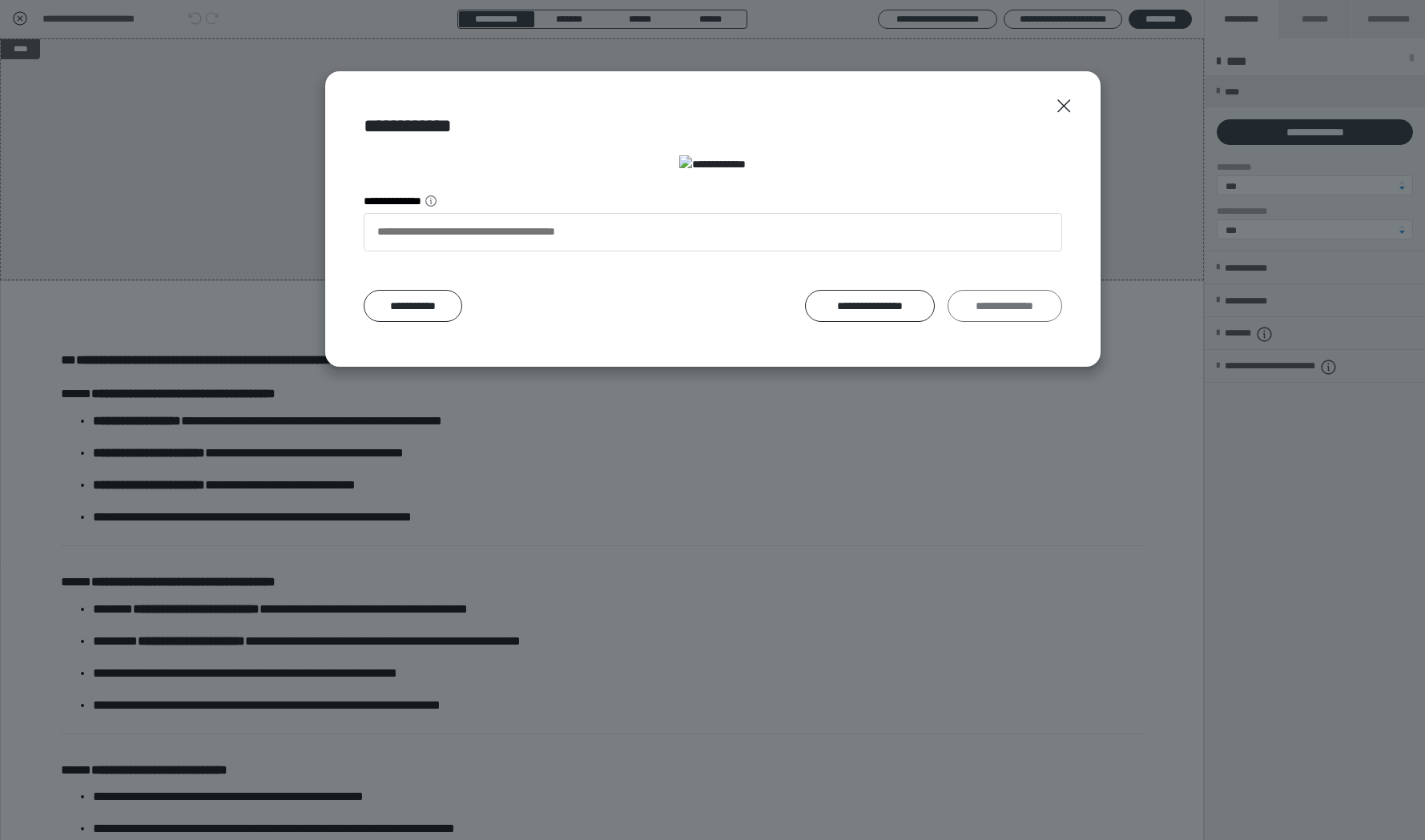 click on "**********" at bounding box center [1004, 306] 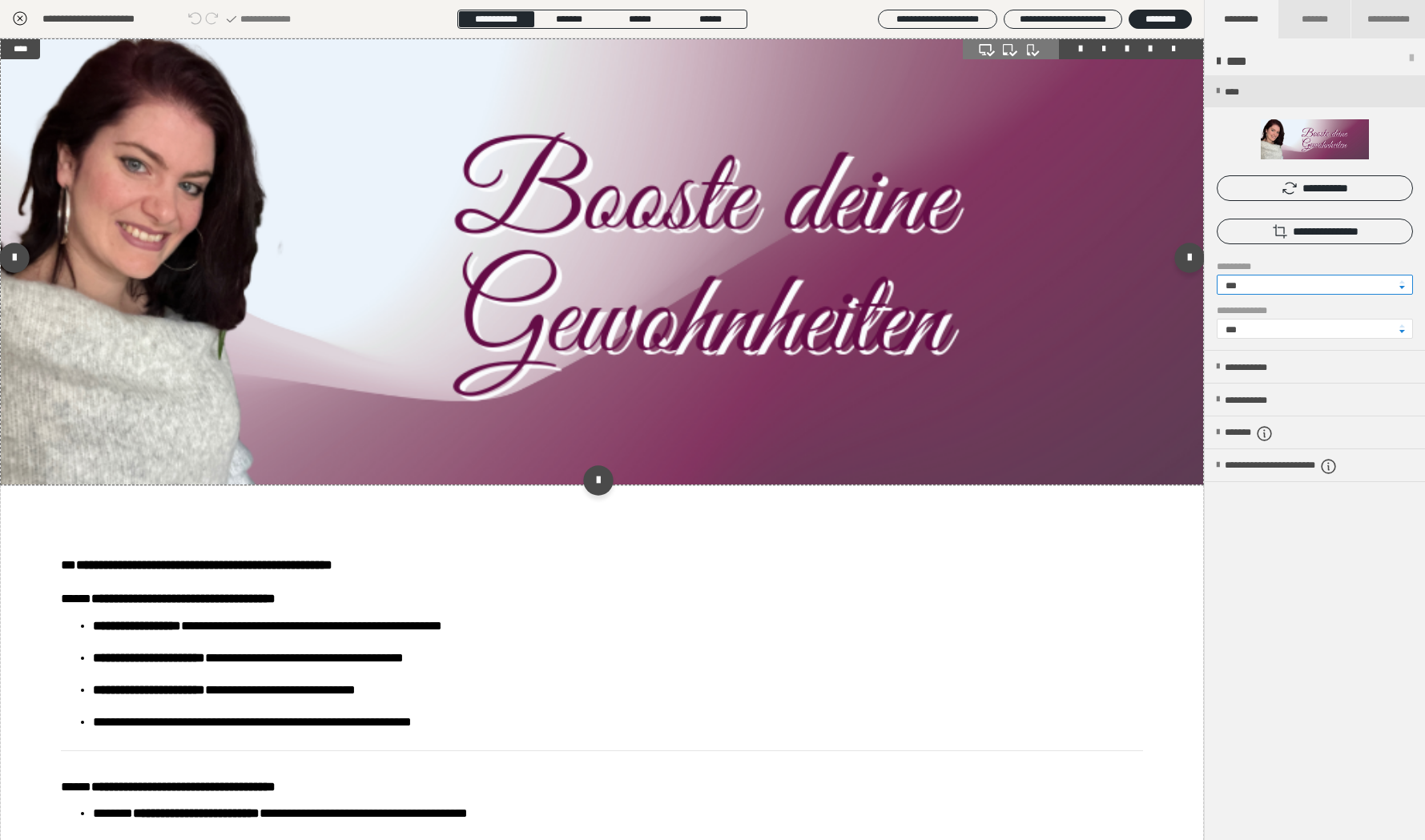 drag, startPoint x: 1255, startPoint y: 284, endPoint x: 1190, endPoint y: 285, distance: 65.00769 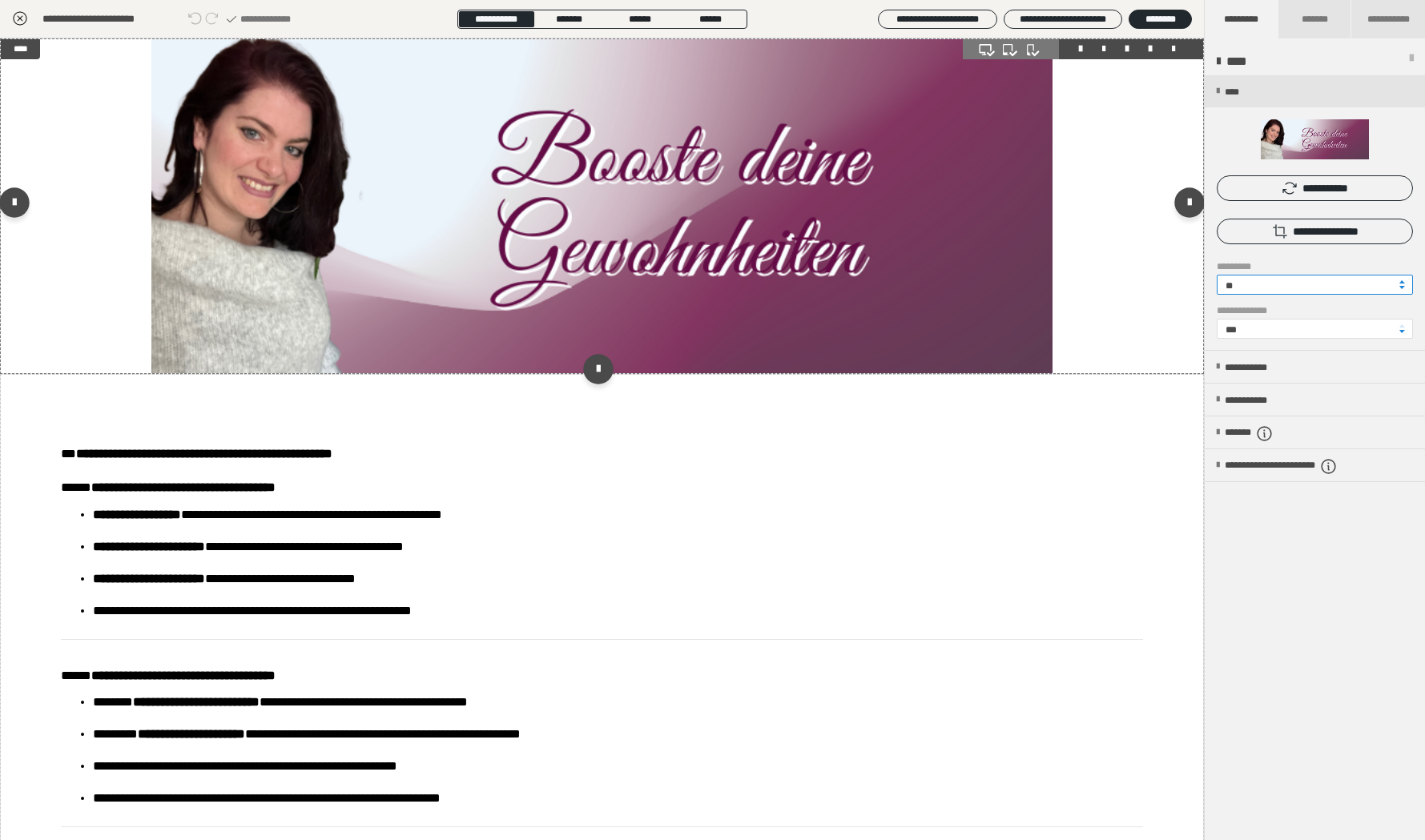type on "**" 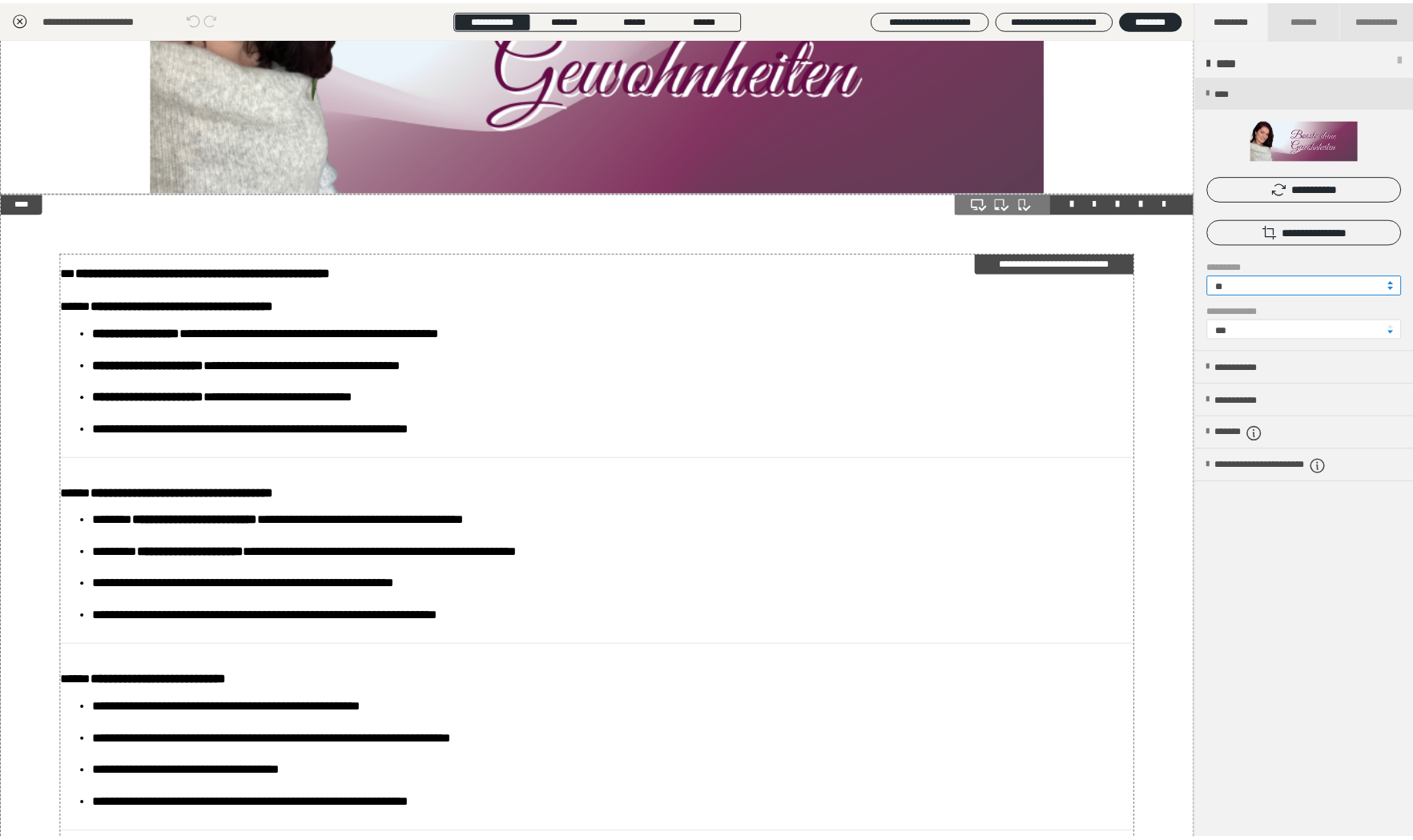 scroll, scrollTop: 0, scrollLeft: 0, axis: both 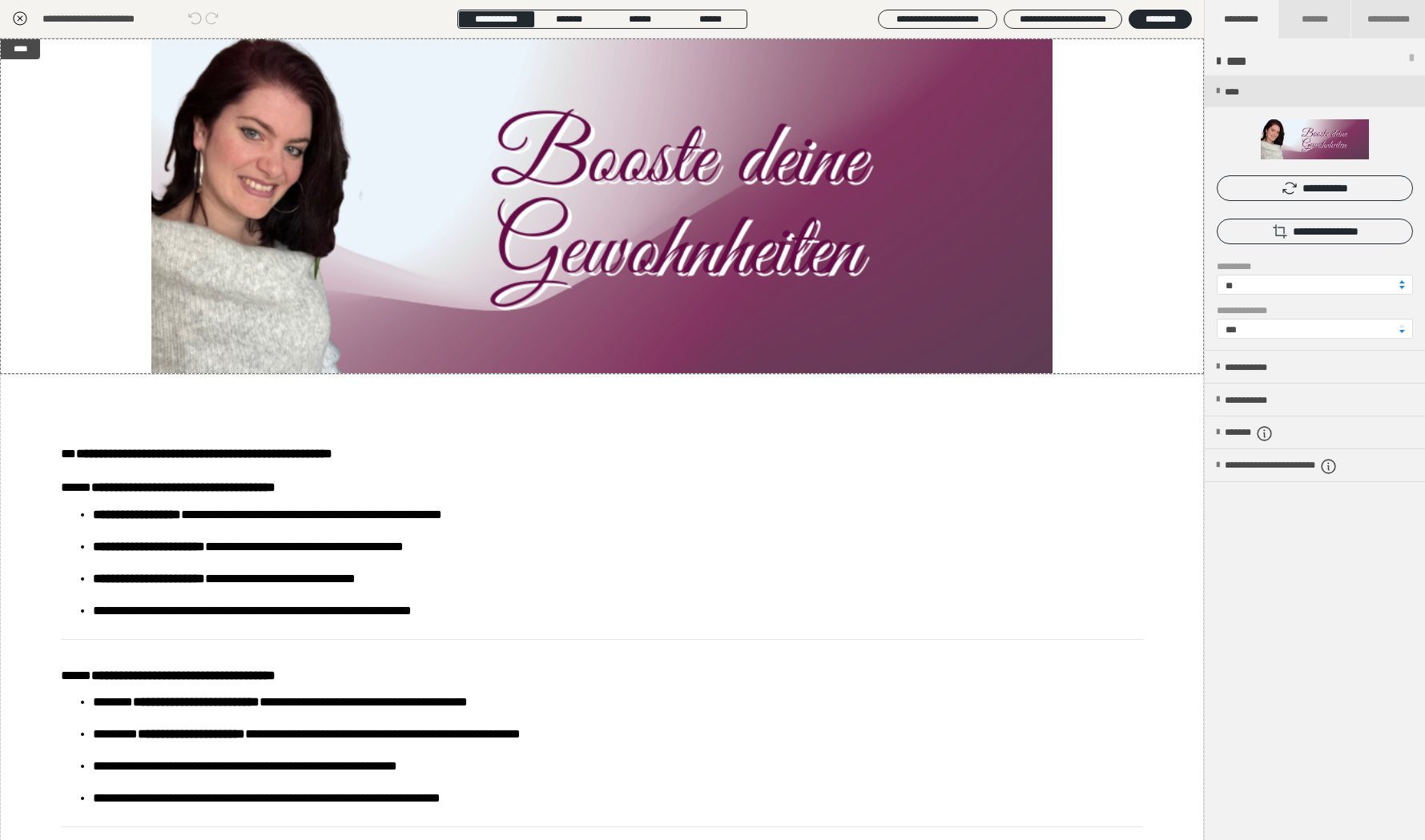 click 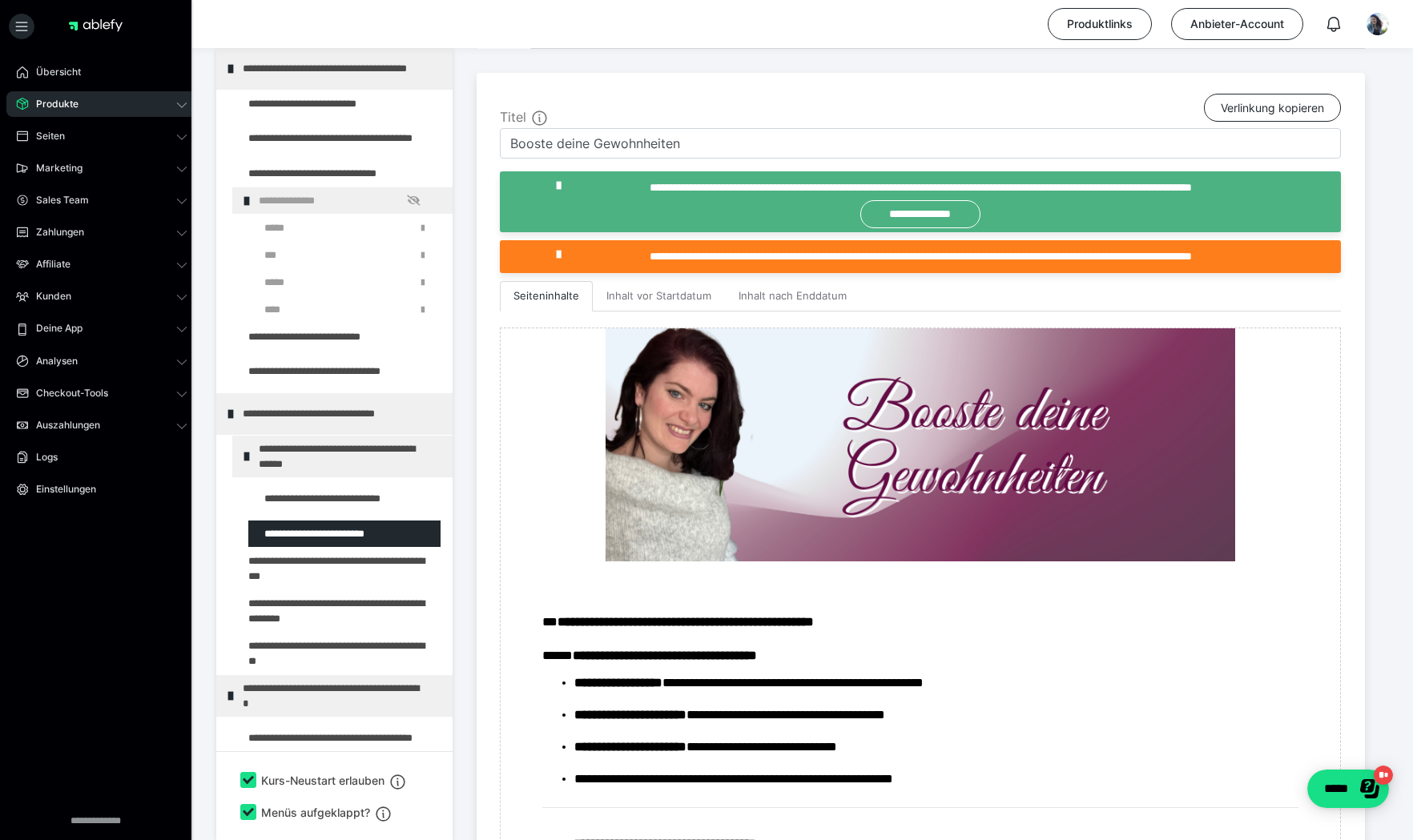 scroll, scrollTop: 528, scrollLeft: 0, axis: vertical 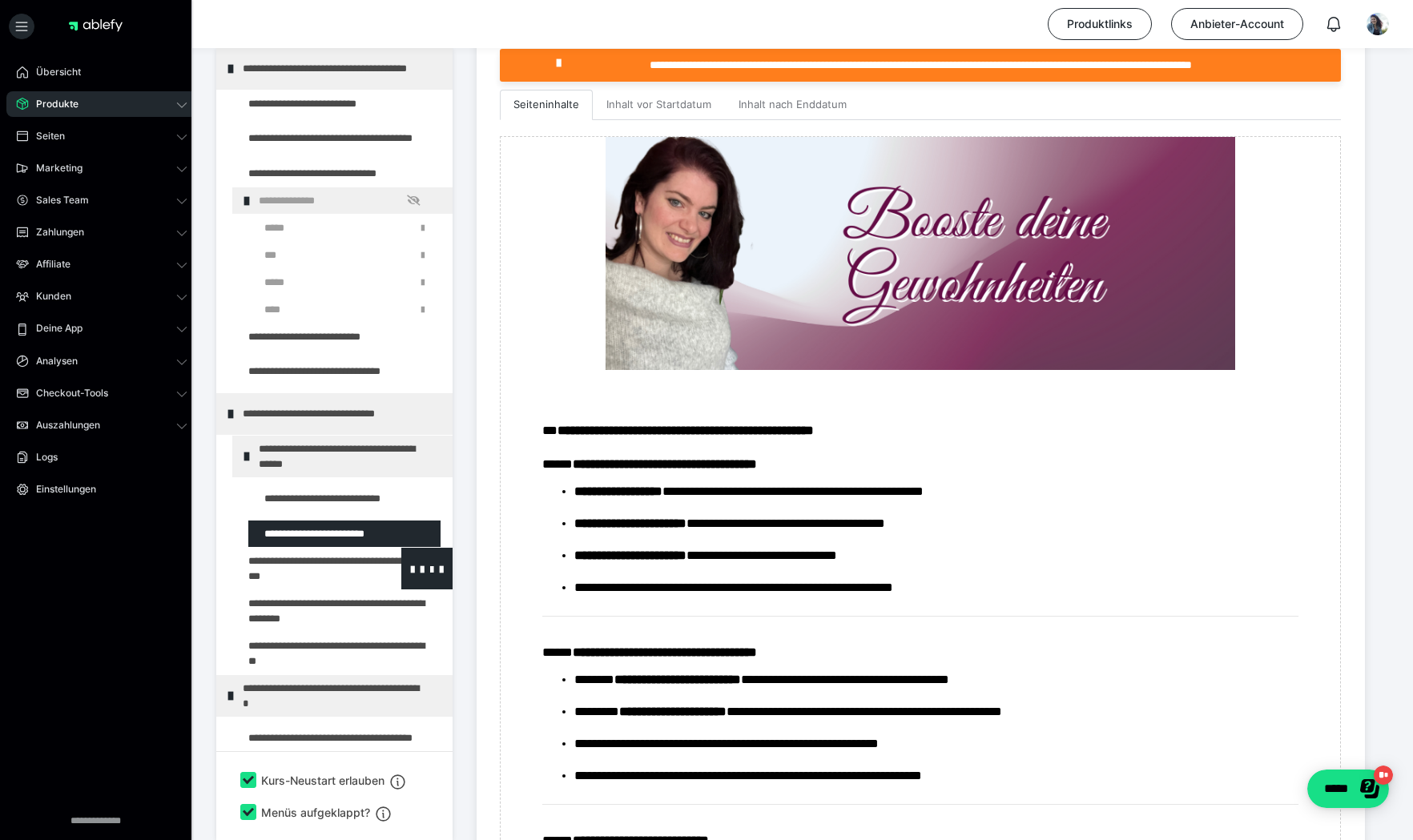 click at bounding box center [300, 569] 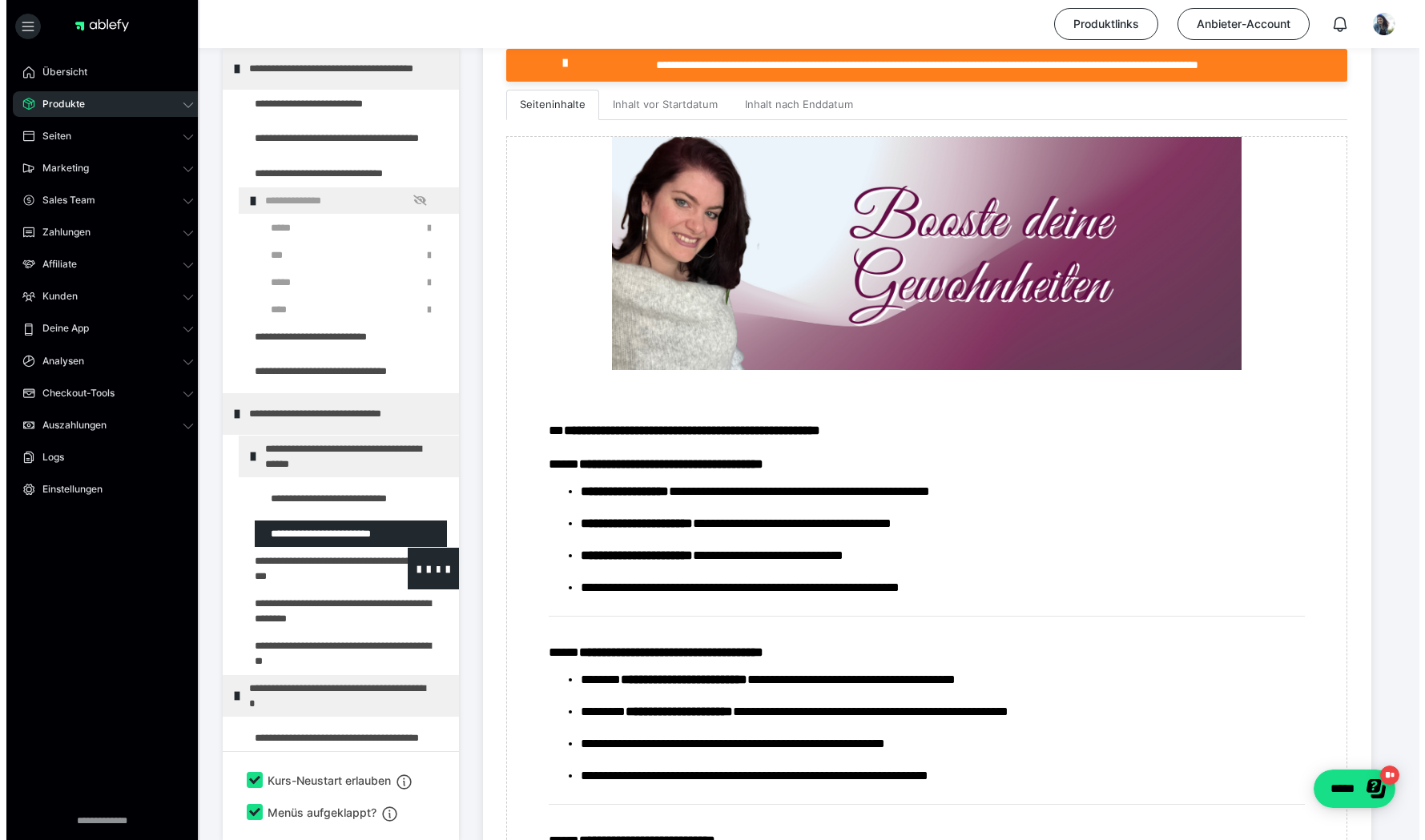 scroll, scrollTop: 283, scrollLeft: 0, axis: vertical 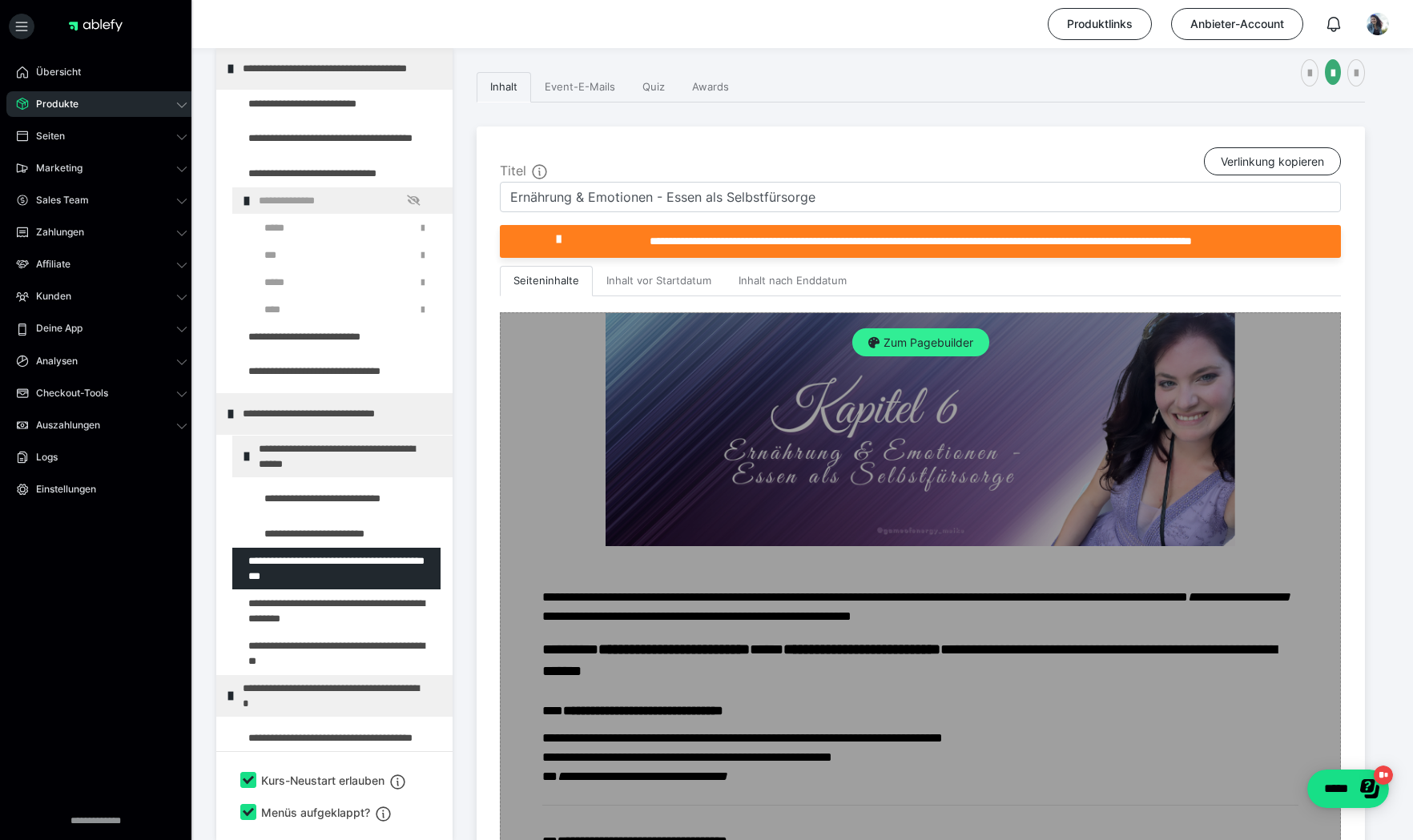 click on "Zum Pagebuilder" at bounding box center [920, 343] 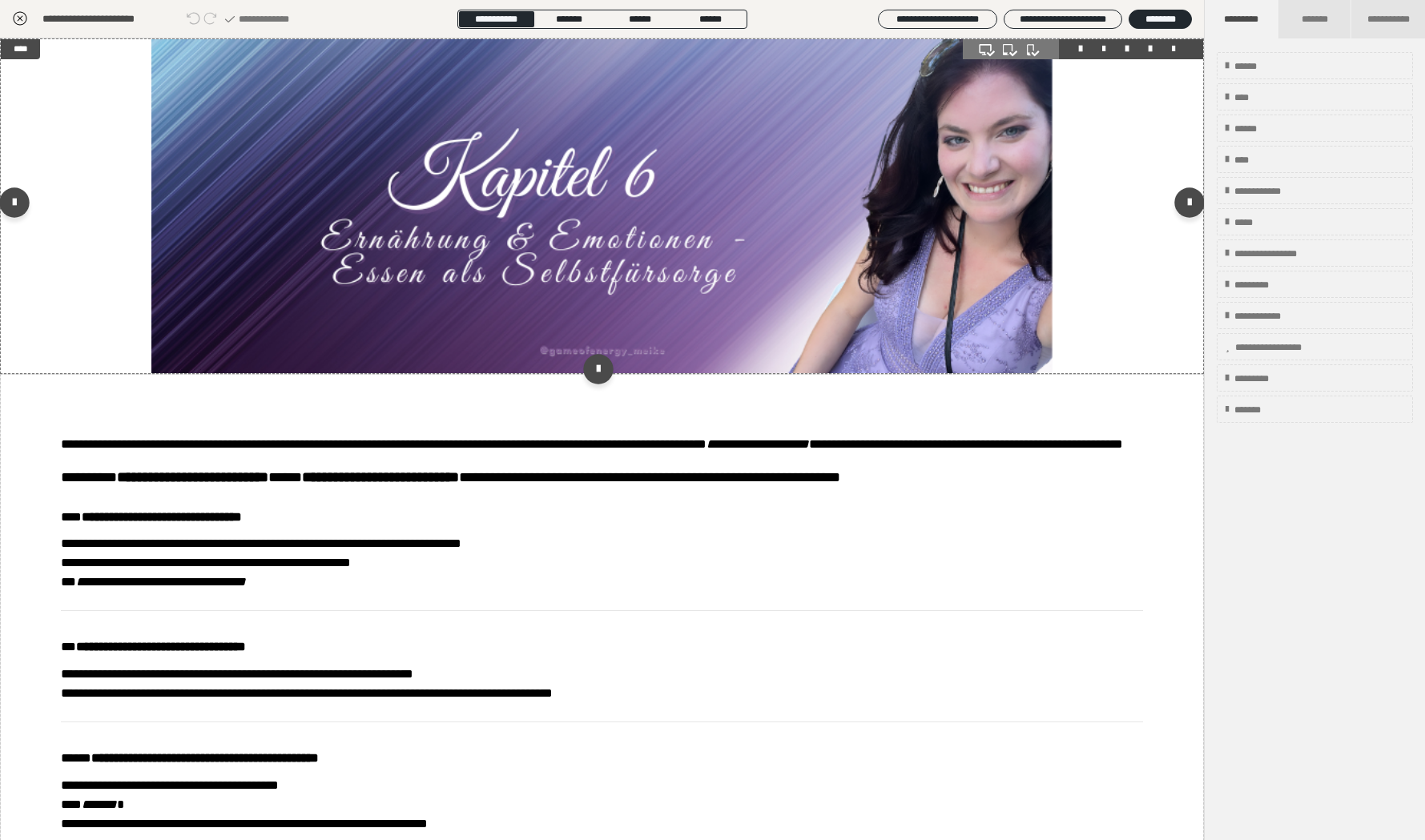 click at bounding box center (602, 206) 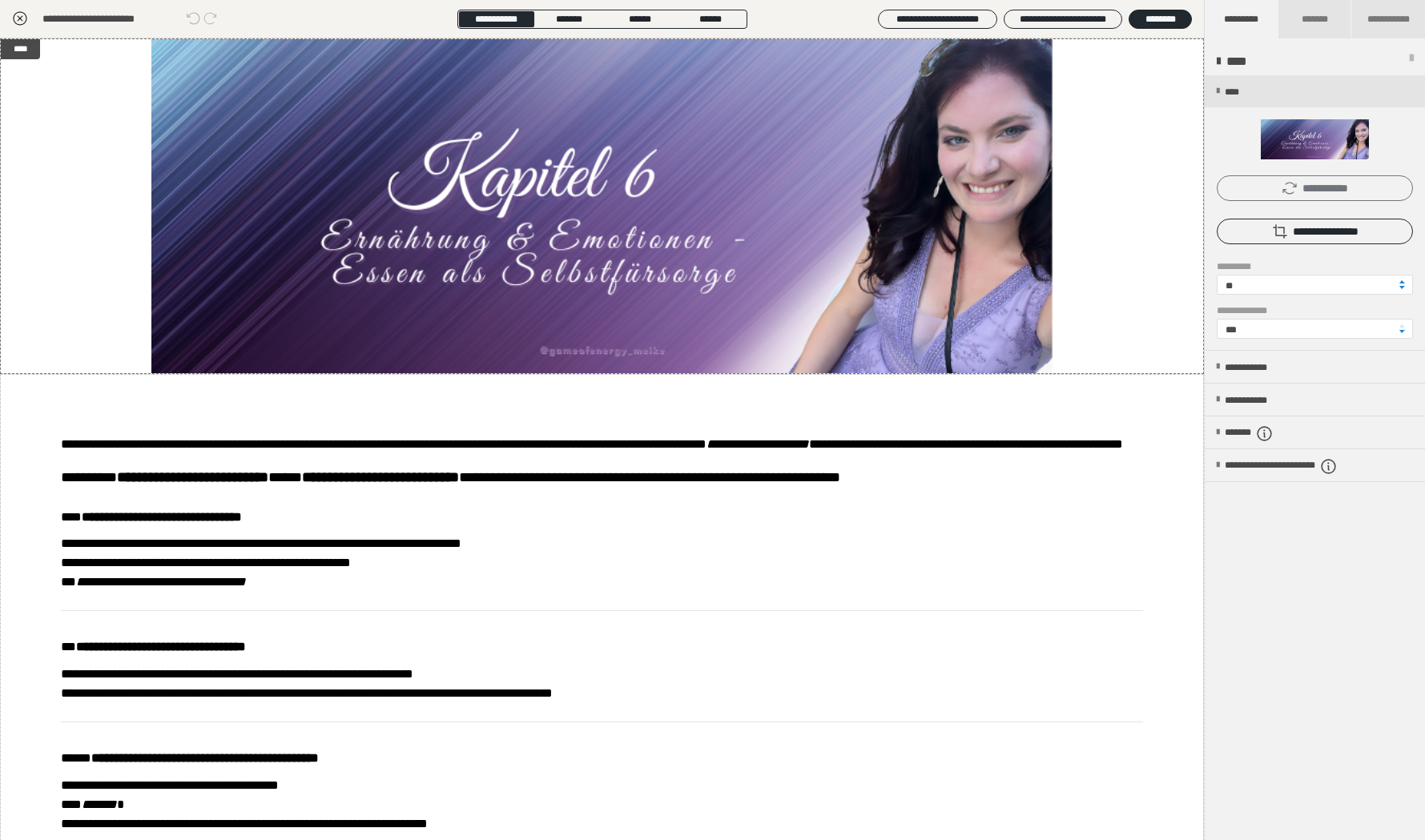 click on "**********" at bounding box center [1314, 188] 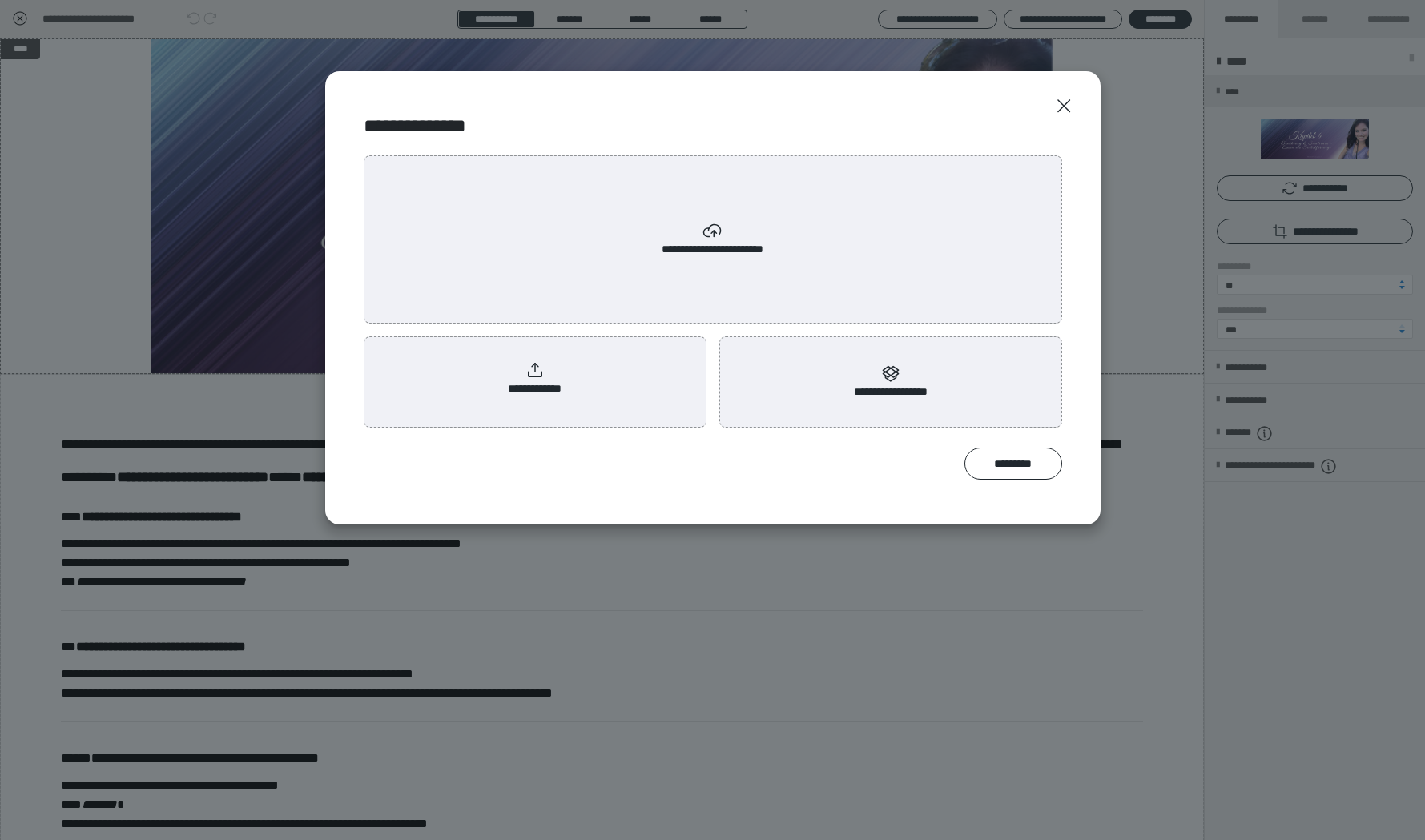 click on "**********" at bounding box center [534, 379] 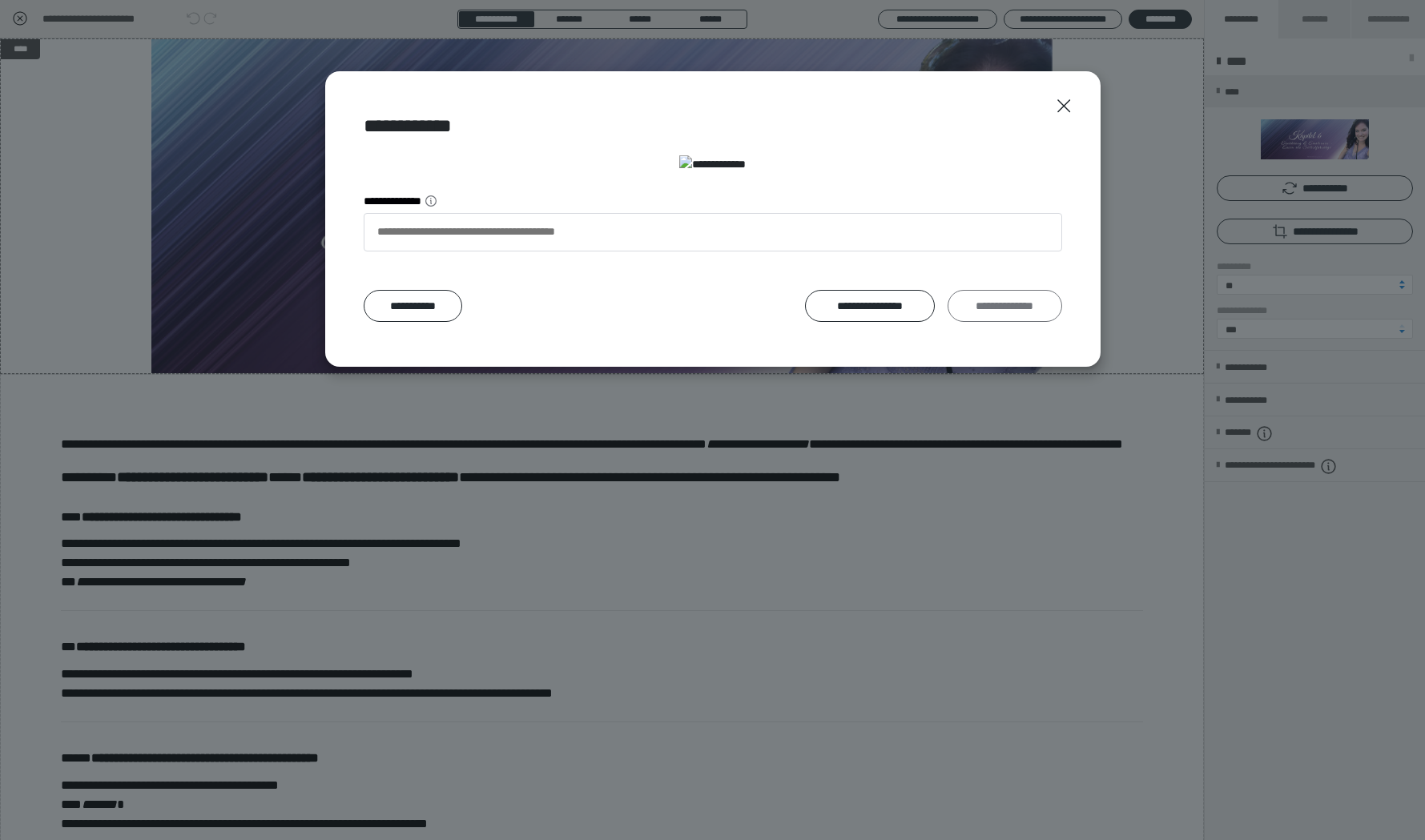 click on "**********" at bounding box center [1004, 306] 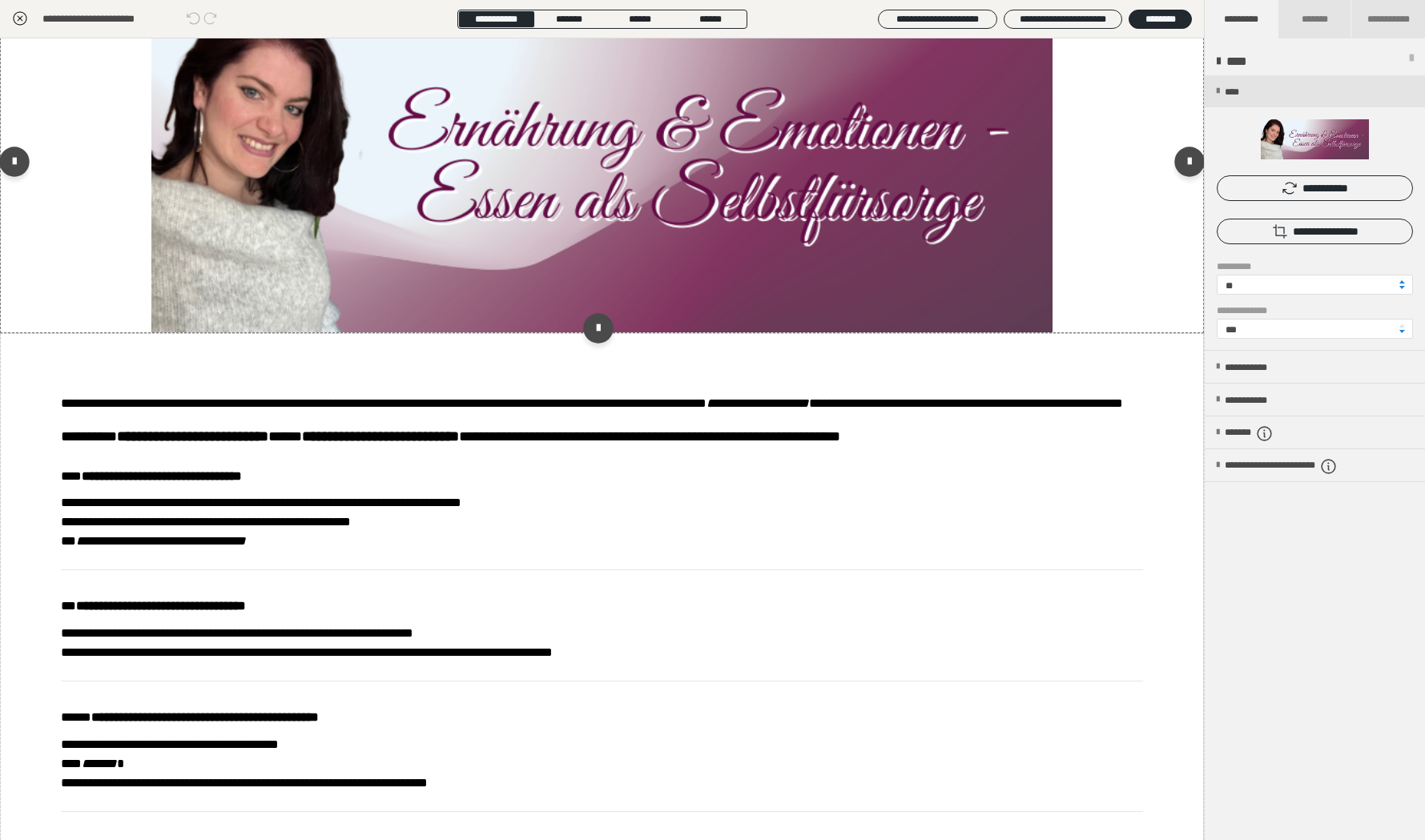 scroll, scrollTop: 16, scrollLeft: 0, axis: vertical 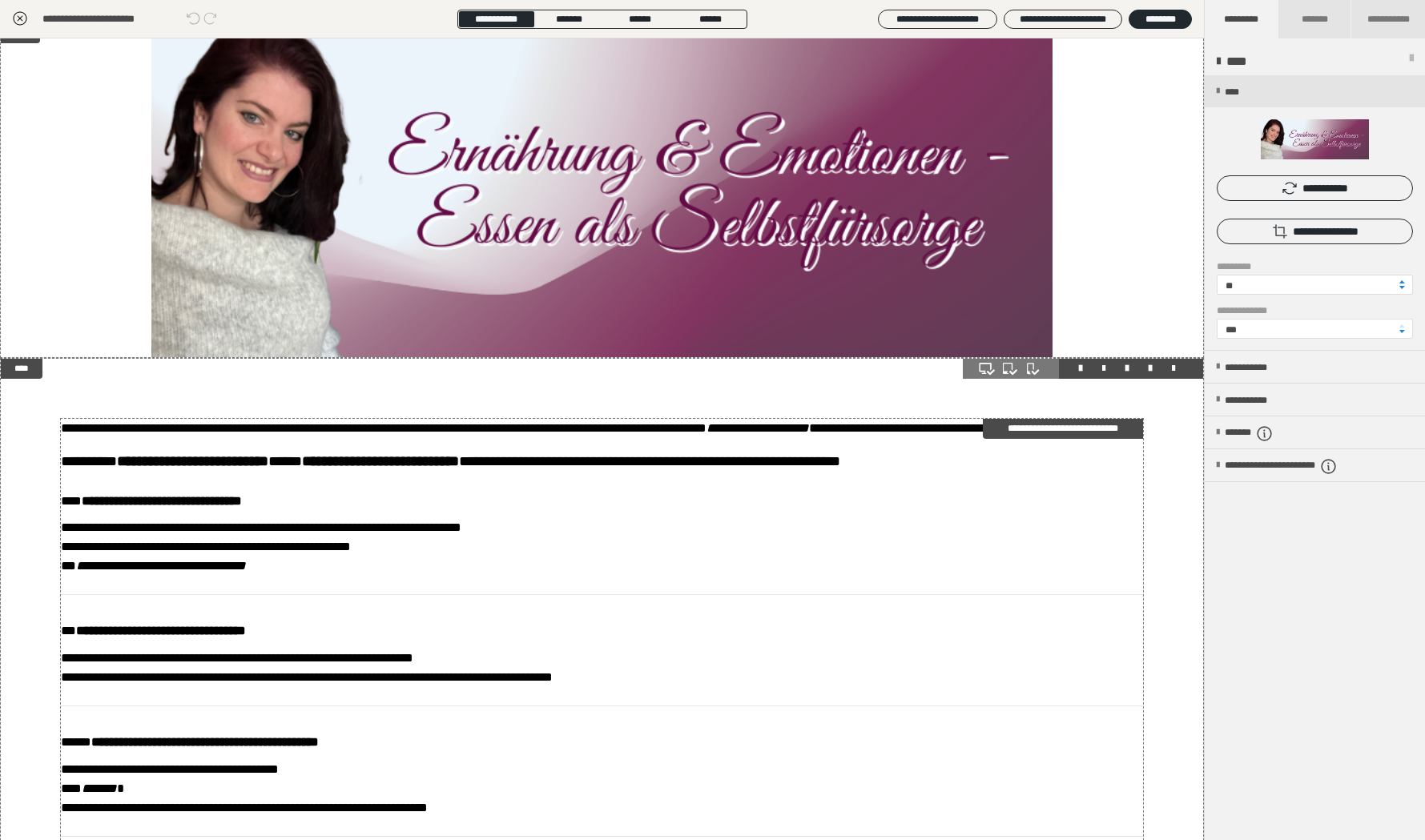 click on "**********" at bounding box center (602, 547) 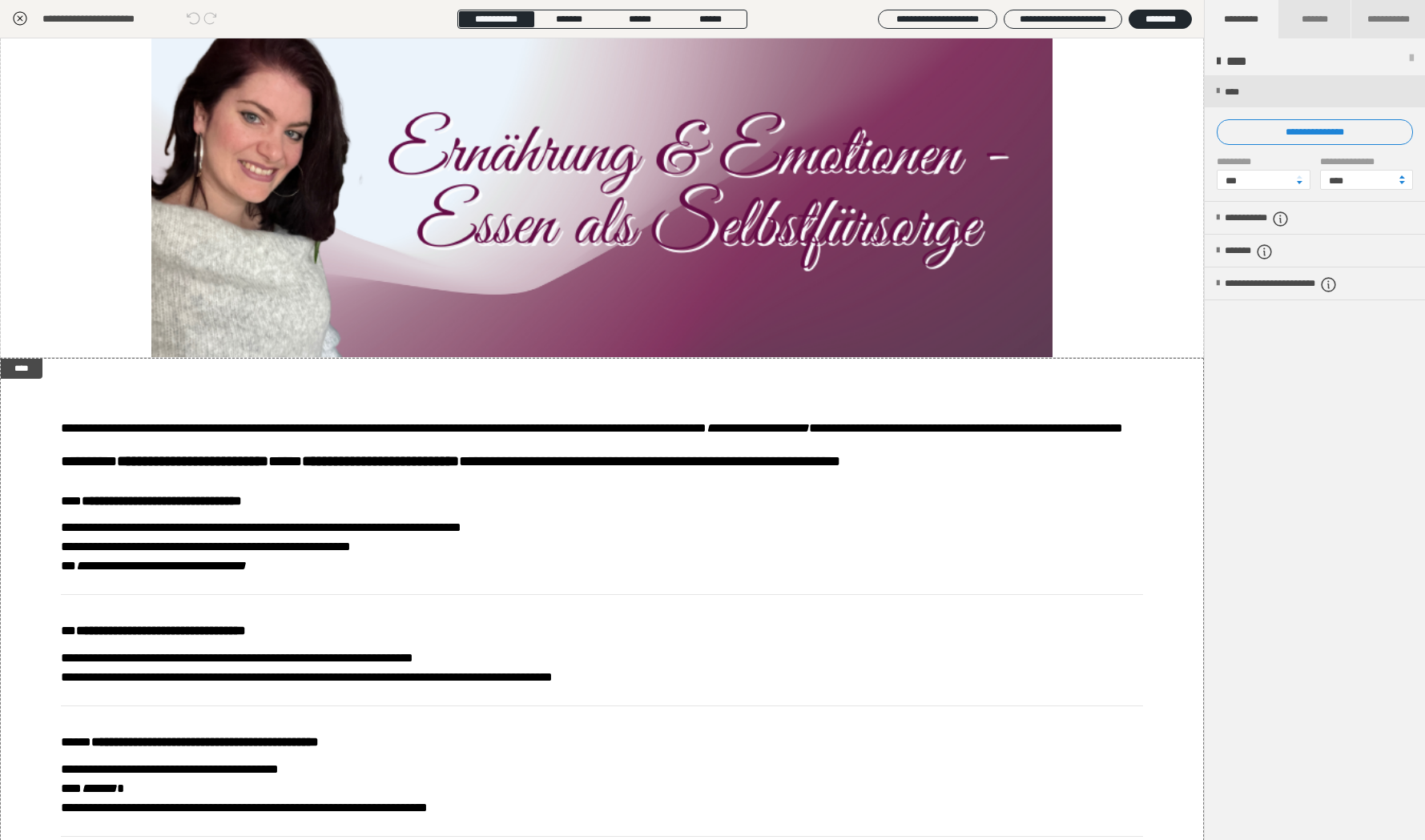 click 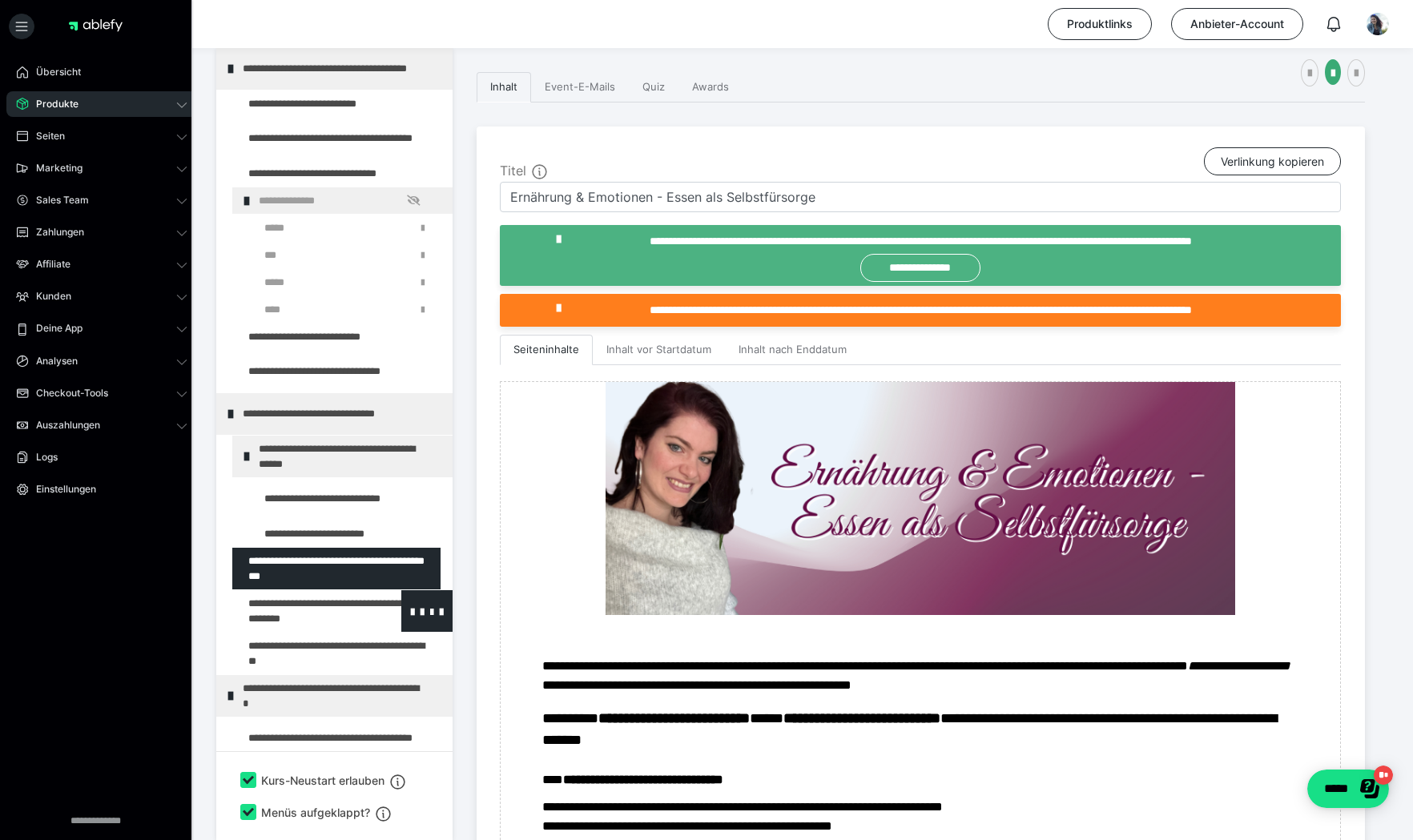 click at bounding box center (300, 611) 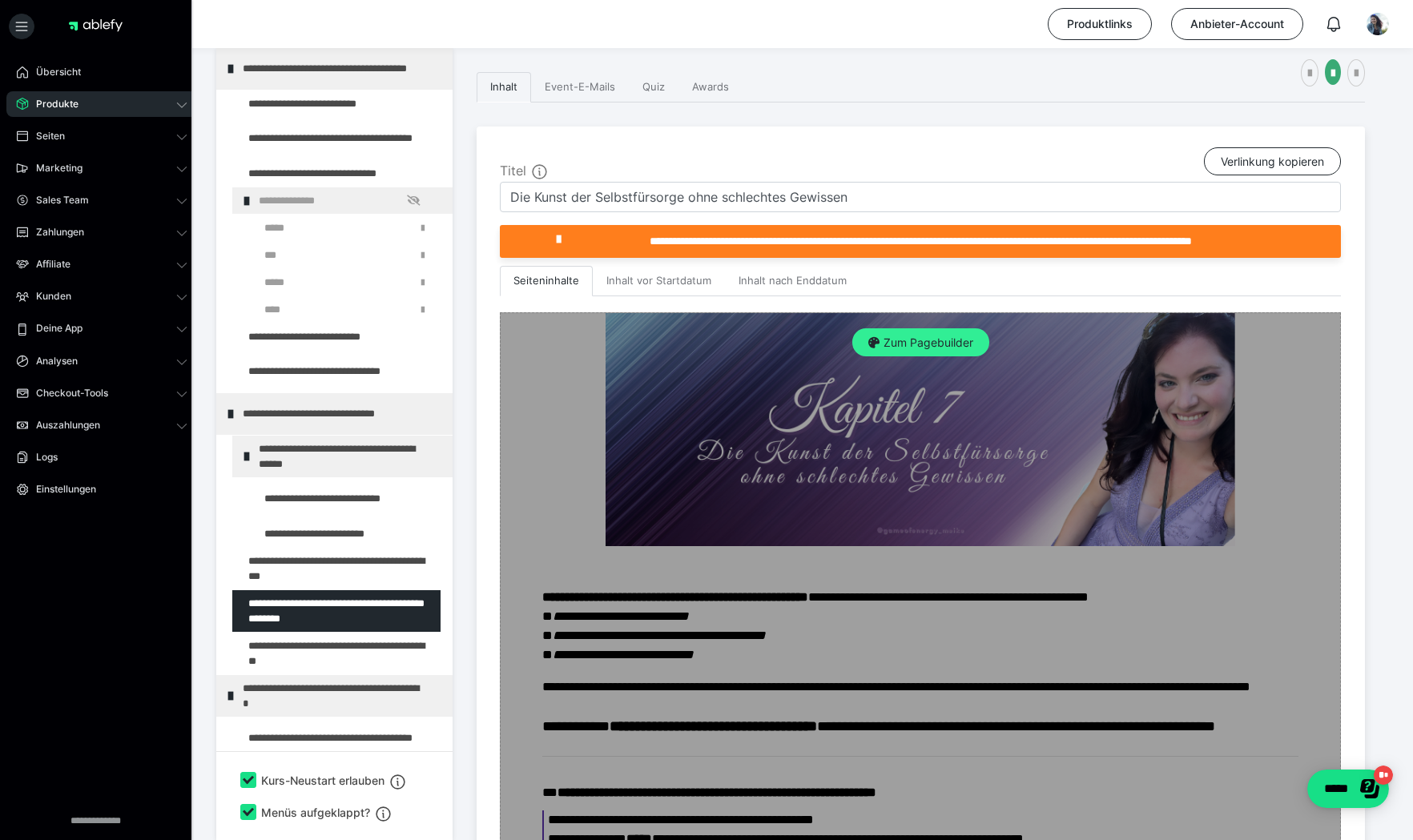 click on "Zum Pagebuilder" at bounding box center [920, 343] 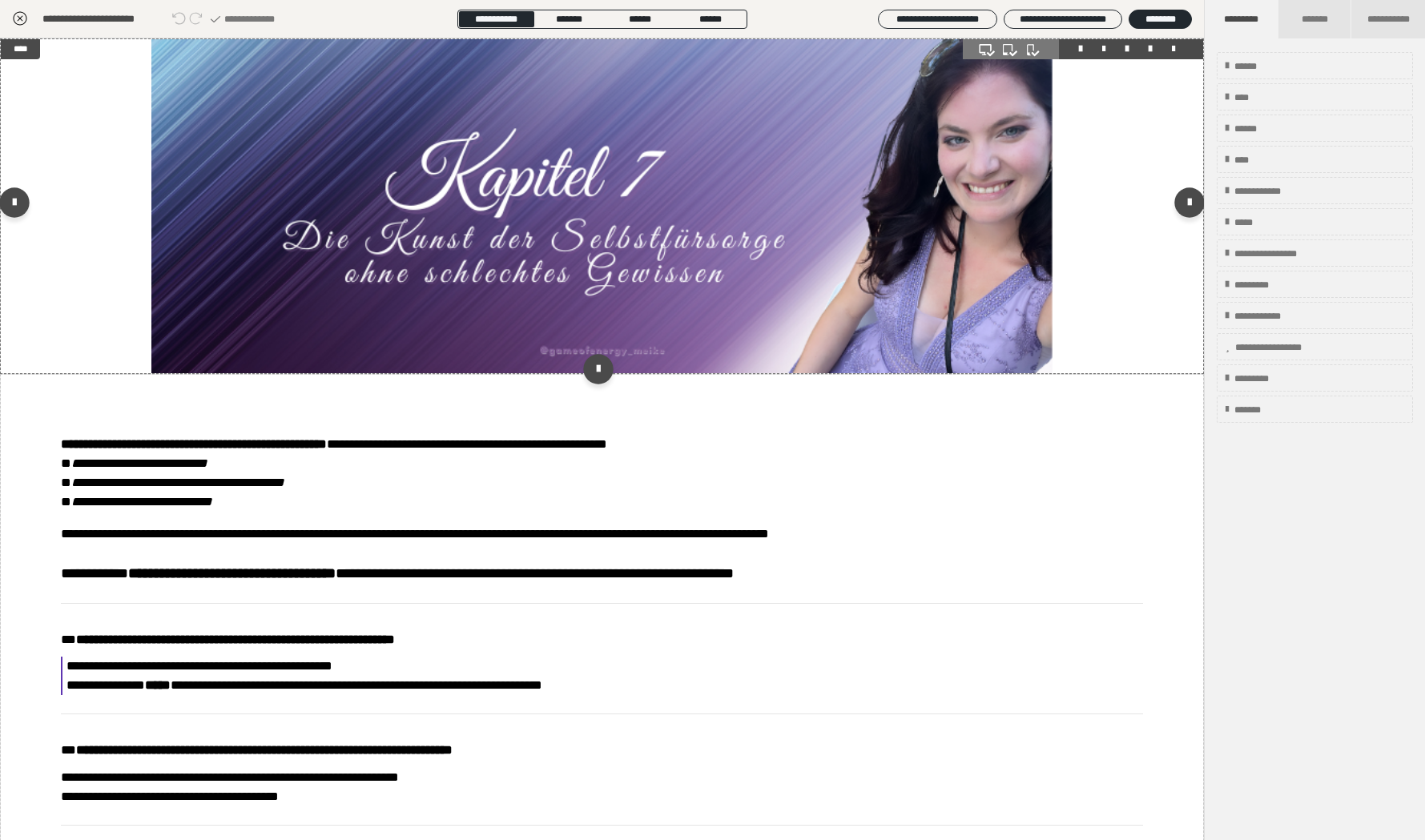 click at bounding box center (602, 206) 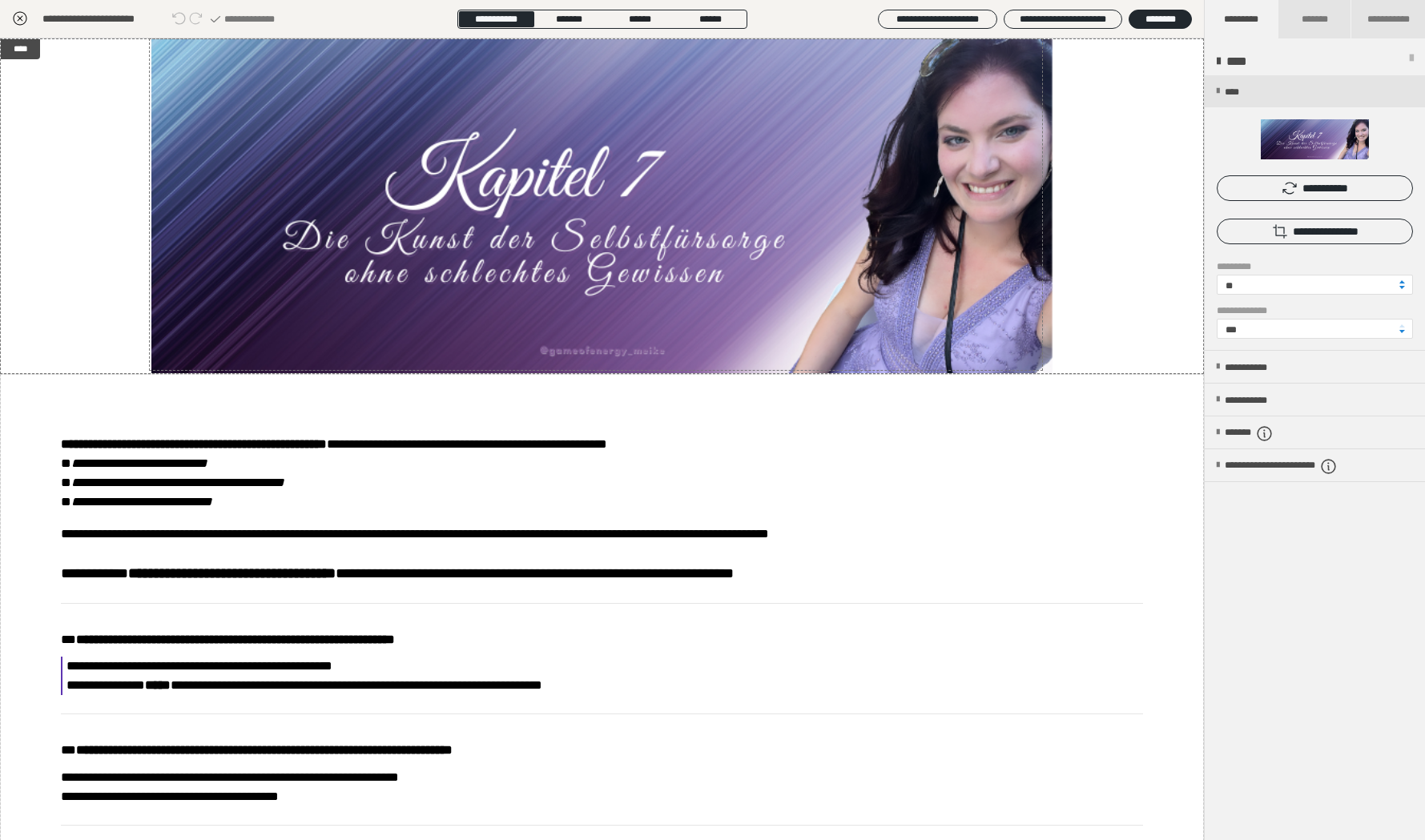 click on "**********" at bounding box center [1314, 188] 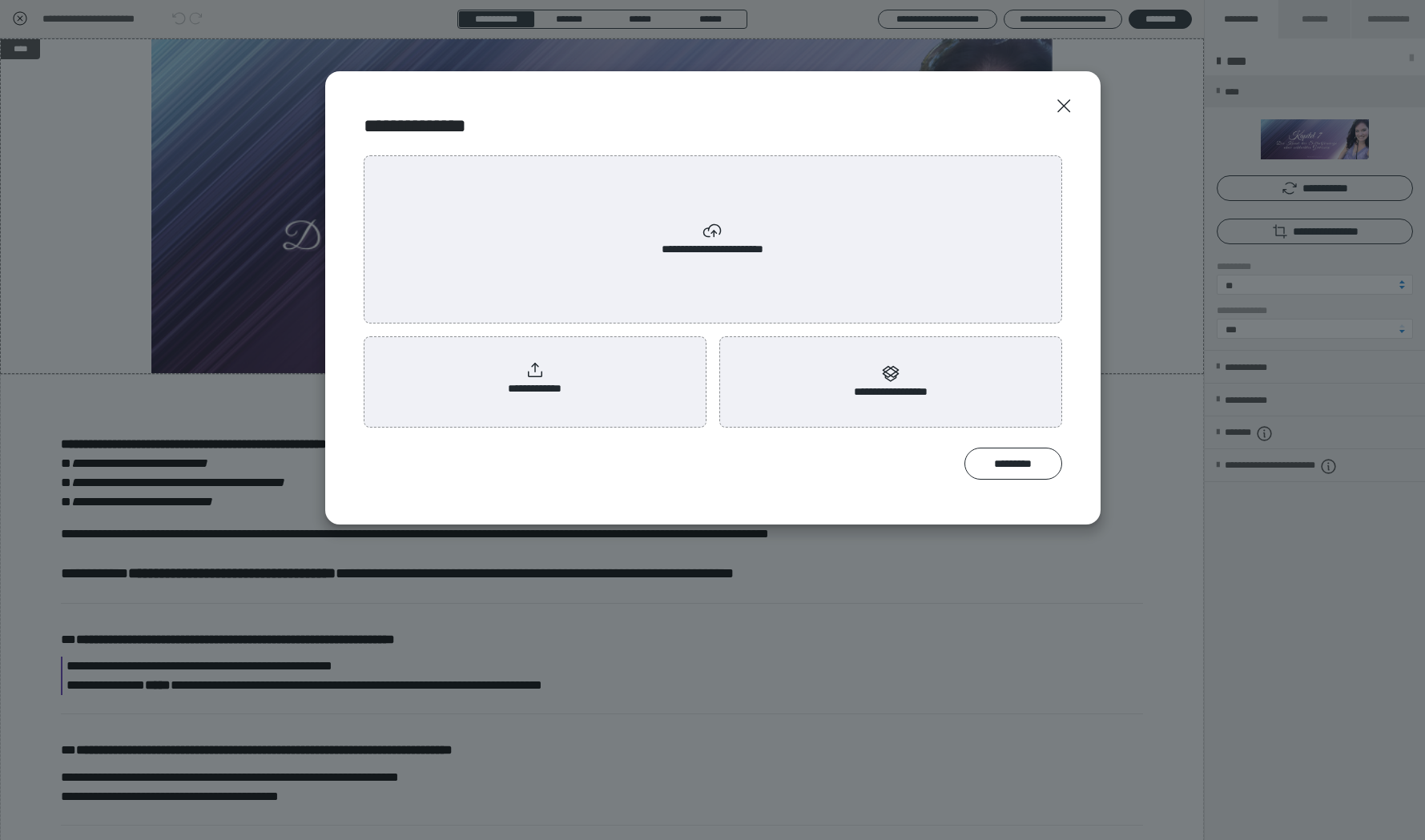 click on "**********" at bounding box center [534, 379] 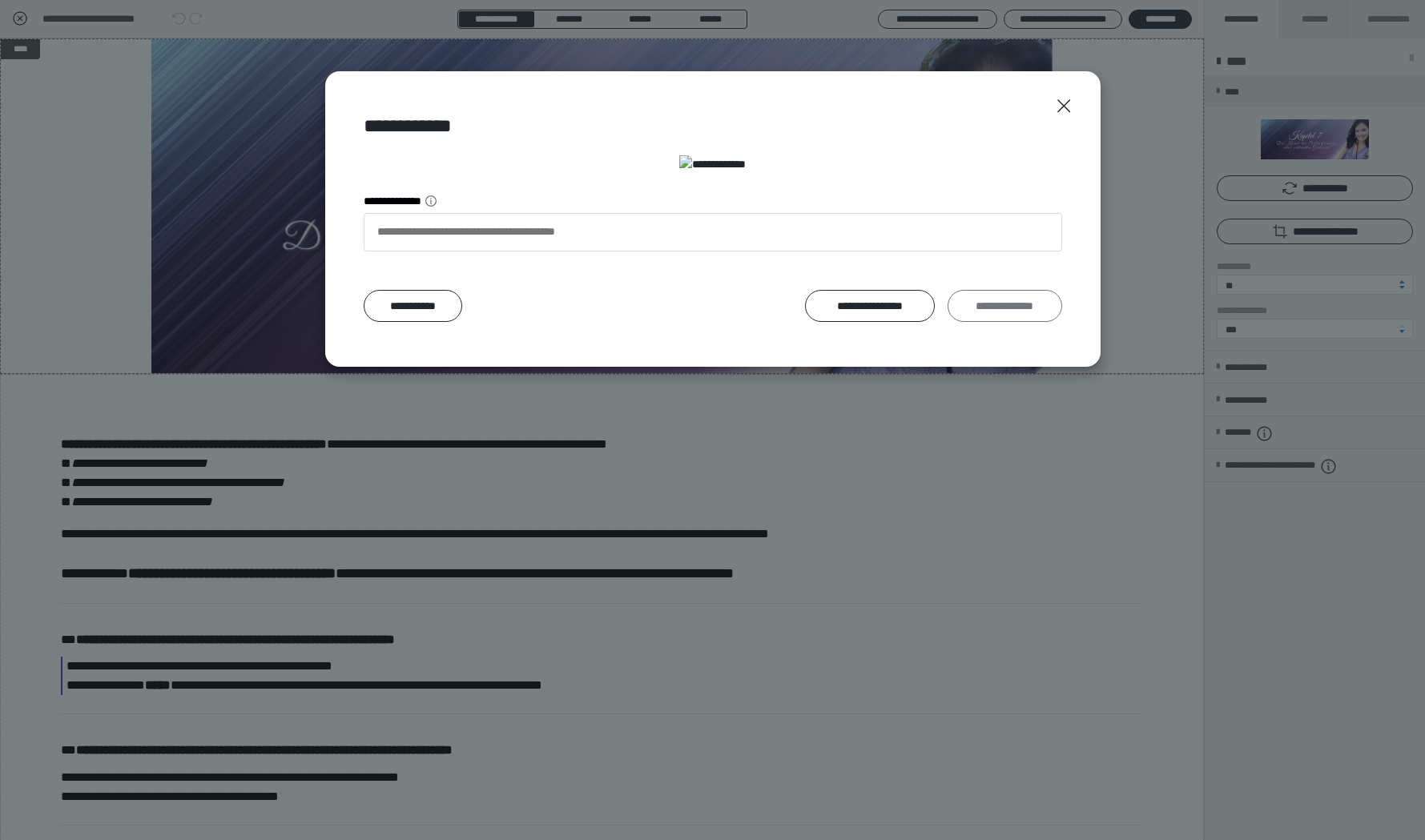 click on "**********" at bounding box center (1004, 306) 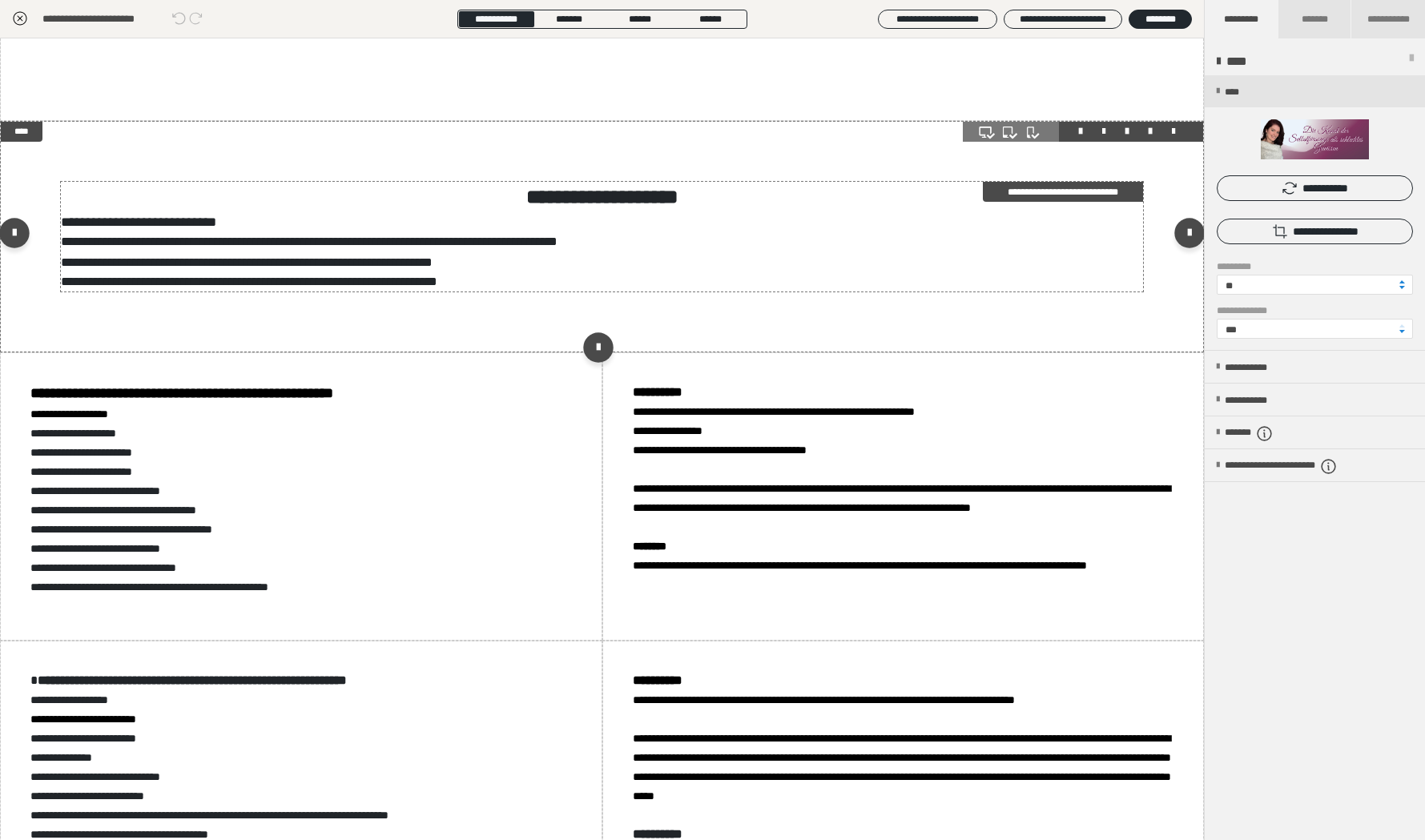 scroll, scrollTop: 2994, scrollLeft: 0, axis: vertical 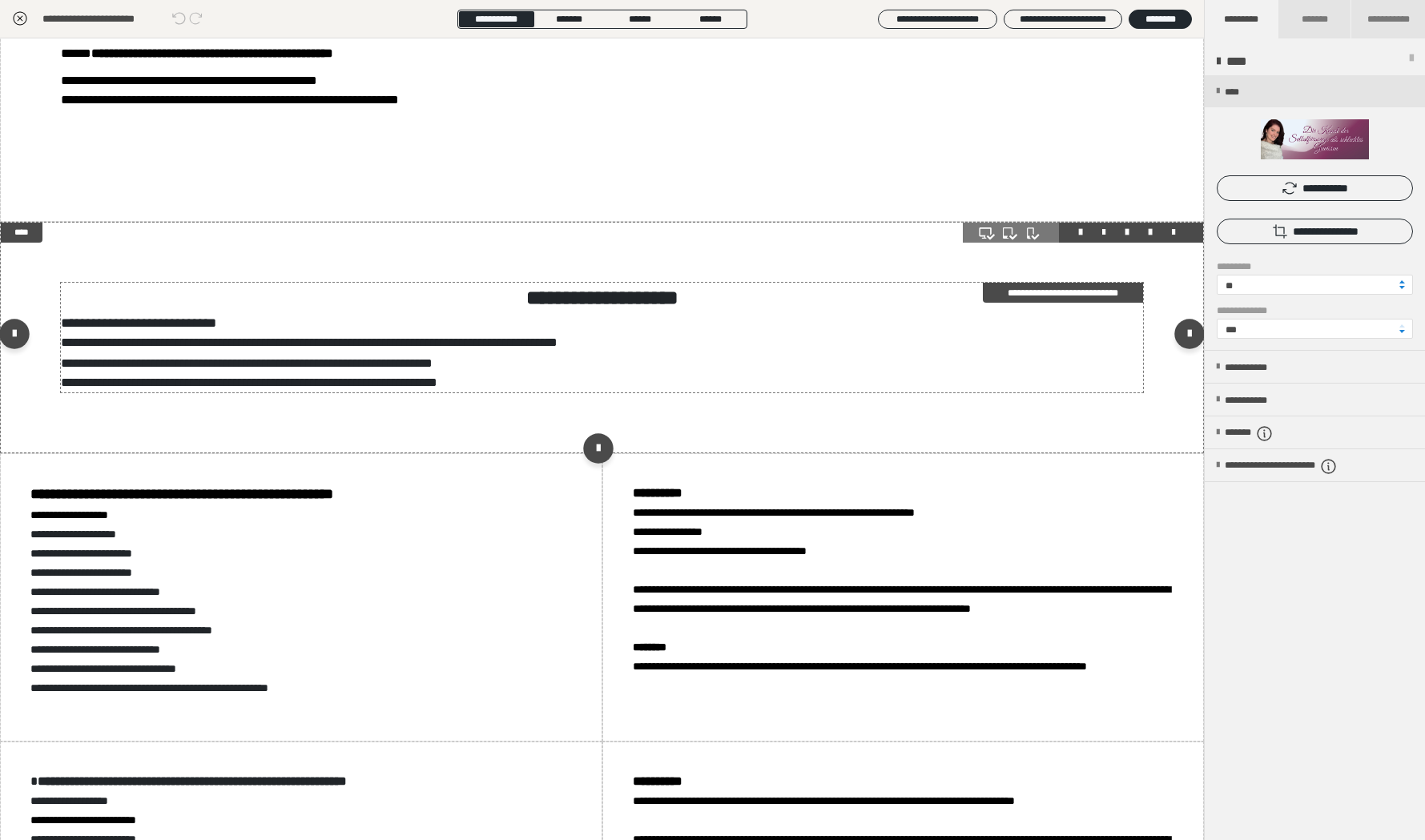 click on "**********" at bounding box center (596, 333) 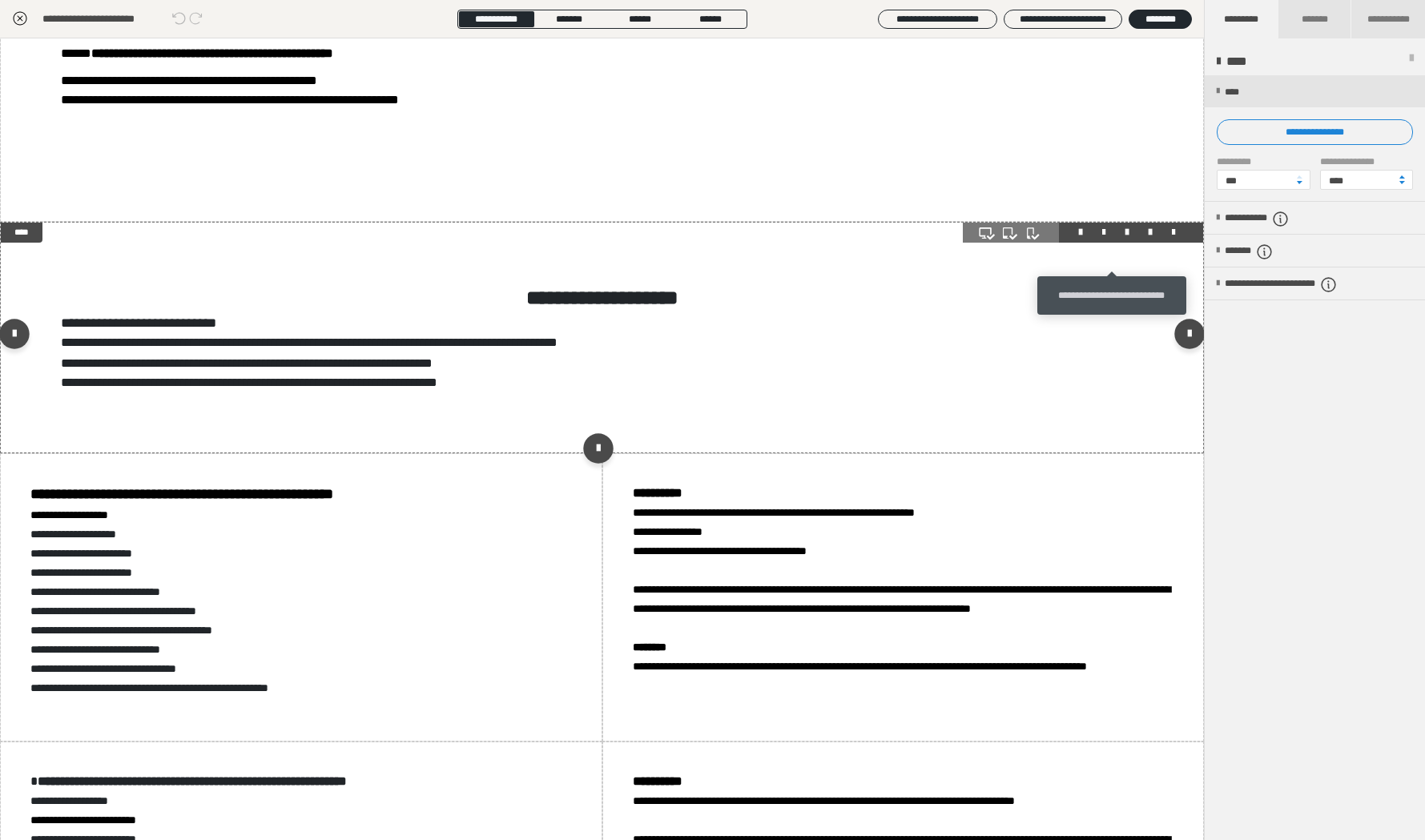 click at bounding box center [1127, 232] 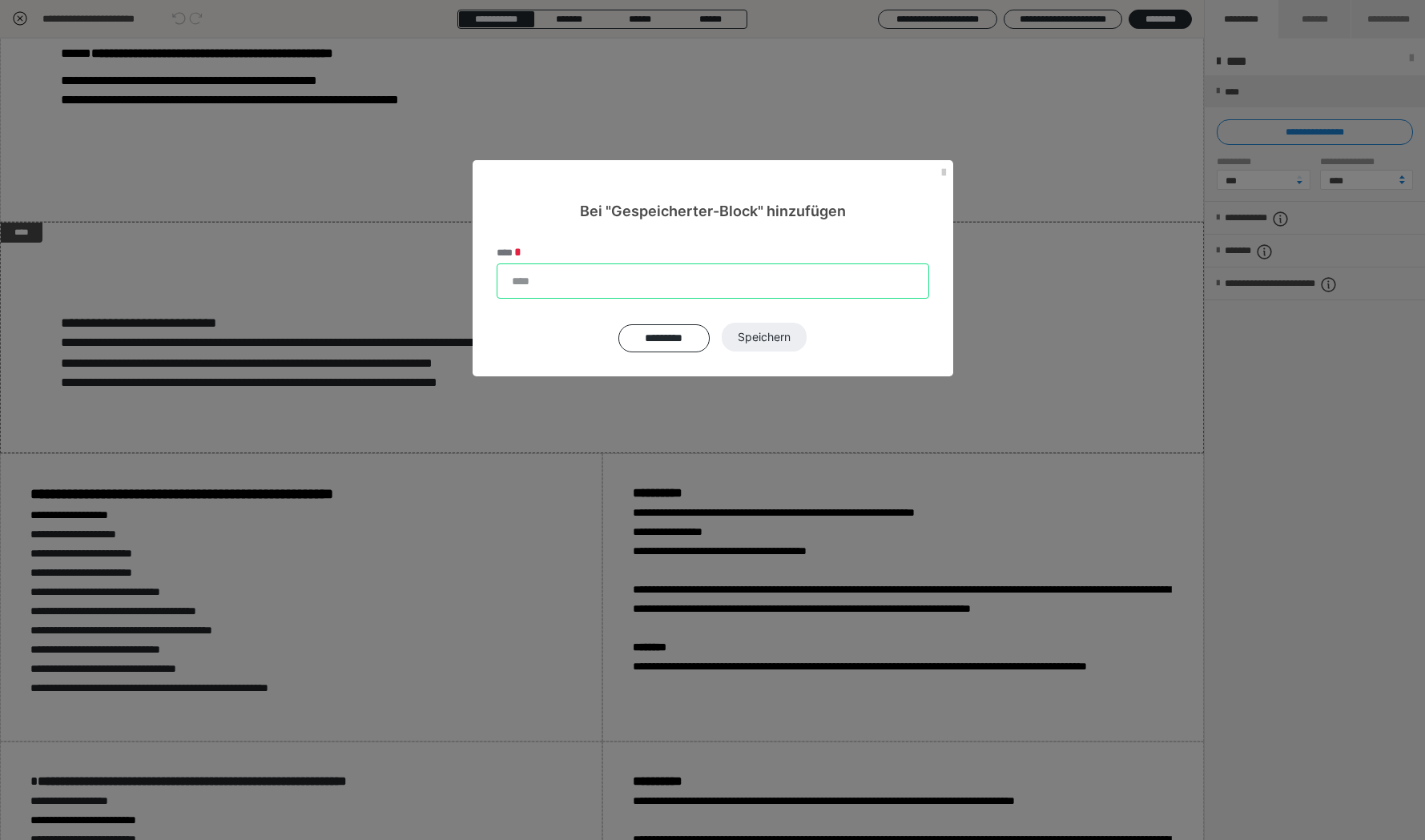 click on "****" at bounding box center [713, 281] 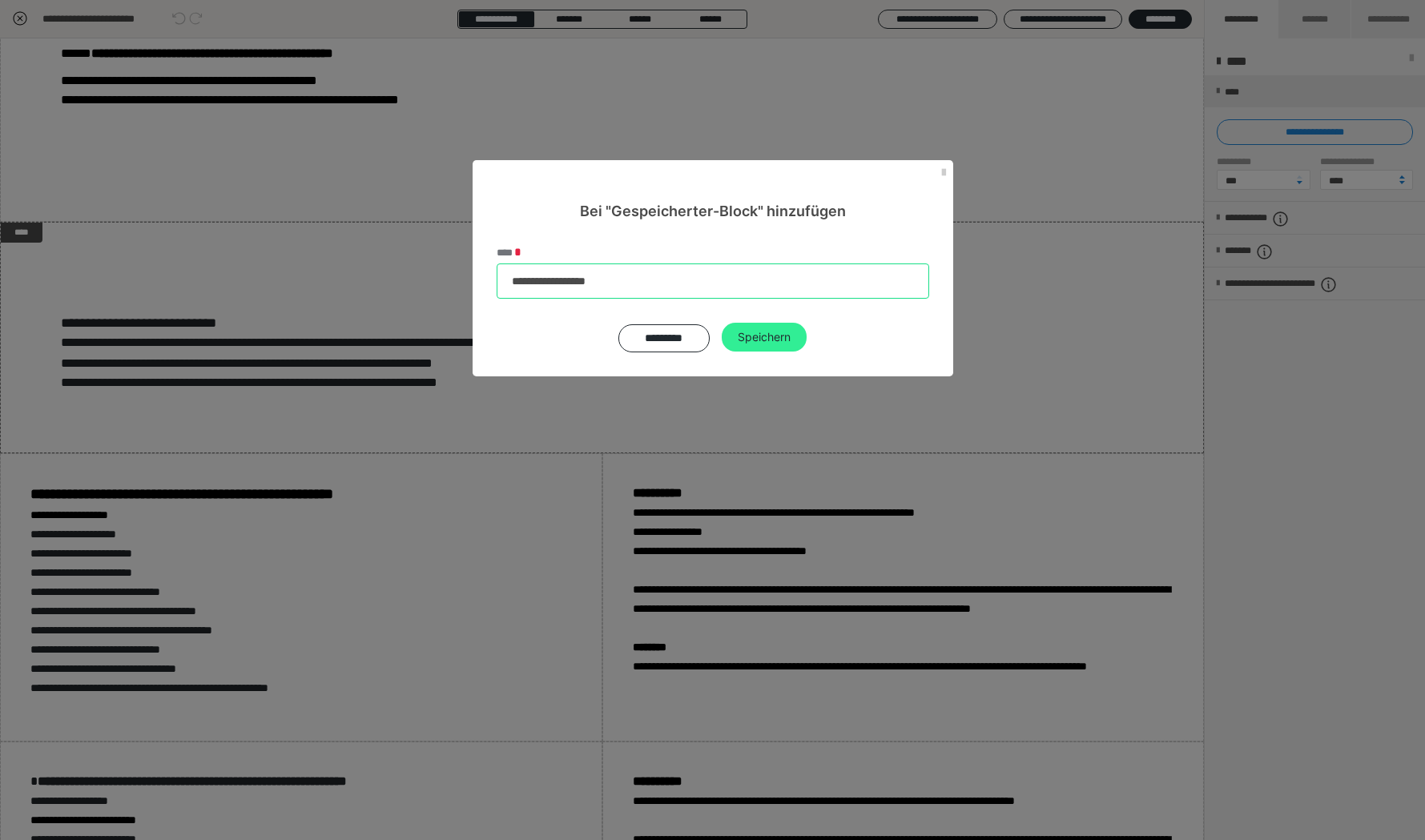 type on "**********" 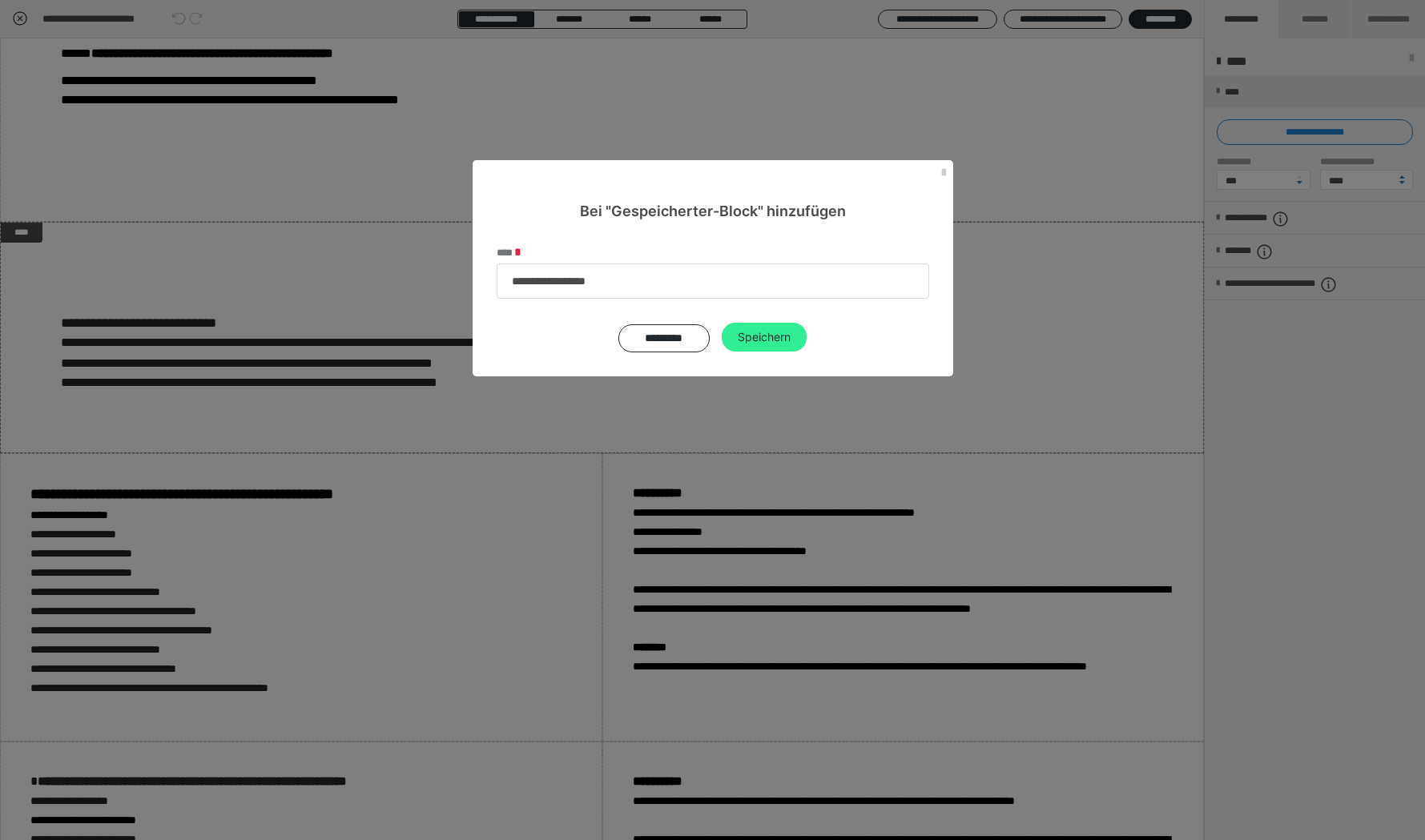 click on "Speichern" at bounding box center (764, 337) 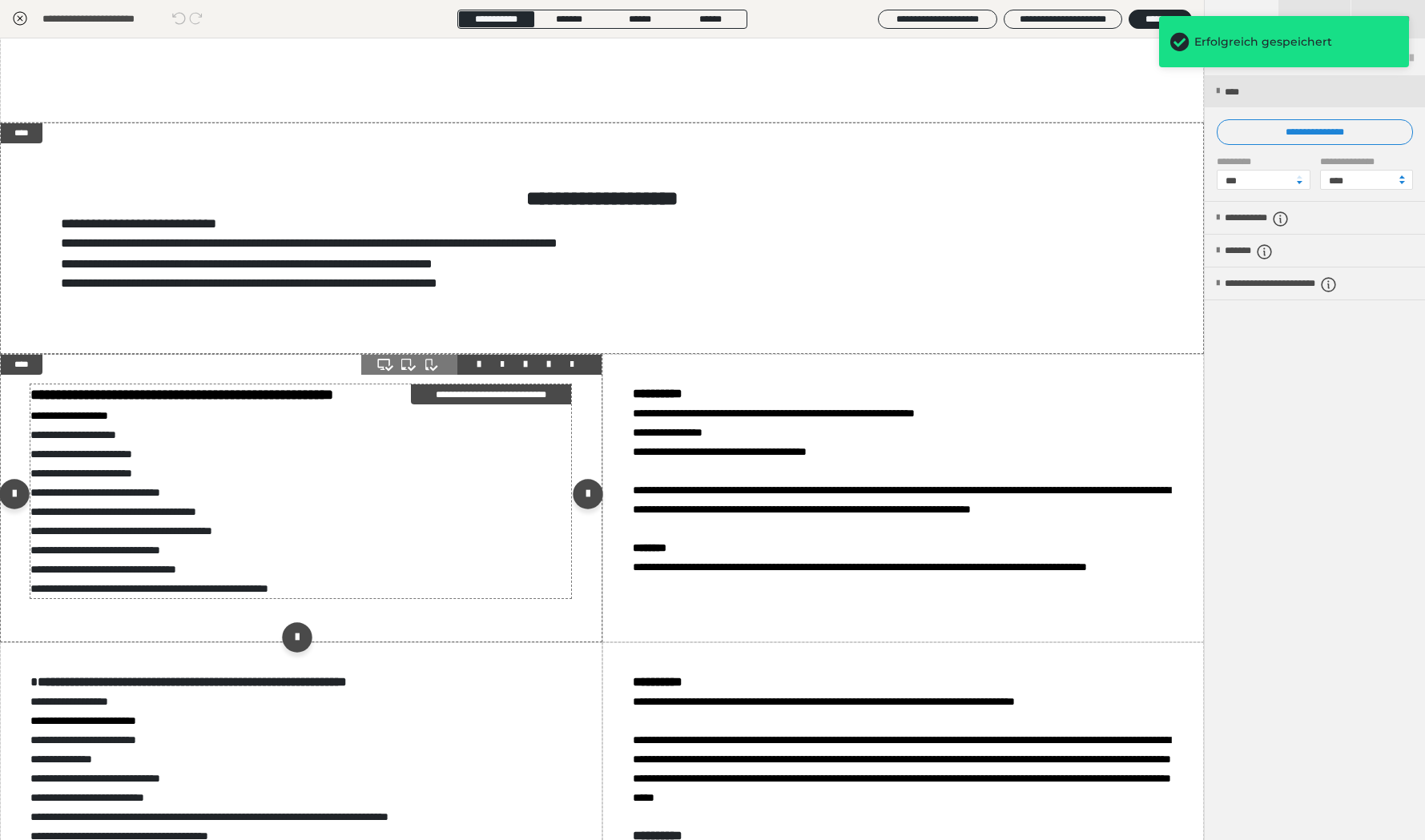 scroll, scrollTop: 3202, scrollLeft: 0, axis: vertical 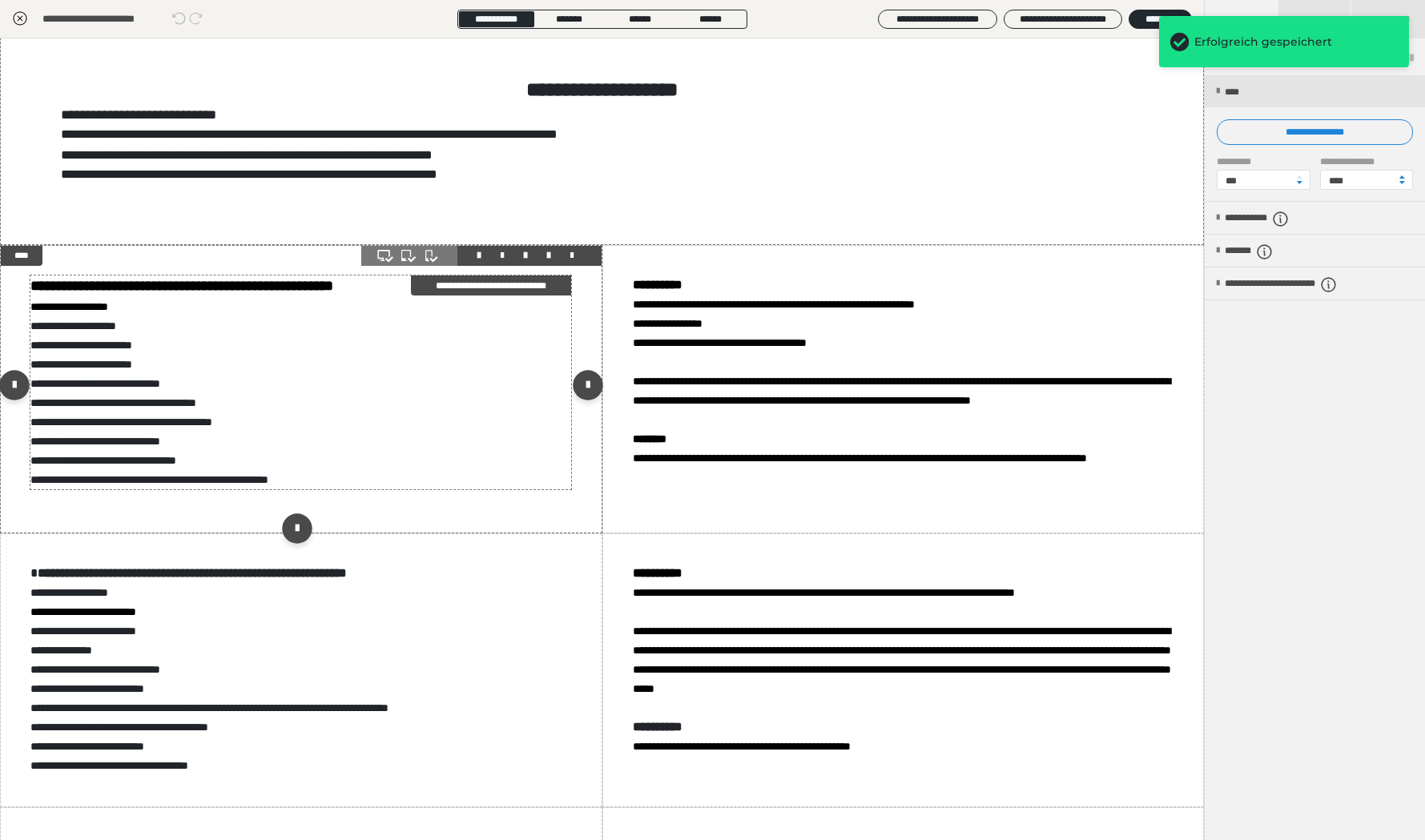 click on "**********" at bounding box center [300, 382] 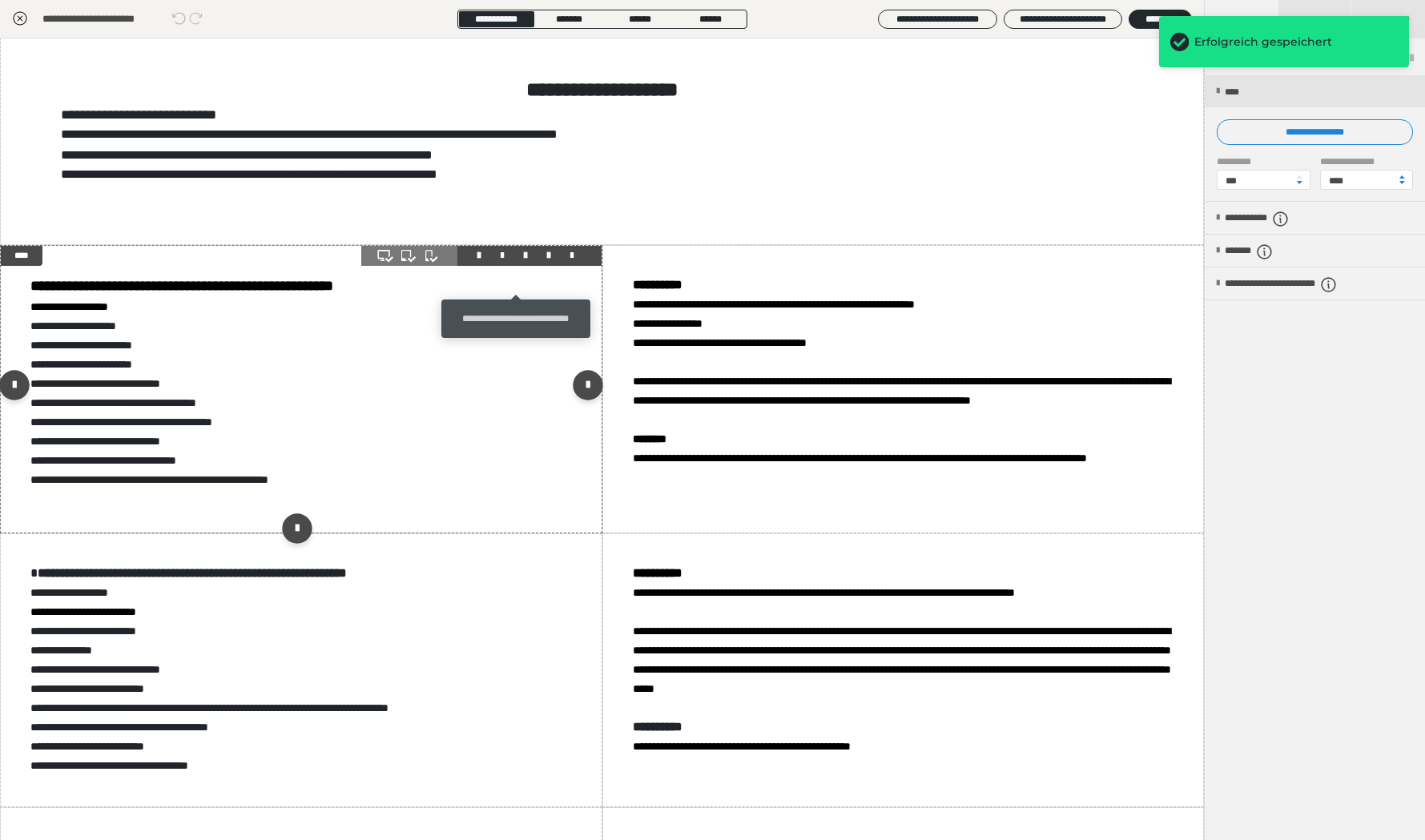 click at bounding box center [525, 255] 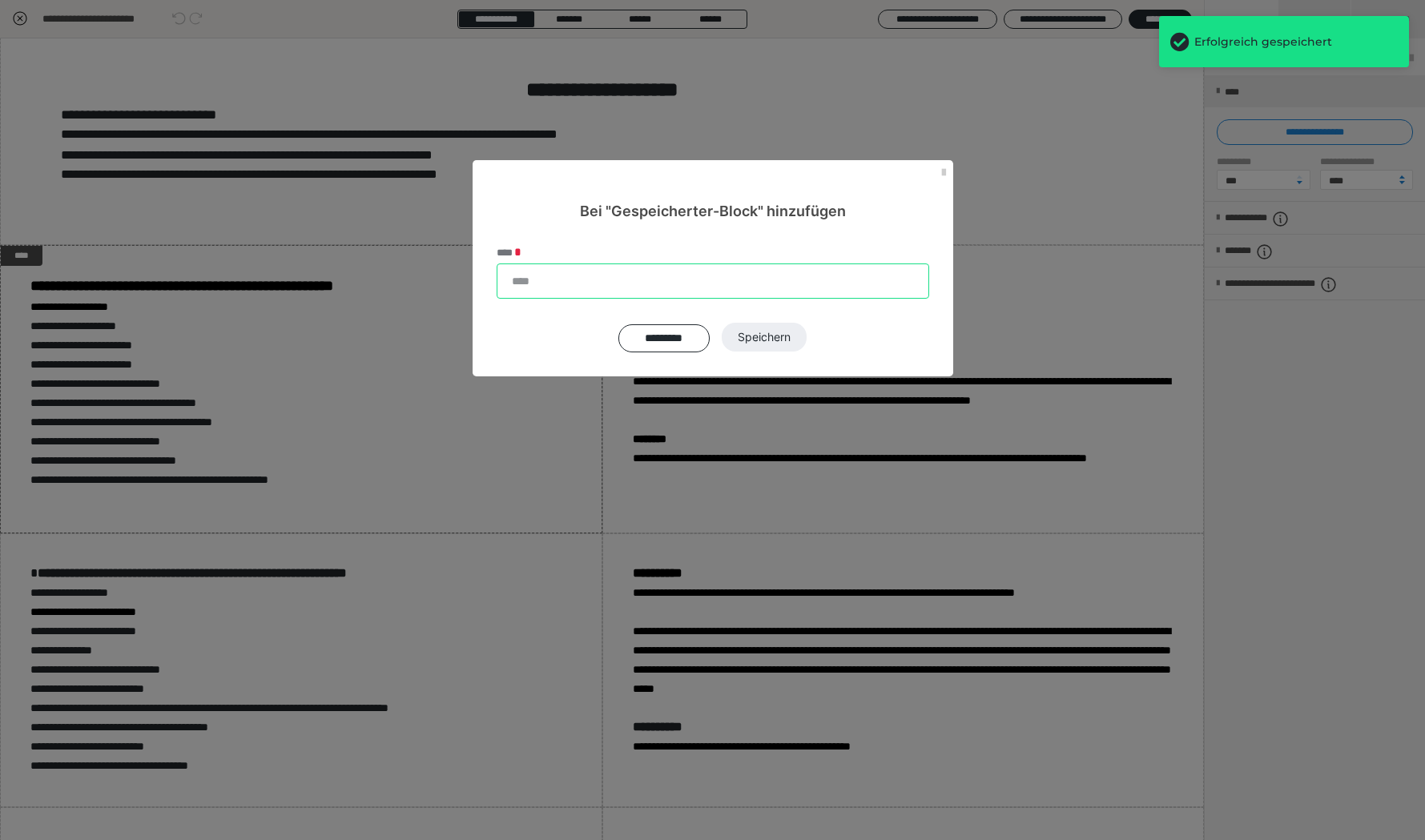 click on "****" at bounding box center (713, 281) 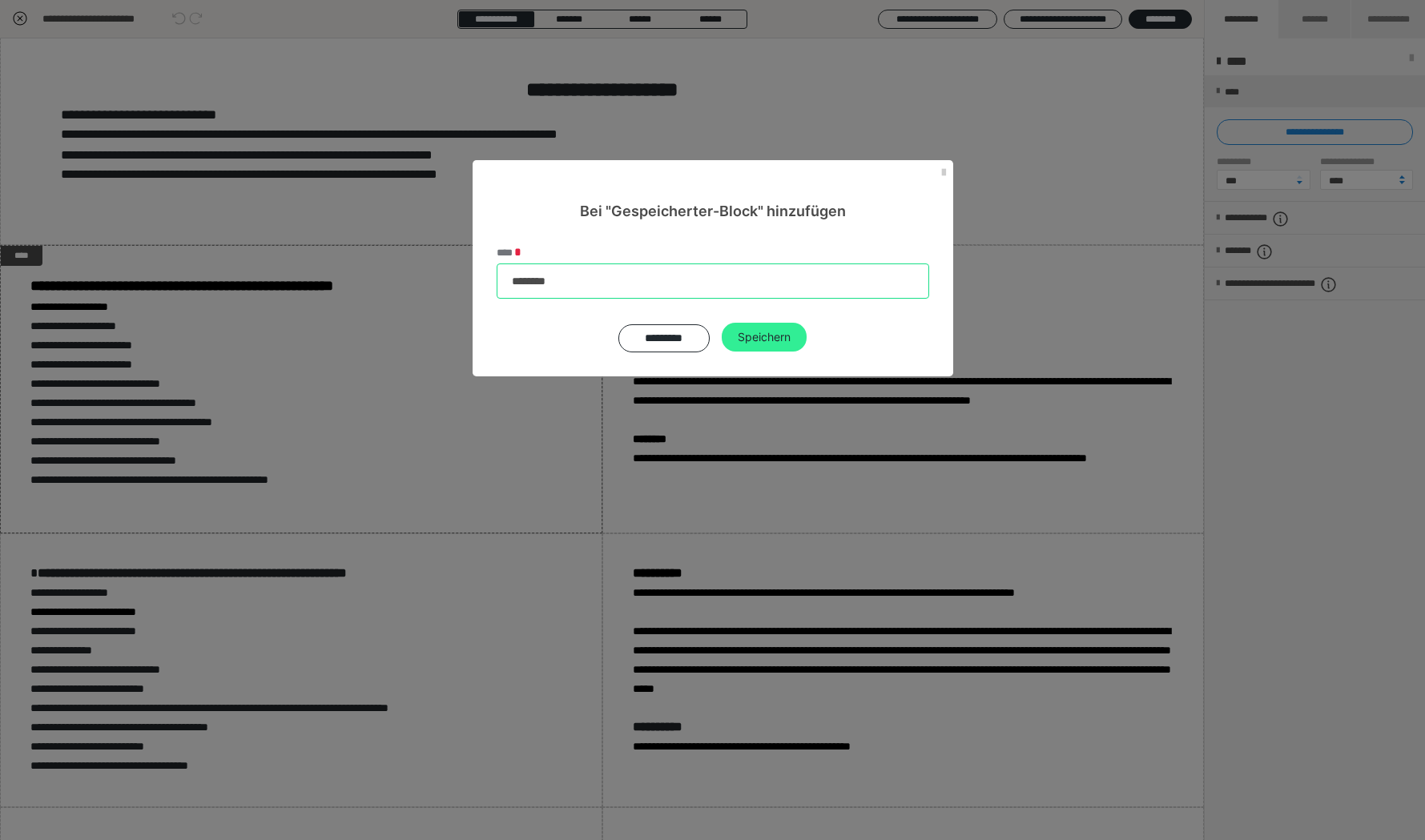 type on "********" 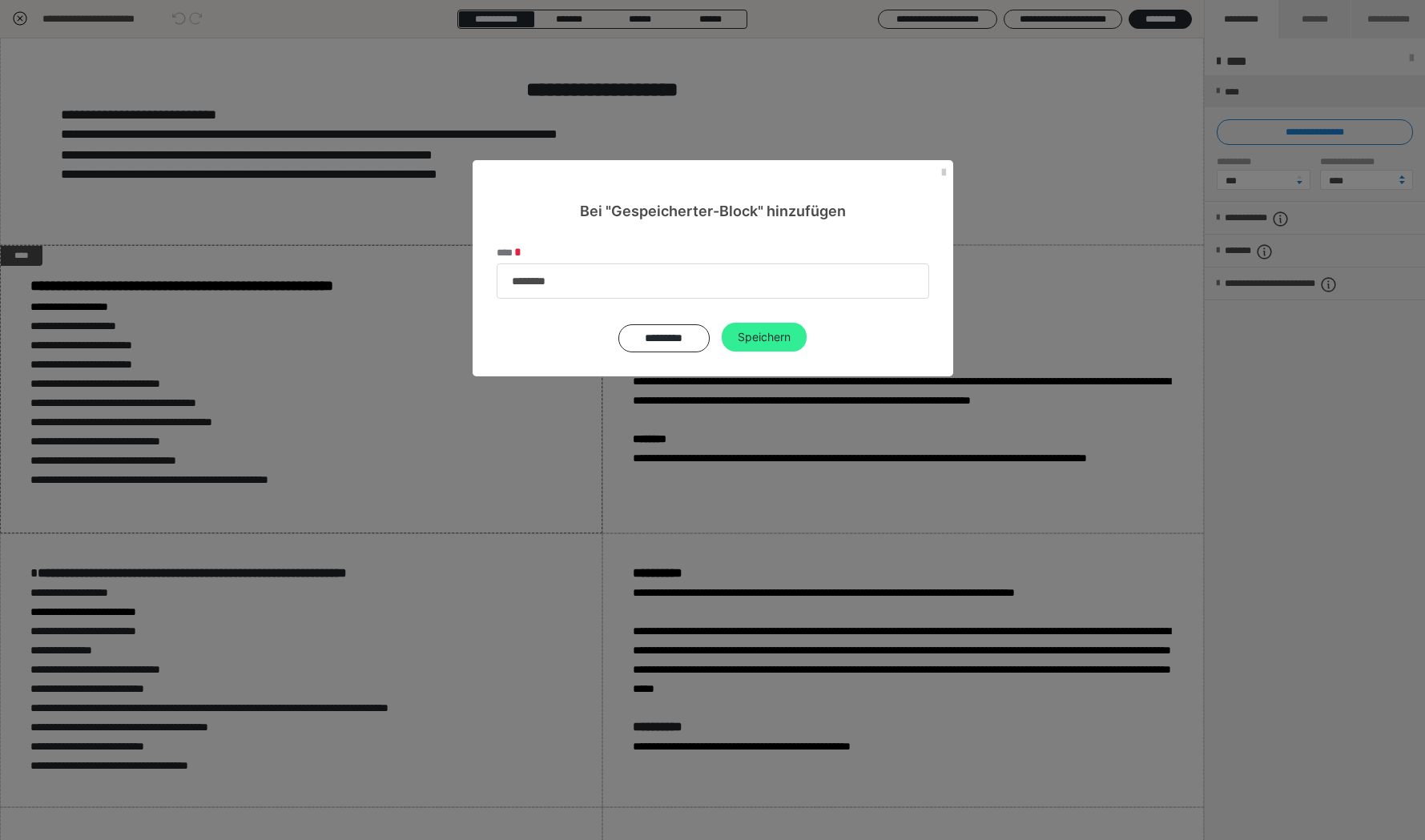click on "Speichern" at bounding box center (764, 337) 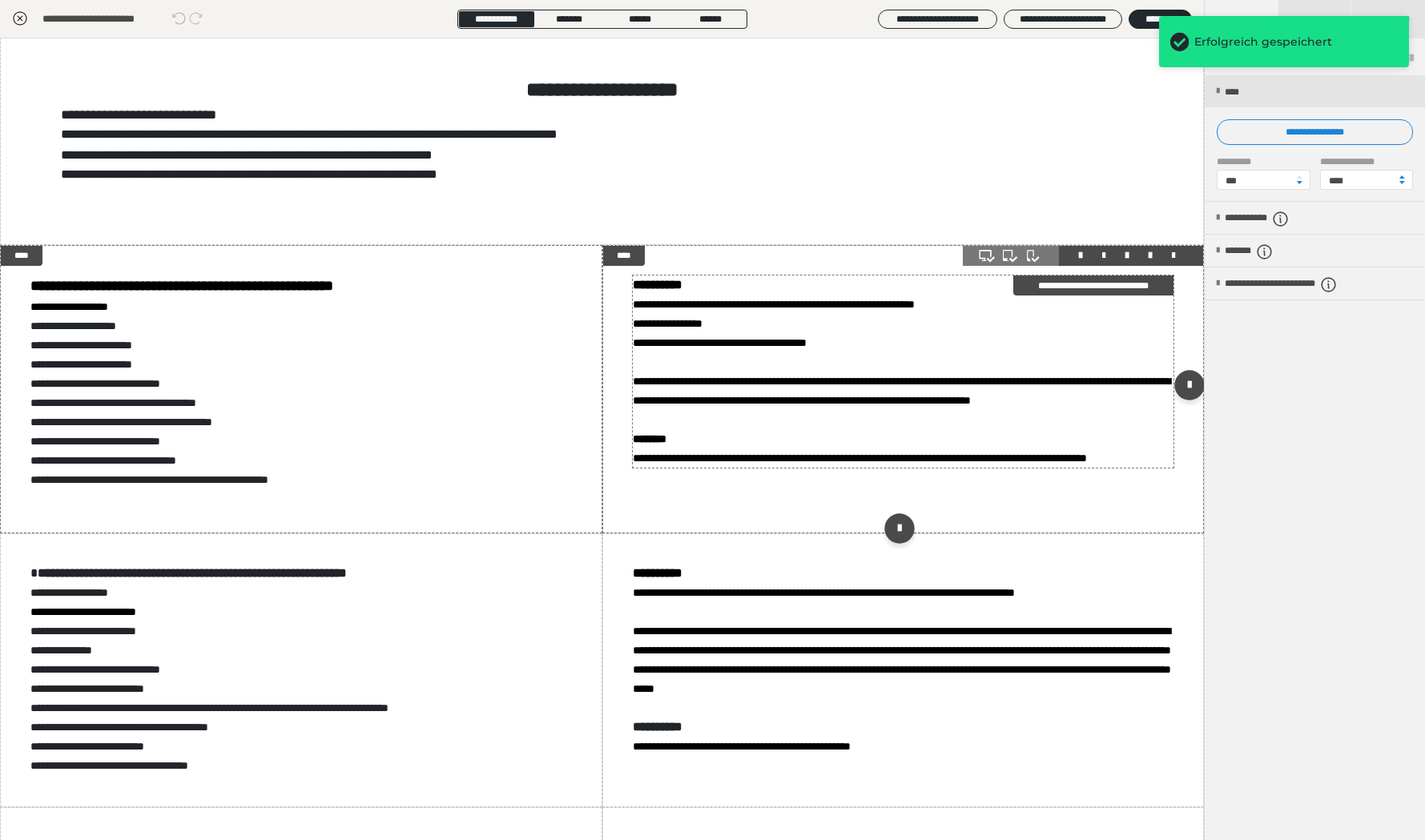 click on "**********" at bounding box center [903, 372] 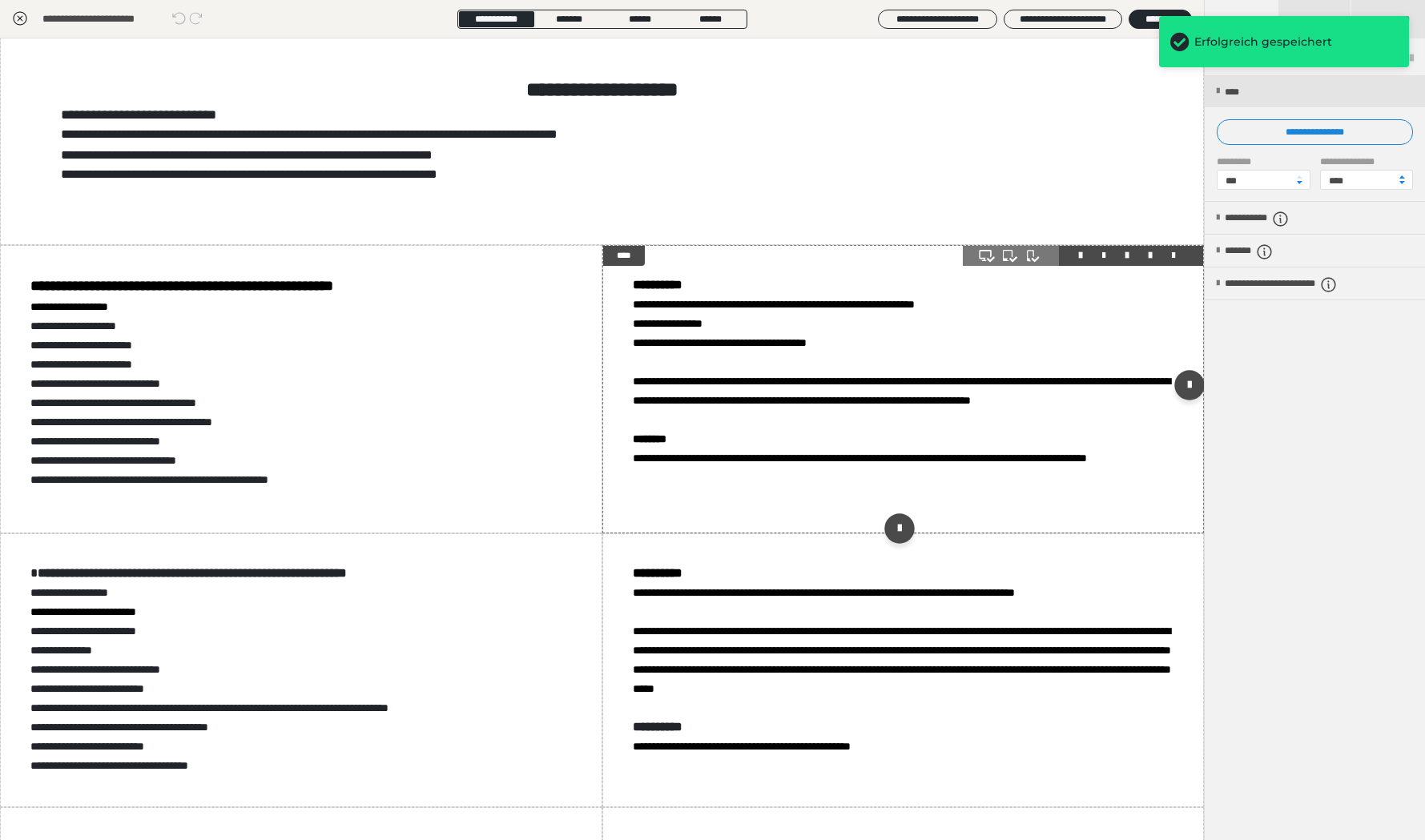 click at bounding box center (1127, 255) 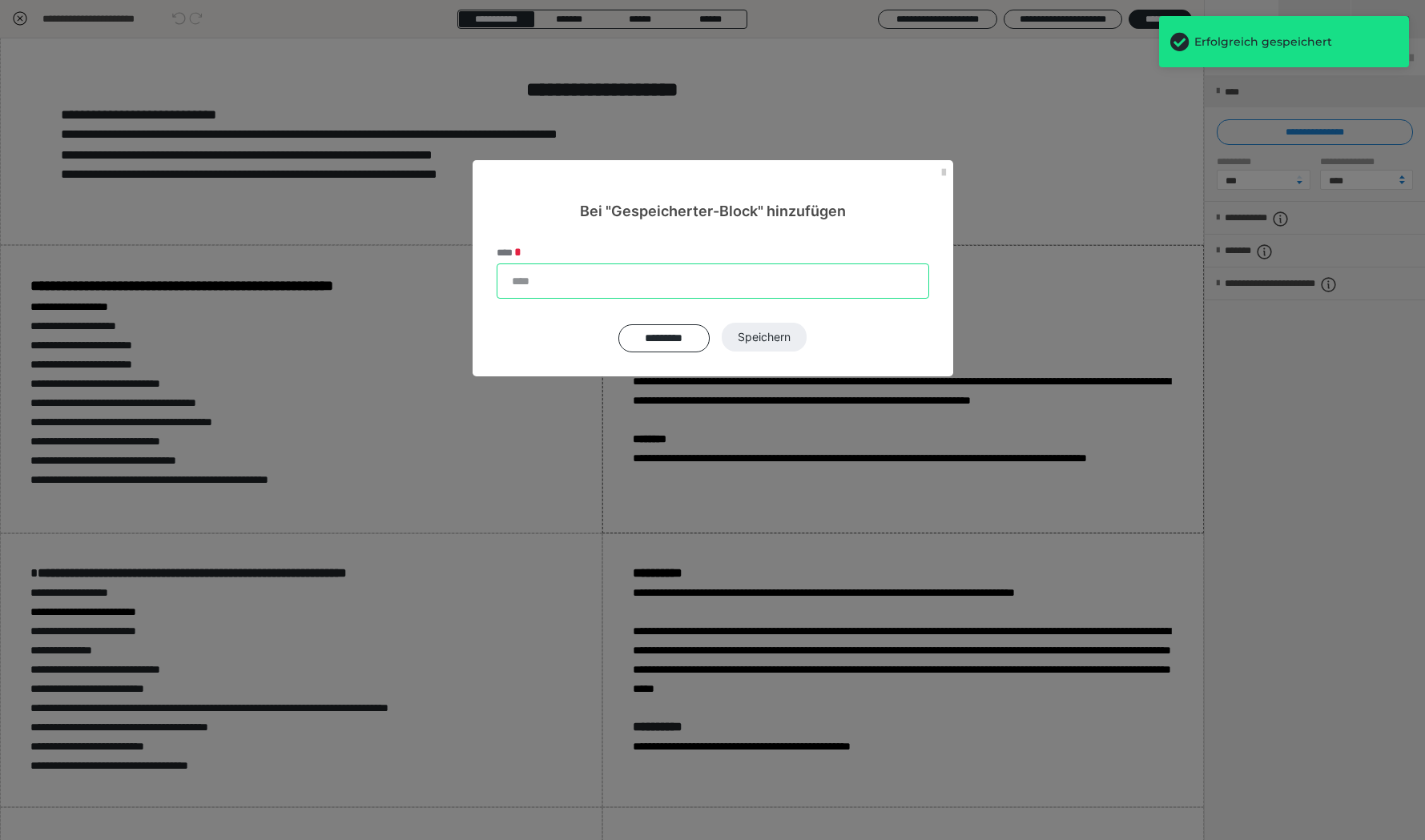 click on "****" at bounding box center (713, 281) 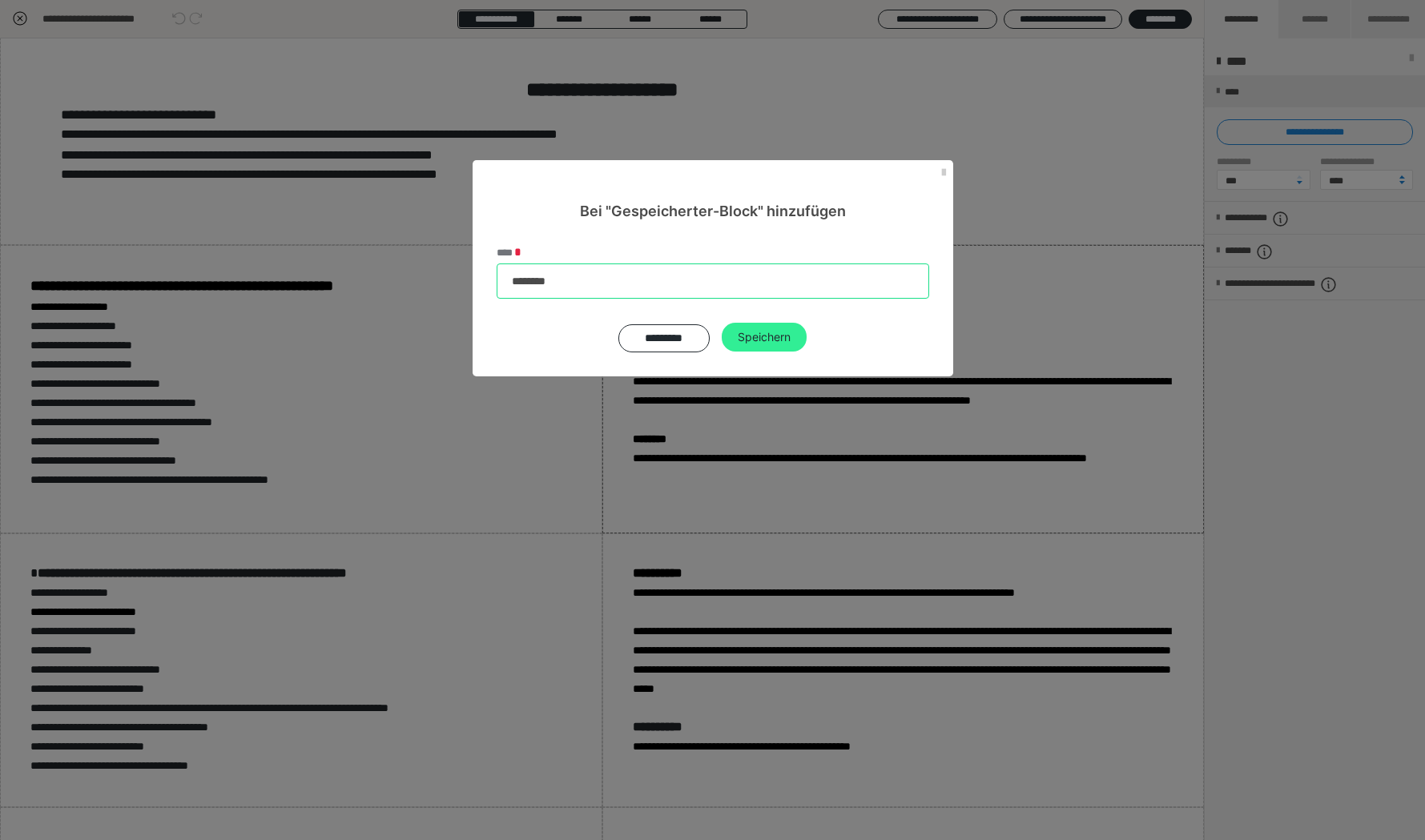type on "********" 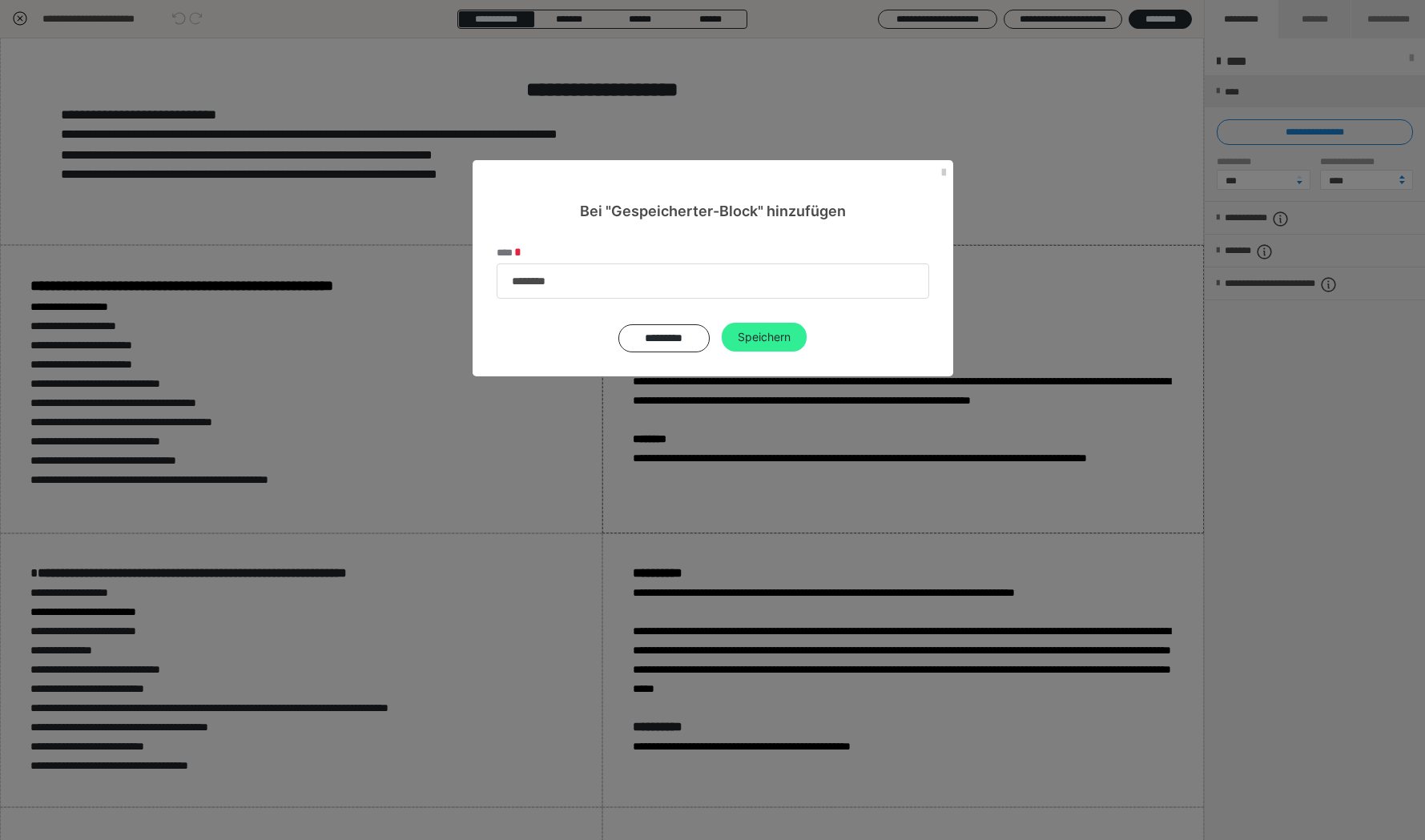 click on "Speichern" at bounding box center (764, 337) 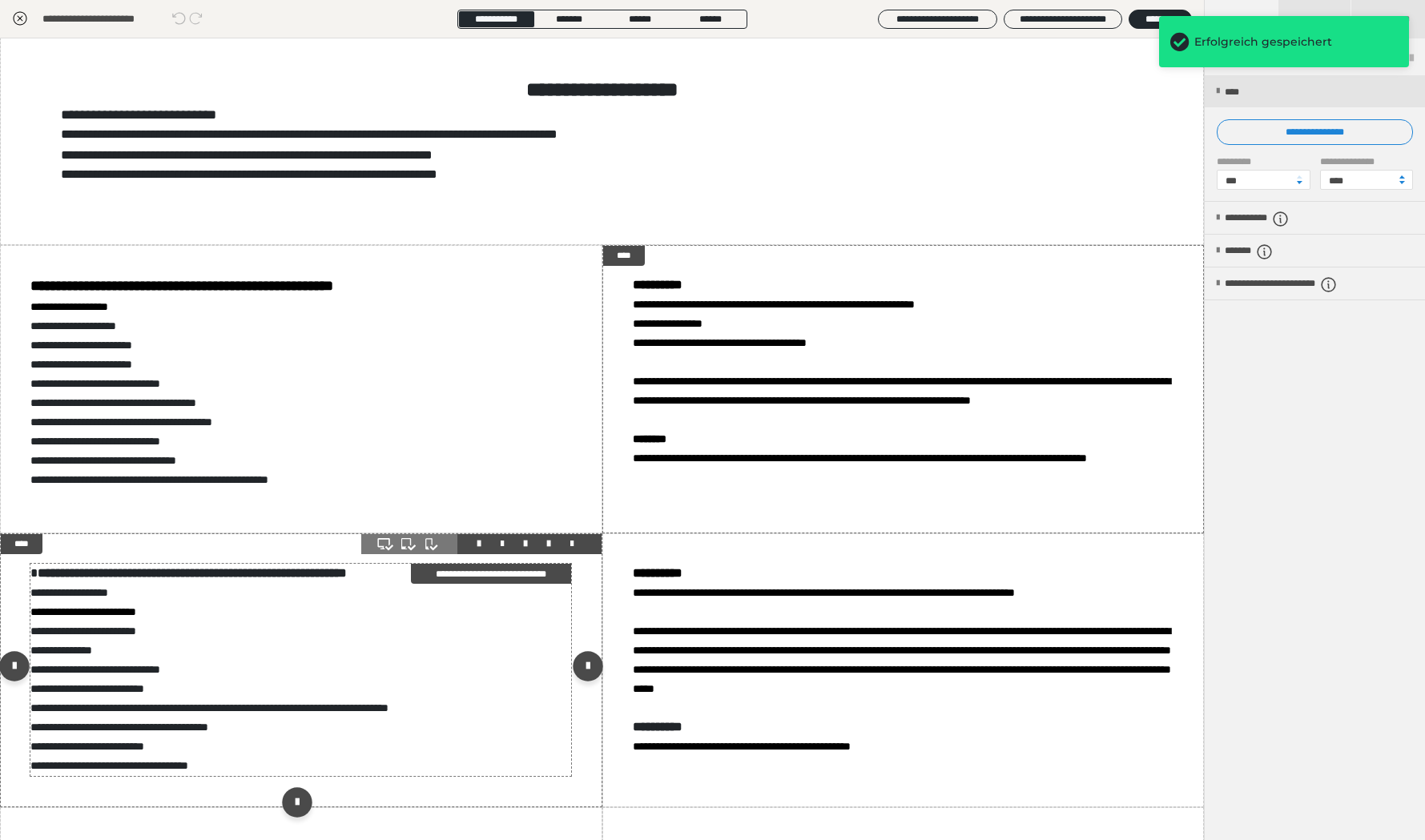click on "**********" at bounding box center (491, 573) 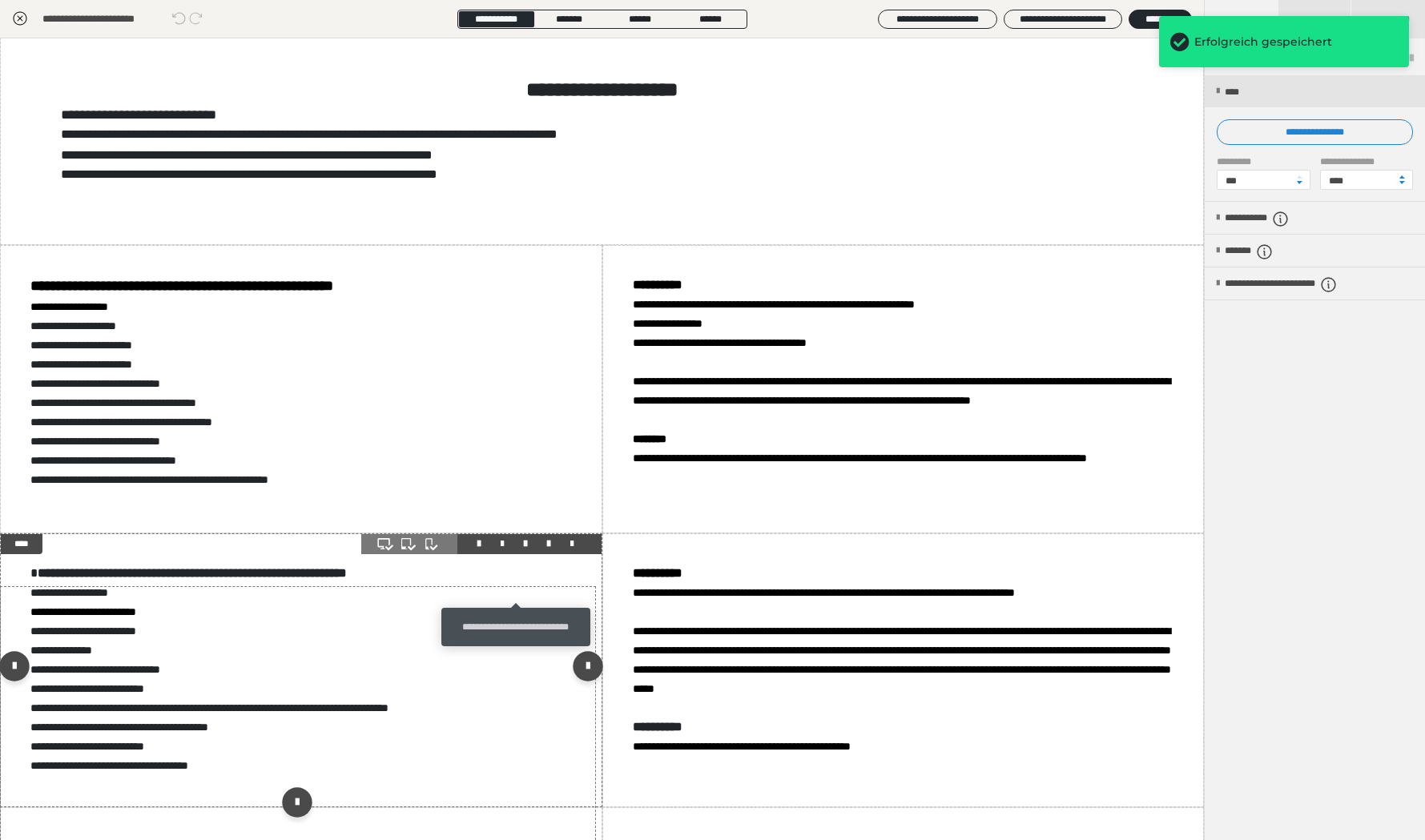 click at bounding box center (525, 544) 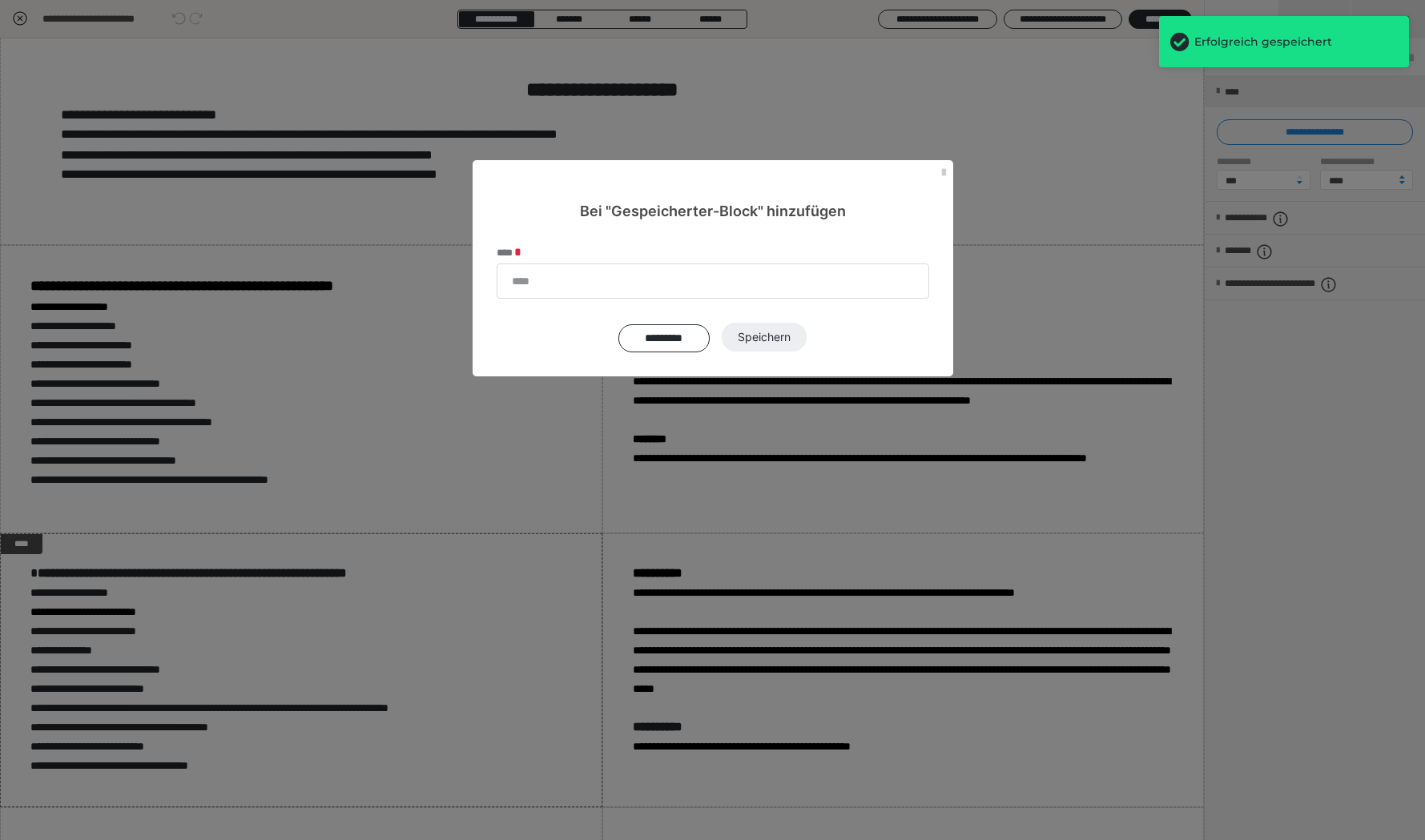 click on "****" at bounding box center [713, 272] 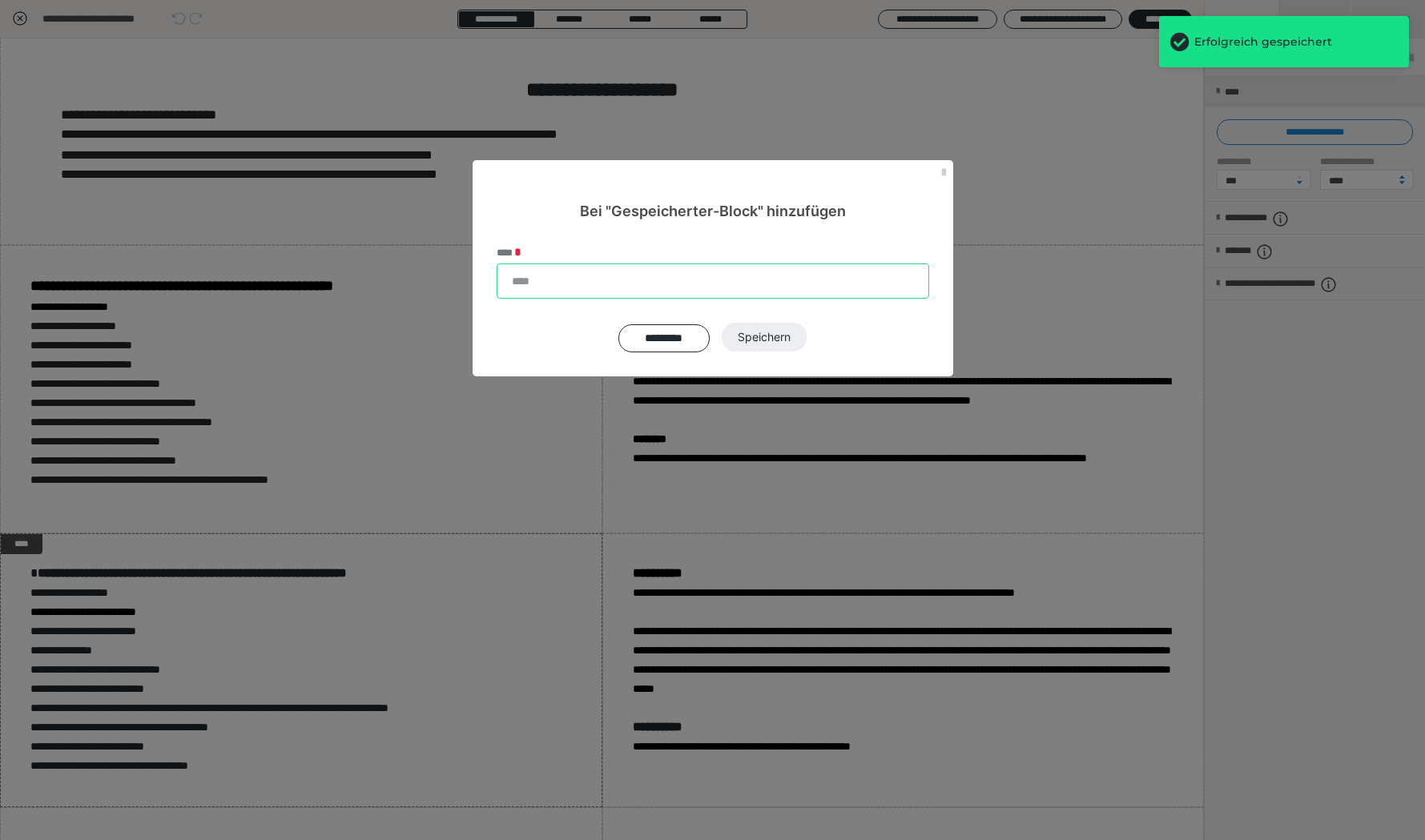 click on "****" at bounding box center (713, 281) 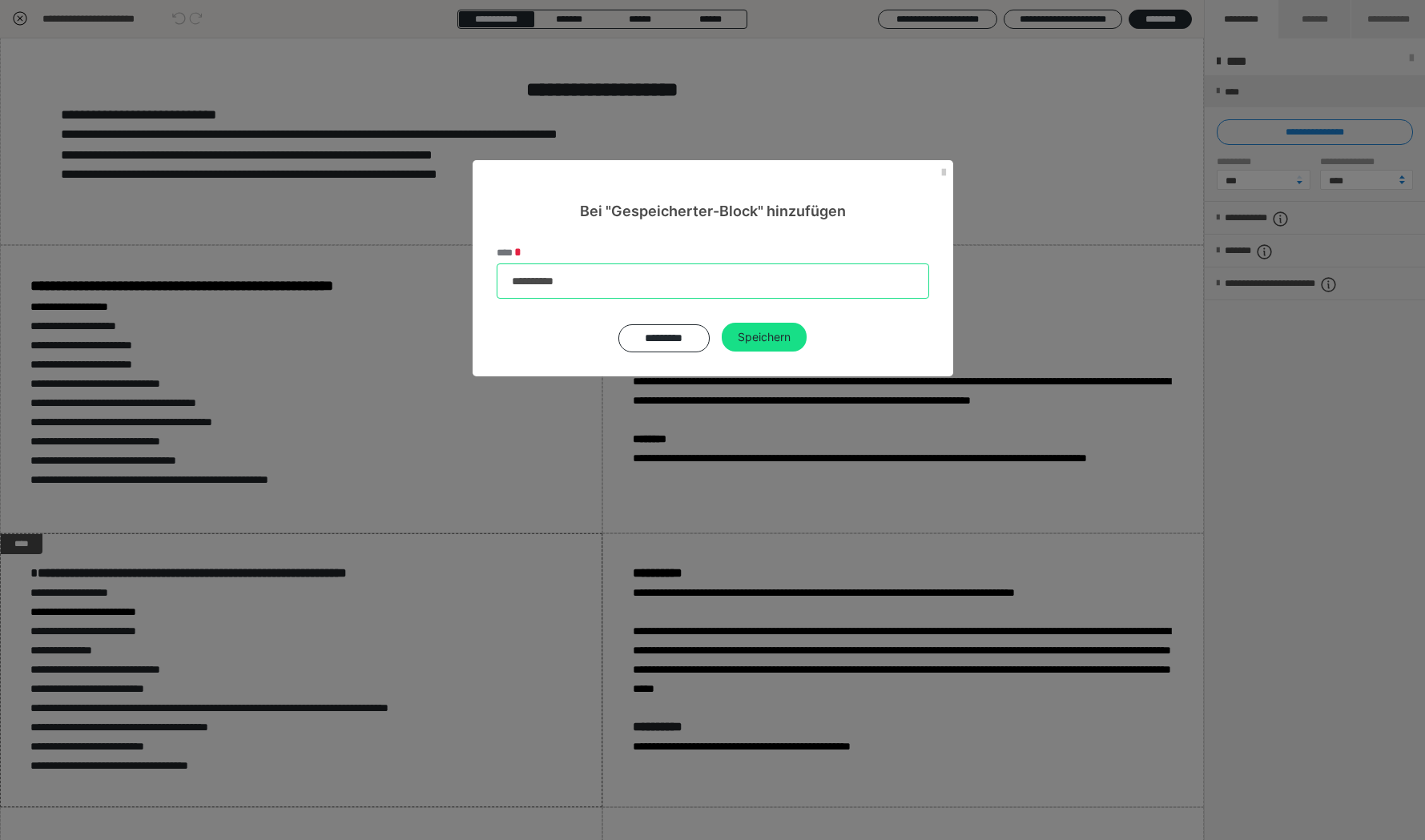 drag, startPoint x: 594, startPoint y: 286, endPoint x: 454, endPoint y: 274, distance: 140.51334 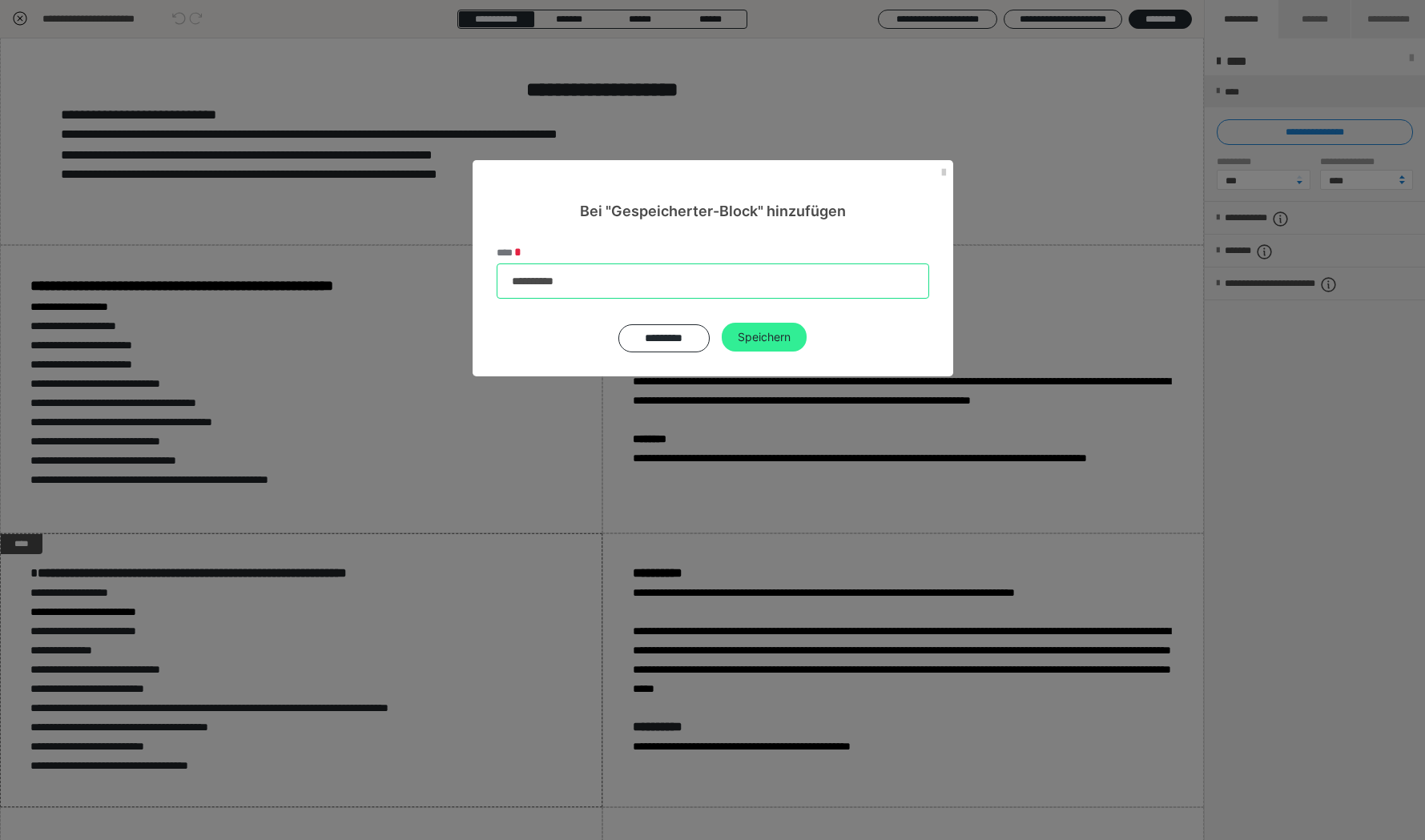 type on "**********" 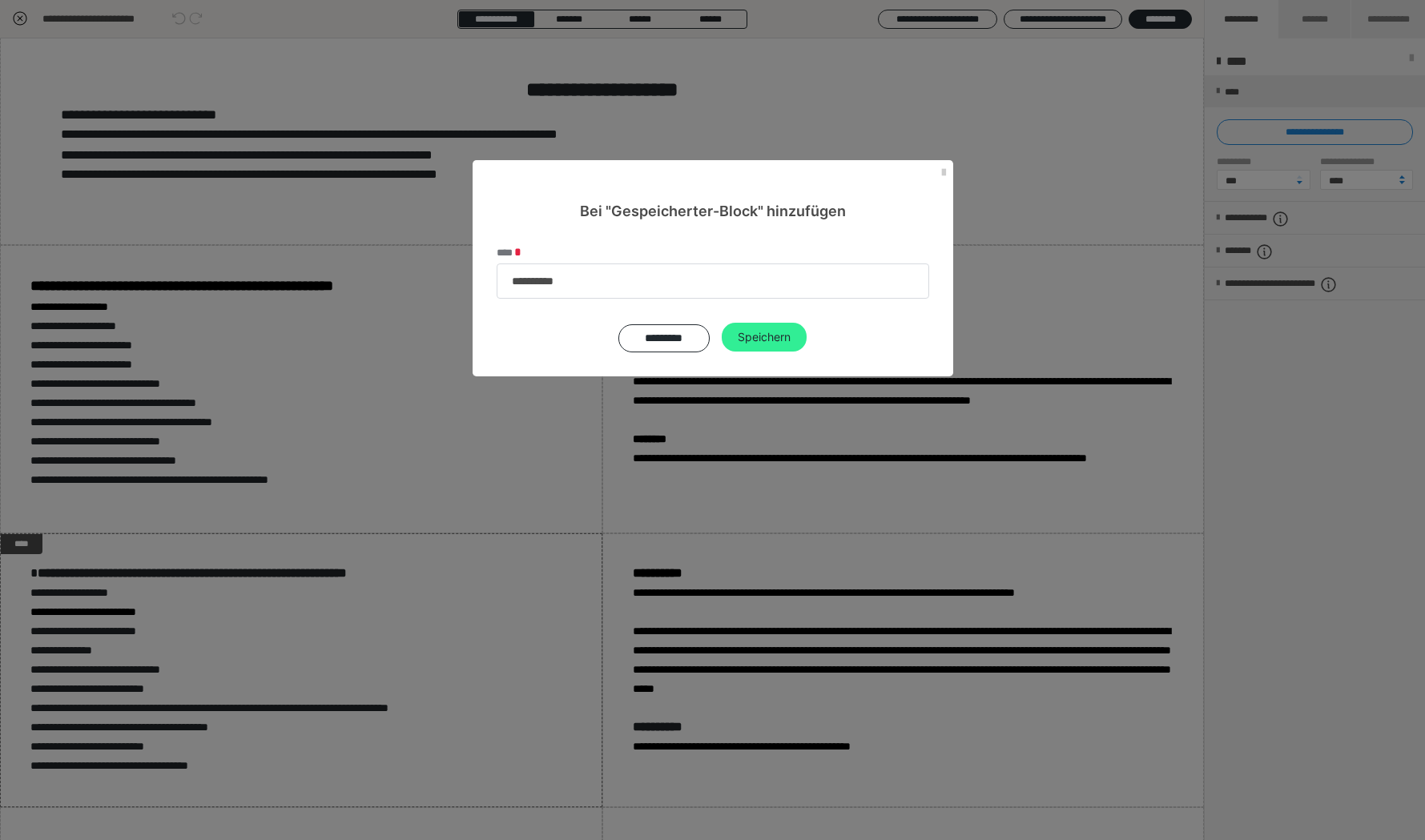 click on "Speichern" at bounding box center (764, 337) 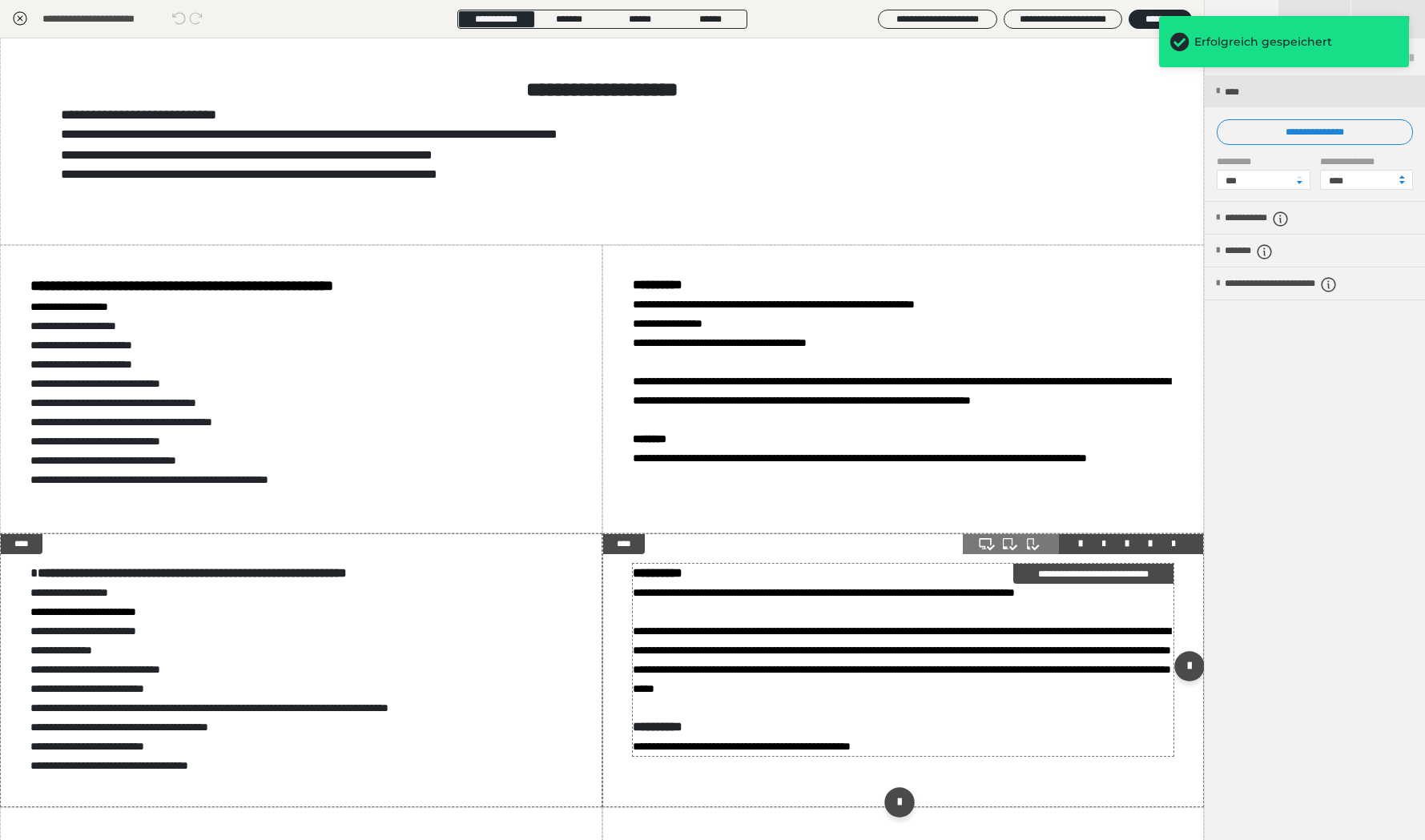 click on "**********" at bounding box center (903, 660) 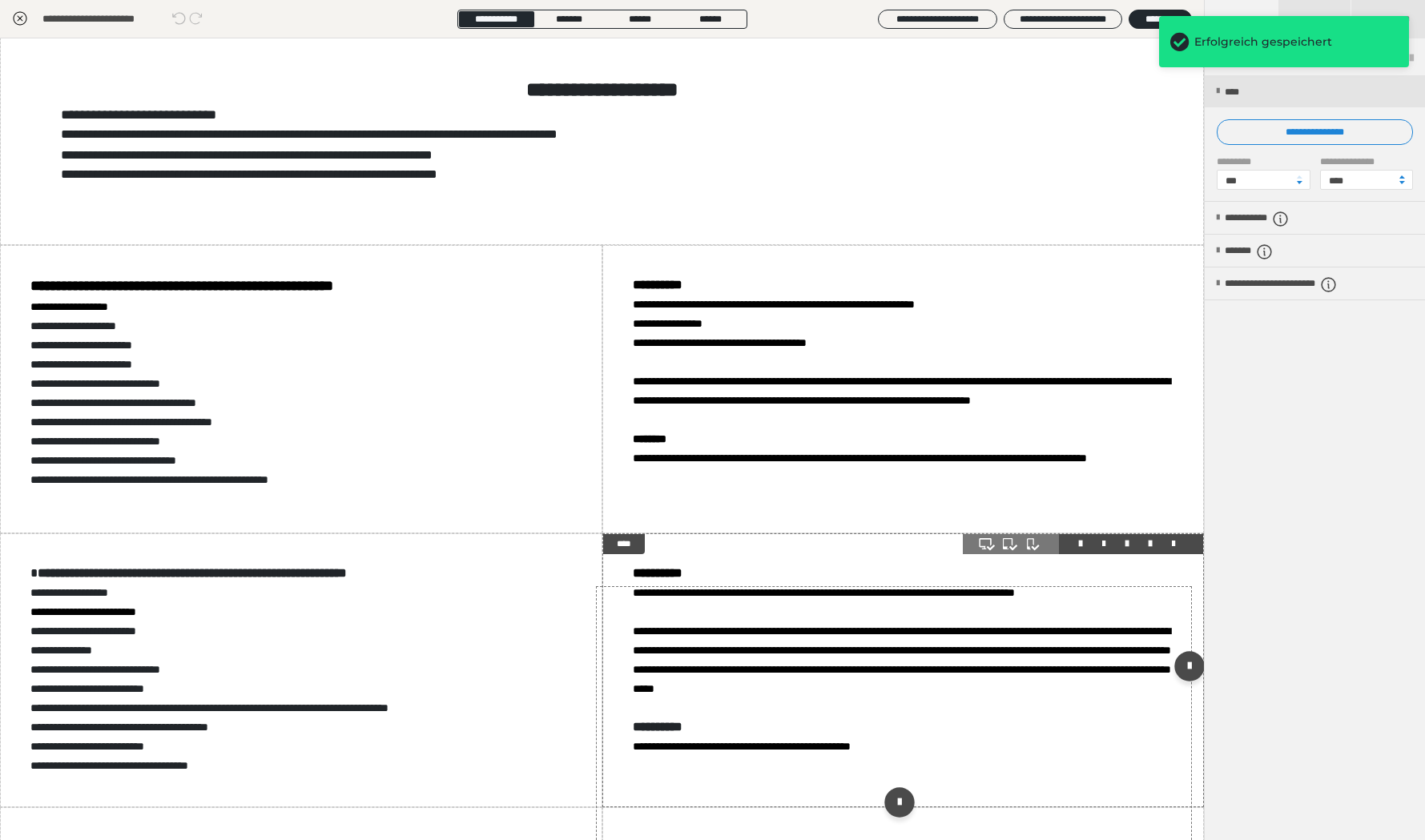 click at bounding box center [1127, 544] 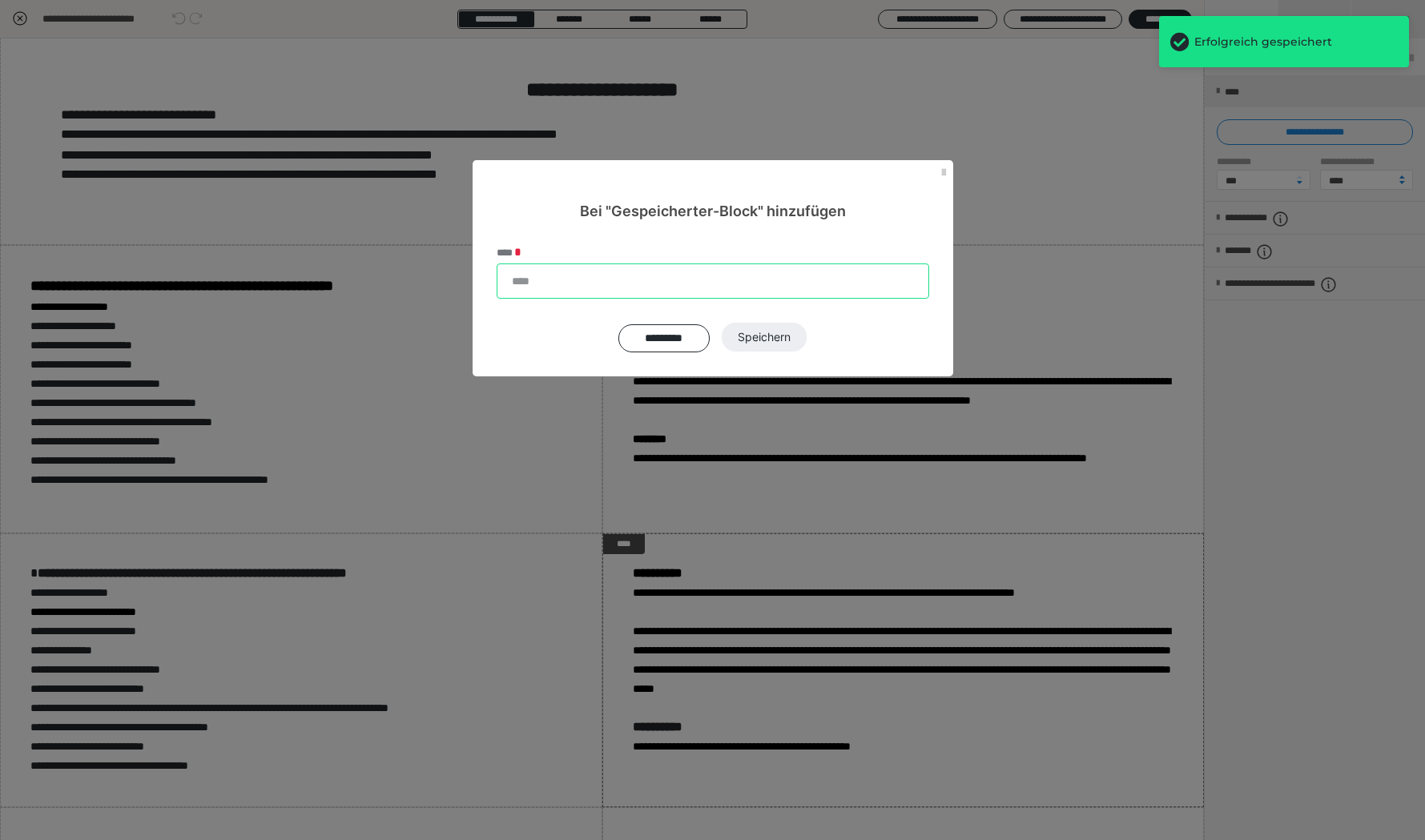click on "****" at bounding box center (713, 281) 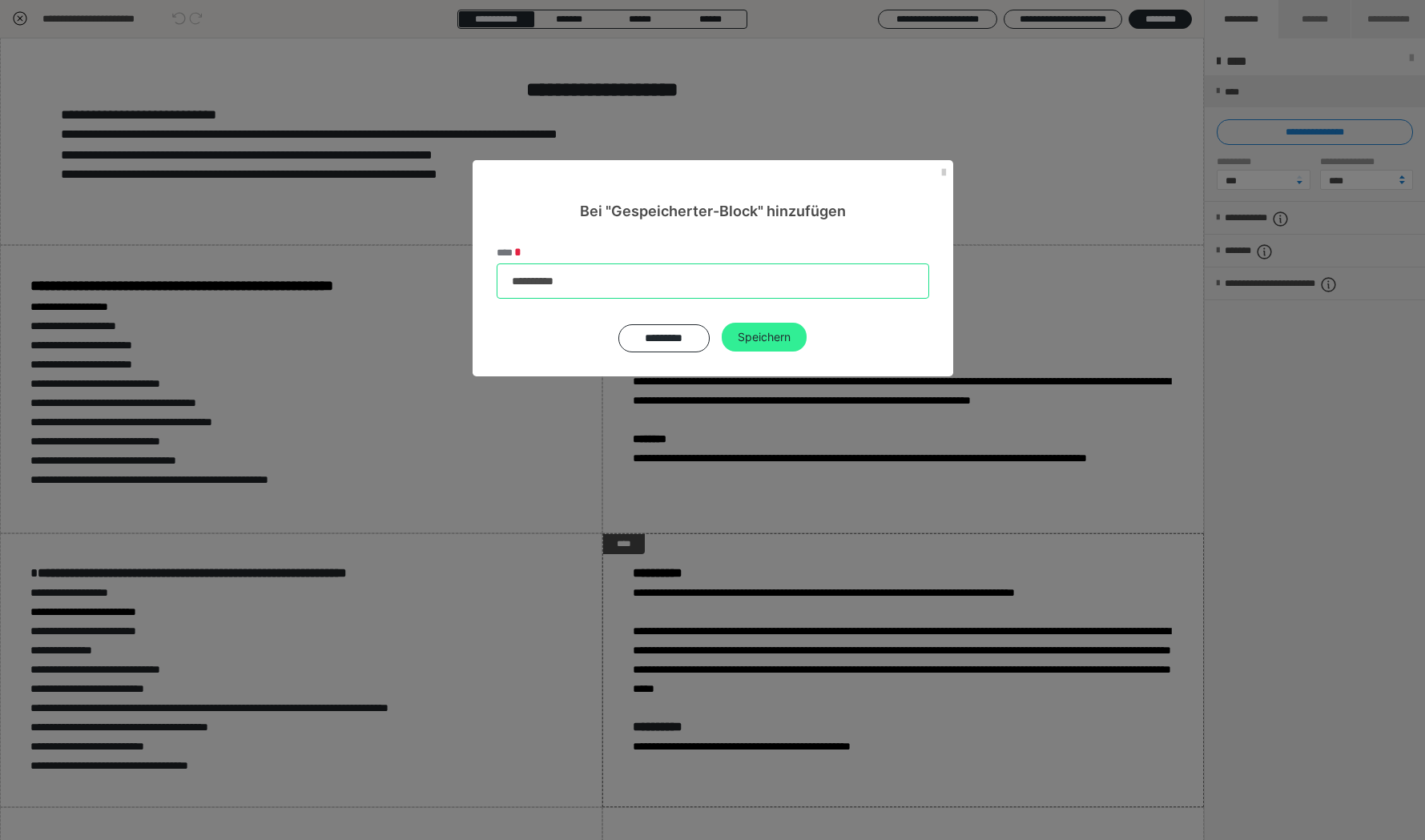 type on "**********" 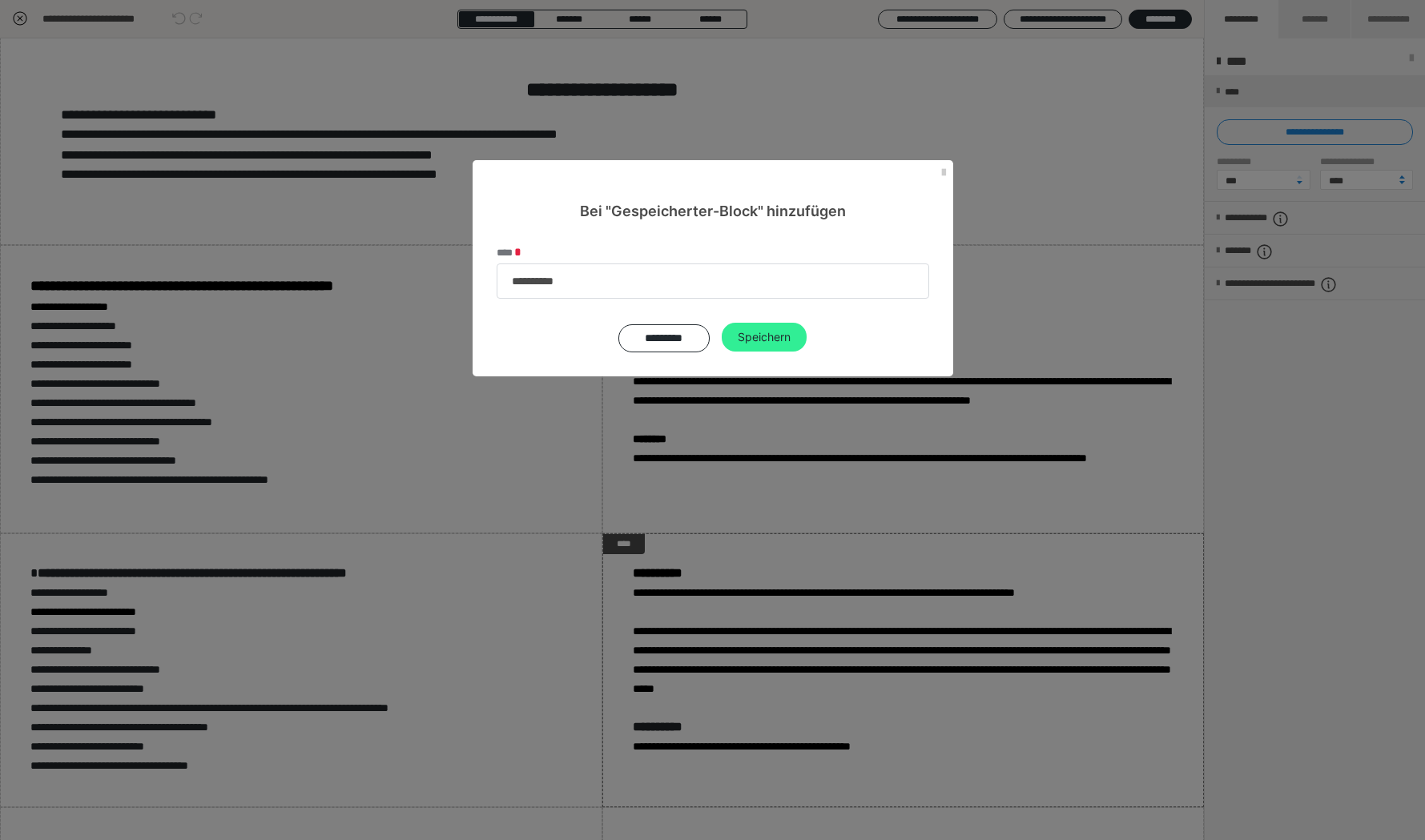 click on "Speichern" at bounding box center [764, 337] 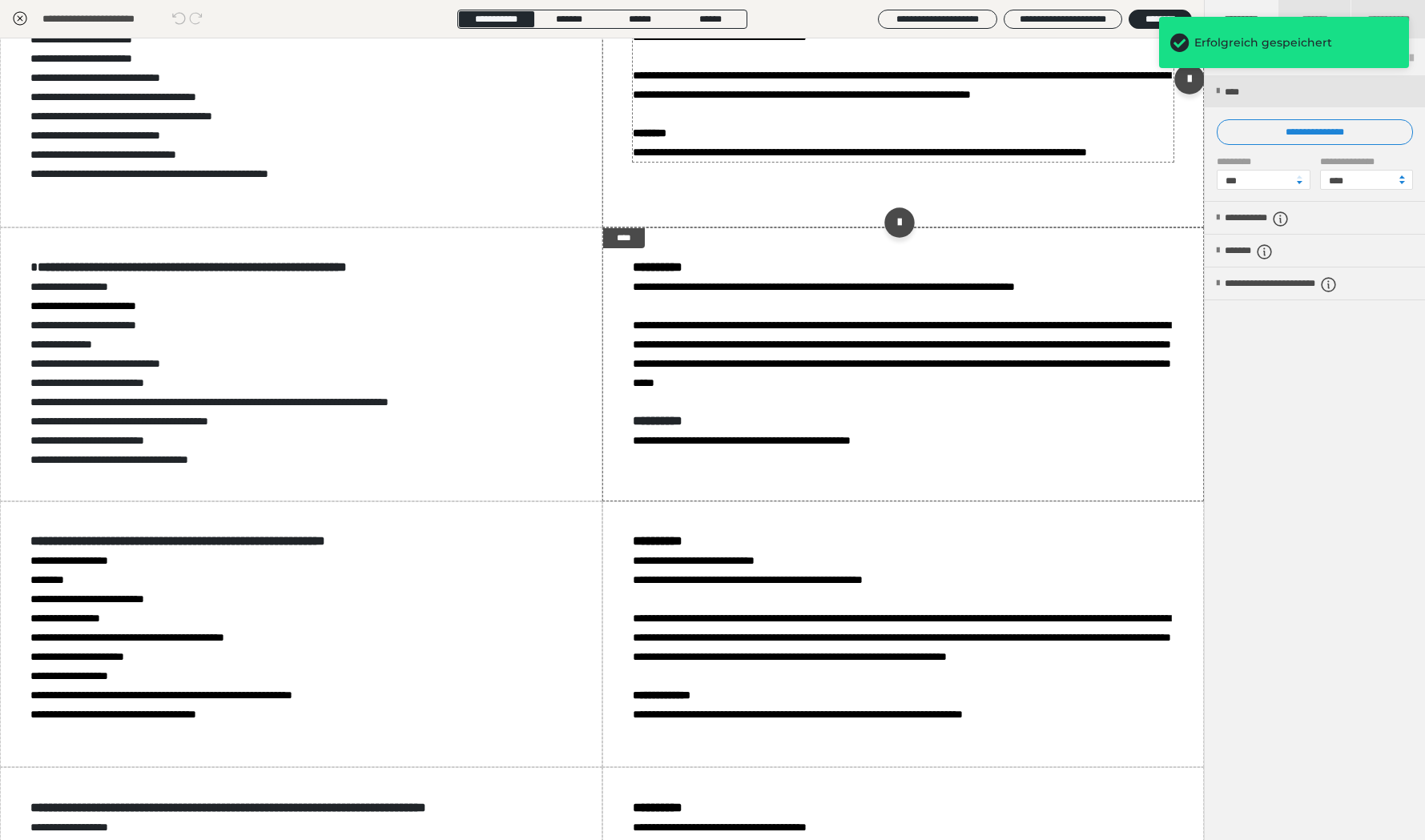 scroll, scrollTop: 3857, scrollLeft: 0, axis: vertical 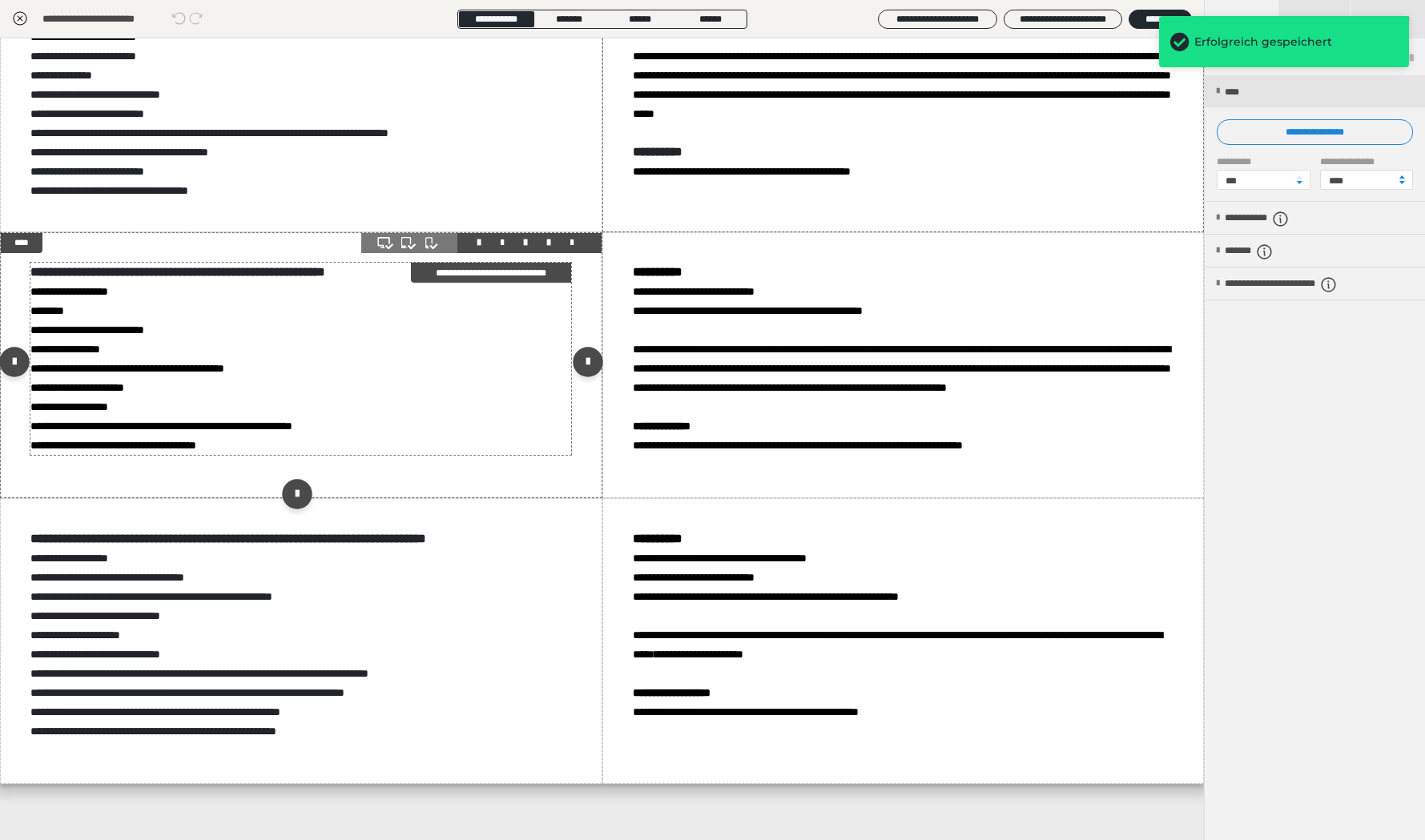 click on "**********" at bounding box center (300, 359) 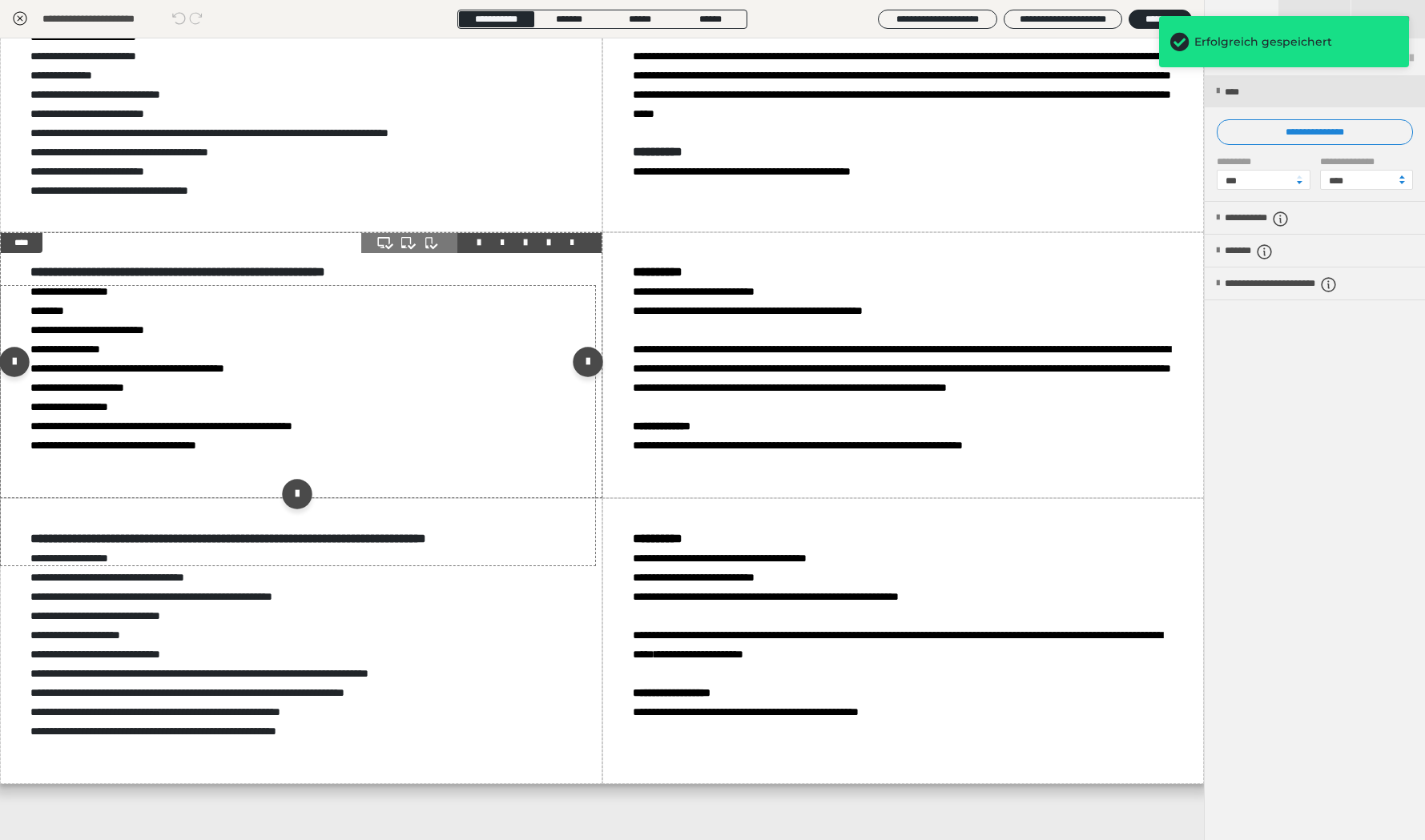 click at bounding box center (525, 243) 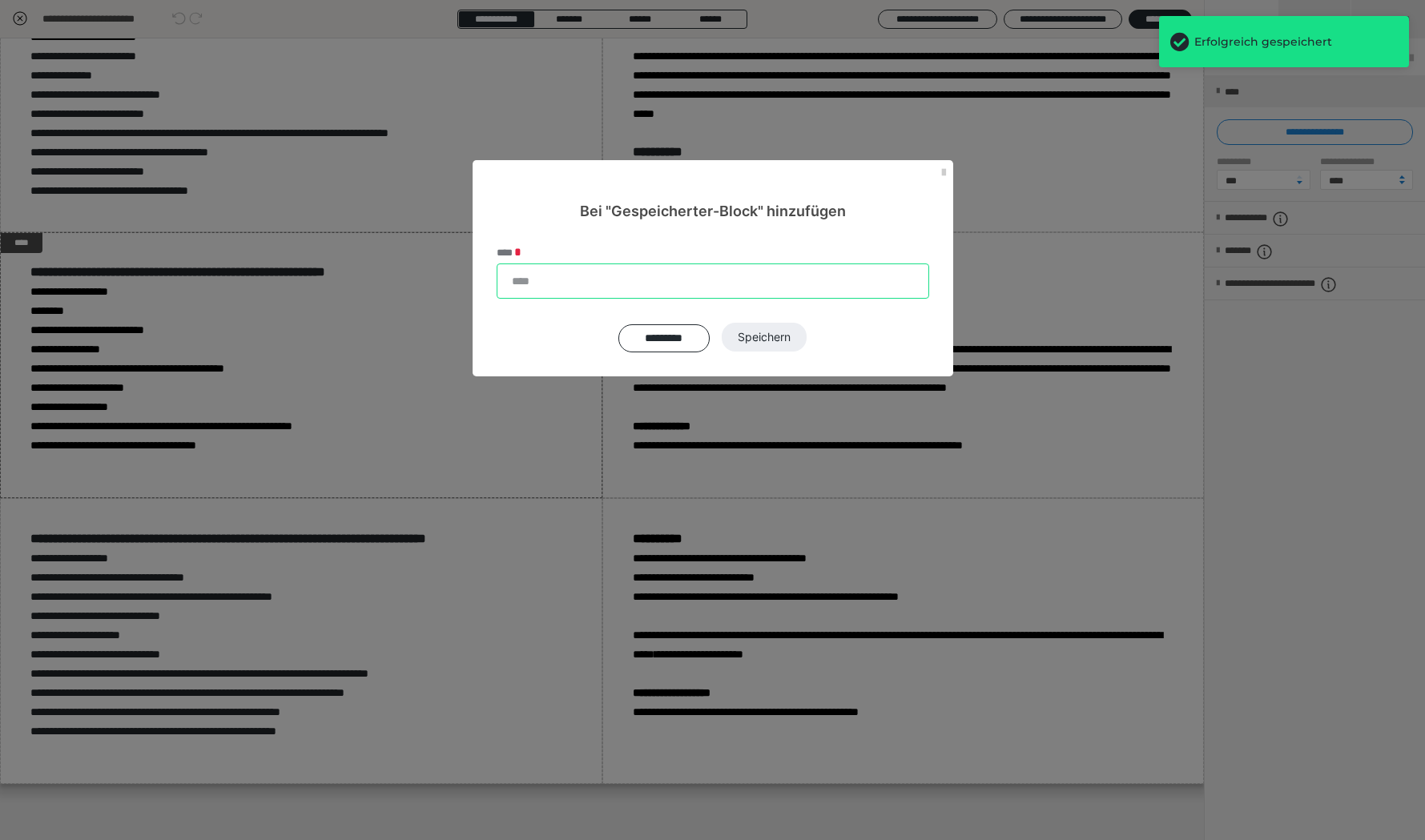 drag, startPoint x: 610, startPoint y: 277, endPoint x: 592, endPoint y: 279, distance: 18.11077 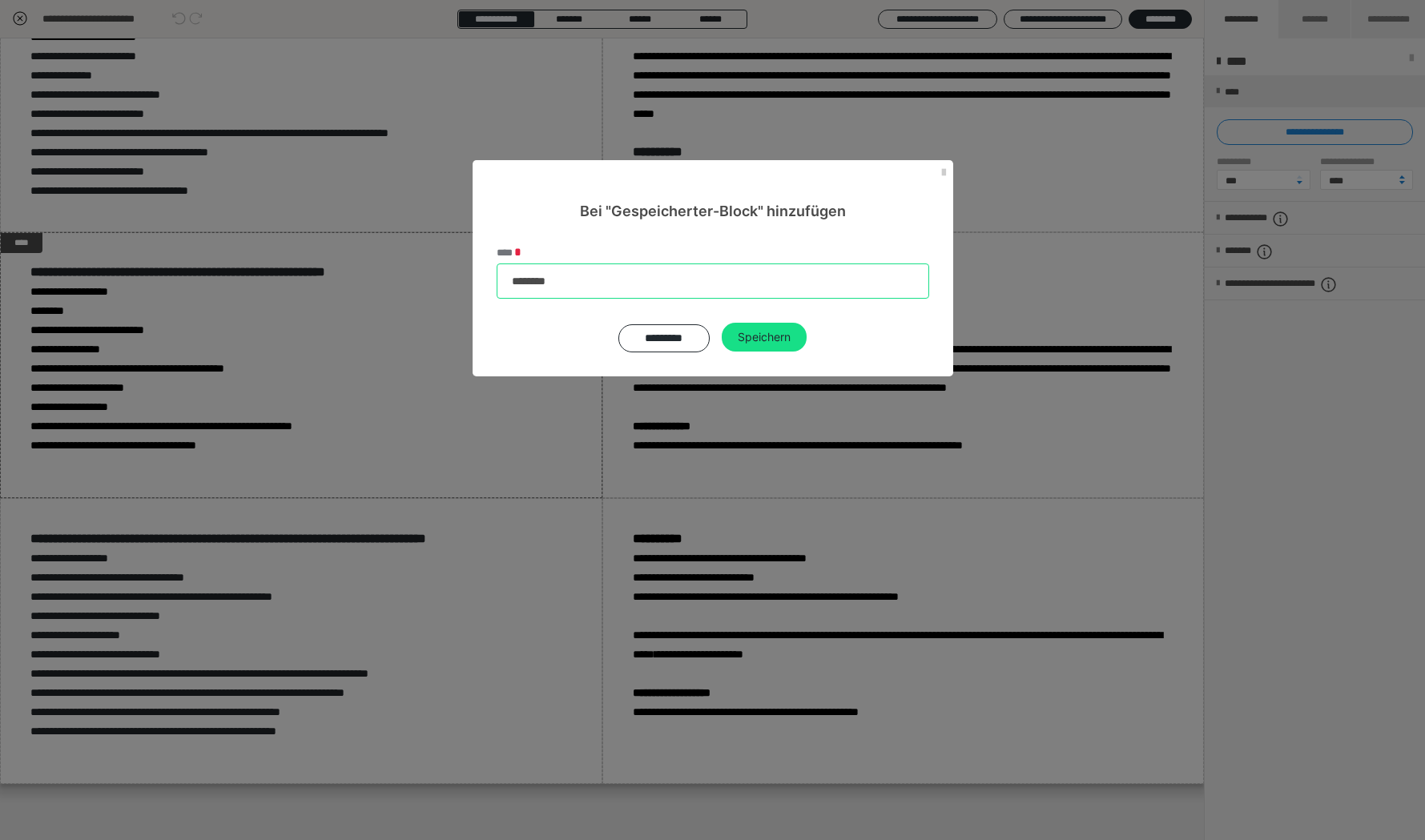 drag, startPoint x: 568, startPoint y: 288, endPoint x: 456, endPoint y: 283, distance: 112.1116 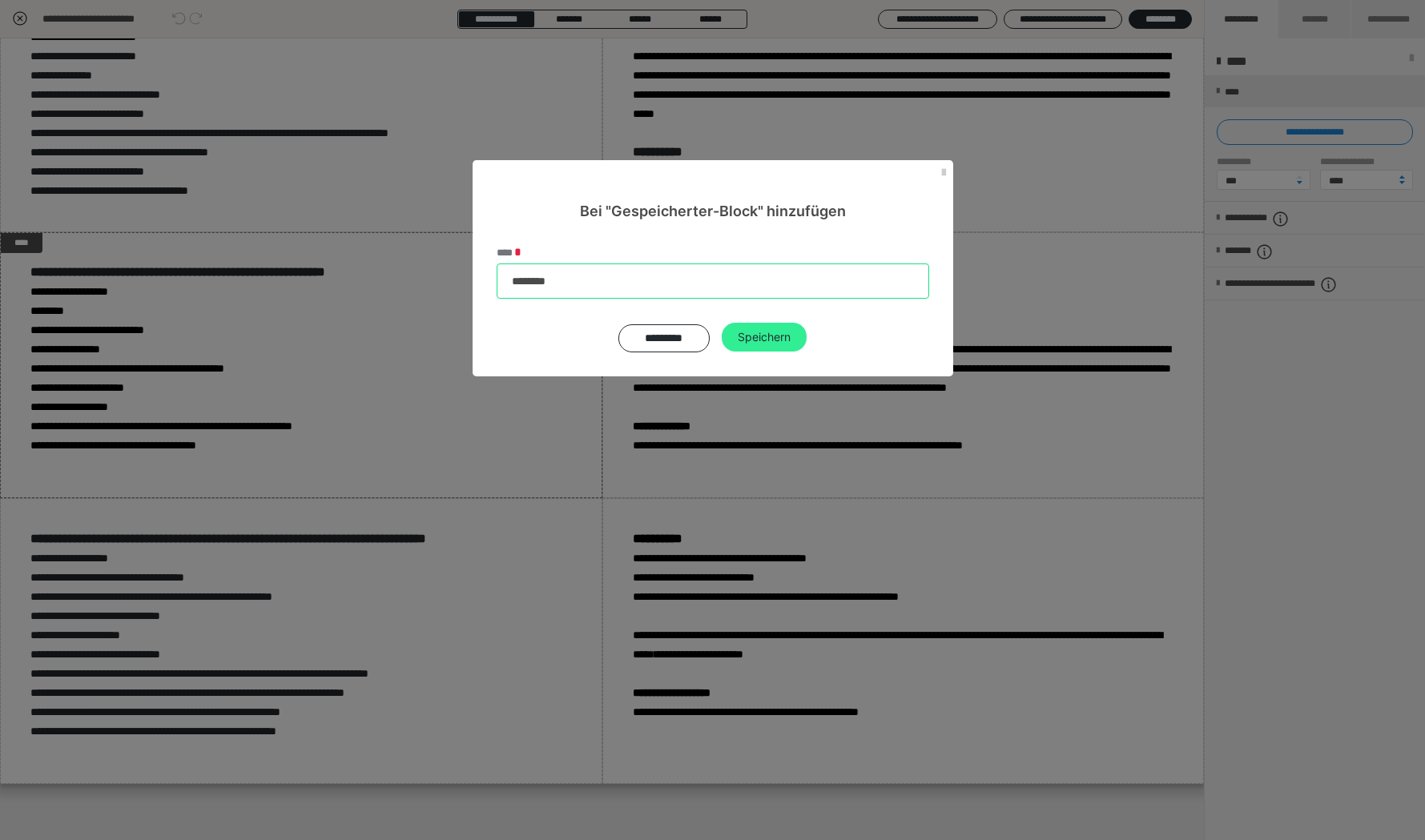 type on "********" 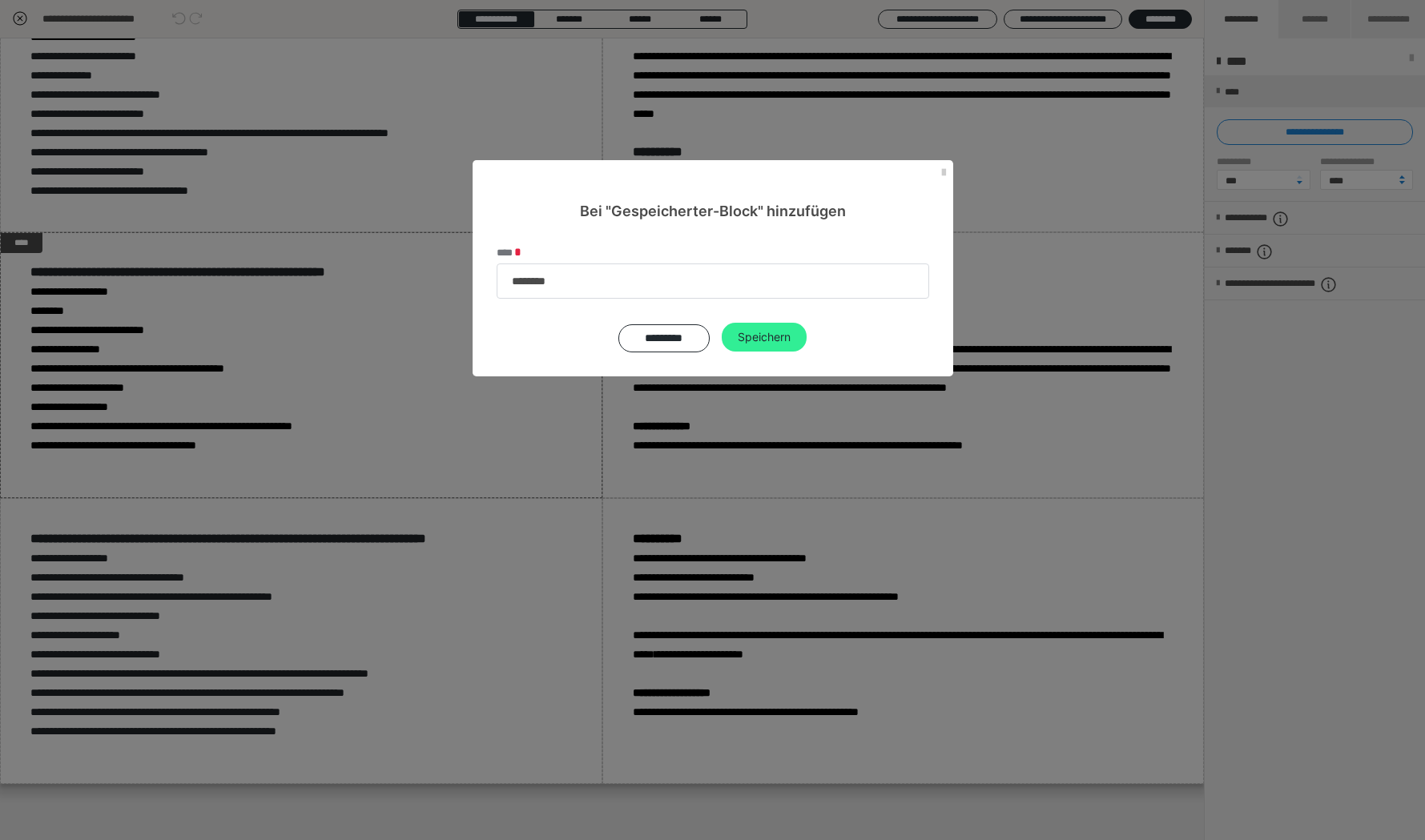 click on "Speichern" at bounding box center [764, 337] 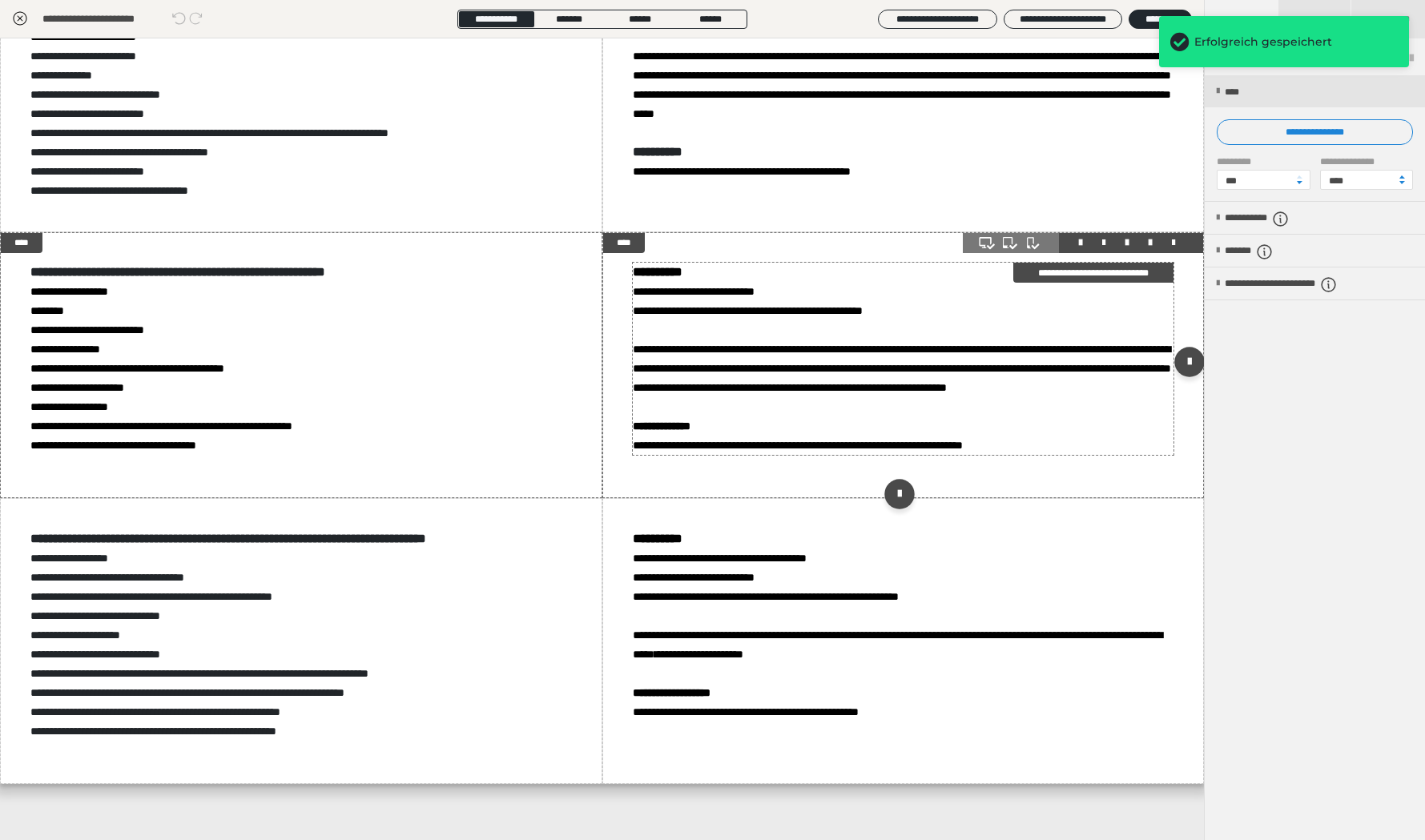 click on "**********" at bounding box center (902, 349) 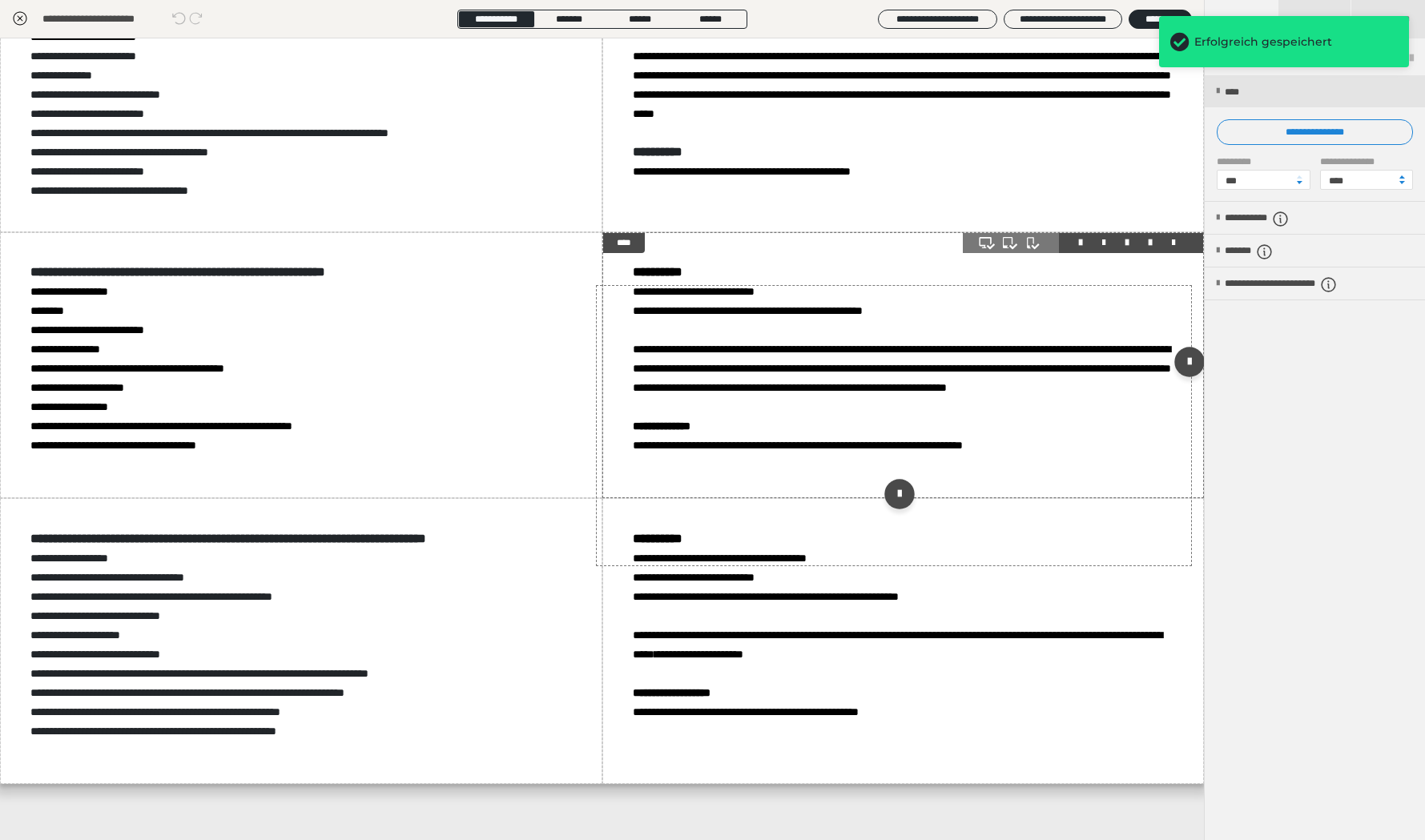 click at bounding box center (1127, 243) 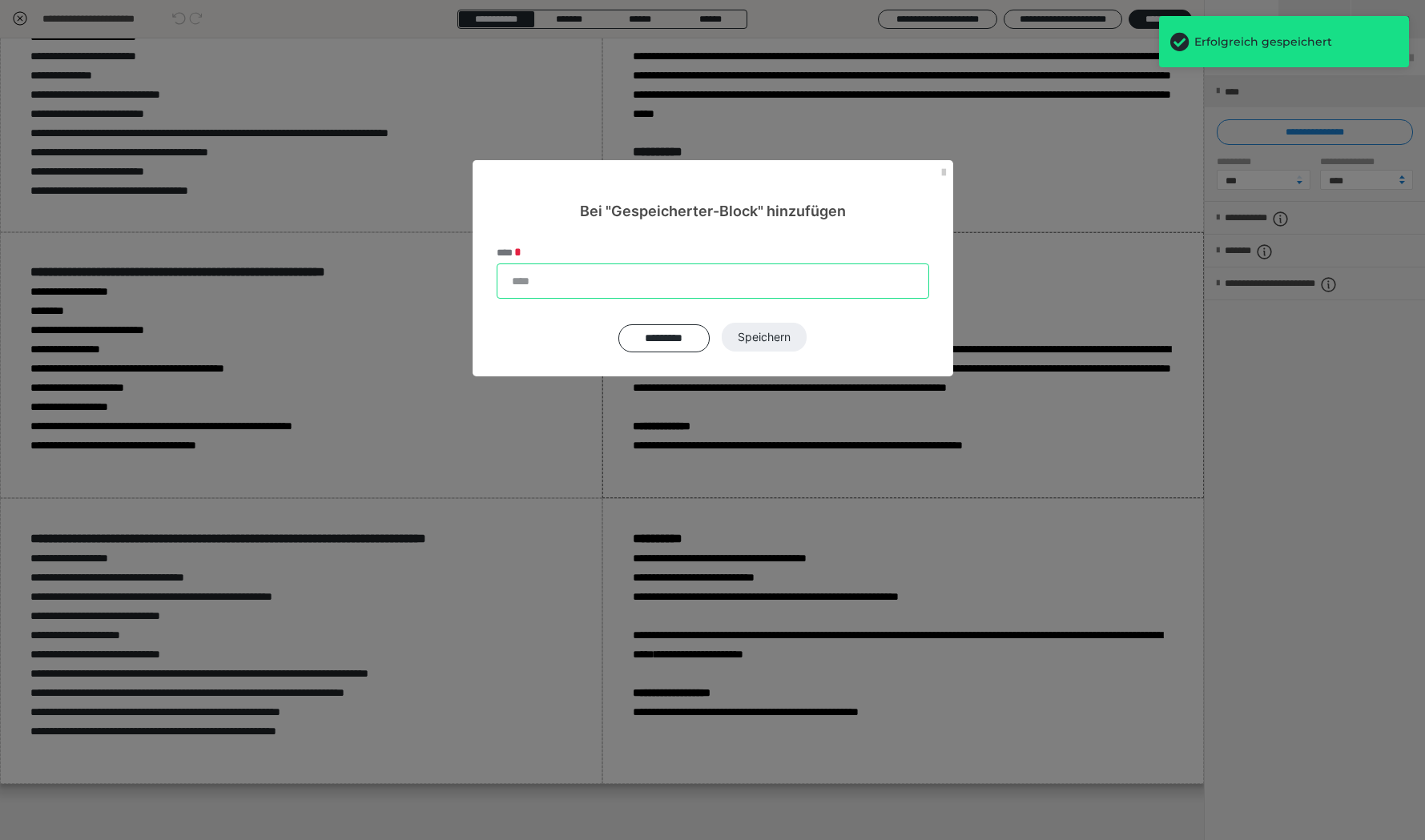 click on "****" at bounding box center [713, 281] 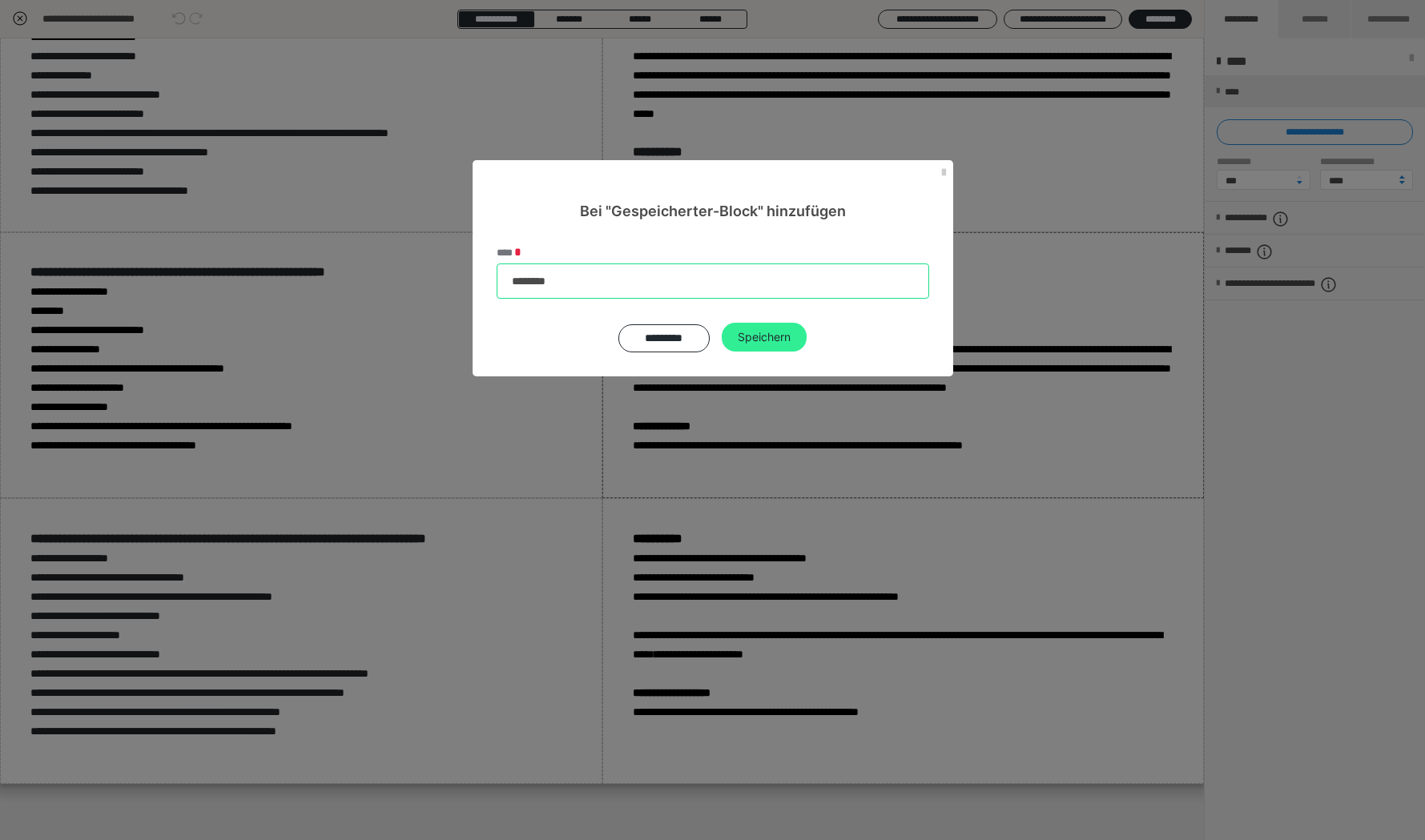 type on "********" 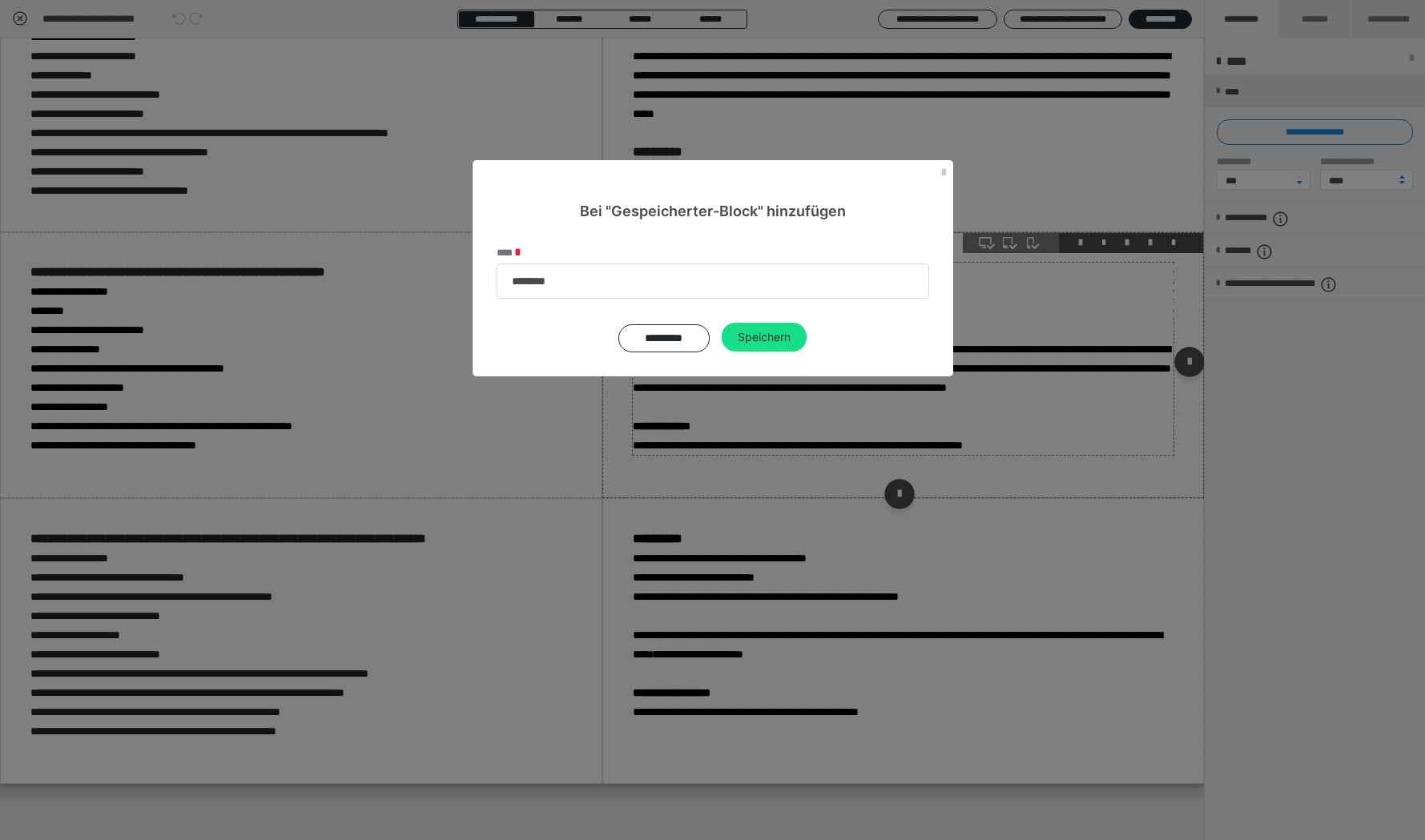 click on "Speichern" at bounding box center [764, 337] 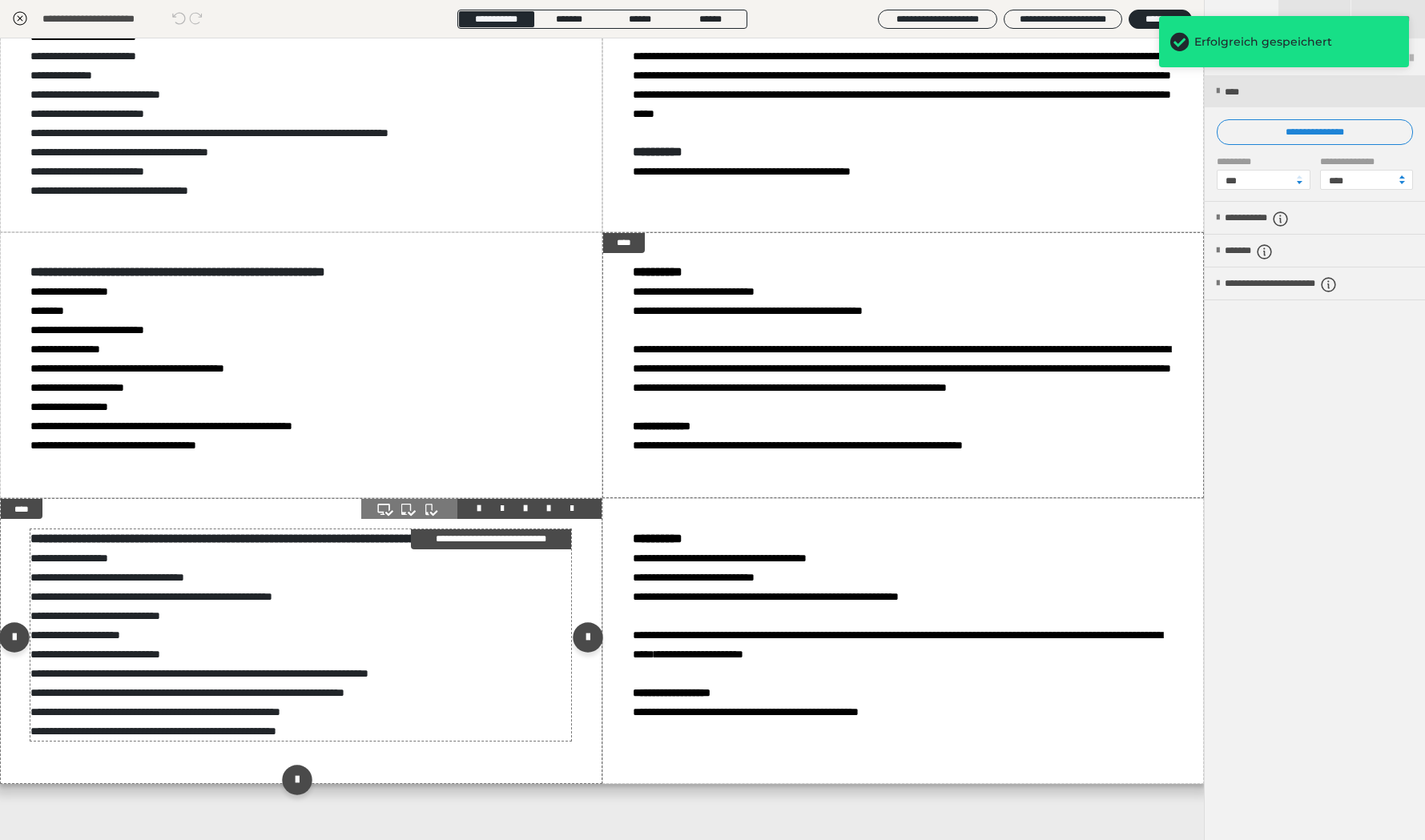 click on "**********" at bounding box center [300, 635] 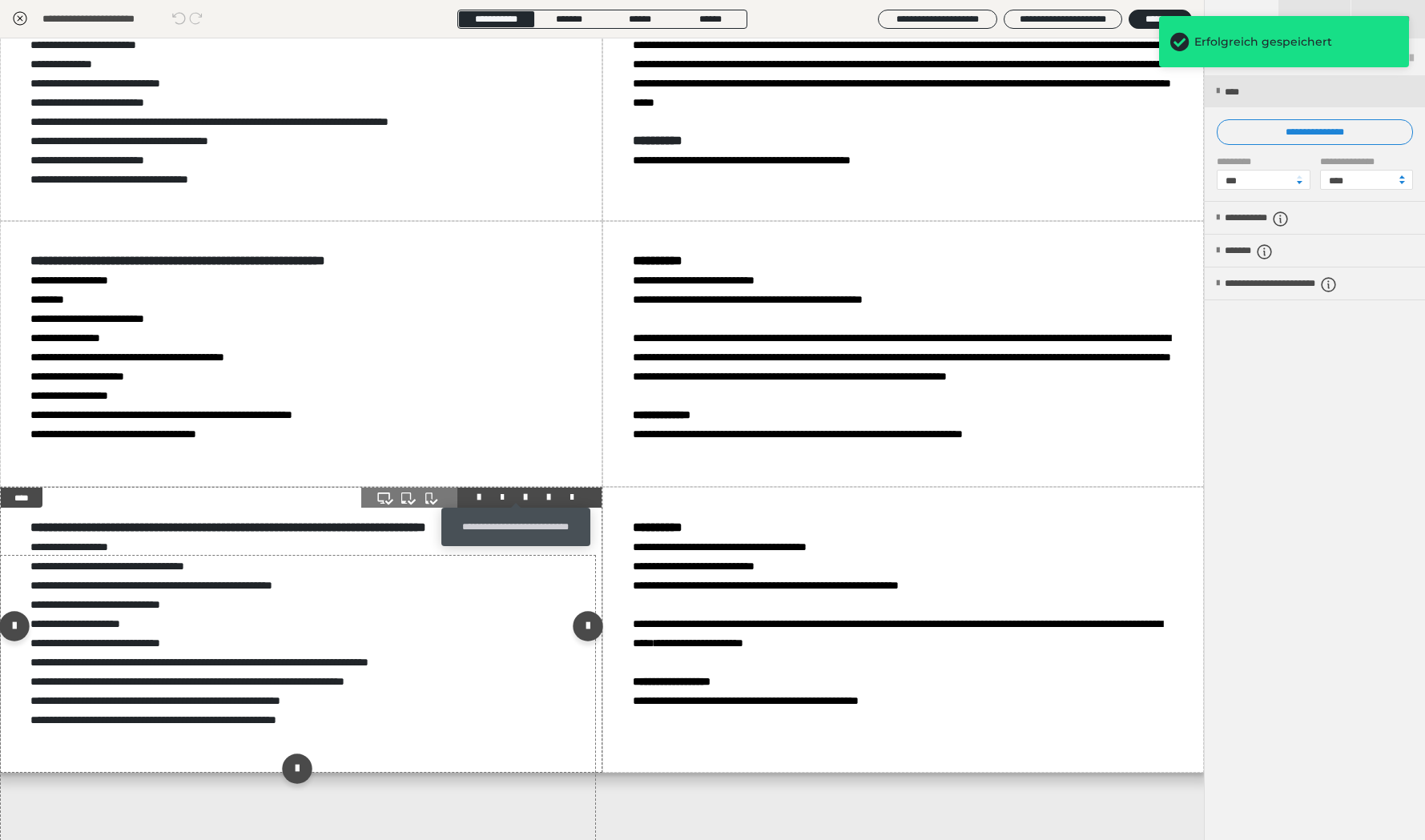 click at bounding box center [525, 497] 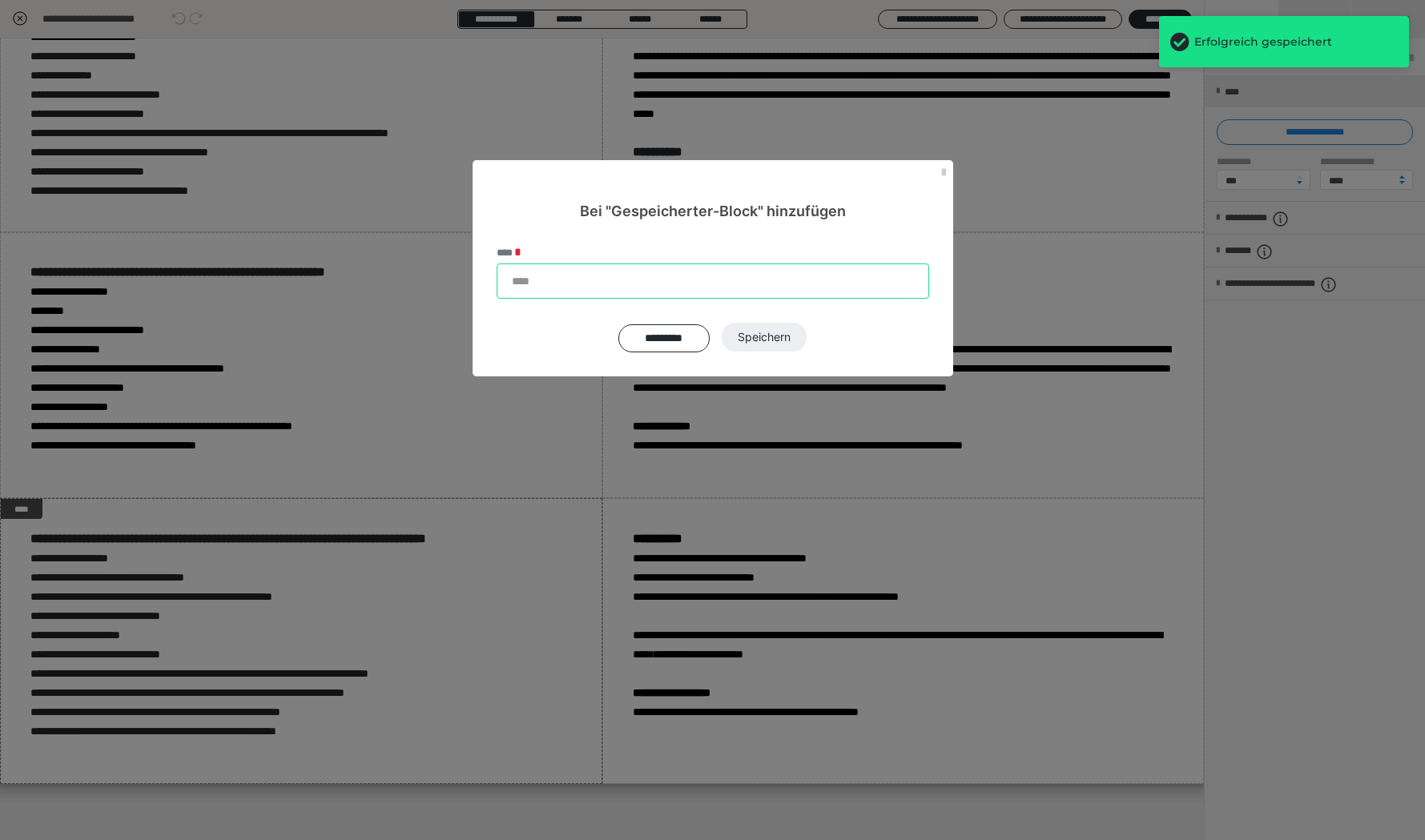 click on "****" at bounding box center (713, 281) 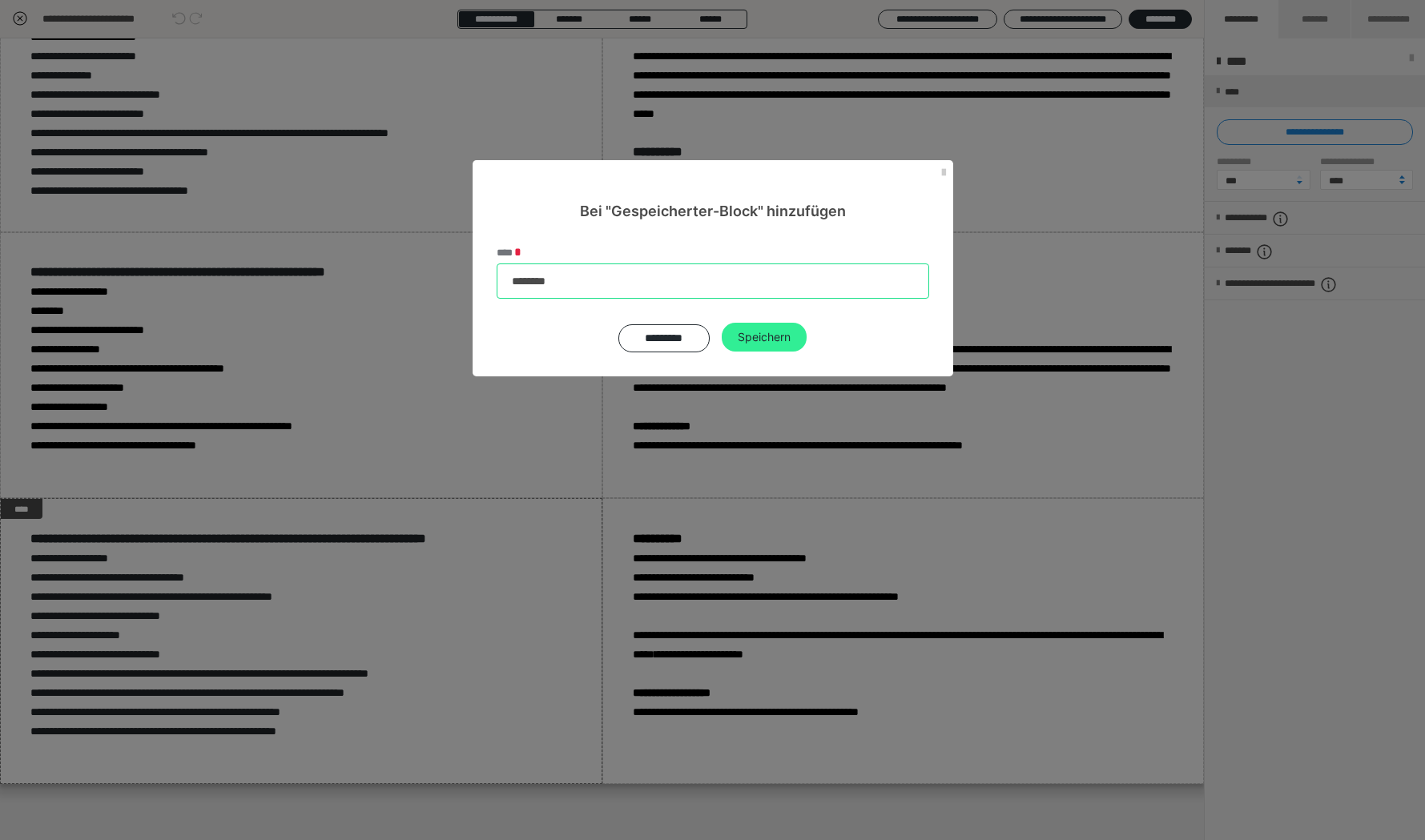 type on "********" 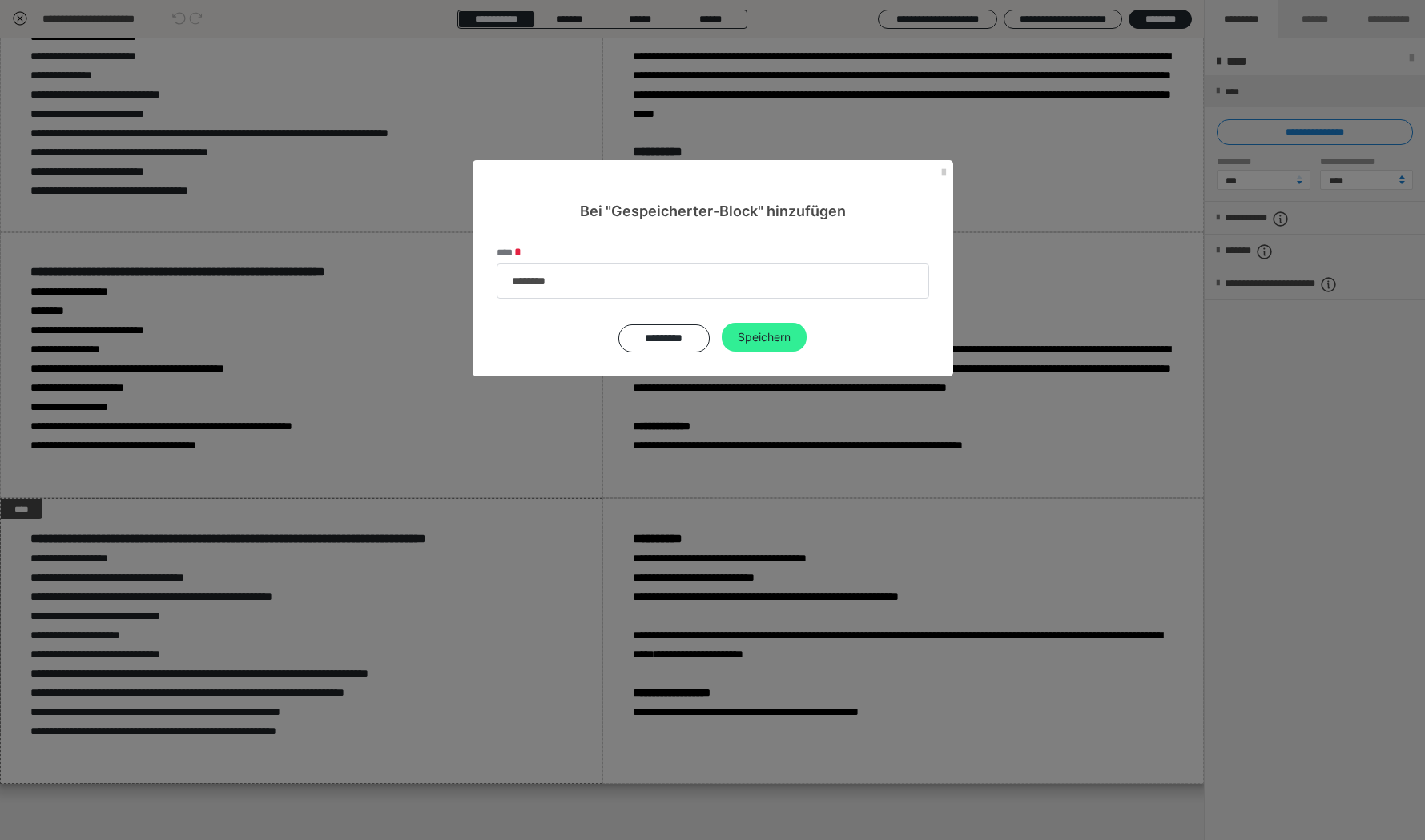 click on "Speichern" at bounding box center [764, 337] 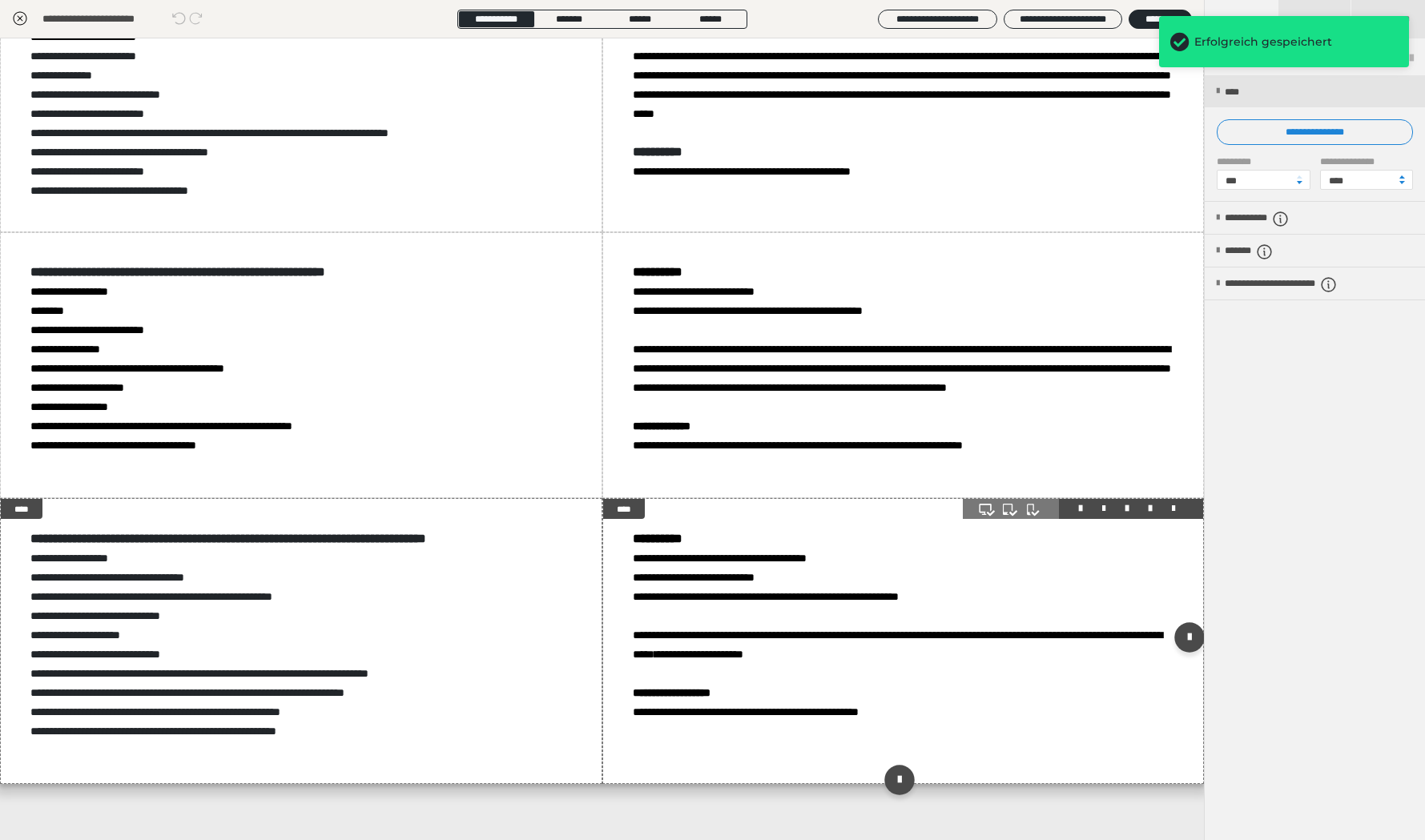 click on "**********" at bounding box center [904, 641] 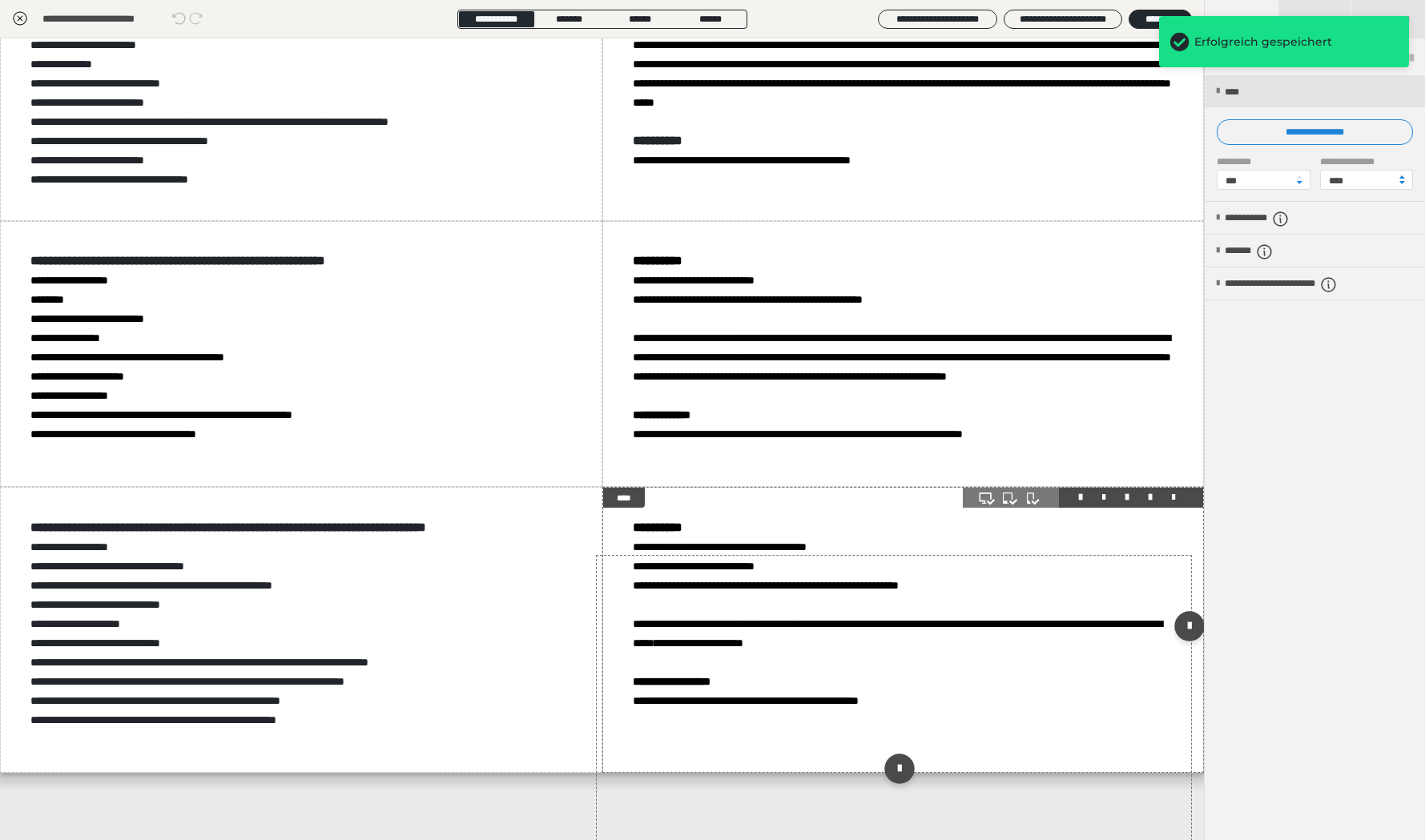 click at bounding box center [1127, 497] 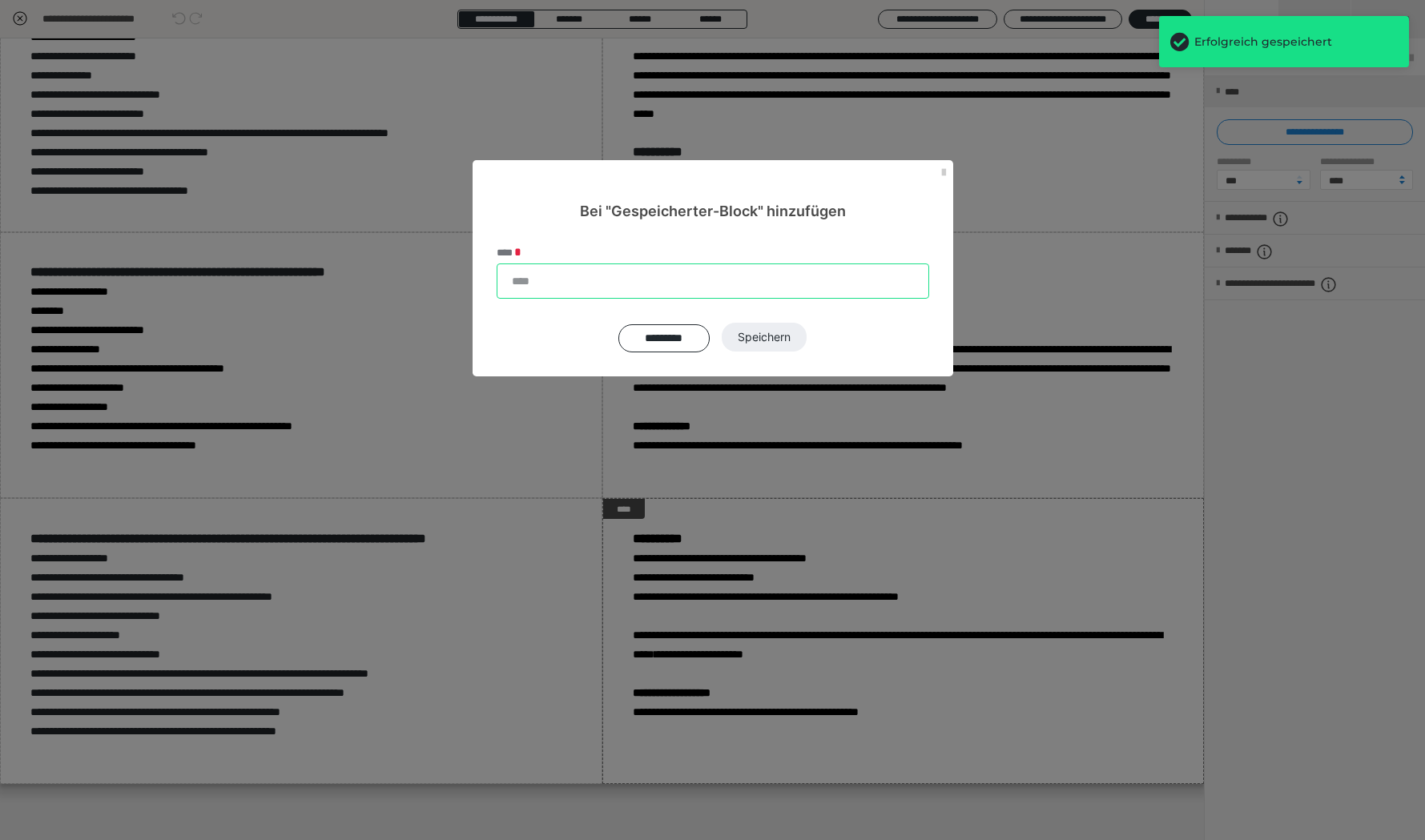 click on "****" at bounding box center [713, 281] 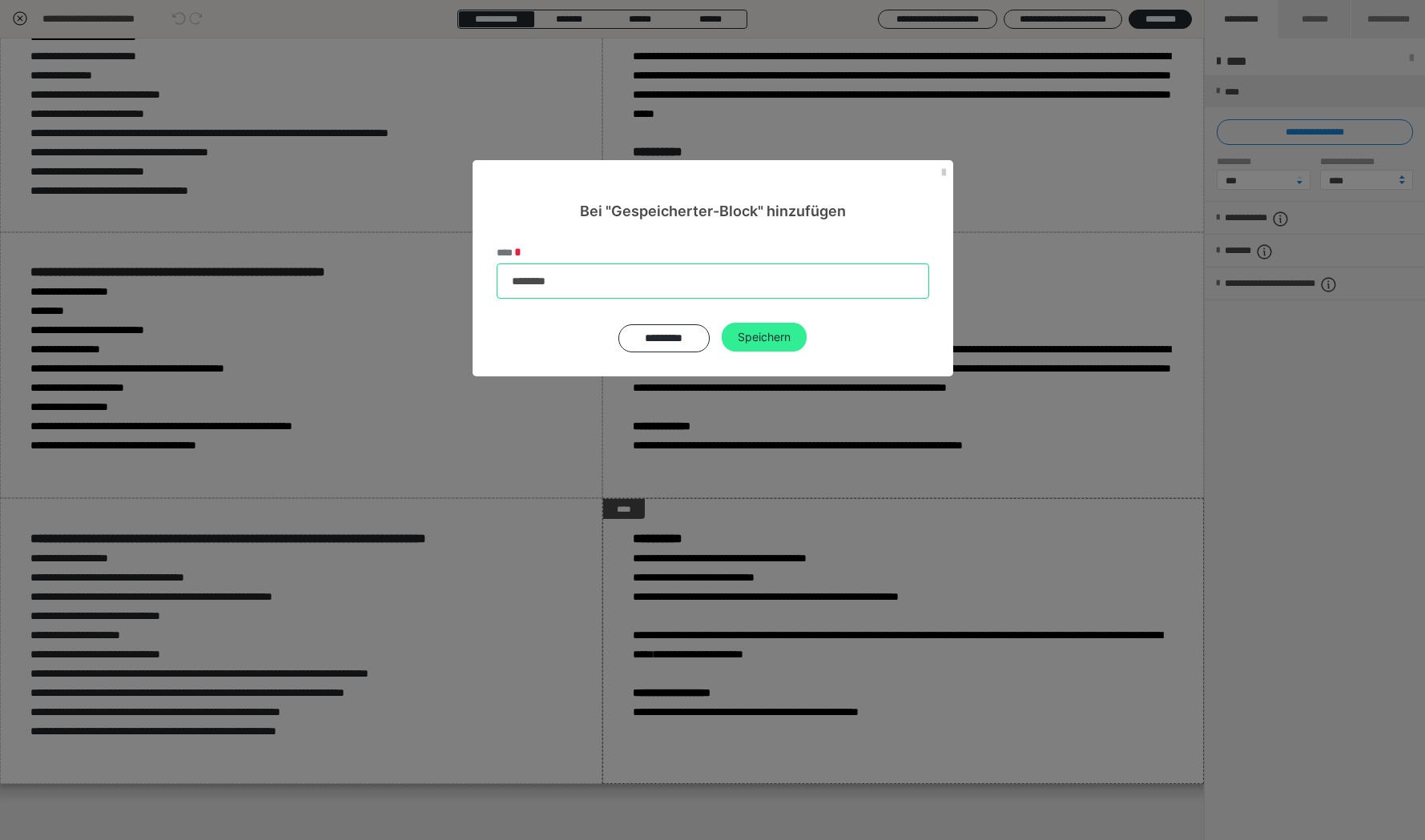 type on "********" 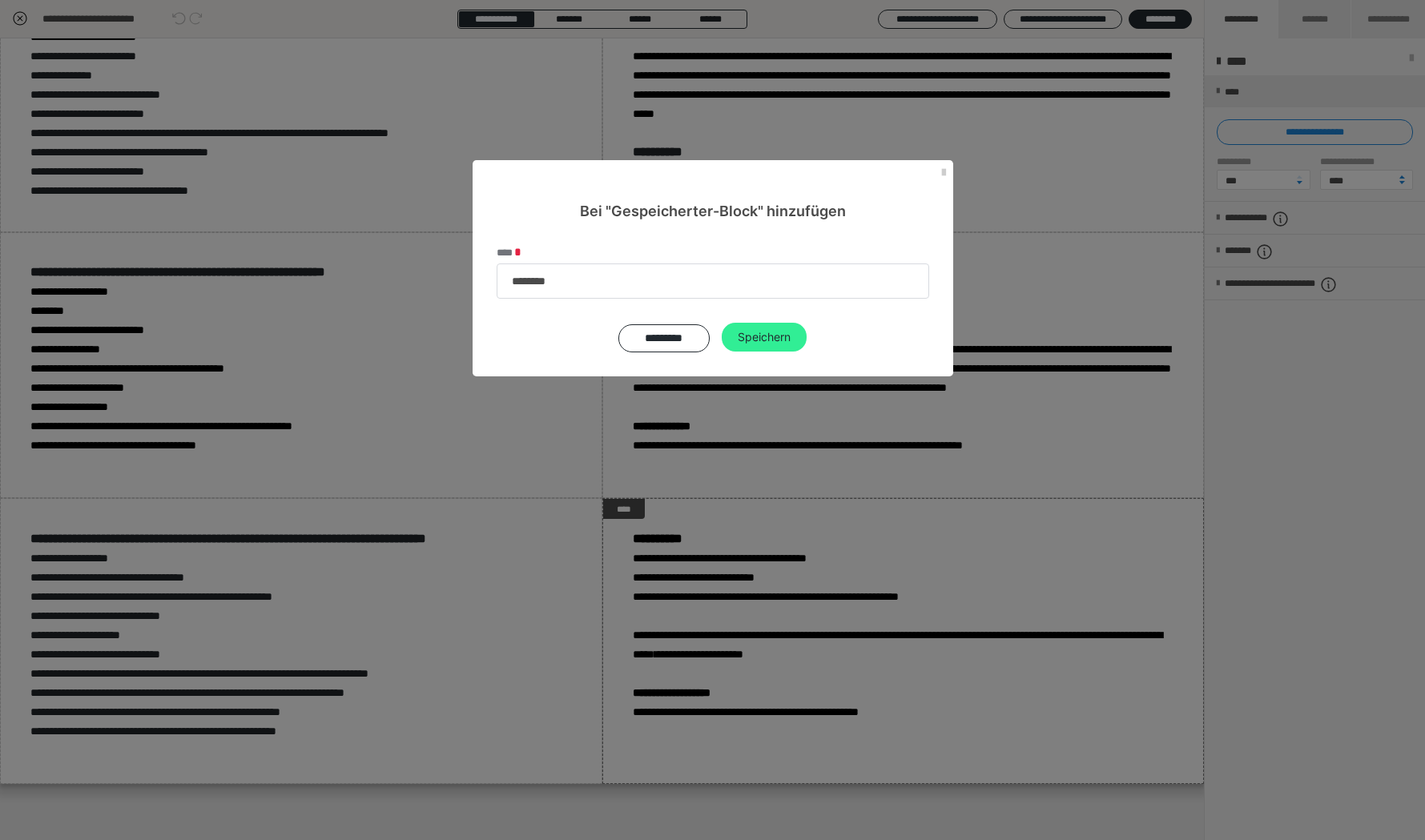 click on "Speichern" at bounding box center (764, 337) 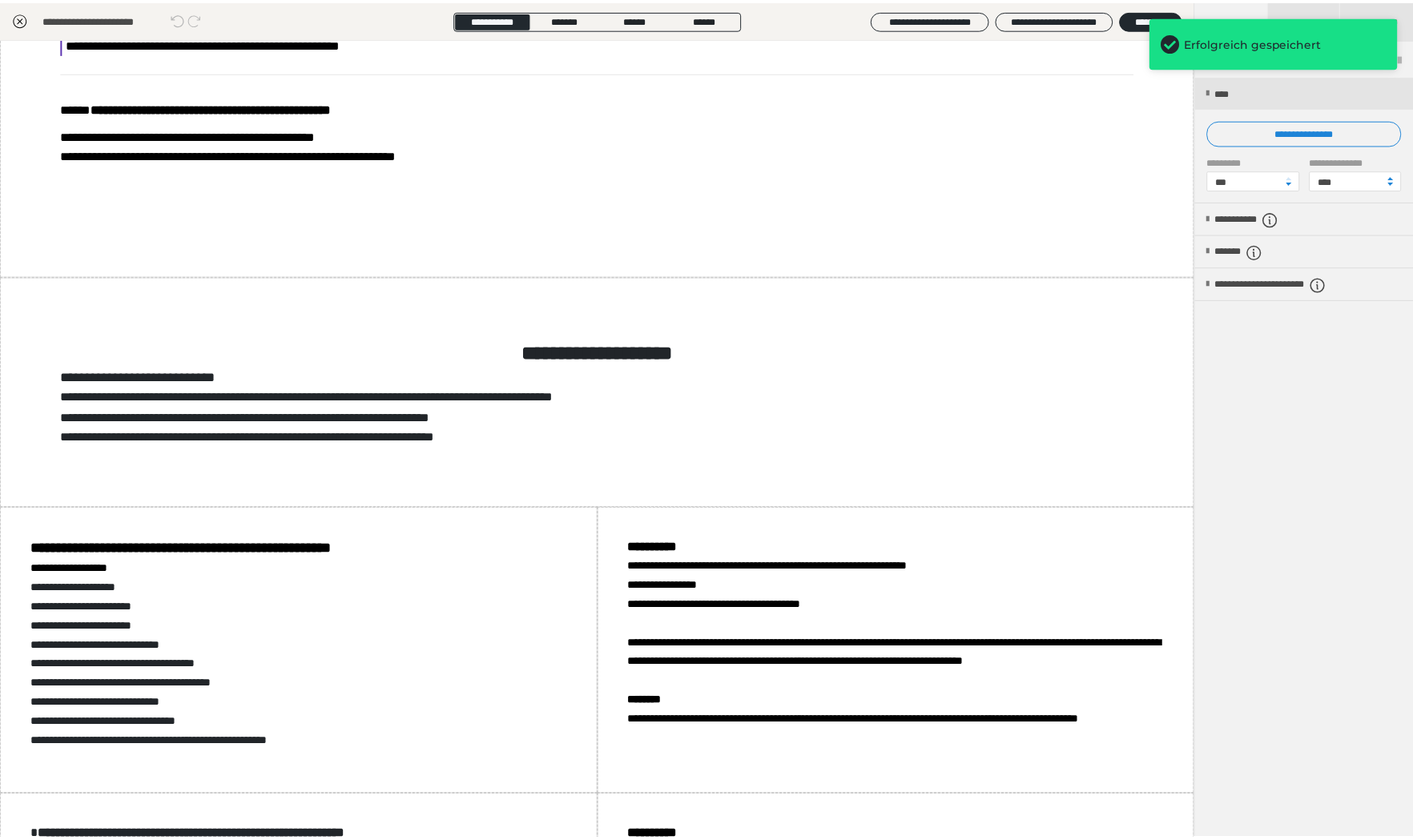 scroll, scrollTop: 2712, scrollLeft: 0, axis: vertical 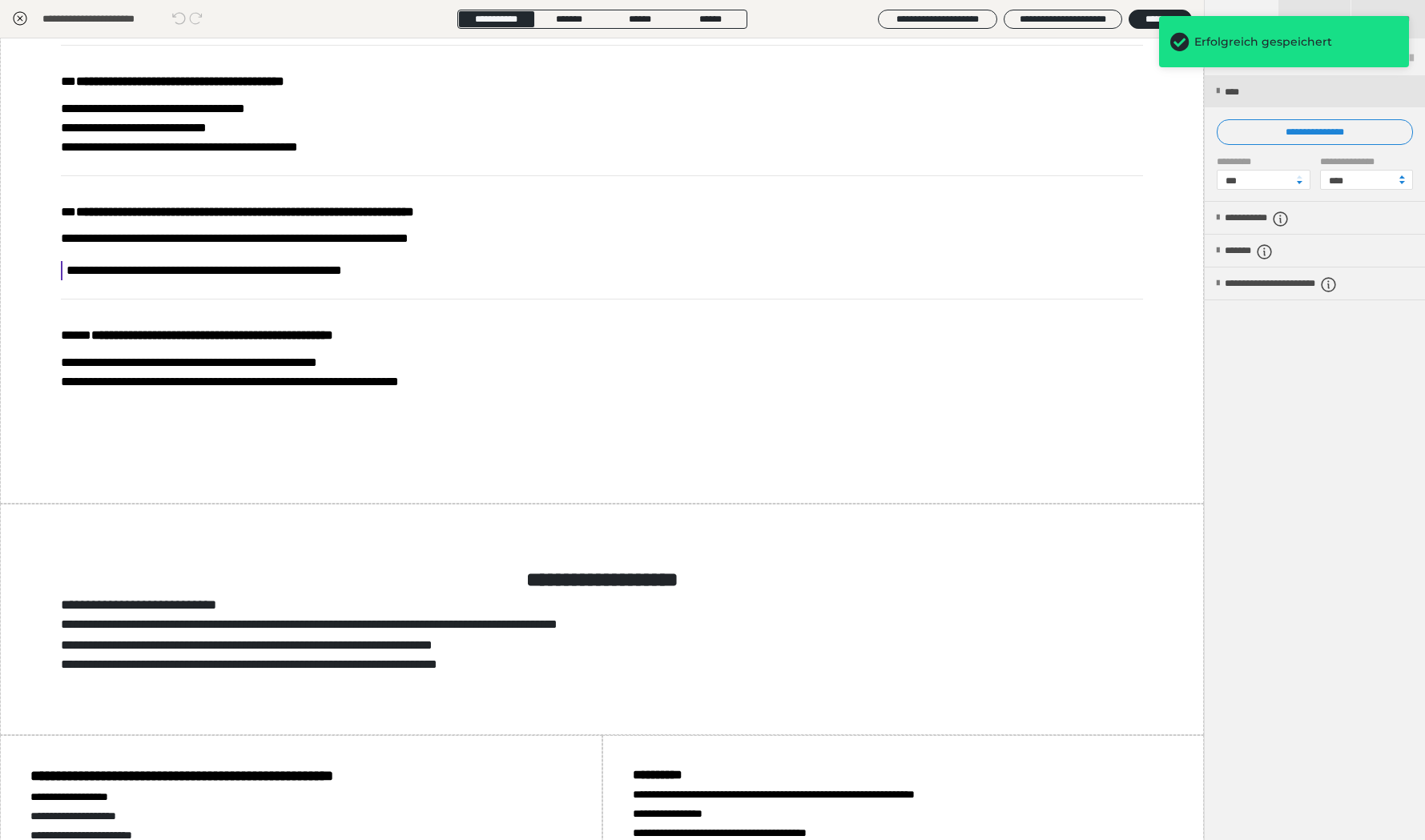 click 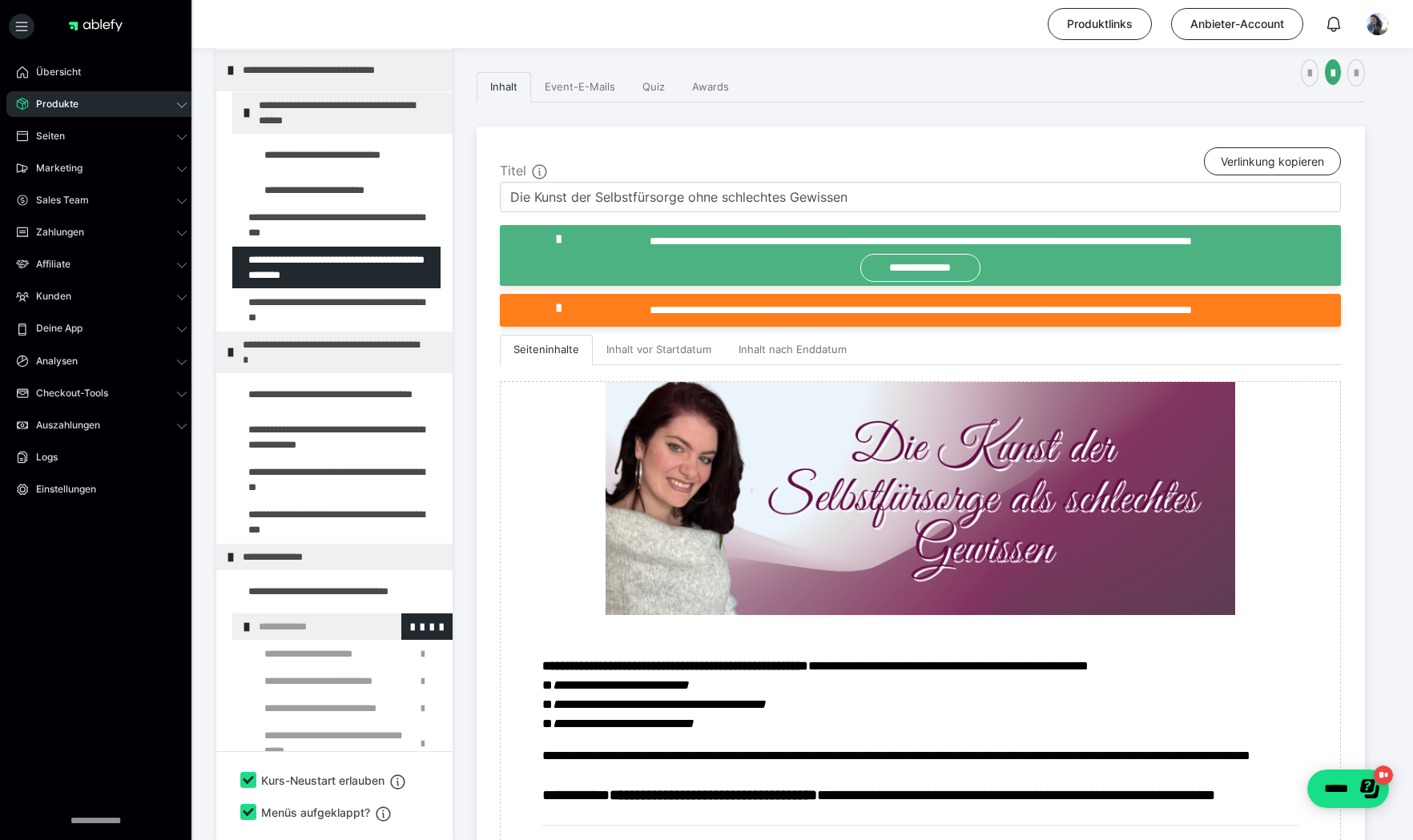 scroll, scrollTop: 243, scrollLeft: 0, axis: vertical 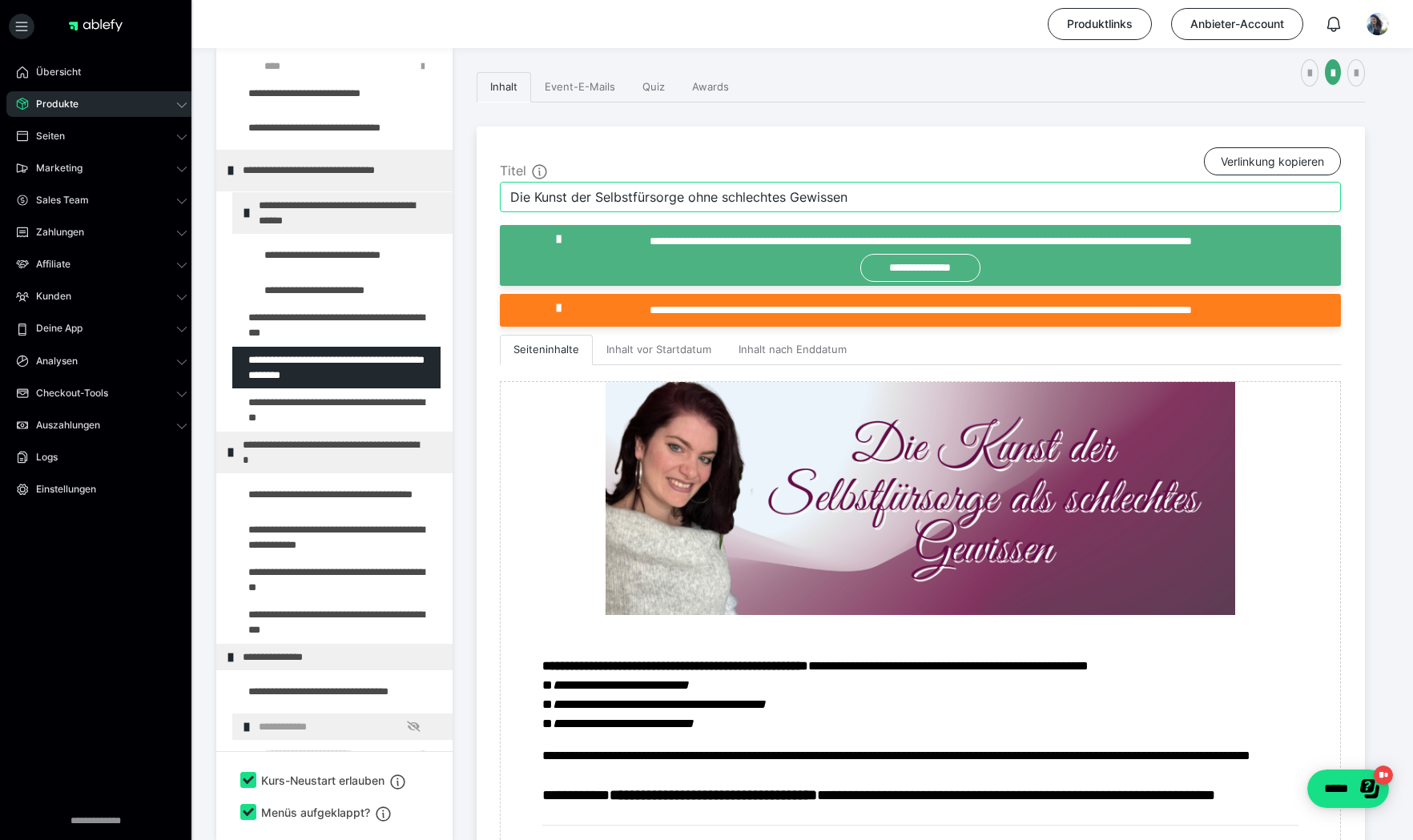 drag, startPoint x: 896, startPoint y: 191, endPoint x: 501, endPoint y: 190, distance: 395.001 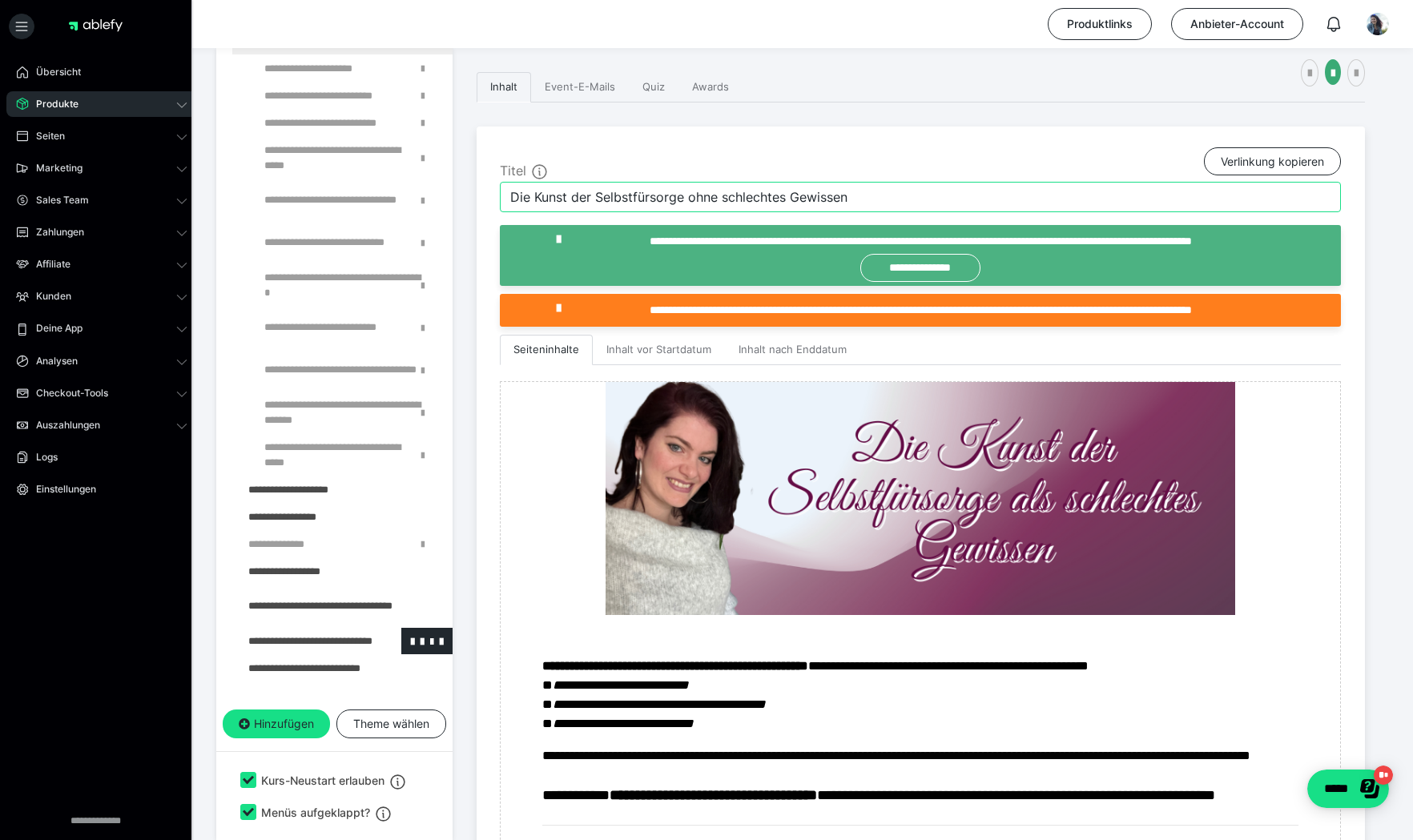 scroll, scrollTop: 971, scrollLeft: 0, axis: vertical 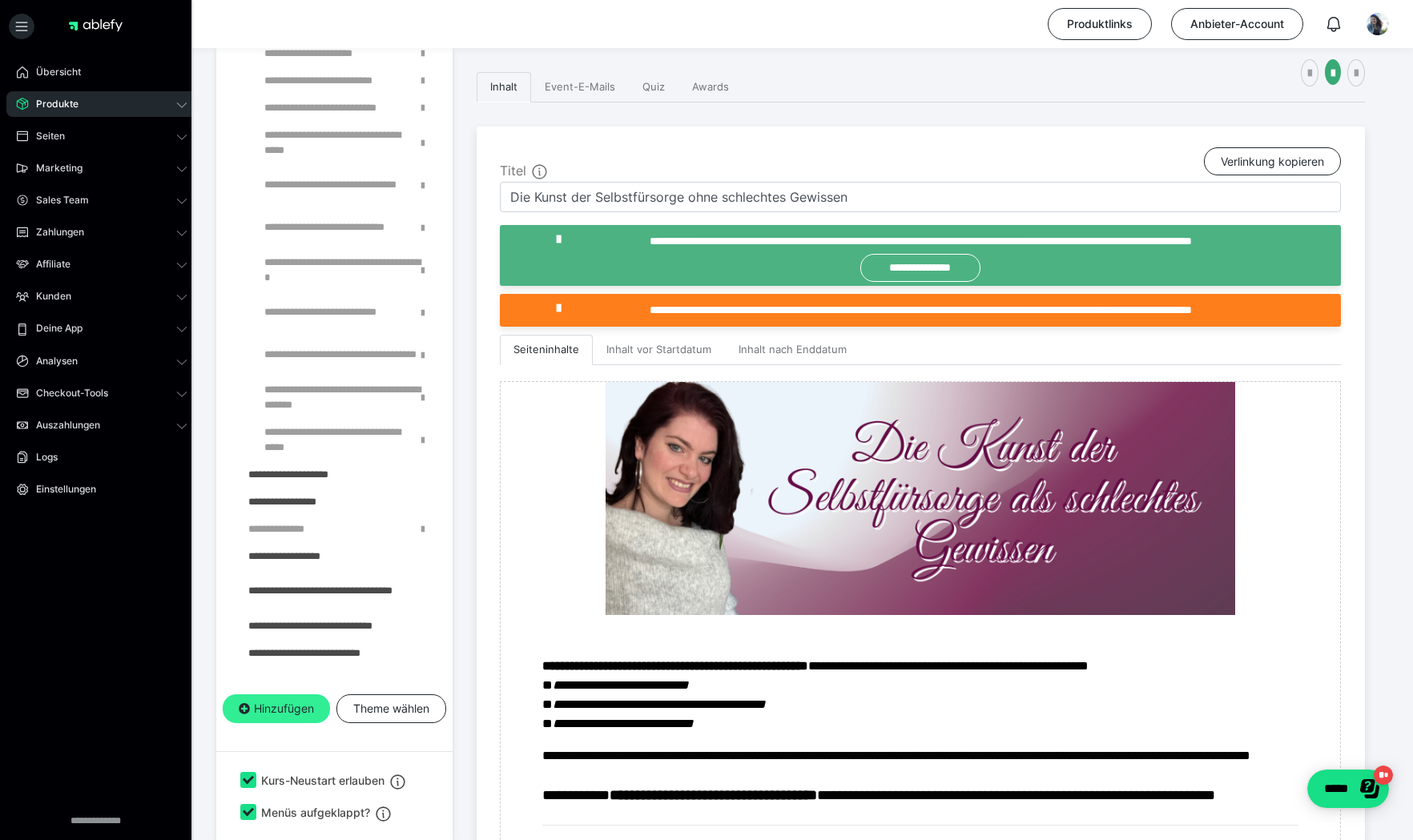 click on "Hinzufügen" at bounding box center [276, 709] 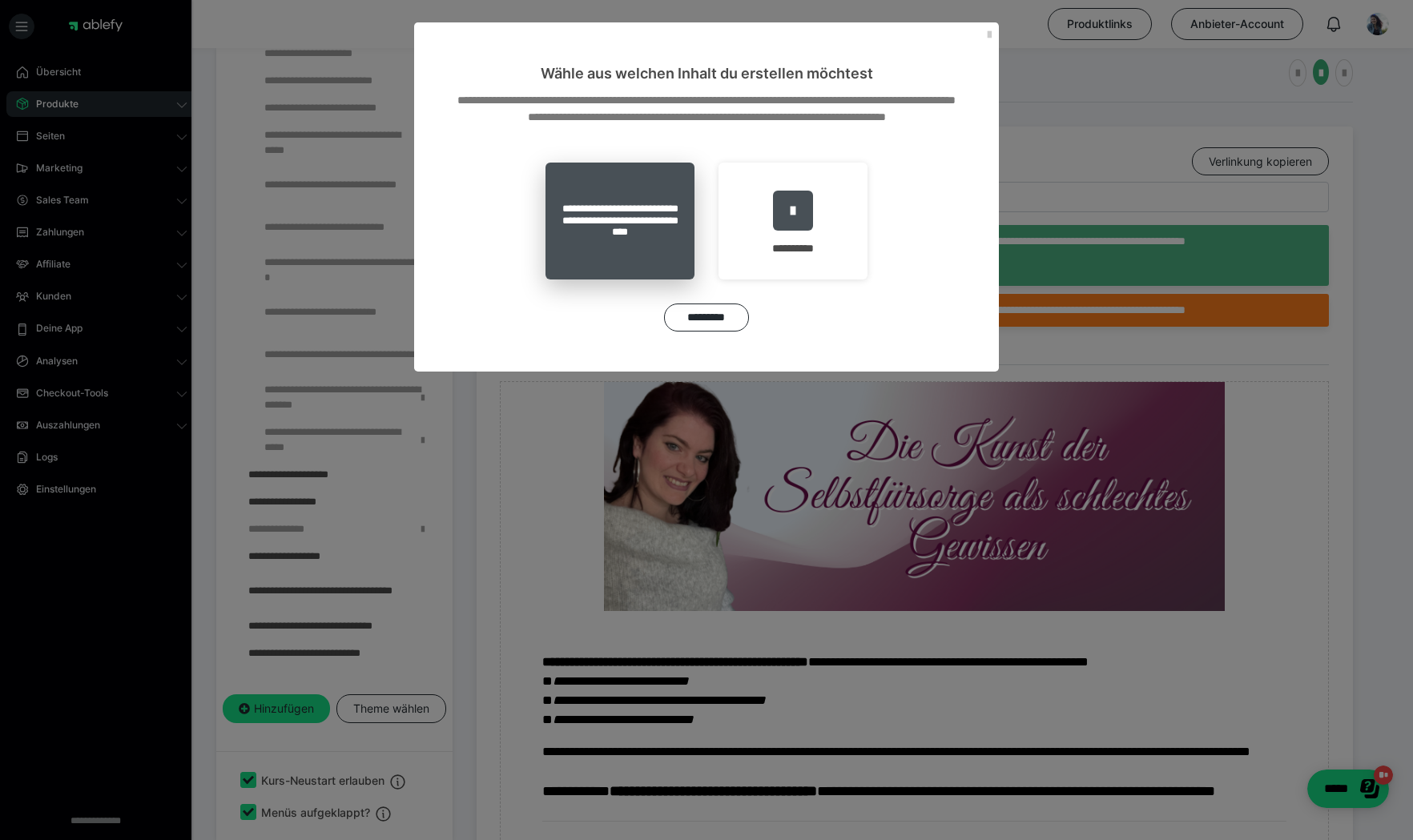 click on "**********" at bounding box center [620, 221] 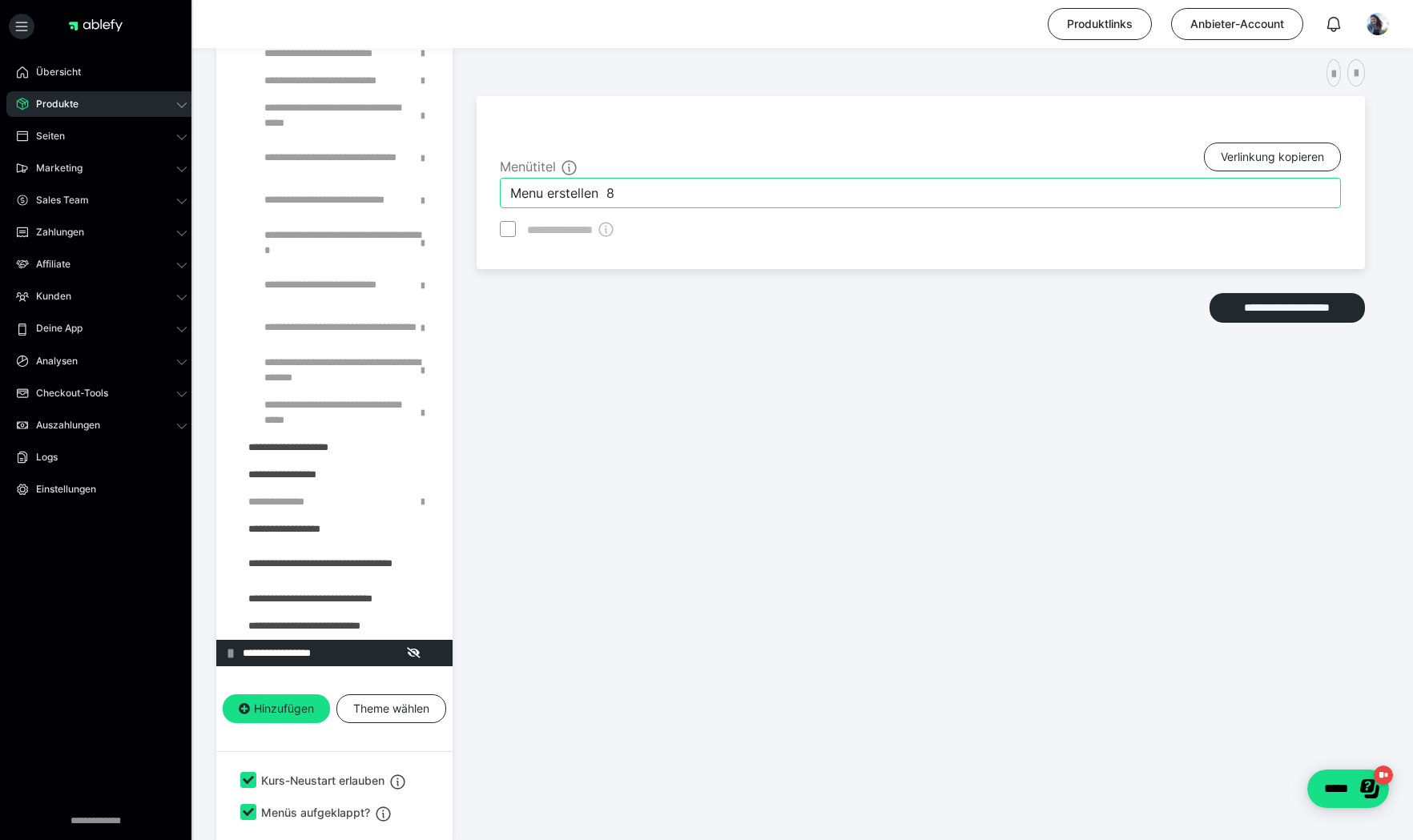 drag, startPoint x: 636, startPoint y: 179, endPoint x: 497, endPoint y: 190, distance: 139.43457 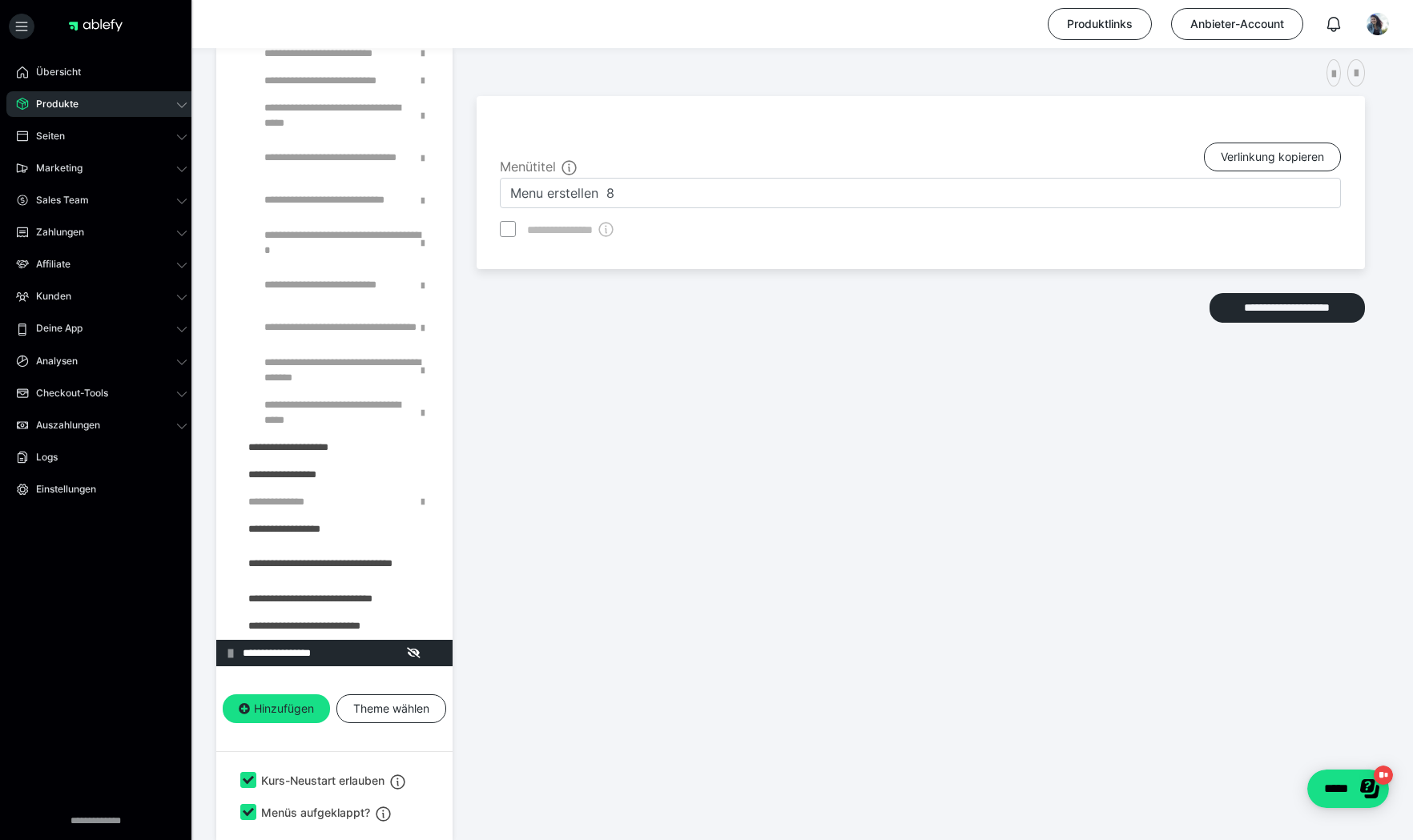drag, startPoint x: 497, startPoint y: 190, endPoint x: 516, endPoint y: 188, distance: 19.104973 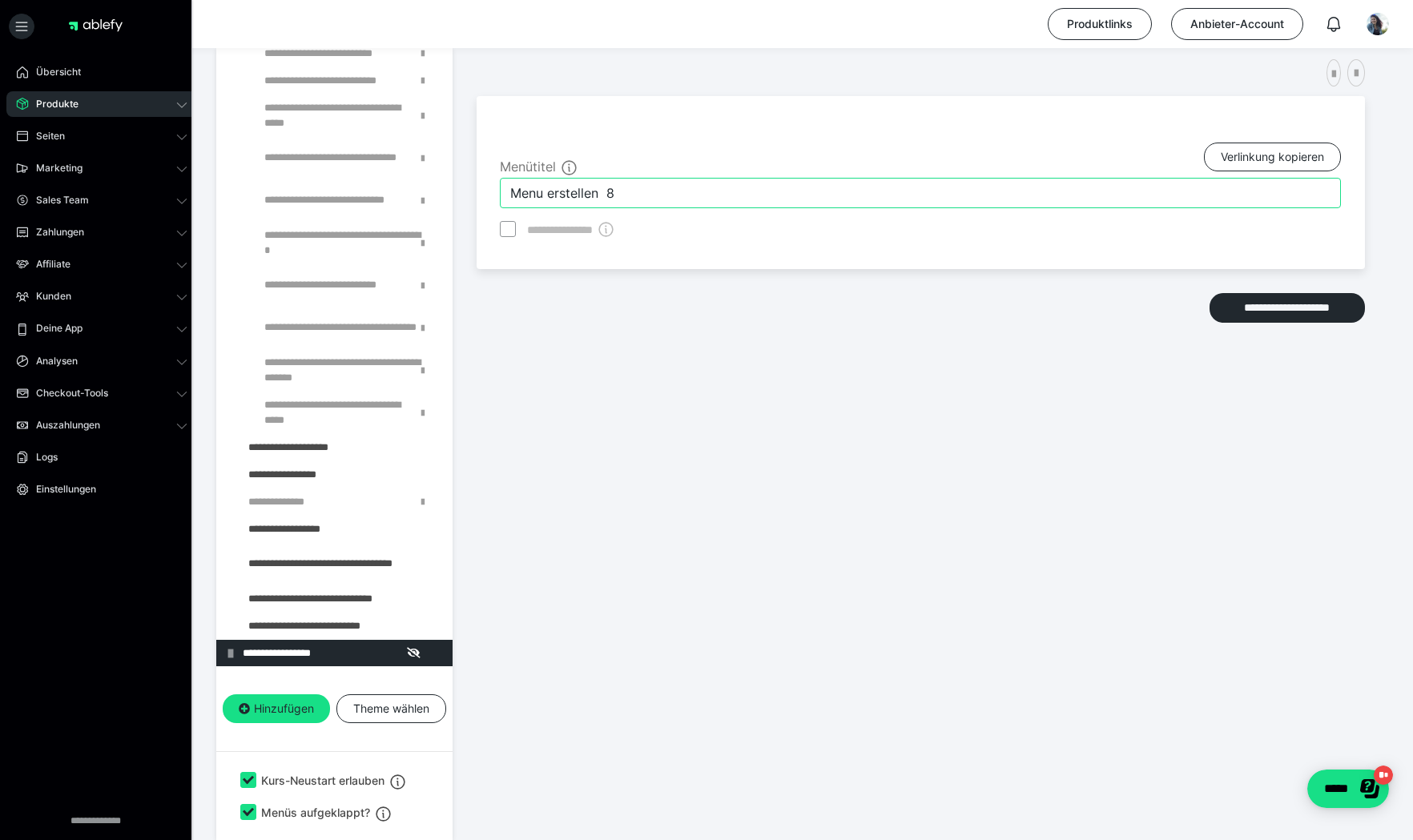 drag, startPoint x: 658, startPoint y: 187, endPoint x: 473, endPoint y: 189, distance: 185.0108 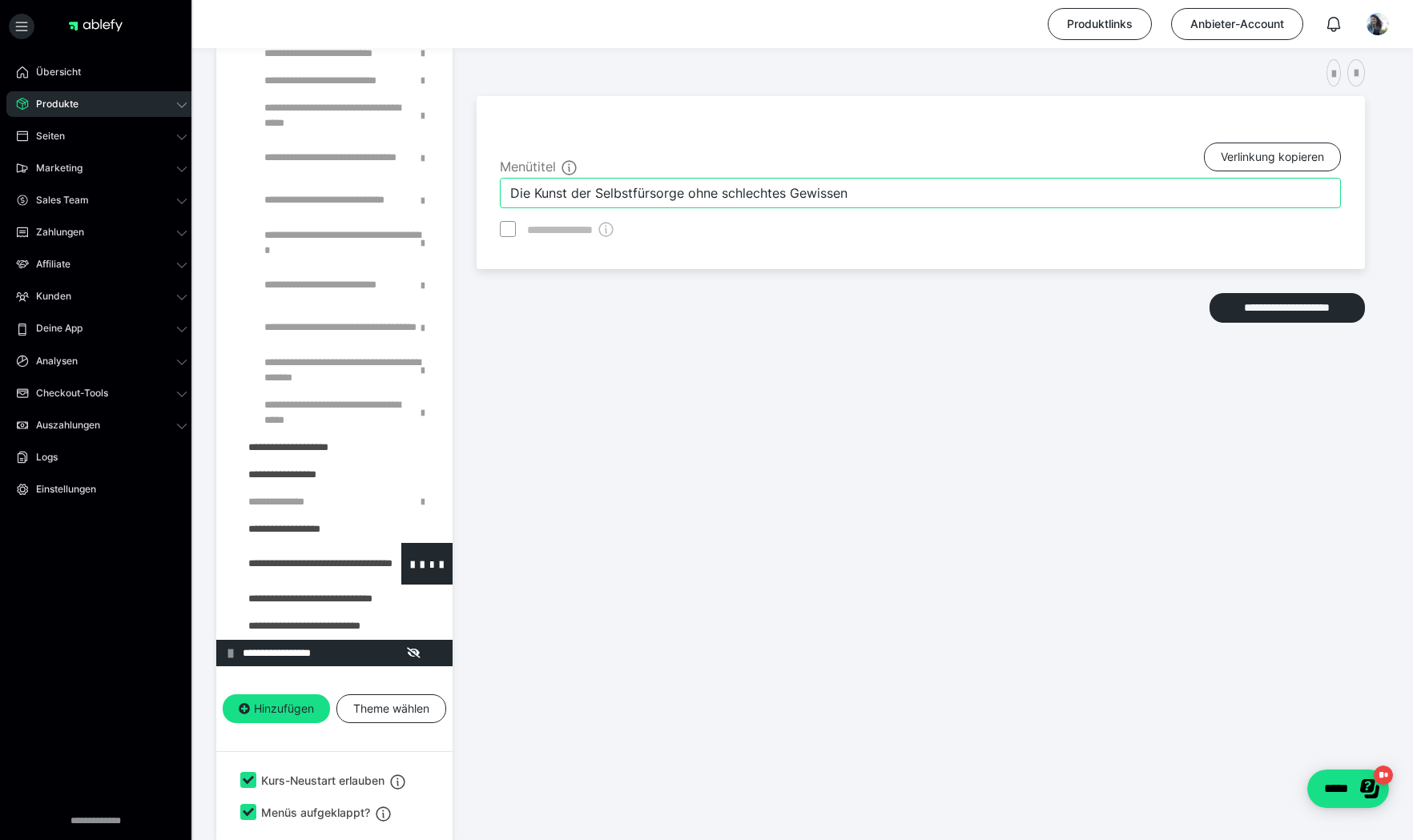 type on "Die Kunst der Selbstfürsorge ohne schlechtes Gewissen" 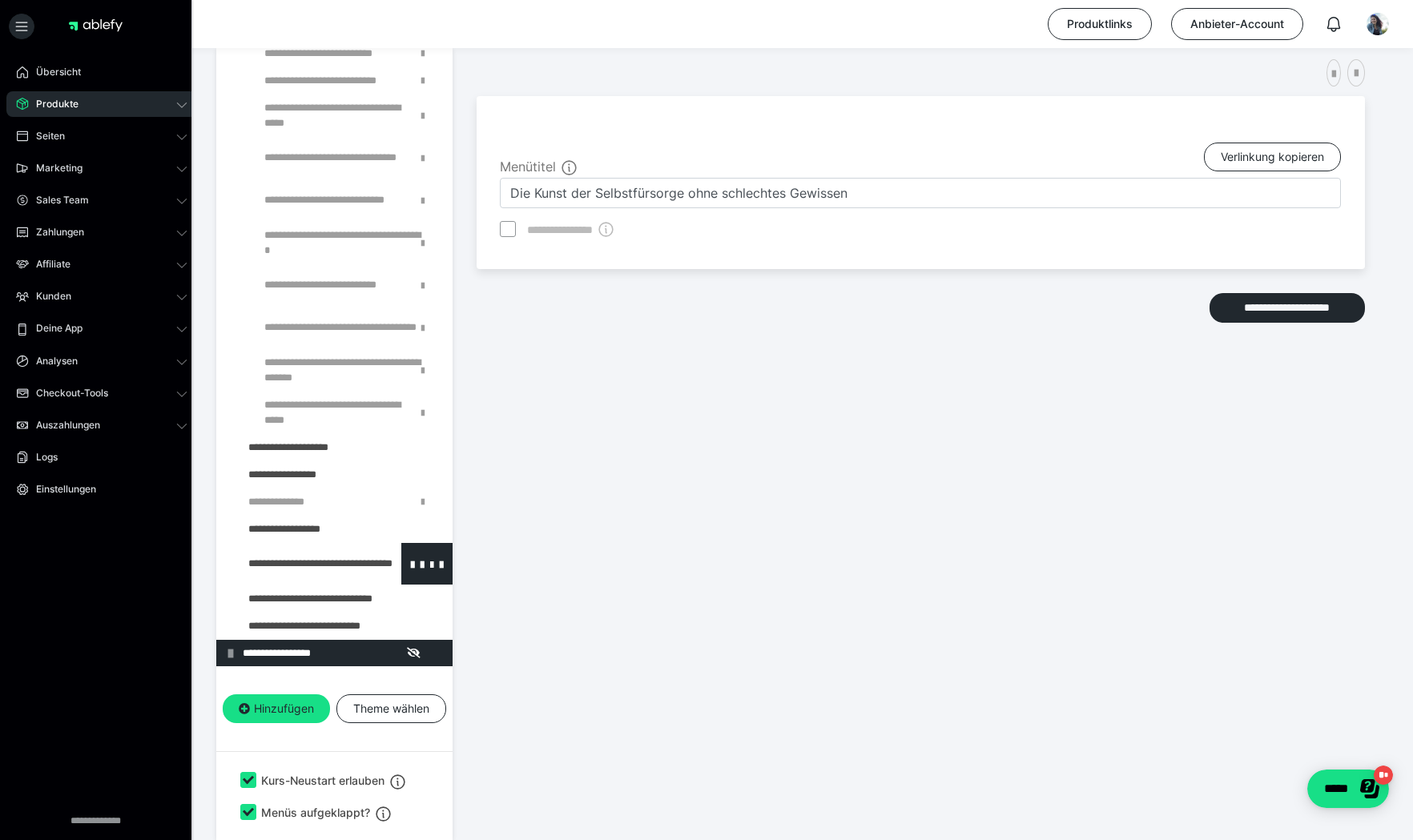 click at bounding box center [300, 564] 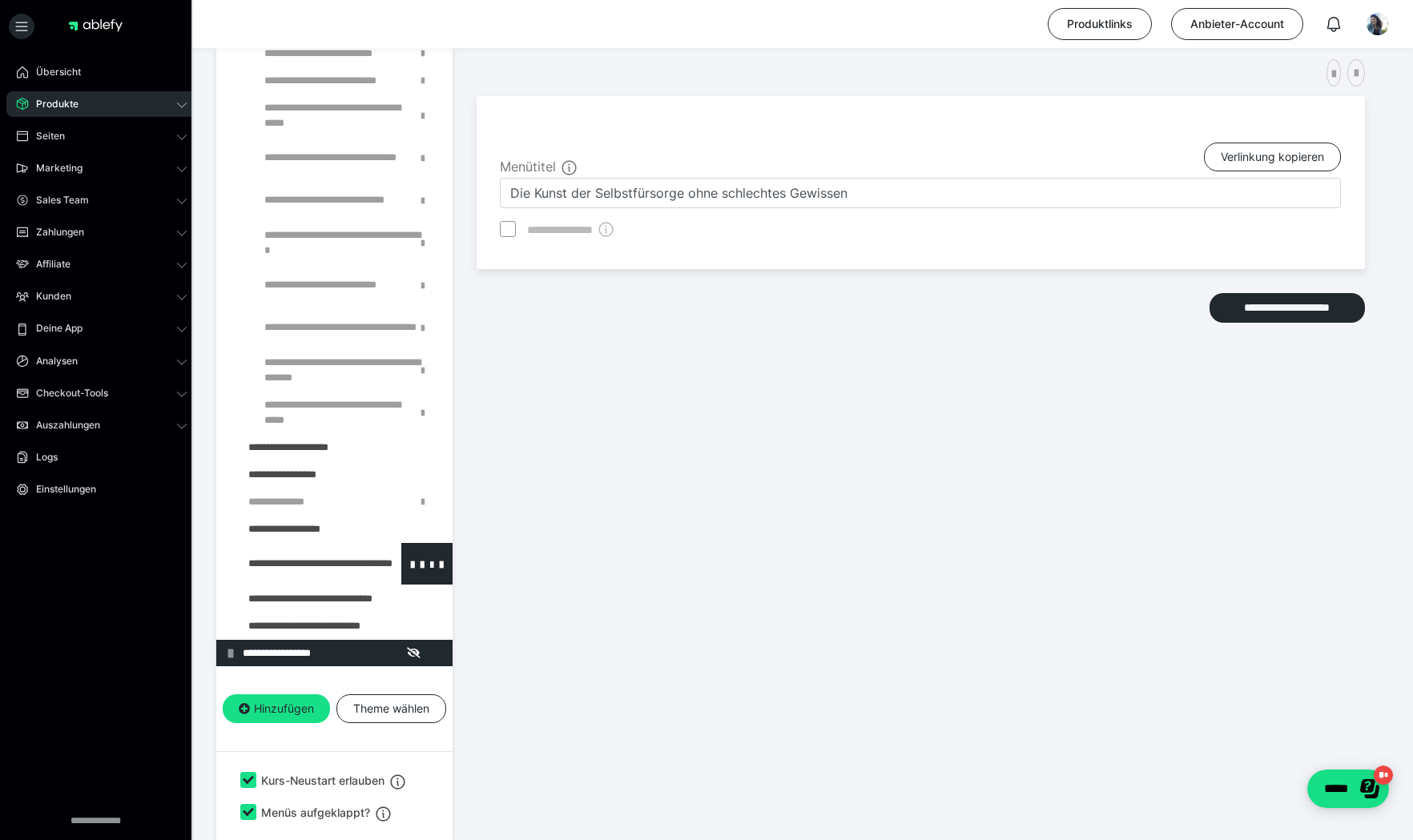 type on "7 Tage Emotional Balancing Challenge" 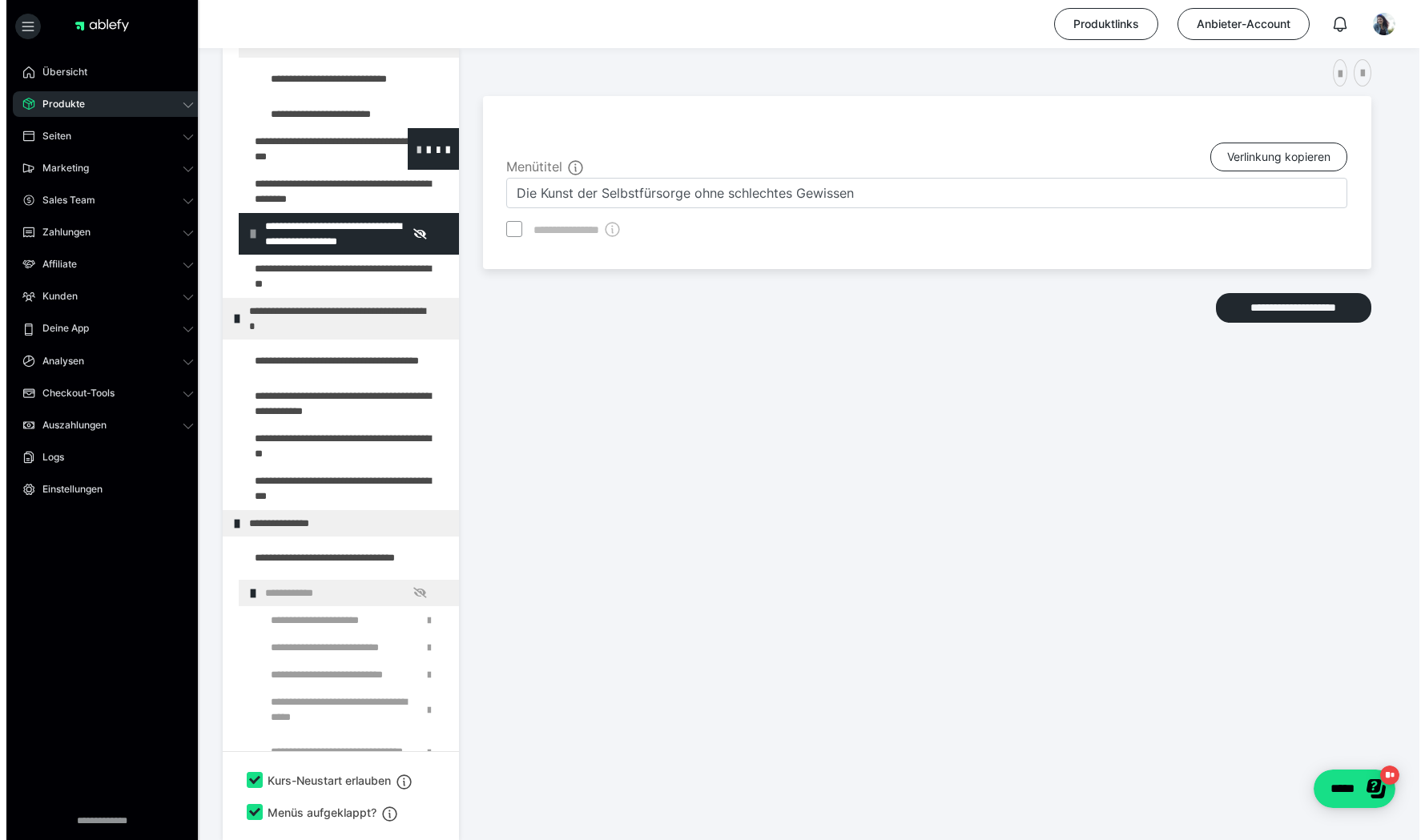 scroll, scrollTop: 305, scrollLeft: 0, axis: vertical 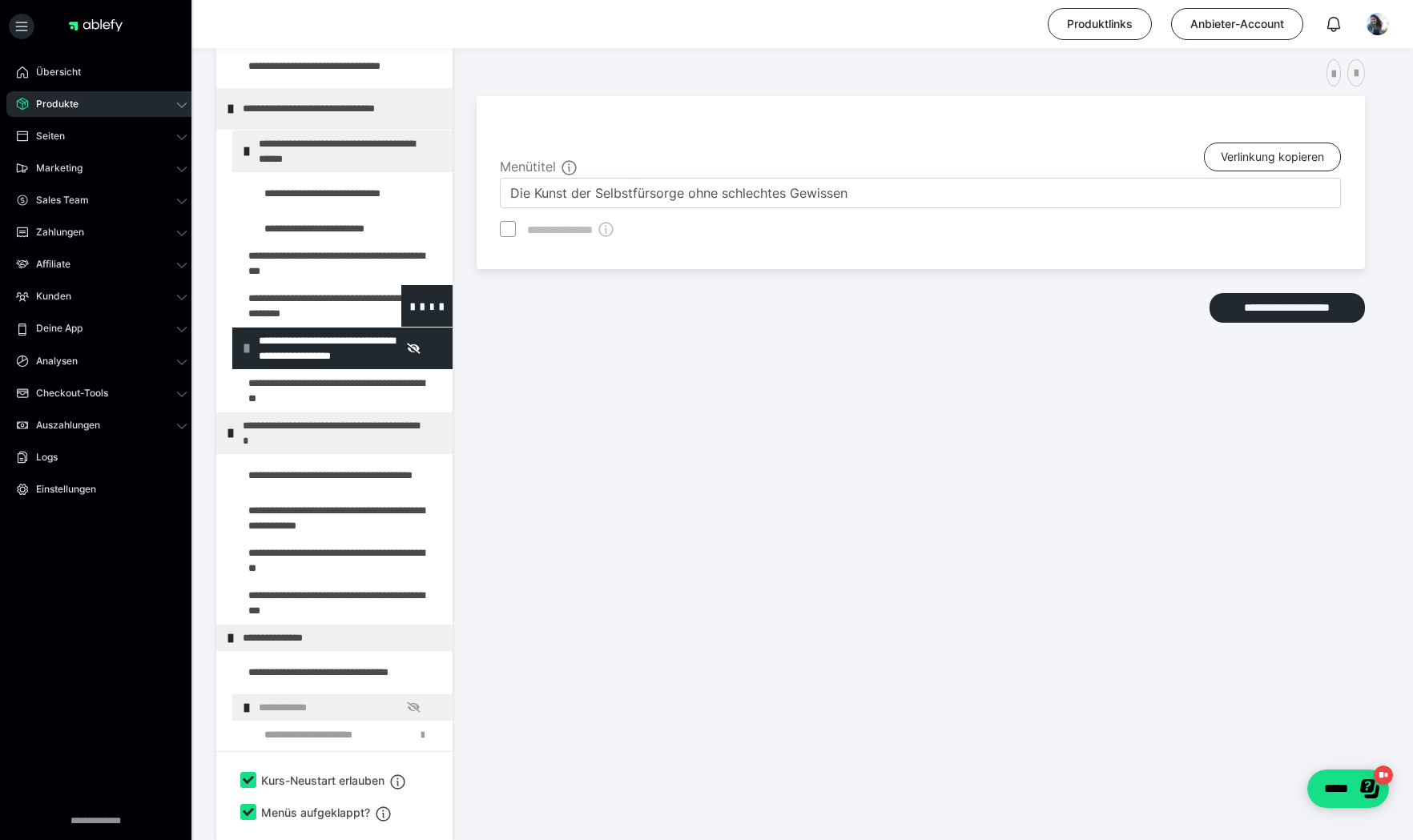 click at bounding box center [300, 306] 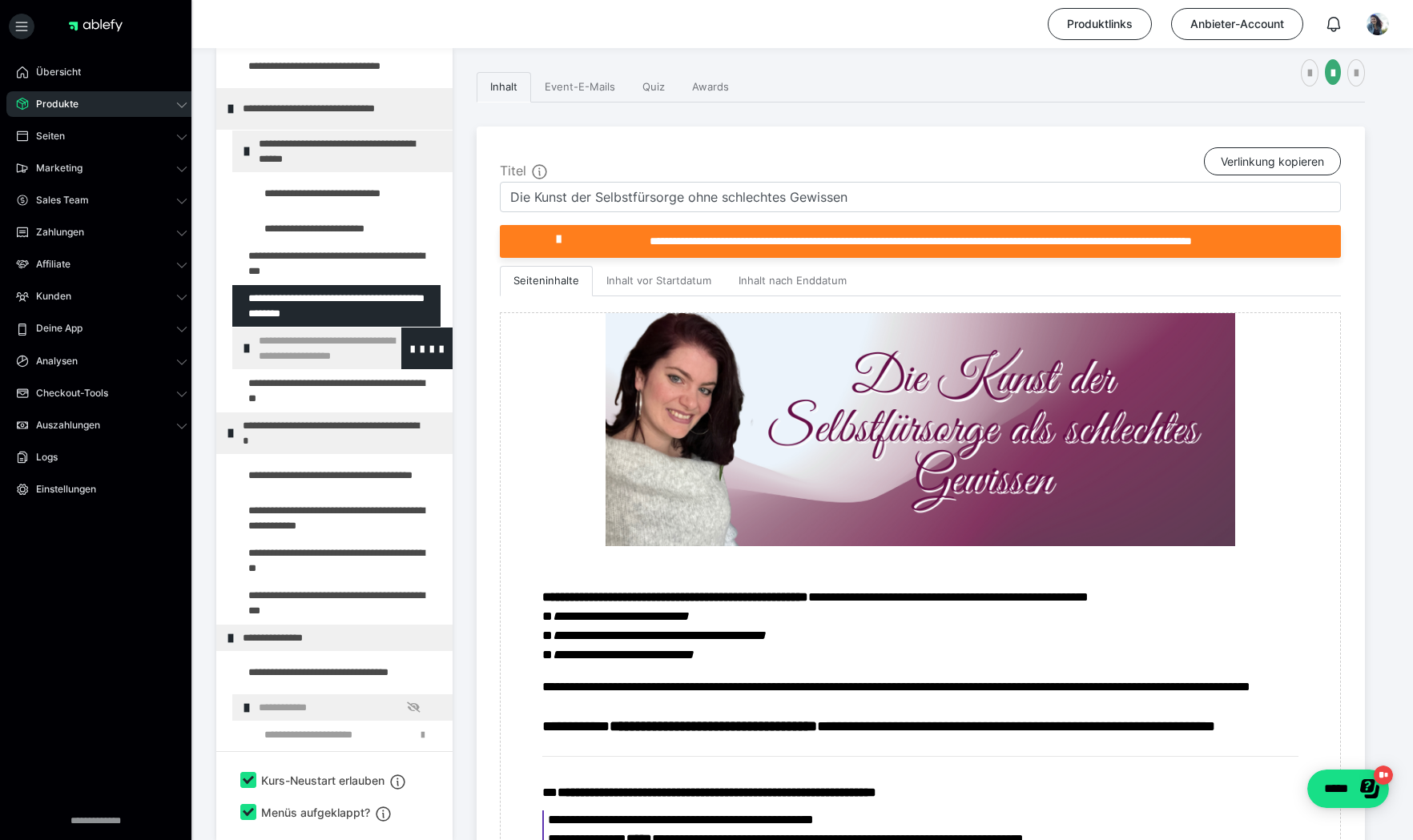 click on "**********" at bounding box center [343, 348] 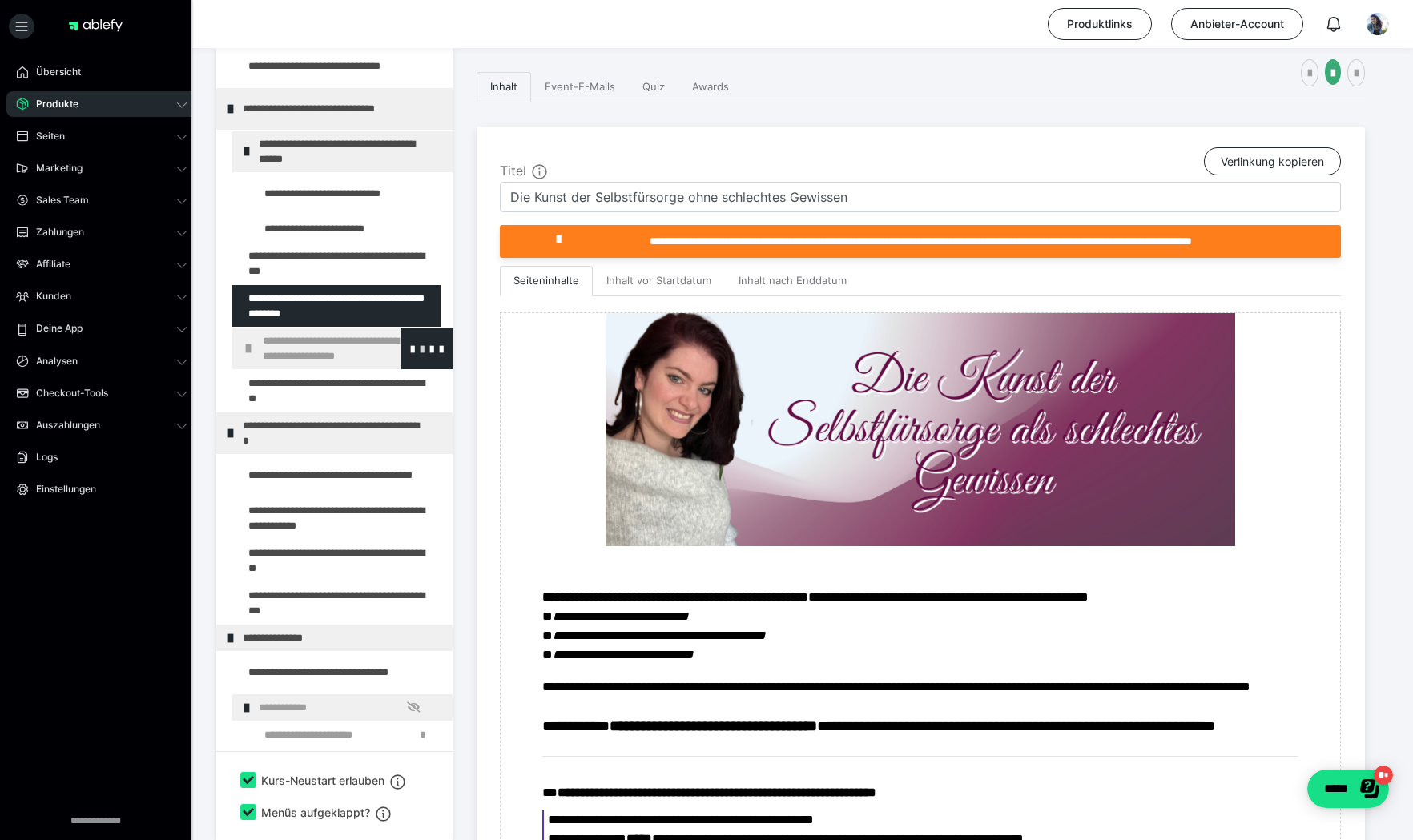 click at bounding box center (422, 348) 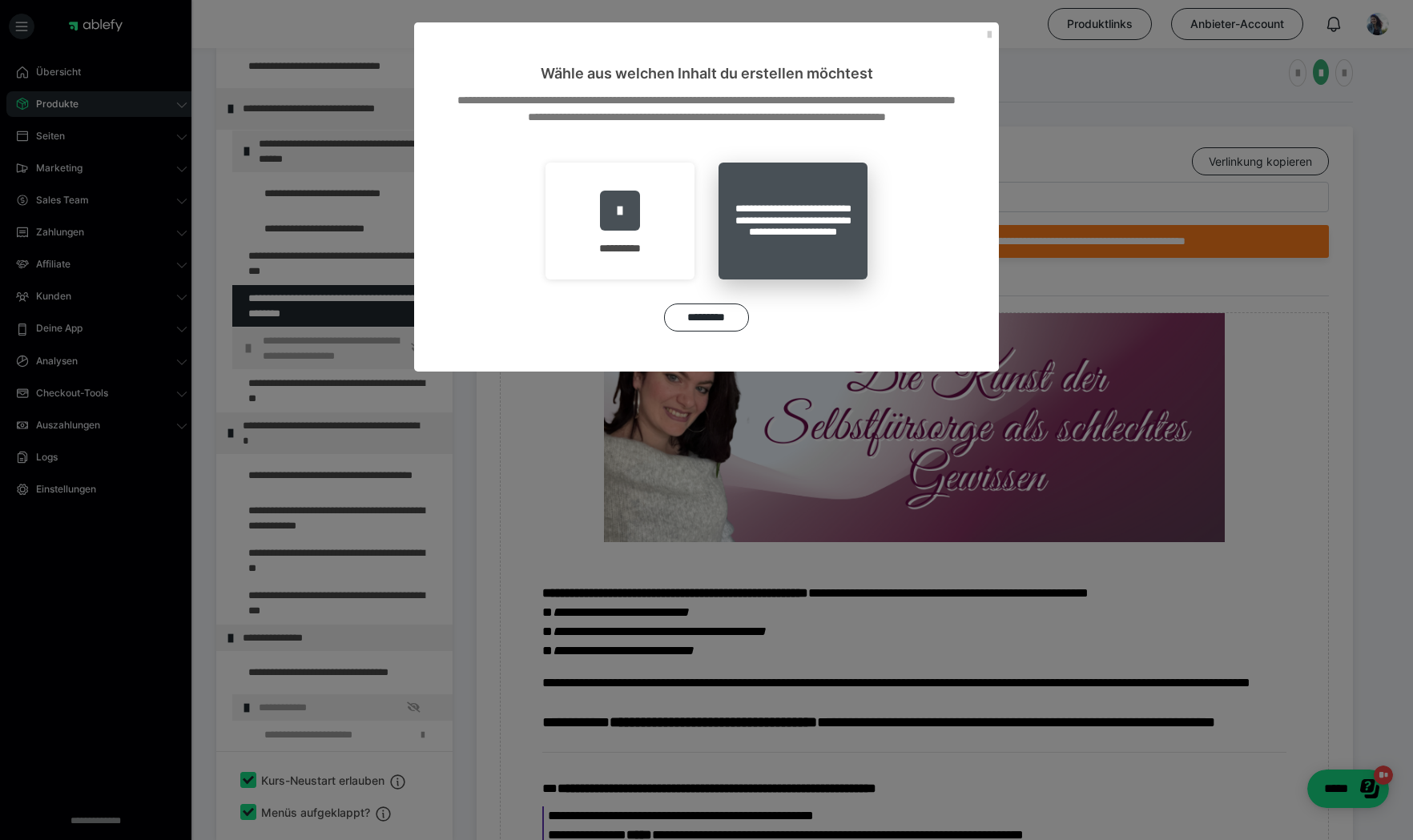 click on "**********" at bounding box center (793, 221) 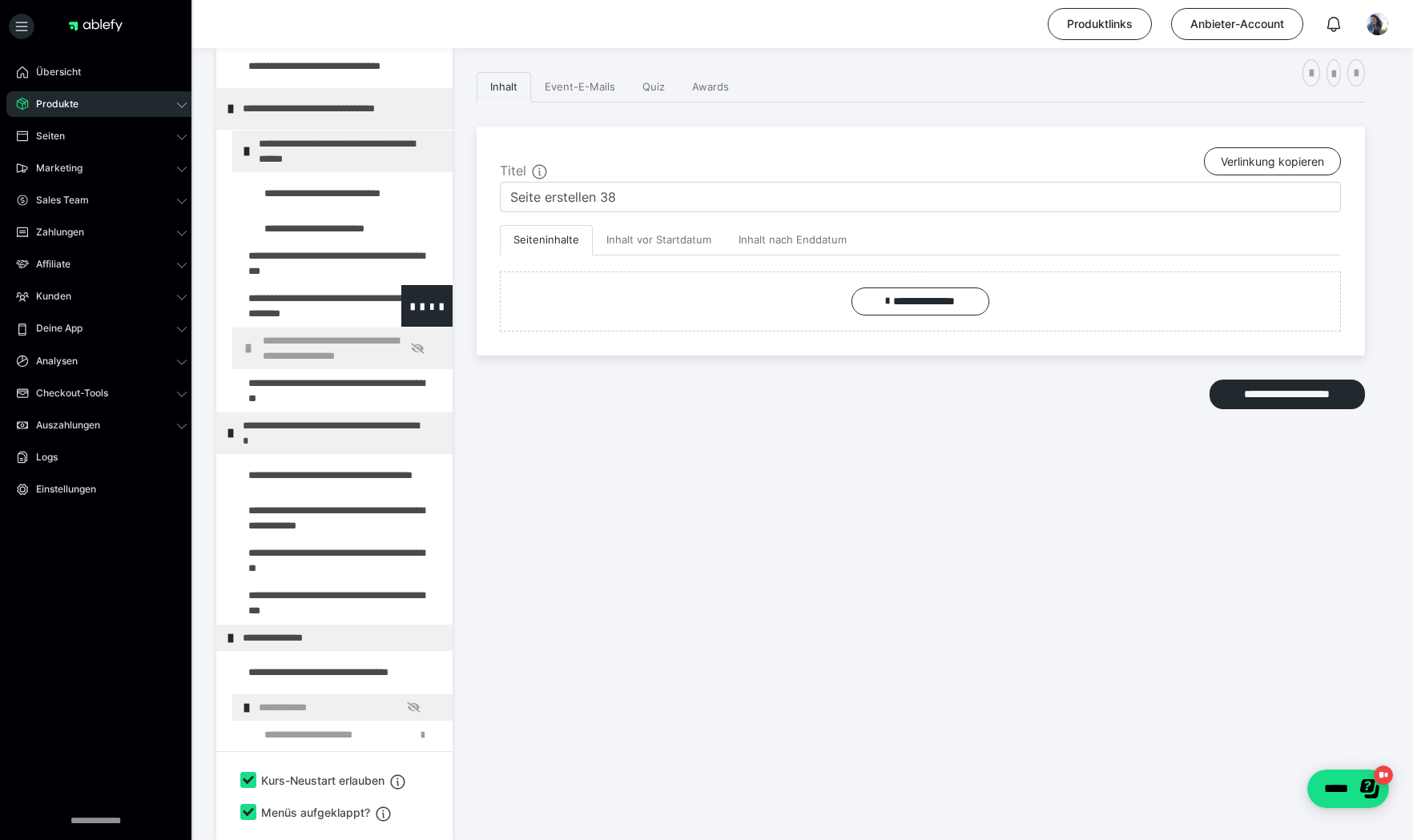 click at bounding box center (300, 306) 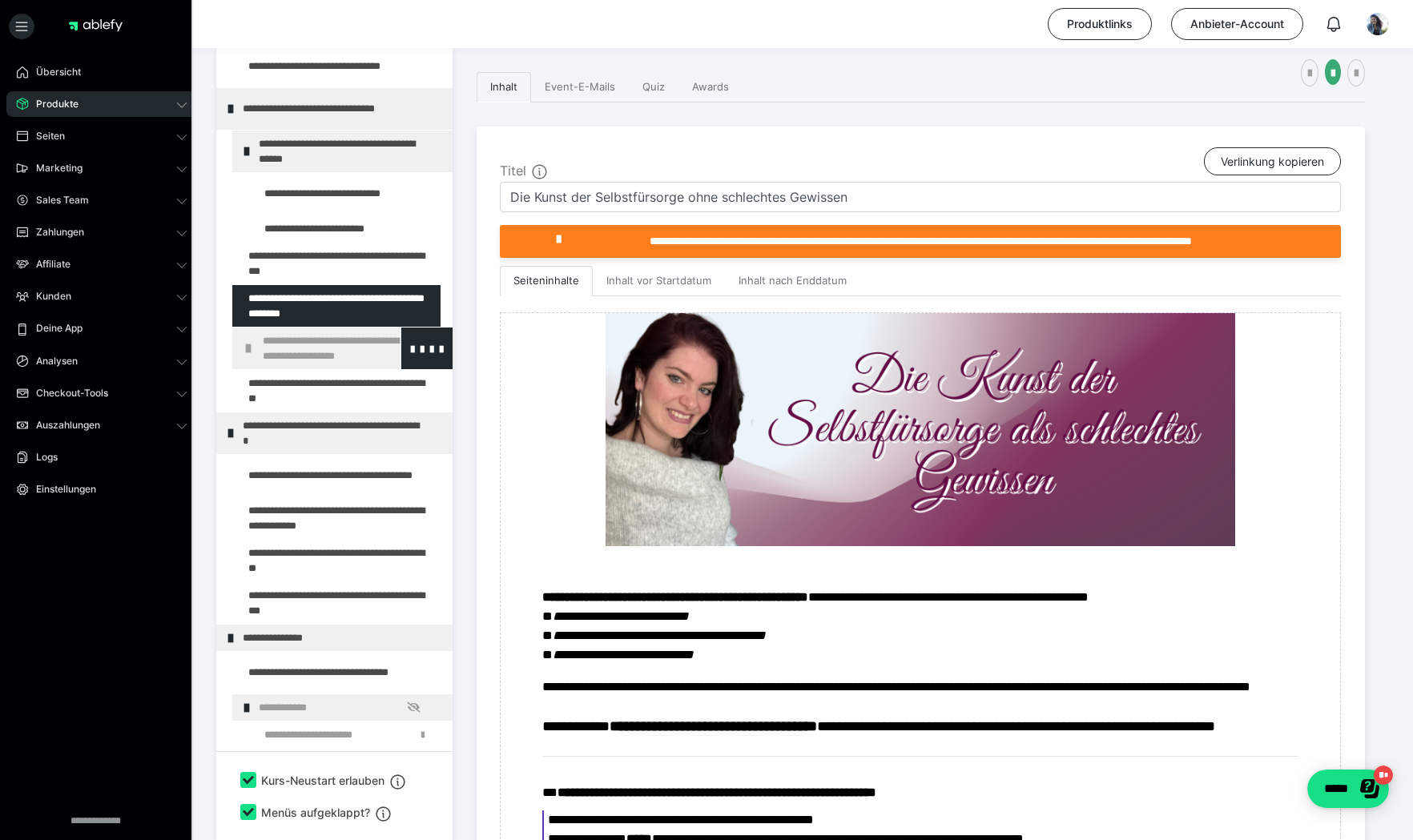 click on "**********" at bounding box center [347, 348] 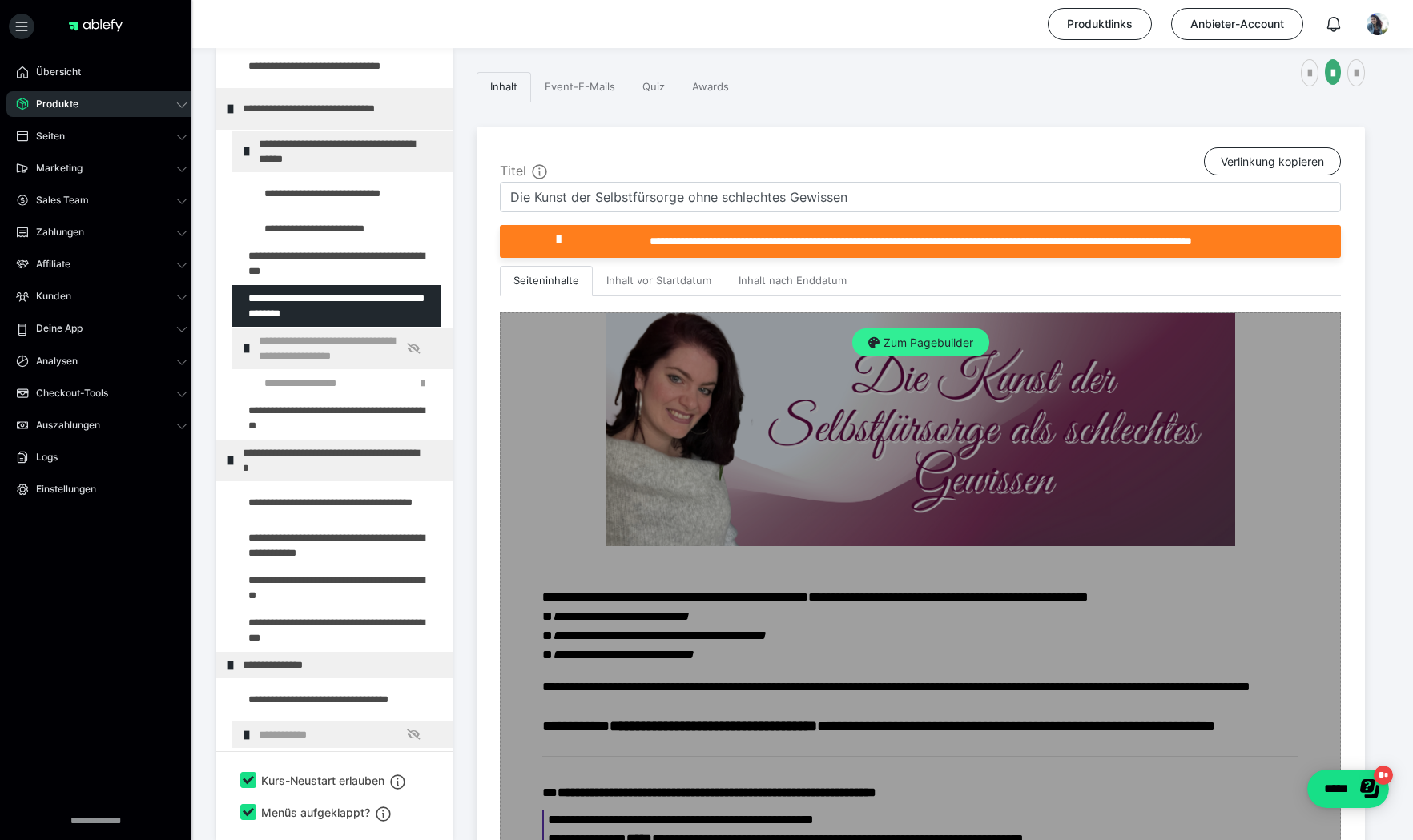 click on "Zum Pagebuilder" at bounding box center [920, 343] 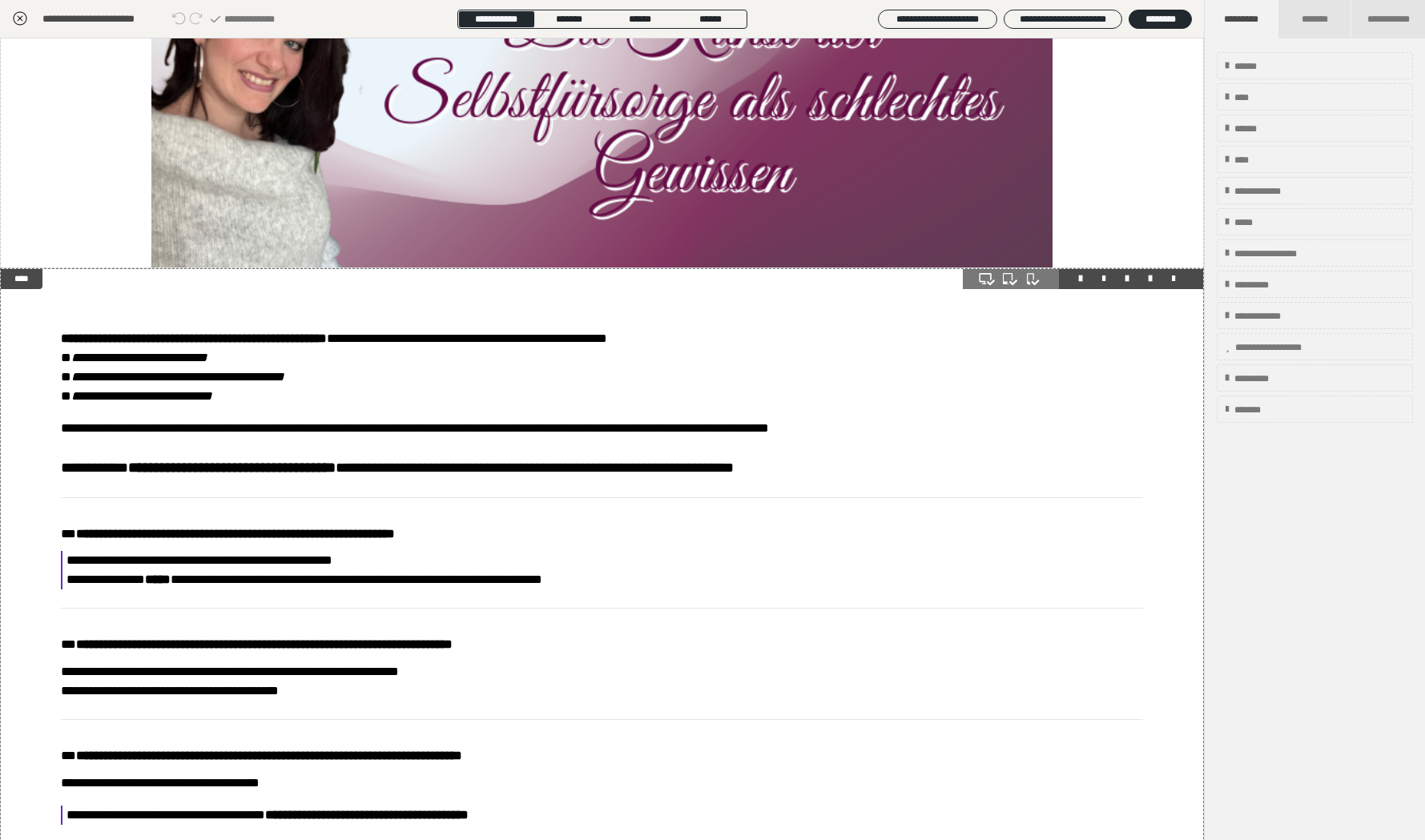 scroll, scrollTop: 109, scrollLeft: 0, axis: vertical 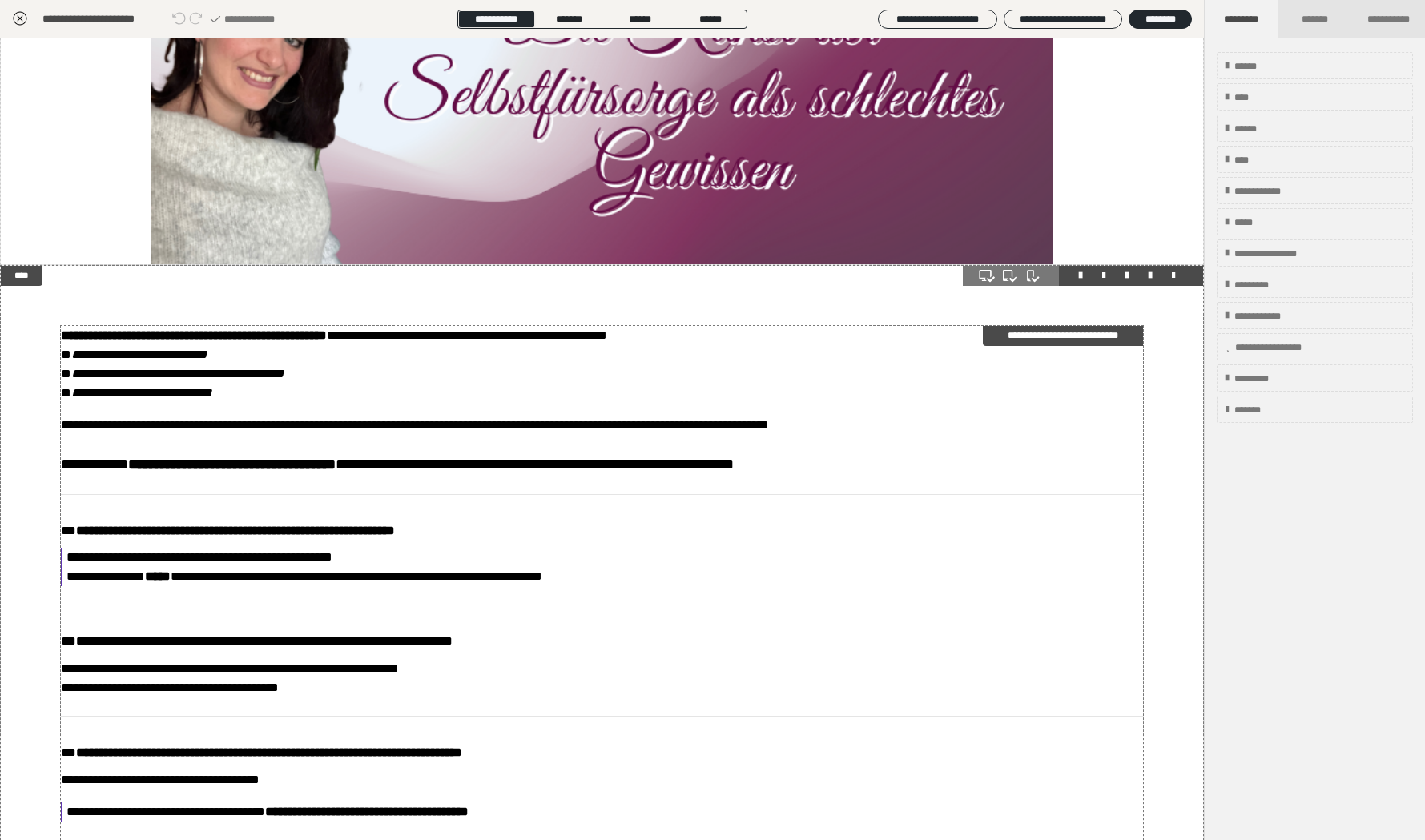 click on "**********" at bounding box center [602, 364] 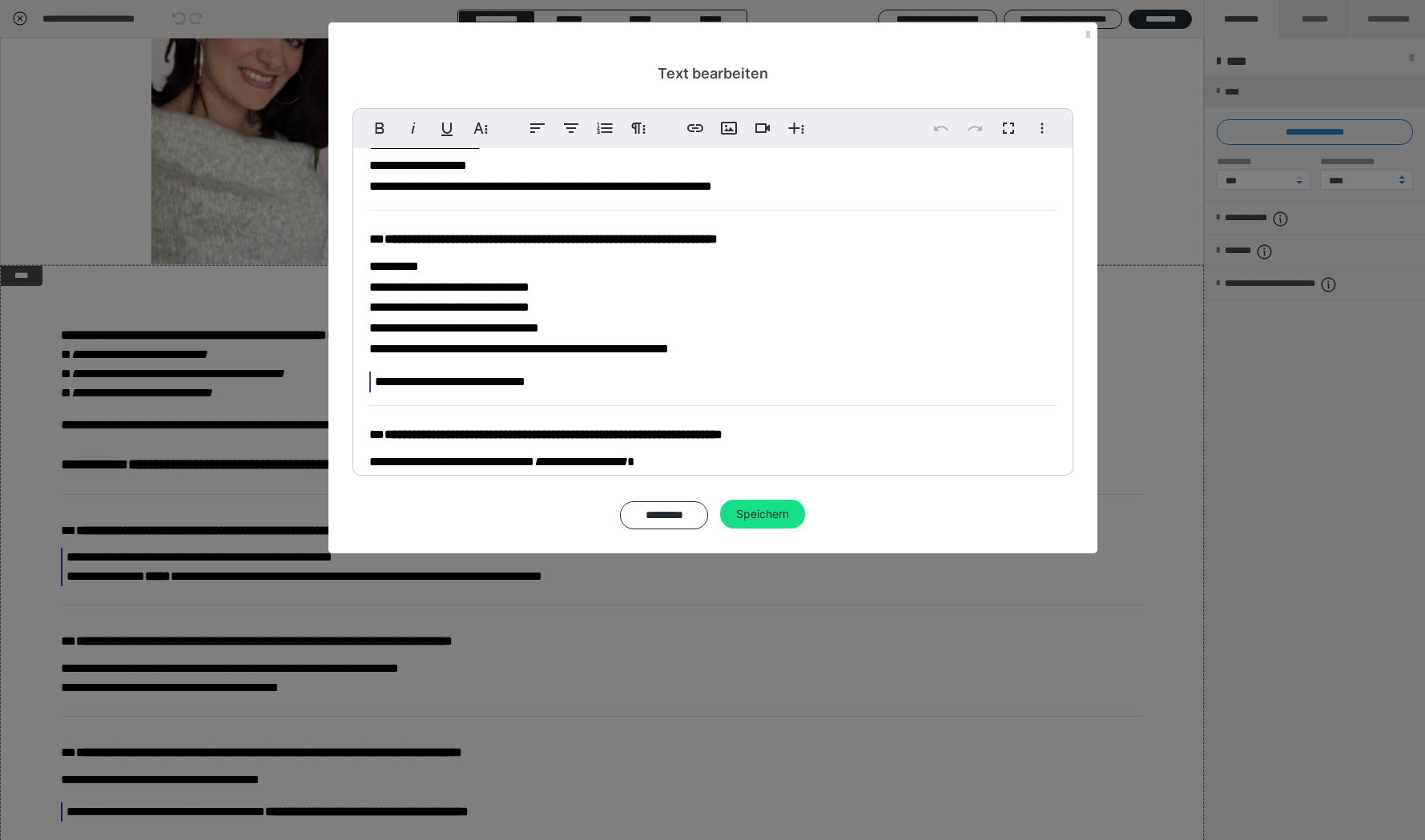 scroll, scrollTop: 0, scrollLeft: 0, axis: both 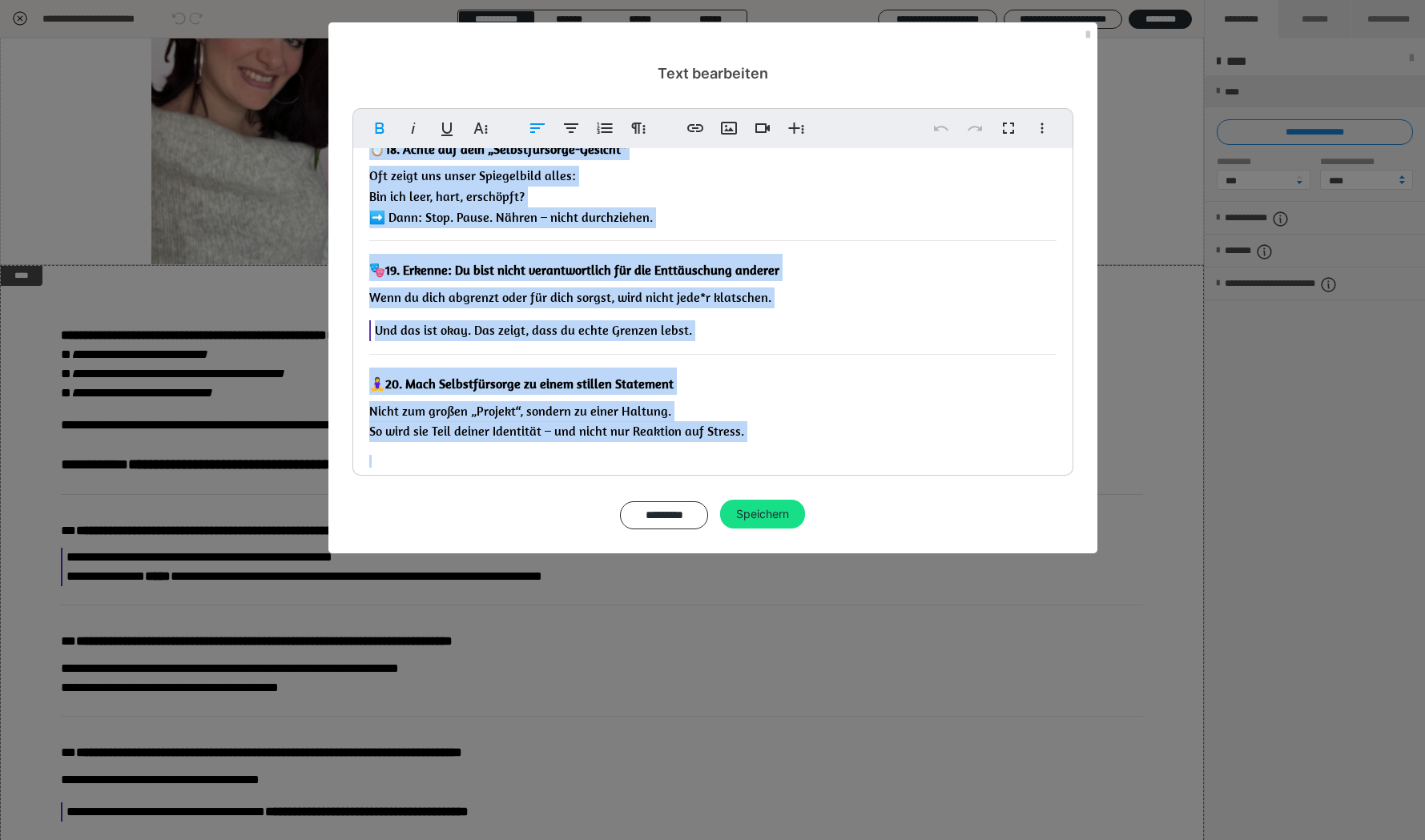 drag, startPoint x: 363, startPoint y: 172, endPoint x: 719, endPoint y: 515, distance: 494.3531 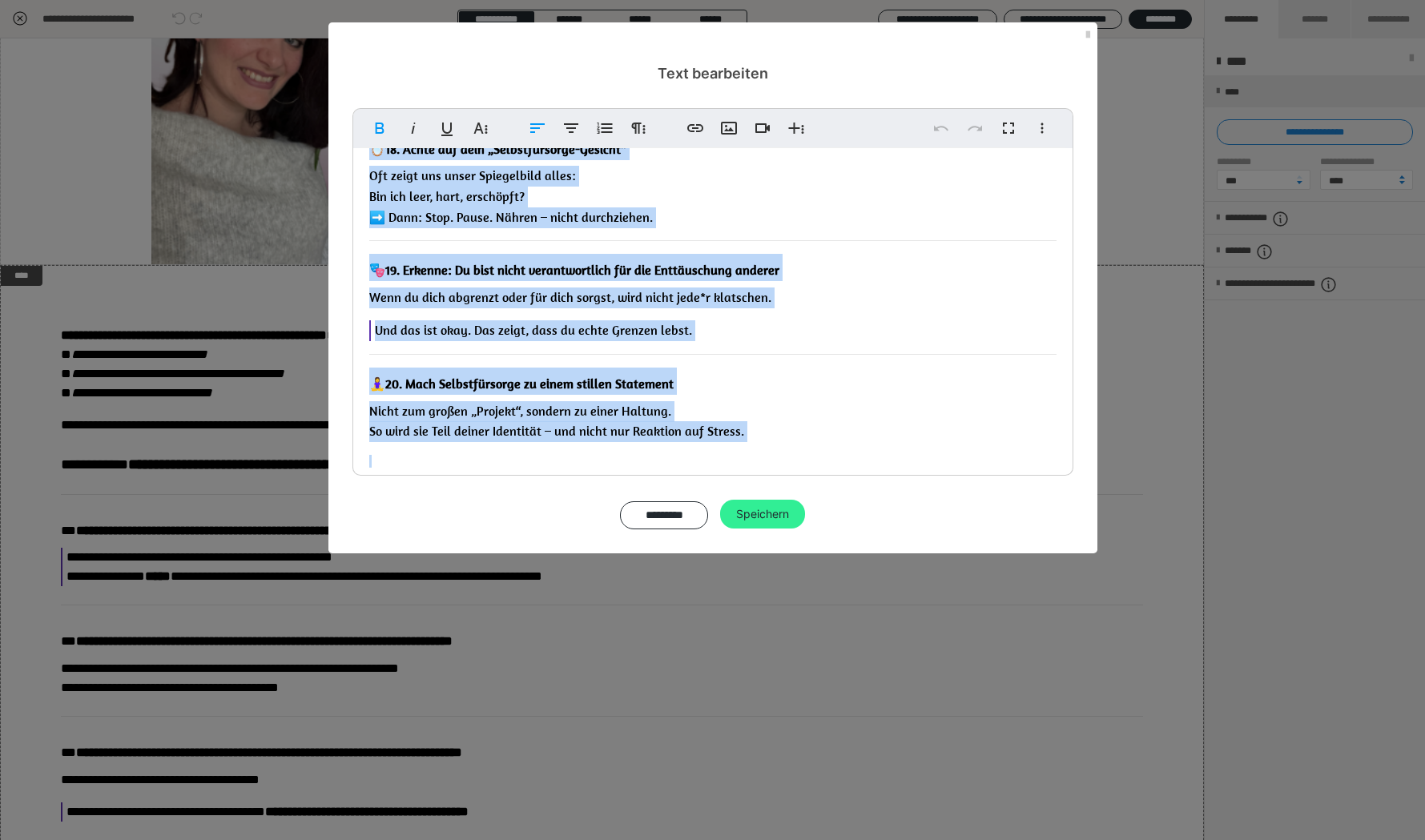 click on "Speichern" at bounding box center [763, 514] 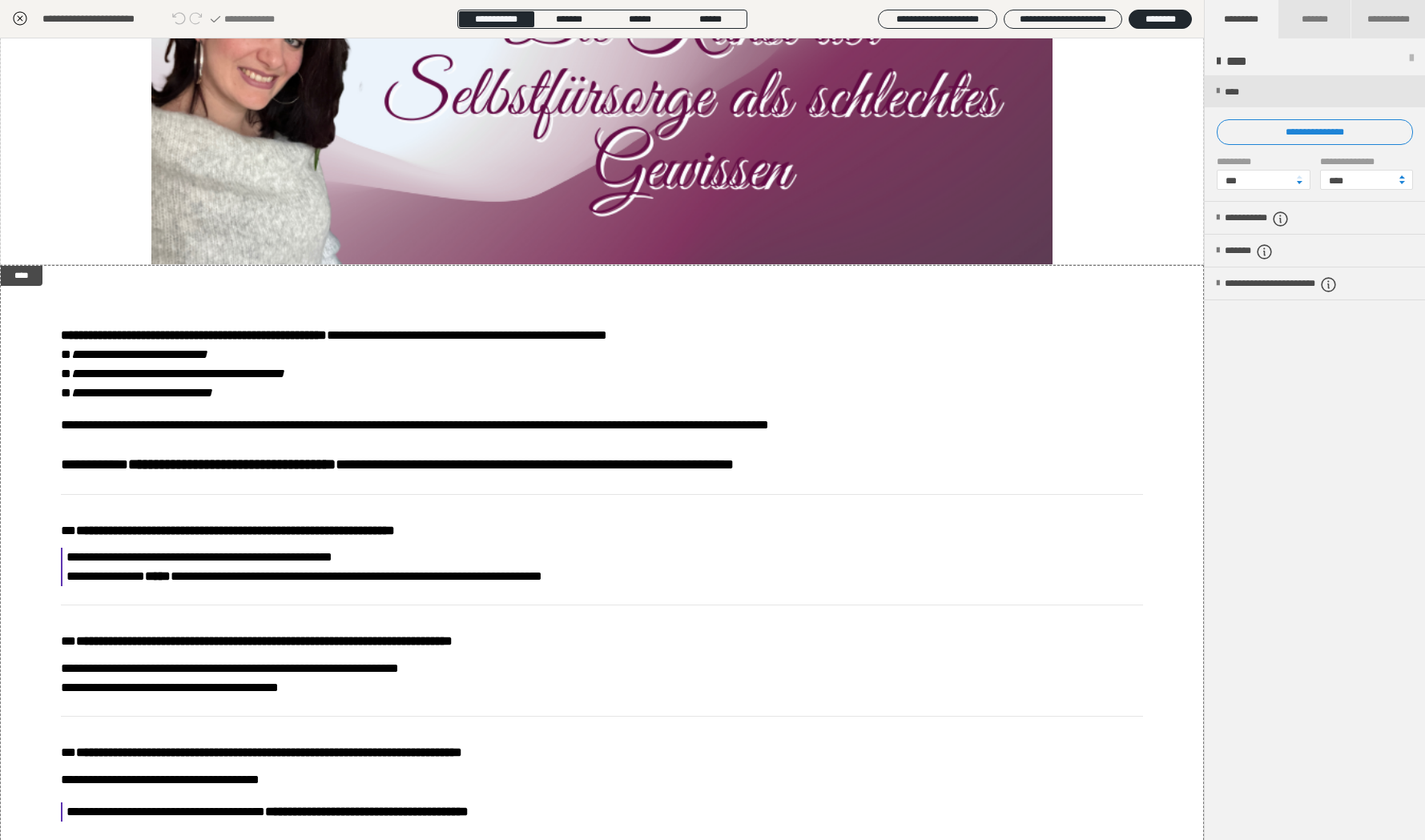 click 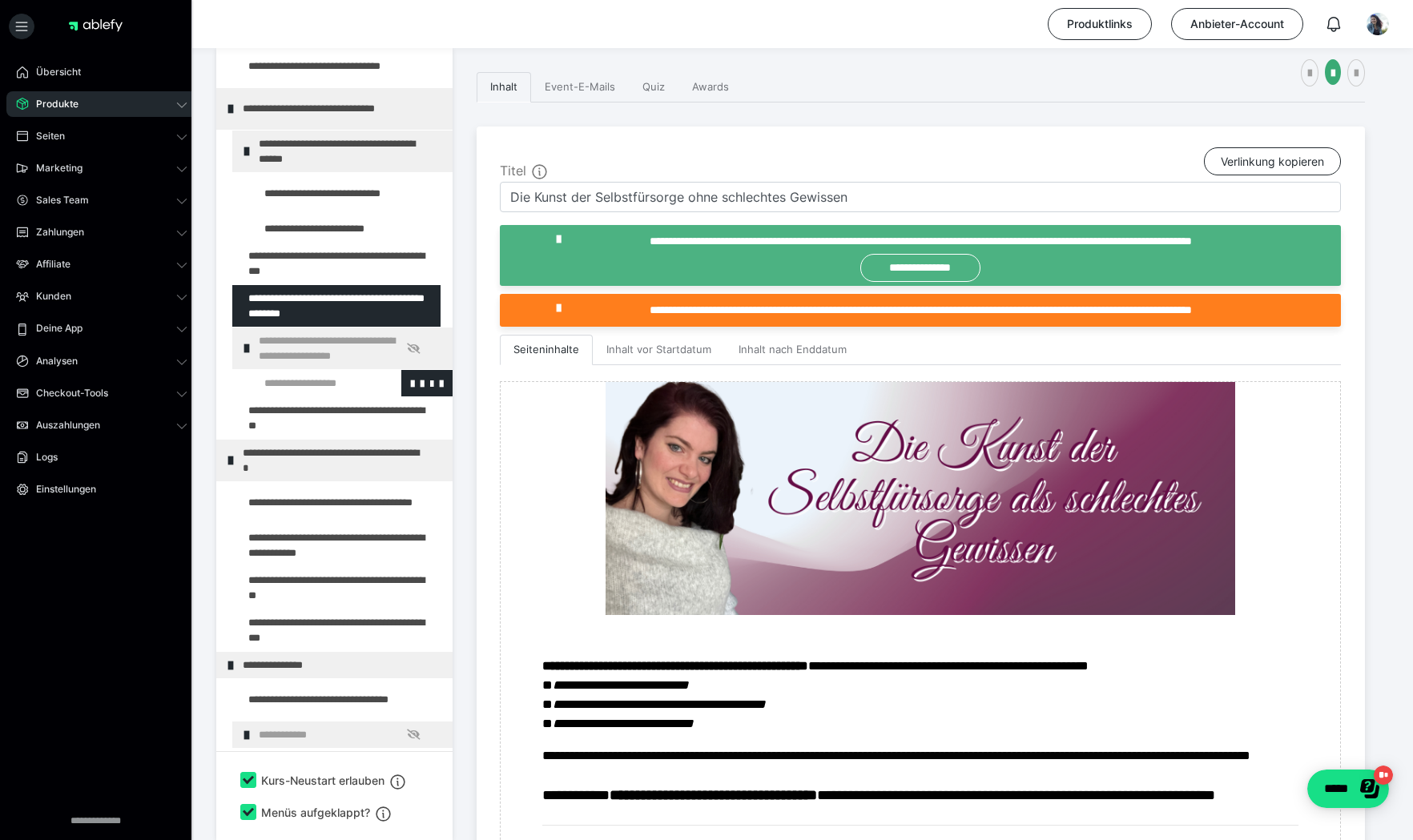 click at bounding box center [308, 383] 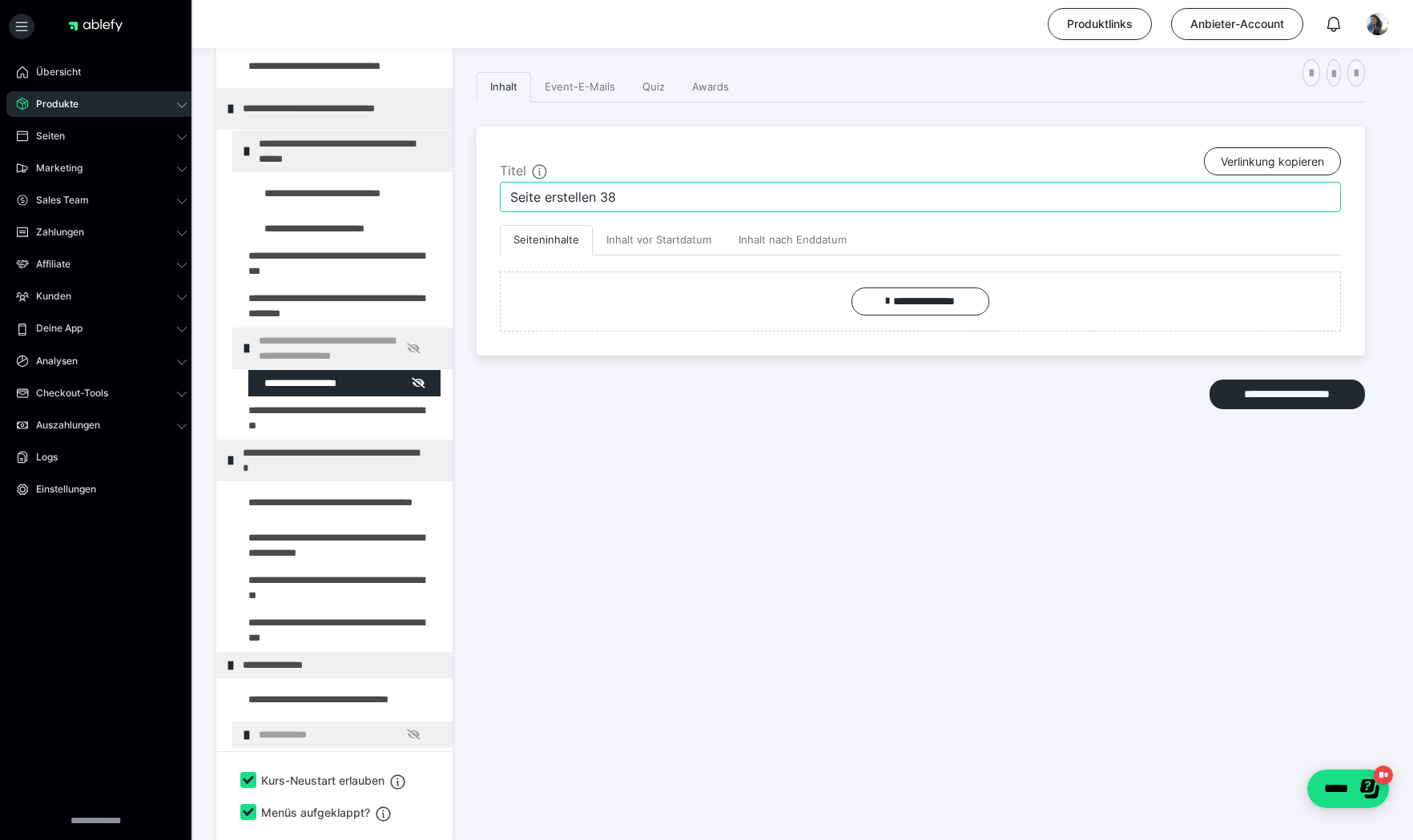 drag, startPoint x: 694, startPoint y: 207, endPoint x: 477, endPoint y: 191, distance: 217.58906 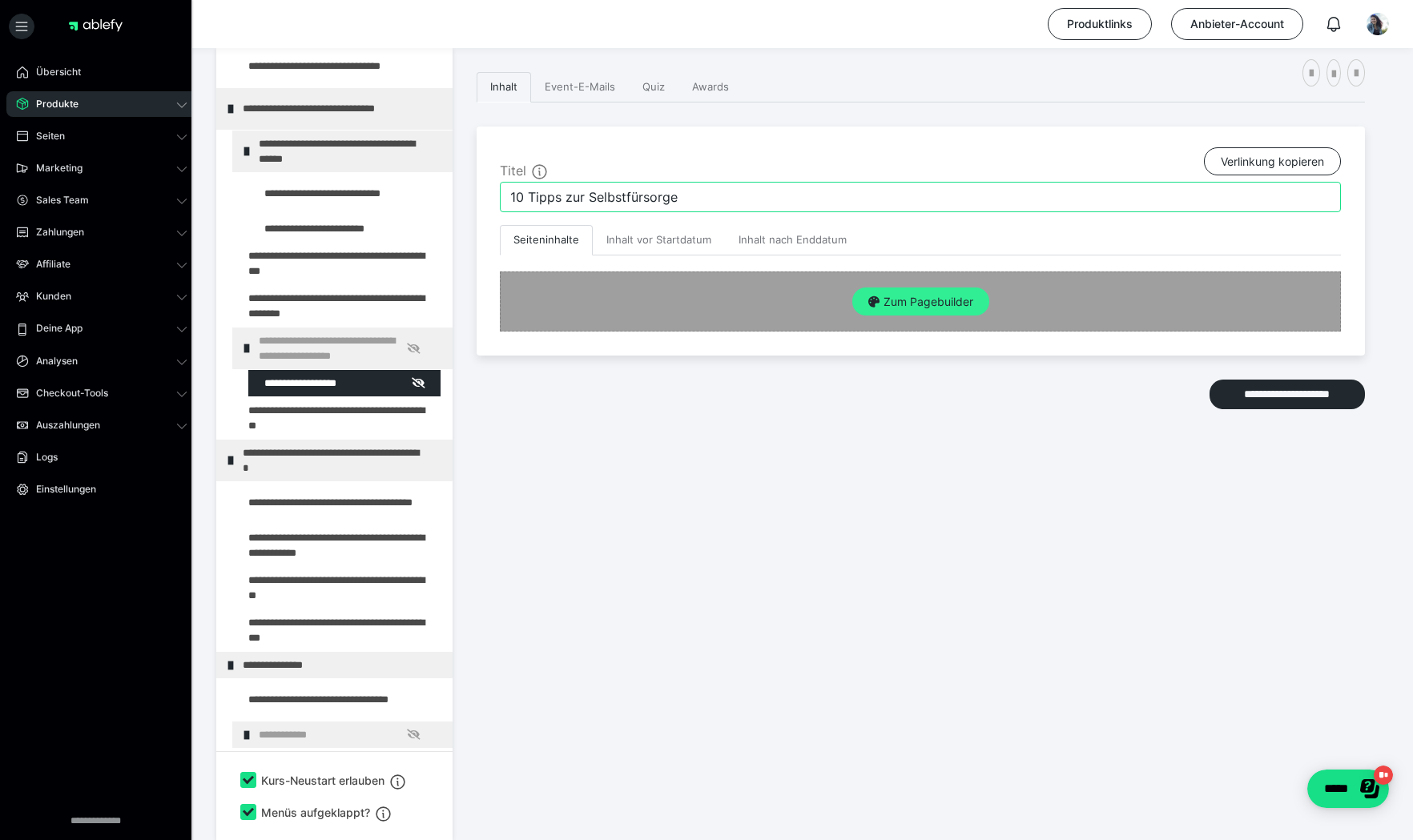 type on "10 Tipps zur Selbstfürsorge" 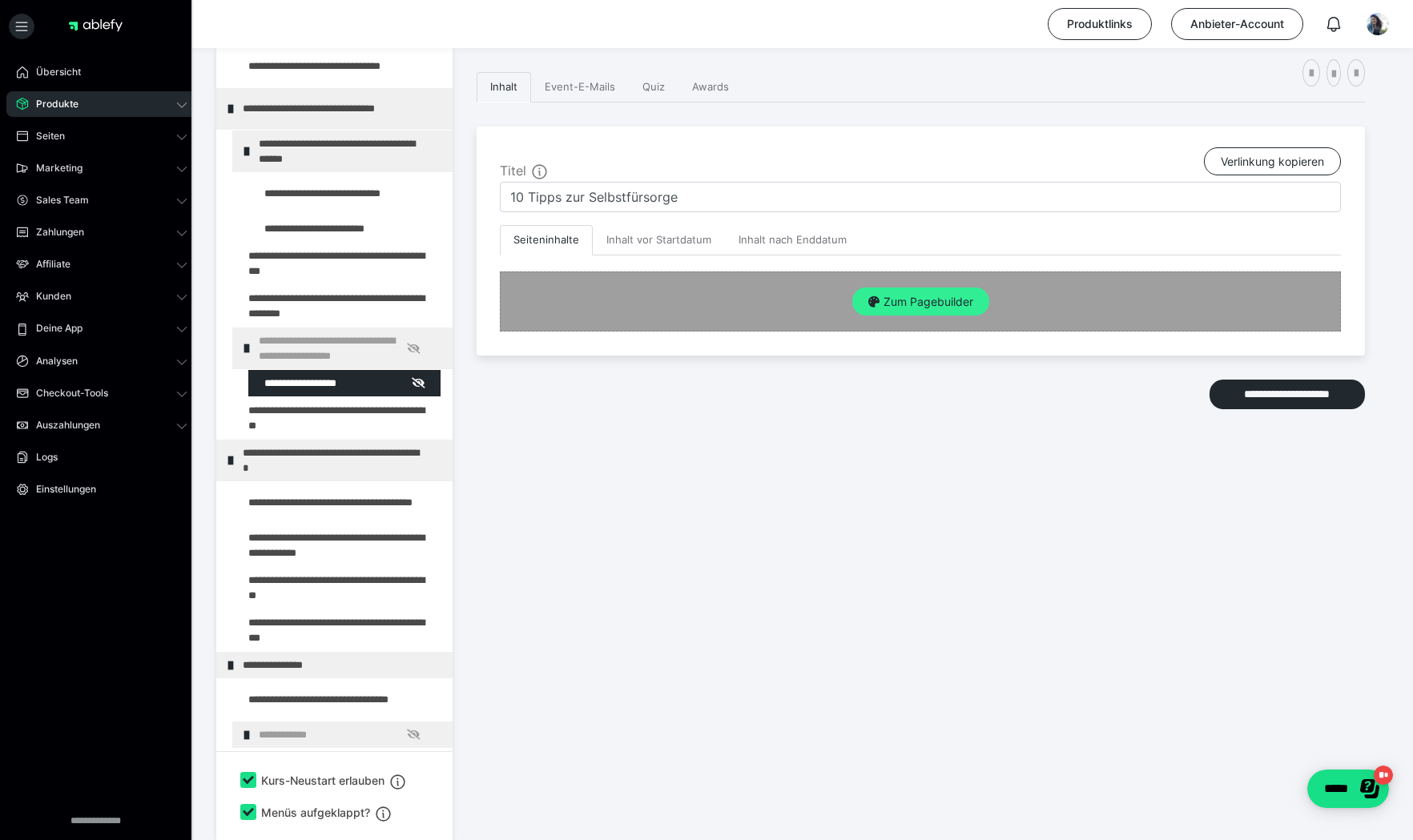click on "Zum Pagebuilder" at bounding box center [920, 302] 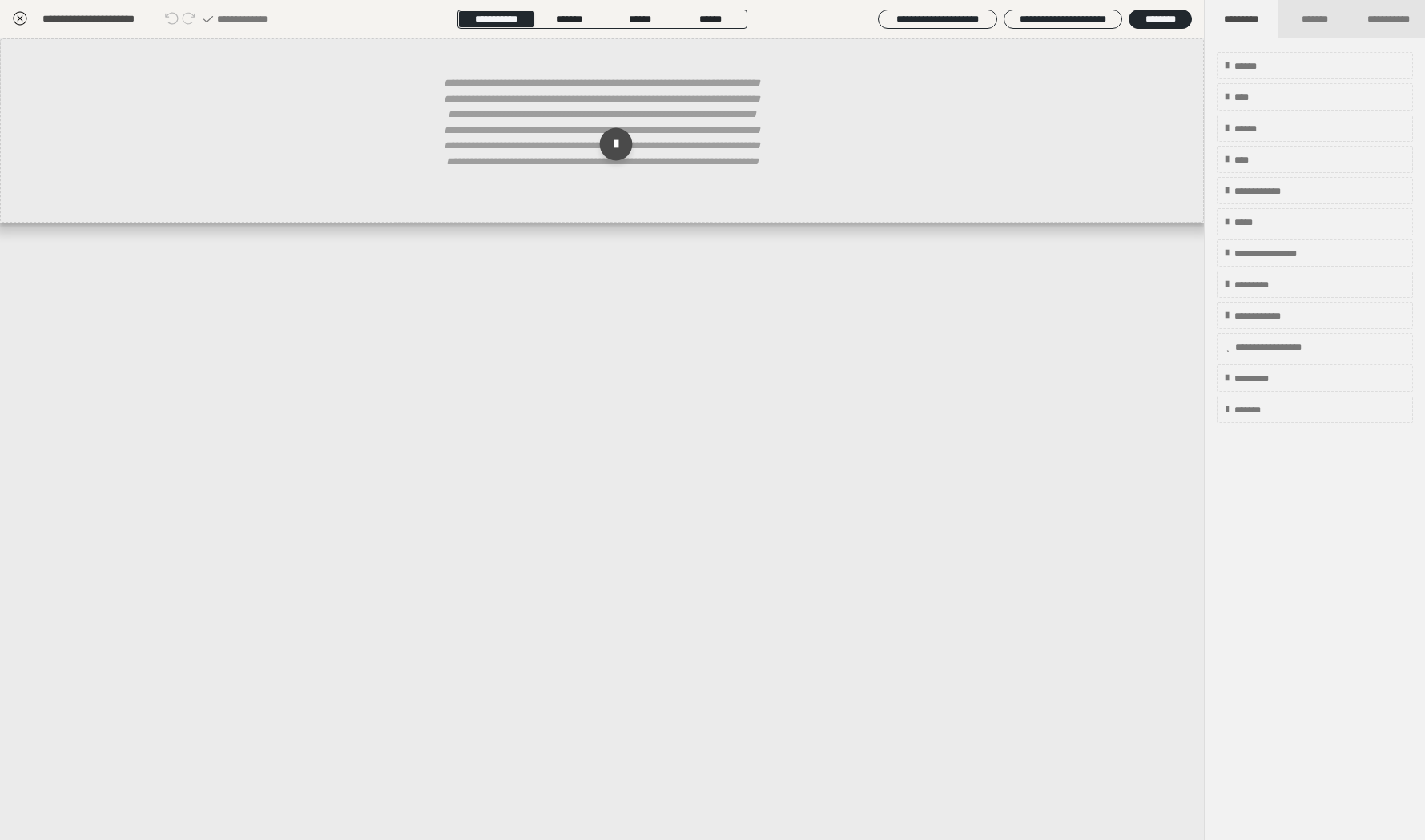 click at bounding box center [615, 144] 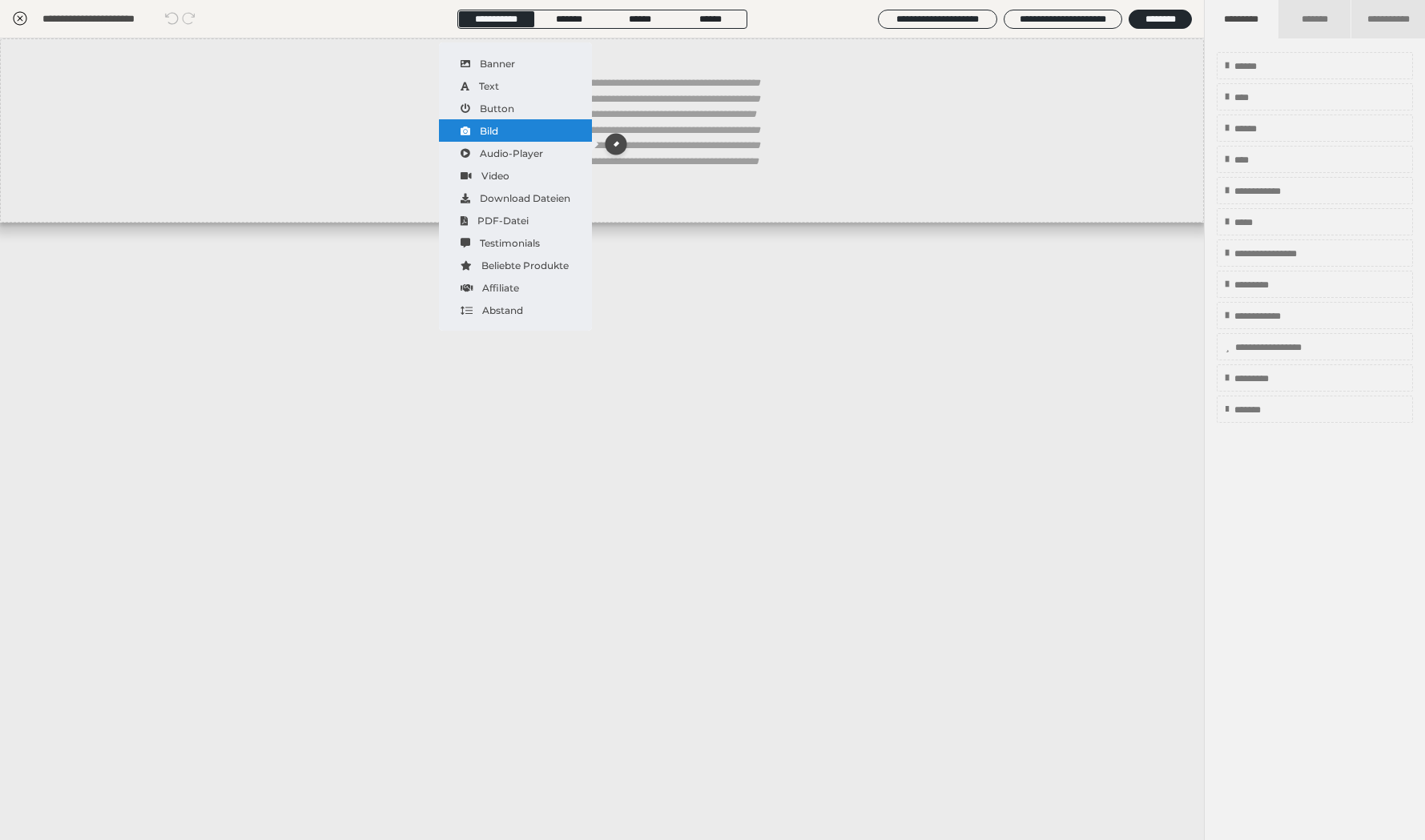 click on "Bild" at bounding box center [515, 131] 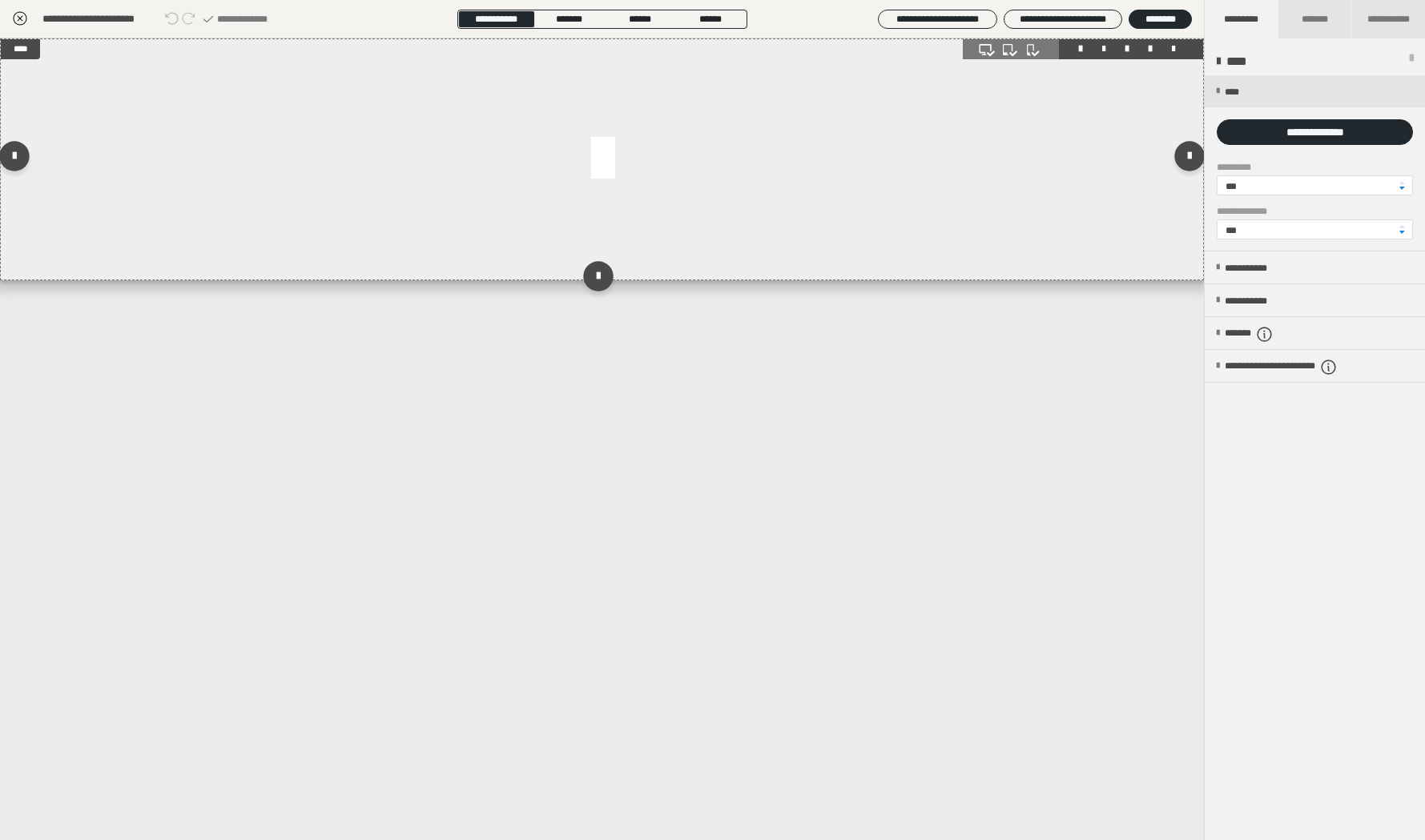 click at bounding box center [602, 159] 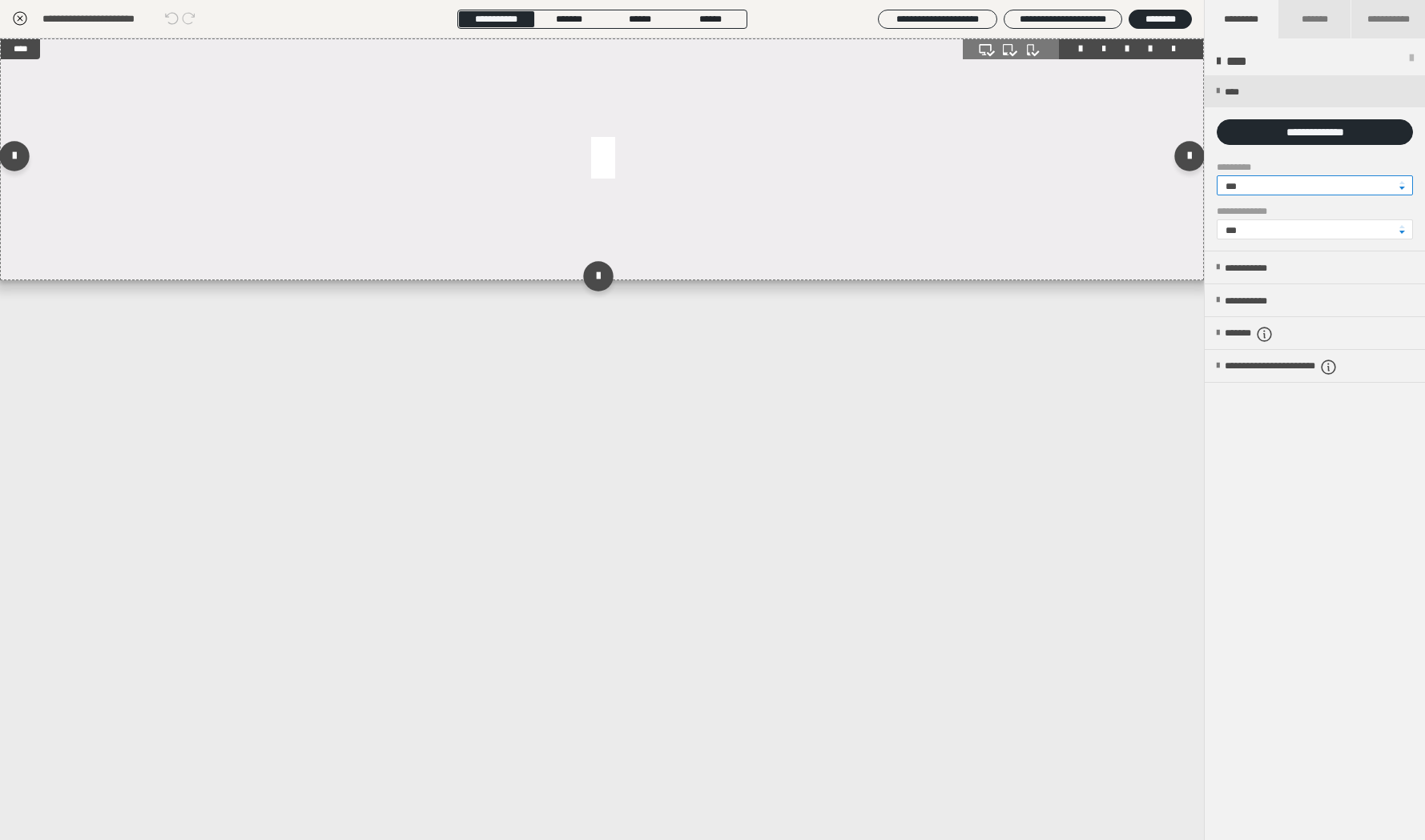 drag, startPoint x: 1234, startPoint y: 187, endPoint x: 1193, endPoint y: 186, distance: 41.01219 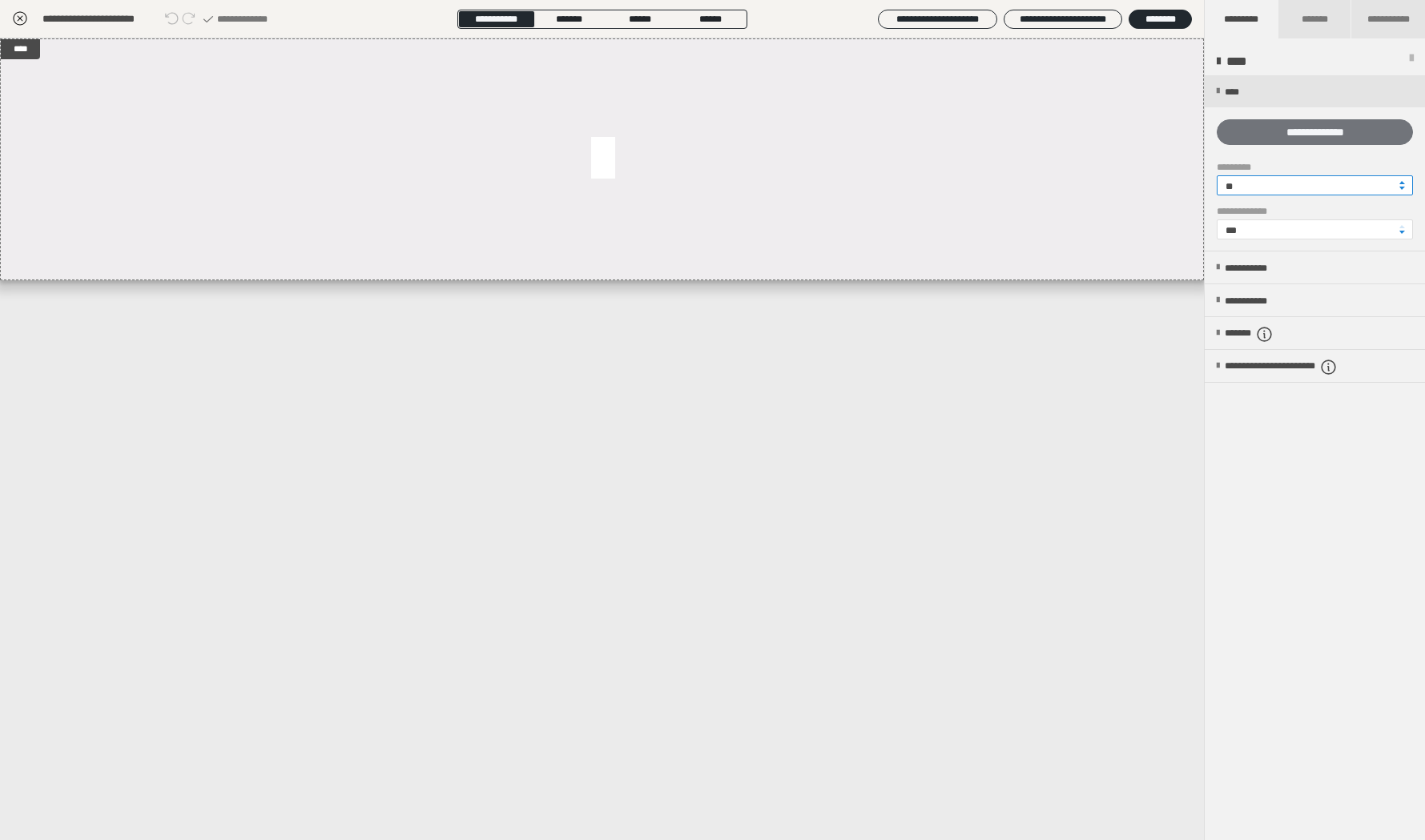 type on "**" 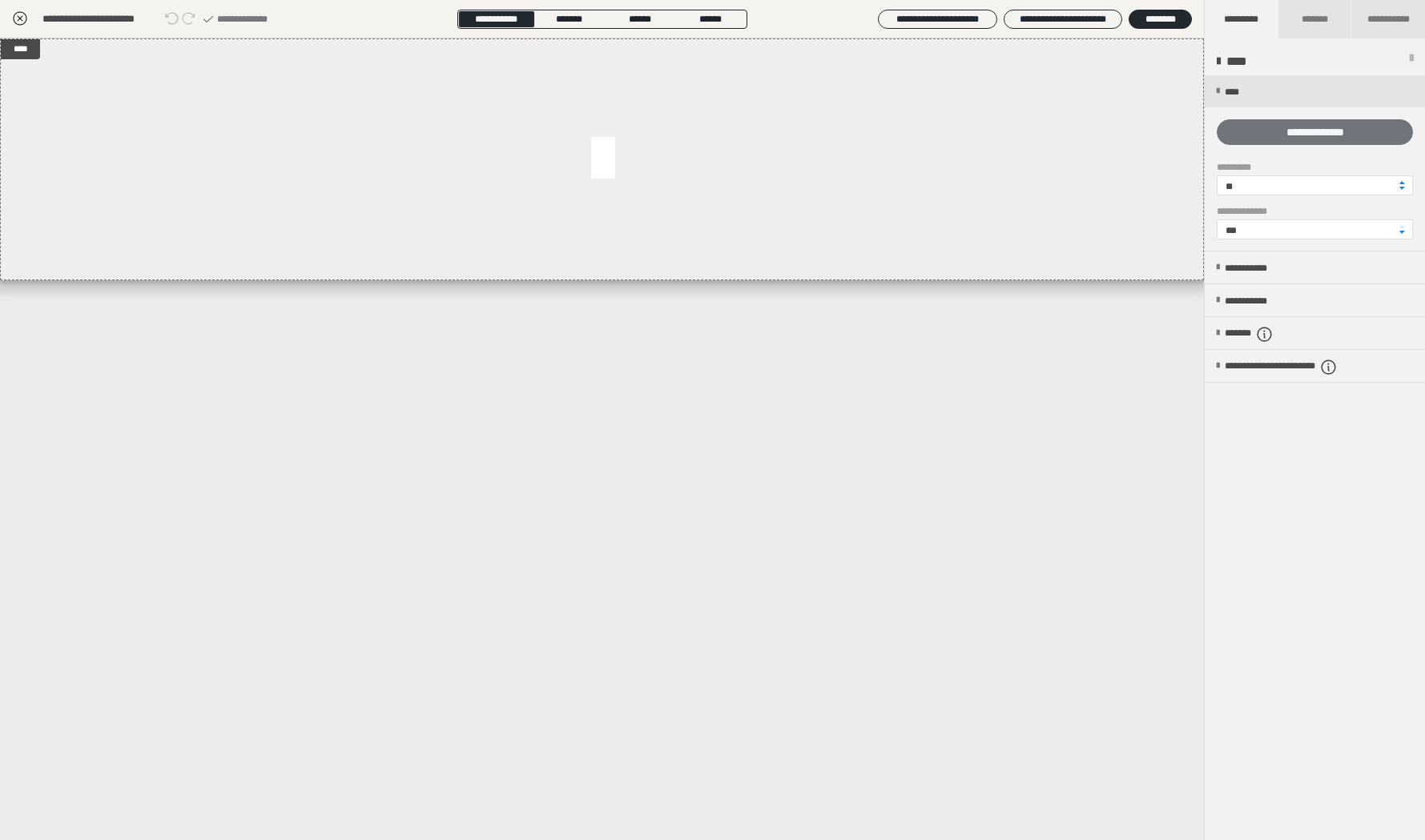 click on "**********" at bounding box center (1314, 132) 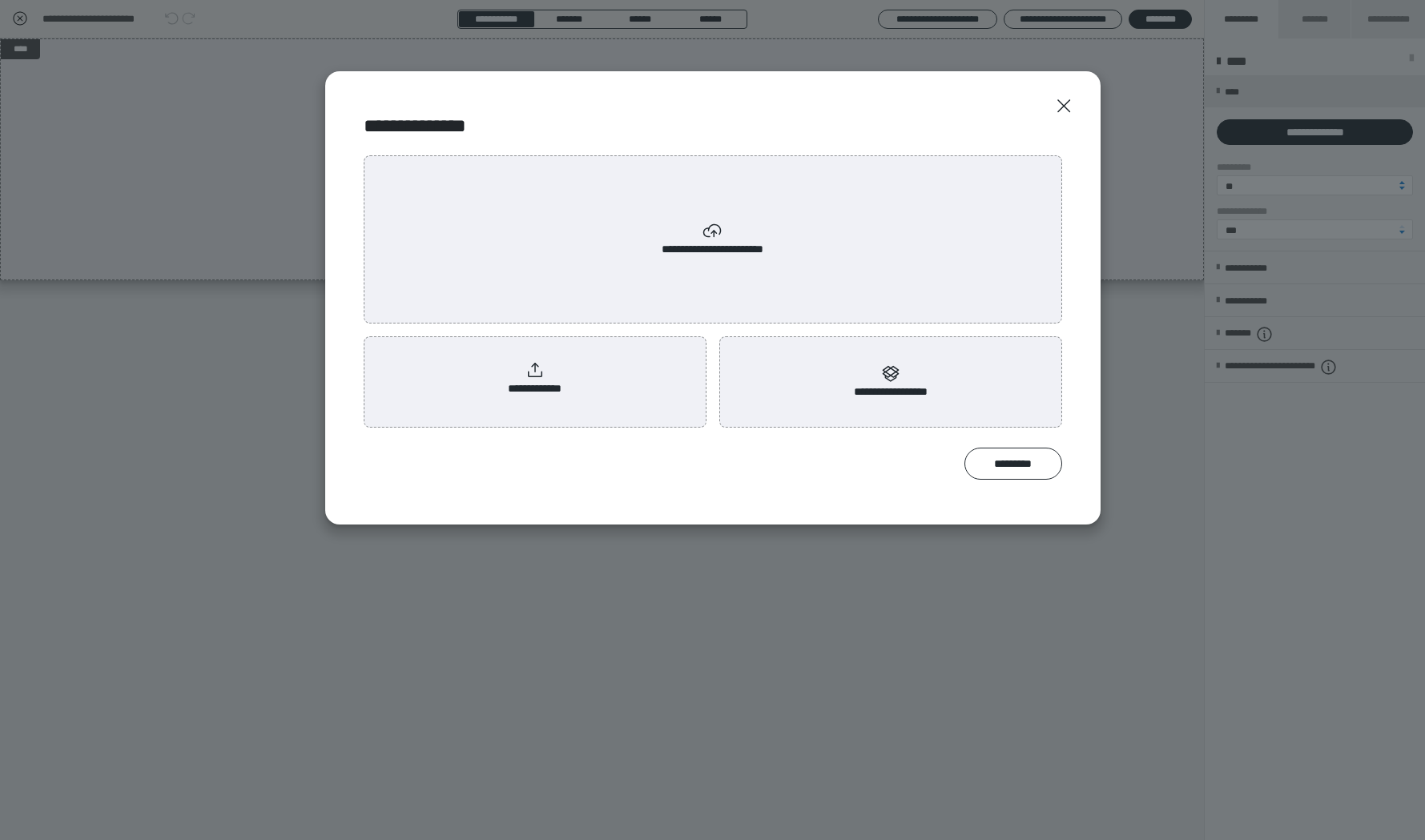 click on "**********" at bounding box center (534, 379) 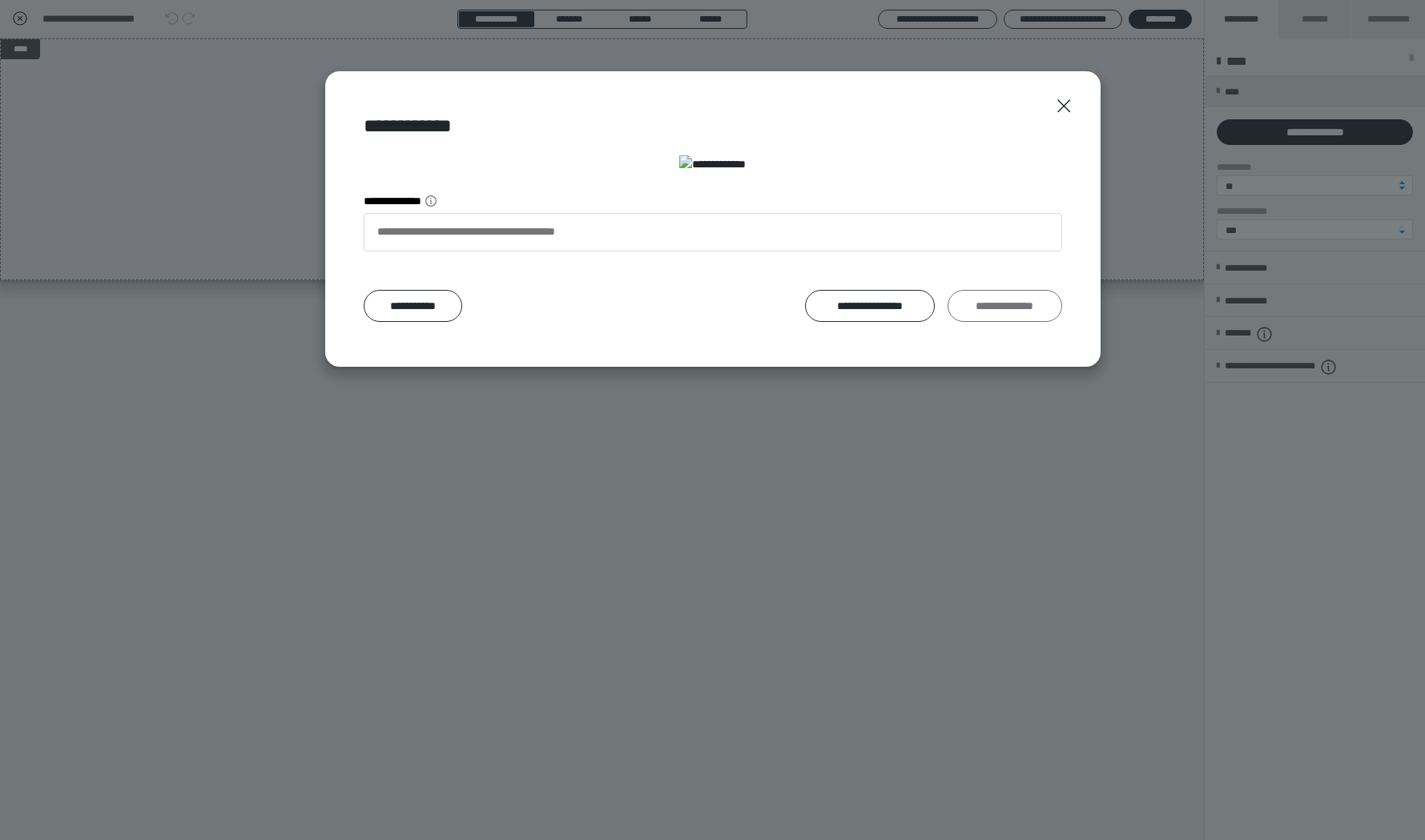 click on "**********" at bounding box center (1004, 306) 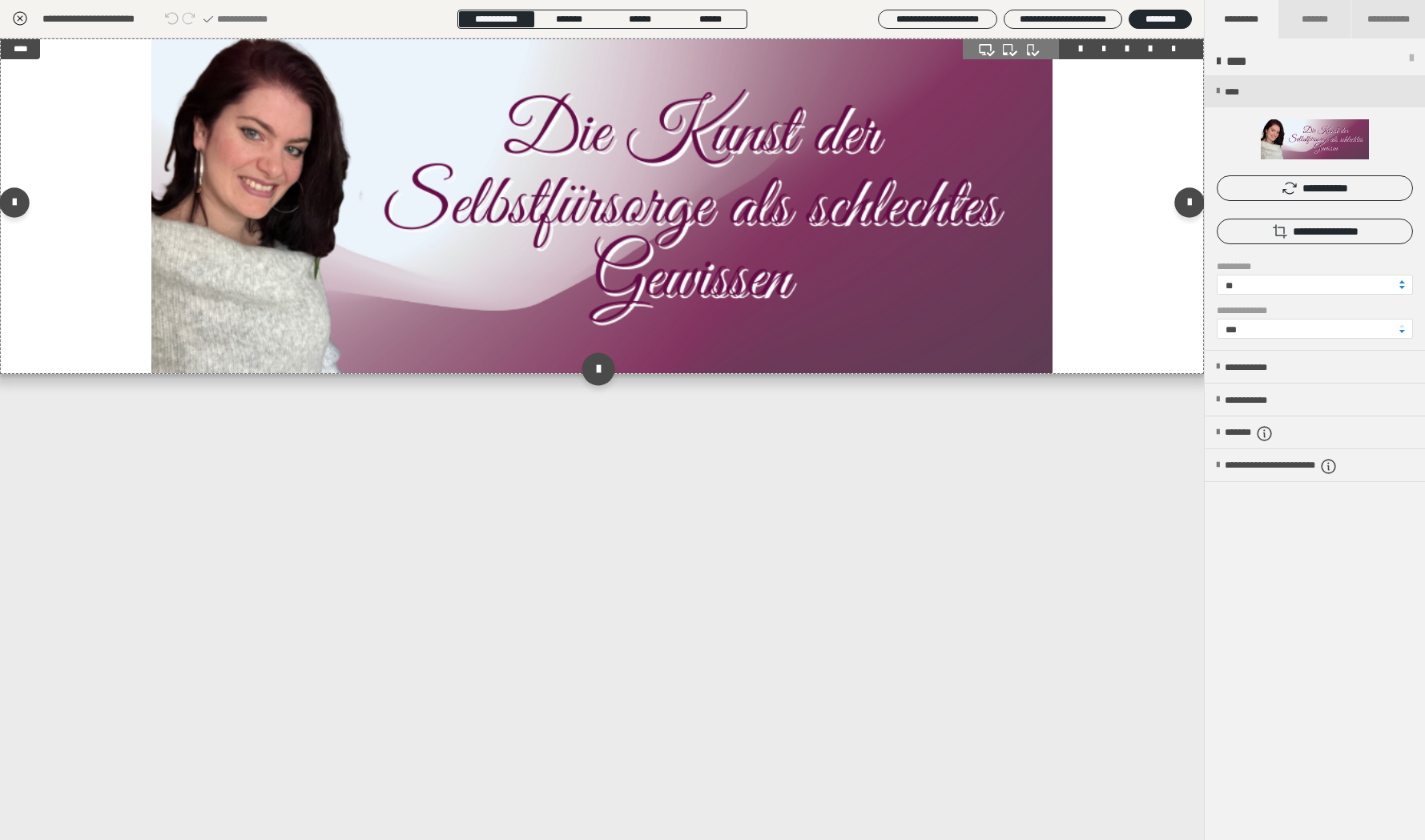 click at bounding box center (598, 369) 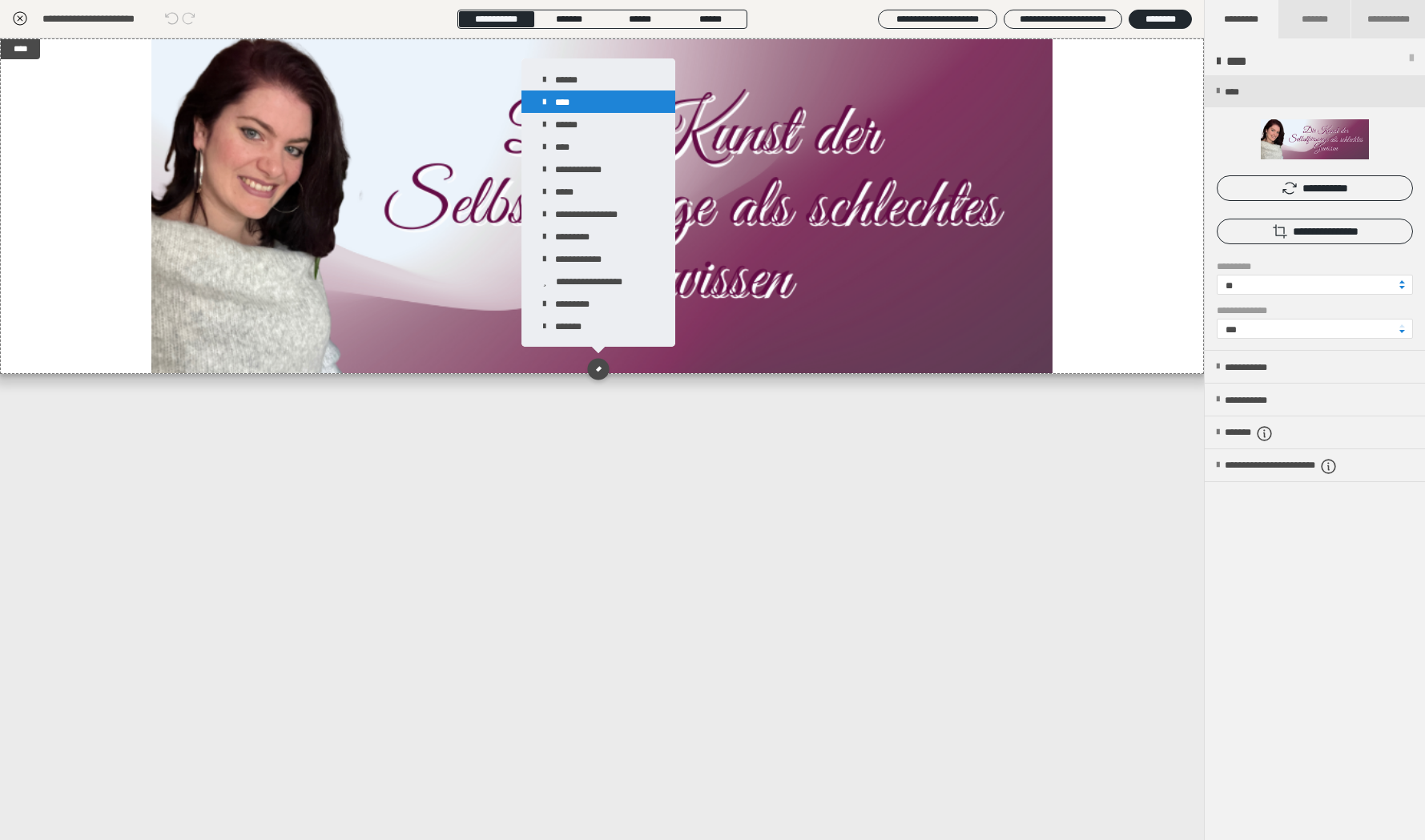 click on "****" at bounding box center [598, 102] 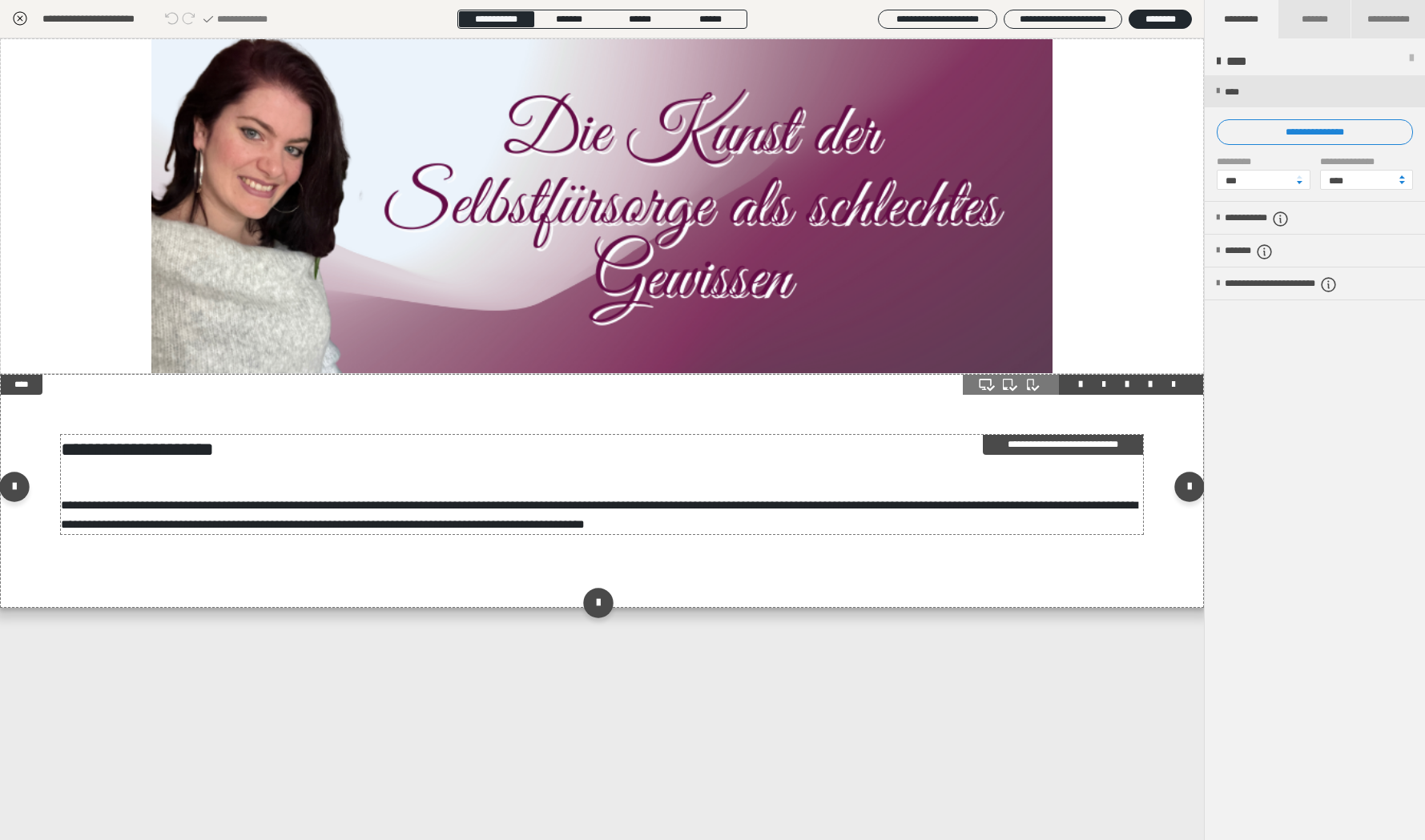 click on "**********" at bounding box center (602, 484) 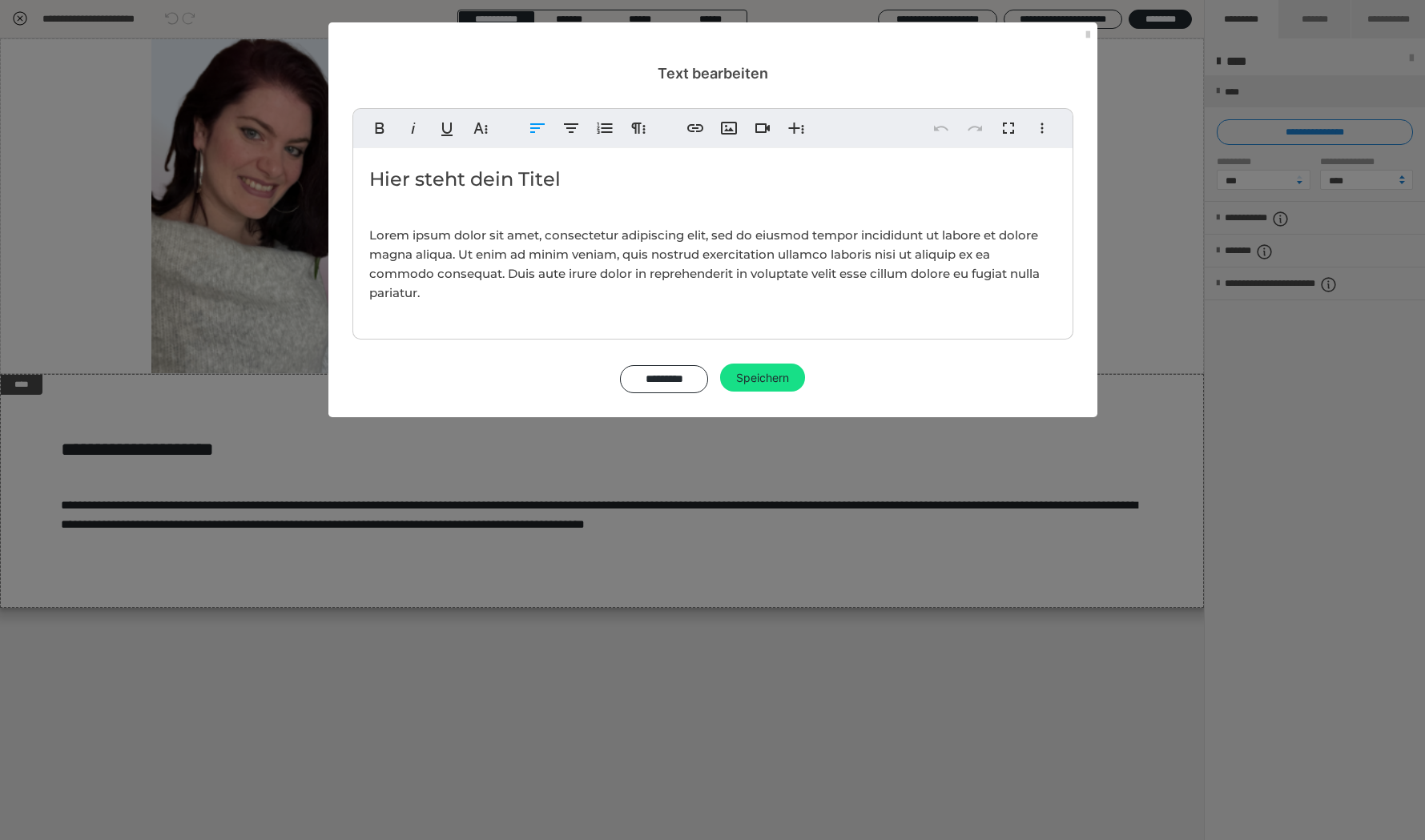 drag, startPoint x: 369, startPoint y: 175, endPoint x: 467, endPoint y: 333, distance: 185.92472 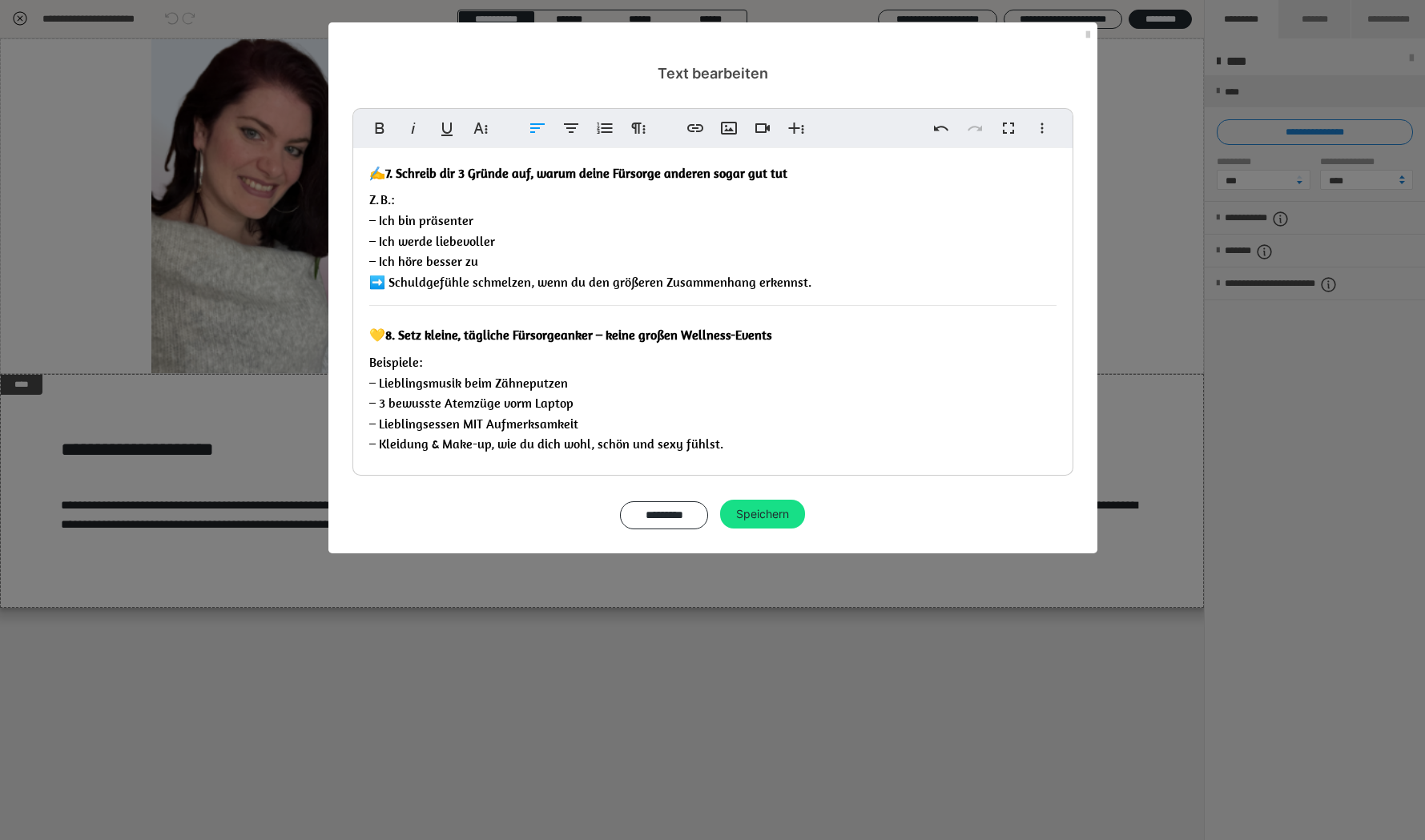 scroll, scrollTop: 0, scrollLeft: 0, axis: both 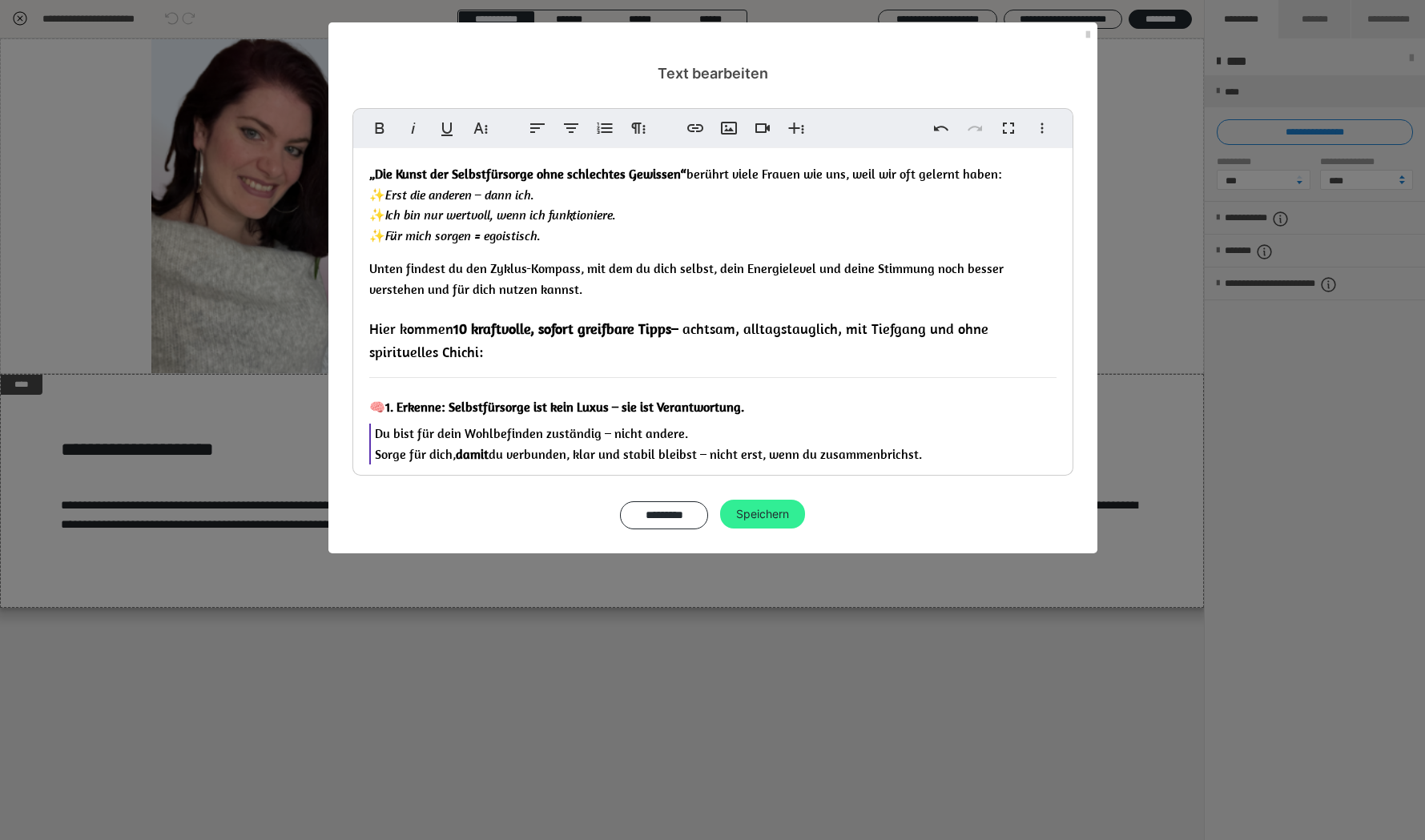 click on "Speichern" at bounding box center [763, 514] 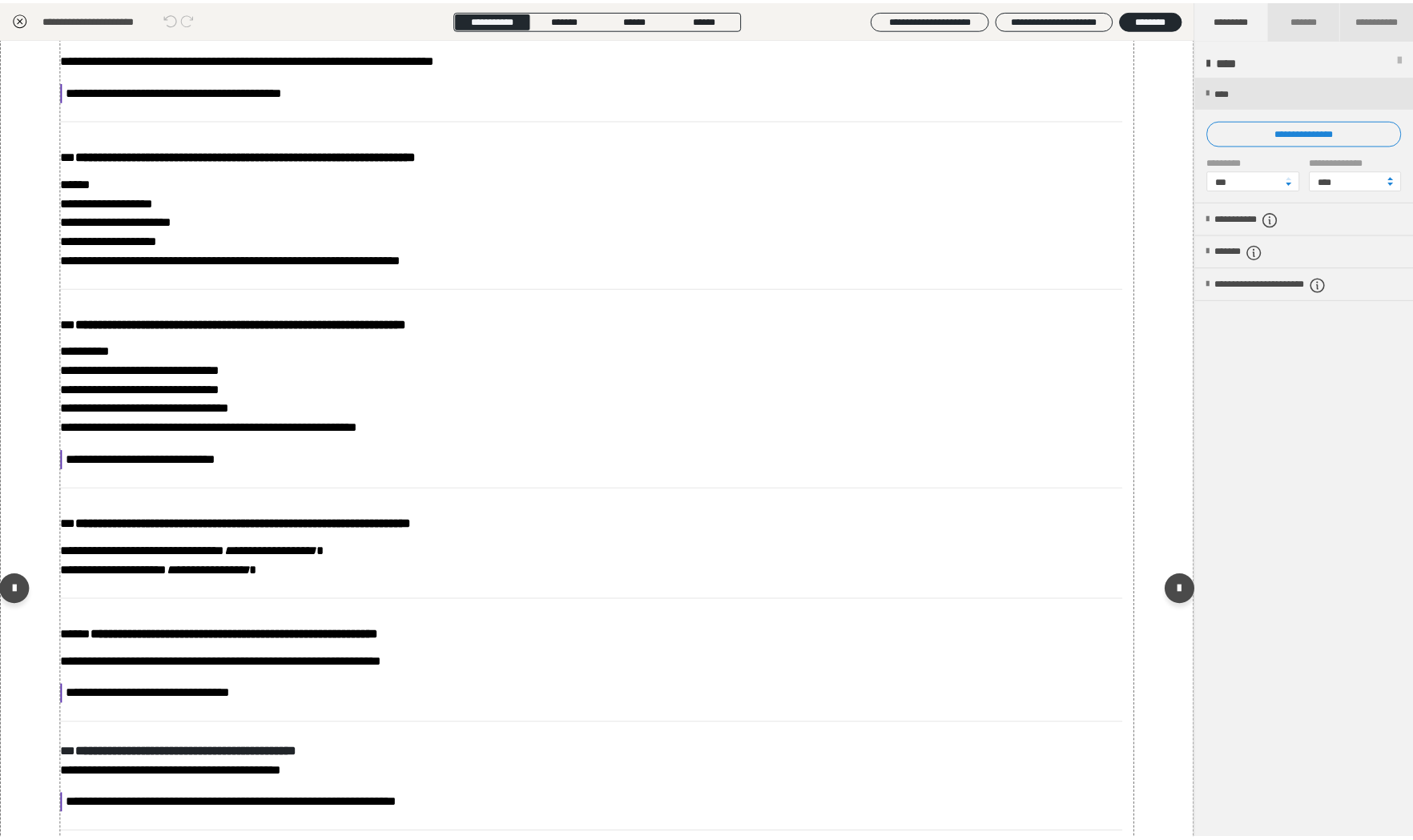 scroll, scrollTop: 0, scrollLeft: 0, axis: both 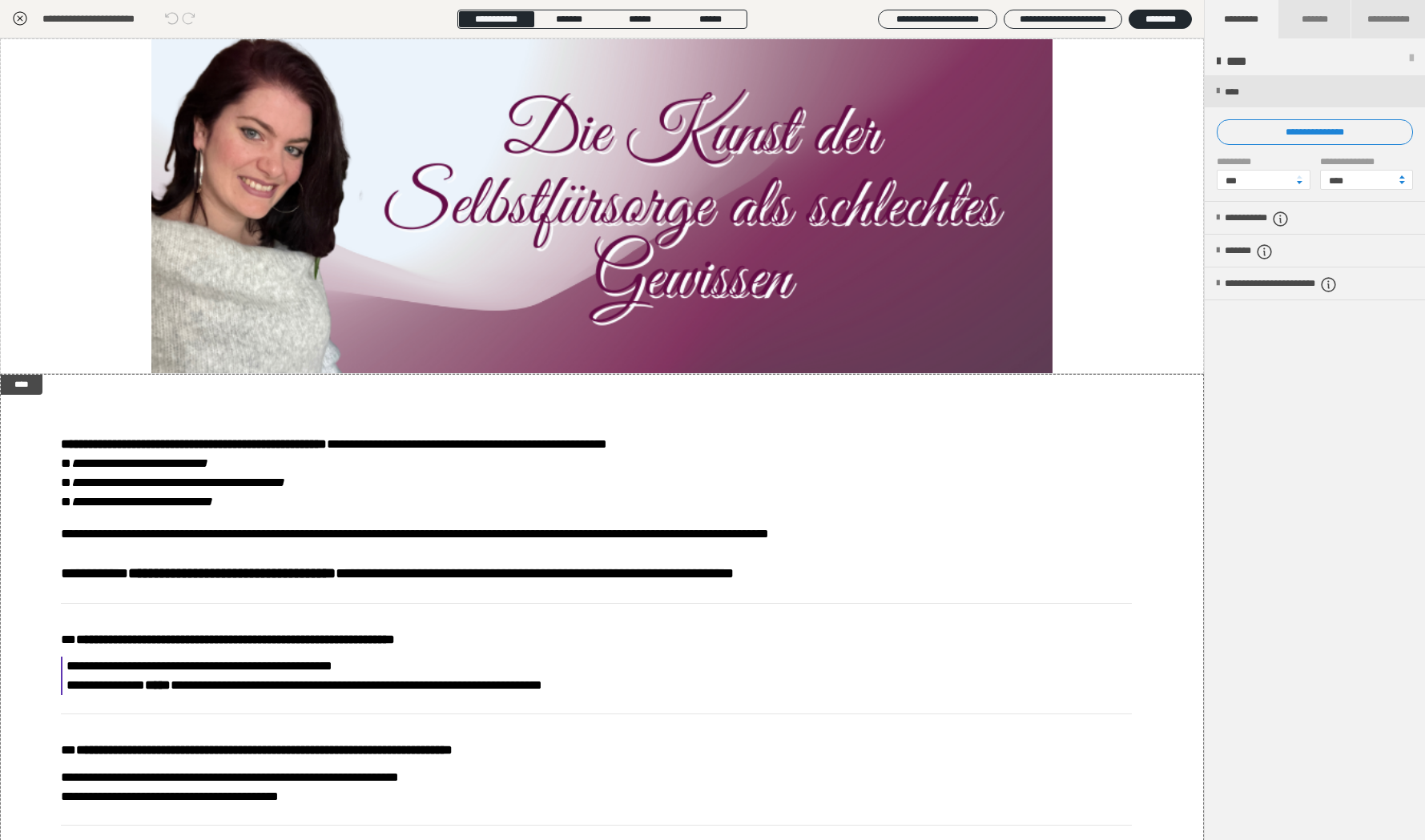 click 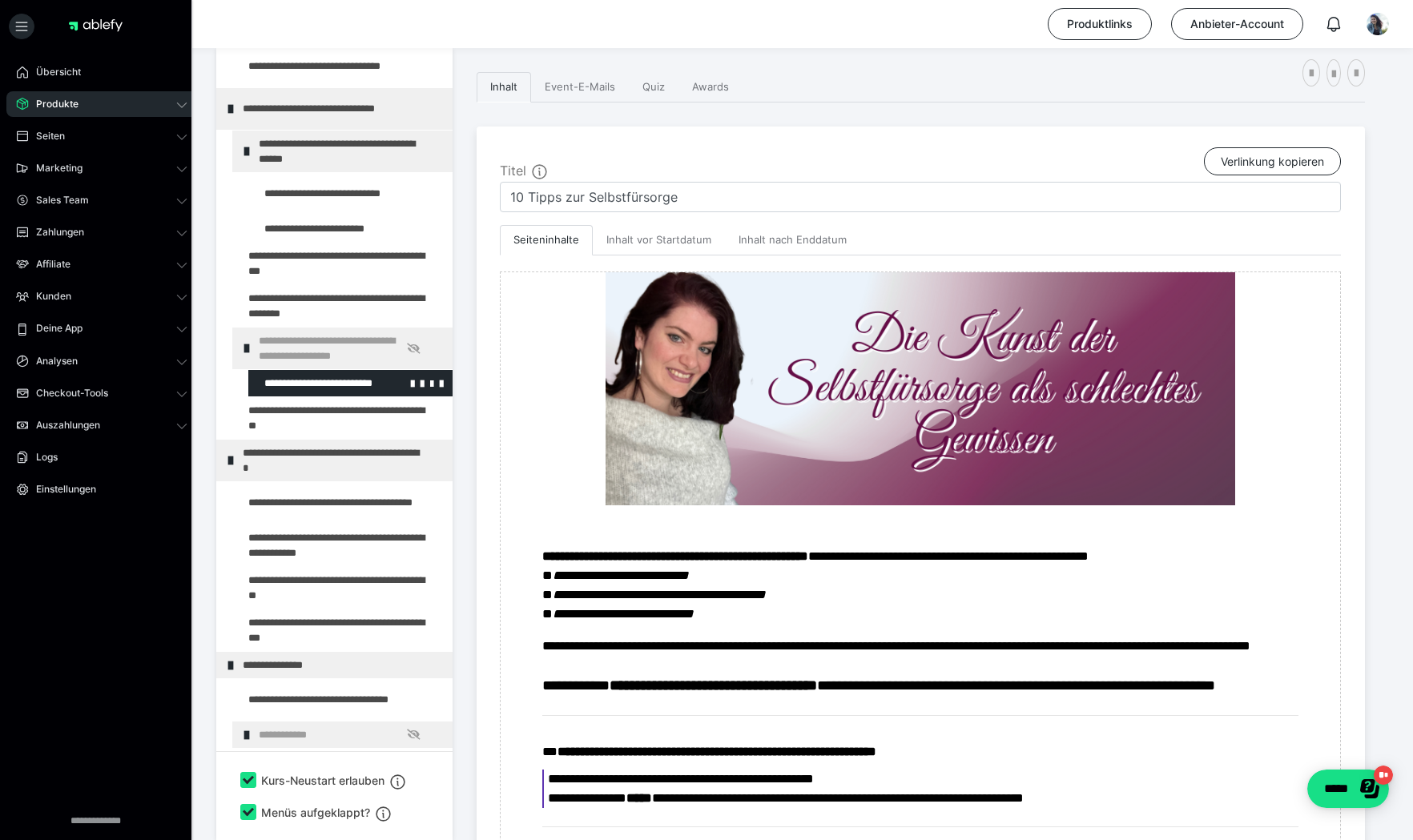 click at bounding box center [427, 383] 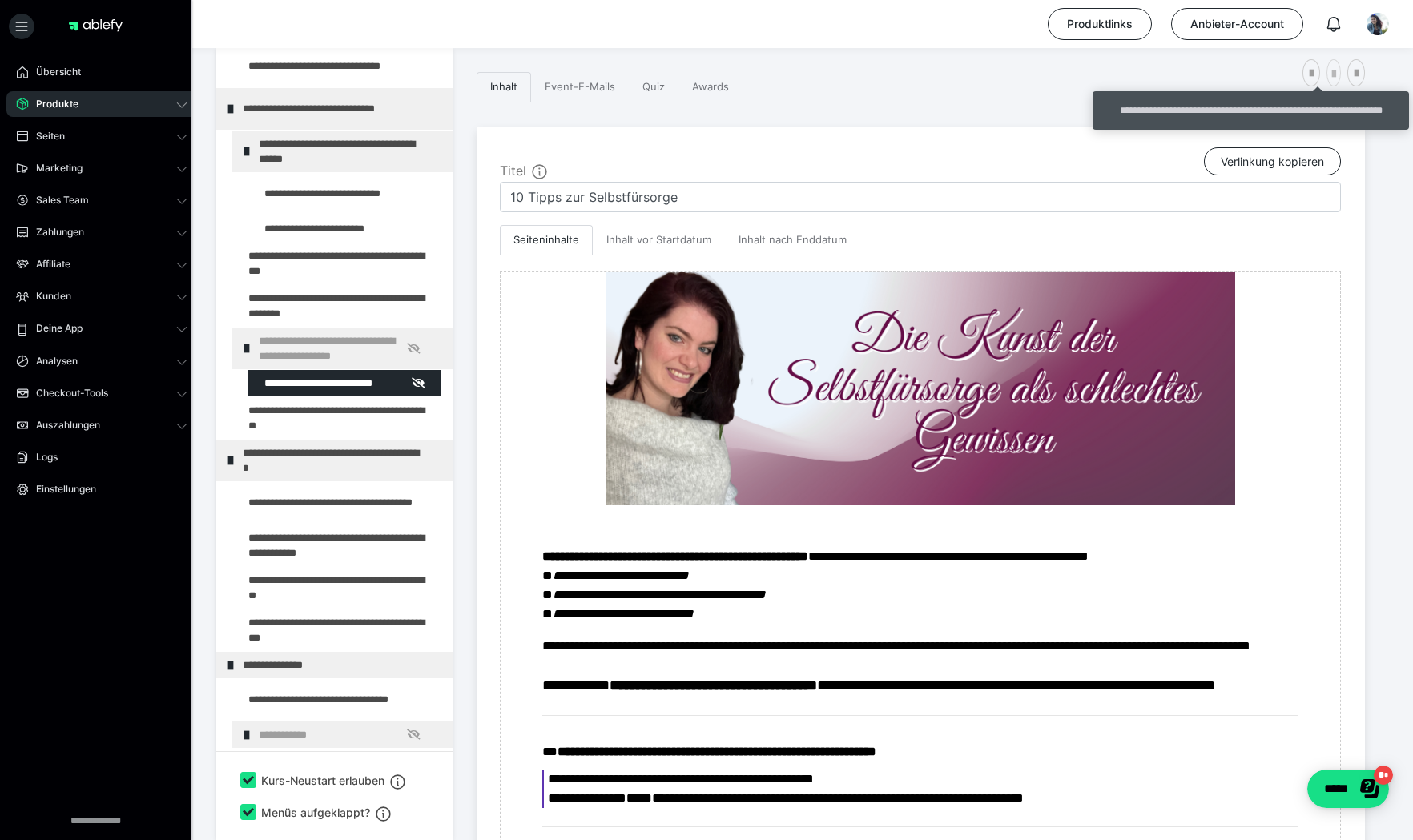 click at bounding box center [1334, 74] 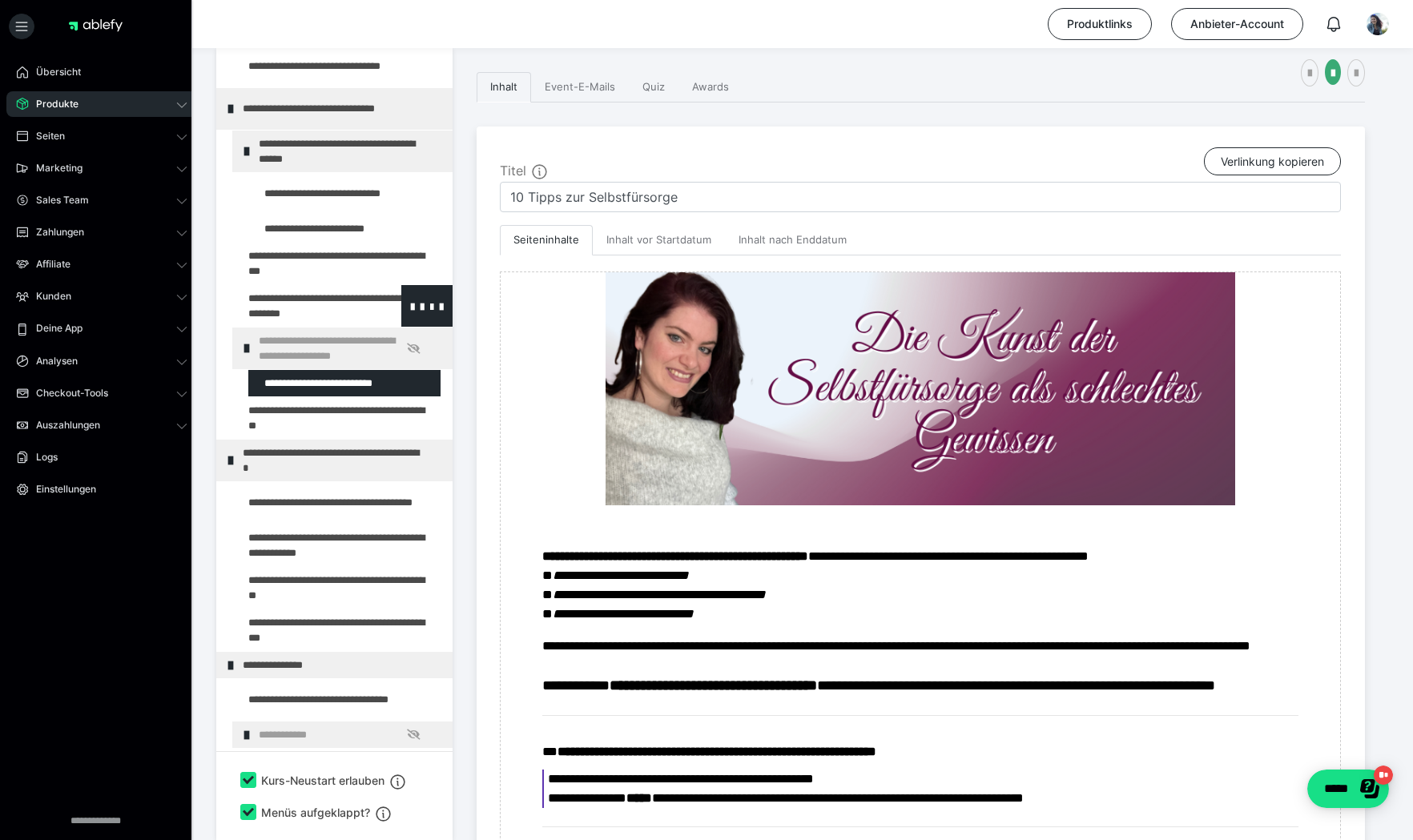 click at bounding box center (300, 306) 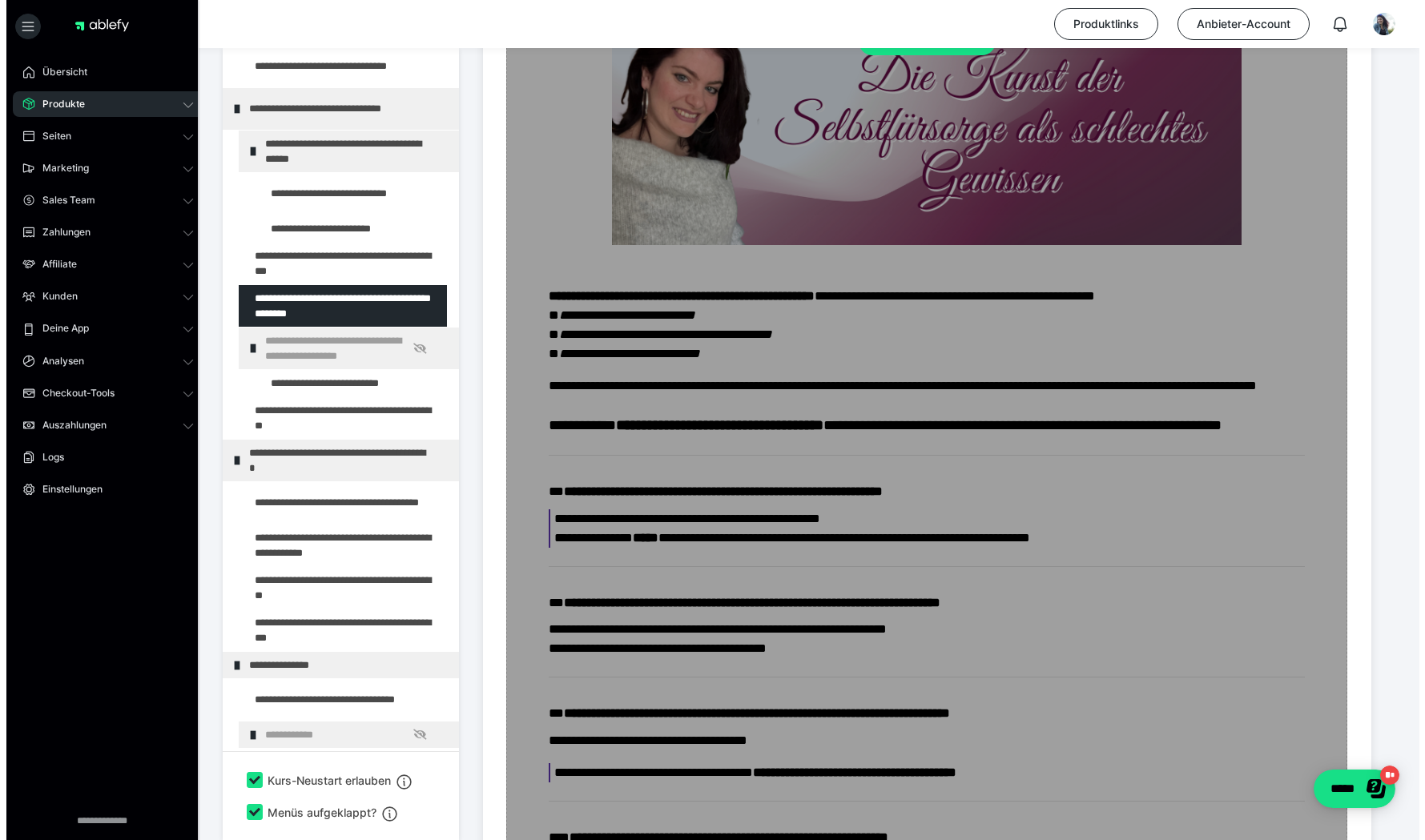 scroll, scrollTop: 97, scrollLeft: 0, axis: vertical 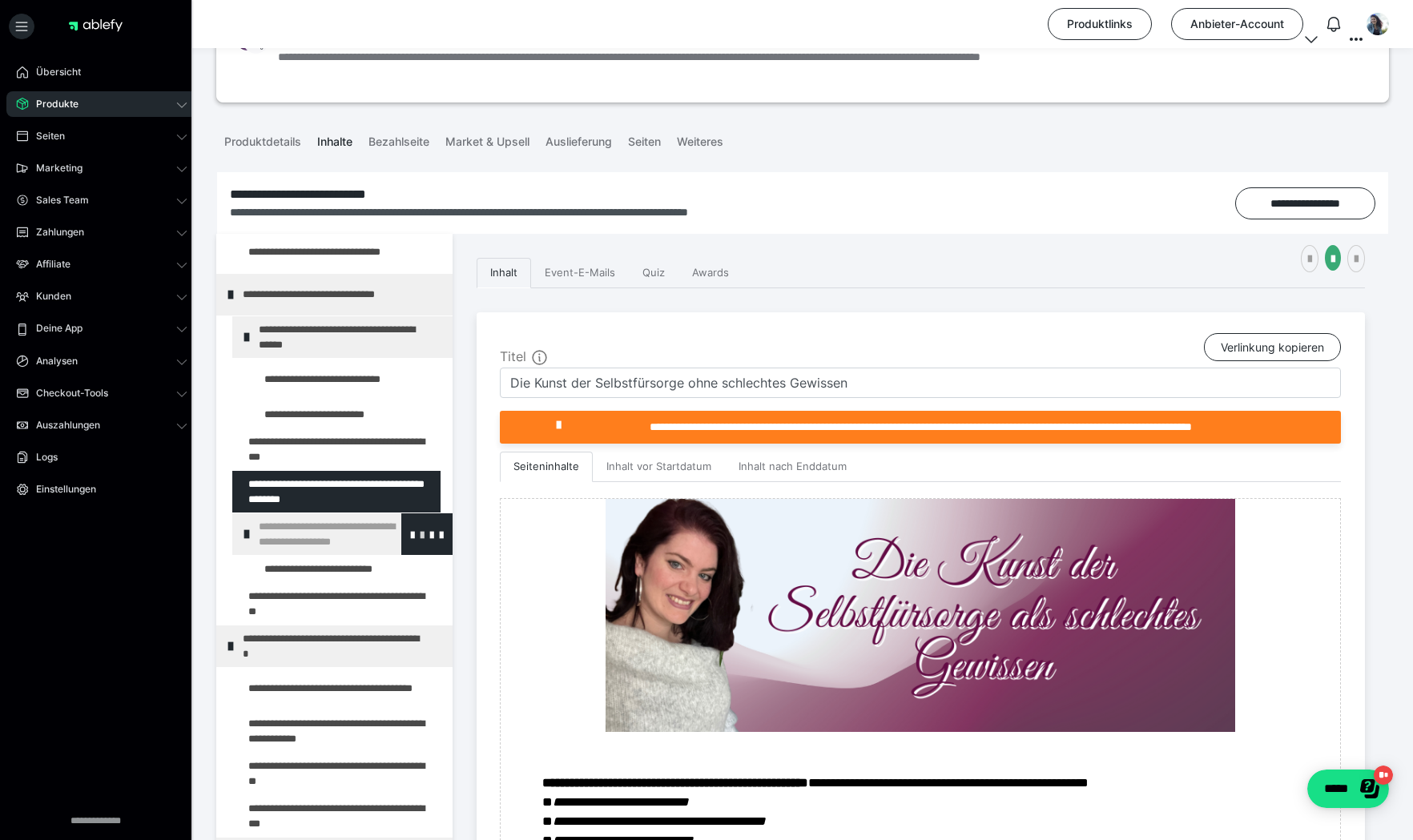 click at bounding box center [422, 534] 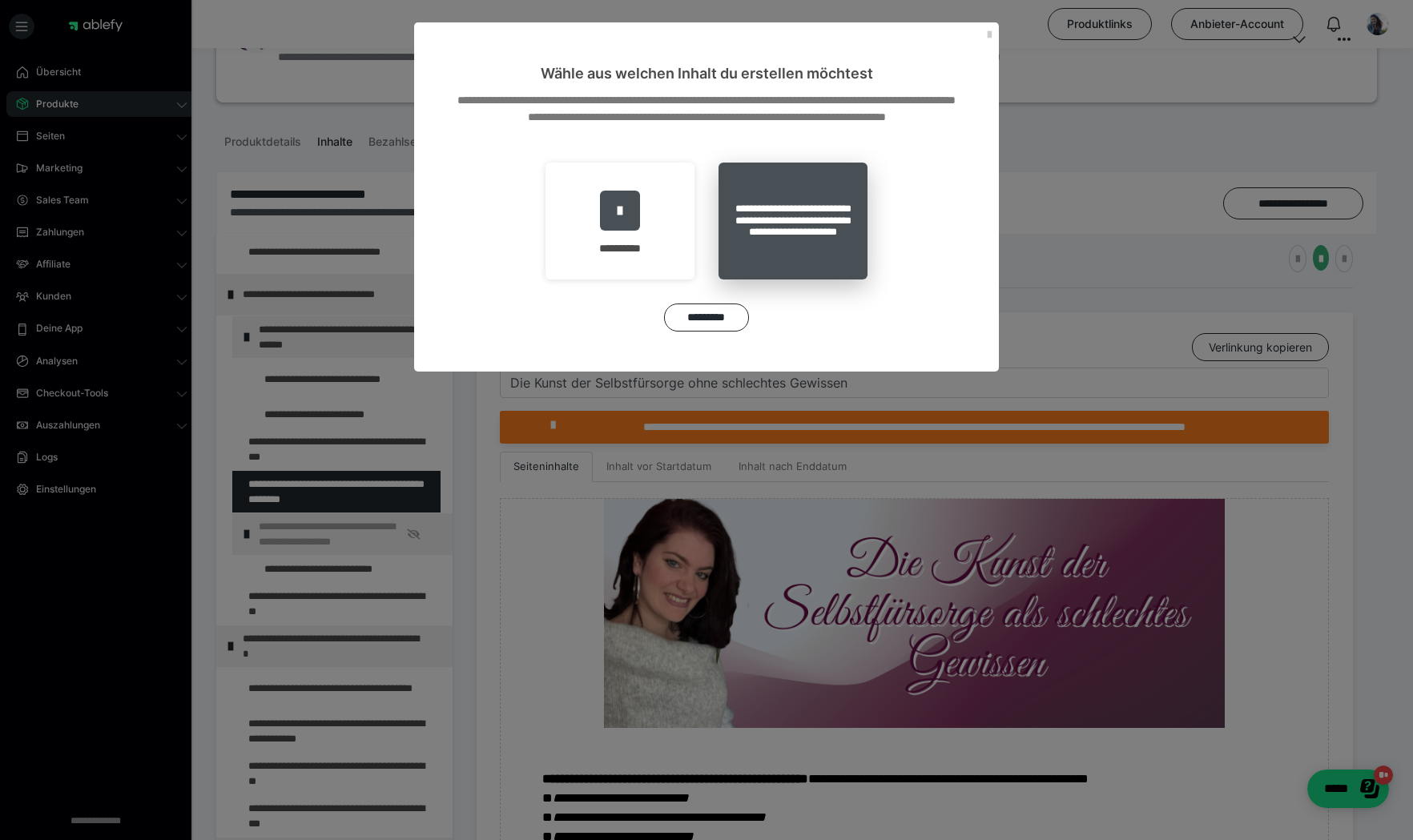 click on "**********" at bounding box center [793, 221] 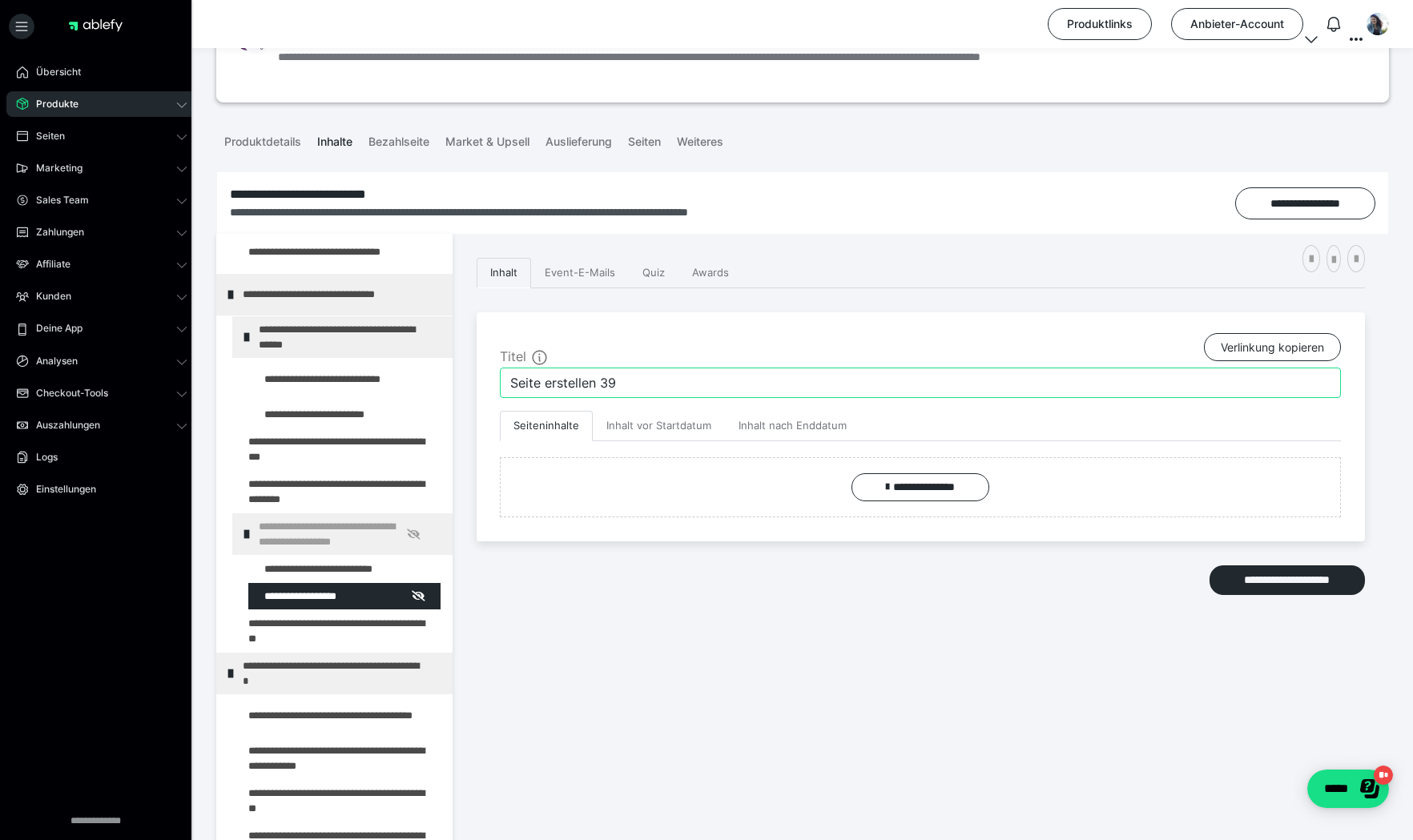 drag, startPoint x: 618, startPoint y: 384, endPoint x: 465, endPoint y: 385, distance: 153.00327 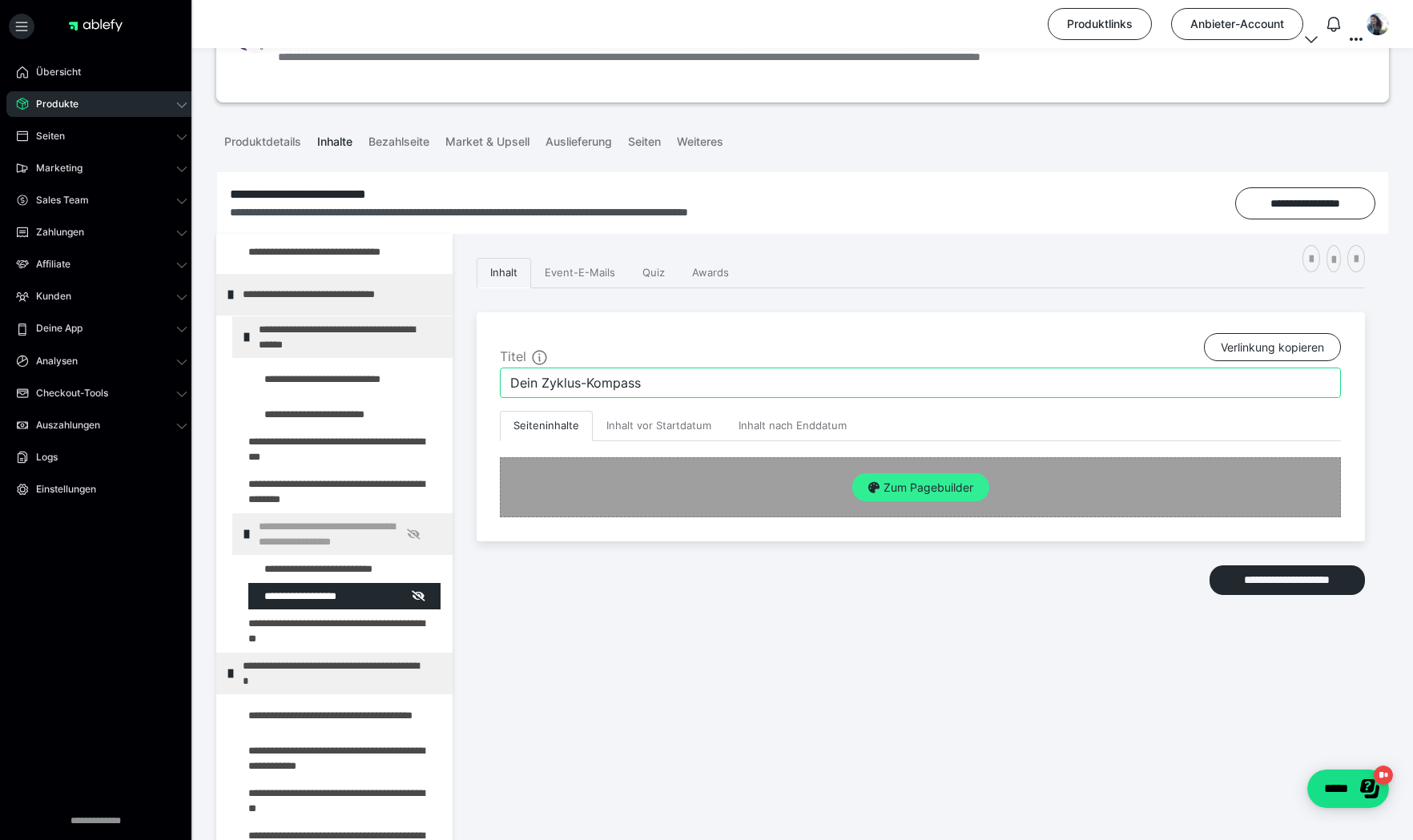 type on "Dein Zyklus-Kompass" 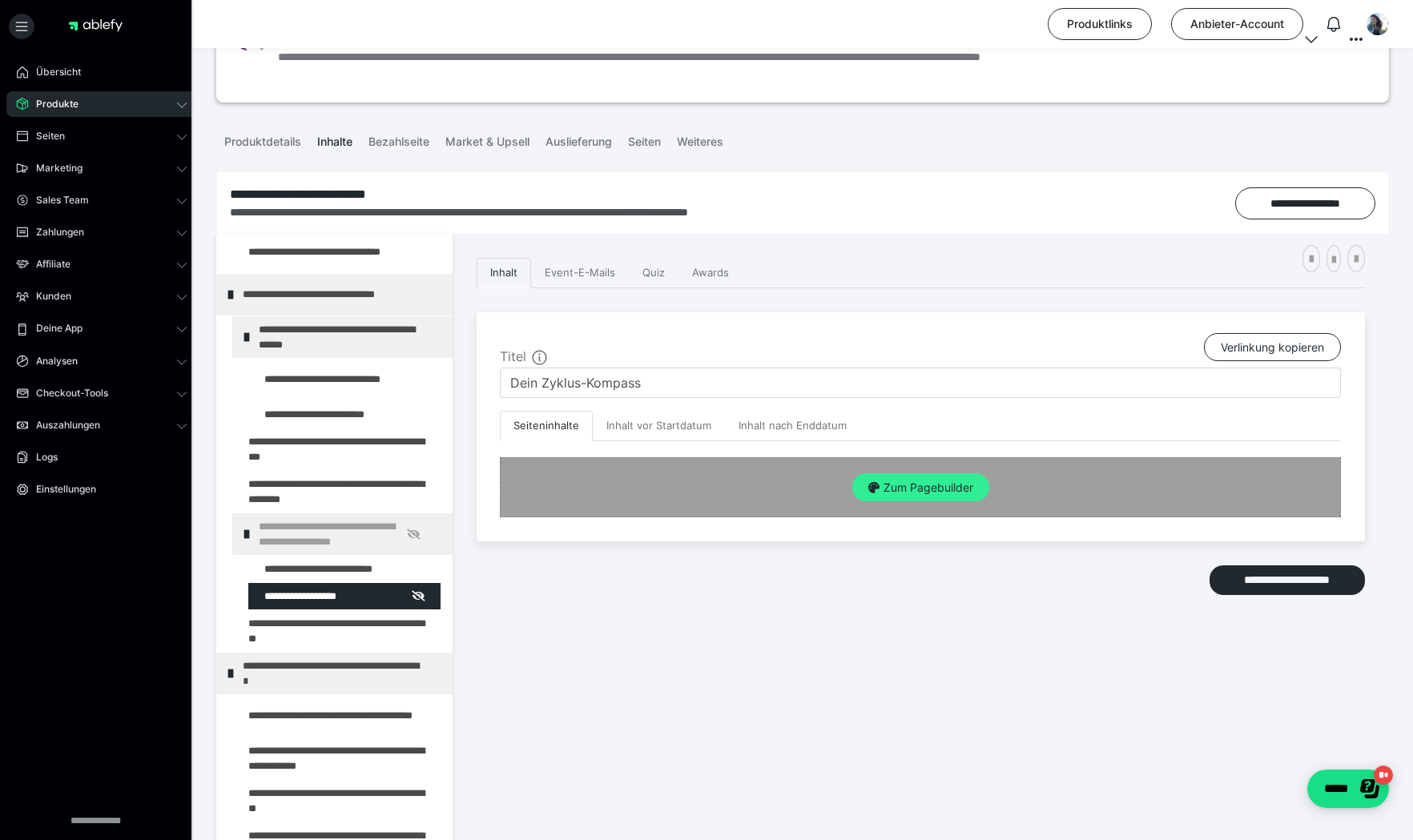 click on "Zum Pagebuilder" at bounding box center [920, 488] 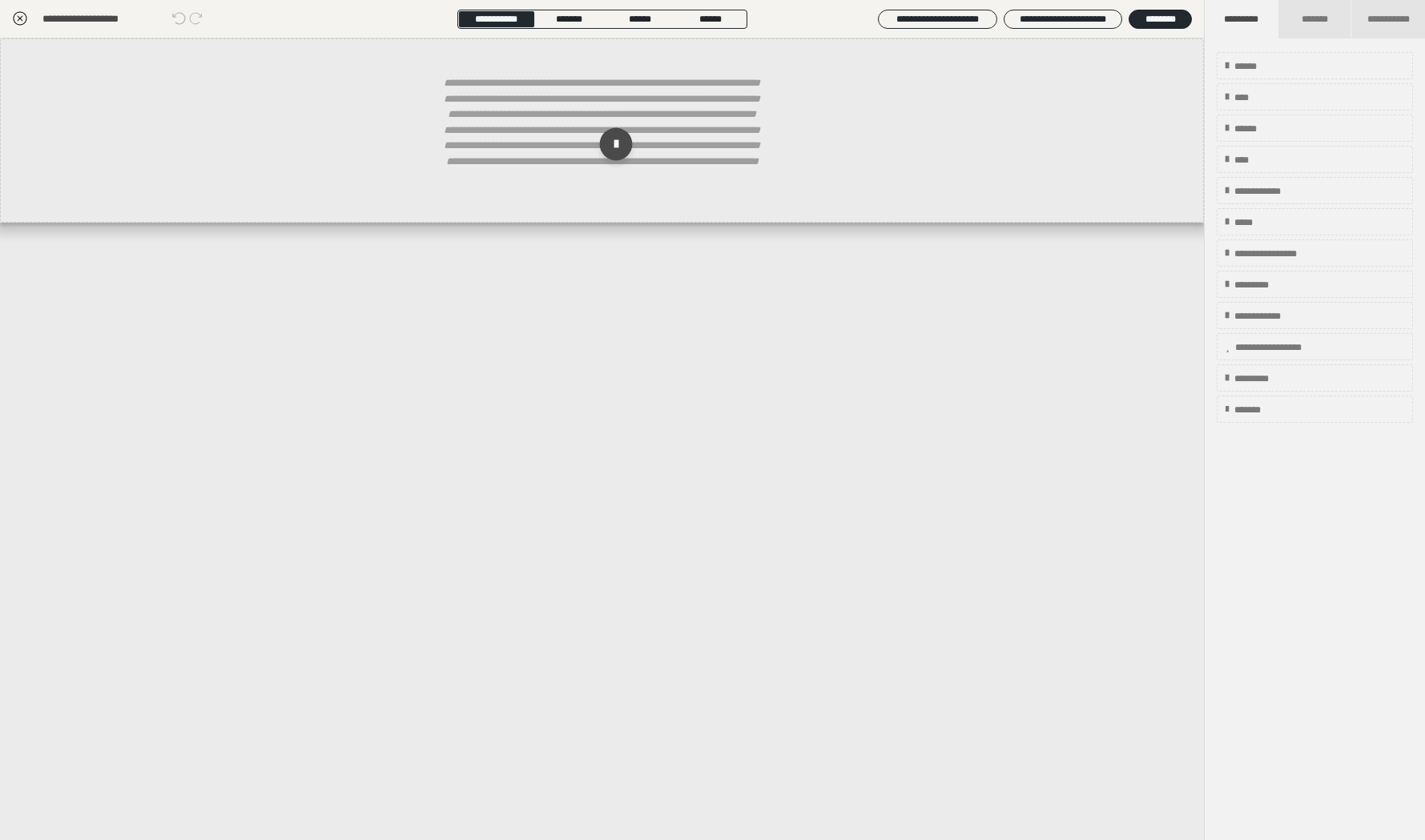 click at bounding box center [615, 144] 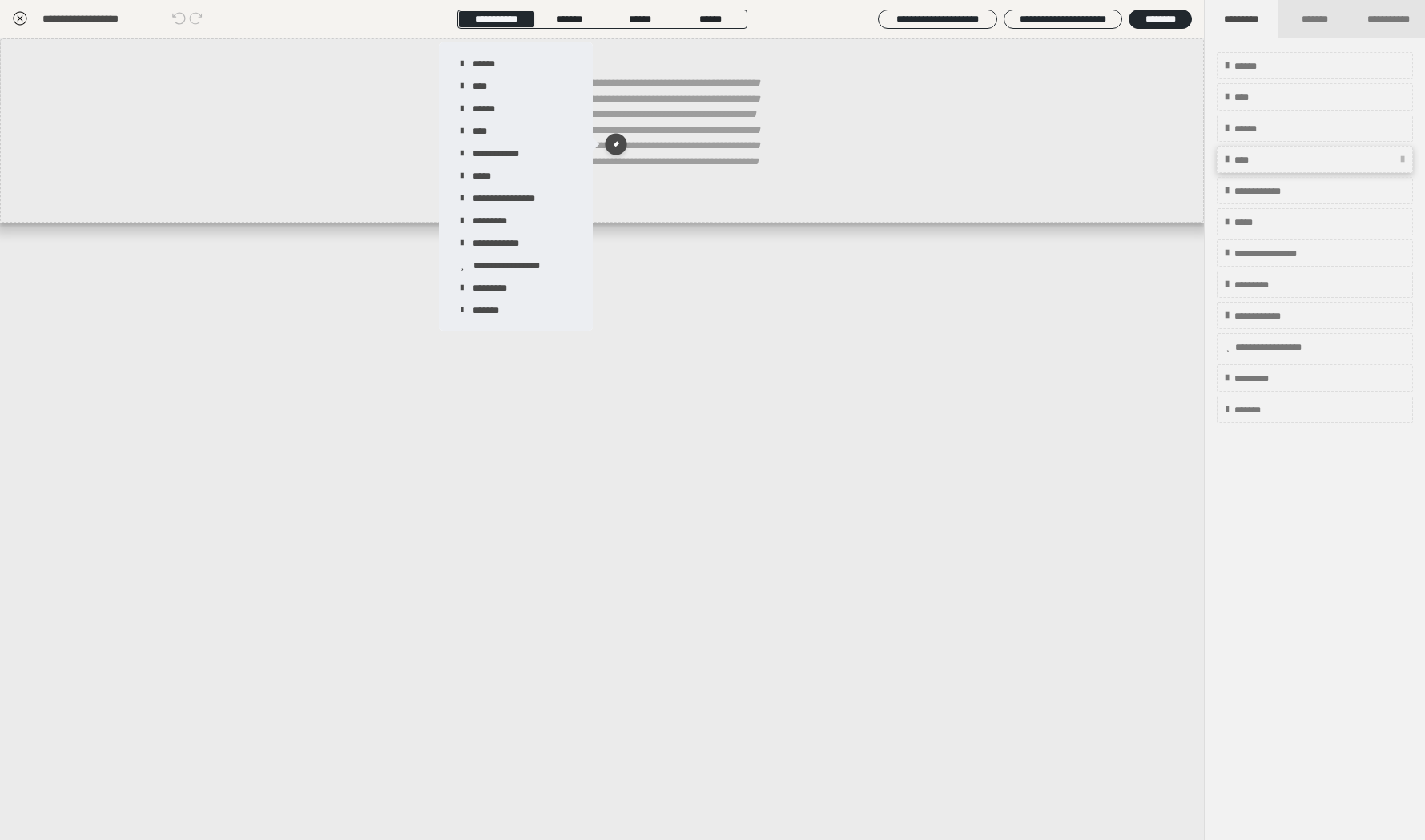 click on "****" at bounding box center [1314, 159] 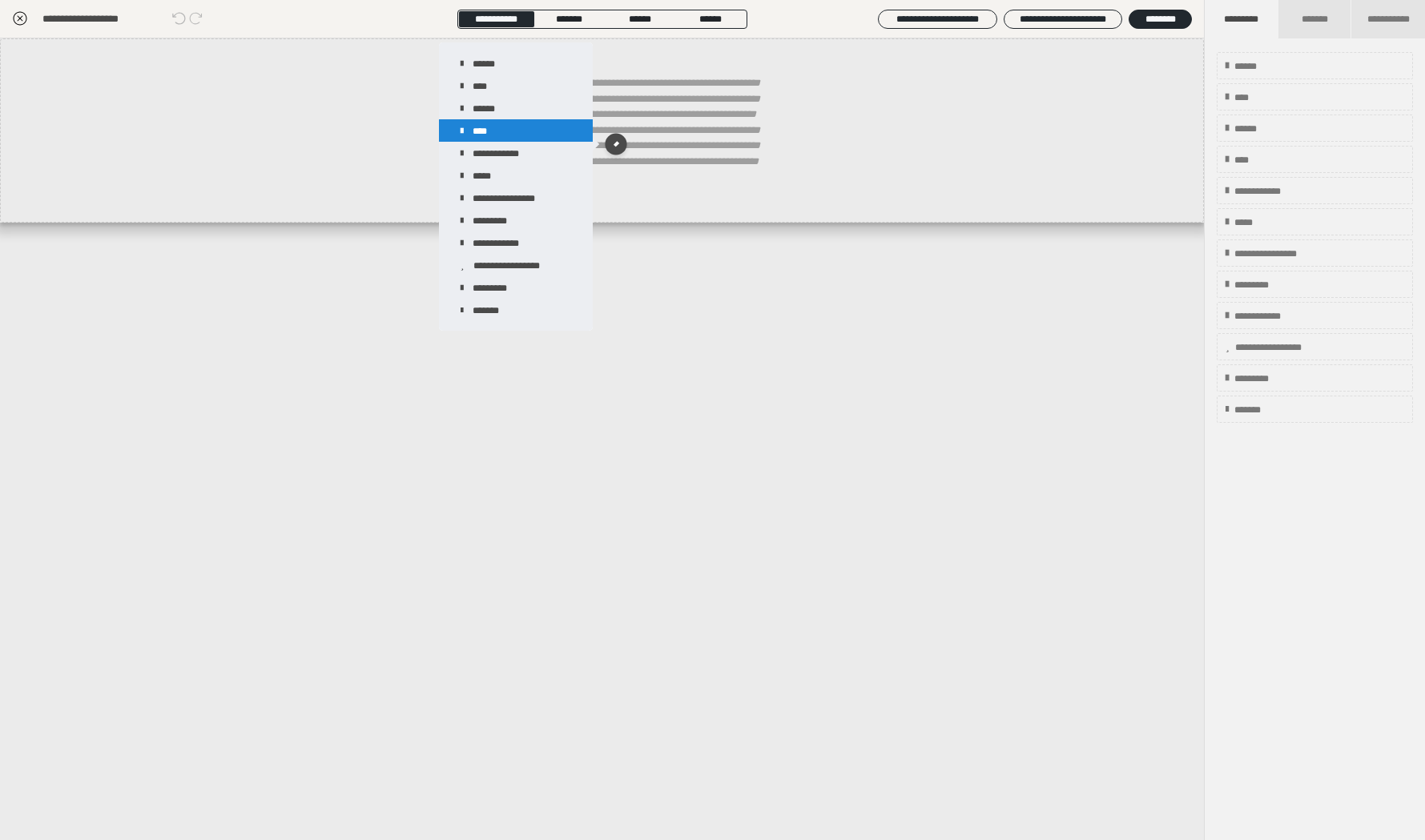 click on "****" at bounding box center (516, 131) 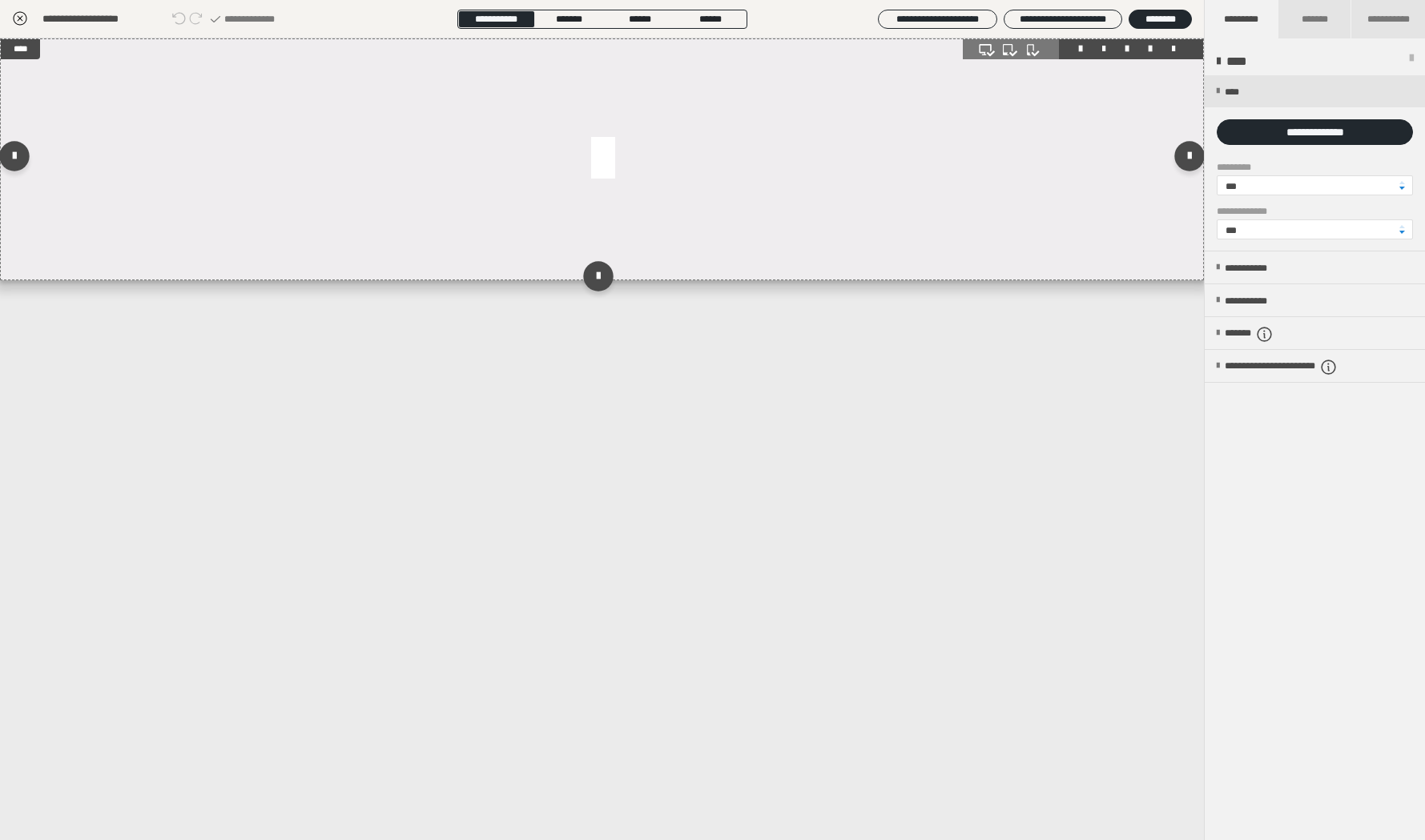 click at bounding box center [602, 159] 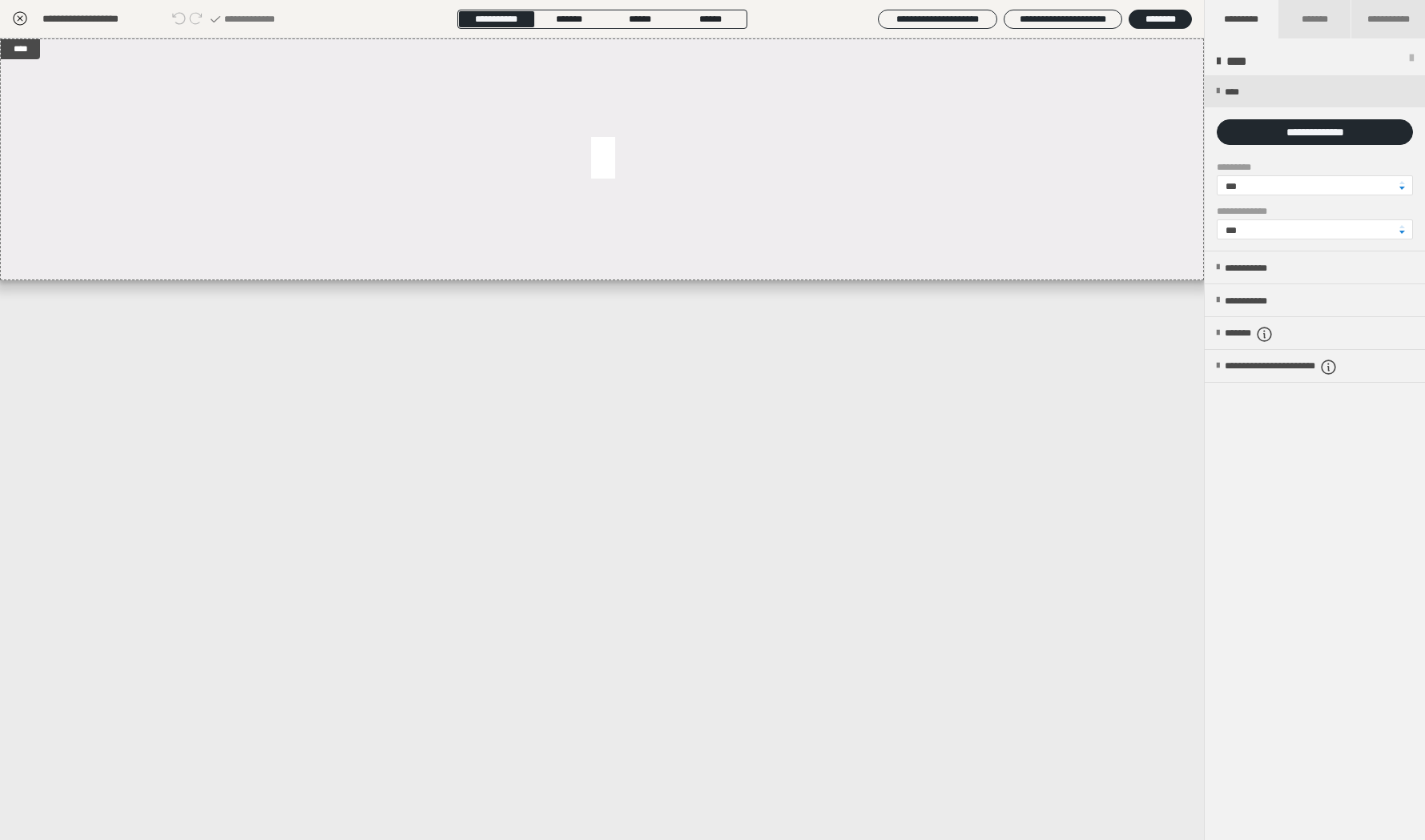 click at bounding box center (1314, 163) 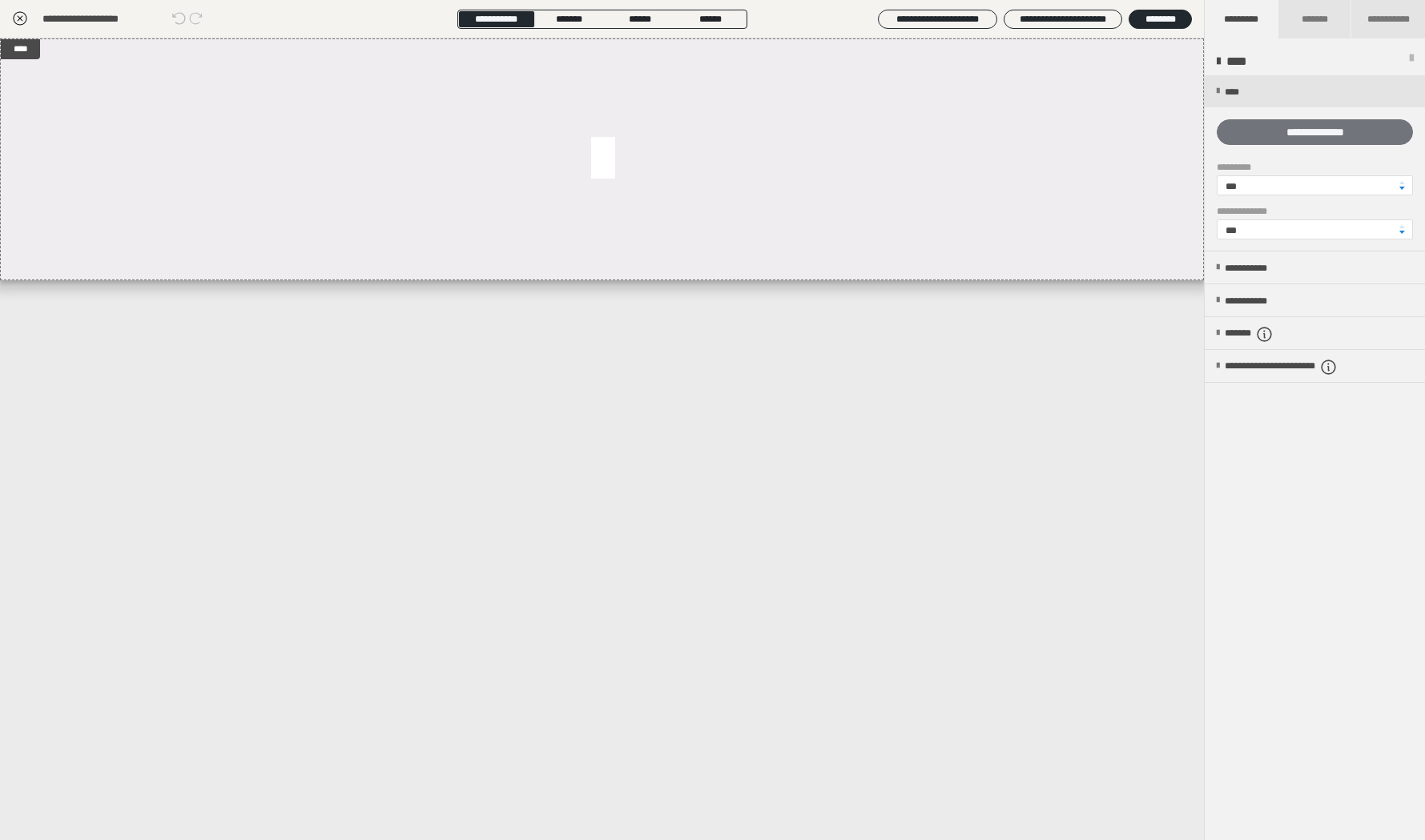 click on "**********" at bounding box center (1314, 132) 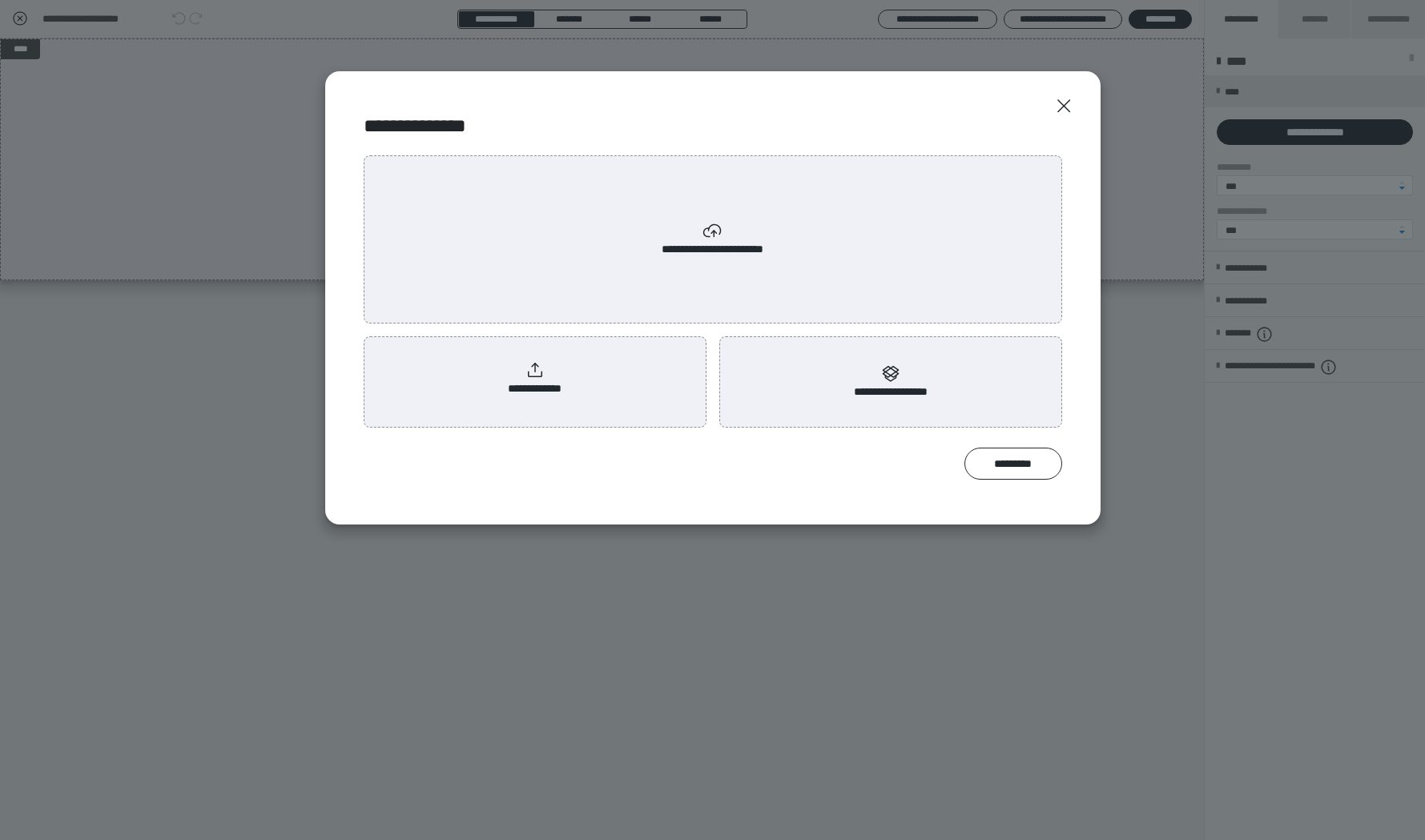 click on "**********" at bounding box center [535, 379] 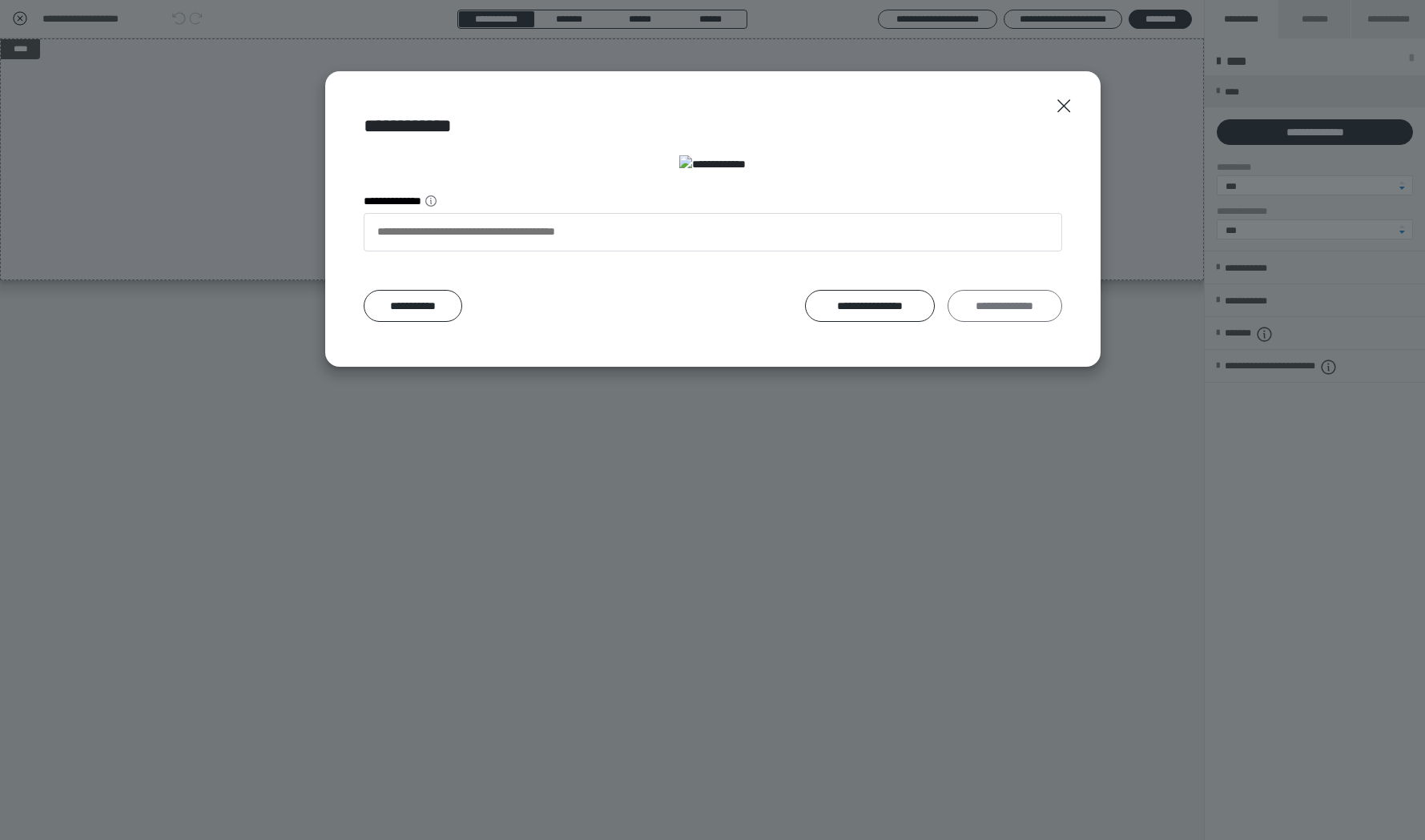 click on "**********" at bounding box center (1004, 306) 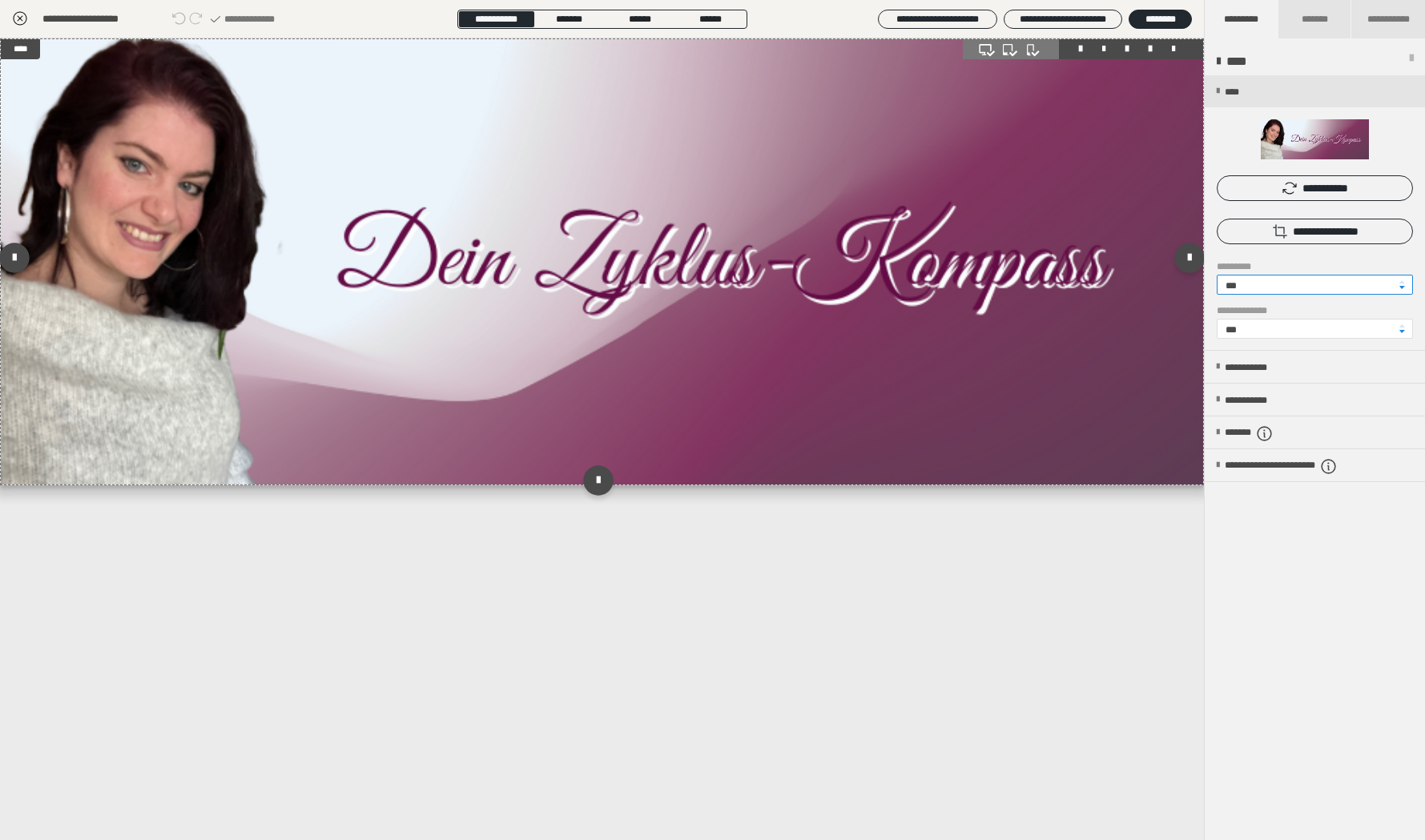 drag, startPoint x: 1247, startPoint y: 285, endPoint x: 1177, endPoint y: 283, distance: 70.02857 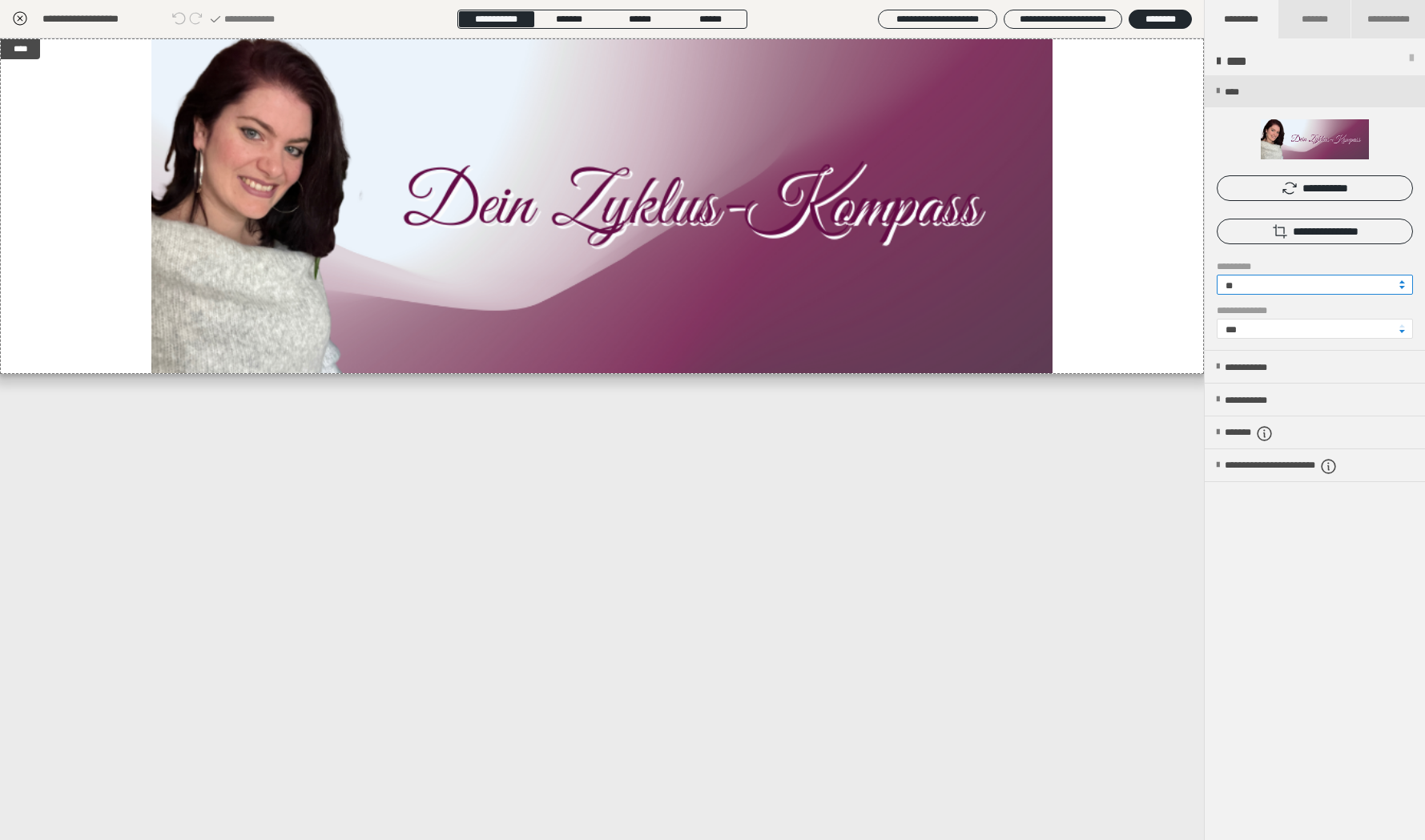 type on "**" 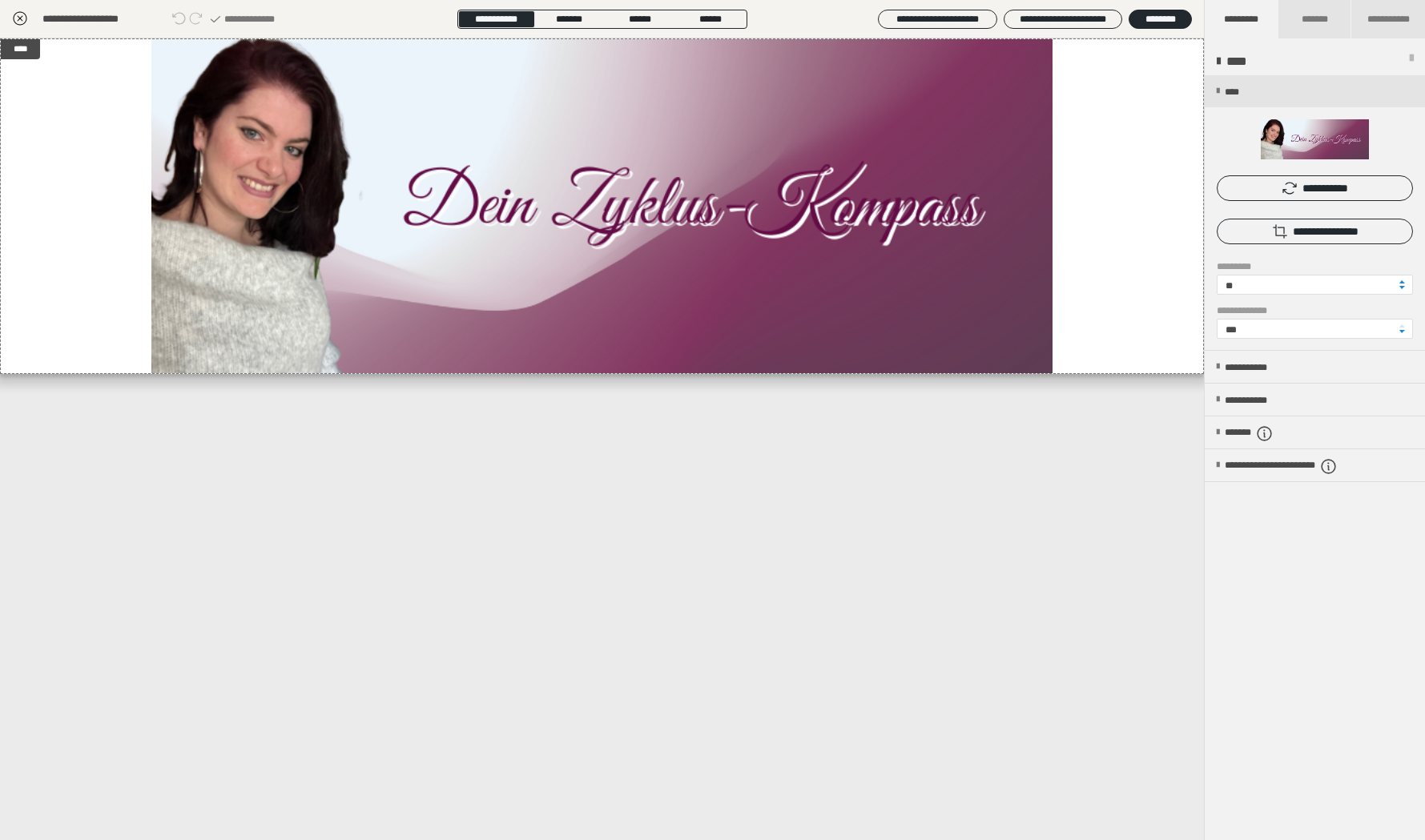 click on "****" at bounding box center (602, 439) 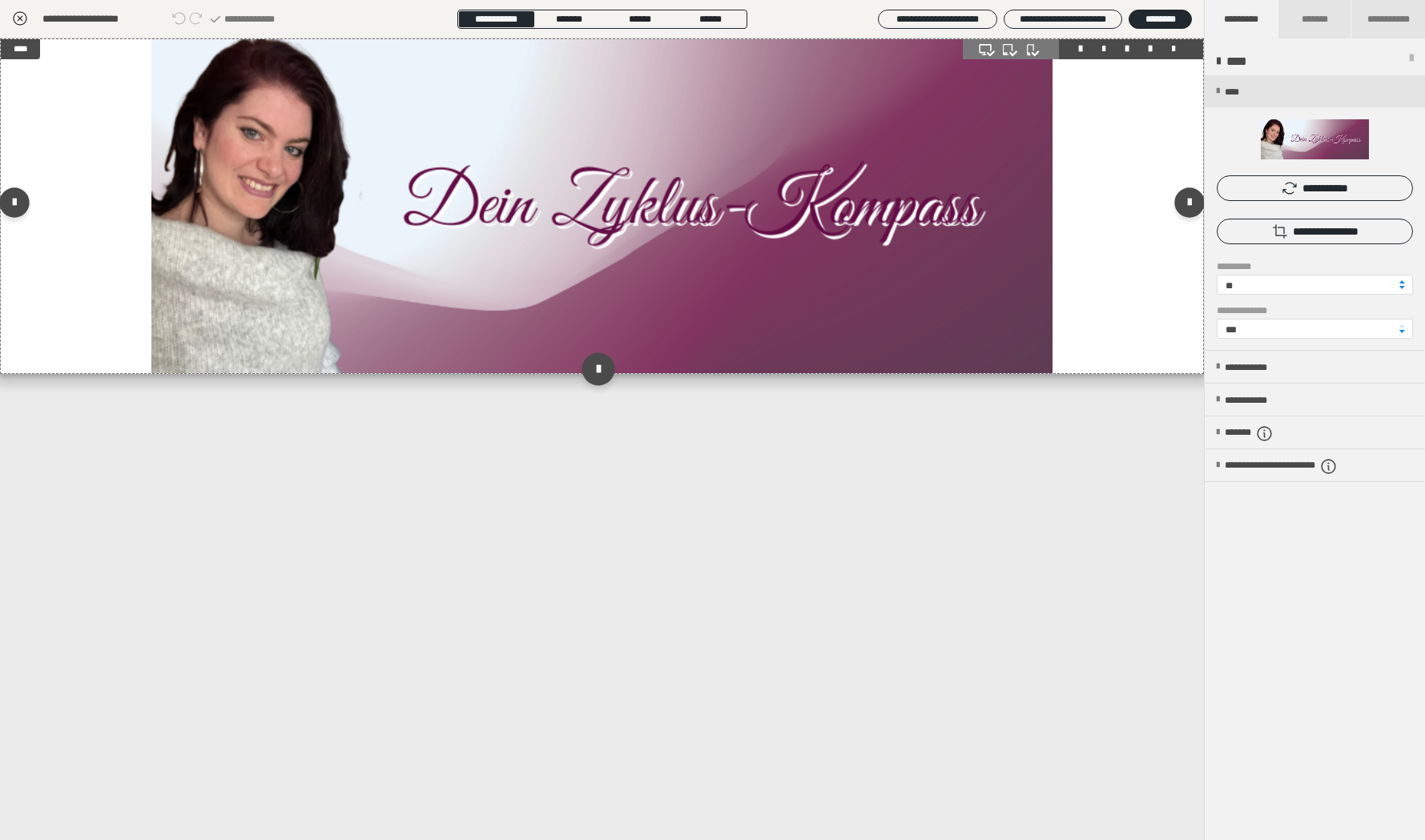 click at bounding box center (598, 369) 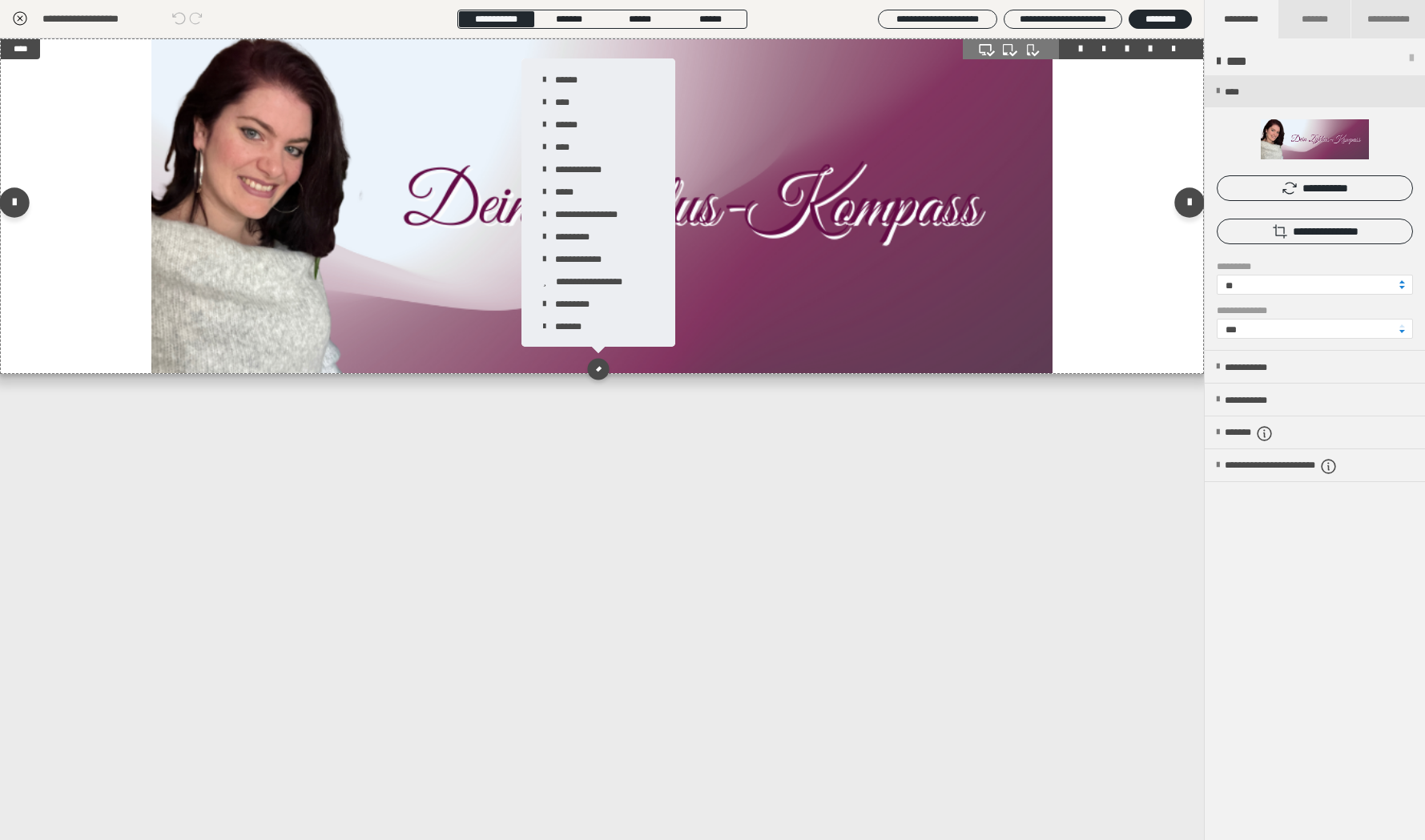 click at bounding box center [602, 206] 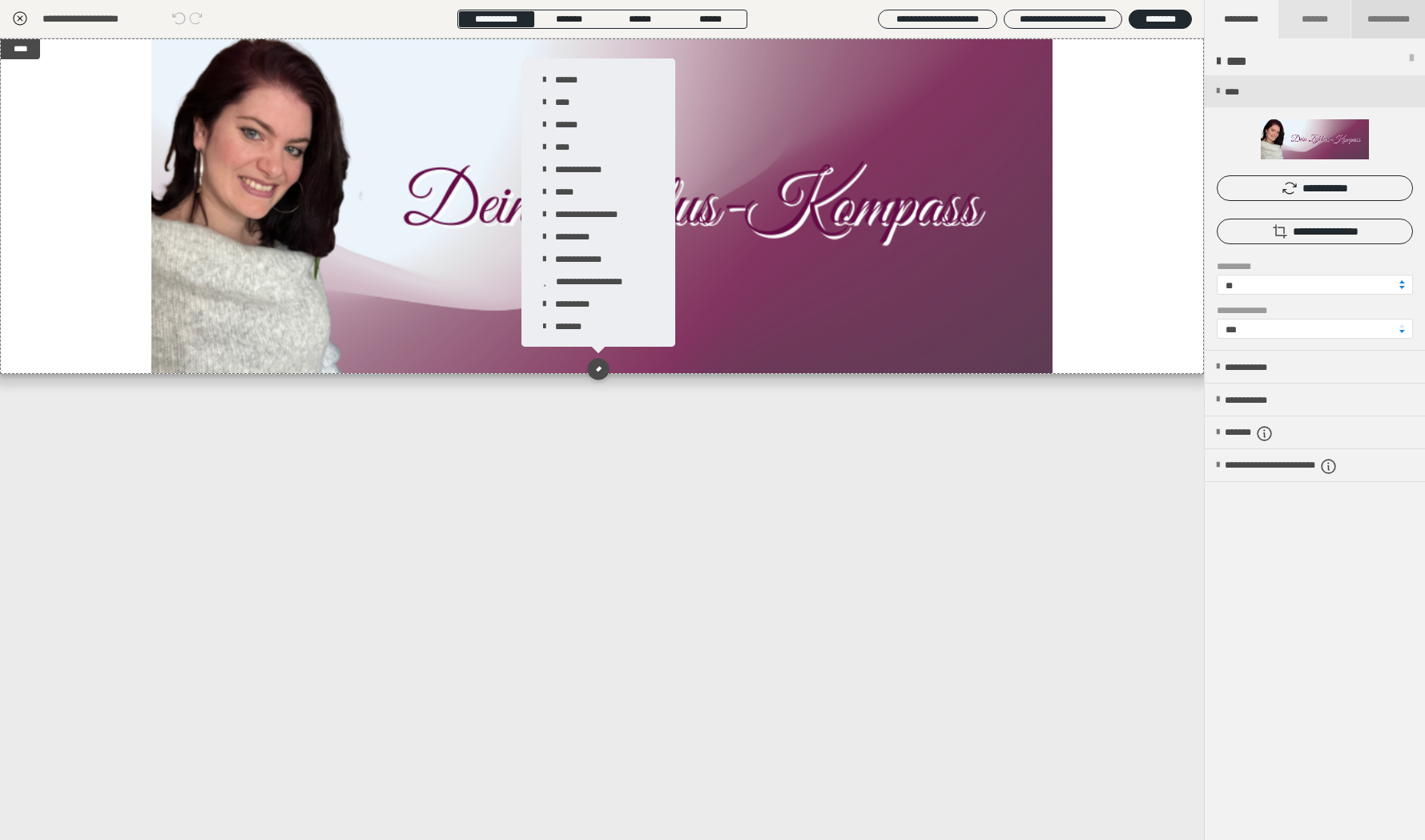 click on "**********" at bounding box center [1388, 19] 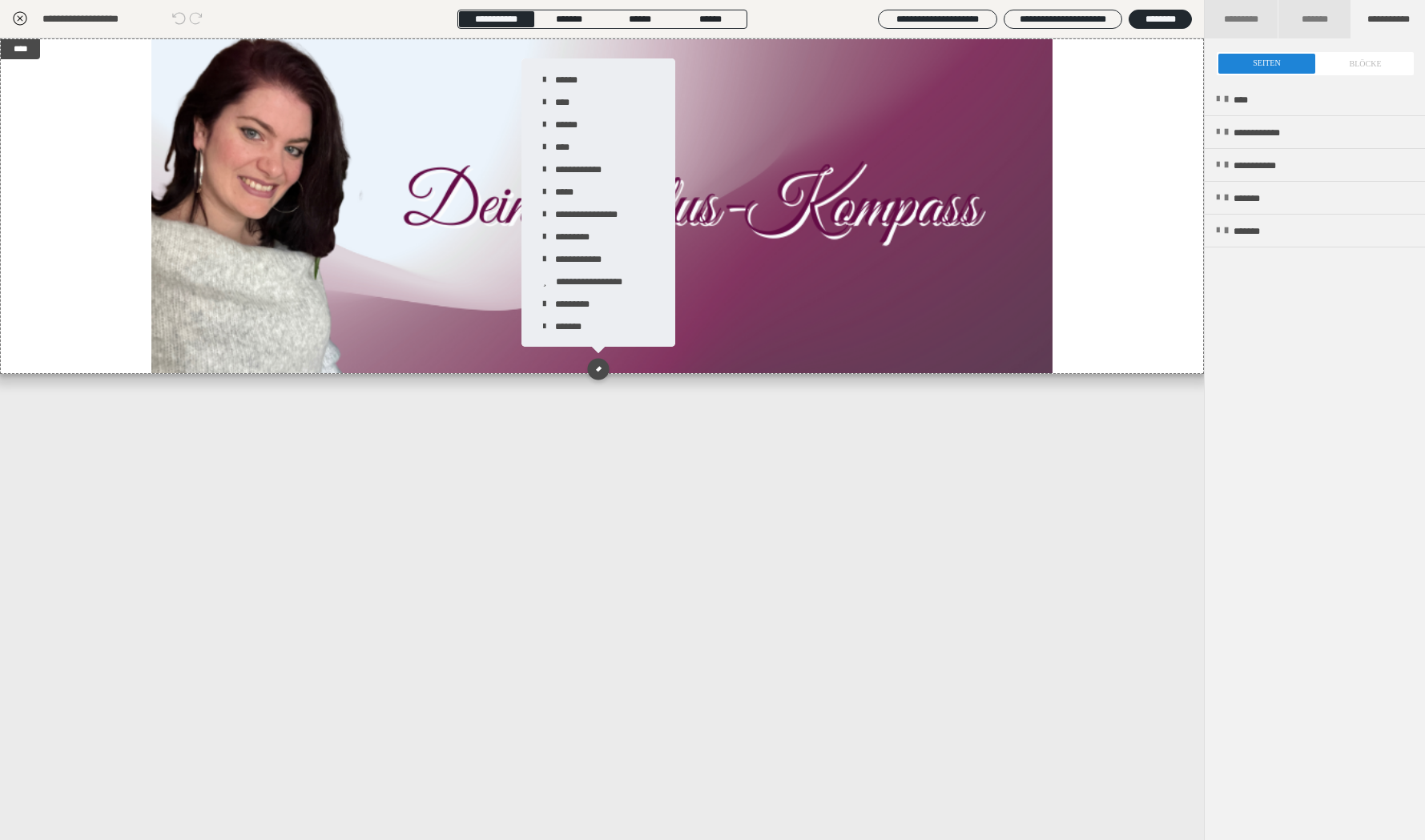 click at bounding box center [1315, 63] 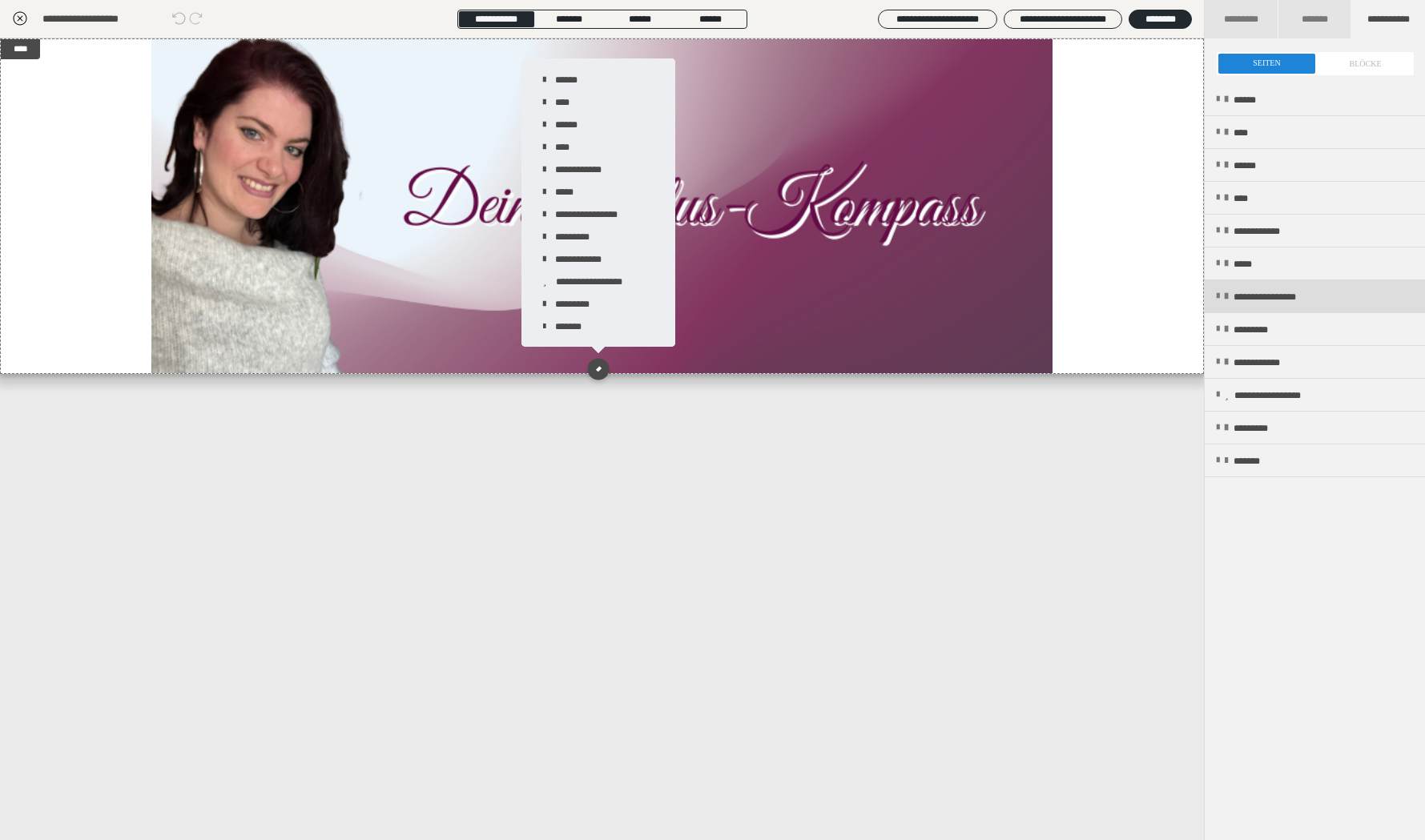 click on "**********" at bounding box center (1288, 297) 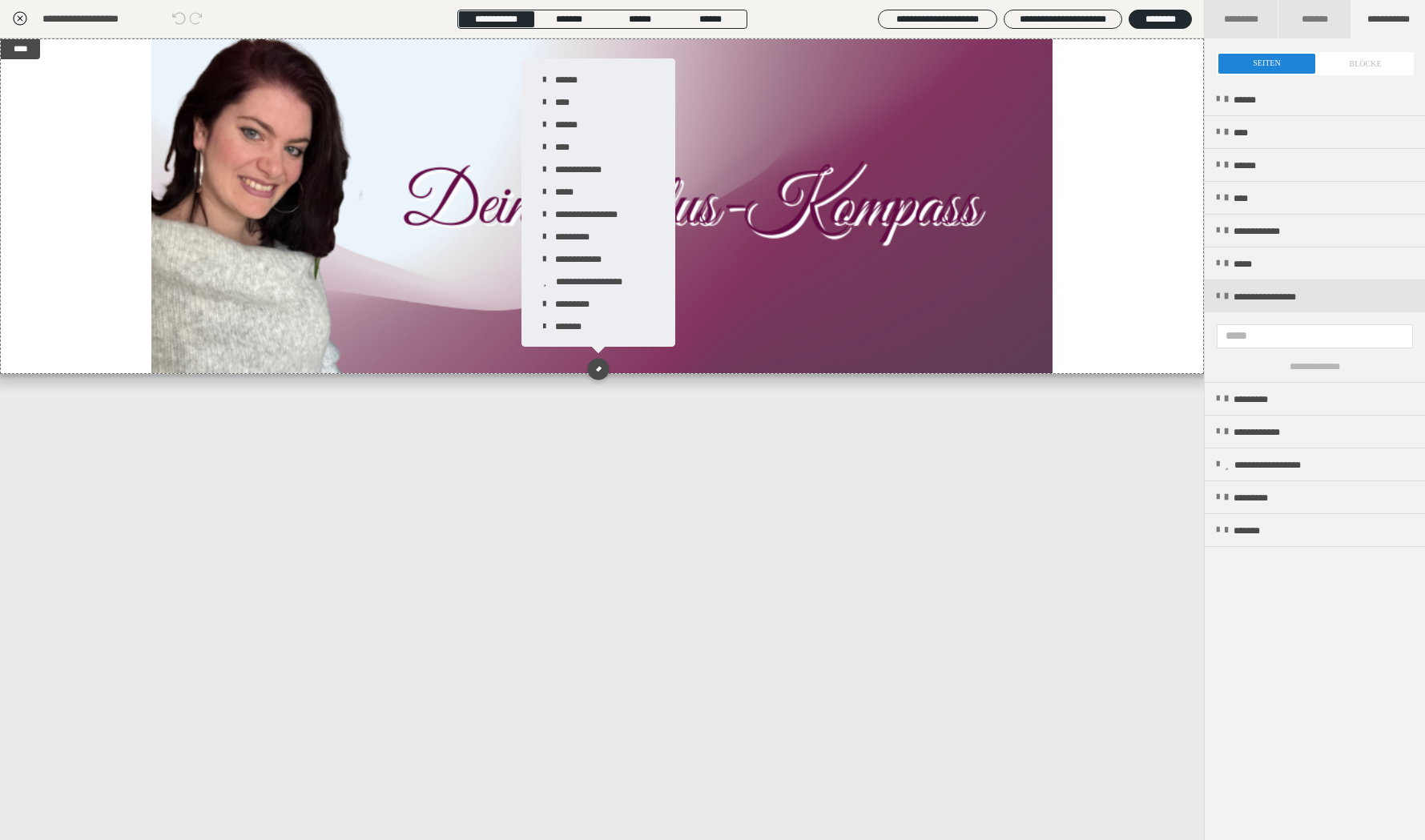 click at bounding box center [1315, 63] 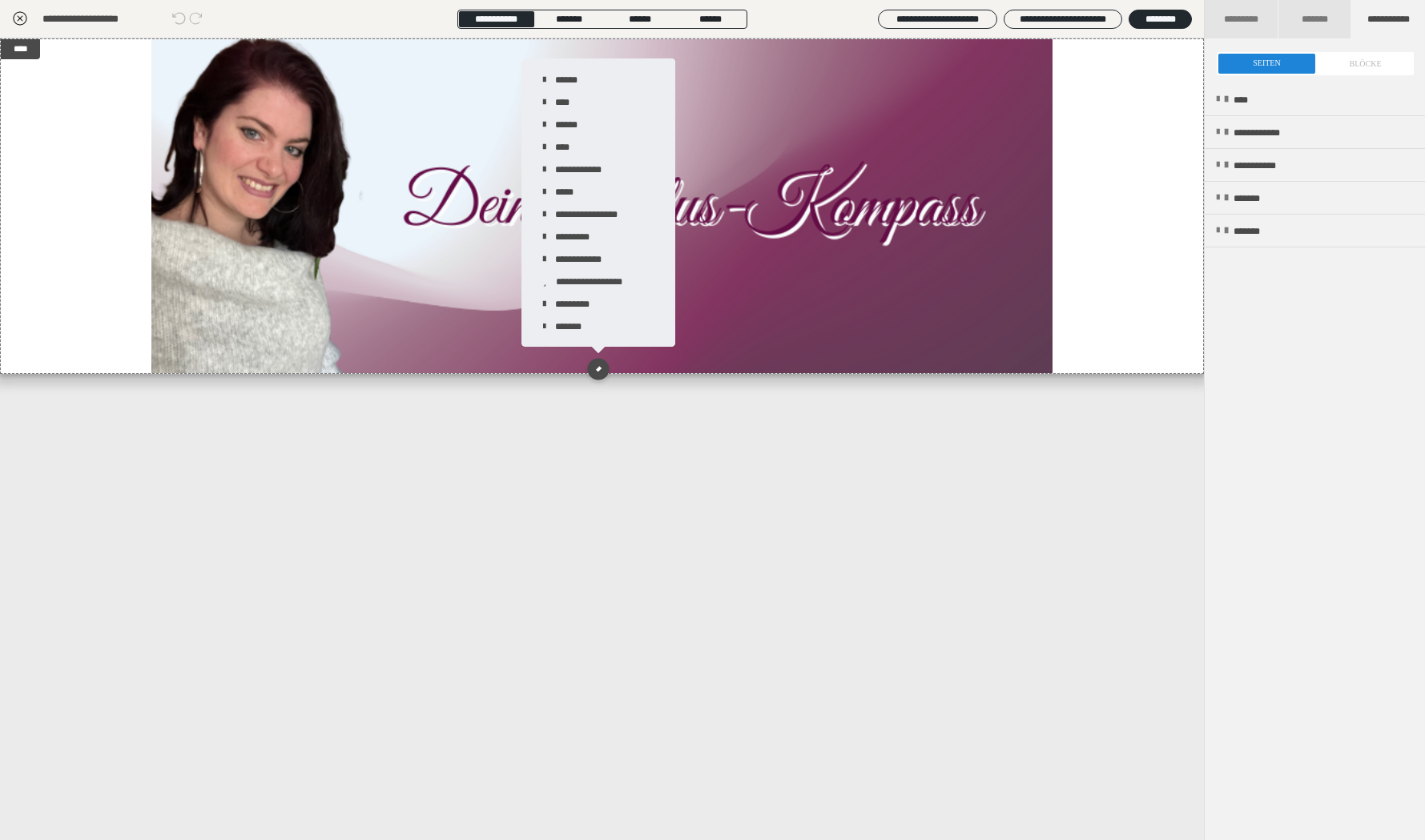 click at bounding box center [1315, 63] 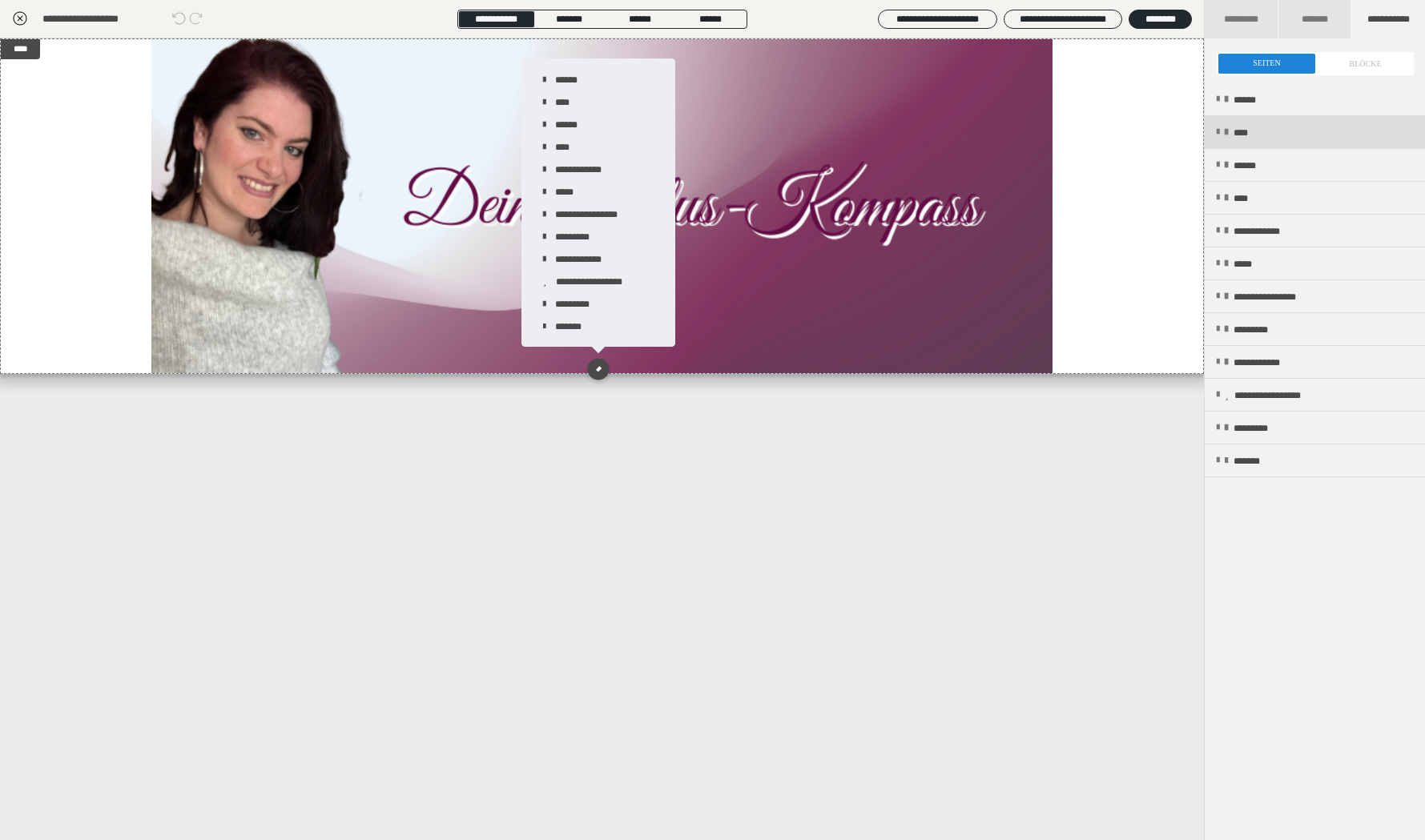 click on "****" at bounding box center [1314, 132] 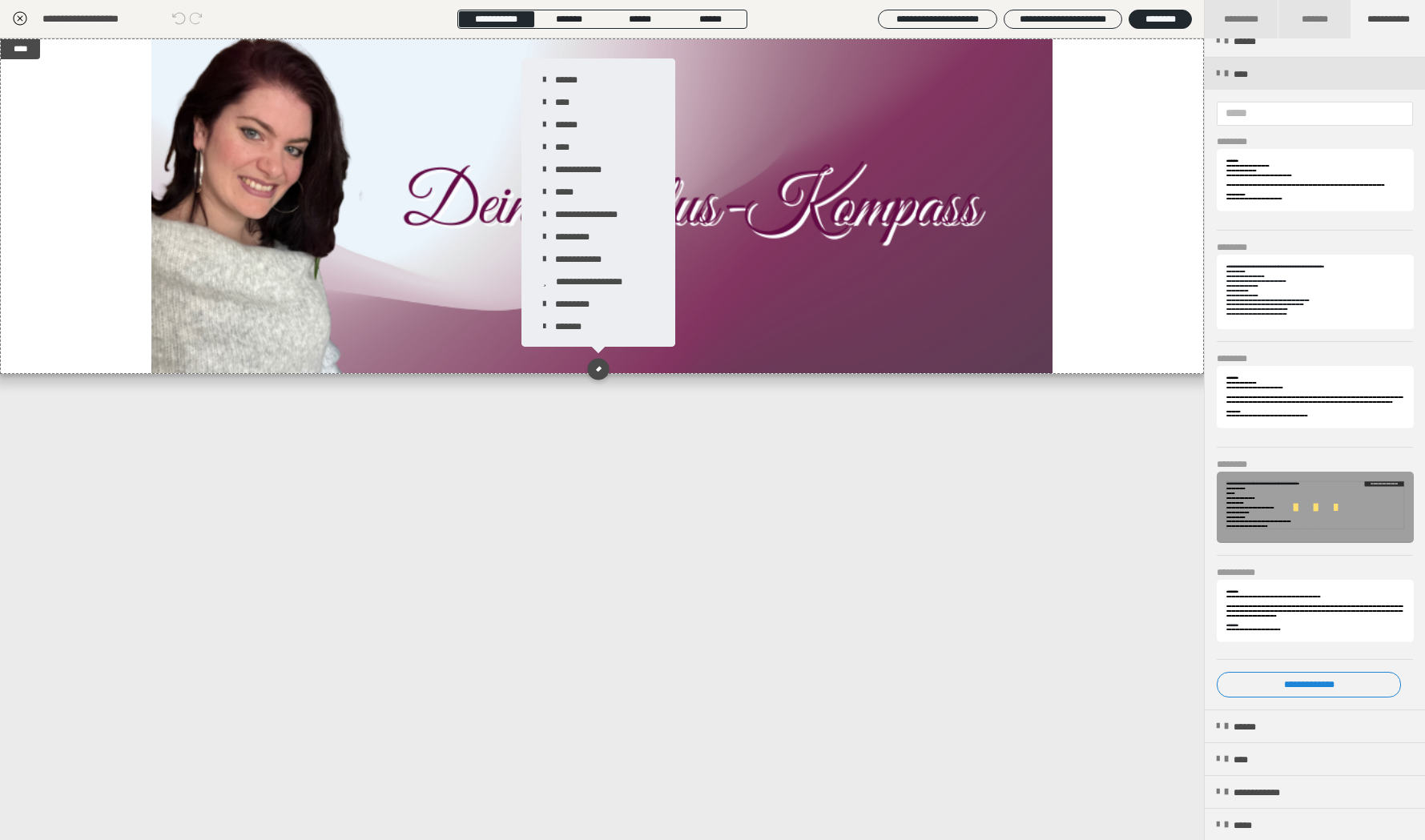 scroll, scrollTop: 132, scrollLeft: 0, axis: vertical 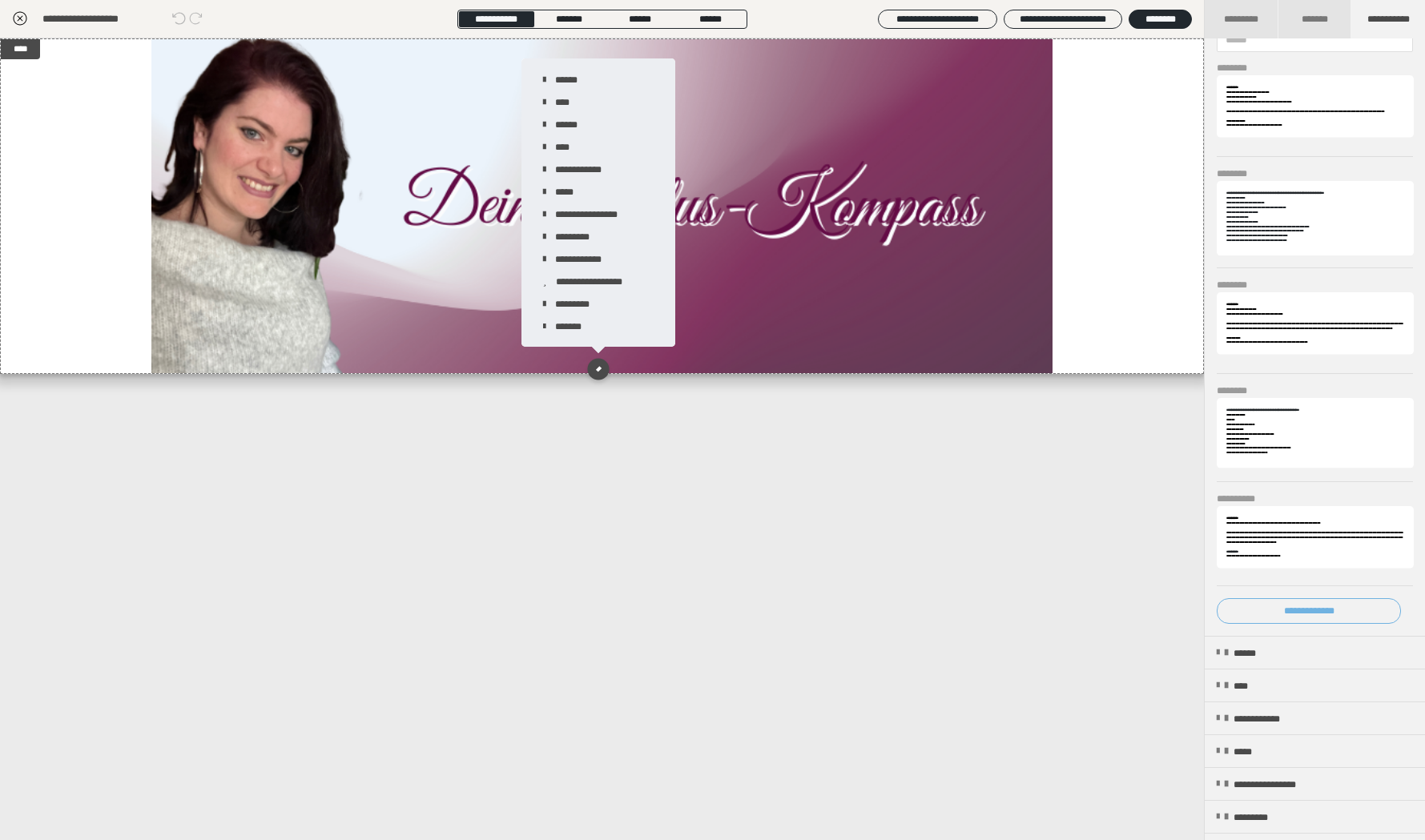 click on "**********" at bounding box center (1309, 611) 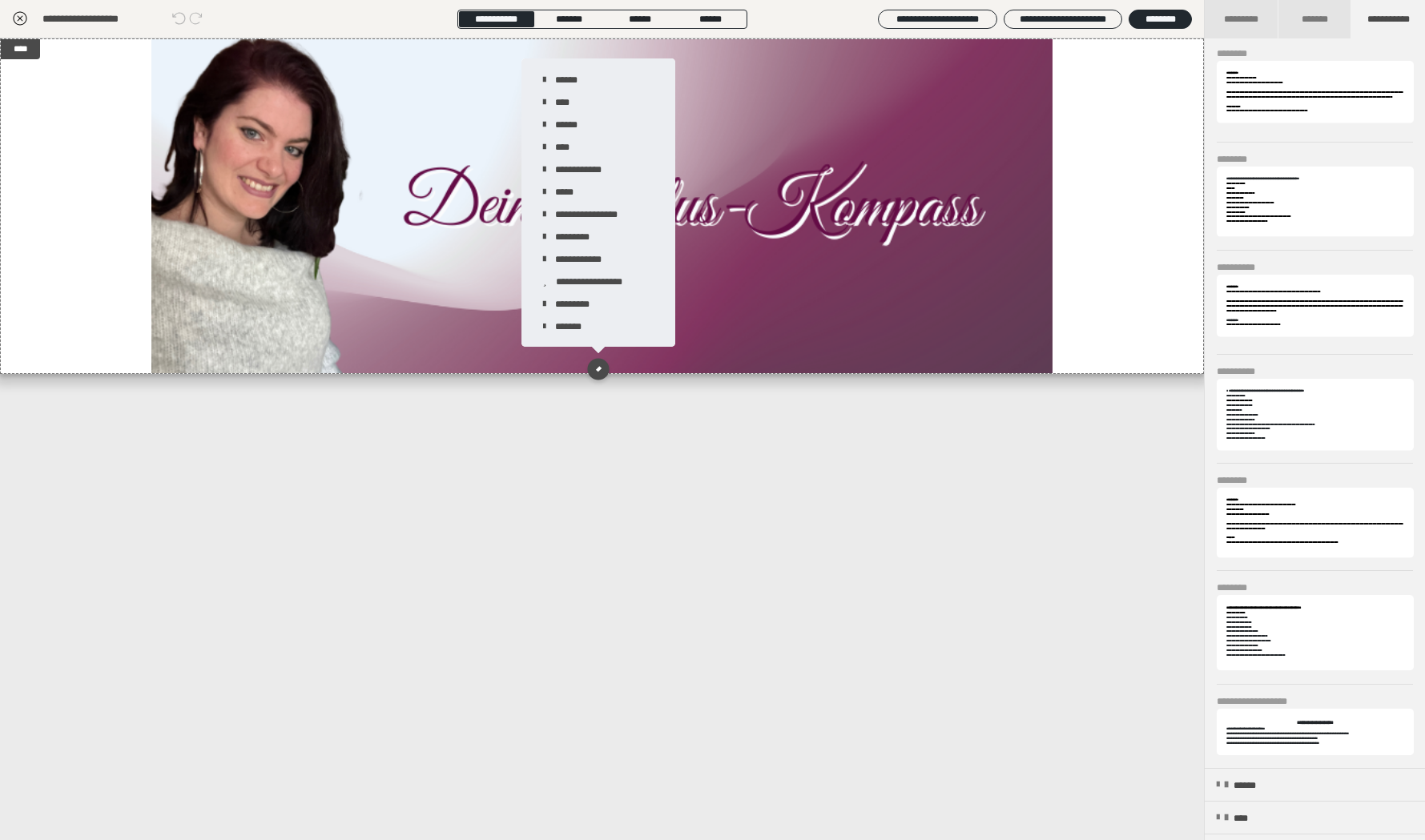 scroll, scrollTop: 391, scrollLeft: 0, axis: vertical 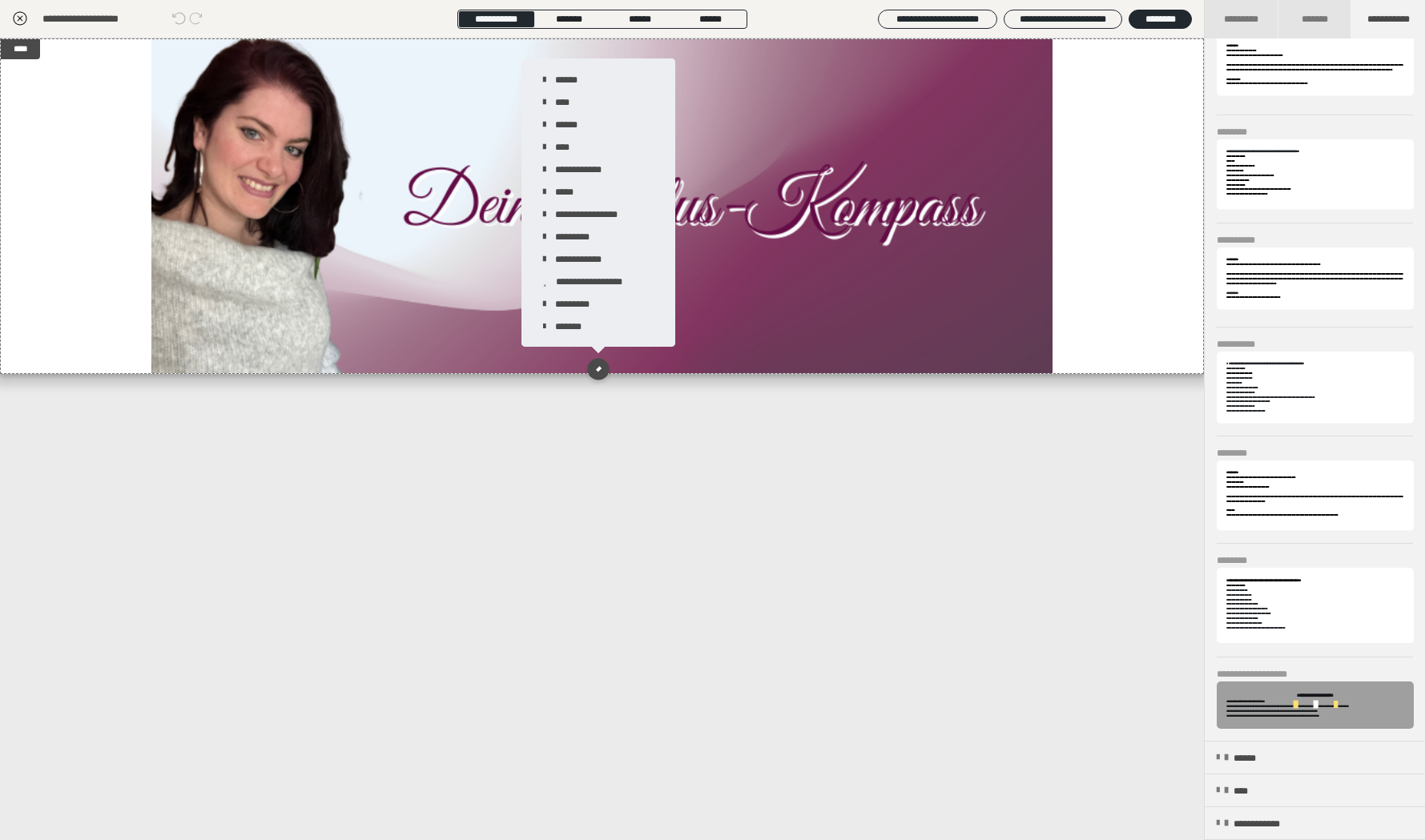 click at bounding box center [1315, 705] 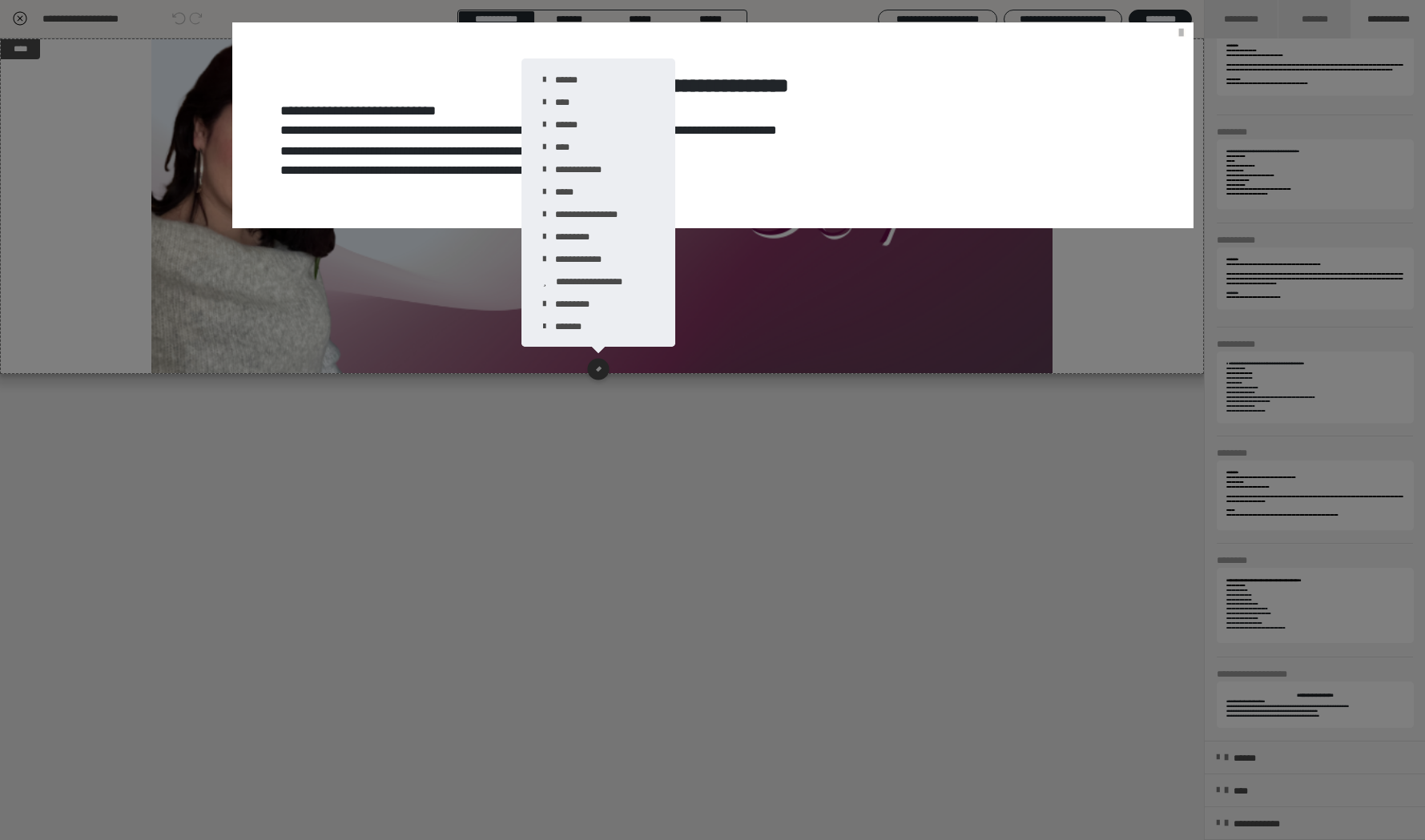 click on "**********" at bounding box center [713, 125] 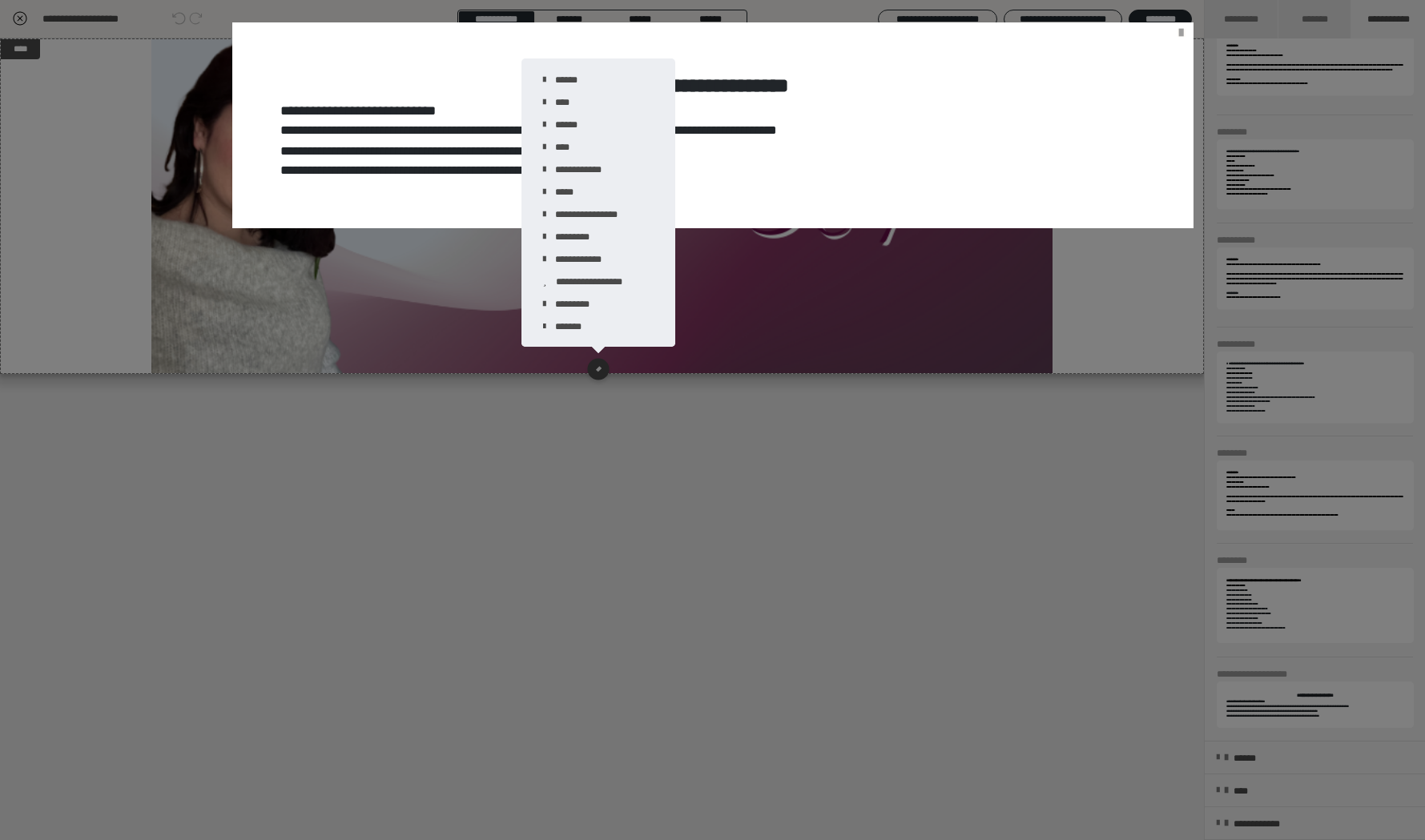 click at bounding box center [1181, 33] 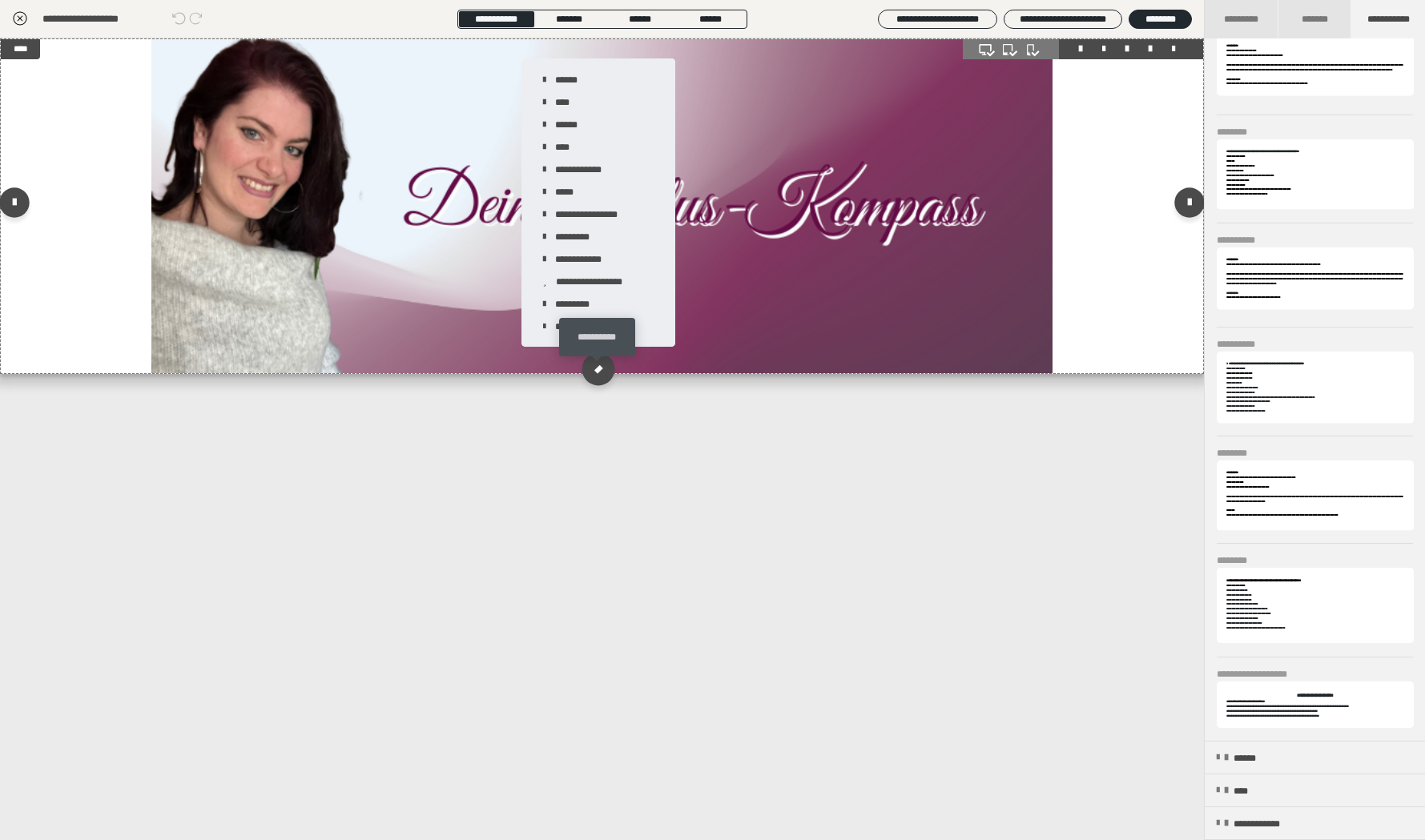 click at bounding box center (598, 369) 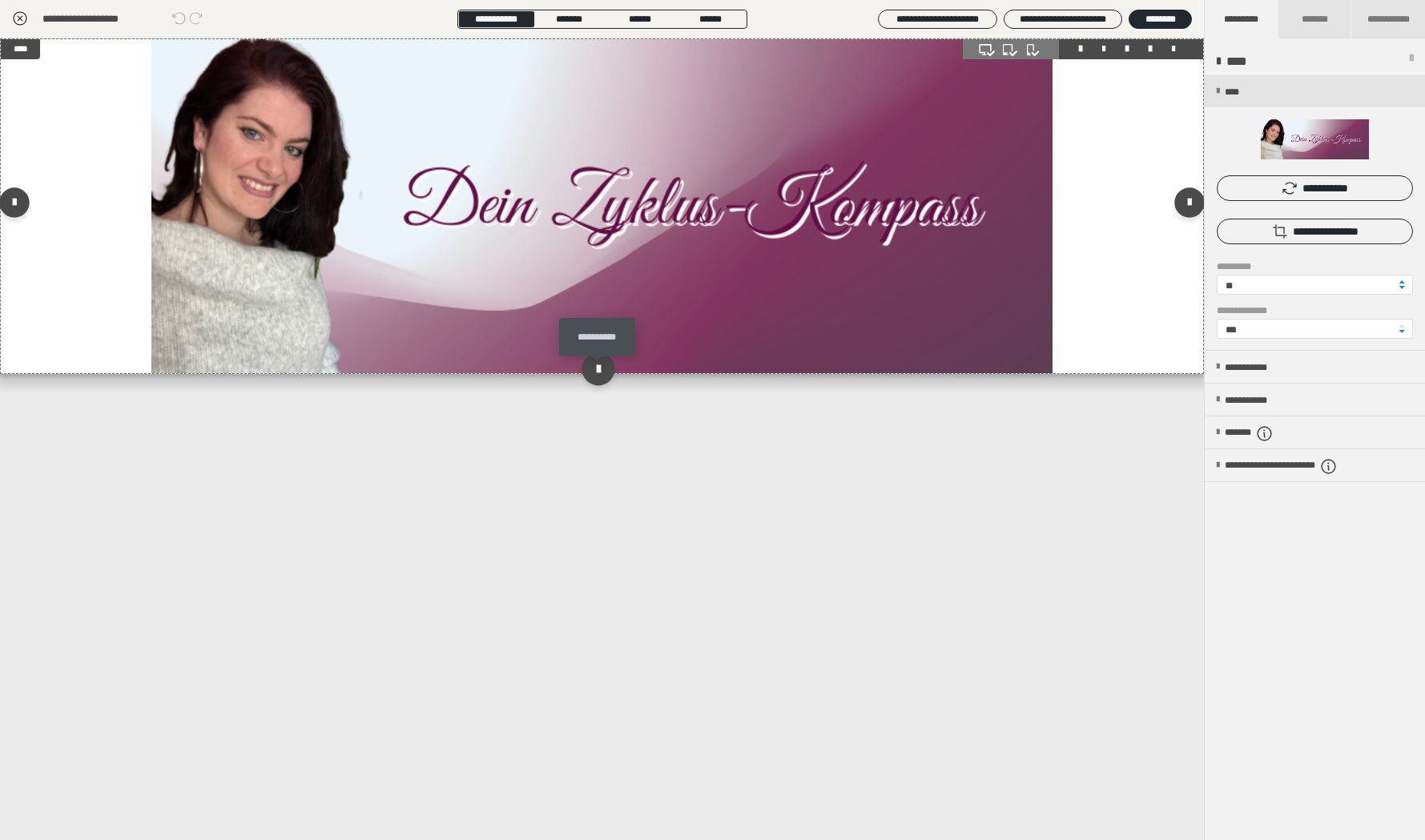 scroll, scrollTop: 0, scrollLeft: 0, axis: both 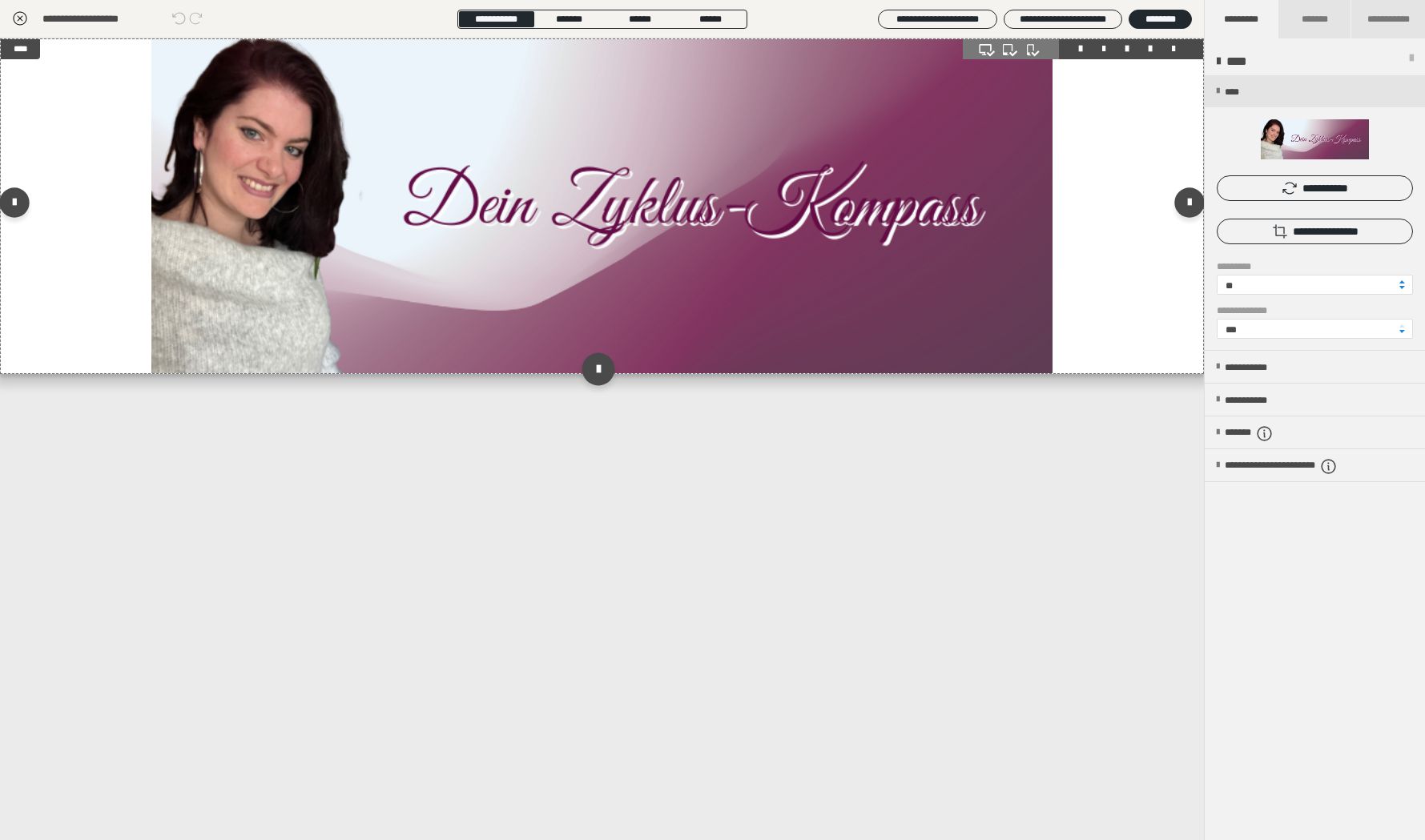 click at bounding box center [598, 369] 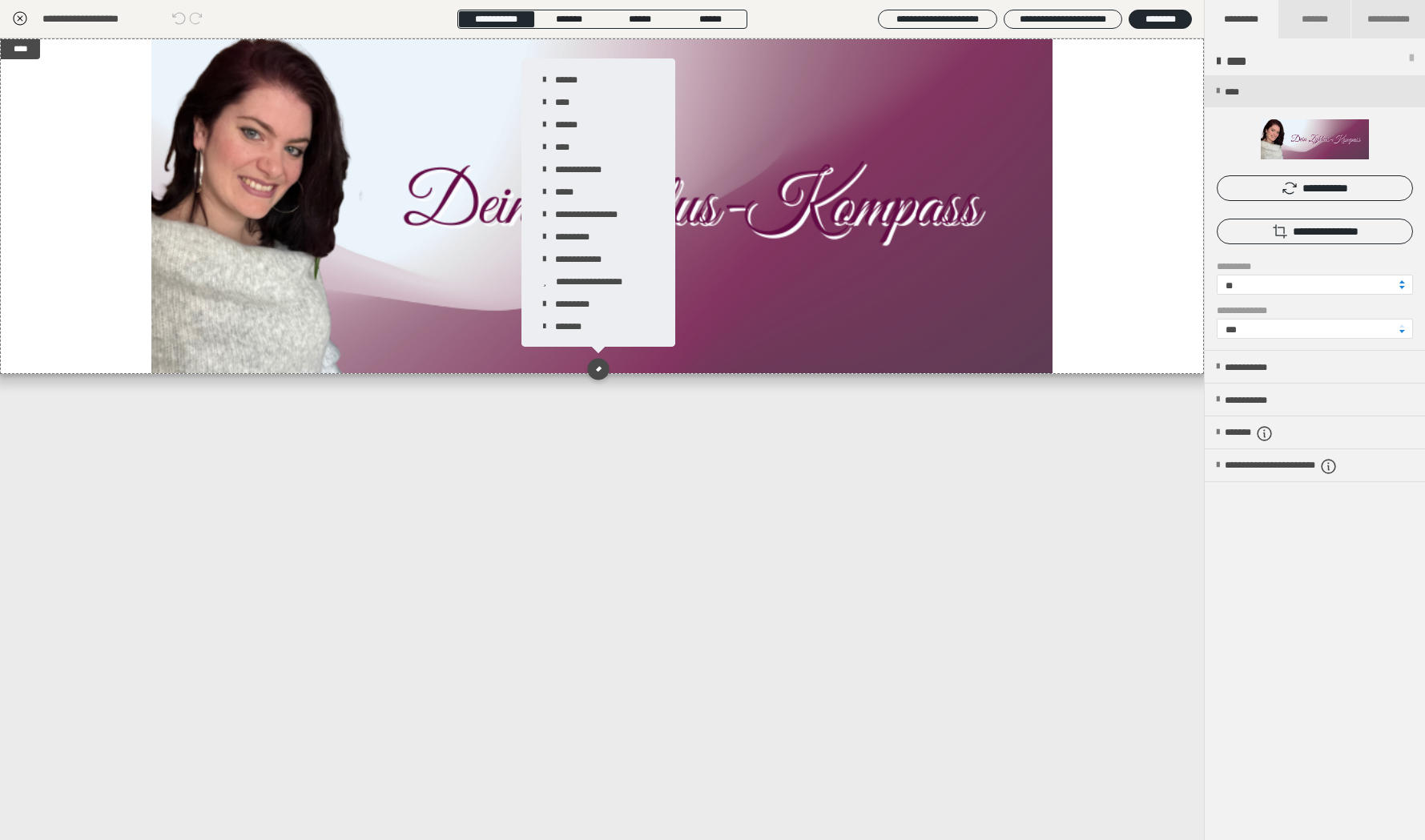 click on "****" at bounding box center (602, 439) 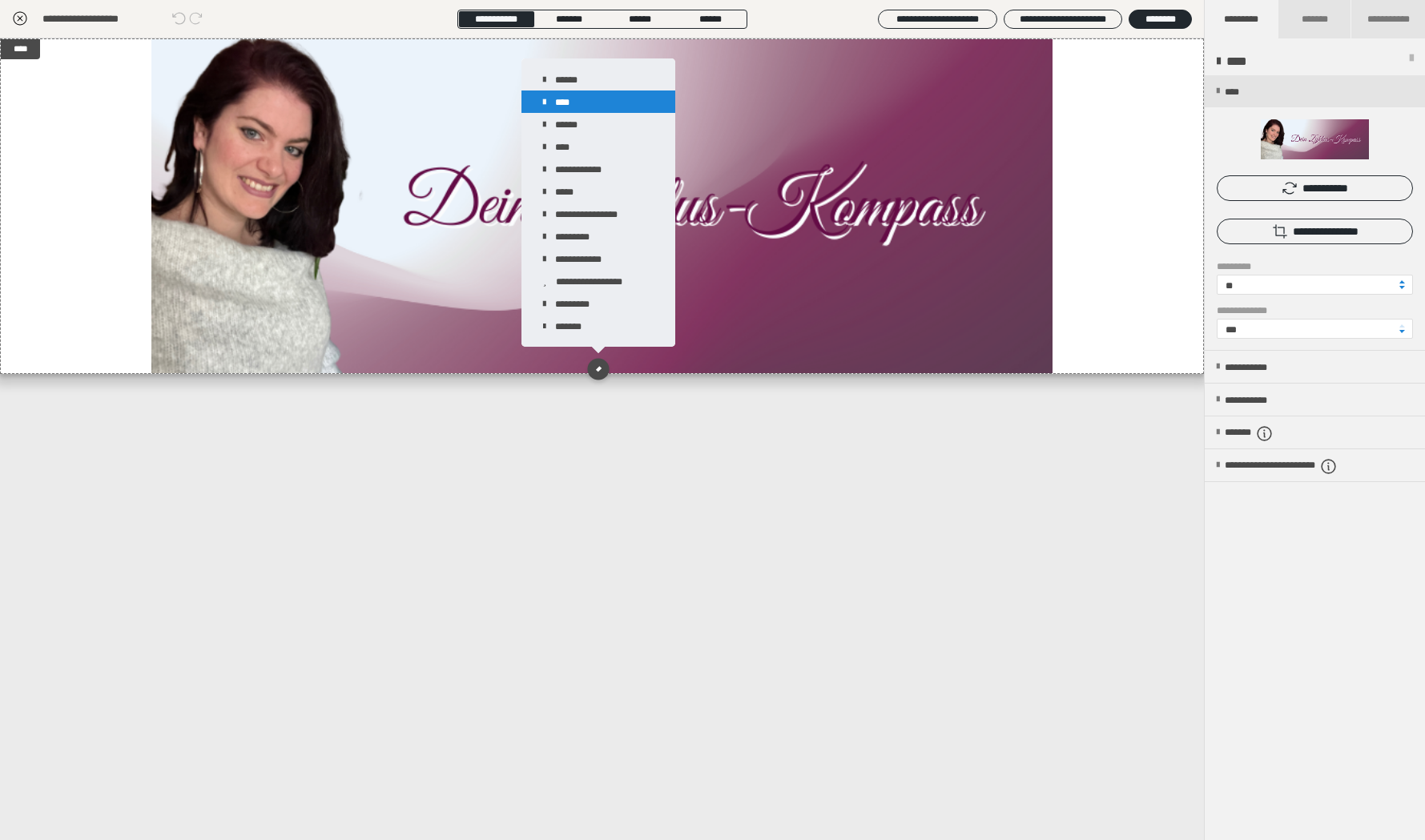 click on "****" at bounding box center [598, 102] 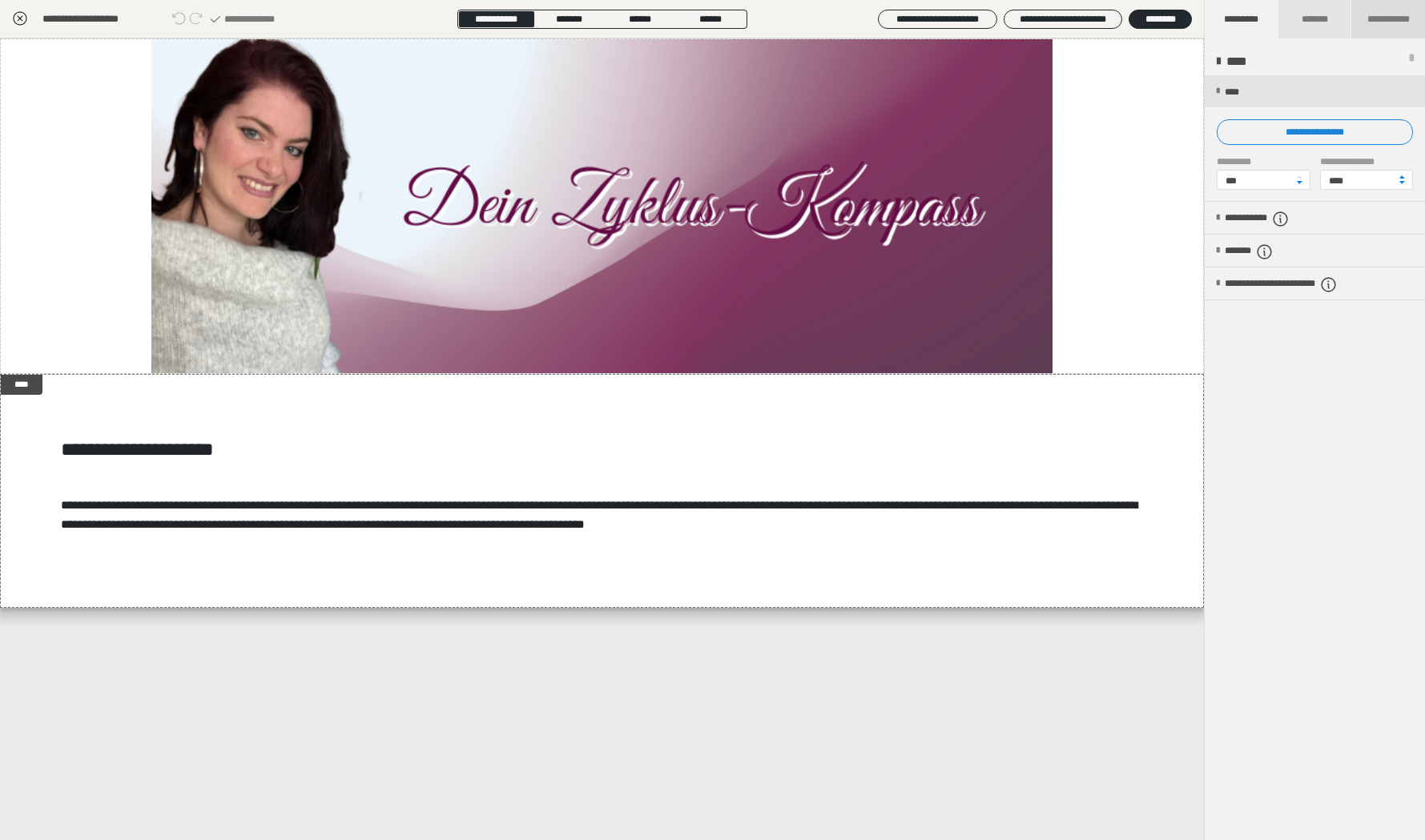 click on "**********" at bounding box center (1388, 19) 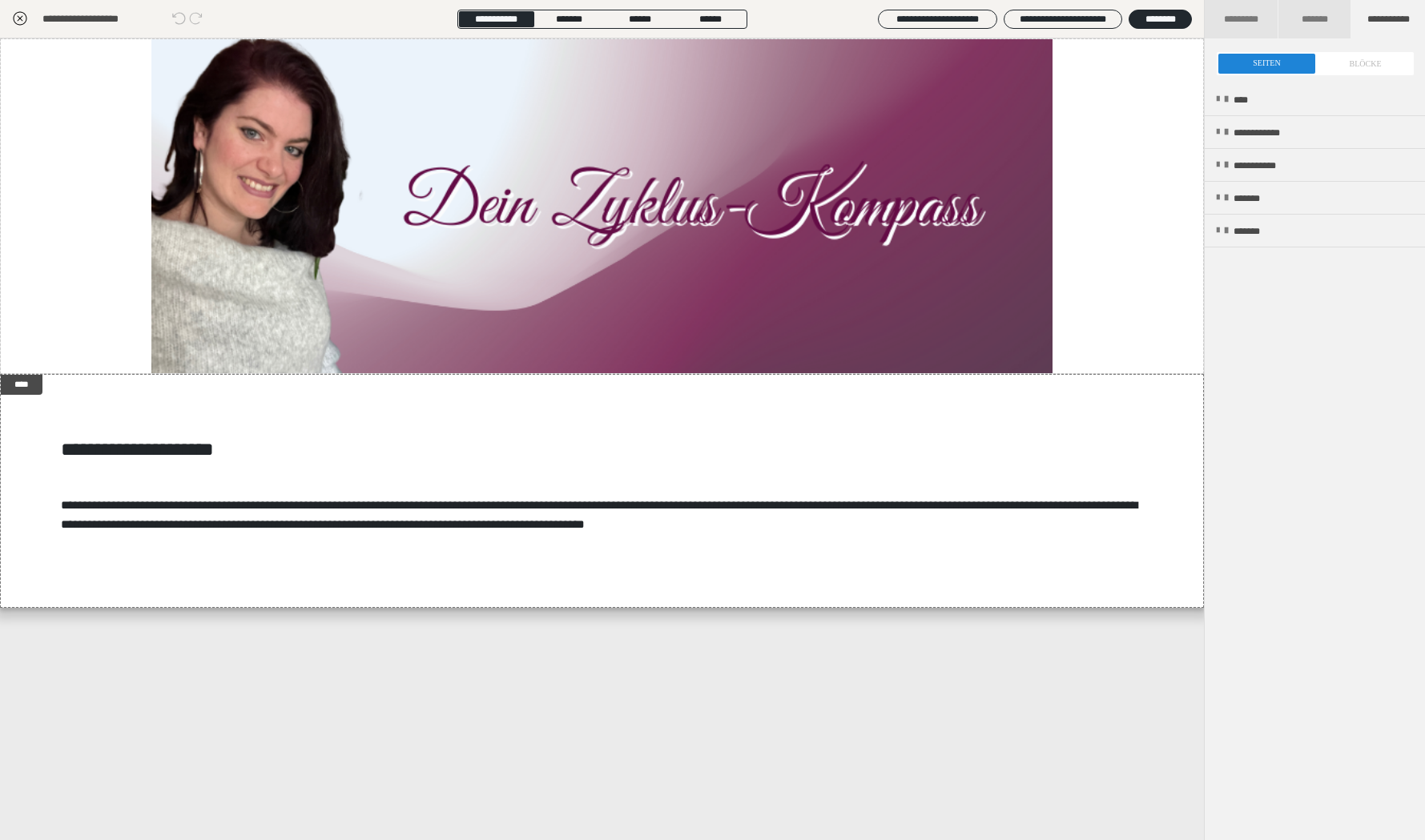 click at bounding box center [1315, 63] 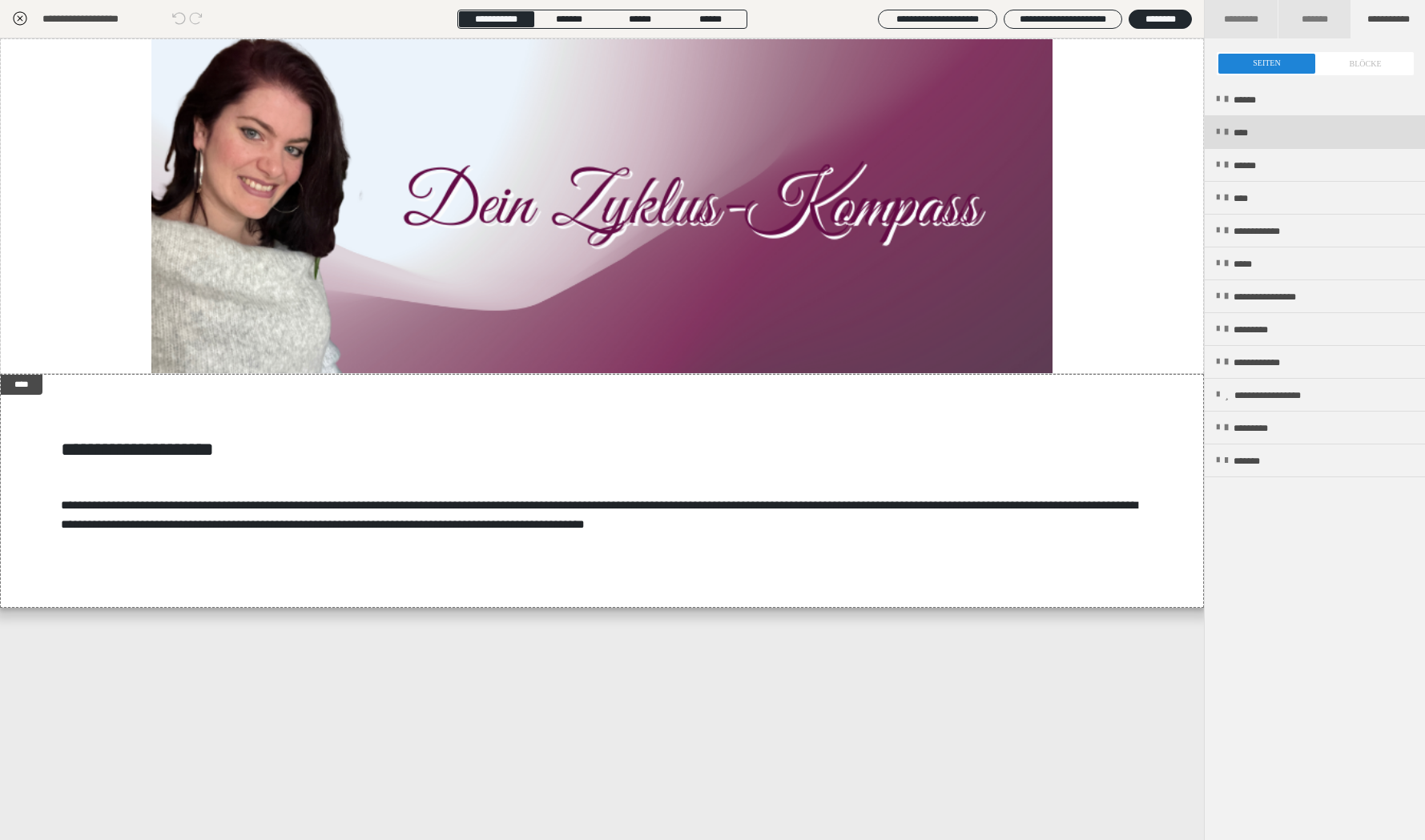 click on "****" at bounding box center (1246, 133) 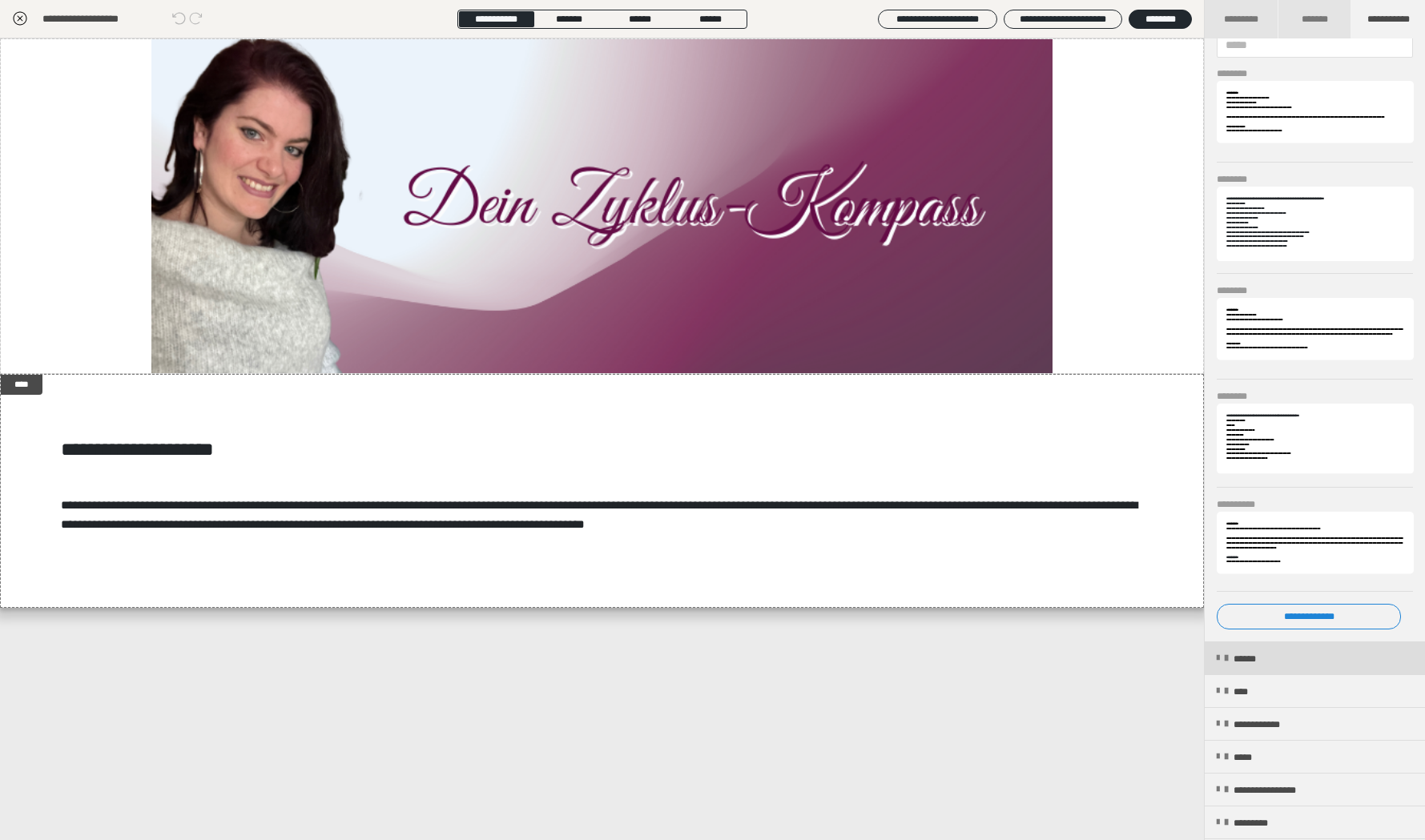 scroll, scrollTop: 438, scrollLeft: 0, axis: vertical 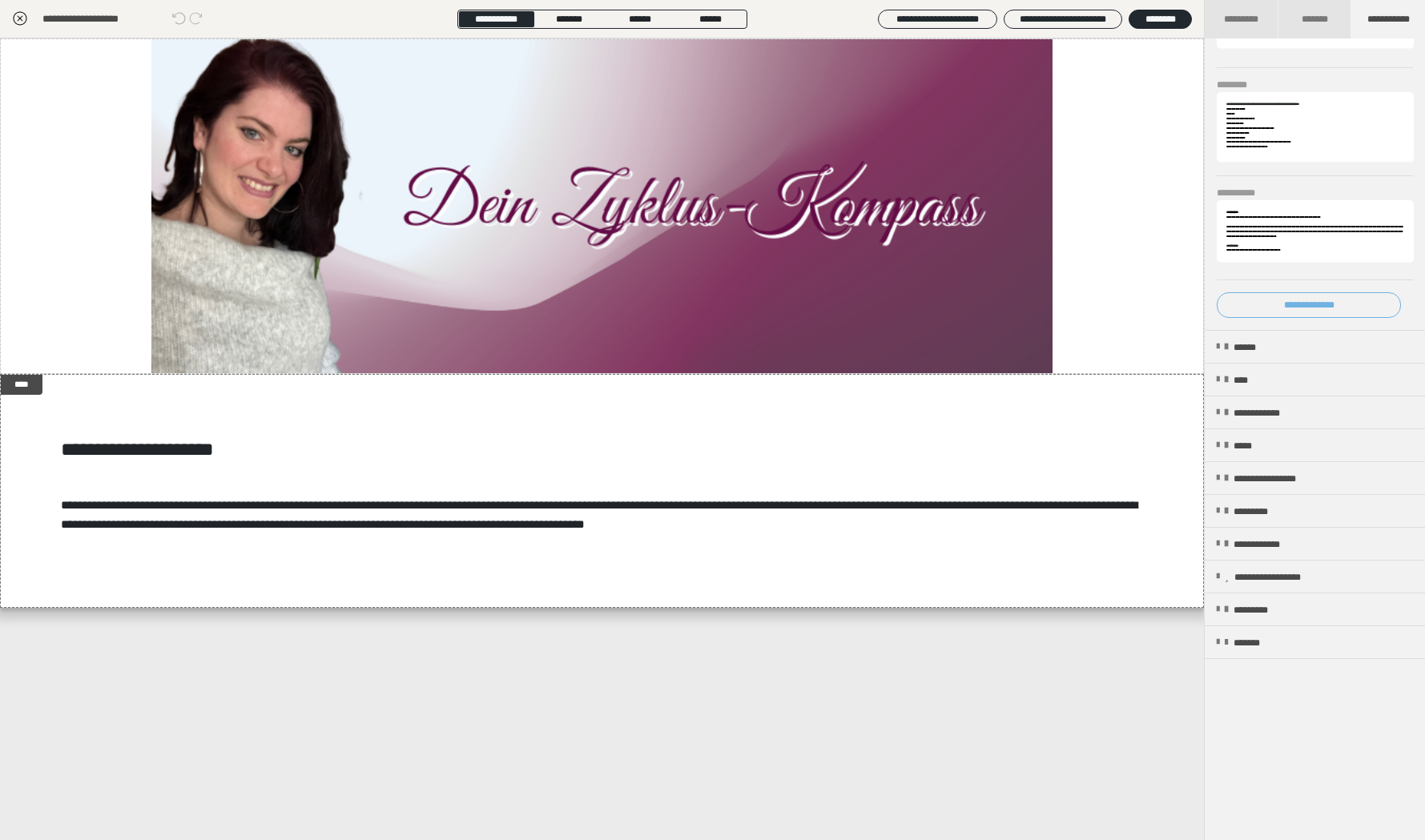 click on "**********" at bounding box center (1309, 305) 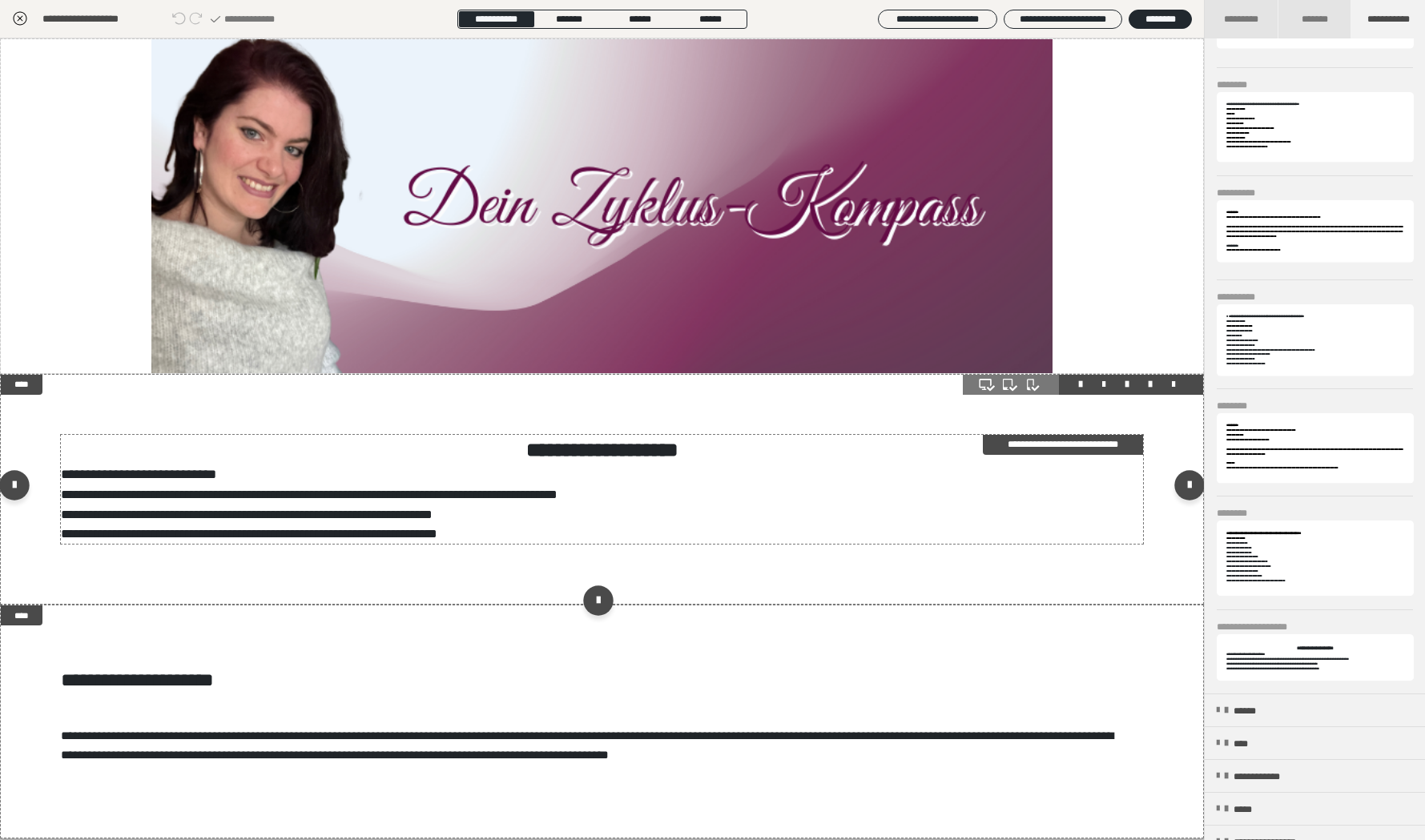scroll, scrollTop: 62, scrollLeft: 0, axis: vertical 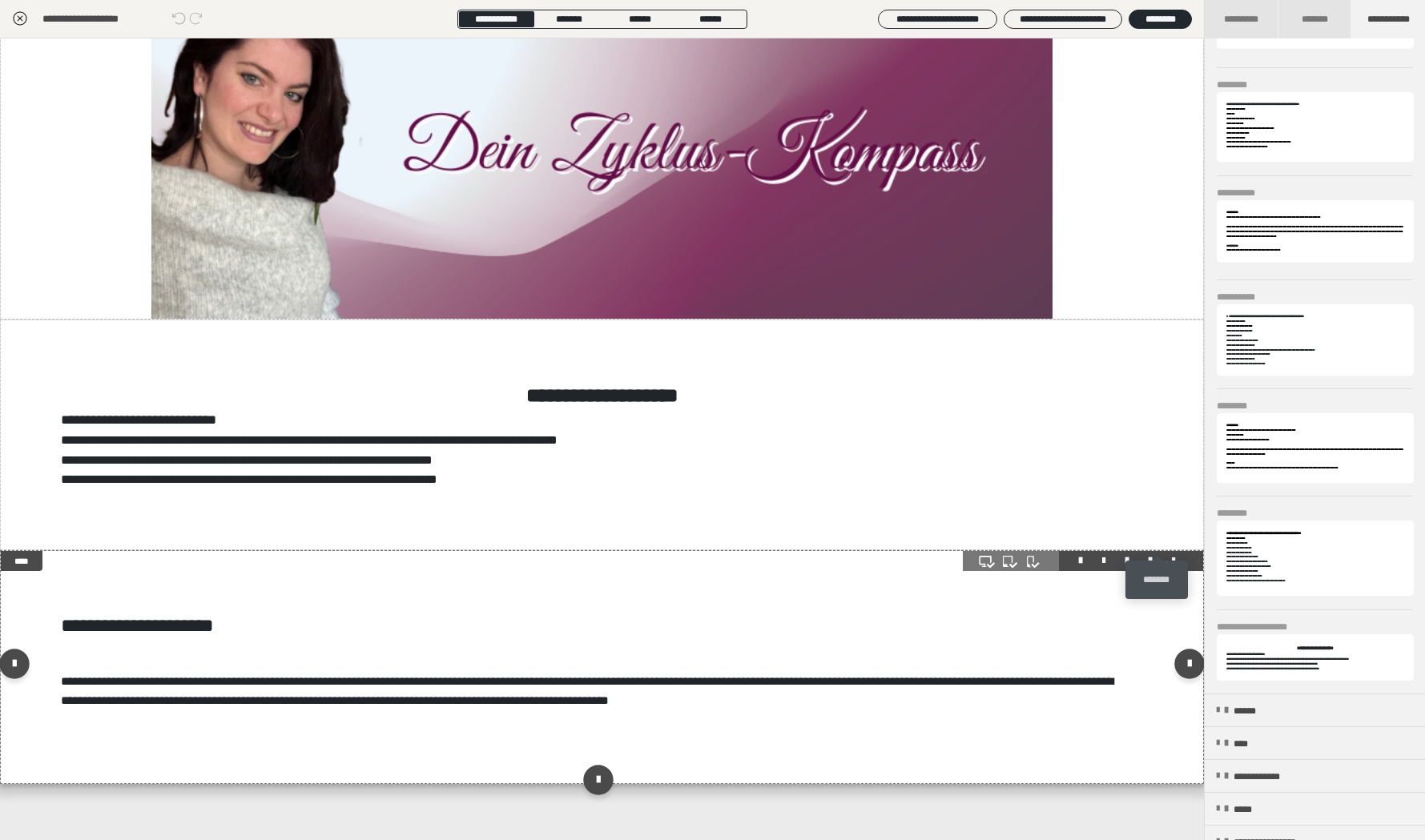 click at bounding box center (1173, 561) 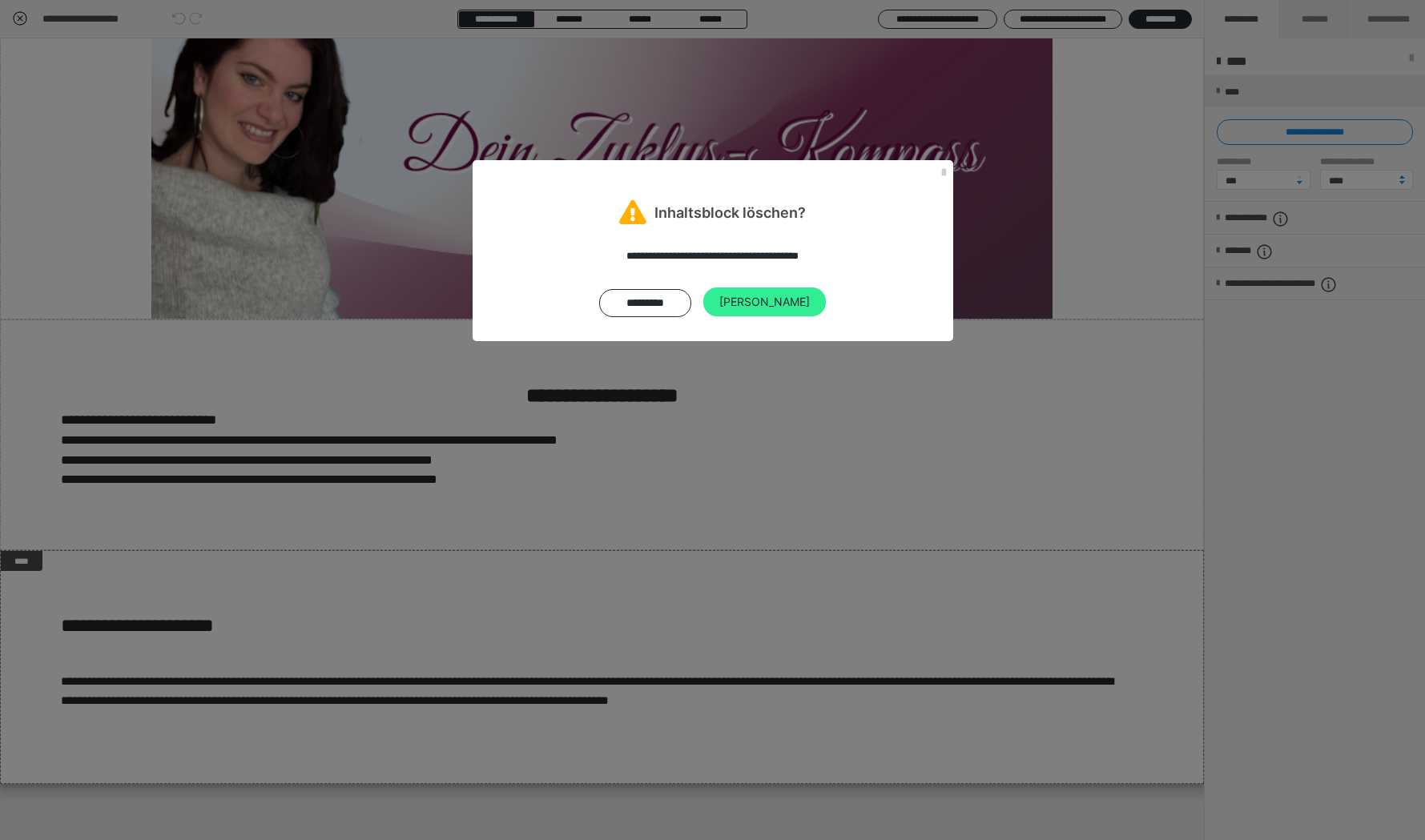 click on "[PERSON_NAME]" at bounding box center [764, 302] 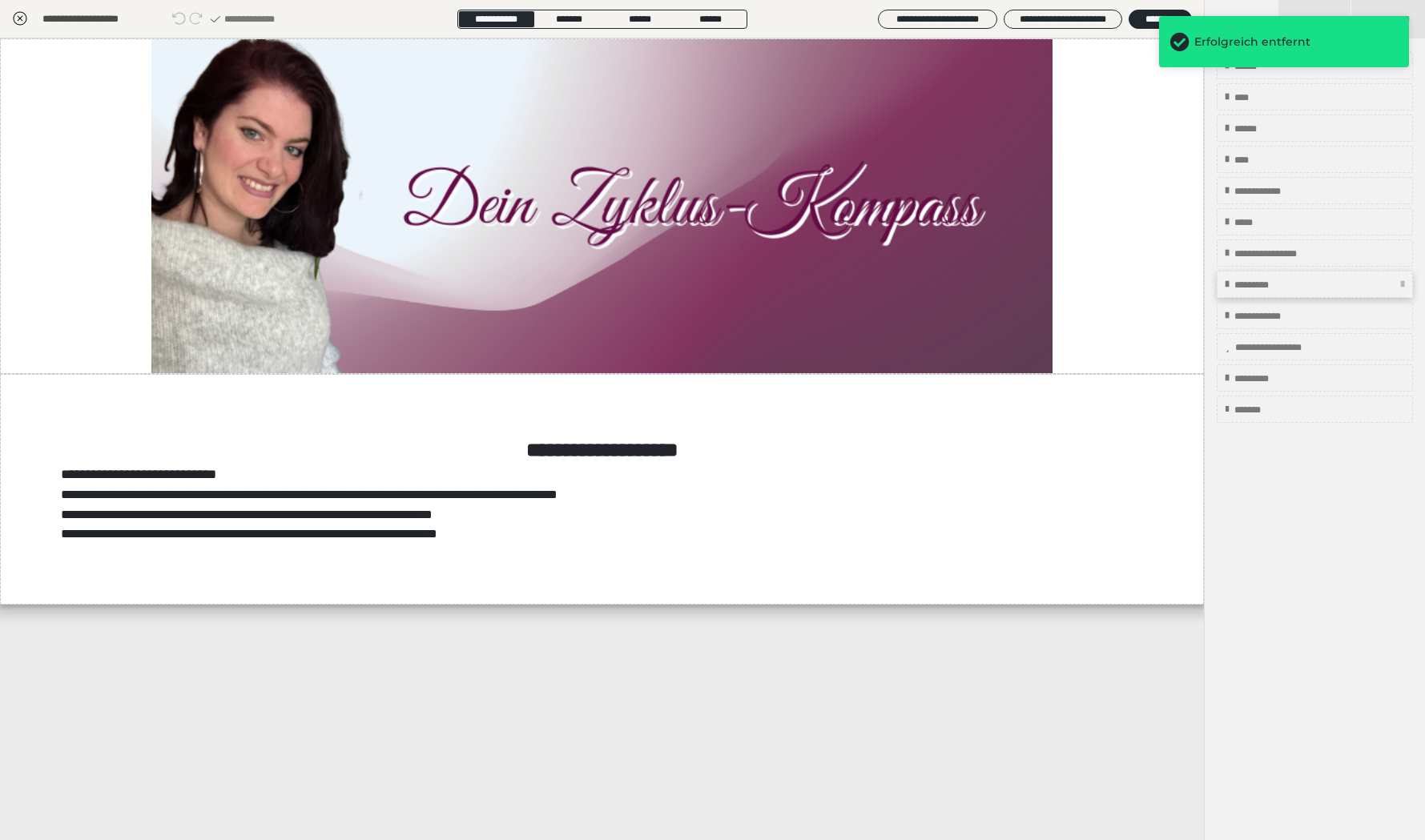 scroll, scrollTop: 0, scrollLeft: 0, axis: both 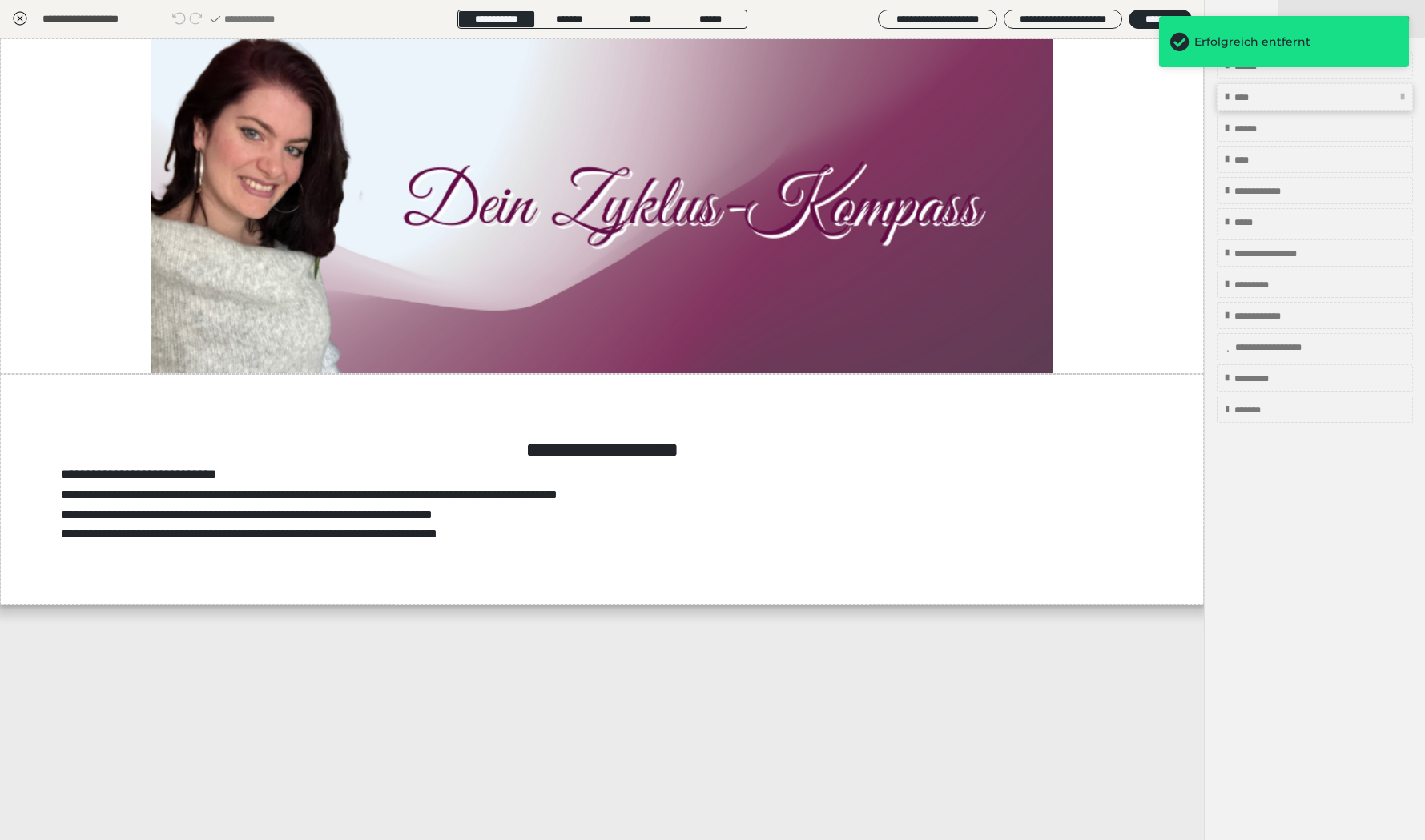 click on "****" at bounding box center [1314, 97] 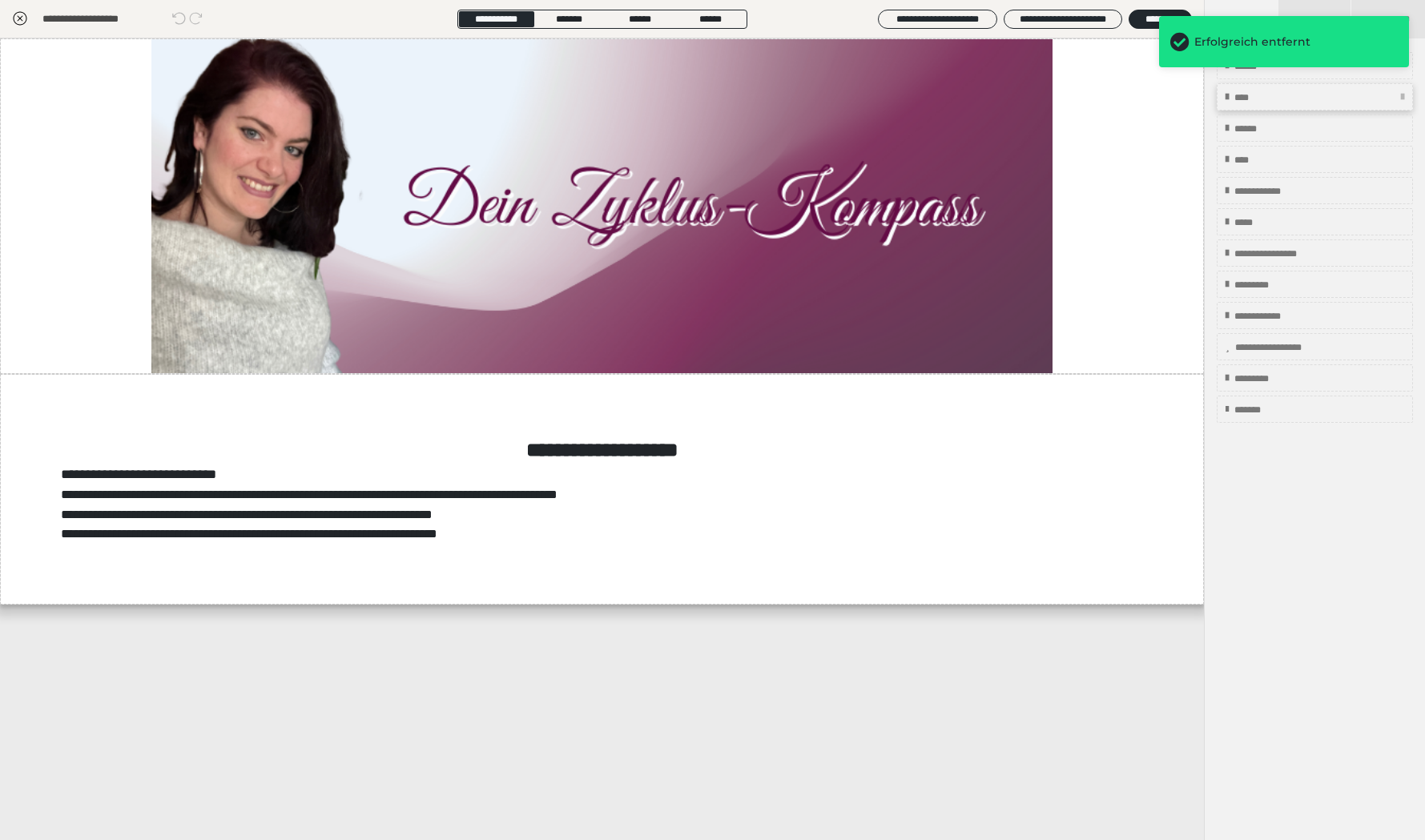 click on "****" at bounding box center (1314, 97) 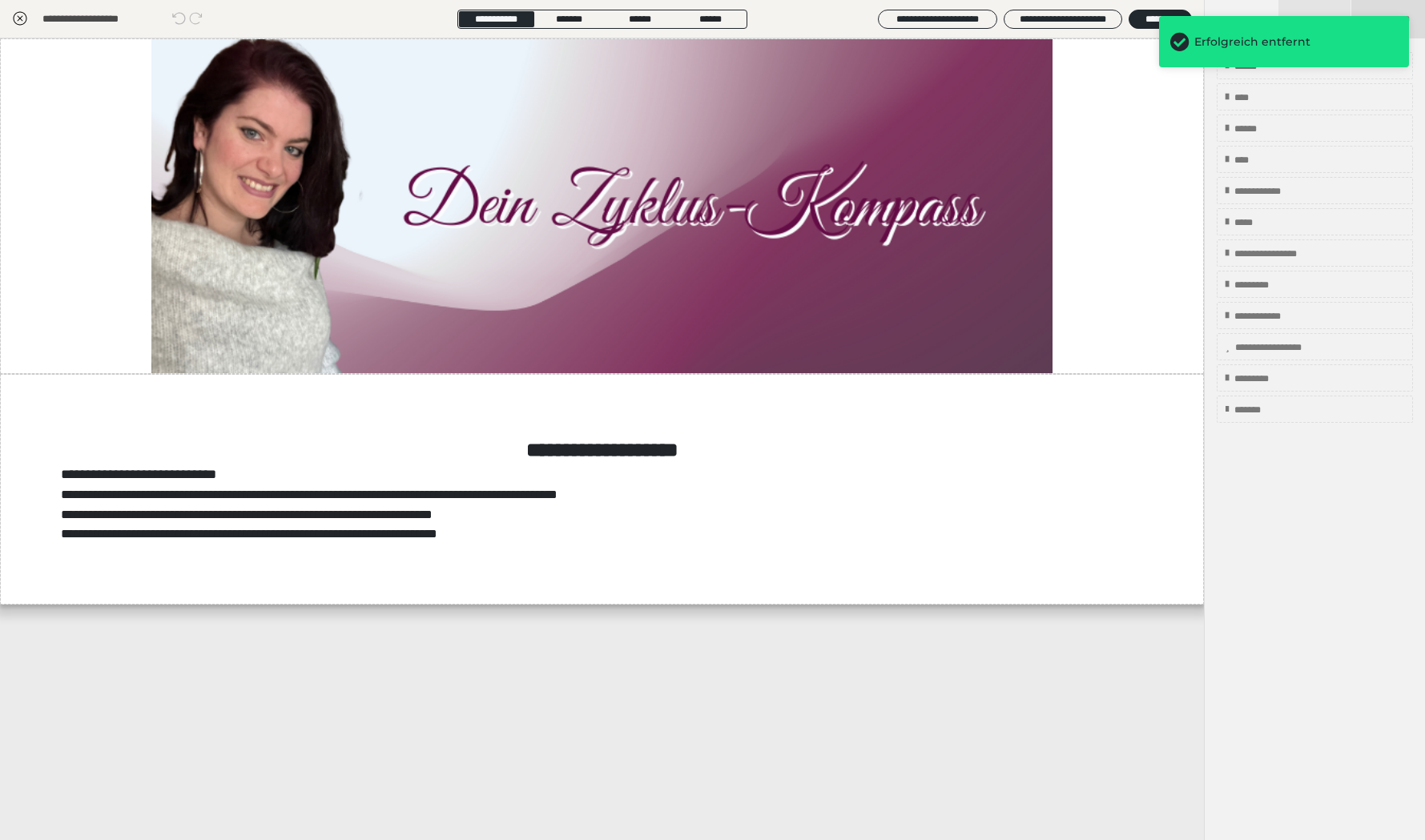click on "**********" at bounding box center (1388, 19) 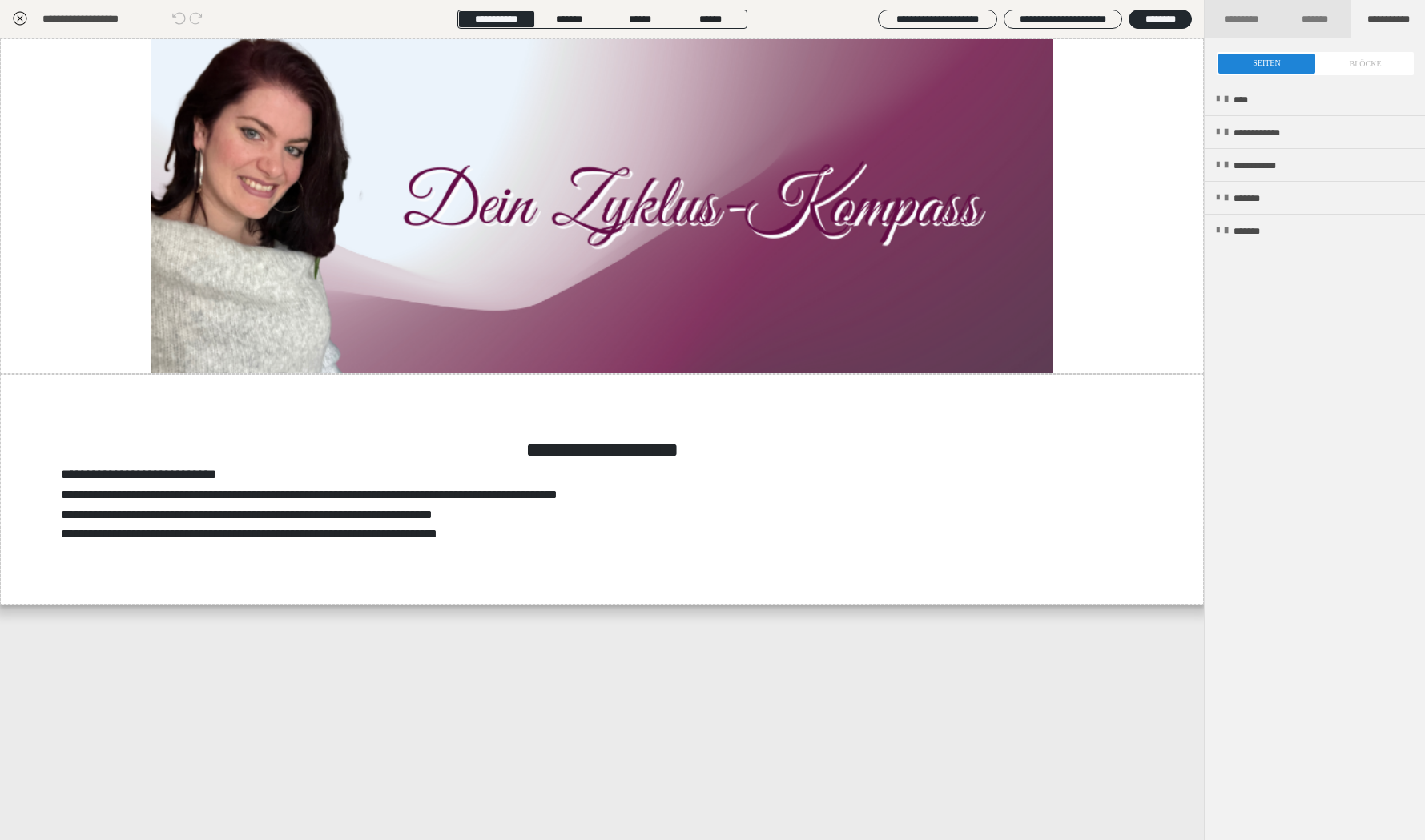 click at bounding box center (1315, 63) 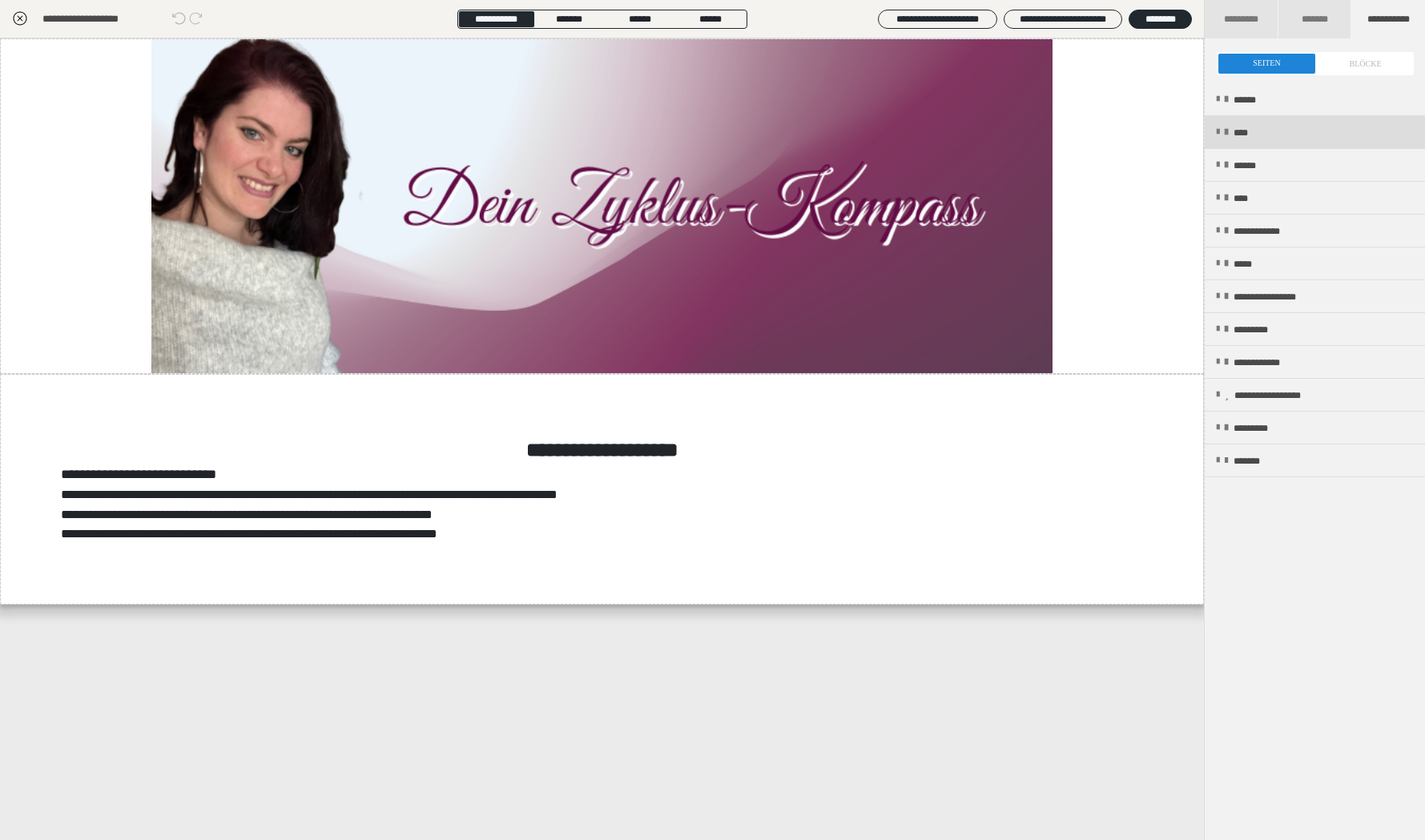 click on "****" at bounding box center (1314, 132) 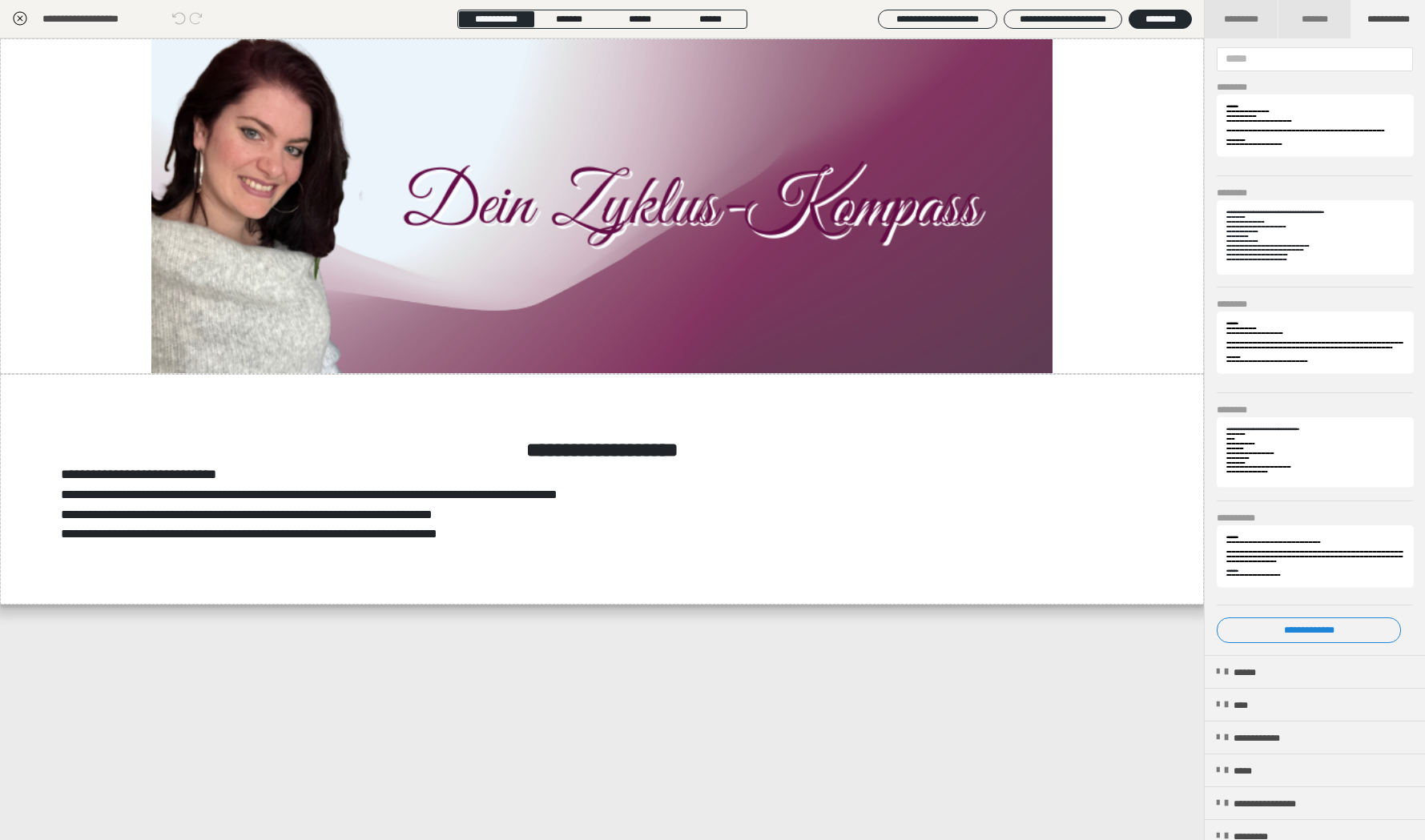 scroll, scrollTop: 219, scrollLeft: 0, axis: vertical 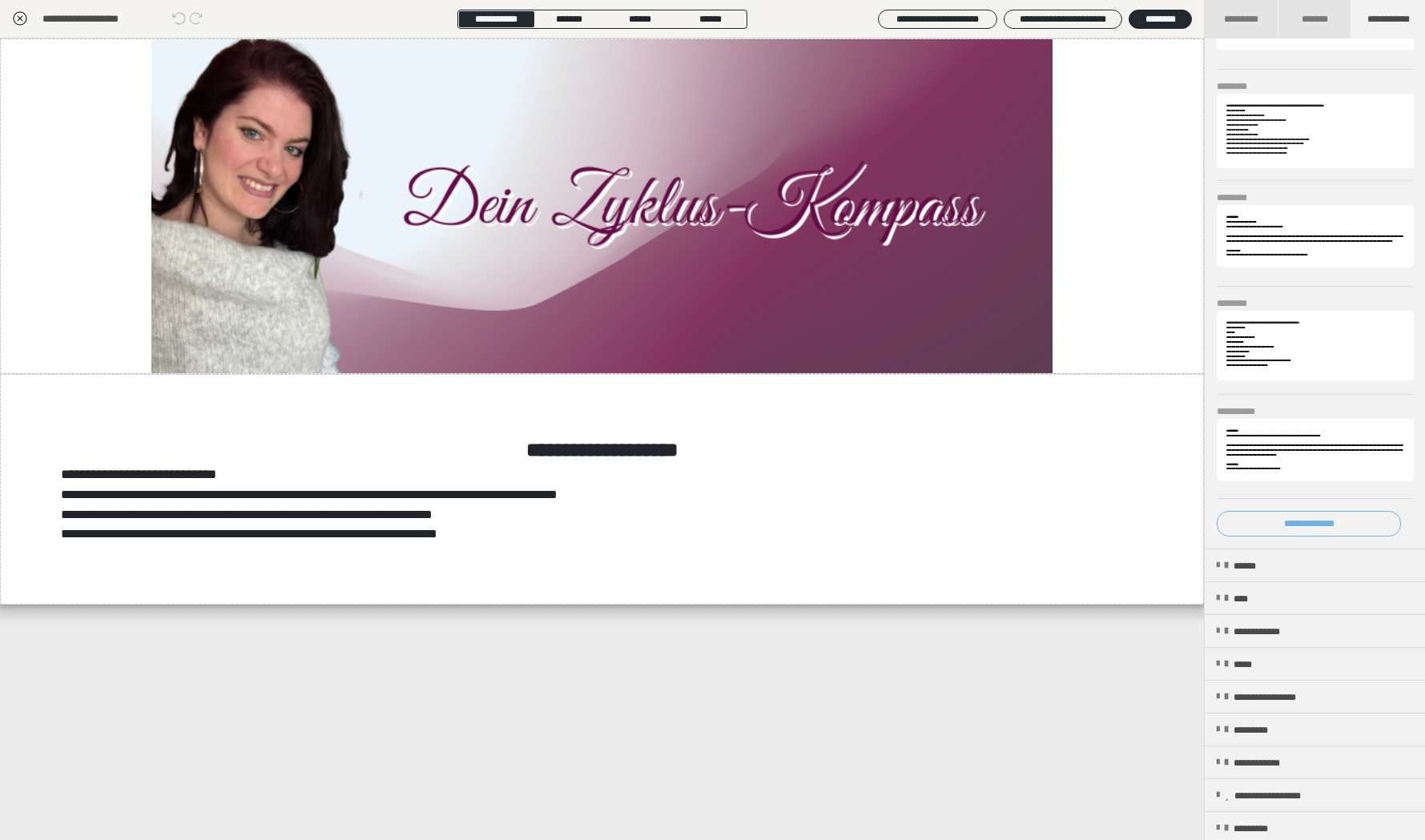 click on "**********" at bounding box center (1309, 524) 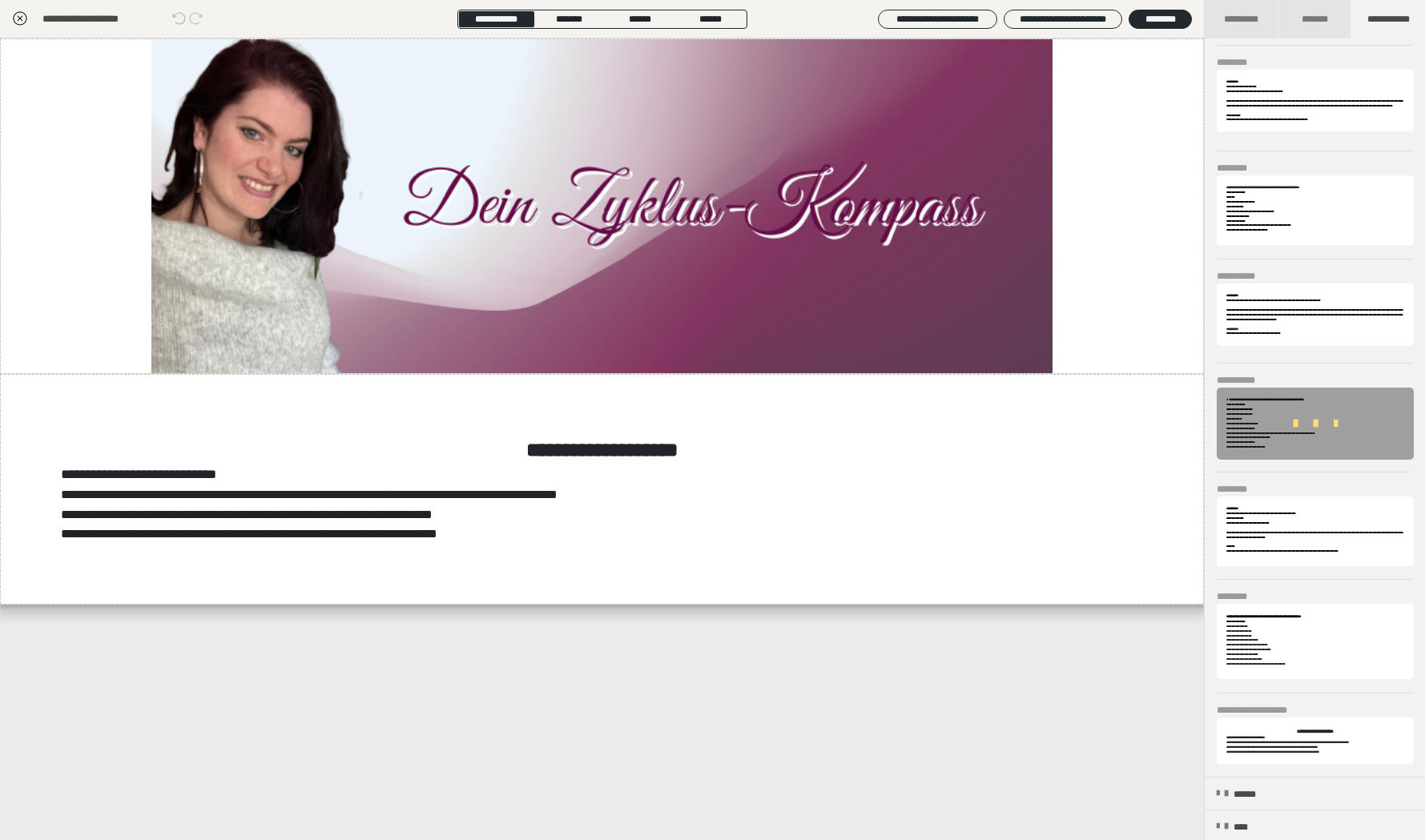 scroll, scrollTop: 442, scrollLeft: 0, axis: vertical 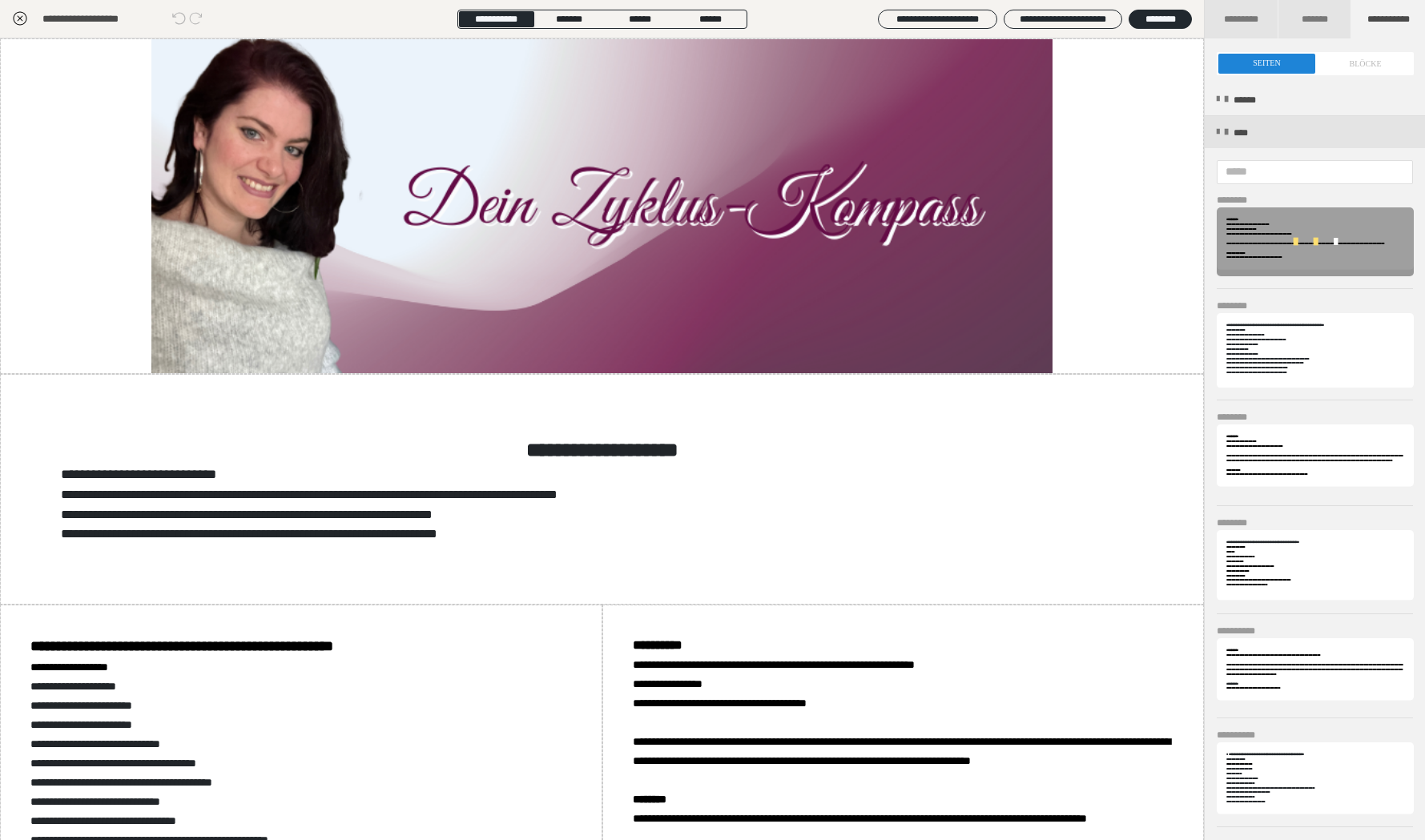 click at bounding box center [1335, 242] 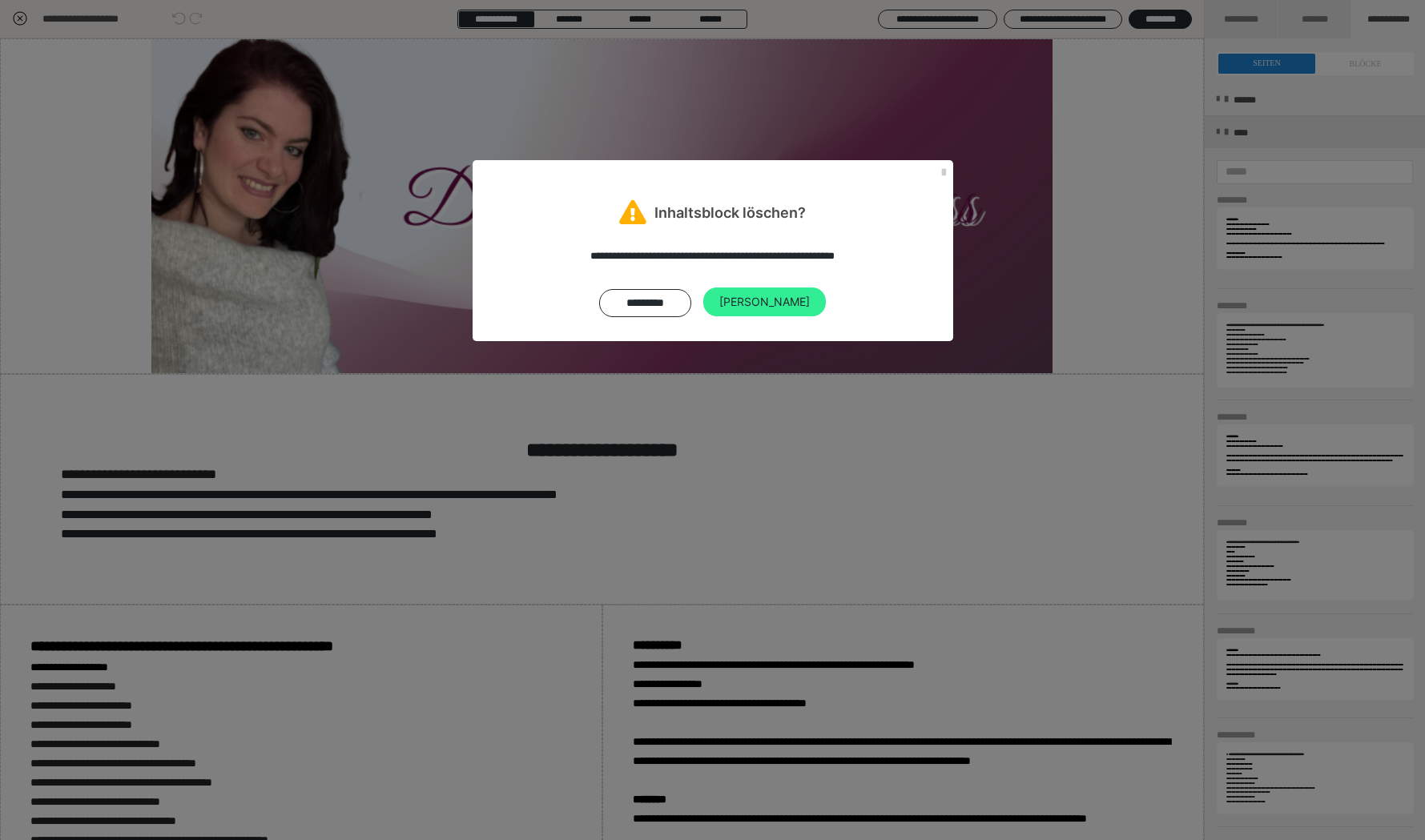click on "[PERSON_NAME]" at bounding box center [764, 302] 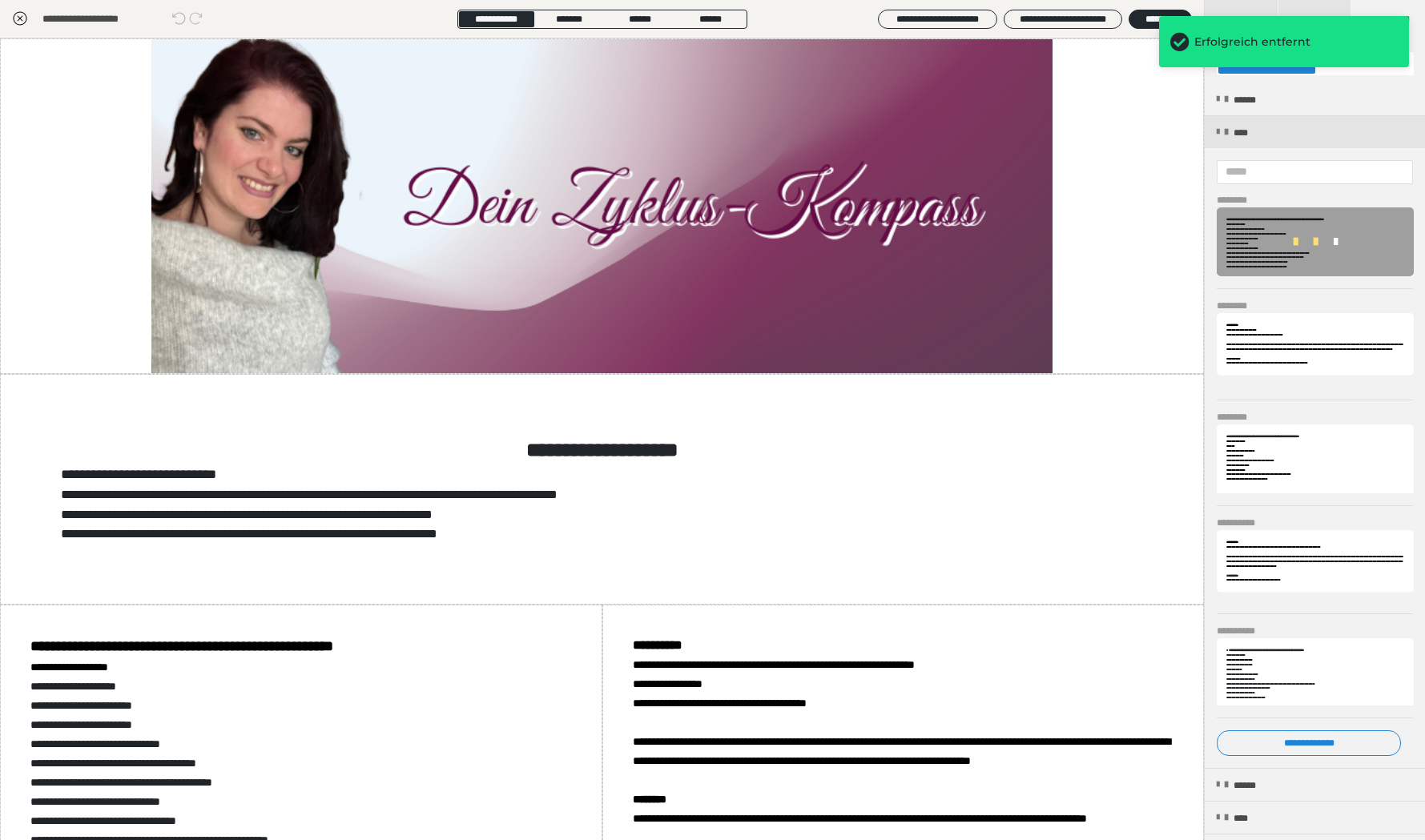 click at bounding box center (1335, 242) 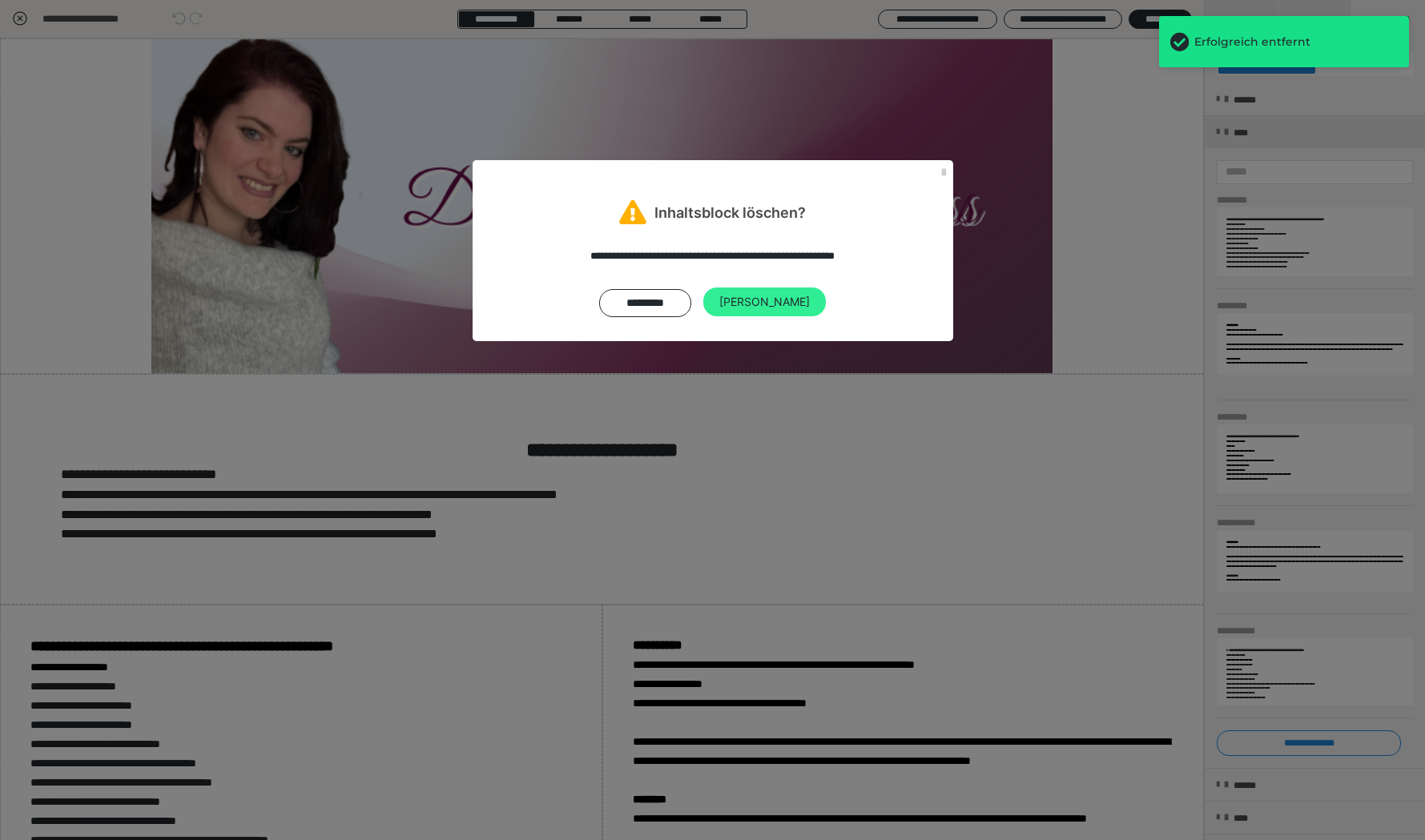 click on "[PERSON_NAME]" at bounding box center [764, 302] 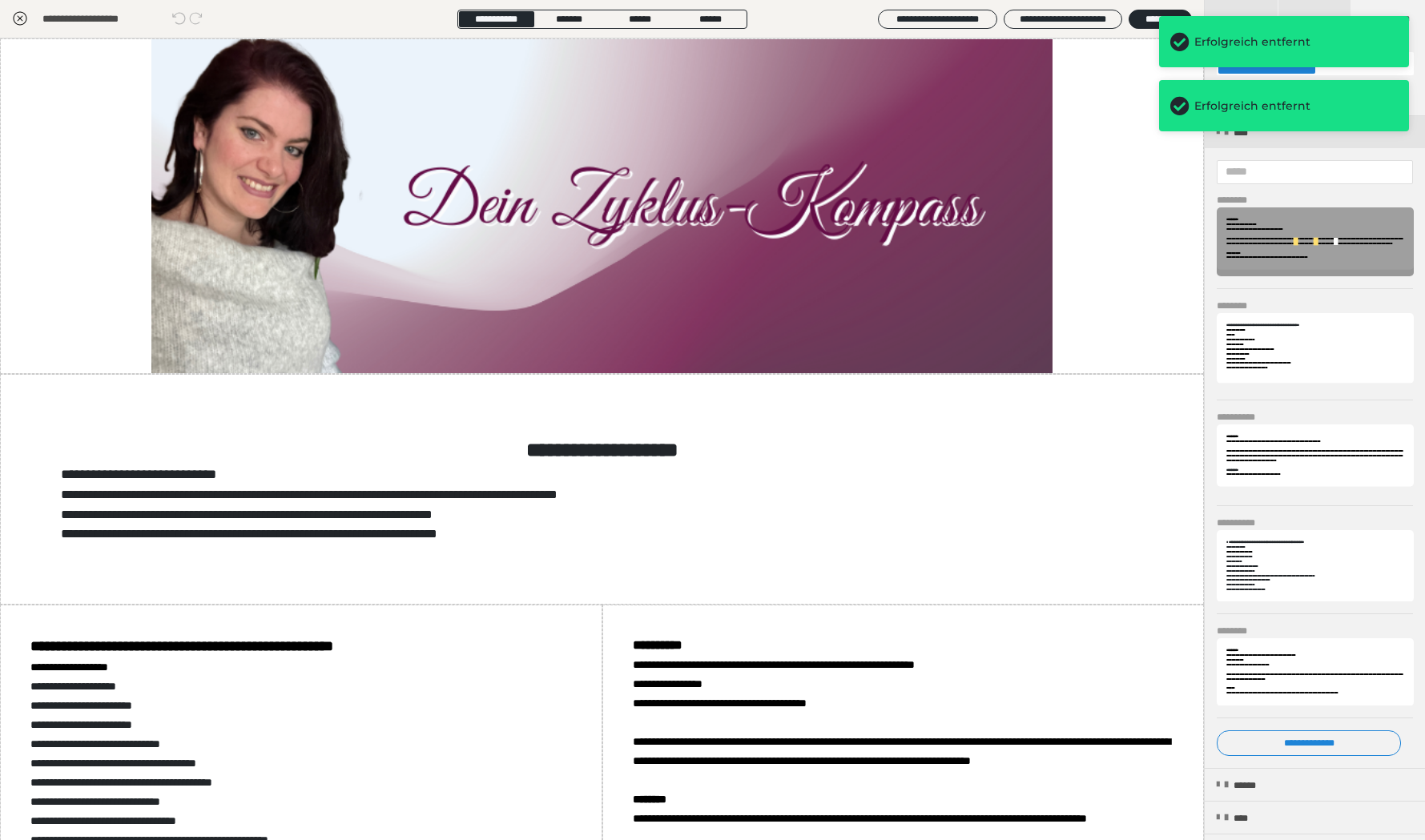 click at bounding box center (1335, 242) 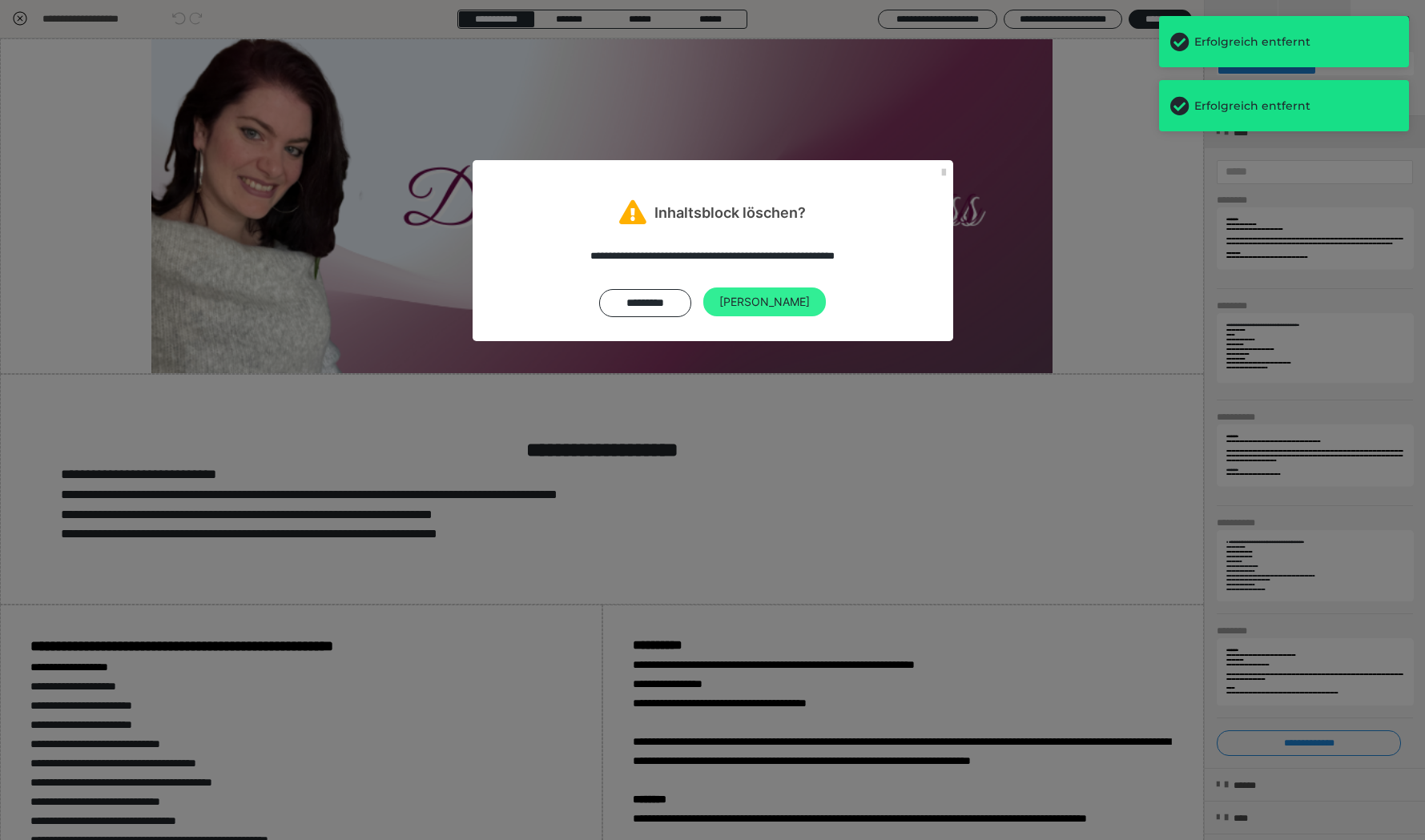 click on "[PERSON_NAME]" at bounding box center [764, 302] 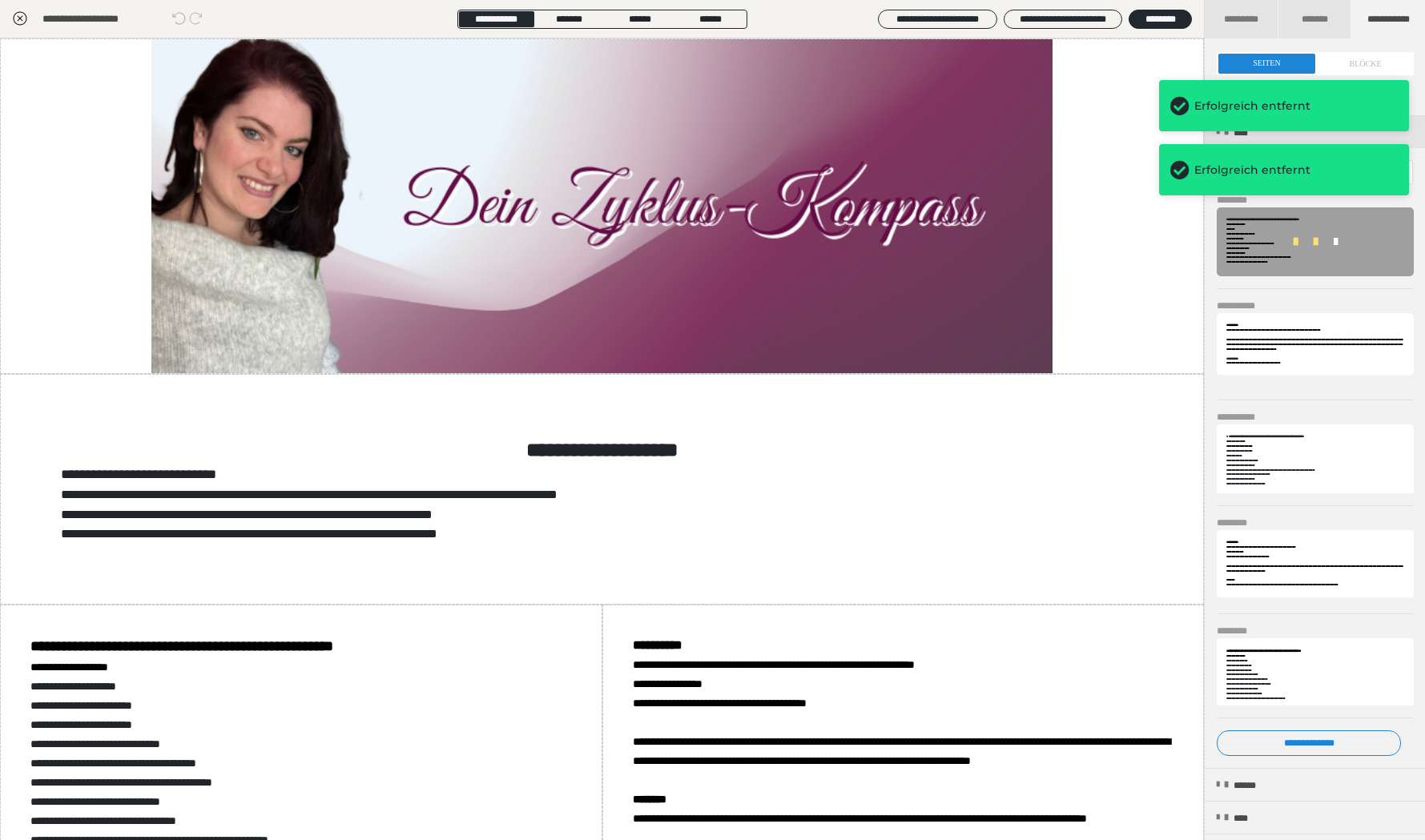click at bounding box center [1335, 242] 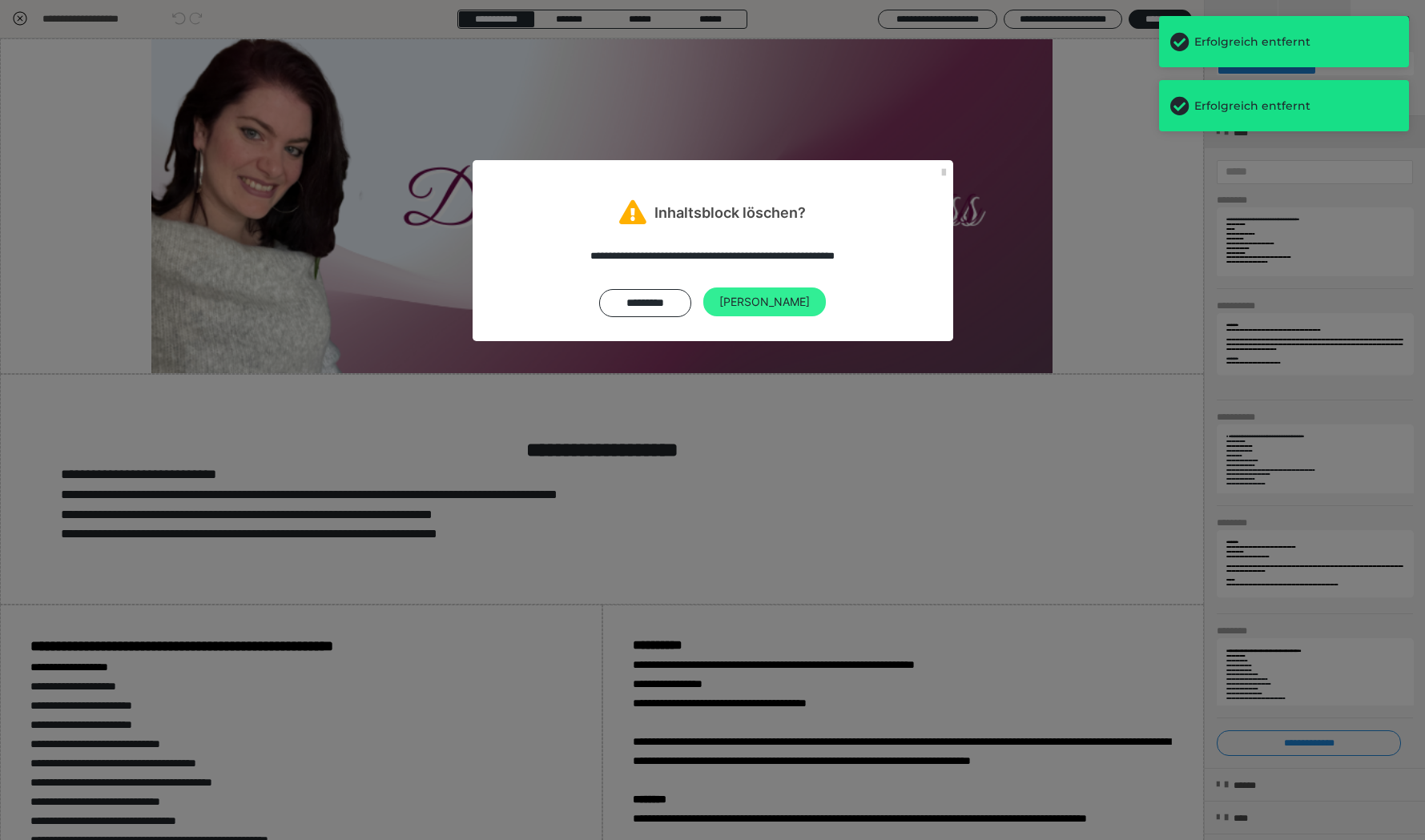 click on "[PERSON_NAME]" at bounding box center (764, 302) 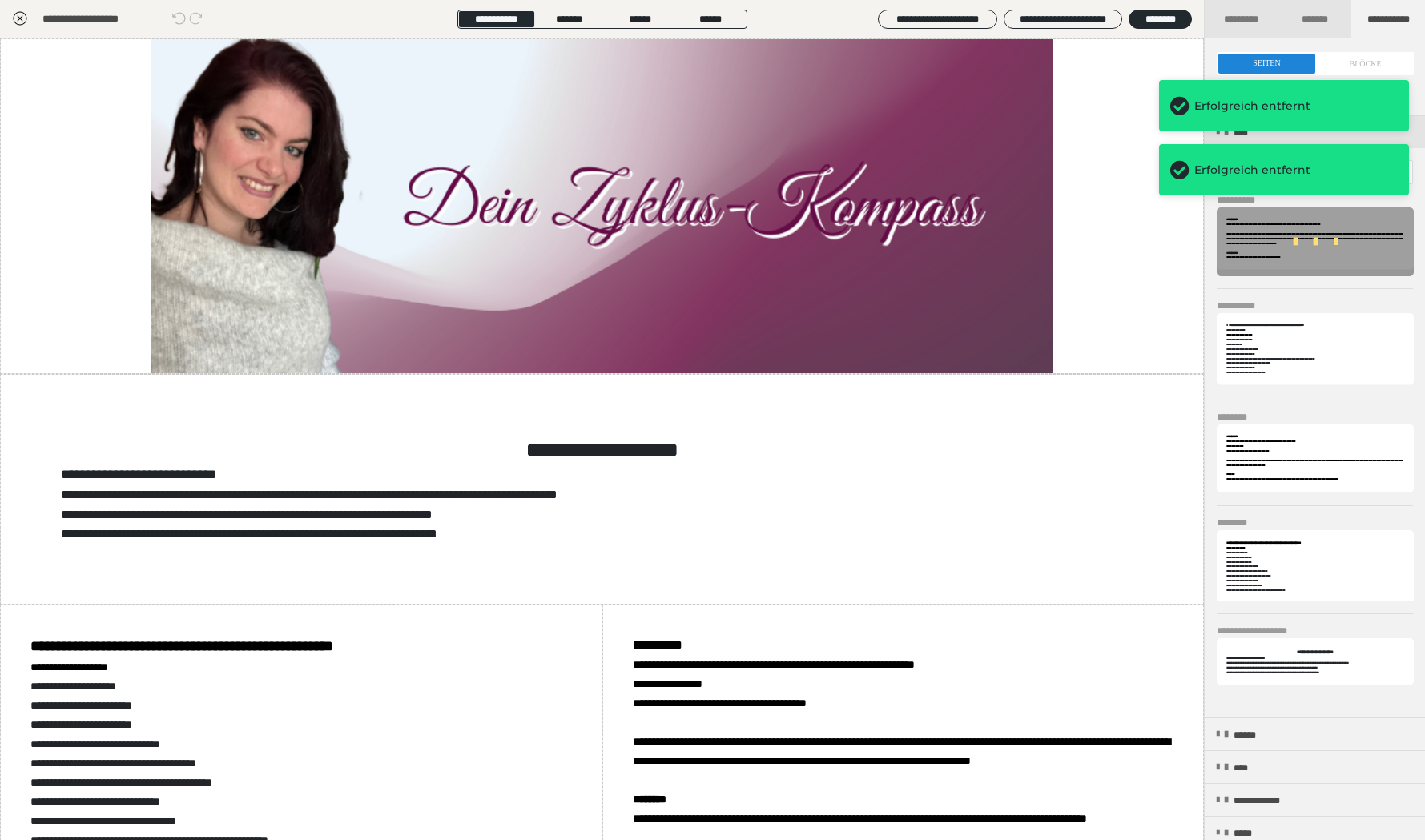 click at bounding box center [1315, 242] 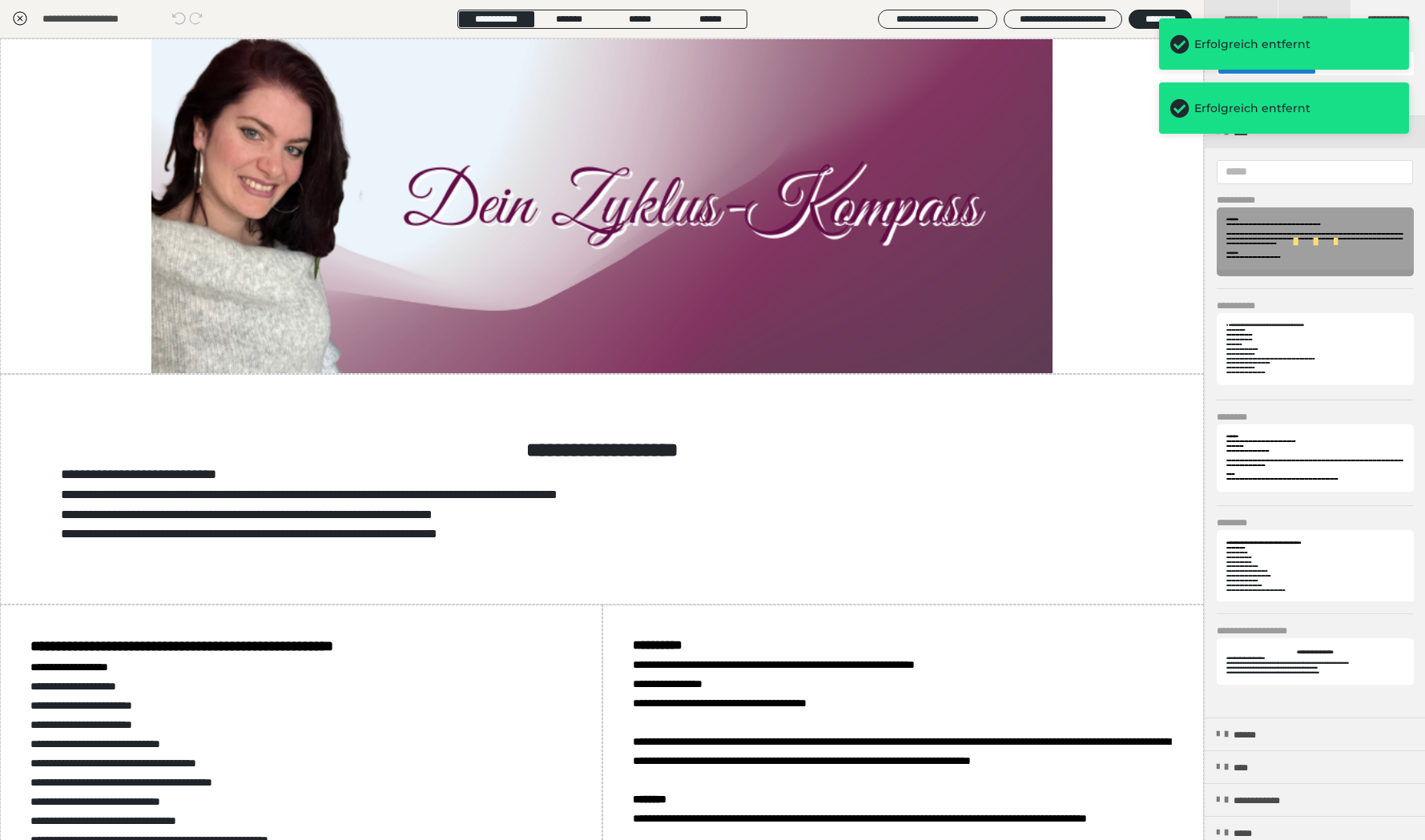 click at bounding box center (1315, 242) 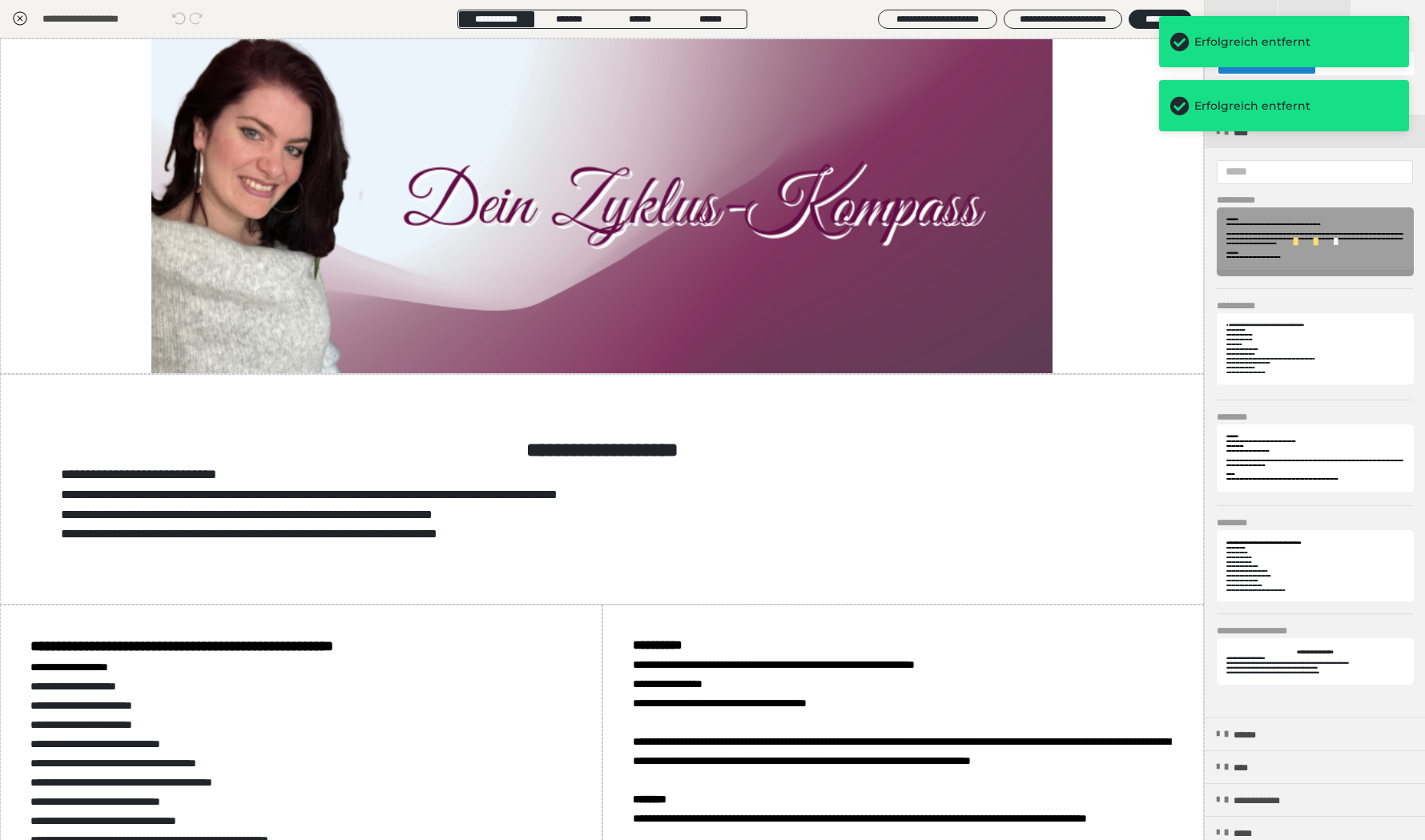 click at bounding box center (1335, 242) 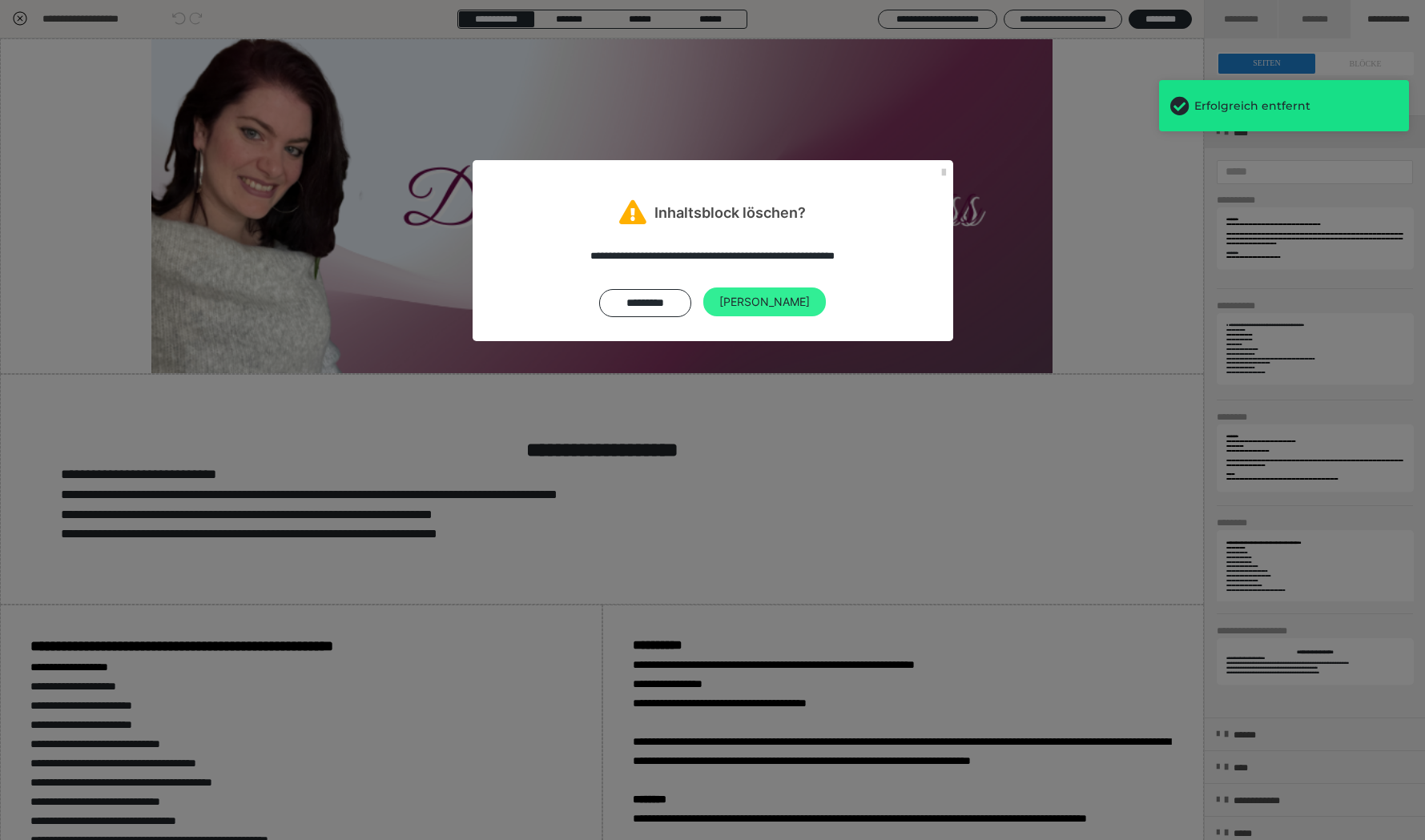 click on "[PERSON_NAME]" at bounding box center (764, 302) 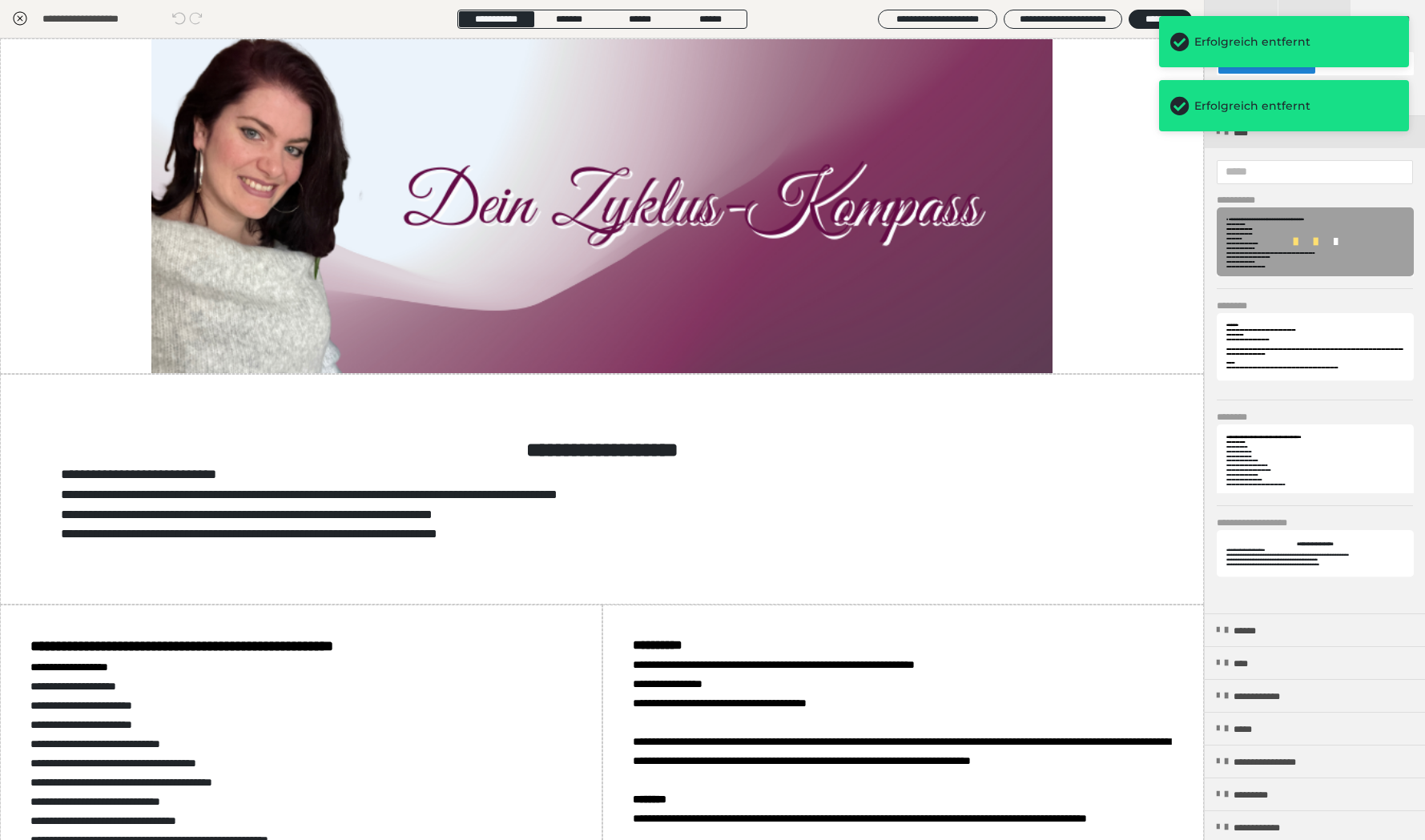 click at bounding box center [1335, 242] 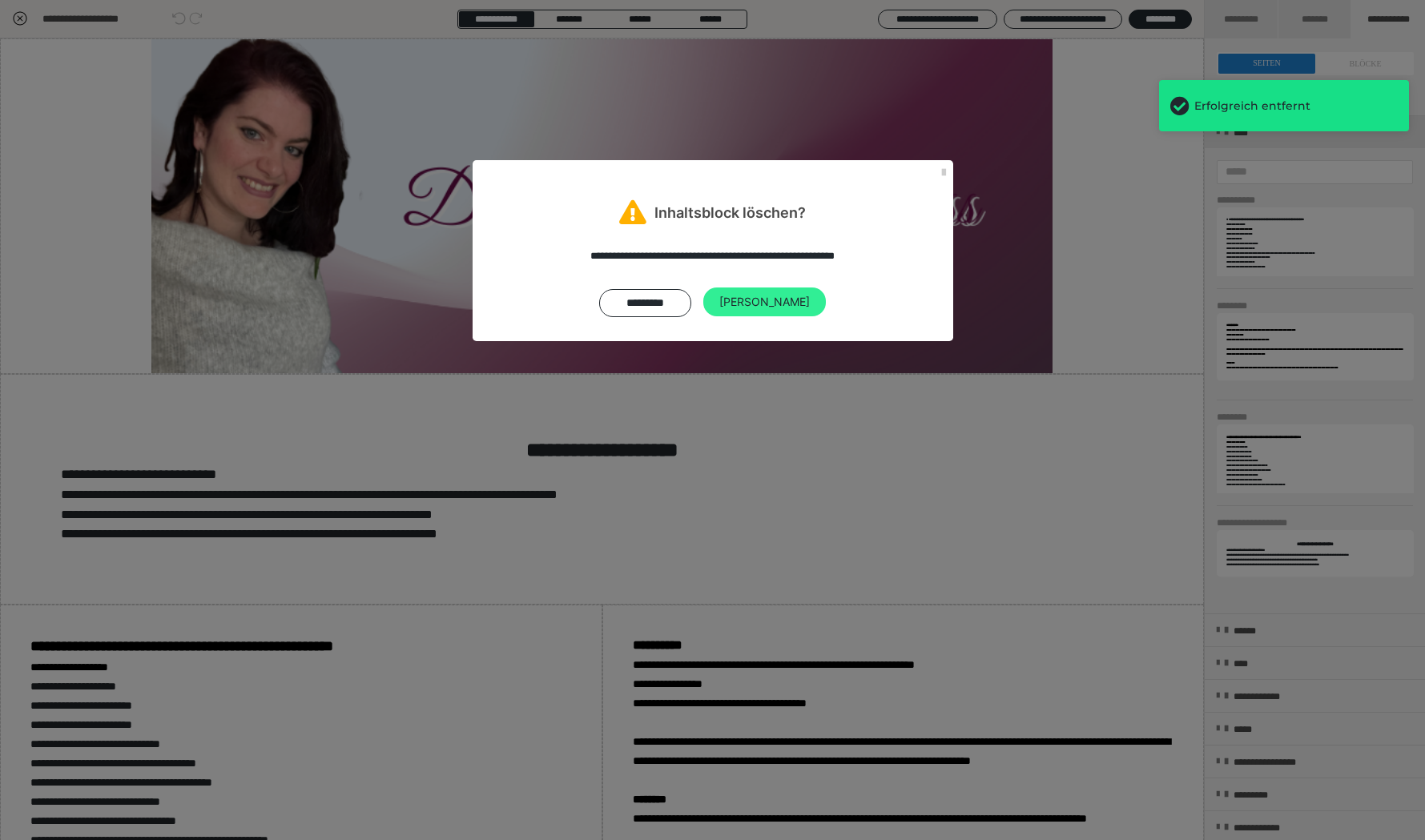 click on "[PERSON_NAME]" at bounding box center [764, 302] 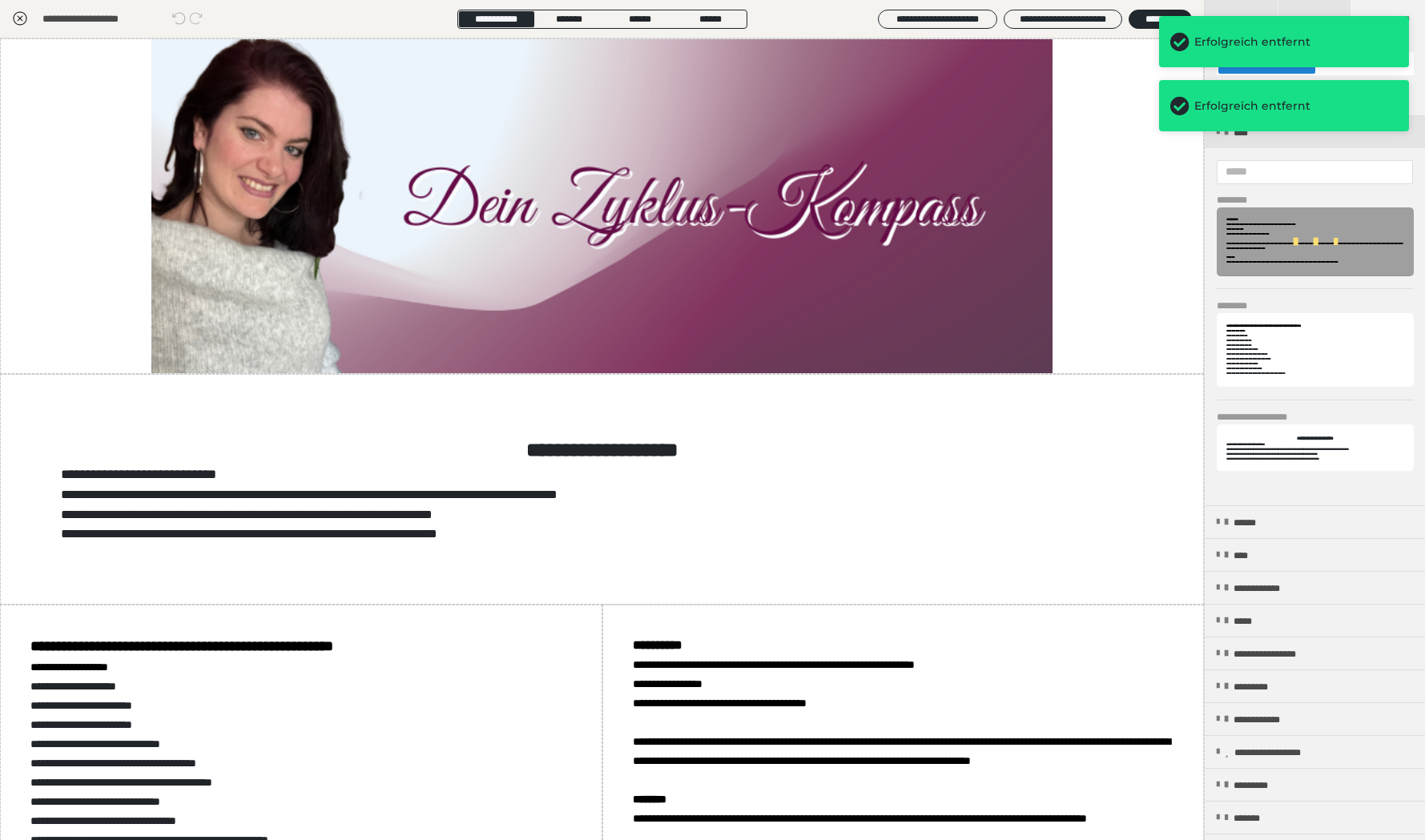 click at bounding box center [1315, 242] 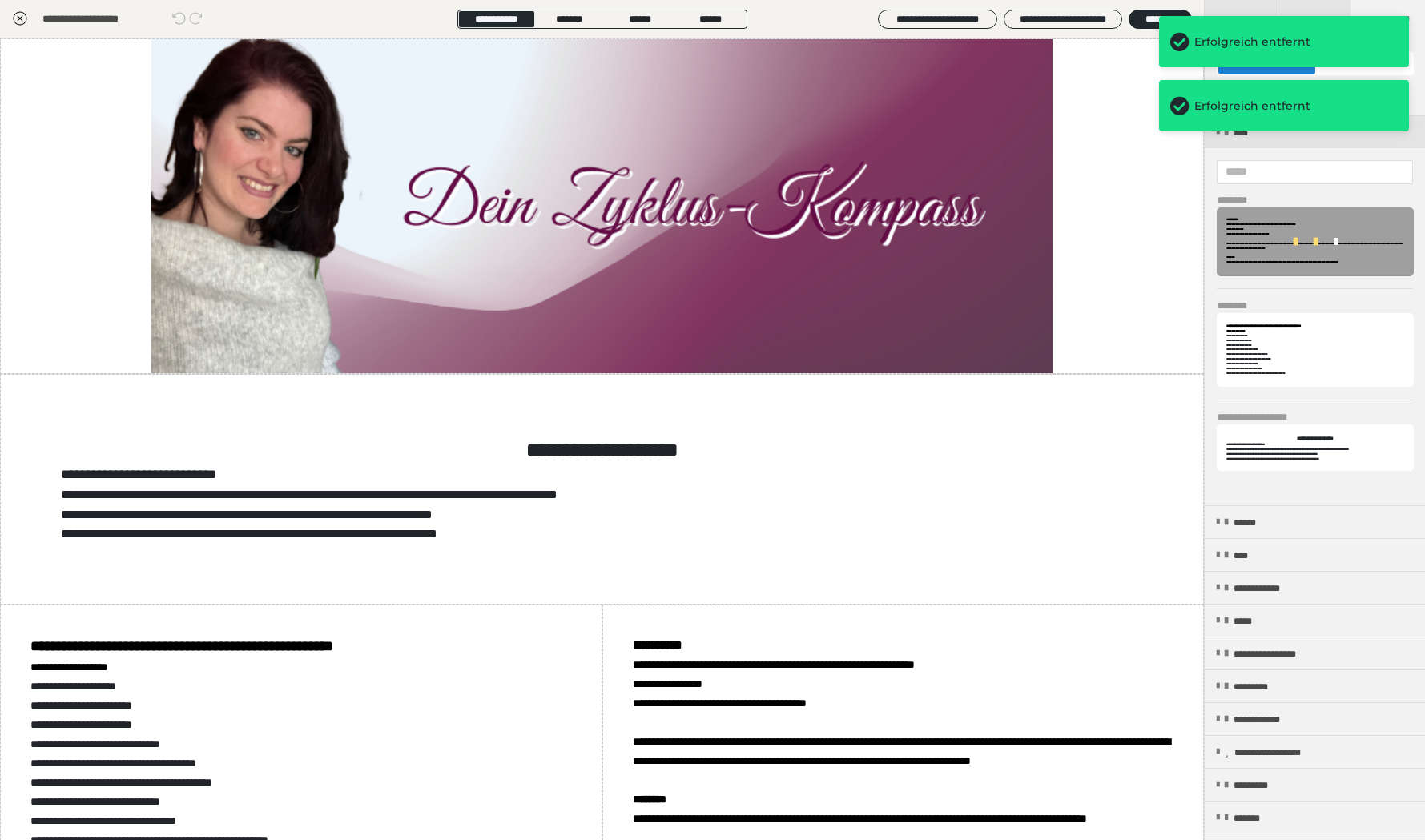 click at bounding box center [1335, 242] 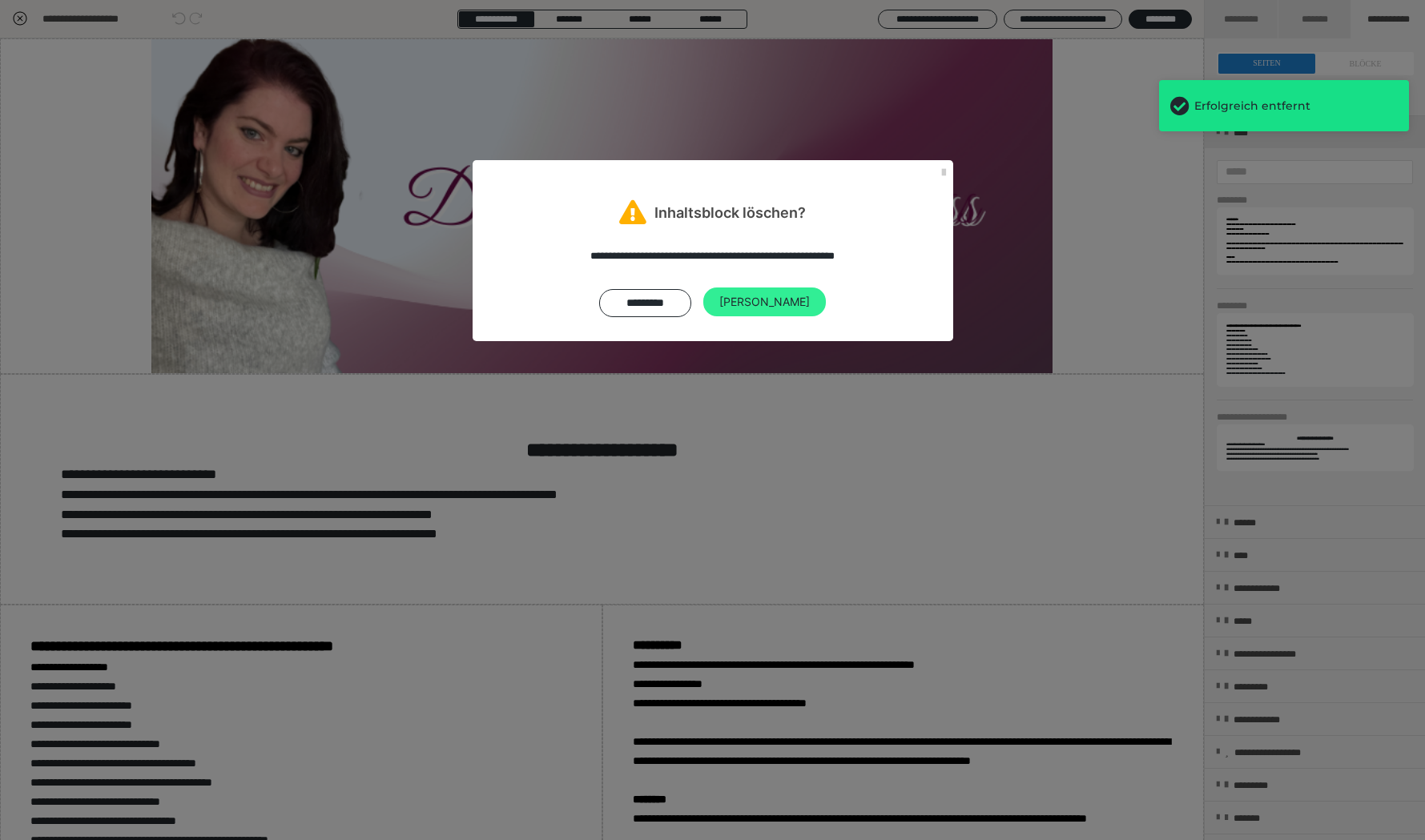 click on "[PERSON_NAME]" at bounding box center [764, 302] 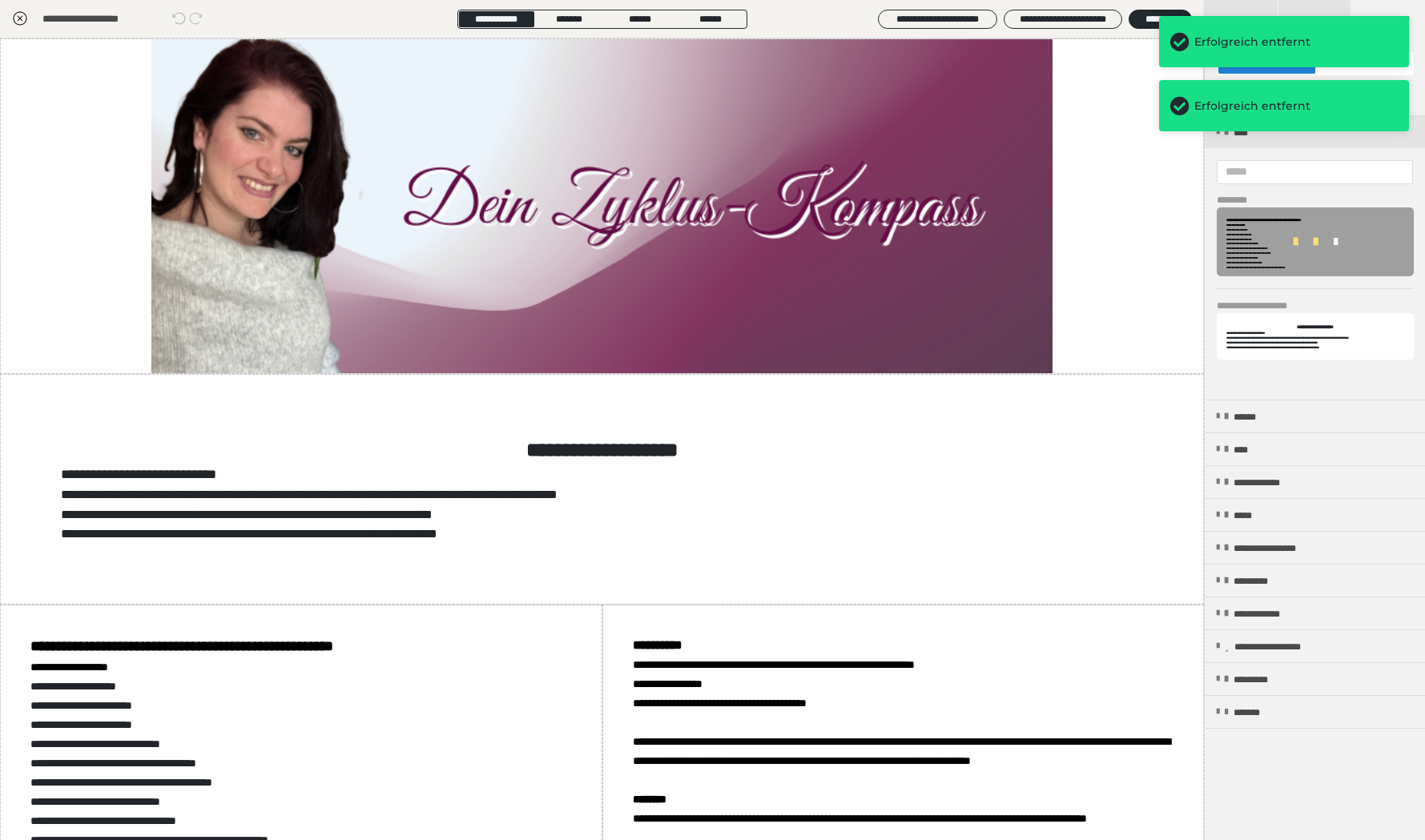 click at bounding box center (1335, 242) 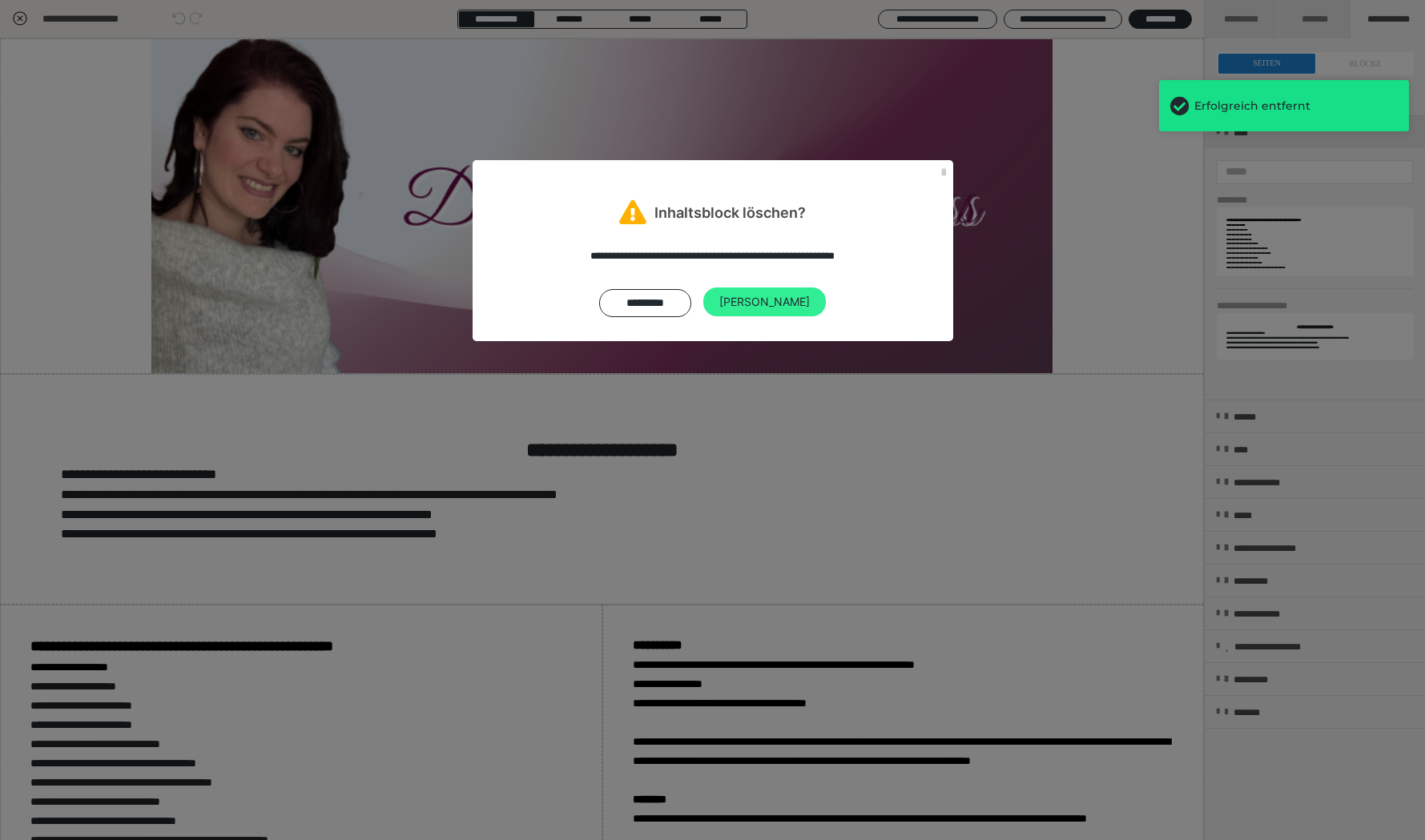 click on "[PERSON_NAME]" at bounding box center (764, 302) 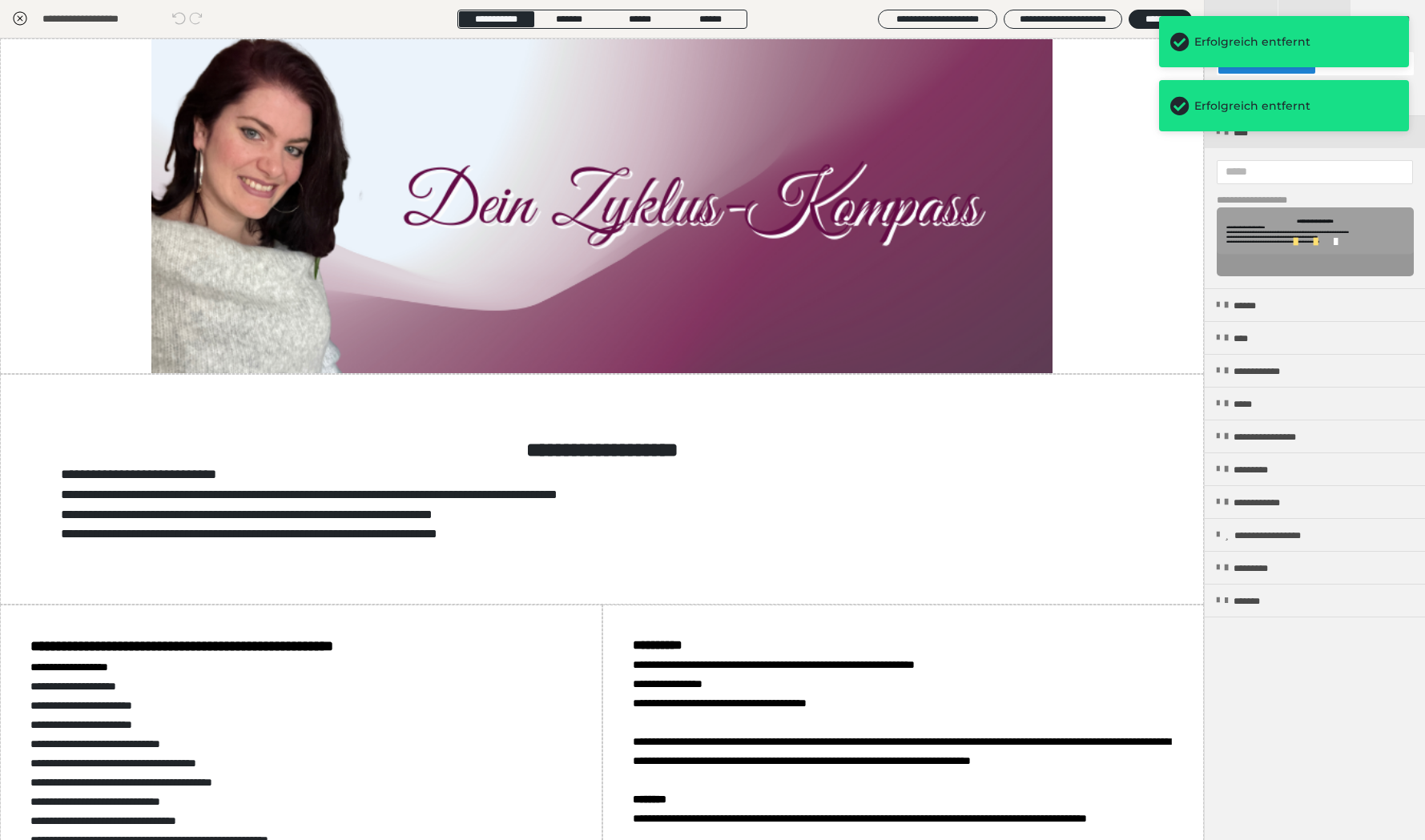 click at bounding box center (1335, 242) 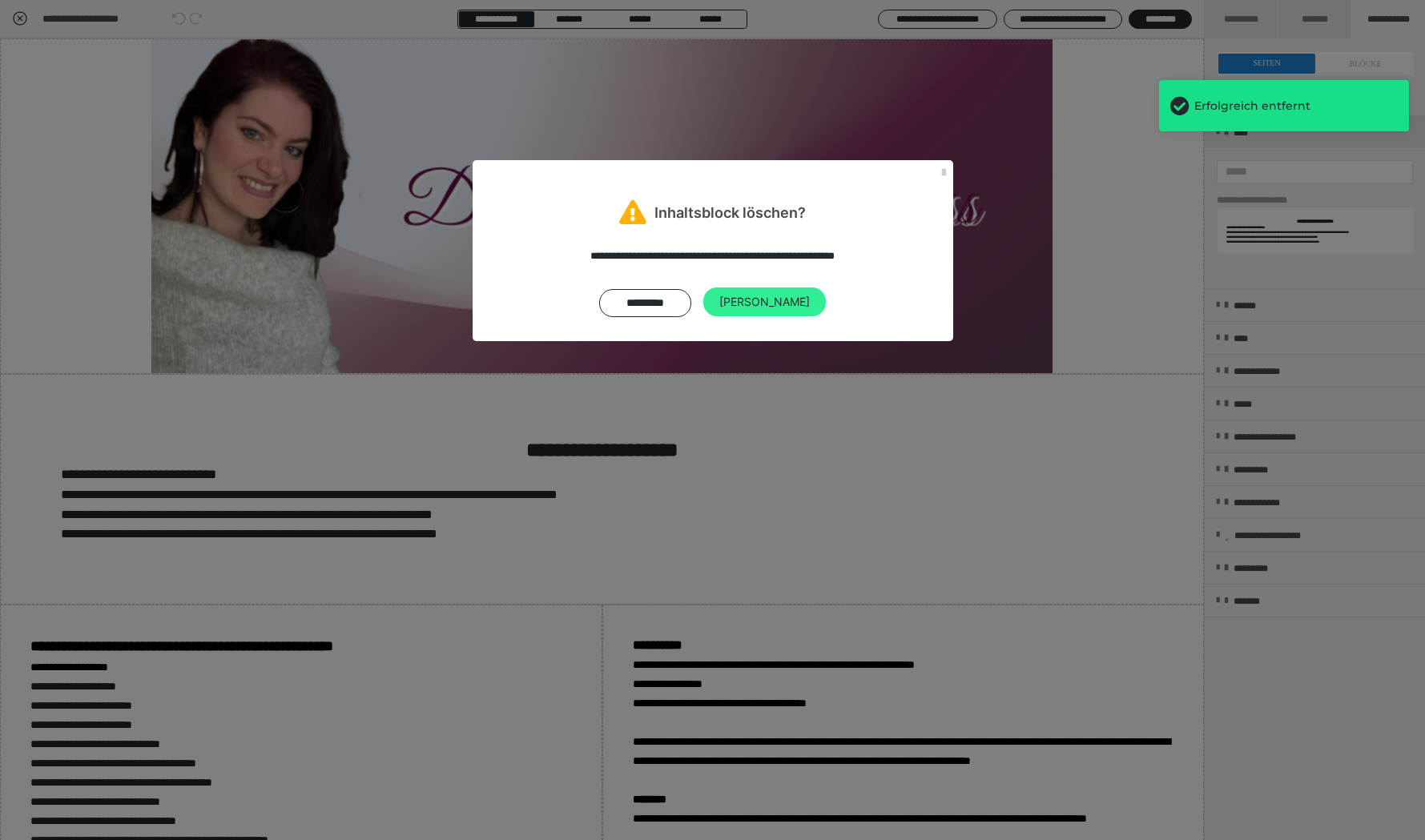 click on "[PERSON_NAME]" at bounding box center (764, 302) 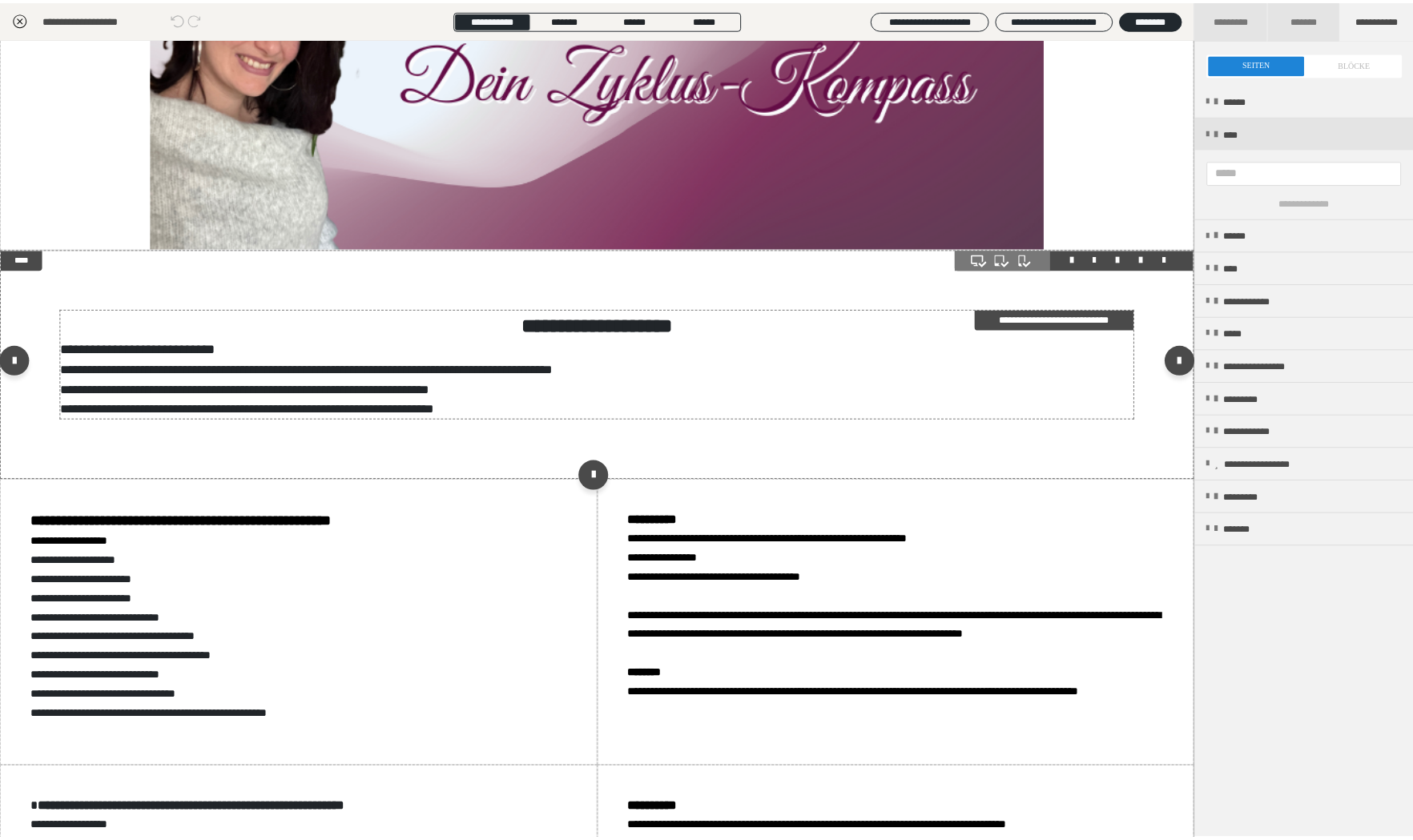 scroll, scrollTop: 0, scrollLeft: 0, axis: both 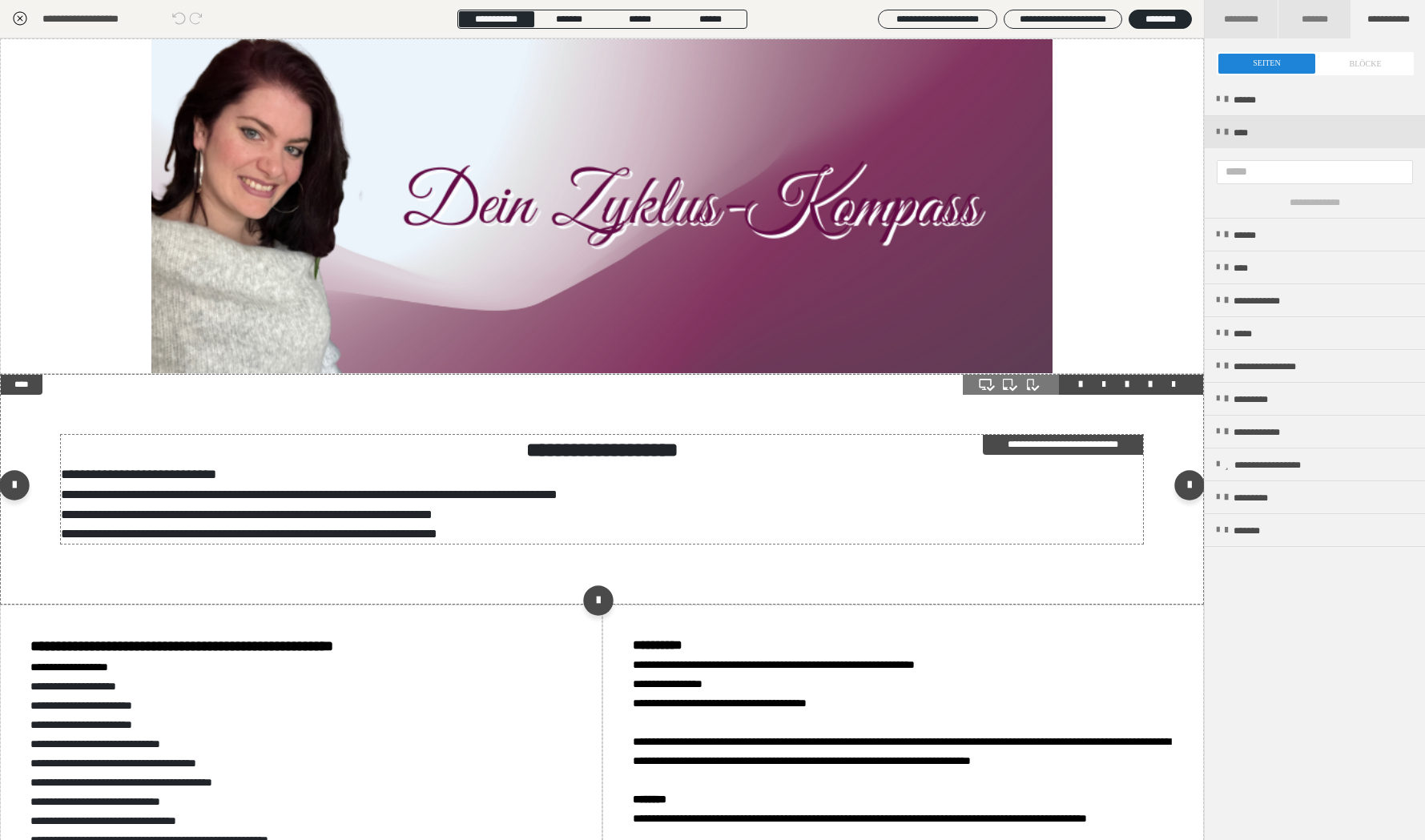 click on "**********" at bounding box center (596, 484) 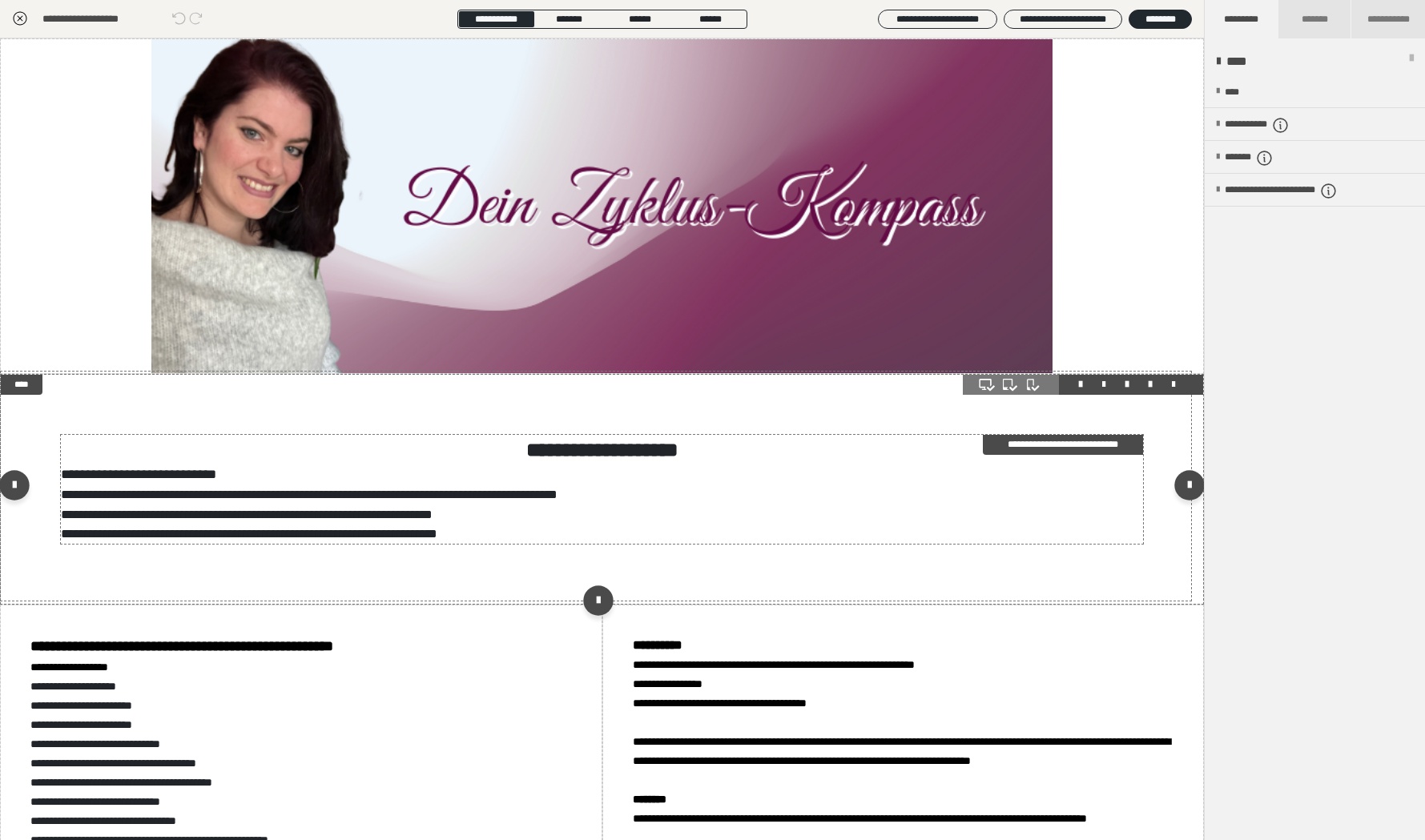 click on "**********" at bounding box center (596, 484) 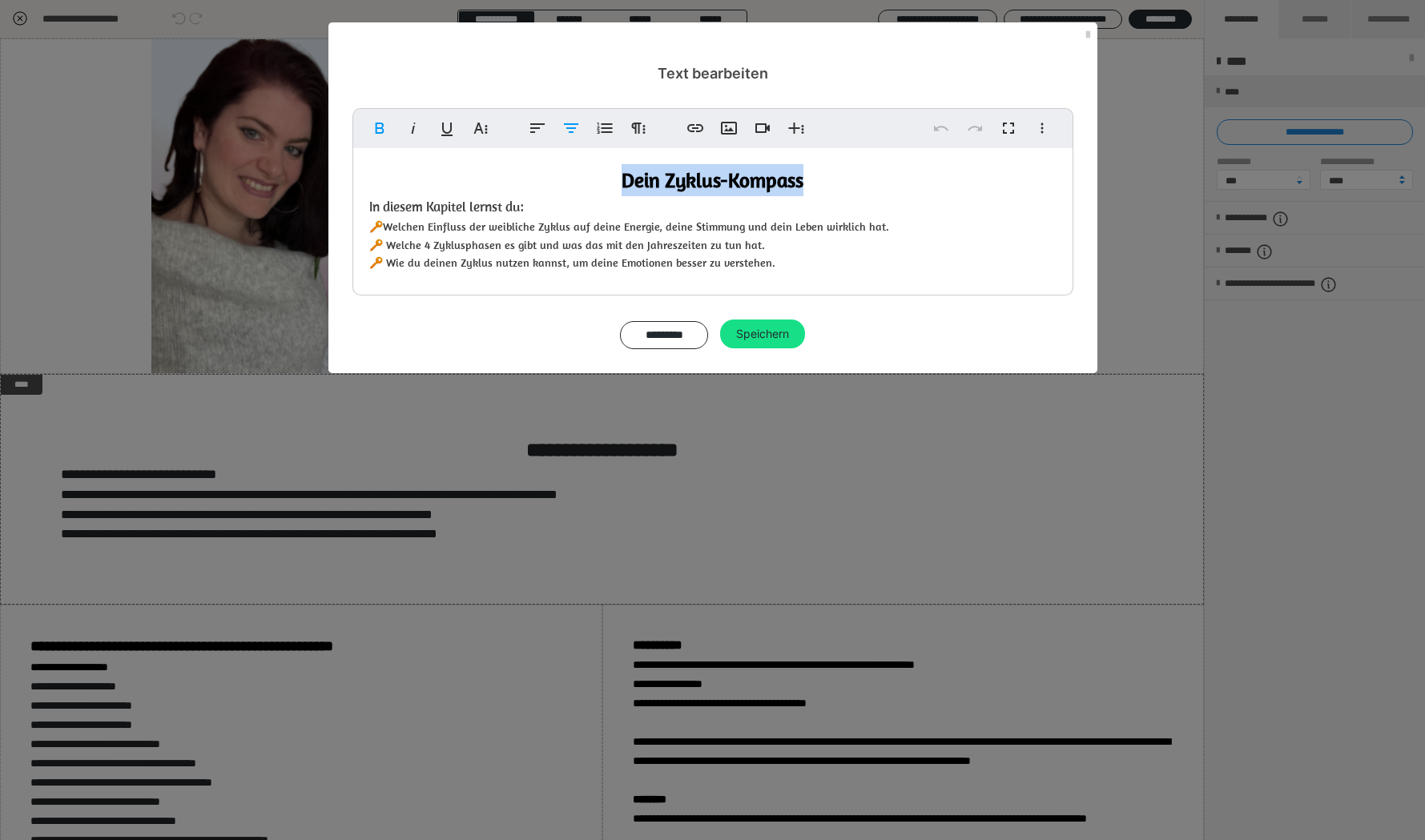 drag, startPoint x: 815, startPoint y: 178, endPoint x: 578, endPoint y: 181, distance: 237.01899 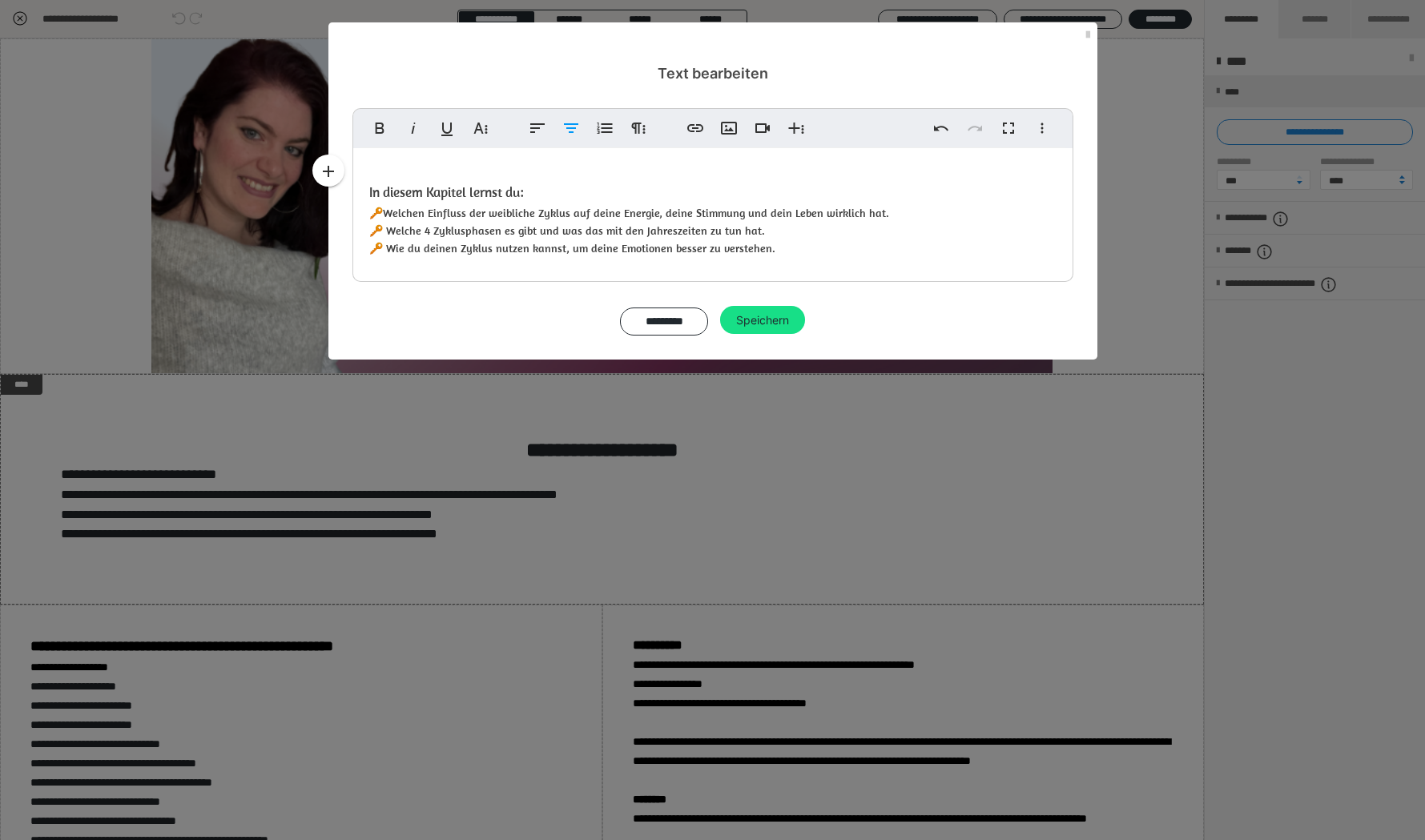 click on "In diesem Kapitel lernst du: 🔑  Welchen Einfluss der weibliche Zyklus auf deine Energie, deine Stimmung und dein Leben wirklich hat. 🔑 Welche 4 Zyklusphasen es gibt und was das mit den Jahreszeiten zu tun hat. 🔑 Wie du deinen Zyklus nutzen kannst, um deine Emotionen besser zu verstehen." at bounding box center [713, 211] 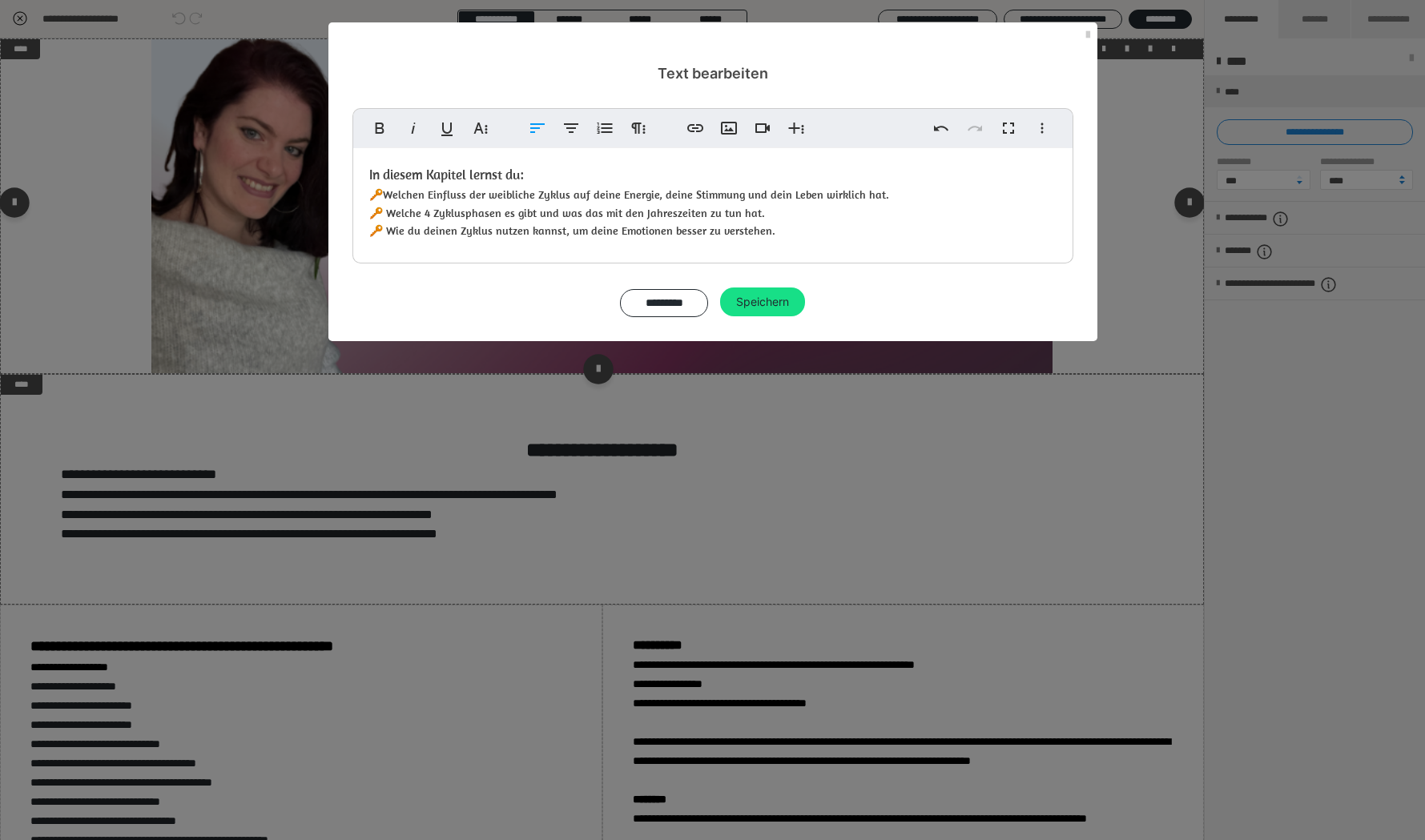 click on "Speichern" at bounding box center [763, 302] 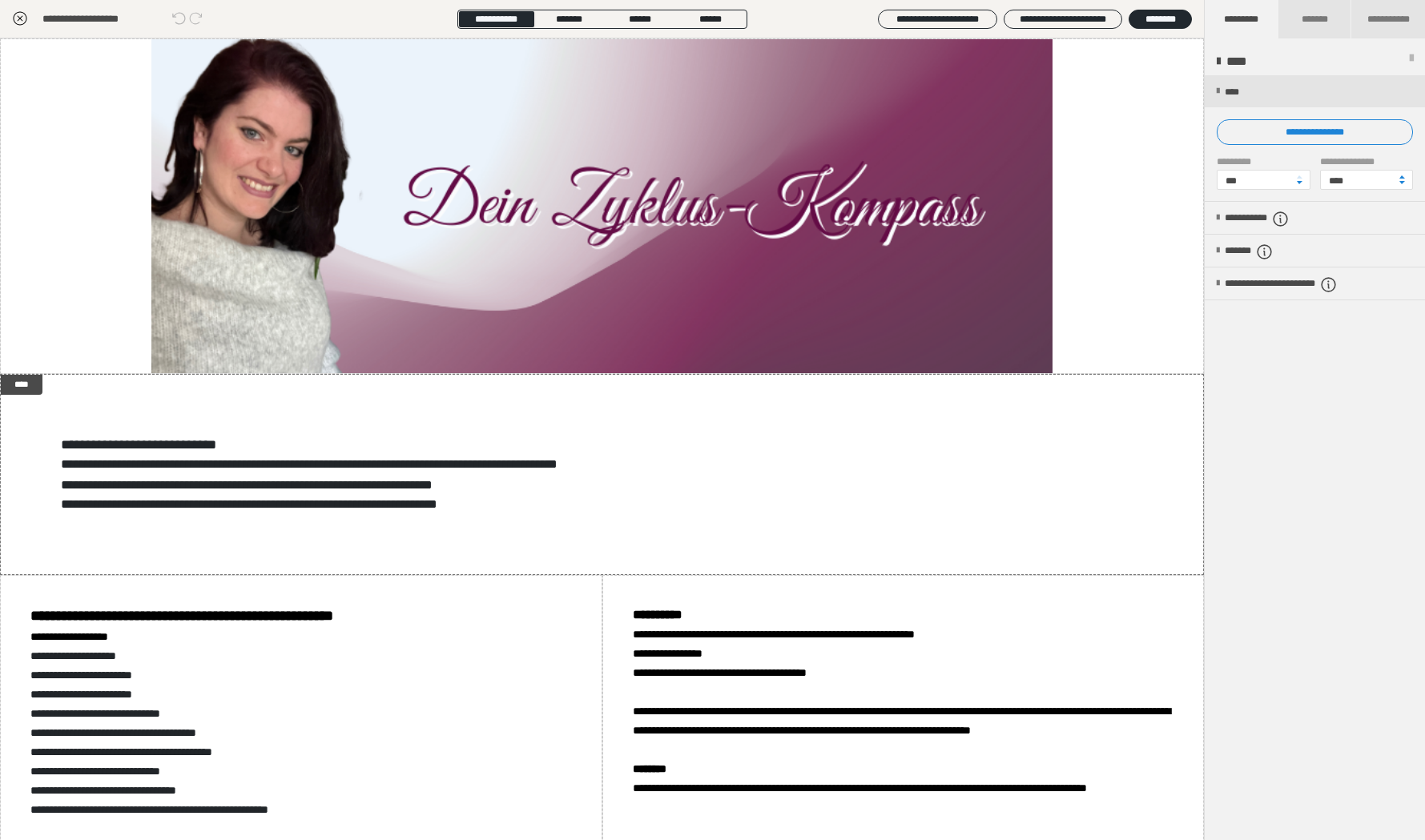 click 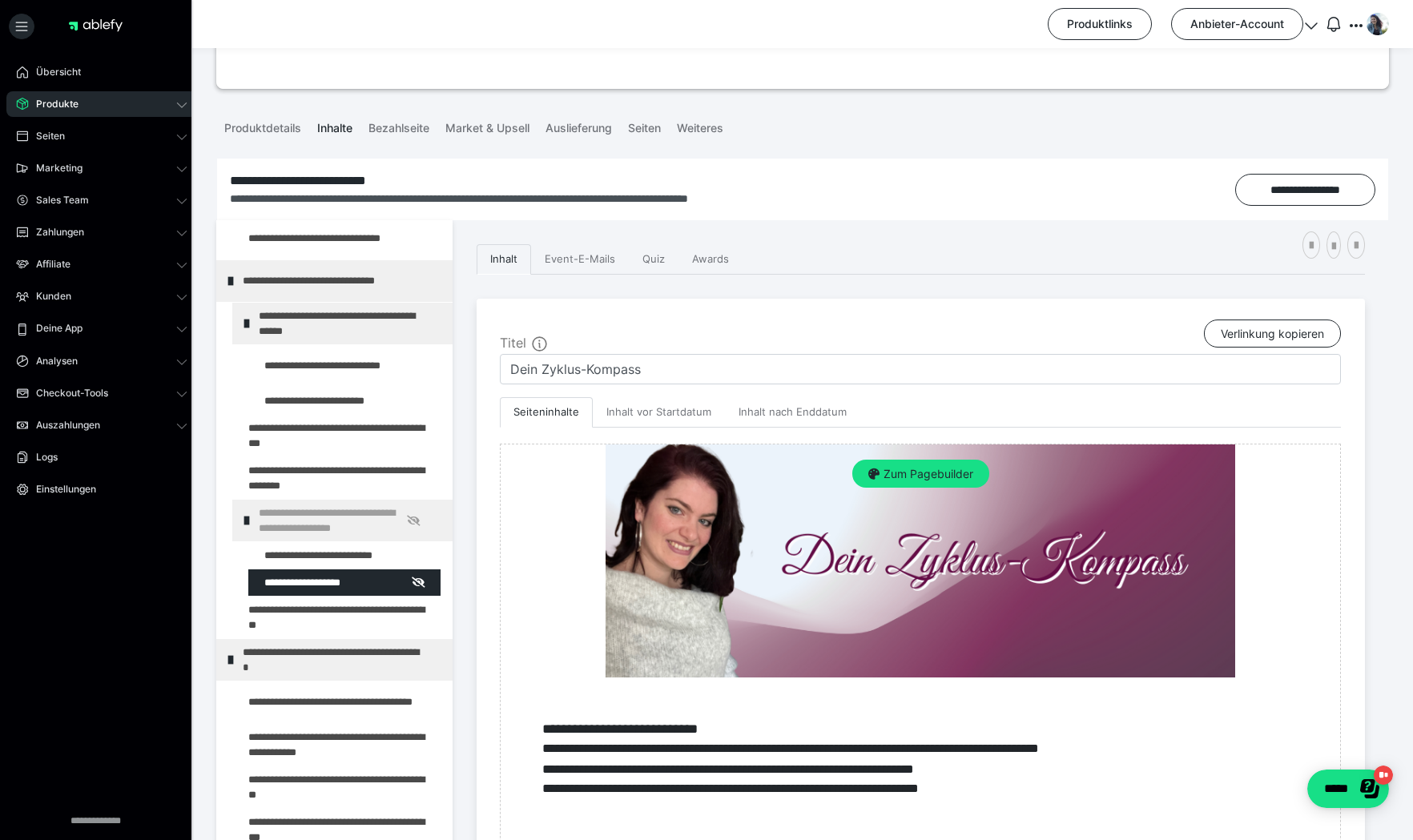 scroll, scrollTop: 0, scrollLeft: 0, axis: both 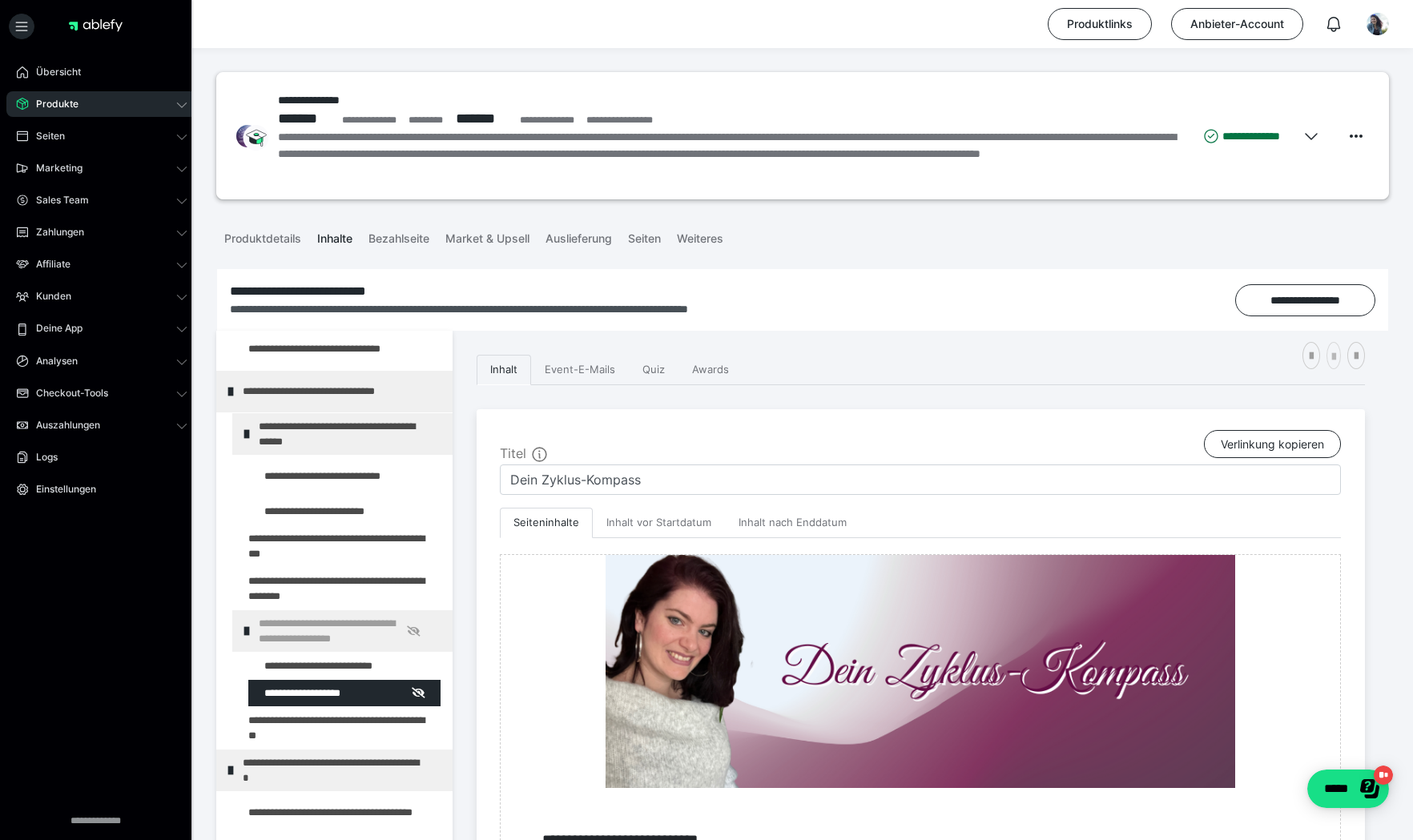 click at bounding box center (1334, 357) 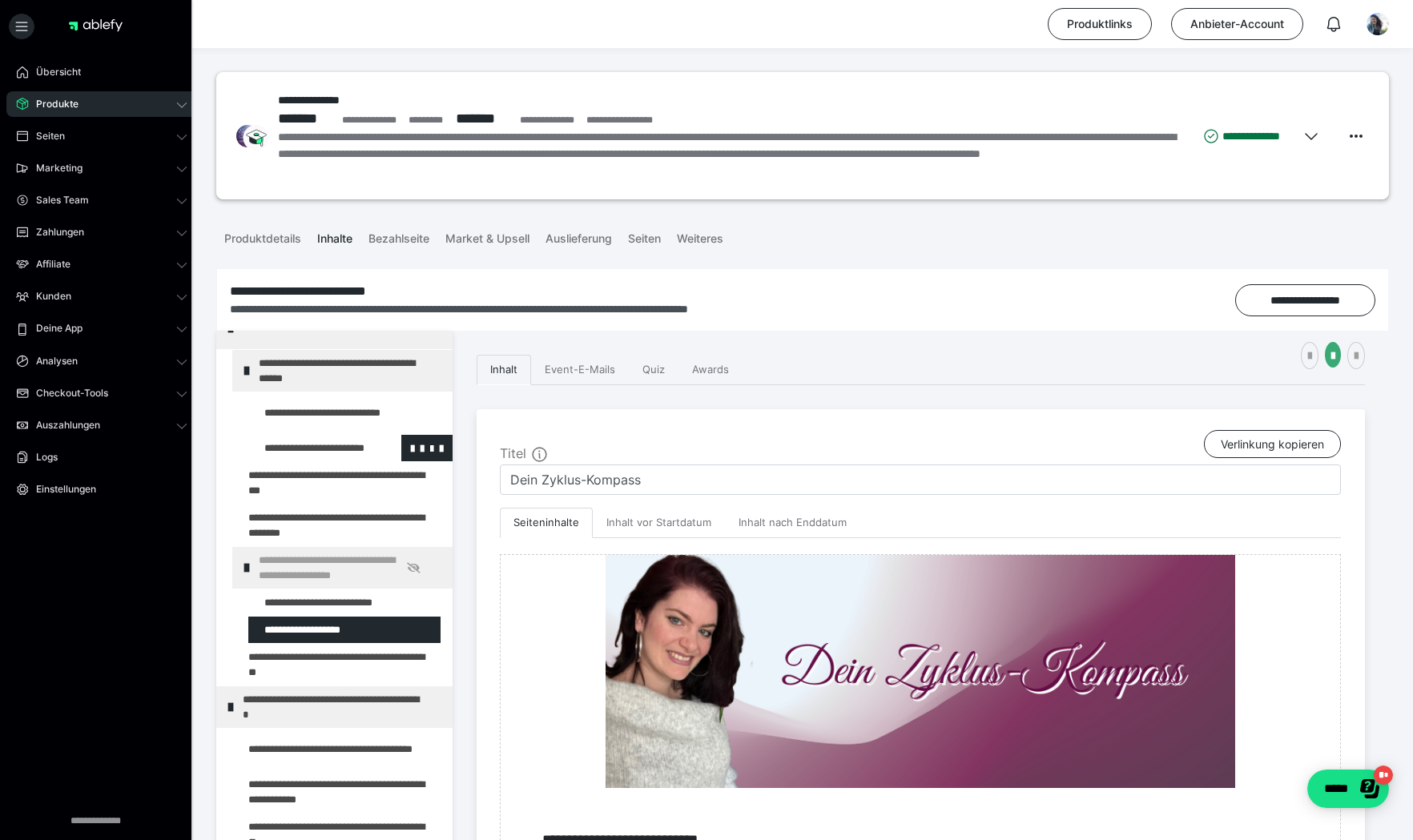scroll, scrollTop: 408, scrollLeft: 0, axis: vertical 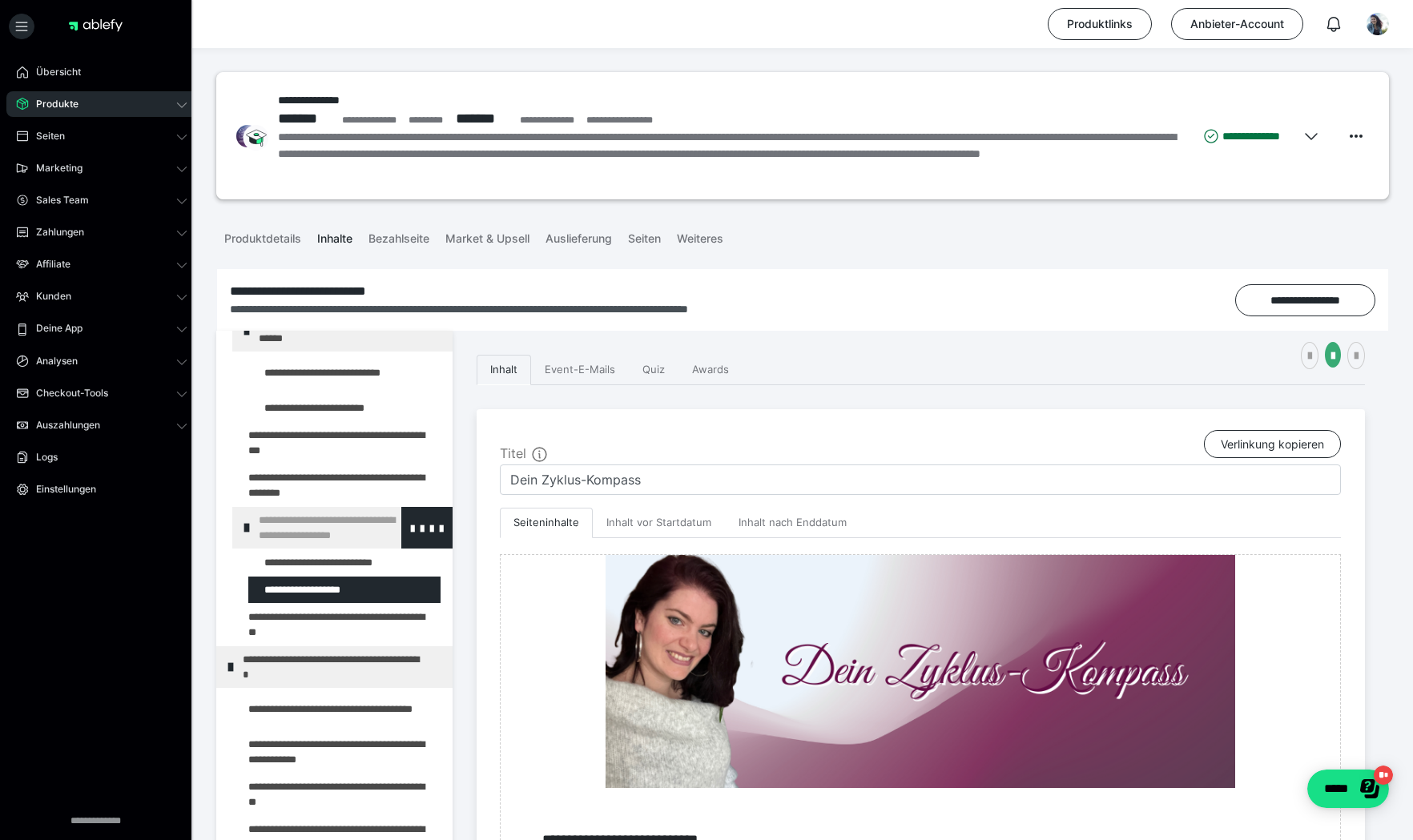 click on "**********" at bounding box center (343, 528) 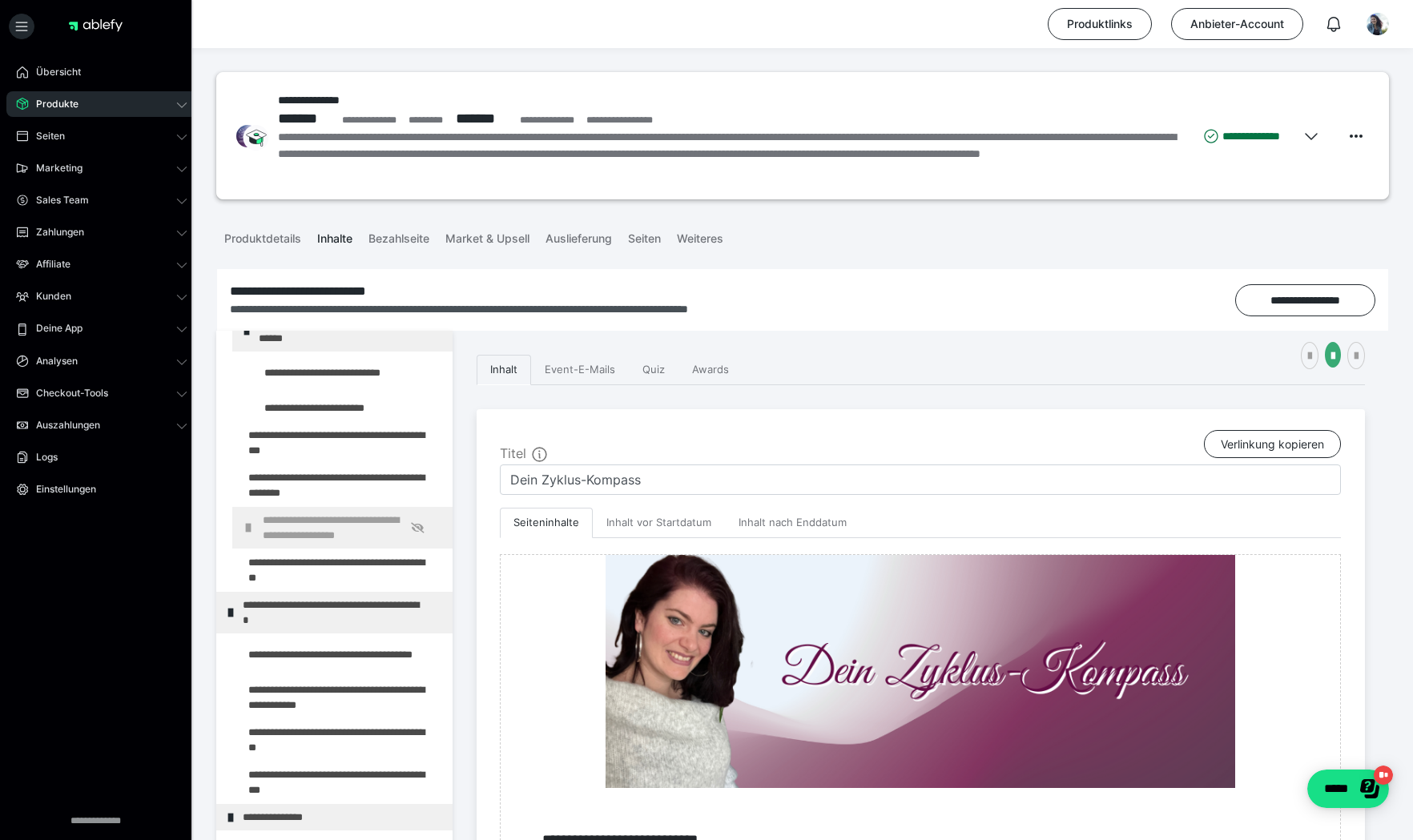 click on "**********" at bounding box center [347, 528] 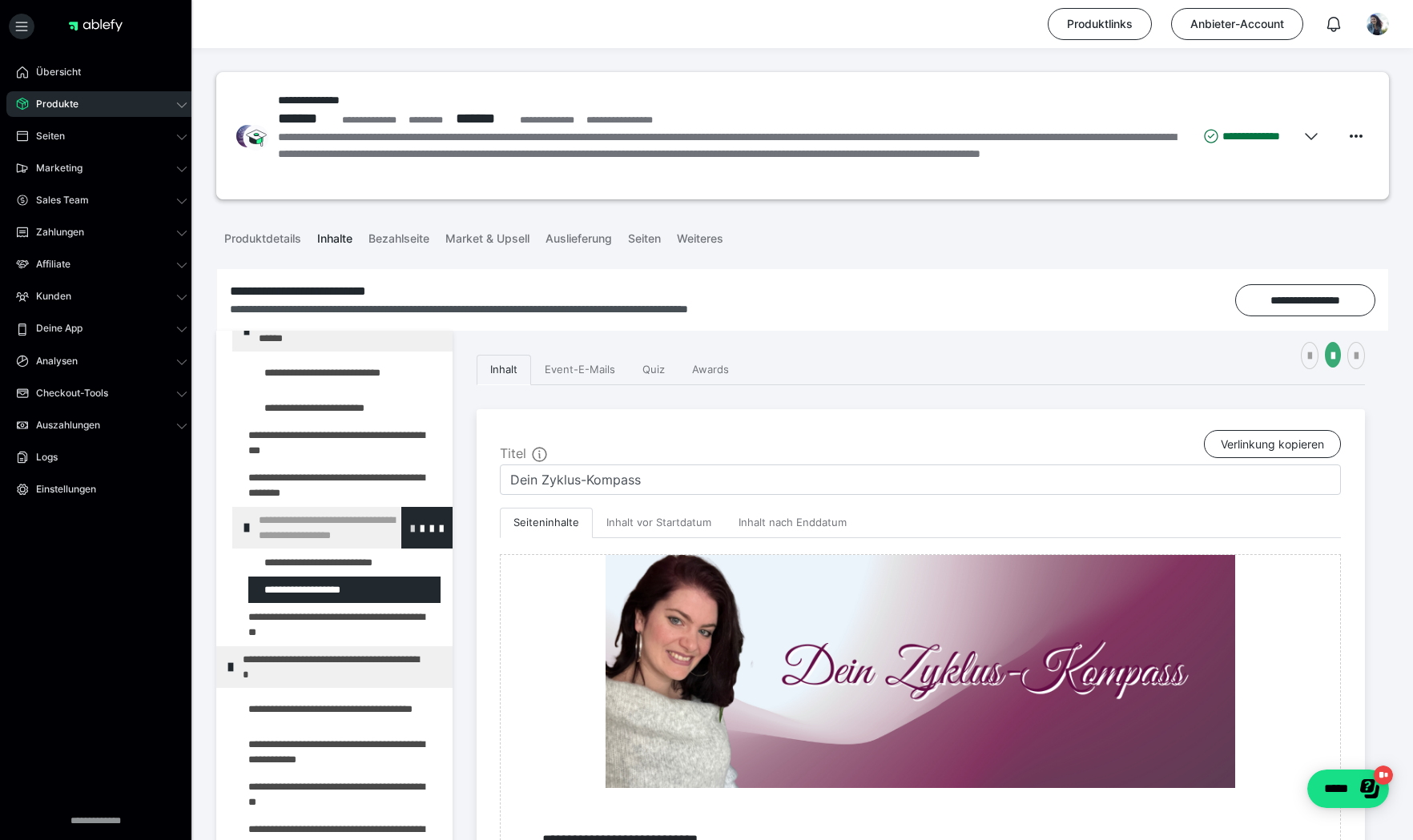 click at bounding box center [413, 528] 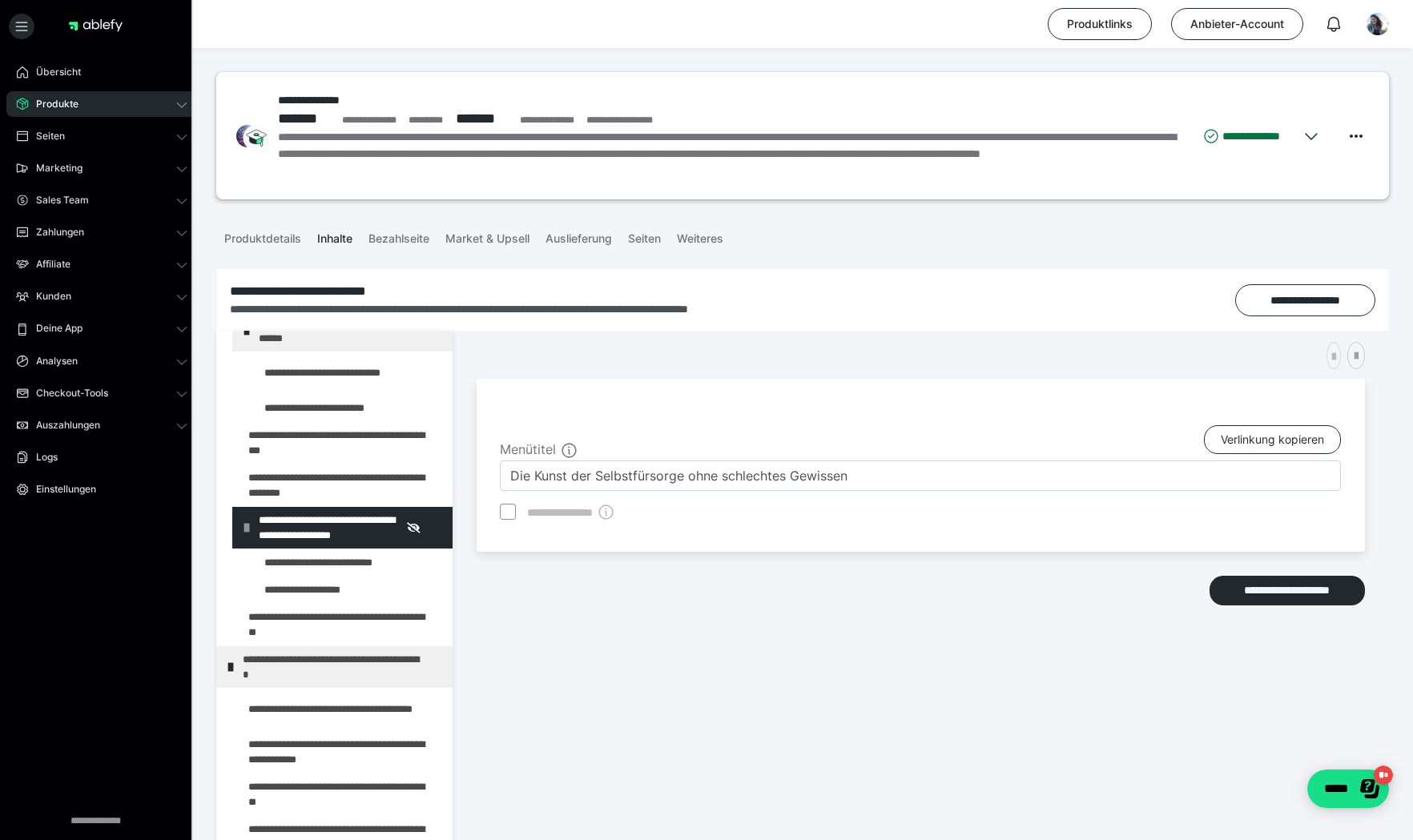 click at bounding box center (1334, 357) 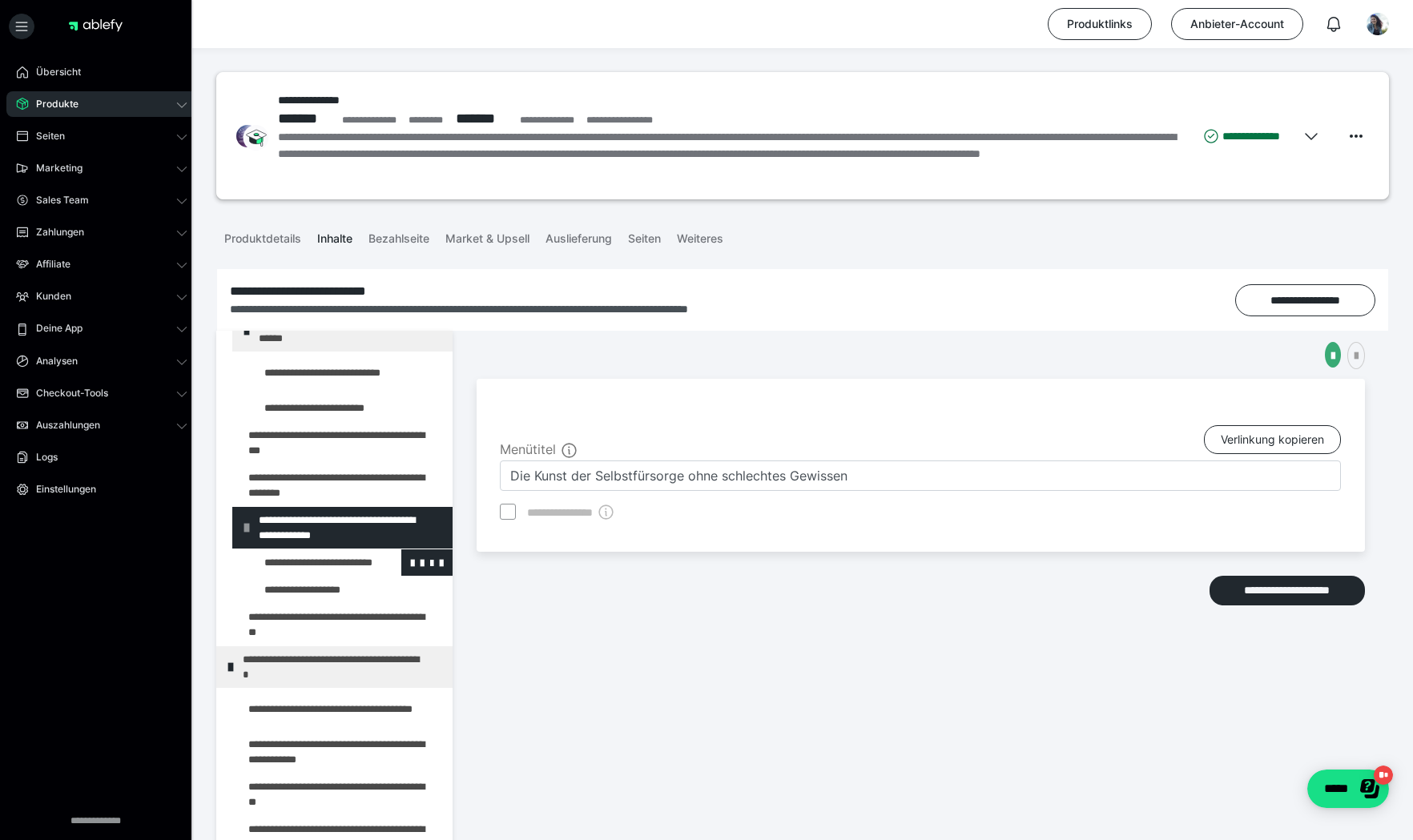 click at bounding box center [308, 562] 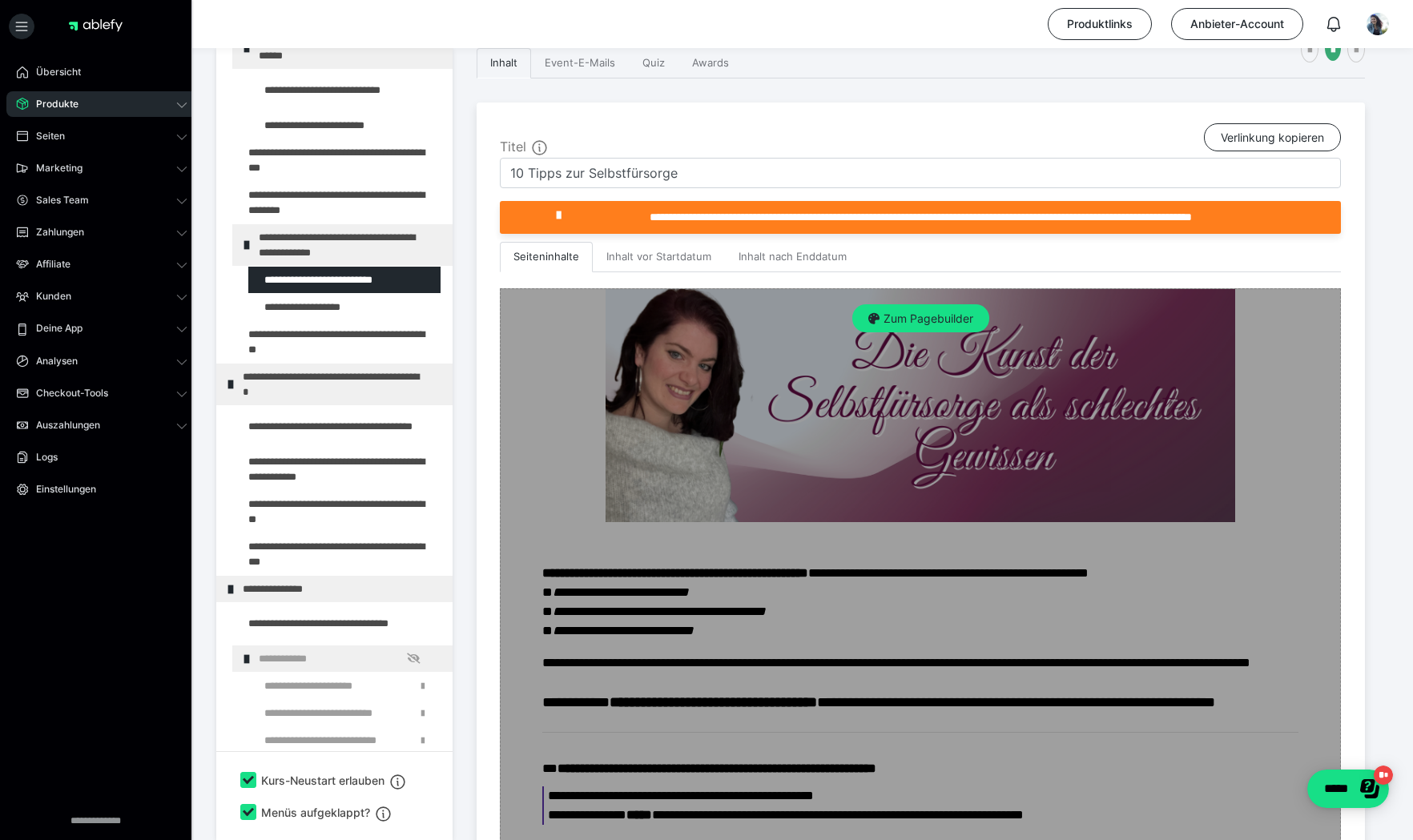 scroll, scrollTop: 42, scrollLeft: 0, axis: vertical 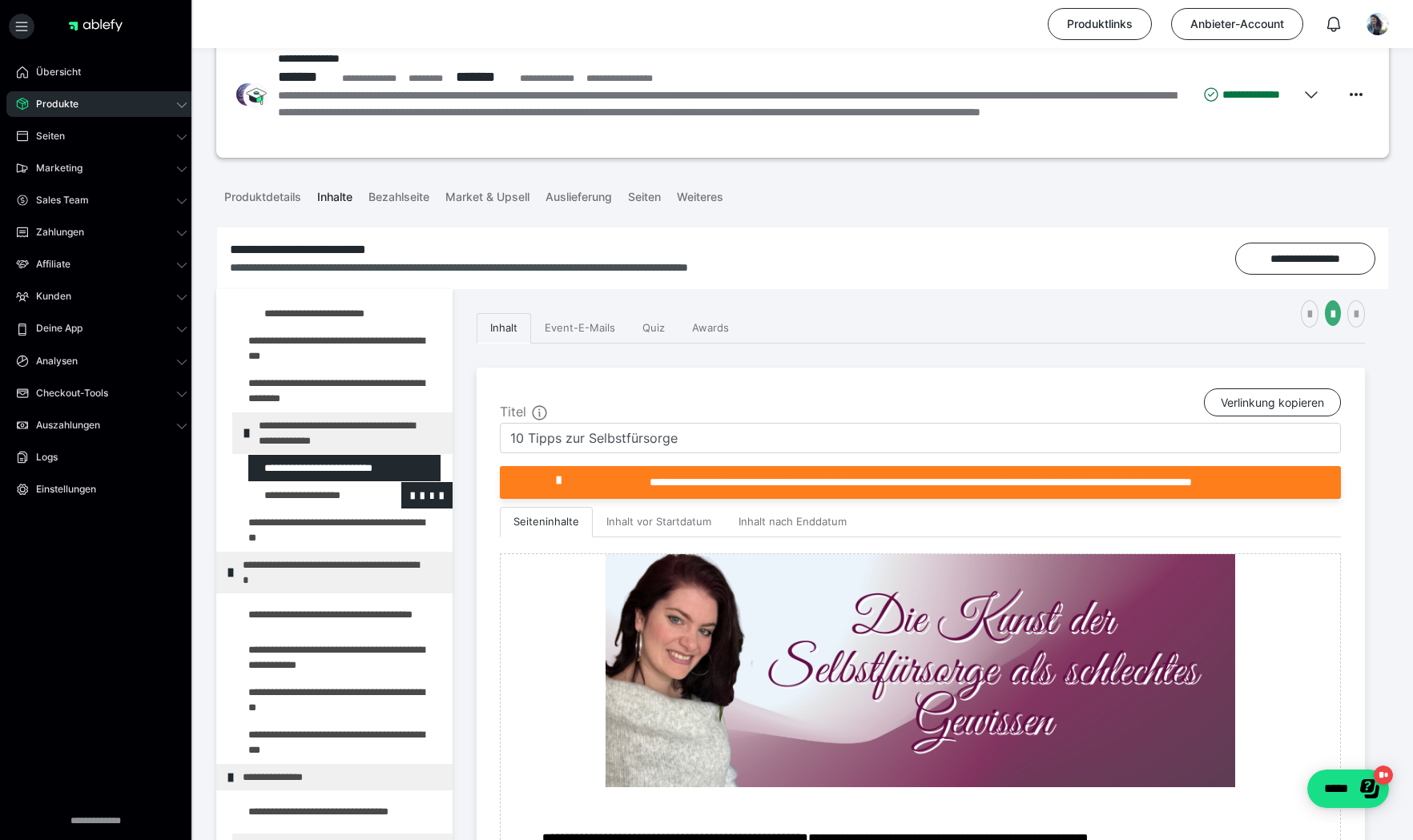 click at bounding box center (308, 495) 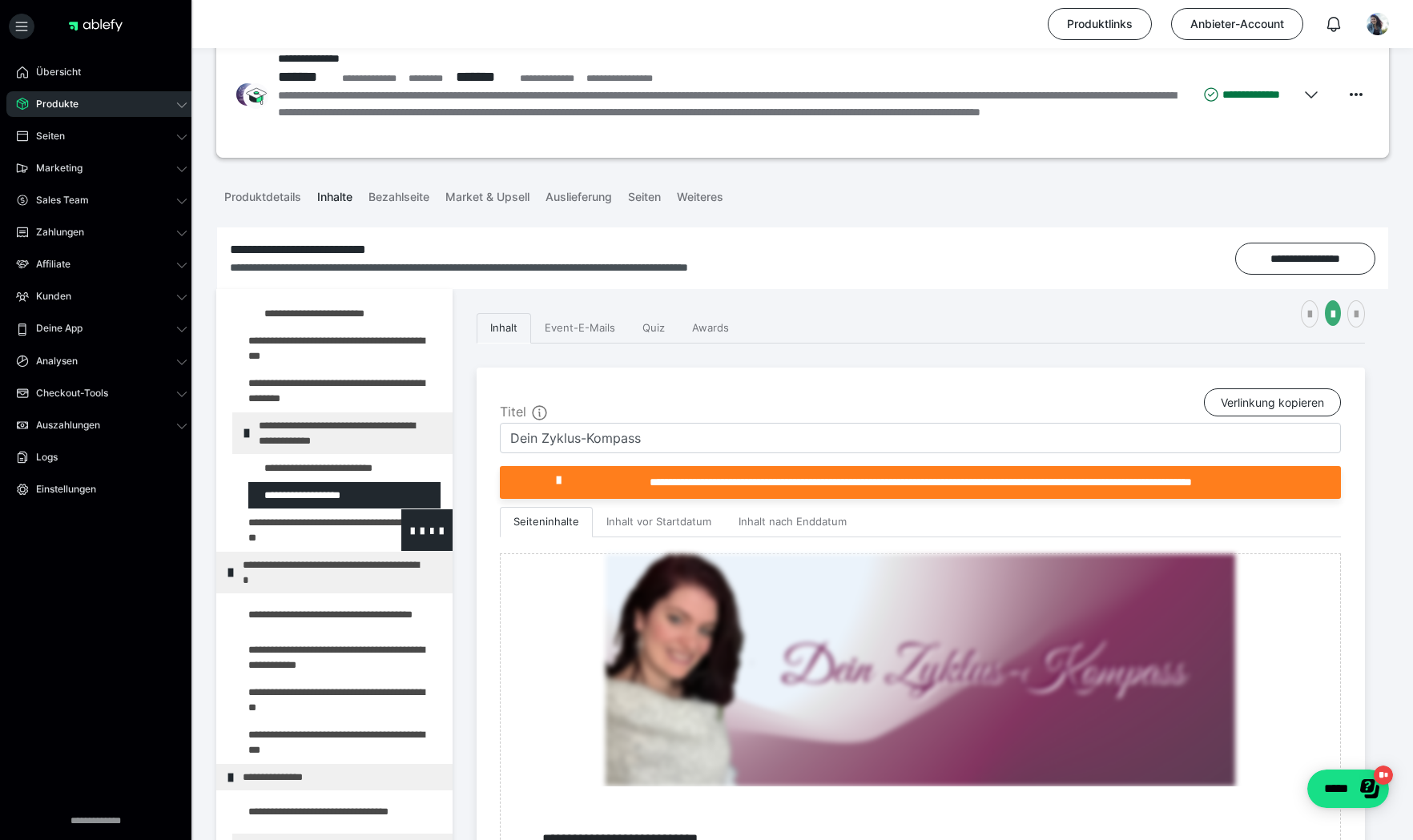 click at bounding box center [300, 530] 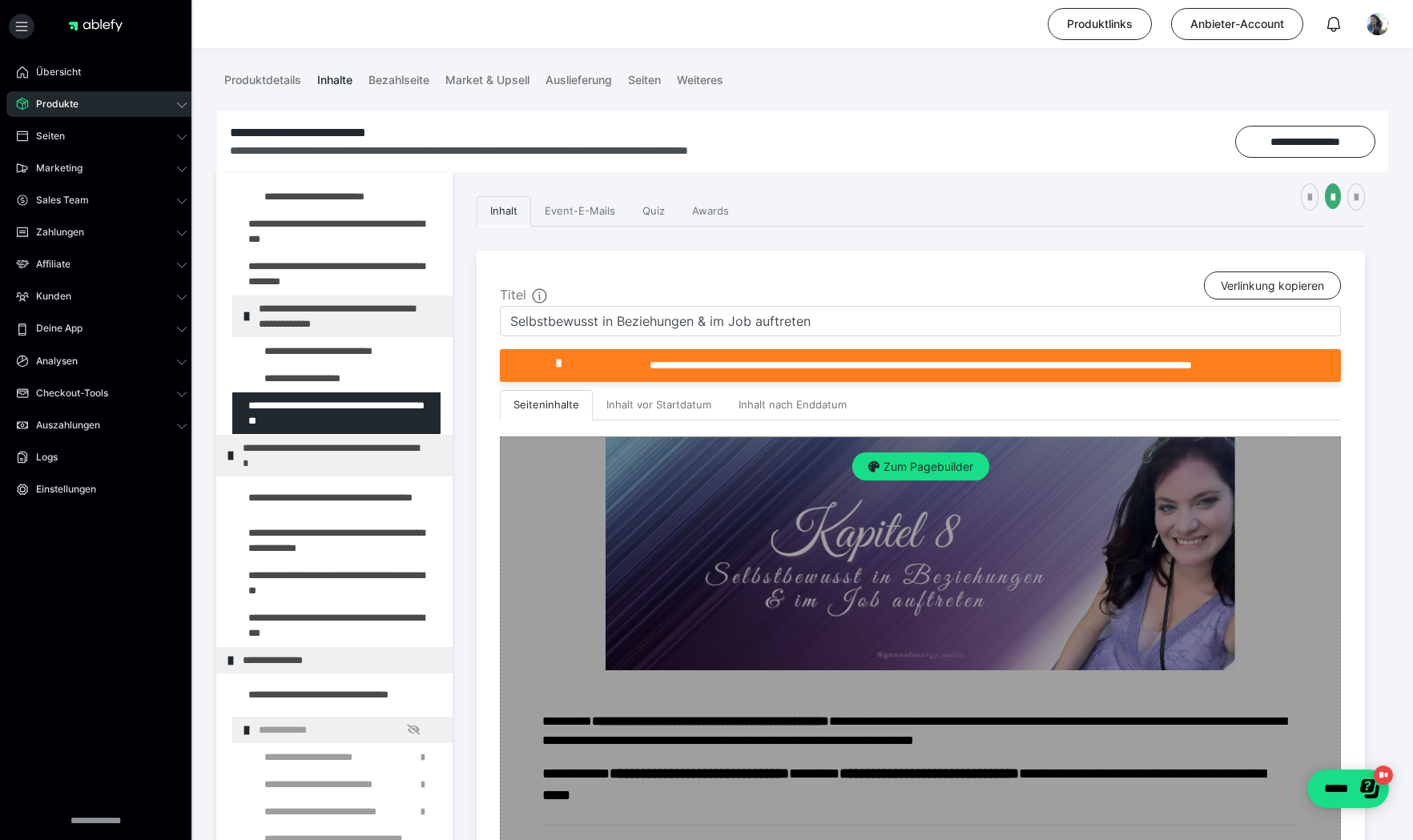scroll, scrollTop: 444, scrollLeft: 0, axis: vertical 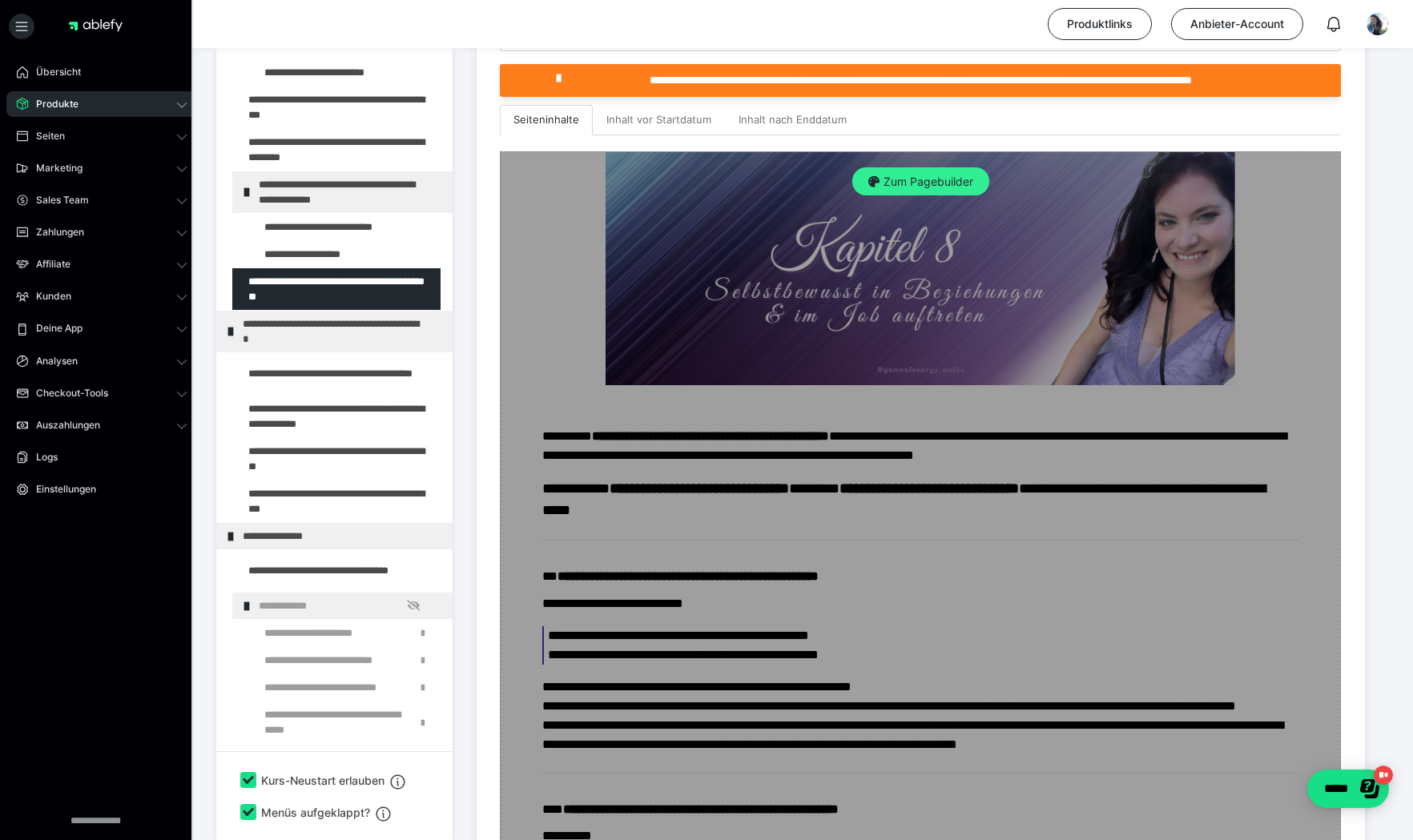 click on "Zum Pagebuilder" at bounding box center [920, 182] 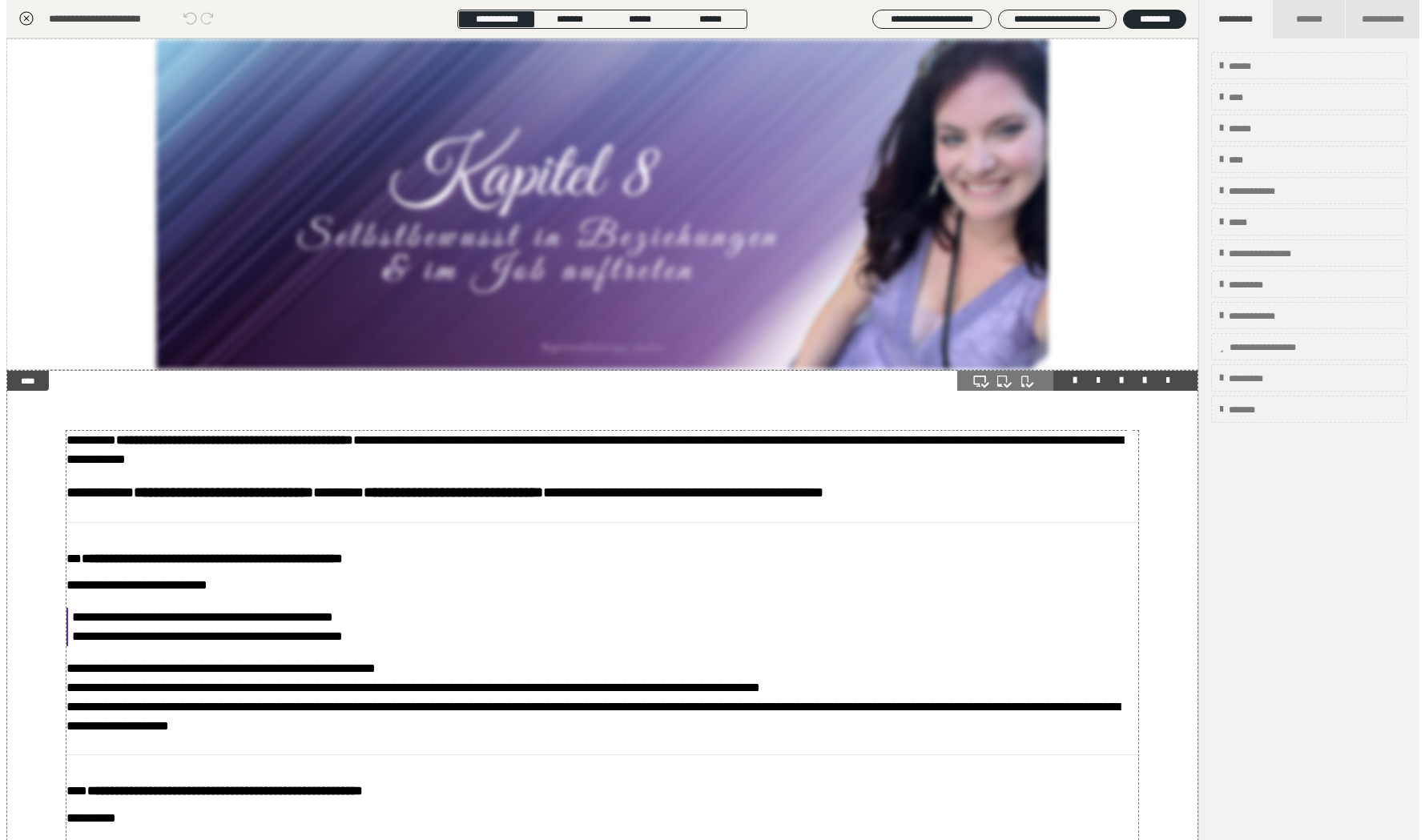 scroll, scrollTop: 283, scrollLeft: 0, axis: vertical 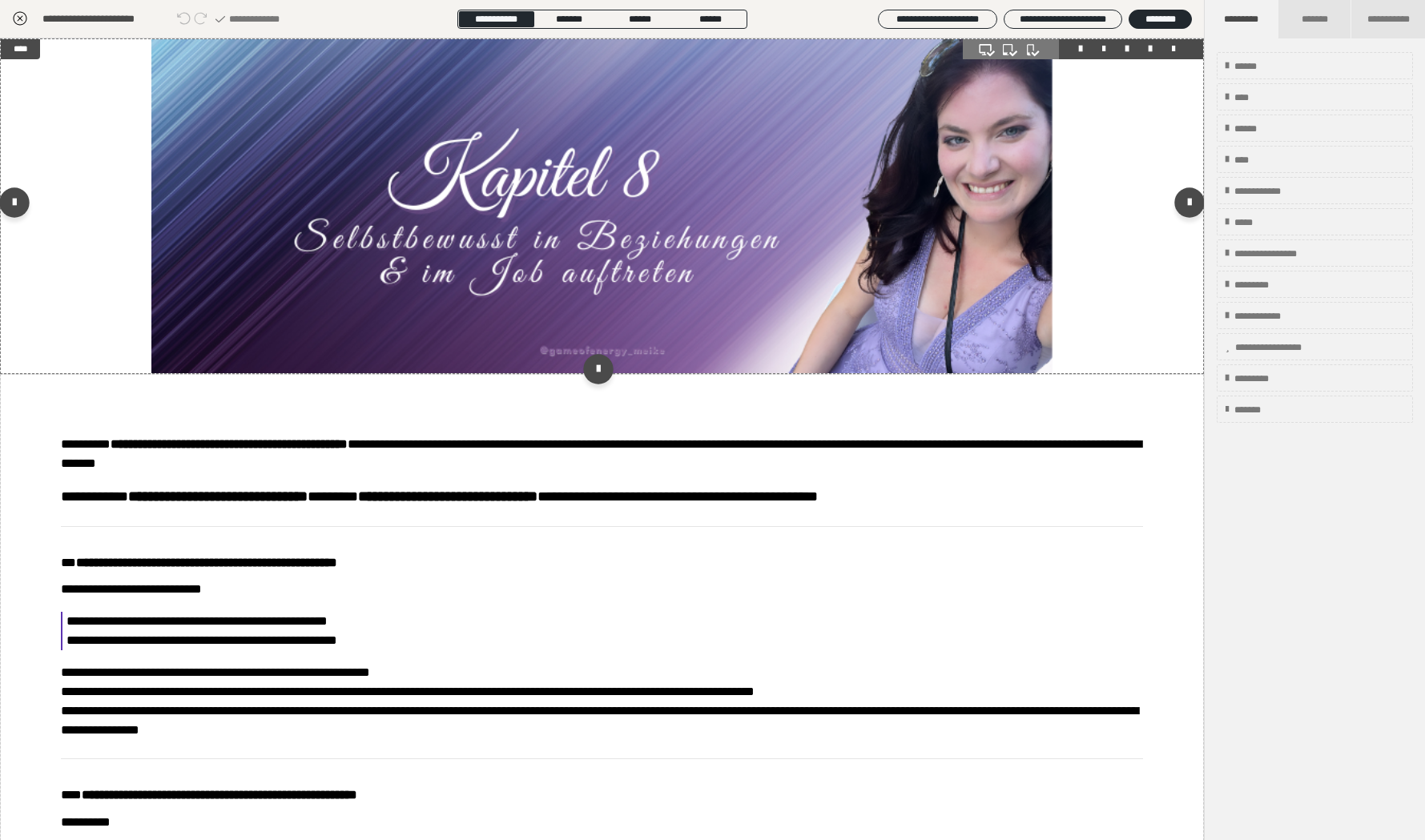 click at bounding box center (602, 206) 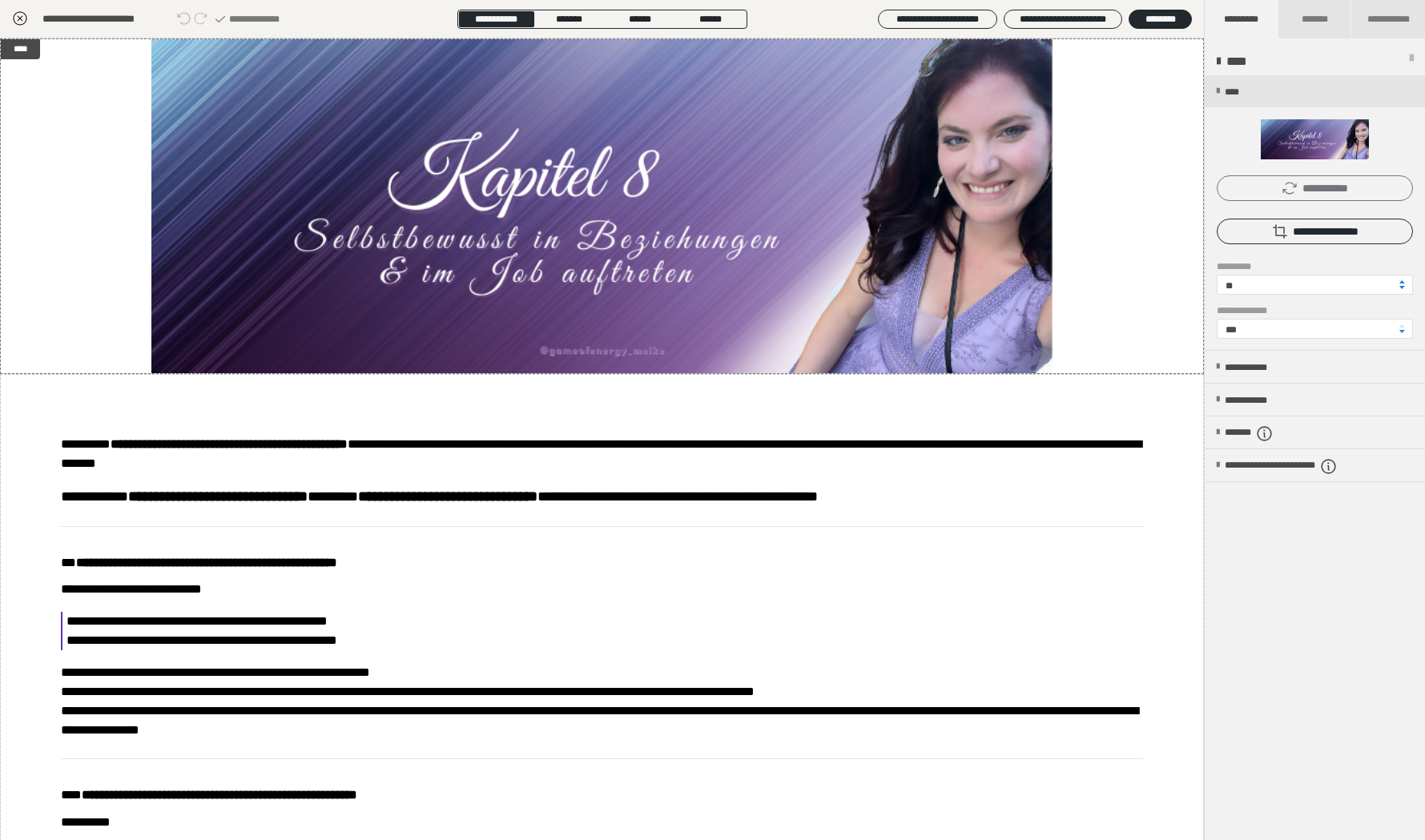 click on "**********" at bounding box center [1314, 188] 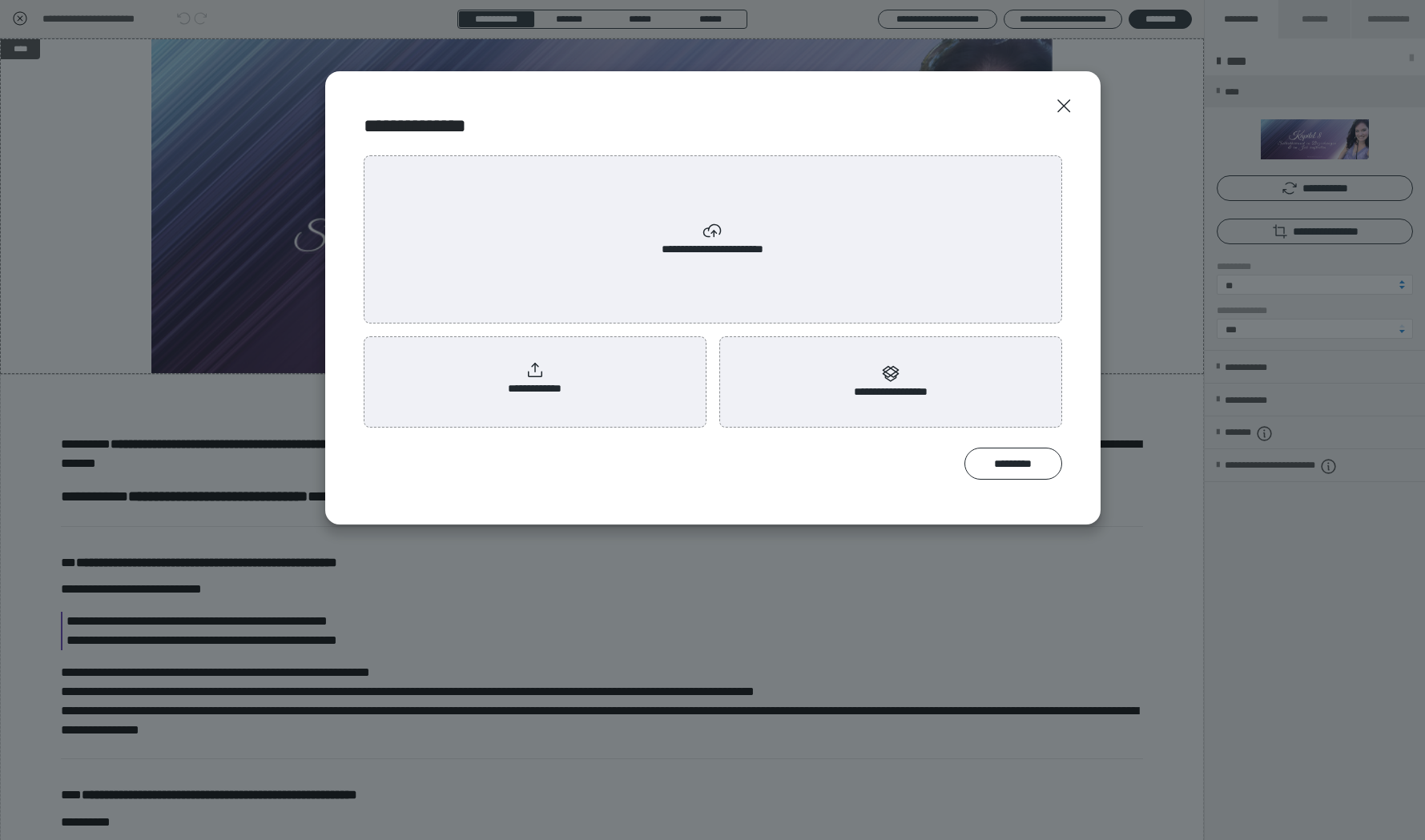 click on "**********" at bounding box center (534, 379) 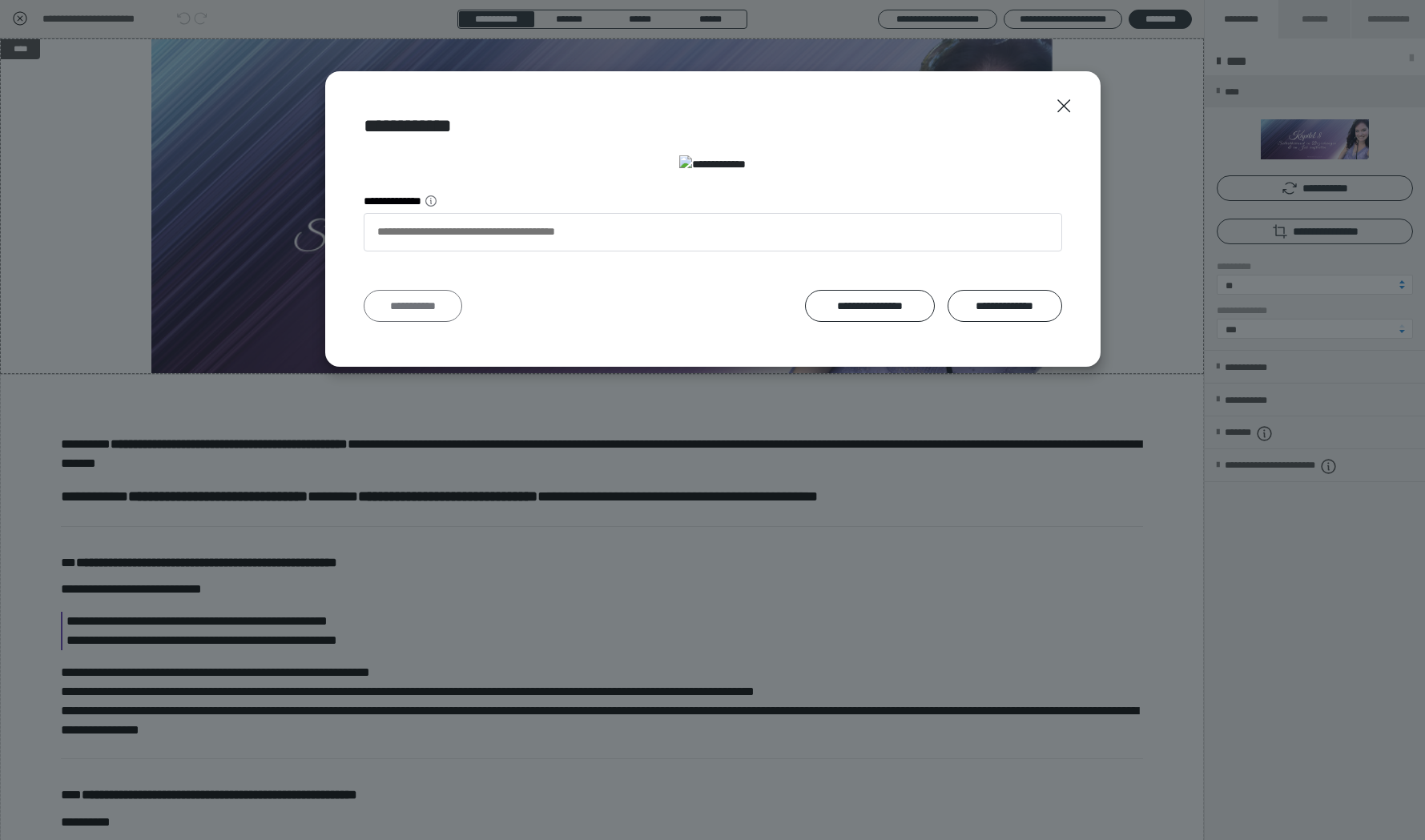 click on "**********" at bounding box center (413, 306) 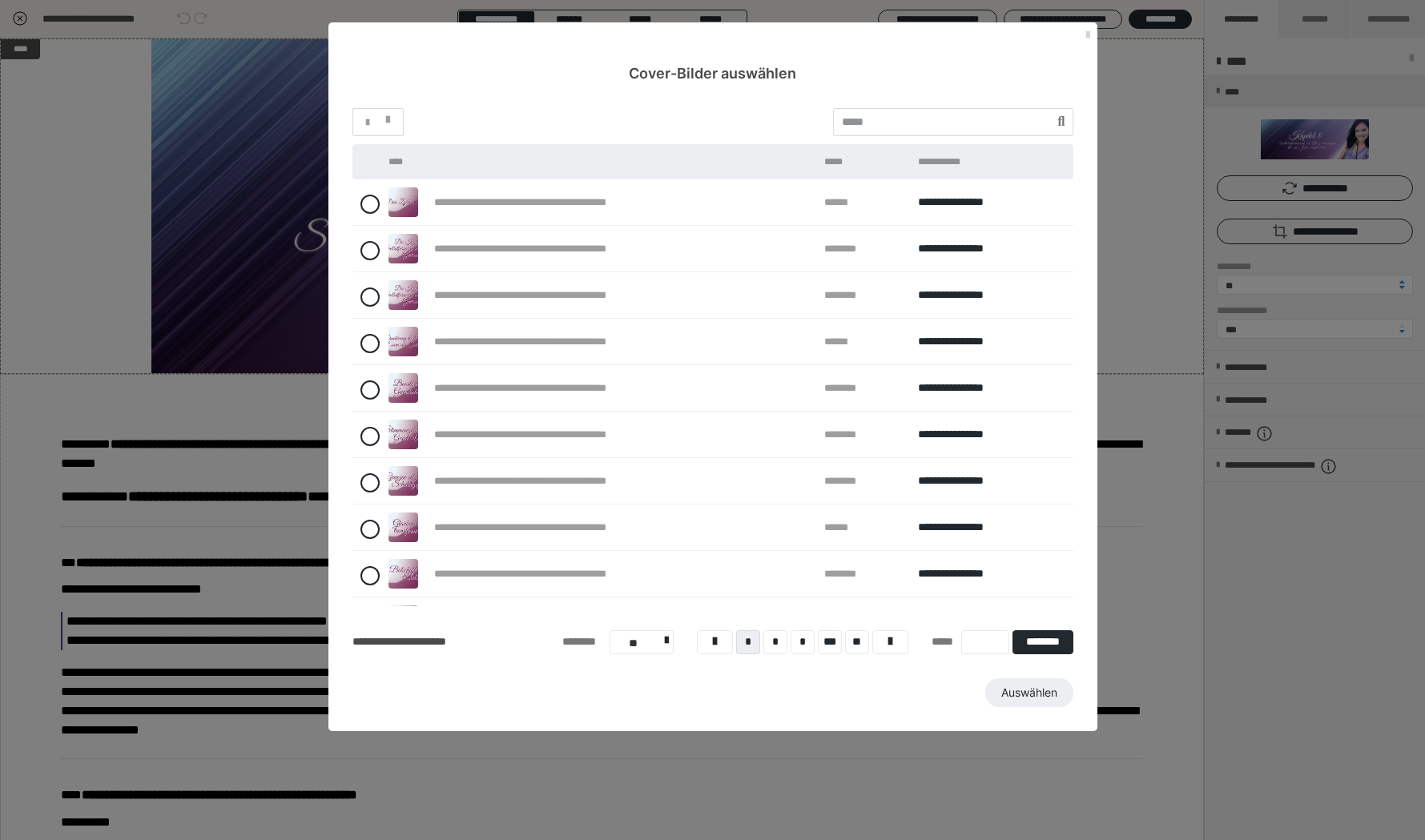 click at bounding box center [1088, 35] 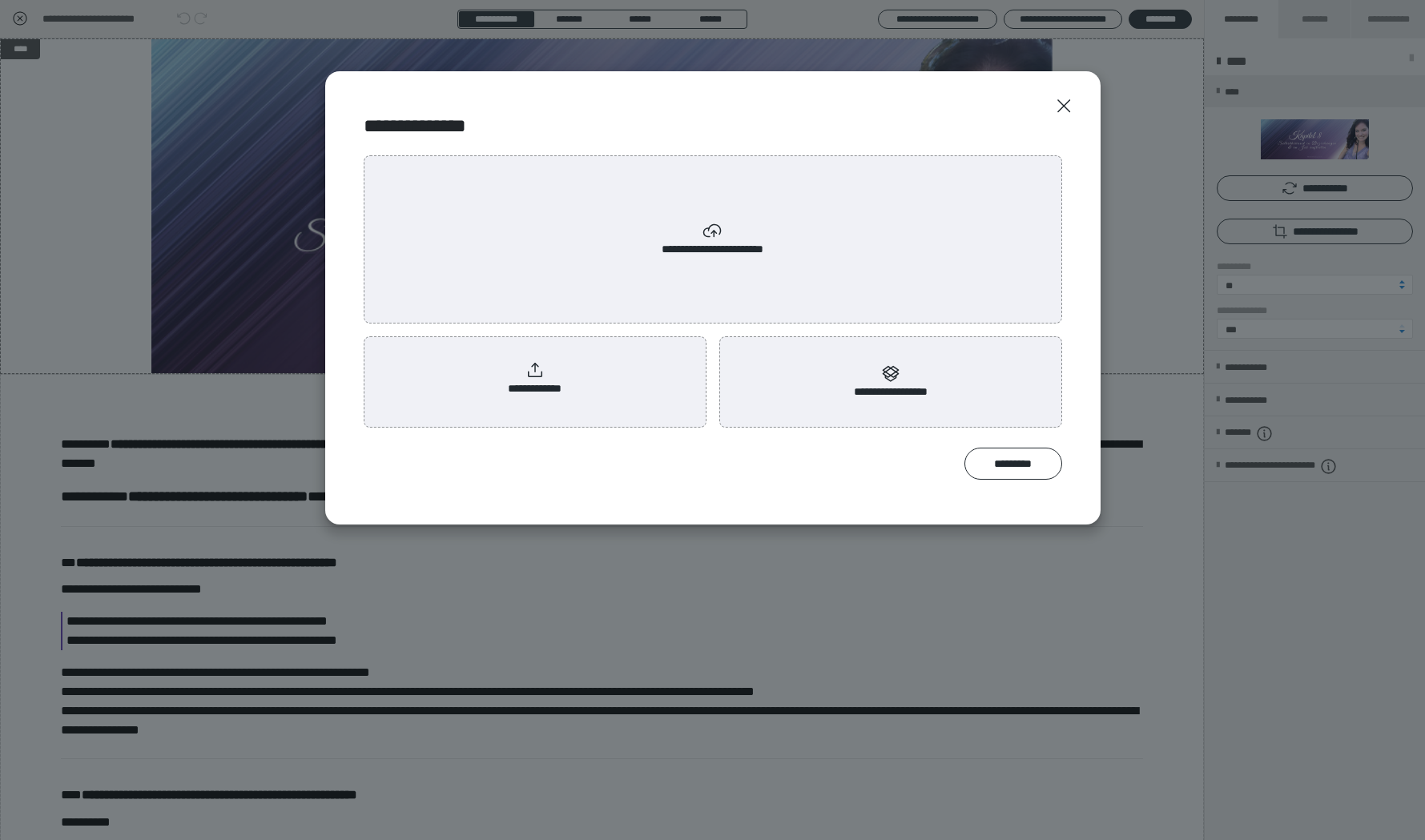 click on "**********" at bounding box center (534, 379) 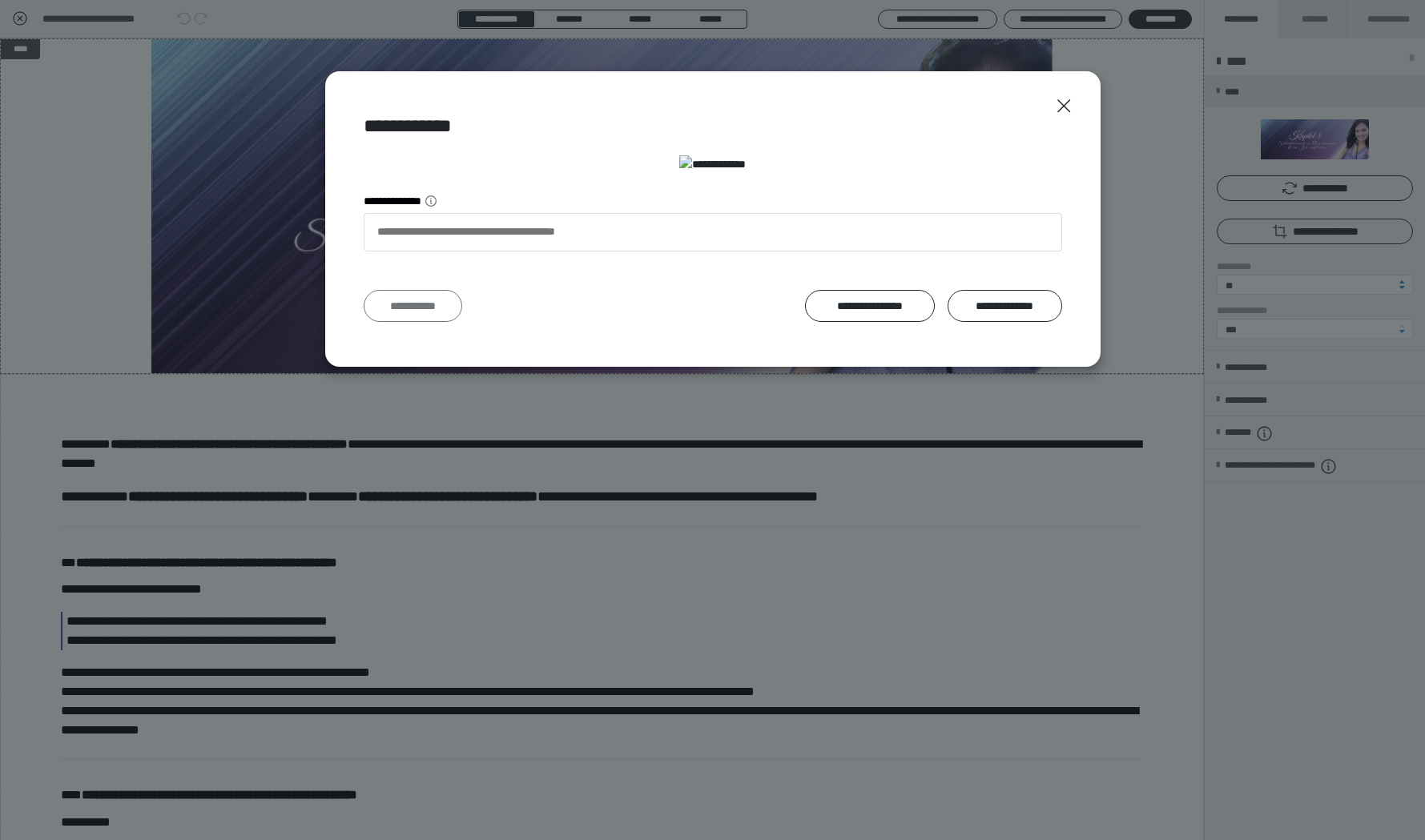 click on "**********" at bounding box center [413, 306] 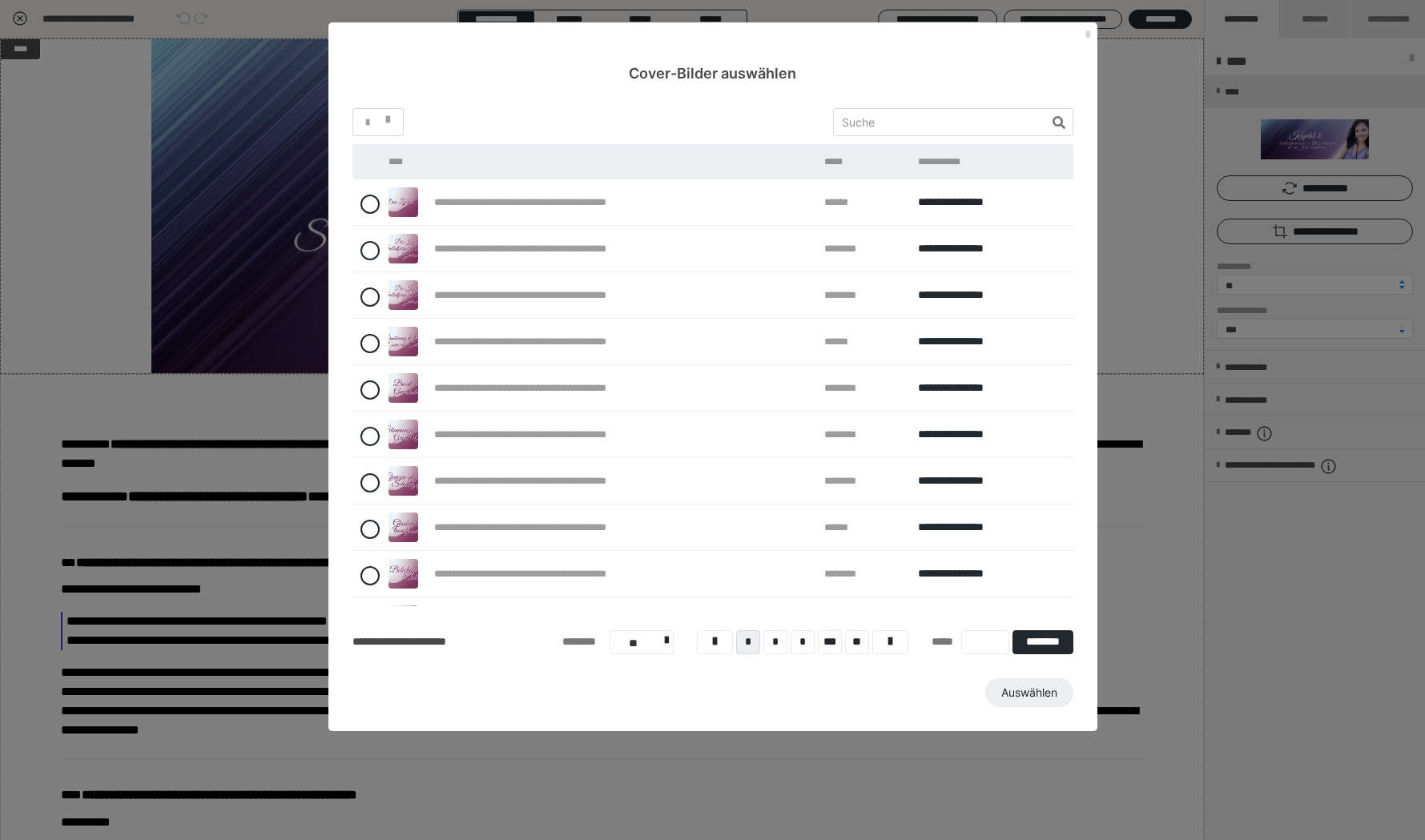 click at bounding box center [1088, 35] 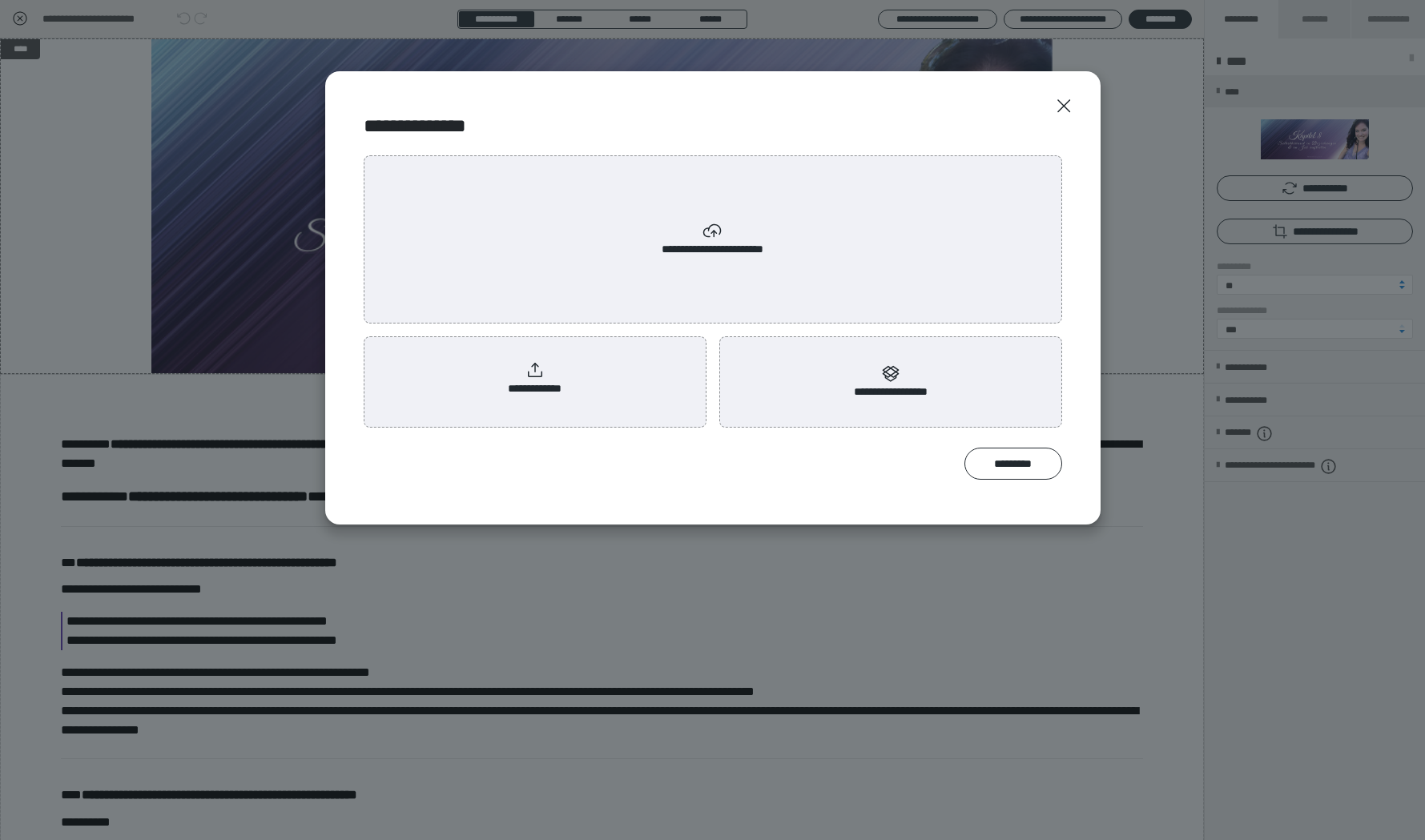 click on "**********" at bounding box center (713, 239) 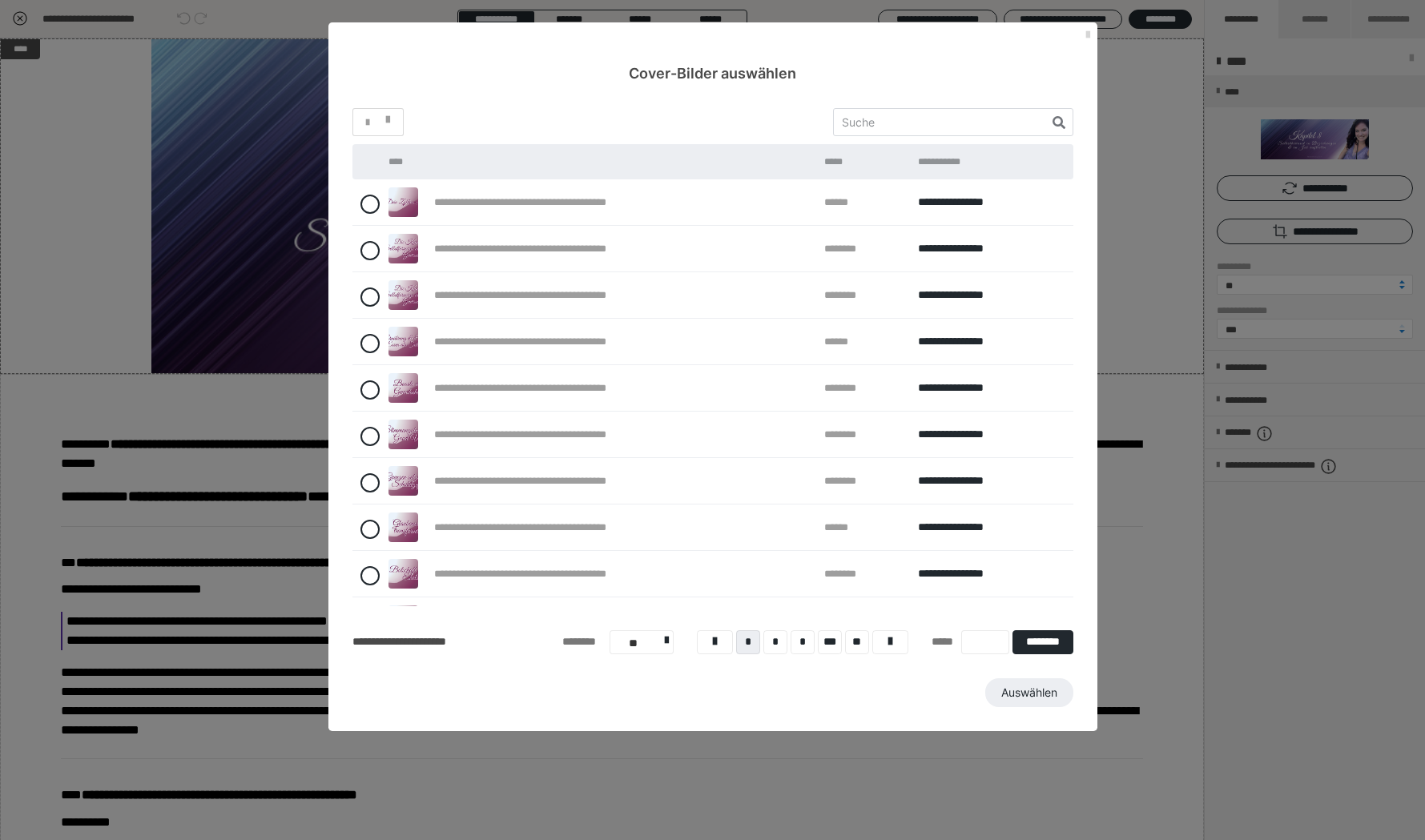 click at bounding box center (1088, 35) 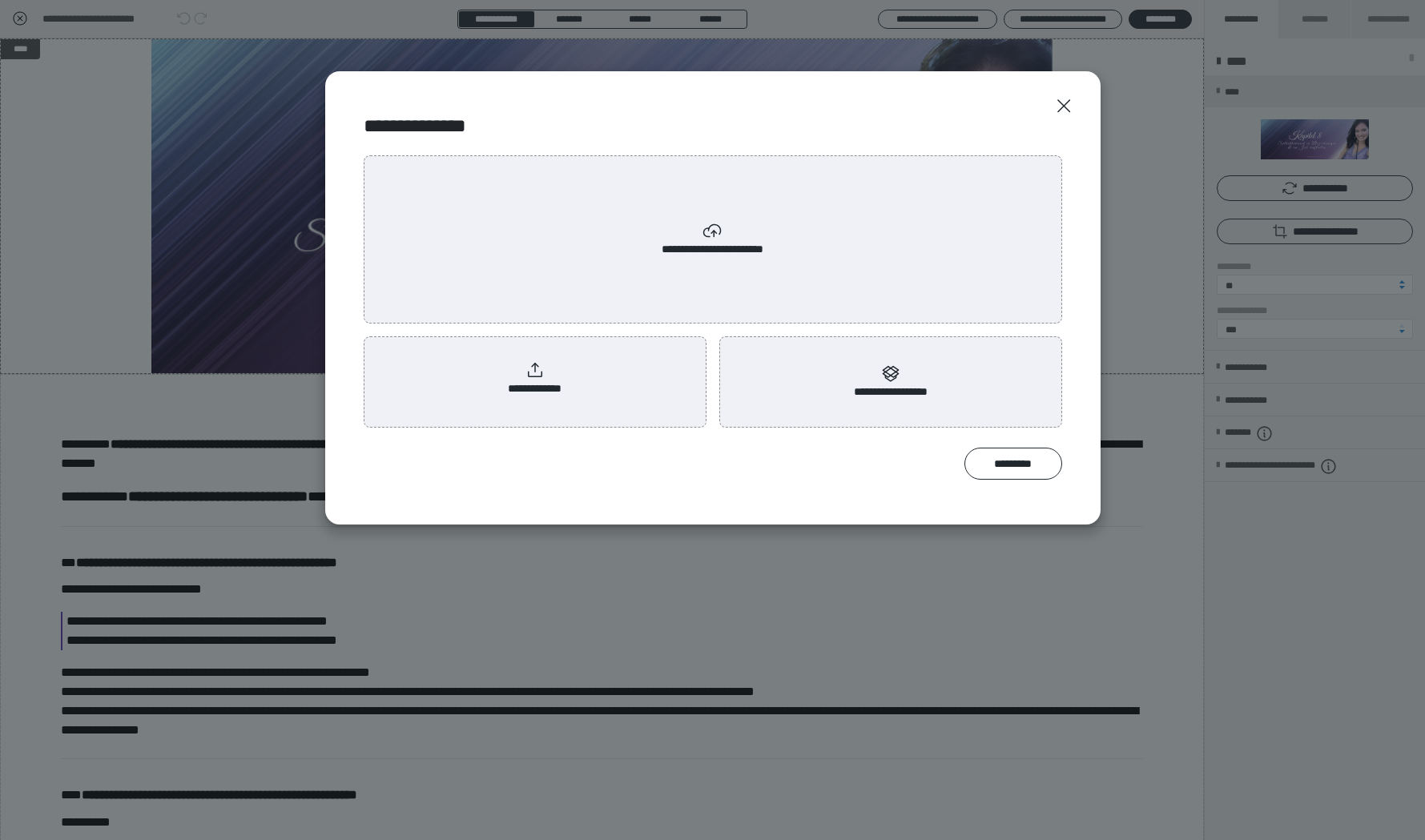 click on "**********" at bounding box center (535, 379) 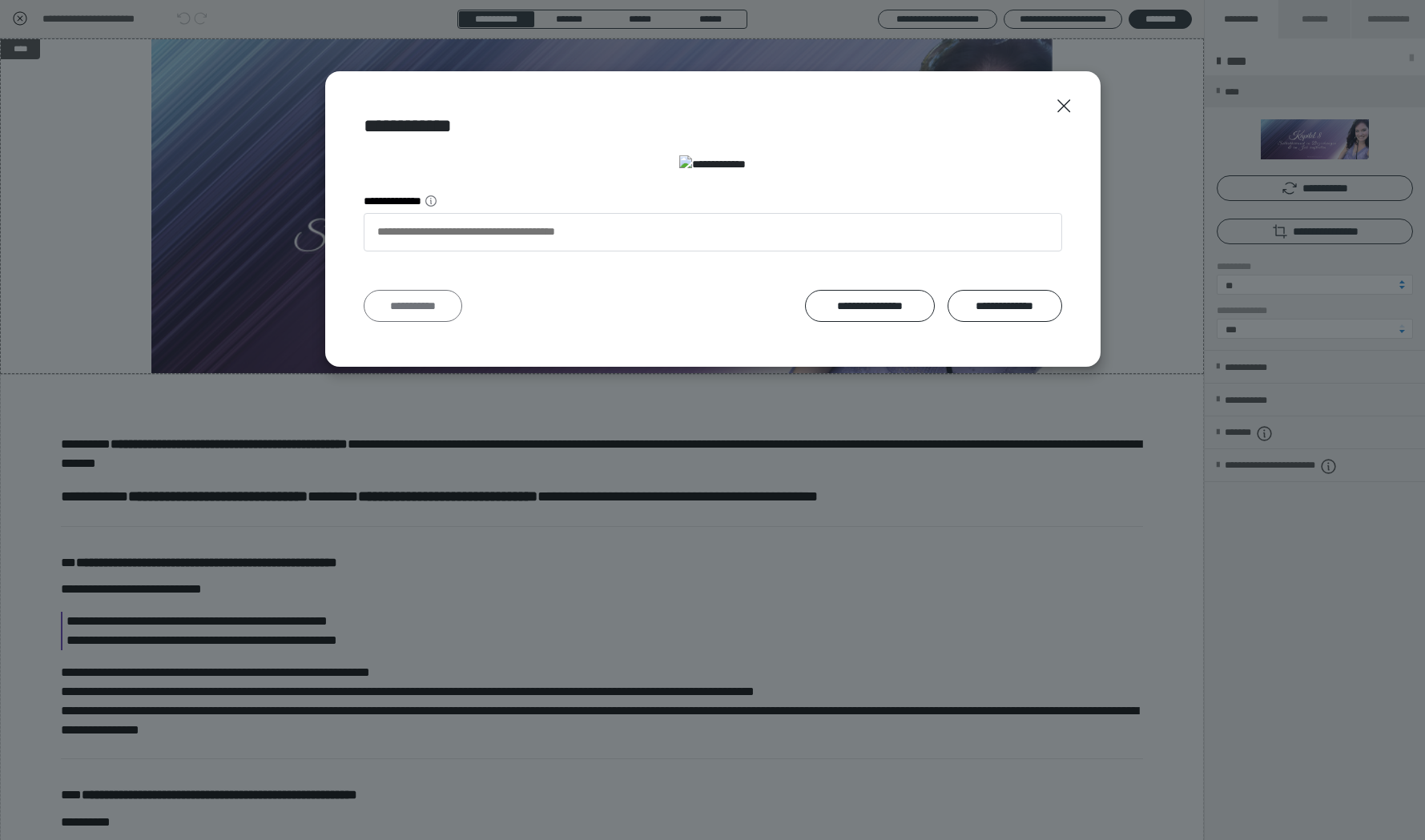 click on "**********" at bounding box center [413, 306] 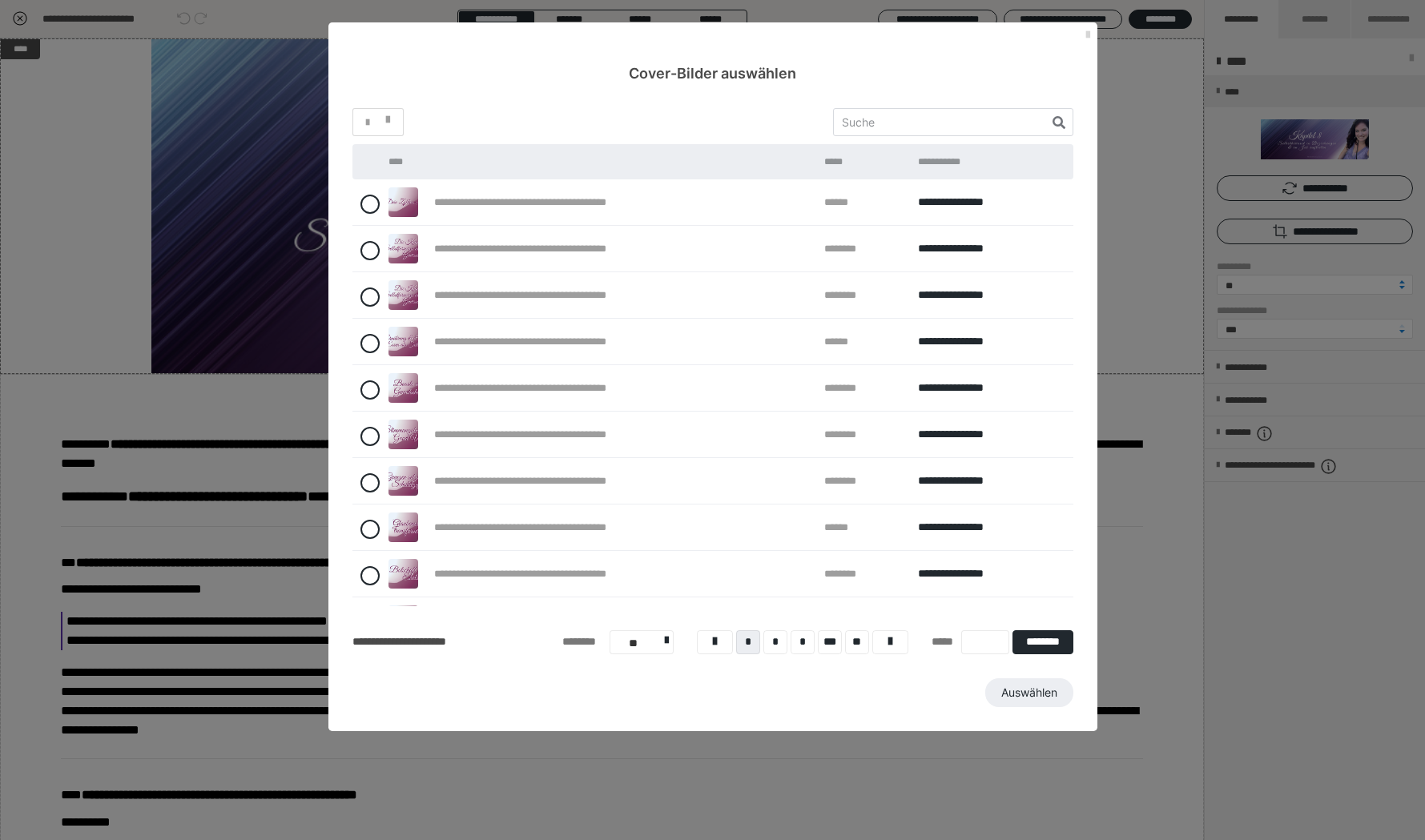click at bounding box center [1088, 35] 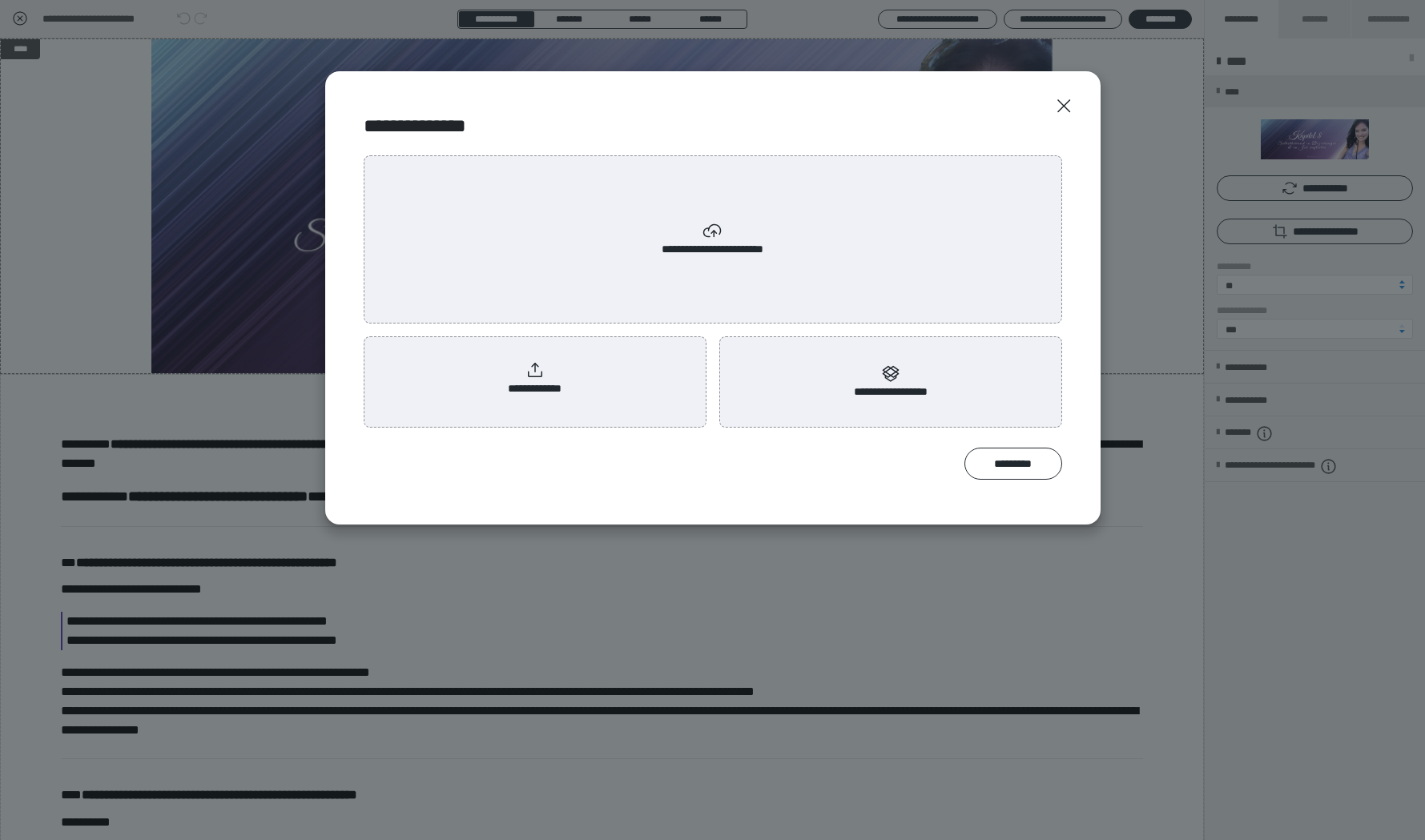 click on "**********" at bounding box center [713, 239] 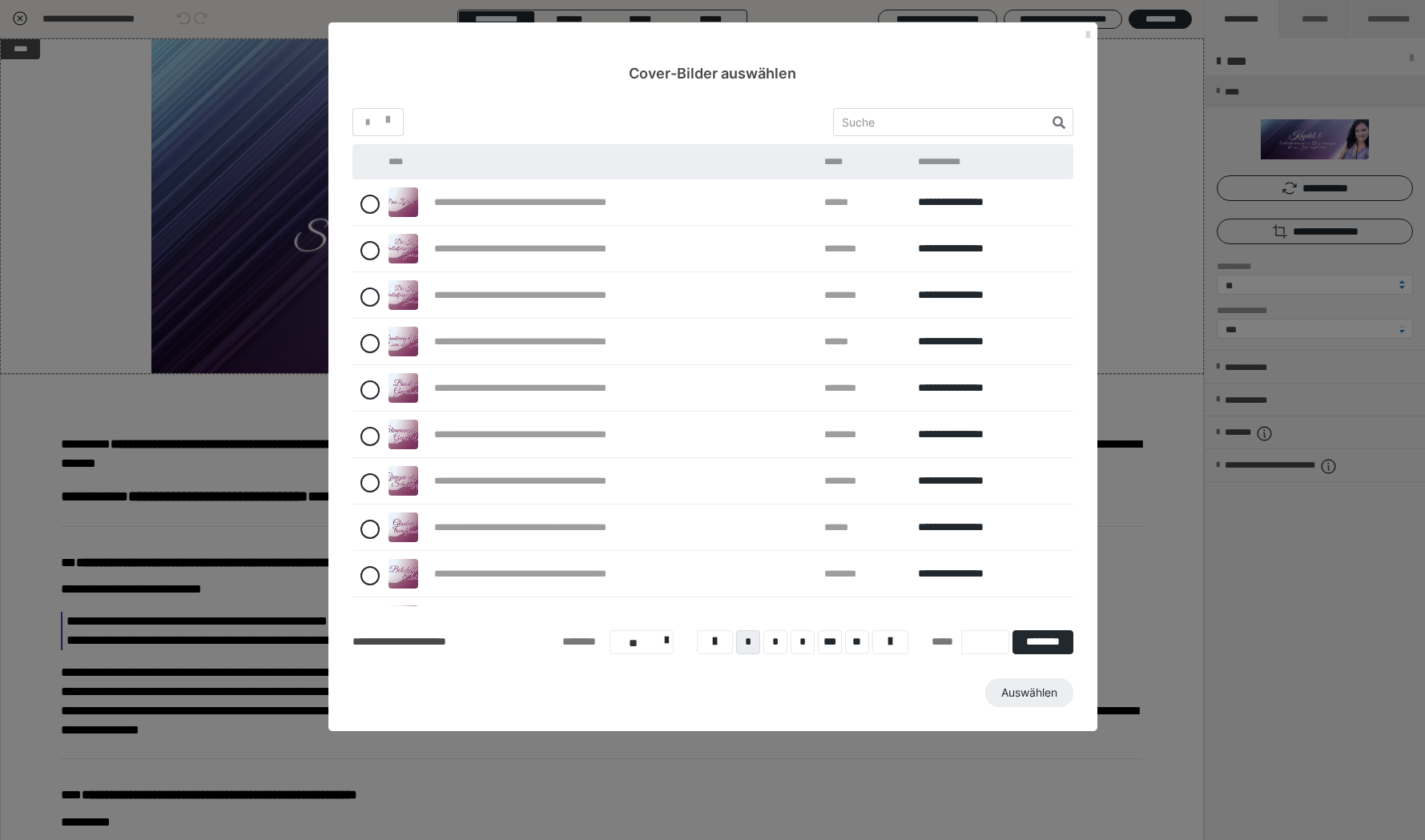 click at bounding box center [1088, 35] 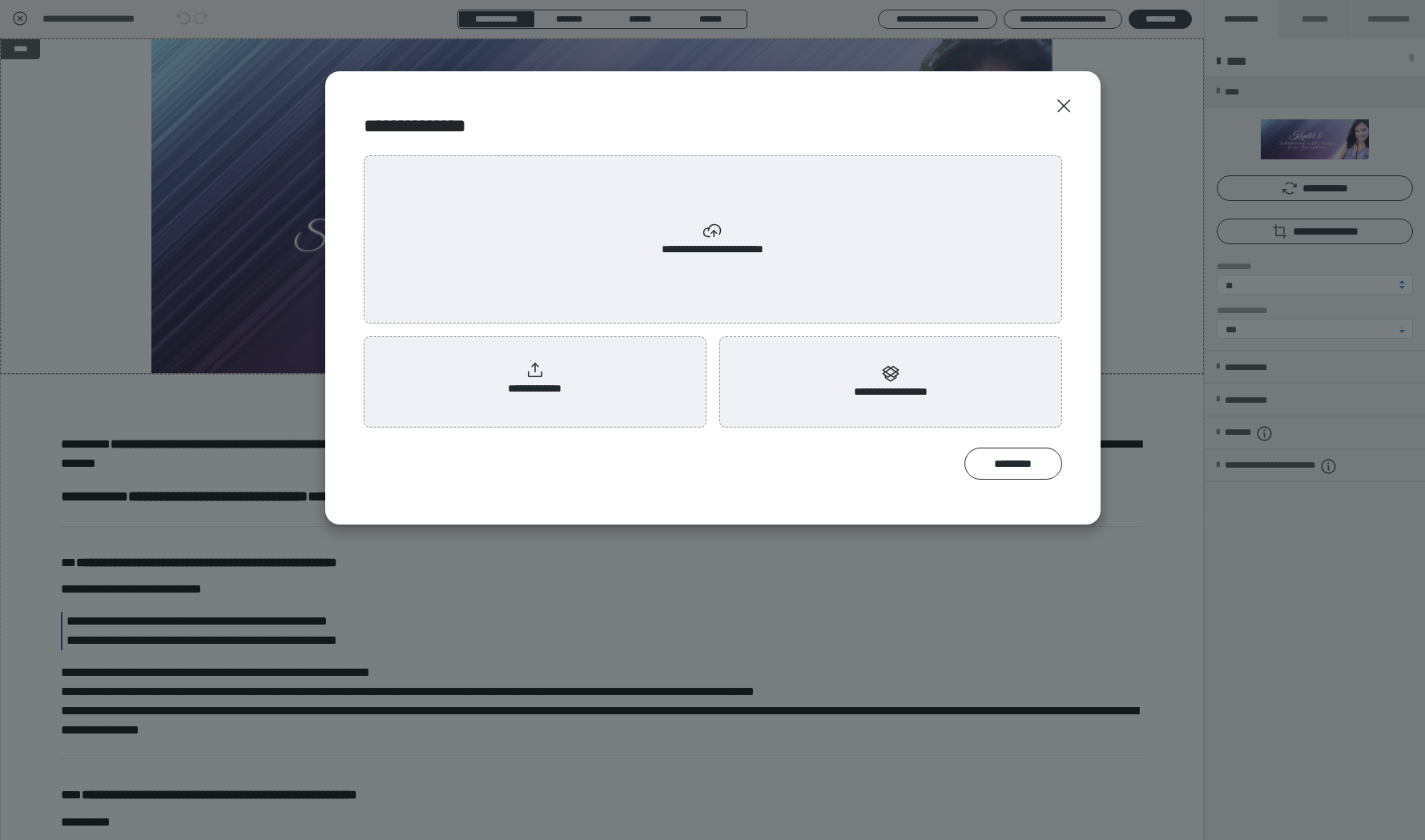 click on "**********" at bounding box center (534, 379) 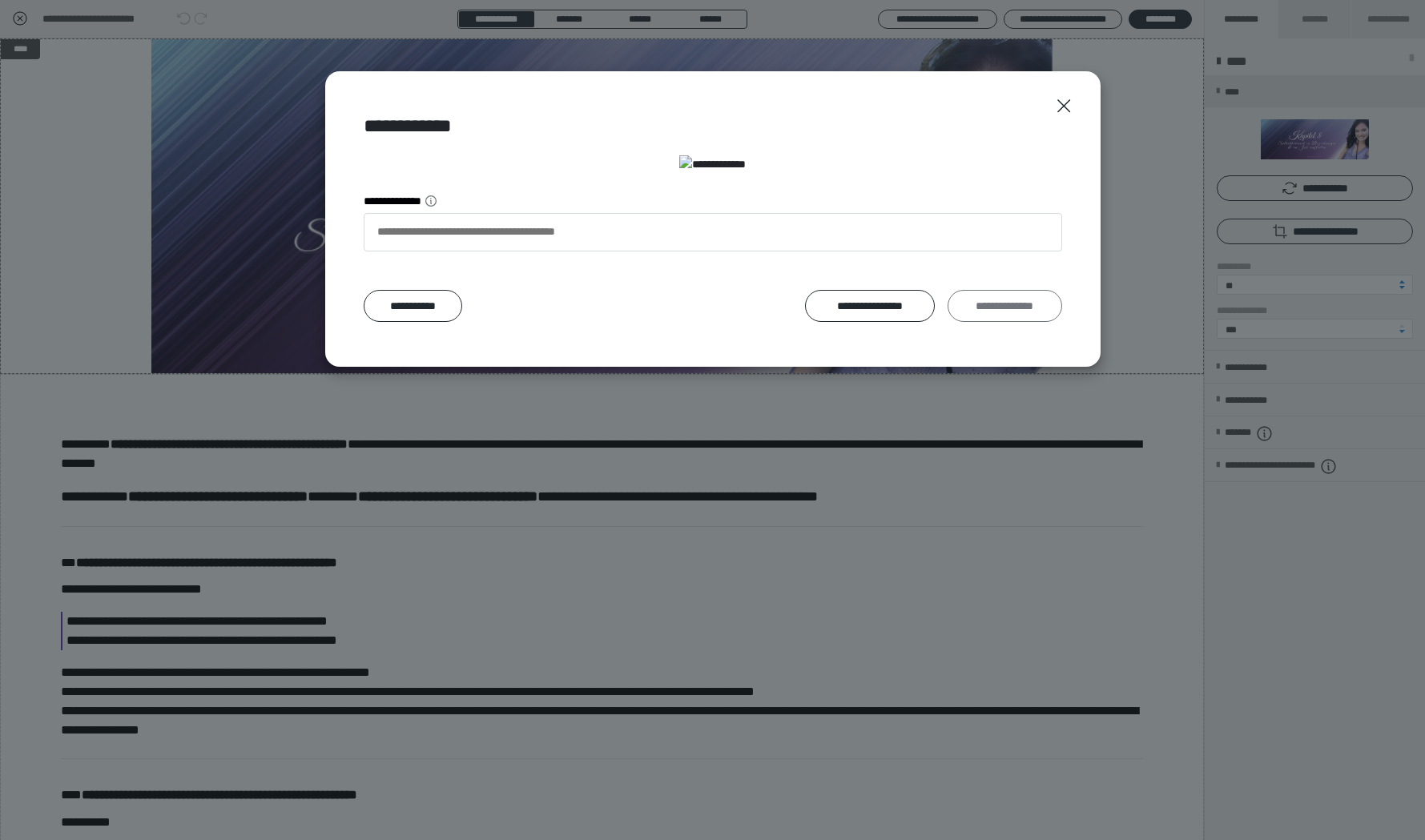 click on "**********" at bounding box center (1004, 306) 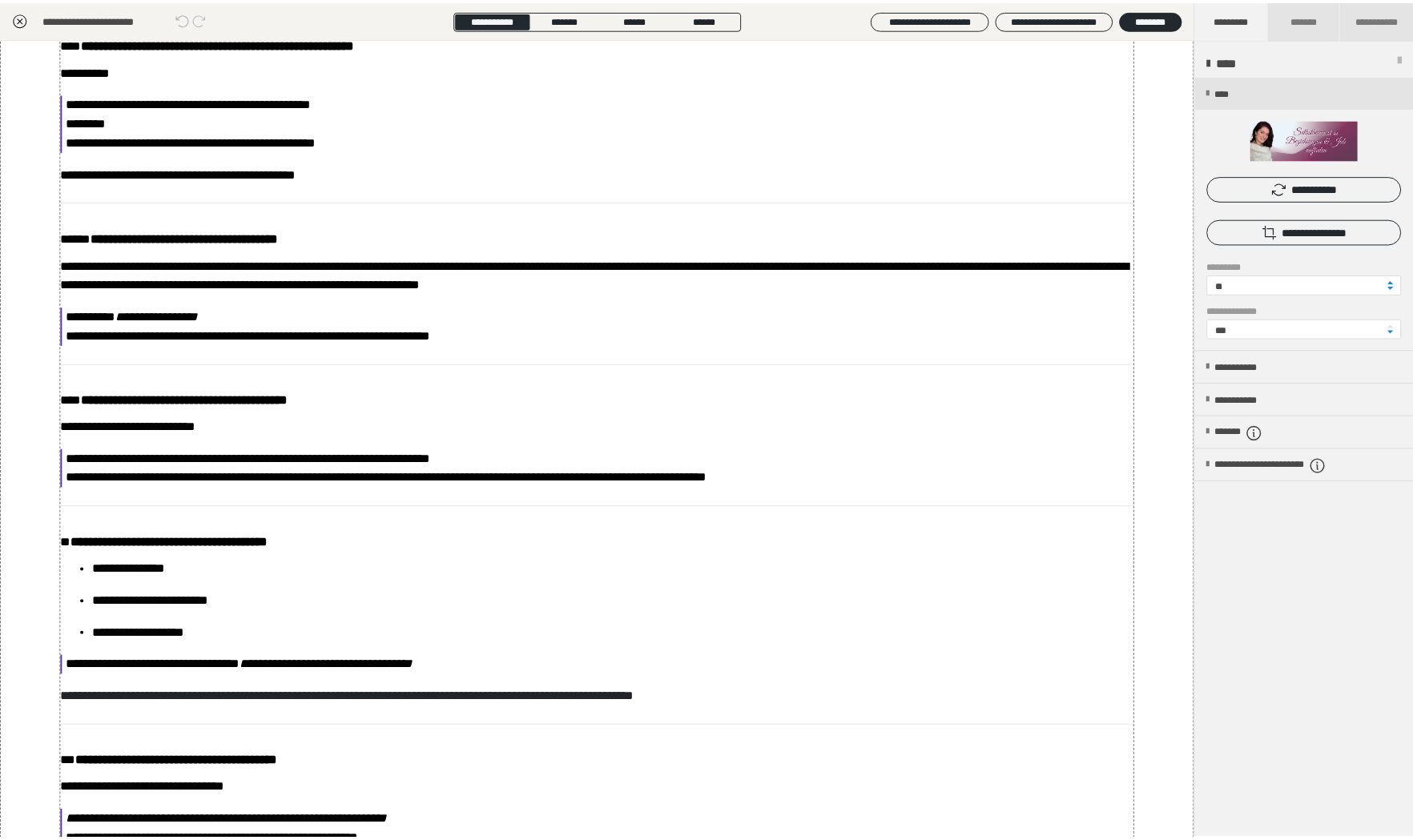 scroll, scrollTop: 0, scrollLeft: 0, axis: both 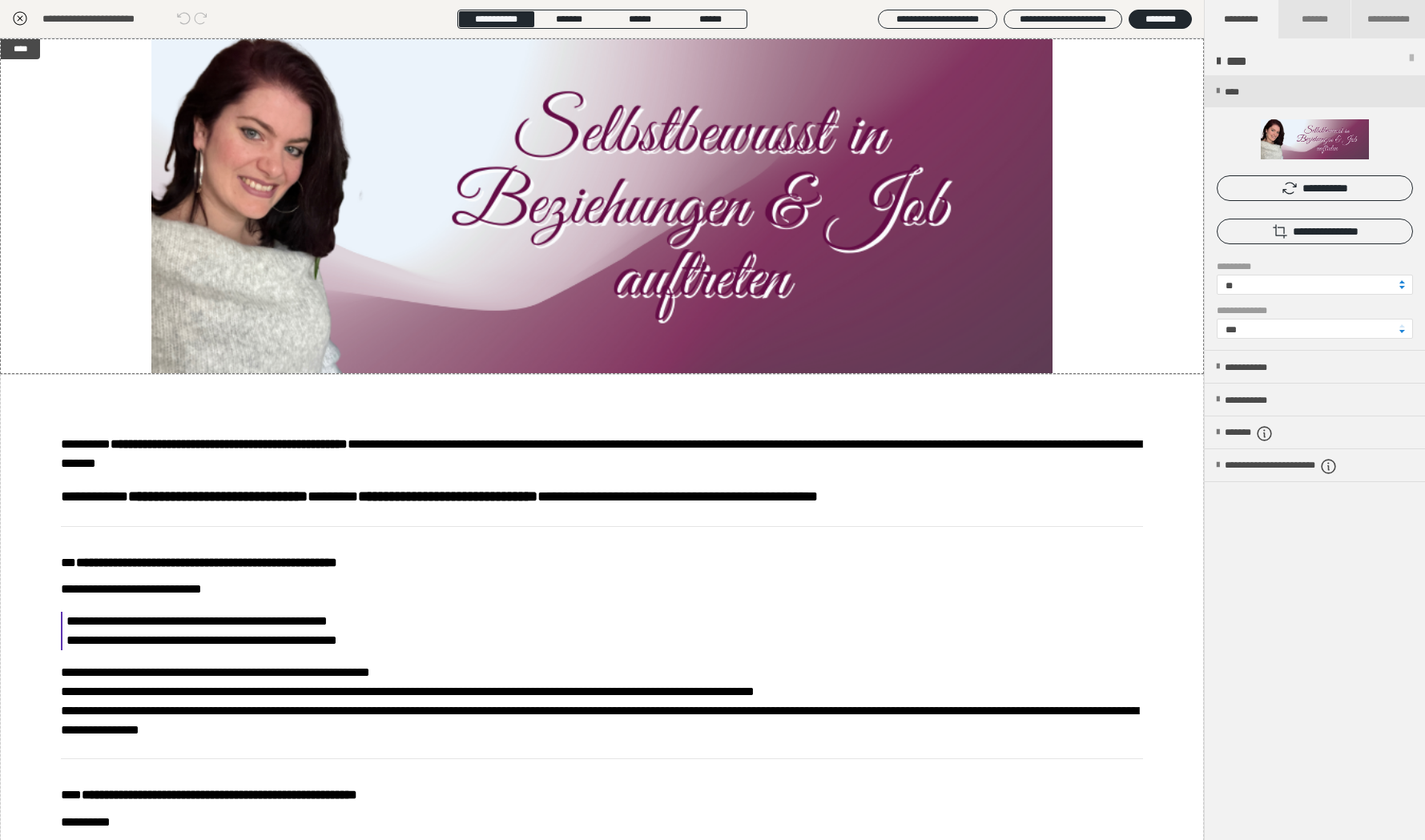 click 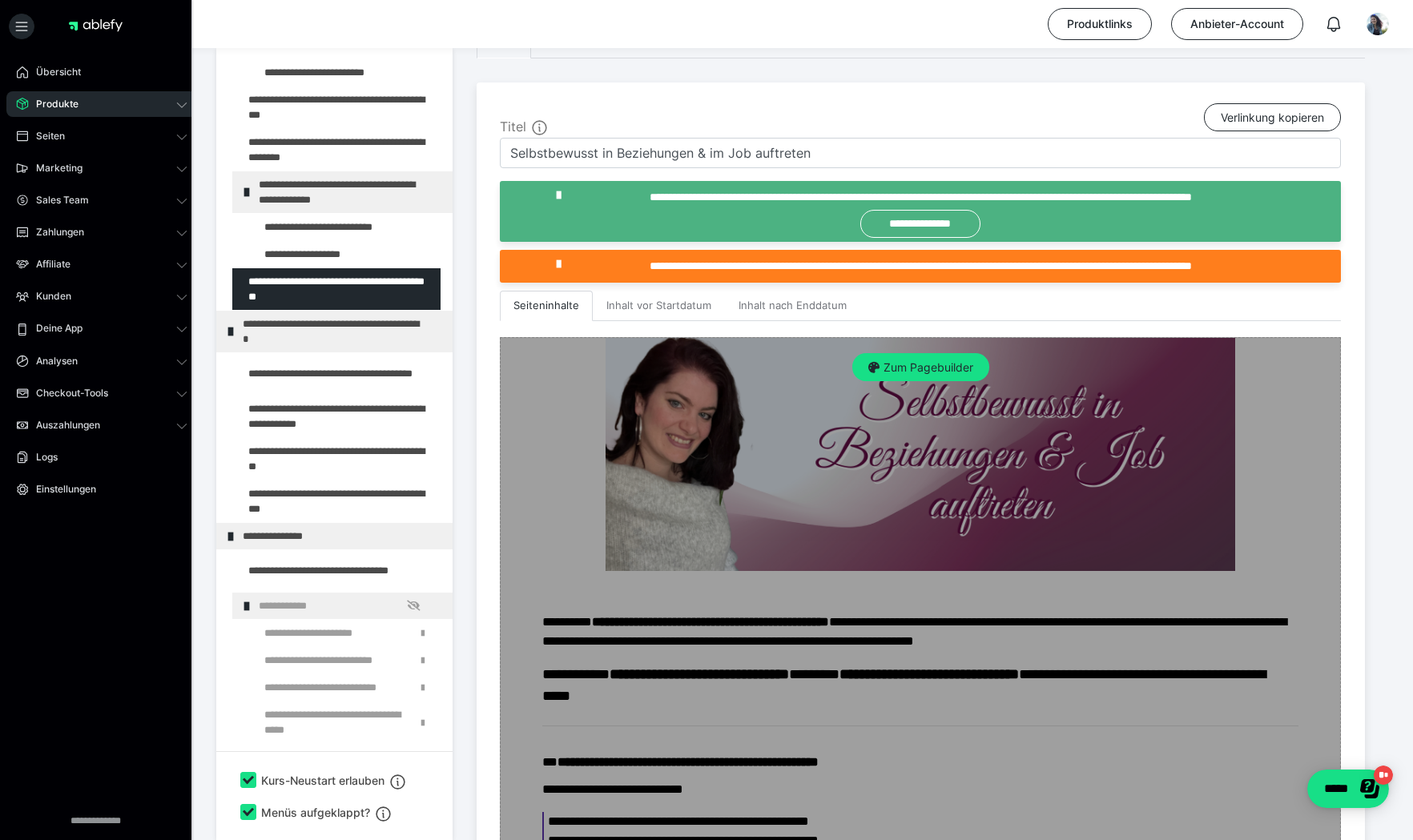scroll, scrollTop: 185, scrollLeft: 0, axis: vertical 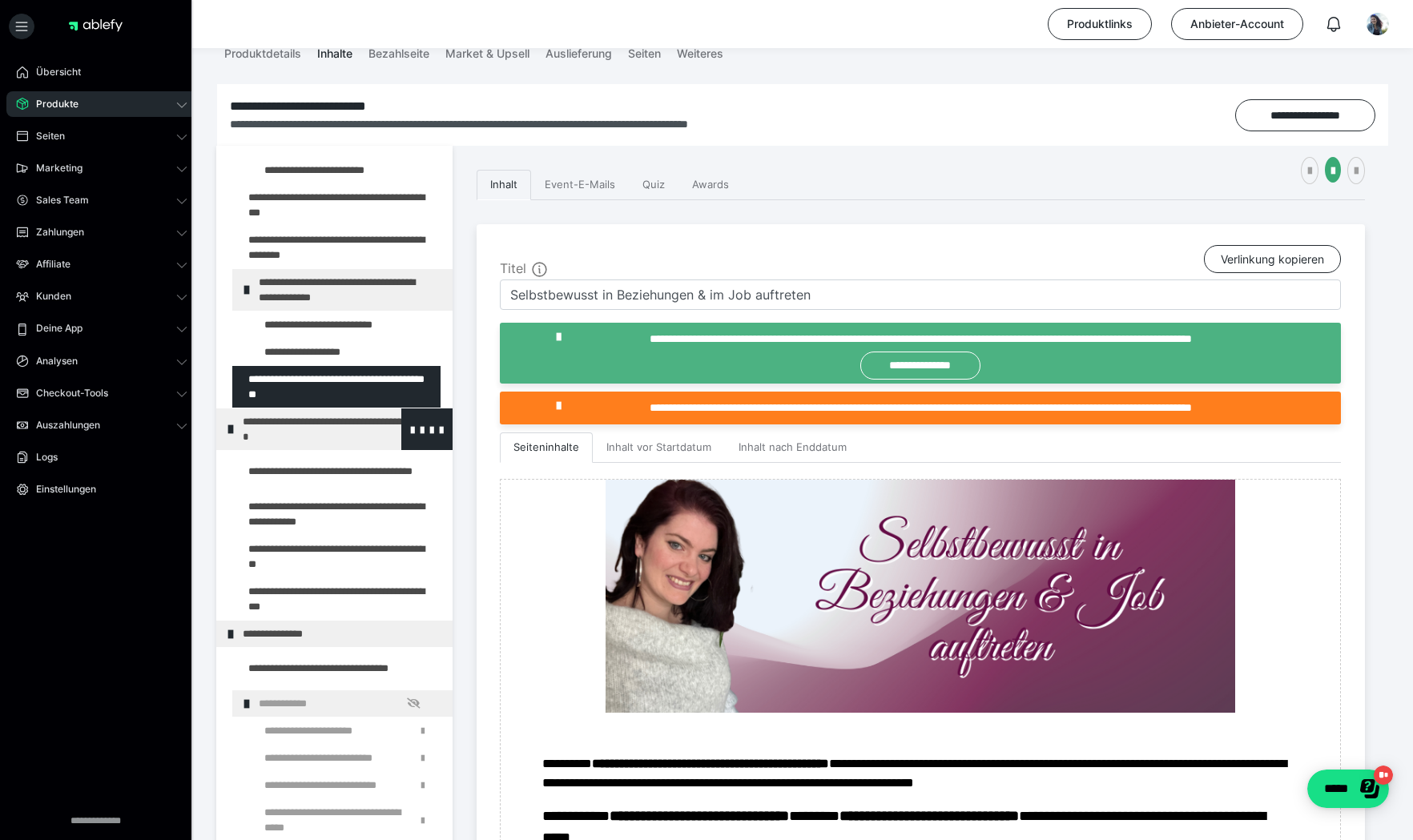 click on "**********" at bounding box center (335, 429) 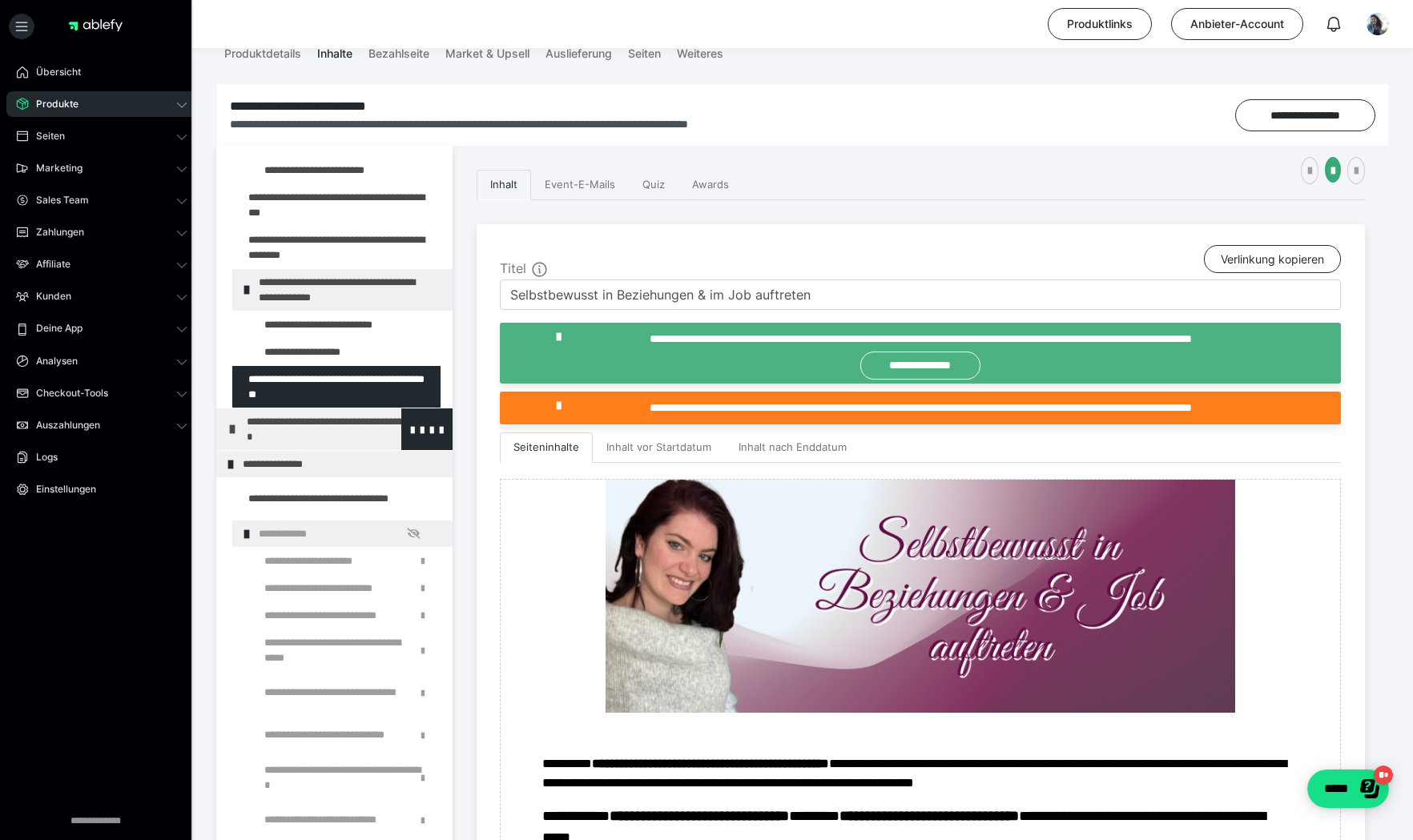 click on "**********" at bounding box center [339, 429] 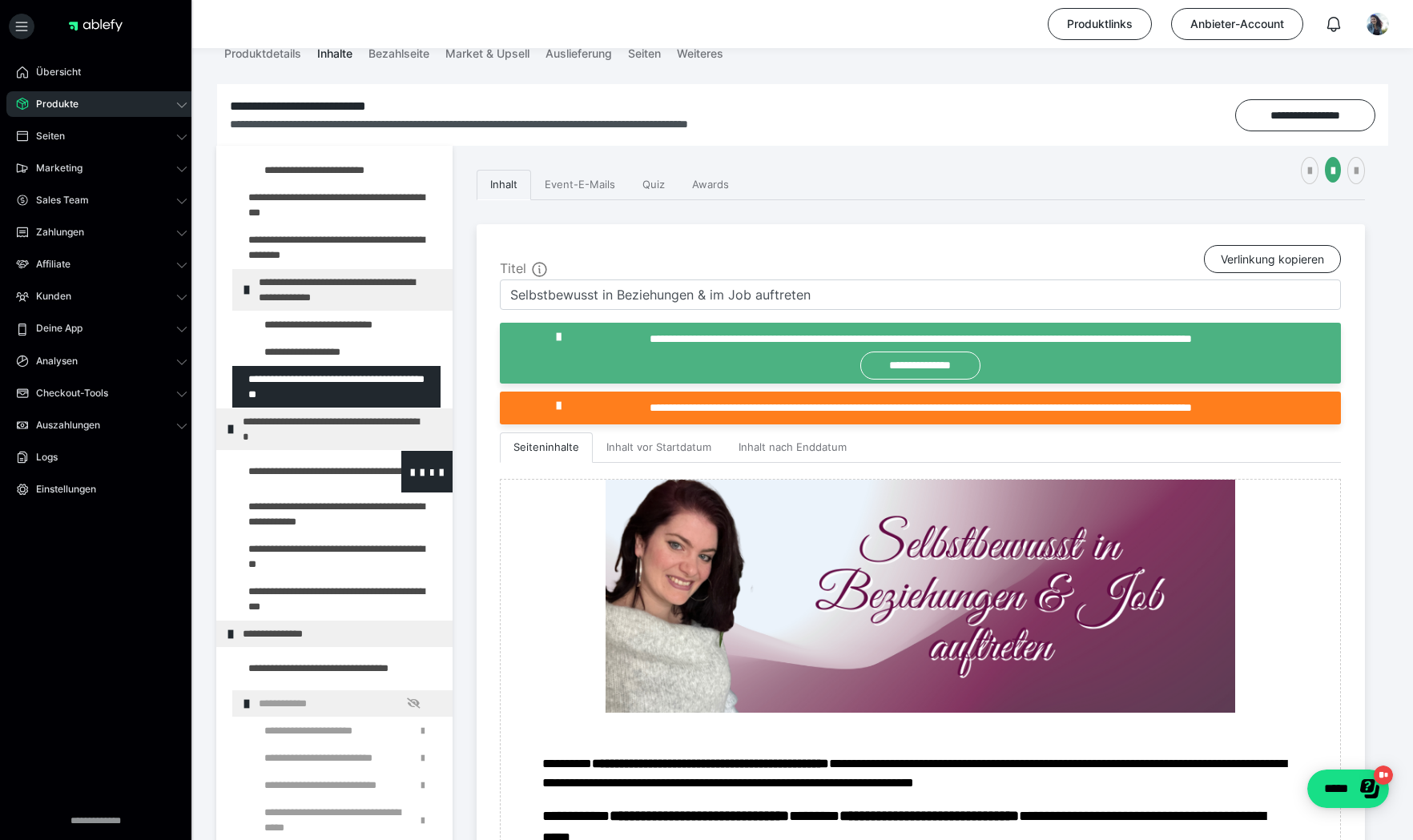 click at bounding box center (300, 472) 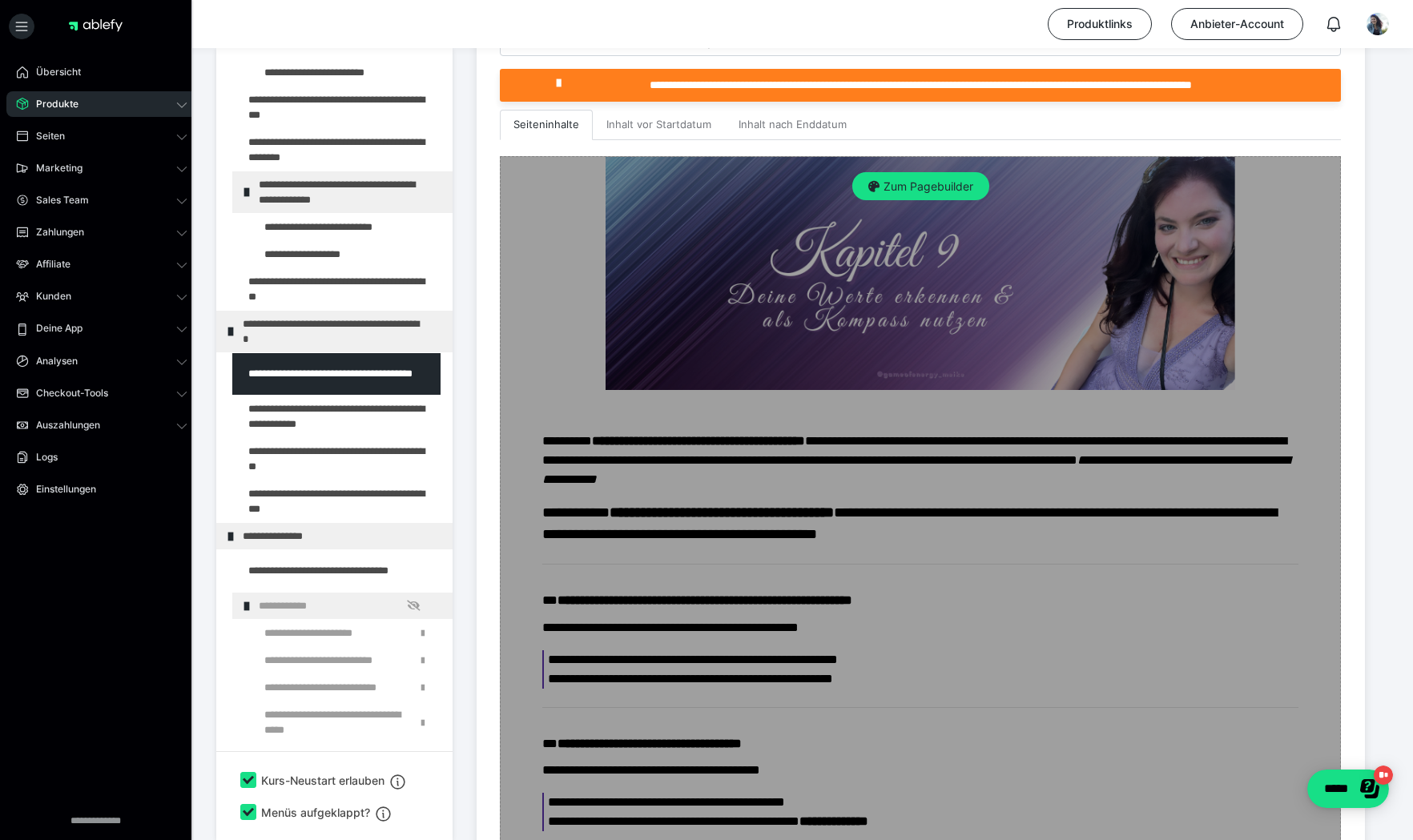 scroll, scrollTop: 326, scrollLeft: 0, axis: vertical 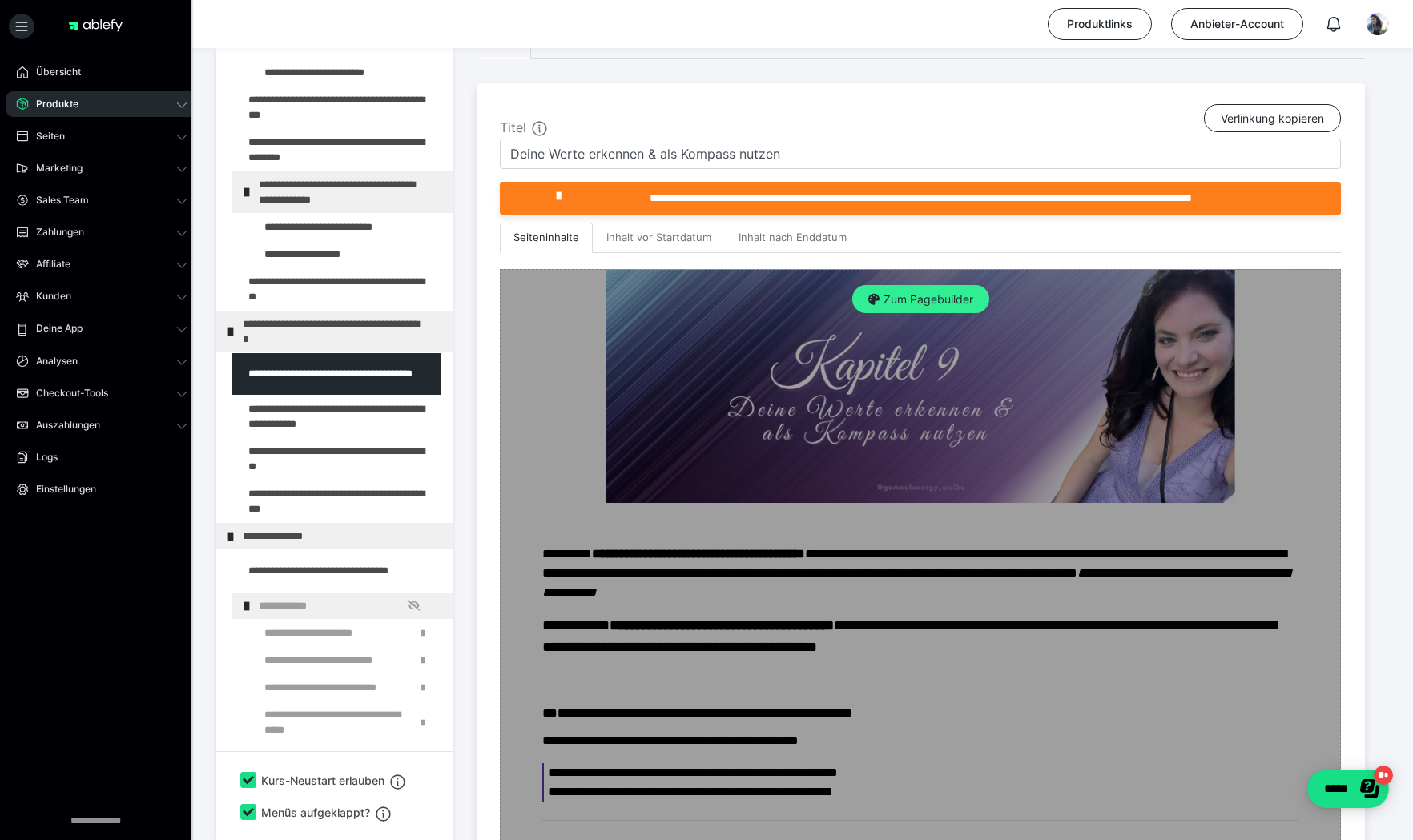 click on "Zum Pagebuilder" at bounding box center (920, 299) 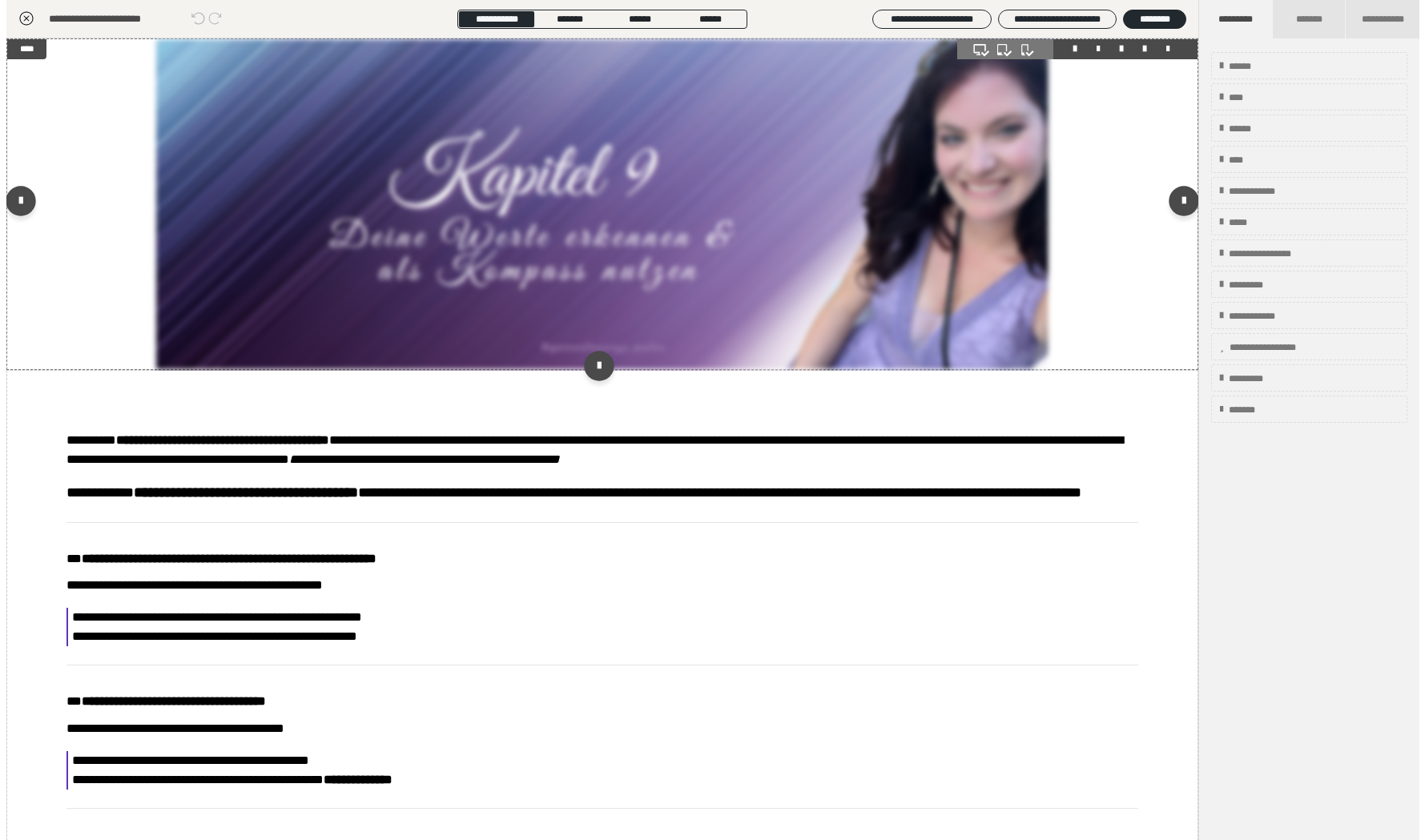 scroll, scrollTop: 283, scrollLeft: 0, axis: vertical 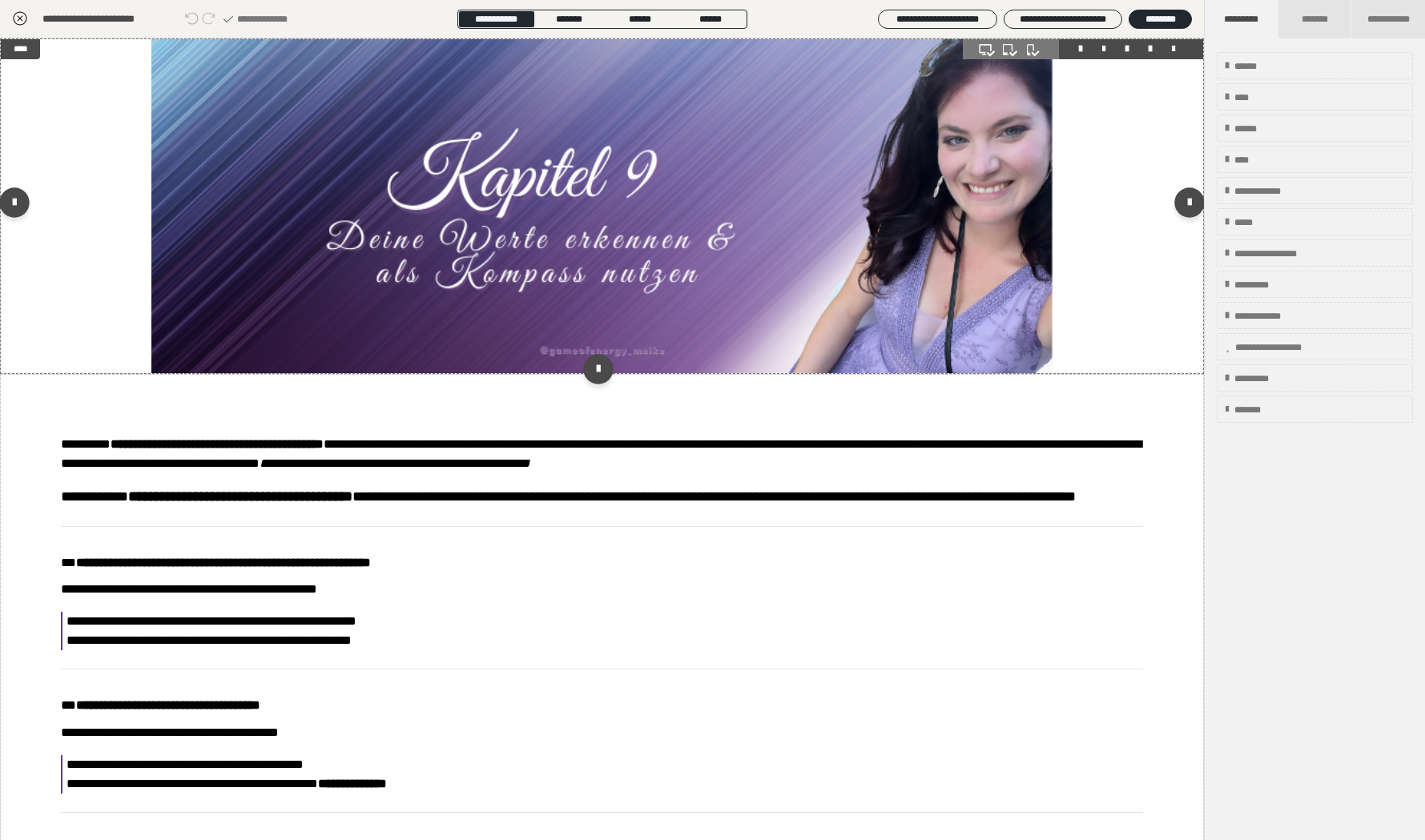 click at bounding box center [602, 206] 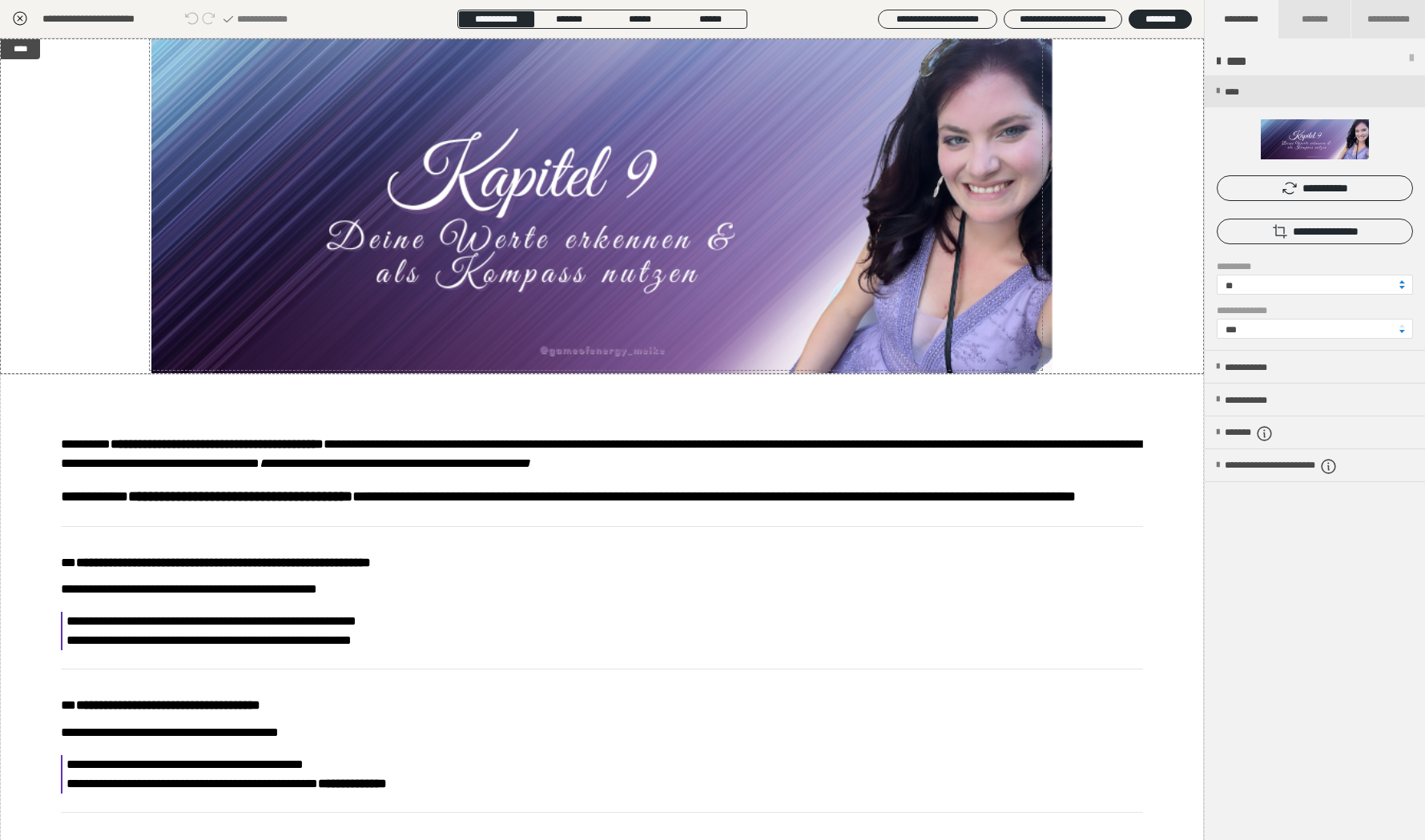 click at bounding box center (1314, 212) 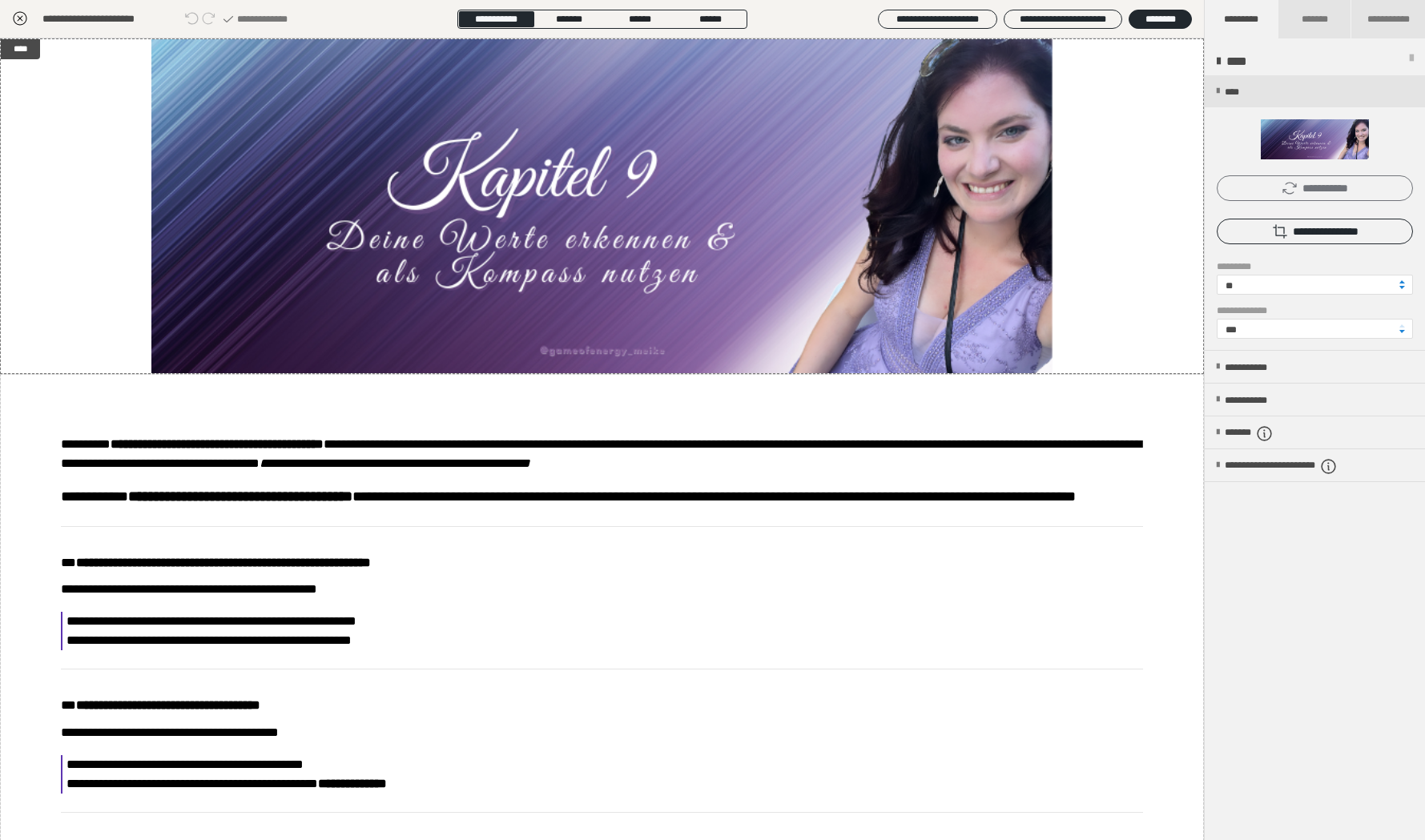 click on "**********" at bounding box center (1314, 188) 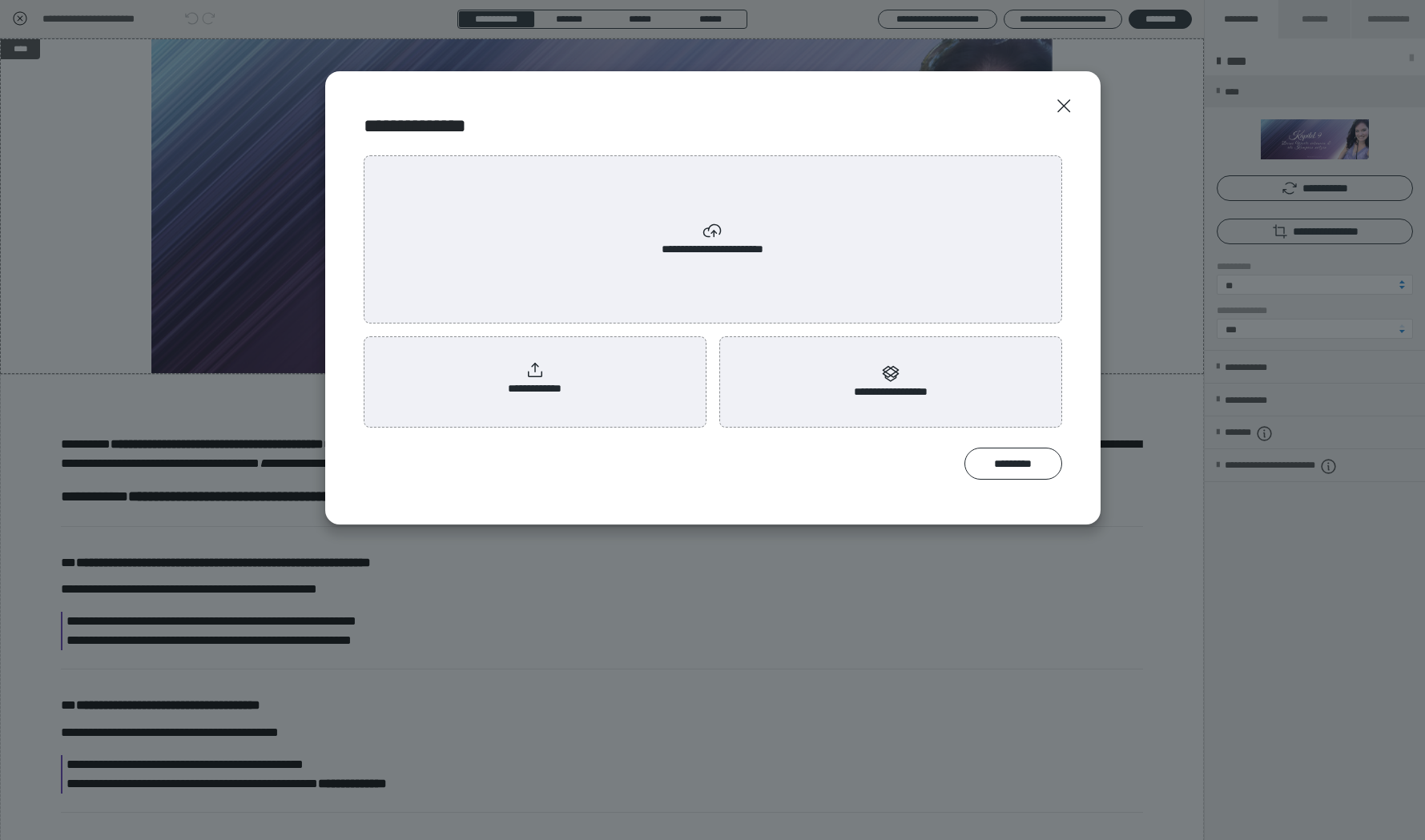 click on "**********" at bounding box center [535, 379] 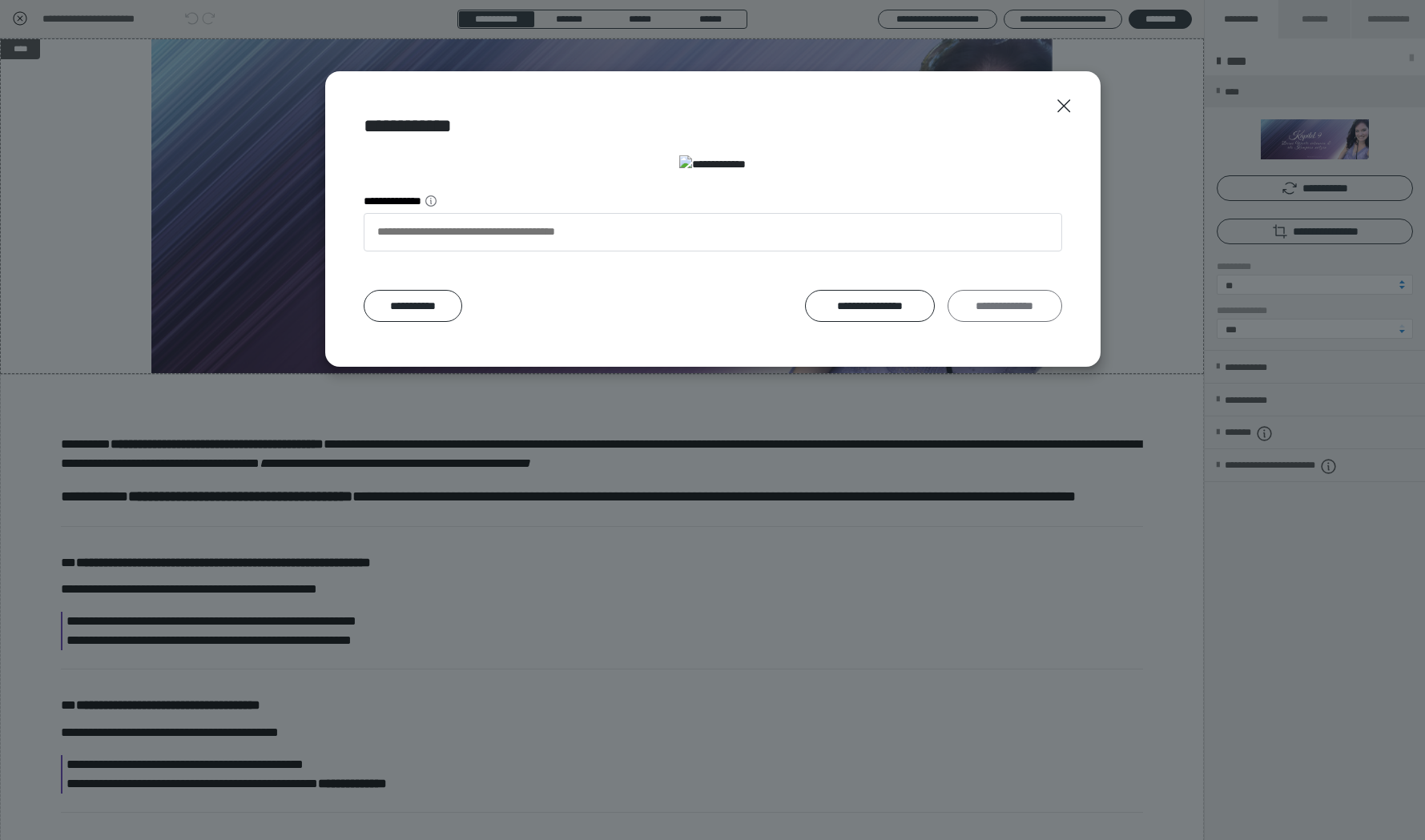 click on "**********" at bounding box center [1004, 306] 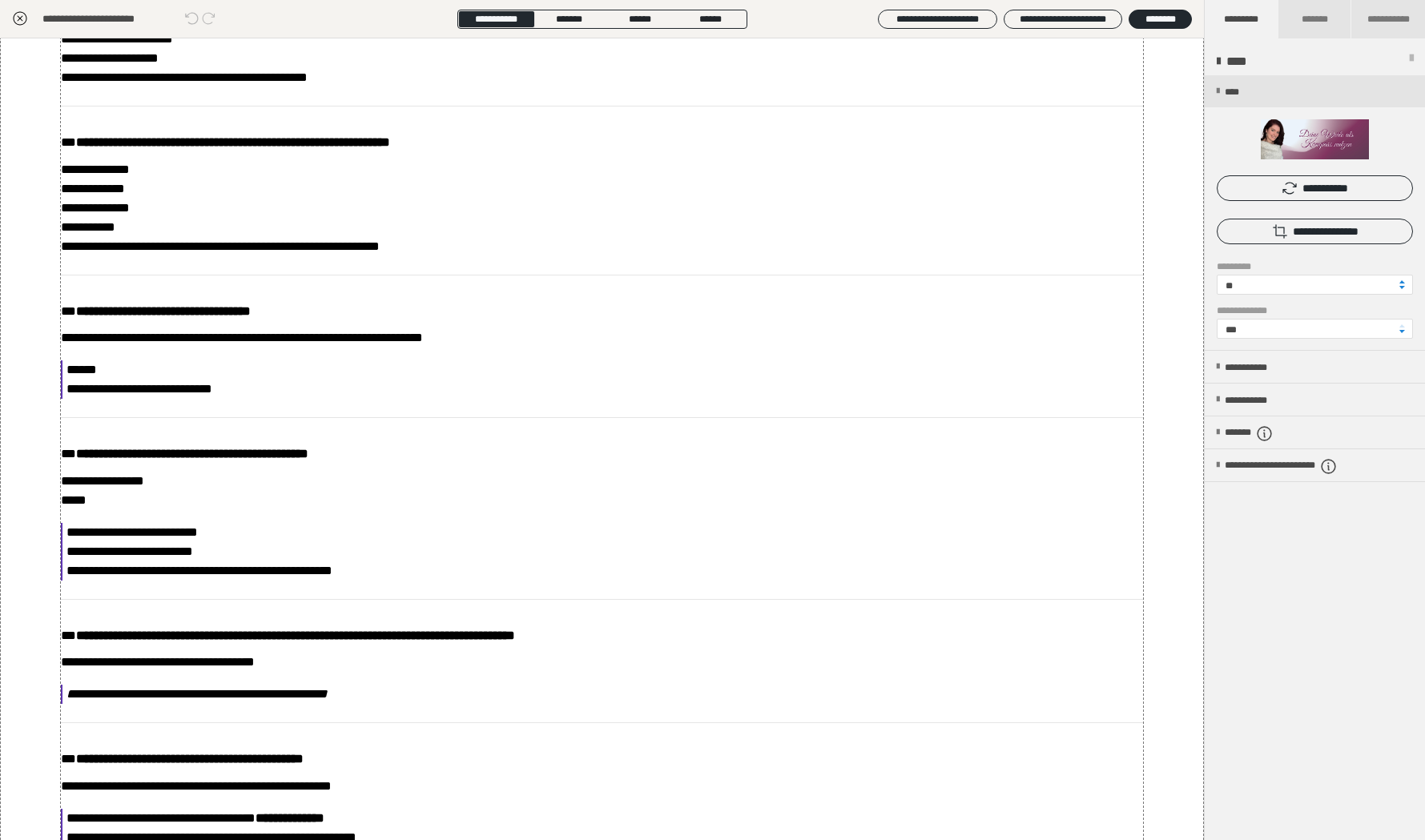 scroll, scrollTop: 2652, scrollLeft: 0, axis: vertical 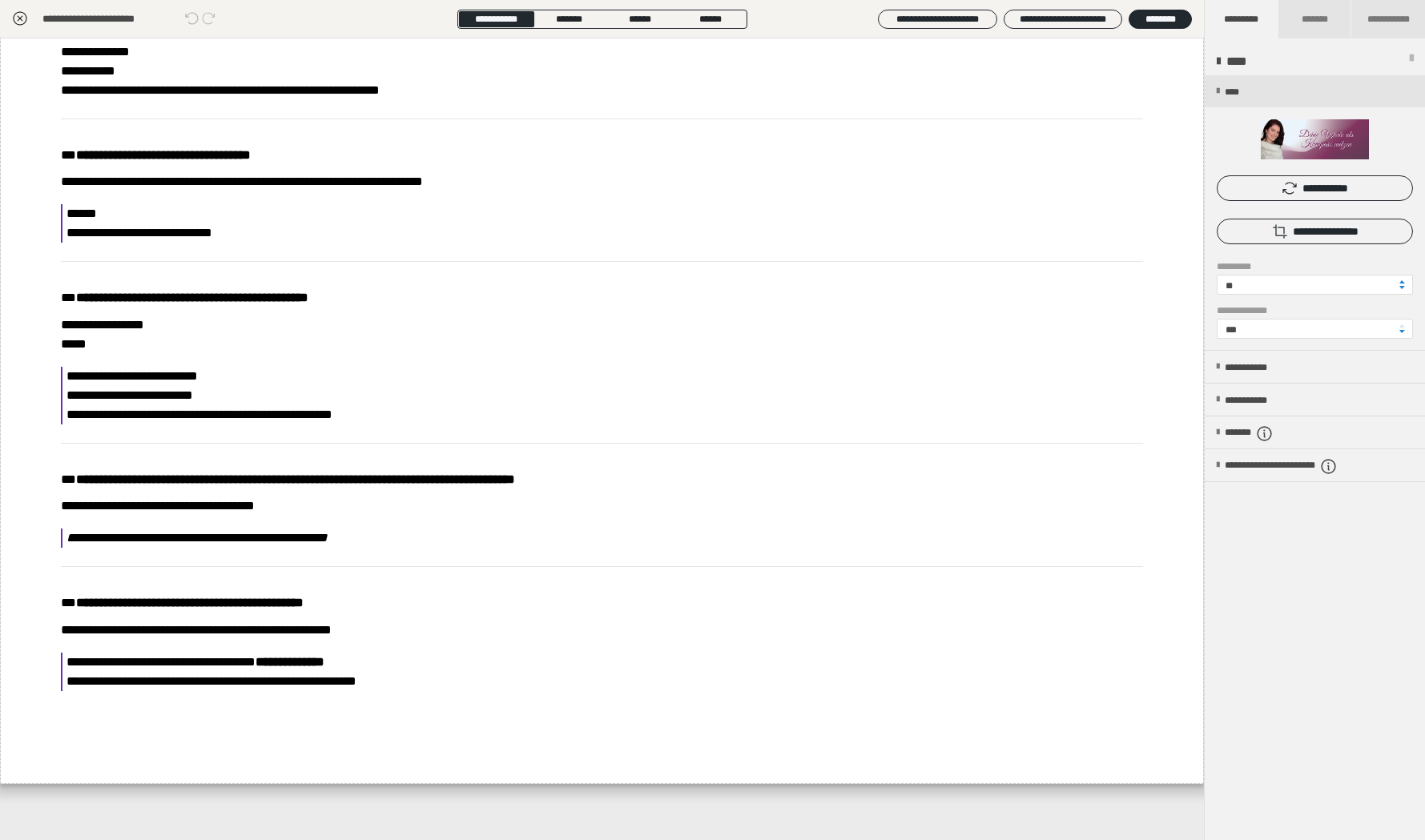 click 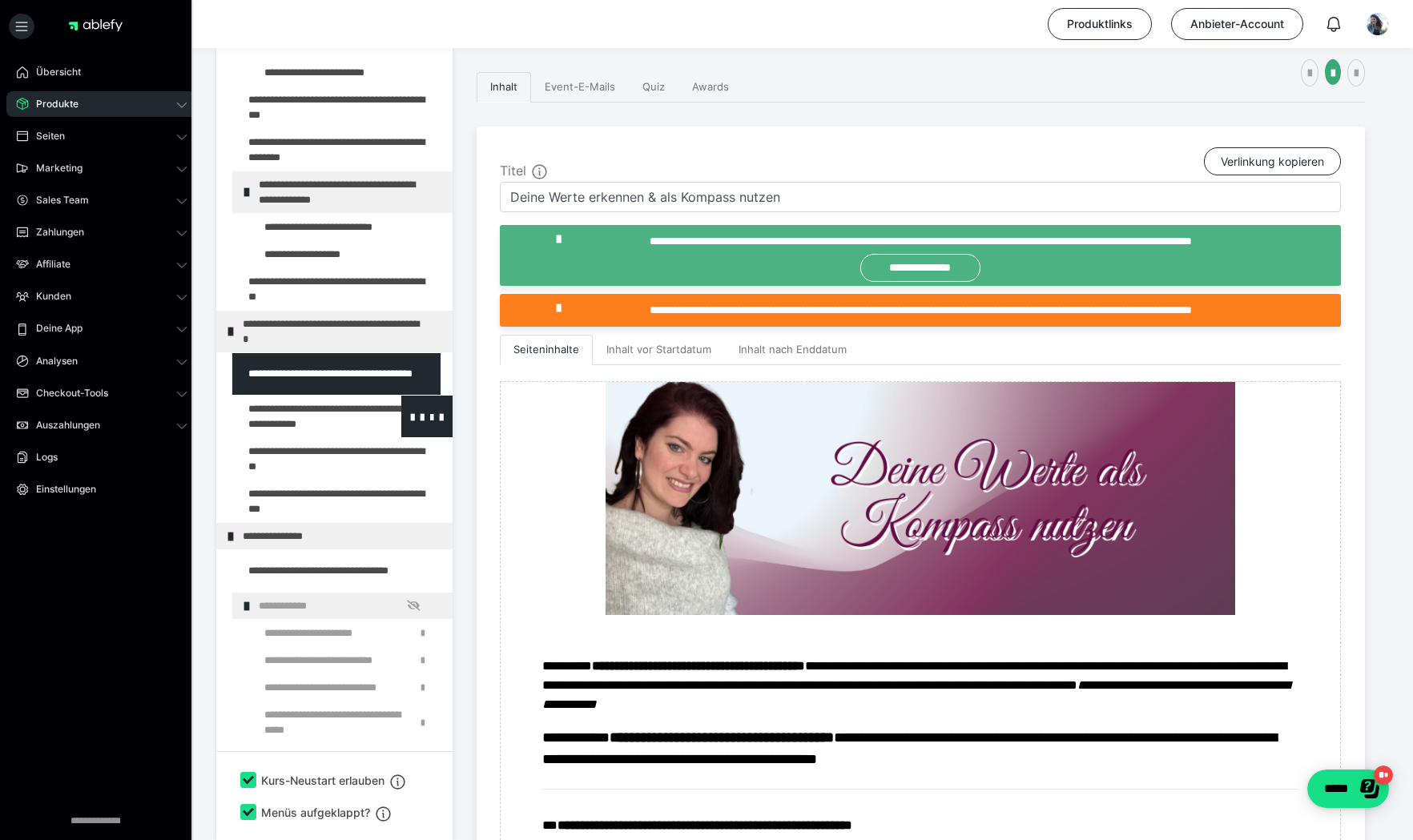 click at bounding box center [300, 416] 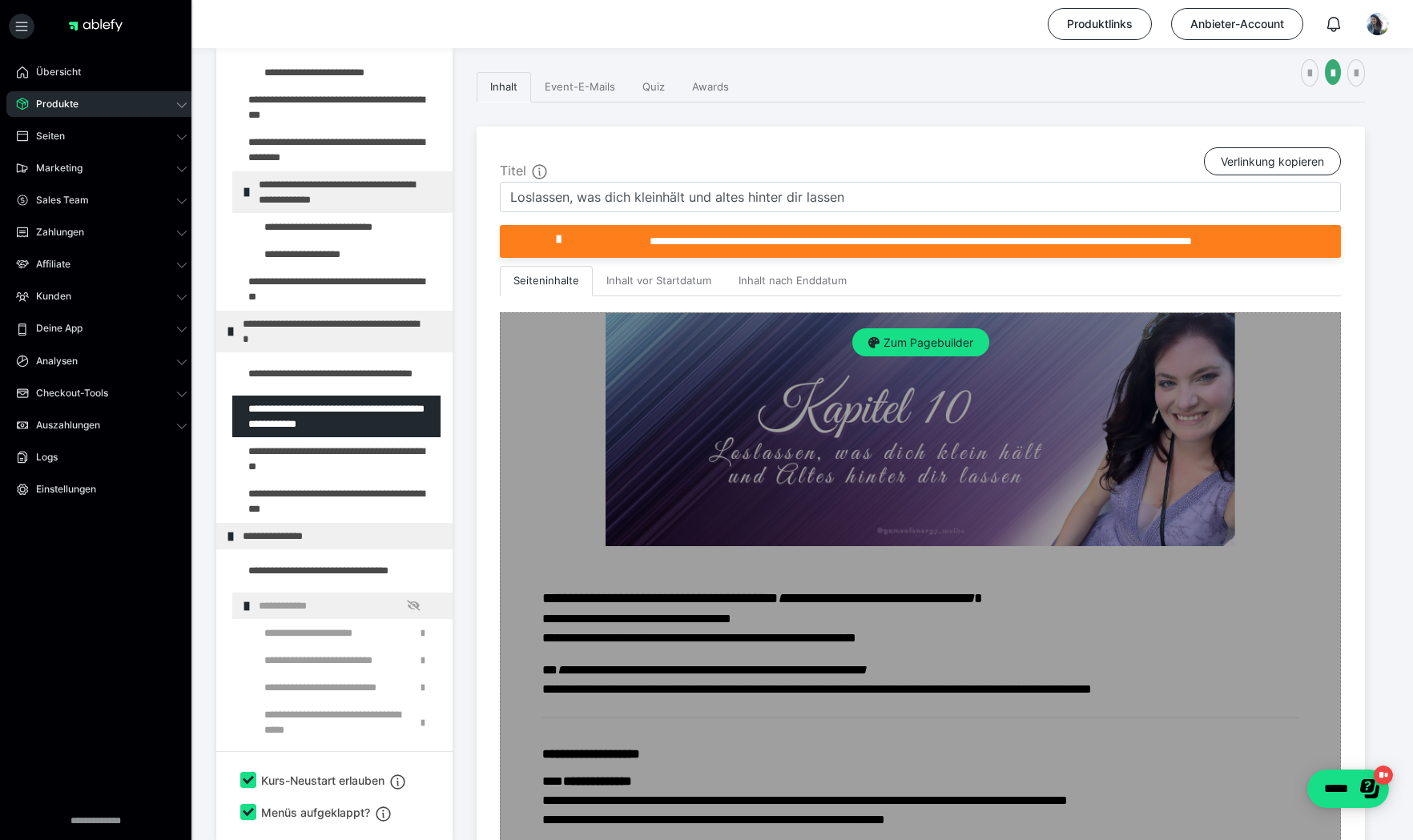 click on "Zum Pagebuilder" at bounding box center [920, 1376] 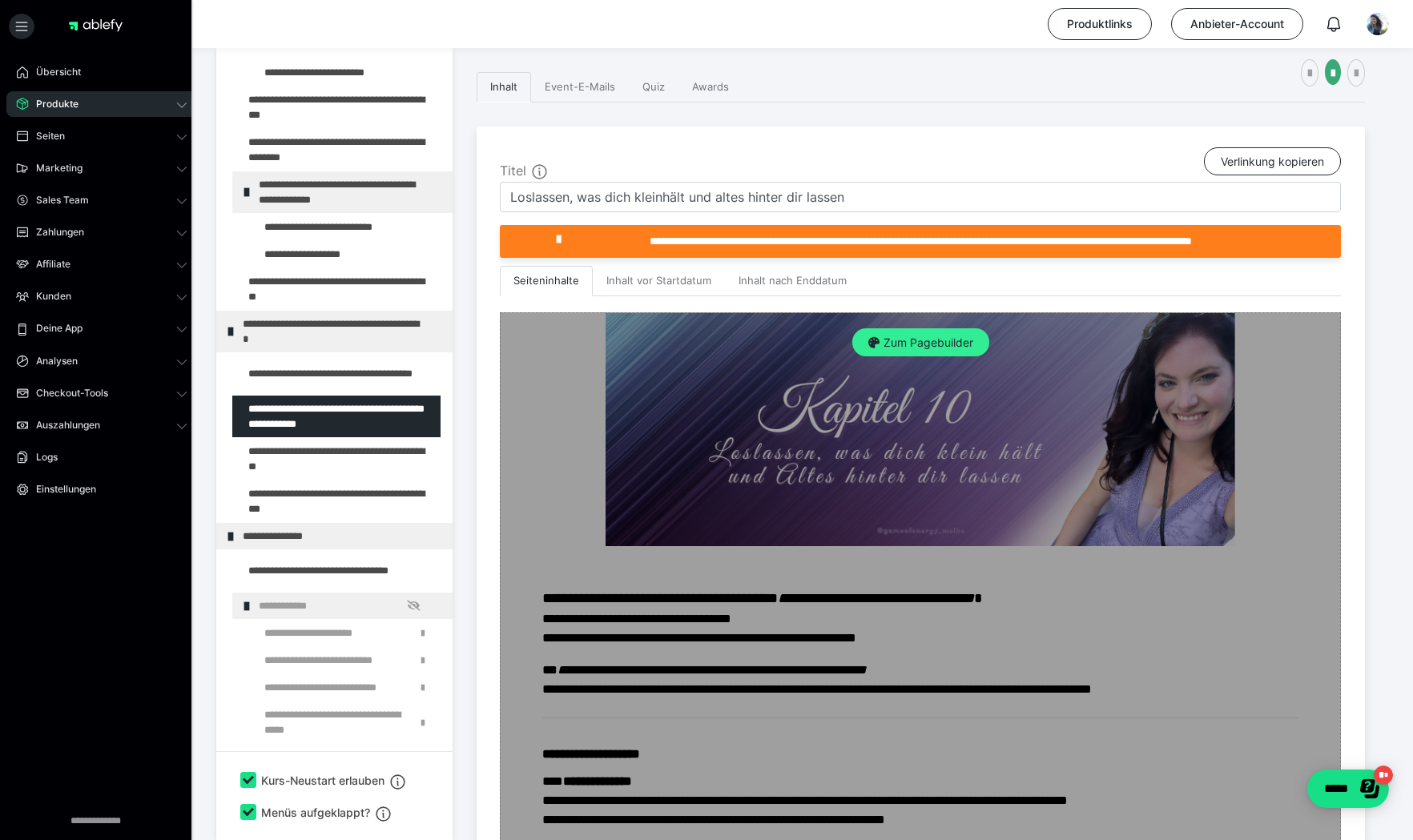 click on "Zum Pagebuilder" at bounding box center (920, 343) 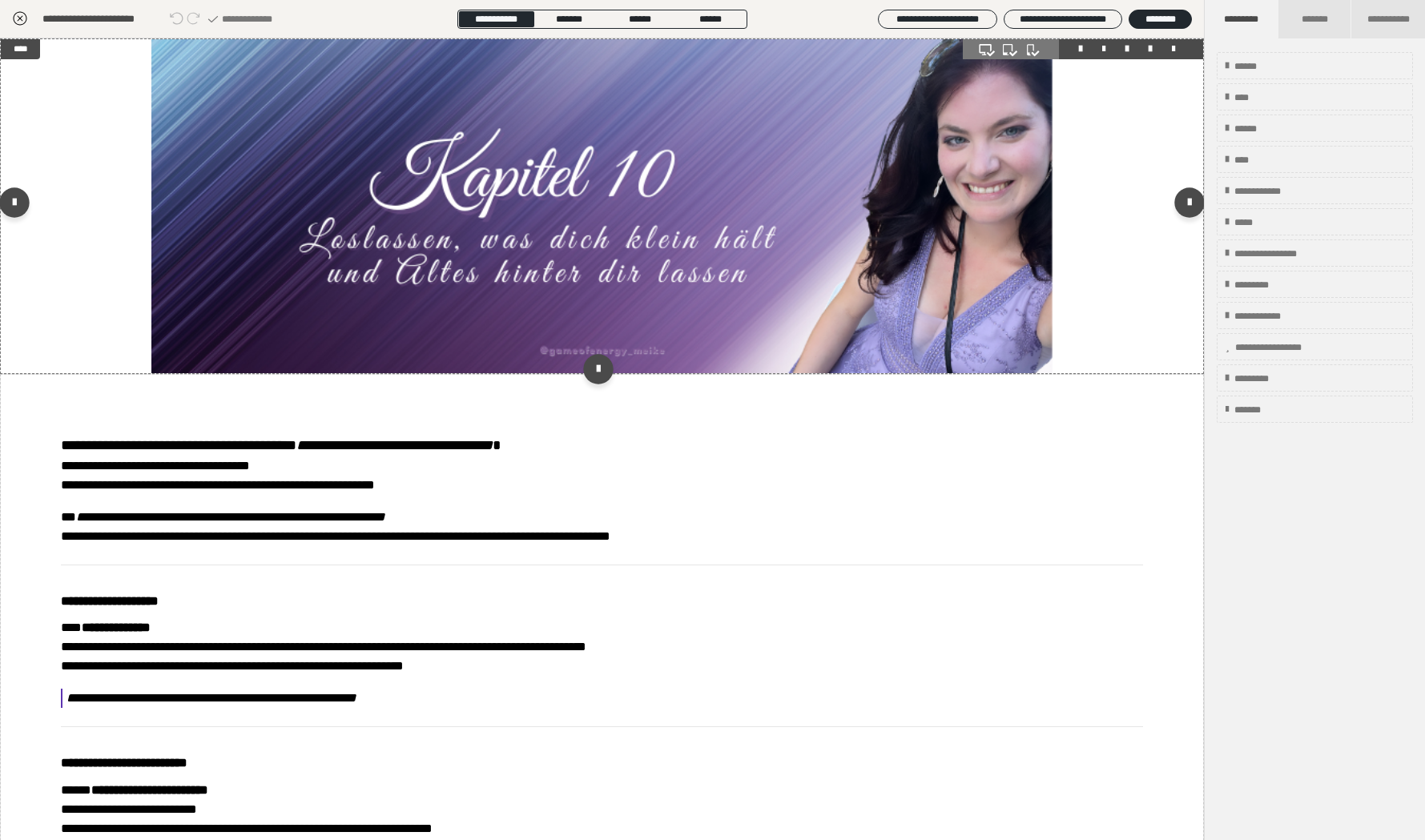 click at bounding box center [602, 206] 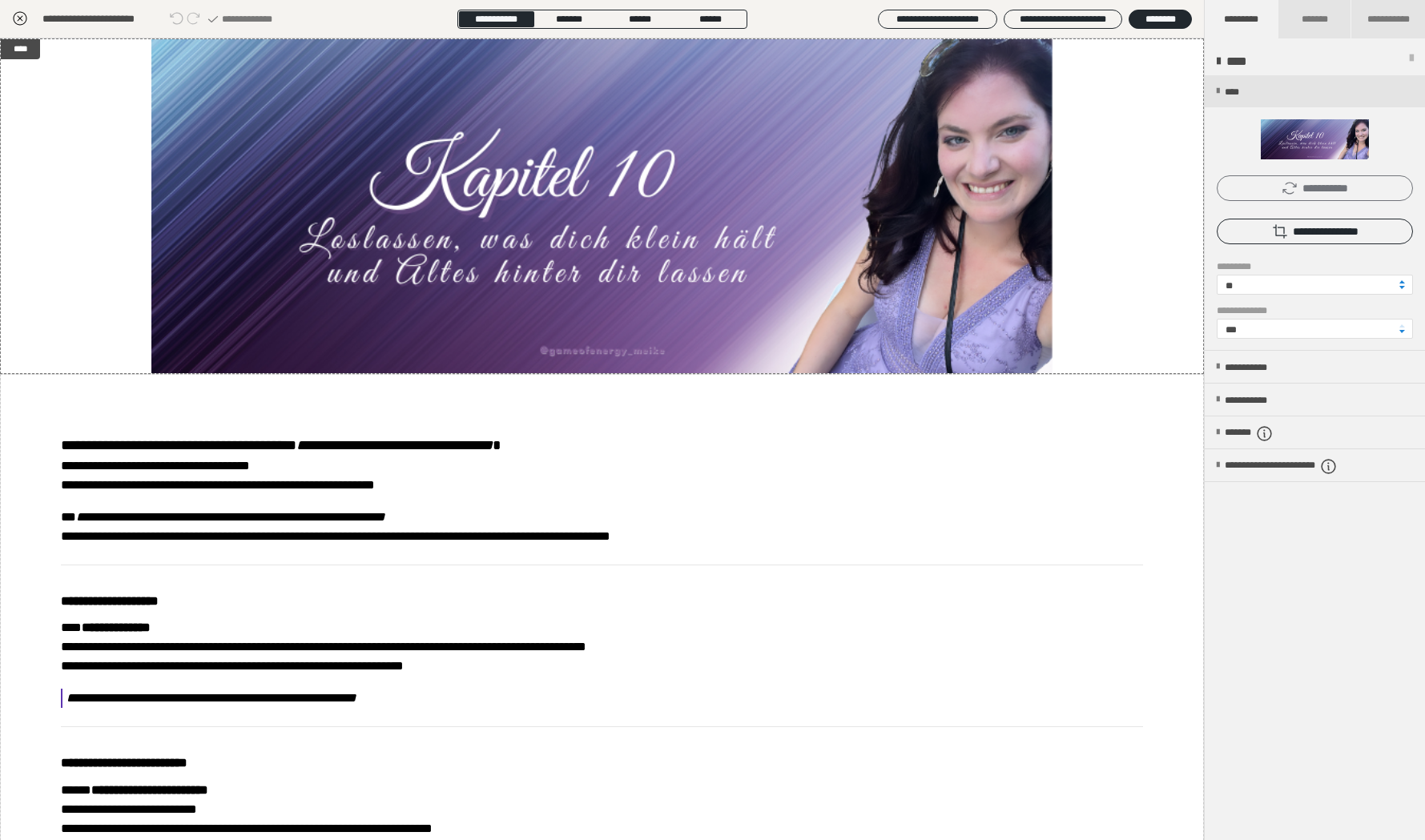 click on "**********" at bounding box center [1314, 188] 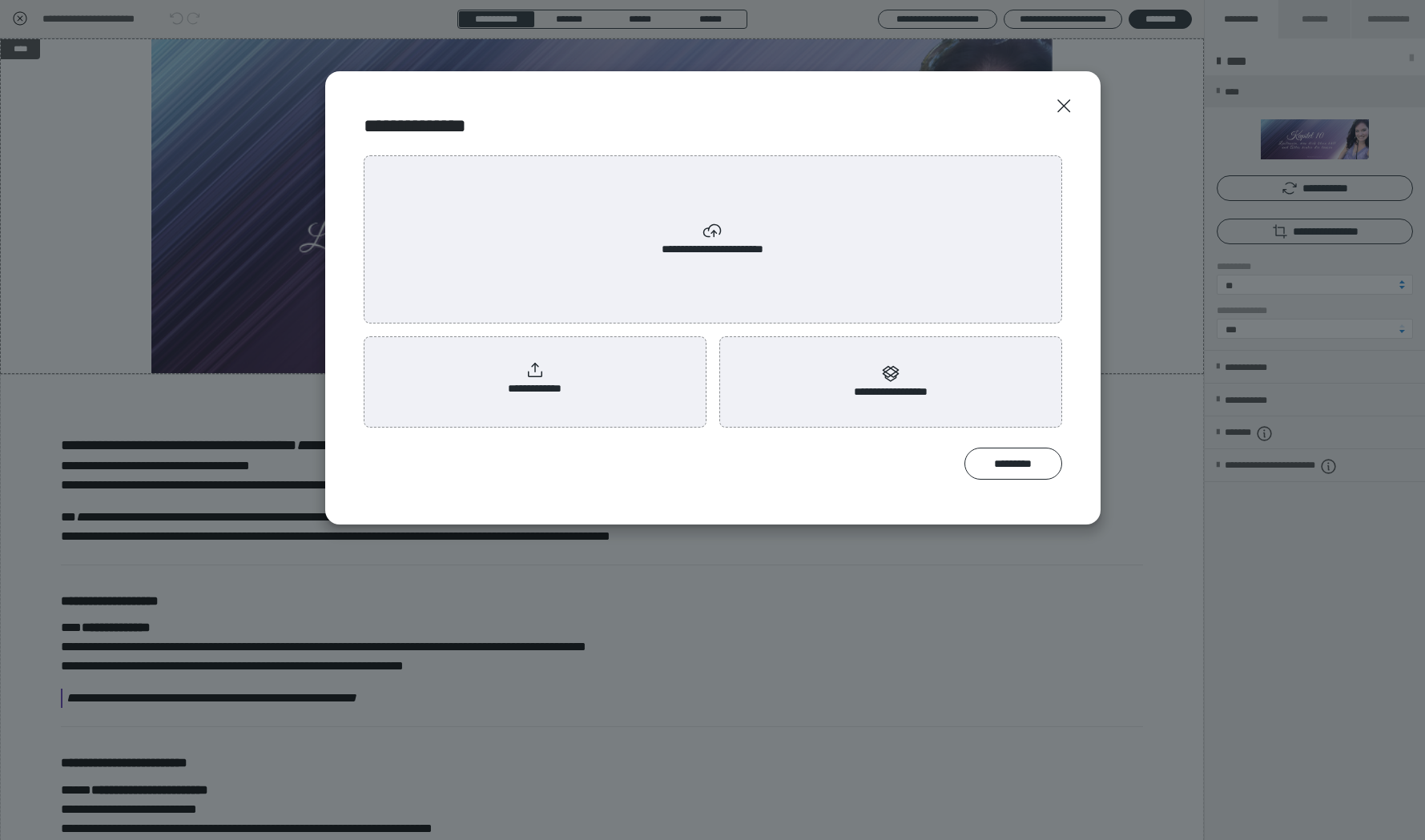 click on "**********" at bounding box center [713, 239] 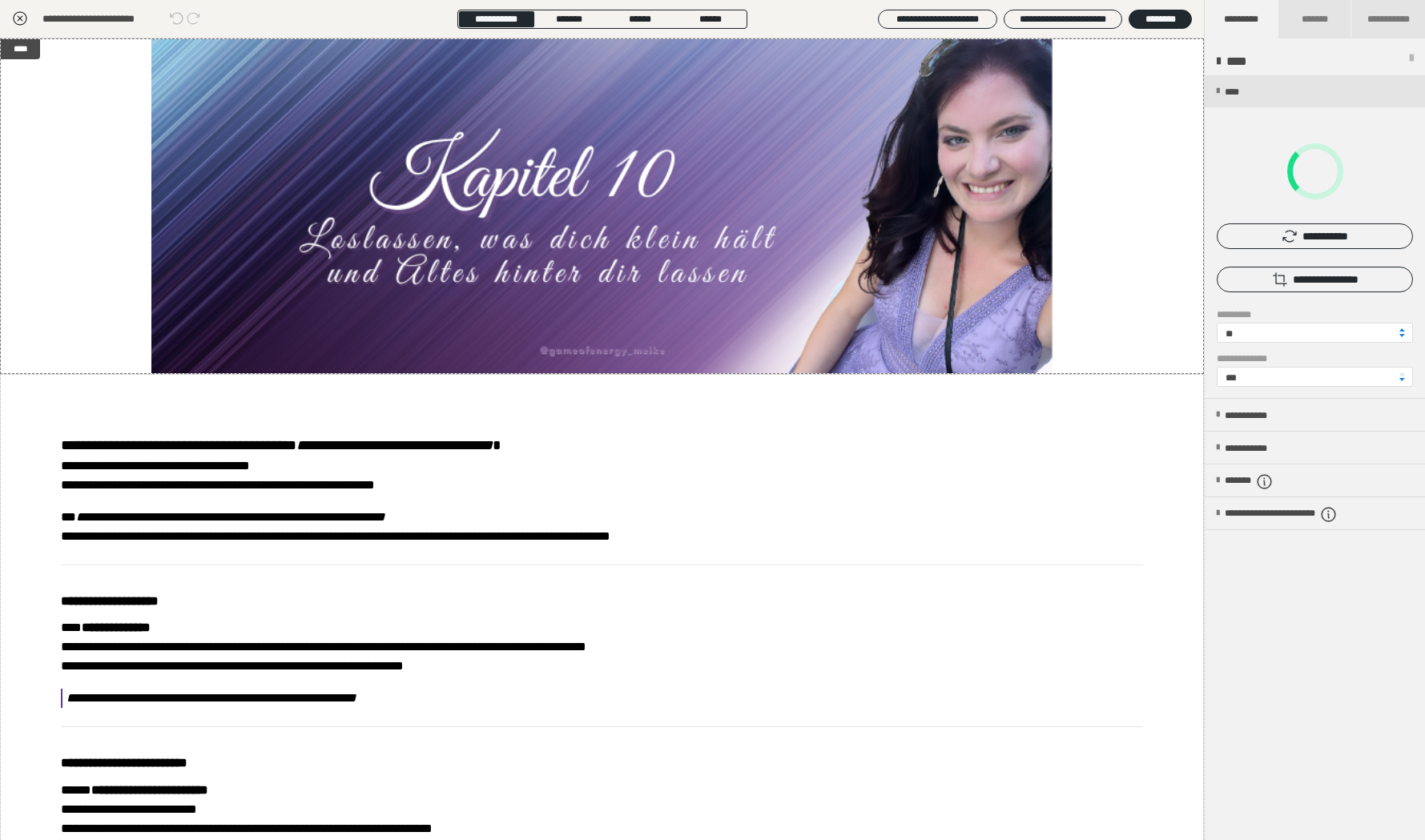 scroll, scrollTop: 0, scrollLeft: 0, axis: both 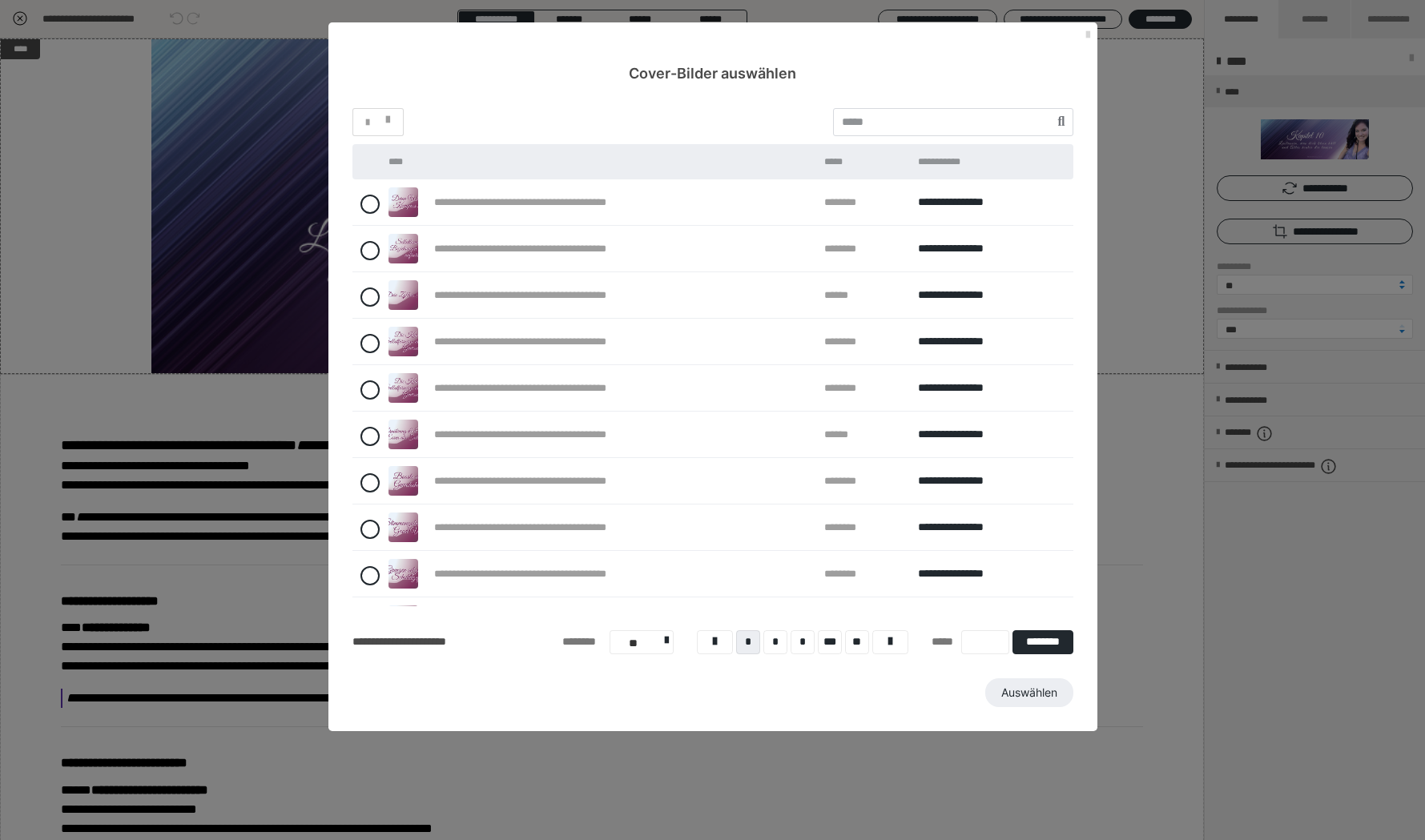click at bounding box center [1088, 35] 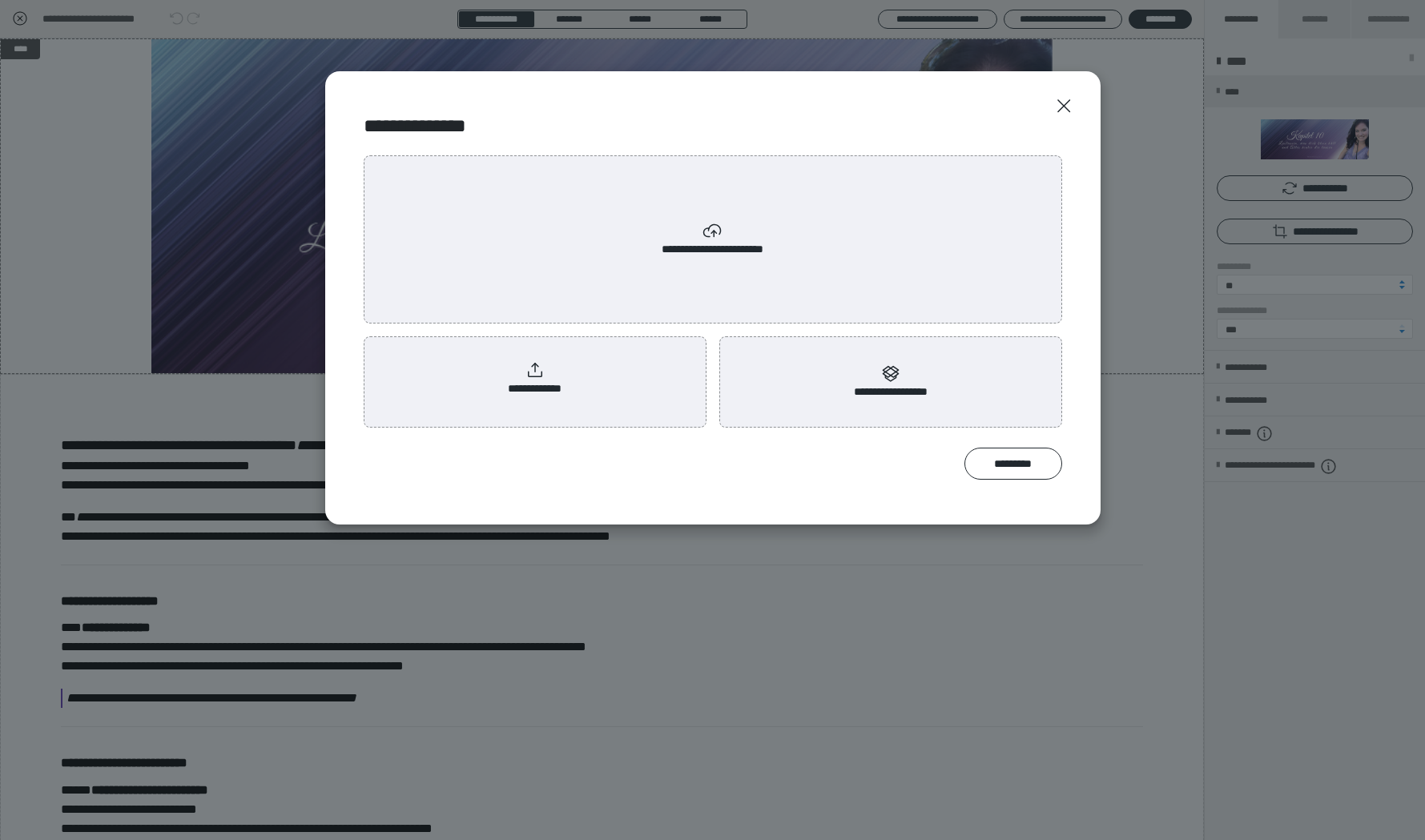 click on "**********" at bounding box center (535, 379) 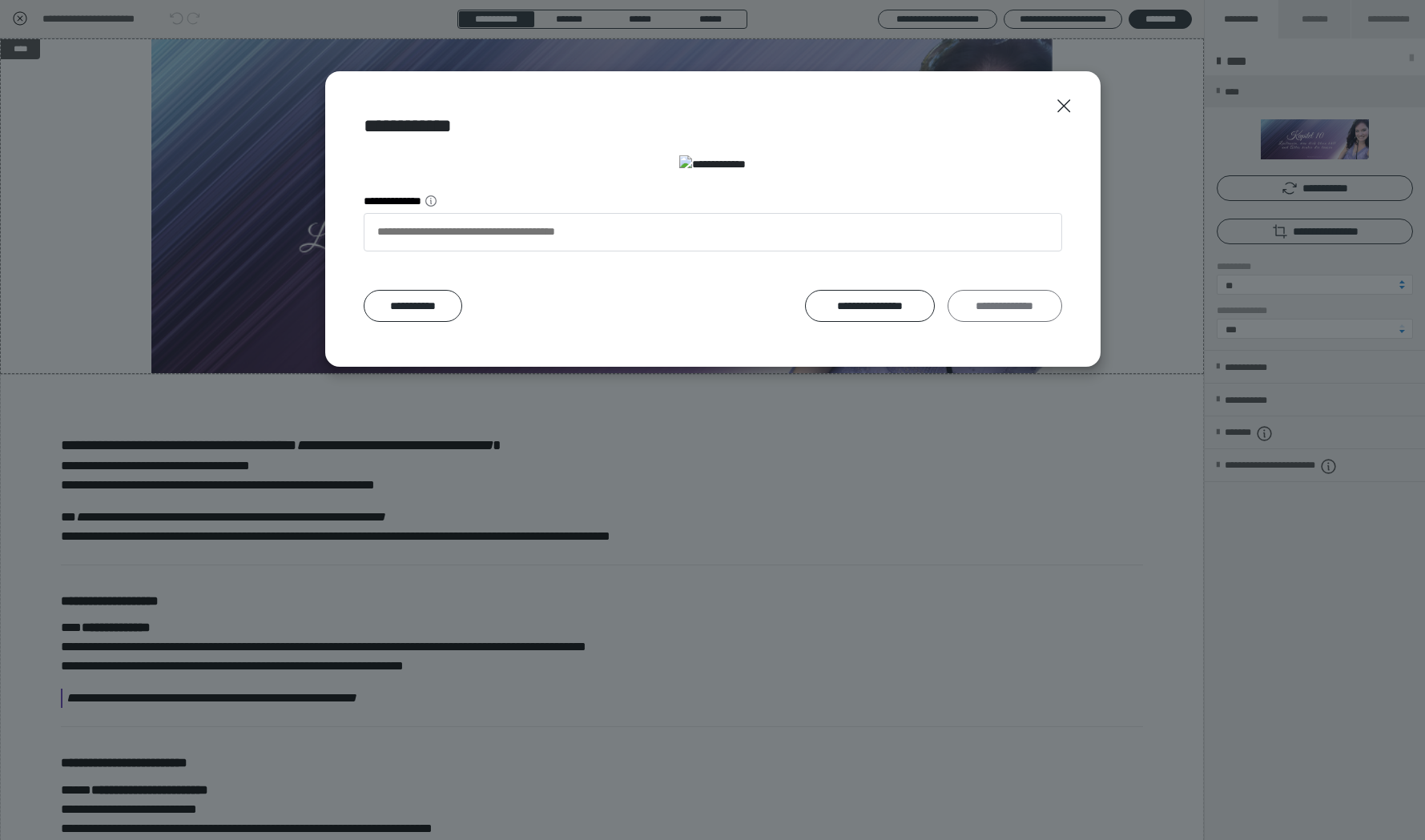 click on "**********" at bounding box center [1004, 306] 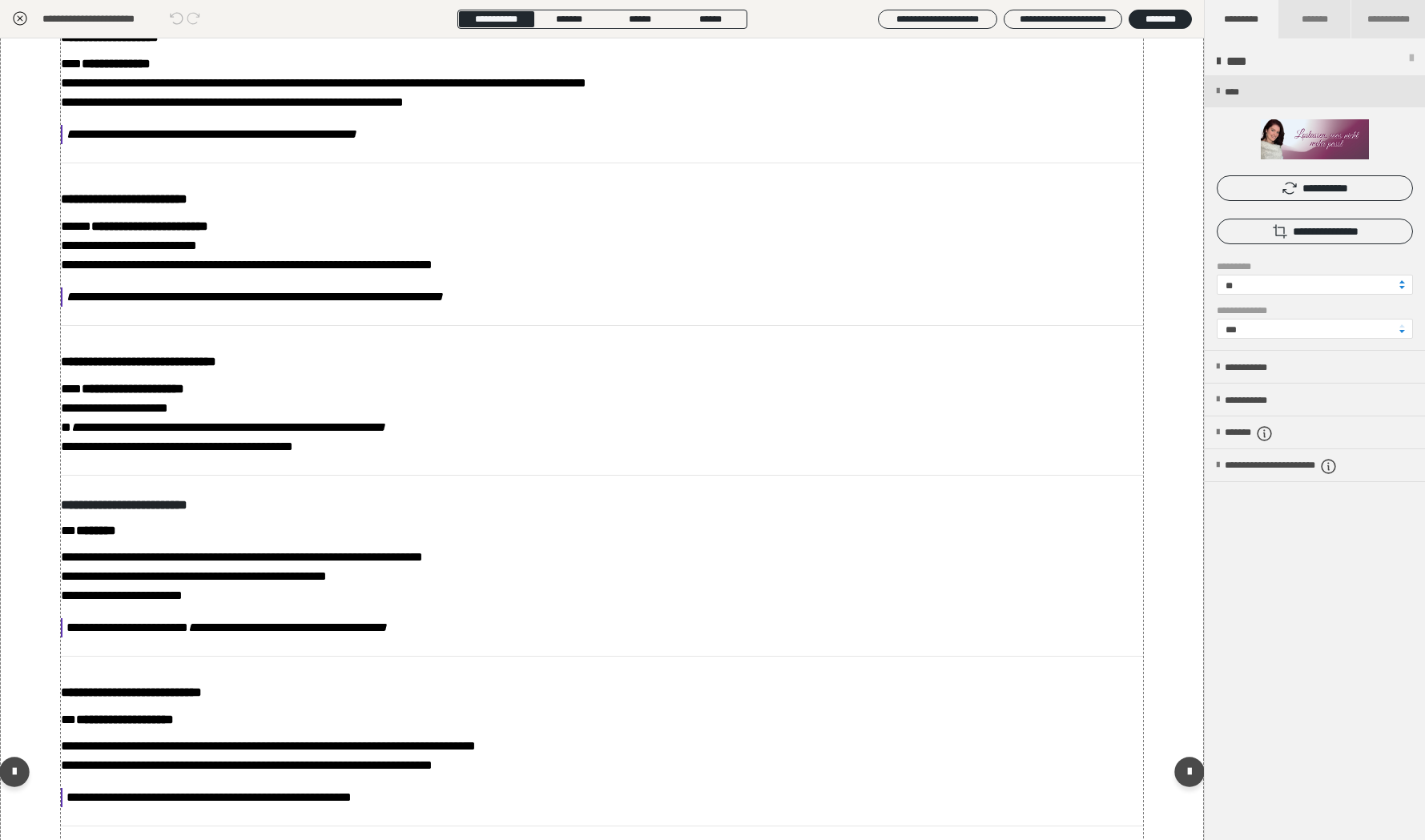 scroll, scrollTop: 42, scrollLeft: 0, axis: vertical 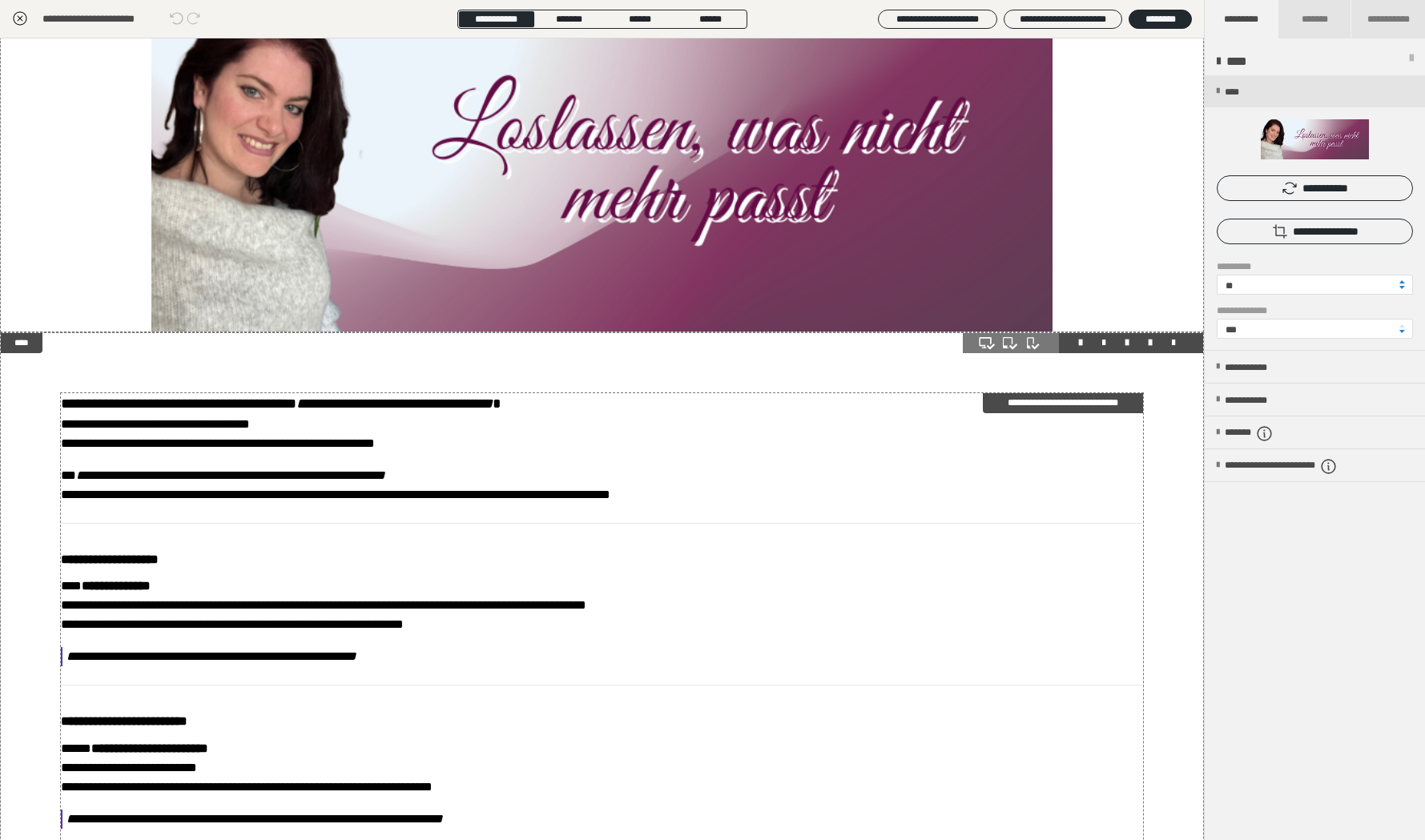 click on "**********" at bounding box center [602, 423] 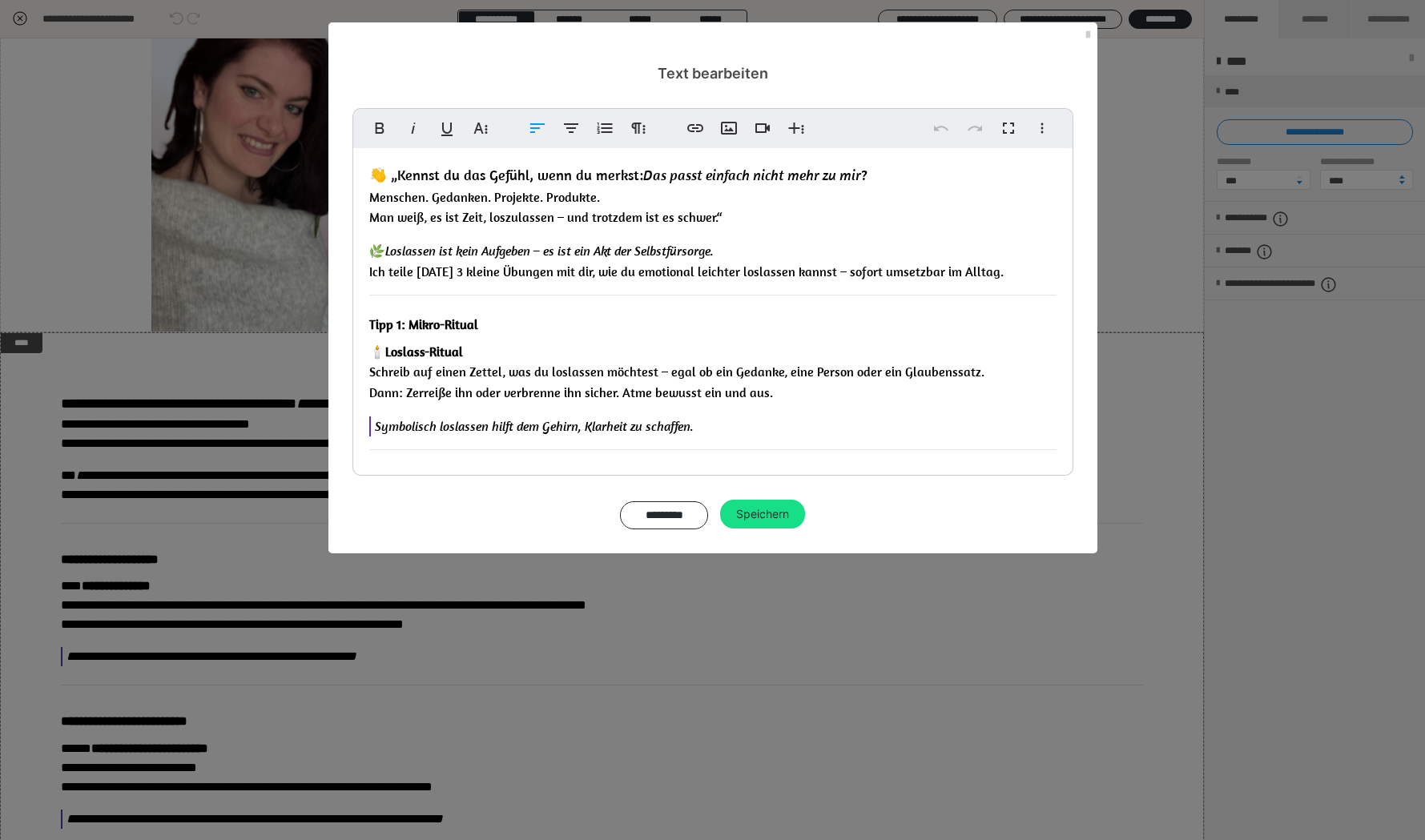 click on "👋 „Kennst du das Gefühl, wenn du merkst:  Das passt einfach nicht mehr zu mir ? Menschen. Gedanken. Projekte. Produkte. Man weiß, es ist Zeit, loszulassen – und trotzdem ist es schwer.“" at bounding box center (713, 196) 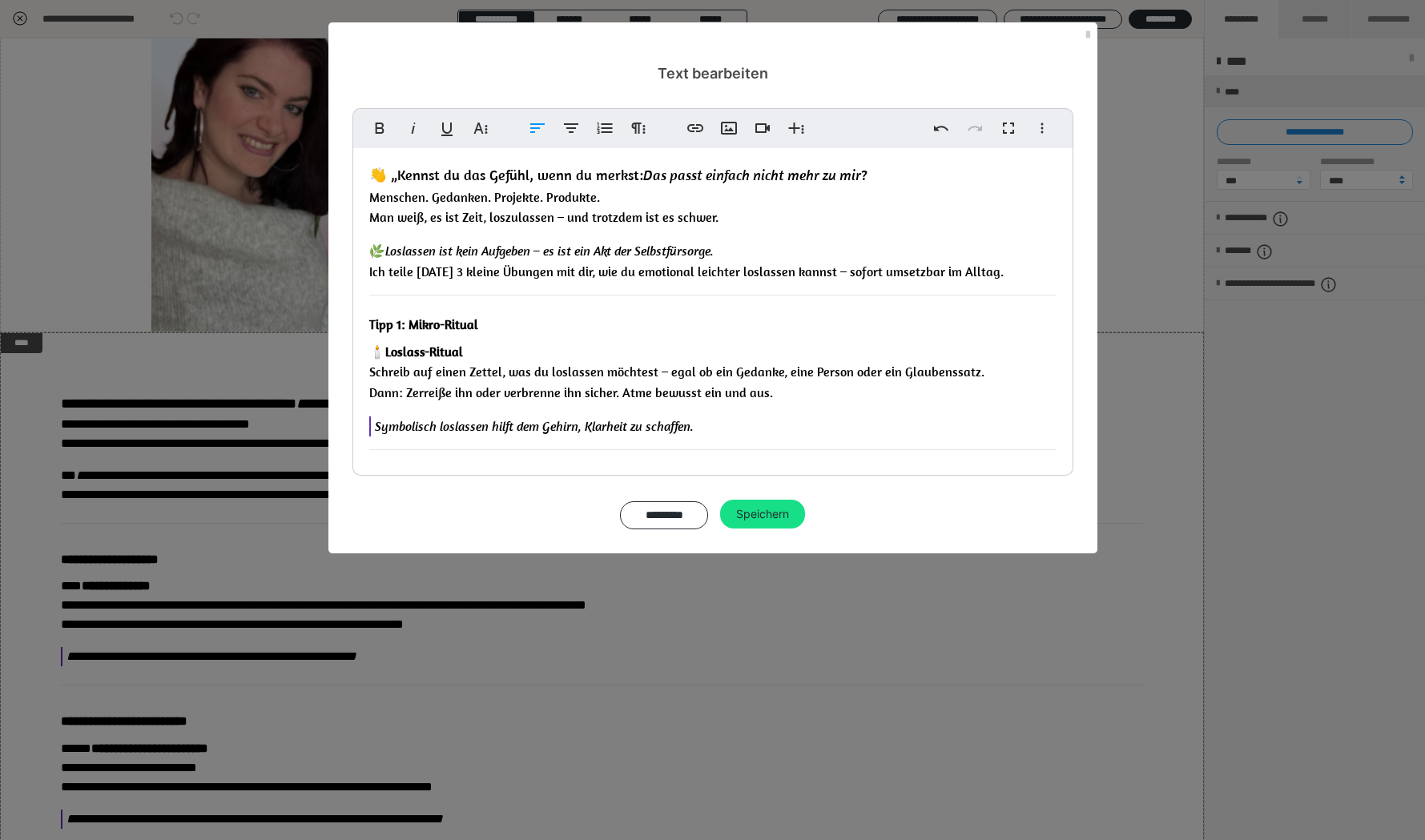 click on "👋 „Kennst du das Gefühl, wenn du merkst:  Das passt einfach nicht mehr zu mir ?" at bounding box center (618, 175) 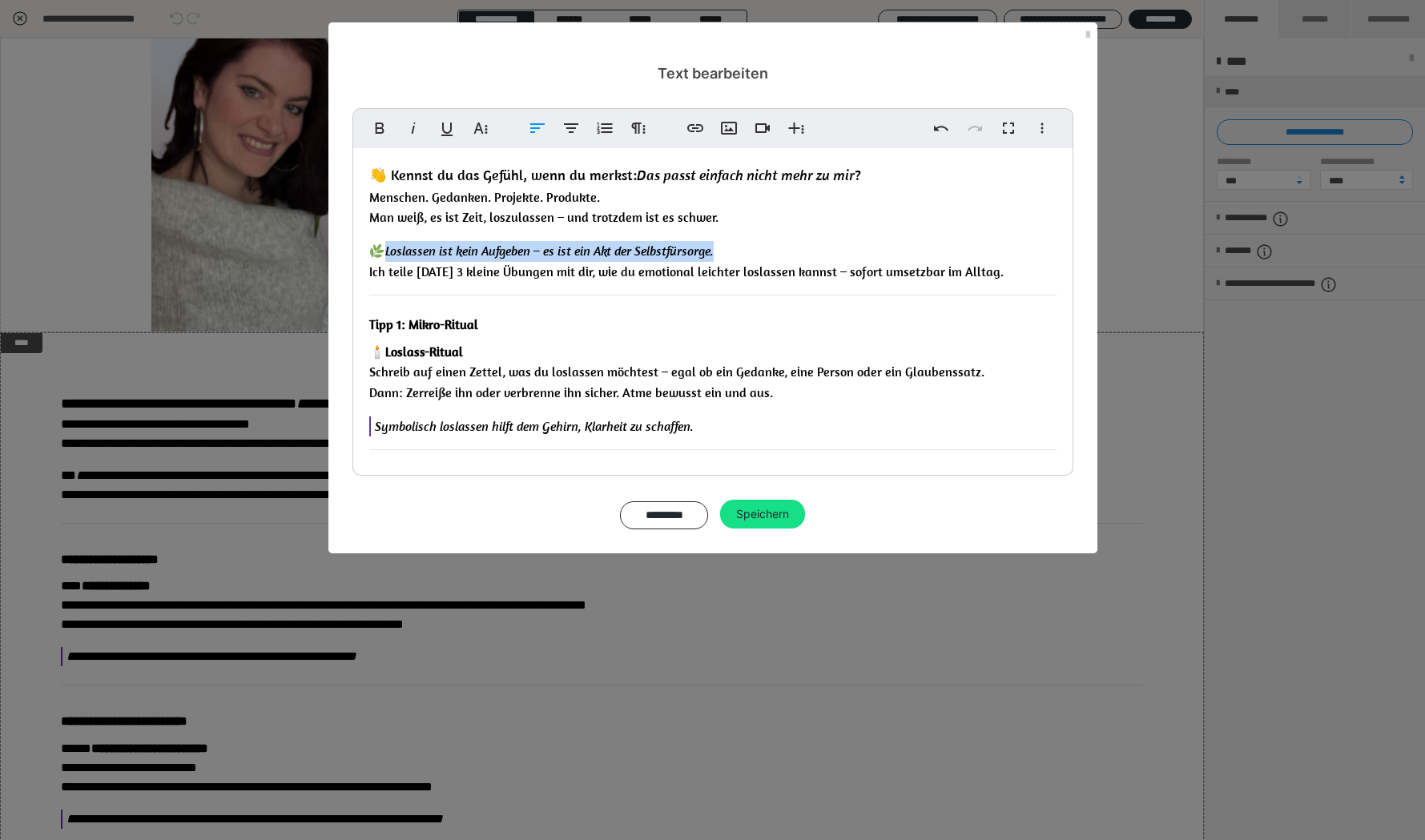 drag, startPoint x: 729, startPoint y: 250, endPoint x: 387, endPoint y: 255, distance: 342.03655 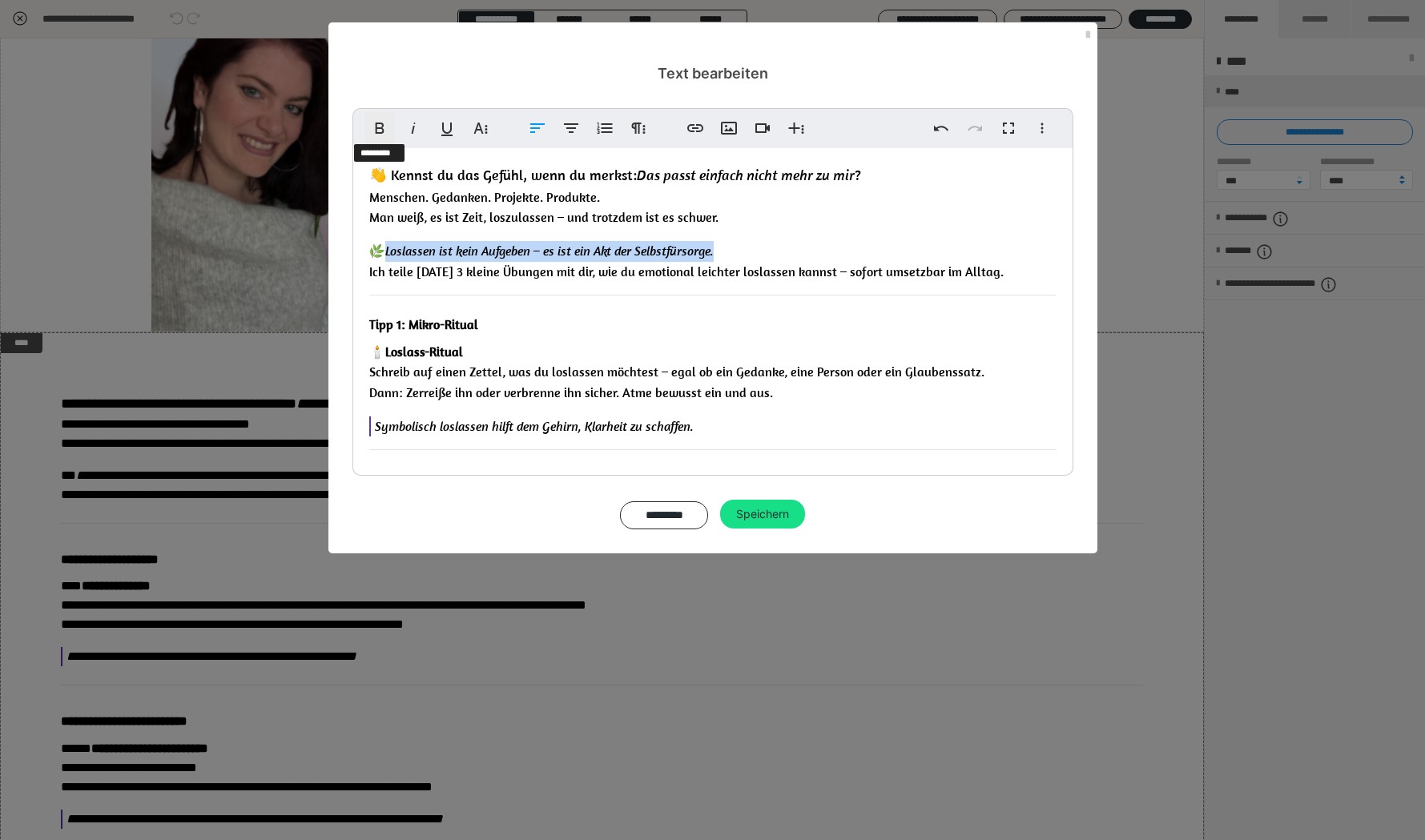 click 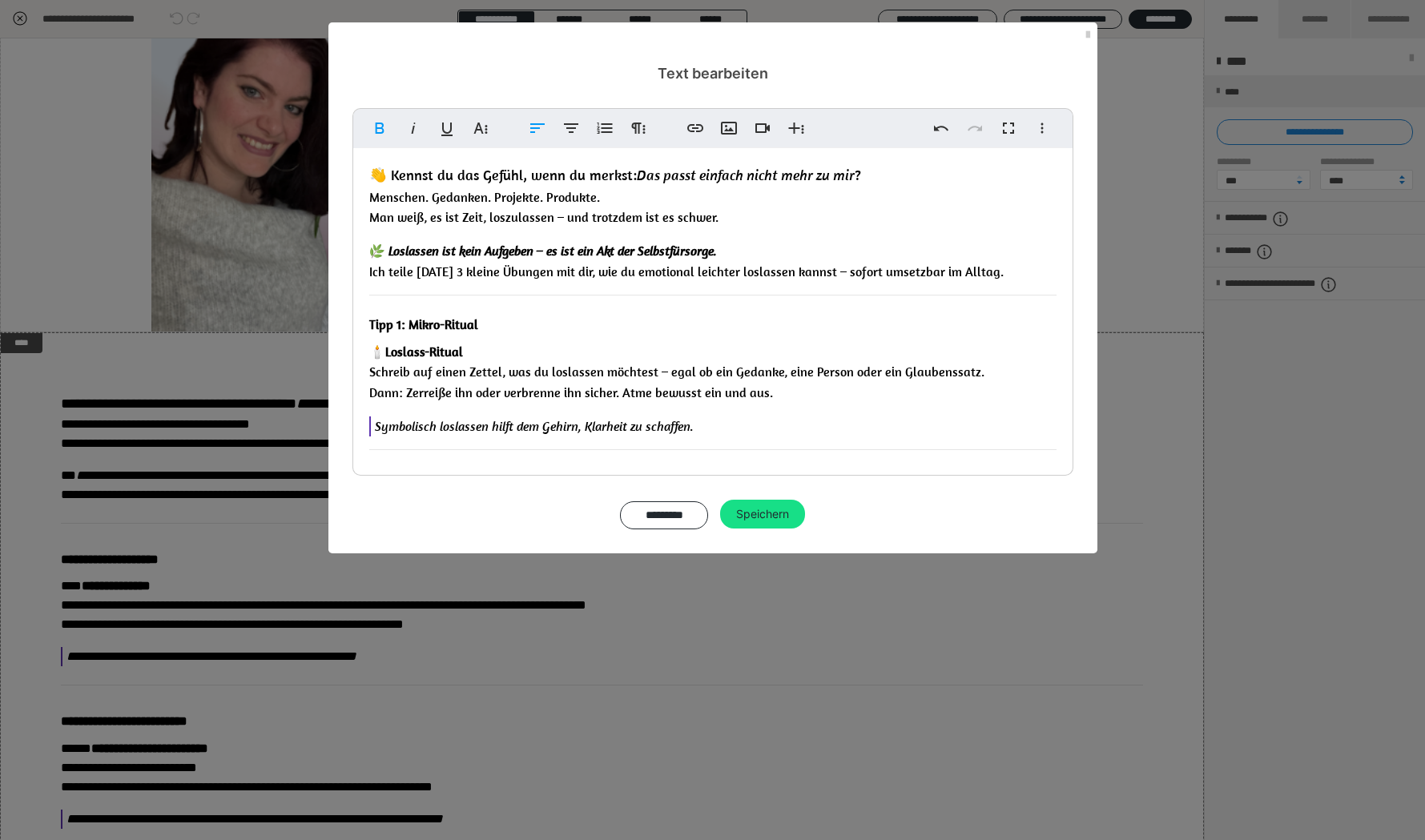 click on "👋 Kennst du das Gefühl, wenn du merkst:  Das passt einfach nicht mehr zu mir ? Menschen. Gedanken. Projekte. Produkte. Man weiß, es ist Zeit, loszulassen – und trotzdem ist es schwer. 🌿   Loslassen ist kein Aufgeben – es ist ein Akt der Selbstfürsorge. Ich teile heute 3 kleine Übungen mit dir, wie du emotional leichter loslassen kannst – sofort umsetzbar im Alltag. Tipp 1: Mikro-Ritual 🕯️  Loslass-Ritual Schreib auf einen Zettel, was du loslassen möchtest – egal ob ein Gedanke, eine Person oder ein Glaubenssatz. Dann: Zerreiße ihn oder verbrenne ihn sicher. Atme bewusst ein und aus. Symbolisch loslassen hilft dem Gehirn, Klarheit zu schaffen. Tipp 2: Körper einbeziehen 🧘‍♀️  Loslassen durch Bewegung Shake it off – buchstäblich. Stell dich hin, mach Musik an und schüttel deinen Körper aus, 2 Minuten lang. Stresshormone abbauen, Nervensystem regulieren, emotionale Energie freisetzen. Tipp 3: Klarheit durch Reflexion 🖊️  3-Minuten-Journaling: Stell dir diese Frage:" at bounding box center [713, 1041] 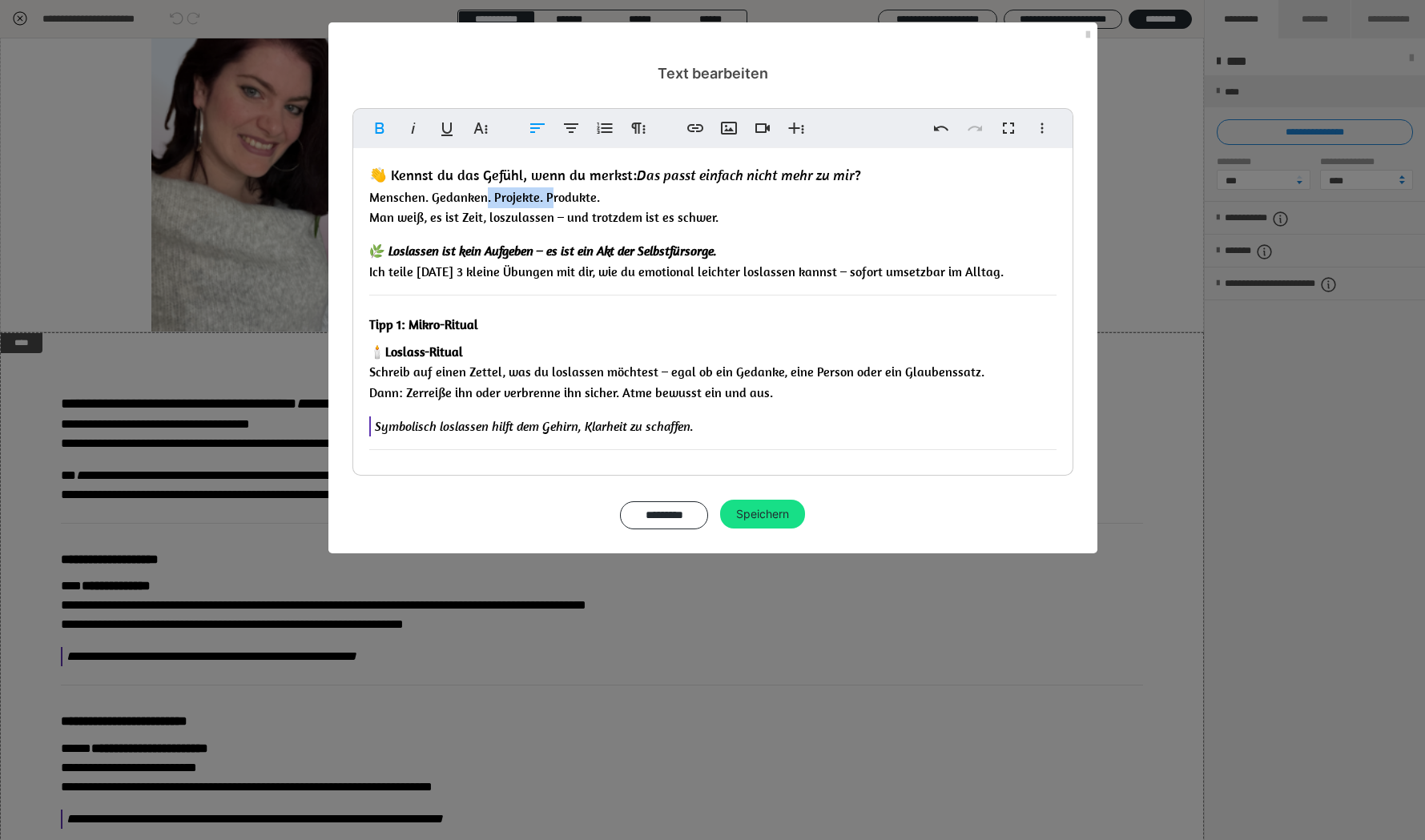 drag, startPoint x: 548, startPoint y: 197, endPoint x: 483, endPoint y: 196, distance: 65.00769 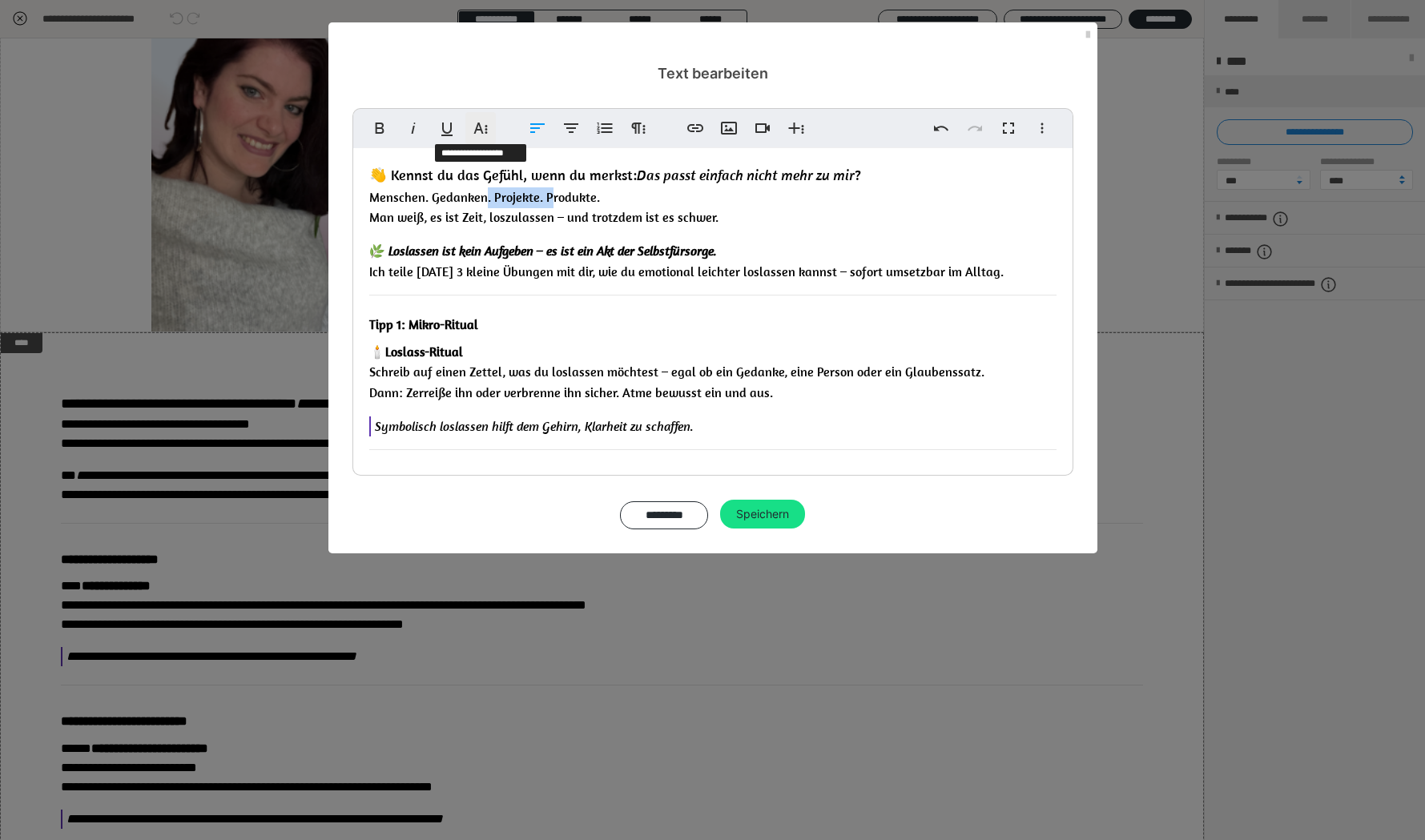 click on "Weitere Textformate" at bounding box center [481, 128] 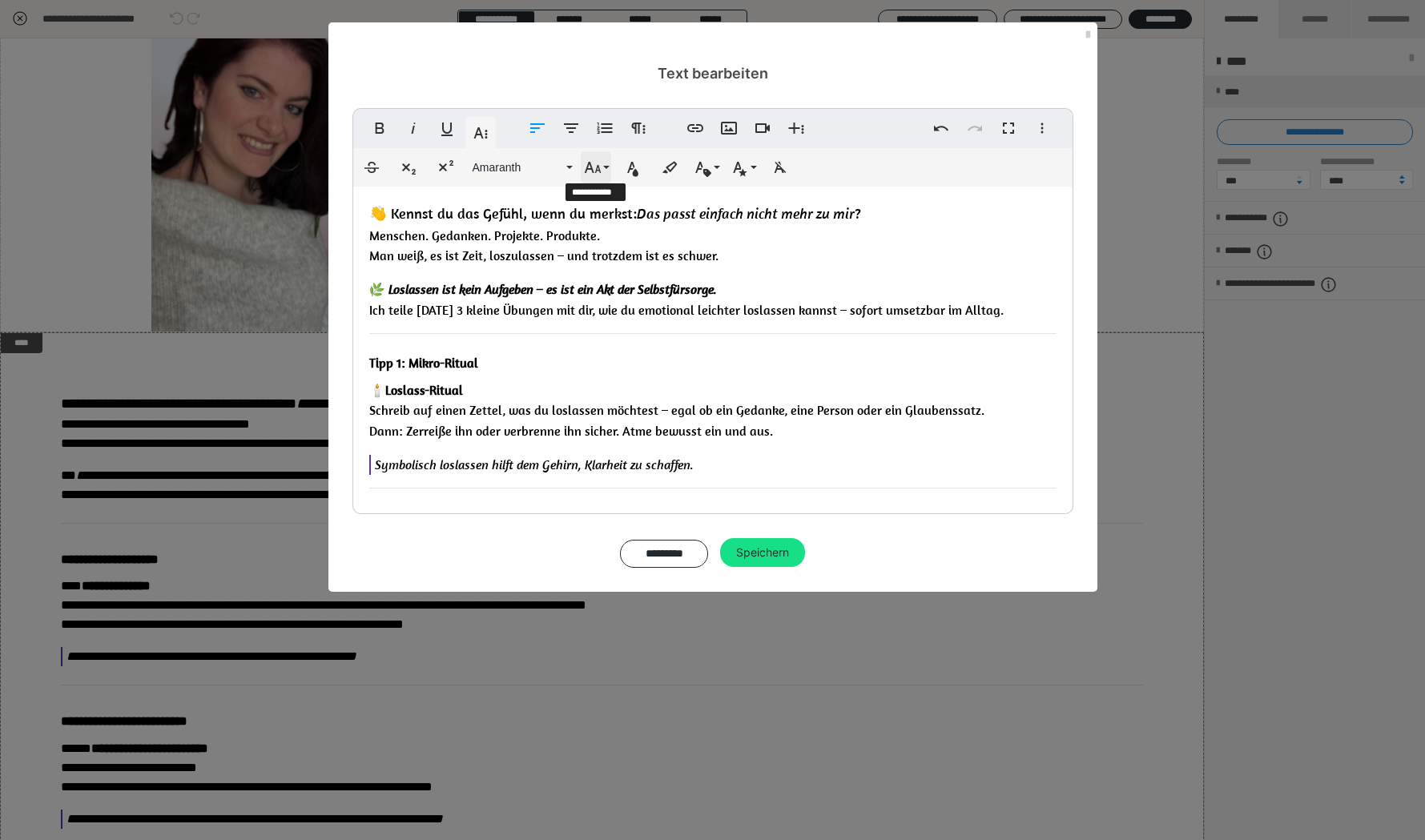 click on "Schriftgröße" at bounding box center [596, 167] 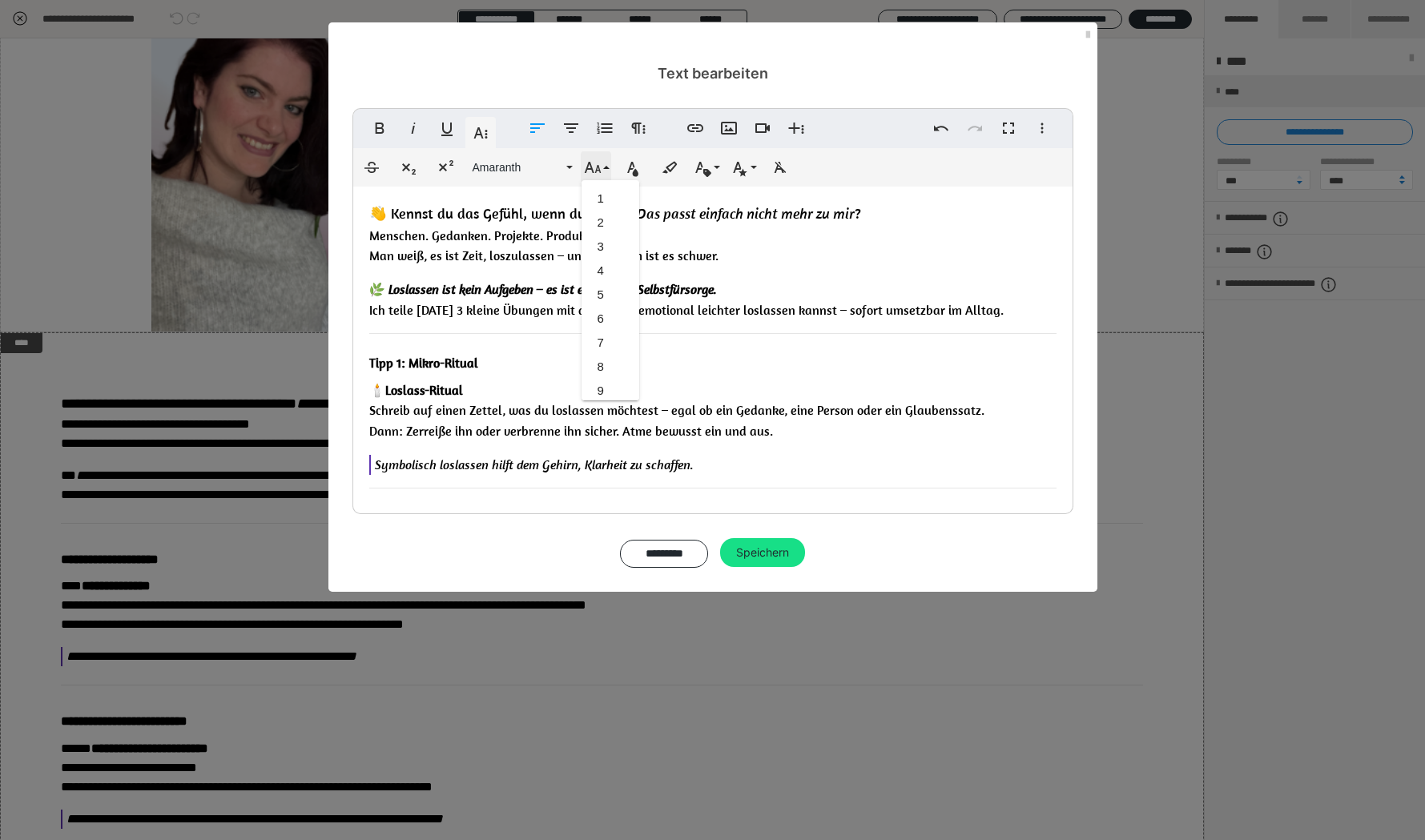 scroll, scrollTop: 379, scrollLeft: 0, axis: vertical 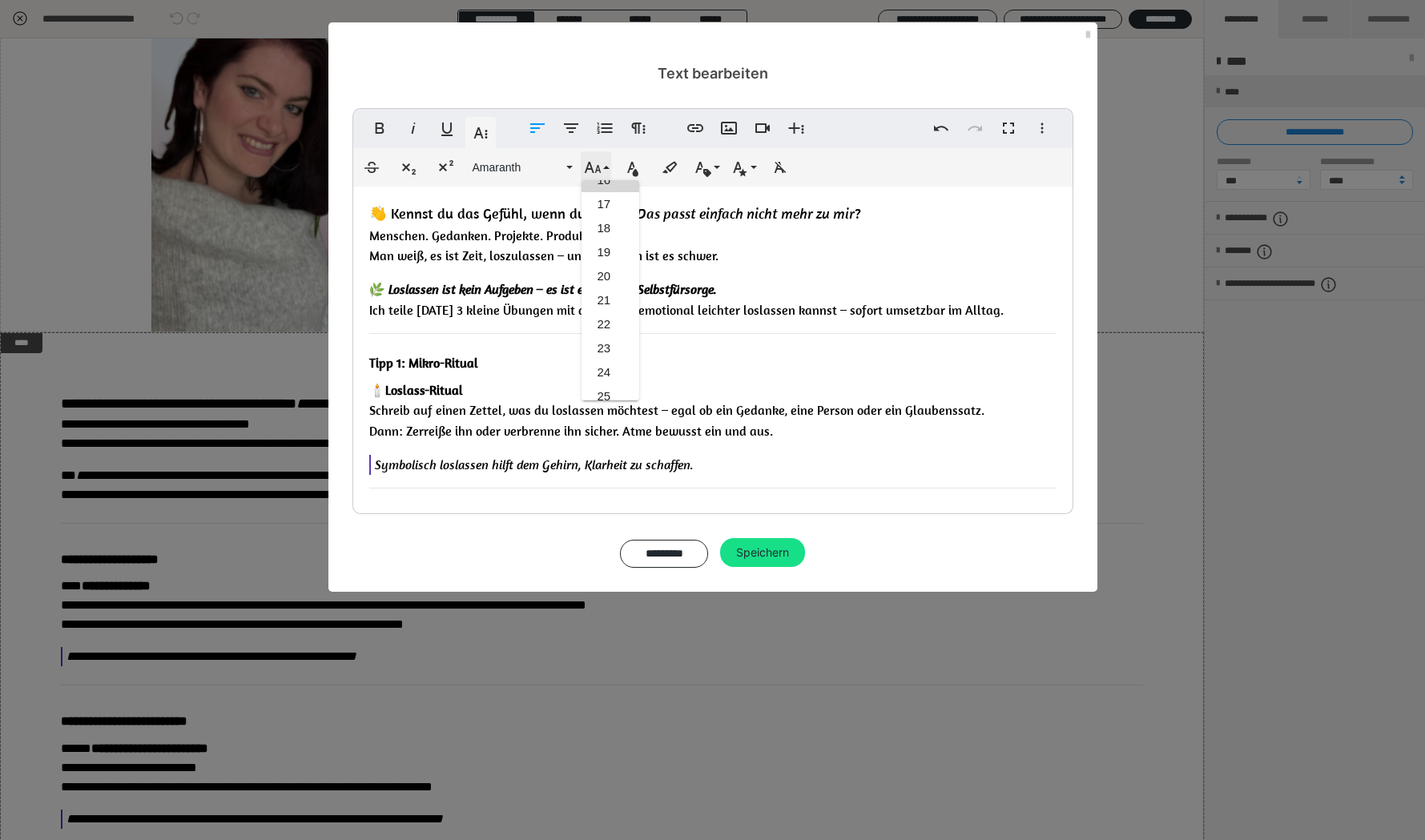 click on "Schriftgröße" at bounding box center [596, 167] 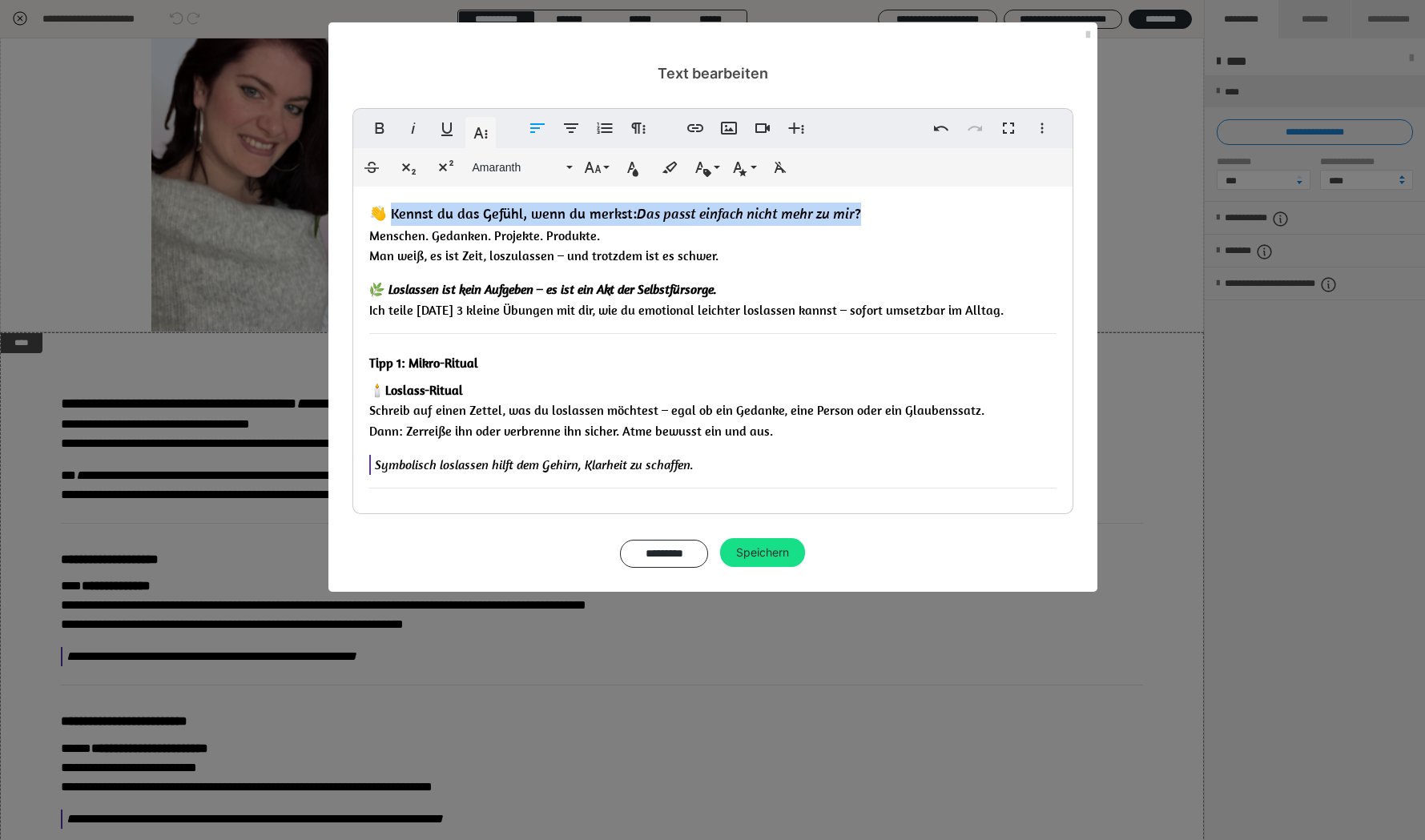 drag, startPoint x: 867, startPoint y: 212, endPoint x: 393, endPoint y: 217, distance: 474.02637 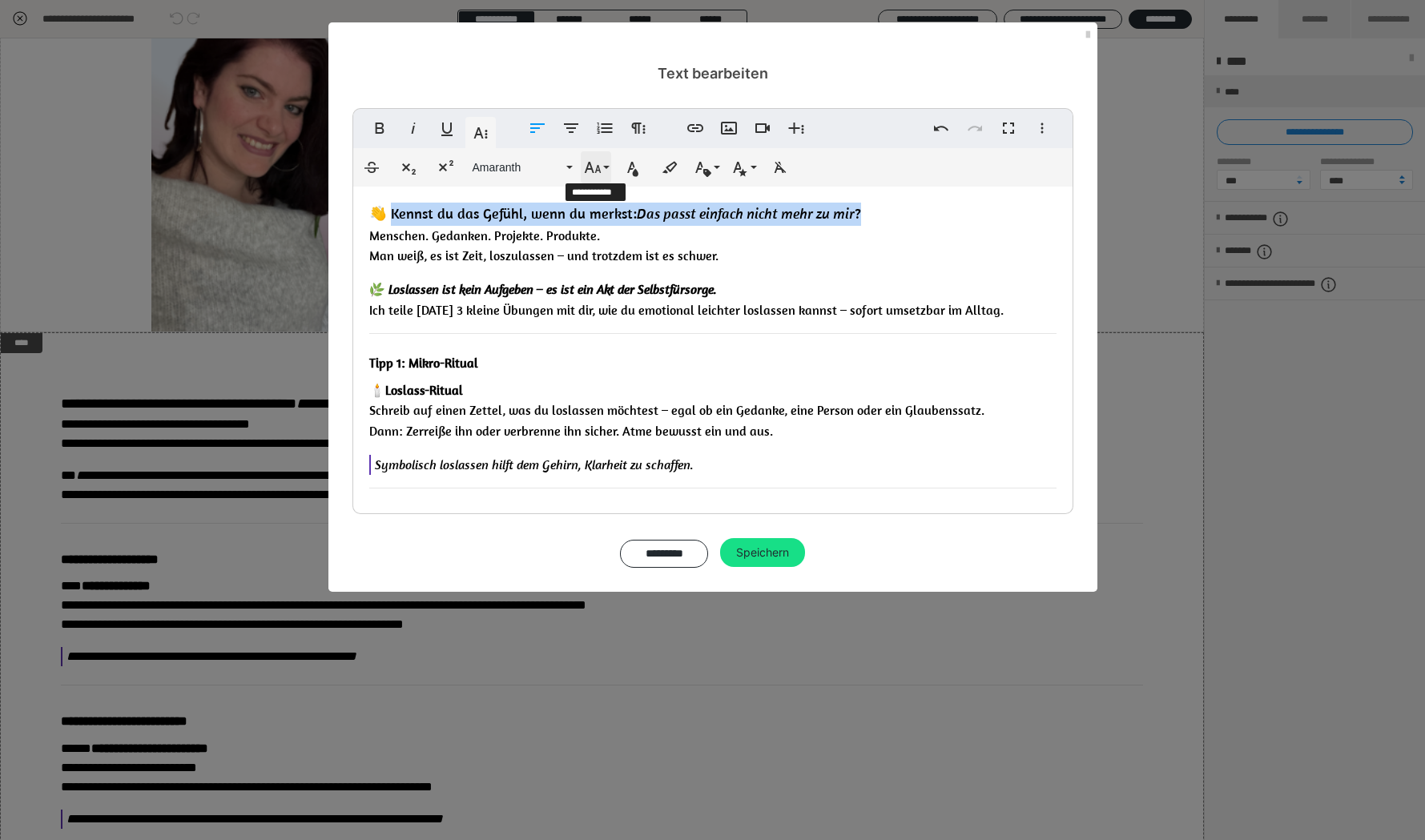 click on "Schriftgröße" at bounding box center (596, 167) 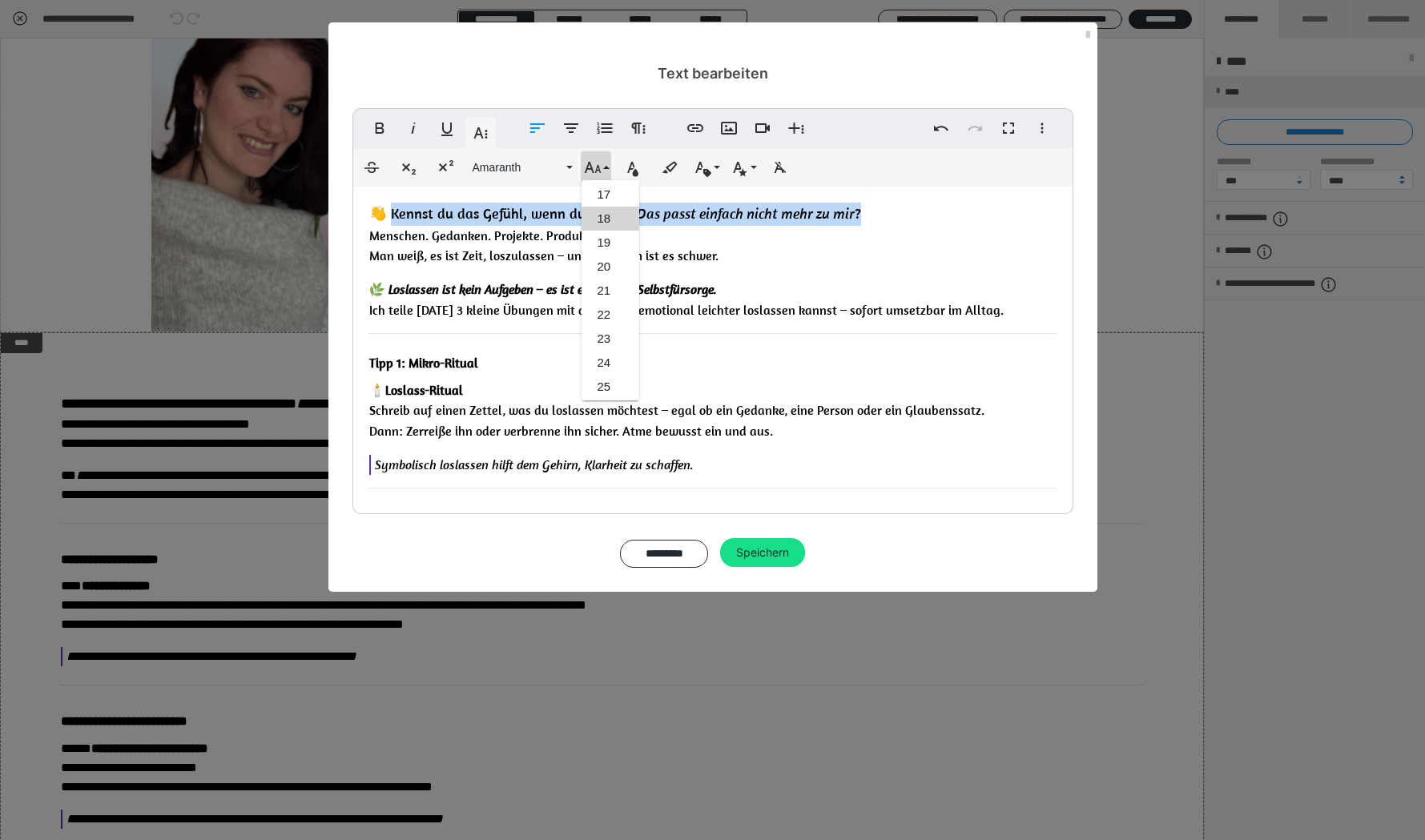 scroll, scrollTop: 353, scrollLeft: 0, axis: vertical 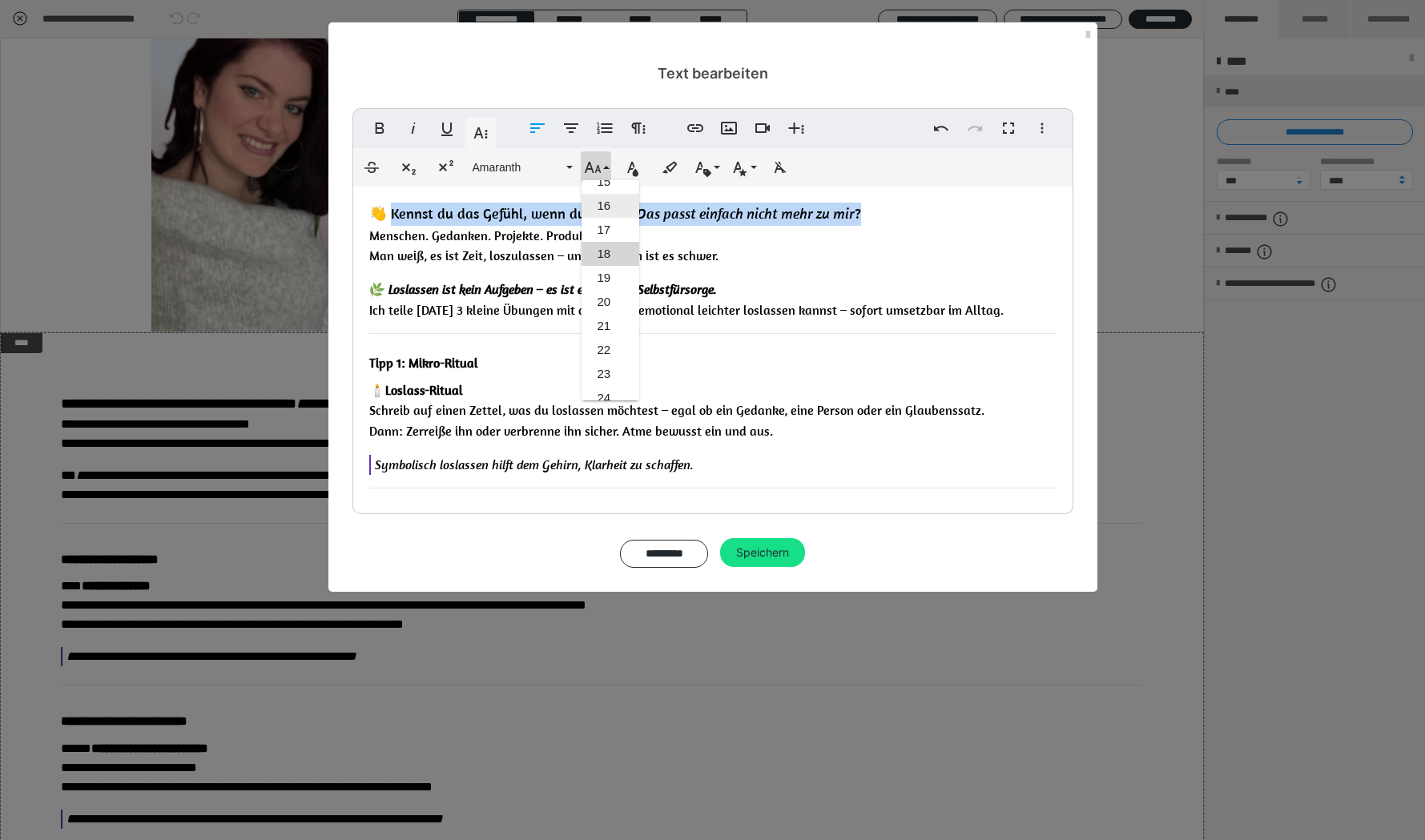 click on "16" at bounding box center (610, 206) 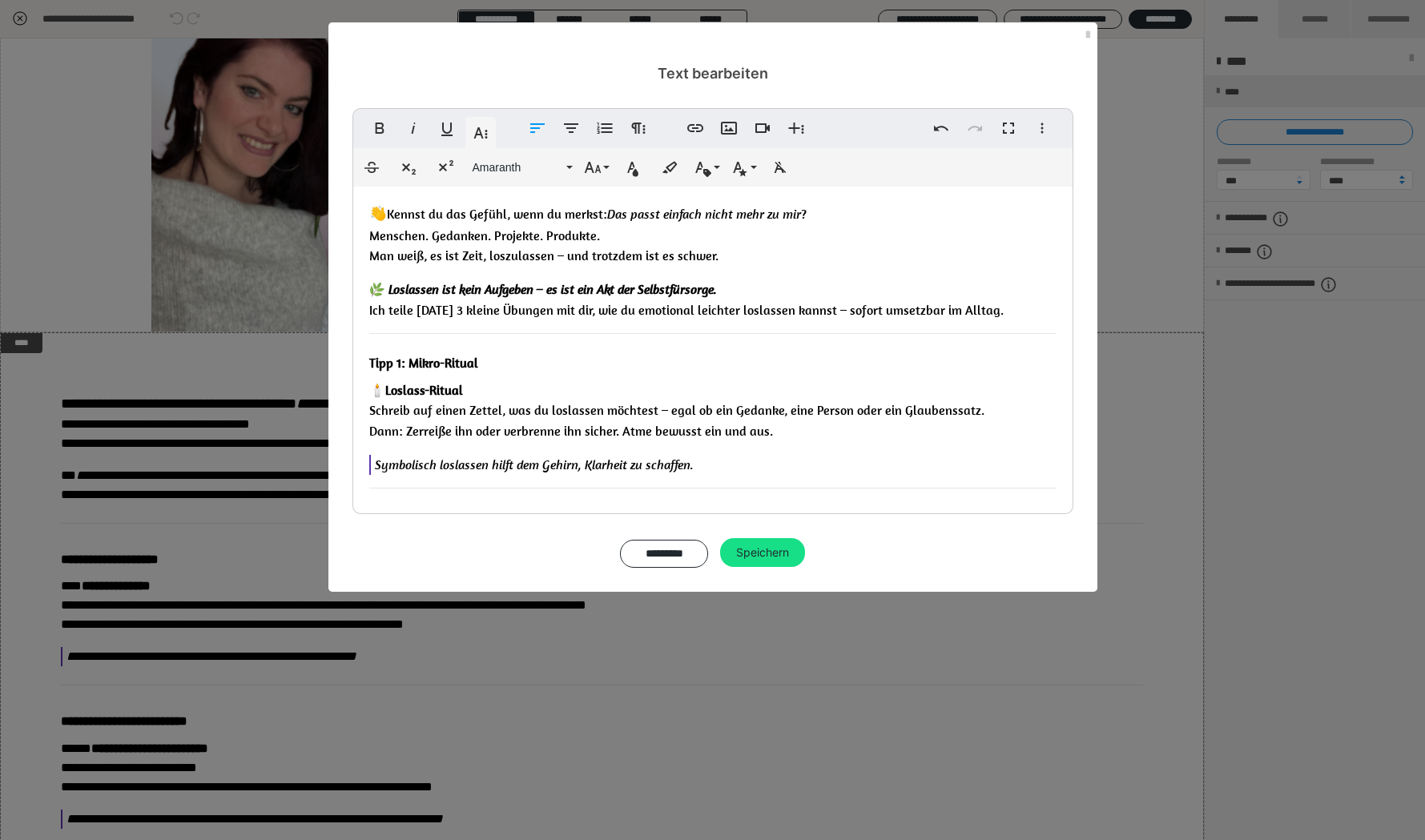 click on "👋  Kennst du das Gefühl, wenn du merkst:  Das passt einfach nicht mehr zu mir ? Menschen. Gedanken. Projekte. Produkte. Man weiß, es ist Zeit, loszulassen – und trotzdem ist es schwer." at bounding box center (713, 235) 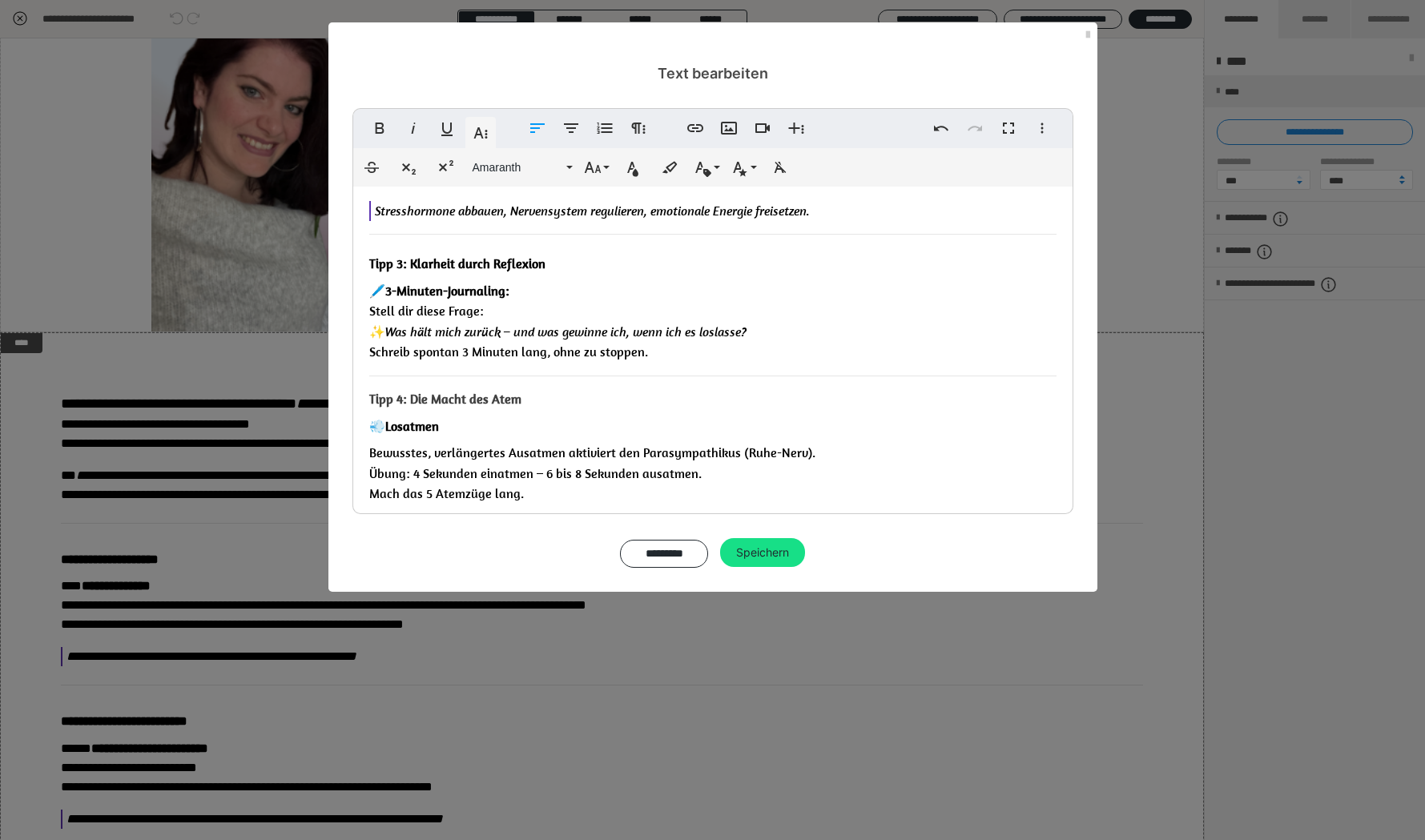 scroll, scrollTop: 1438, scrollLeft: 0, axis: vertical 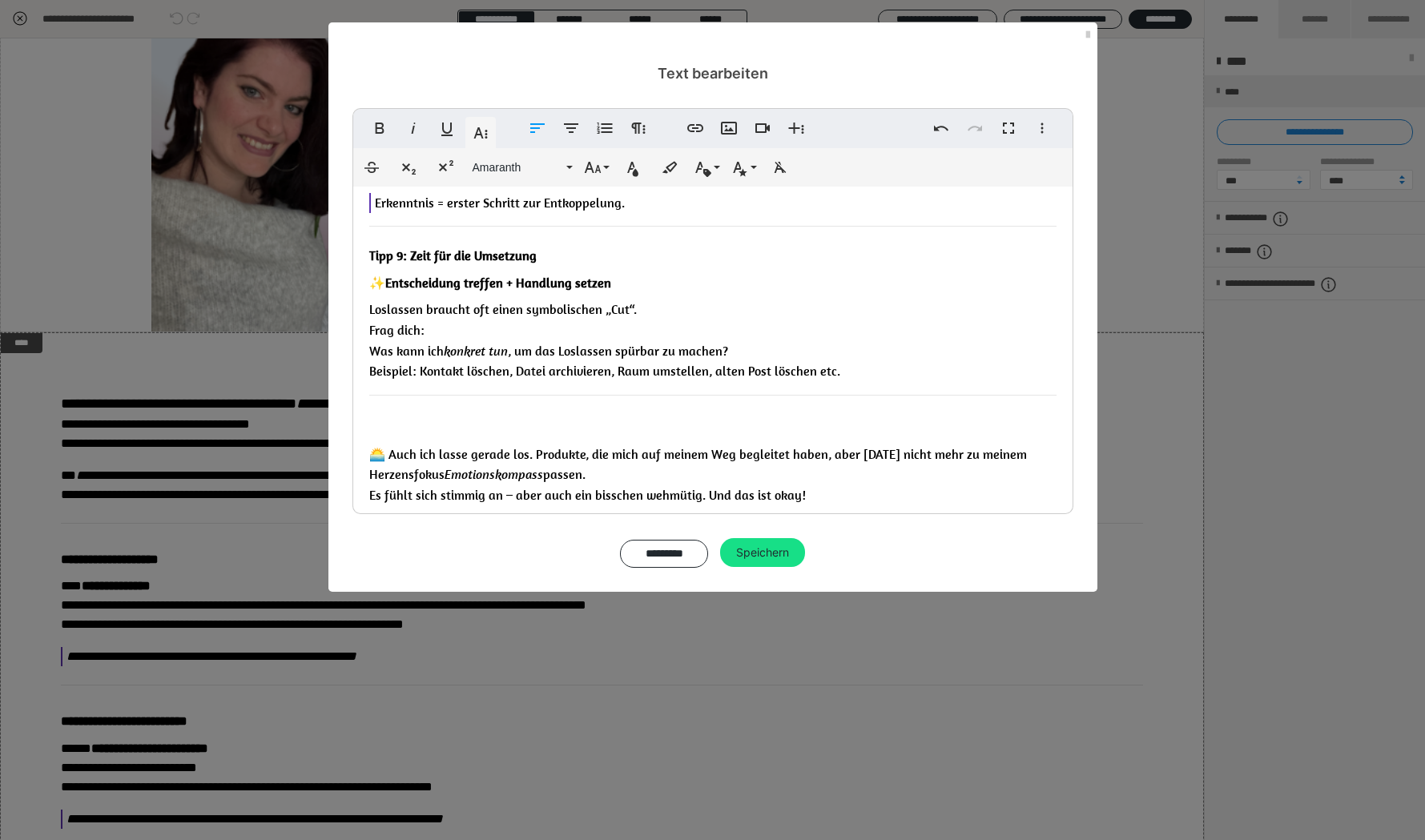 click on "🌅 Auch ich lasse gerade los. Produkte, die mich auf meinem Weg begleitet haben, aber heute nicht mehr zu meinem Herzensfokus  Emotionskompass  passen. Es fühlt sich stimmig an – aber auch ein bisschen wehmütig. Und das ist okay!" at bounding box center (698, 474) 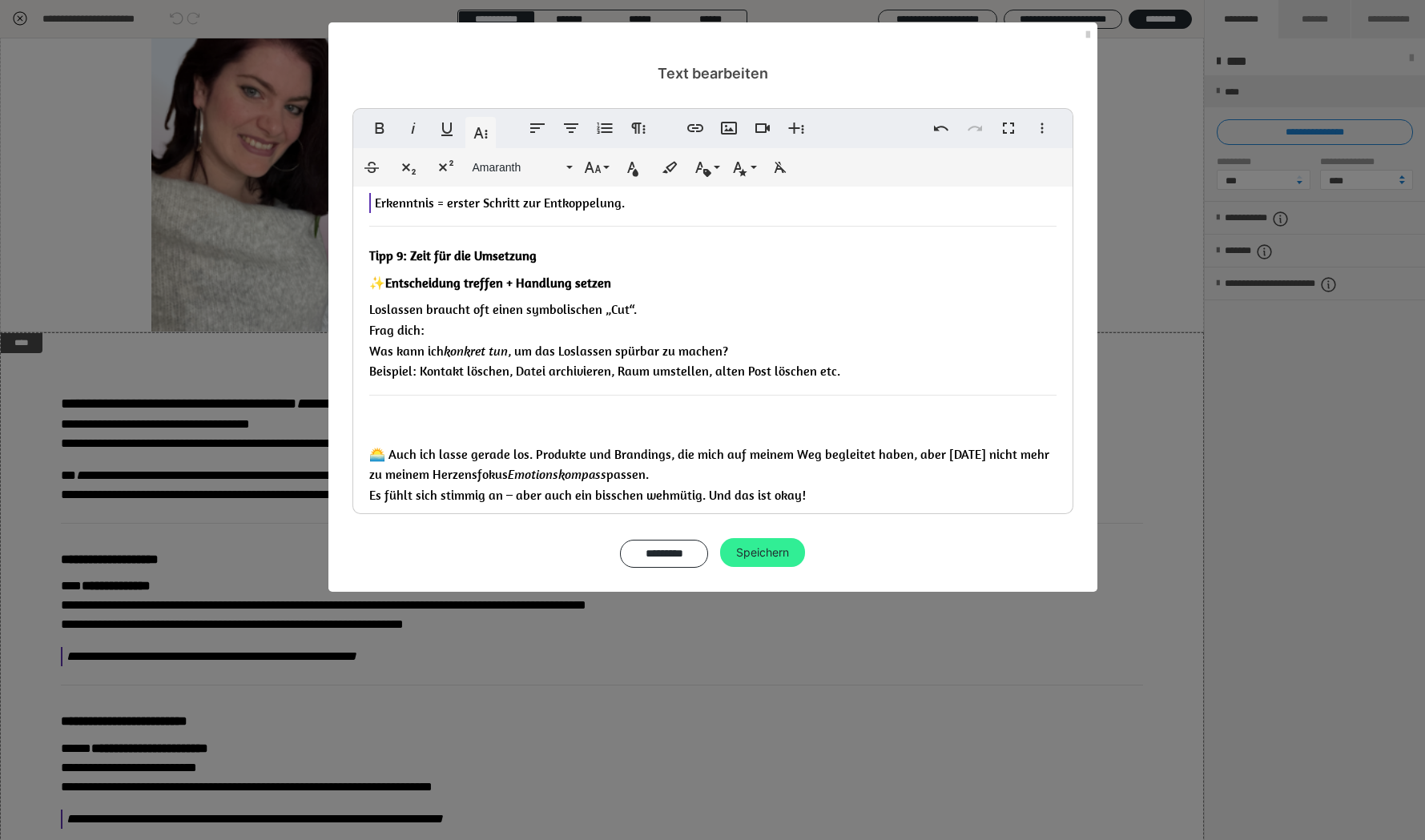 click on "Speichern" at bounding box center (763, 553) 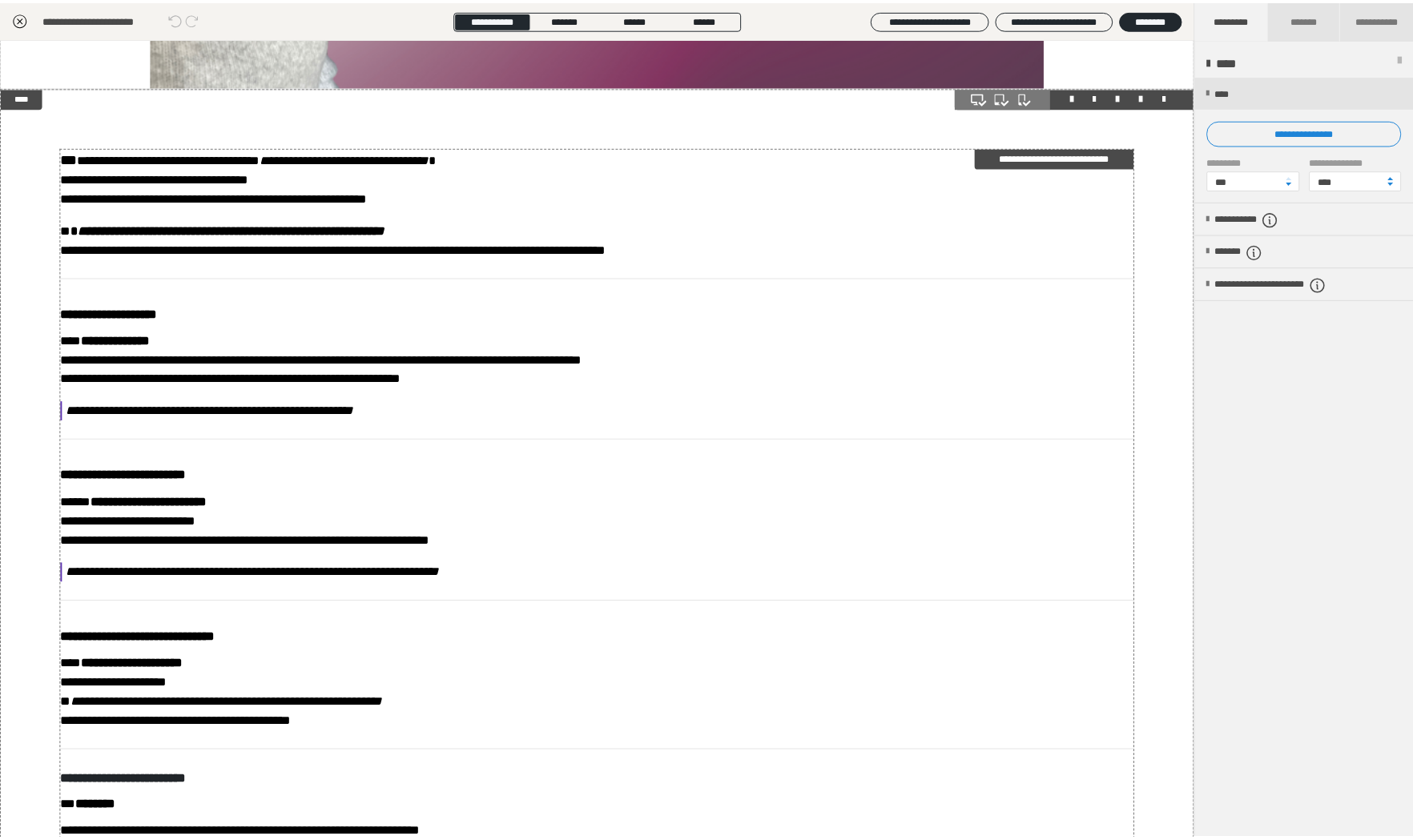 scroll, scrollTop: 0, scrollLeft: 0, axis: both 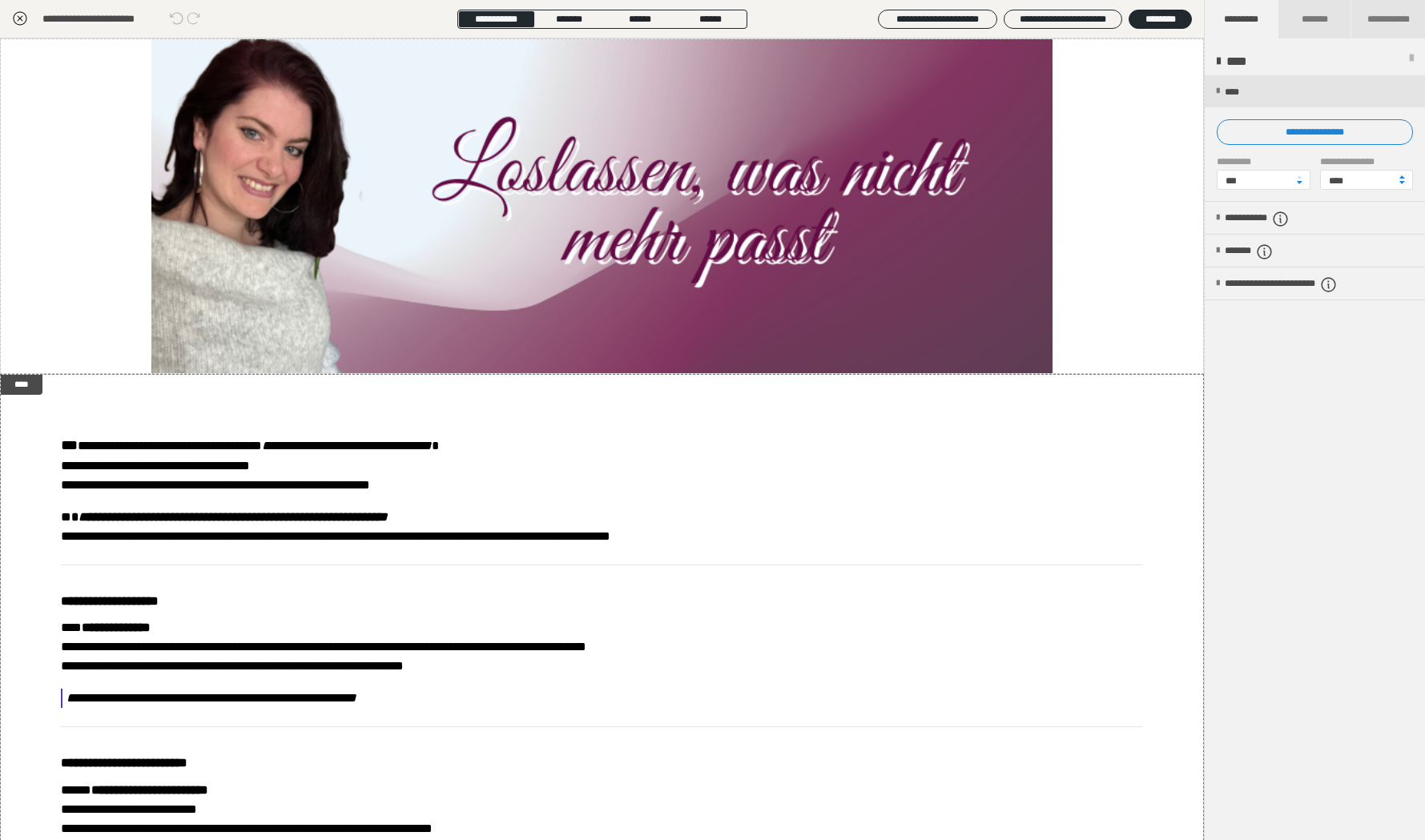 click 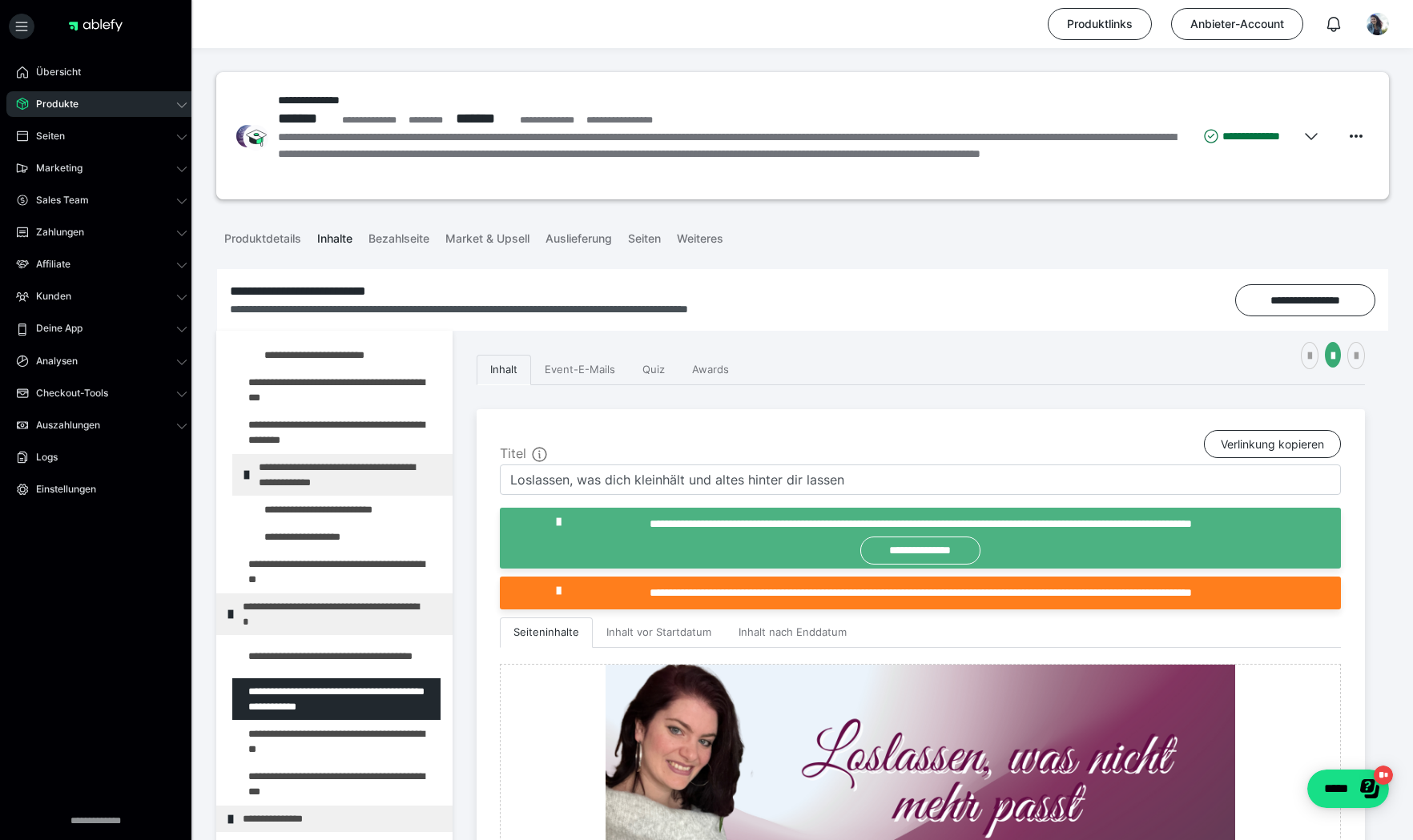 scroll, scrollTop: 533, scrollLeft: 0, axis: vertical 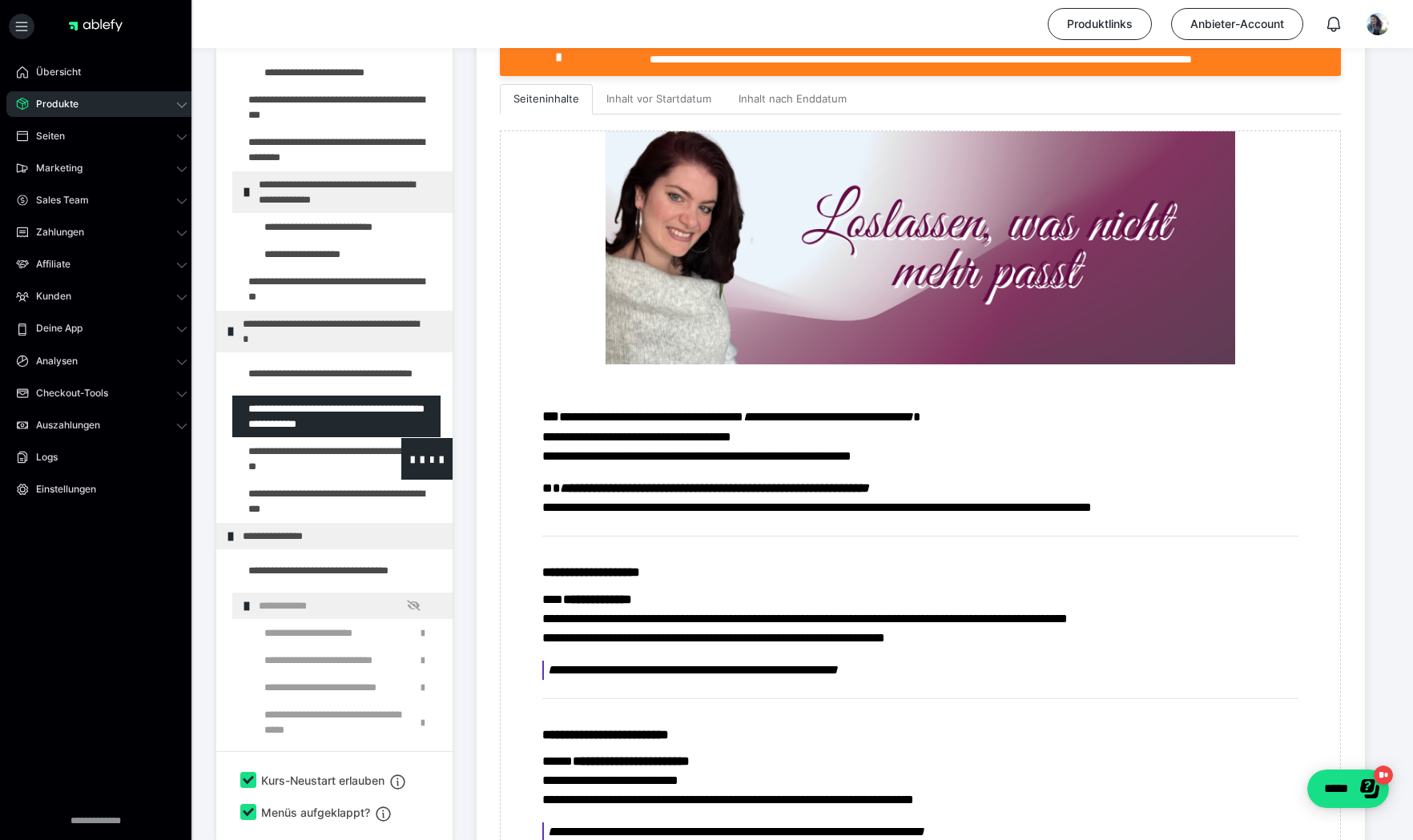 click at bounding box center [300, 459] 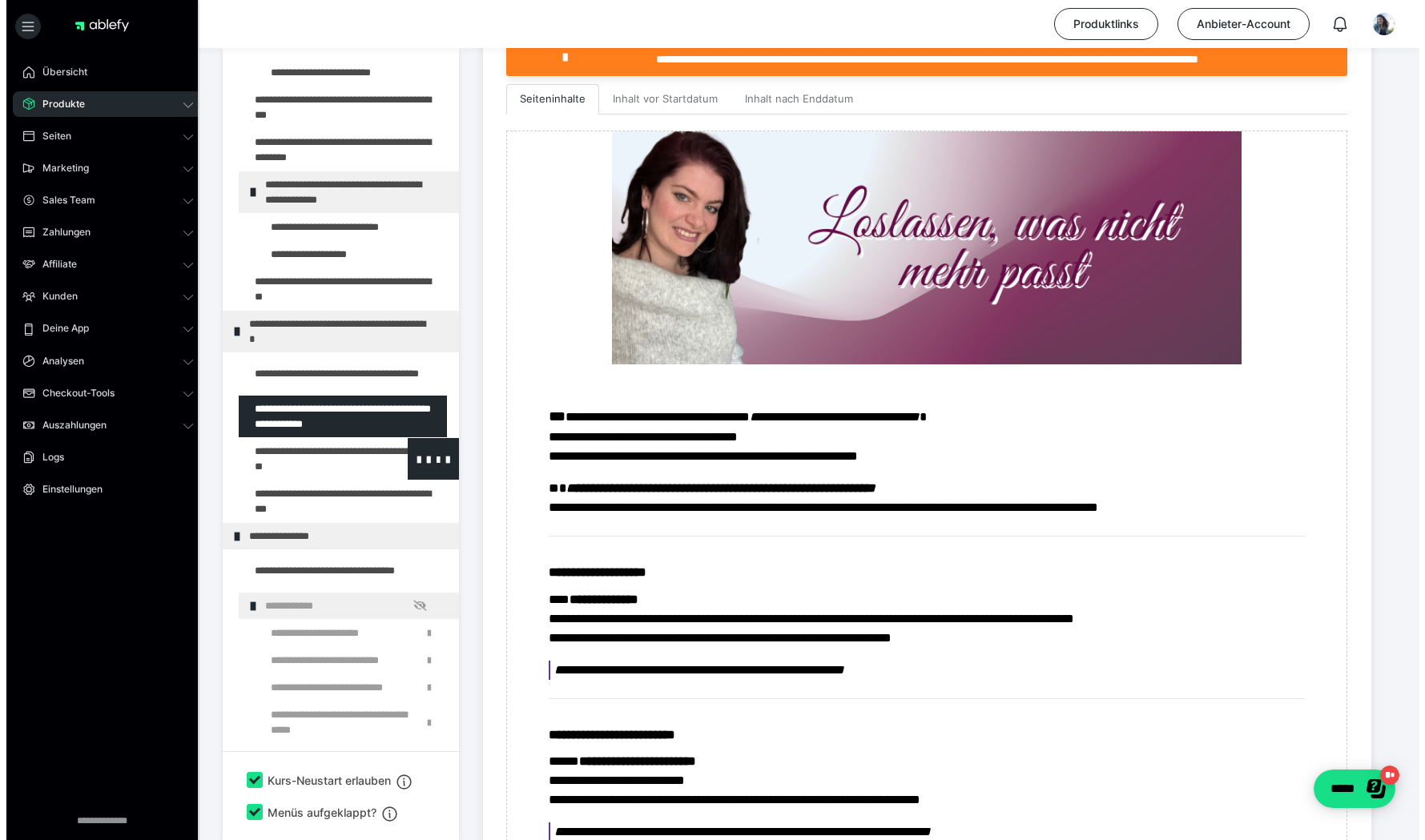 scroll, scrollTop: 283, scrollLeft: 0, axis: vertical 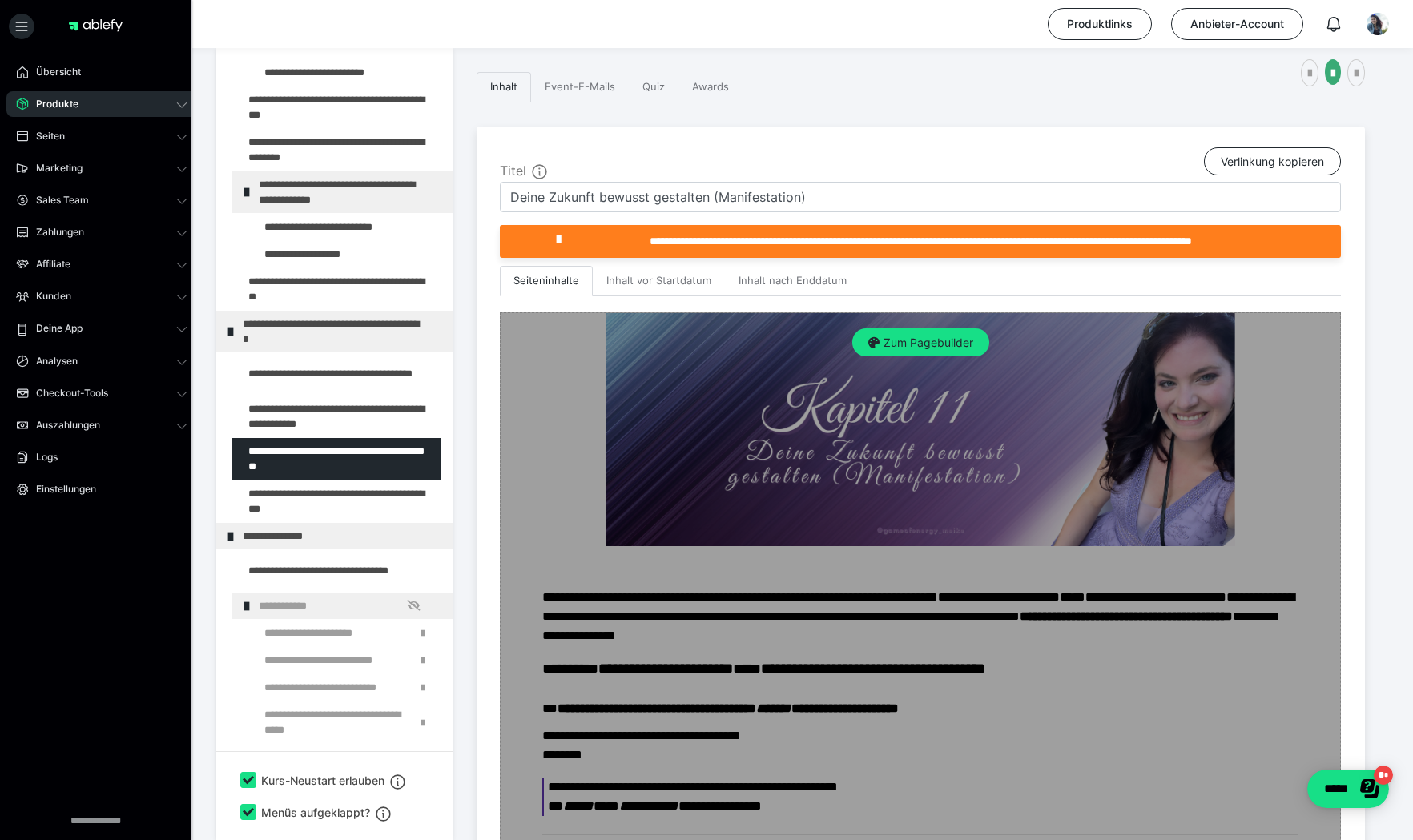 click on "Zum Pagebuilder" at bounding box center (920, 2028) 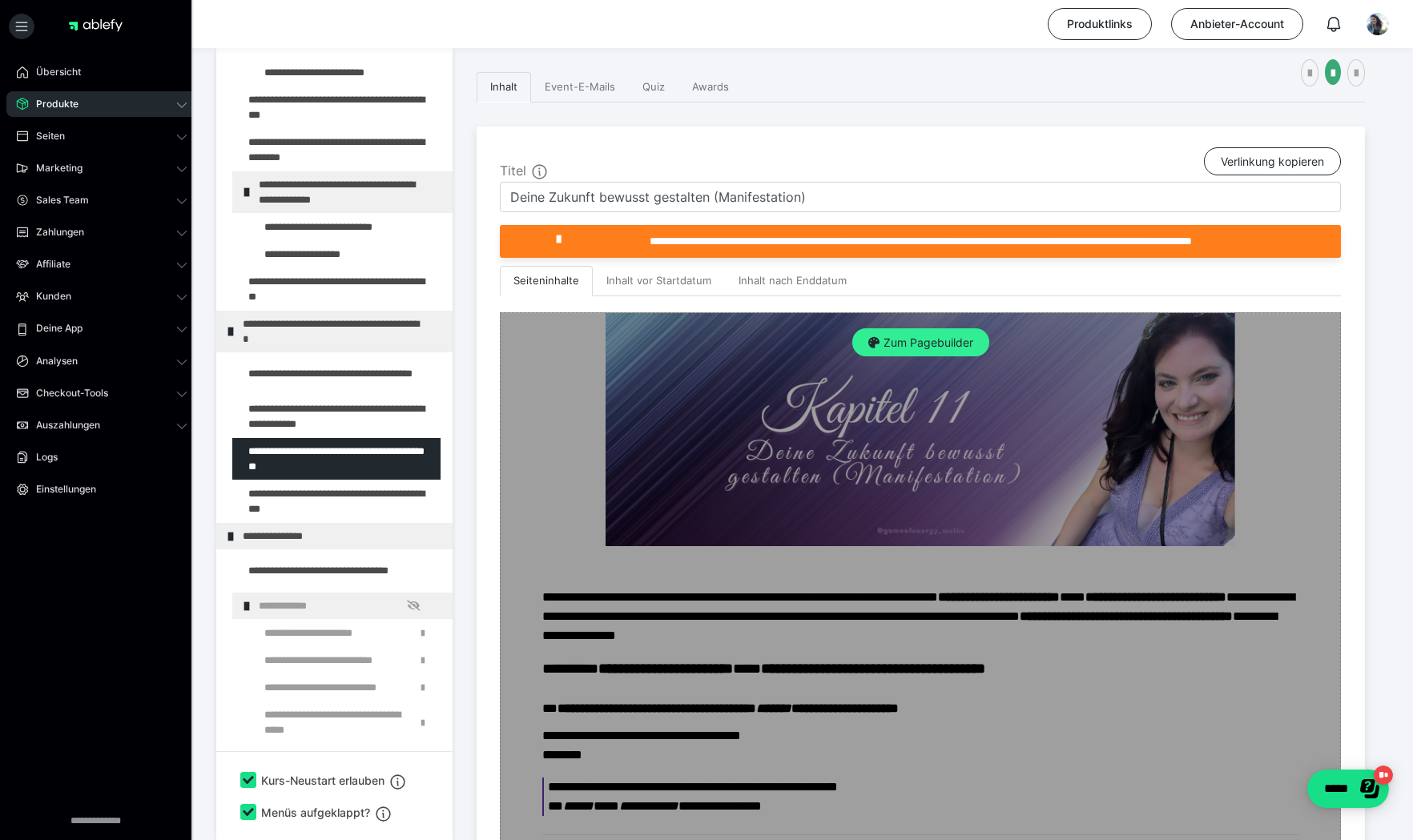 click on "Zum Pagebuilder" at bounding box center (920, 343) 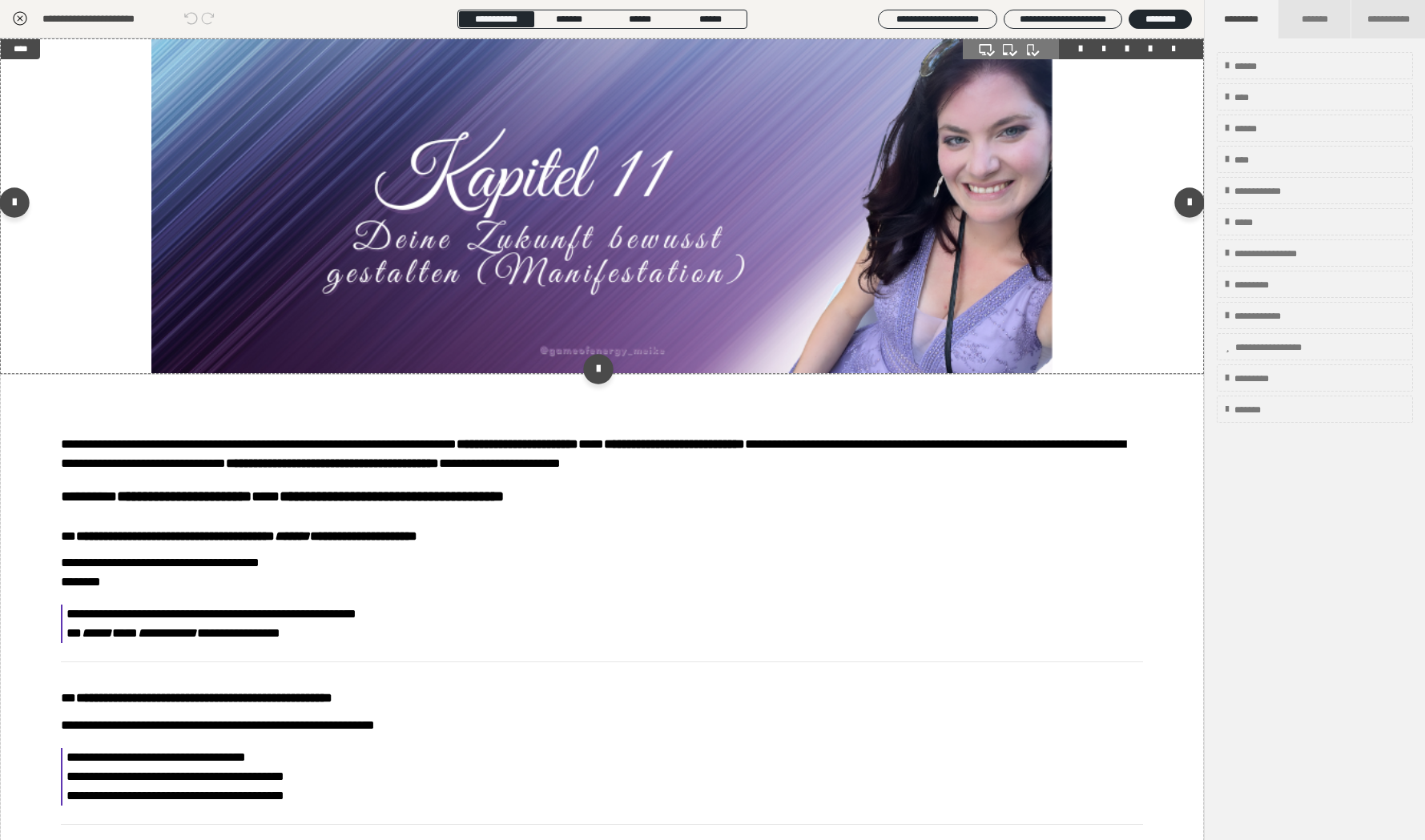 click at bounding box center (602, 206) 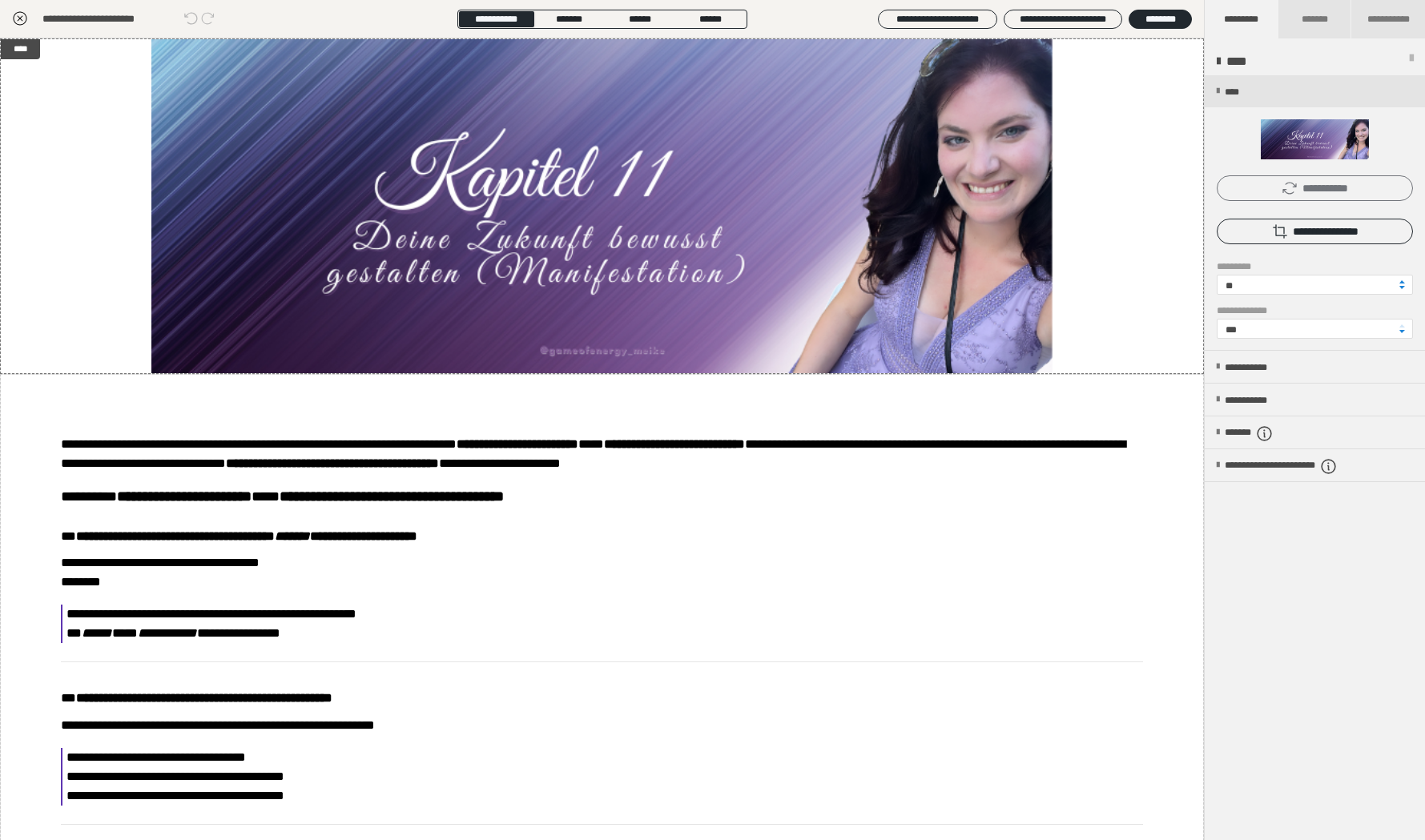 click on "**********" at bounding box center (1314, 188) 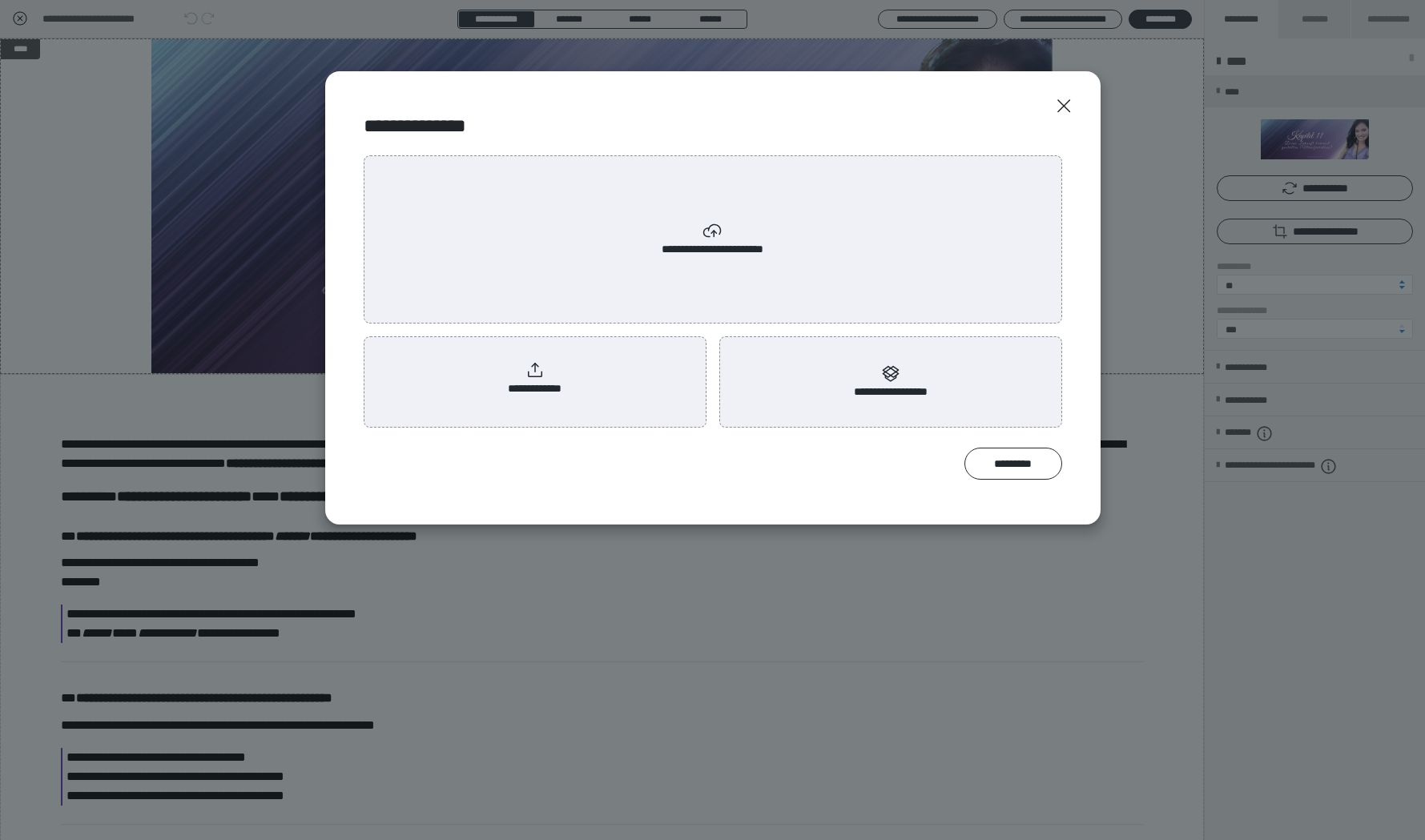 click on "**********" at bounding box center [534, 379] 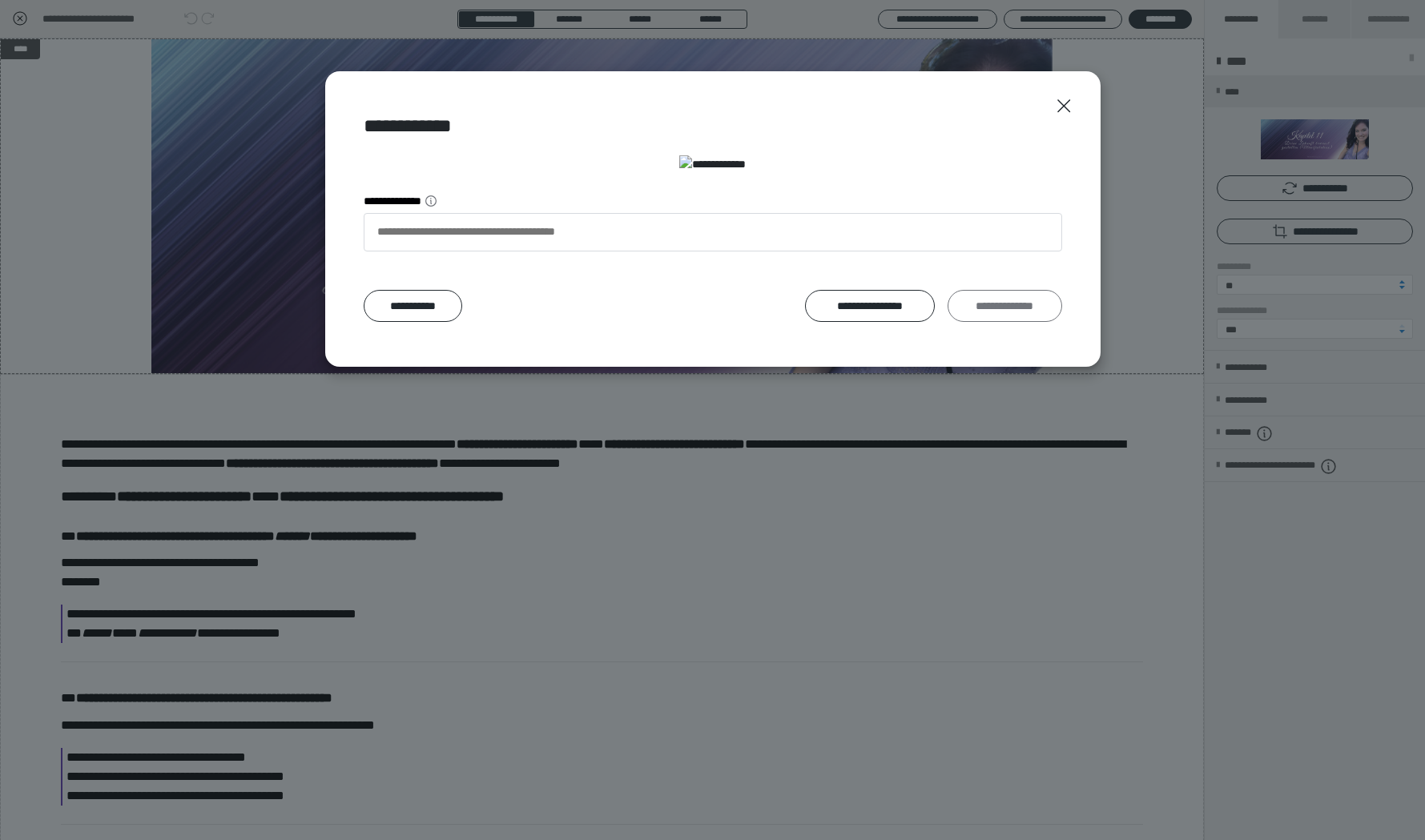click on "**********" at bounding box center (1004, 306) 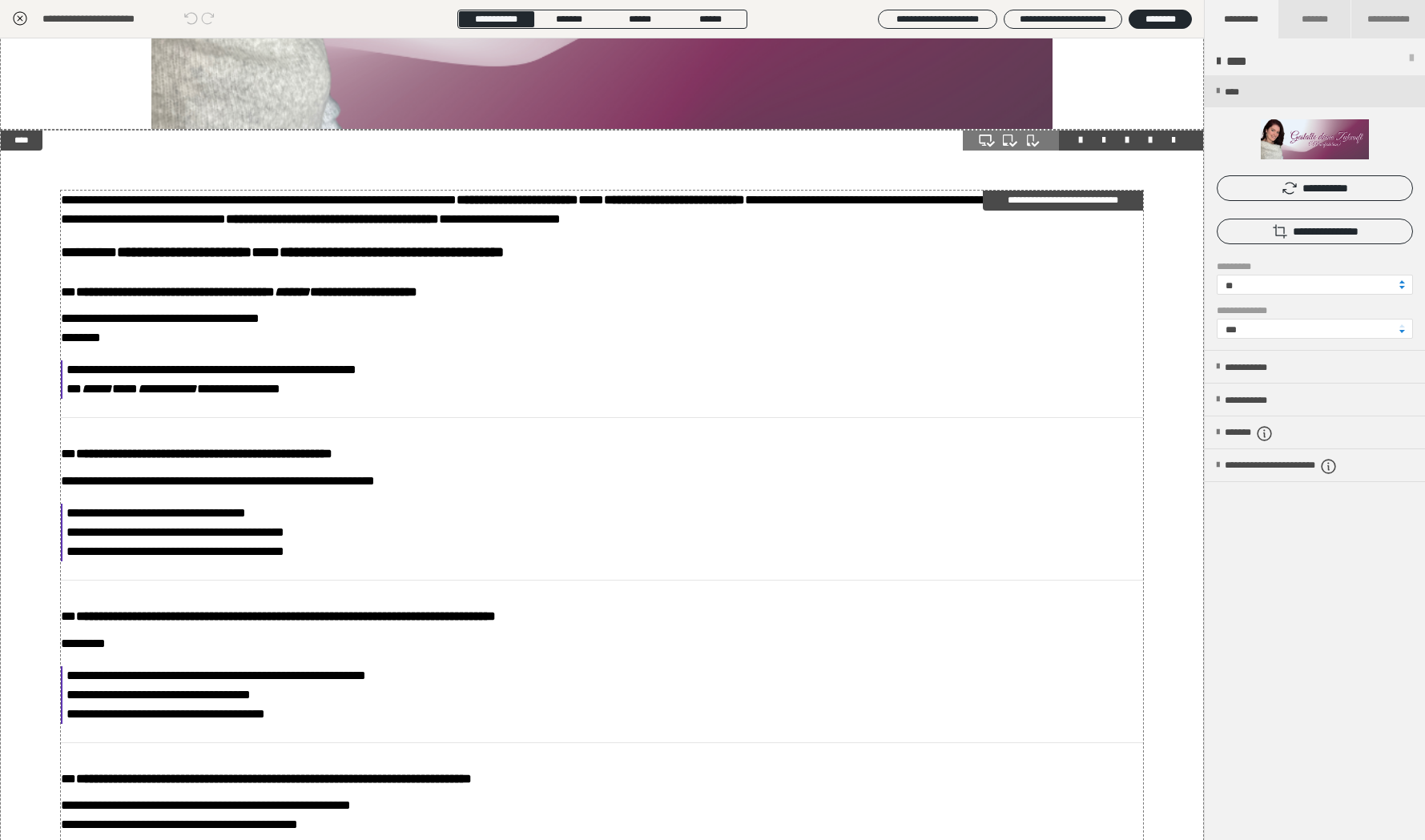 scroll, scrollTop: 0, scrollLeft: 0, axis: both 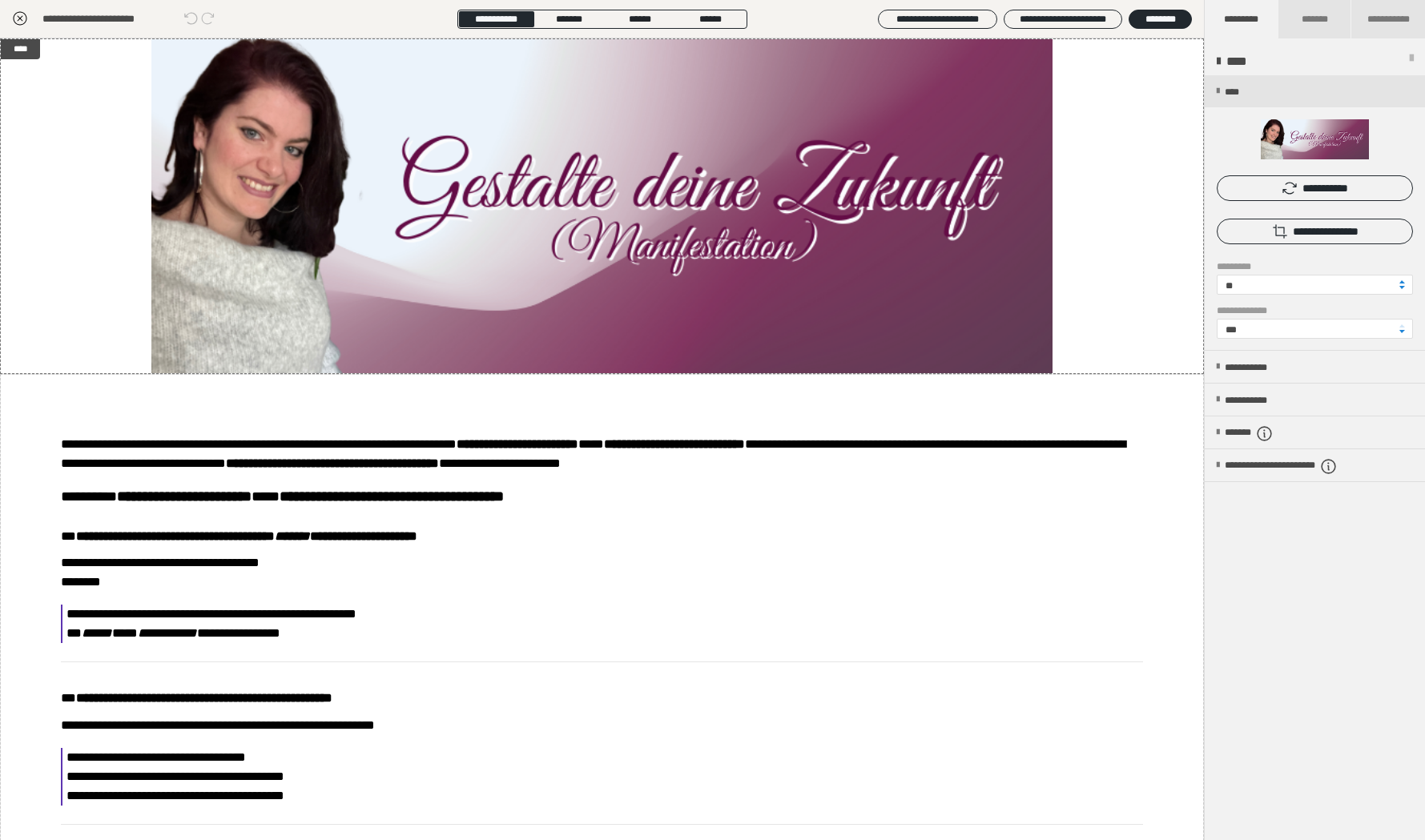 click 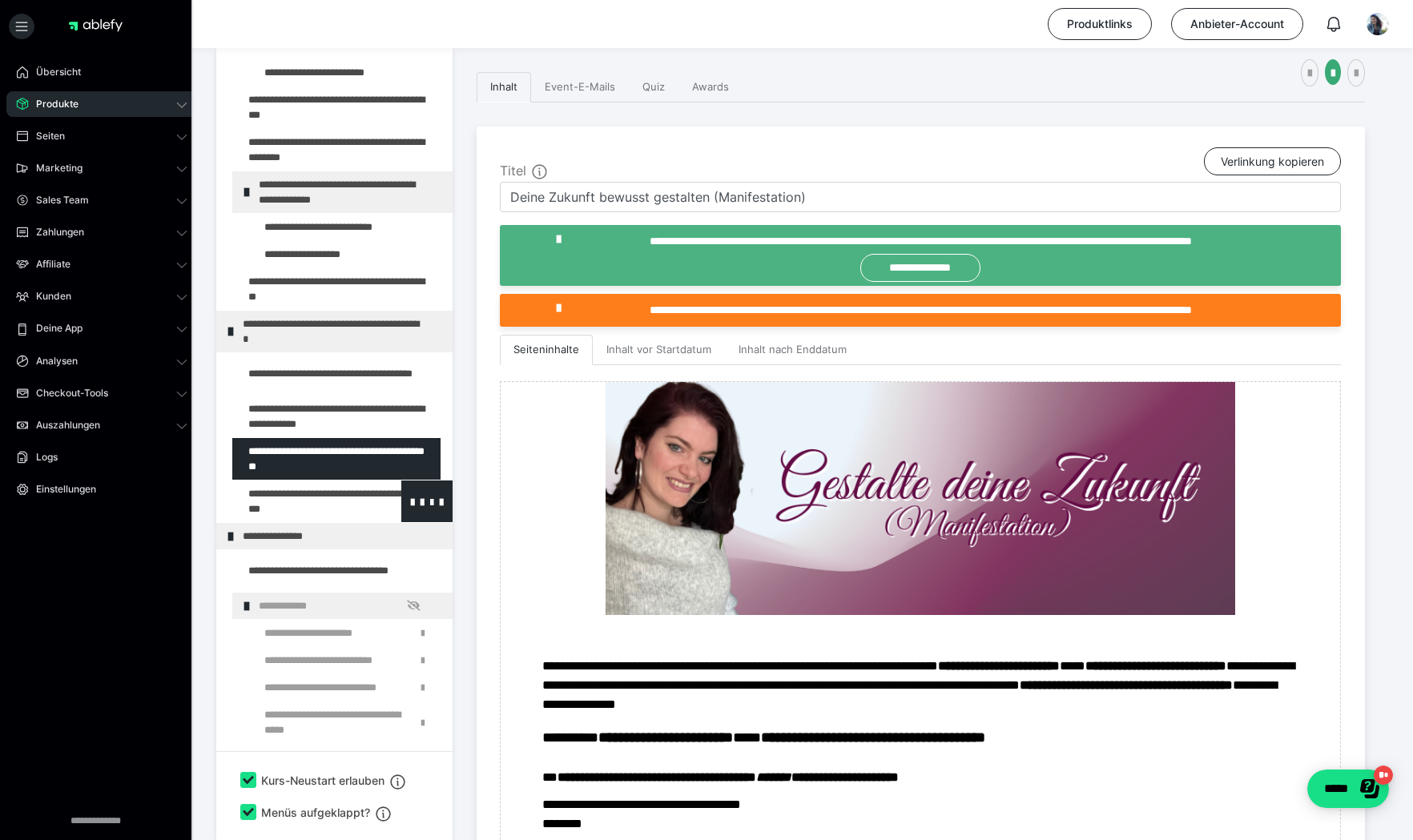 click at bounding box center [300, 501] 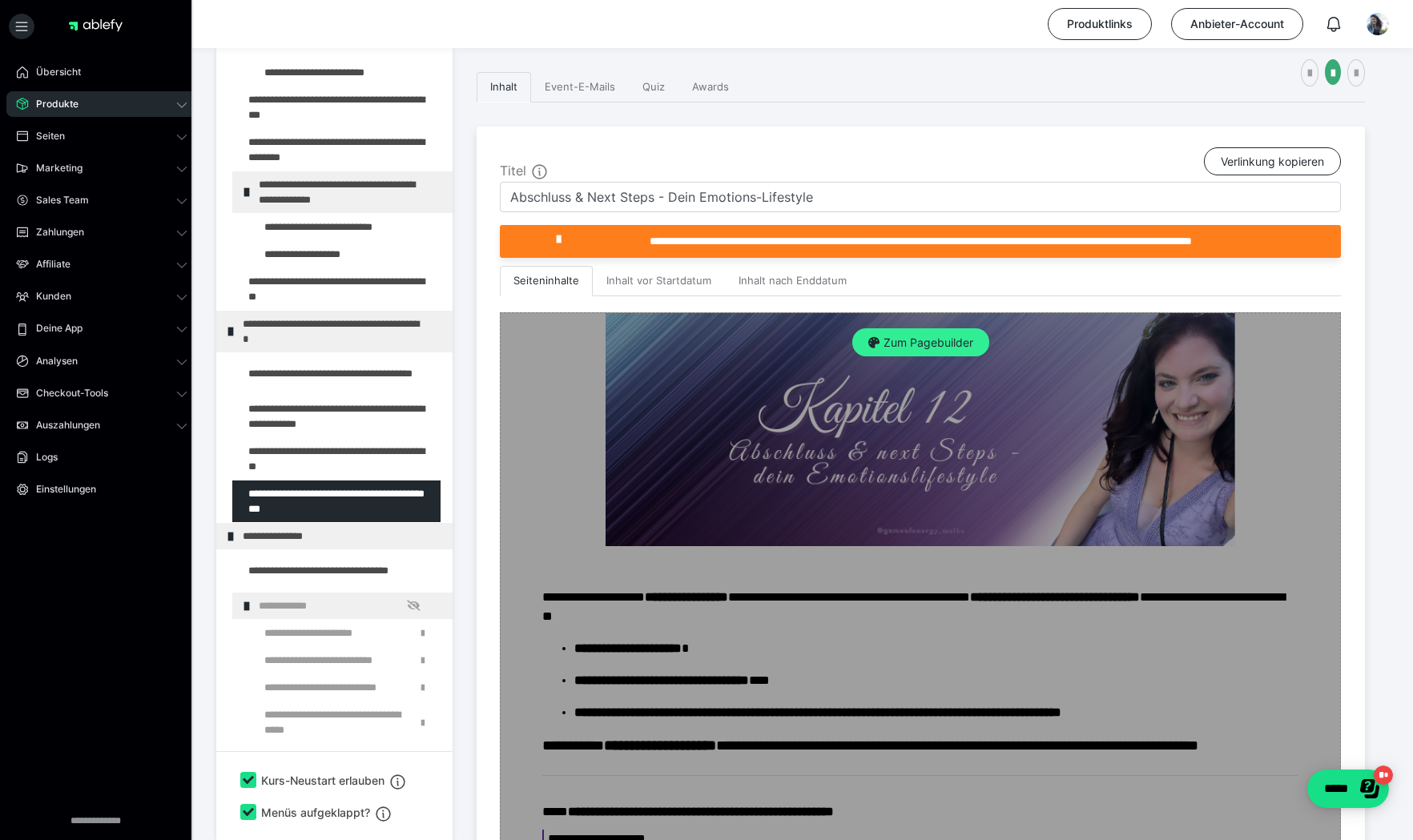 click on "Zum Pagebuilder" at bounding box center [920, 343] 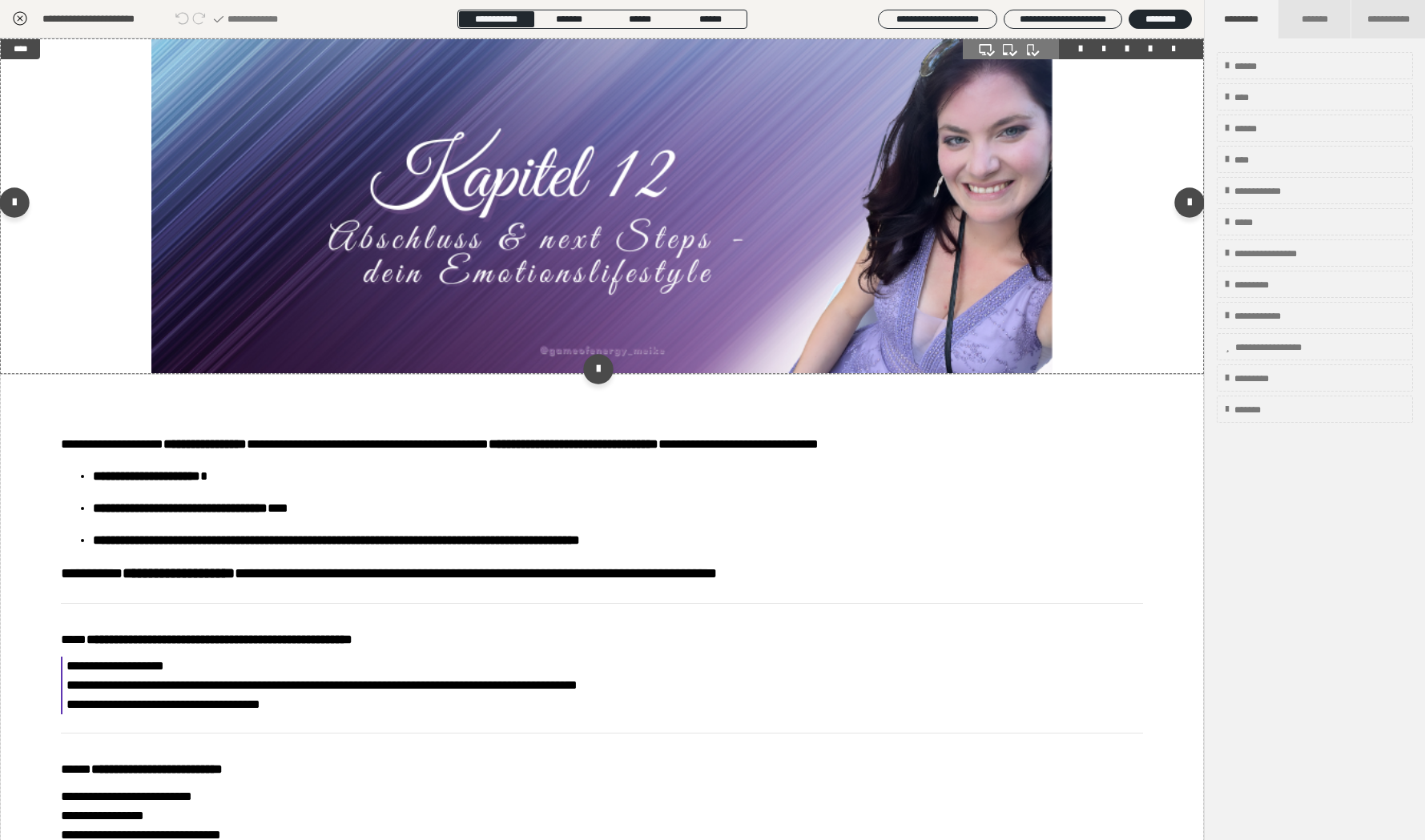click at bounding box center (602, 206) 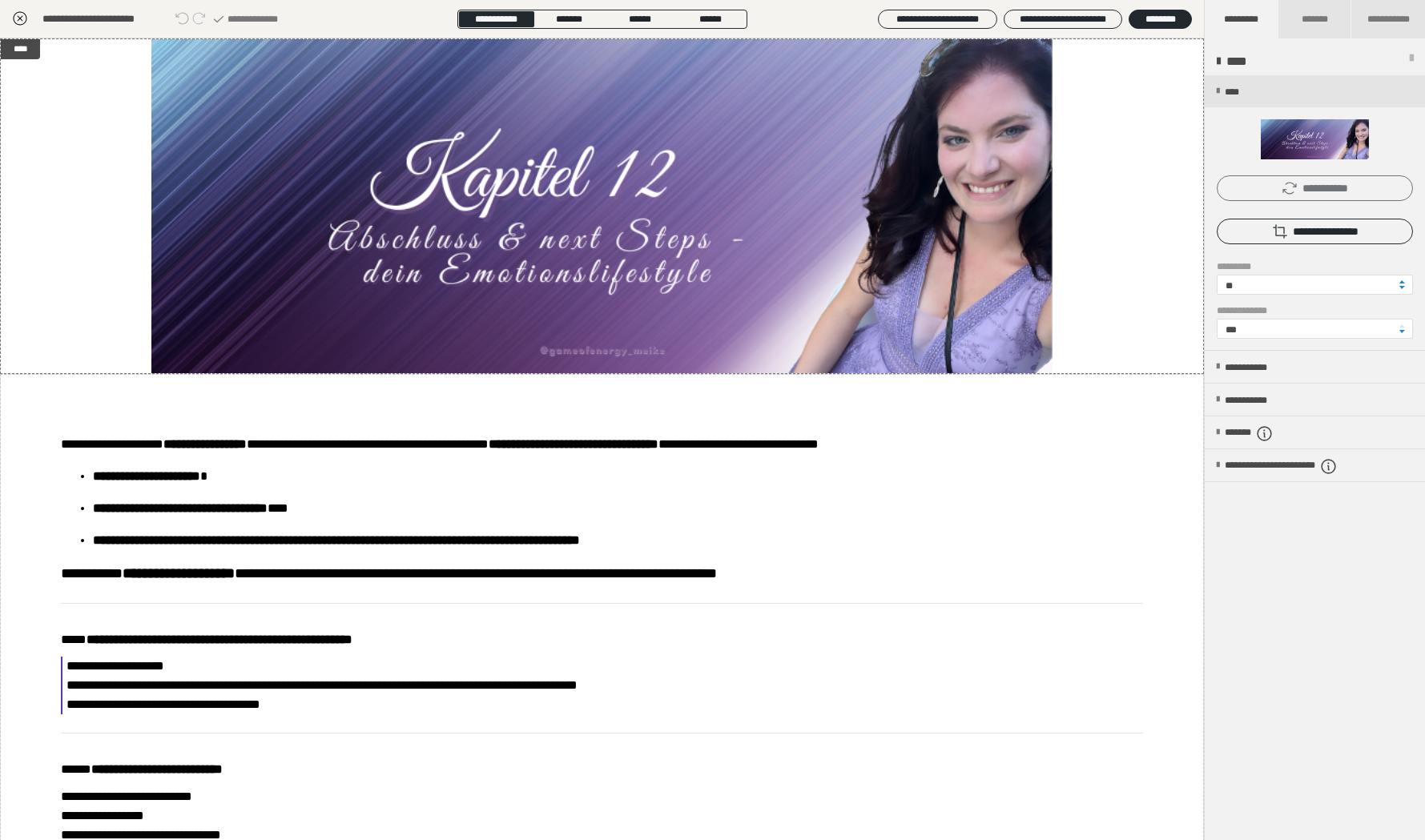 click on "**********" at bounding box center [1314, 188] 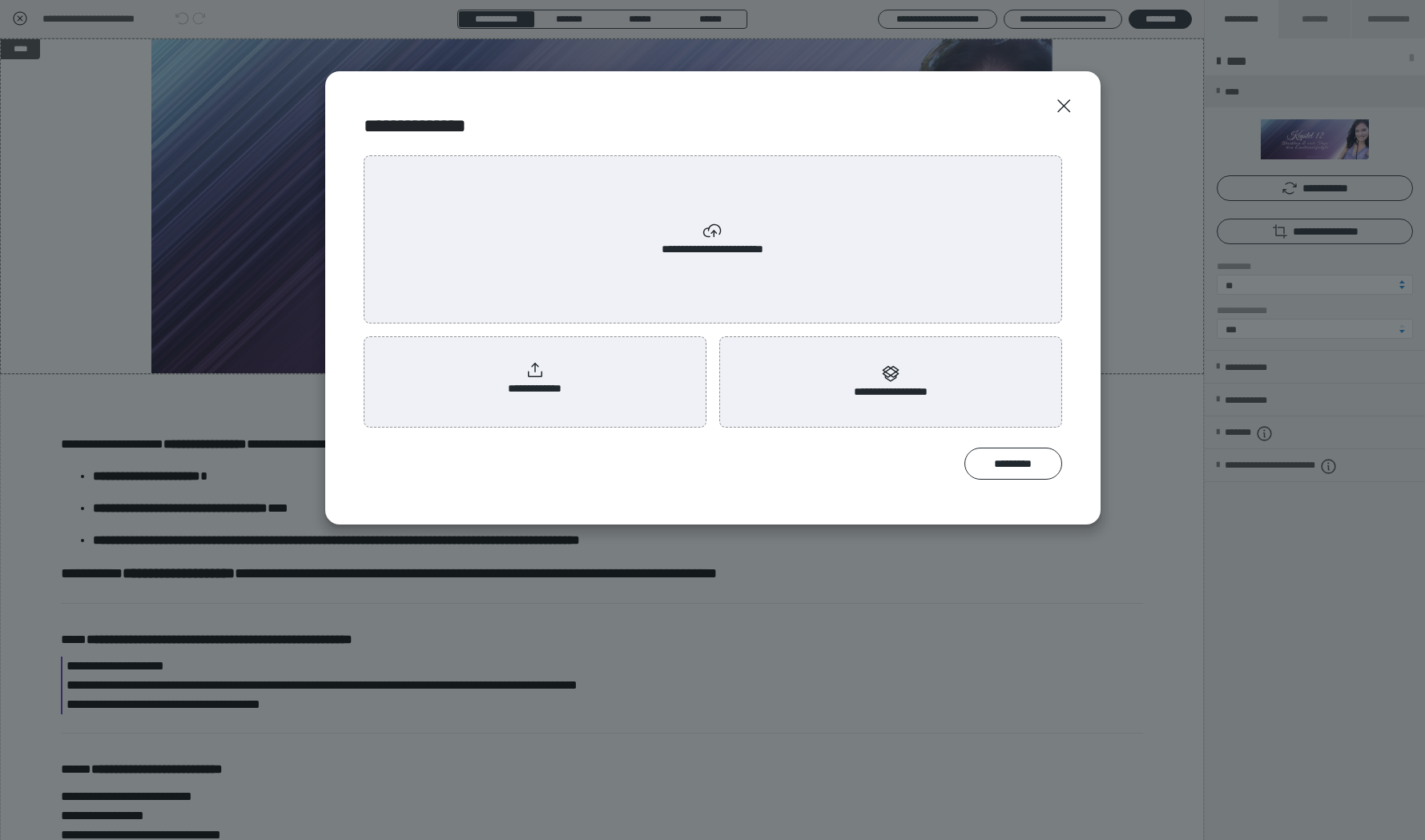 click on "**********" at bounding box center [534, 379] 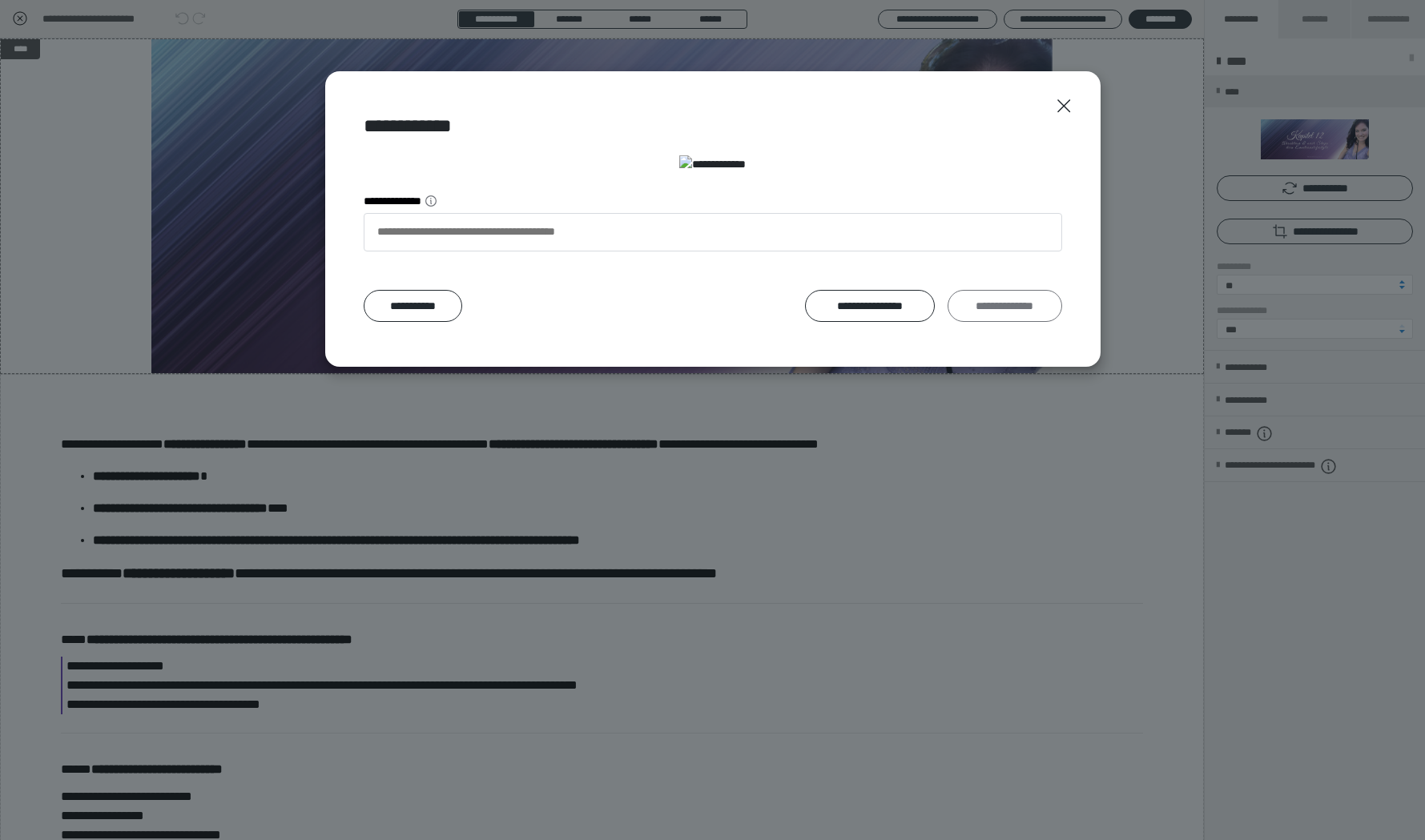 click on "**********" at bounding box center [1004, 306] 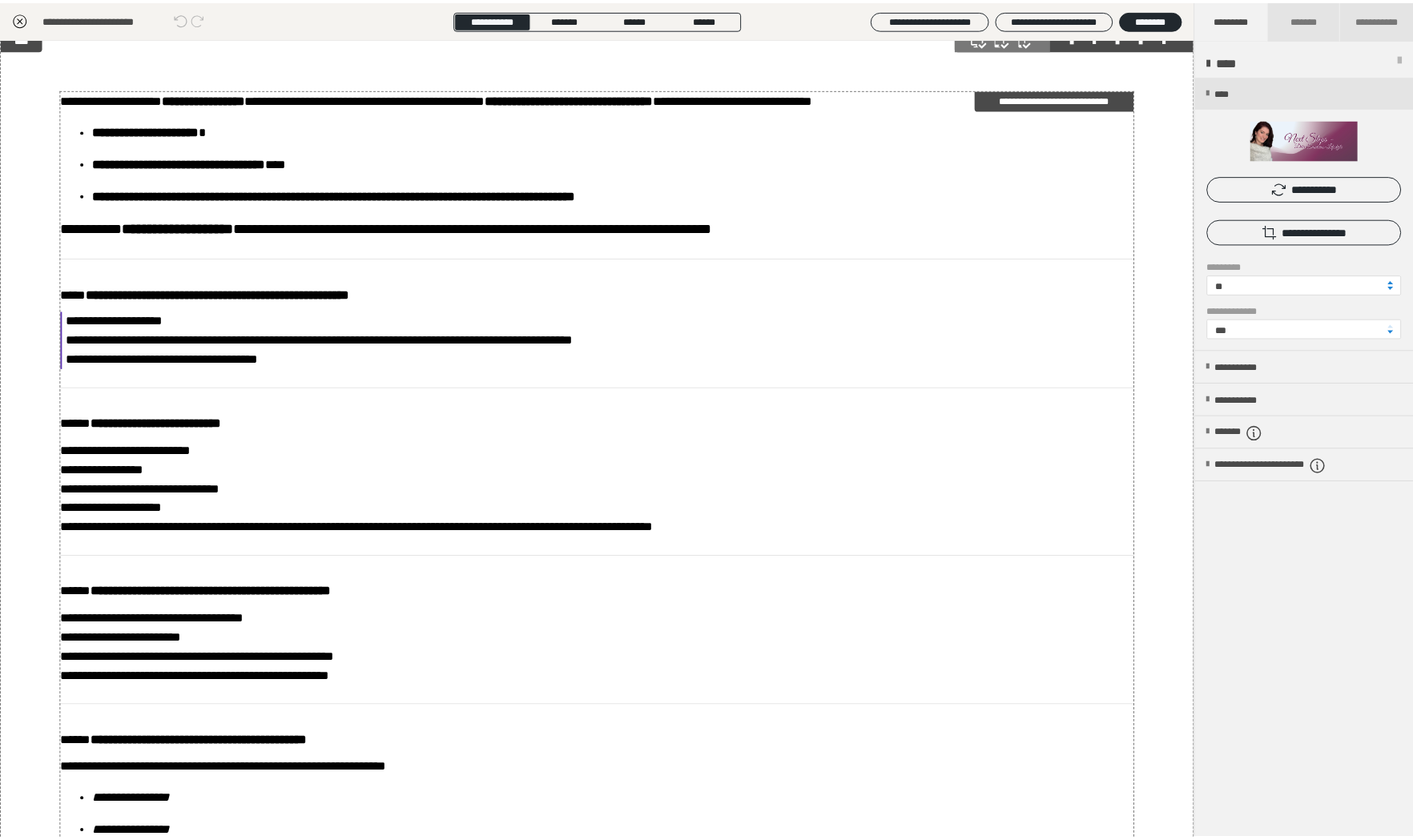scroll, scrollTop: 0, scrollLeft: 0, axis: both 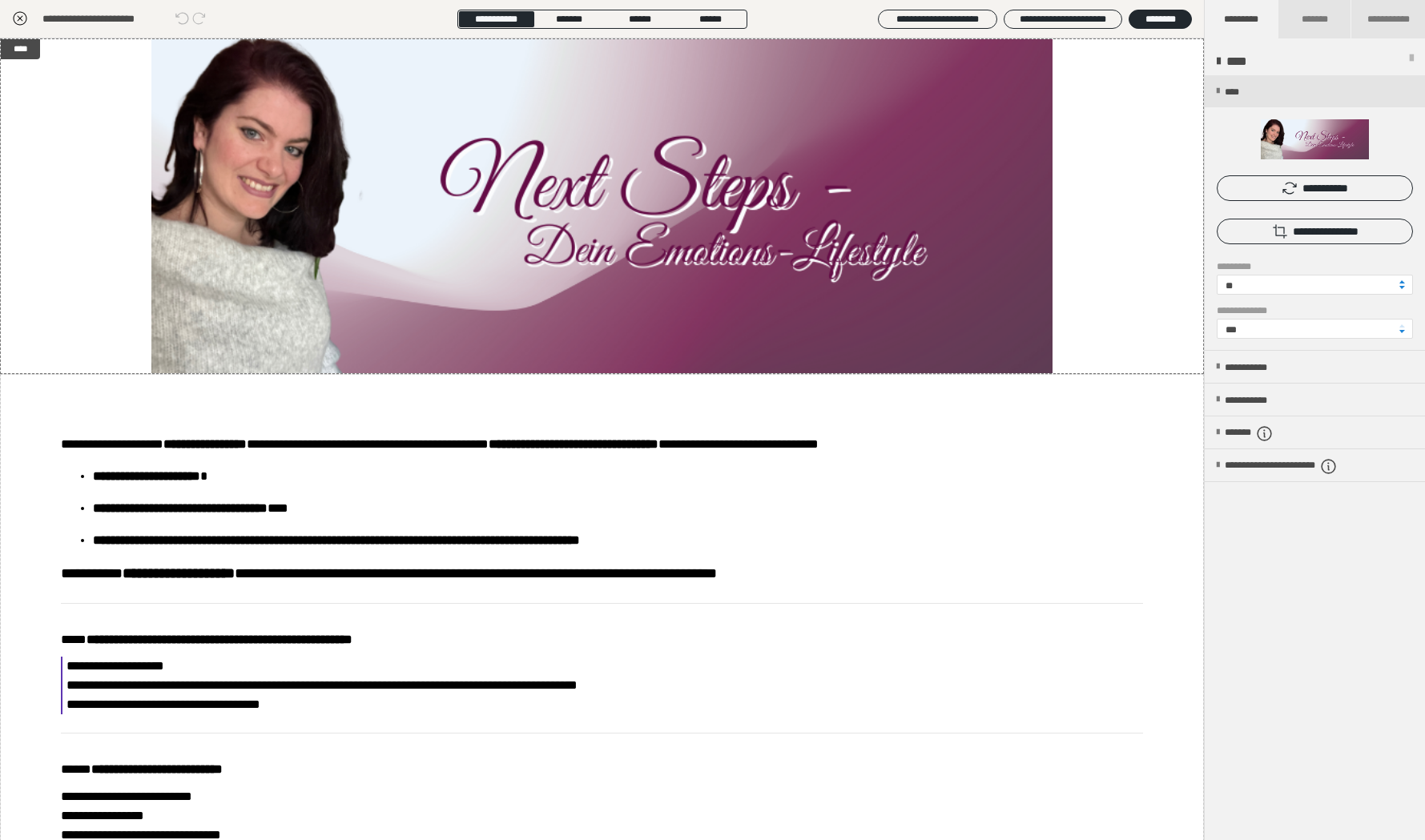 click 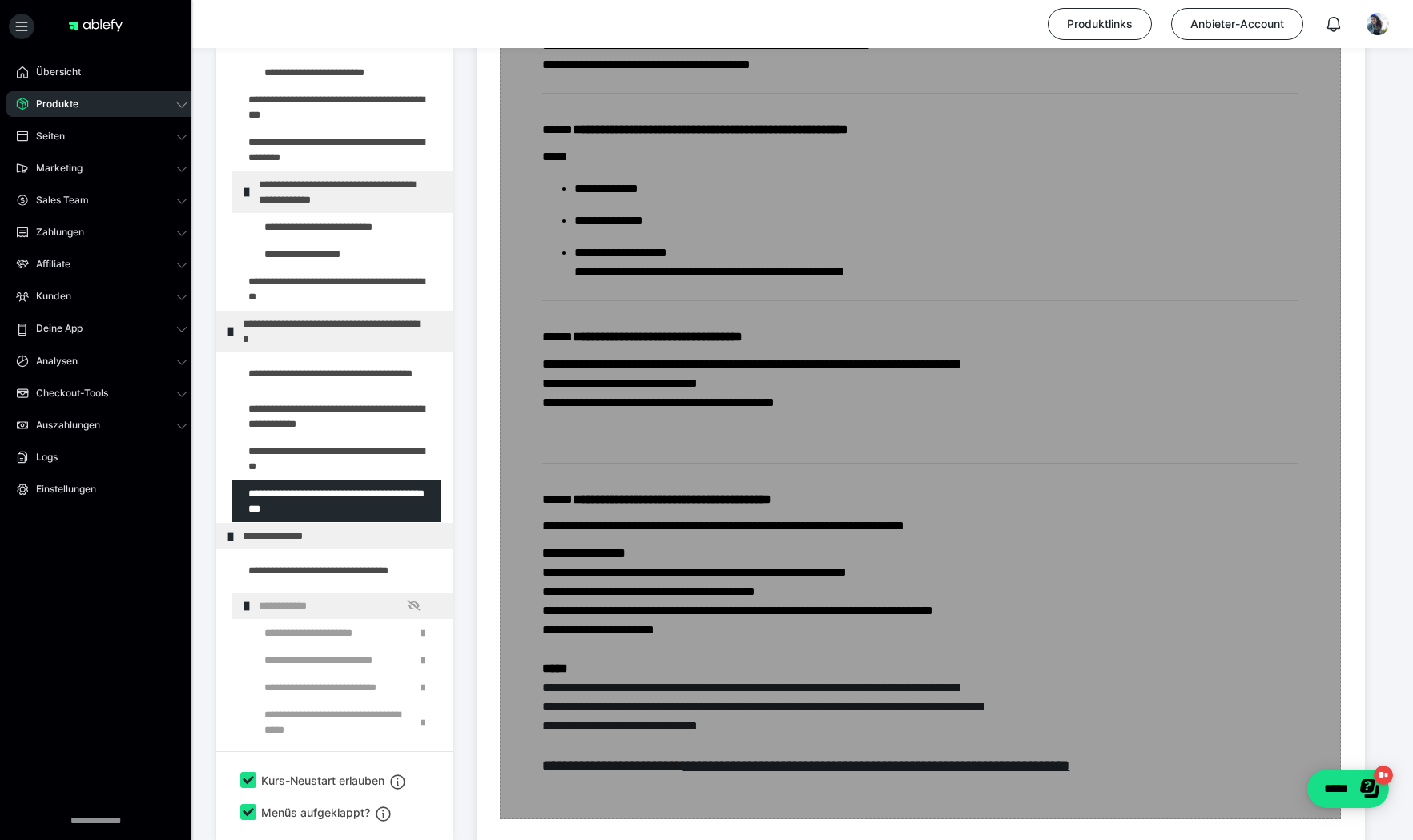 scroll, scrollTop: 2151, scrollLeft: 0, axis: vertical 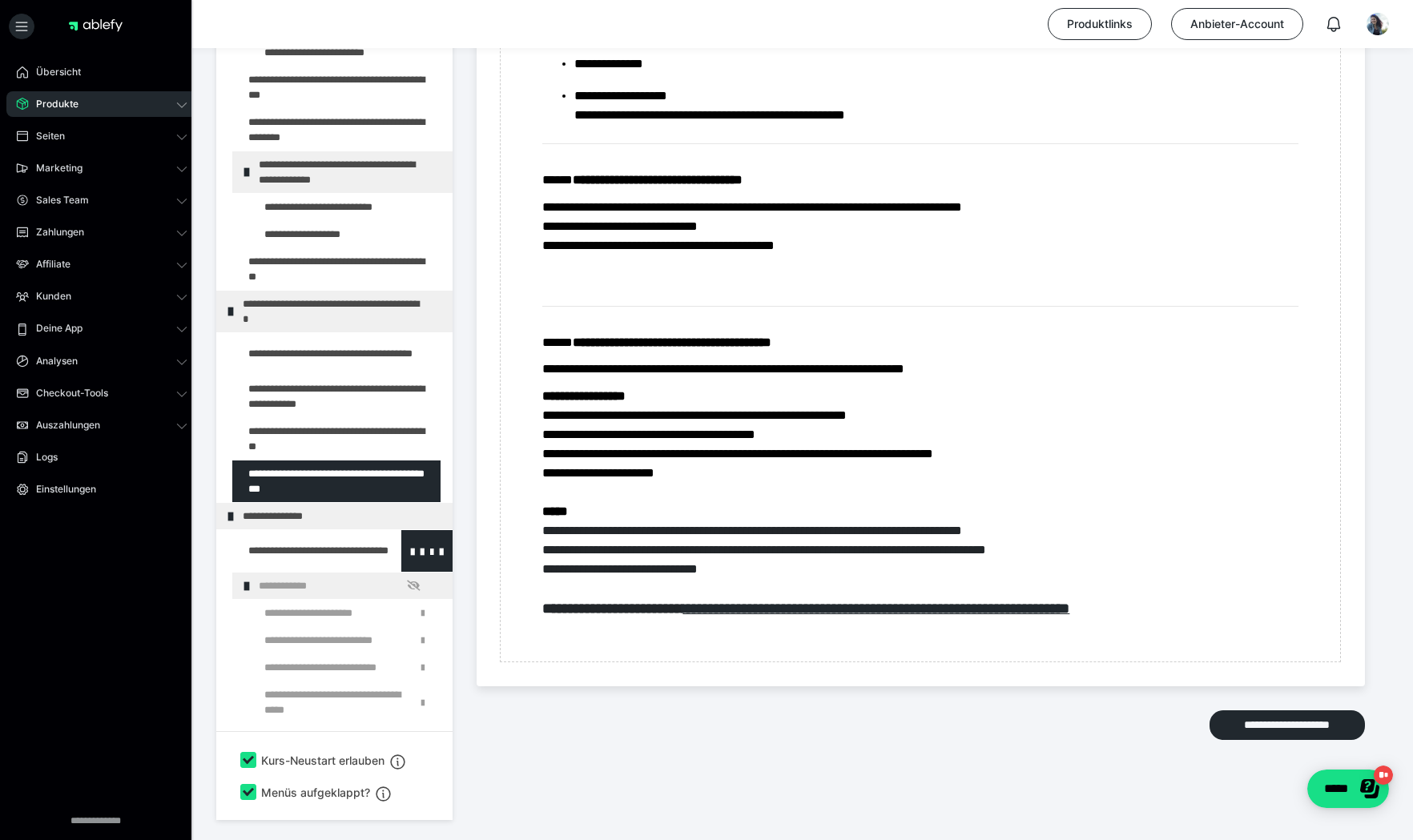 click at bounding box center (300, 551) 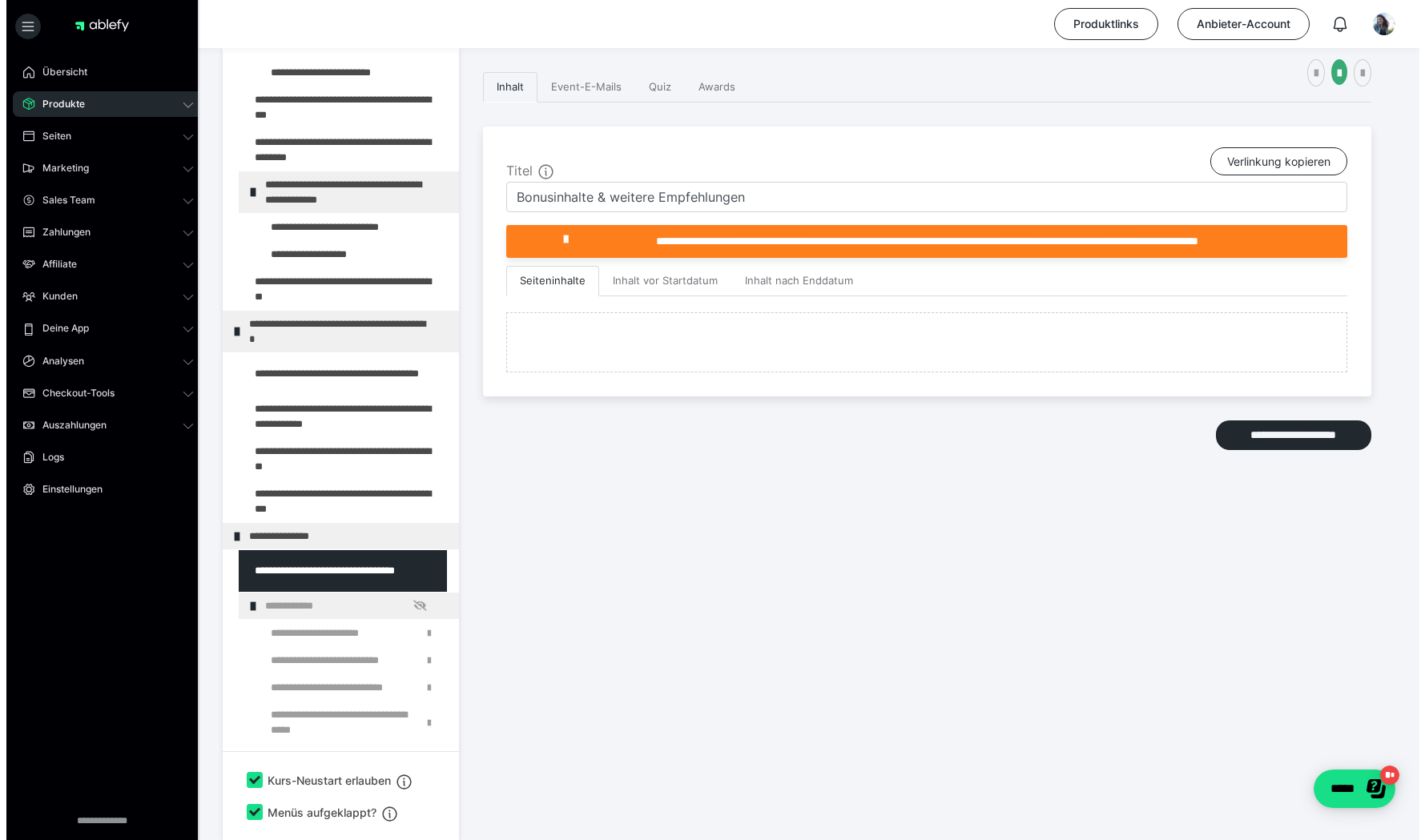 scroll, scrollTop: 283, scrollLeft: 0, axis: vertical 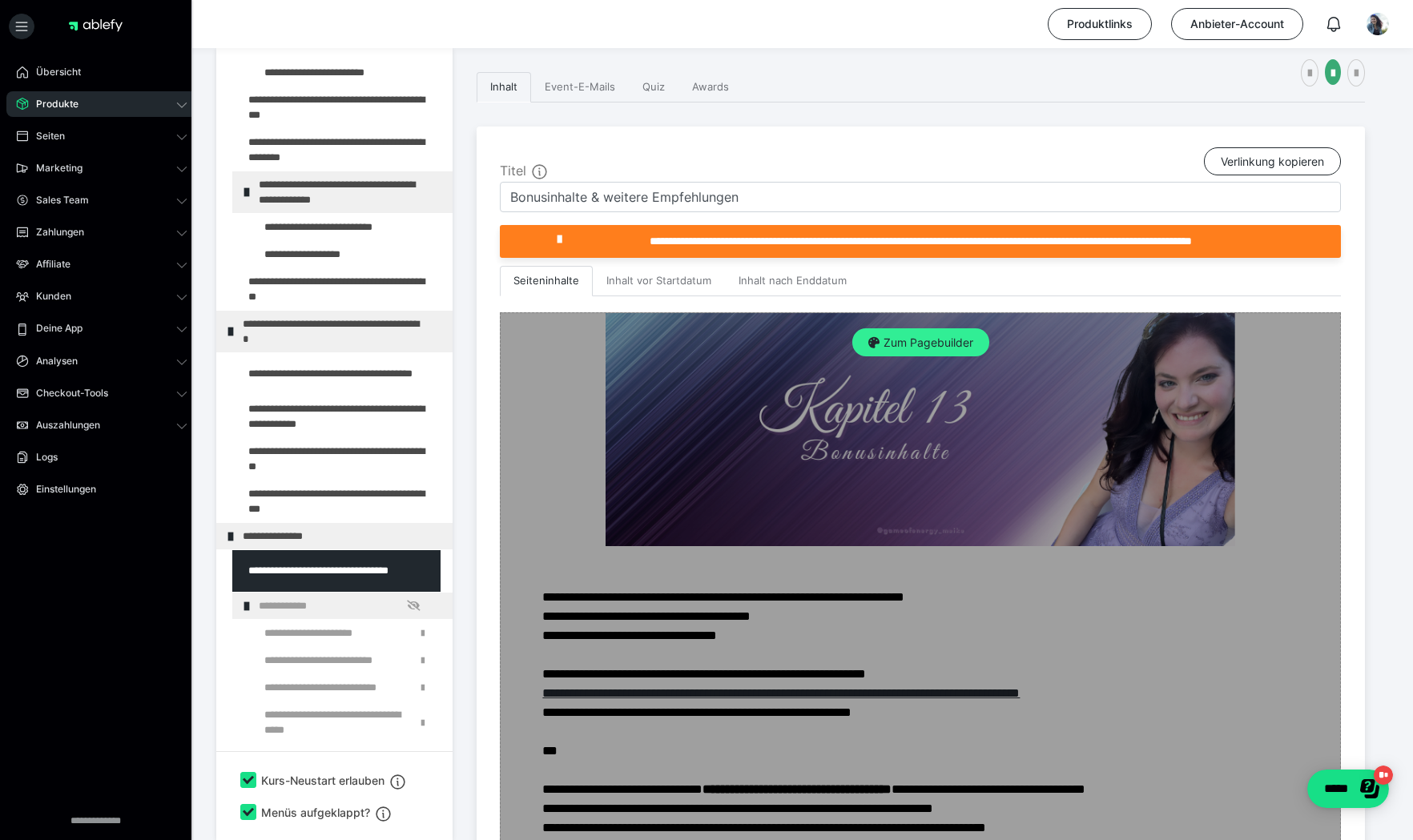 click on "Zum Pagebuilder" at bounding box center (920, 343) 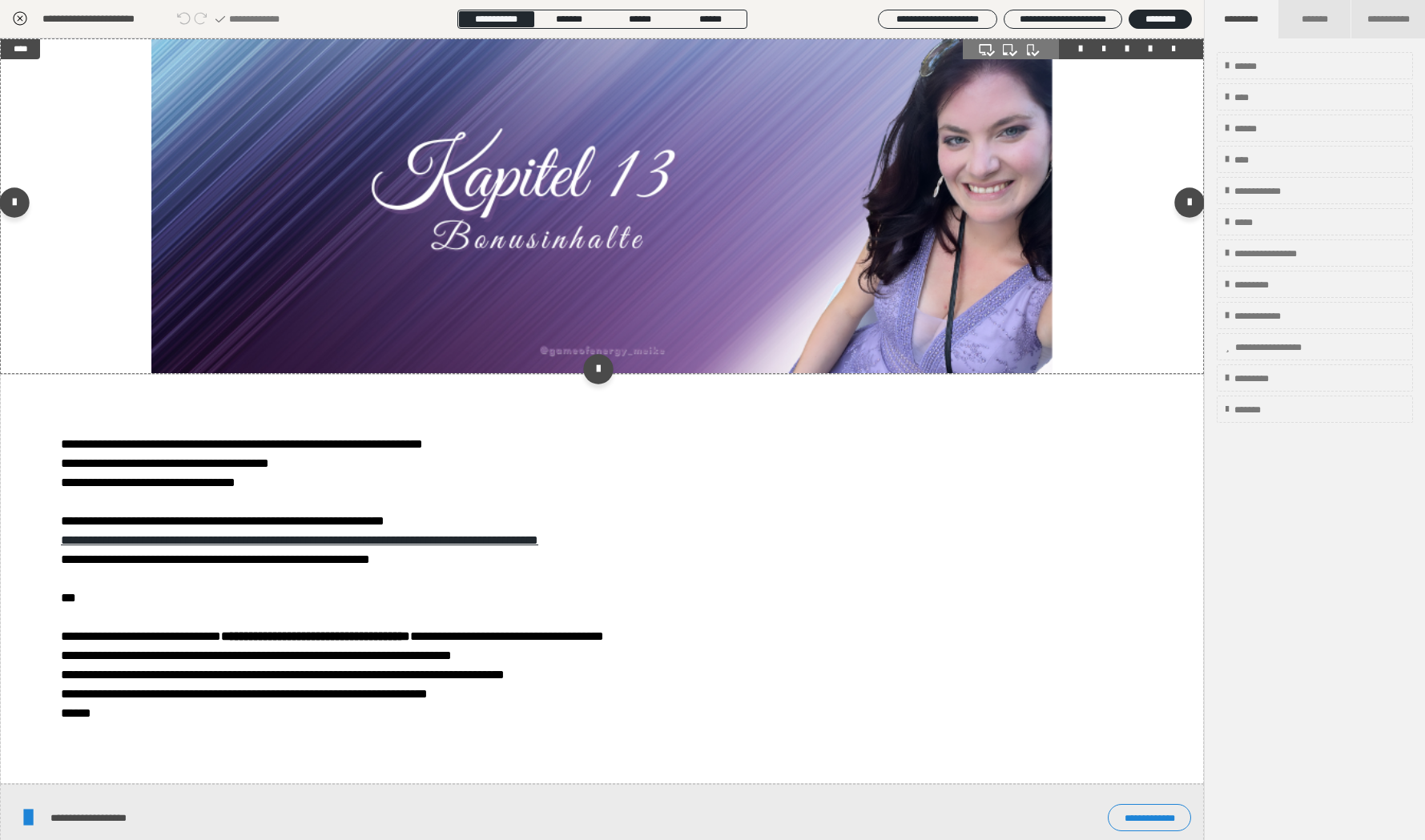 click at bounding box center [602, 206] 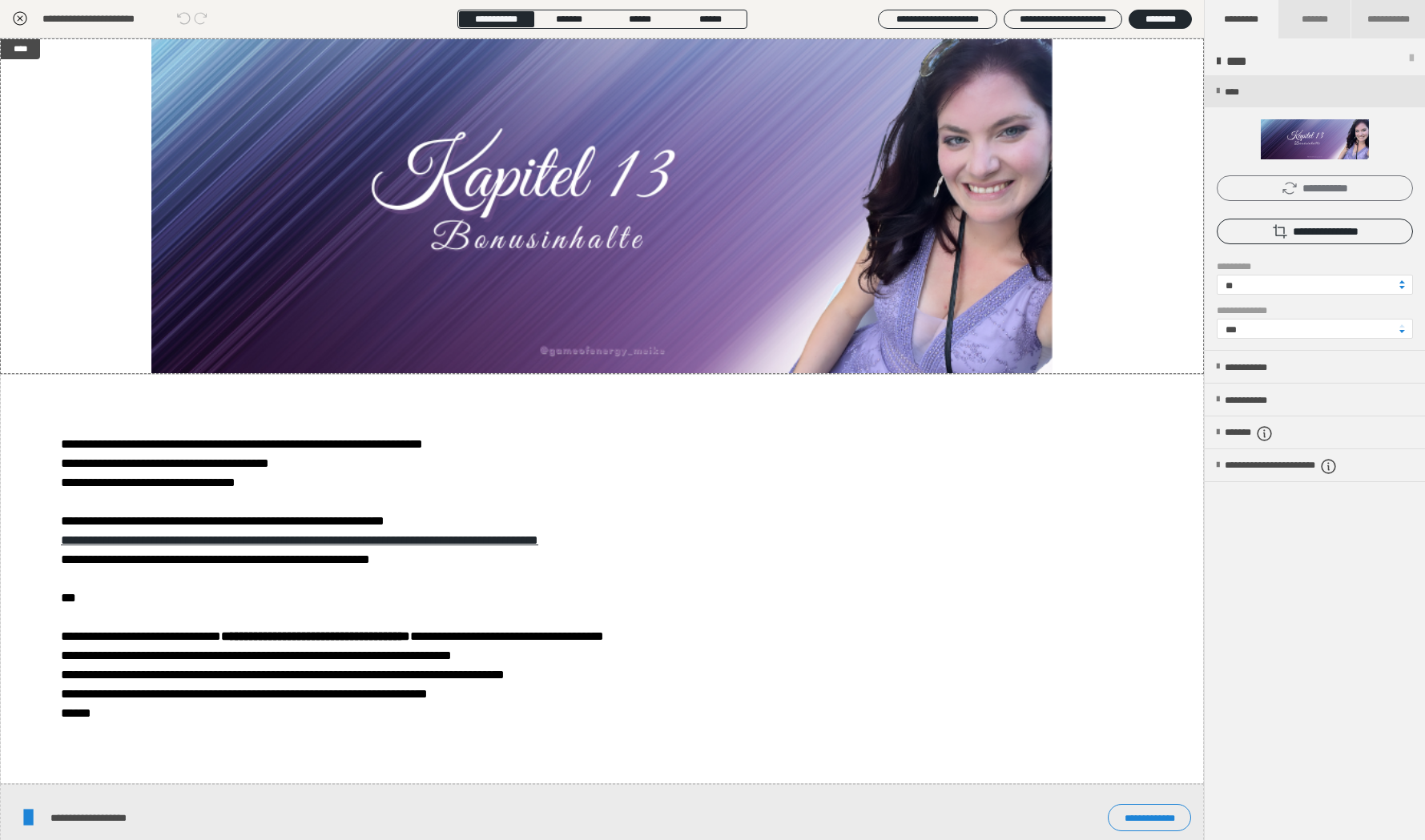 click on "**********" at bounding box center (1314, 188) 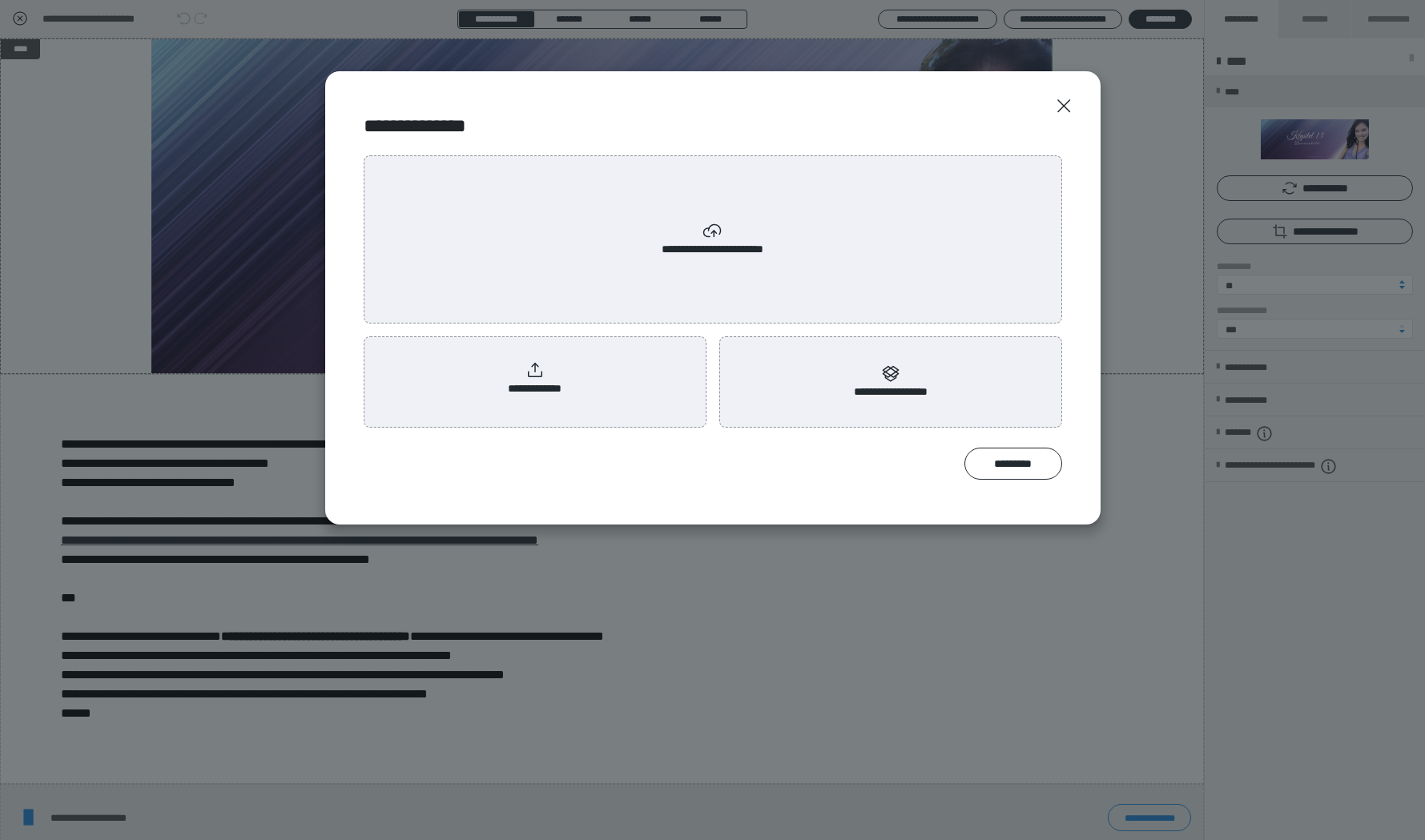 click on "**********" at bounding box center [535, 379] 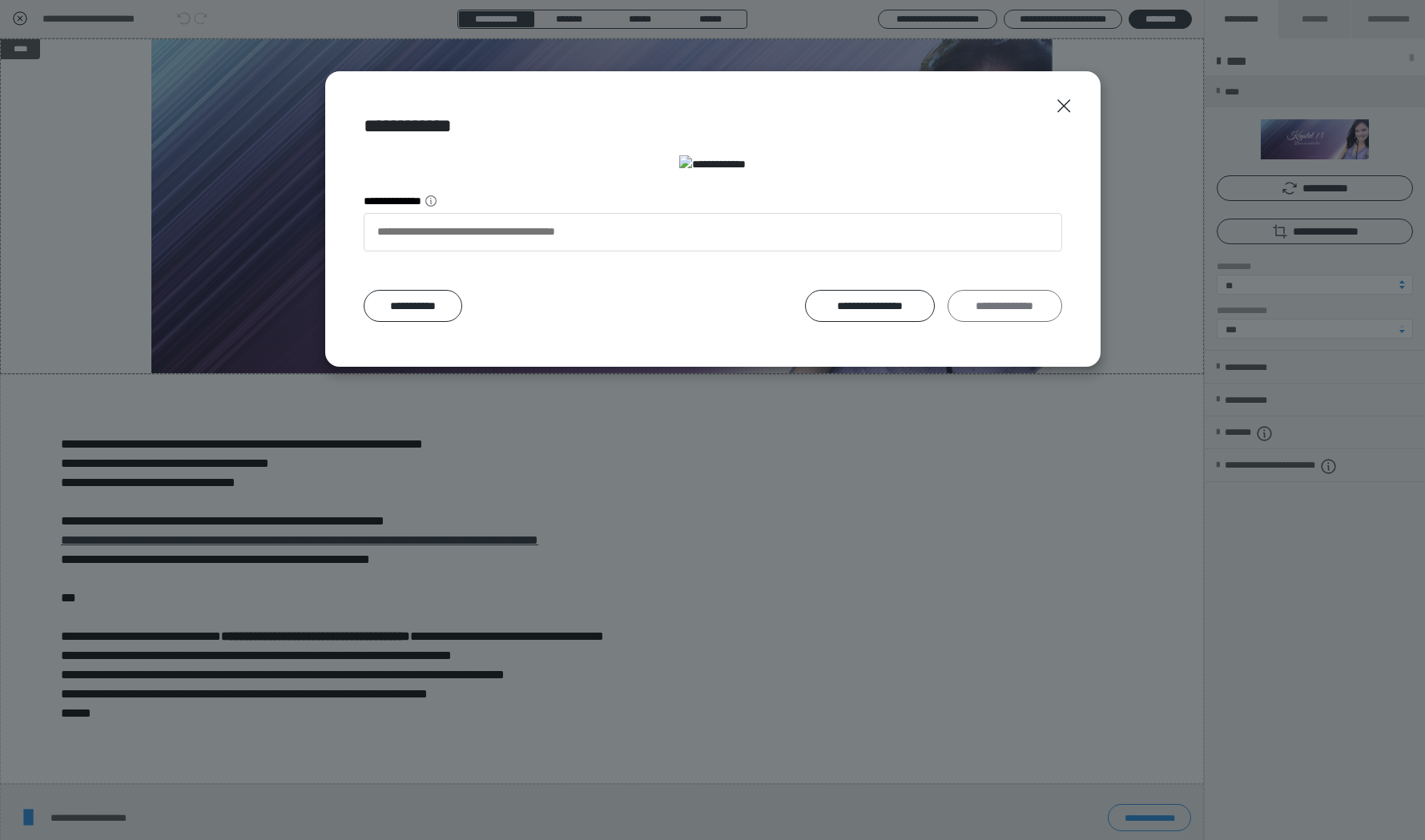click on "**********" at bounding box center [1004, 306] 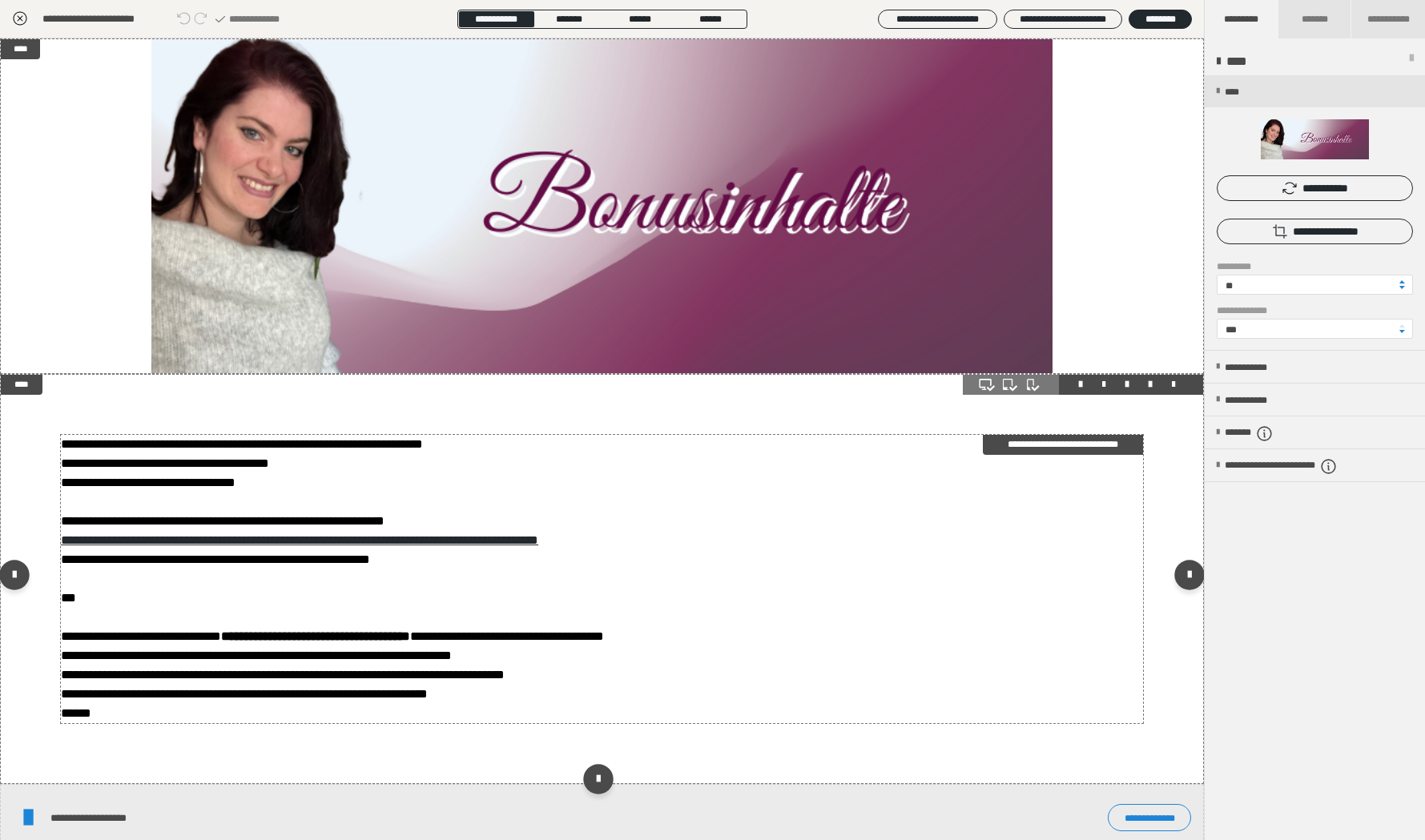 scroll, scrollTop: 85, scrollLeft: 0, axis: vertical 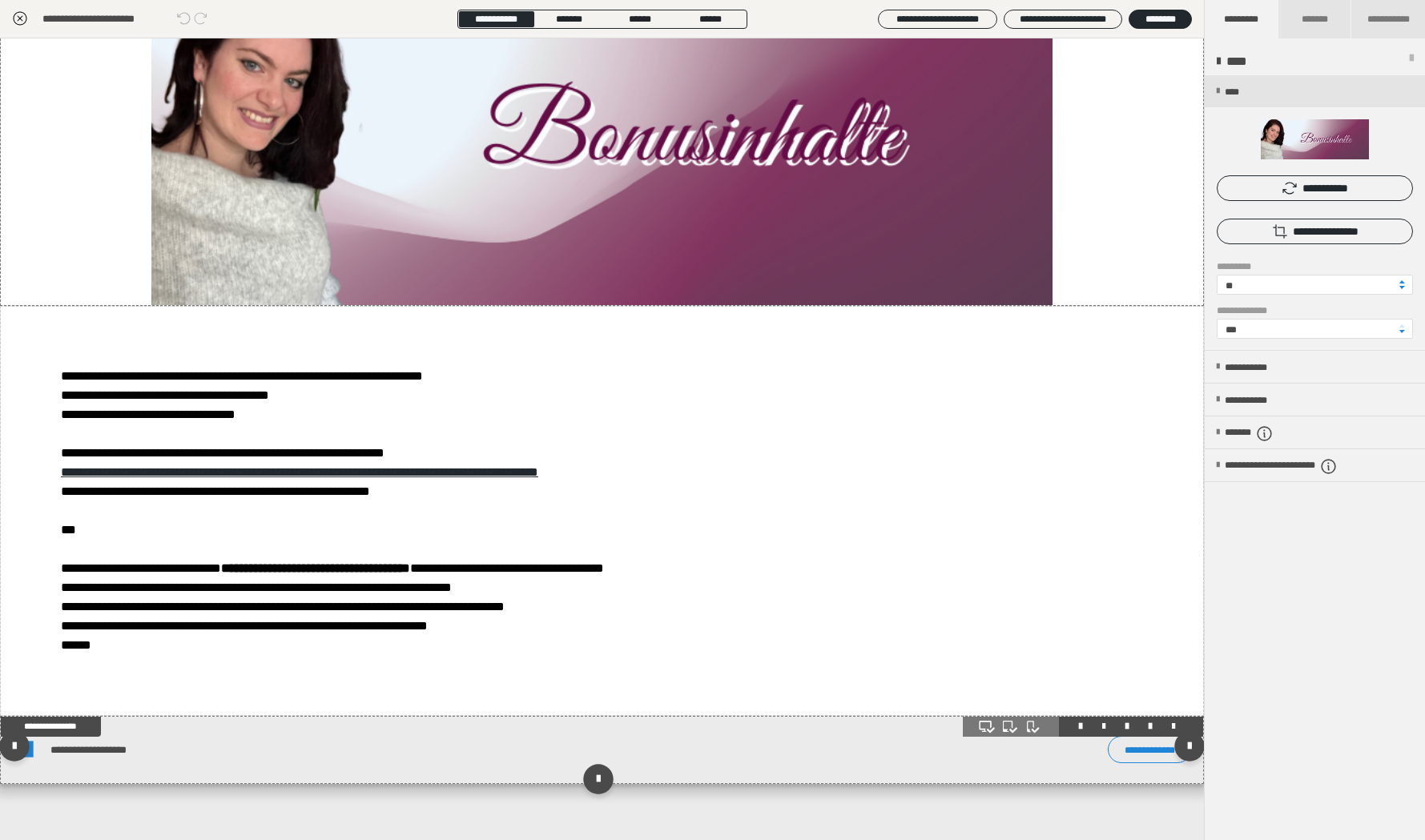 click on "**********" at bounding box center [602, 750] 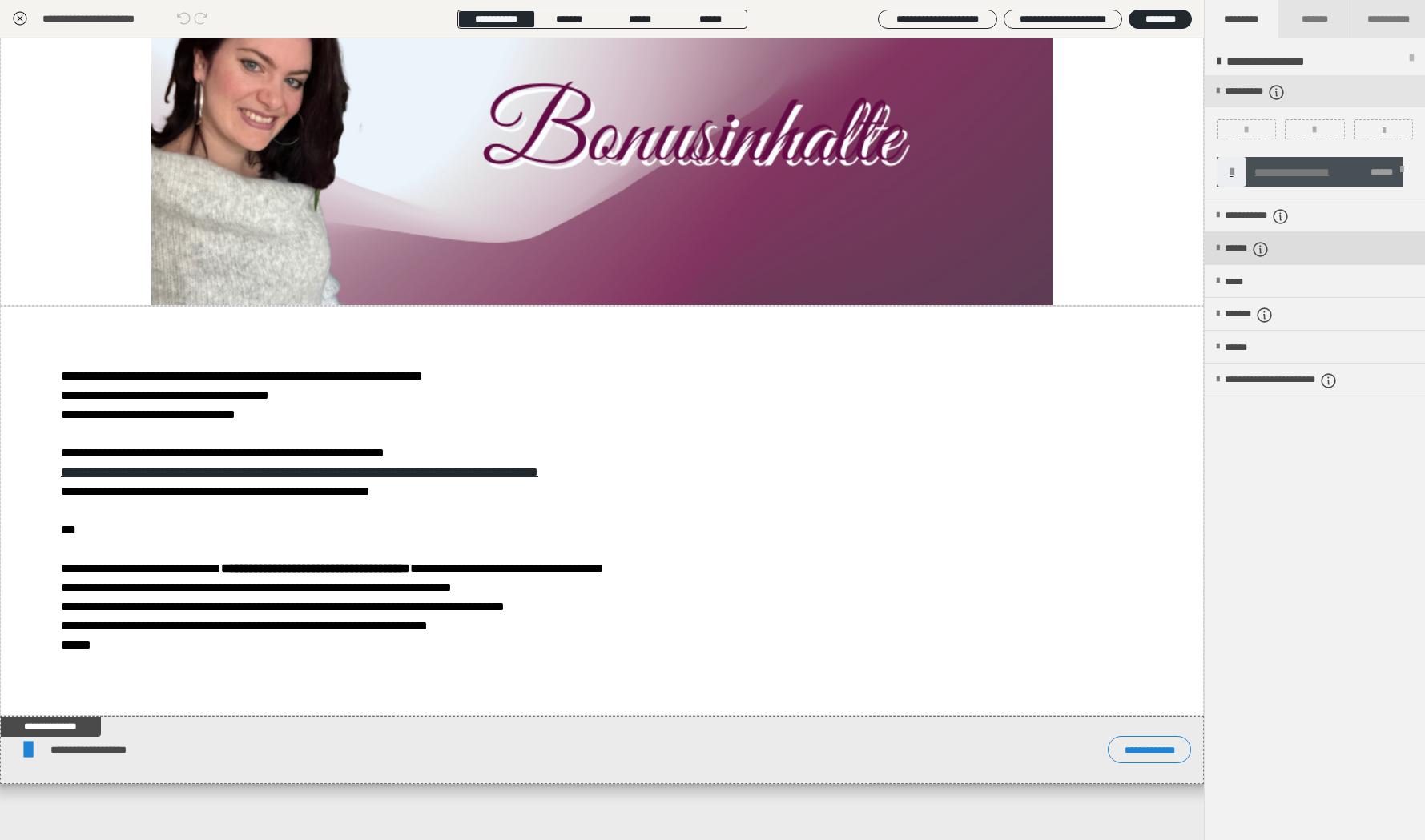 click on "******" at bounding box center (1259, 249) 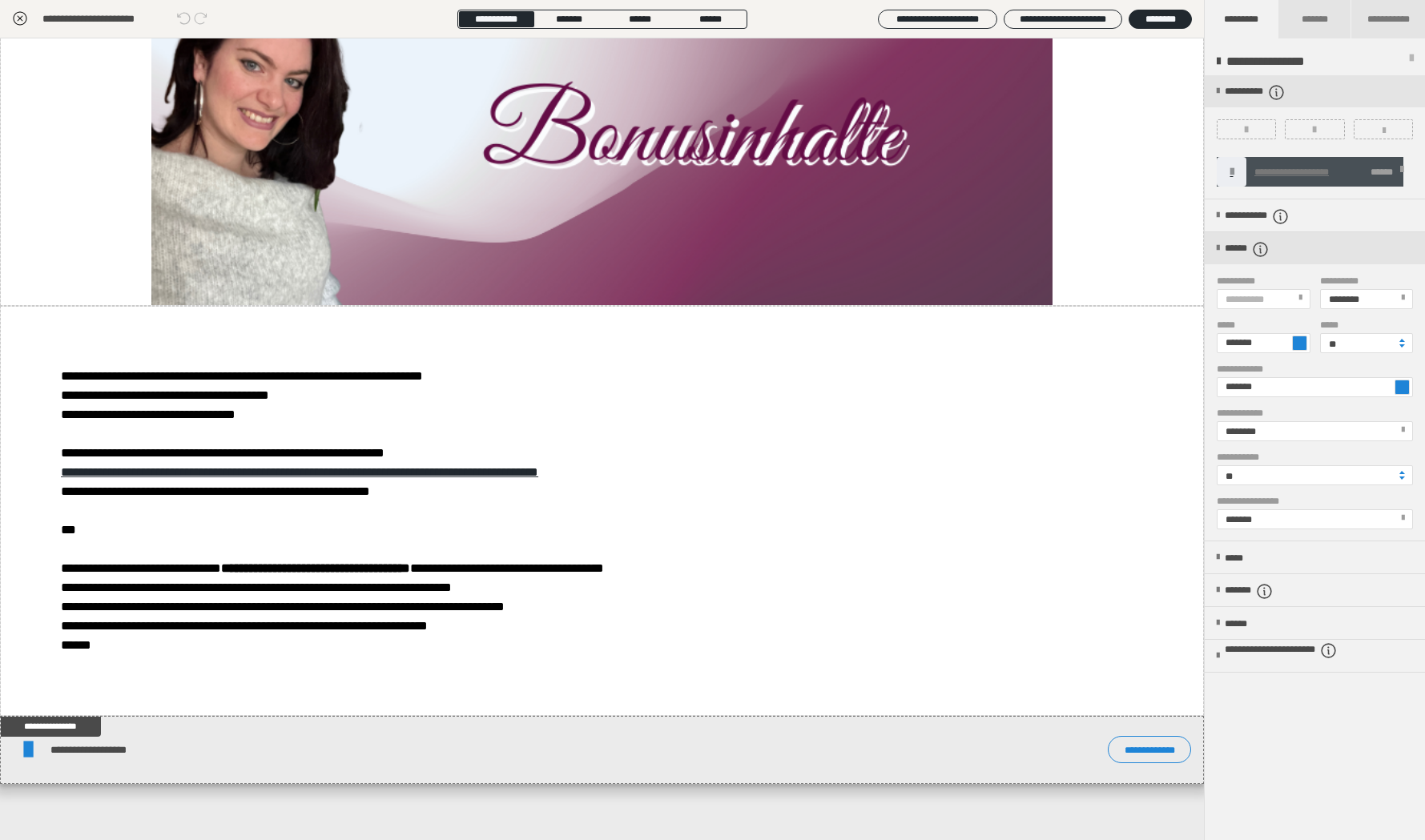click at bounding box center [1299, 343] 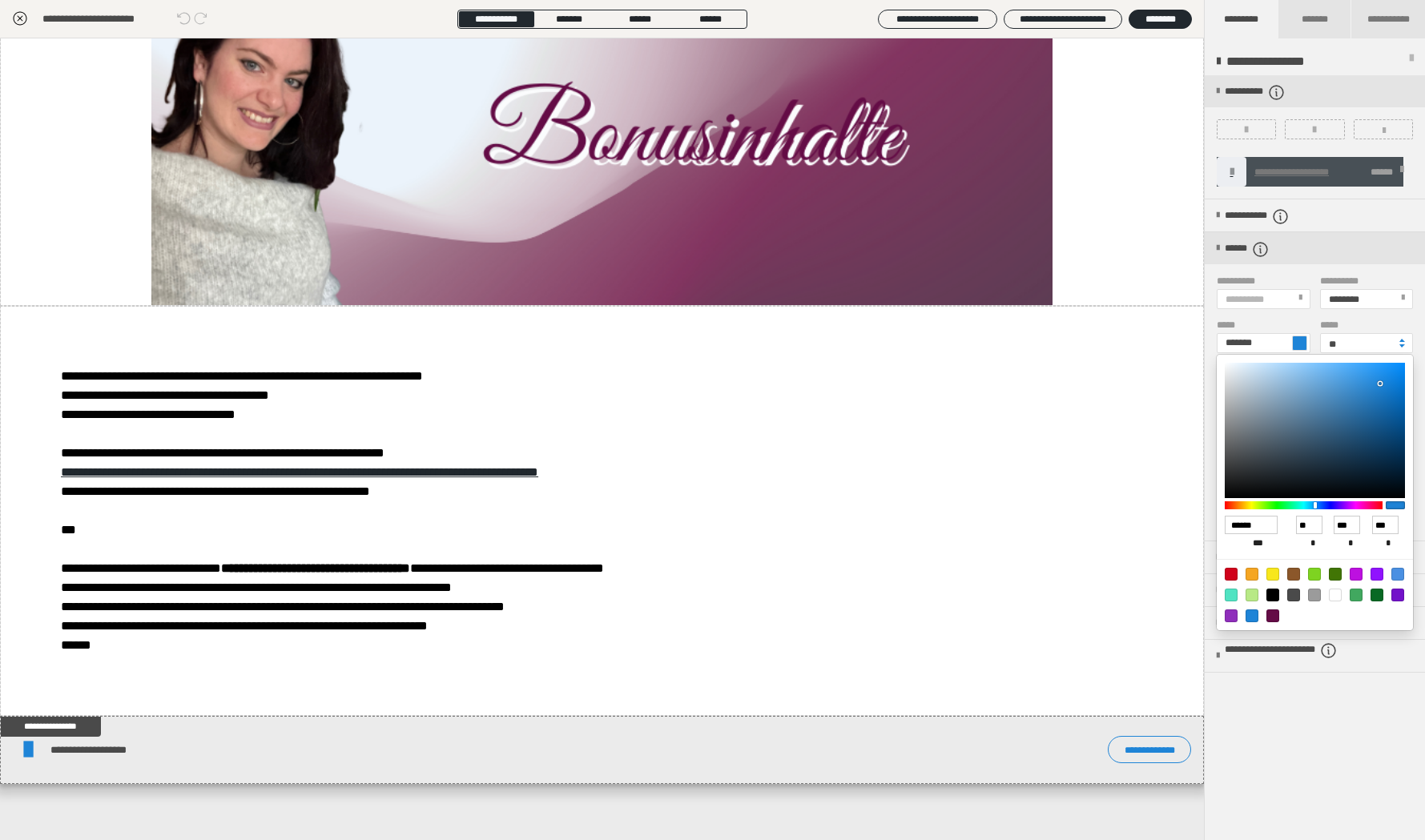 click at bounding box center [1273, 616] 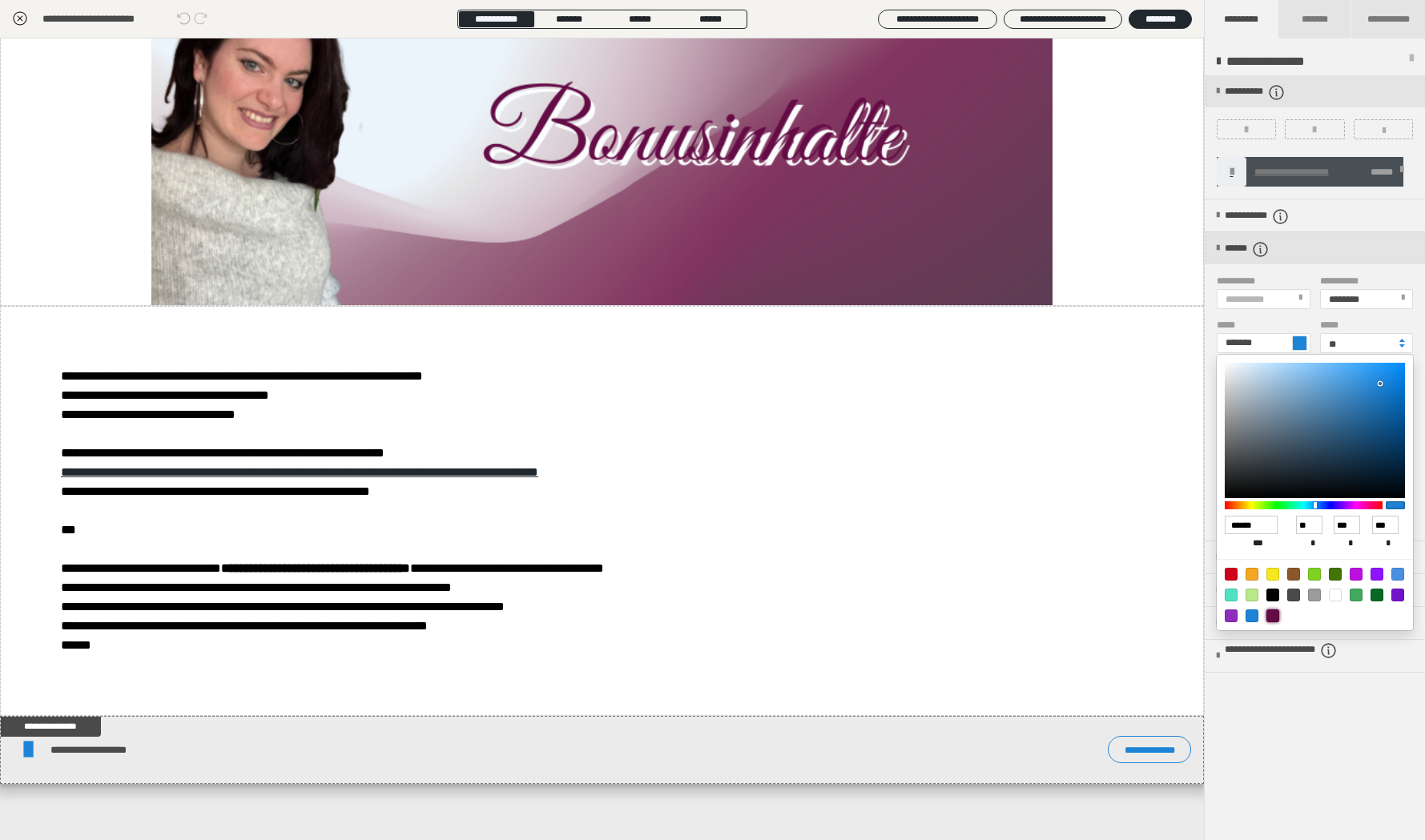type on "*******" 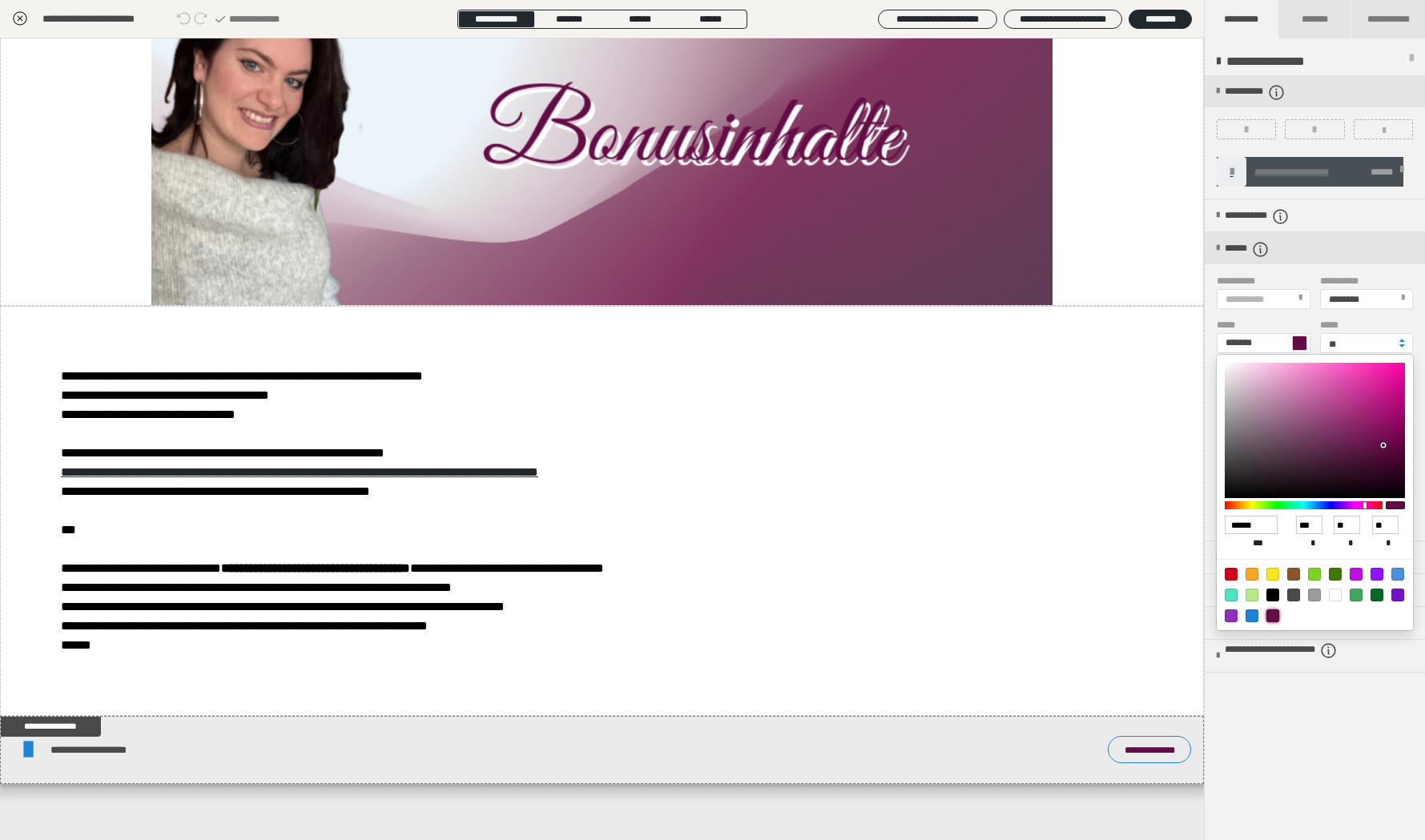 click at bounding box center [712, 420] 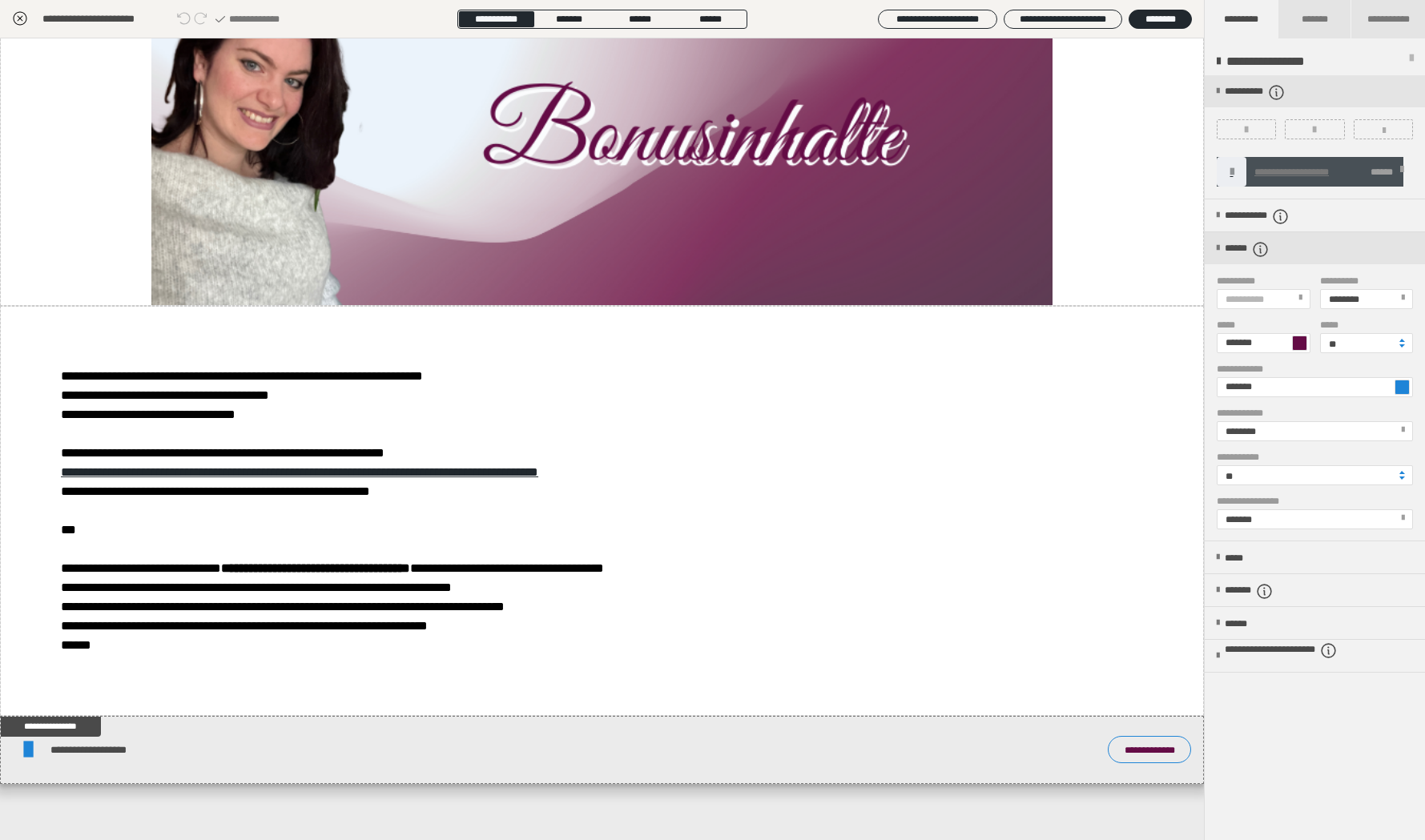 click at bounding box center [1402, 387] 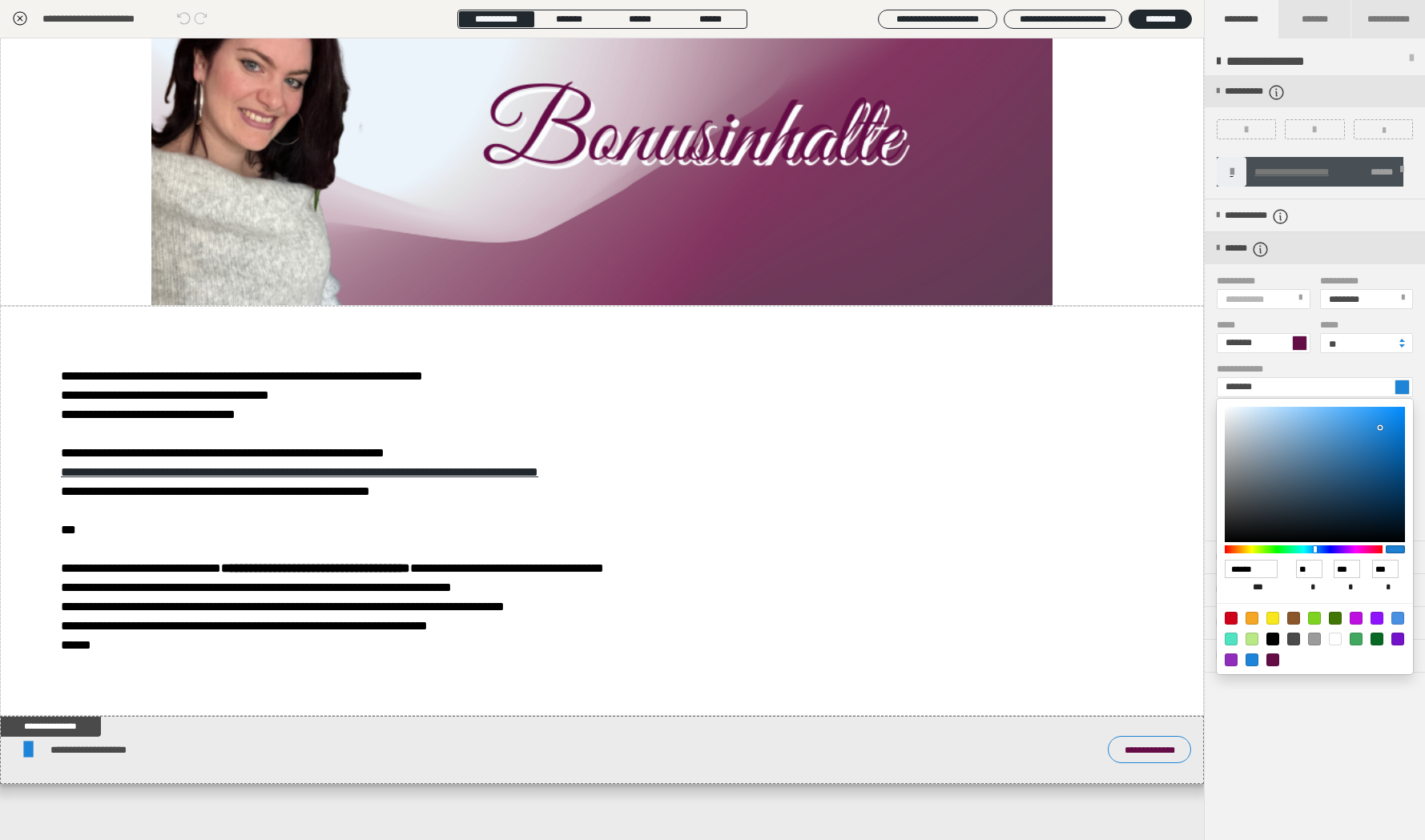 click at bounding box center (1273, 660) 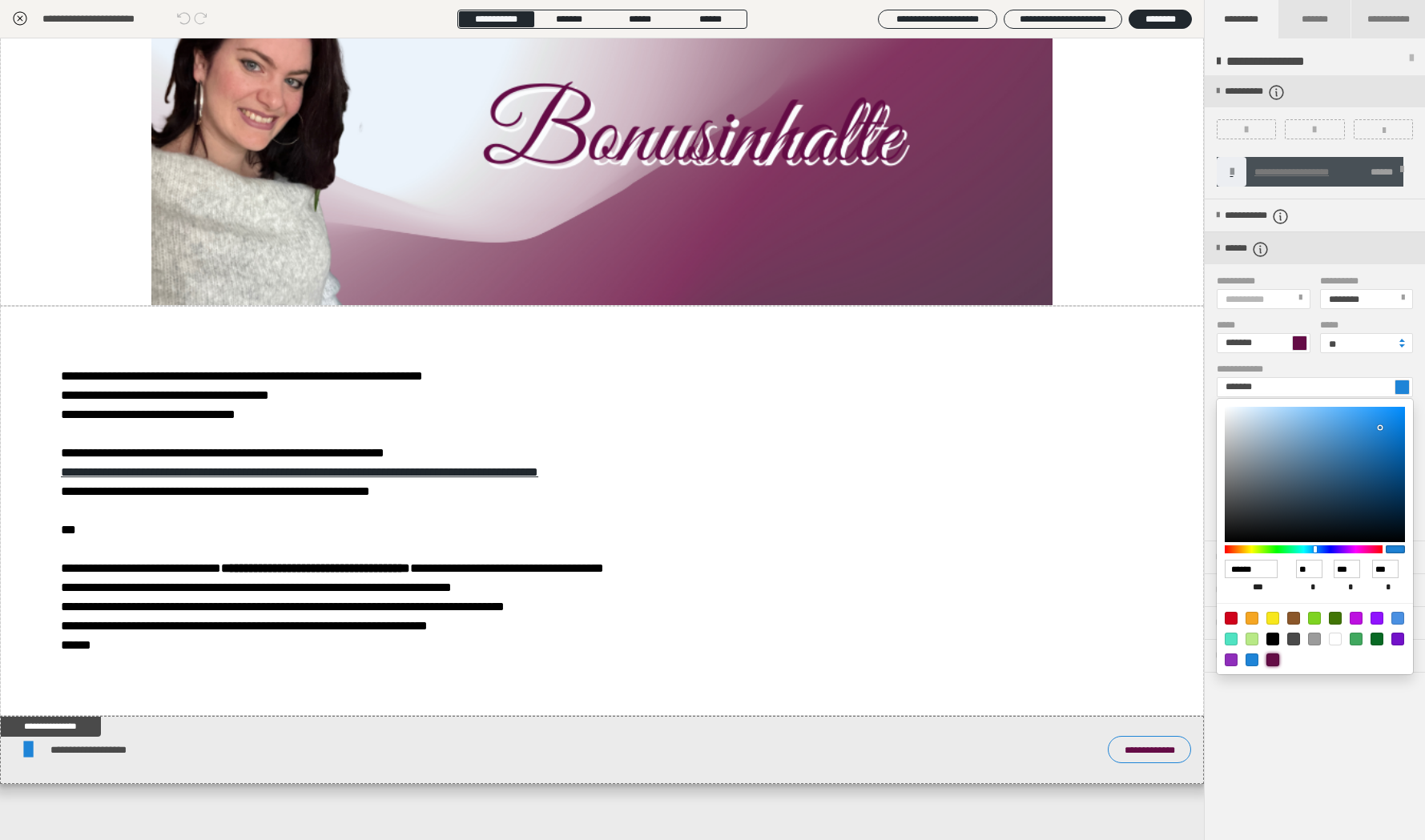type on "*******" 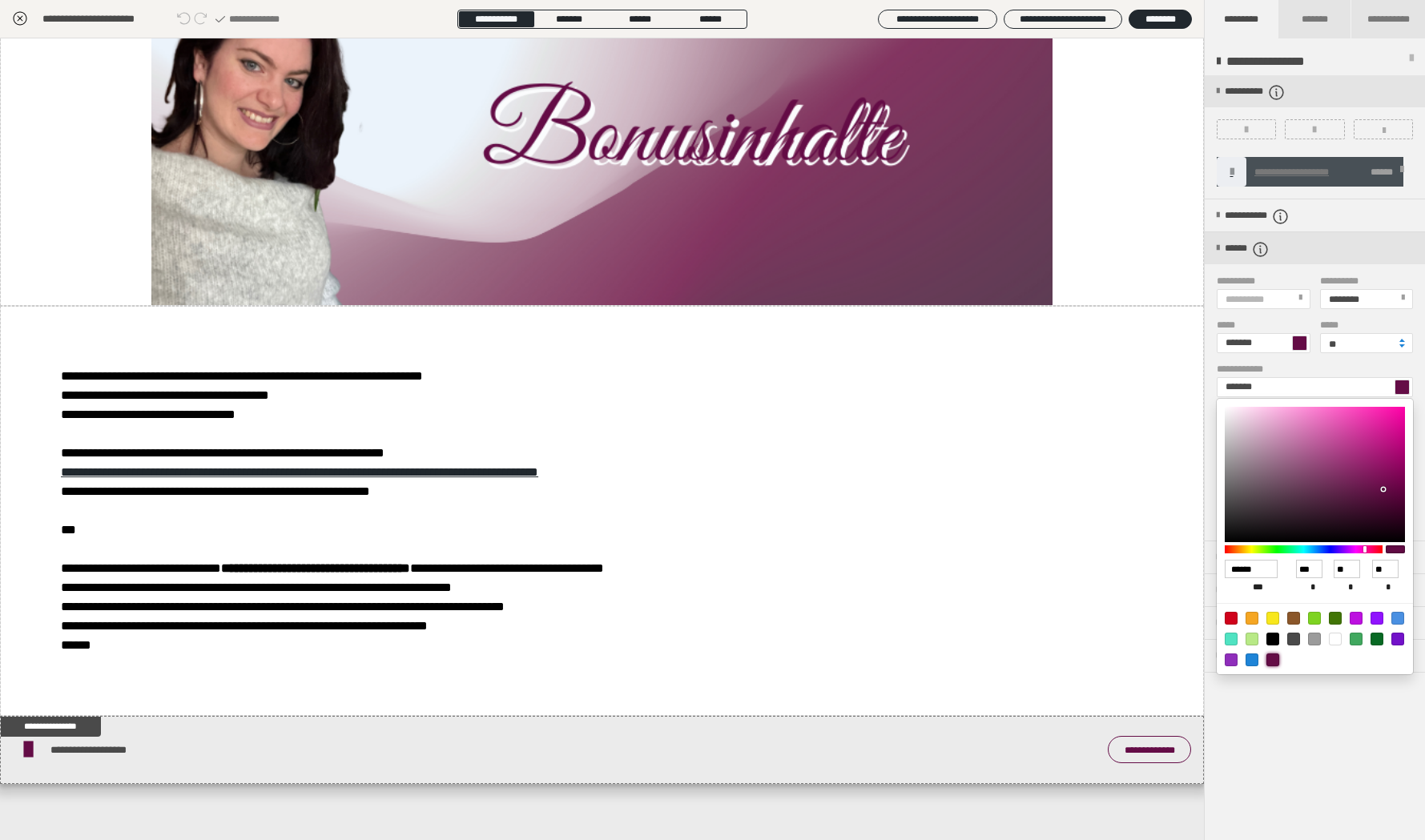 click at bounding box center (712, 420) 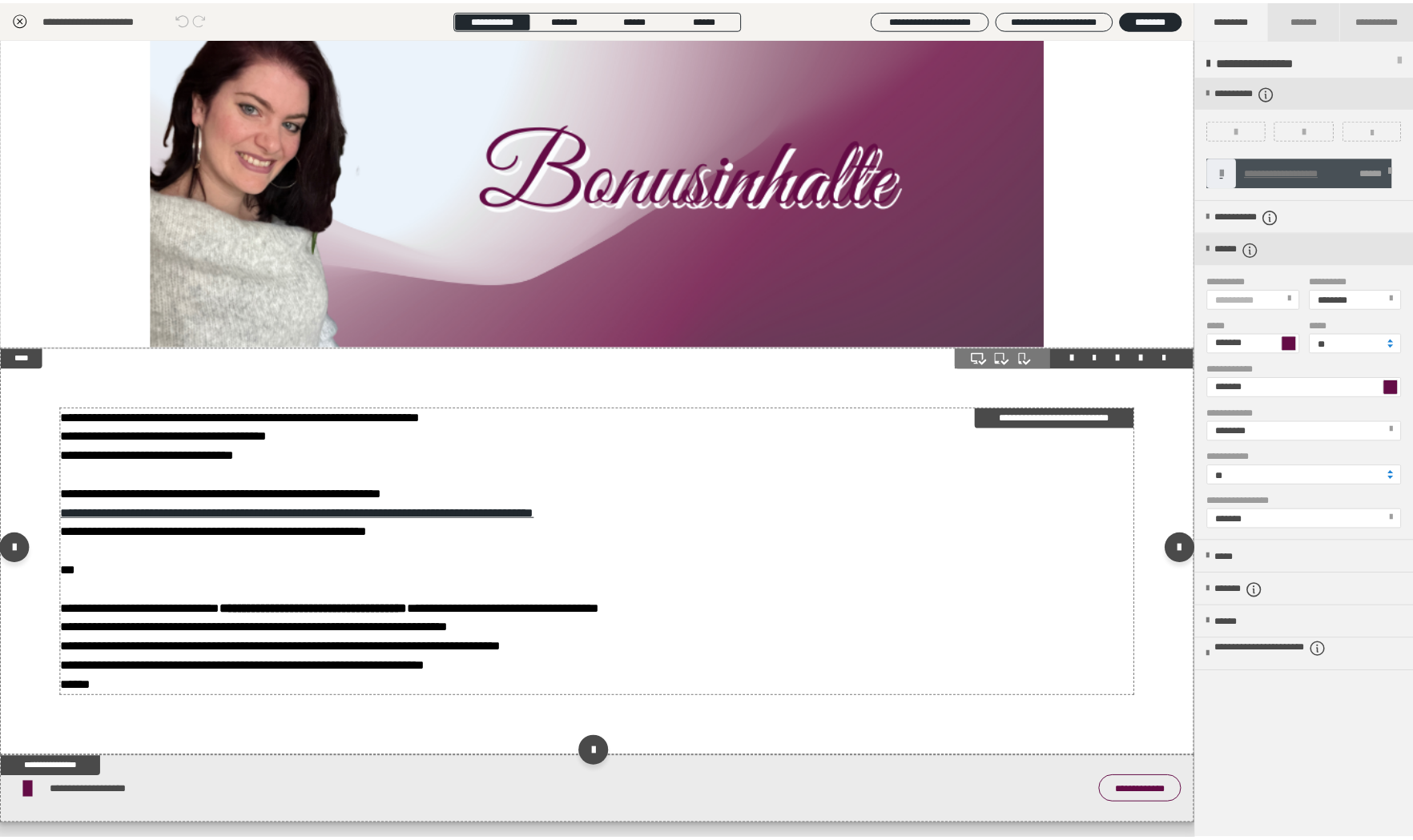 scroll, scrollTop: 0, scrollLeft: 0, axis: both 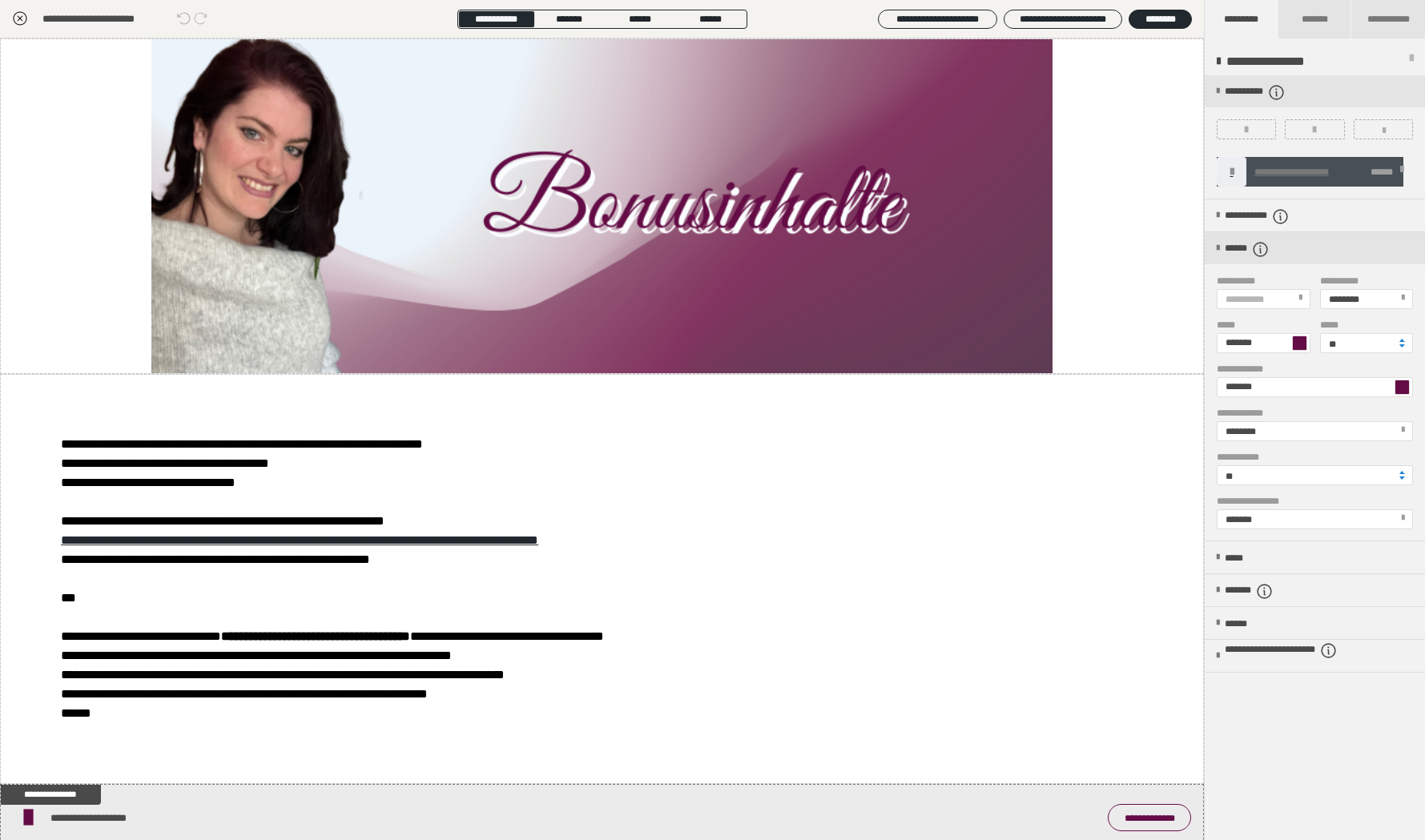 click 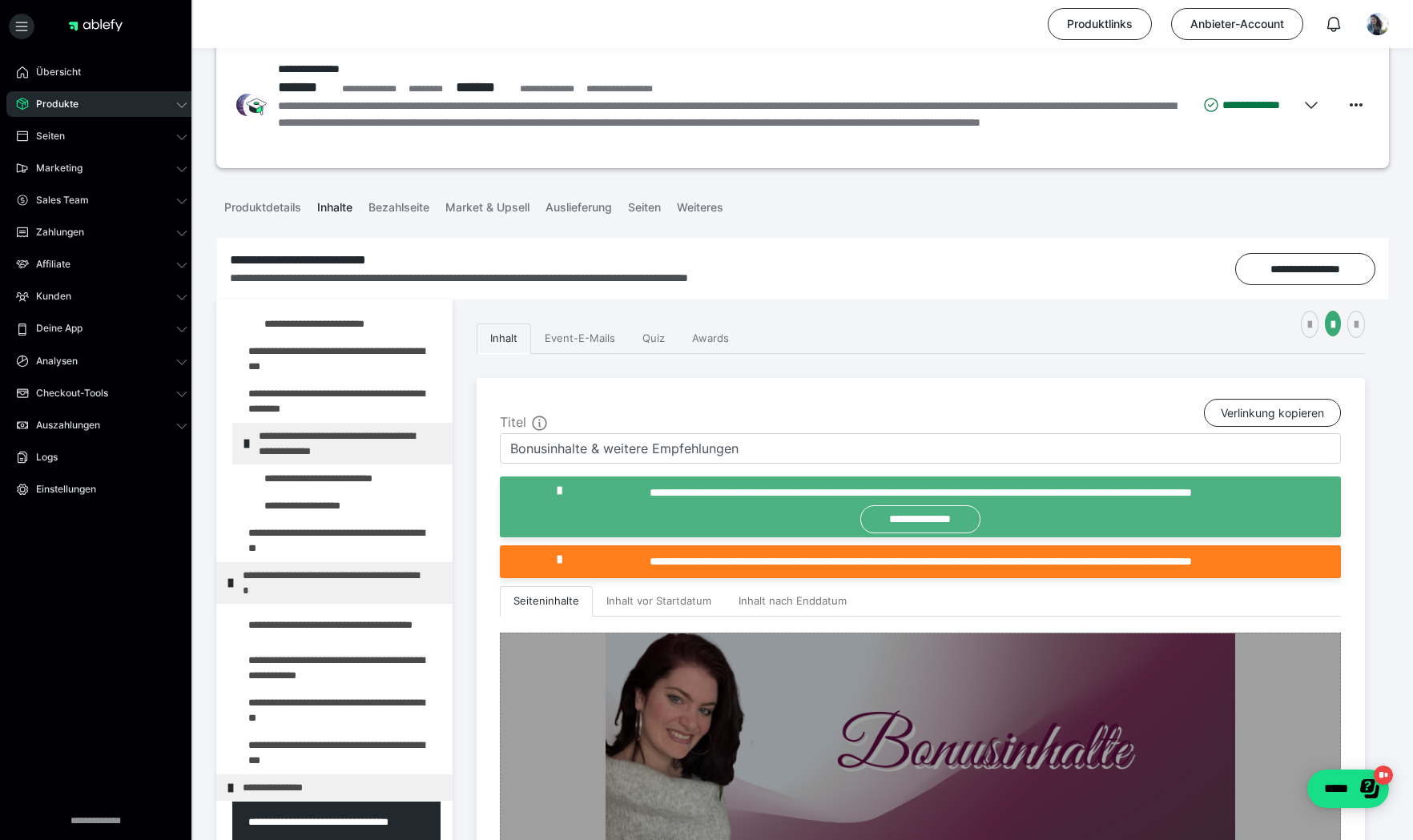 scroll, scrollTop: 480, scrollLeft: 0, axis: vertical 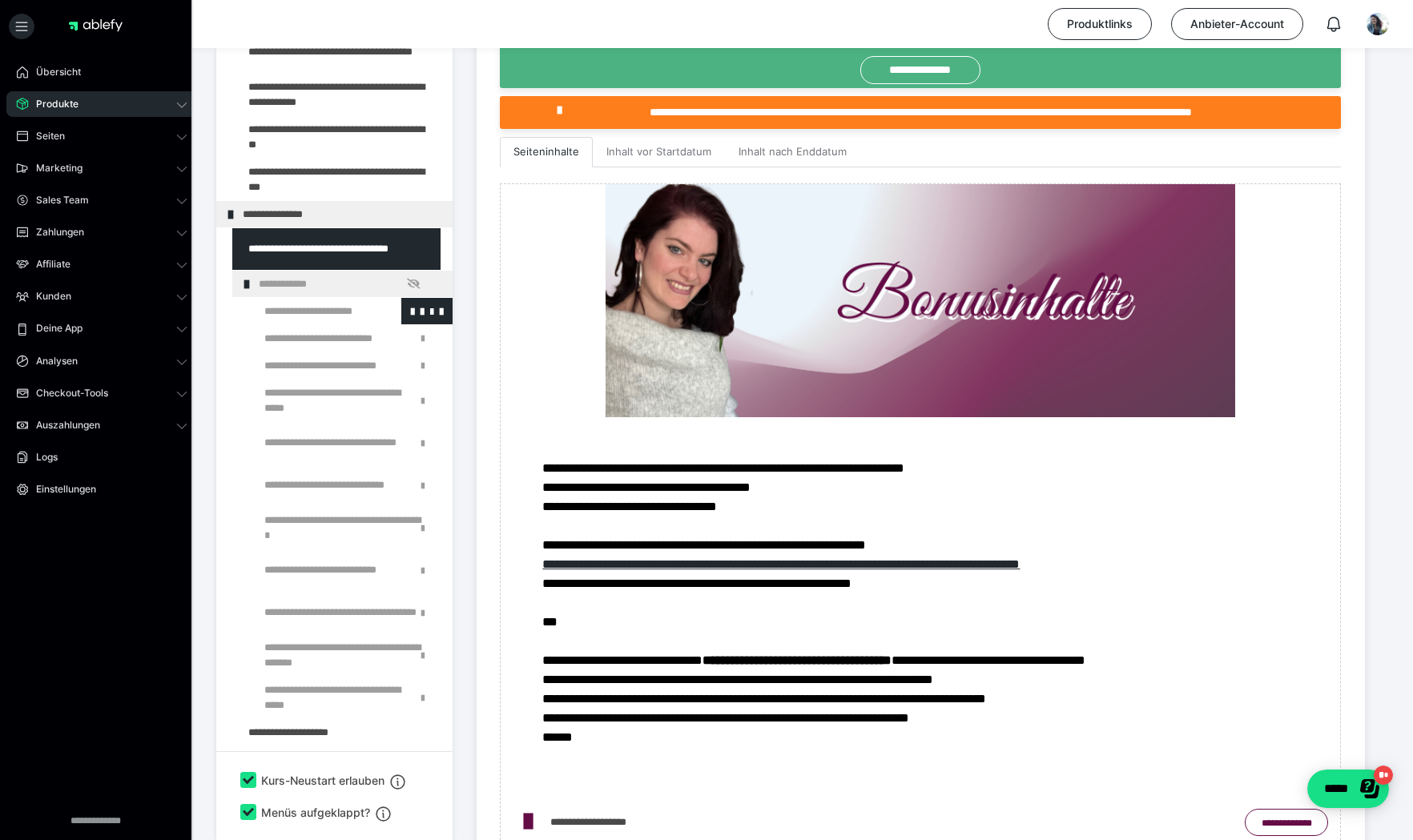 click at bounding box center [308, 311] 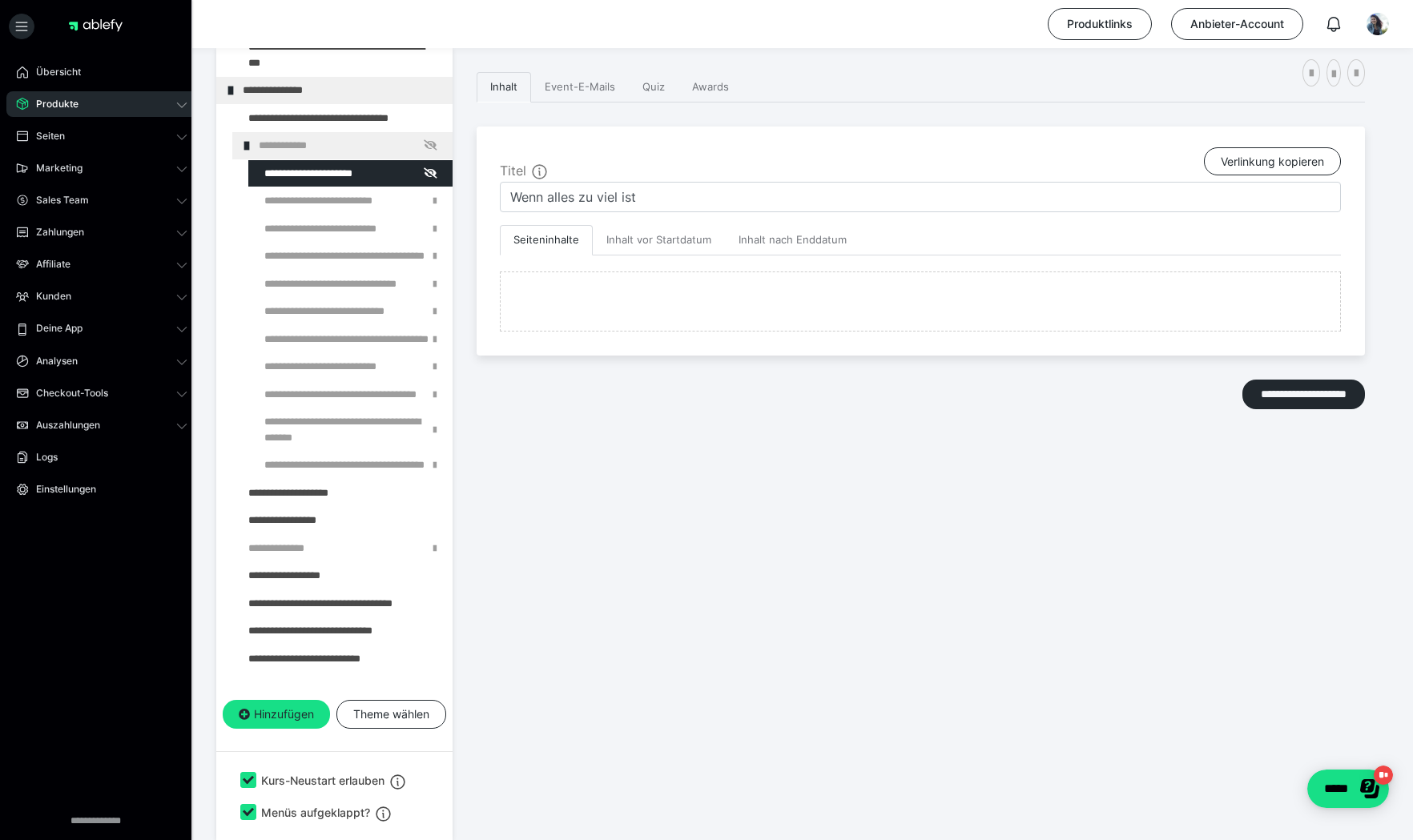 scroll, scrollTop: 283, scrollLeft: 0, axis: vertical 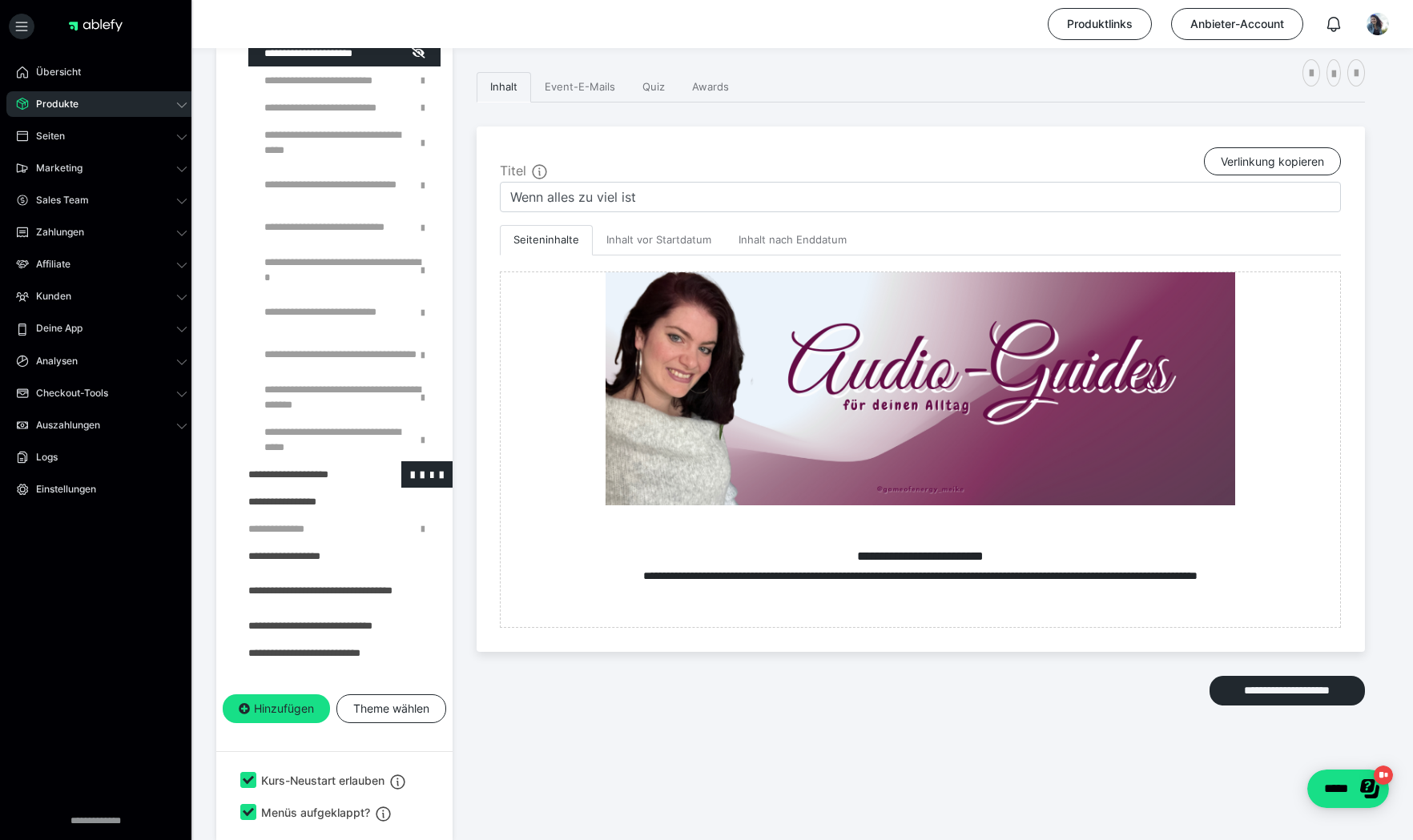 click at bounding box center (300, 474) 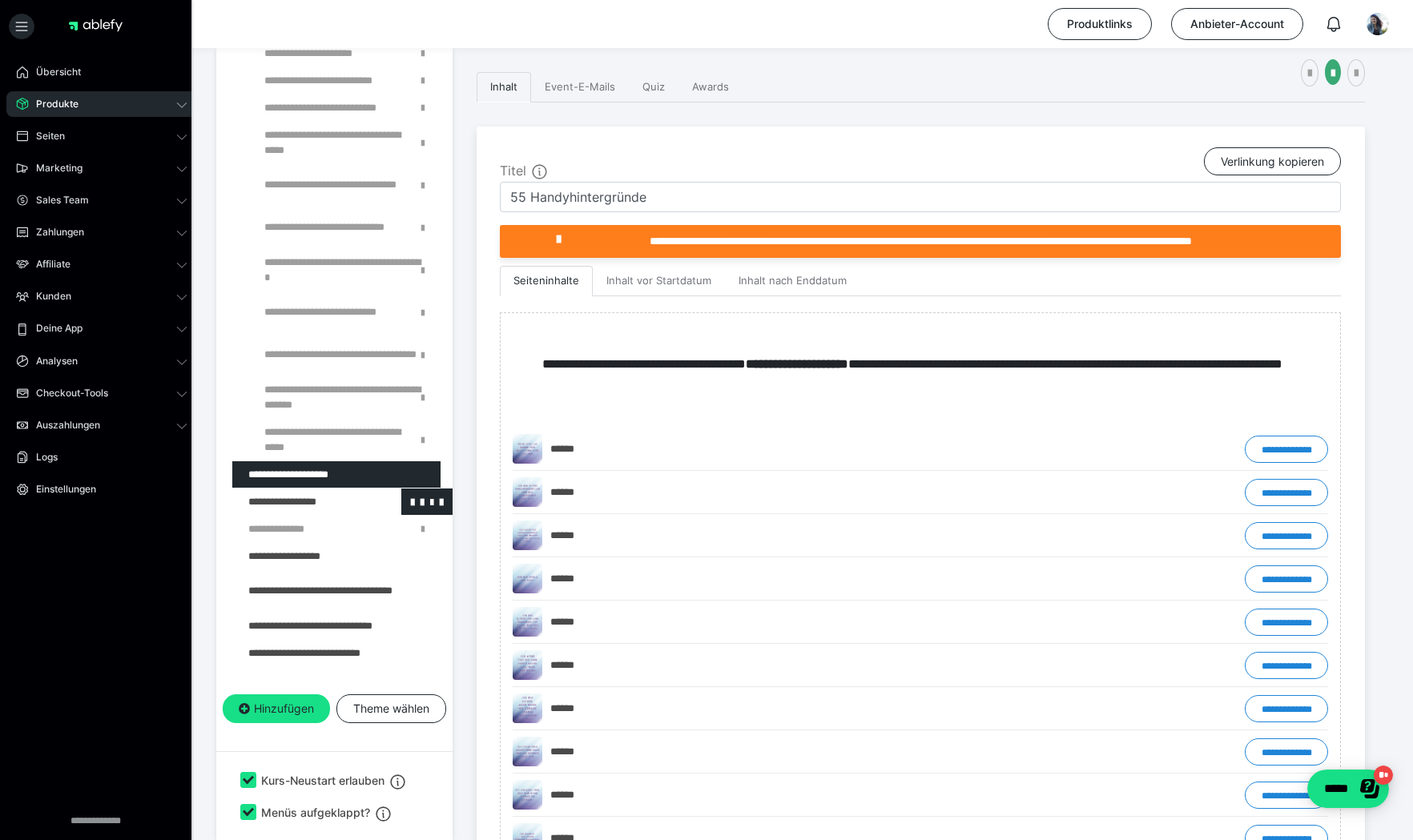 click at bounding box center (300, 501) 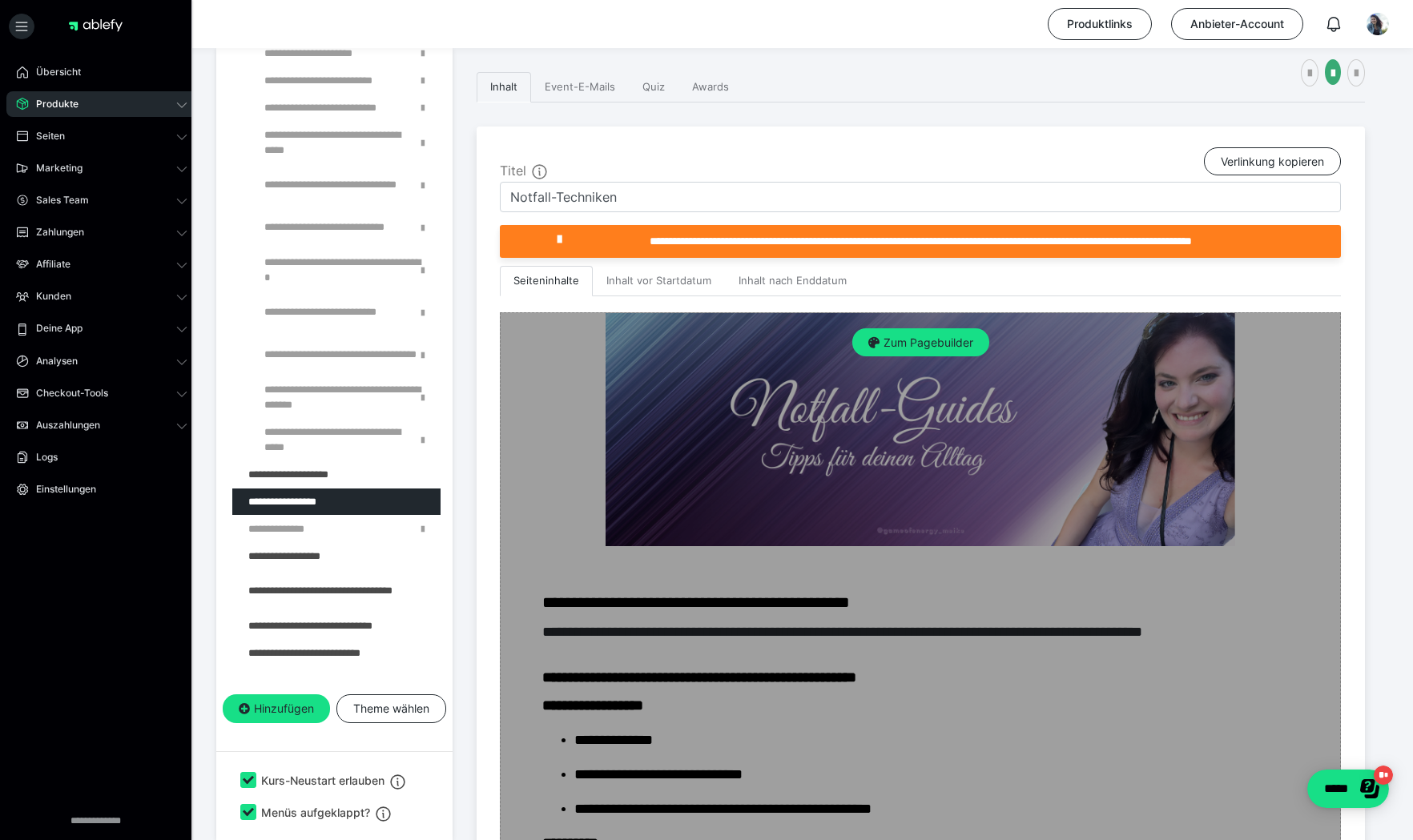 click on "Zum Pagebuilder" at bounding box center (920, 1782) 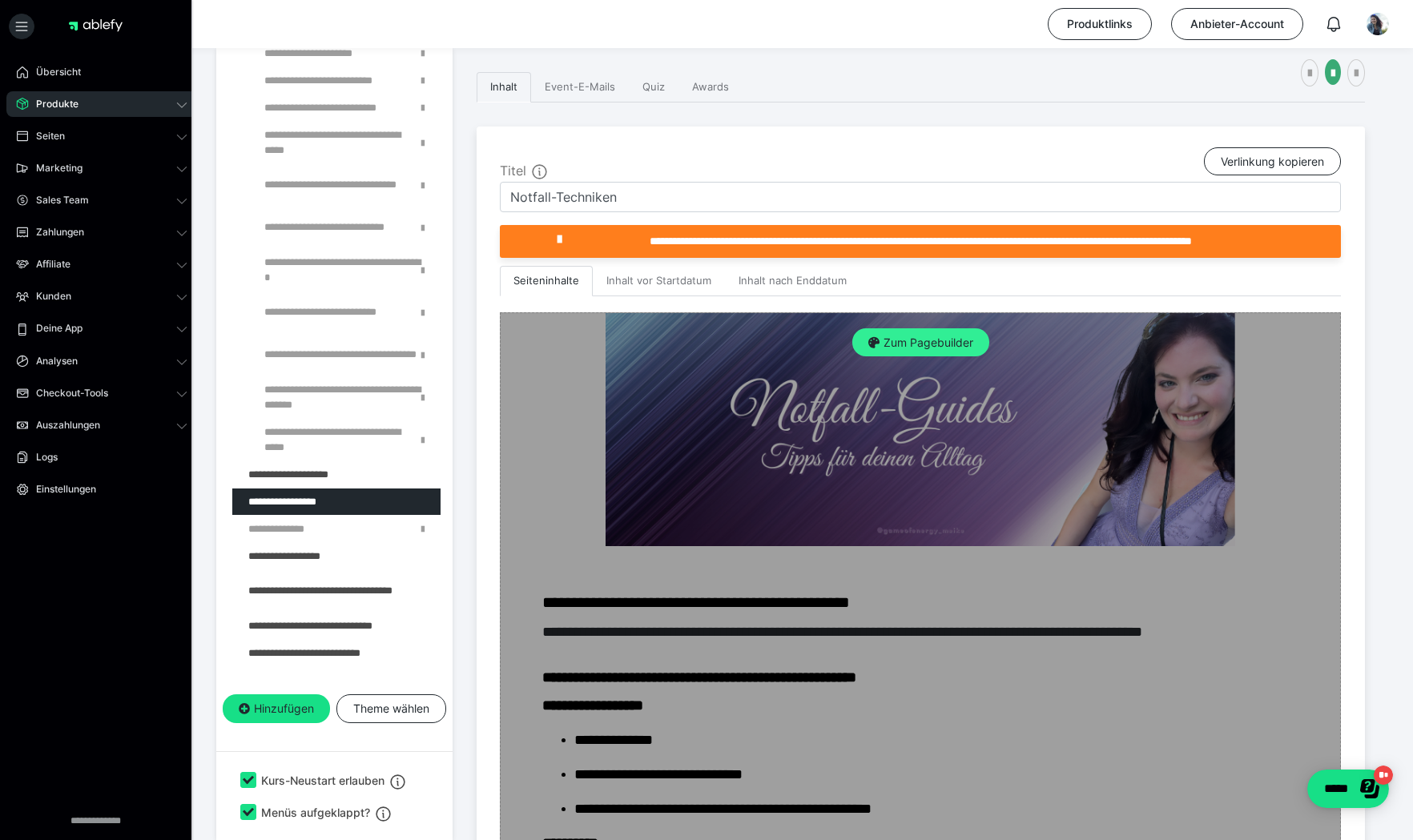 click on "Zum Pagebuilder" at bounding box center (920, 343) 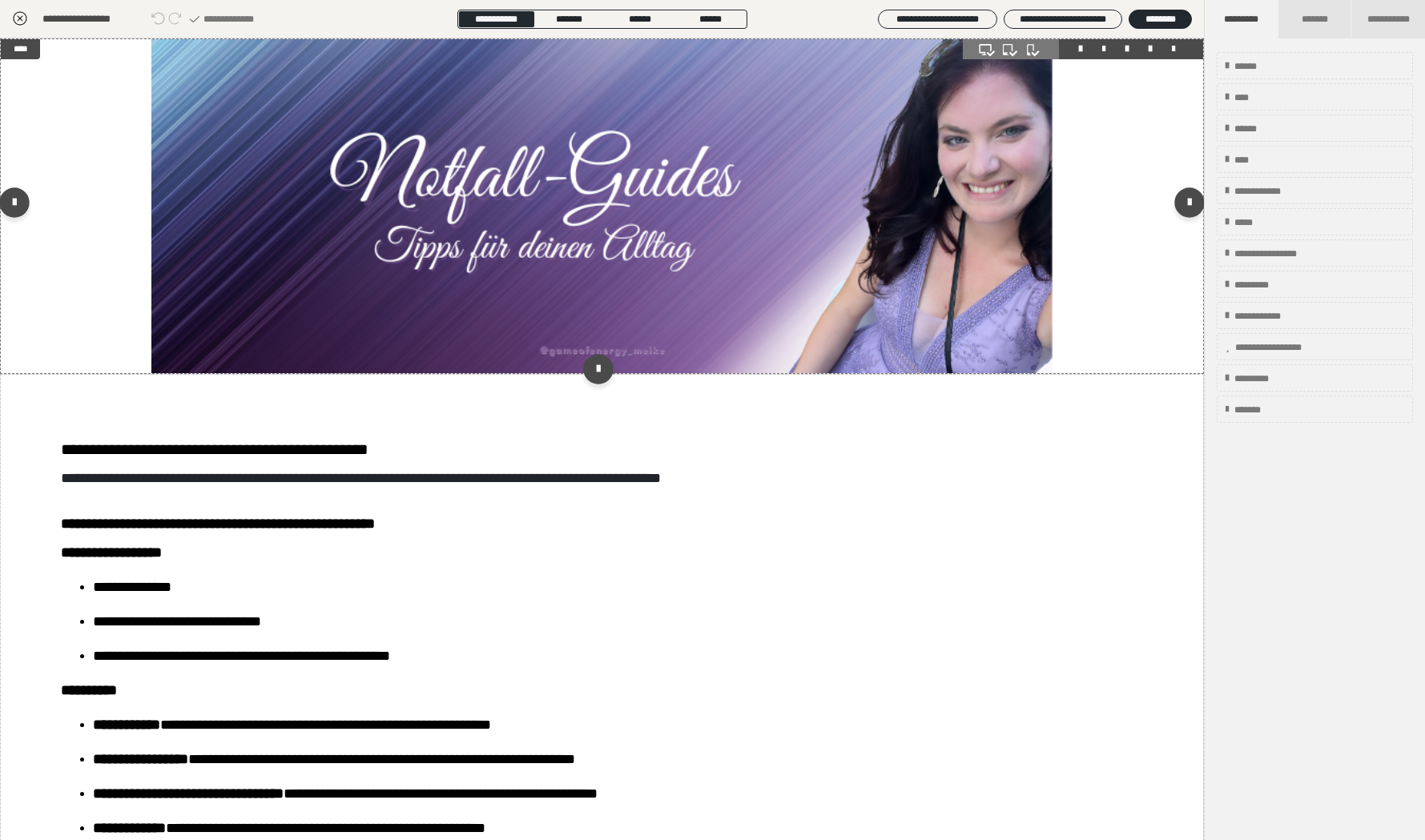 click at bounding box center (602, 206) 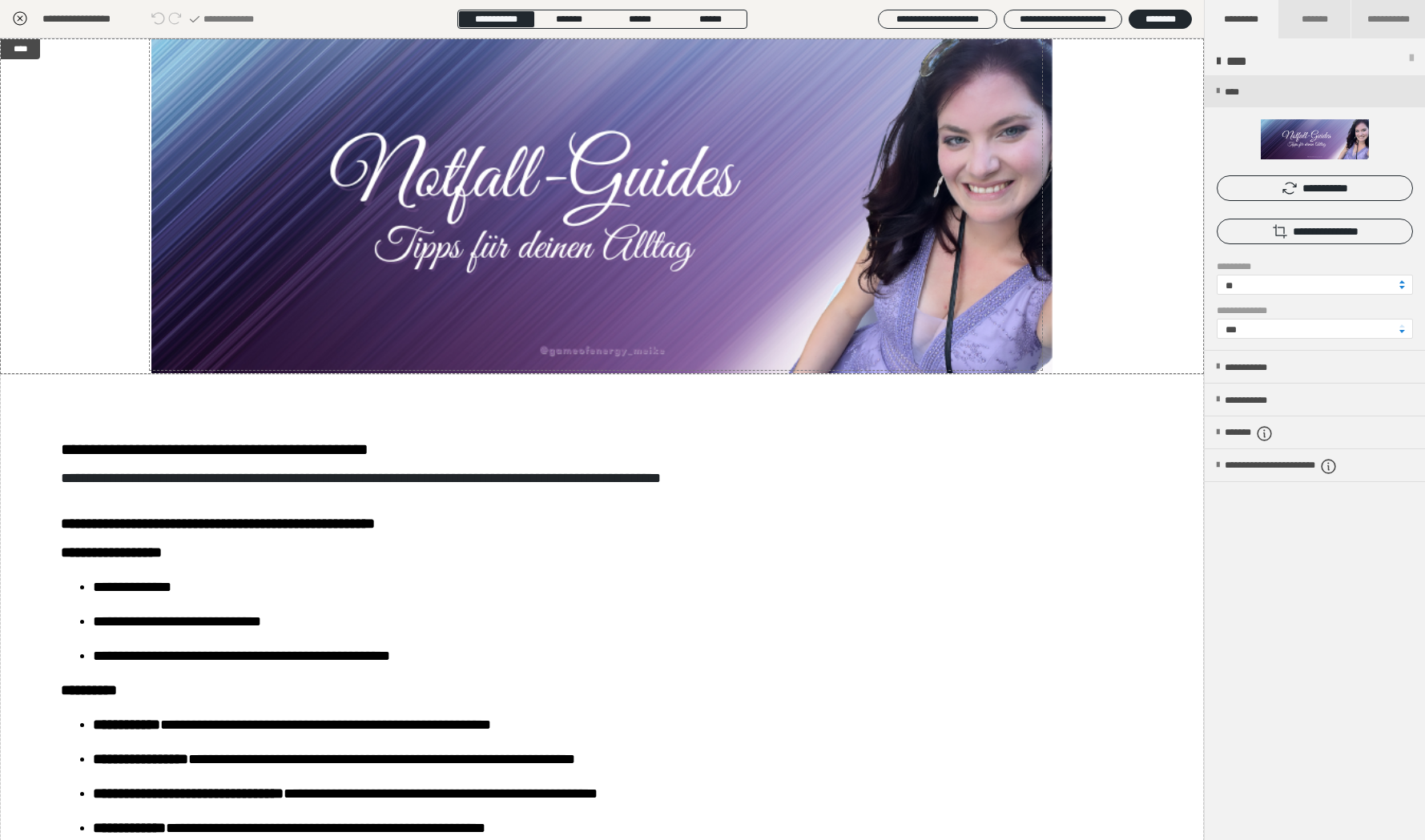 click at bounding box center [1314, 212] 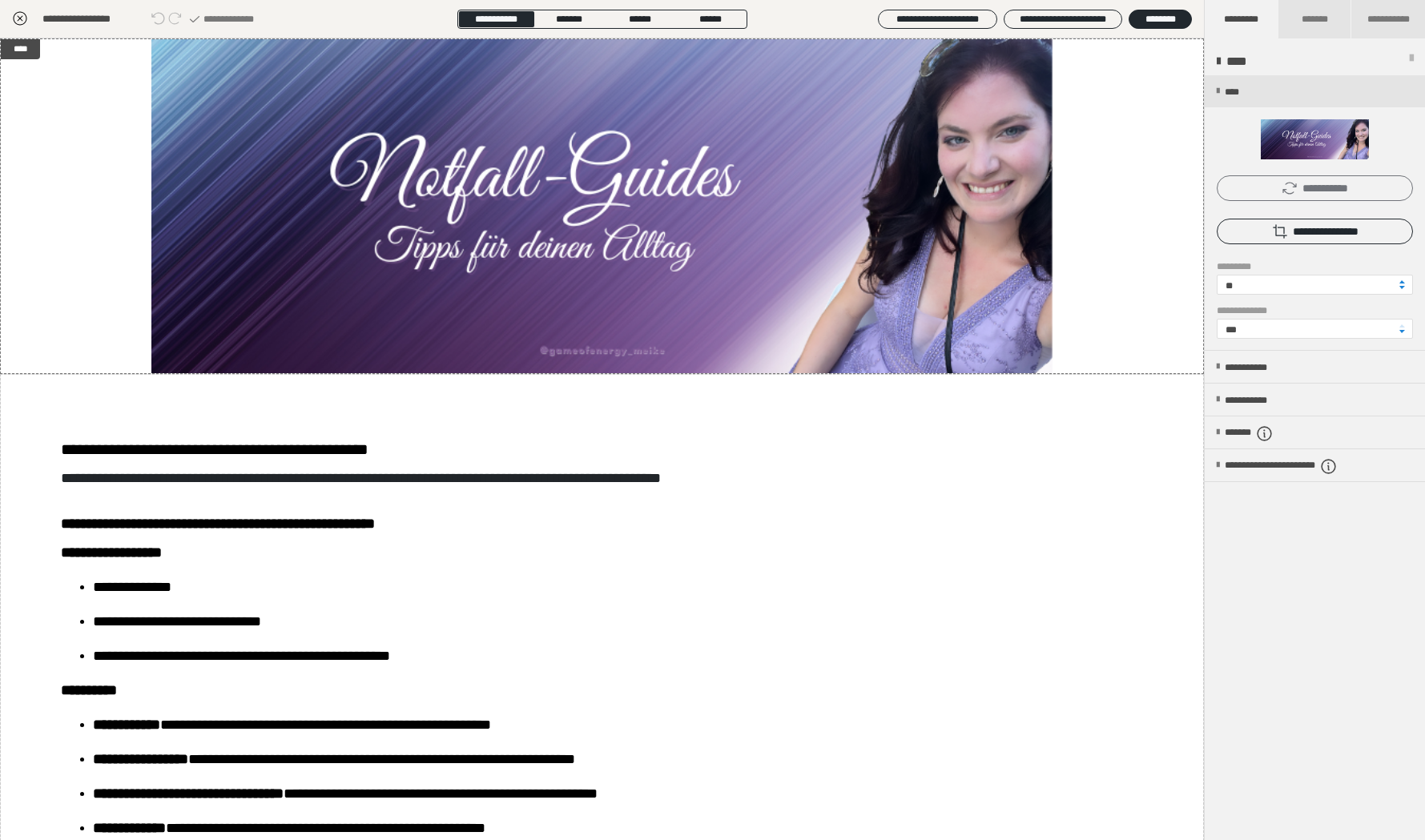 click on "**********" at bounding box center (1314, 188) 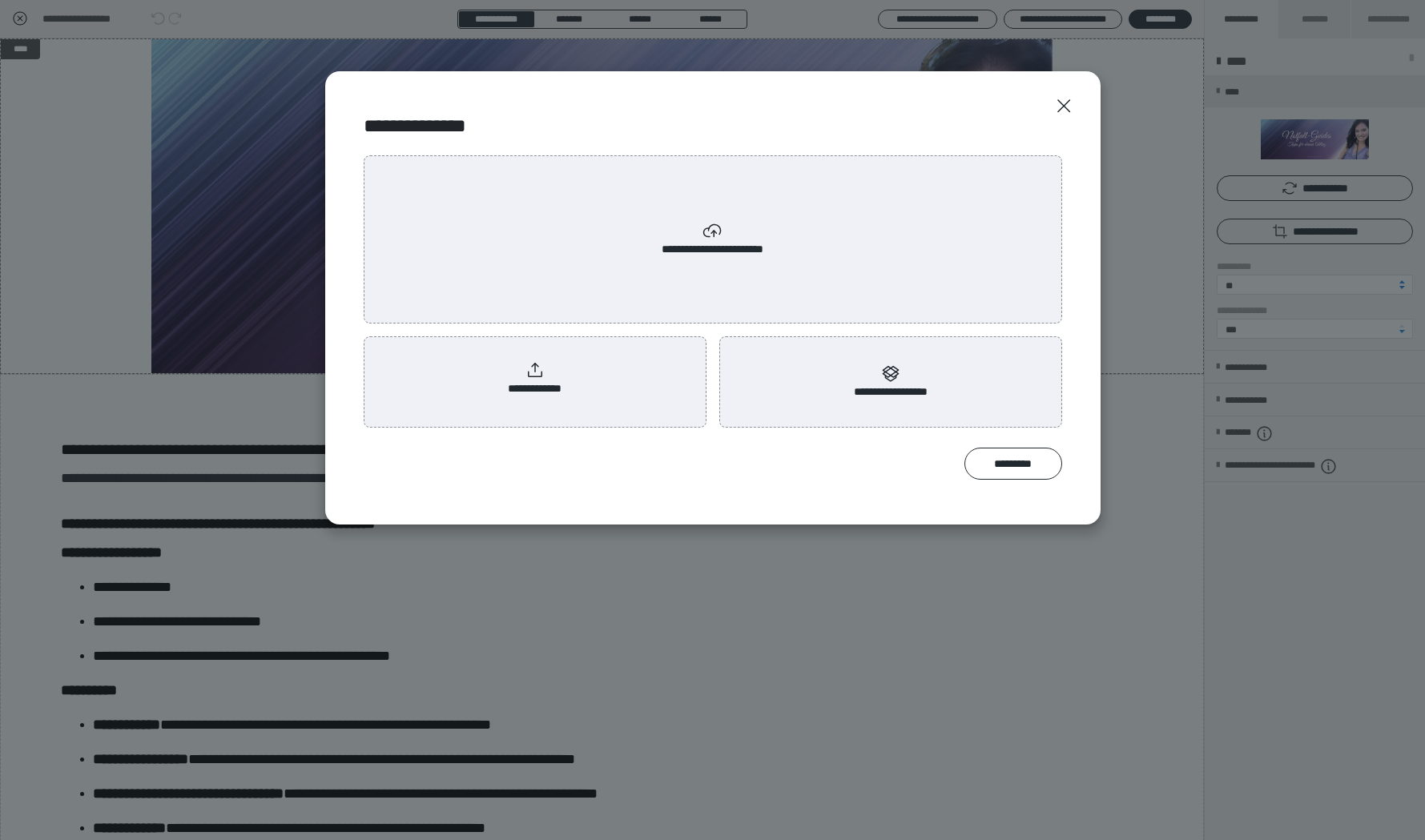 click on "**********" at bounding box center [534, 379] 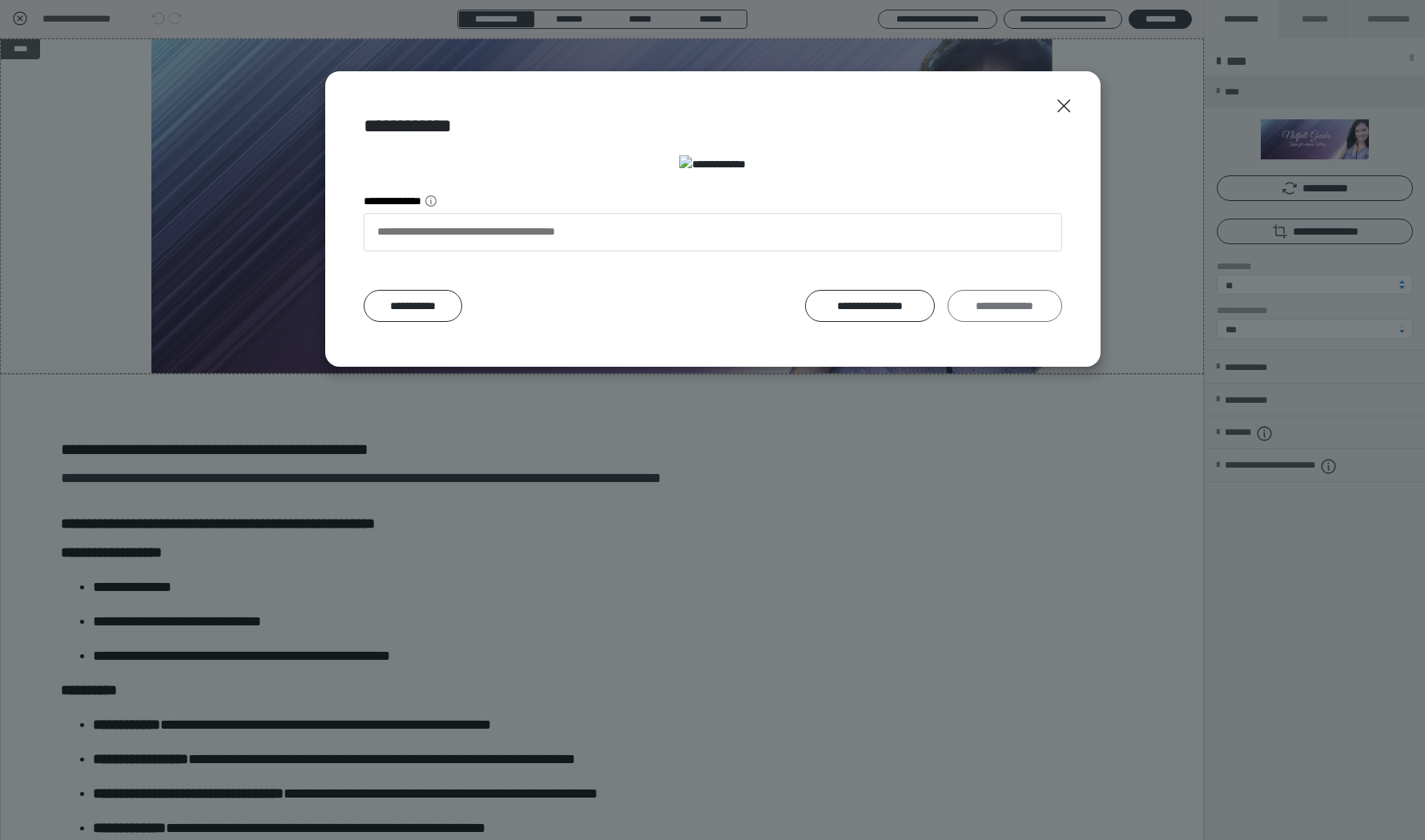 click on "**********" at bounding box center (1004, 306) 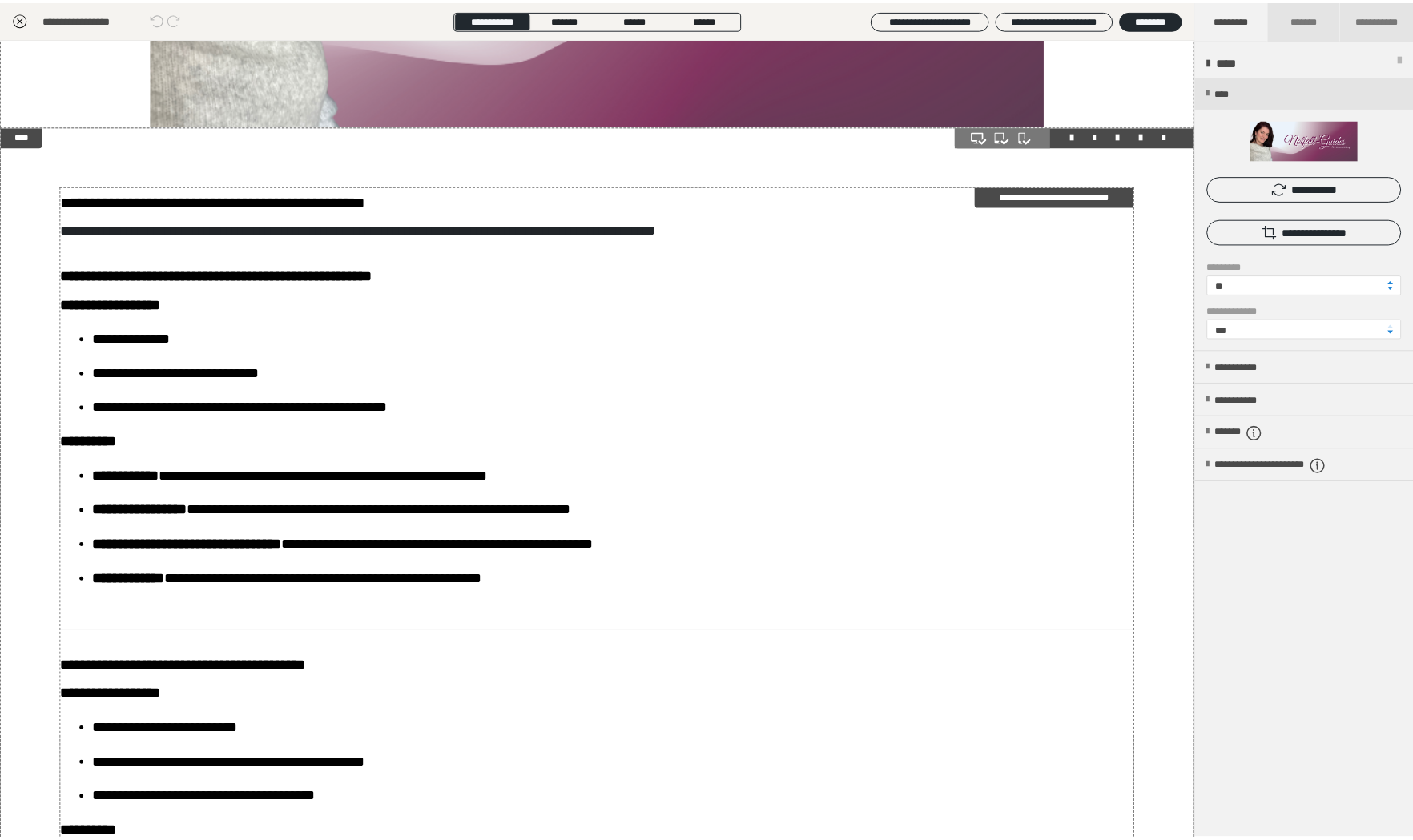 scroll, scrollTop: 0, scrollLeft: 0, axis: both 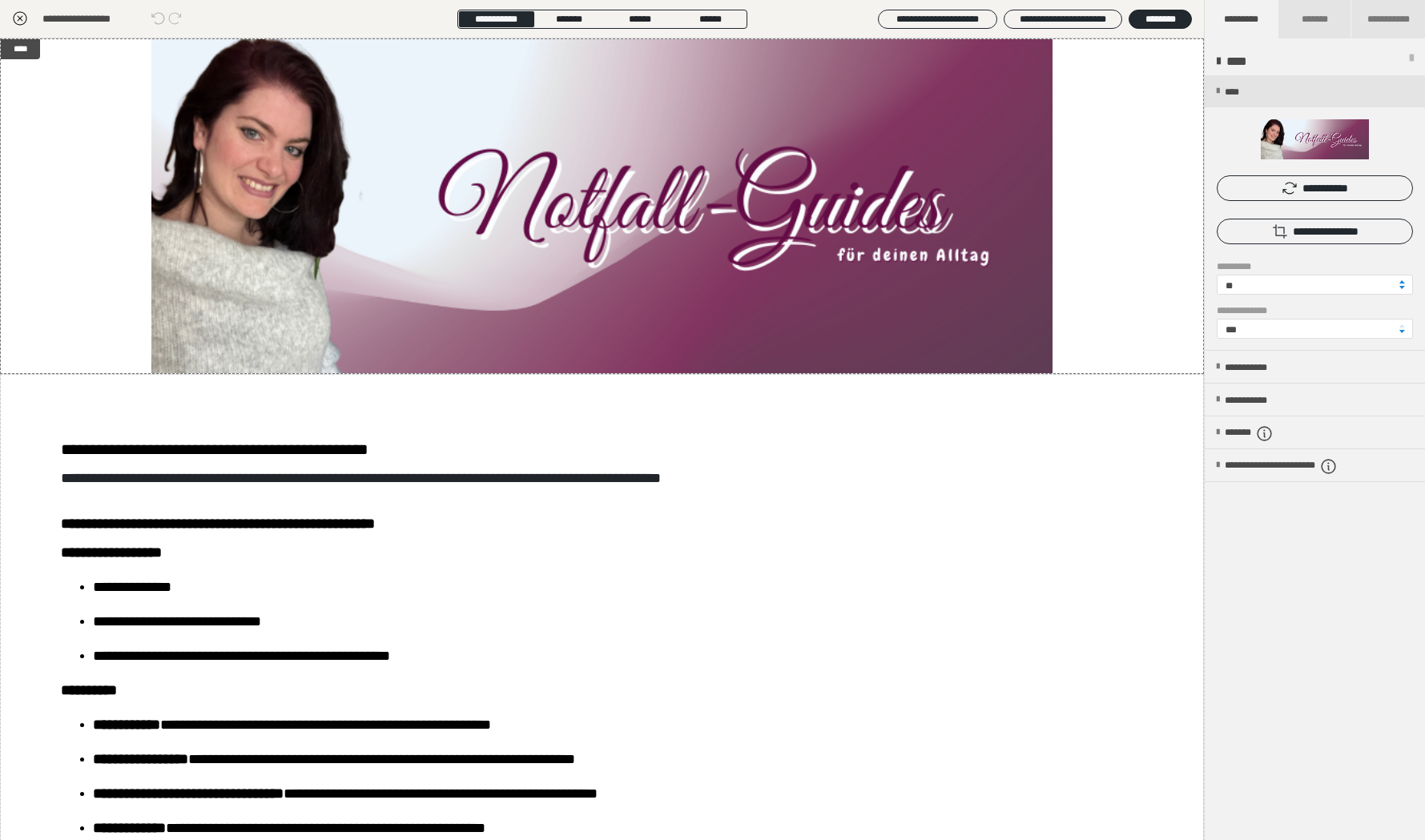 click 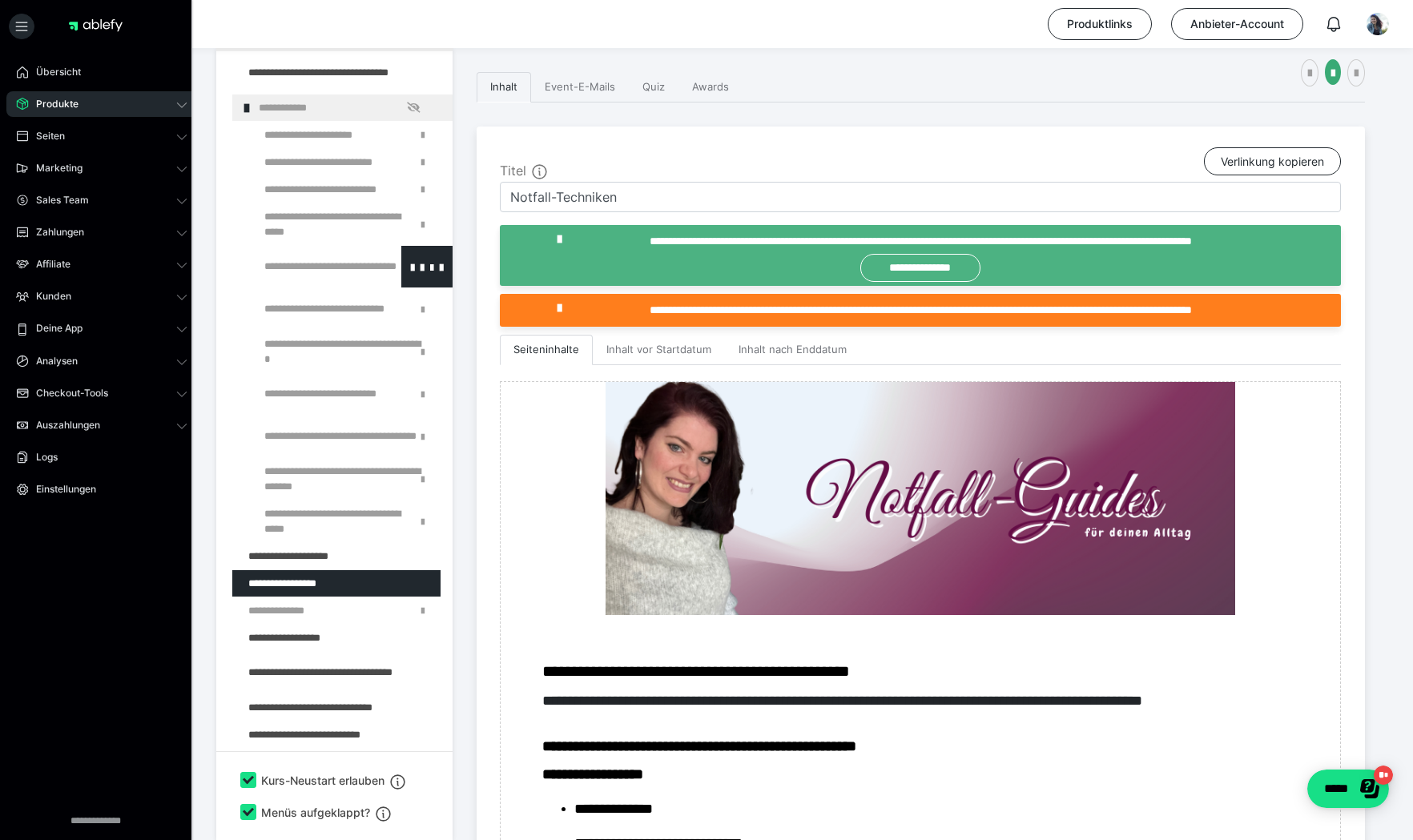scroll, scrollTop: 858, scrollLeft: 0, axis: vertical 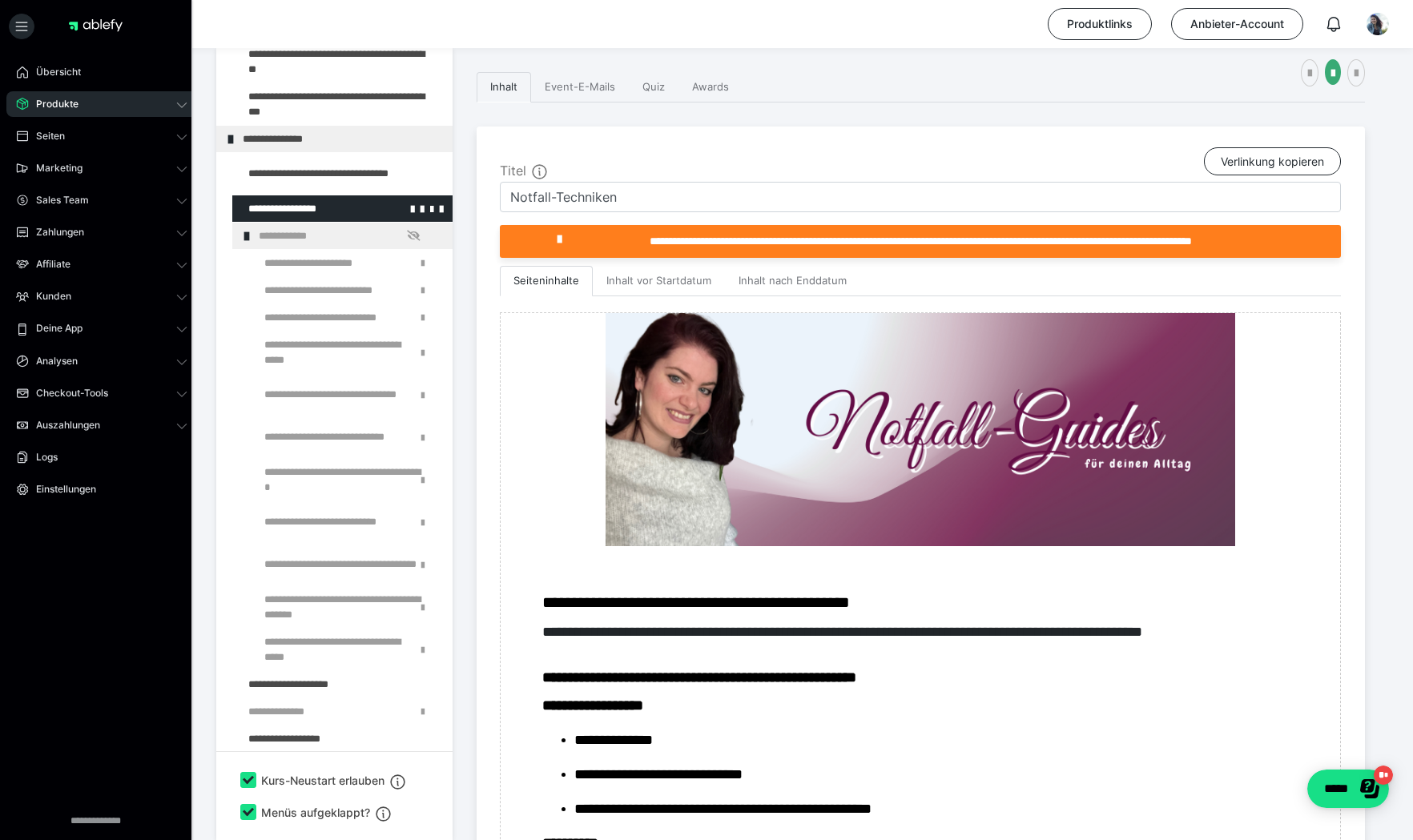 click at bounding box center (300, 208) 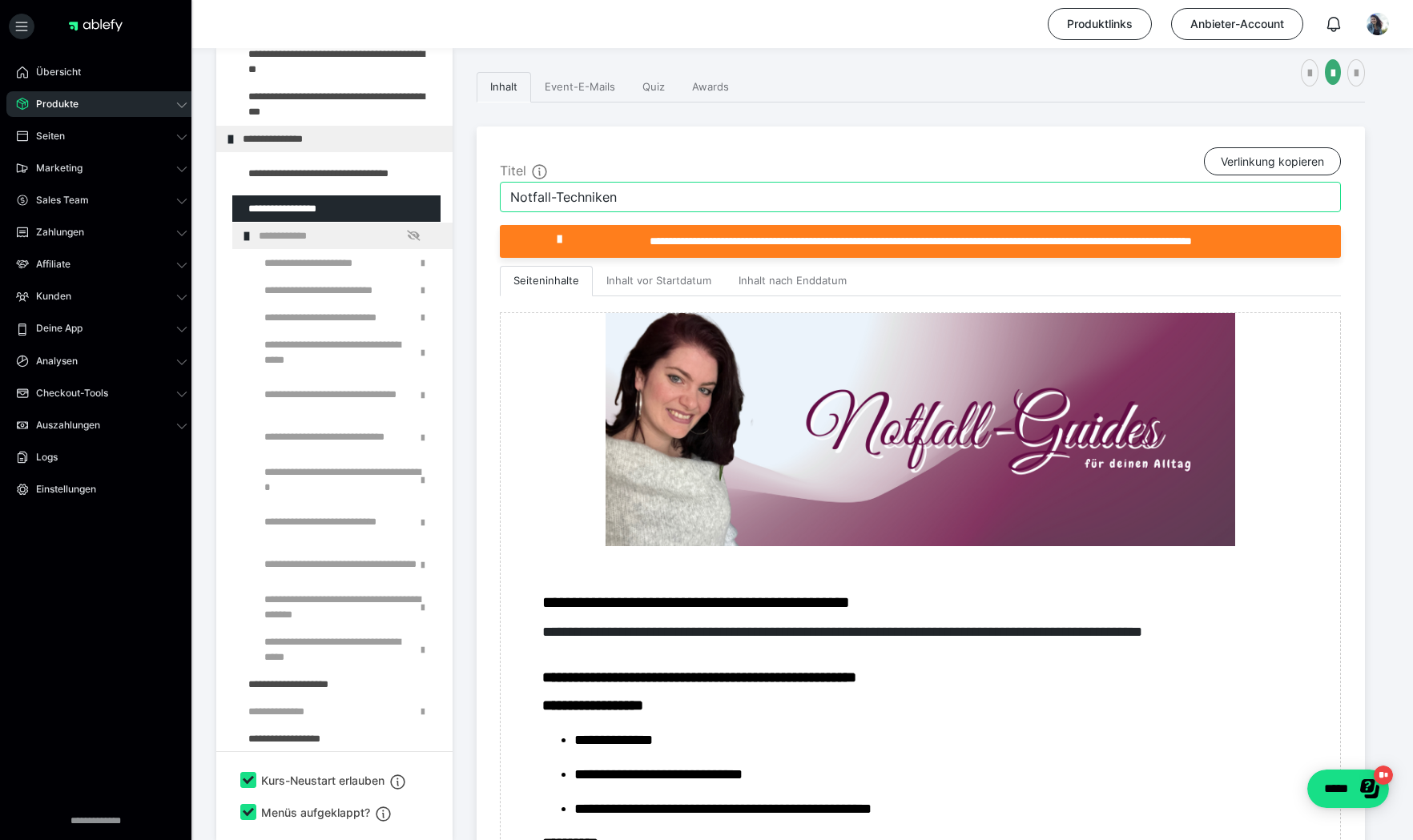 drag, startPoint x: 622, startPoint y: 199, endPoint x: 561, endPoint y: 200, distance: 61.0082 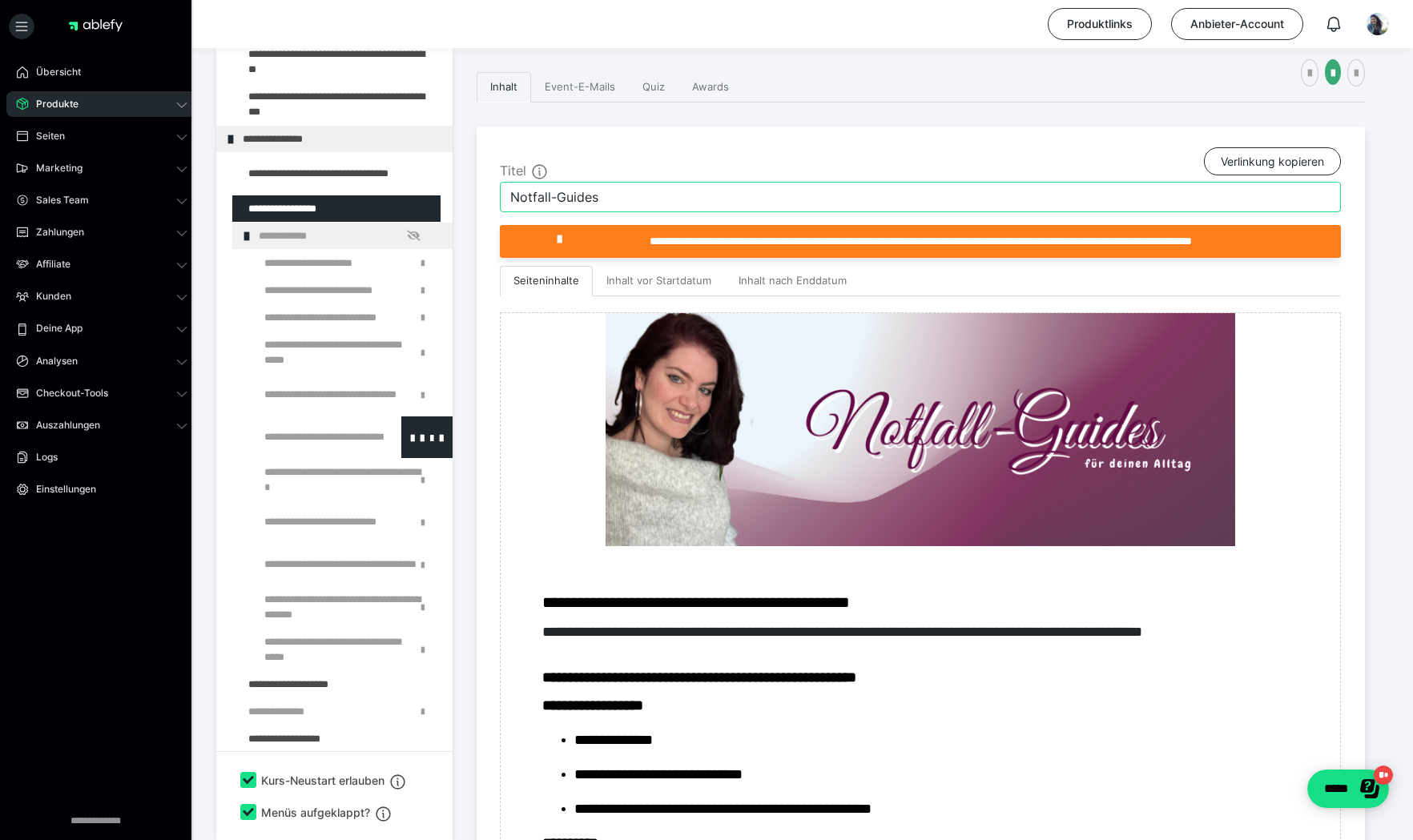 type on "Notfall-Guides" 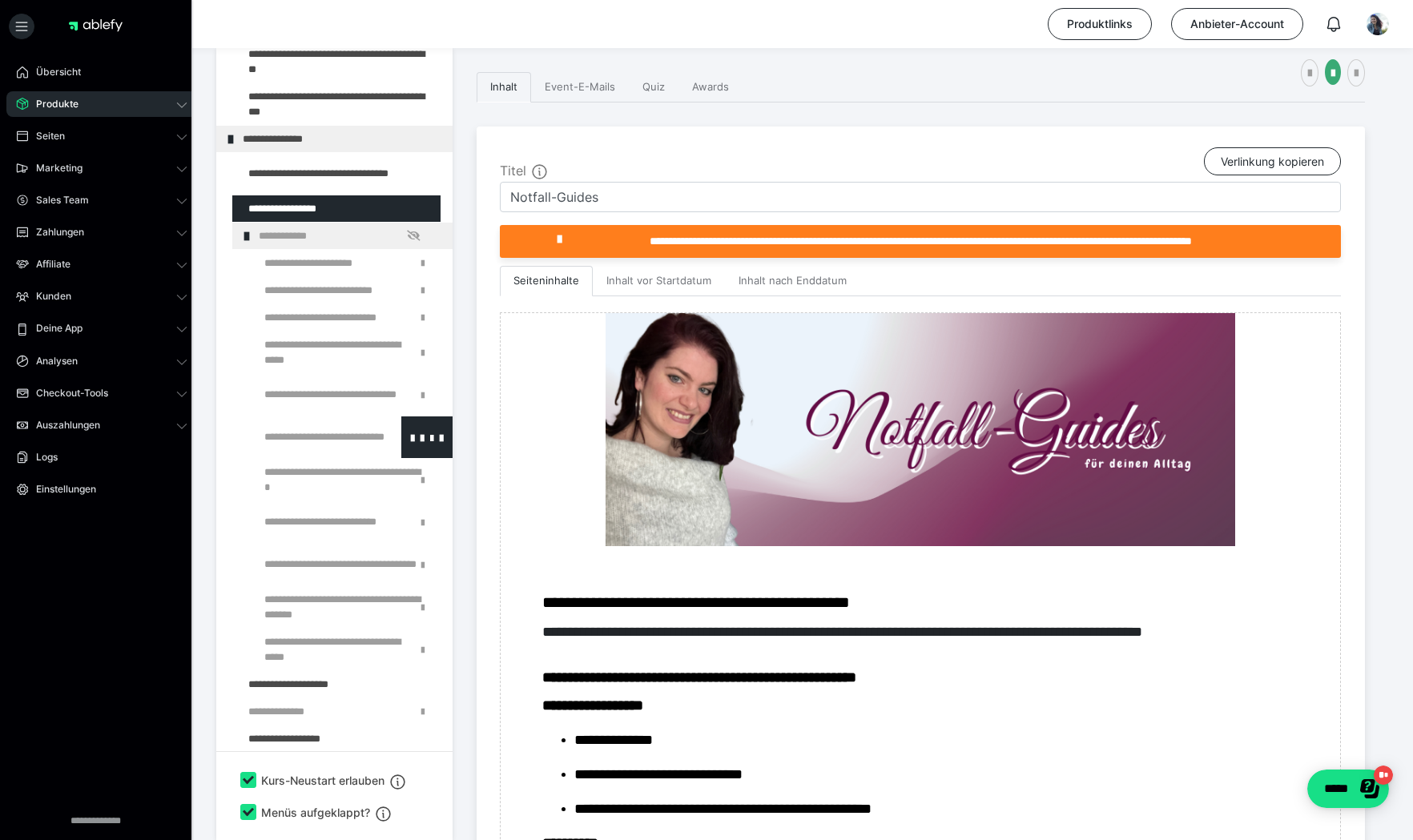 click at bounding box center [308, 437] 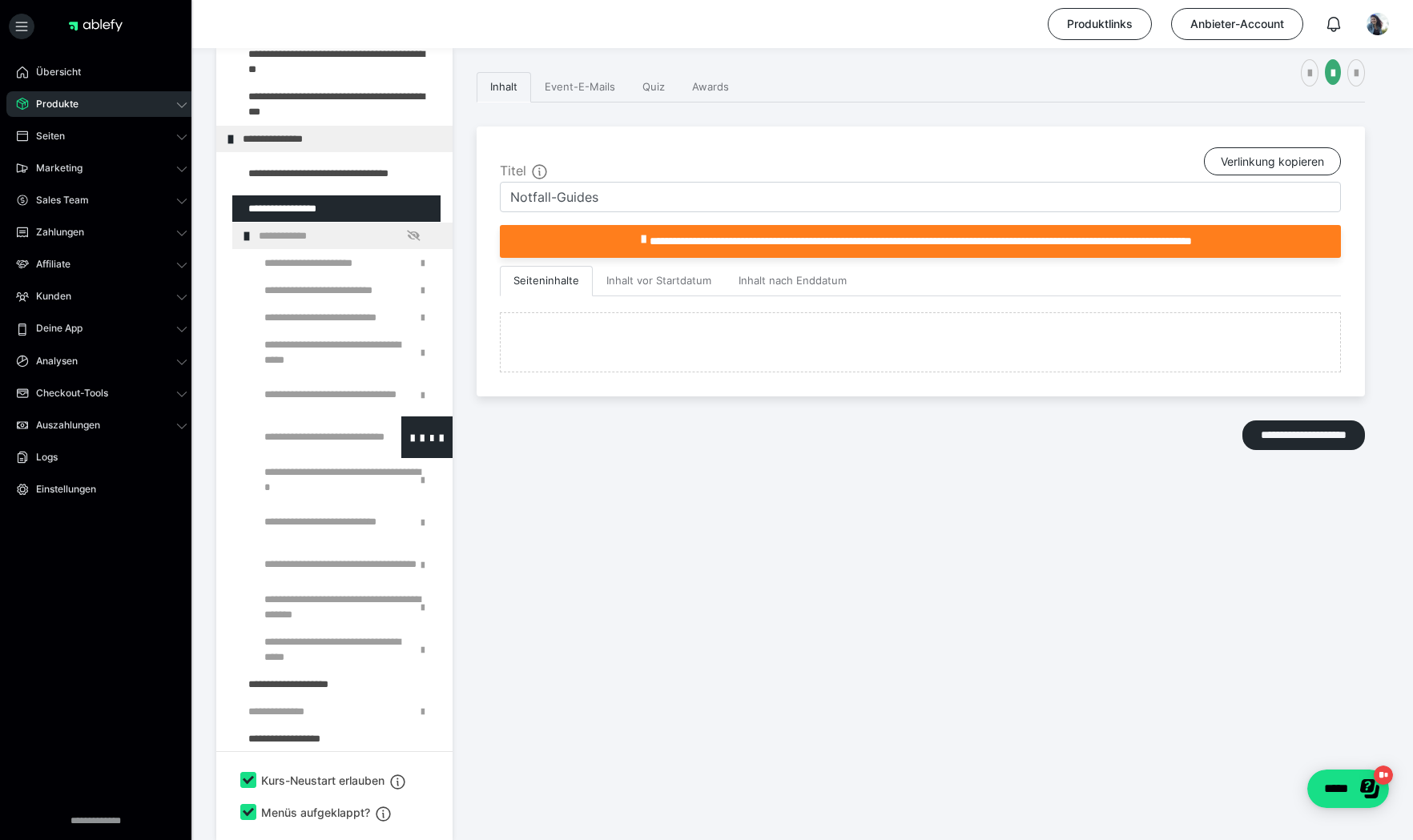 type on "Was du [DATE] loslassen [GEOGRAPHIC_DATA]." 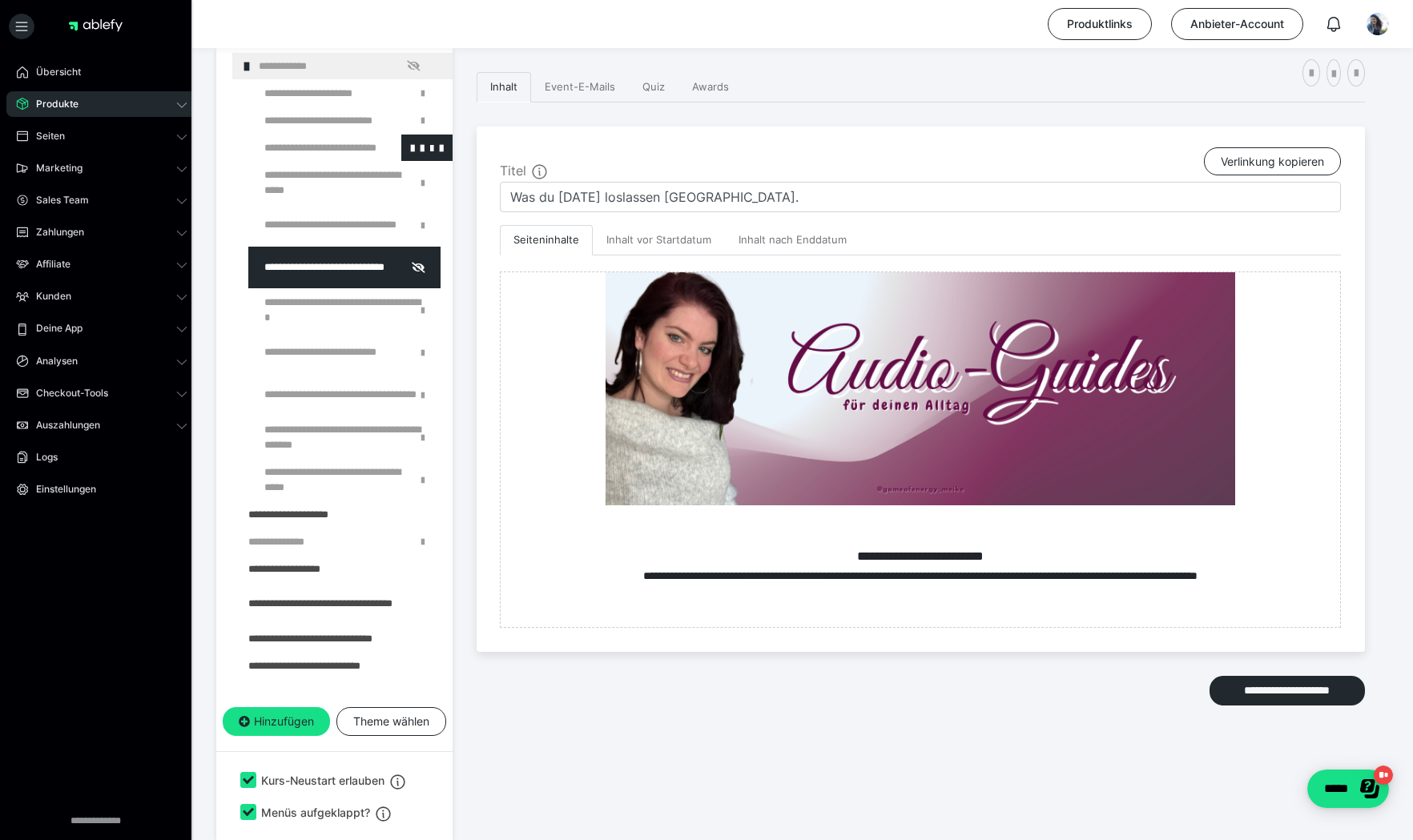 scroll, scrollTop: 1035, scrollLeft: 0, axis: vertical 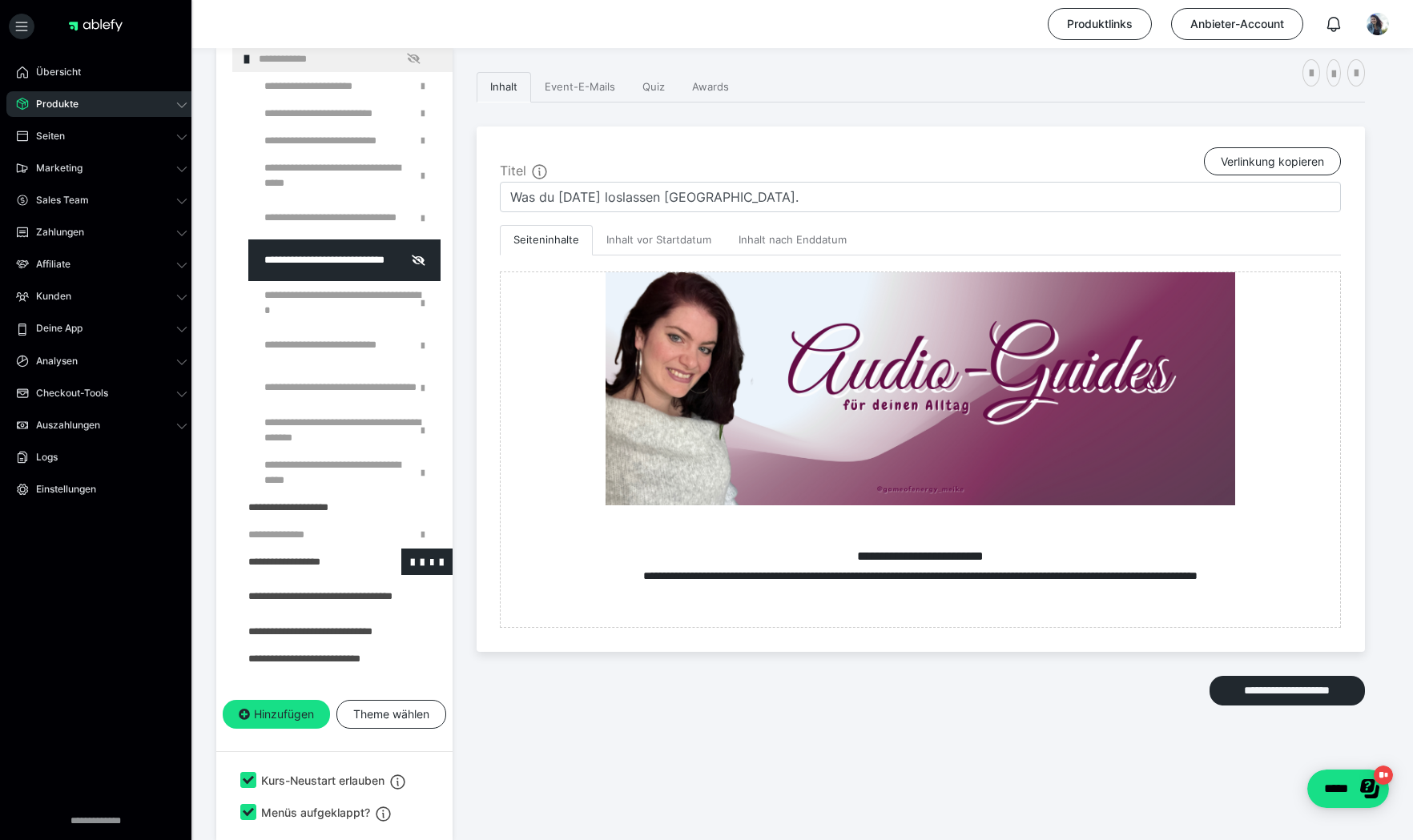 click at bounding box center (300, 561) 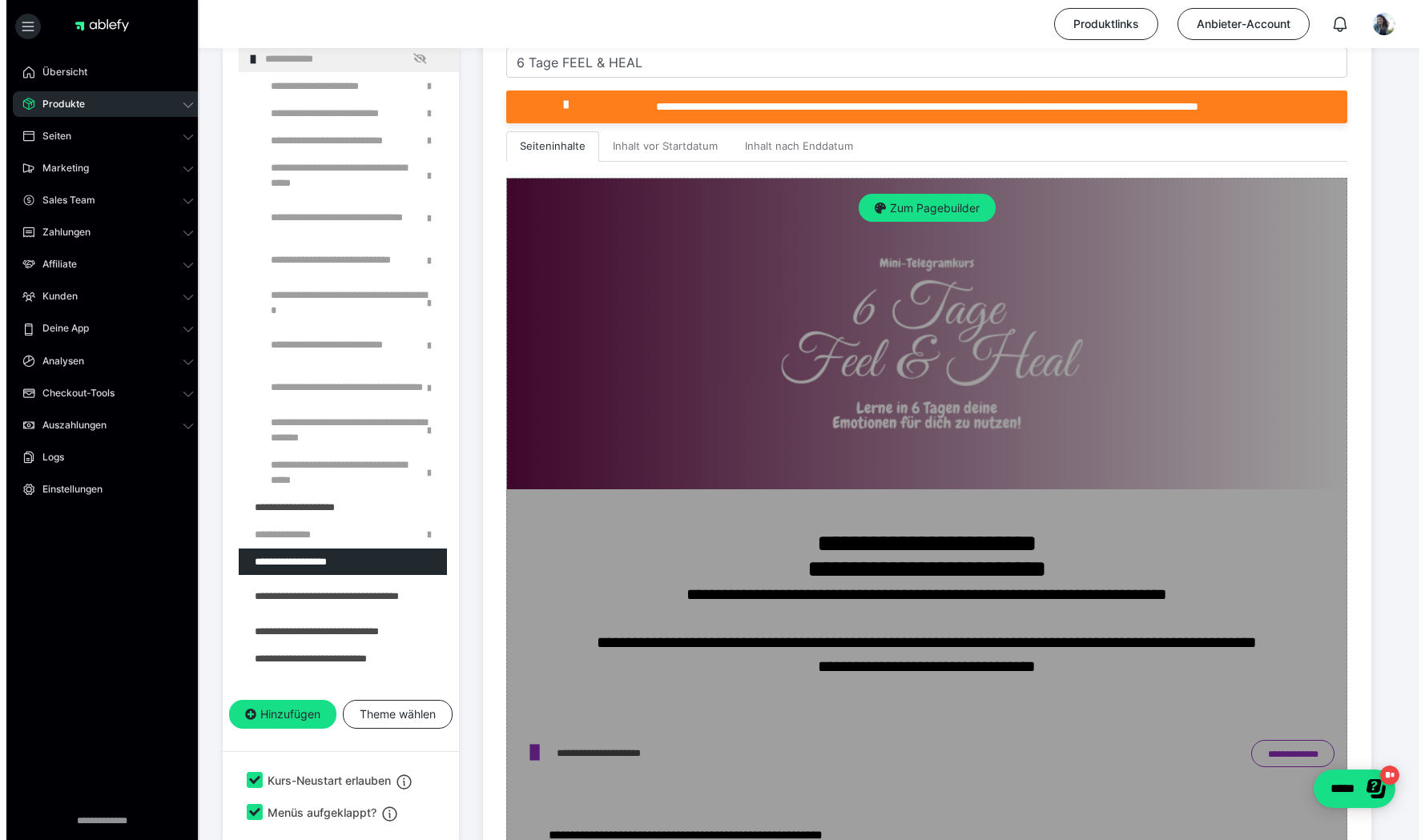 scroll, scrollTop: 273, scrollLeft: 0, axis: vertical 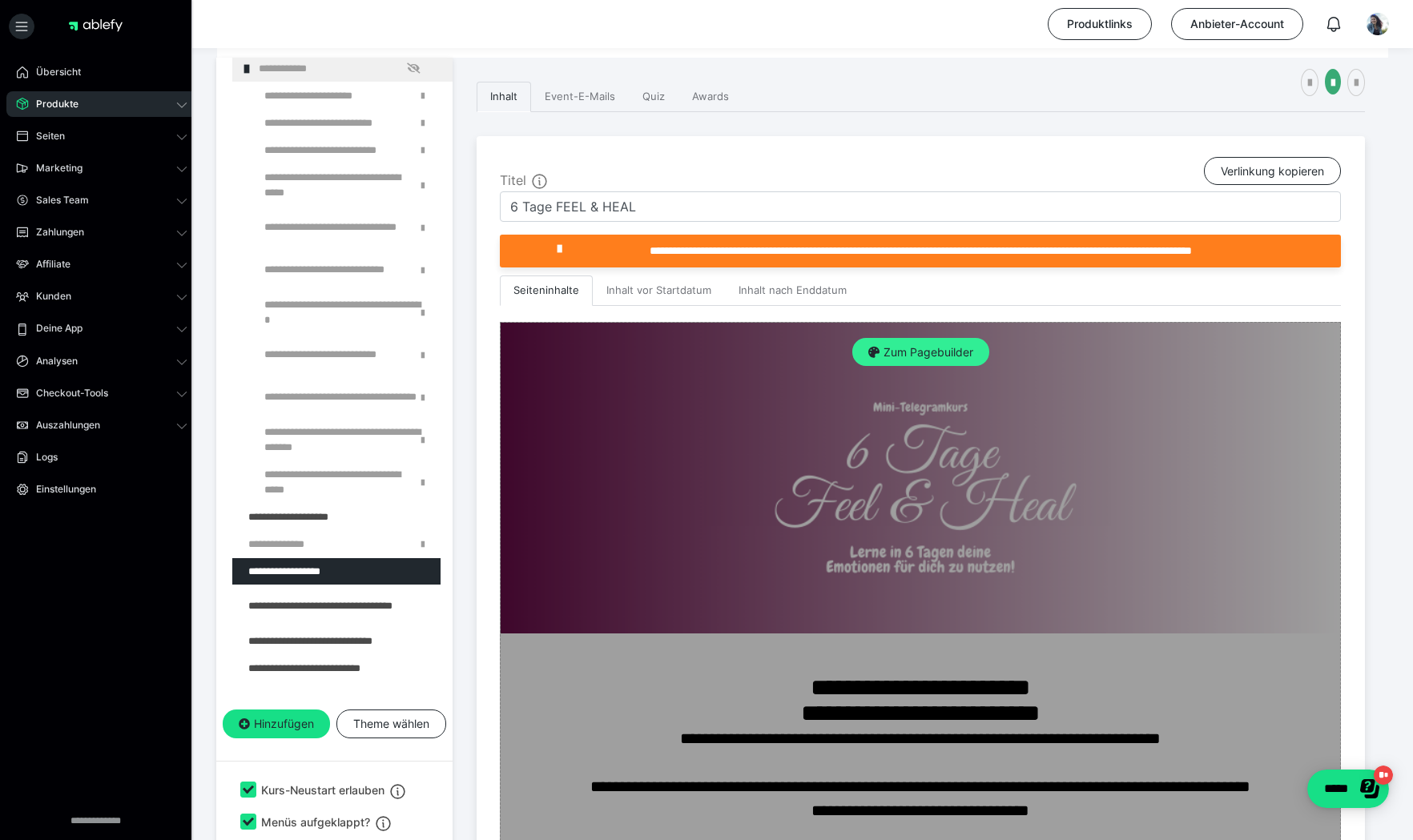 click on "Zum Pagebuilder" at bounding box center (920, 352) 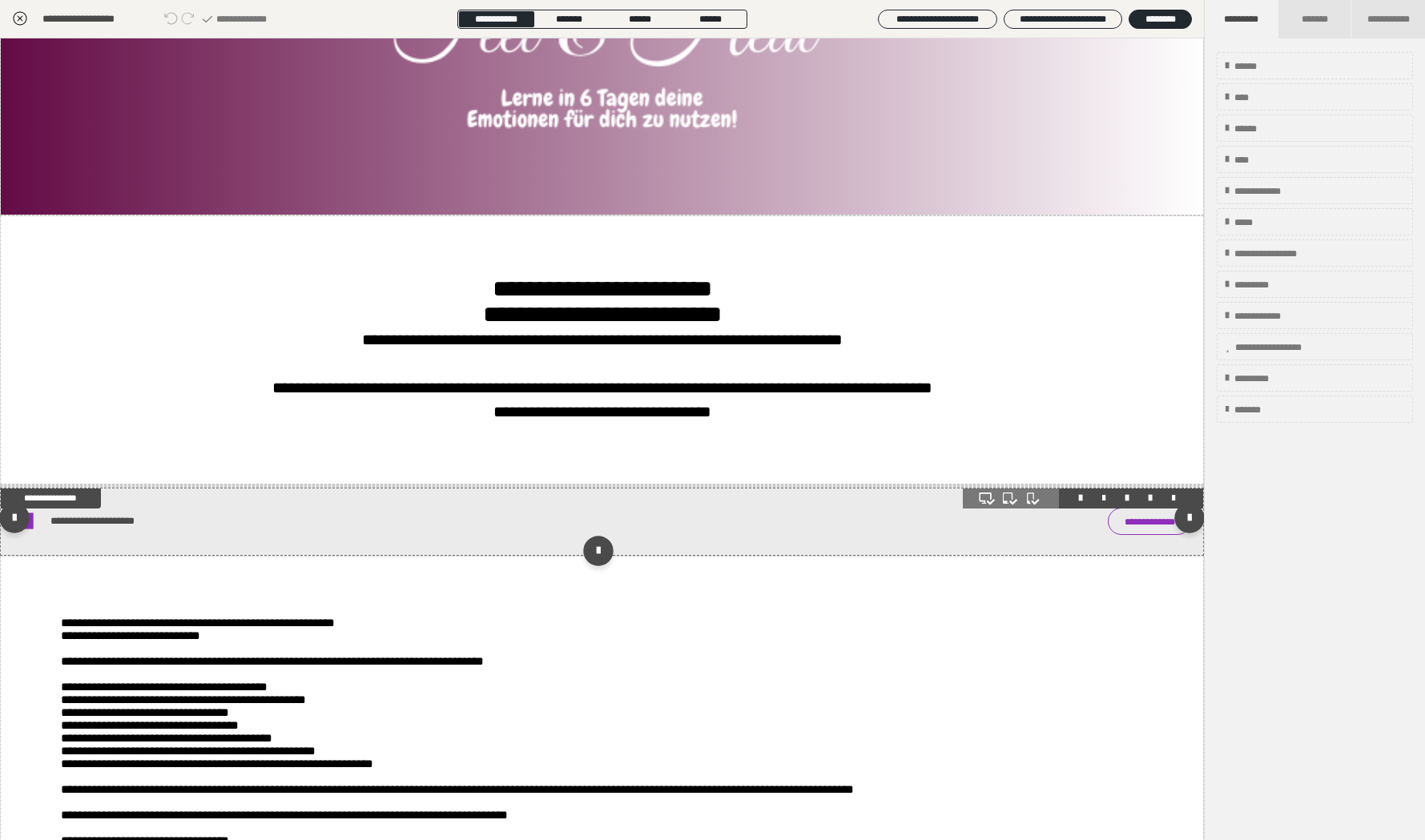 scroll, scrollTop: 273, scrollLeft: 0, axis: vertical 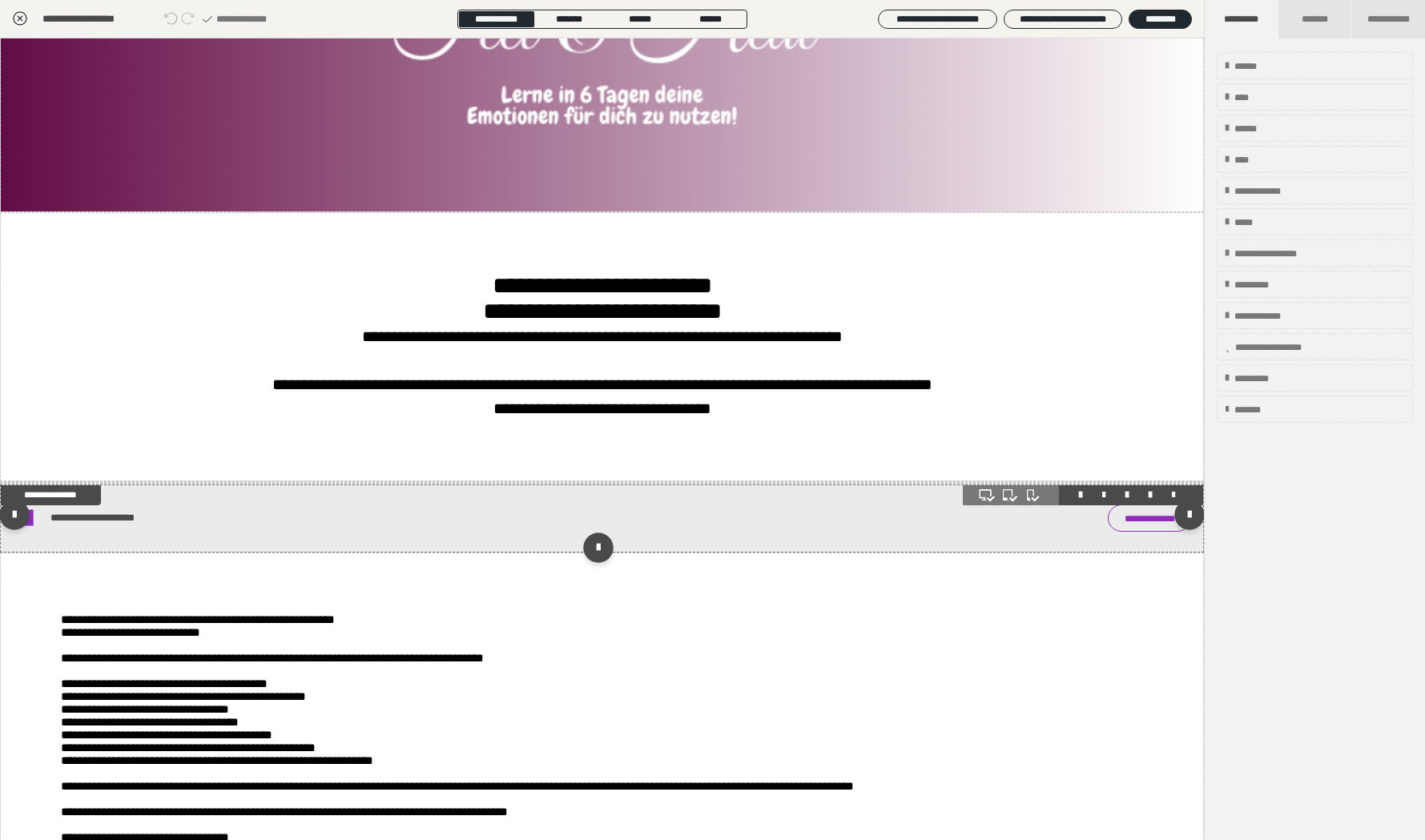 click on "**********" at bounding box center [1149, 518] 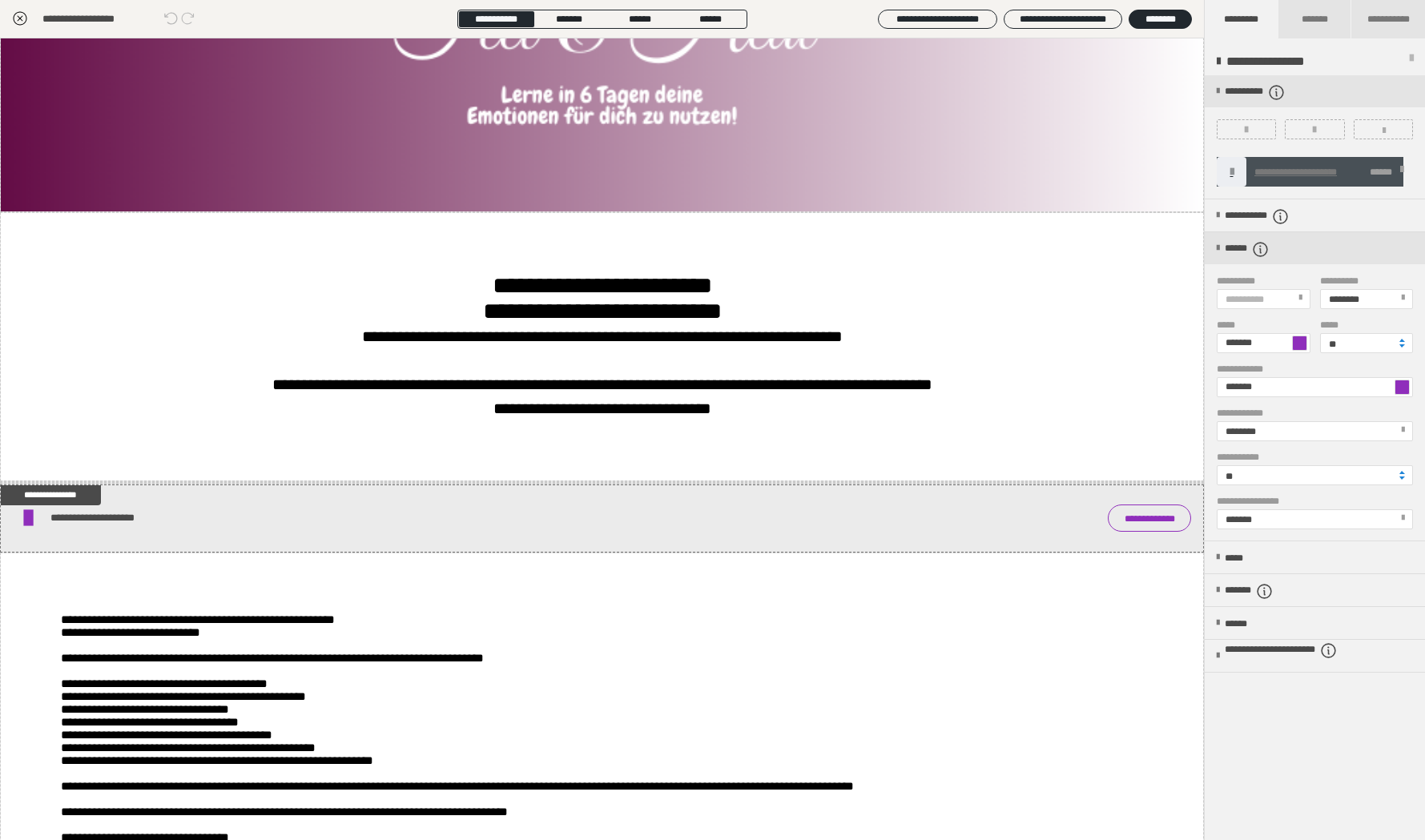 click at bounding box center (1299, 343) 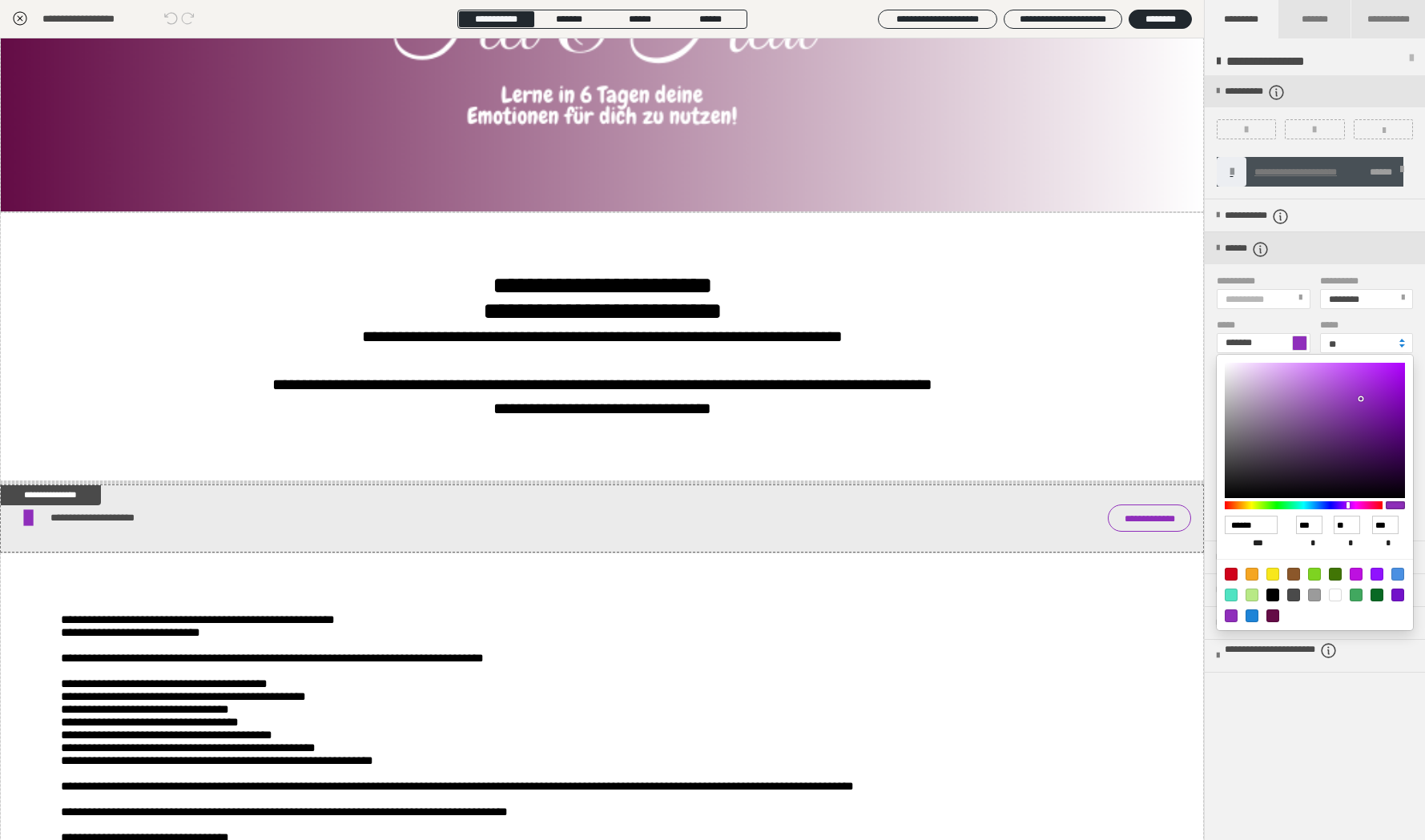 click at bounding box center (1273, 616) 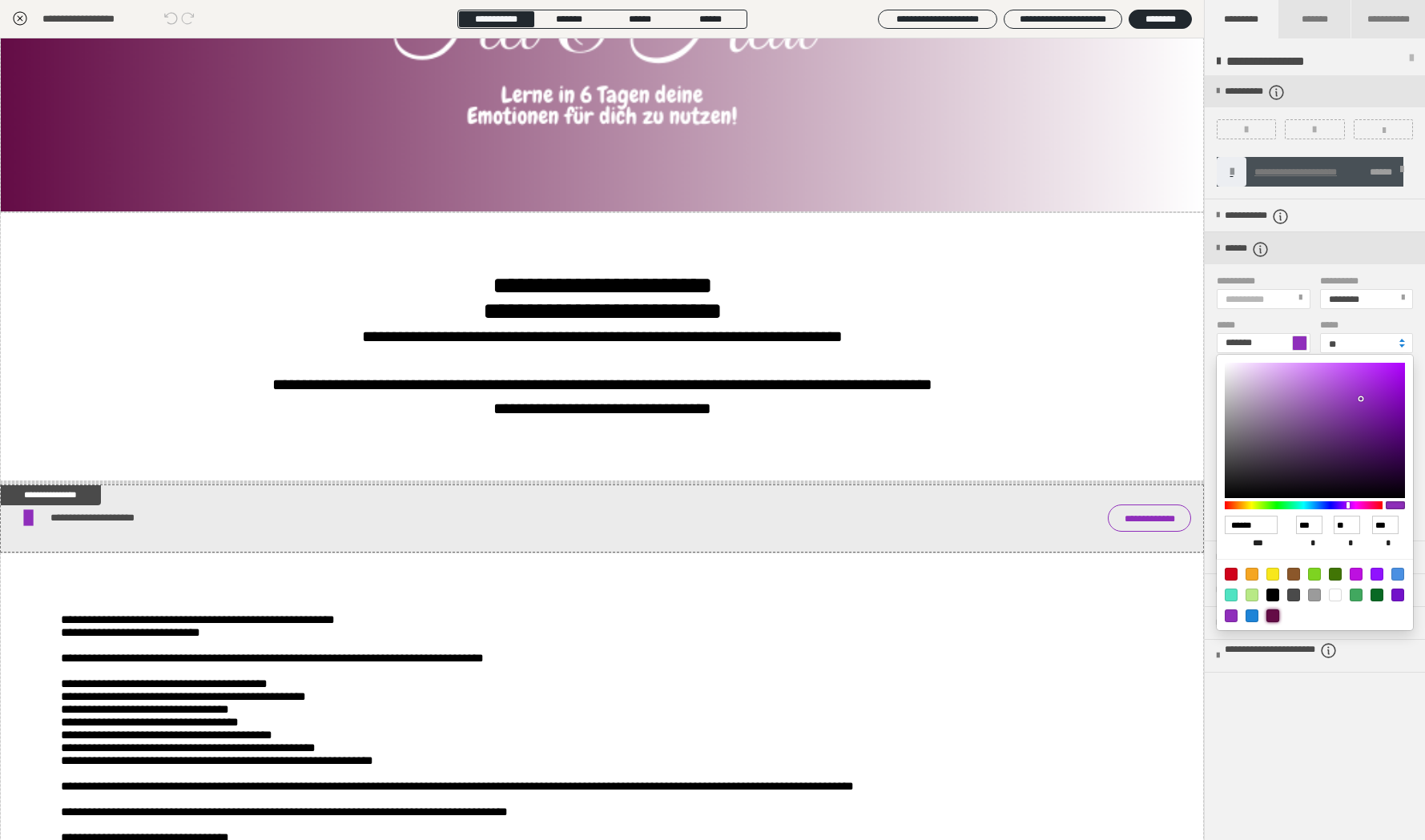 type on "*******" 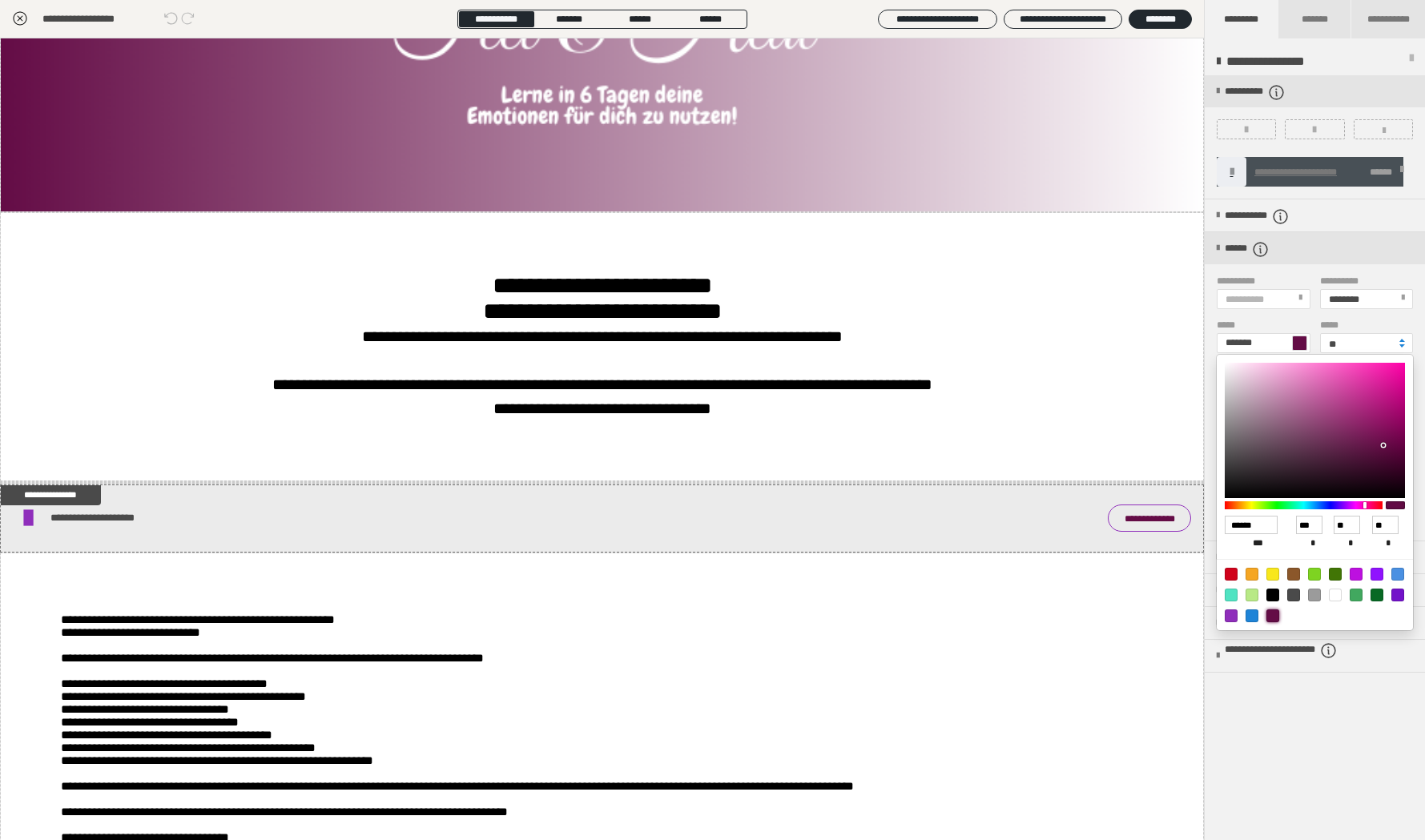 click at bounding box center [712, 420] 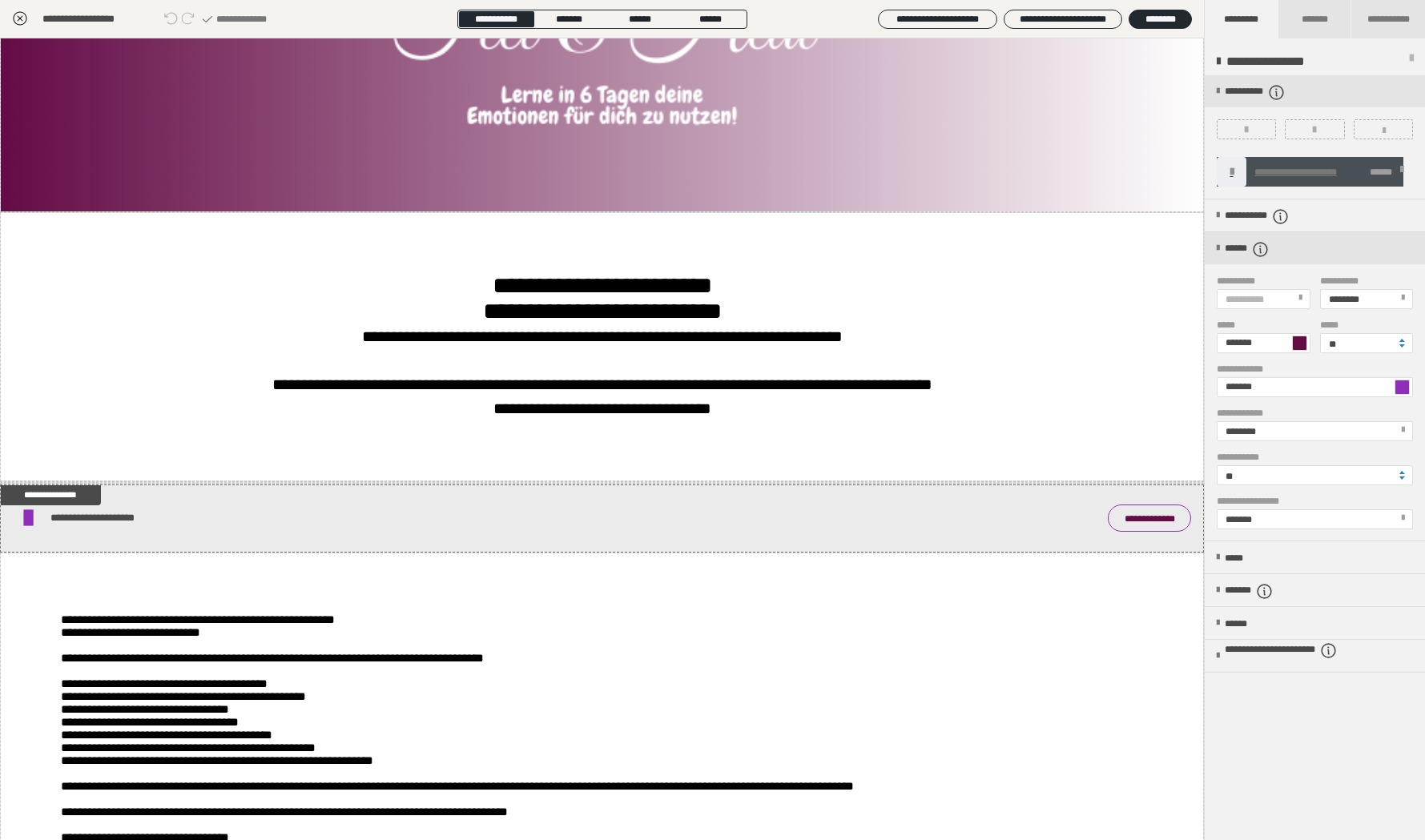 click at bounding box center [1402, 387] 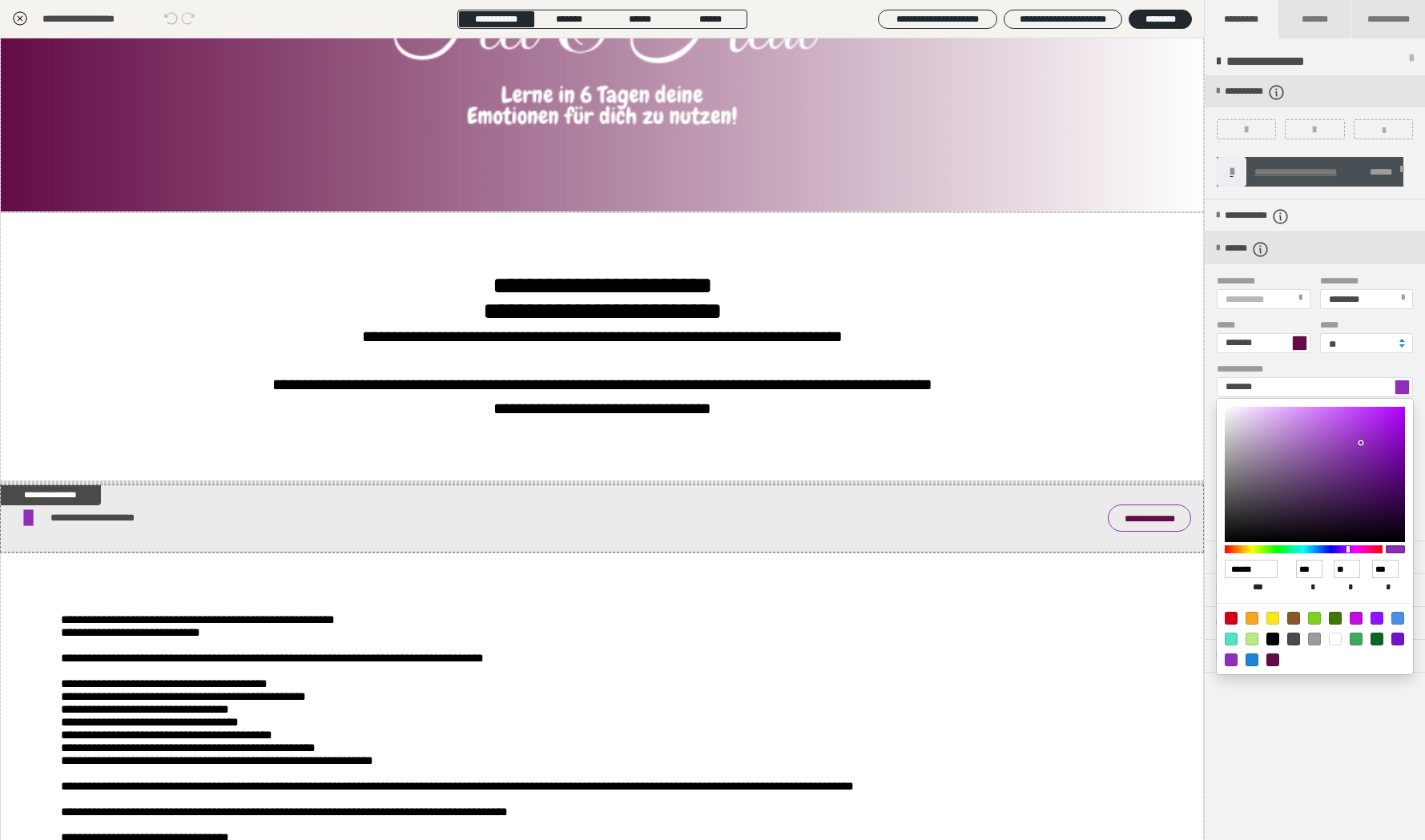 click at bounding box center (1273, 660) 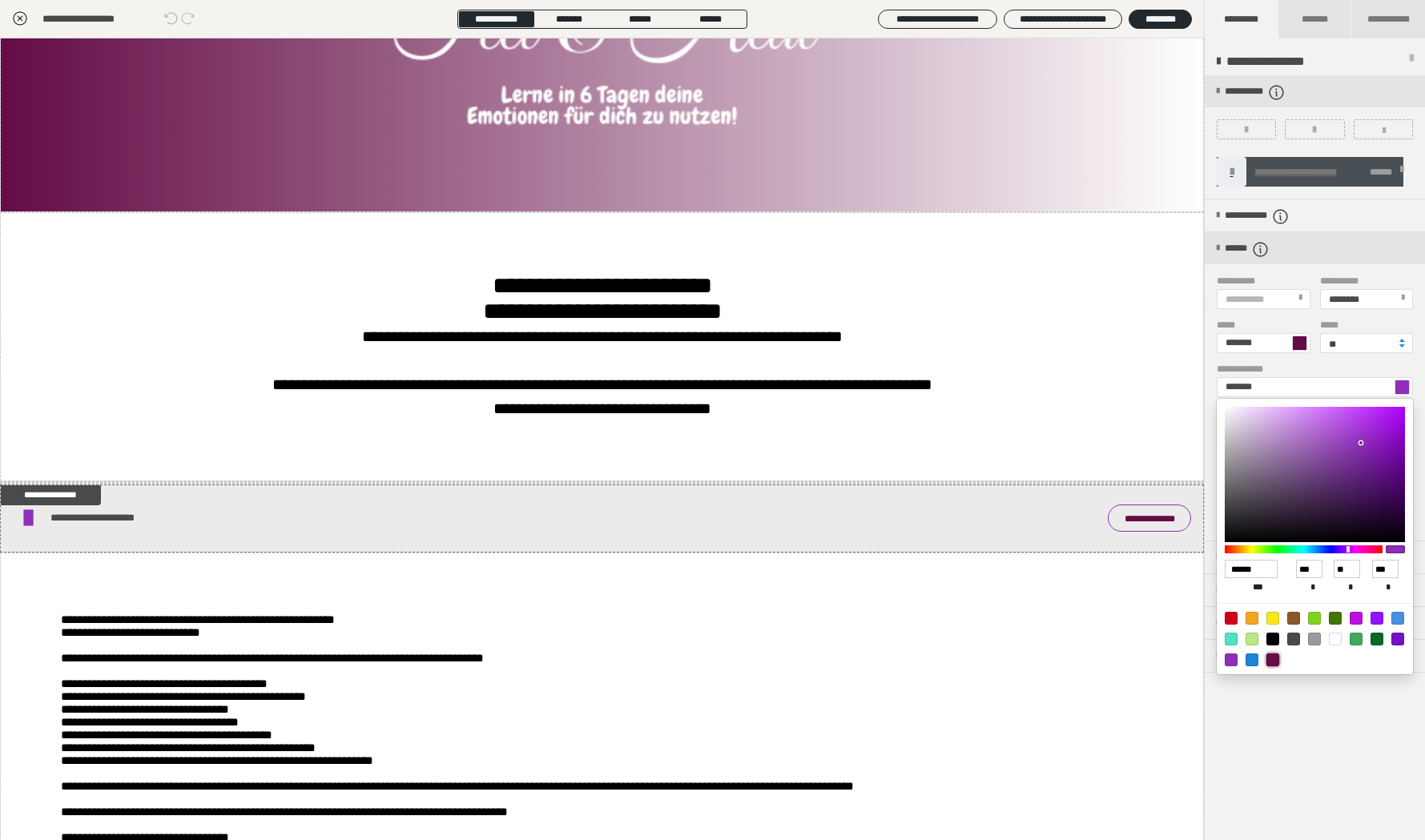 type on "*******" 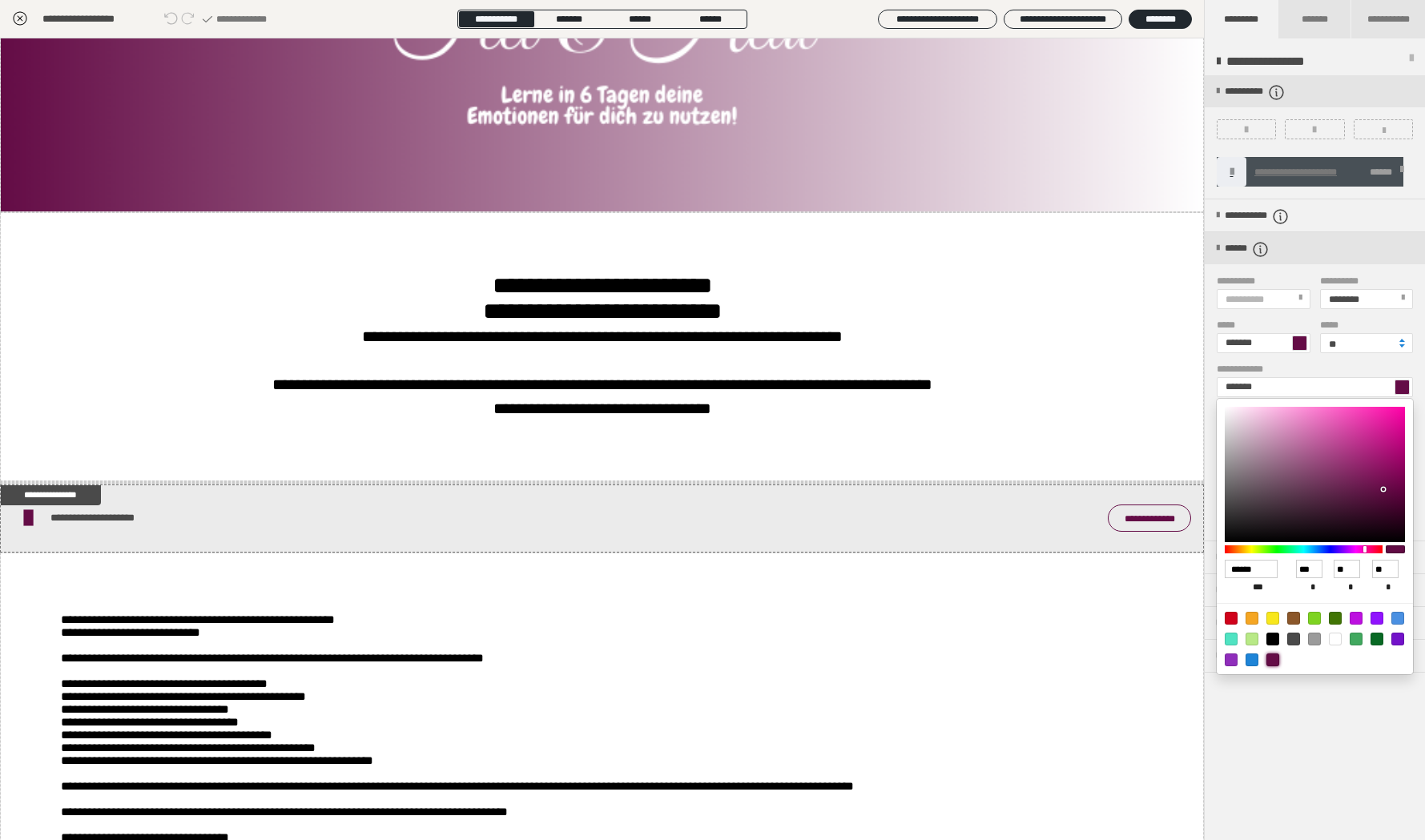 click at bounding box center (712, 420) 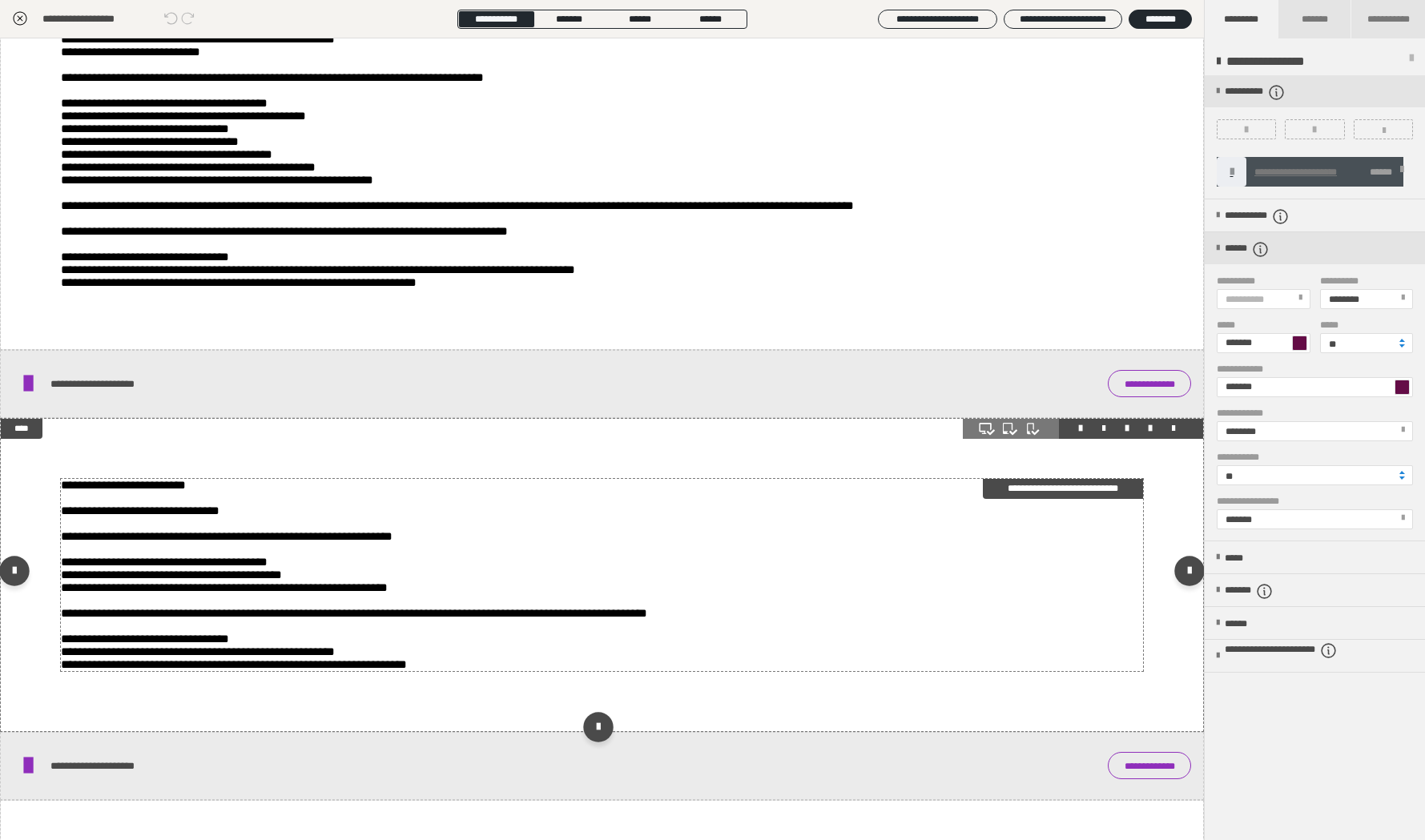 scroll, scrollTop: 857, scrollLeft: 0, axis: vertical 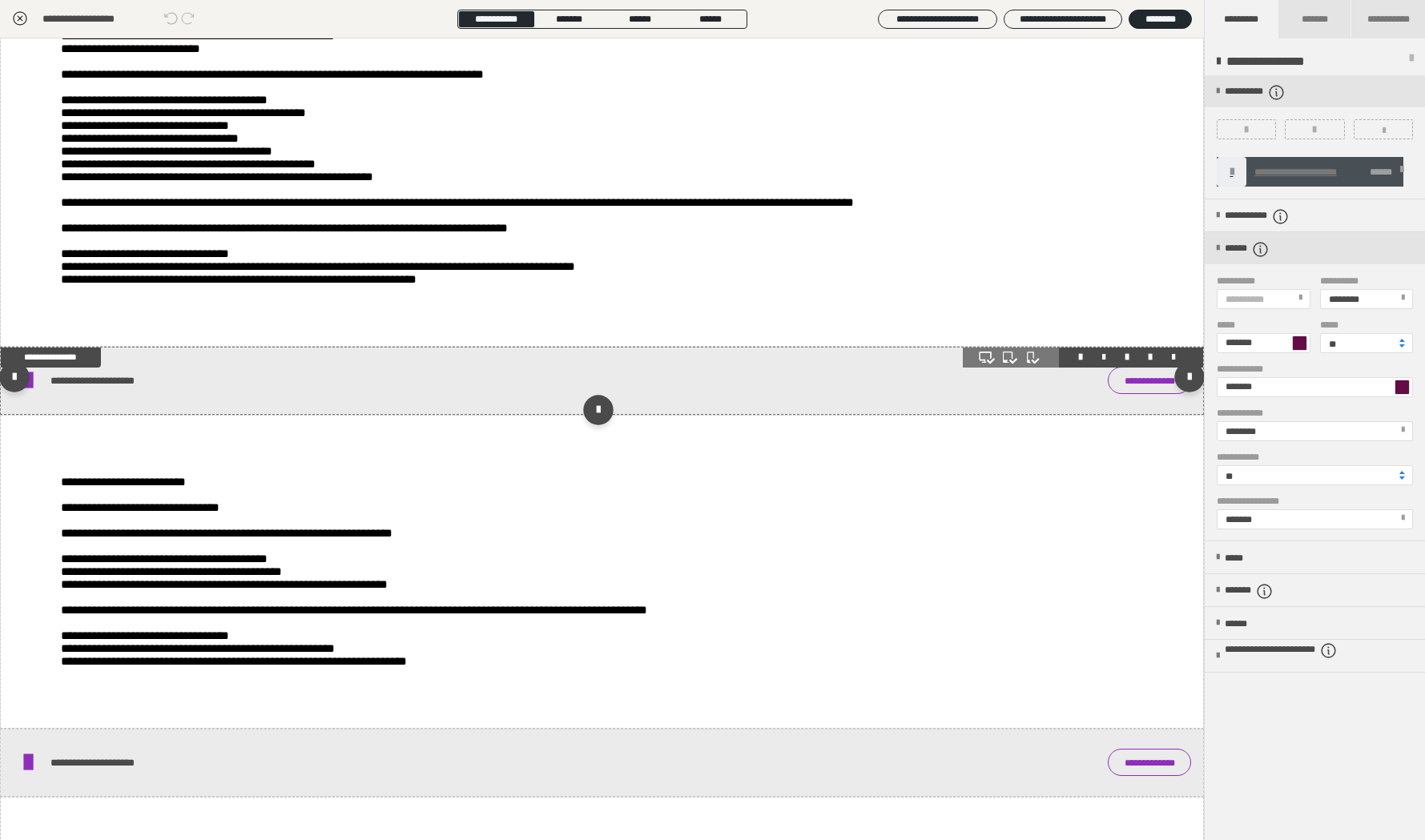 click on "**********" at bounding box center [602, 380] 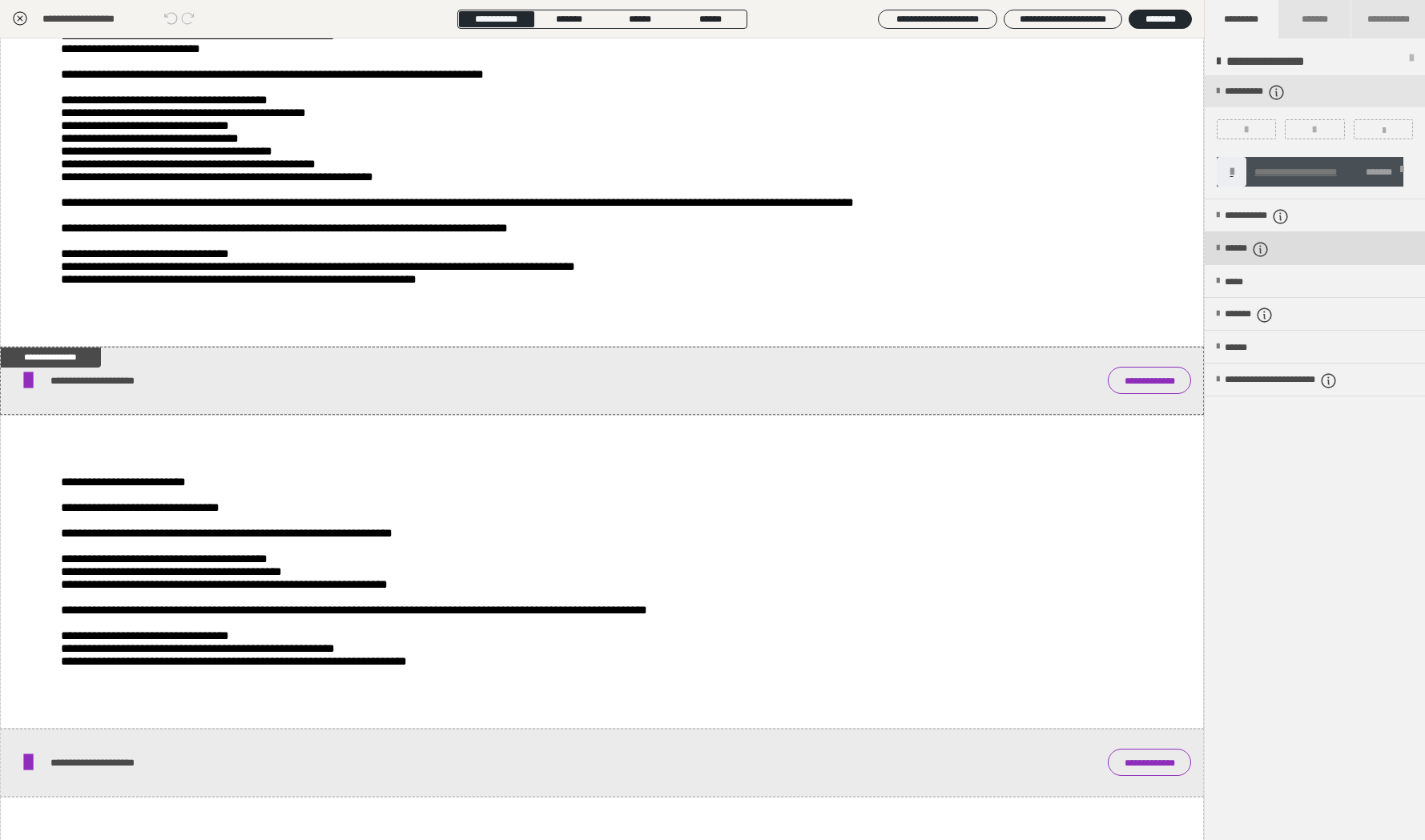 click on "******" at bounding box center (1259, 249) 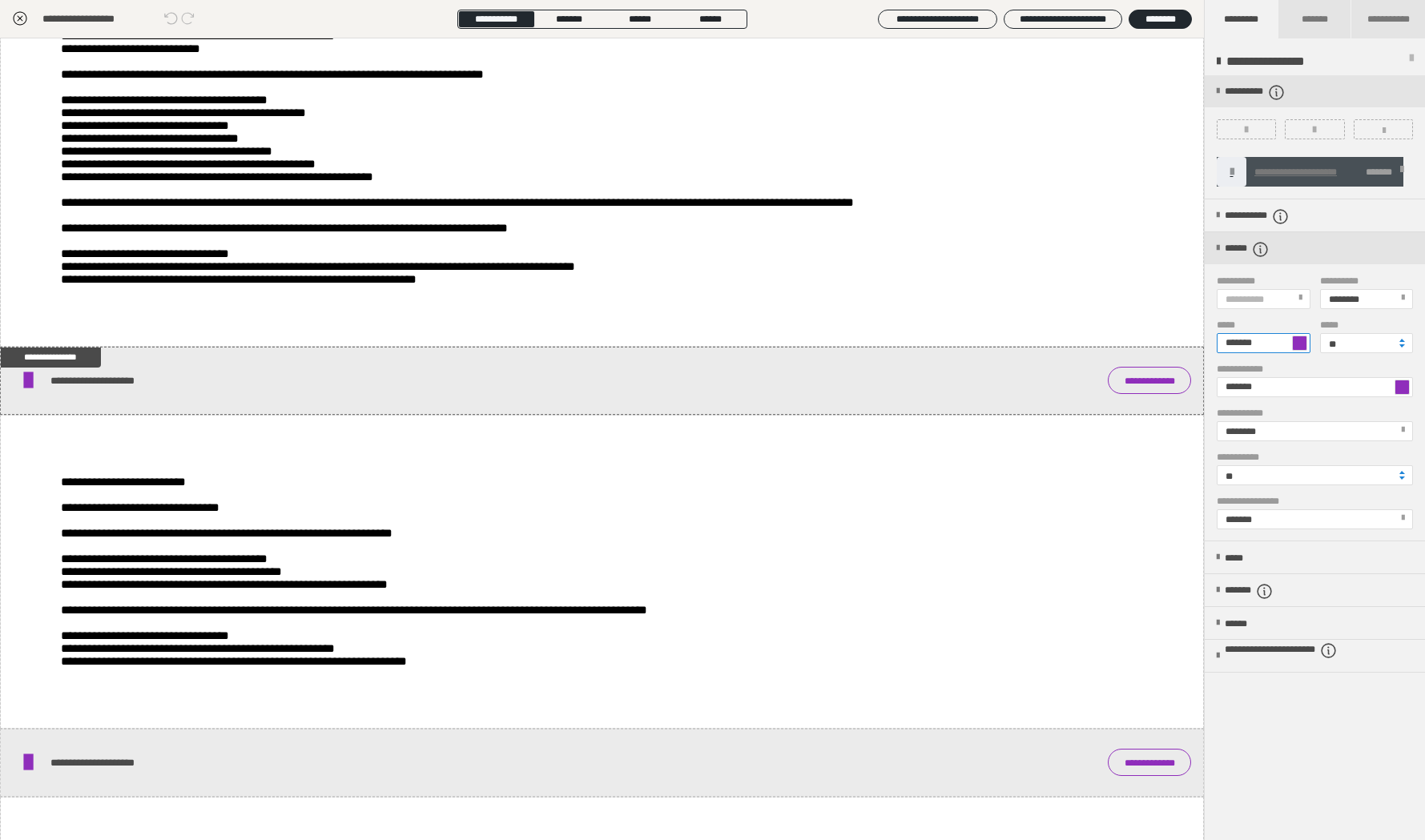 click on "*******" at bounding box center [1263, 343] 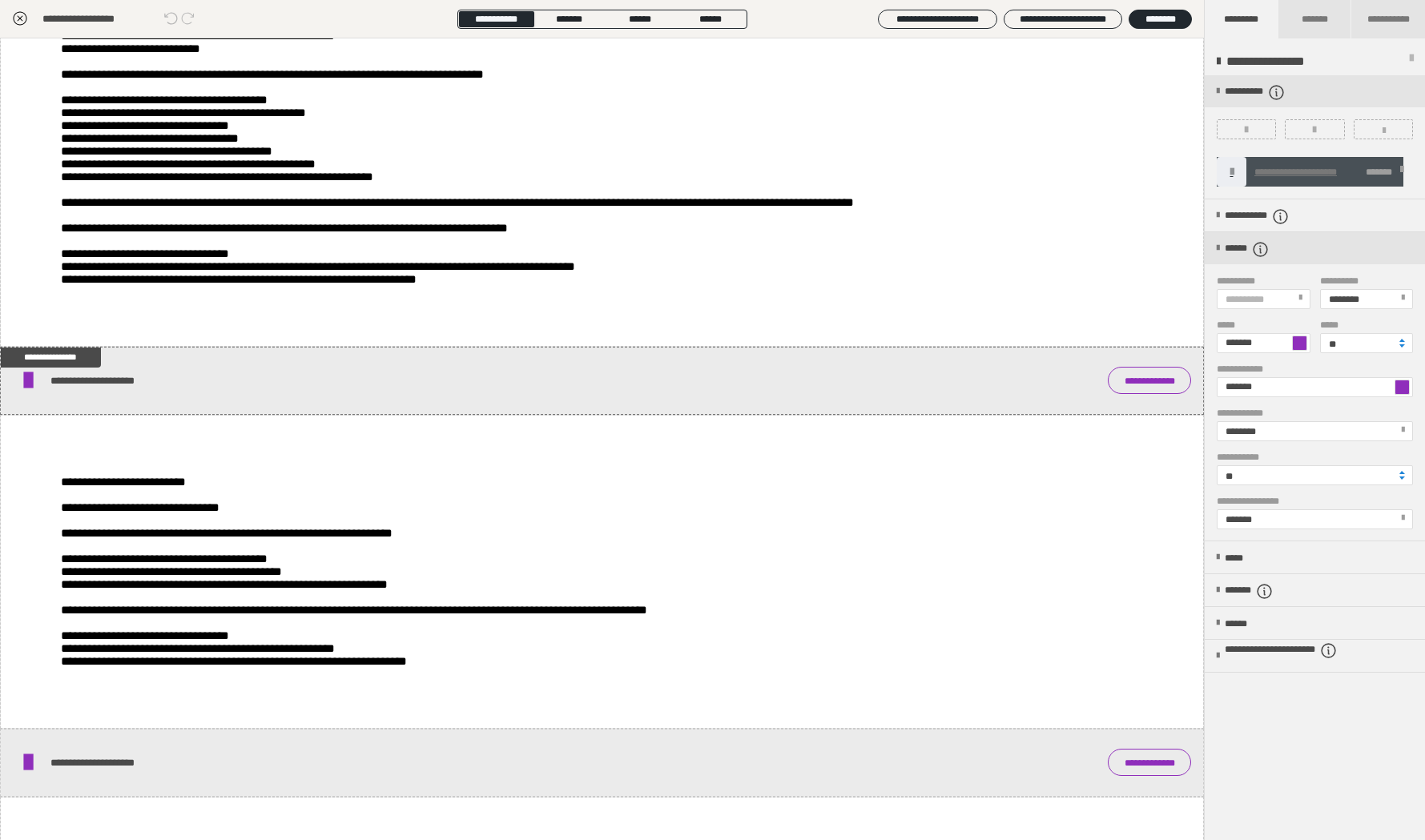 click at bounding box center (1299, 343) 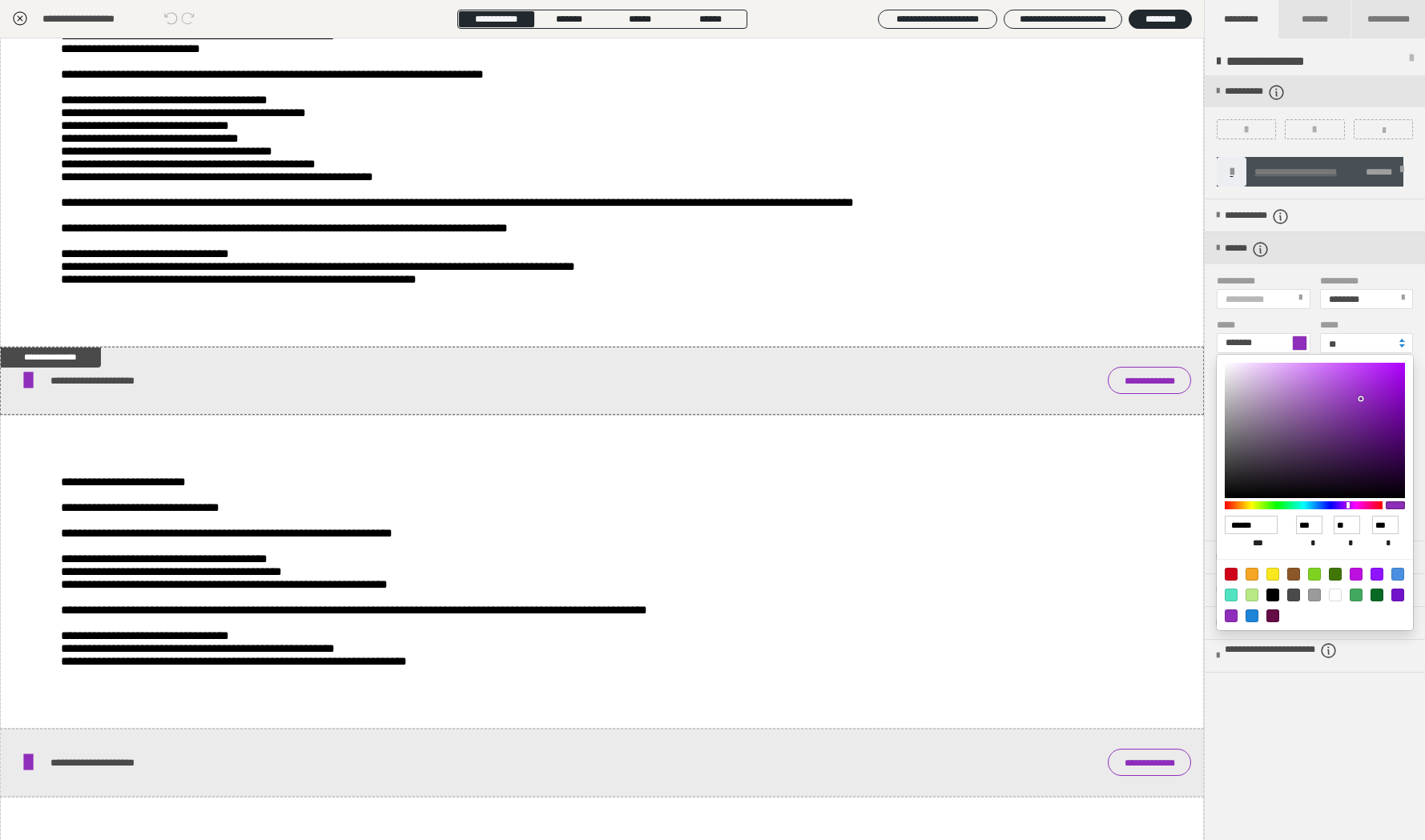 click at bounding box center (1273, 616) 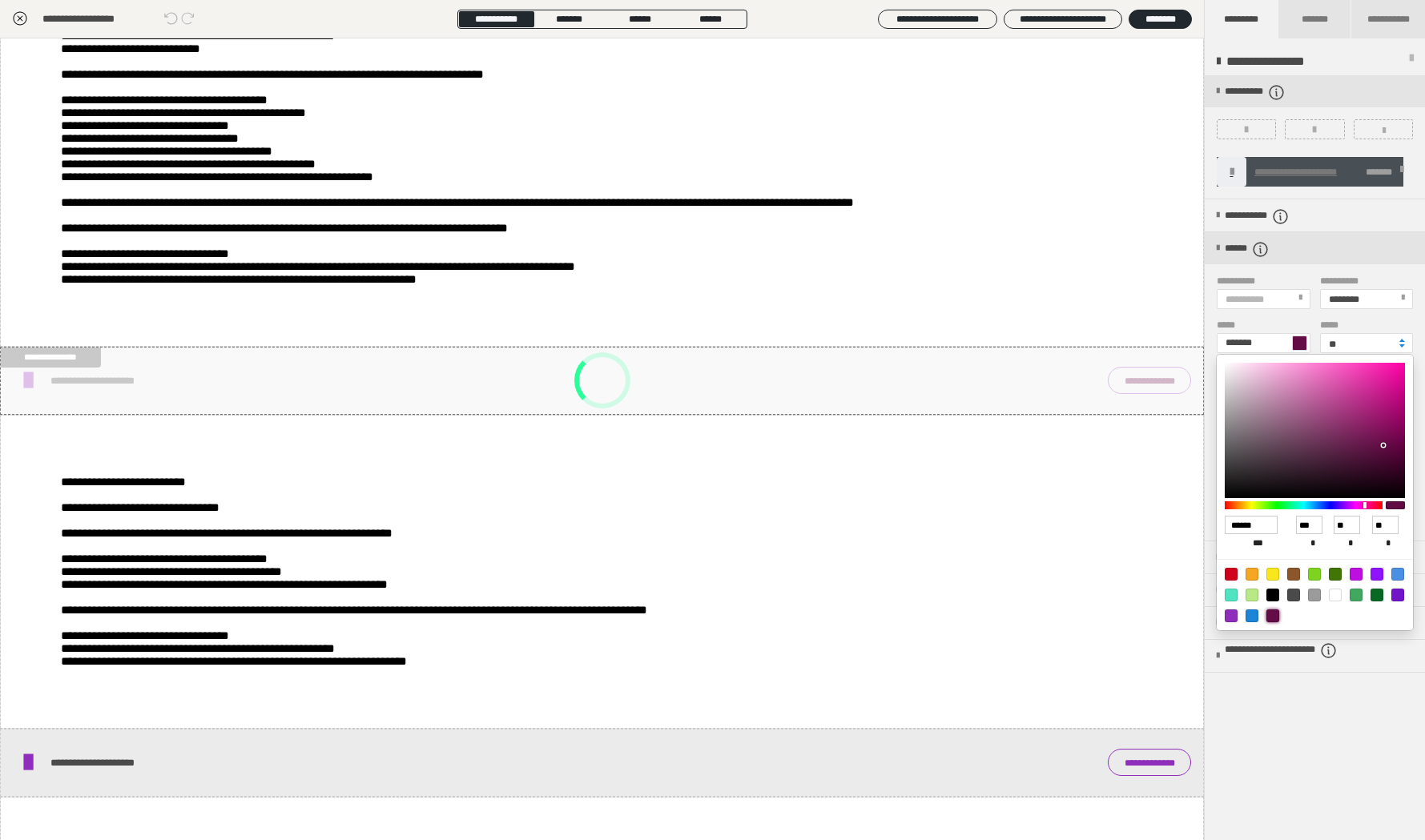 type on "*******" 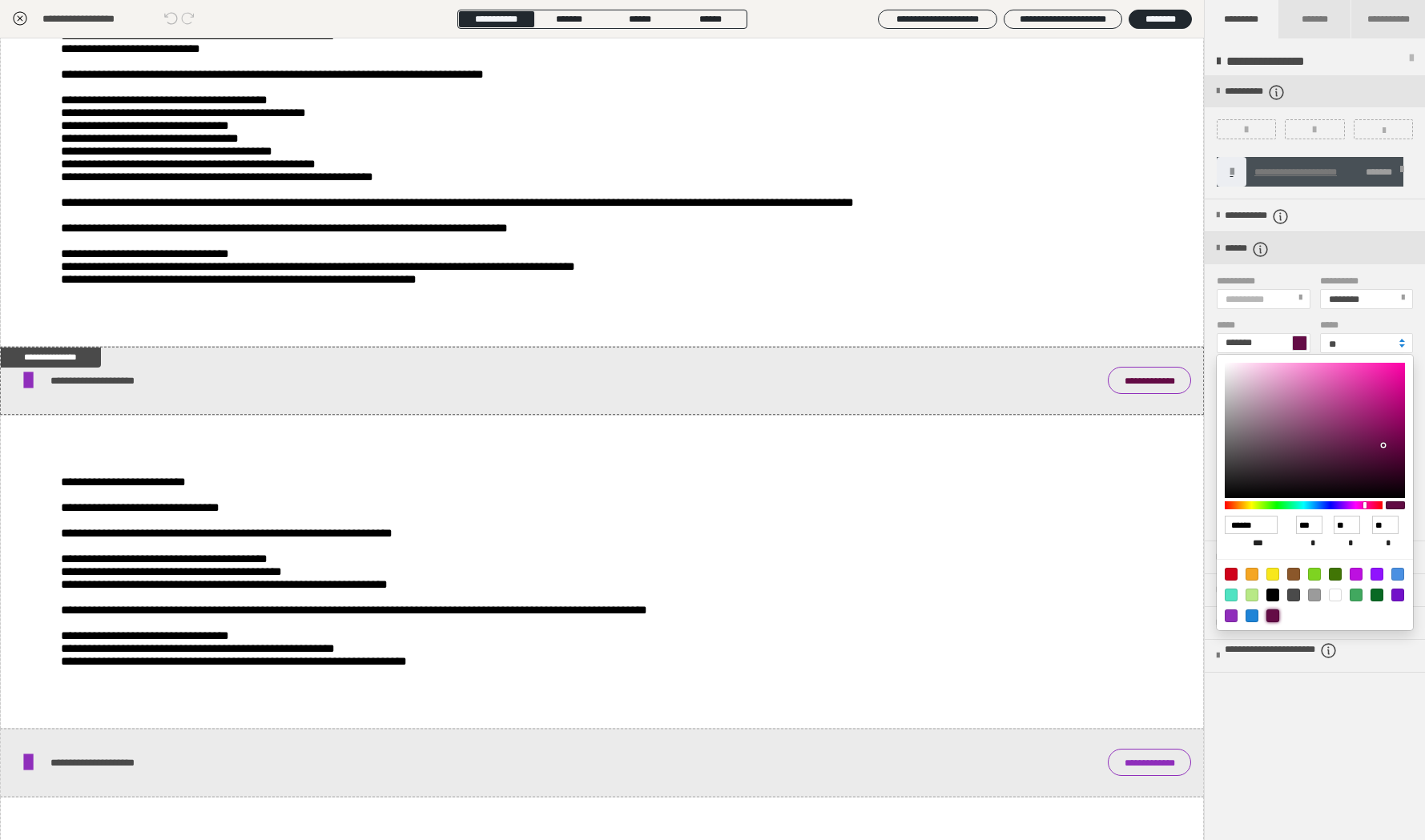 click at bounding box center (712, 420) 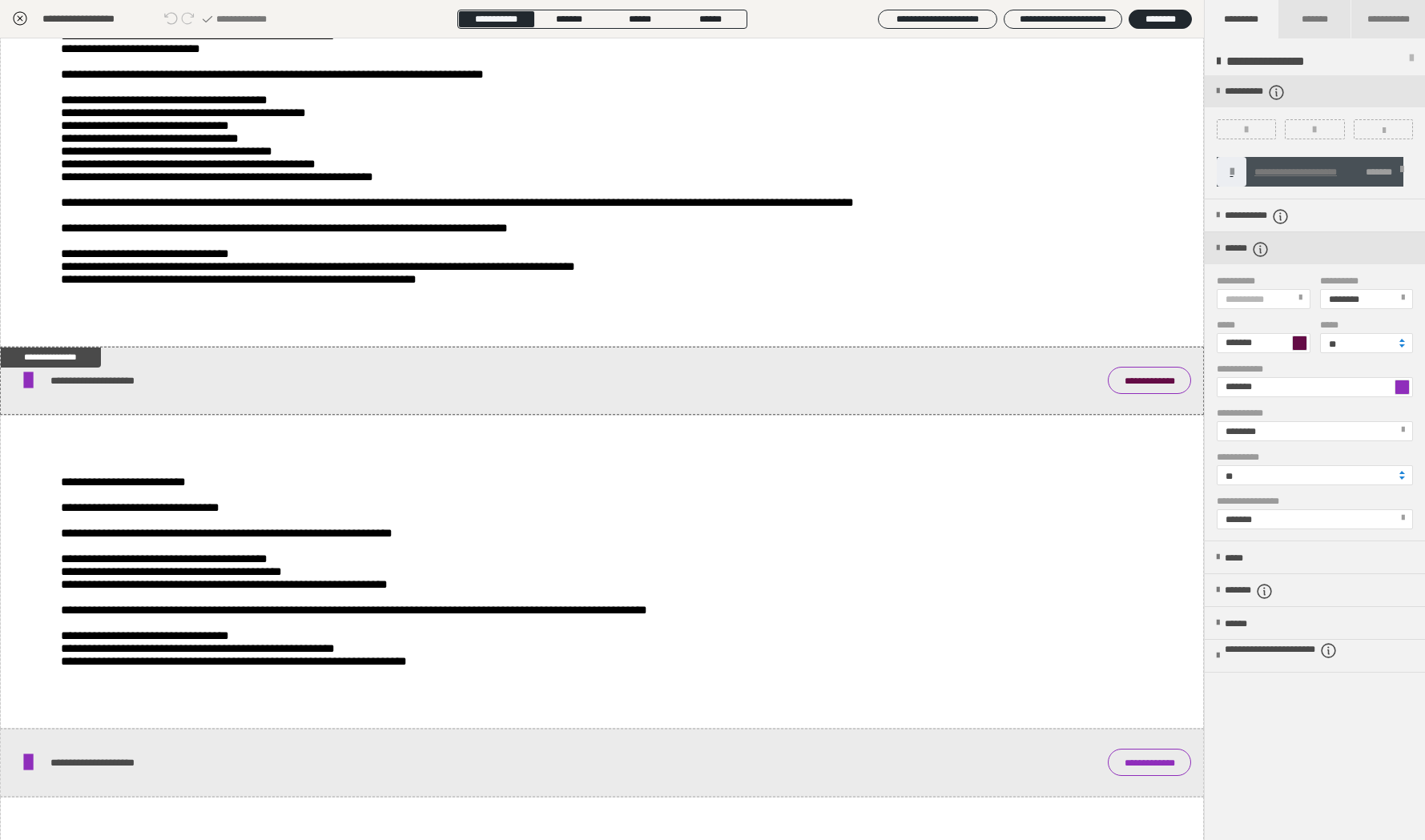 click at bounding box center (1402, 387) 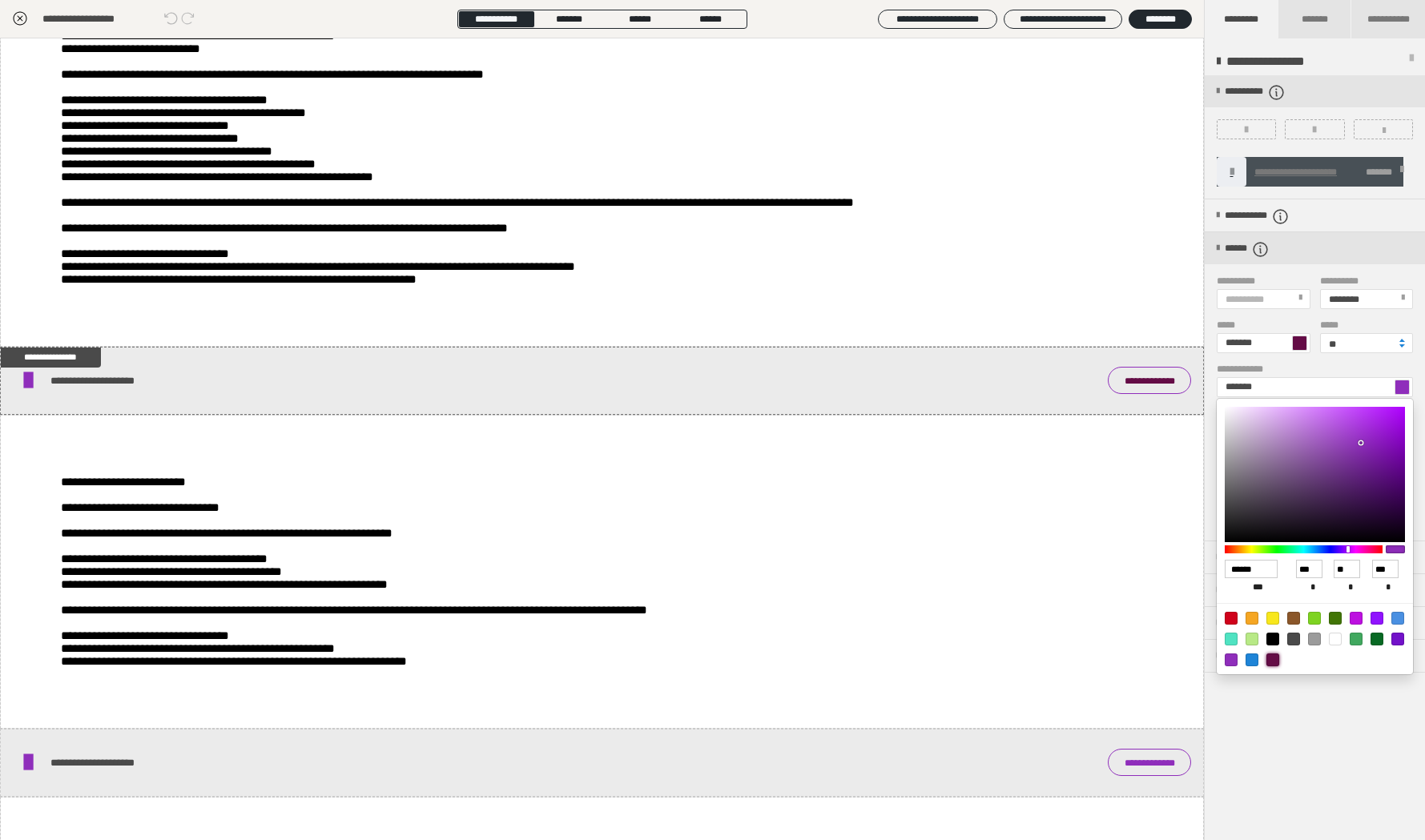 click at bounding box center (1273, 660) 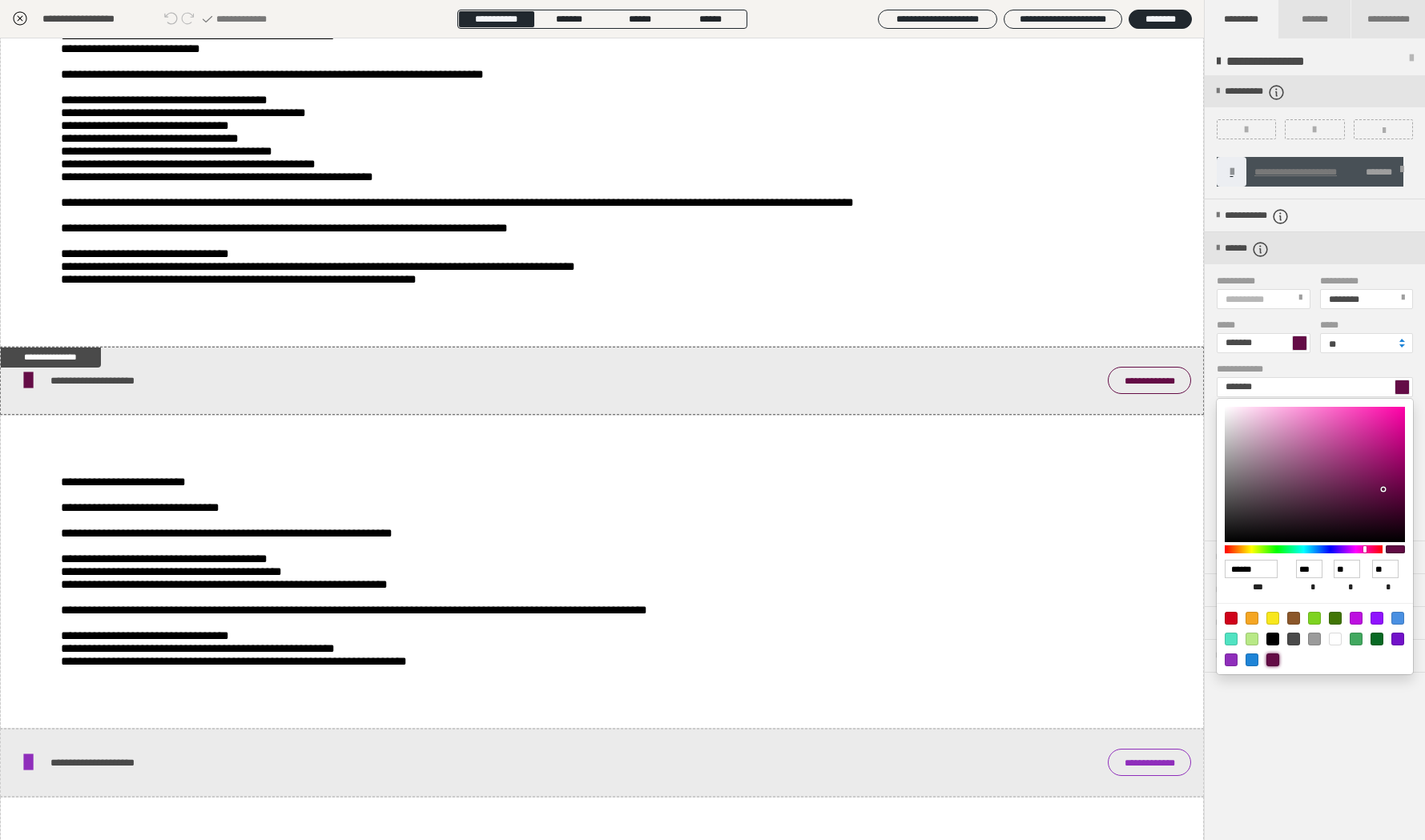 click at bounding box center (712, 420) 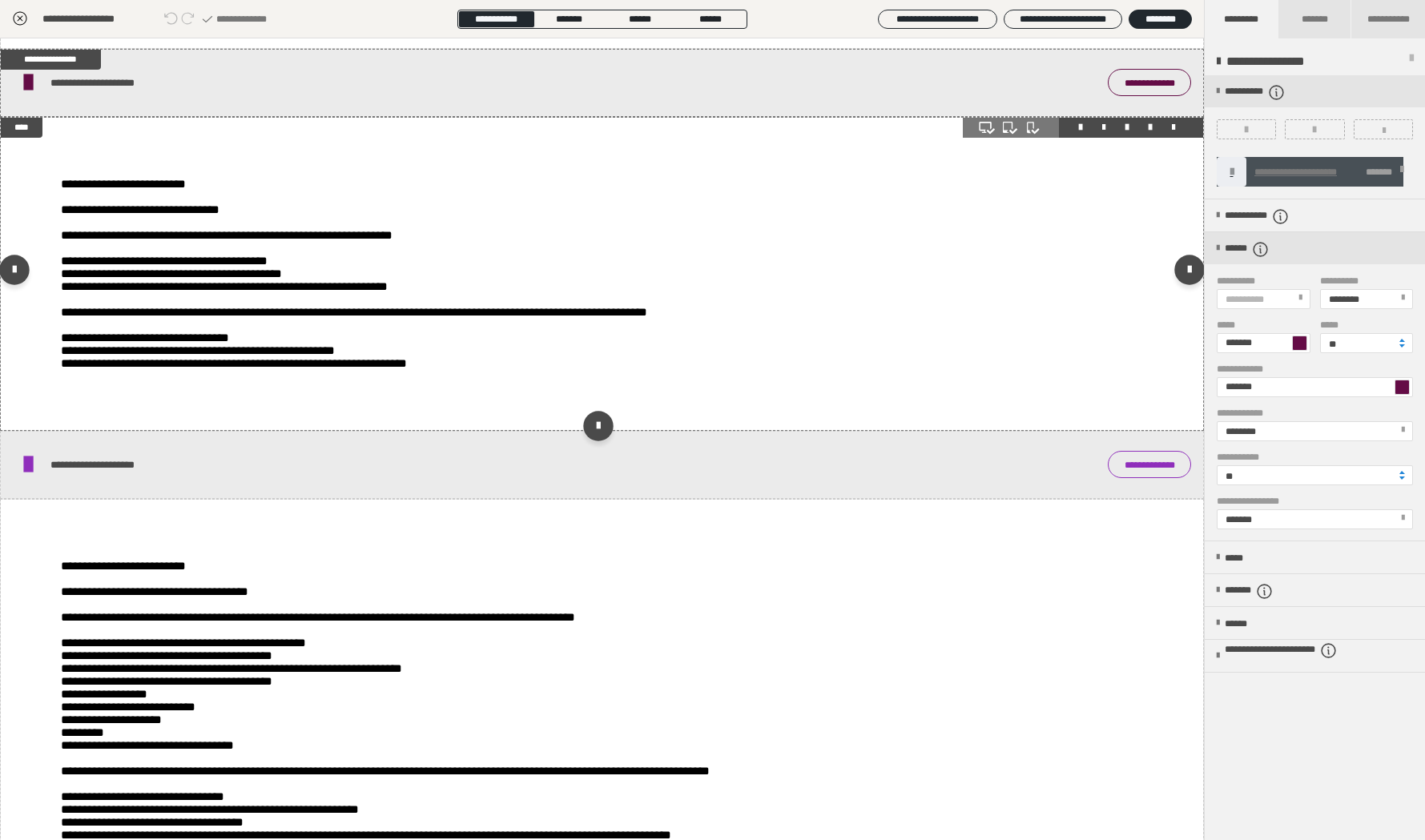 scroll, scrollTop: 1525, scrollLeft: 0, axis: vertical 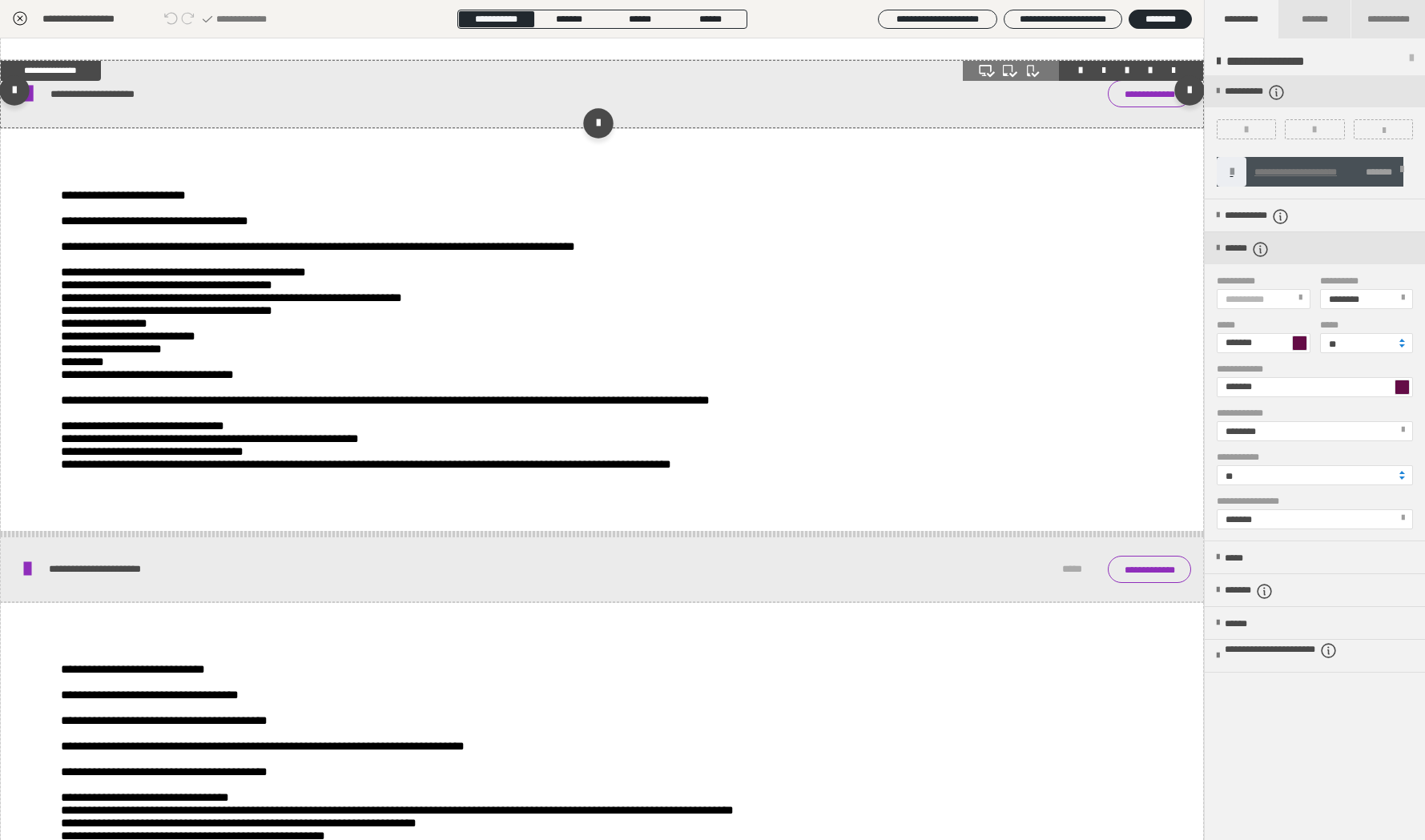 click on "**********" at bounding box center [602, 94] 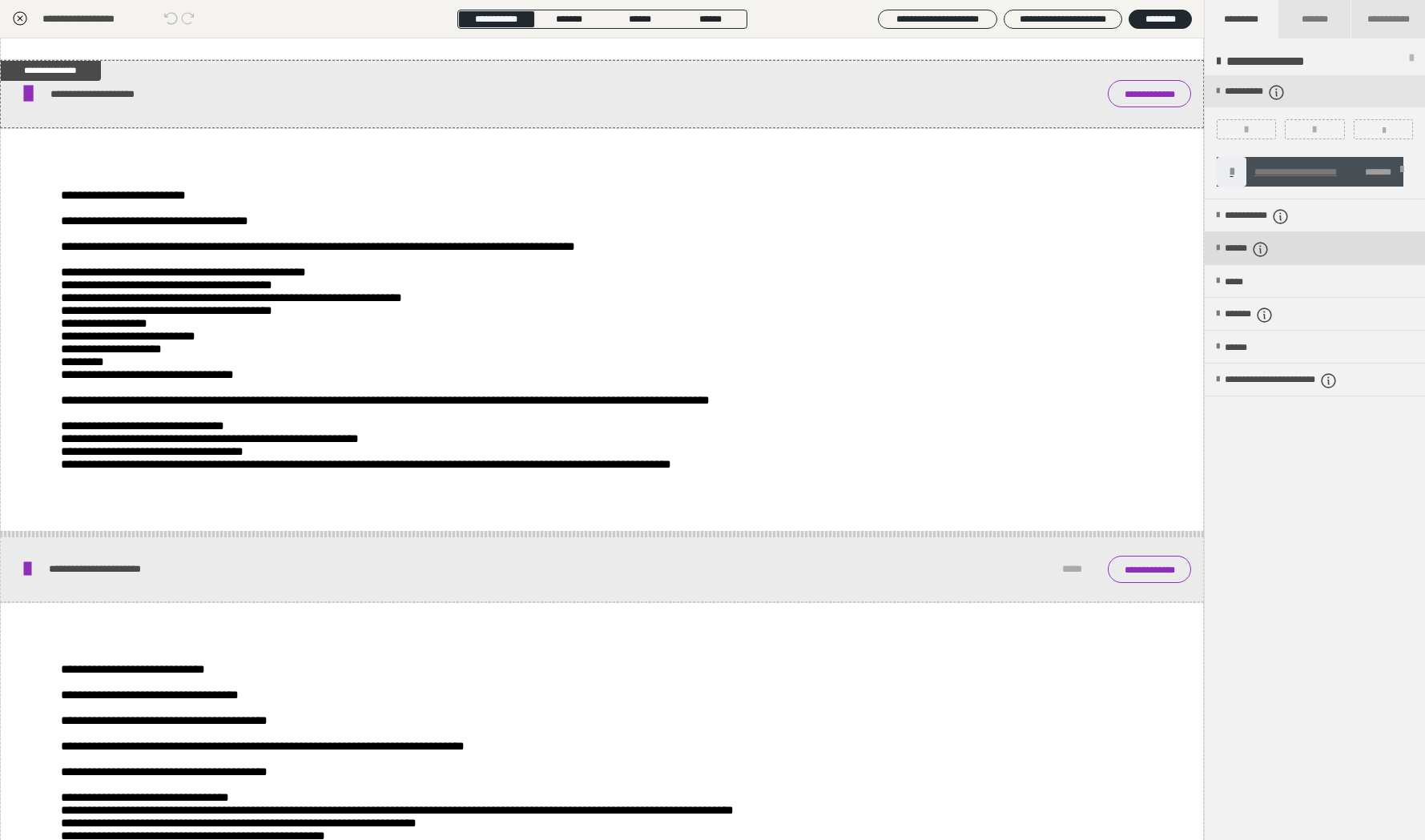 click on "******" at bounding box center [1259, 249] 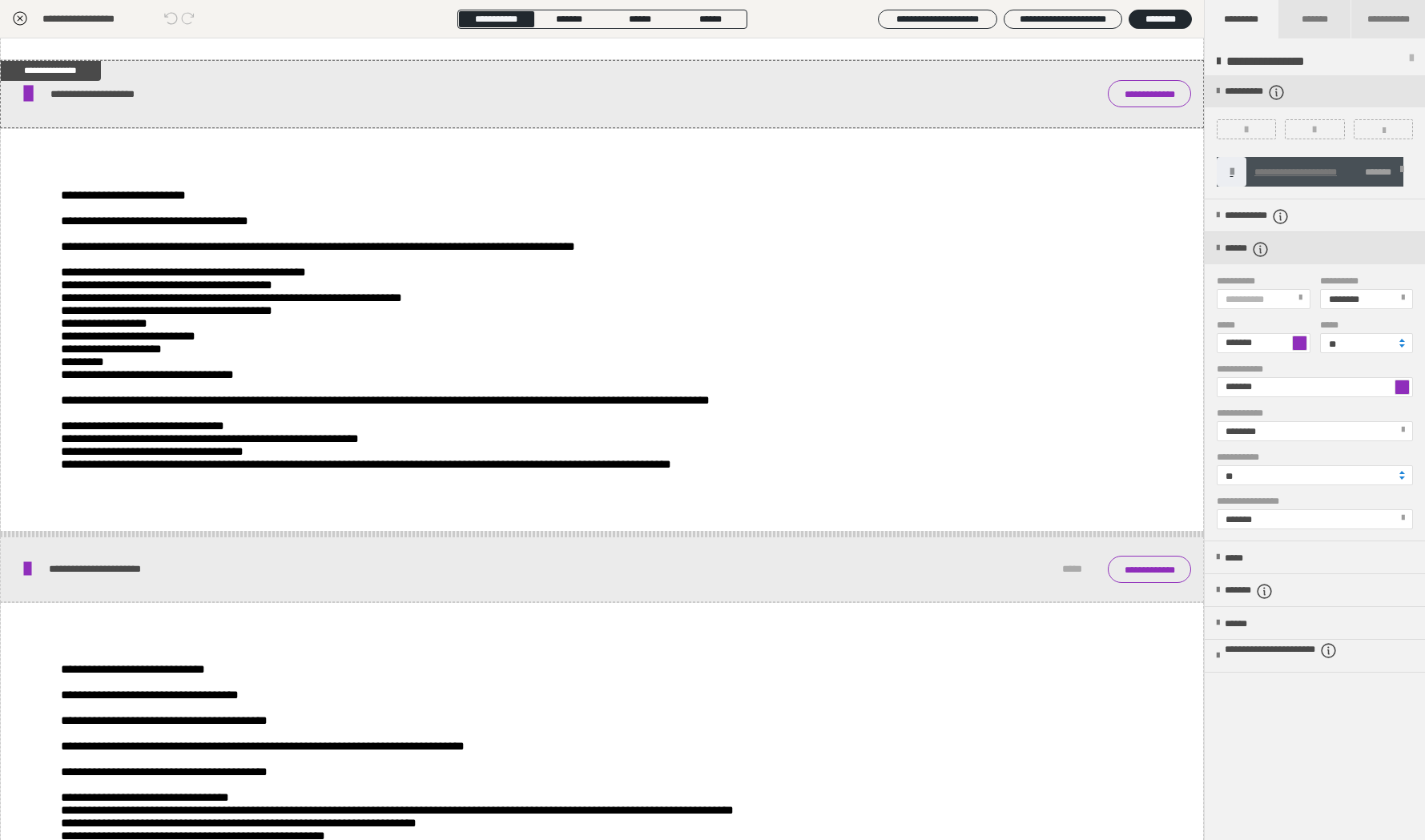 click at bounding box center [1299, 343] 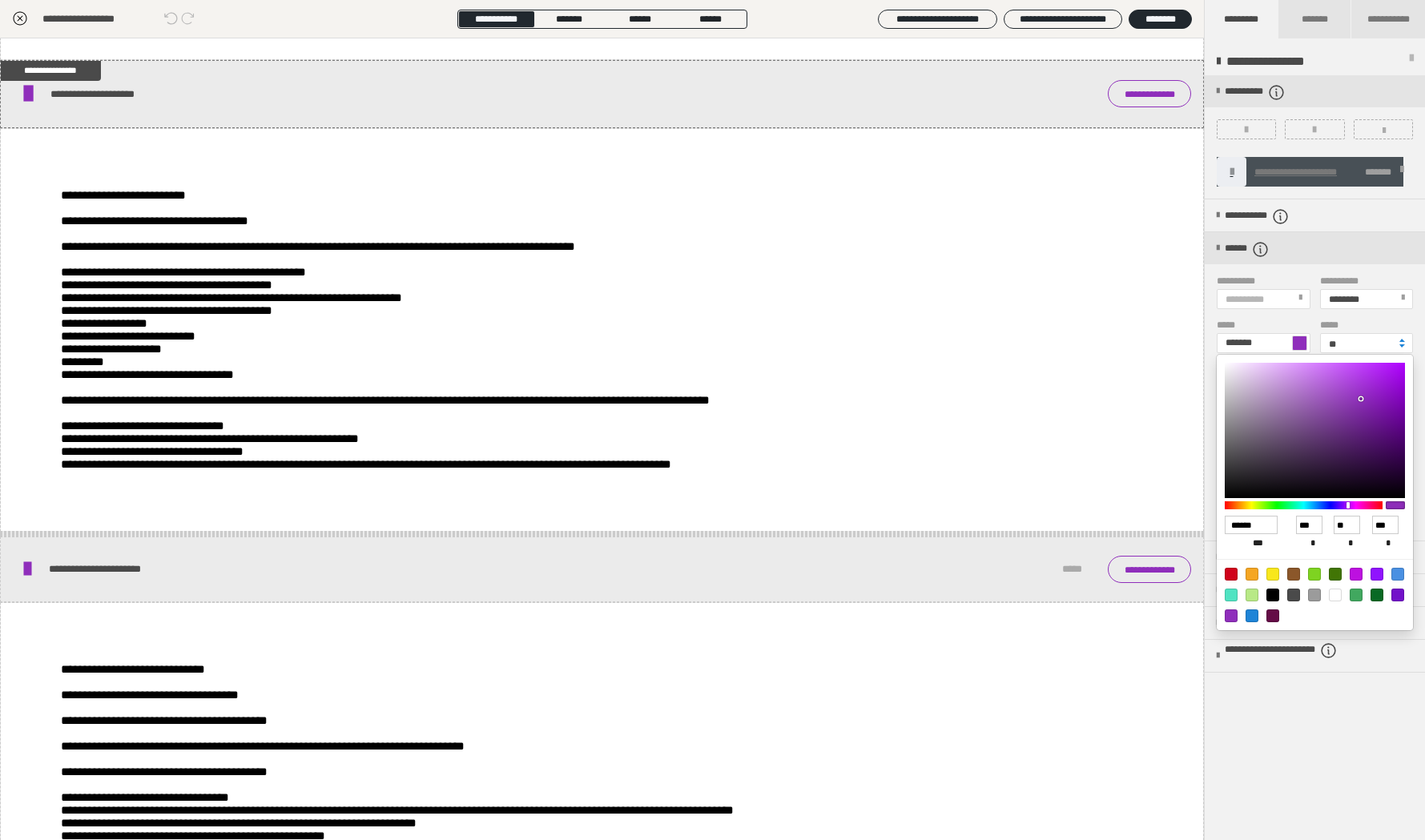 click at bounding box center (1273, 616) 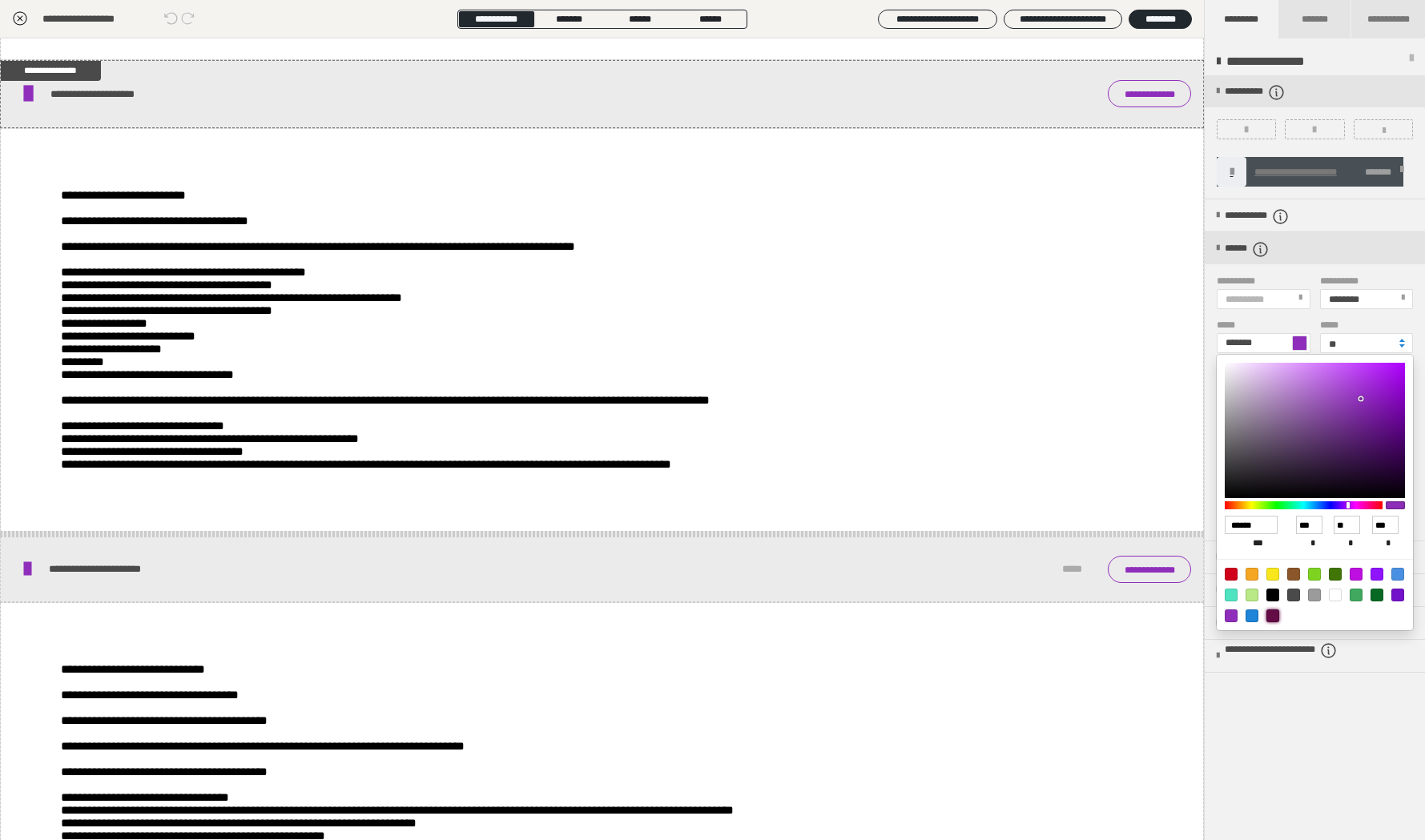 type on "*******" 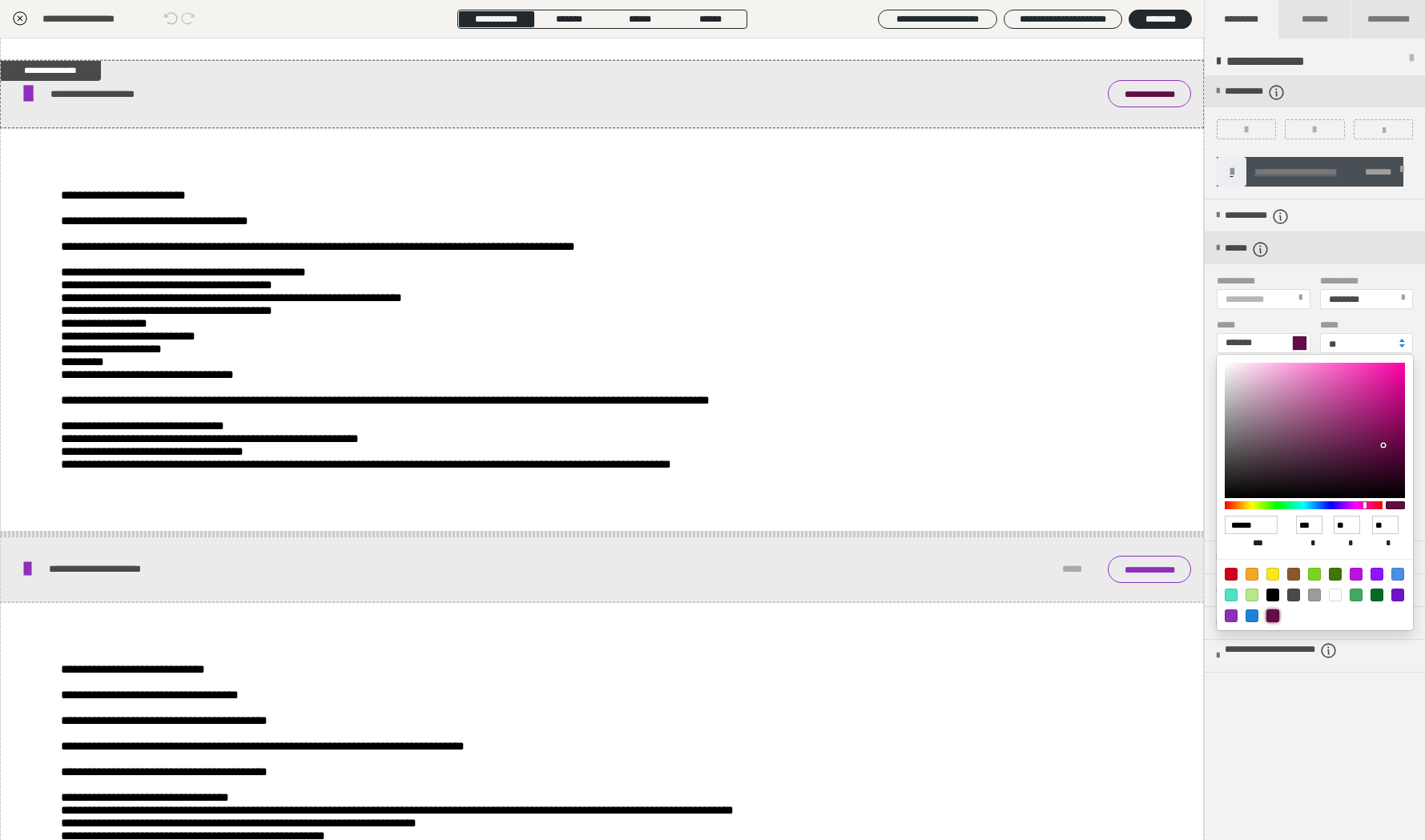 click at bounding box center (712, 420) 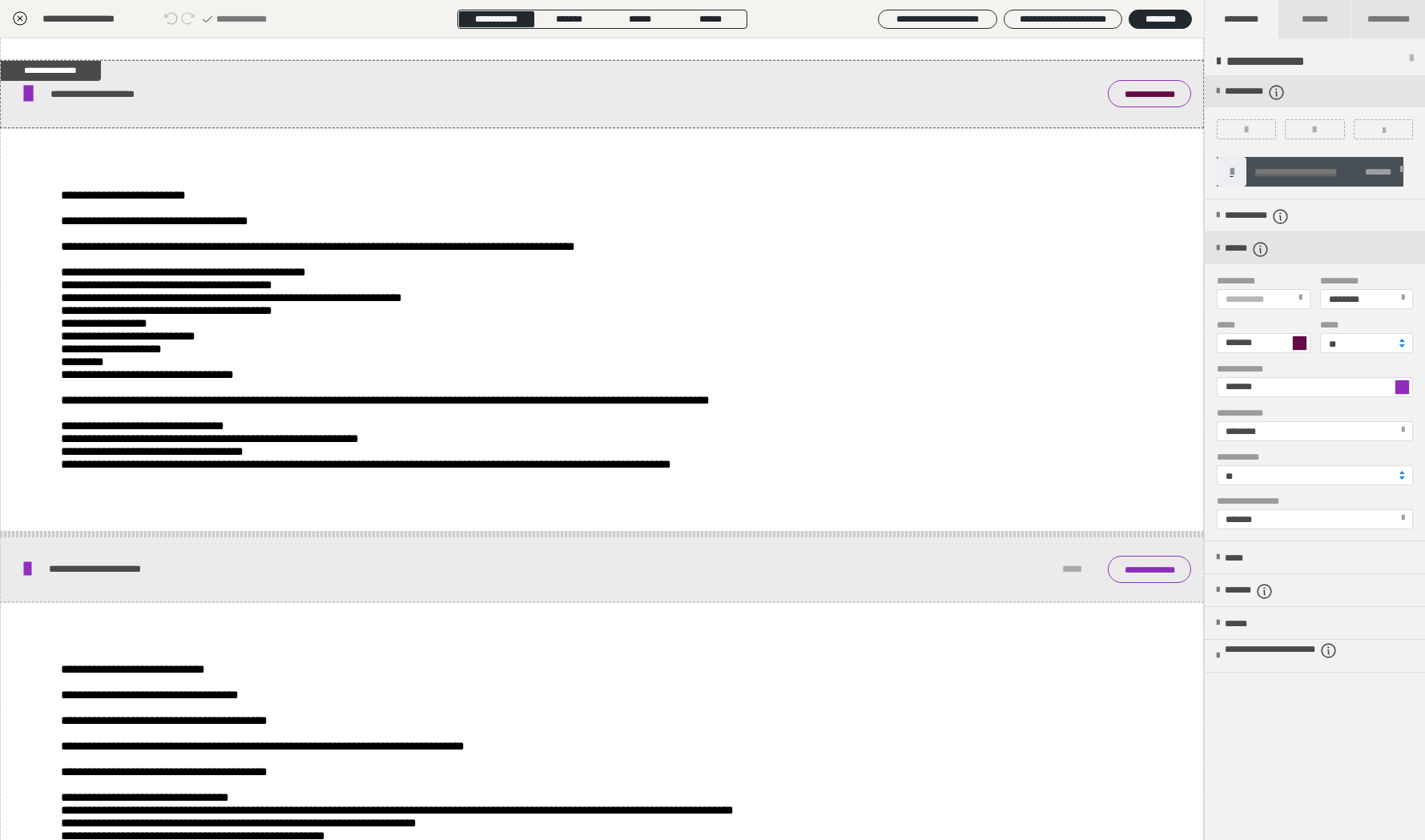 click at bounding box center [1402, 387] 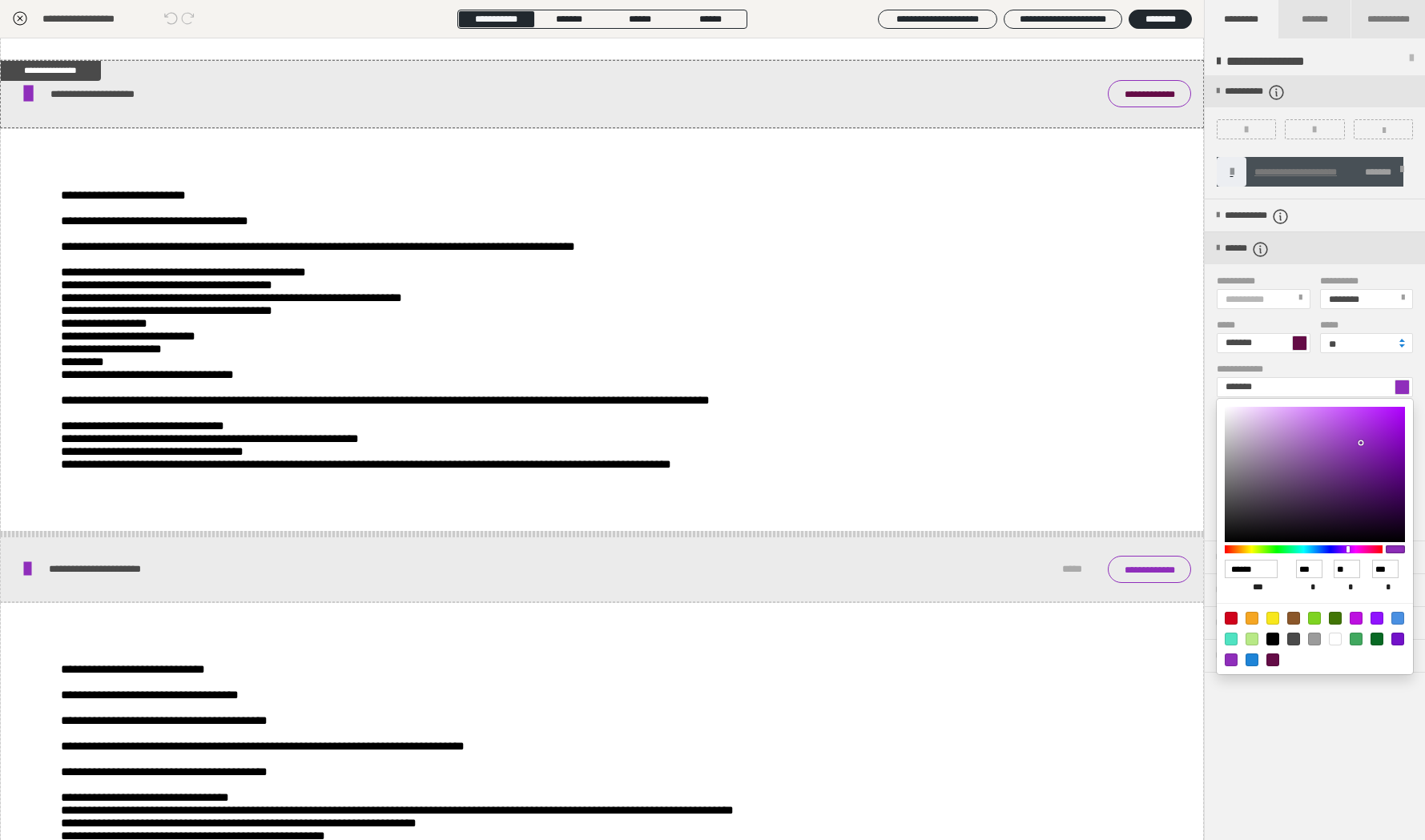 click at bounding box center [1273, 660] 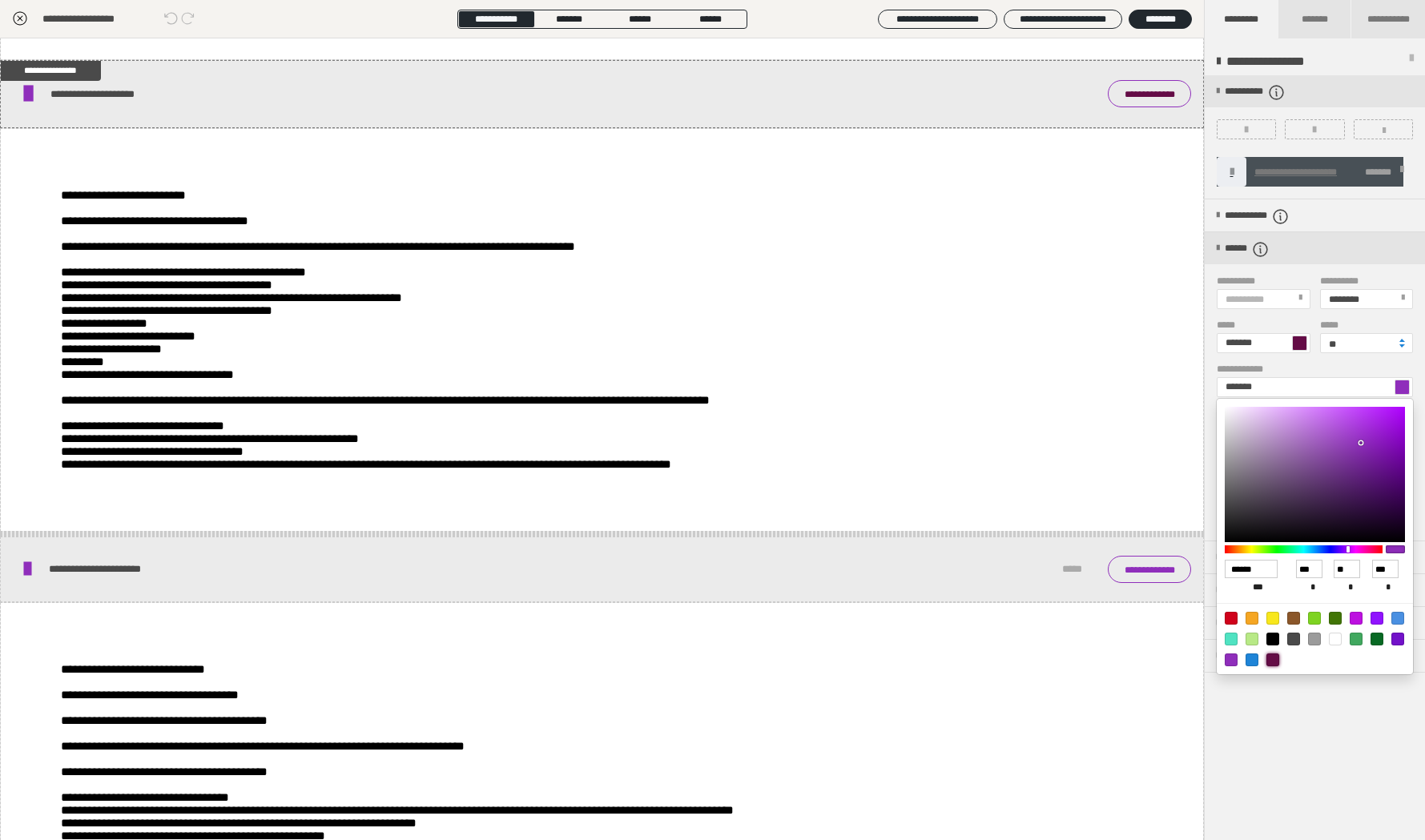 type on "*******" 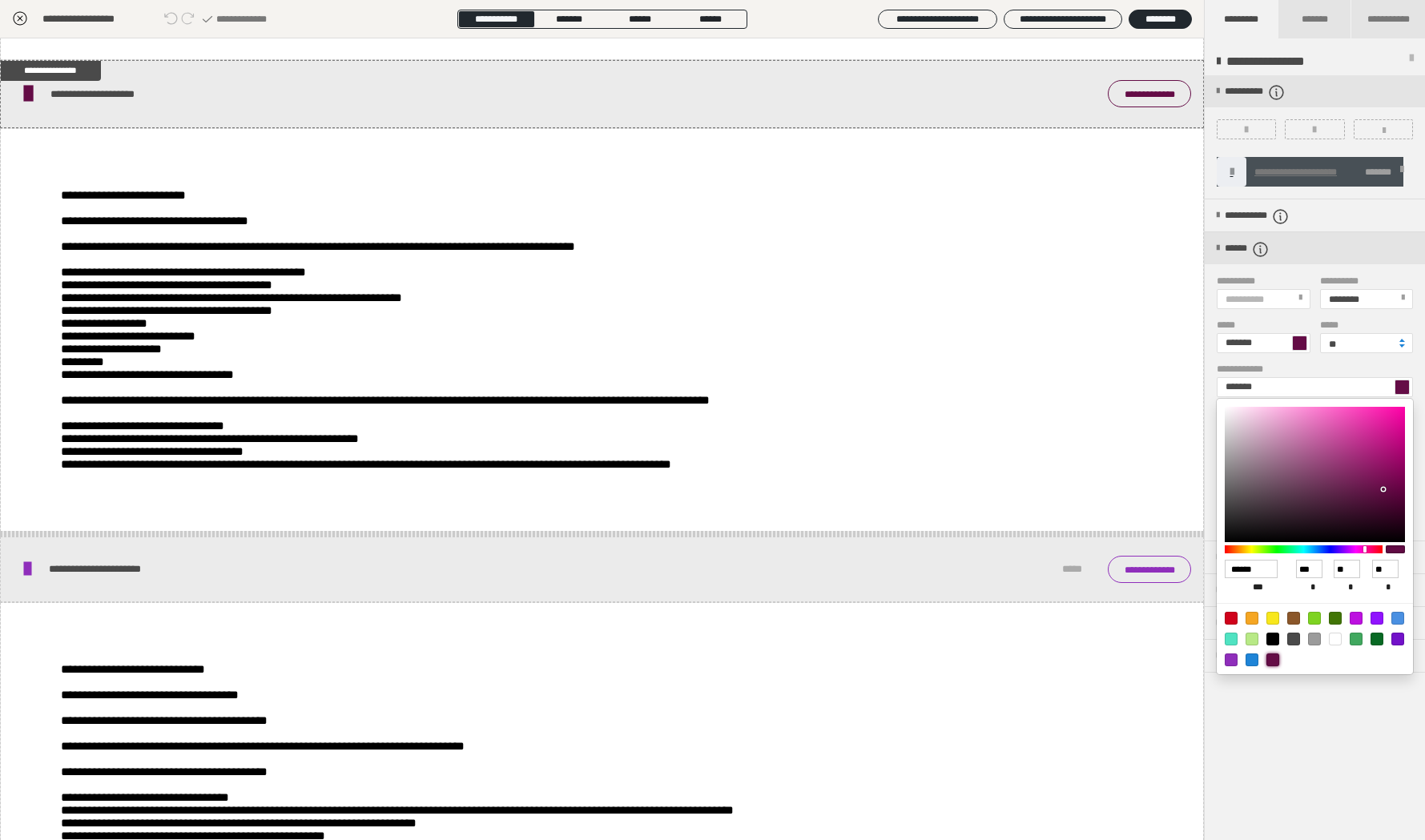 click at bounding box center (712, 420) 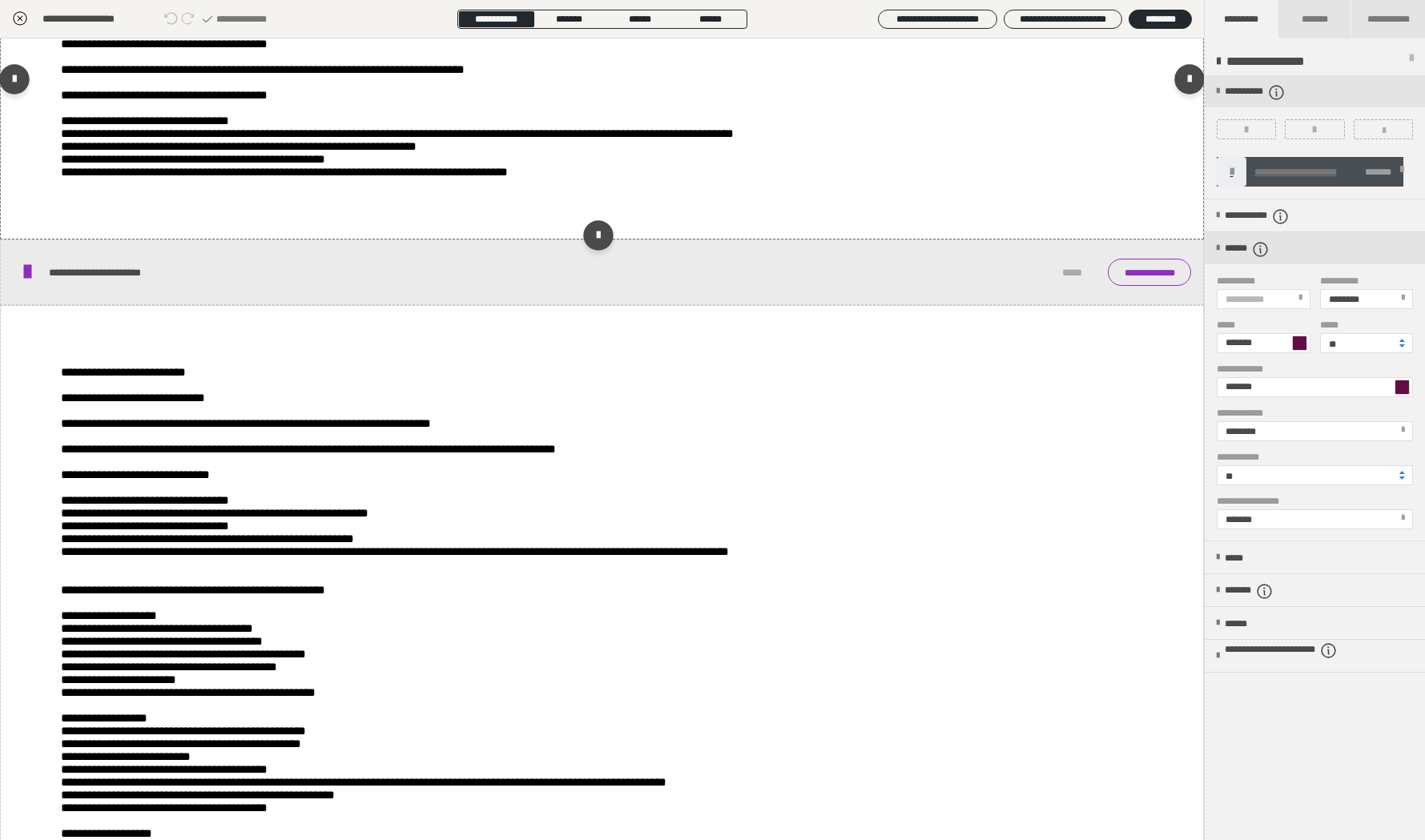 scroll, scrollTop: 2104, scrollLeft: 0, axis: vertical 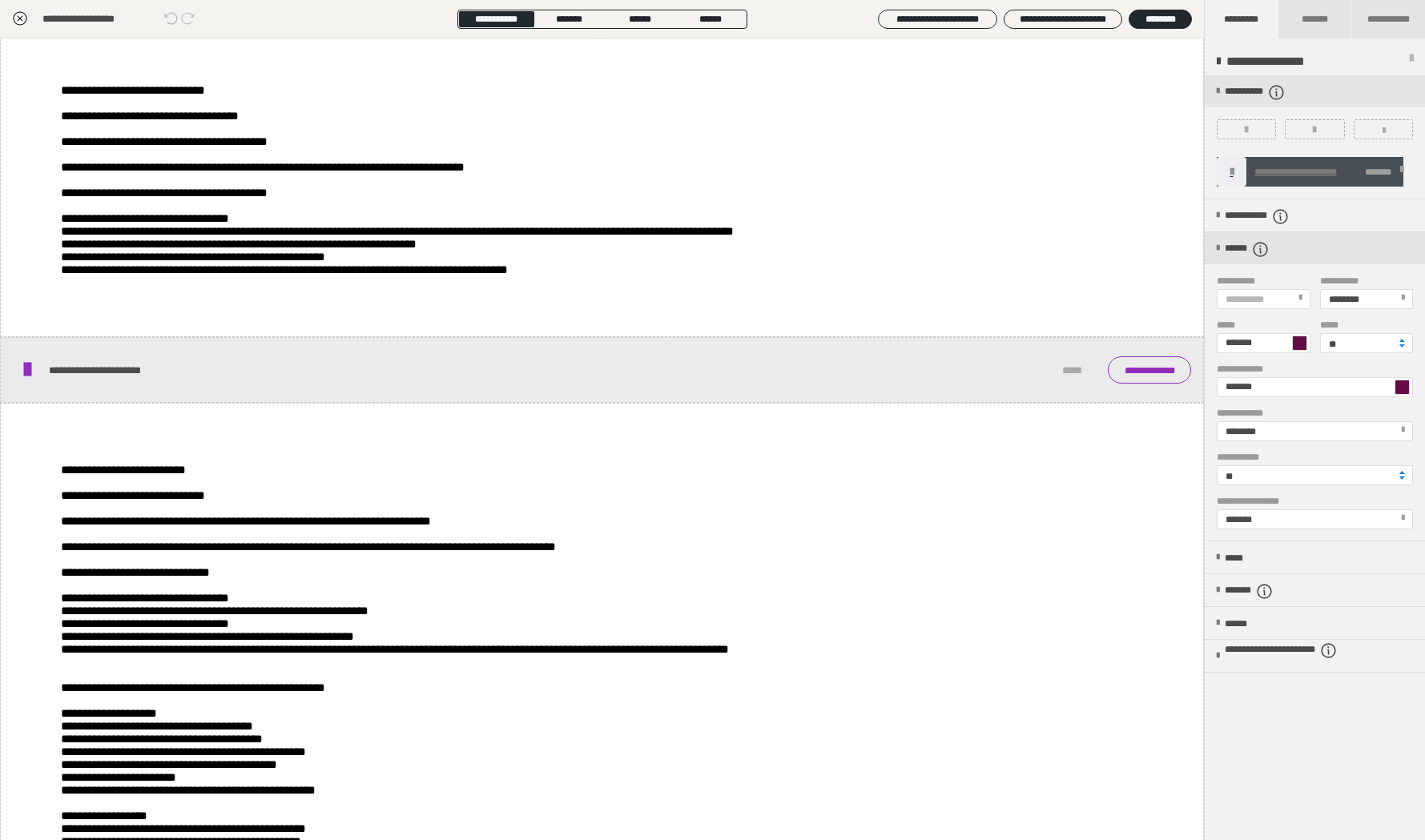 click on "**********" at bounding box center [570, -10] 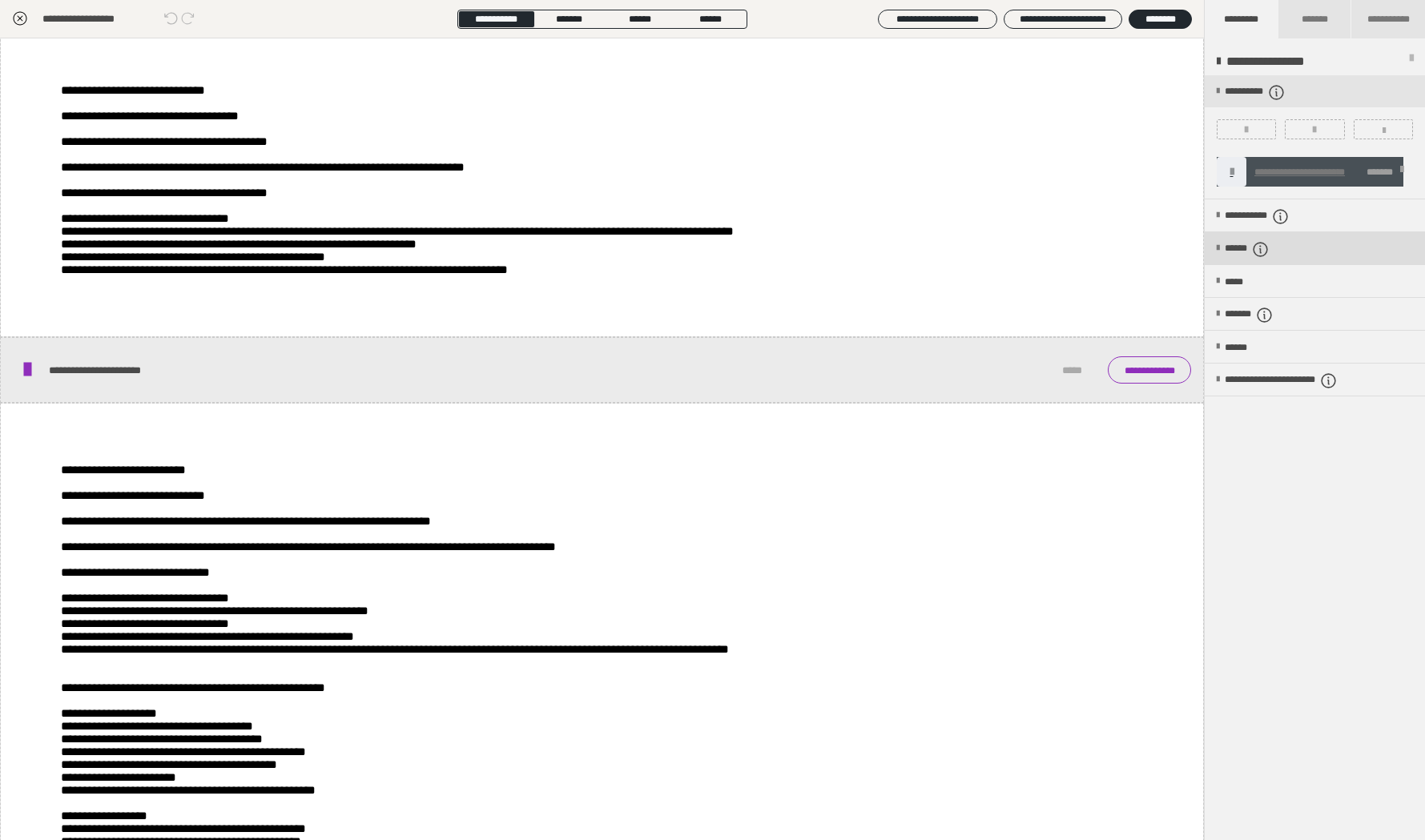 click on "******" at bounding box center (1259, 249) 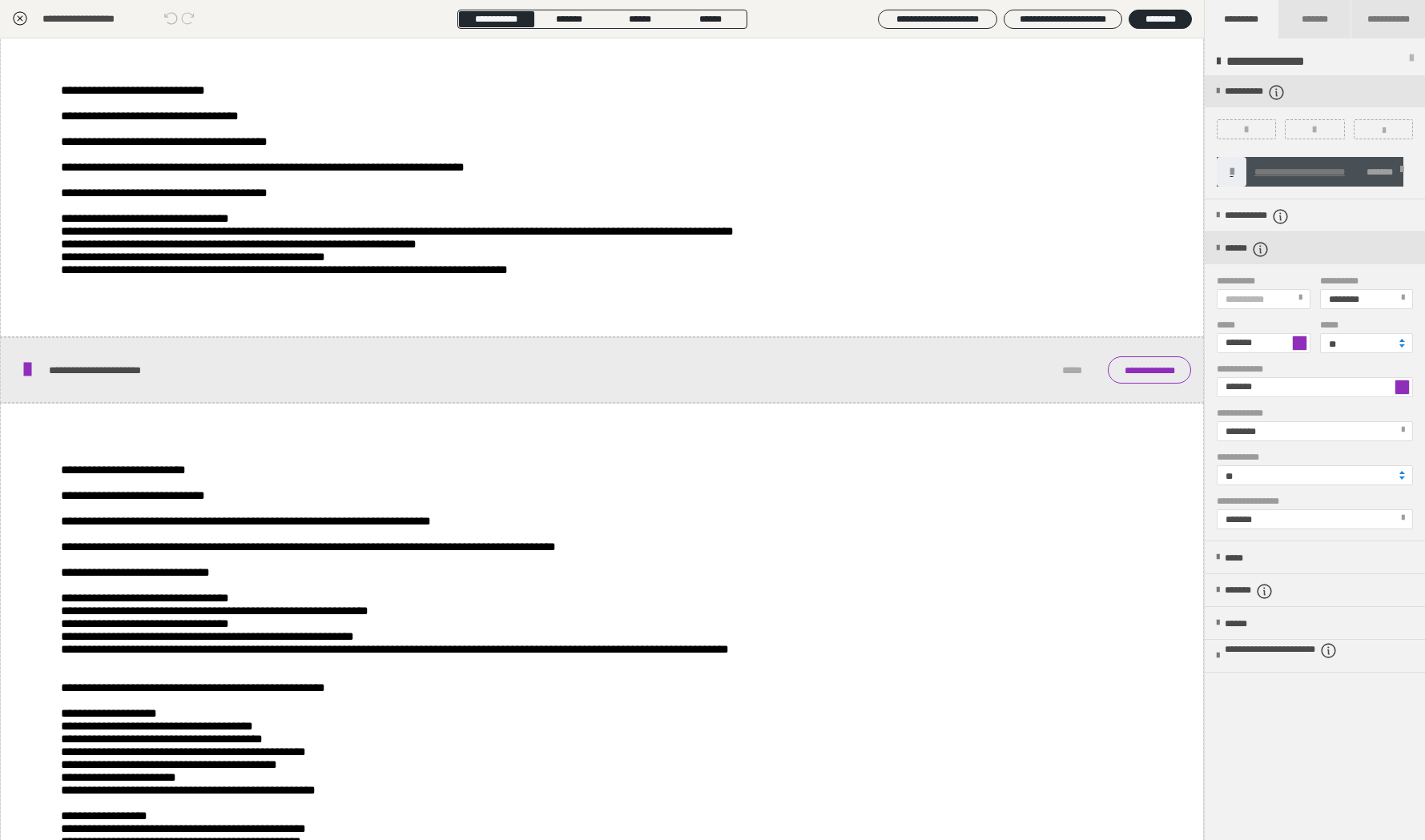 click at bounding box center (1299, 343) 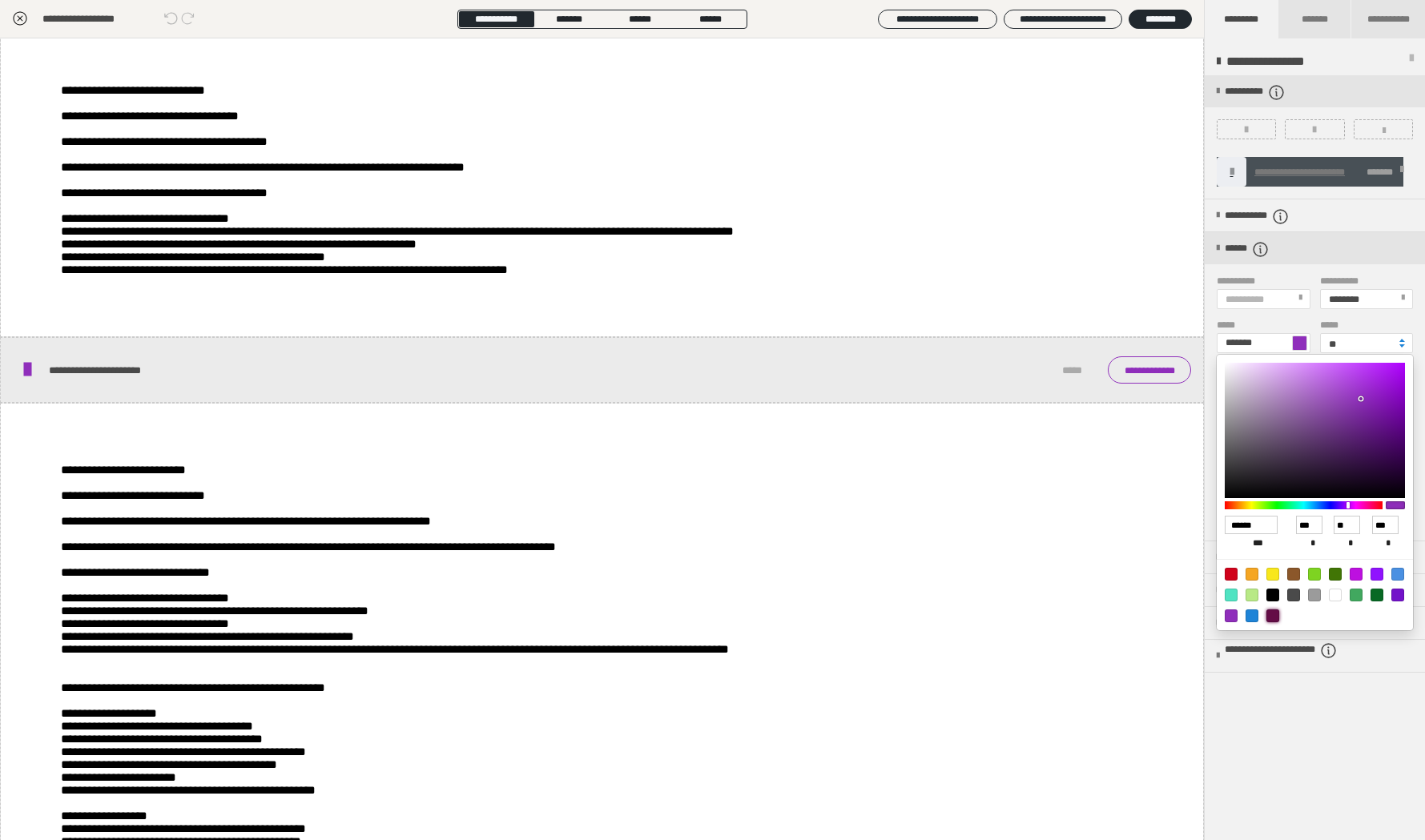 click at bounding box center [1273, 616] 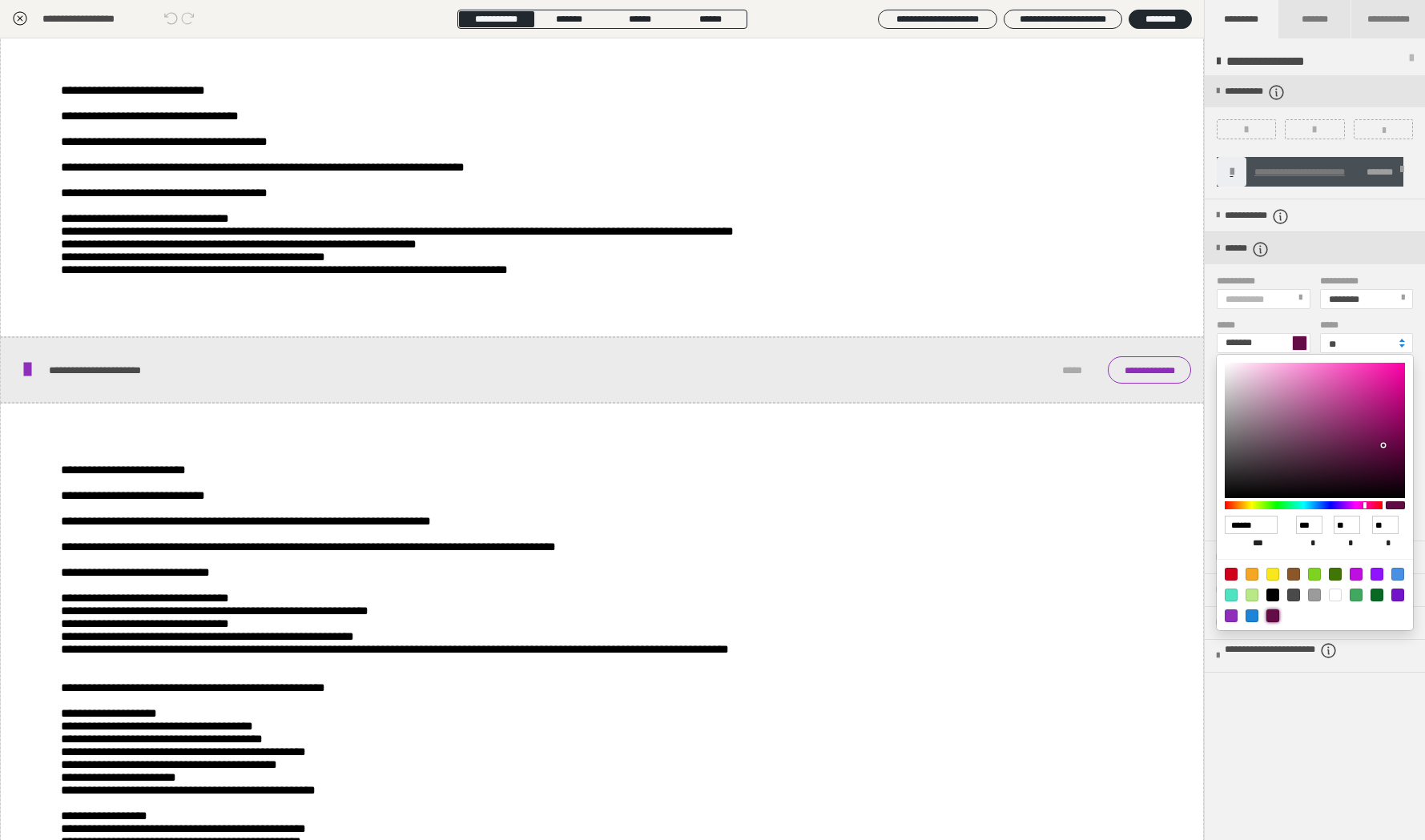 click at bounding box center [712, 420] 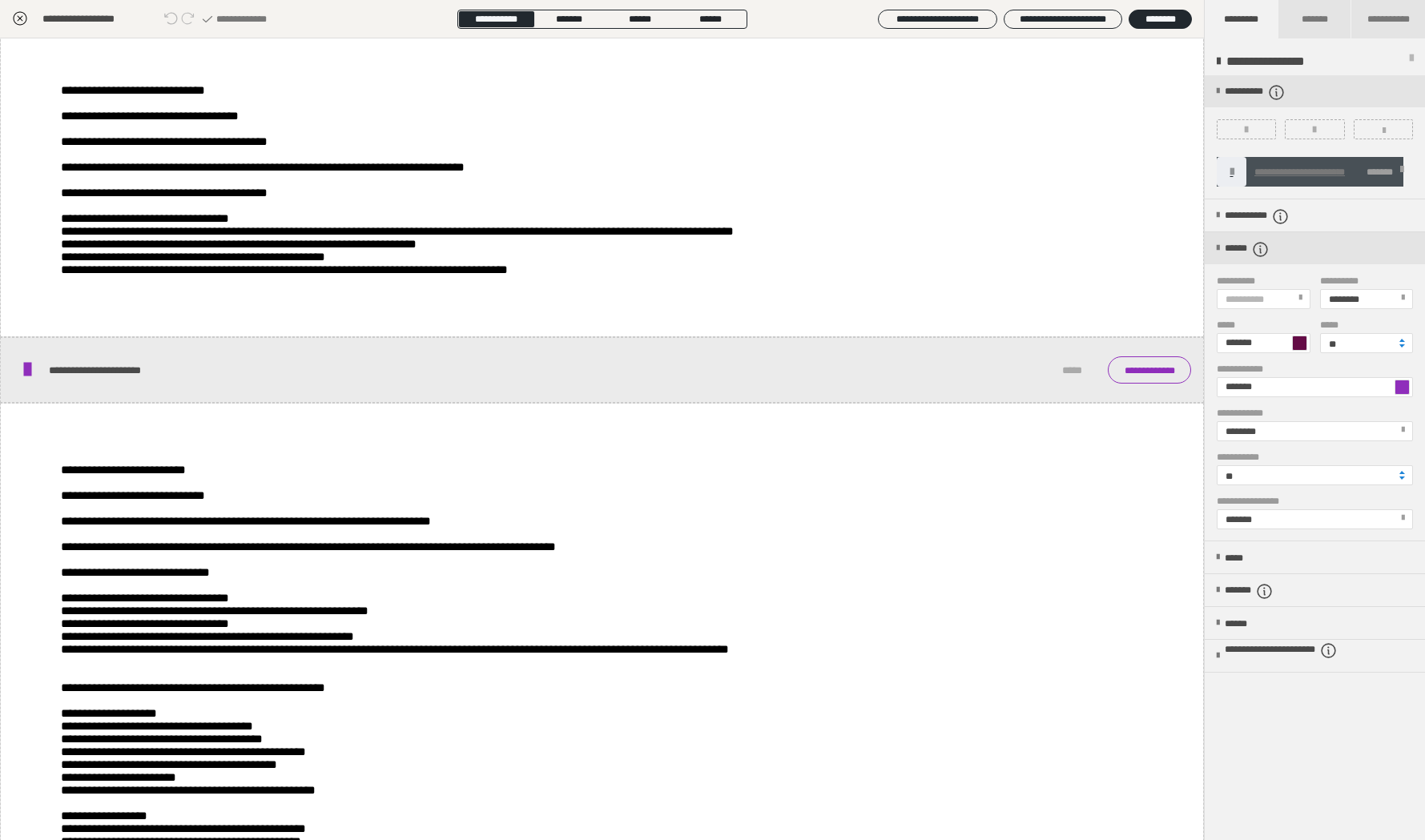 click at bounding box center [1402, 387] 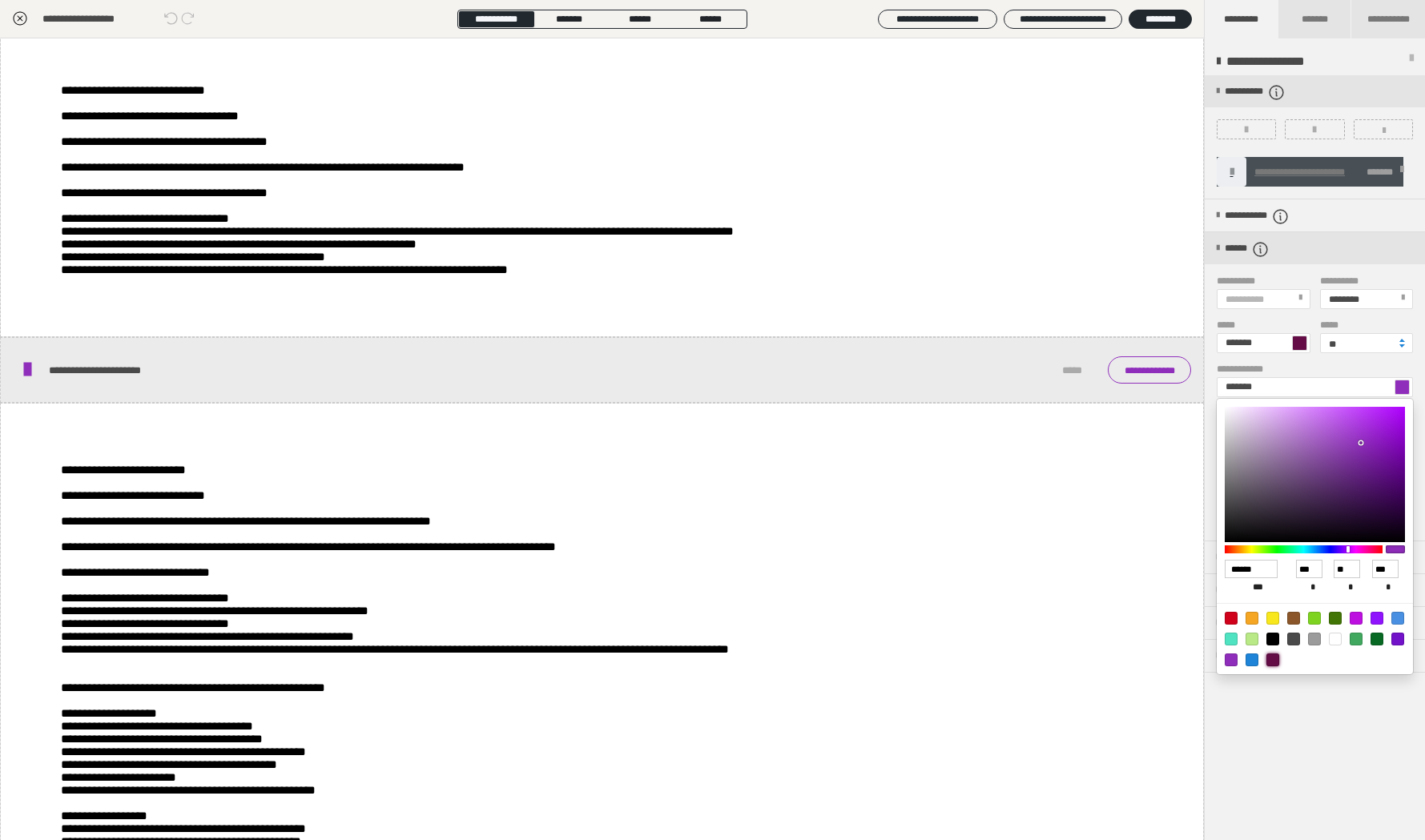 click at bounding box center [1273, 660] 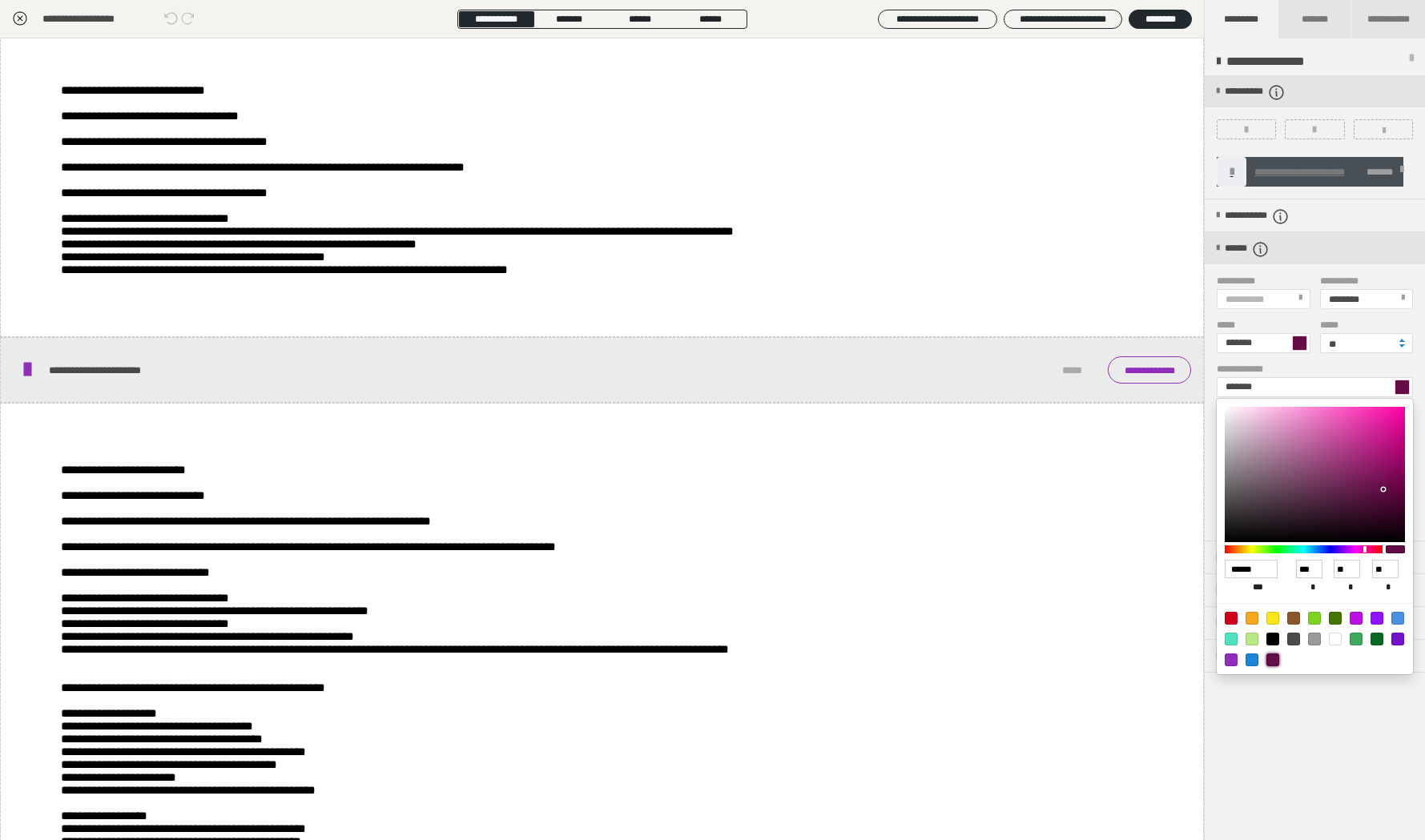 type on "*******" 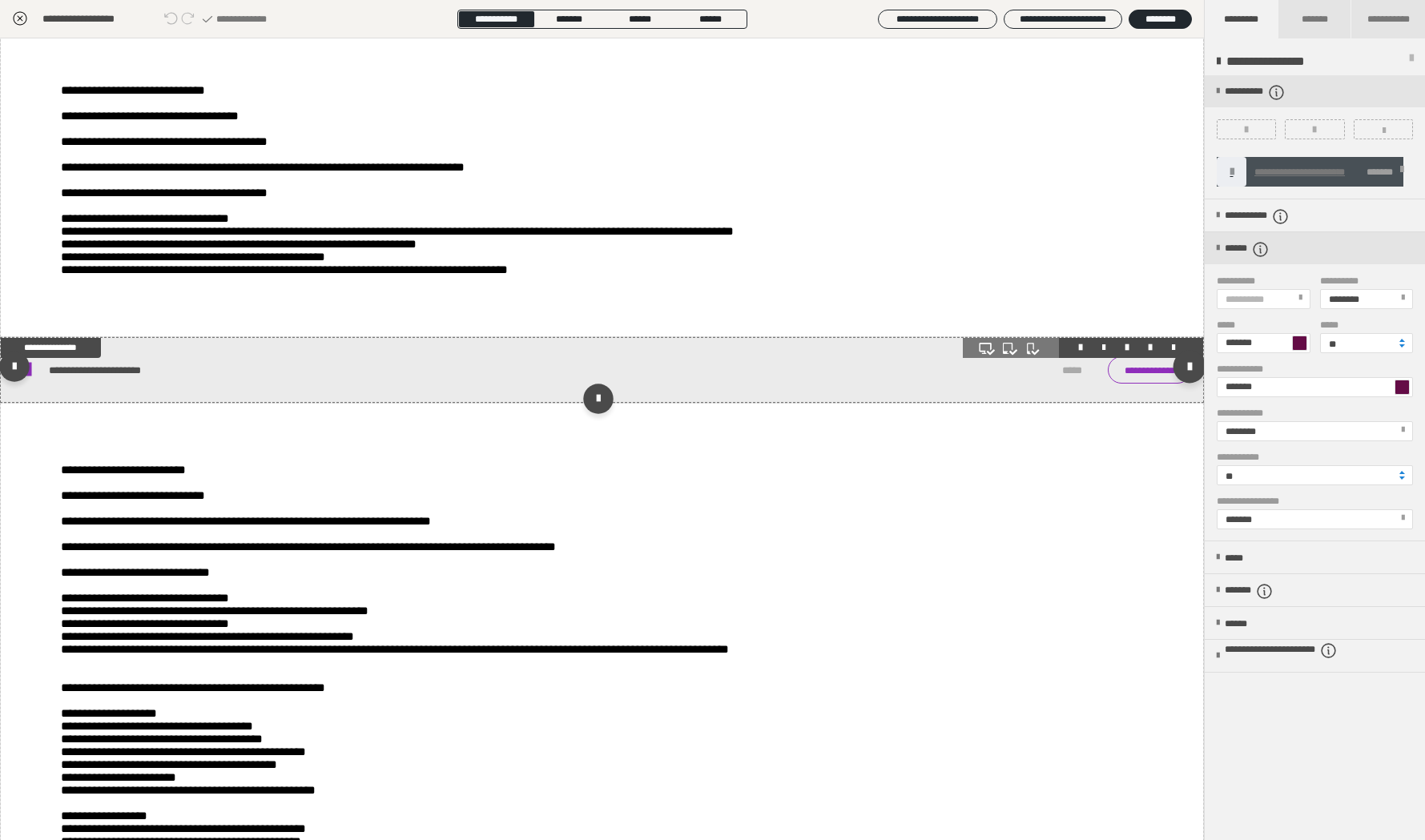 click at bounding box center (1190, 366) 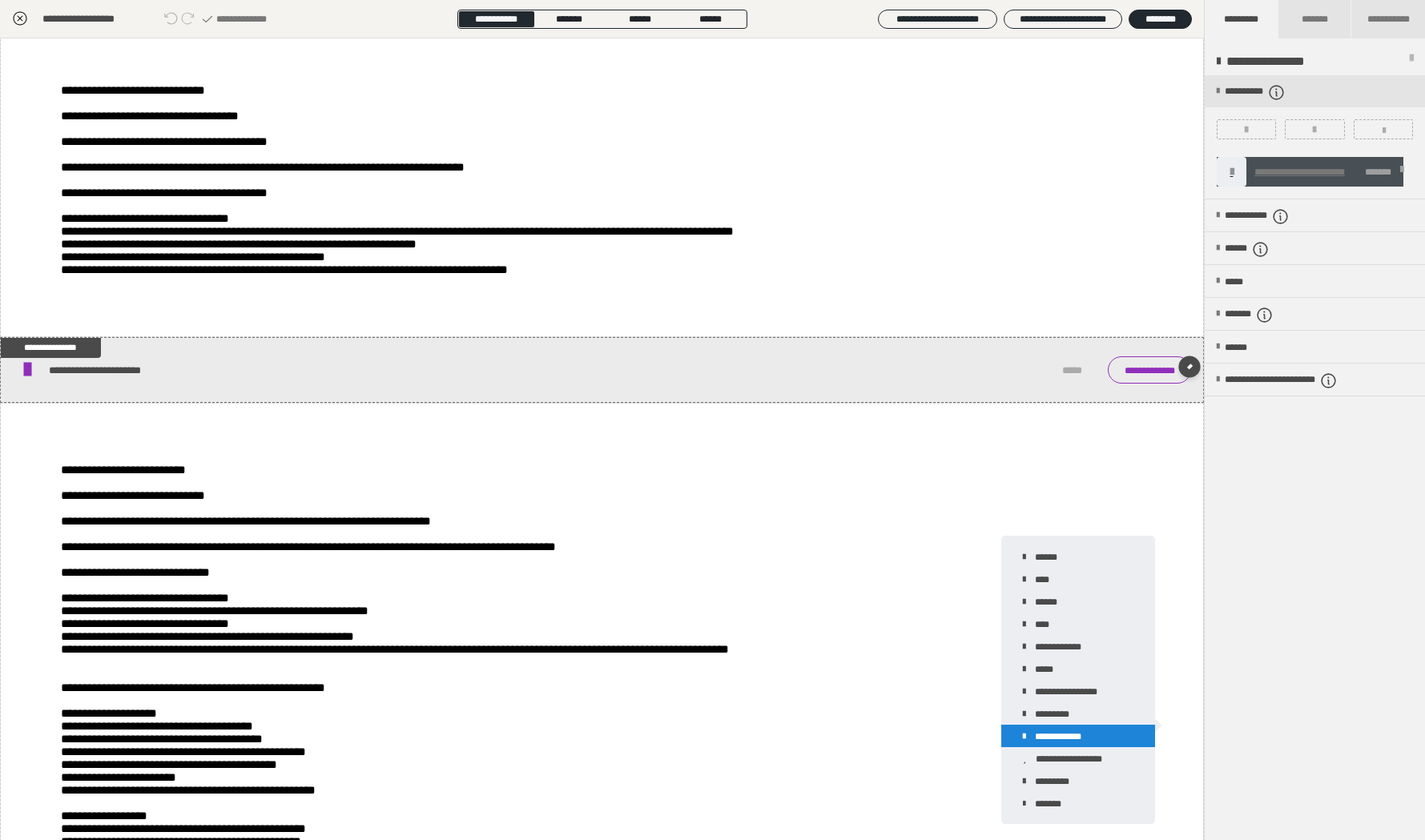 click on "**********" at bounding box center (1078, 736) 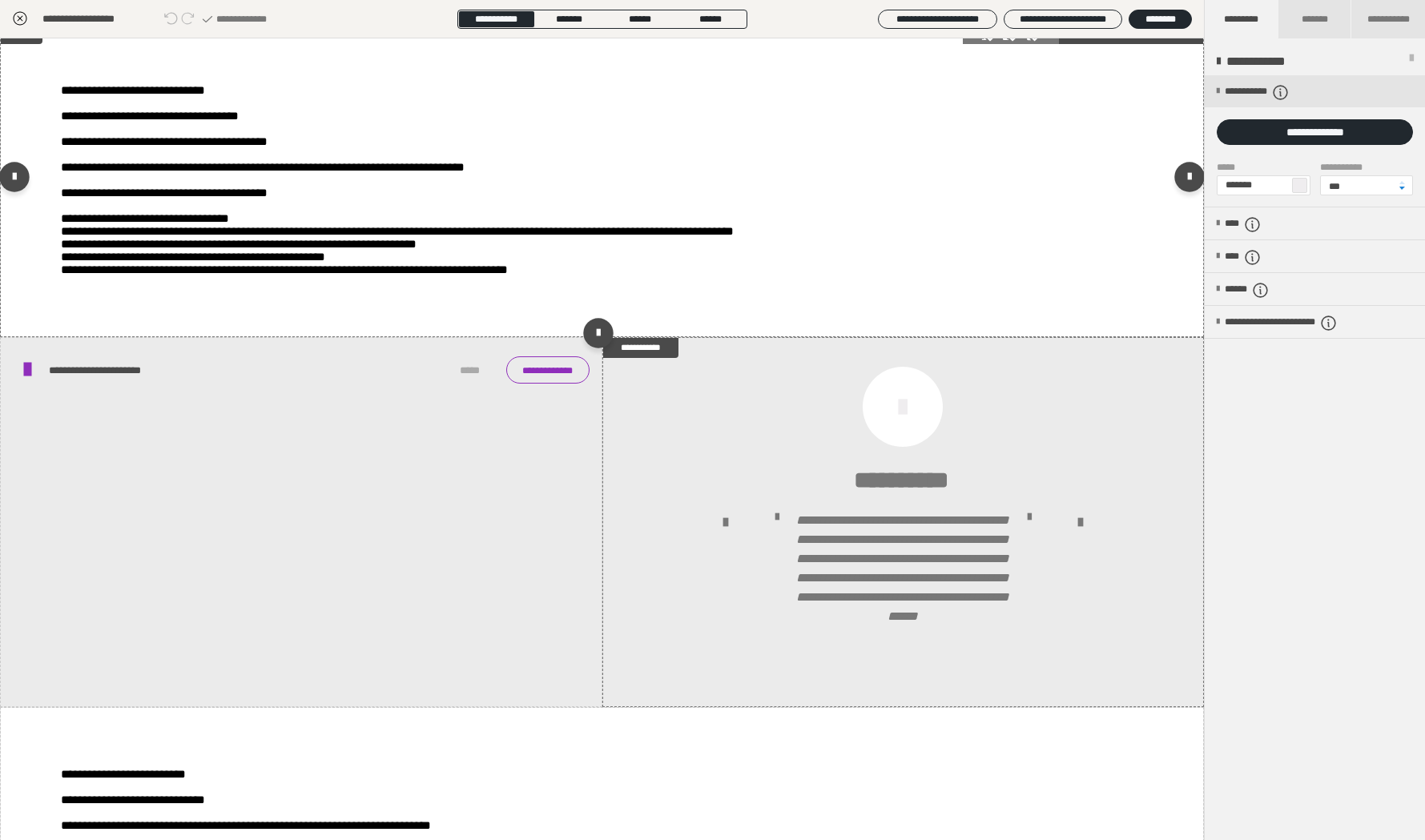 scroll, scrollTop: 2132, scrollLeft: 0, axis: vertical 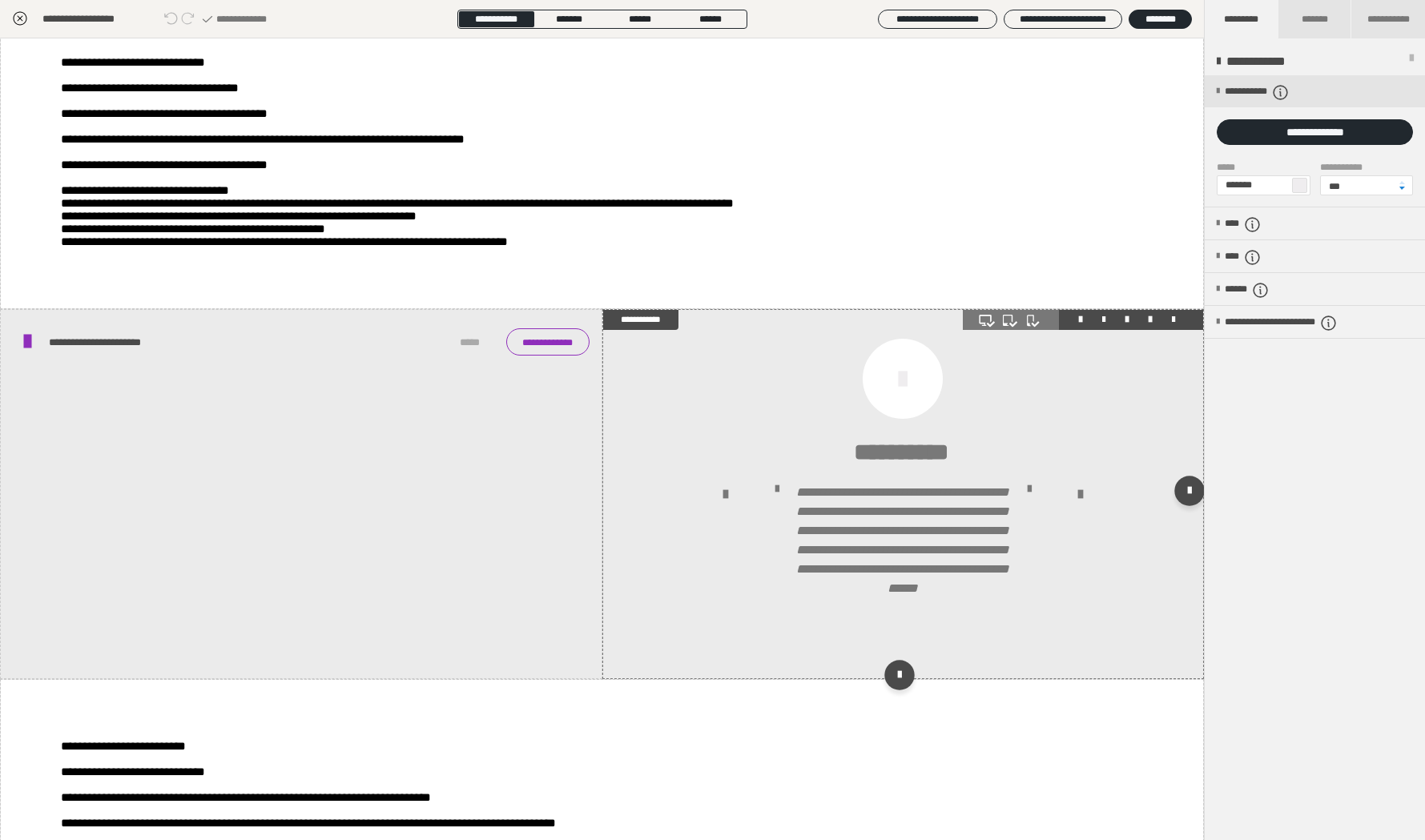click at bounding box center (904, 494) 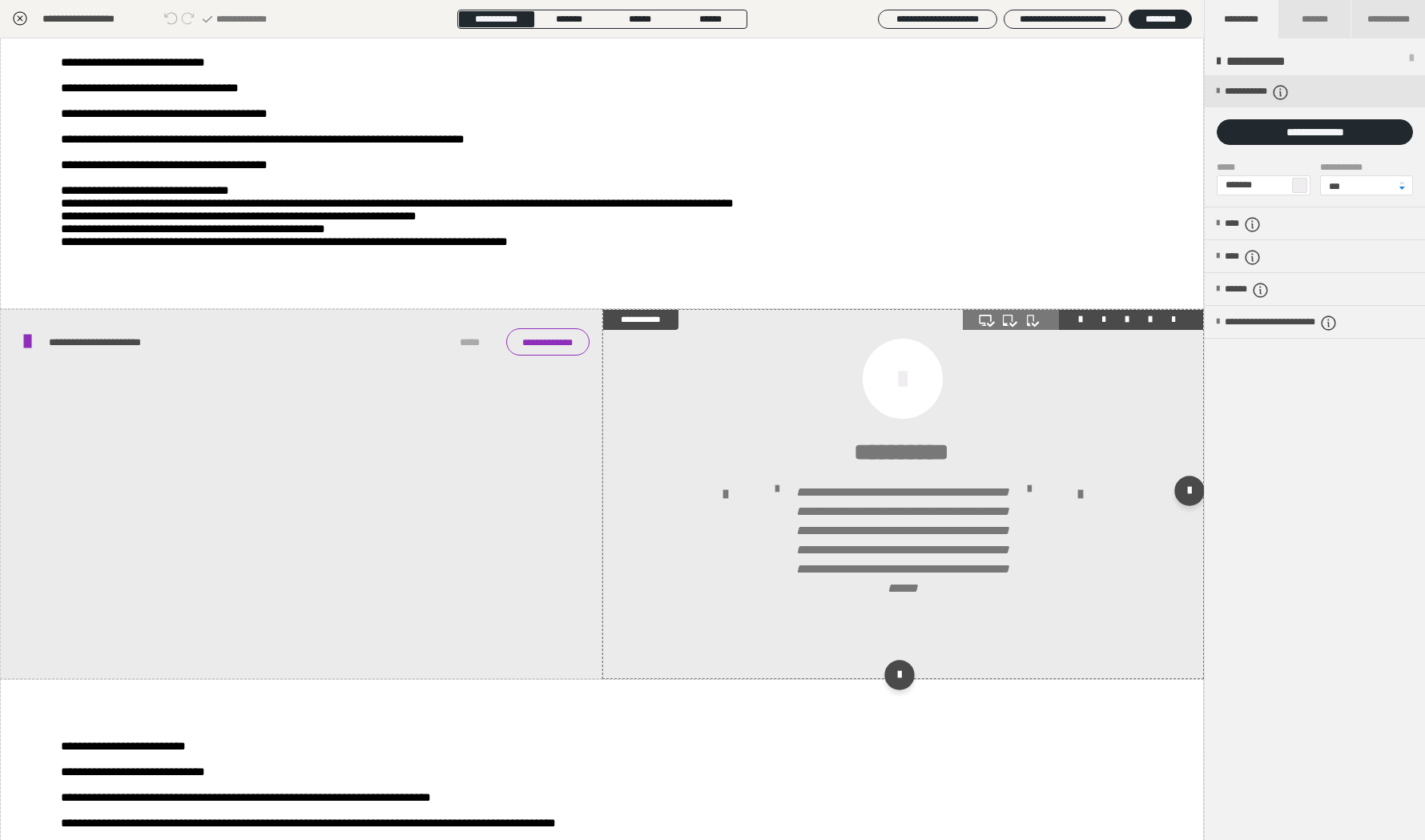 click at bounding box center (1083, 320) 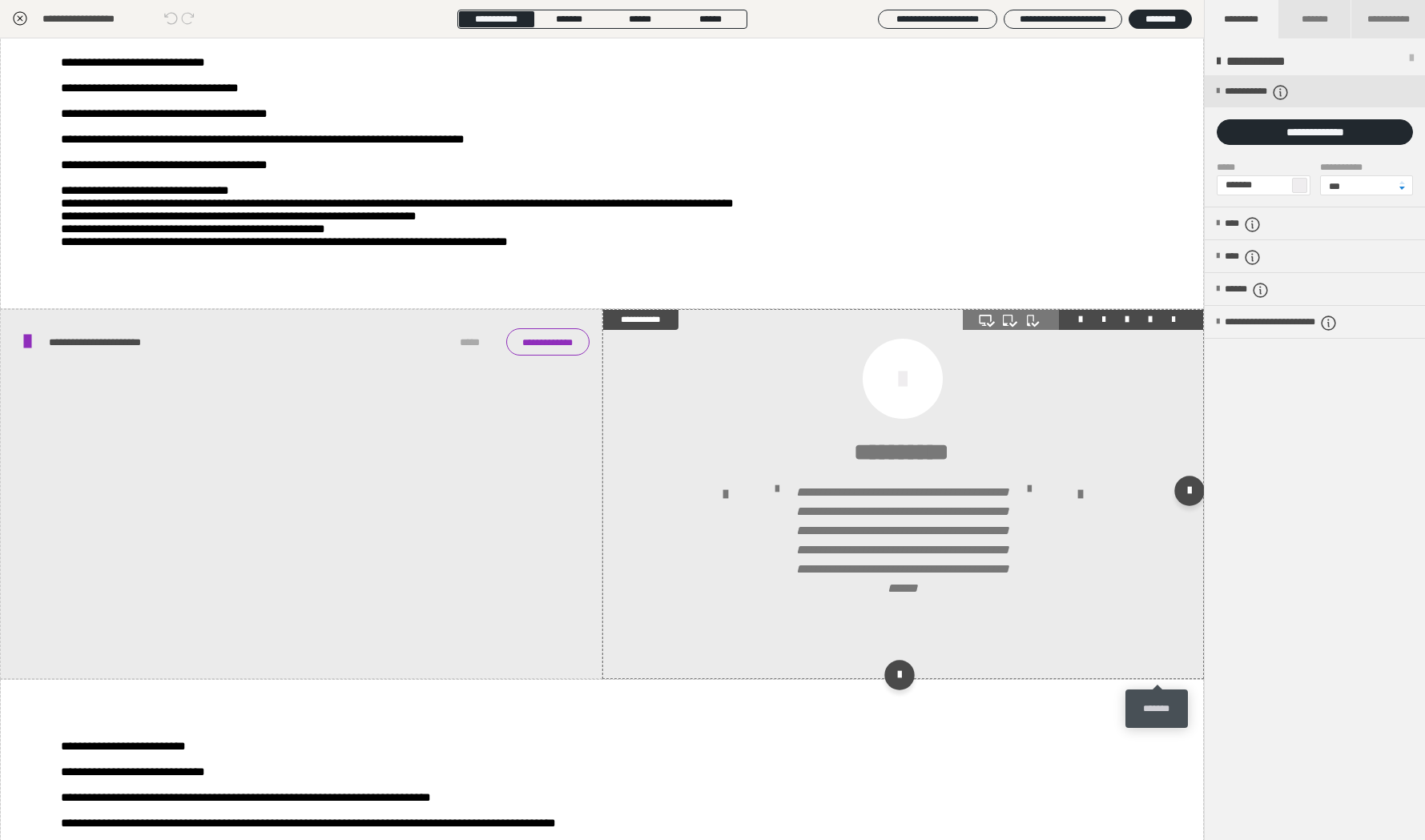 click at bounding box center (1173, 320) 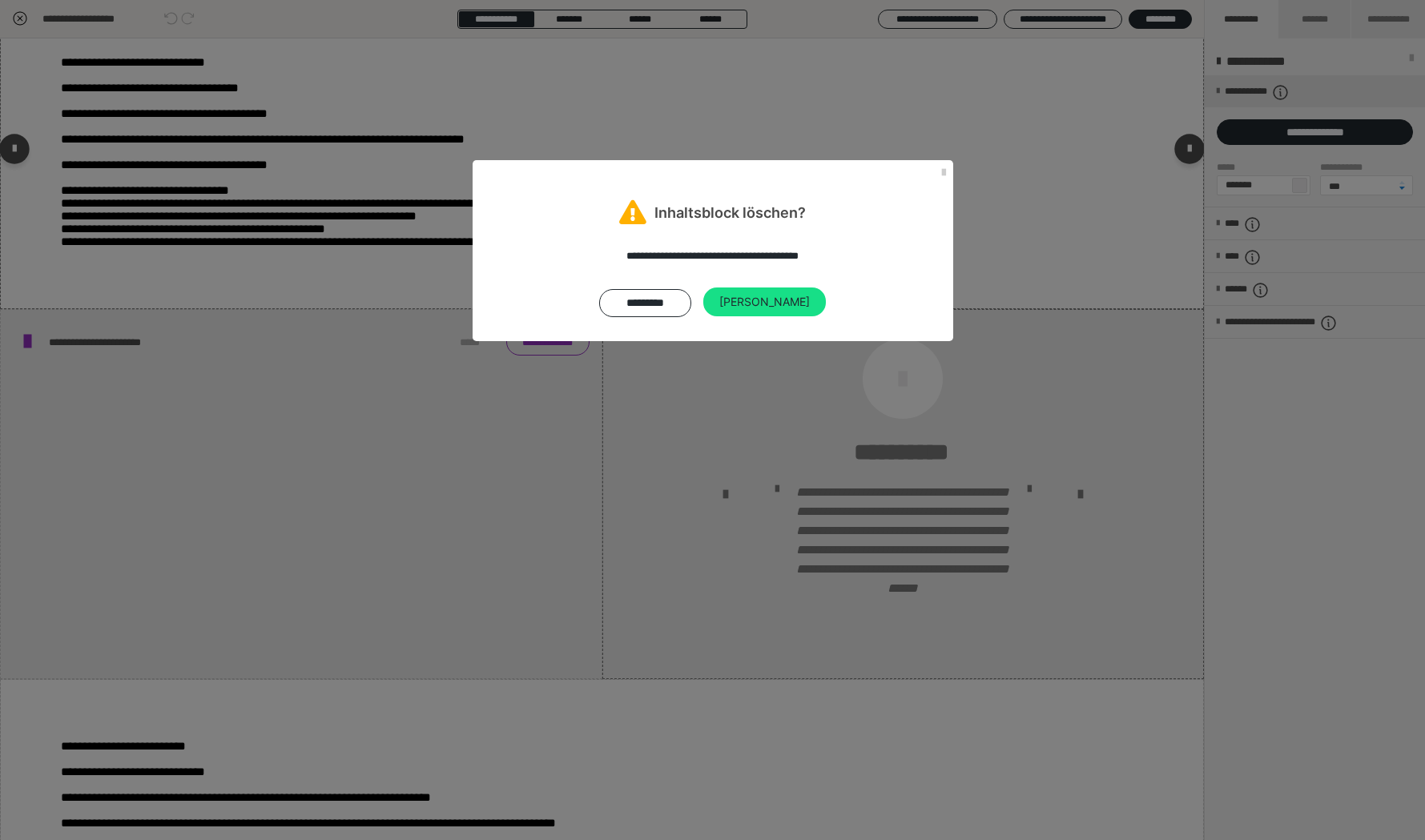 click on "[PERSON_NAME]" at bounding box center [764, 302] 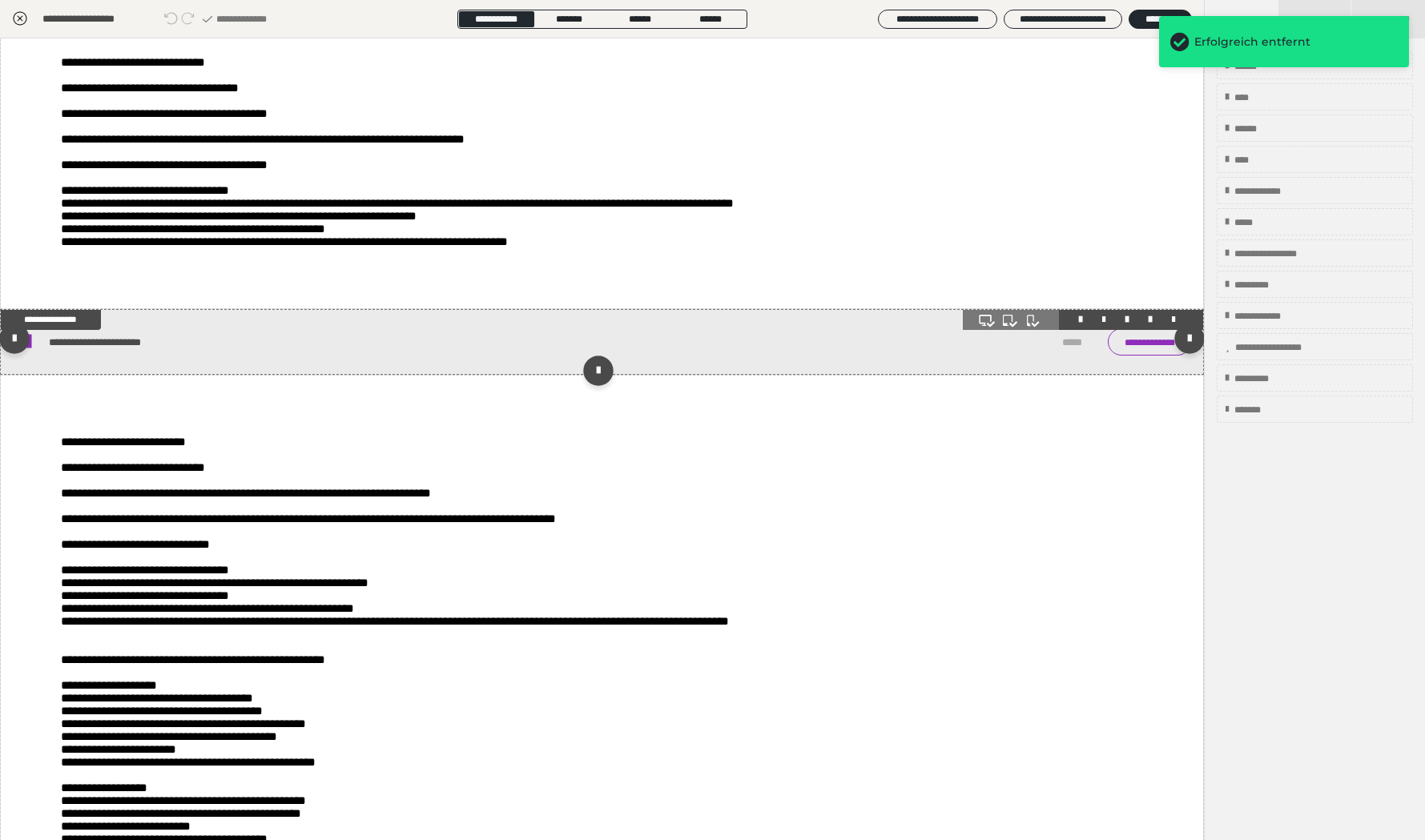 click on "**********" at bounding box center [602, 342] 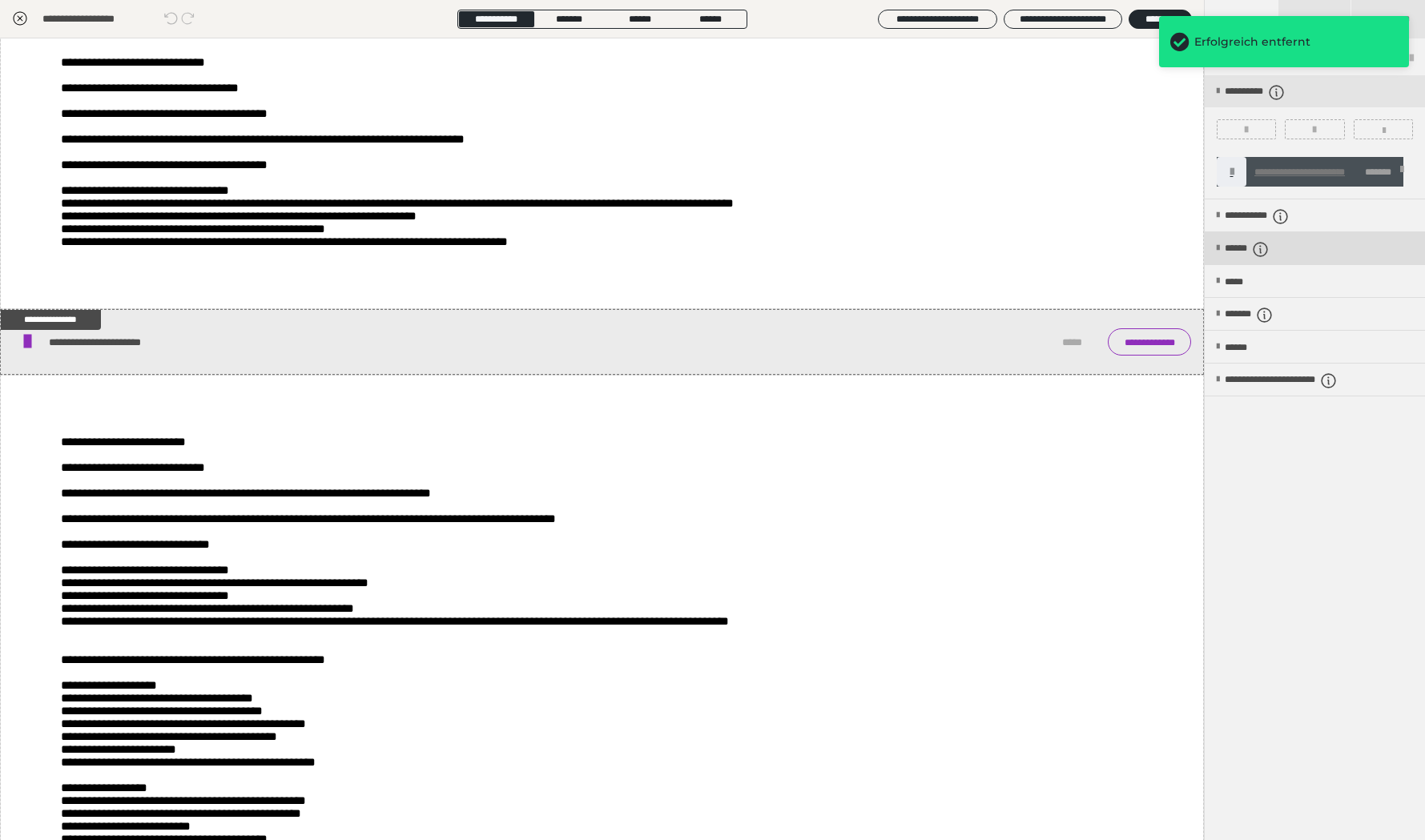 click on "******" at bounding box center [1259, 249] 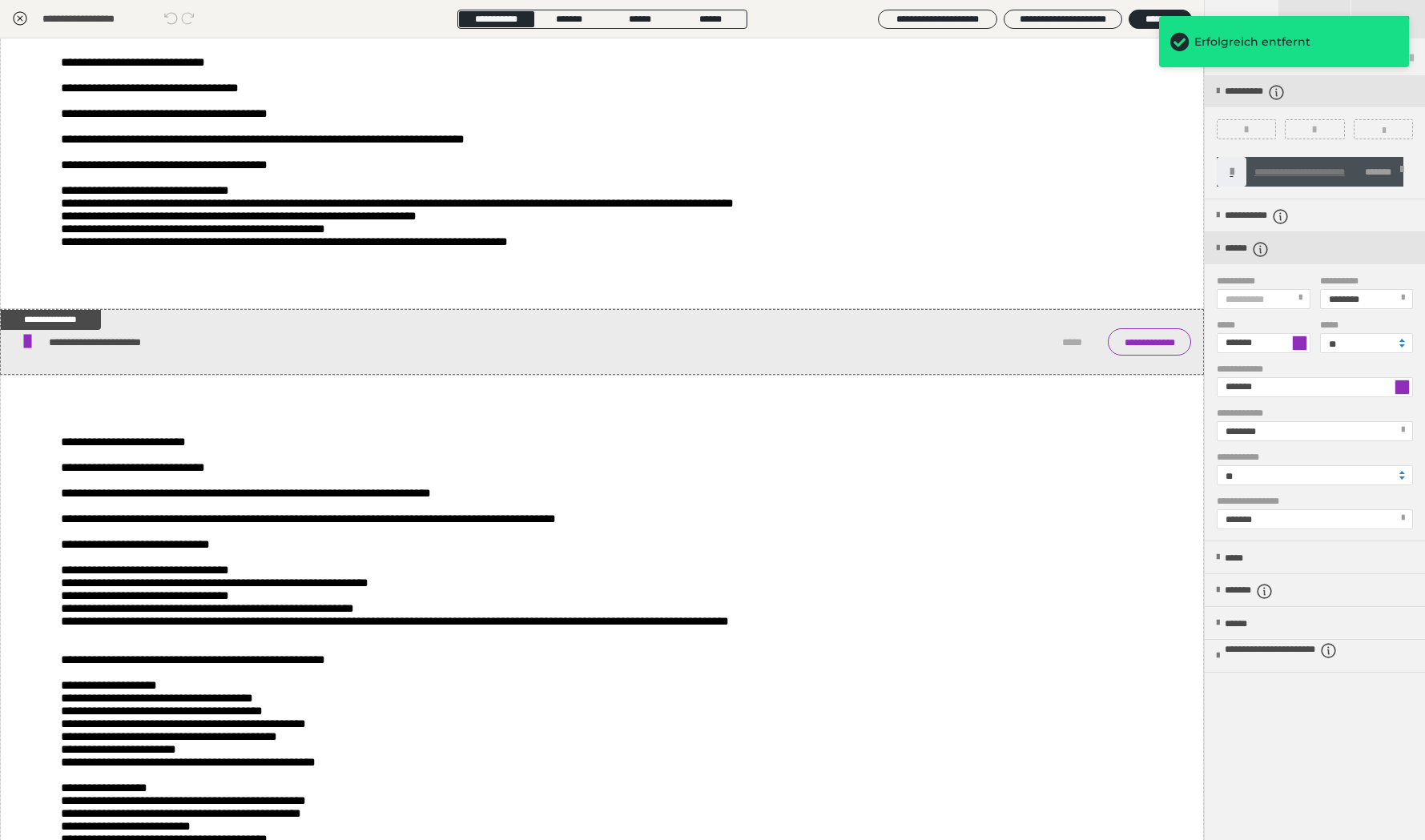 click at bounding box center (1299, 343) 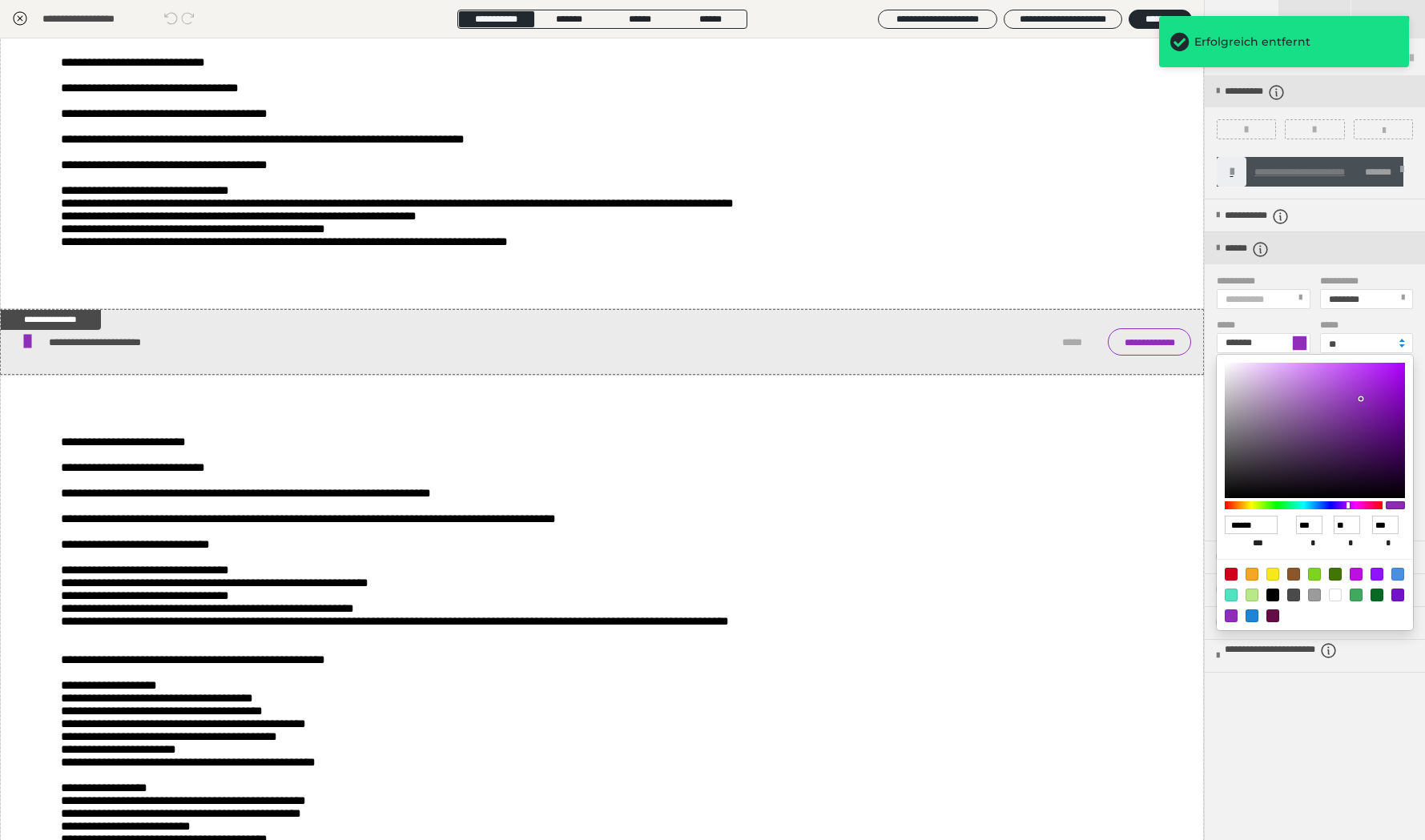 click at bounding box center [1273, 616] 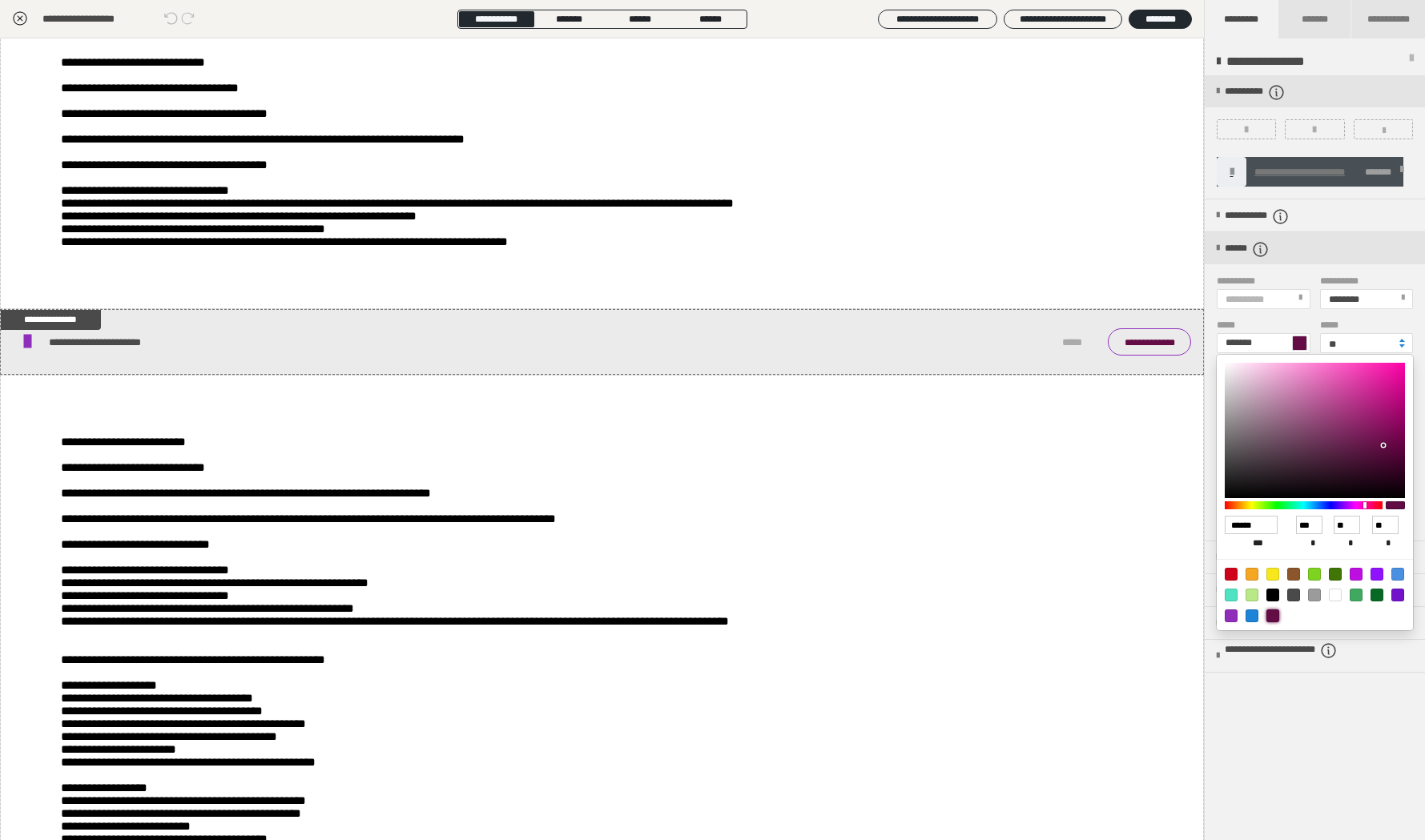 click at bounding box center [712, 420] 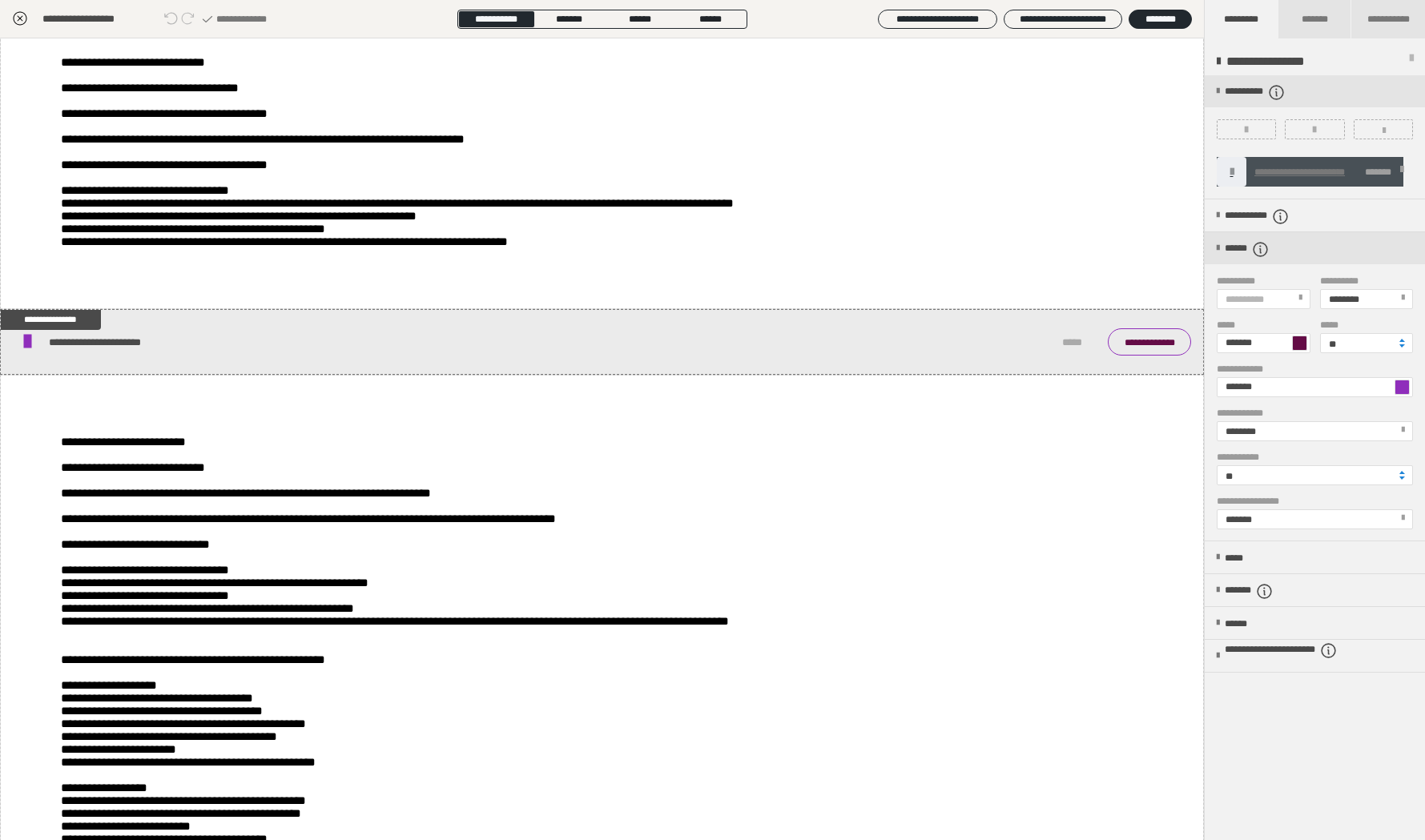 click at bounding box center (1402, 387) 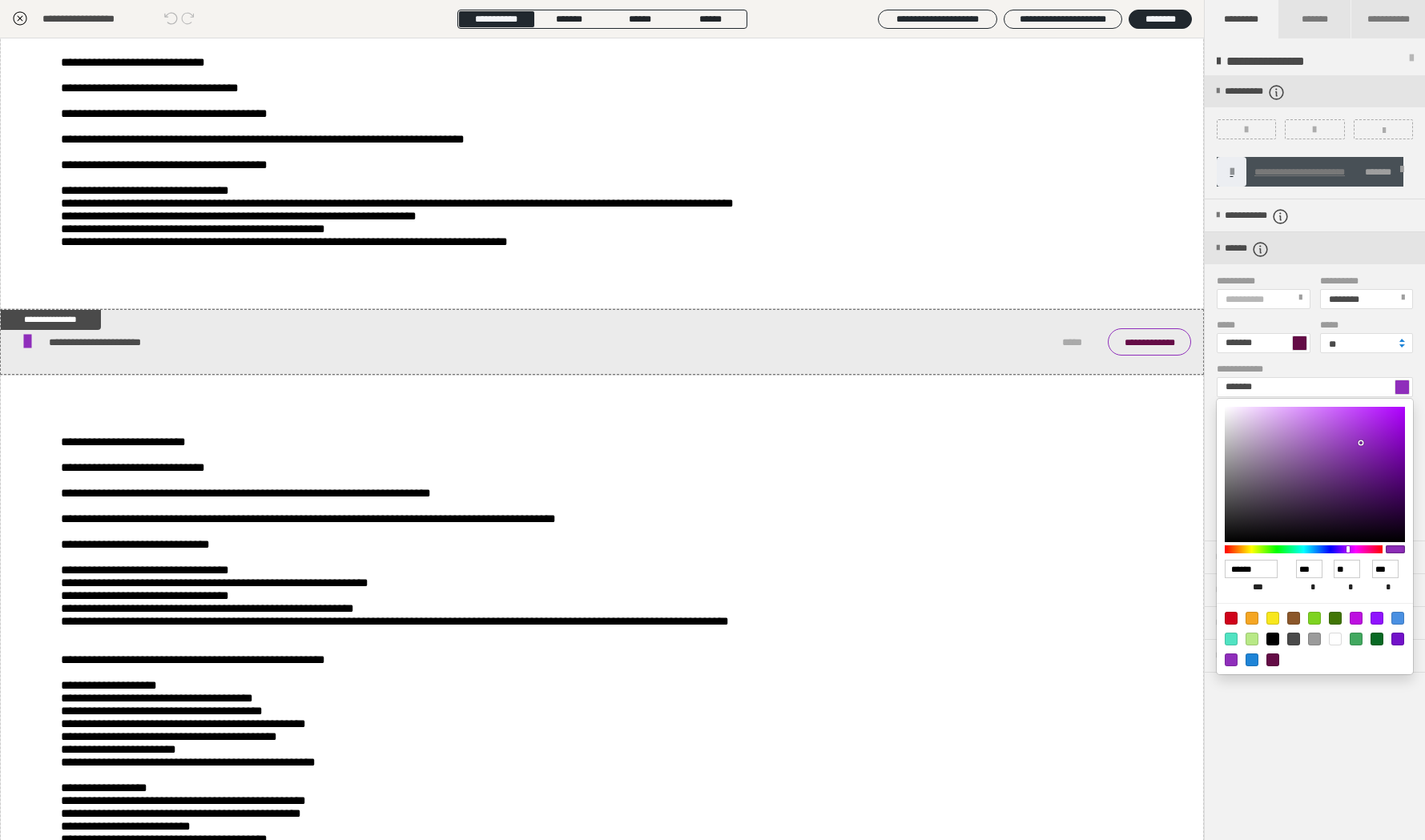 click at bounding box center (1273, 660) 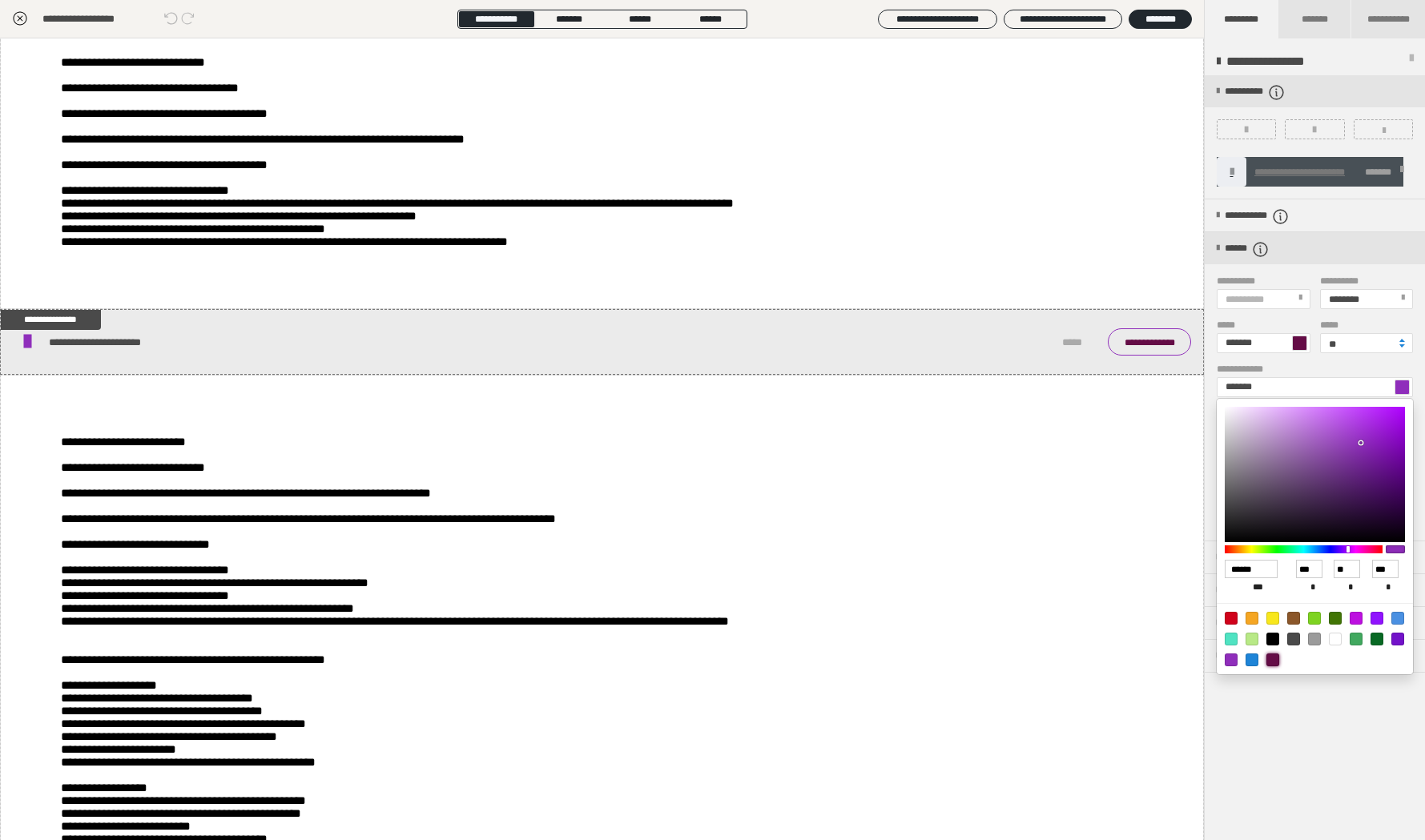 type on "*******" 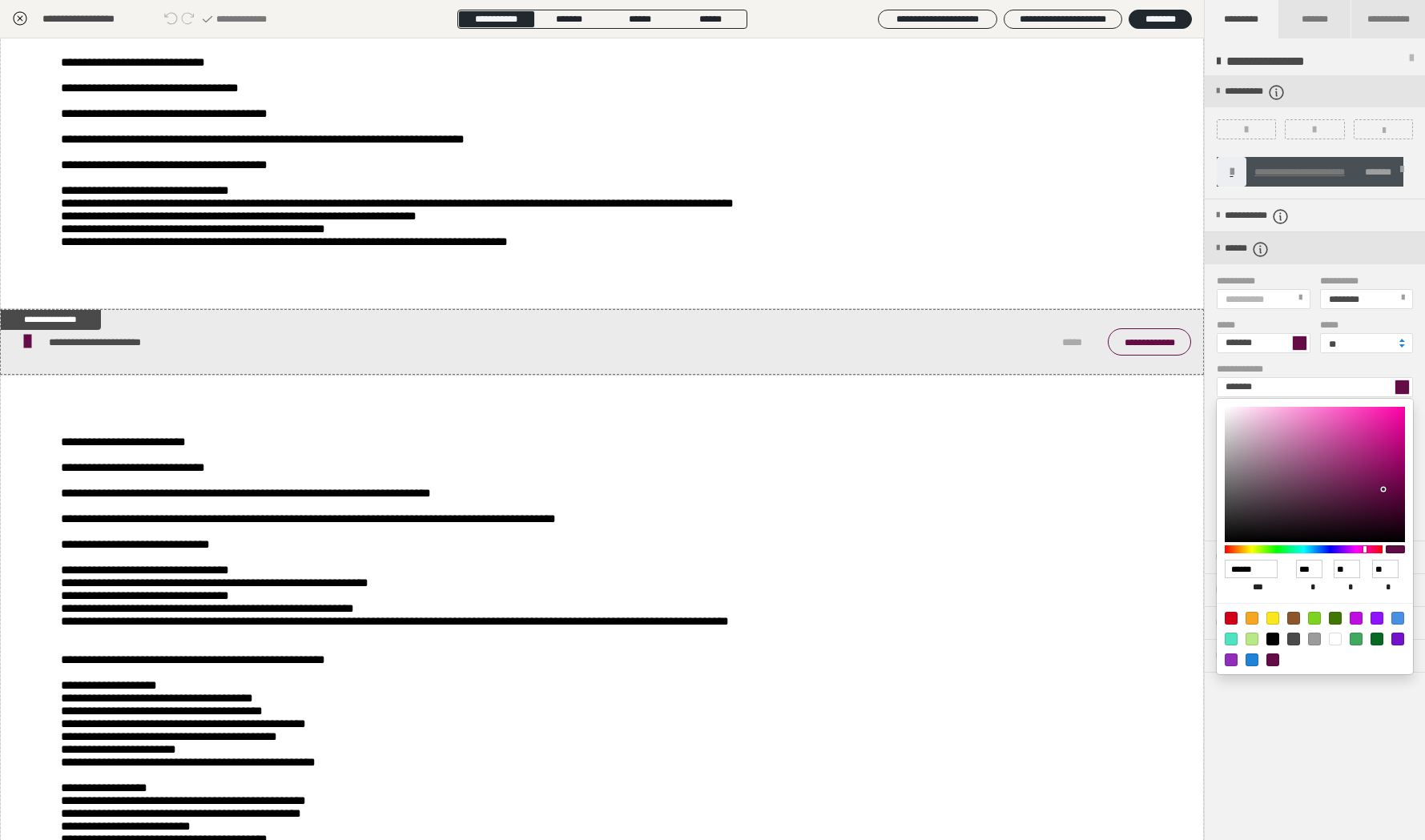 click at bounding box center [712, 420] 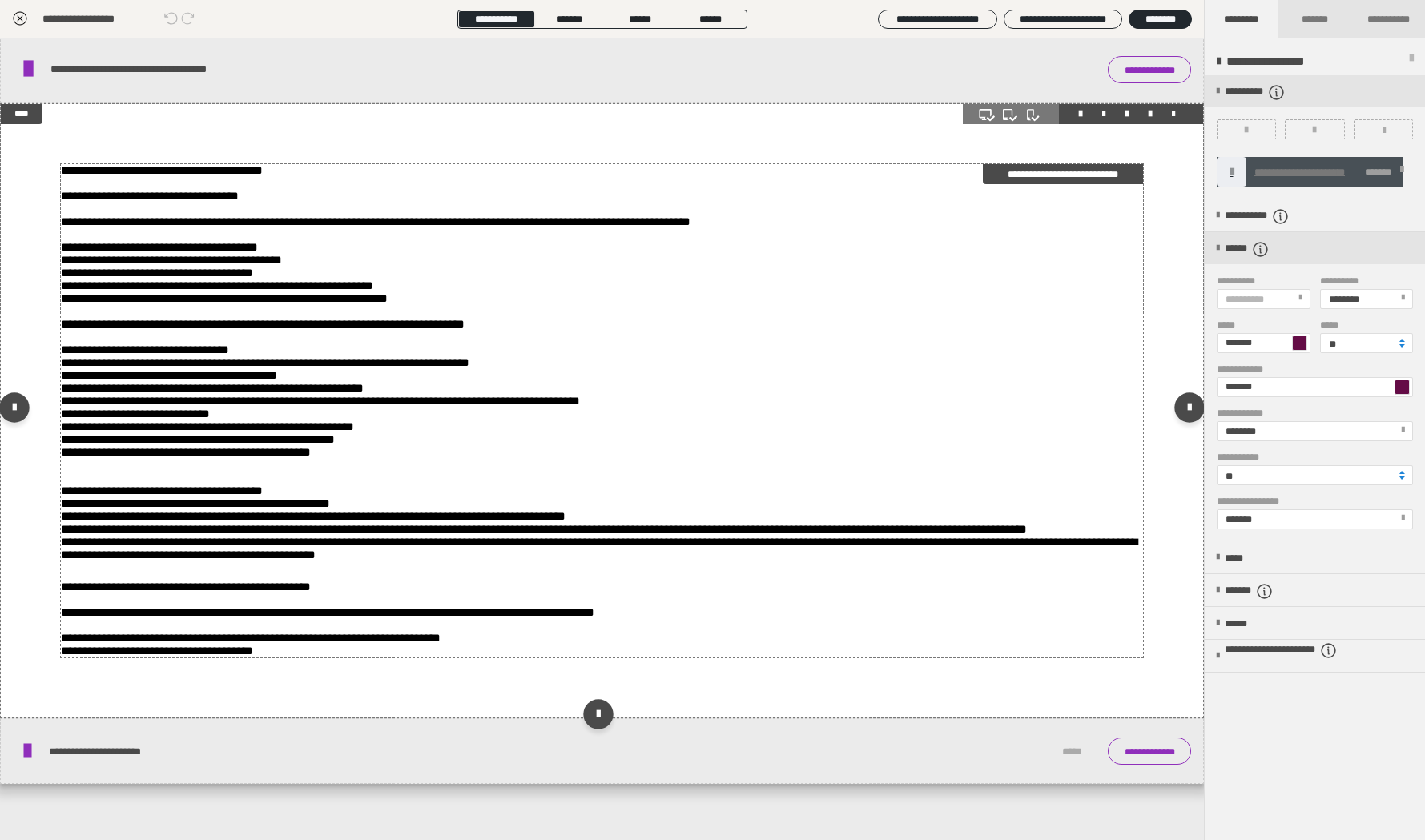 scroll, scrollTop: 3562, scrollLeft: 0, axis: vertical 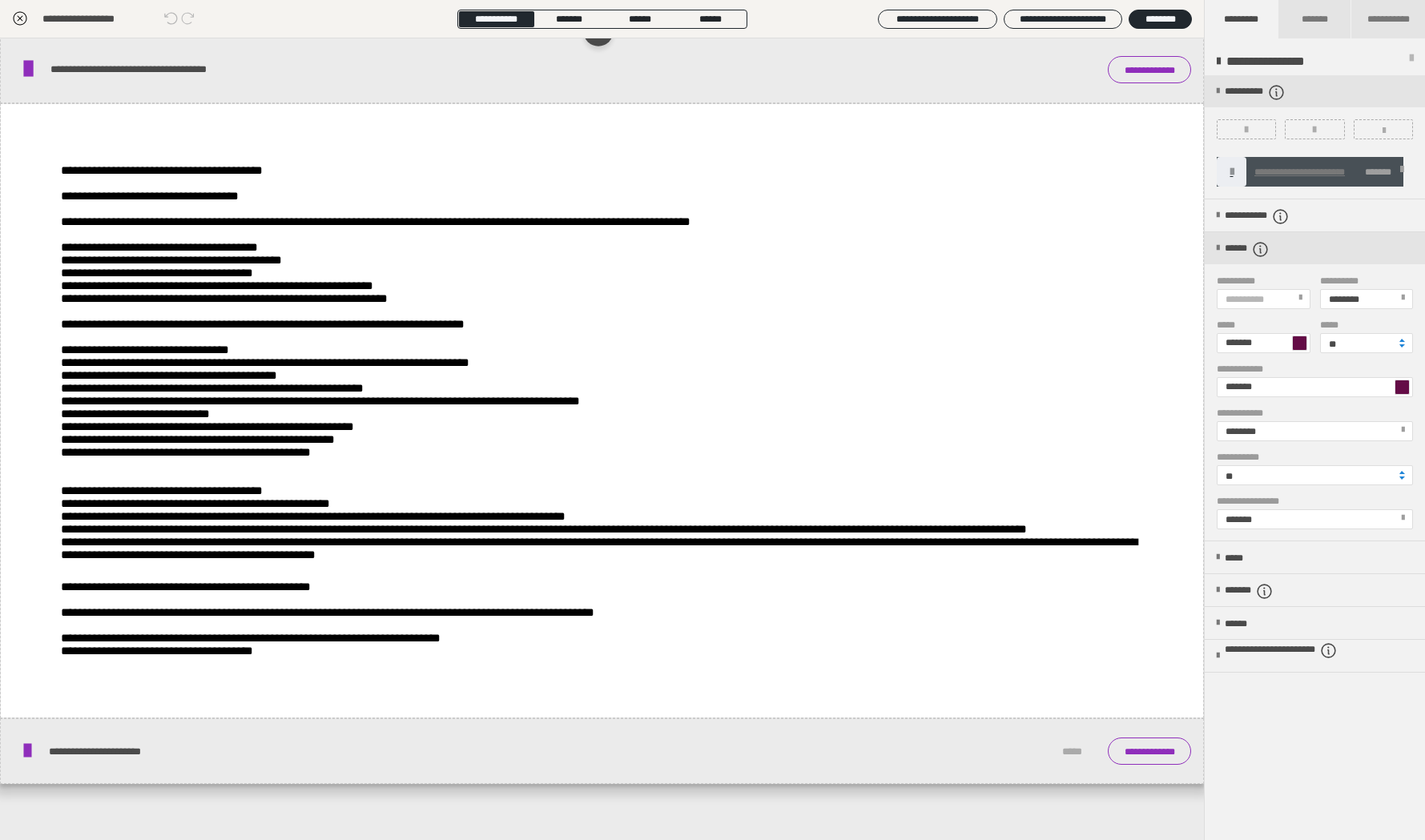 click on "**********" at bounding box center (602, 2) 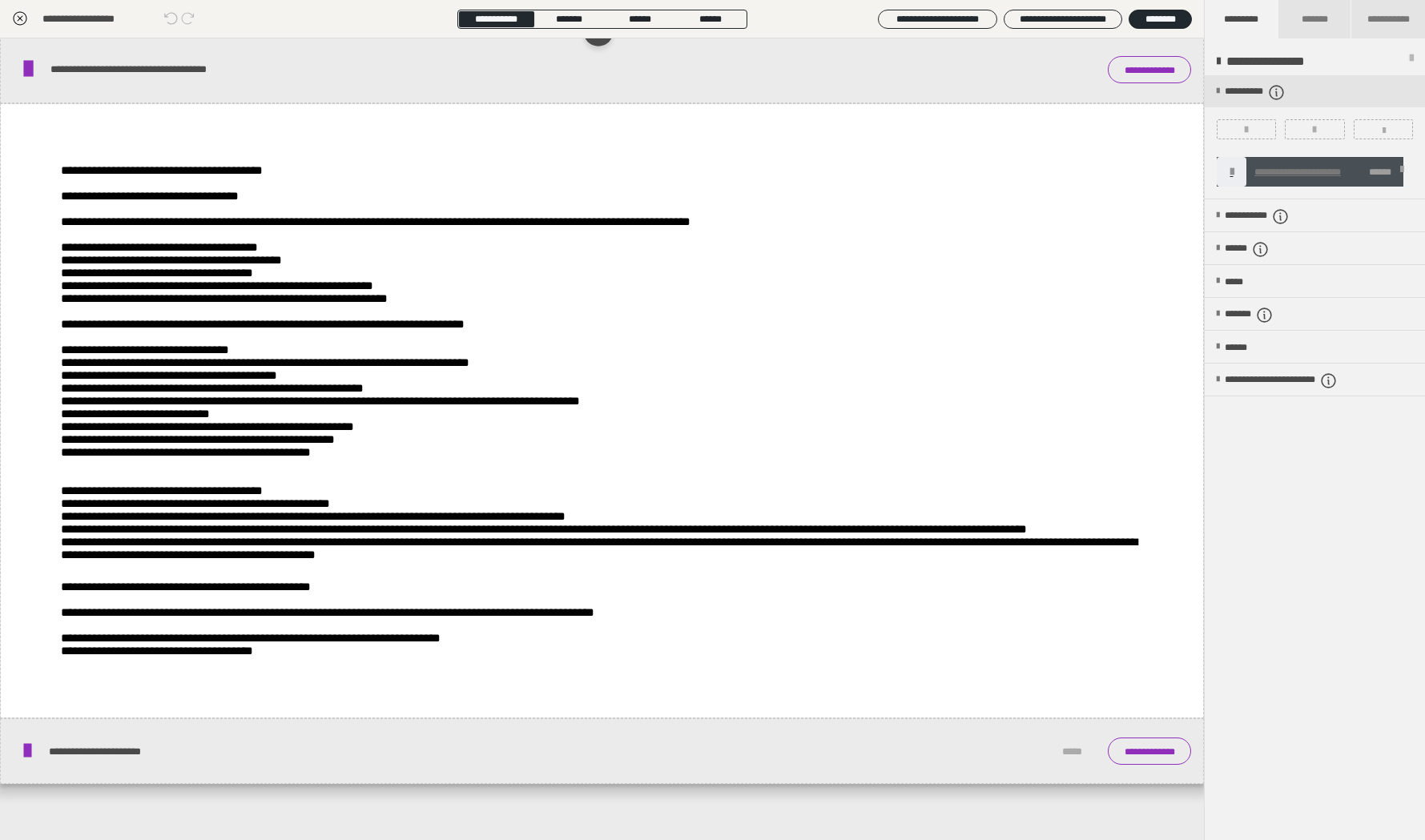 click on "**********" at bounding box center [570, 2] 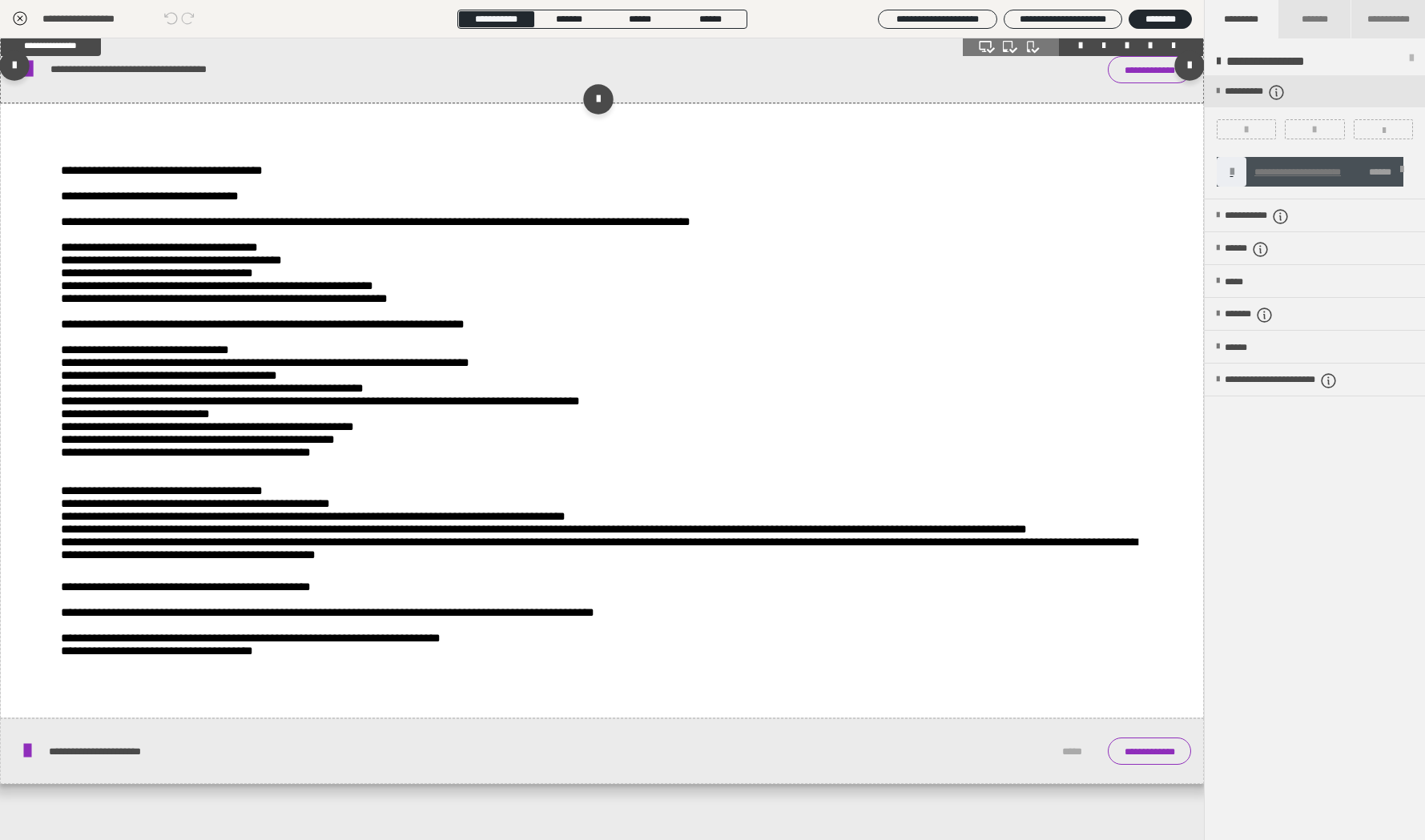 click on "**********" at bounding box center [602, 69] 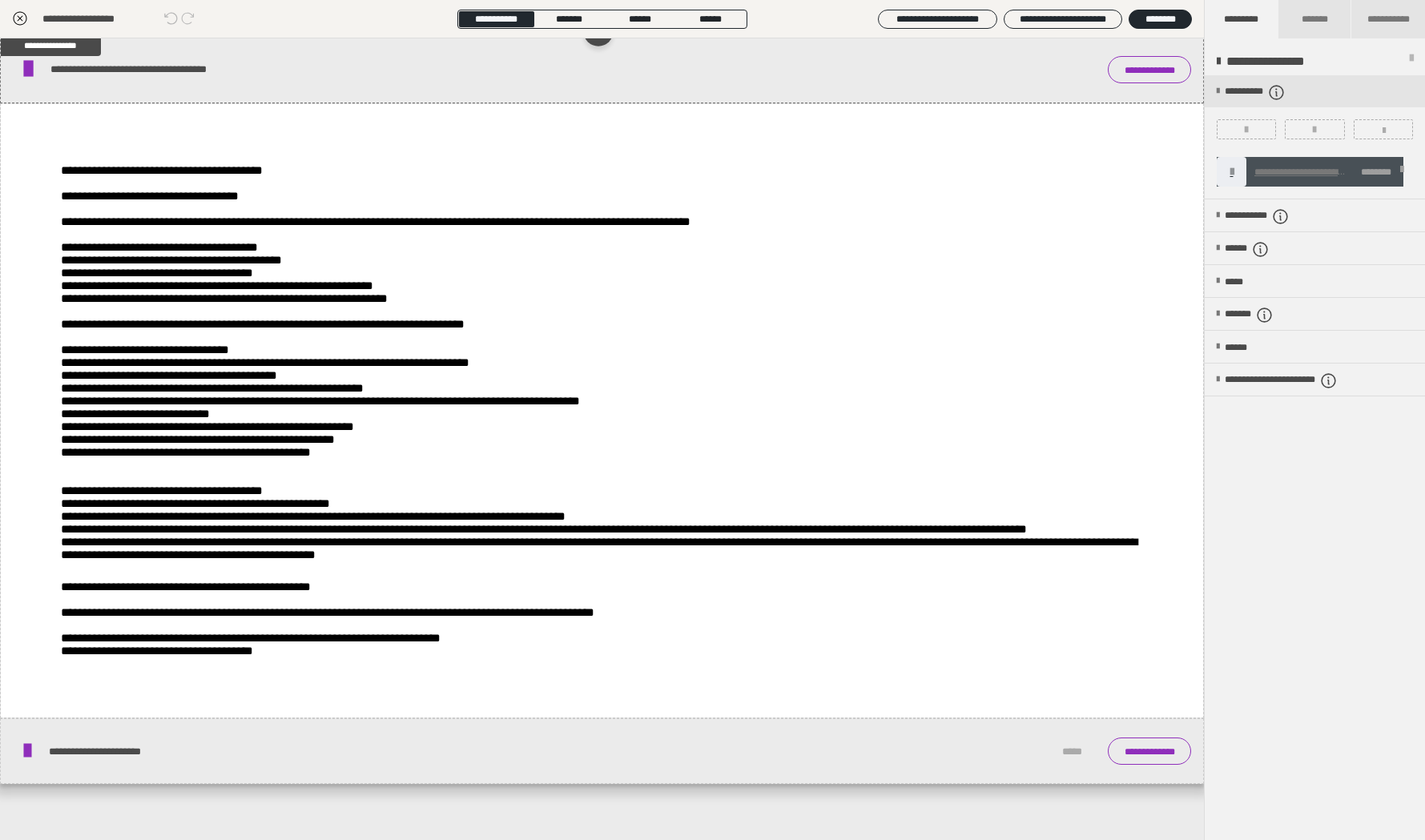 click on "**********" at bounding box center [602, 2] 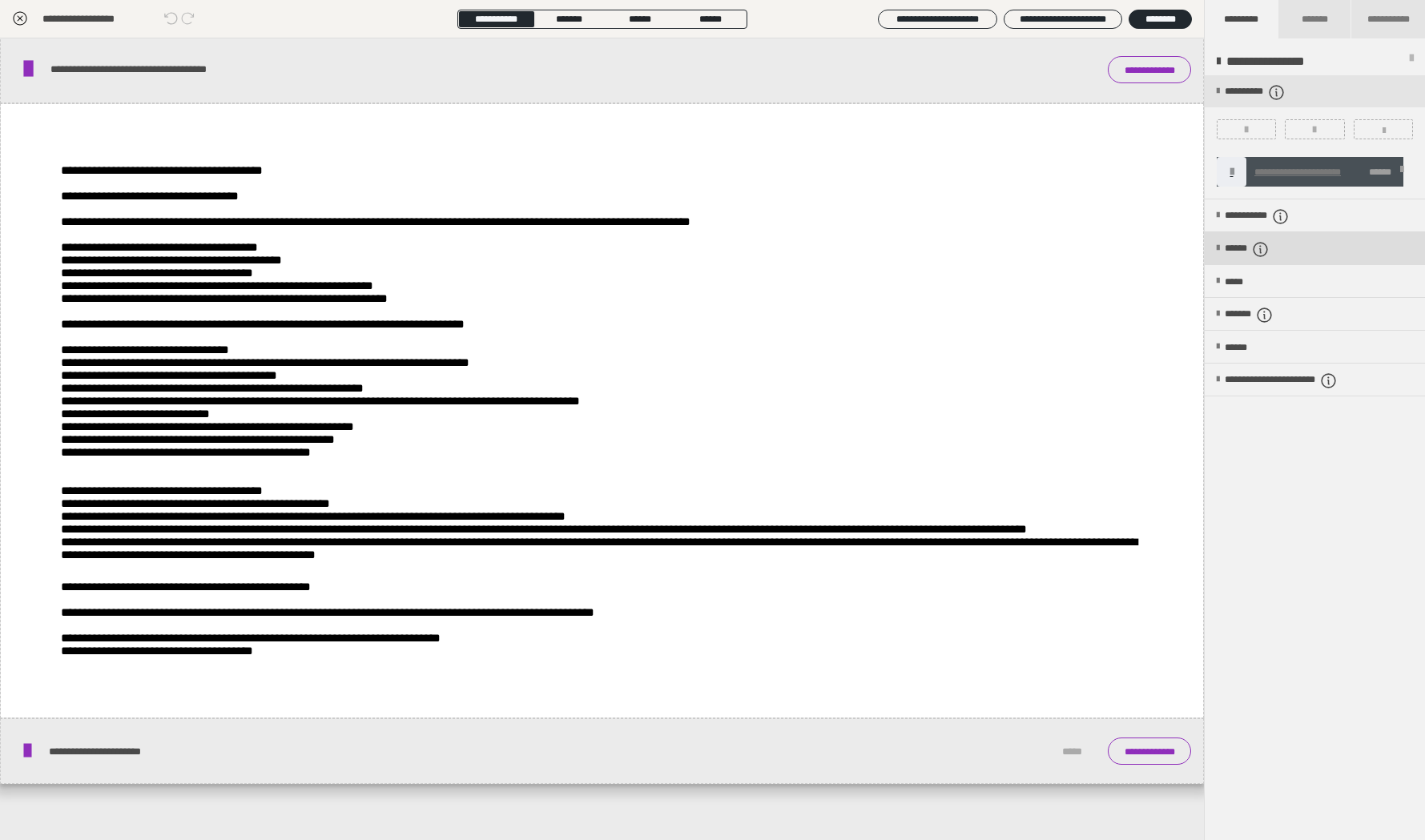 click on "******" at bounding box center (1259, 249) 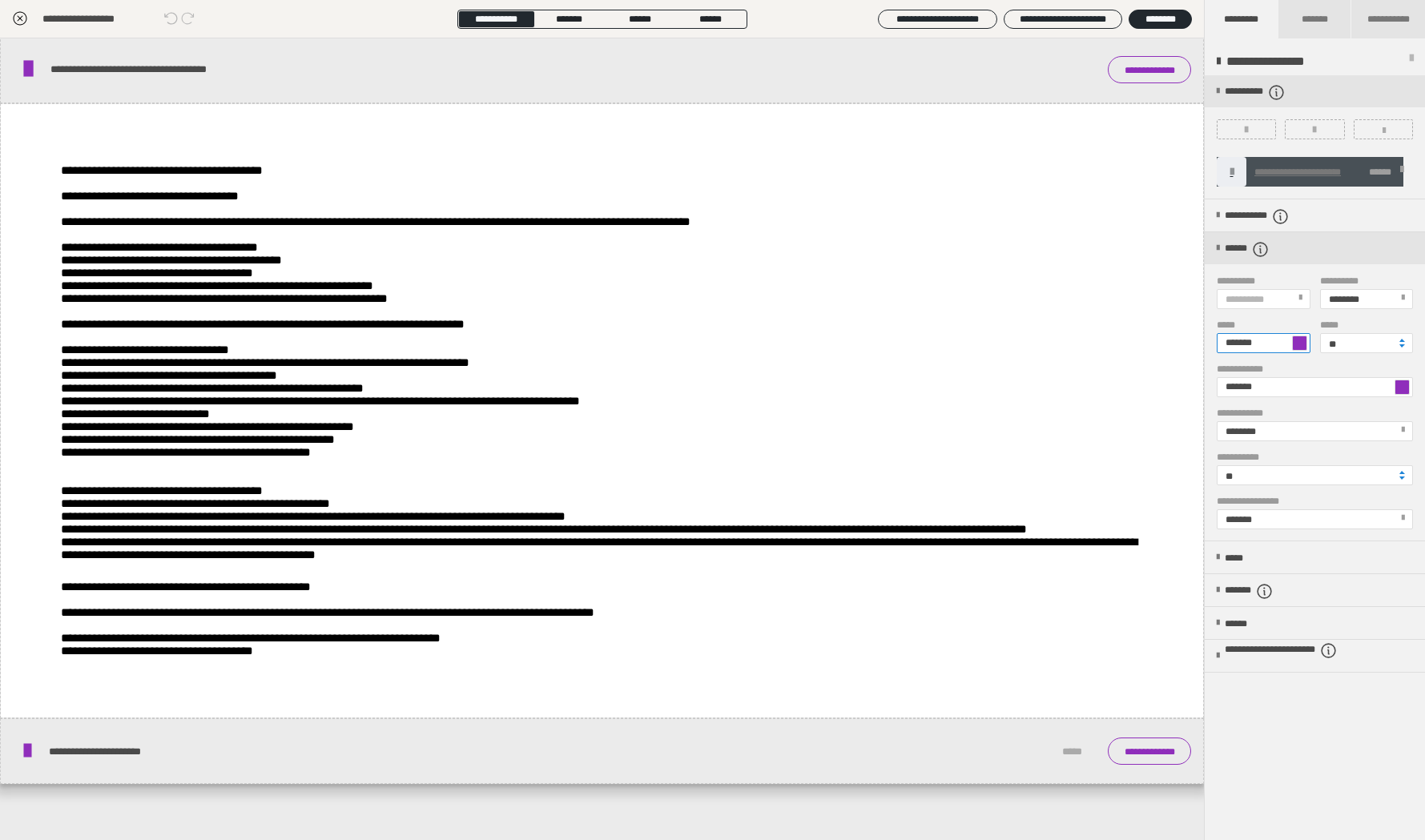 click on "*******" at bounding box center (1263, 343) 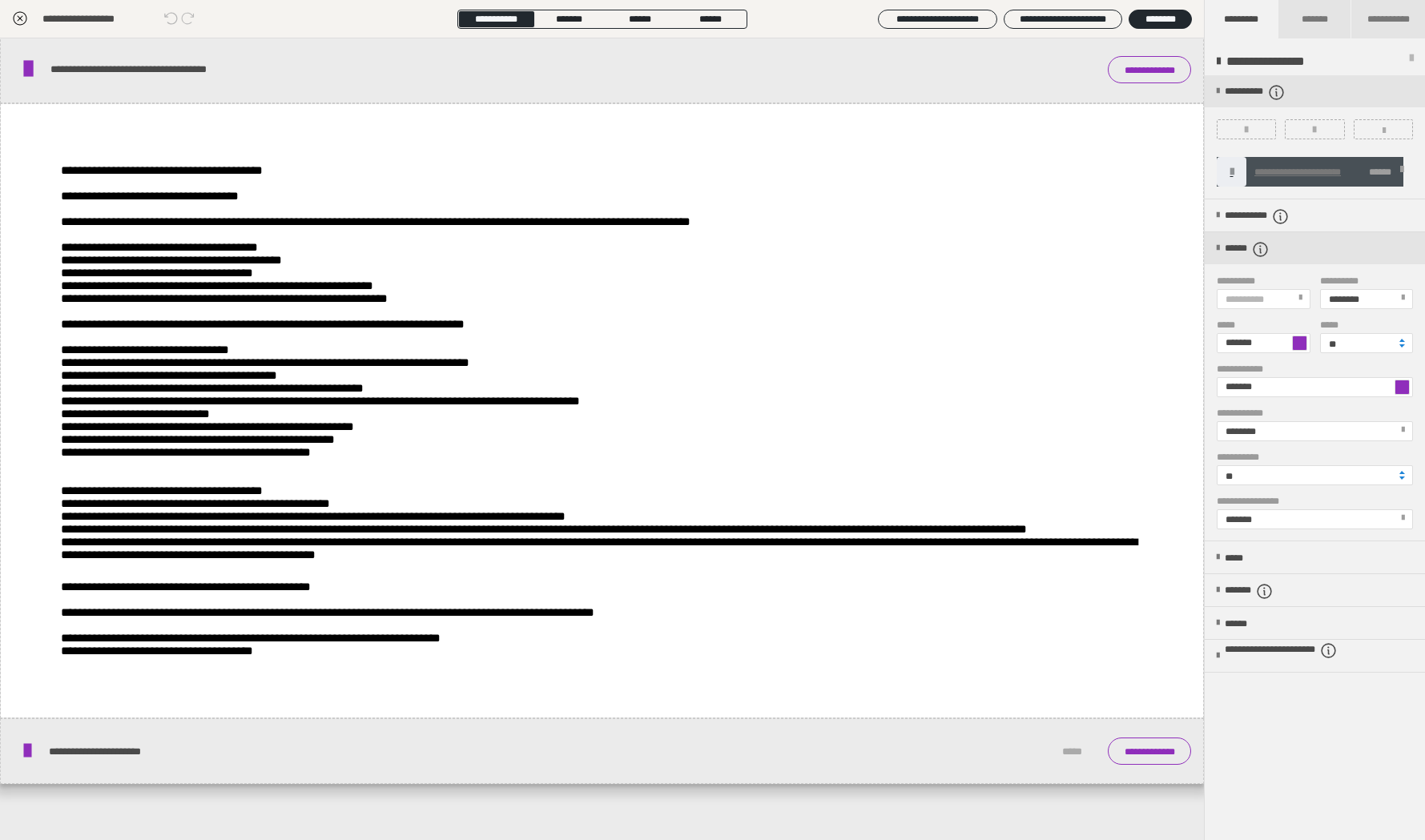 click at bounding box center [1299, 343] 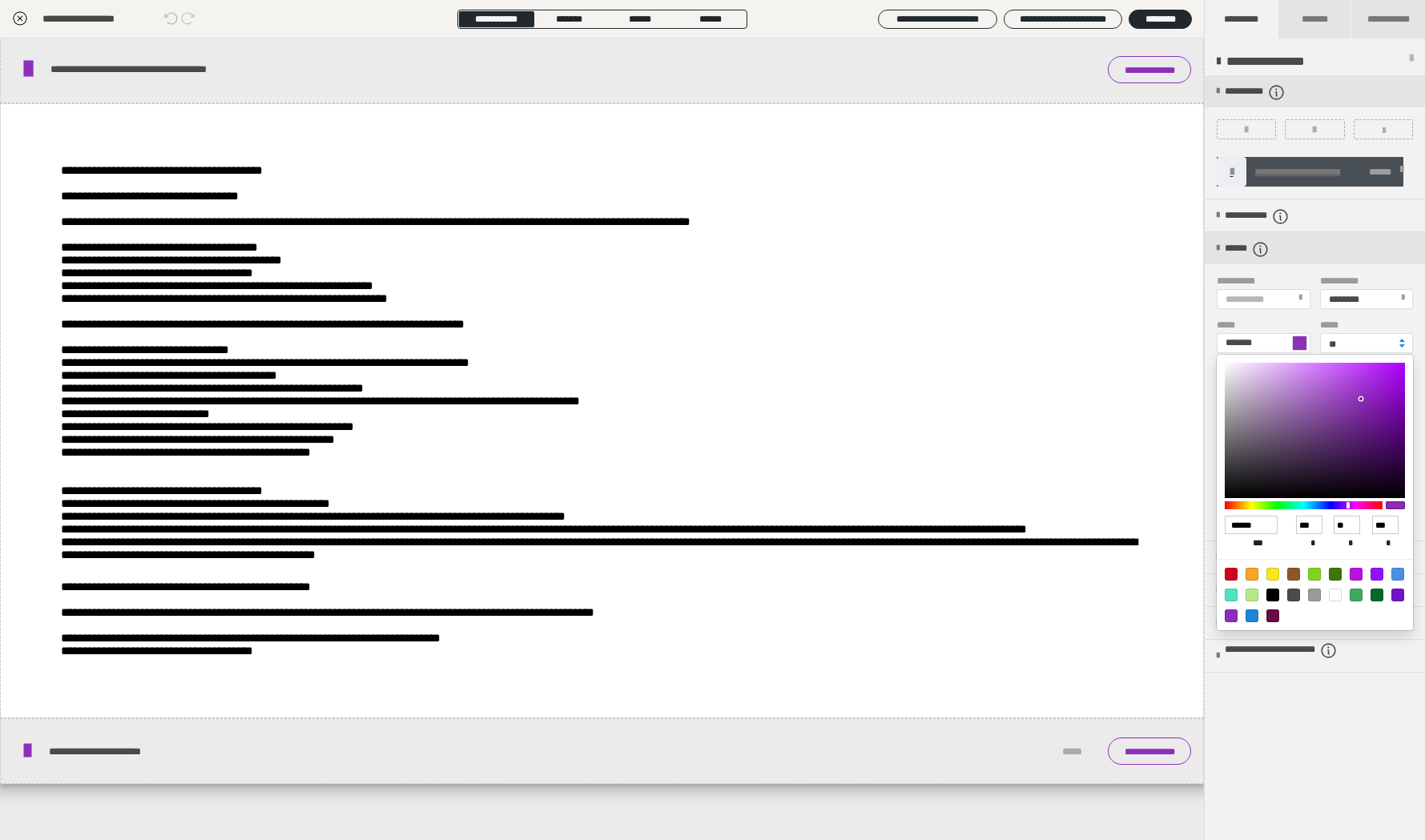 click at bounding box center (1273, 616) 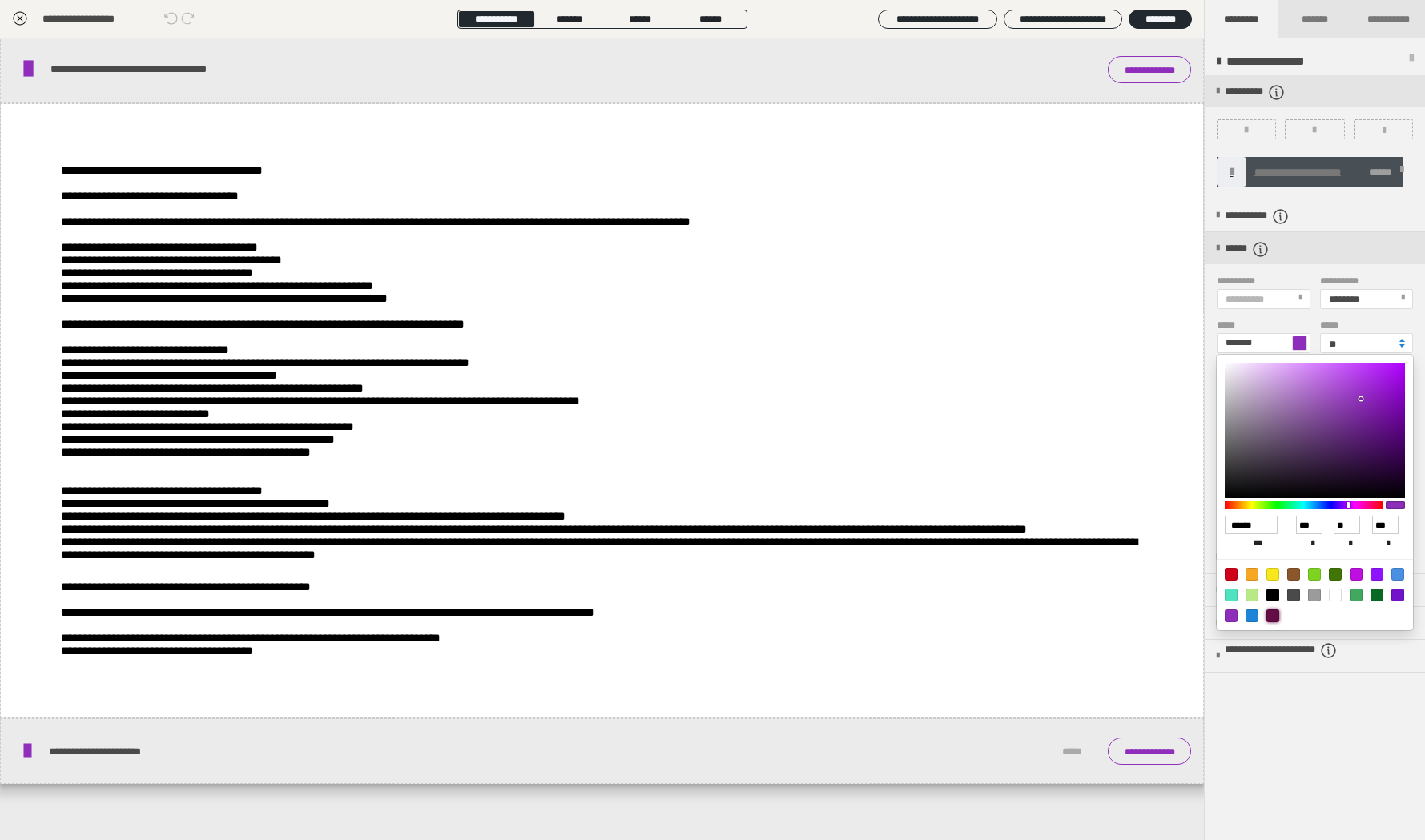 type on "*******" 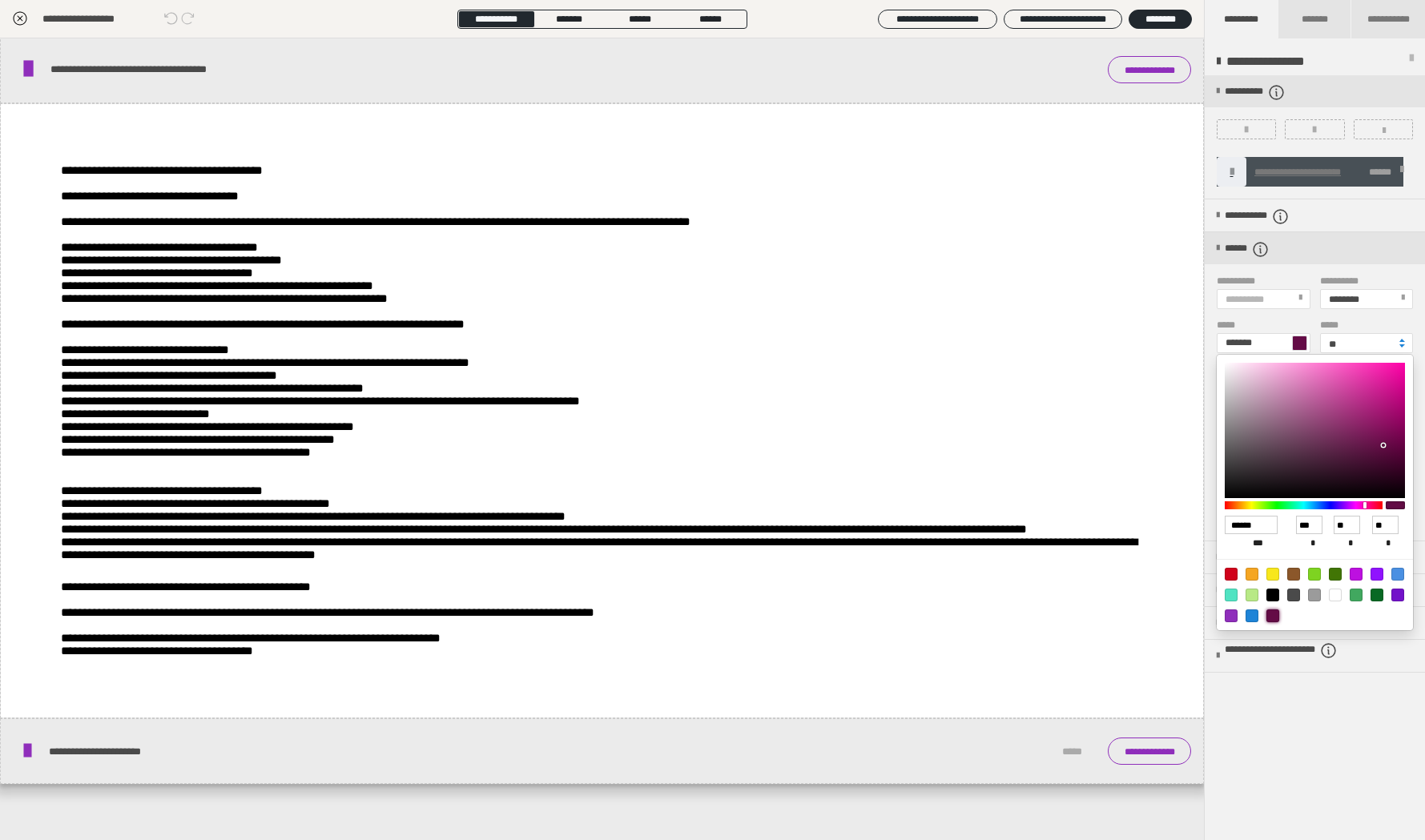 click at bounding box center (712, 420) 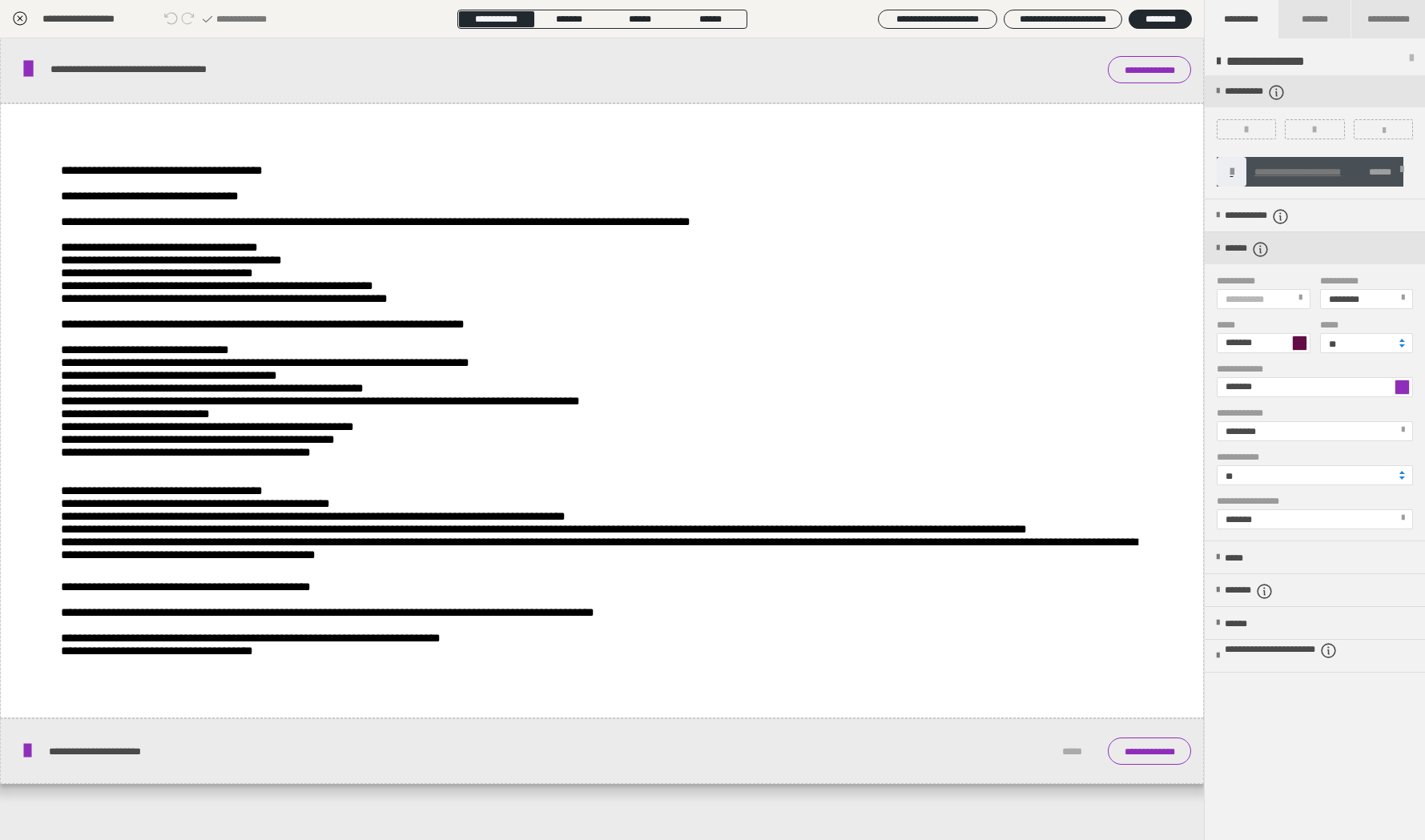 click at bounding box center [1402, 387] 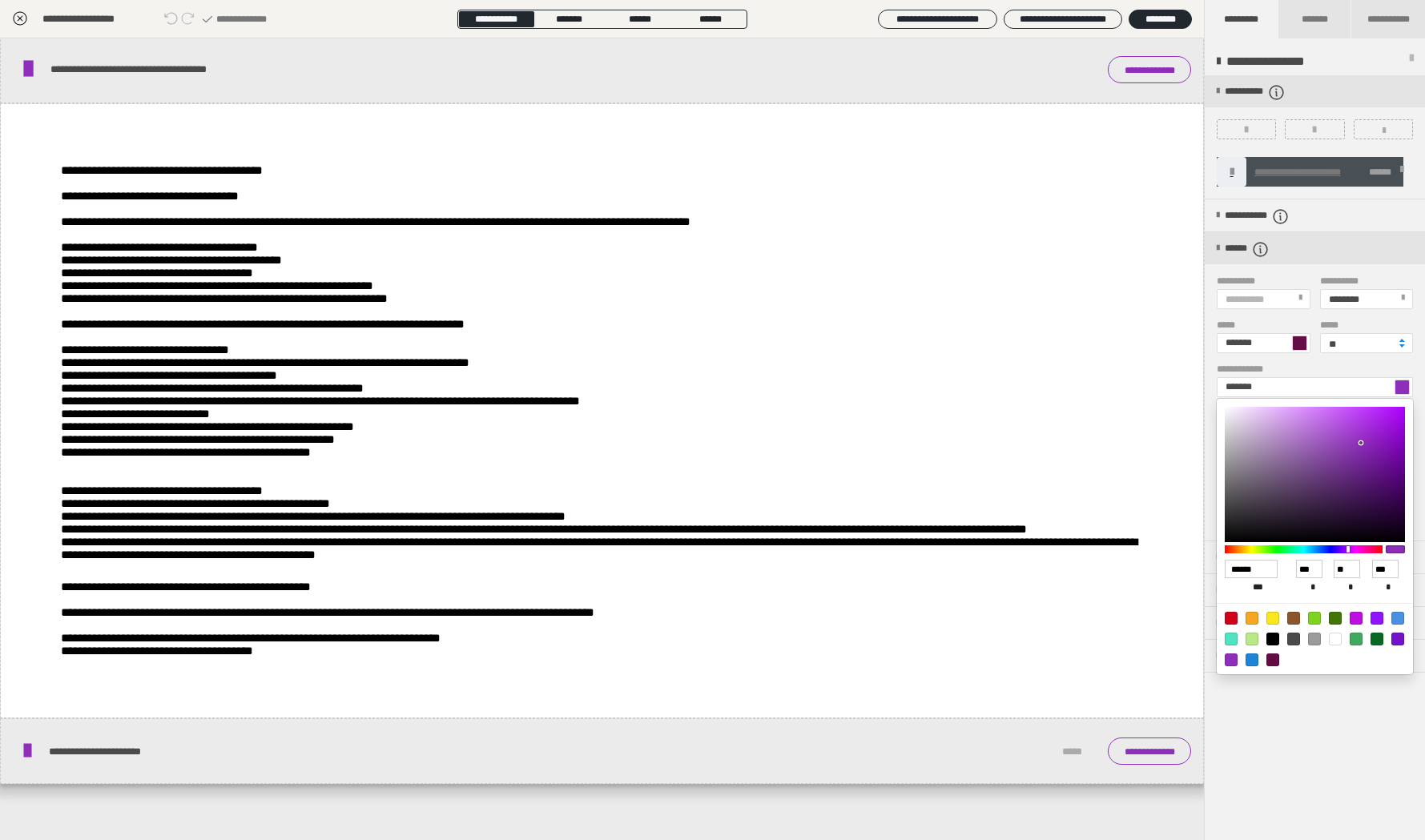 click at bounding box center [1273, 660] 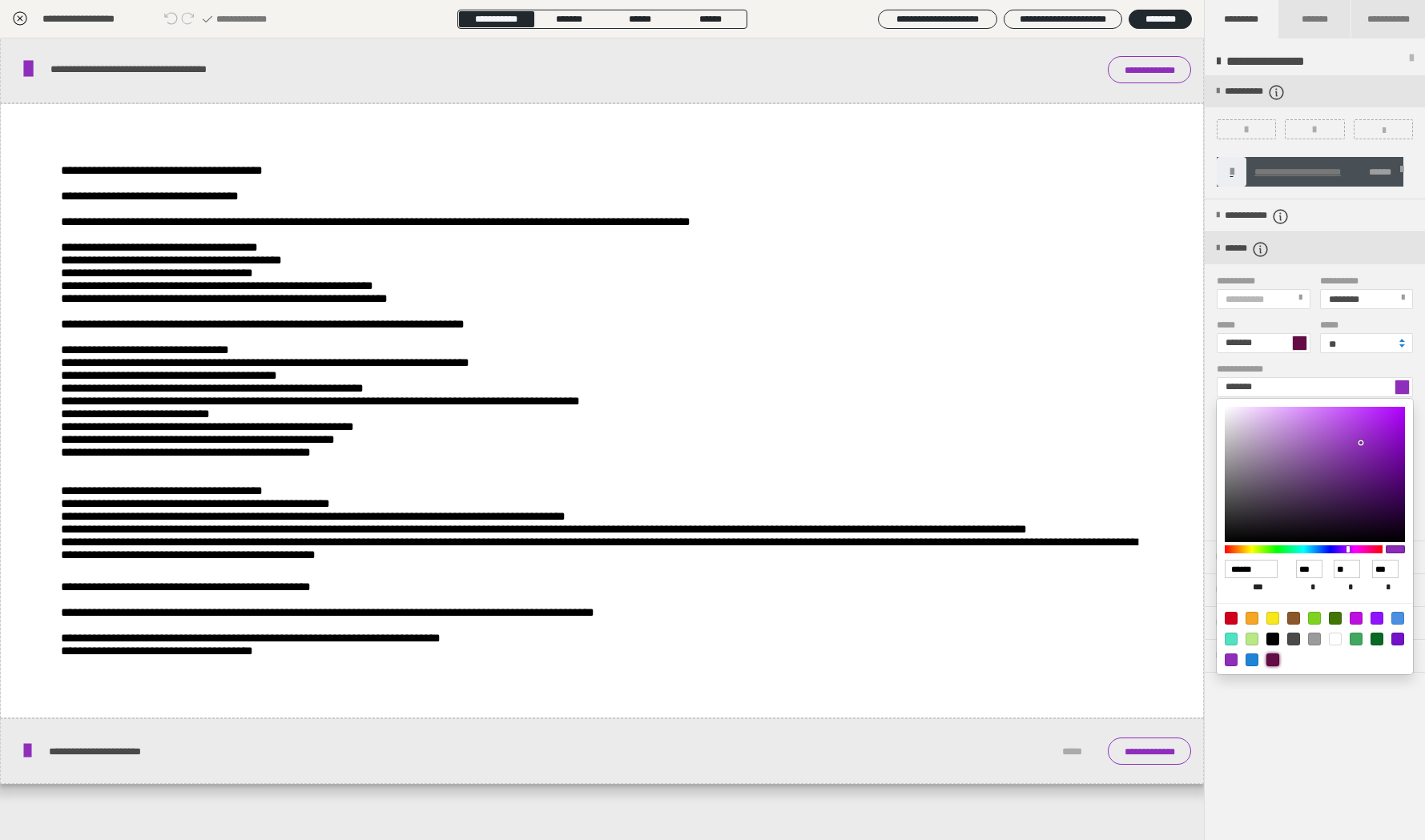 type on "*******" 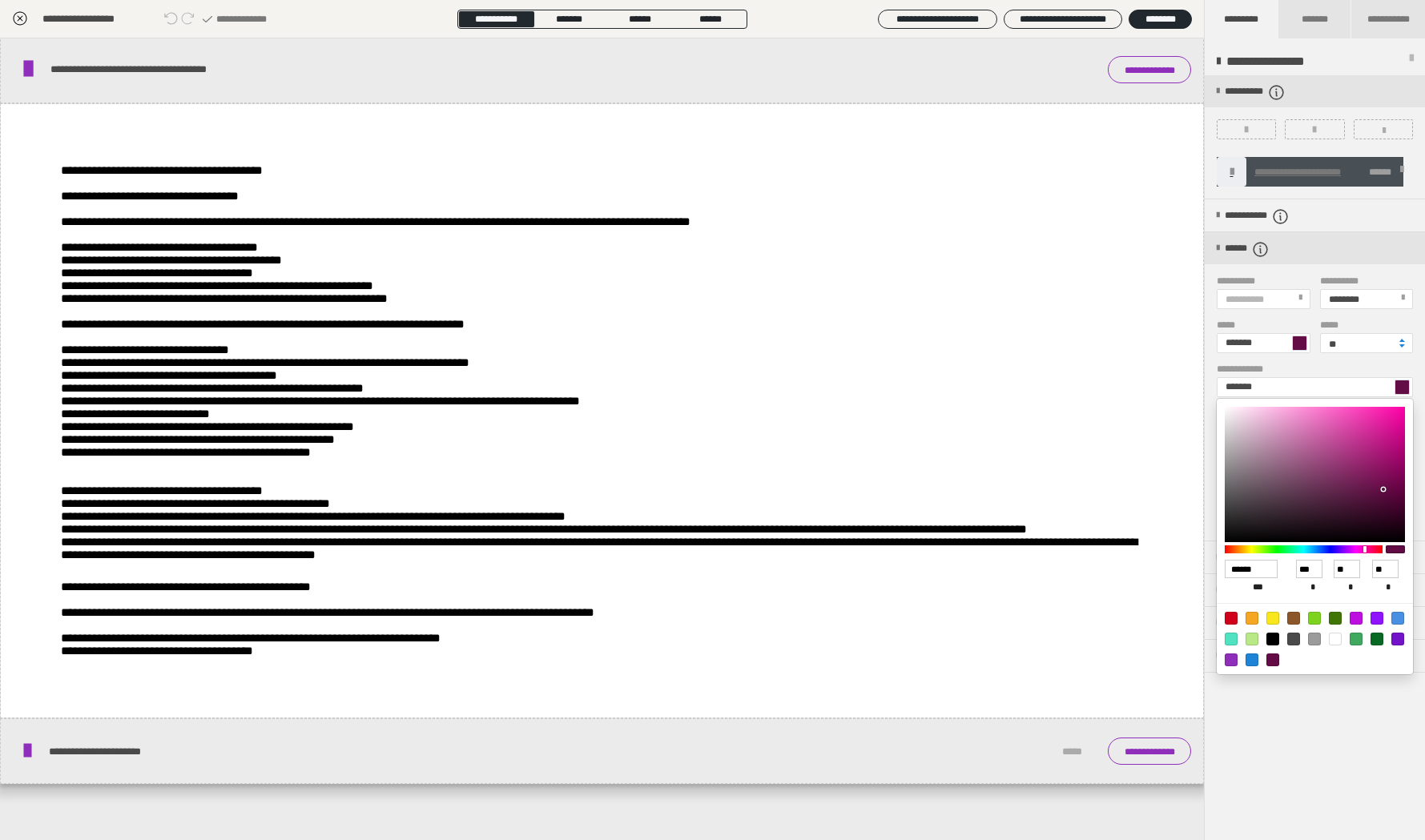 click at bounding box center [712, 420] 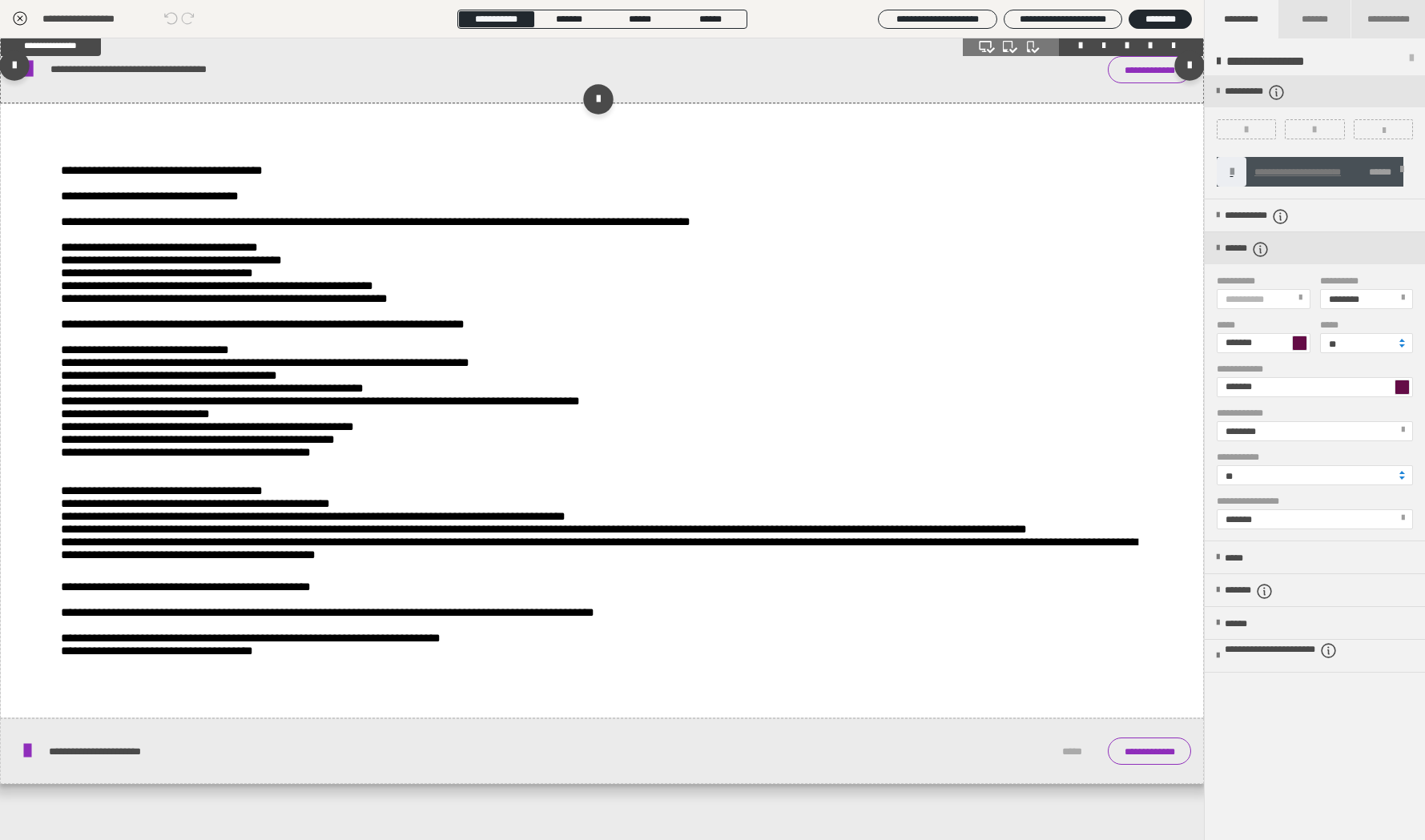 click on "**********" at bounding box center [602, 69] 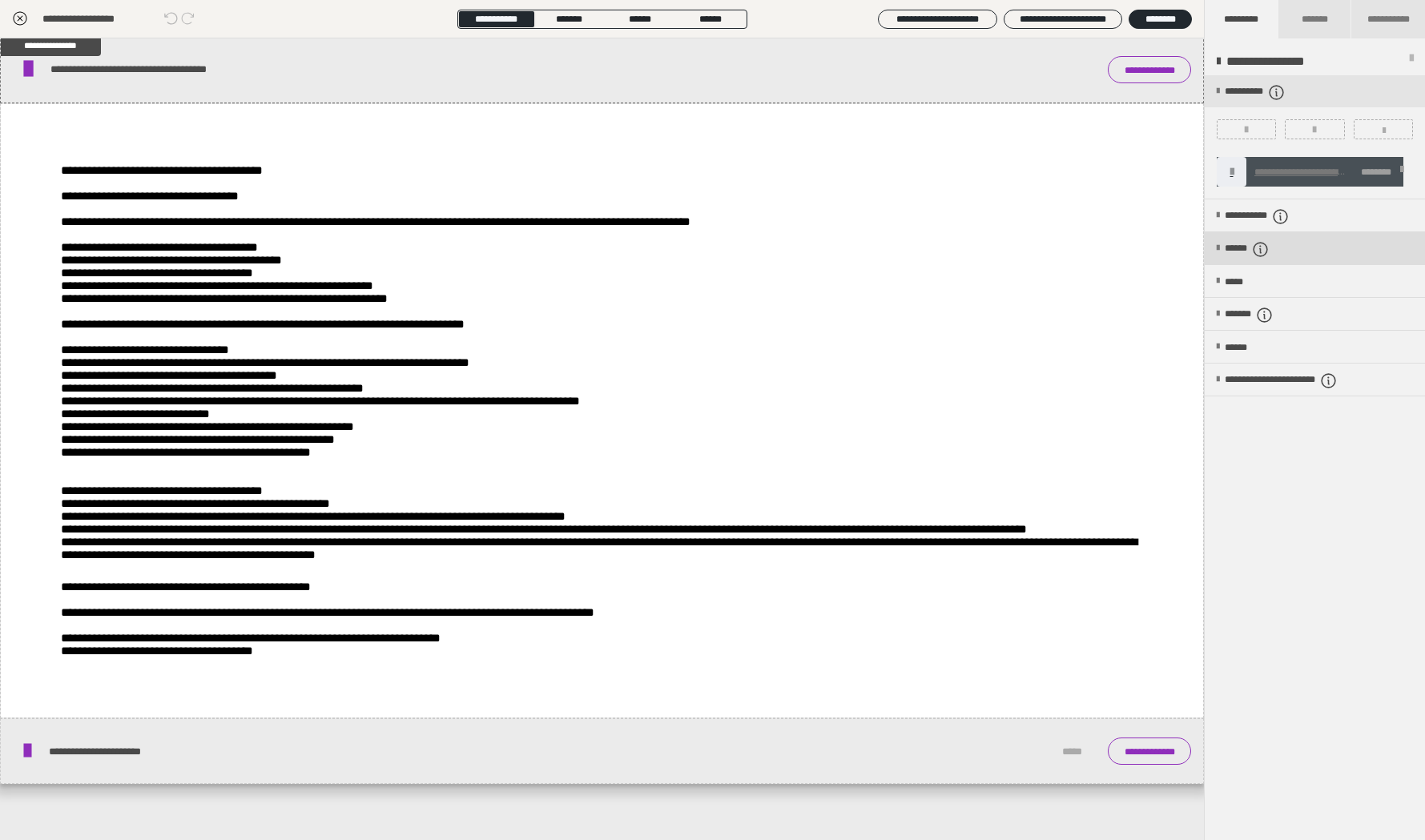 click on "******" at bounding box center [1259, 249] 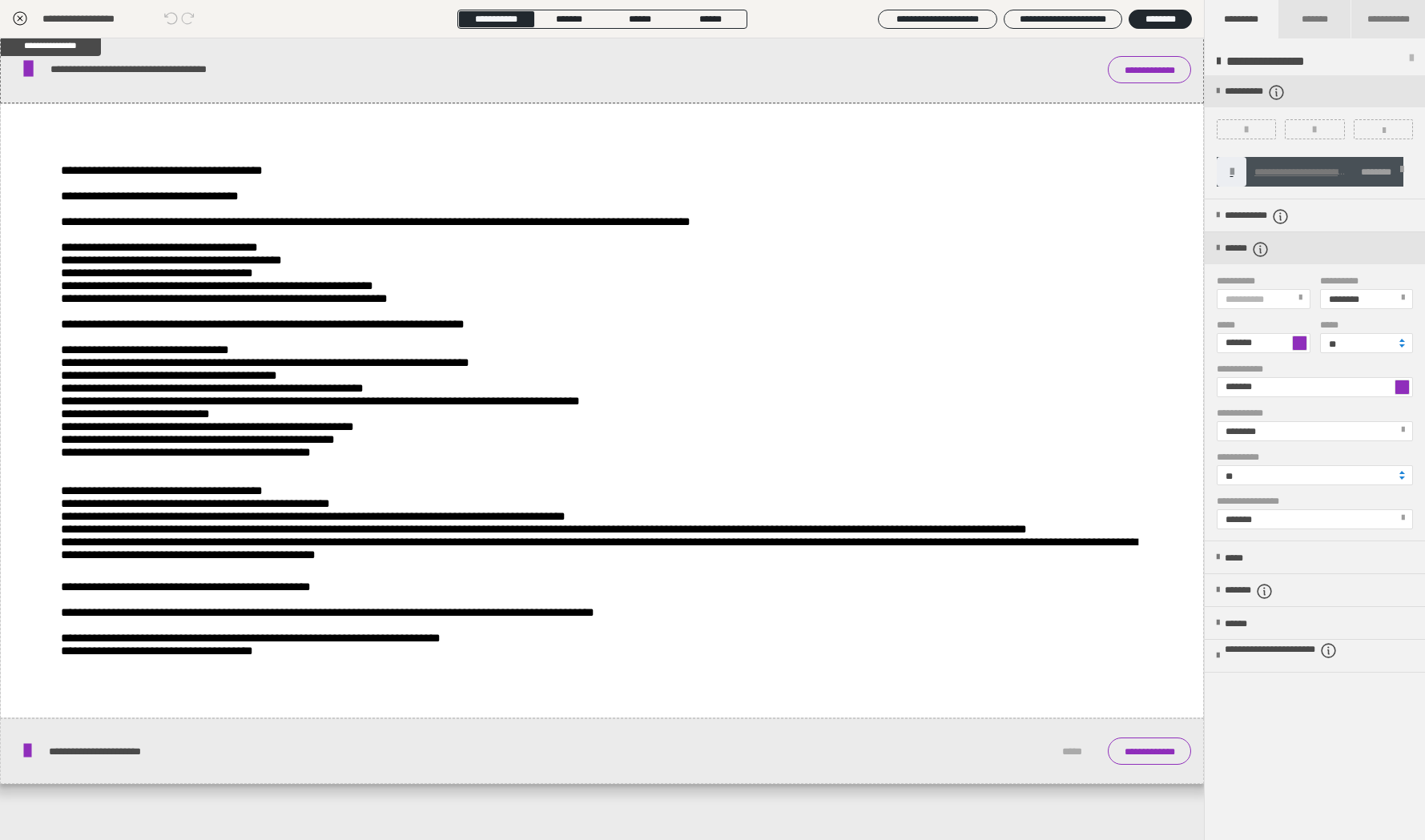 click at bounding box center (1299, 343) 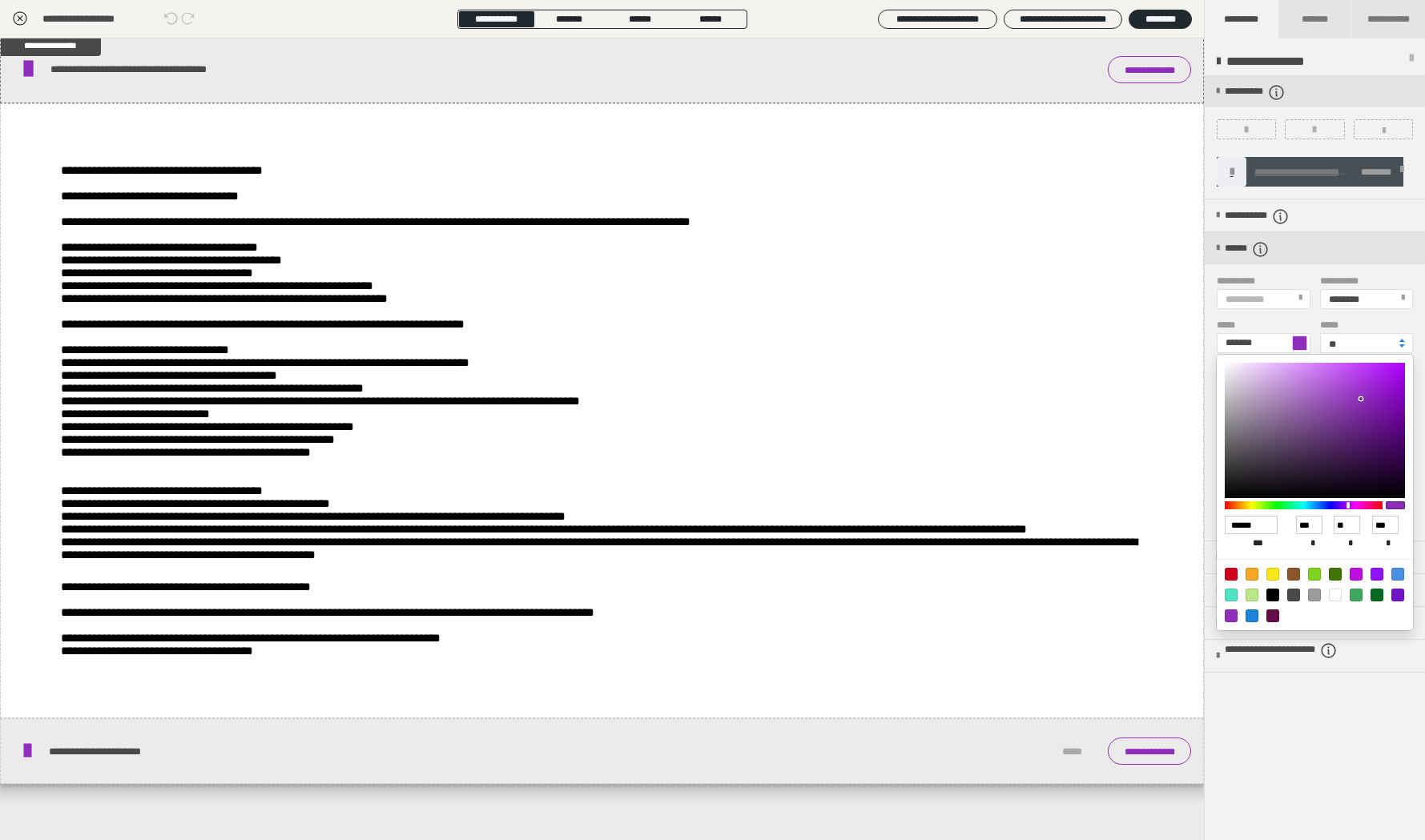click at bounding box center (1273, 616) 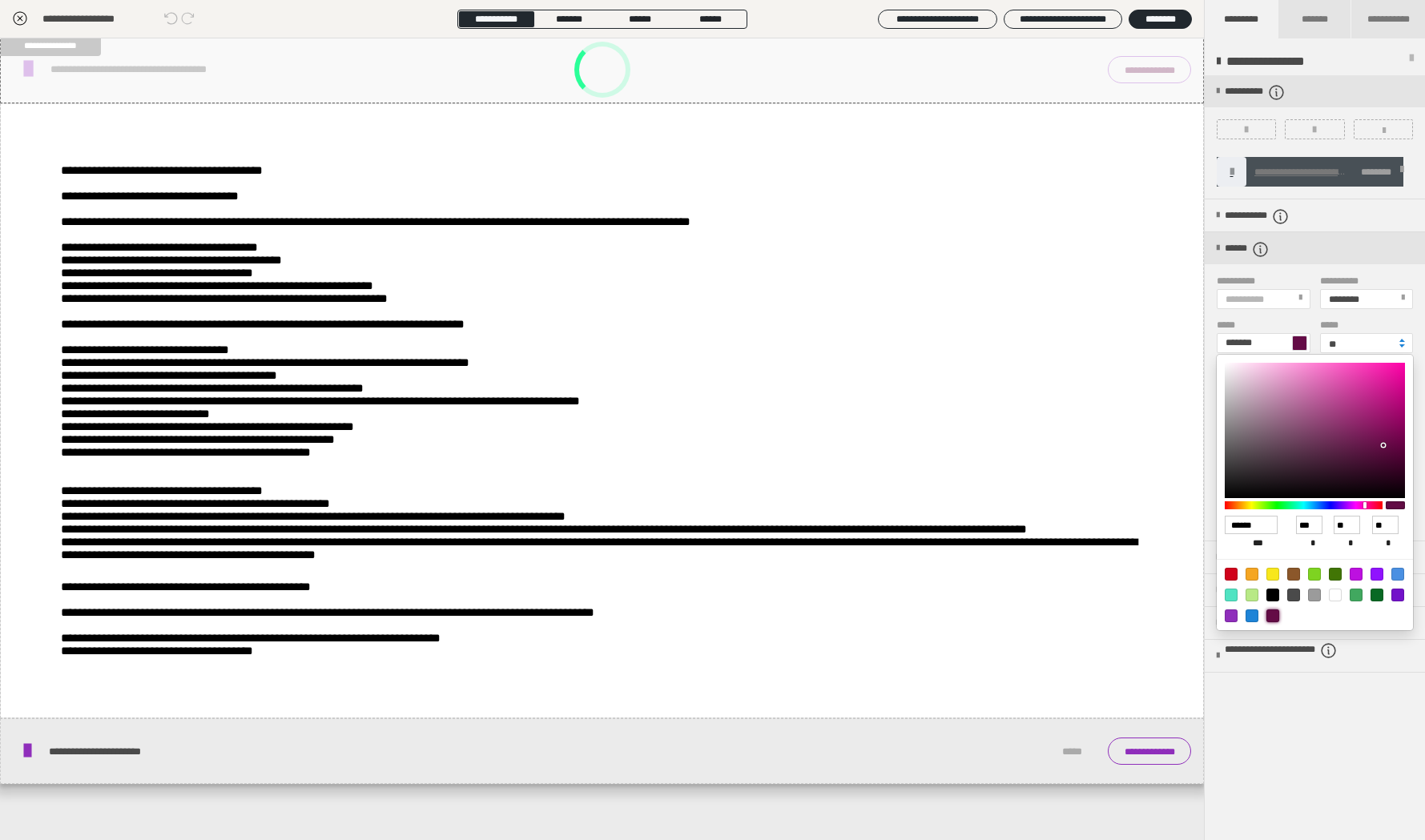 type on "*******" 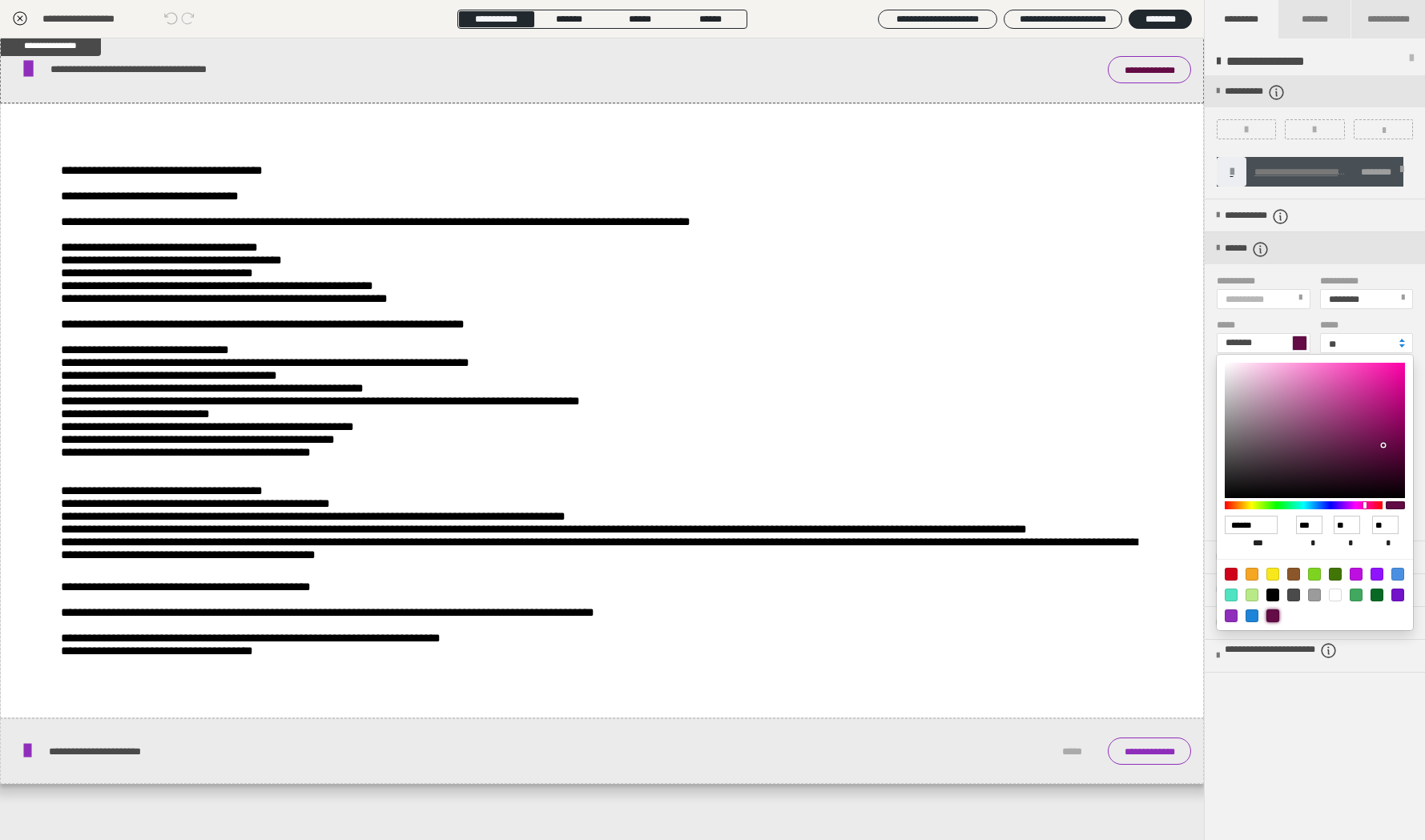 click at bounding box center (712, 420) 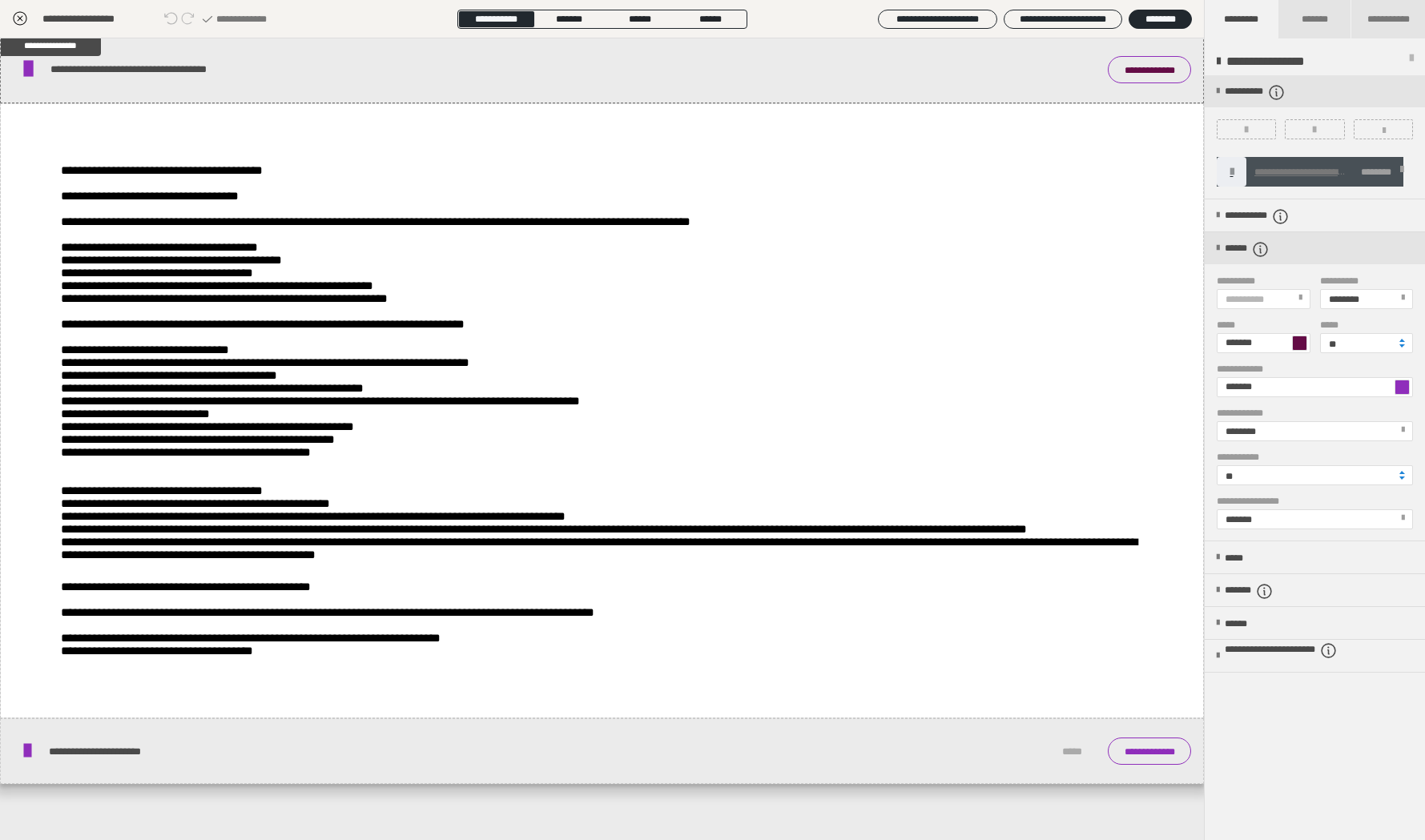 click at bounding box center [1402, 387] 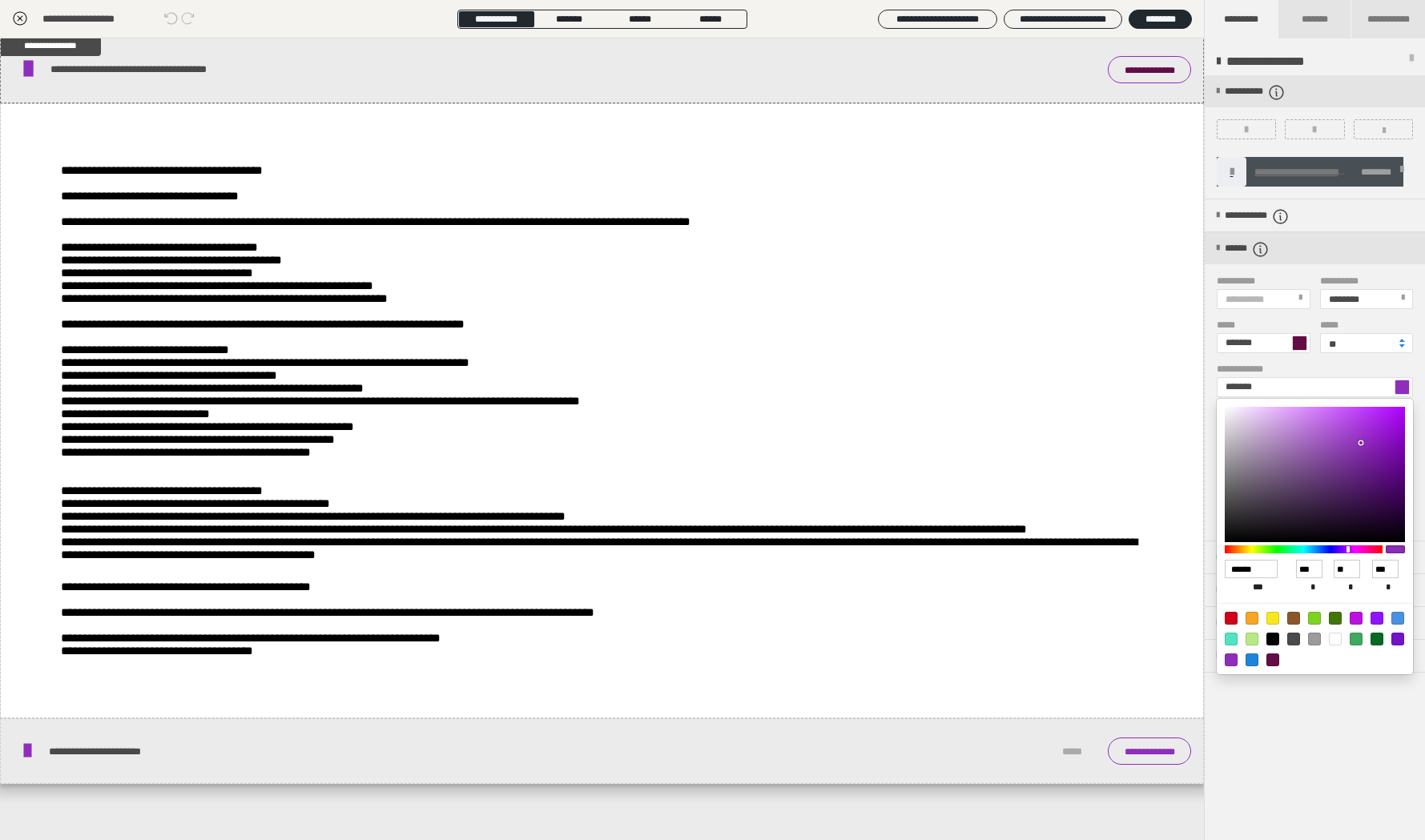 click at bounding box center (1273, 660) 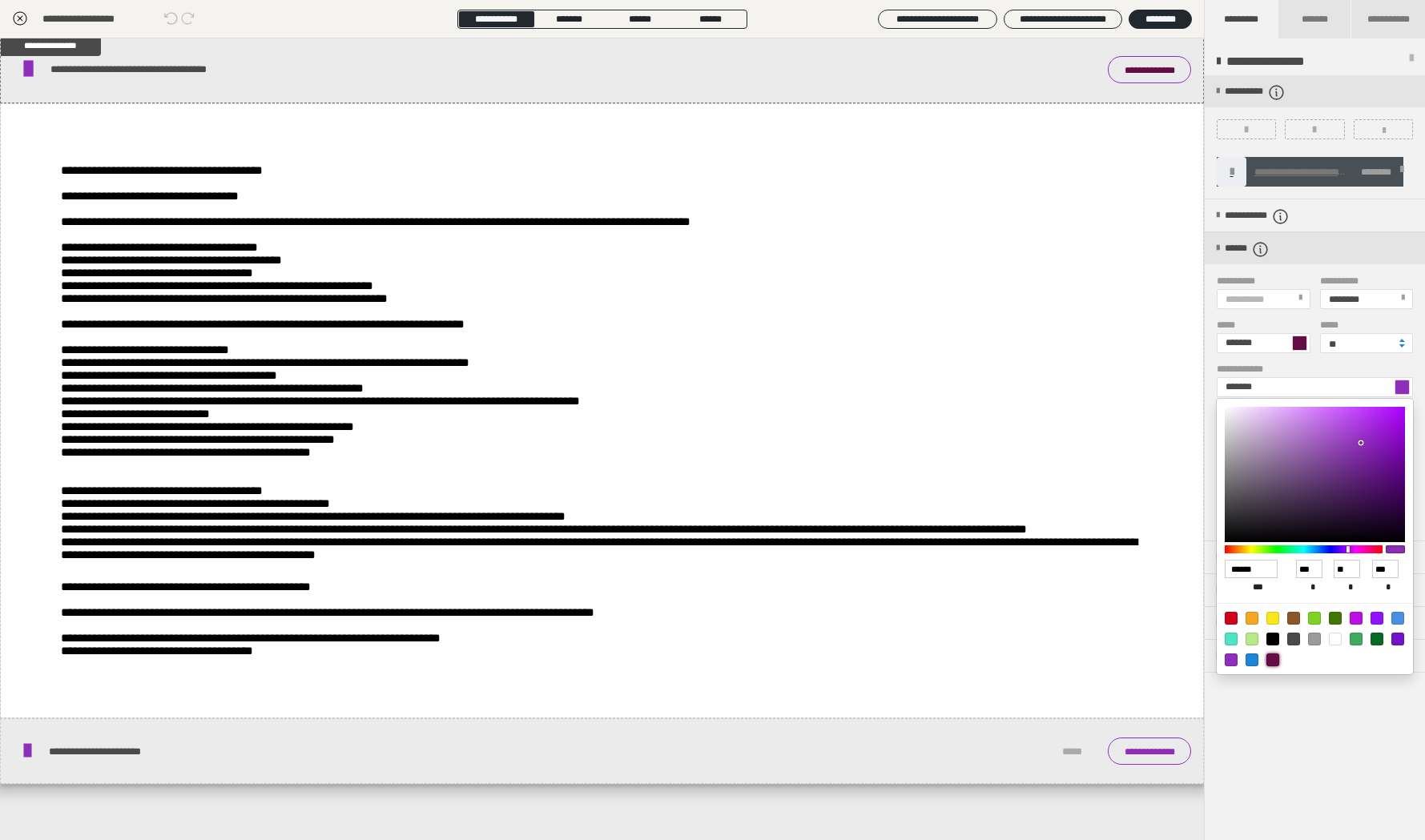 type on "*******" 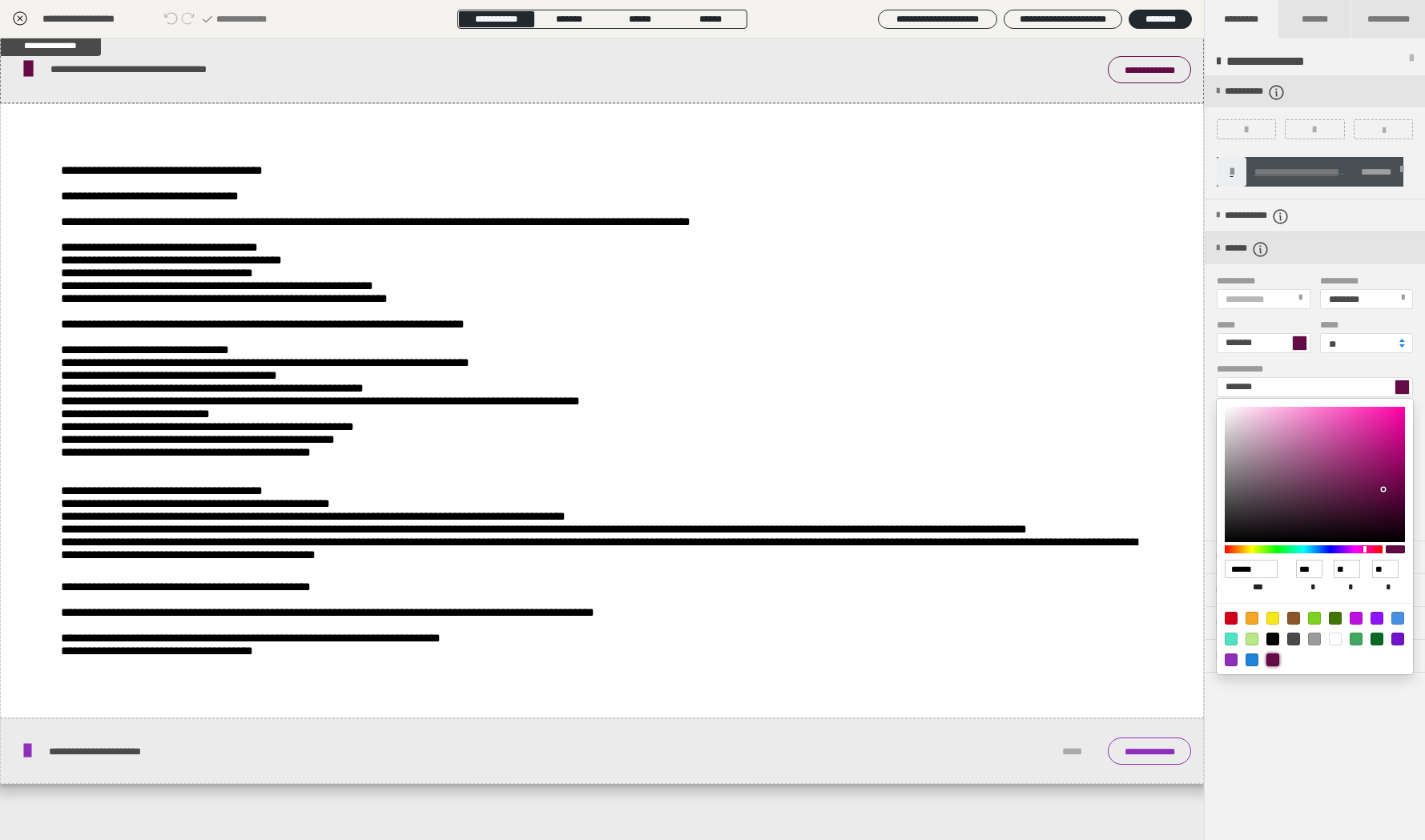 click at bounding box center [712, 420] 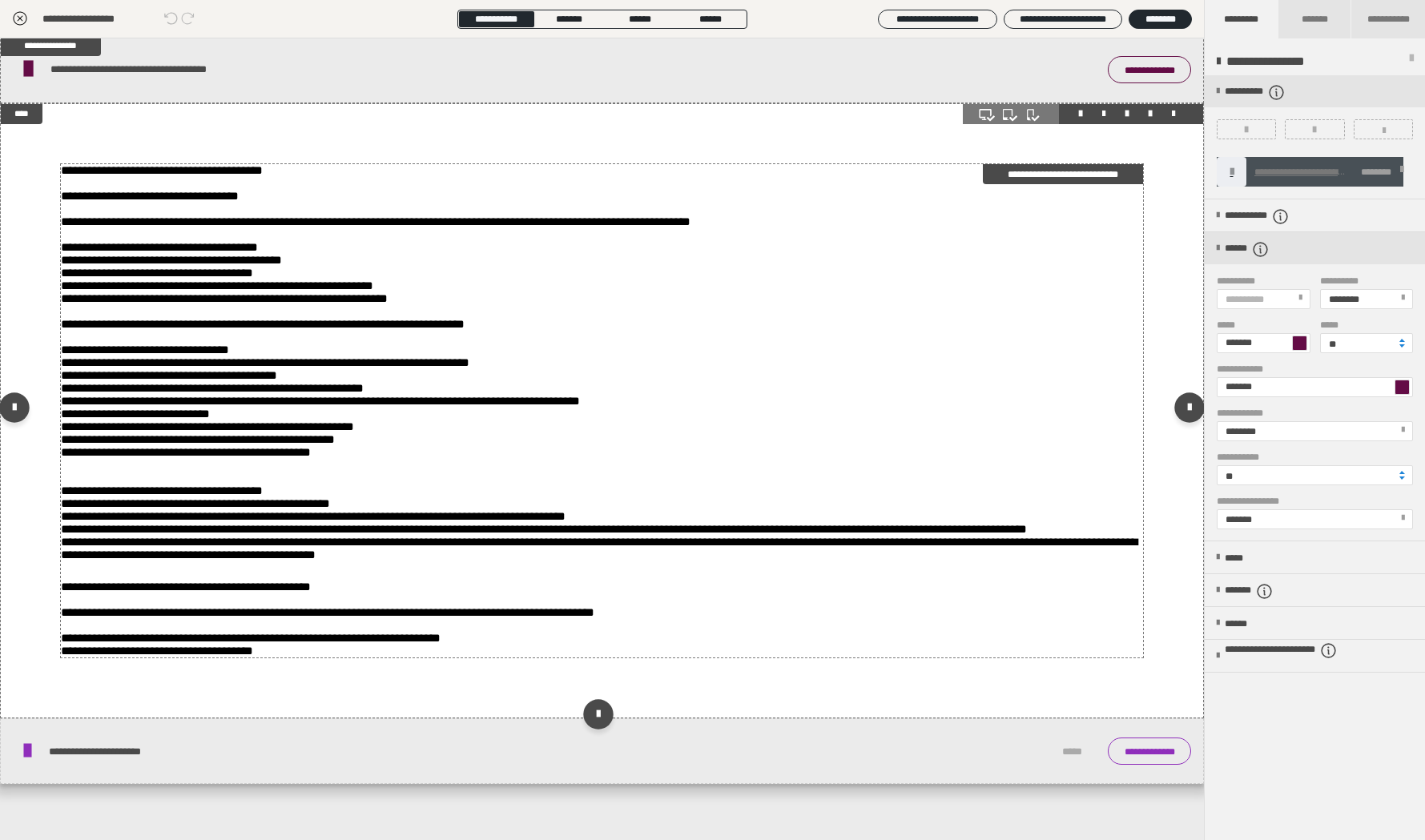 scroll, scrollTop: 3965, scrollLeft: 0, axis: vertical 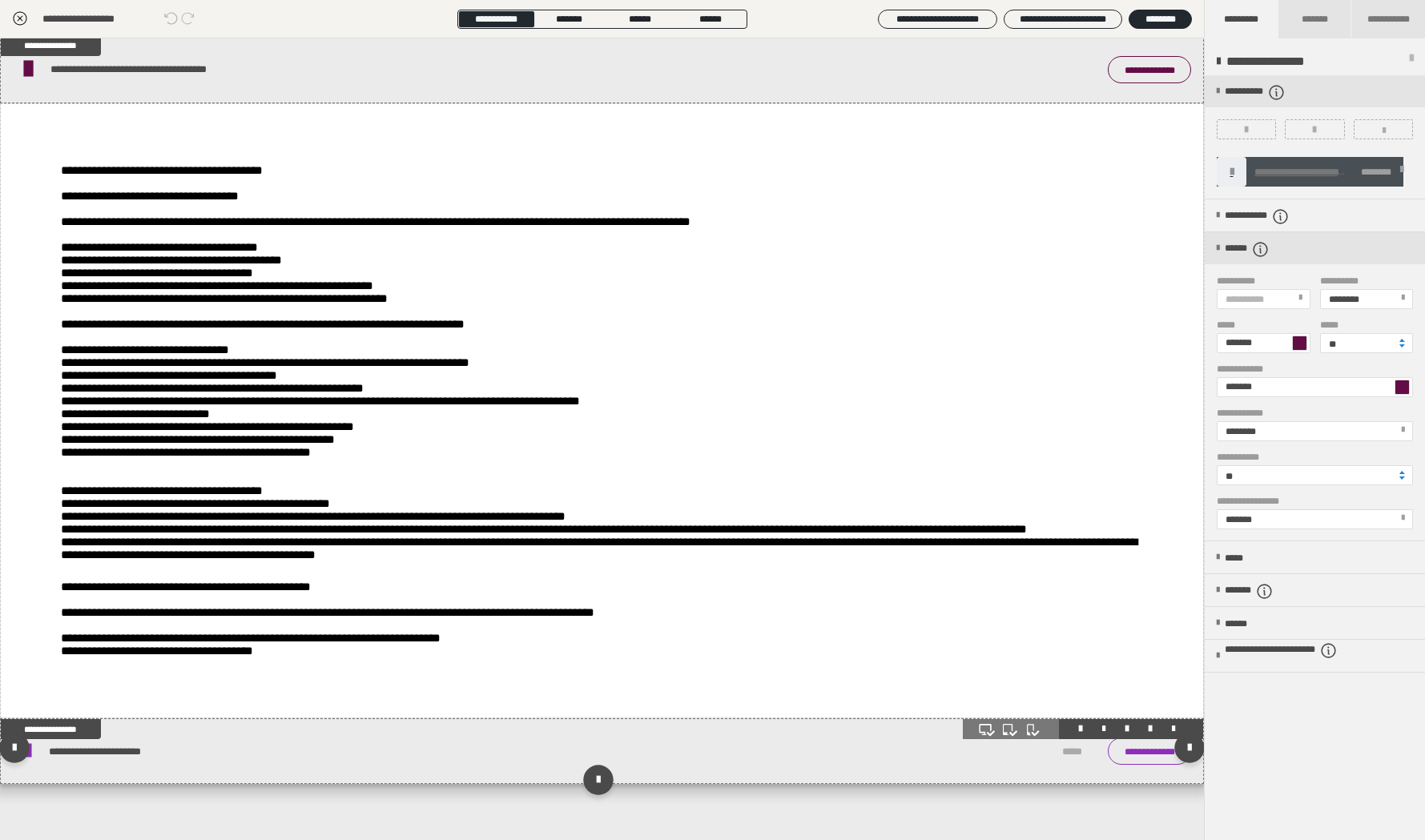 click on "**********" at bounding box center (602, 751) 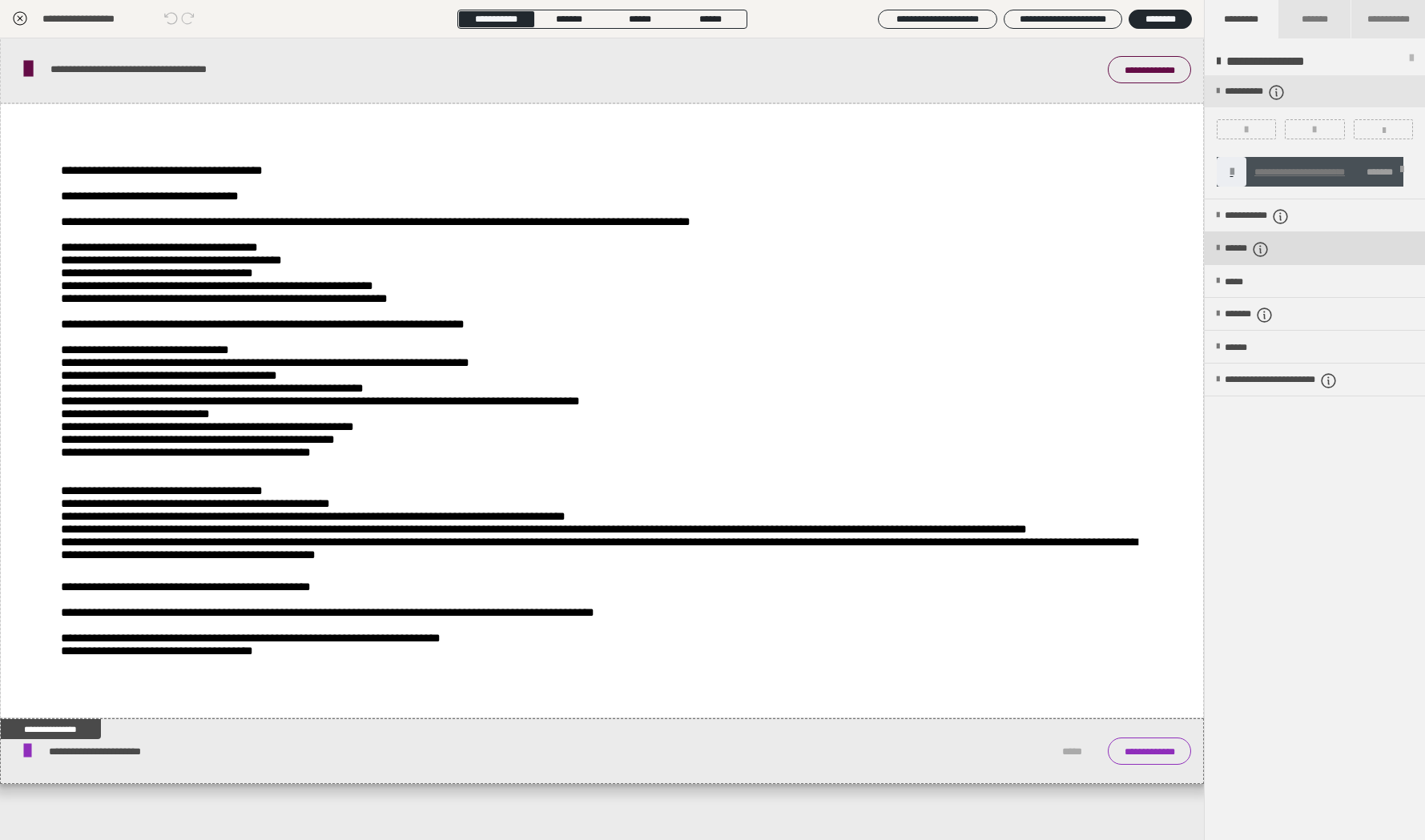 click on "******" at bounding box center [1259, 249] 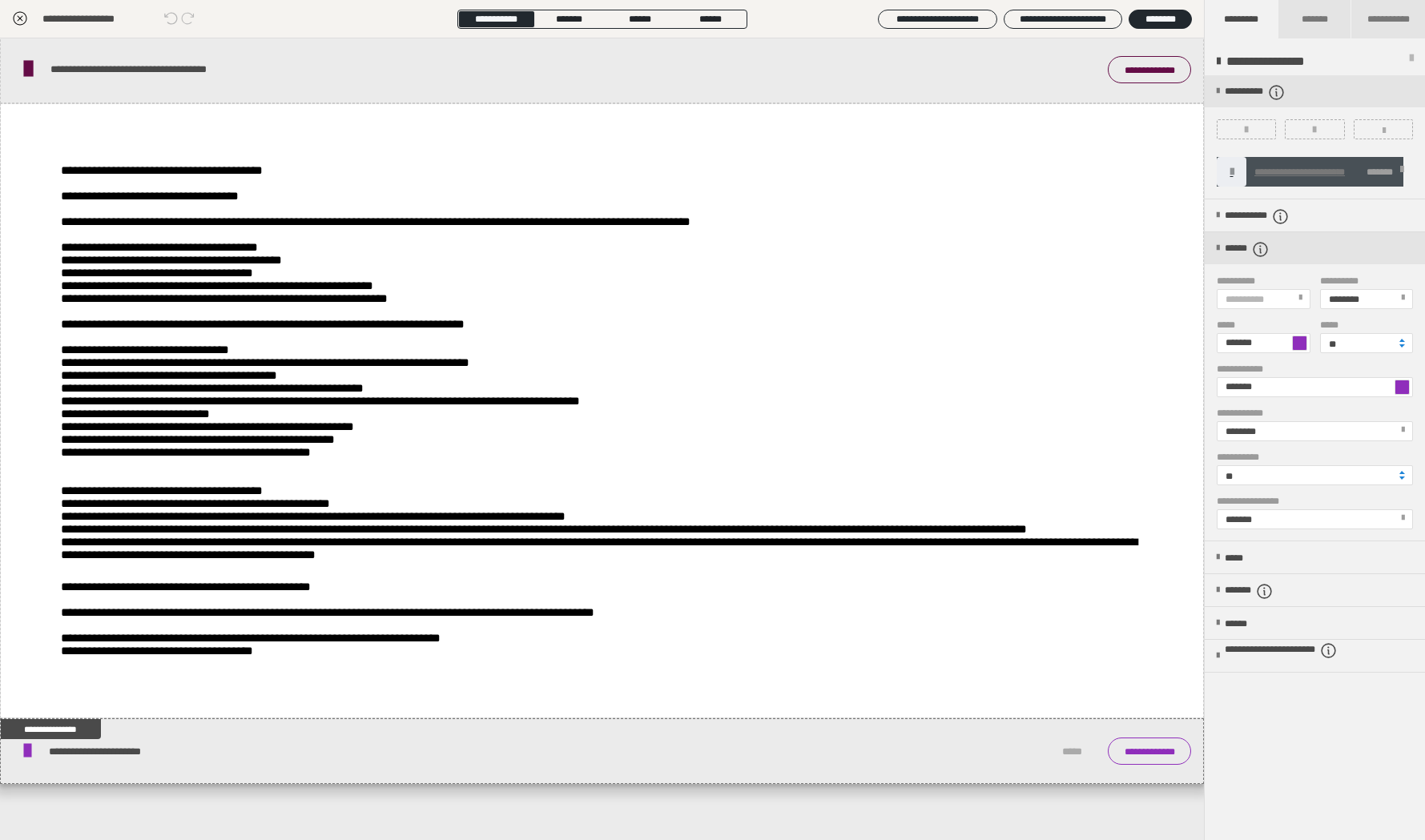 click at bounding box center (1299, 343) 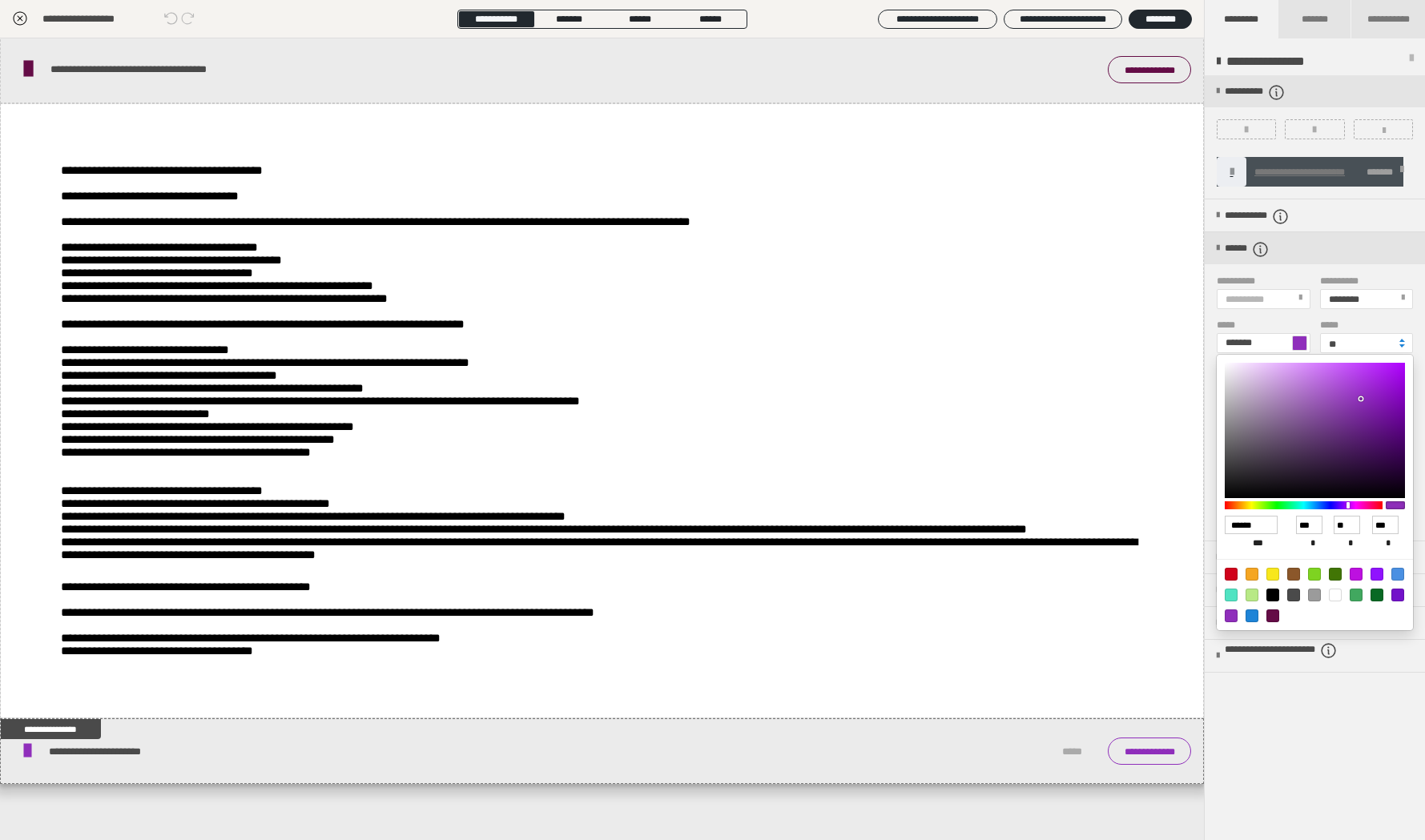 click at bounding box center (1273, 616) 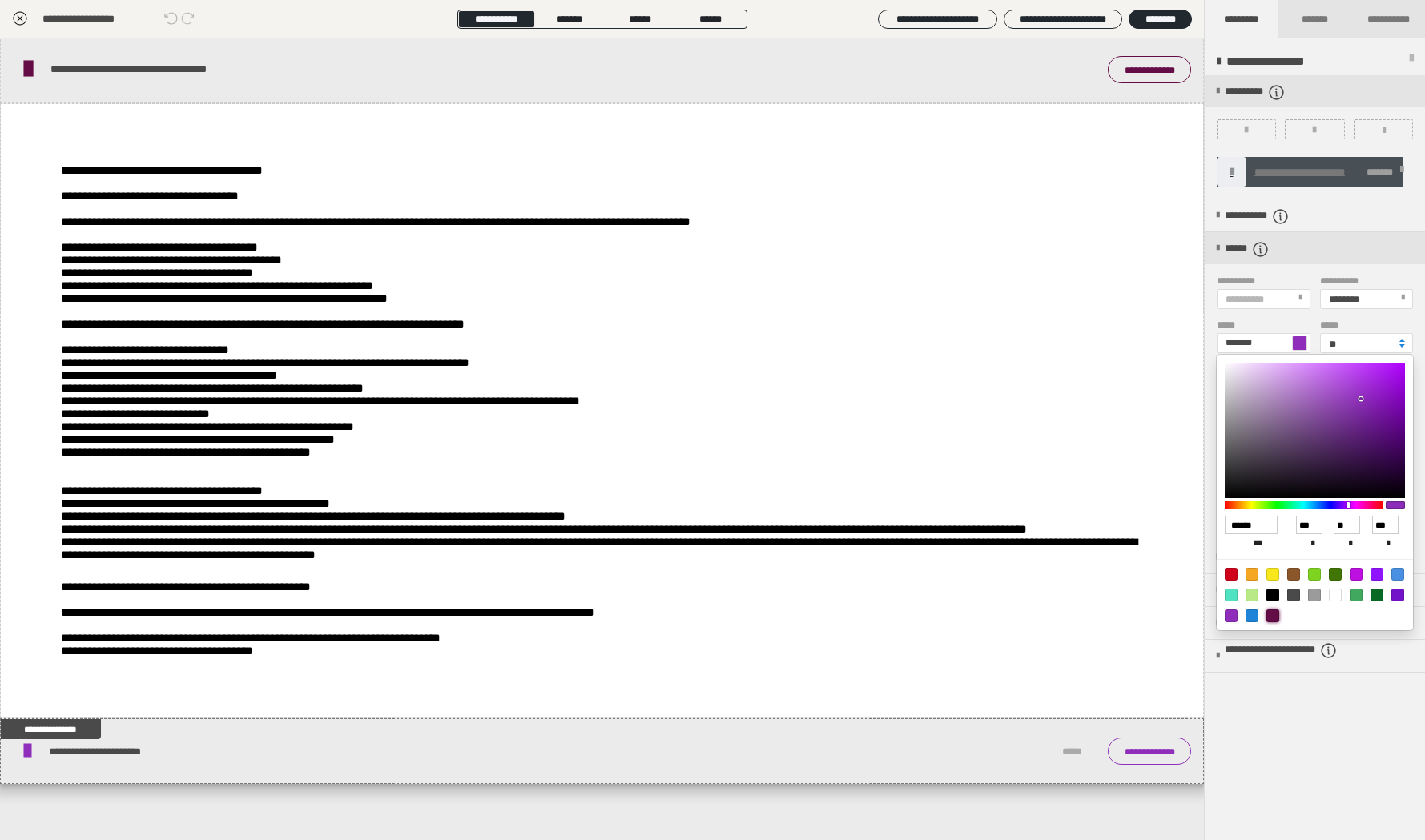 type on "*******" 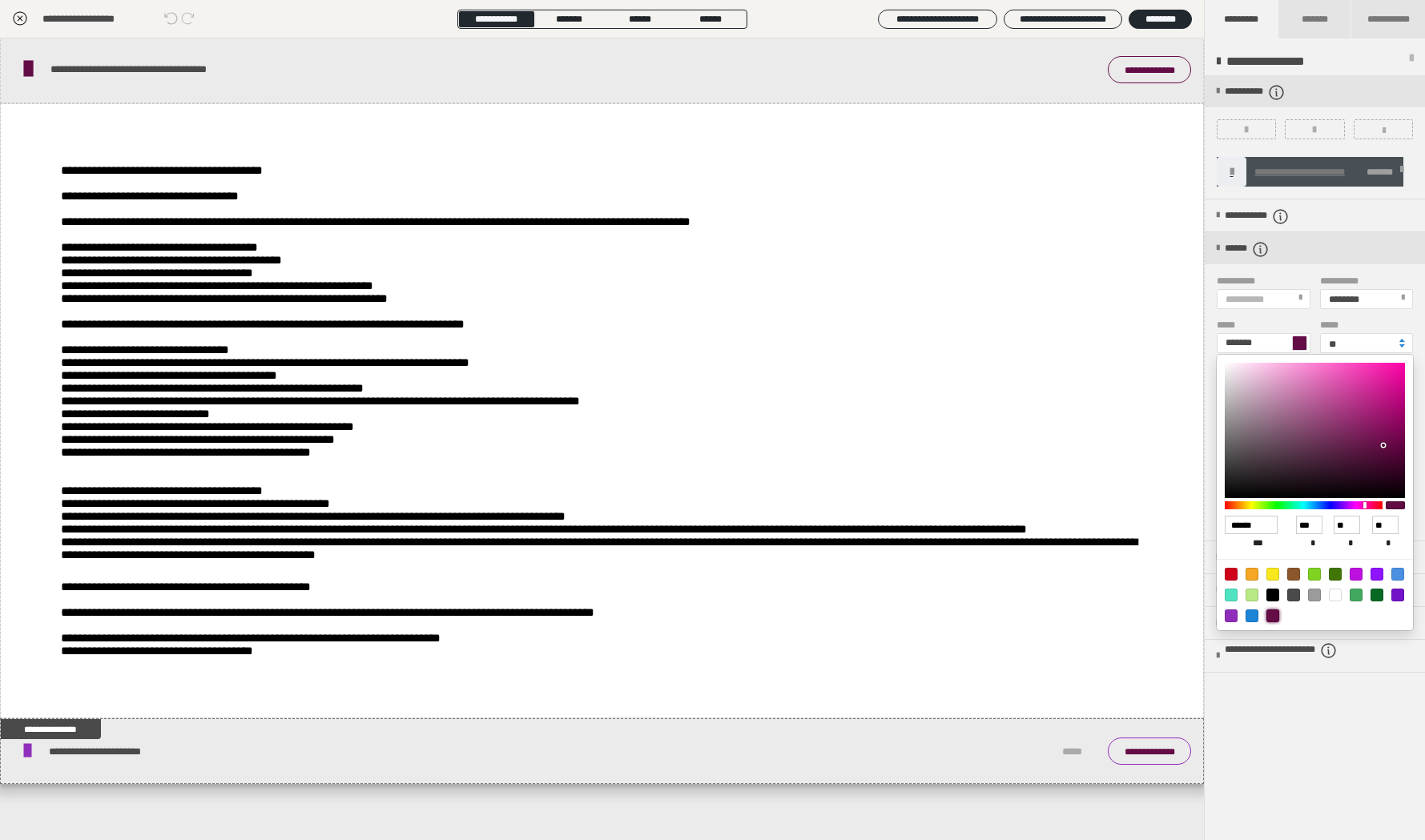 click at bounding box center (712, 420) 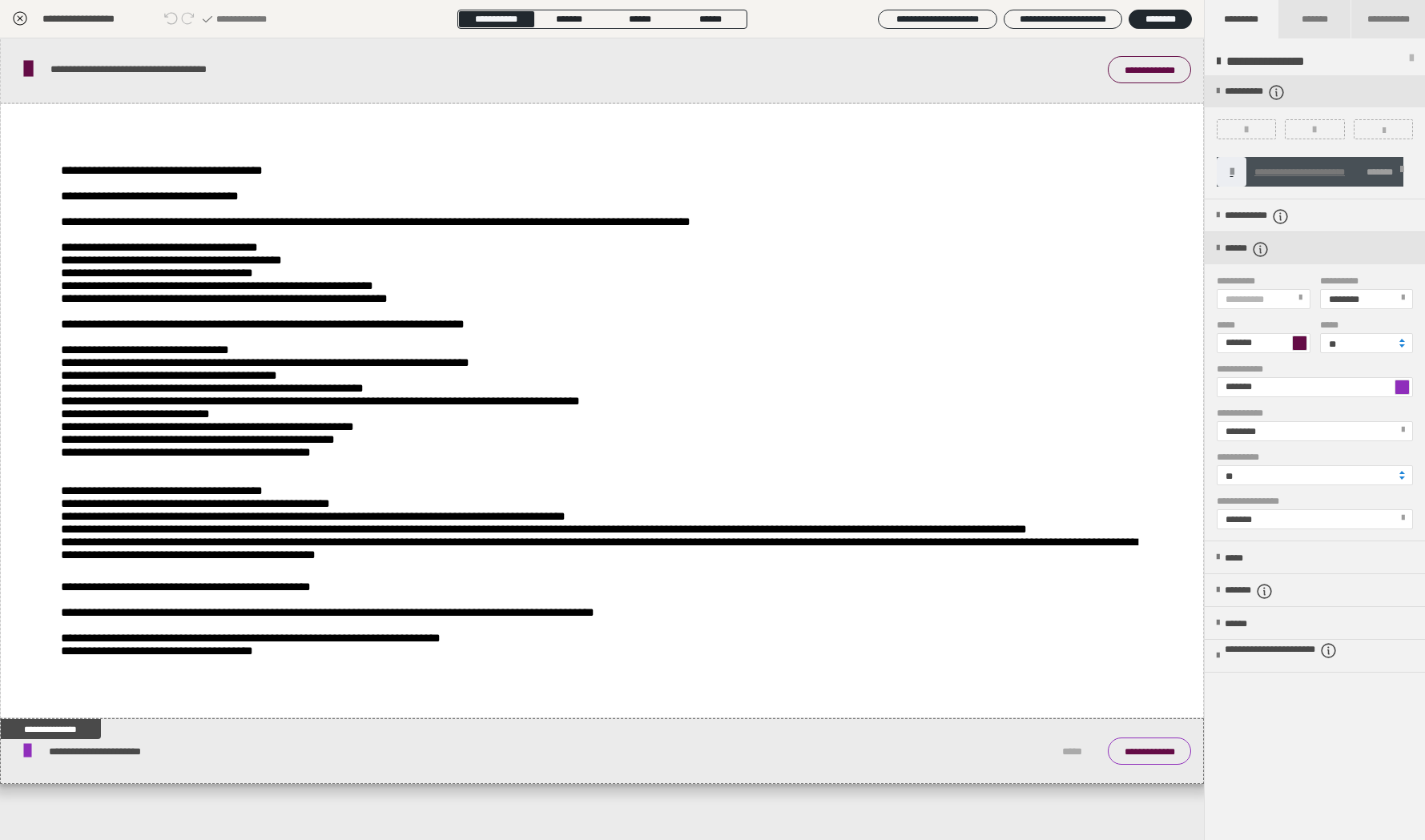 click at bounding box center [1402, 387] 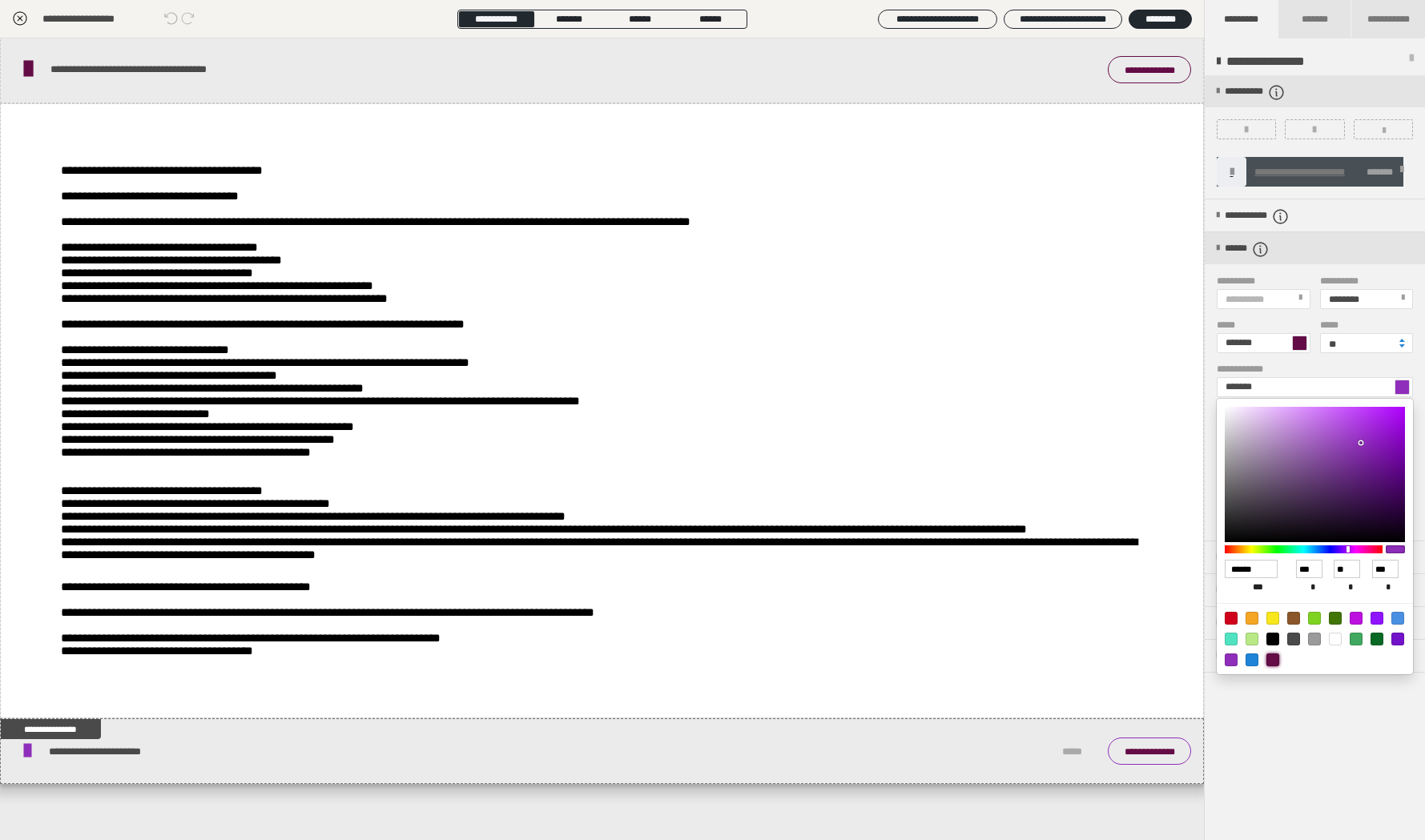 click at bounding box center (1273, 660) 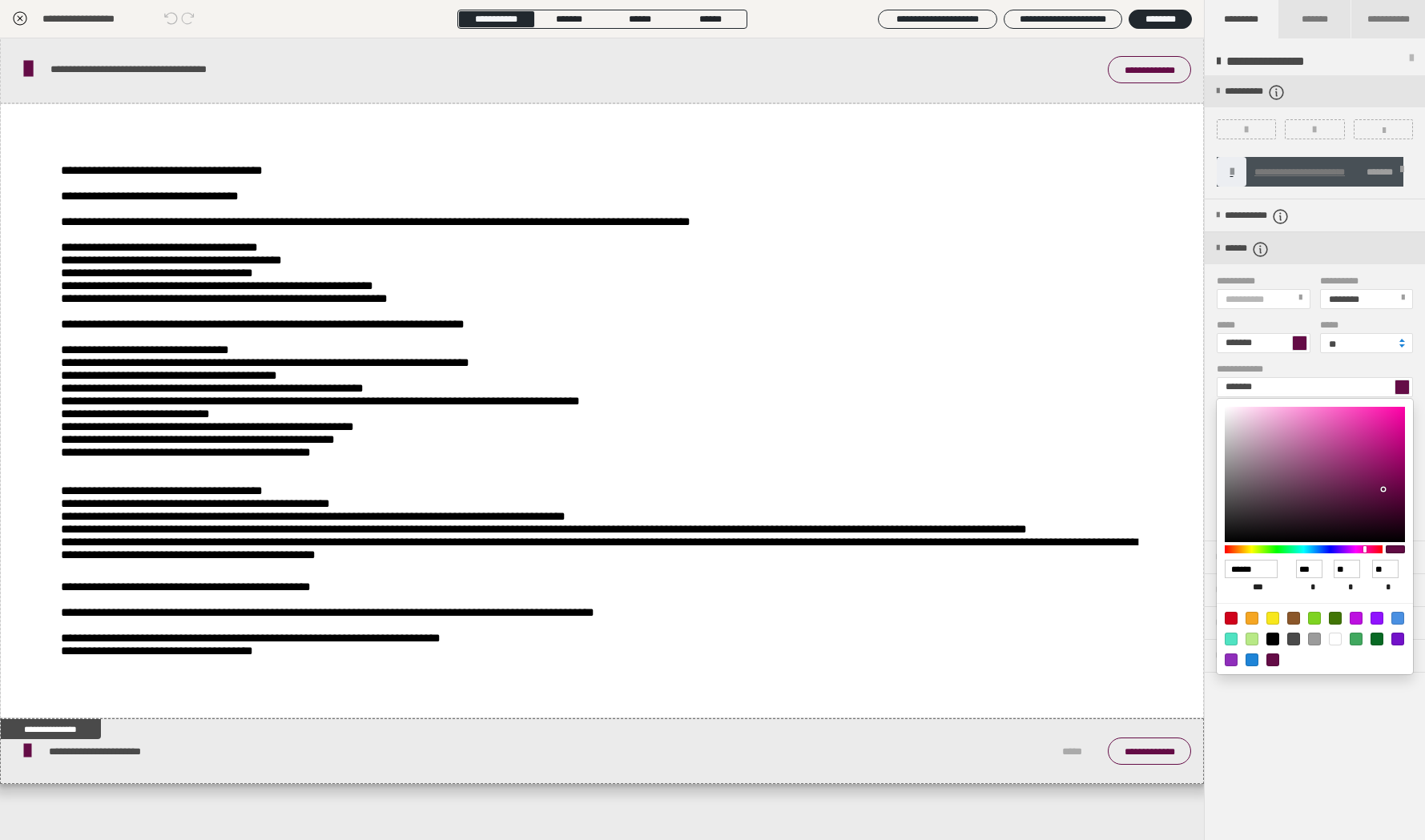 click at bounding box center (712, 420) 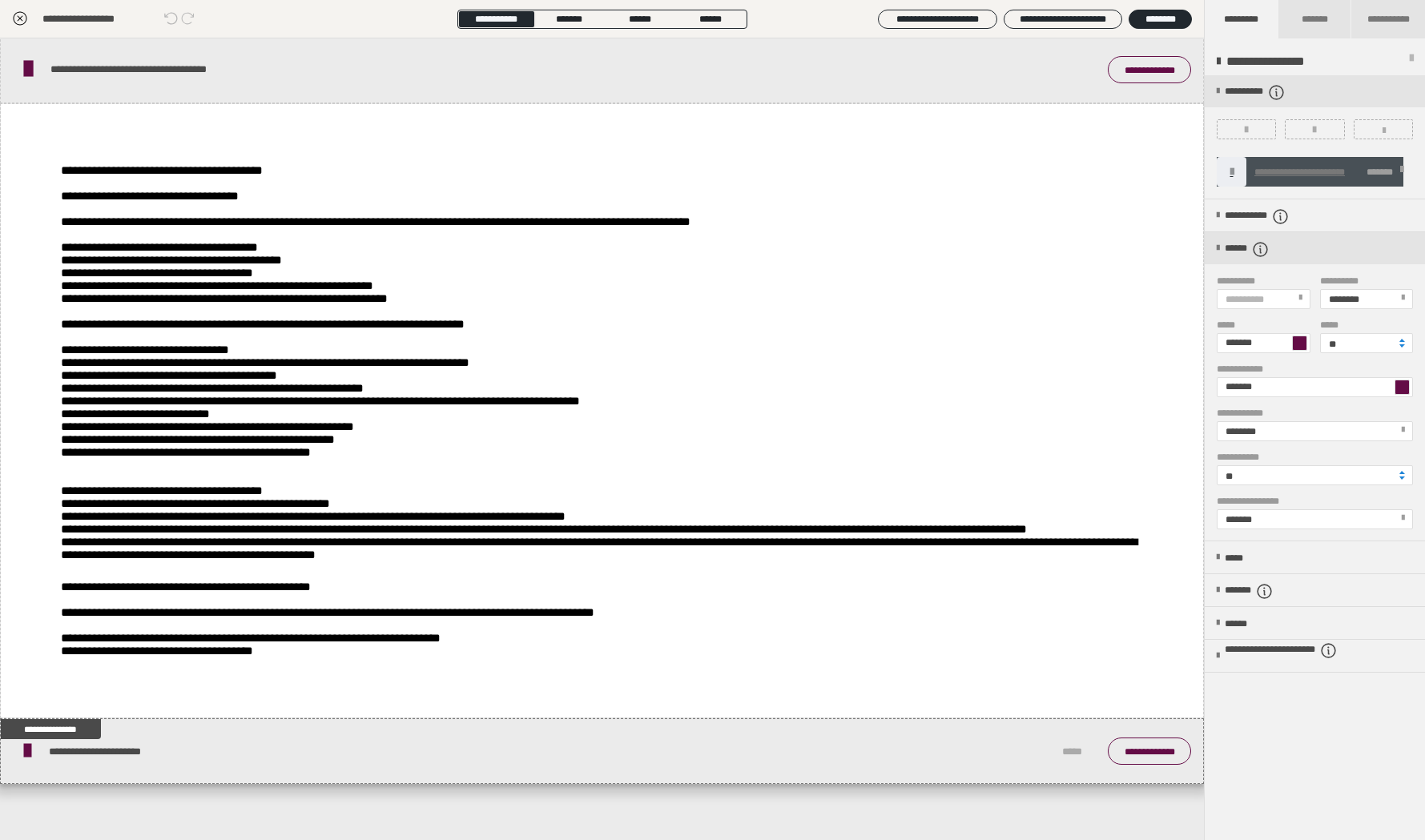 click on "**********" at bounding box center [602, 529] 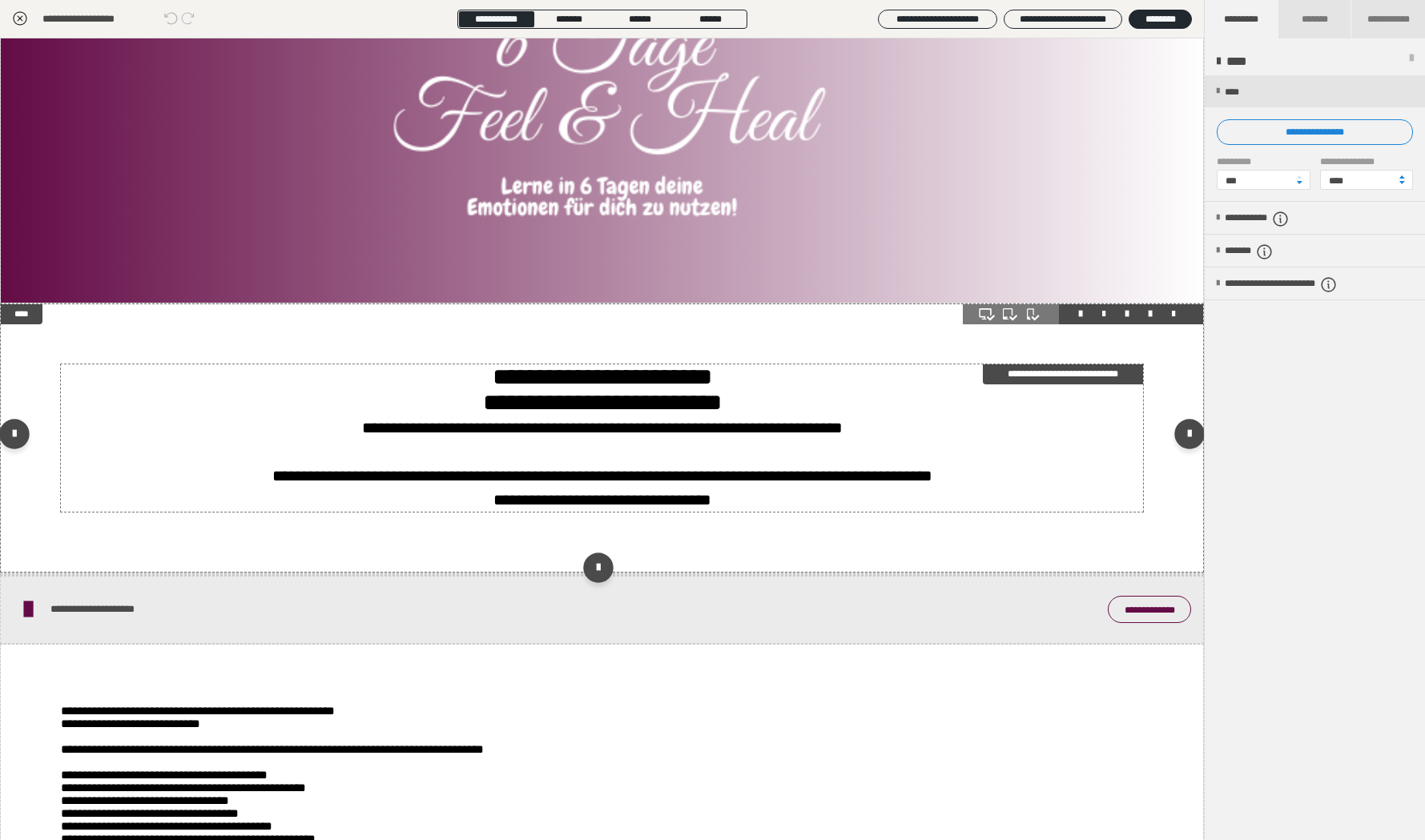 scroll, scrollTop: 0, scrollLeft: 0, axis: both 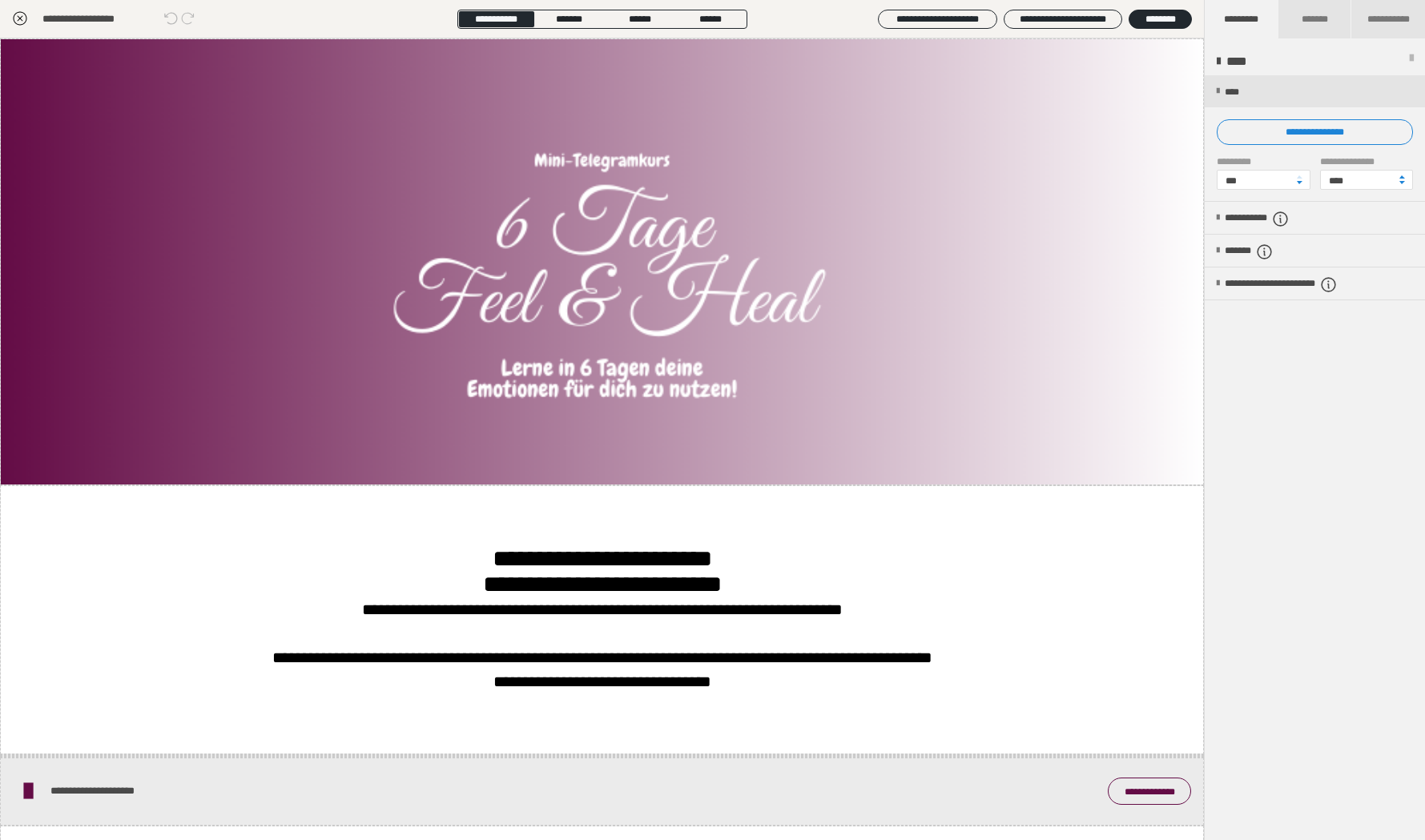 click 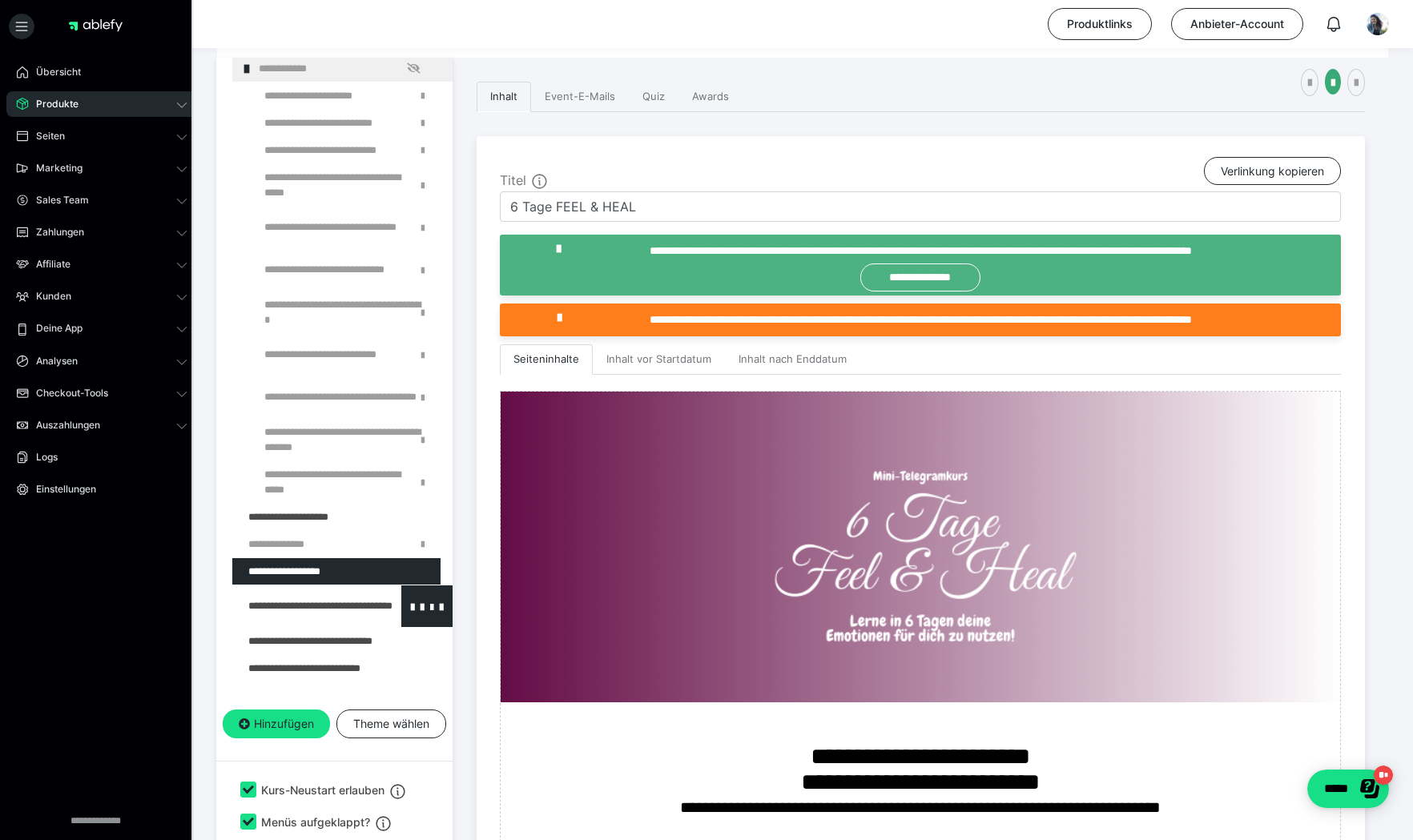 click at bounding box center (300, 606) 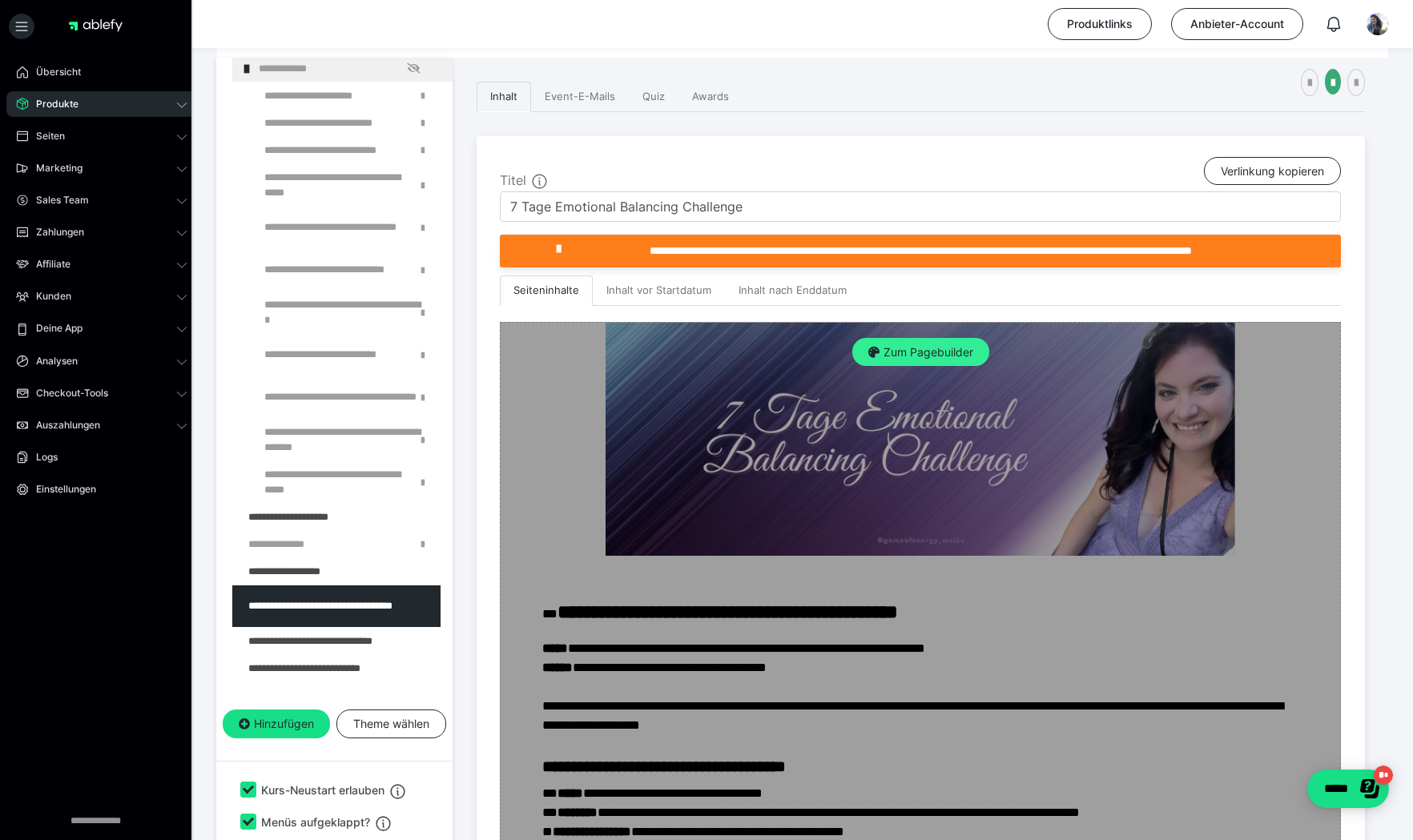 click on "Zum Pagebuilder" at bounding box center (920, 352) 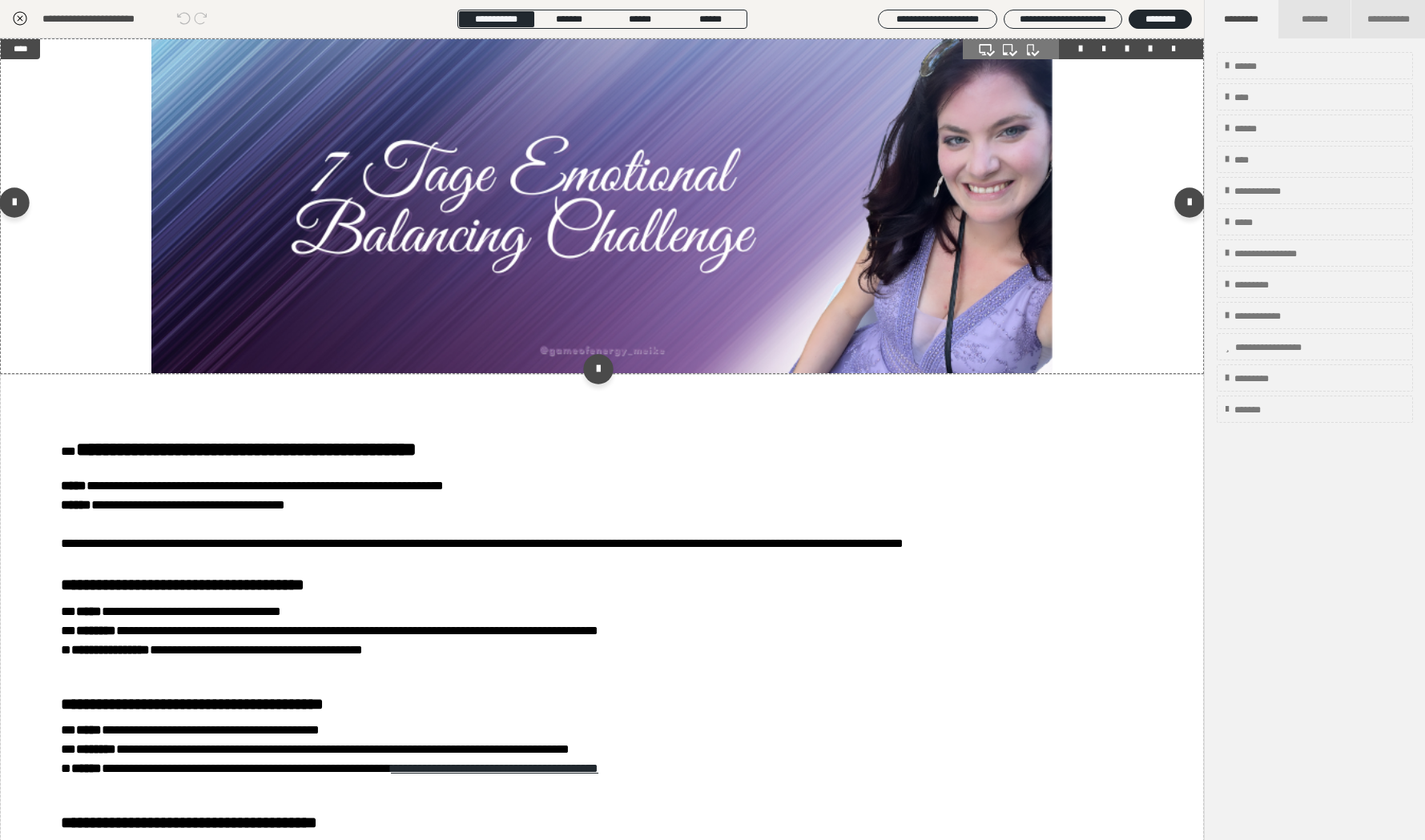 click at bounding box center (602, 206) 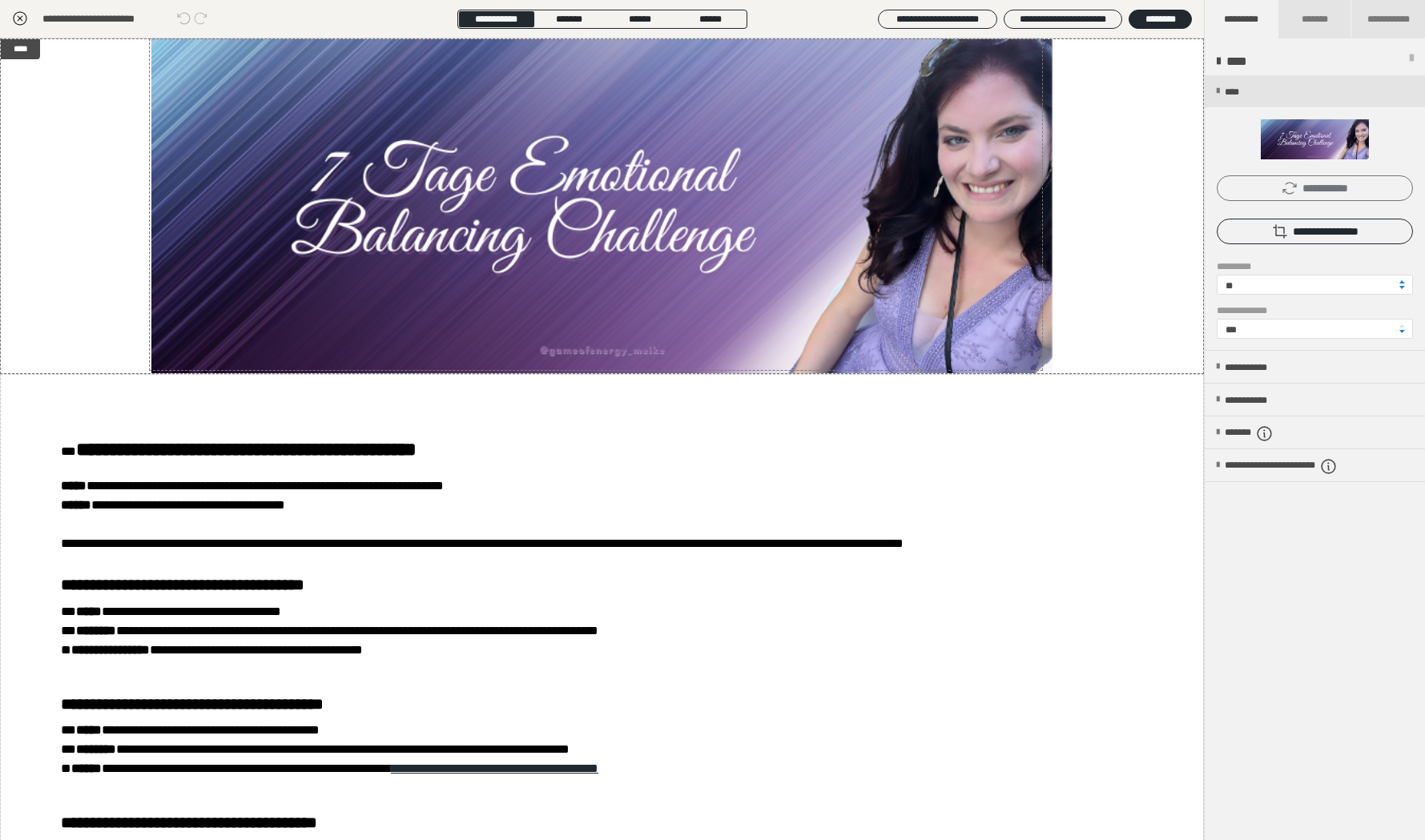 click on "**********" at bounding box center (1314, 188) 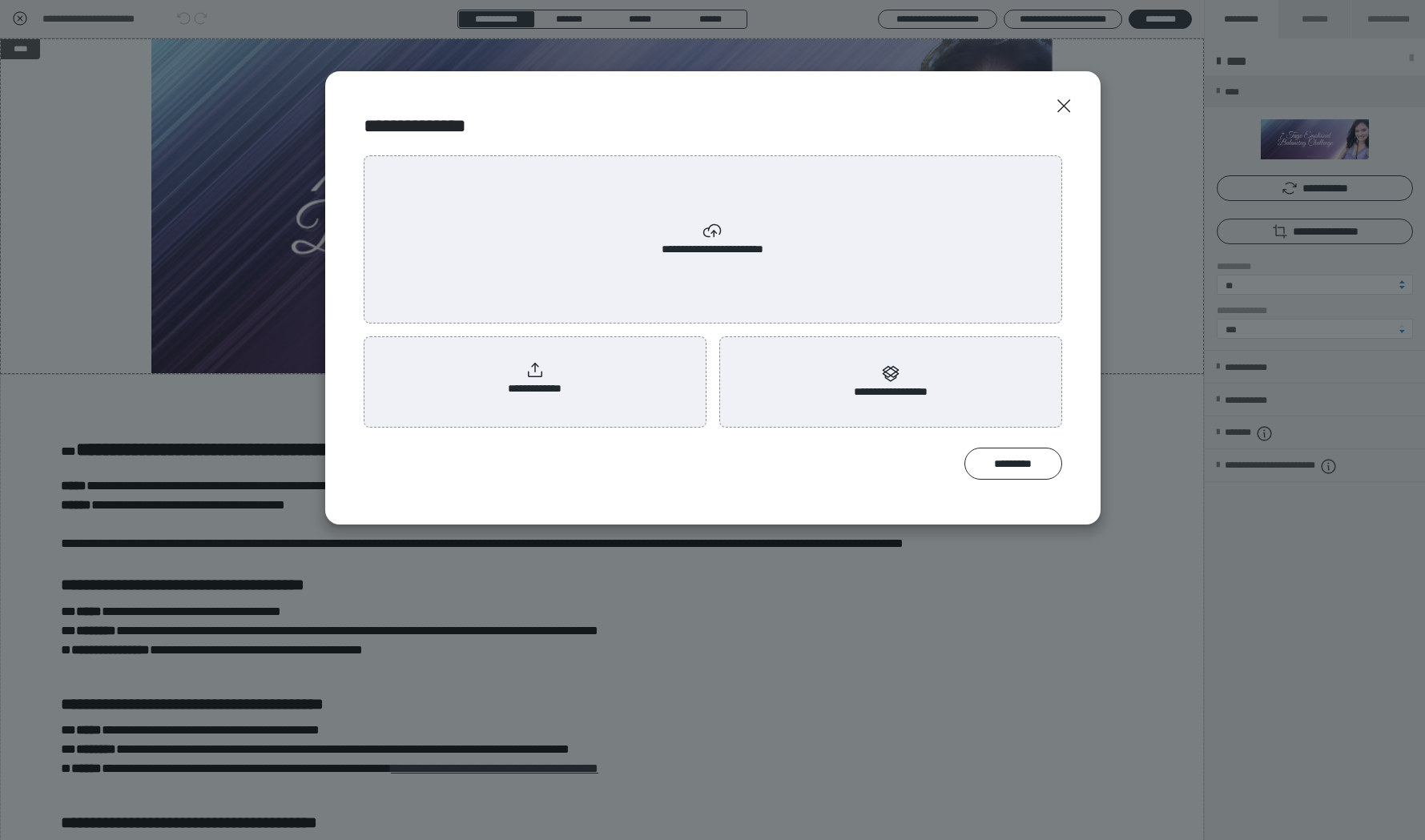 click on "**********" at bounding box center [534, 379] 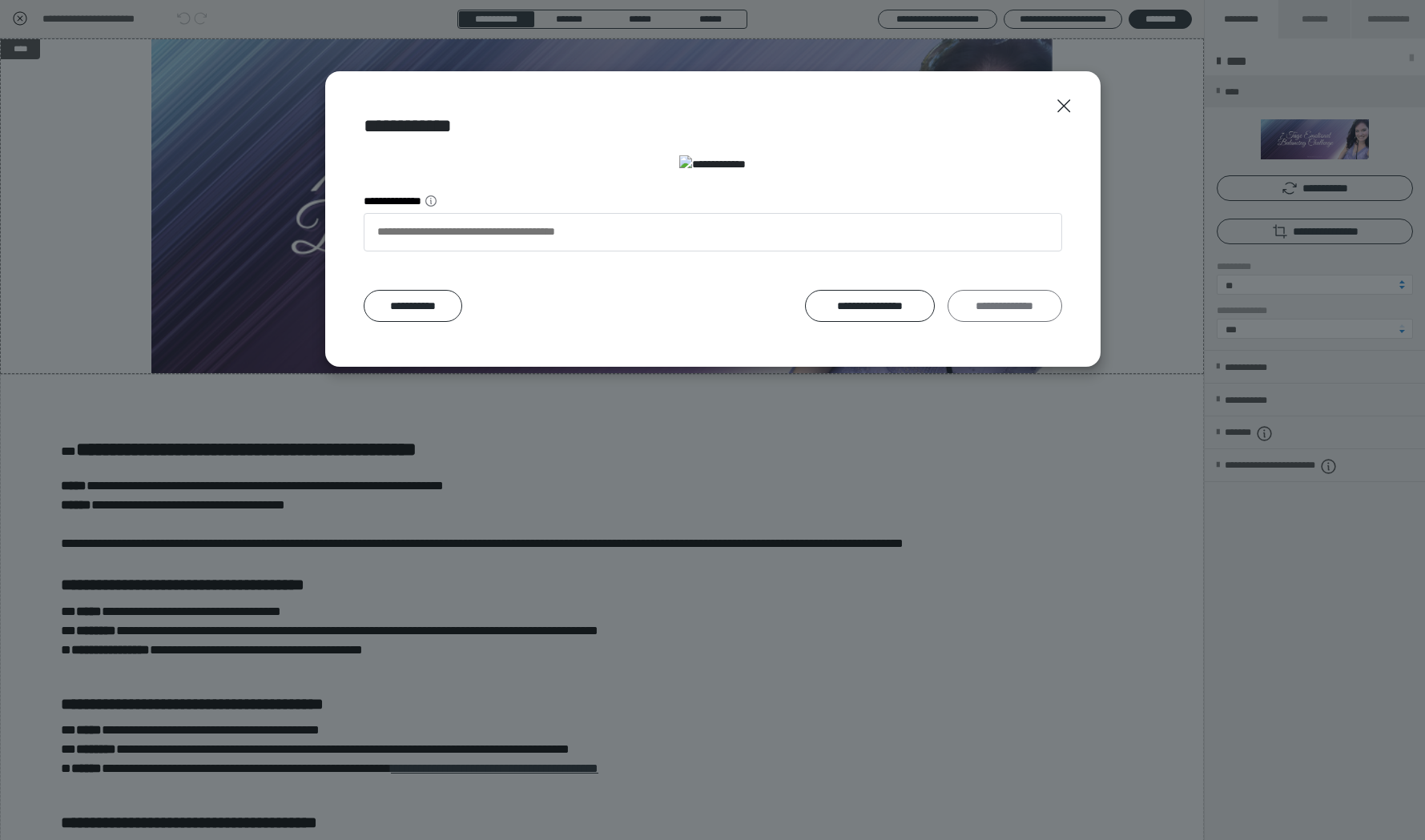 click on "**********" at bounding box center (1004, 306) 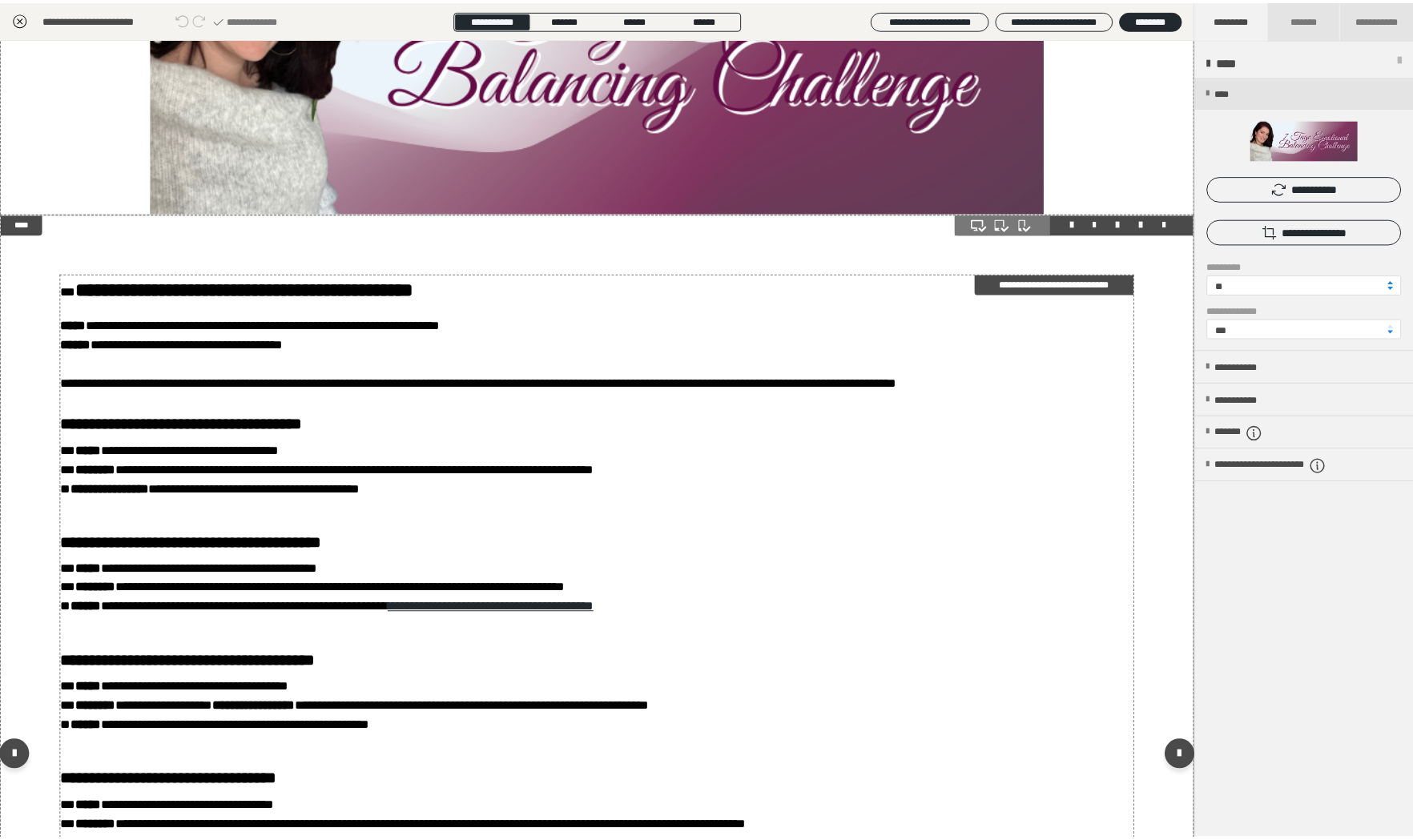 scroll, scrollTop: 0, scrollLeft: 0, axis: both 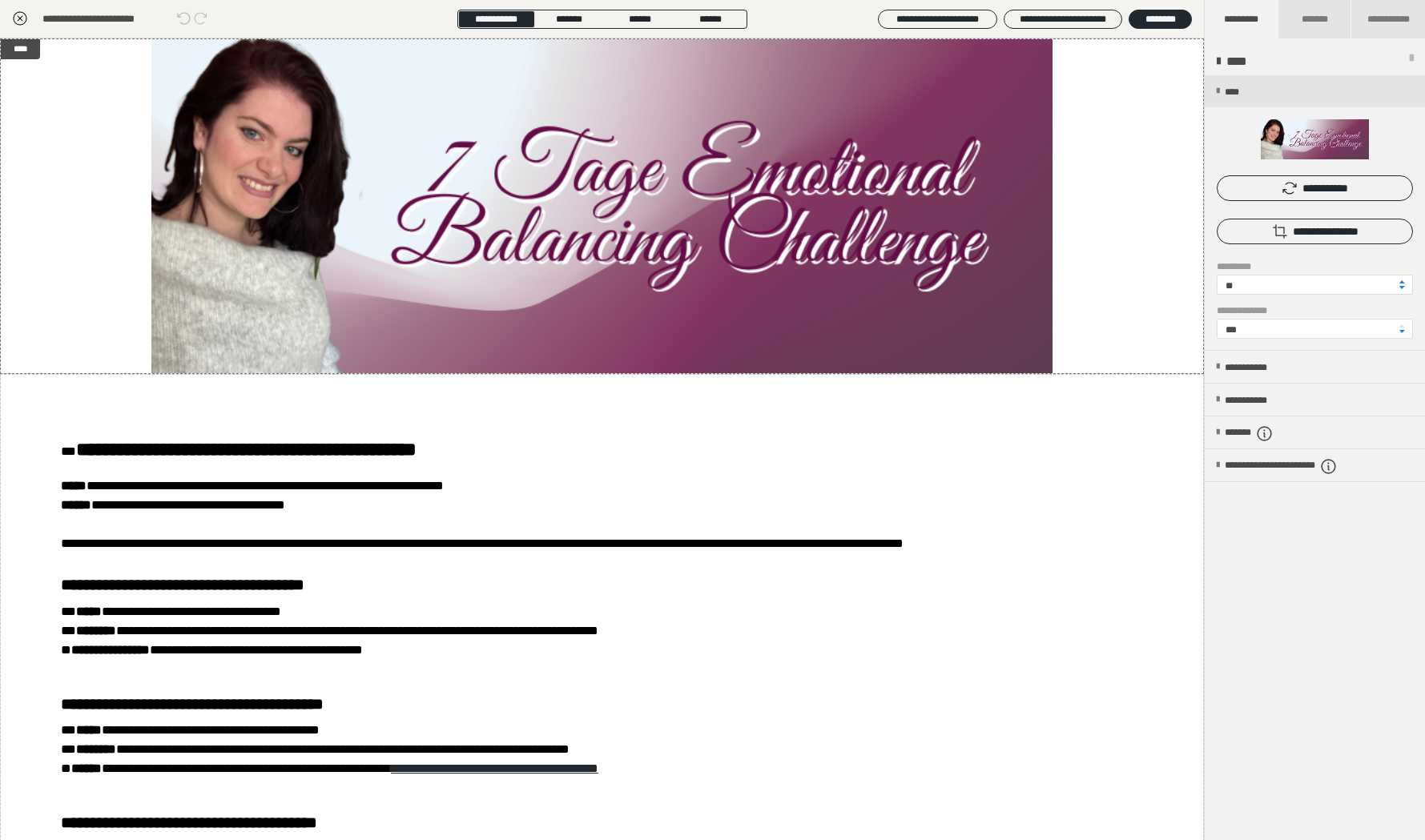 click on "**********" at bounding box center (157, 19) 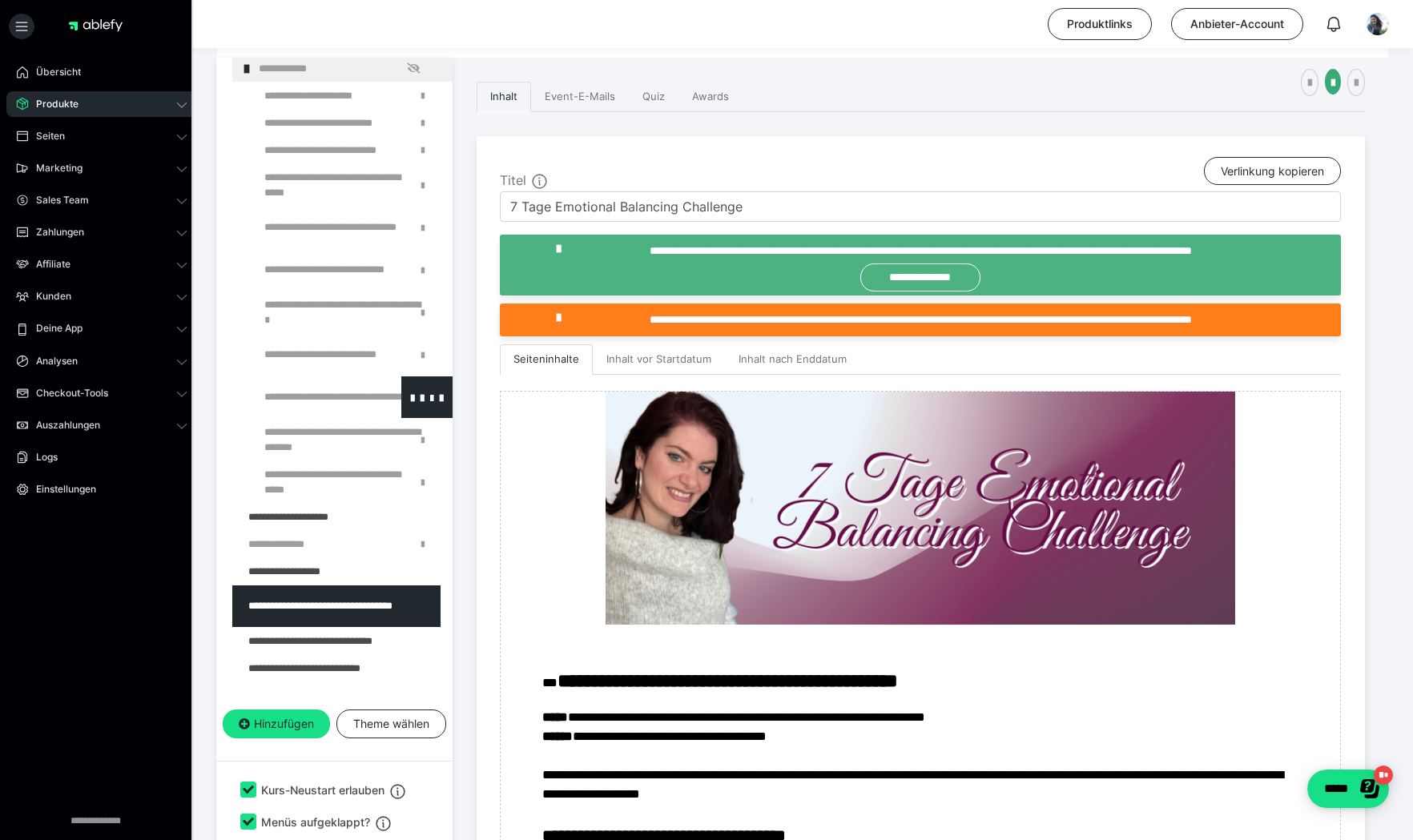 scroll, scrollTop: 378, scrollLeft: 0, axis: vertical 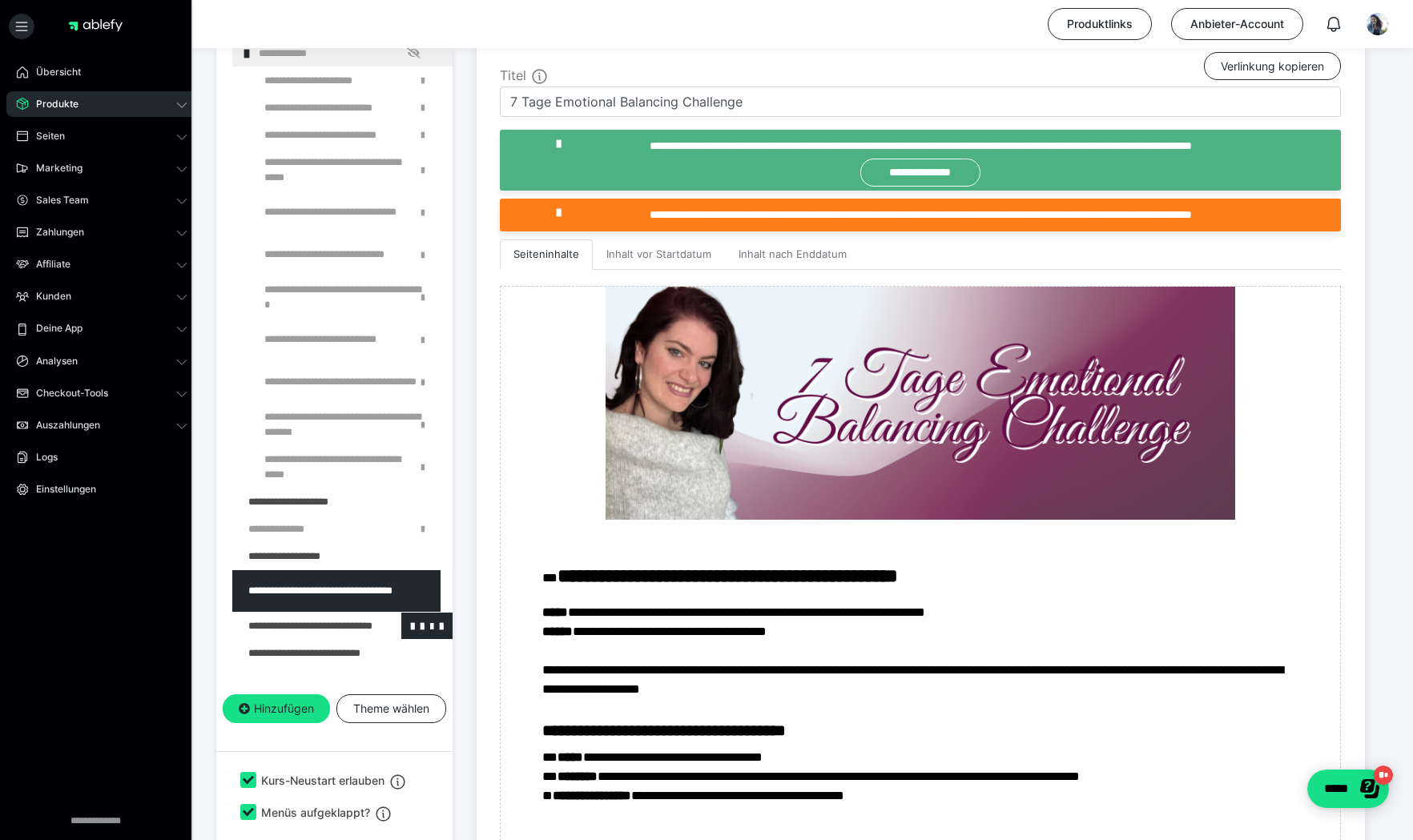 click at bounding box center (300, 625) 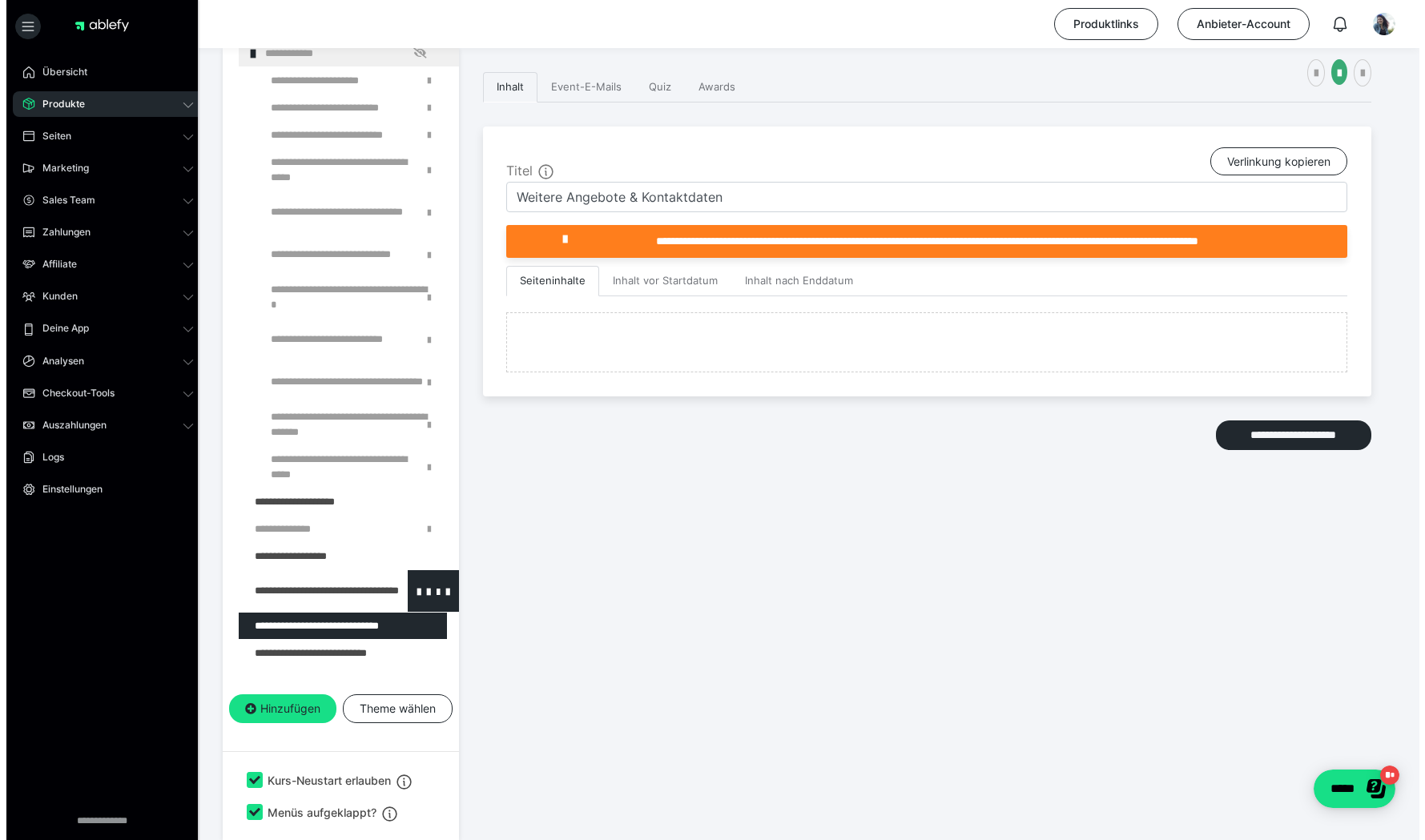 scroll, scrollTop: 283, scrollLeft: 0, axis: vertical 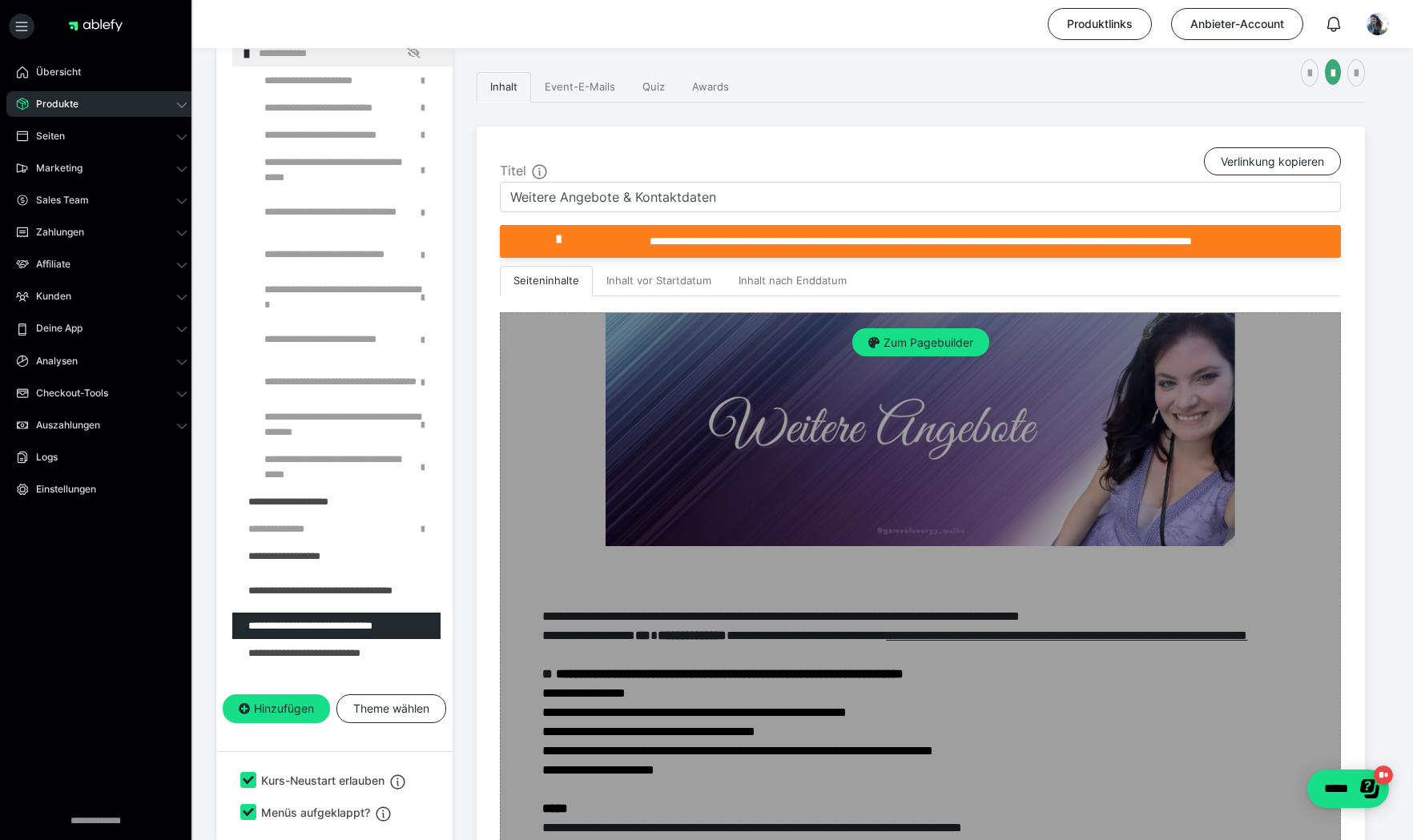 click on "Zum Pagebuilder" at bounding box center [920, 809] 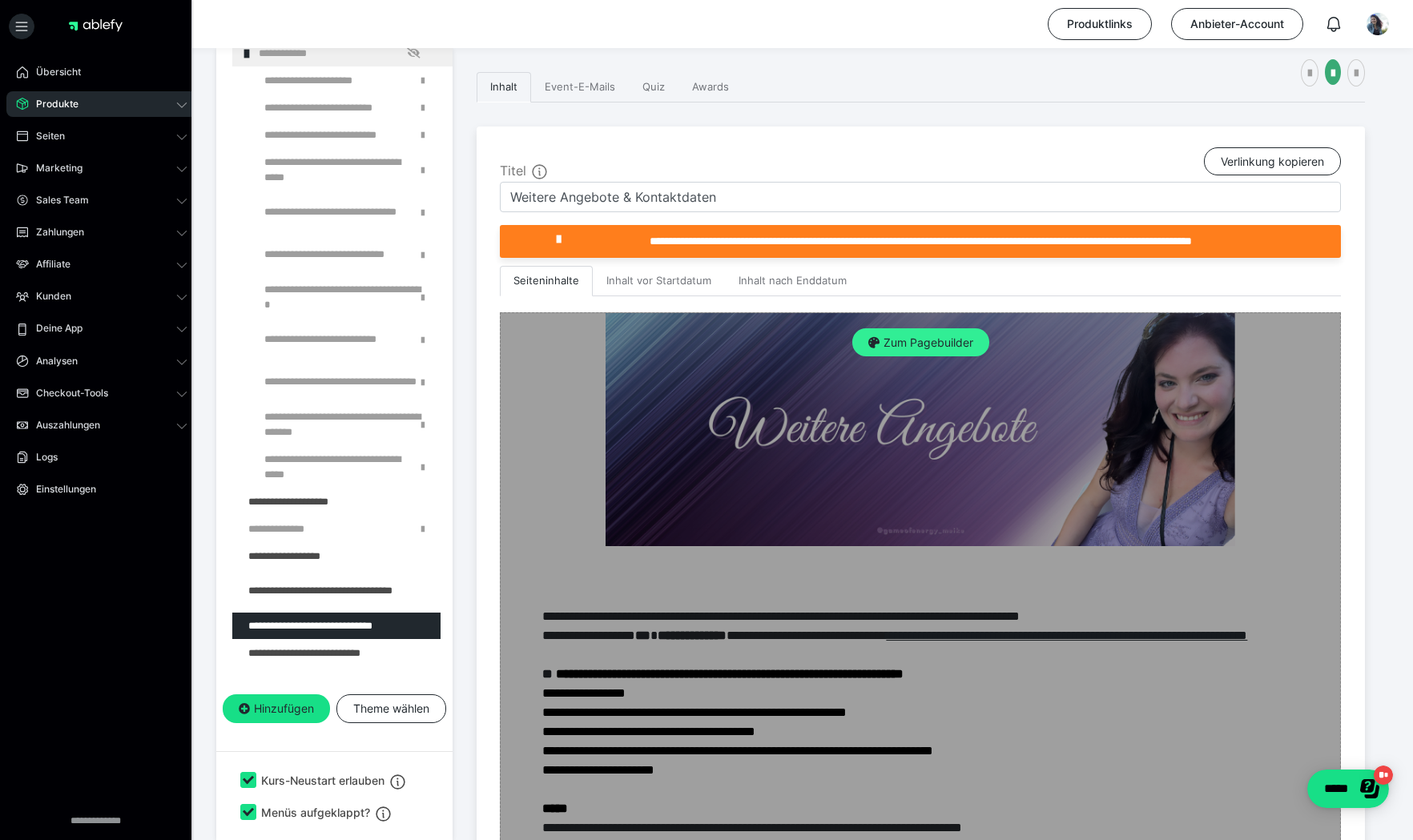 click on "Zum Pagebuilder" at bounding box center (920, 343) 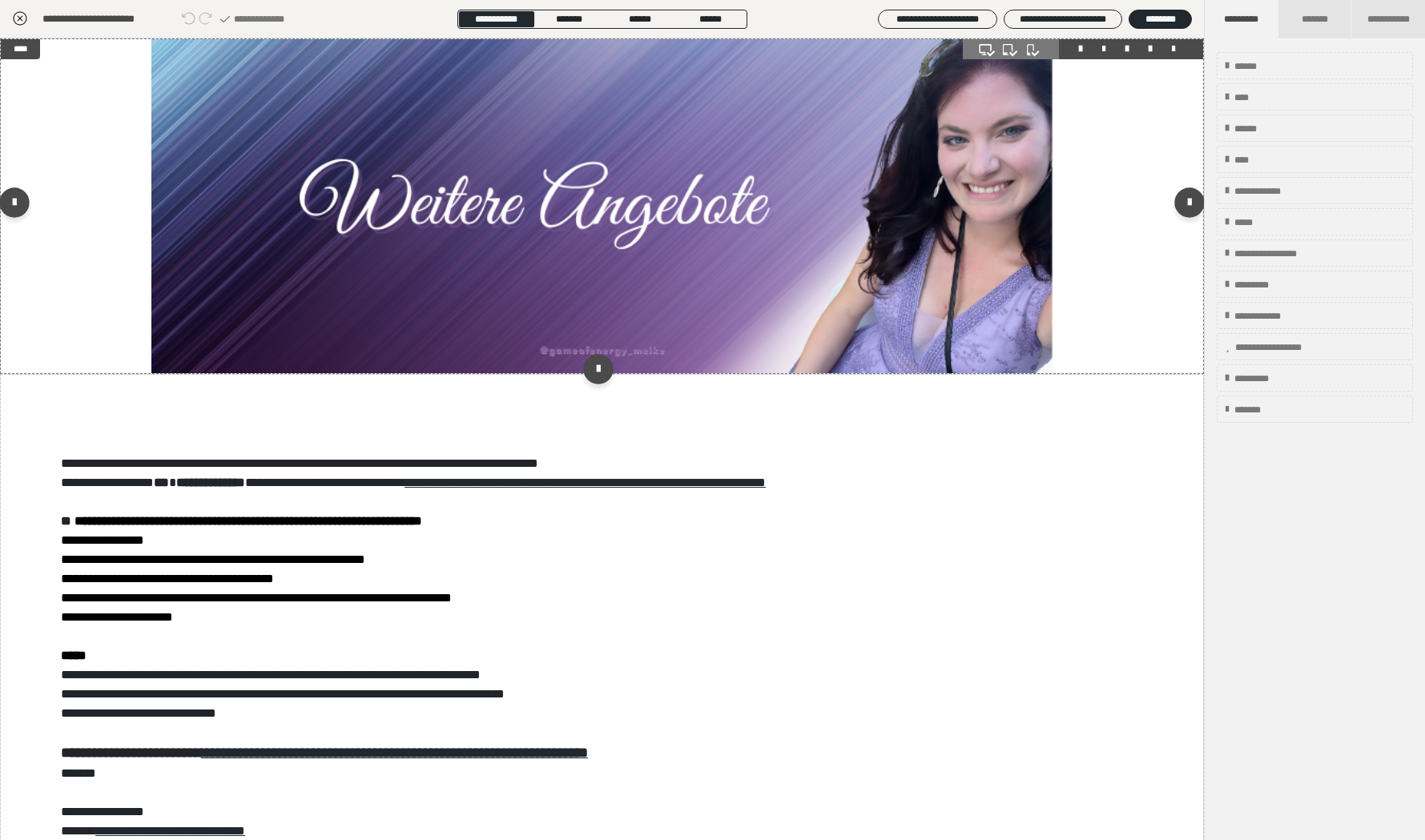 click at bounding box center (602, 206) 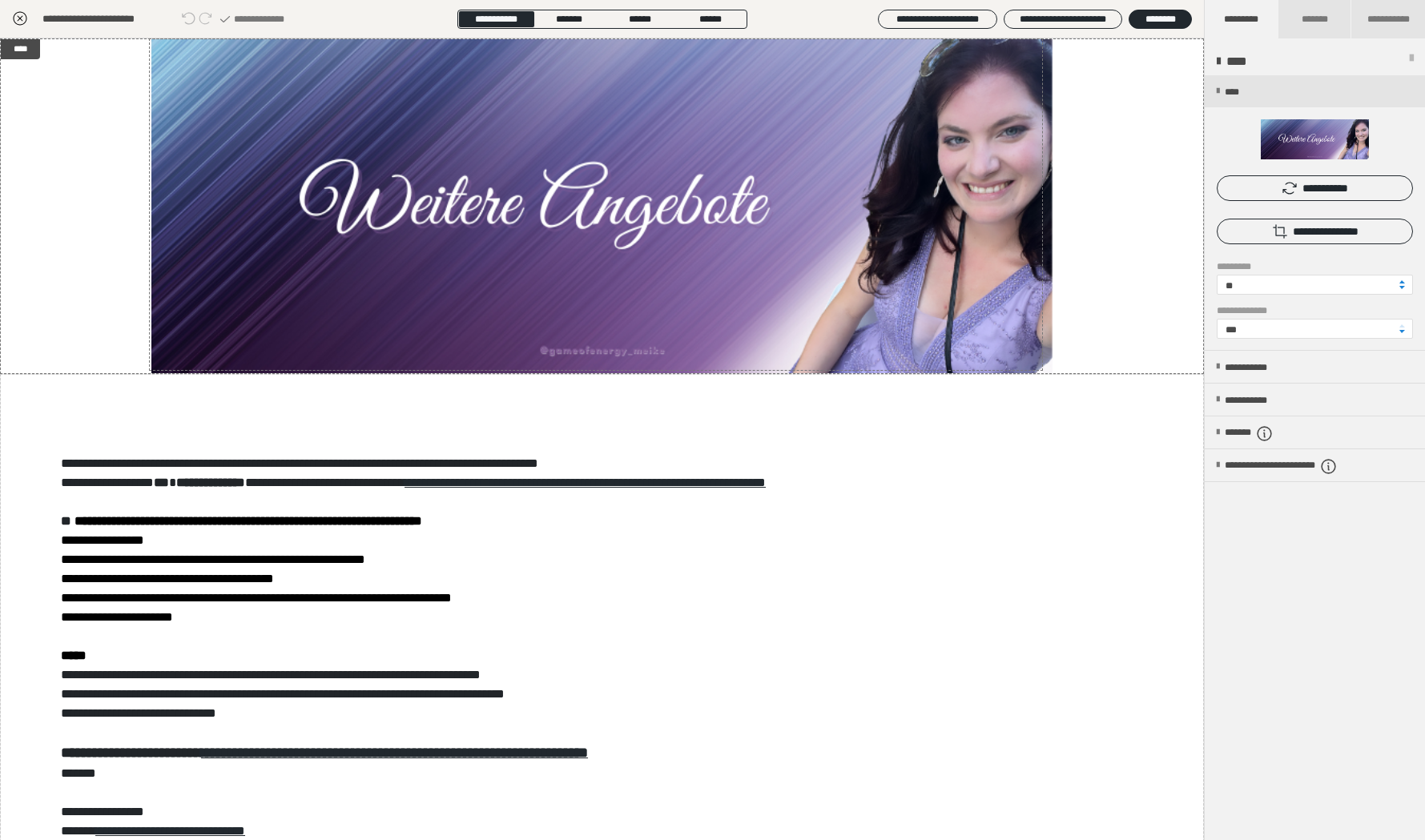 click at bounding box center [1314, 212] 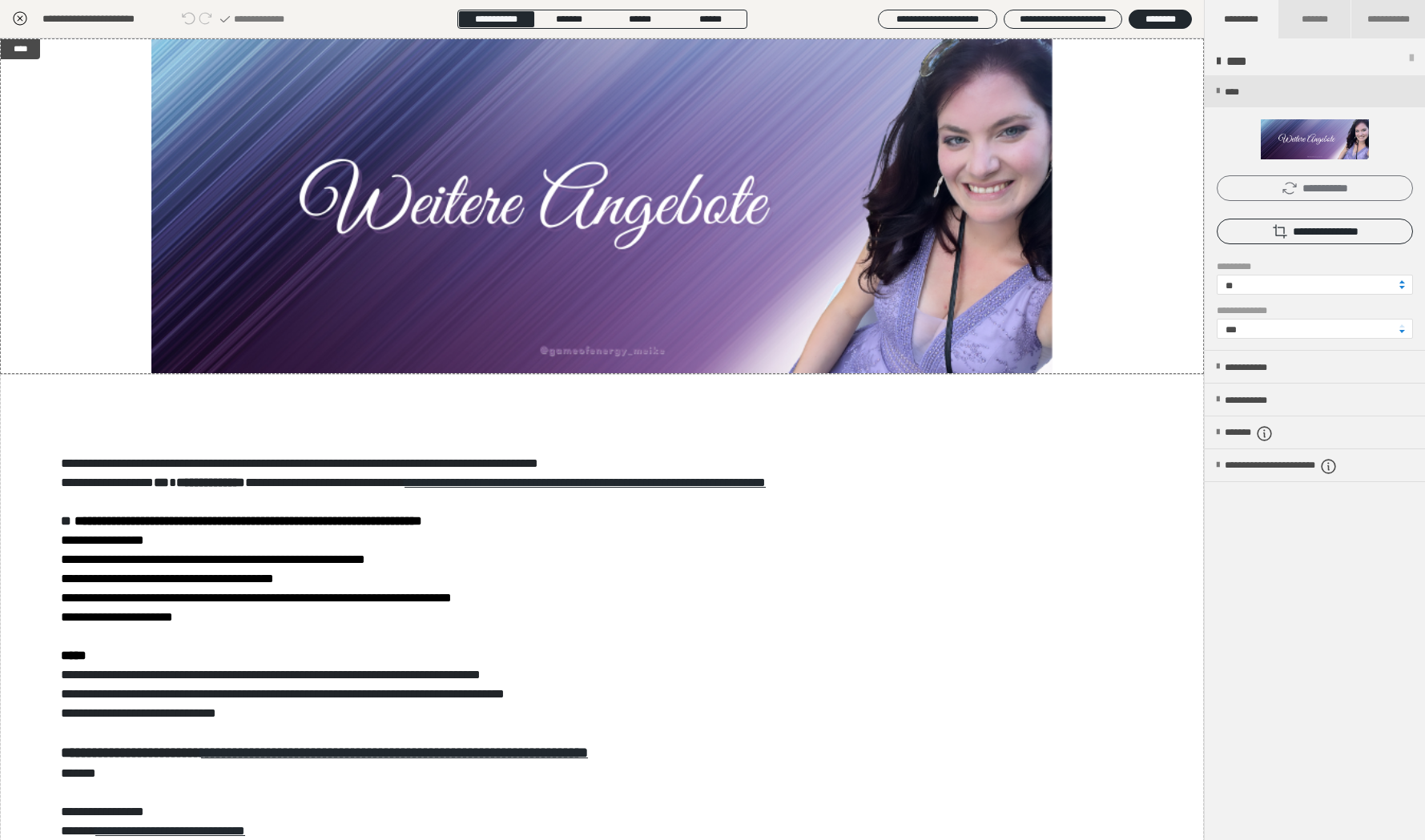 click on "**********" at bounding box center [1314, 188] 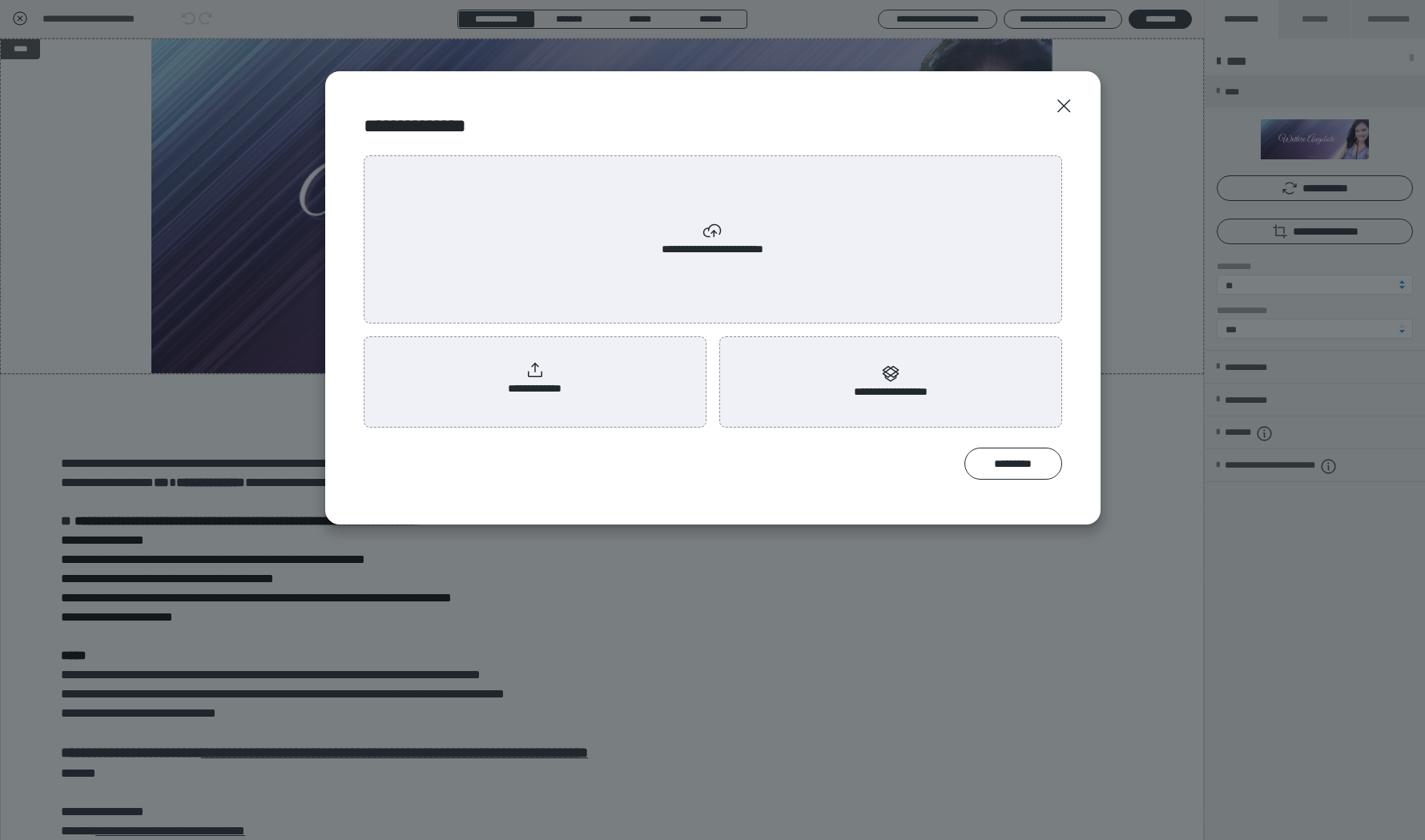 click on "**********" at bounding box center [535, 379] 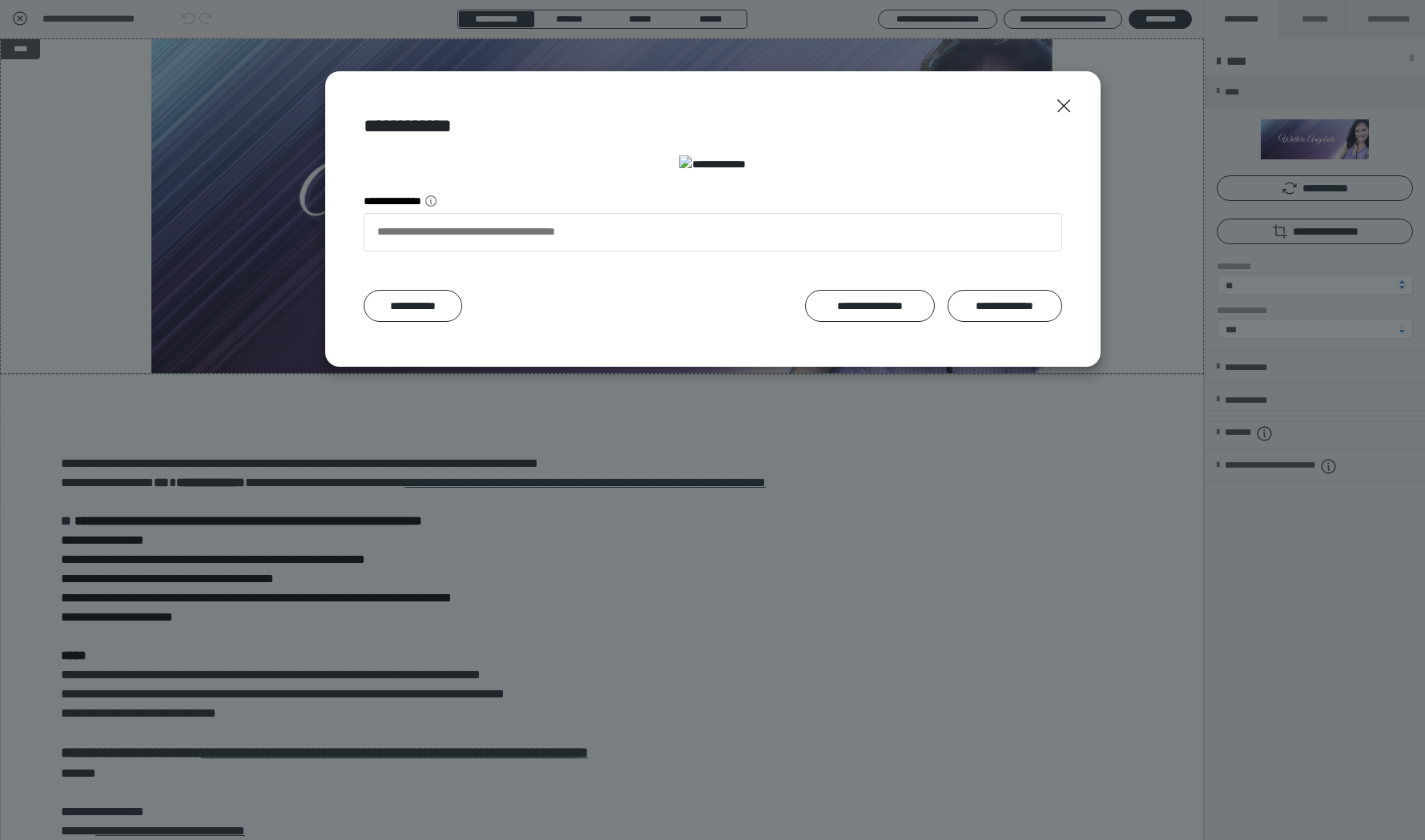 click on "**********" at bounding box center (713, 257) 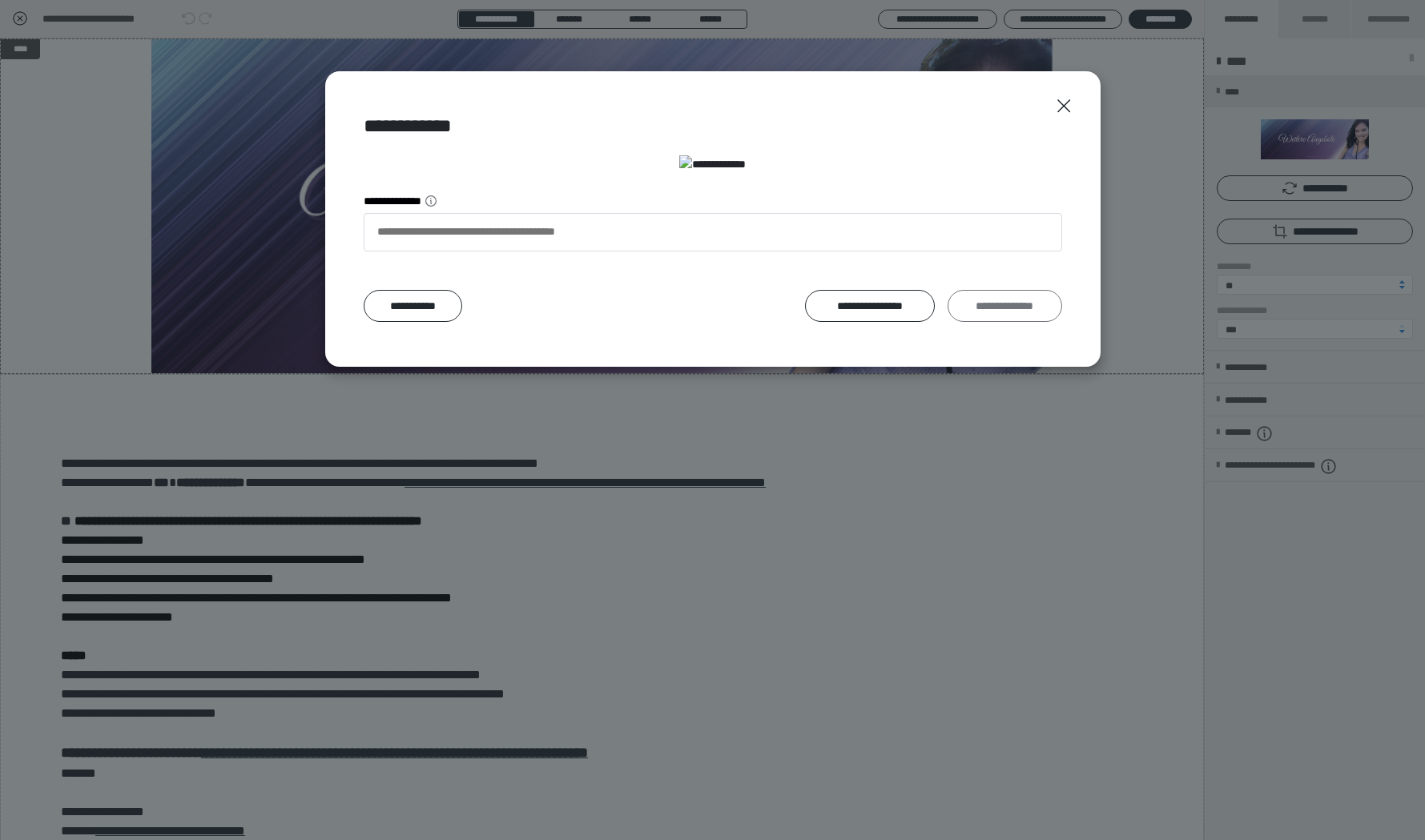 click on "**********" at bounding box center (1004, 306) 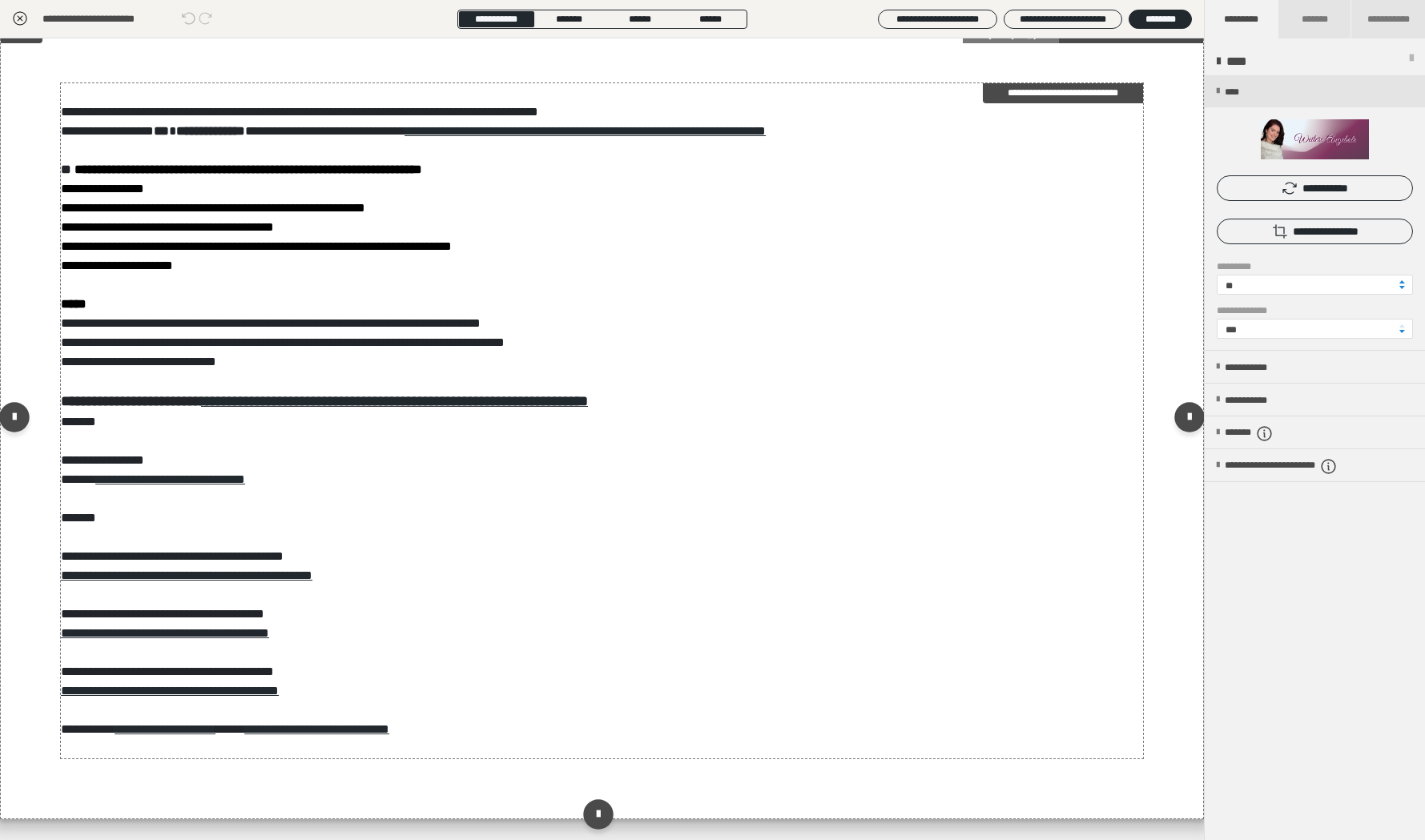 scroll, scrollTop: 0, scrollLeft: 0, axis: both 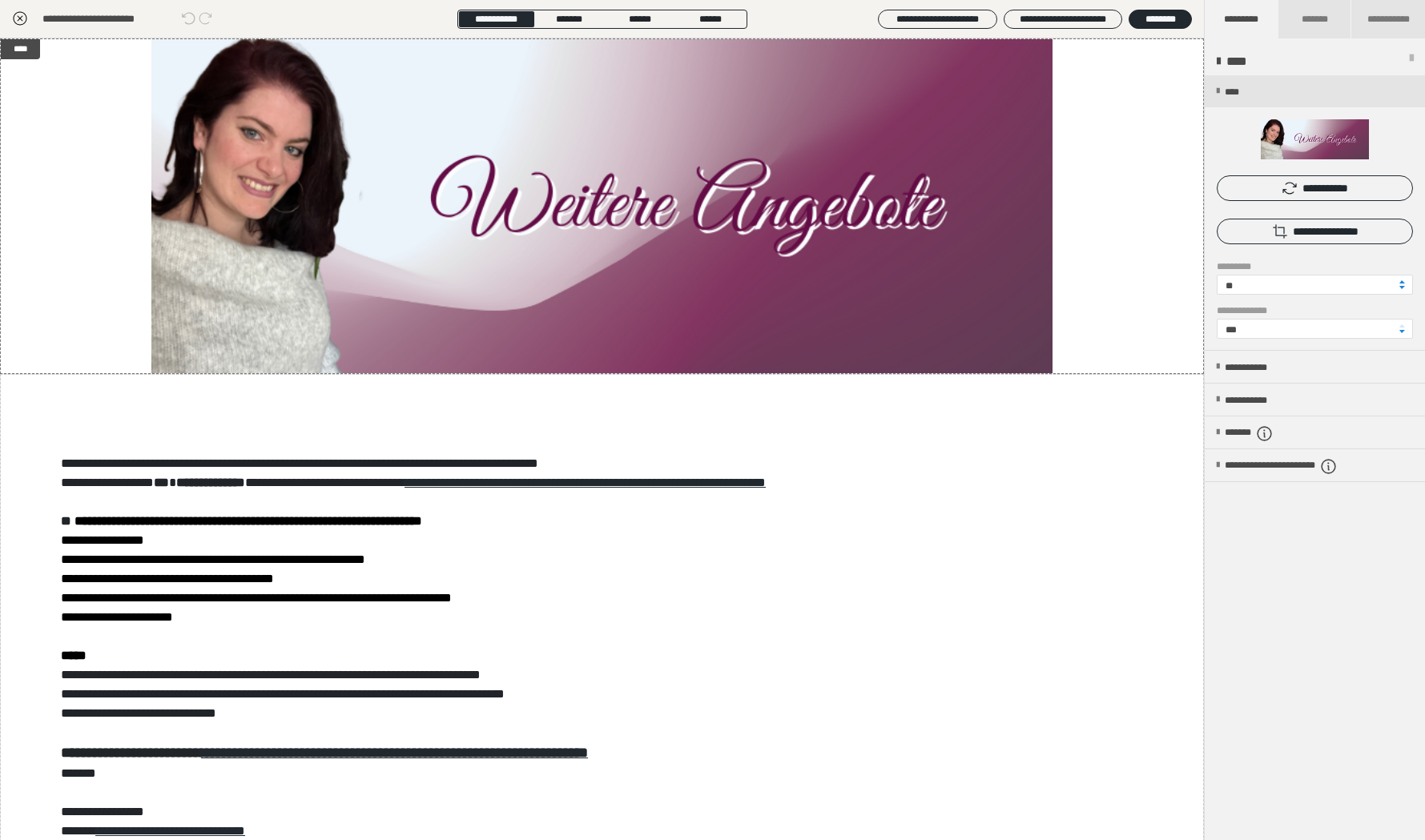 click 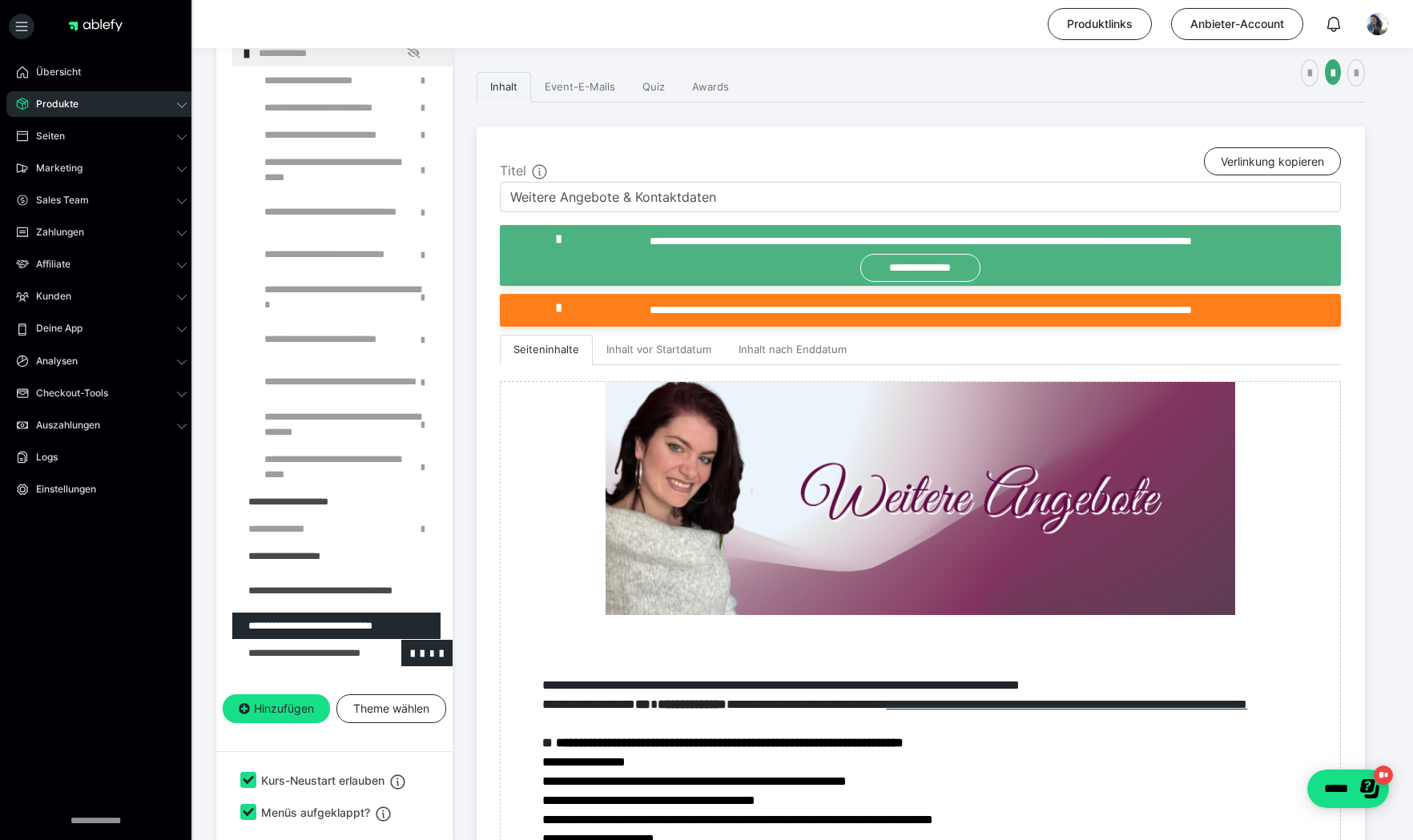 click at bounding box center [300, 653] 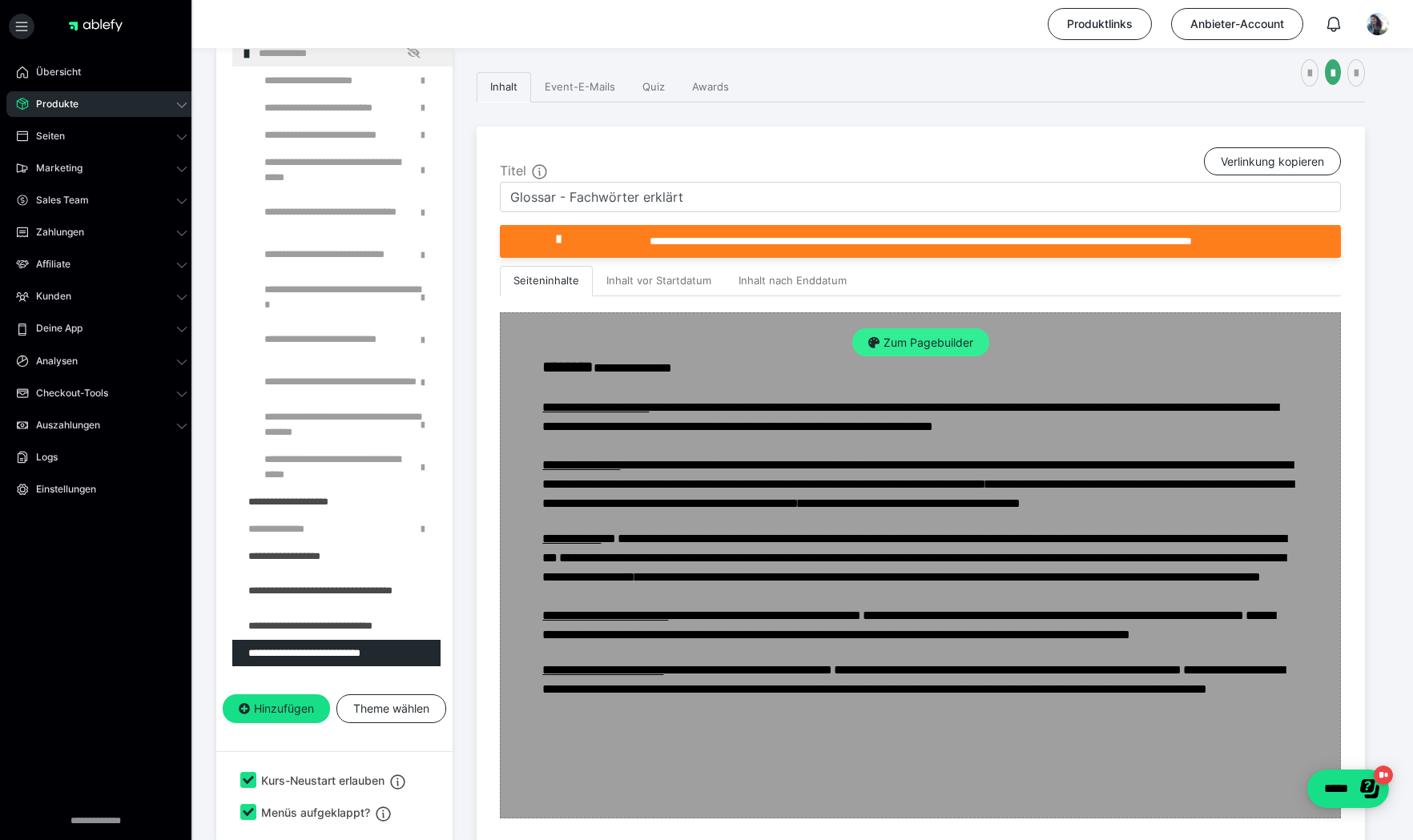 click on "Zum Pagebuilder" at bounding box center [920, 343] 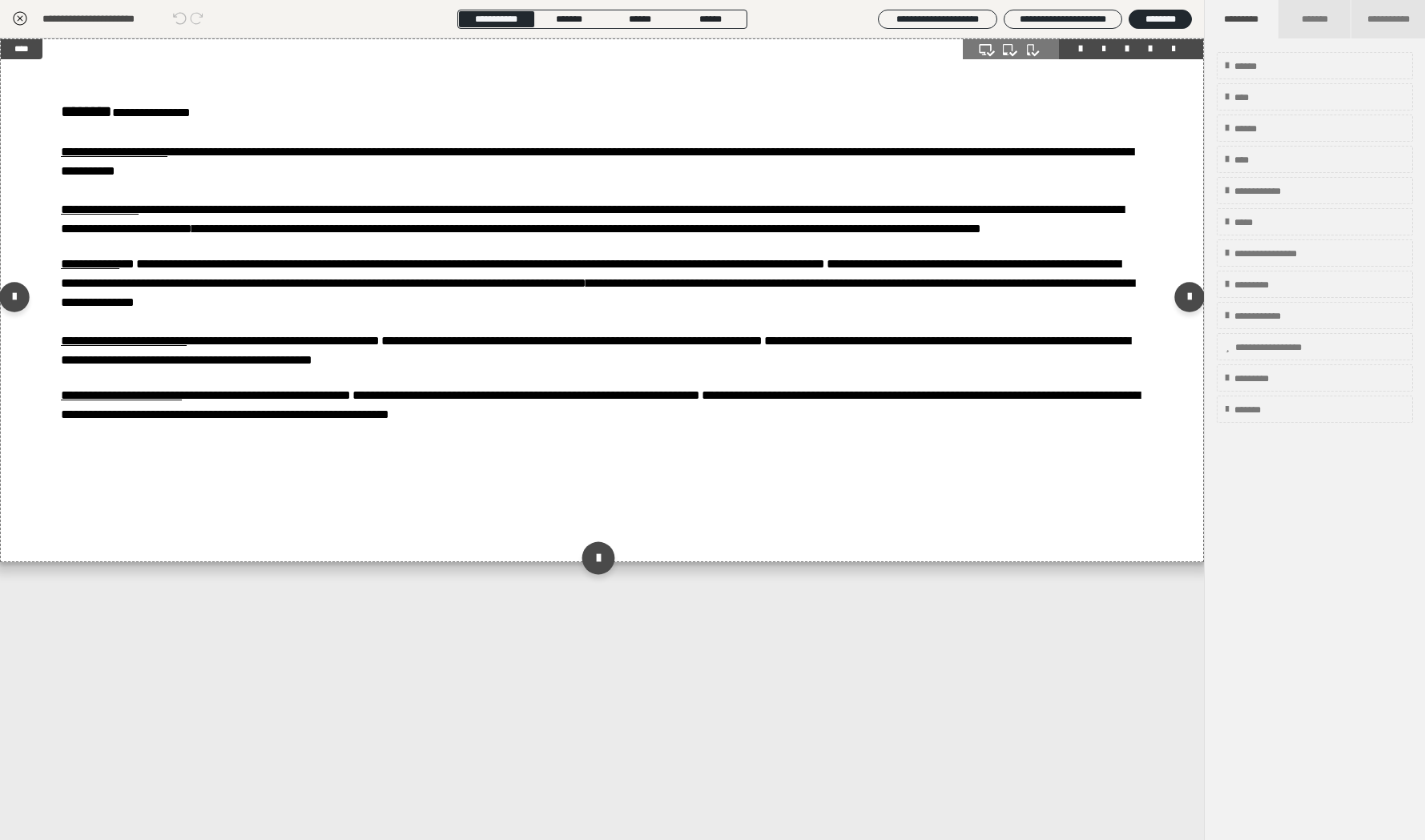 click at bounding box center [598, 557] 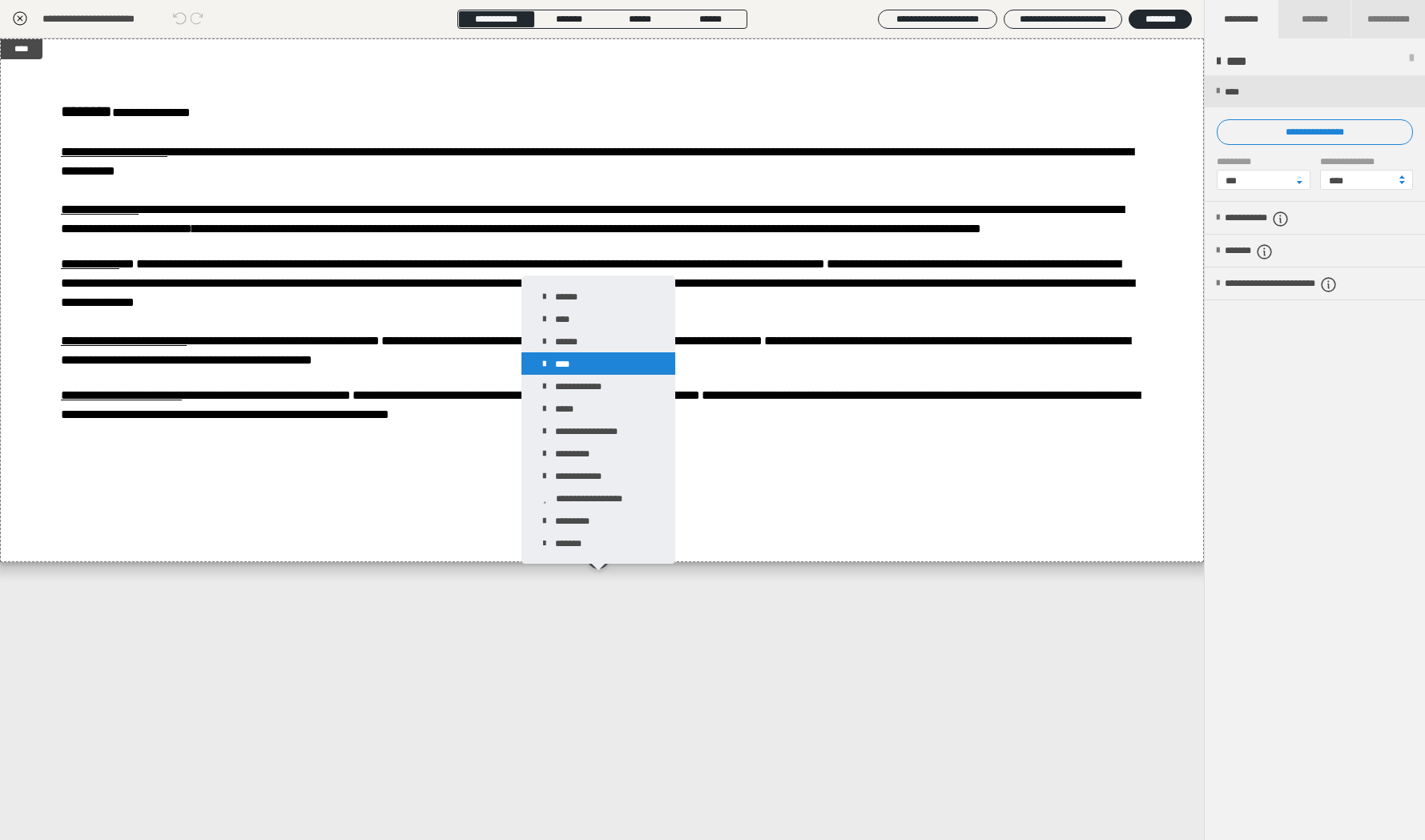 click on "****" at bounding box center [598, 364] 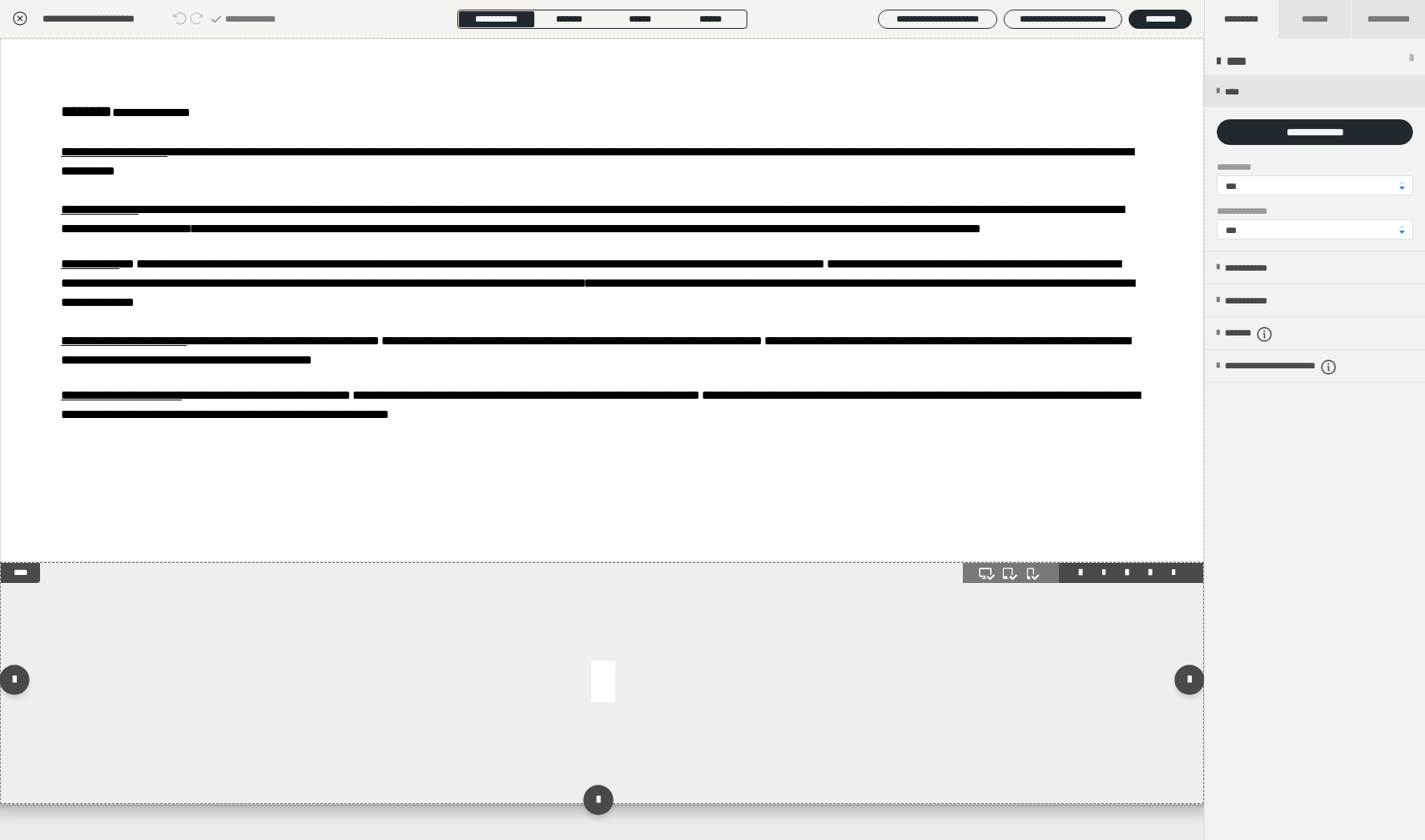 click at bounding box center [602, 683] 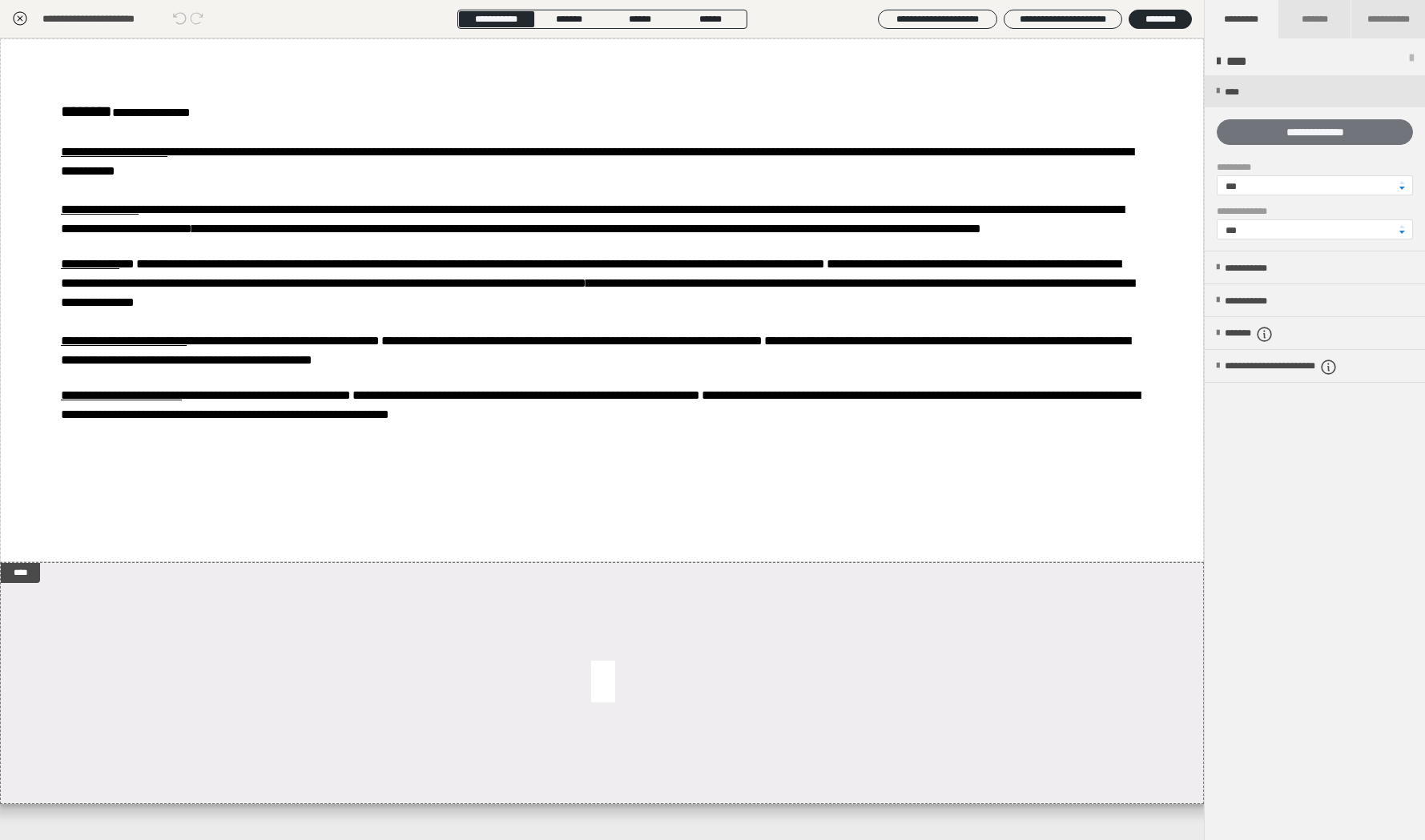click on "**********" at bounding box center (1314, 132) 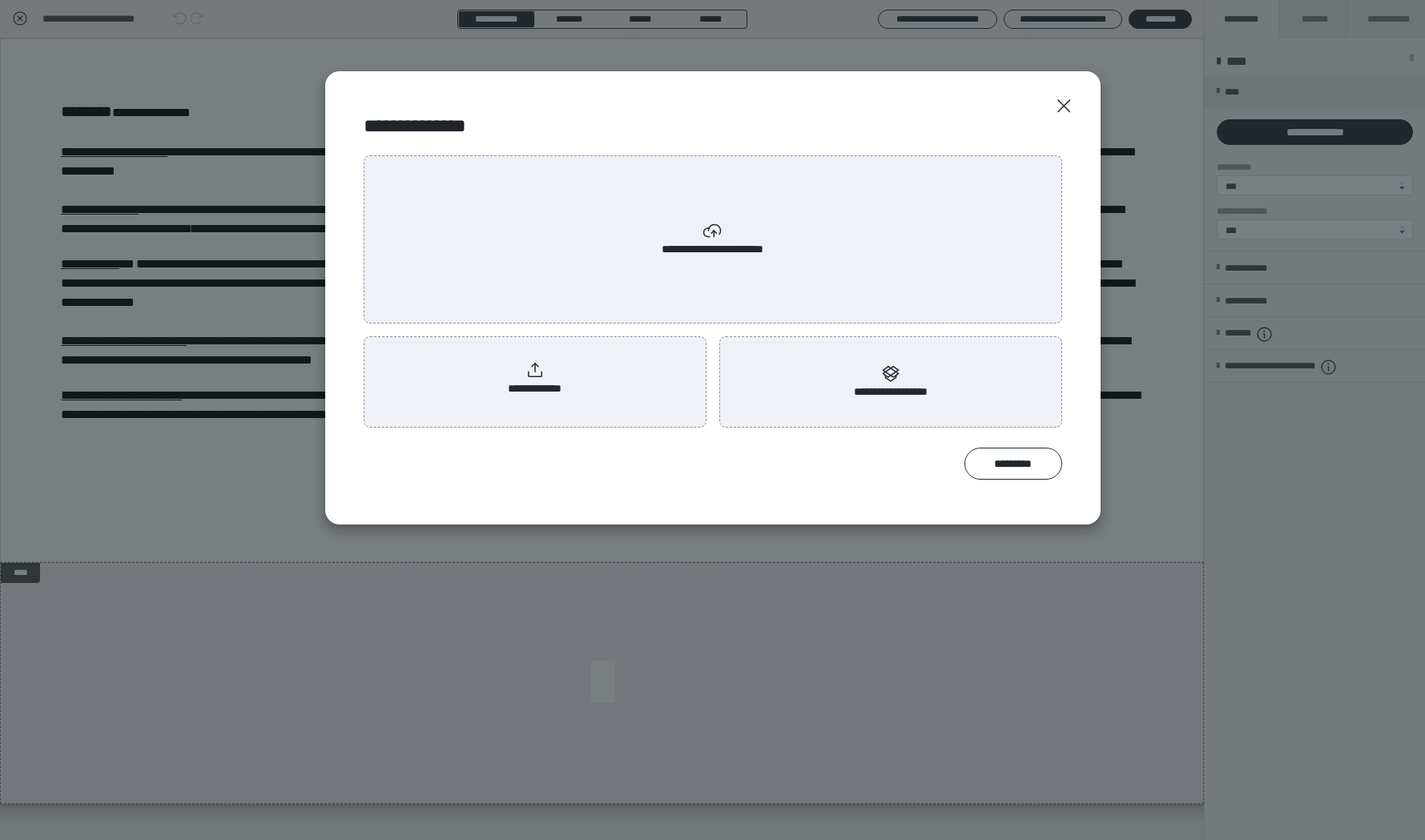 click on "**********" at bounding box center [534, 379] 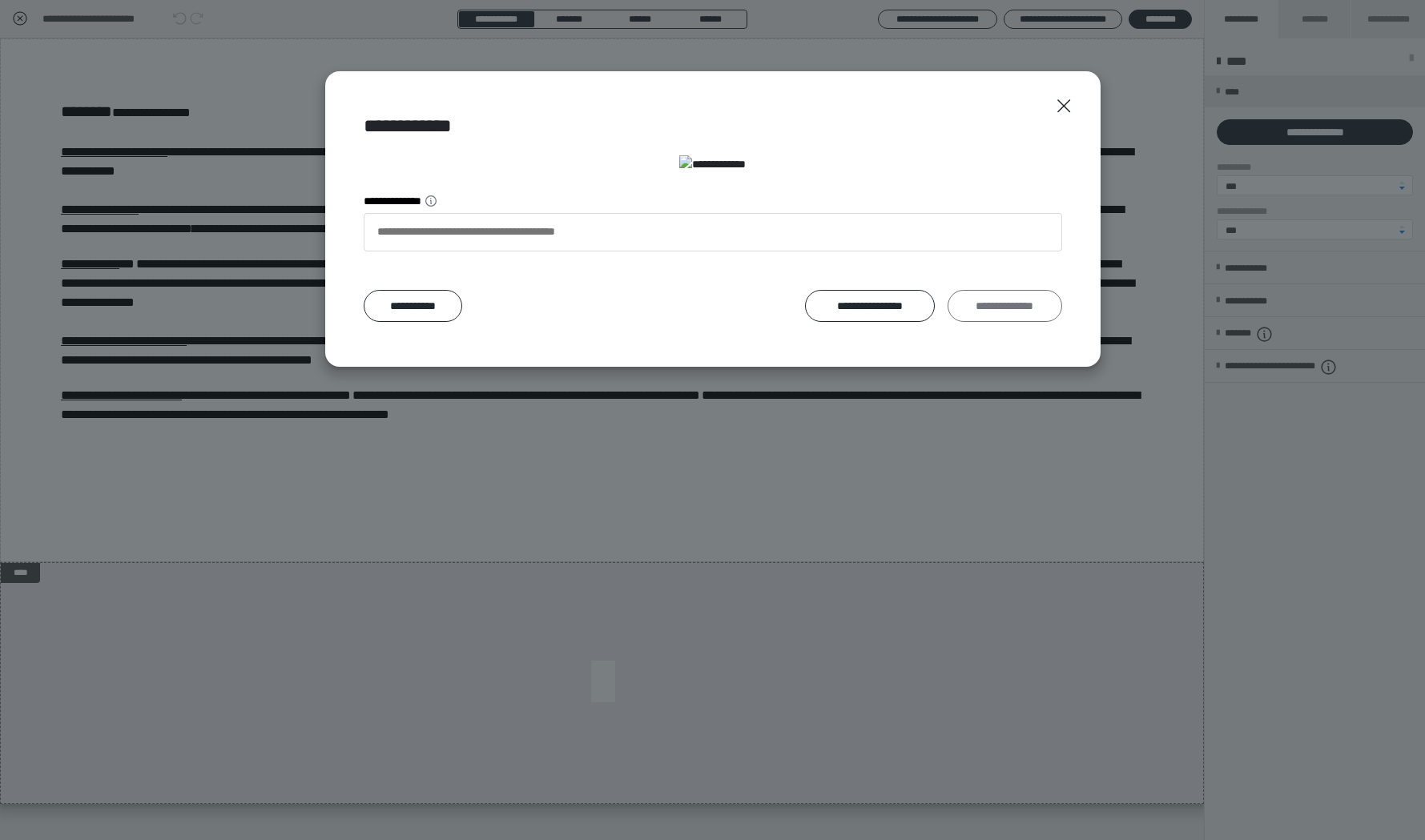 click on "**********" at bounding box center [1004, 306] 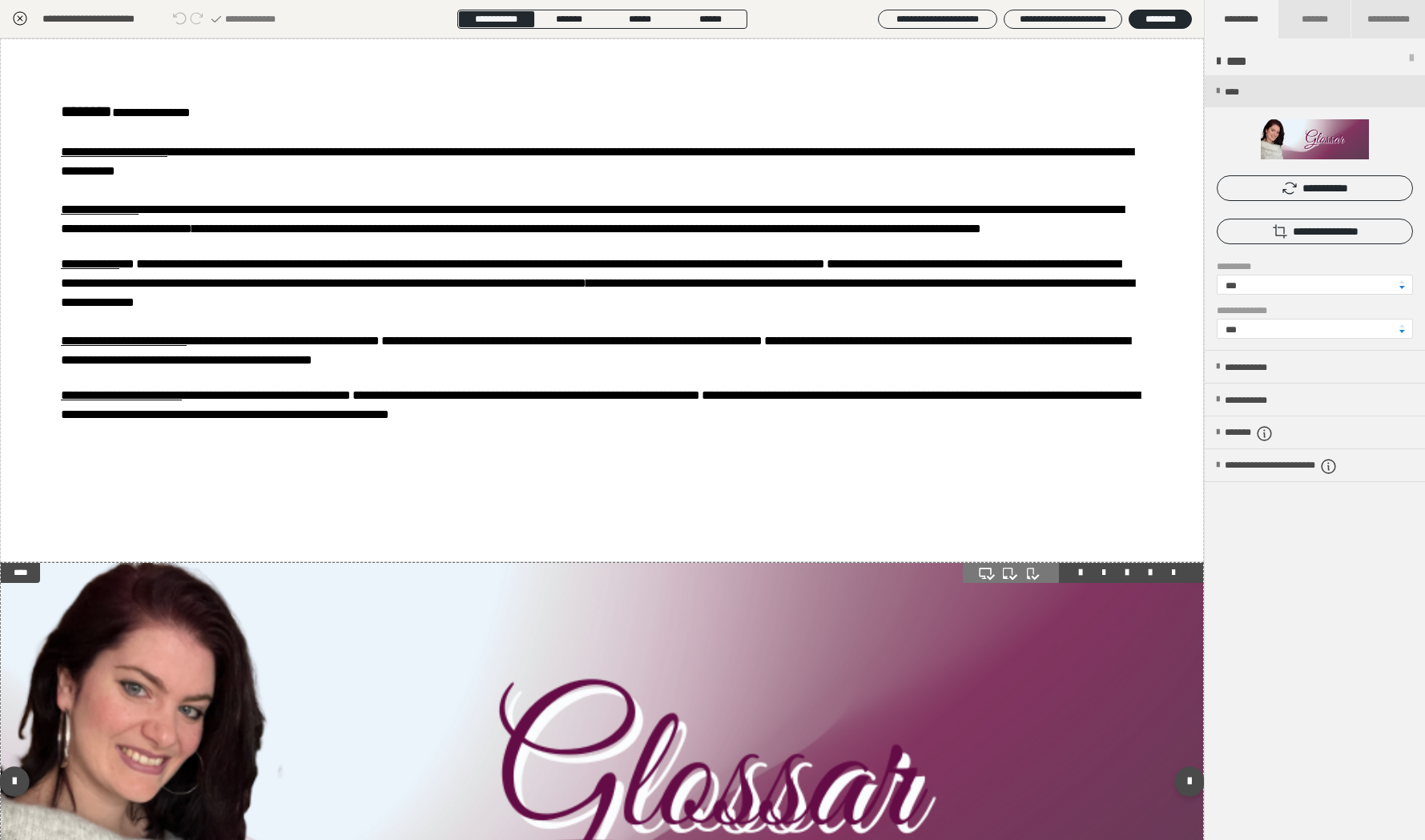 click at bounding box center [602, 786] 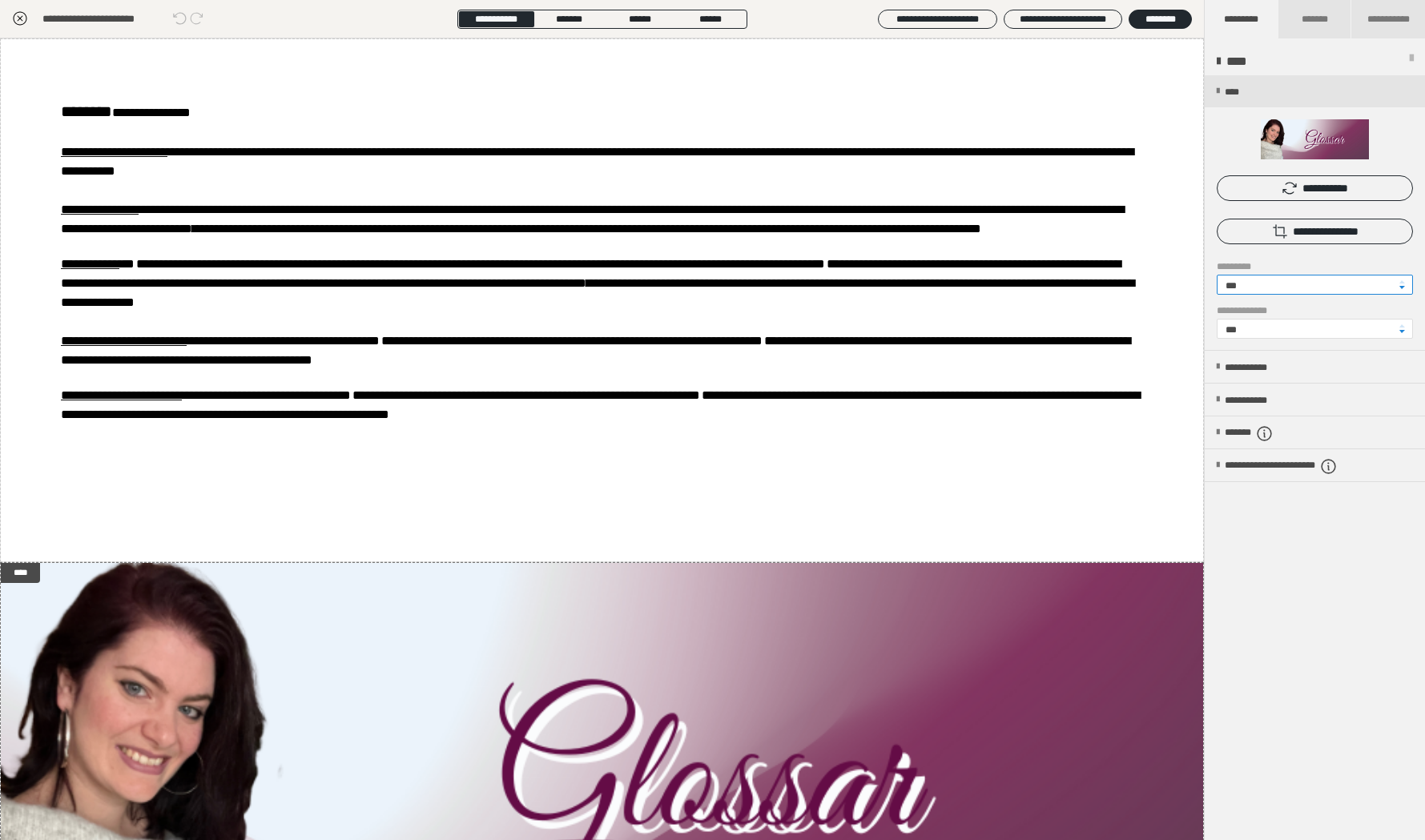 drag, startPoint x: 1235, startPoint y: 280, endPoint x: 1226, endPoint y: 282, distance: 9.219544 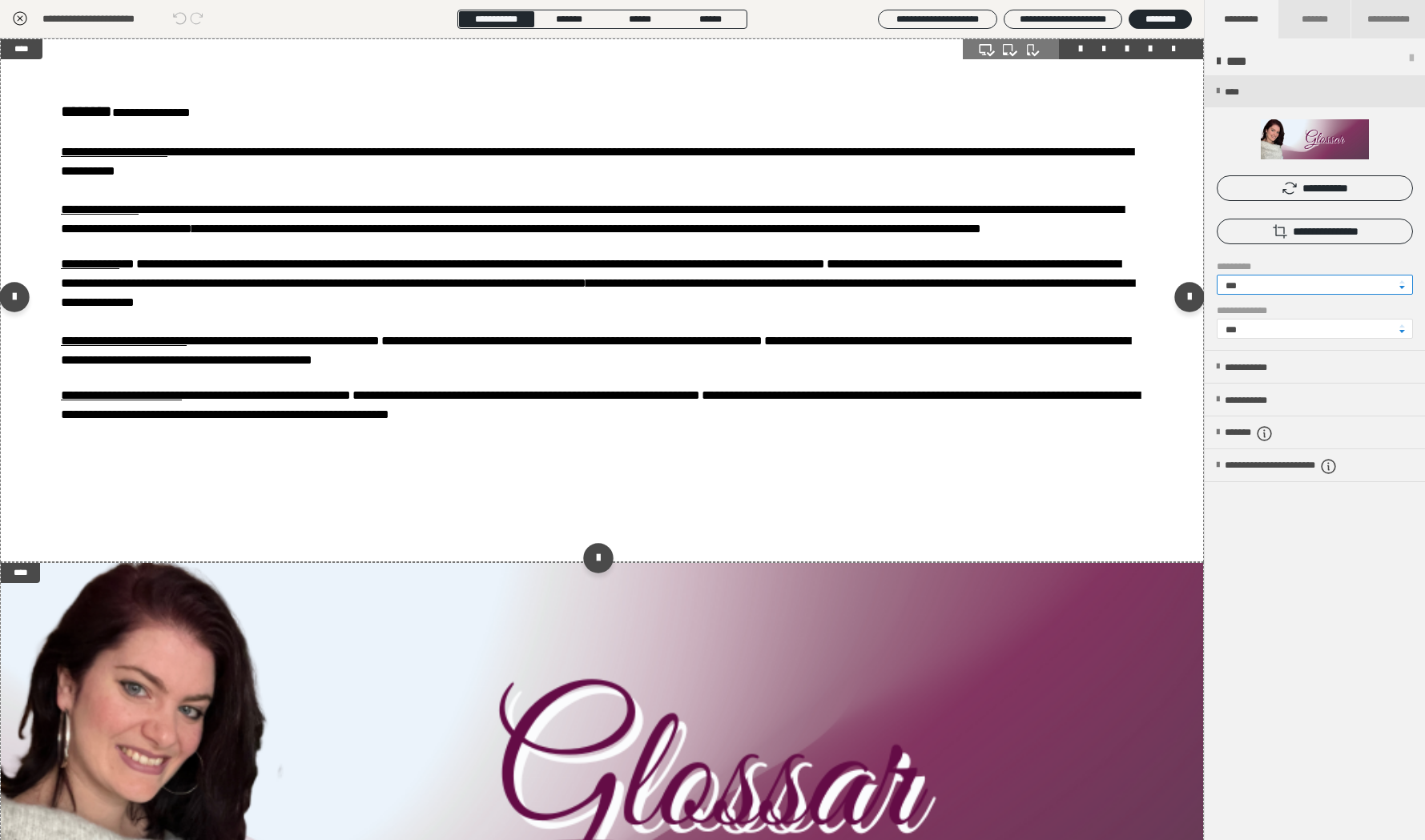 drag, startPoint x: 1254, startPoint y: 284, endPoint x: 1189, endPoint y: 283, distance: 65.00769 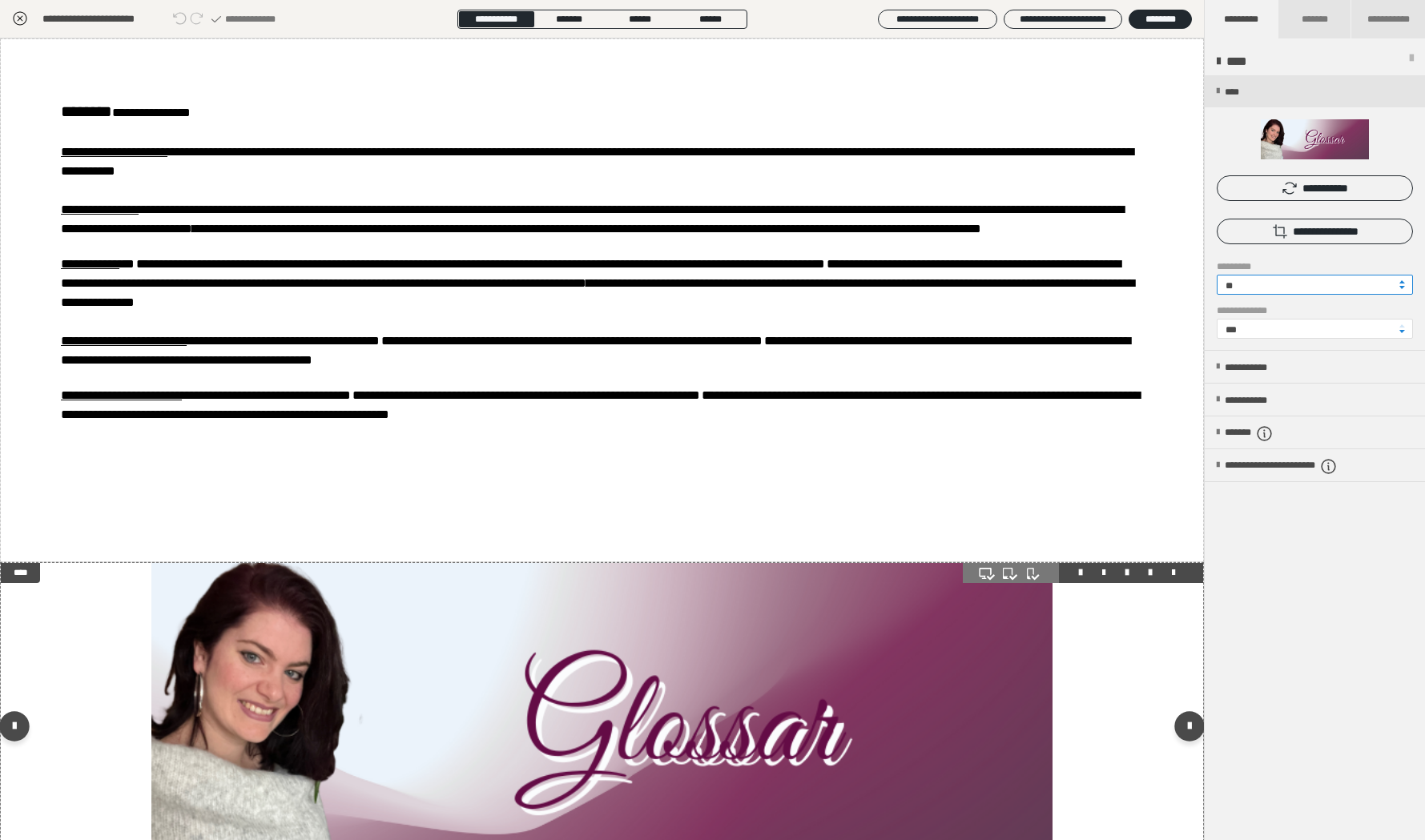 type on "**" 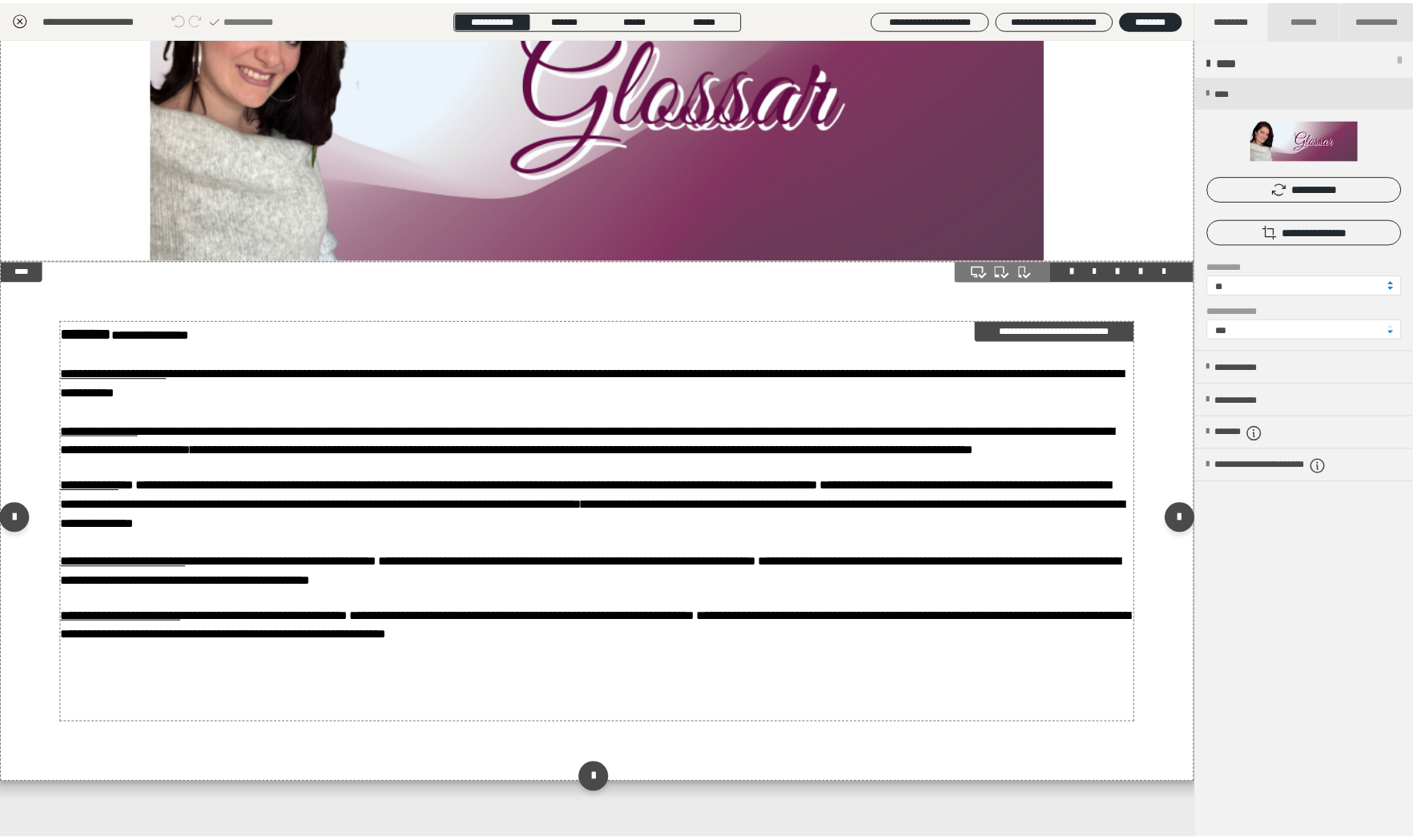 scroll, scrollTop: 150, scrollLeft: 0, axis: vertical 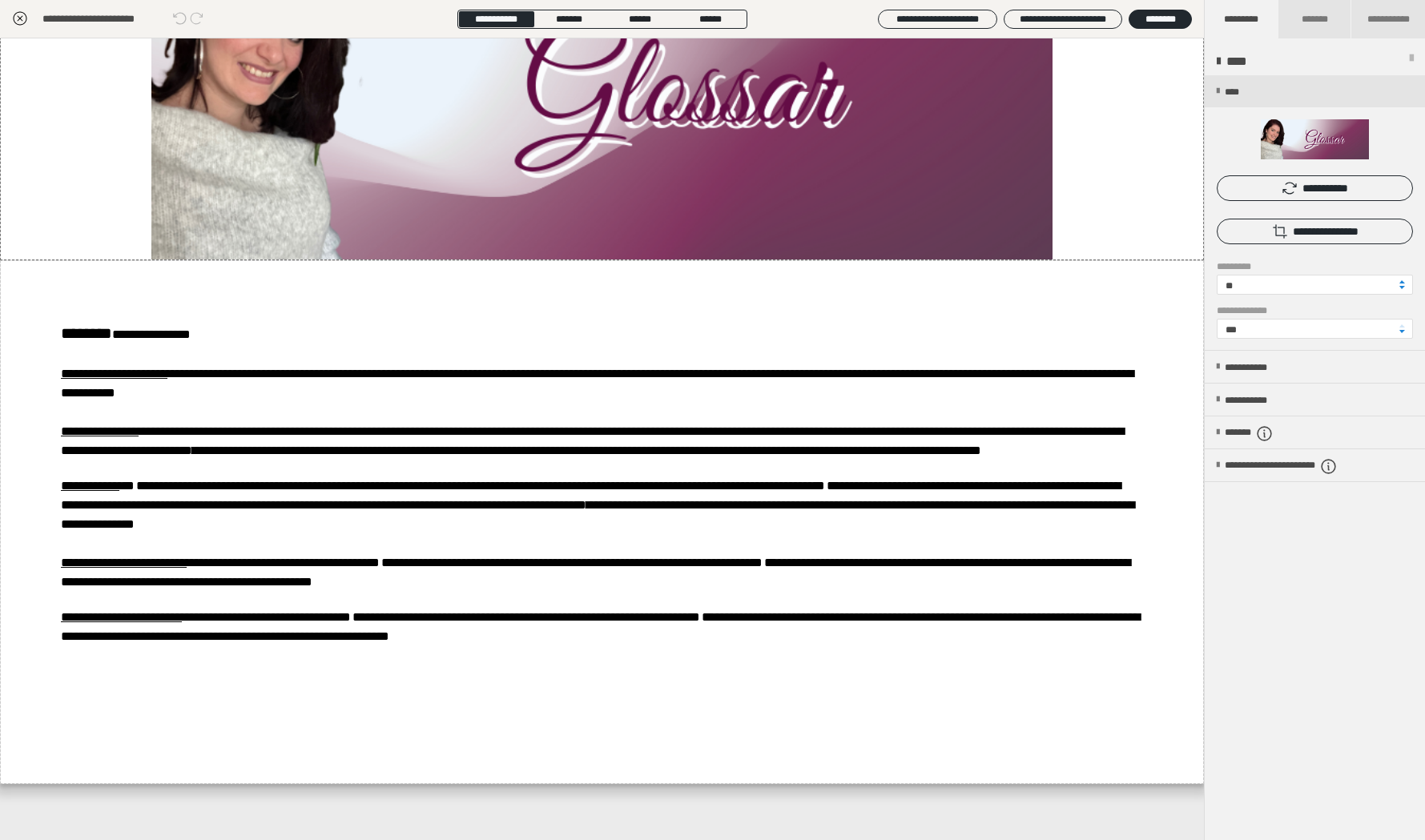 click 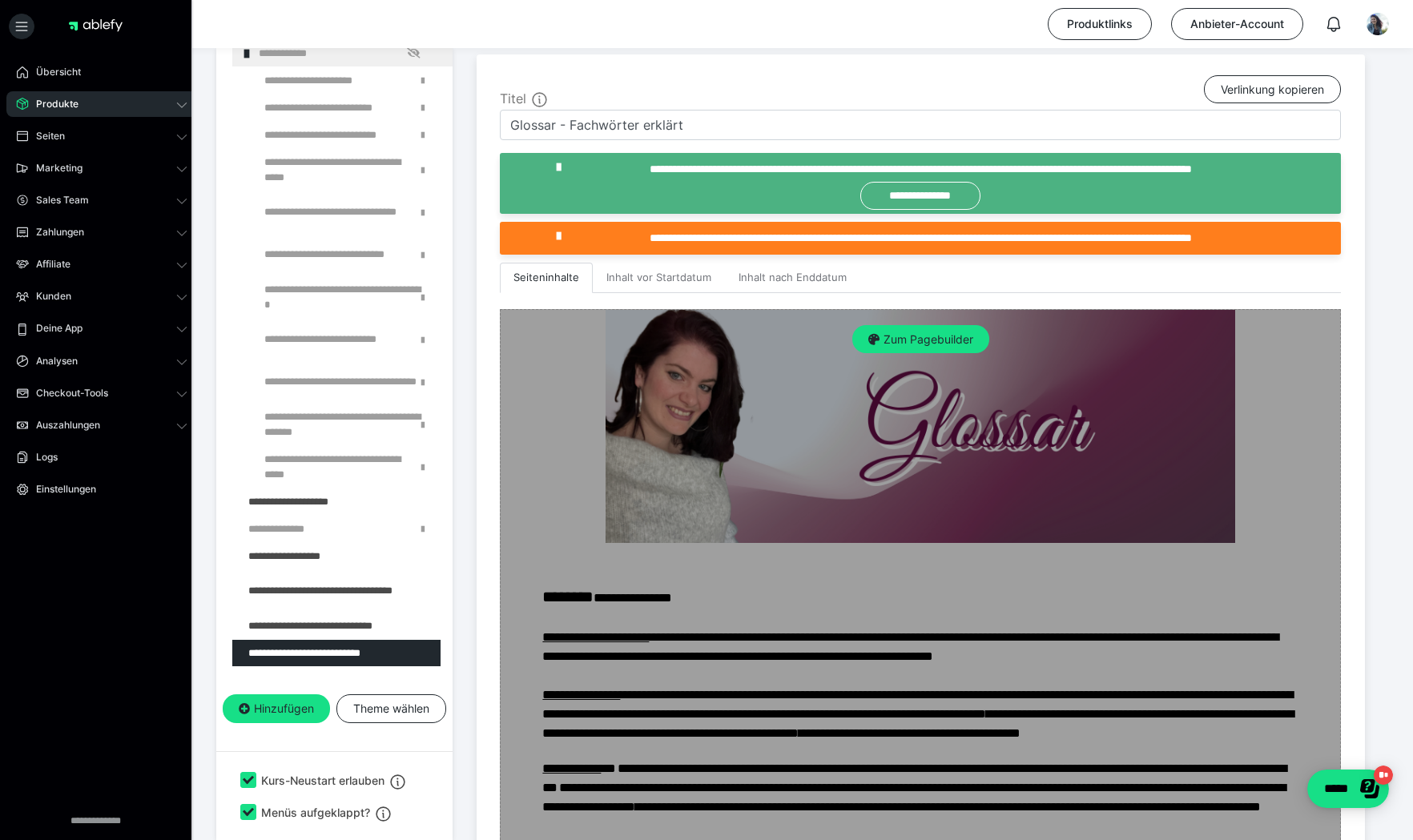 scroll, scrollTop: 179, scrollLeft: 0, axis: vertical 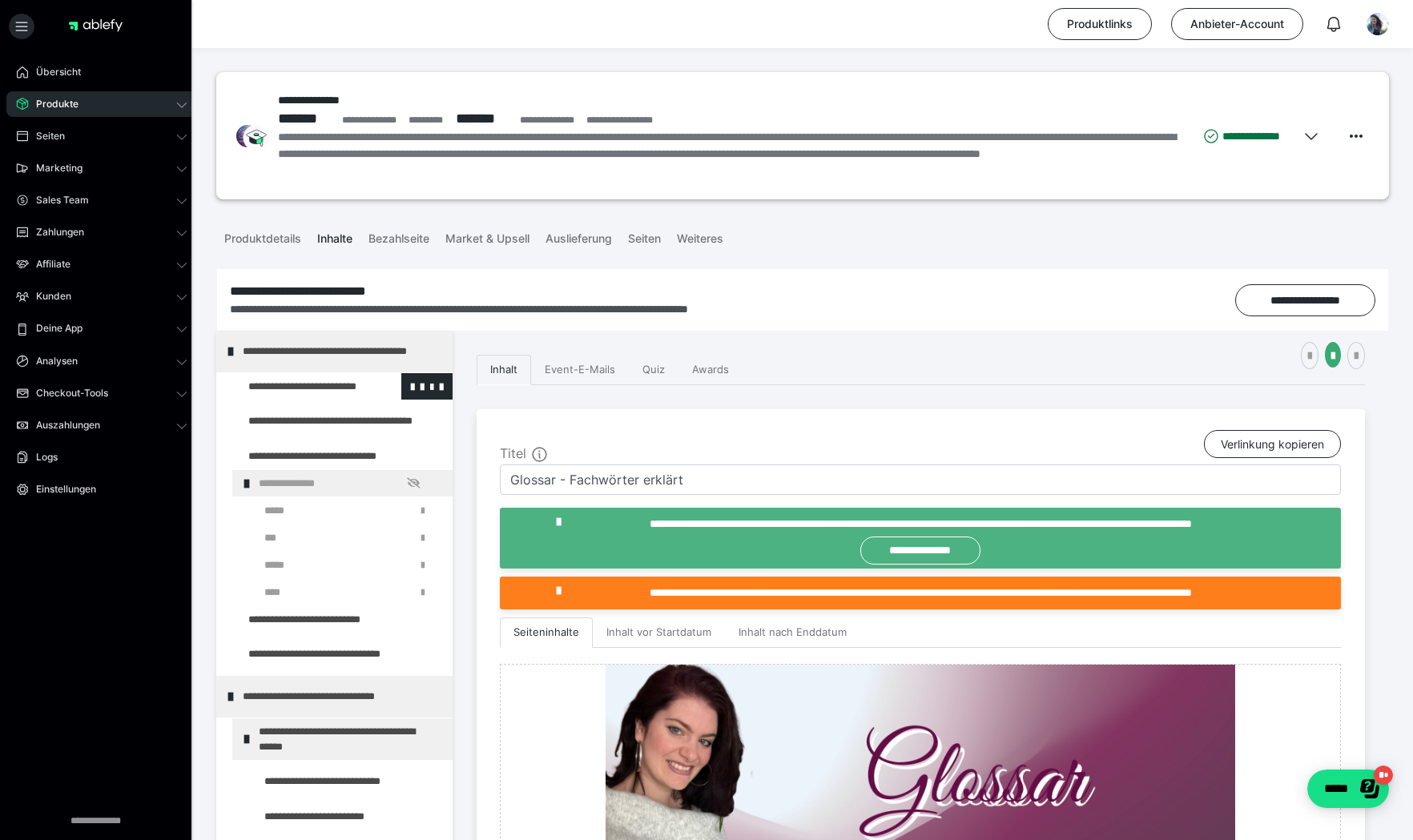 click at bounding box center (300, 386) 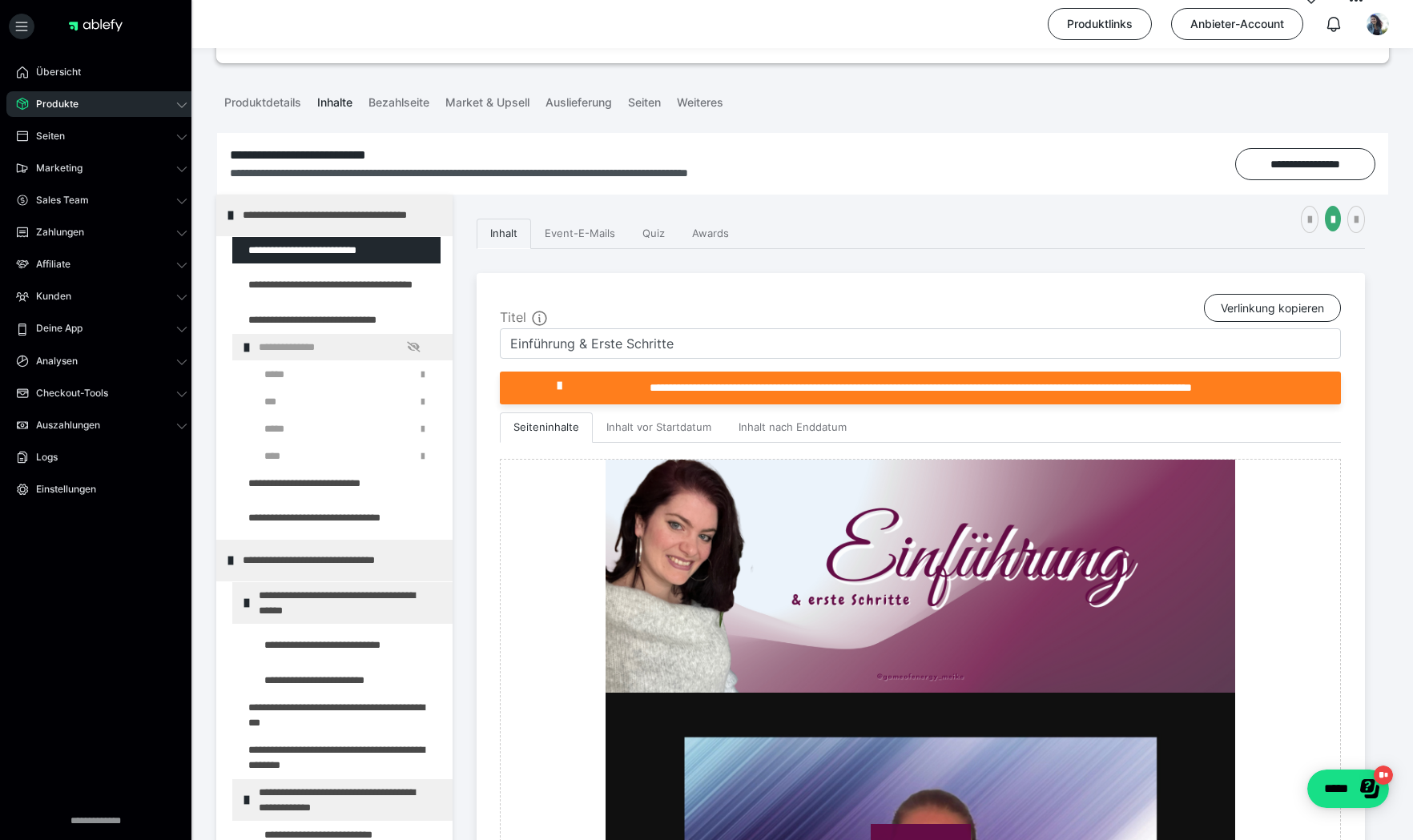 scroll, scrollTop: 0, scrollLeft: 0, axis: both 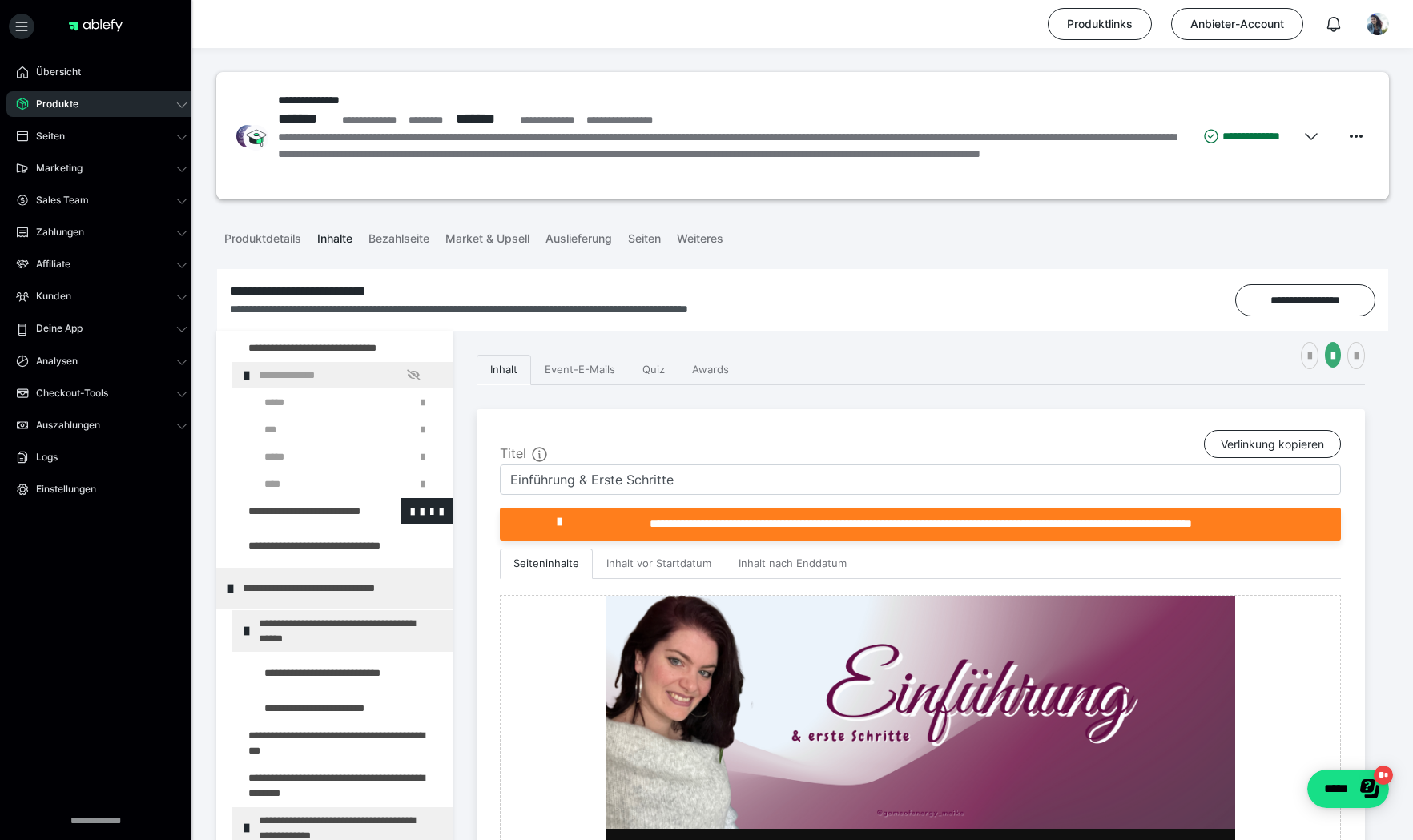 click at bounding box center [300, 511] 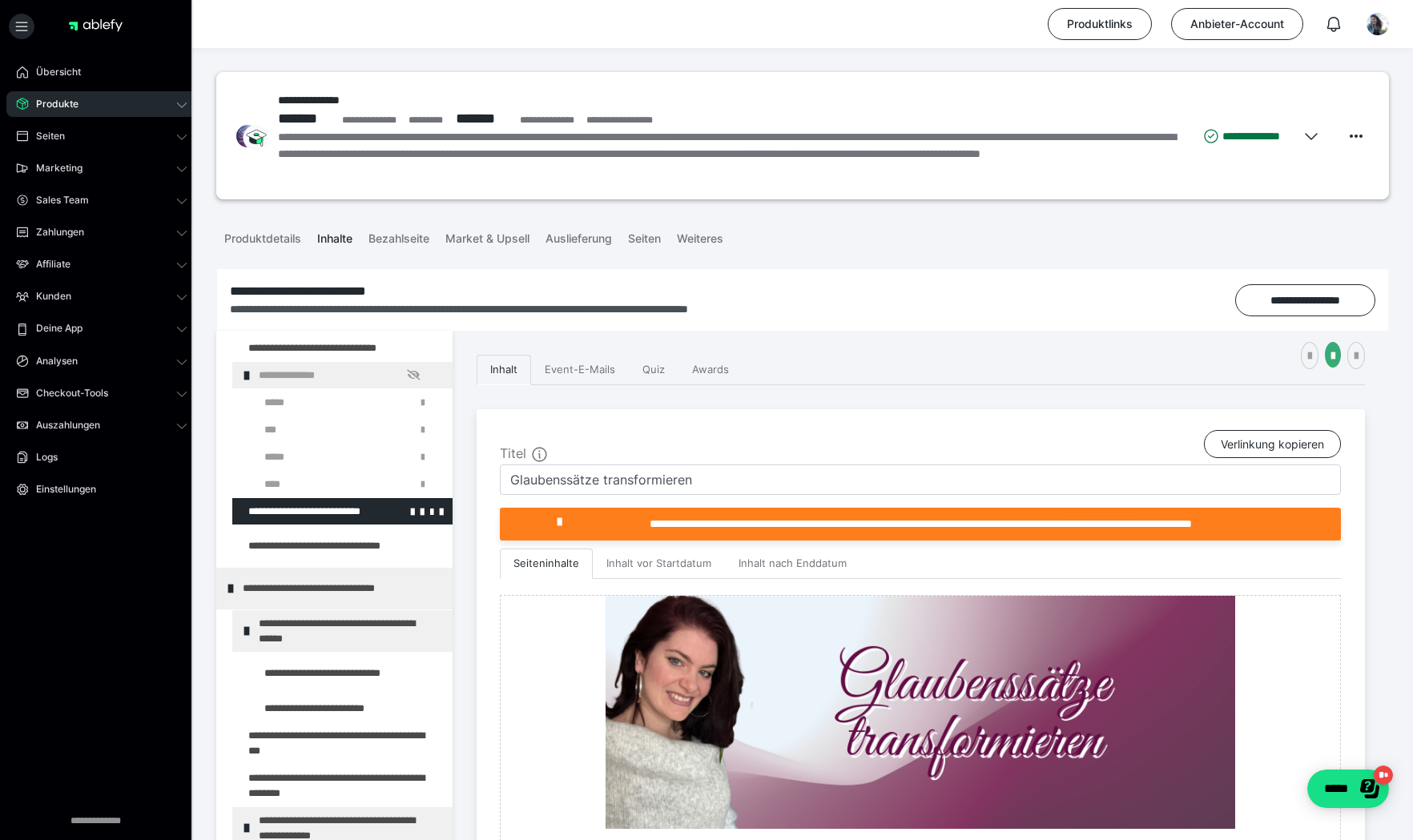 scroll, scrollTop: 218, scrollLeft: 0, axis: vertical 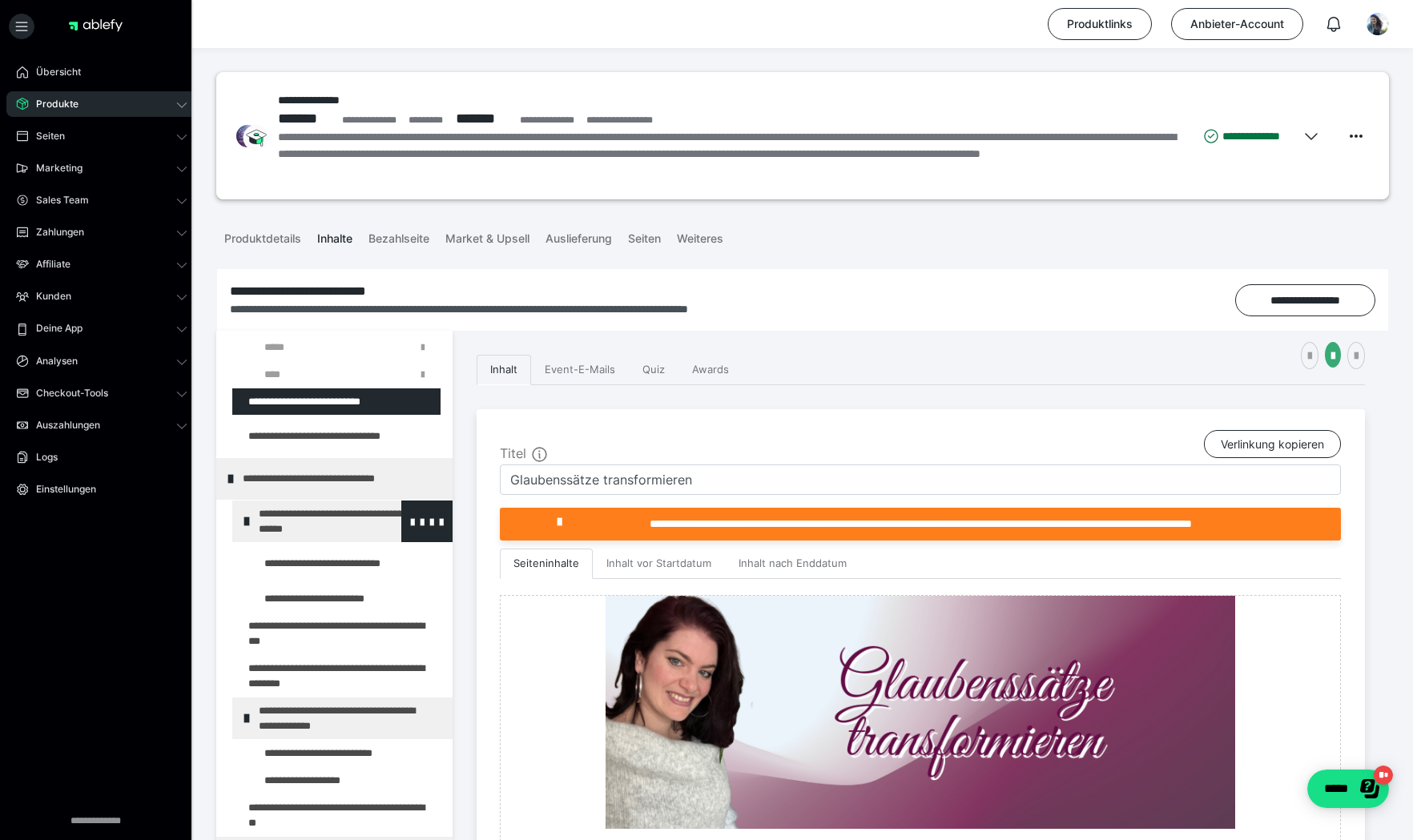 click on "**********" at bounding box center [343, 521] 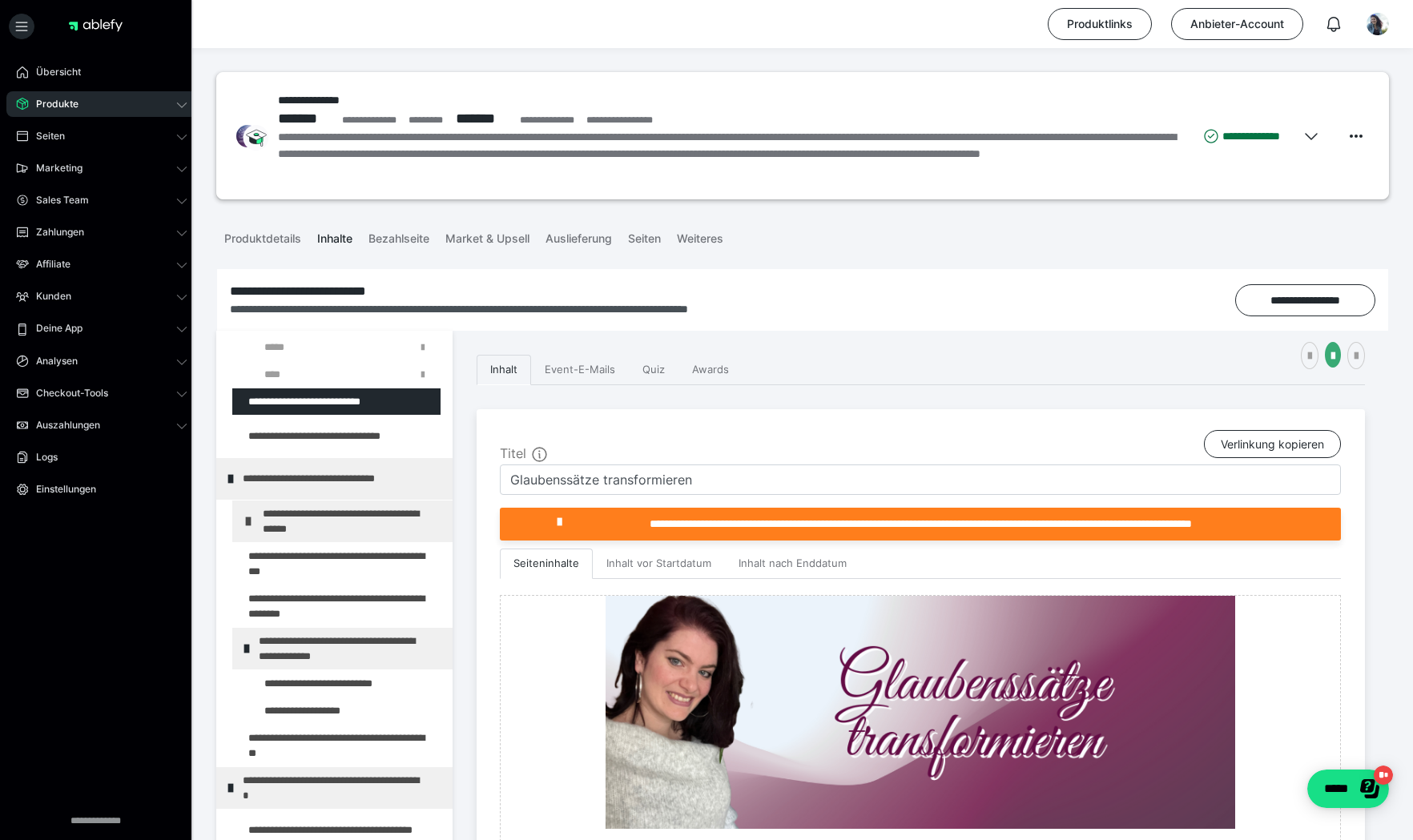 click on "**********" at bounding box center [347, 521] 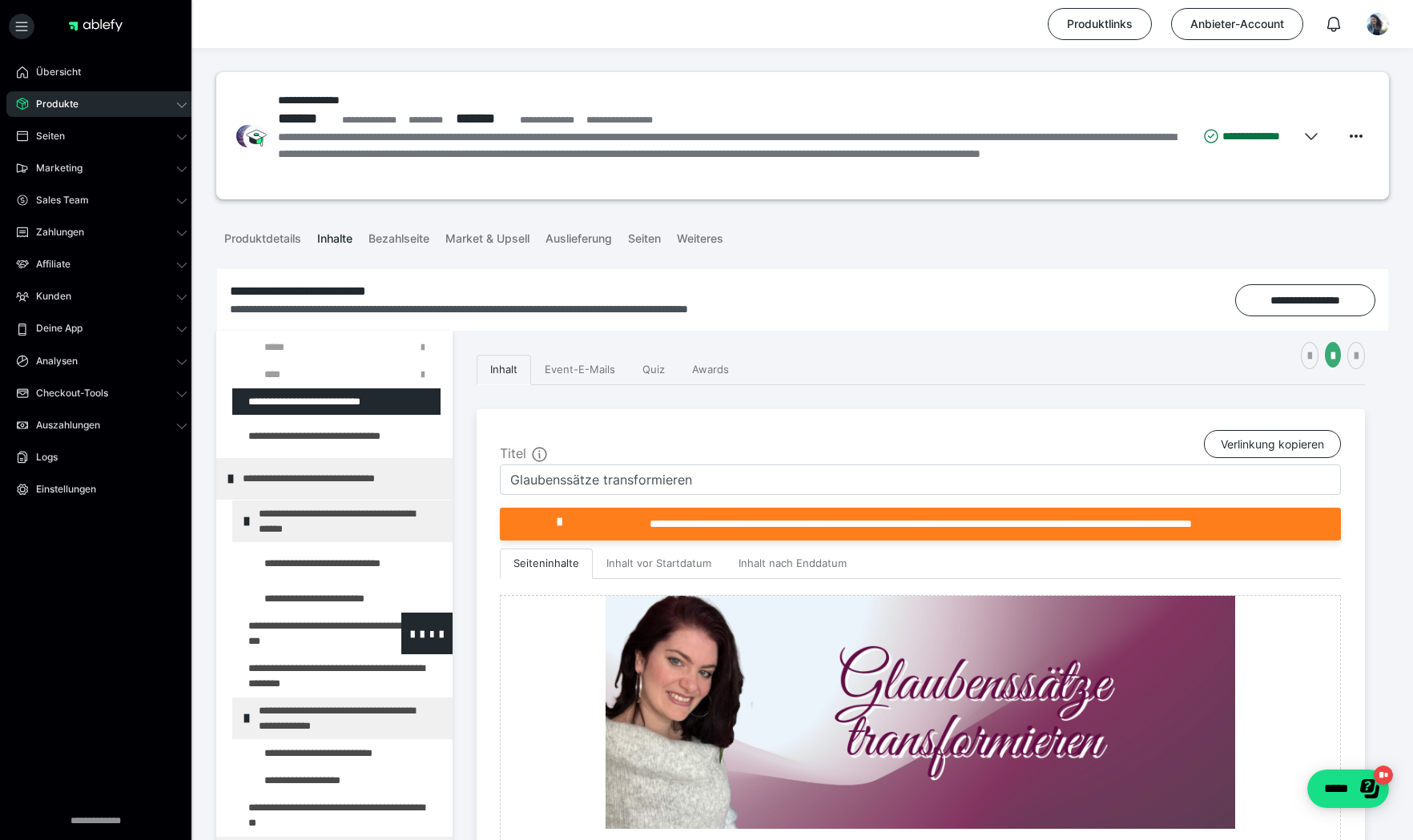 click at bounding box center [300, 633] 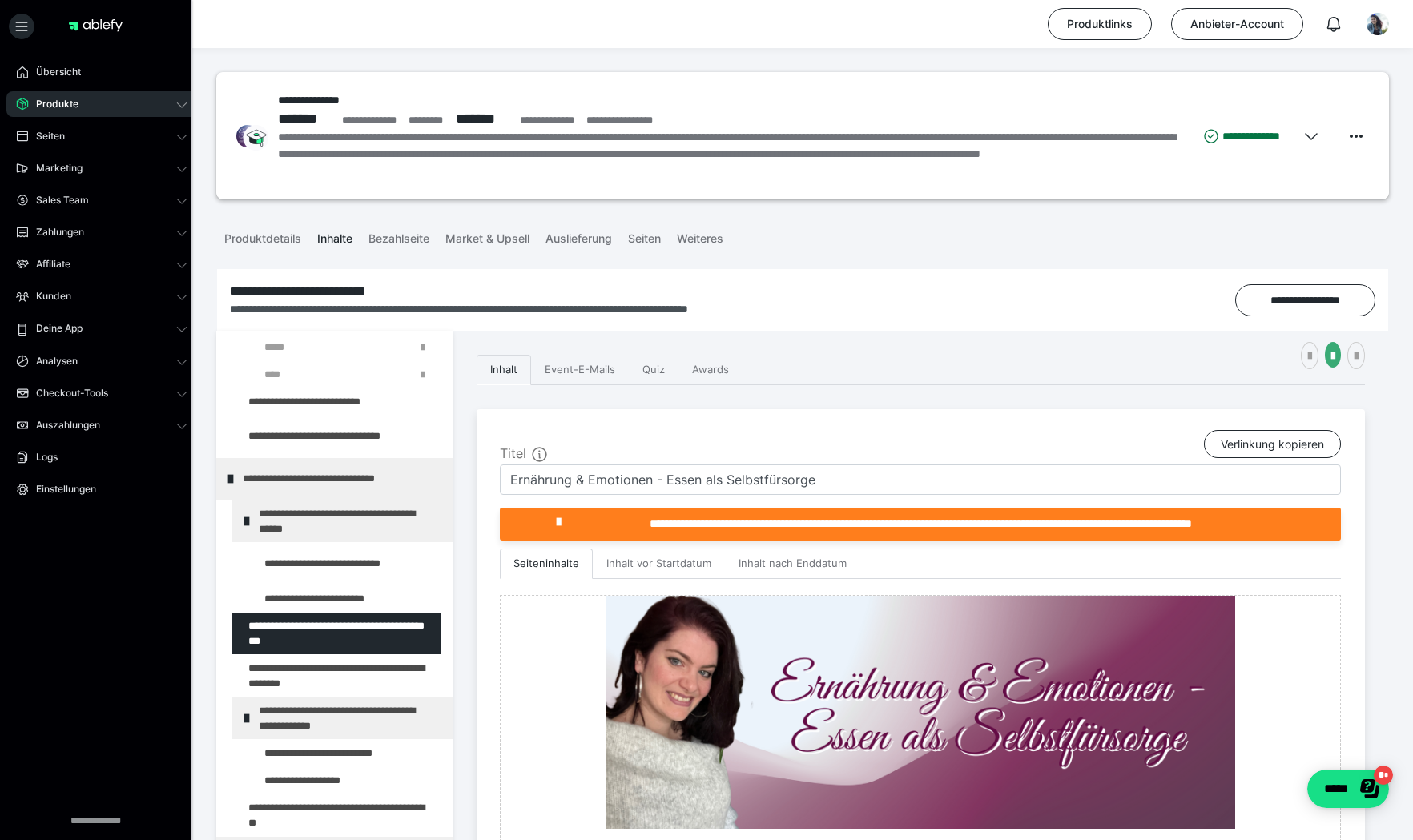 click on "Produktdetails Inhalte Bezahlseite Market & Upsell Auslieferung Seiten Weiteres" at bounding box center (803, 237) 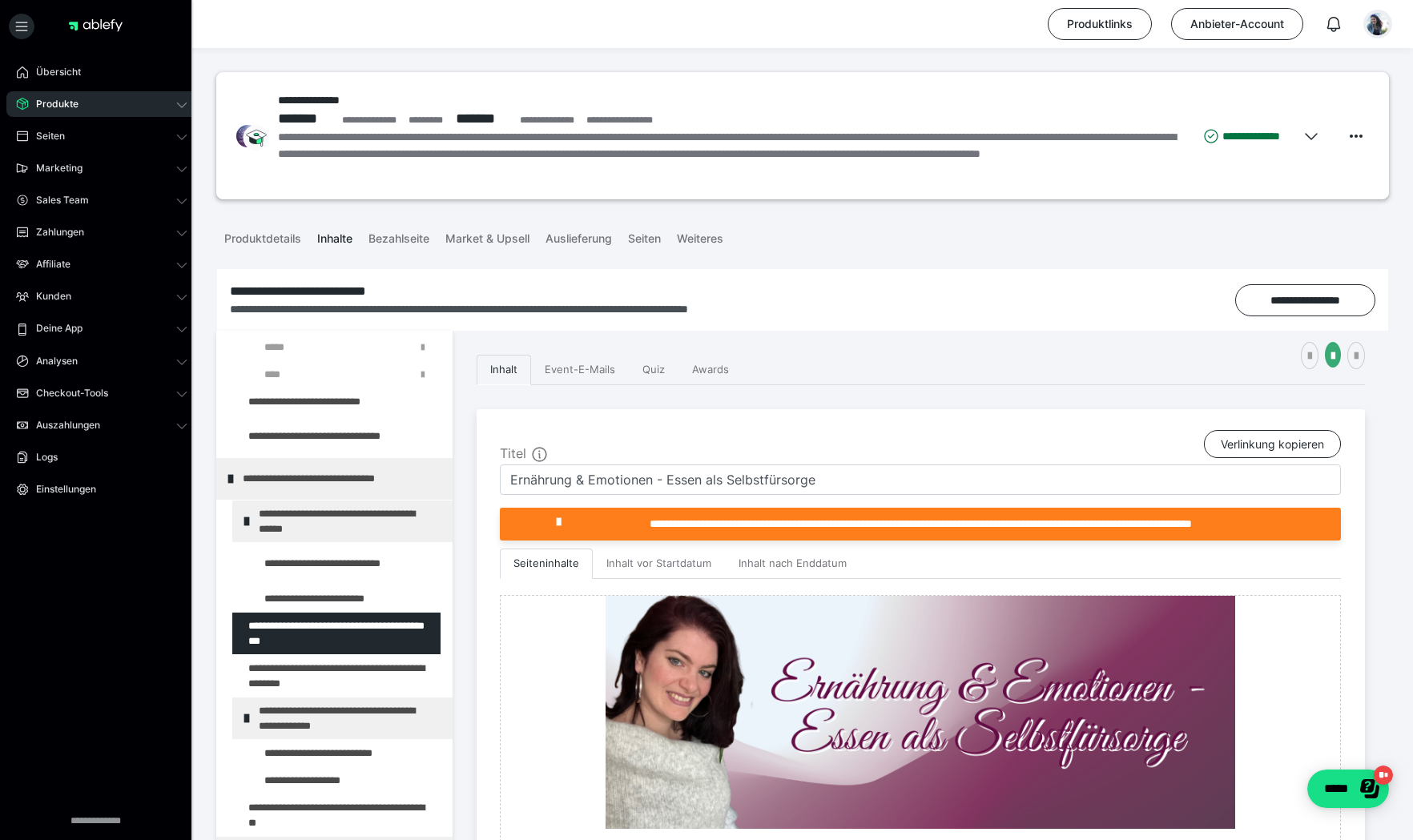 click at bounding box center [1378, 24] 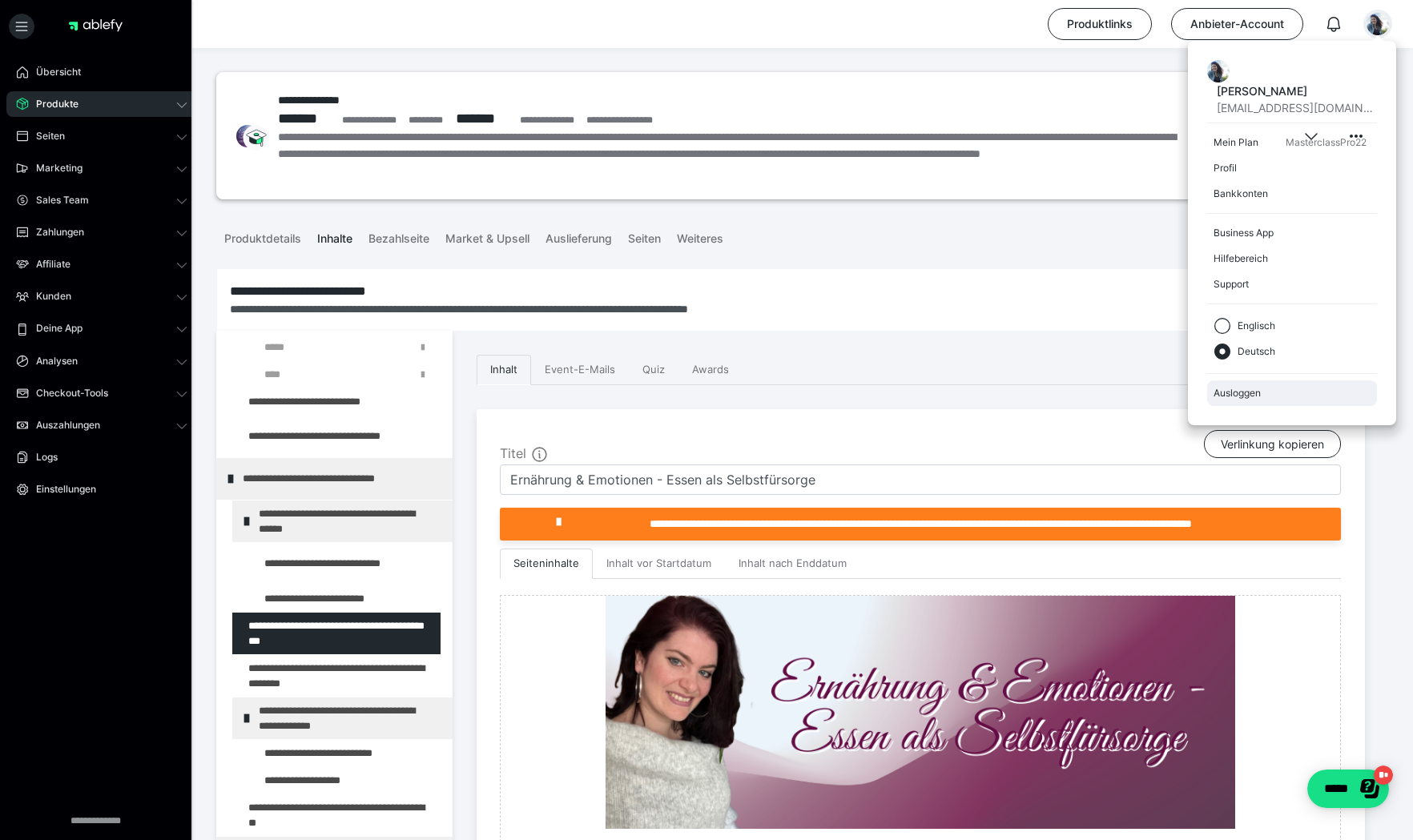 click on "Ausloggen" at bounding box center (1292, 393) 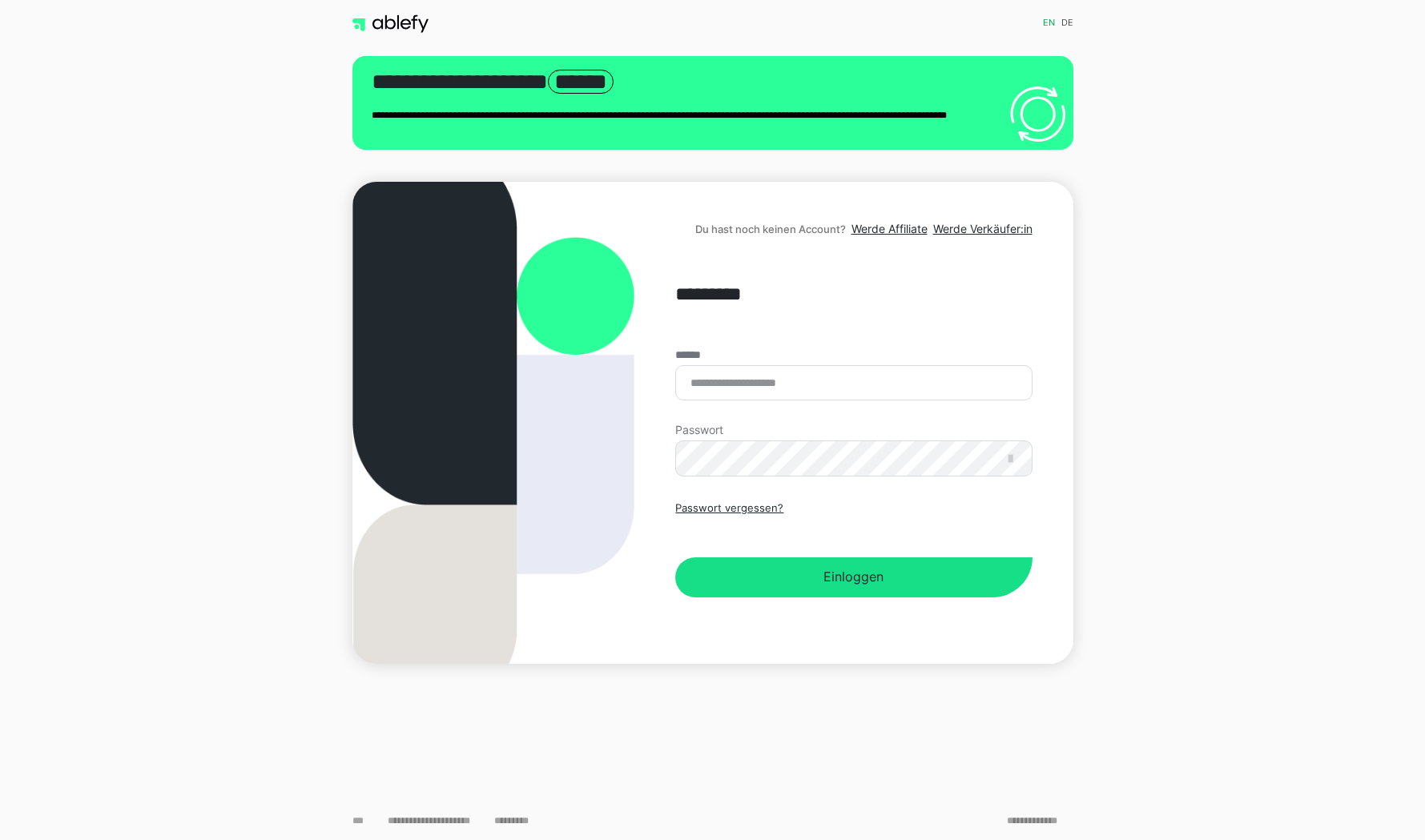 scroll, scrollTop: 0, scrollLeft: 0, axis: both 